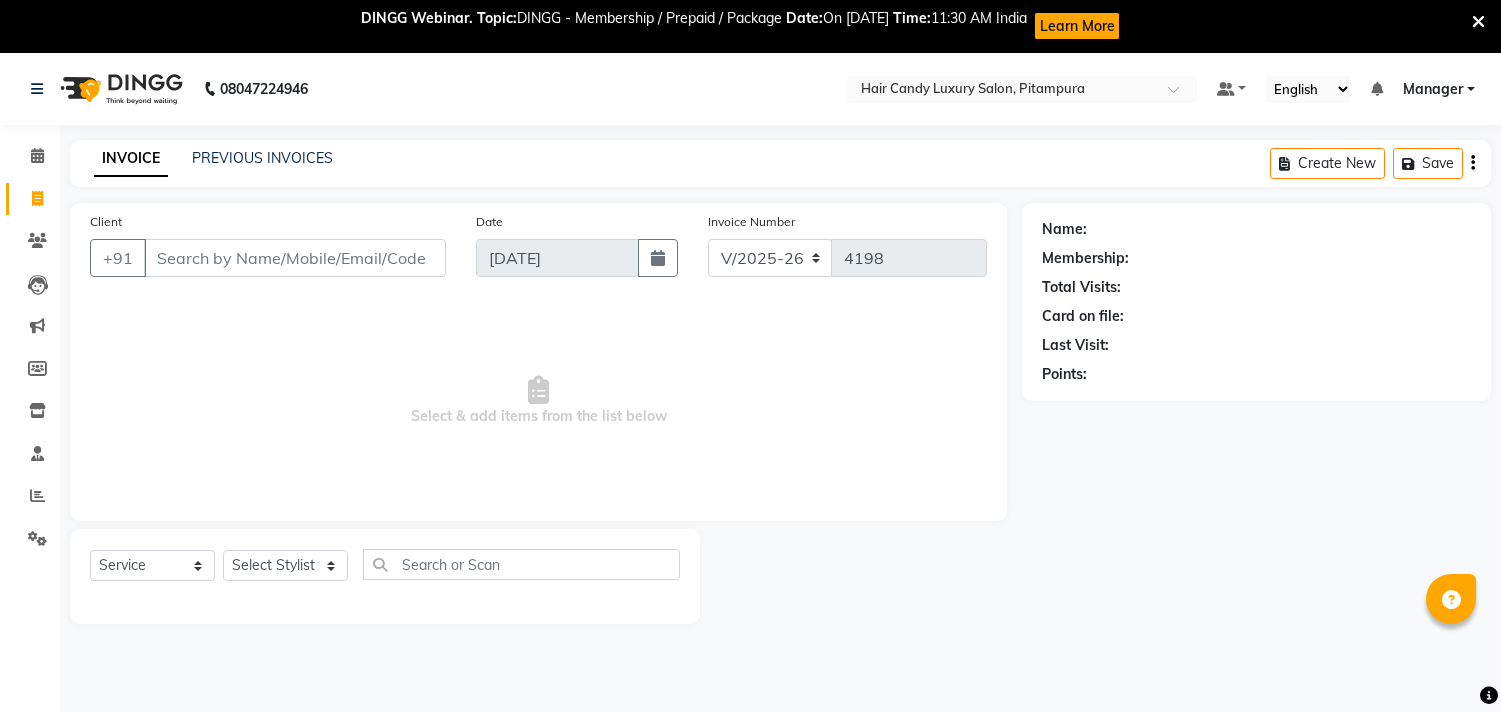 select on "4720" 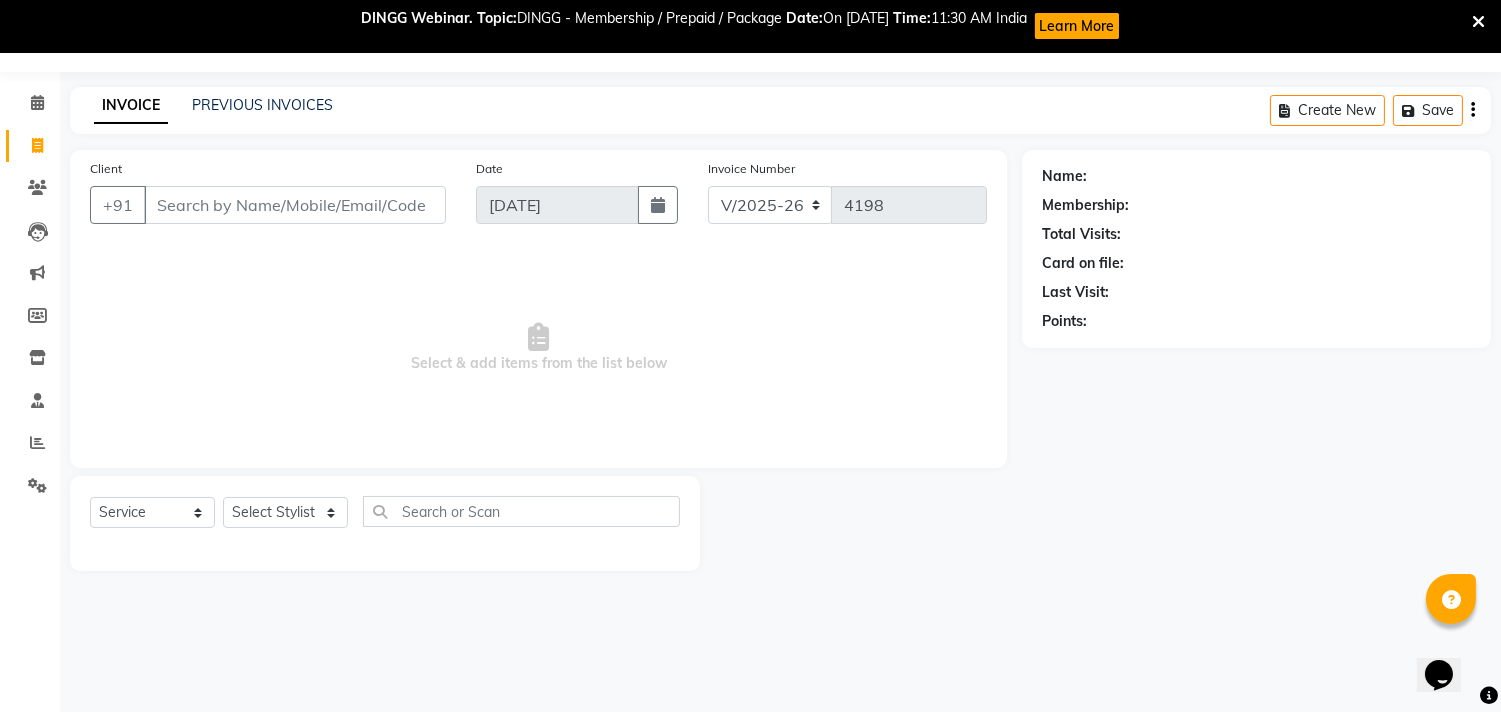 scroll, scrollTop: 0, scrollLeft: 0, axis: both 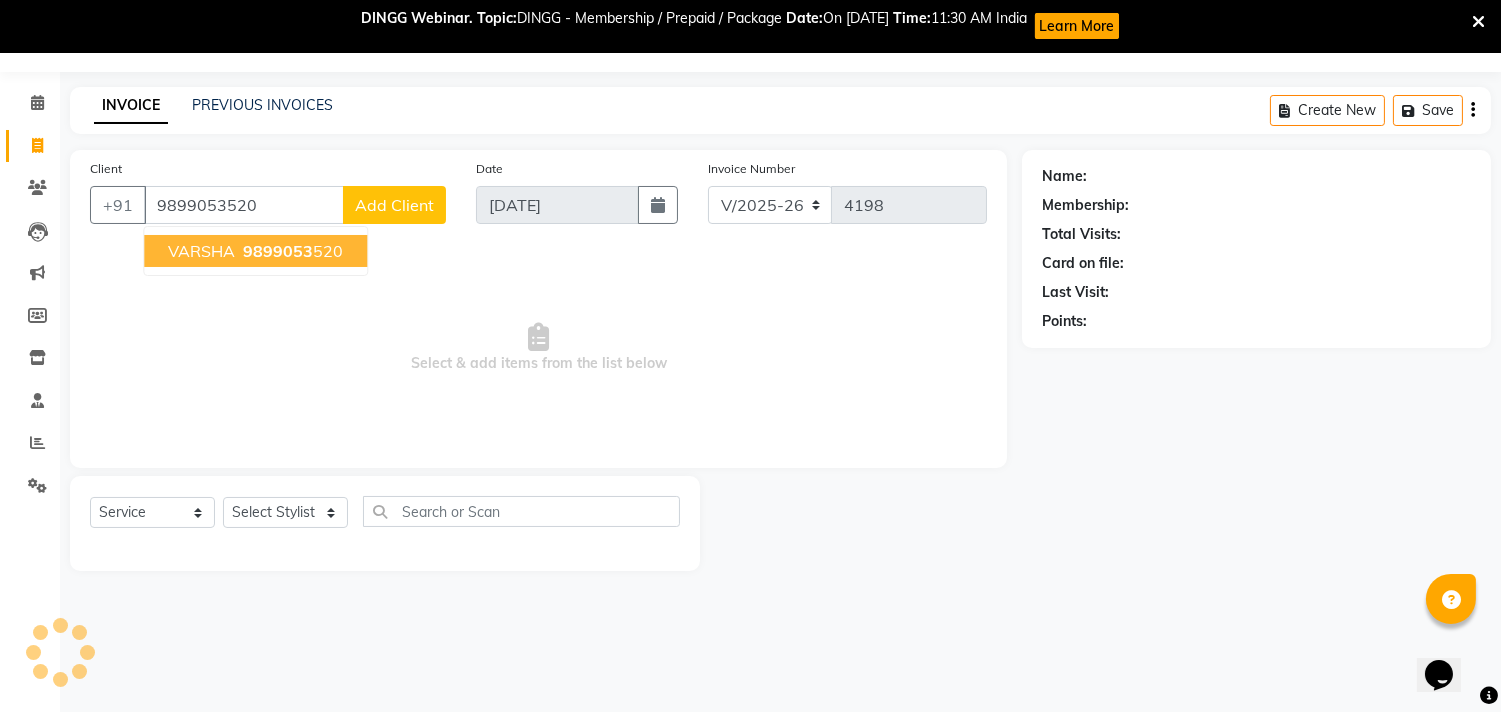 type on "9899053520" 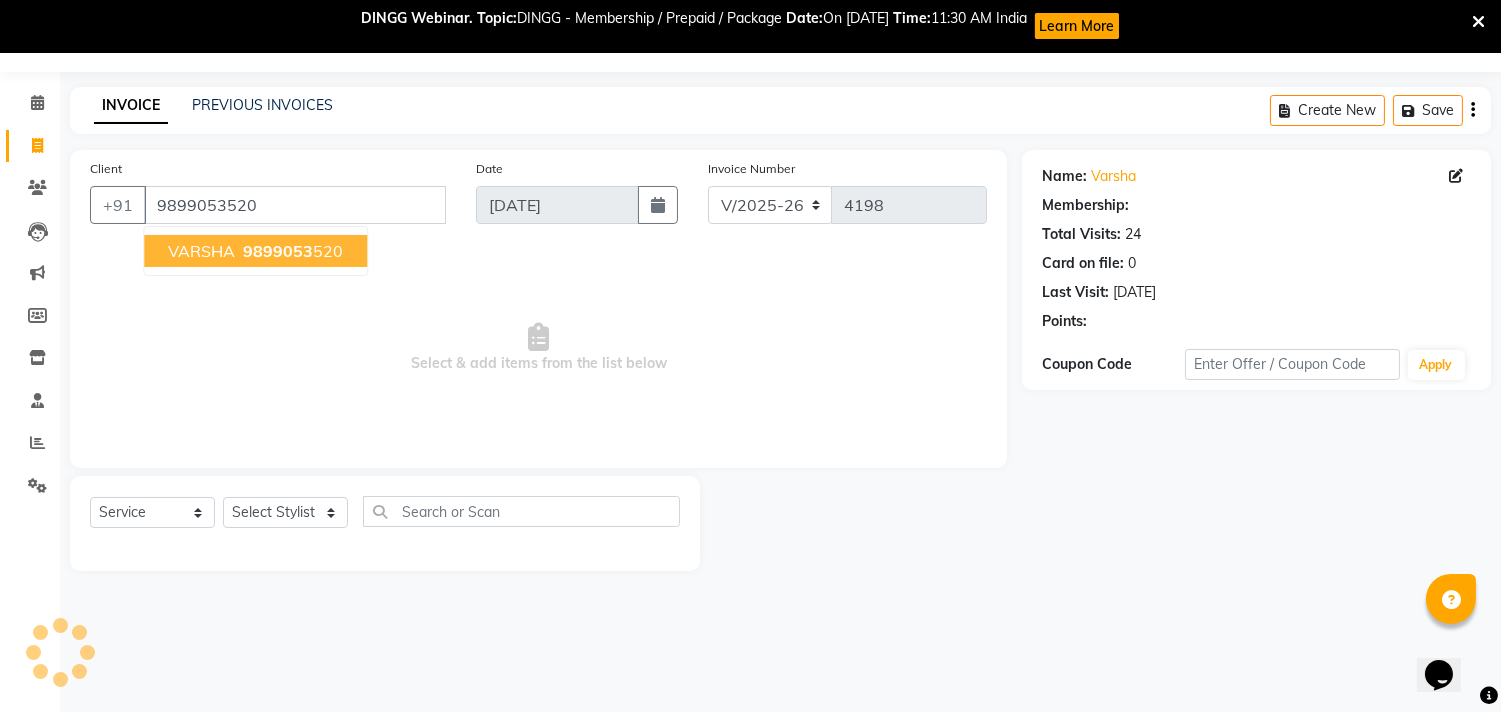 select on "1: Object" 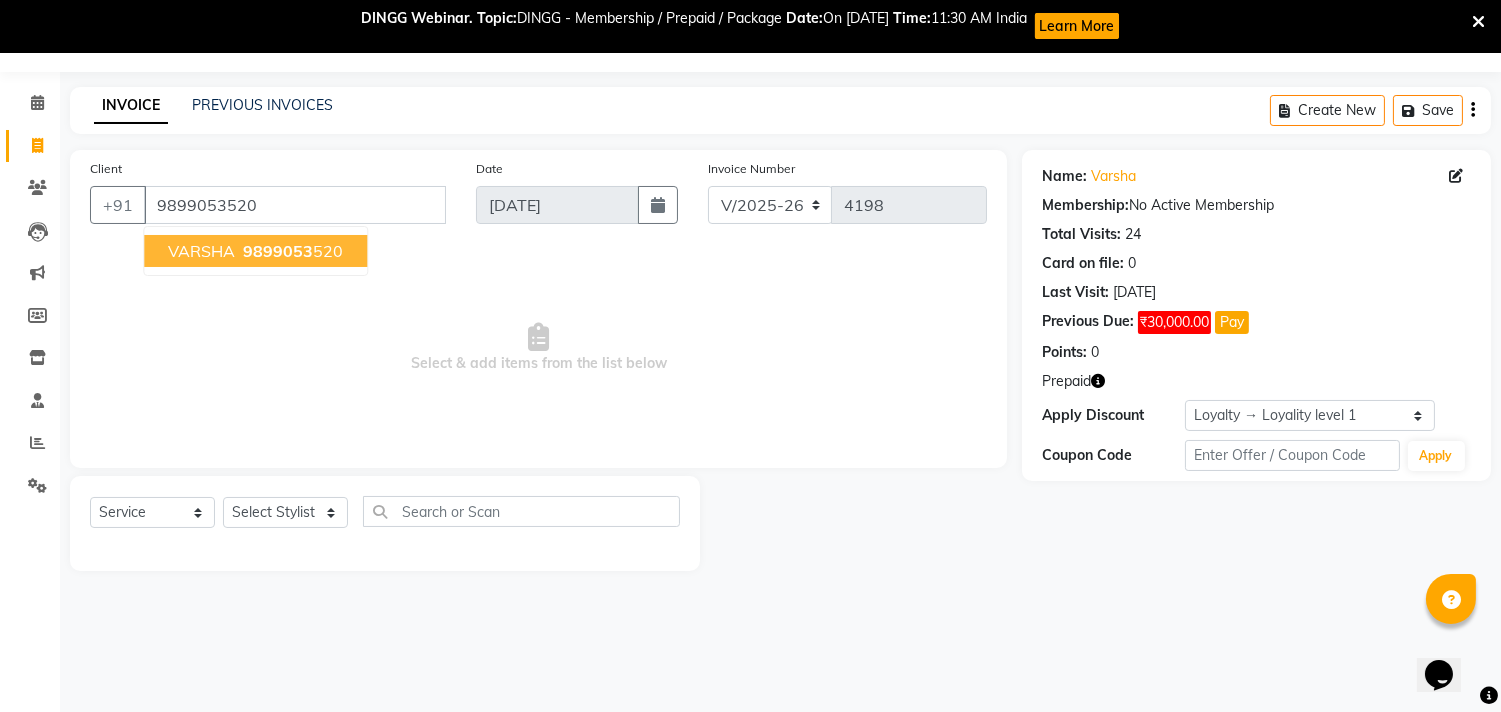 click on "VARSHA   9899053 520" at bounding box center [255, 251] 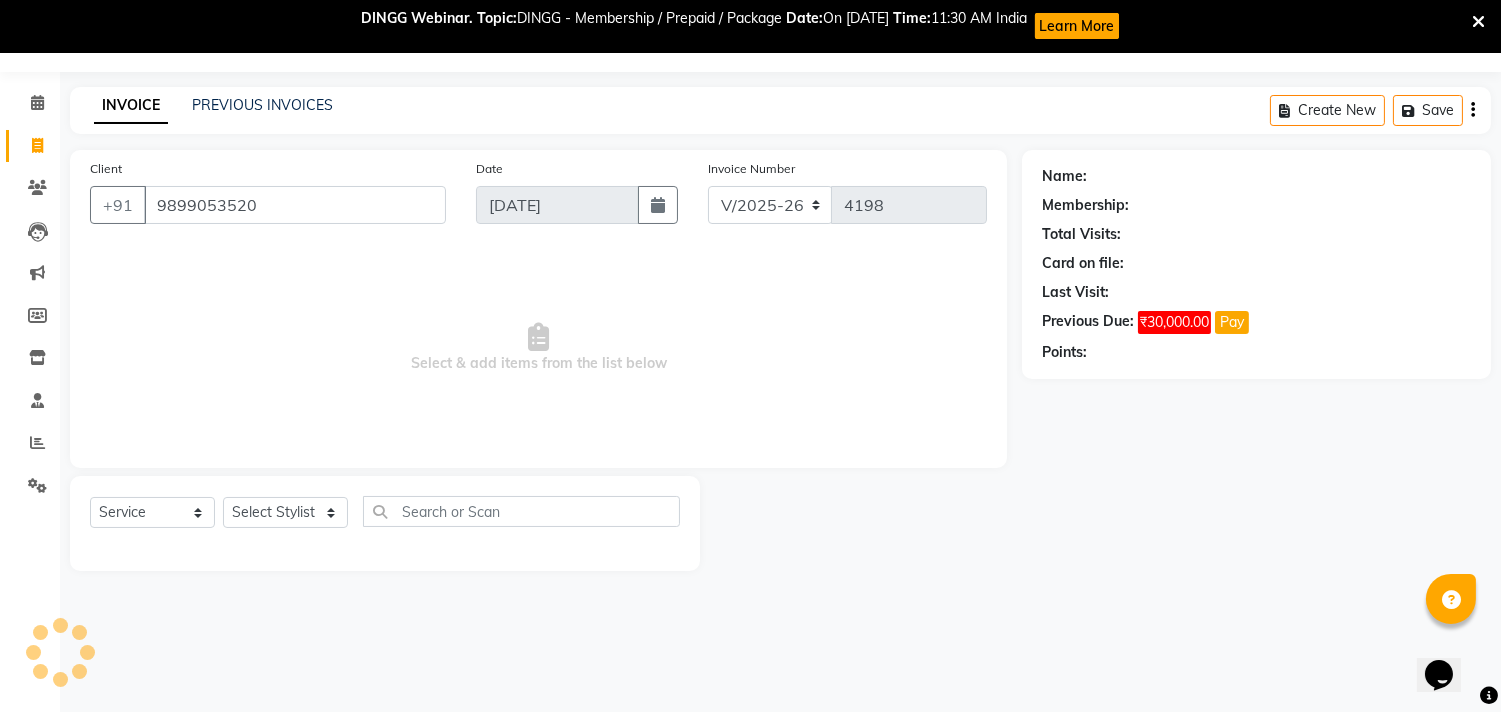 select on "1: Object" 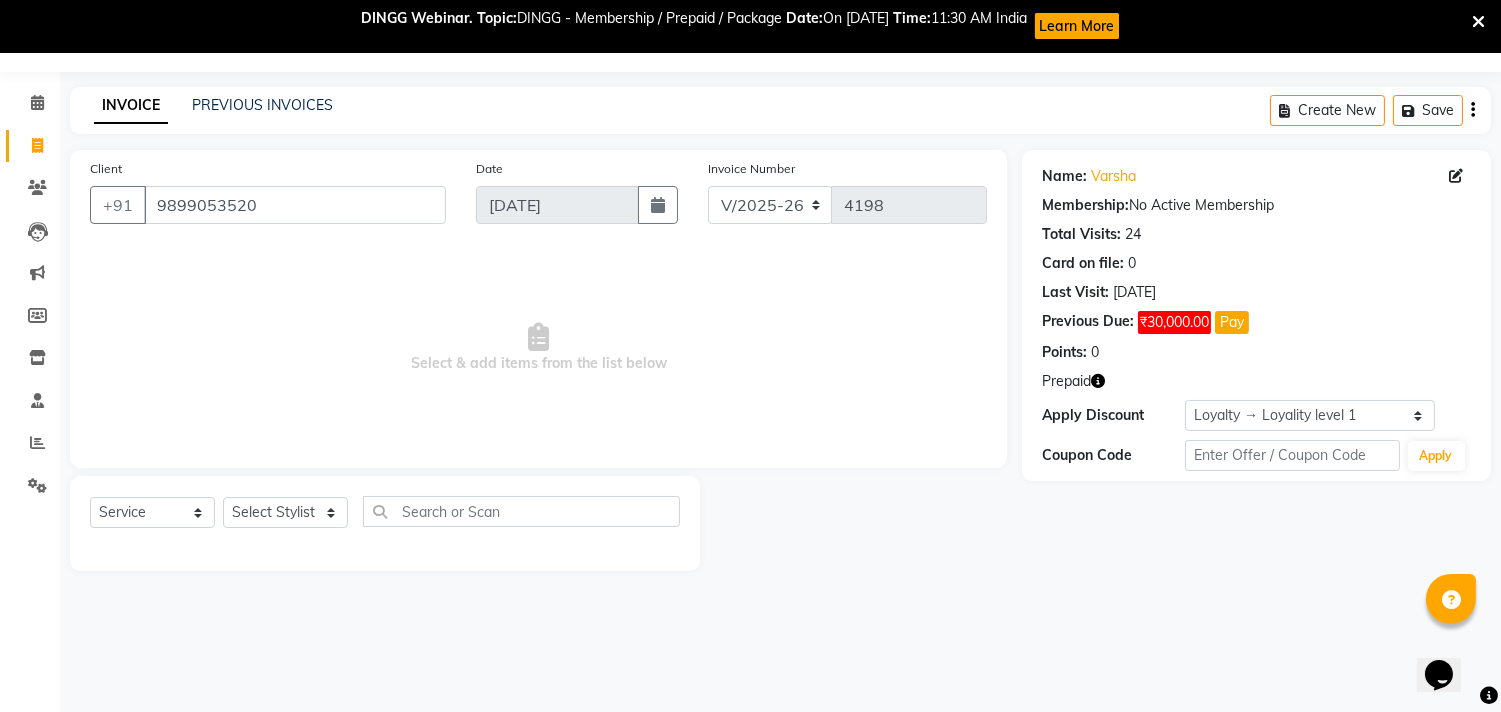 click 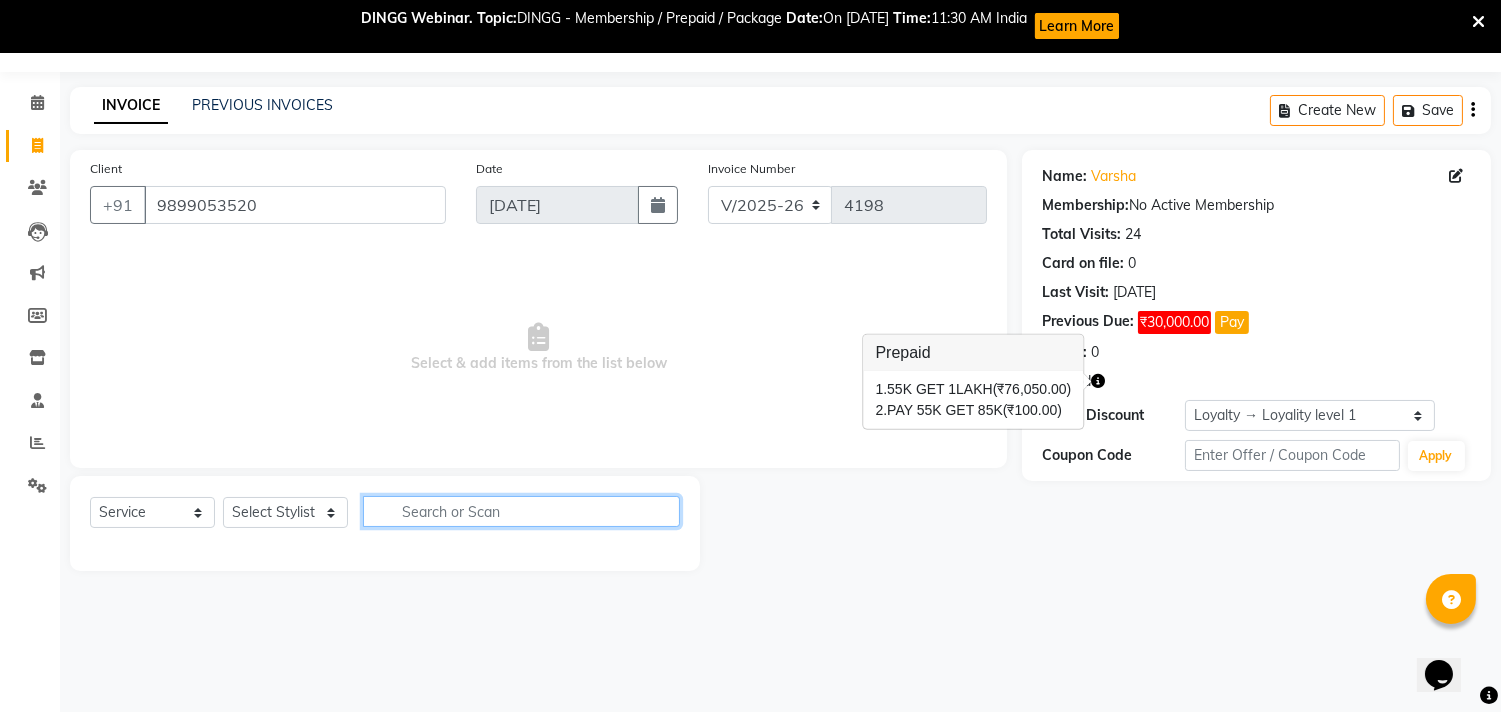click 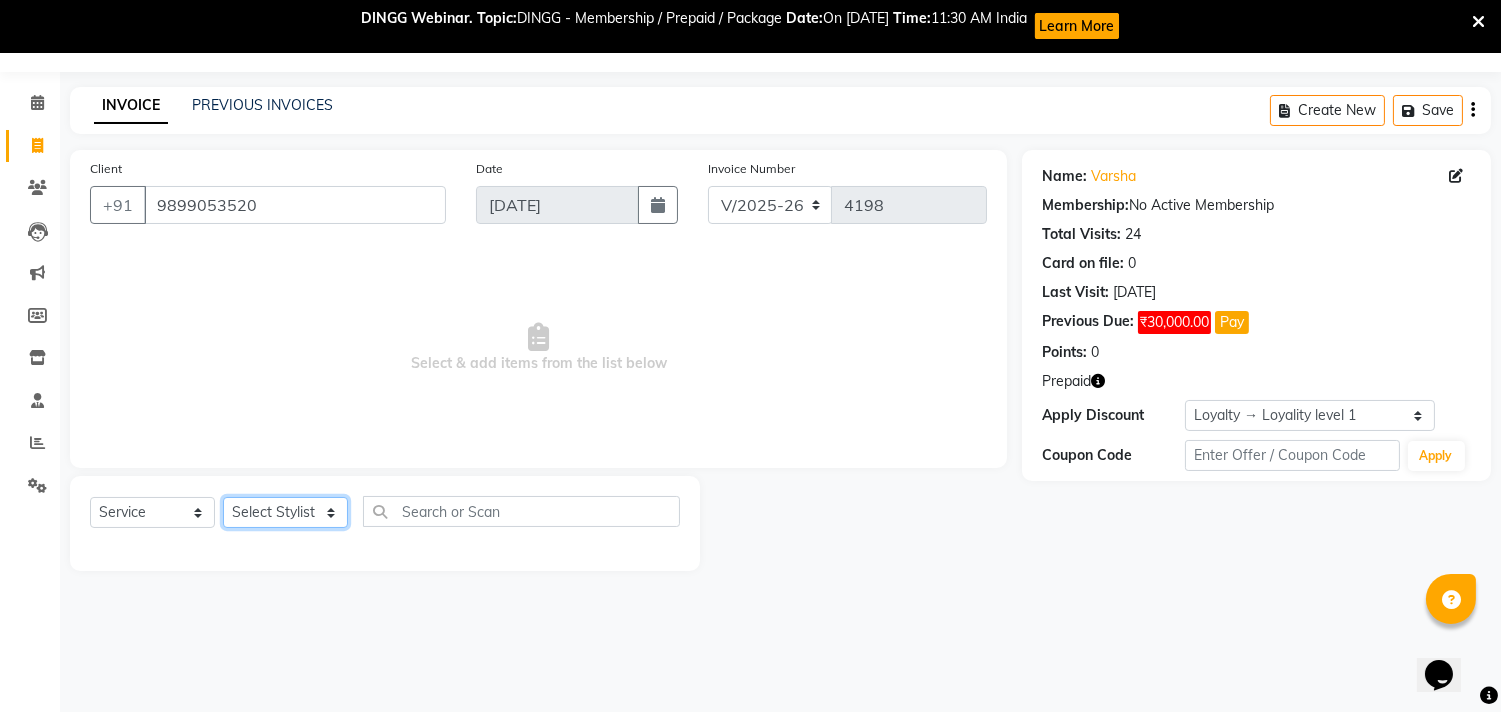 click on "Select Stylist [PERSON_NAME] [PERSON_NAME]  [PERSON_NAME] [PERSON_NAME] [PERSON_NAME] [PERSON_NAME]  [PERSON_NAME] KAVITA kunal Manager [PERSON_NAME]  [PERSON_NAME] preeti [PERSON_NAME] [PERSON_NAME] [PERSON_NAME] [PERSON_NAME] [PERSON_NAME] [PERSON_NAME]  [PERSON_NAME] ZAID" 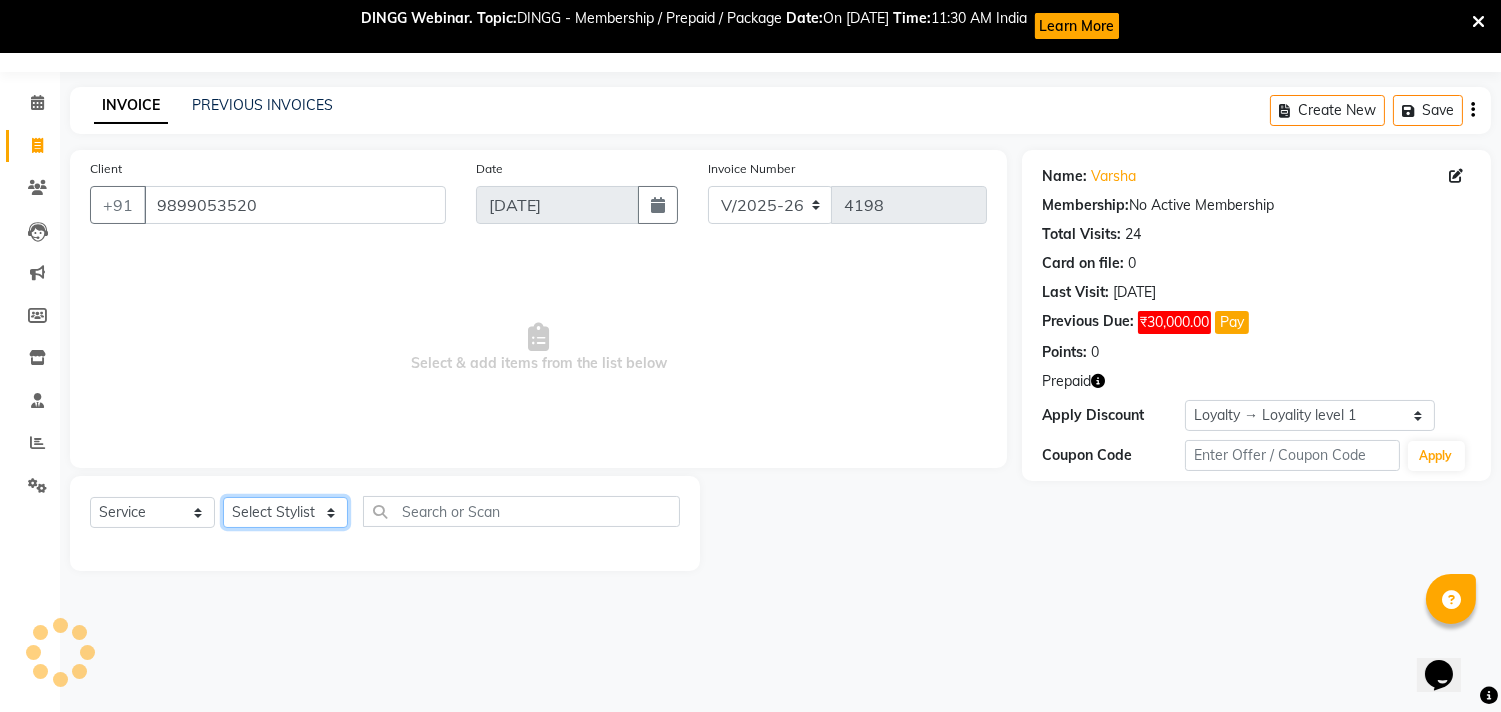 select on "54191" 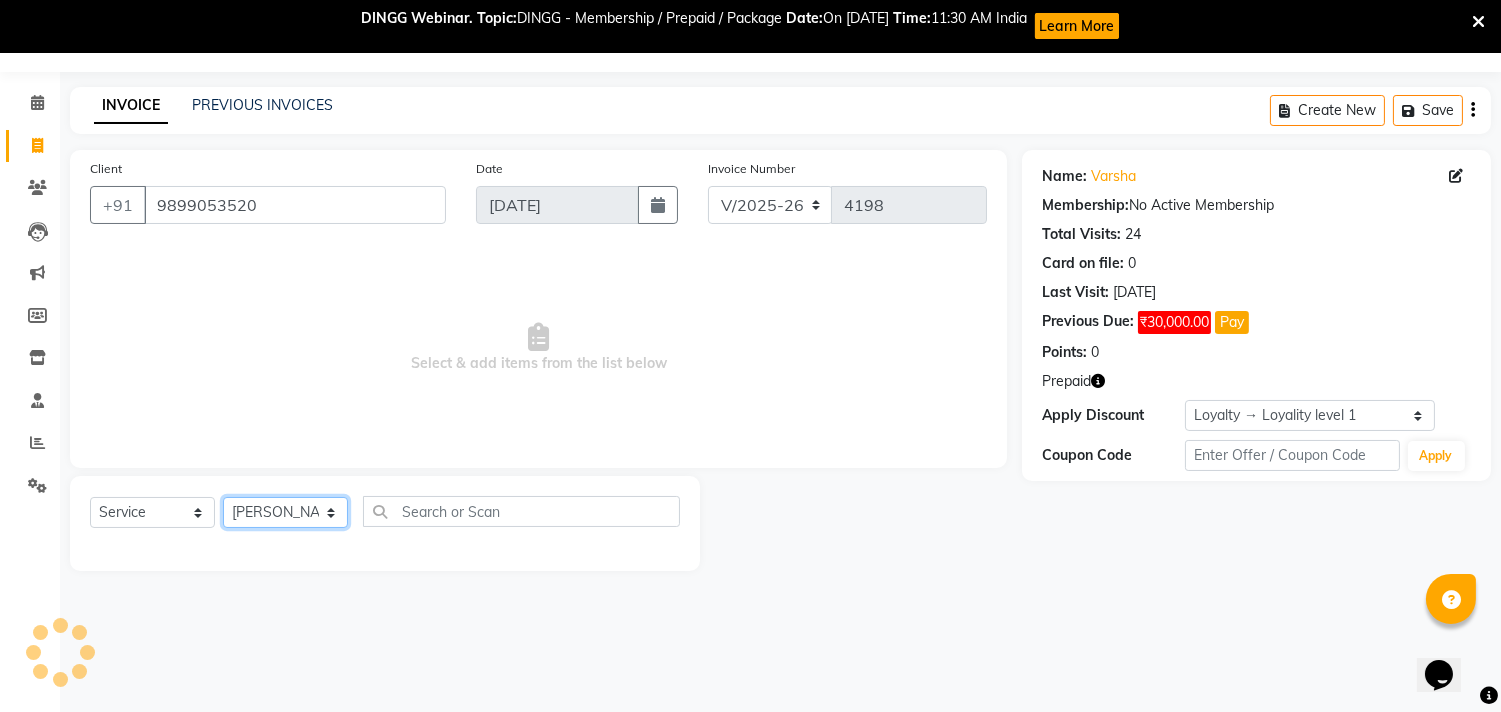 click on "Select Stylist [PERSON_NAME] [PERSON_NAME]  [PERSON_NAME] [PERSON_NAME] [PERSON_NAME] [PERSON_NAME]  [PERSON_NAME] KAVITA kunal Manager [PERSON_NAME]  [PERSON_NAME] preeti [PERSON_NAME] [PERSON_NAME] [PERSON_NAME] [PERSON_NAME] [PERSON_NAME] [PERSON_NAME]  [PERSON_NAME] ZAID" 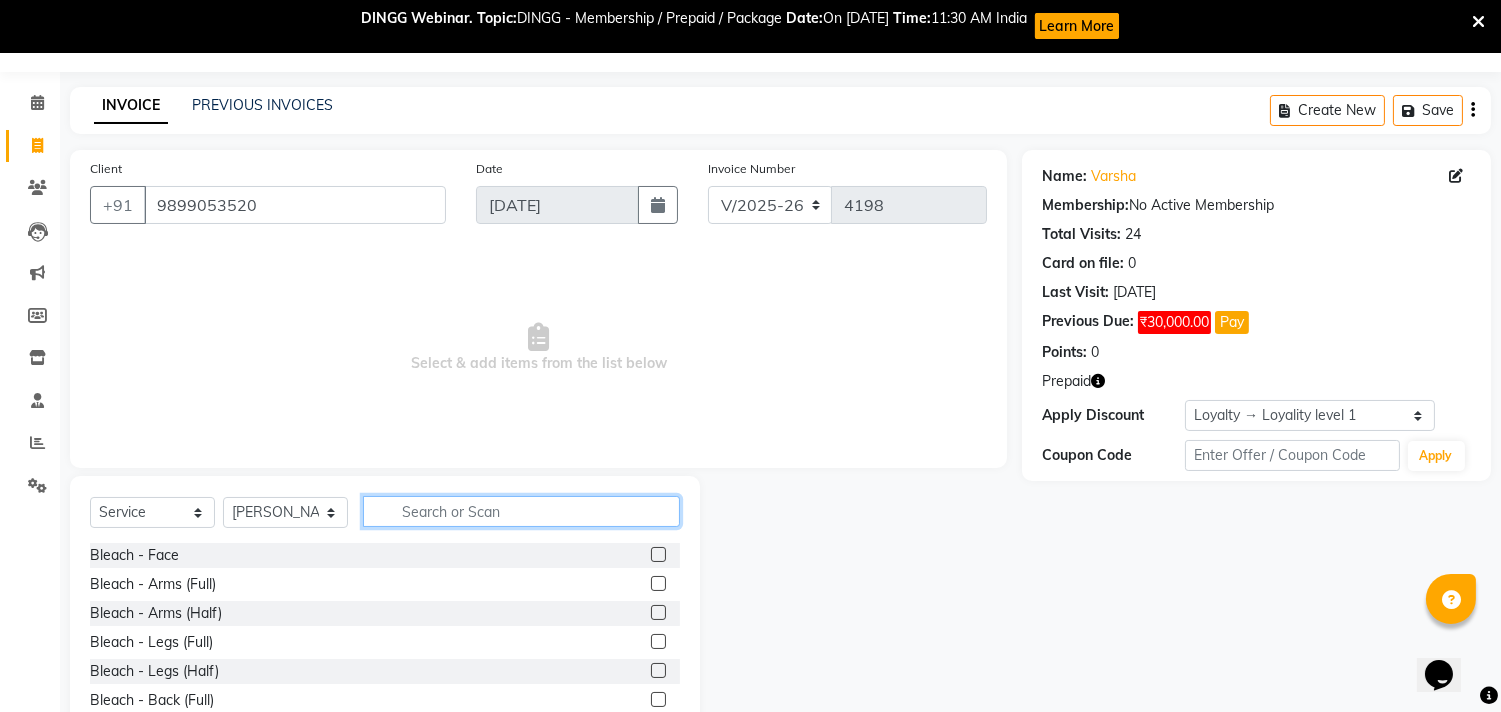 click 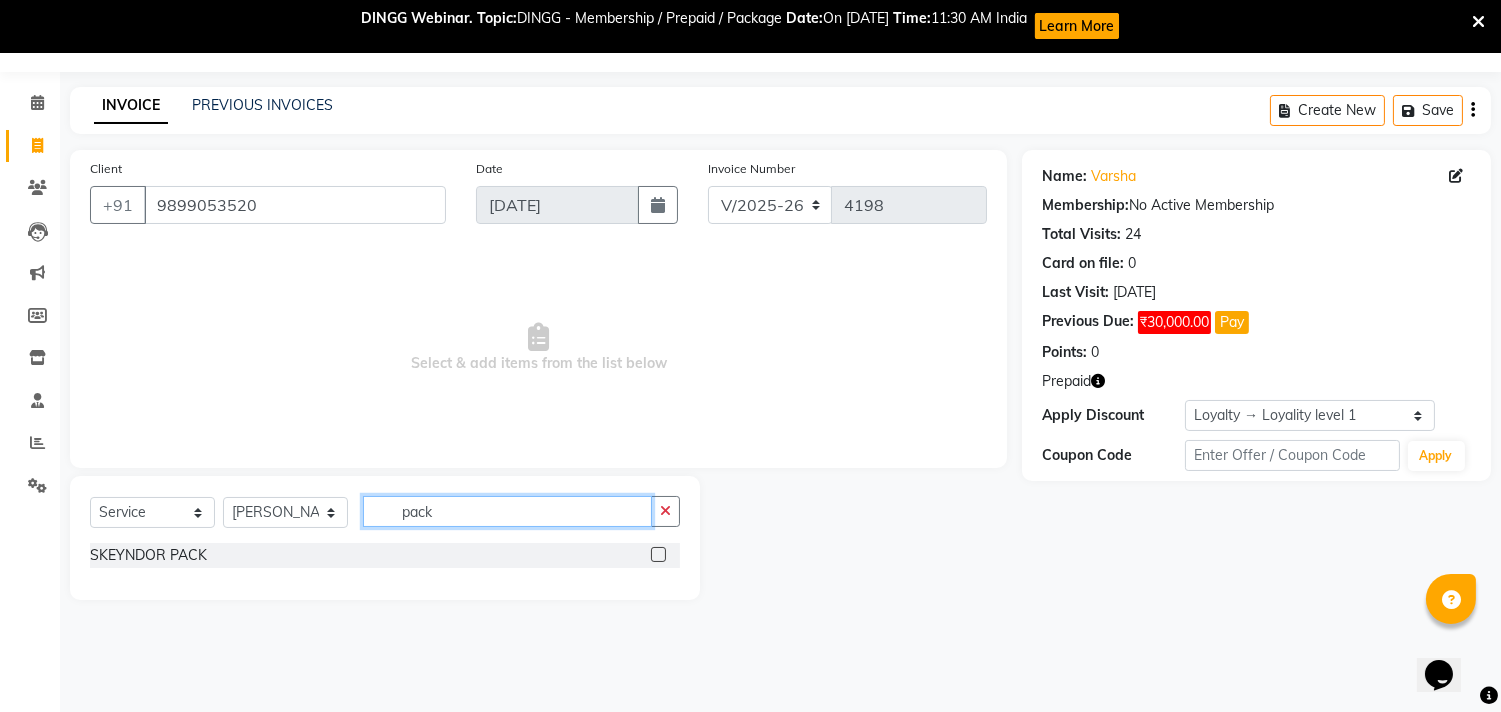 click on "pack" 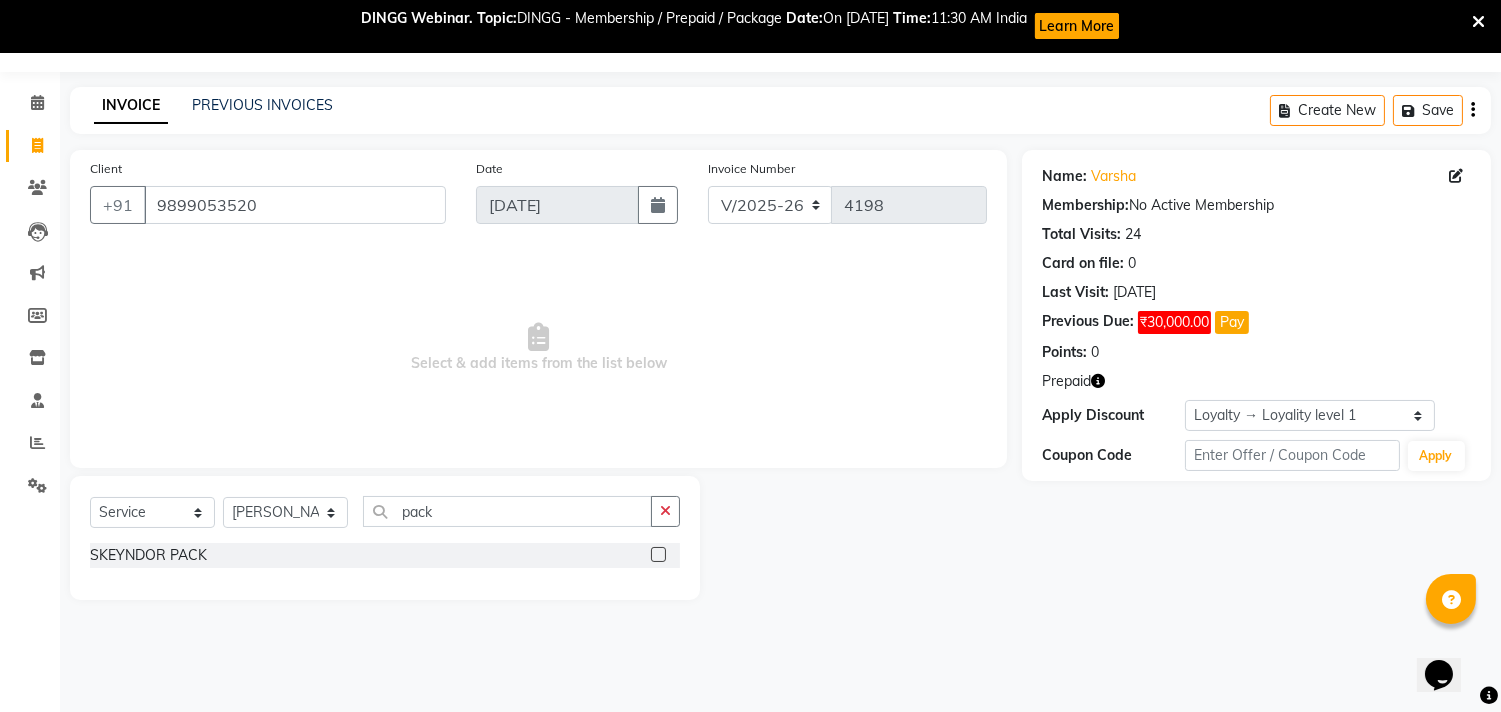 click 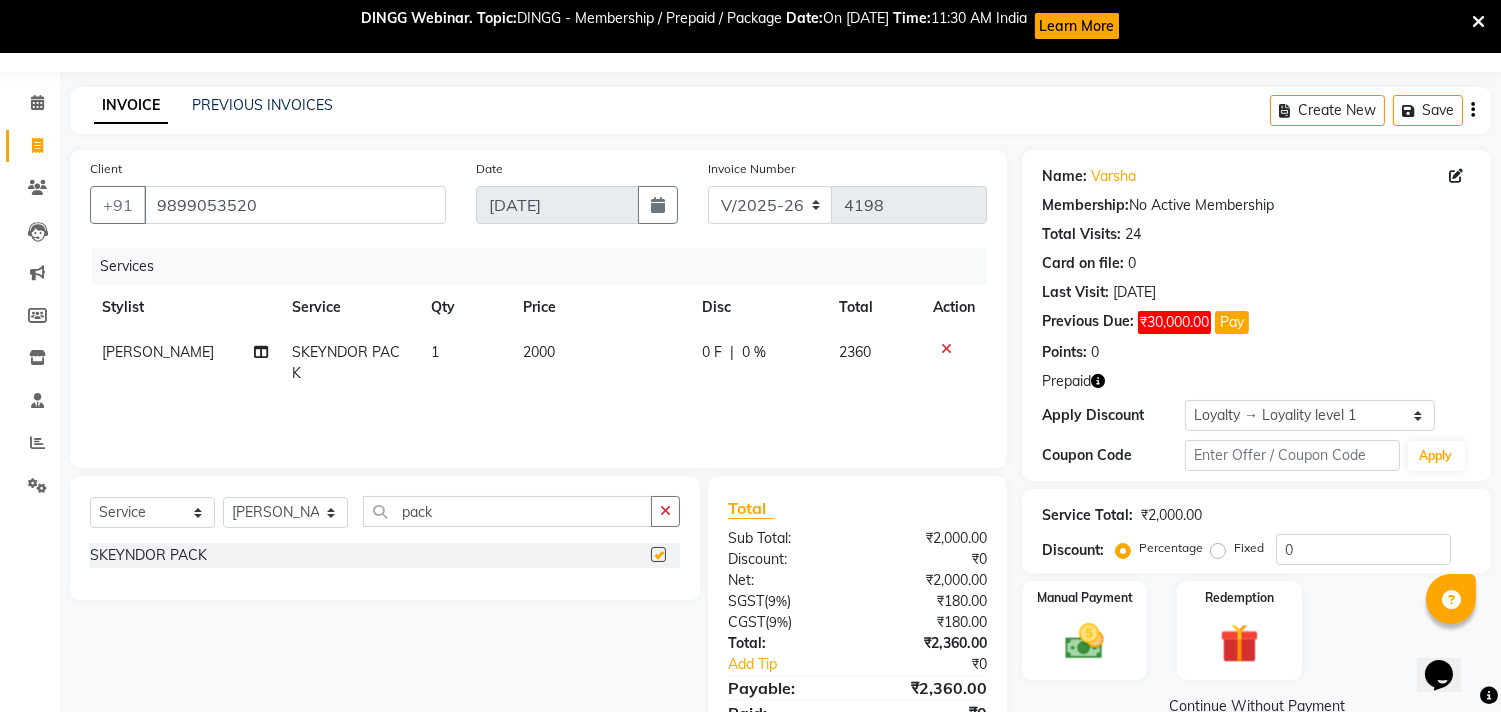 checkbox on "false" 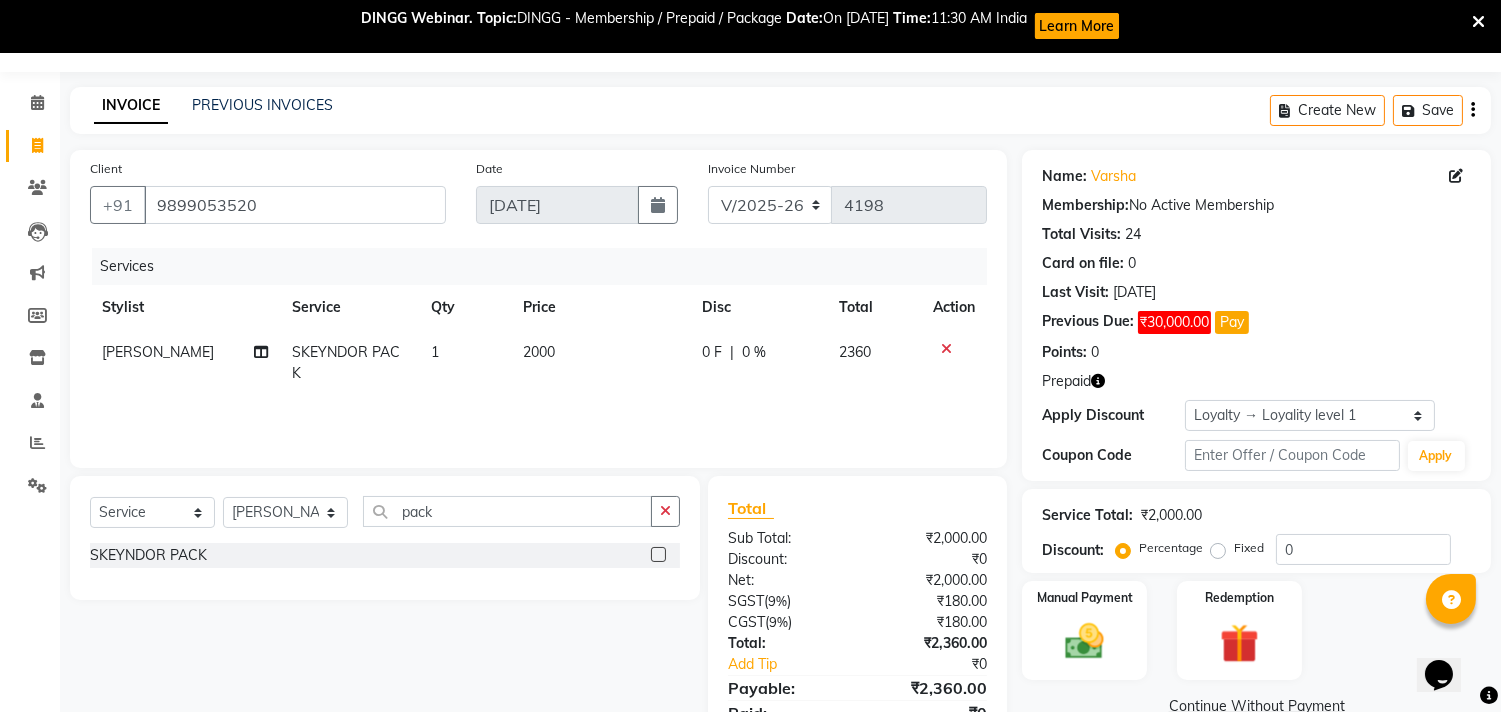 click on "2000" 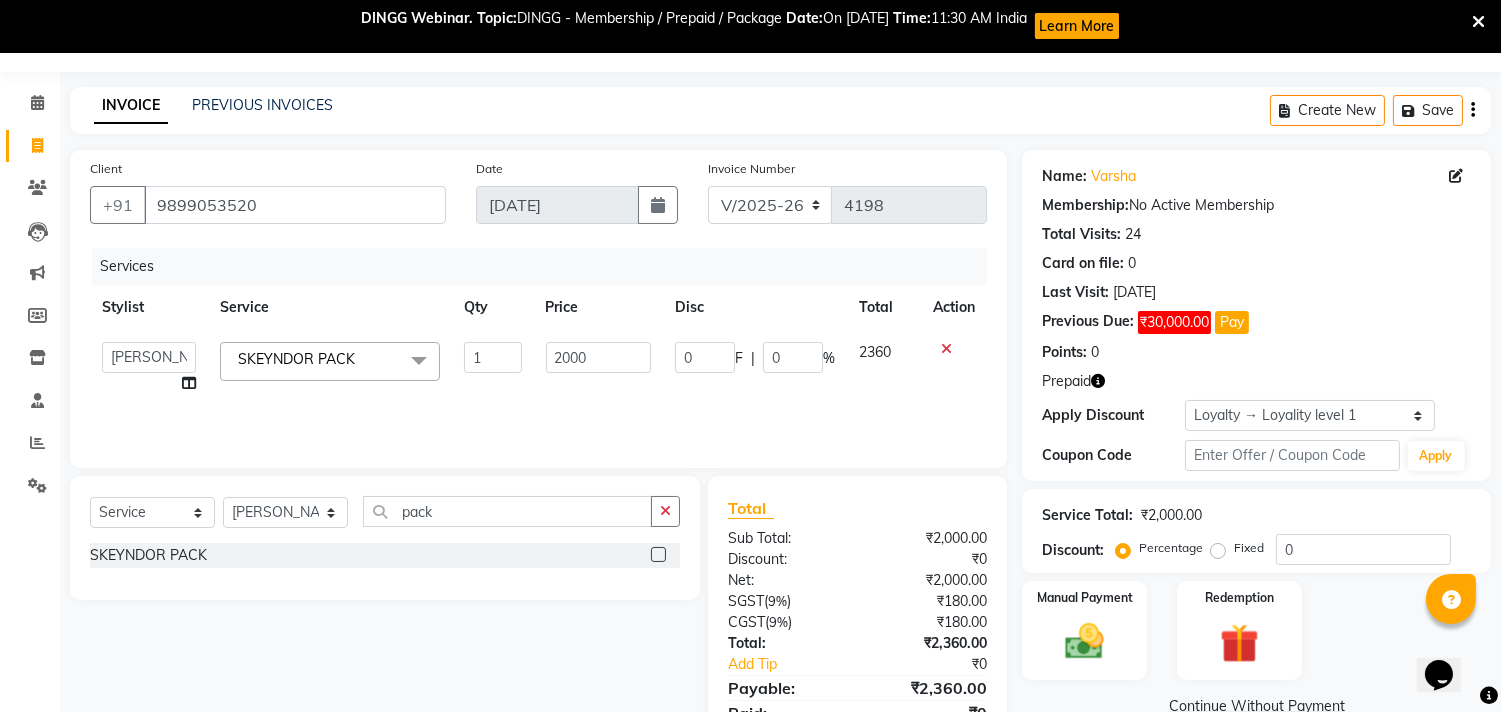 click on "2000" 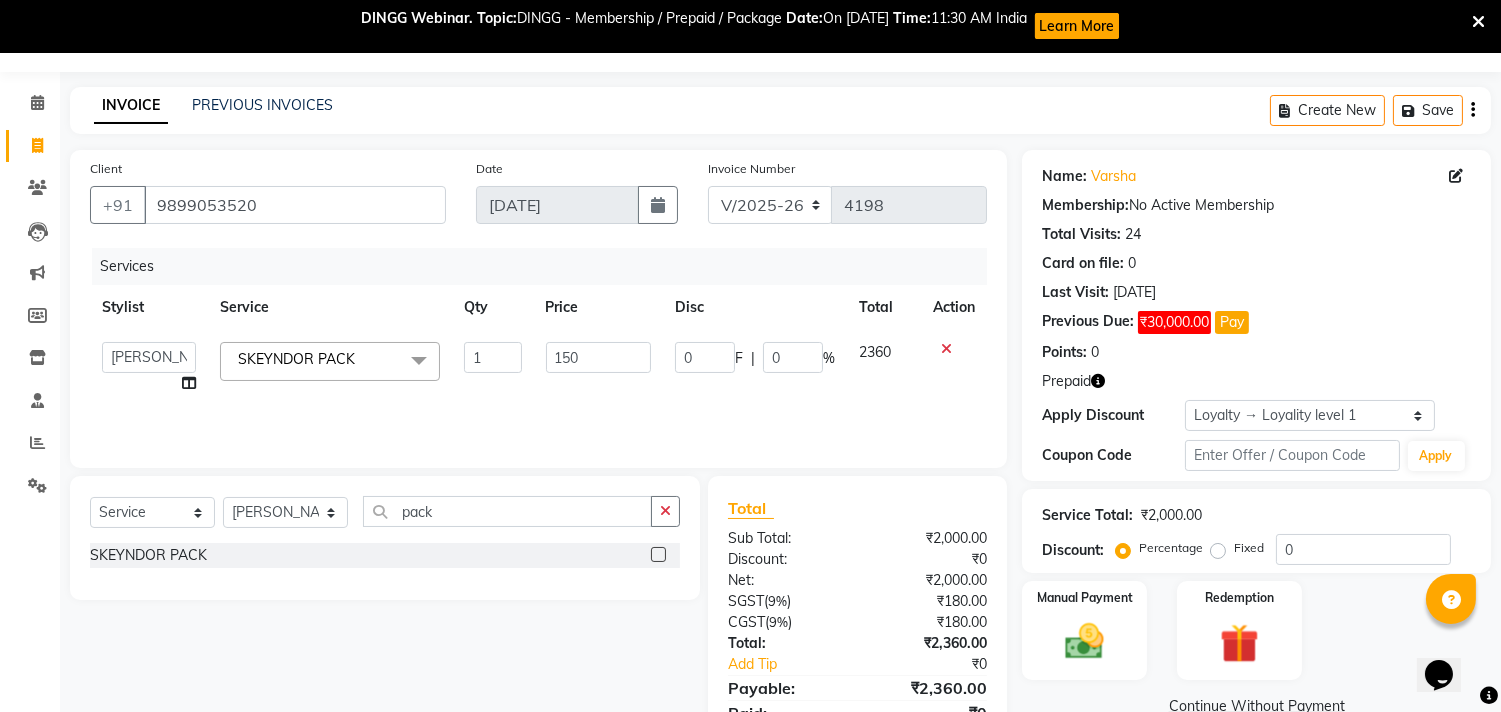 type on "1500" 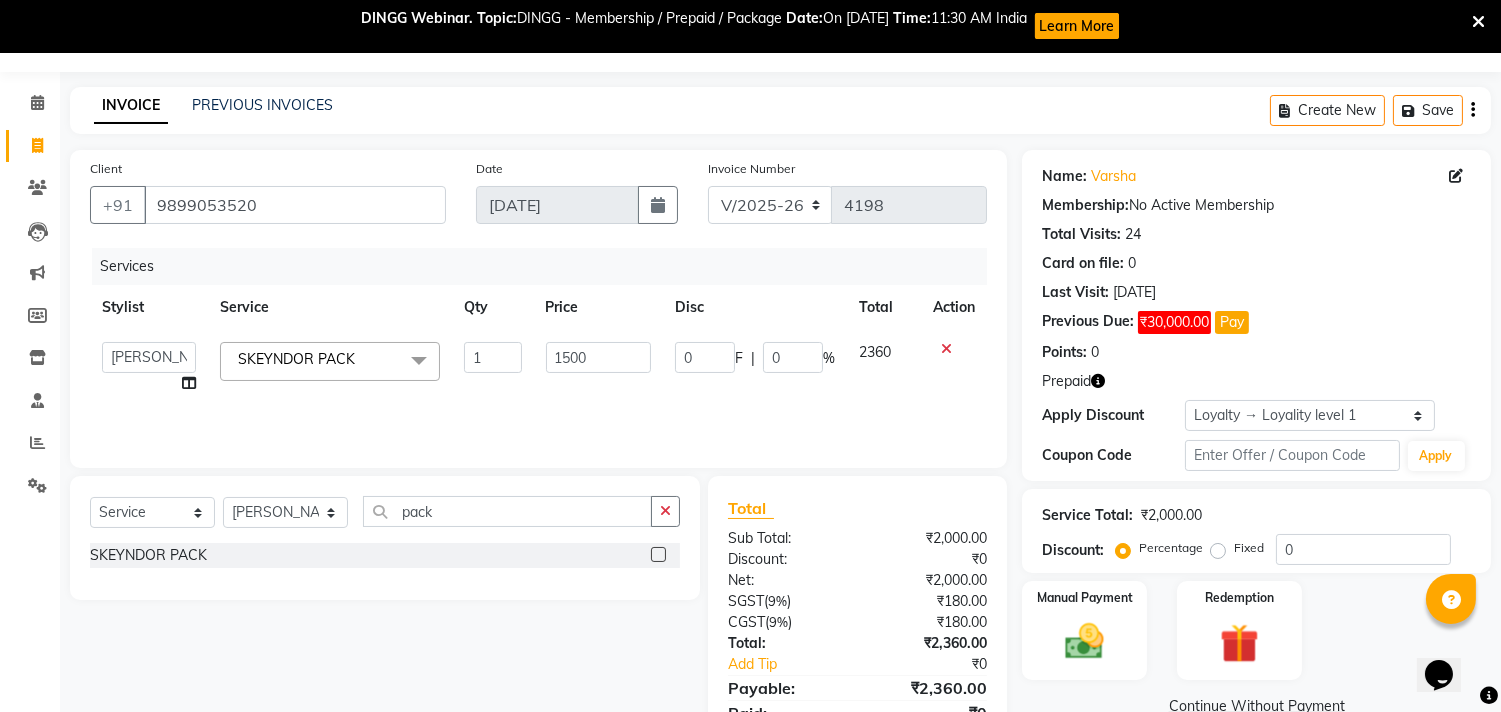 click on "1500" 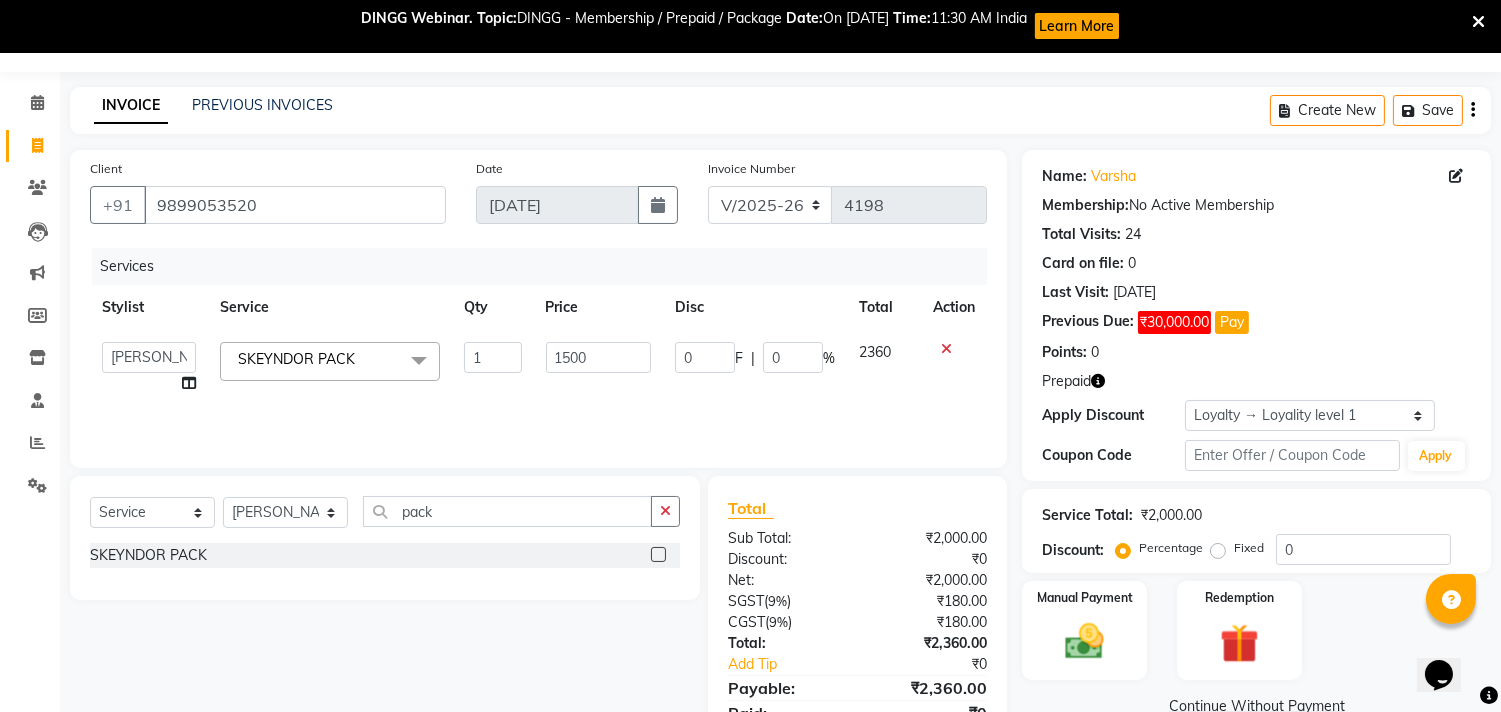 select on "54191" 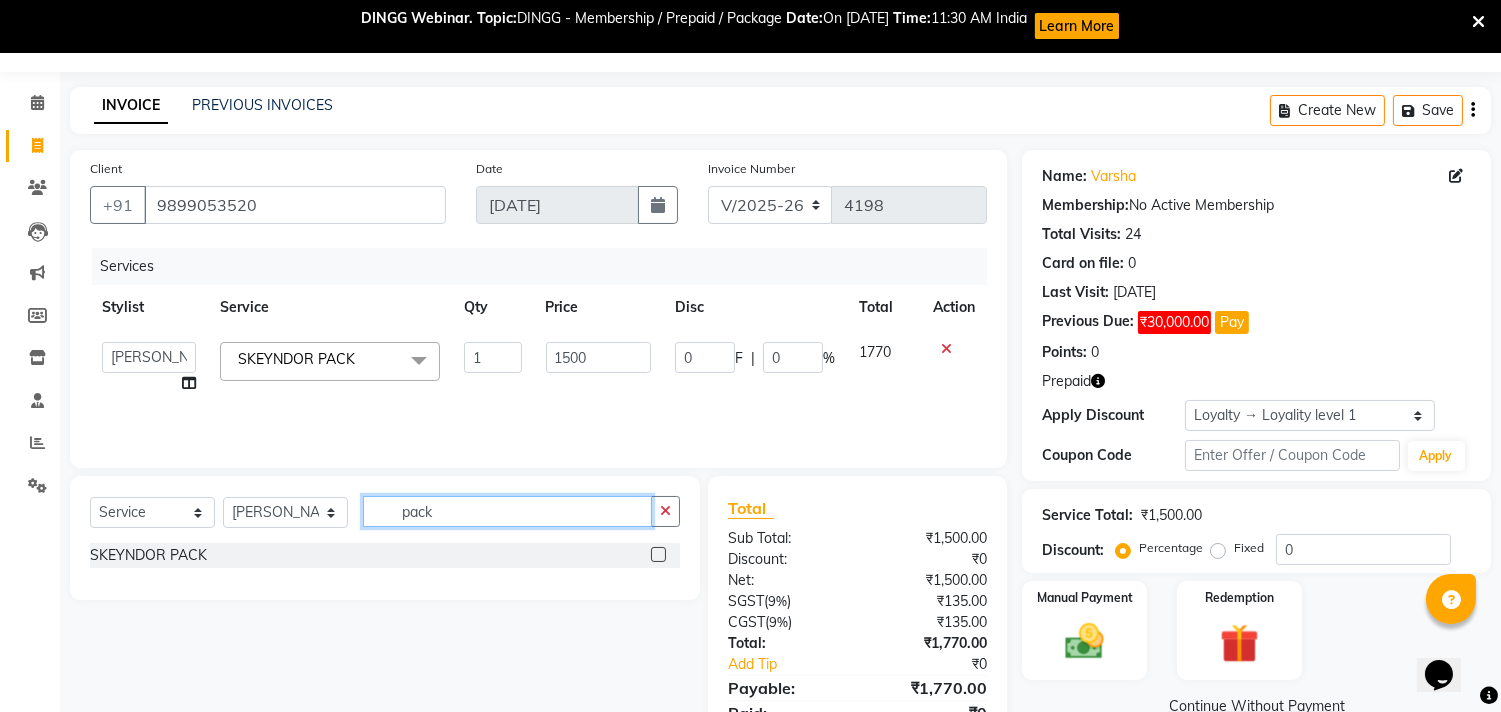 click on "pack" 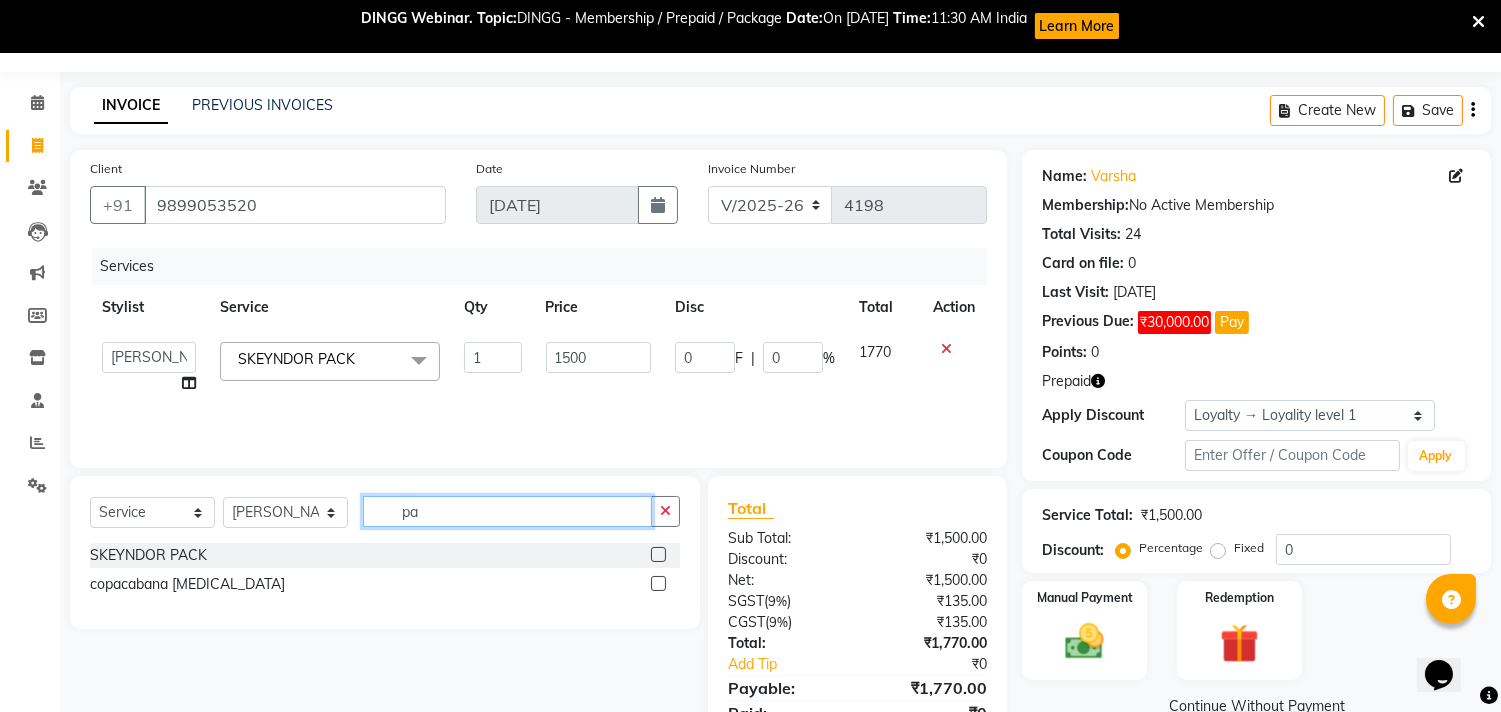 type on "p" 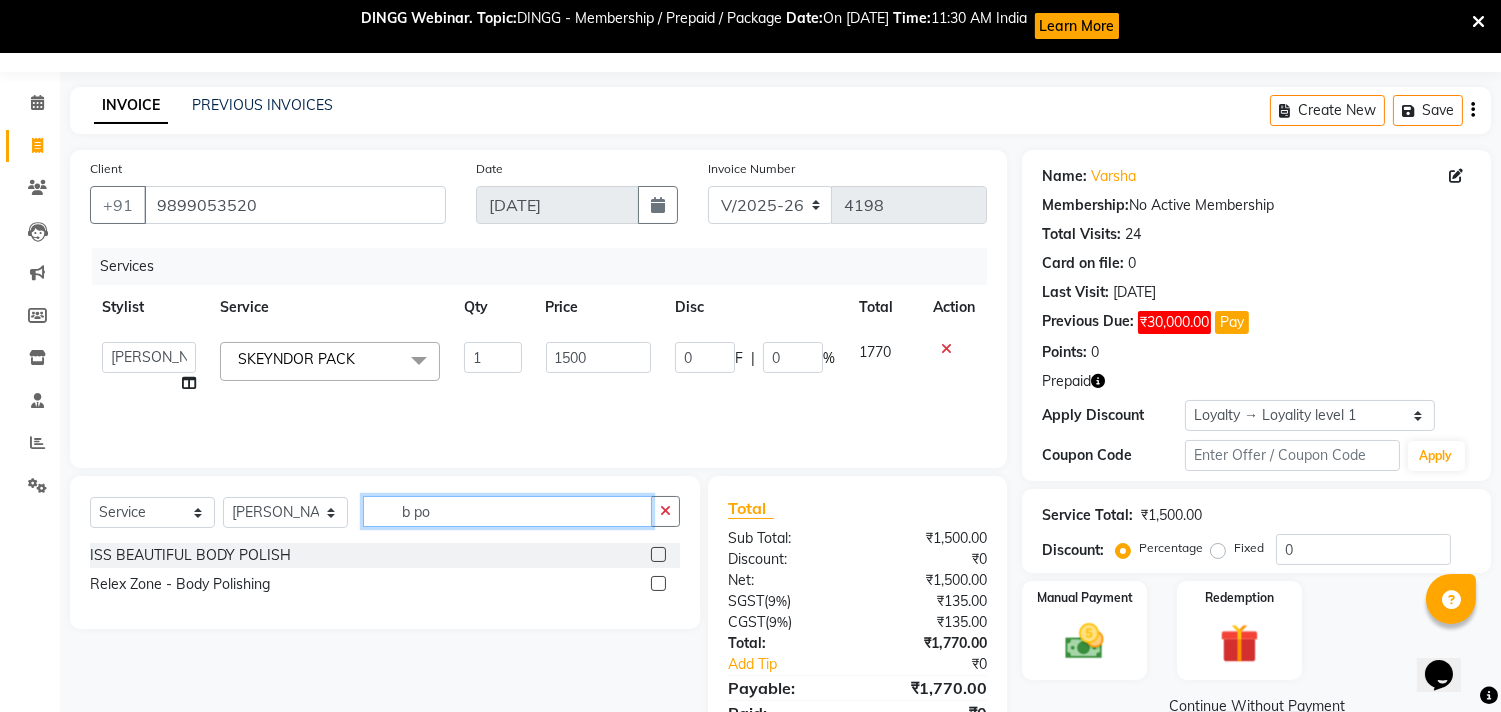 type on "b po" 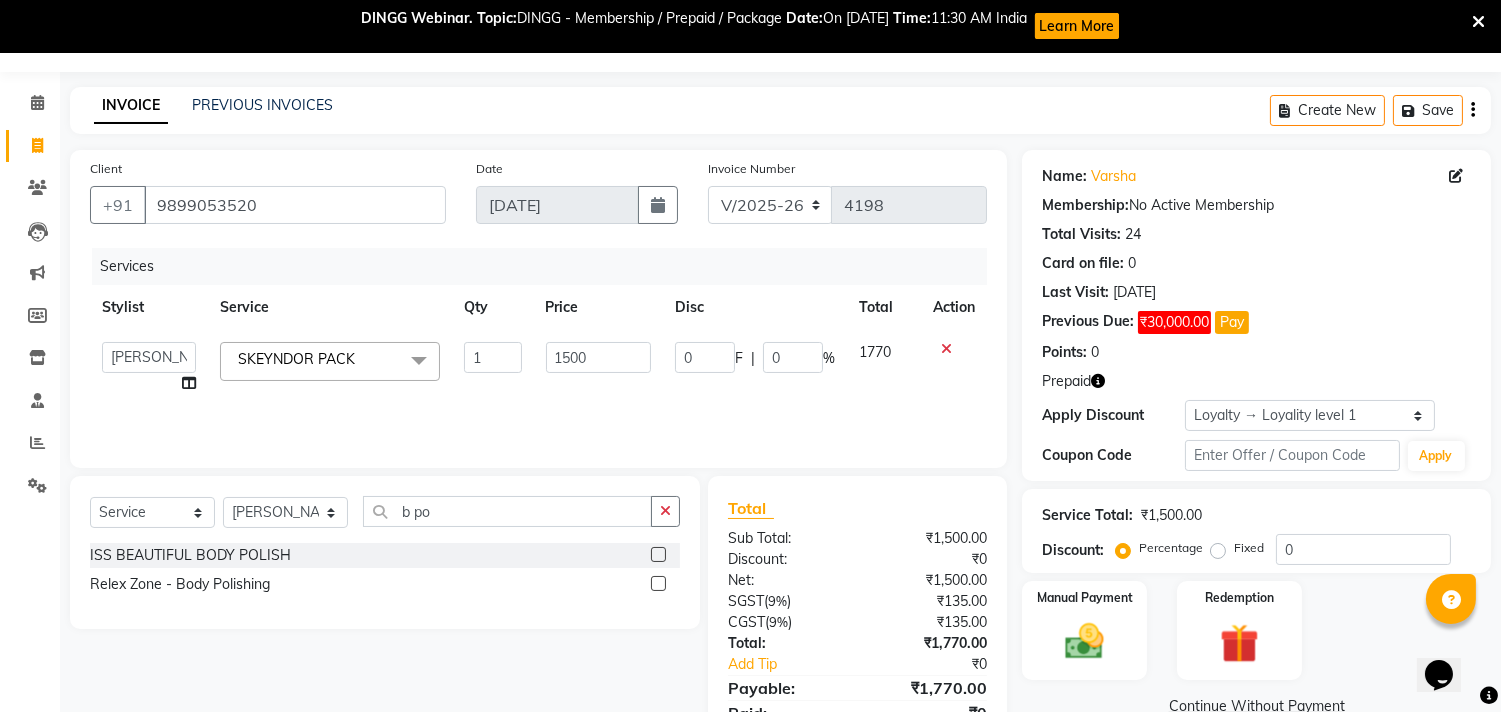 click 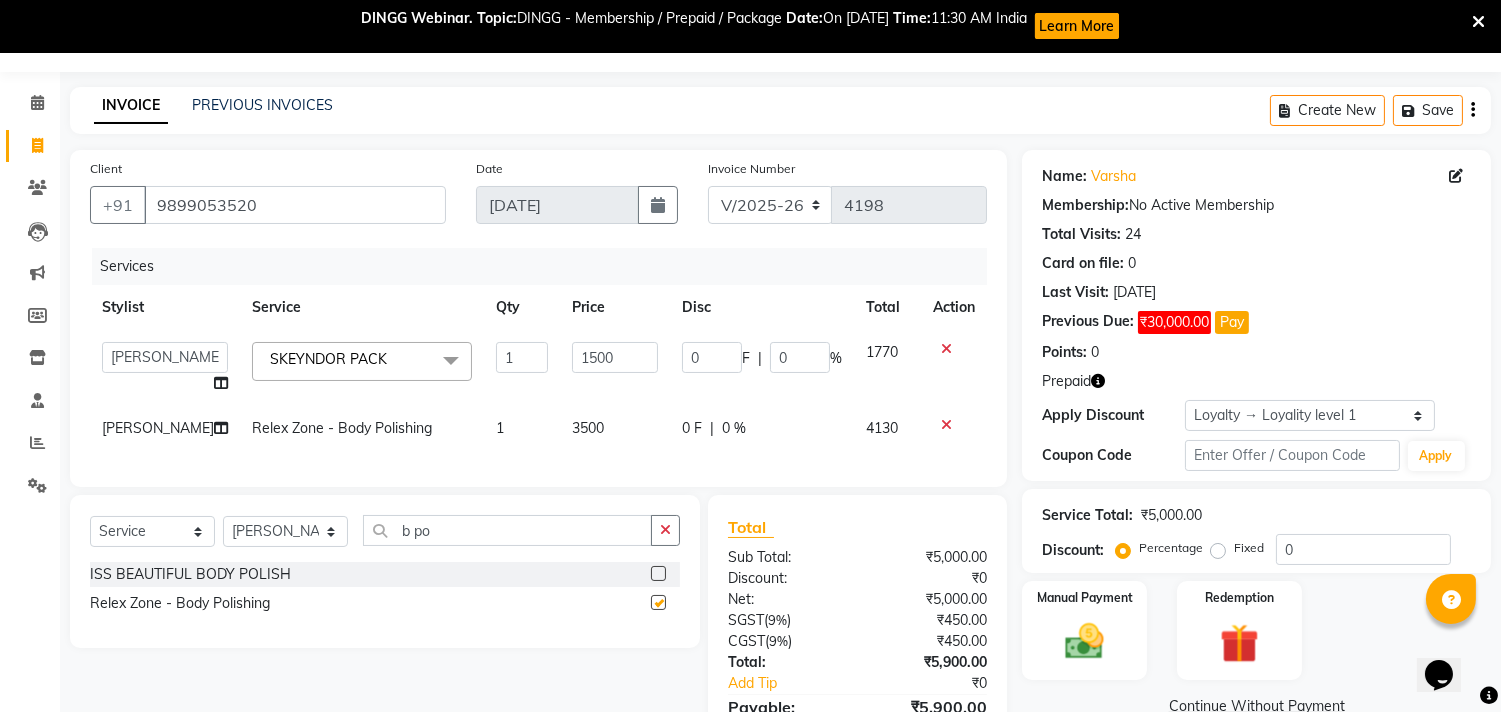 checkbox on "false" 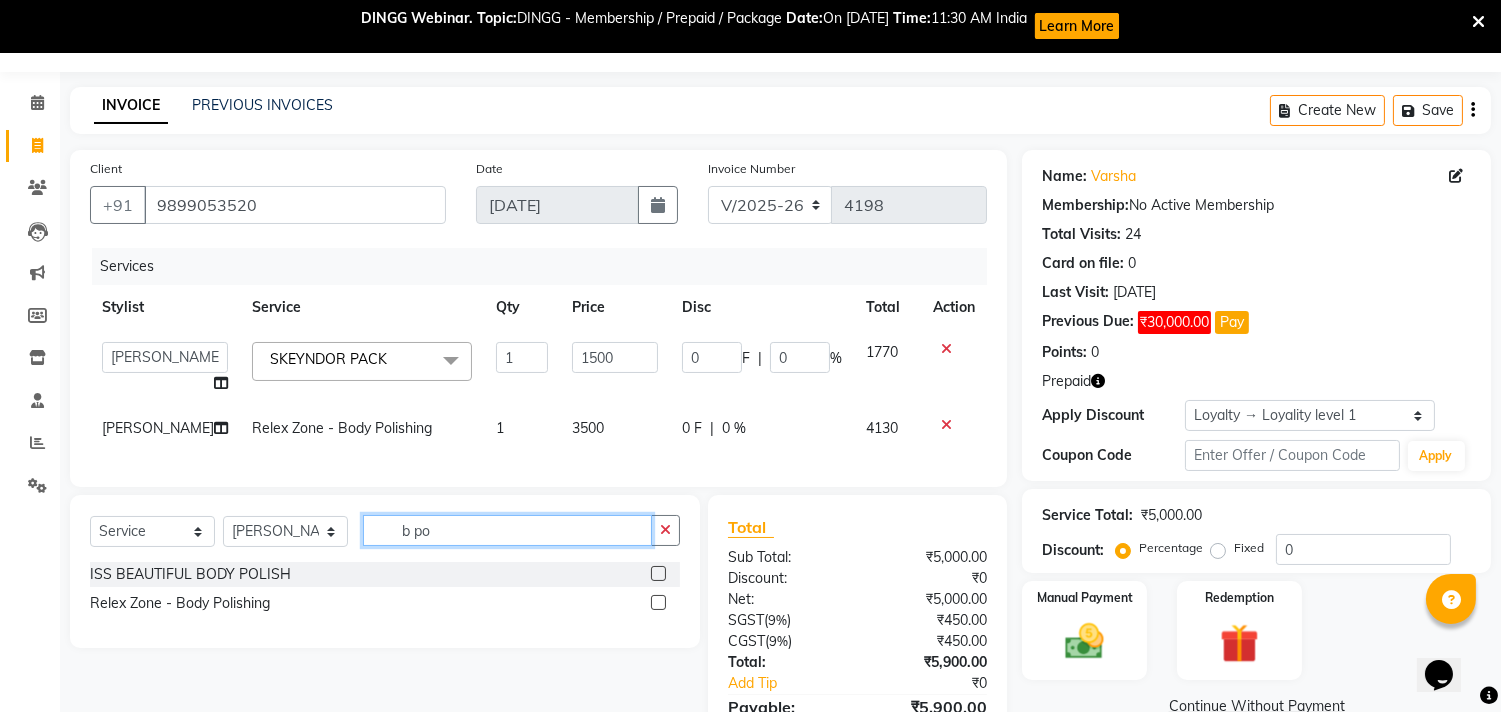 click on "b po" 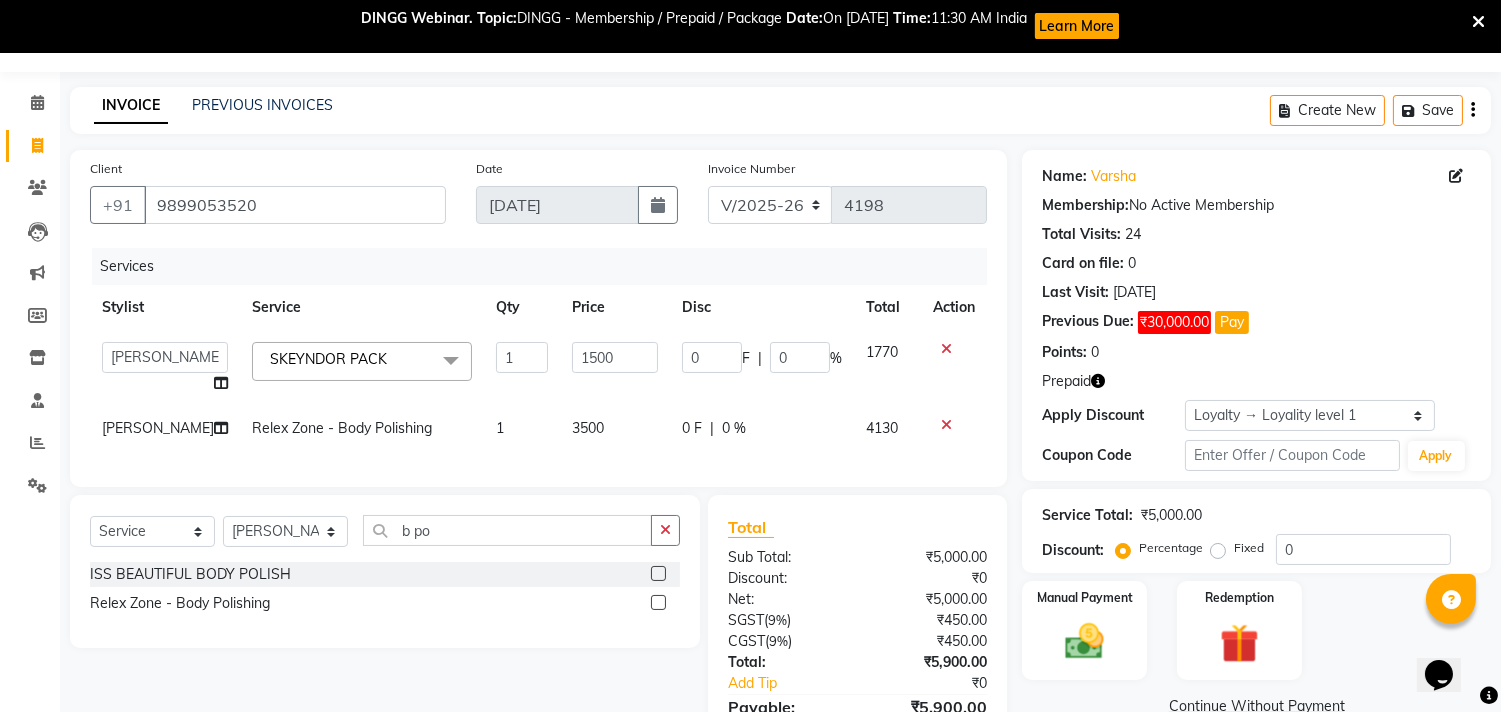 click 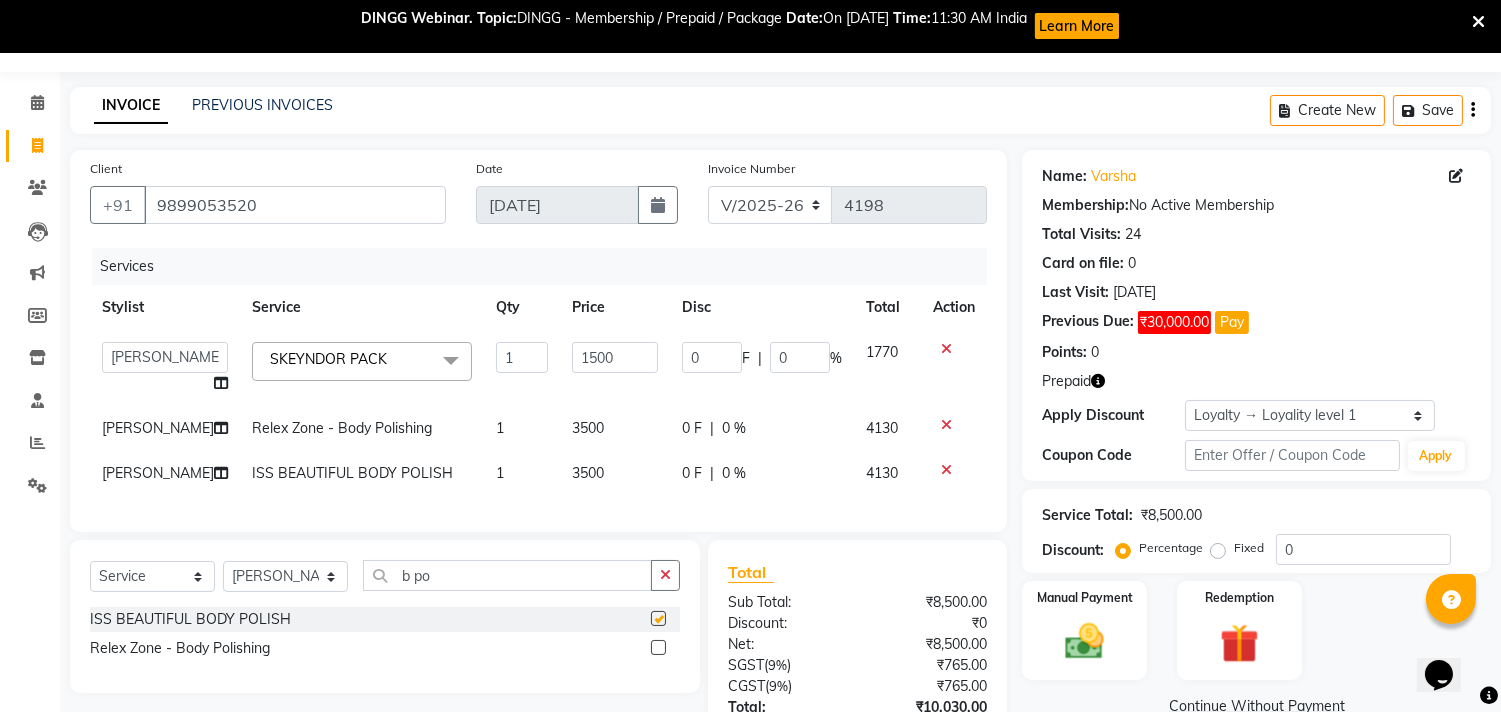 checkbox on "false" 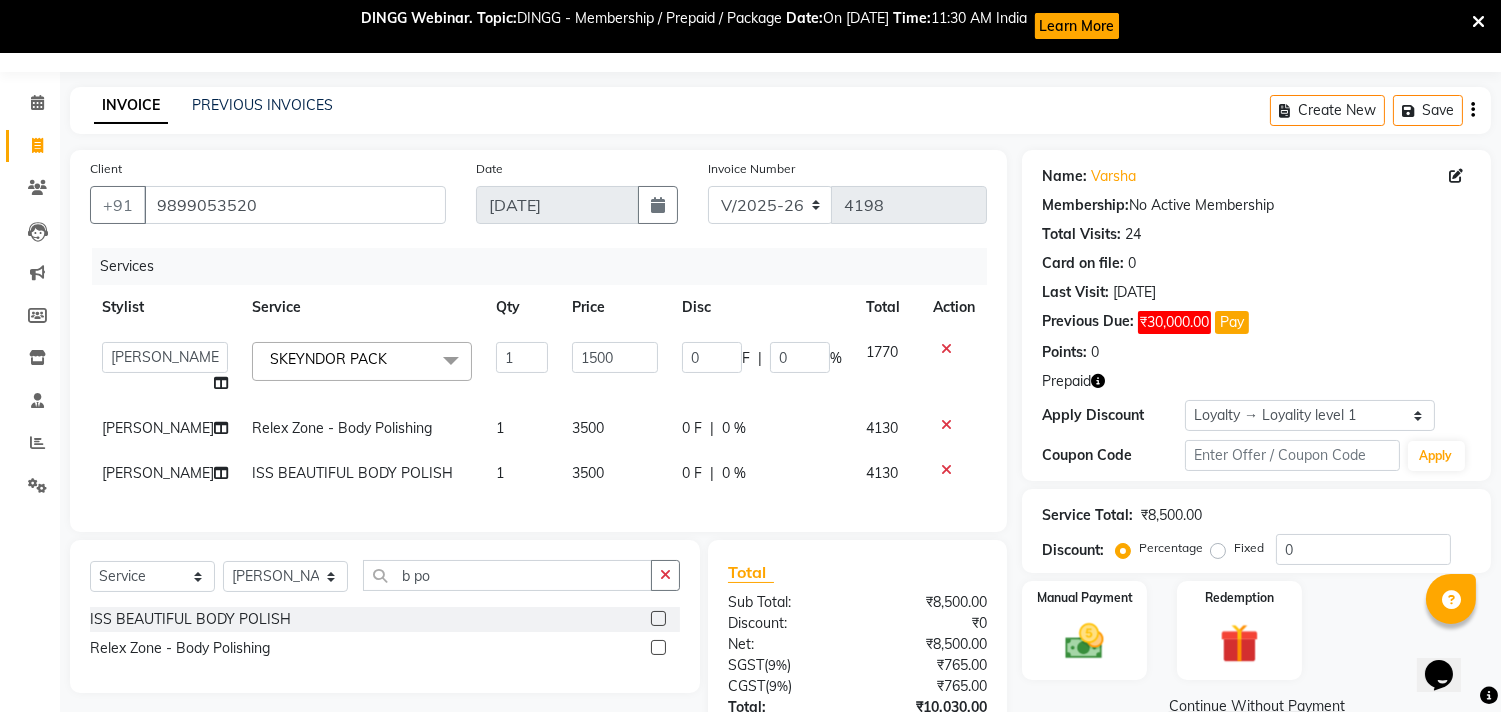 click 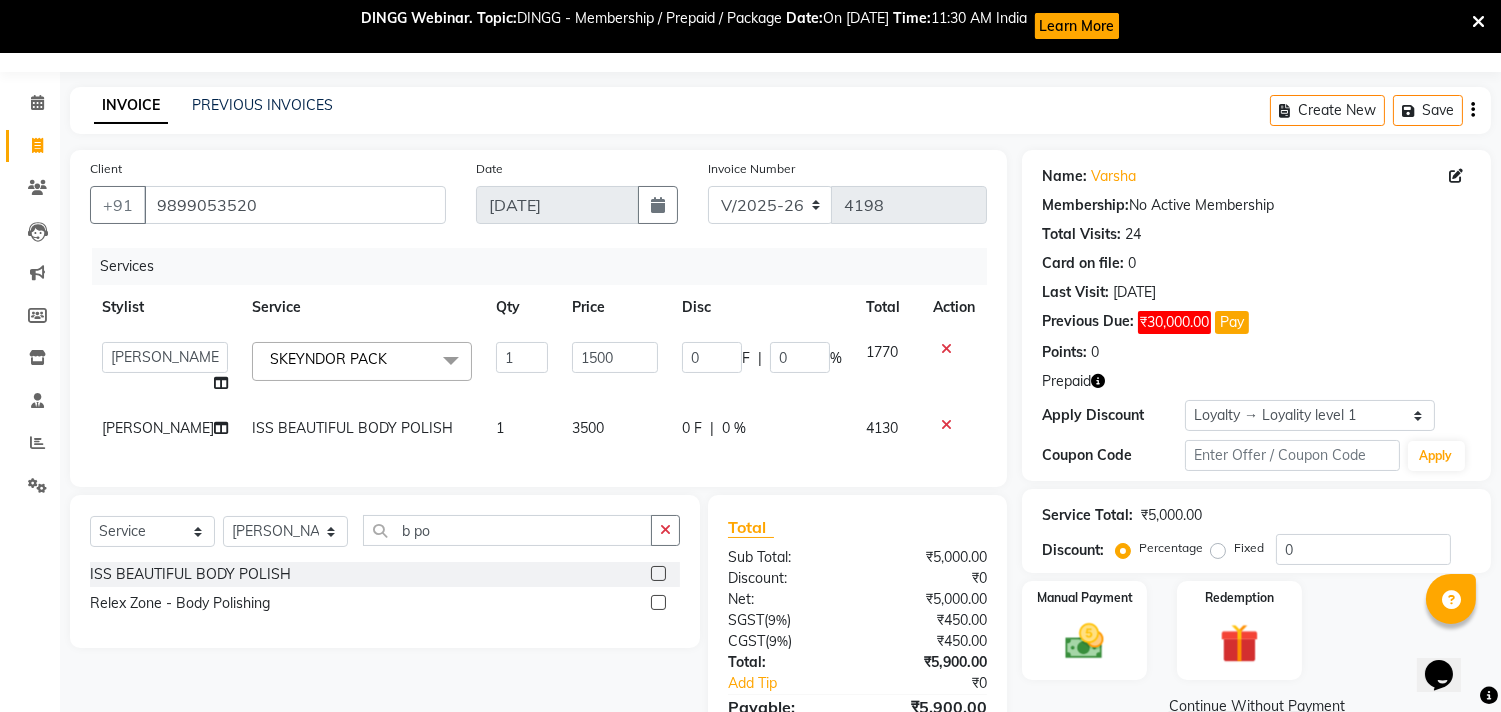 click 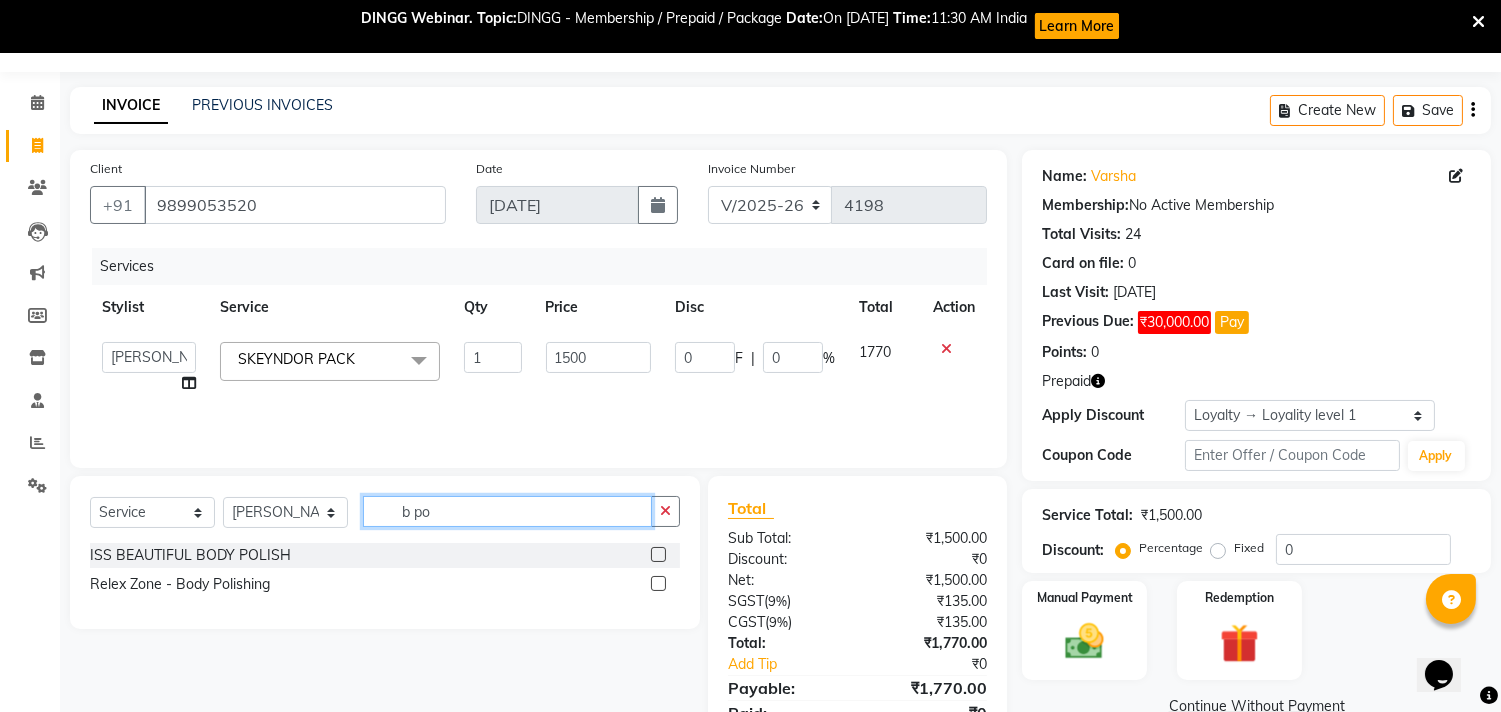 click on "b po" 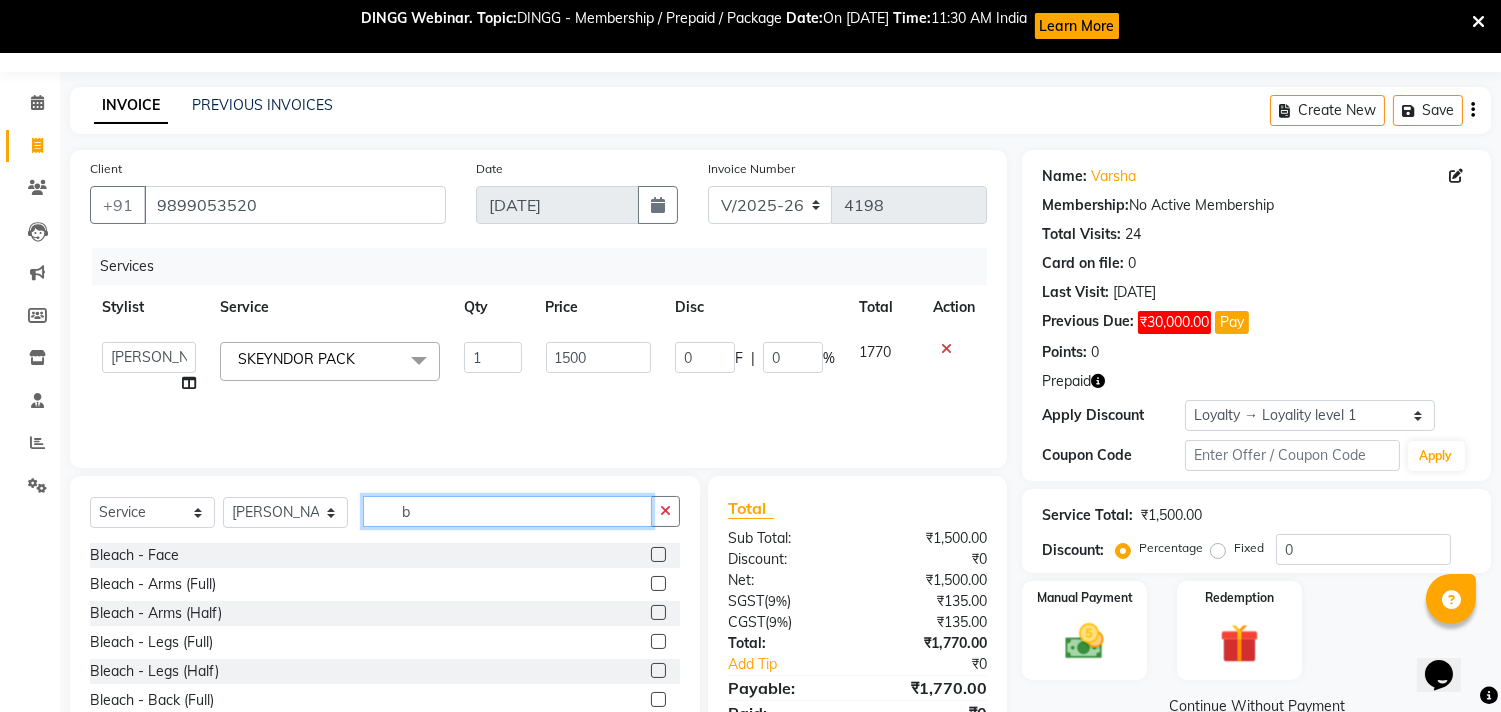 type on "b" 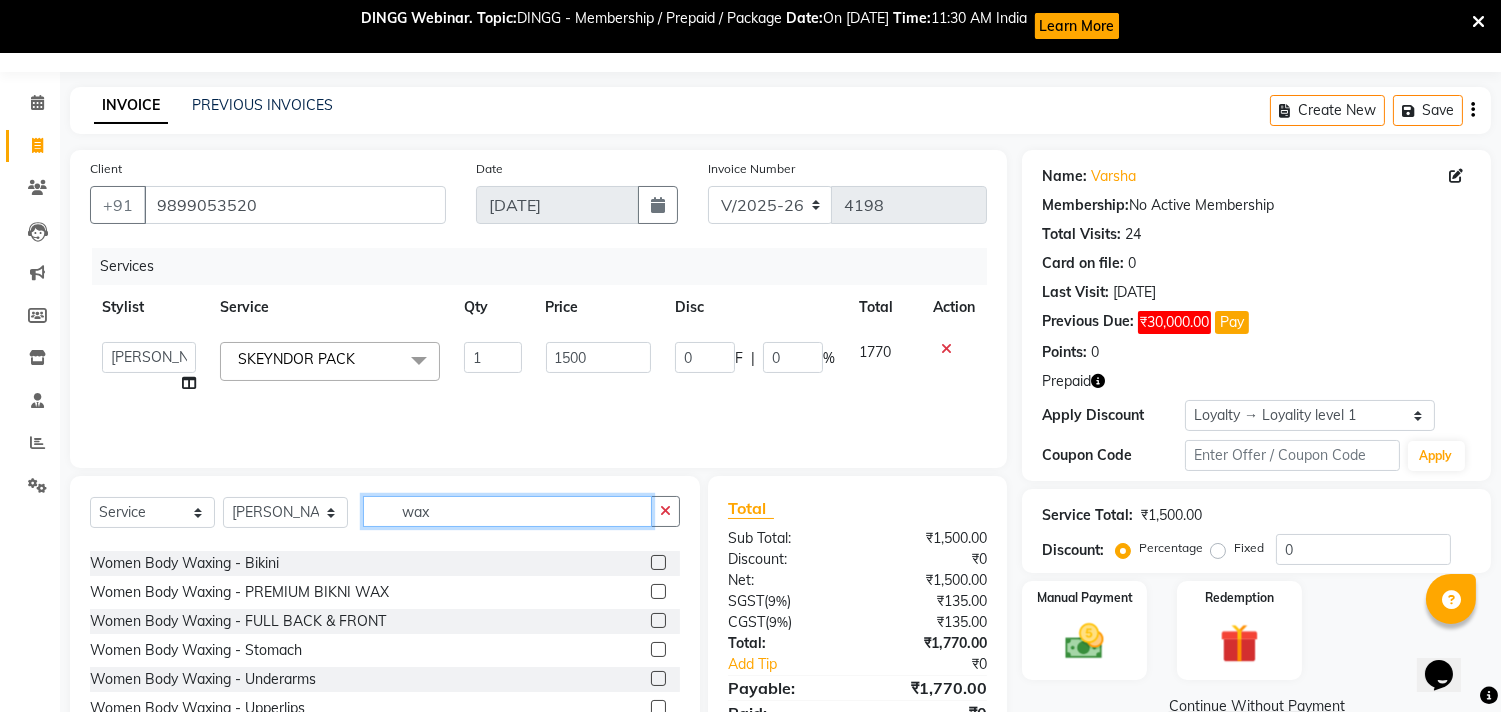 scroll, scrollTop: 0, scrollLeft: 0, axis: both 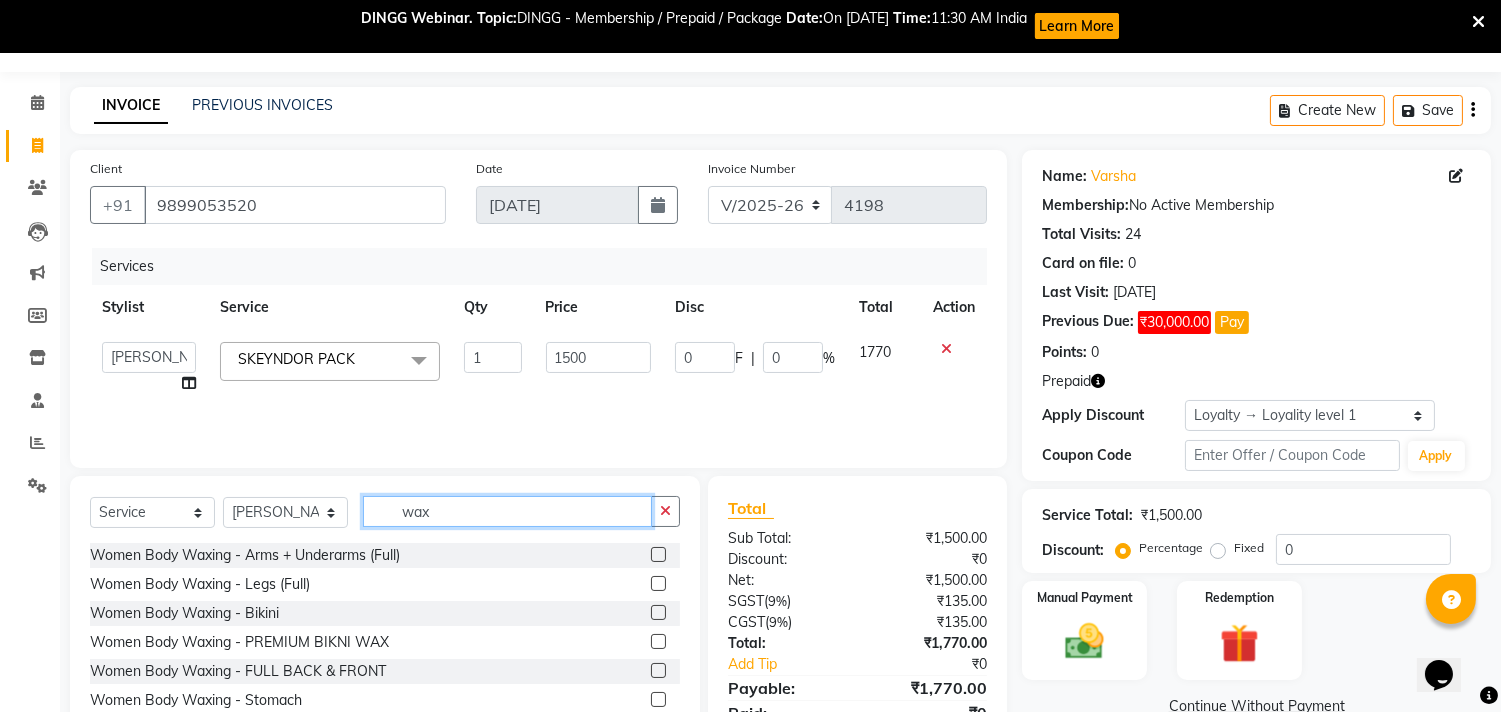 type on "wax" 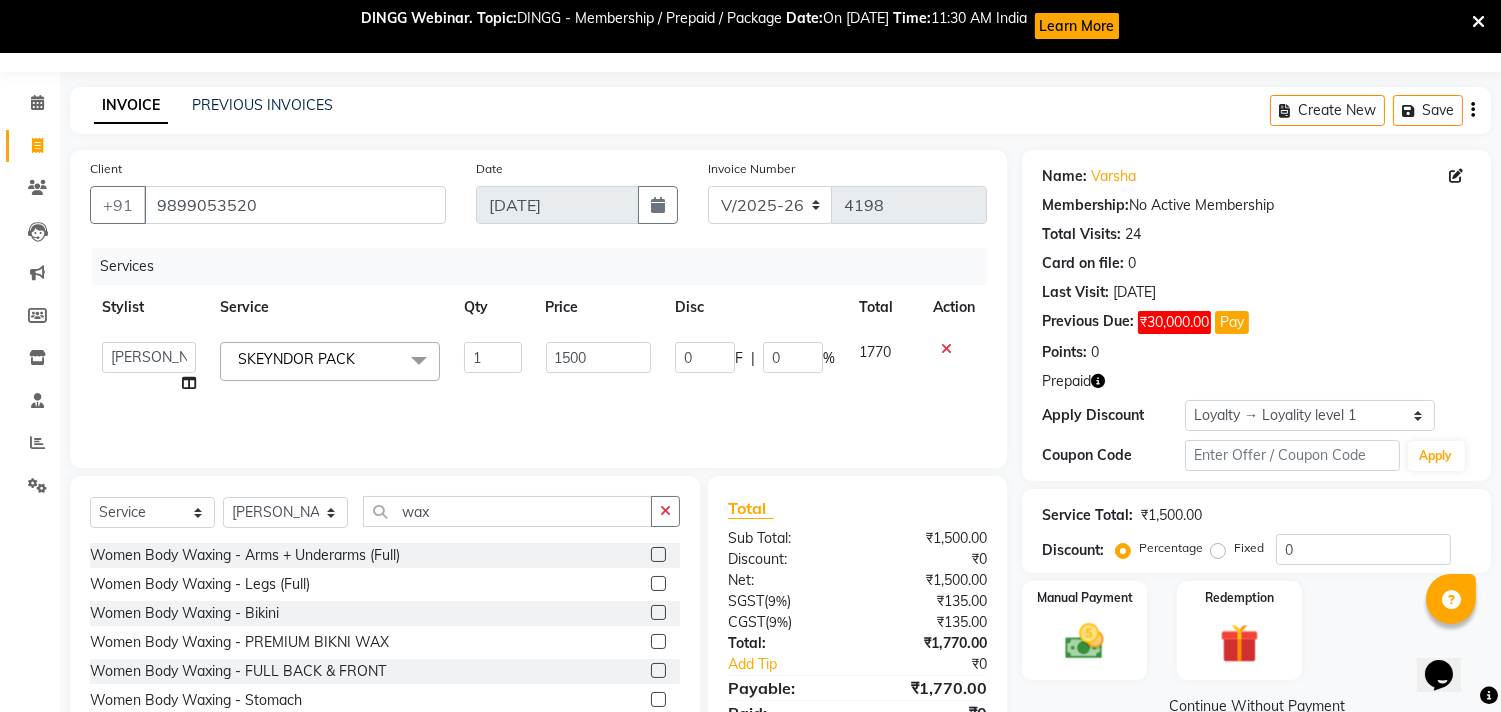 click 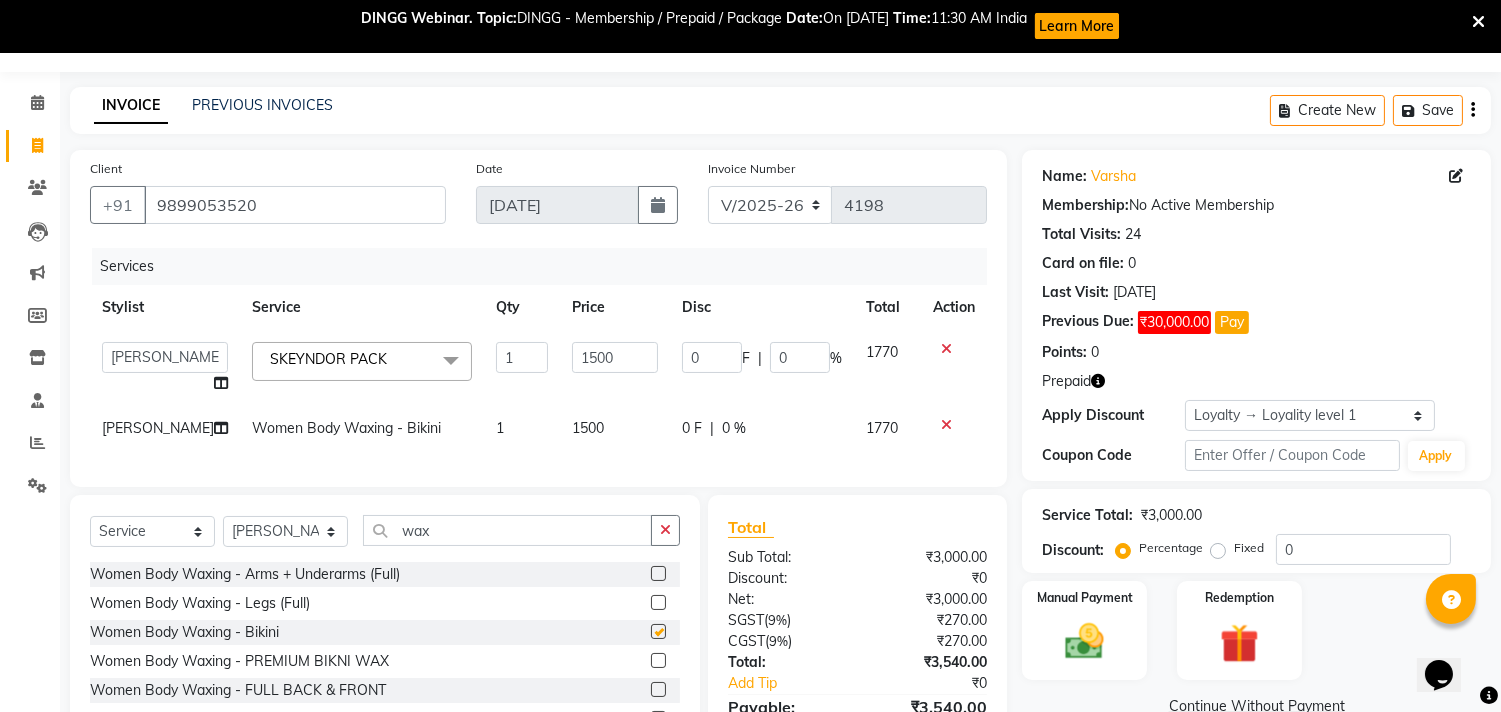 checkbox on "false" 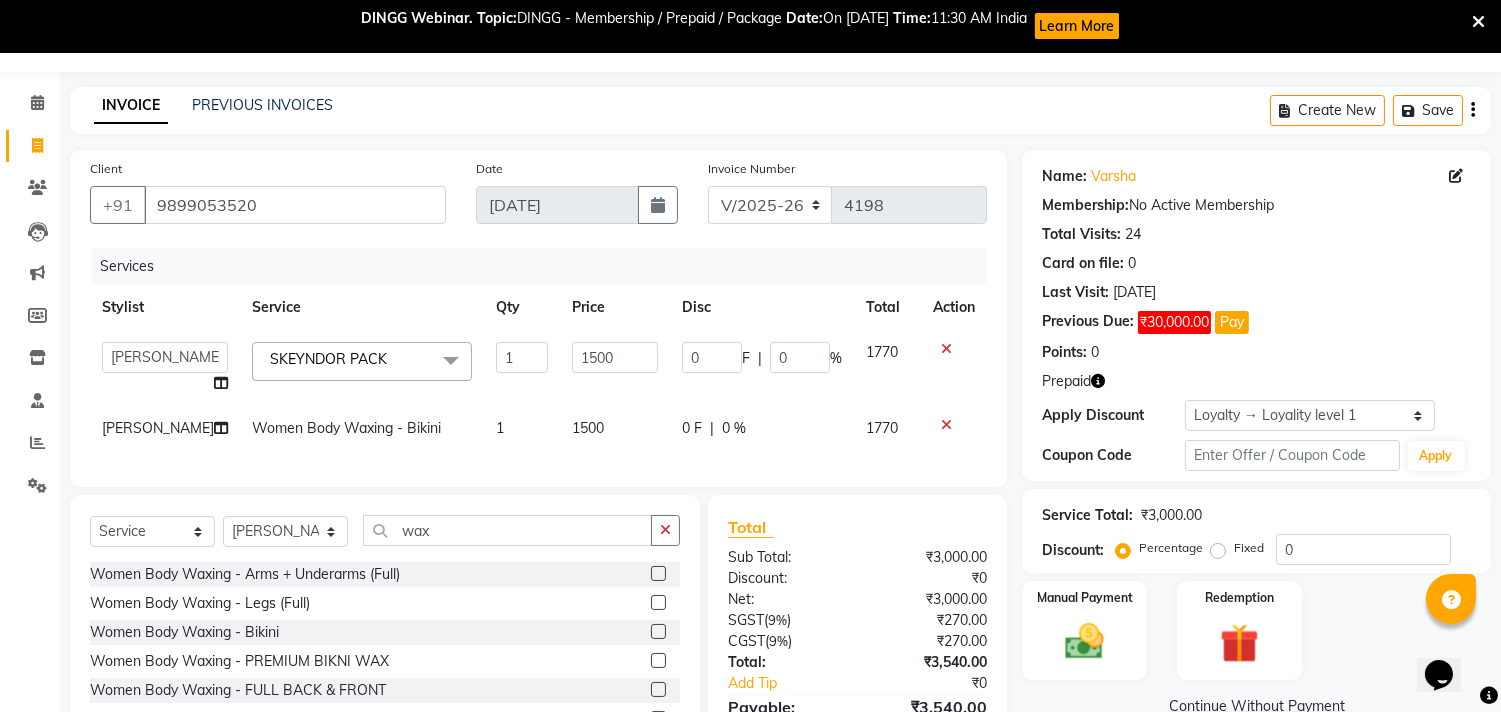 click 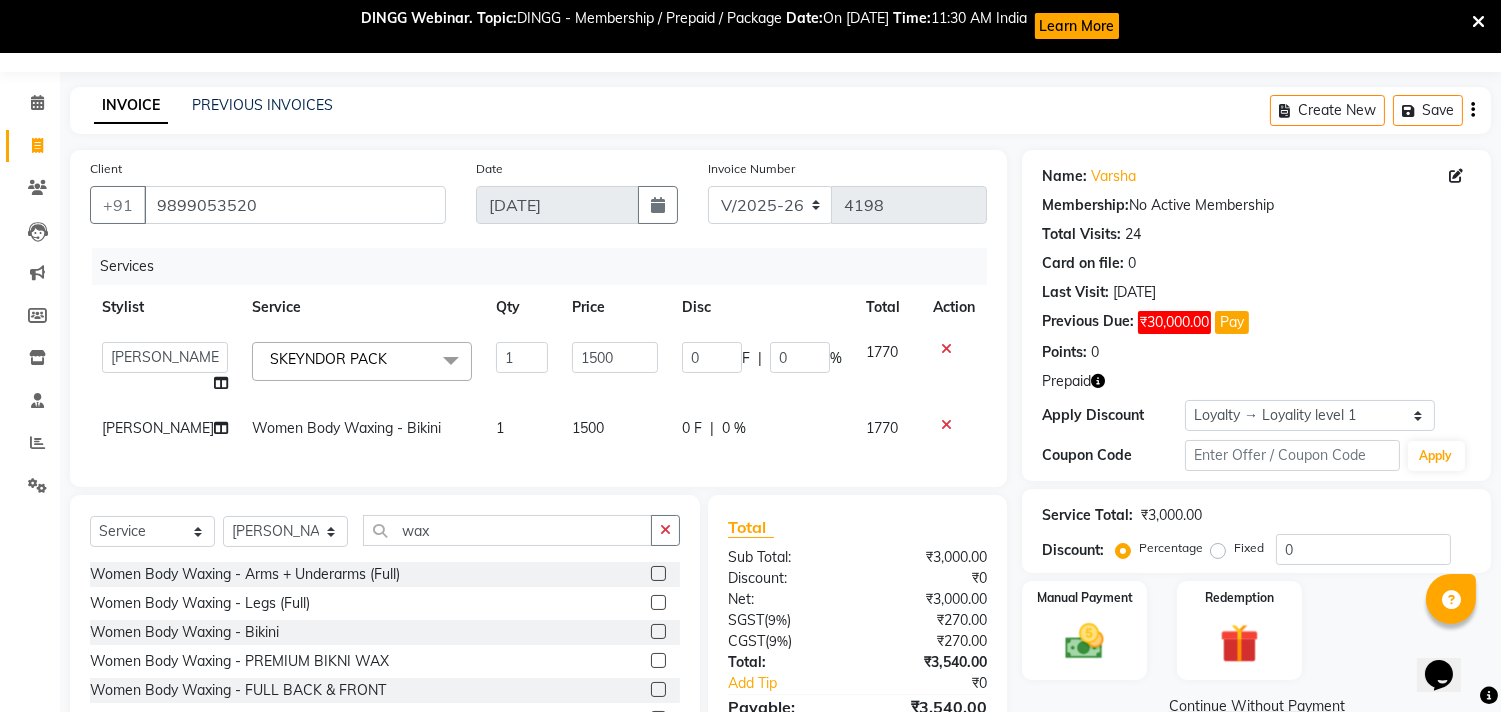 click at bounding box center (657, 574) 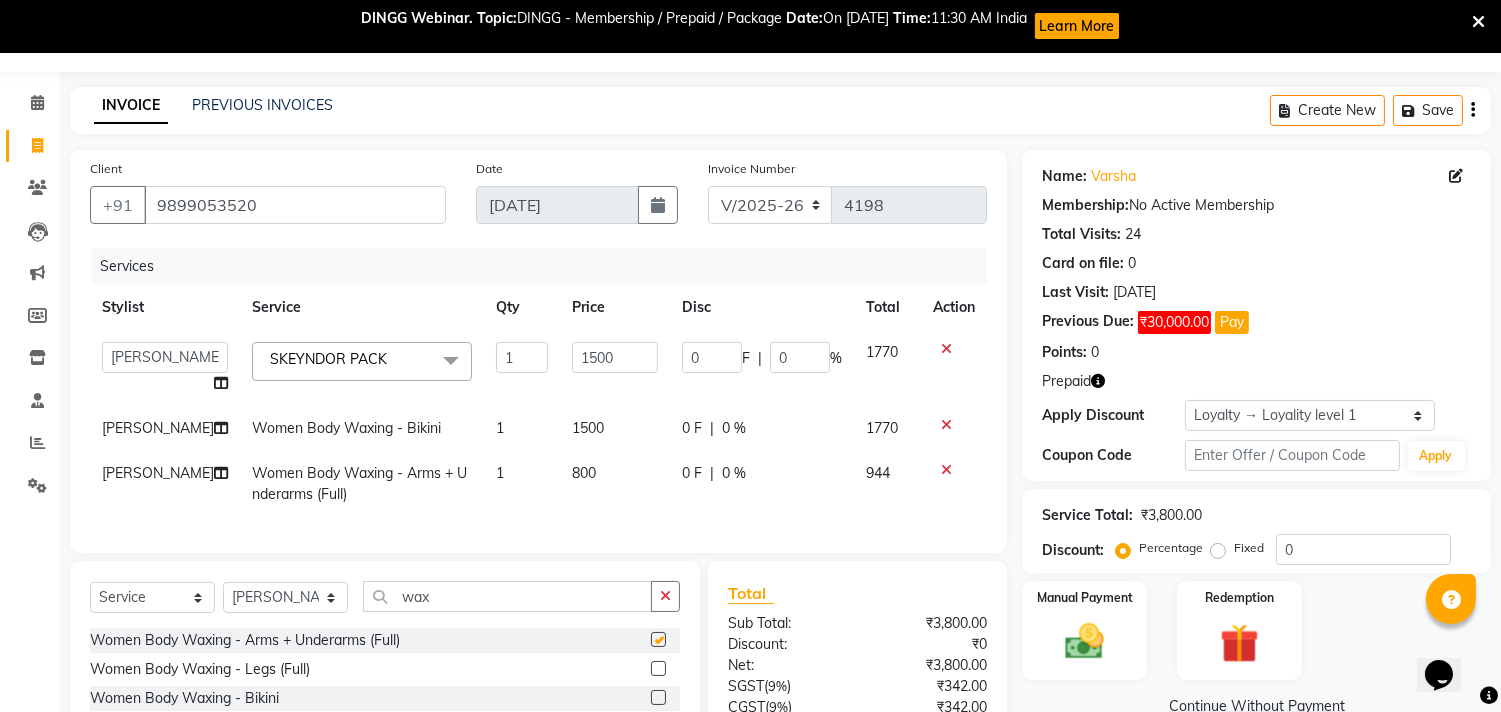 checkbox on "false" 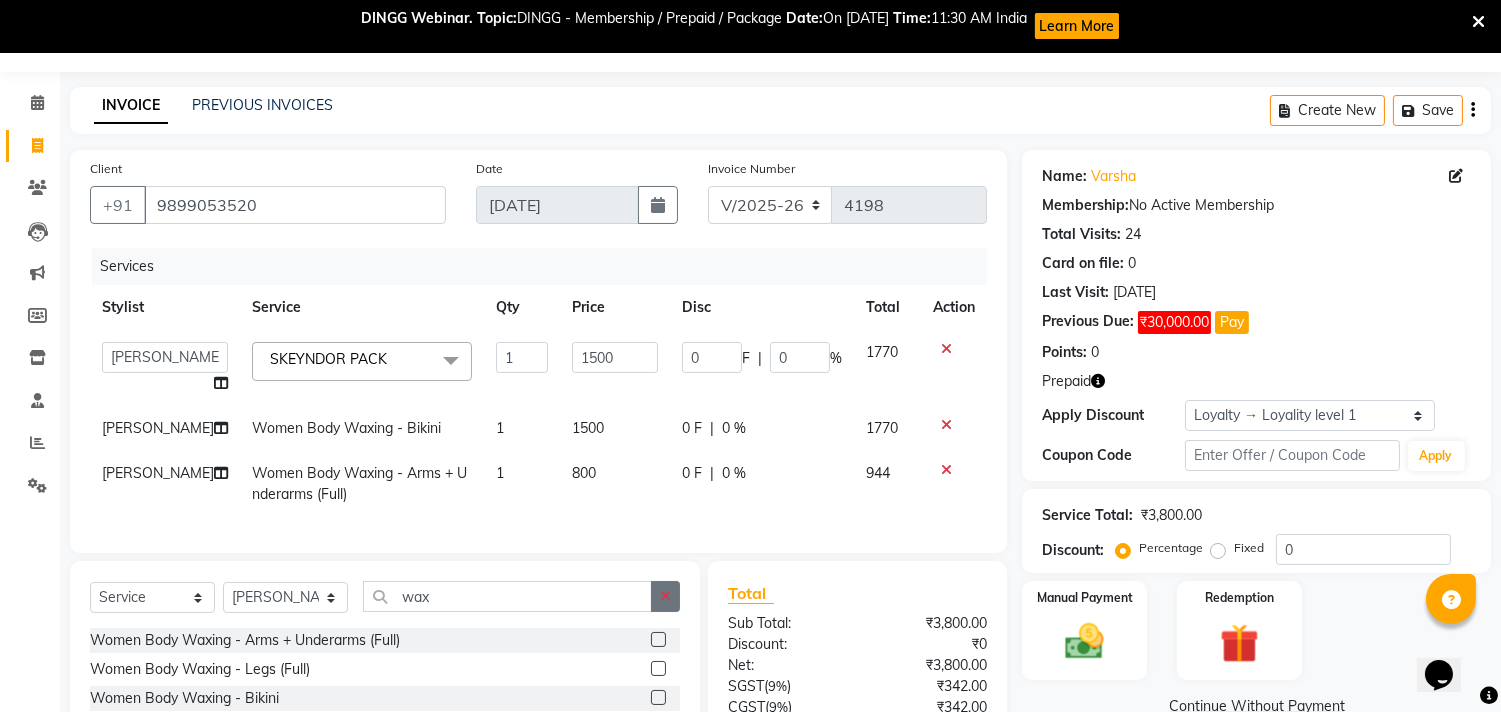 click 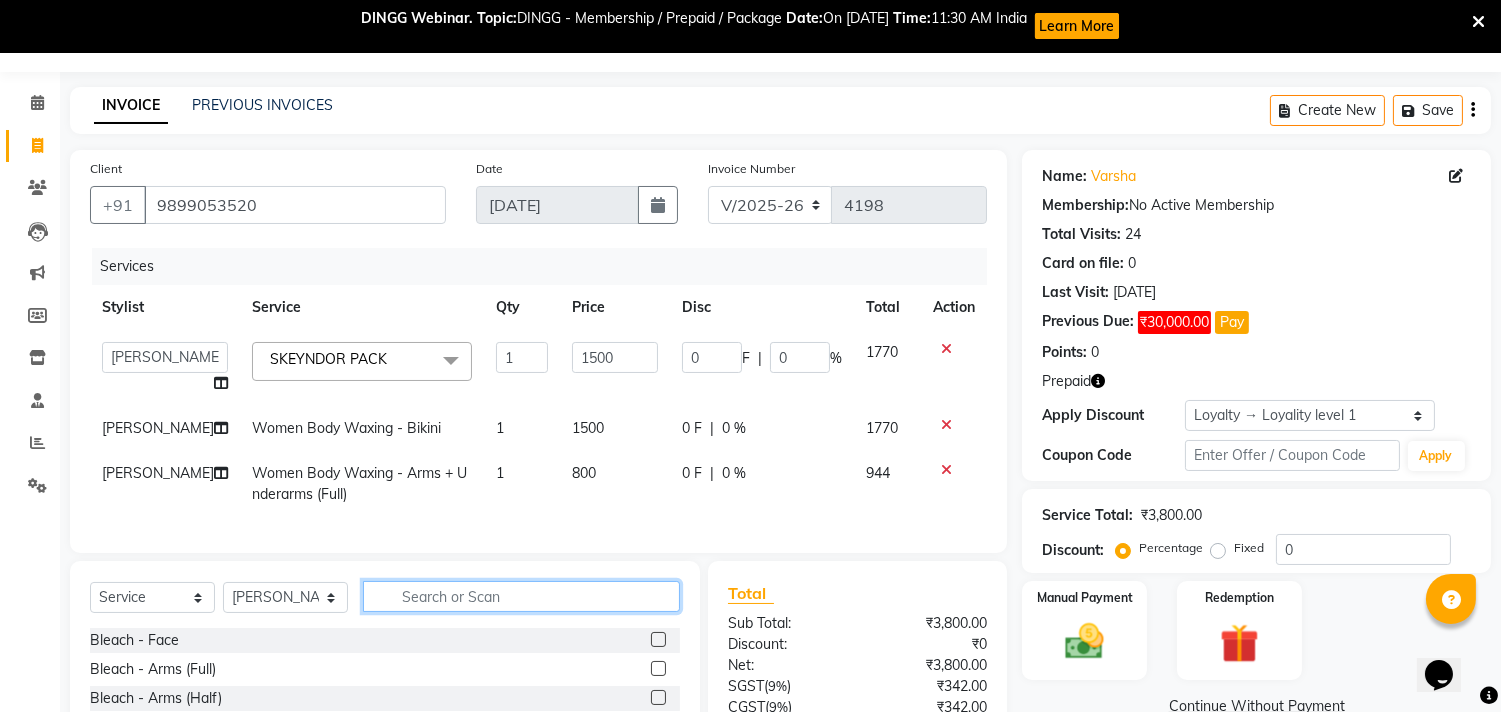 click 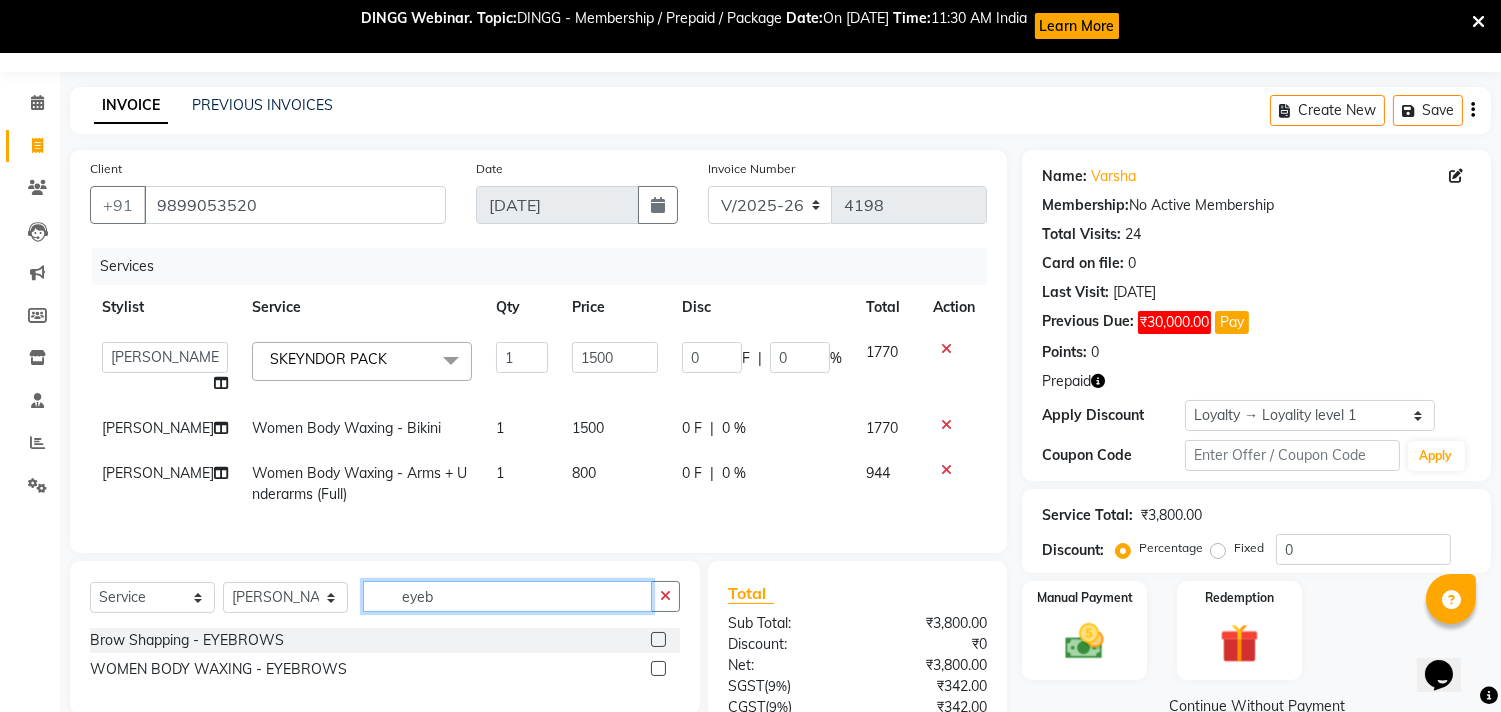 type on "eyeb" 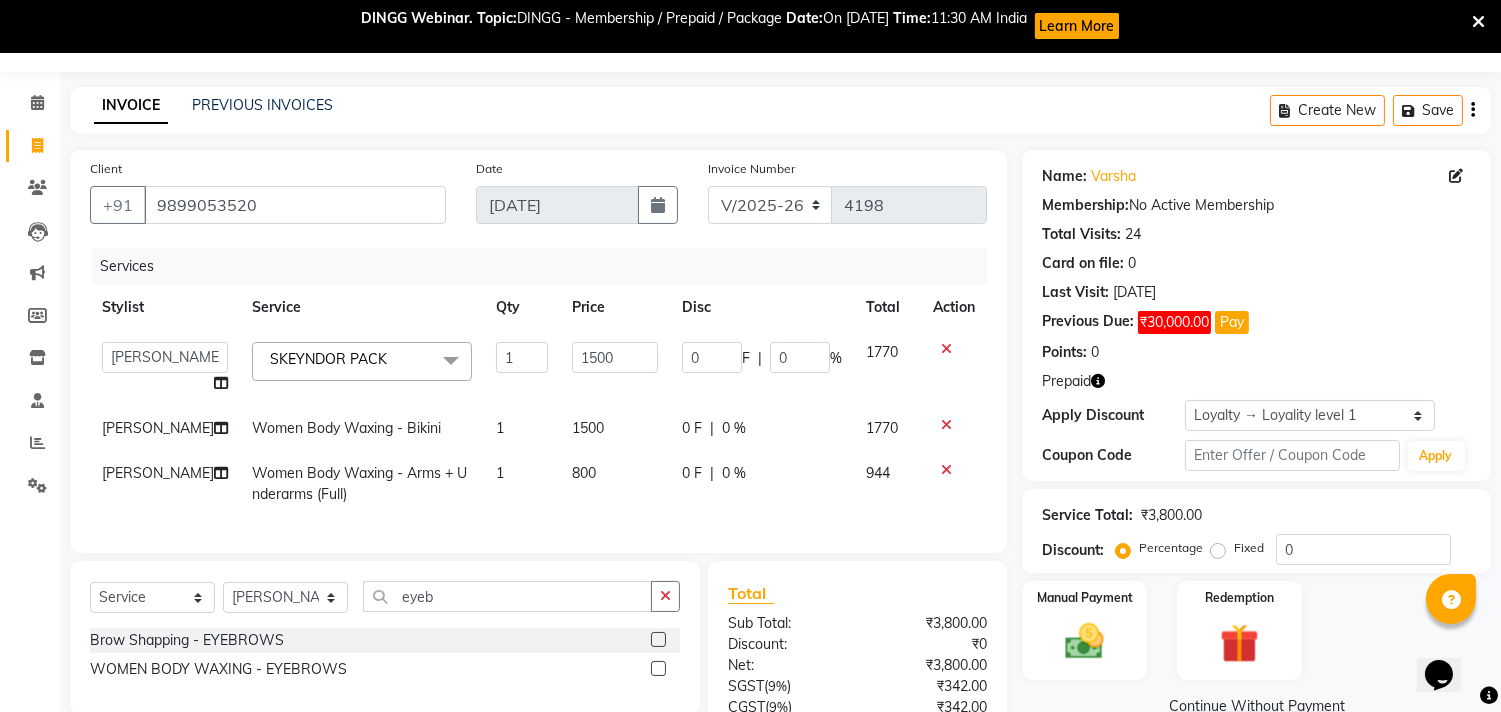 click 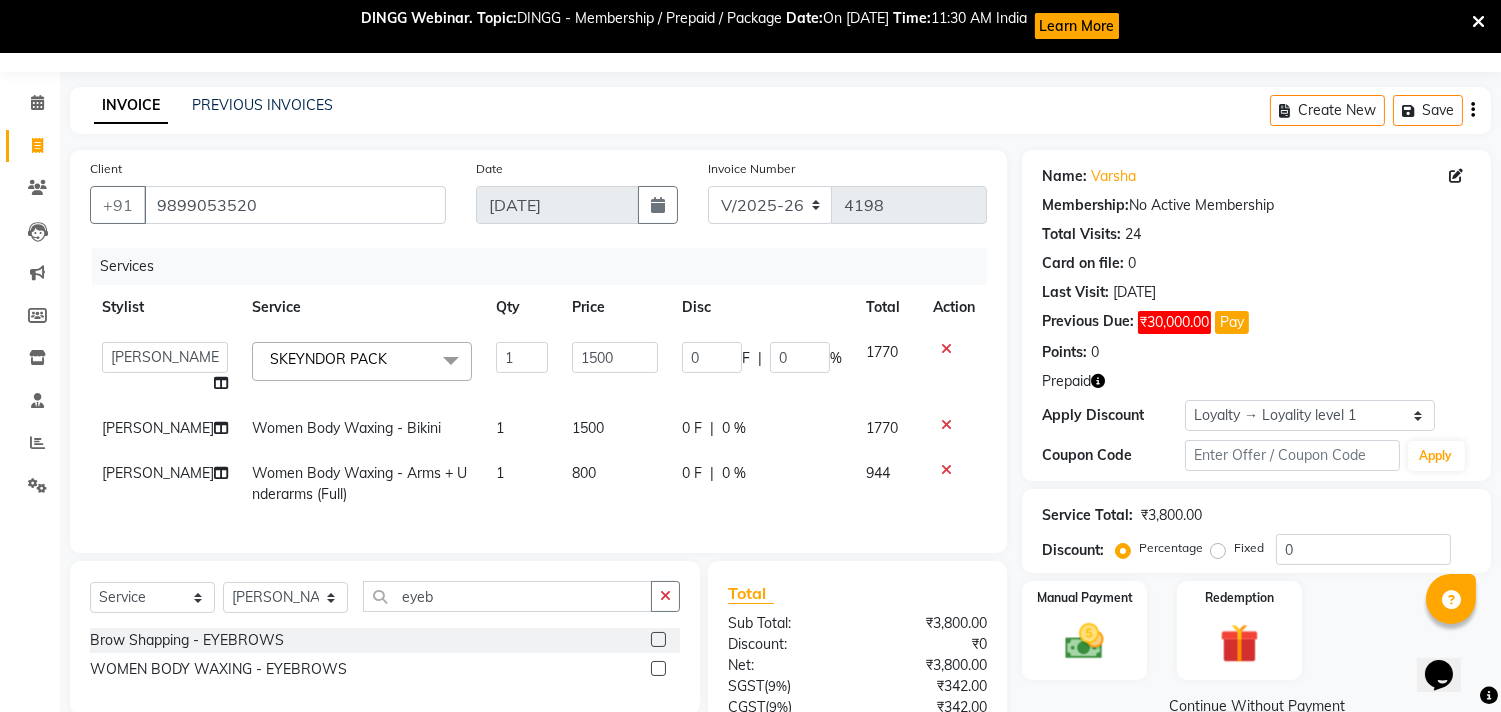 click at bounding box center (657, 640) 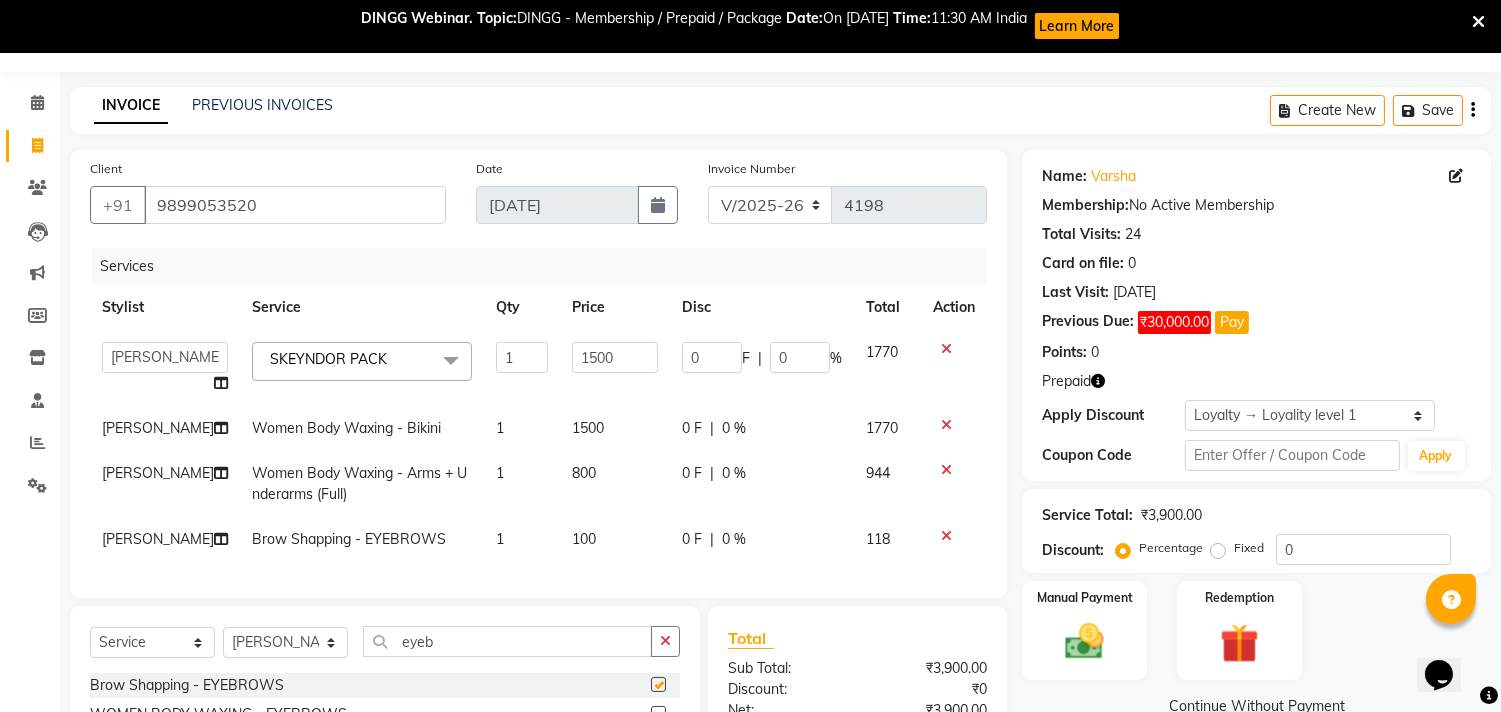 checkbox on "false" 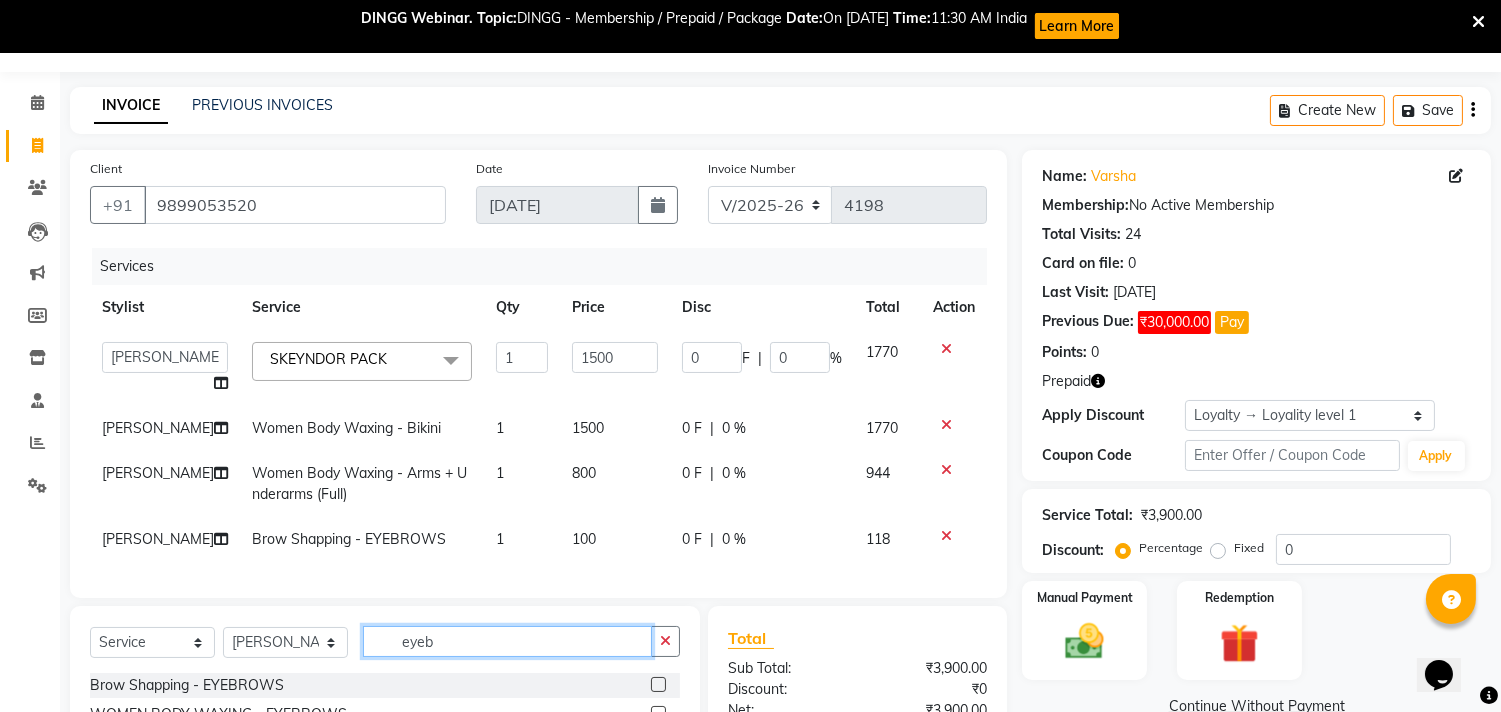 click on "eyeb" 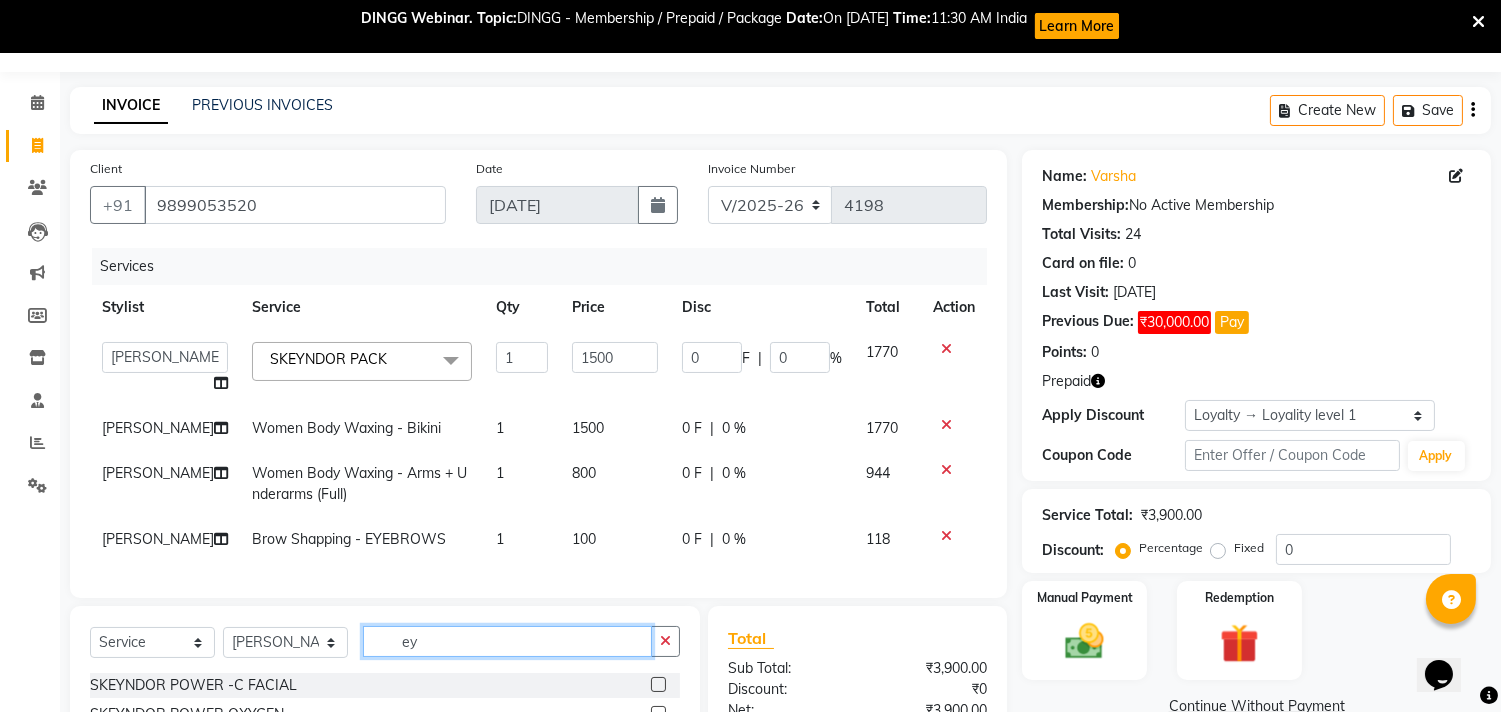 type on "e" 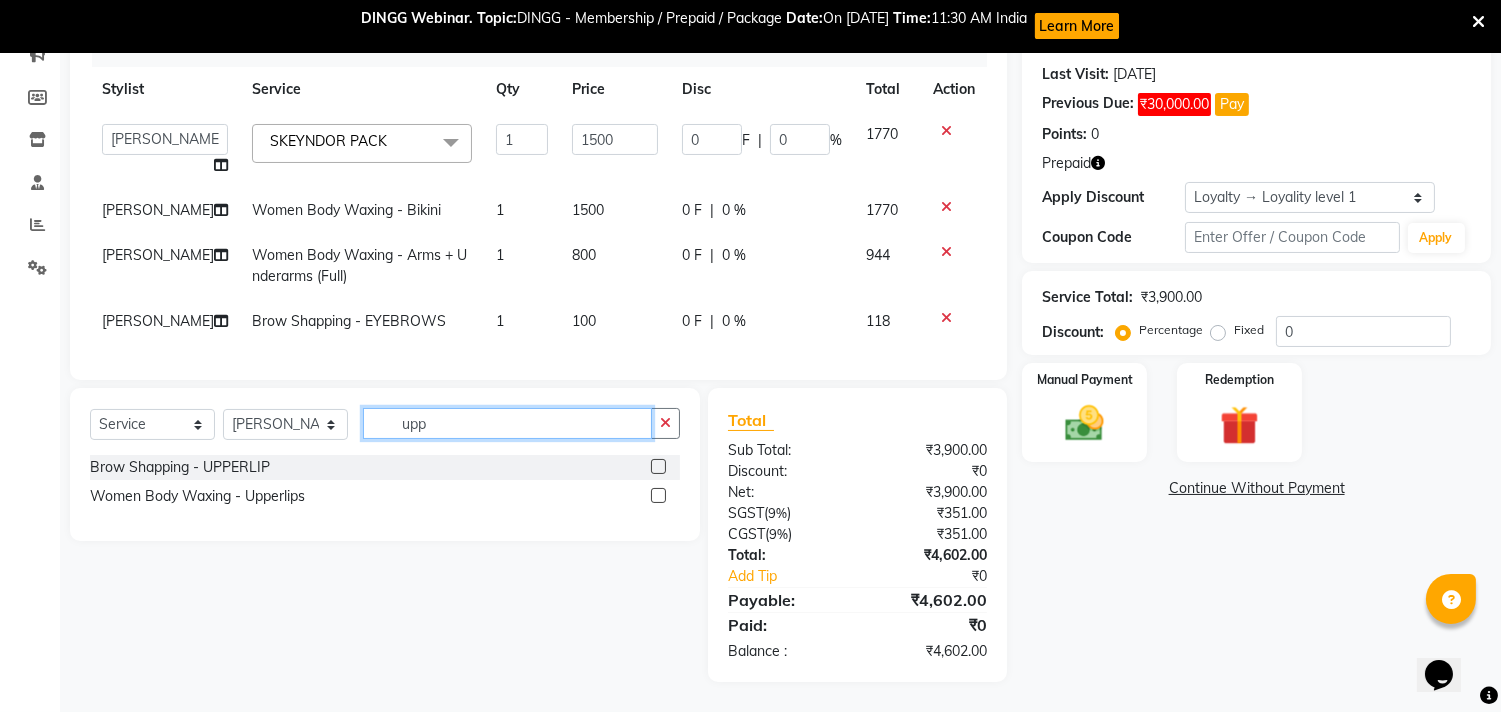 scroll, scrollTop: 275, scrollLeft: 0, axis: vertical 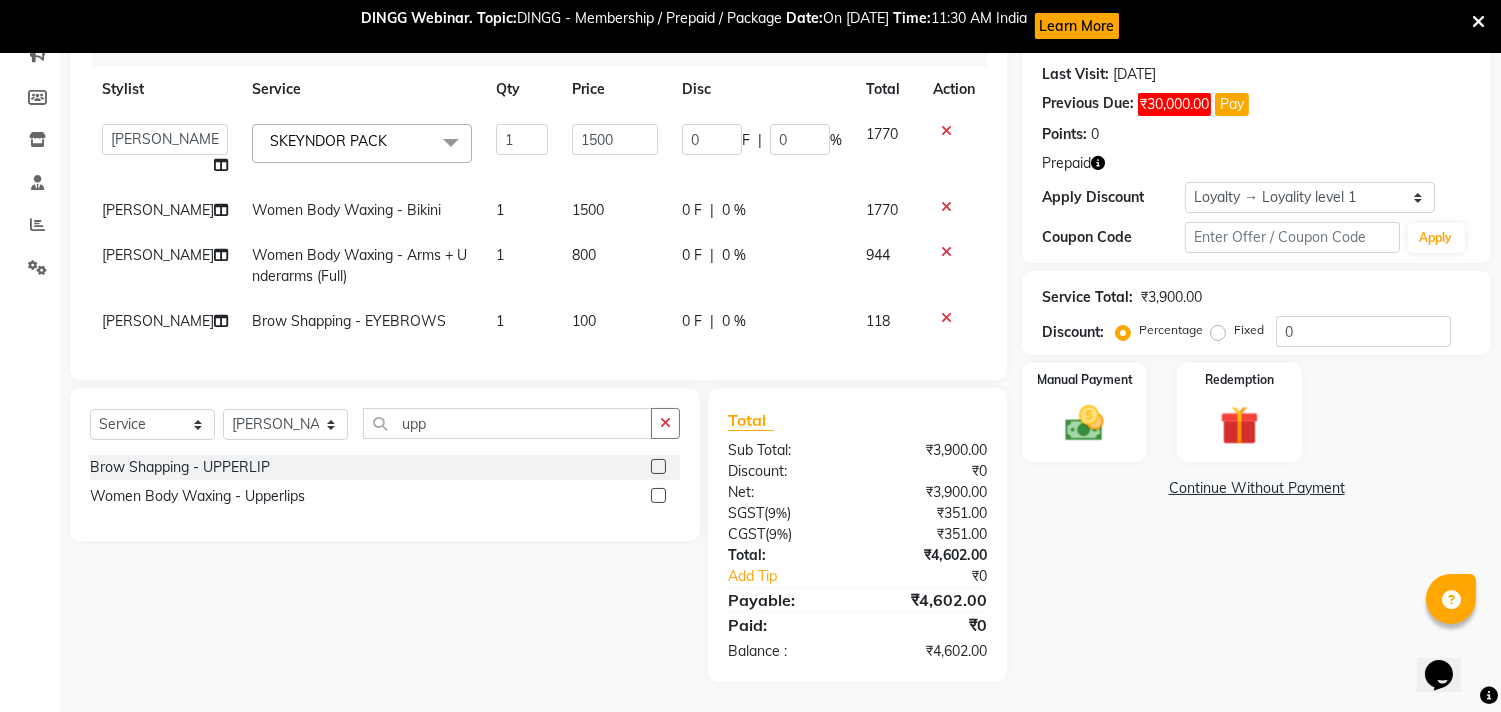 click 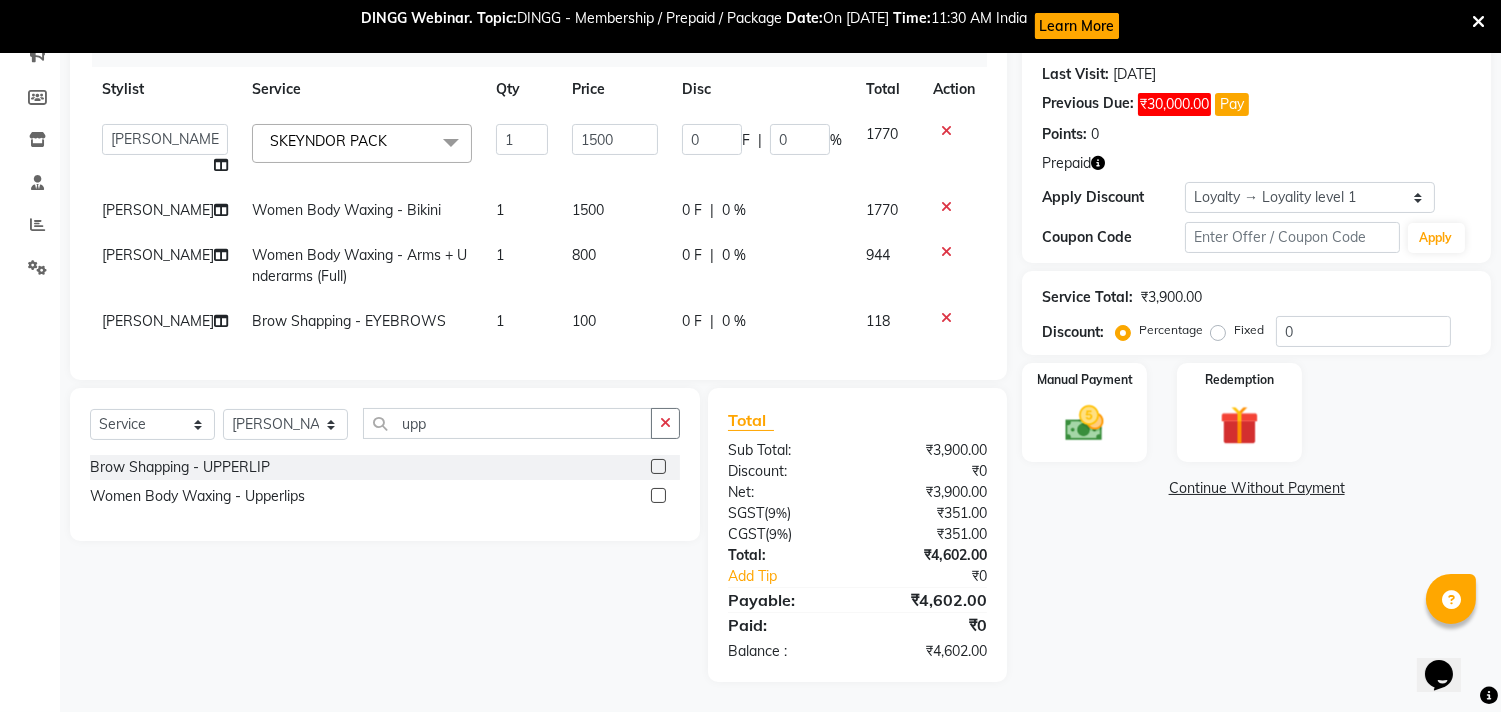 click at bounding box center (657, 467) 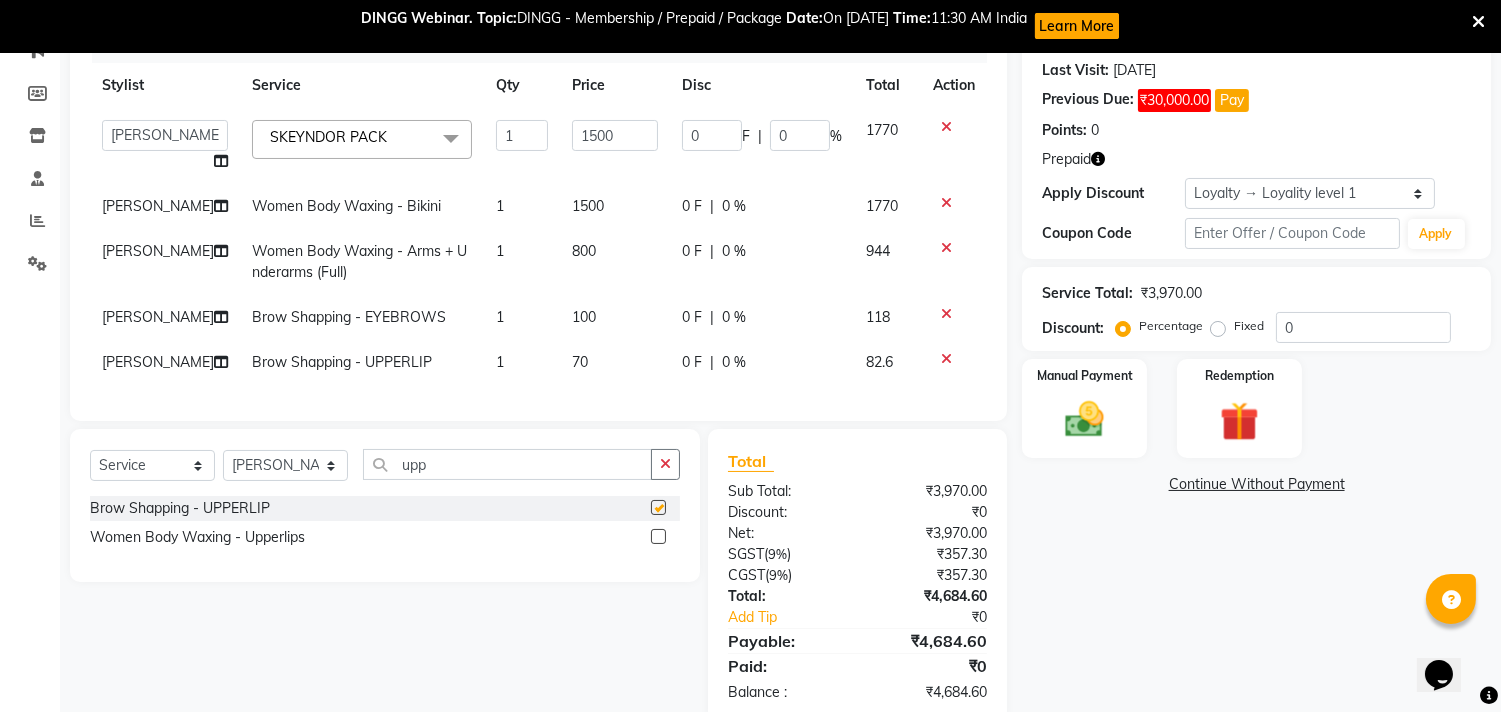 checkbox on "false" 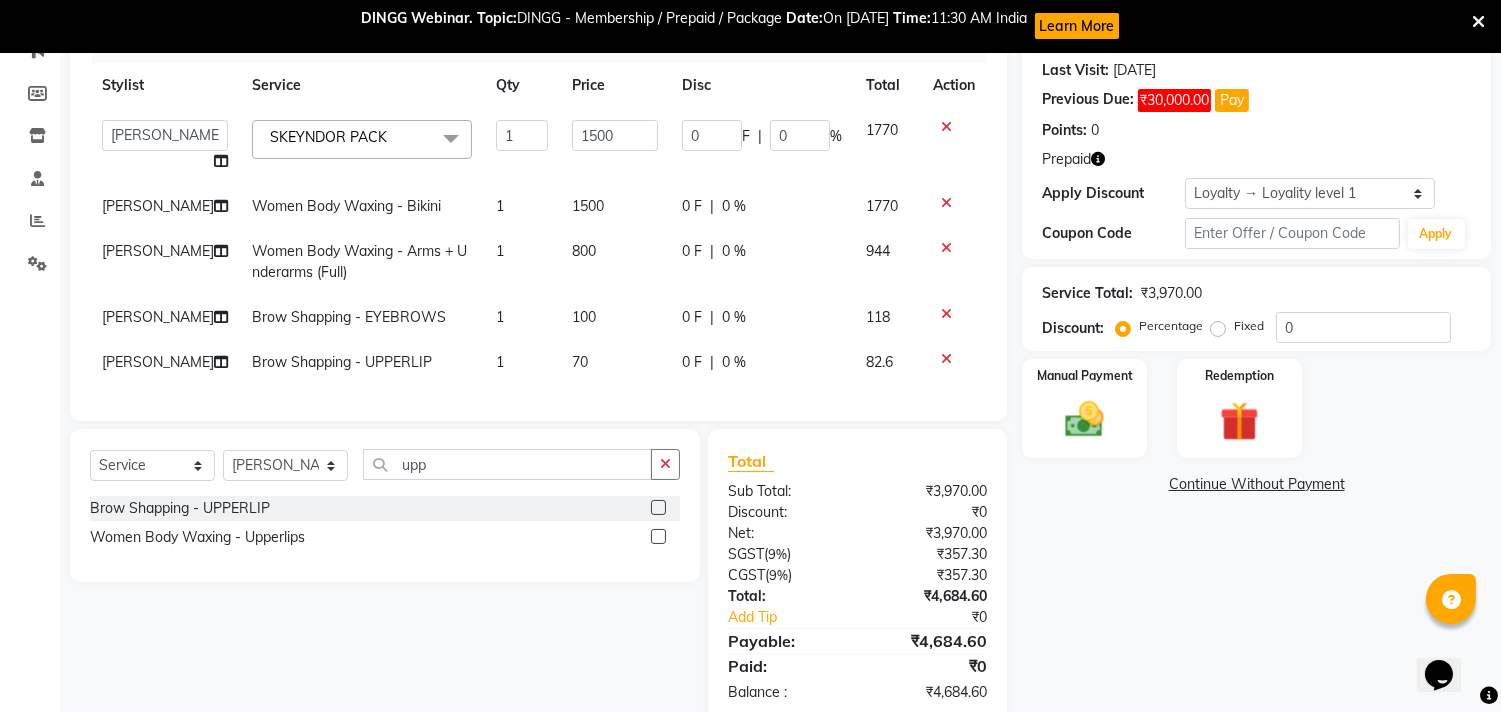 click on "70" 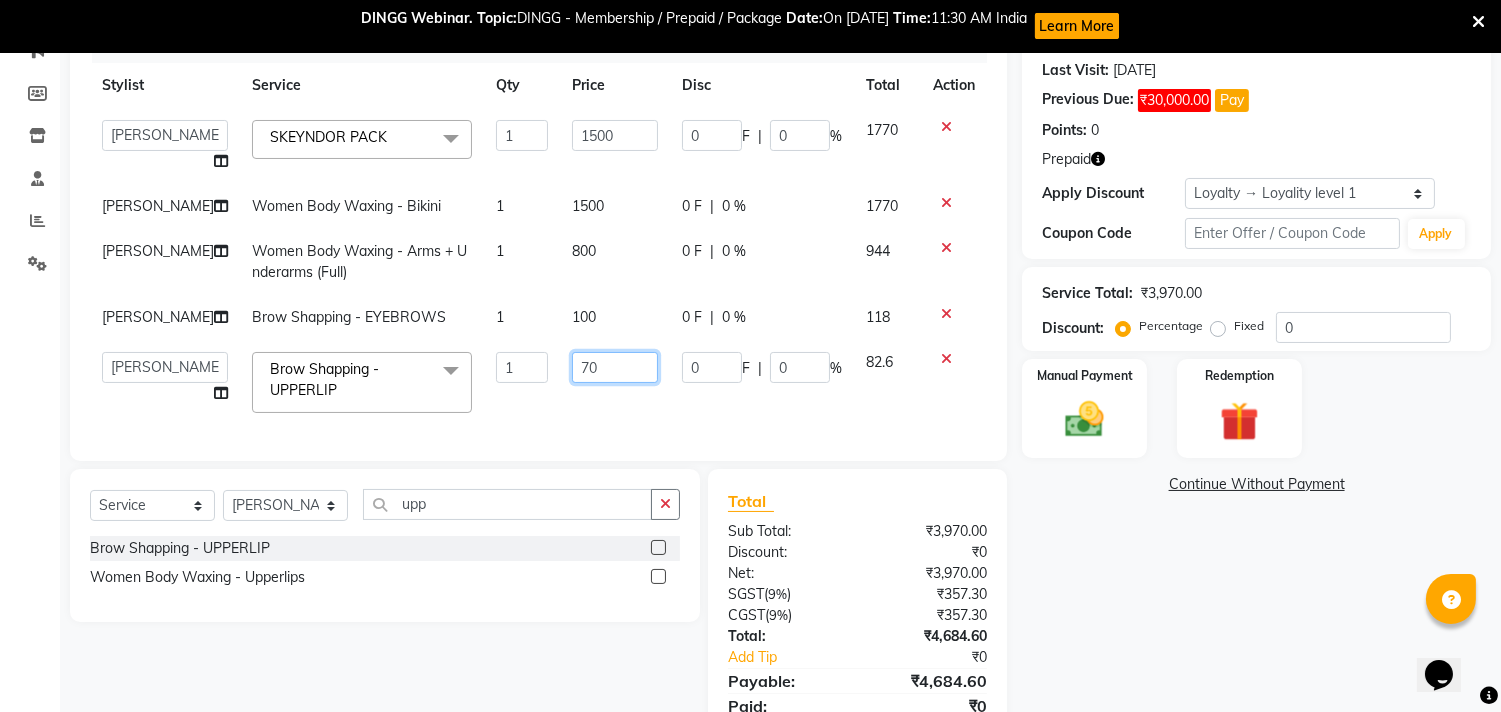click on "70" 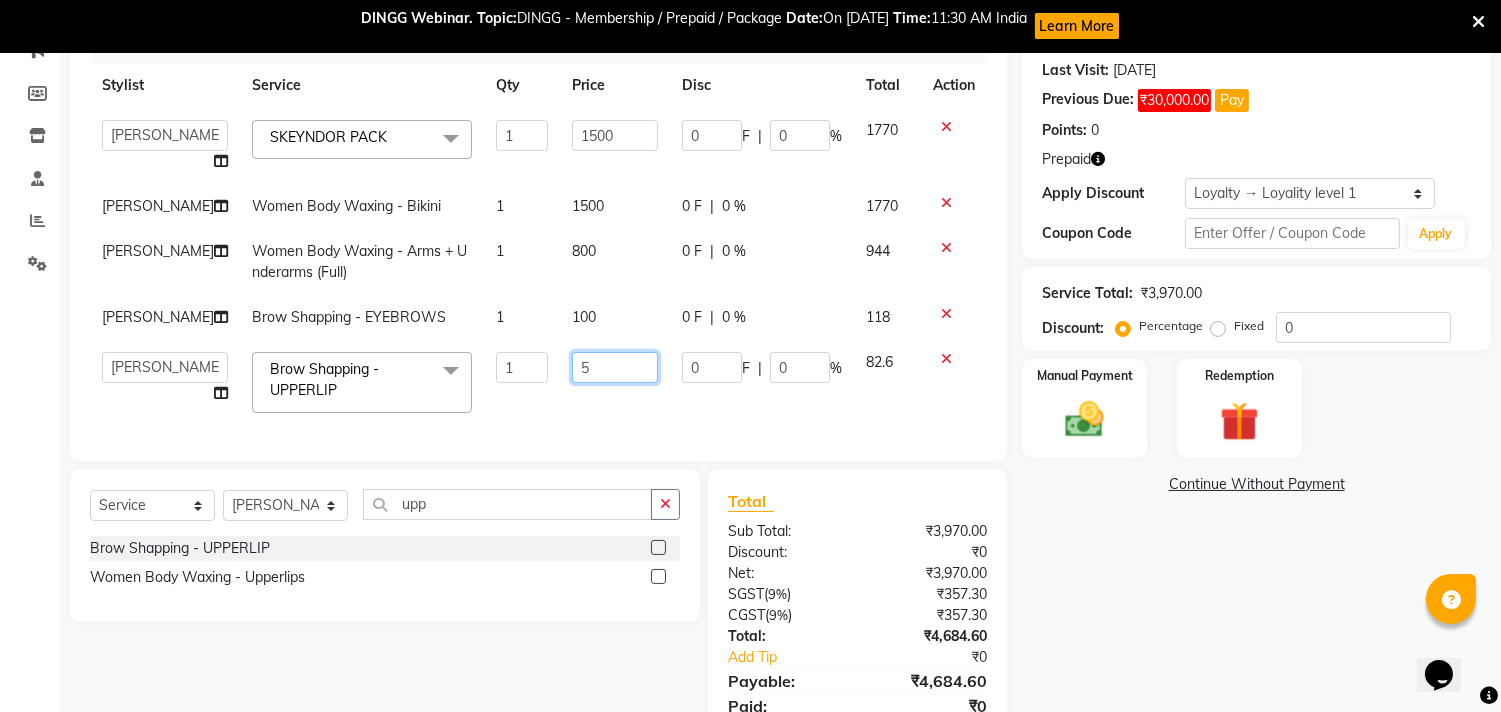type on "50" 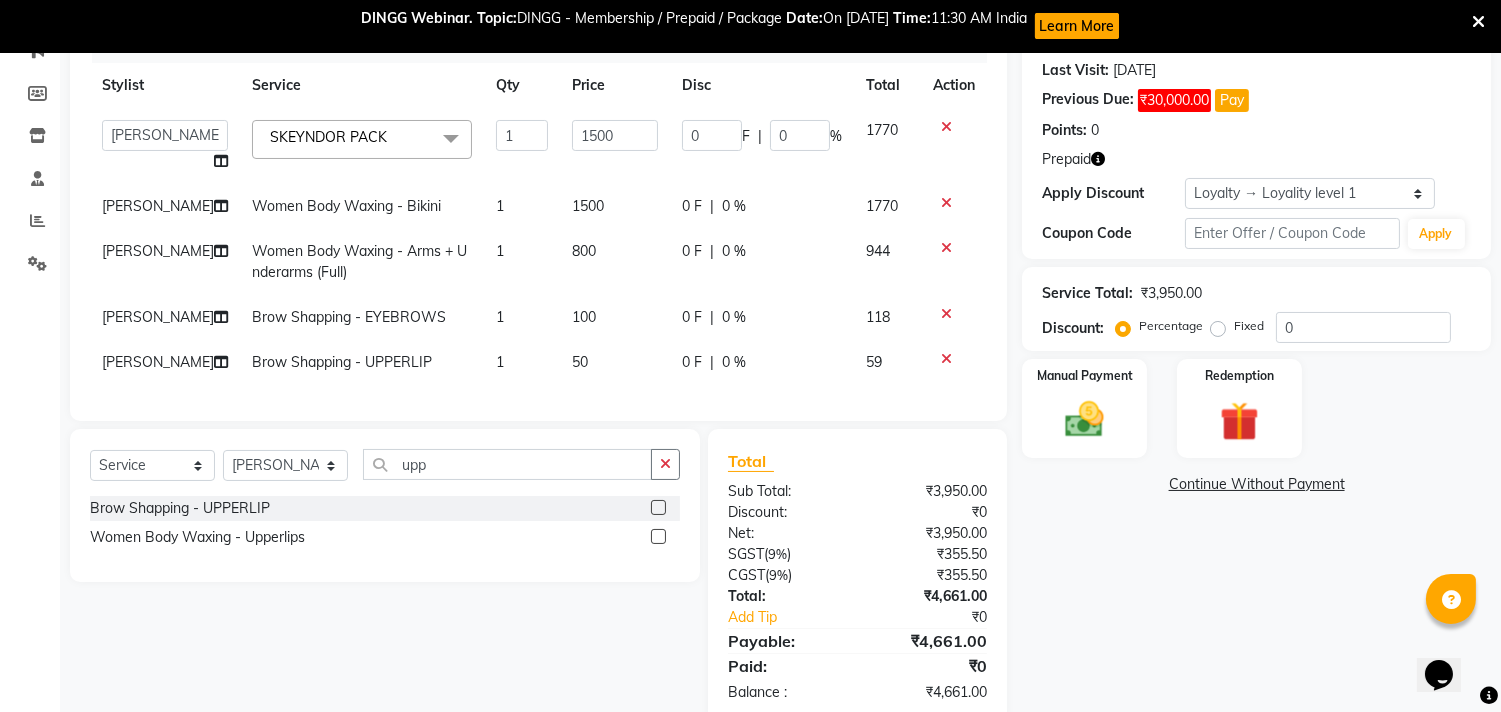 click on "Client +91 9899053520 Date 14-07-2025 Invoice Number V/2025 V/2025-26 4198 Services Stylist Service Qty Price Disc Total Action  Aarif   Arman   Arshad    ARSHAD SALMANI   ASHU   FAIZ   gaurav   Hanish   harshit   Jack    karishma   KAVITA   kunal   Manager   MANNU   Mukim    pinki   preeti   Raghav    RASHMI   RAVI   RITIK   SAHIL   sawan   SHALINI   SHARUKH   SHWETA    VEER   Vijay    vijay tiwari   ZAID  SKEYNDOR PACK  x Bleach - Face Bleach - Arms (Full) Bleach - Arms (Half) Bleach - Legs (Full) Bleach - Legs (Half) Bleach - Back (Full) Bleach - Back (Half) Bleach - Front (Full) Bleach - Front (Half) Bleach - Full Body BODY MASSSAGE HAIRWASH (KERASTASE) ALGAE PEDICURE (SMALL) ALGAE MENICURE (SMALL) MENS STYLING HAIR SPA KERASTASE RITUAL KERASTASE FUSIO SCRUB KERASTASE EXPERIENCE RITUAL KERASTASE CHRONOLOGIST RITUAL SKEYNDOR POWER -C FACIAL SKEYNDOR POWER OXYGEN SKEYNDOR POWER HYRAUNIC SKEYNDOR CORRECTIVE LINE FACIAL SKEYNDOR AQUATHERM FACIAL SKEYNDOR EXPERT FACIAL SKEYNDOR ESSENTIAL FACIAL GK KERATIN 1 0" 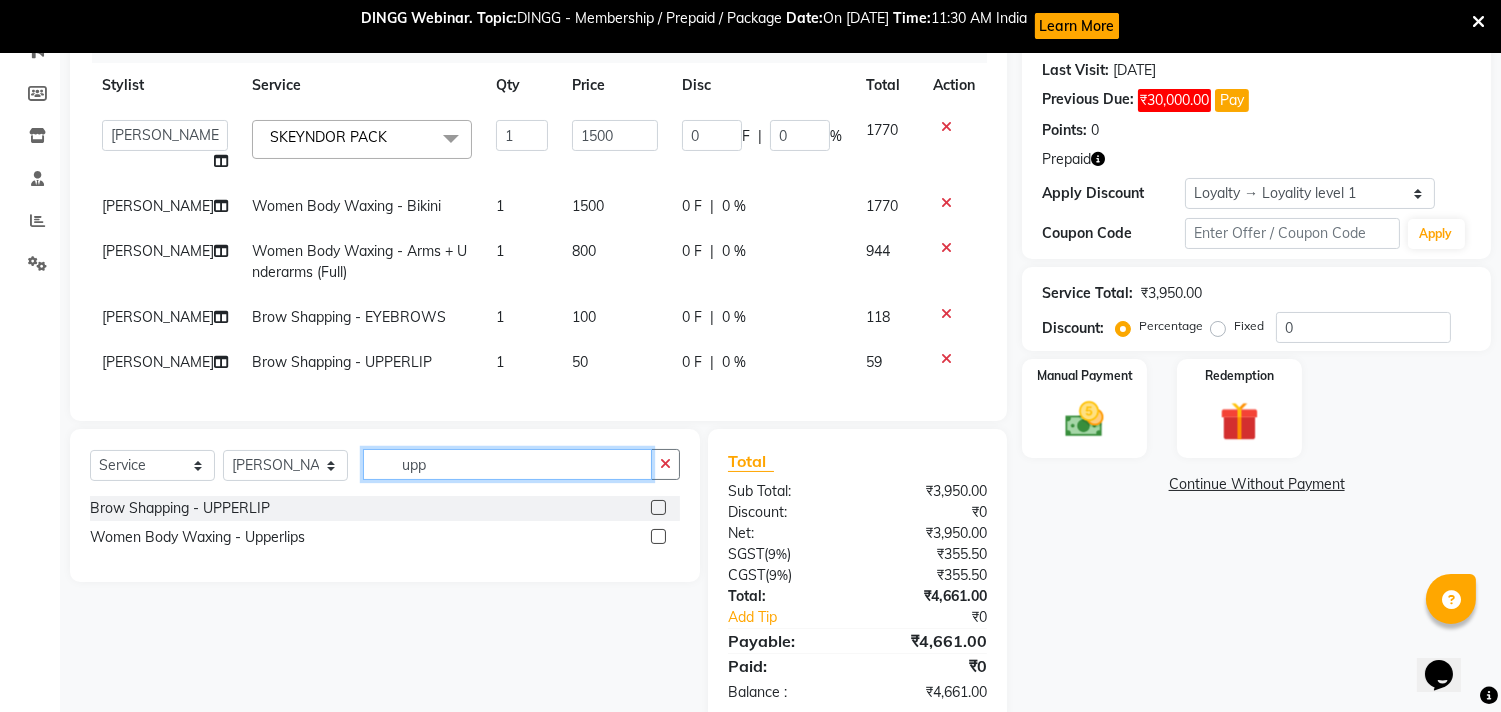 click on "upp" 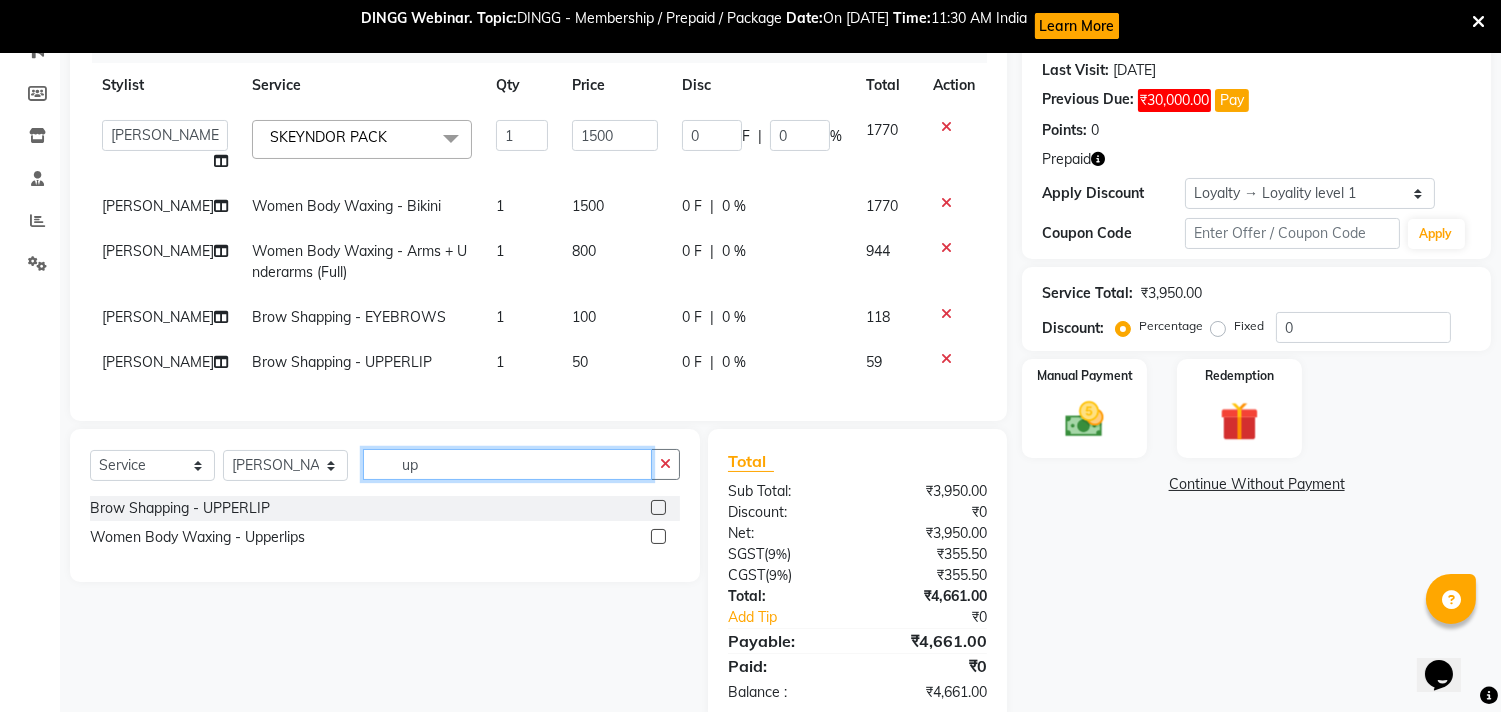 type on "u" 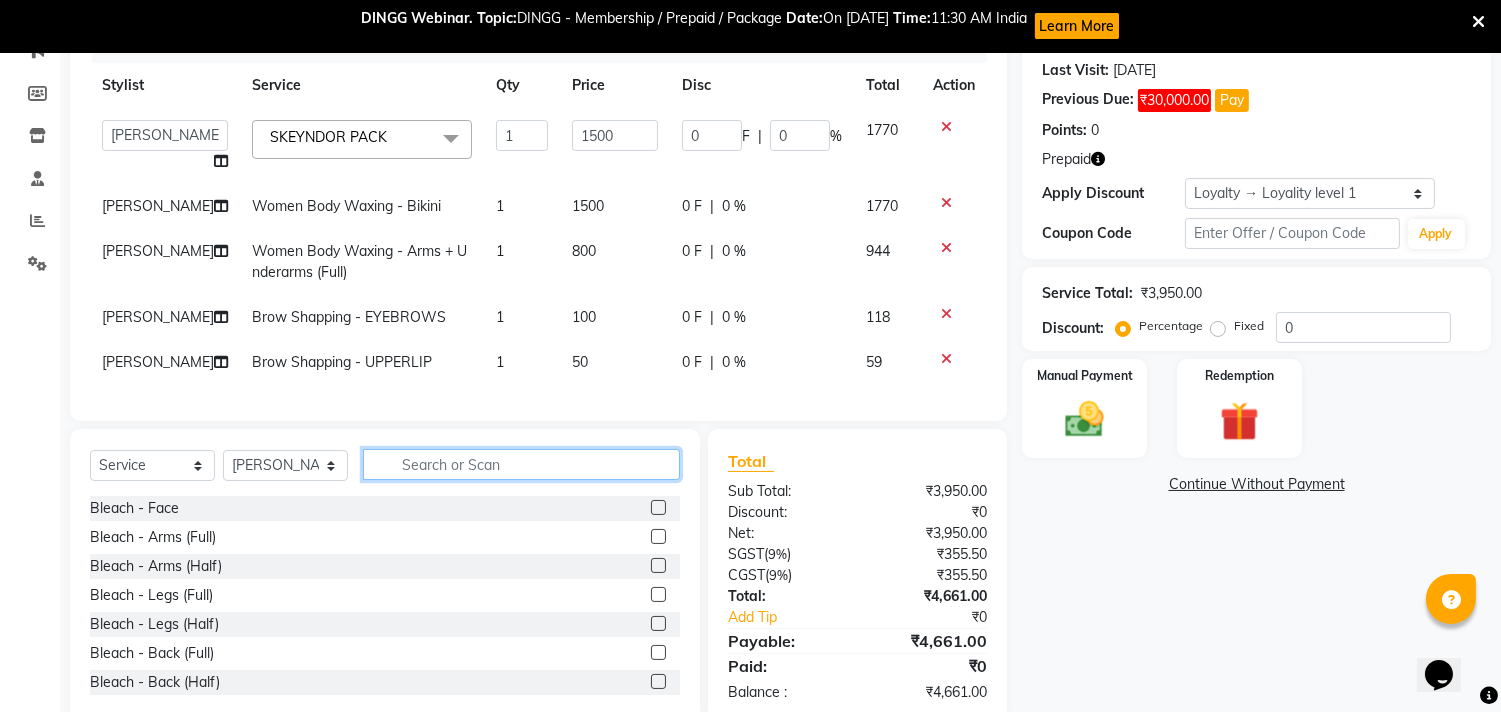 type 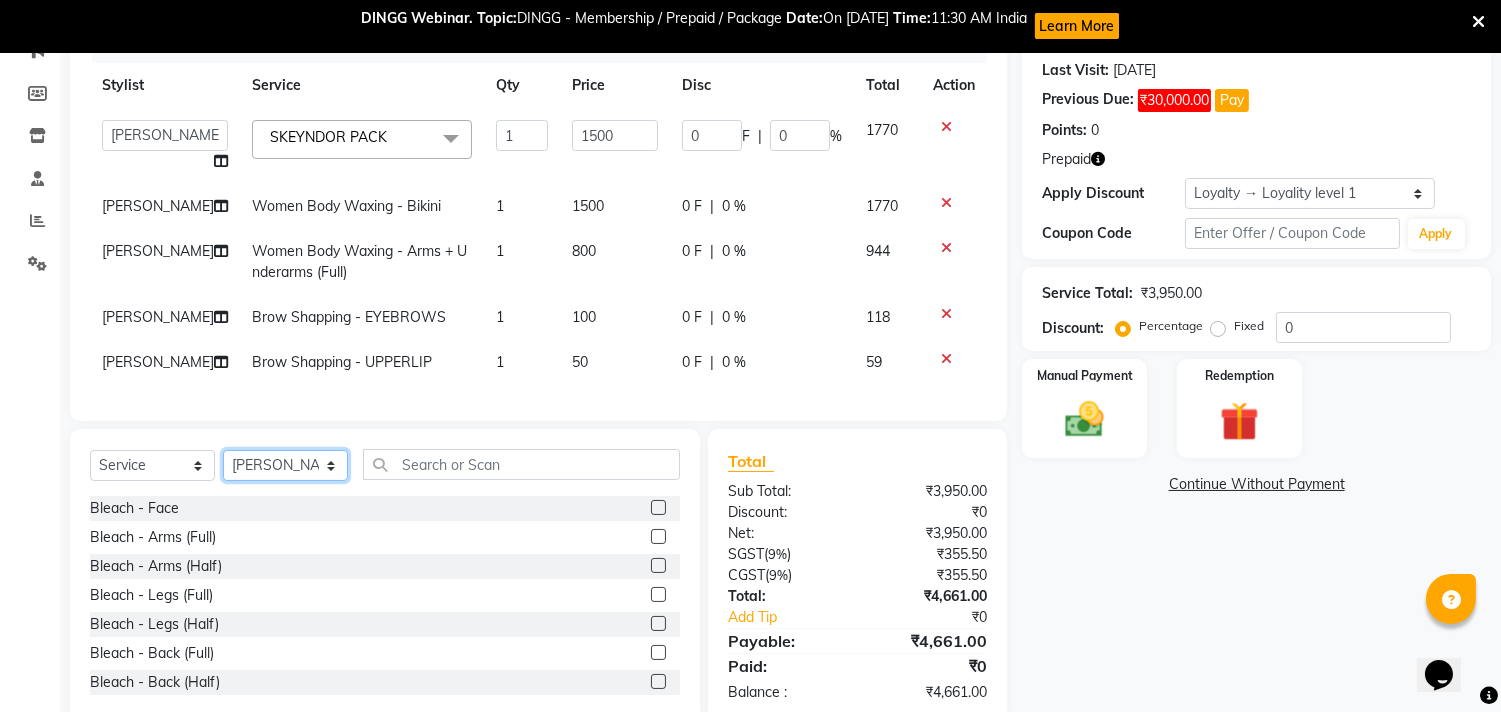 click on "Select Stylist [PERSON_NAME] [PERSON_NAME]  [PERSON_NAME] [PERSON_NAME] [PERSON_NAME] [PERSON_NAME]  [PERSON_NAME] KAVITA kunal Manager [PERSON_NAME]  [PERSON_NAME] preeti [PERSON_NAME] [PERSON_NAME] [PERSON_NAME] [PERSON_NAME] [PERSON_NAME] [PERSON_NAME]  [PERSON_NAME] ZAID" 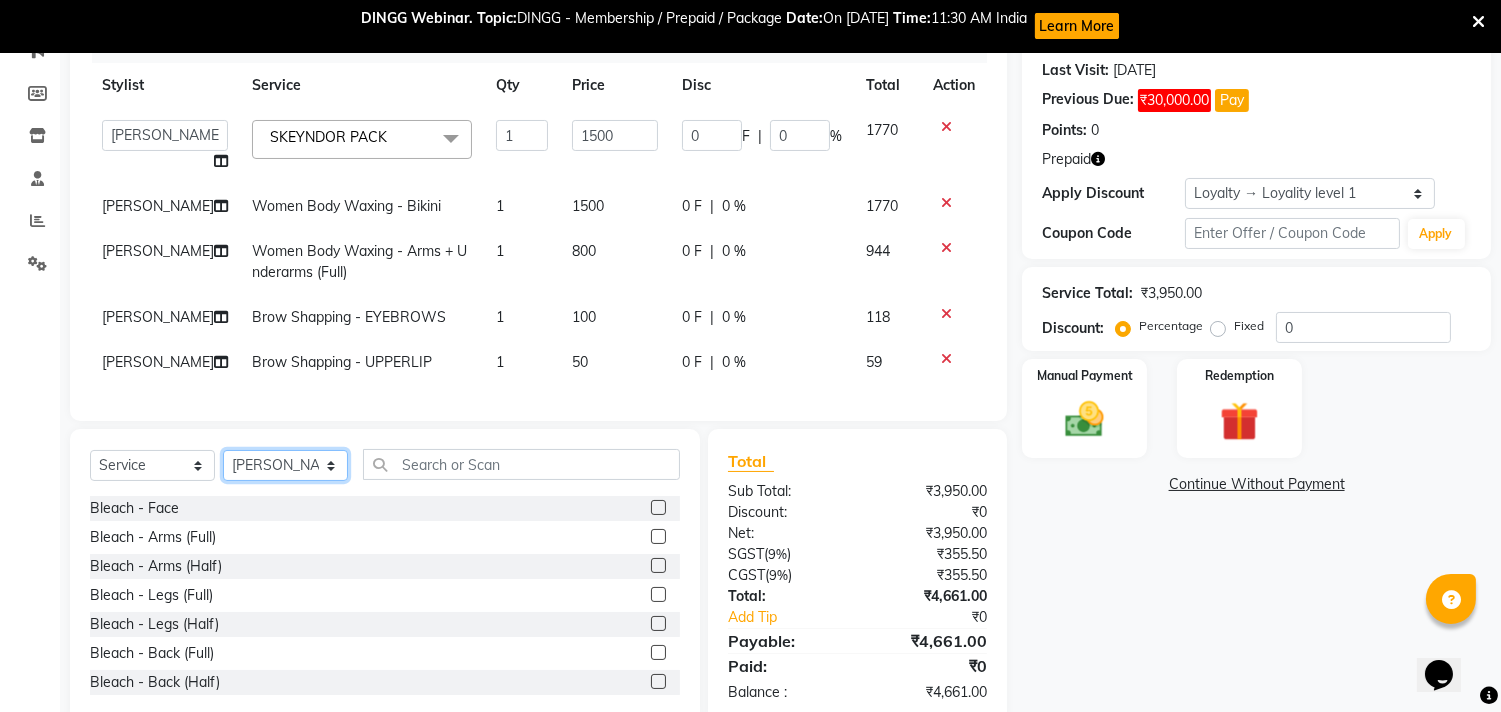 select on "28024" 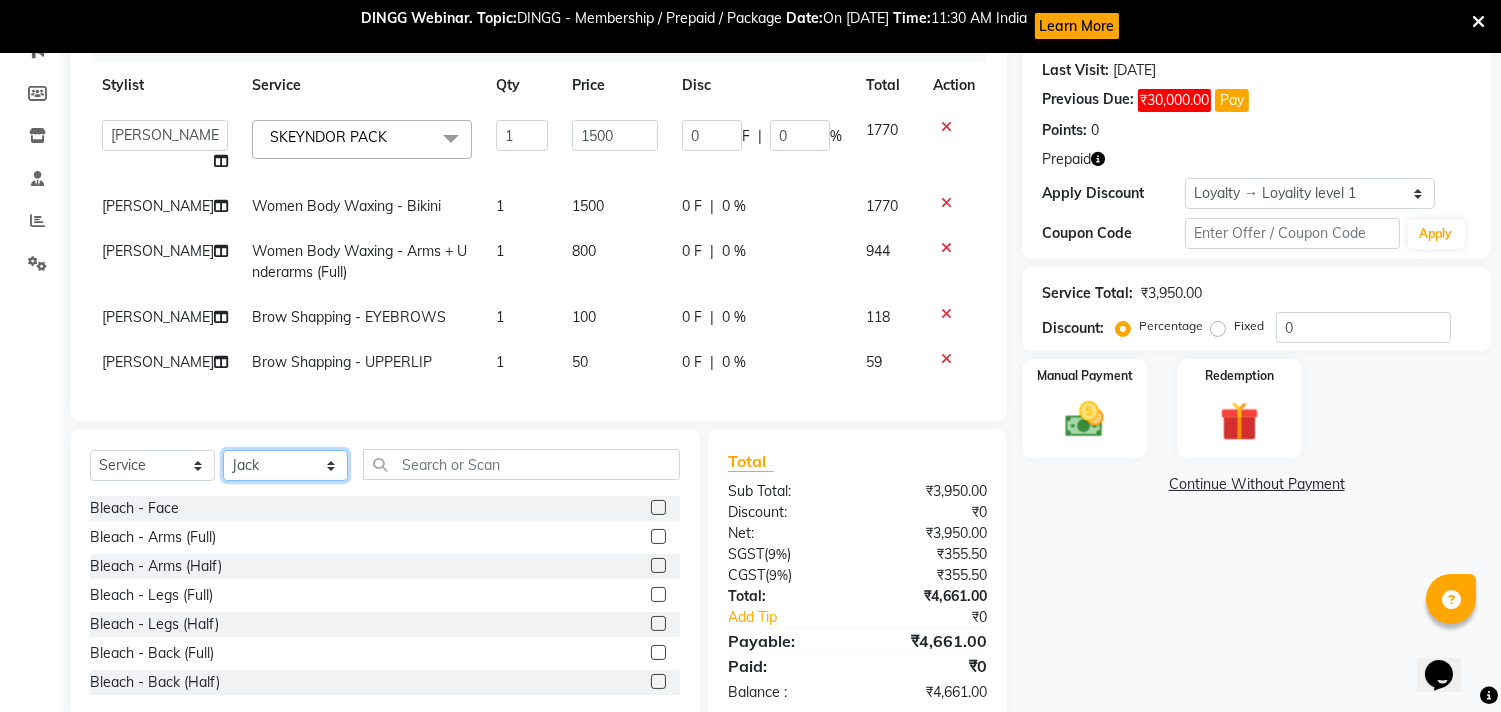click on "Select Stylist [PERSON_NAME] [PERSON_NAME]  [PERSON_NAME] [PERSON_NAME] [PERSON_NAME] [PERSON_NAME]  [PERSON_NAME] KAVITA kunal Manager [PERSON_NAME]  [PERSON_NAME] preeti [PERSON_NAME] [PERSON_NAME] [PERSON_NAME] [PERSON_NAME] [PERSON_NAME] [PERSON_NAME]  [PERSON_NAME] ZAID" 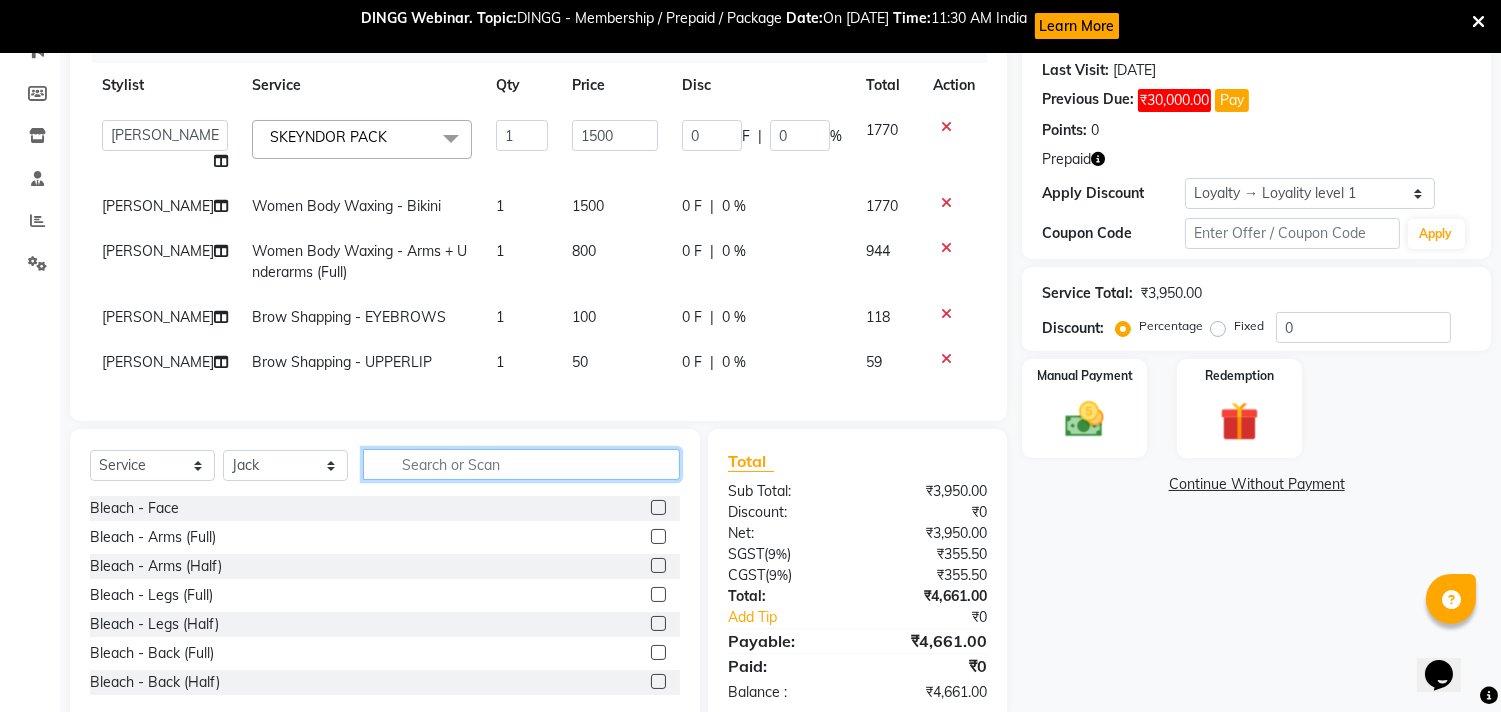 click 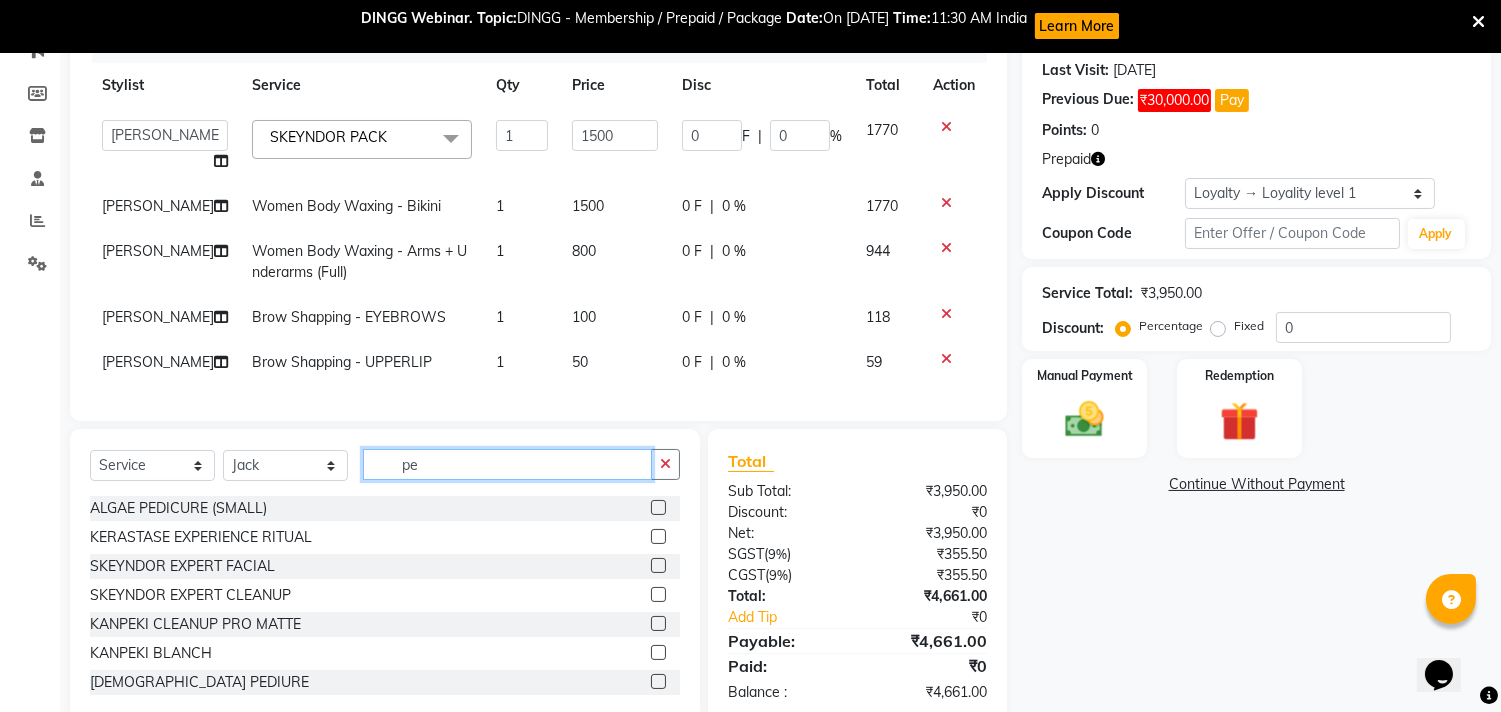 type on "p" 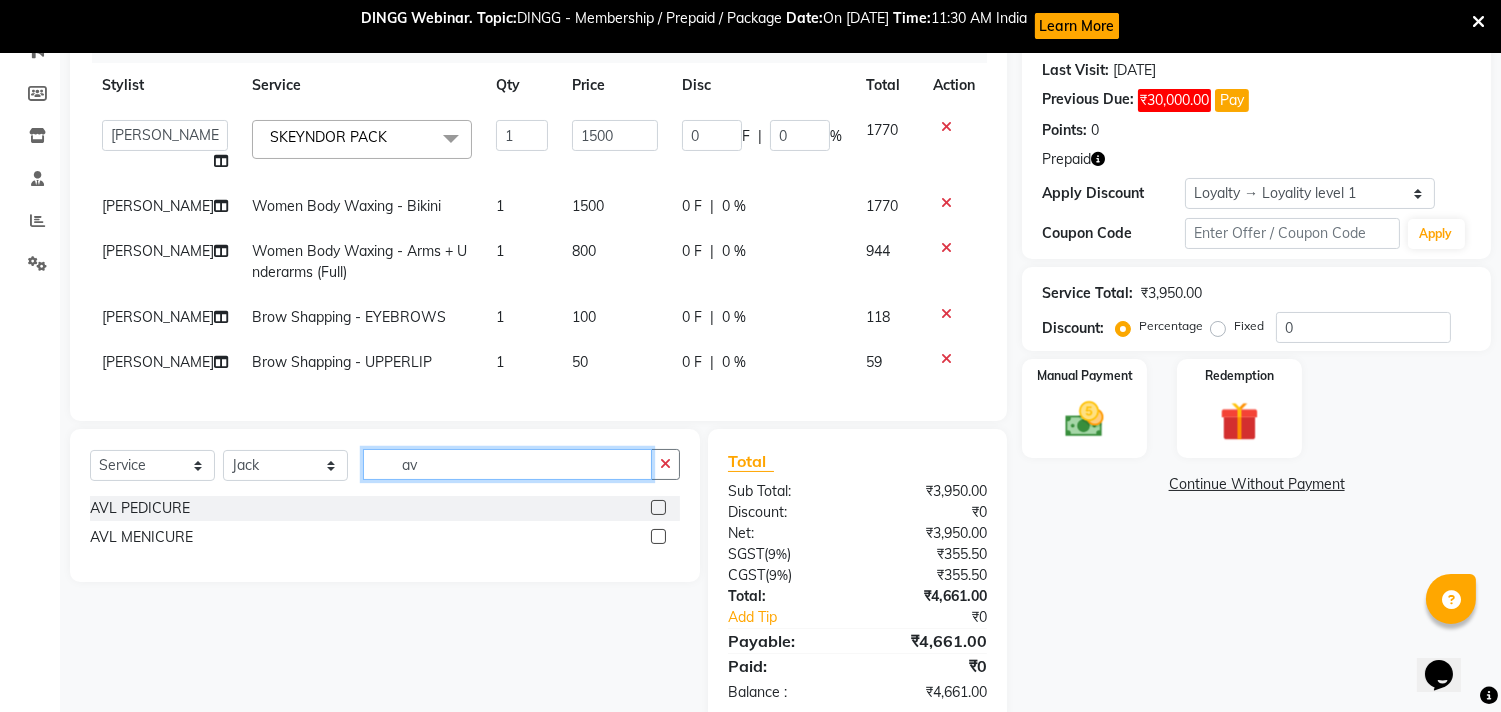 type on "av" 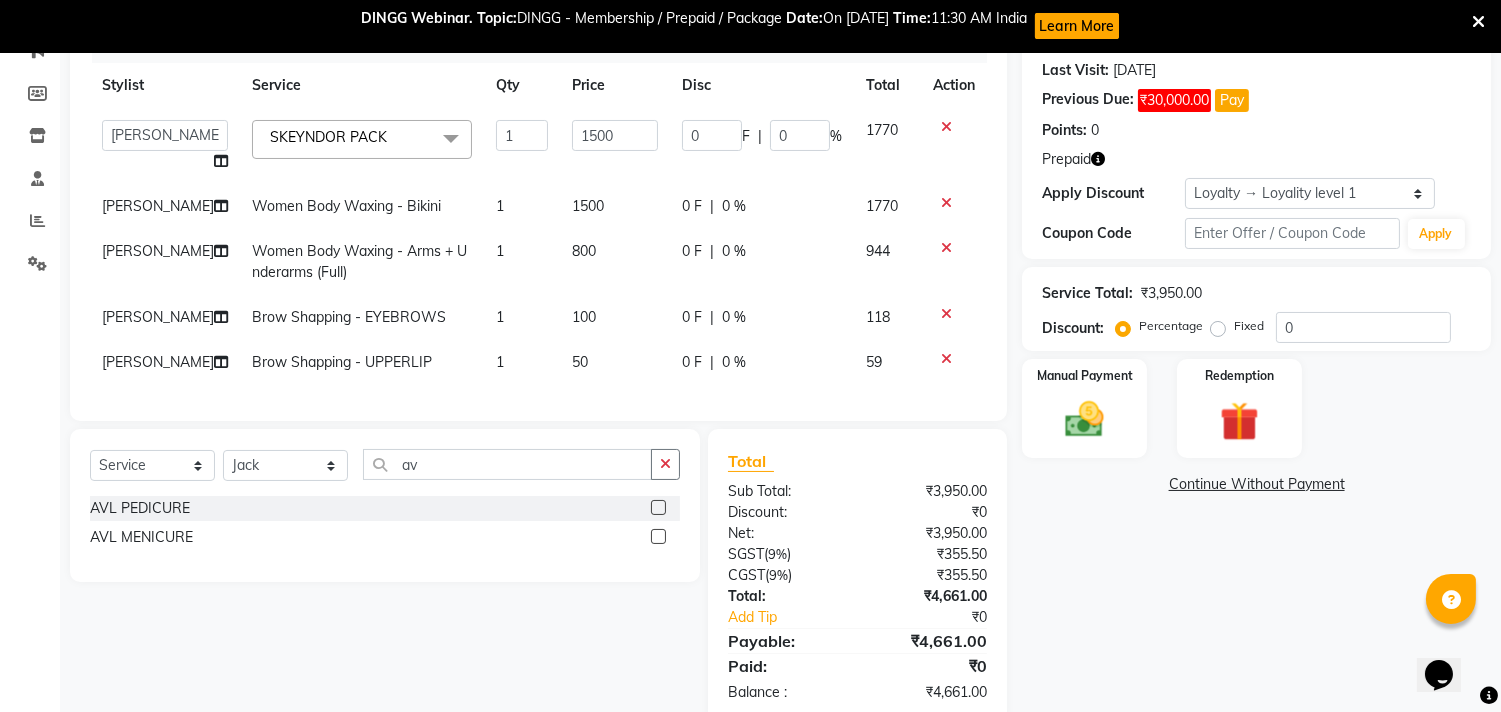 click 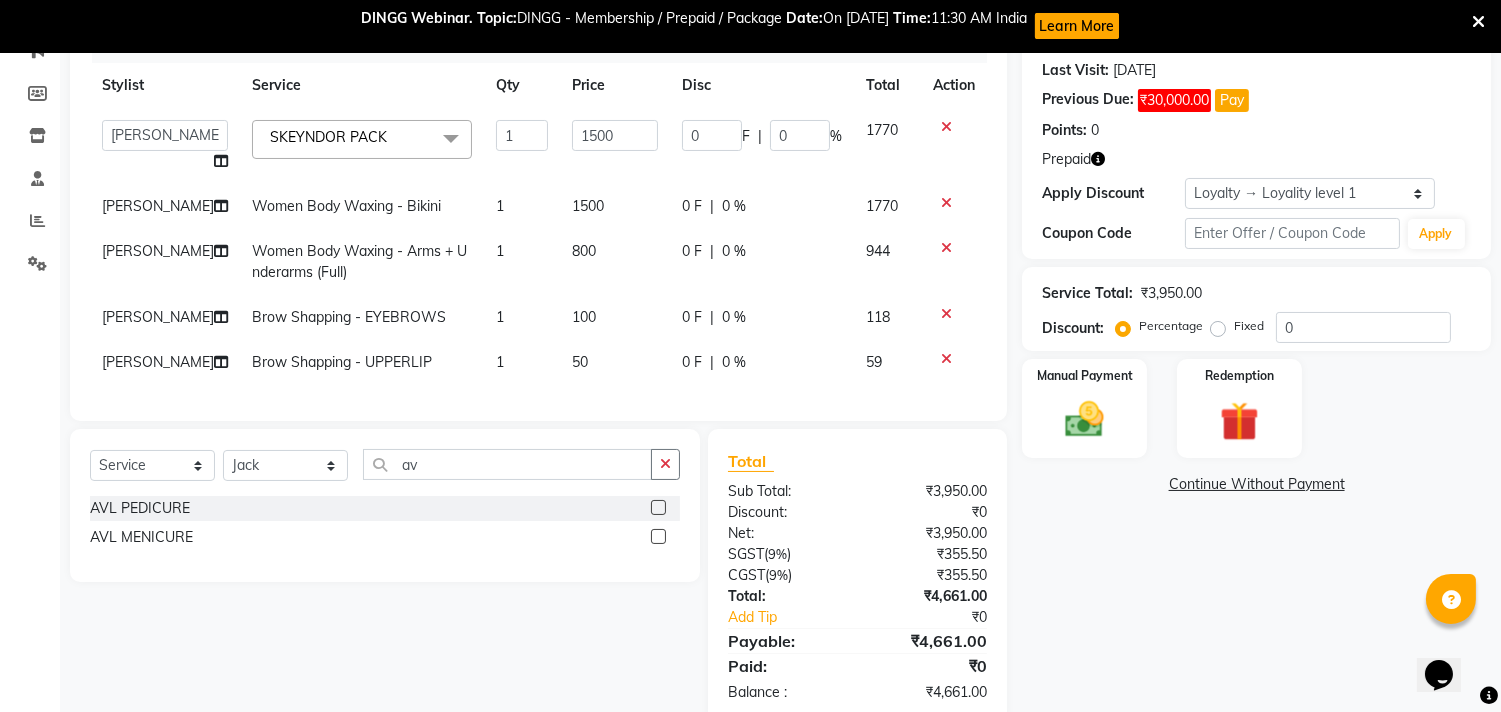 click at bounding box center (657, 537) 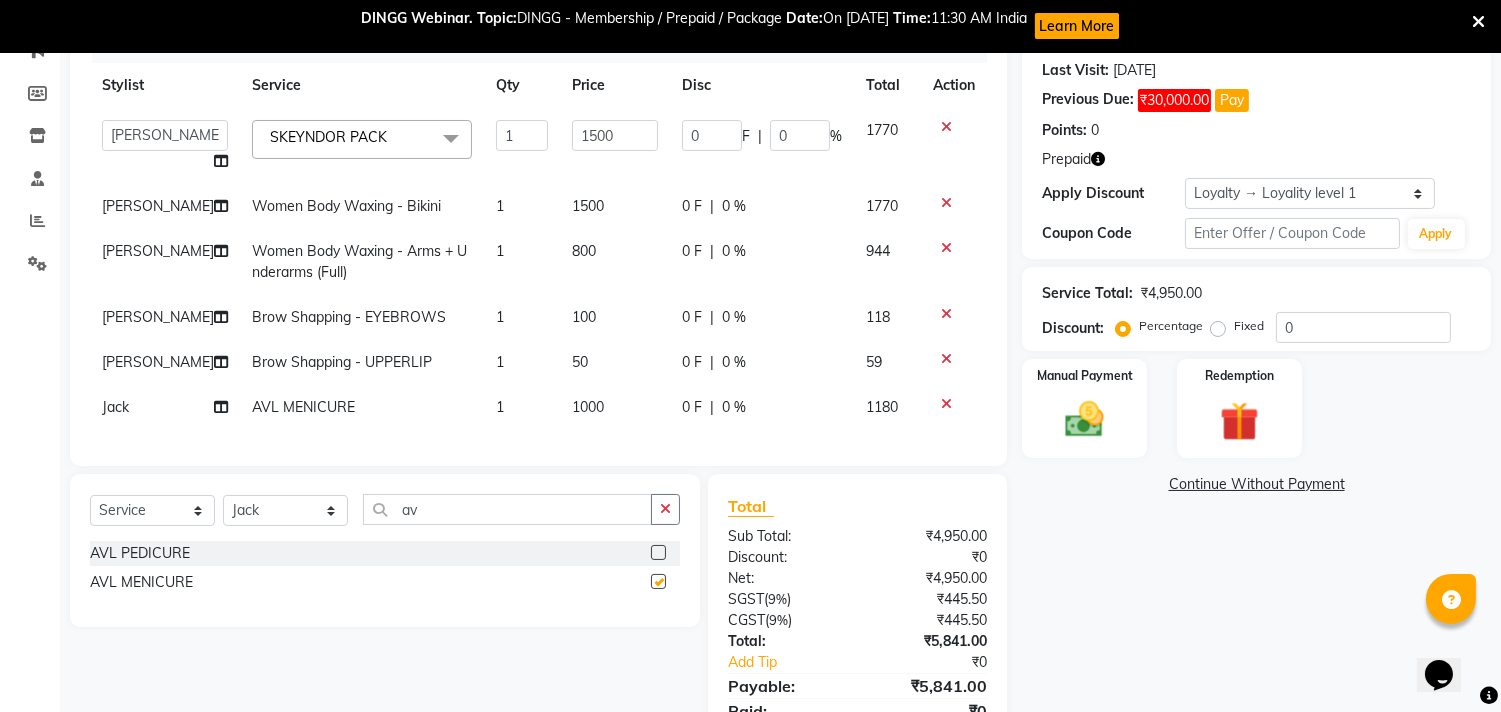 checkbox on "false" 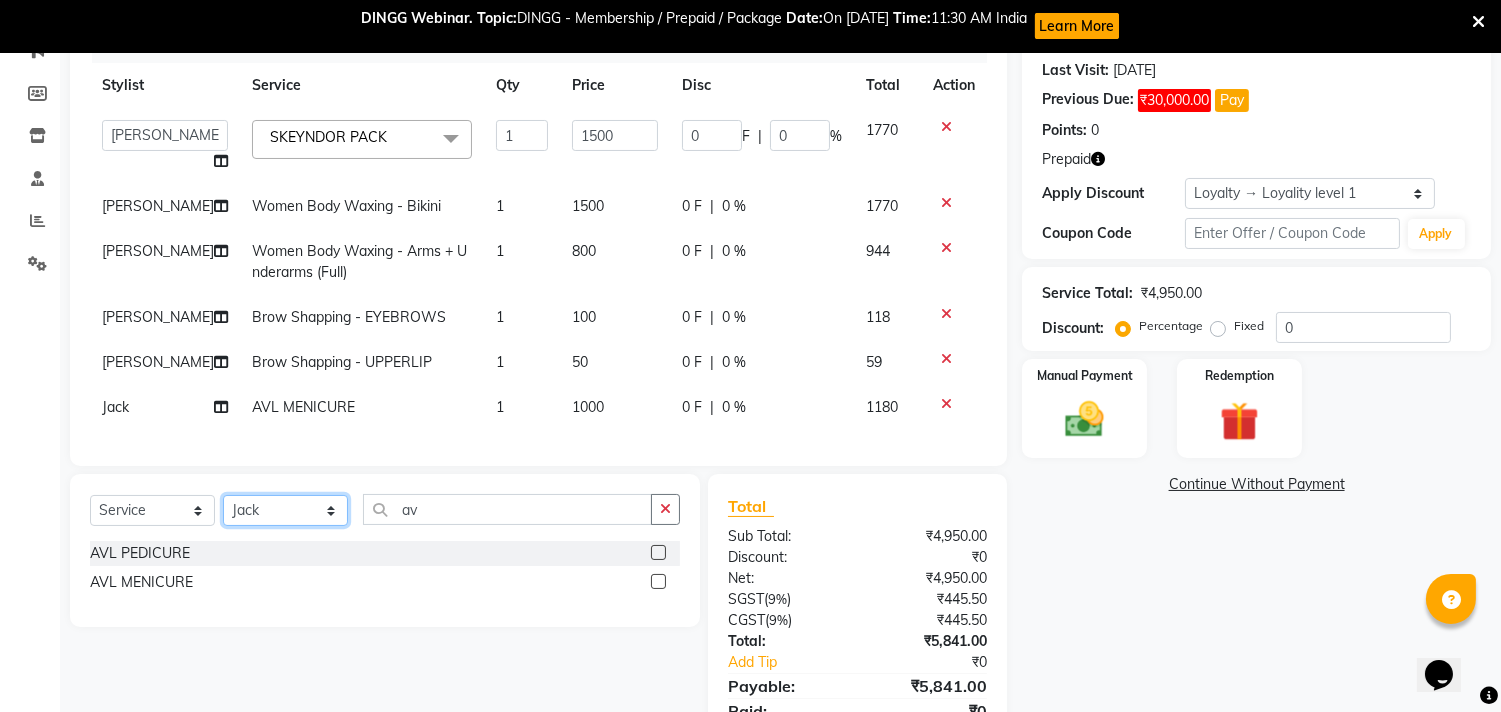 click on "Select Stylist [PERSON_NAME] [PERSON_NAME]  [PERSON_NAME] [PERSON_NAME] [PERSON_NAME] [PERSON_NAME]  [PERSON_NAME] KAVITA kunal Manager [PERSON_NAME]  [PERSON_NAME] preeti [PERSON_NAME] [PERSON_NAME] [PERSON_NAME] [PERSON_NAME] [PERSON_NAME] [PERSON_NAME]  [PERSON_NAME] ZAID" 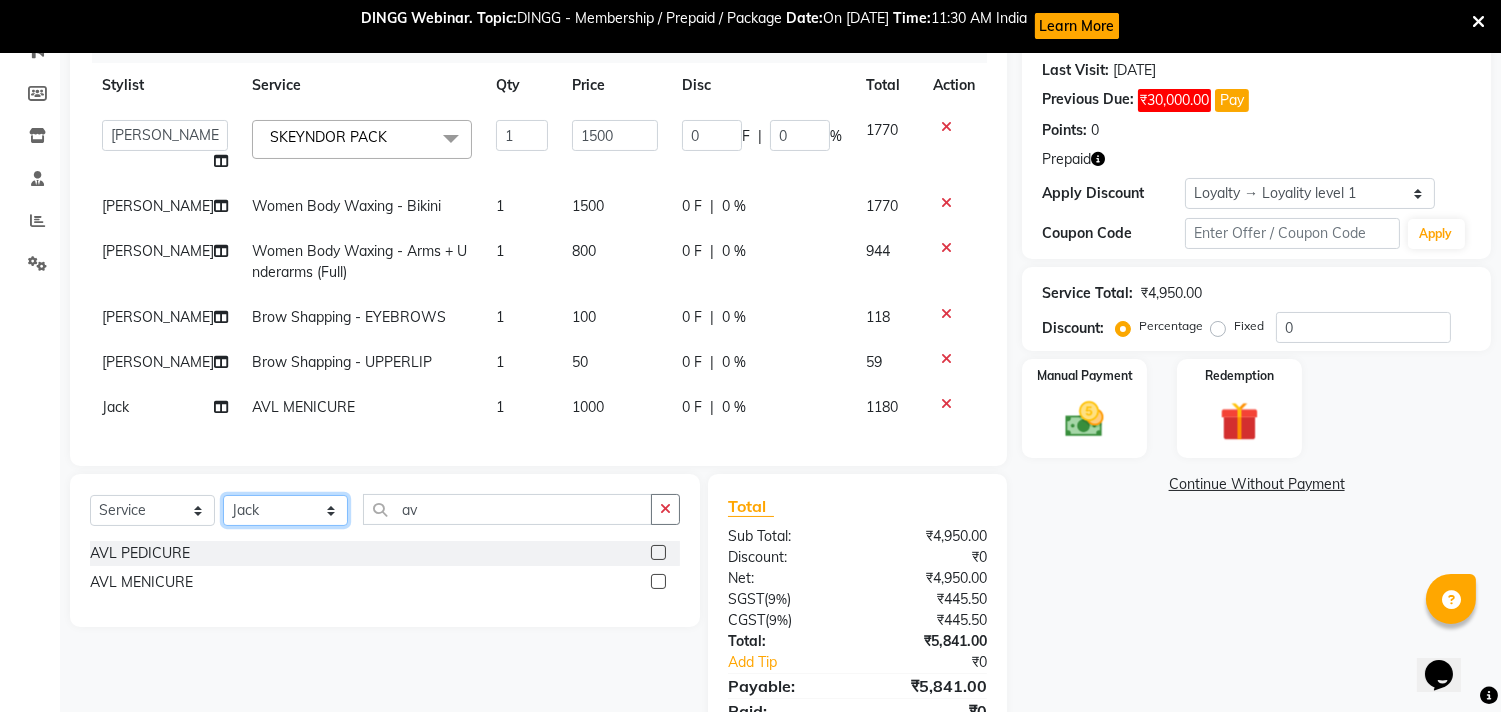 select on "71197" 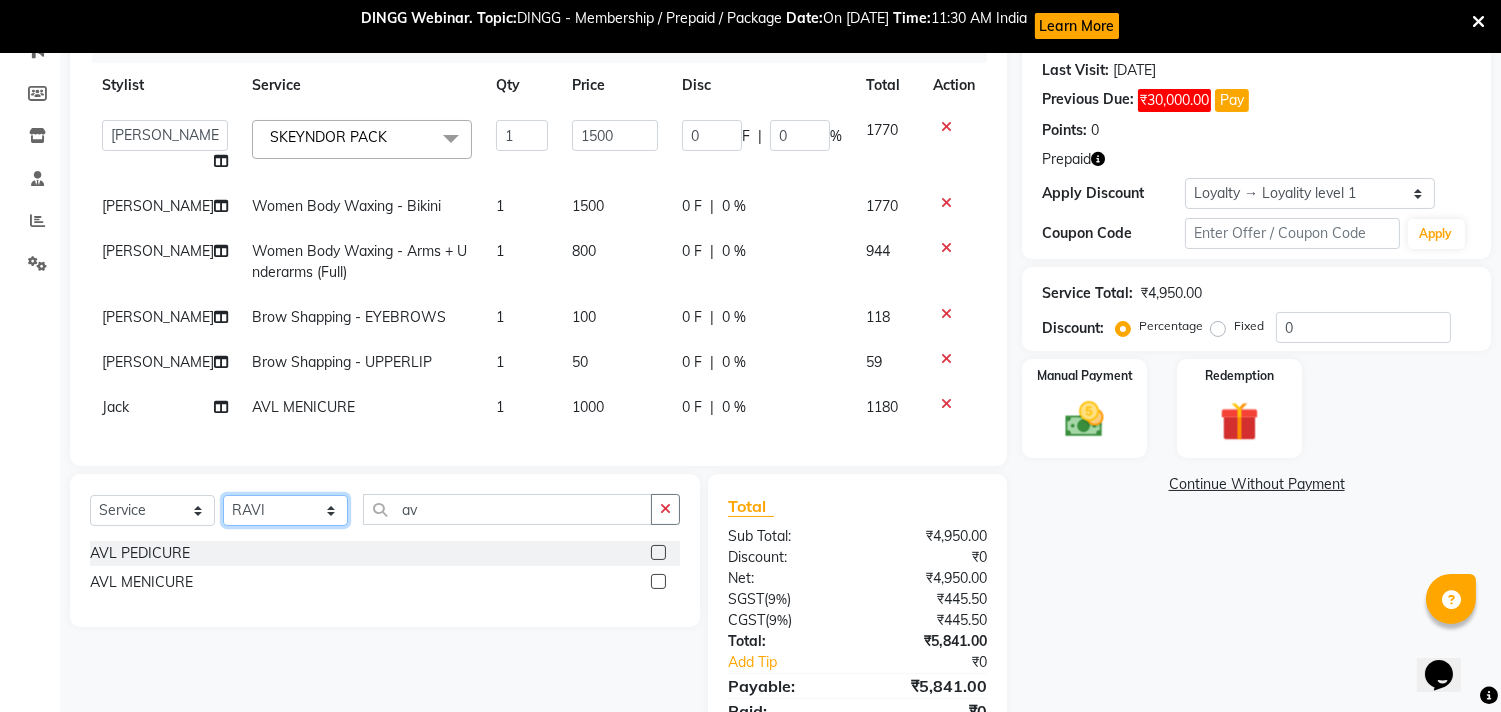 click on "Select Stylist [PERSON_NAME] [PERSON_NAME]  [PERSON_NAME] [PERSON_NAME] [PERSON_NAME] [PERSON_NAME]  [PERSON_NAME] KAVITA kunal Manager [PERSON_NAME]  [PERSON_NAME] preeti [PERSON_NAME] [PERSON_NAME] [PERSON_NAME] [PERSON_NAME] [PERSON_NAME] [PERSON_NAME]  [PERSON_NAME] ZAID" 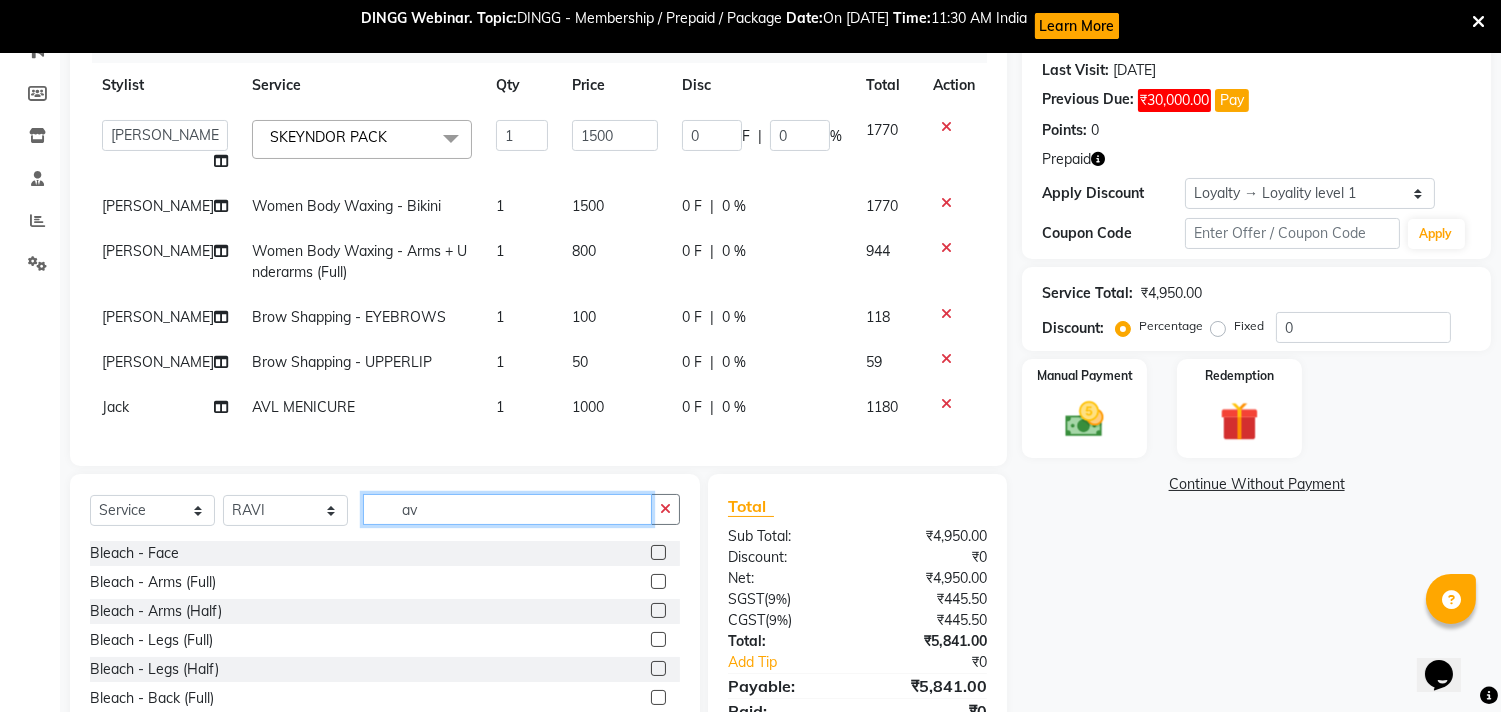 click on "av" 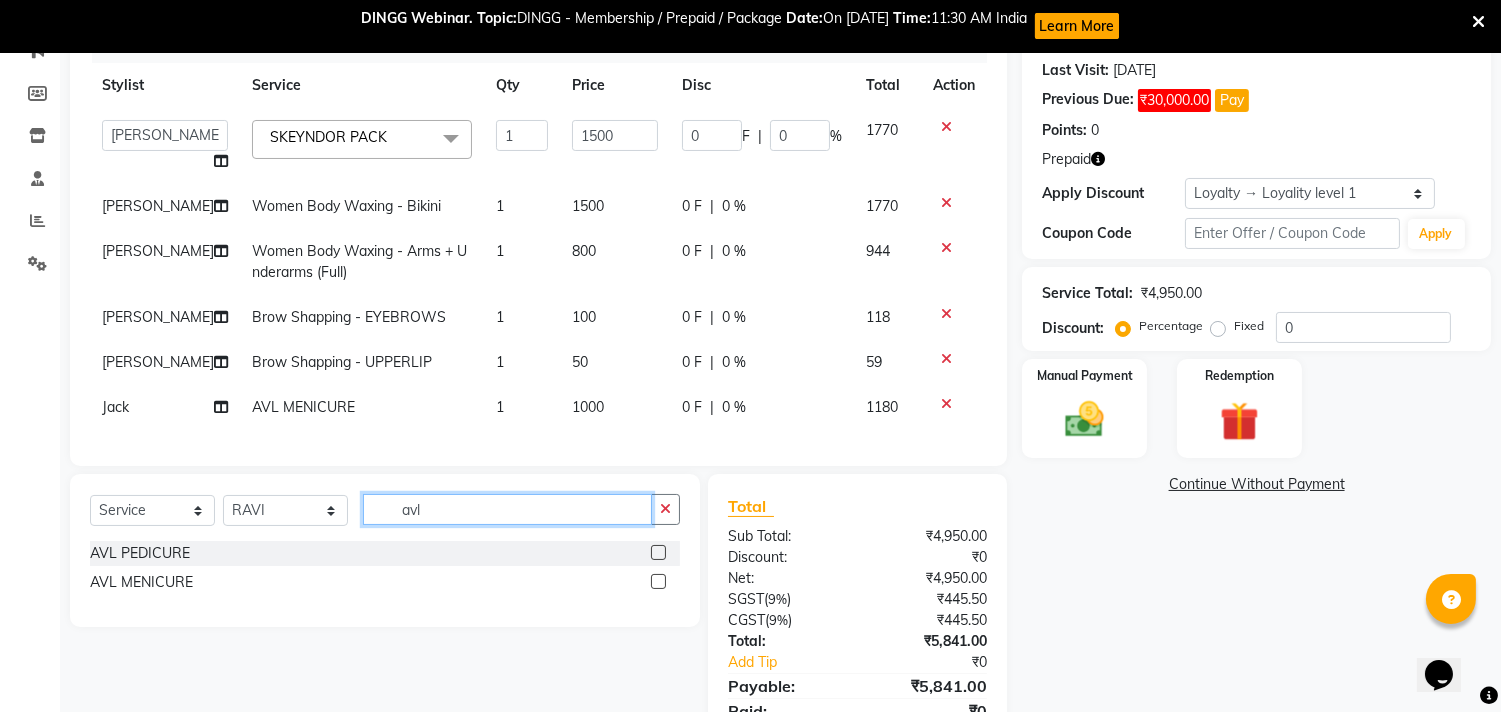 type on "avl" 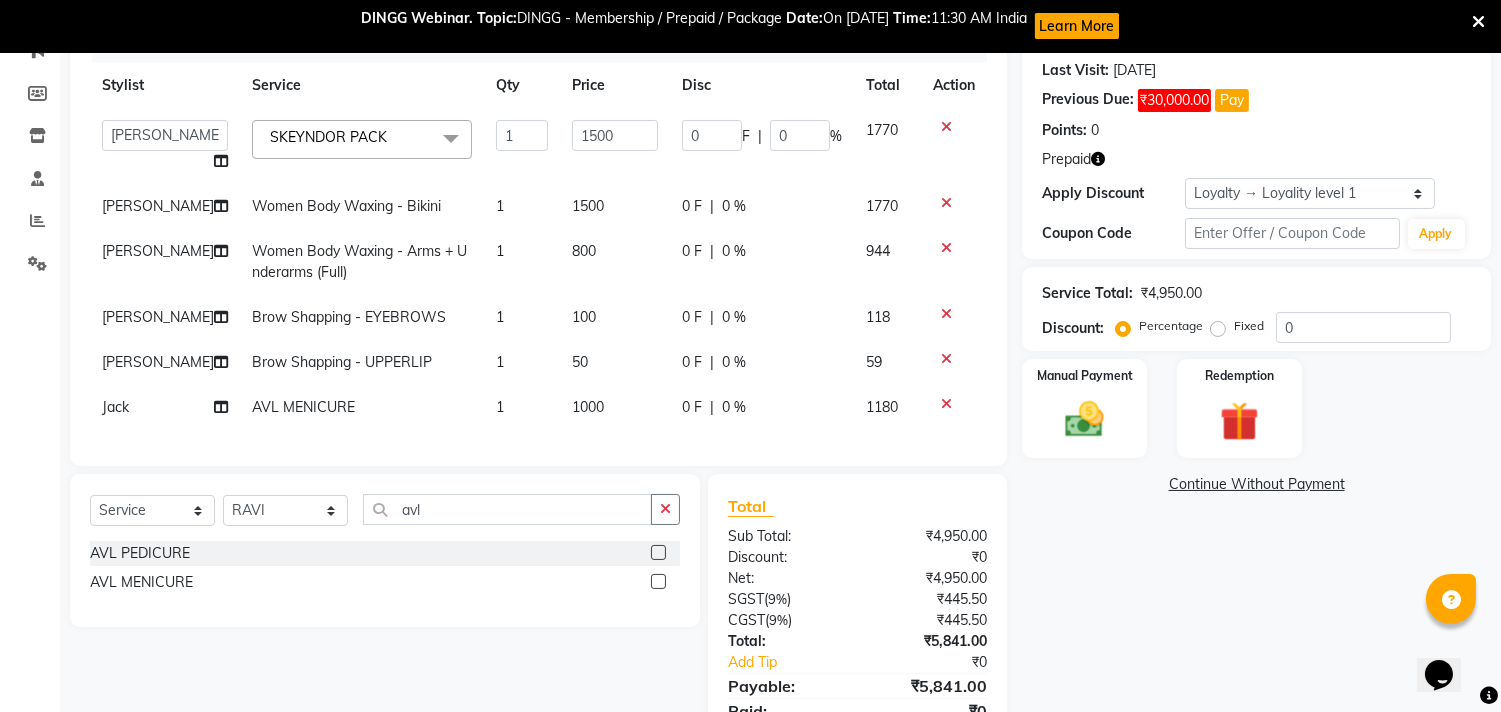 click 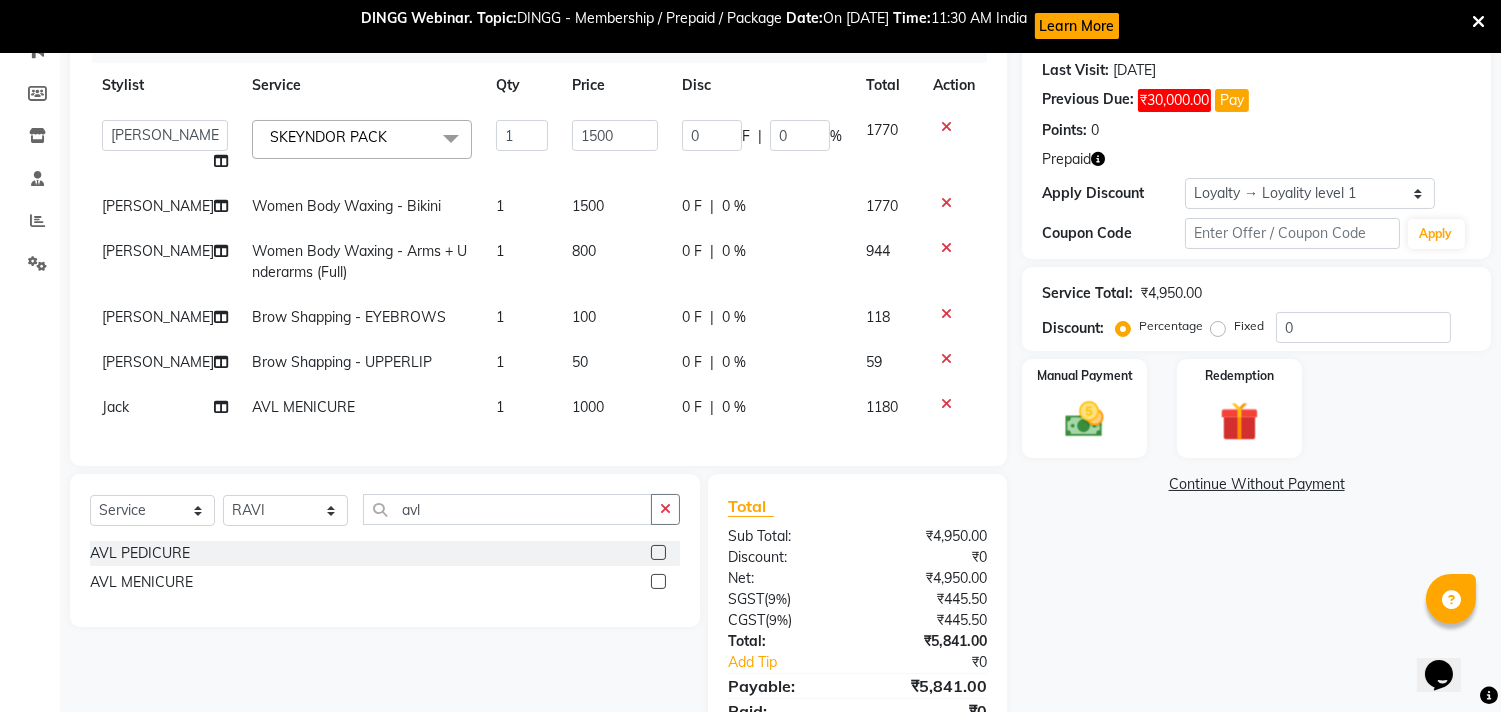 click at bounding box center [657, 553] 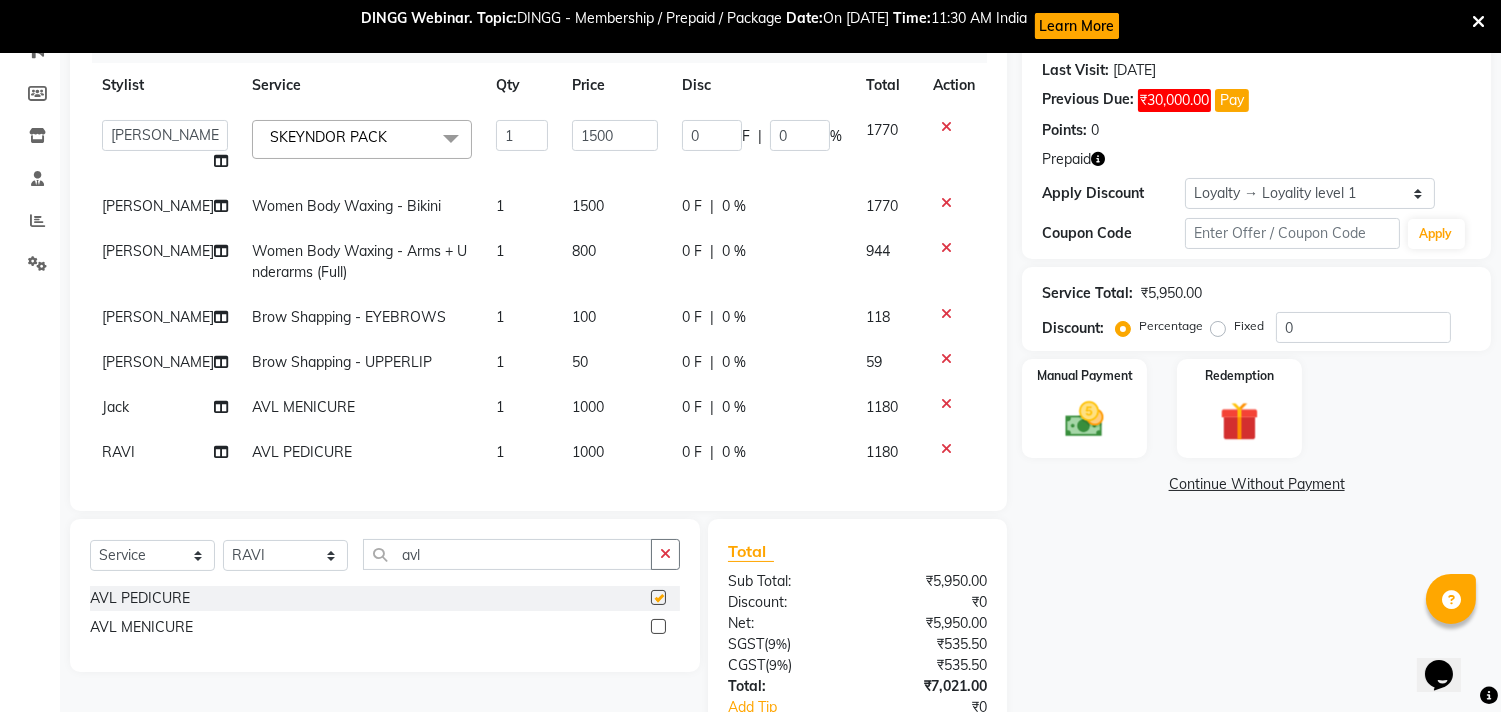 checkbox on "false" 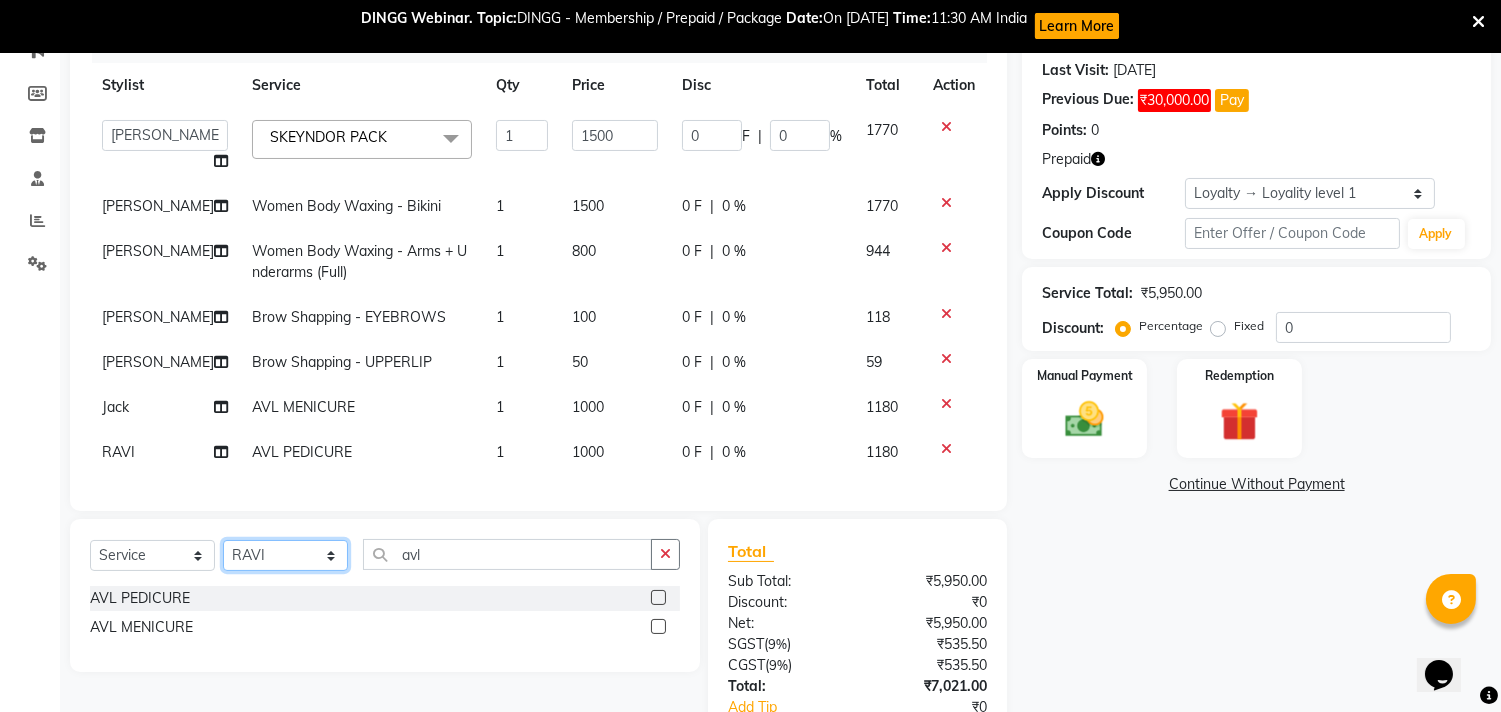 click on "Select Stylist [PERSON_NAME] [PERSON_NAME]  [PERSON_NAME] [PERSON_NAME] [PERSON_NAME] [PERSON_NAME]  [PERSON_NAME] KAVITA kunal Manager [PERSON_NAME]  [PERSON_NAME] preeti [PERSON_NAME] [PERSON_NAME] [PERSON_NAME] [PERSON_NAME] [PERSON_NAME] [PERSON_NAME]  [PERSON_NAME] ZAID" 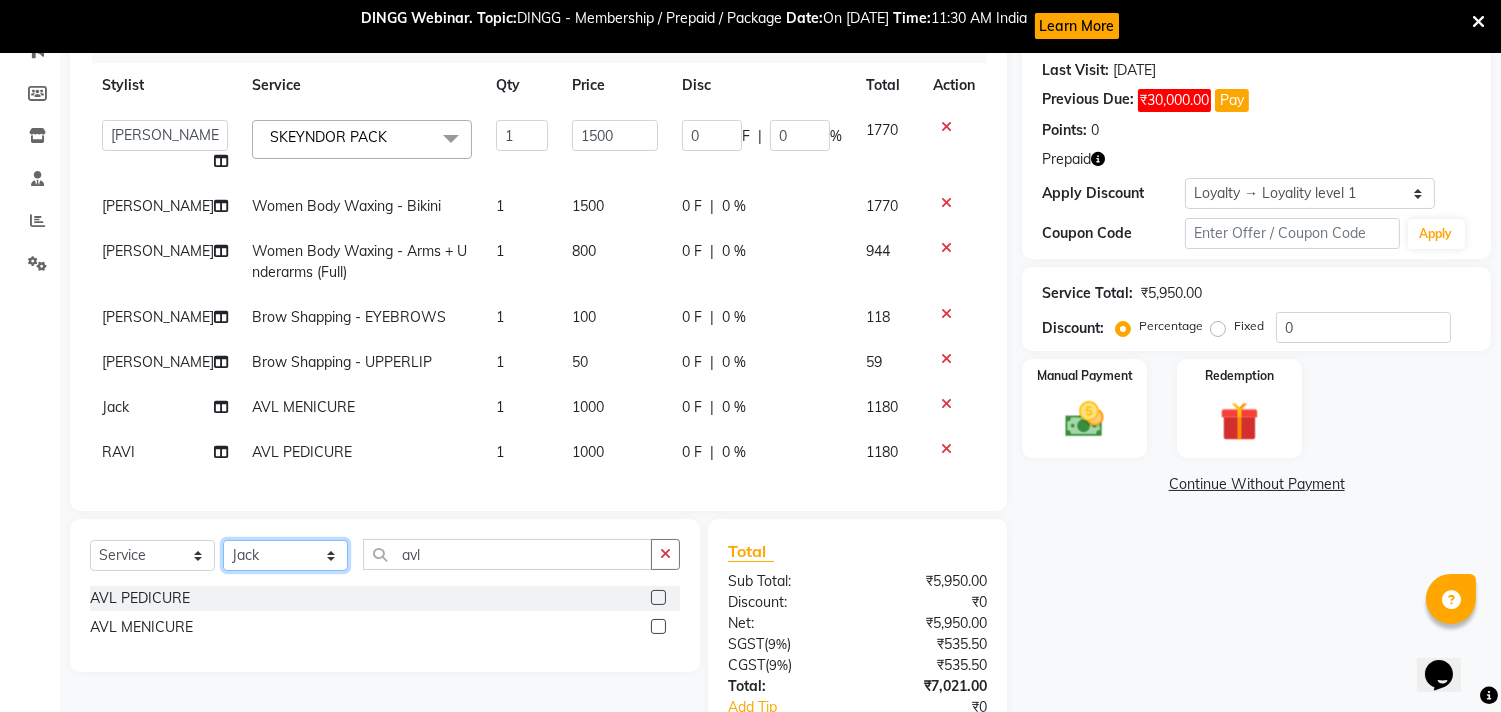 click on "Select Stylist [PERSON_NAME] [PERSON_NAME]  [PERSON_NAME] [PERSON_NAME] [PERSON_NAME] [PERSON_NAME]  [PERSON_NAME] KAVITA kunal Manager [PERSON_NAME]  [PERSON_NAME] preeti [PERSON_NAME] [PERSON_NAME] [PERSON_NAME] [PERSON_NAME] [PERSON_NAME] [PERSON_NAME]  [PERSON_NAME] ZAID" 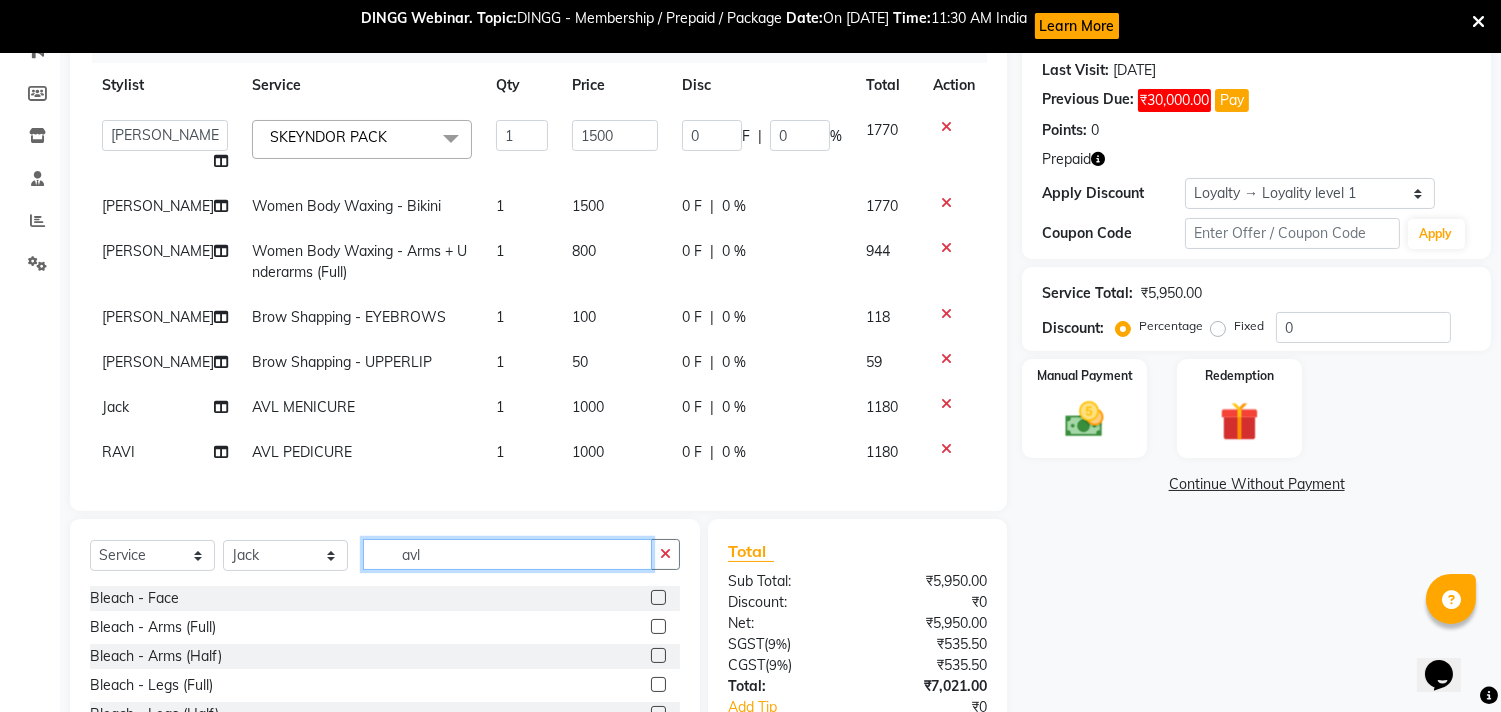click on "avl" 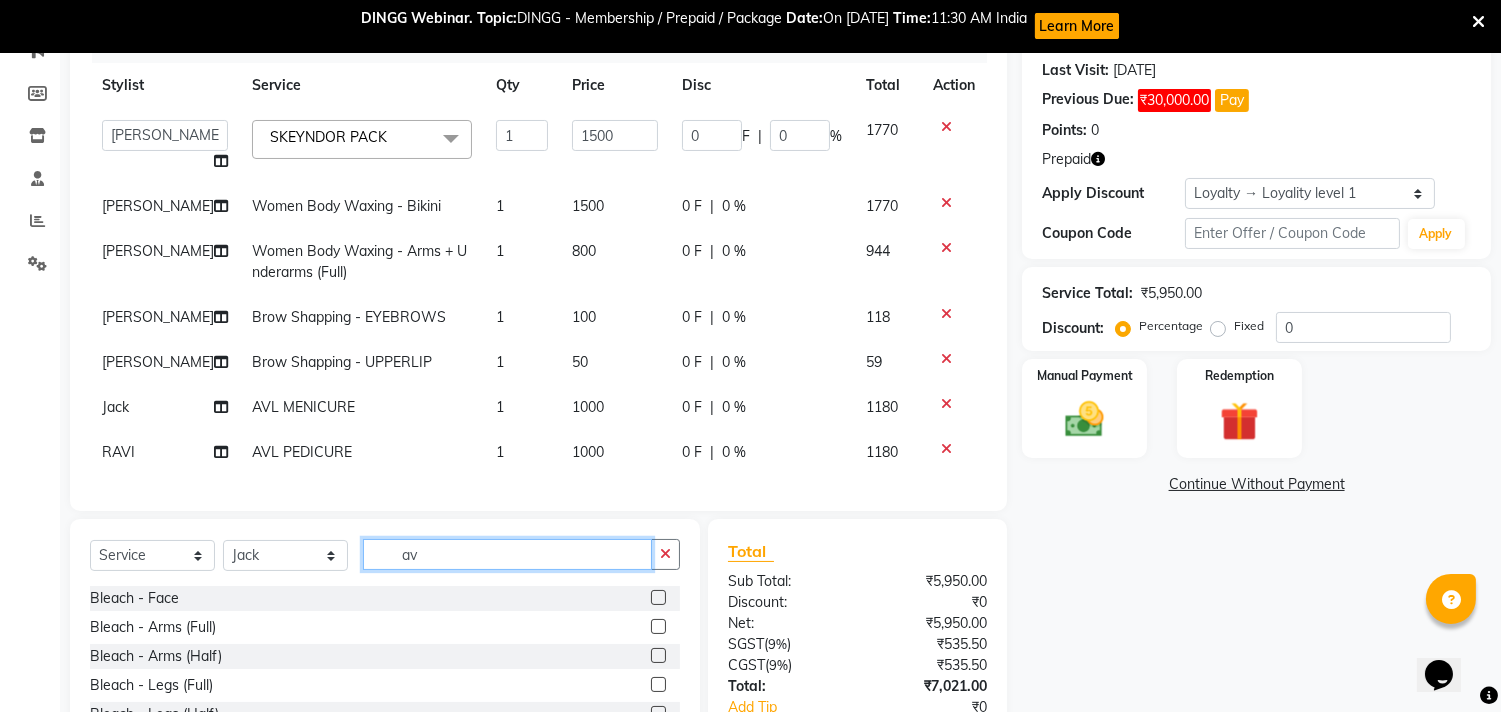 type on "a" 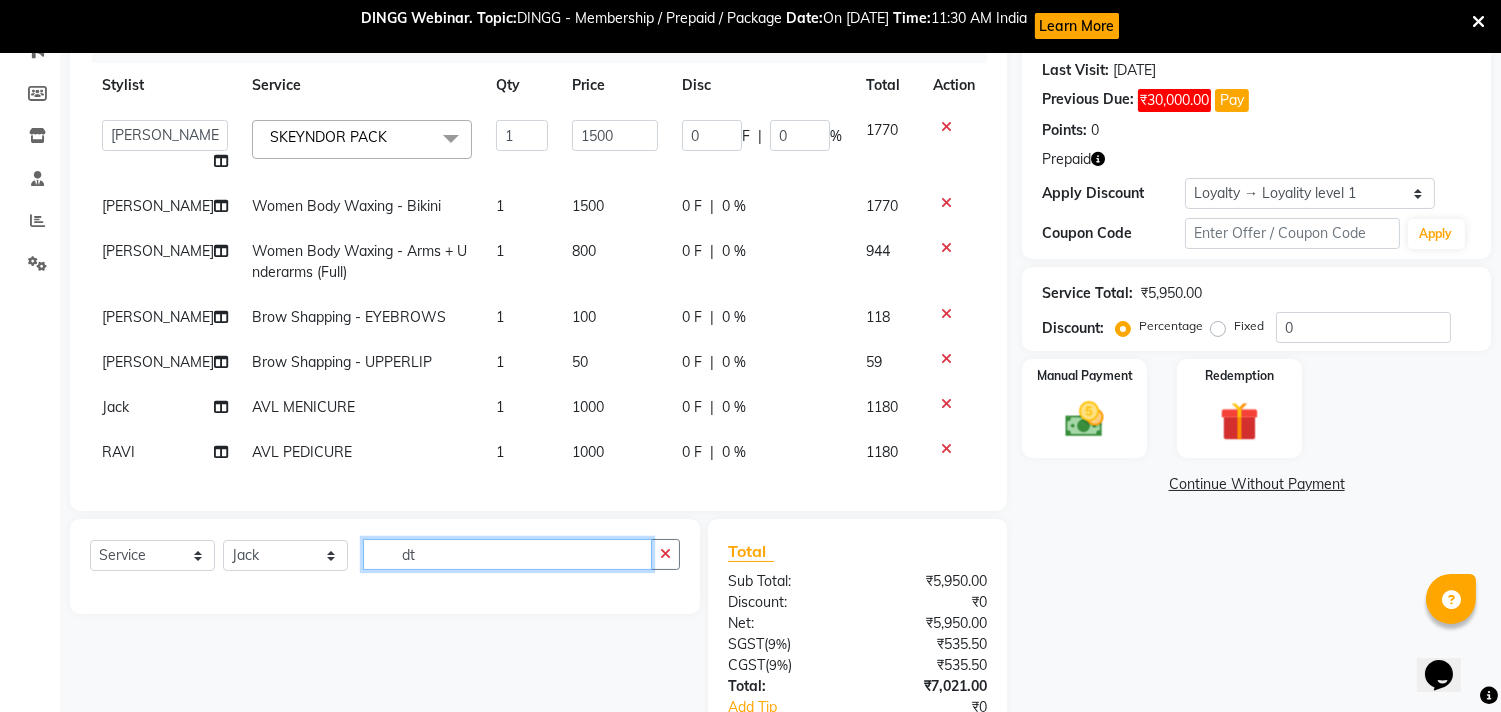 type on "d" 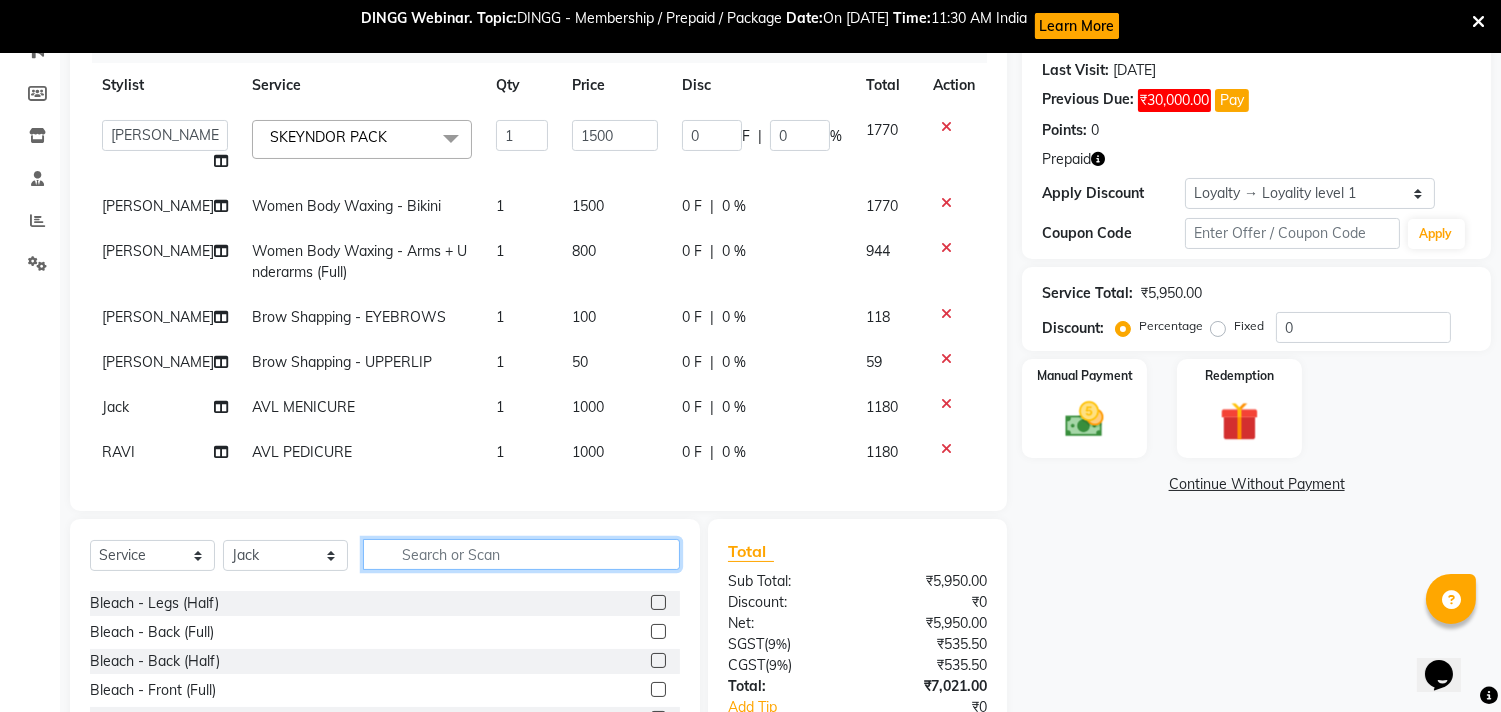 scroll, scrollTop: 0, scrollLeft: 0, axis: both 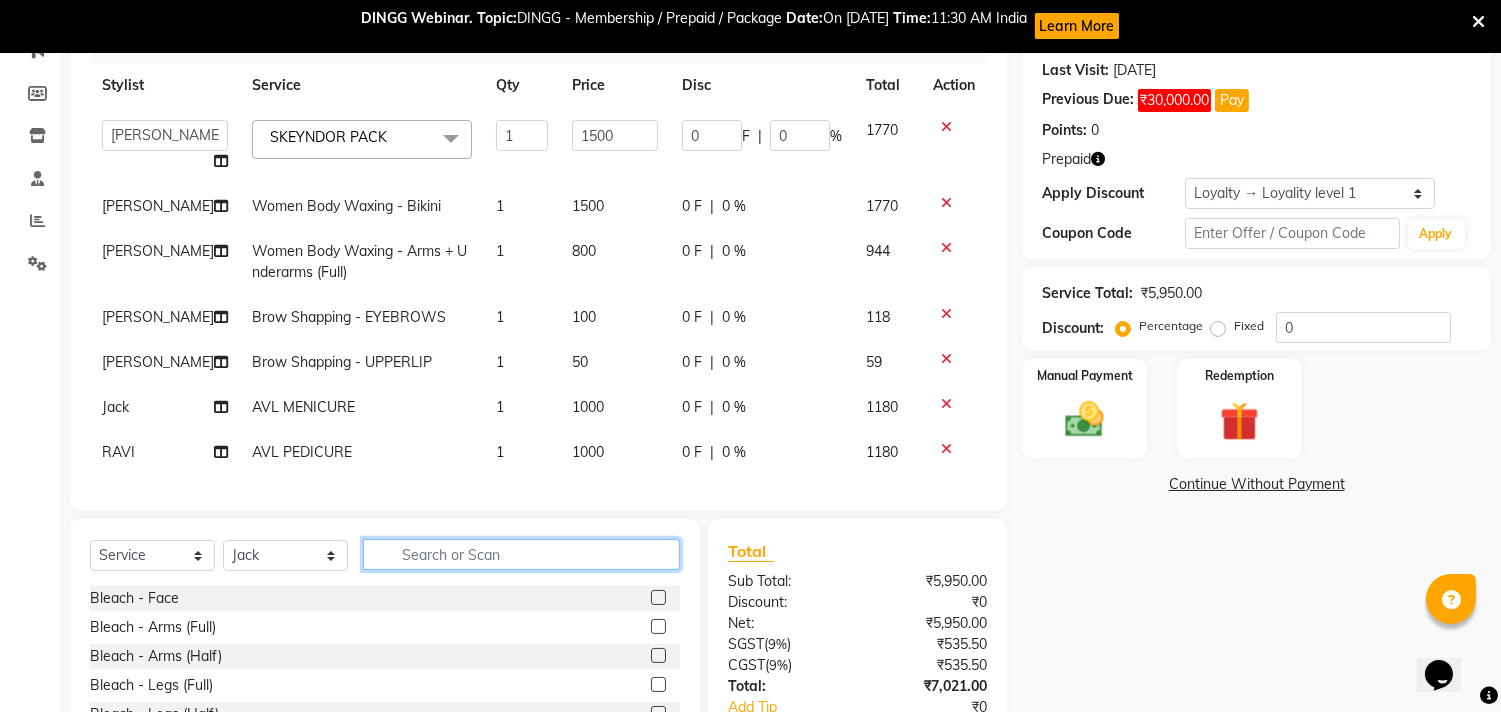 type 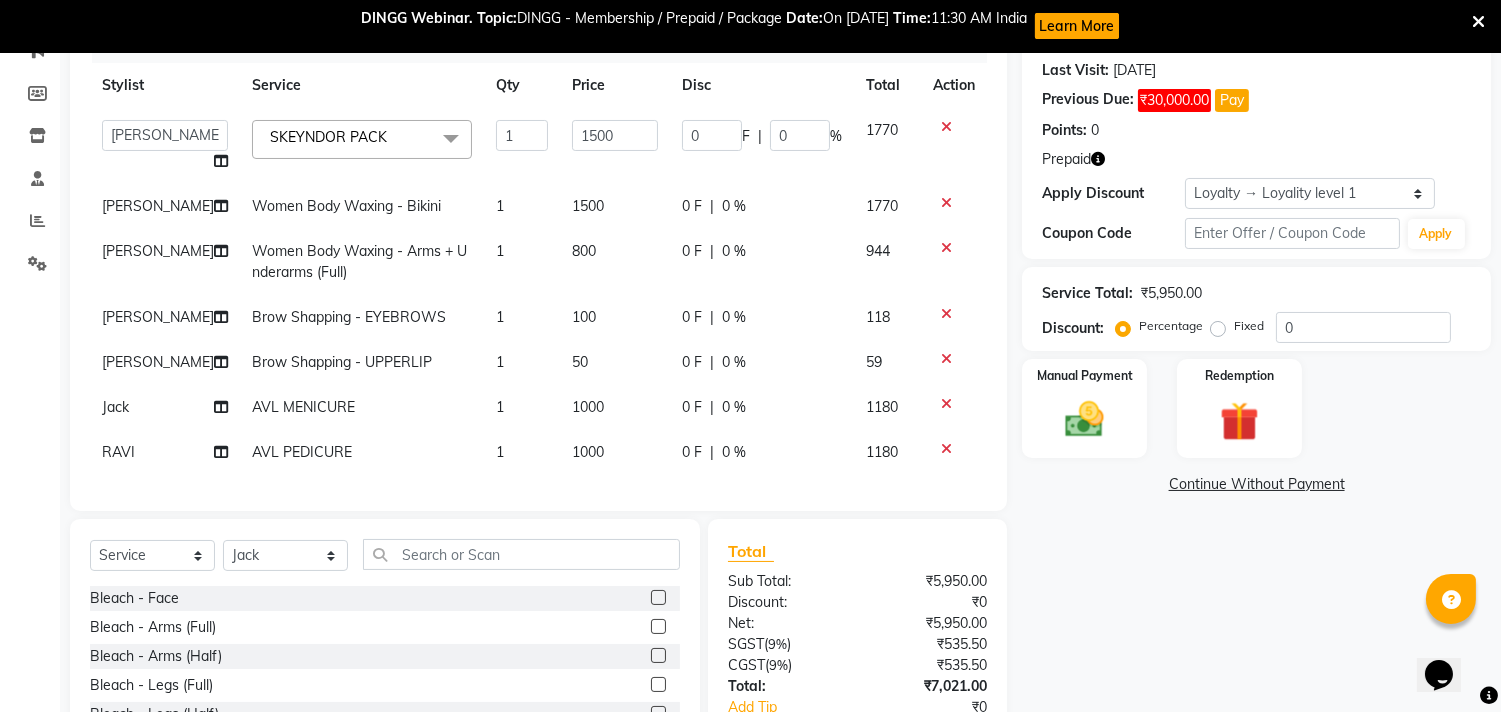 click 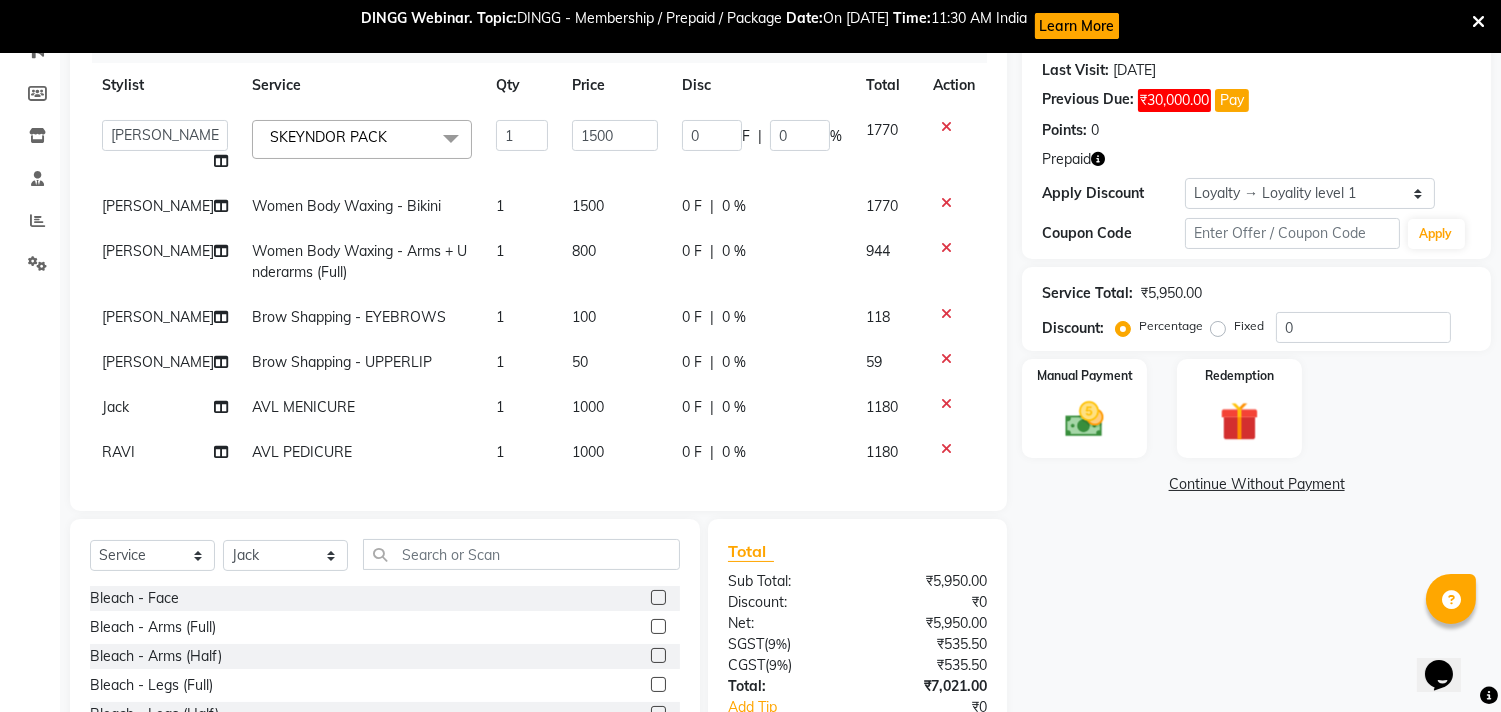 click at bounding box center (657, 627) 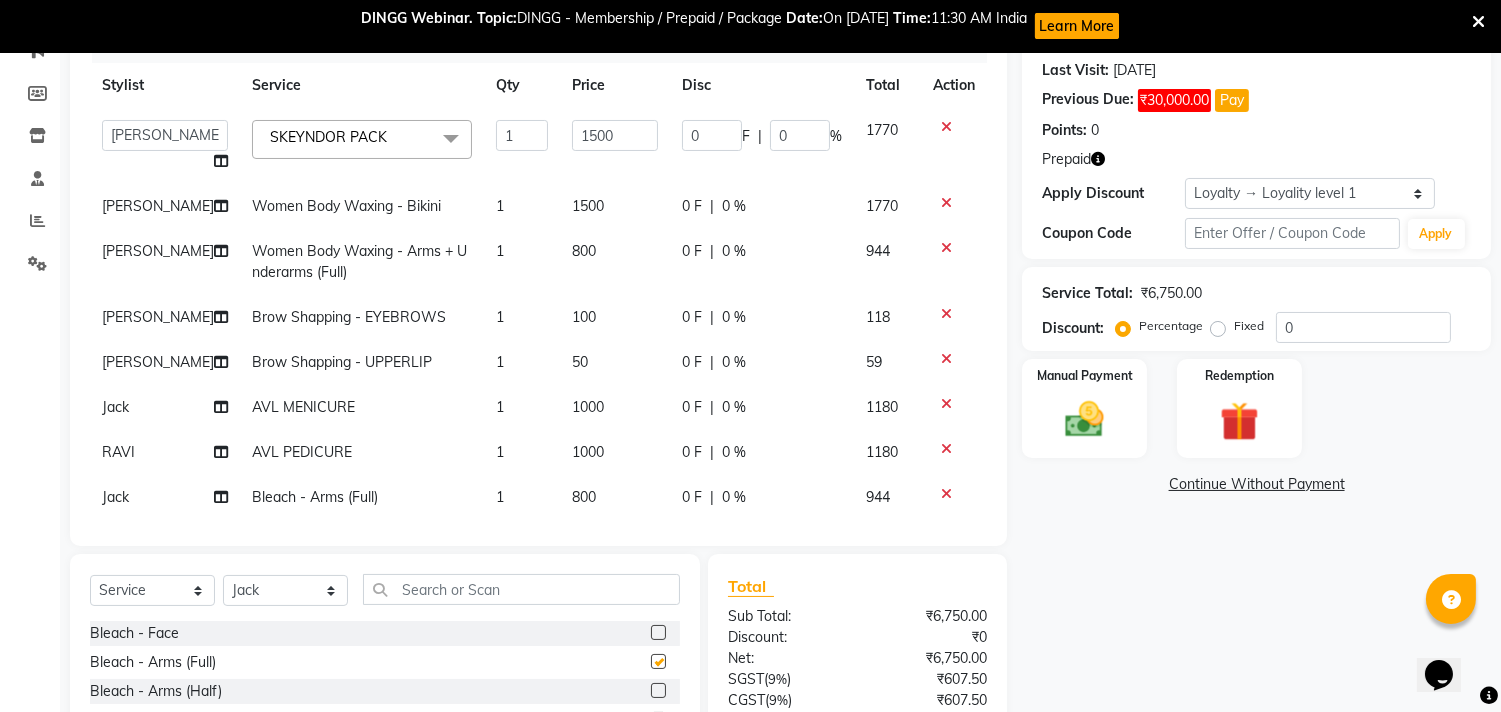 checkbox on "false" 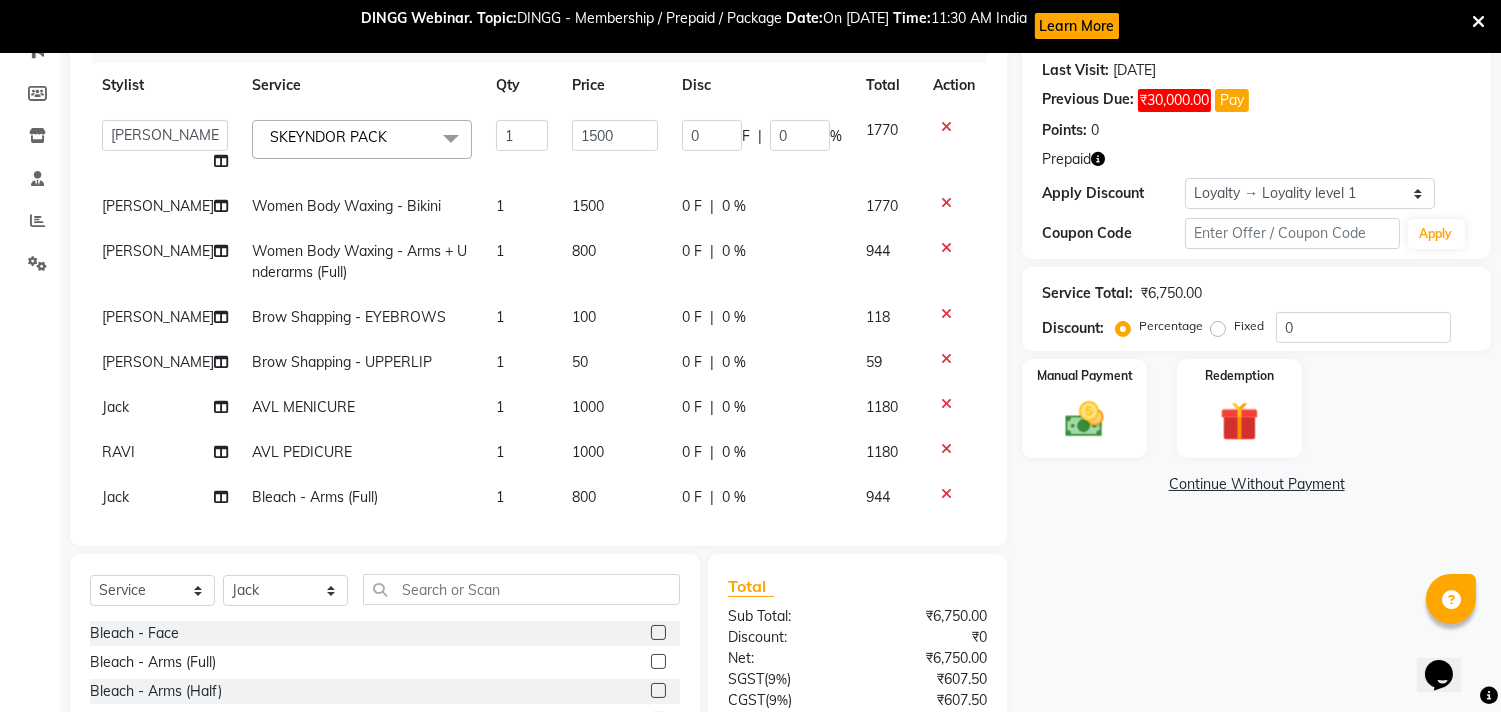 click on "800" 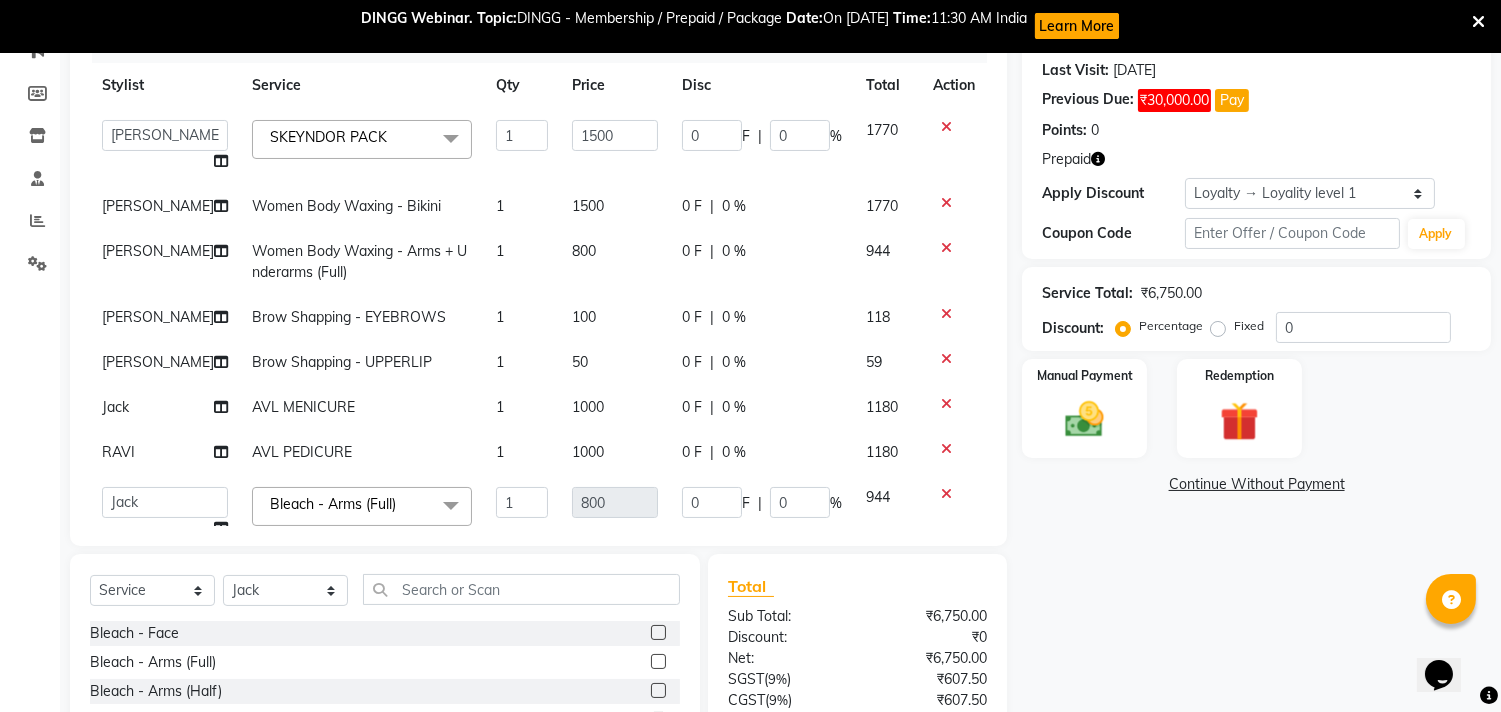 scroll, scrollTop: 386, scrollLeft: 0, axis: vertical 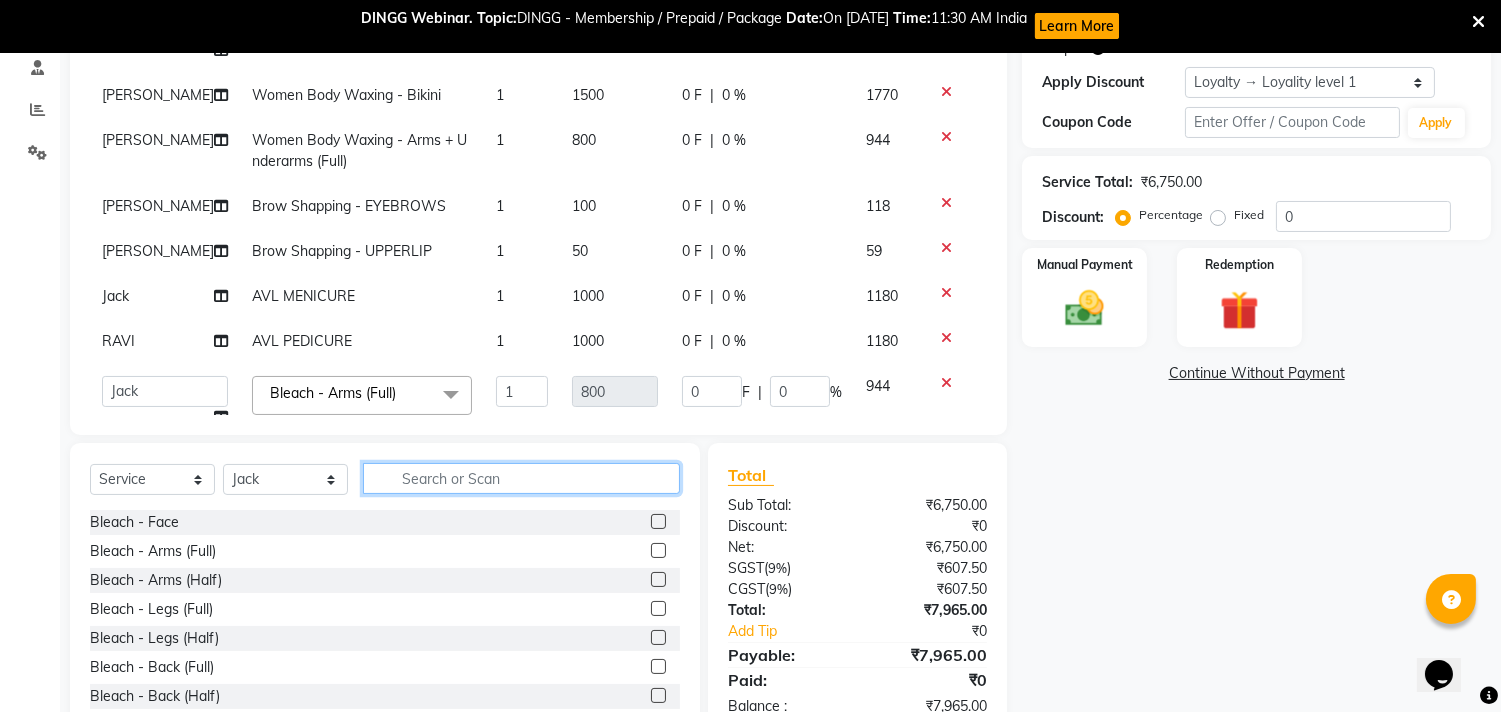click 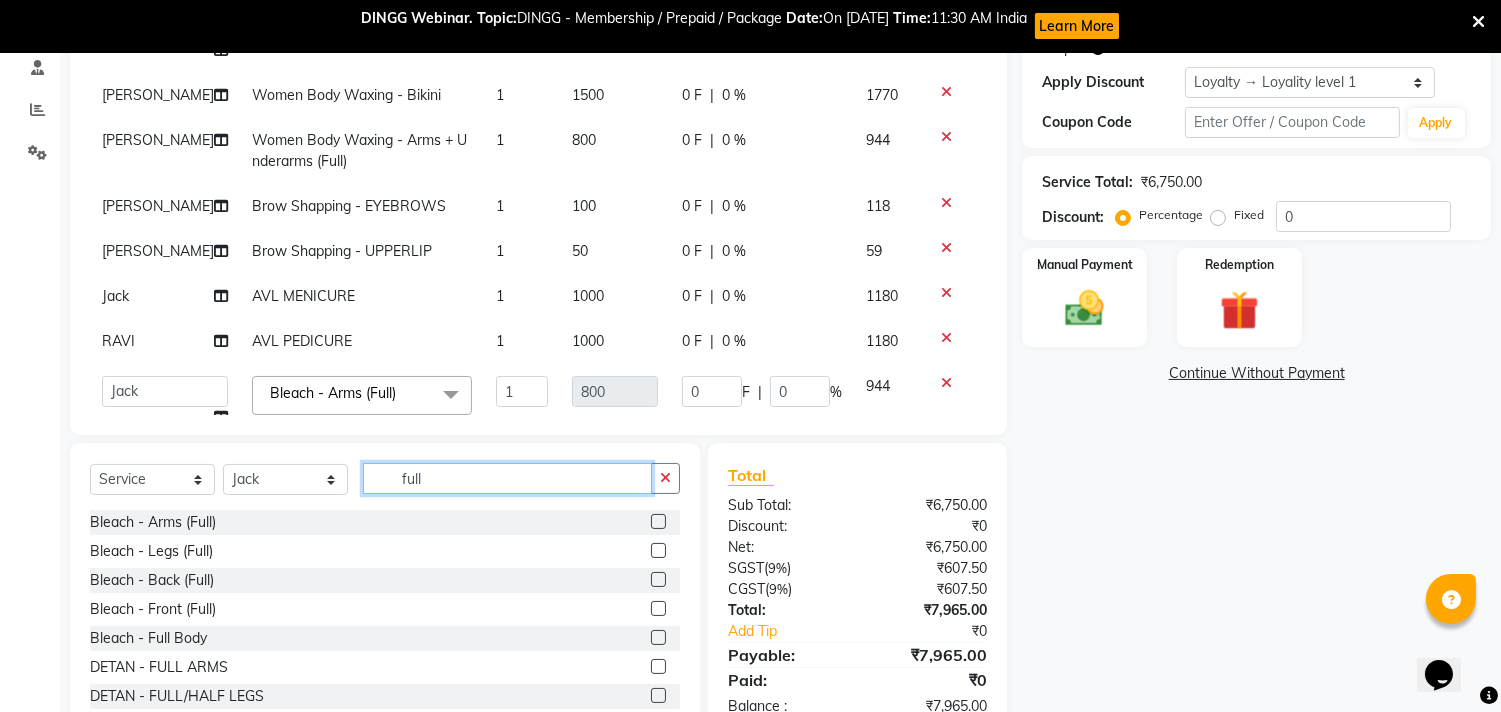 type on "full" 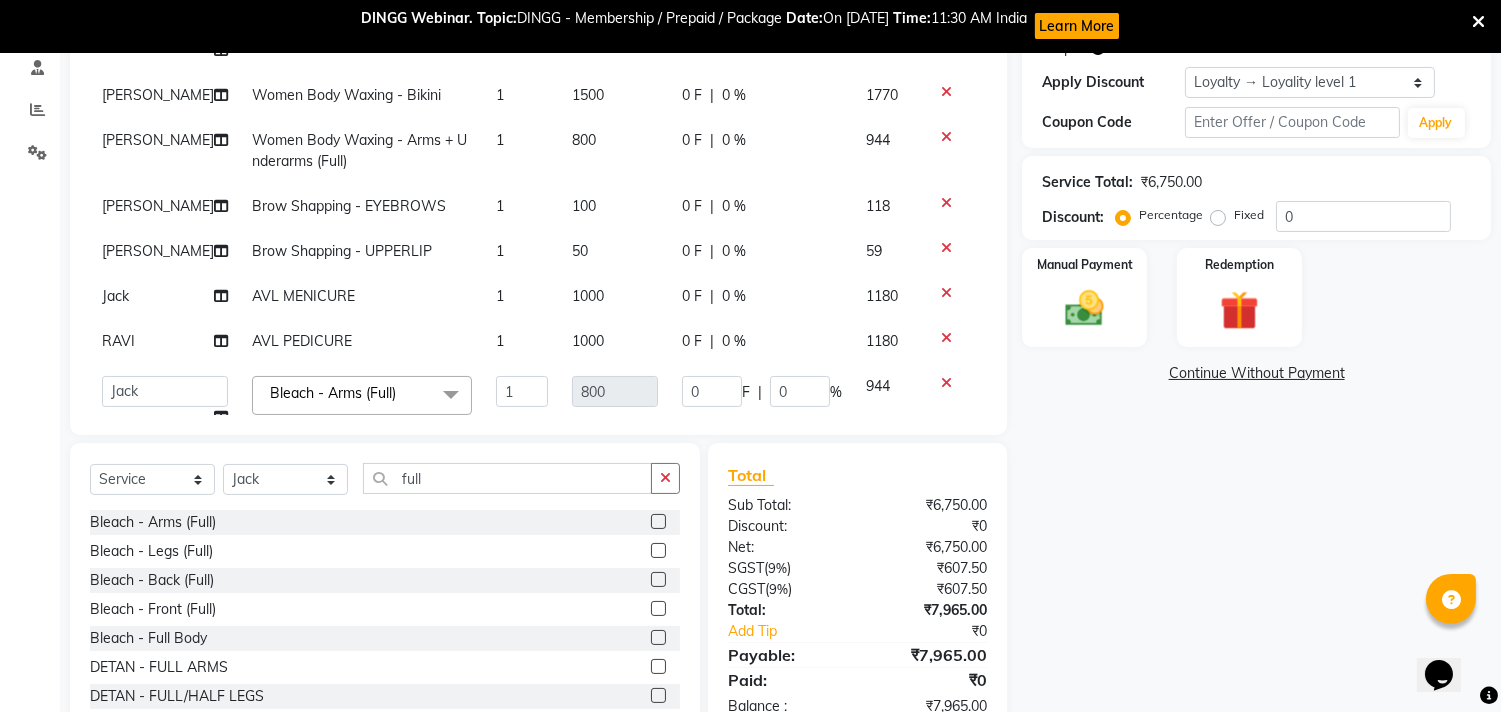 click 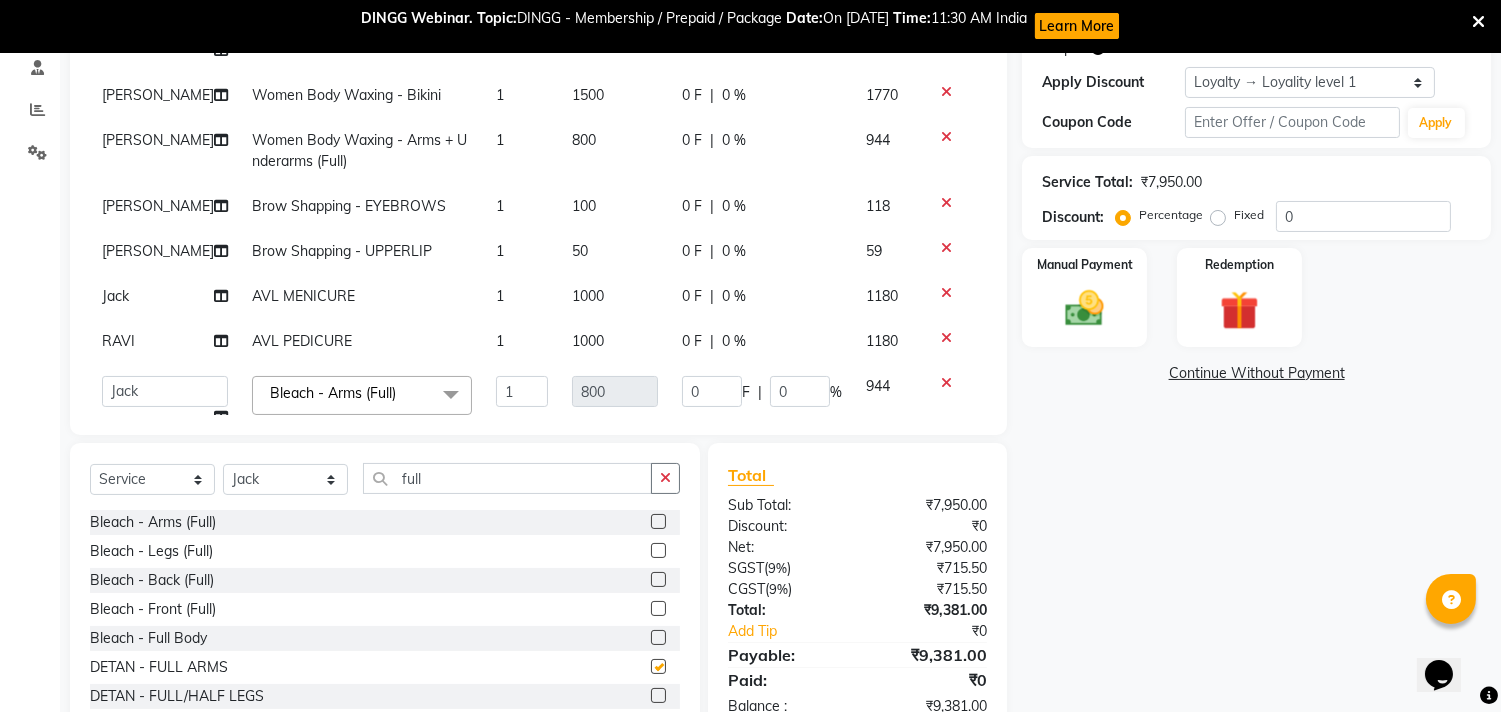 checkbox on "false" 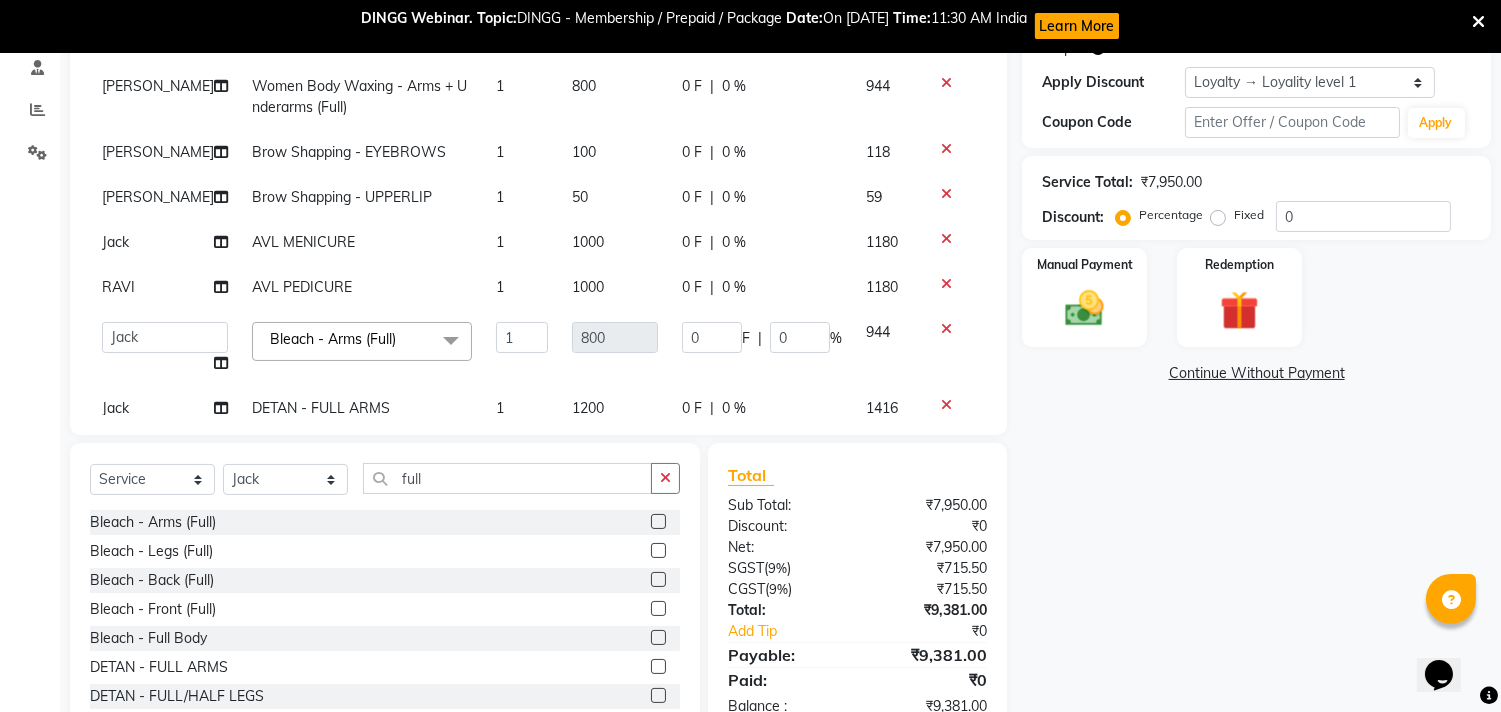 scroll, scrollTop: 102, scrollLeft: 0, axis: vertical 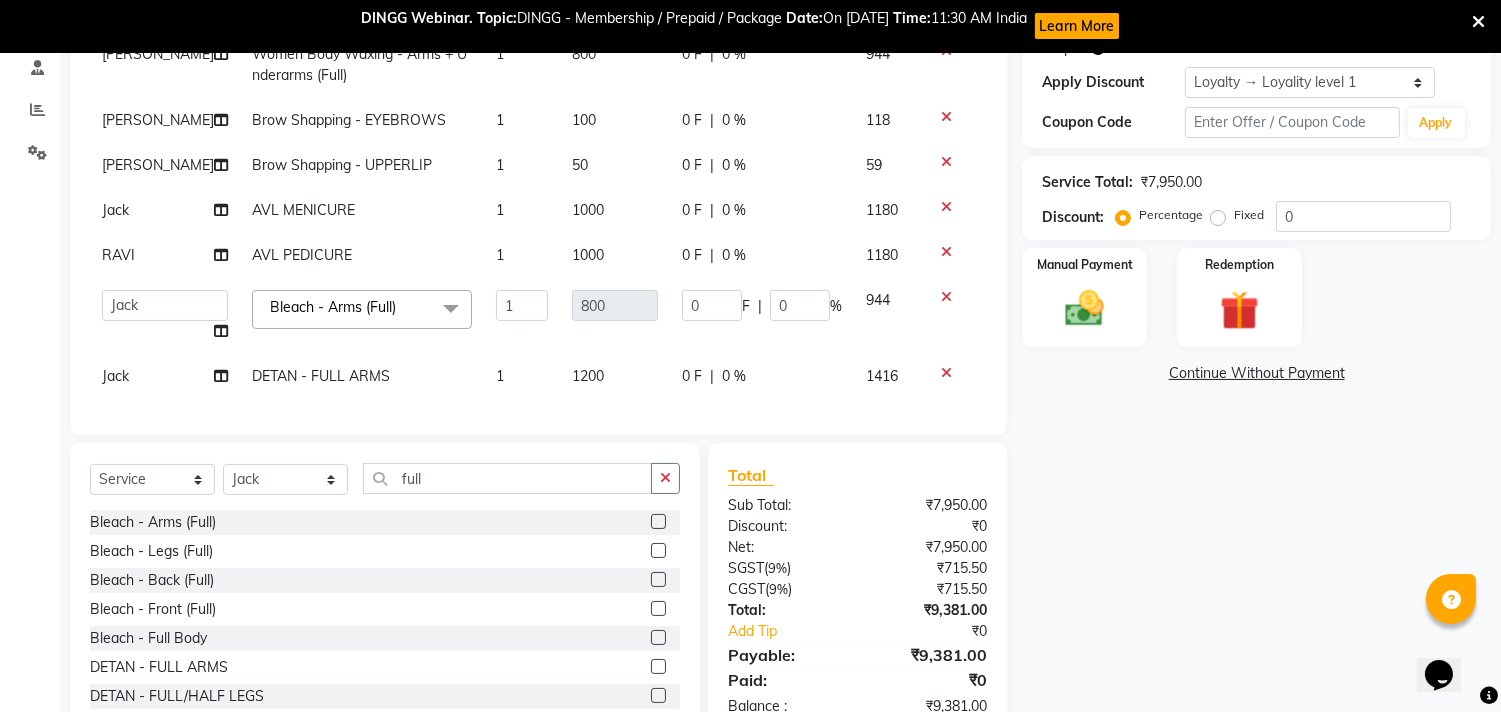 click 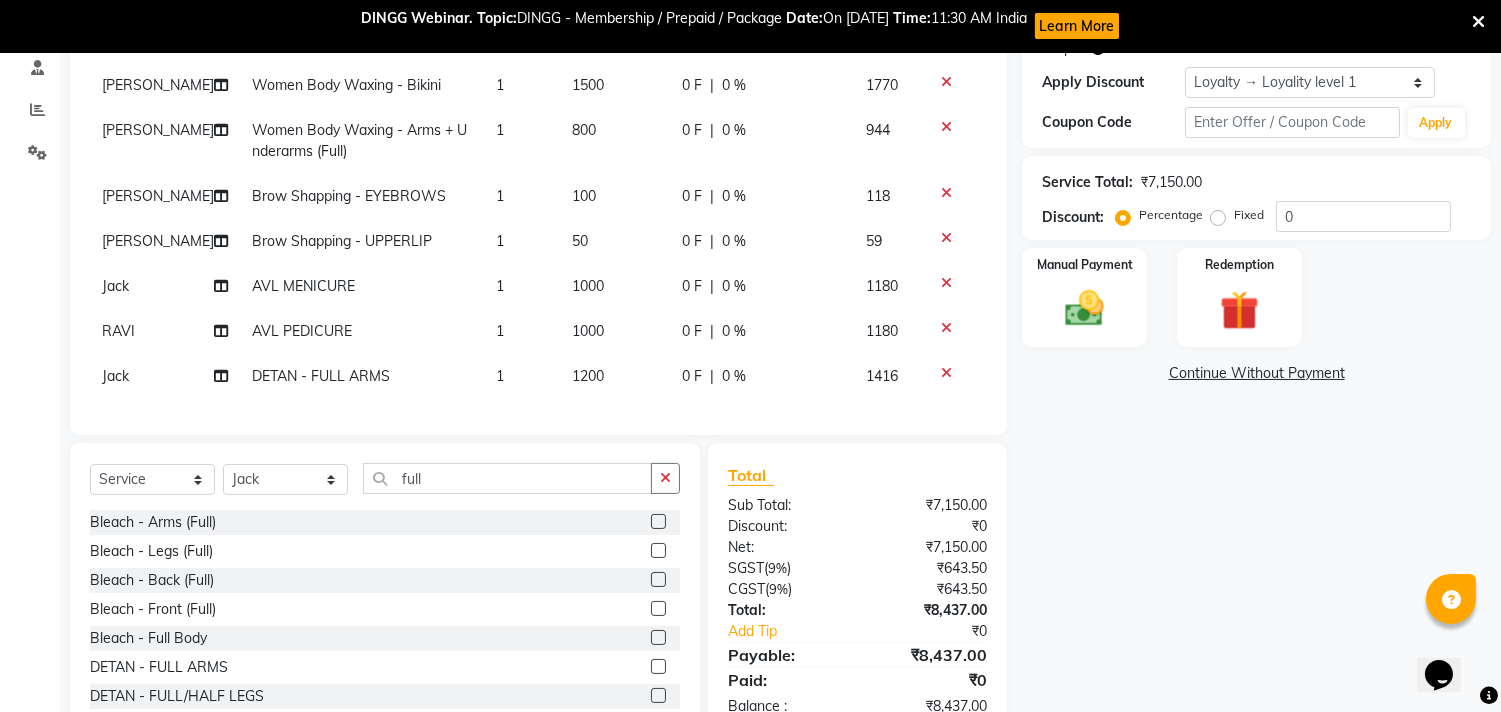 scroll, scrollTop: 26, scrollLeft: 0, axis: vertical 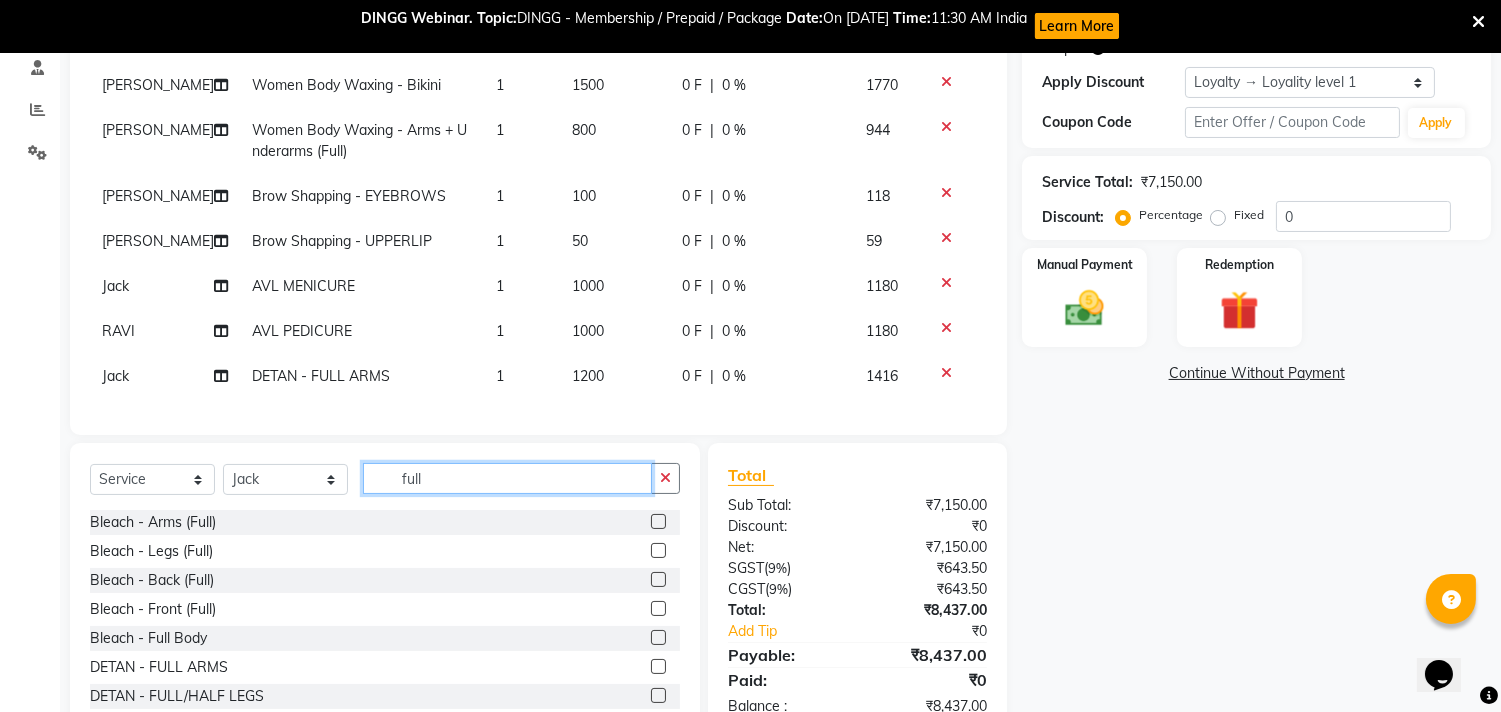 drag, startPoint x: 478, startPoint y: 474, endPoint x: 381, endPoint y: 480, distance: 97.18539 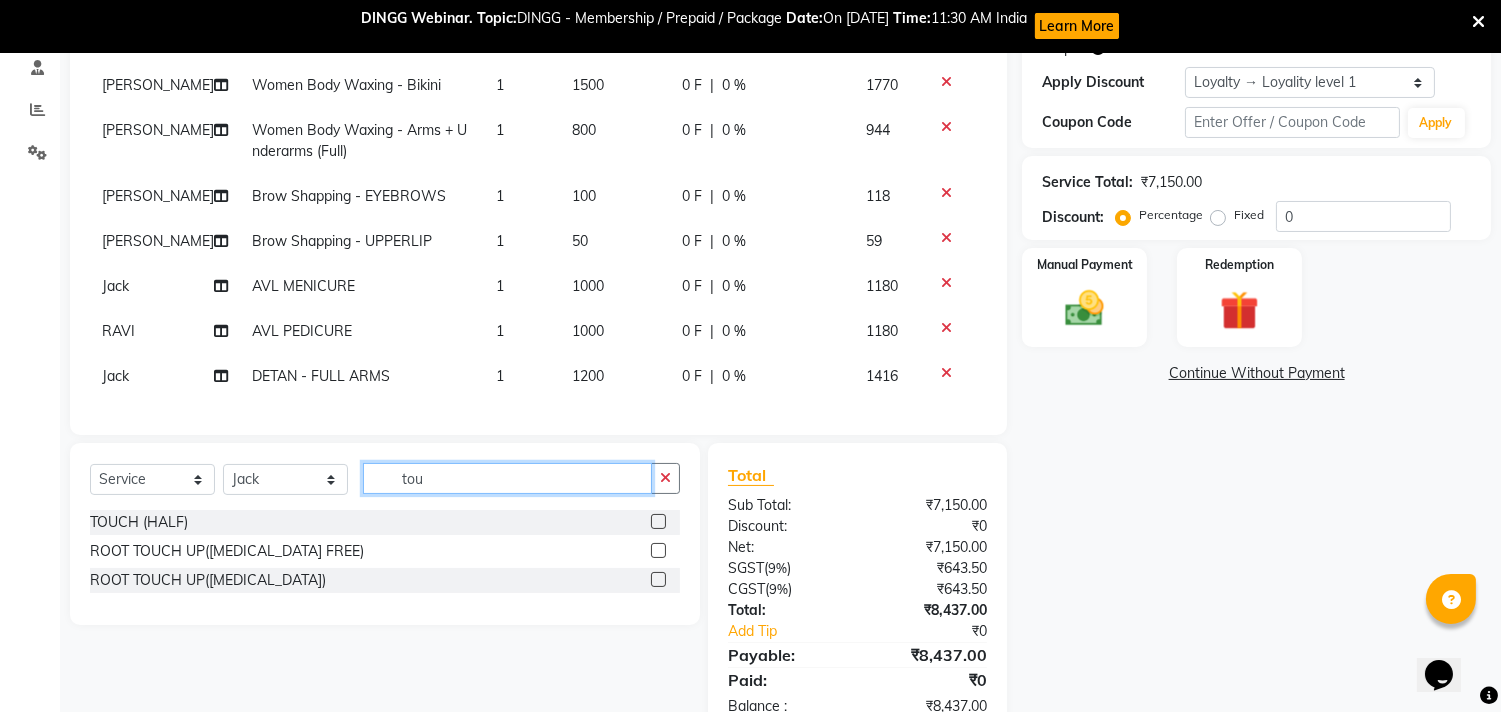 type on "tou" 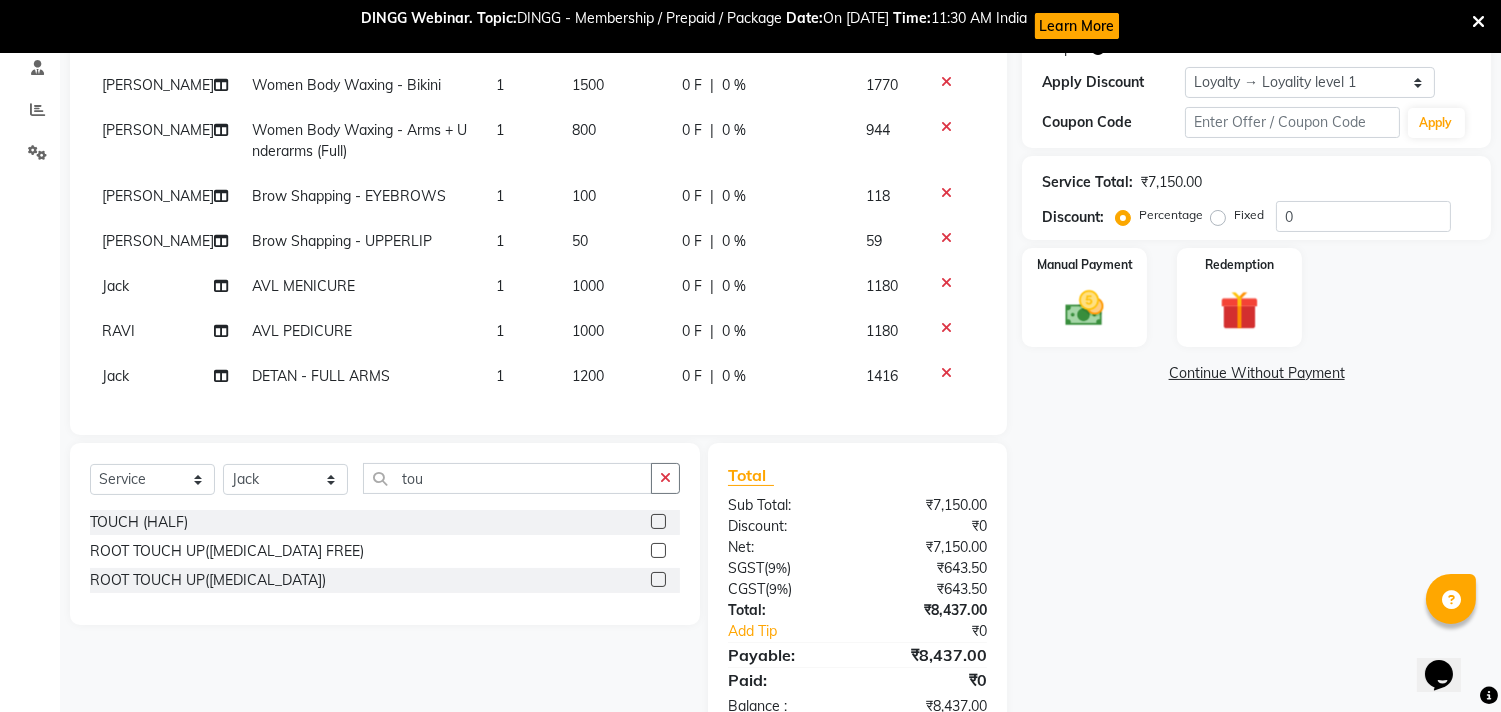 click 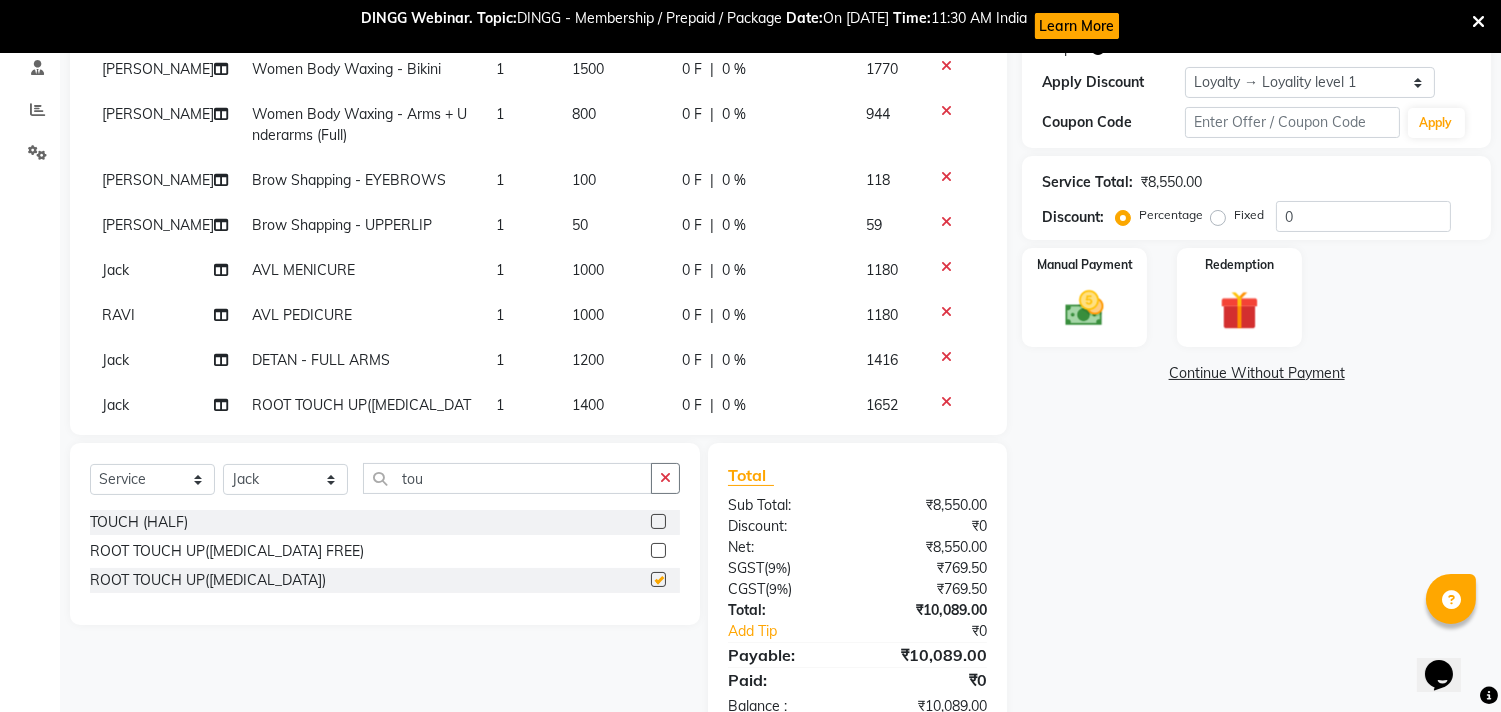 scroll, scrollTop: 71, scrollLeft: 0, axis: vertical 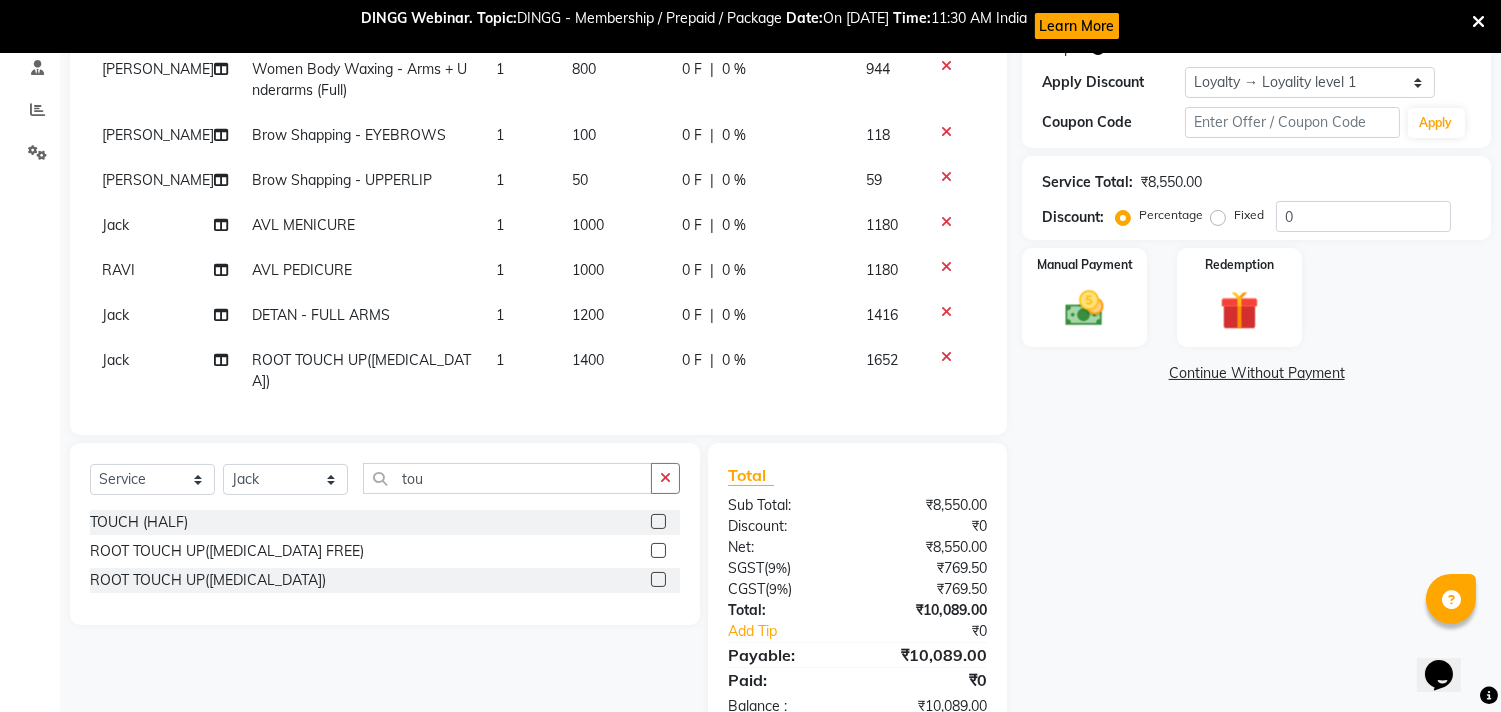 checkbox on "false" 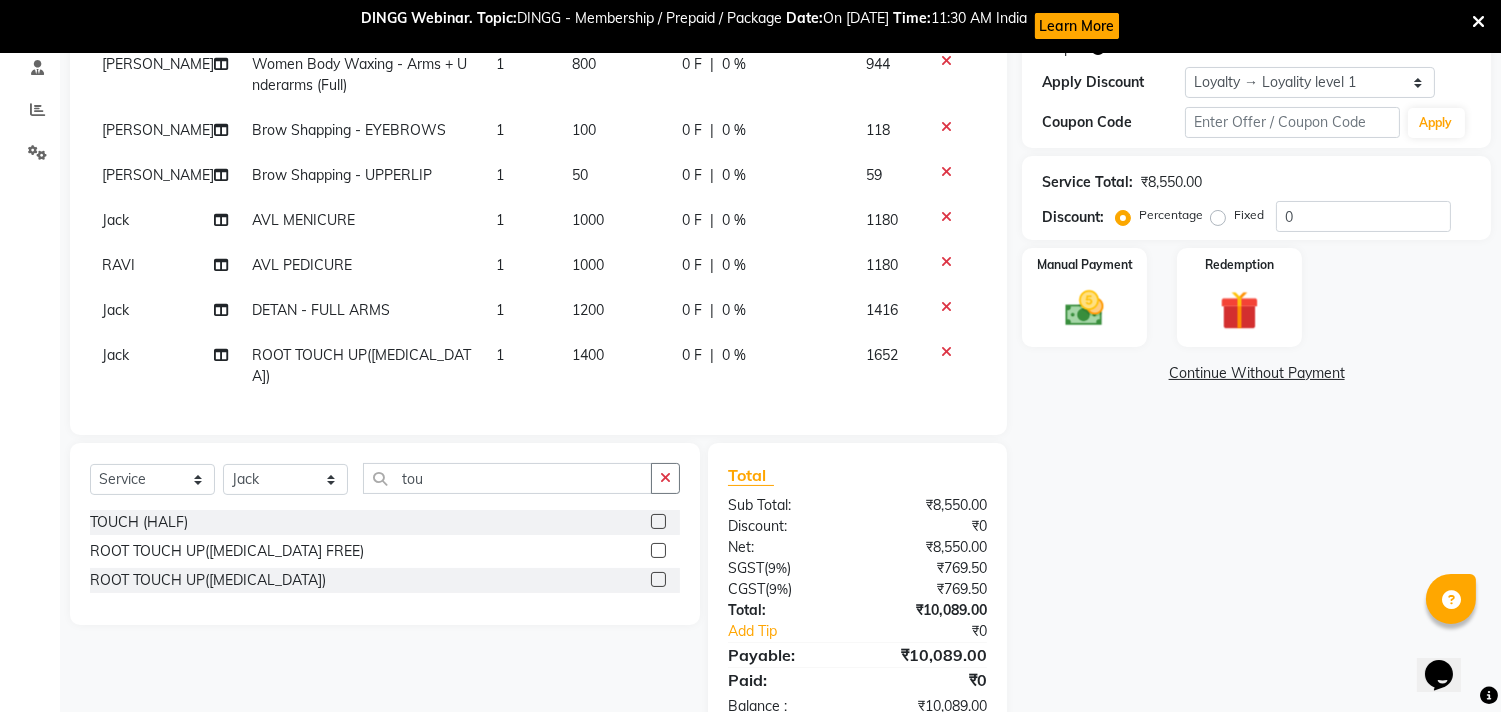 select on "28024" 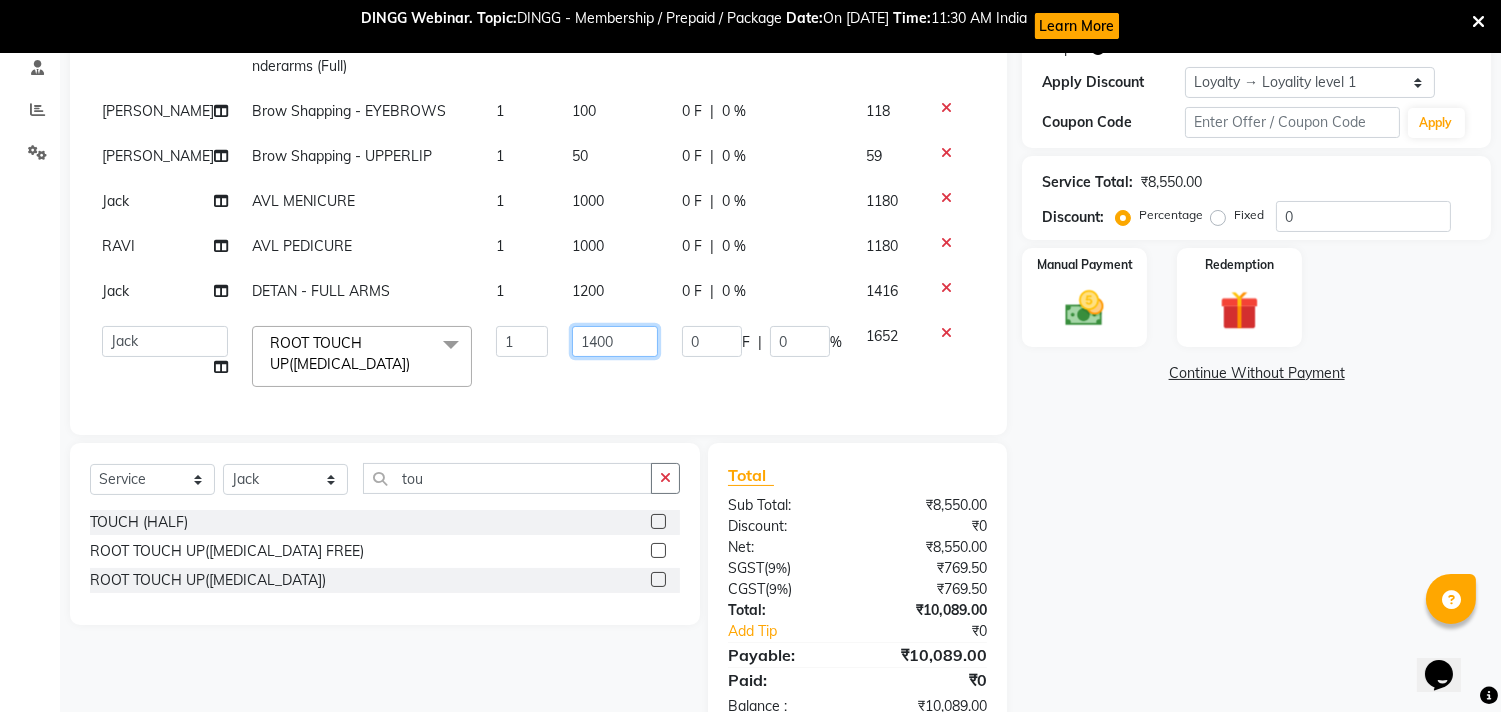 drag, startPoint x: 591, startPoint y: 331, endPoint x: 512, endPoint y: 333, distance: 79.025314 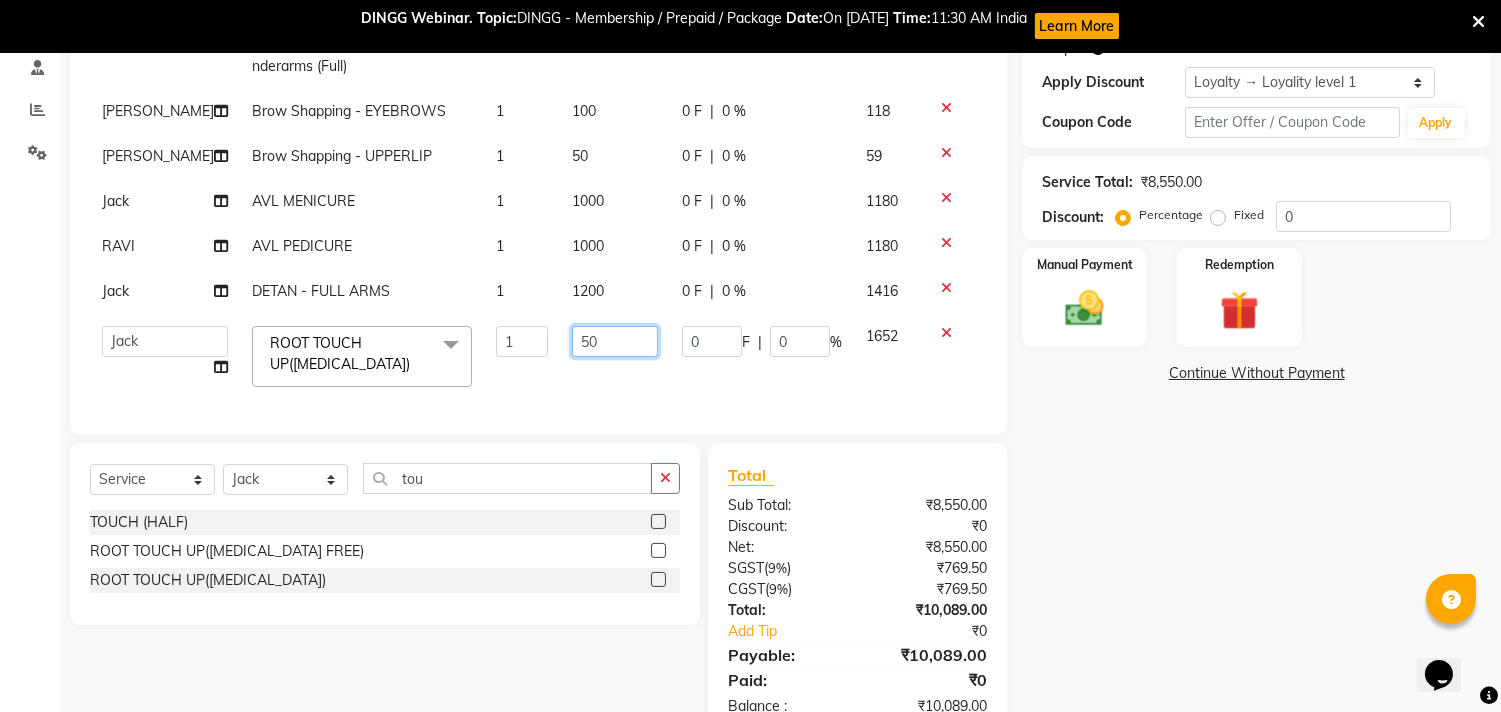 type on "500" 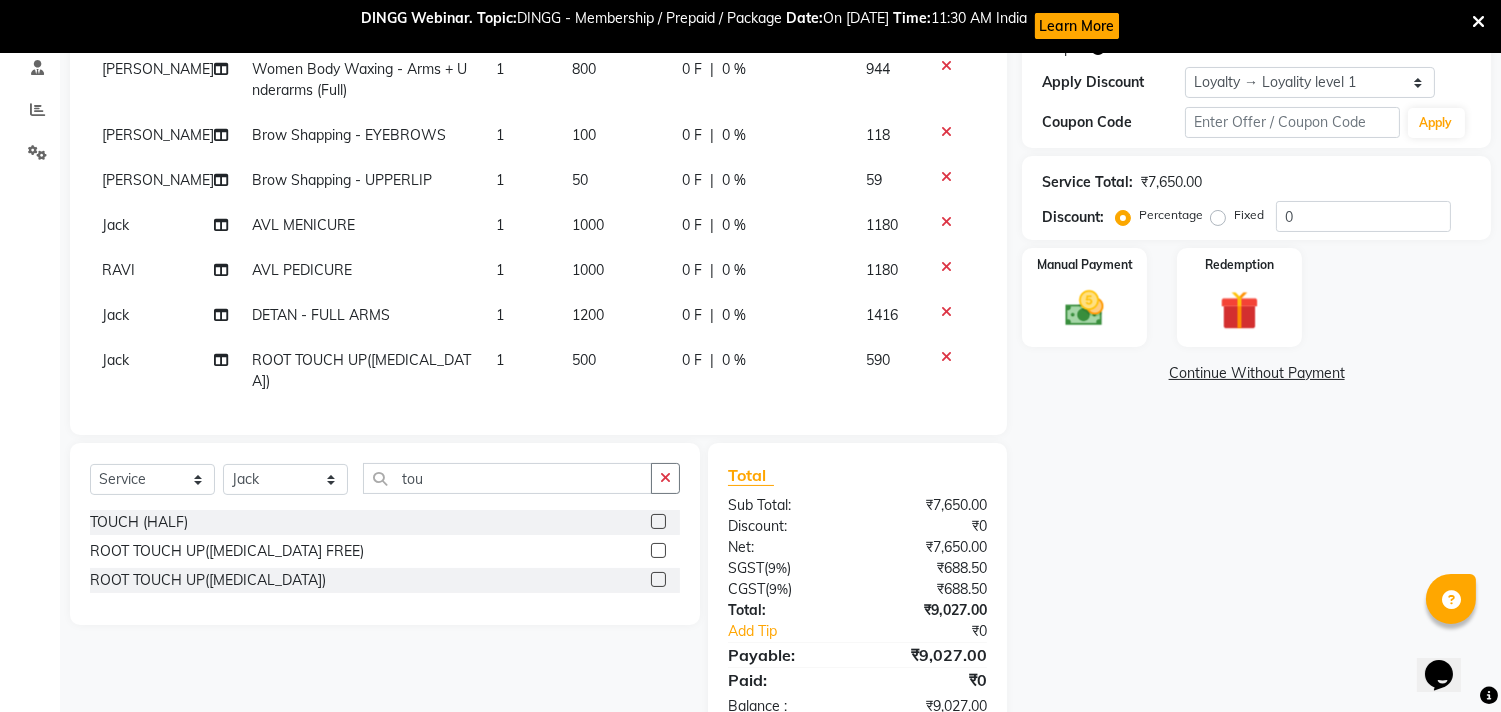 click on "500" 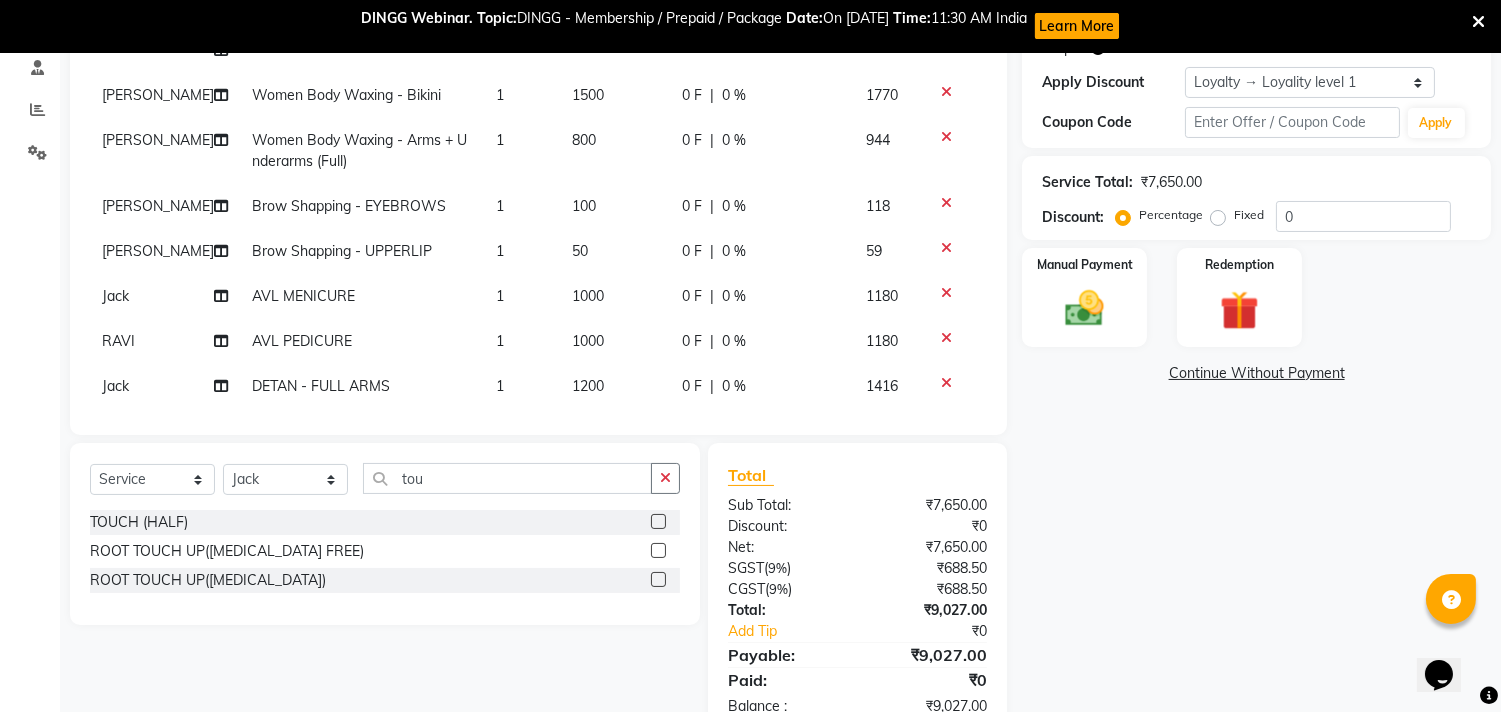 scroll, scrollTop: 111, scrollLeft: 0, axis: vertical 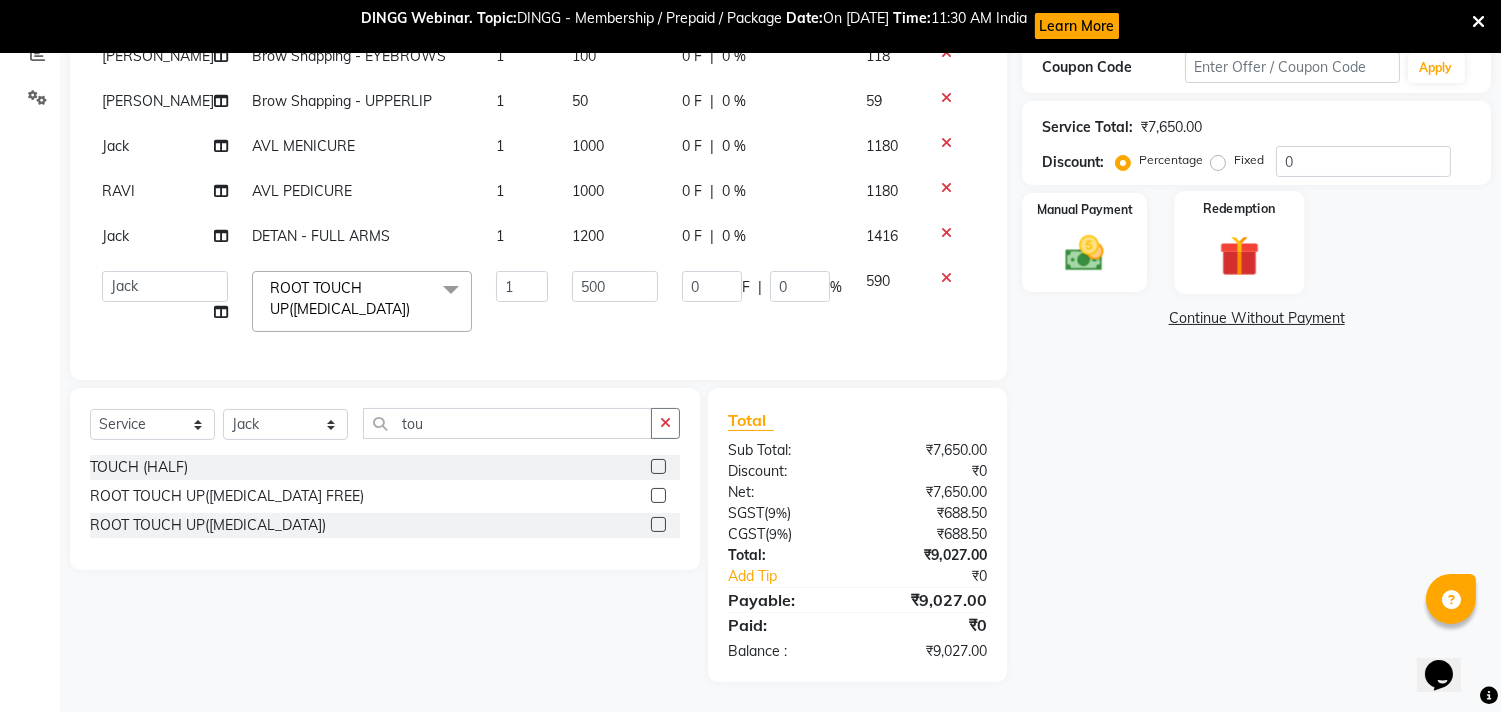 click 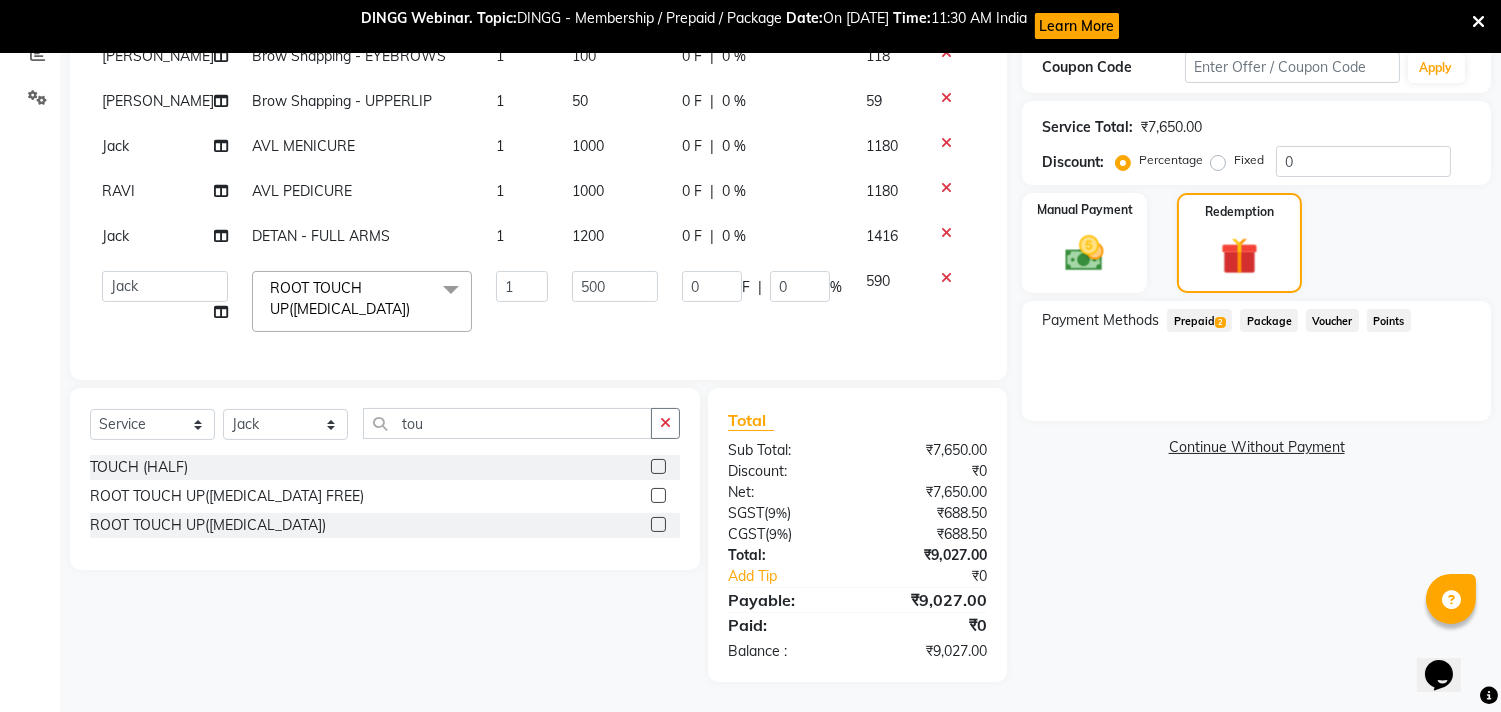 click on "Prepaid  2" 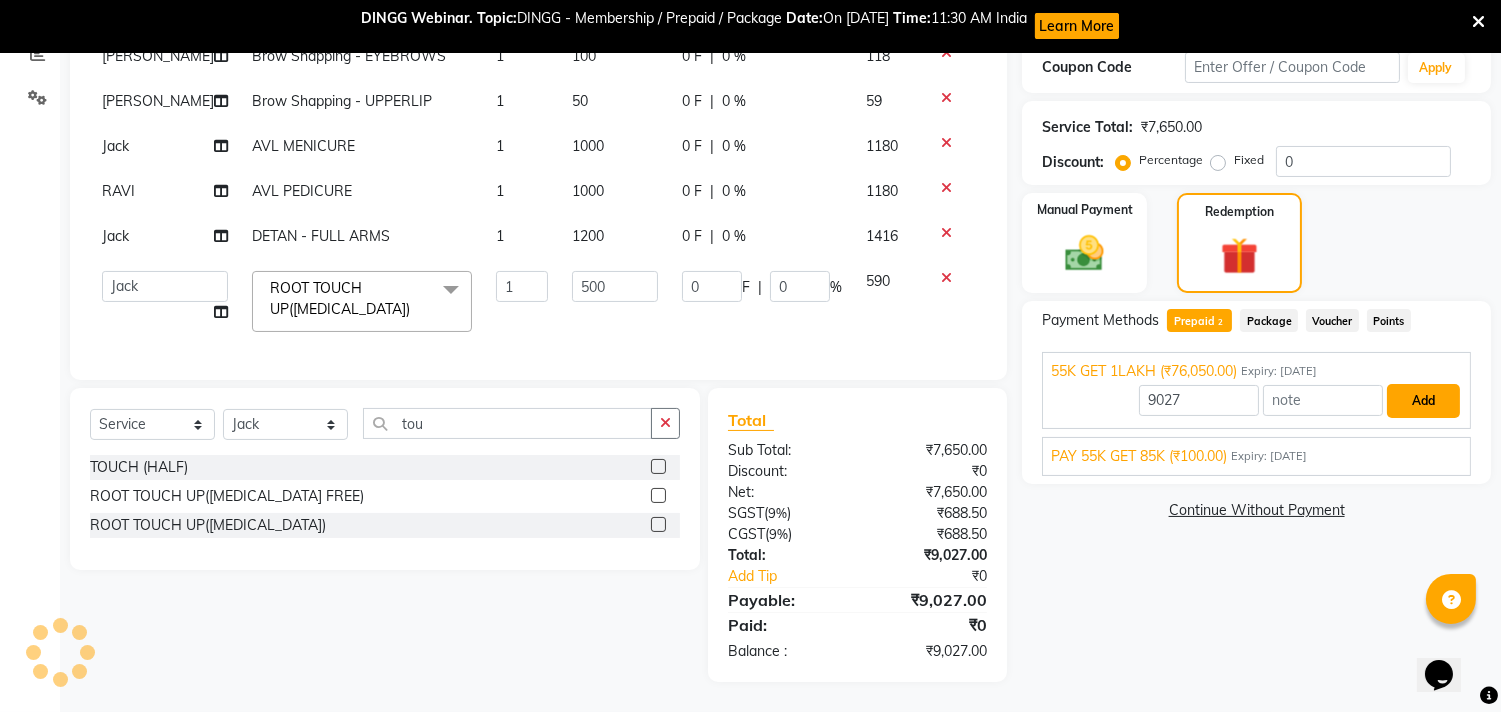 click on "Add" at bounding box center [1423, 401] 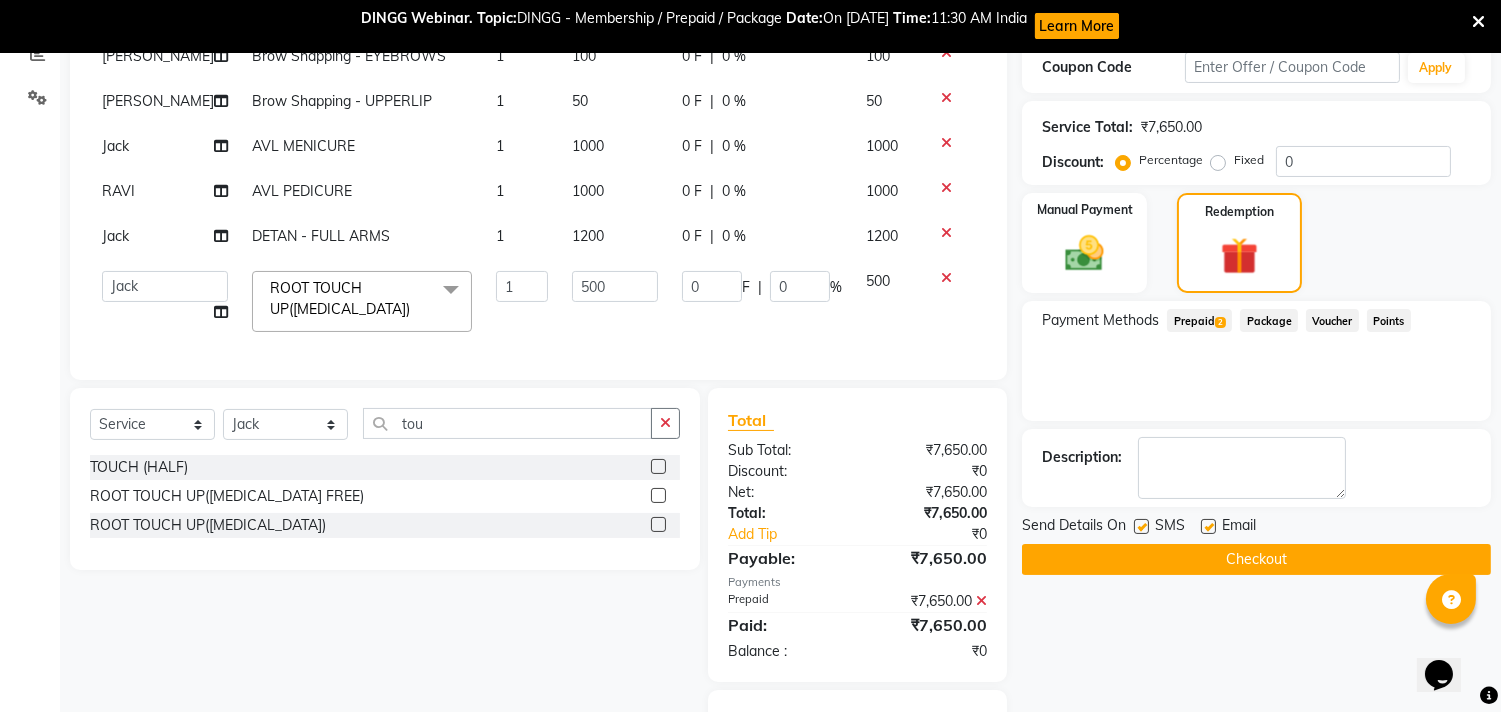 click on "Checkout" 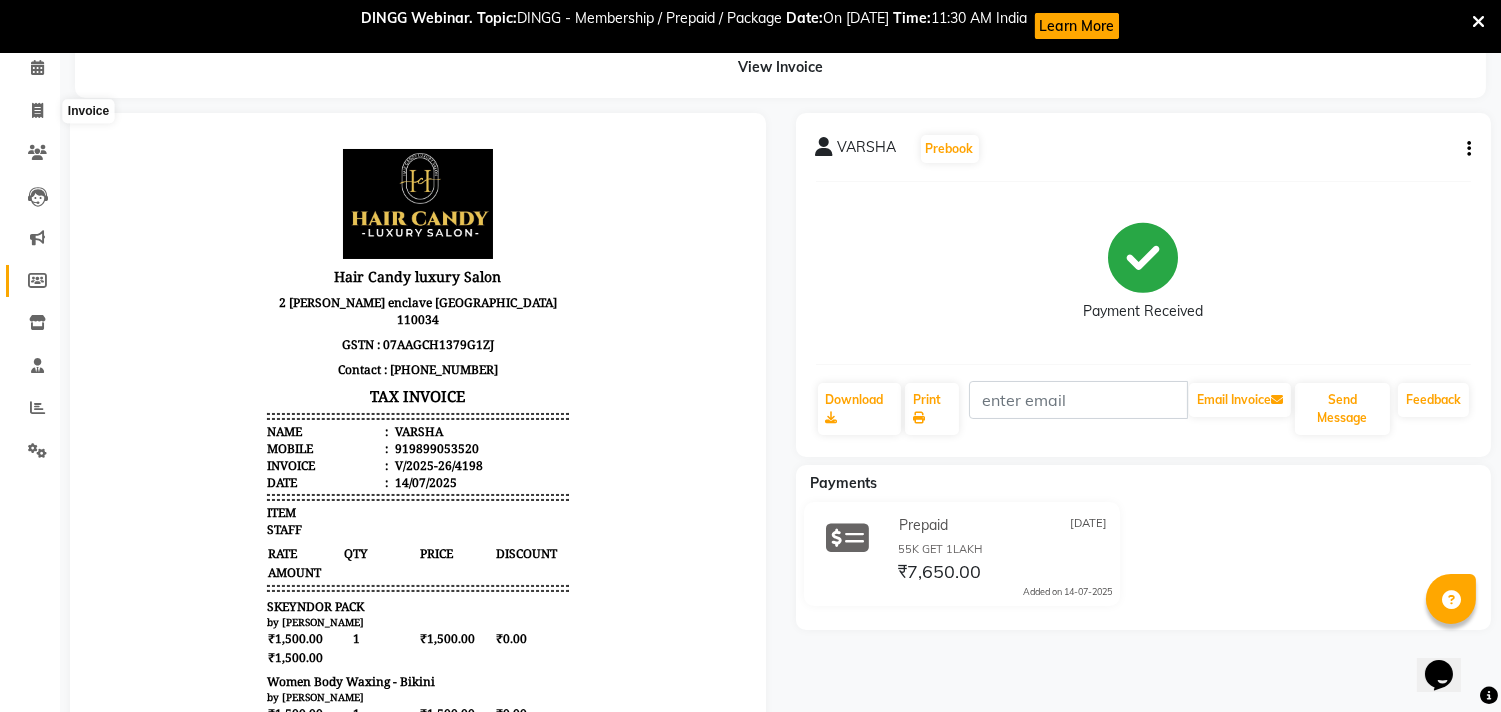 scroll, scrollTop: 0, scrollLeft: 0, axis: both 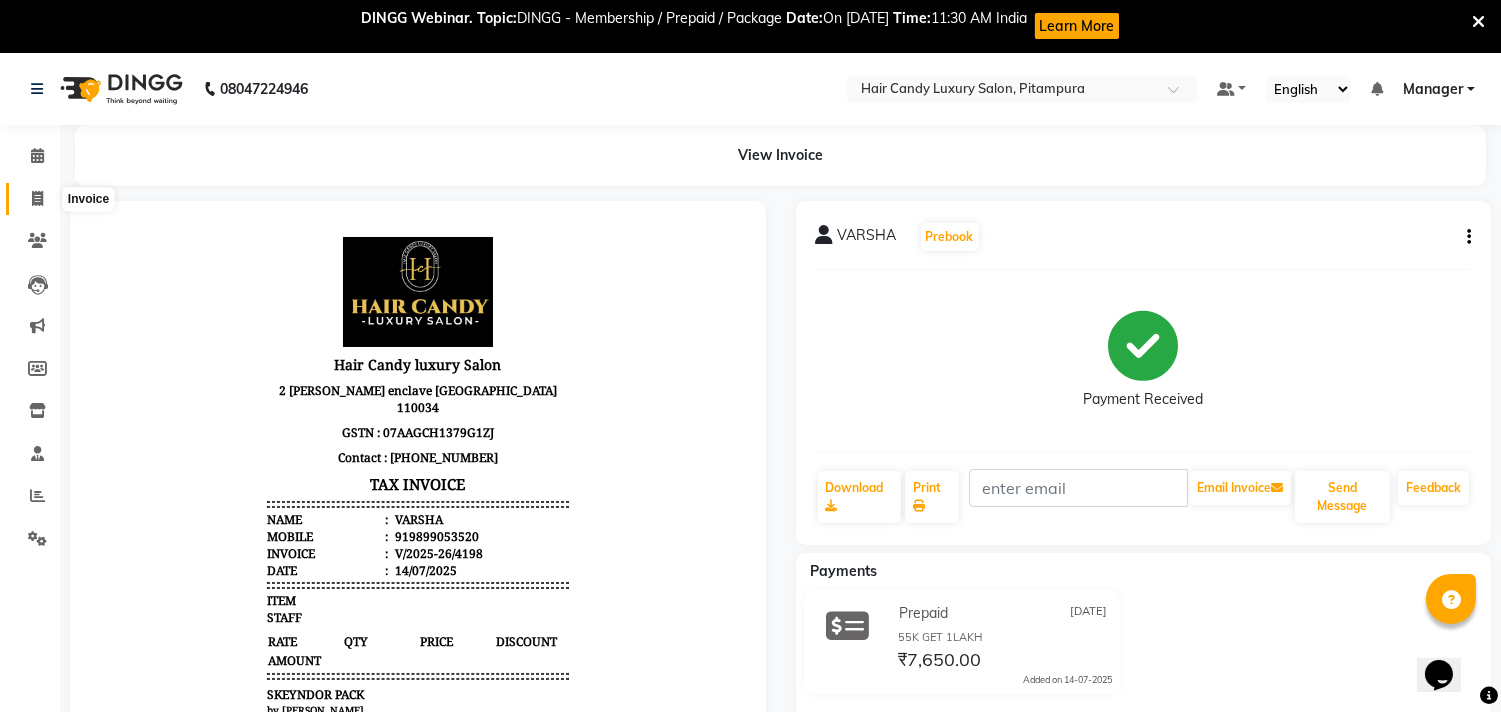 click 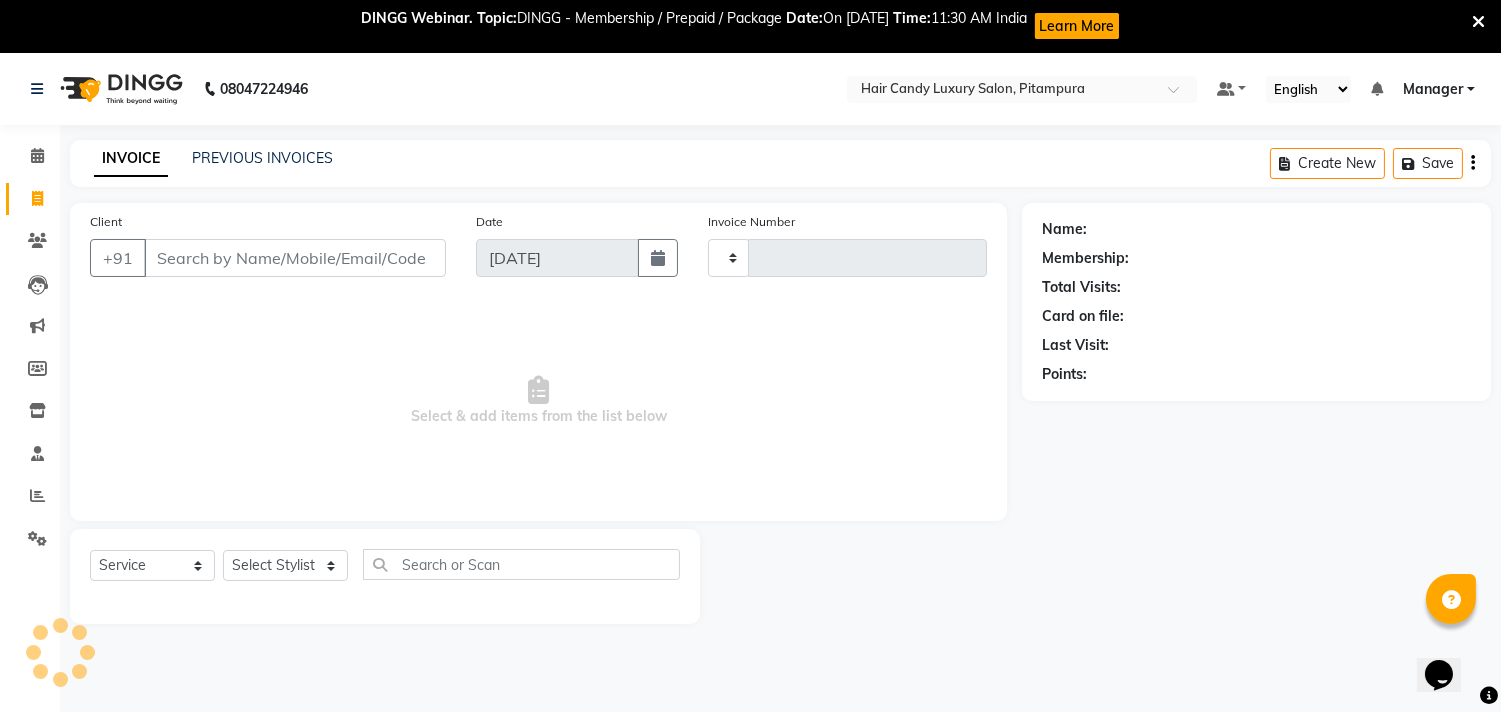 scroll, scrollTop: 53, scrollLeft: 0, axis: vertical 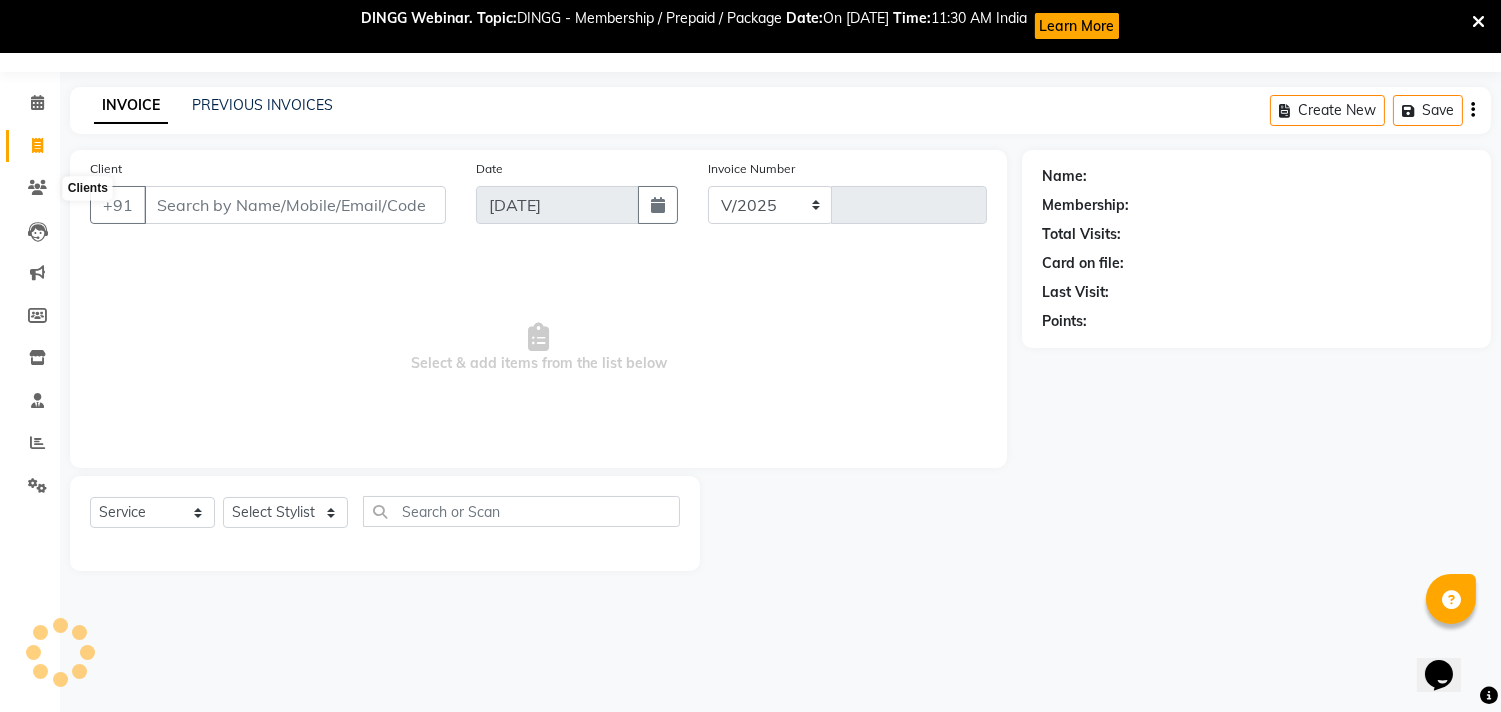 select on "4720" 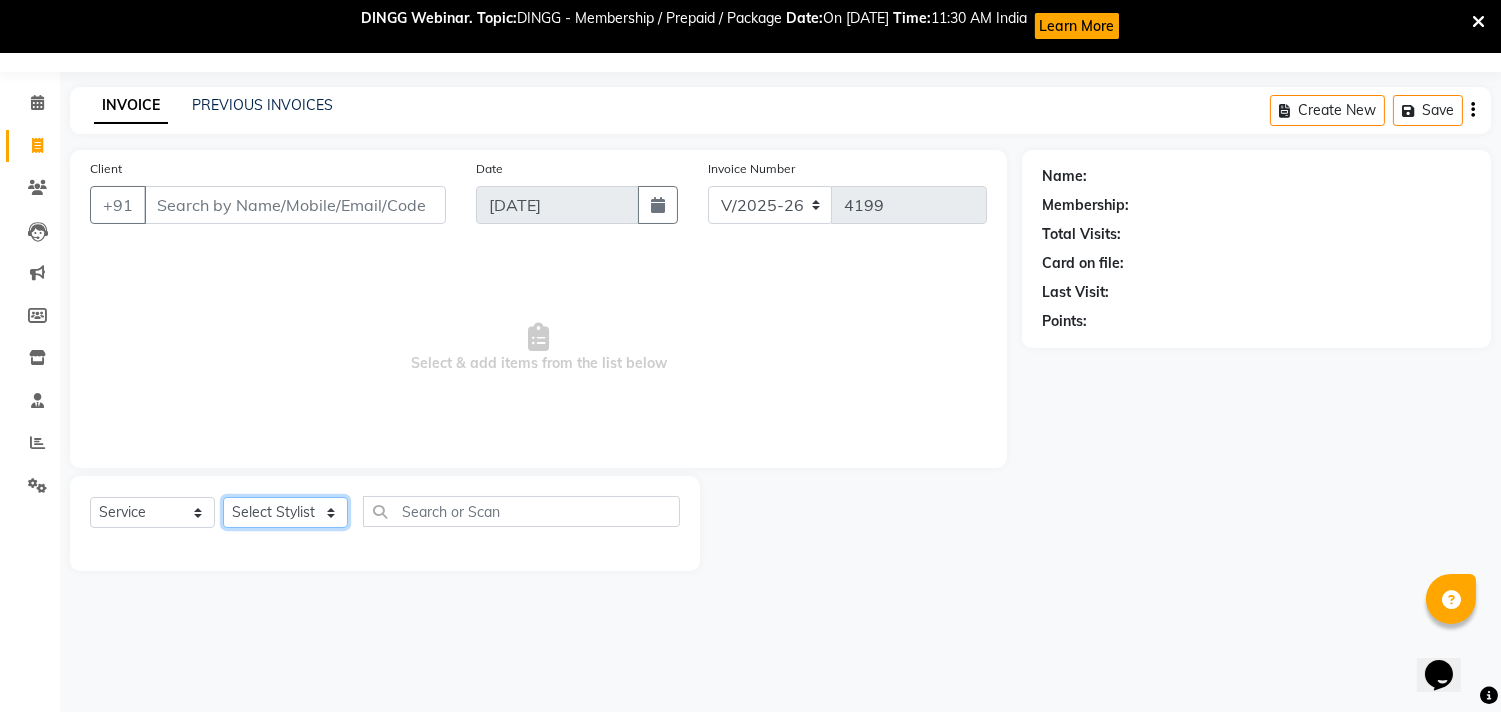 click on "Select Stylist [PERSON_NAME] [PERSON_NAME]  [PERSON_NAME] [PERSON_NAME] [PERSON_NAME] [PERSON_NAME]  [PERSON_NAME] KAVITA kunal Manager [PERSON_NAME]  [PERSON_NAME] preeti [PERSON_NAME] [PERSON_NAME] [PERSON_NAME] [PERSON_NAME] [PERSON_NAME] [PERSON_NAME]  [PERSON_NAME] ZAID" 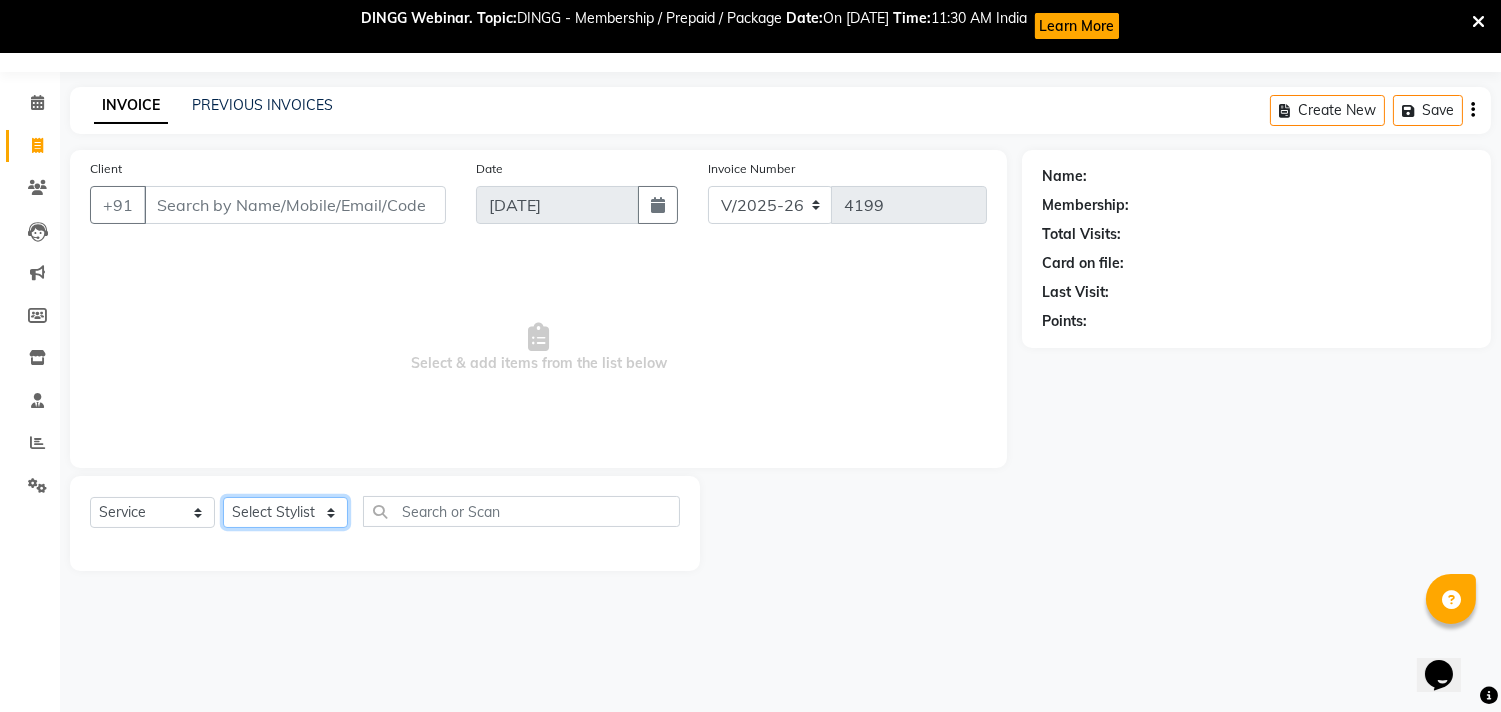select on "28014" 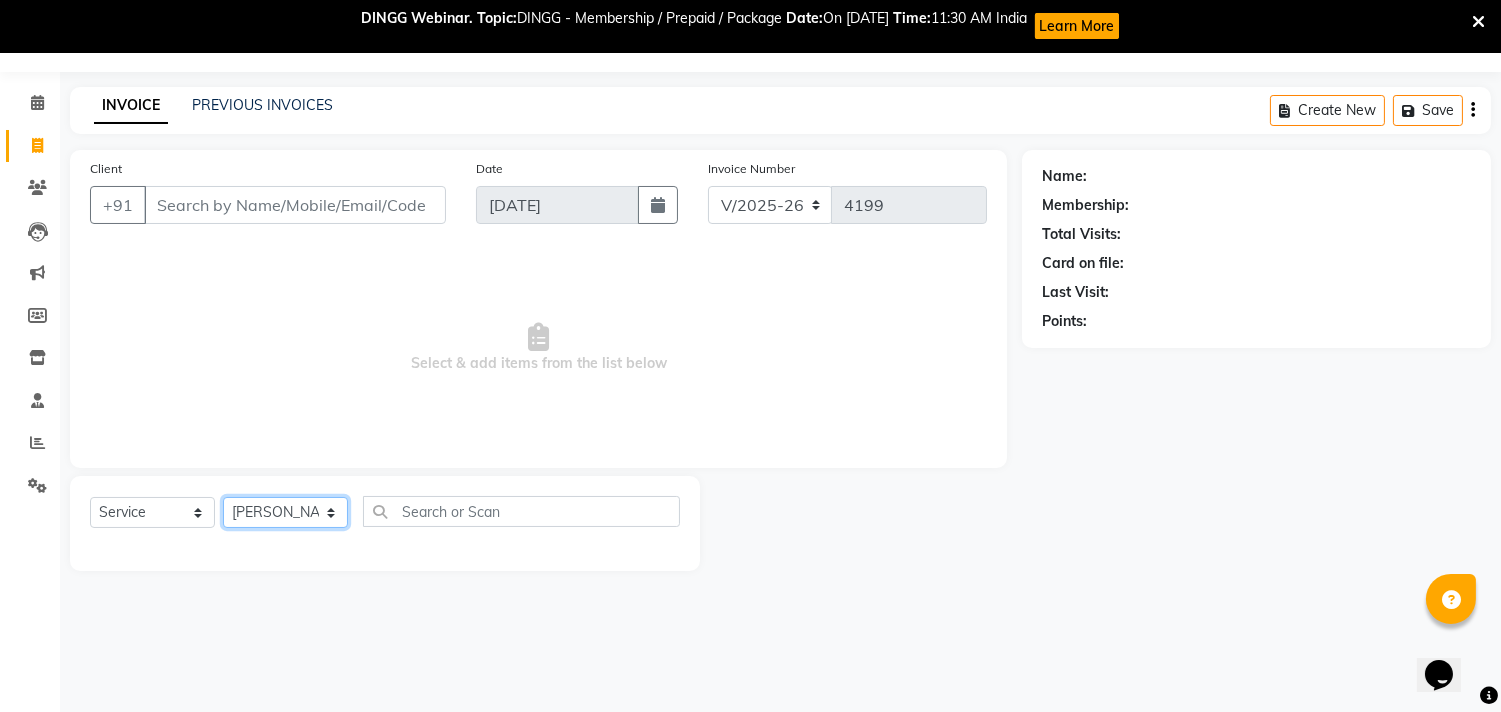 click on "Select Stylist [PERSON_NAME] [PERSON_NAME]  [PERSON_NAME] [PERSON_NAME] [PERSON_NAME] [PERSON_NAME]  [PERSON_NAME] KAVITA kunal Manager [PERSON_NAME]  [PERSON_NAME] preeti [PERSON_NAME] [PERSON_NAME] [PERSON_NAME] [PERSON_NAME] [PERSON_NAME] [PERSON_NAME]  [PERSON_NAME] ZAID" 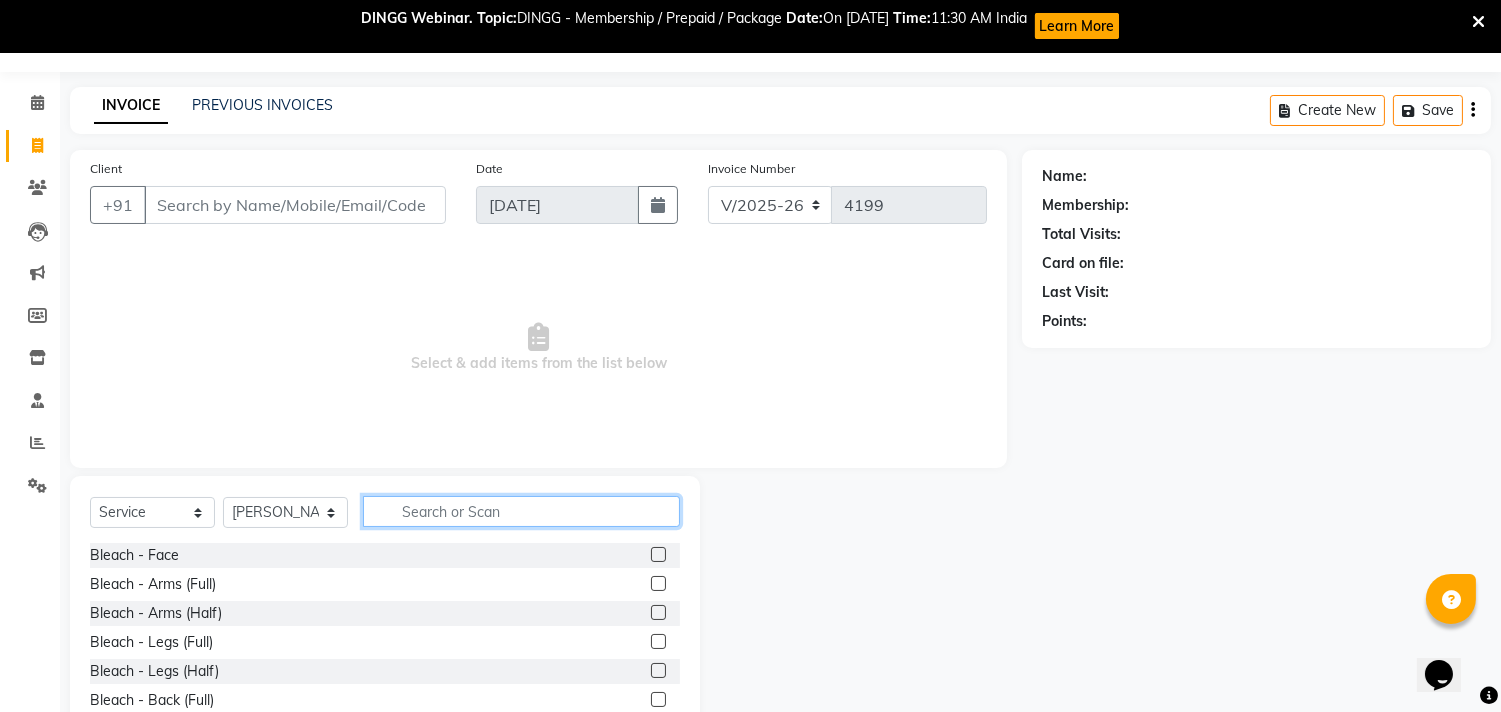 click 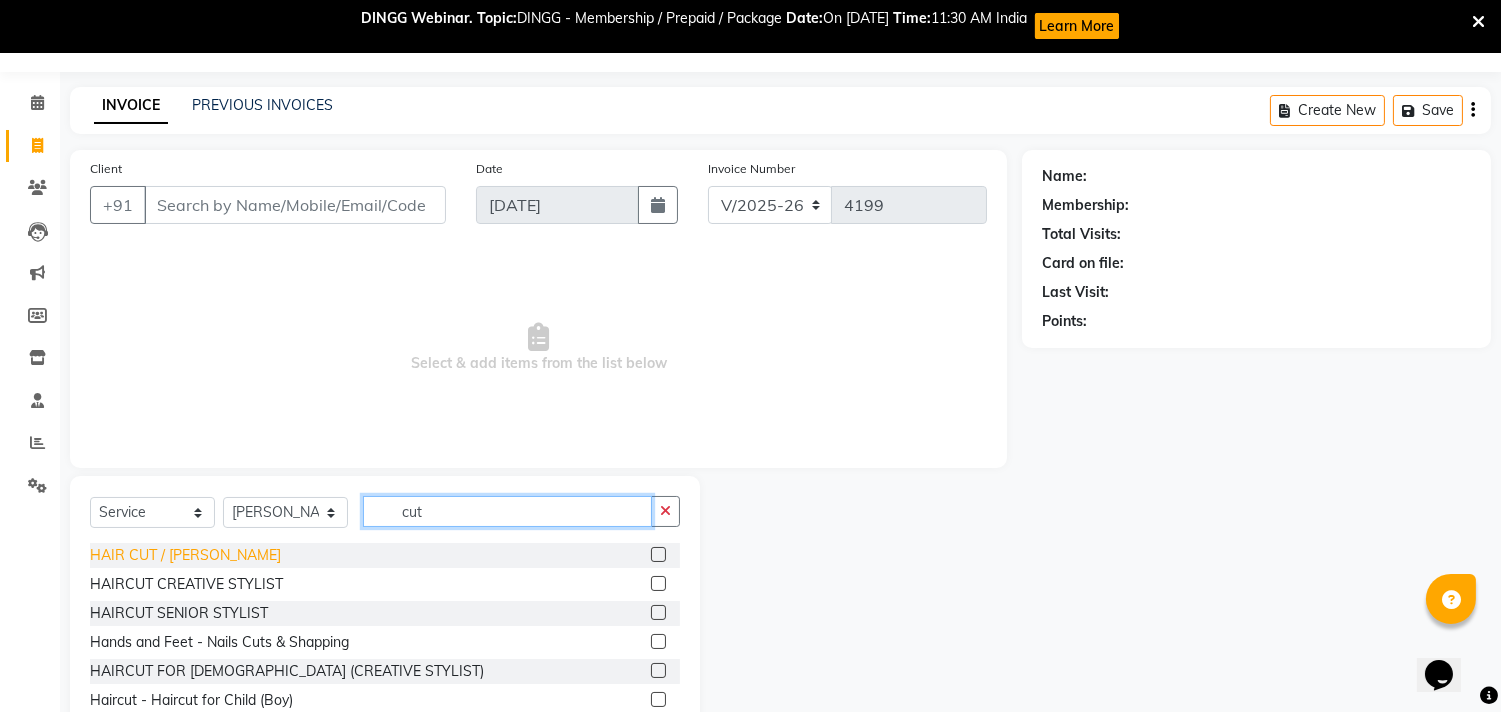 type on "cut" 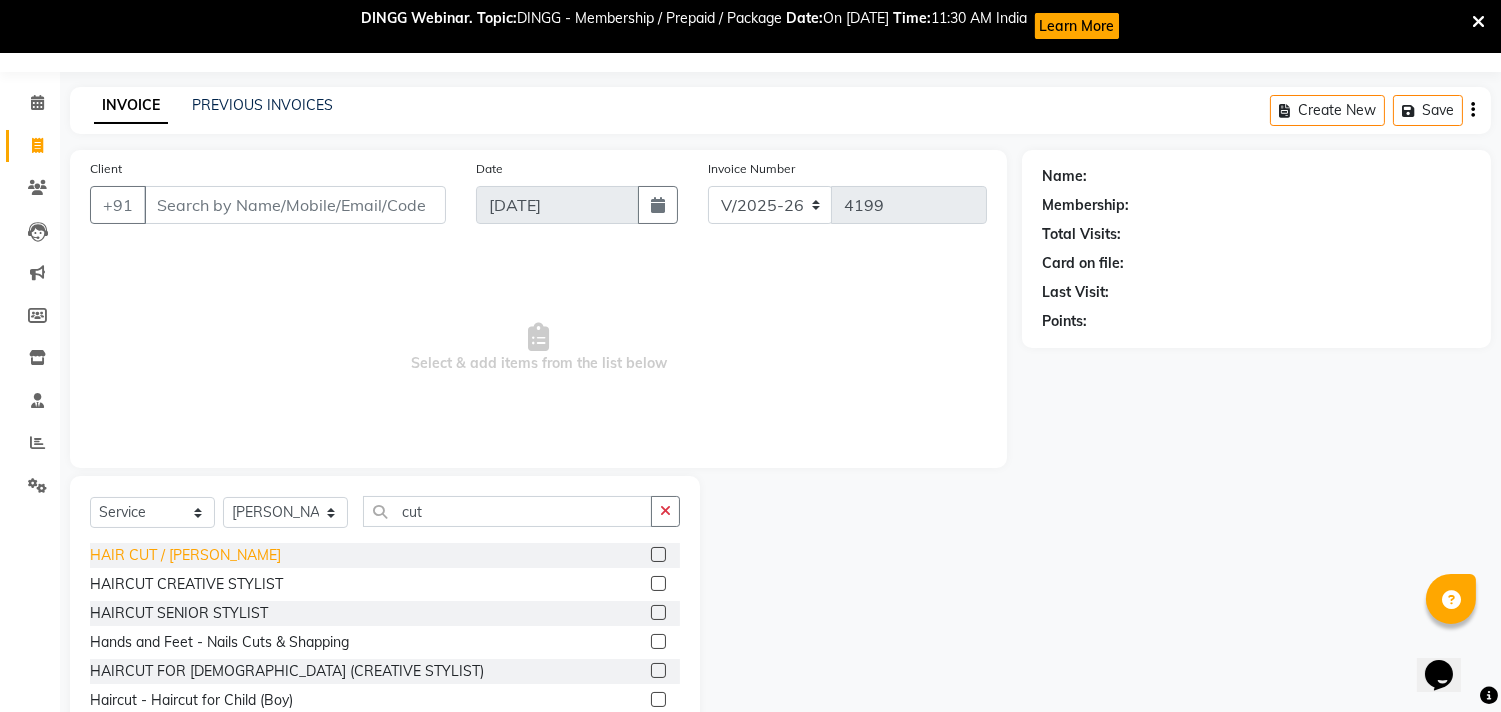 click on "HAIR CUT /  [PERSON_NAME]" 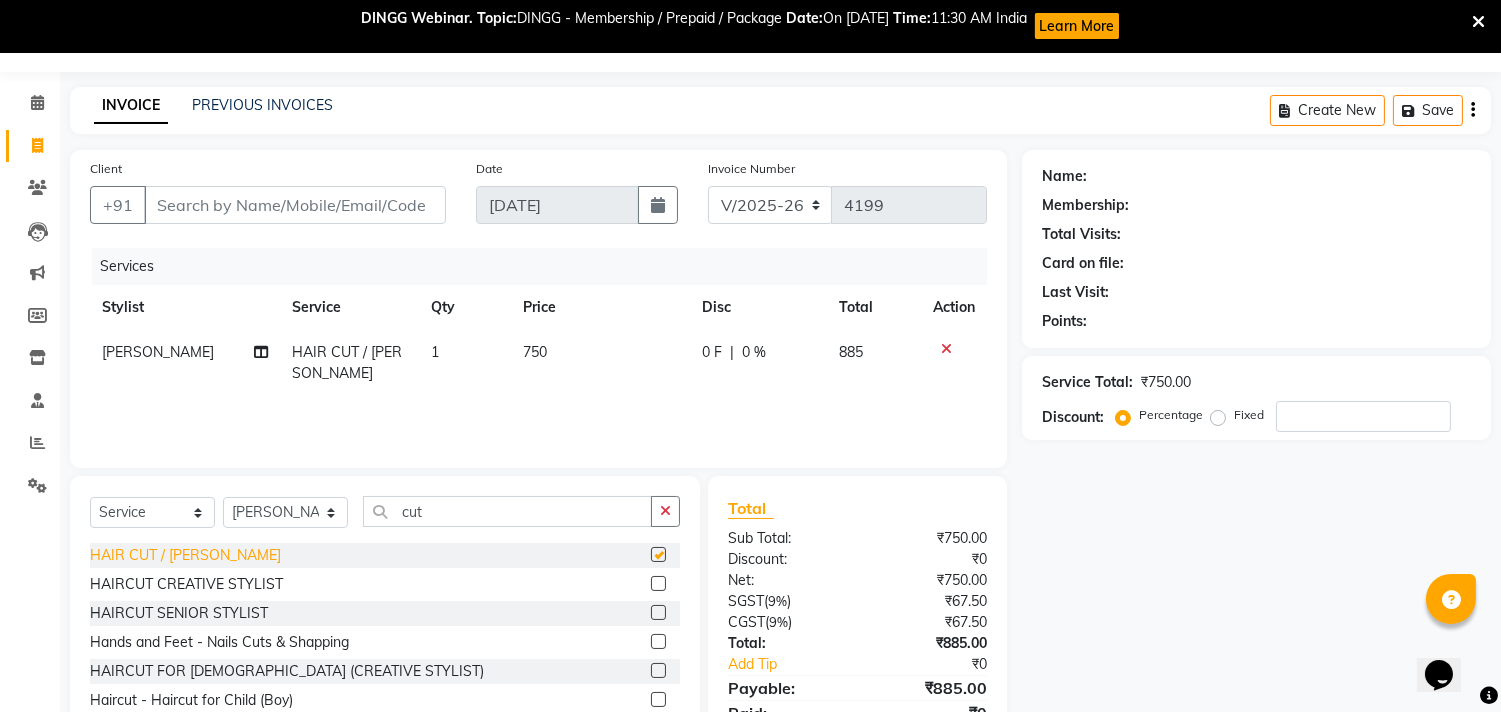checkbox on "false" 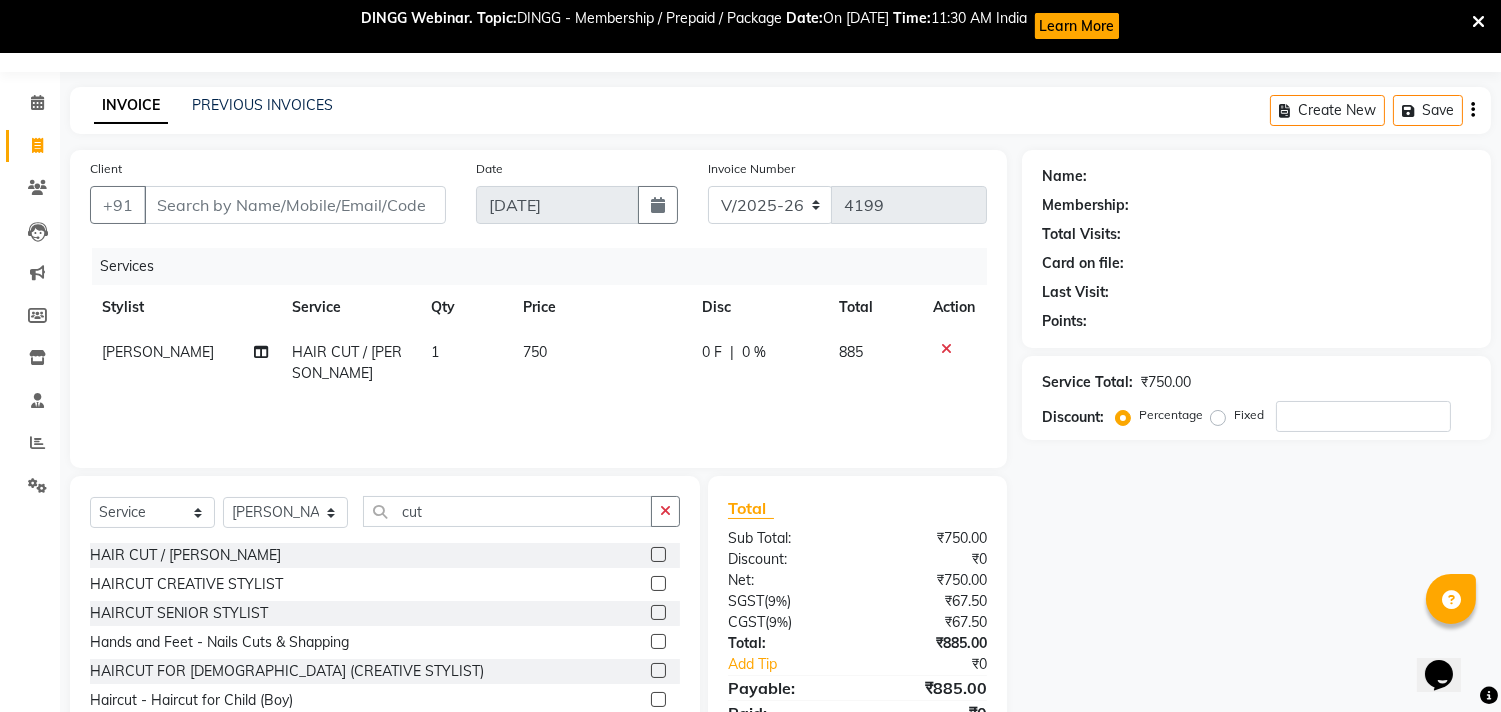 click on "Client +91" 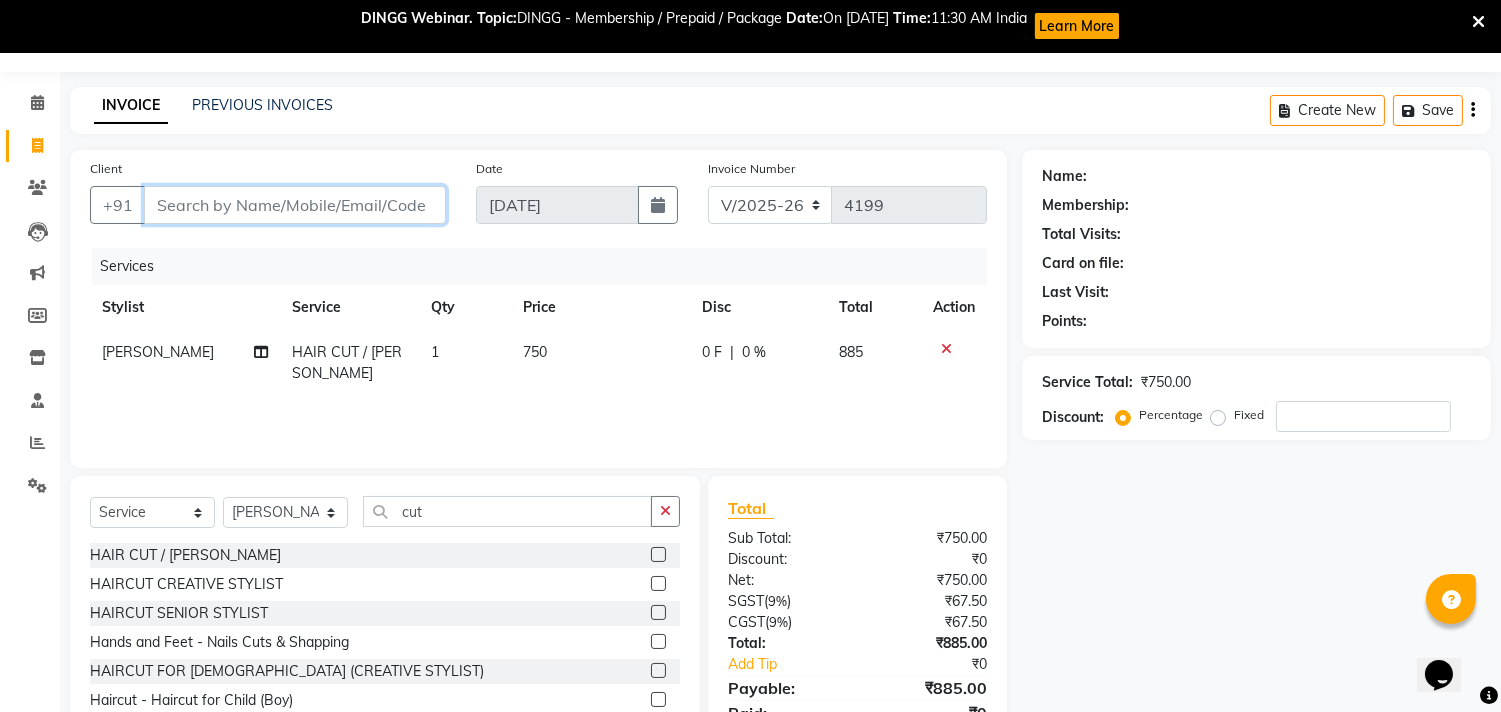 click on "Client" at bounding box center (295, 205) 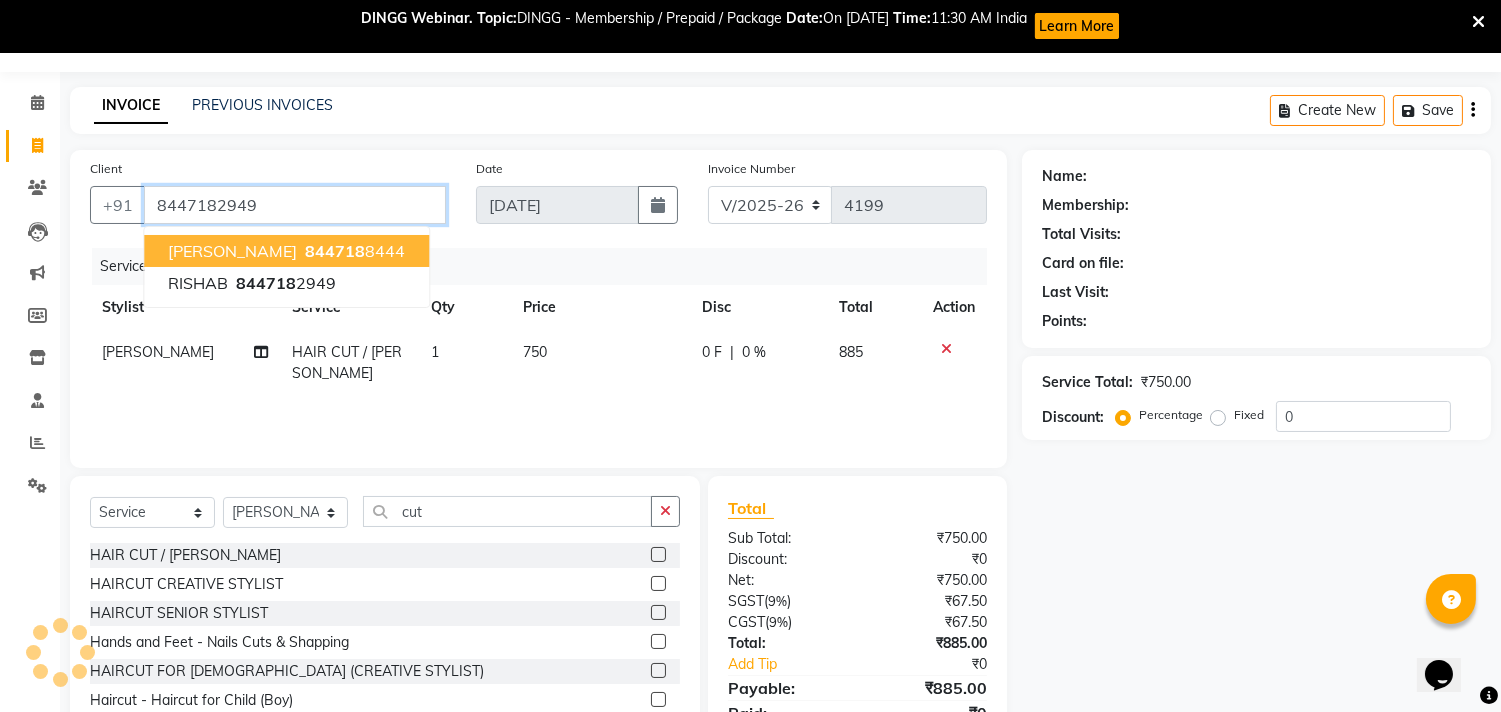 type on "8447182949" 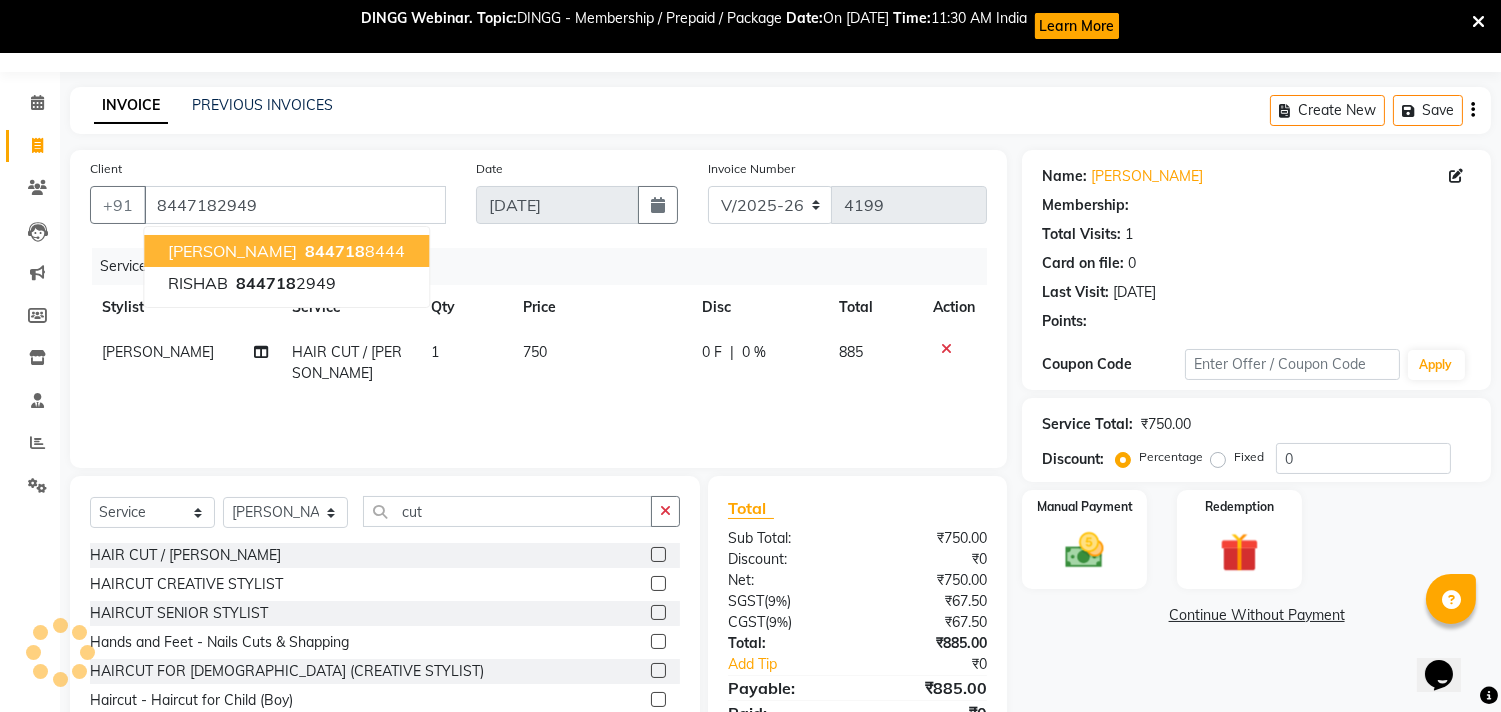 select on "1: Object" 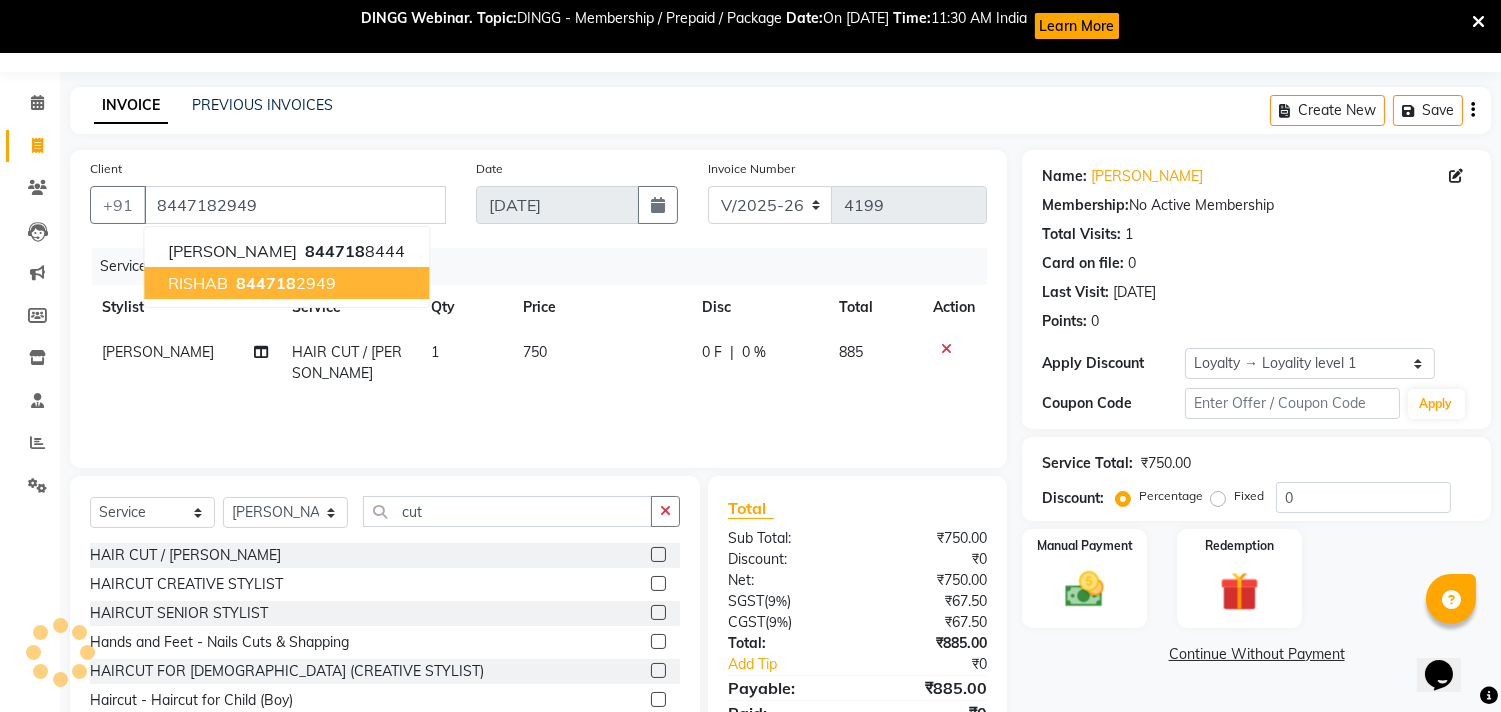 click on "RISHAB   844718 2949" at bounding box center [286, 283] 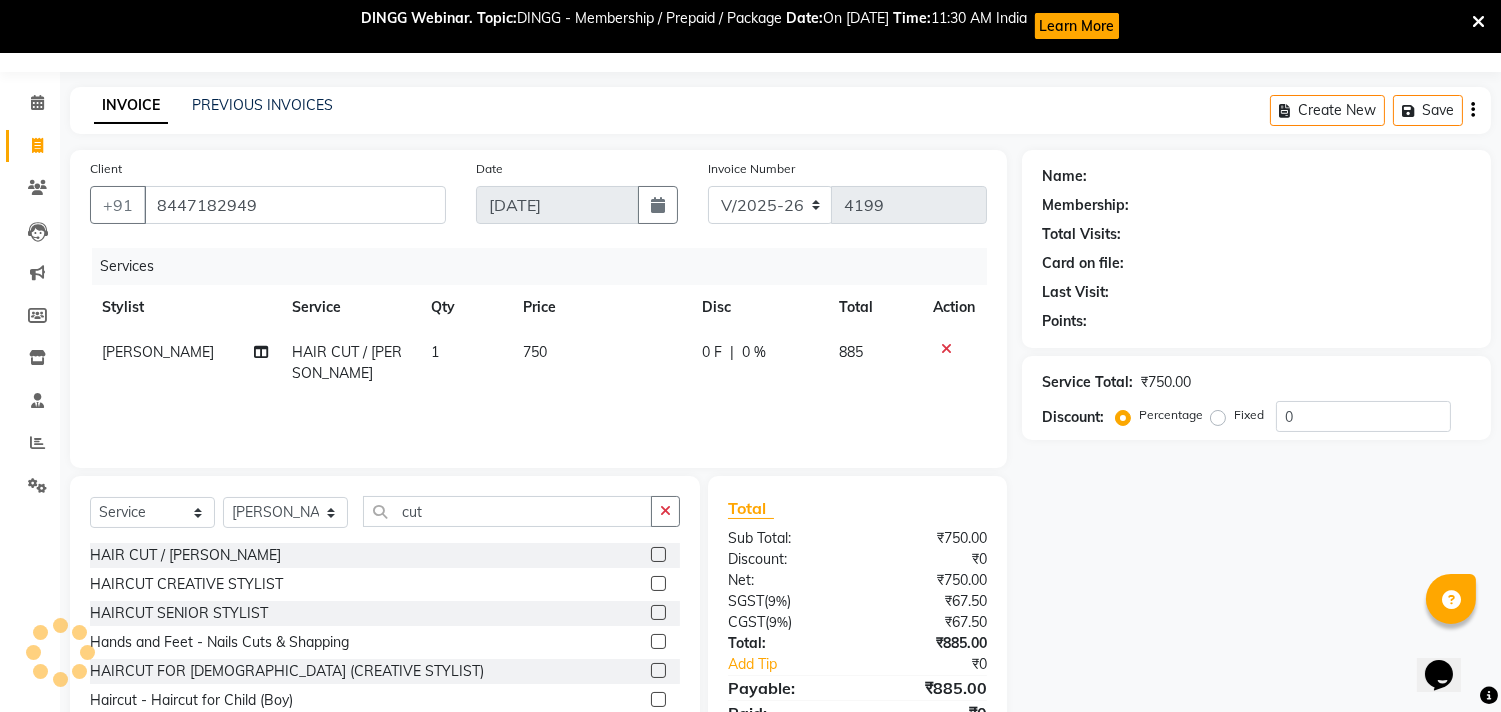 select on "1: Object" 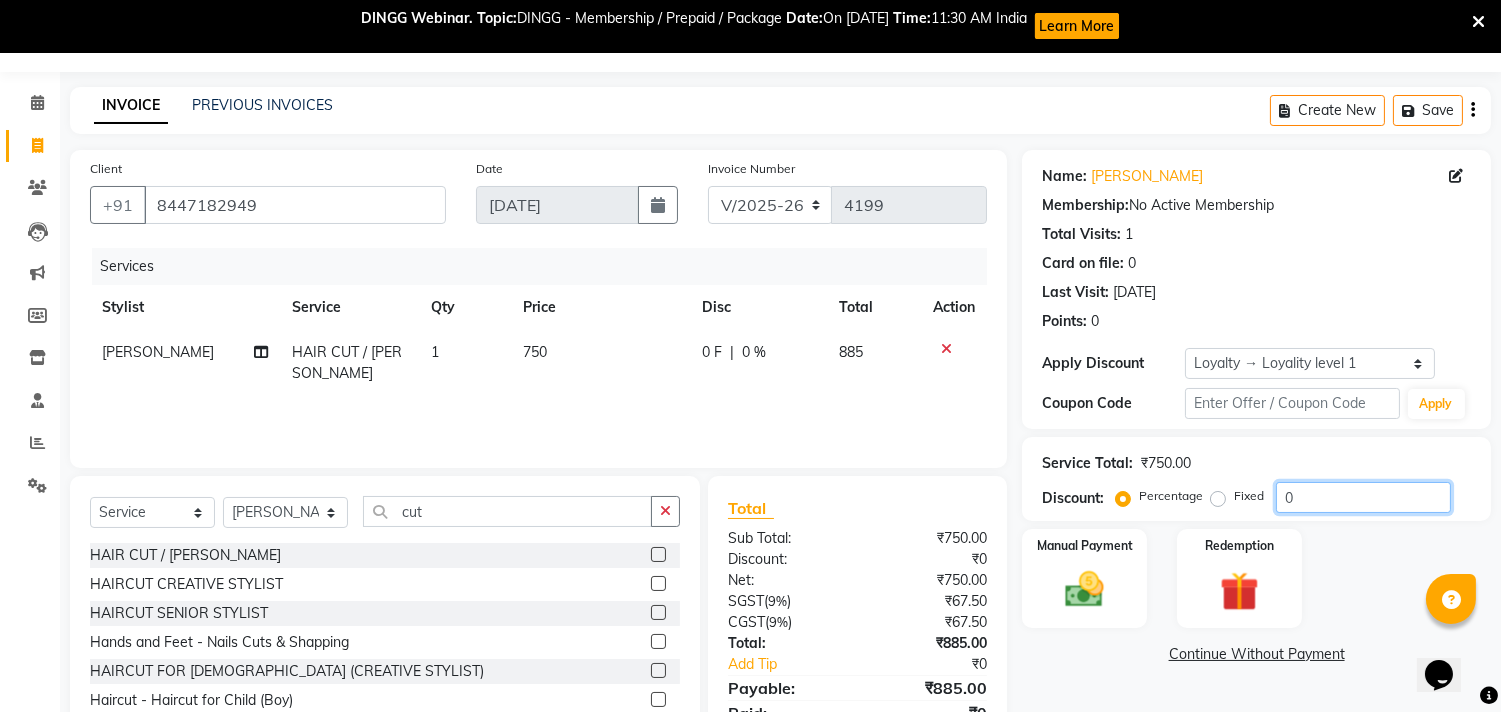 click on "0" 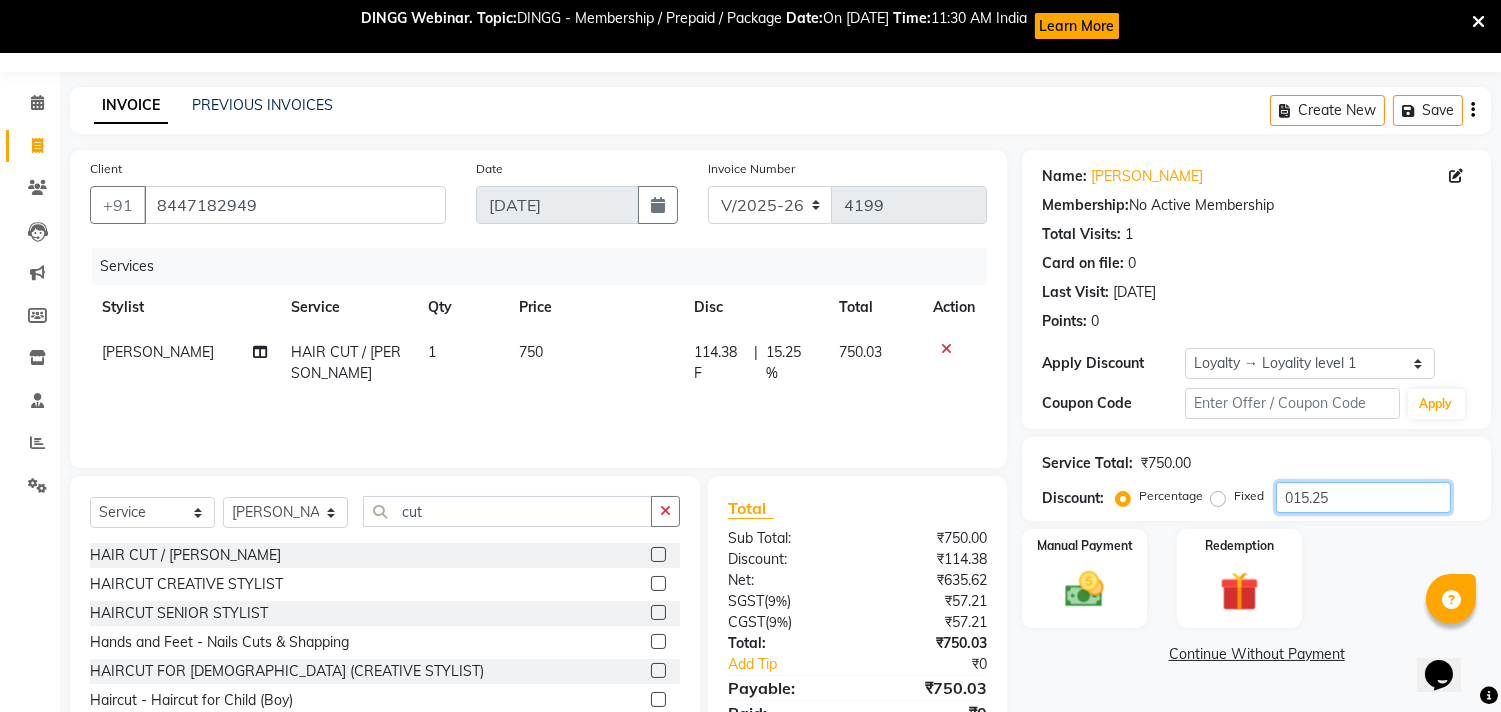 scroll, scrollTop: 142, scrollLeft: 0, axis: vertical 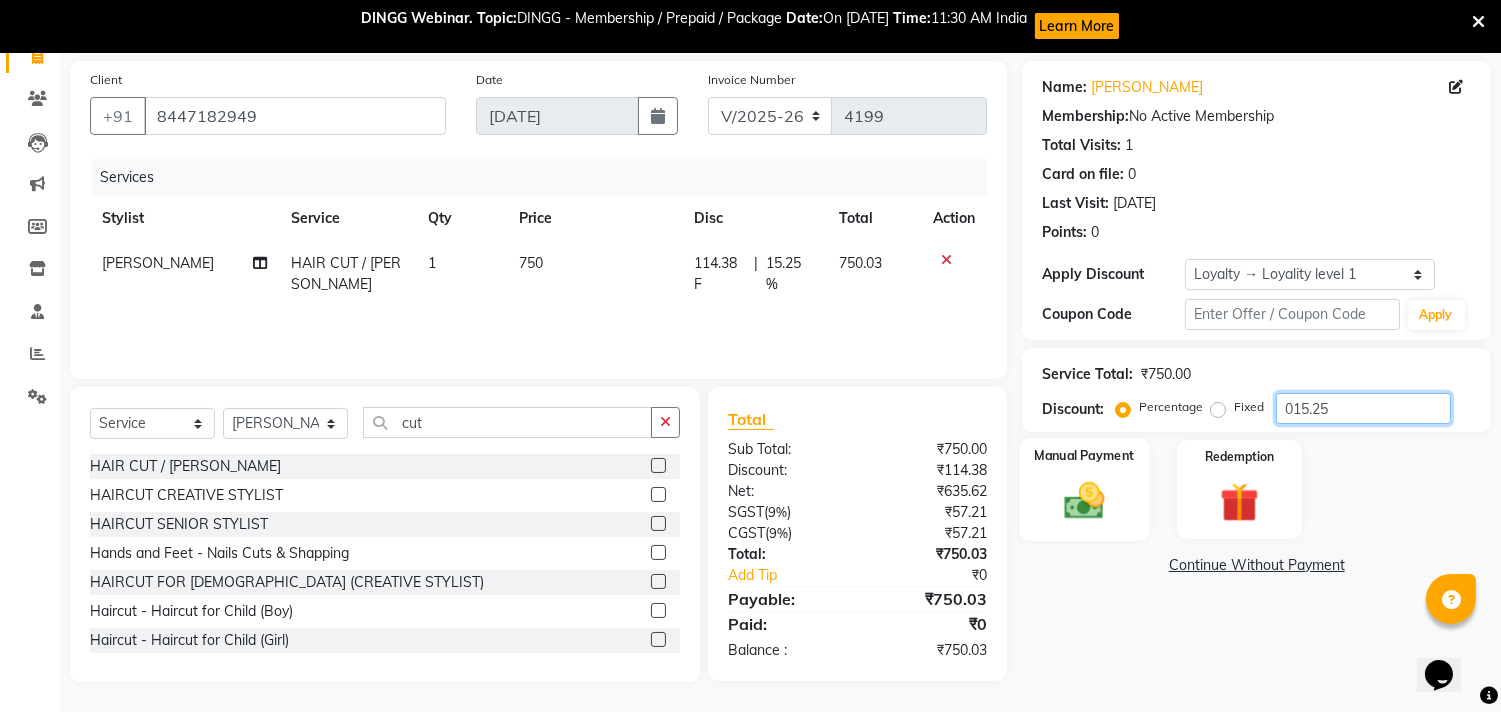 type on "015.25" 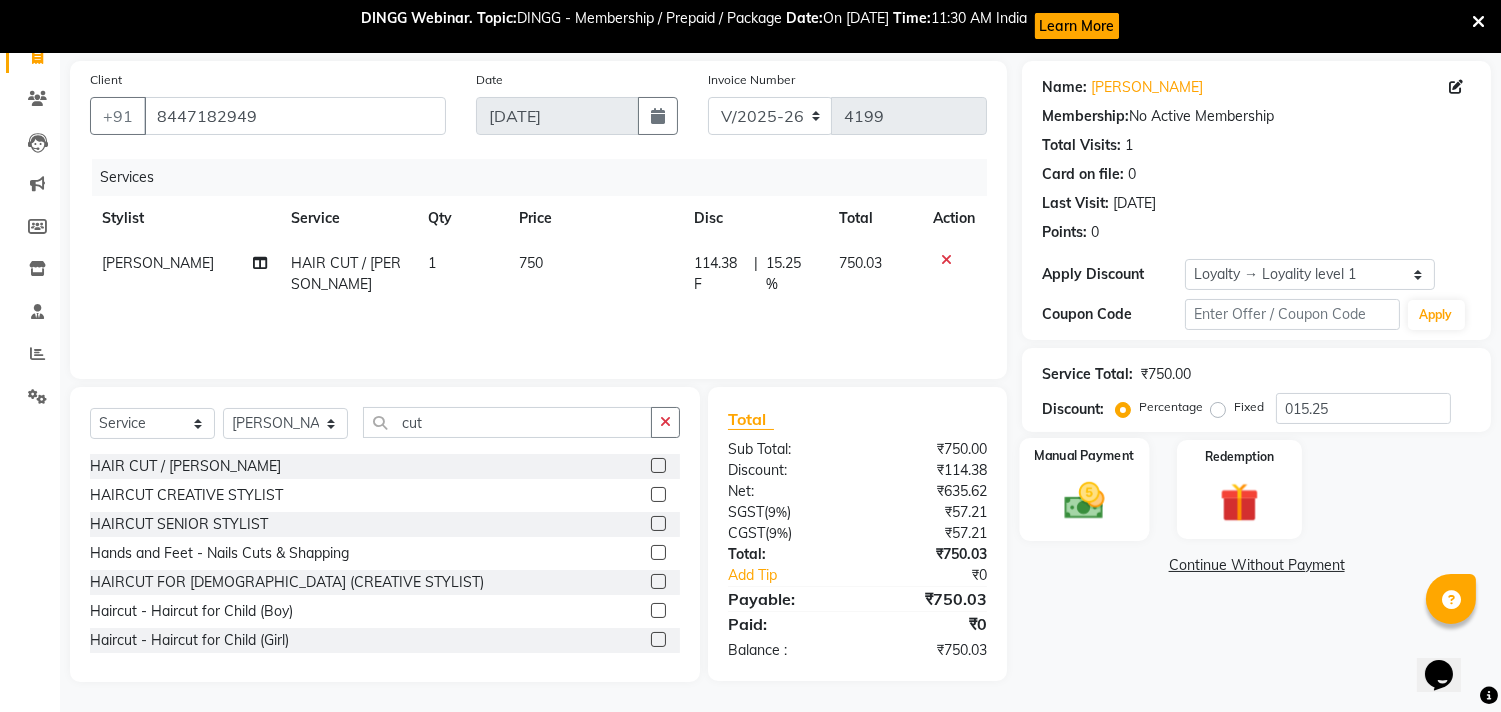 click 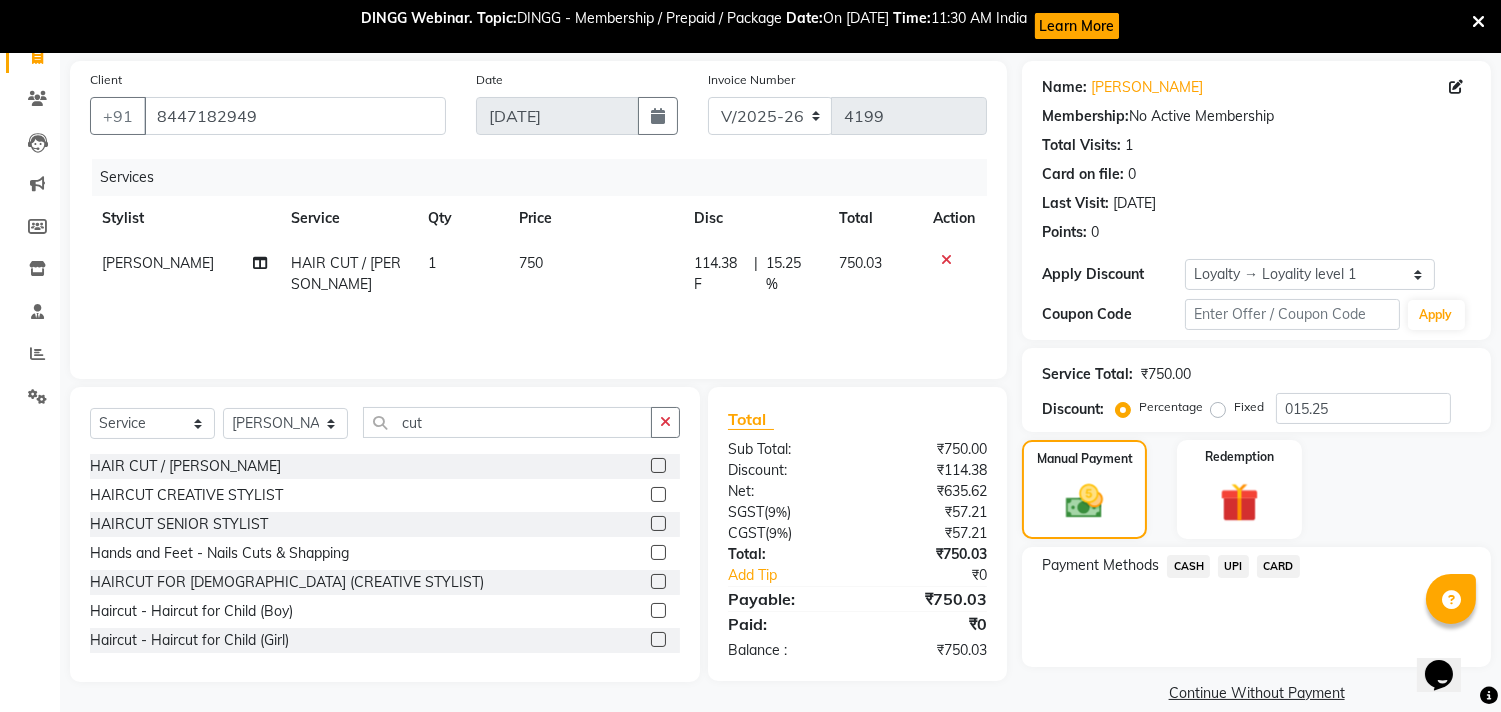 click on "CASH" 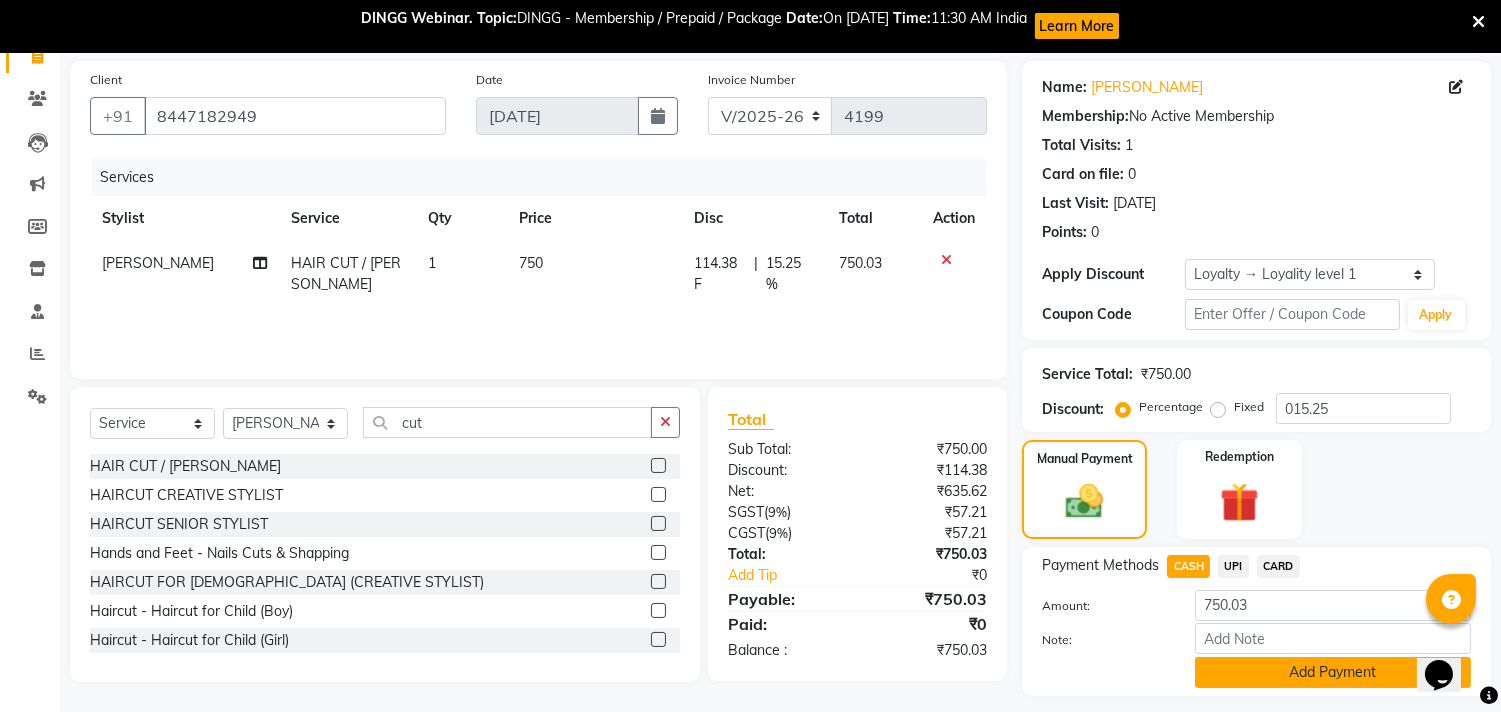 click on "Add Payment" 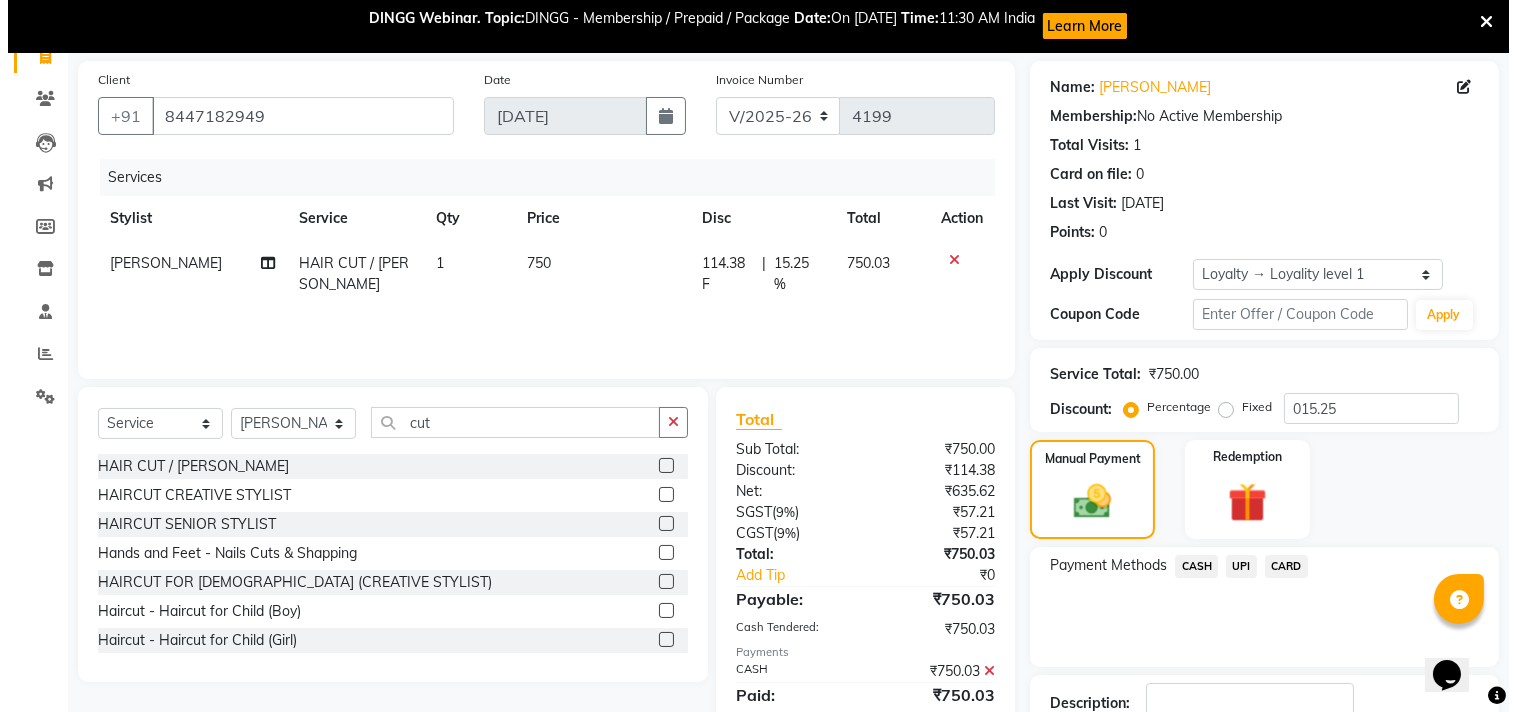 scroll, scrollTop: 332, scrollLeft: 0, axis: vertical 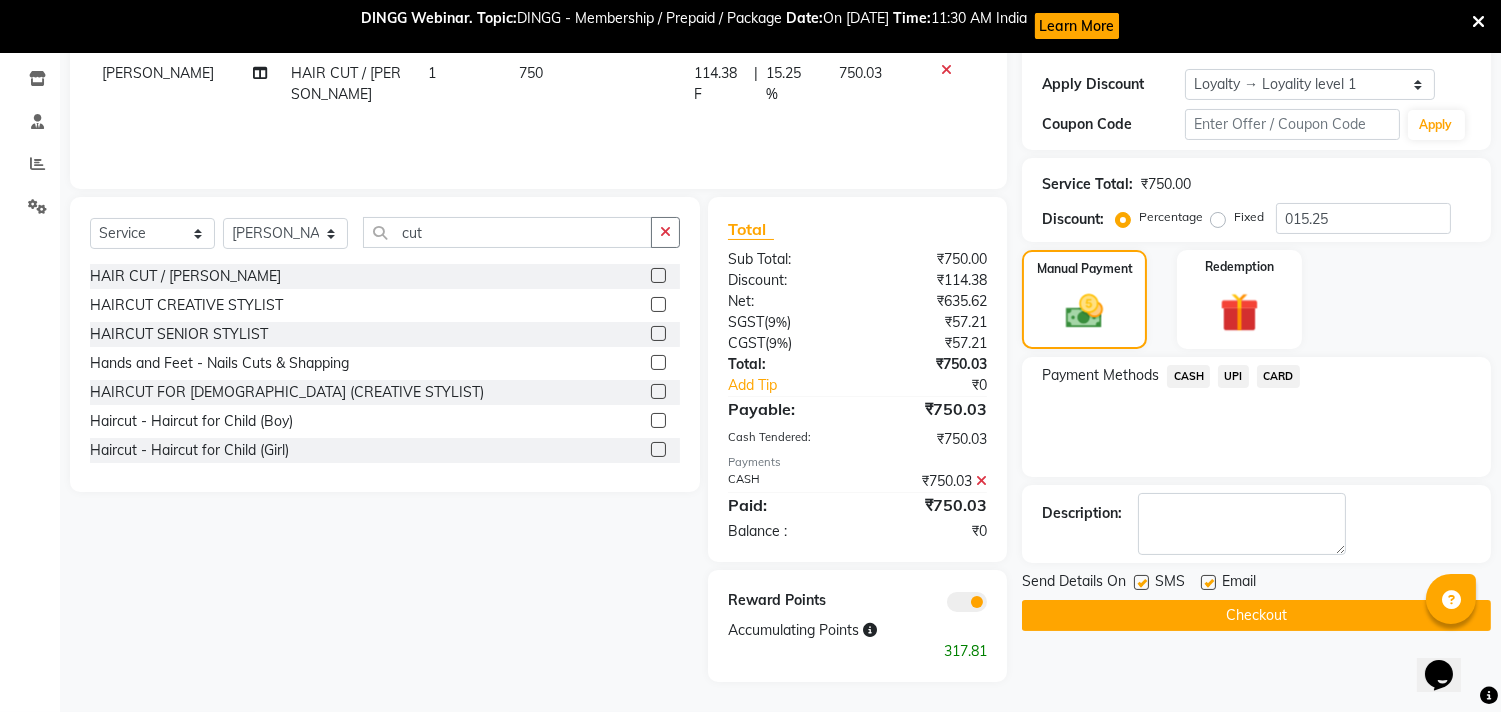 click 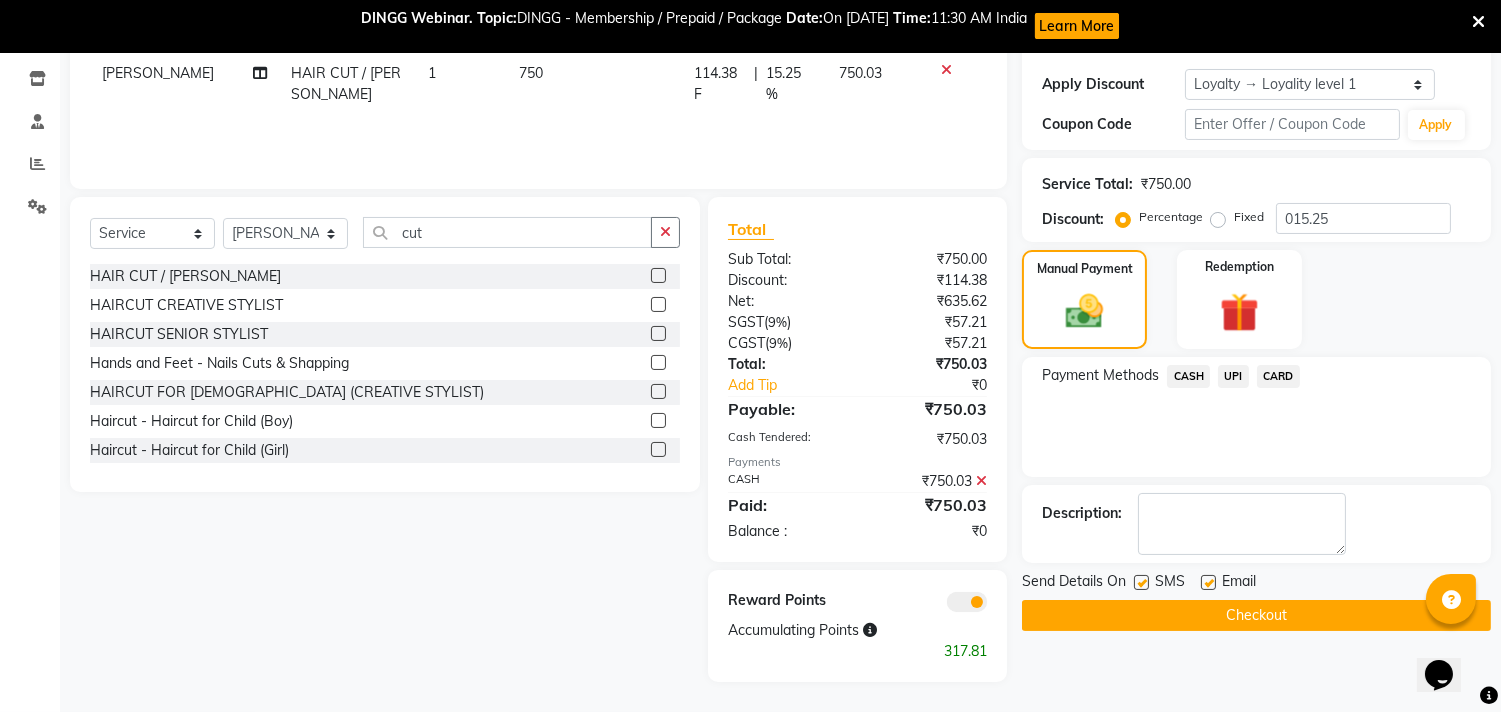 click 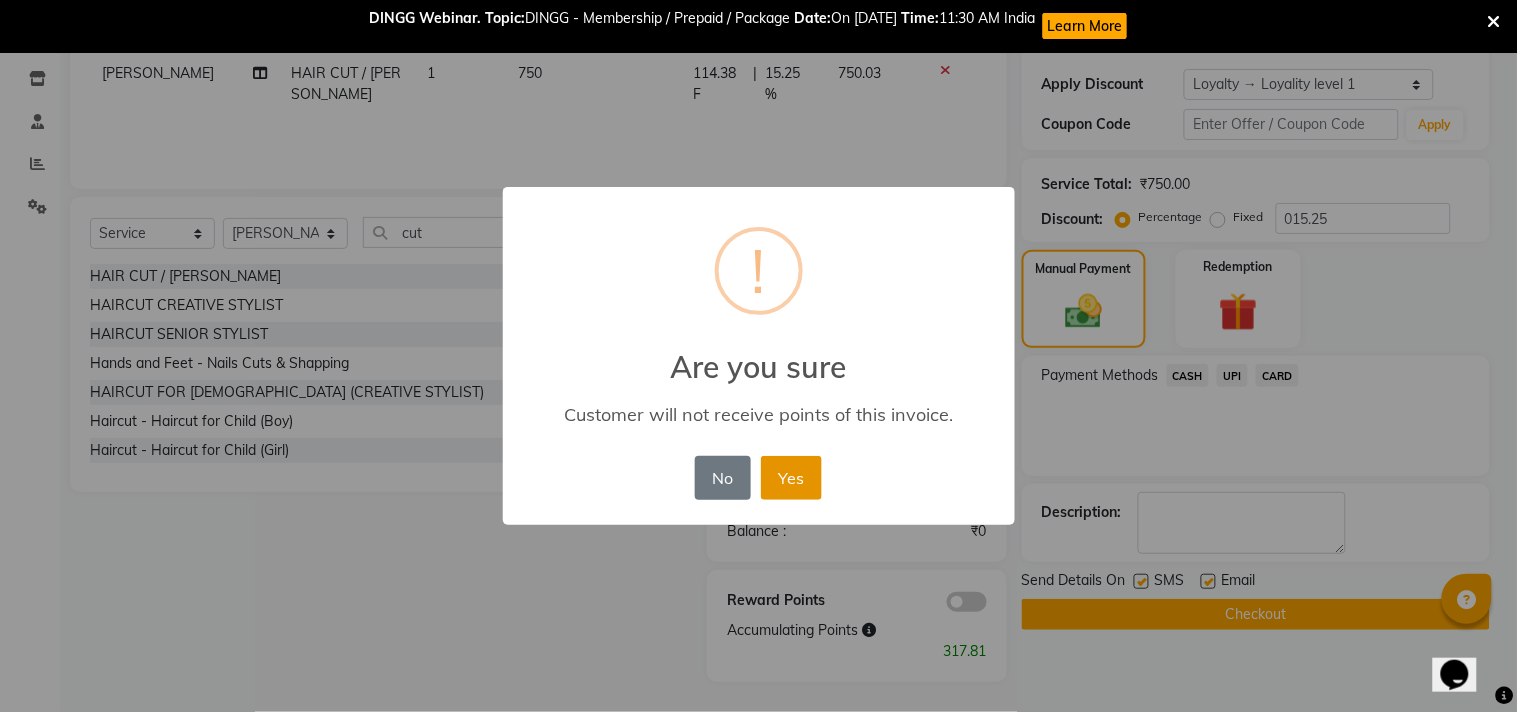 click on "Yes" at bounding box center [791, 478] 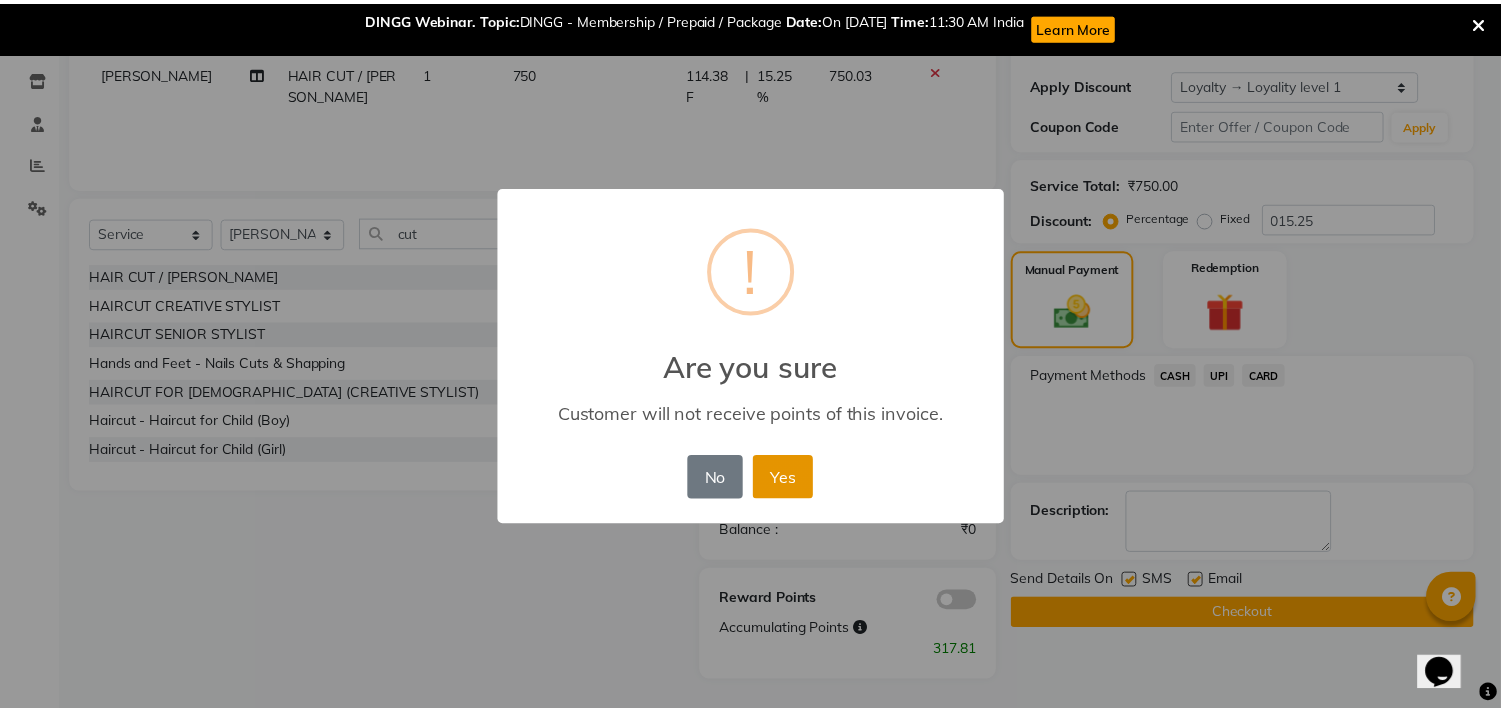 scroll, scrollTop: 282, scrollLeft: 0, axis: vertical 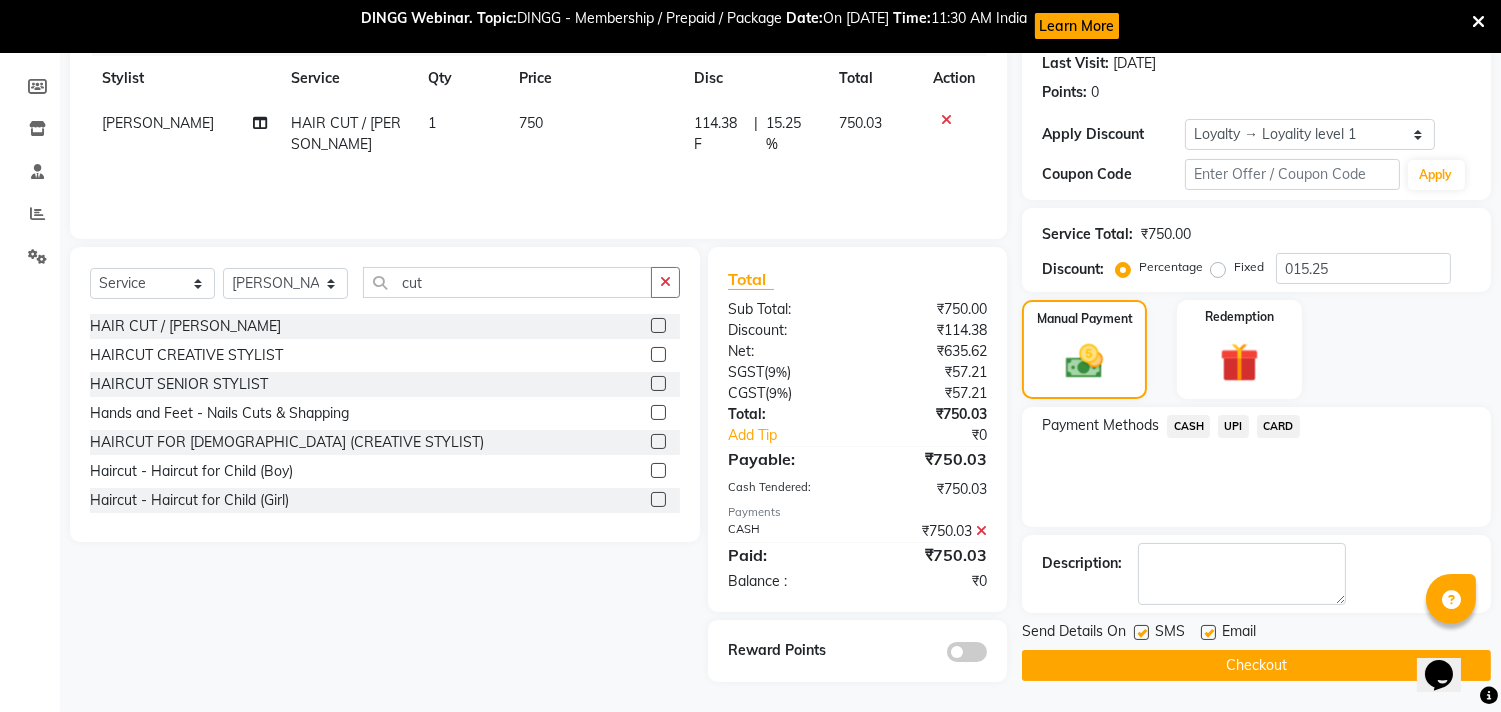 click on "Checkout" 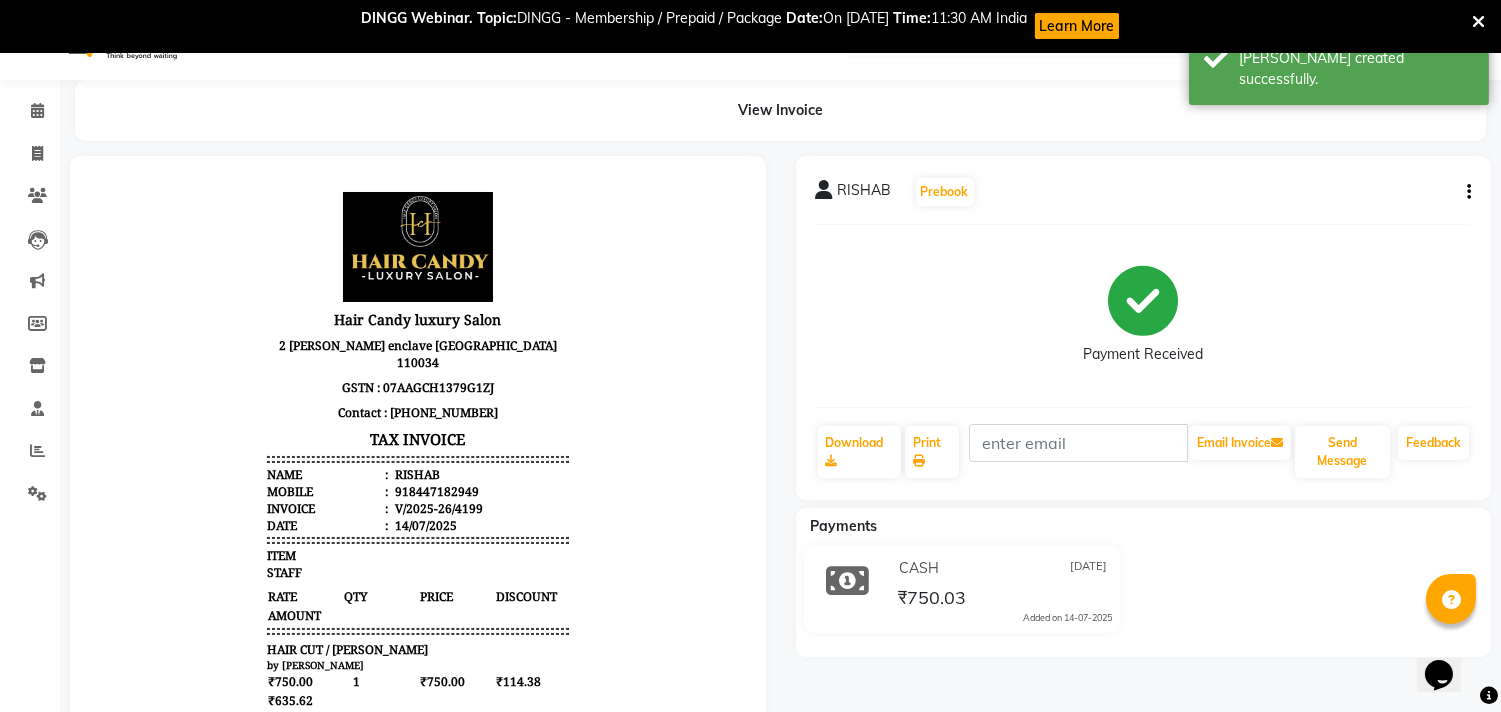 scroll, scrollTop: 0, scrollLeft: 0, axis: both 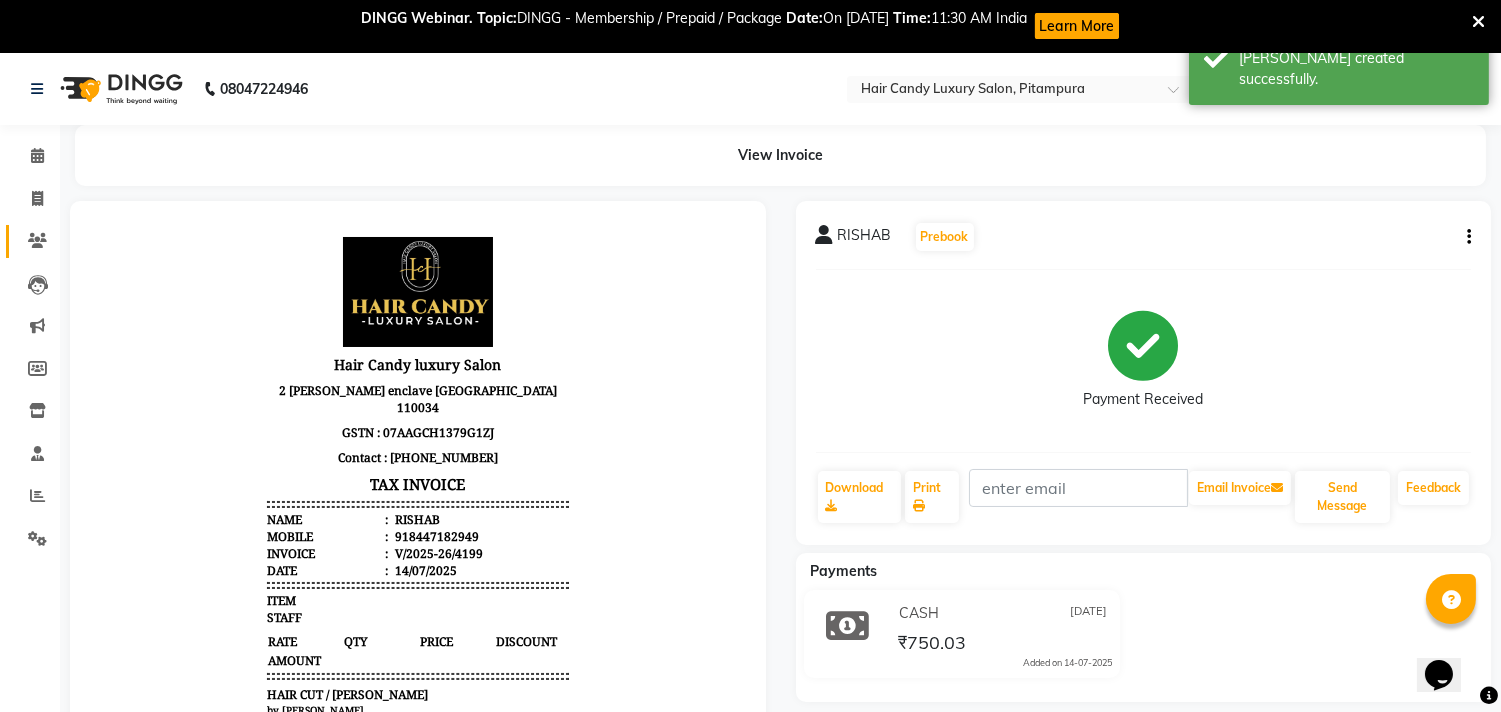 click 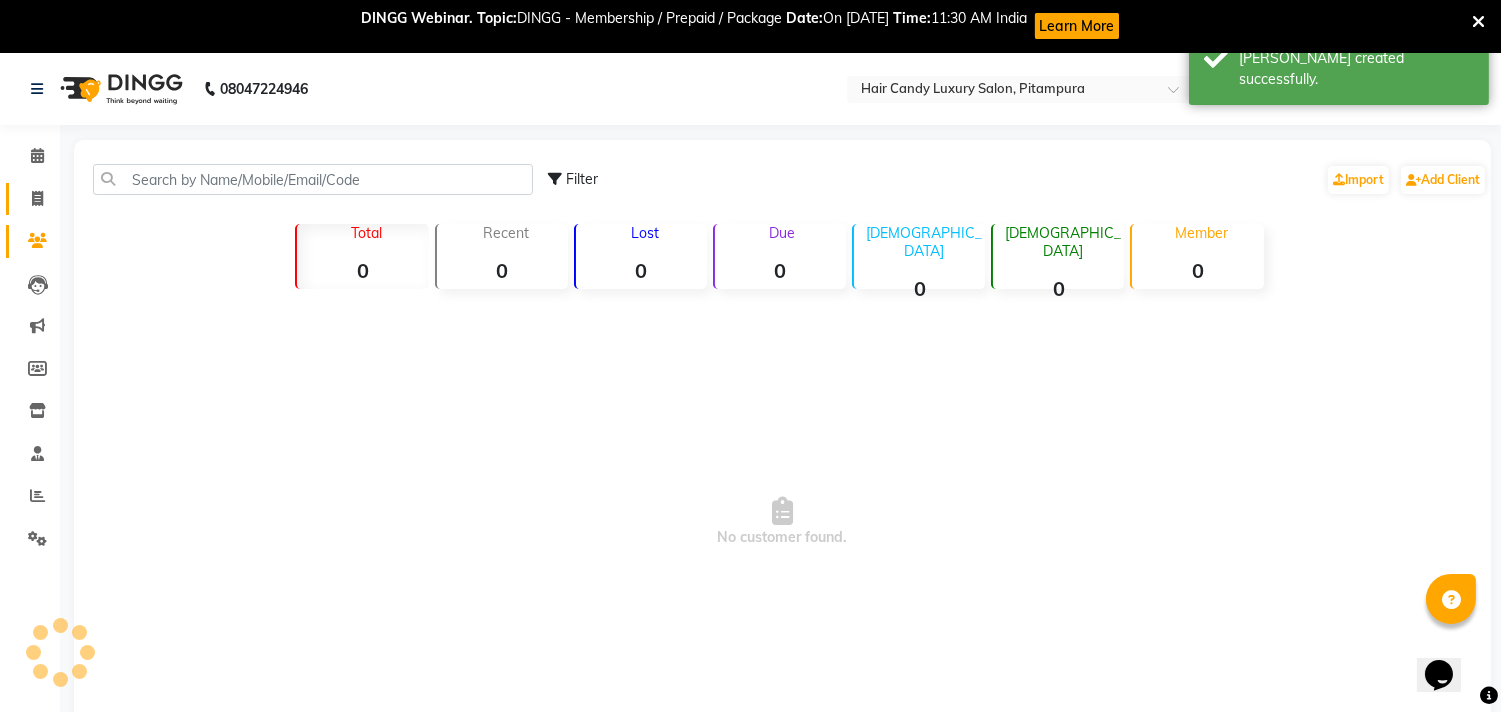 click 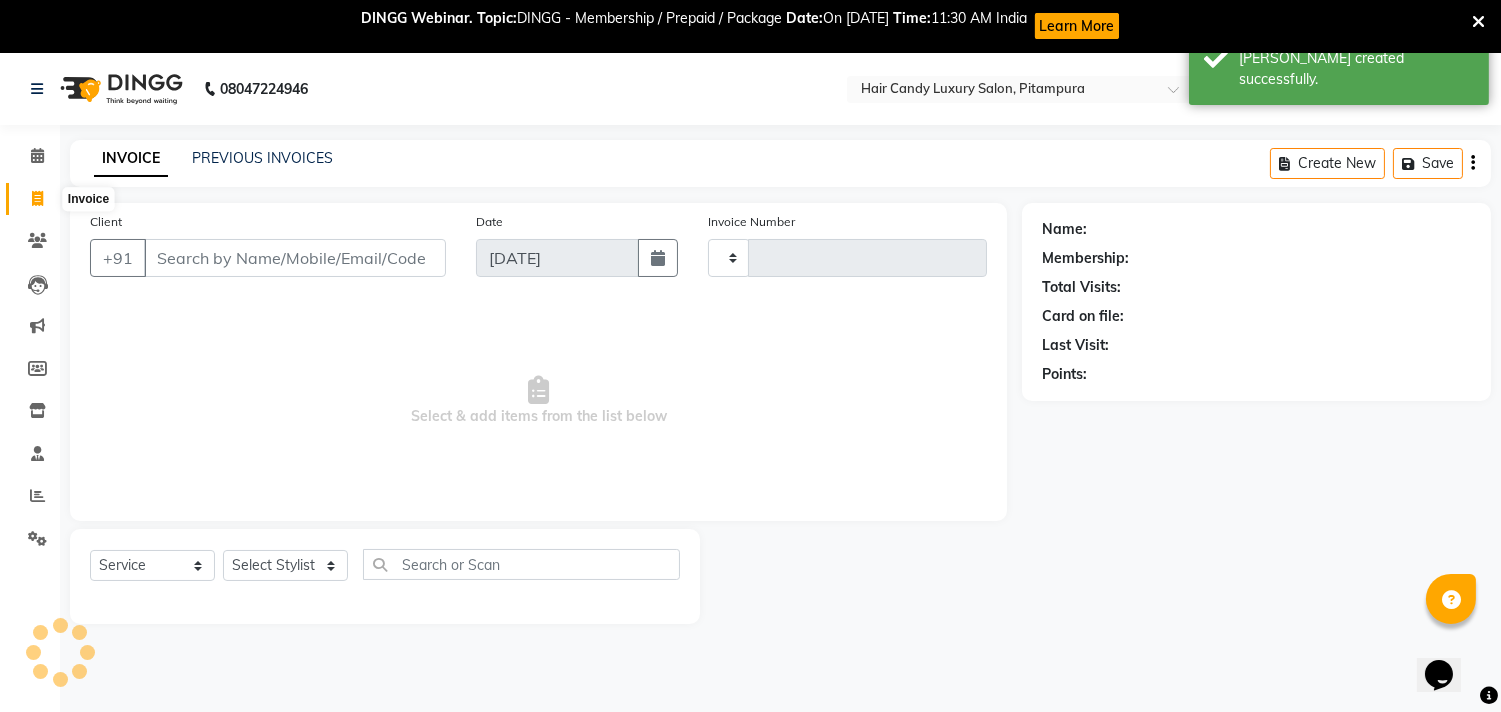 scroll, scrollTop: 53, scrollLeft: 0, axis: vertical 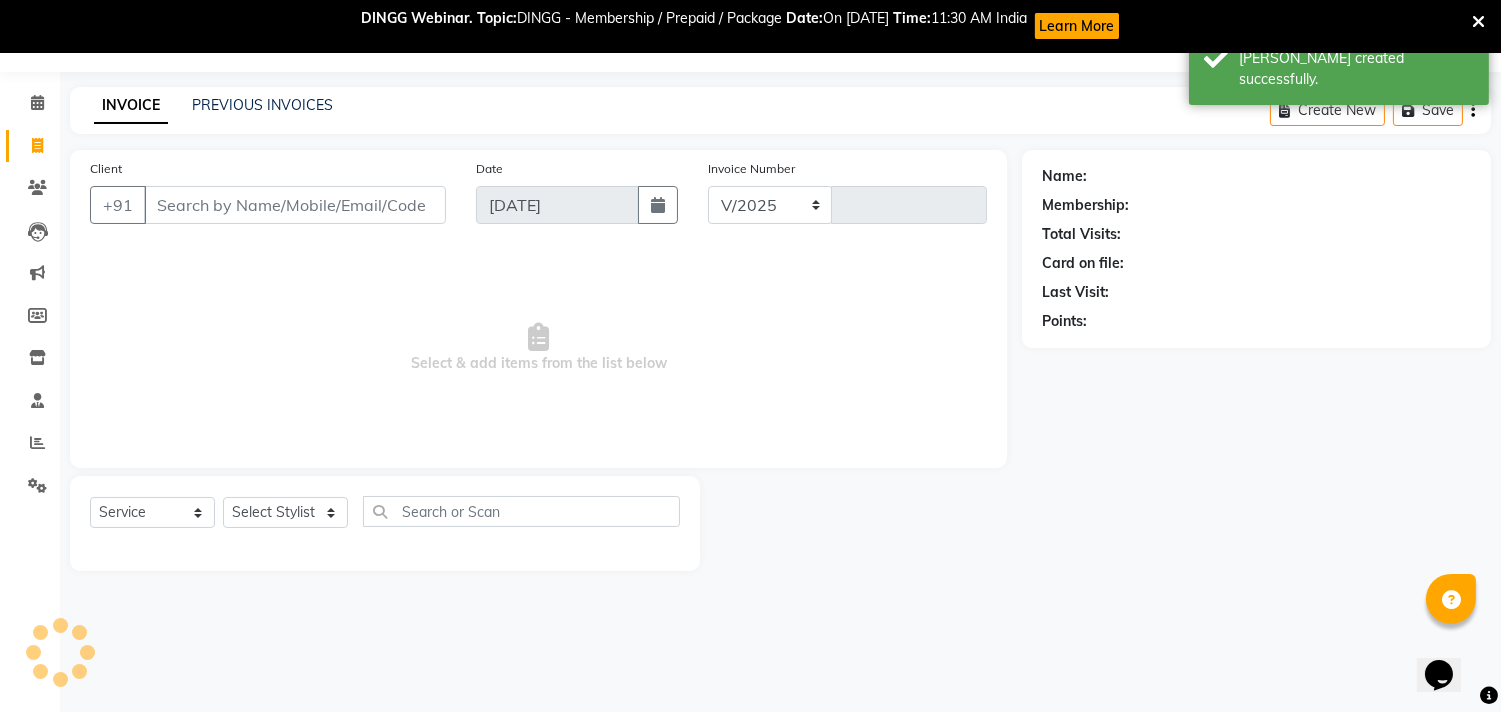 select on "4720" 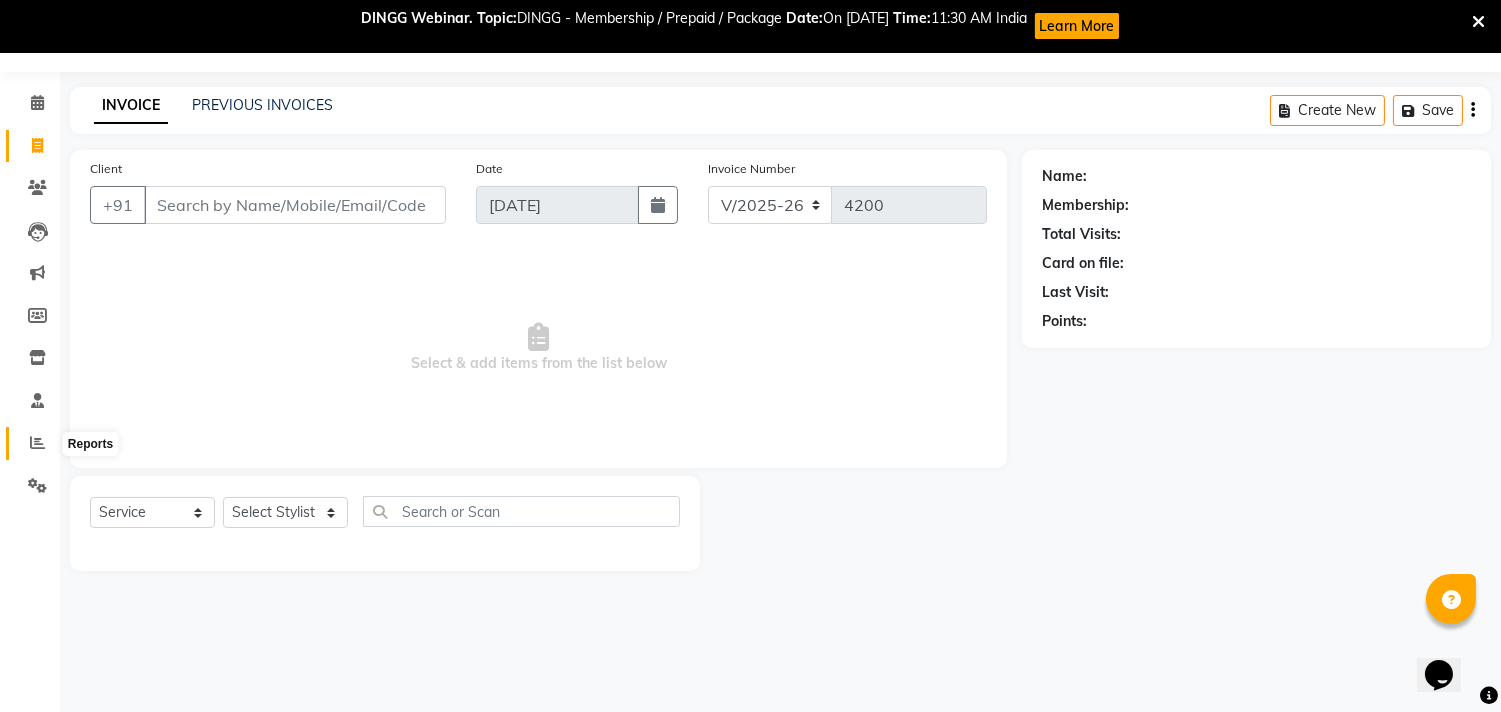 click 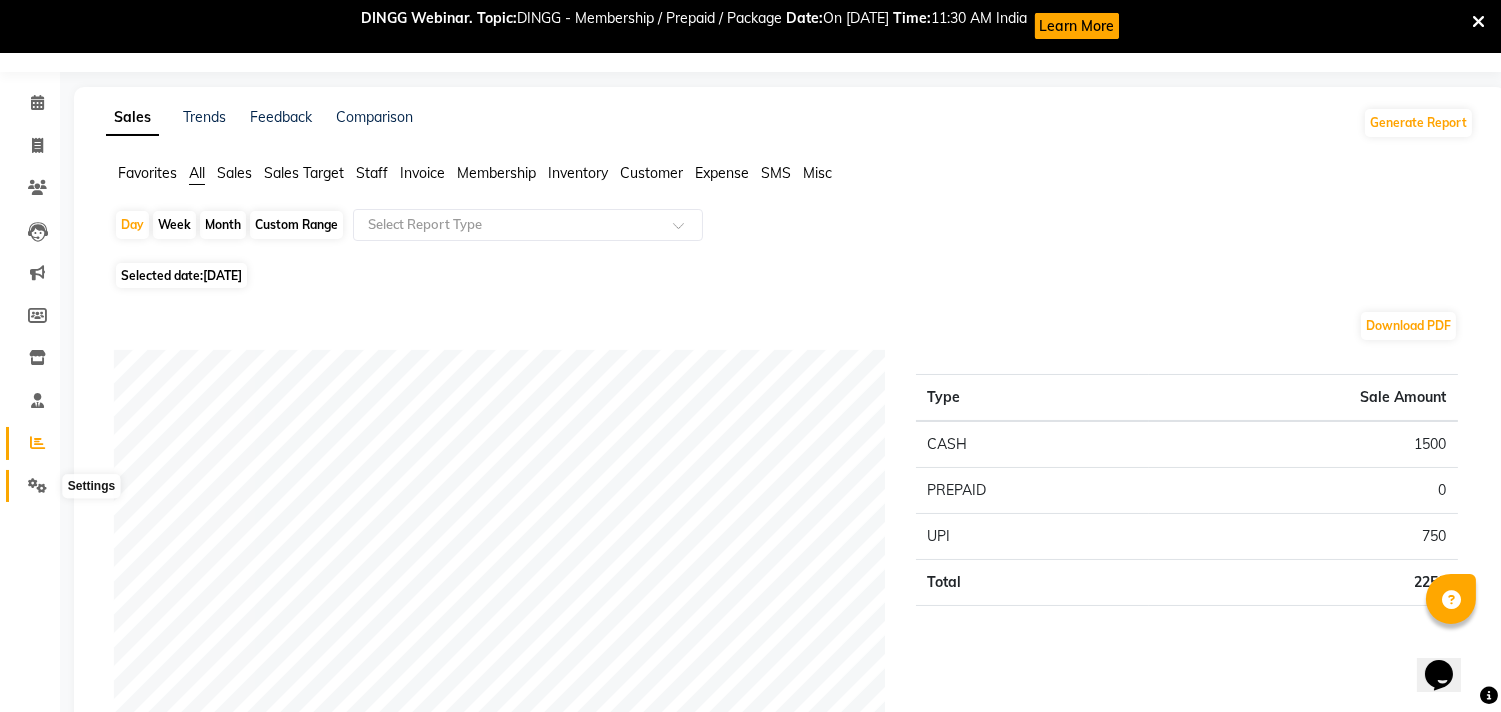 click 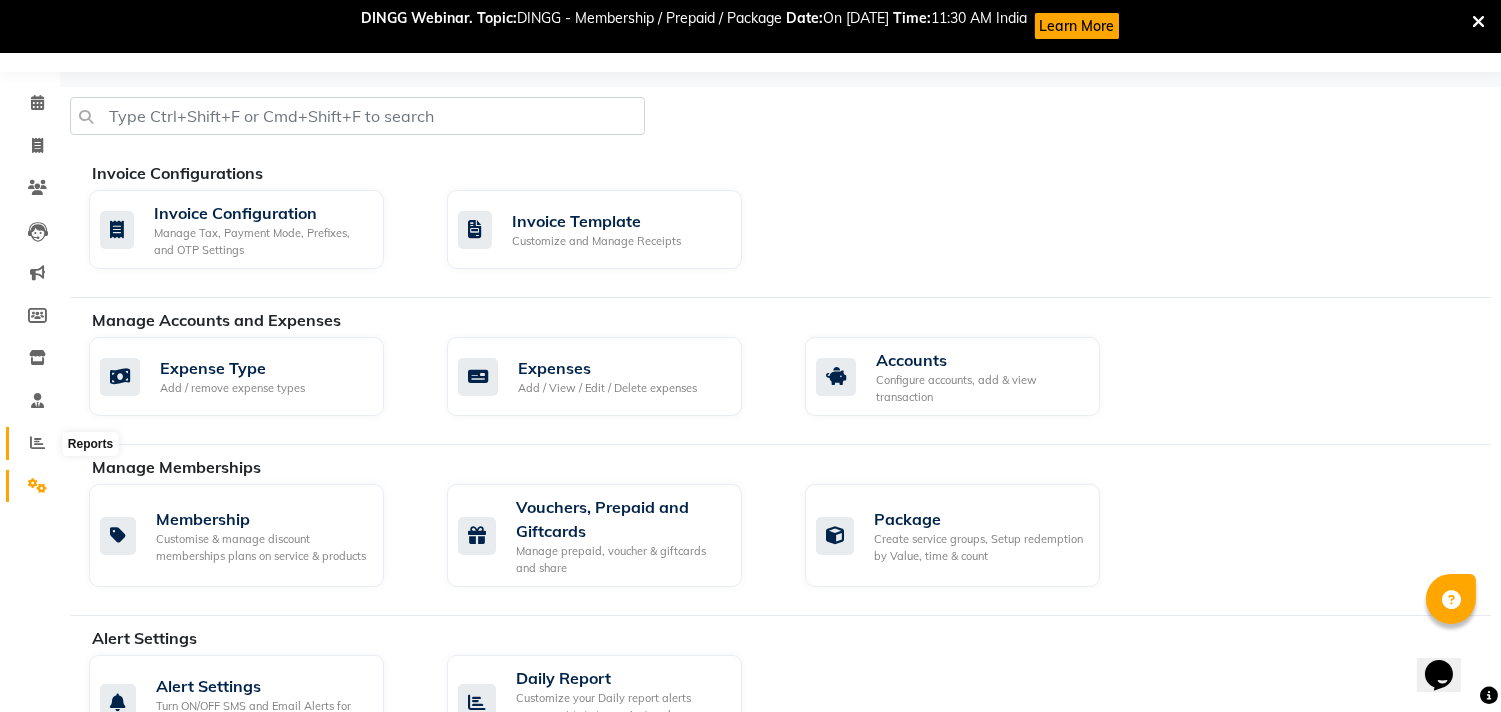click 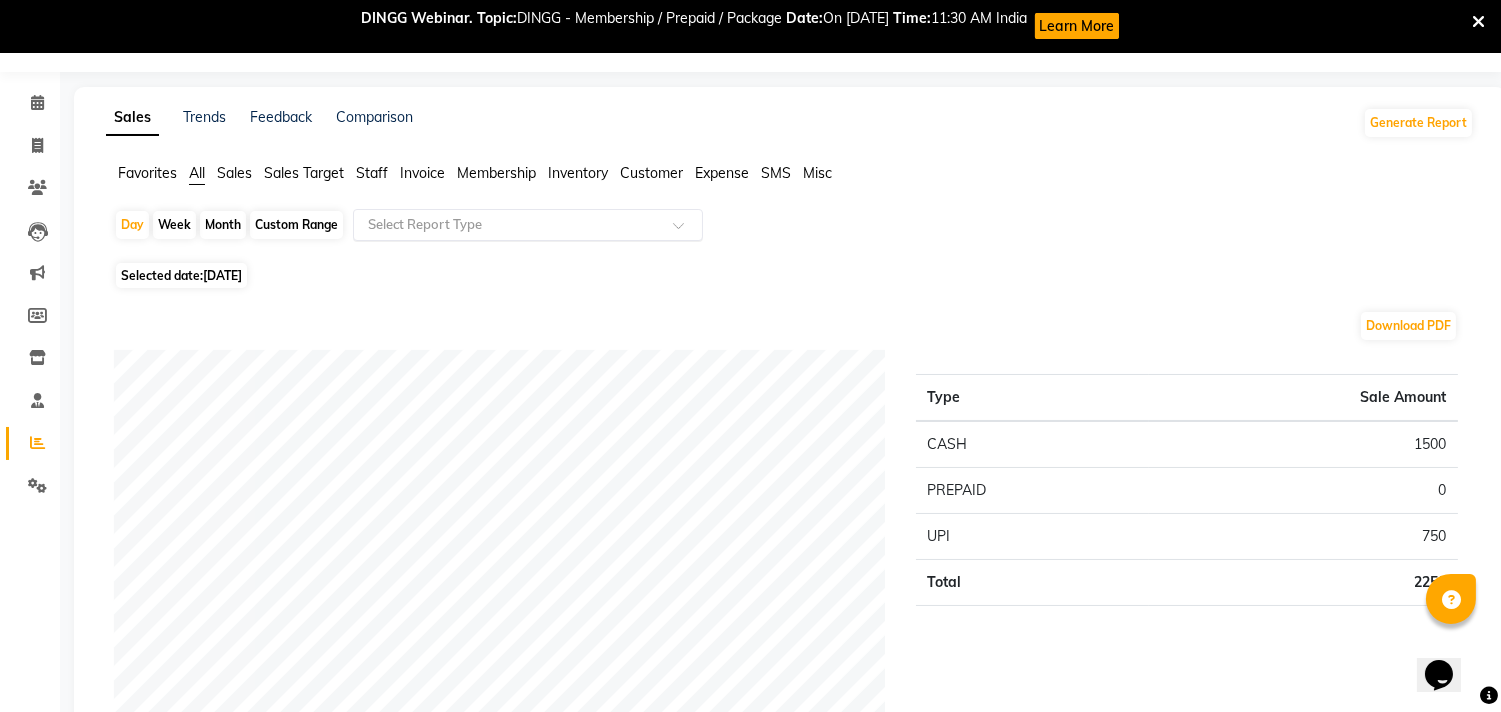 click 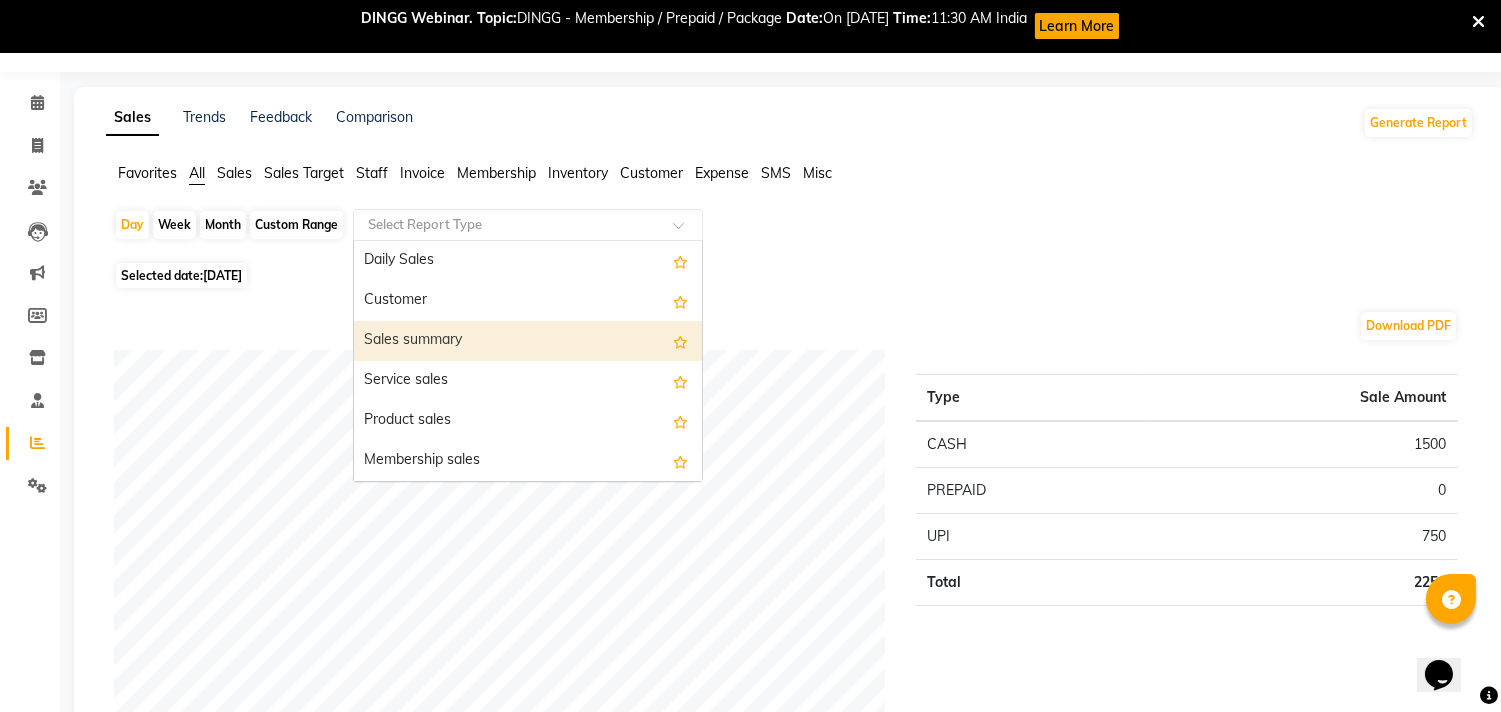 click on "Sales summary" at bounding box center [528, 341] 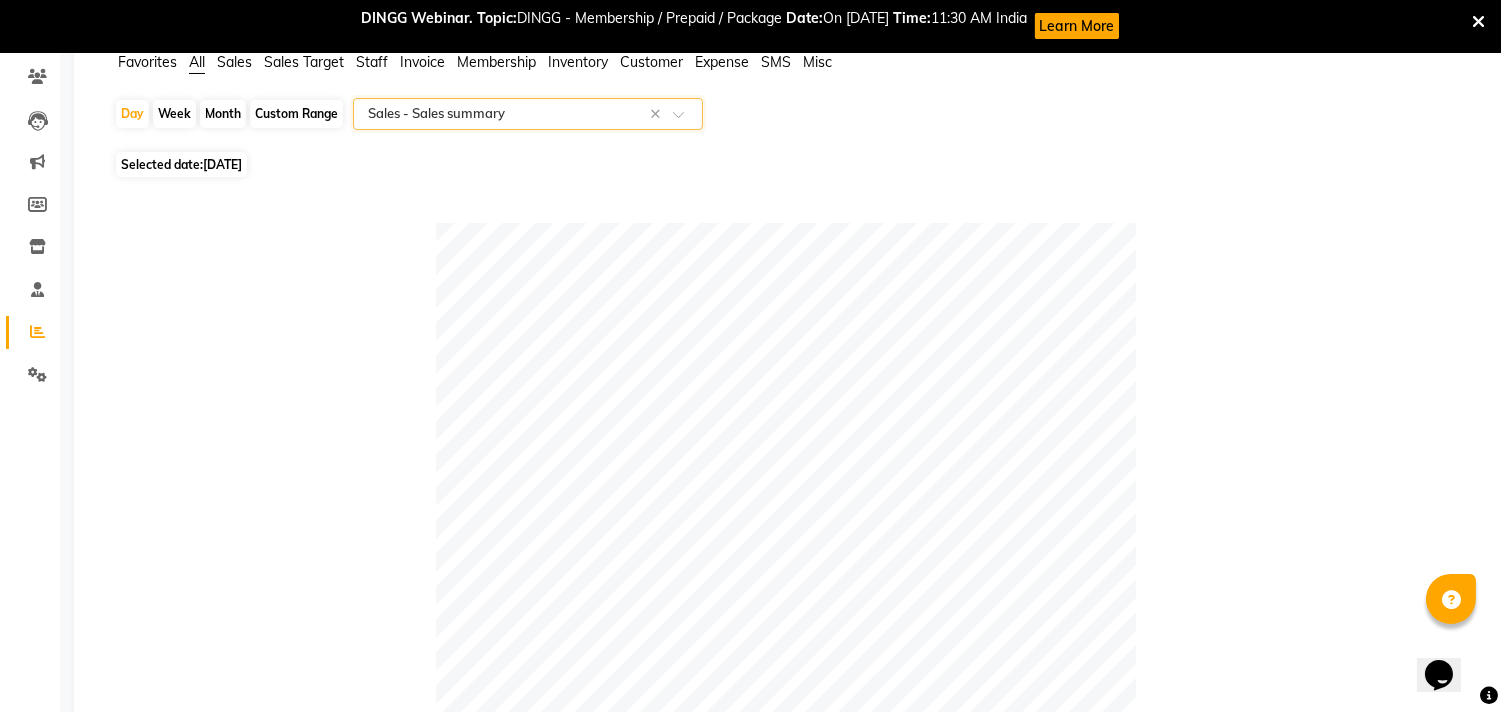 scroll, scrollTop: 0, scrollLeft: 0, axis: both 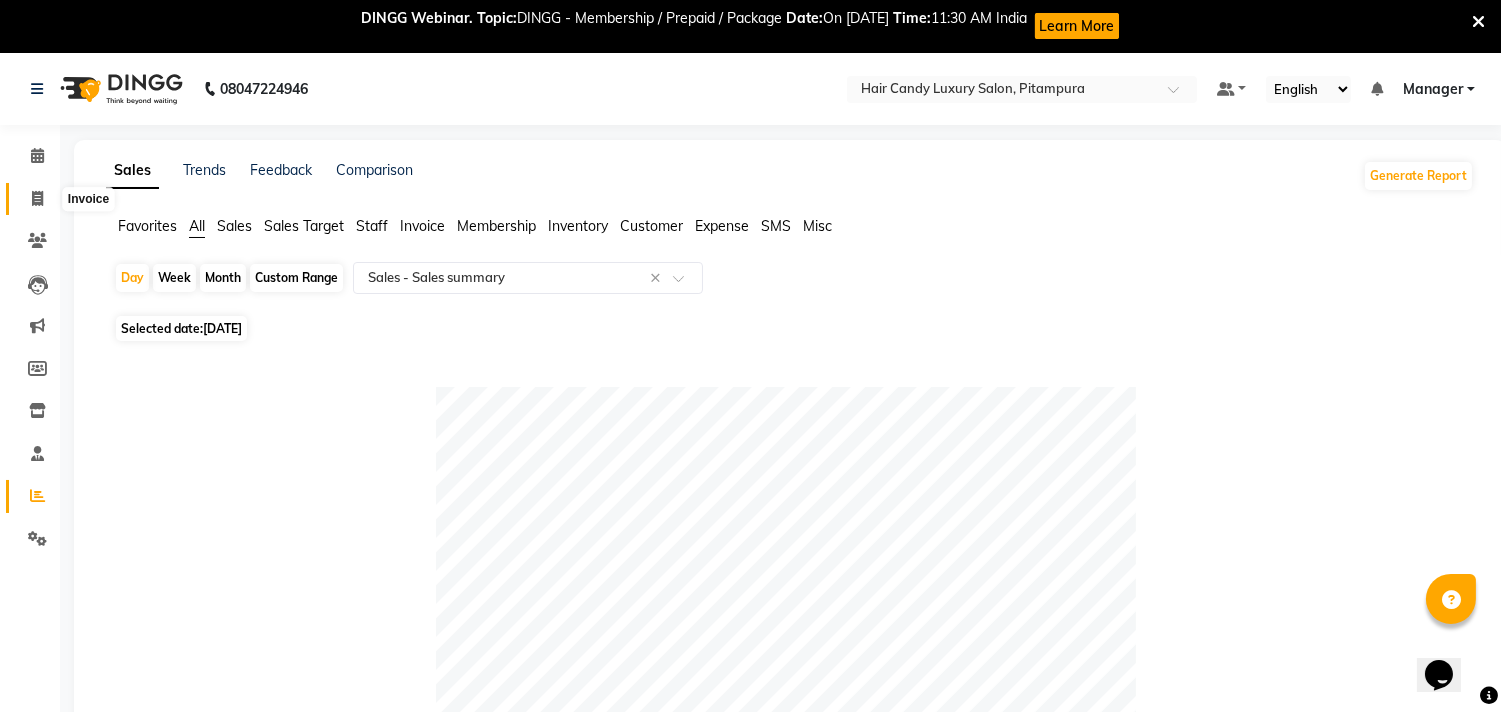click 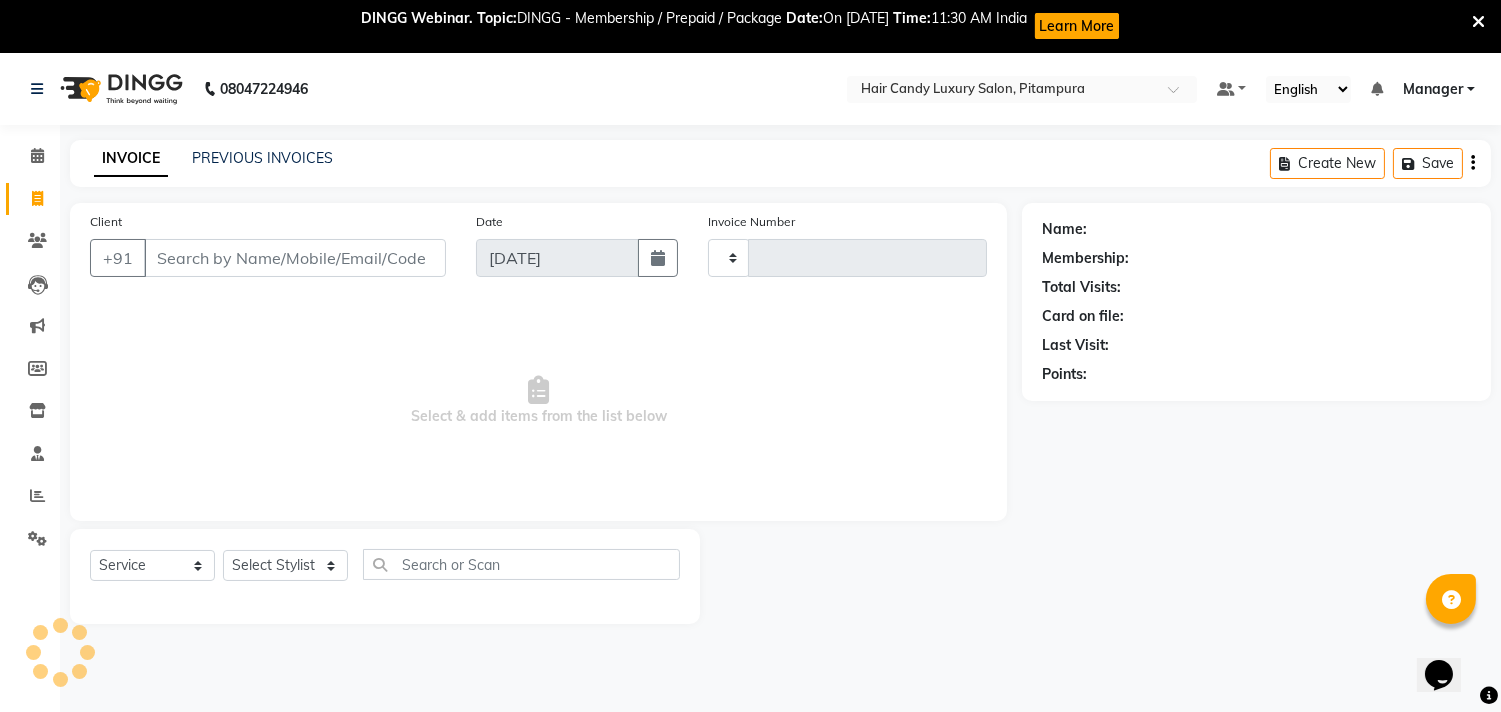 scroll, scrollTop: 53, scrollLeft: 0, axis: vertical 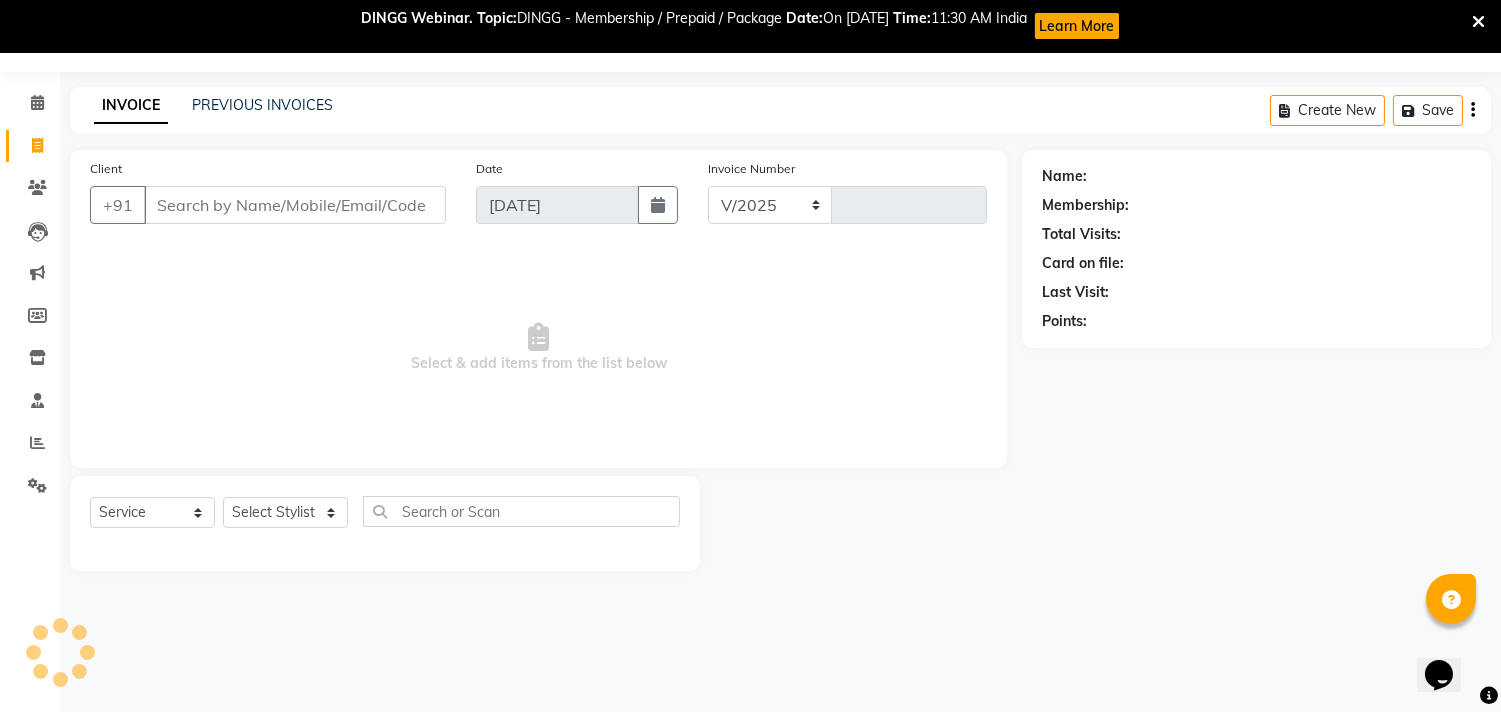 select on "4720" 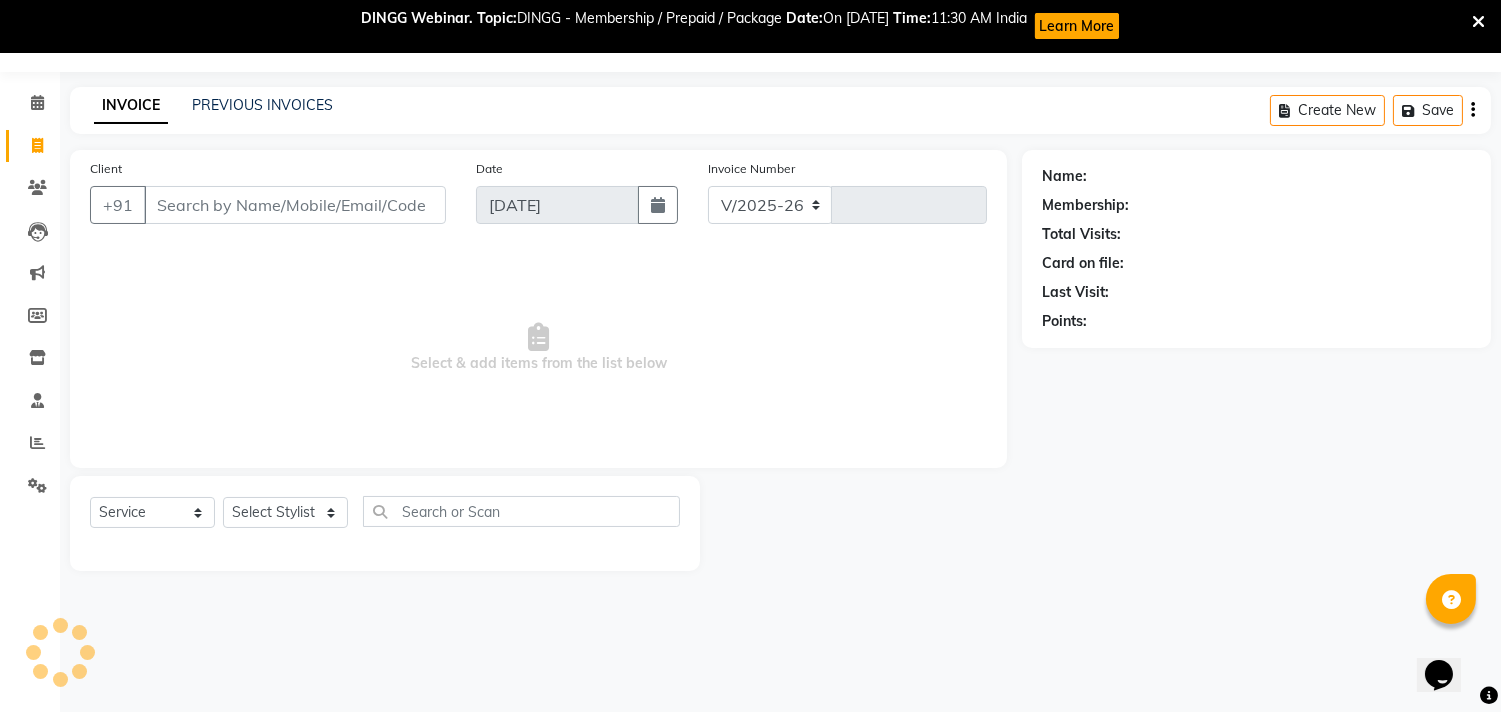 type on "4200" 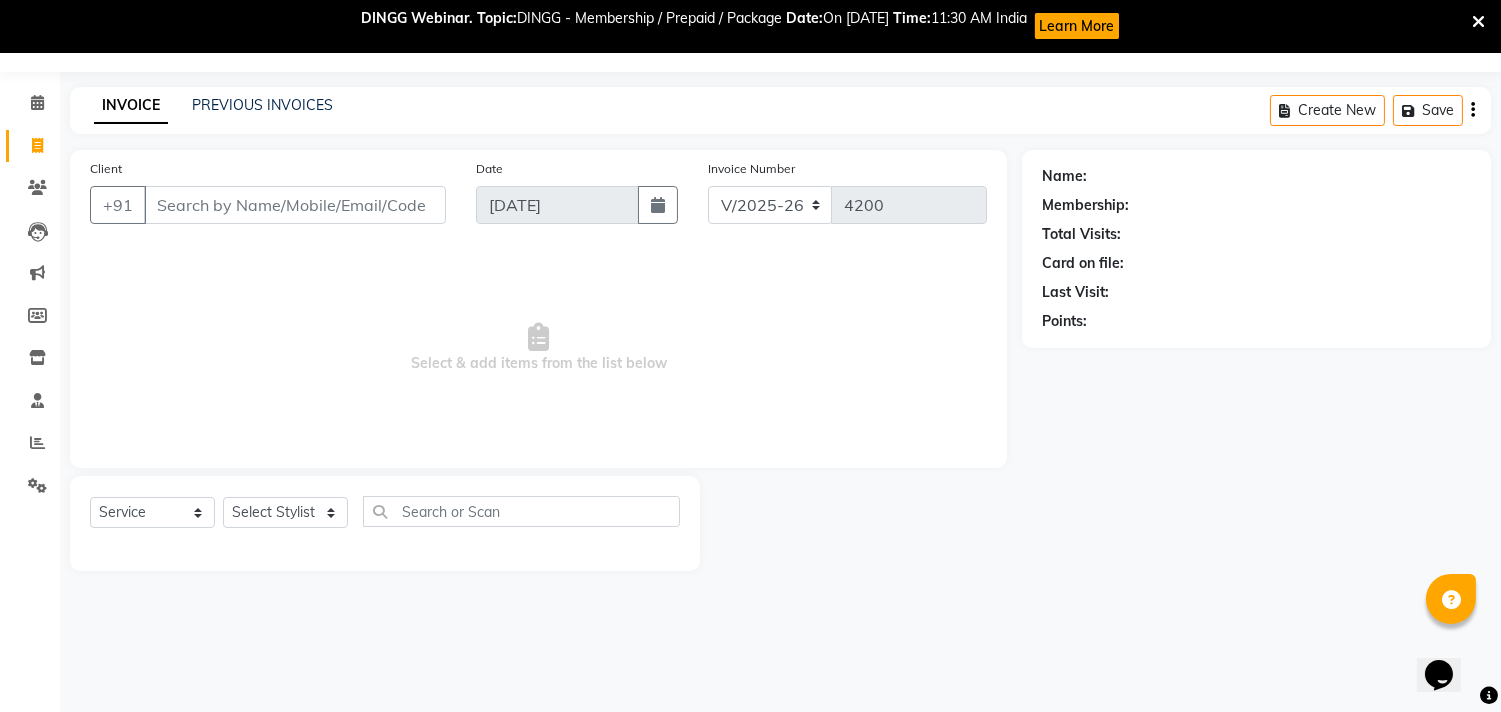 click on "Client" at bounding box center [295, 205] 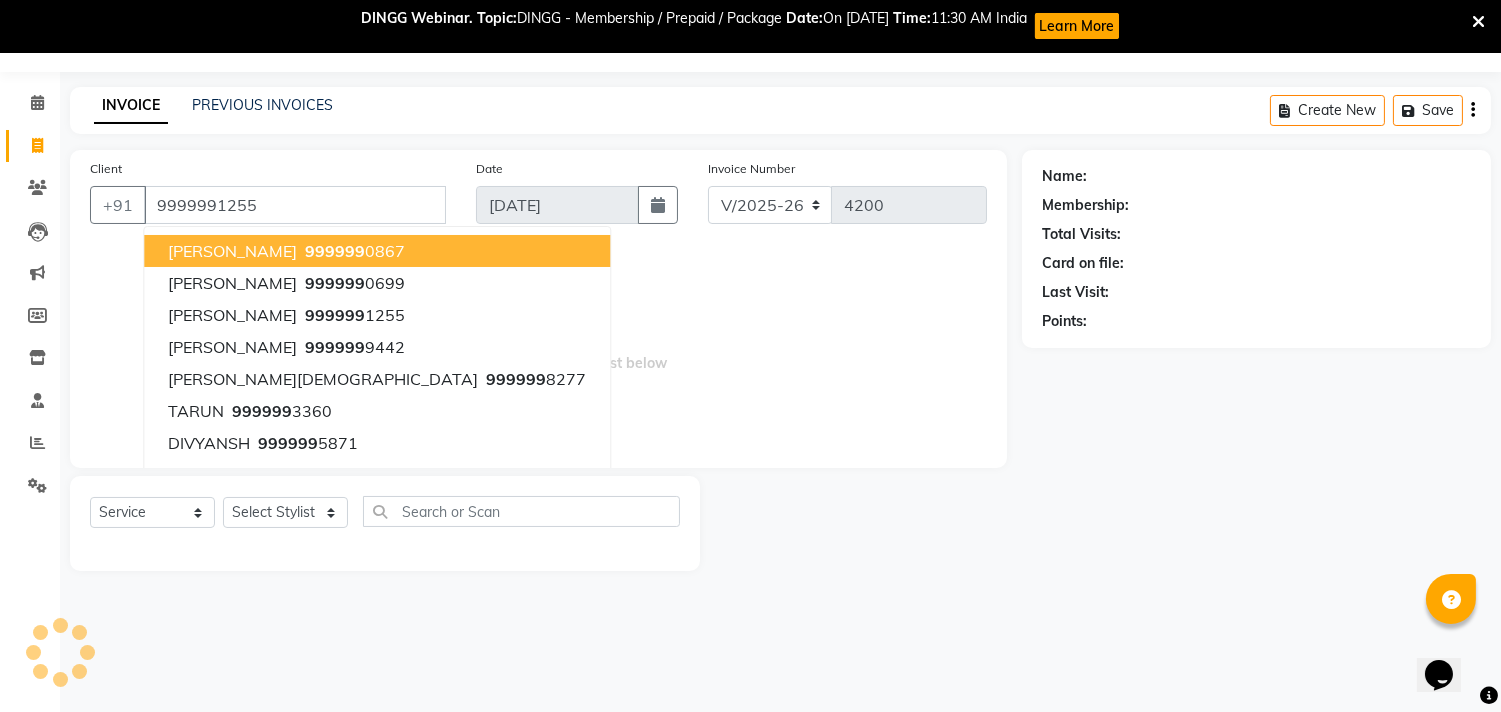 type on "9999991255" 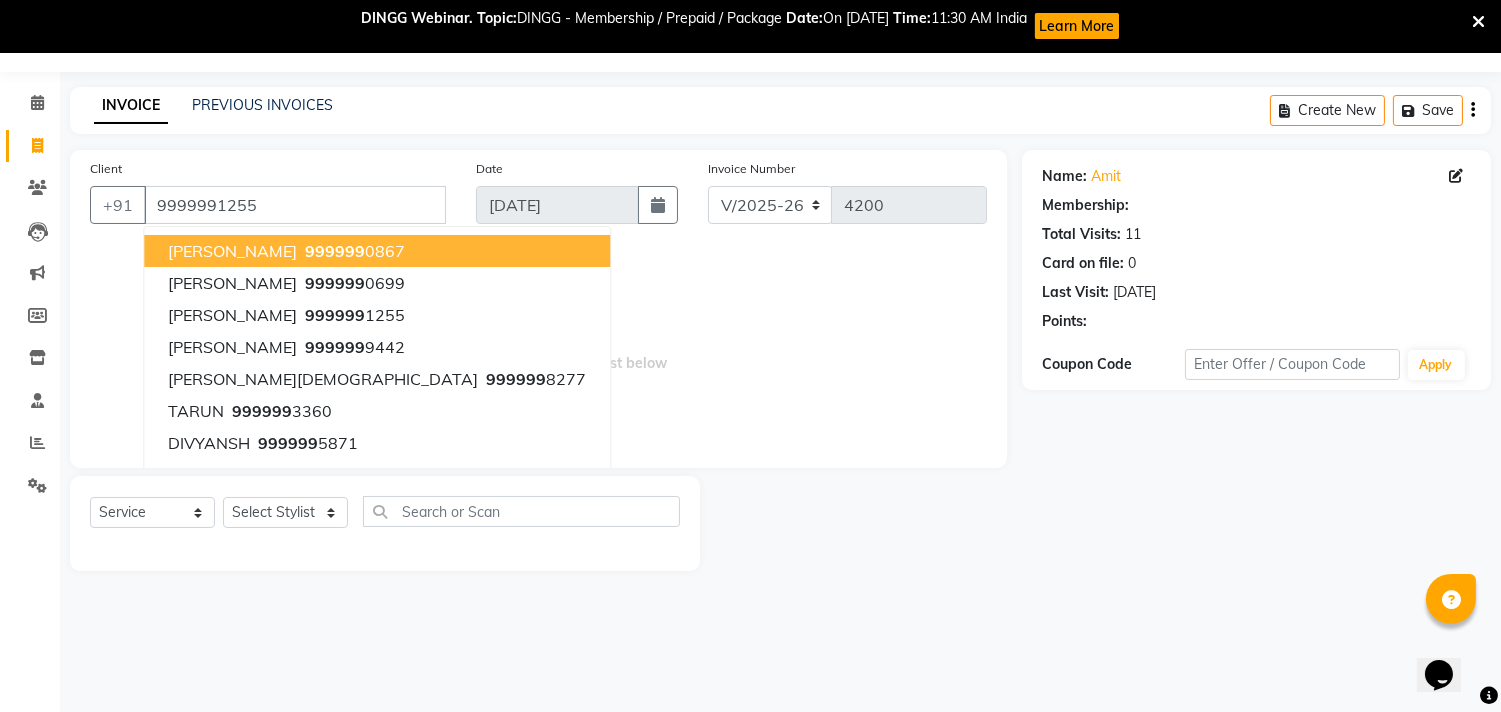 select on "1: Object" 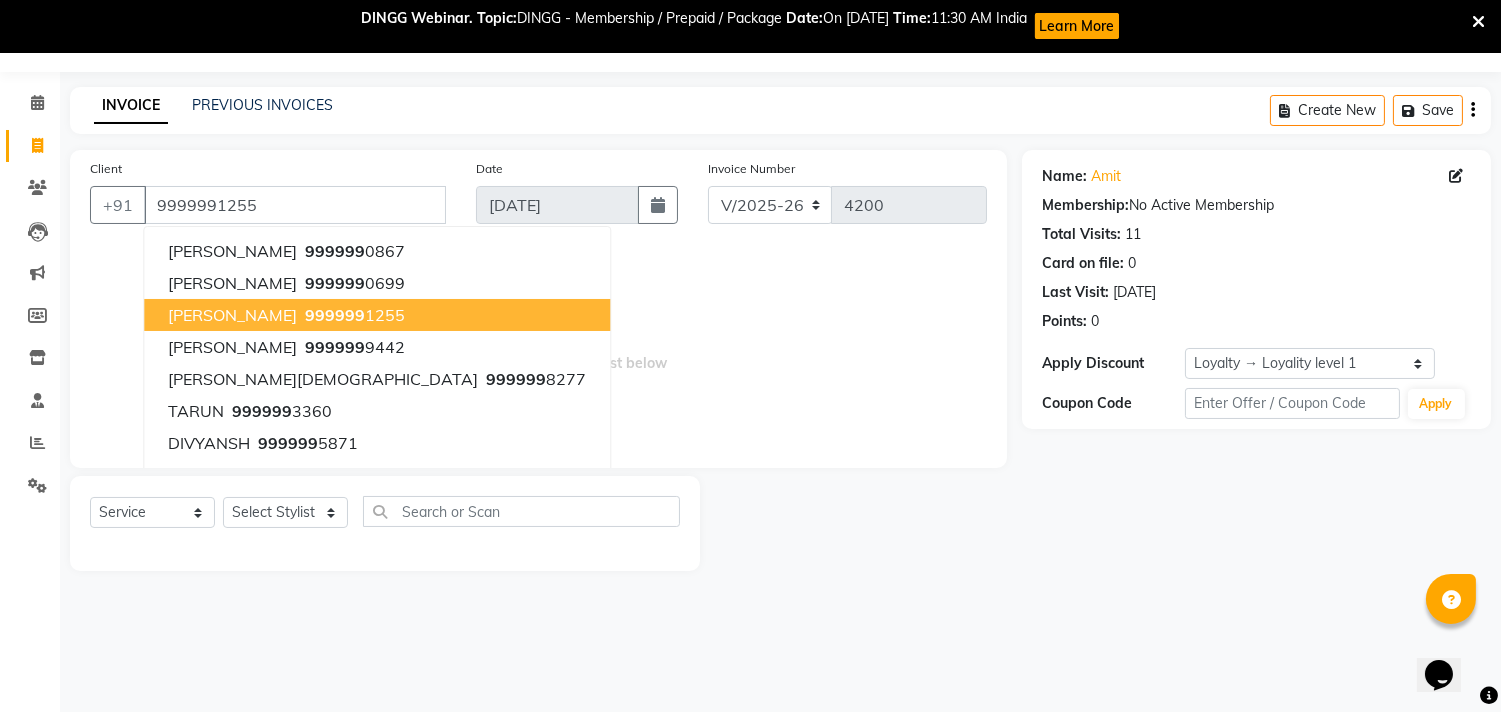 click on "999999 1255" at bounding box center (353, 315) 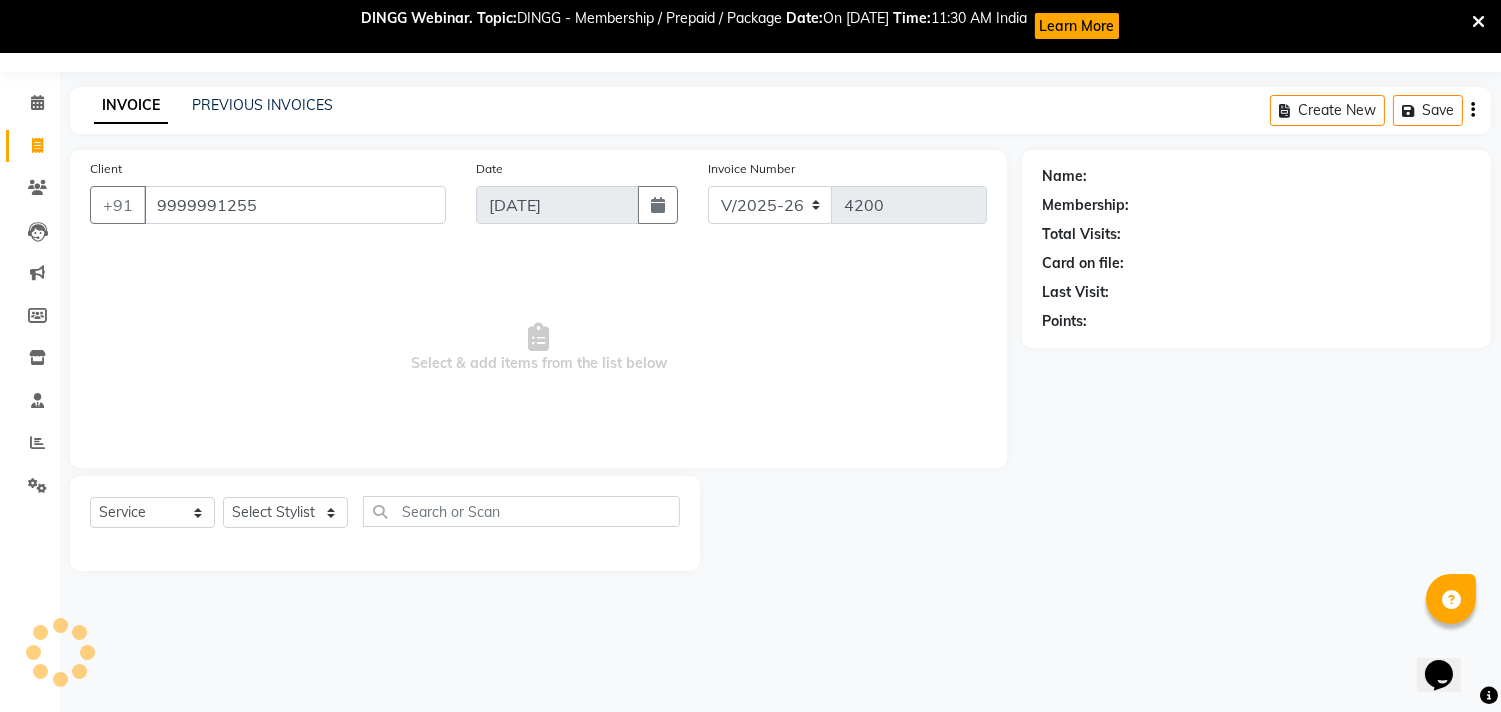 select on "1: Object" 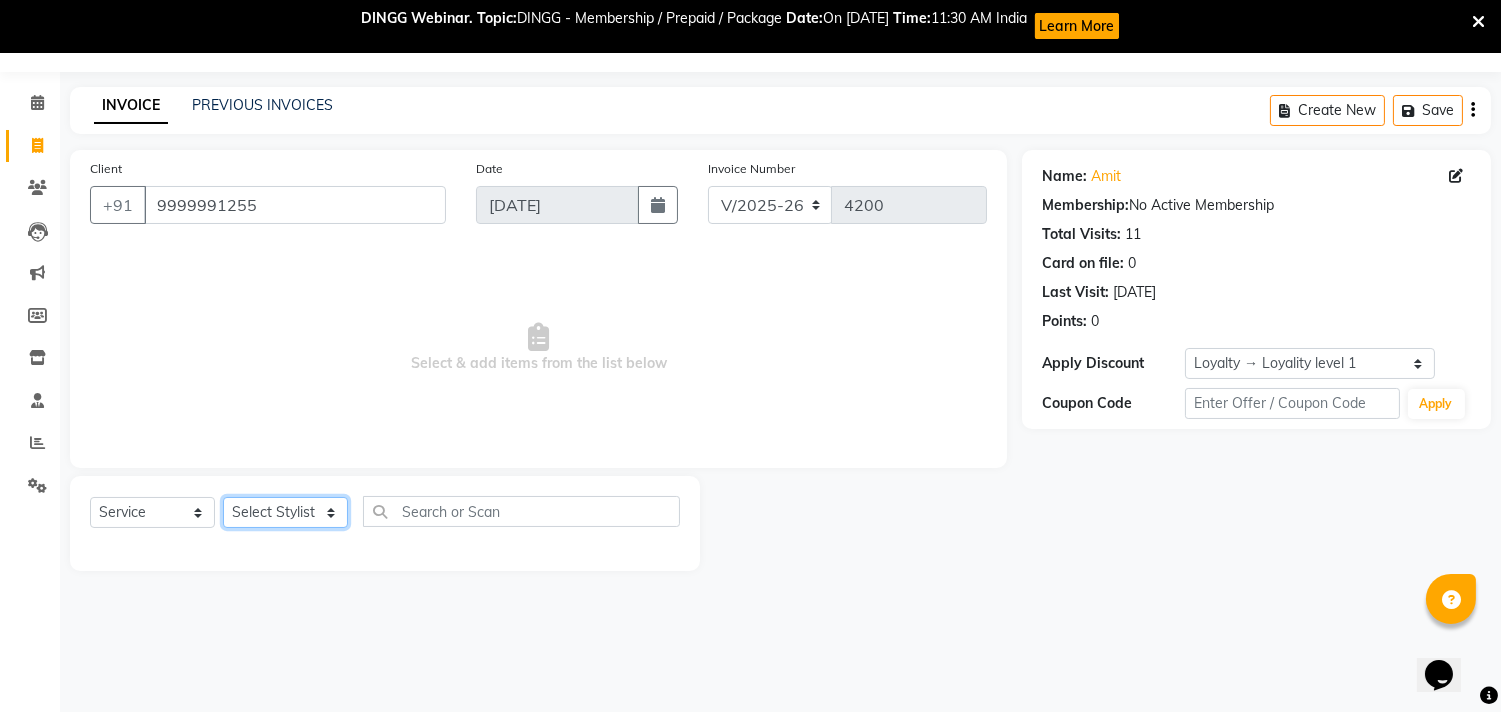 click on "Select Stylist Aarif Arman Arshad  ARSHAD SALMANI ASHU FAIZ gaurav Hanish harshit Jack  karishma KAVITA kunal Manager MANNU Mukim  pinki preeti Raghav  RASHMI RAVI RITIK SAHIL sawan SHALINI SHARUKH SHWETA  VEER Vijay  vijay tiwari ZAID" 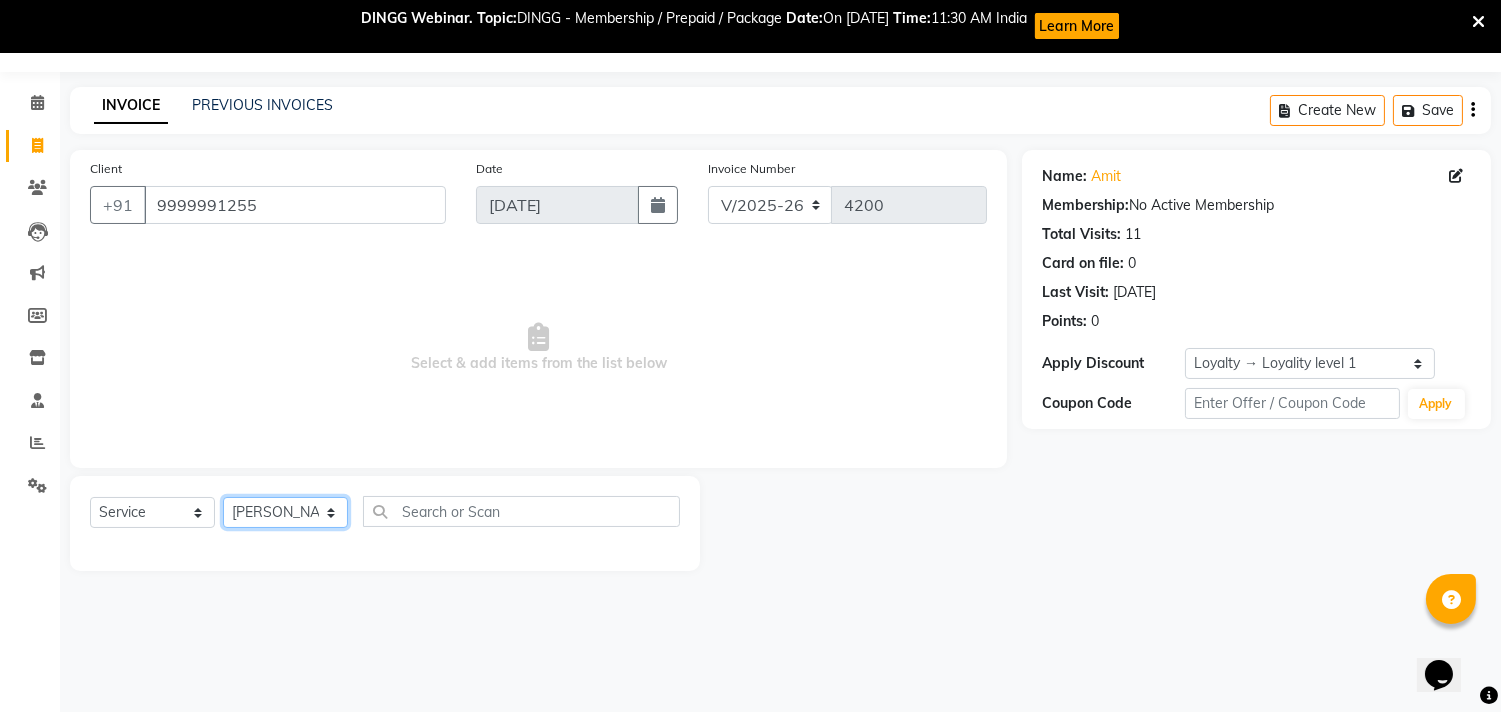click on "Select Stylist Aarif Arman Arshad  ARSHAD SALMANI ASHU FAIZ gaurav Hanish harshit Jack  karishma KAVITA kunal Manager MANNU Mukim  pinki preeti Raghav  RASHMI RAVI RITIK SAHIL sawan SHALINI SHARUKH SHWETA  VEER Vijay  vijay tiwari ZAID" 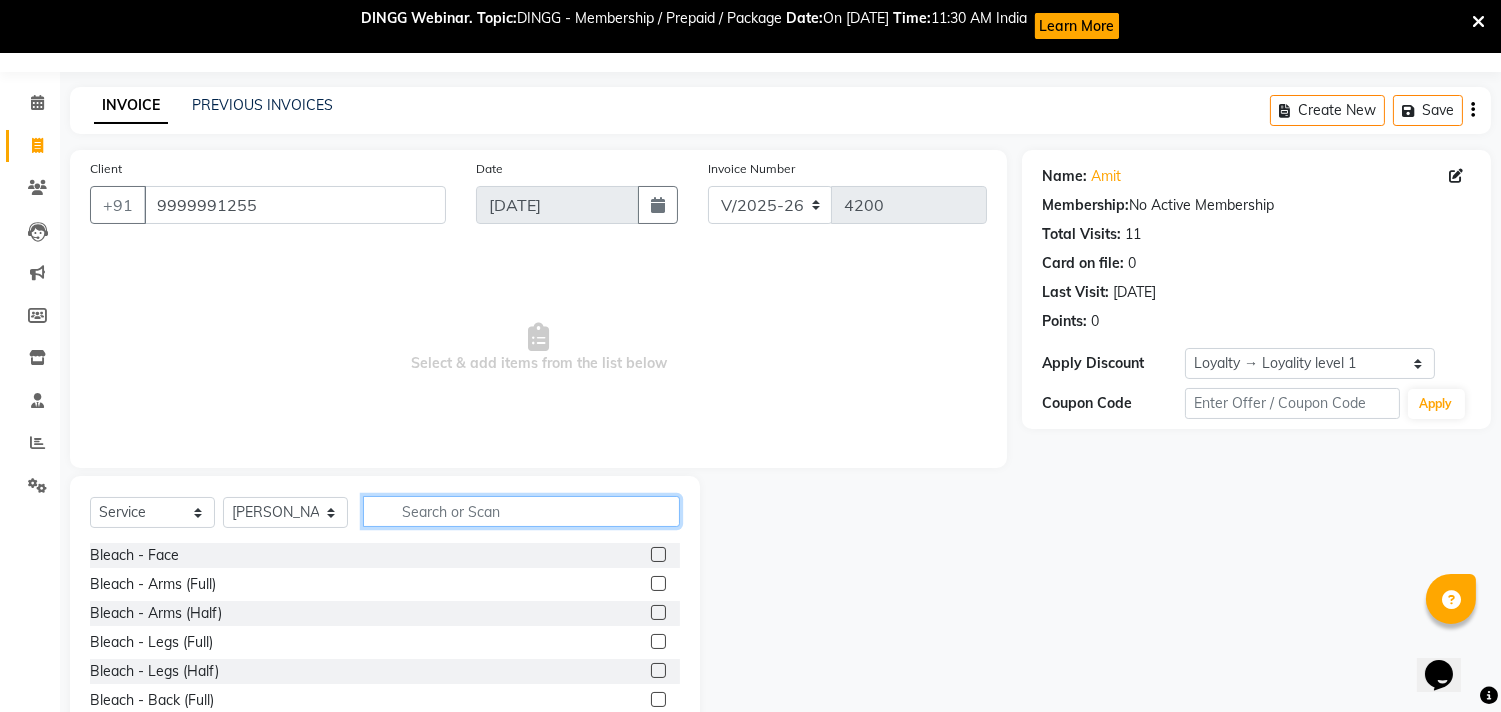 click 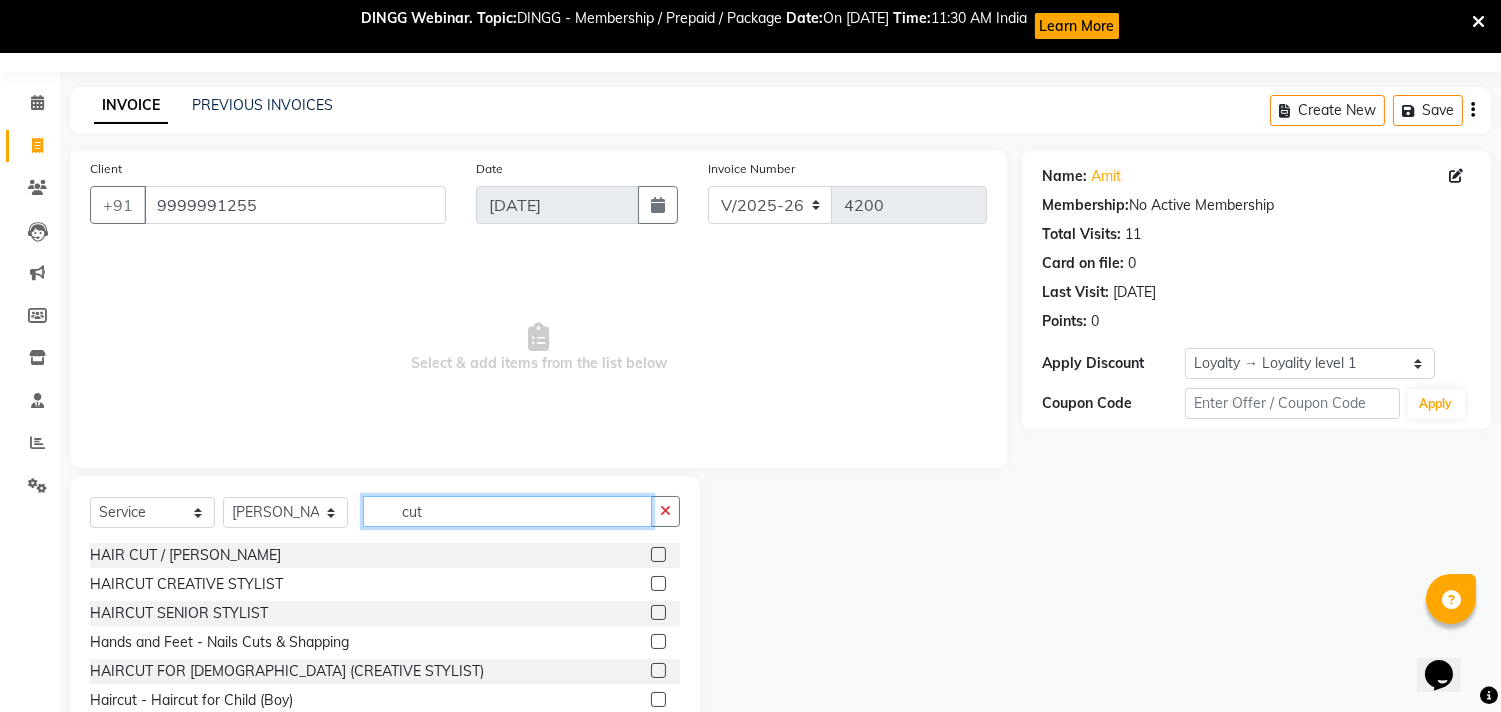 type on "cut" 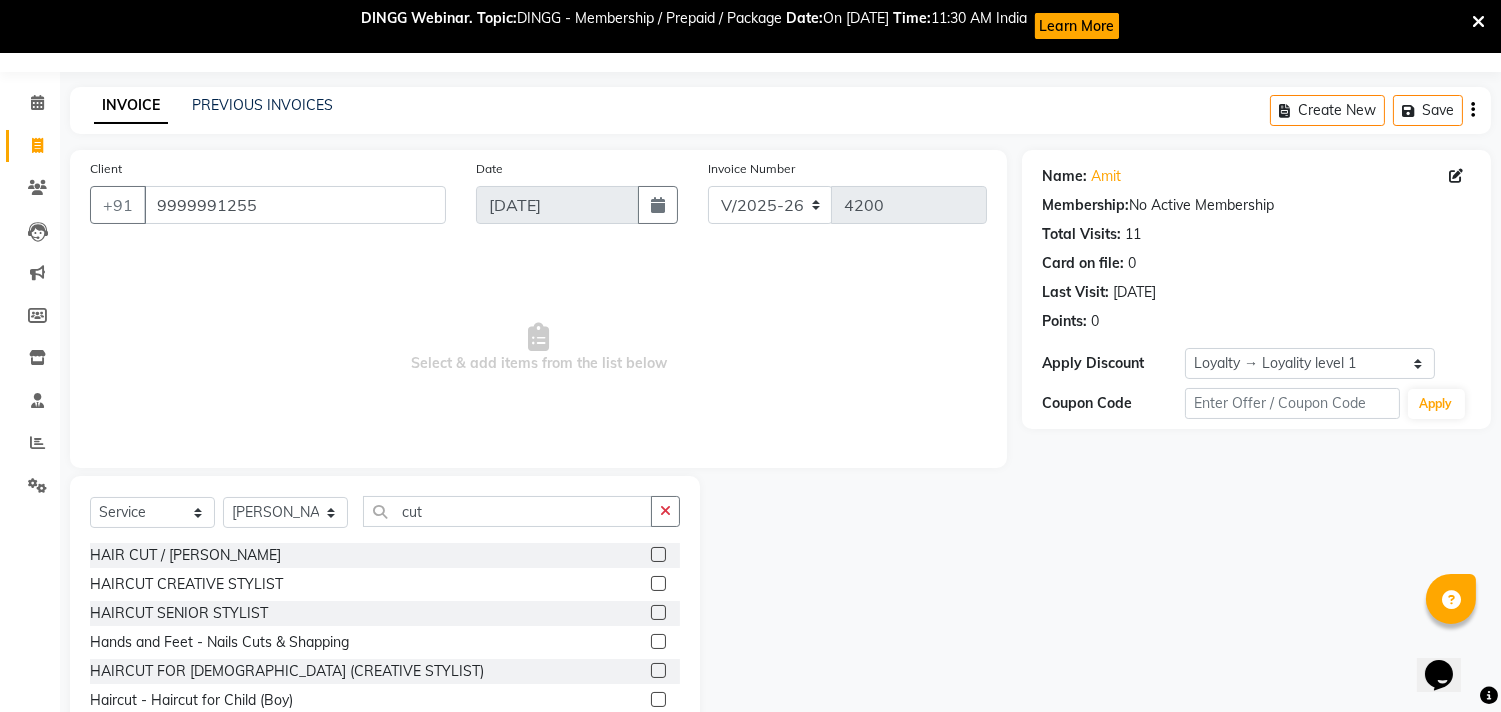 click 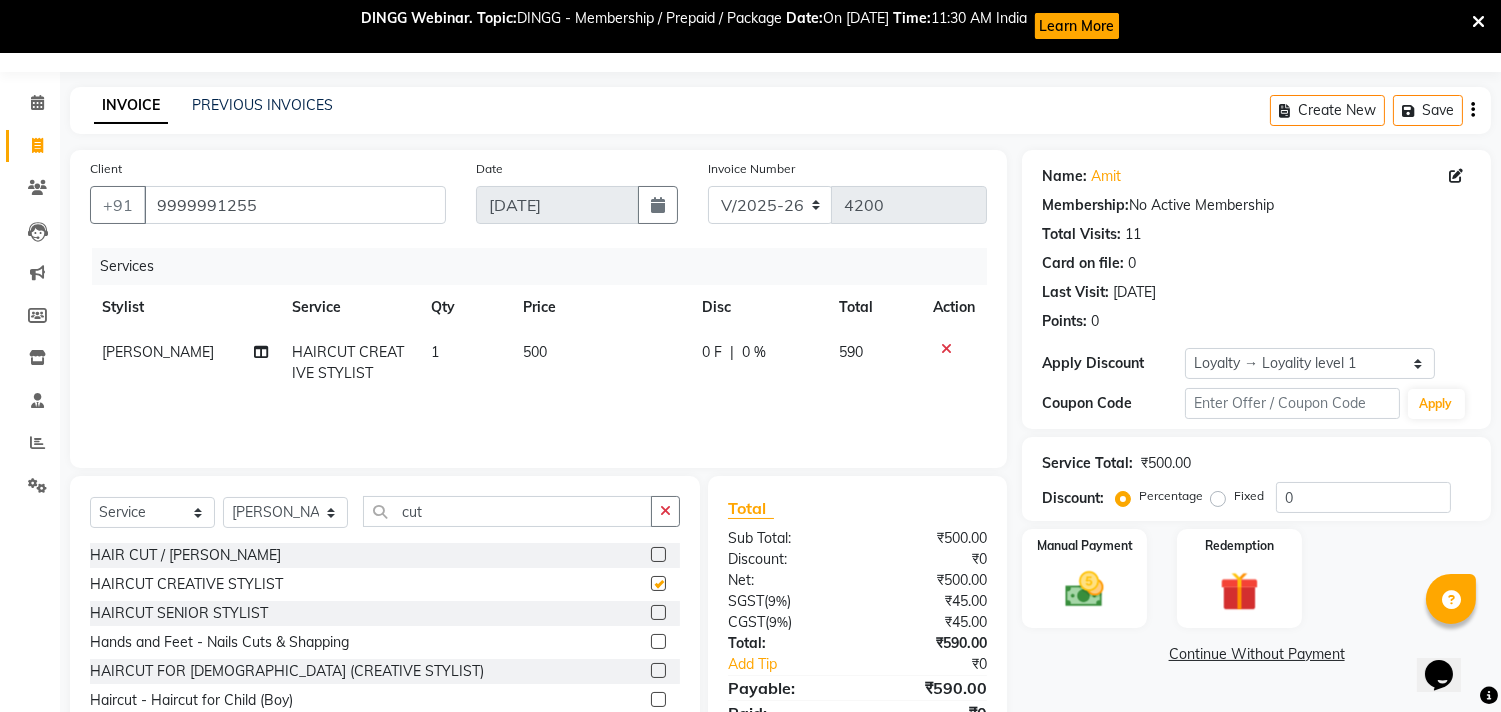 checkbox on "false" 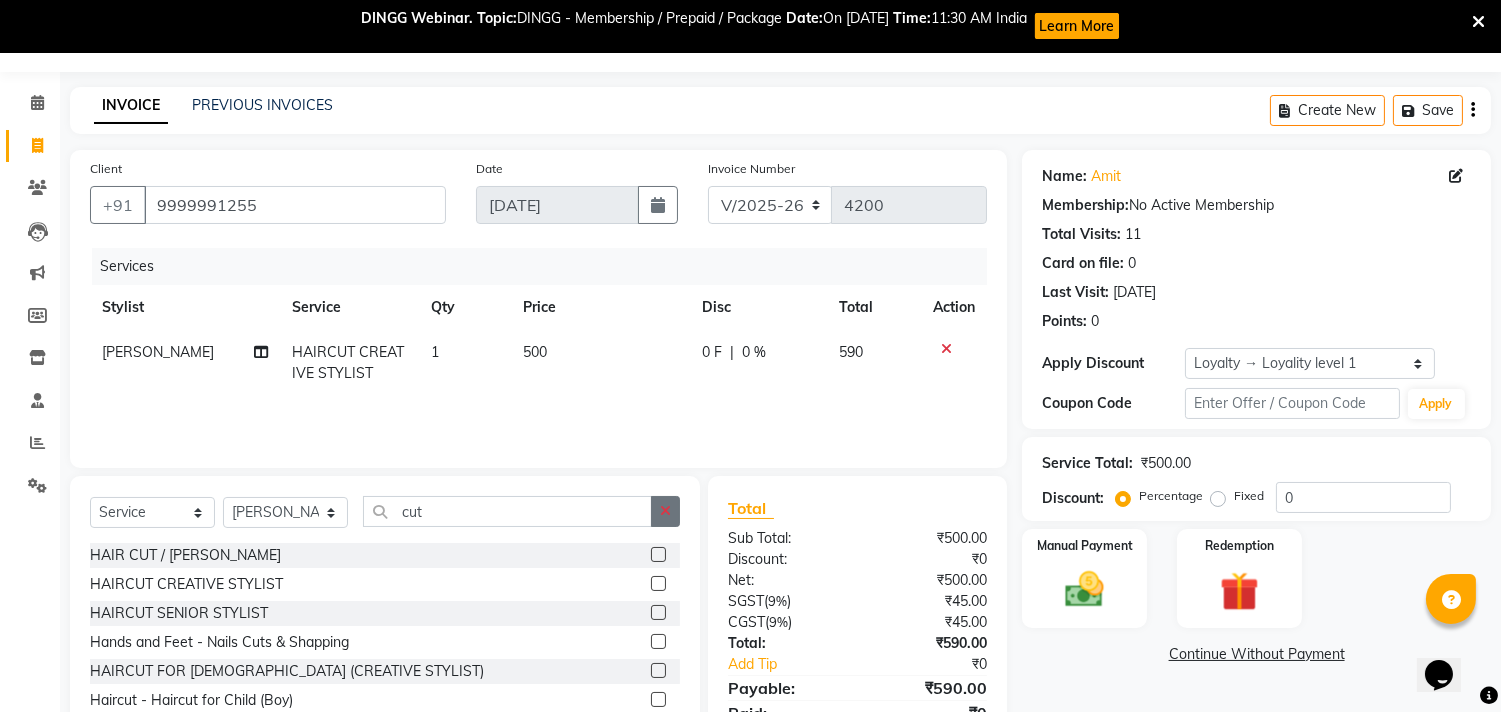 click 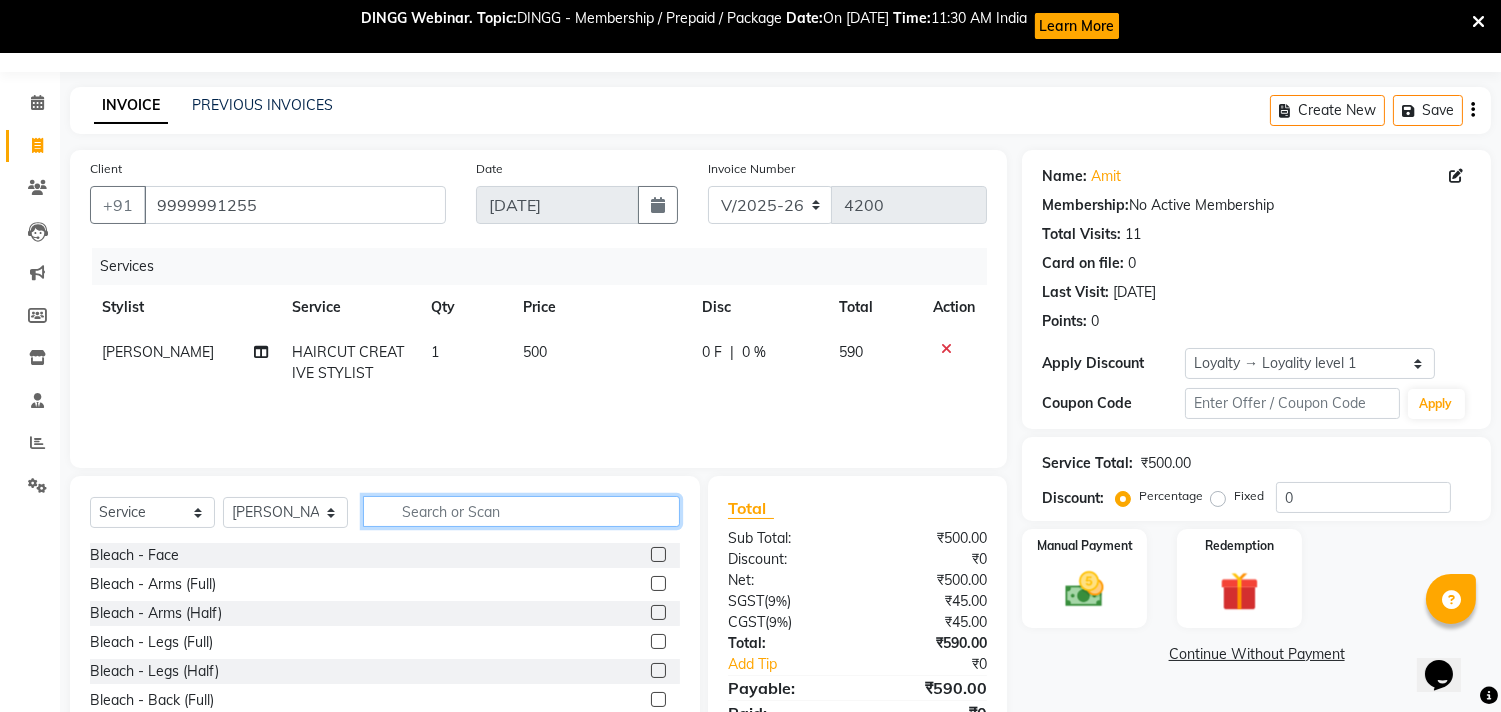 click 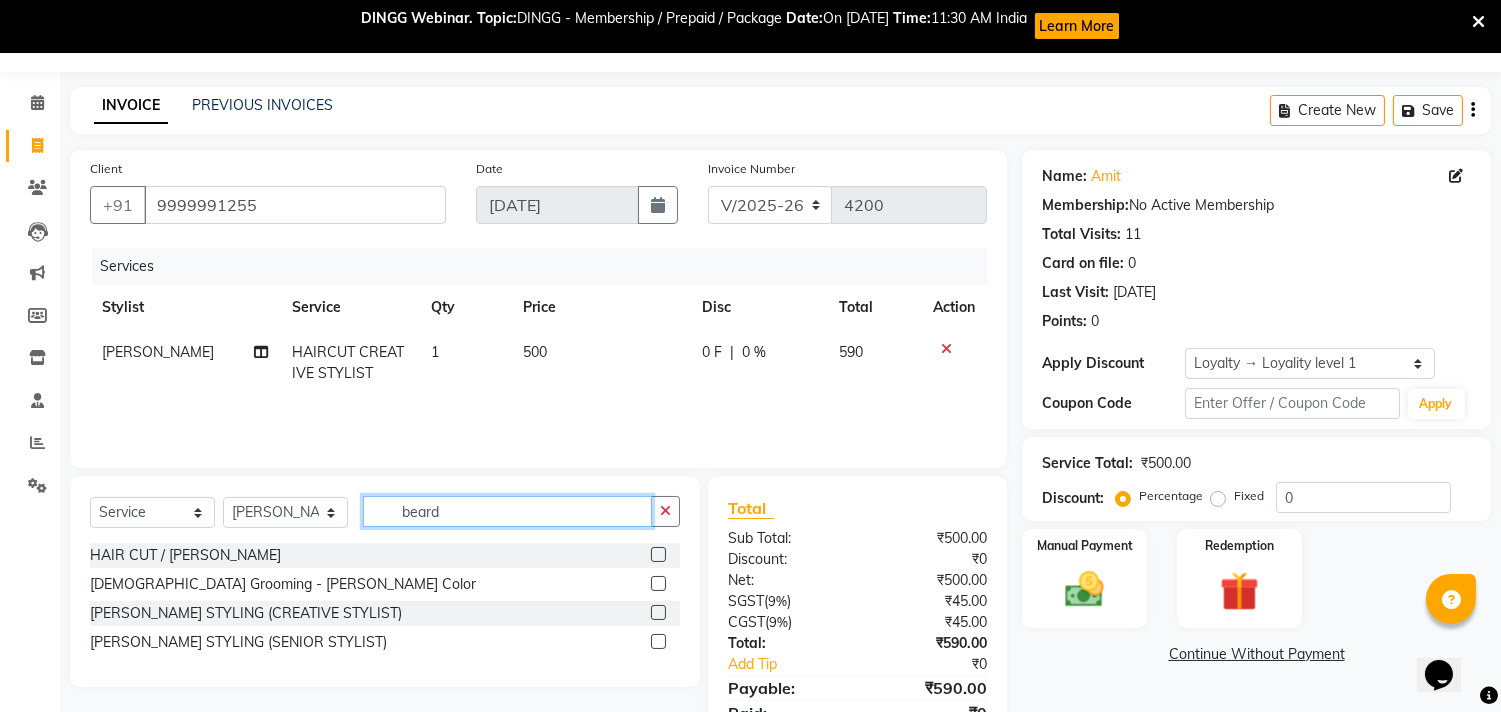 type on "beard" 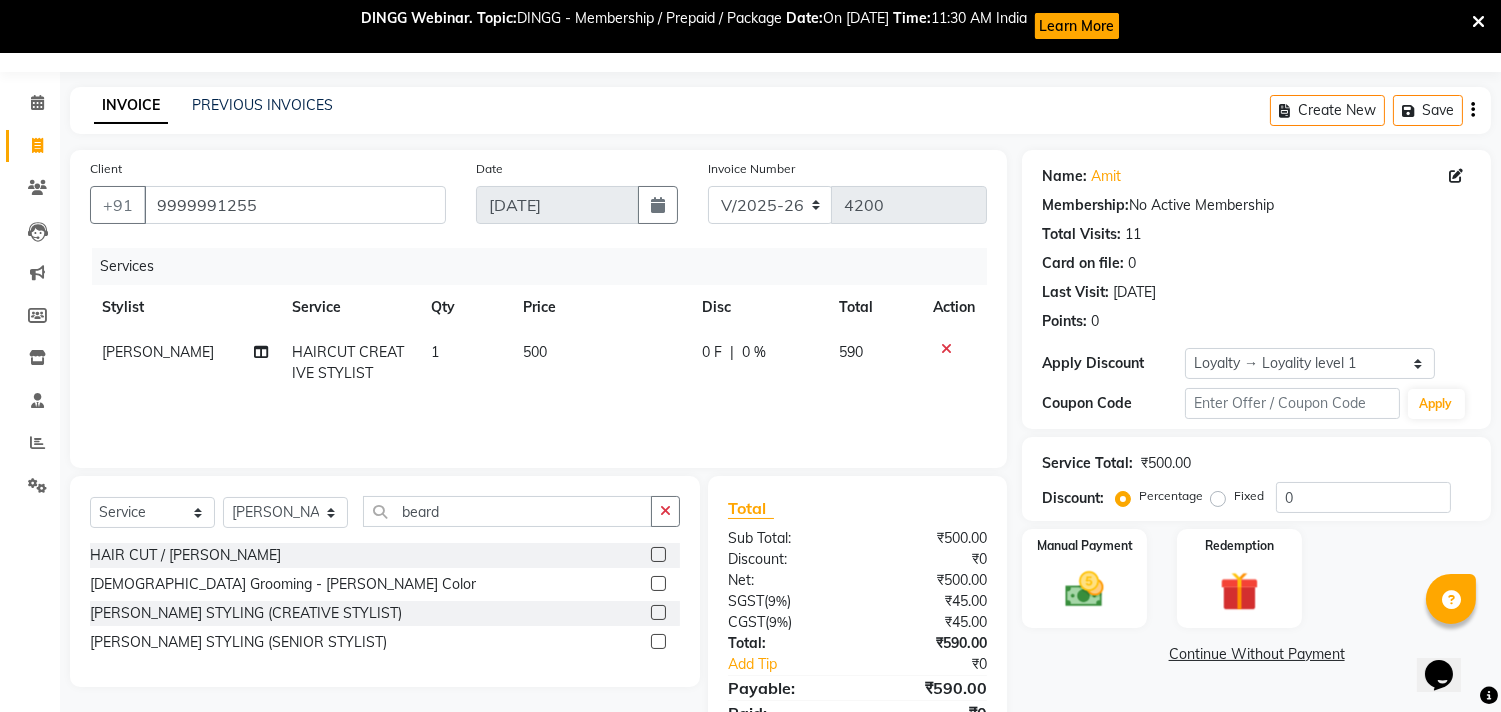 click 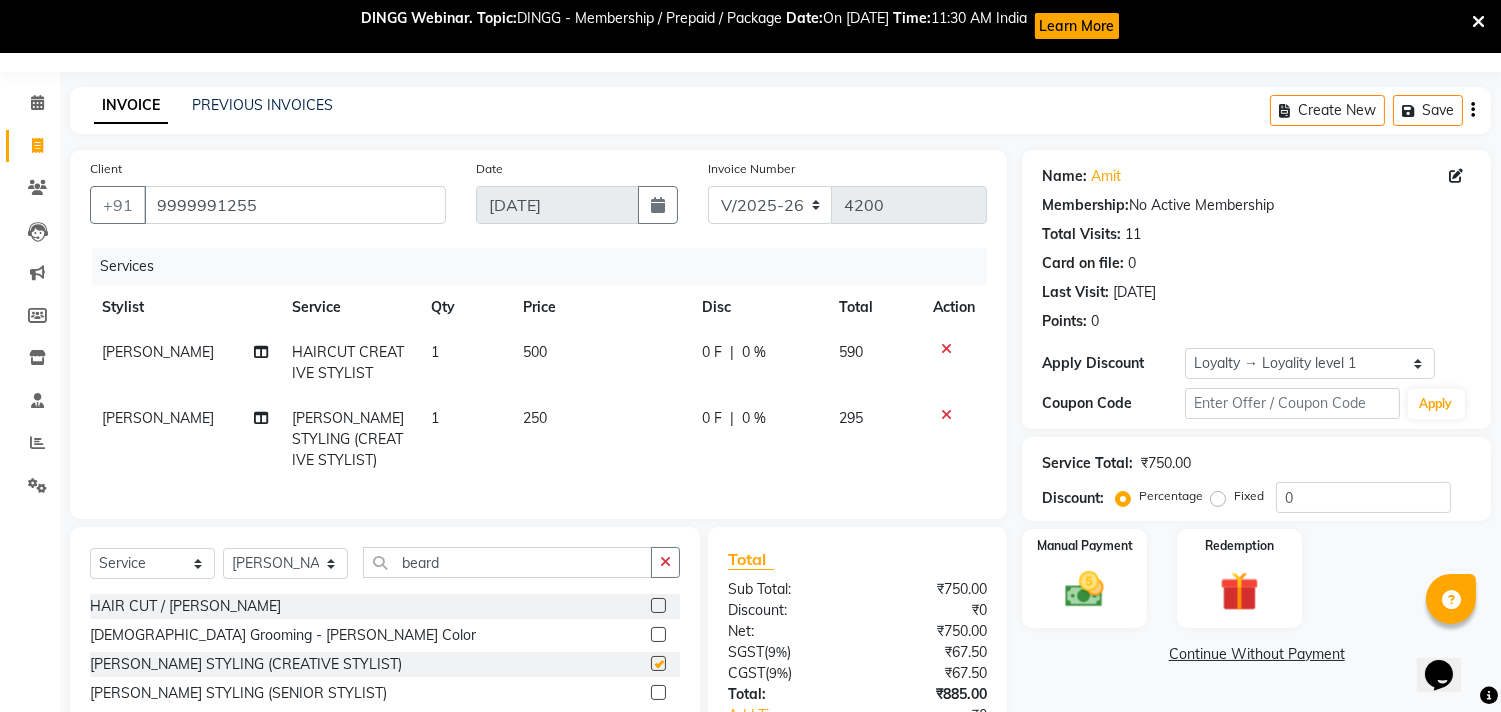 checkbox on "false" 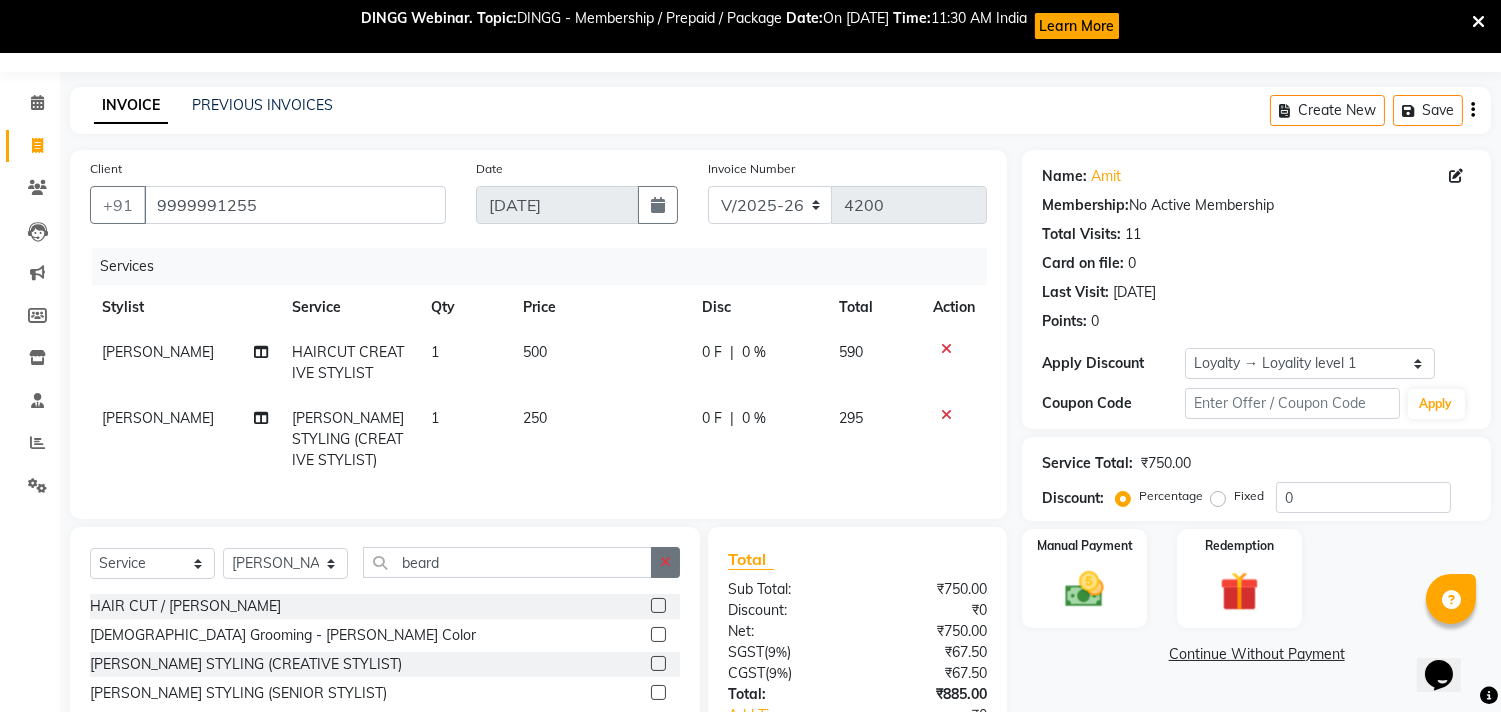 click 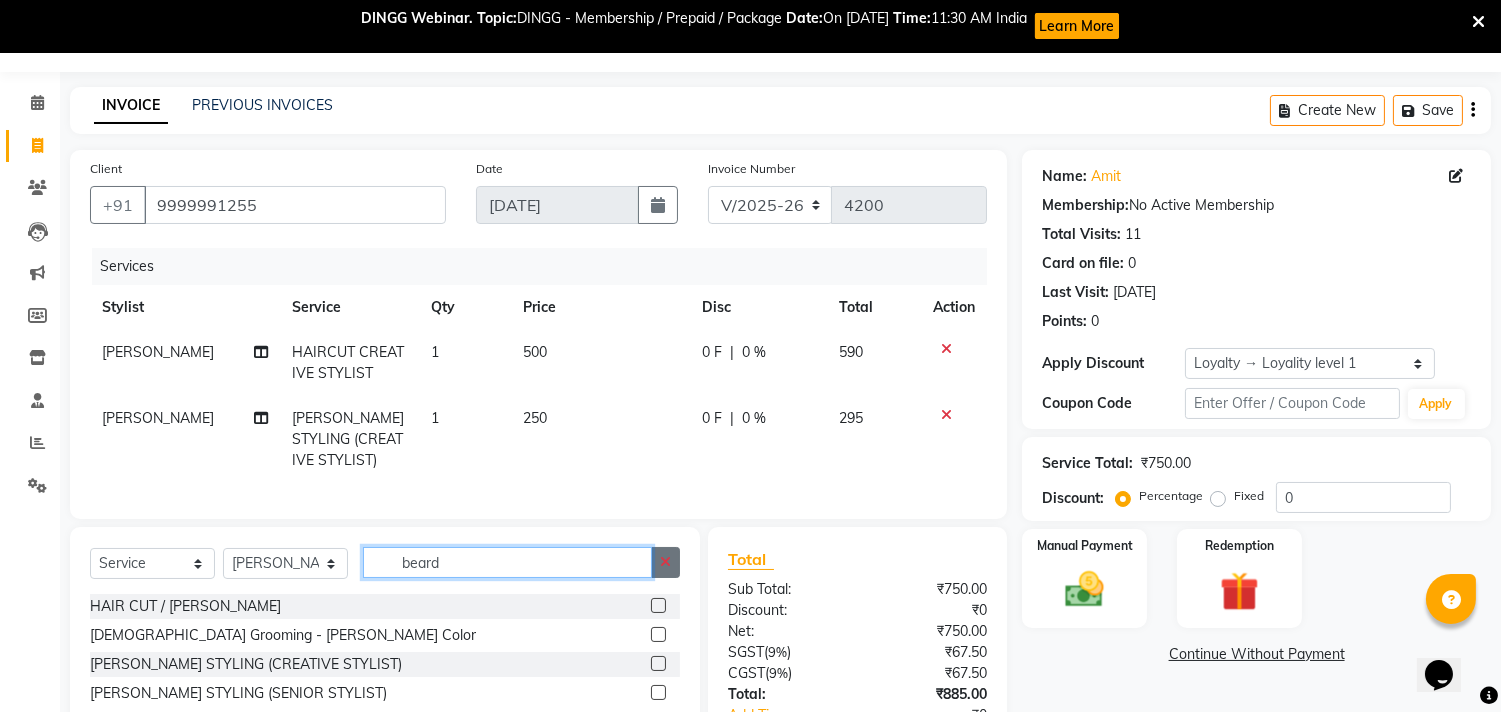type 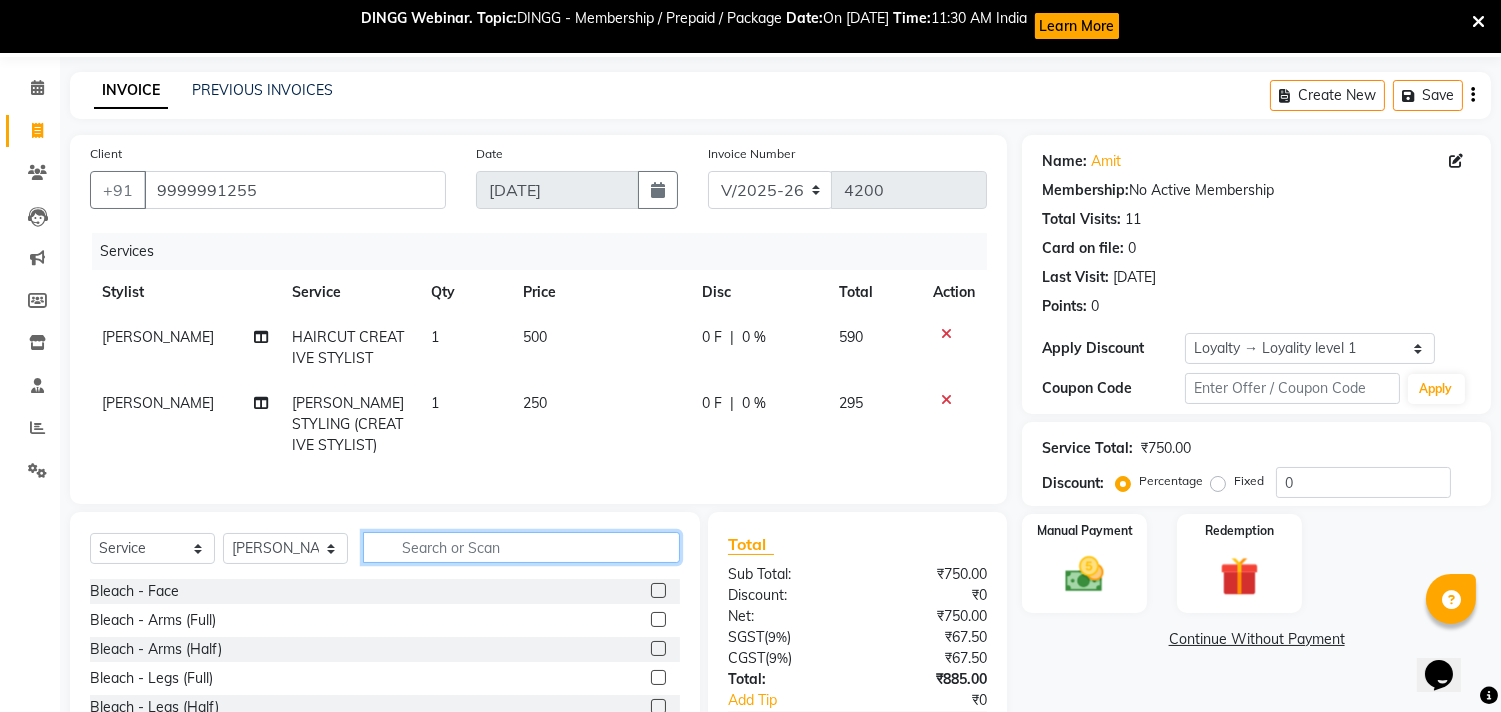 scroll, scrollTop: 210, scrollLeft: 0, axis: vertical 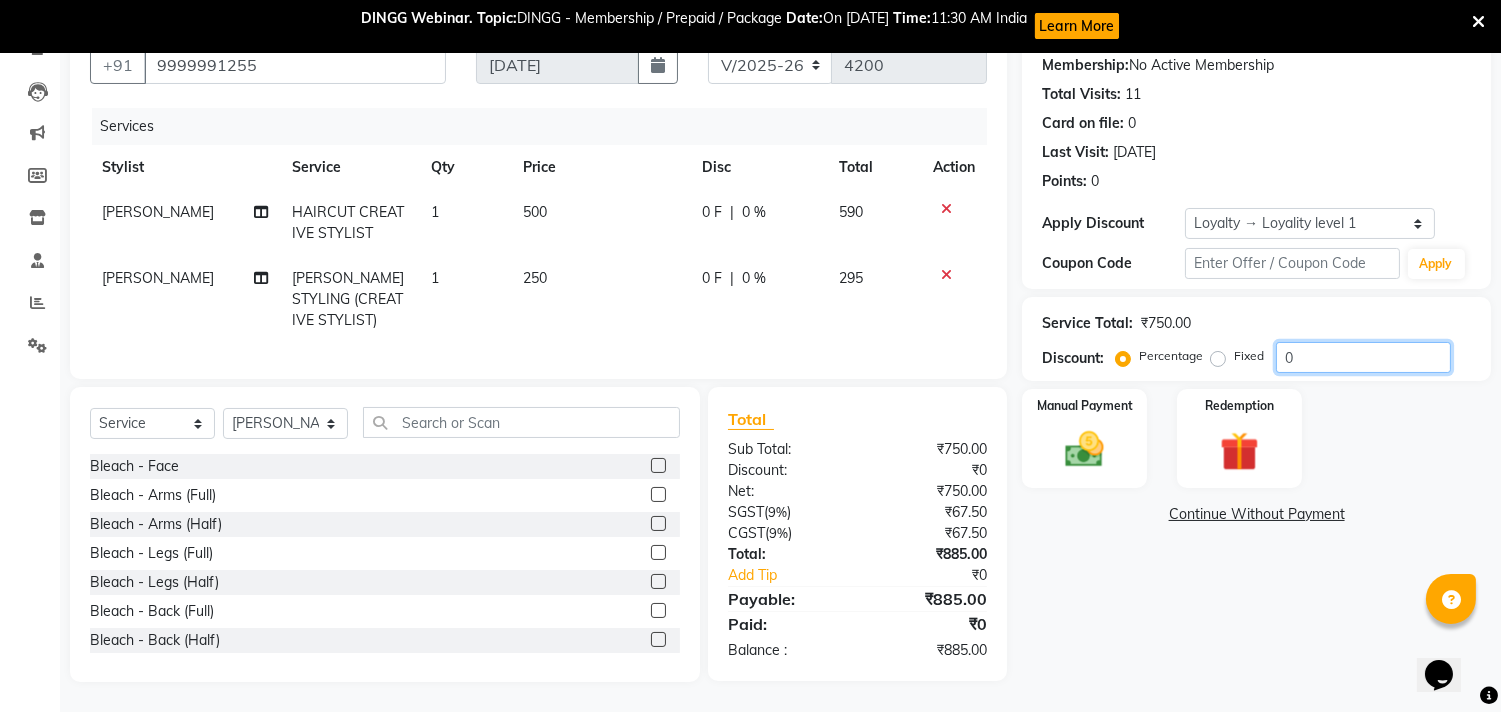 click on "0" 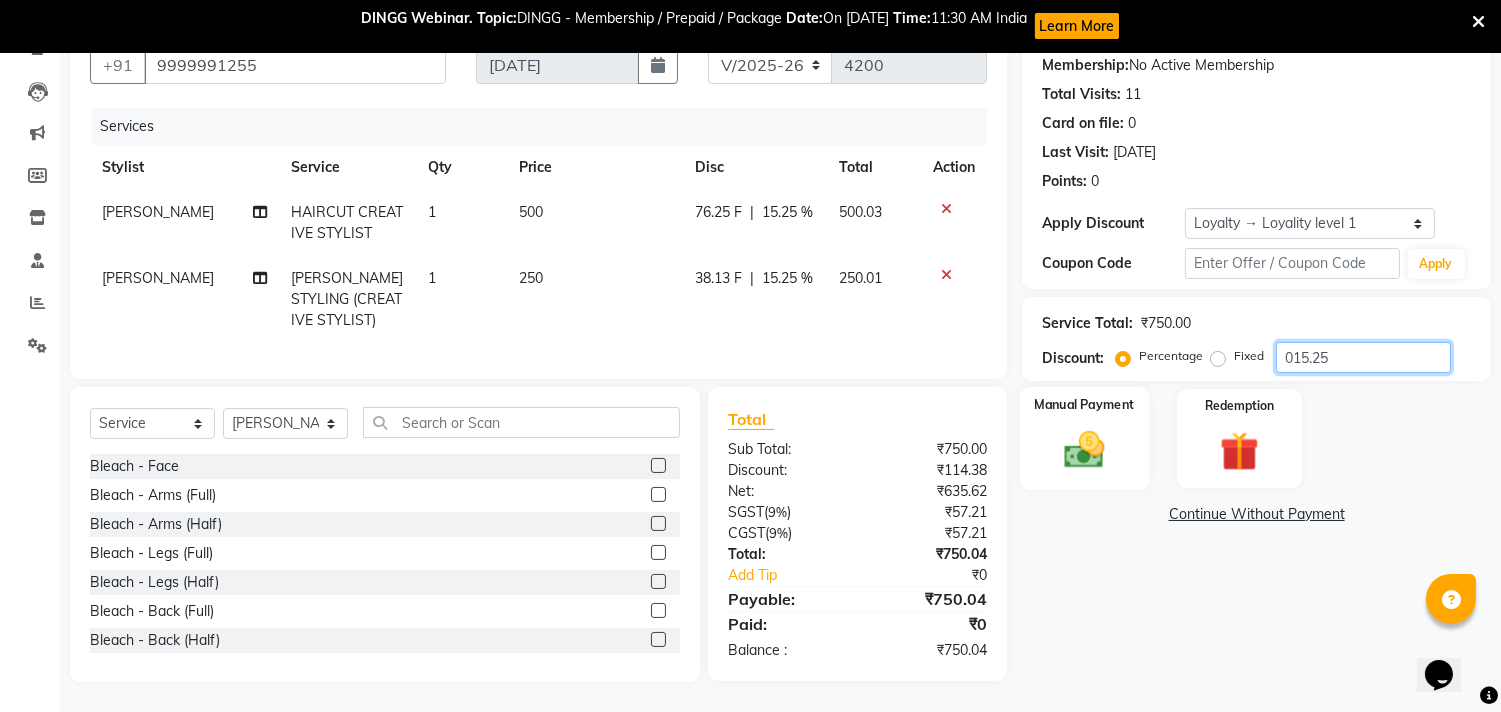 type on "015.25" 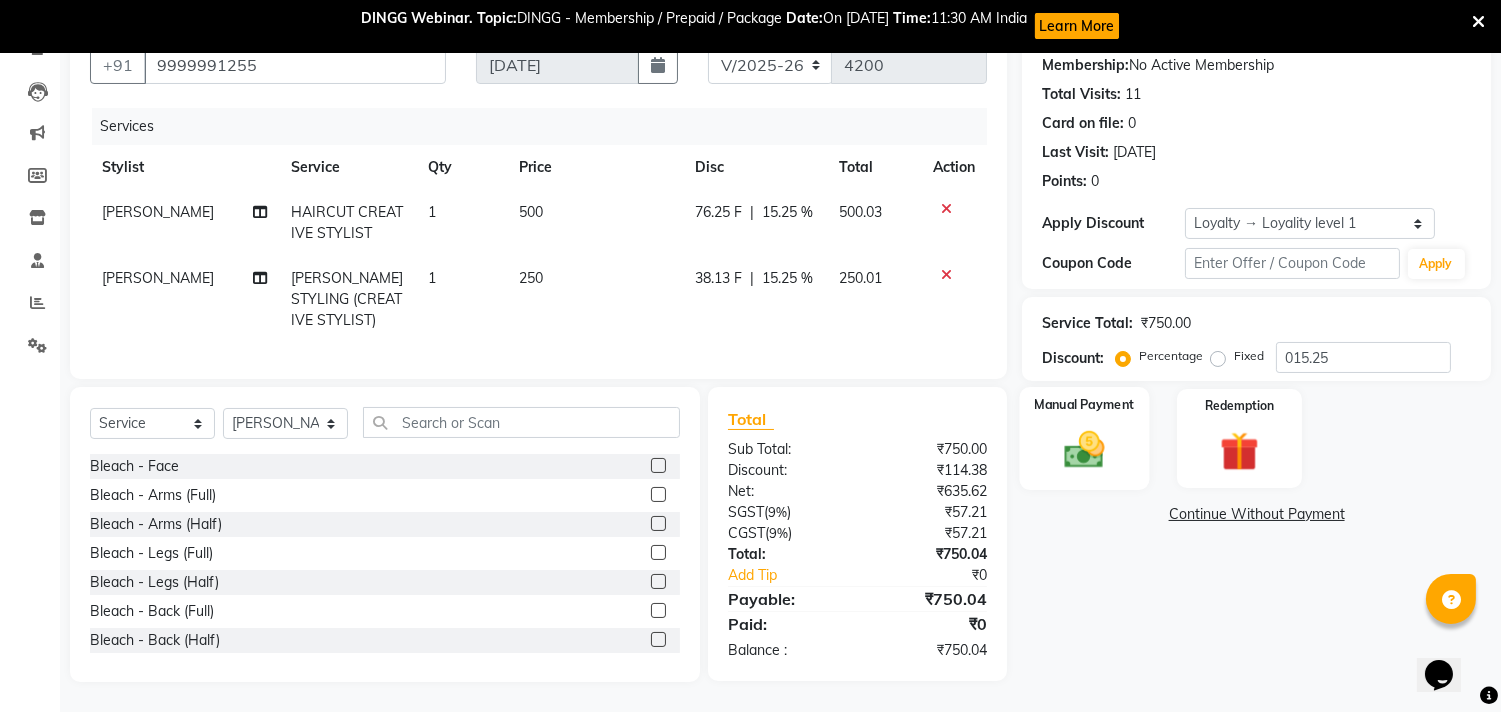 click 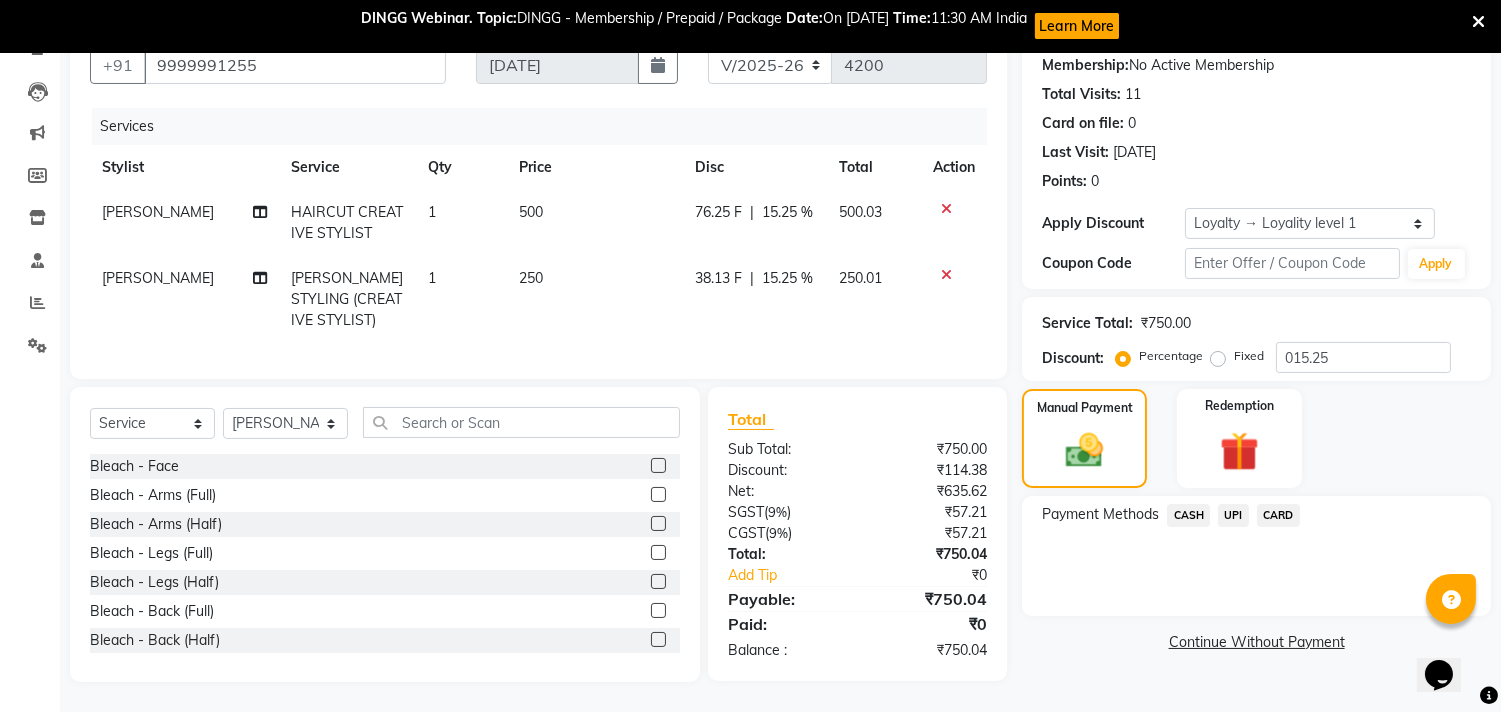 click on "UPI" 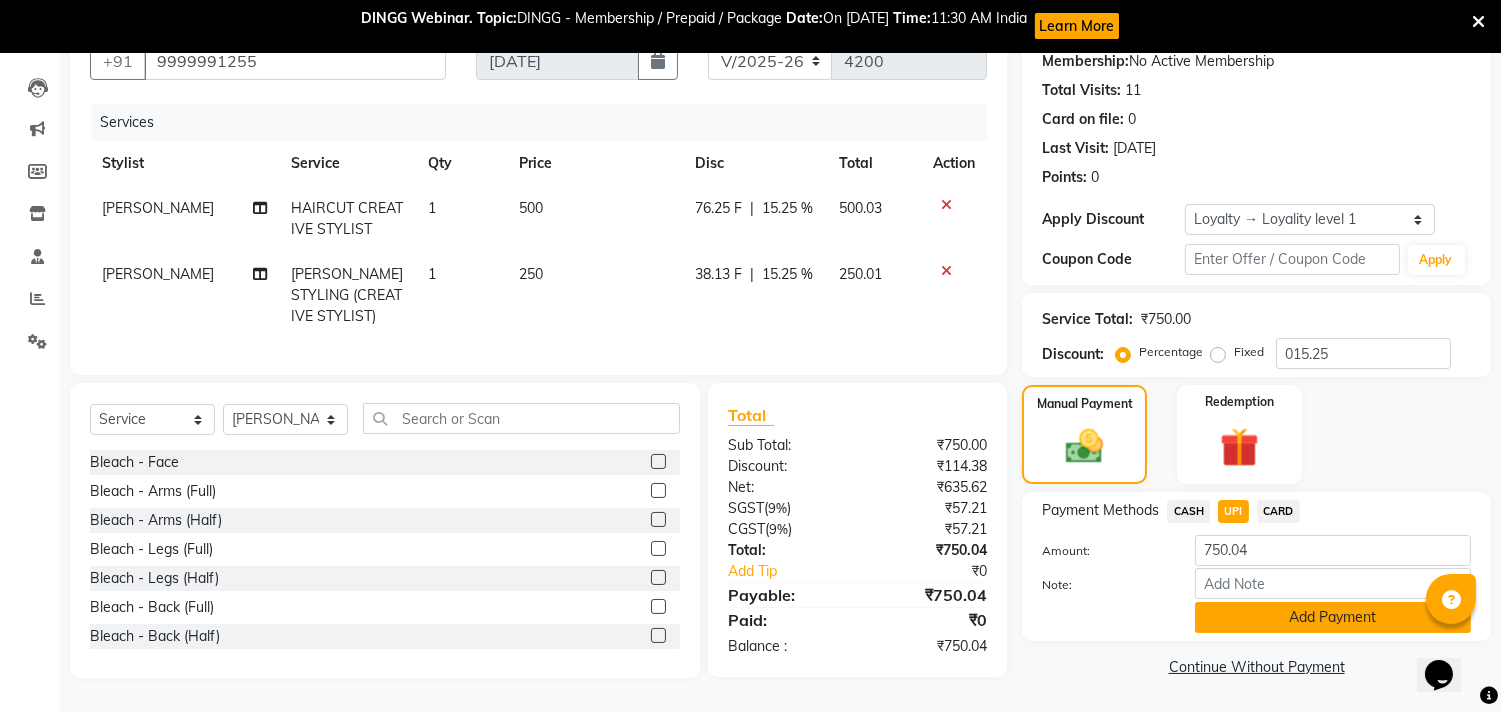 click on "Add Payment" 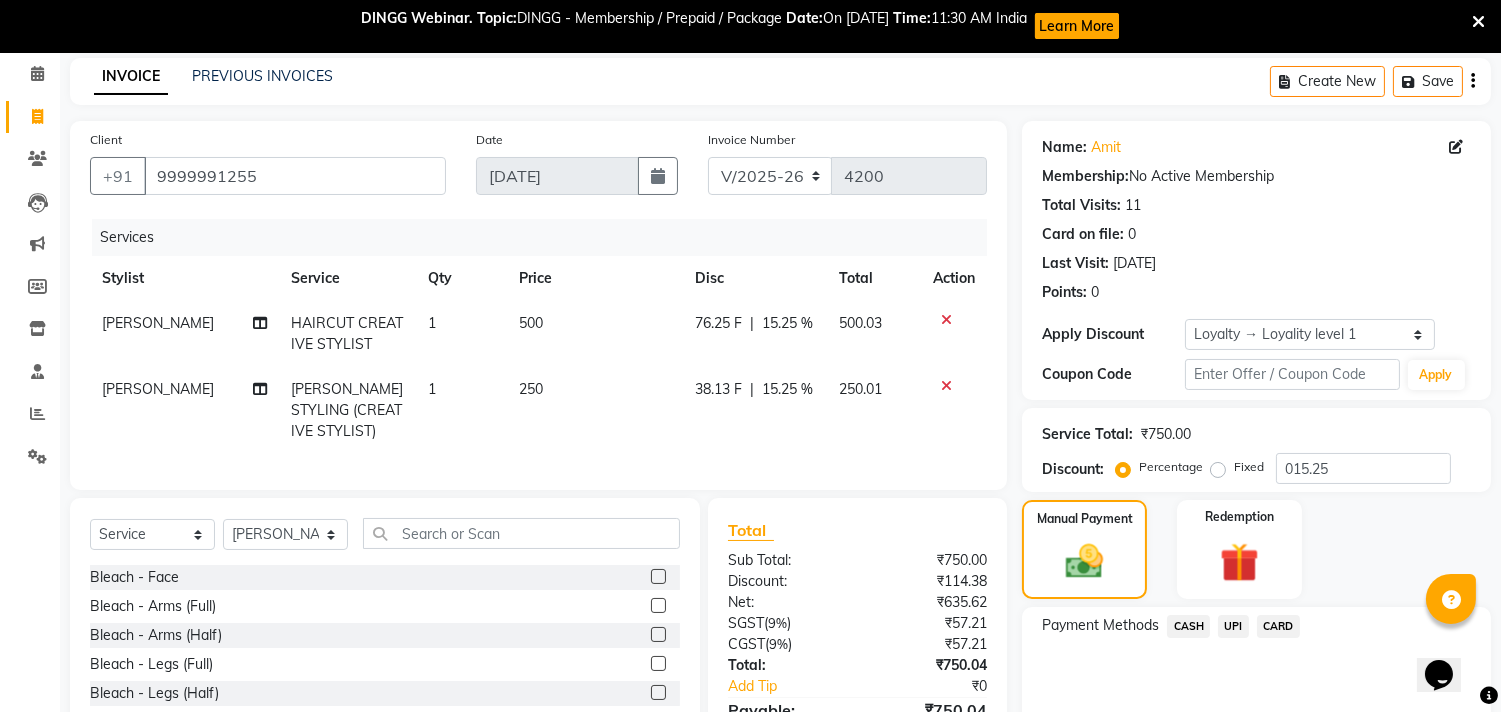 scroll, scrollTop: 0, scrollLeft: 0, axis: both 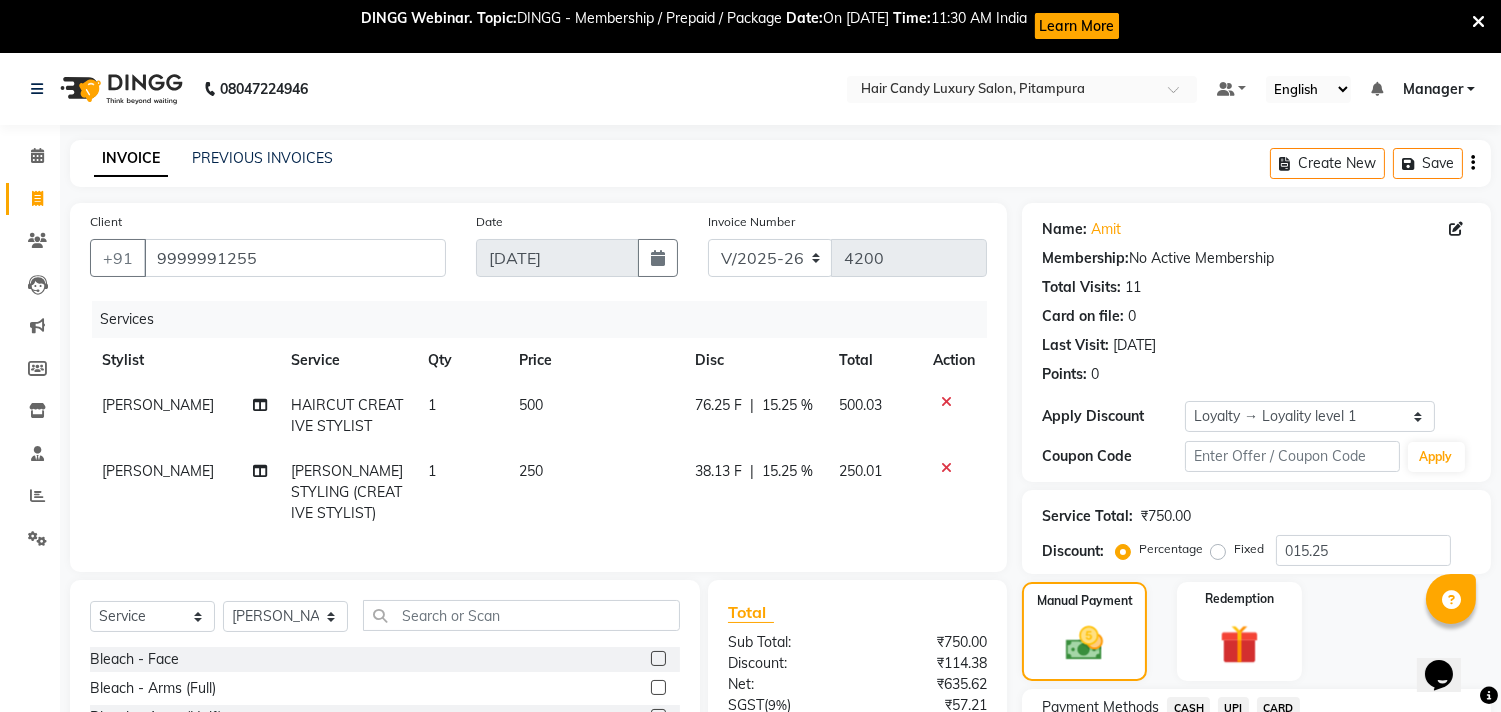 click on "250" 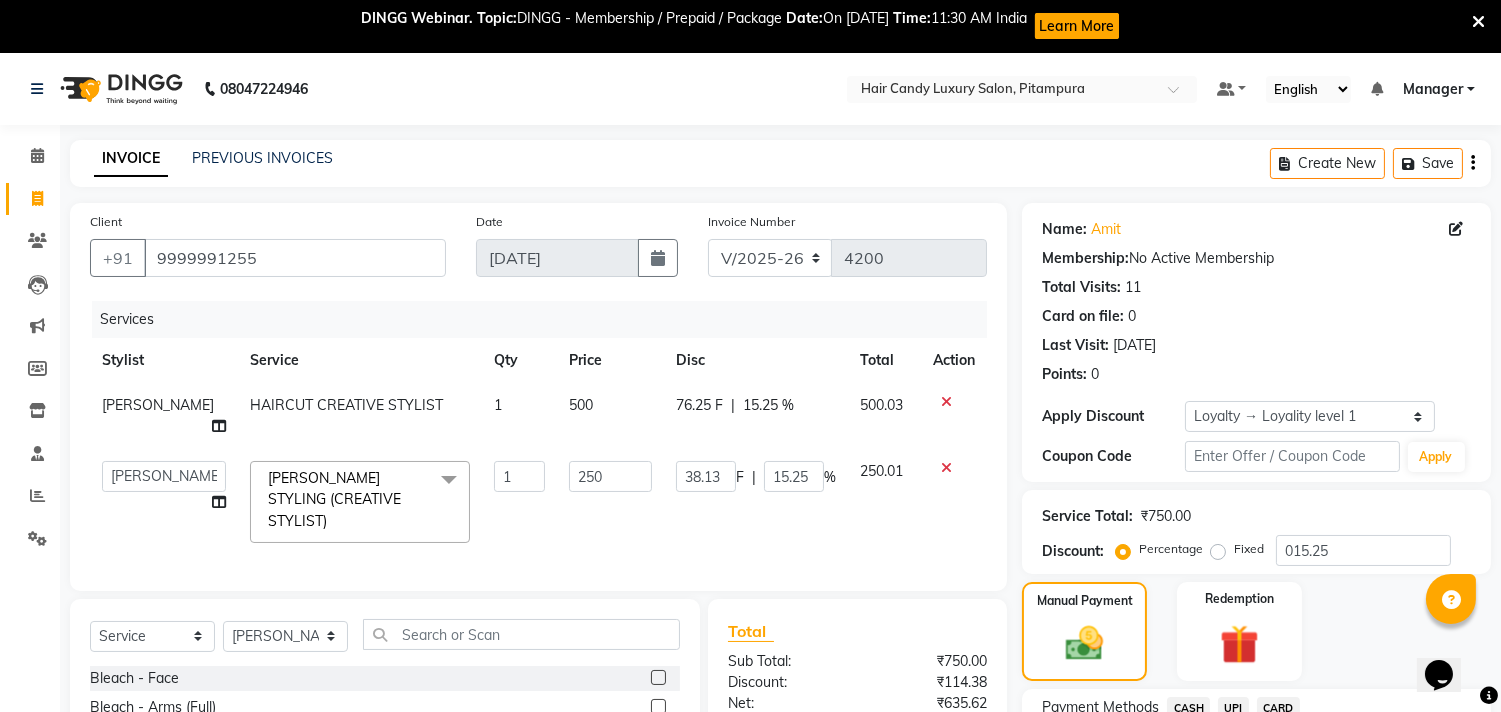 click on "250" 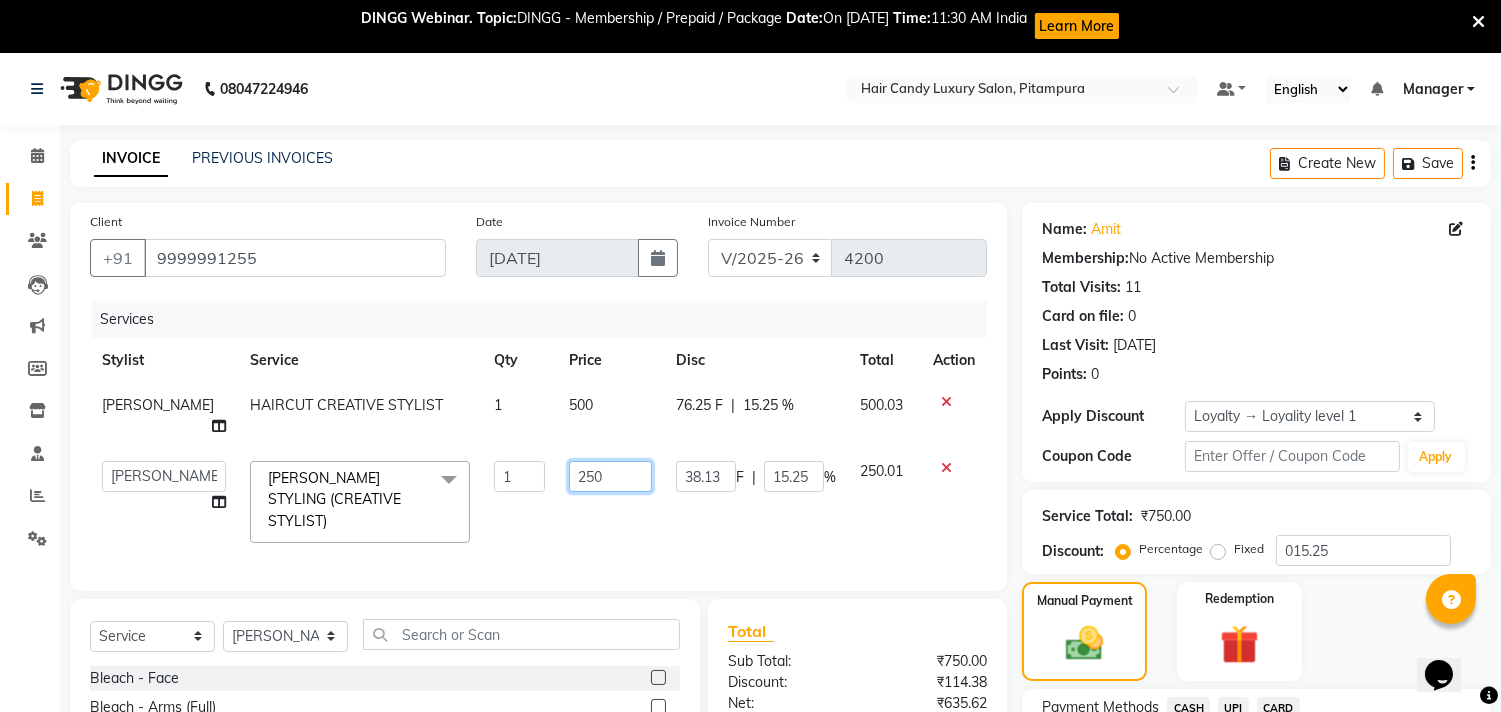 drag, startPoint x: 604, startPoint y: 455, endPoint x: 498, endPoint y: 443, distance: 106.677086 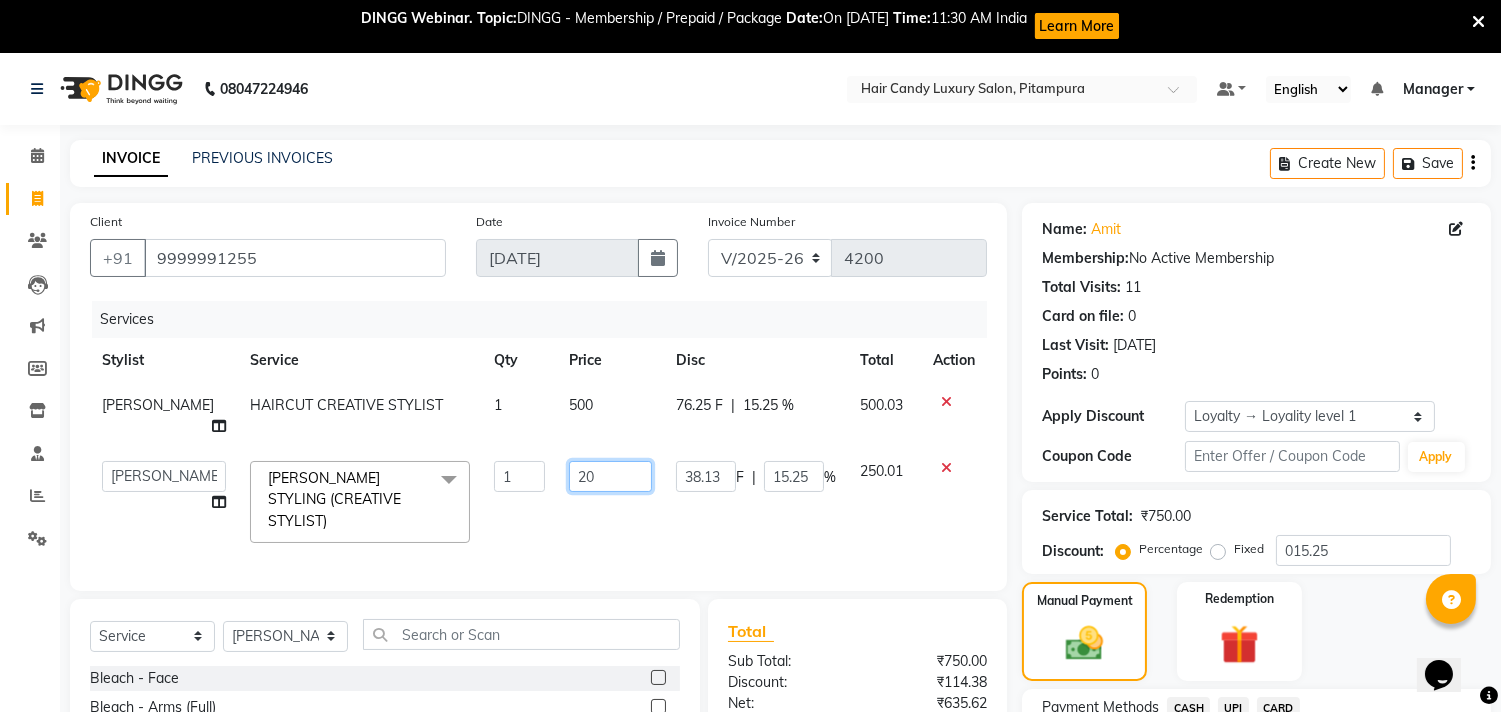 type on "200" 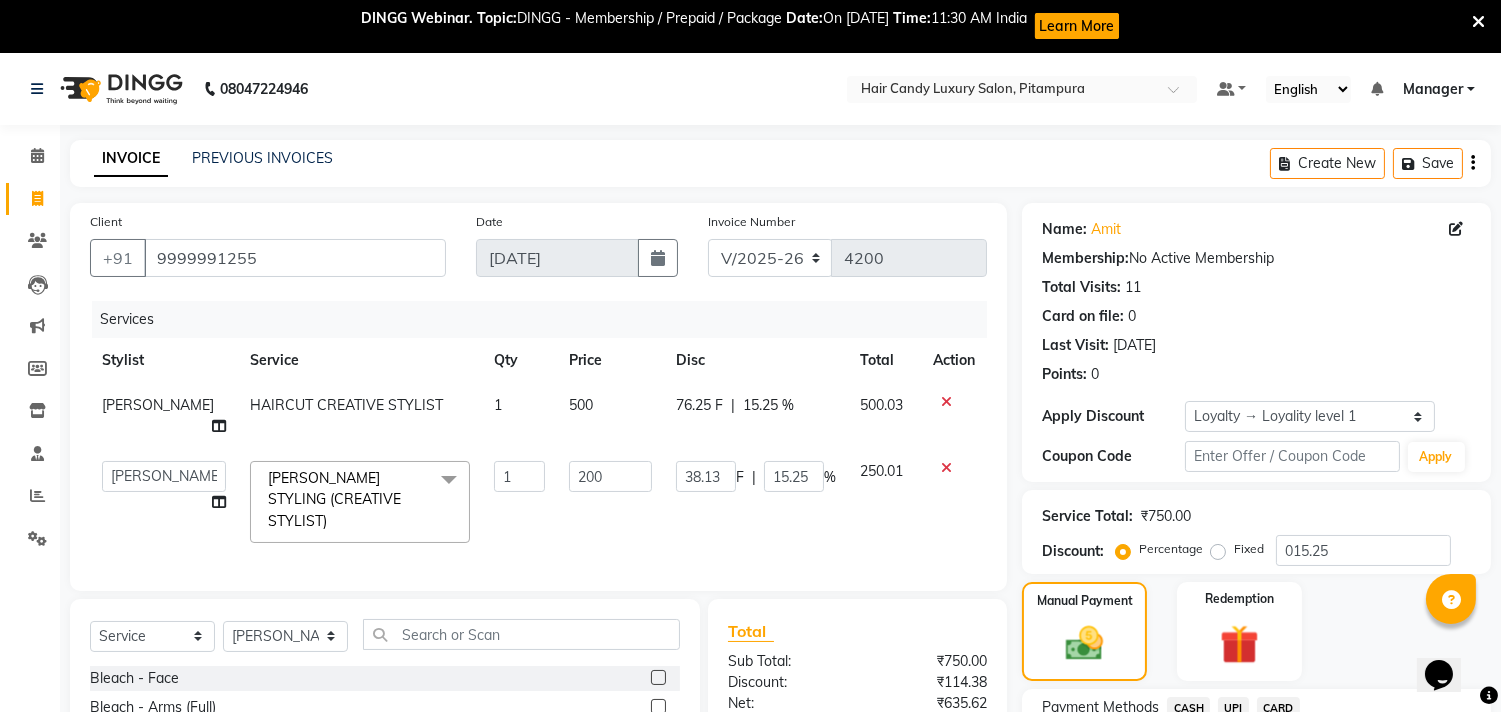 click on "38.13 F | 15.25 %" 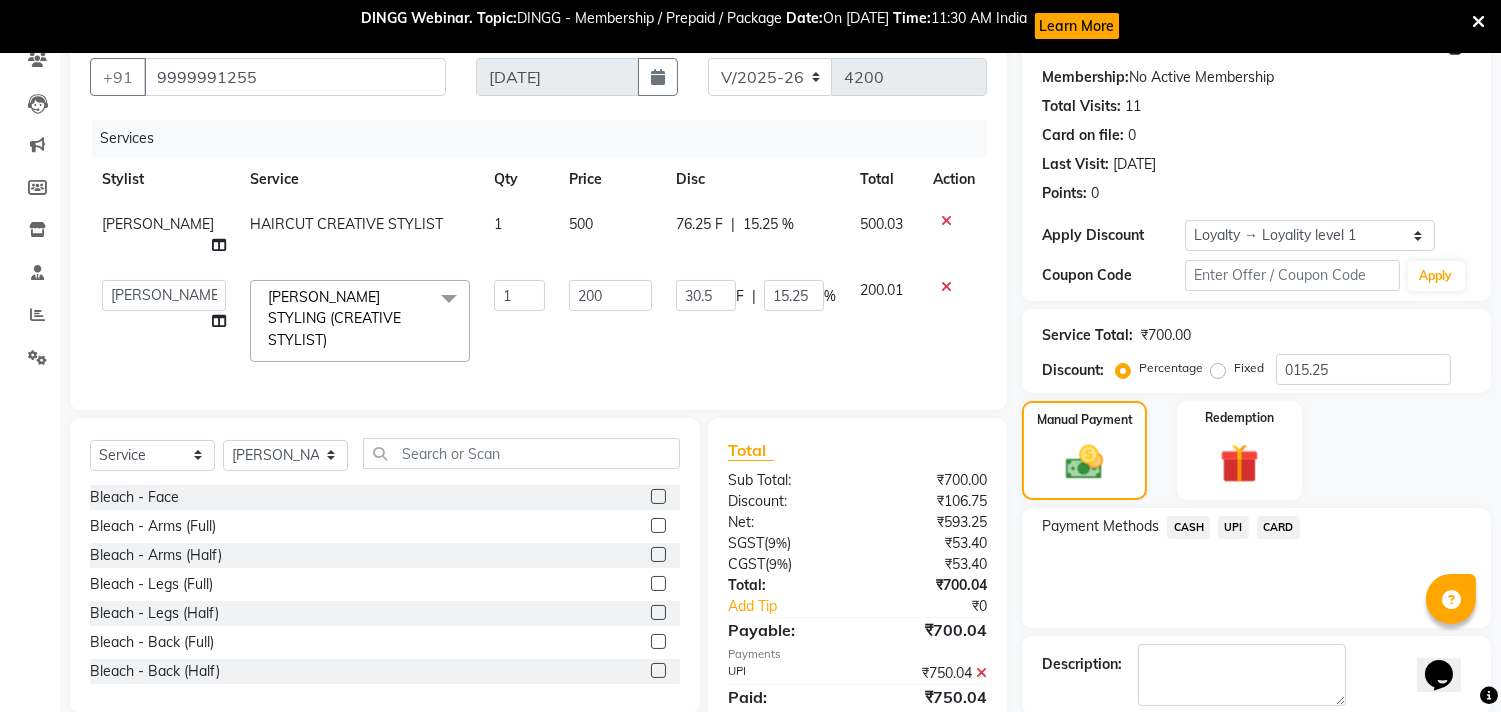 scroll, scrollTop: 364, scrollLeft: 0, axis: vertical 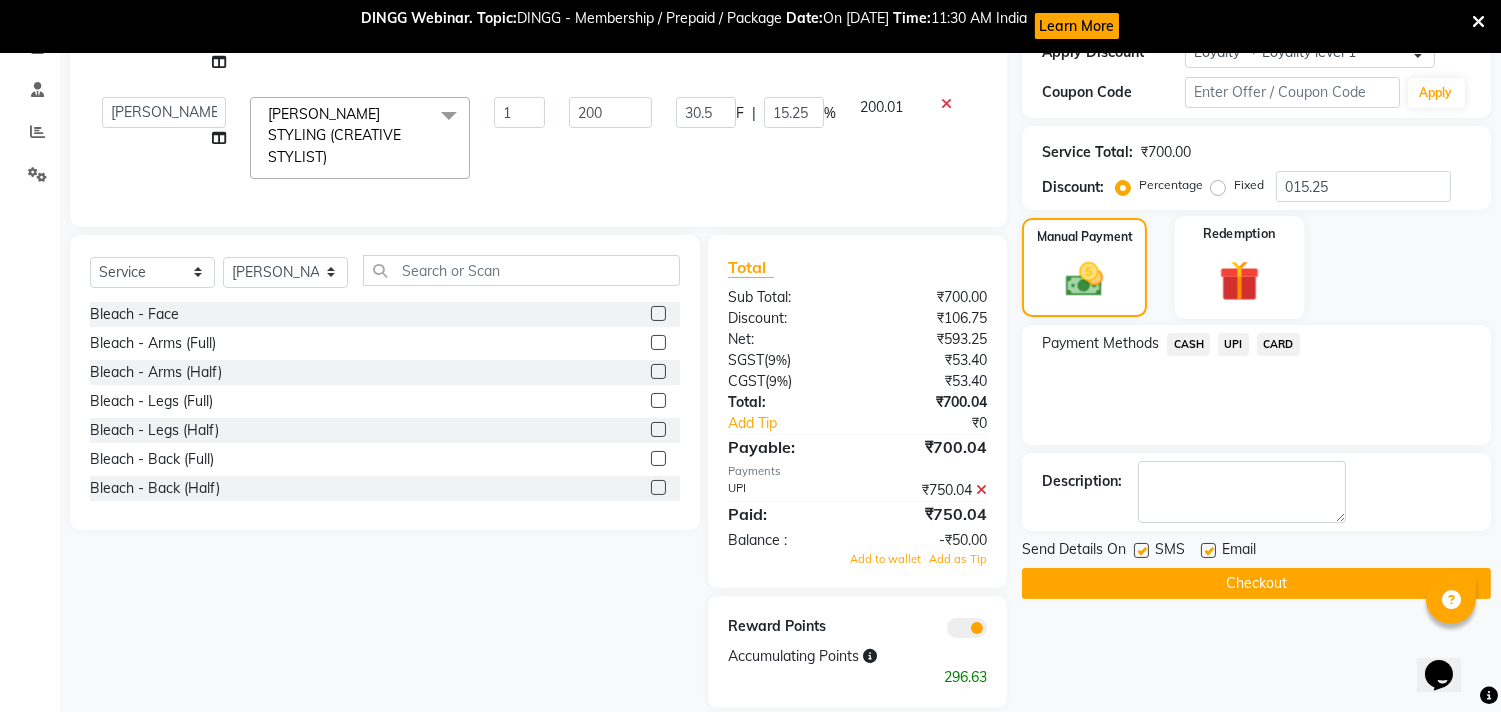click on "Redemption" 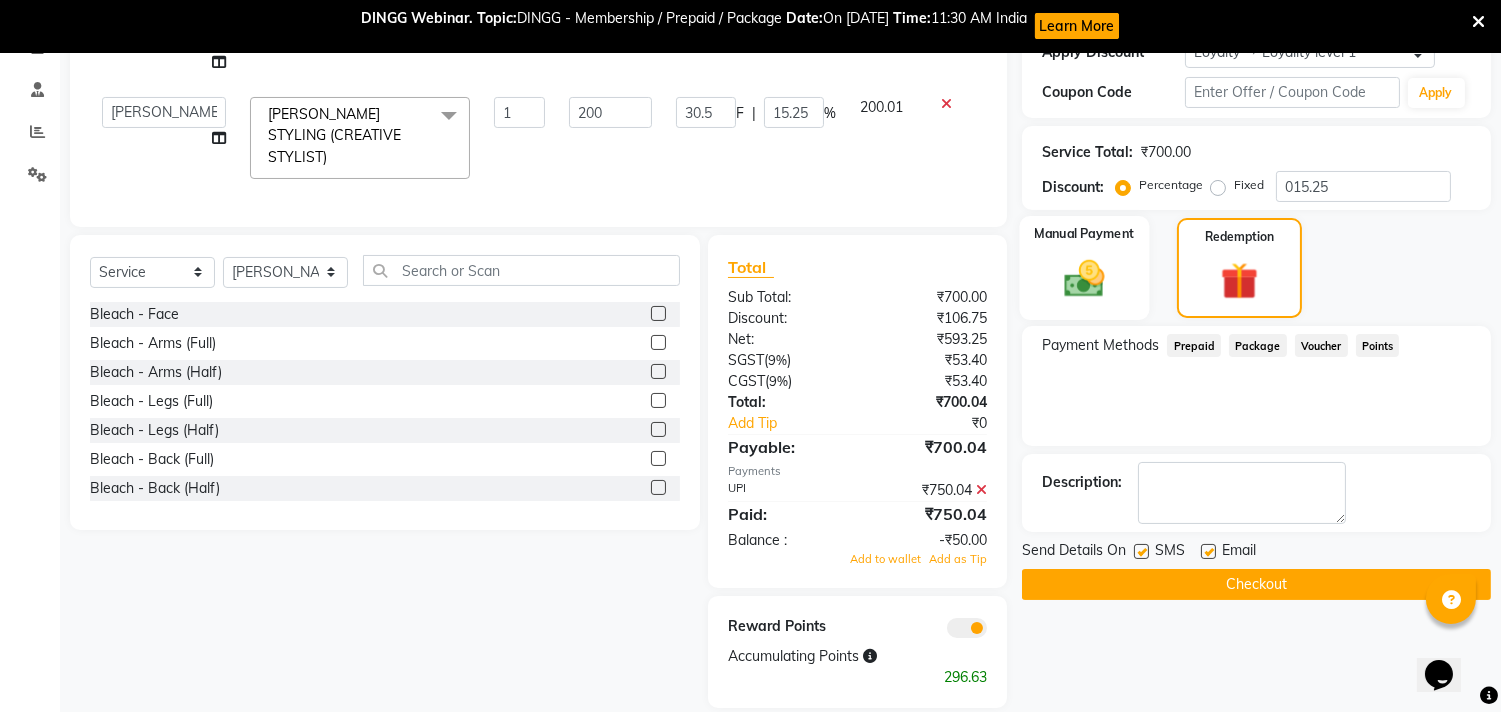 click 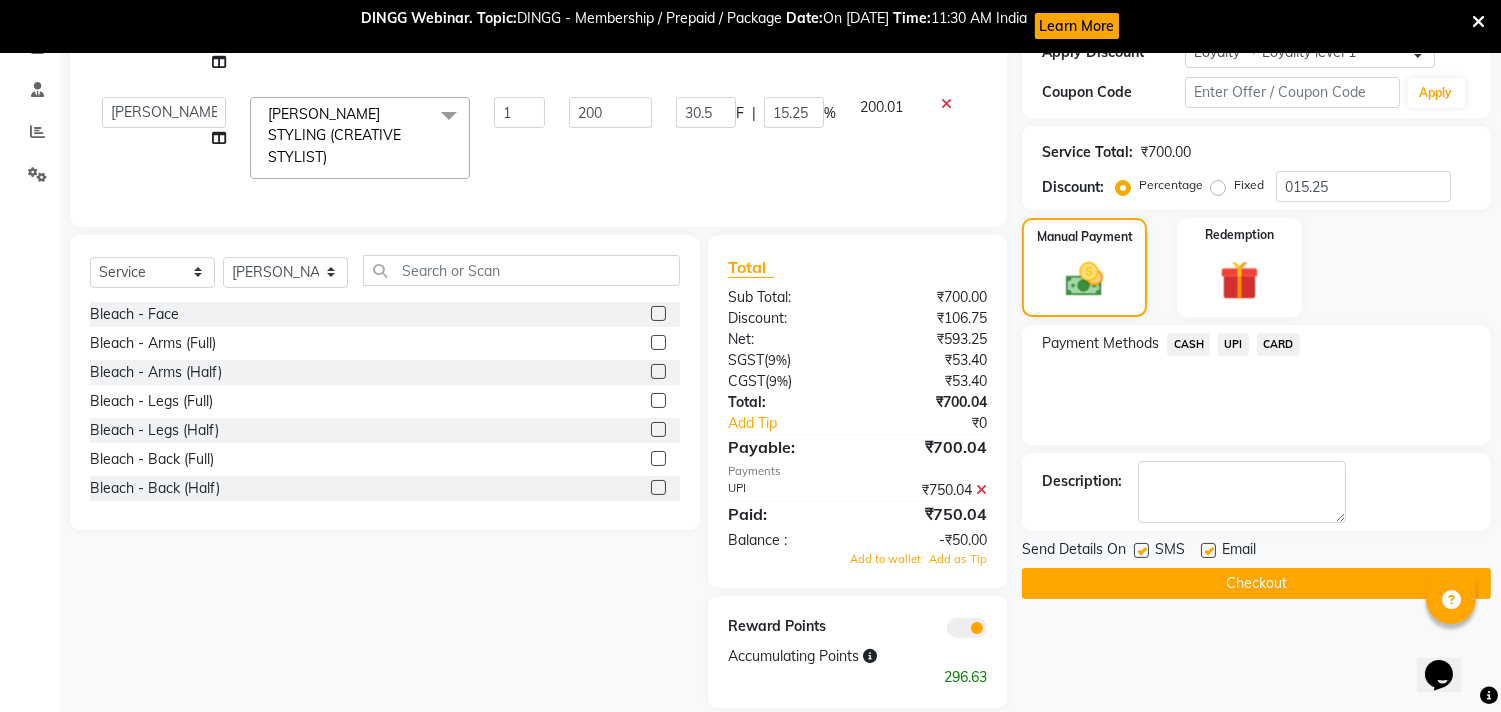 scroll, scrollTop: 31, scrollLeft: 0, axis: vertical 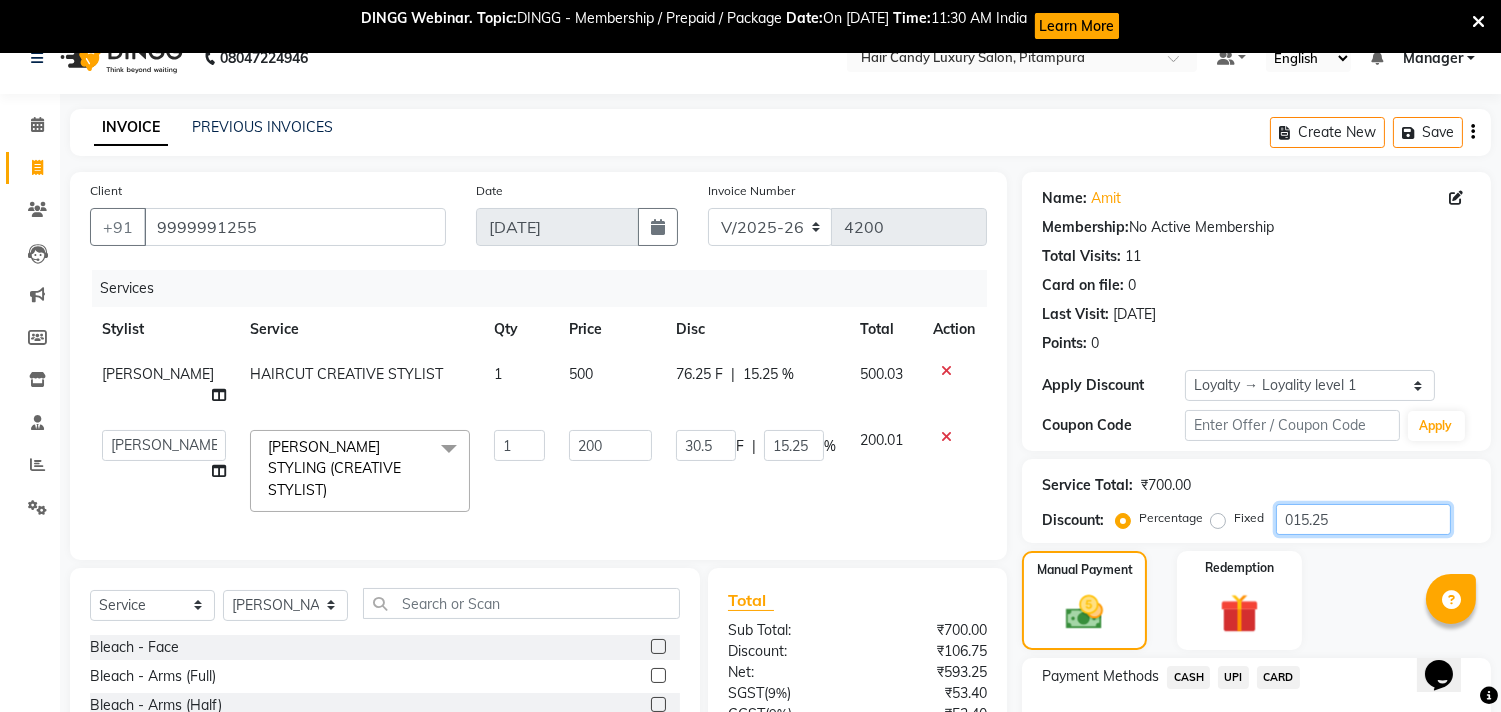 click on "015.25" 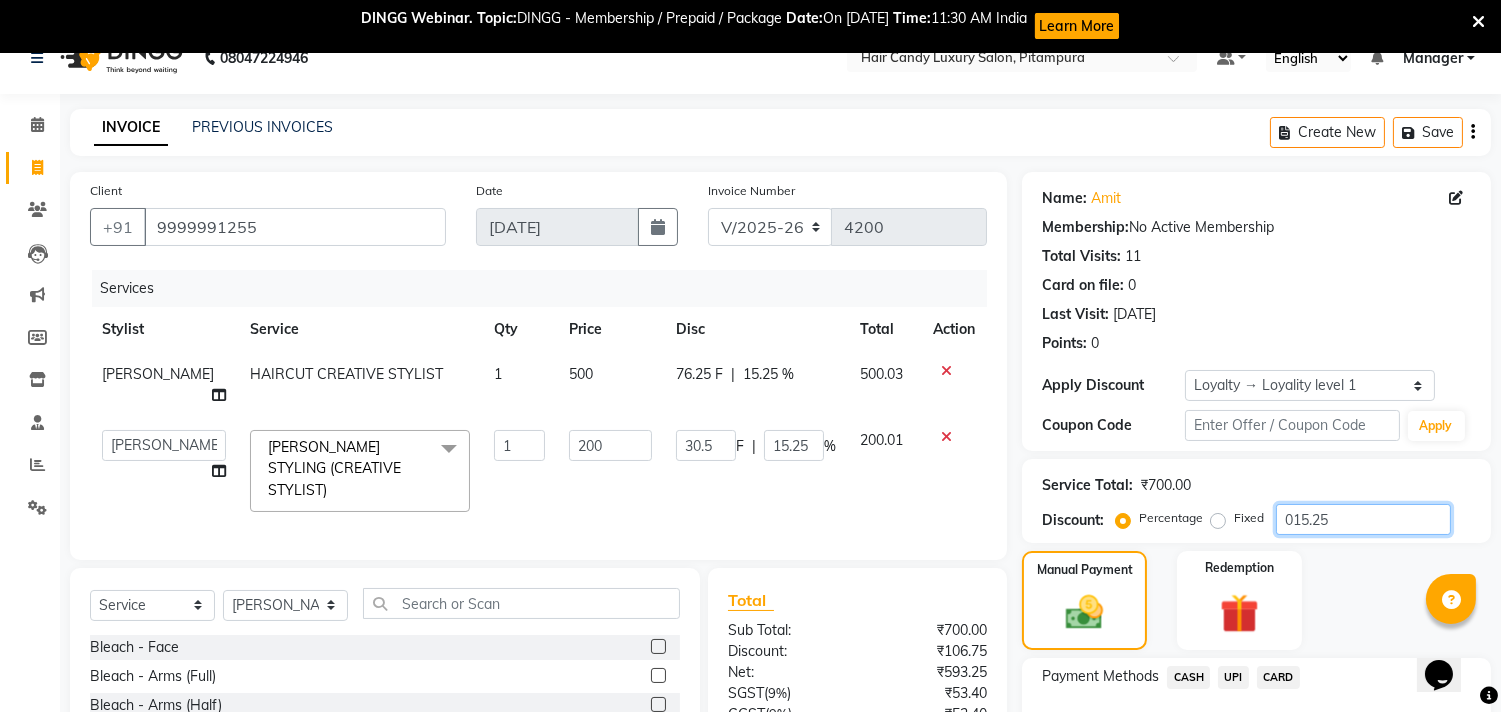 type on "015.2" 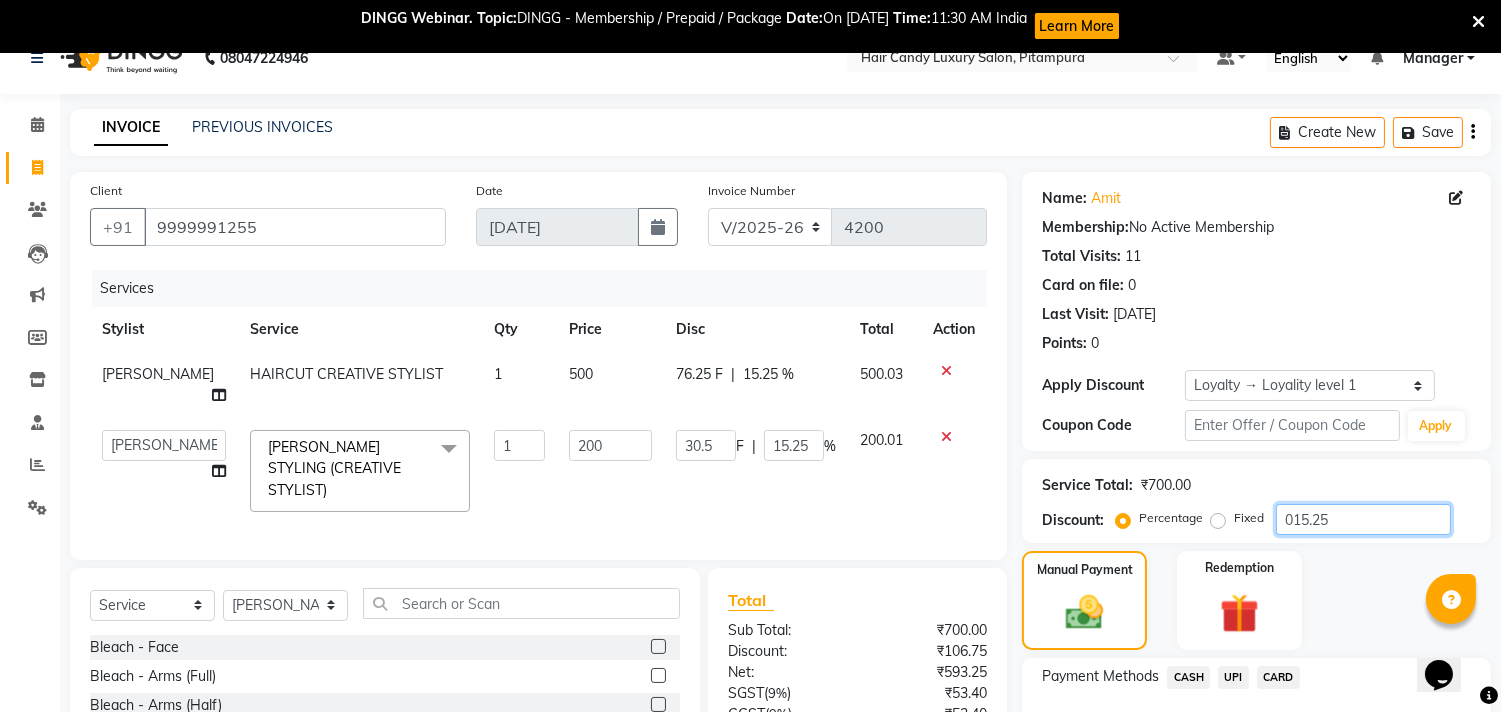 type on "30.4" 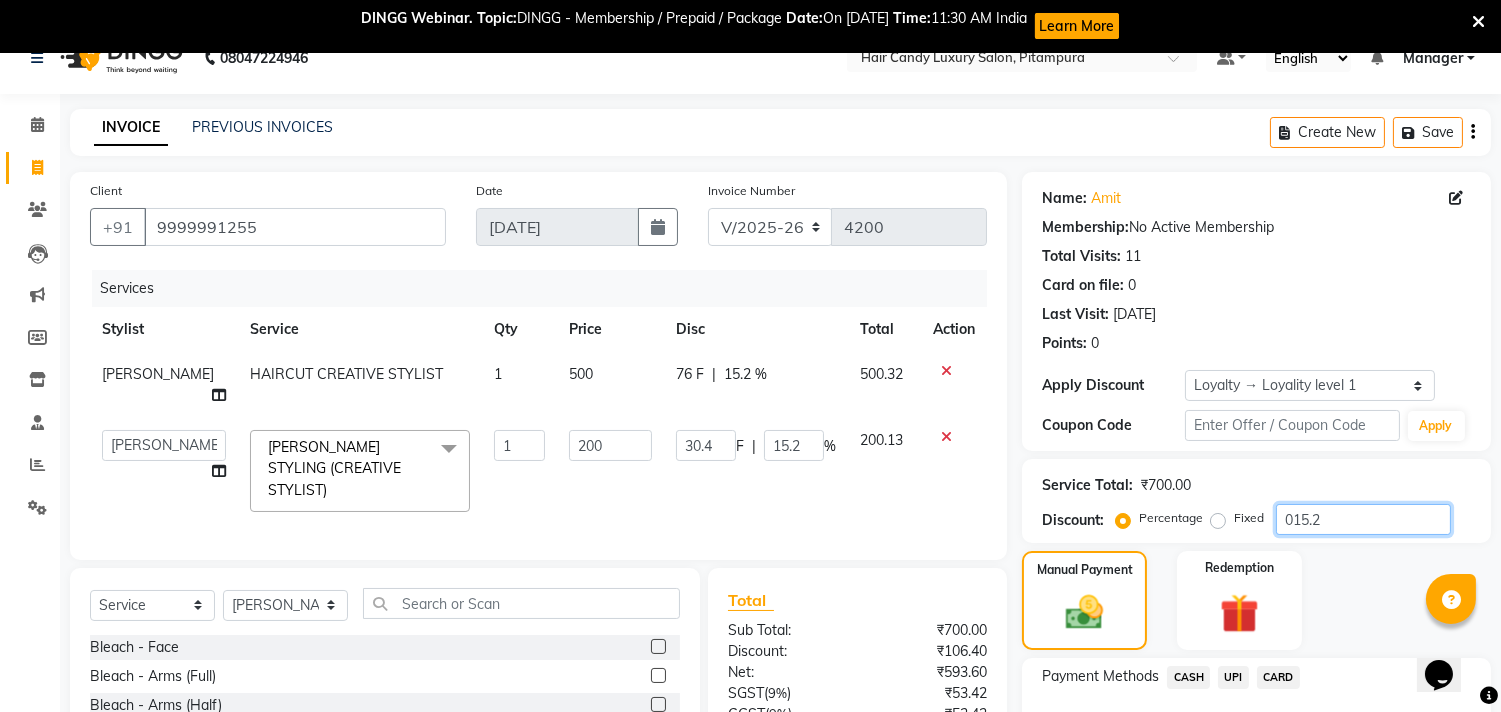 type on "015" 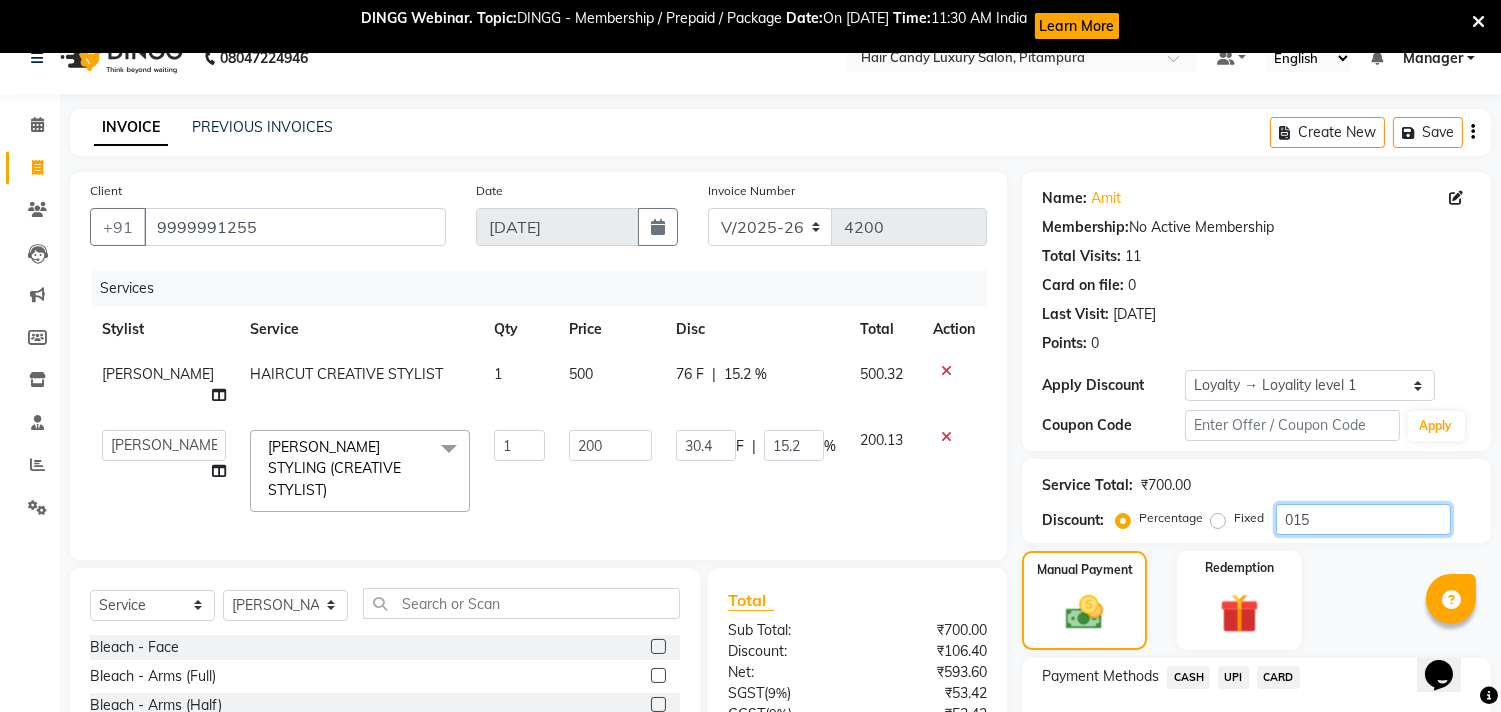 type on "30" 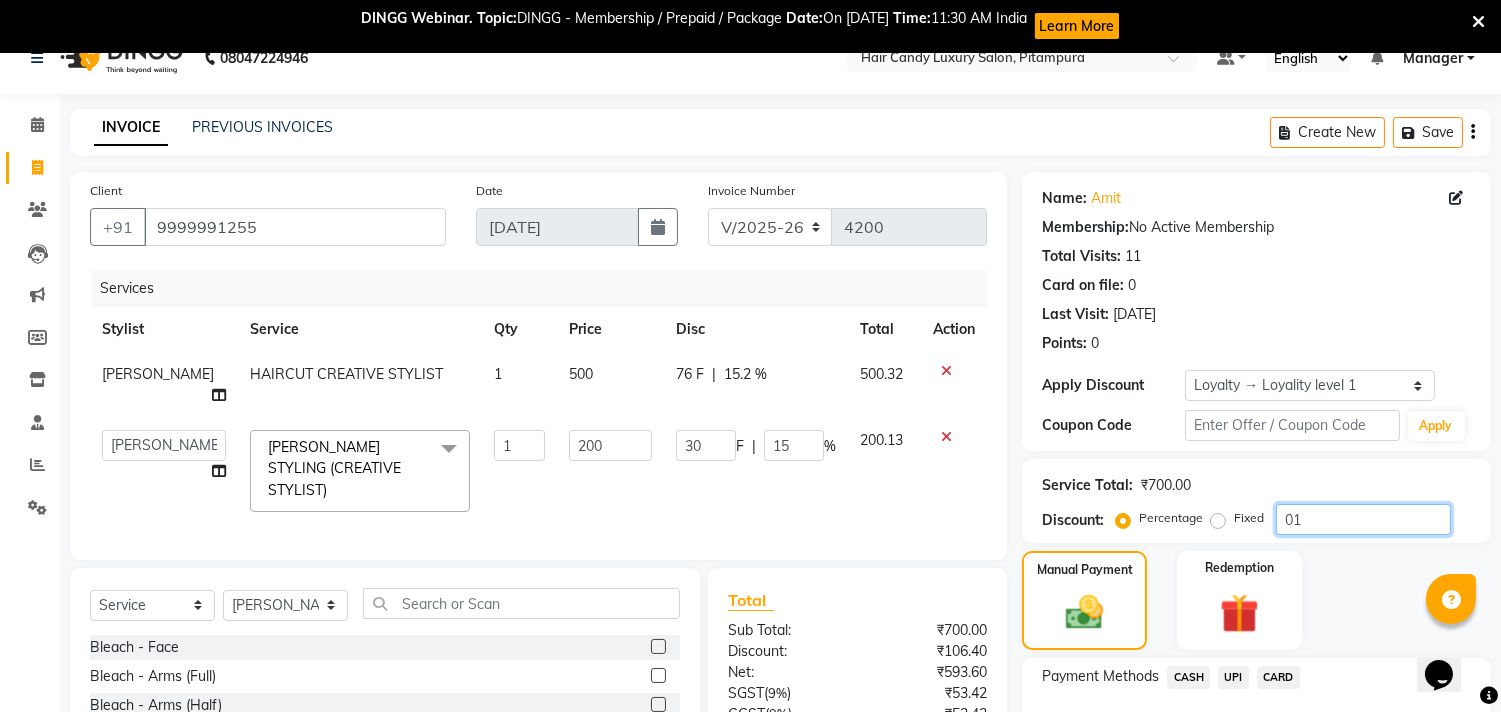 type on "0" 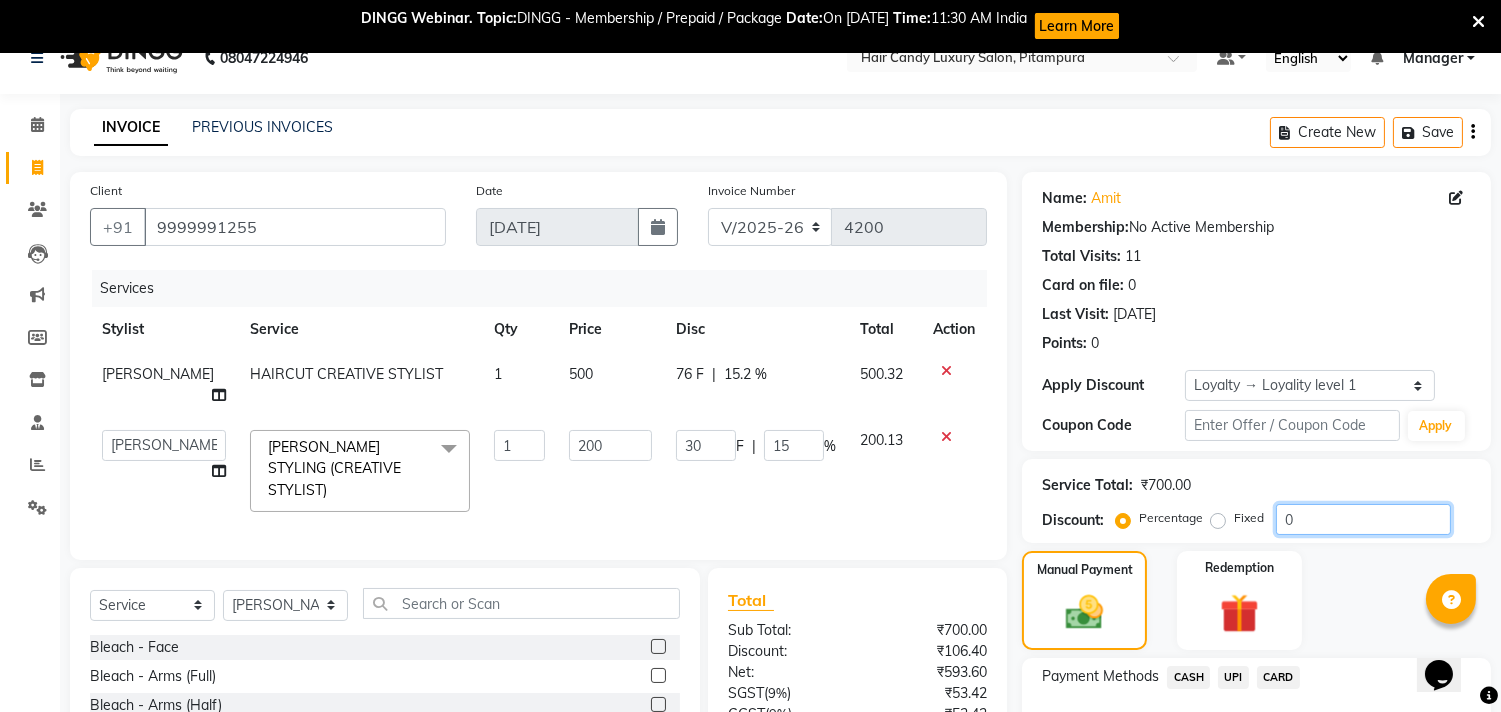 type 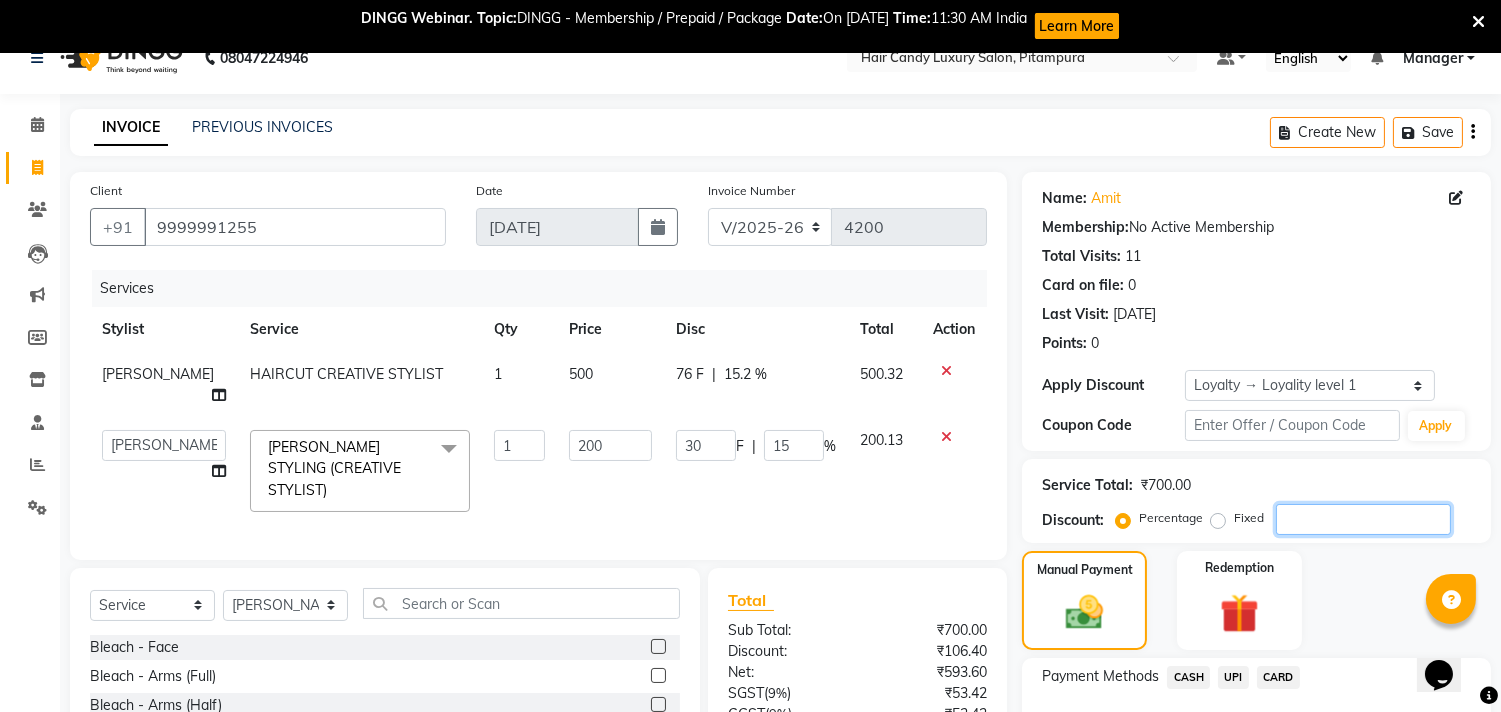 type on "0" 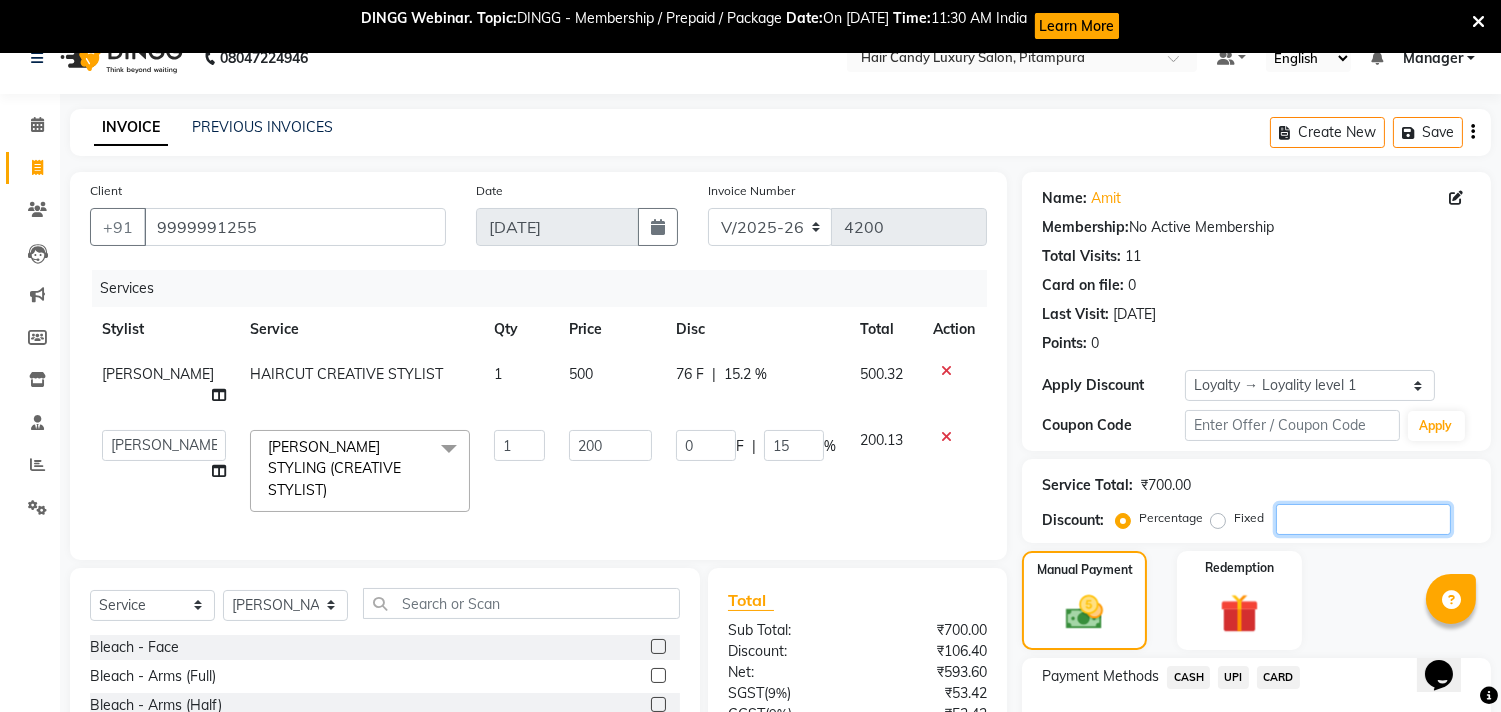 type on "0" 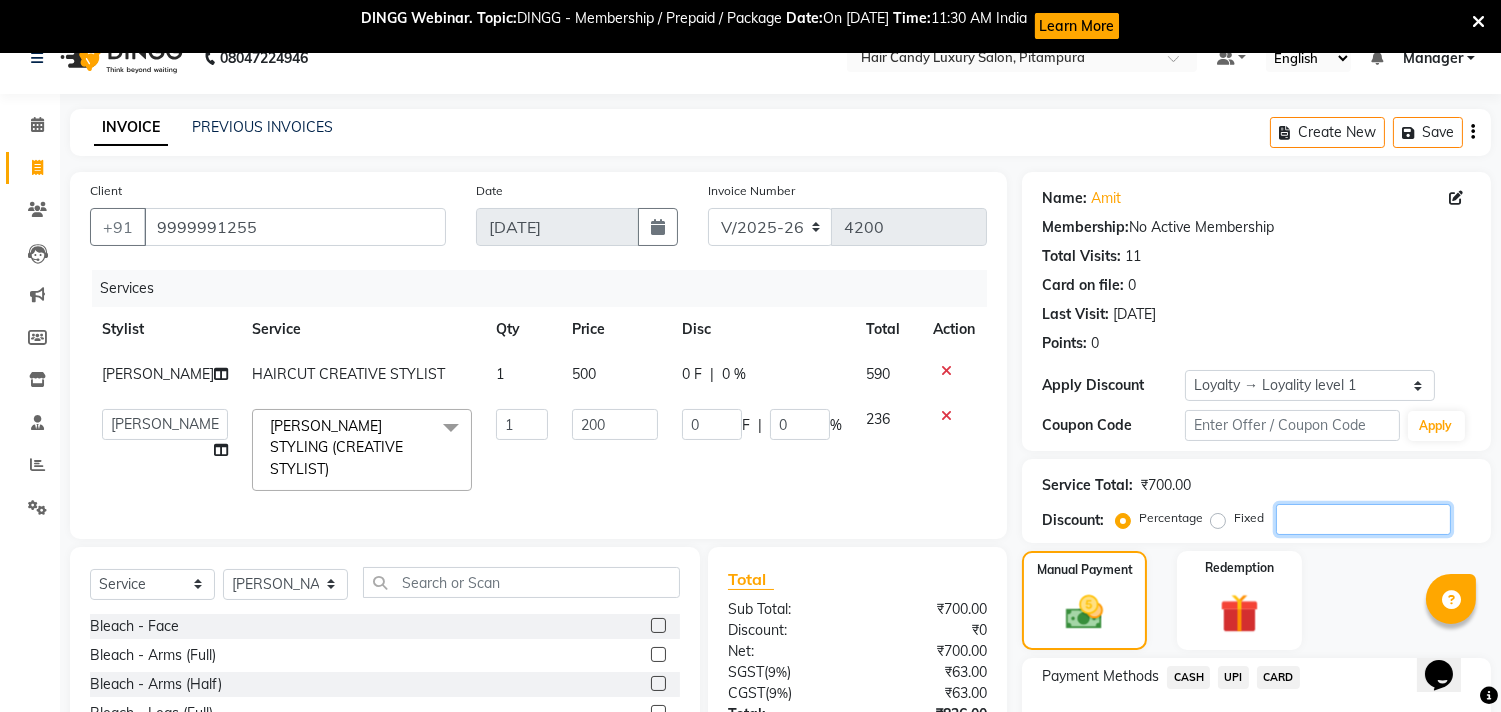 type on "1" 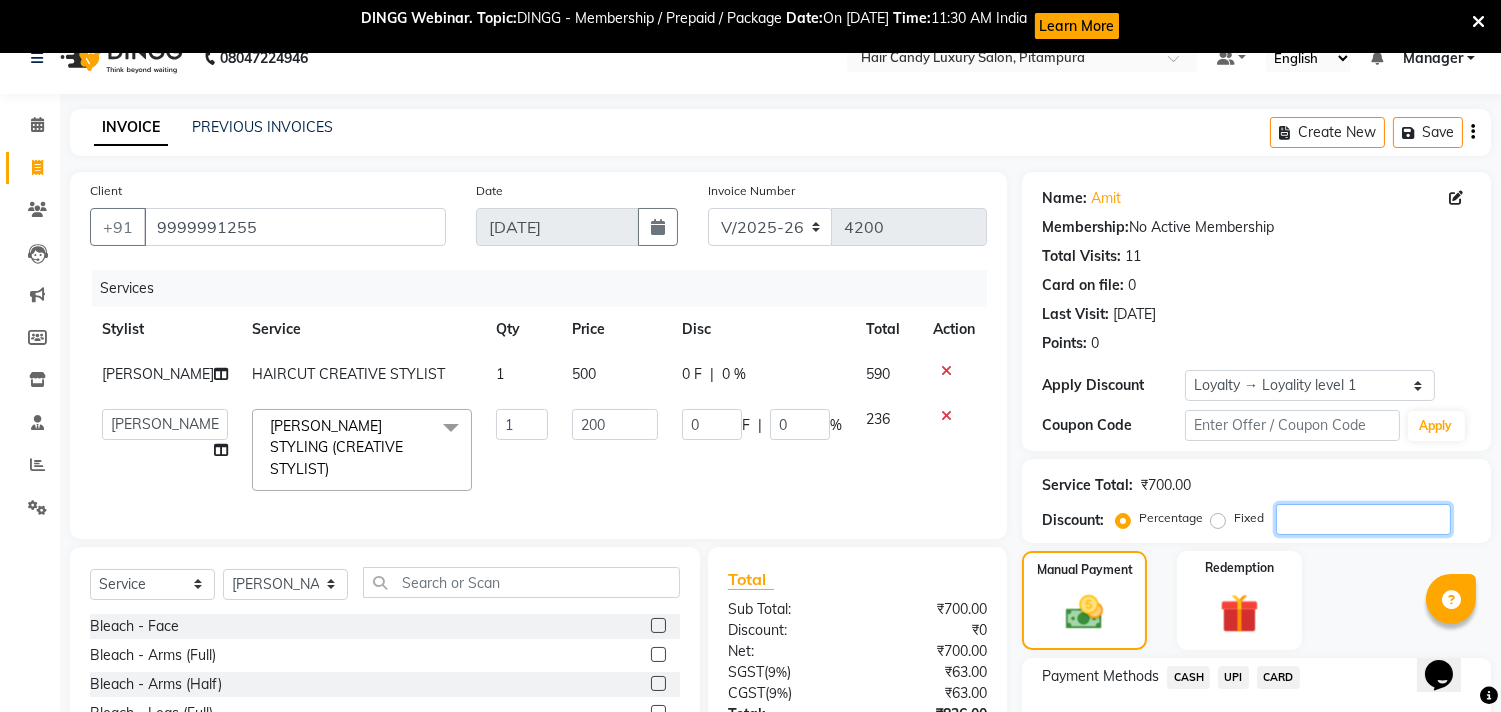 type on "2" 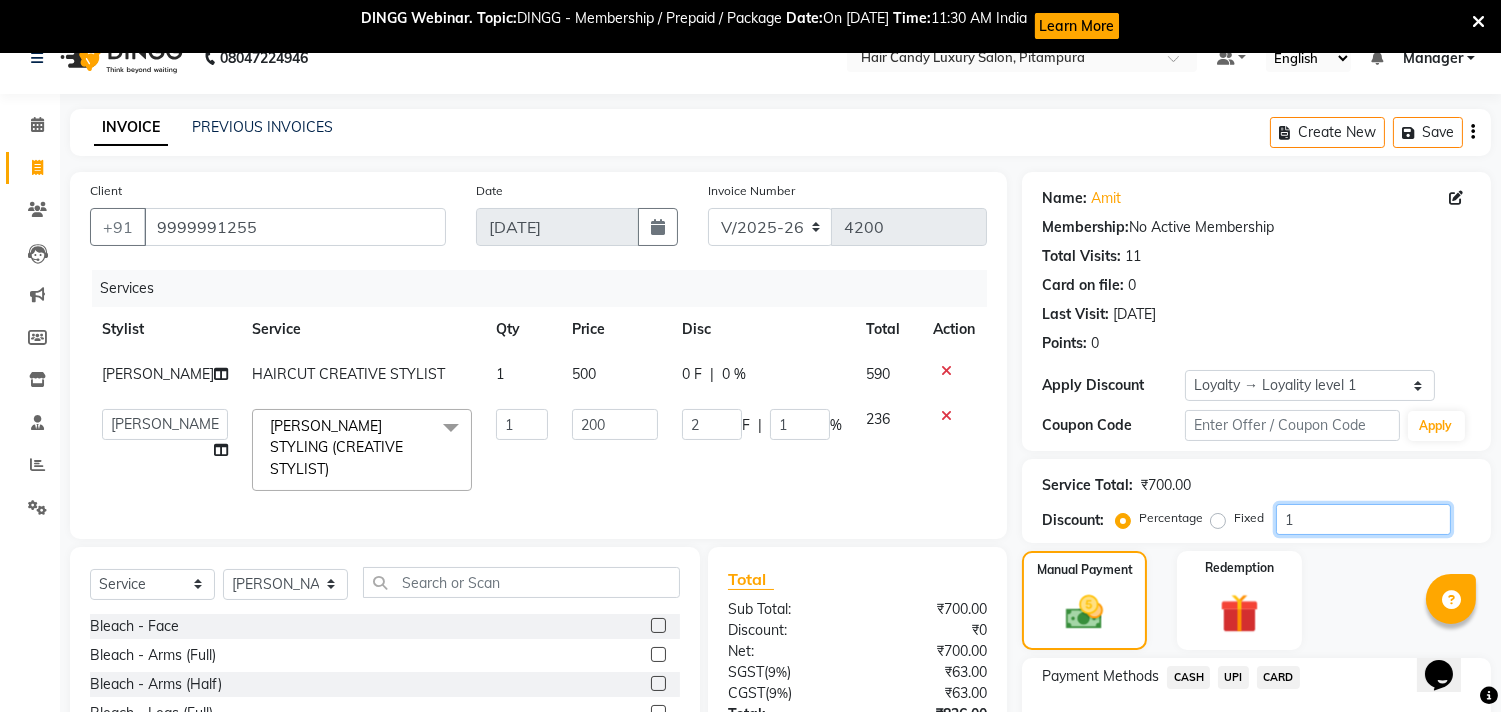 type on "15" 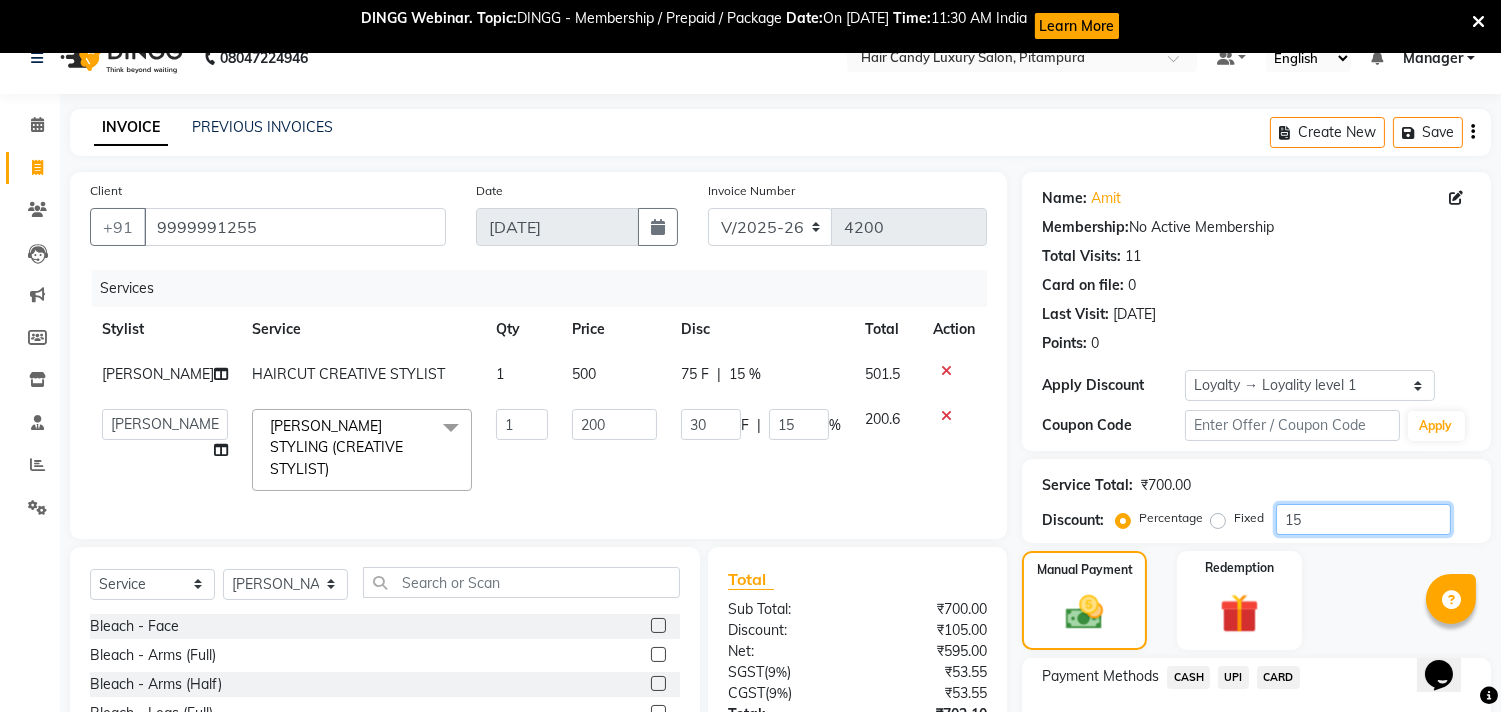 type on "15.2" 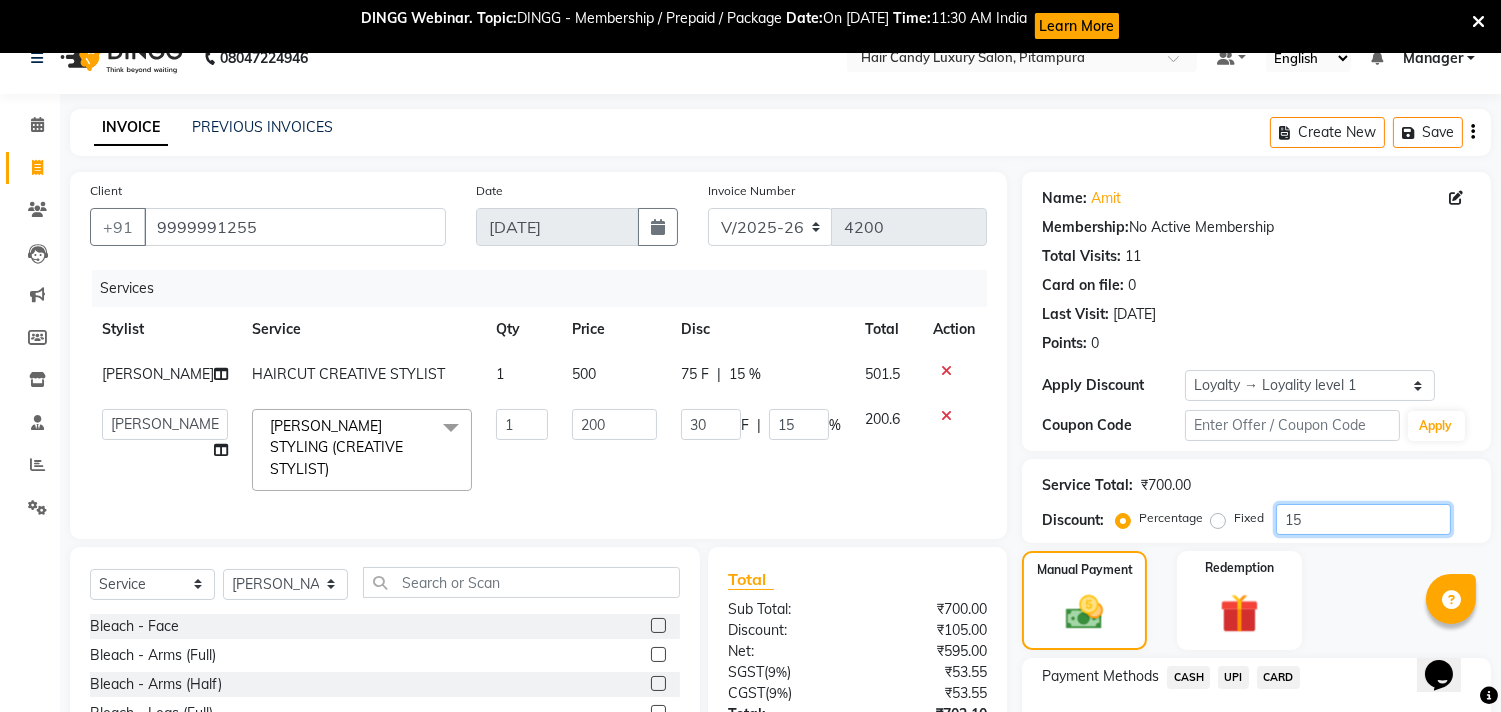 type on "30.4" 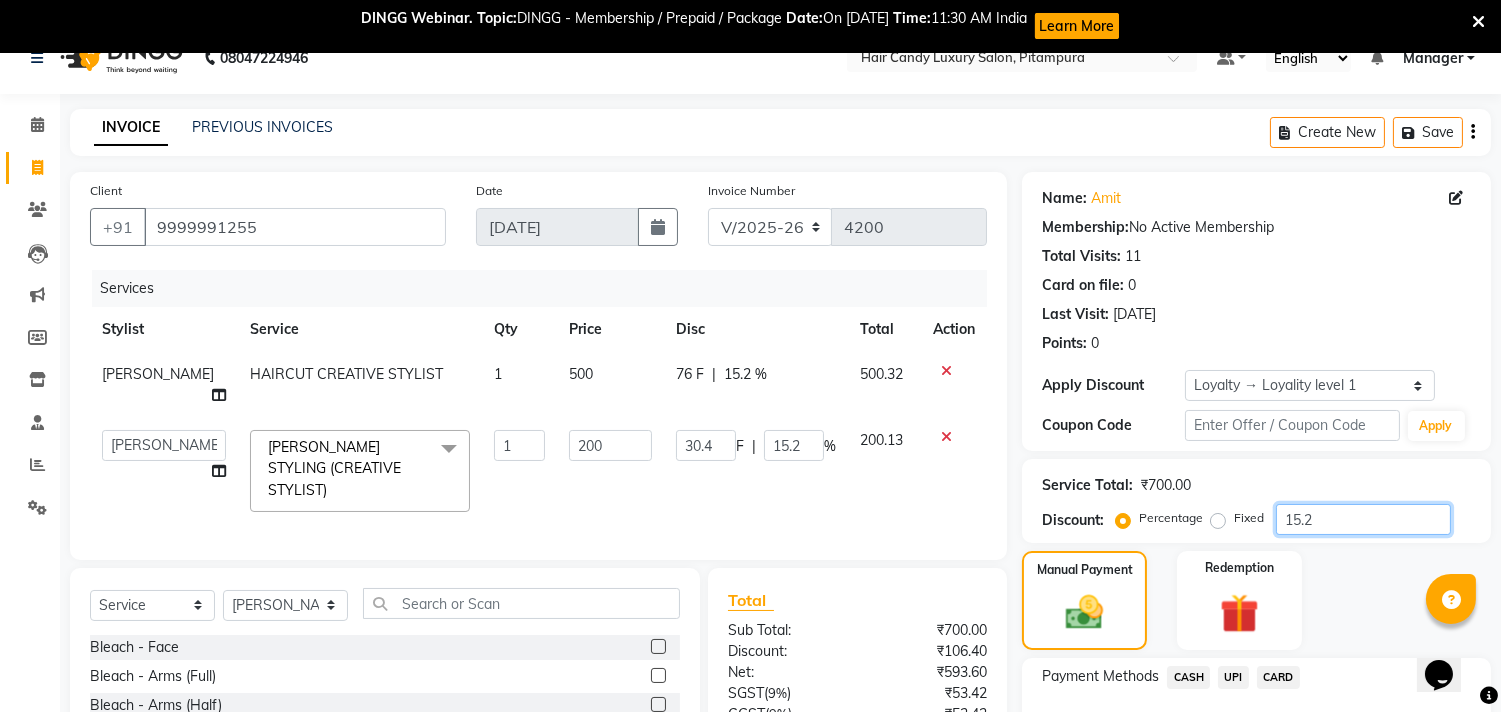 type on "15.25" 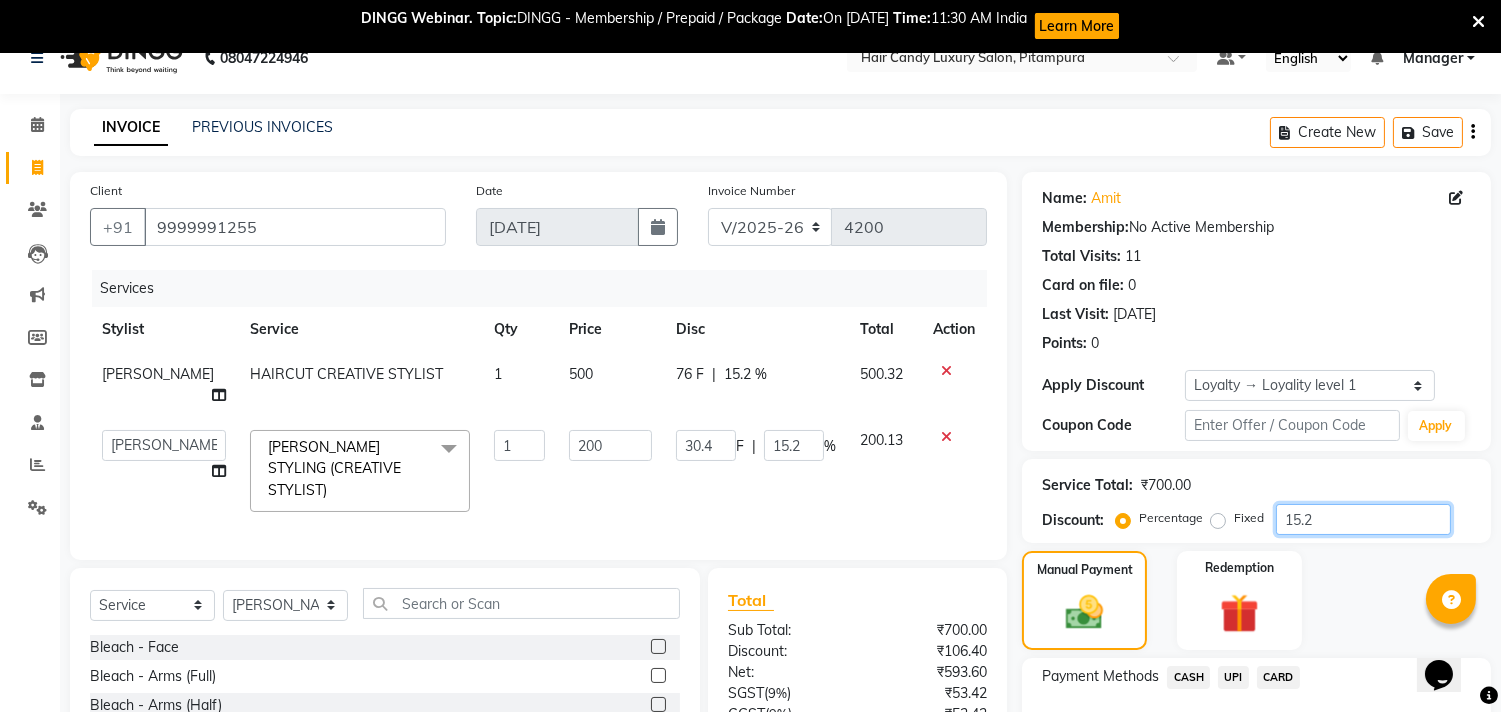 type on "30.5" 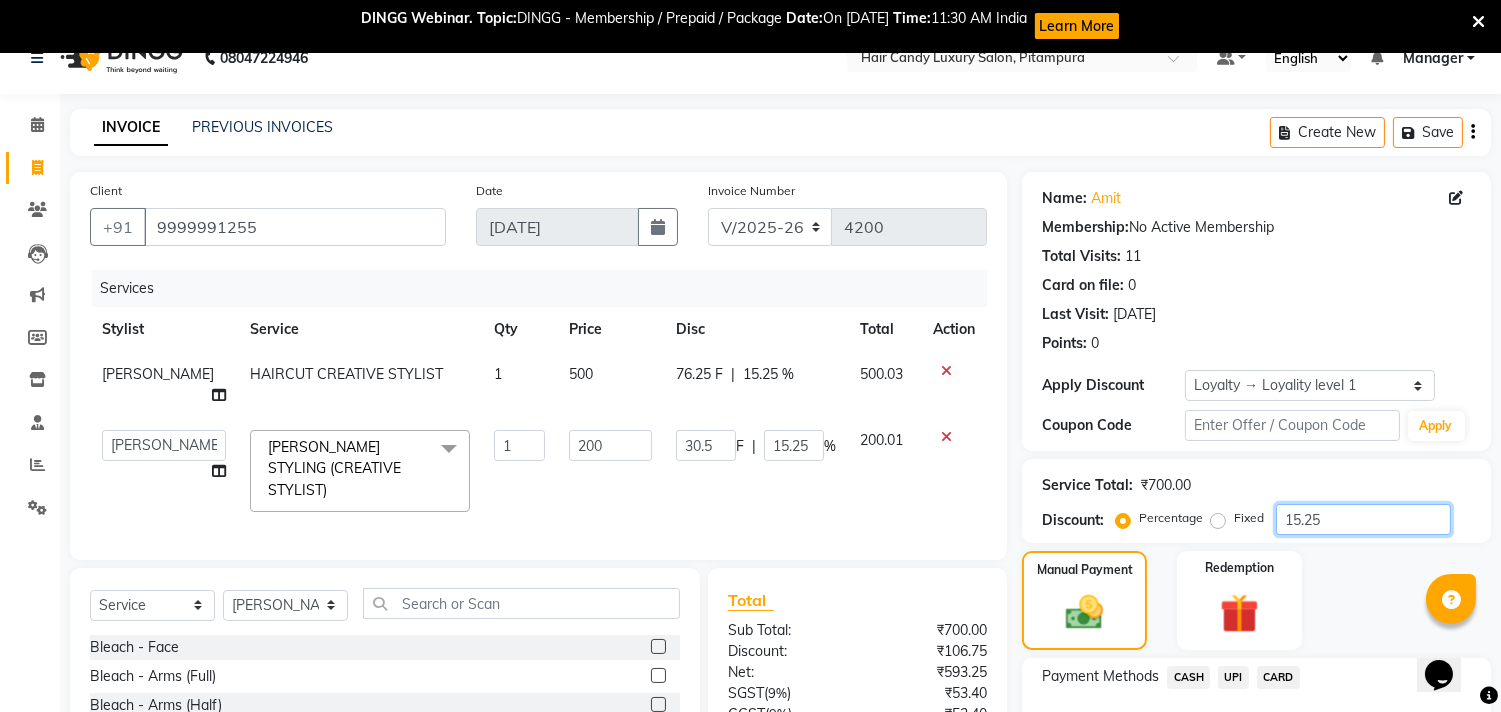 scroll, scrollTop: 364, scrollLeft: 0, axis: vertical 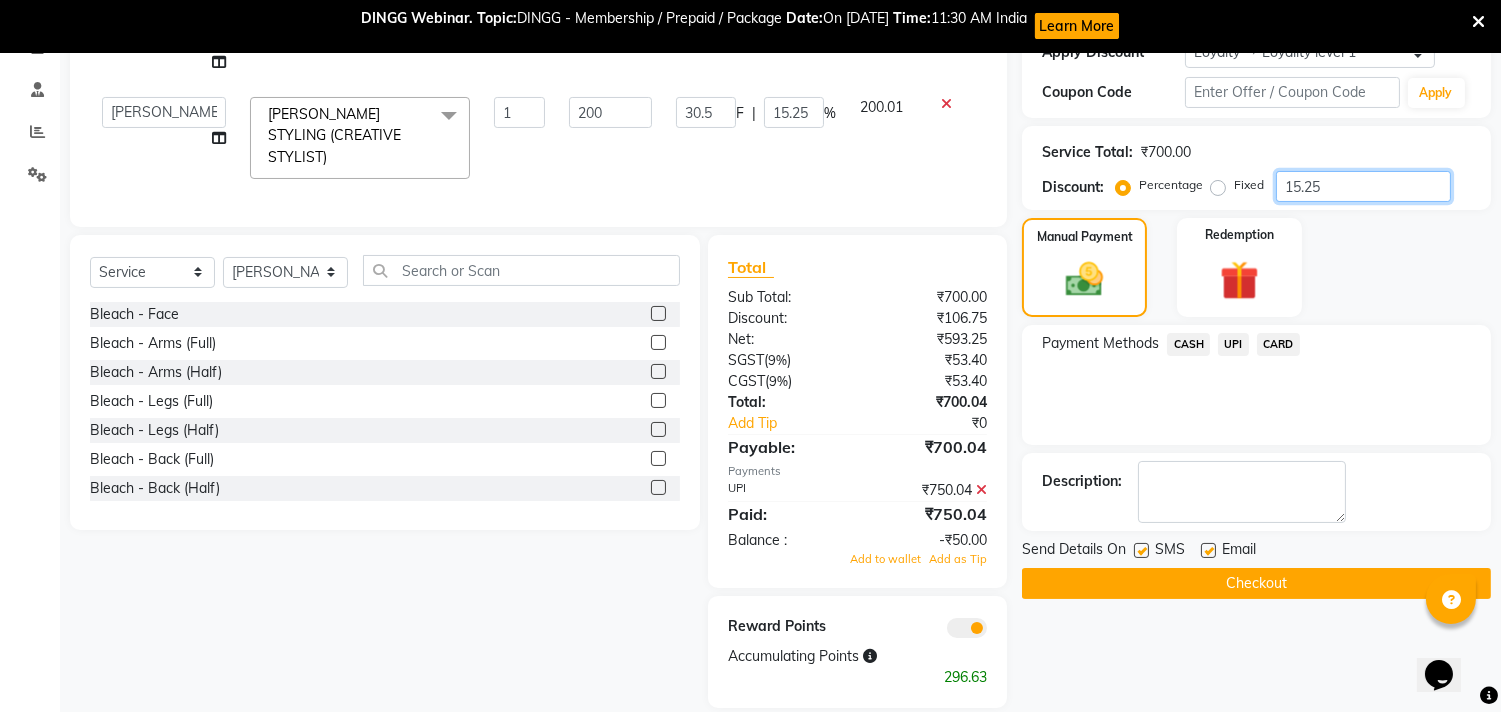 type on "15.25" 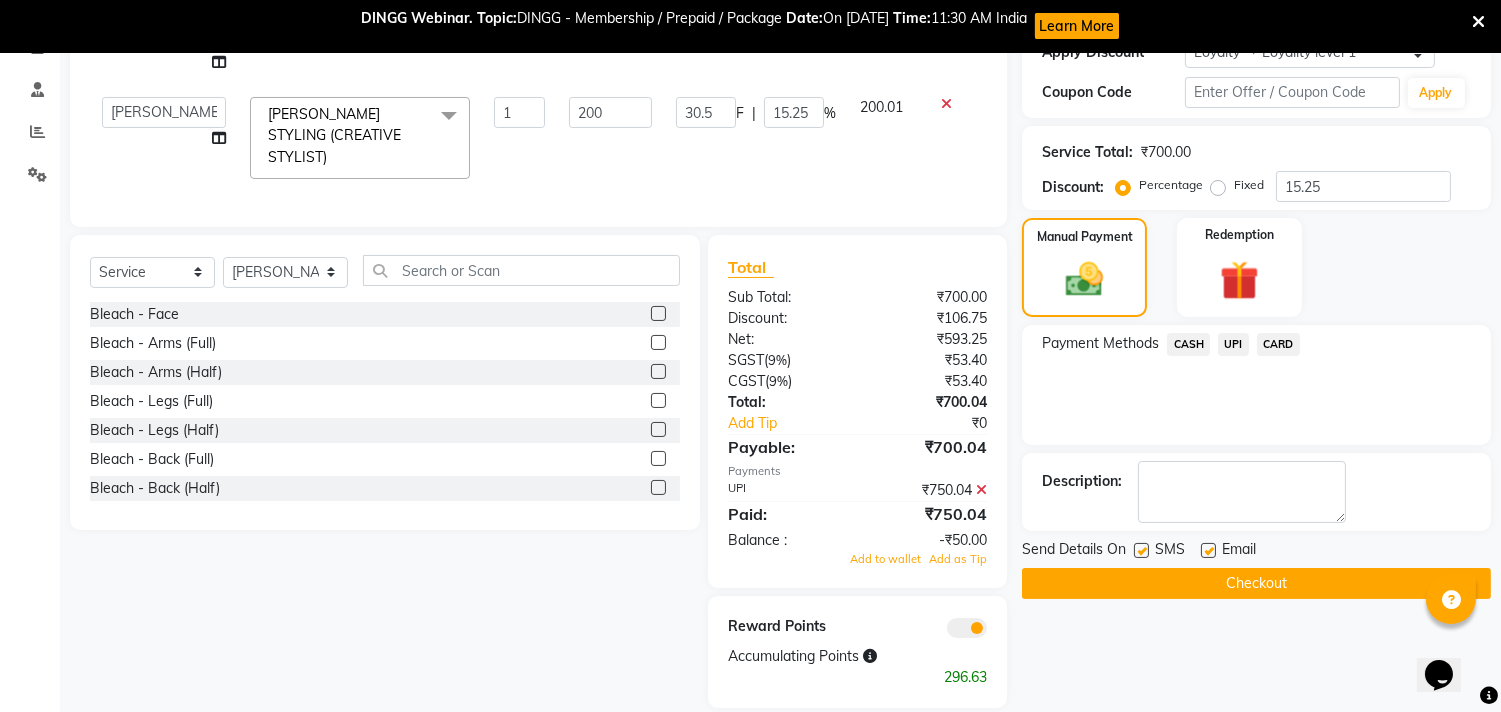 click on "Payment Methods  CASH   UPI   CARD" 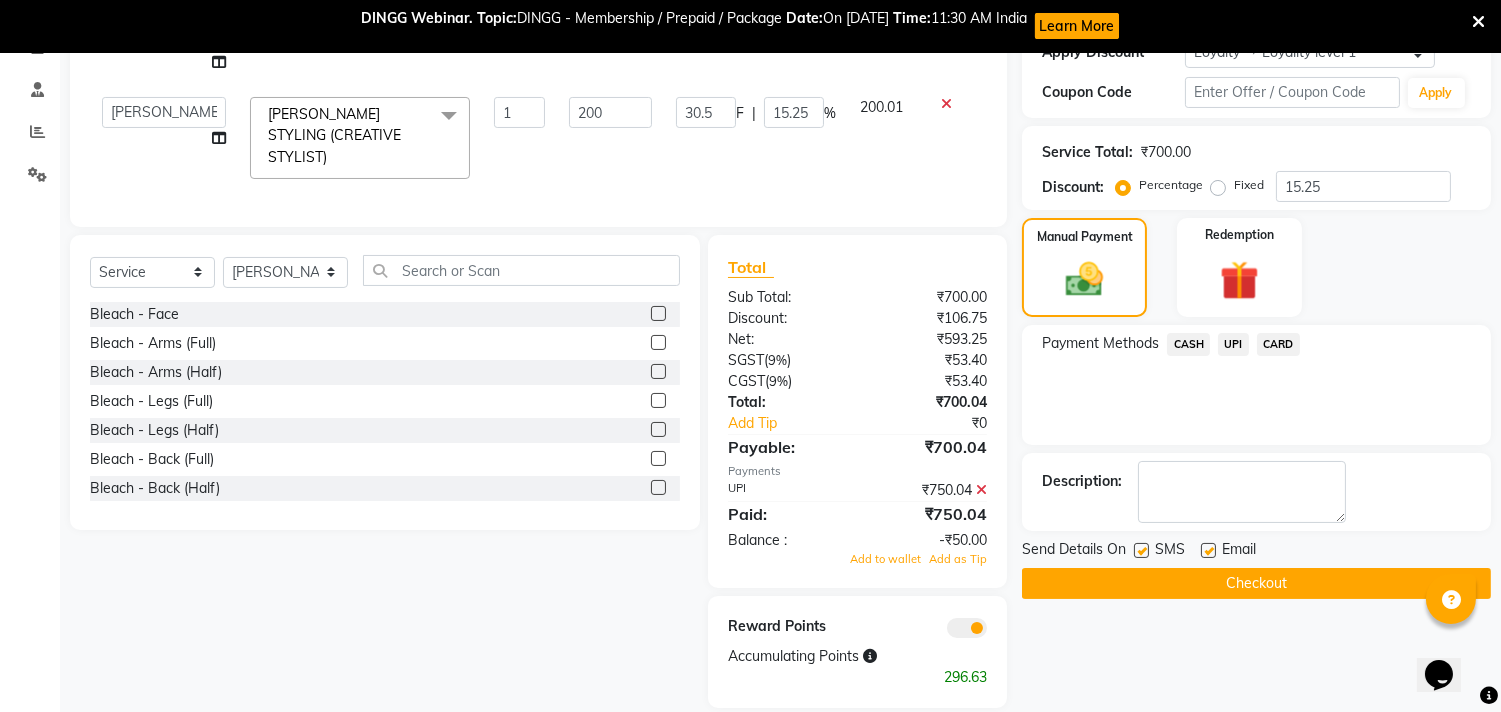 click on "CASH" 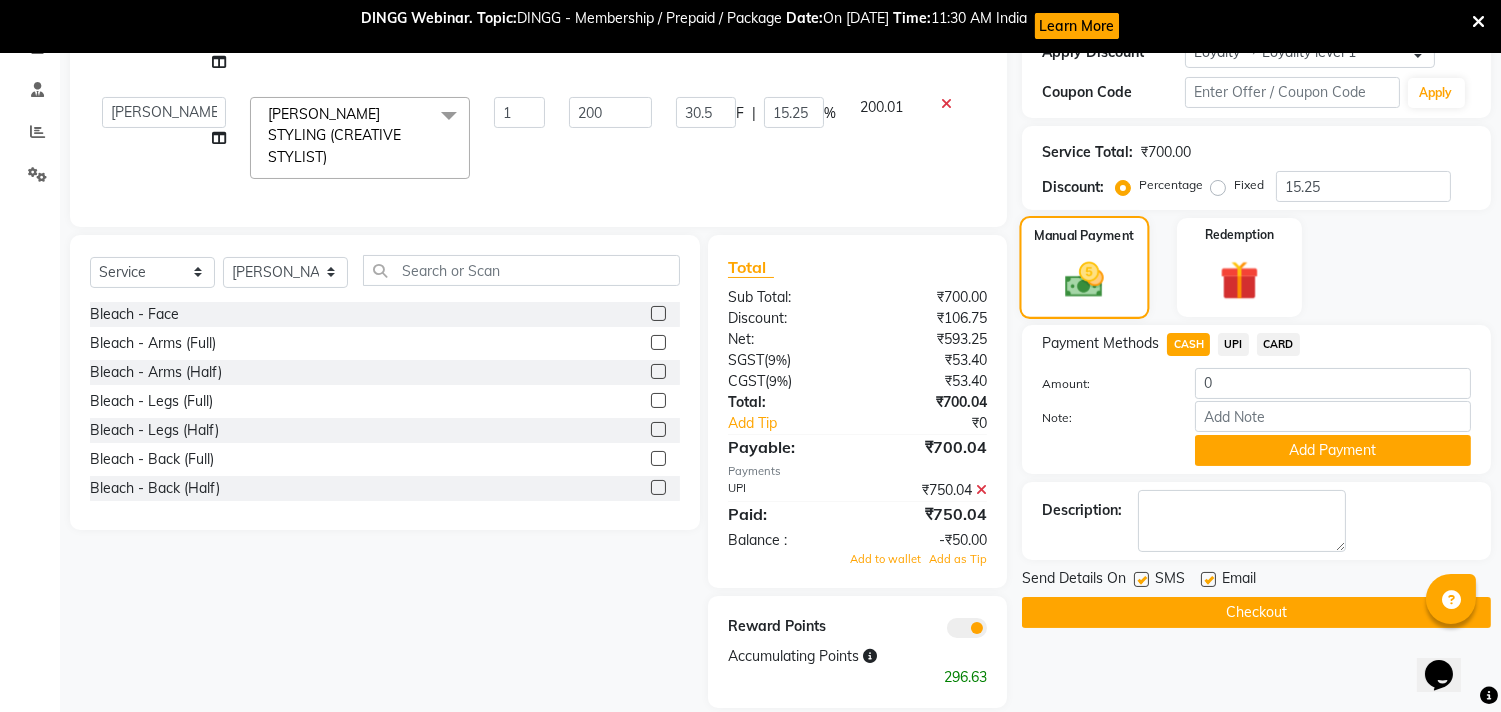 click 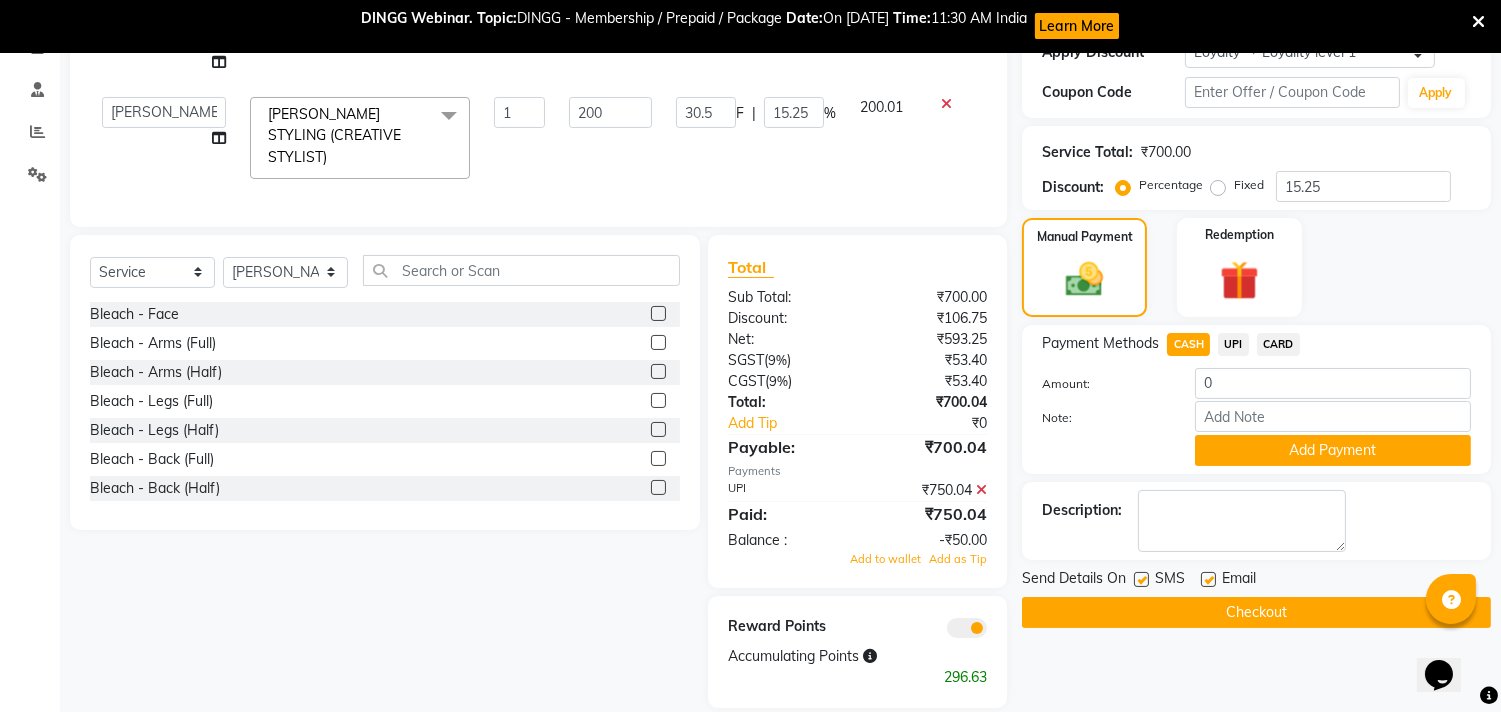click on "UPI" 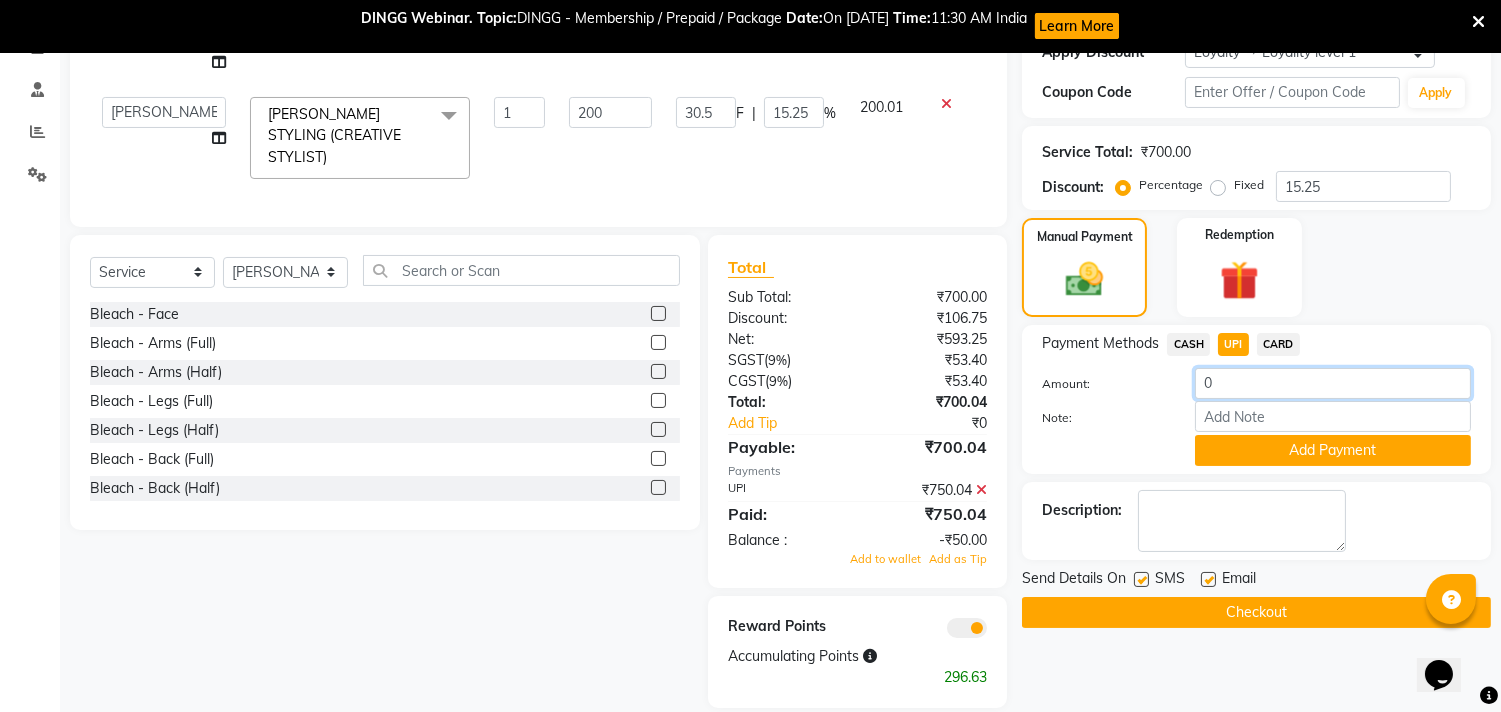 click on "0" 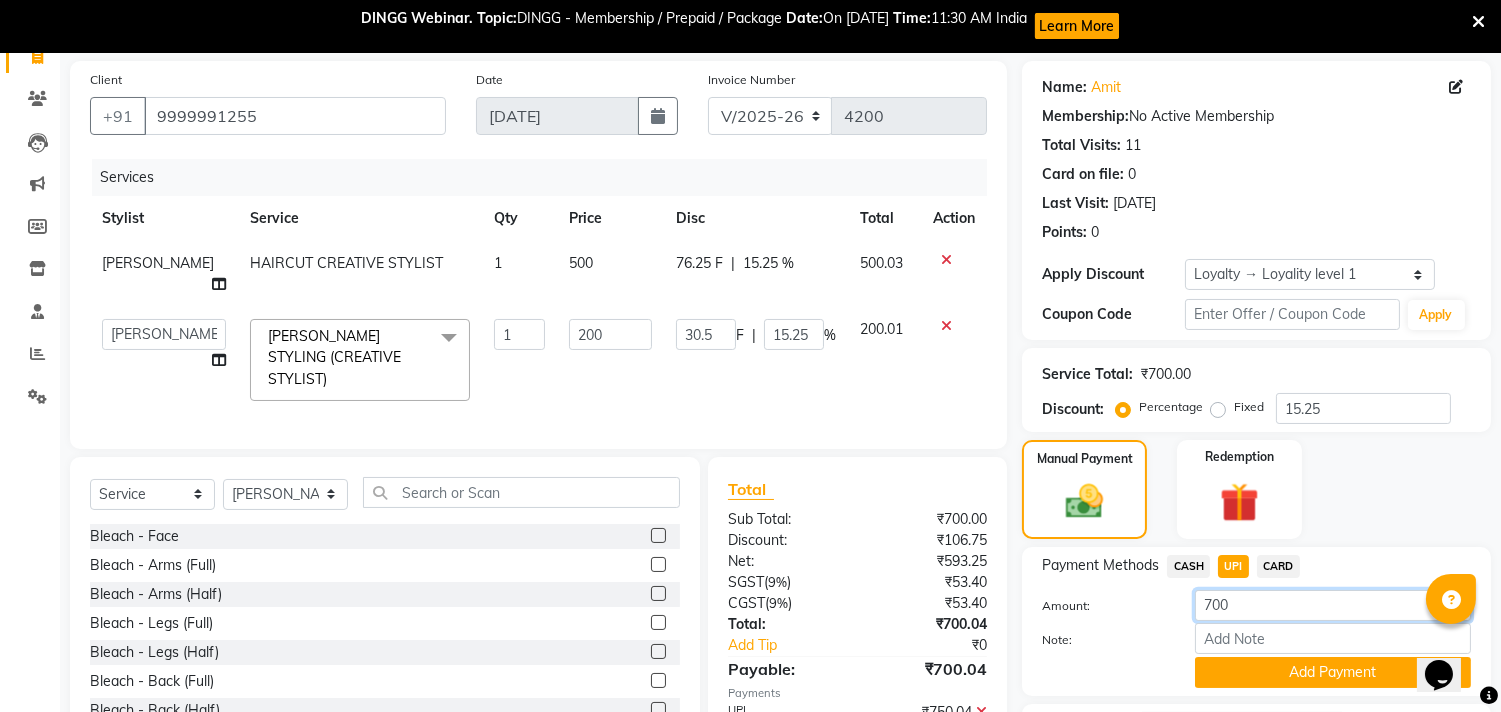 scroll, scrollTop: 0, scrollLeft: 0, axis: both 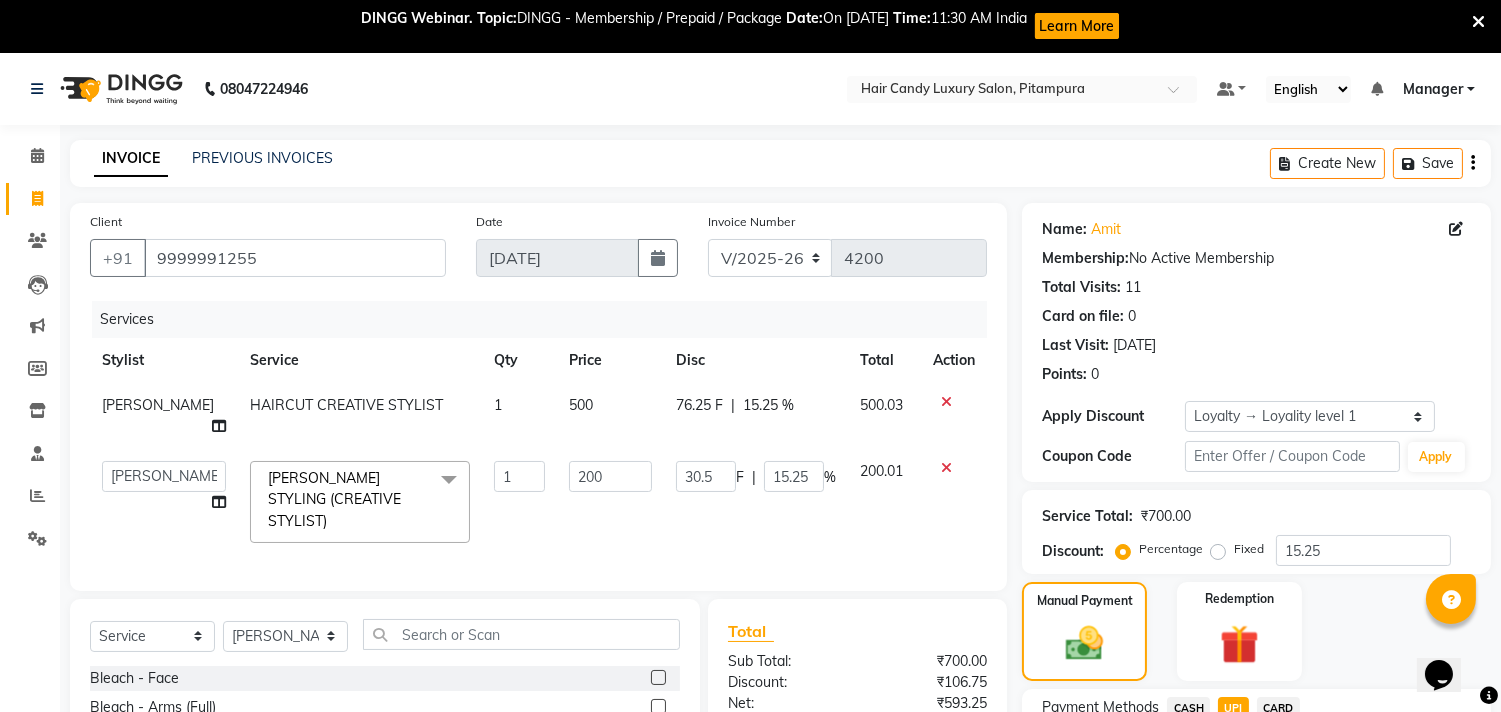 type on "700" 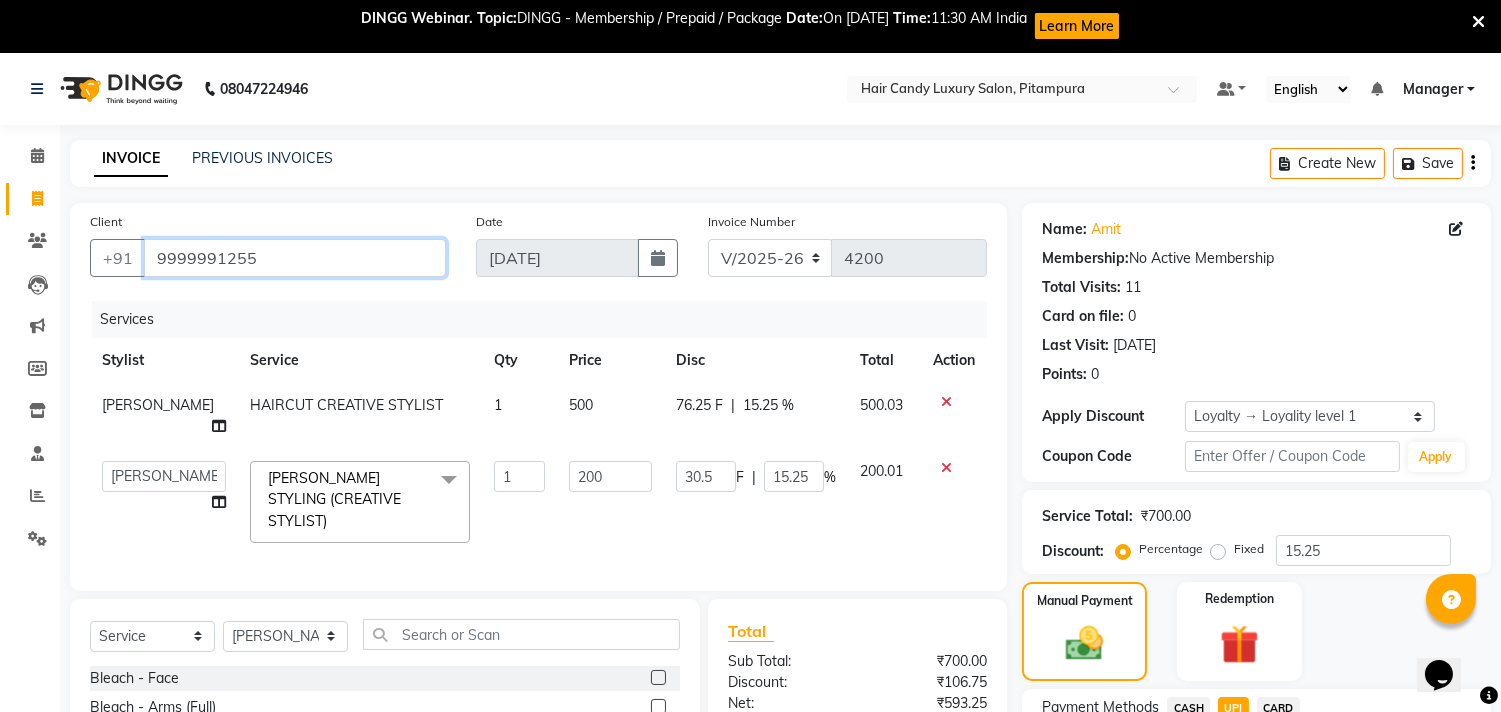 drag, startPoint x: 254, startPoint y: 253, endPoint x: 153, endPoint y: 253, distance: 101 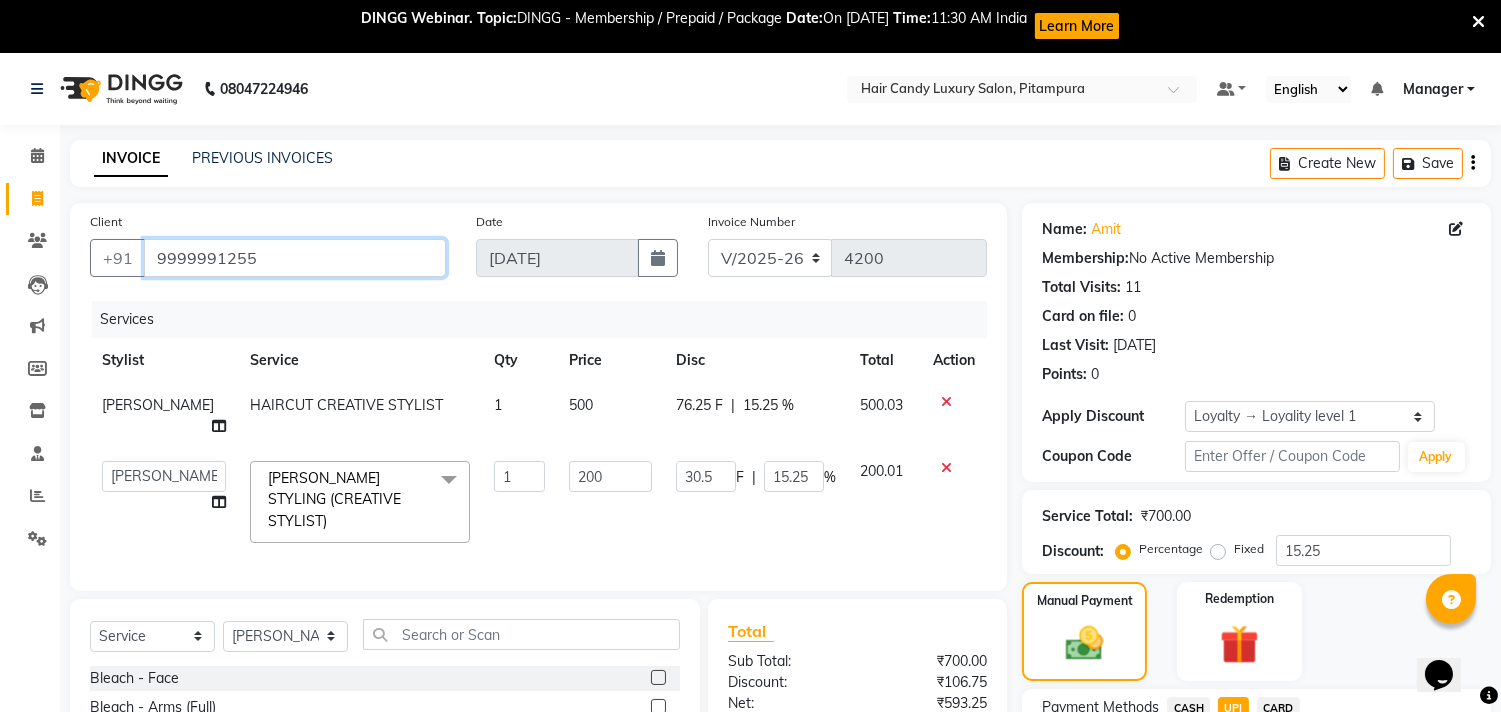 click on "9999991255" at bounding box center [295, 258] 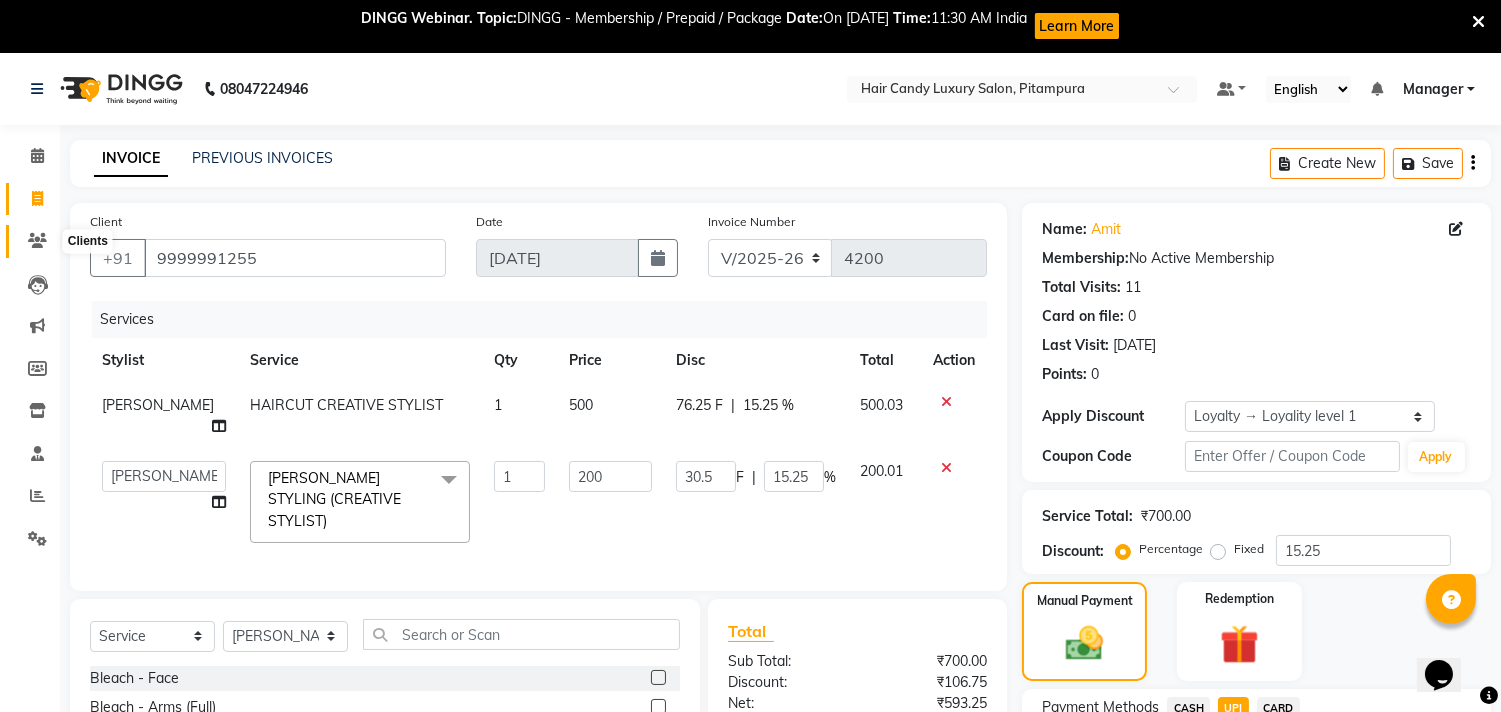 click 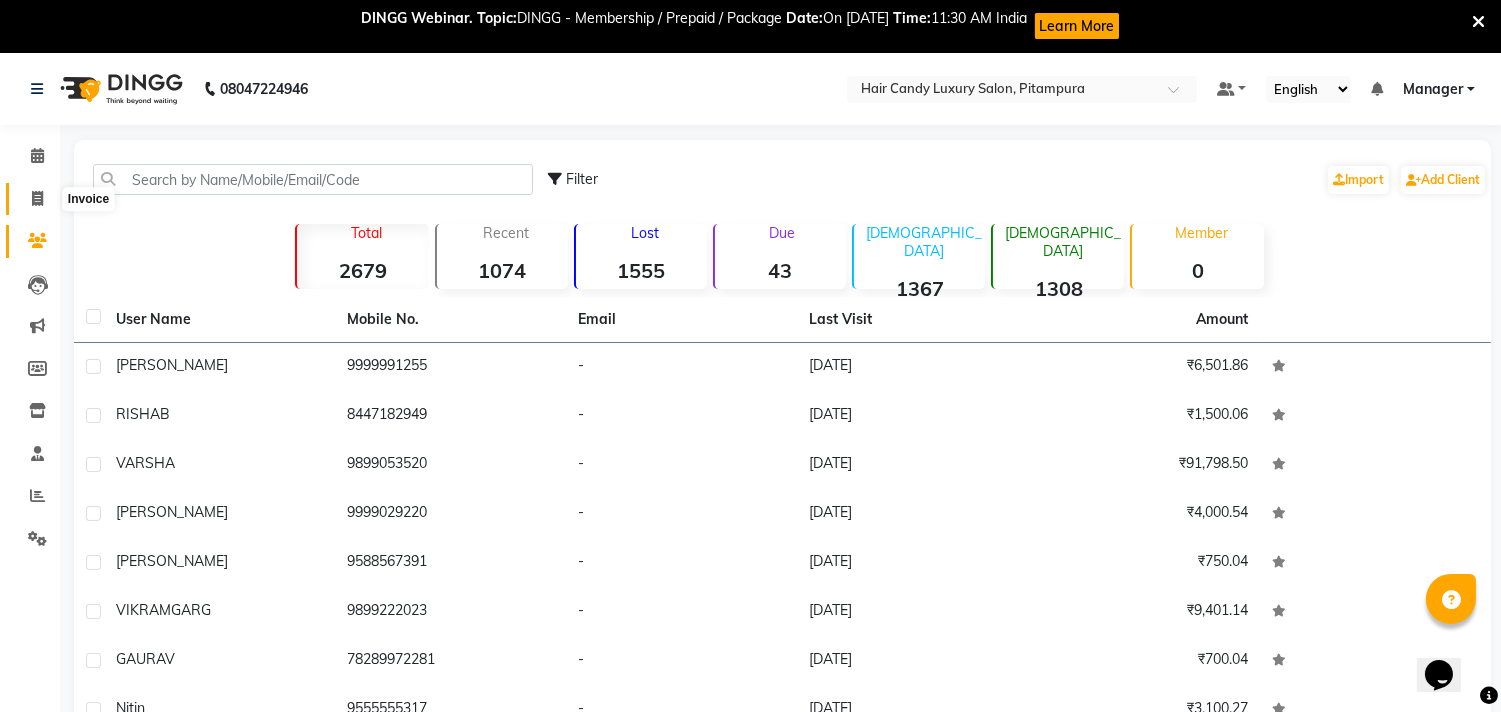 click 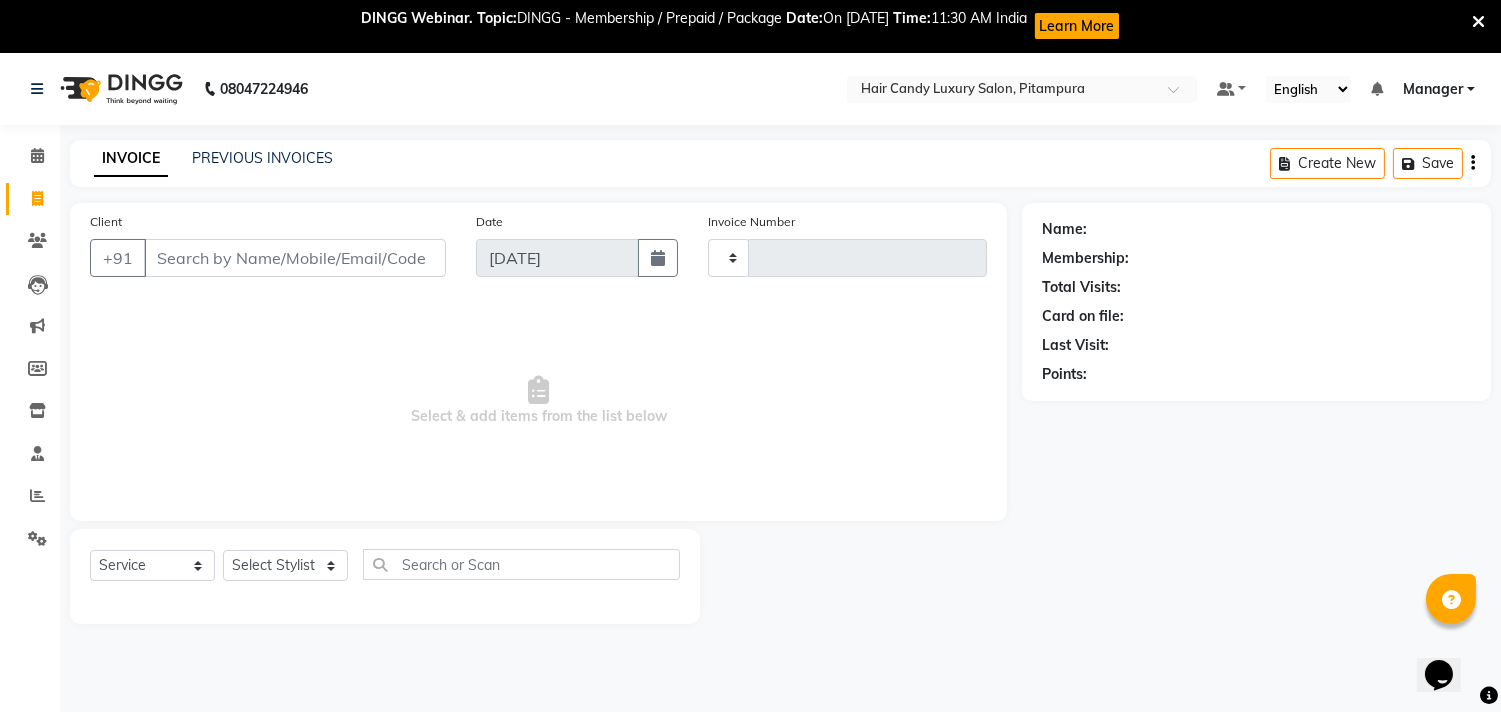 type on "4201" 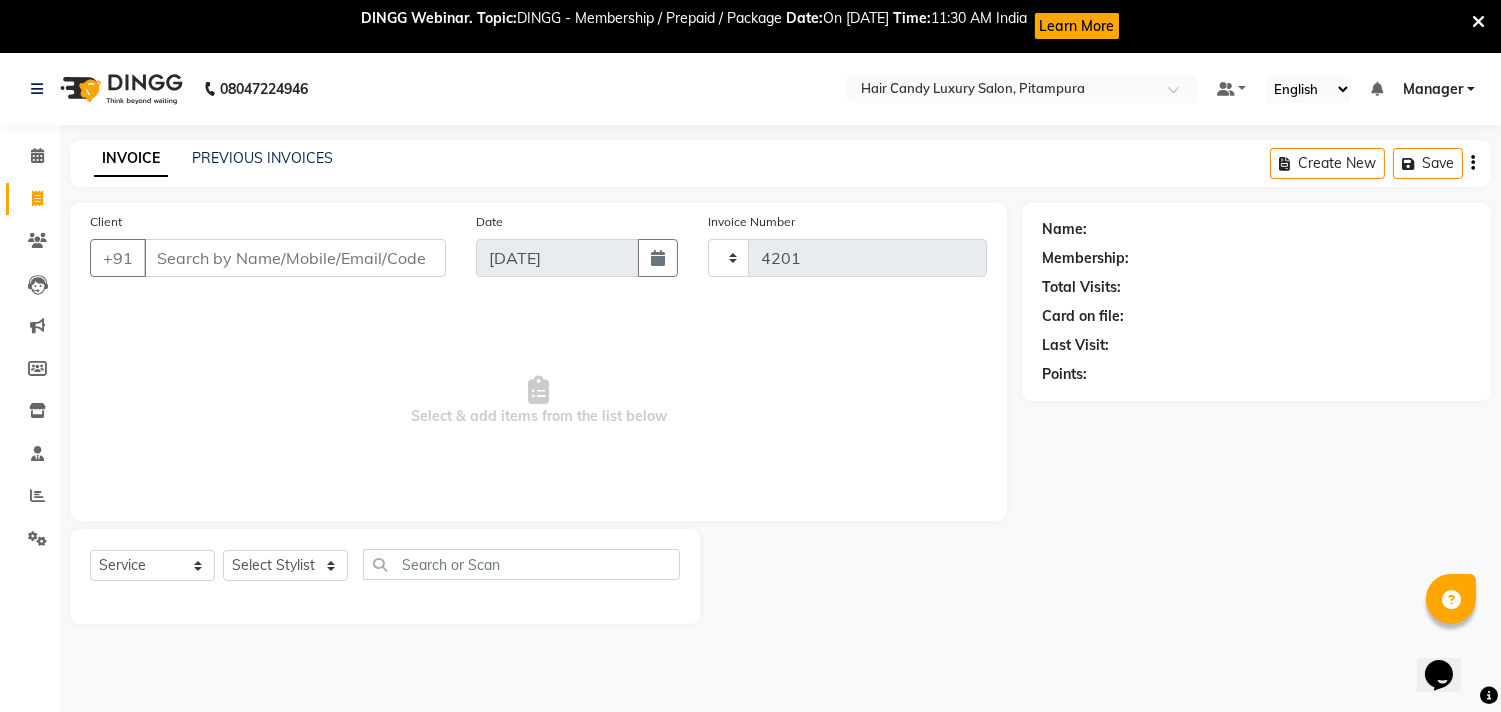 select on "4720" 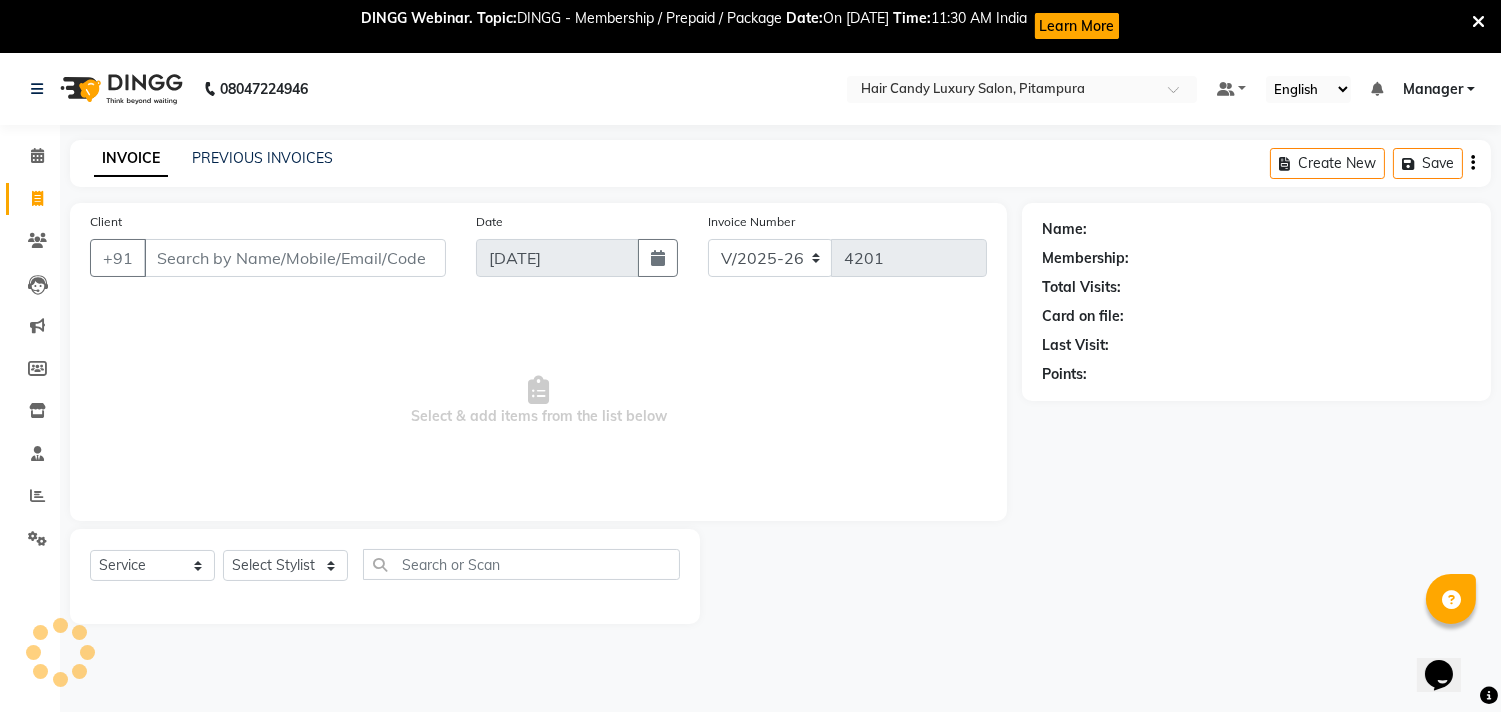 scroll, scrollTop: 53, scrollLeft: 0, axis: vertical 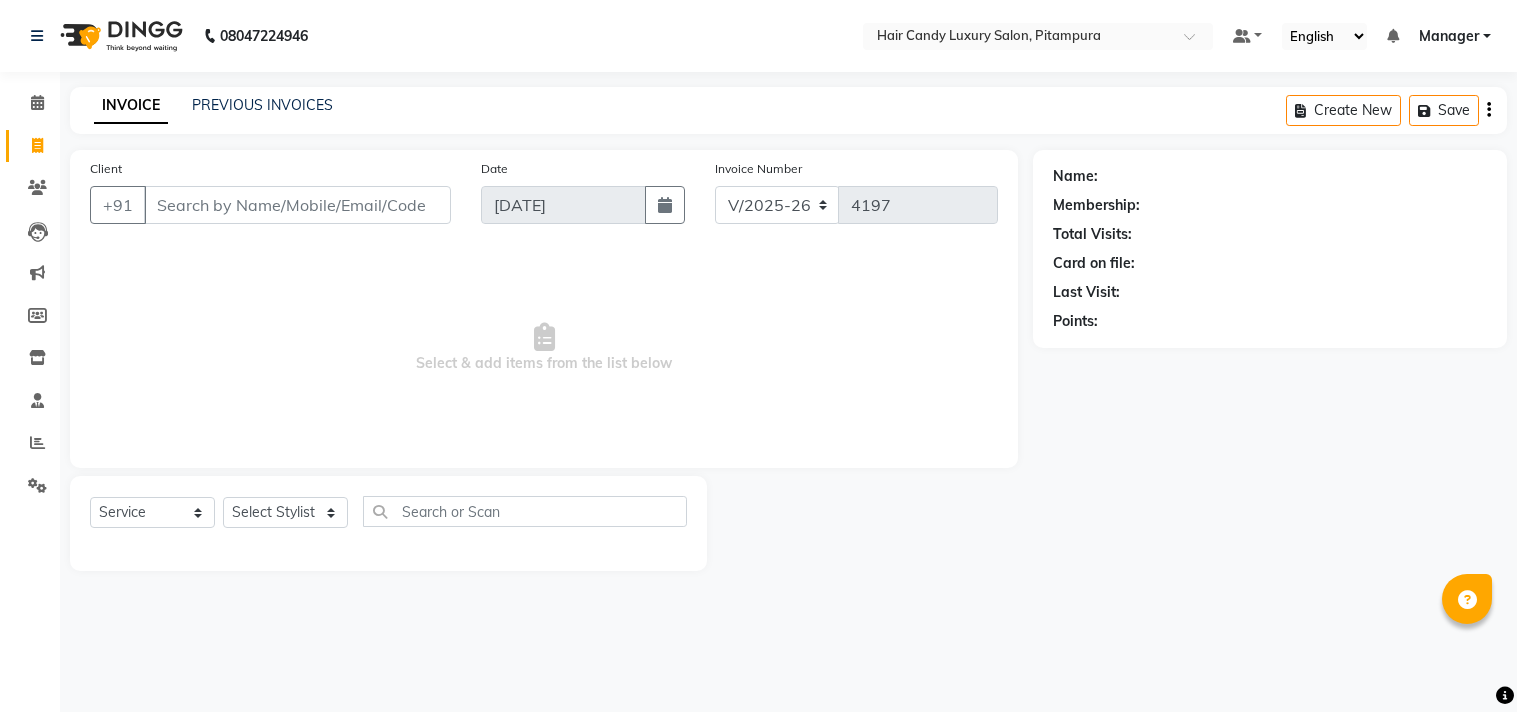 select on "4720" 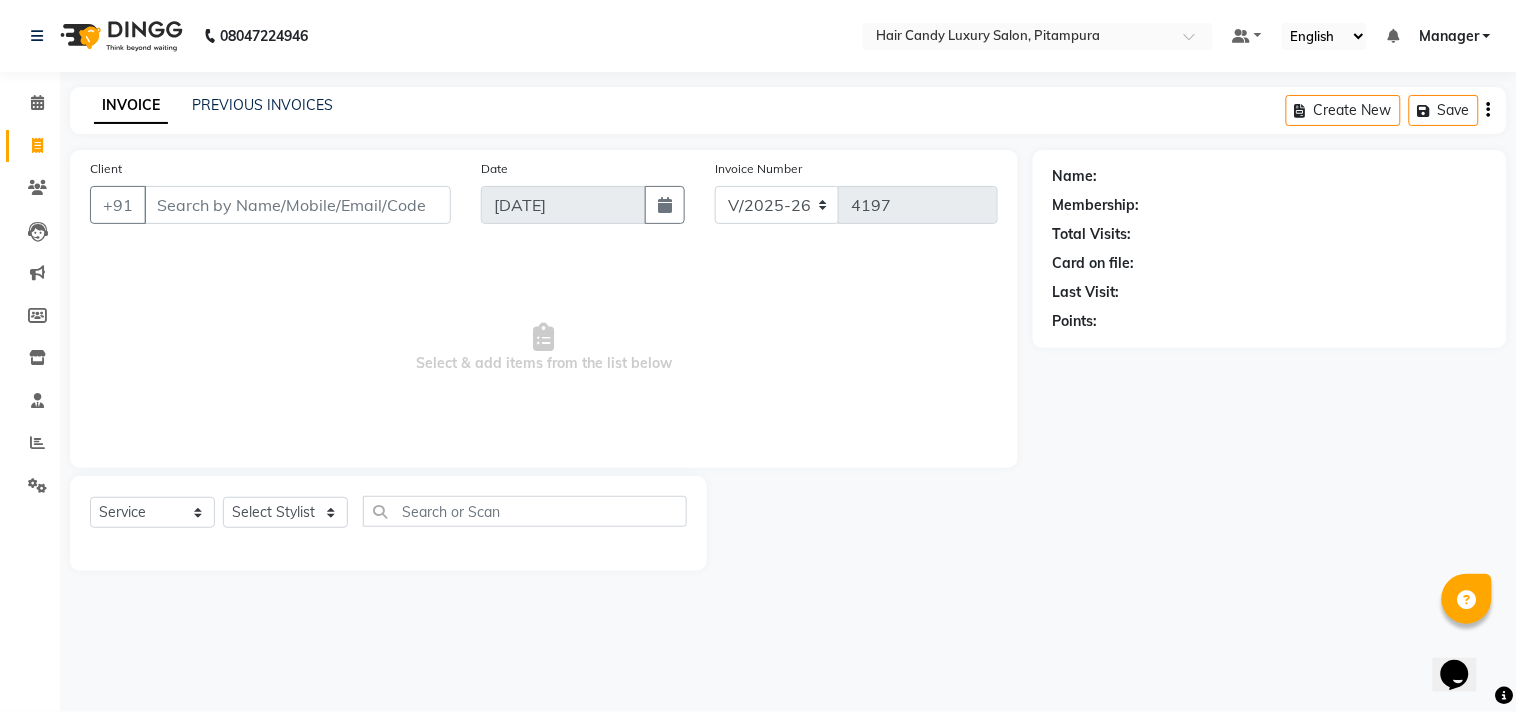 scroll, scrollTop: 0, scrollLeft: 0, axis: both 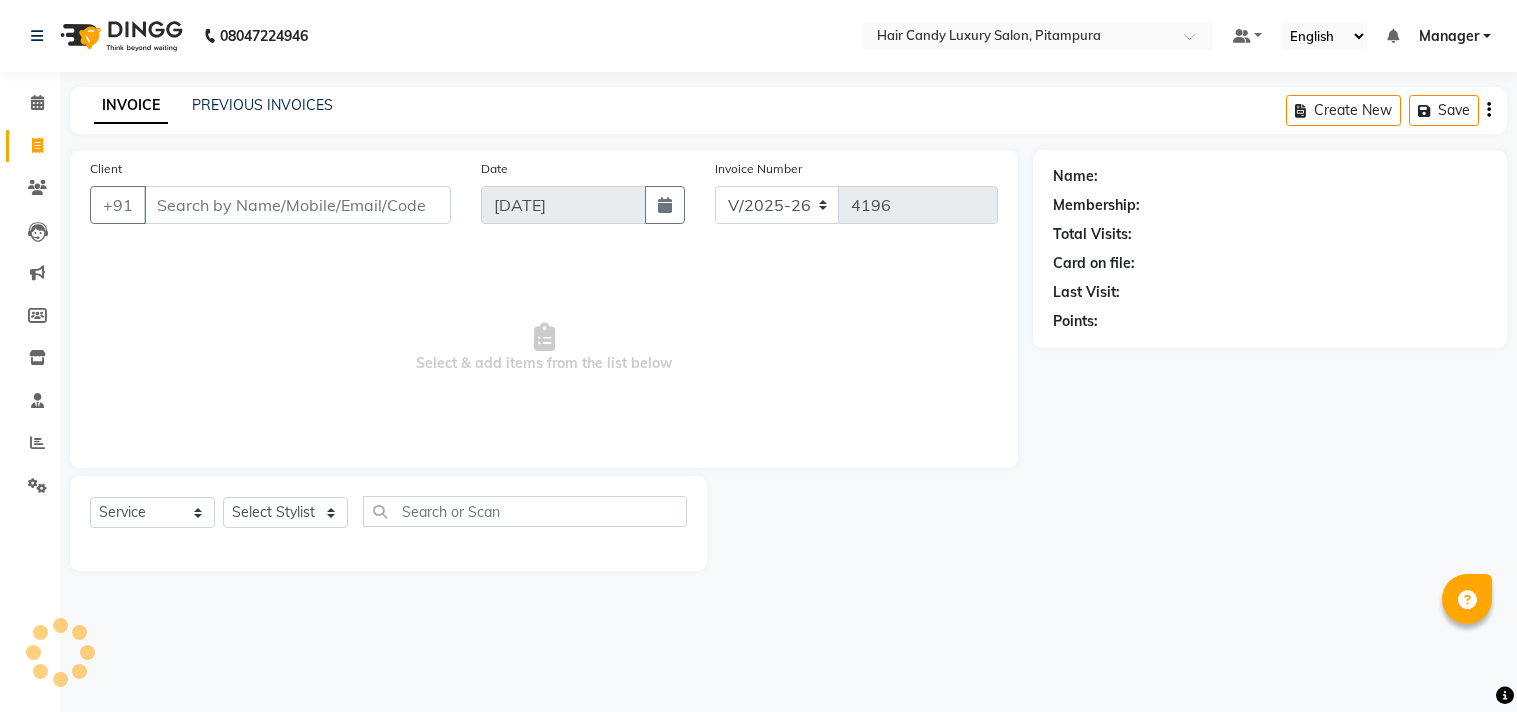 select on "4720" 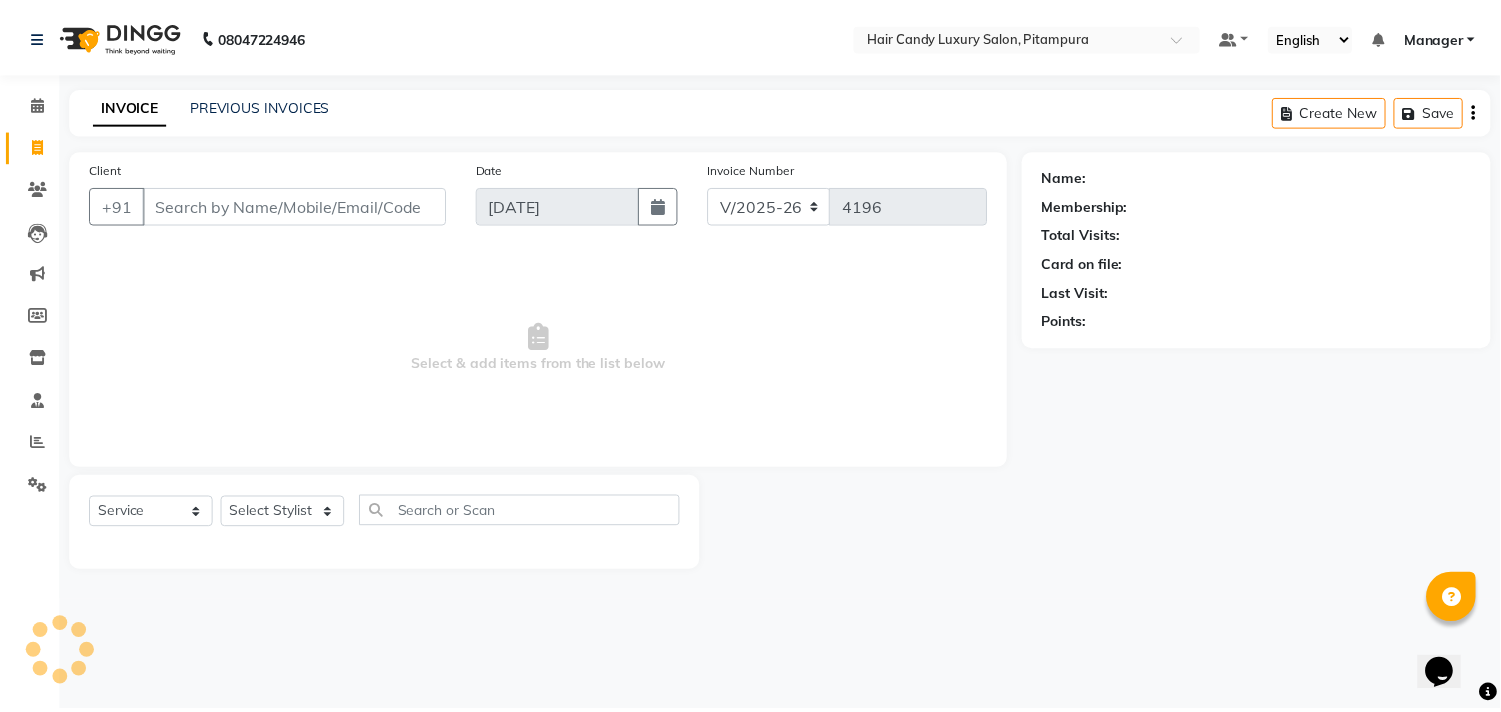 scroll, scrollTop: 0, scrollLeft: 0, axis: both 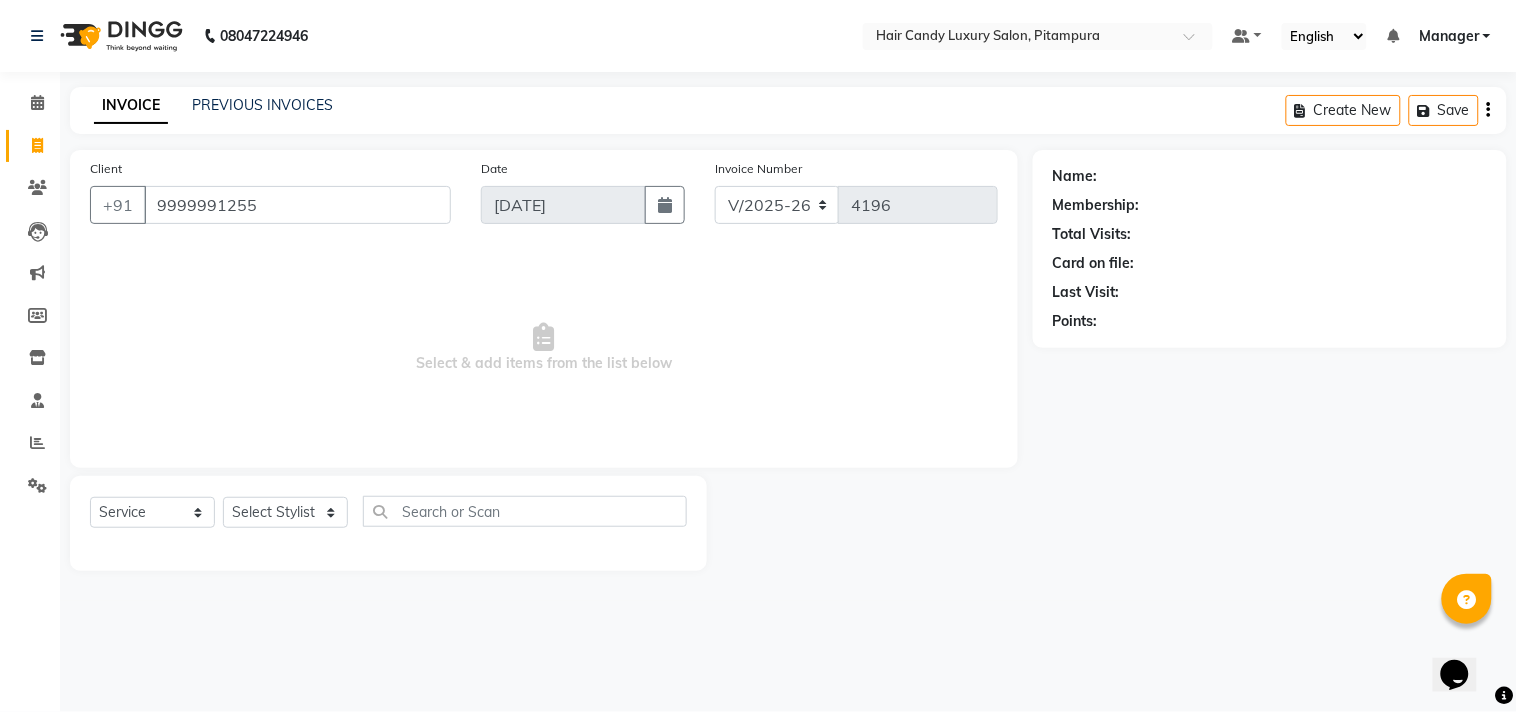 type on "9999991255" 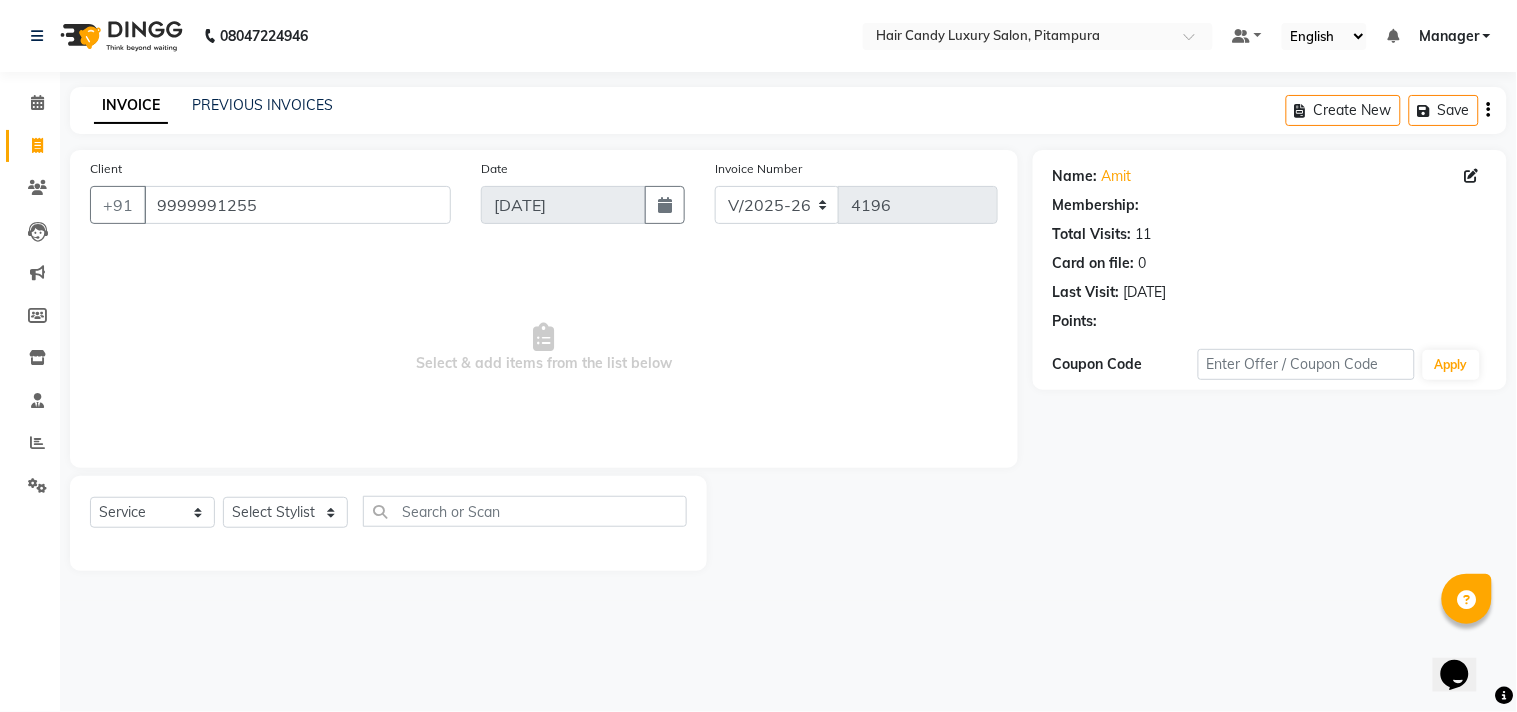select on "1: Object" 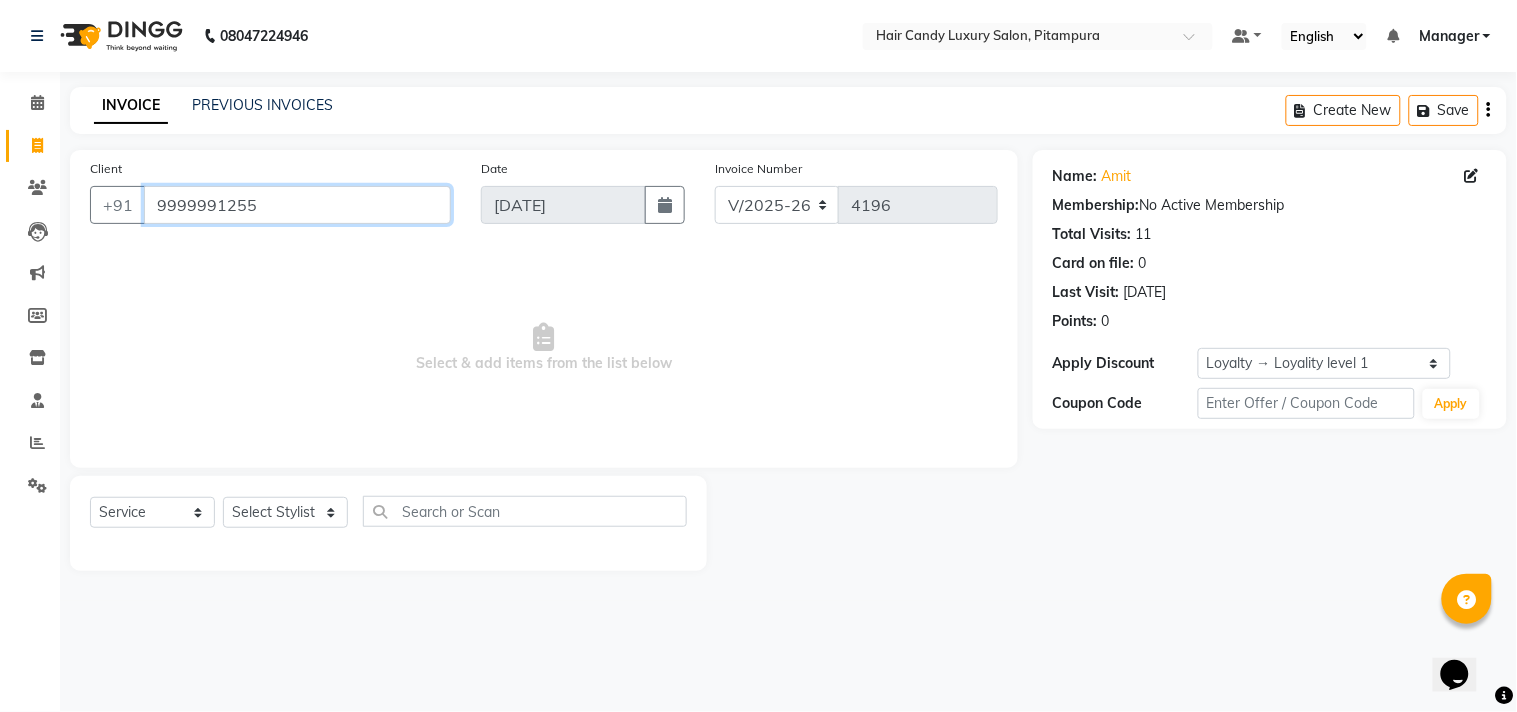 click on "9999991255" at bounding box center (297, 205) 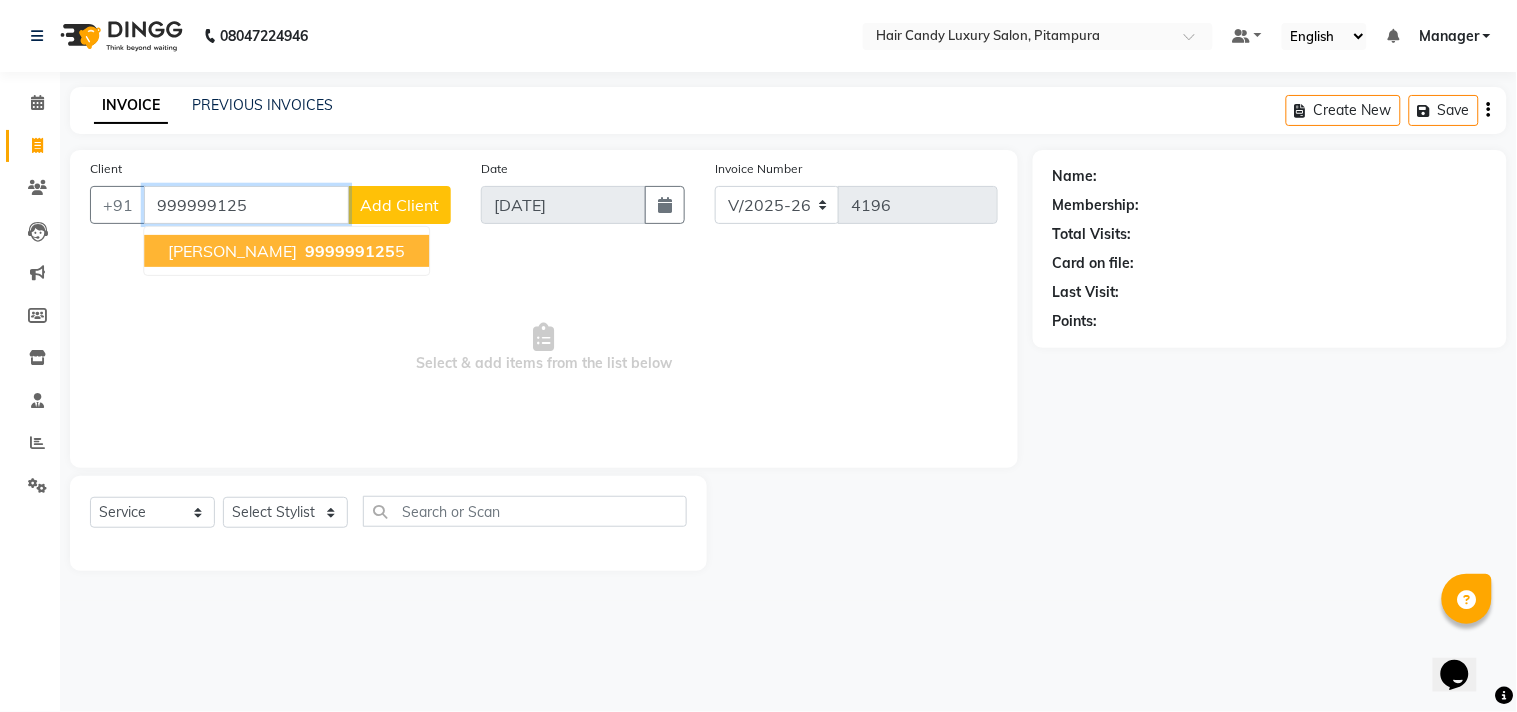 click on "999999125" at bounding box center [350, 251] 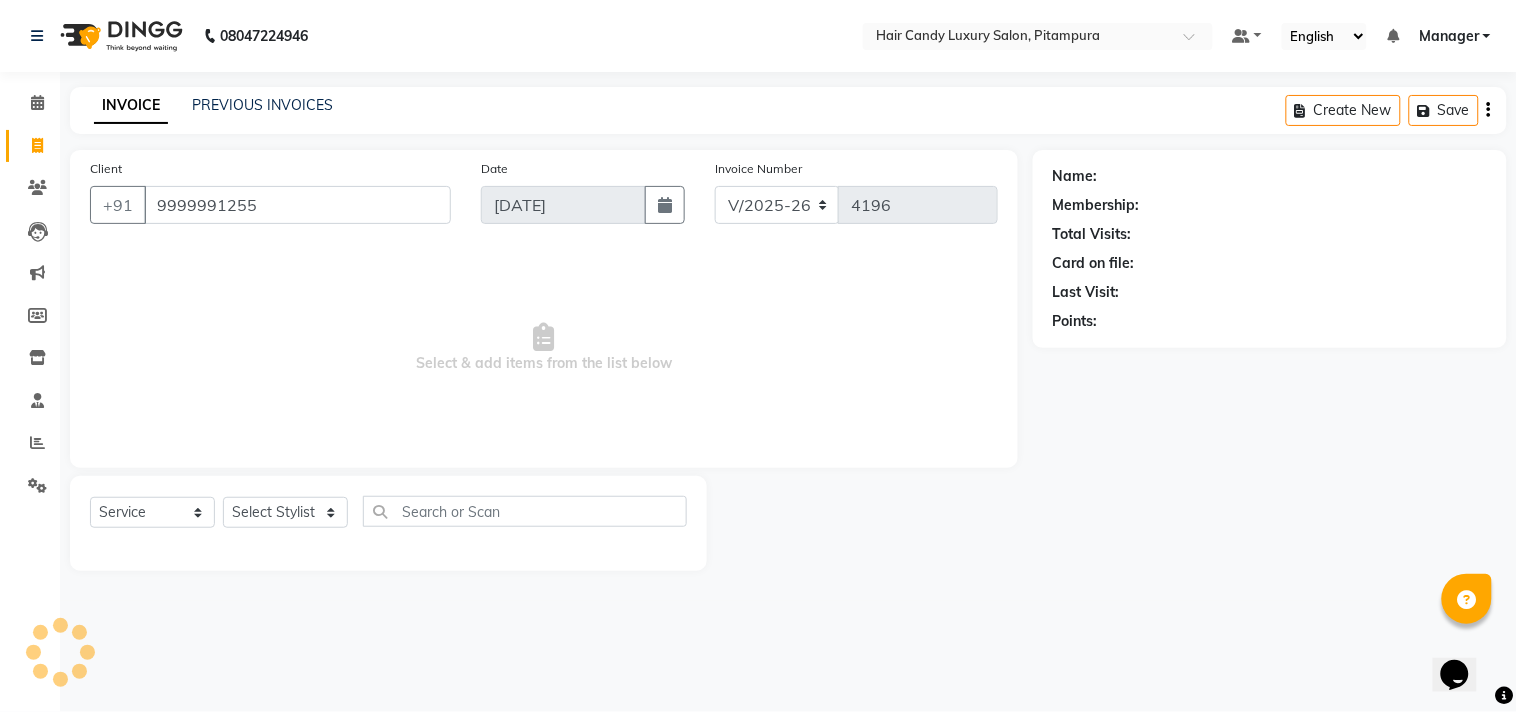select on "1: Object" 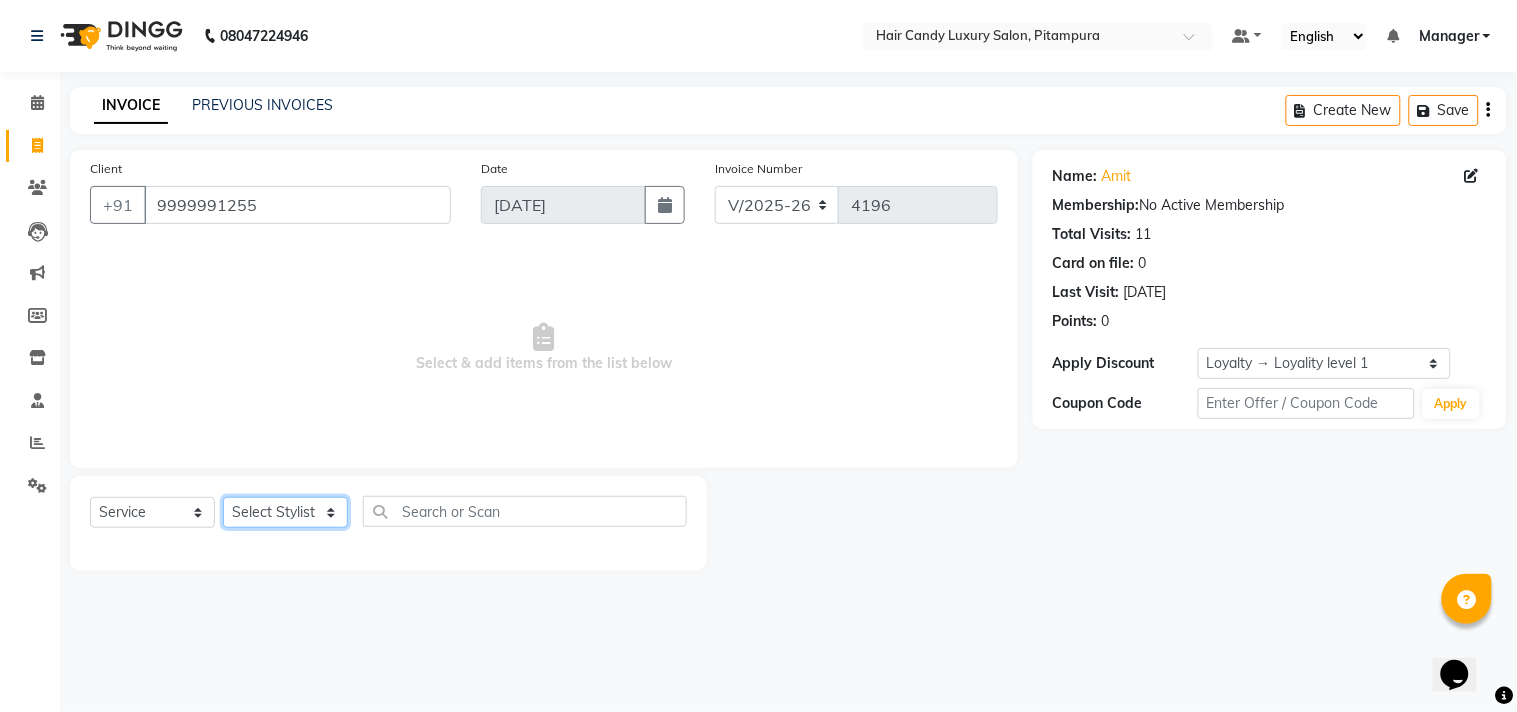 click on "Select Stylist [PERSON_NAME] [PERSON_NAME]  [PERSON_NAME] [PERSON_NAME] [PERSON_NAME] [PERSON_NAME]  [PERSON_NAME] KAVITA kunal Manager [PERSON_NAME]  [PERSON_NAME] preeti [PERSON_NAME] [PERSON_NAME] [PERSON_NAME] [PERSON_NAME] [PERSON_NAME] [PERSON_NAME]  [PERSON_NAME] ZAID" 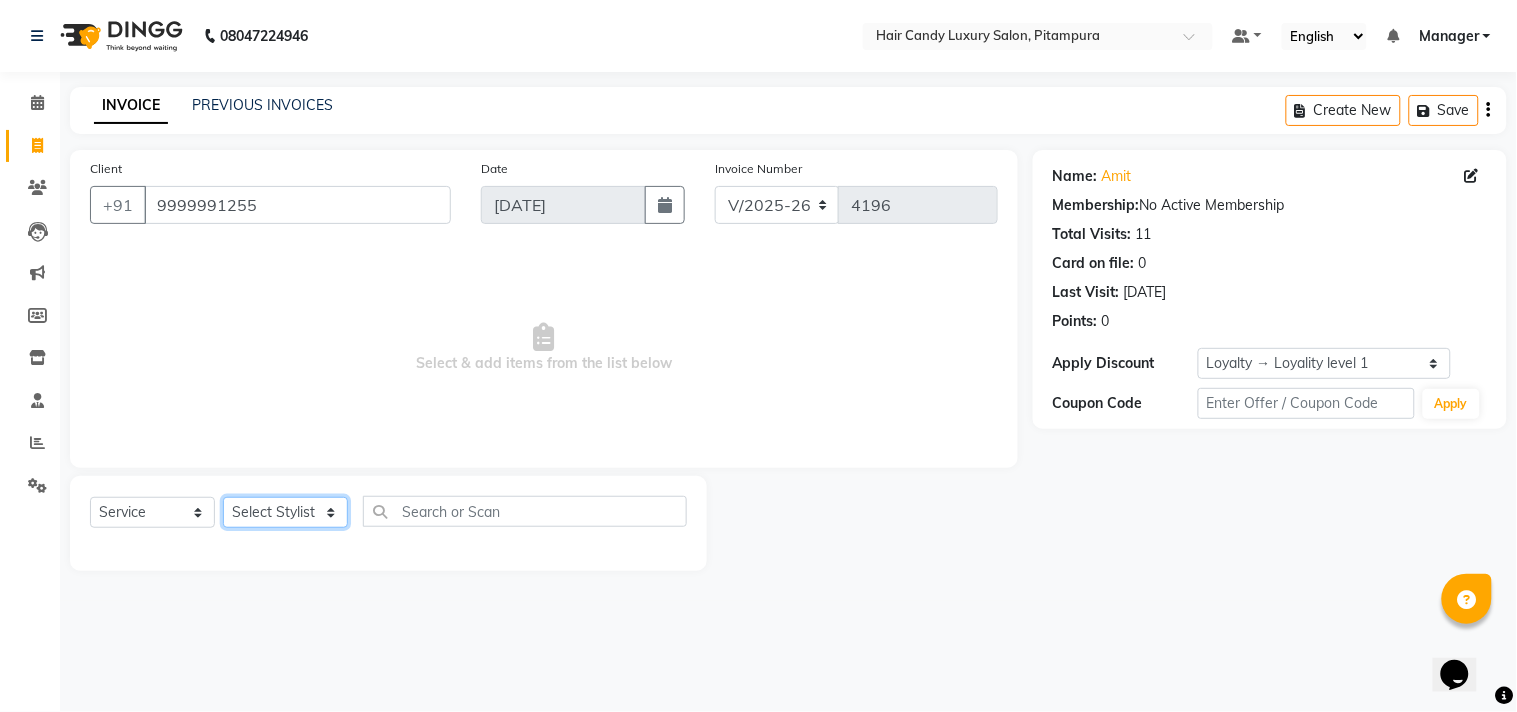 select on "28014" 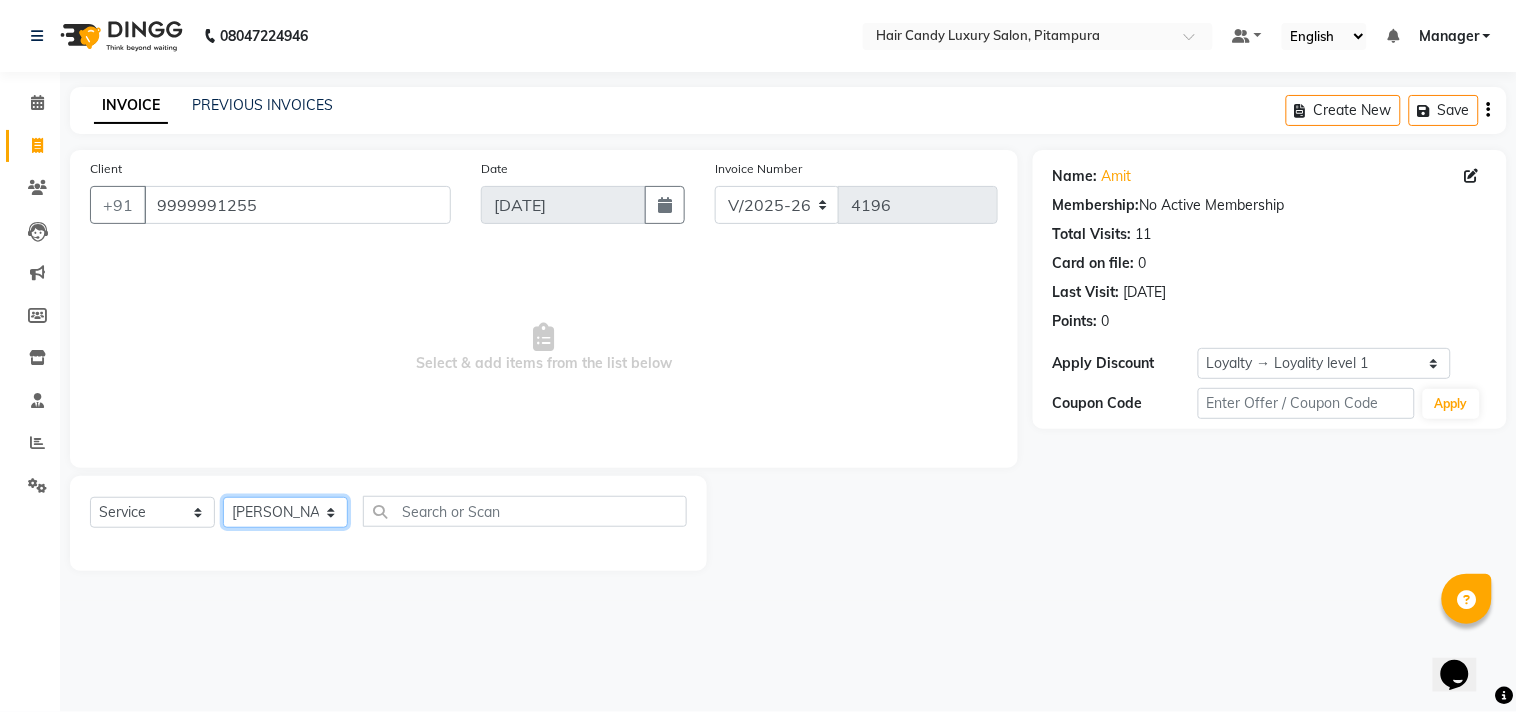 click on "Select Stylist [PERSON_NAME] [PERSON_NAME]  [PERSON_NAME] [PERSON_NAME] [PERSON_NAME] [PERSON_NAME]  [PERSON_NAME] KAVITA kunal Manager [PERSON_NAME]  [PERSON_NAME] preeti [PERSON_NAME] [PERSON_NAME] [PERSON_NAME] [PERSON_NAME] [PERSON_NAME] [PERSON_NAME]  [PERSON_NAME] ZAID" 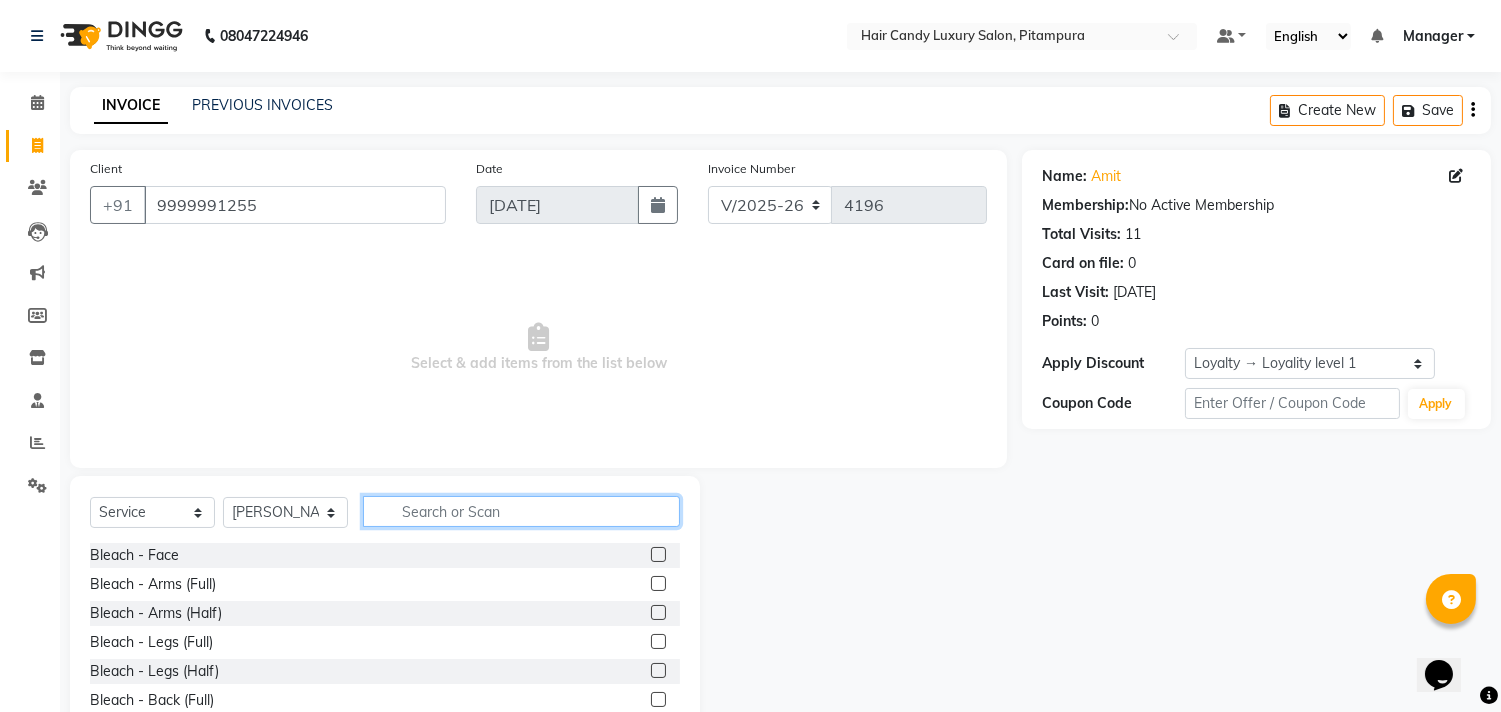 click 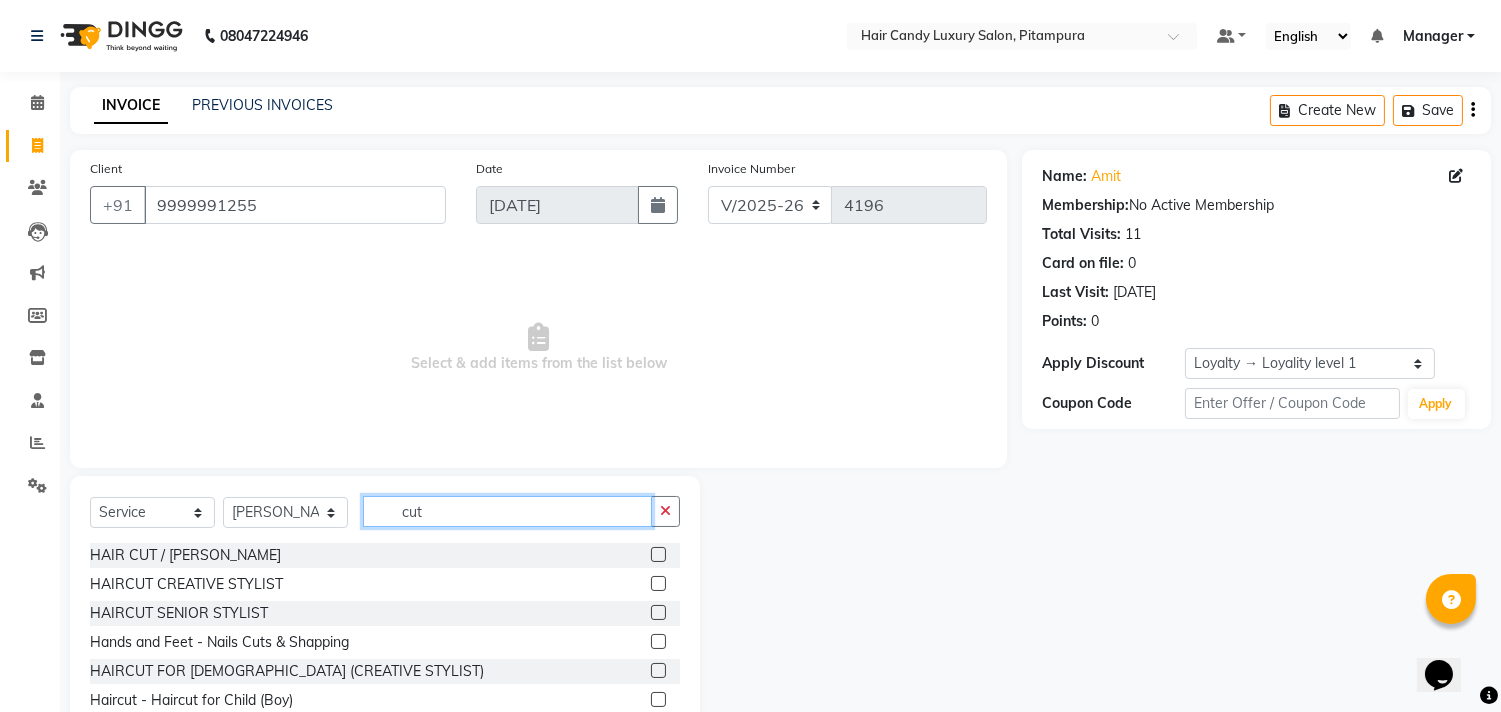 type on "cut" 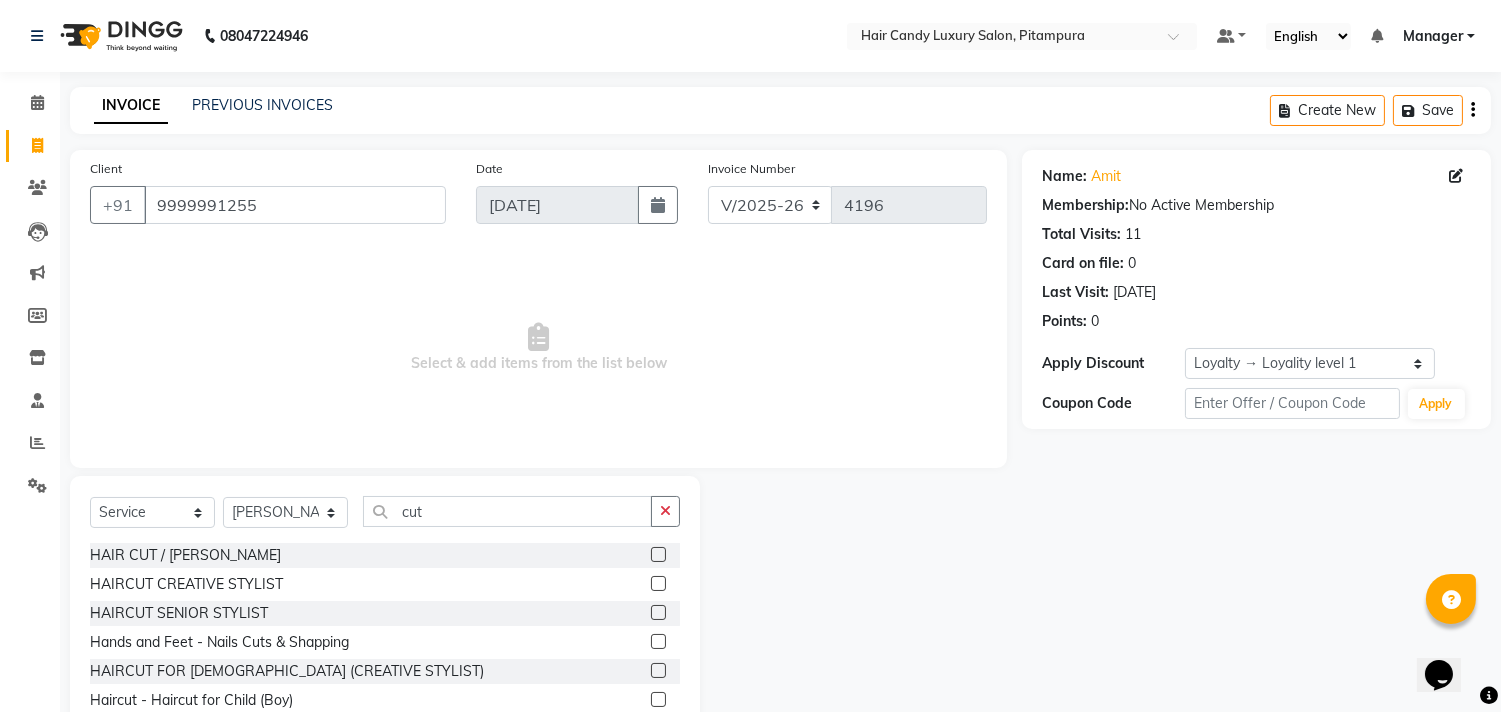 click 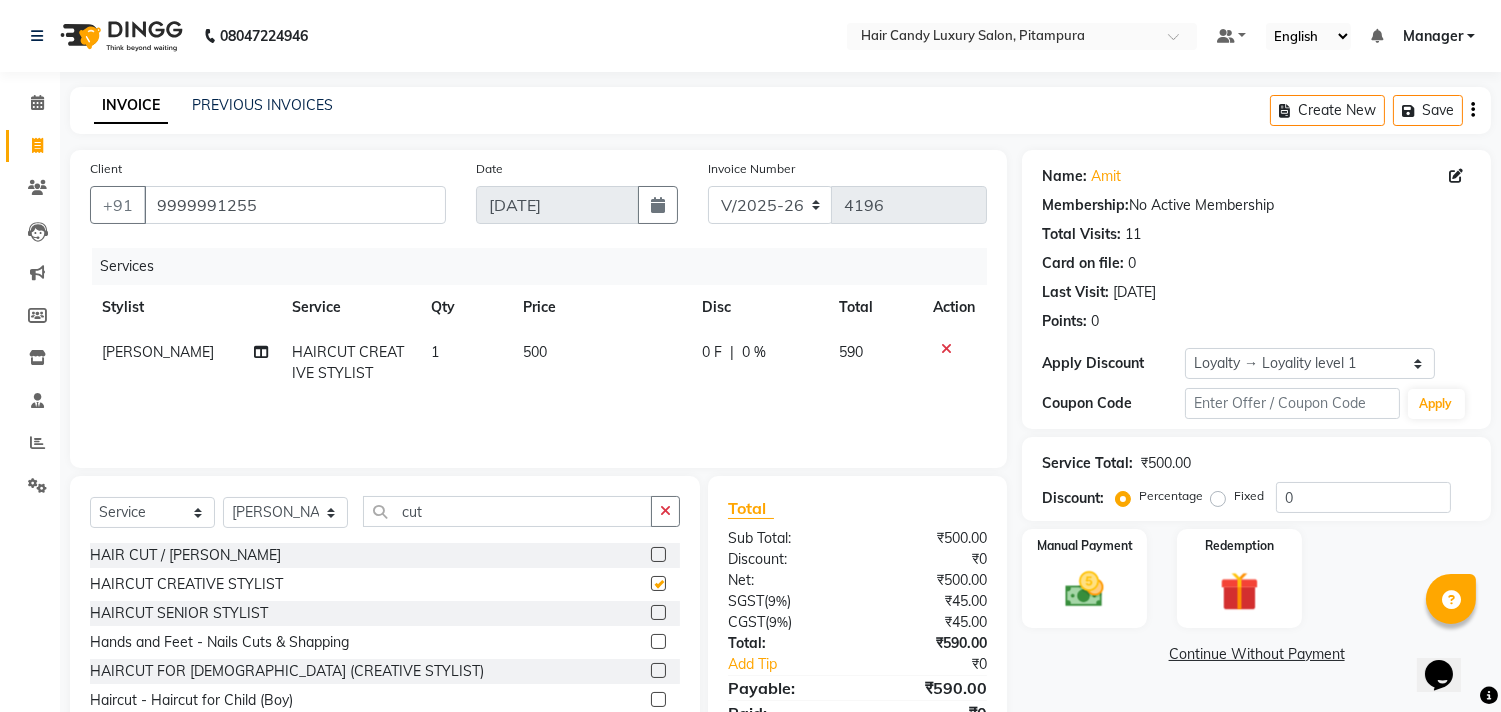 checkbox on "false" 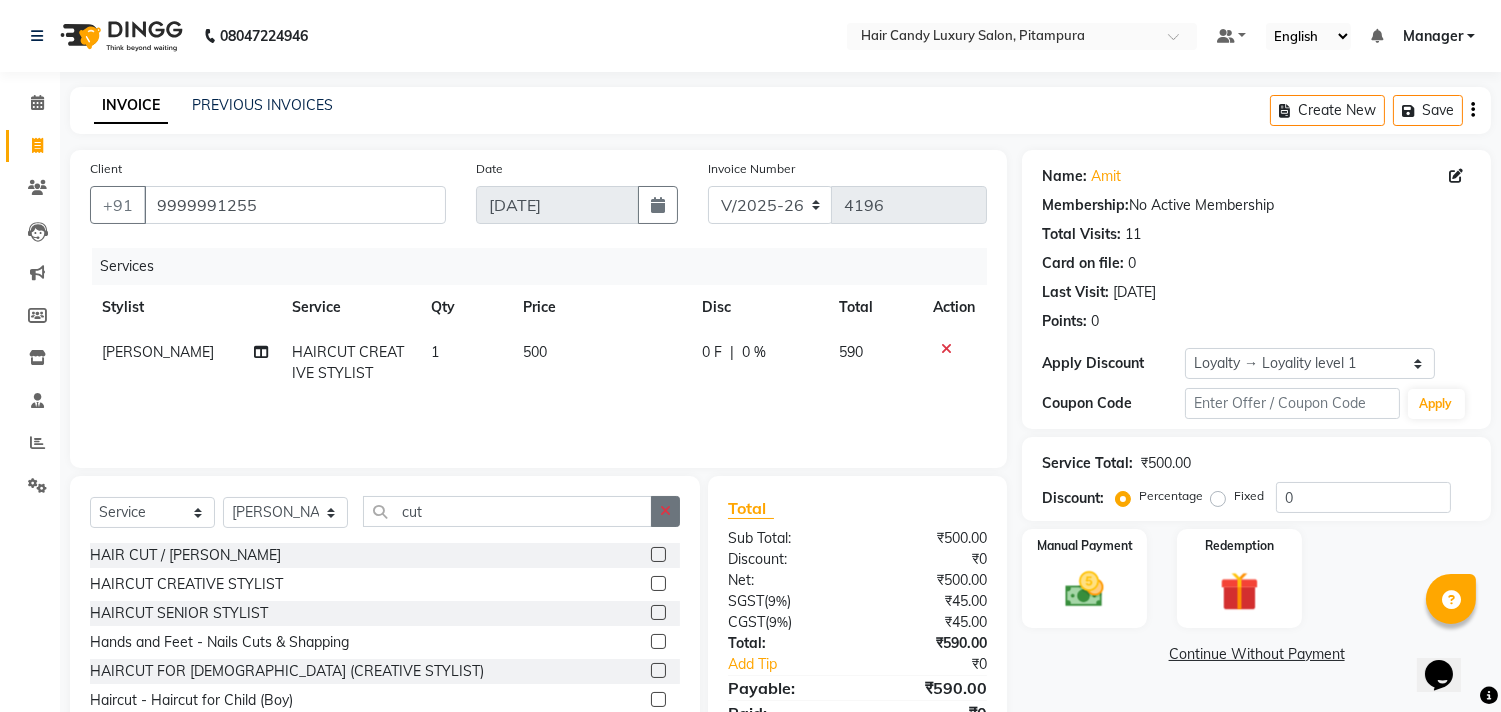 click 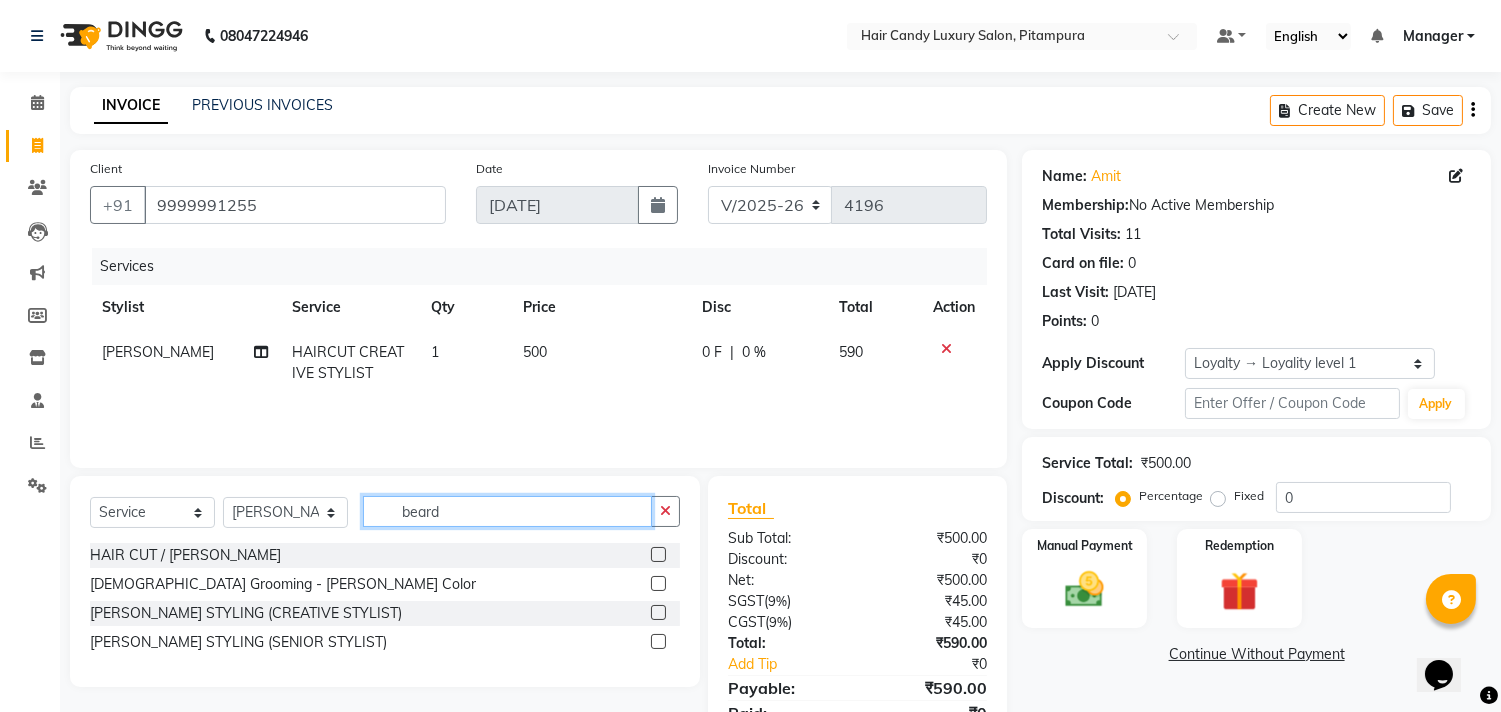 type on "beard" 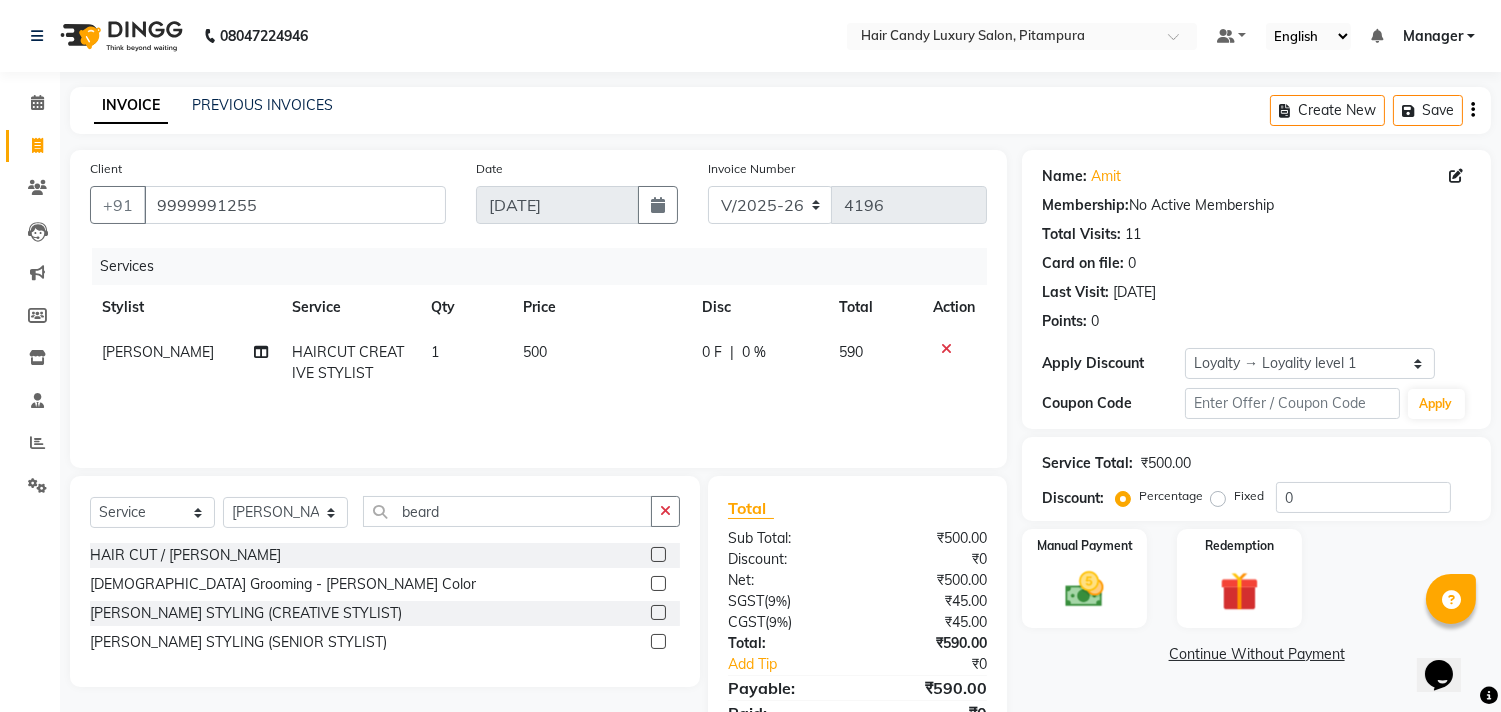 click 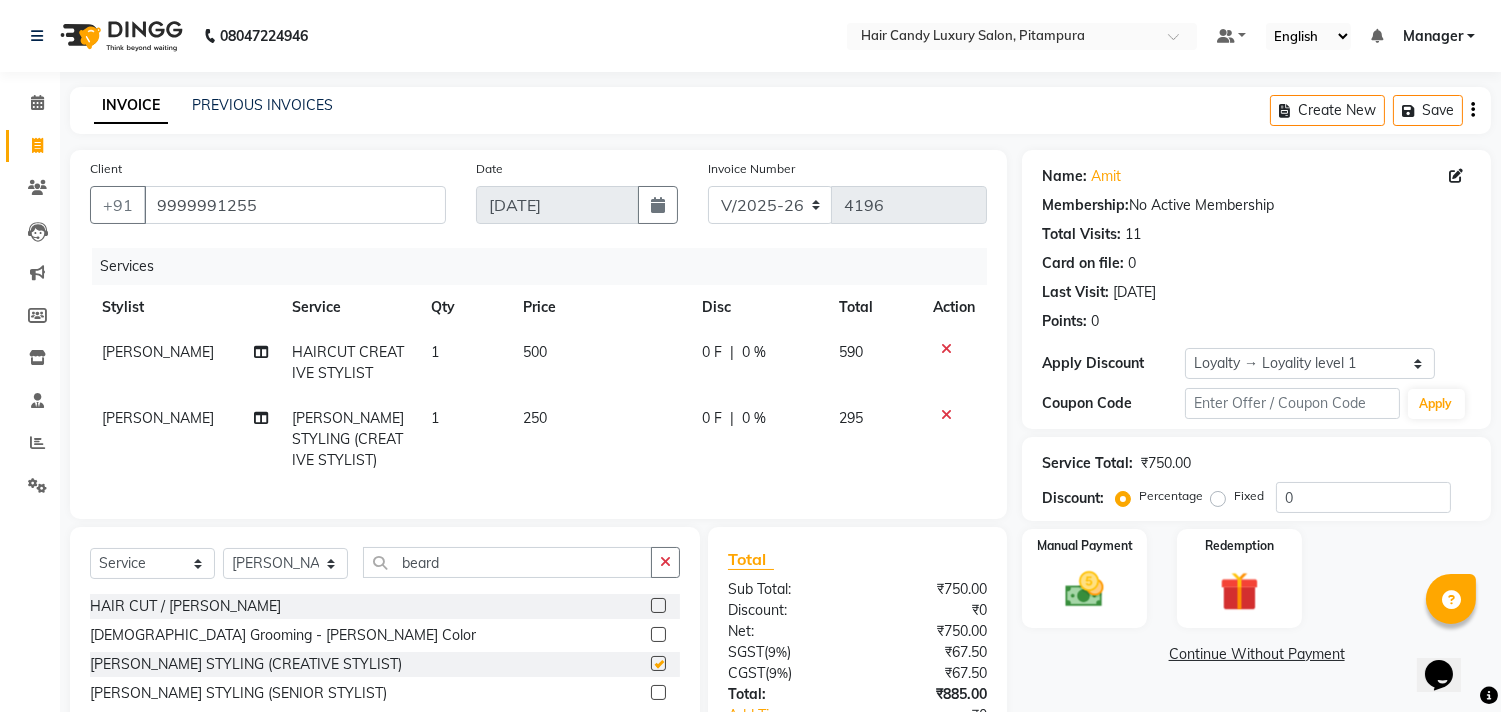 checkbox on "false" 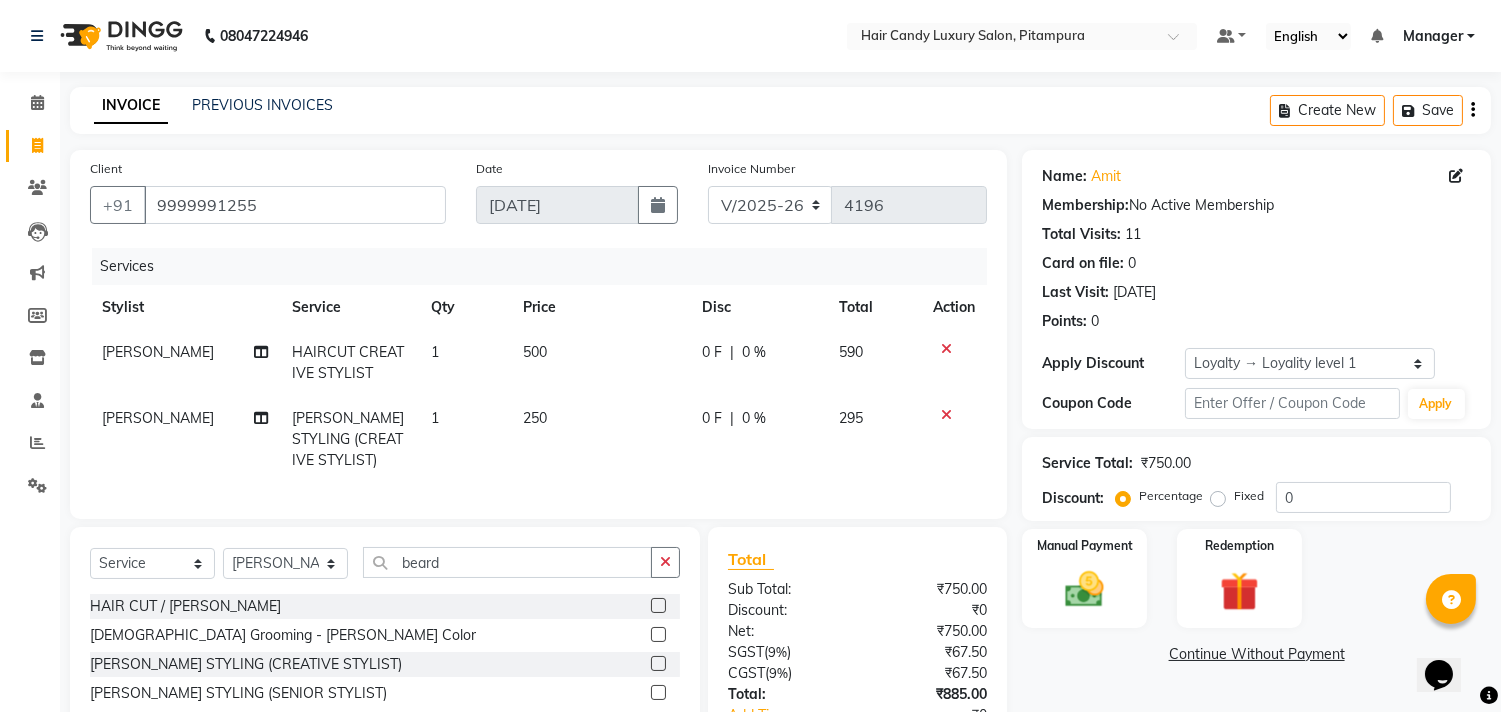 click on "250" 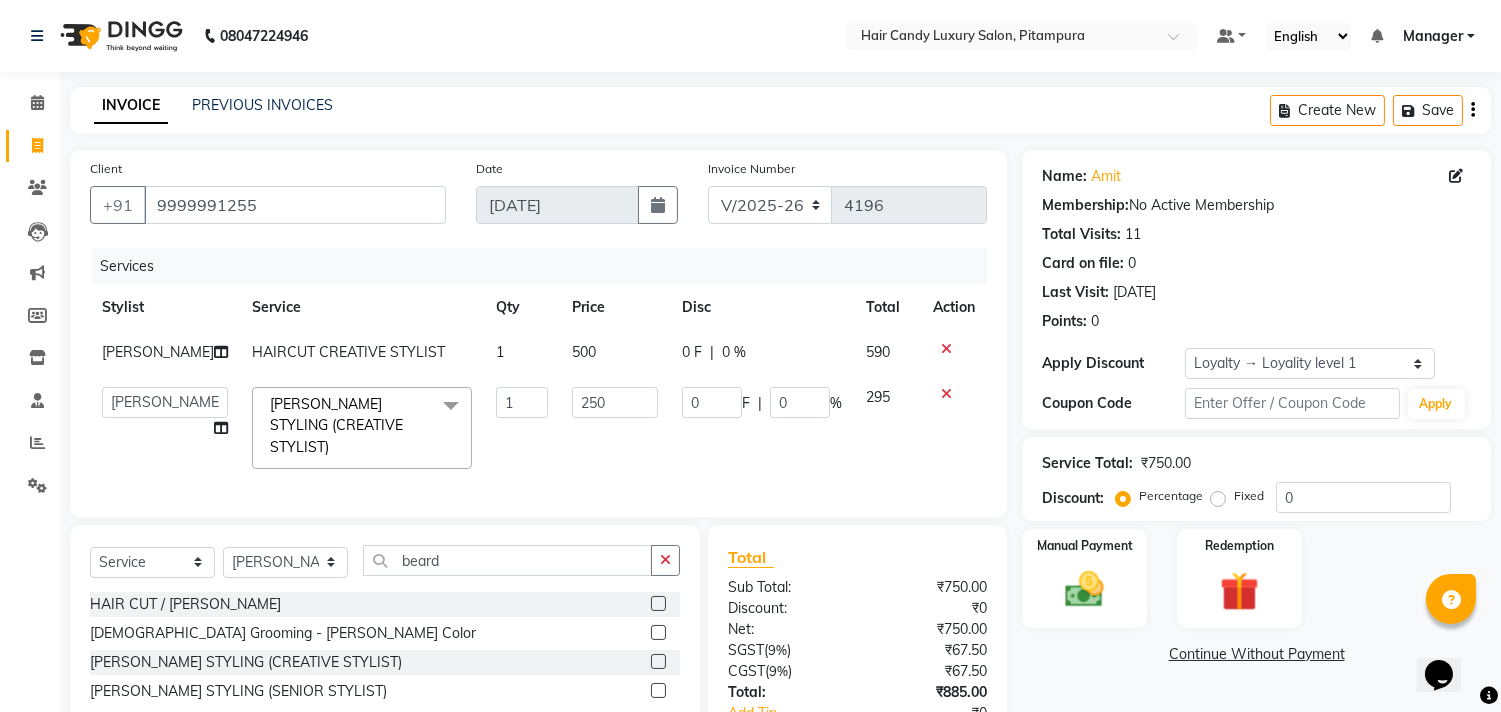 click on "250" 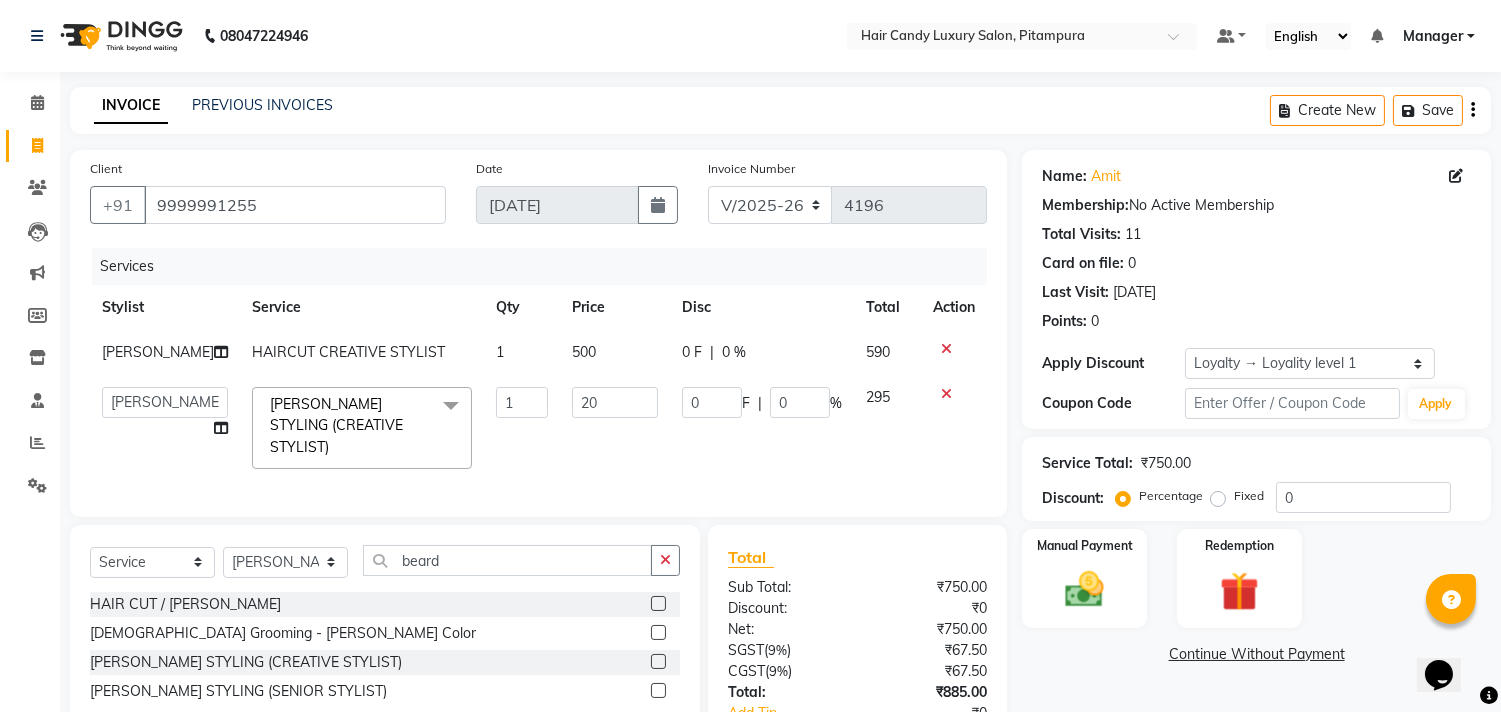 type on "200" 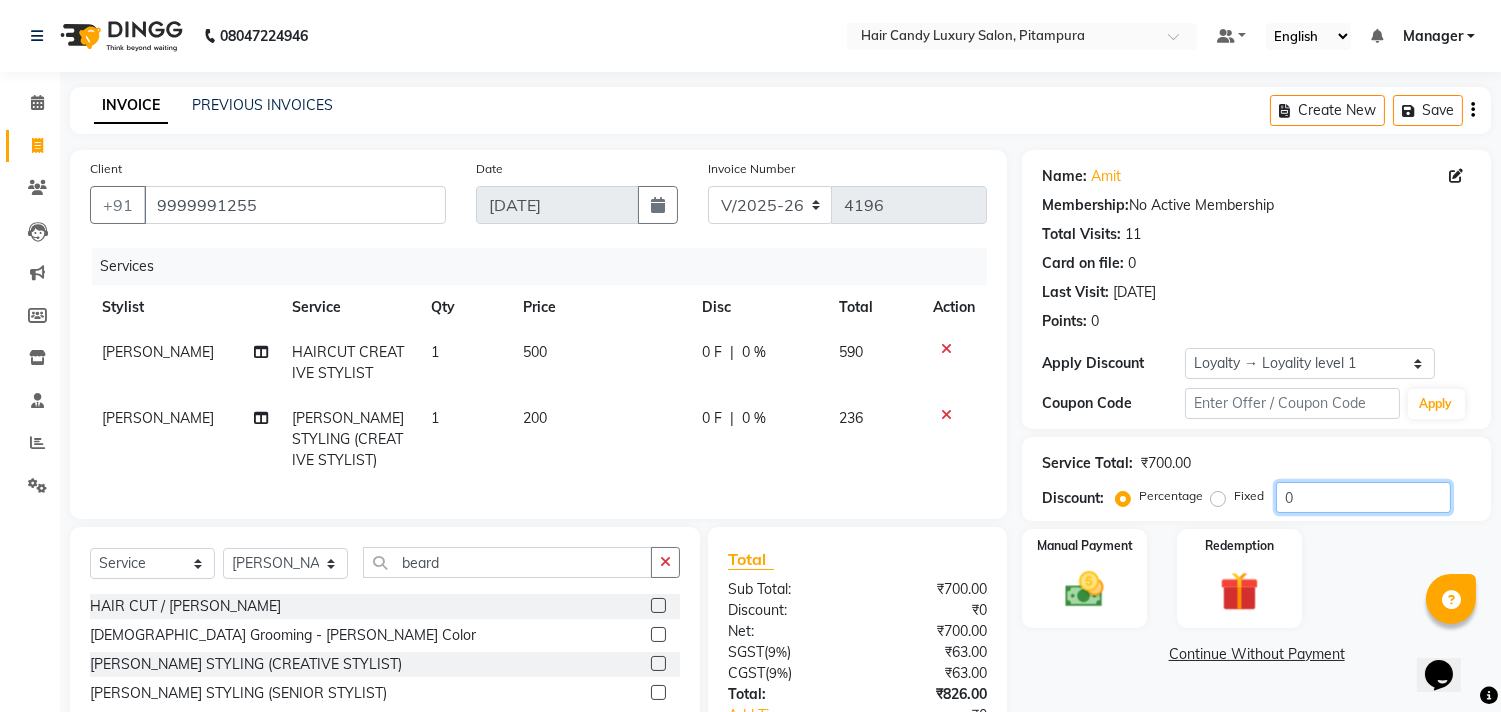 click on "0" 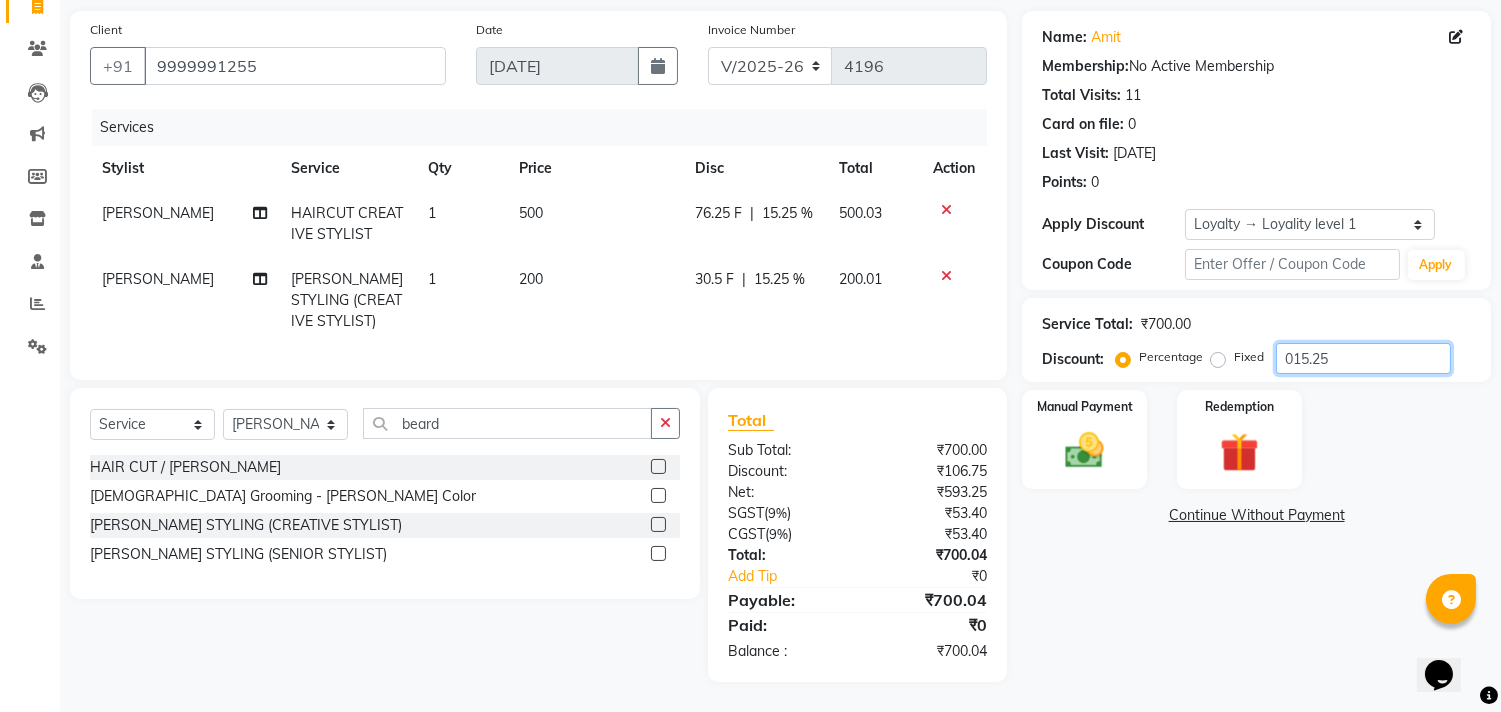 scroll, scrollTop: 155, scrollLeft: 0, axis: vertical 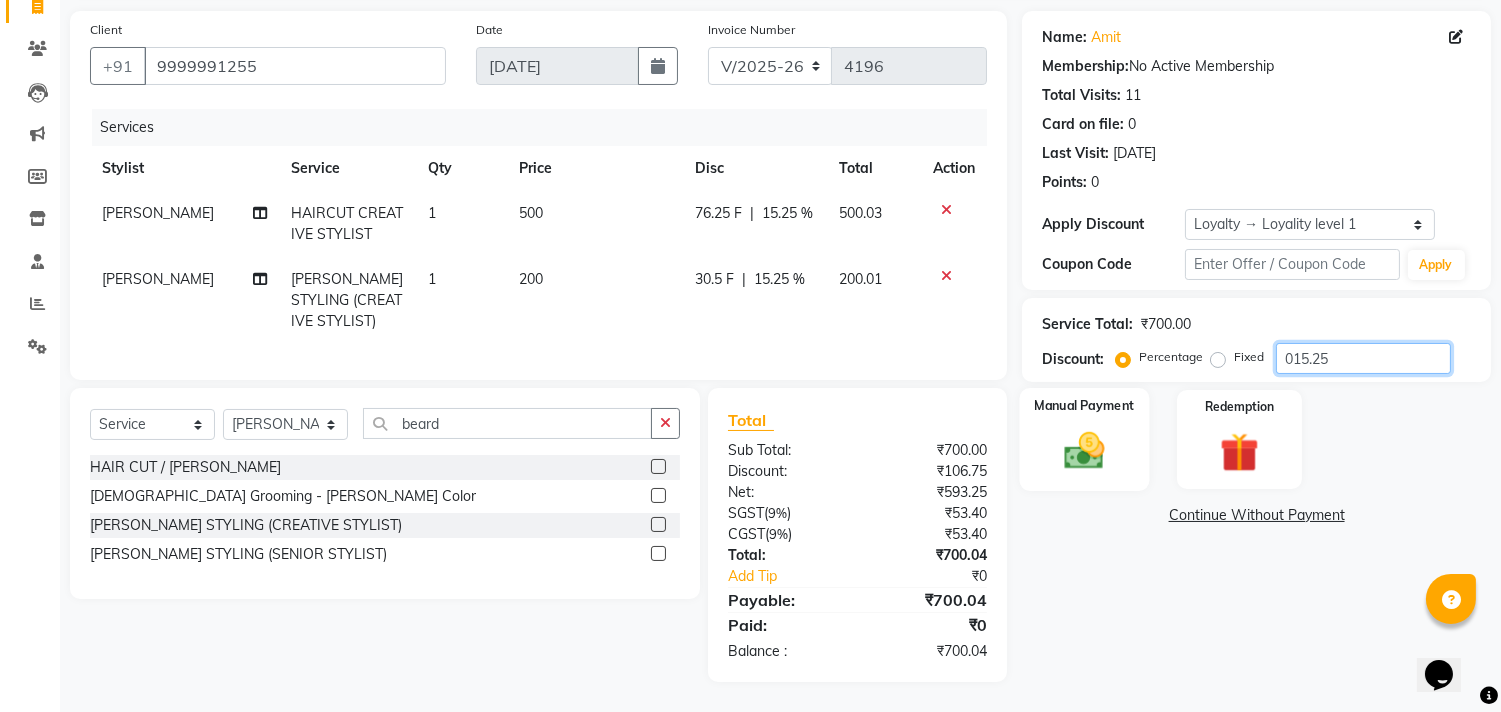 type on "015.25" 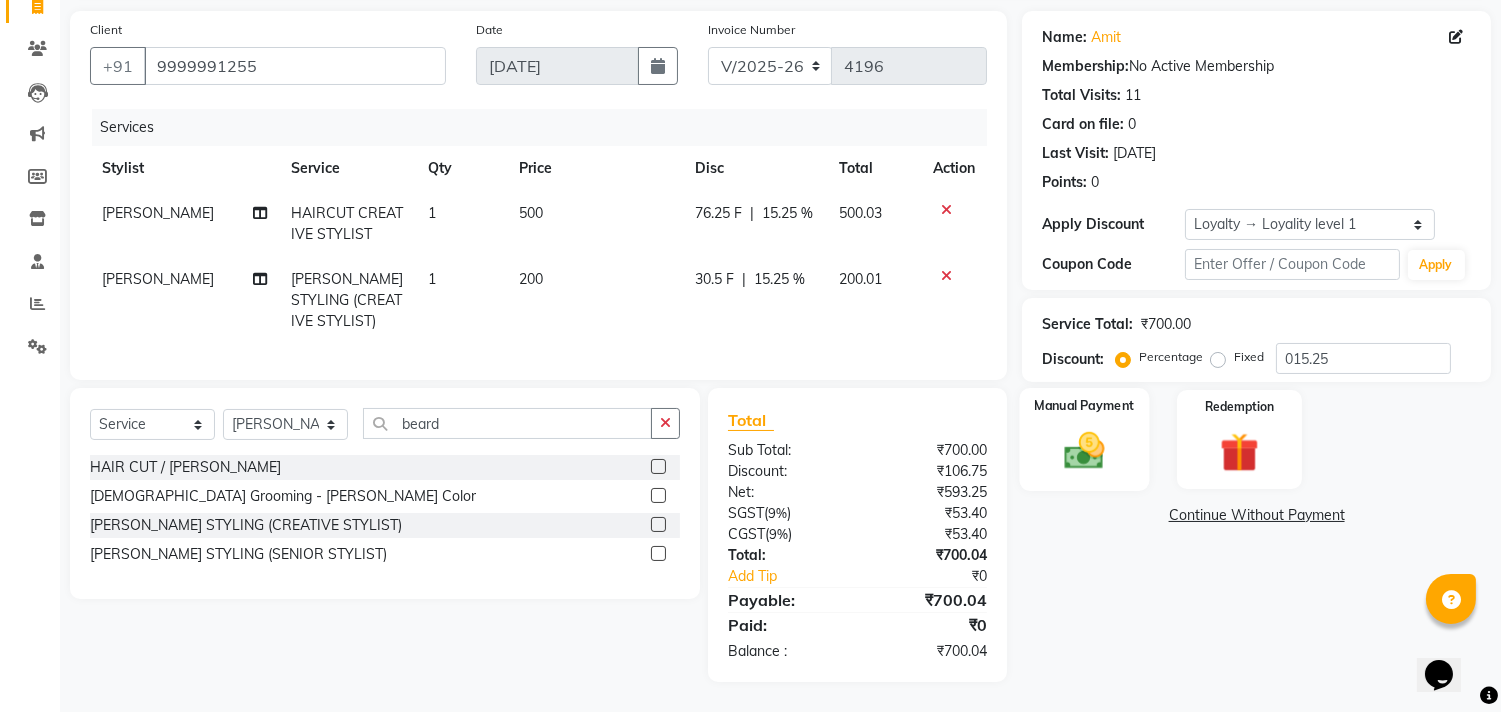 click 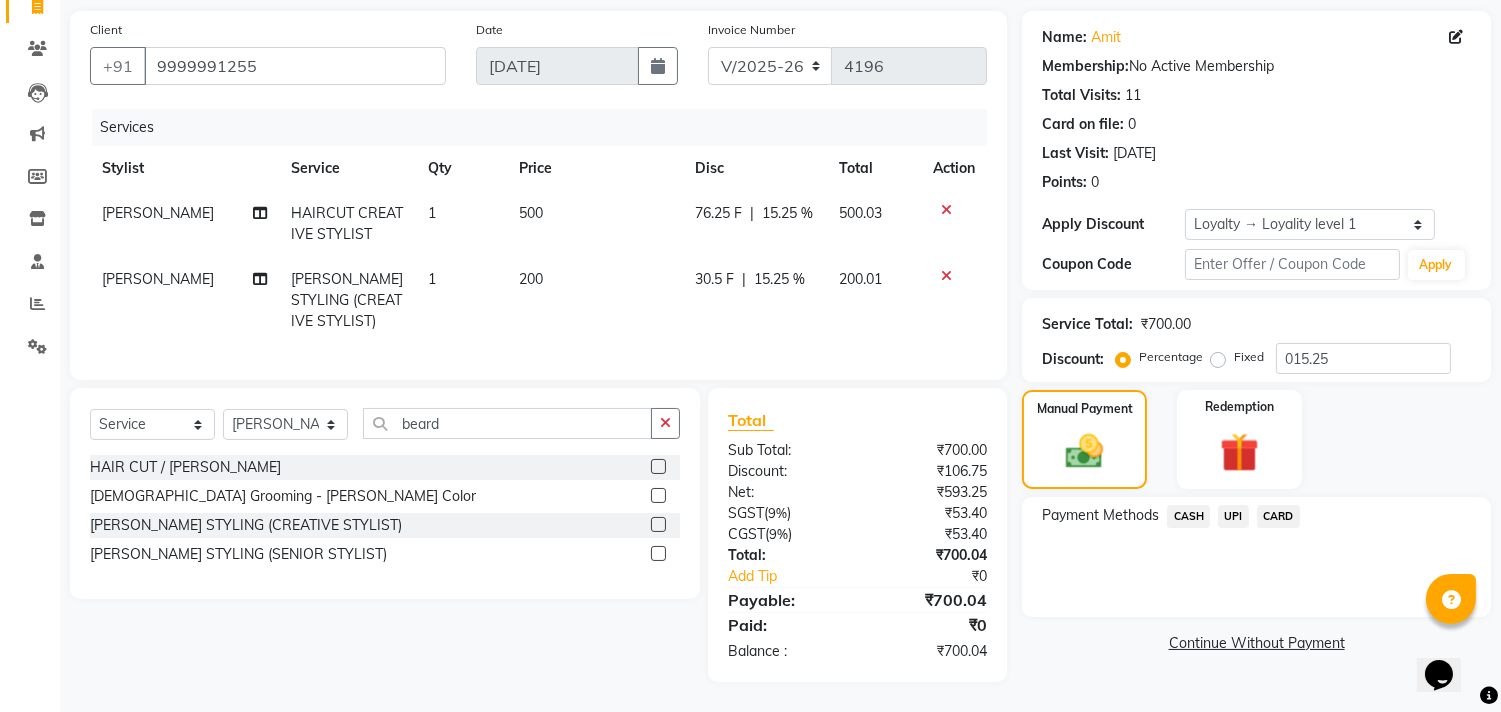 click on "UPI" 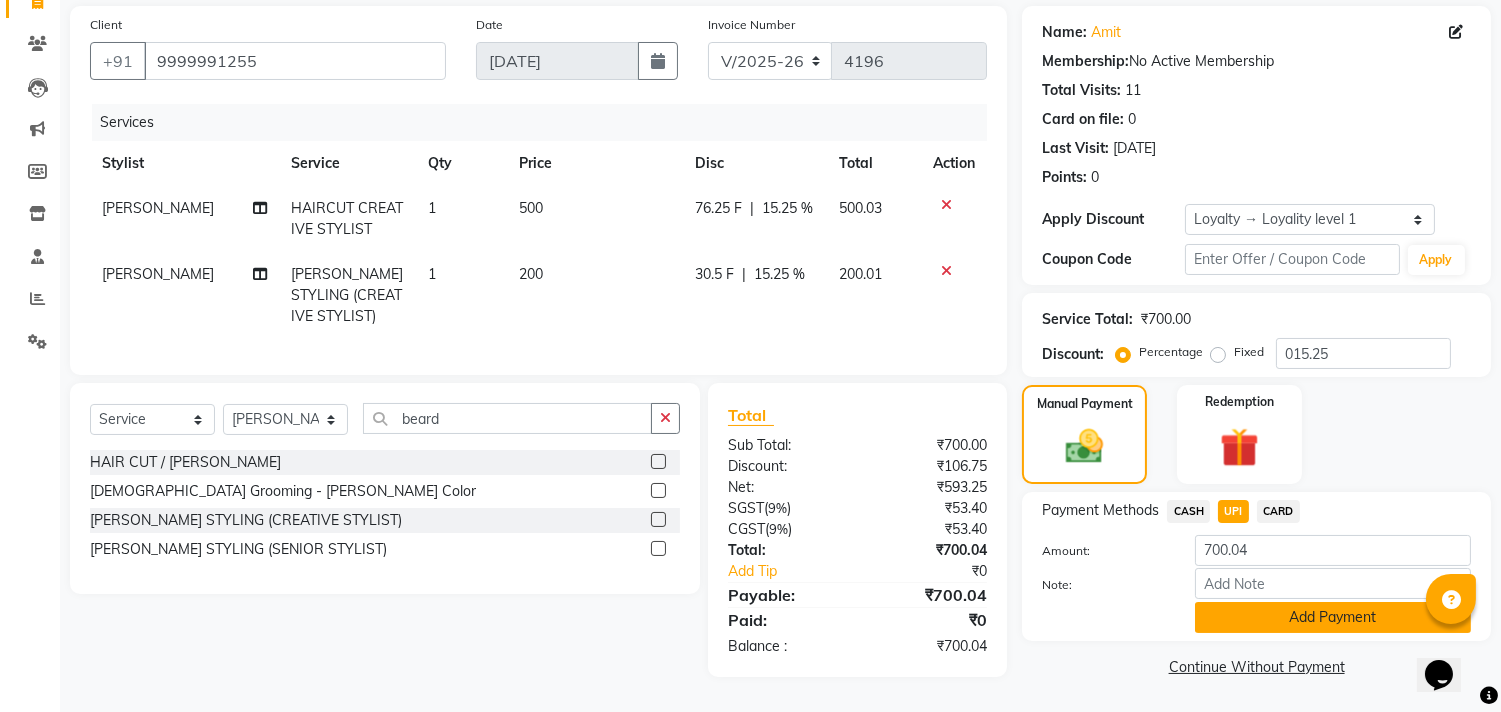 click on "Add Payment" 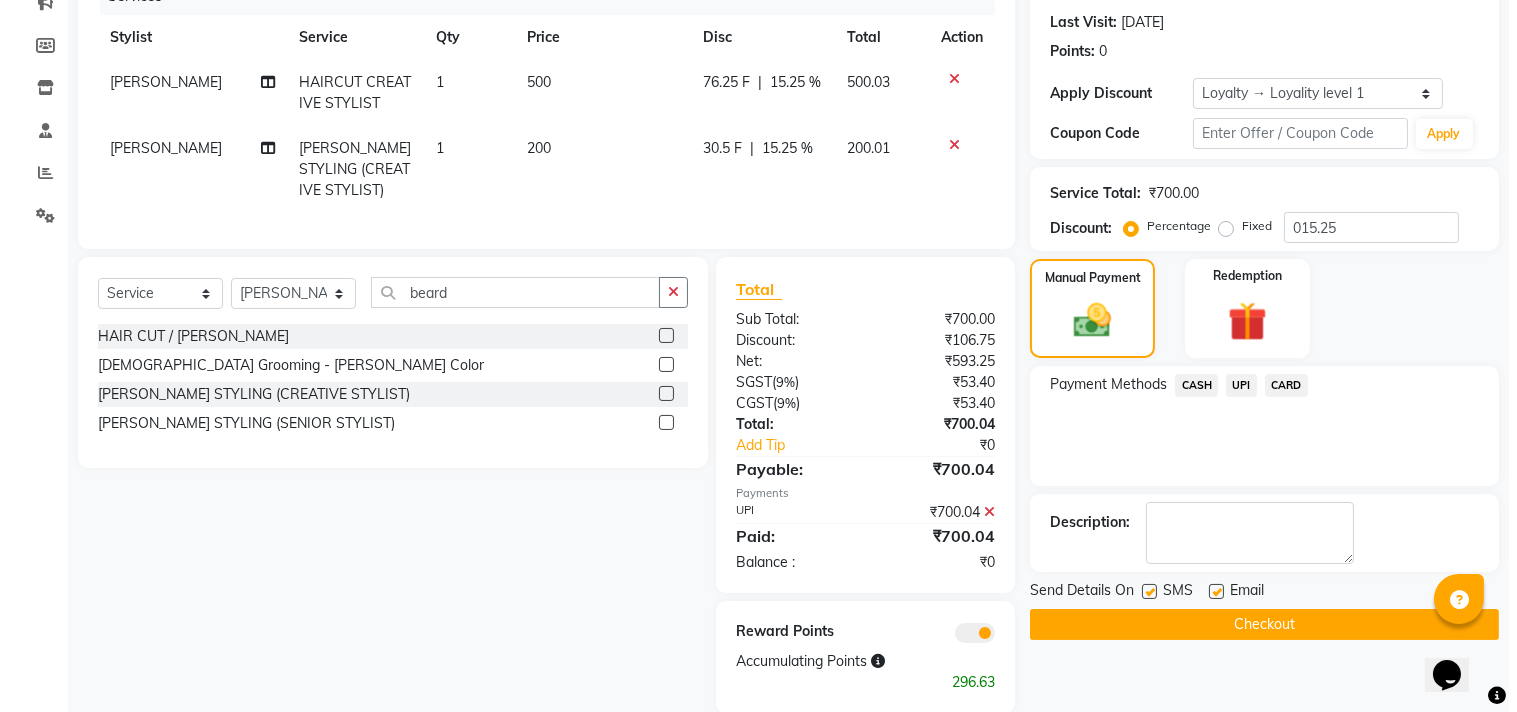 scroll, scrollTop: 317, scrollLeft: 0, axis: vertical 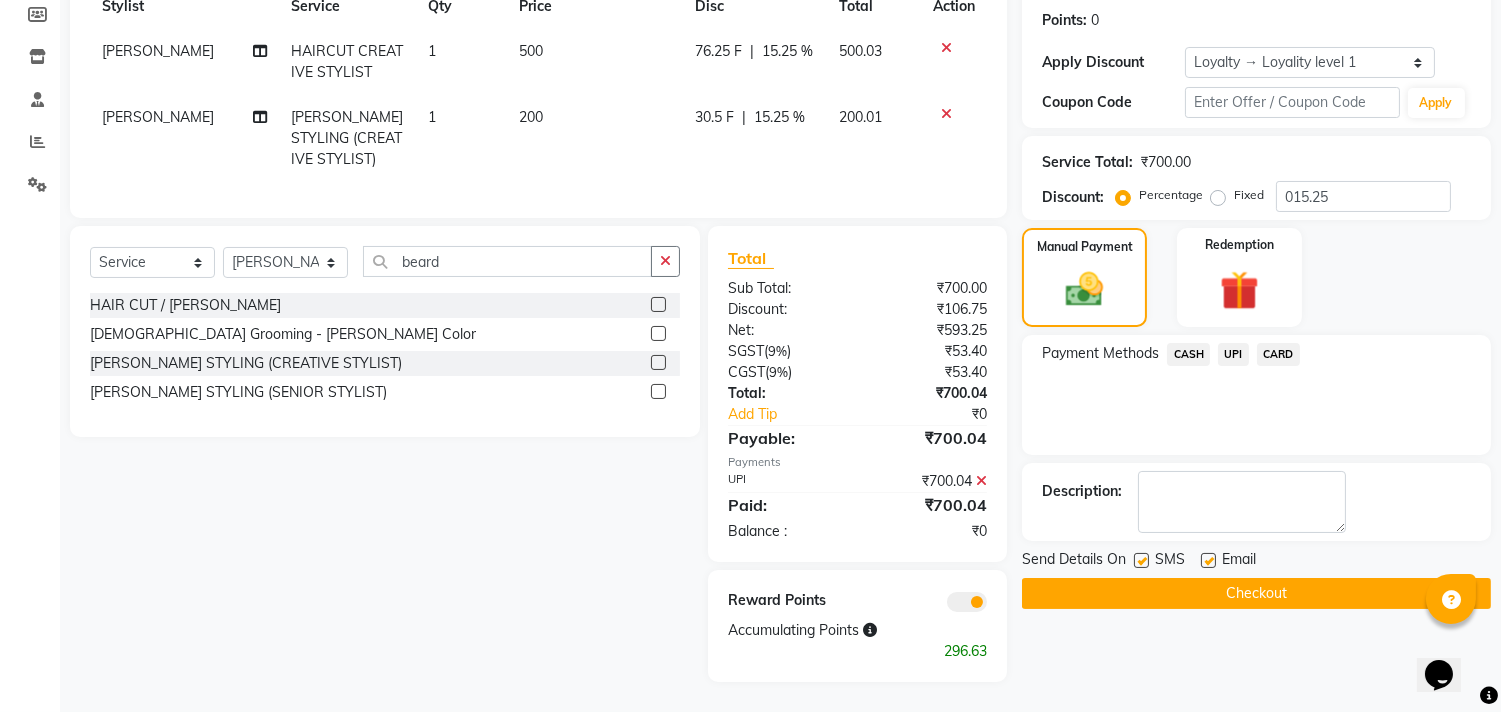 click 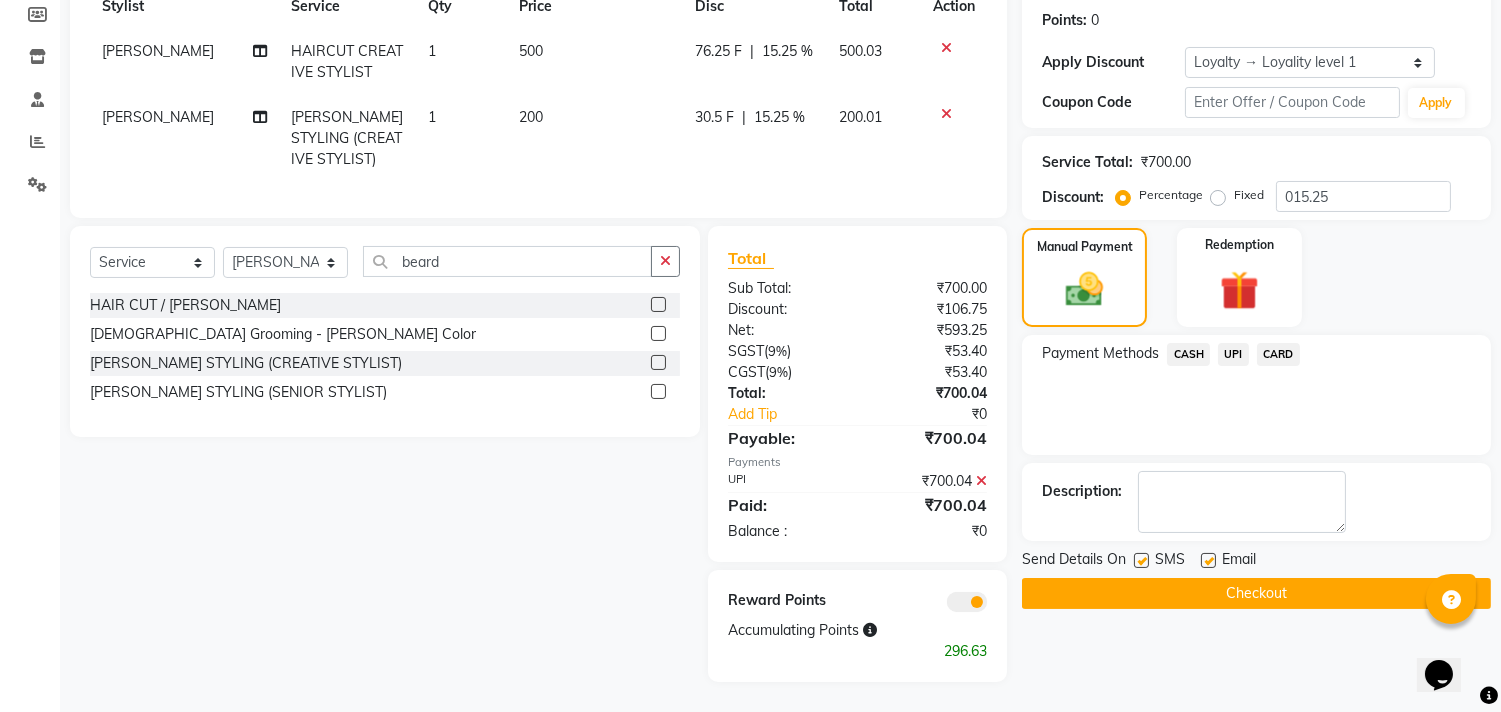 click 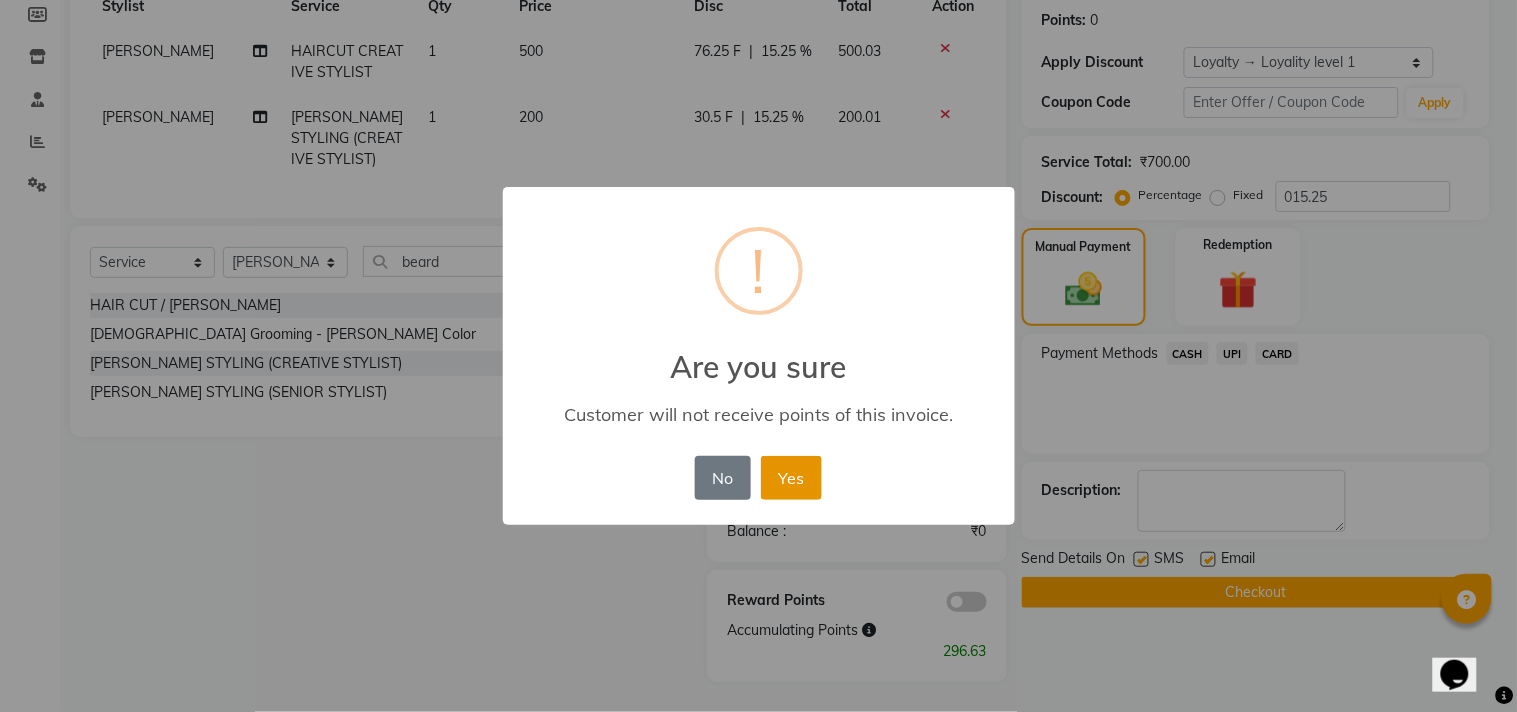 click on "Yes" at bounding box center (791, 478) 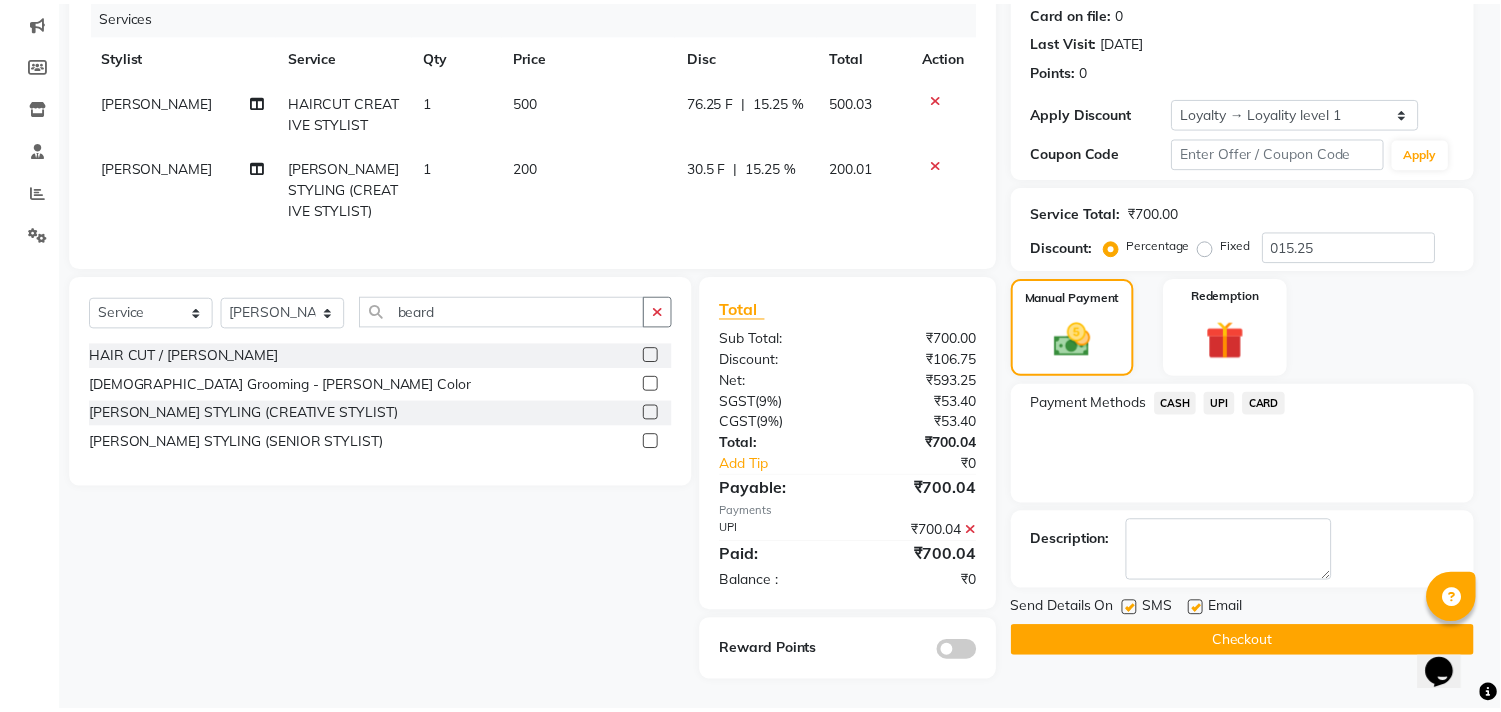 scroll, scrollTop: 267, scrollLeft: 0, axis: vertical 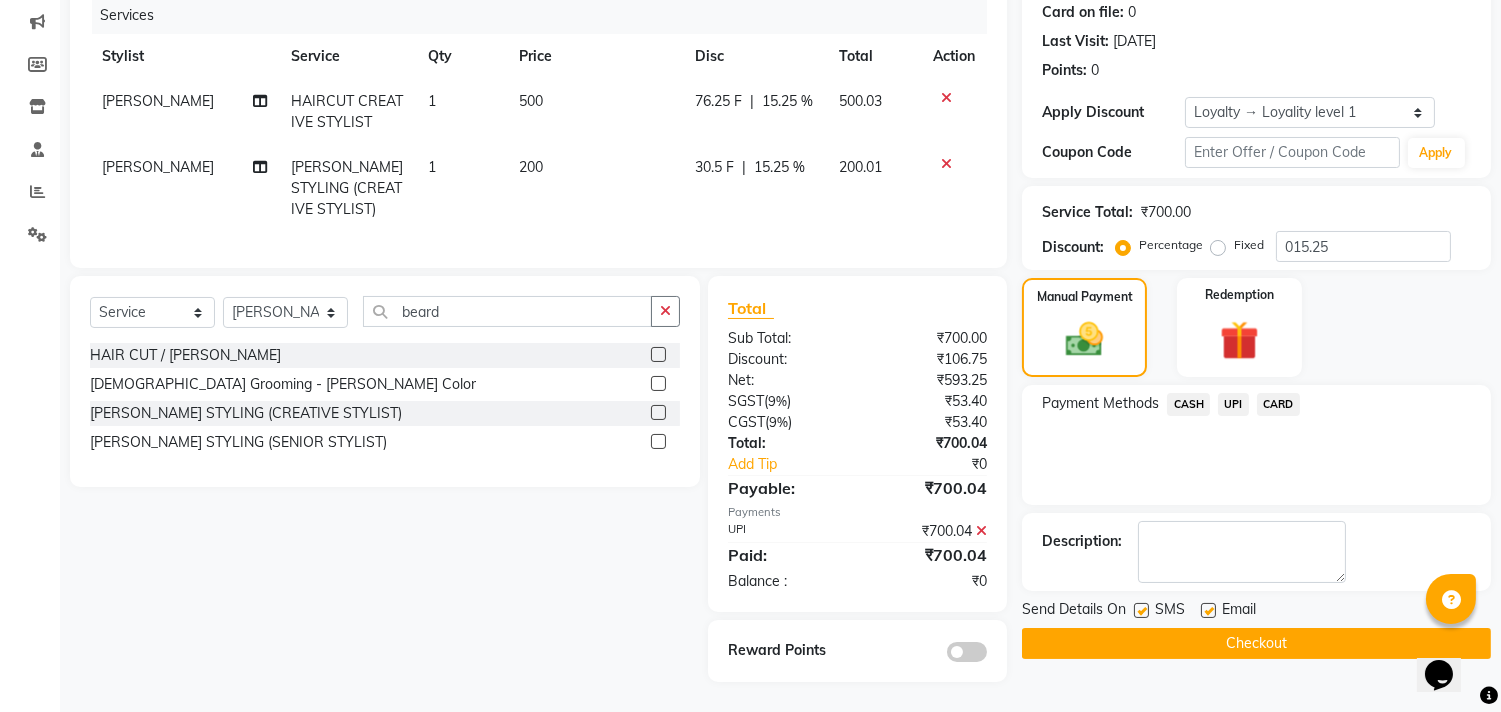 click on "Checkout" 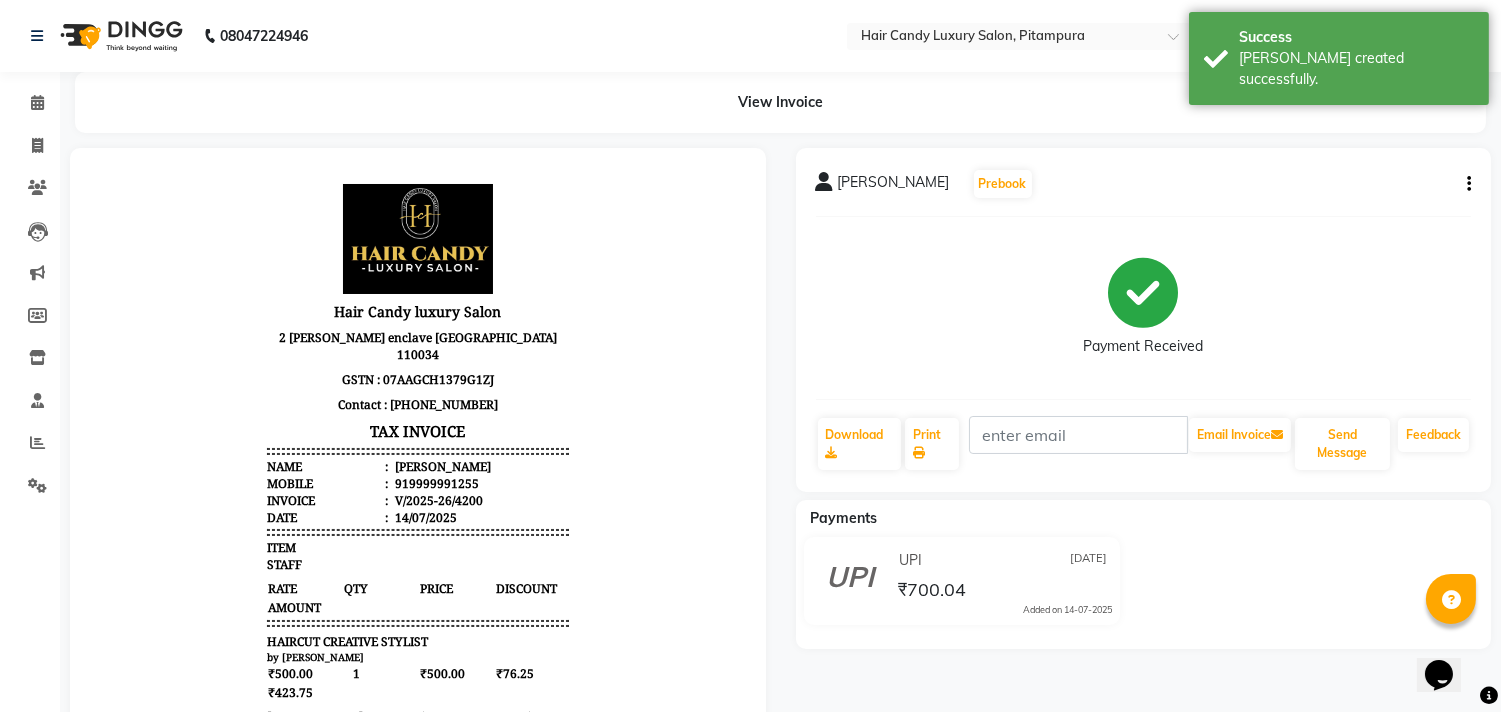 scroll, scrollTop: 0, scrollLeft: 0, axis: both 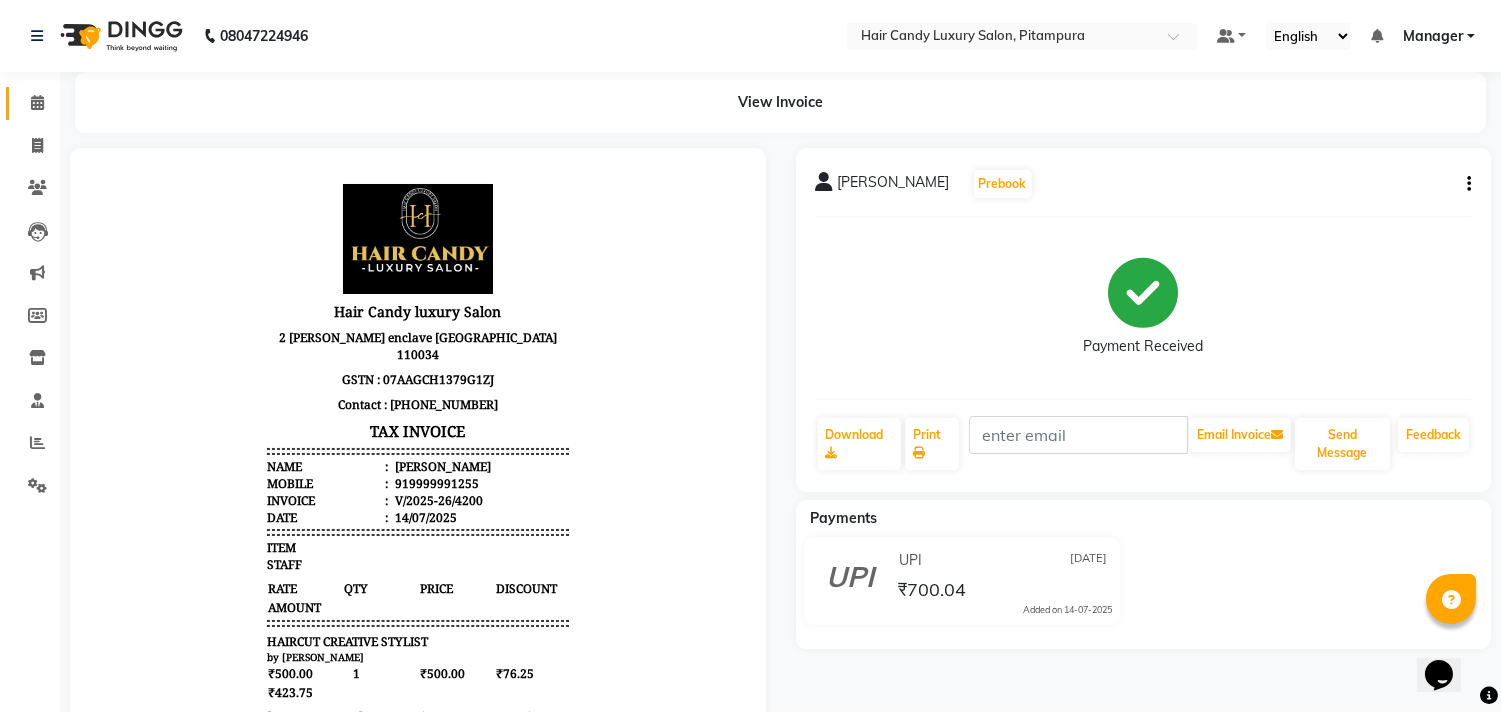 click on "Calendar" 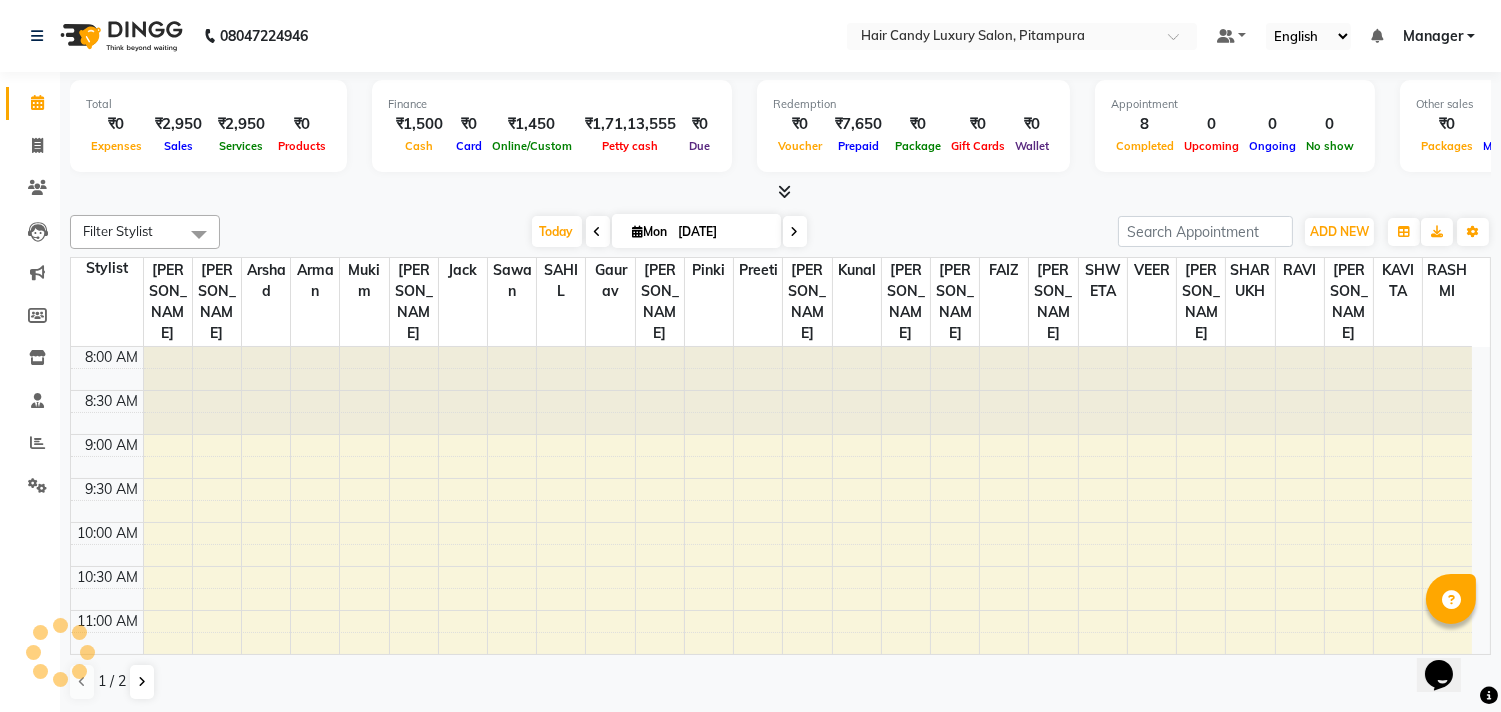 scroll, scrollTop: 0, scrollLeft: 0, axis: both 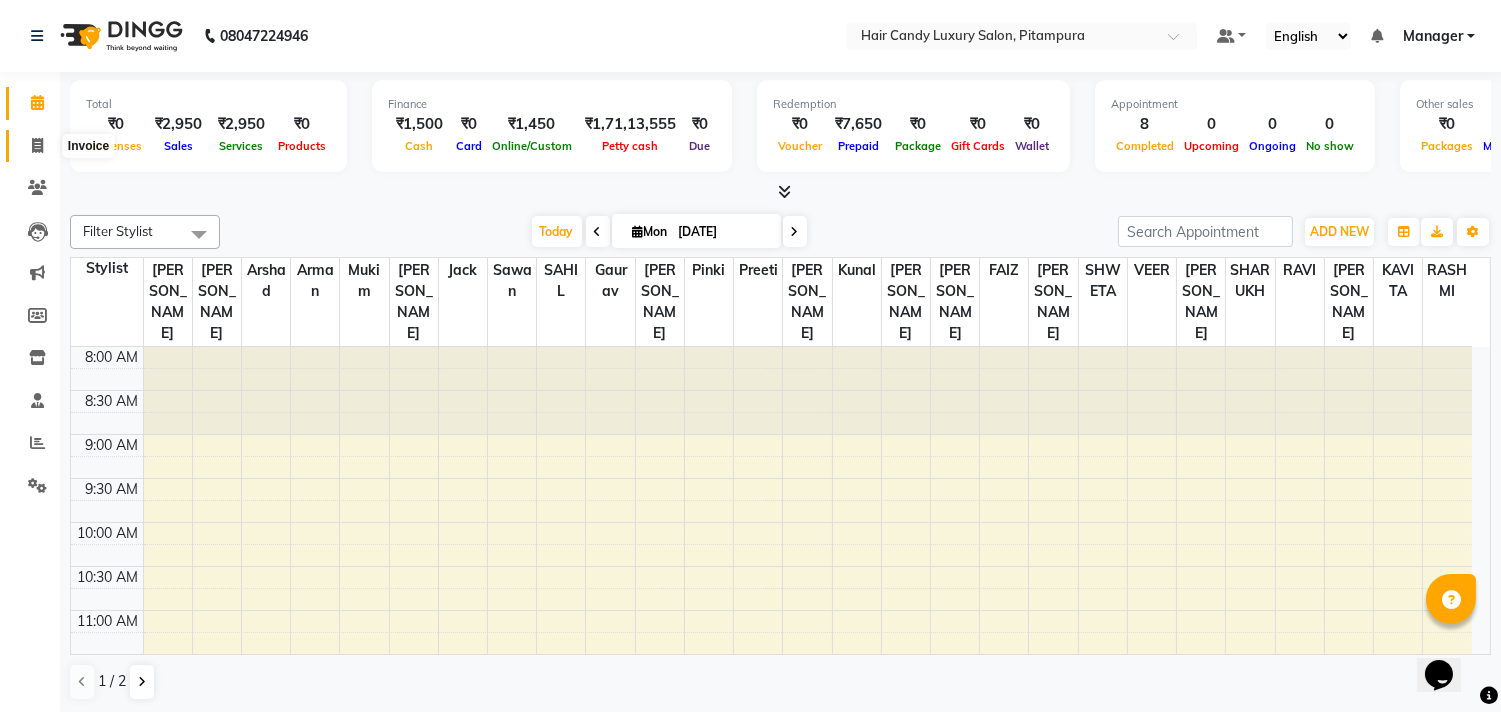 click 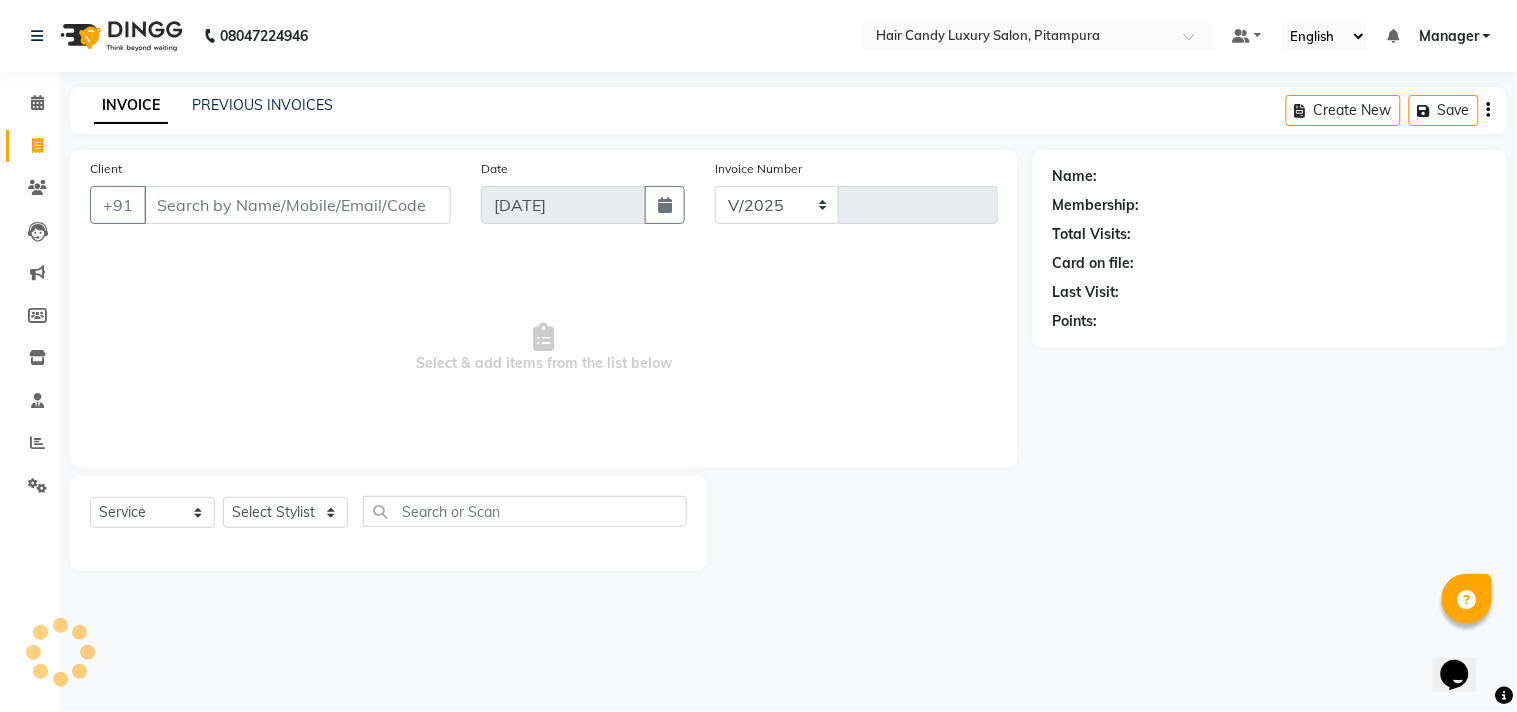 select on "4720" 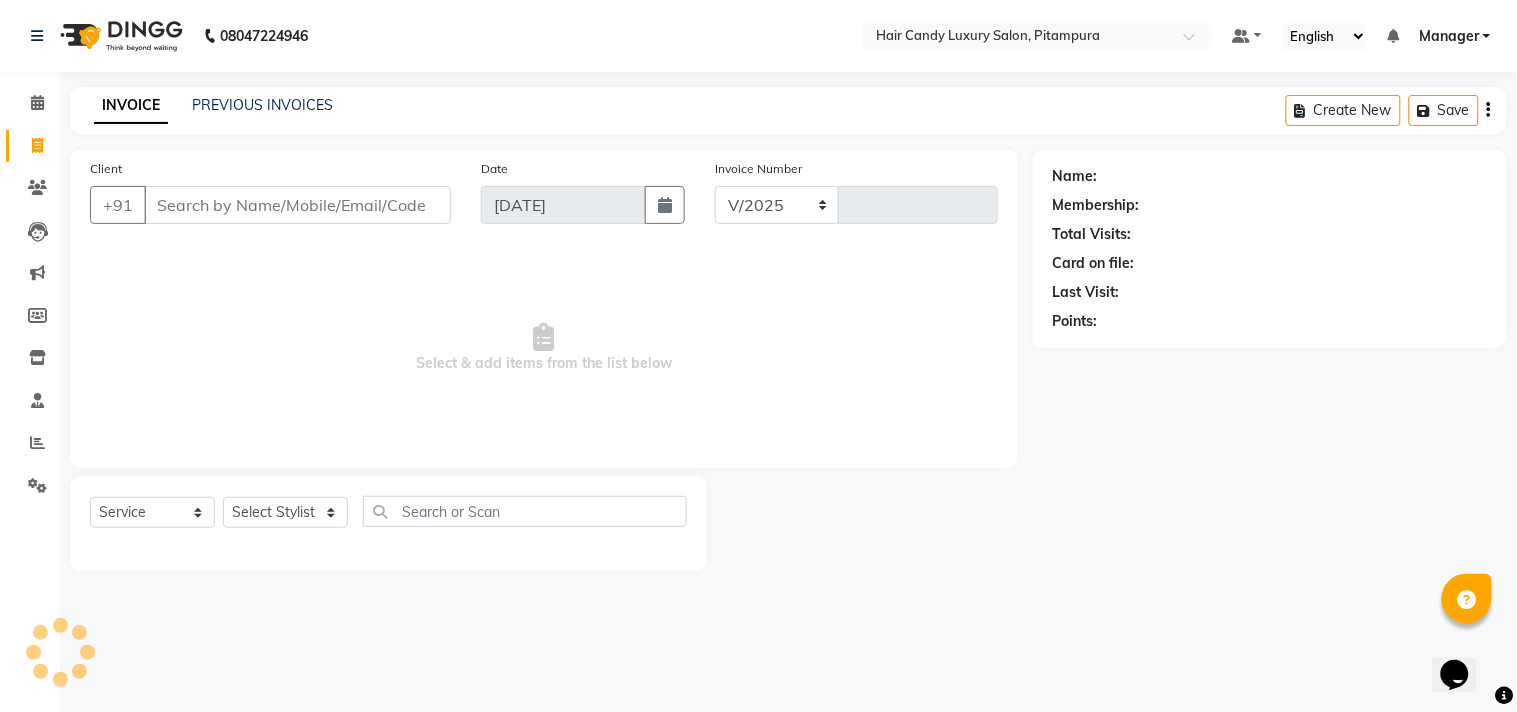 type on "4201" 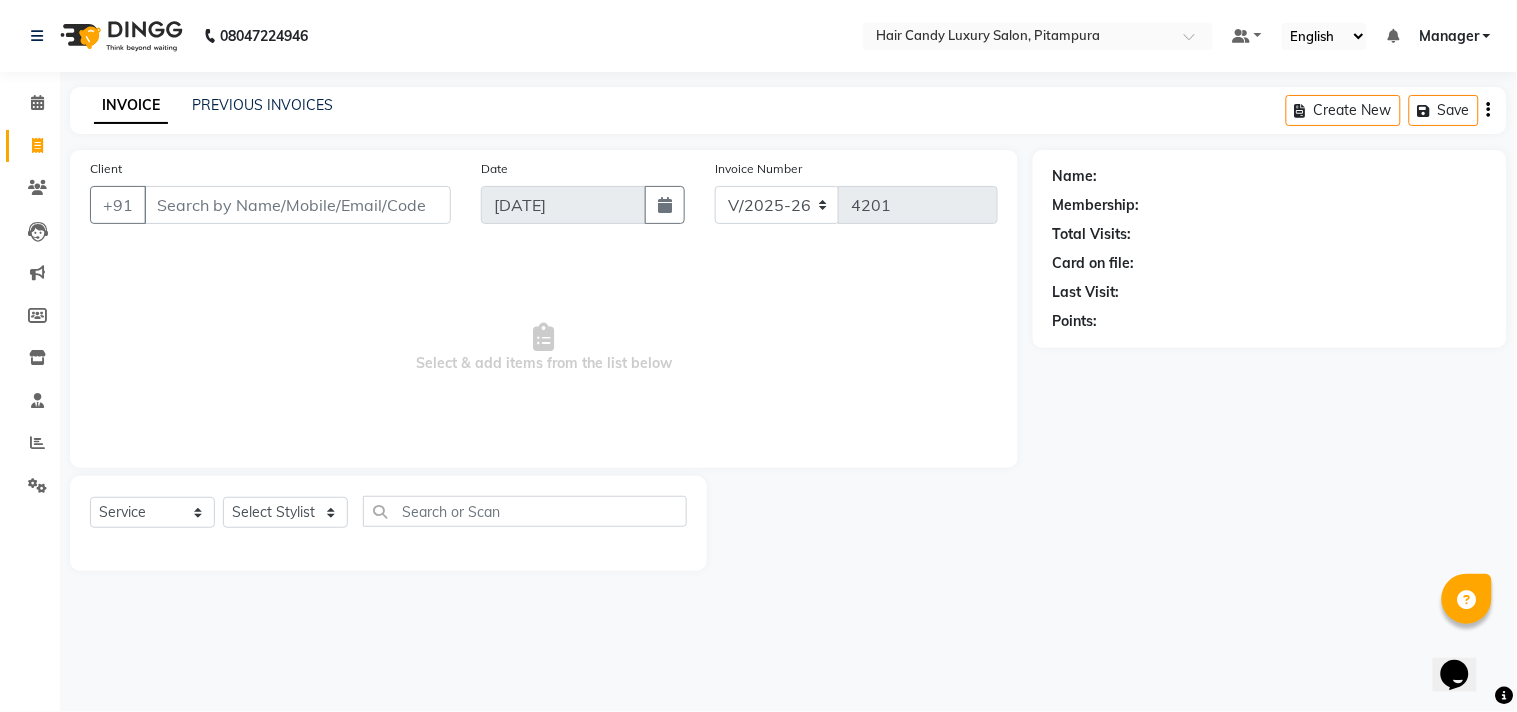 click on "Client" at bounding box center [297, 205] 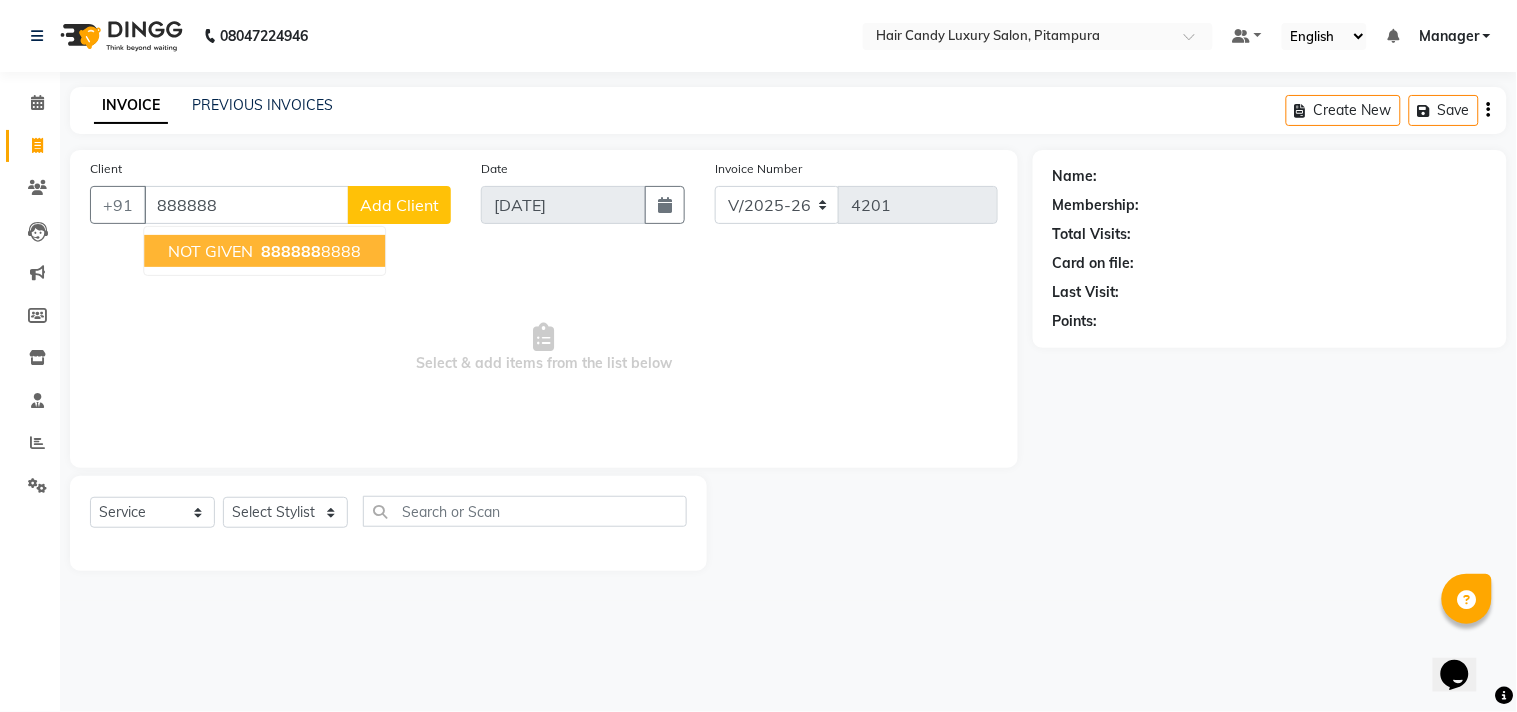 click on "888888 8888" at bounding box center [309, 251] 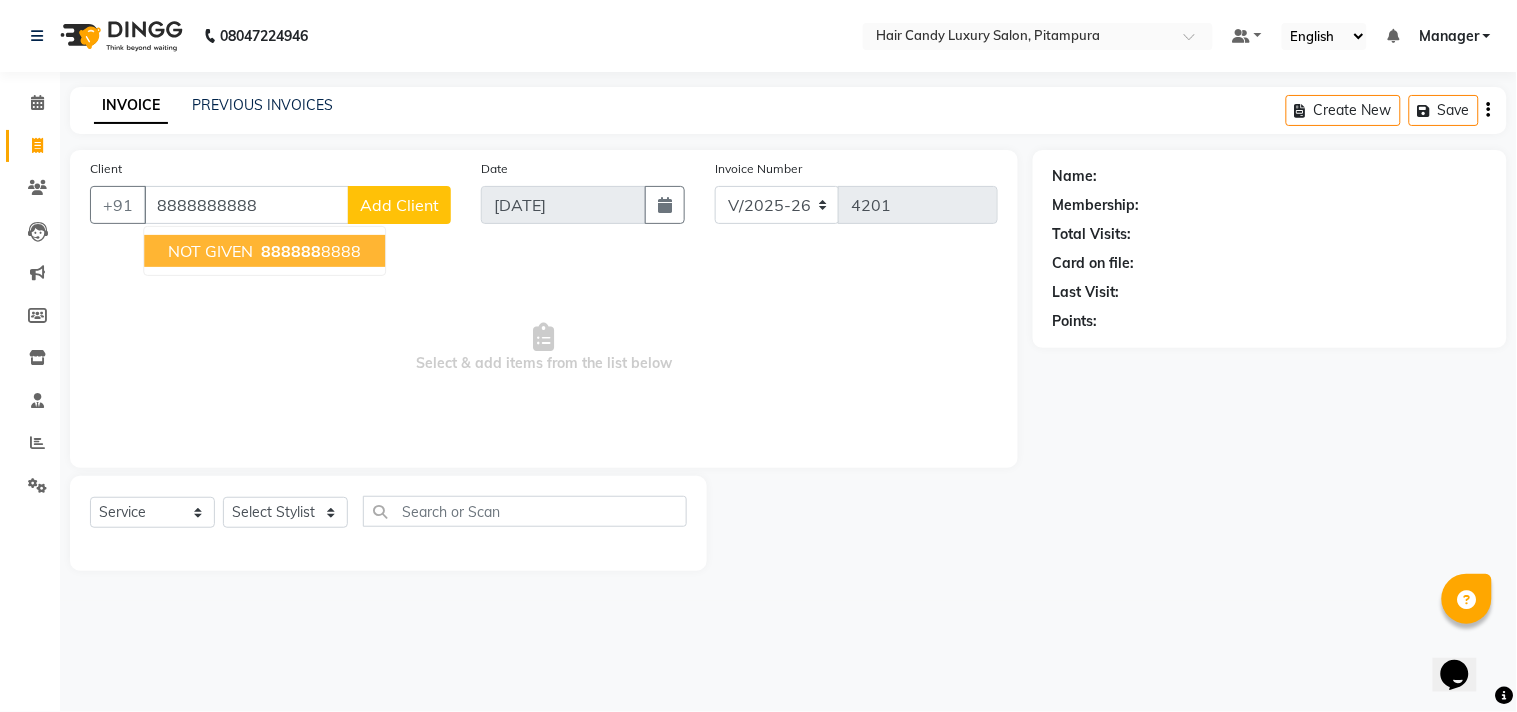 type on "8888888888" 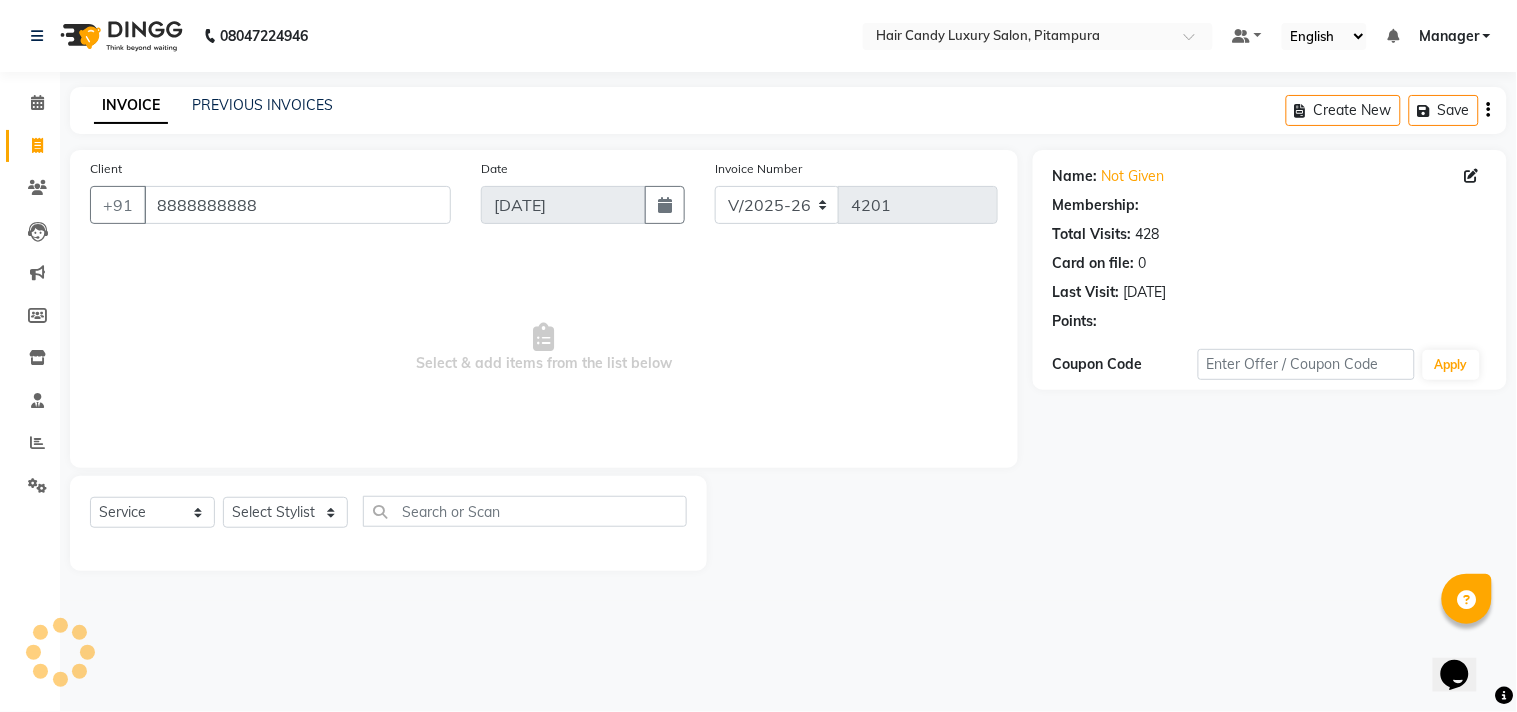 select on "1: Object" 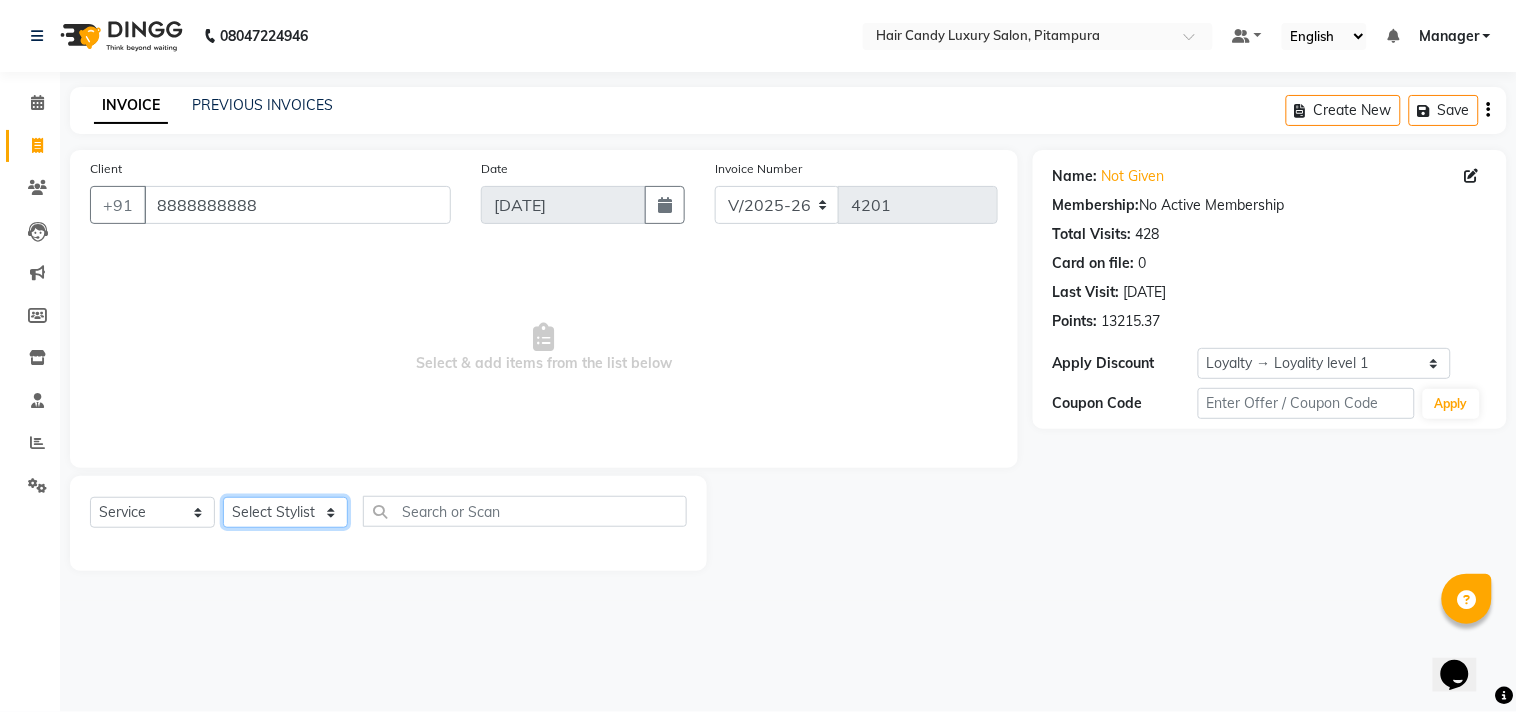 click on "Select Stylist [PERSON_NAME] [PERSON_NAME]  [PERSON_NAME] [PERSON_NAME] [PERSON_NAME] [PERSON_NAME]  [PERSON_NAME] KAVITA kunal Manager [PERSON_NAME]  [PERSON_NAME] preeti [PERSON_NAME] [PERSON_NAME] [PERSON_NAME] [PERSON_NAME] [PERSON_NAME] [PERSON_NAME]  [PERSON_NAME] ZAID" 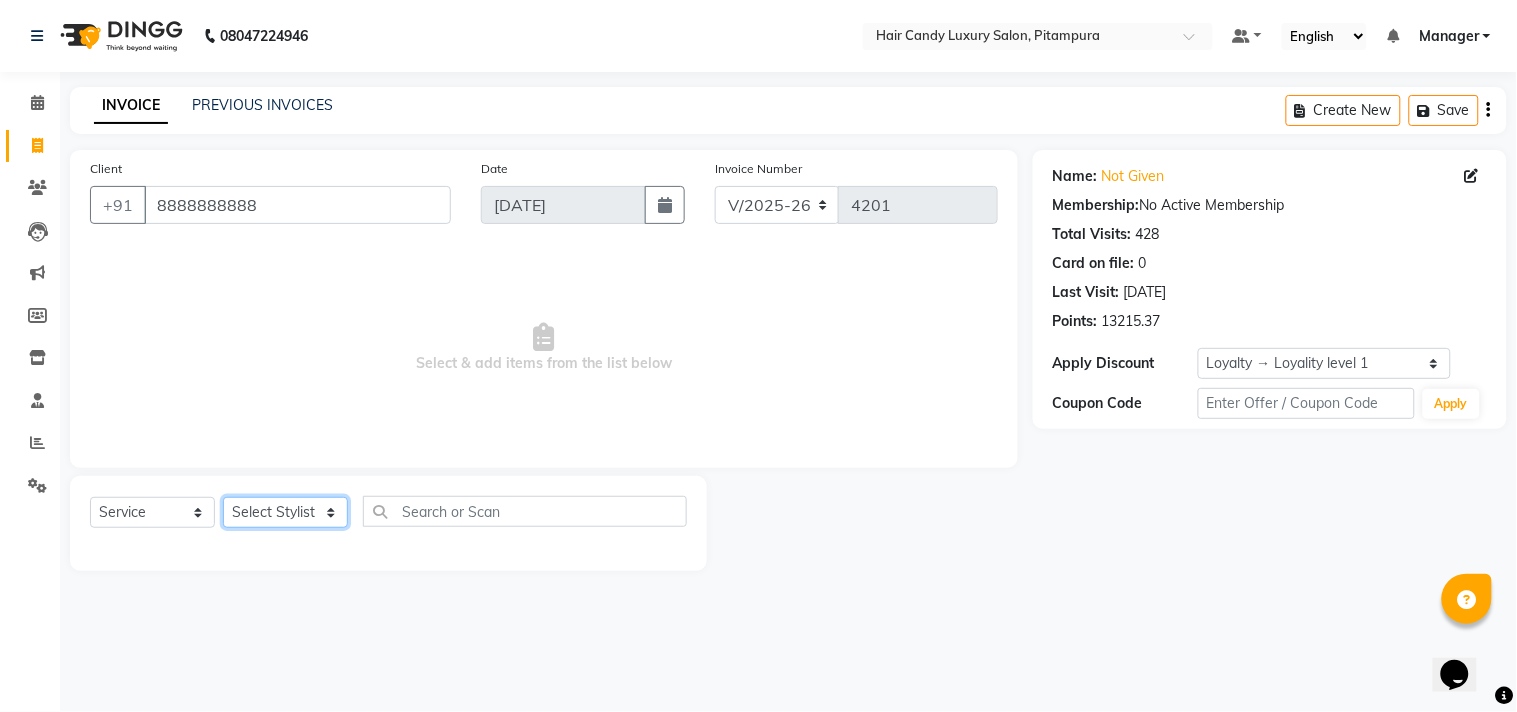 select on "28014" 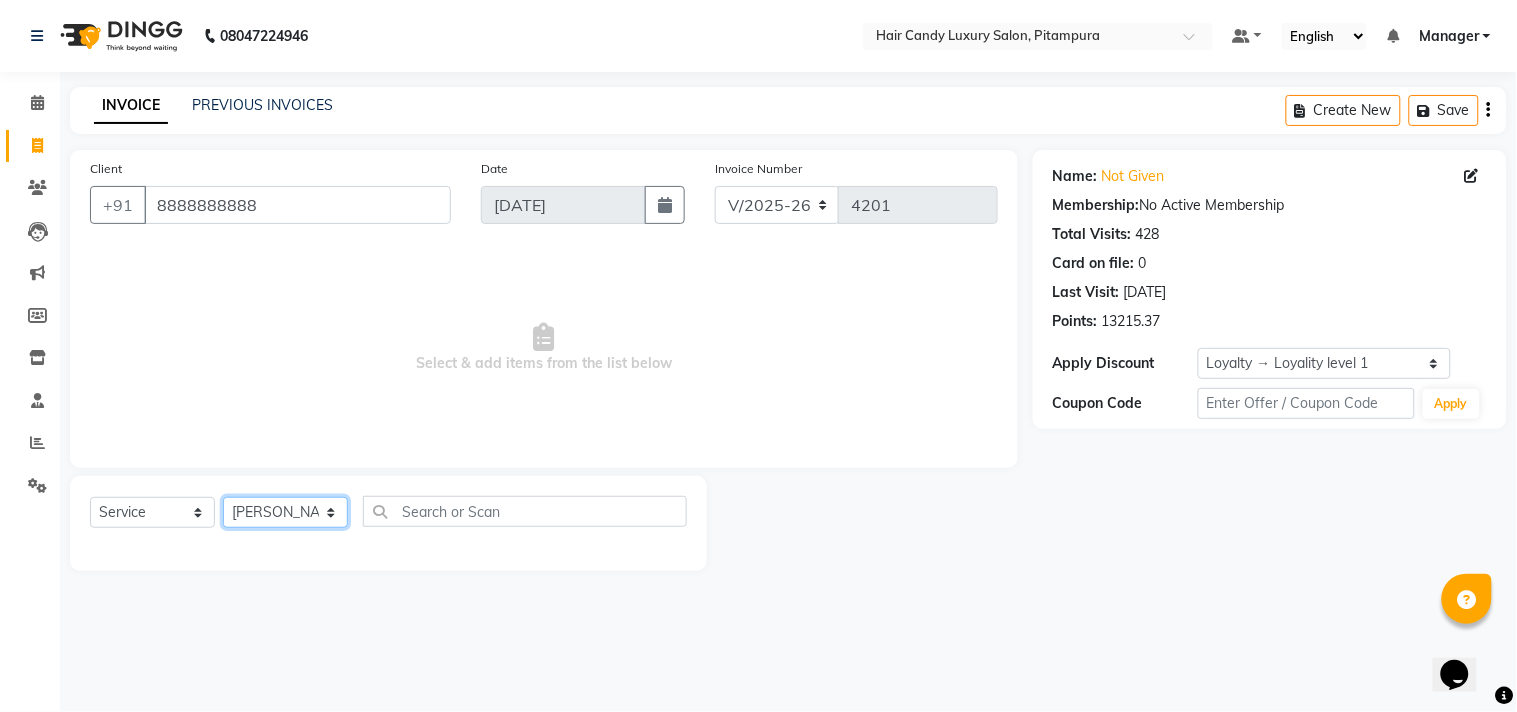 click on "Select Stylist [PERSON_NAME] [PERSON_NAME]  [PERSON_NAME] [PERSON_NAME] [PERSON_NAME] [PERSON_NAME]  [PERSON_NAME] KAVITA kunal Manager [PERSON_NAME]  [PERSON_NAME] preeti [PERSON_NAME] [PERSON_NAME] [PERSON_NAME] [PERSON_NAME] [PERSON_NAME] [PERSON_NAME]  [PERSON_NAME] ZAID" 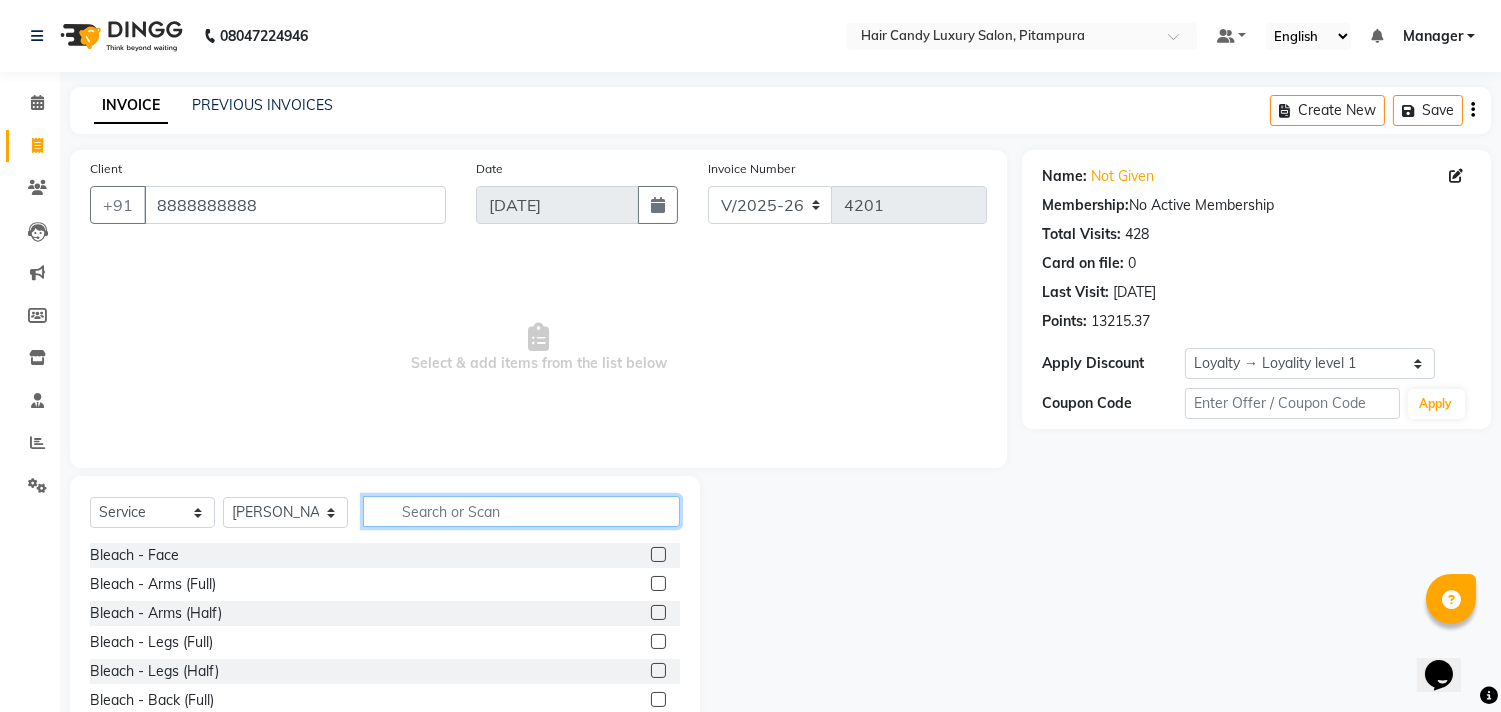 click 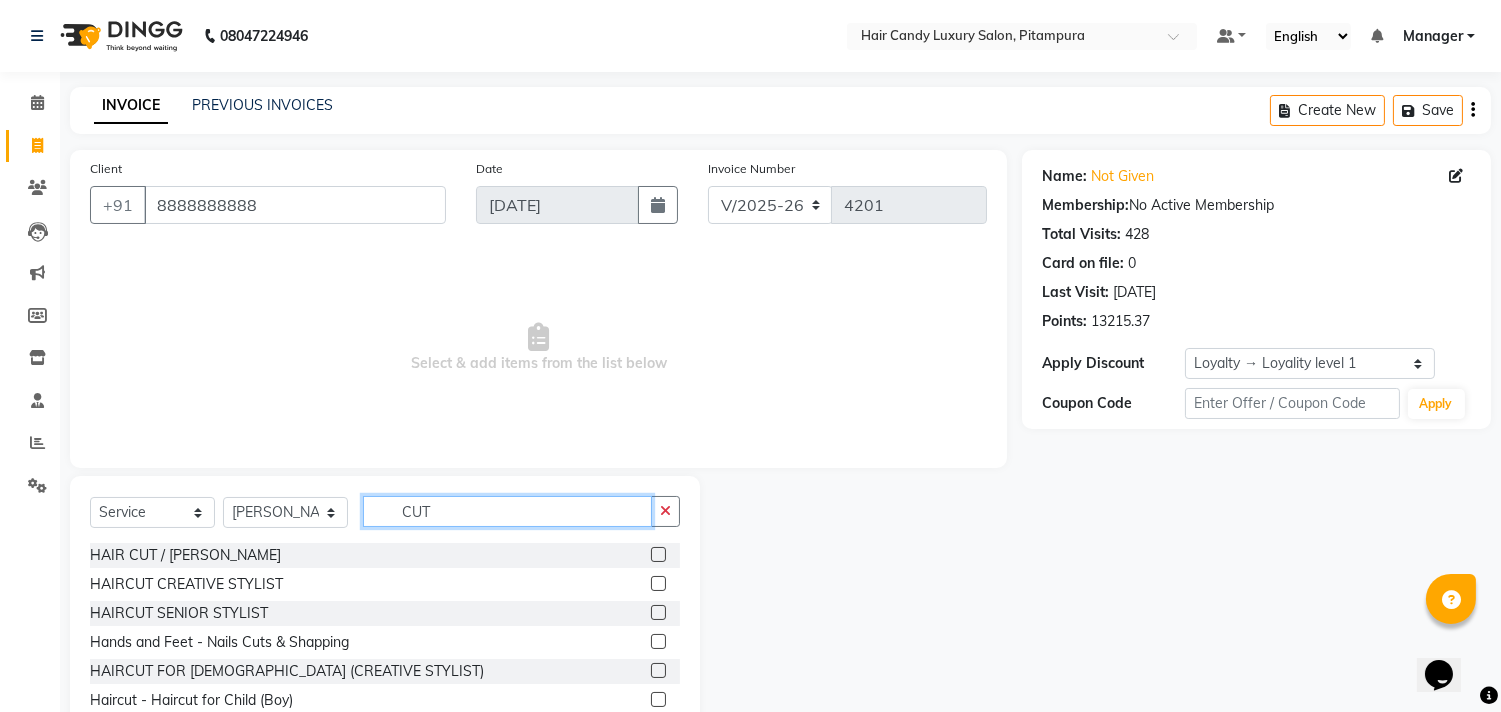 type on "CUT" 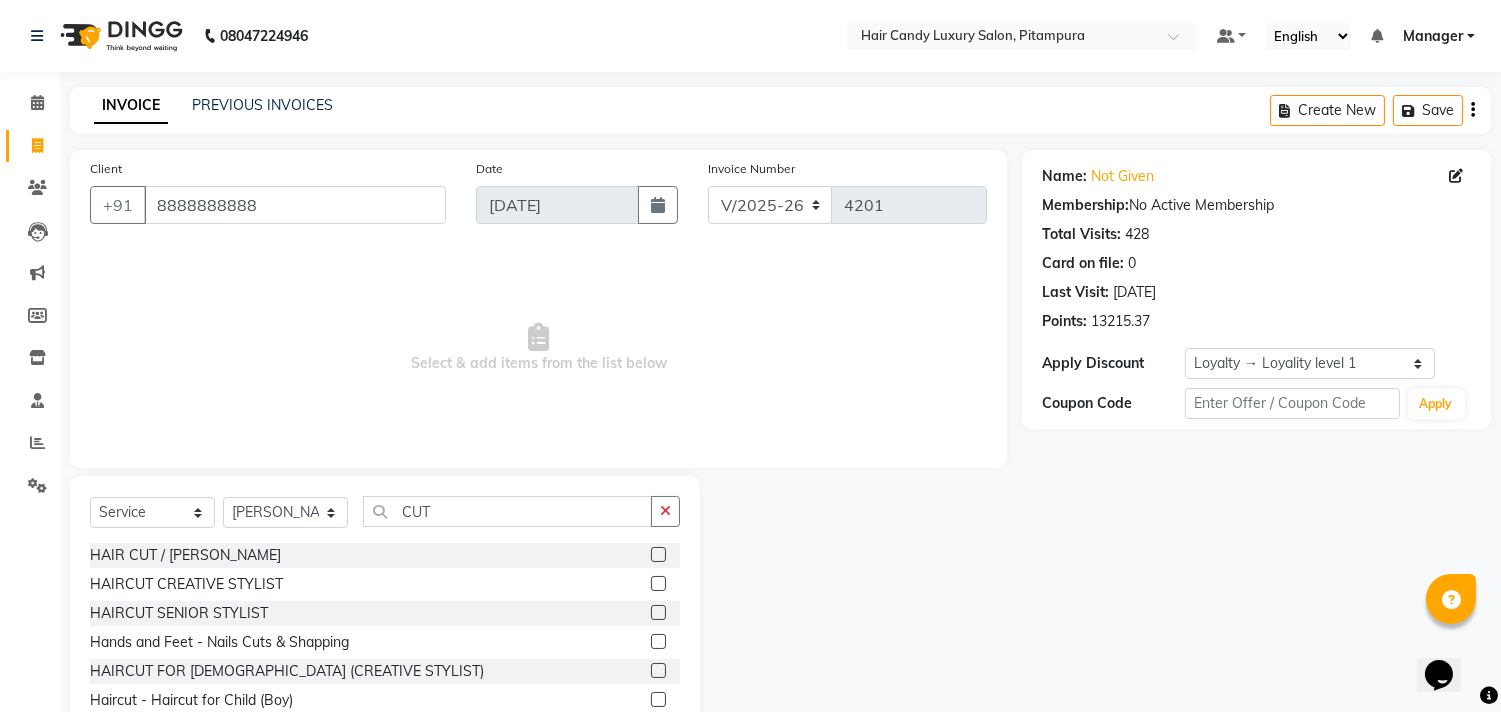 click 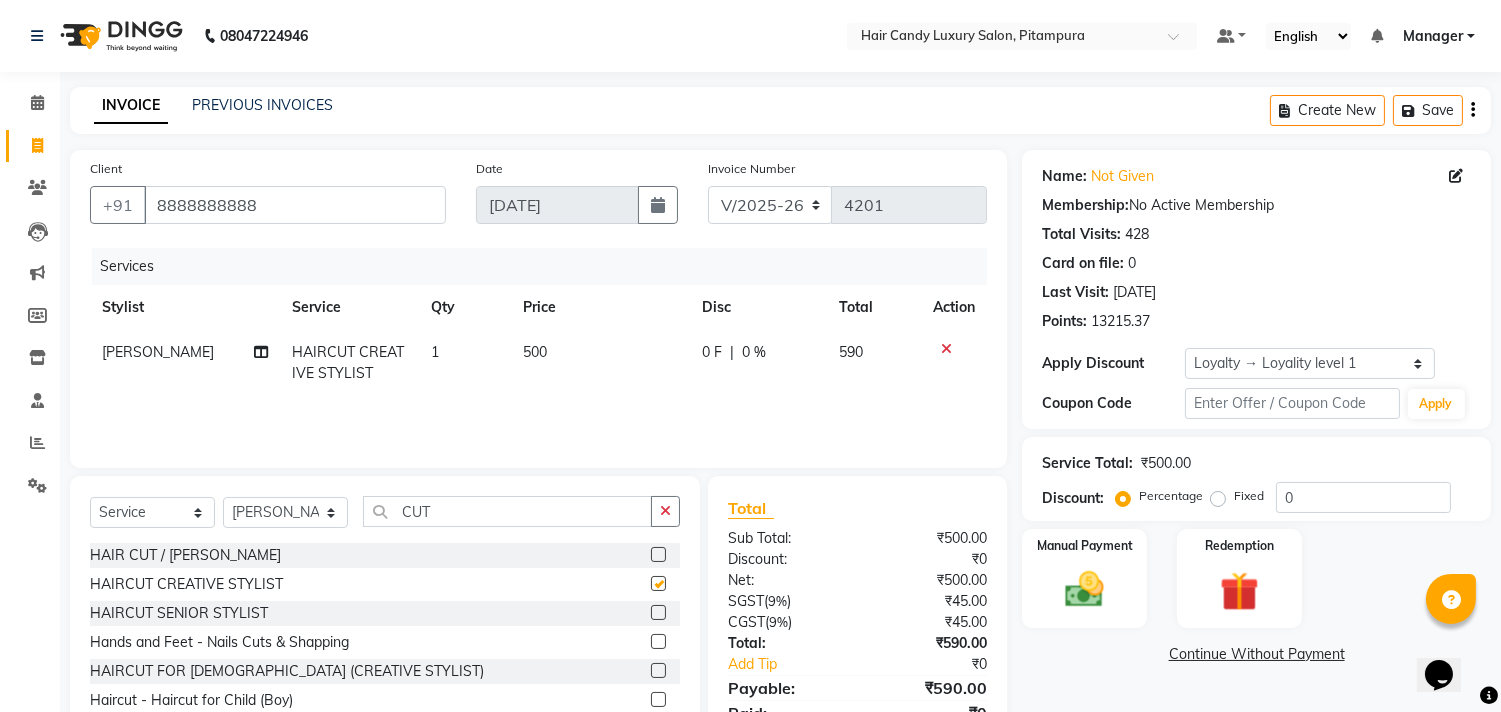 checkbox on "false" 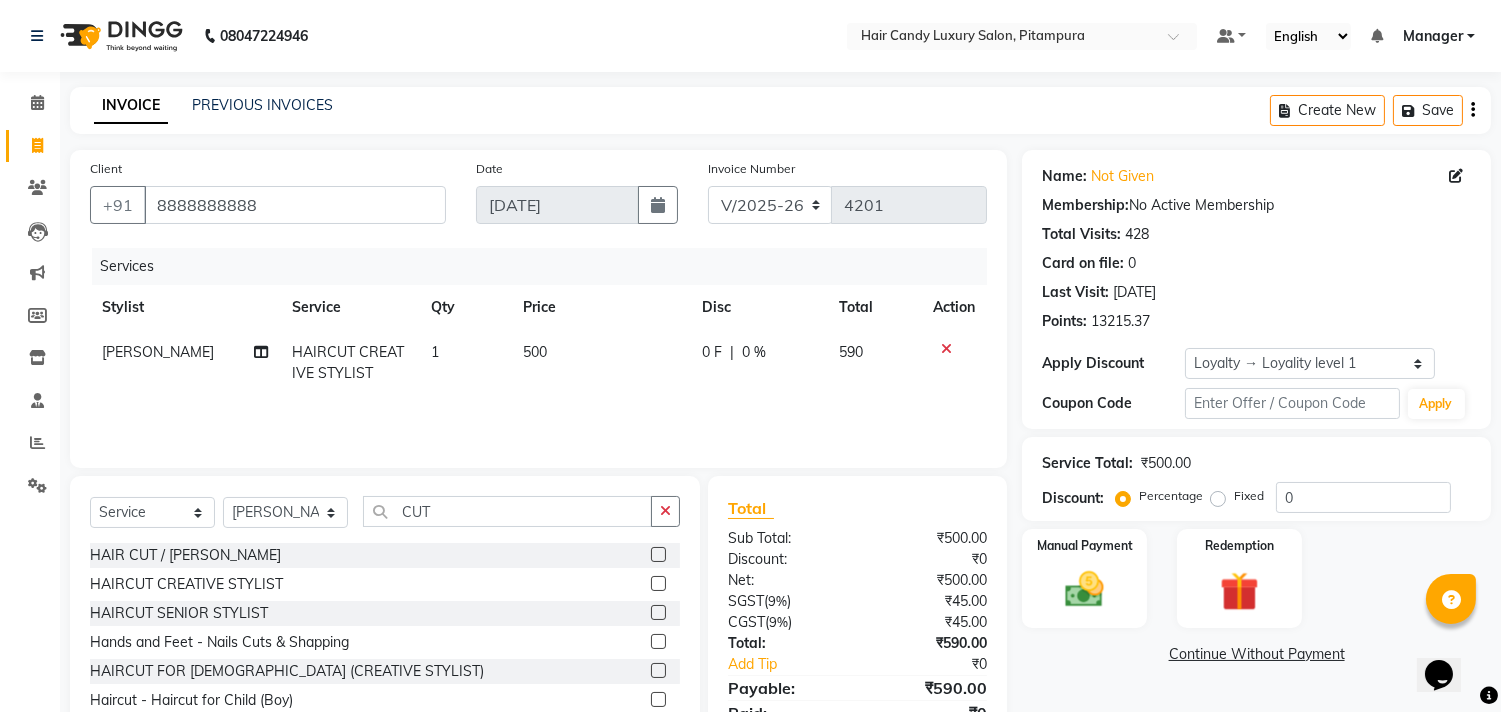 click 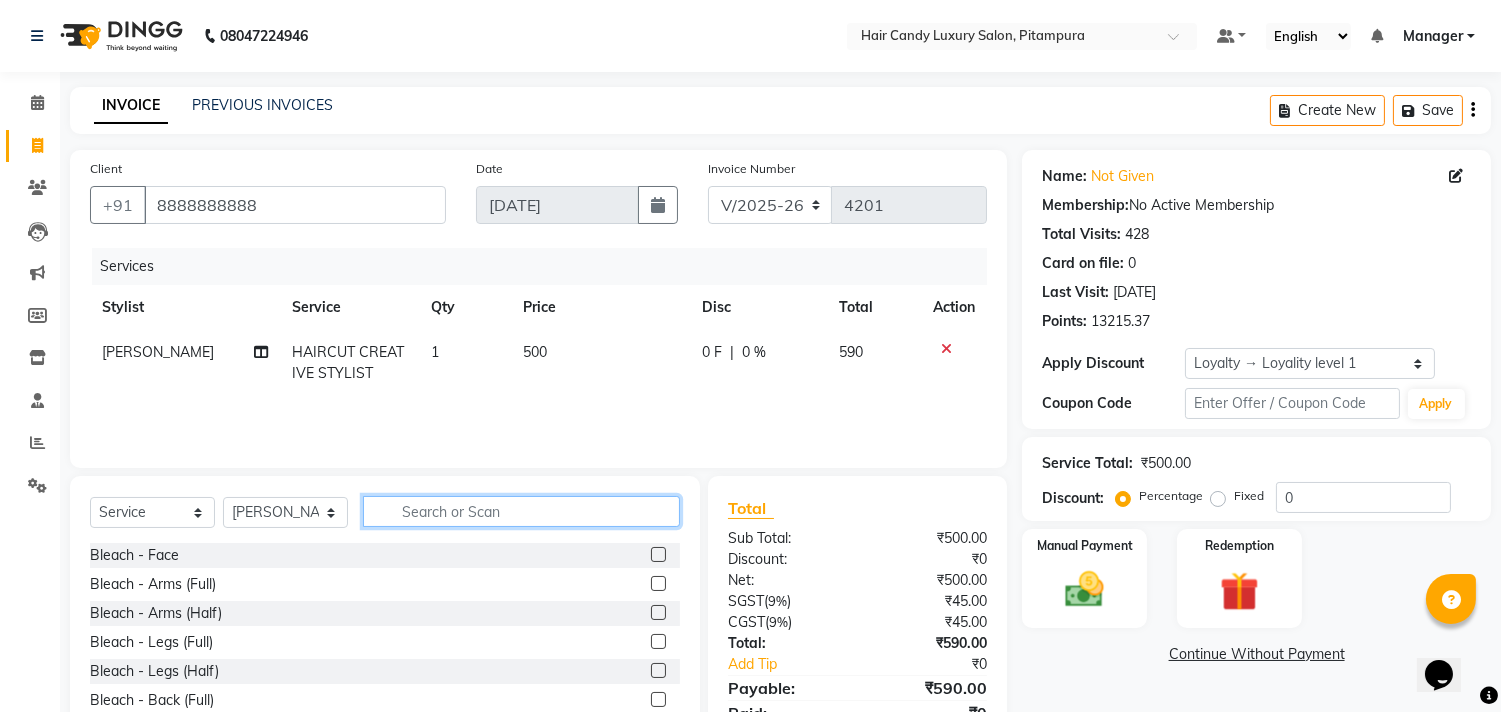 click 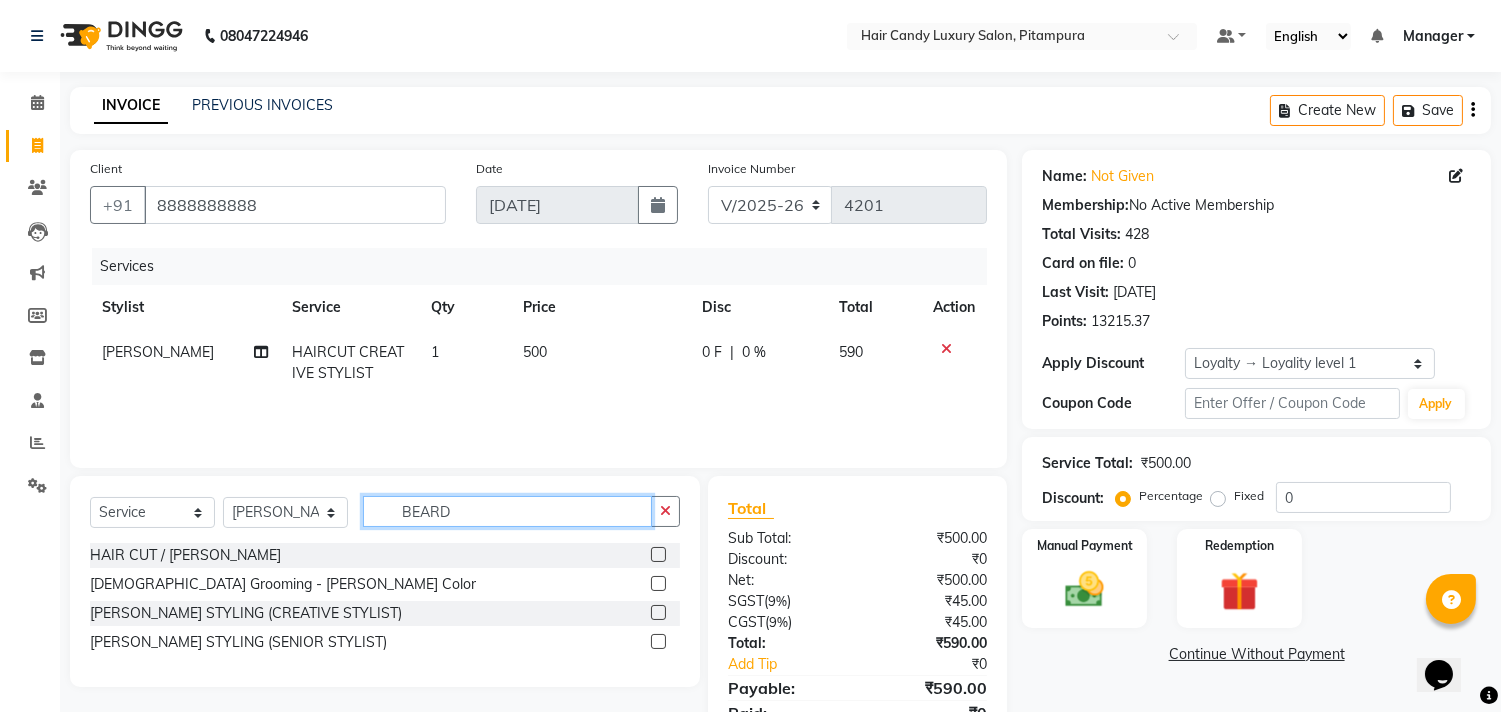type on "BEARD" 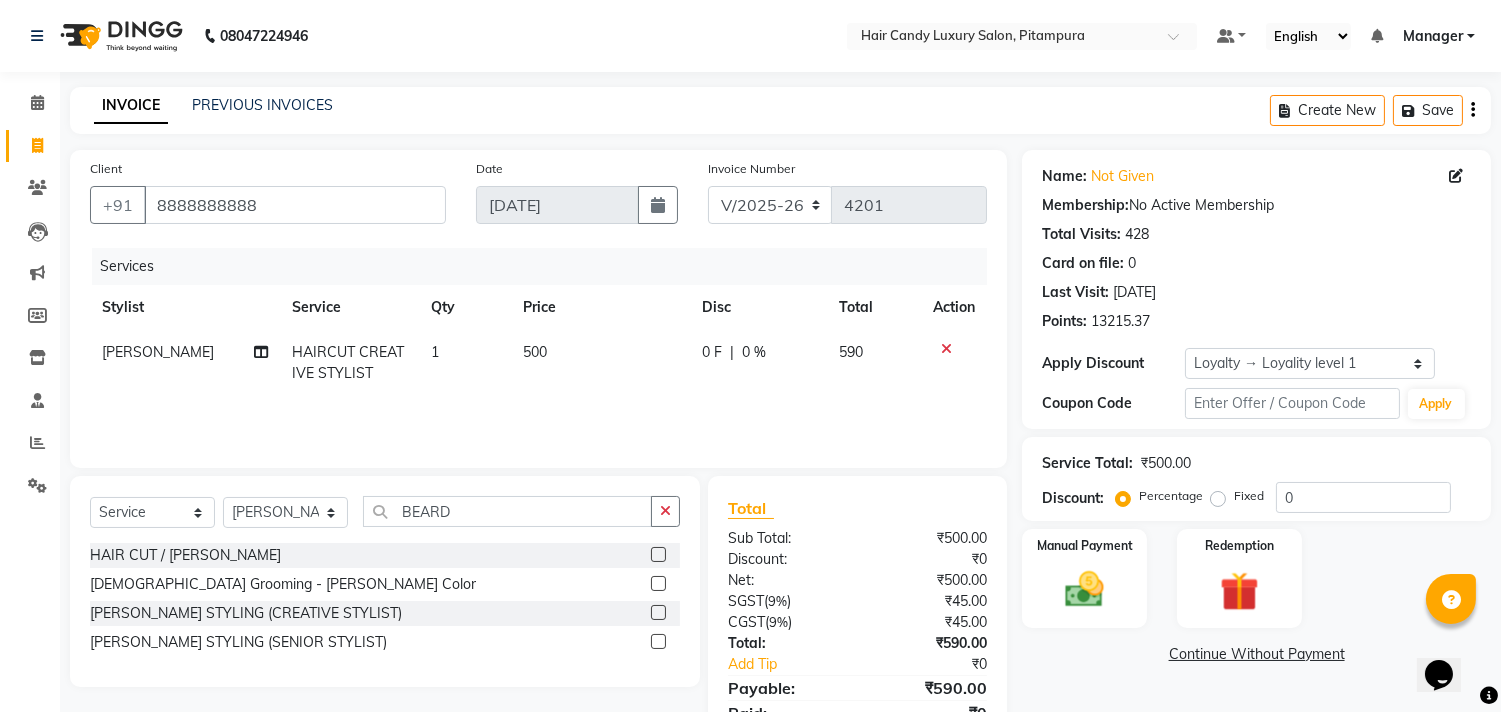 click 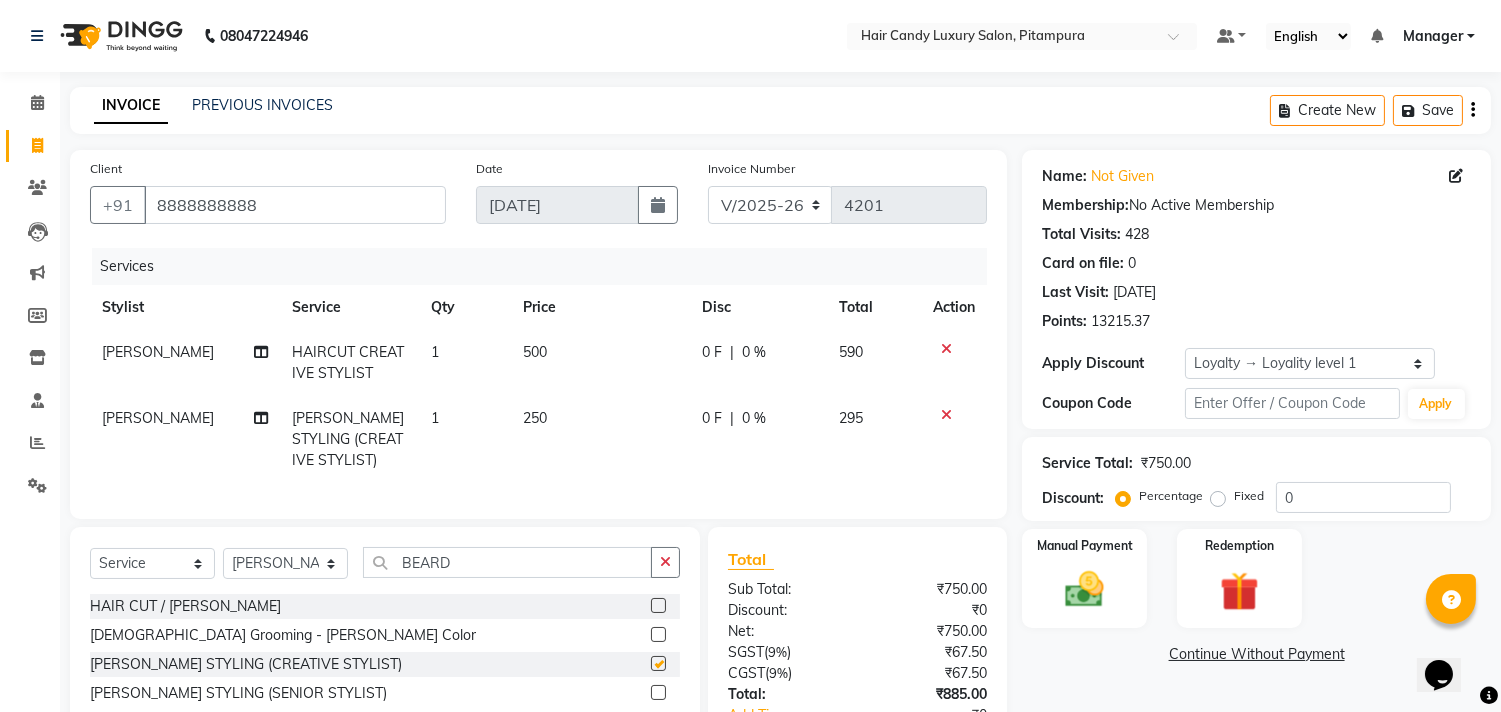 checkbox on "false" 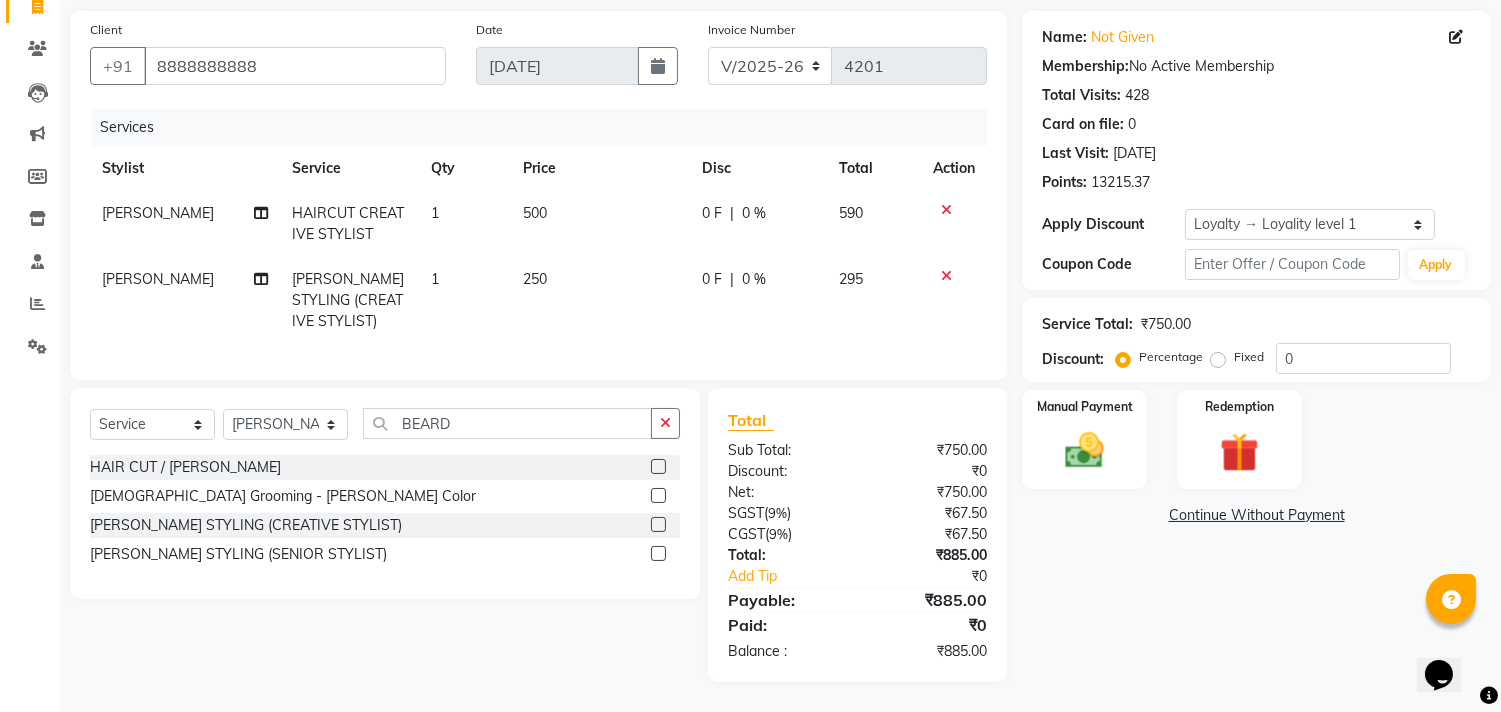 scroll, scrollTop: 155, scrollLeft: 0, axis: vertical 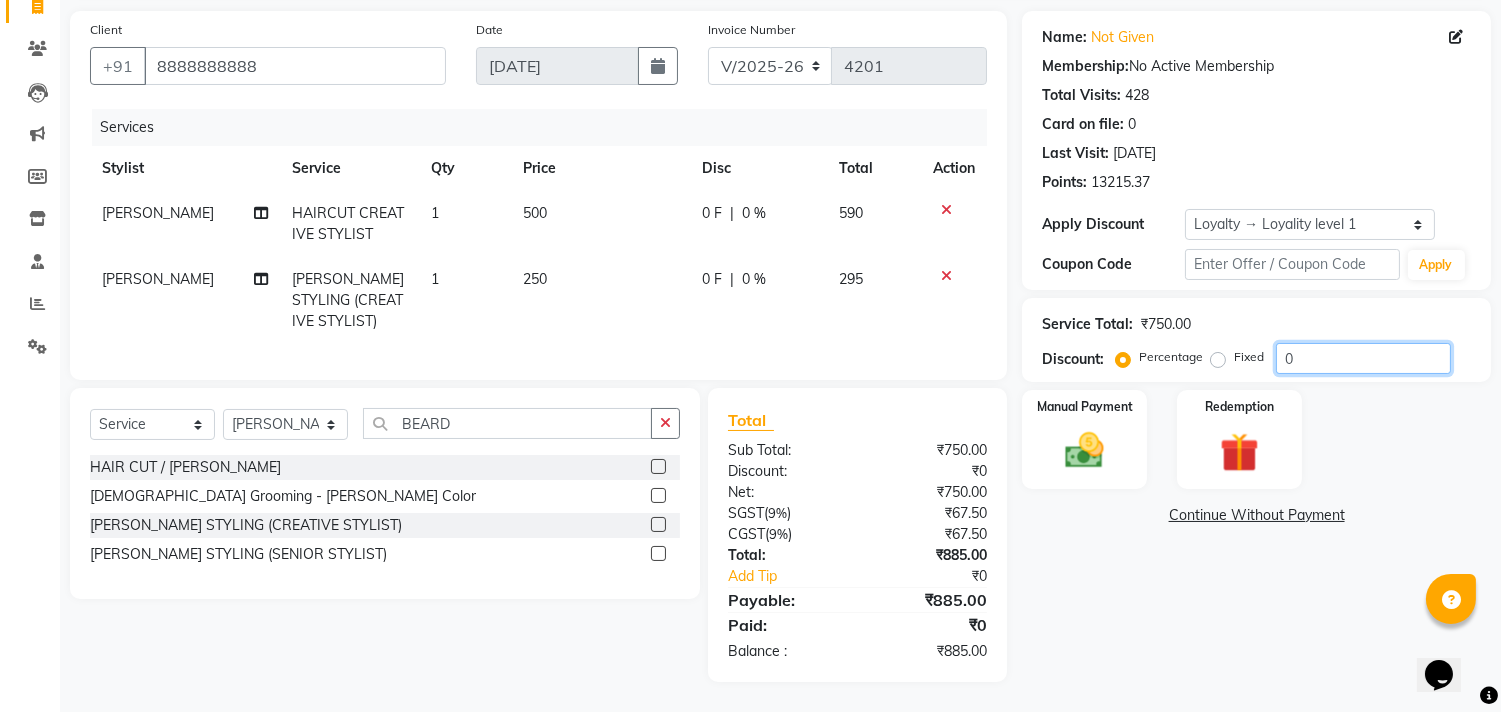 click on "0" 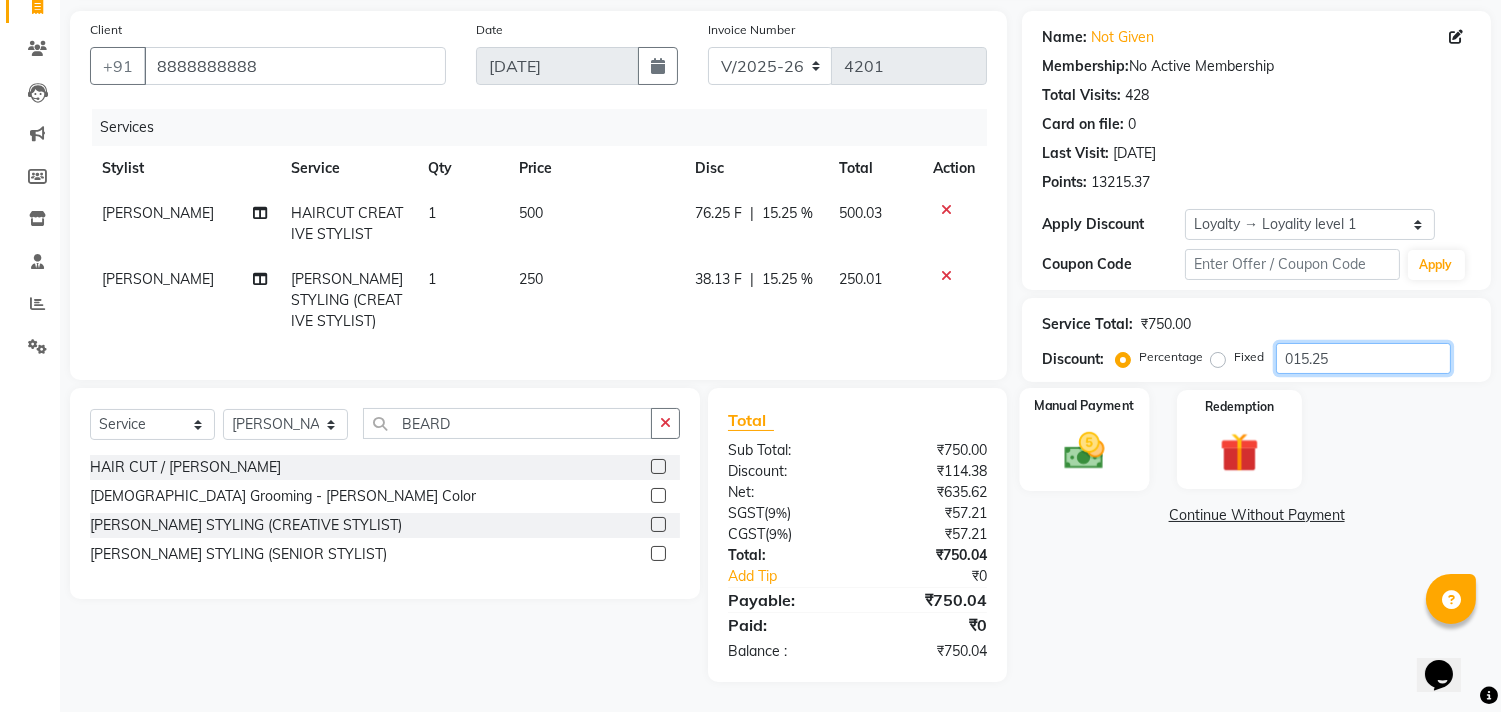type on "015.25" 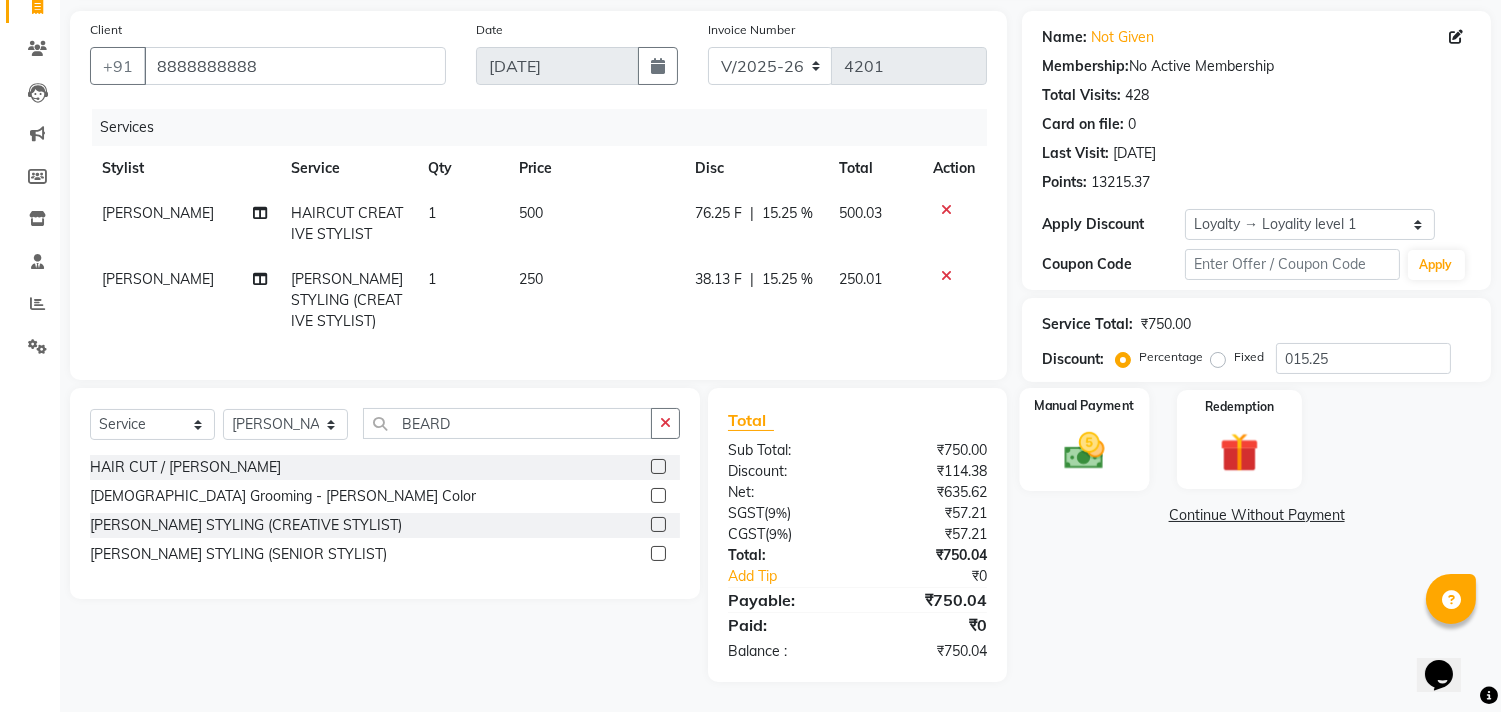 click 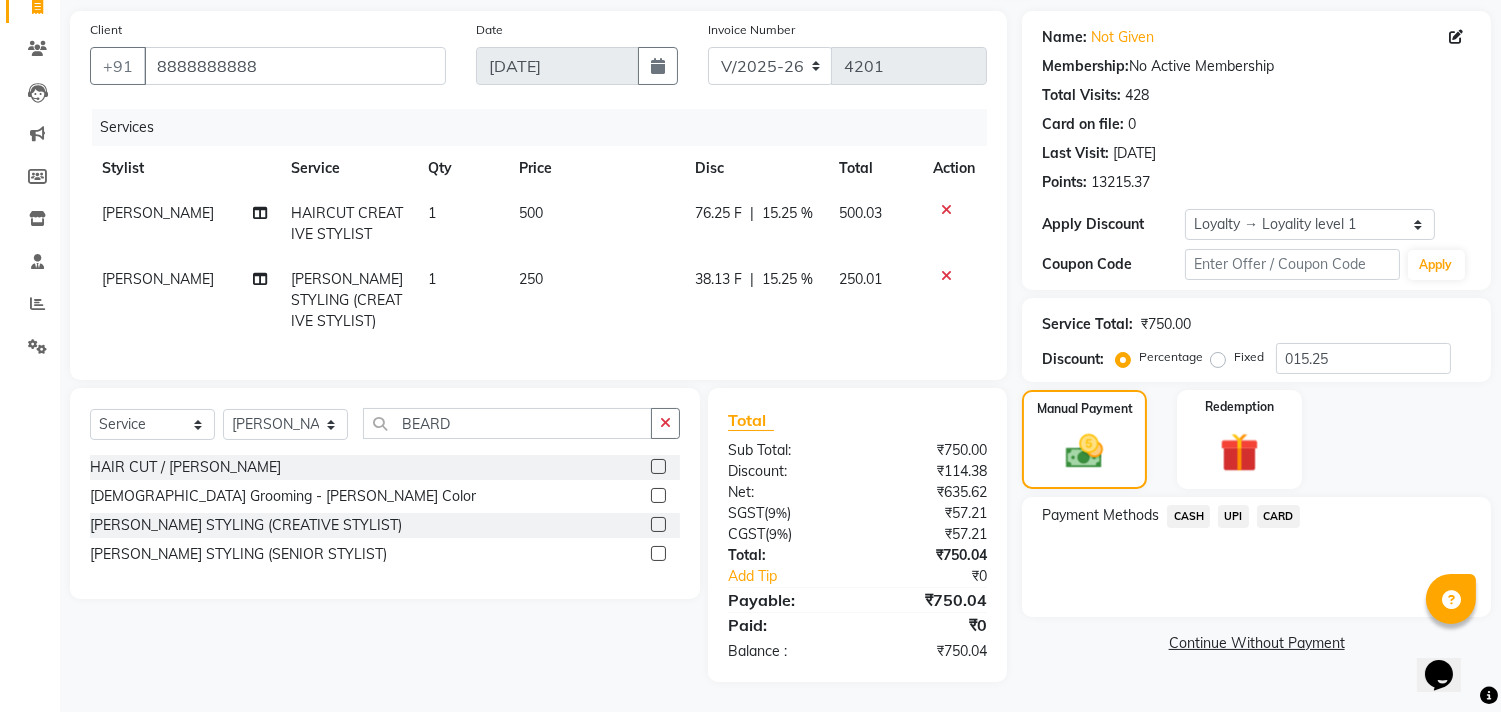 click on "CASH" 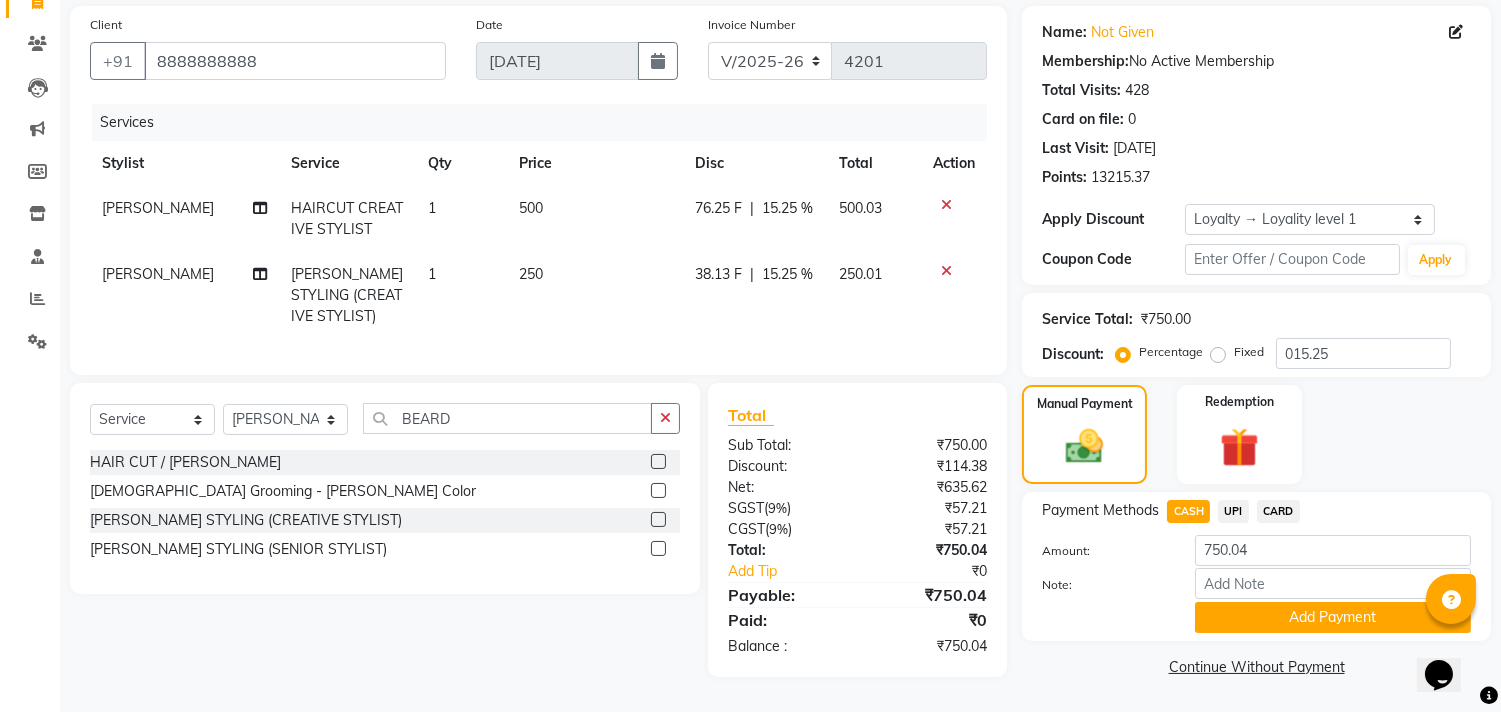 click on "Payment Methods  CASH   UPI   CARD  Amount: 750.04 Note: Add Payment" 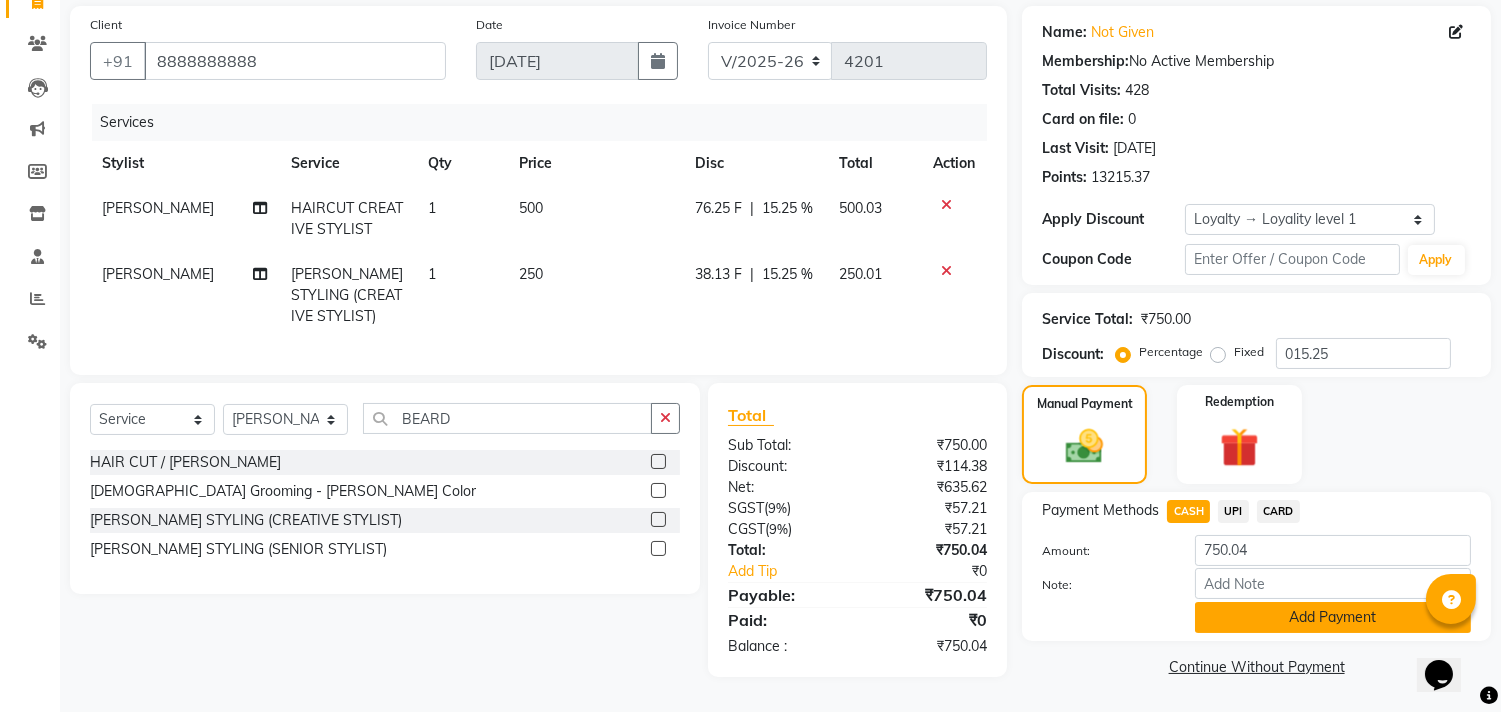 click on "Add Payment" 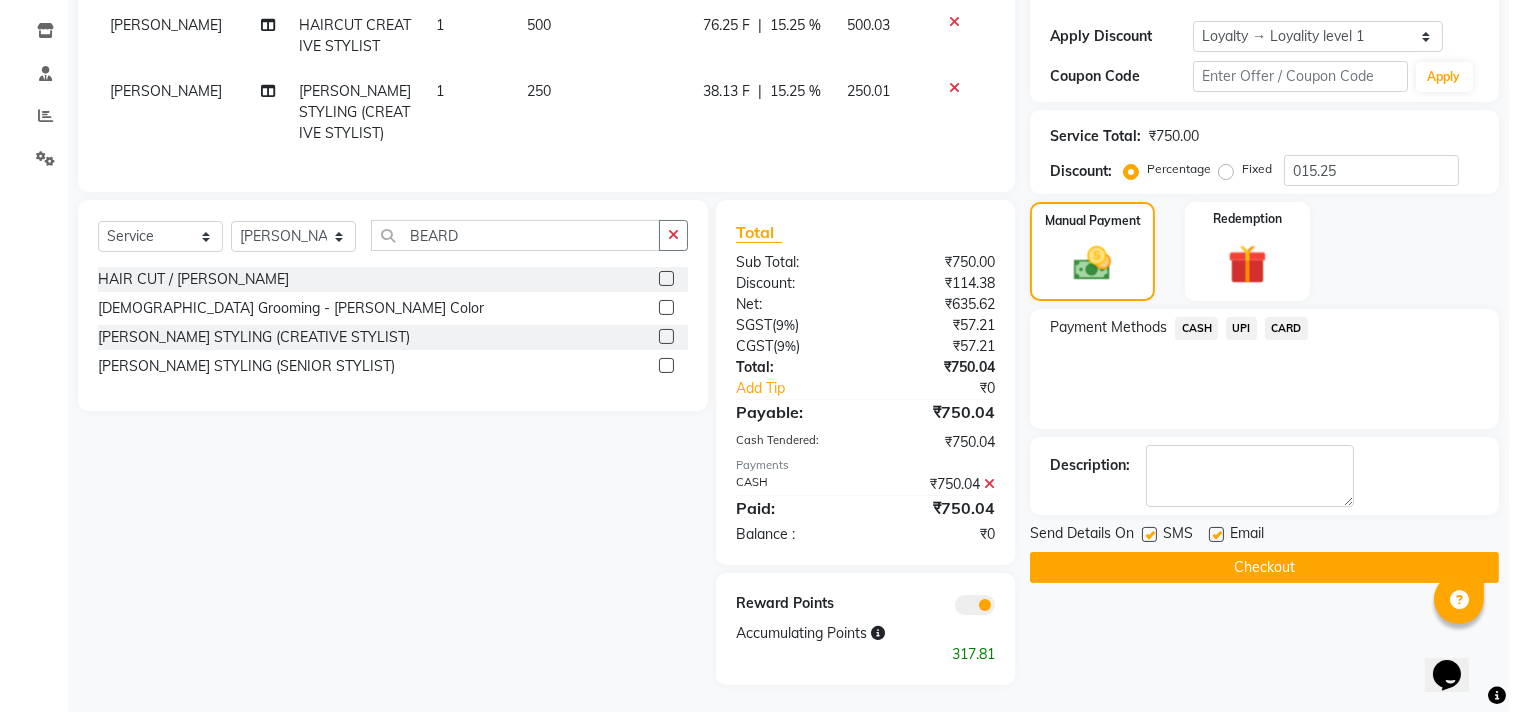 scroll, scrollTop: 346, scrollLeft: 0, axis: vertical 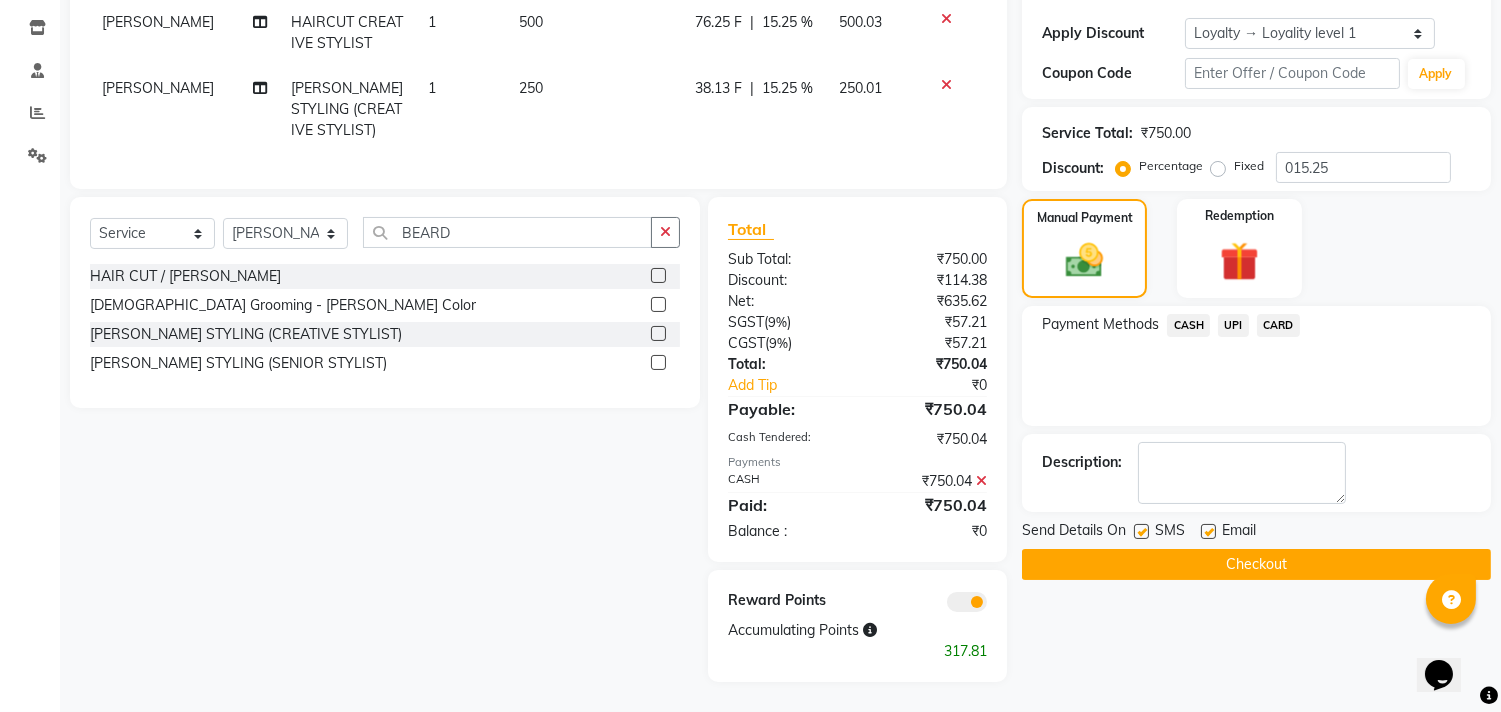 click 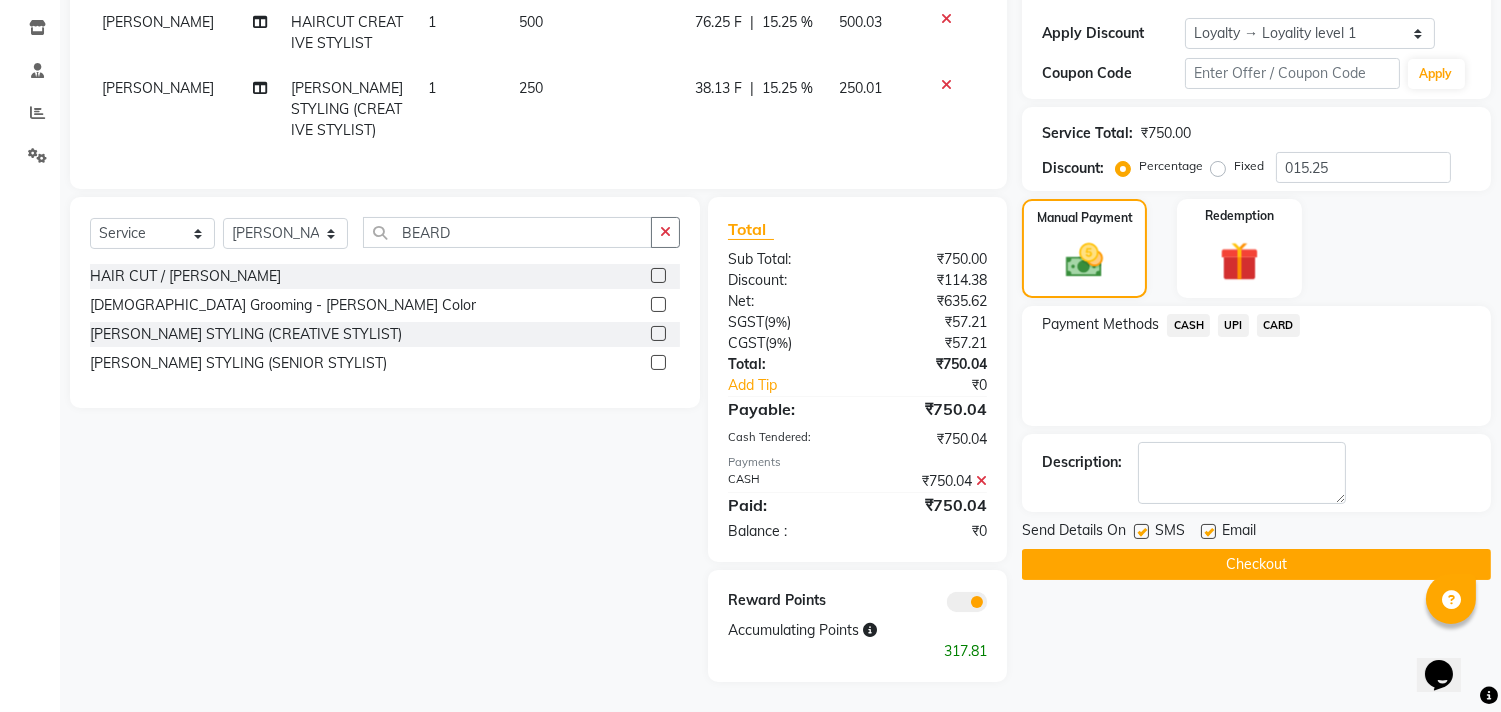 click 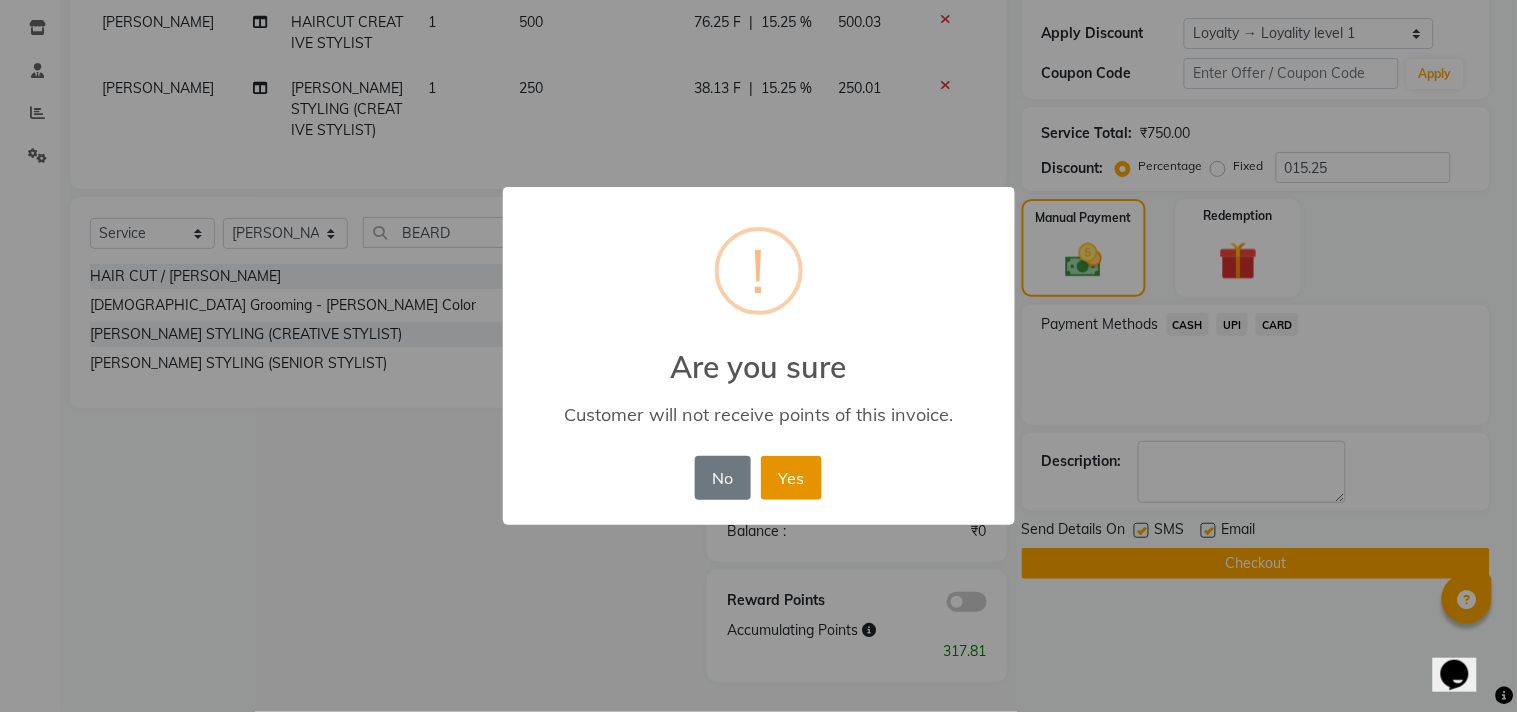 click on "Yes" at bounding box center (791, 478) 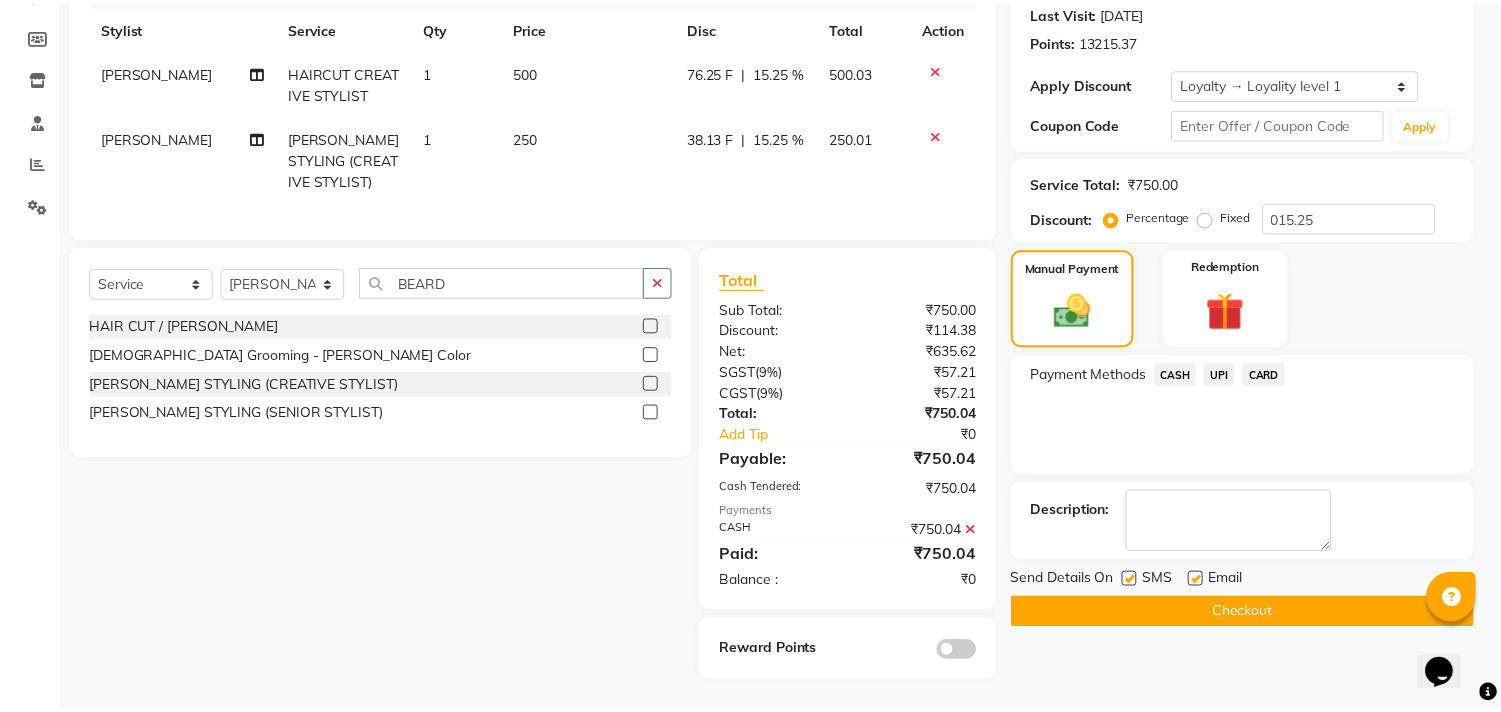 scroll, scrollTop: 296, scrollLeft: 0, axis: vertical 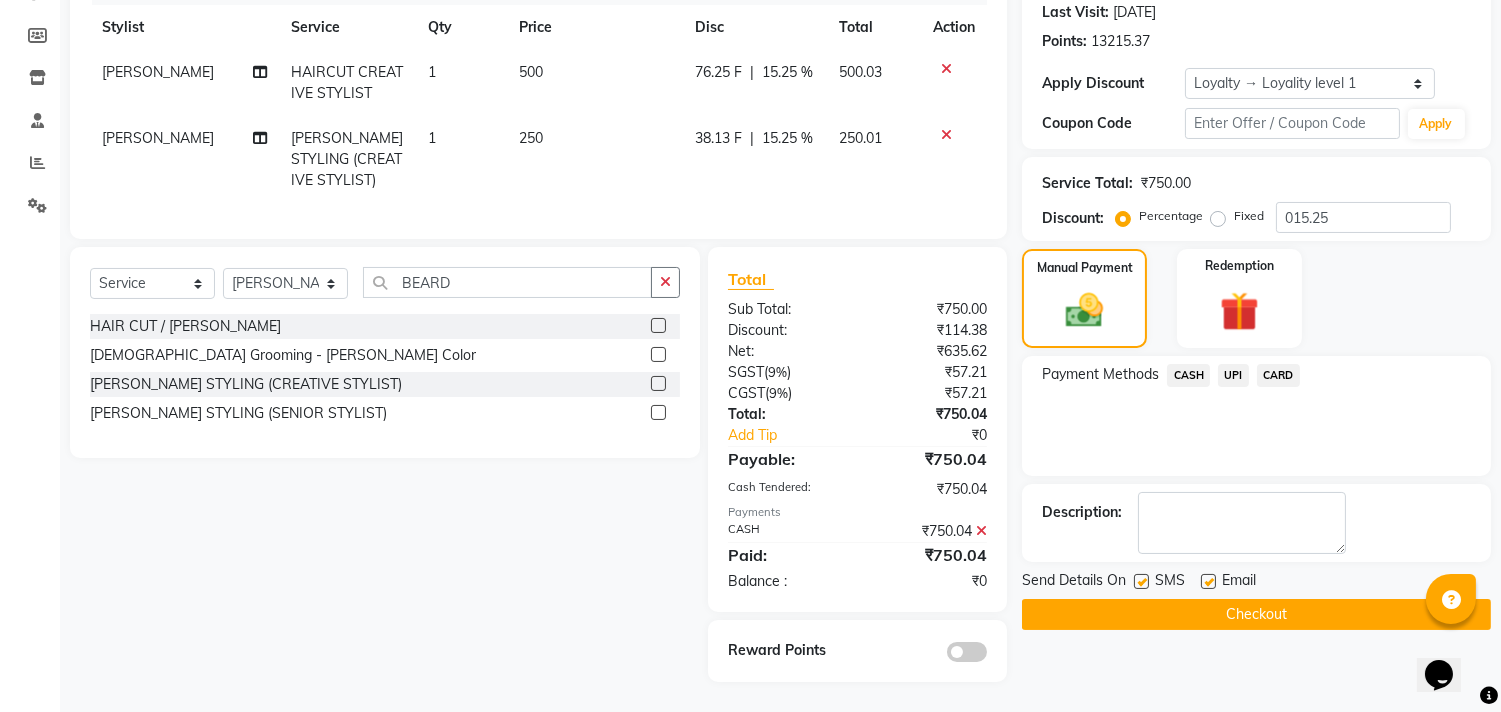 click on "Checkout" 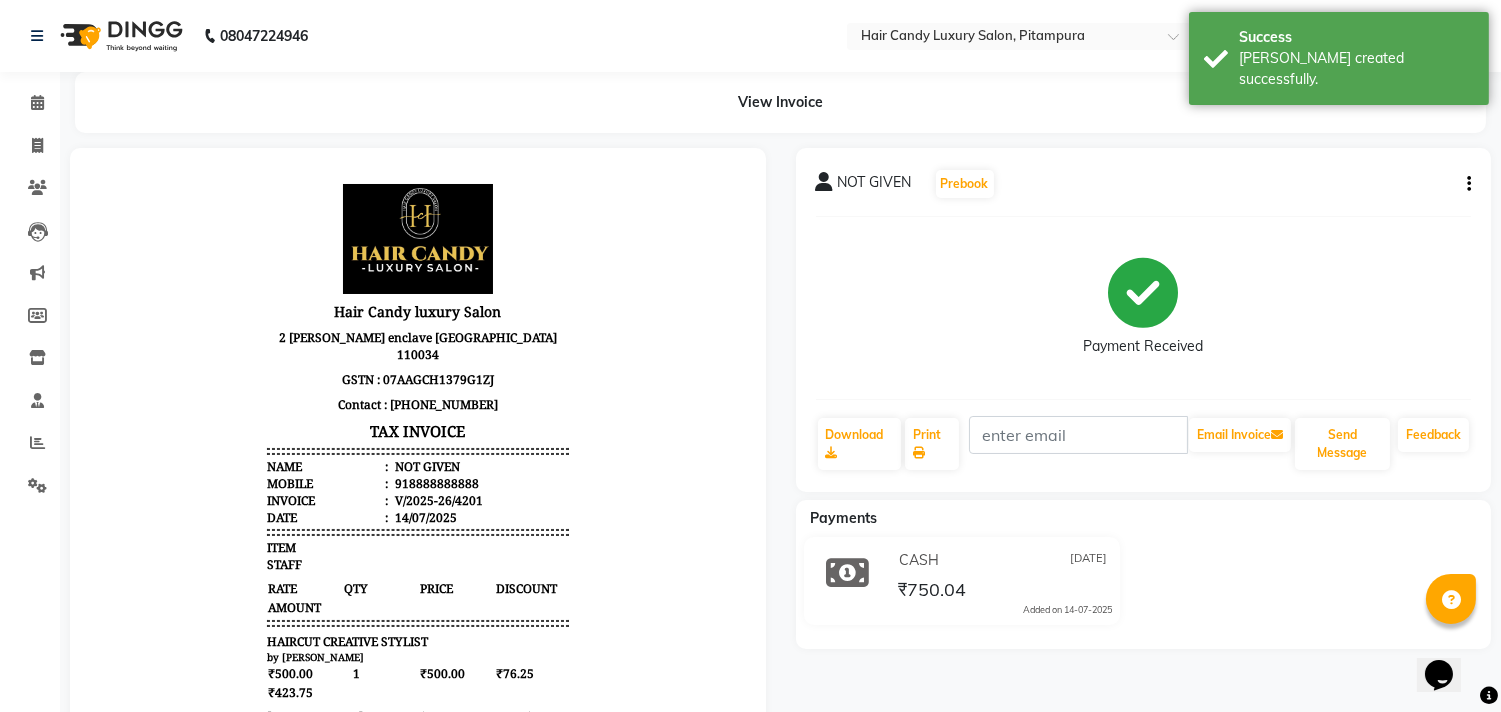scroll, scrollTop: 0, scrollLeft: 0, axis: both 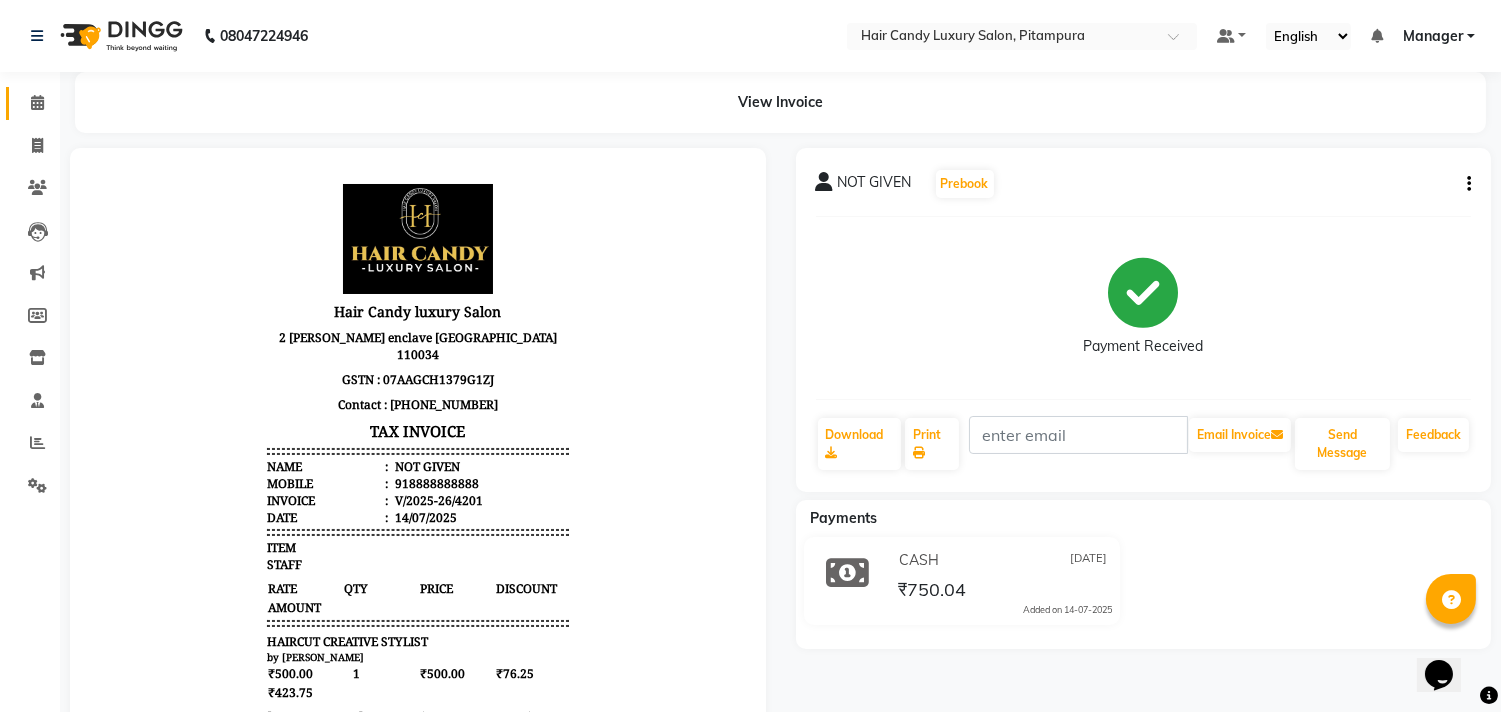 click 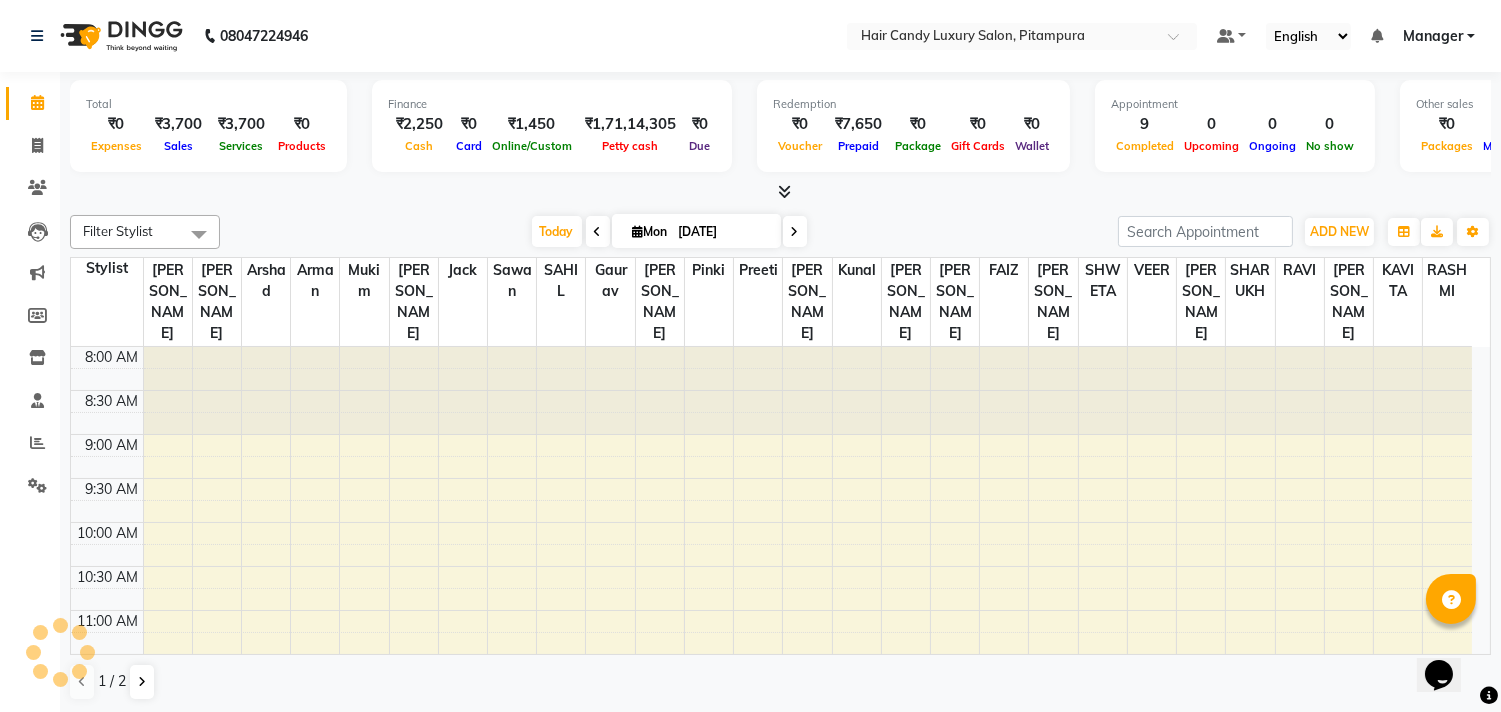 scroll, scrollTop: 0, scrollLeft: 0, axis: both 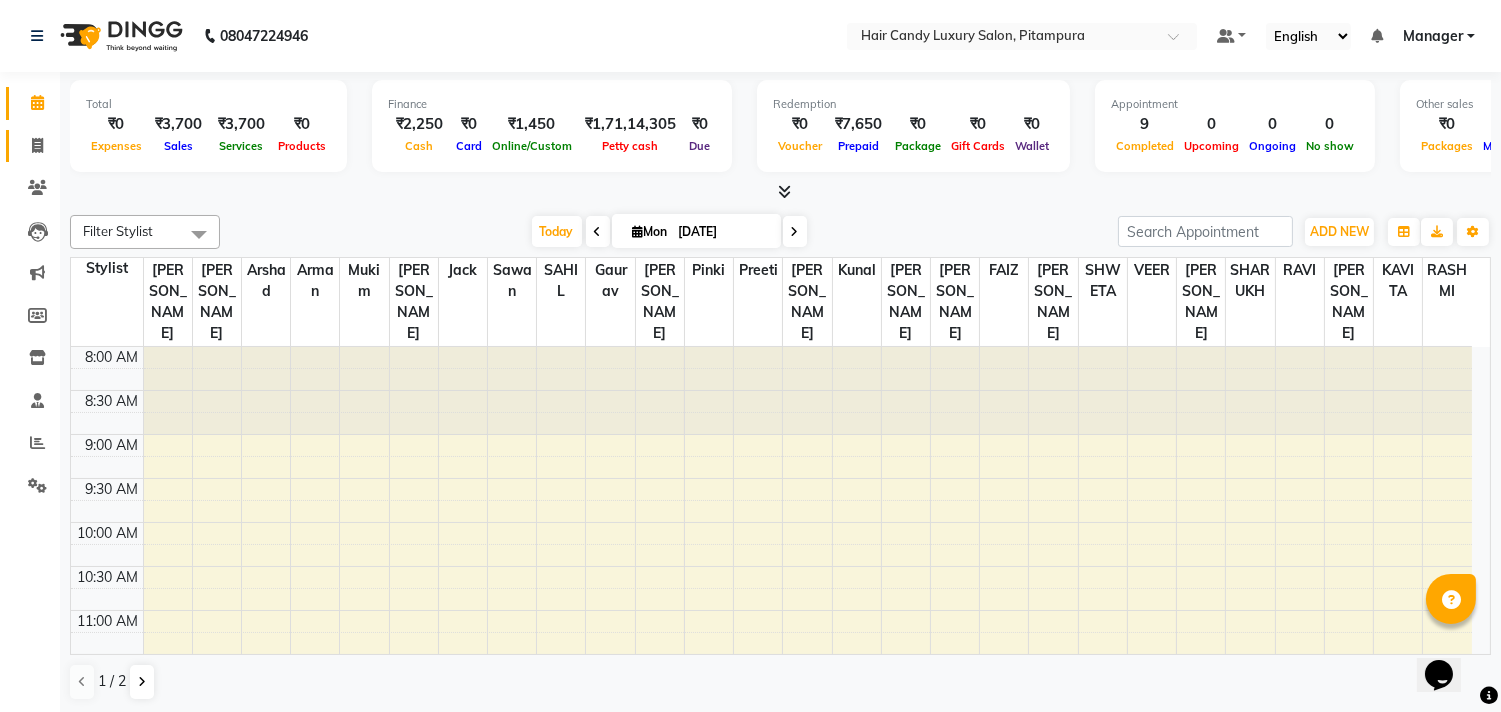 click on "Invoice" 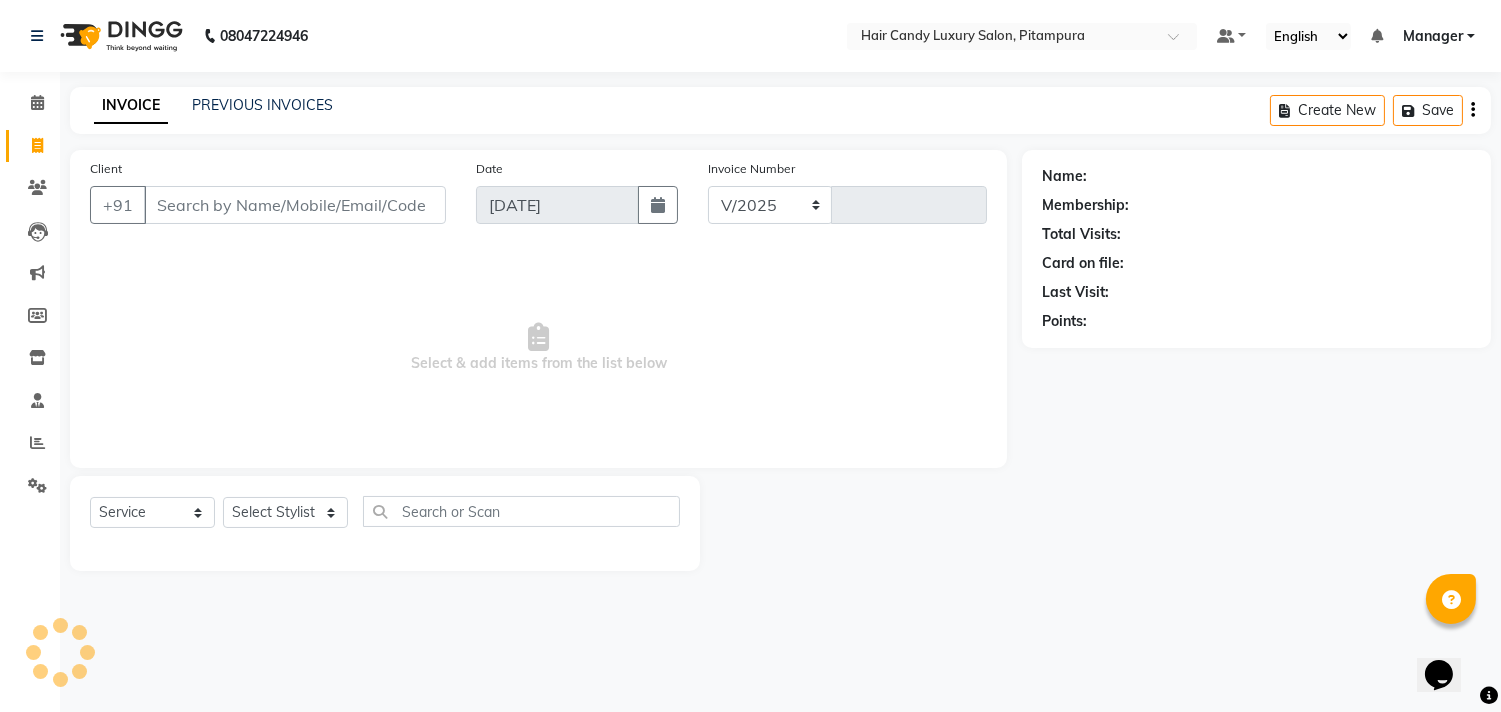 select on "4720" 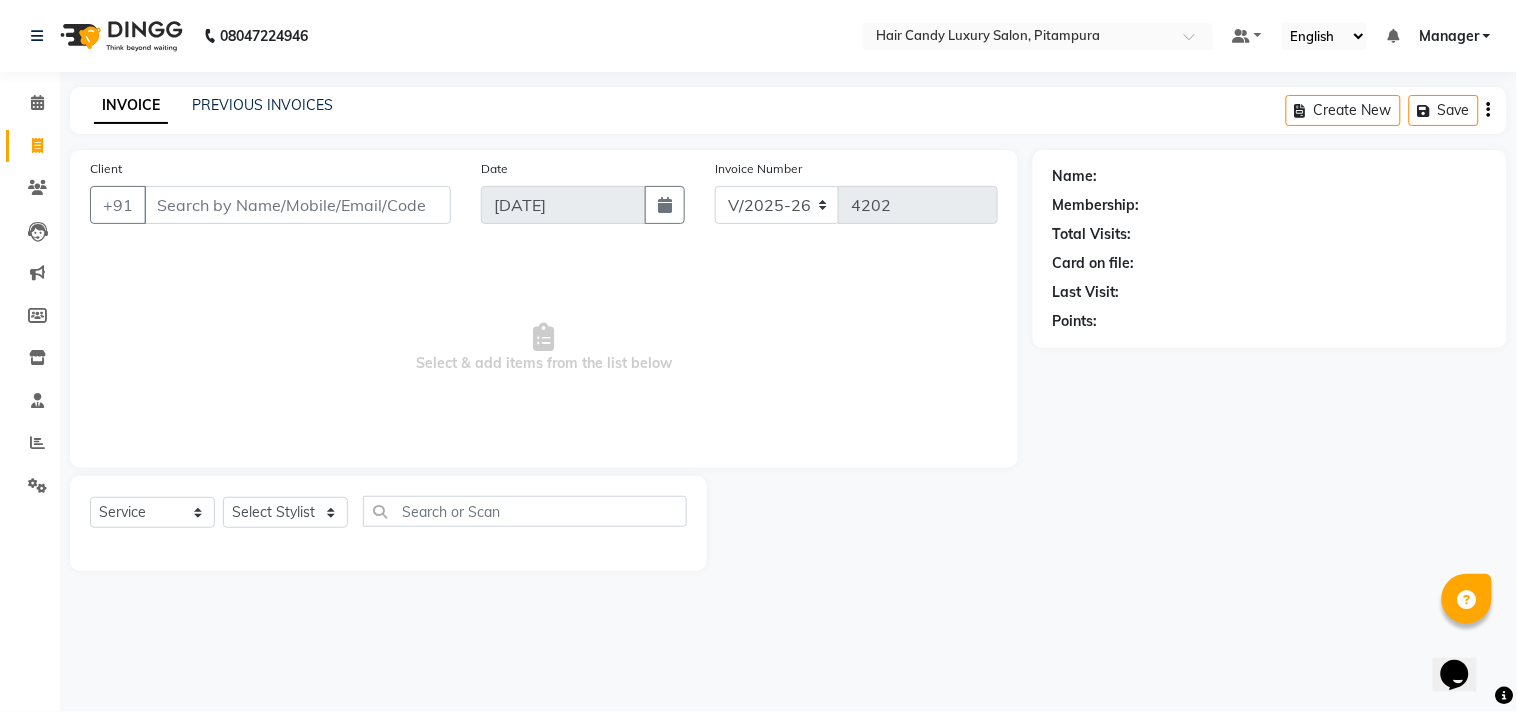click on "Client" at bounding box center [297, 205] 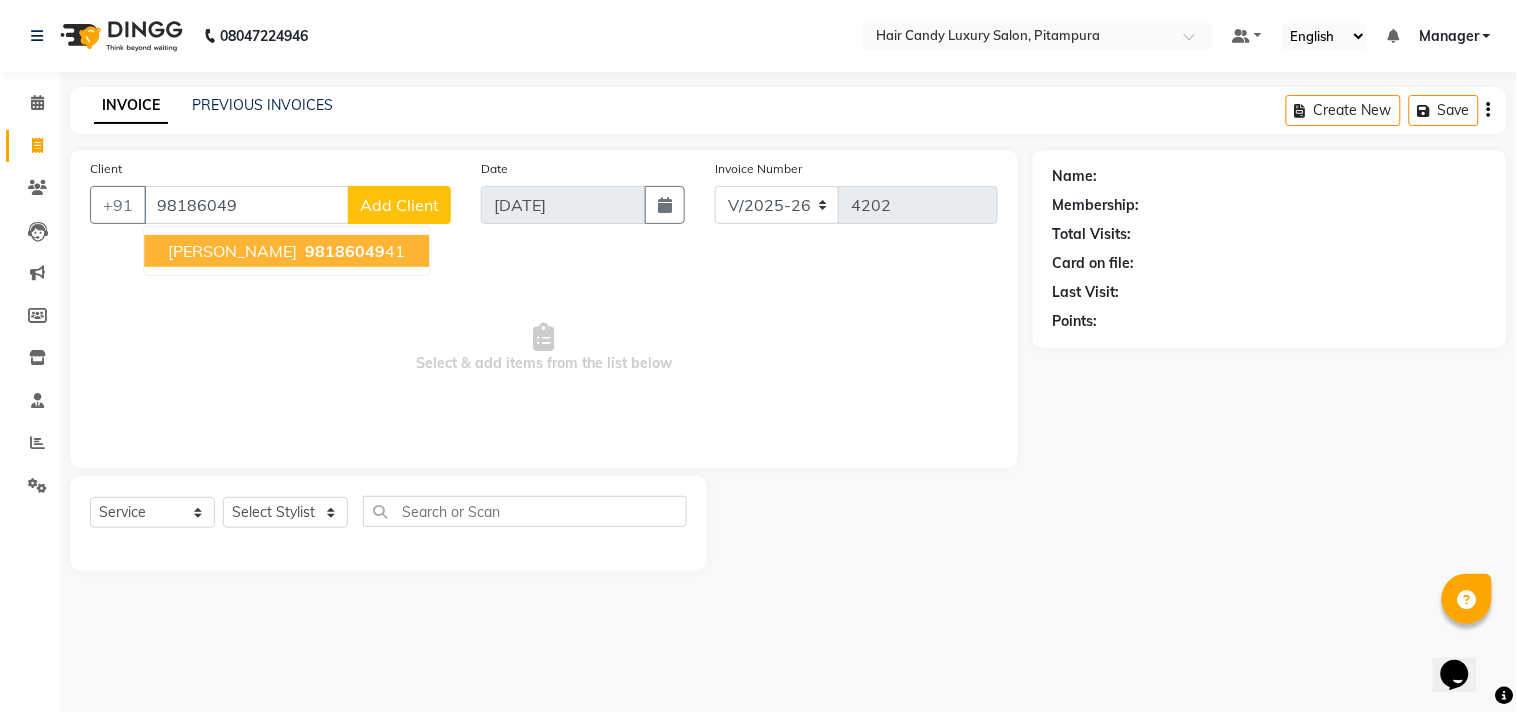 click on "98186049 41" at bounding box center [353, 251] 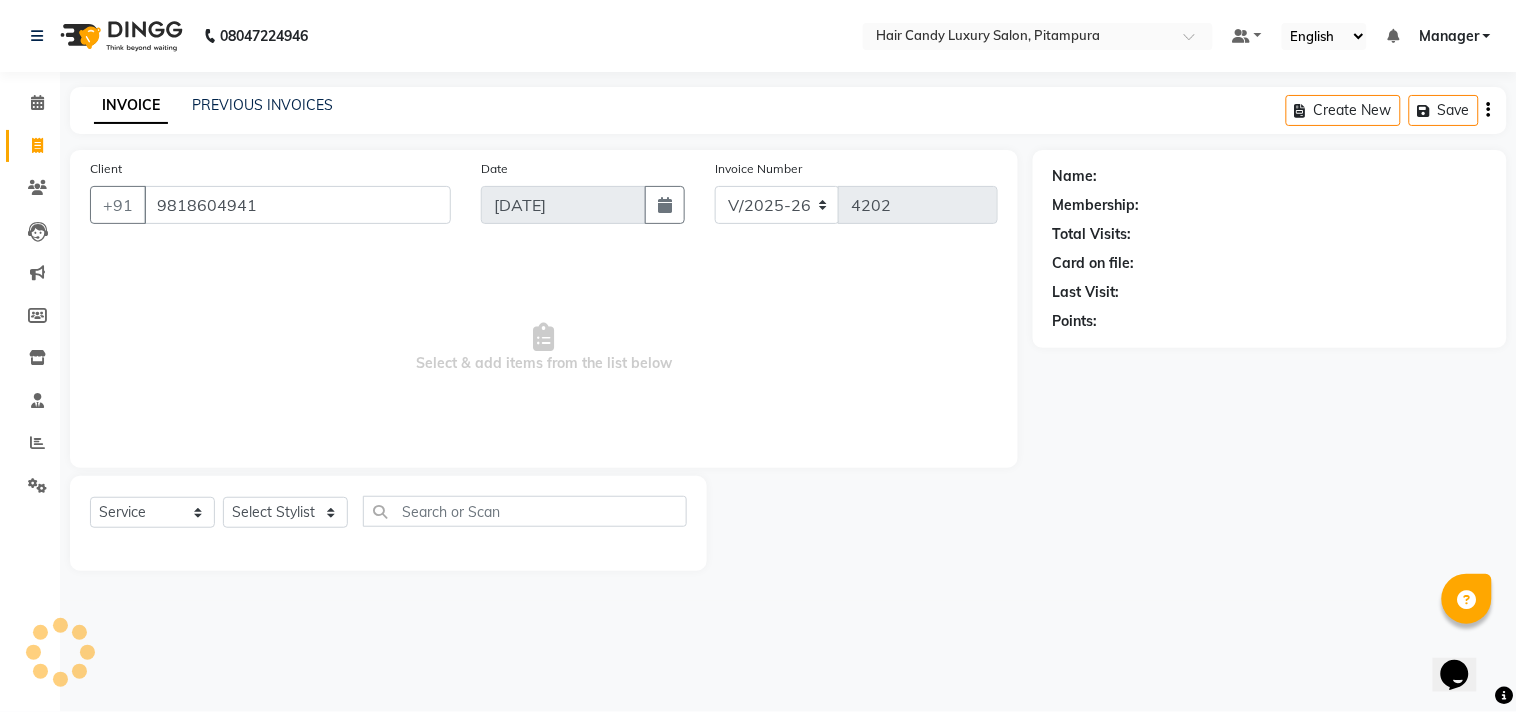 type on "9818604941" 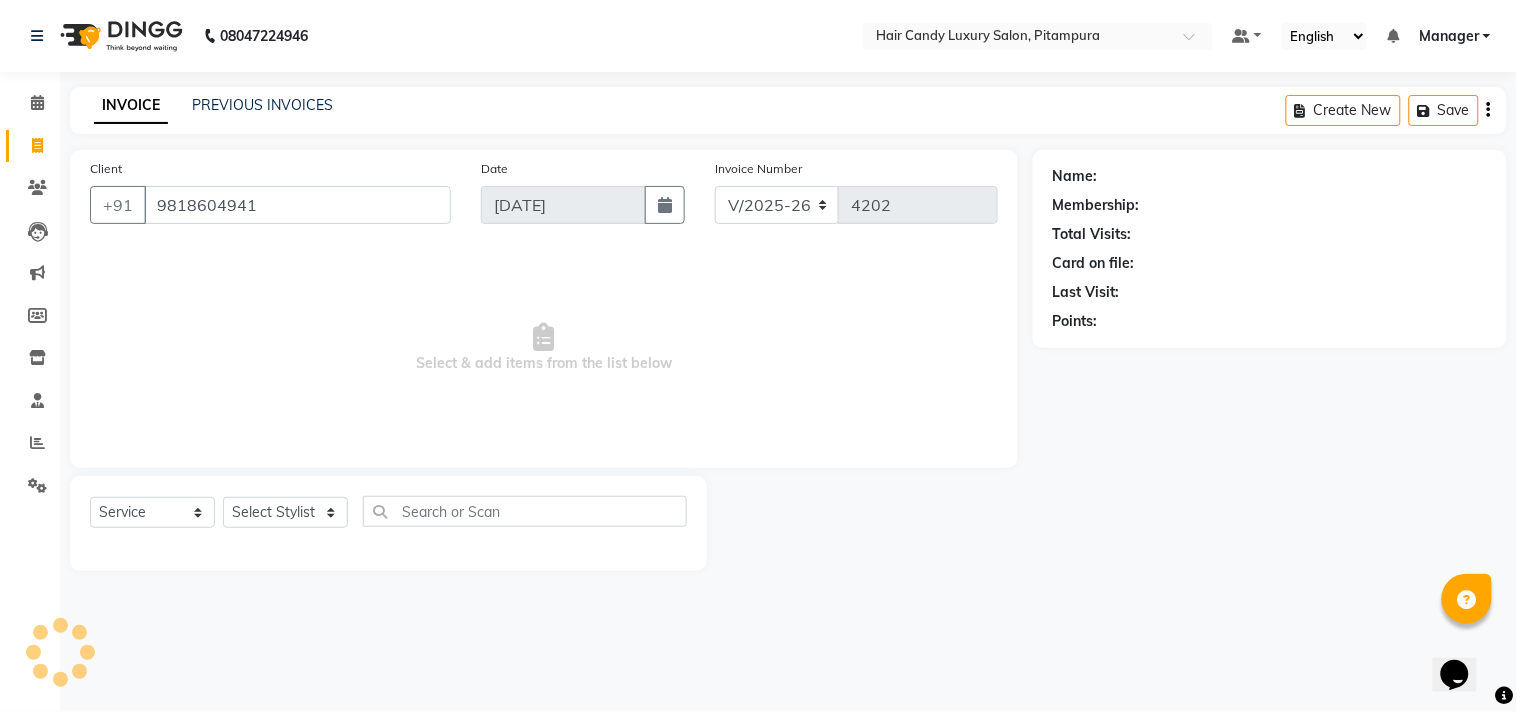 select on "1: Object" 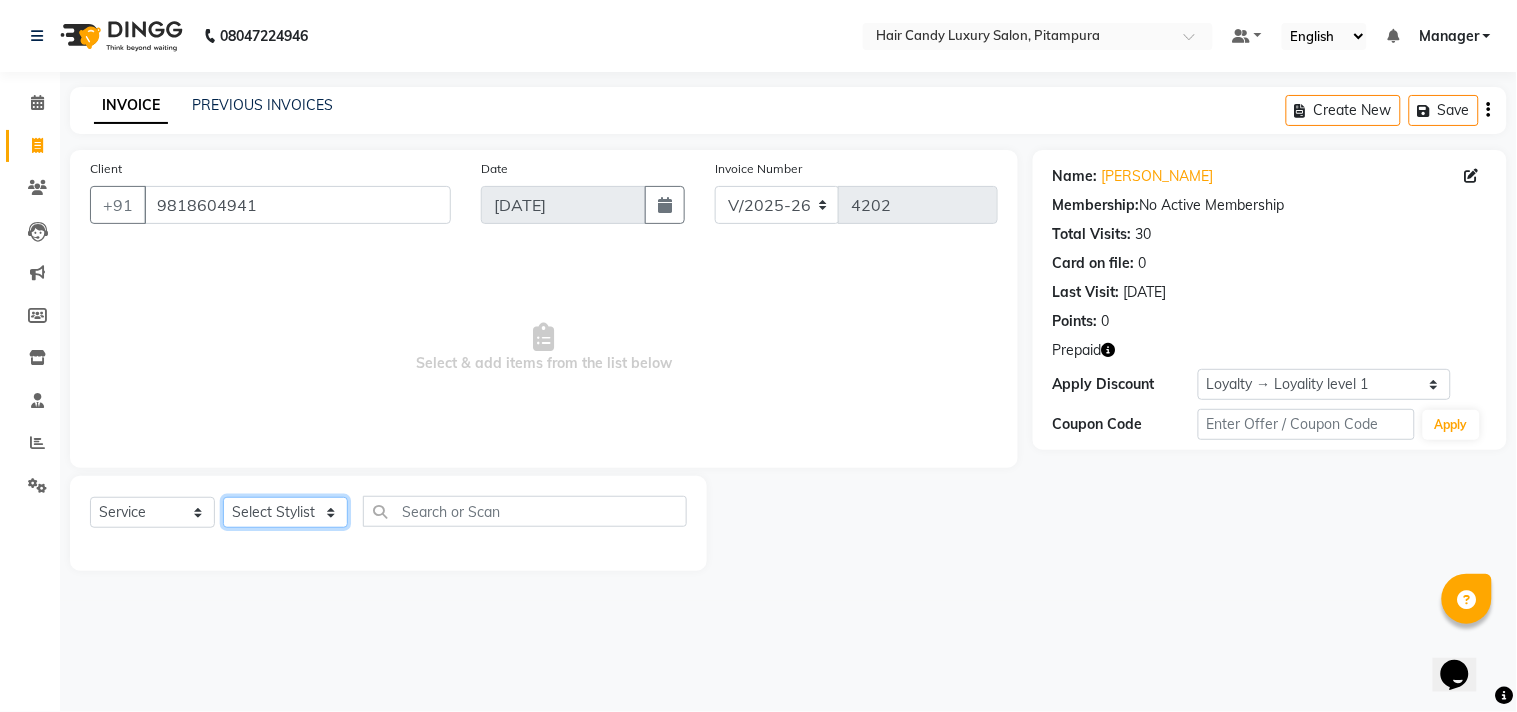 click on "Select Stylist [PERSON_NAME] [PERSON_NAME]  [PERSON_NAME] [PERSON_NAME] [PERSON_NAME] [PERSON_NAME]  [PERSON_NAME] KAVITA kunal Manager [PERSON_NAME]  [PERSON_NAME] preeti [PERSON_NAME] [PERSON_NAME] [PERSON_NAME] [PERSON_NAME] [PERSON_NAME] [PERSON_NAME]  [PERSON_NAME] ZAID" 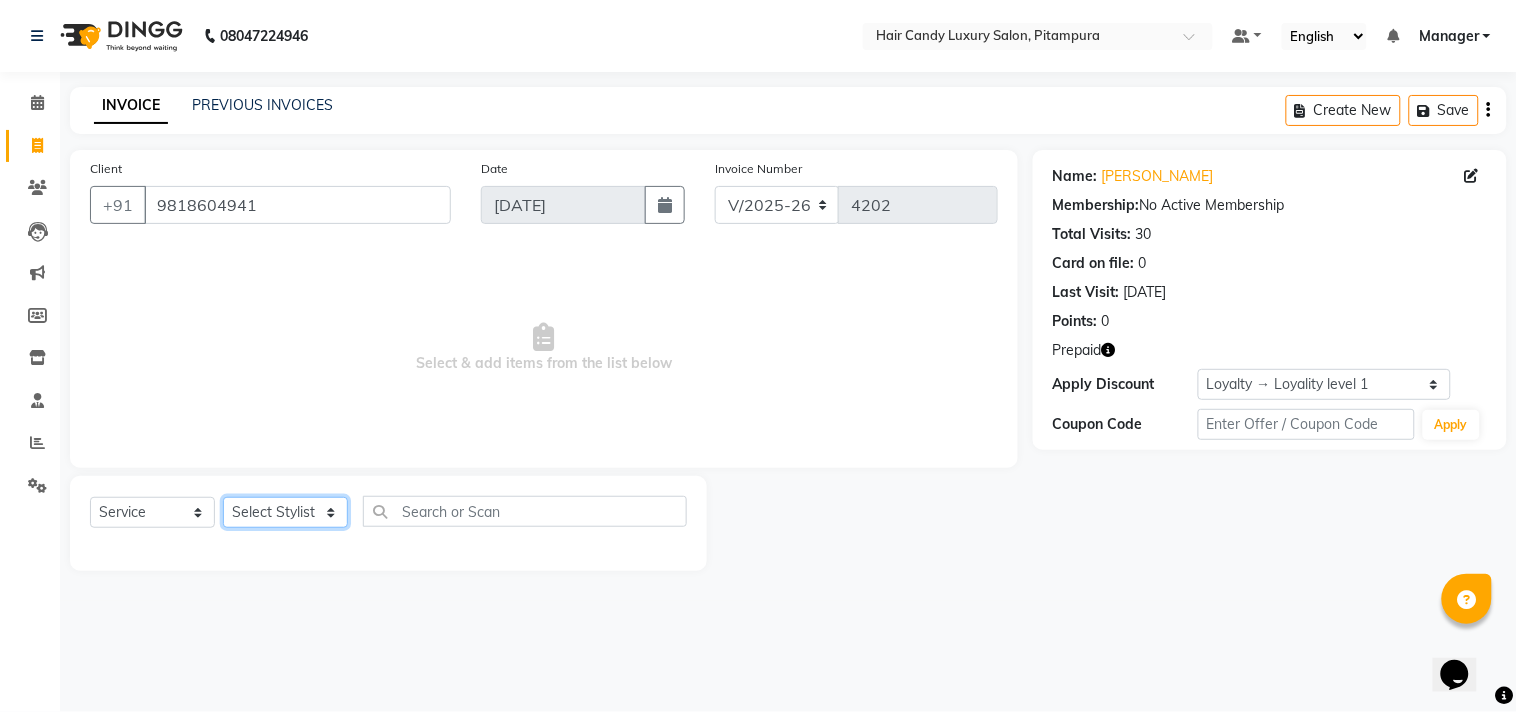 select on "71197" 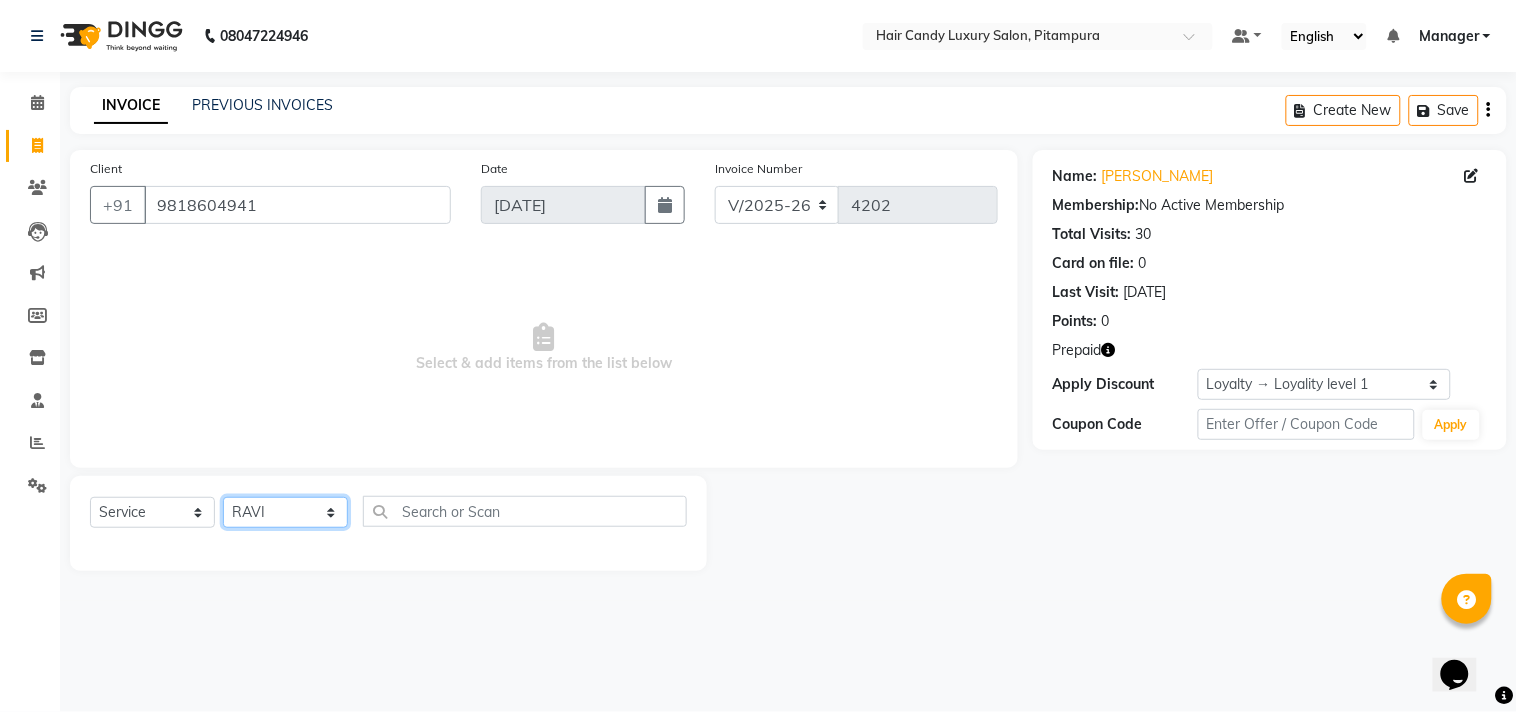 click on "Select Stylist [PERSON_NAME] [PERSON_NAME]  [PERSON_NAME] [PERSON_NAME] [PERSON_NAME] [PERSON_NAME]  [PERSON_NAME] KAVITA kunal Manager [PERSON_NAME]  [PERSON_NAME] preeti [PERSON_NAME] [PERSON_NAME] [PERSON_NAME] [PERSON_NAME] [PERSON_NAME] [PERSON_NAME]  [PERSON_NAME] ZAID" 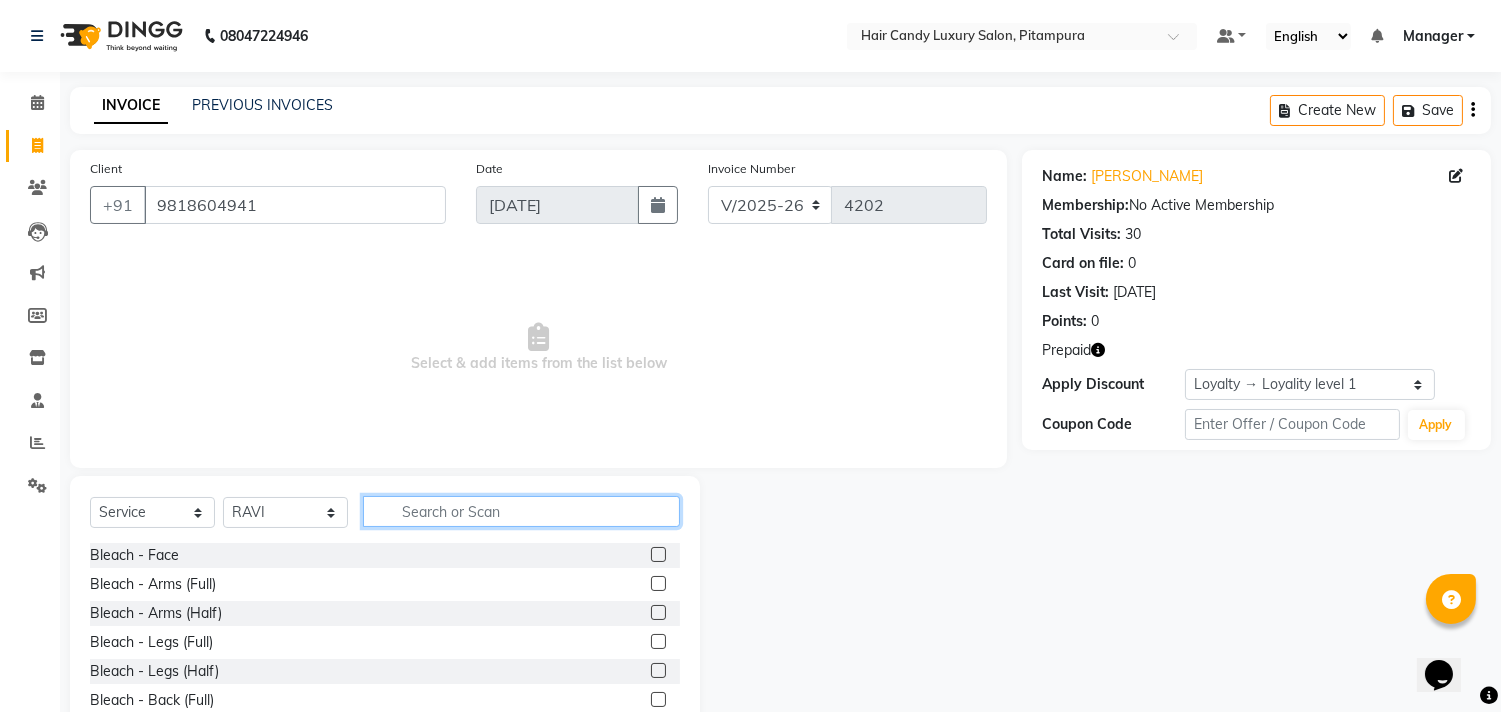 click 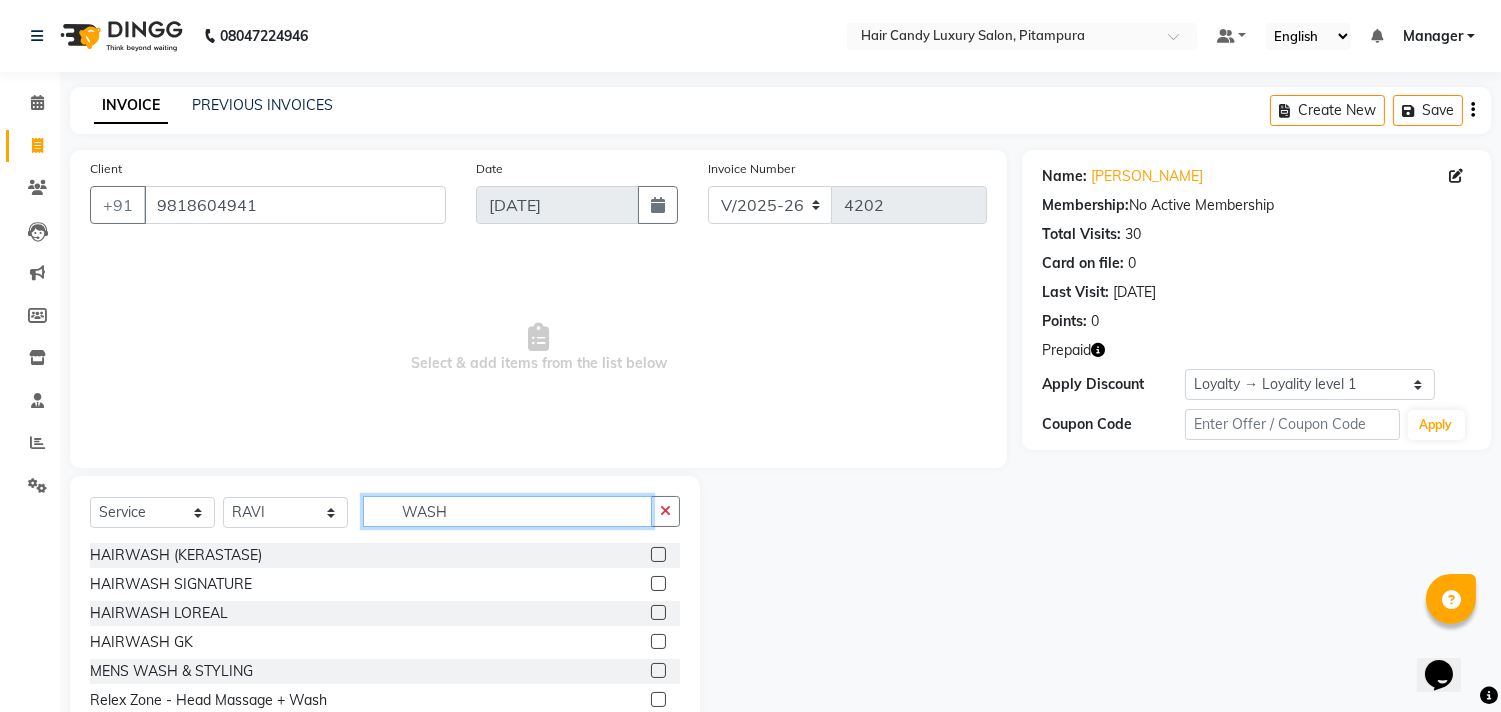 scroll, scrollTop: 88, scrollLeft: 0, axis: vertical 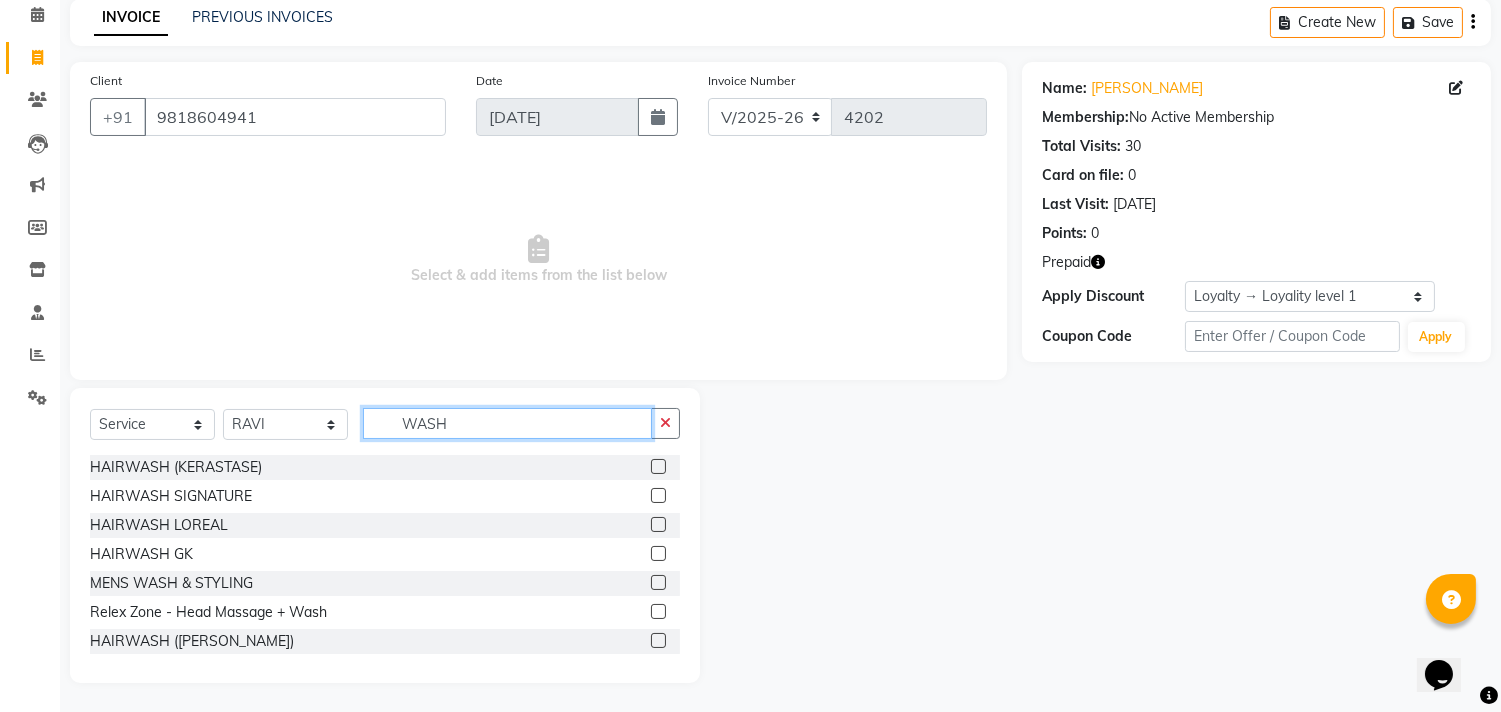 type on "WASH" 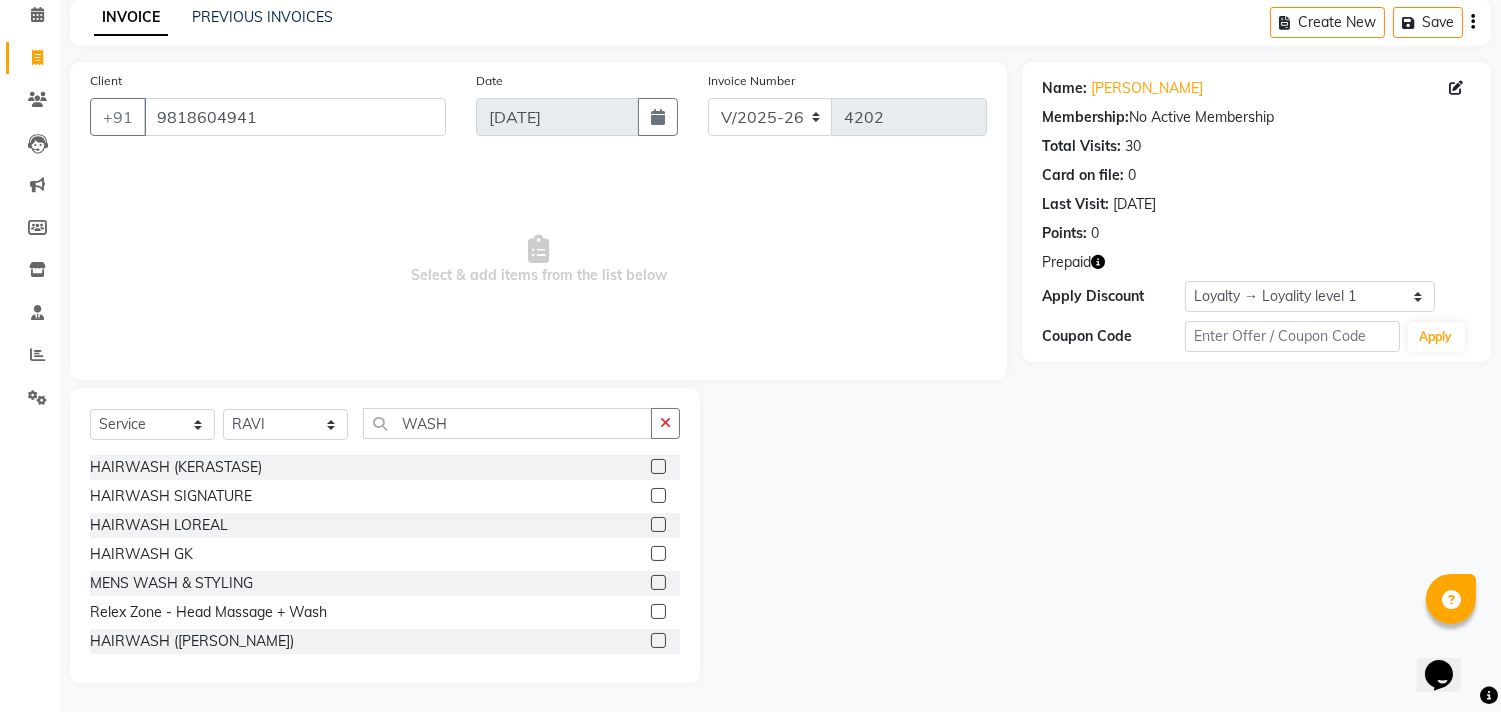 click 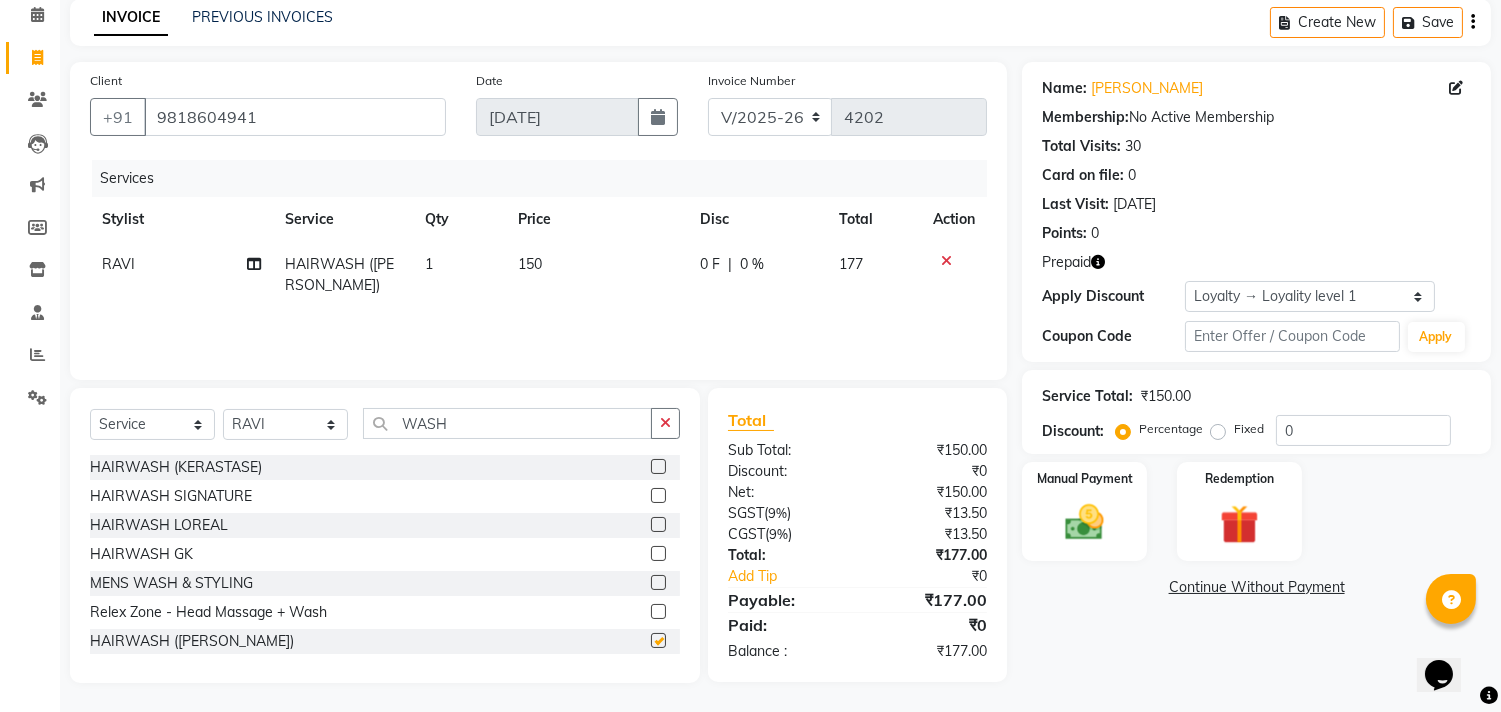 checkbox on "false" 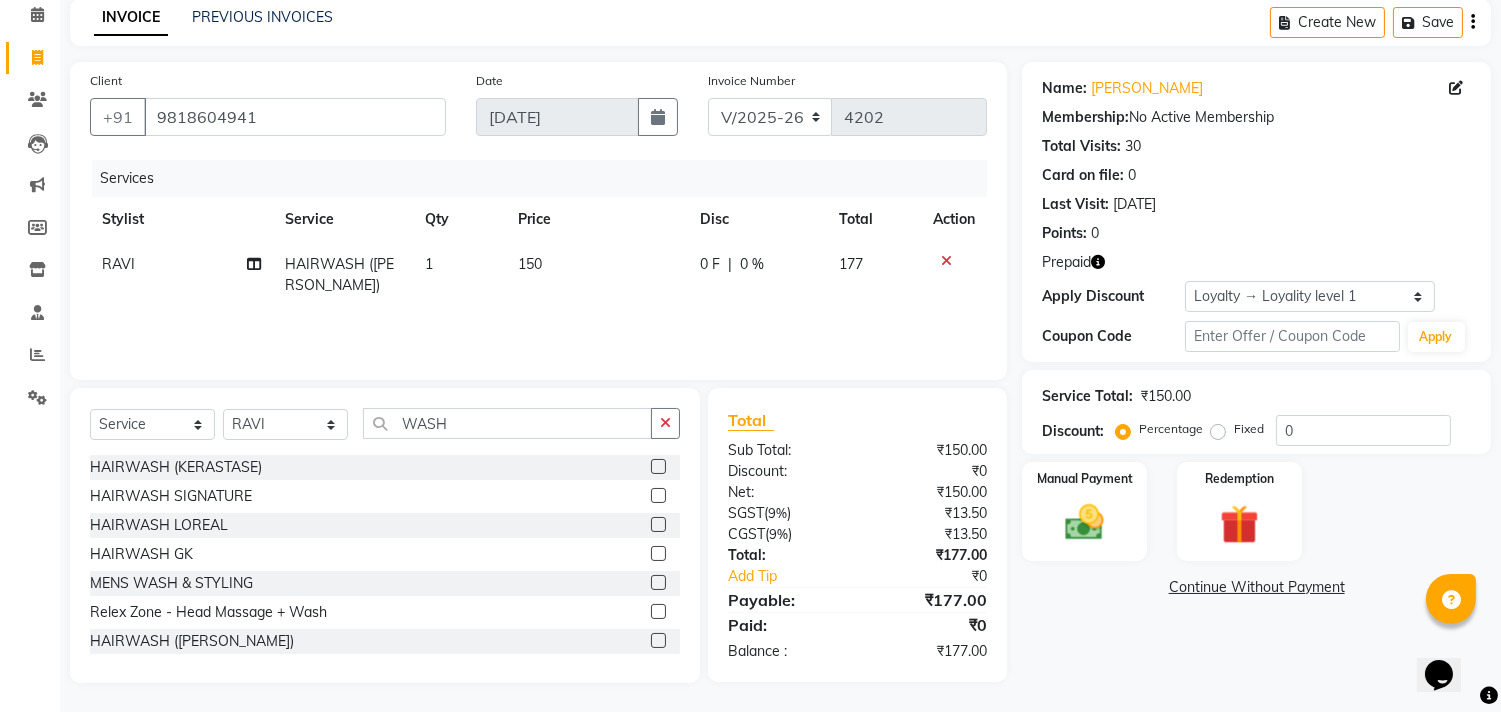 click on "150" 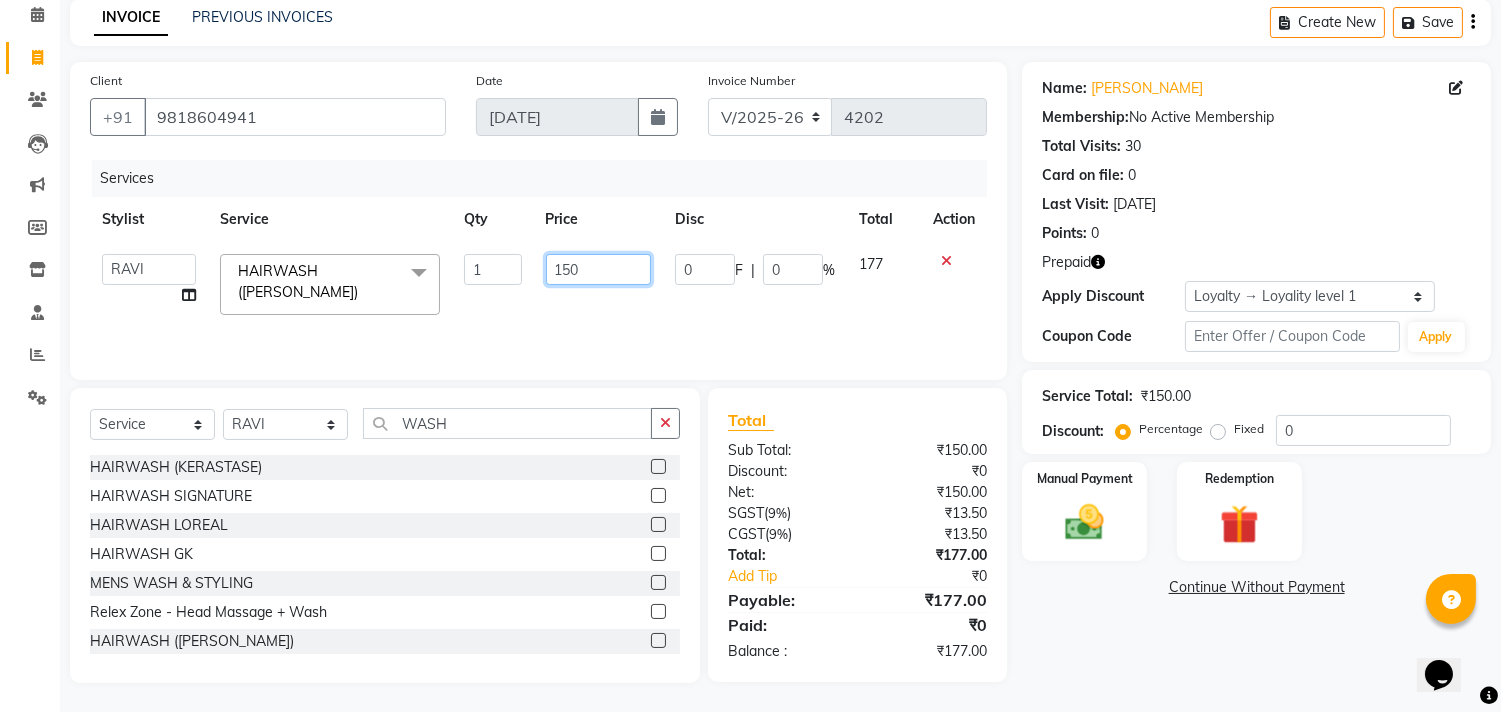 drag, startPoint x: 600, startPoint y: 276, endPoint x: 513, endPoint y: 263, distance: 87.965904 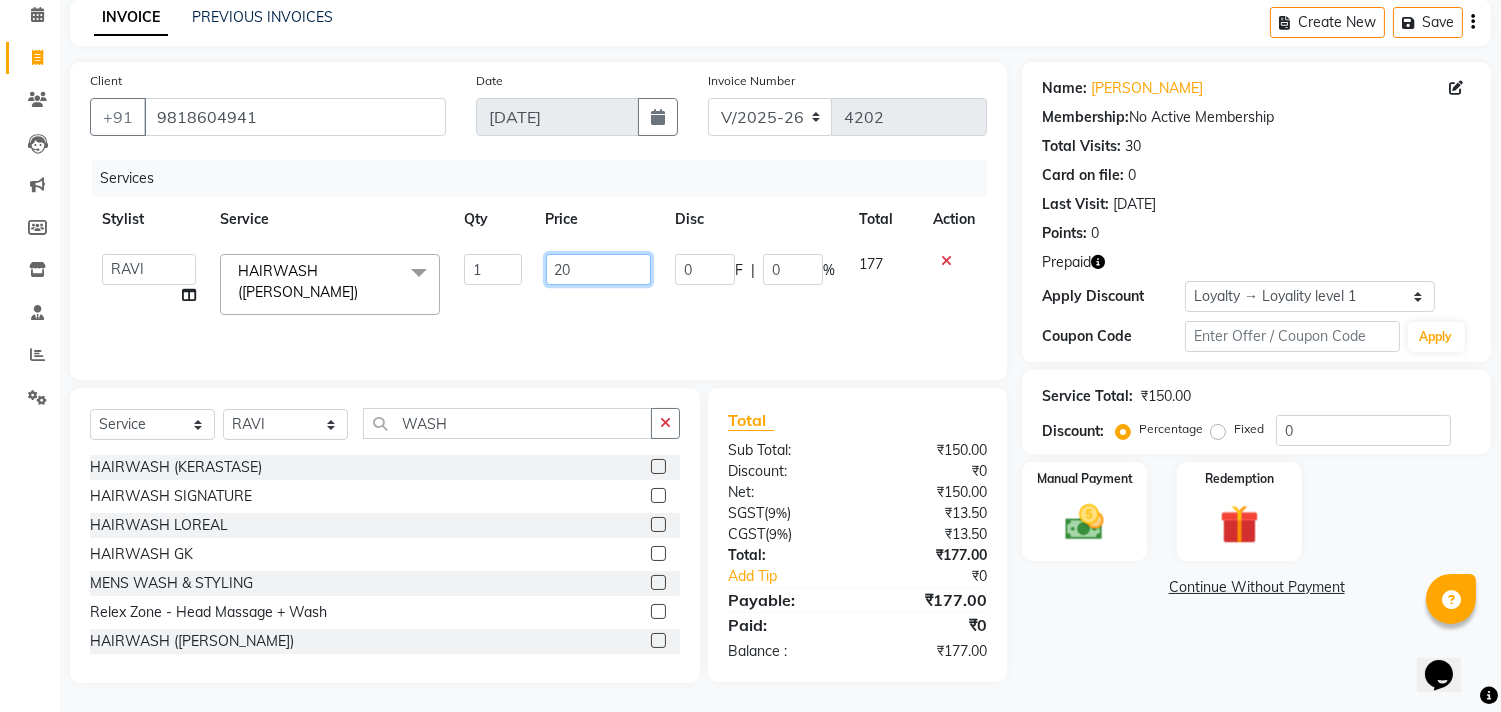 type on "200" 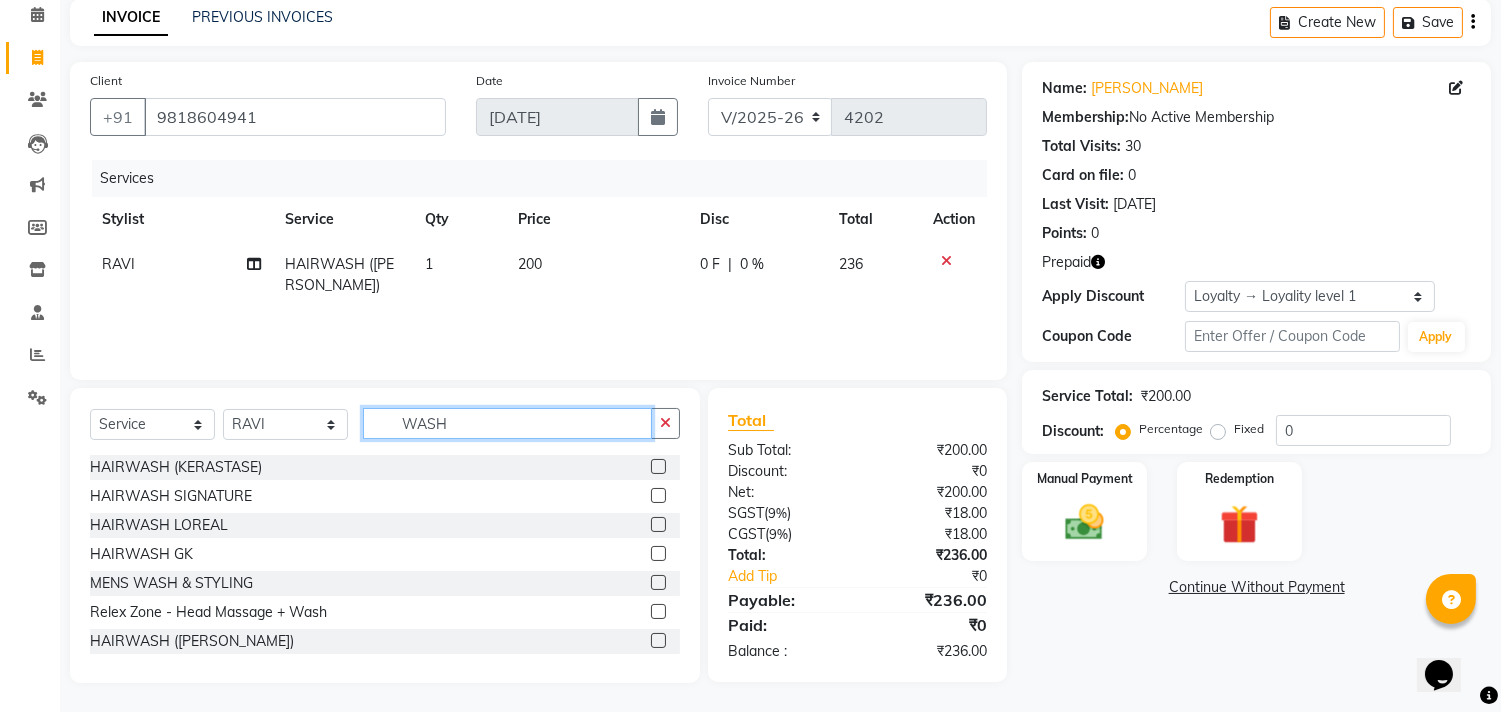 click on "WASH" 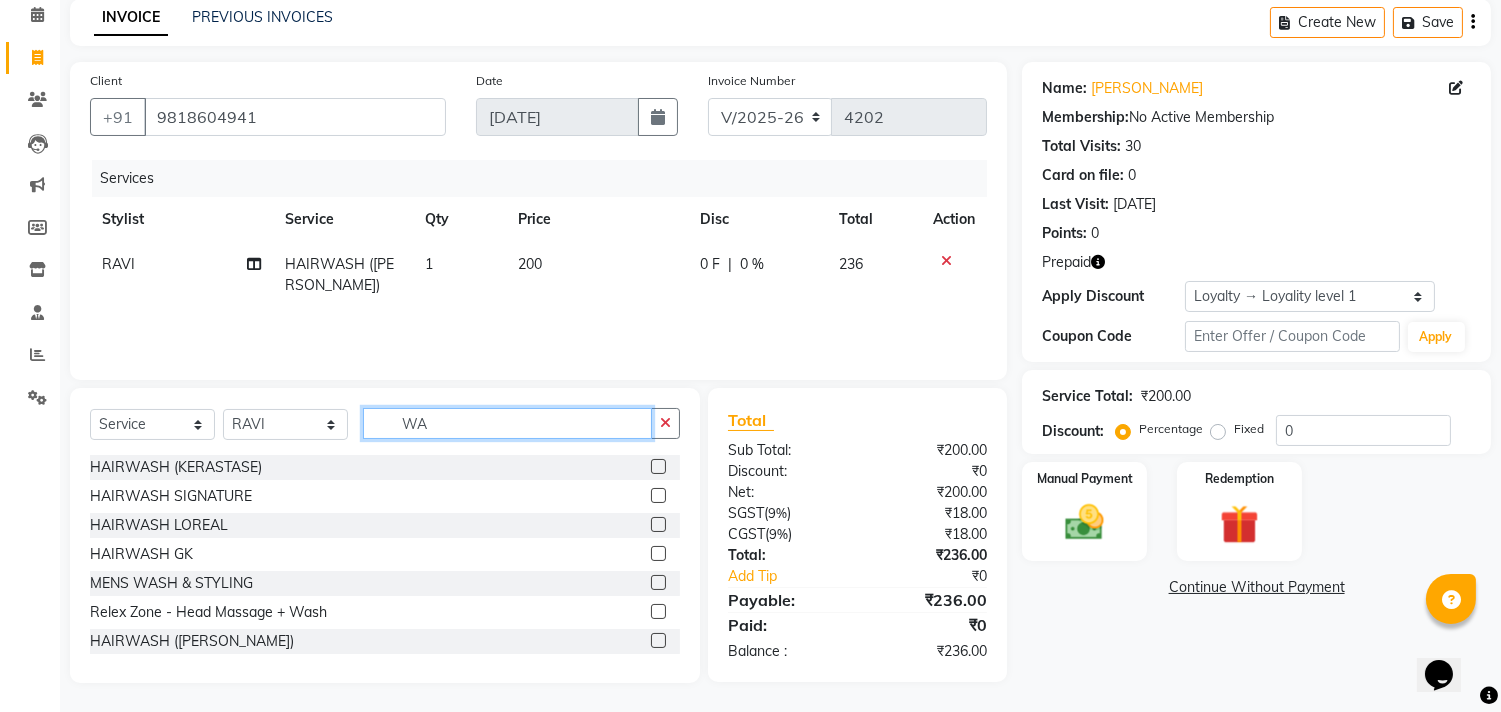 type on "W" 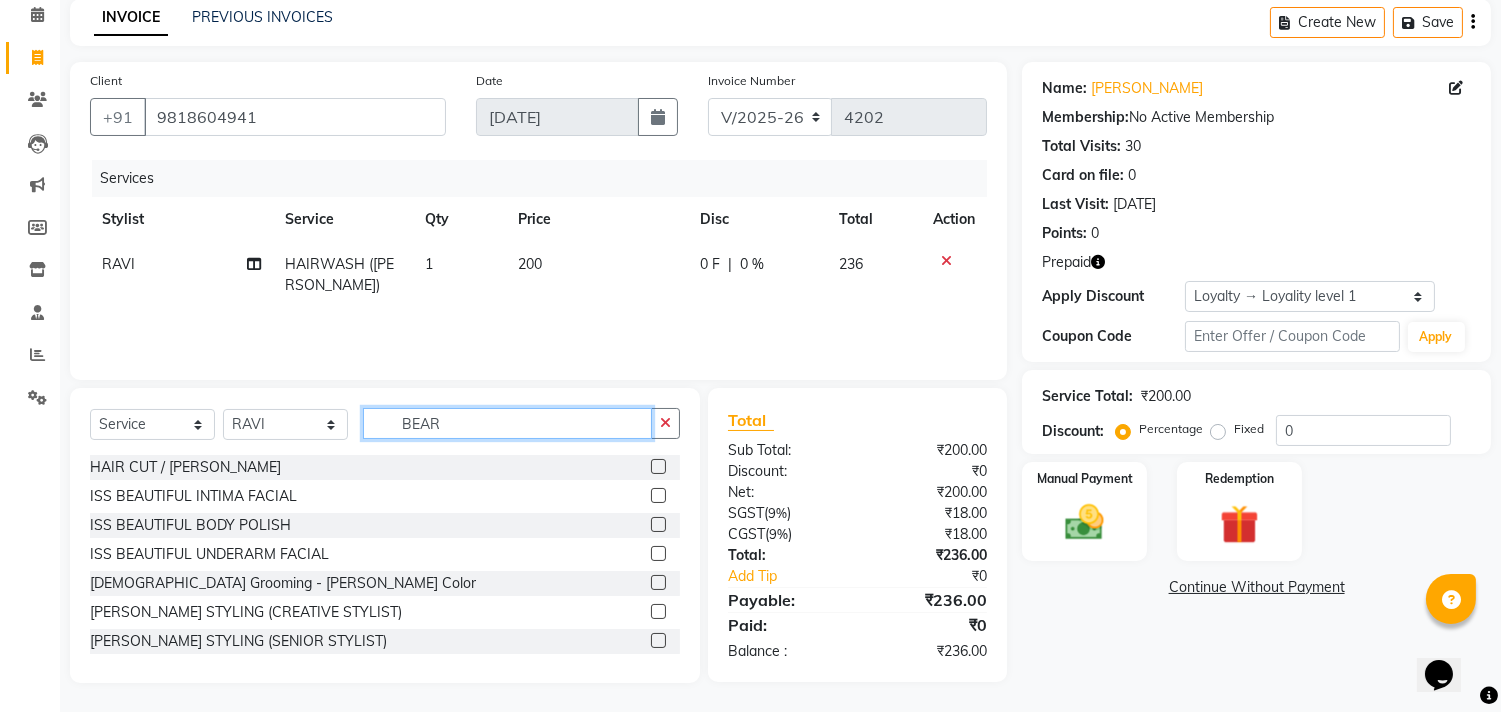 scroll, scrollTop: 87, scrollLeft: 0, axis: vertical 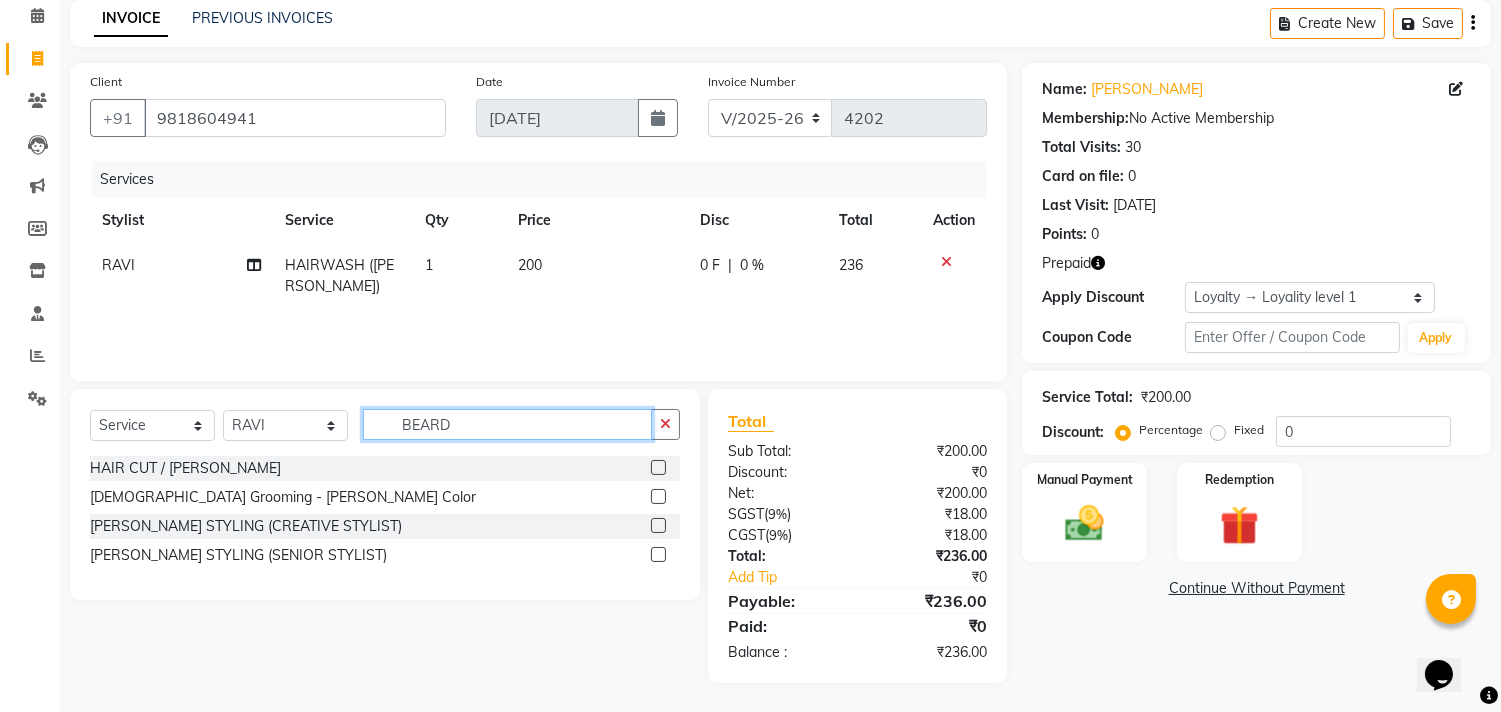 type on "BEARD" 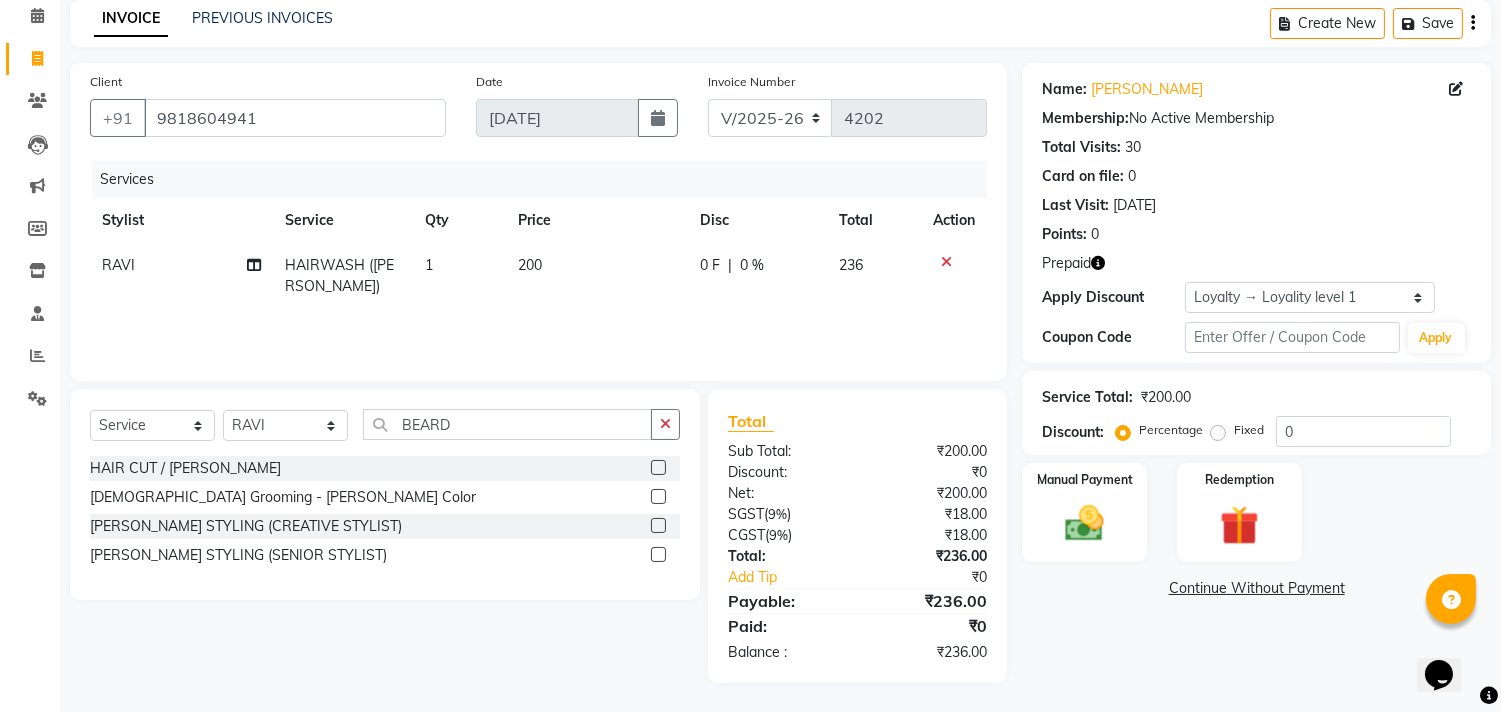 click 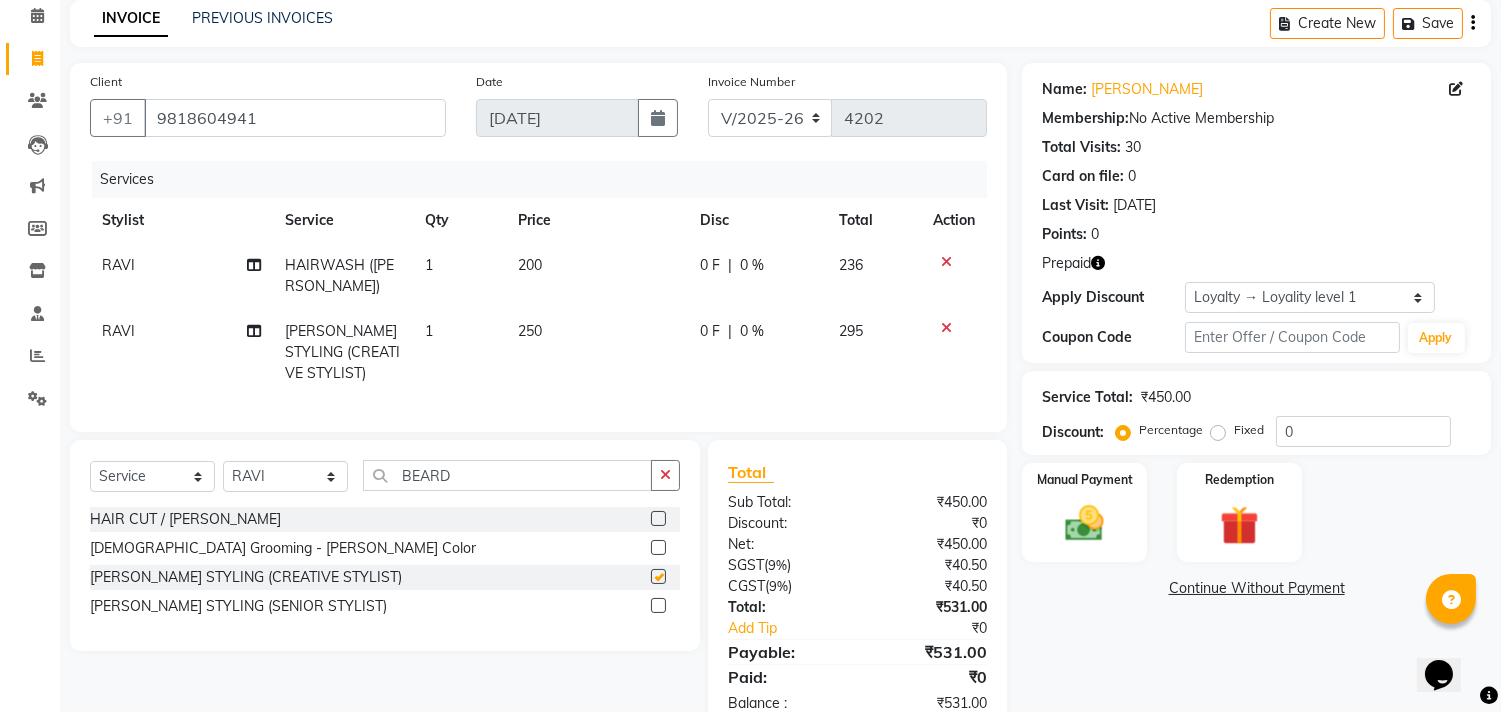 checkbox on "false" 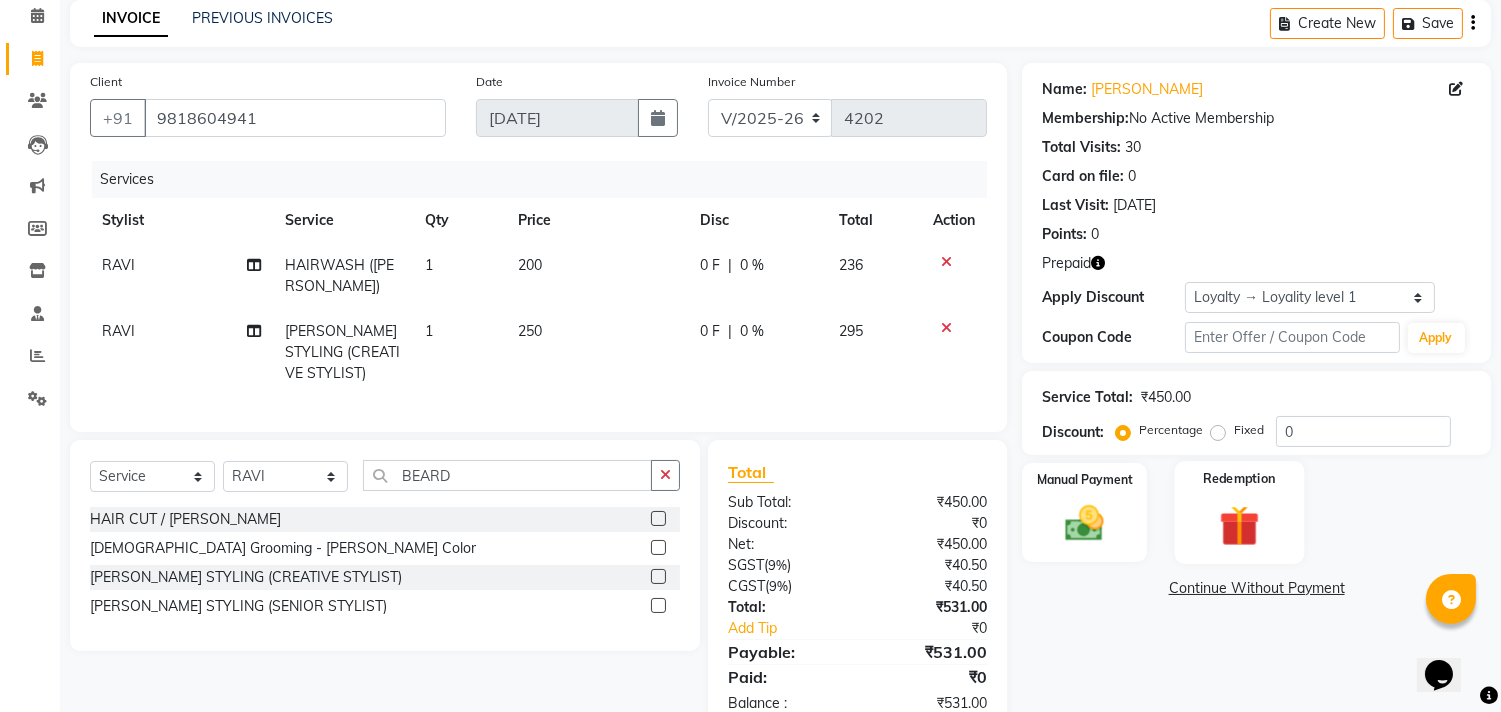 click on "Redemption" 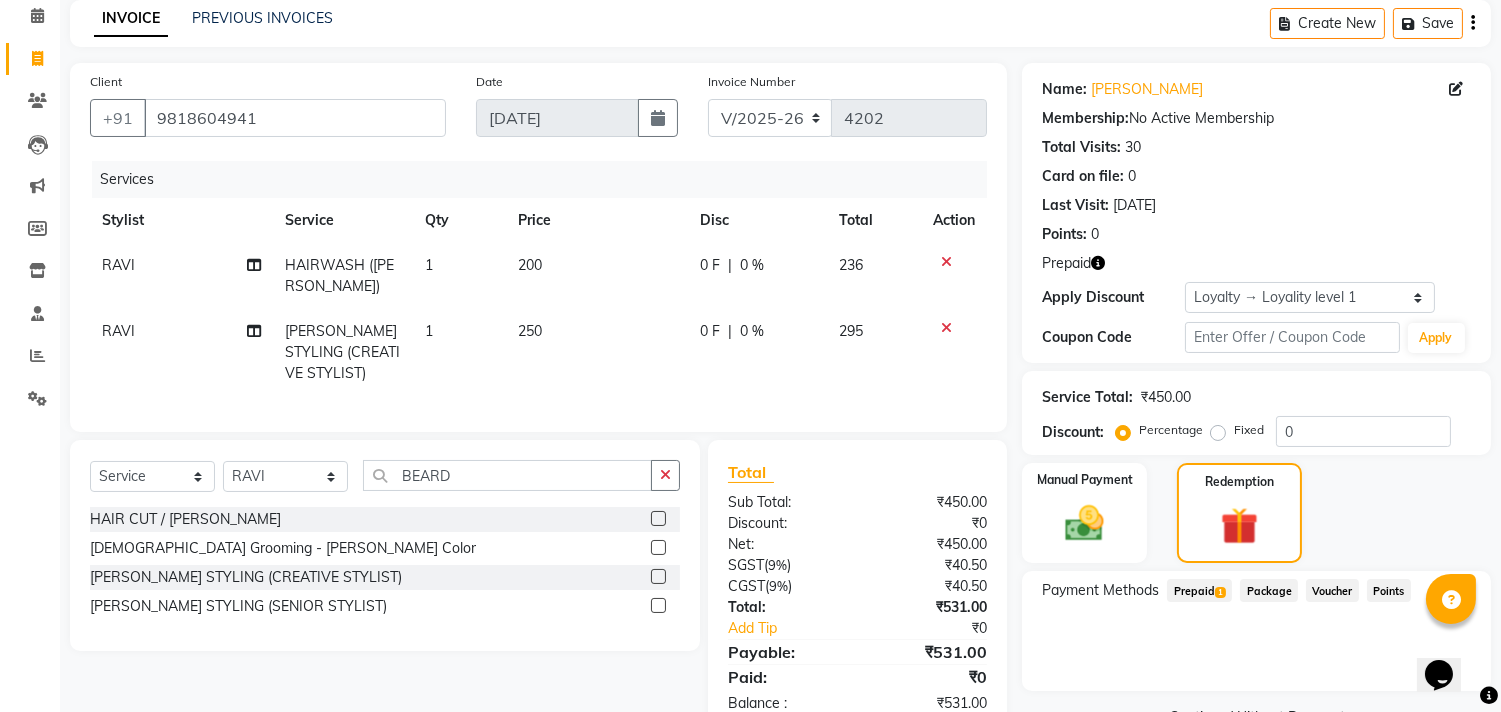 click on "Prepaid  1" 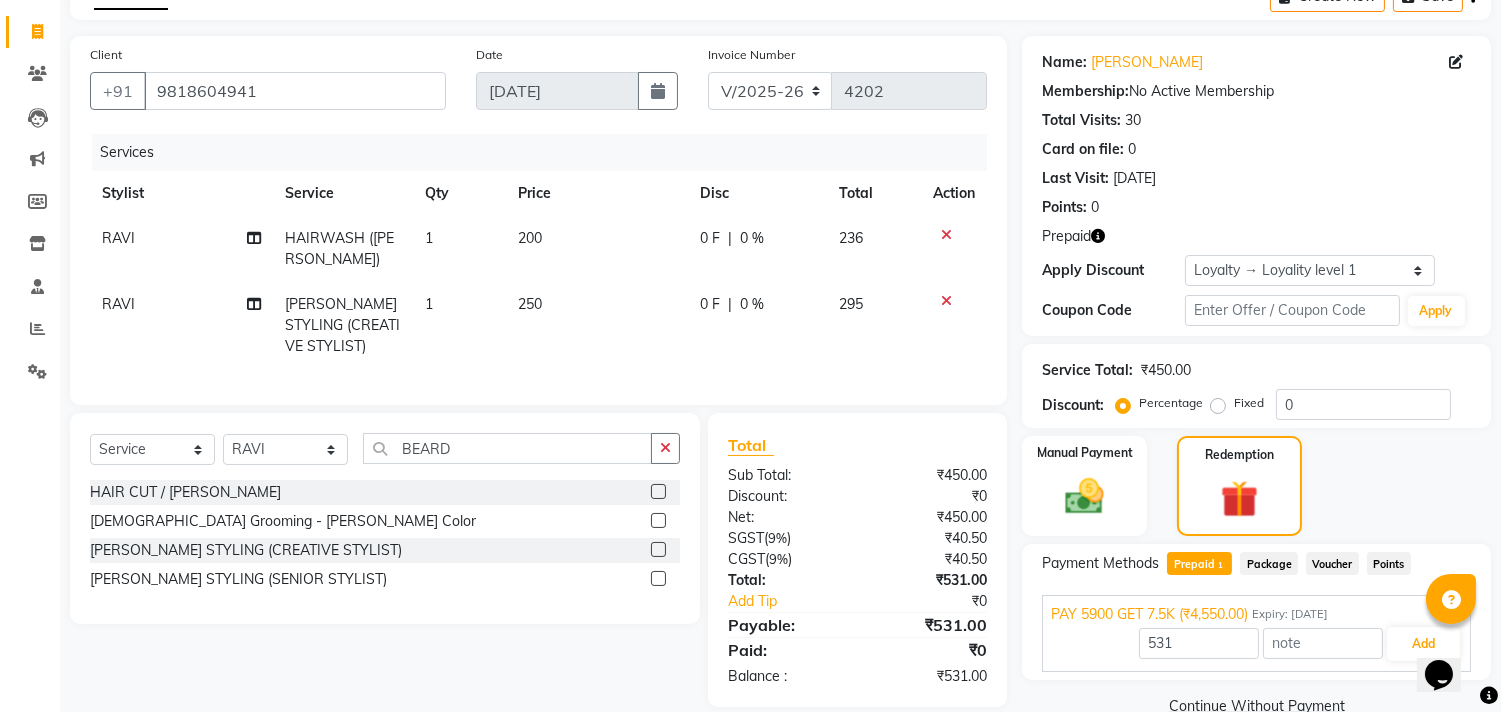 scroll, scrollTop: 155, scrollLeft: 0, axis: vertical 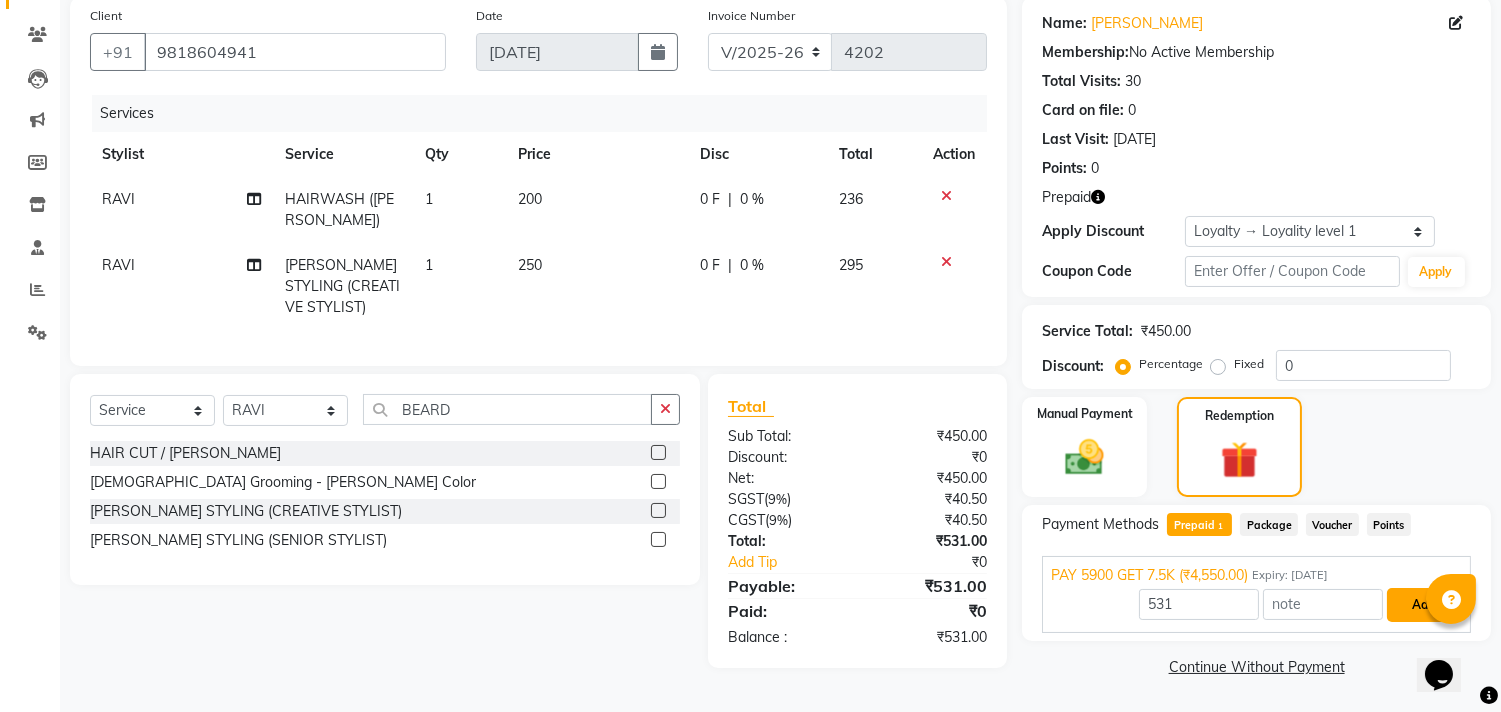 click on "Add" at bounding box center [1423, 605] 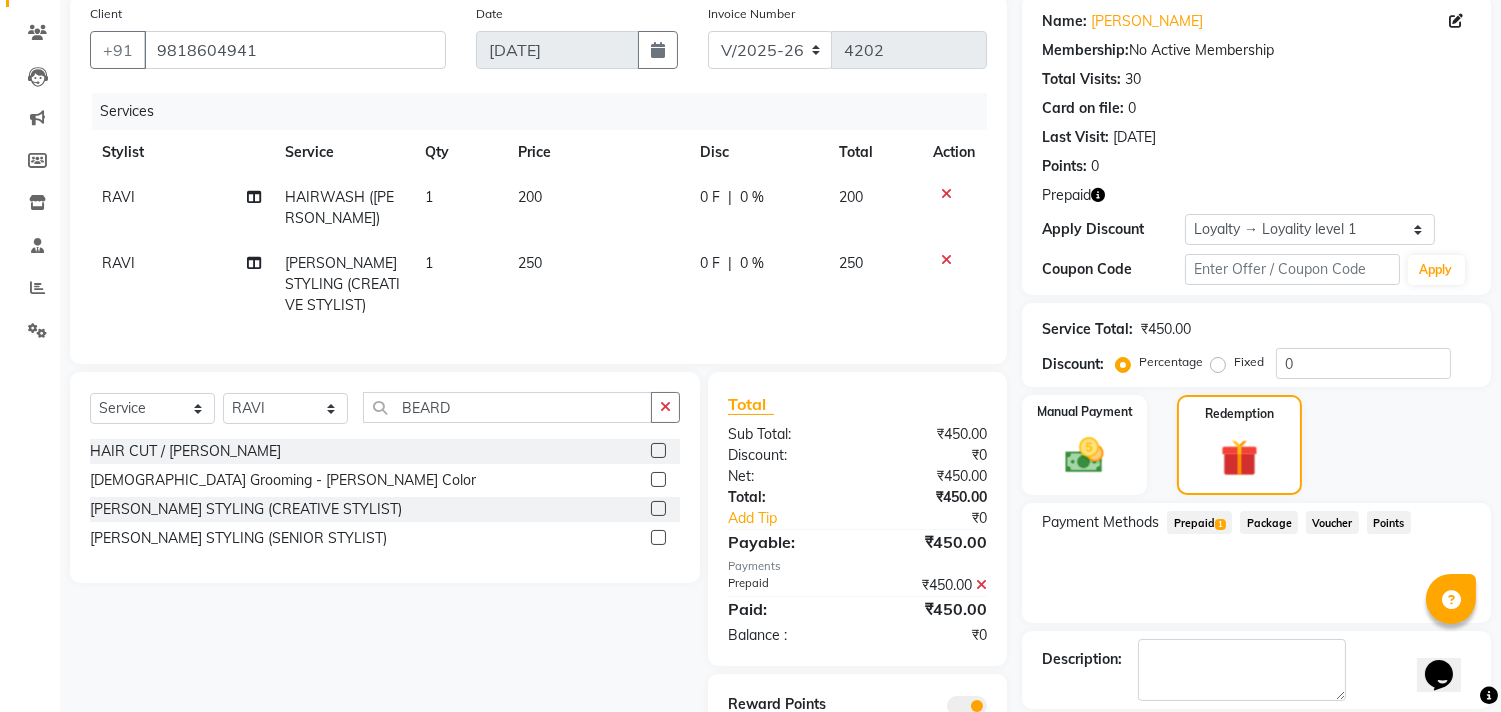 click 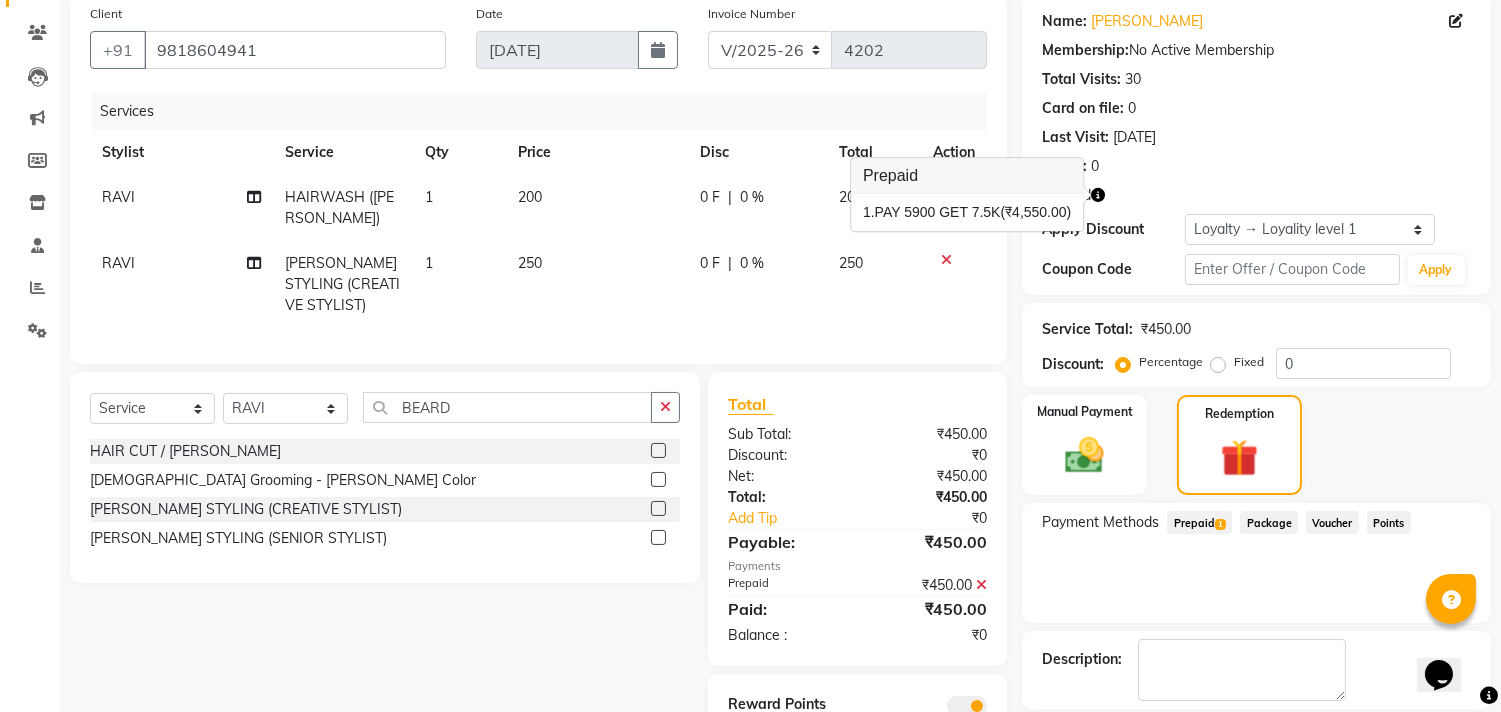 click 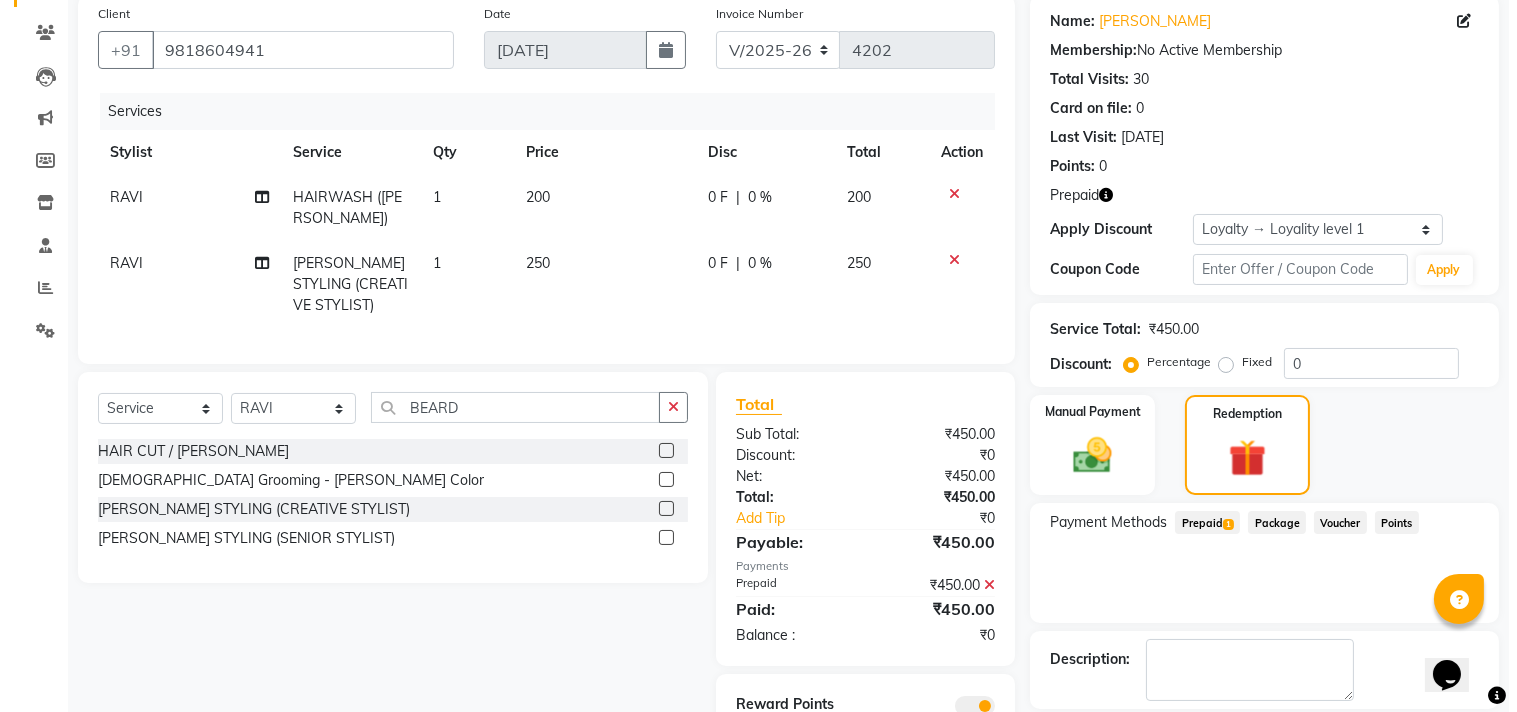 scroll, scrollTop: 254, scrollLeft: 0, axis: vertical 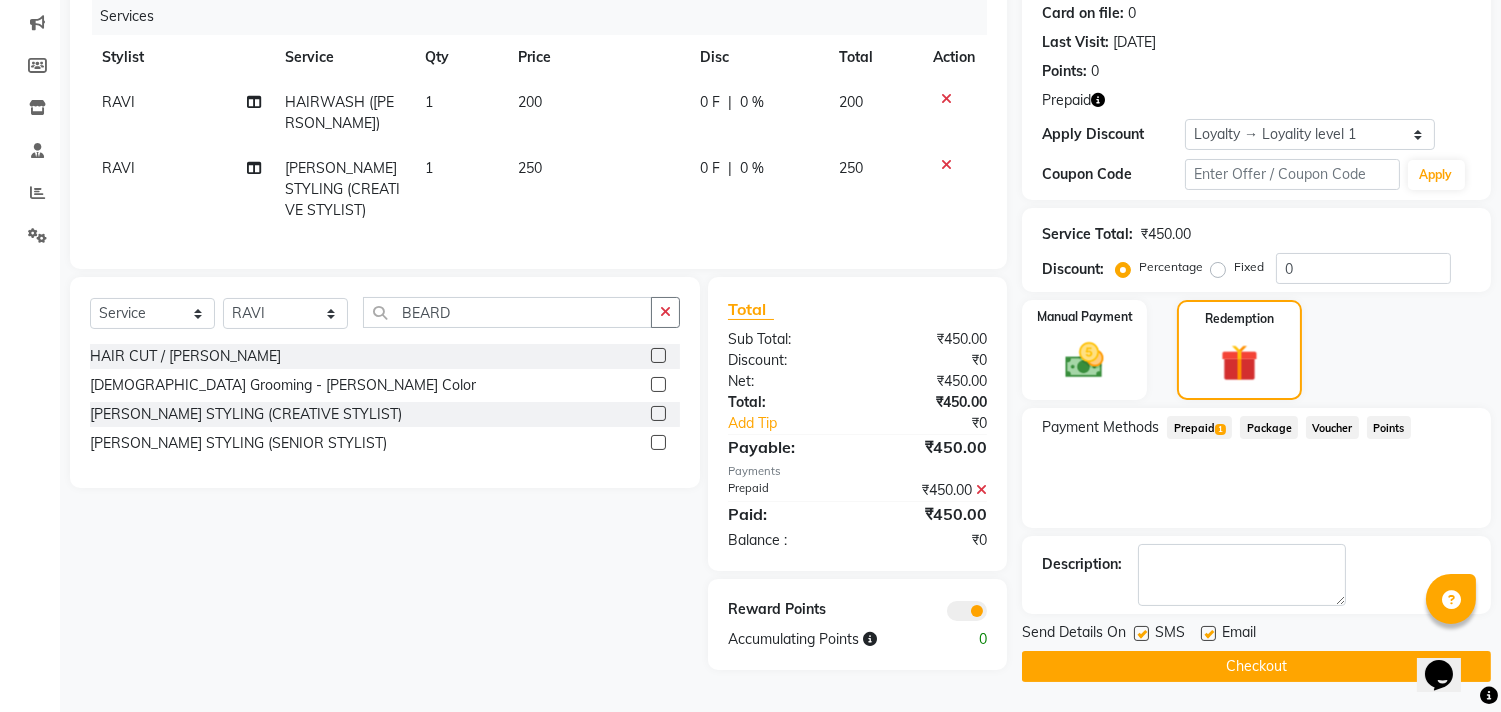 click 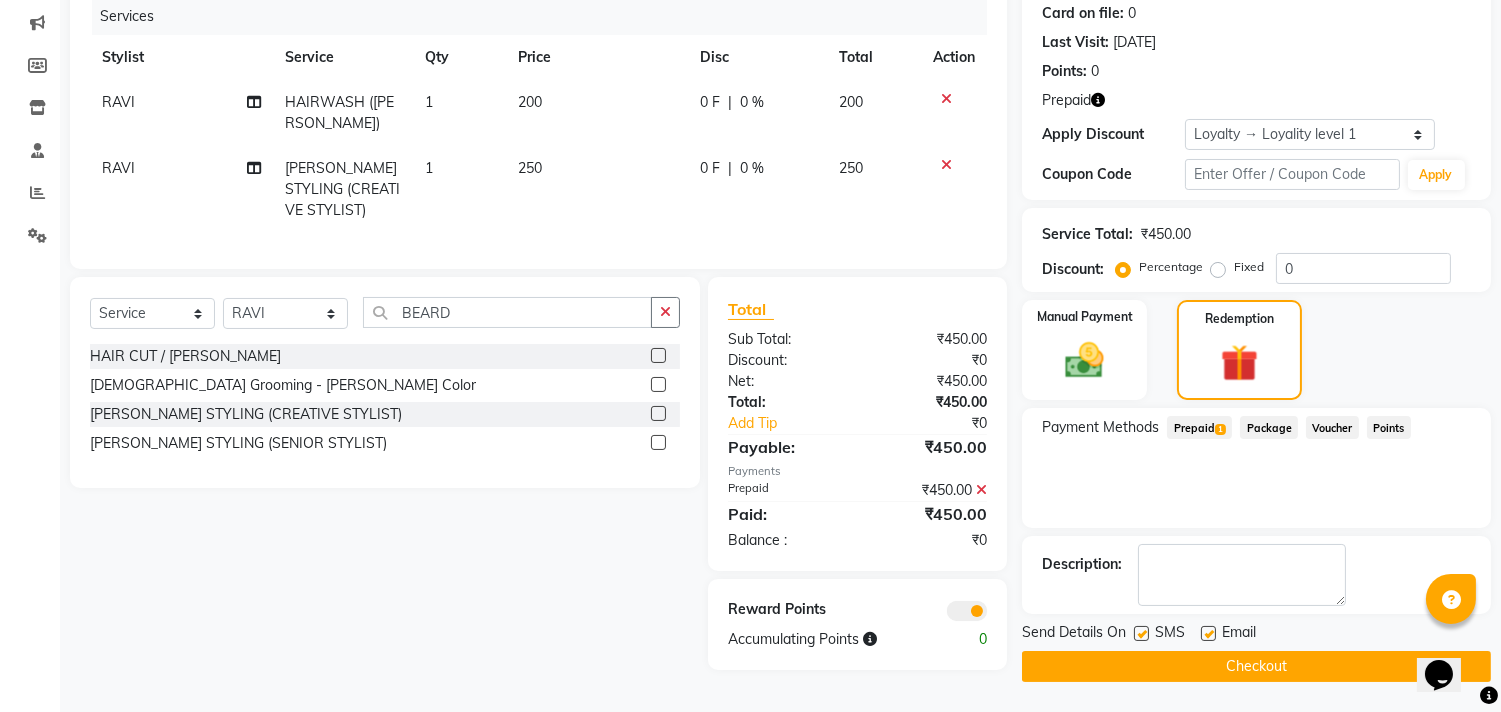 click 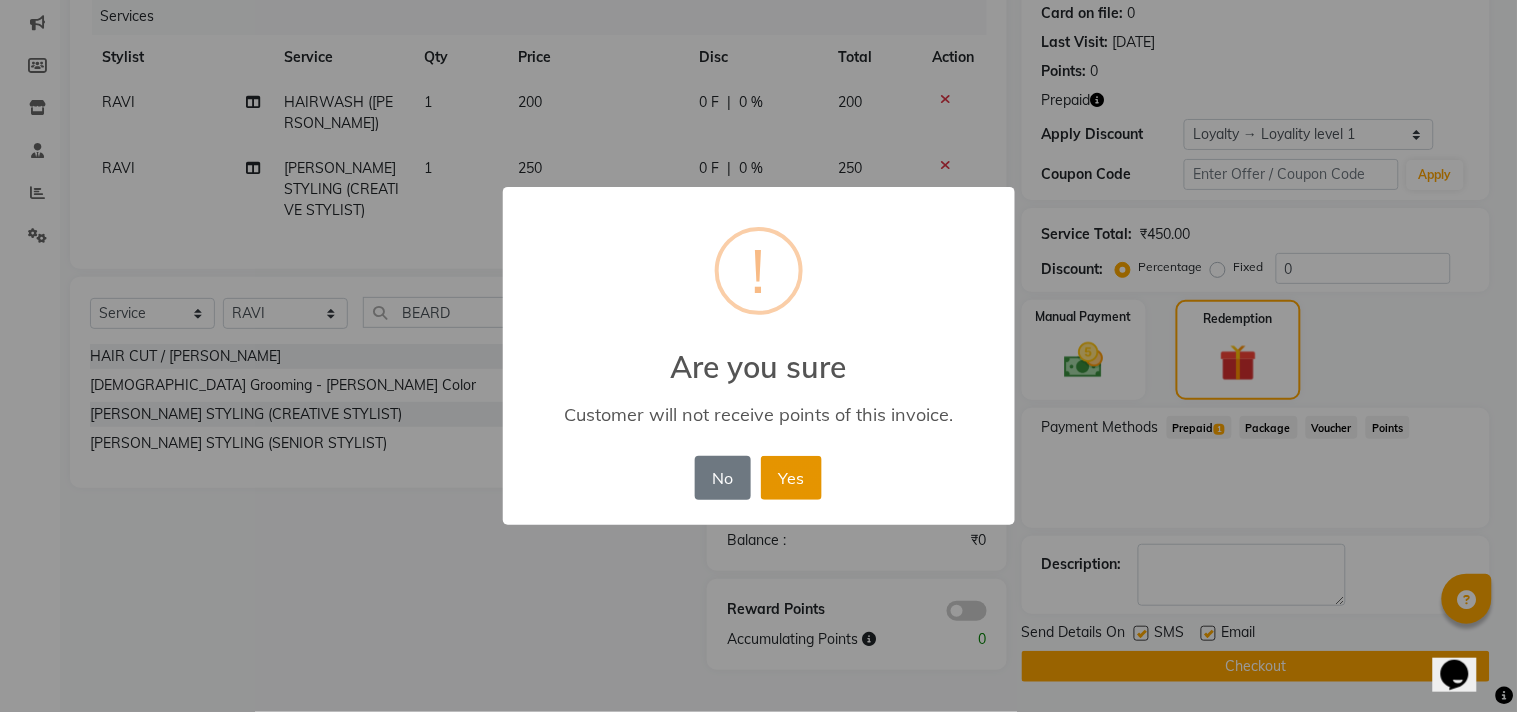click on "Yes" at bounding box center [791, 478] 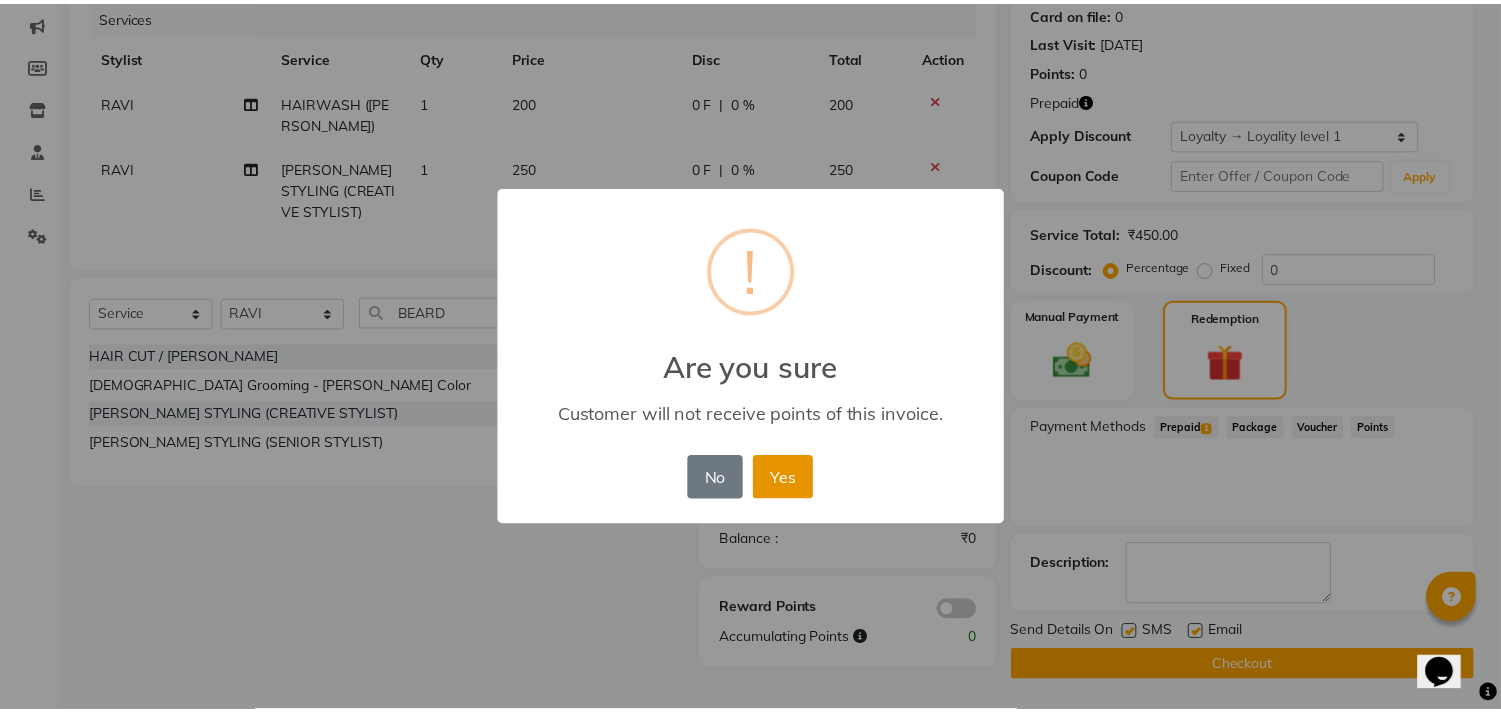 scroll, scrollTop: 248, scrollLeft: 0, axis: vertical 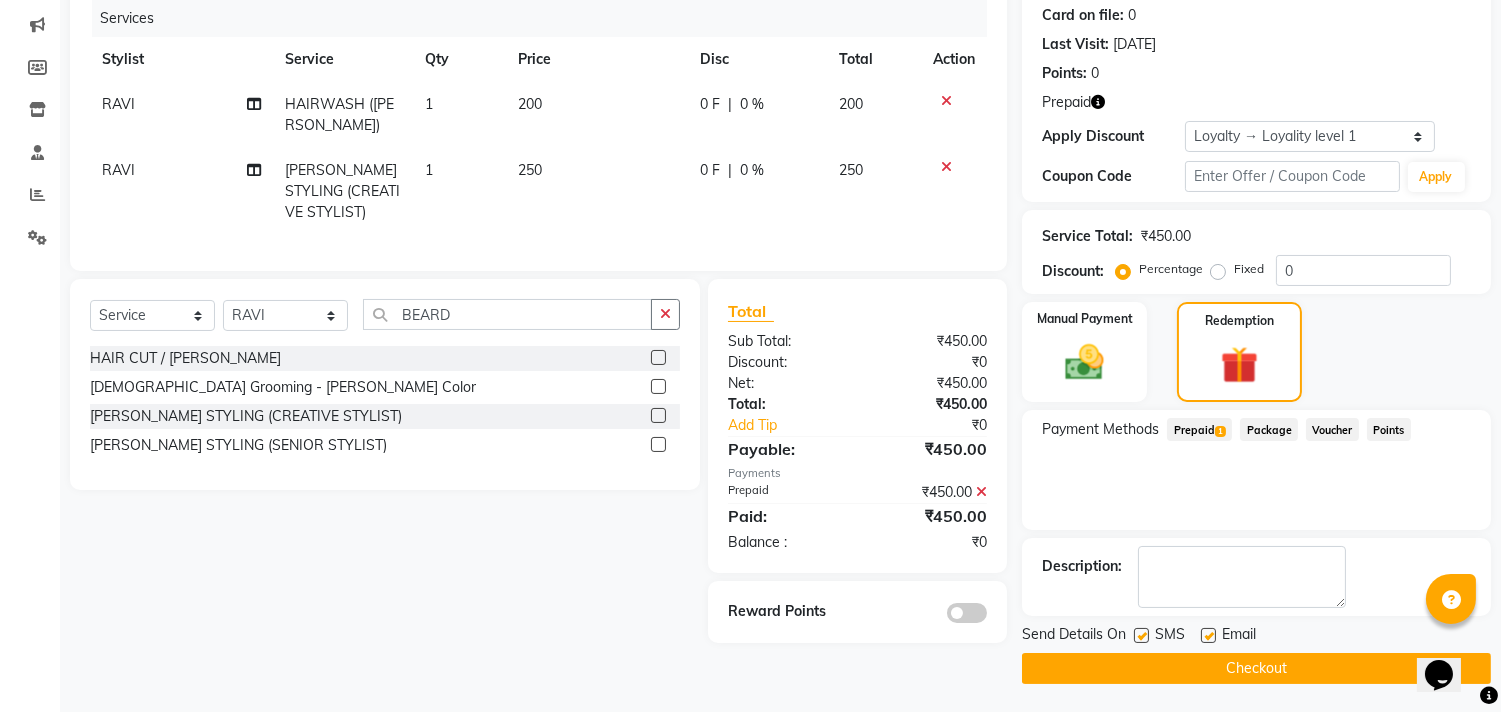 click on "Checkout" 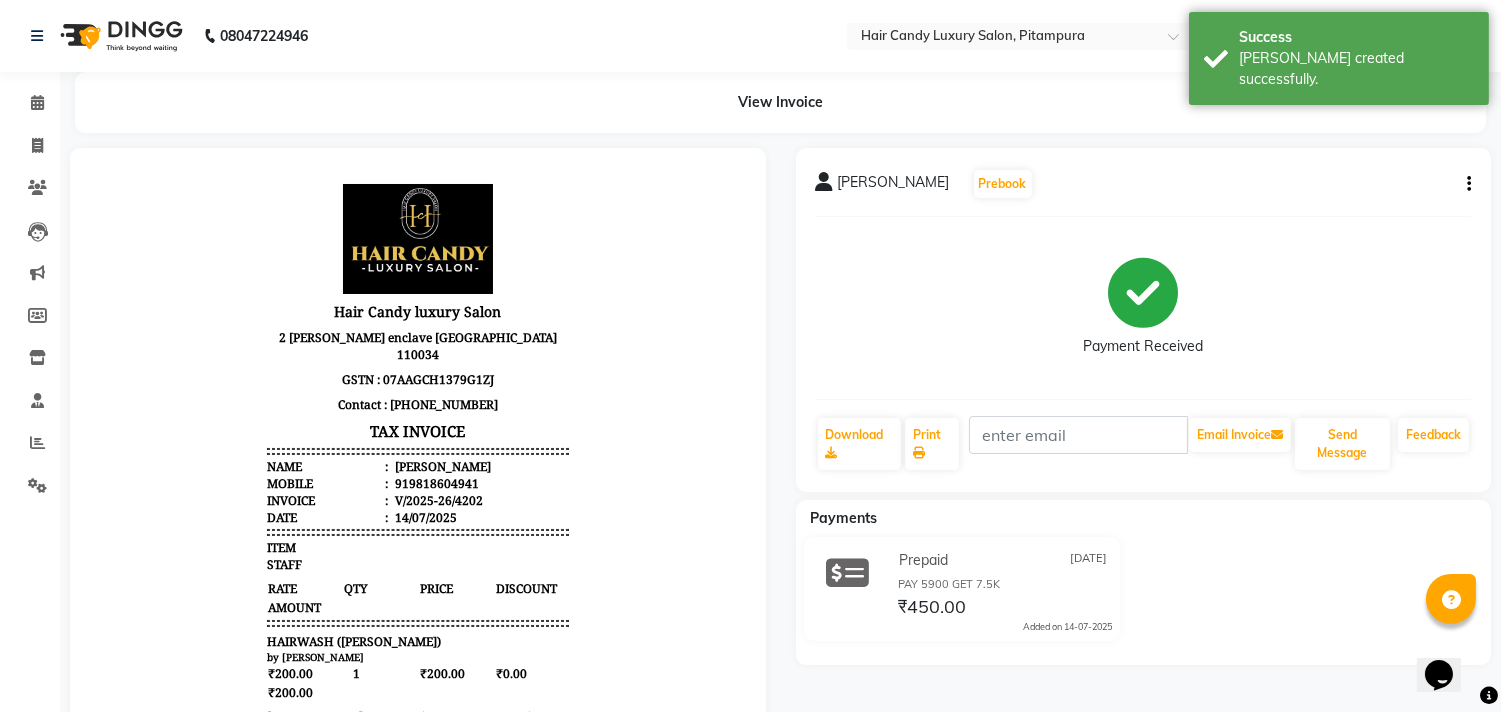 scroll, scrollTop: 0, scrollLeft: 0, axis: both 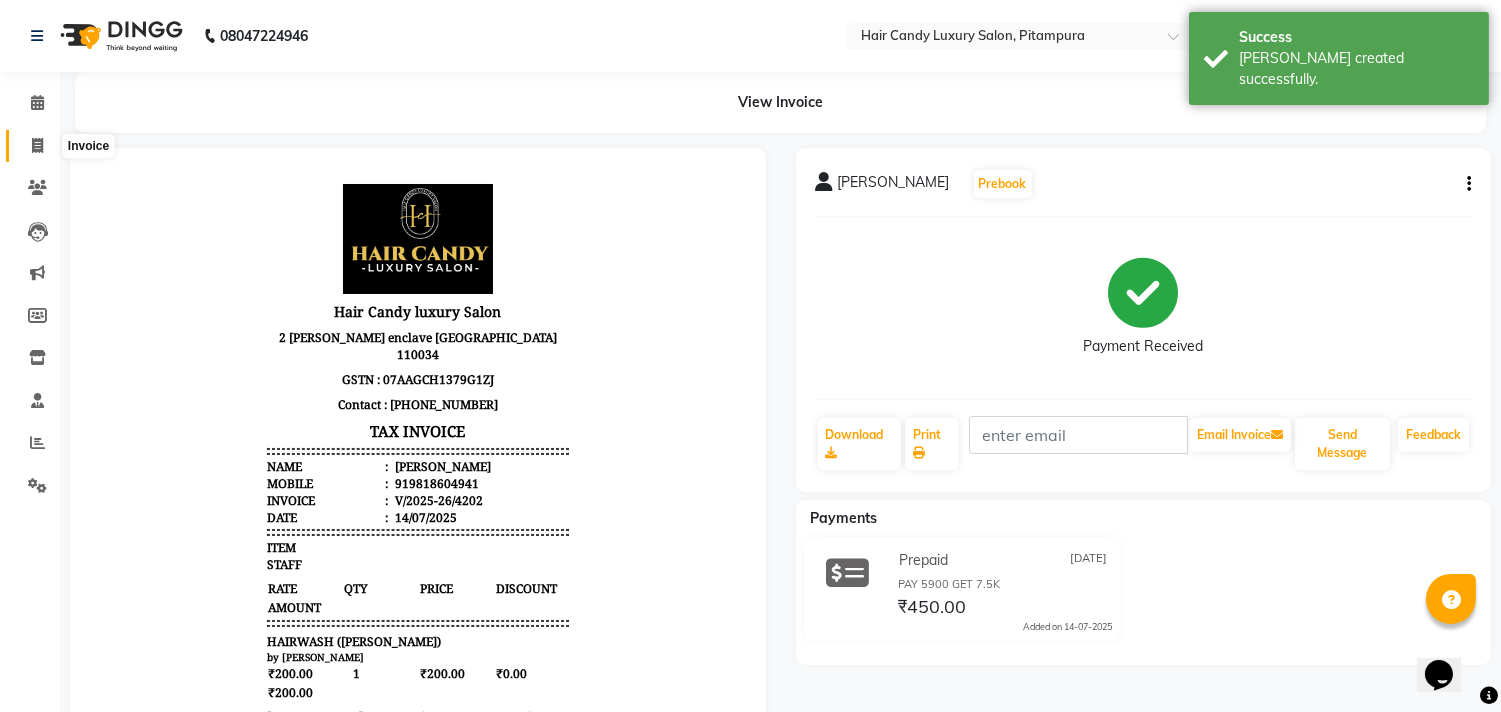 click 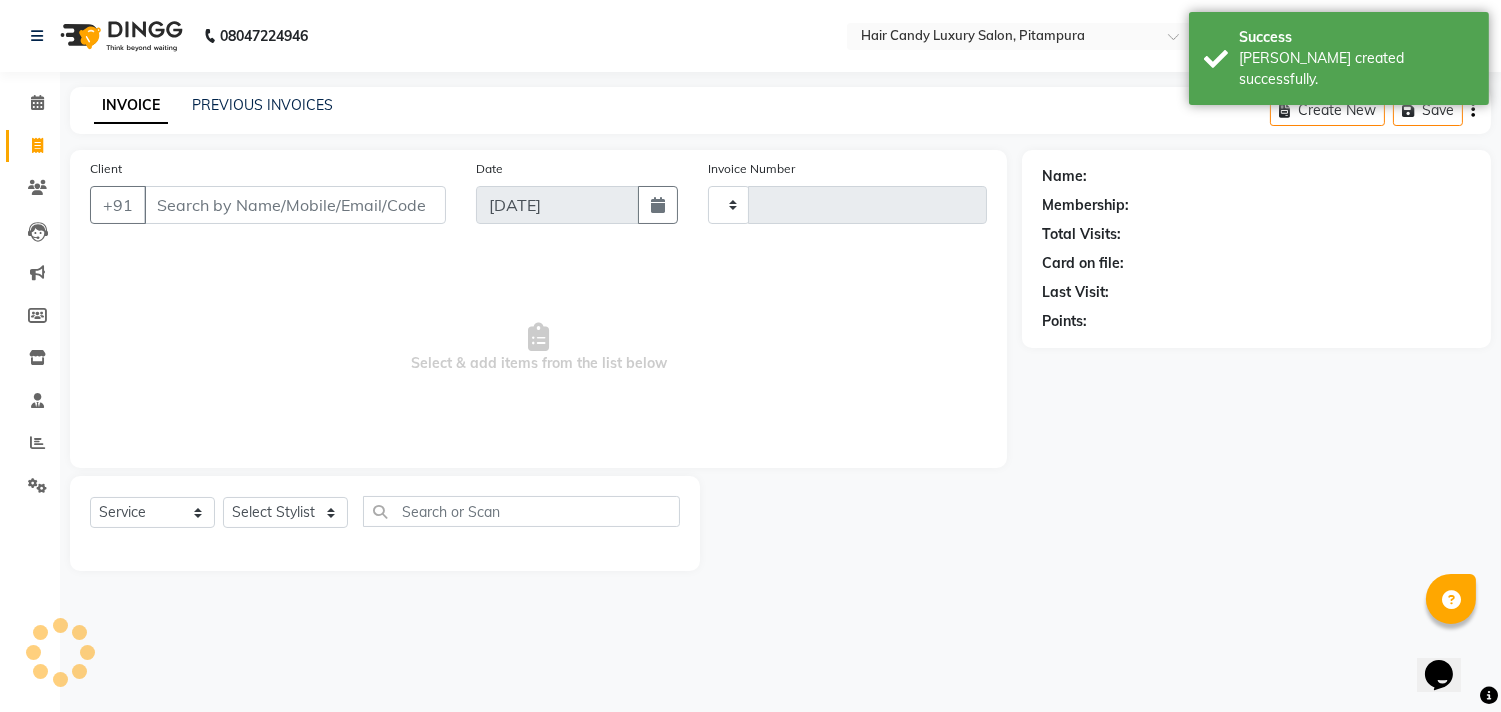 type on "4203" 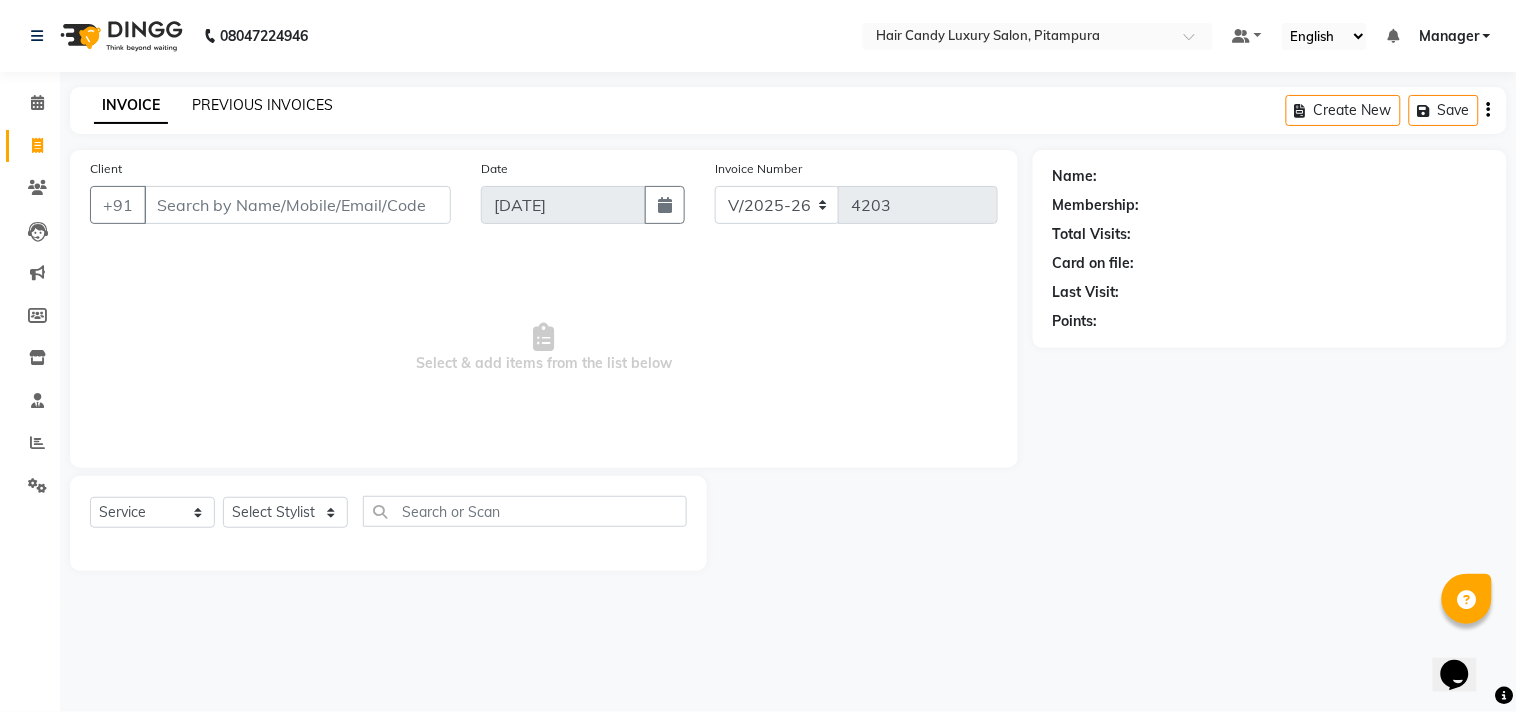 click on "PREVIOUS INVOICES" 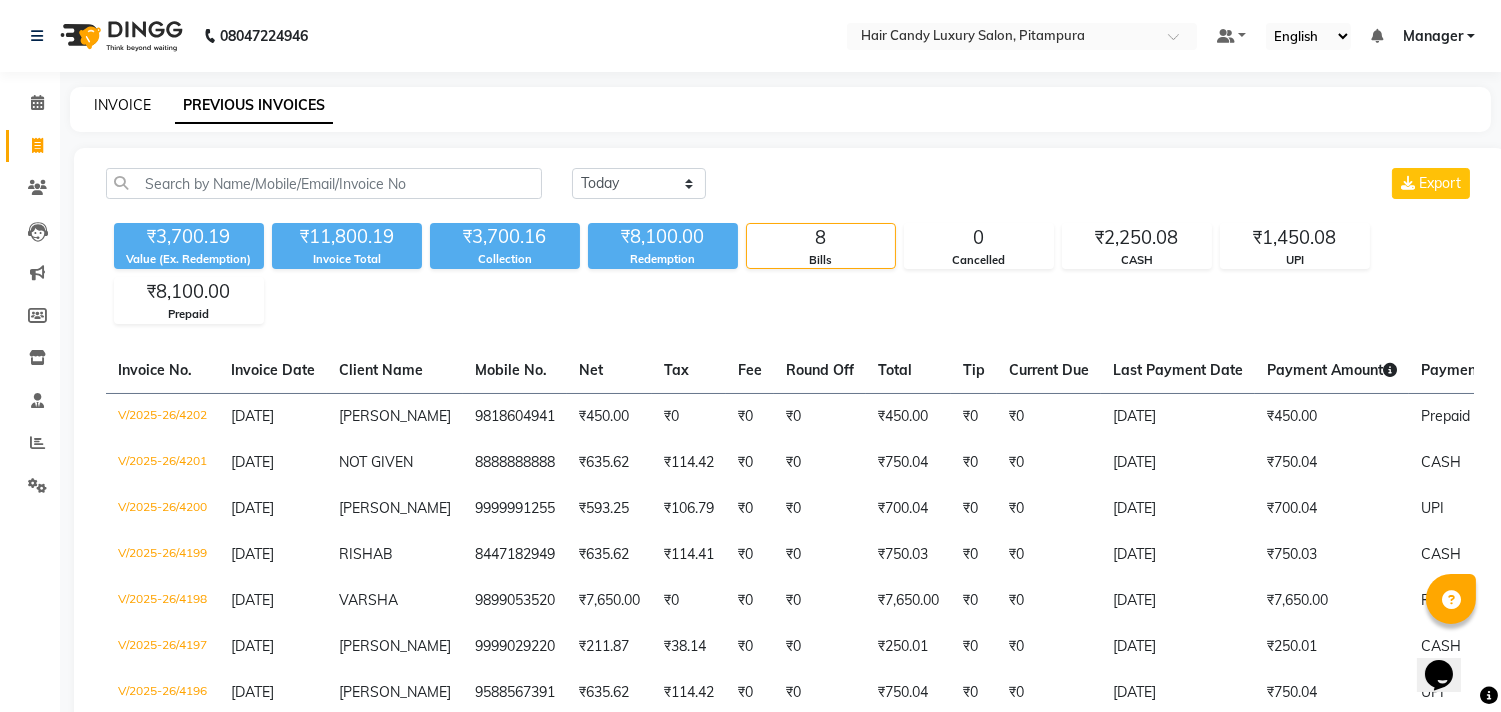 click on "INVOICE" 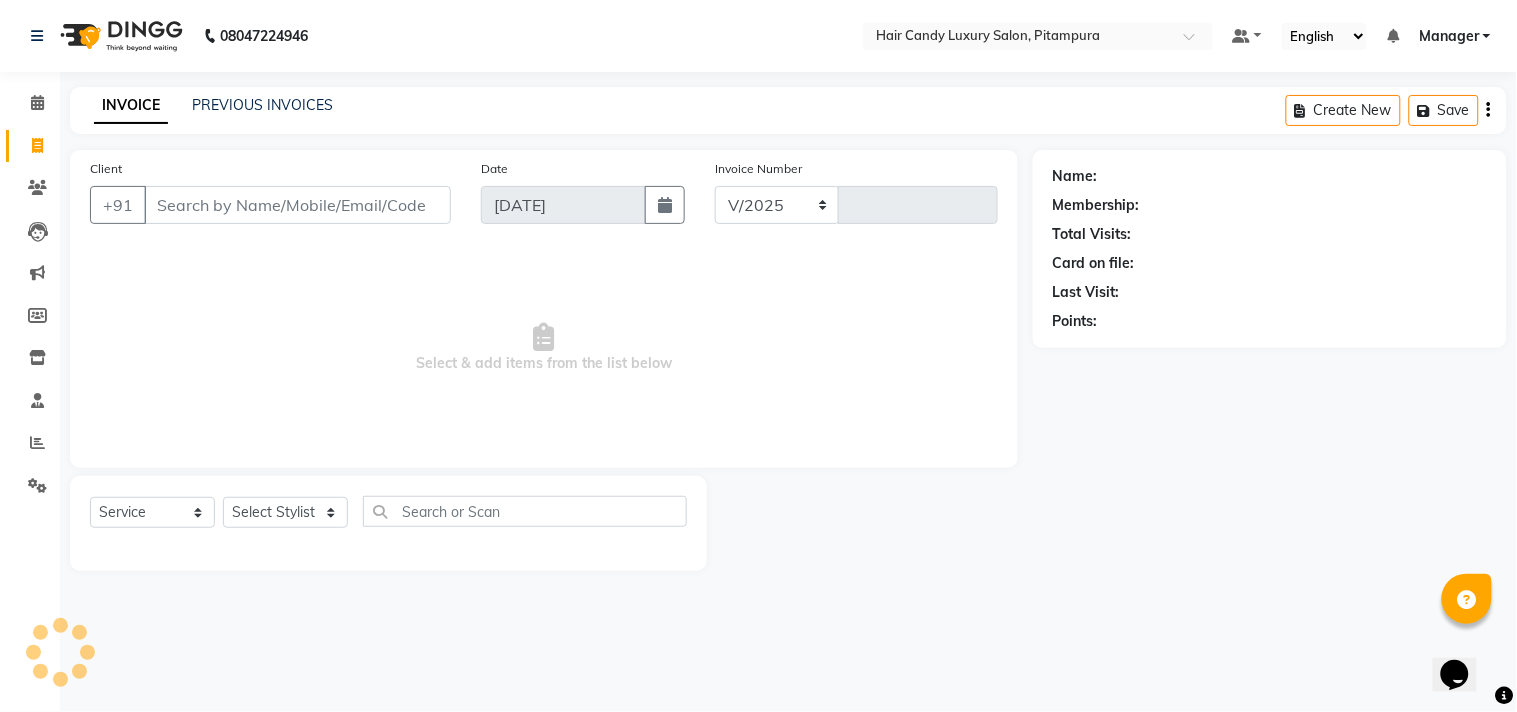 select on "4720" 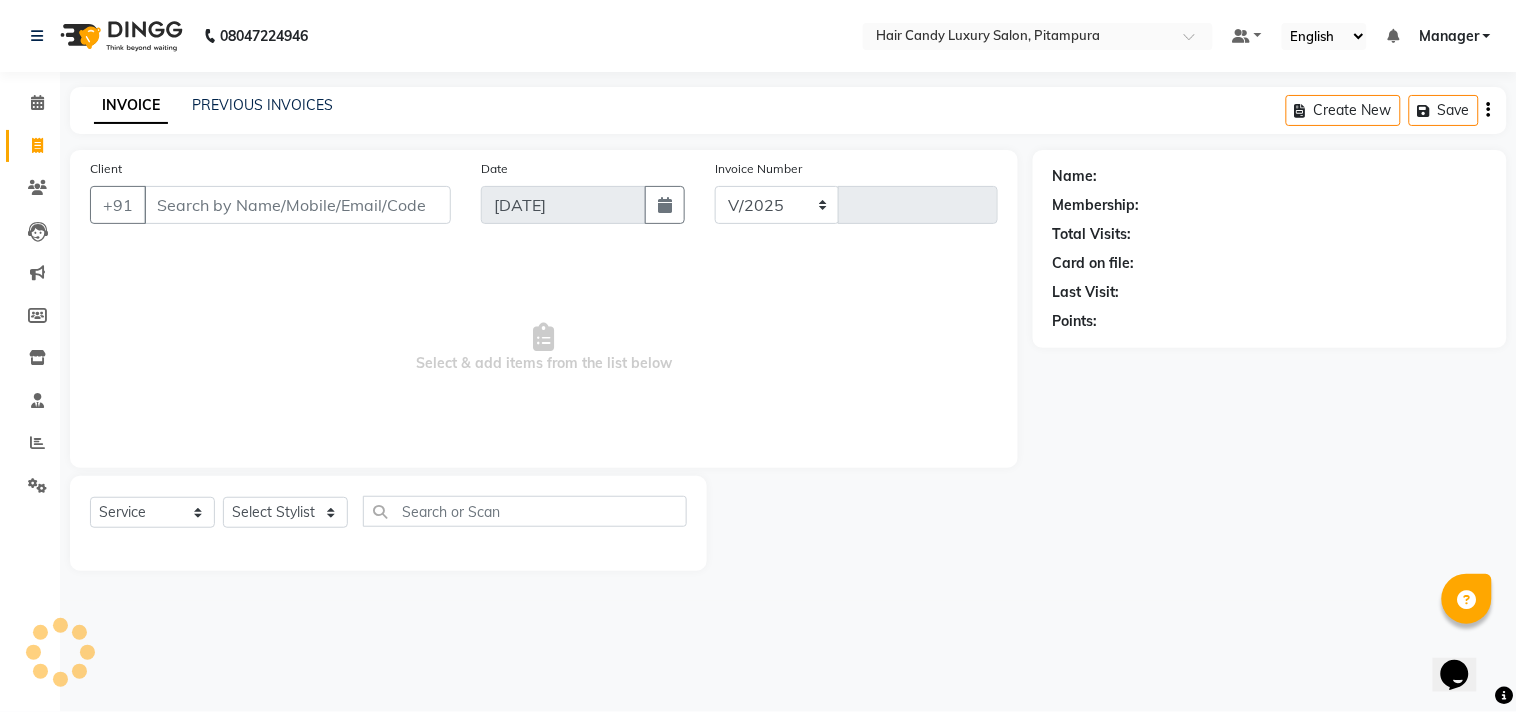 type on "4203" 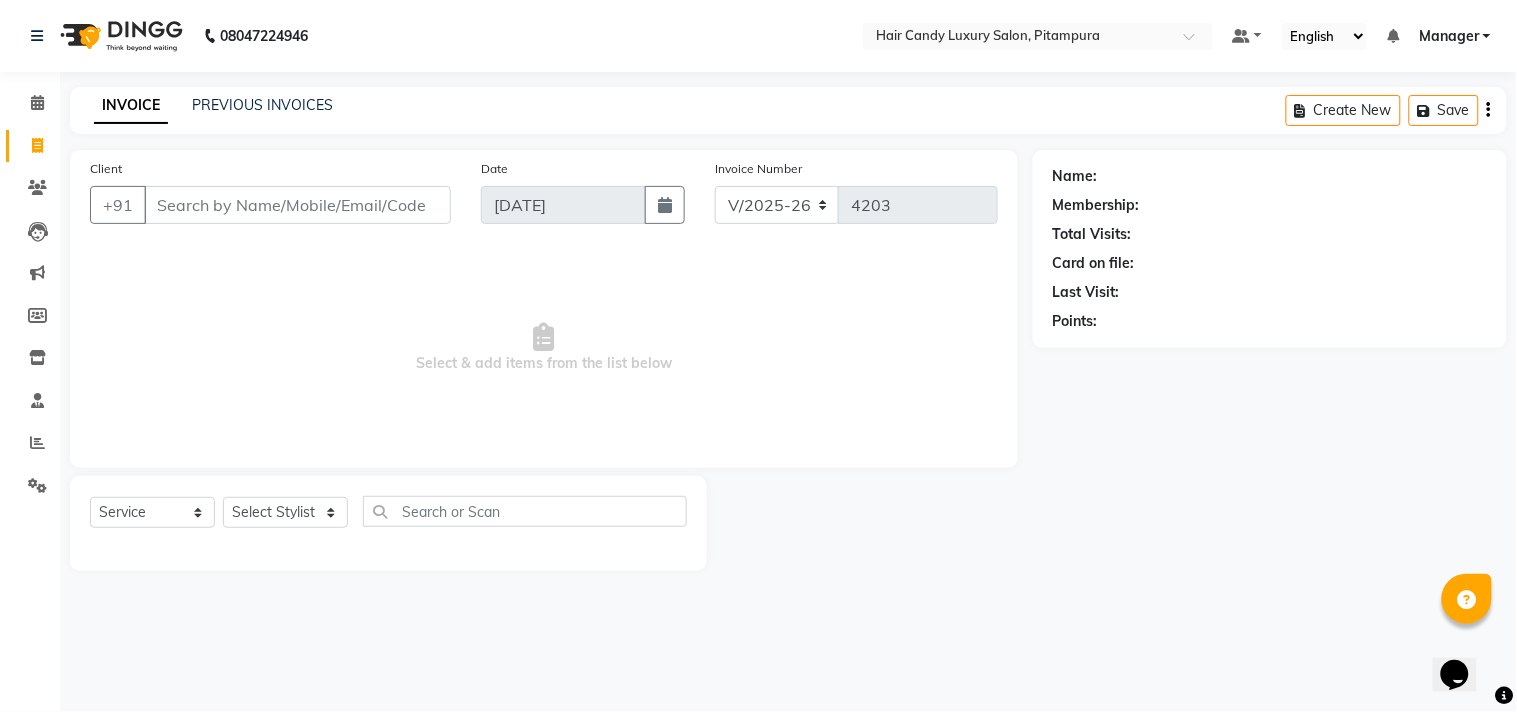 click on "Client" at bounding box center (297, 205) 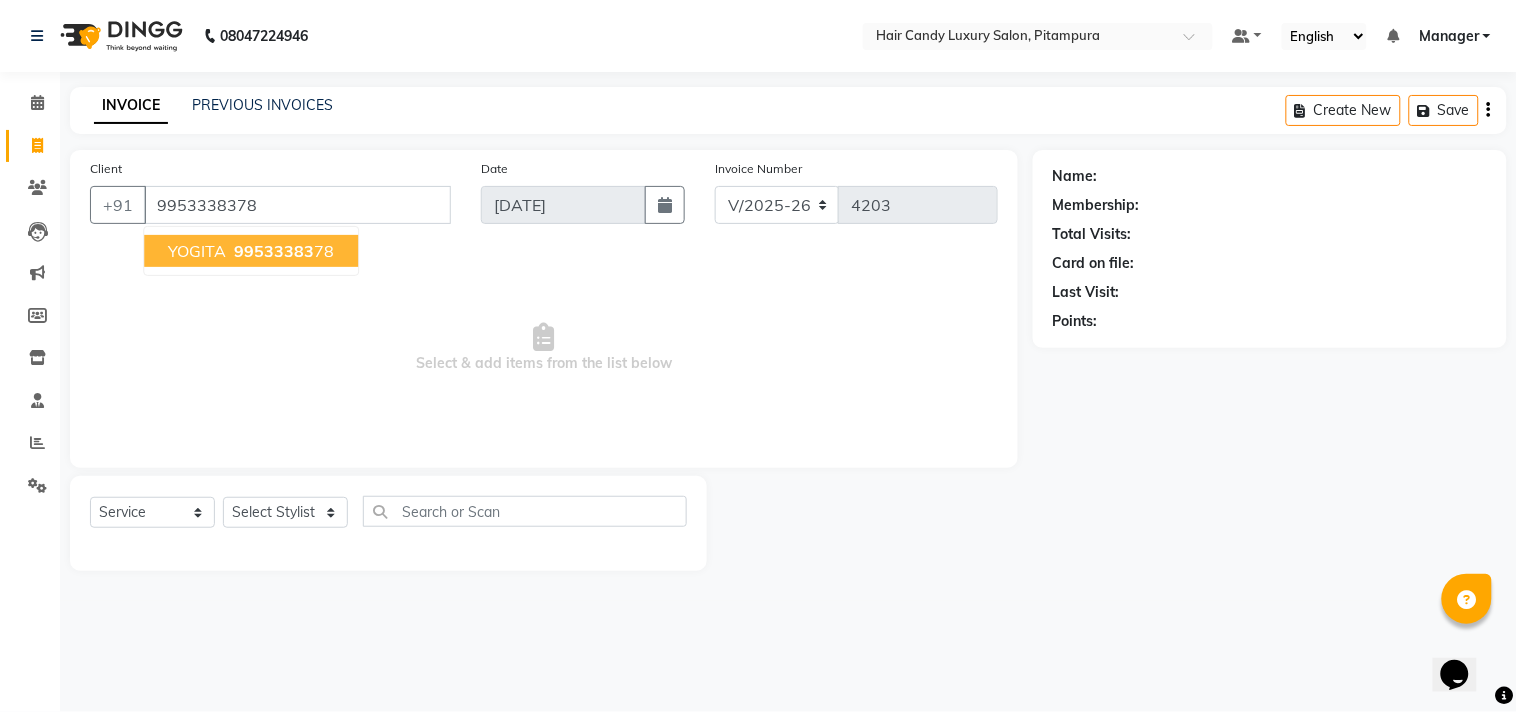 type on "9953338378" 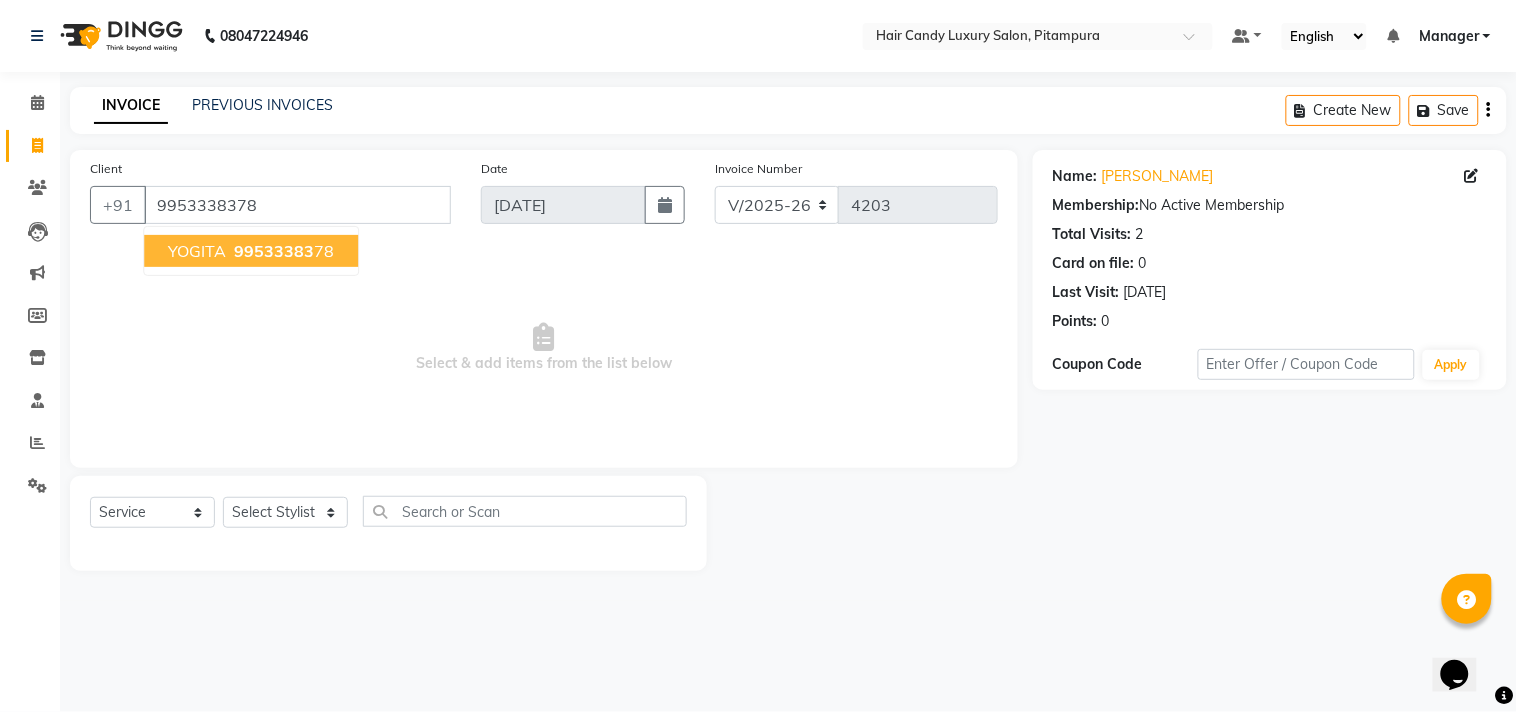 click on "YOGITA" at bounding box center (197, 251) 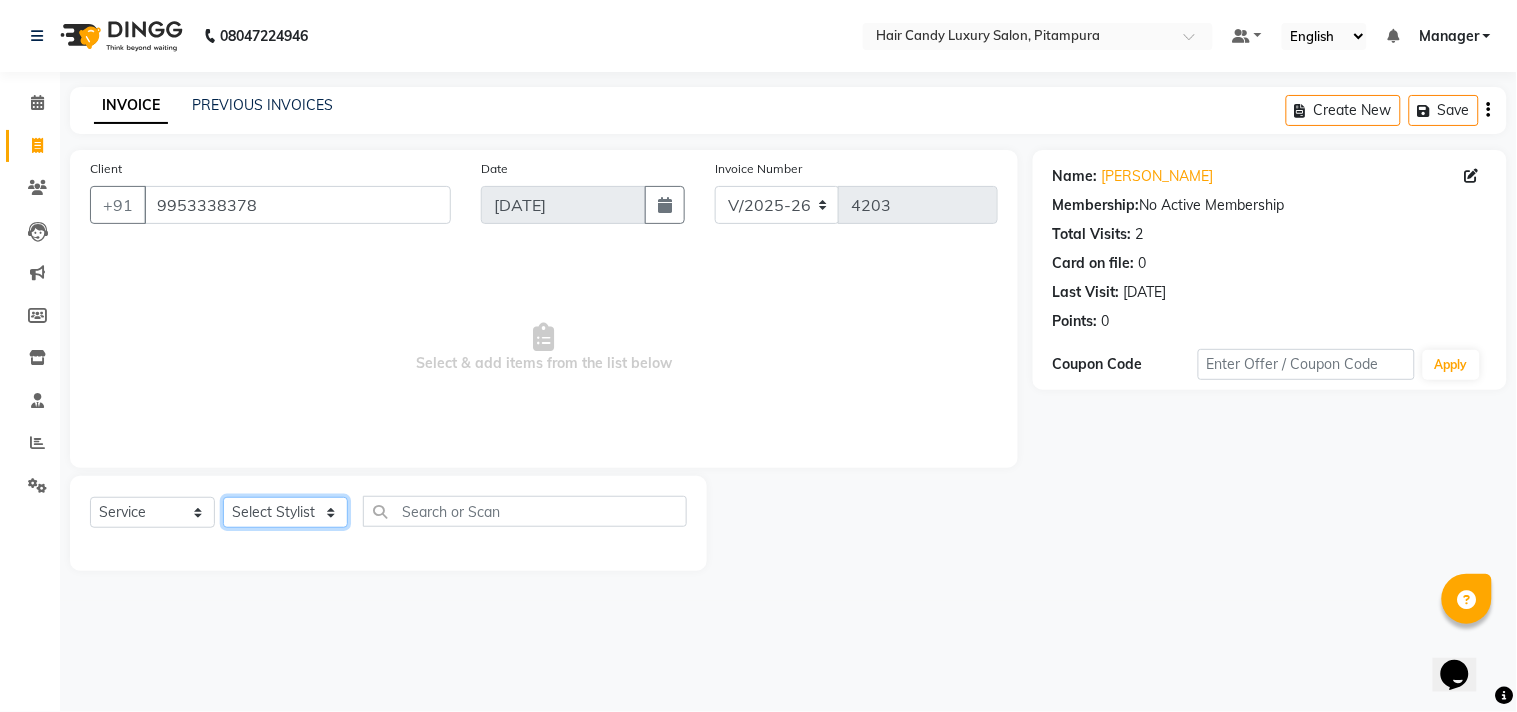 click on "Select Stylist Aarif Arman Arshad  ARSHAD SALMANI ASHU FAIZ gaurav Hanish harshit Jack  karishma KAVITA kunal Manager MANNU Mukim  pinki preeti Raghav  RASHMI RAVI RITIK SAHIL sawan SHALINI SHARUKH SHWETA  VEER Vijay  vijay tiwari ZAID" 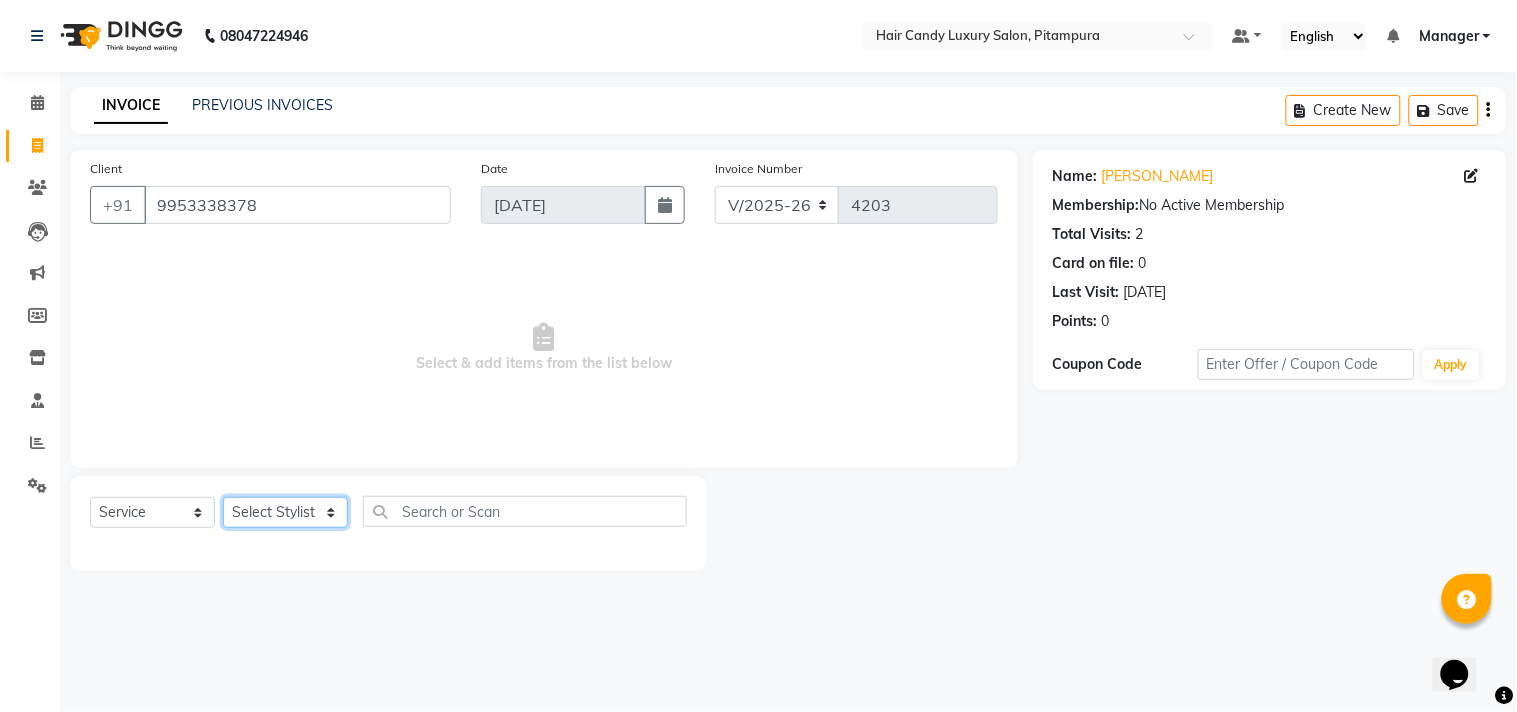 select on "28029" 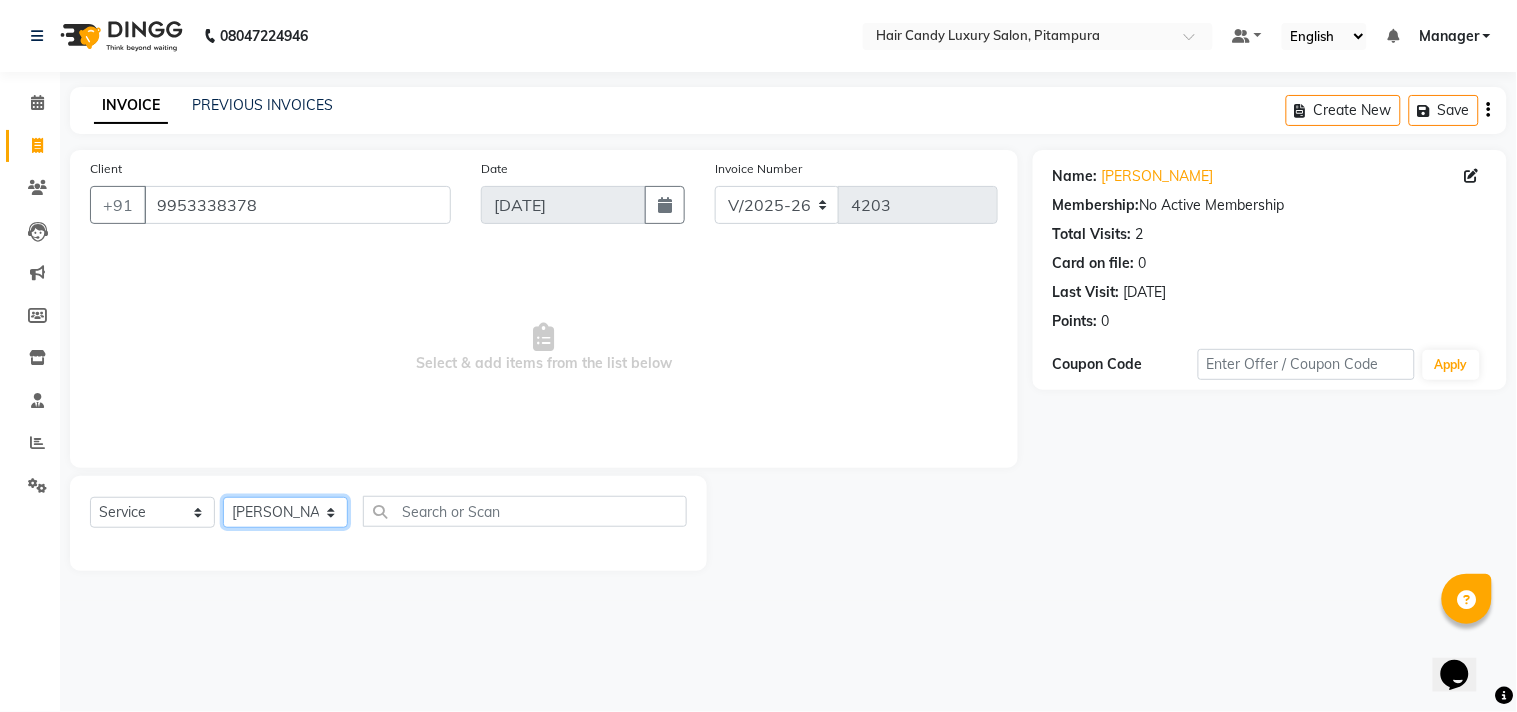 click on "Select Stylist Aarif Arman Arshad  ARSHAD SALMANI ASHU FAIZ gaurav Hanish harshit Jack  karishma KAVITA kunal Manager MANNU Mukim  pinki preeti Raghav  RASHMI RAVI RITIK SAHIL sawan SHALINI SHARUKH SHWETA  VEER Vijay  vijay tiwari ZAID" 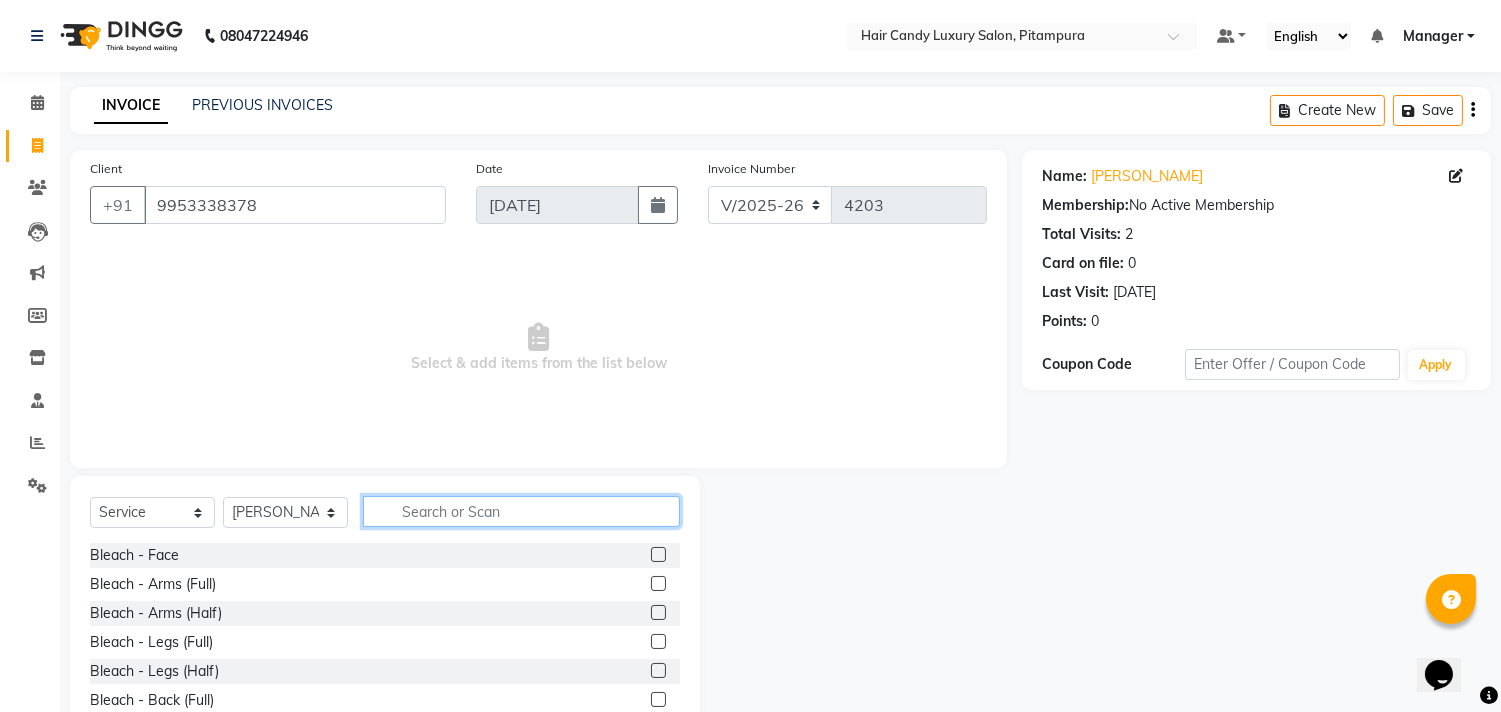 click 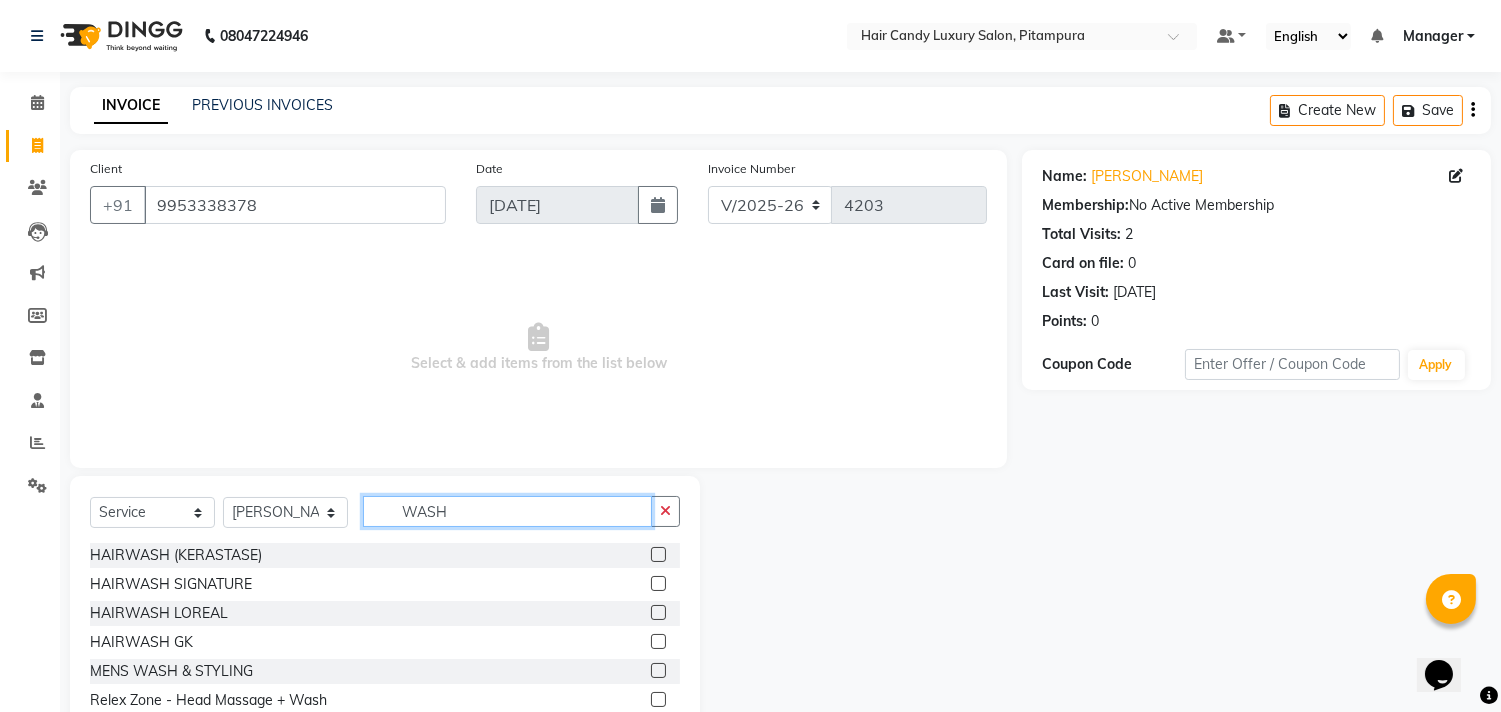 type on "WASH" 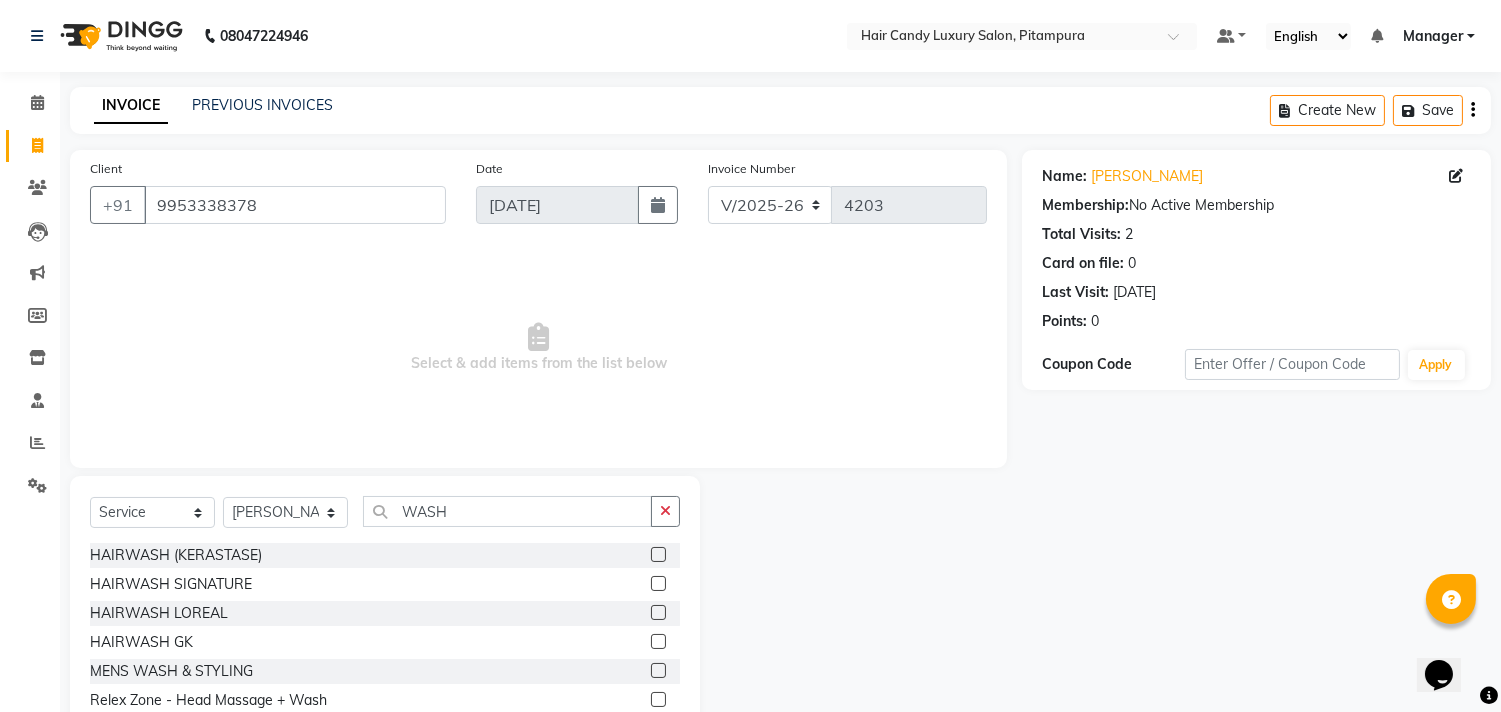 click 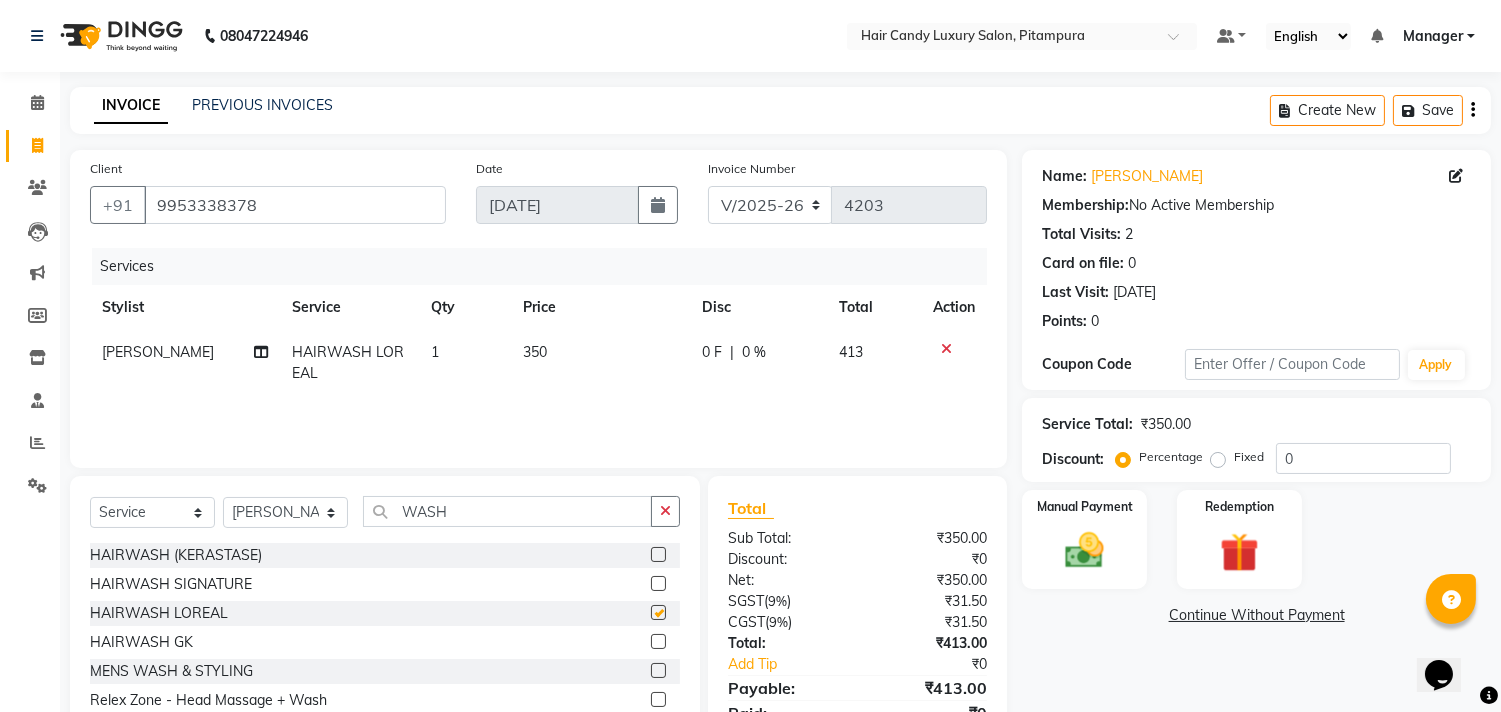 checkbox on "false" 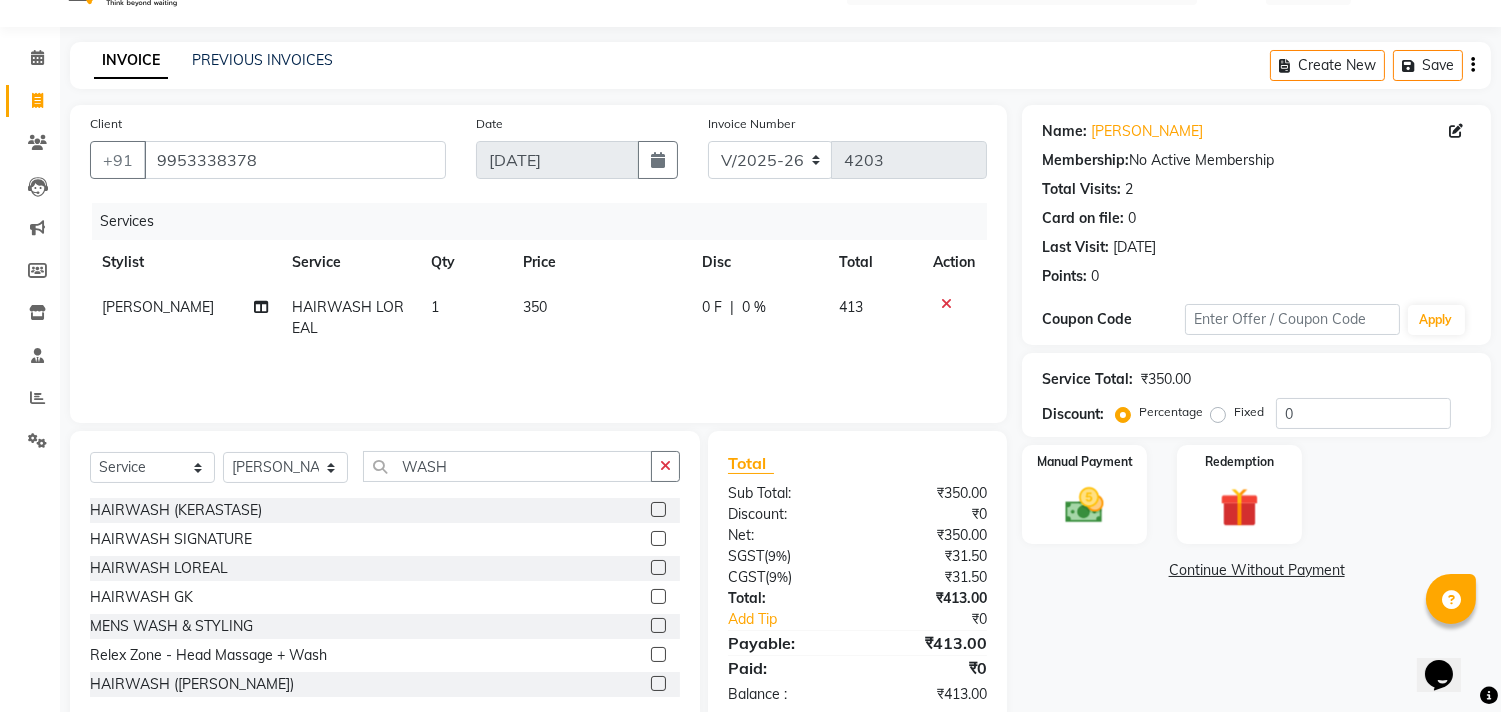 scroll, scrollTop: 88, scrollLeft: 0, axis: vertical 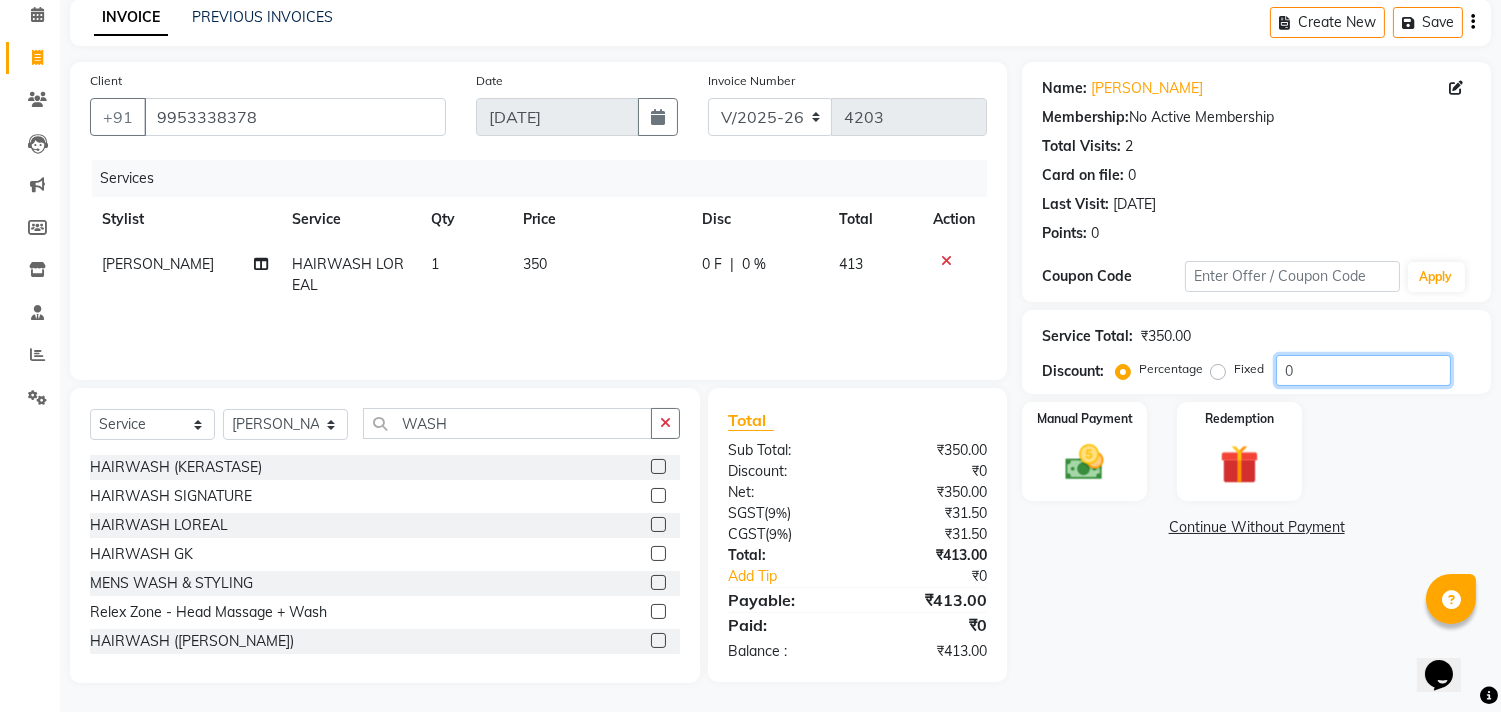 click on "0" 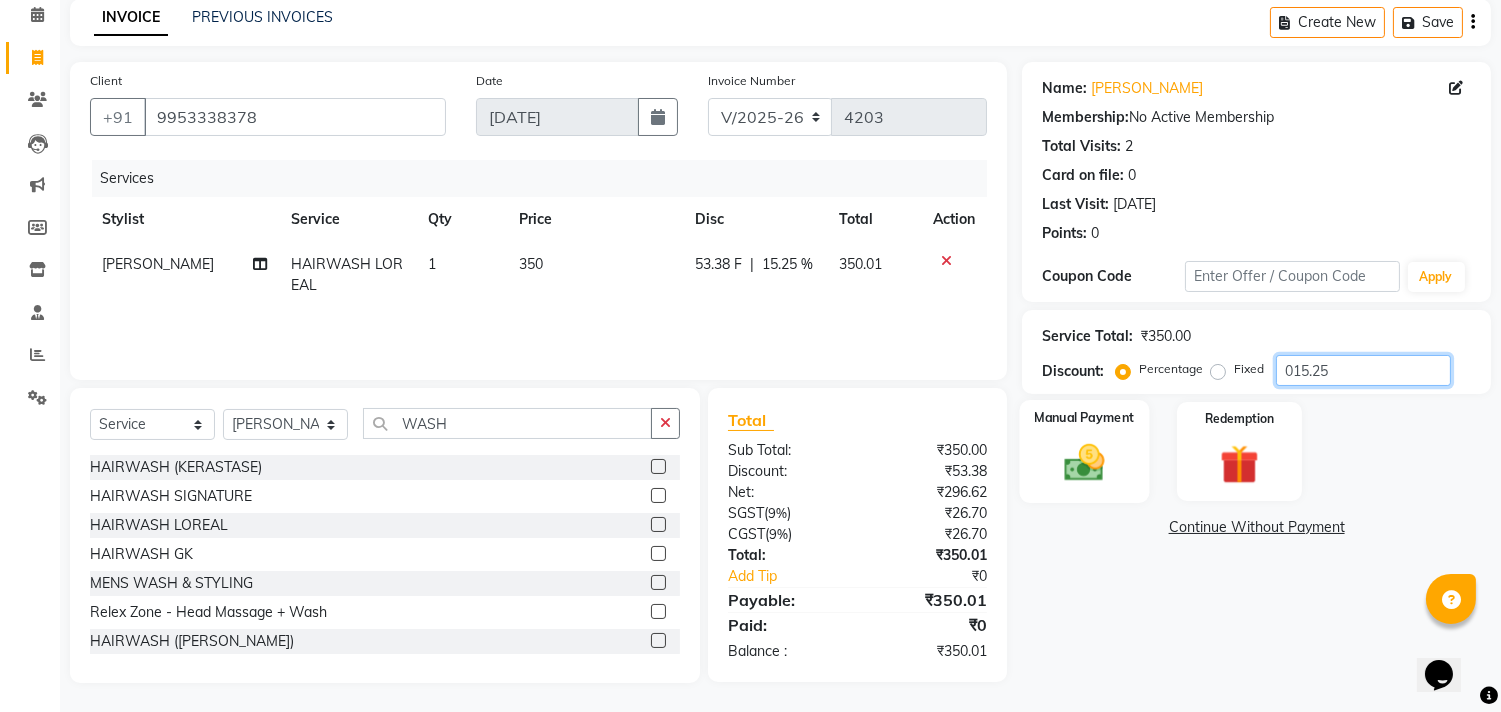 type on "015.25" 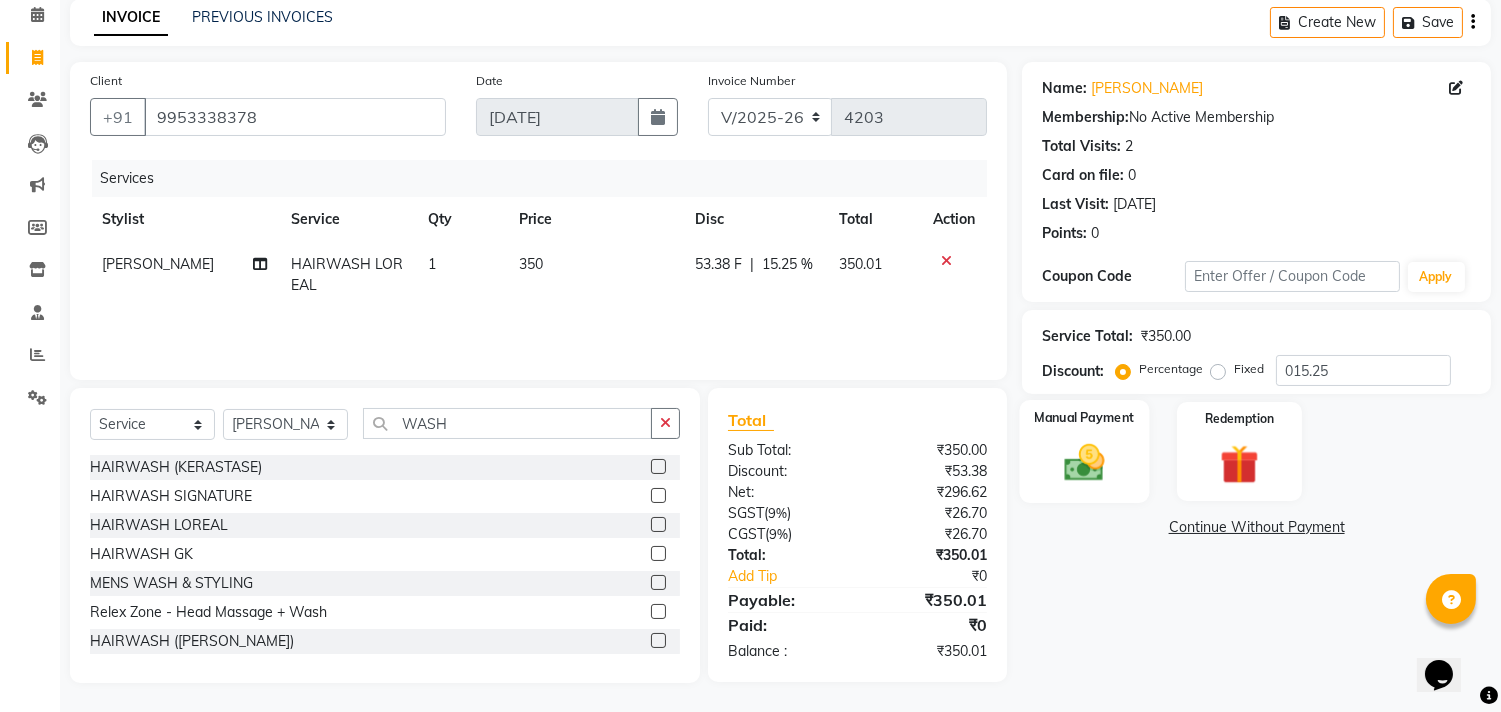 click 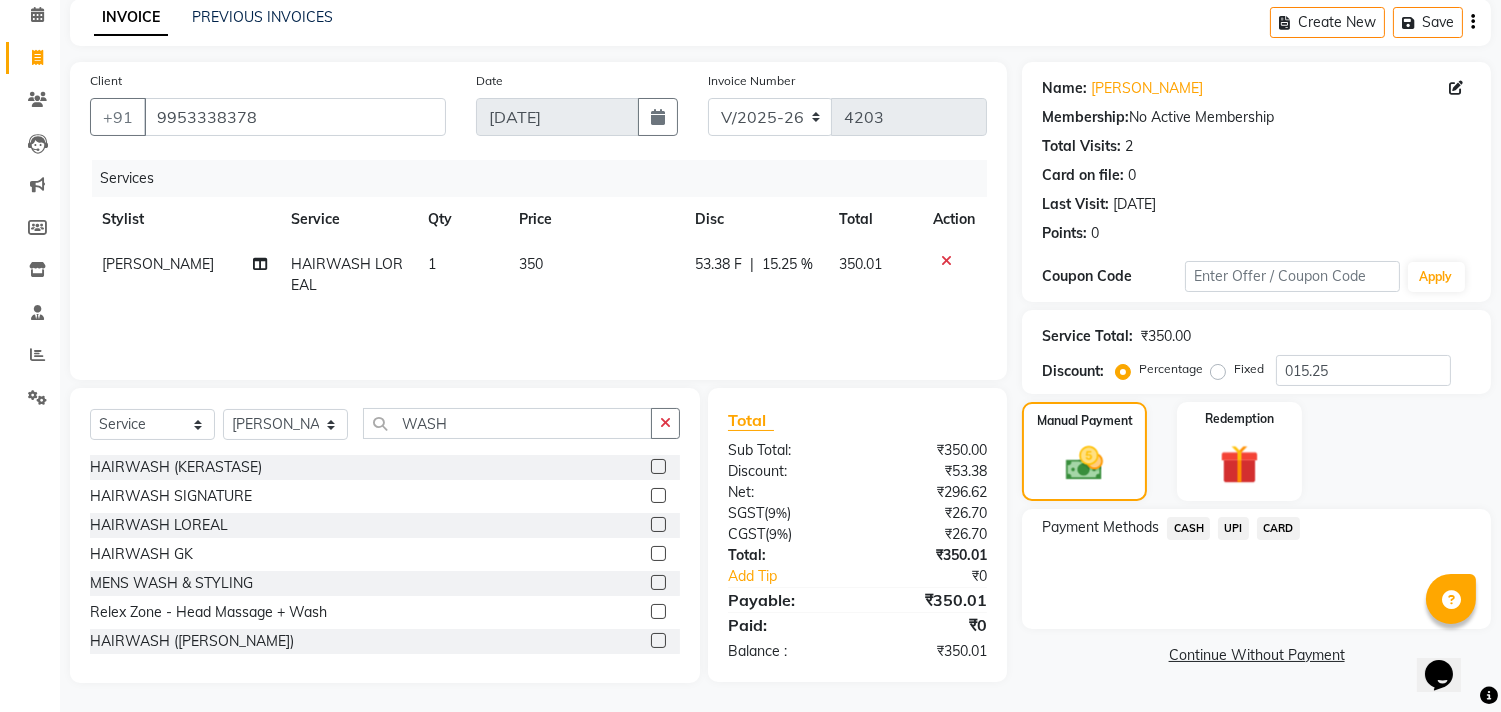 click on "CASH" 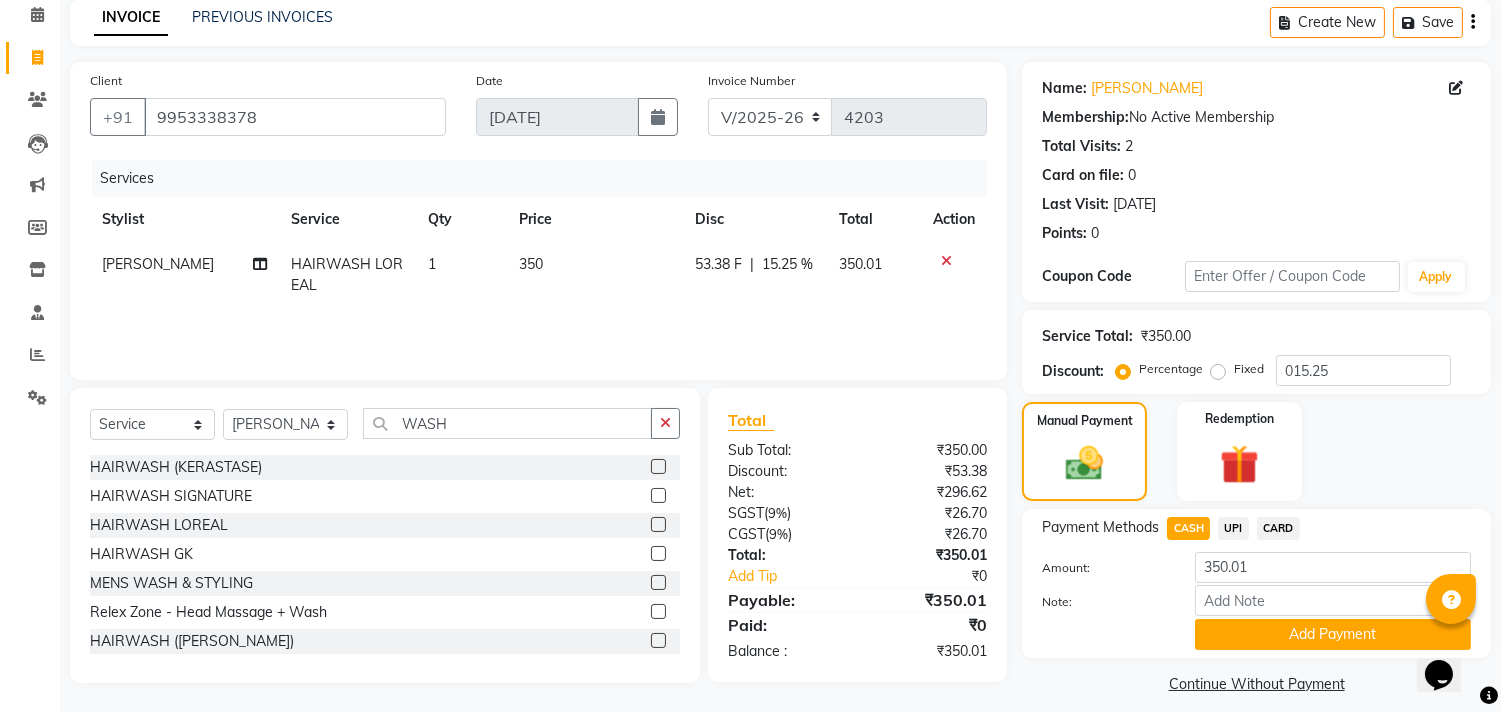 scroll, scrollTop: 104, scrollLeft: 0, axis: vertical 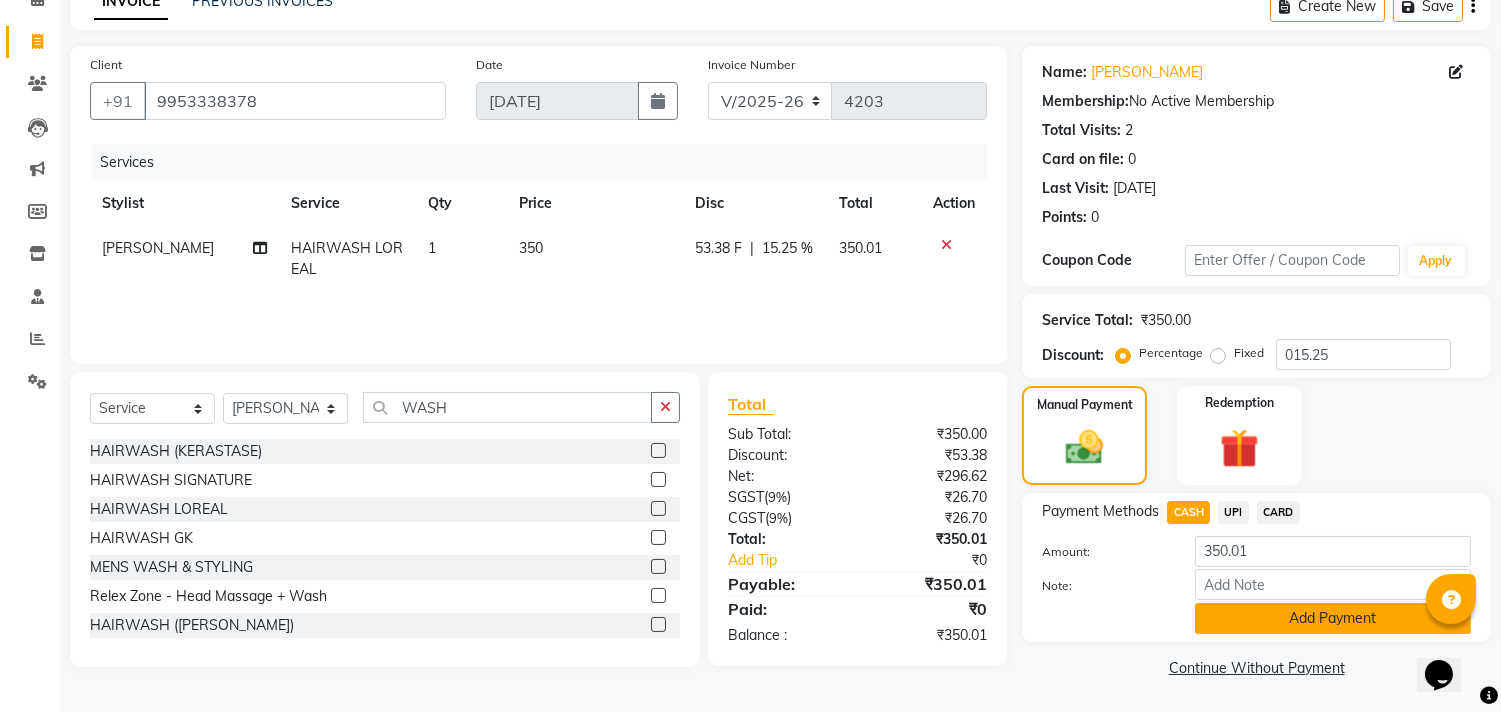 click on "Add Payment" 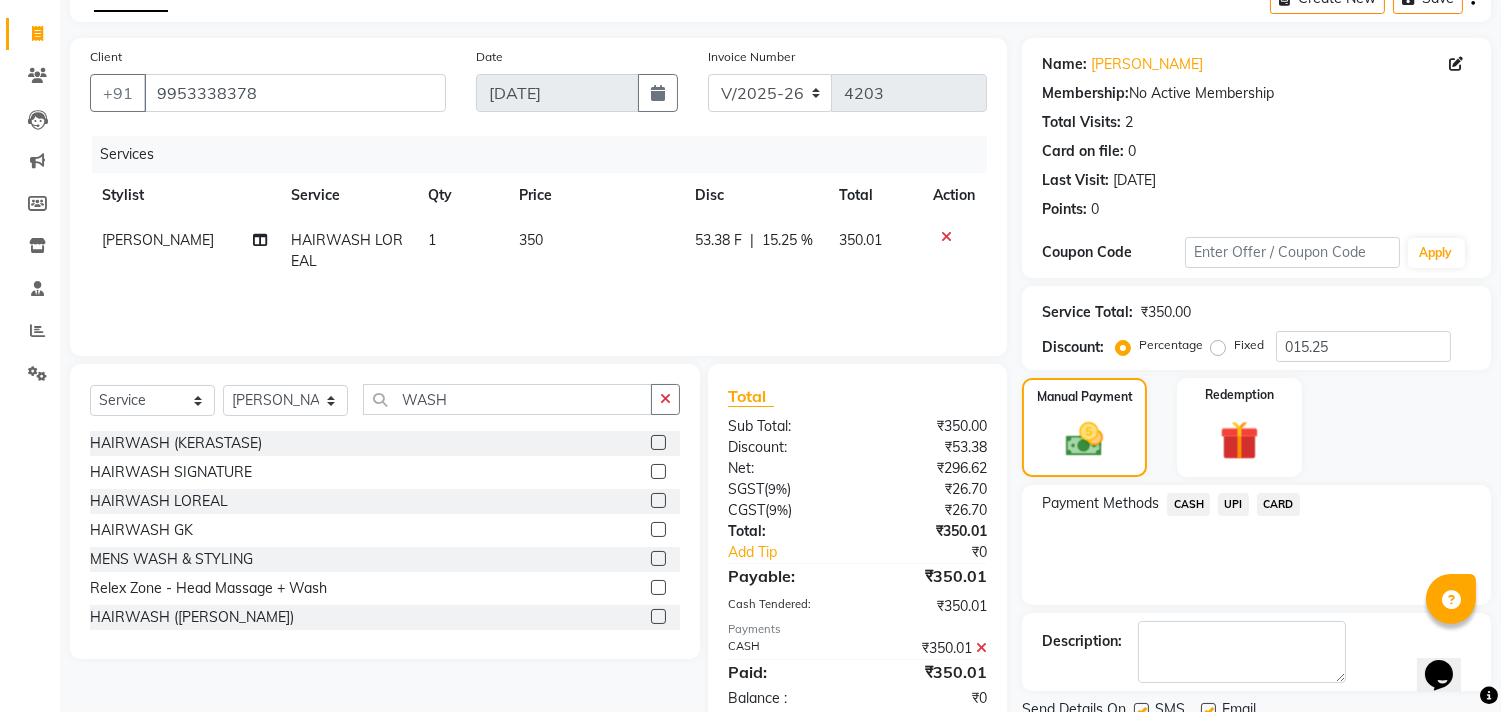 scroll, scrollTop: 187, scrollLeft: 0, axis: vertical 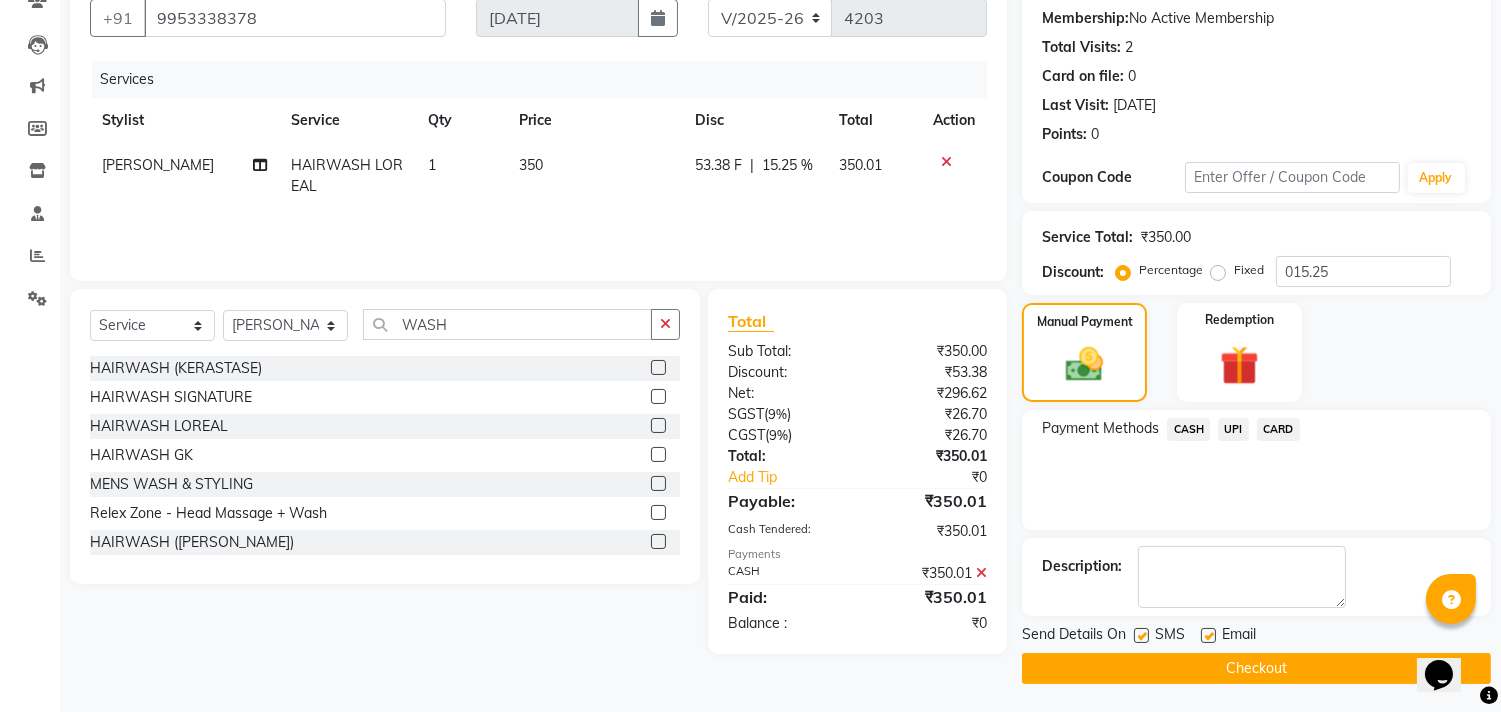 click on "Checkout" 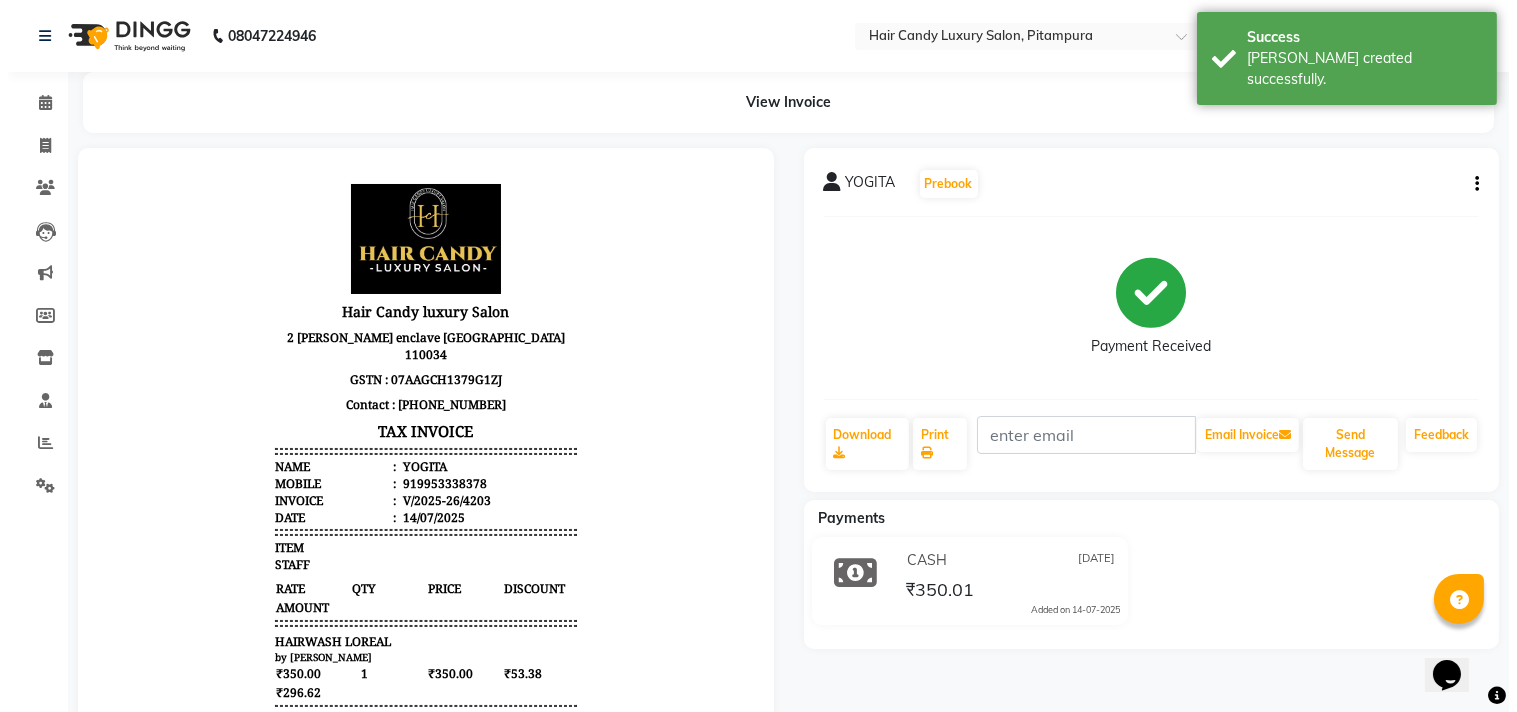scroll, scrollTop: 0, scrollLeft: 0, axis: both 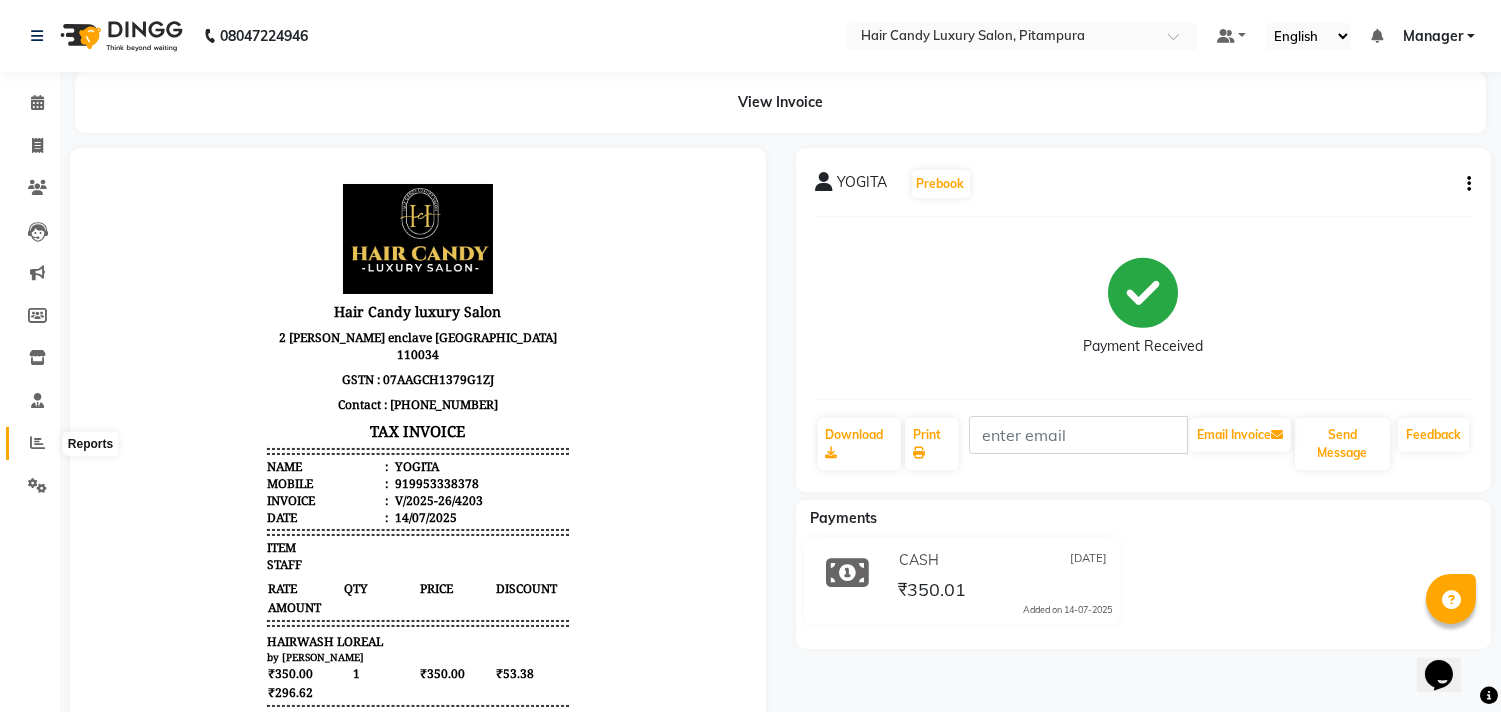 click 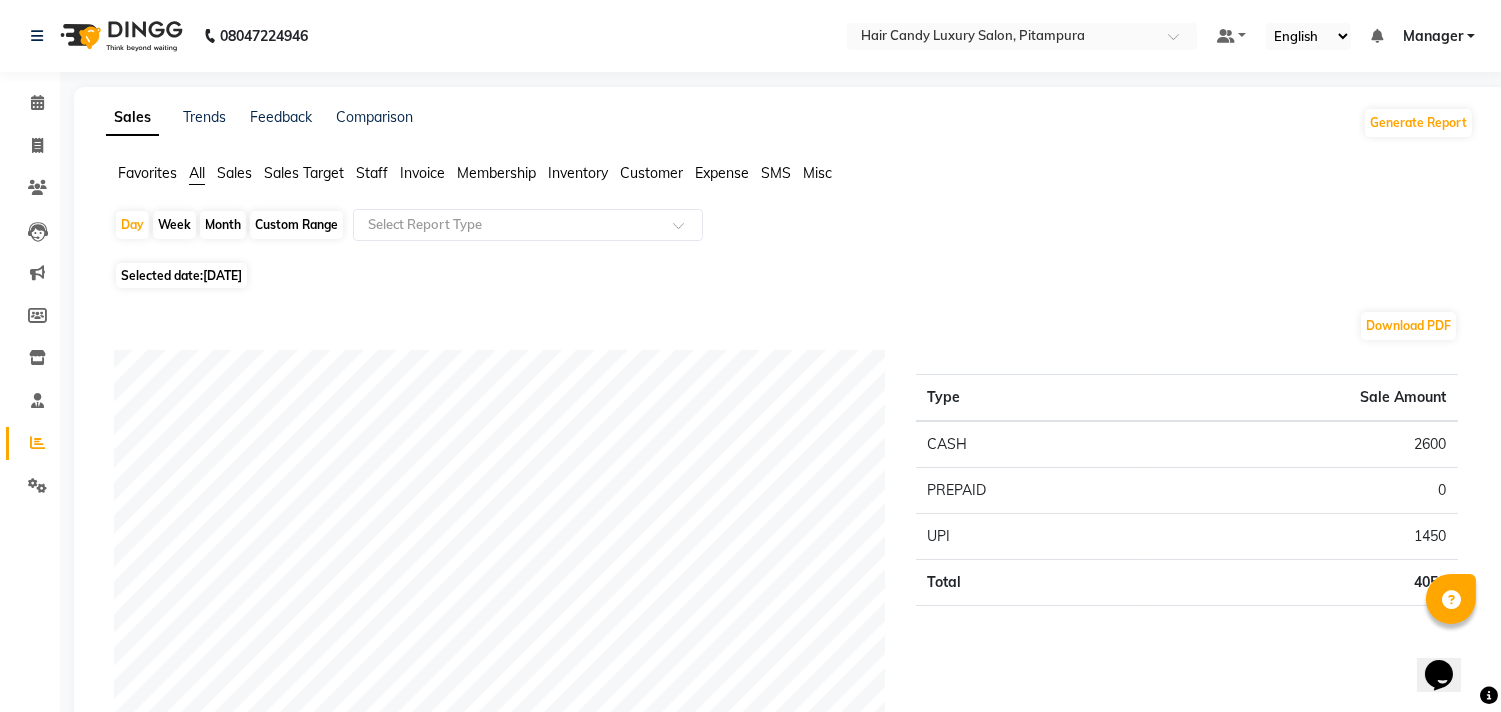 click on "Staff" 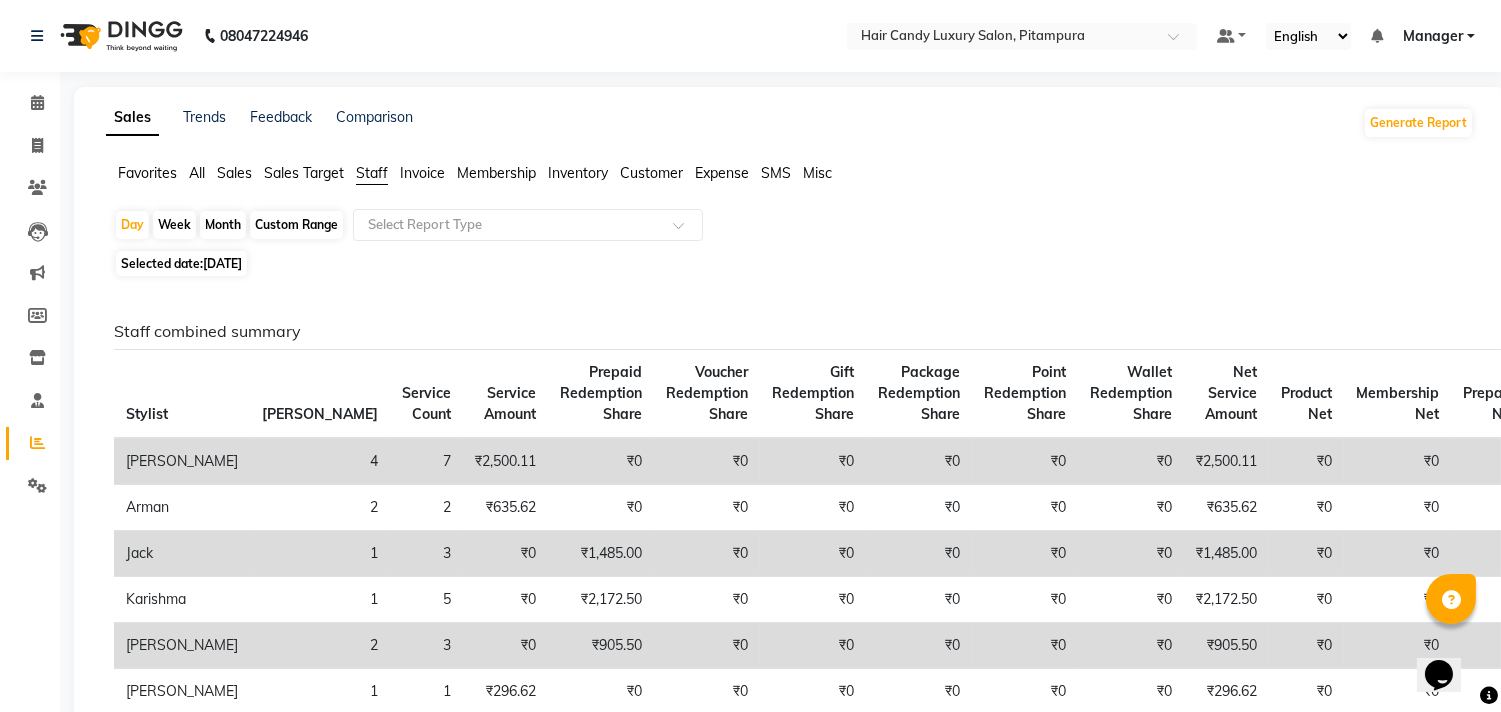 click on "Custom Range" 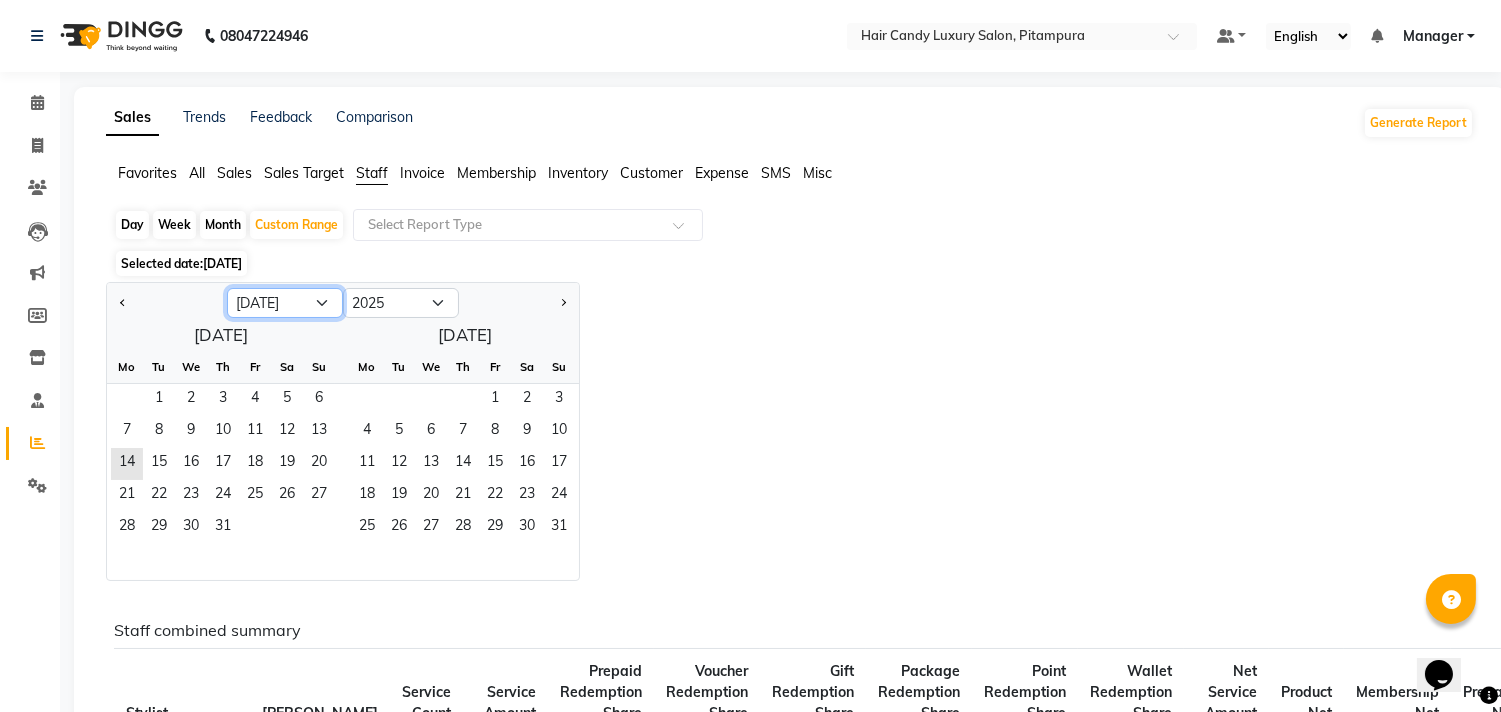 click on "Jan Feb Mar Apr May Jun Jul Aug Sep Oct Nov Dec" 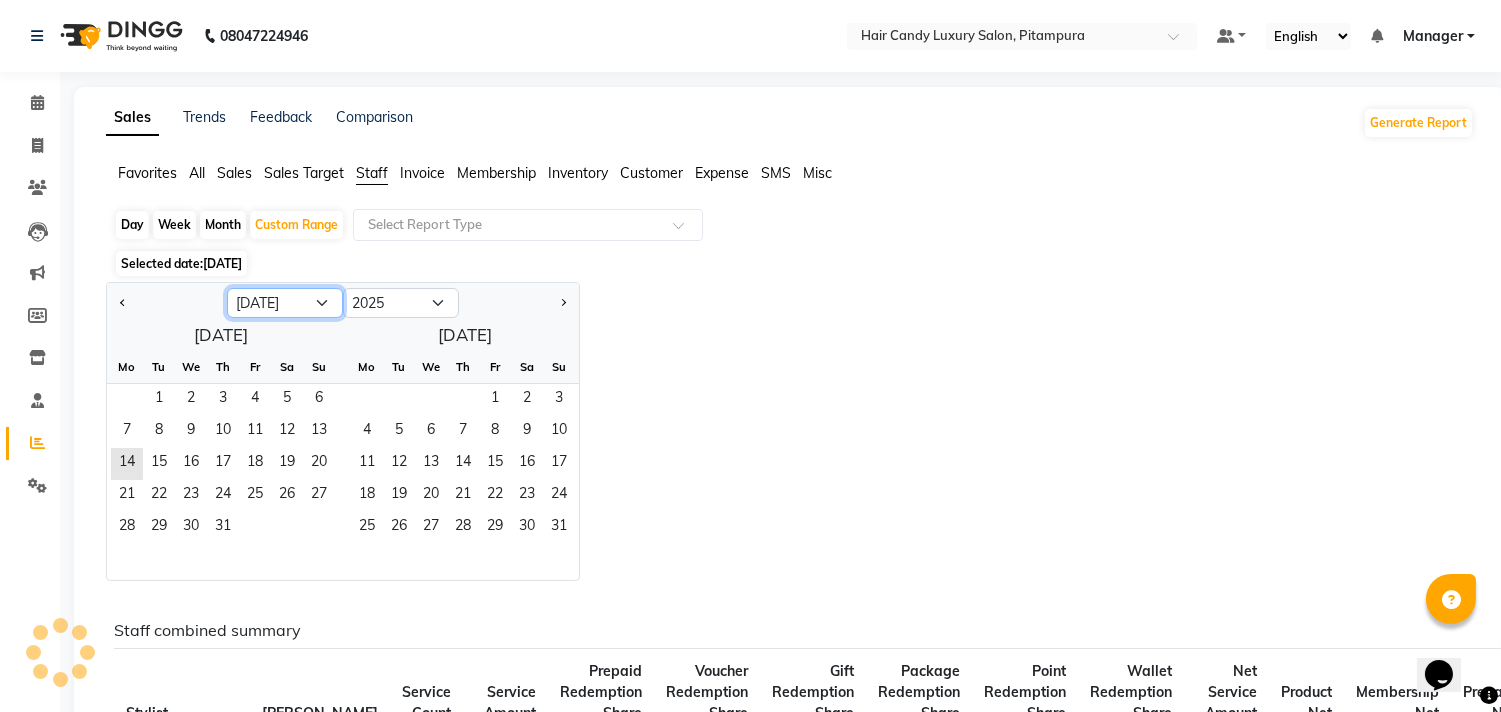 select on "6" 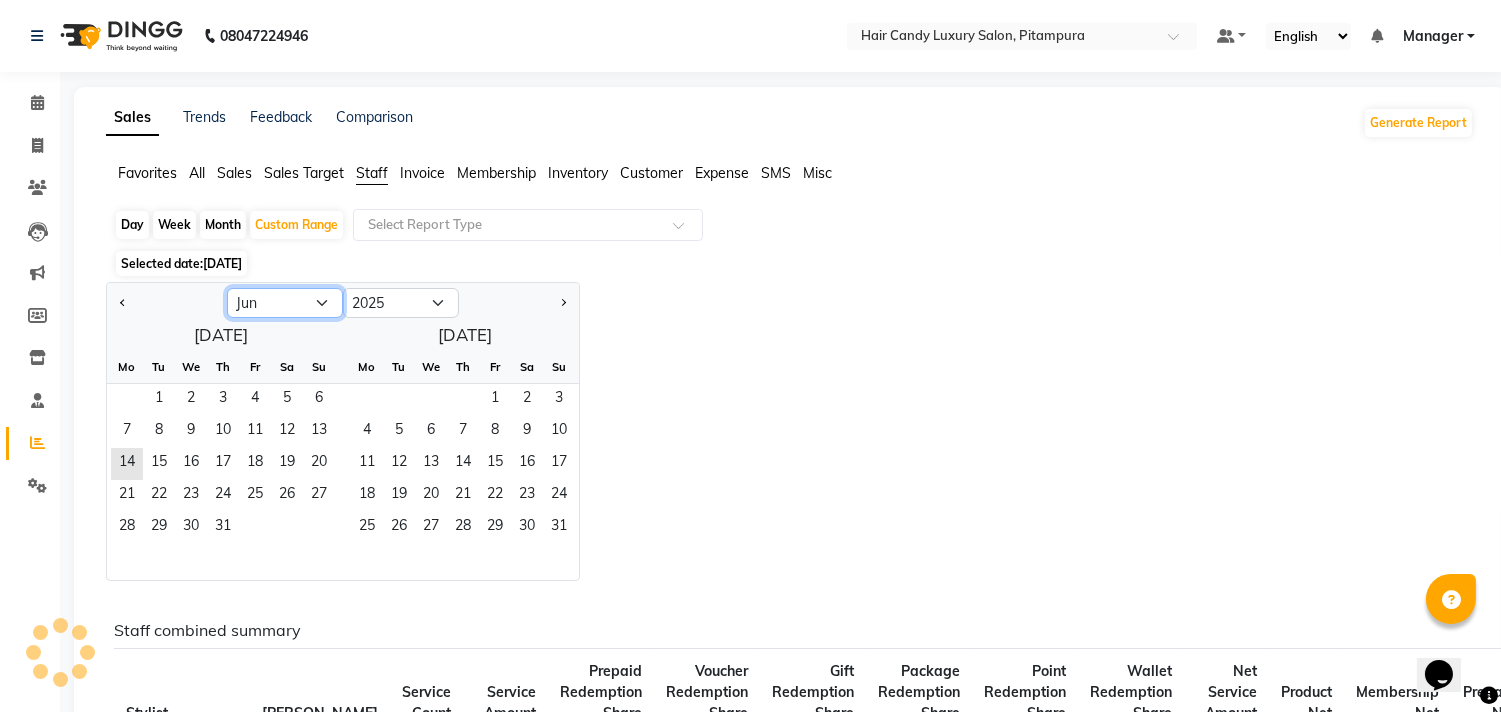 click on "Jan Feb Mar Apr May Jun Jul Aug Sep Oct Nov Dec" 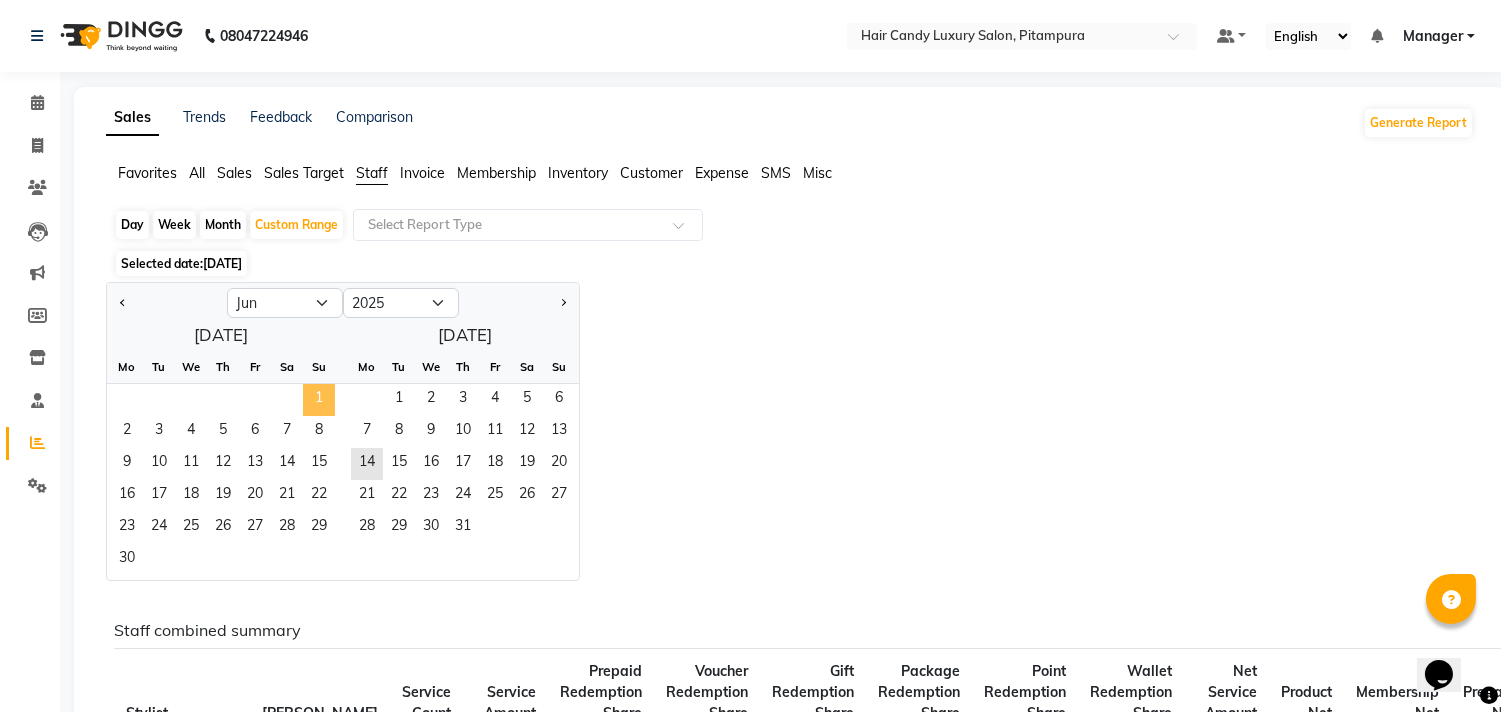 click on "1" 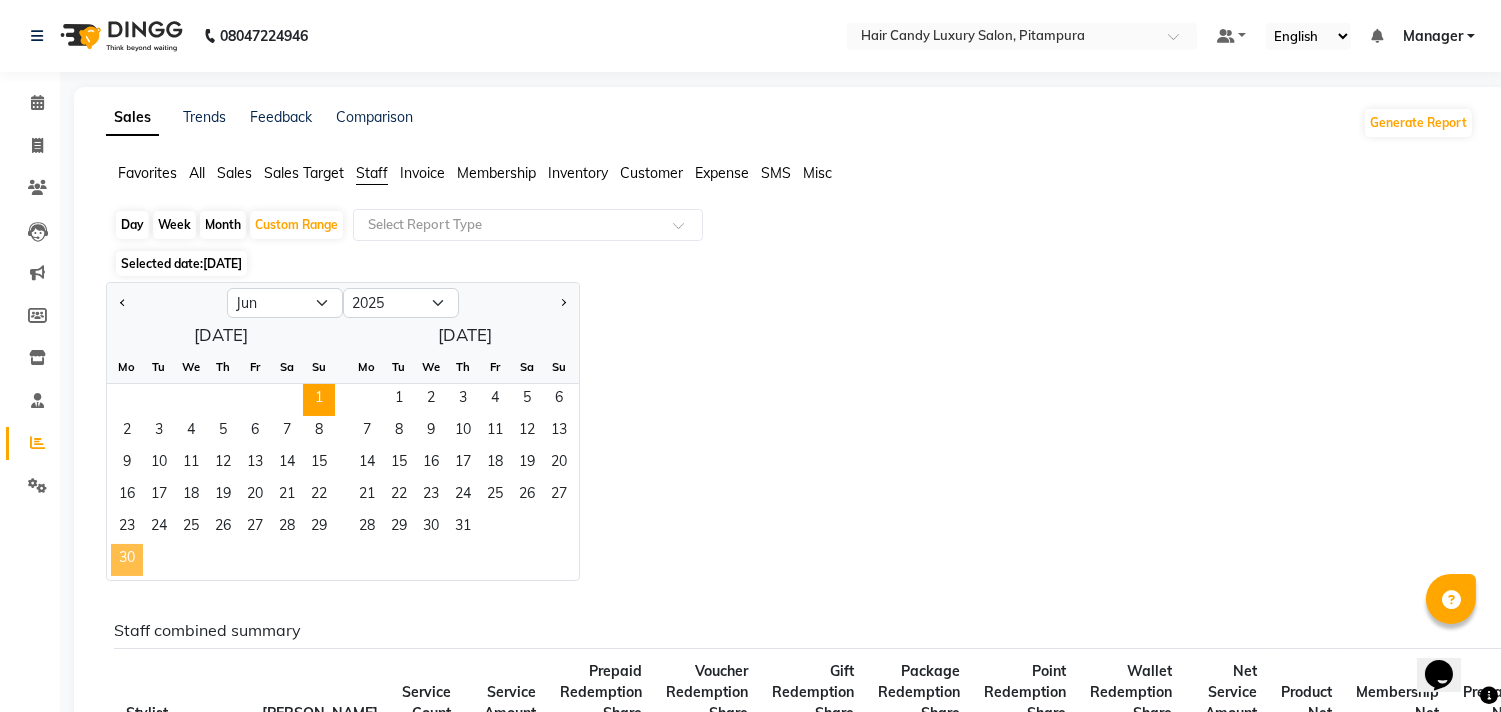 click on "30" 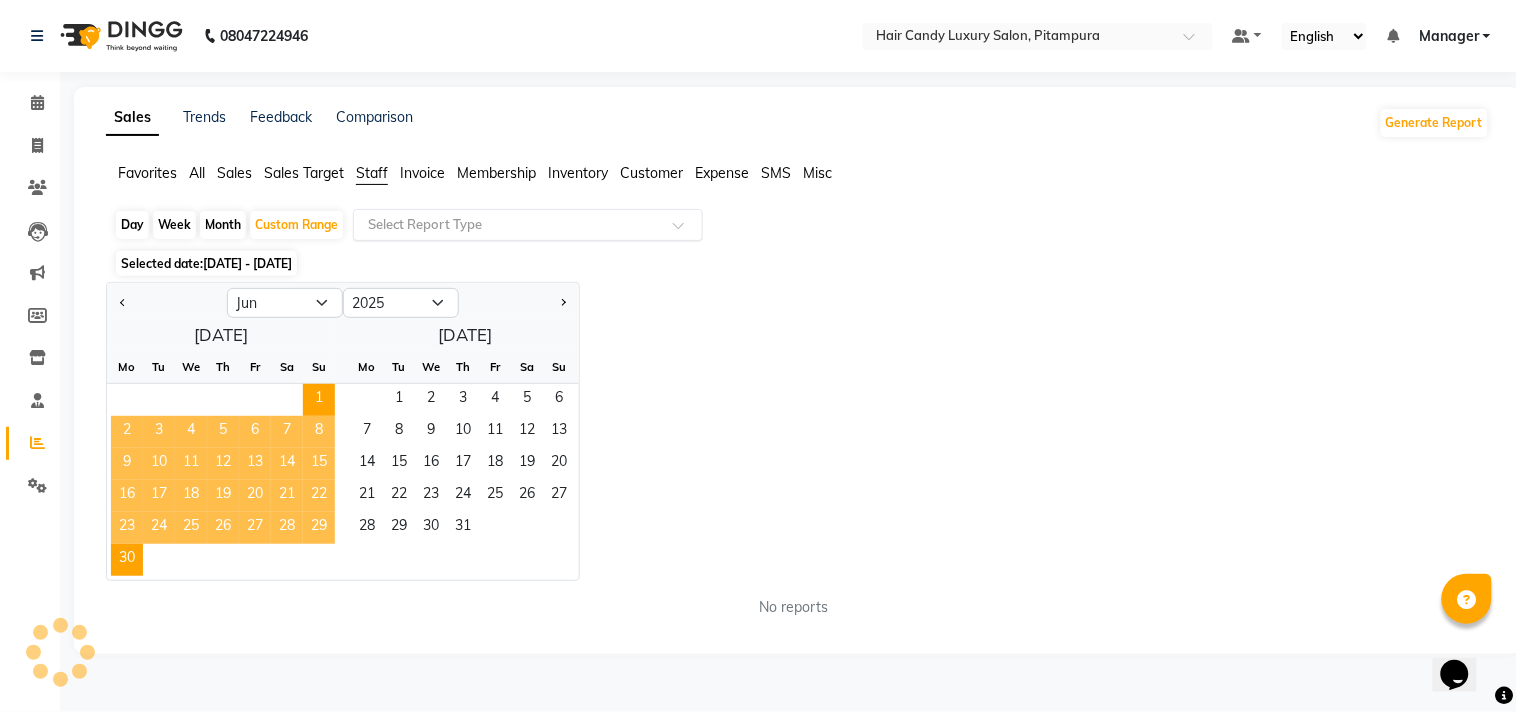 click 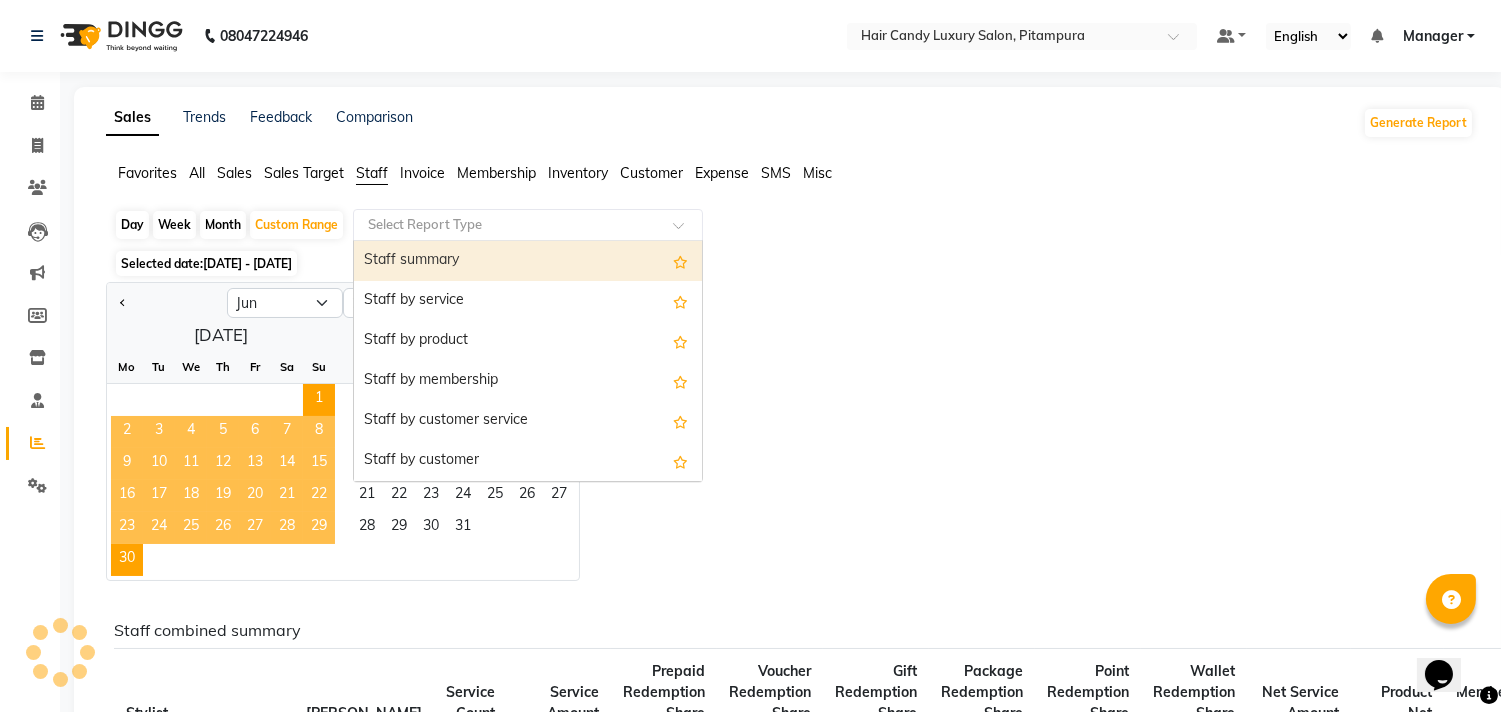 click on "Staff summary" at bounding box center (528, 261) 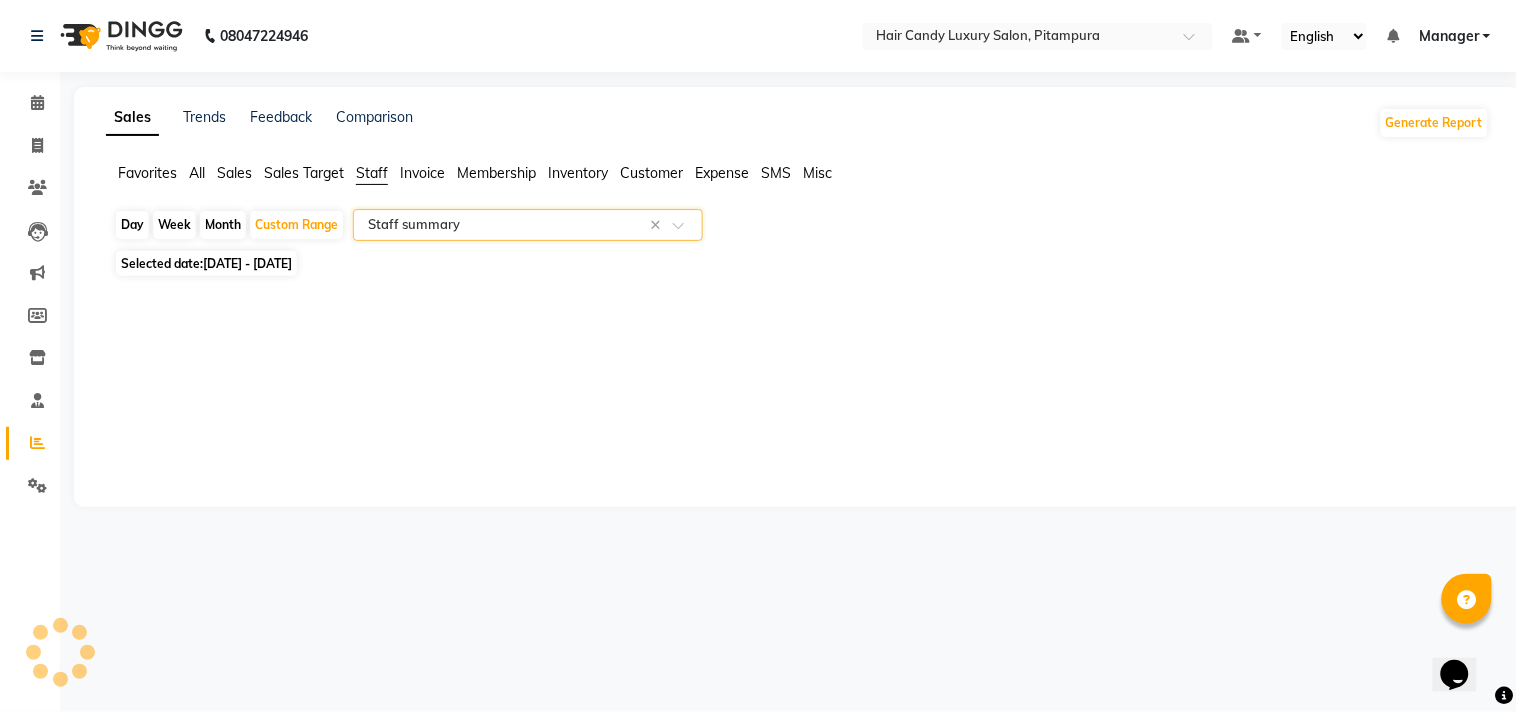 select on "full_report" 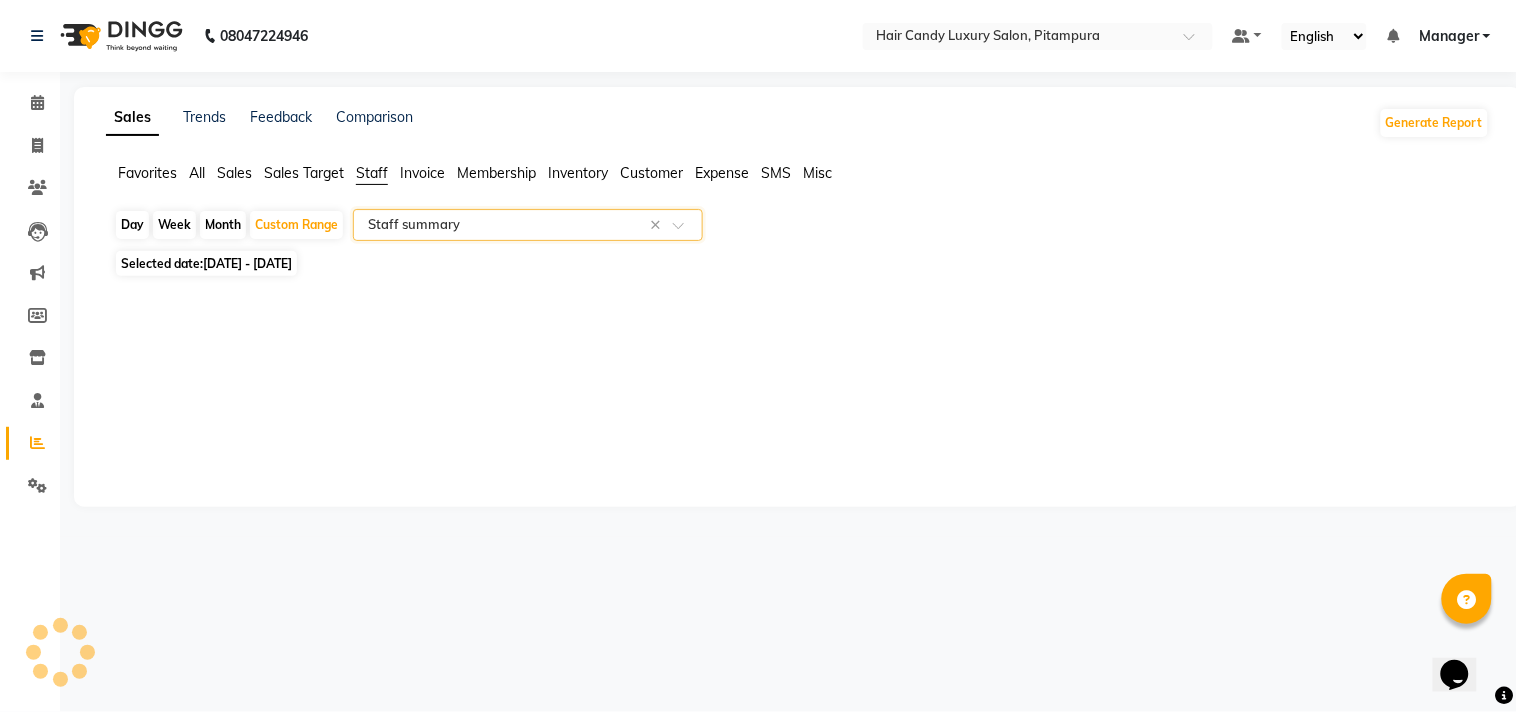 select on "pdf" 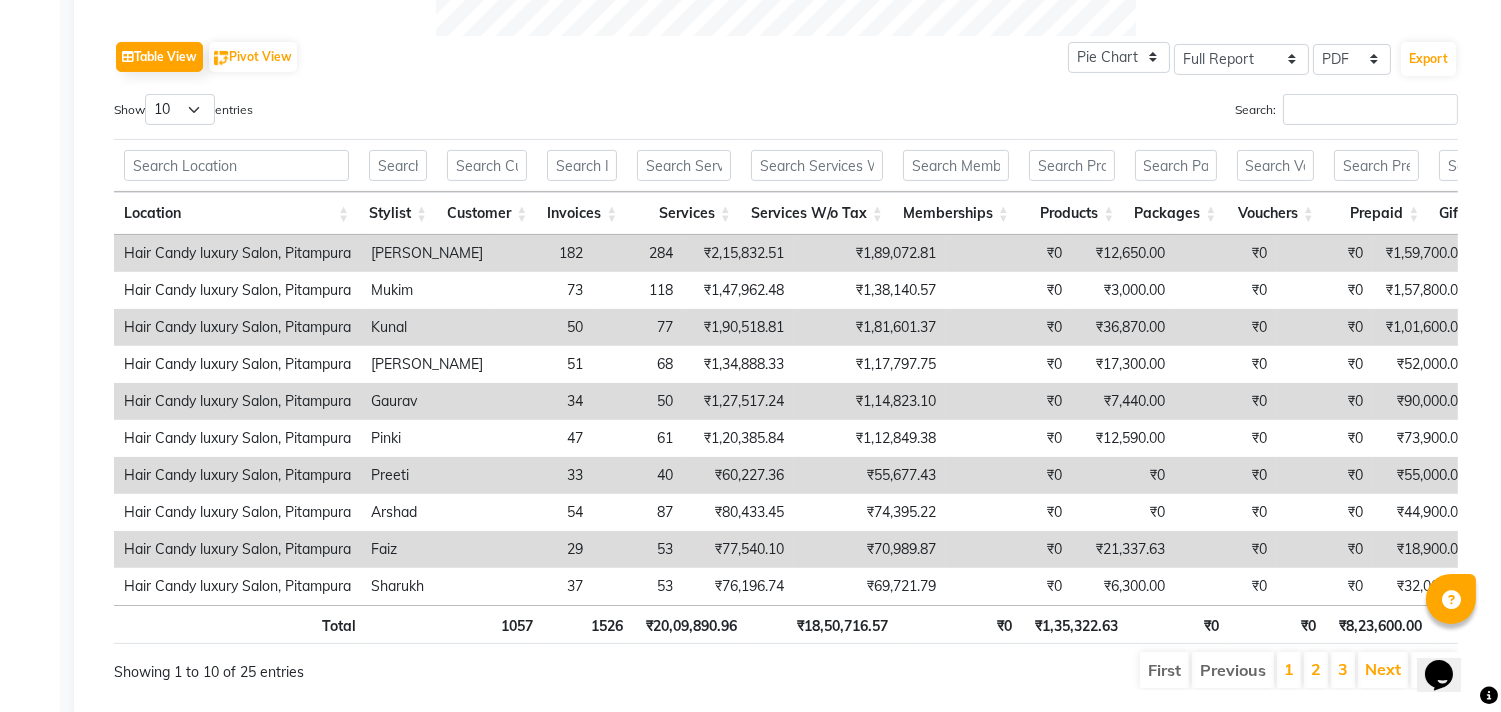 scroll, scrollTop: 1000, scrollLeft: 0, axis: vertical 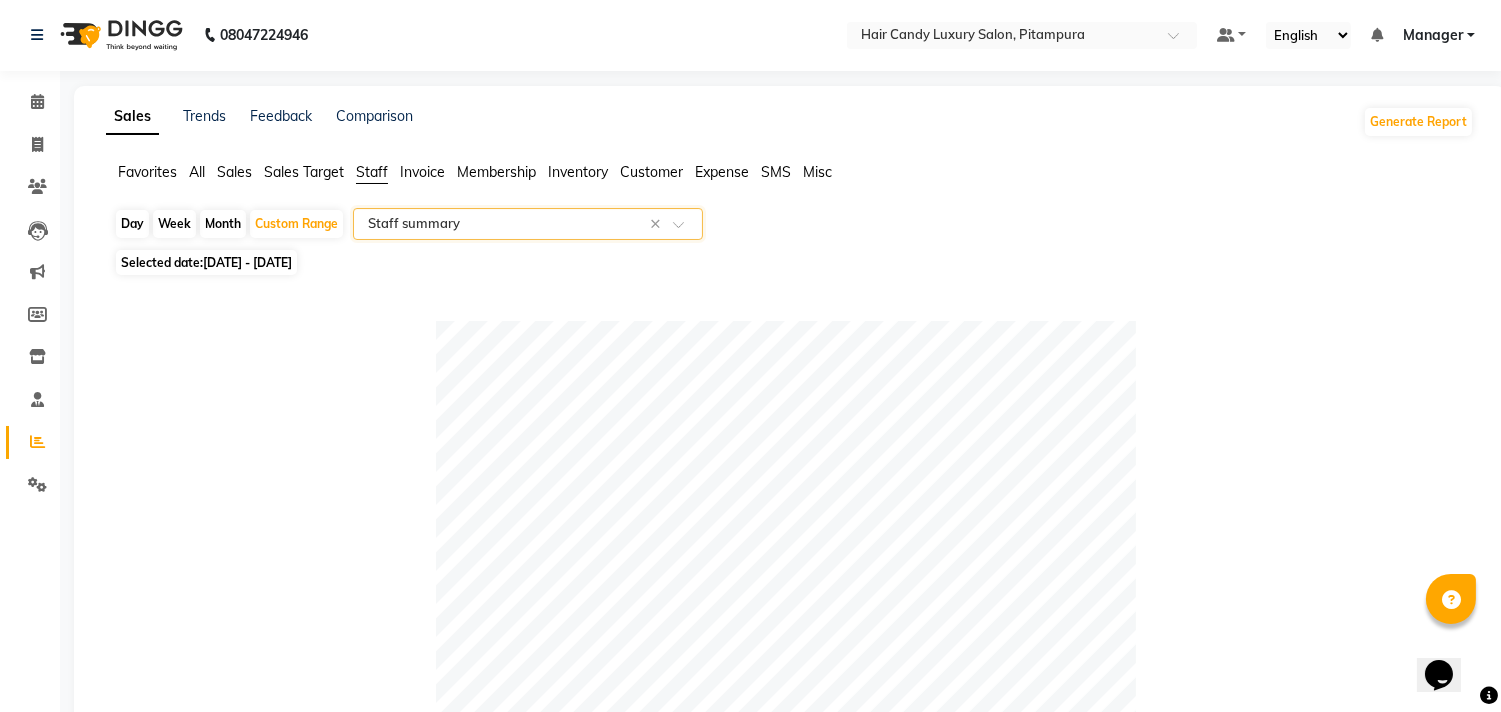 click 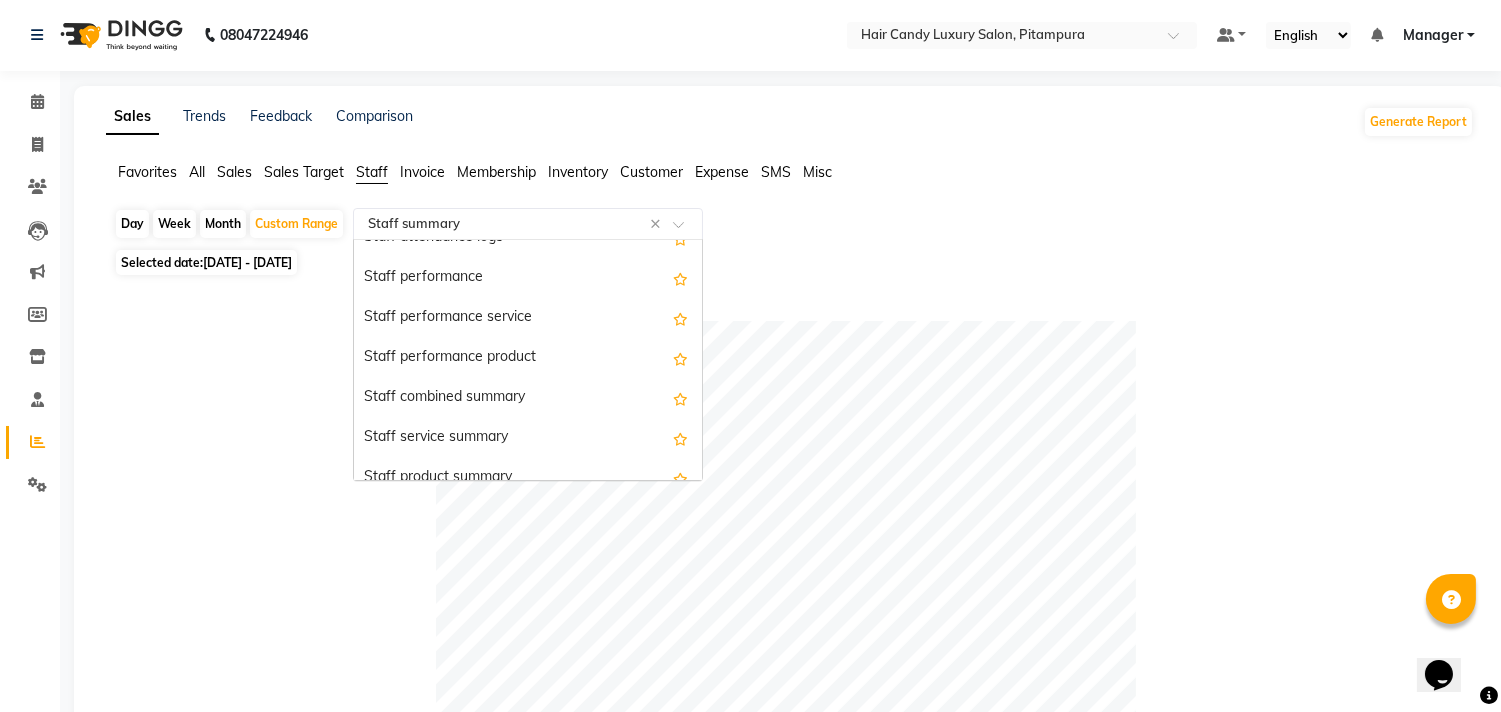 click on "Staff combined summary" at bounding box center (528, 398) 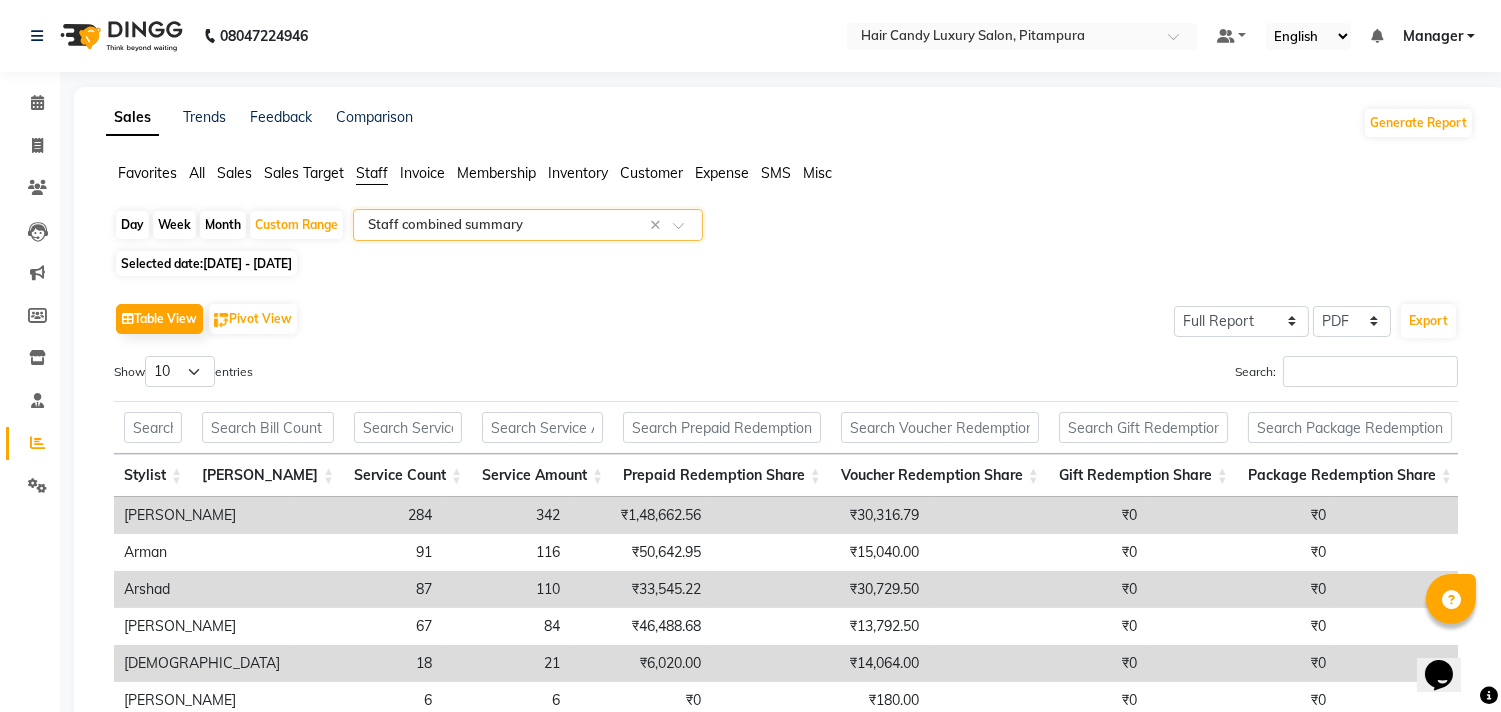 click 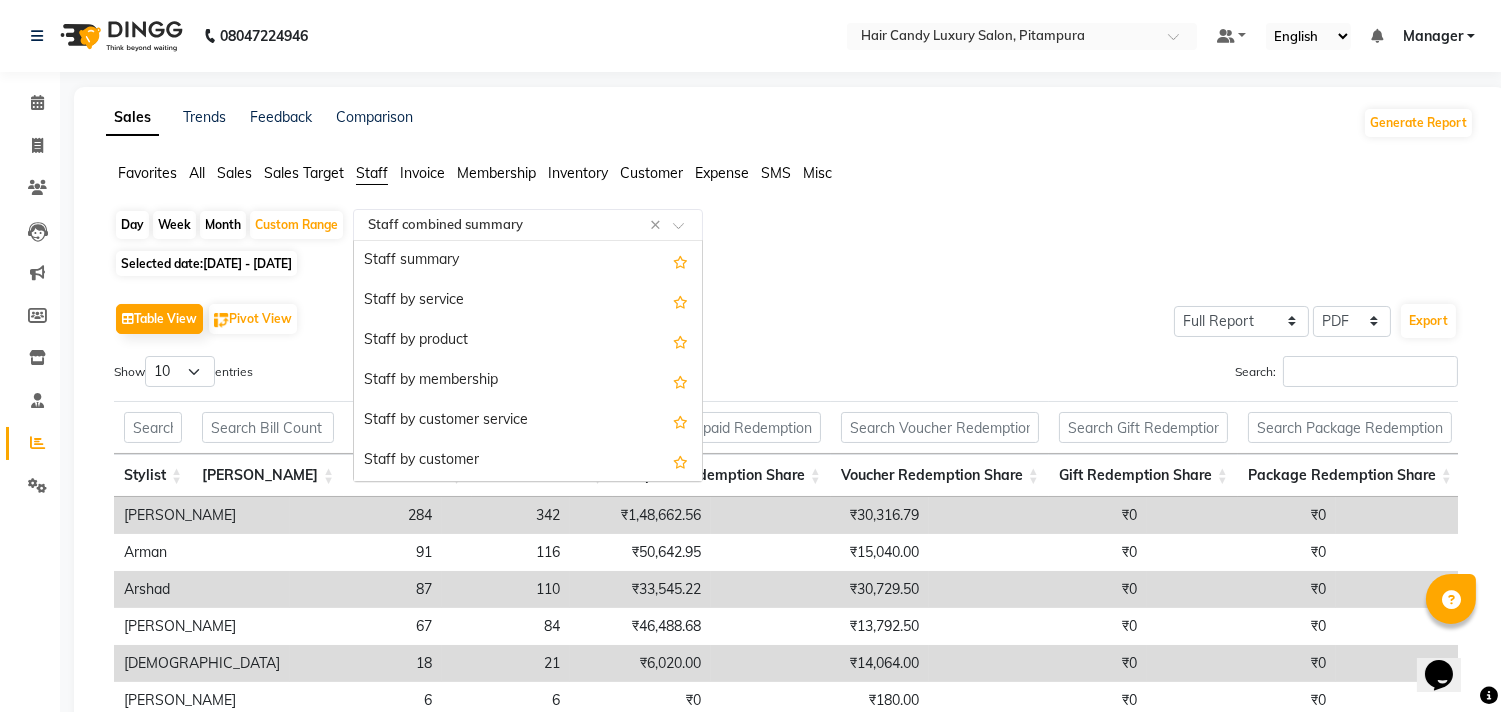 click on "Staff summary" at bounding box center [528, 261] 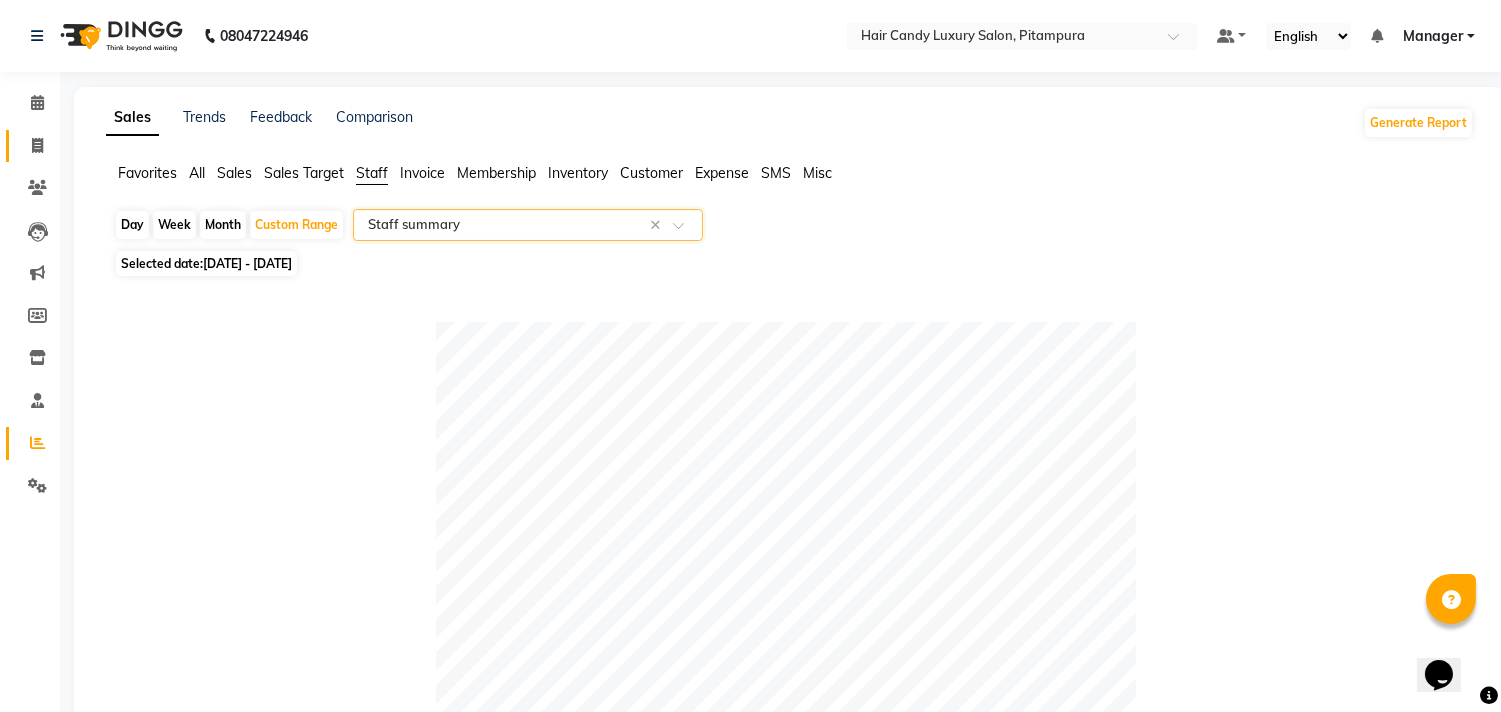 click 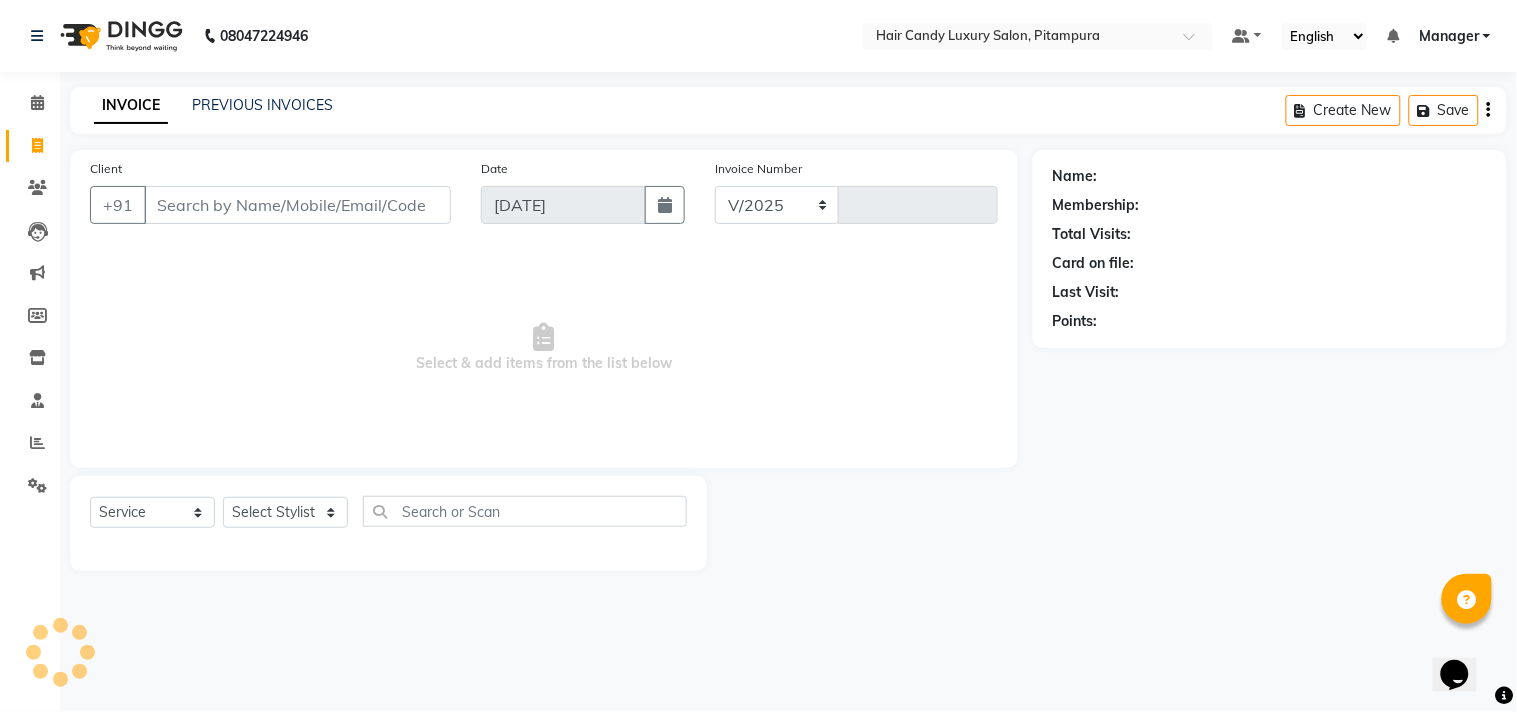select on "4720" 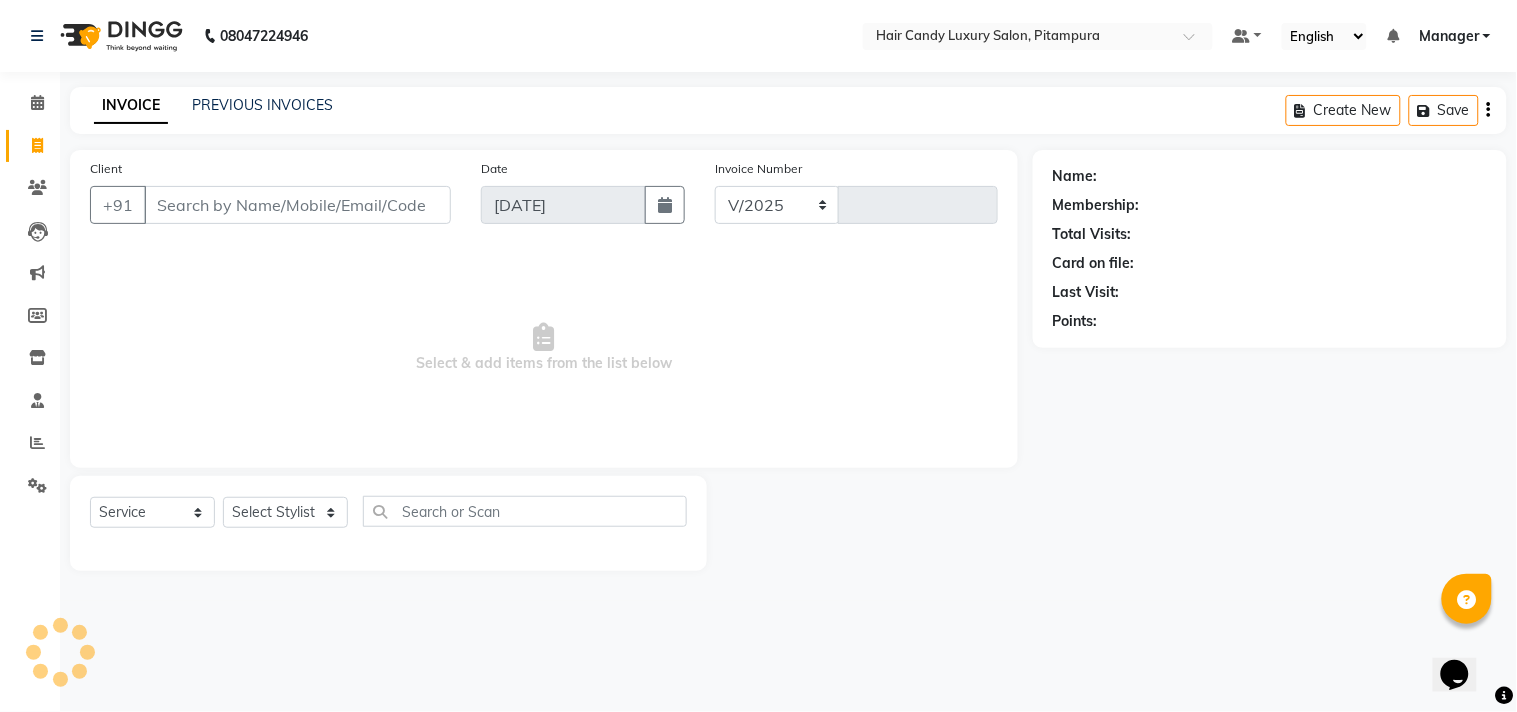 type on "4204" 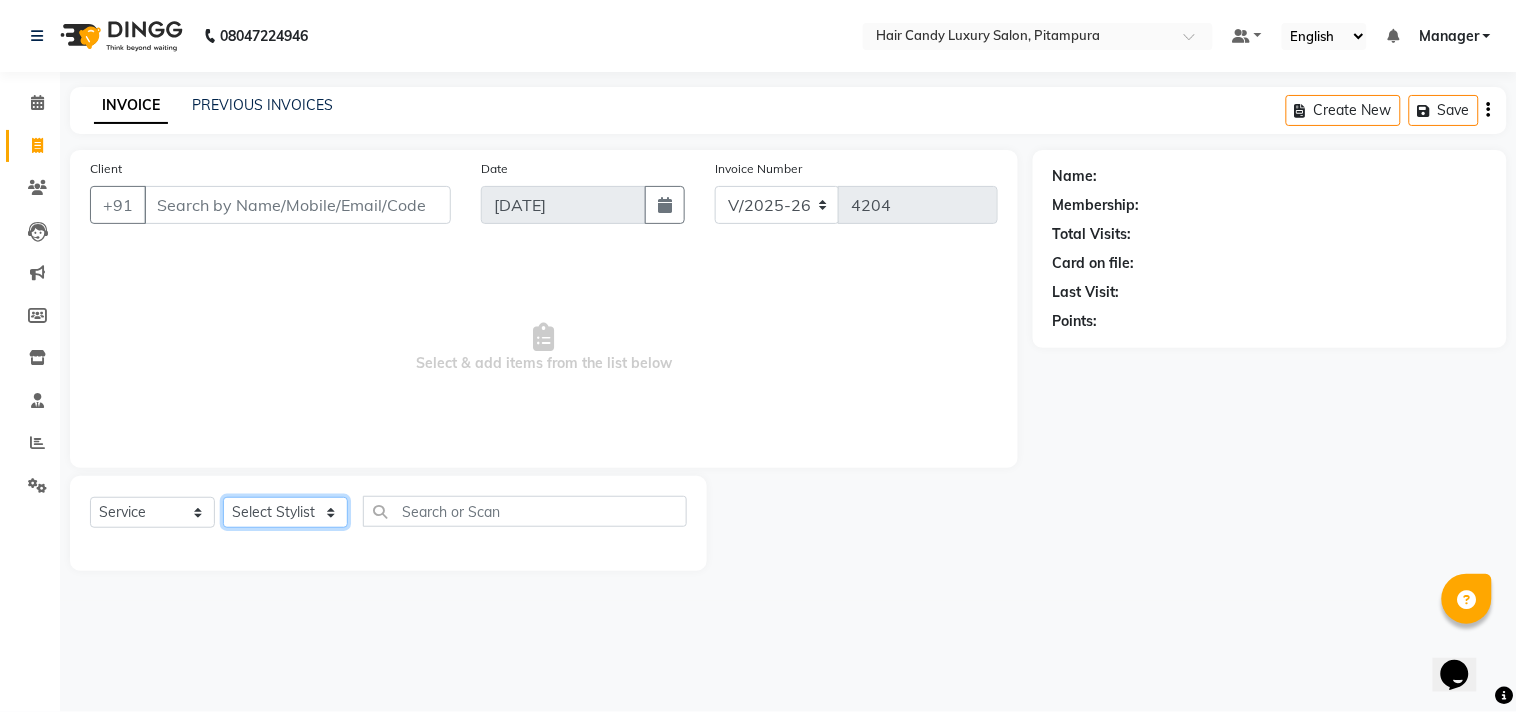 click on "Select Stylist Aarif Arman Arshad  ARSHAD SALMANI ASHU FAIZ gaurav Hanish harshit Jack  karishma KAVITA kunal Manager MANNU Mukim  pinki preeti Raghav  RASHMI RAVI RITIK SAHIL sawan SHALINI SHARUKH SHWETA  VEER Vijay  vijay tiwari ZAID" 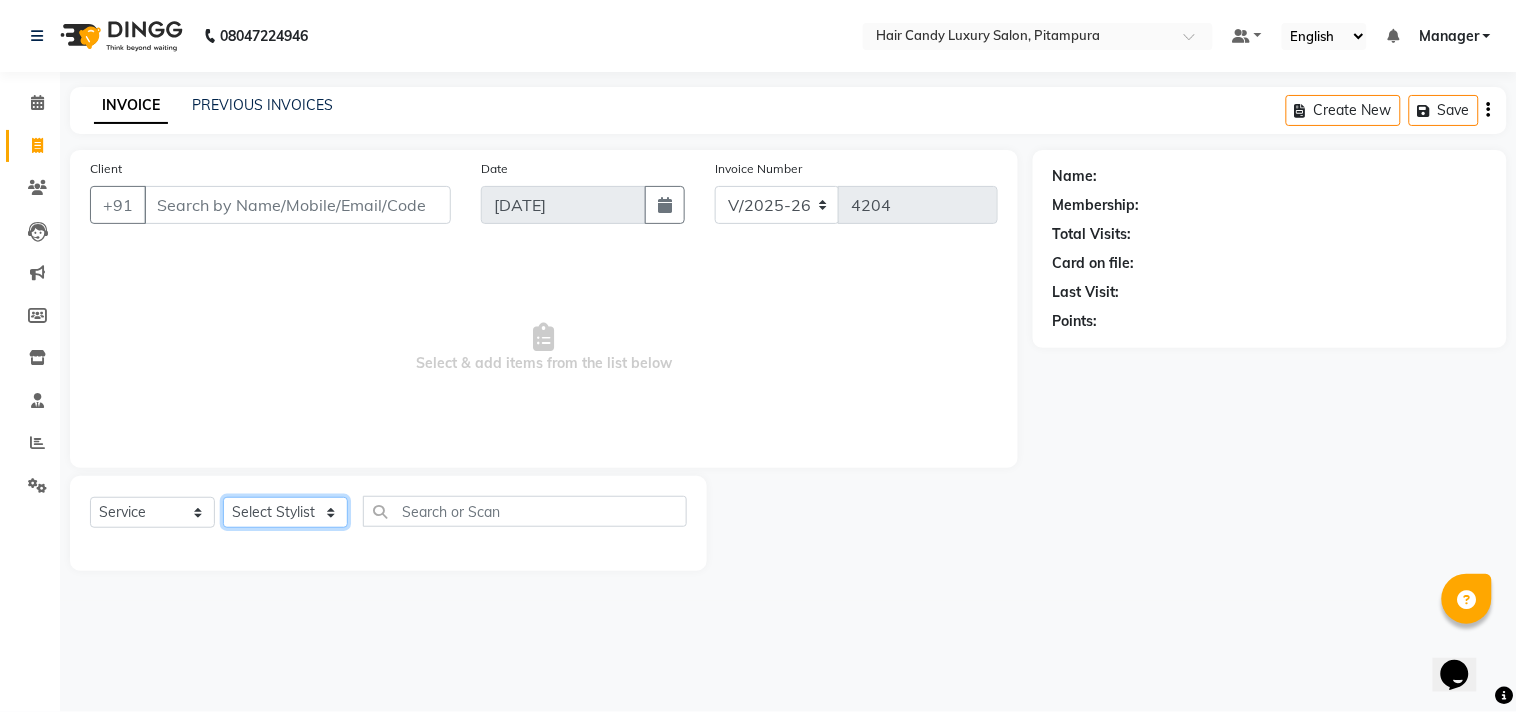 select on "28016" 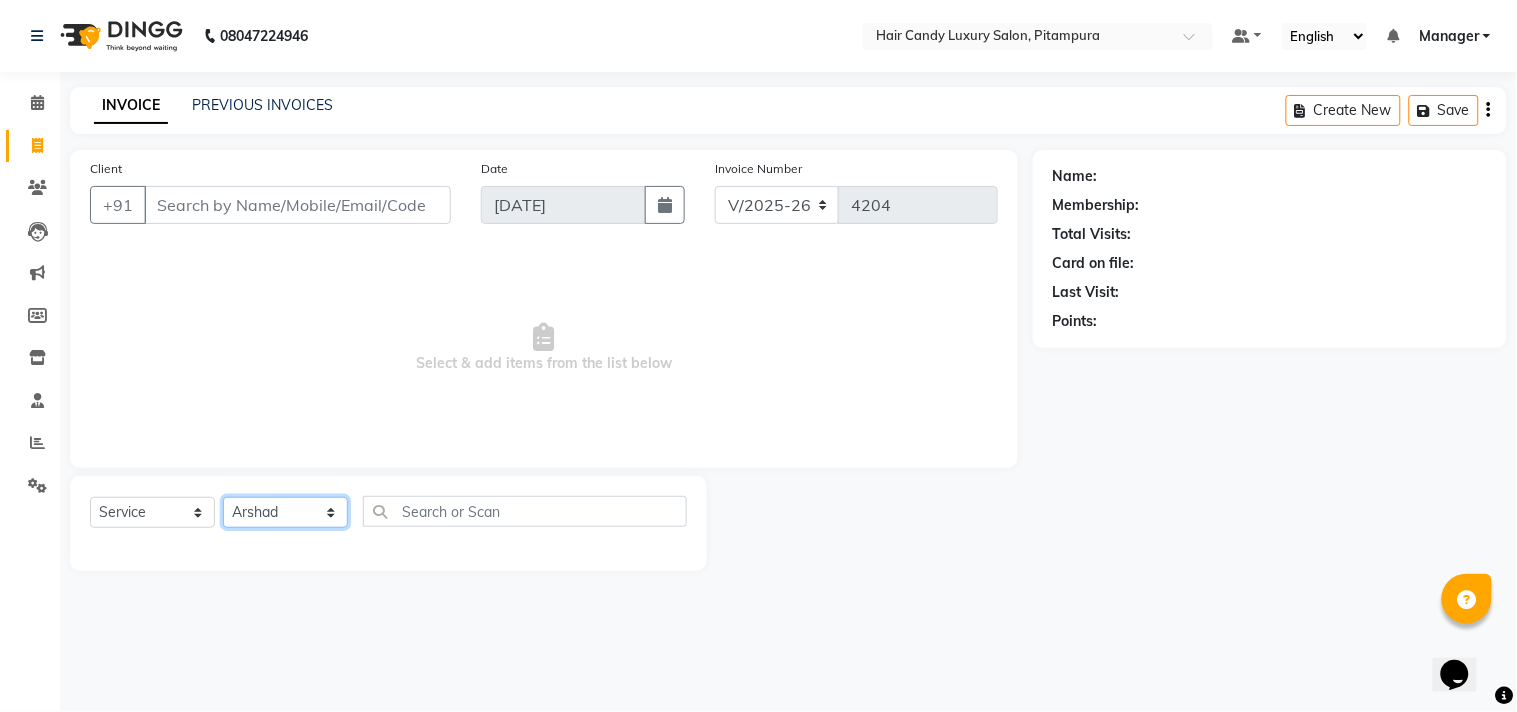 click on "Select Stylist Aarif Arman Arshad  ARSHAD SALMANI ASHU FAIZ gaurav Hanish harshit Jack  karishma KAVITA kunal Manager MANNU Mukim  pinki preeti Raghav  RASHMI RAVI RITIK SAHIL sawan SHALINI SHARUKH SHWETA  VEER Vijay  vijay tiwari ZAID" 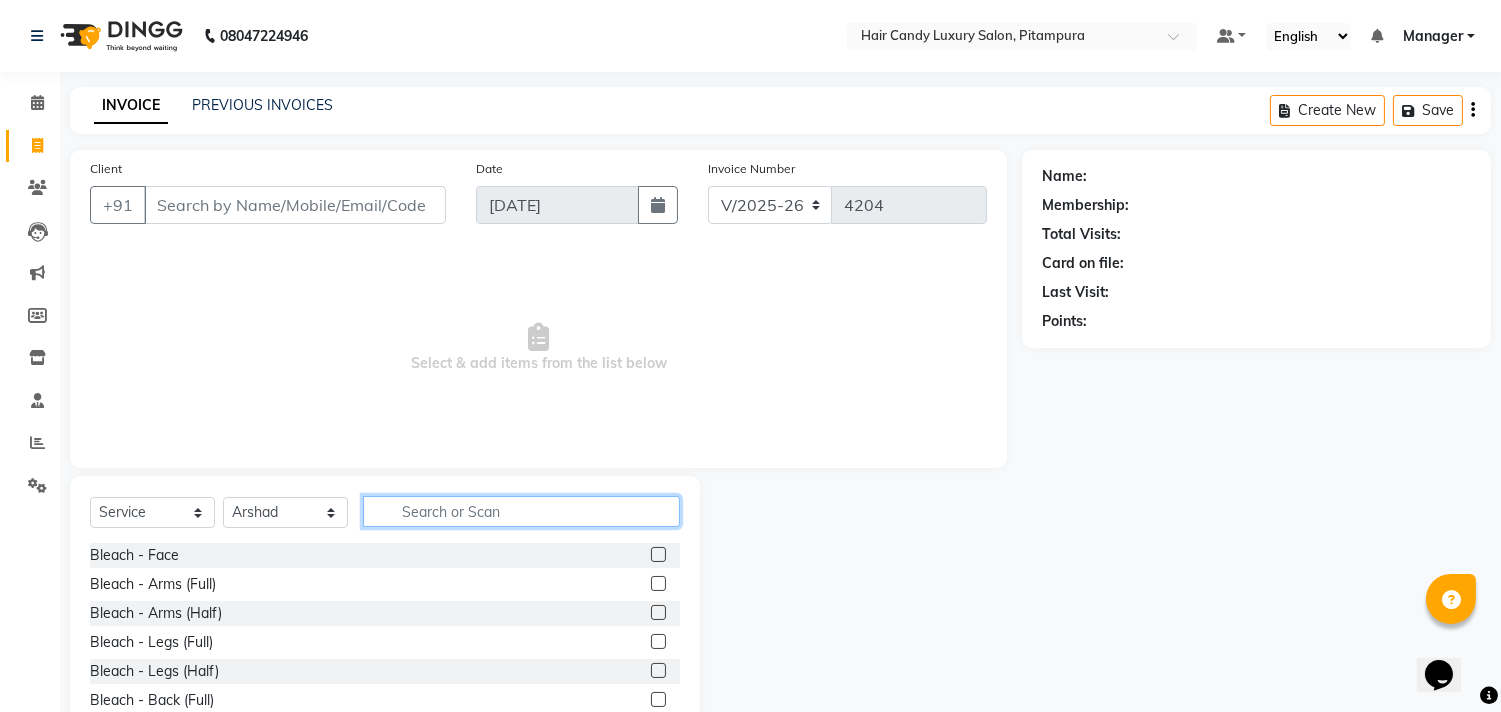 click 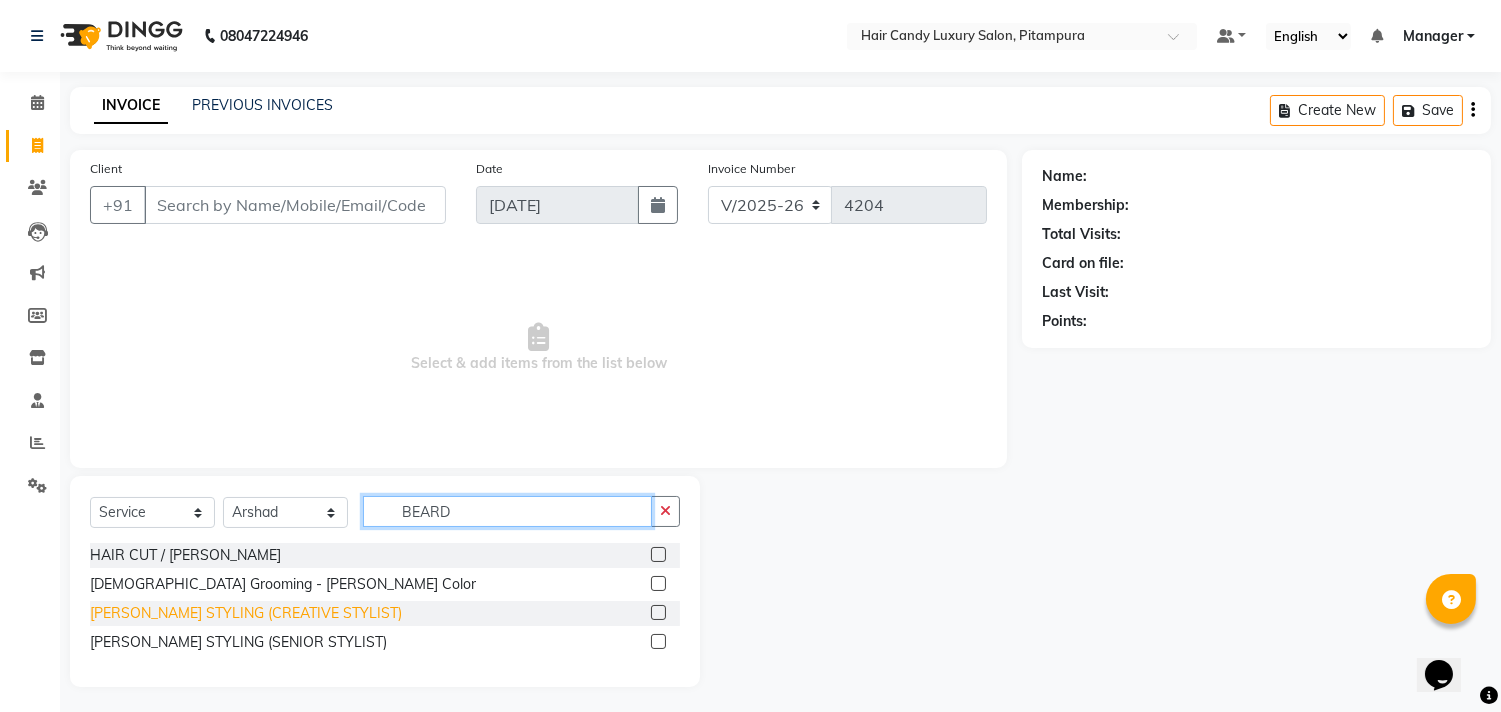 type on "BEARD" 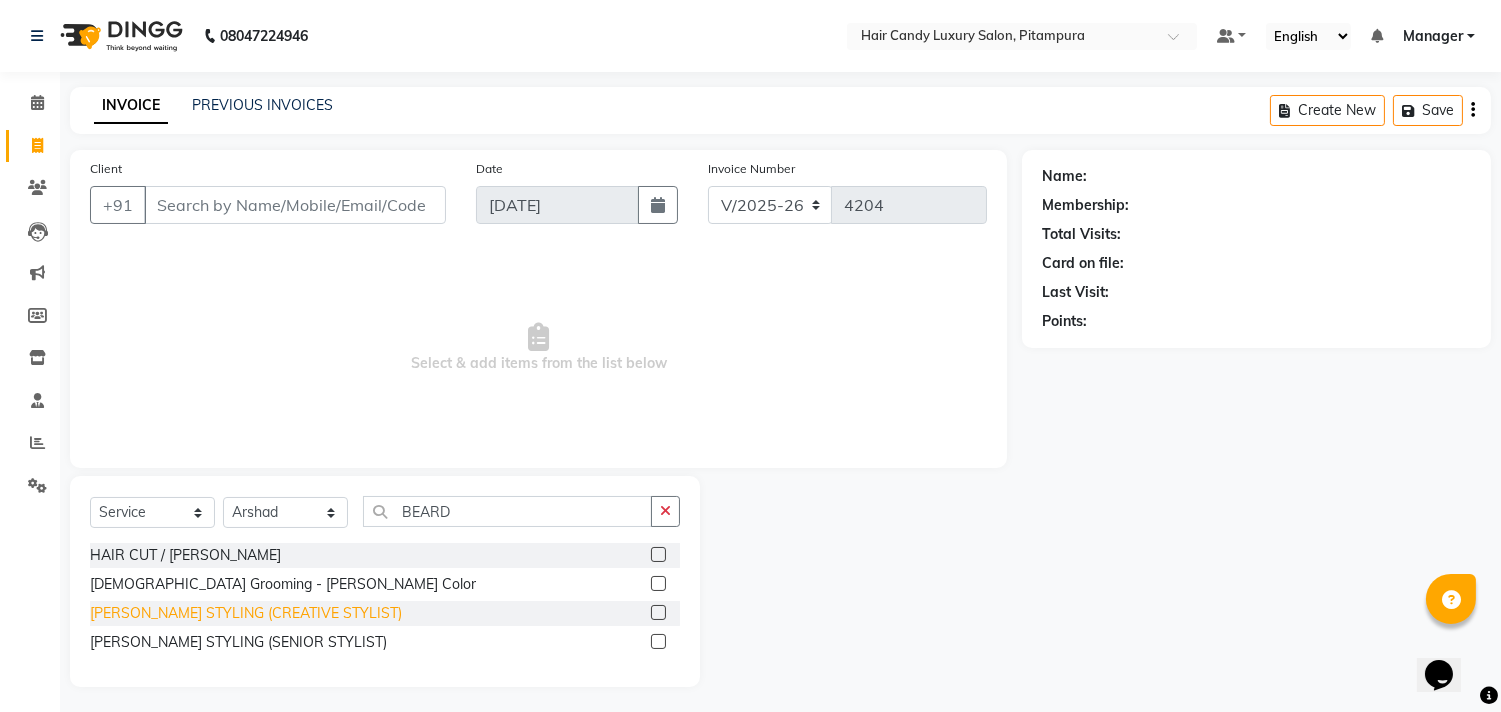 click on "BEARD STYLING (CREATIVE STYLIST)" 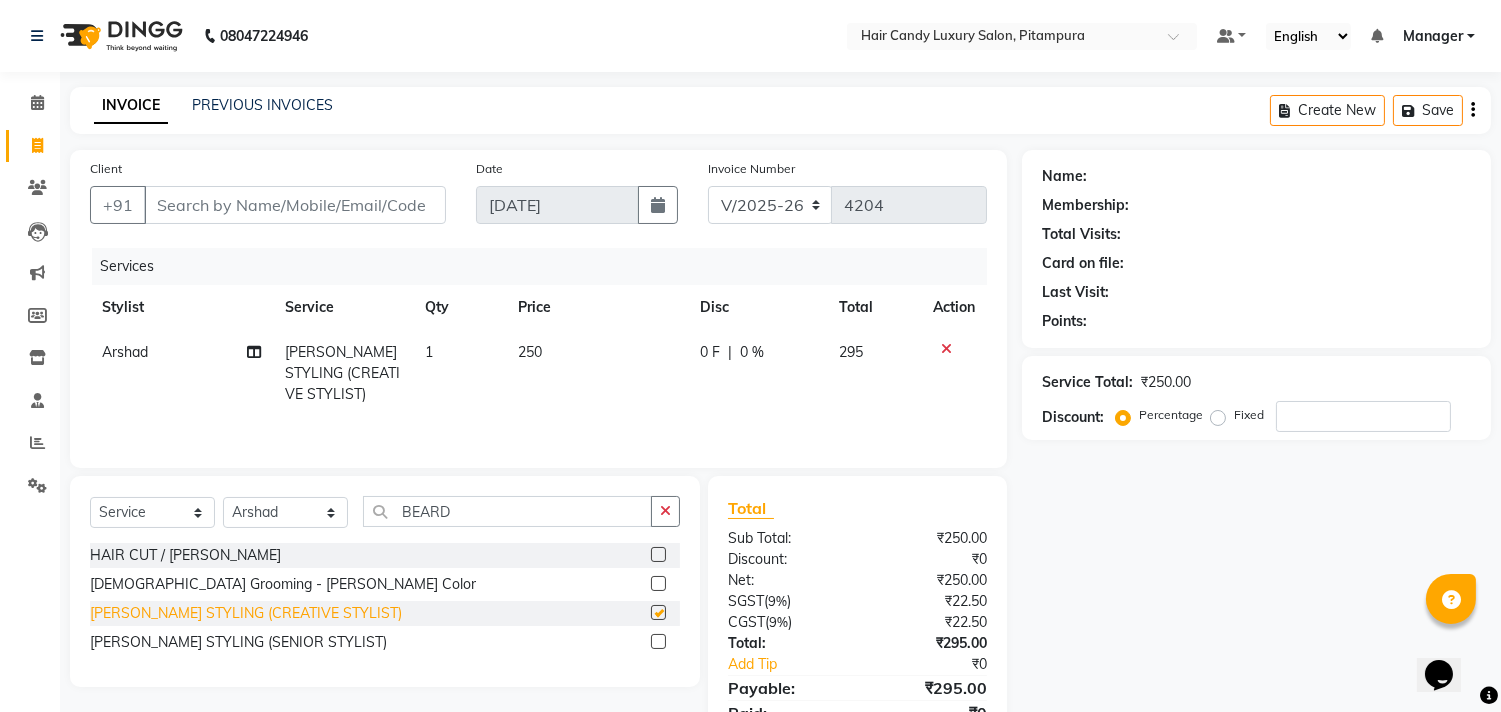 checkbox on "false" 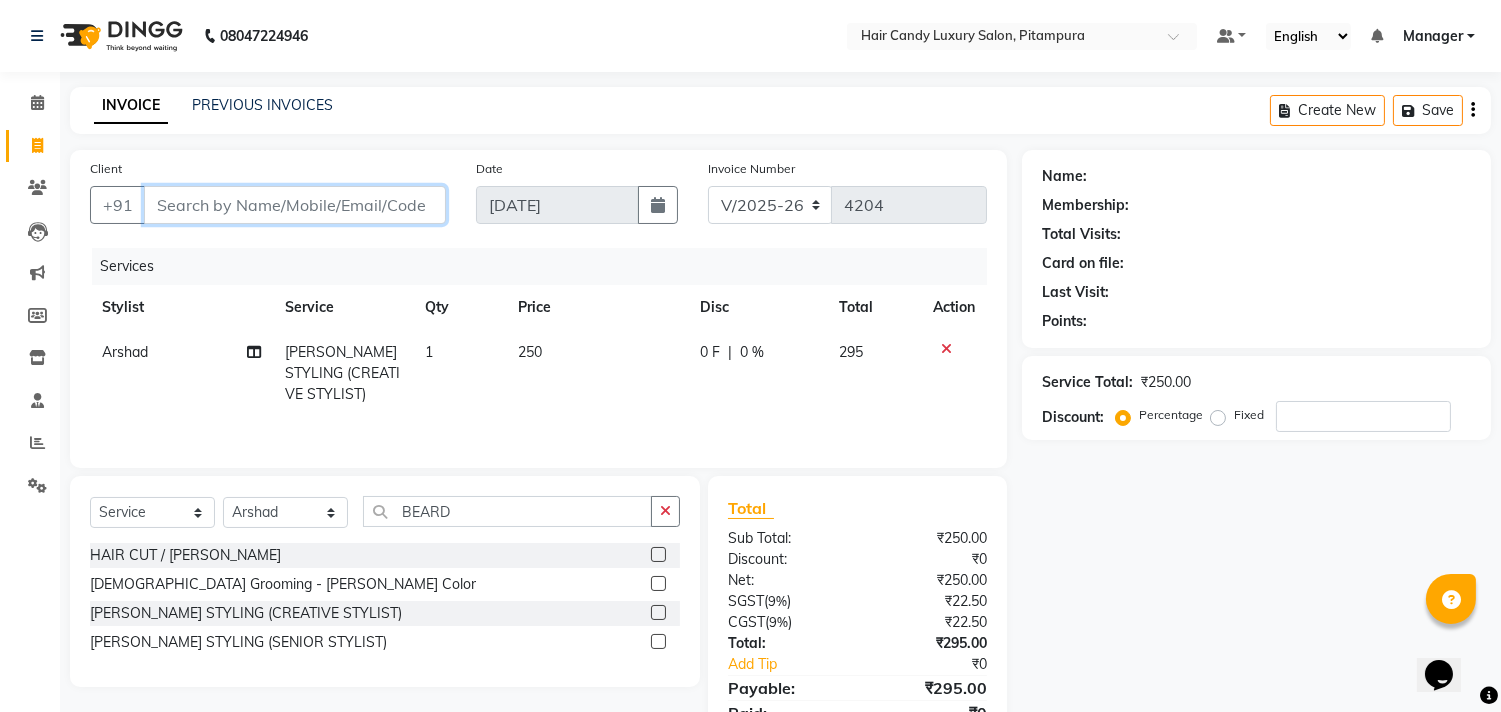click on "Client" at bounding box center (295, 205) 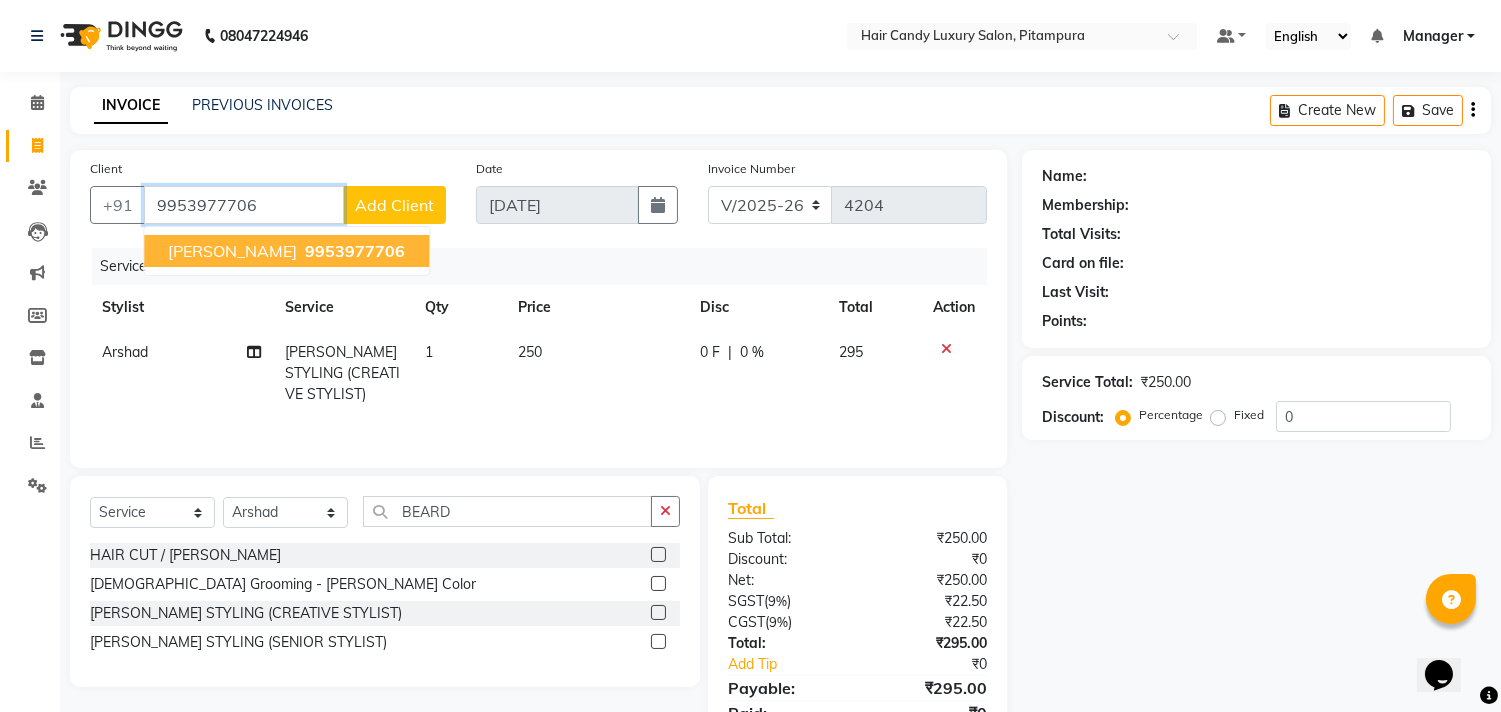 type on "9953977706" 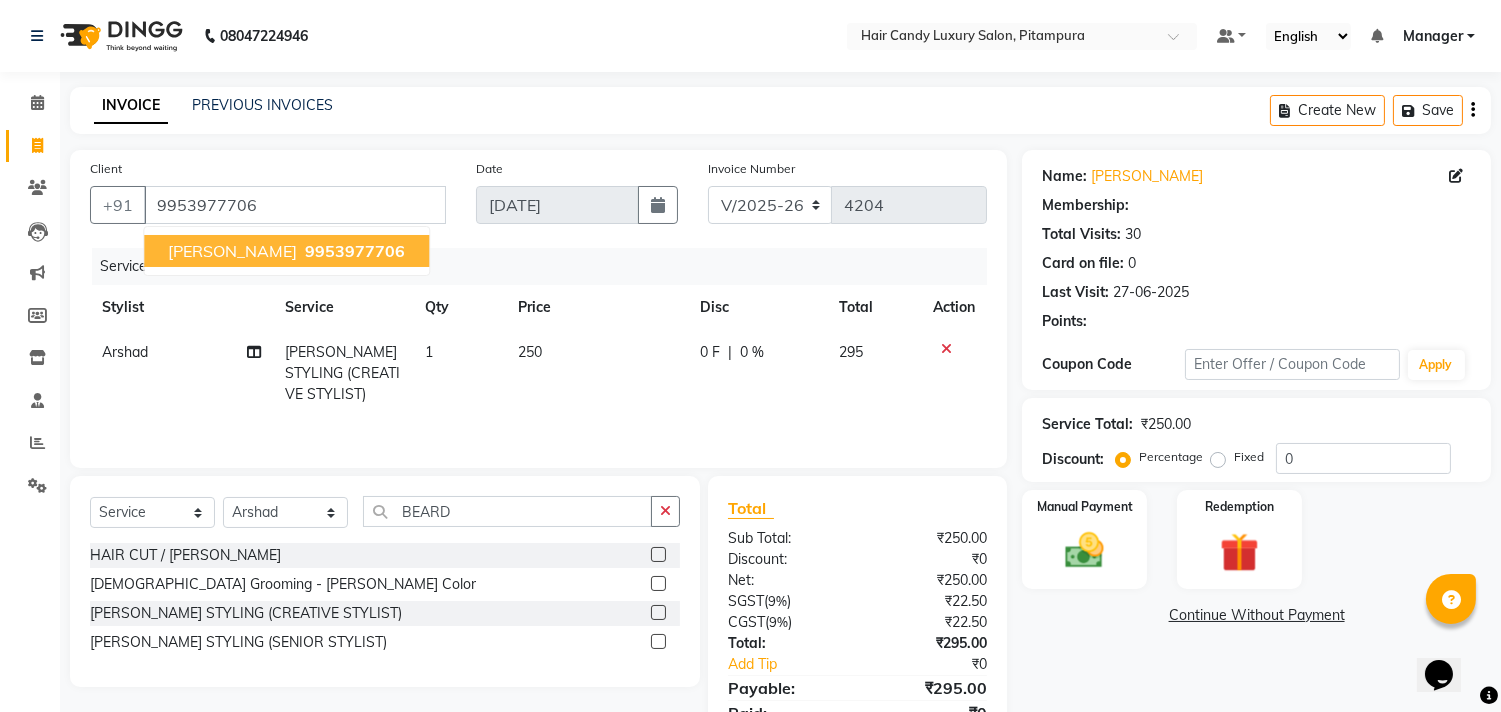 select on "1: Object" 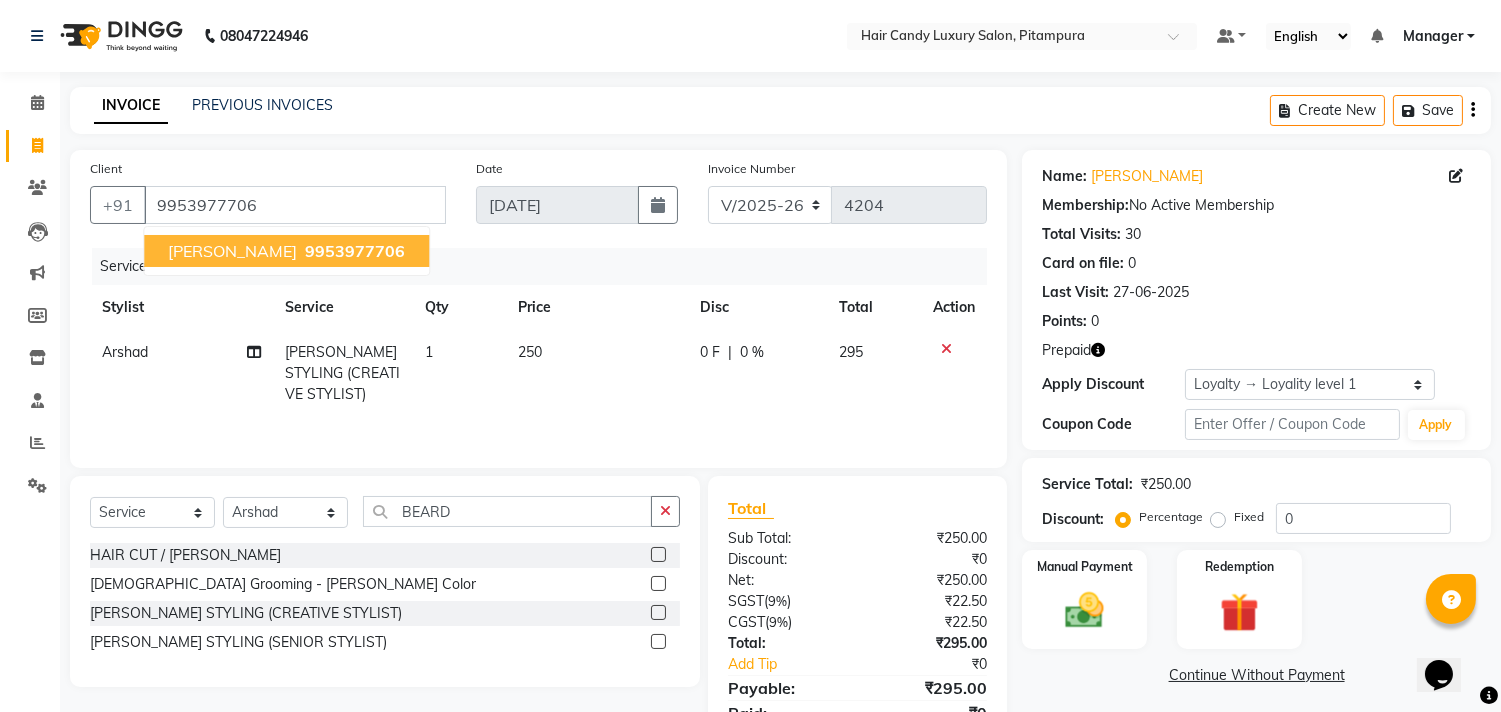 click on "Client +91 9953977706 ABHINAV ARORA   9953977706 Date 14-07-2025 Invoice Number V/2025 V/2025-26 4204 Services Stylist Service Qty Price Disc Total Action Arshad  BEARD STYLING (CREATIVE STYLIST) 1 250 0 F | 0 % 295" 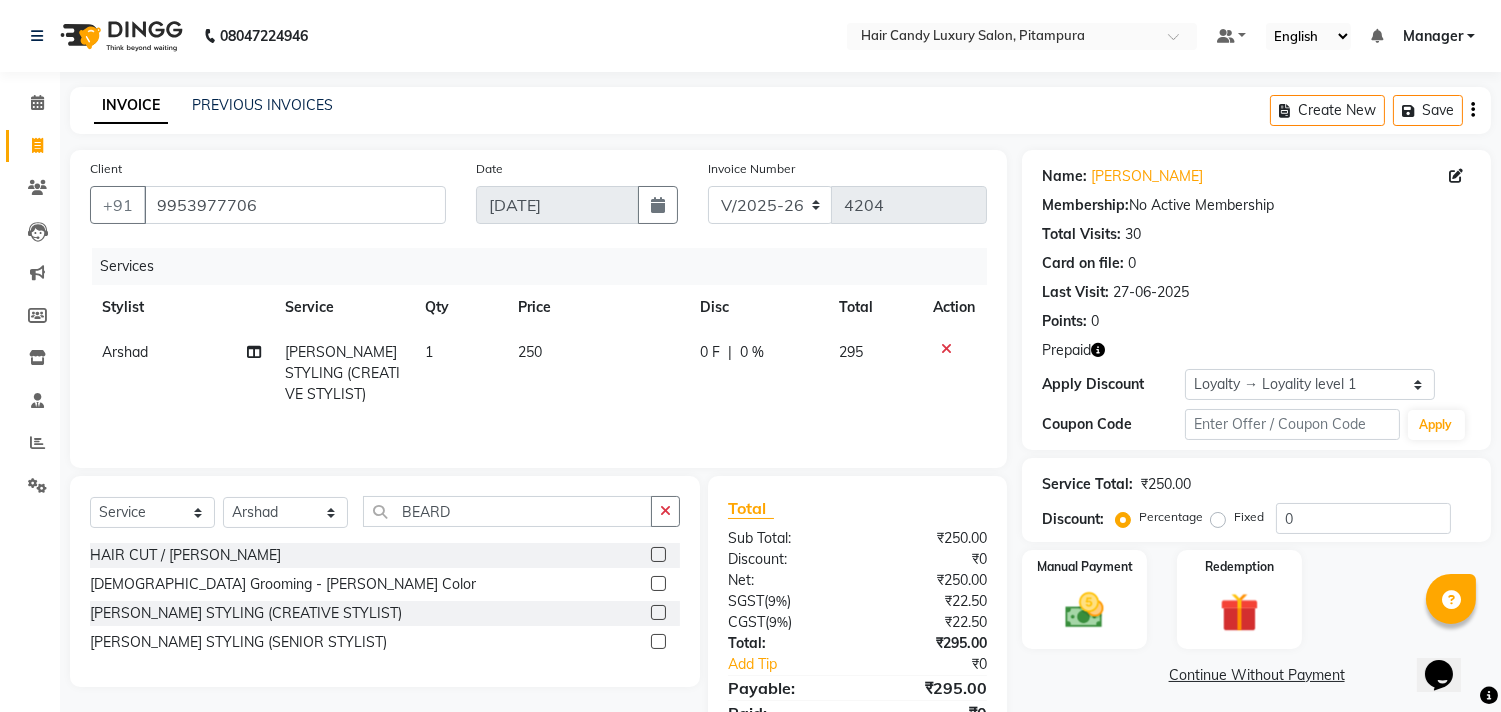 click on "Apply Discount" 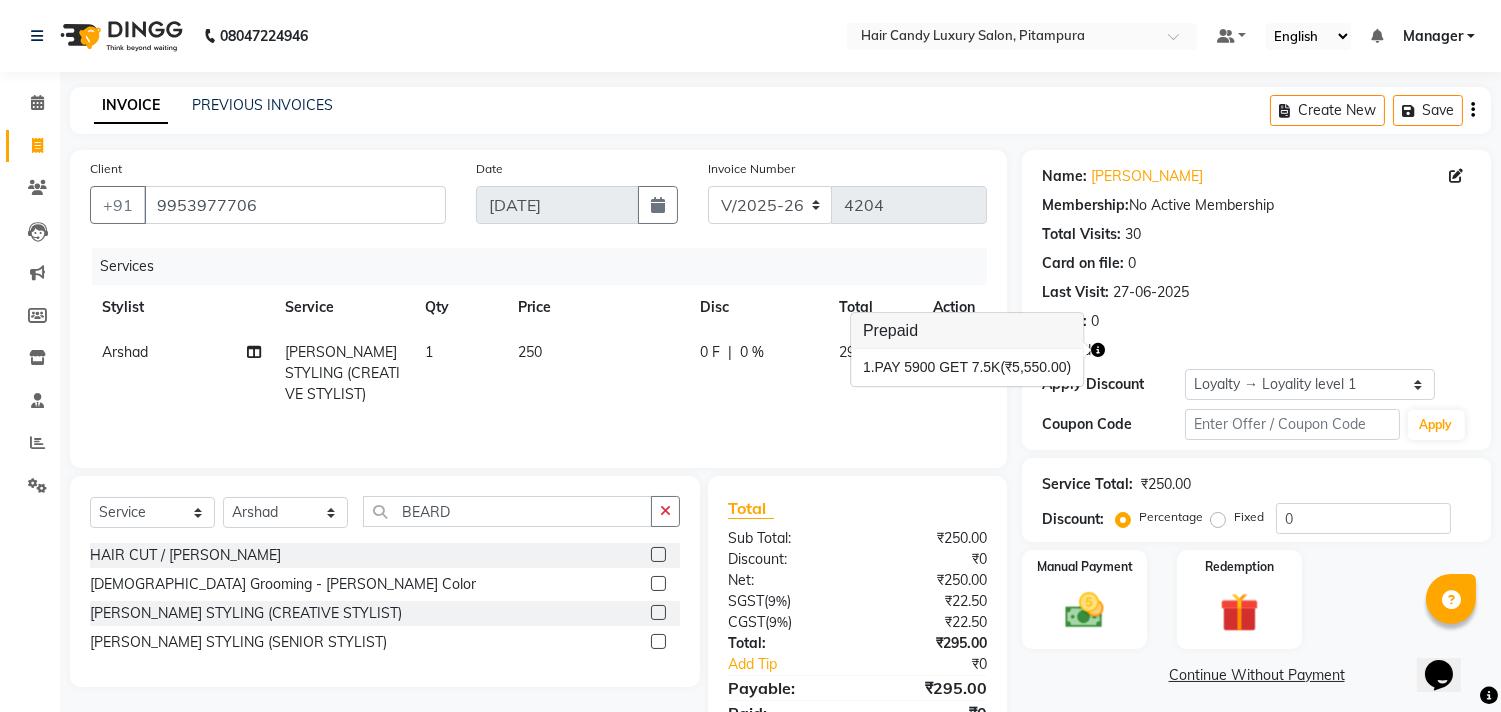click on "250" 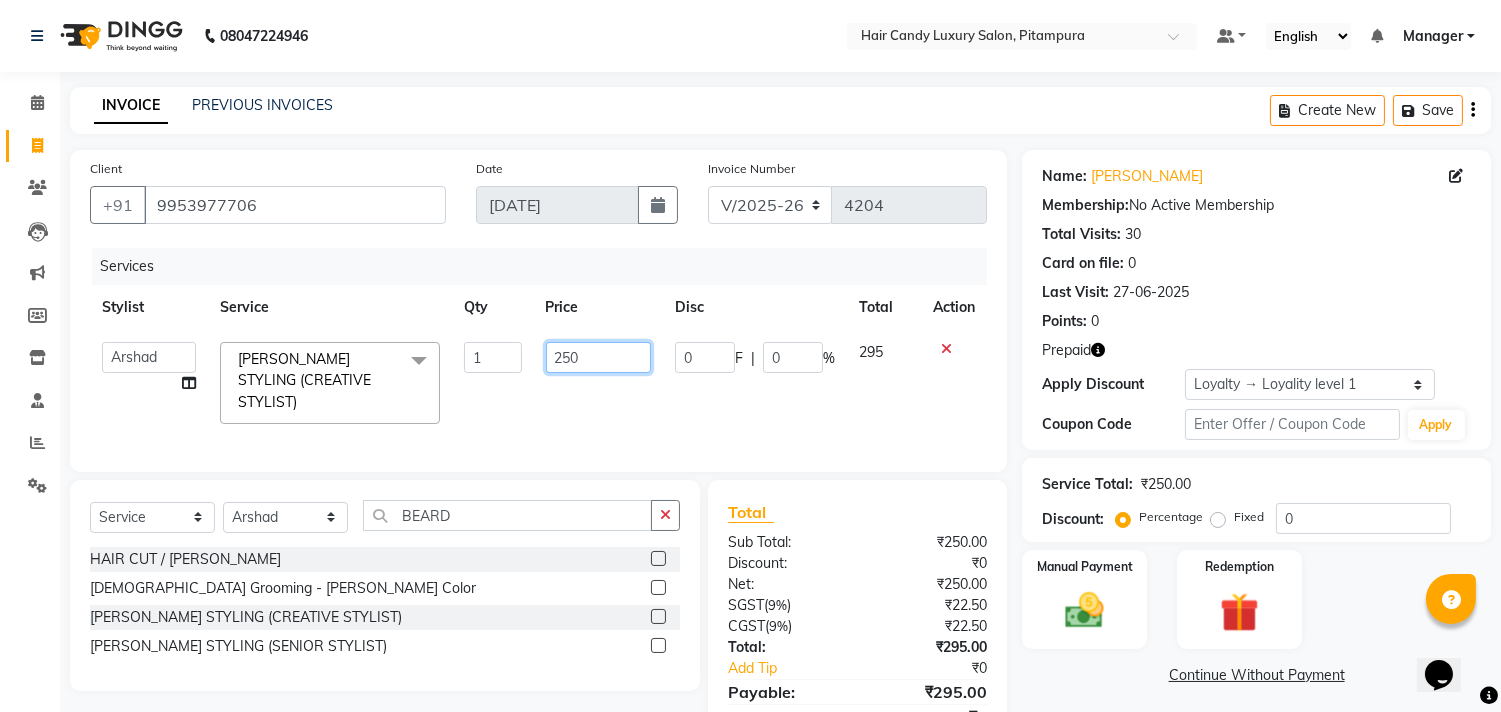 click on "250" 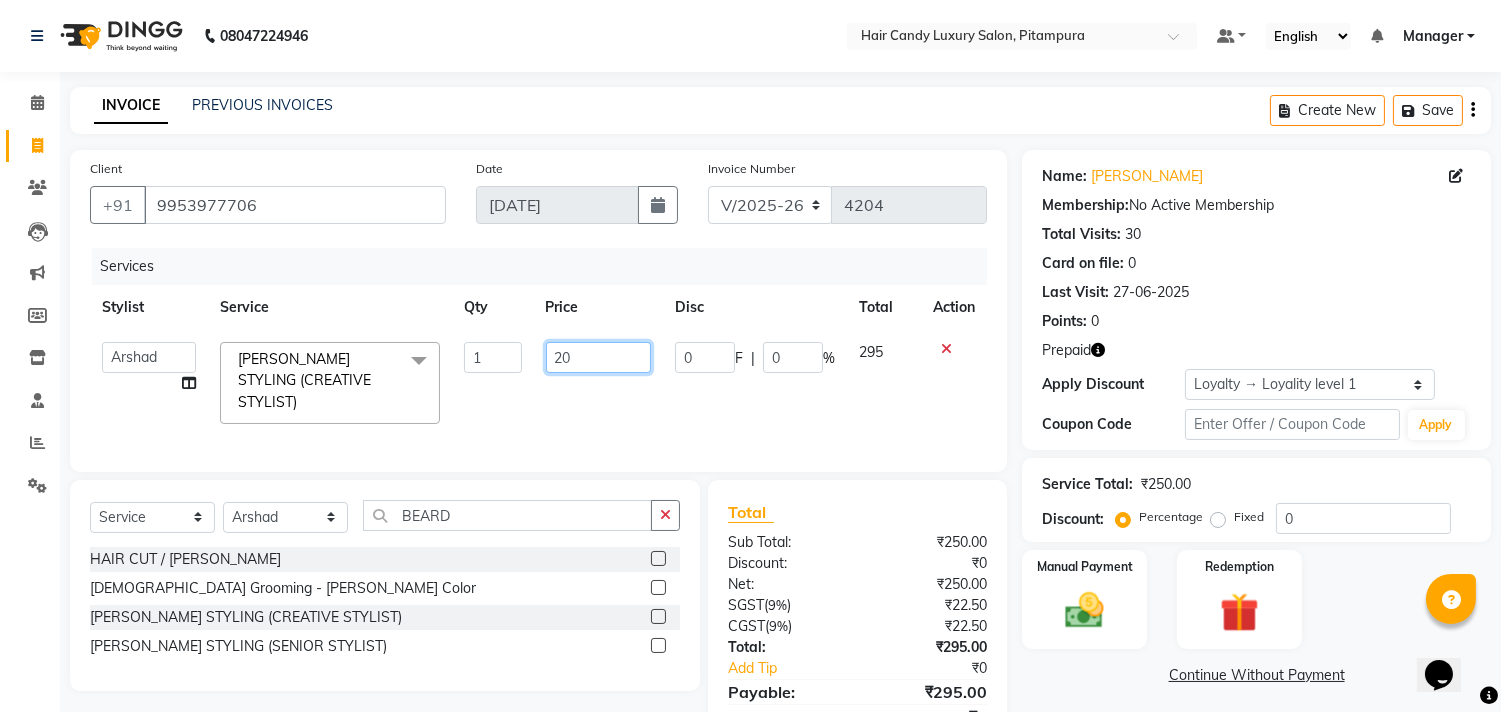 type on "200" 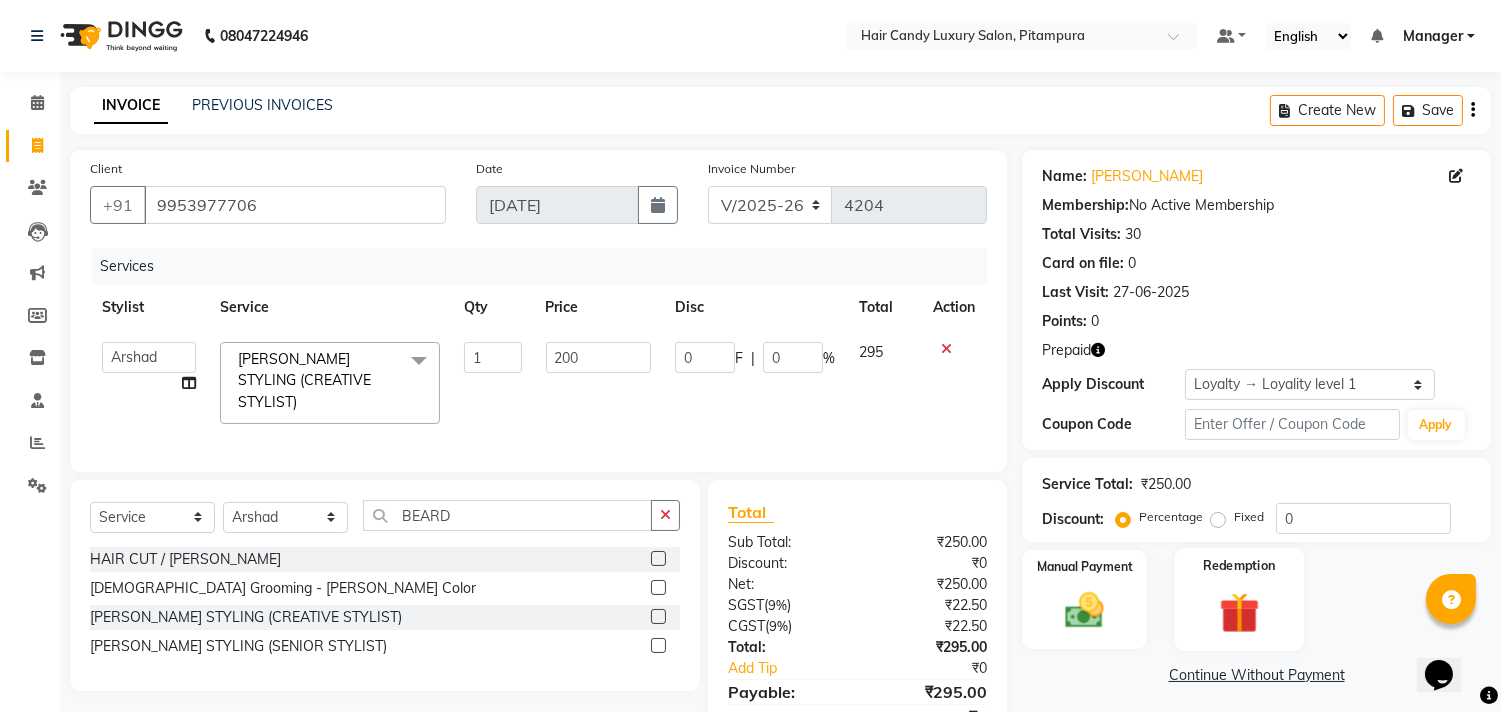 click 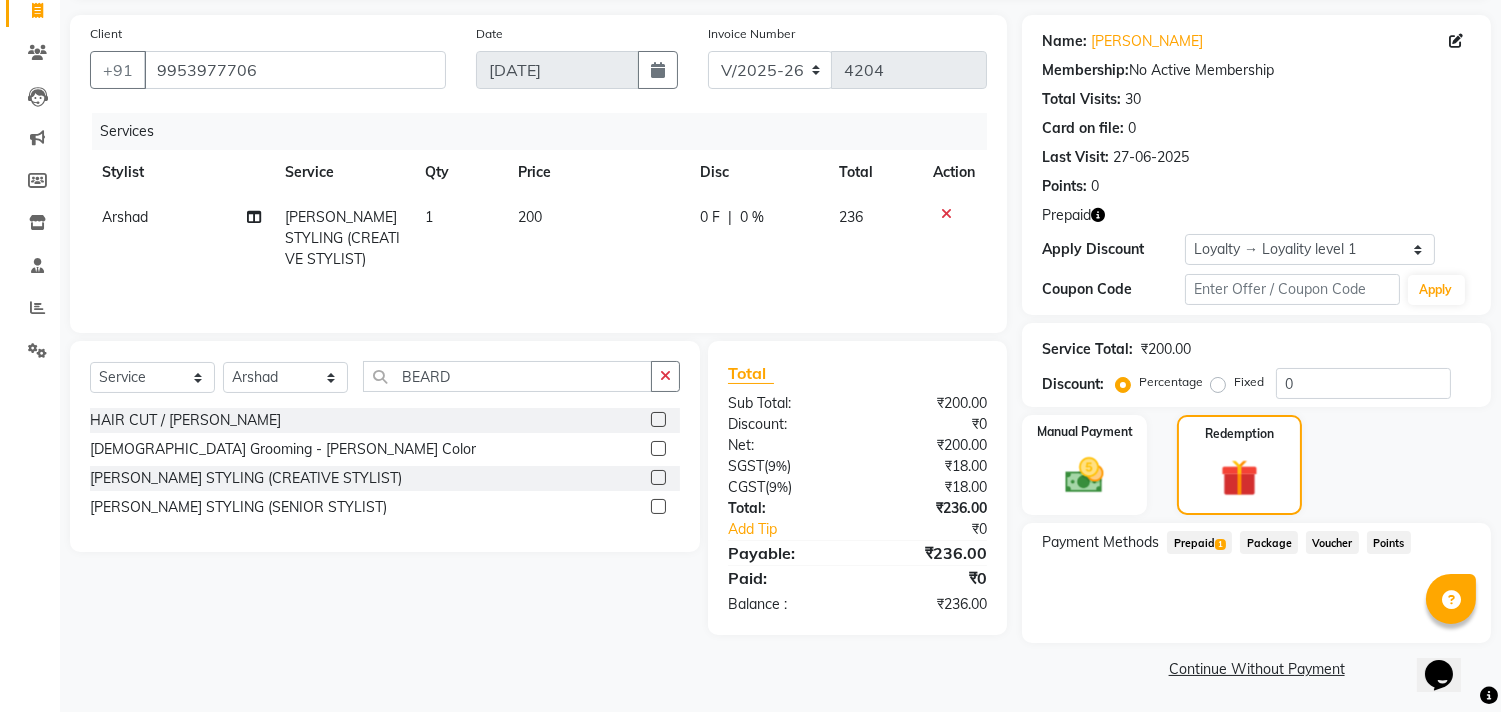 click on "Prepaid  1" 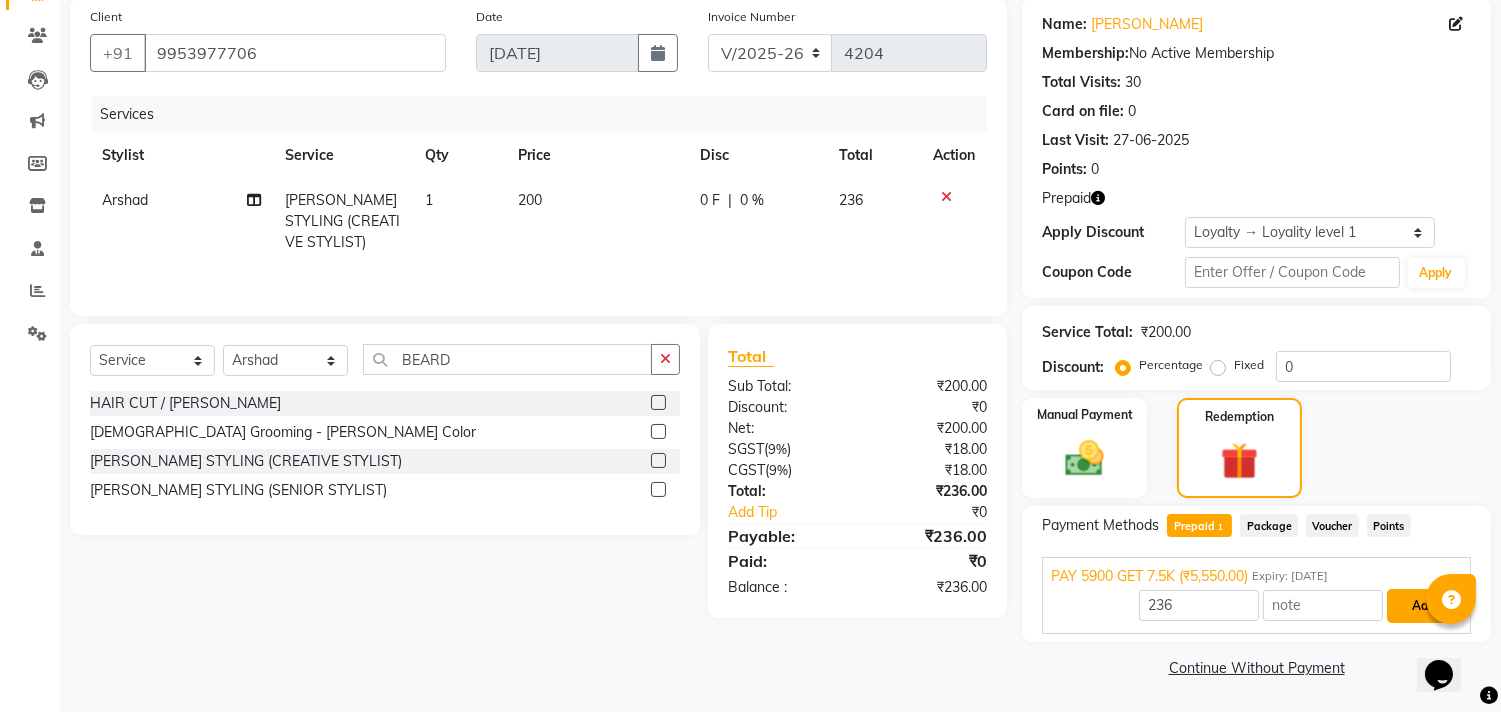 click on "Add" at bounding box center (1423, 606) 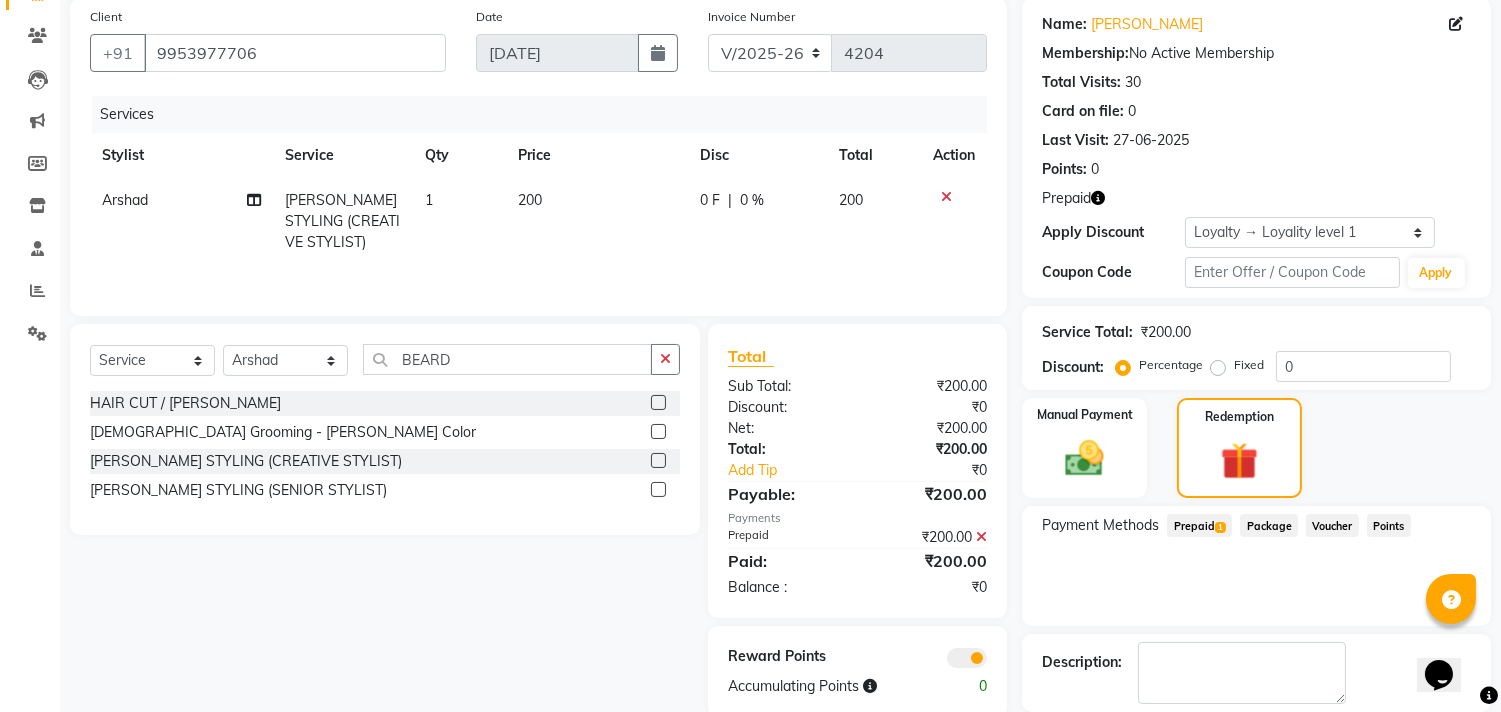 scroll, scrollTop: 248, scrollLeft: 0, axis: vertical 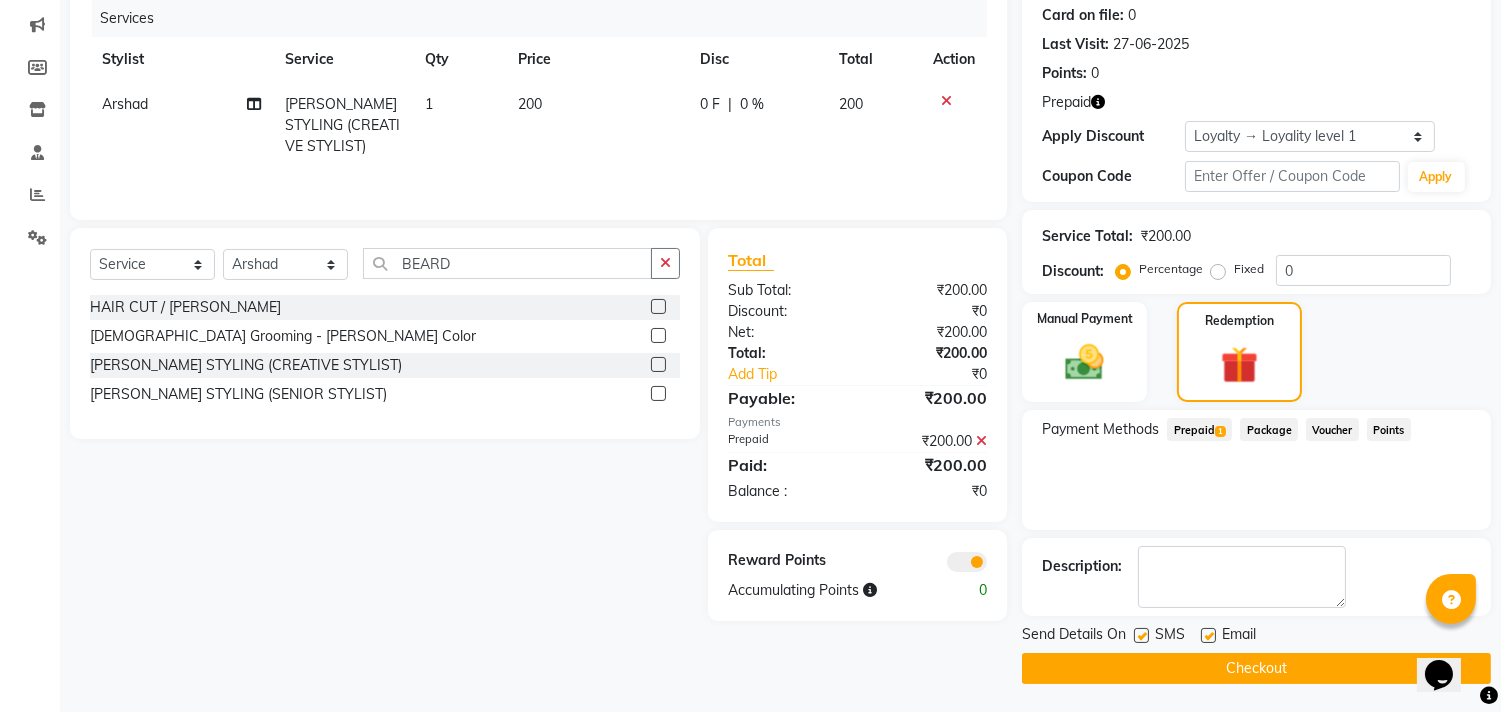 click on "Checkout" 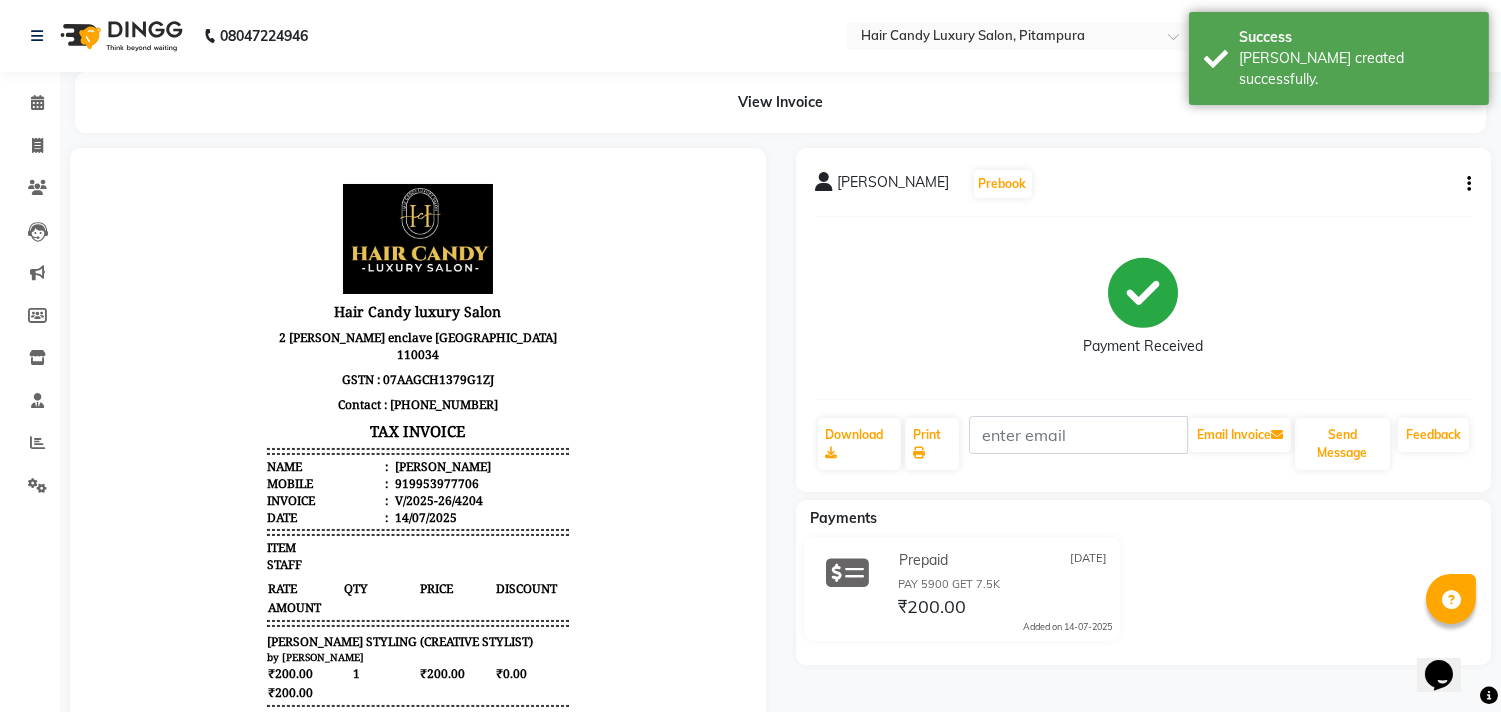 scroll, scrollTop: 0, scrollLeft: 0, axis: both 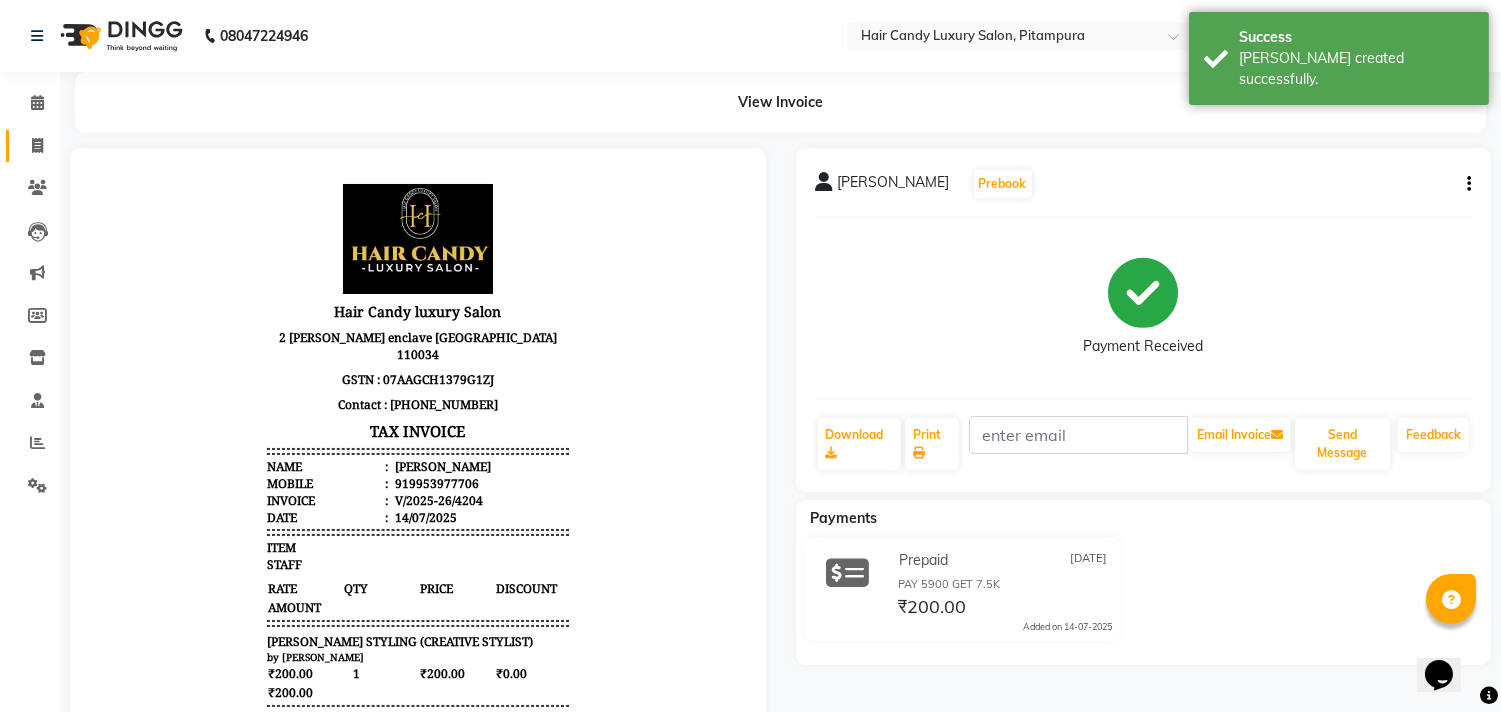 click 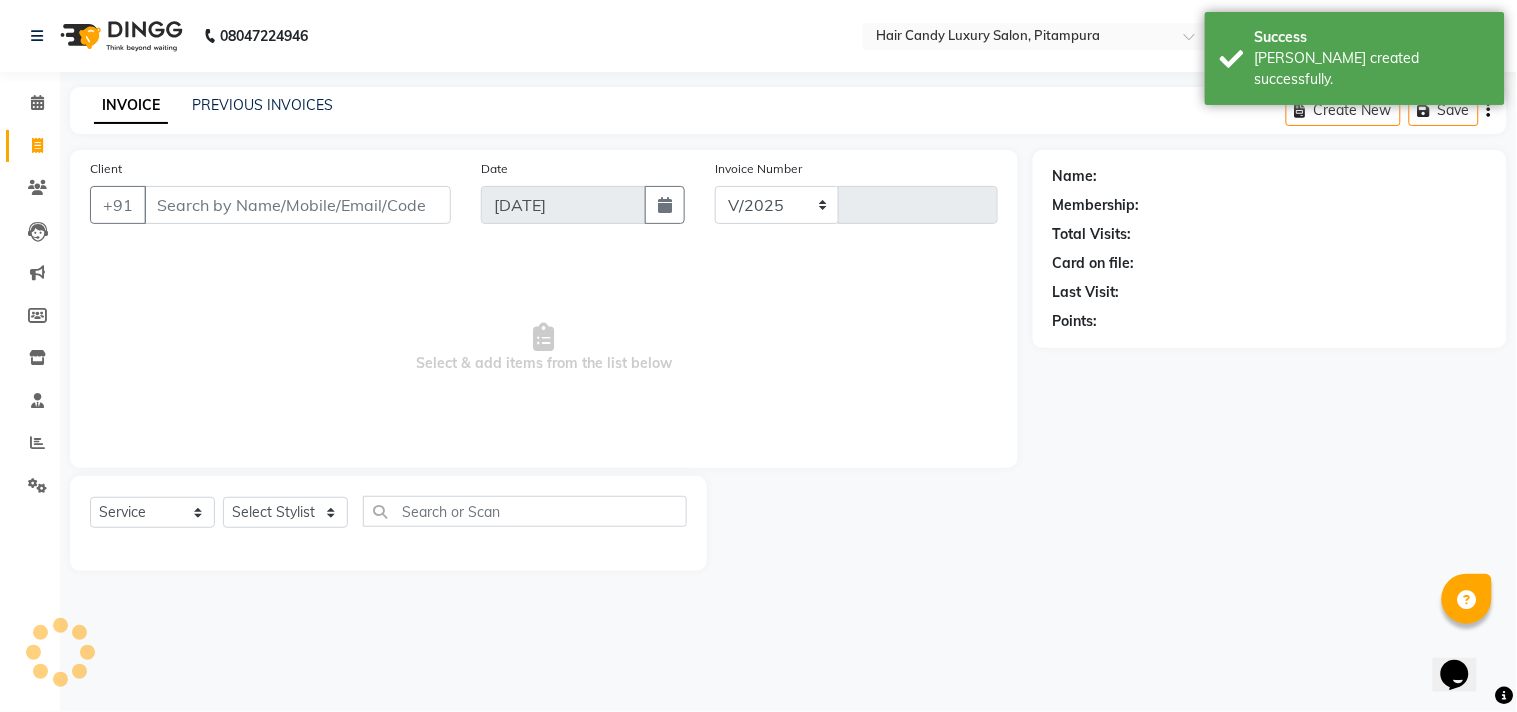 select on "4720" 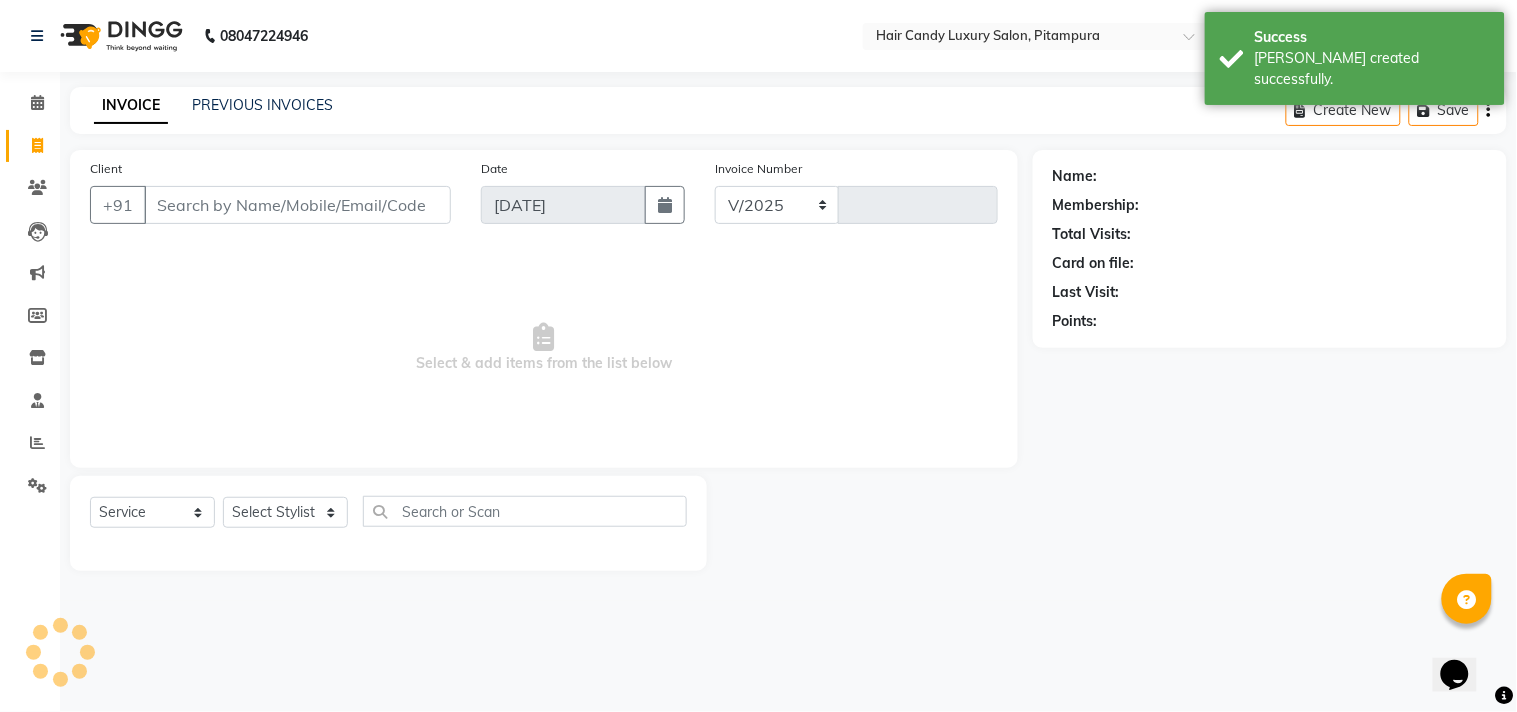 type on "4205" 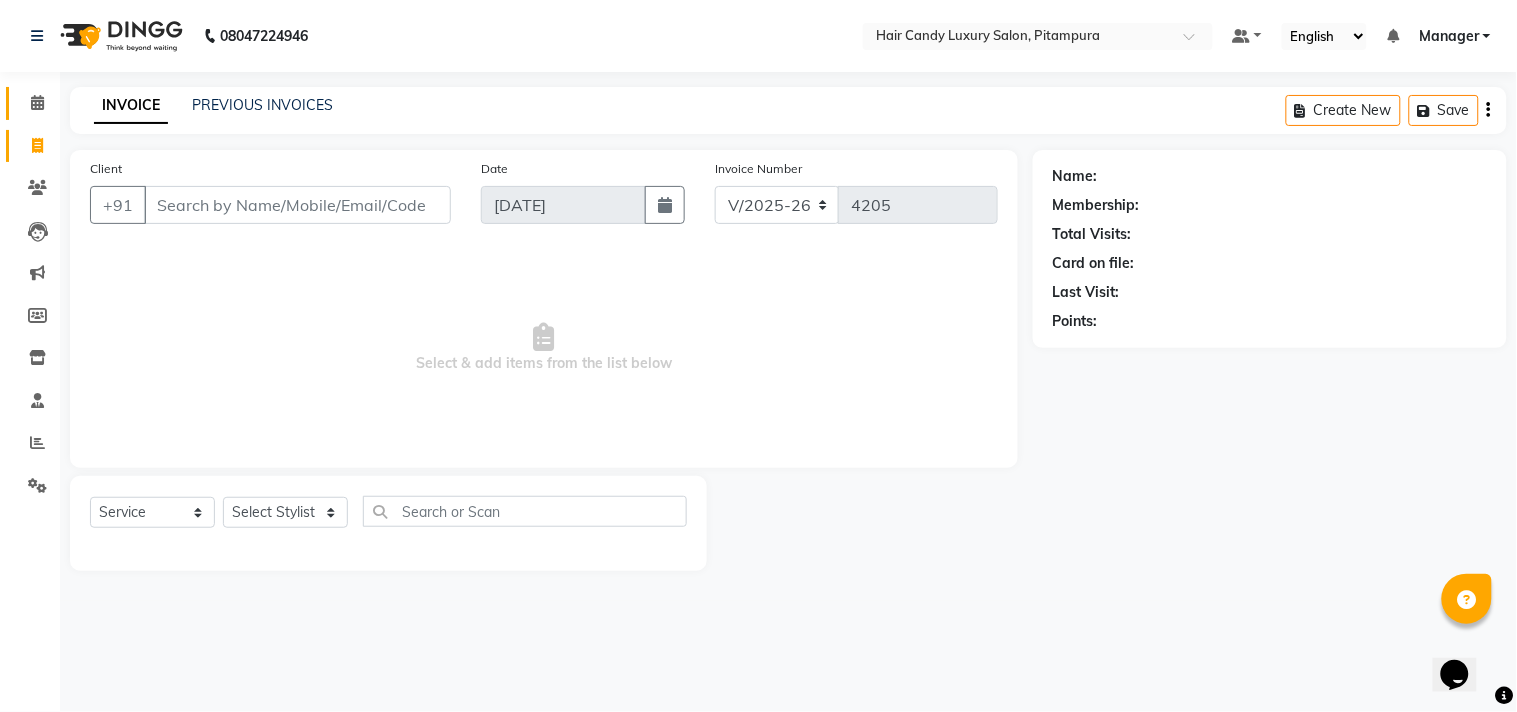 click 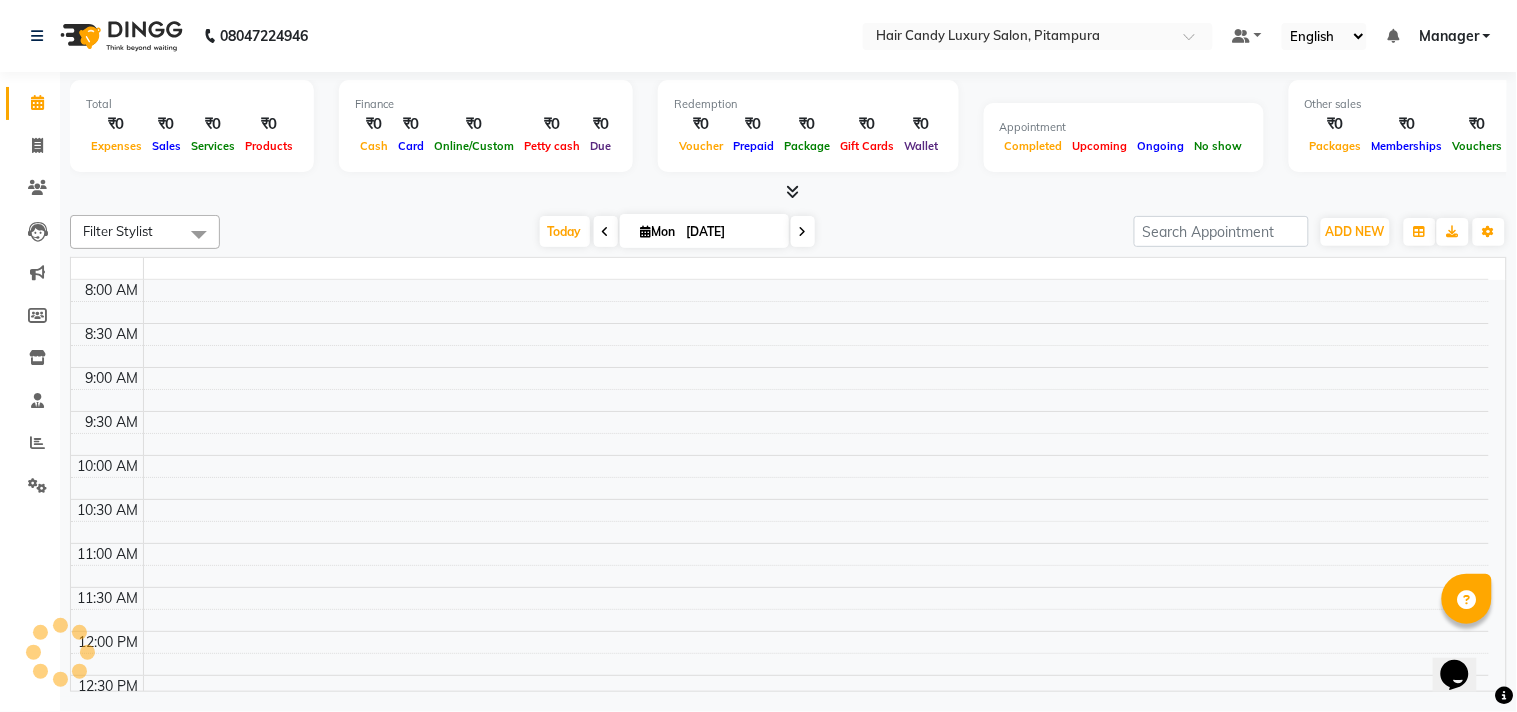 click 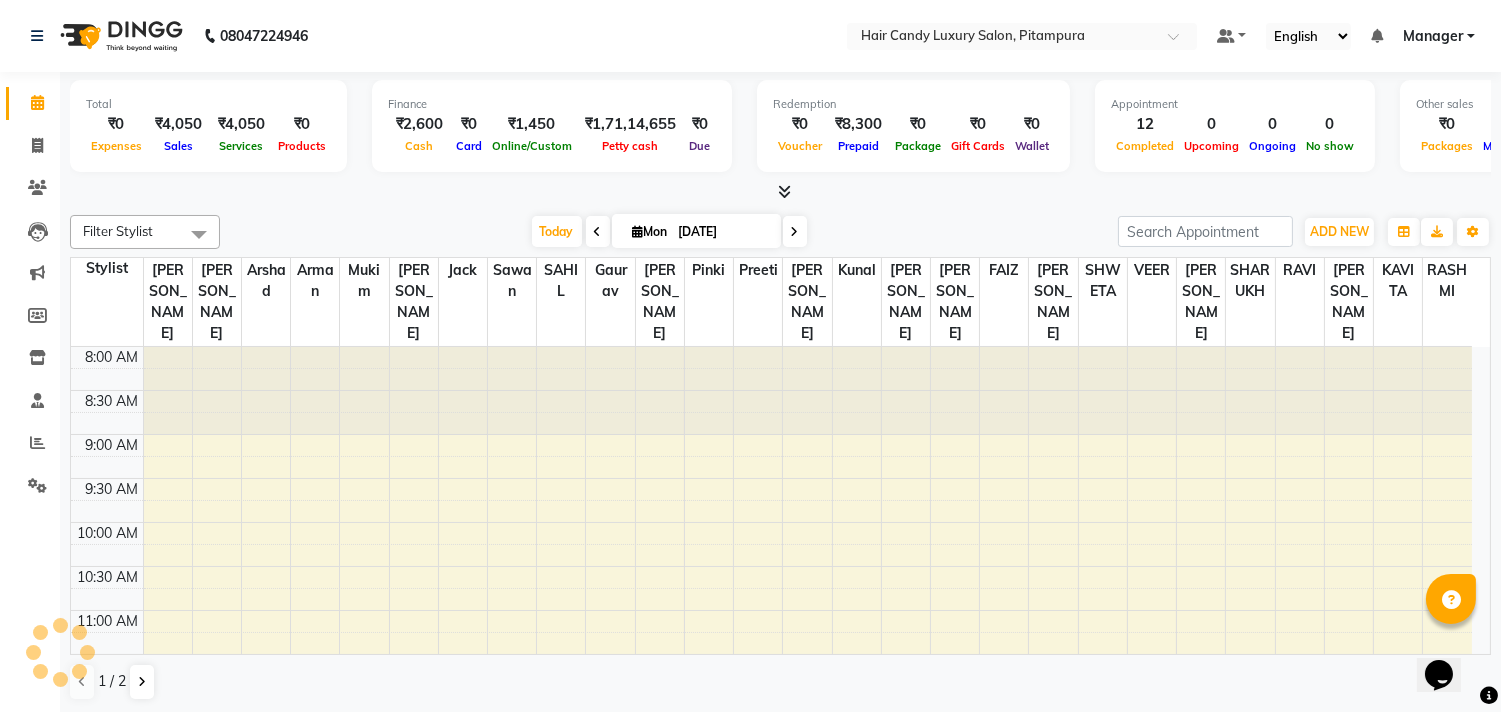 scroll, scrollTop: 0, scrollLeft: 0, axis: both 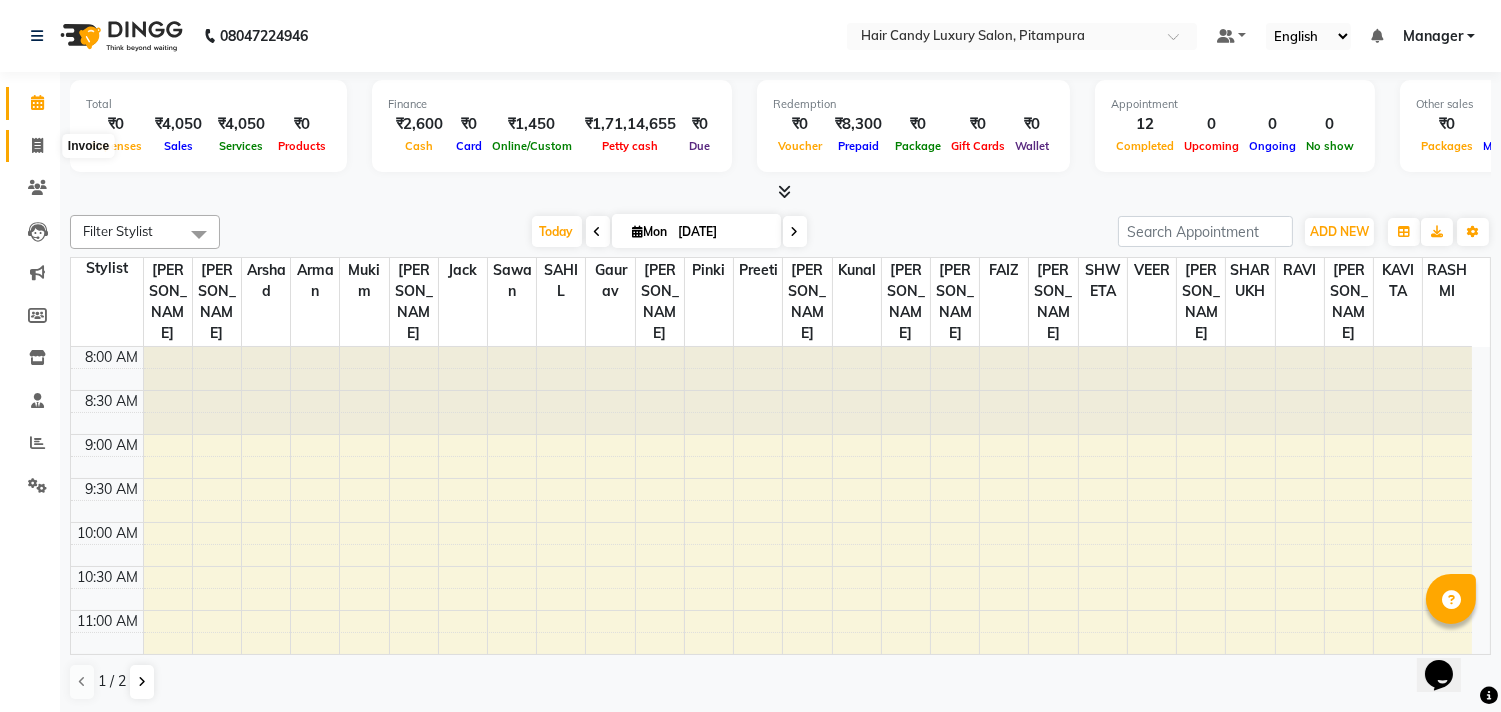 click 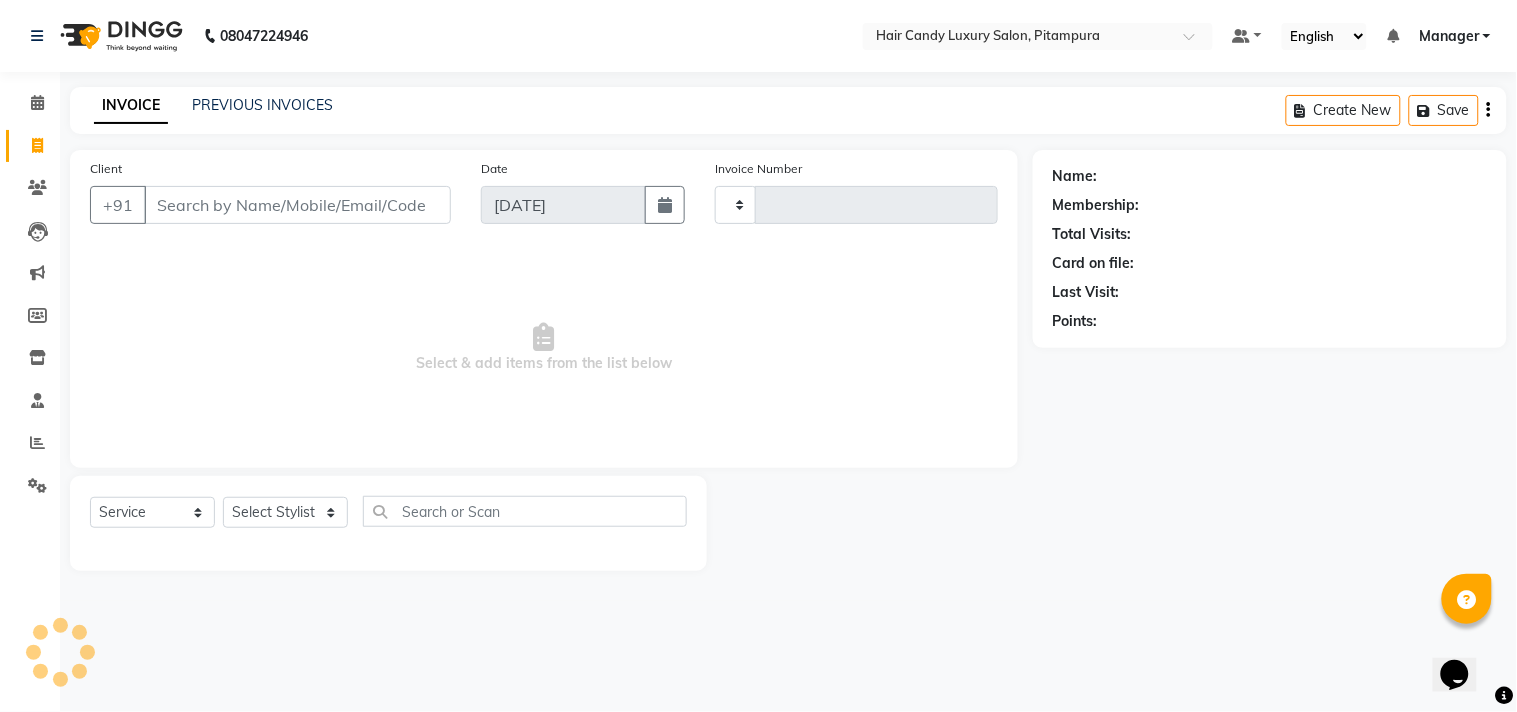 type on "4205" 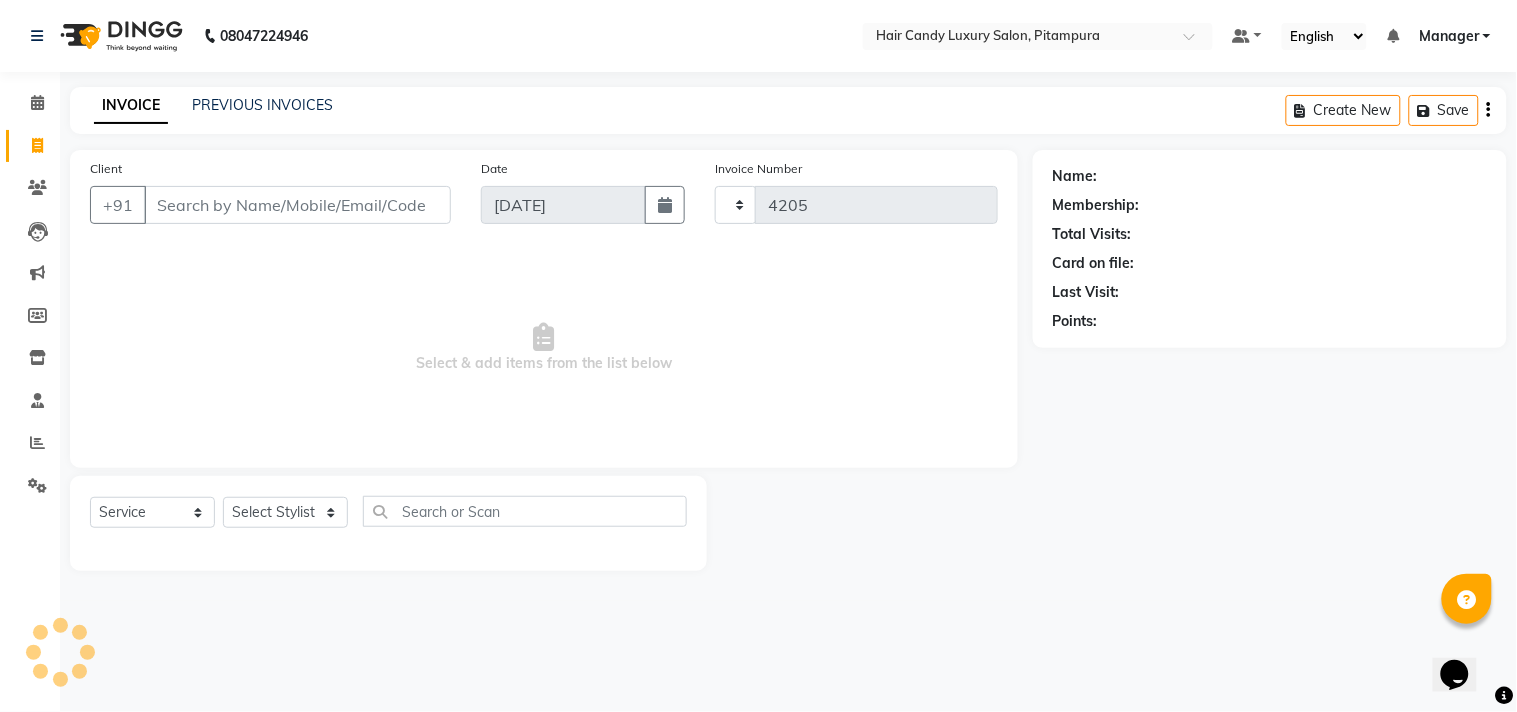 select on "4720" 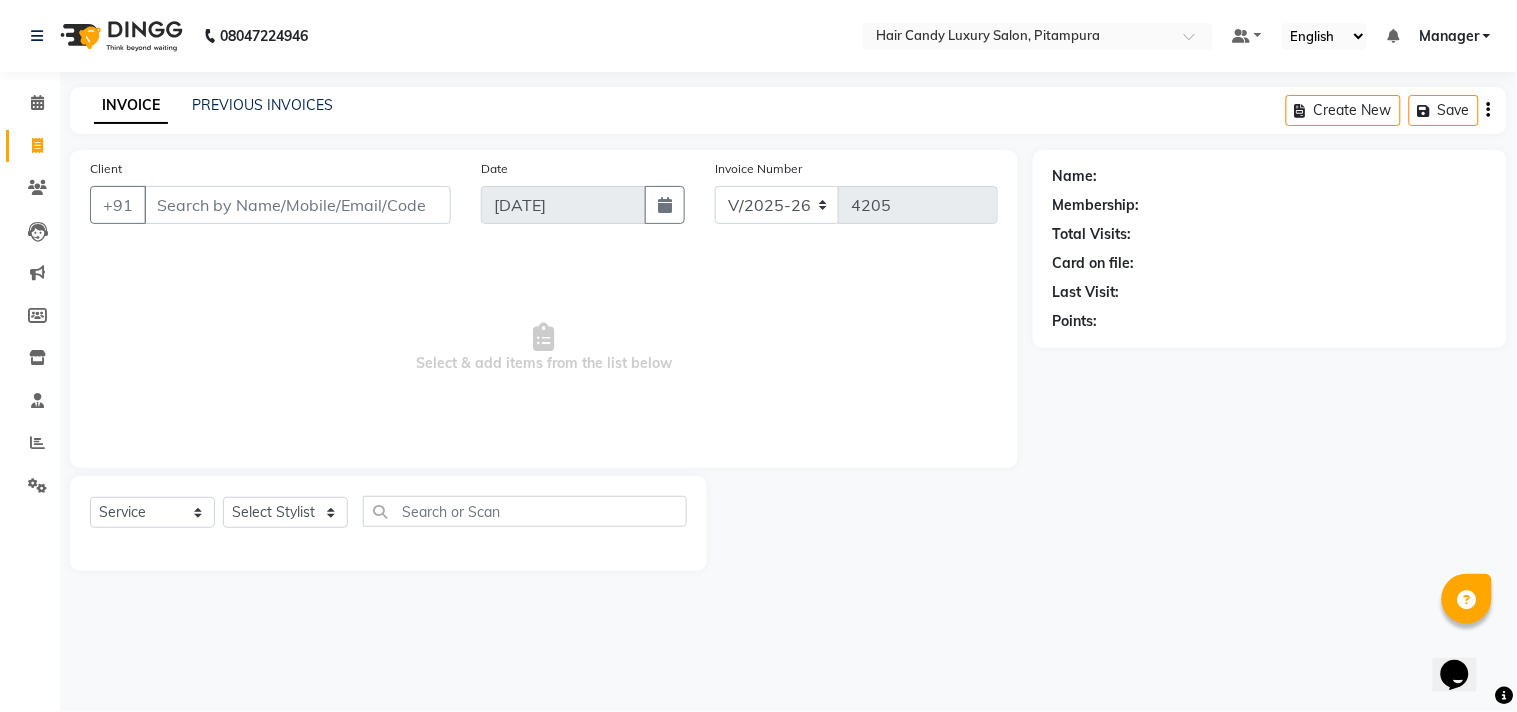 click on "Client" at bounding box center (297, 205) 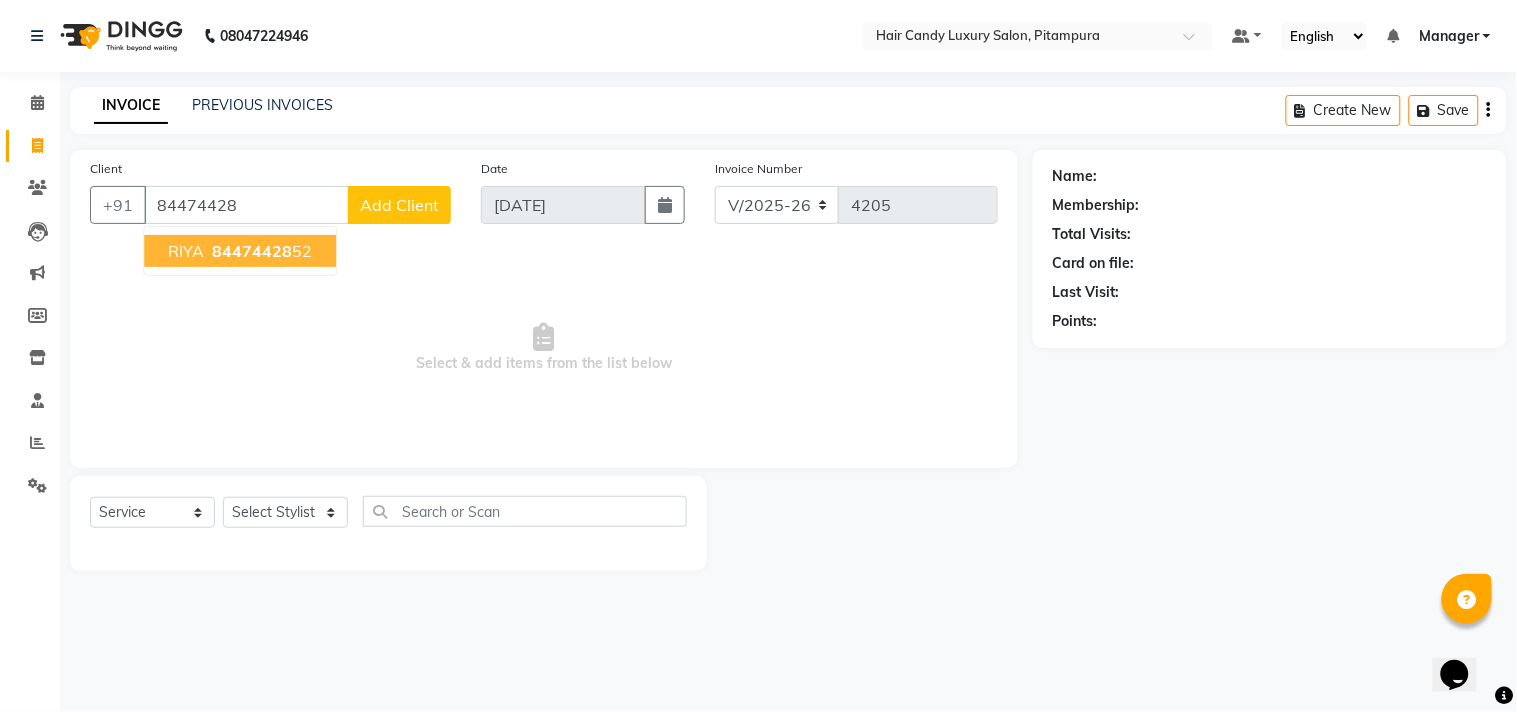 click on "RIYA   84474428 52" at bounding box center [240, 251] 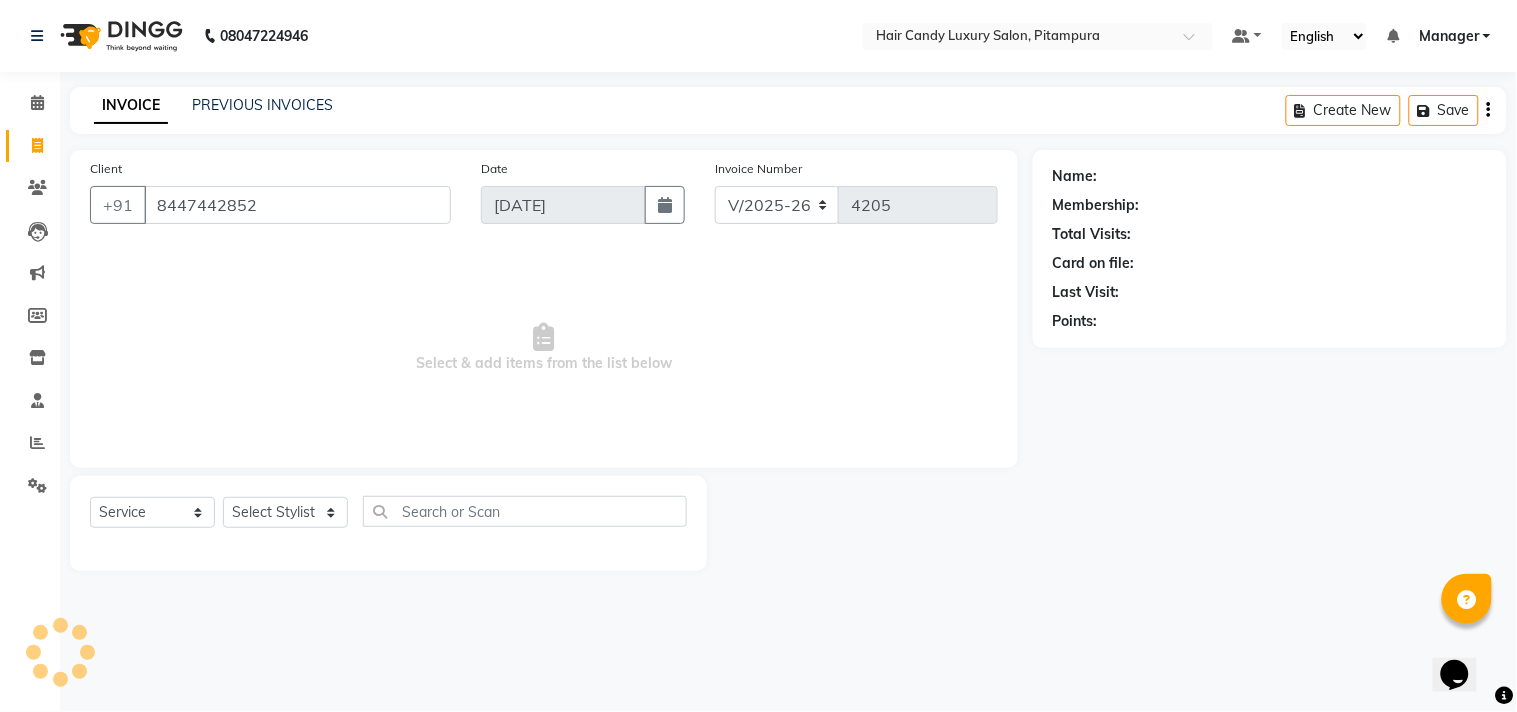 type on "8447442852" 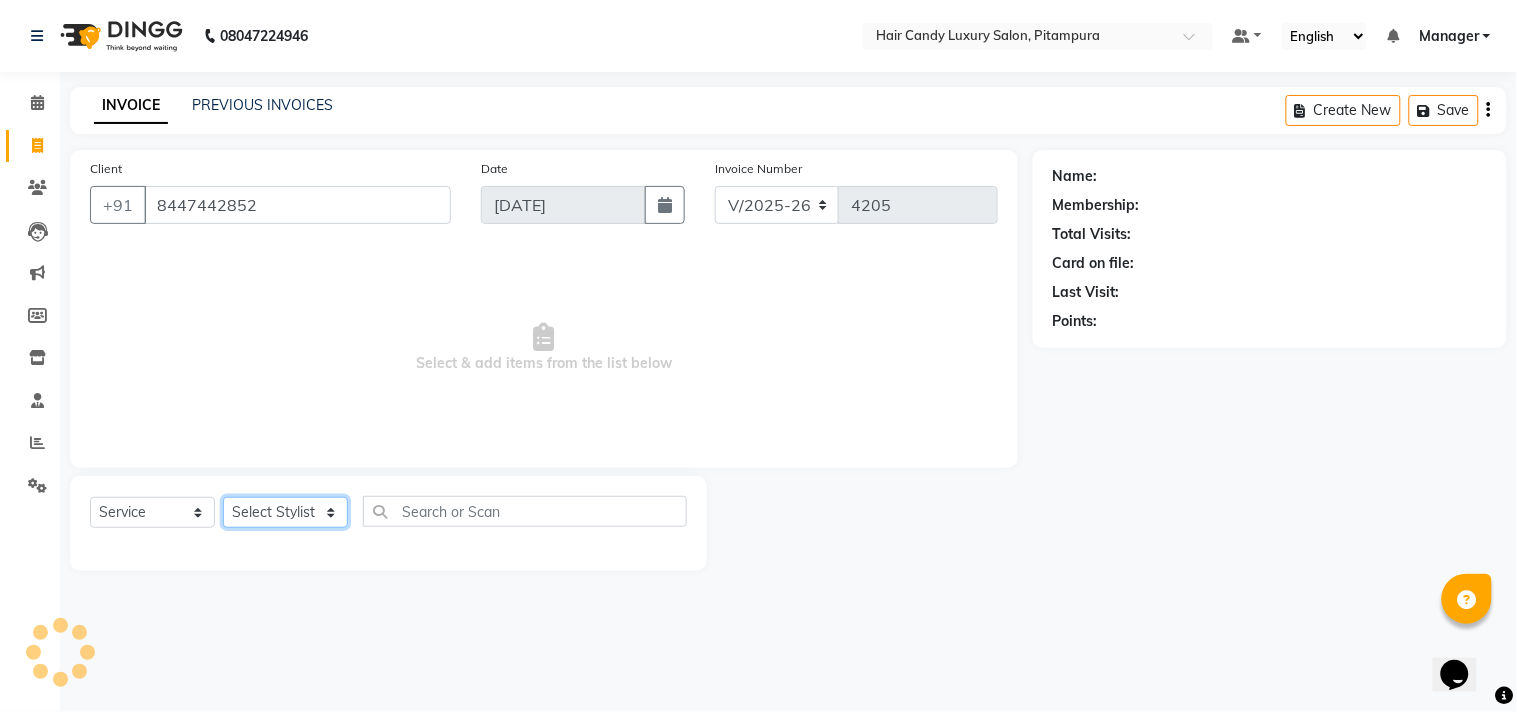 click on "Select Stylist Aarif Arman Arshad  ARSHAD SALMANI ASHU FAIZ gaurav Hanish harshit Jack  karishma KAVITA kunal Manager MANNU Mukim  pinki preeti Raghav  RASHMI RAVI RITIK SAHIL sawan SHALINI SHARUKH SHWETA  VEER Vijay  vijay tiwari ZAID" 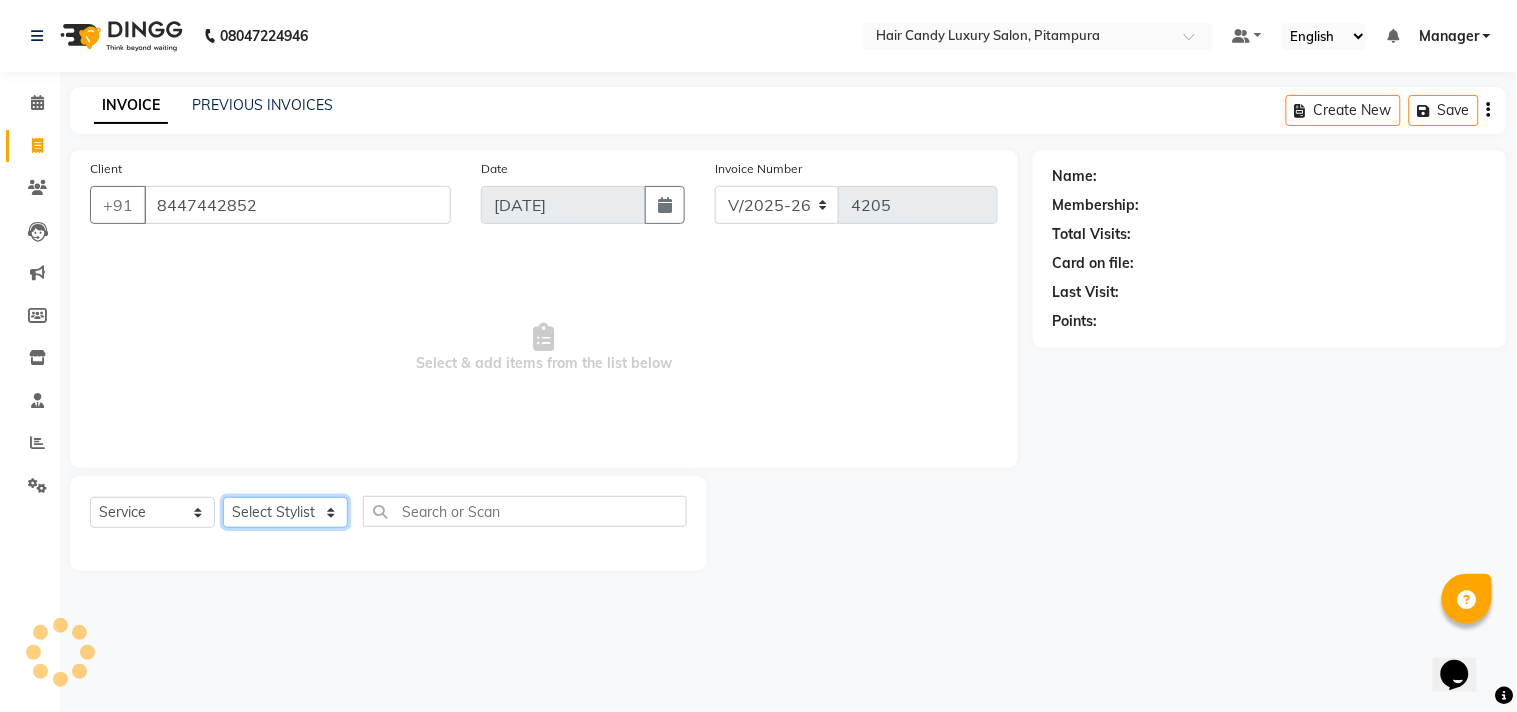 select on "1: Object" 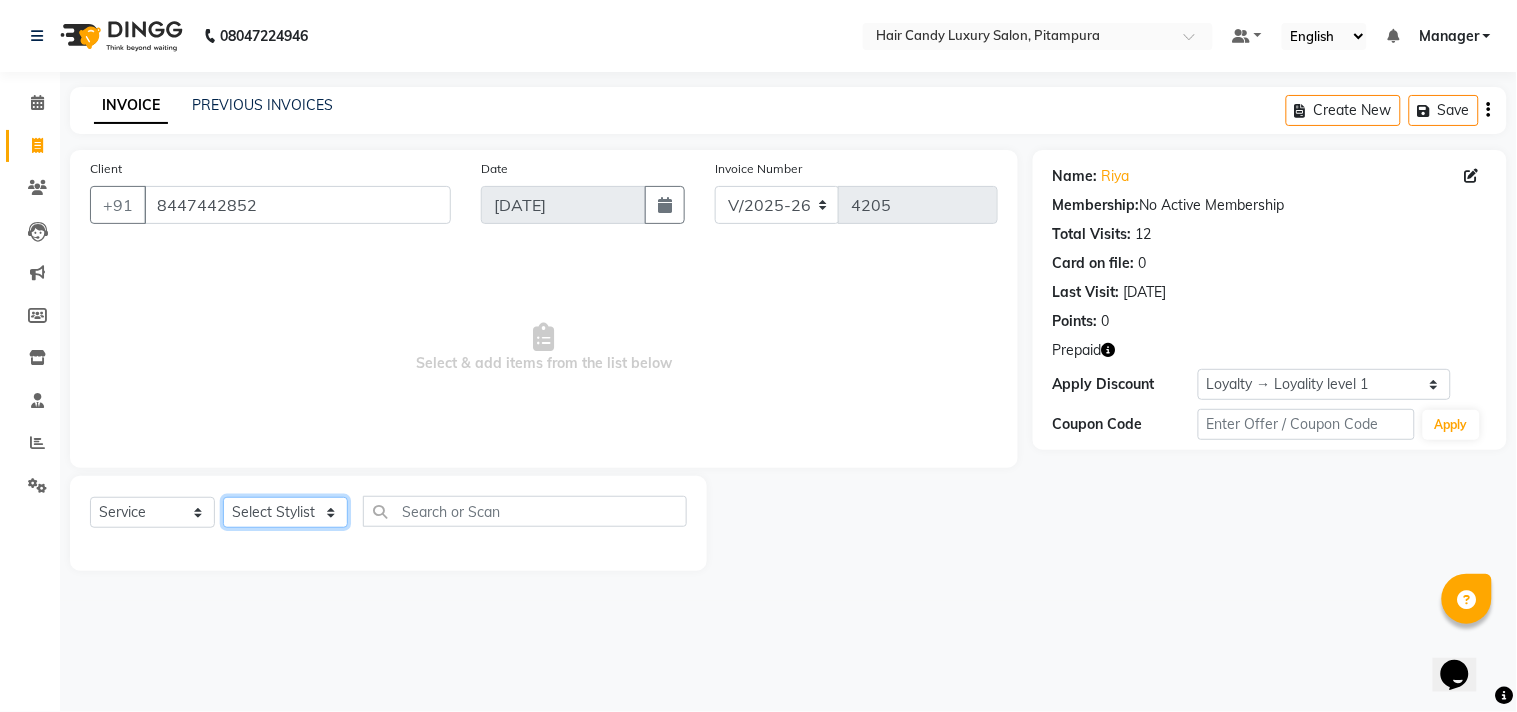 select on "28022" 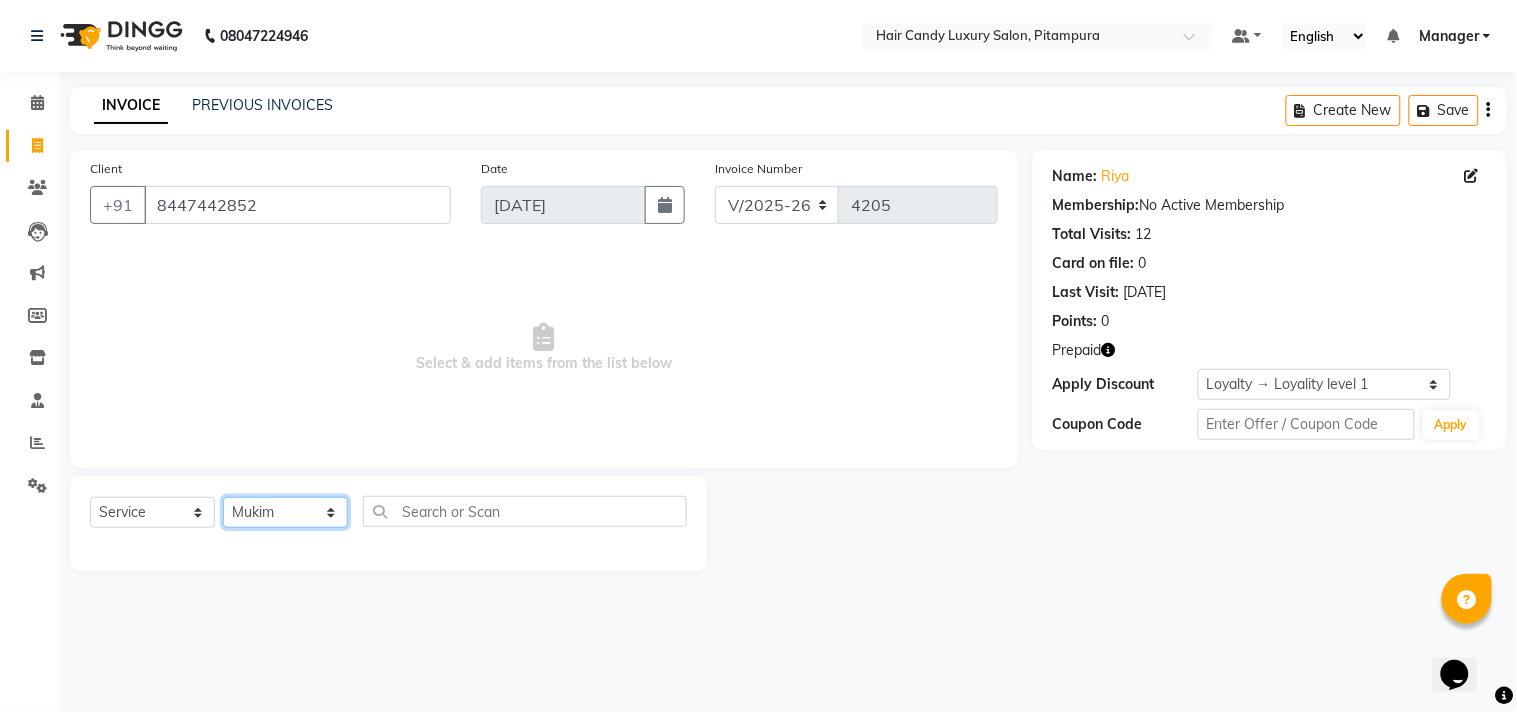 click on "Select Stylist Aarif Arman Arshad  ARSHAD SALMANI ASHU FAIZ gaurav Hanish harshit Jack  karishma KAVITA kunal Manager MANNU Mukim  pinki preeti Raghav  RASHMI RAVI RITIK SAHIL sawan SHALINI SHARUKH SHWETA  VEER Vijay  vijay tiwari ZAID" 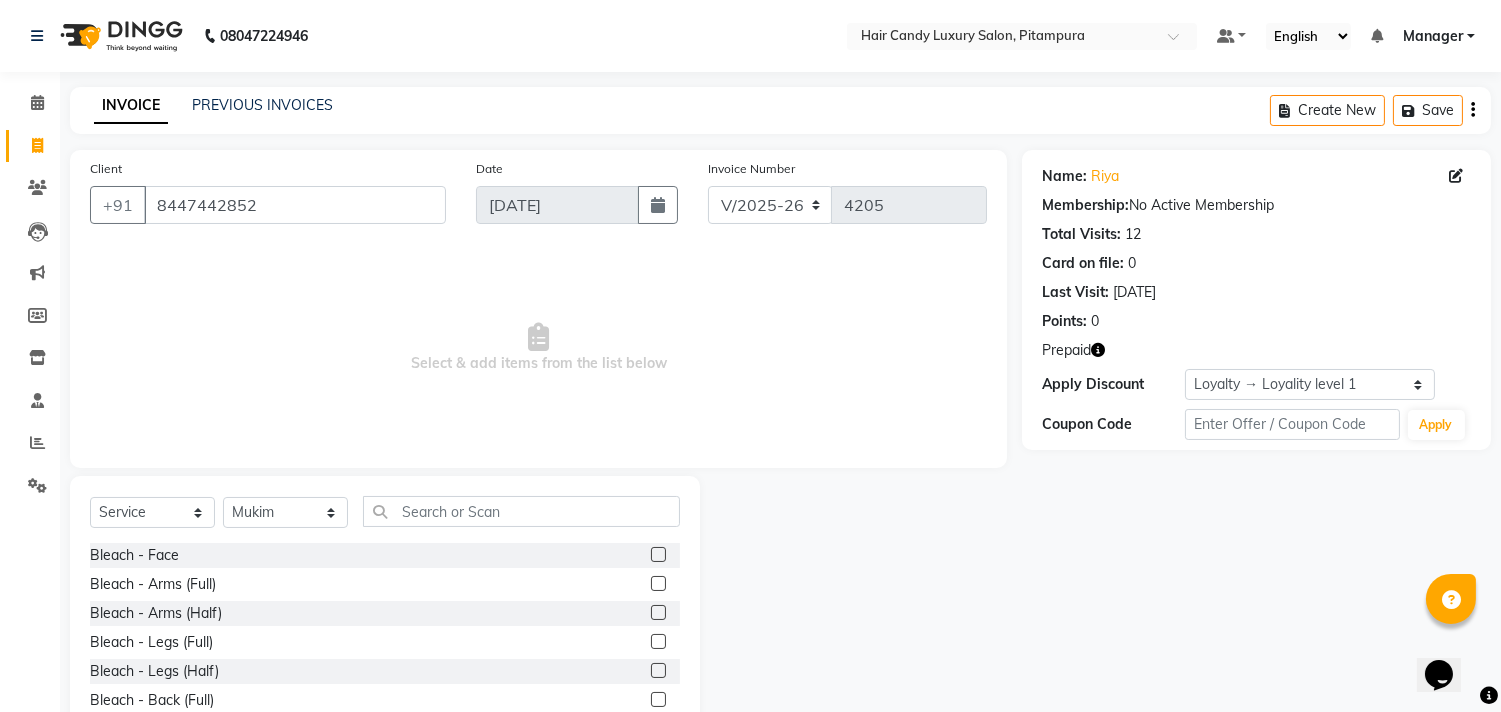 click 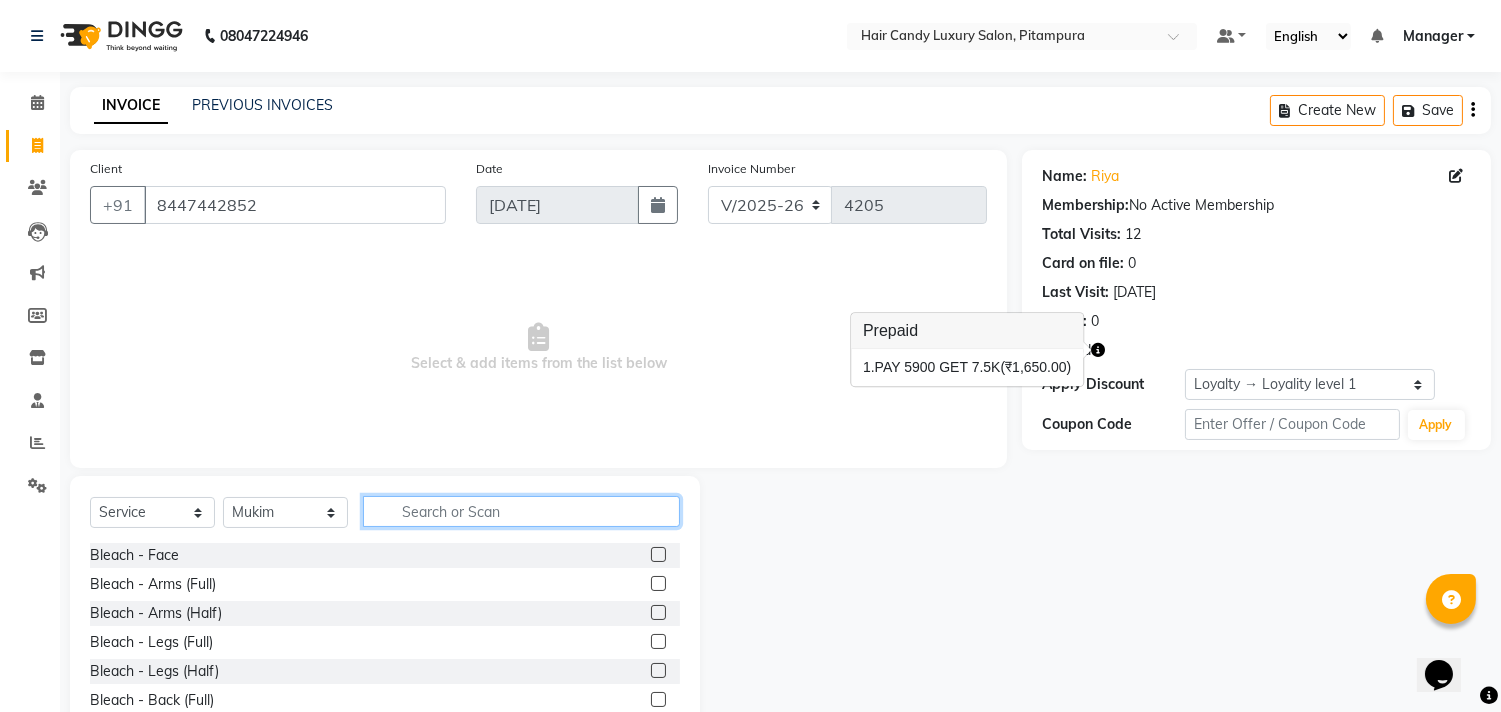 click 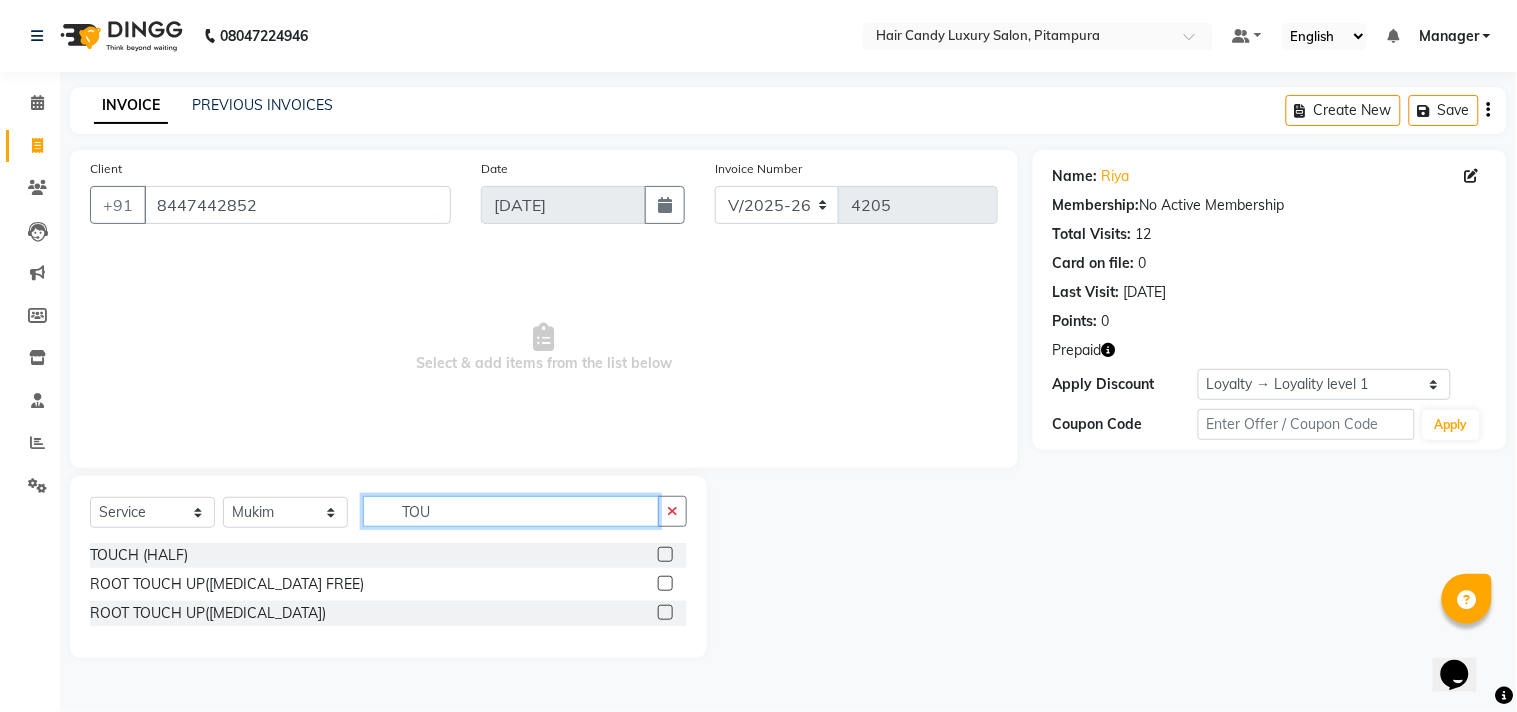 type on "TOU" 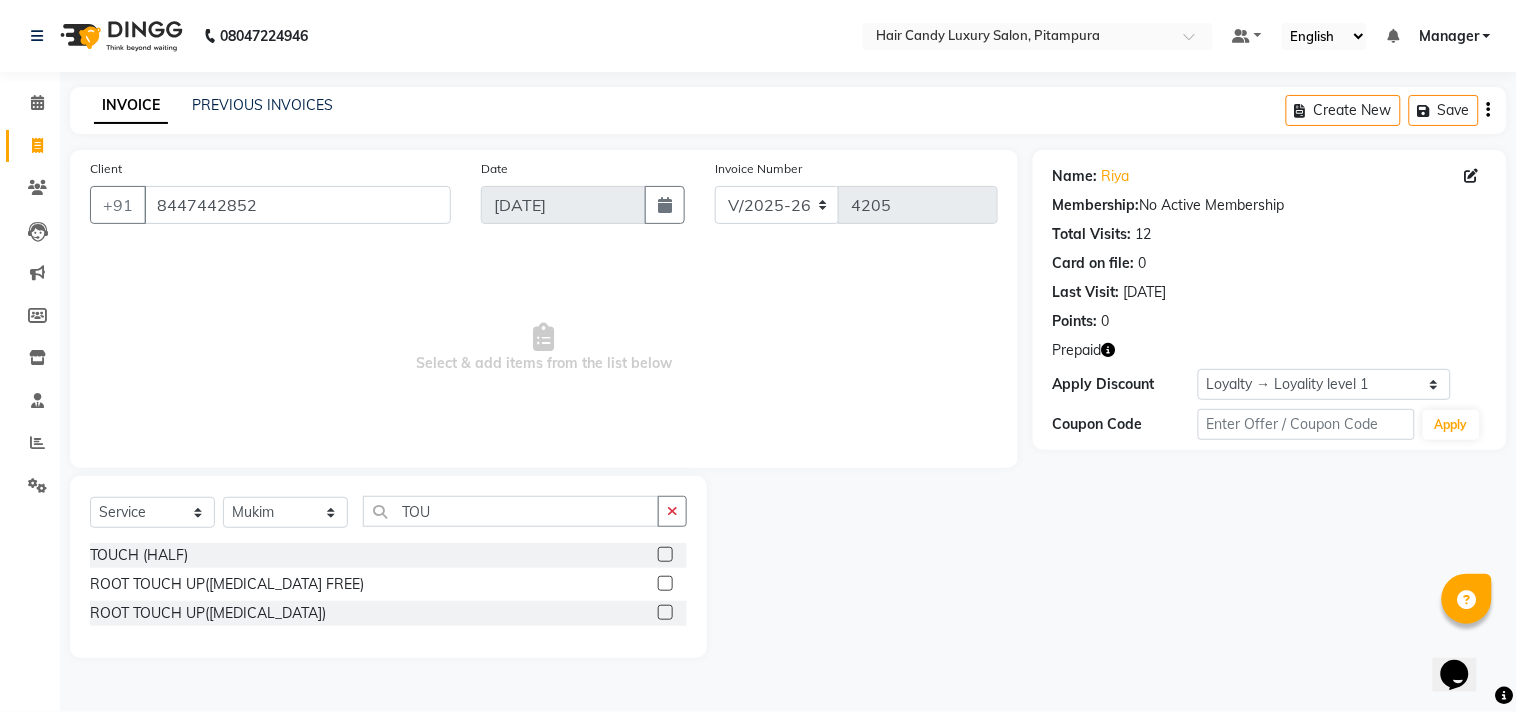 click 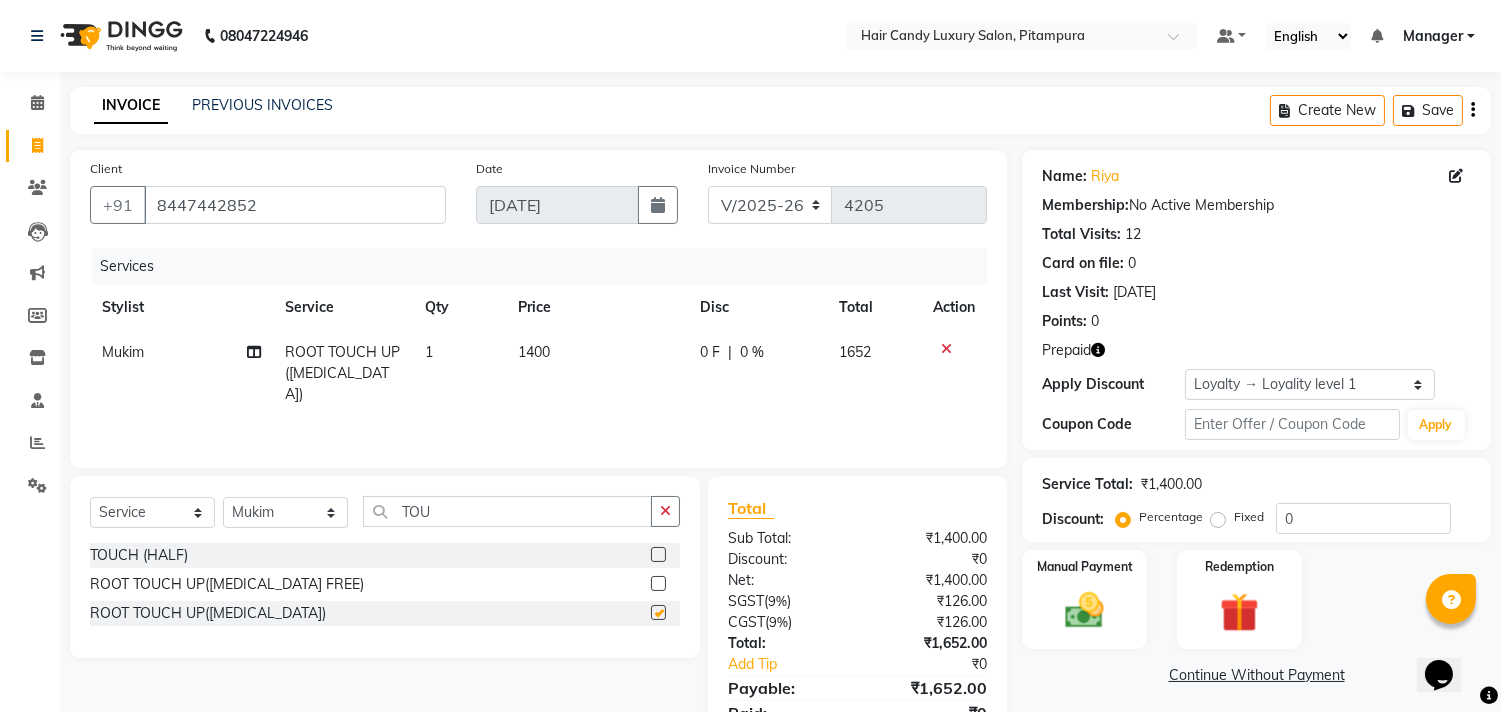 checkbox on "false" 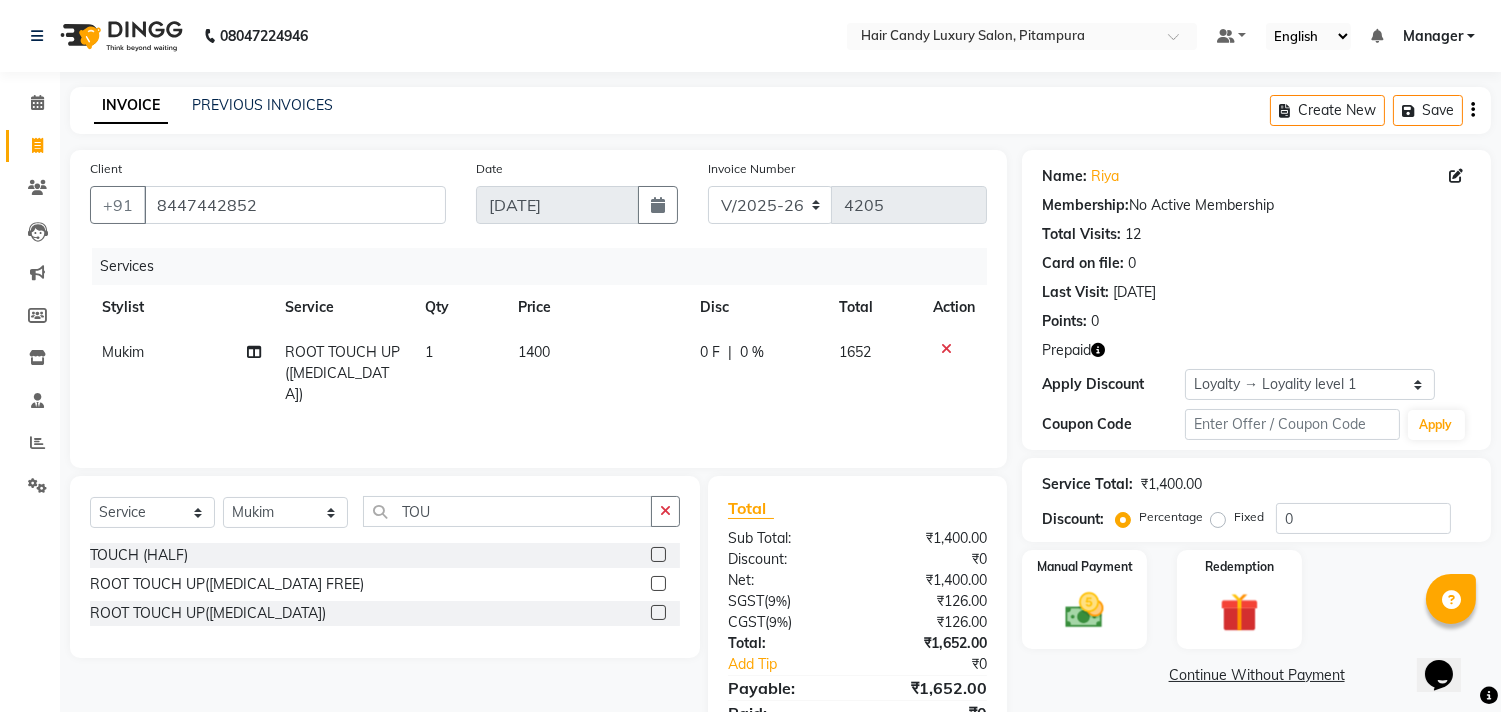 click on "1400" 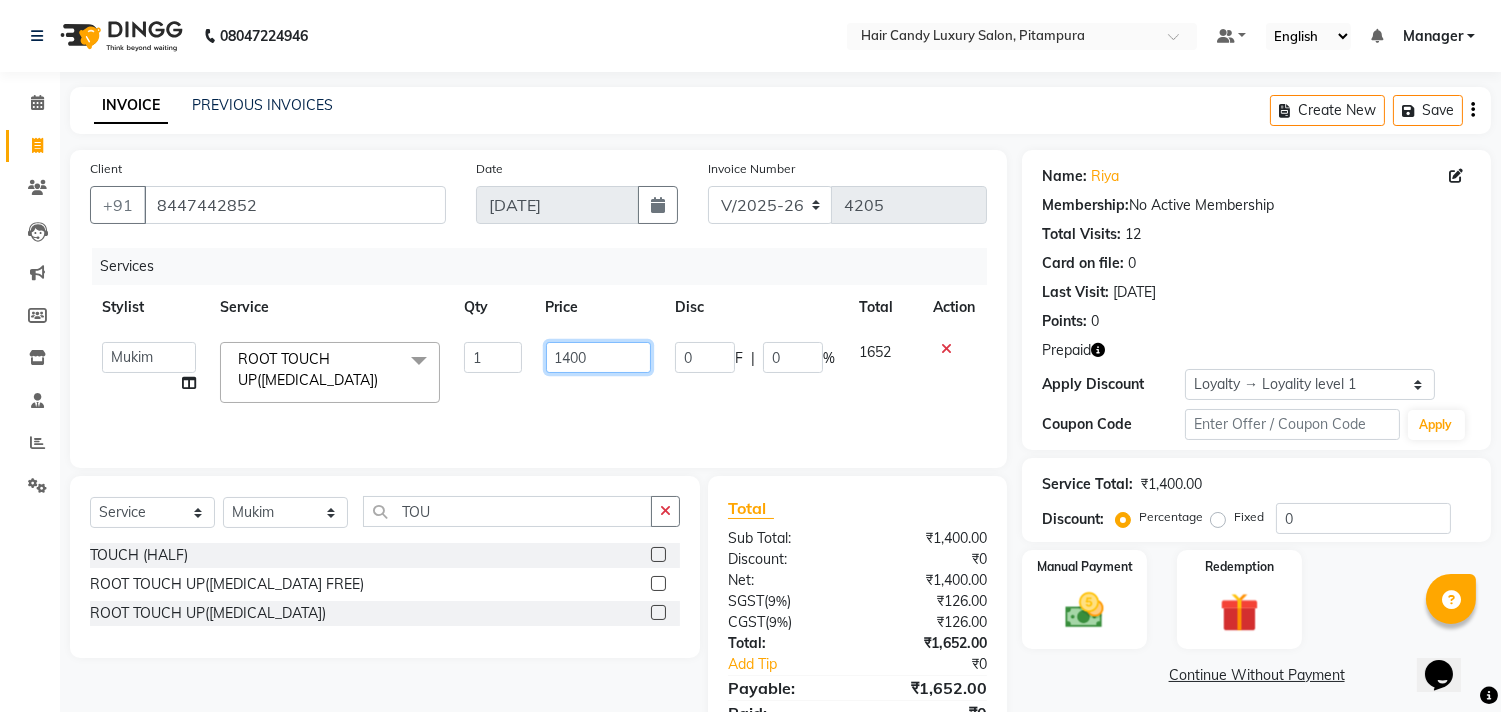click on "1400" 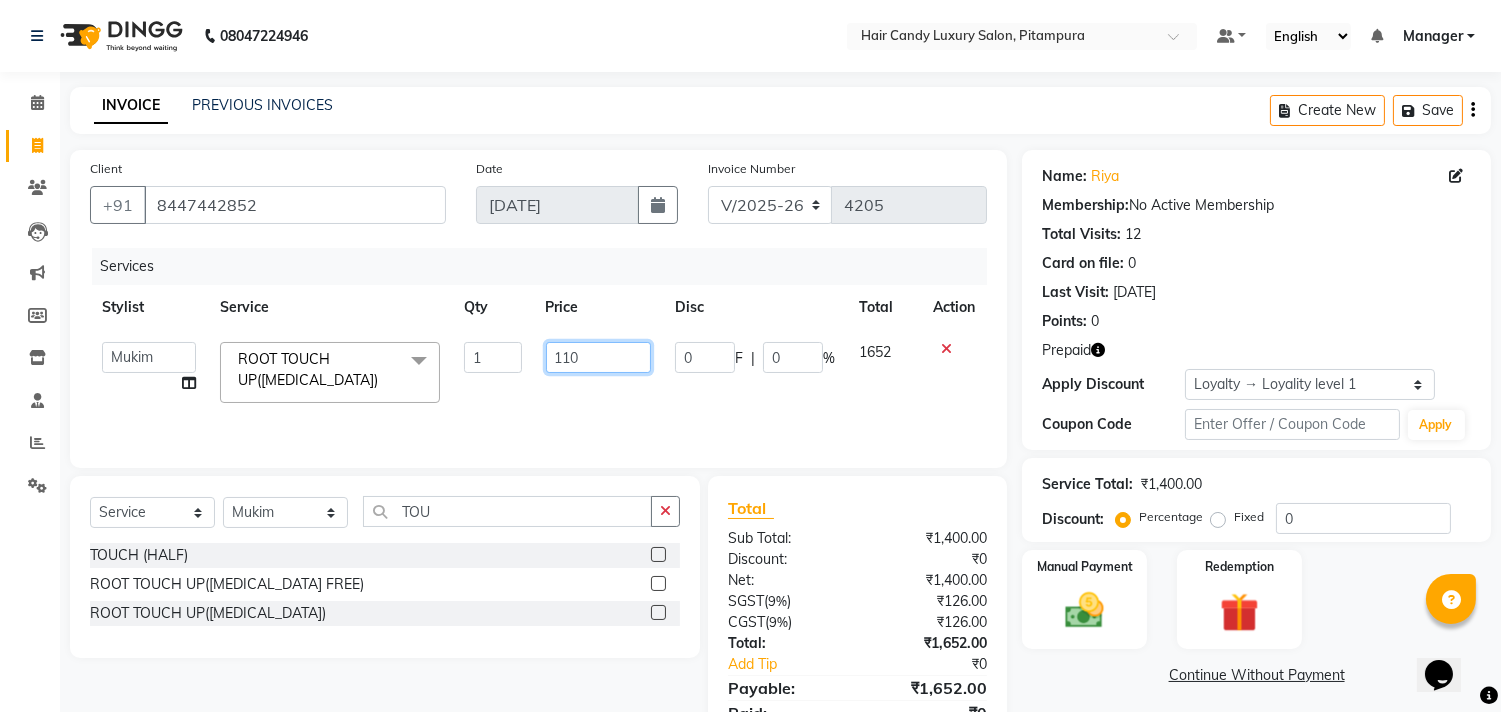 type on "1100" 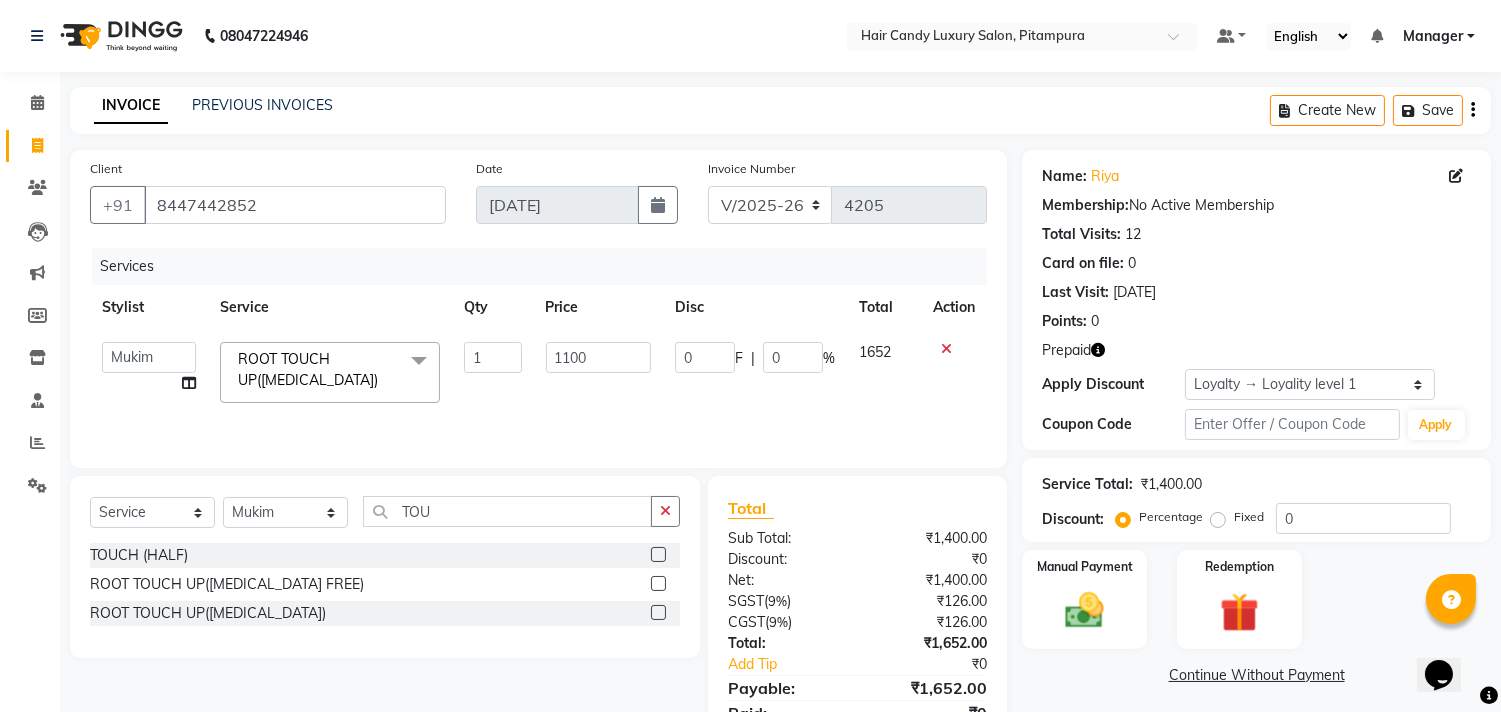 click on "1652" 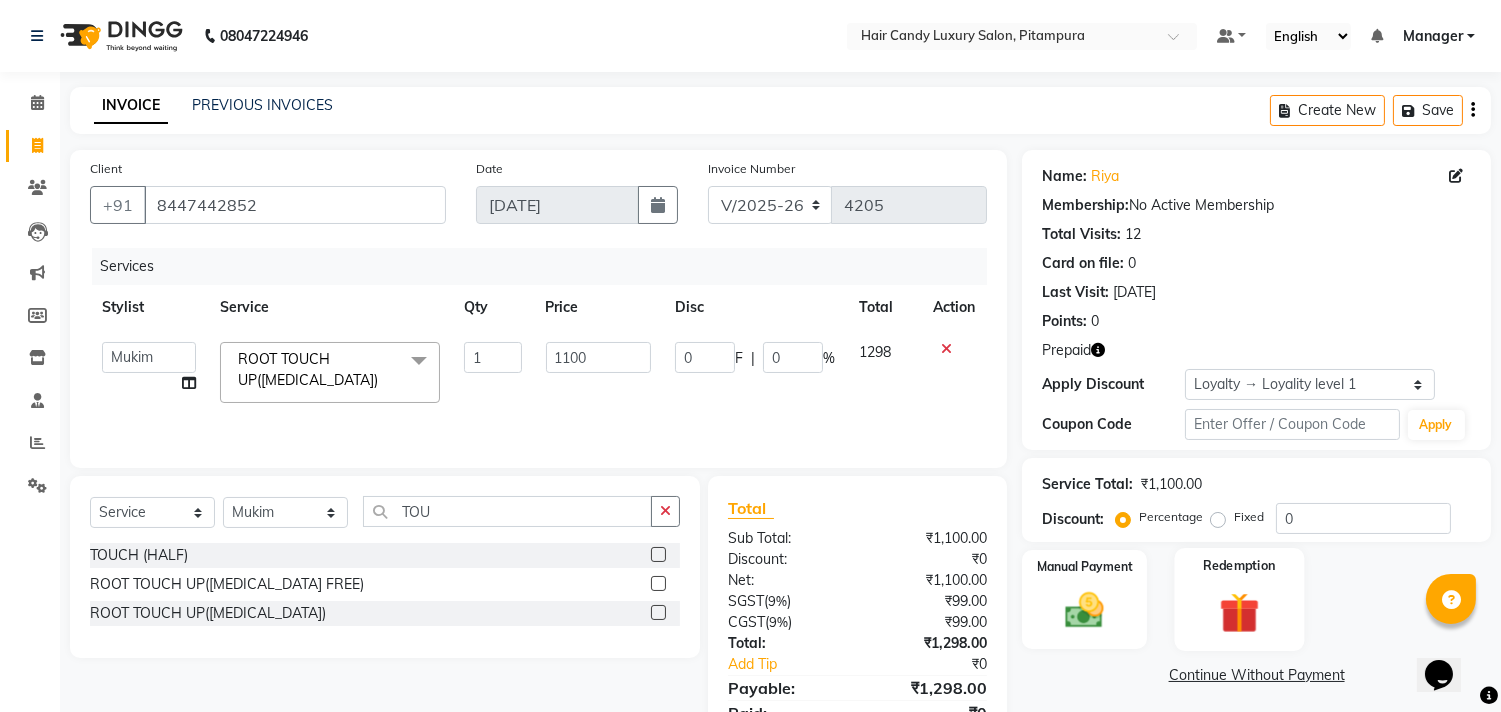 scroll, scrollTop: 87, scrollLeft: 0, axis: vertical 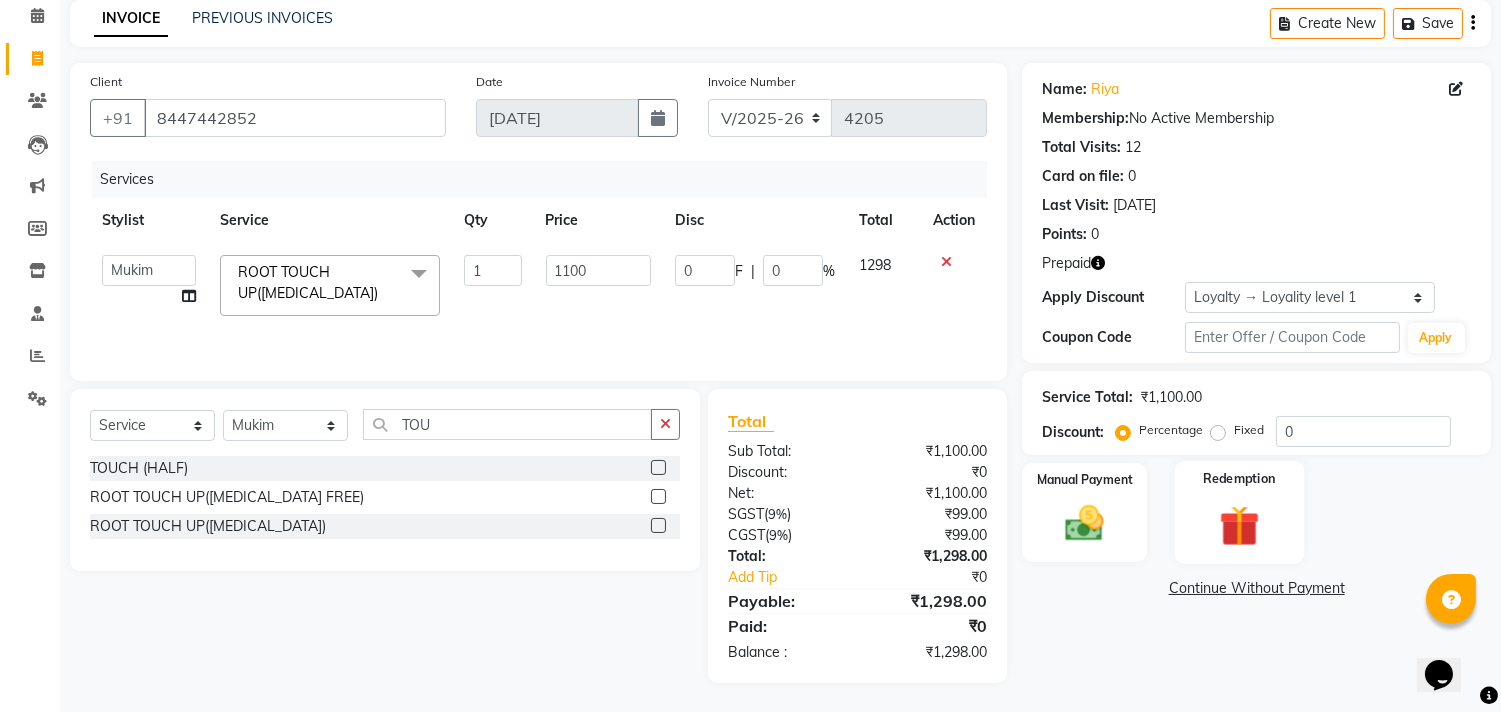 click on "Redemption" 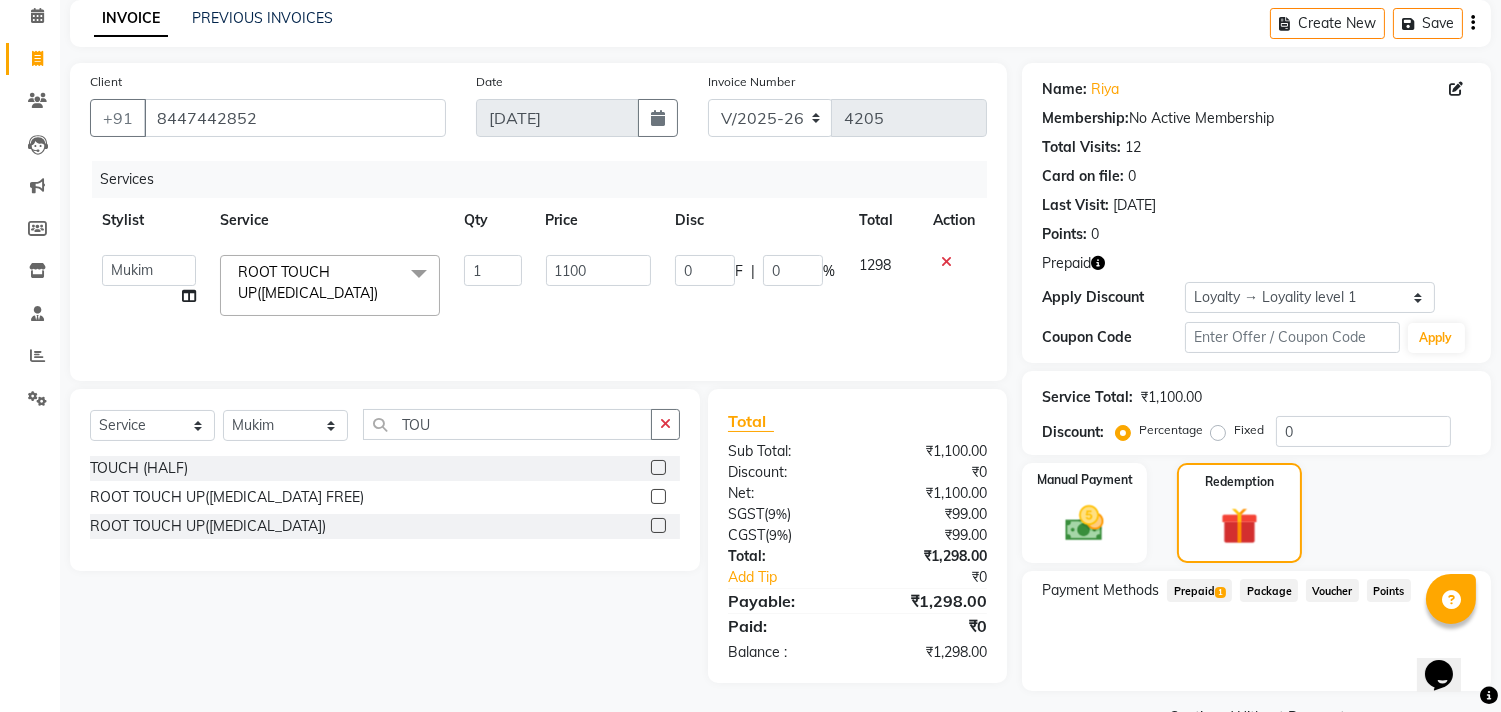 click on "1" 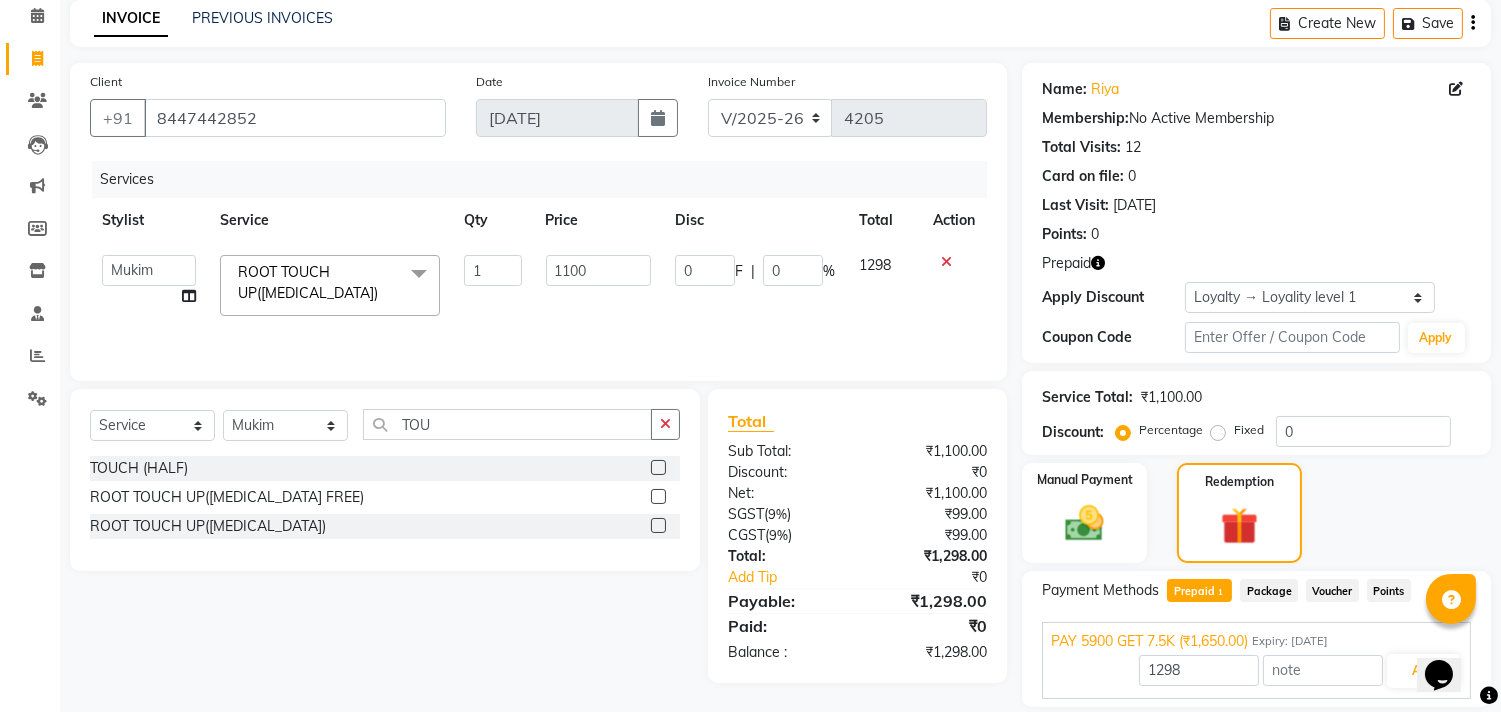 scroll, scrollTop: 152, scrollLeft: 0, axis: vertical 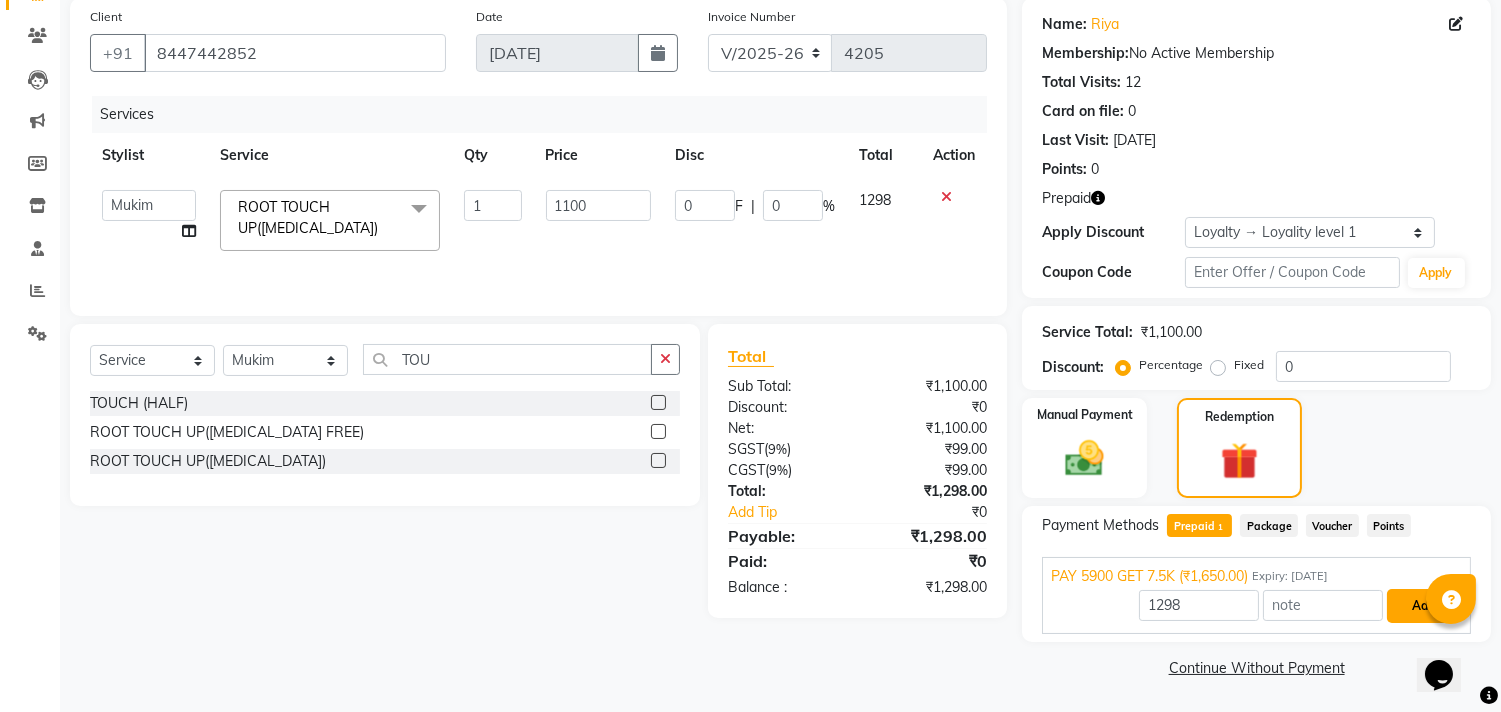 click on "Add" at bounding box center [1423, 606] 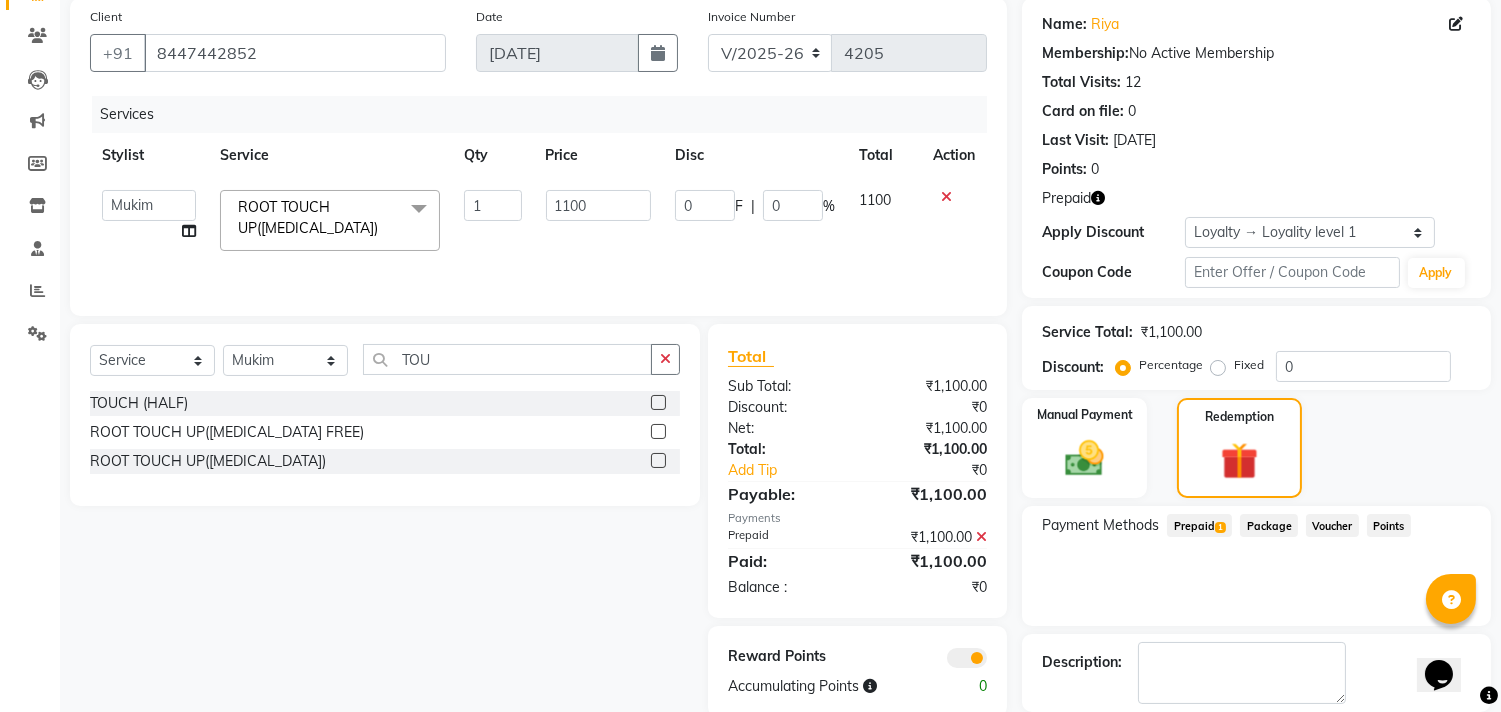 scroll, scrollTop: 248, scrollLeft: 0, axis: vertical 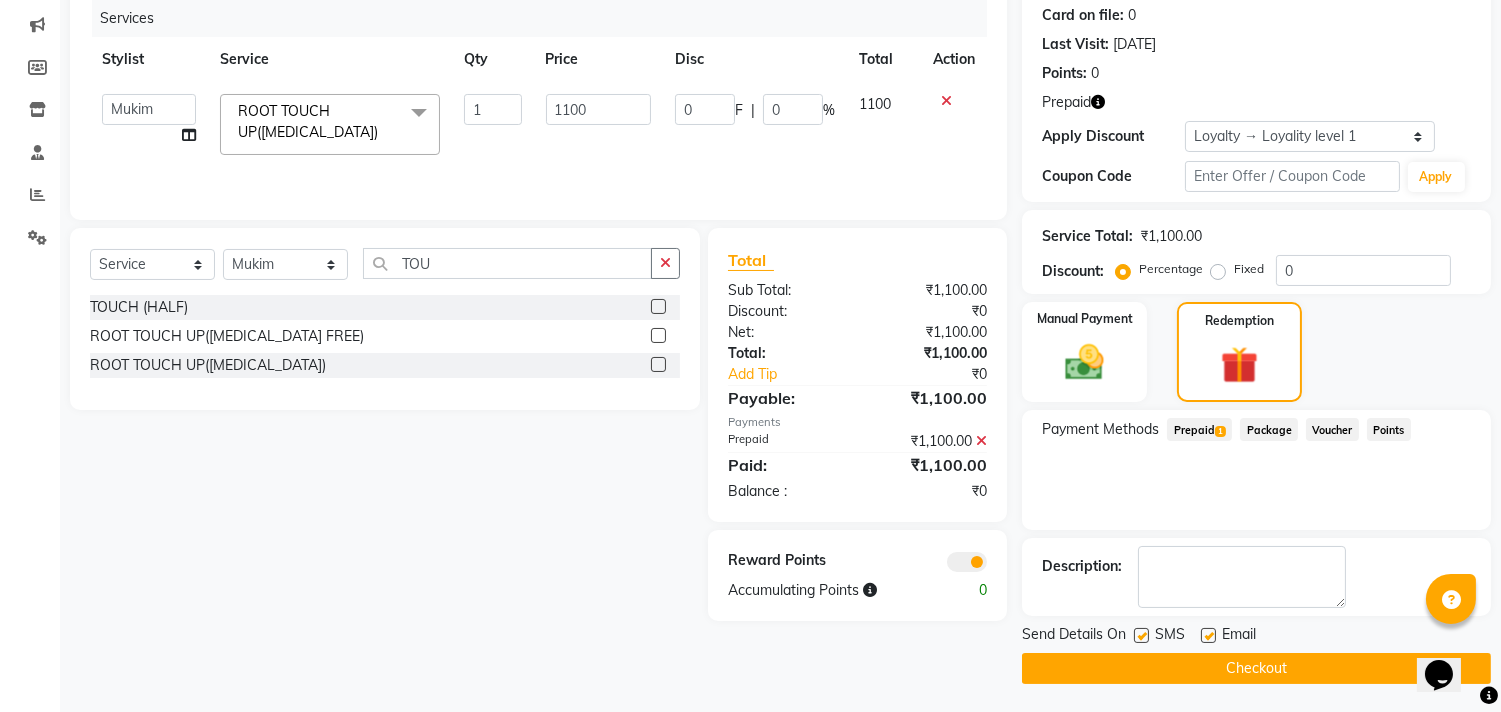click 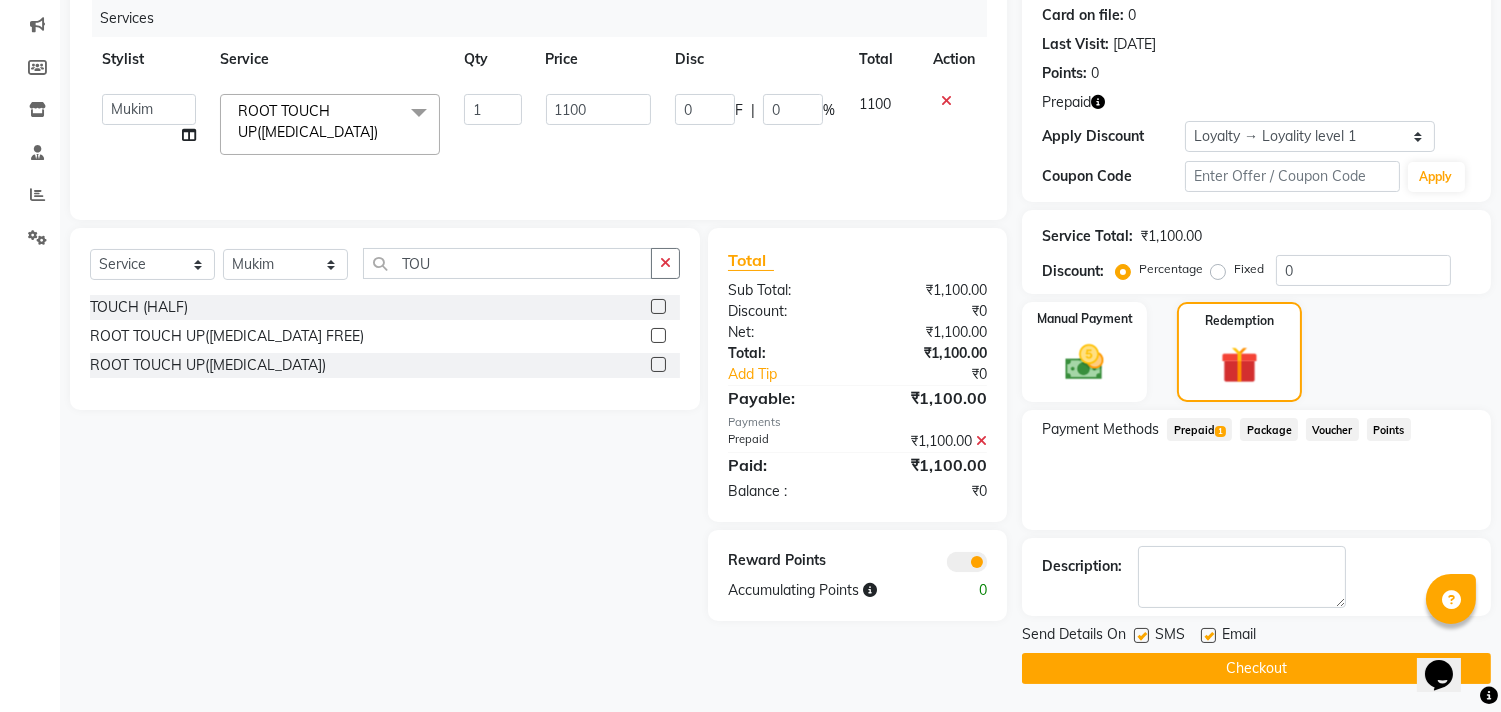 click 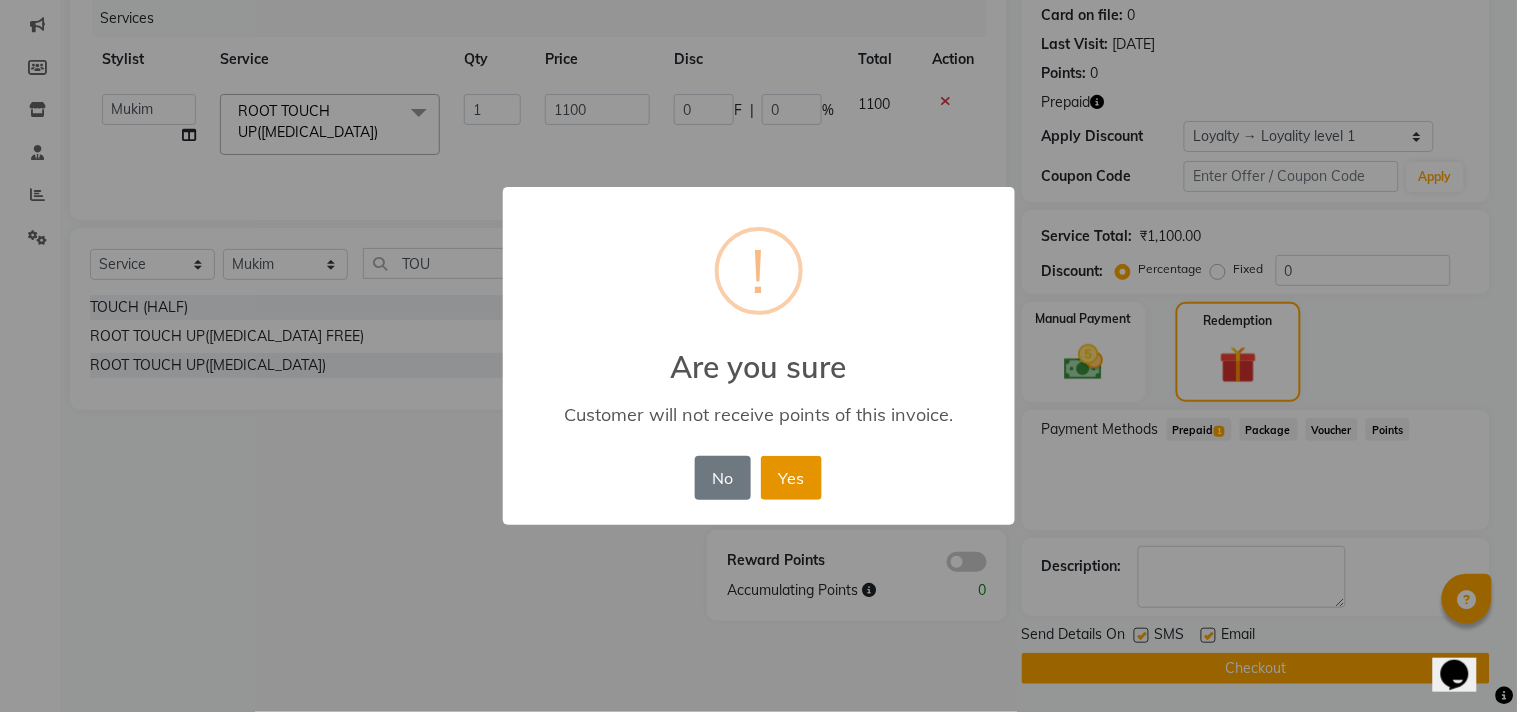 click on "Yes" at bounding box center (791, 478) 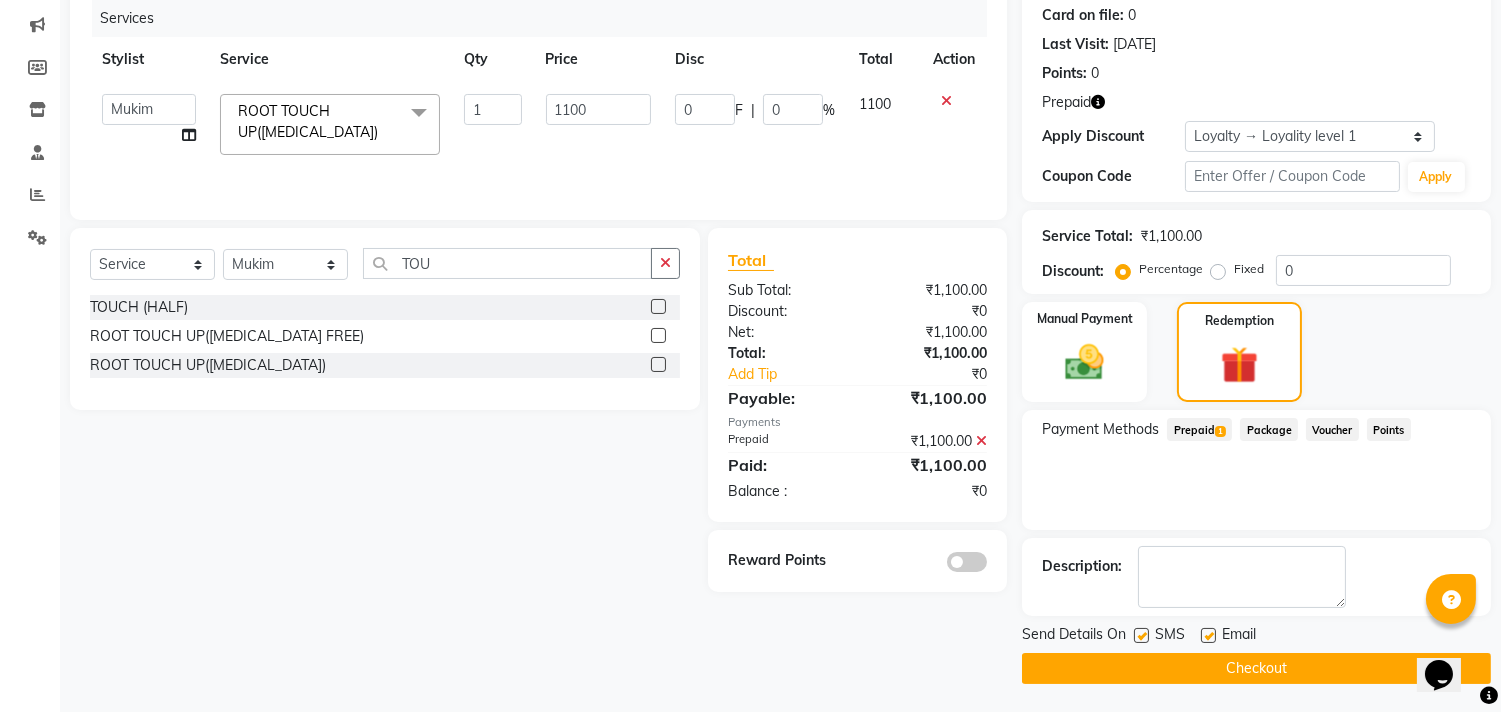 click on "Checkout" 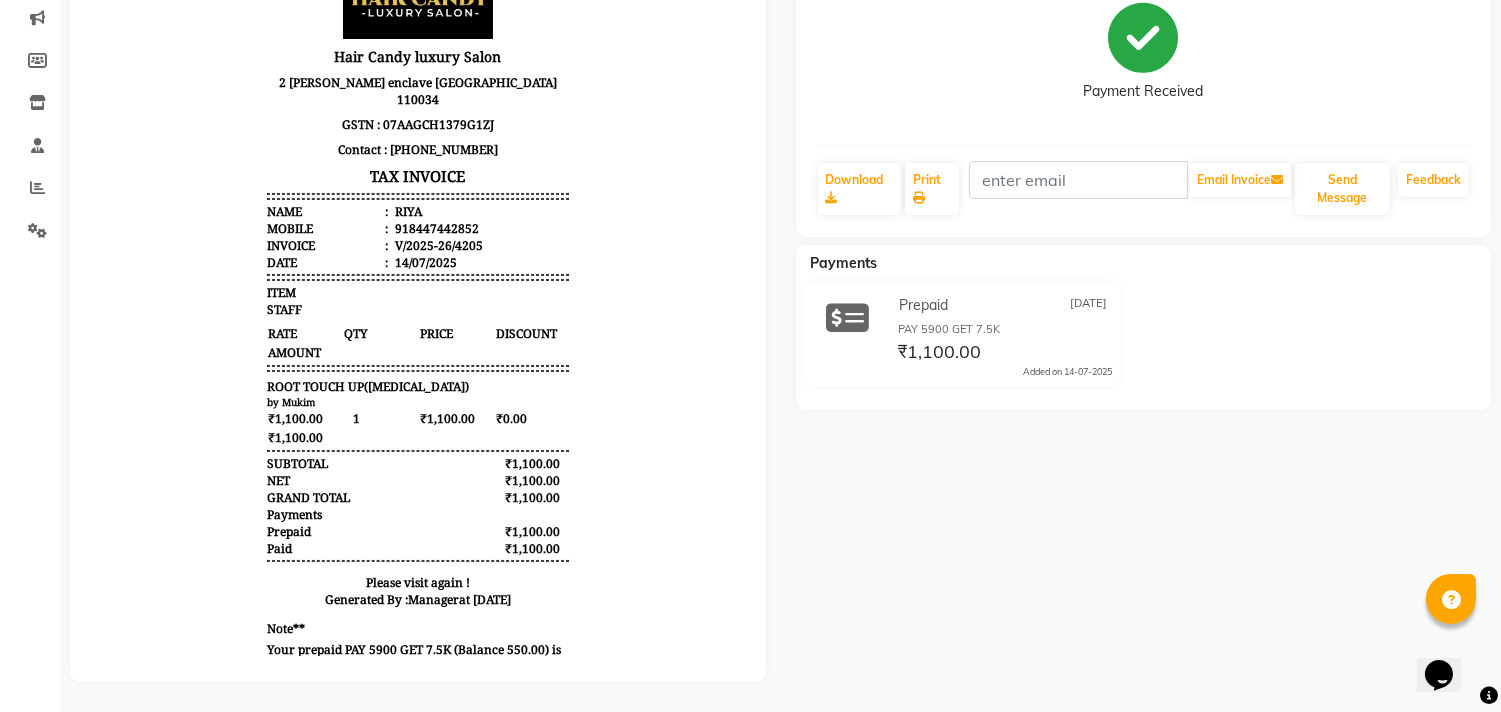 scroll, scrollTop: 0, scrollLeft: 0, axis: both 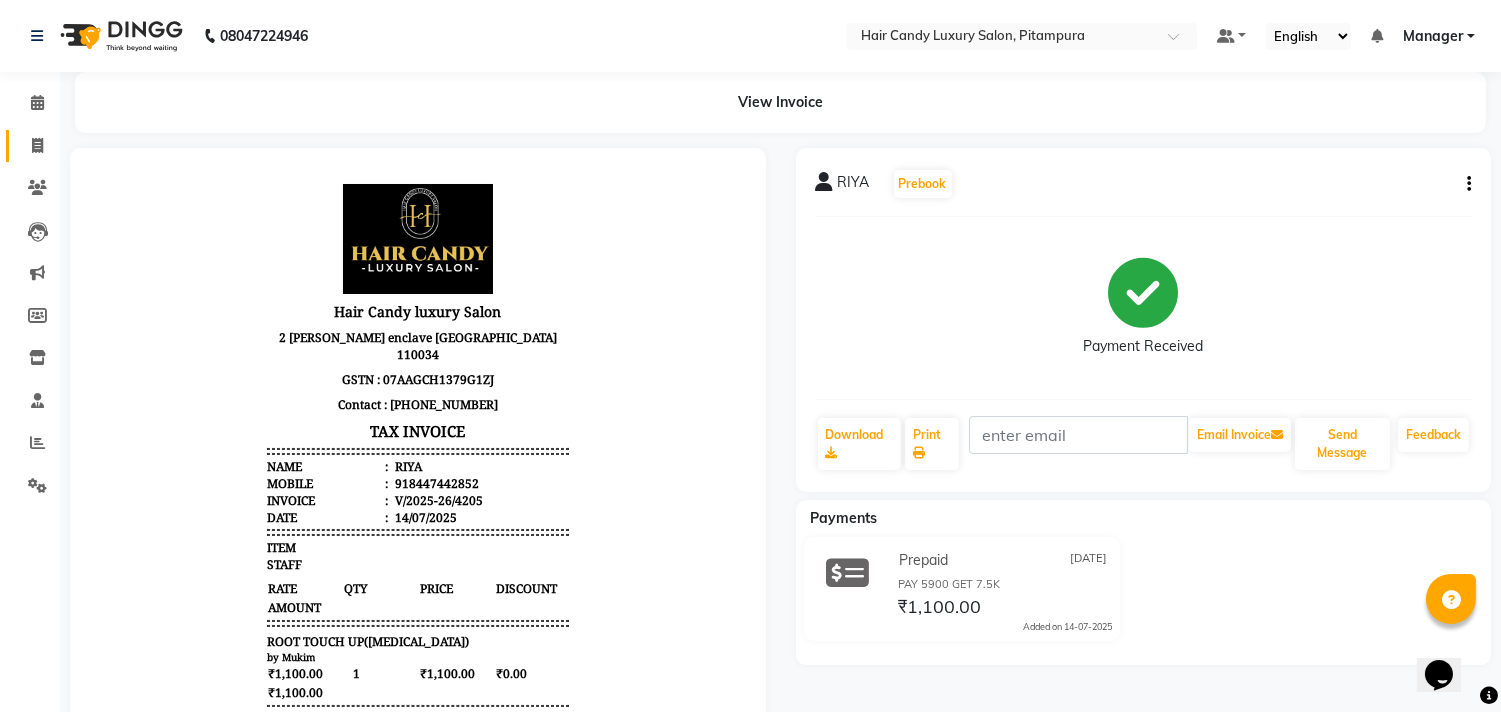 click on "Invoice" 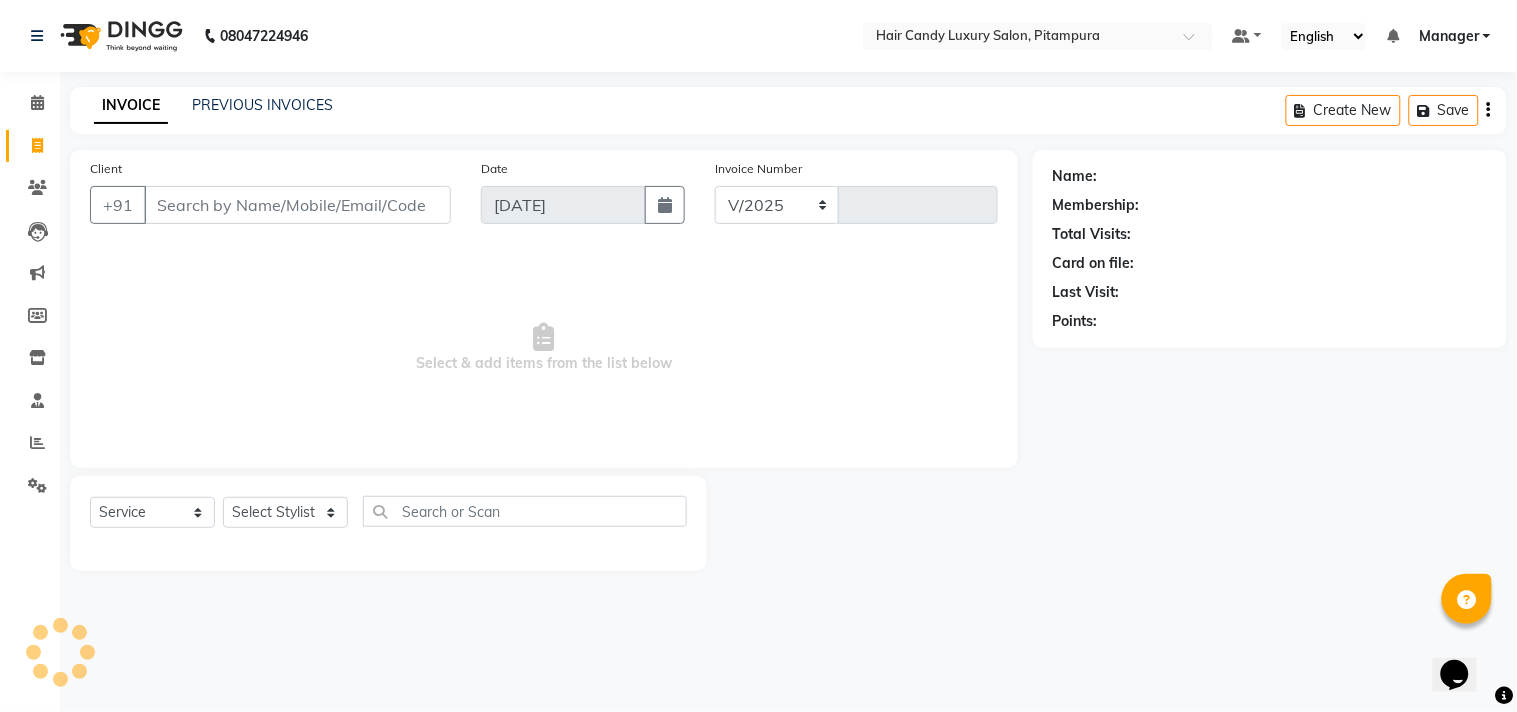 select on "4720" 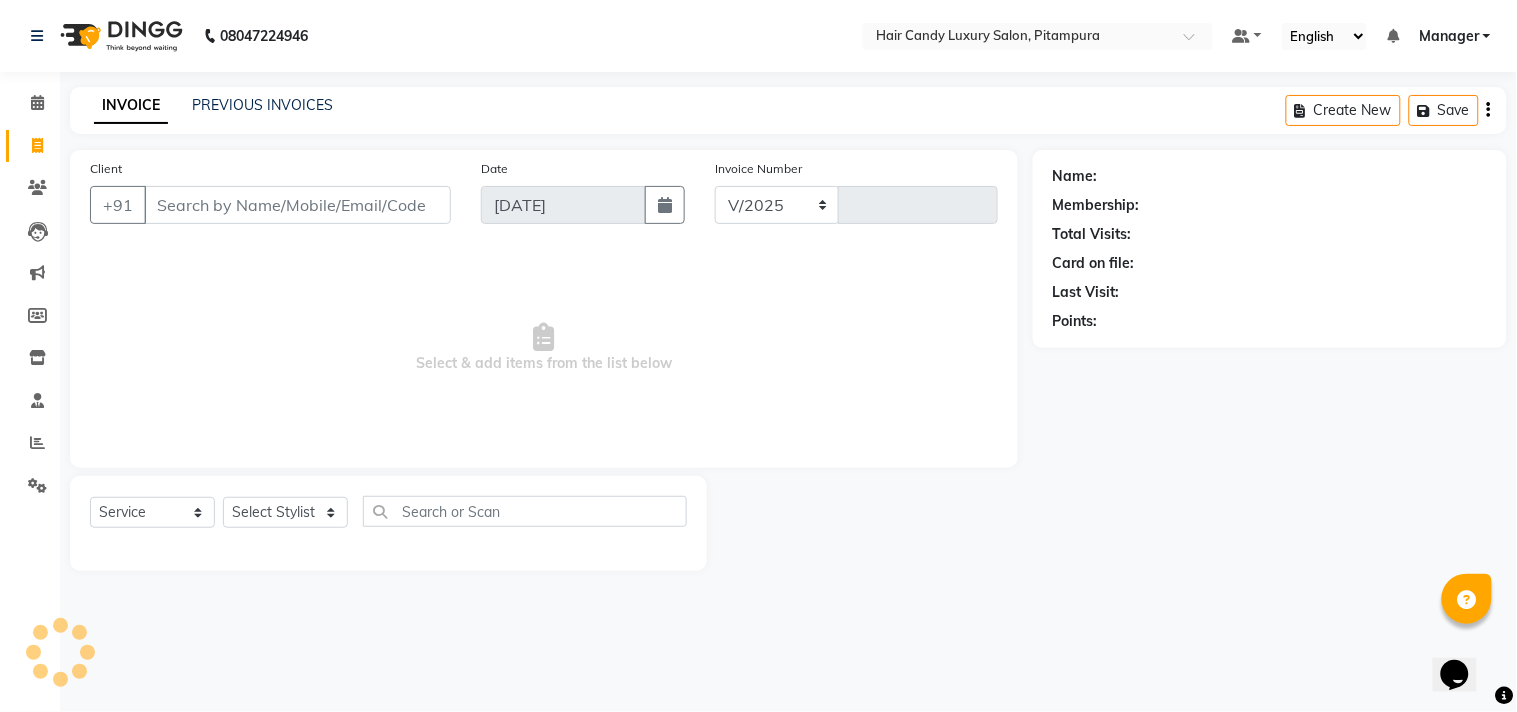 type on "4206" 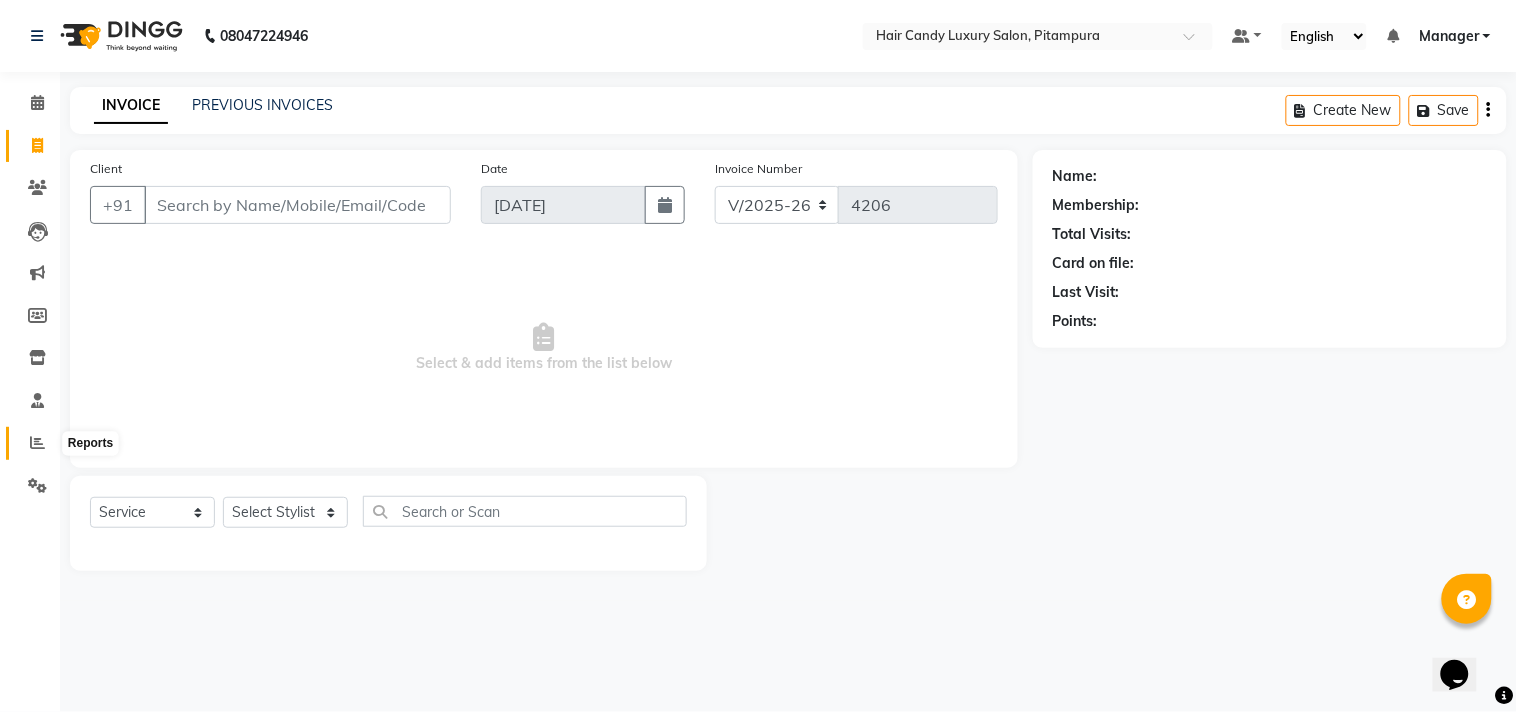 click 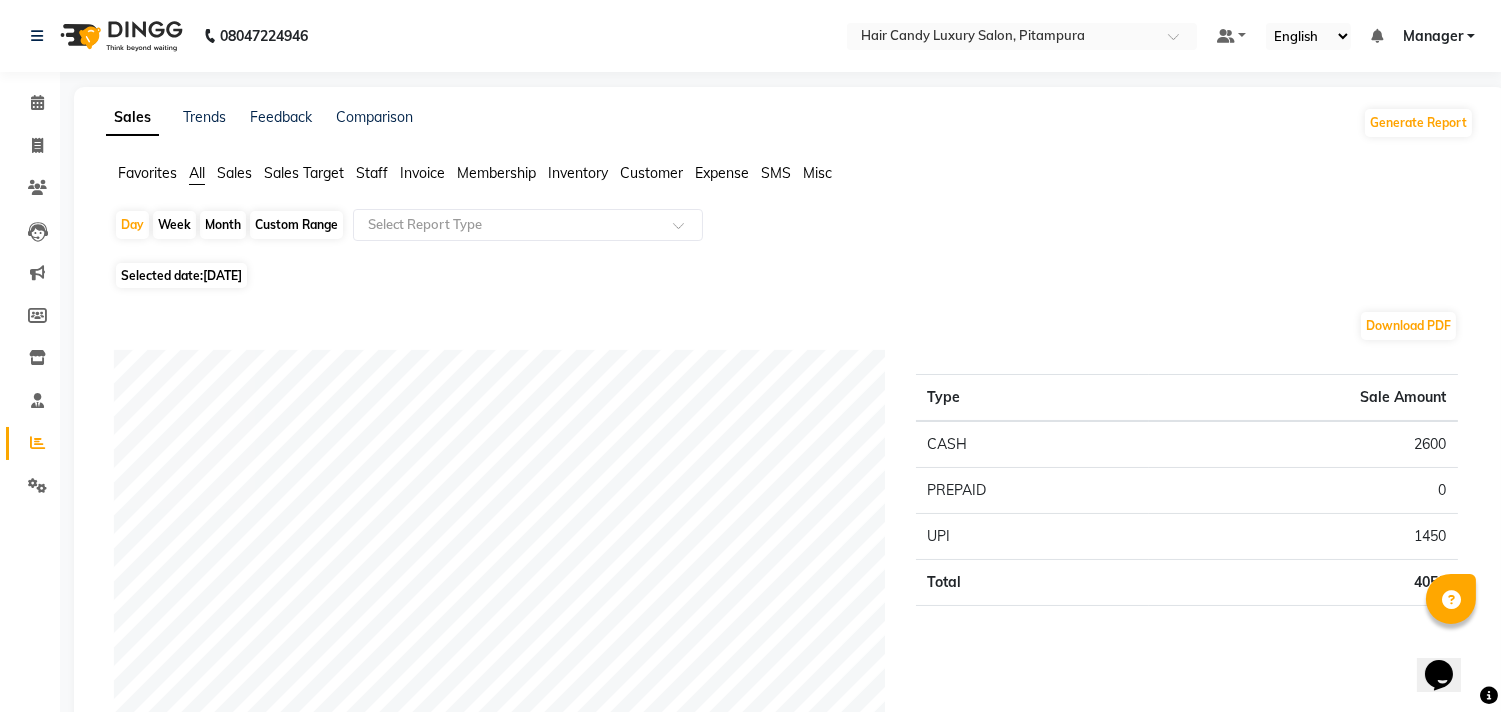 click on "Staff" 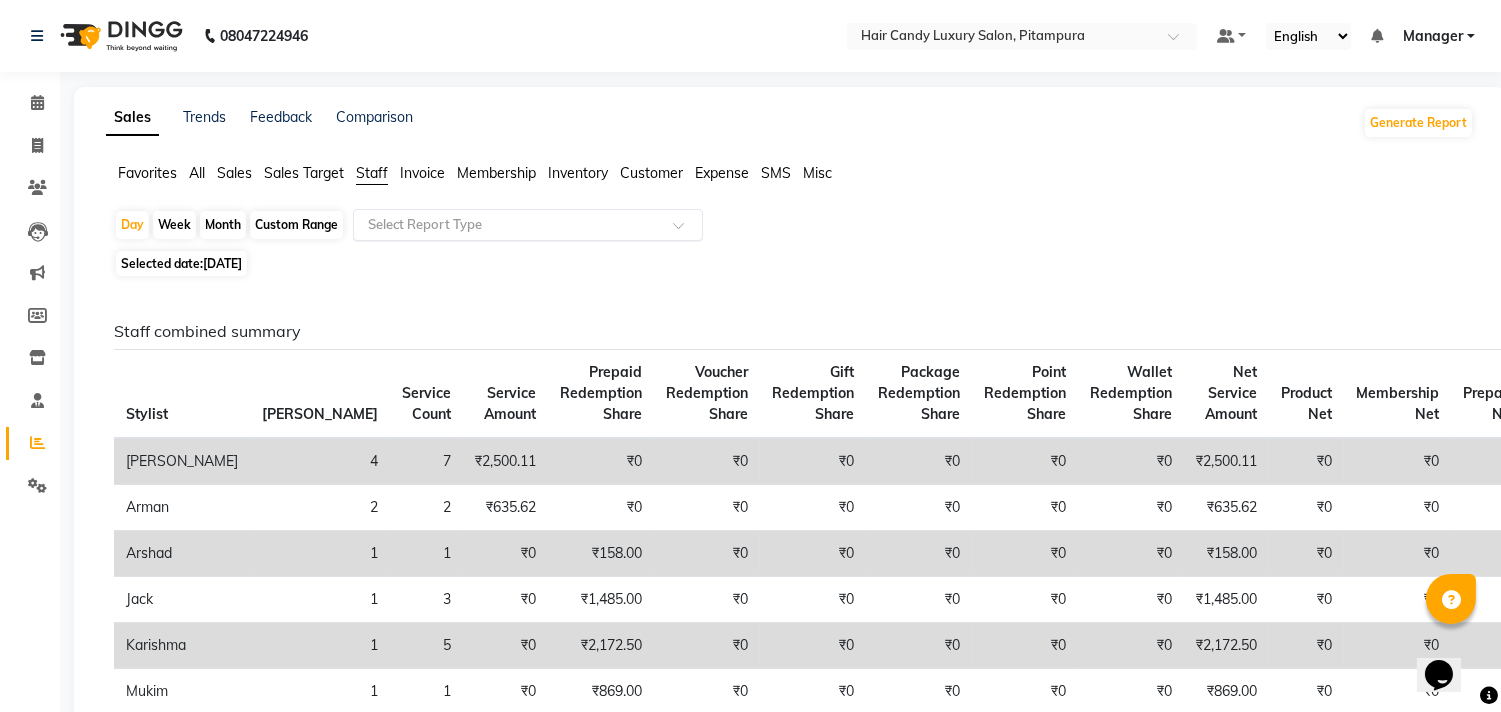 drag, startPoint x: 384, startPoint y: 197, endPoint x: 392, endPoint y: 215, distance: 19.697716 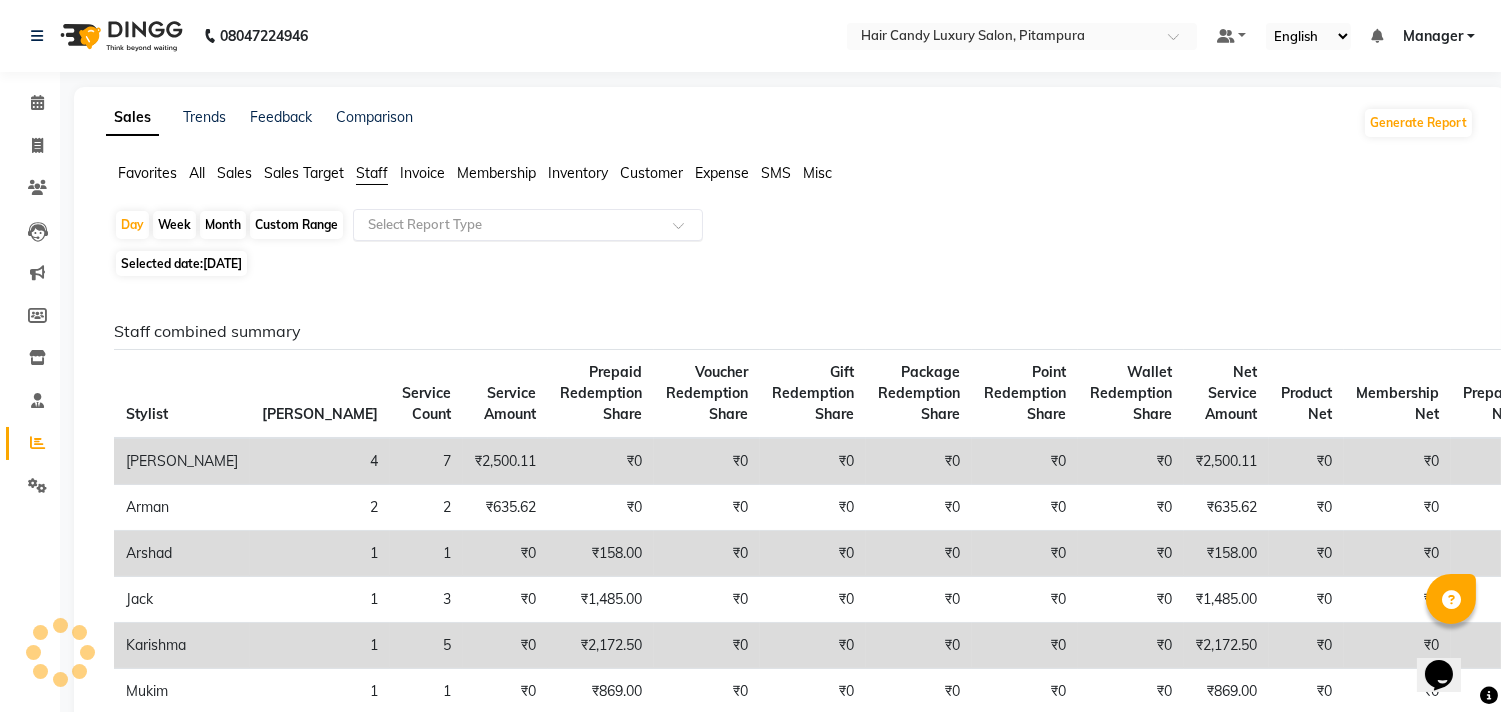 click 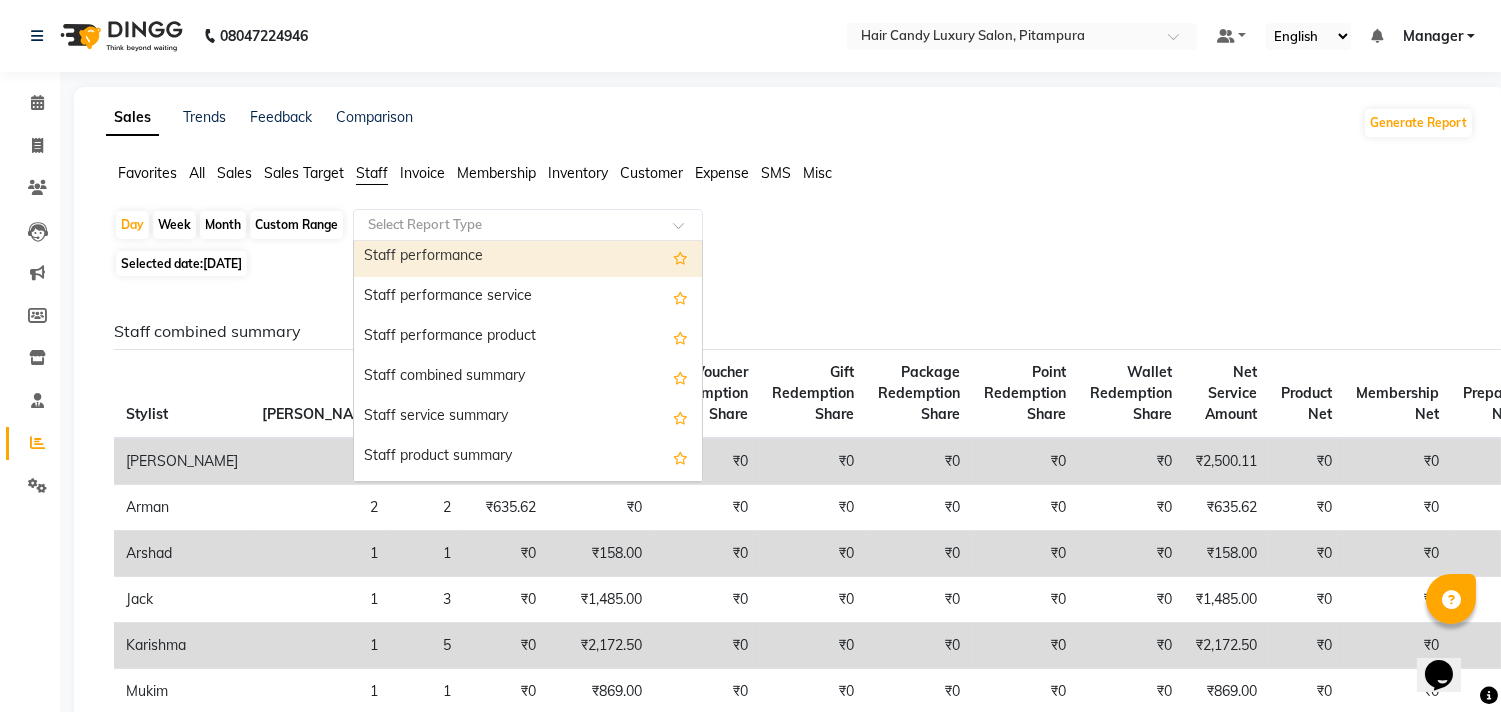 scroll, scrollTop: 333, scrollLeft: 0, axis: vertical 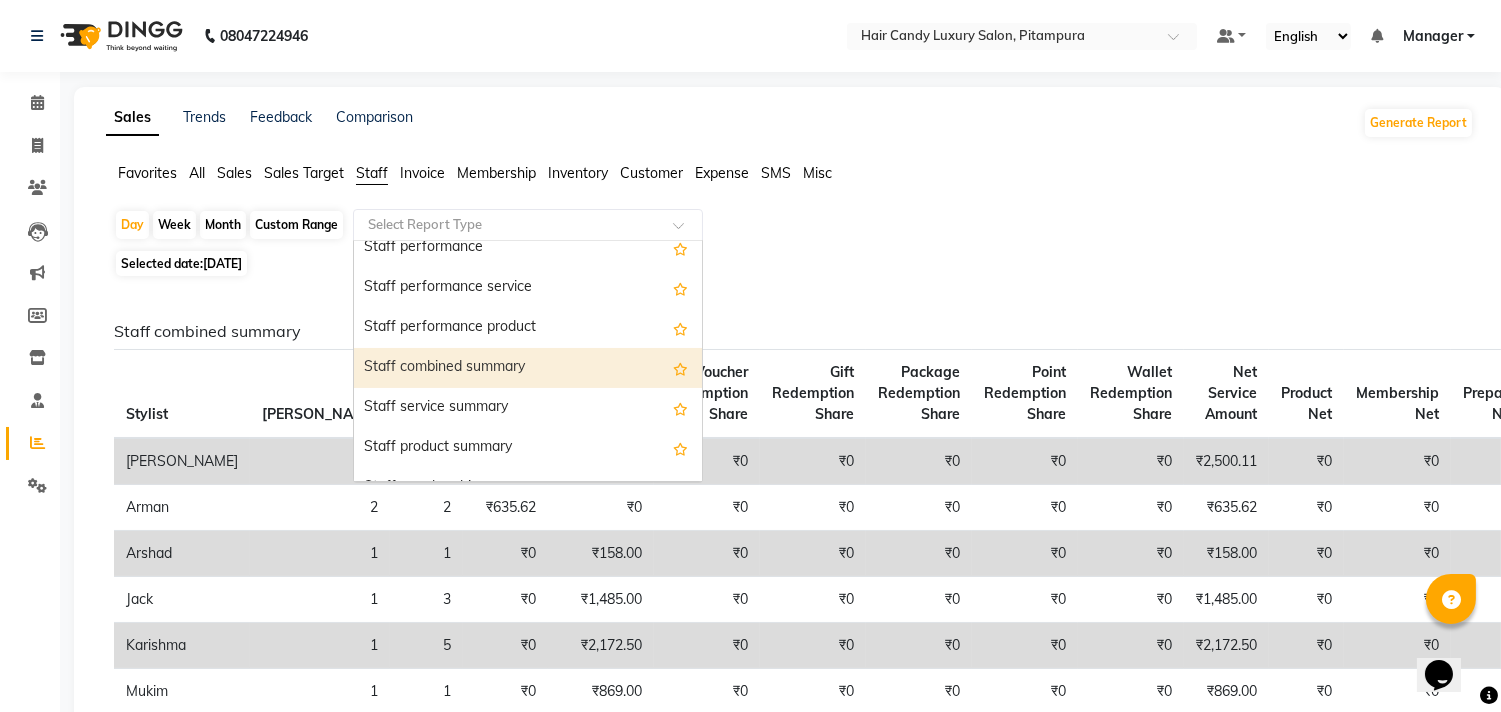 click on "Staff combined summary" at bounding box center [528, 368] 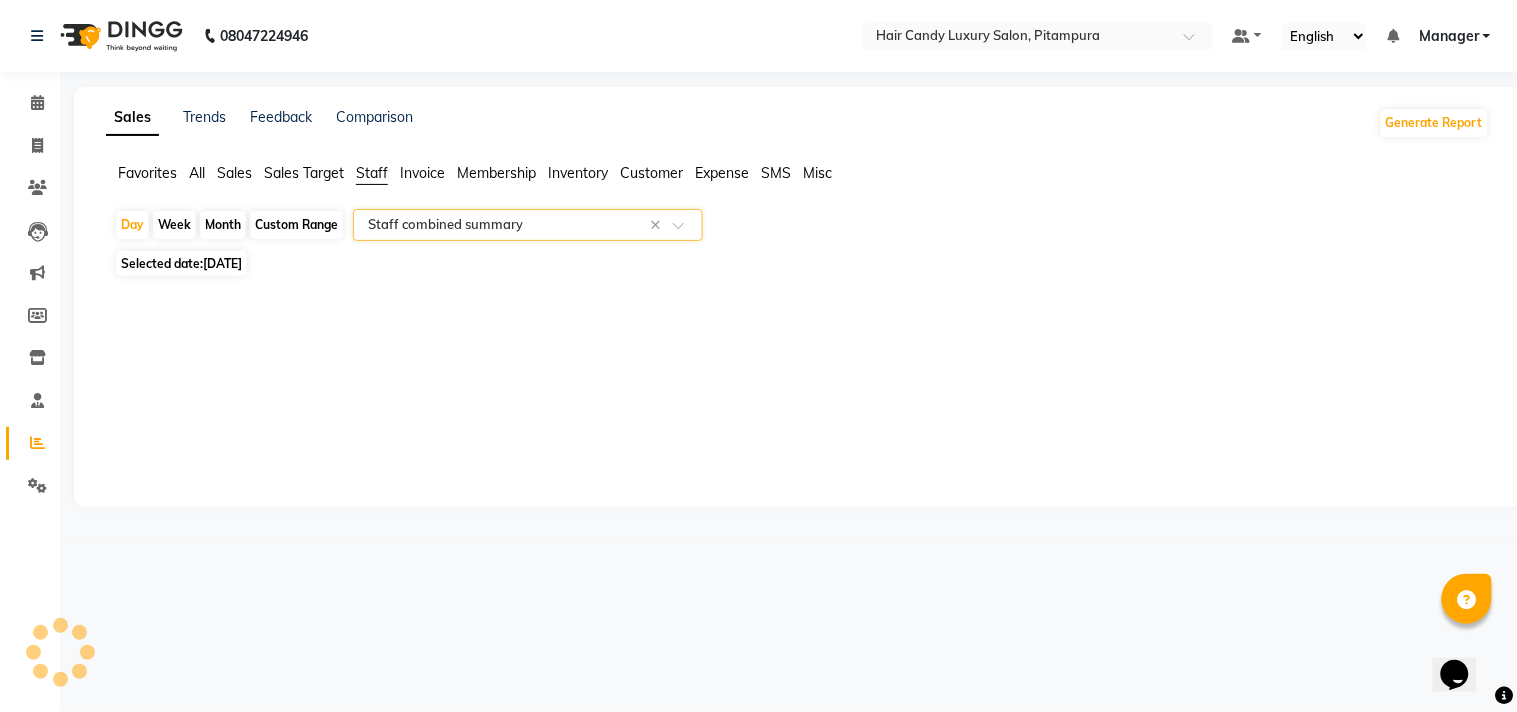 select on "full_report" 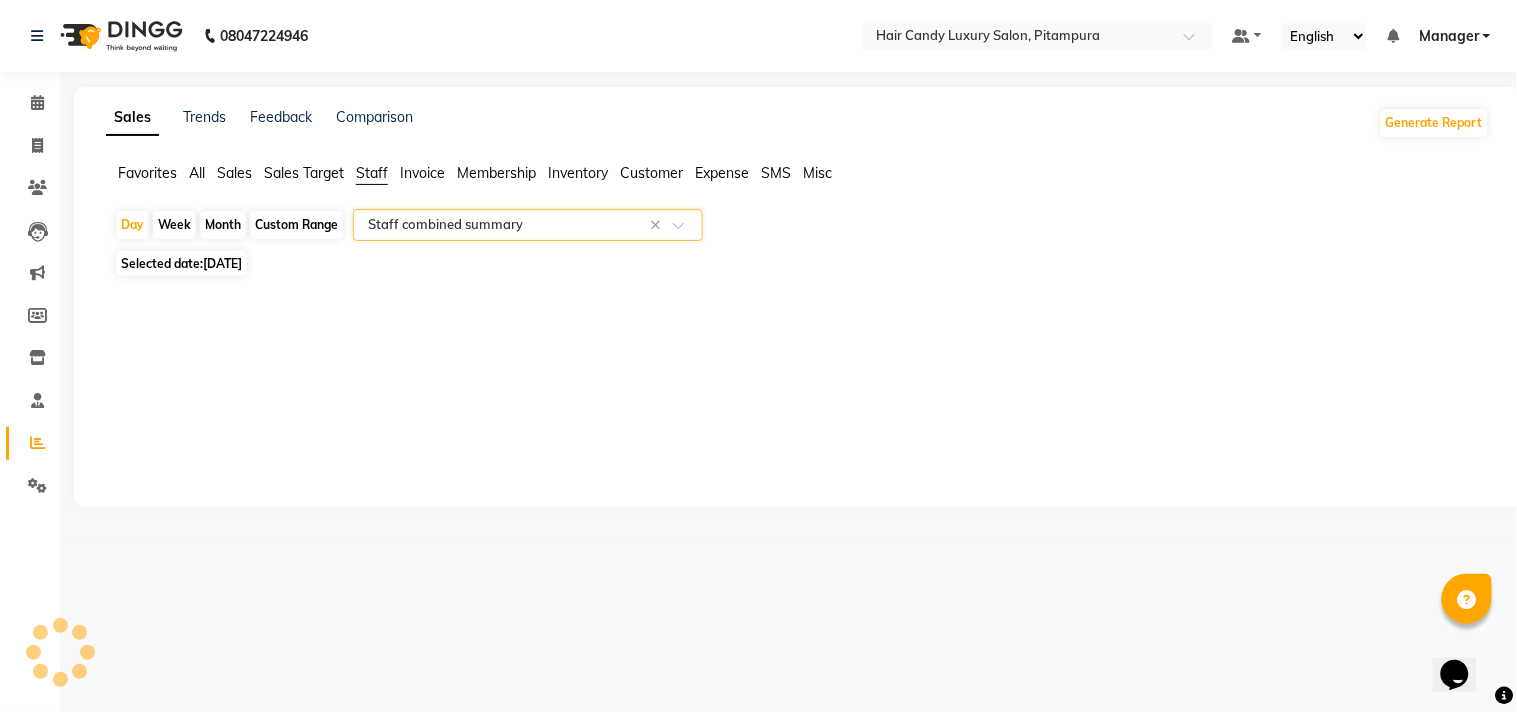select on "pdf" 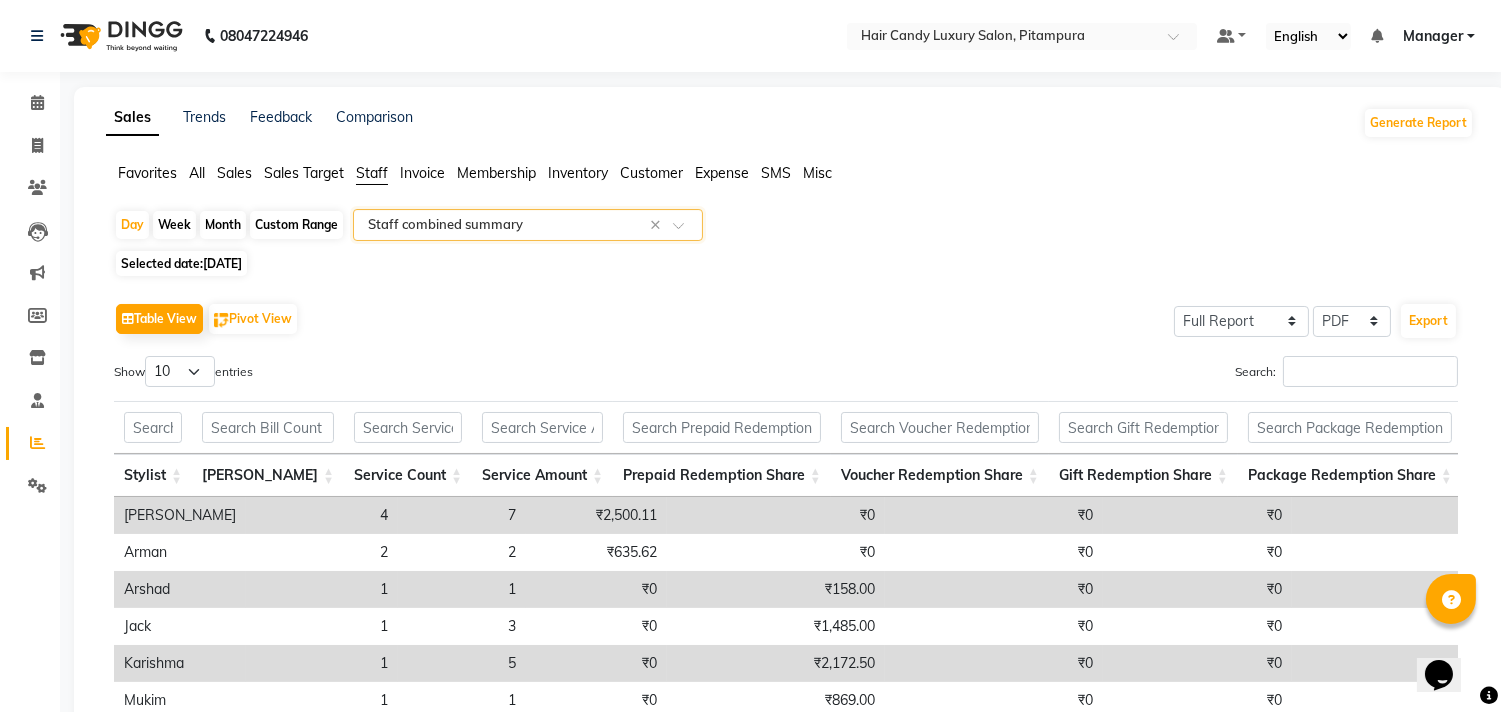 click on "Custom Range" 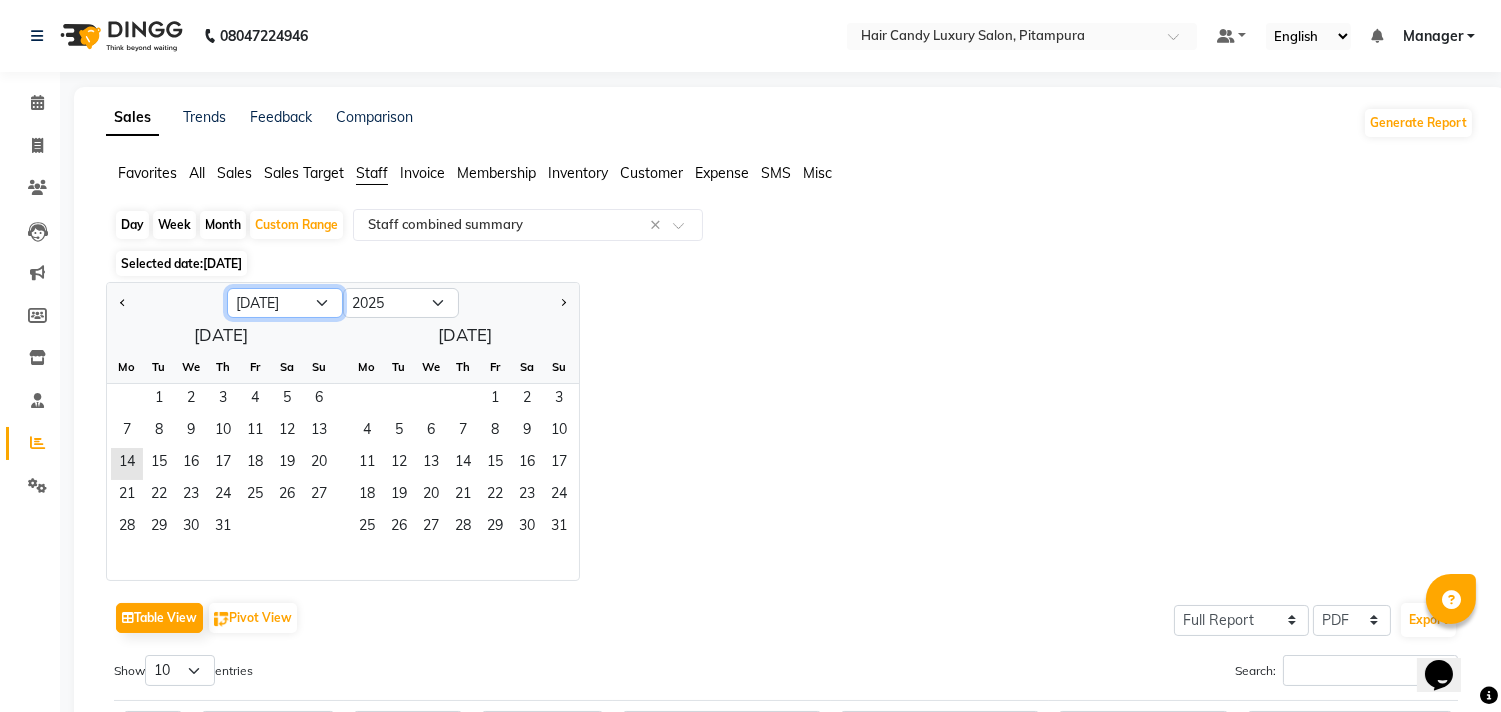 click on "Jan Feb Mar Apr May Jun Jul Aug Sep Oct Nov Dec" 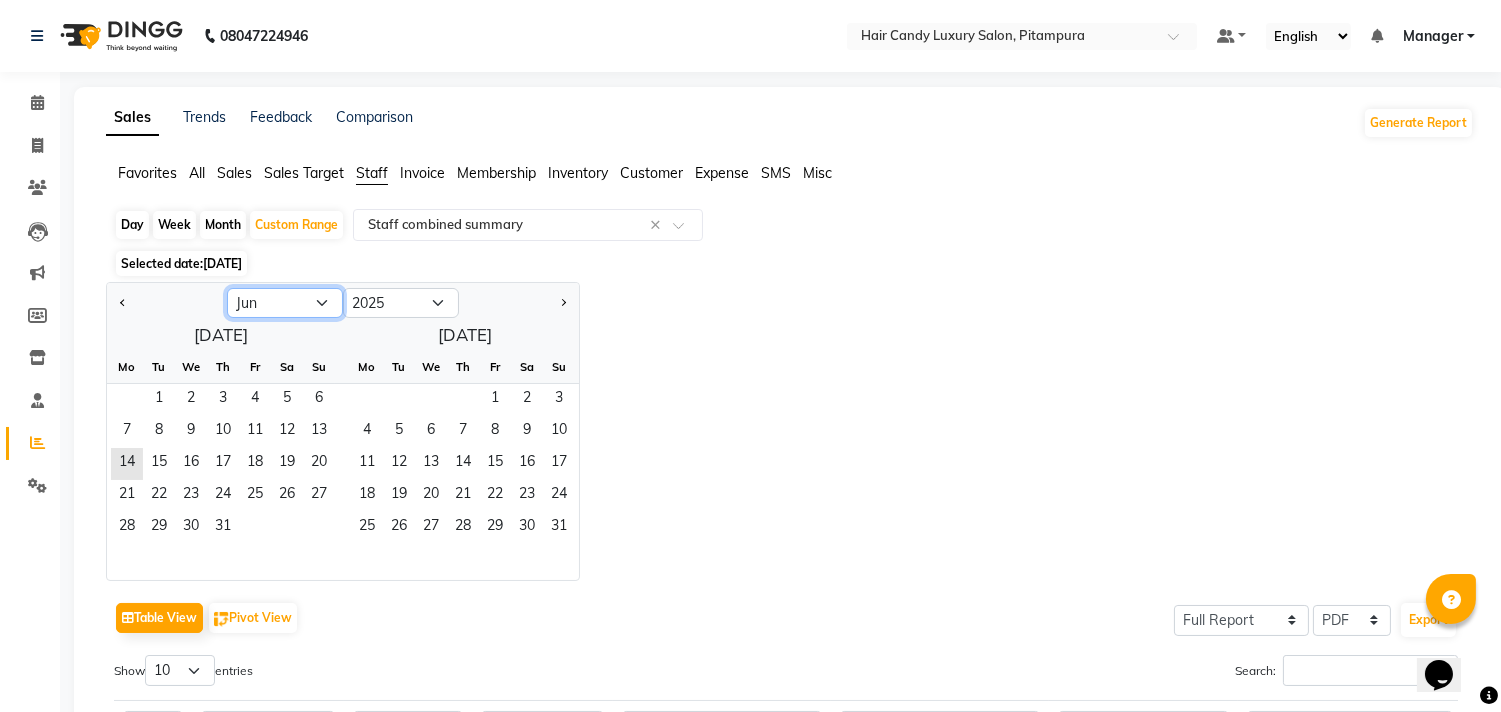 click on "Jan Feb Mar Apr May Jun Jul Aug Sep Oct Nov Dec" 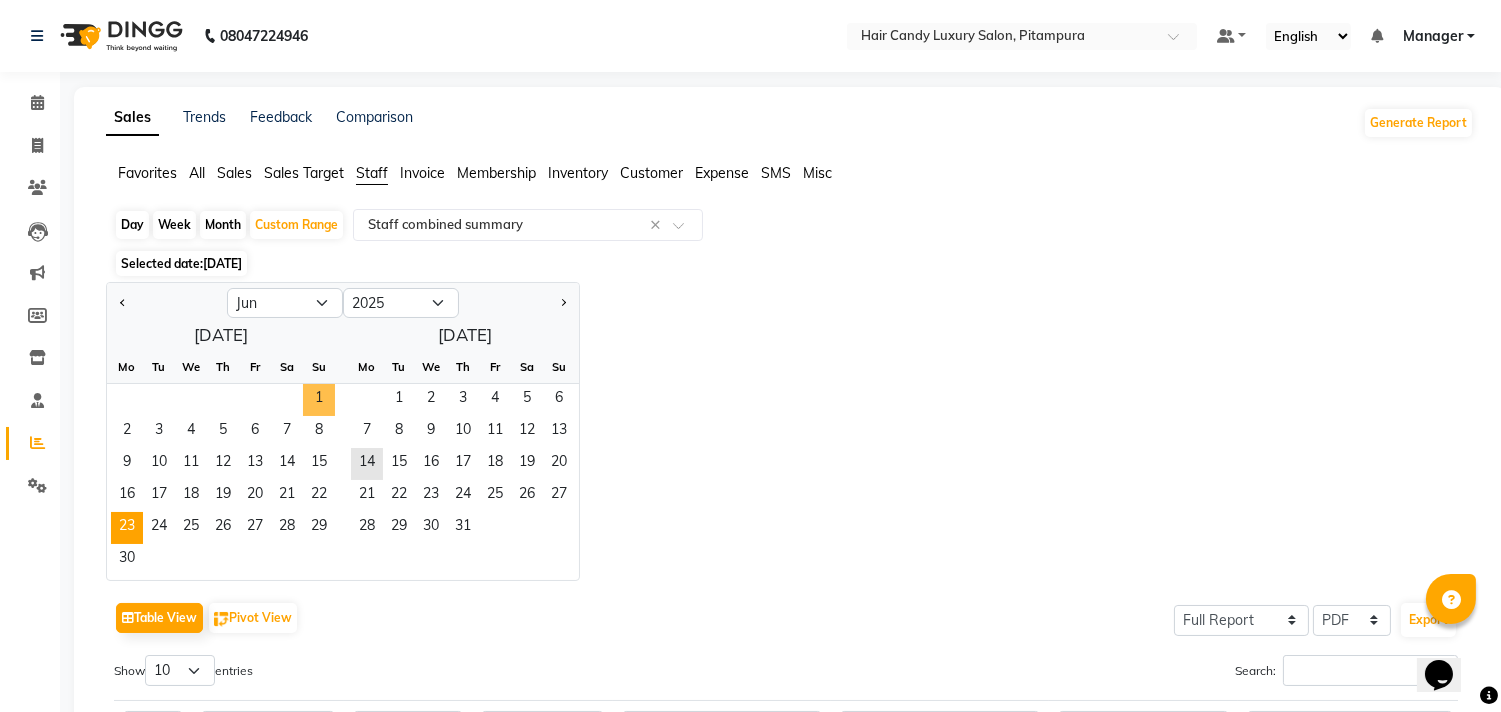 drag, startPoint x: 306, startPoint y: 403, endPoint x: 141, endPoint y: 533, distance: 210.05951 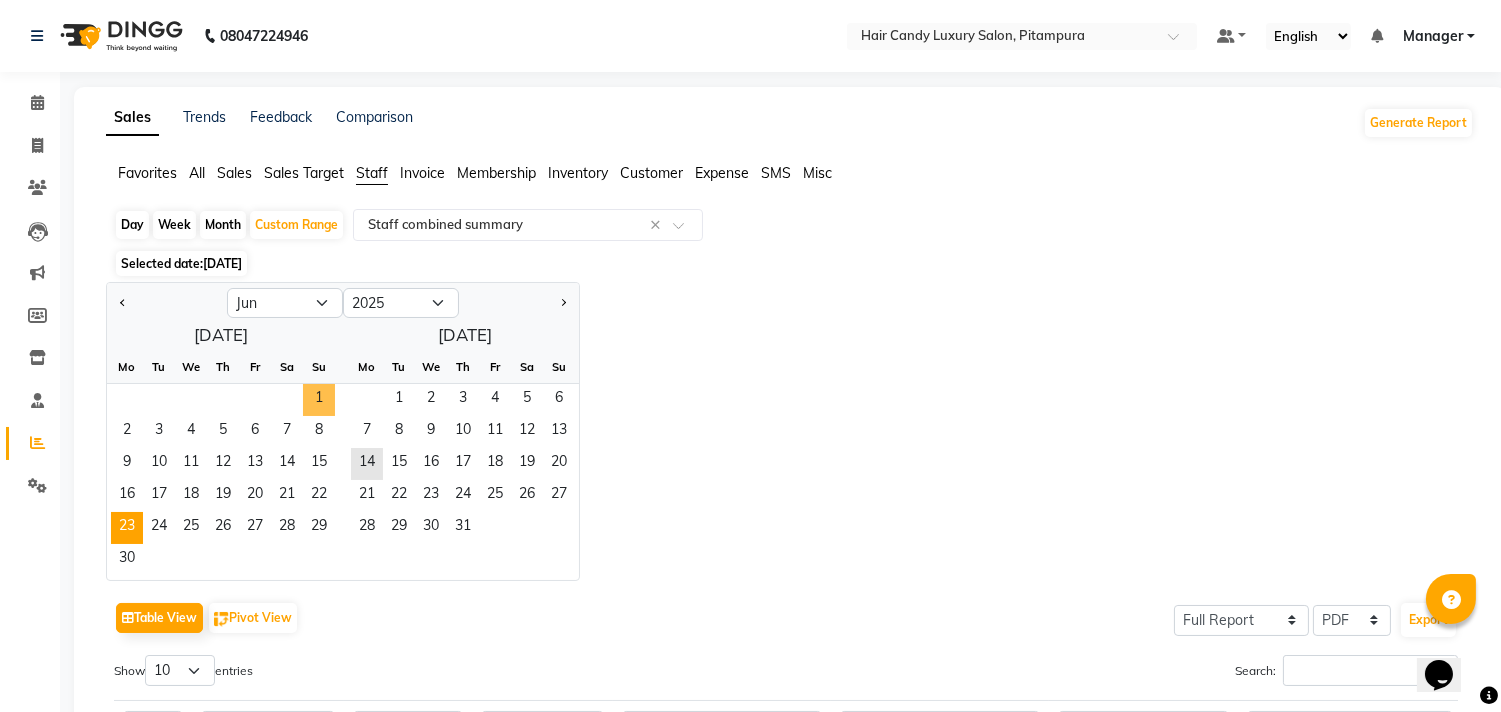 click on "1" 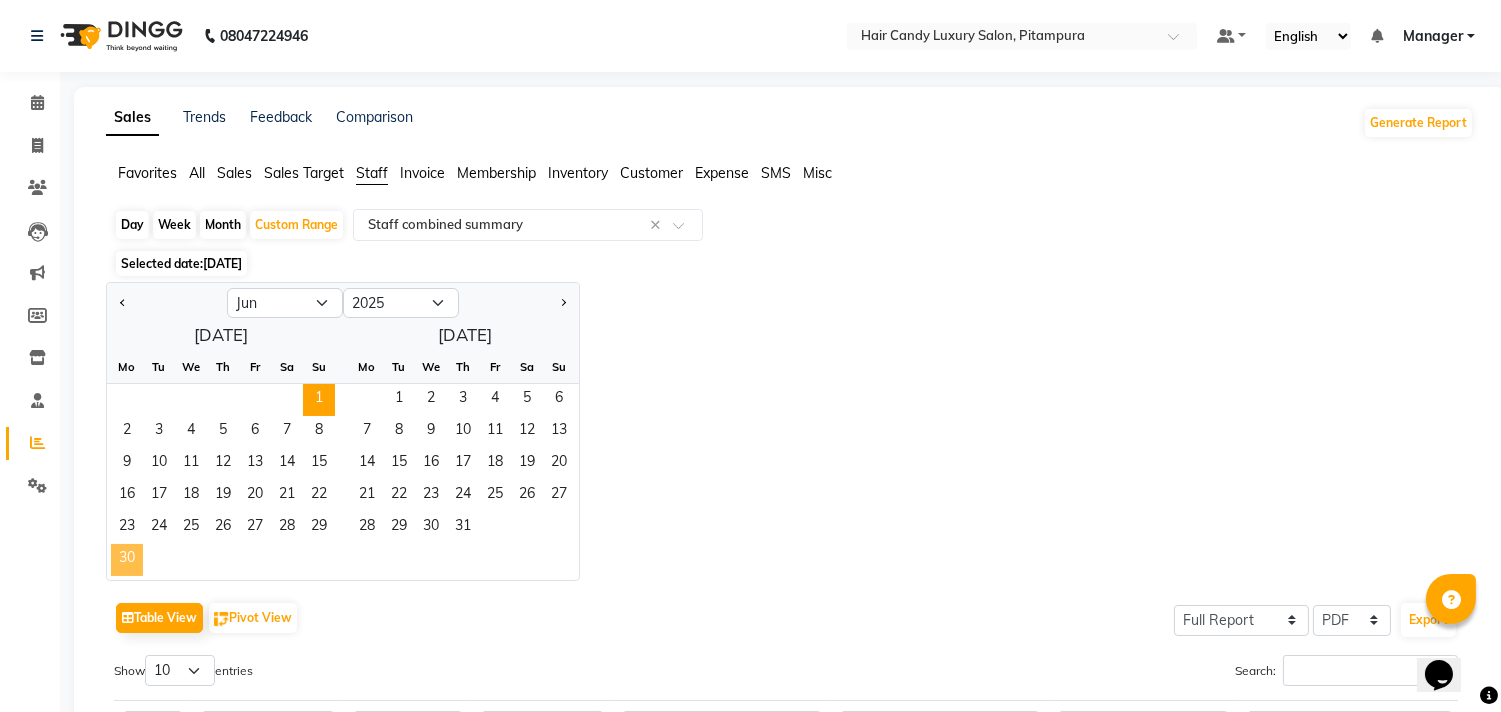 click on "30" 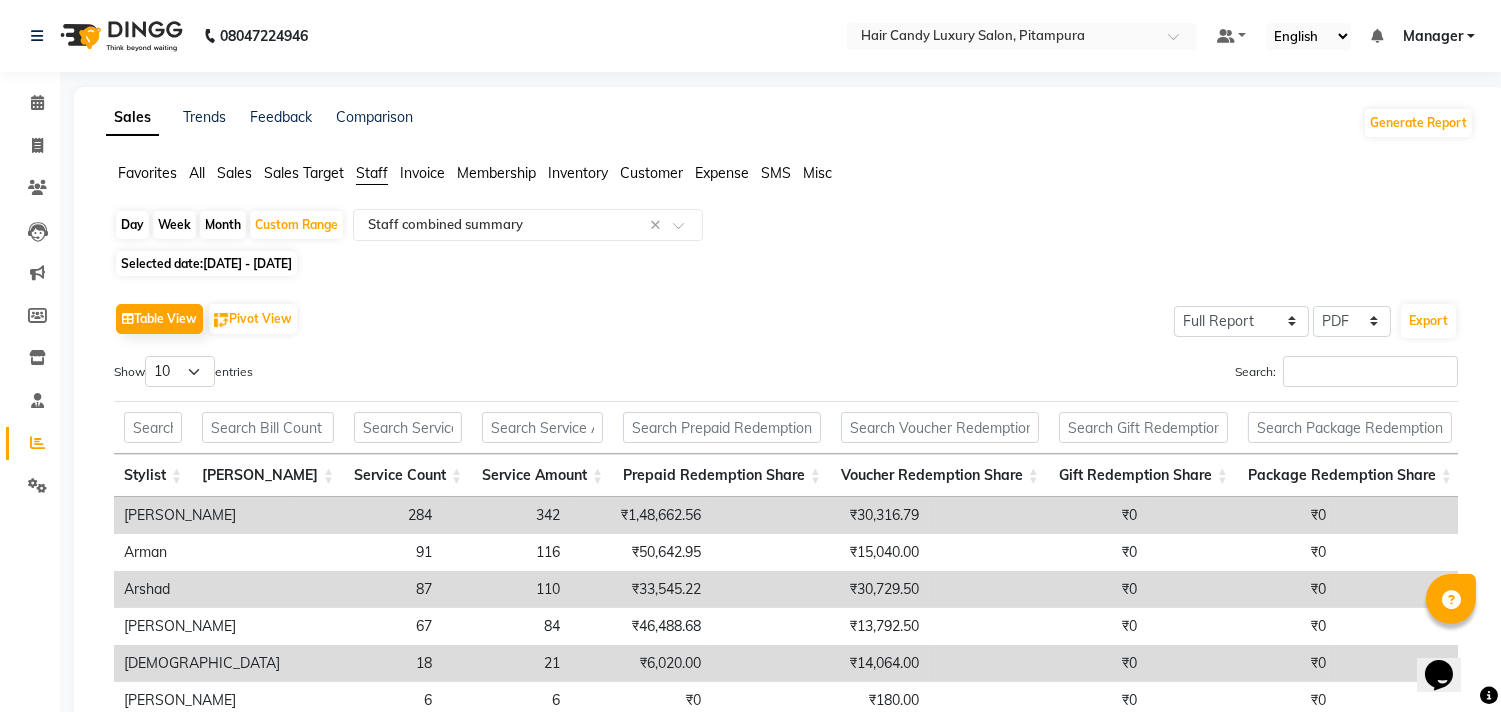 scroll, scrollTop: 333, scrollLeft: 0, axis: vertical 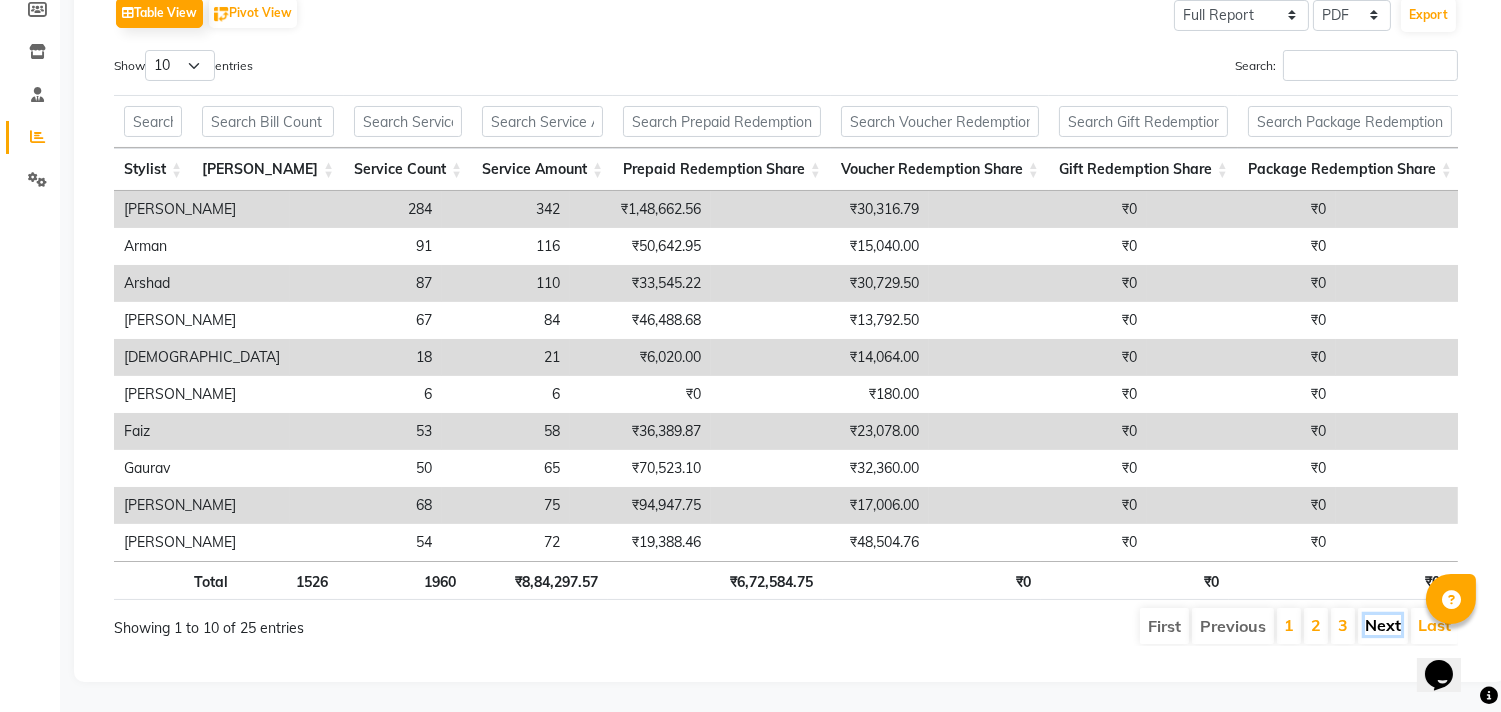 click on "Next" at bounding box center (1383, 625) 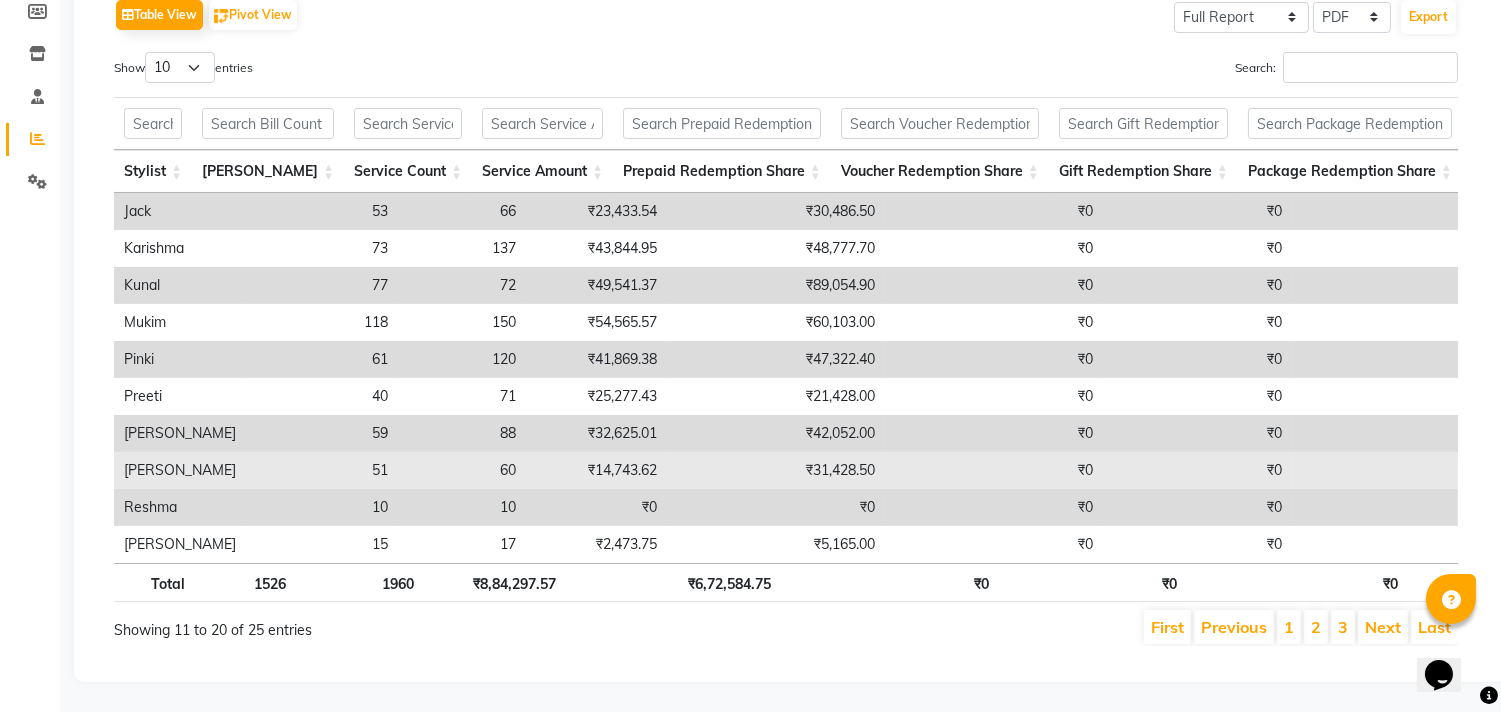 scroll, scrollTop: 0, scrollLeft: 104, axis: horizontal 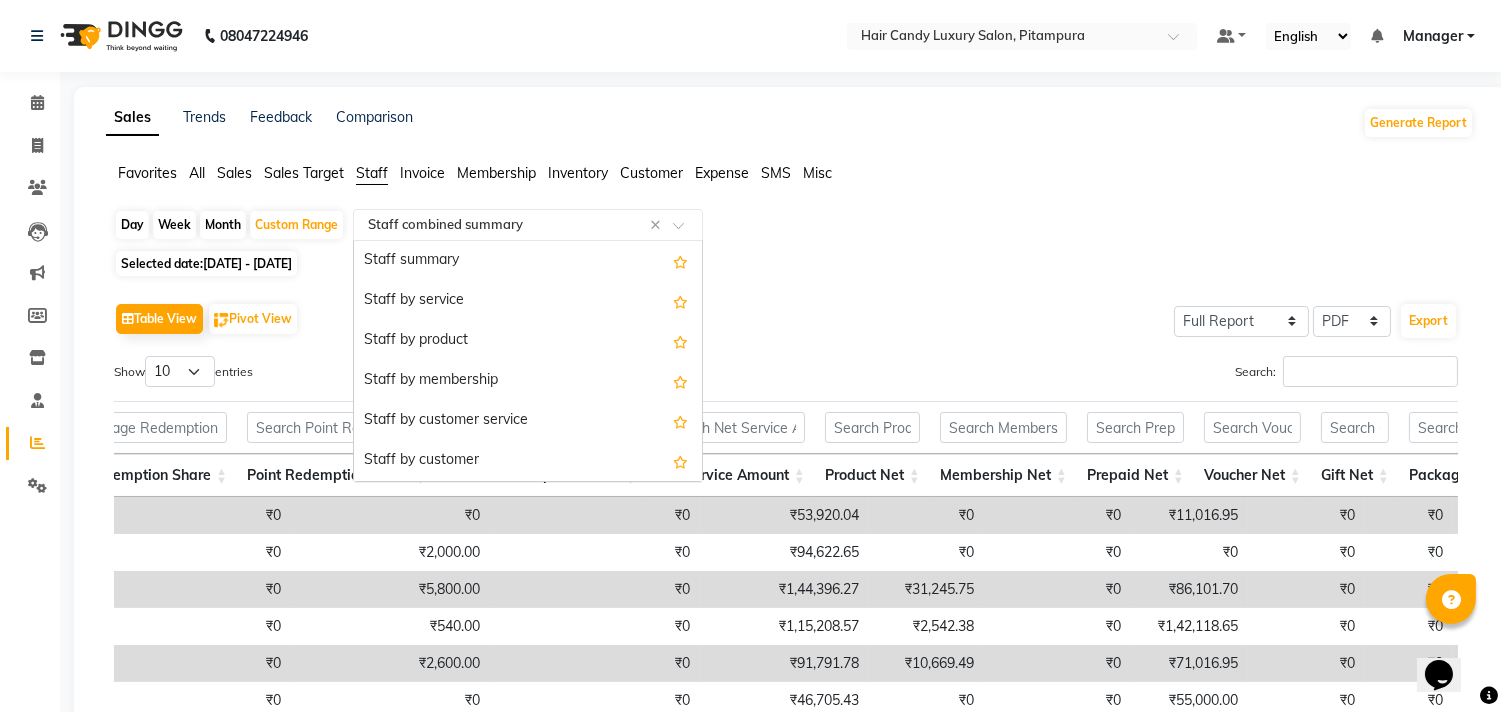 click 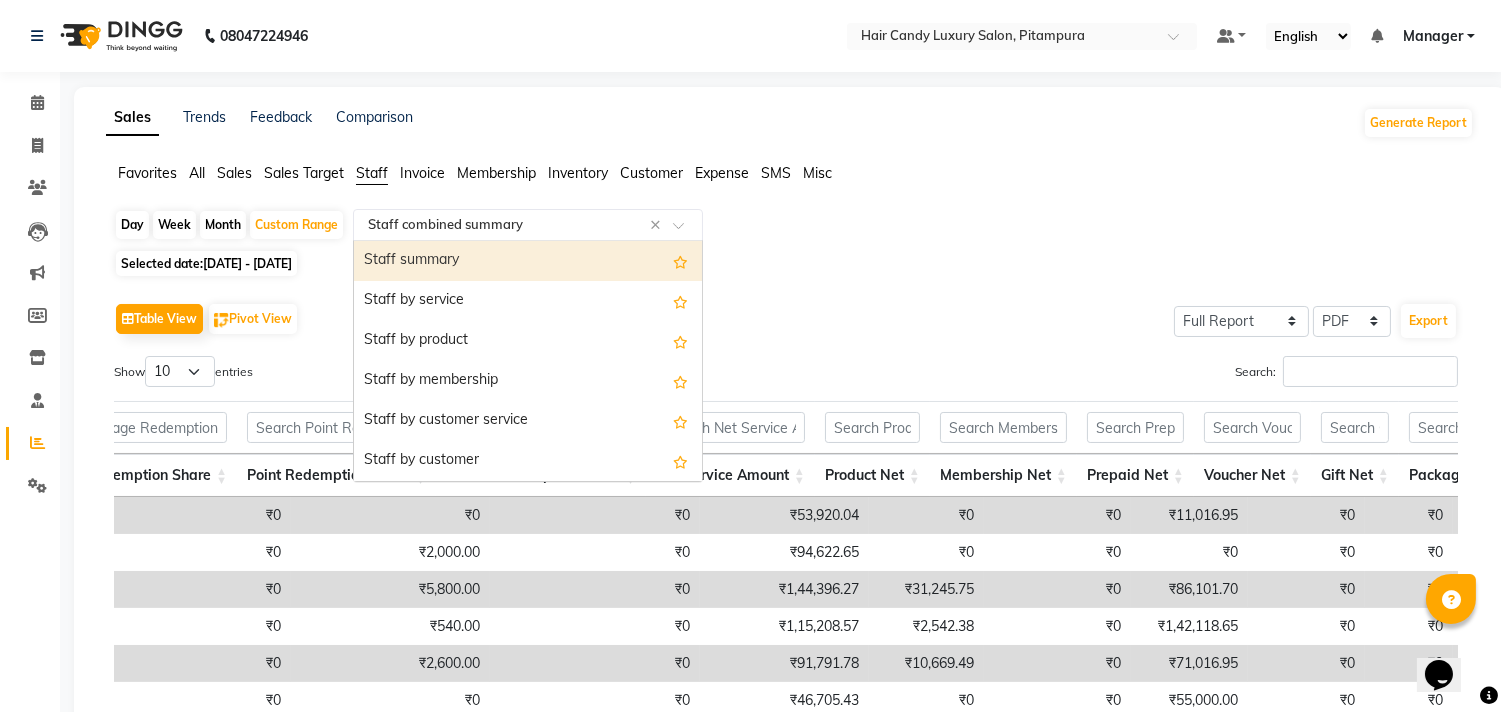 click on "Staff summary" at bounding box center (528, 261) 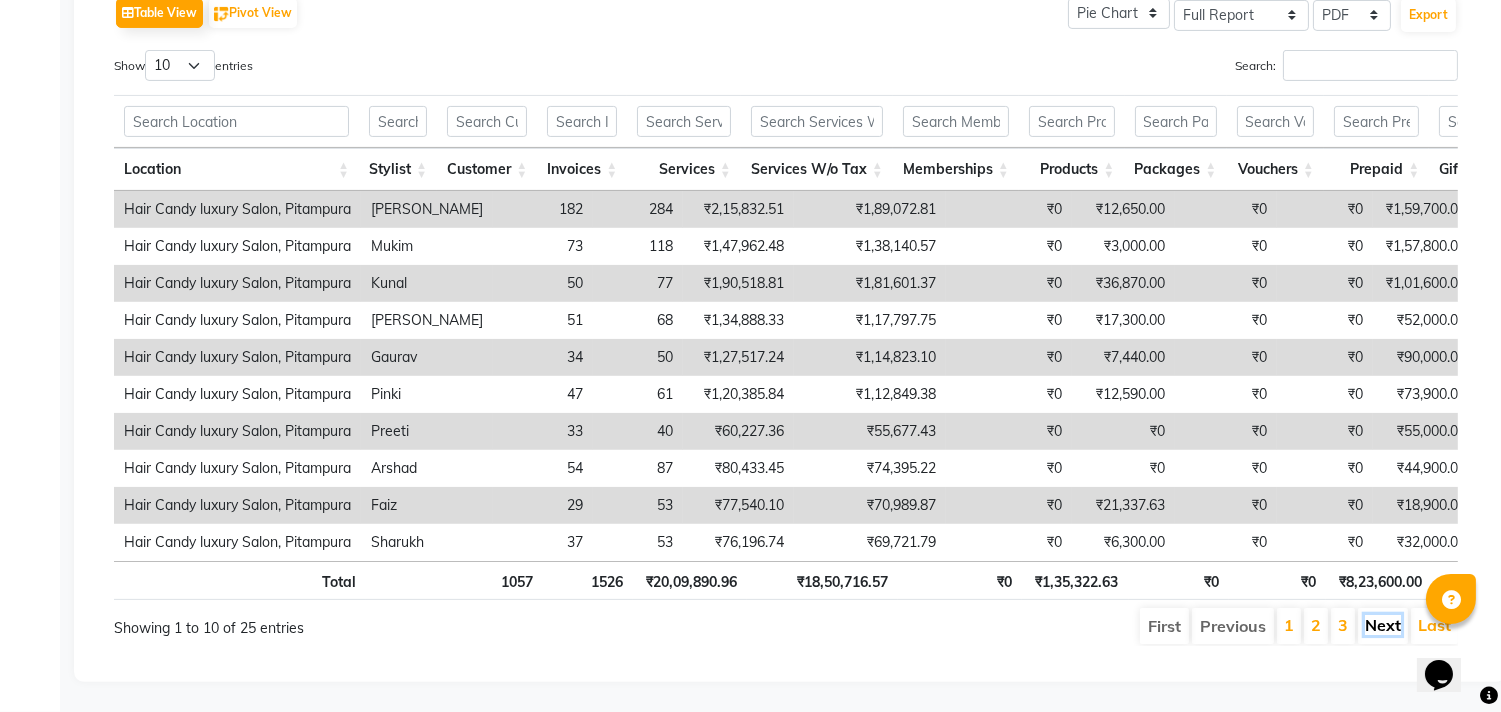 click on "Next" at bounding box center (1383, 625) 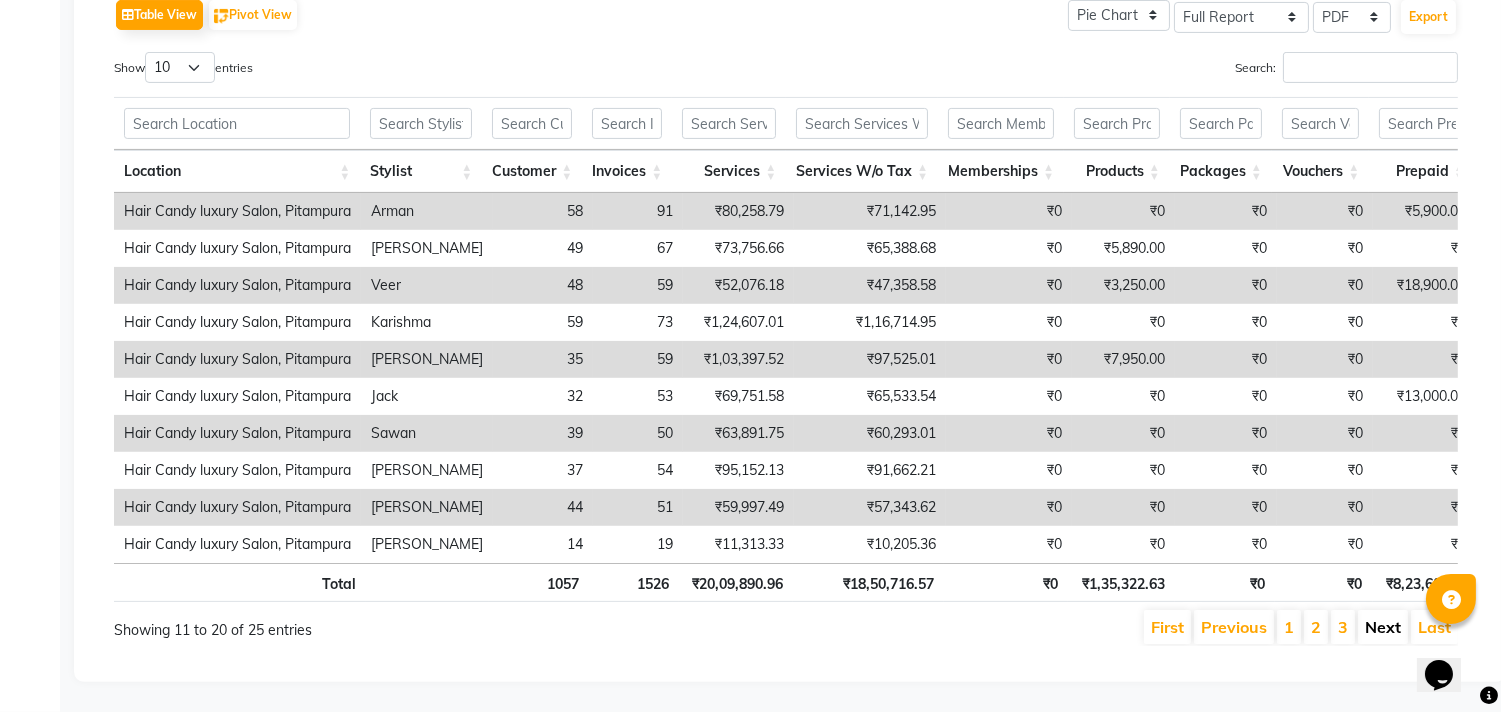 click on "Next" at bounding box center (1383, 627) 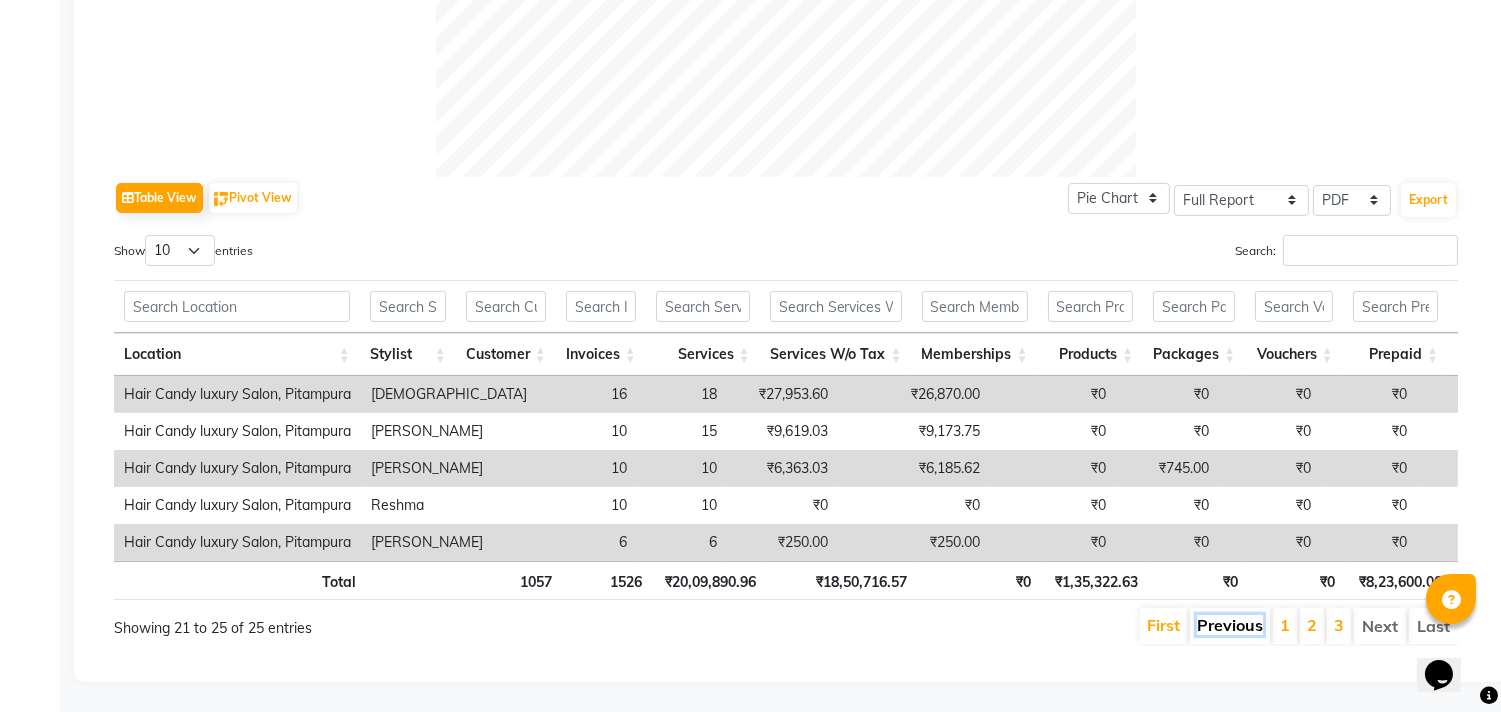 click on "Previous" at bounding box center (1230, 625) 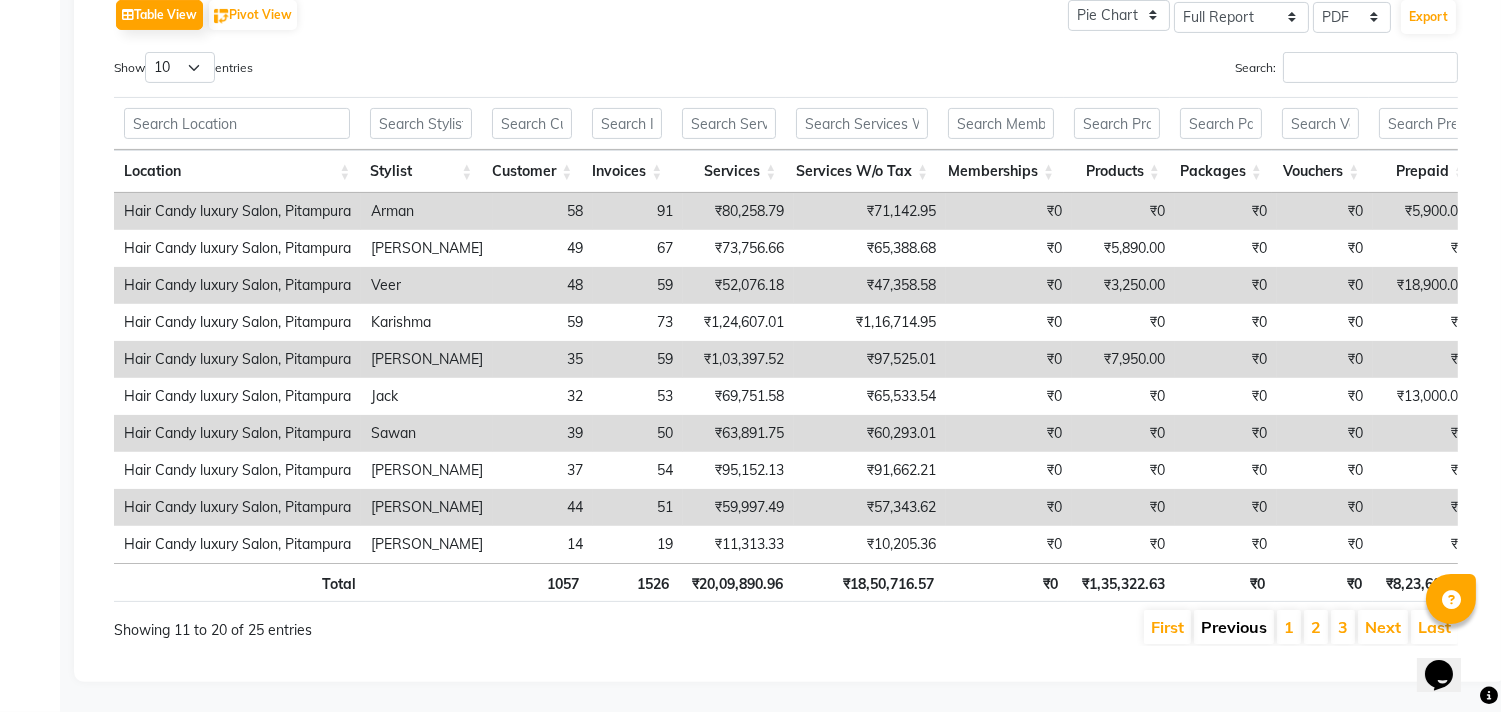 click on "Previous" at bounding box center (1234, 627) 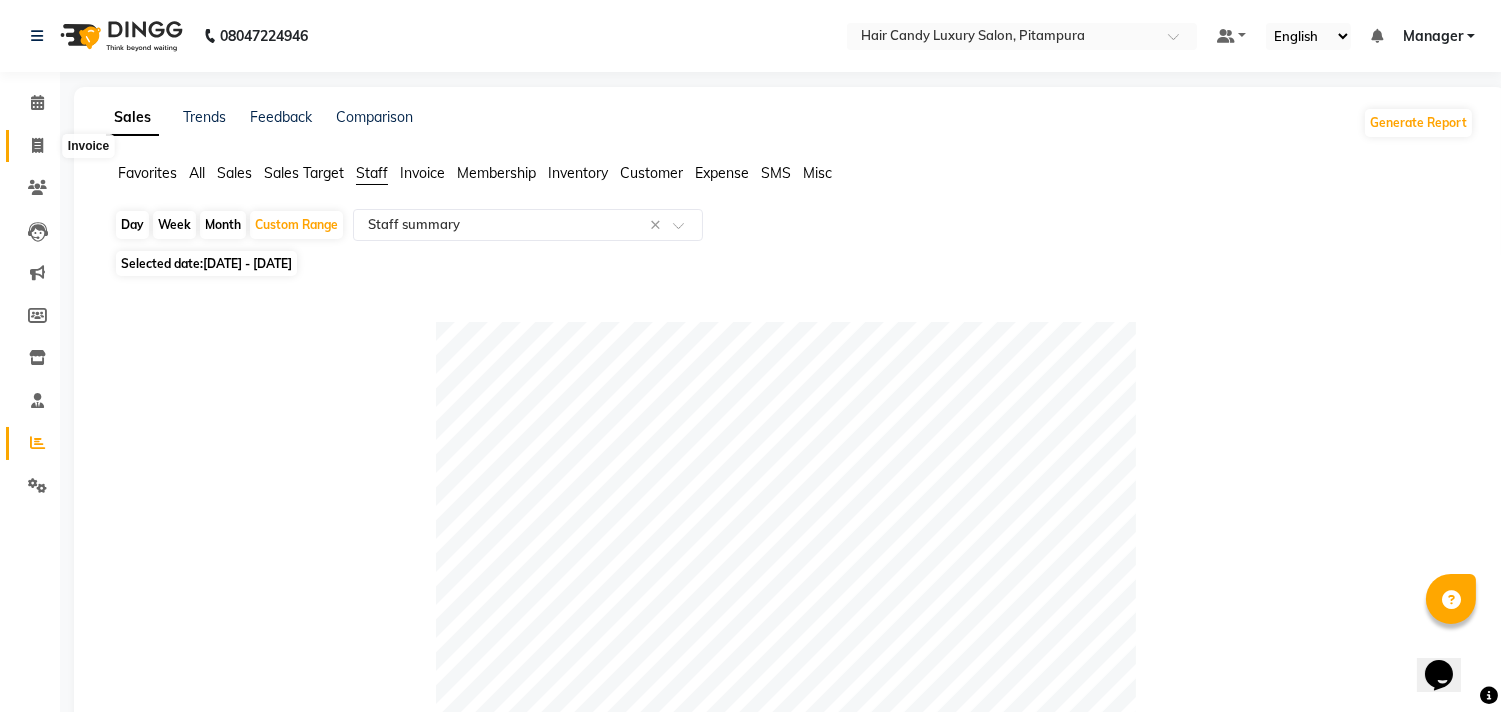 click 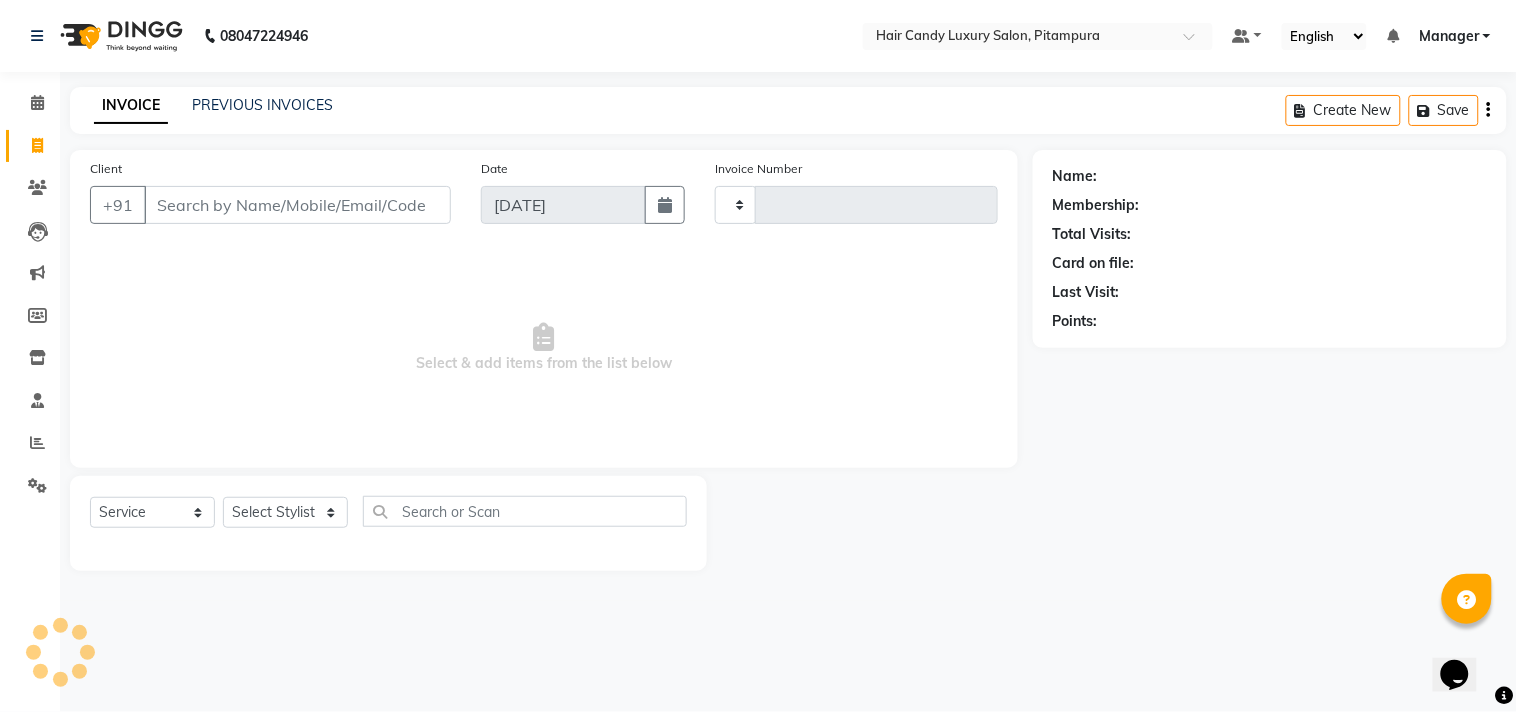 type on "4206" 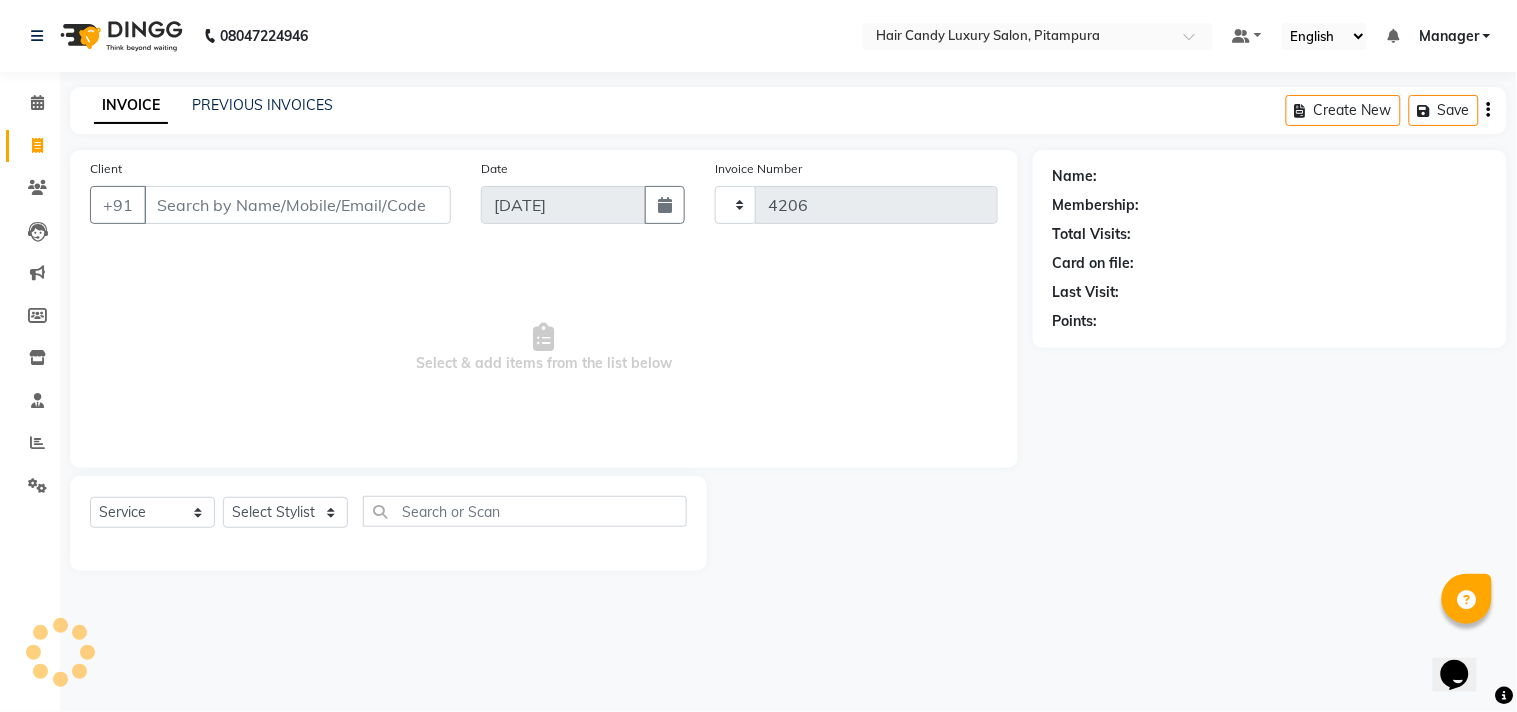 select on "4720" 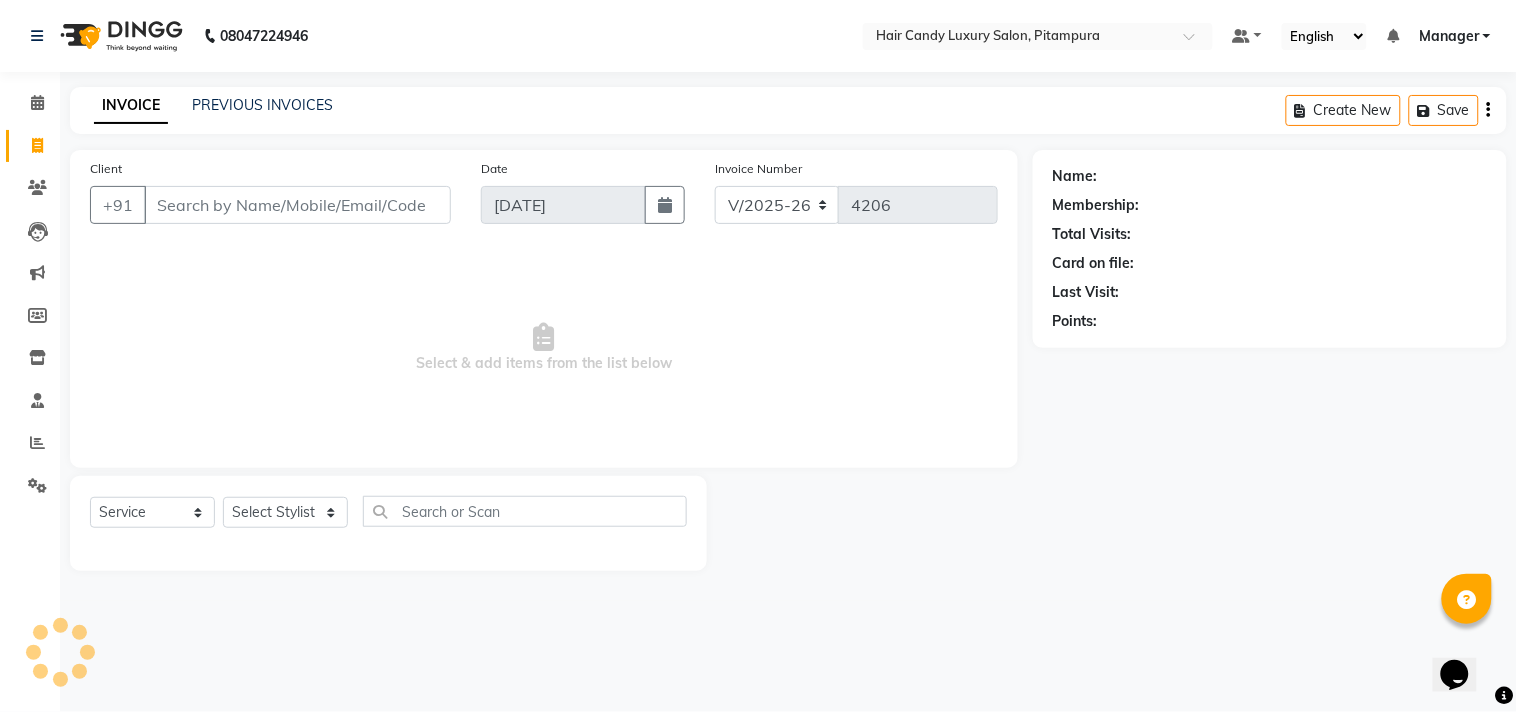 click on "Client" at bounding box center (297, 205) 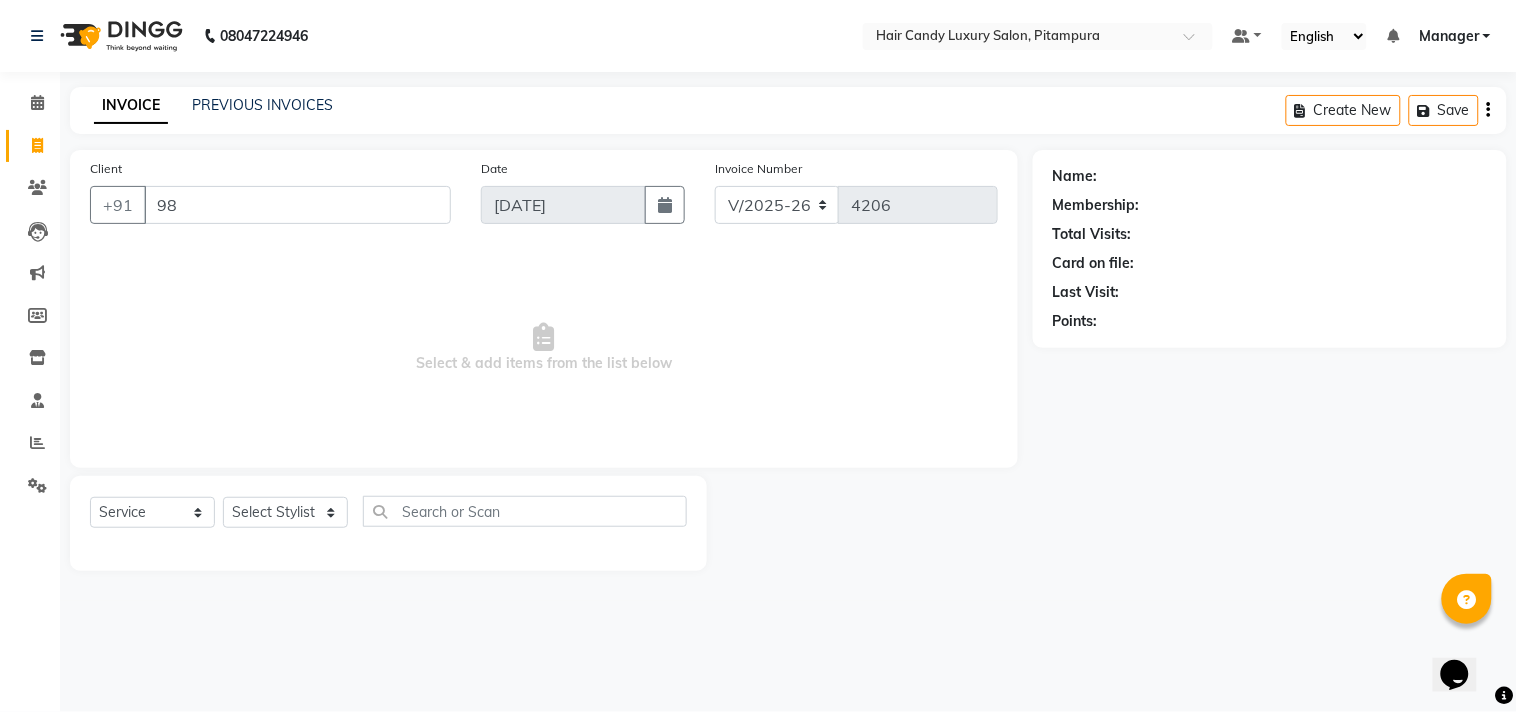 type on "9" 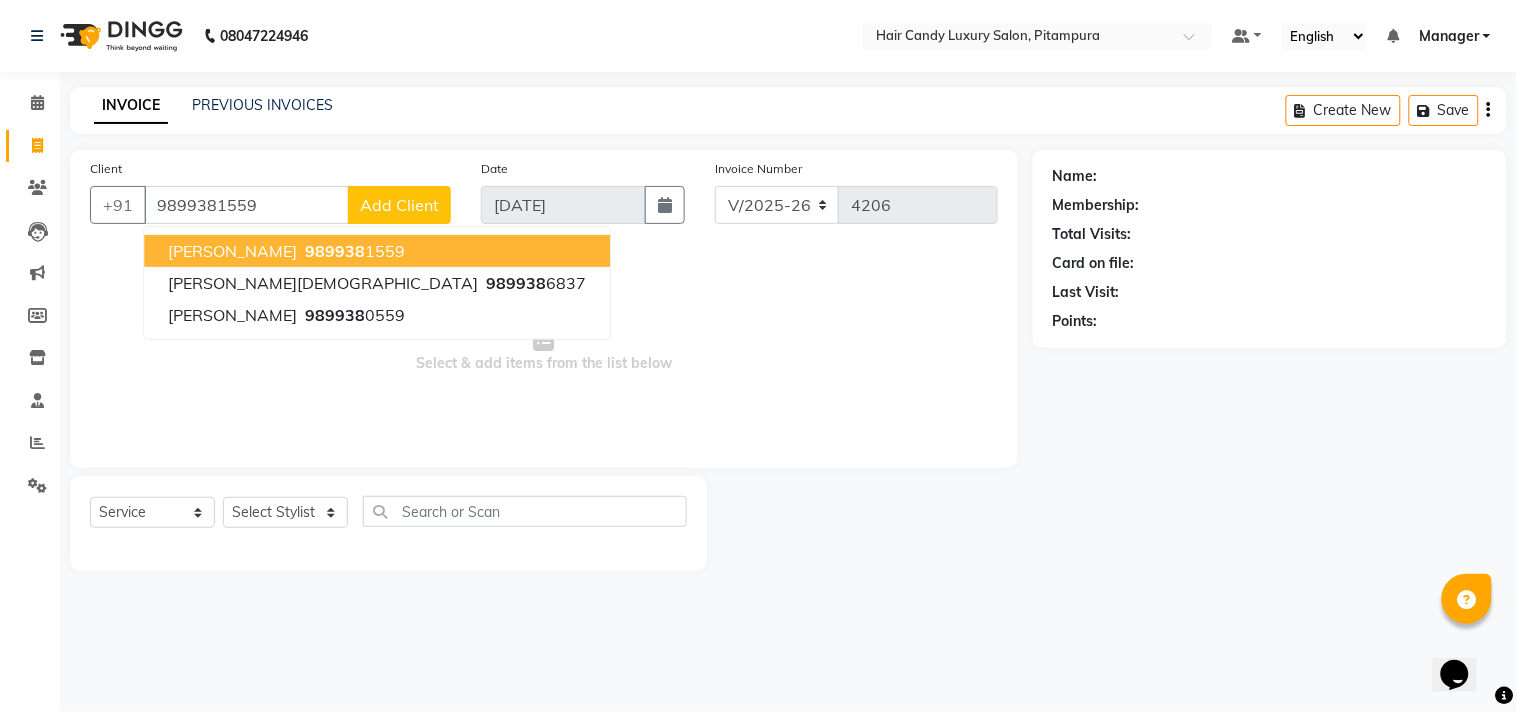 type on "9899381559" 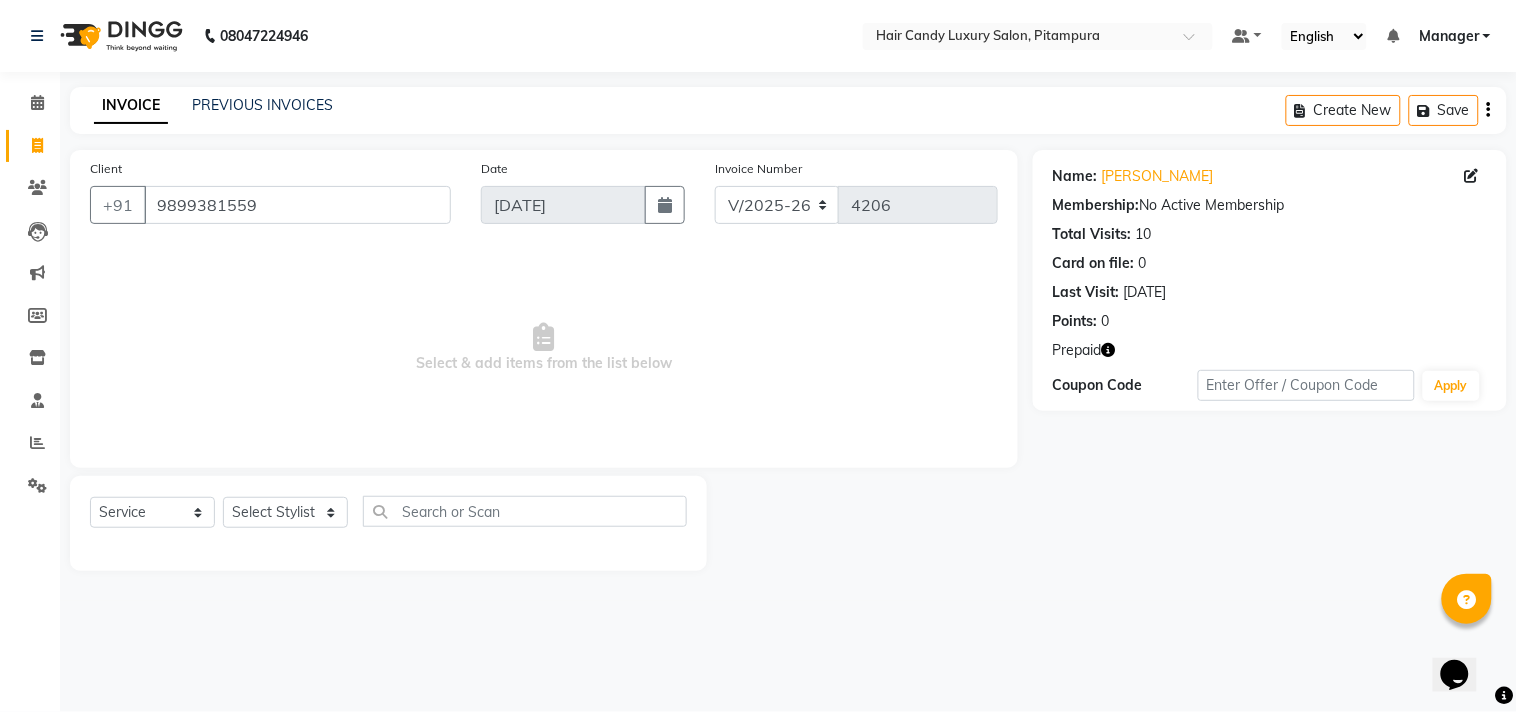 click 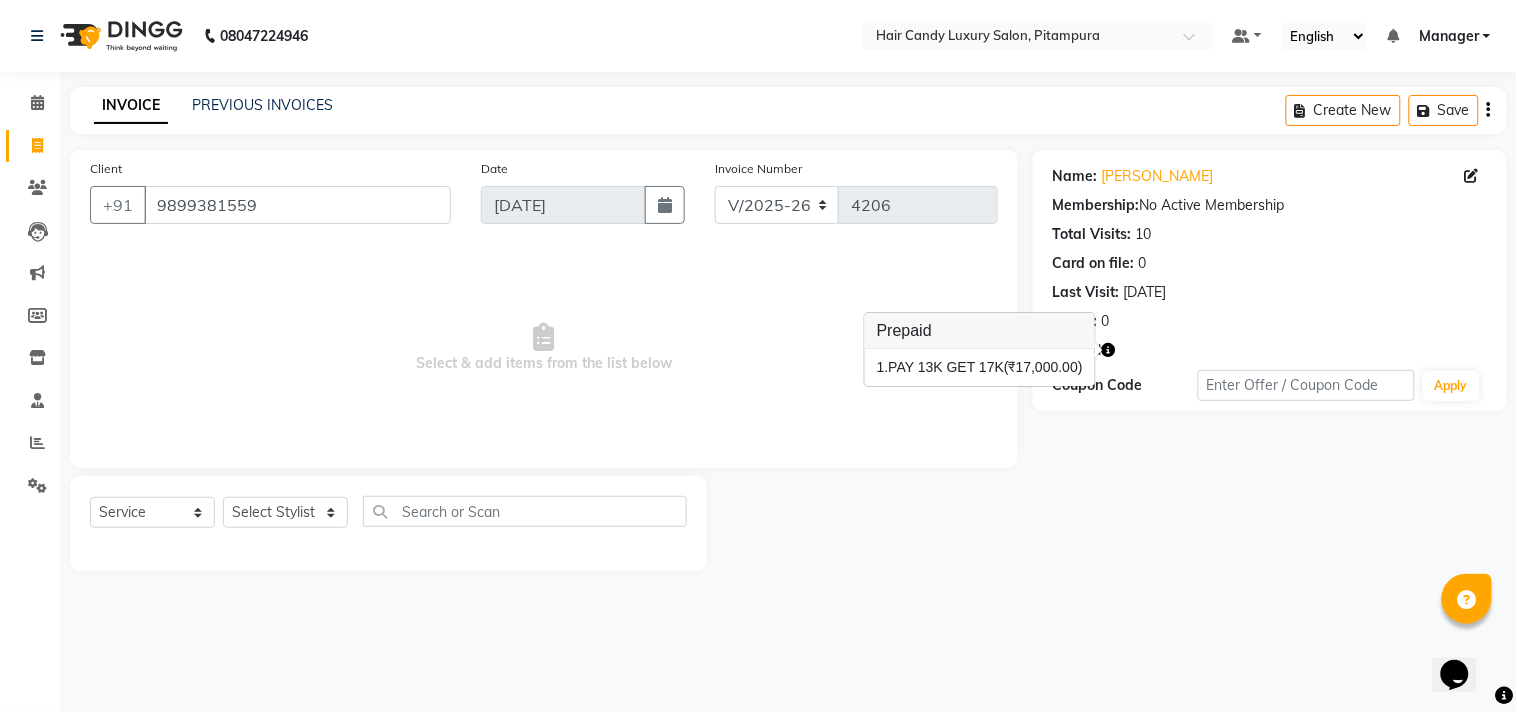 click 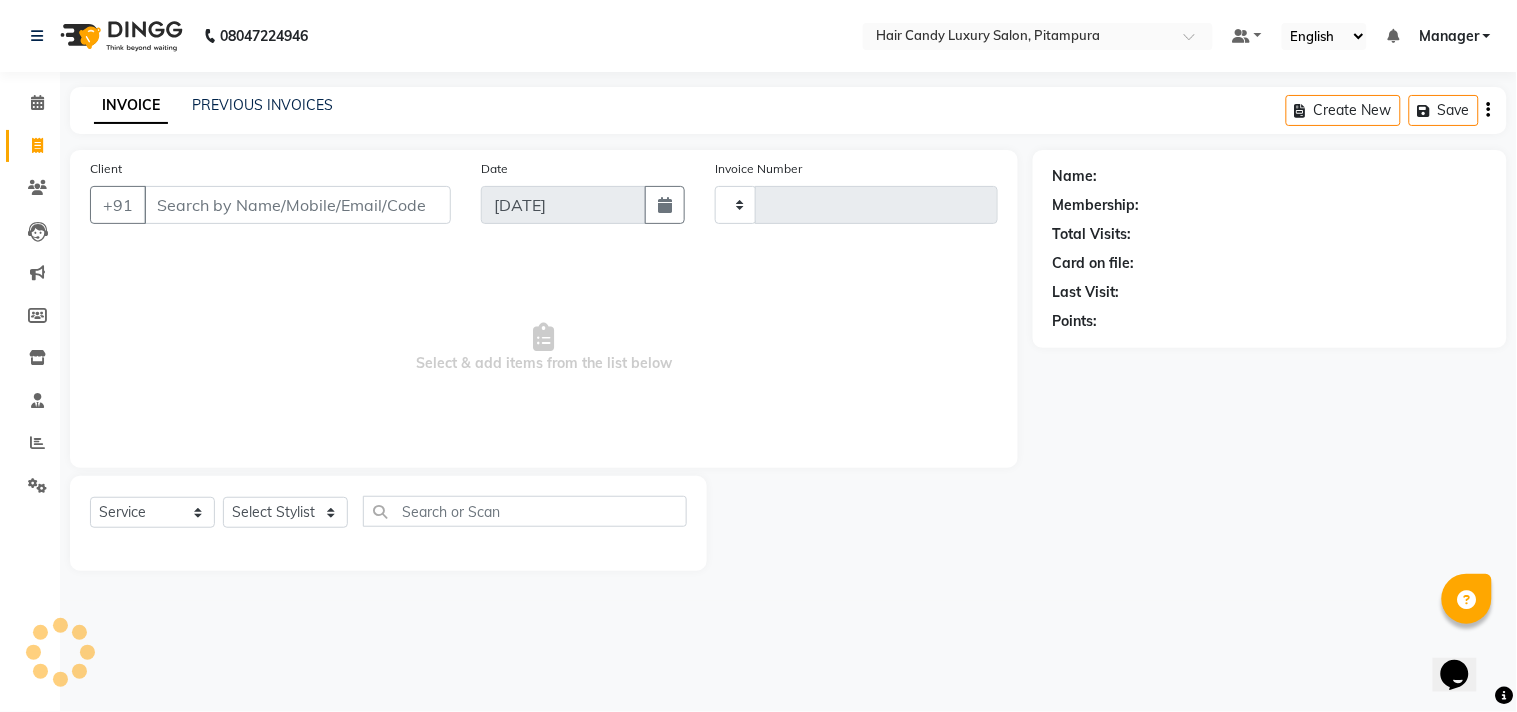 type on "4206" 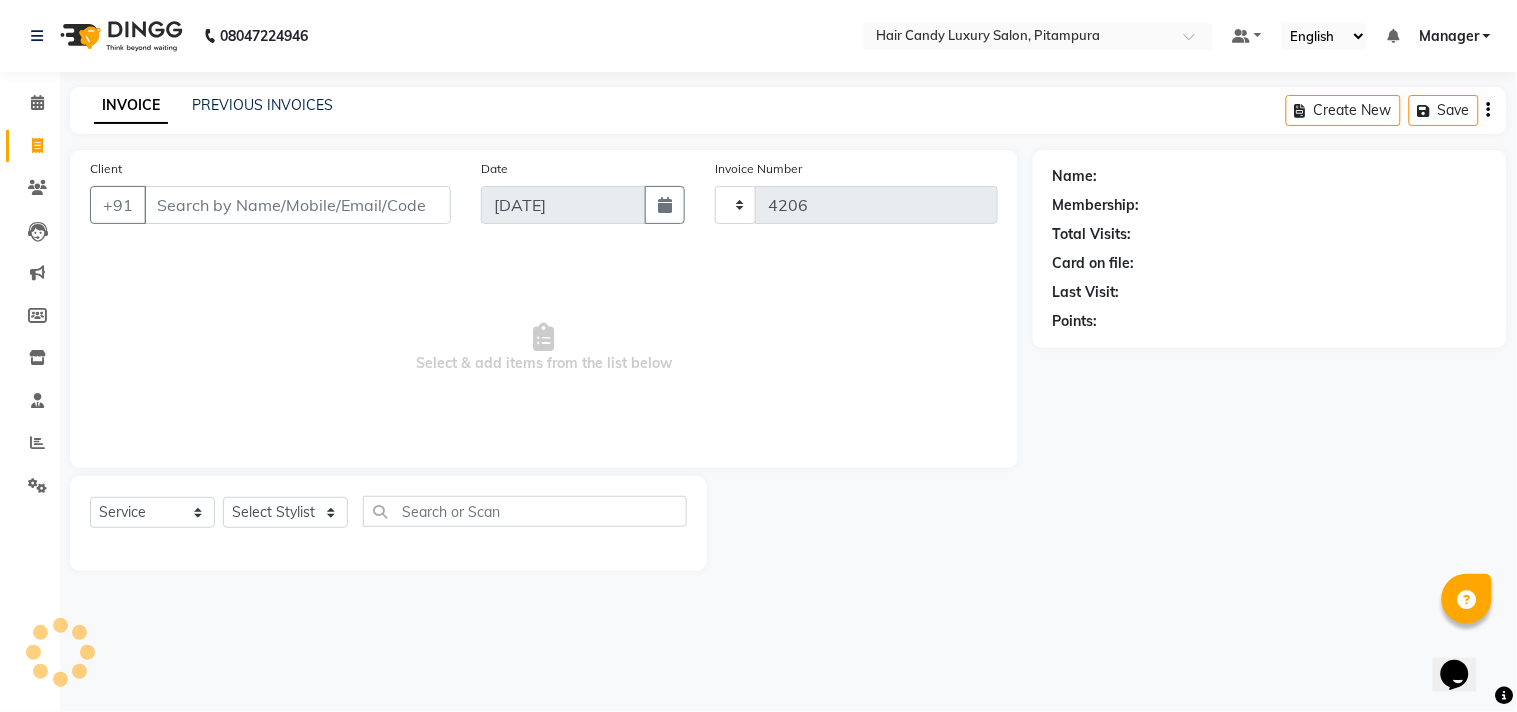 select on "4720" 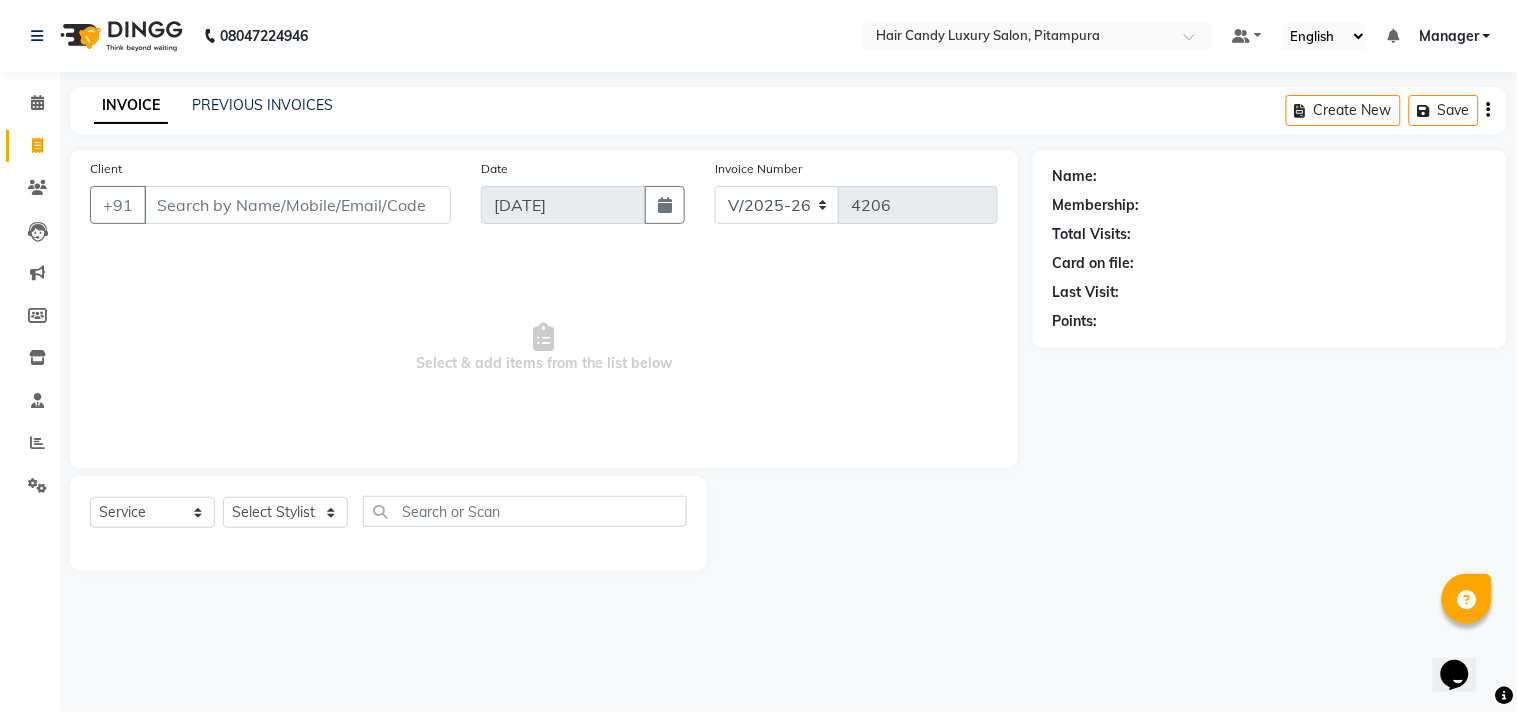 click on "08047224946 Select Location × Hair Candy Luxury Salon, Pitampura Default Panel My Panel English ENGLISH Español العربية मराठी हिंदी ગુજરાતી தமிழ் 中文 Notifications nothing to show Manager Manage Profile Change Password Sign out  Version:3.15.4" 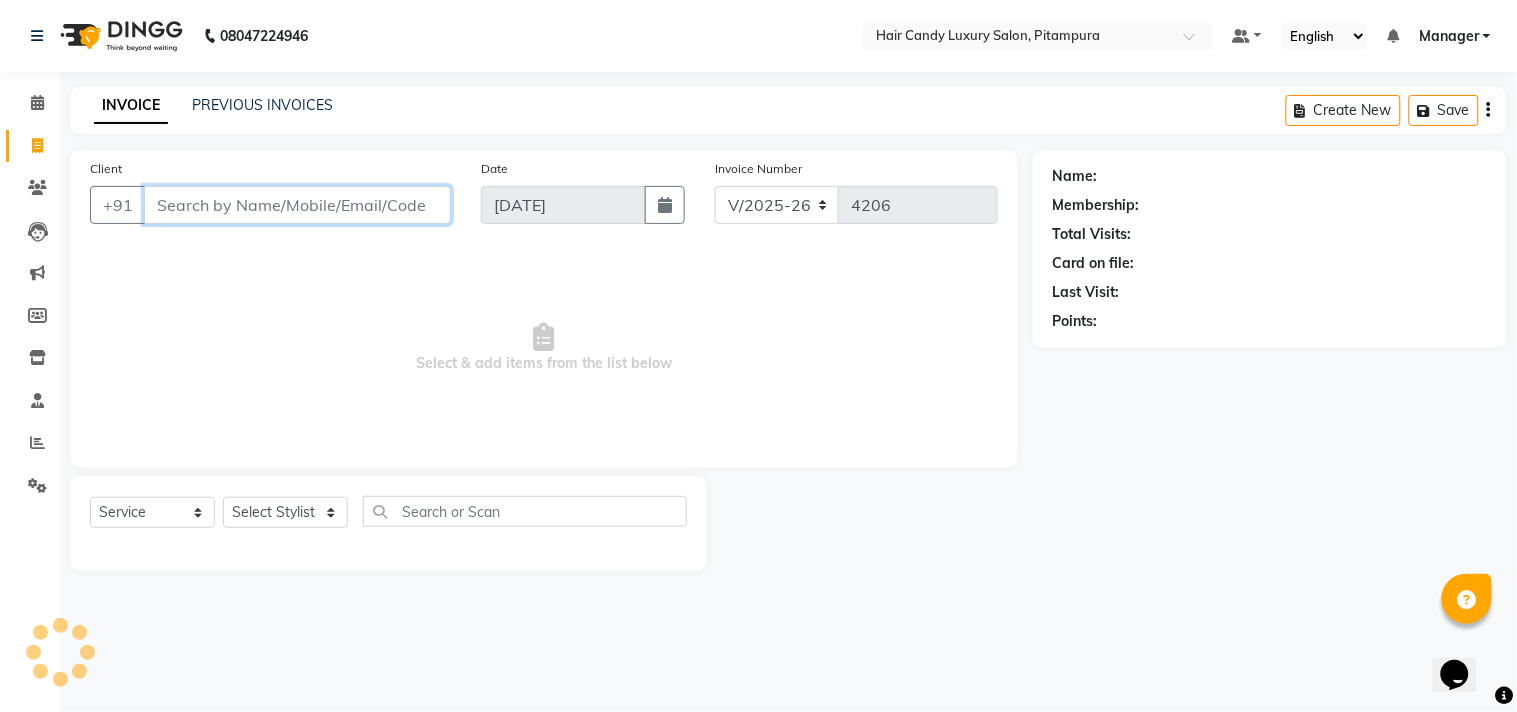 click on "Client" at bounding box center [297, 205] 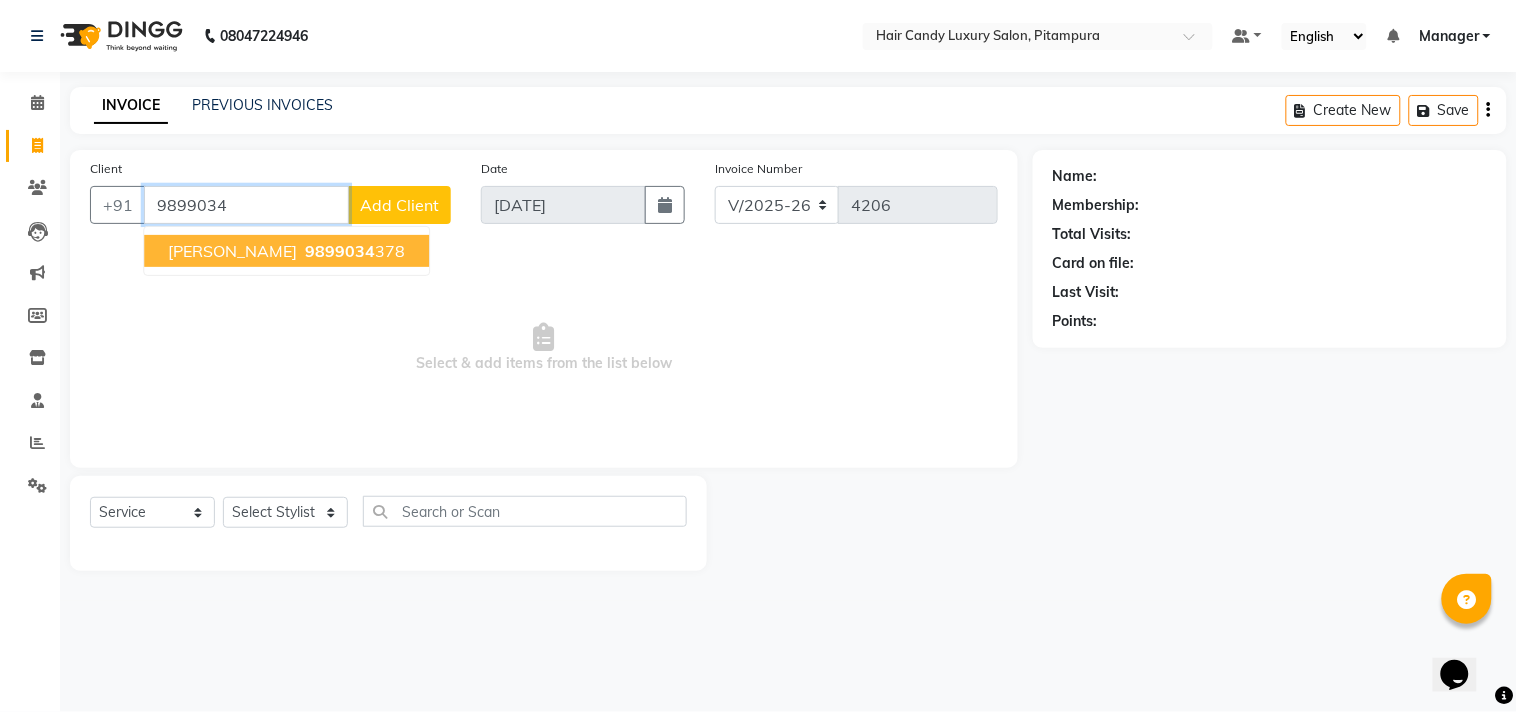 click on "9899034" at bounding box center [340, 251] 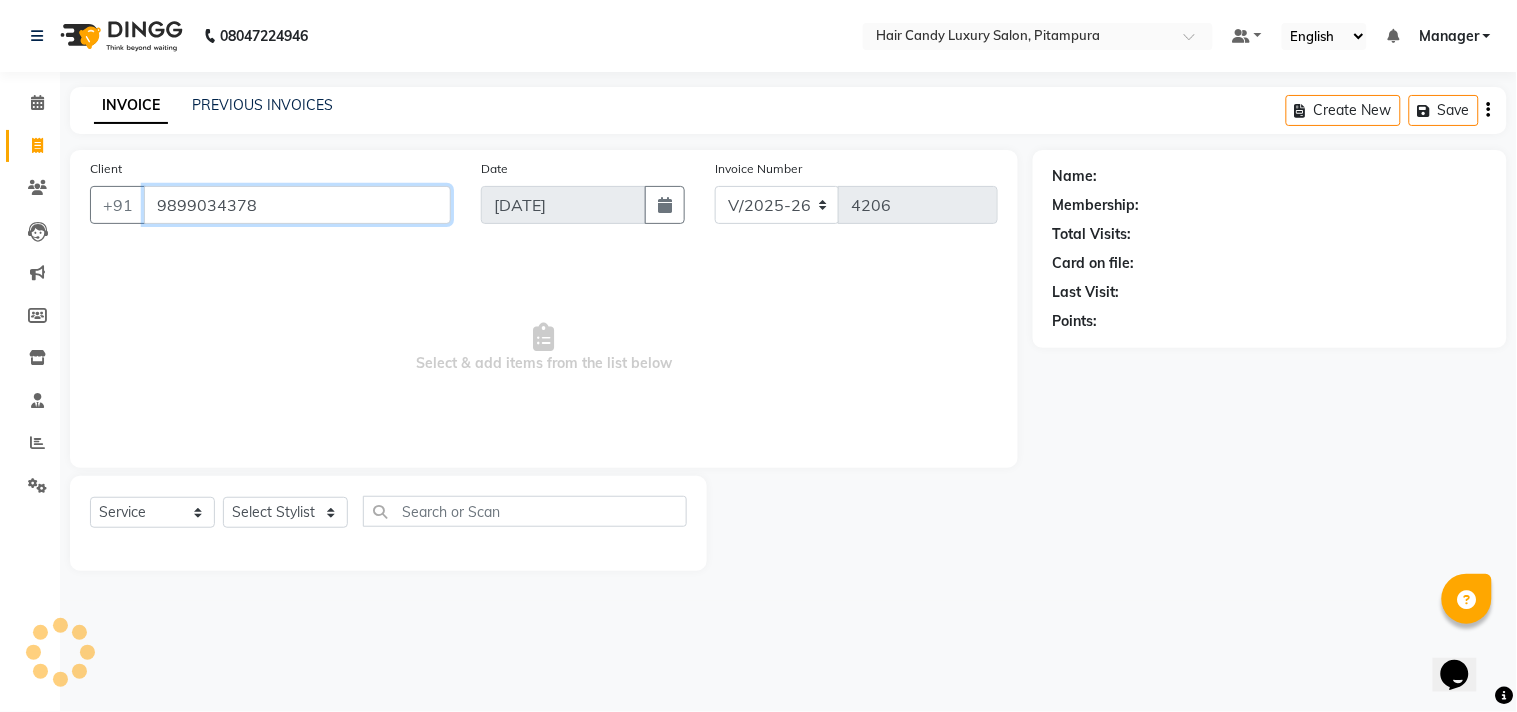 type on "9899034378" 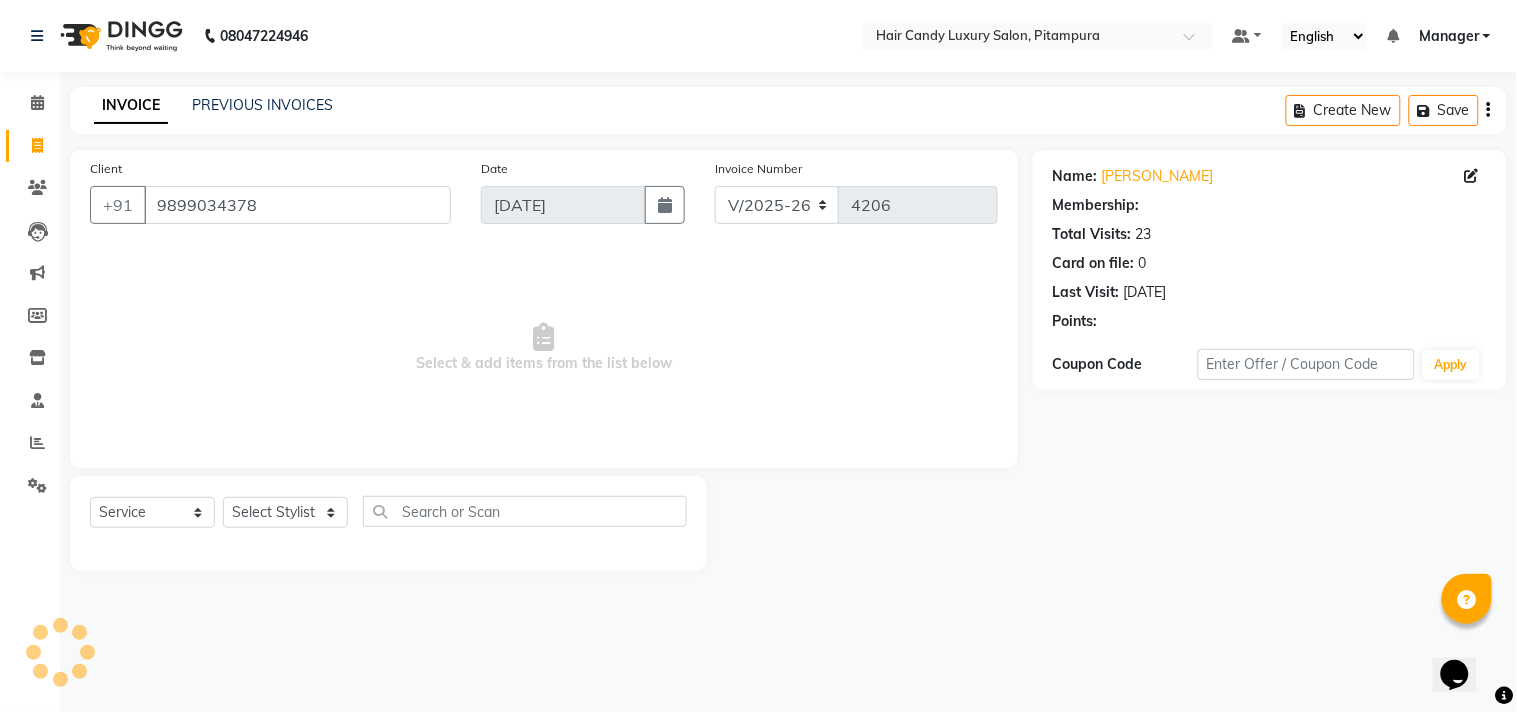 select on "1: Object" 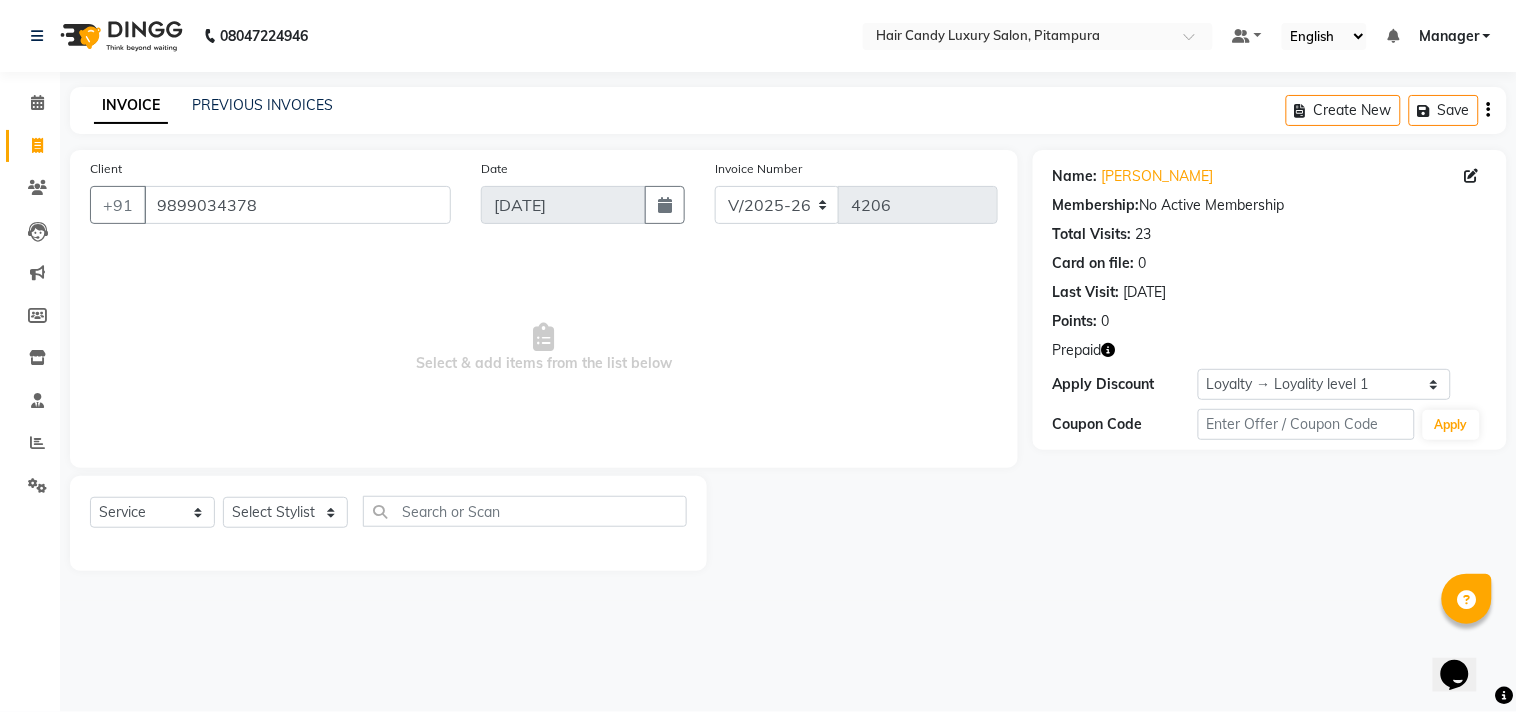 click 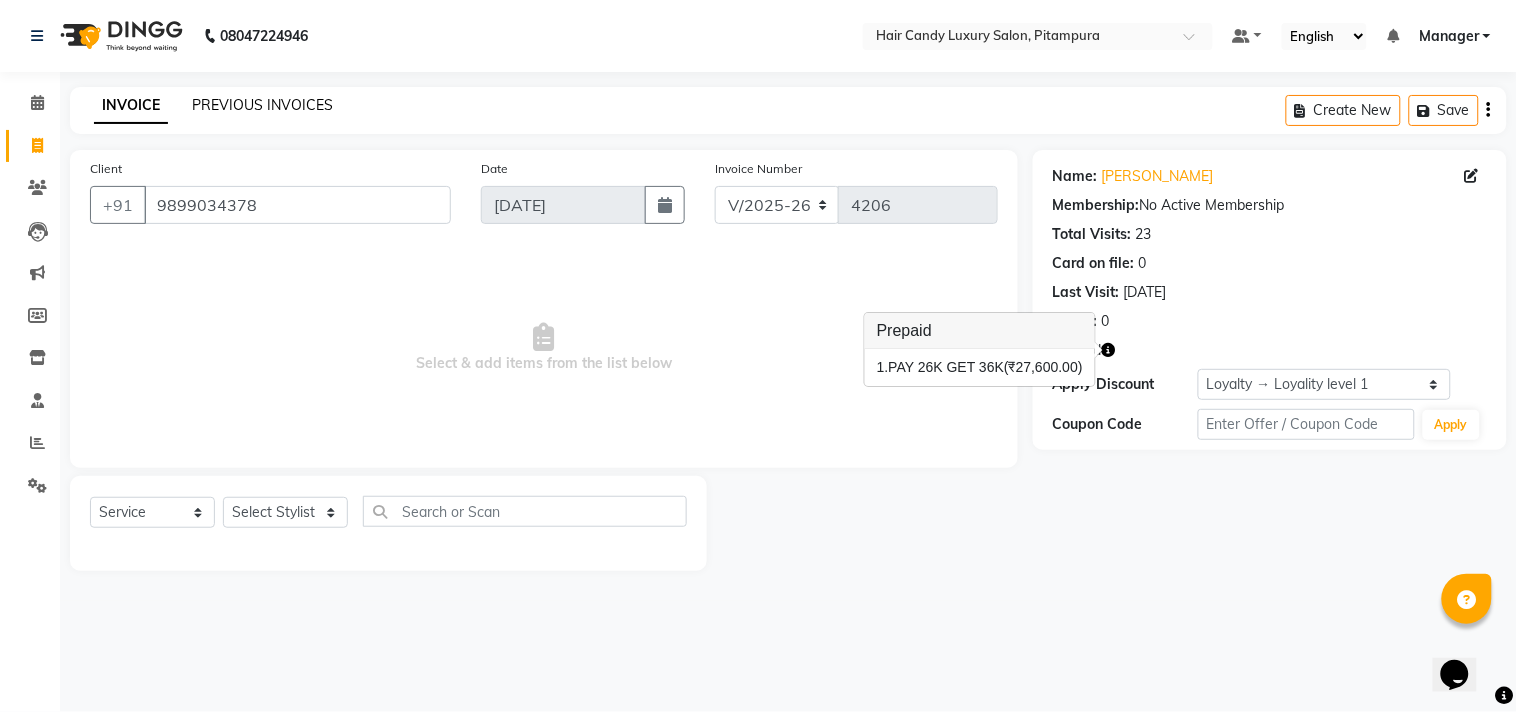 click on "PREVIOUS INVOICES" 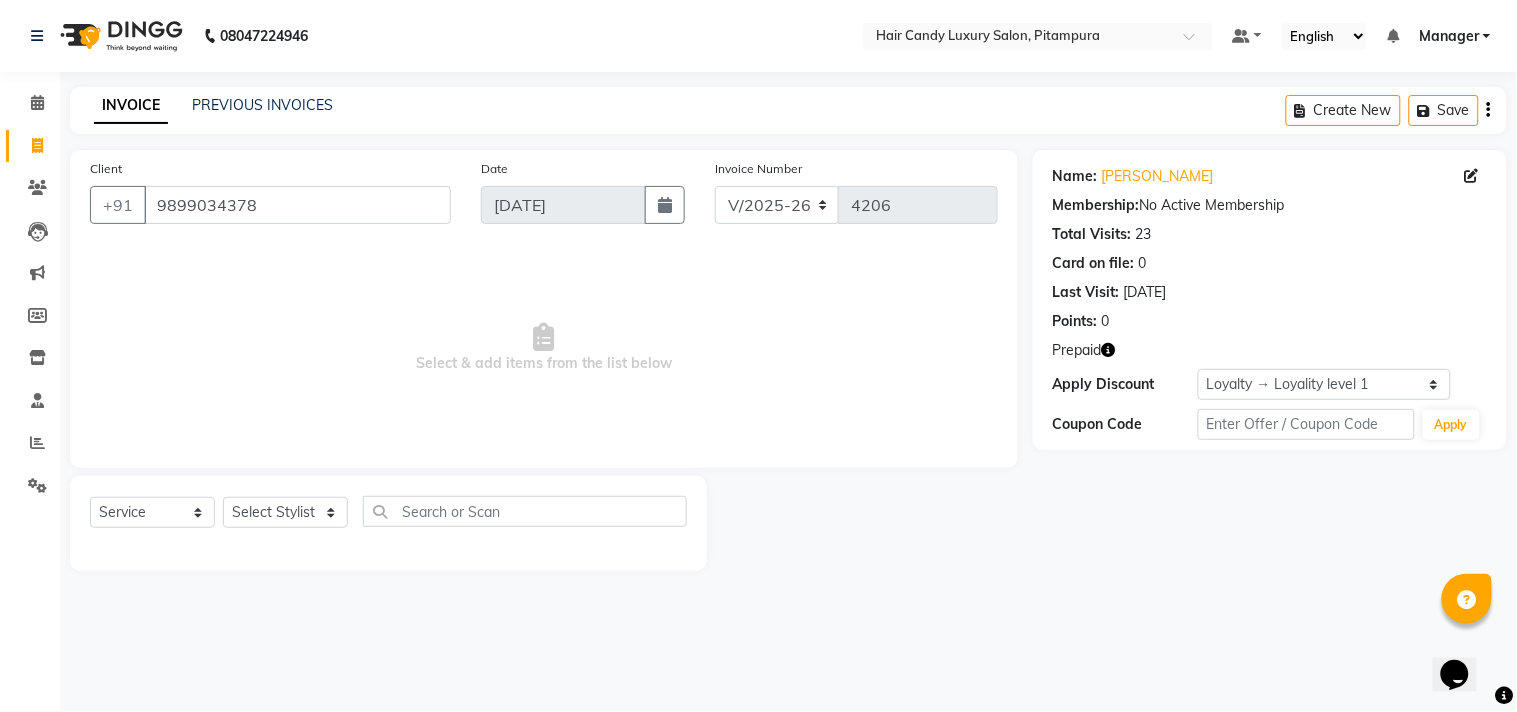 click on "INVOICE" 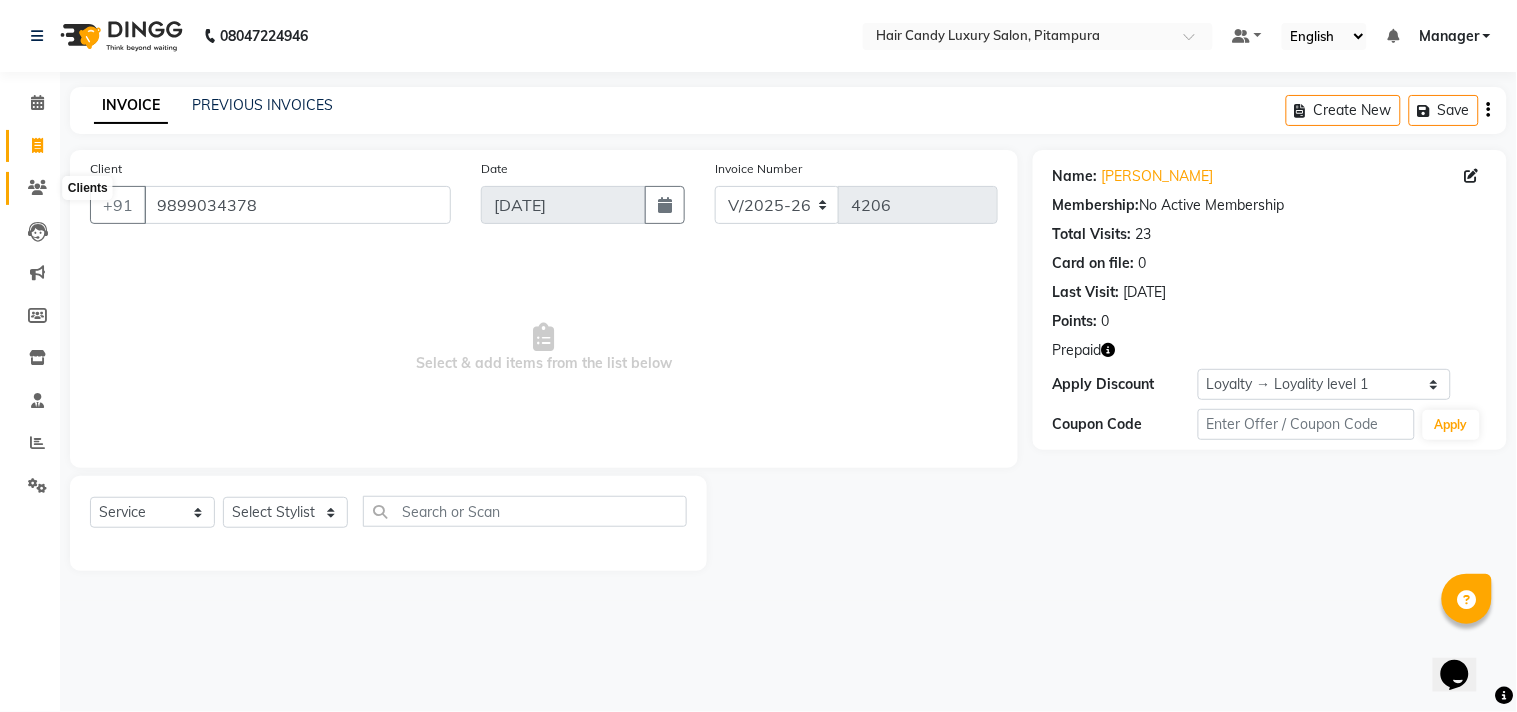 click 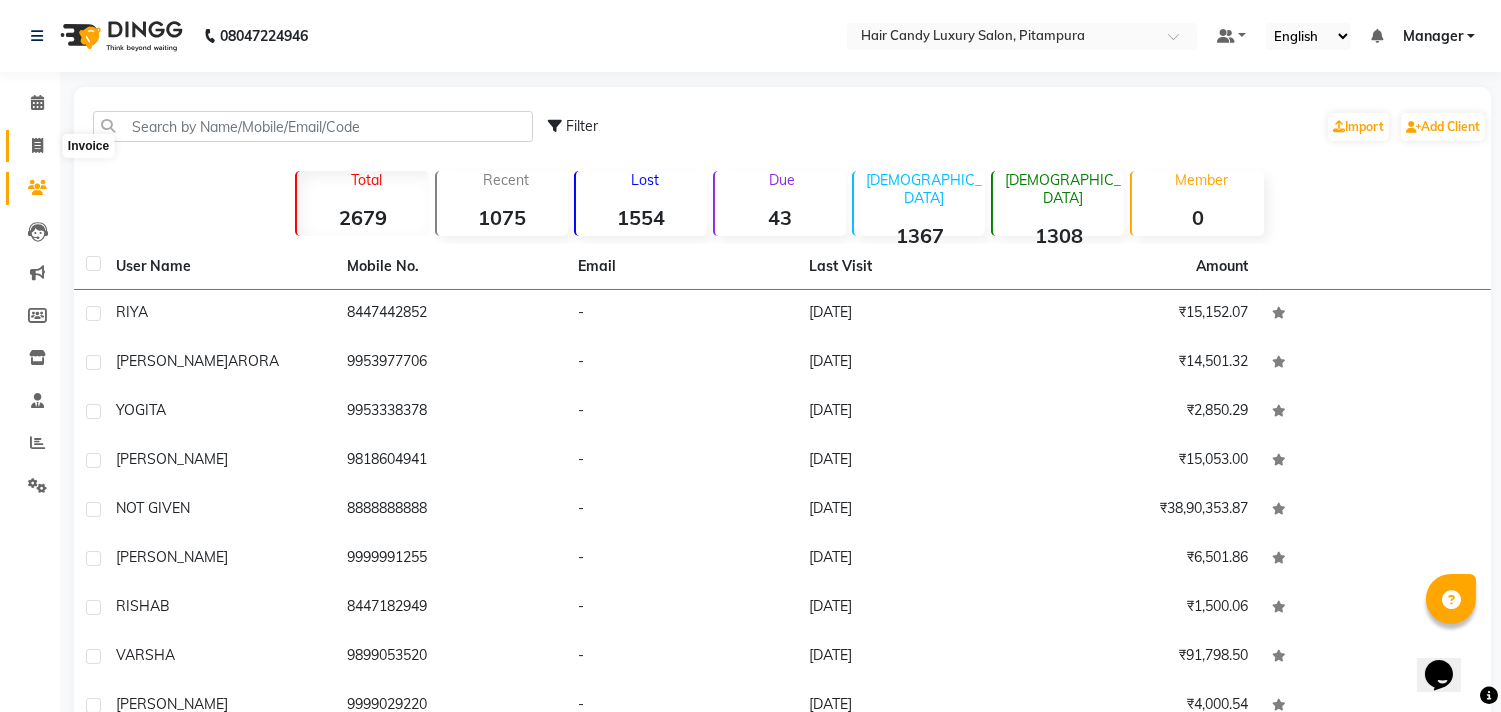 click 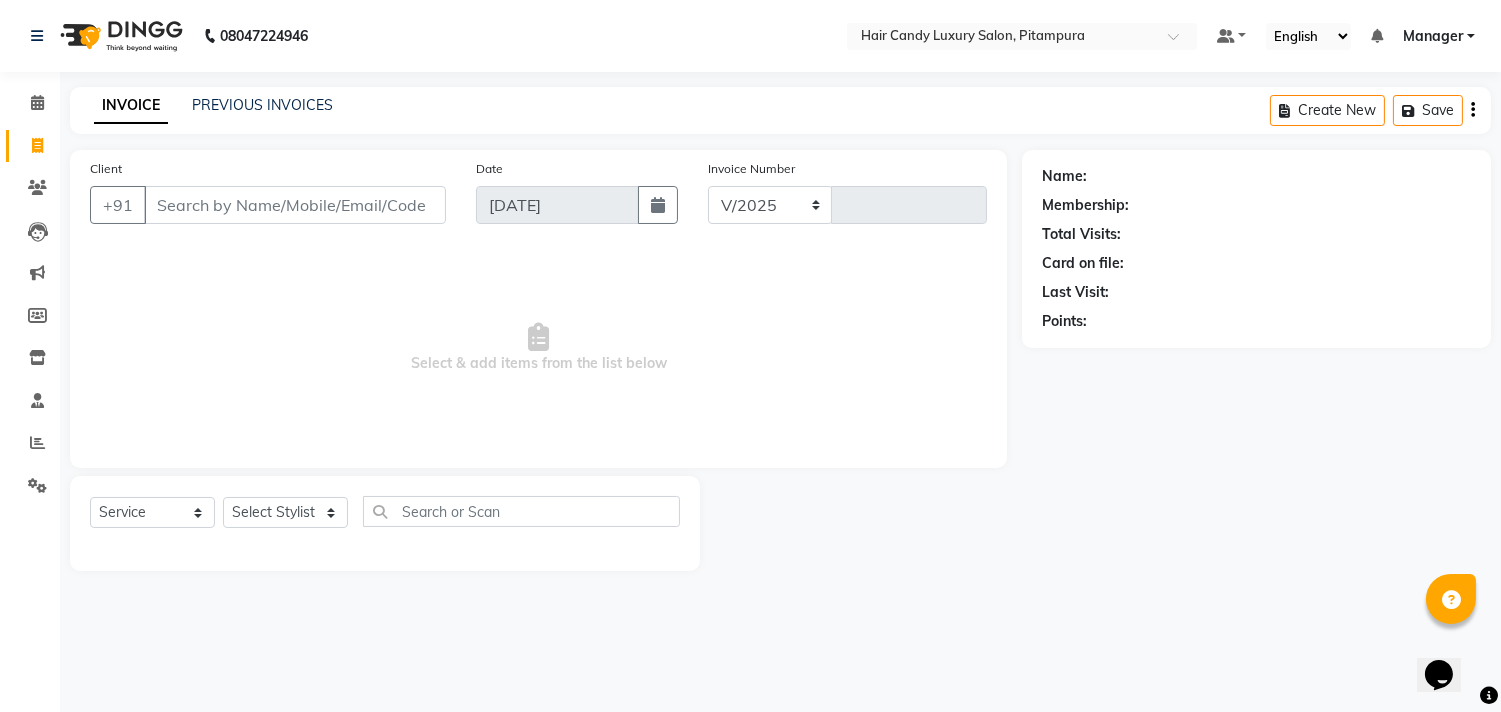 select on "4720" 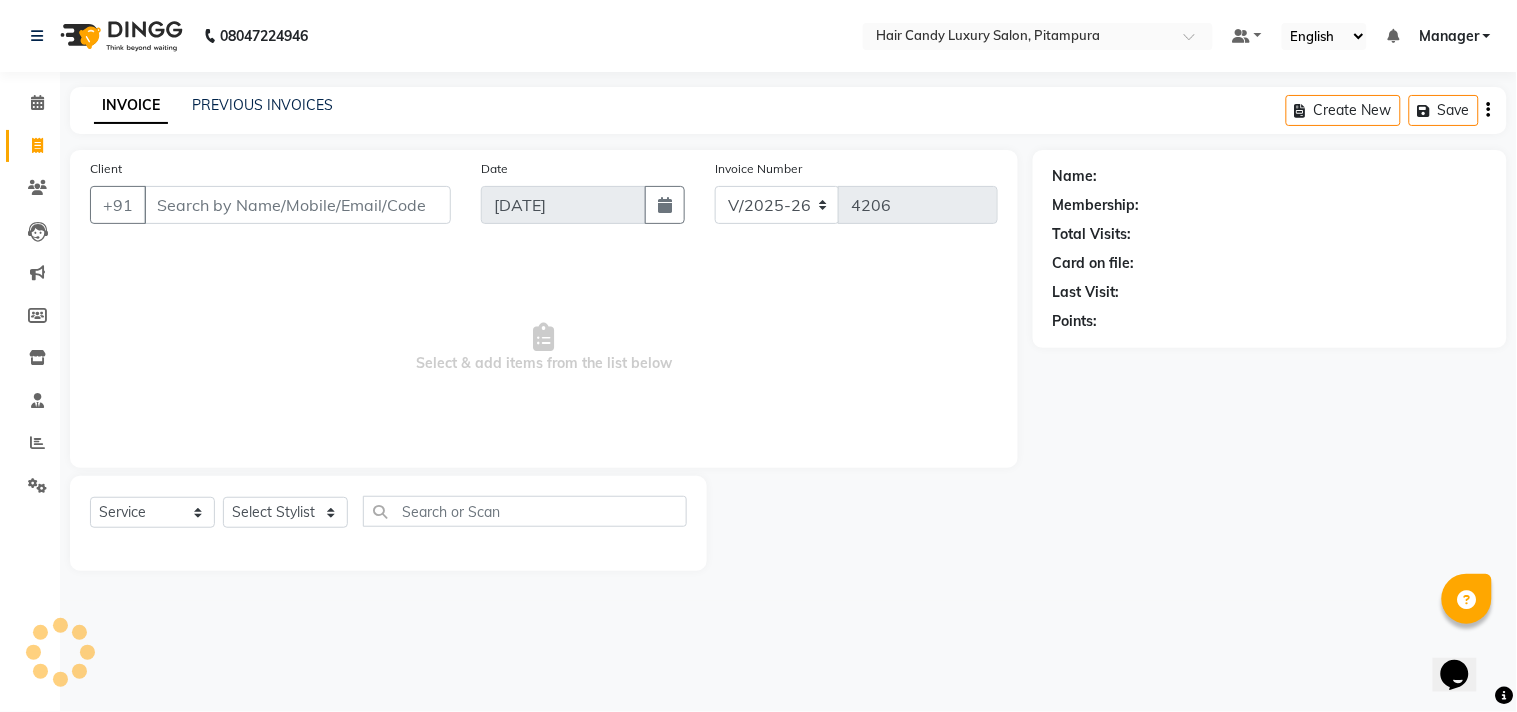 click on "Client" at bounding box center (297, 205) 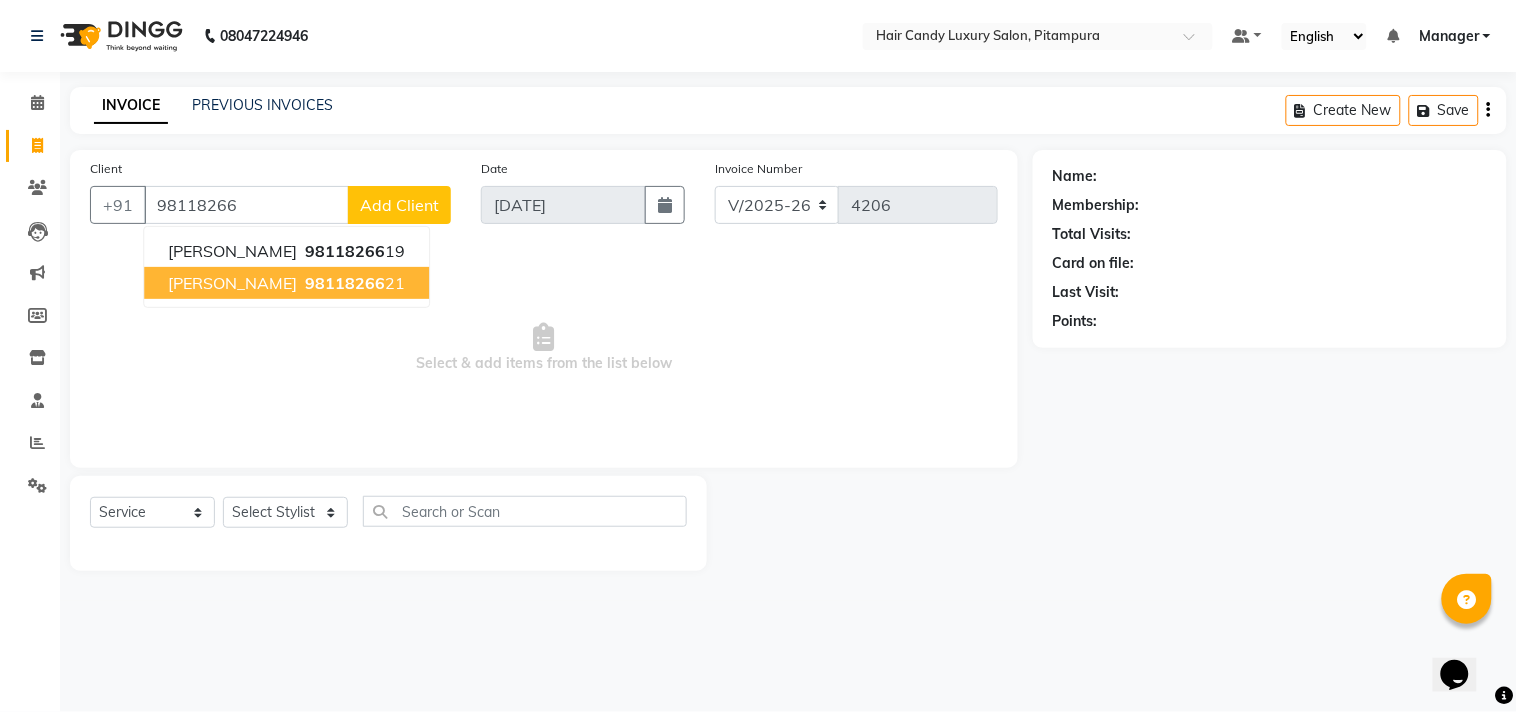 click on "98118266" at bounding box center [345, 283] 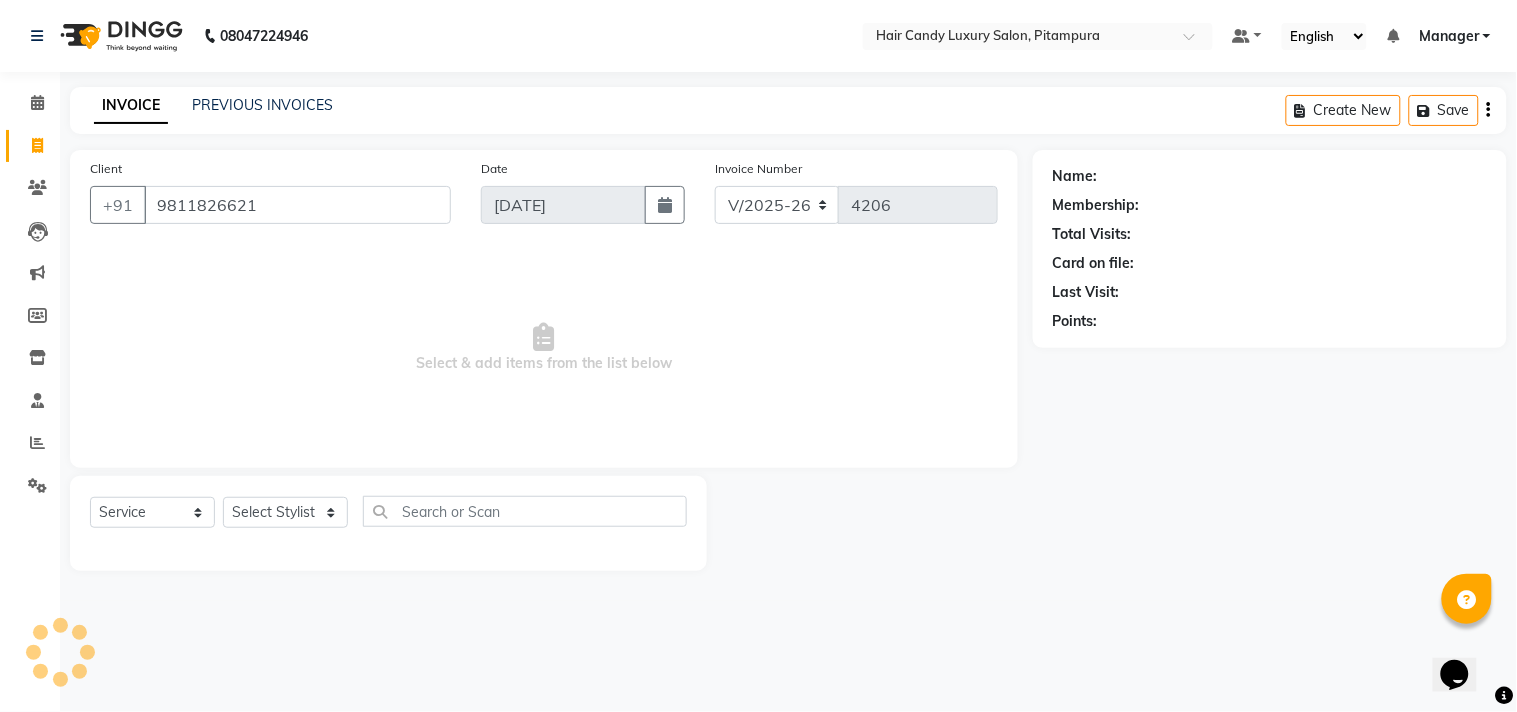 type on "9811826621" 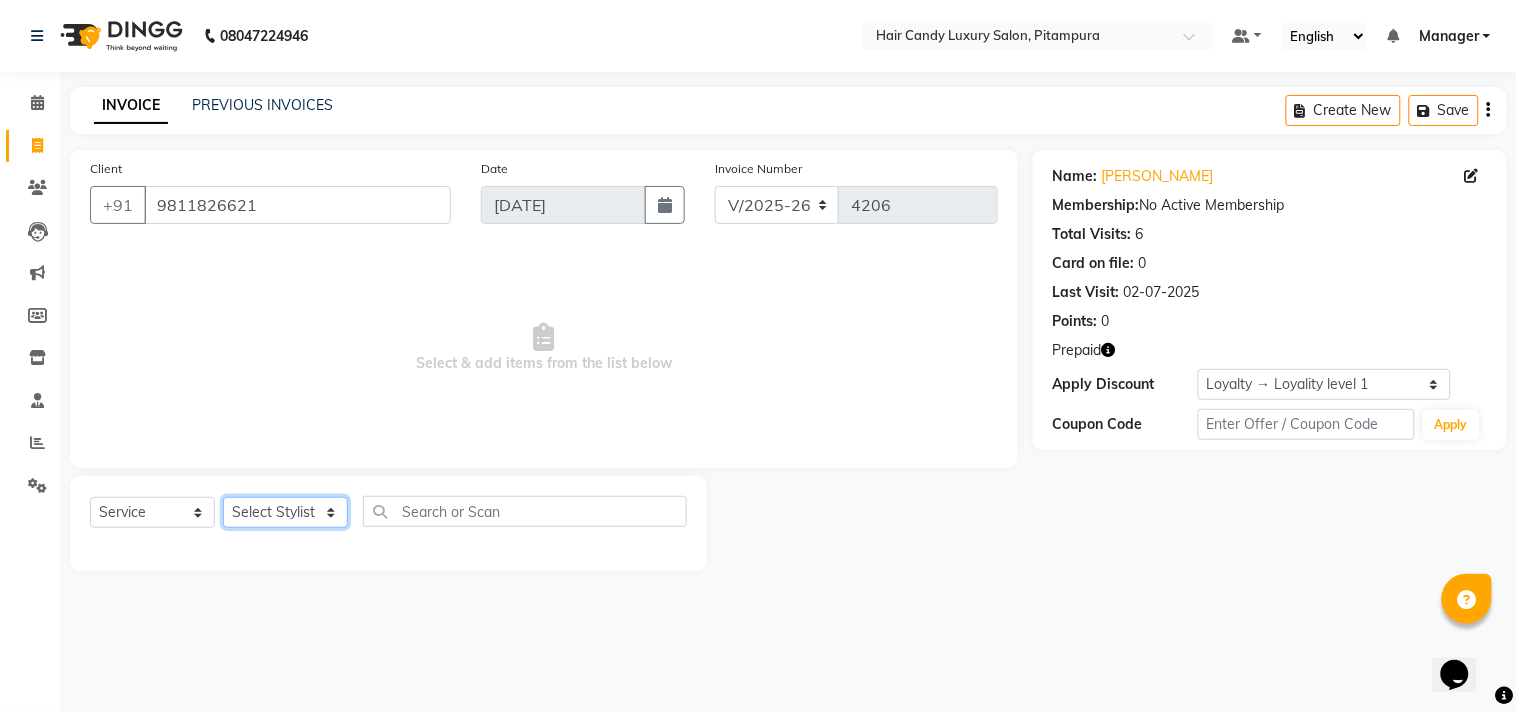 click on "Select Stylist Aarif Arman Arshad  ARSHAD SALMANI ASHU FAIZ gaurav Hanish harshit Jack  karishma KAVITA kunal Manager MANNU Mukim  pinki preeti Raghav  RASHMI RAVI RITIK SAHIL sawan SHALINI SHARUKH SHWETA  VEER Vijay  vijay tiwari ZAID" 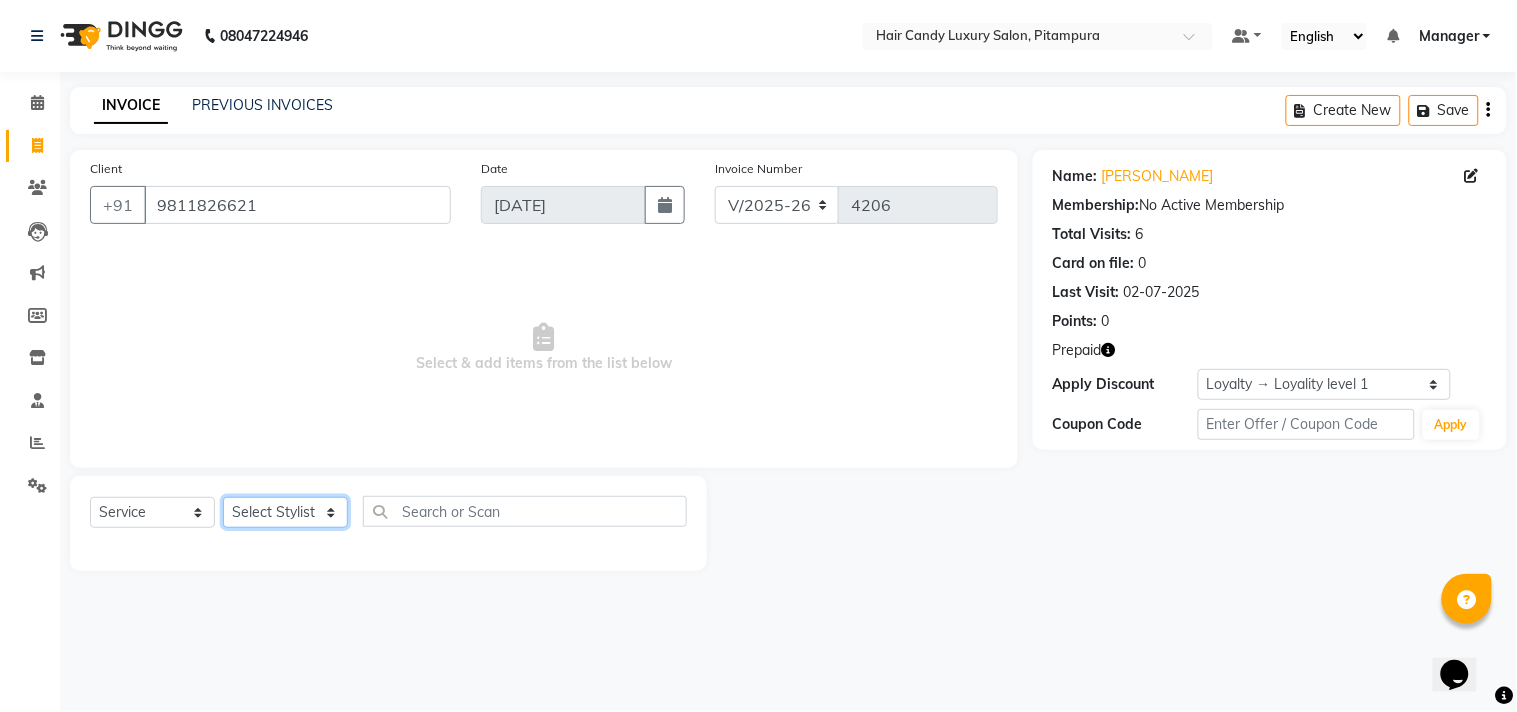 select on "54111" 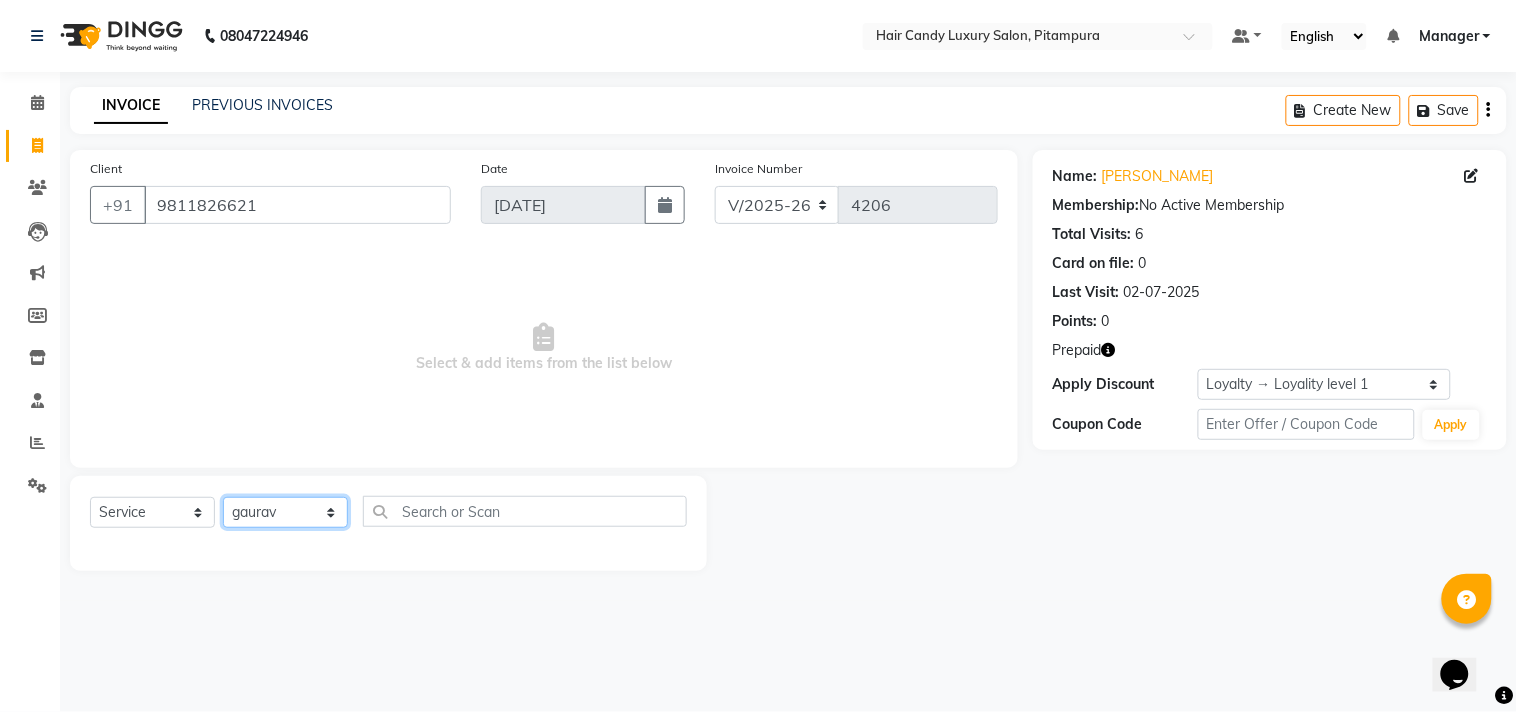 click on "Select Stylist Aarif Arman Arshad  ARSHAD SALMANI ASHU FAIZ gaurav Hanish harshit Jack  karishma KAVITA kunal Manager MANNU Mukim  pinki preeti Raghav  RASHMI RAVI RITIK SAHIL sawan SHALINI SHARUKH SHWETA  VEER Vijay  vijay tiwari ZAID" 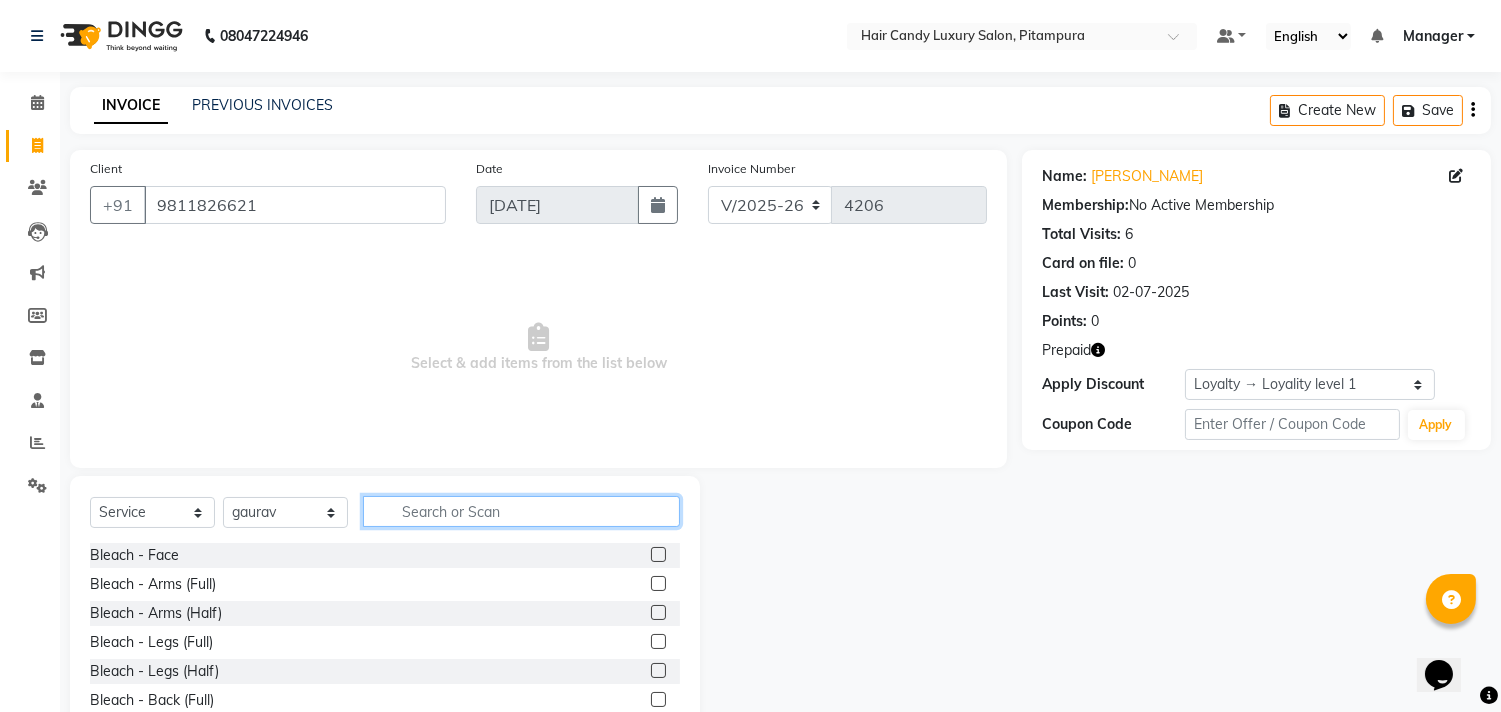 click 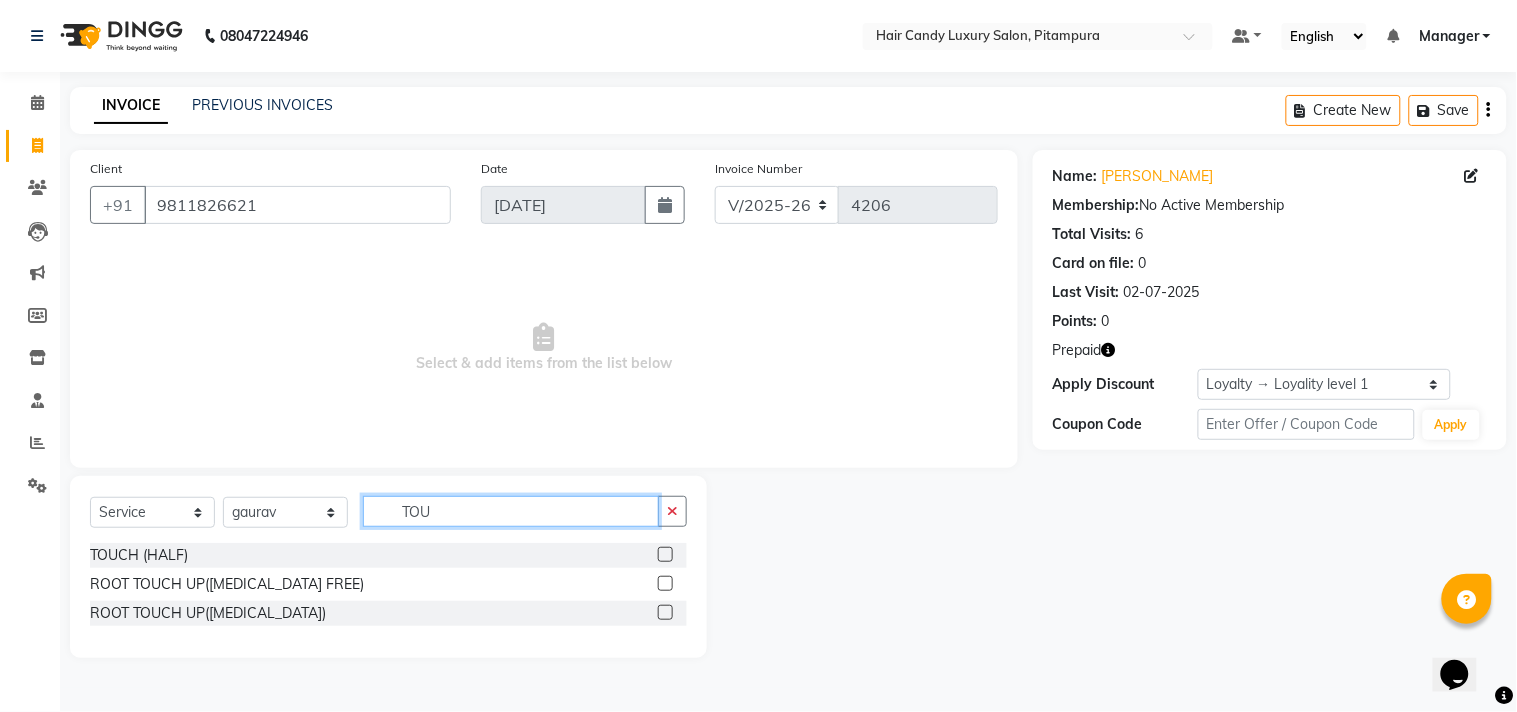 type on "TOU" 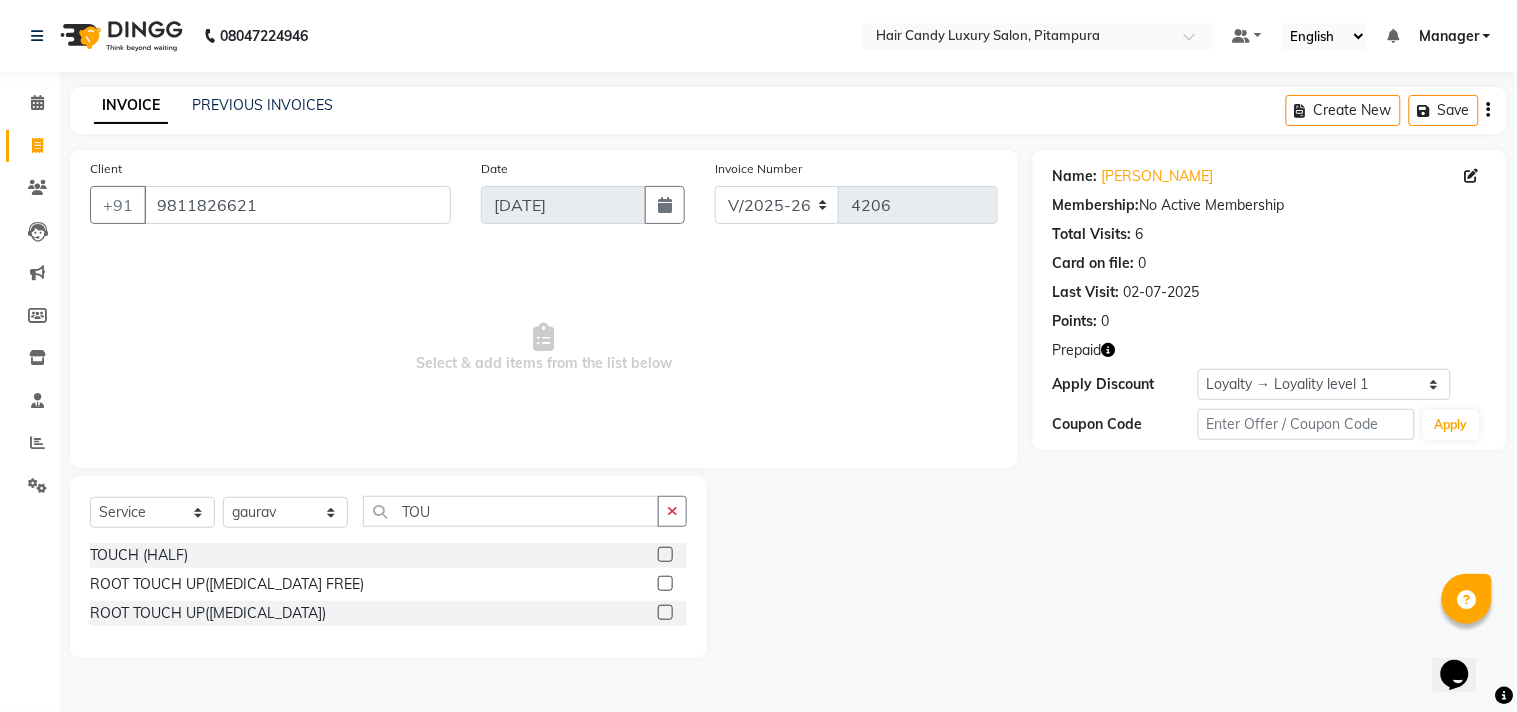 click 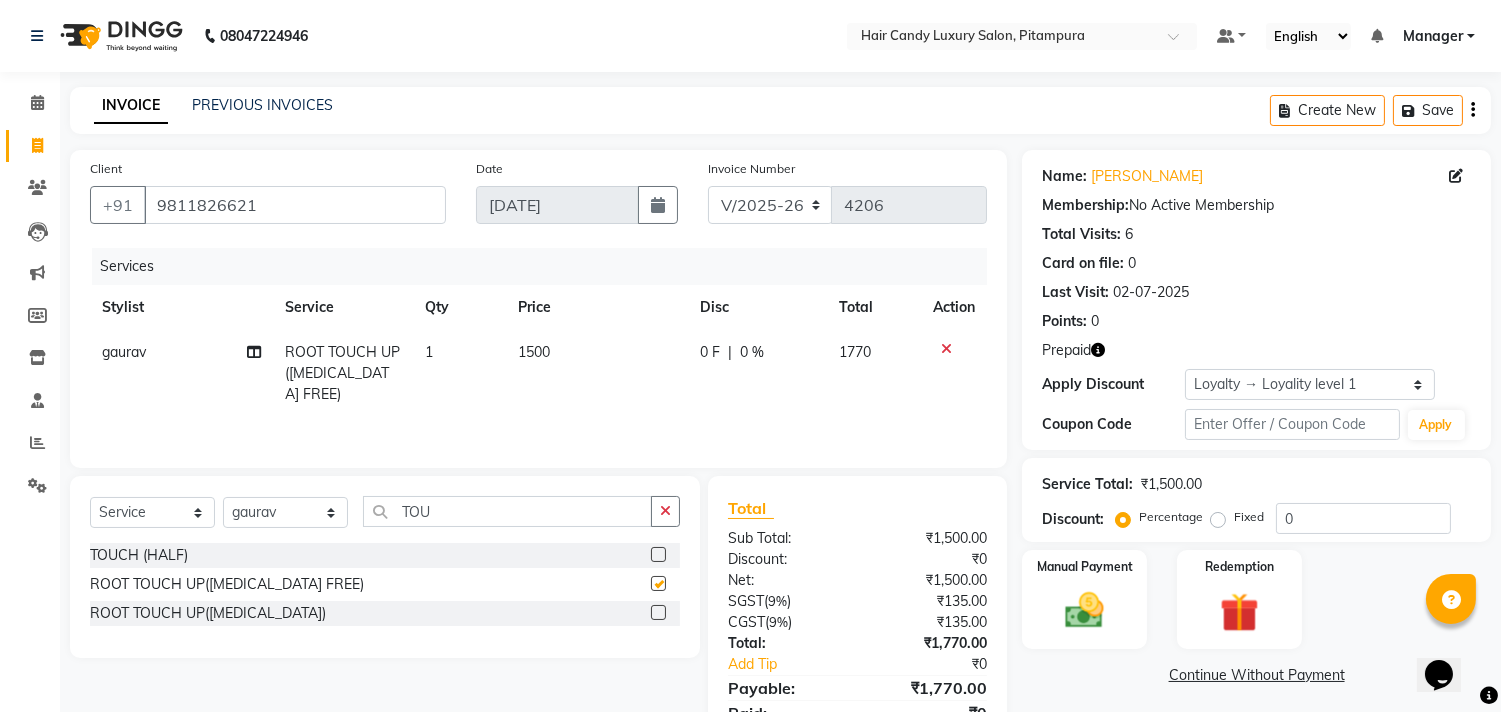 checkbox on "false" 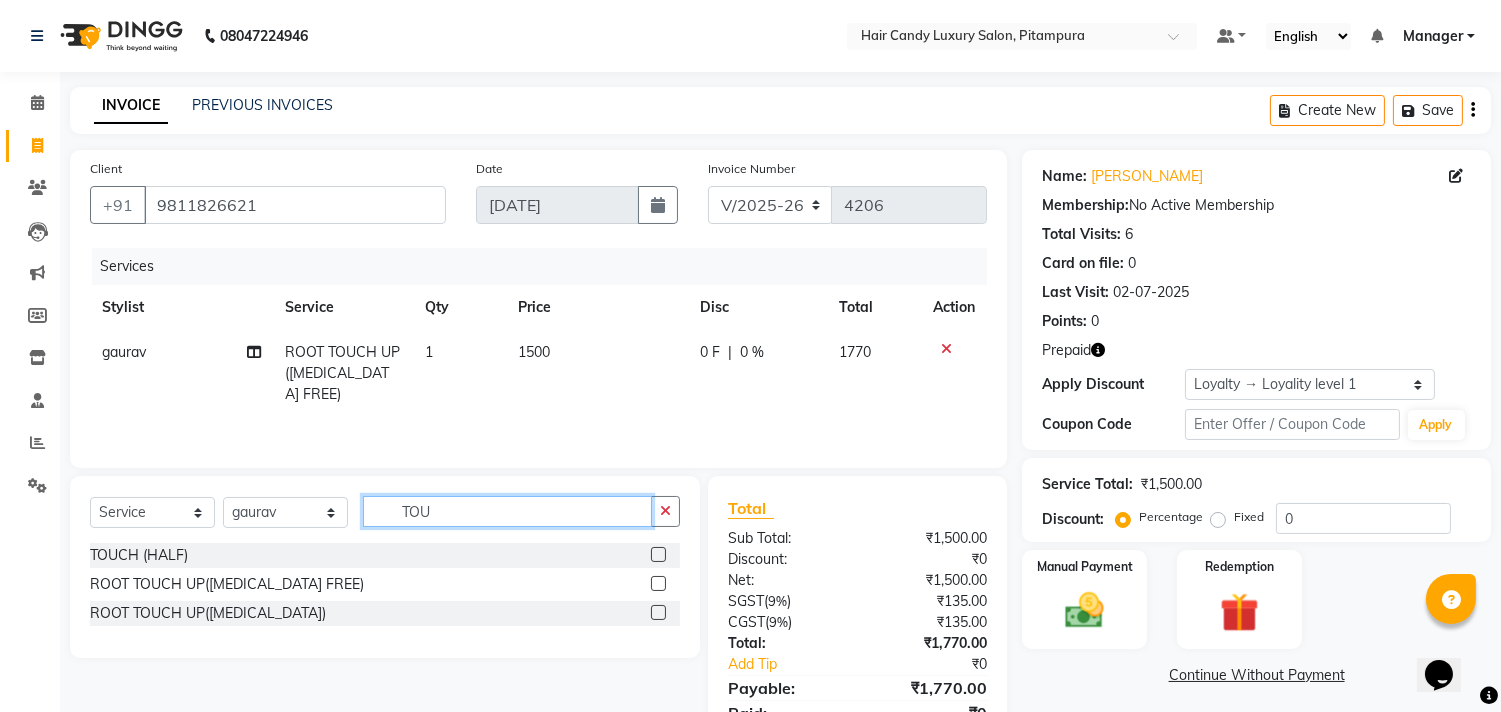 click on "TOU" 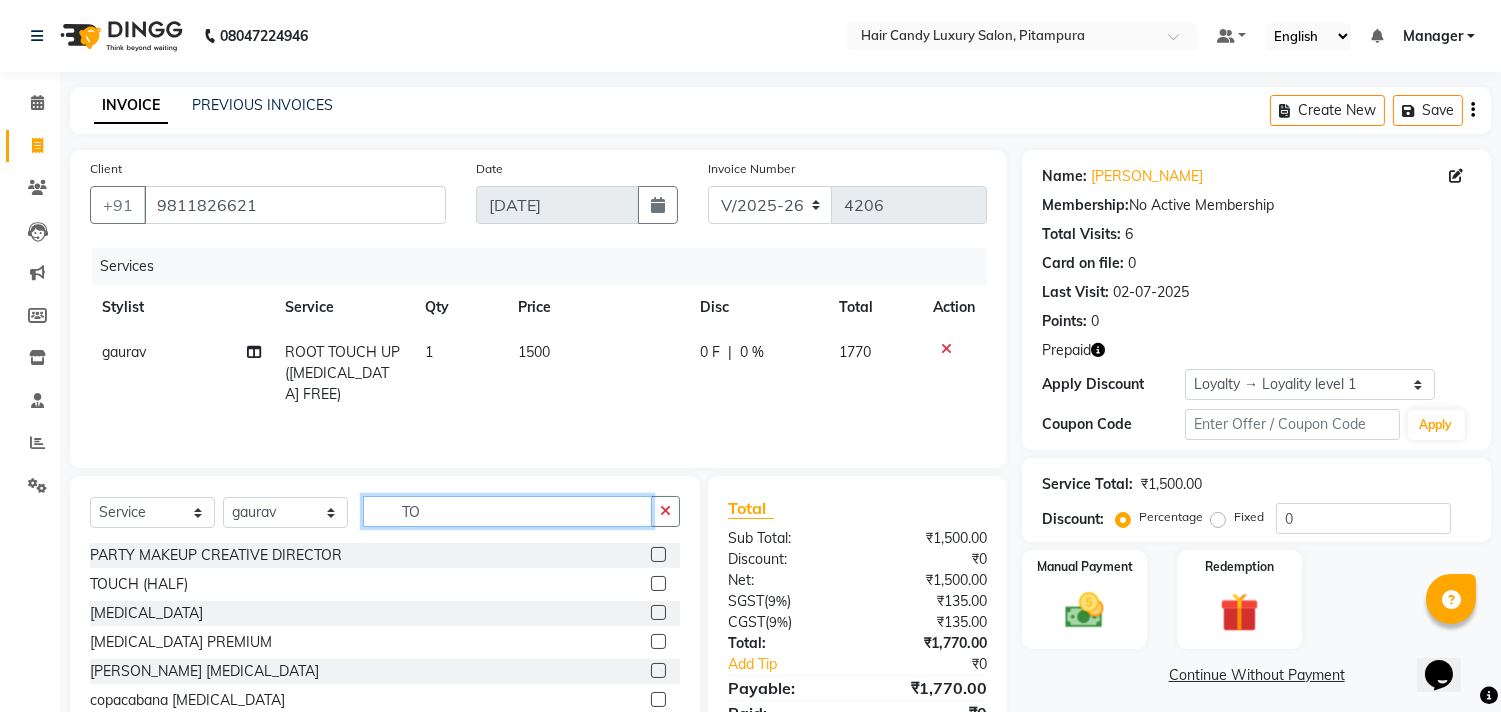 type on "T" 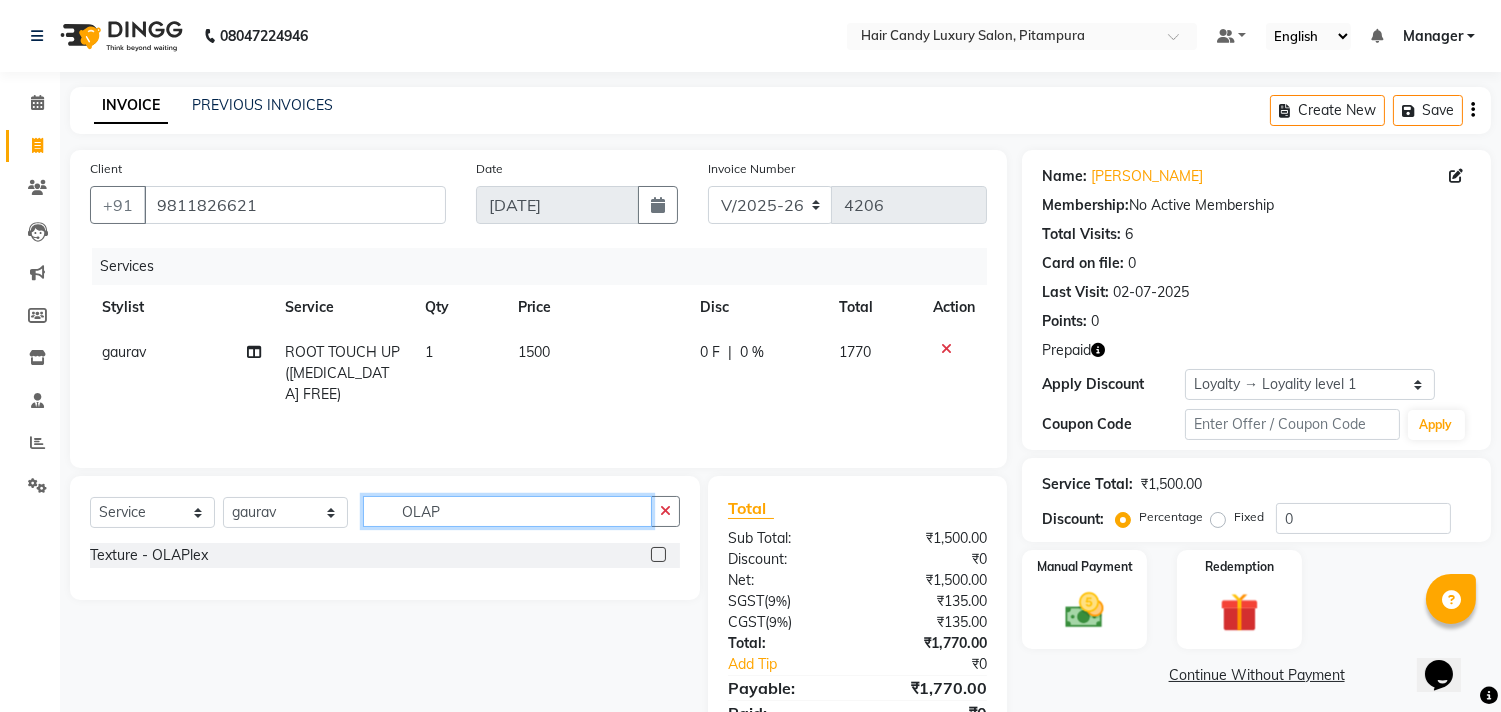 type on "OLAP" 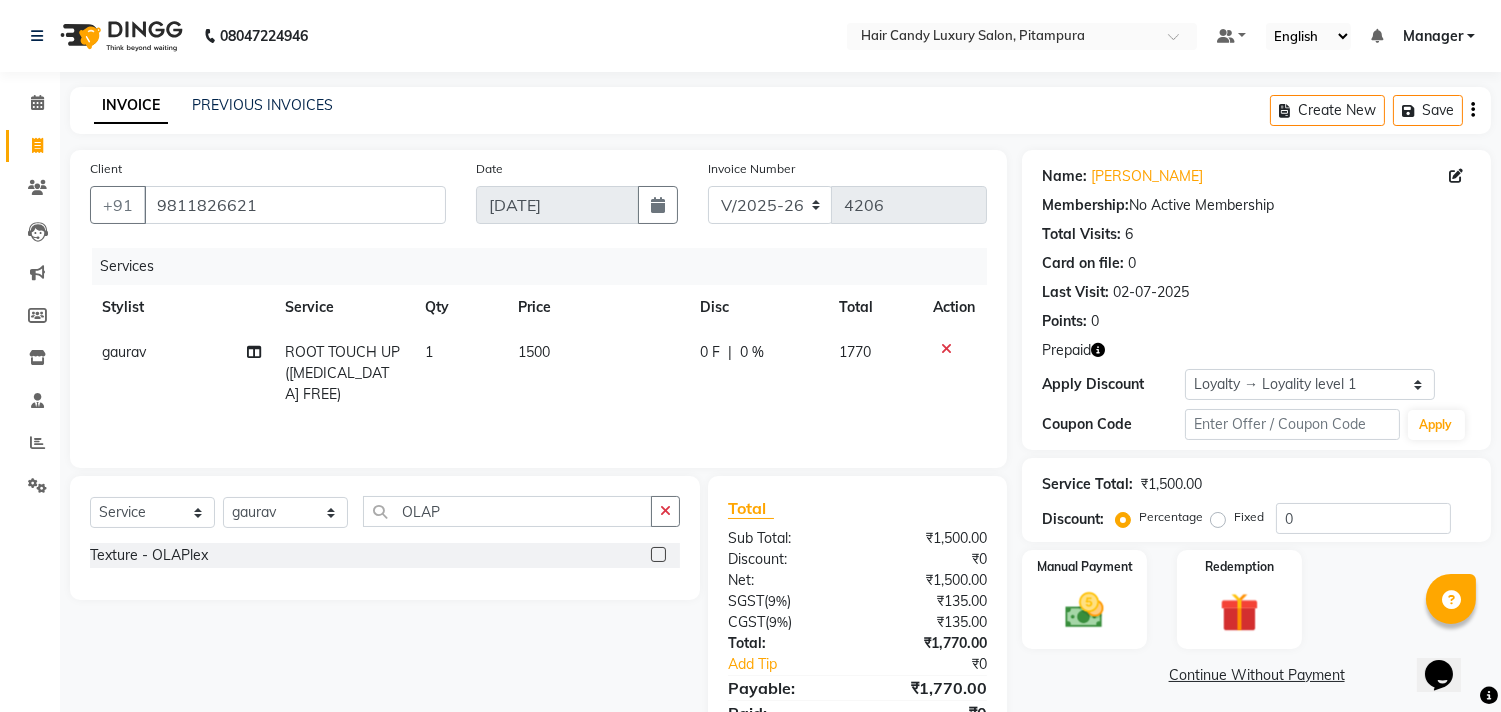 click 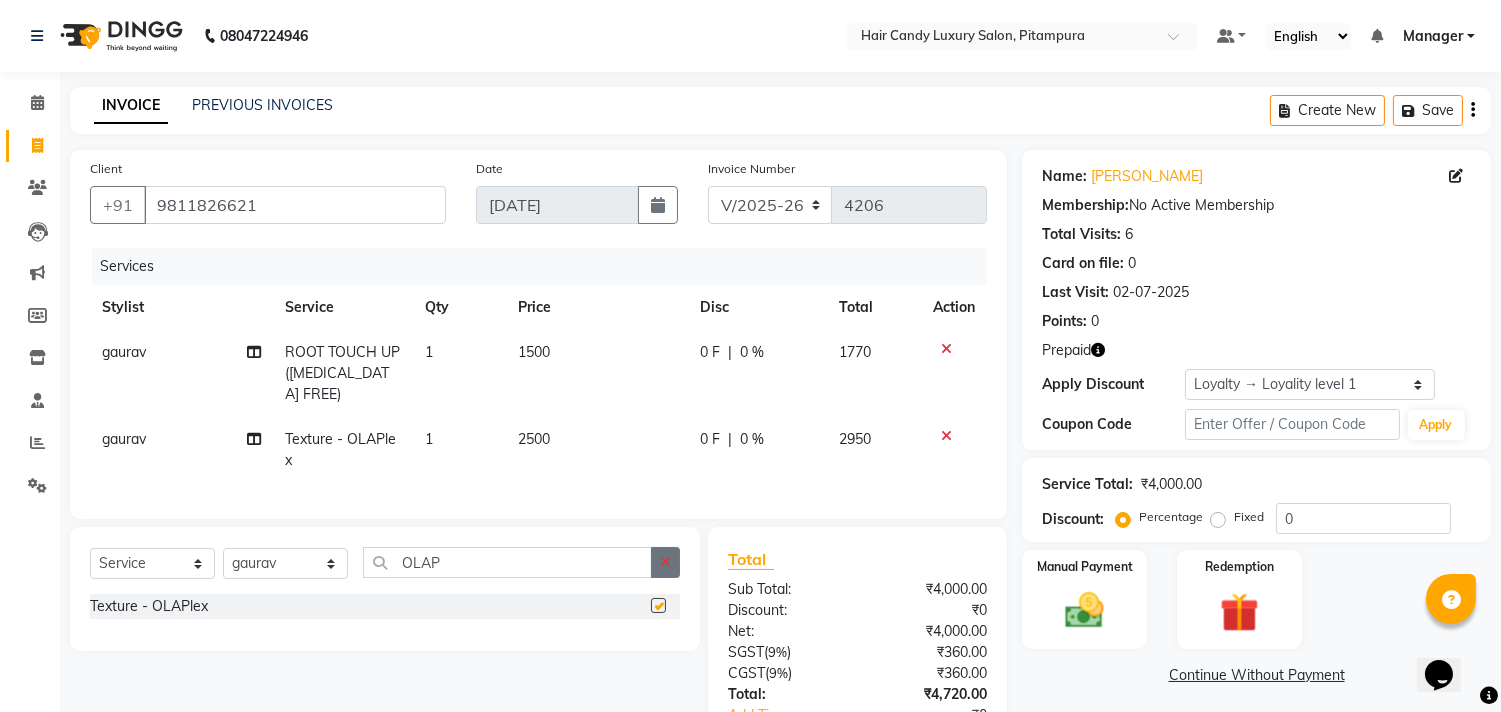 checkbox on "false" 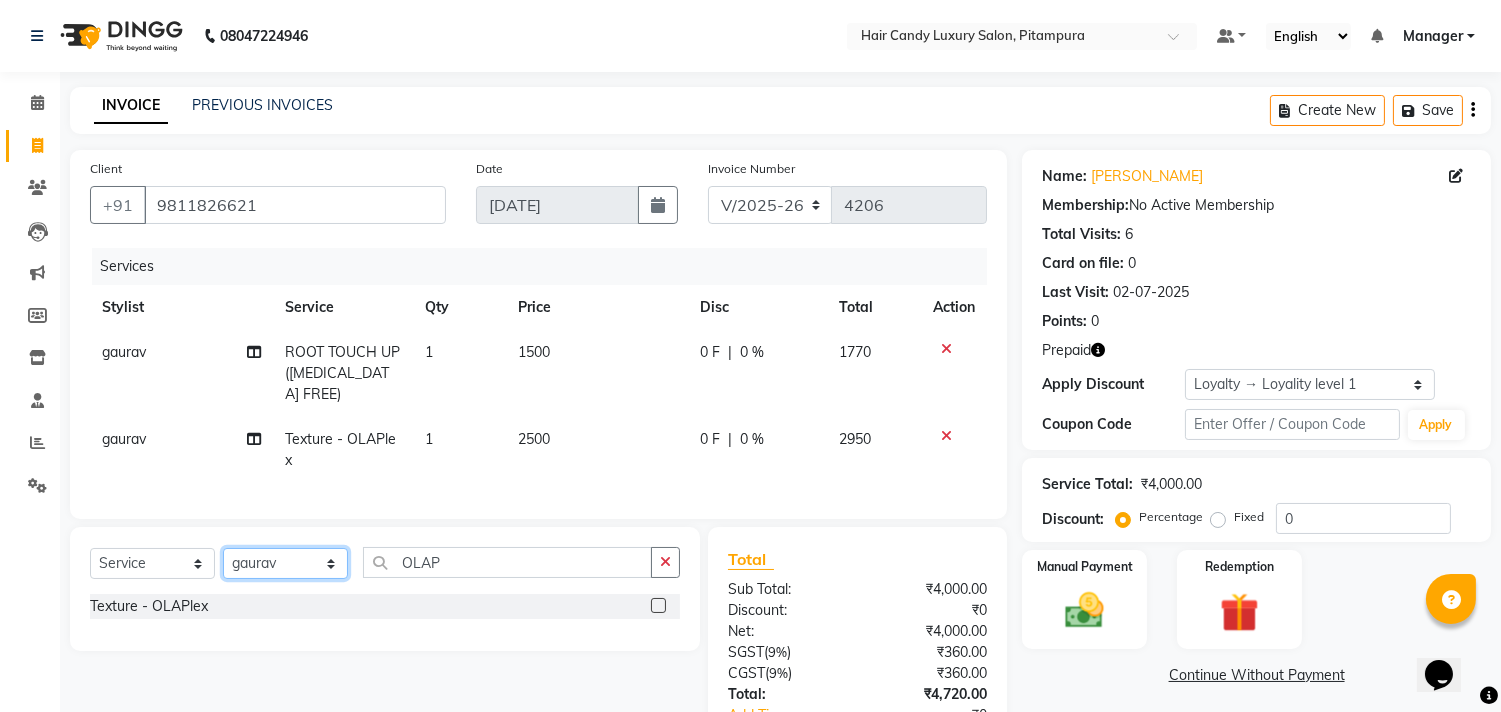 click on "Select Stylist Aarif Arman Arshad  ARSHAD SALMANI ASHU FAIZ gaurav Hanish harshit Jack  karishma KAVITA kunal Manager MANNU Mukim  pinki preeti Raghav  RASHMI RAVI RITIK SAHIL sawan SHALINI SHARUKH SHWETA  VEER Vijay  vijay tiwari ZAID" 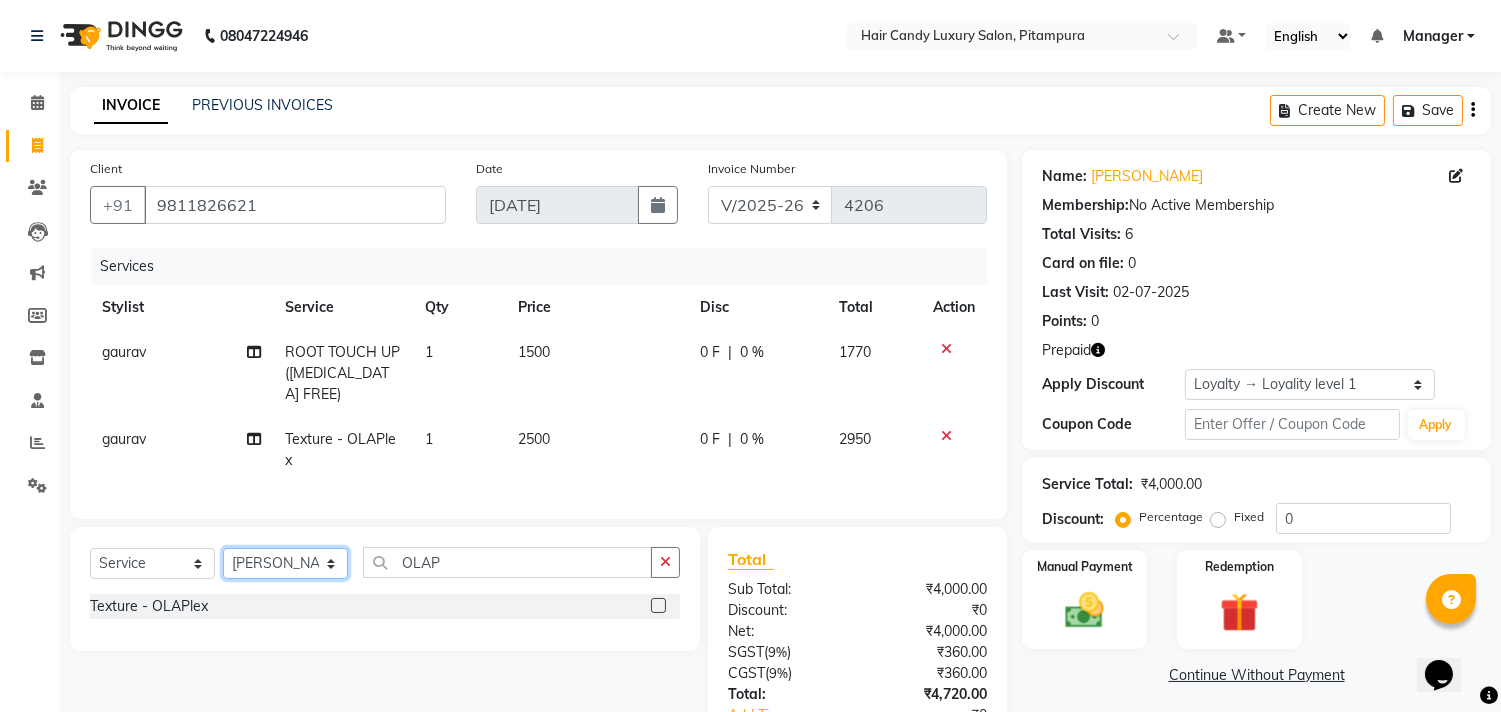 click on "Select Stylist Aarif Arman Arshad  ARSHAD SALMANI ASHU FAIZ gaurav Hanish harshit Jack  karishma KAVITA kunal Manager MANNU Mukim  pinki preeti Raghav  RASHMI RAVI RITIK SAHIL sawan SHALINI SHARUKH SHWETA  VEER Vijay  vijay tiwari ZAID" 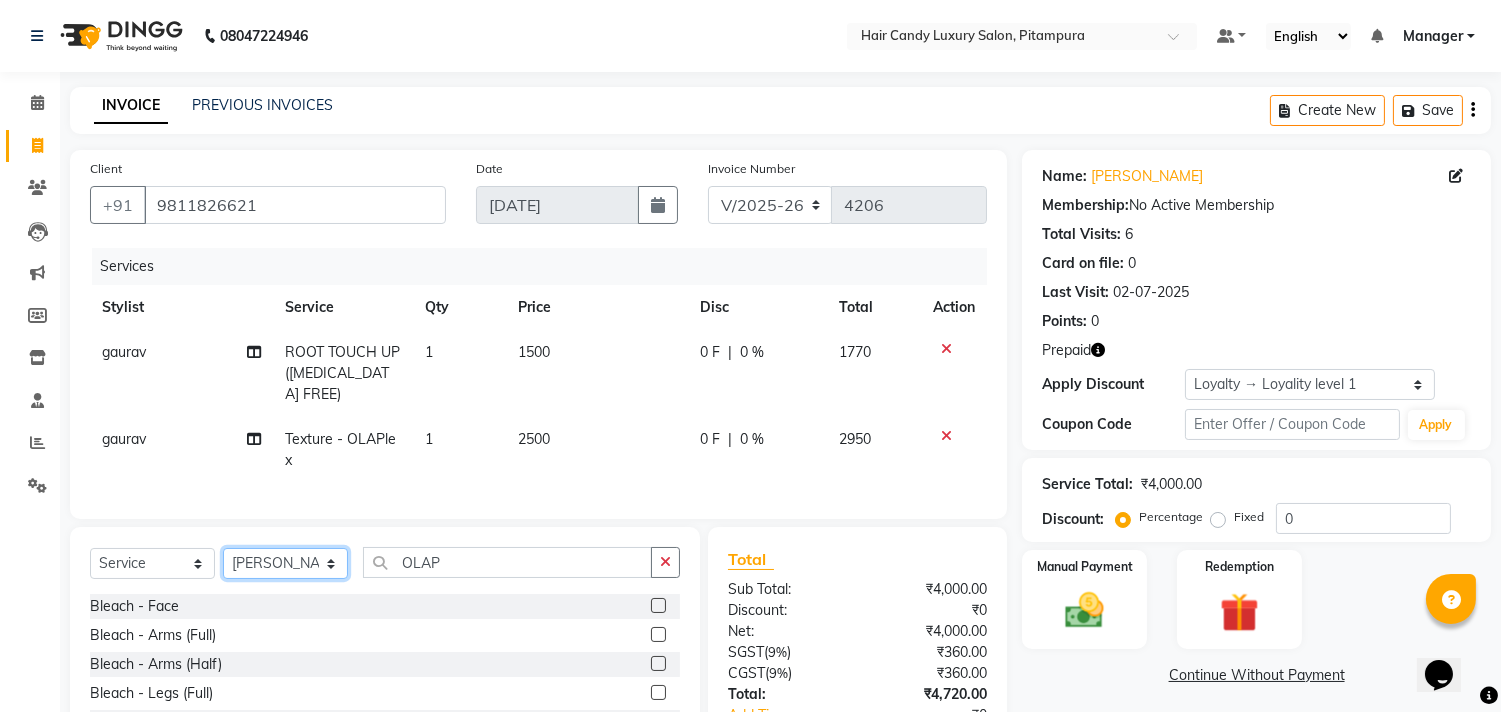 click on "Select Stylist Aarif Arman Arshad  ARSHAD SALMANI ASHU FAIZ gaurav Hanish harshit Jack  karishma KAVITA kunal Manager MANNU Mukim  pinki preeti Raghav  RASHMI RAVI RITIK SAHIL sawan SHALINI SHARUKH SHWETA  VEER Vijay  vijay tiwari ZAID" 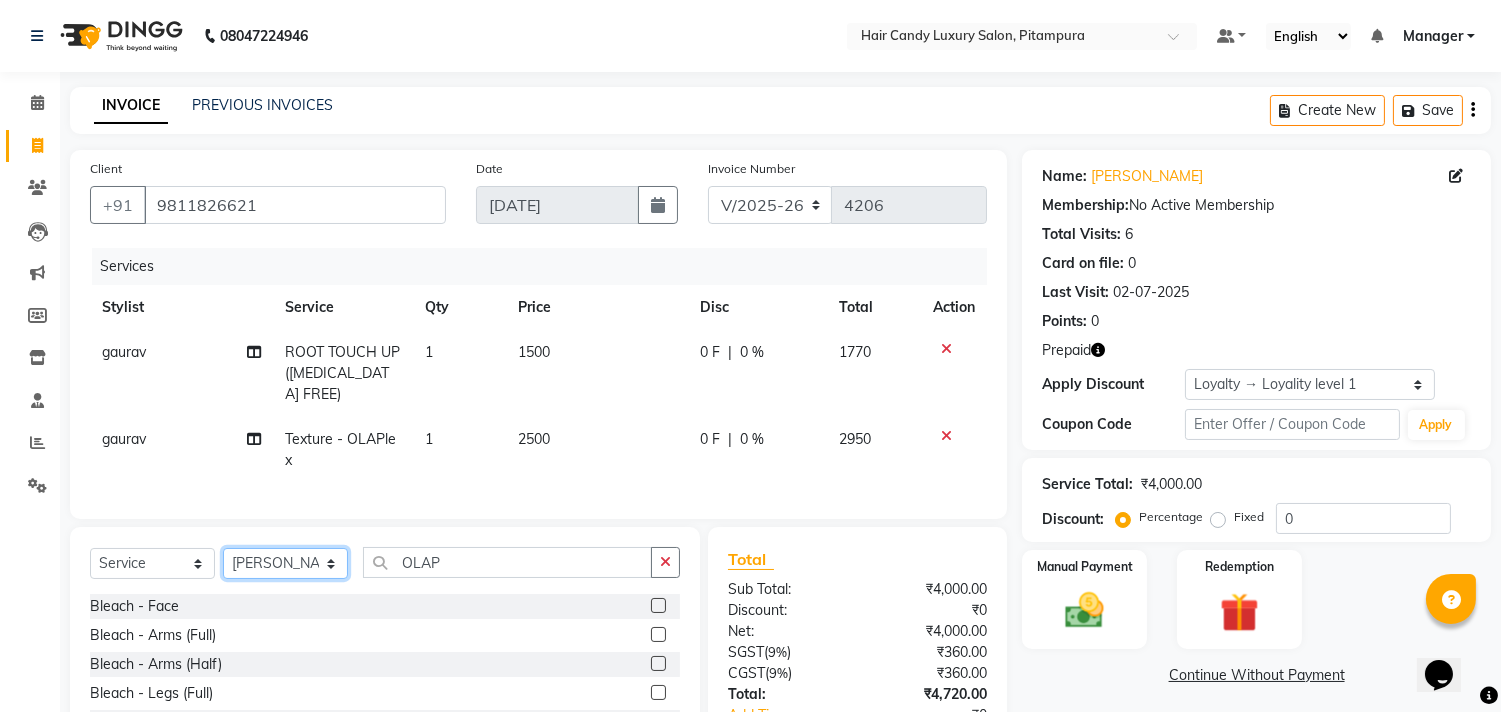 click on "Select Stylist Aarif Arman Arshad  ARSHAD SALMANI ASHU FAIZ gaurav Hanish harshit Jack  karishma KAVITA kunal Manager MANNU Mukim  pinki preeti Raghav  RASHMI RAVI RITIK SAHIL sawan SHALINI SHARUKH SHWETA  VEER Vijay  vijay tiwari ZAID" 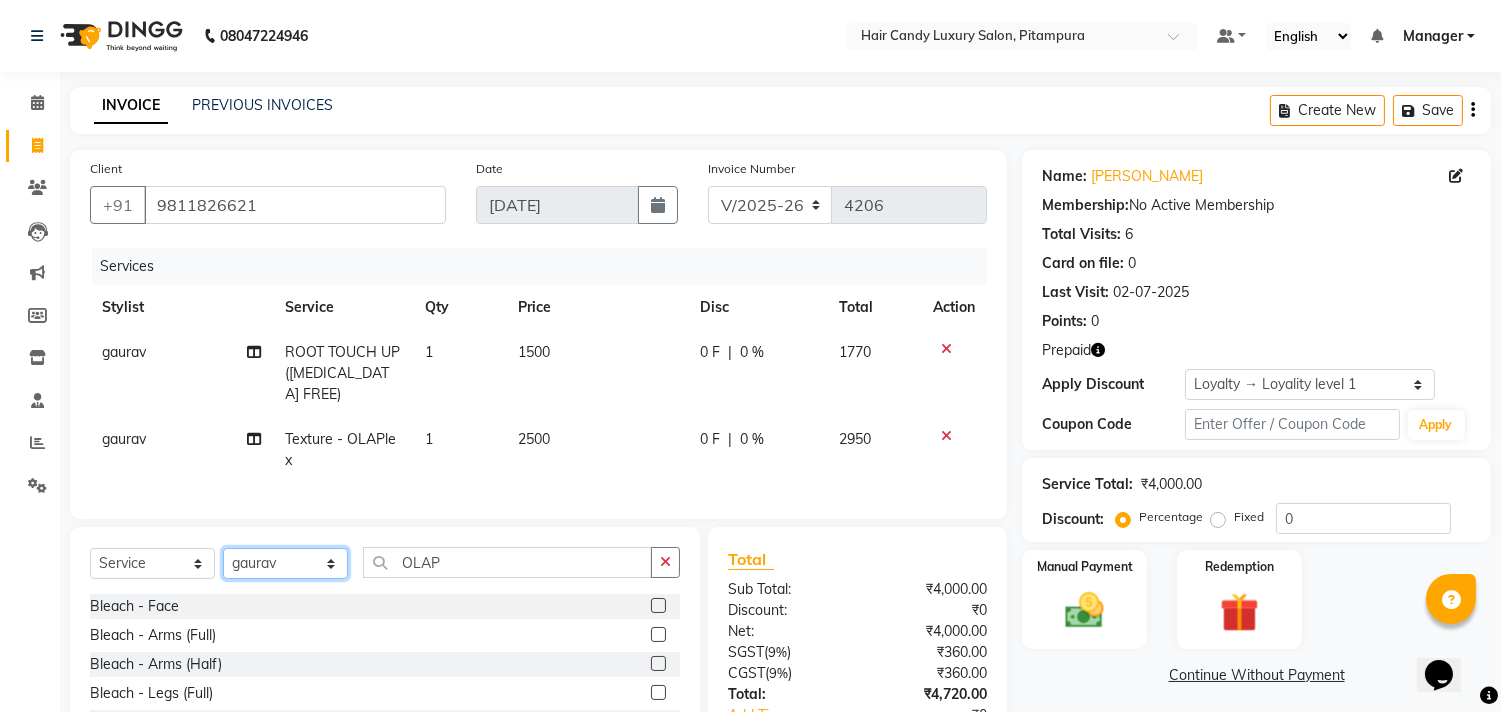 click on "Select Stylist Aarif Arman Arshad  ARSHAD SALMANI ASHU FAIZ gaurav Hanish harshit Jack  karishma KAVITA kunal Manager MANNU Mukim  pinki preeti Raghav  RASHMI RAVI RITIK SAHIL sawan SHALINI SHARUKH SHWETA  VEER Vijay  vijay tiwari ZAID" 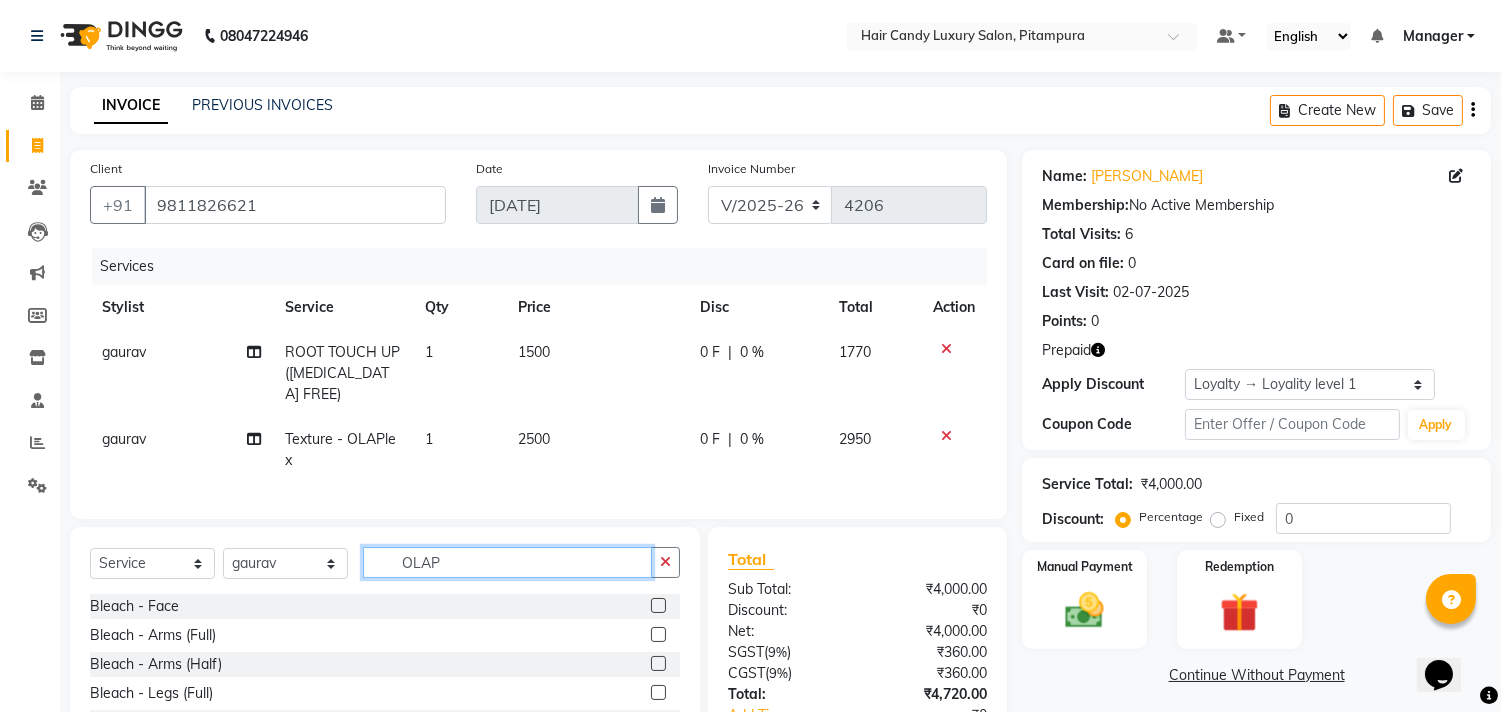 click on "OLAP" 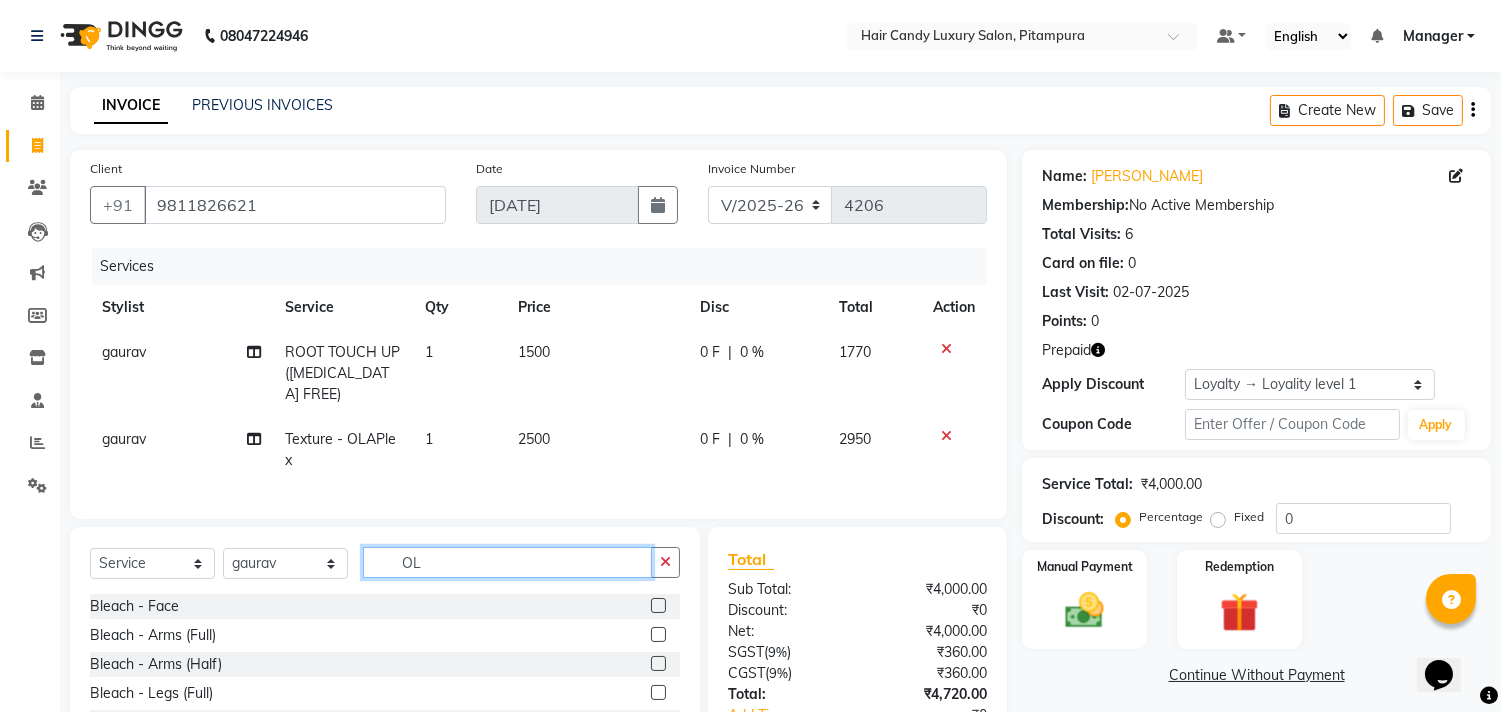 type on "O" 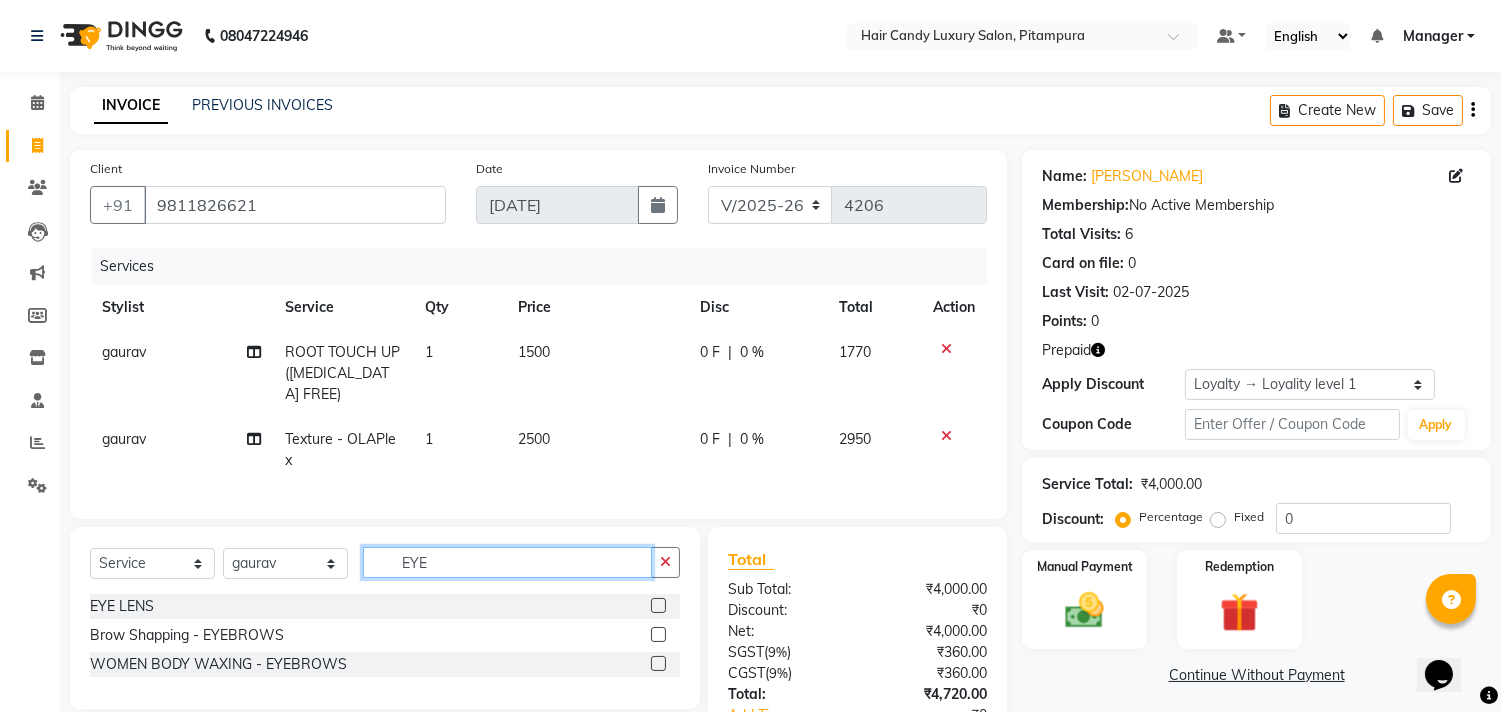 type on "EYE" 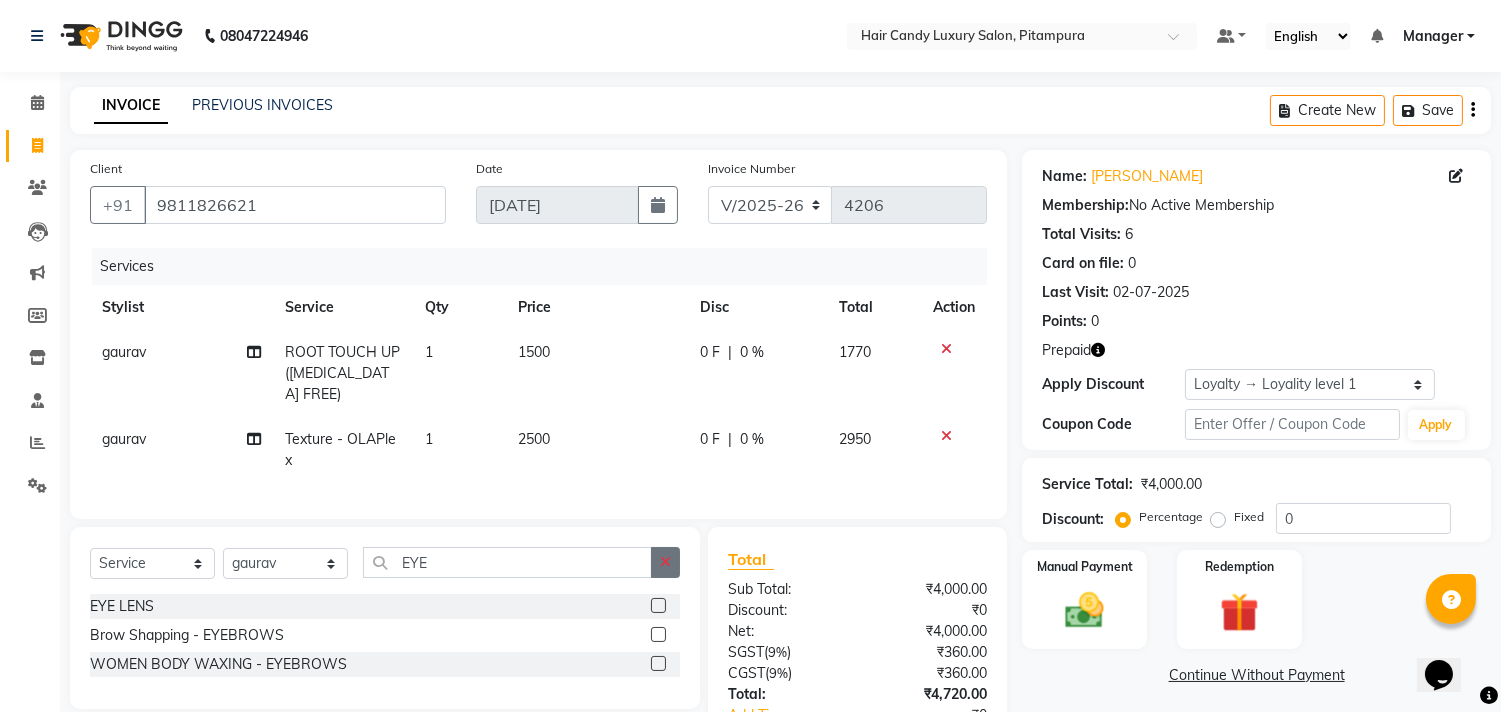 click 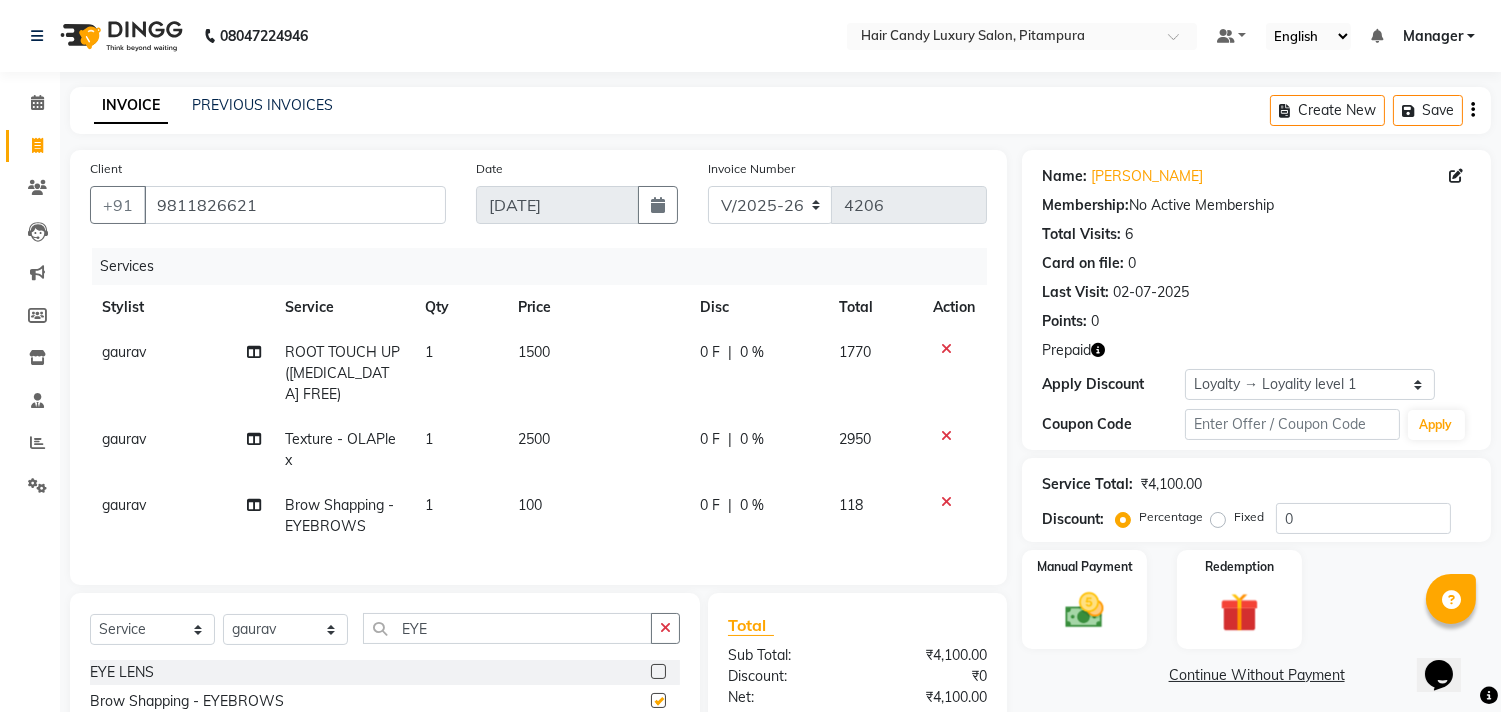 checkbox on "false" 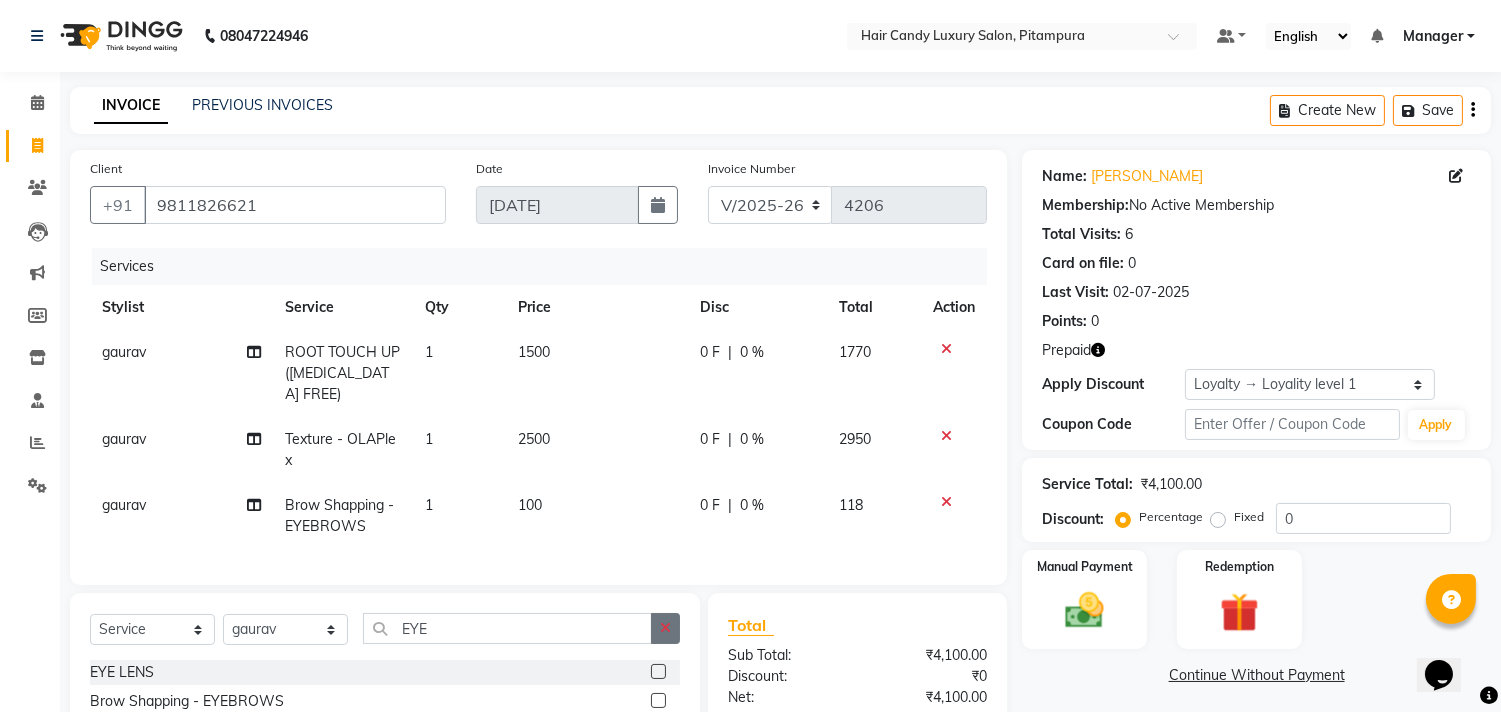 click 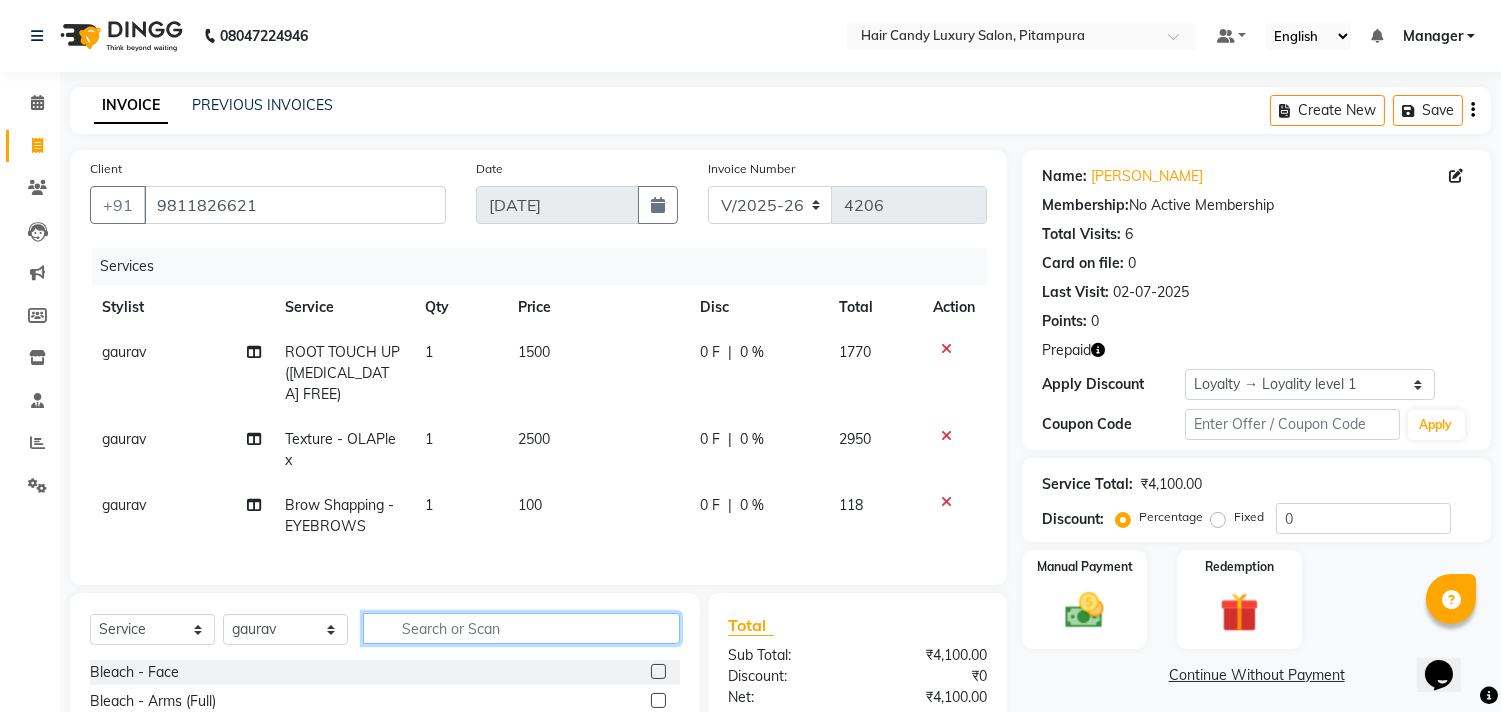 click 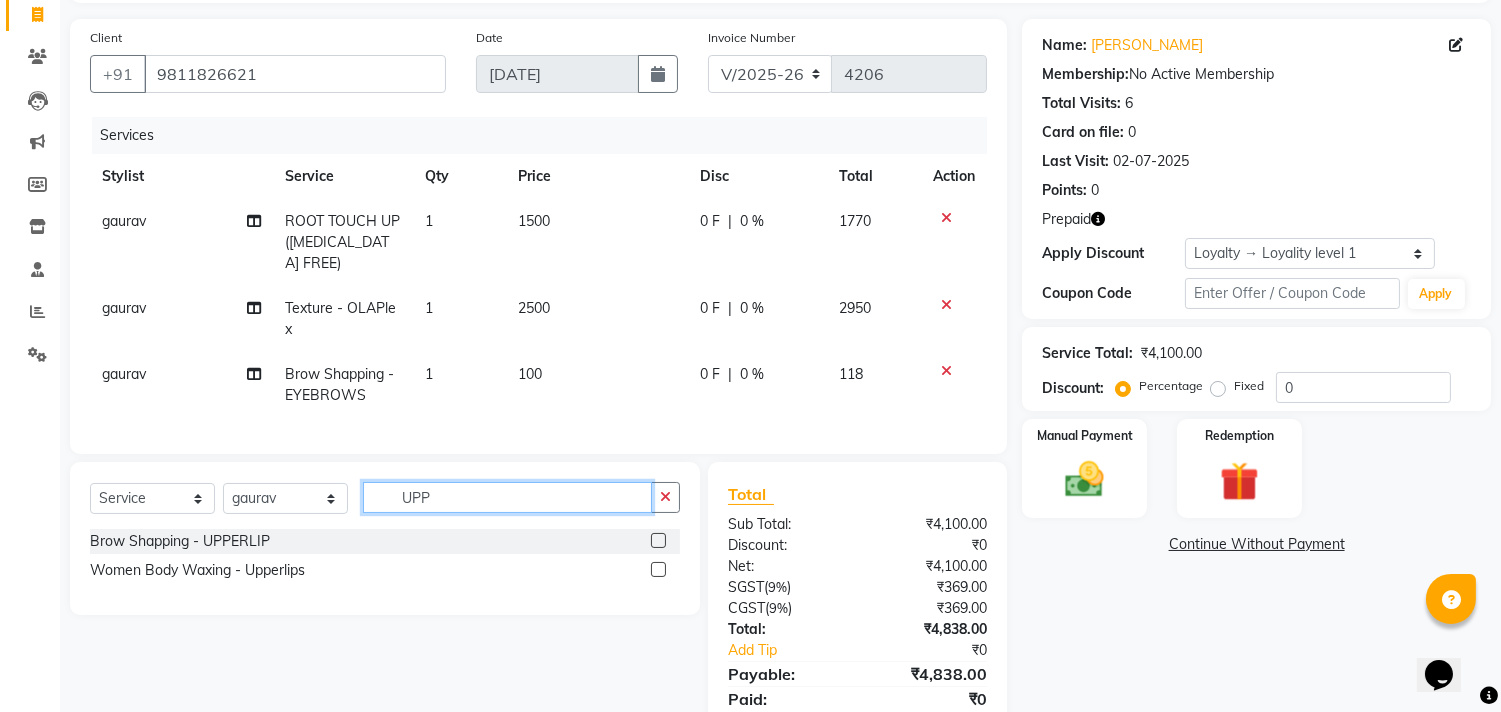 scroll, scrollTop: 175, scrollLeft: 0, axis: vertical 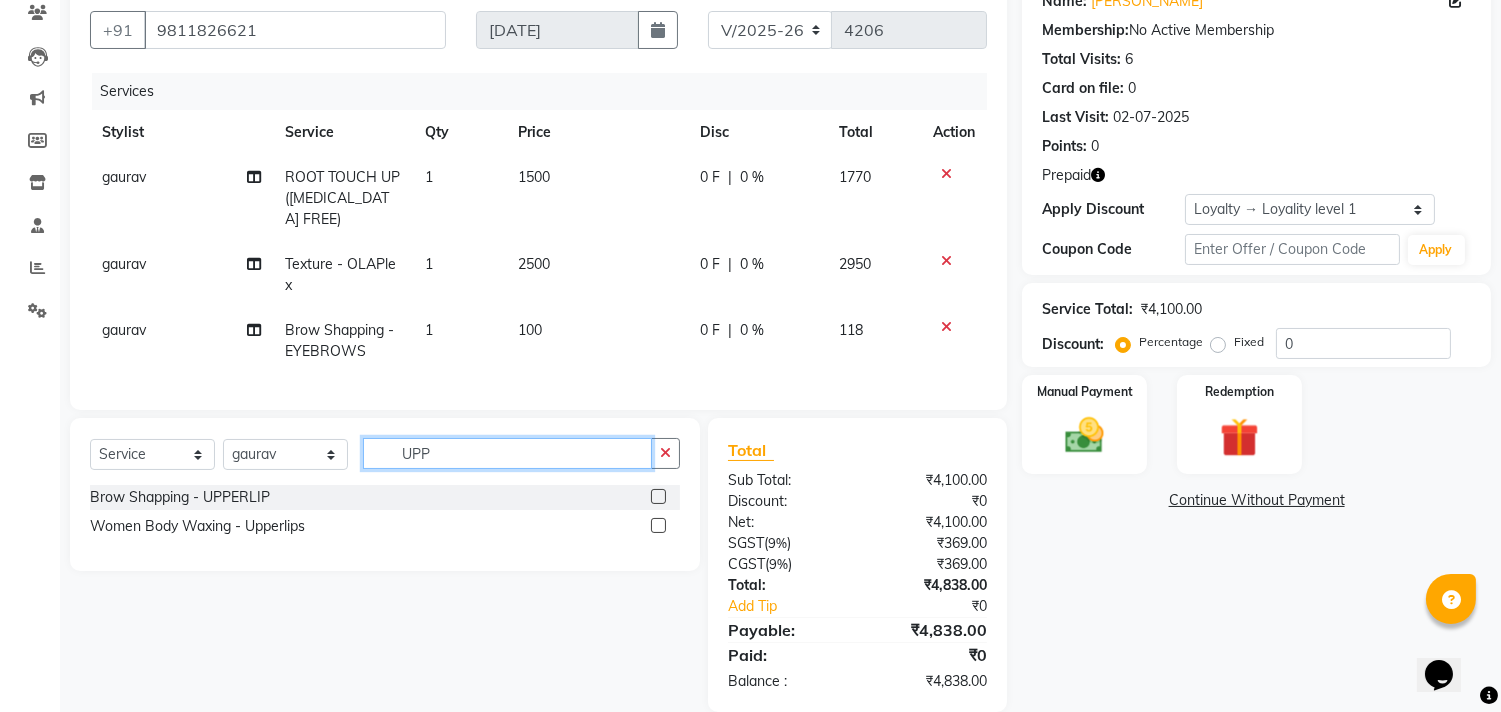type on "UPP" 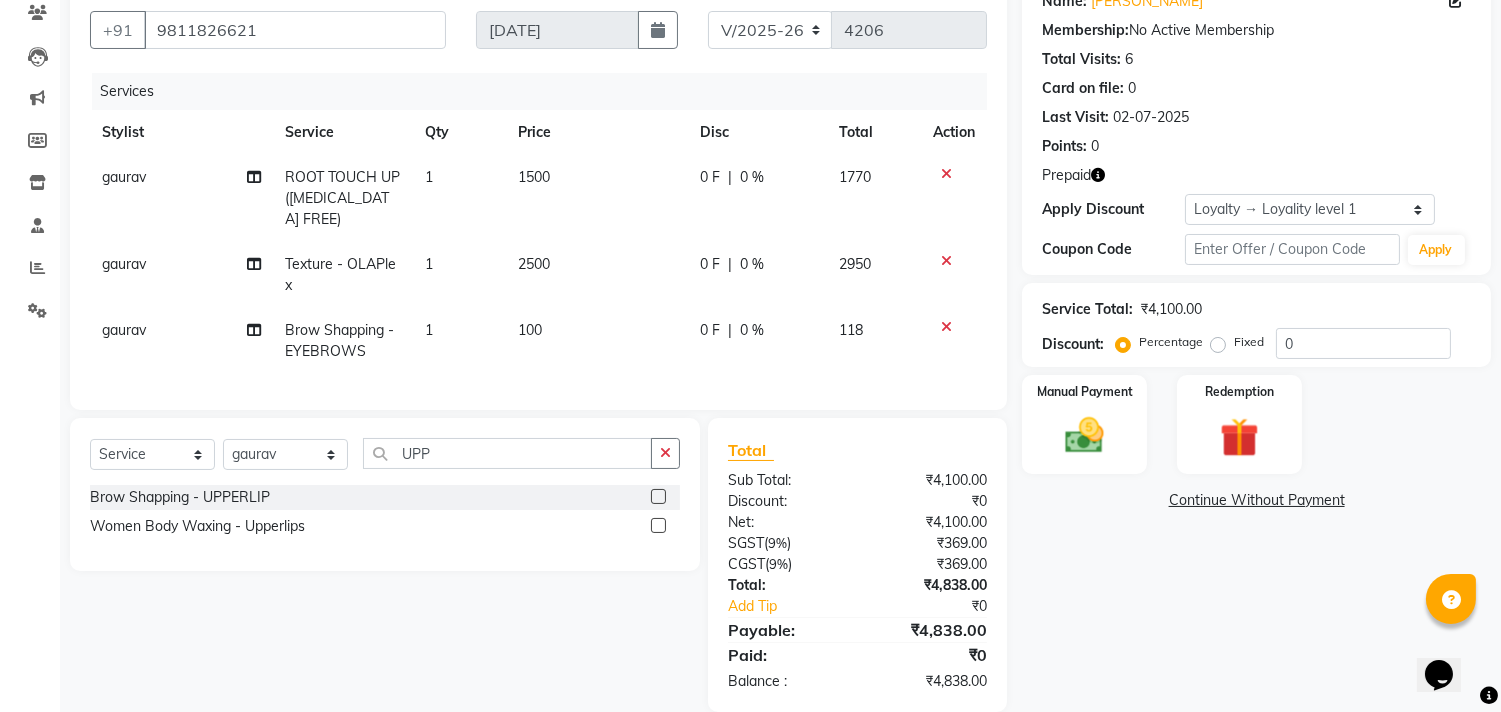 click 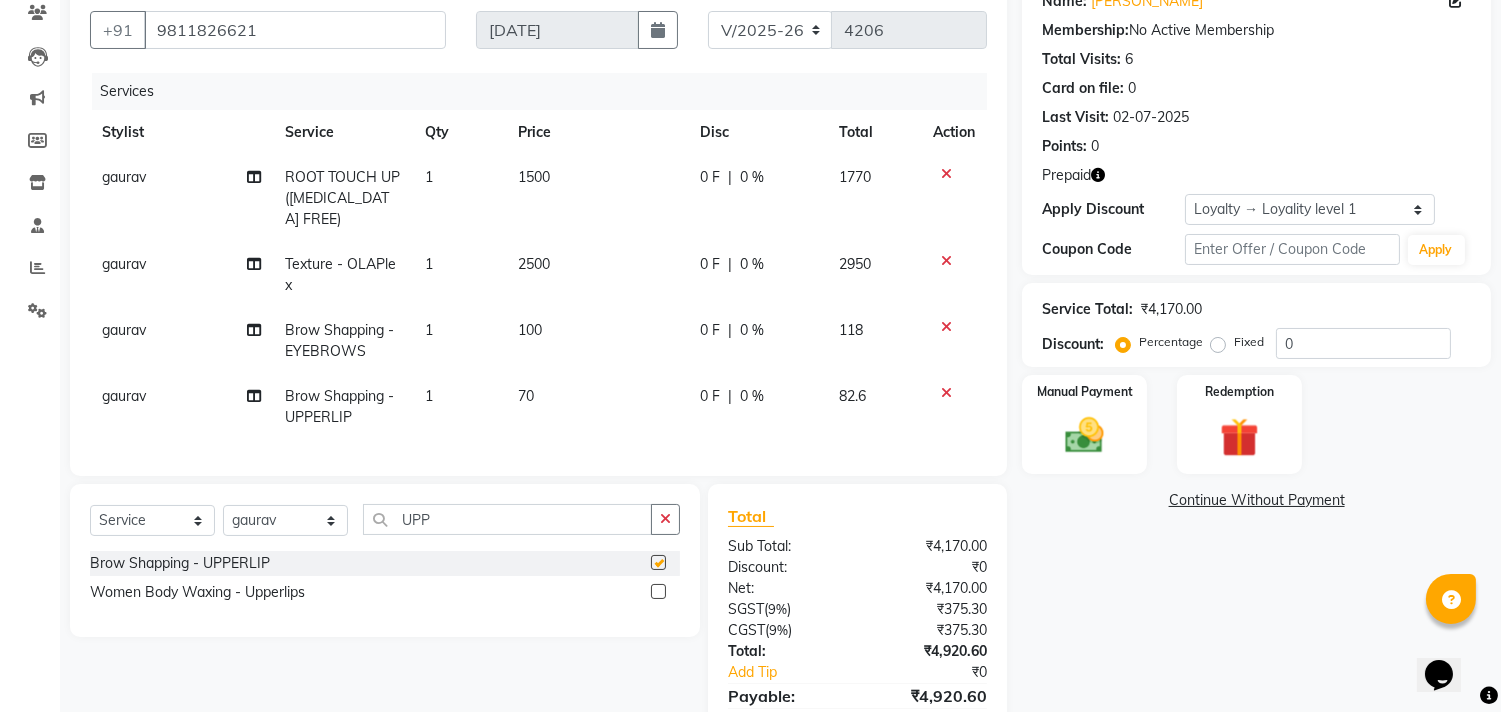checkbox on "false" 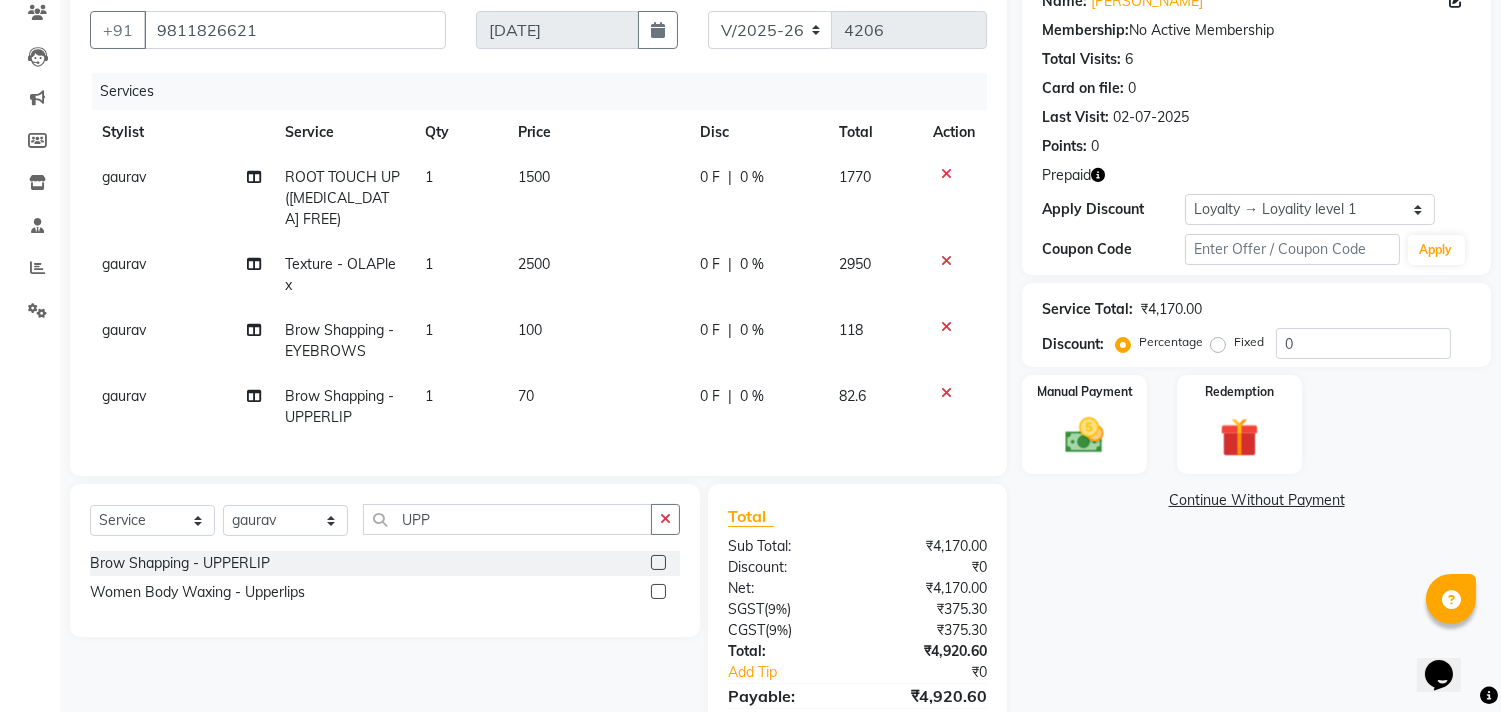 click on "70" 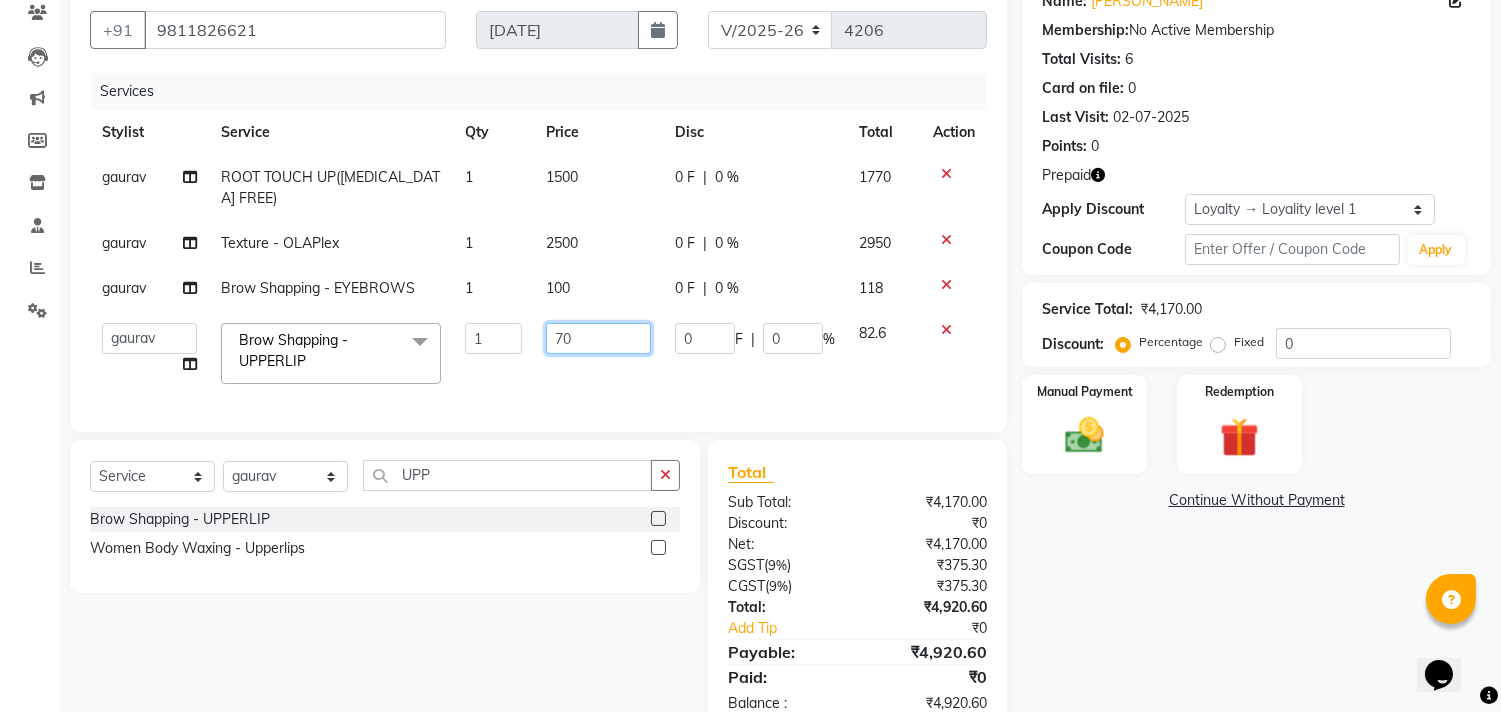 drag, startPoint x: 595, startPoint y: 335, endPoint x: 538, endPoint y: 335, distance: 57 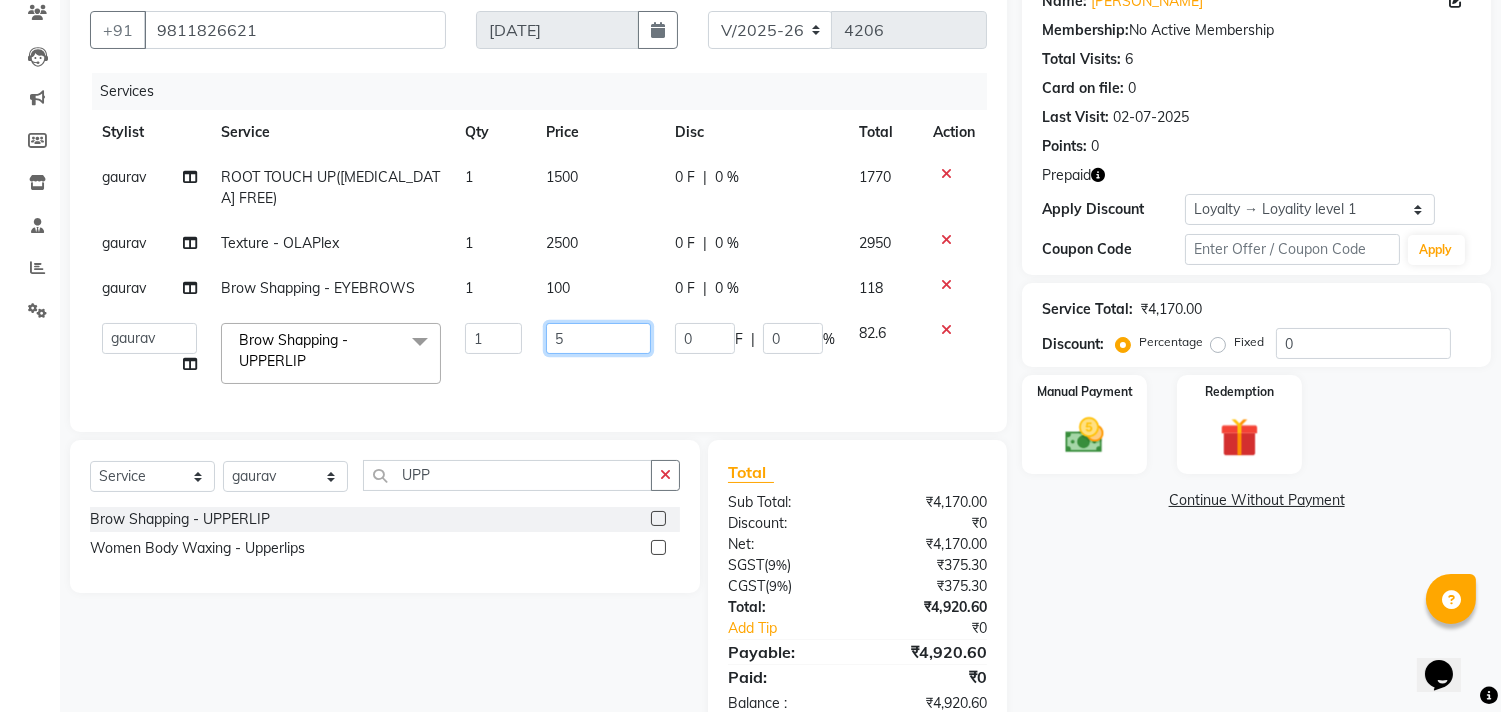 type on "50" 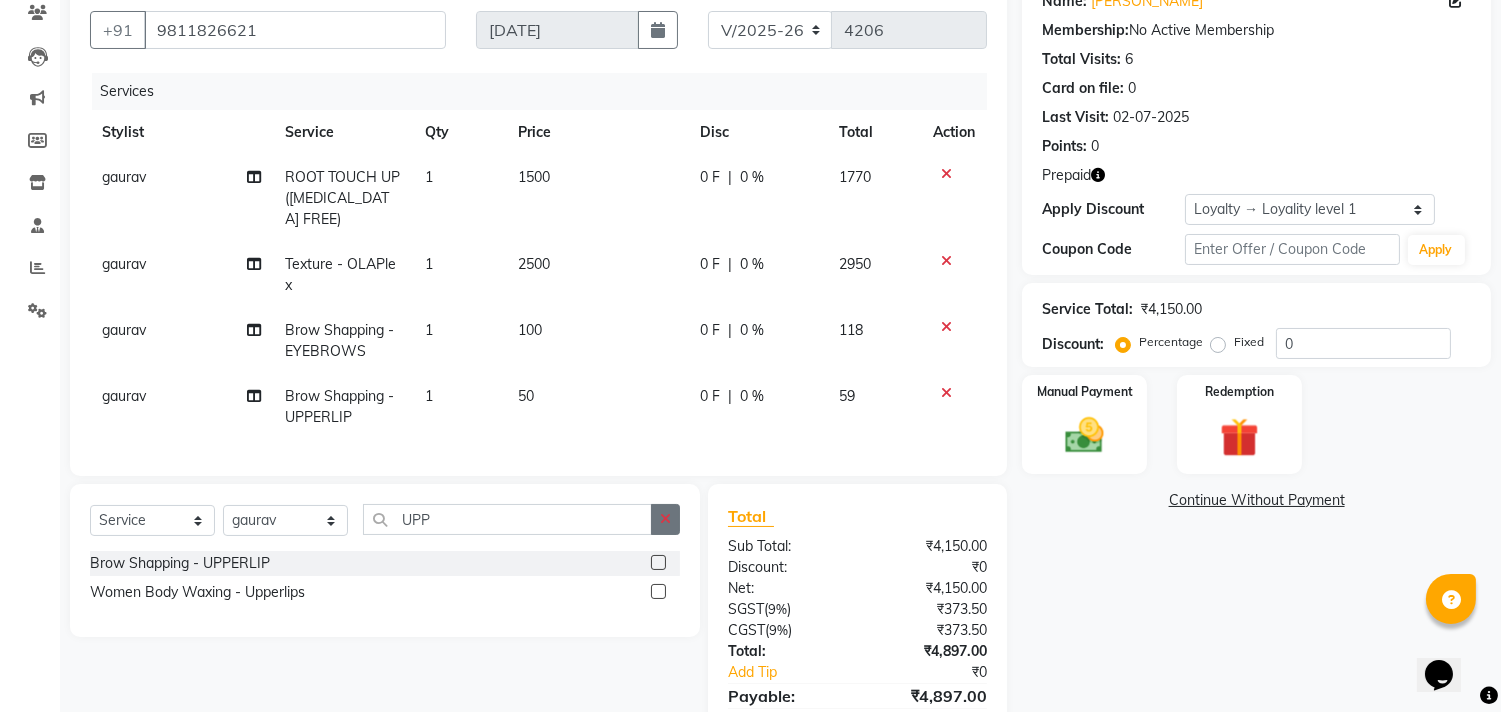 click 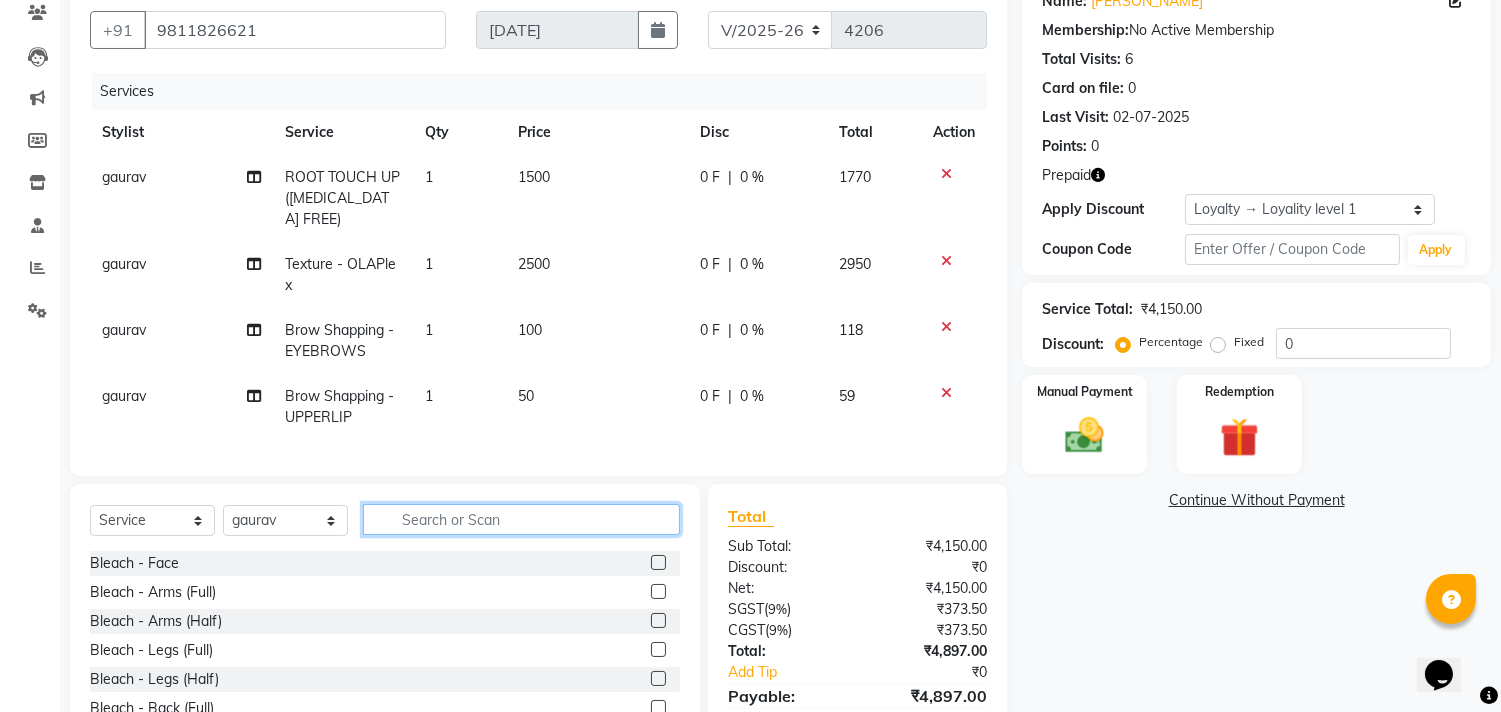 click 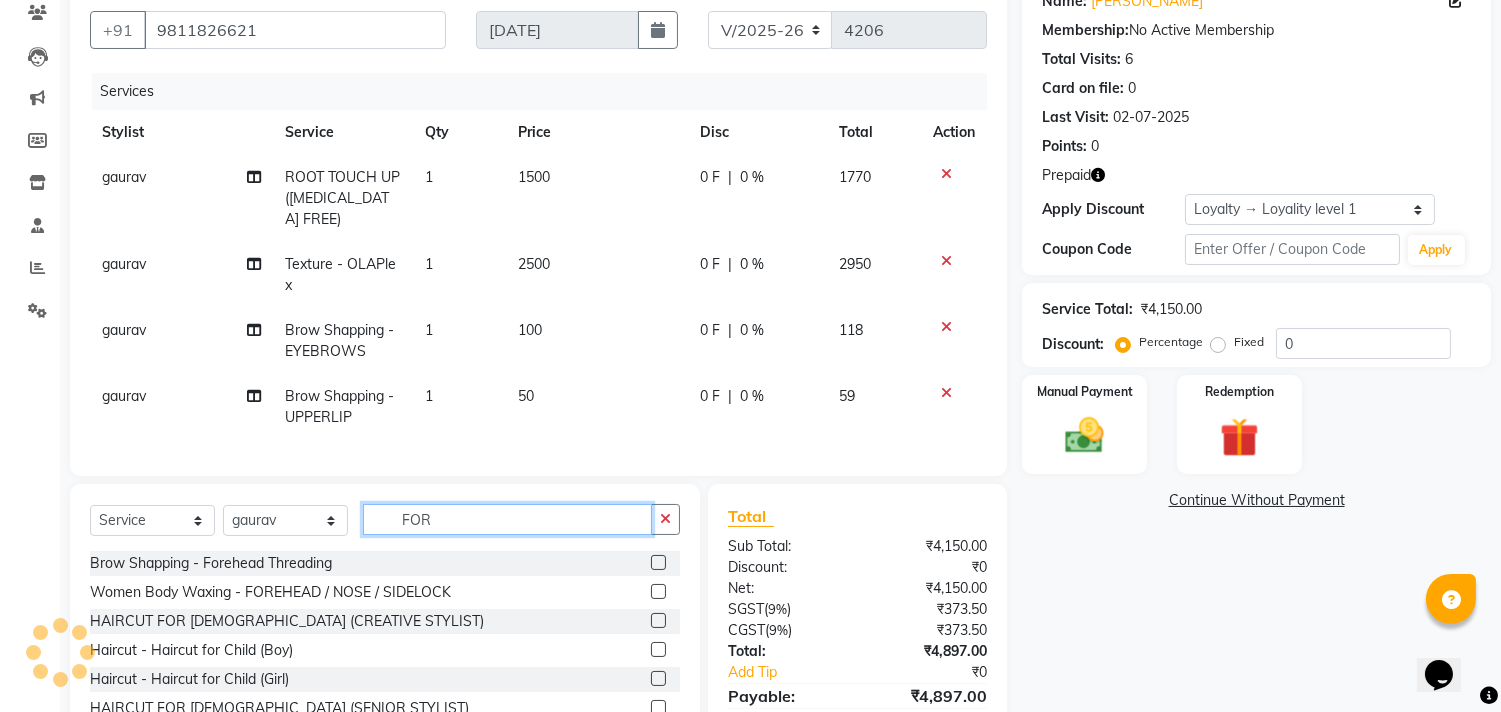 type on "FOR" 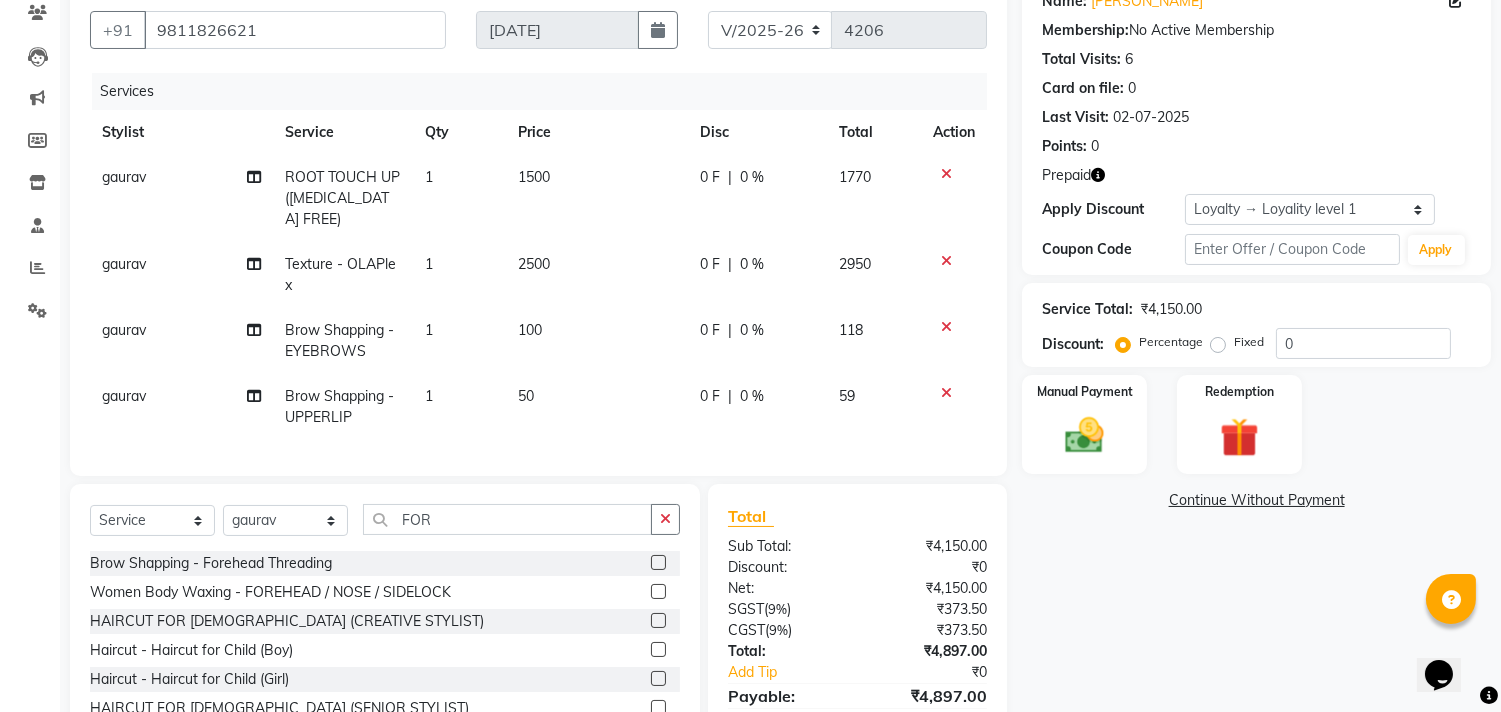 click 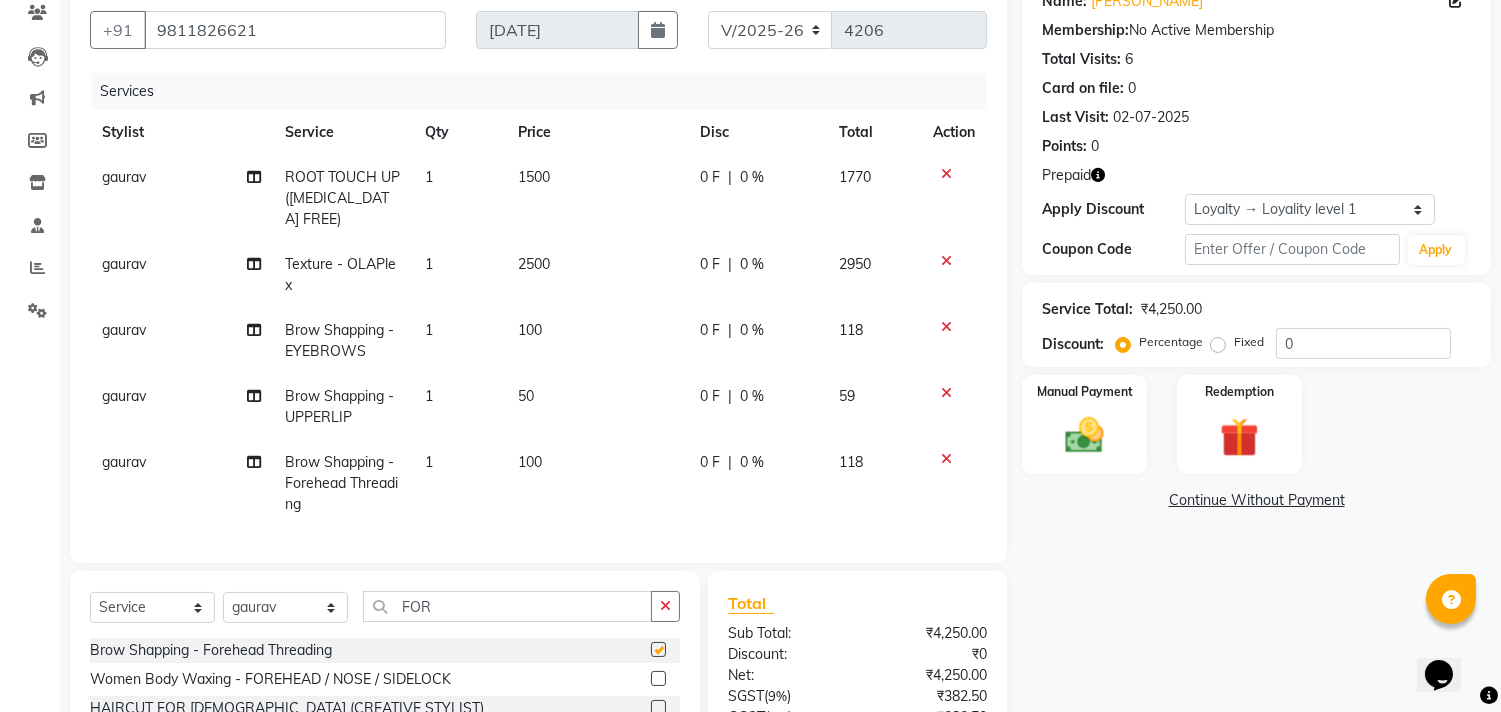 checkbox on "false" 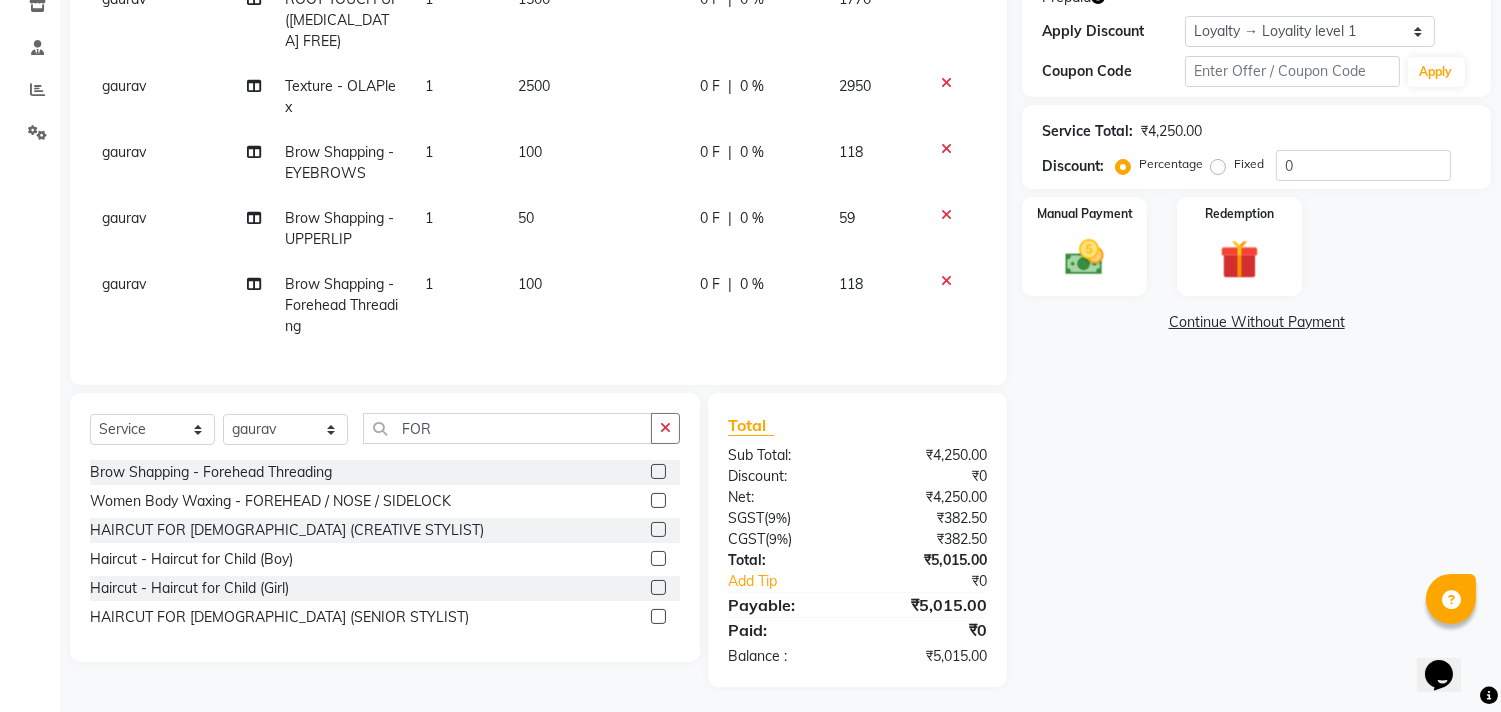 scroll, scrollTop: 131, scrollLeft: 0, axis: vertical 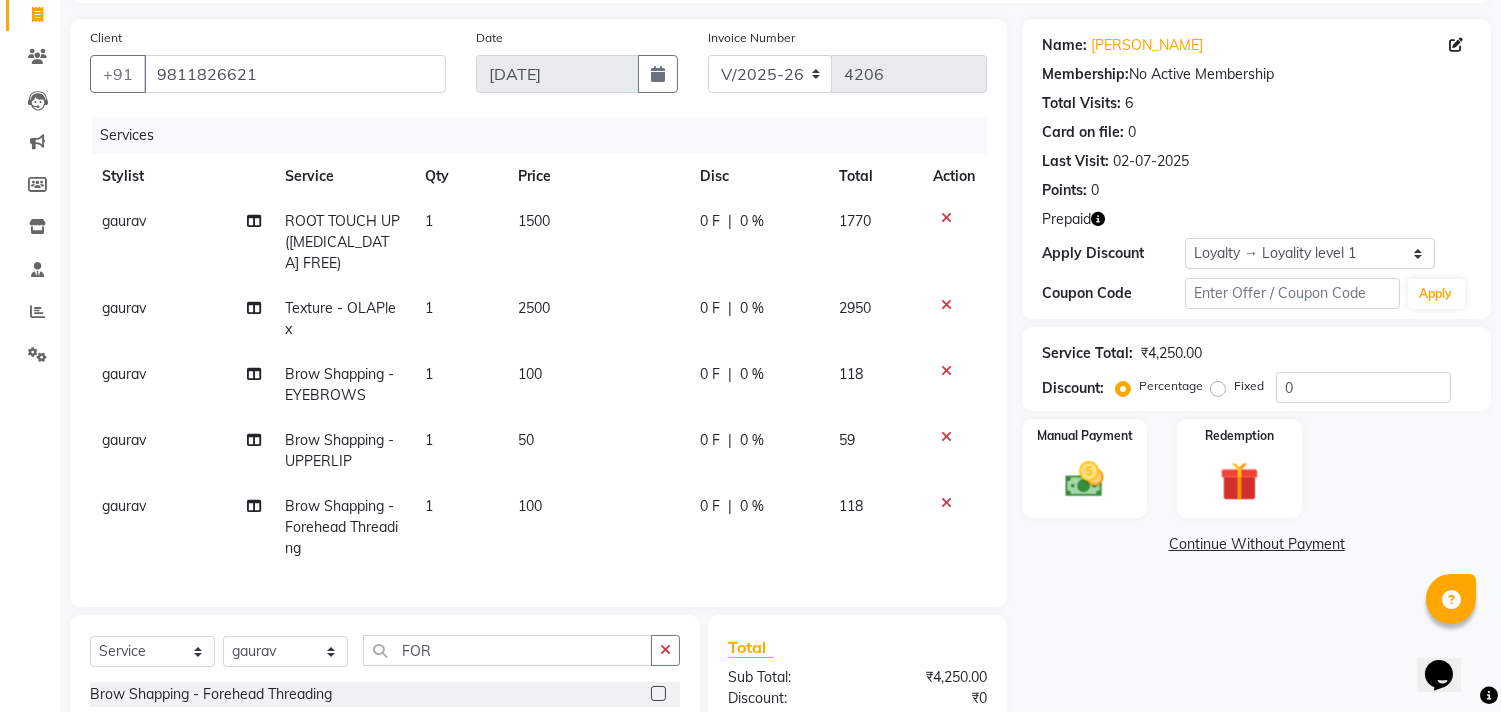 click 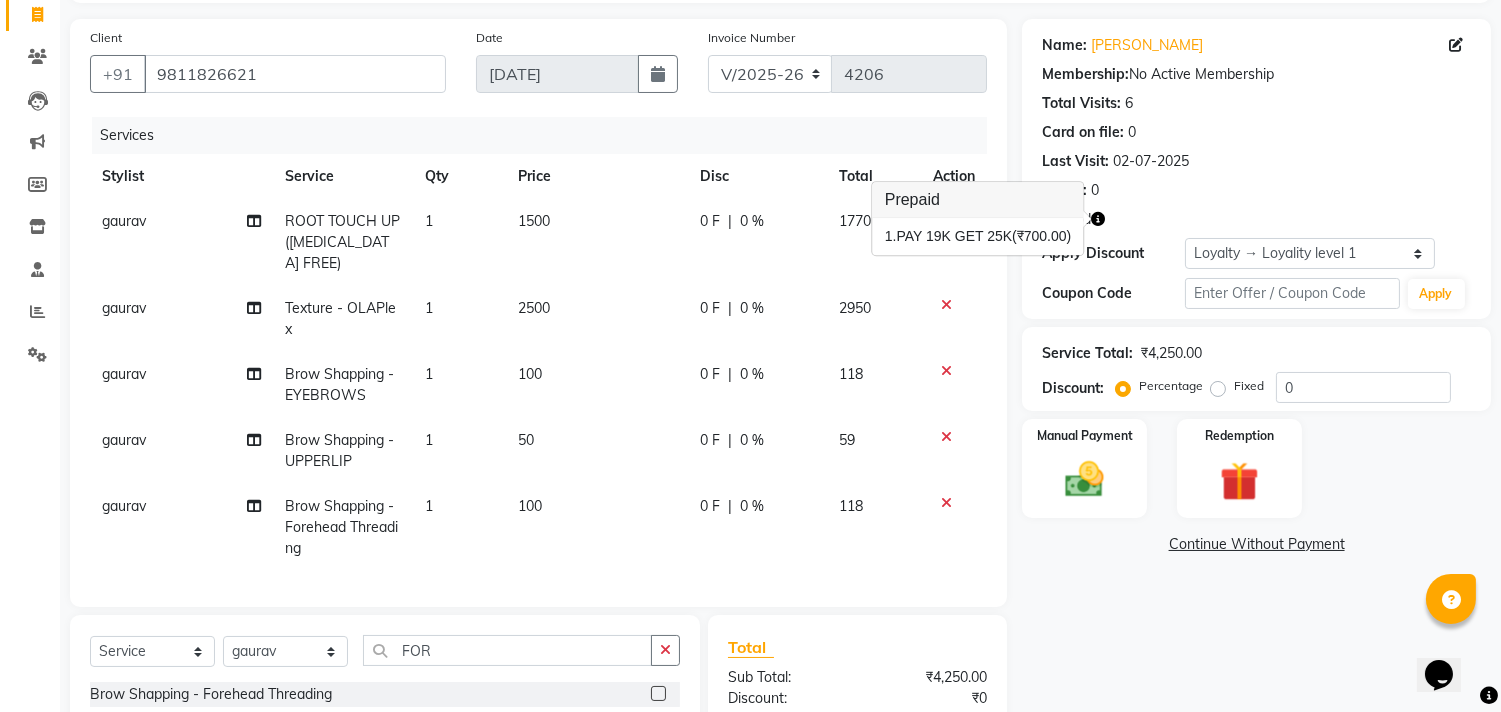 click 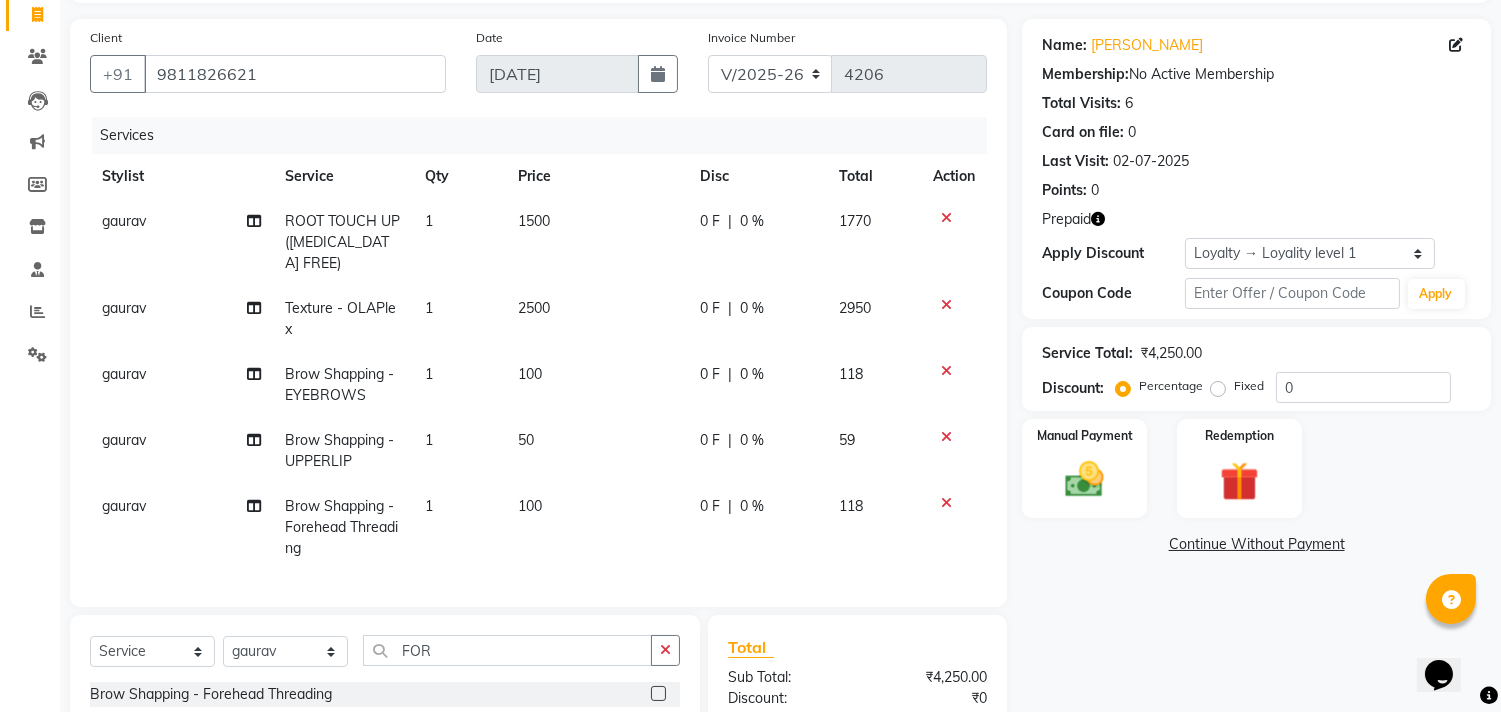 scroll, scrollTop: 0, scrollLeft: 0, axis: both 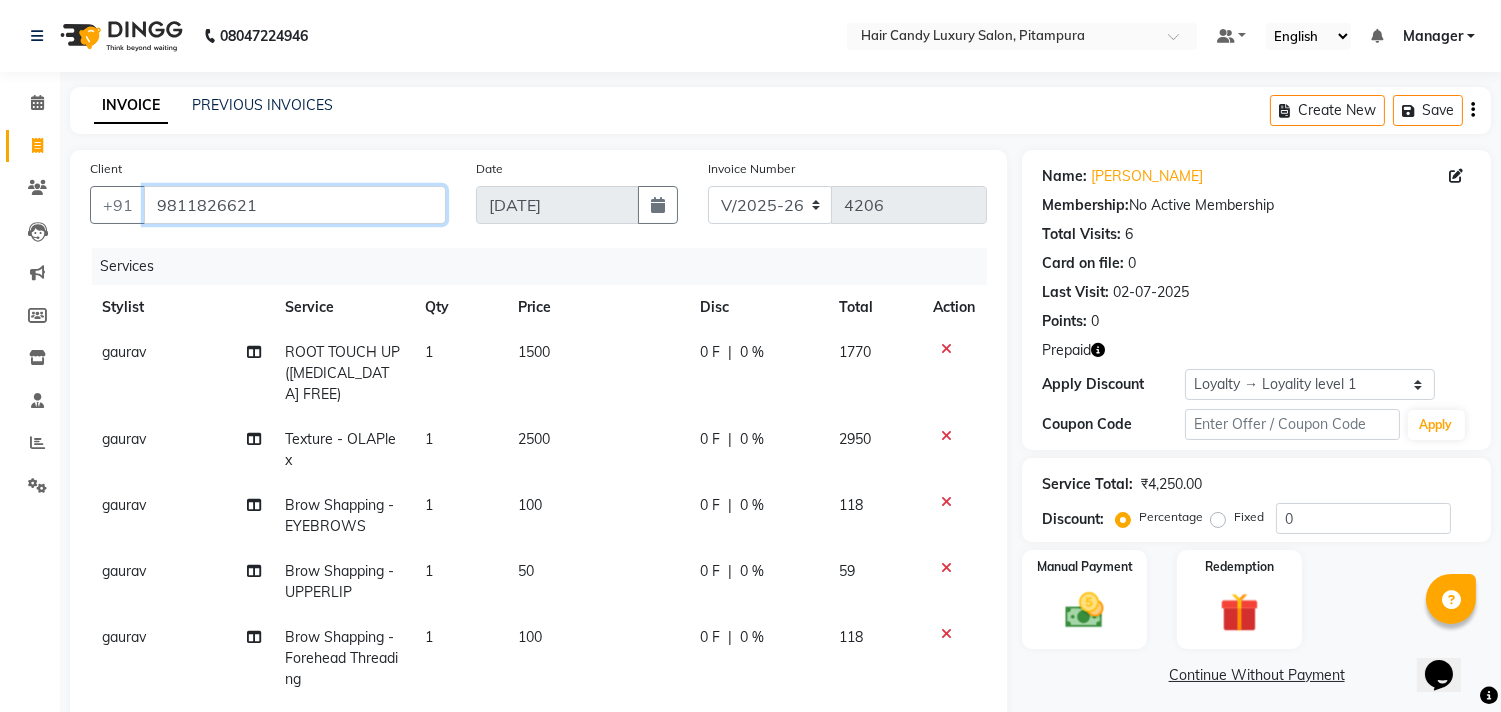 drag, startPoint x: 258, startPoint y: 200, endPoint x: 154, endPoint y: 204, distance: 104.0769 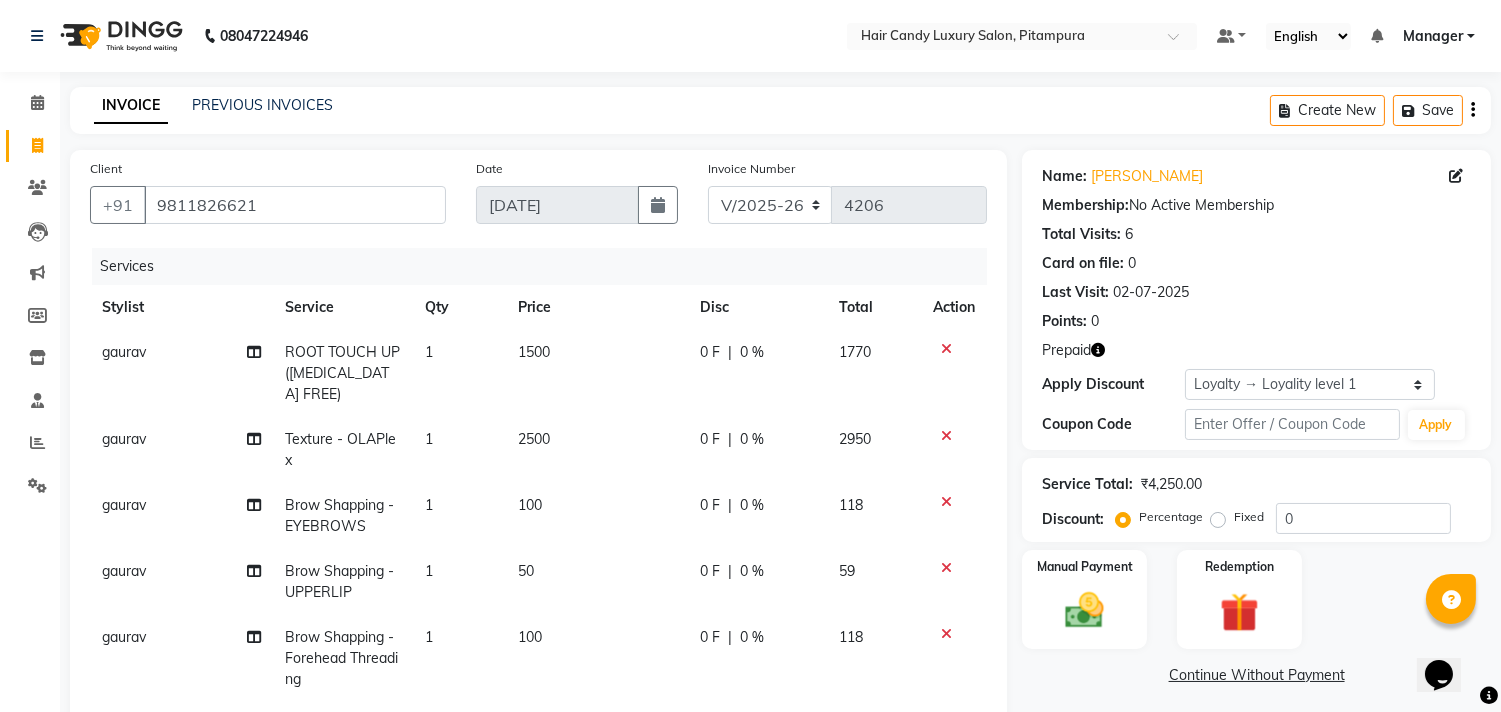 click 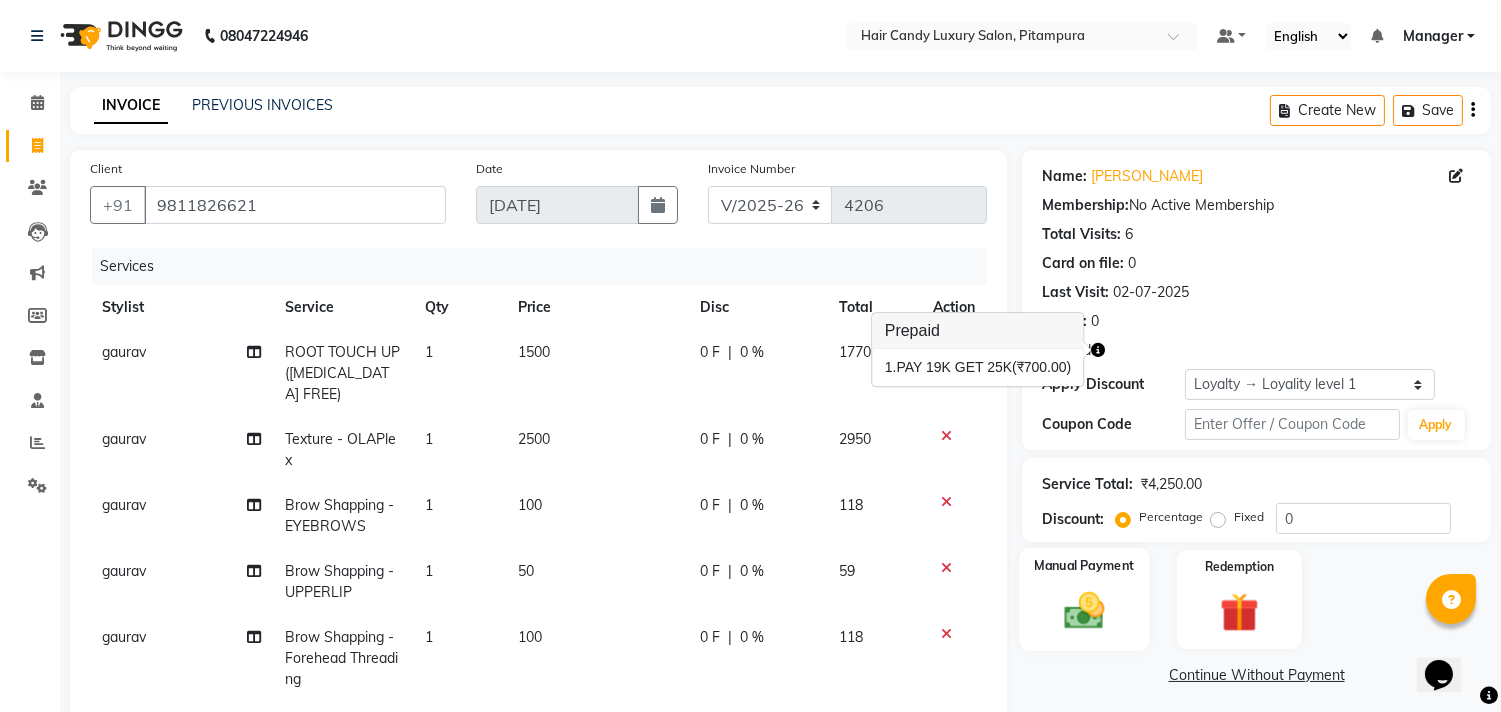 scroll, scrollTop: 333, scrollLeft: 0, axis: vertical 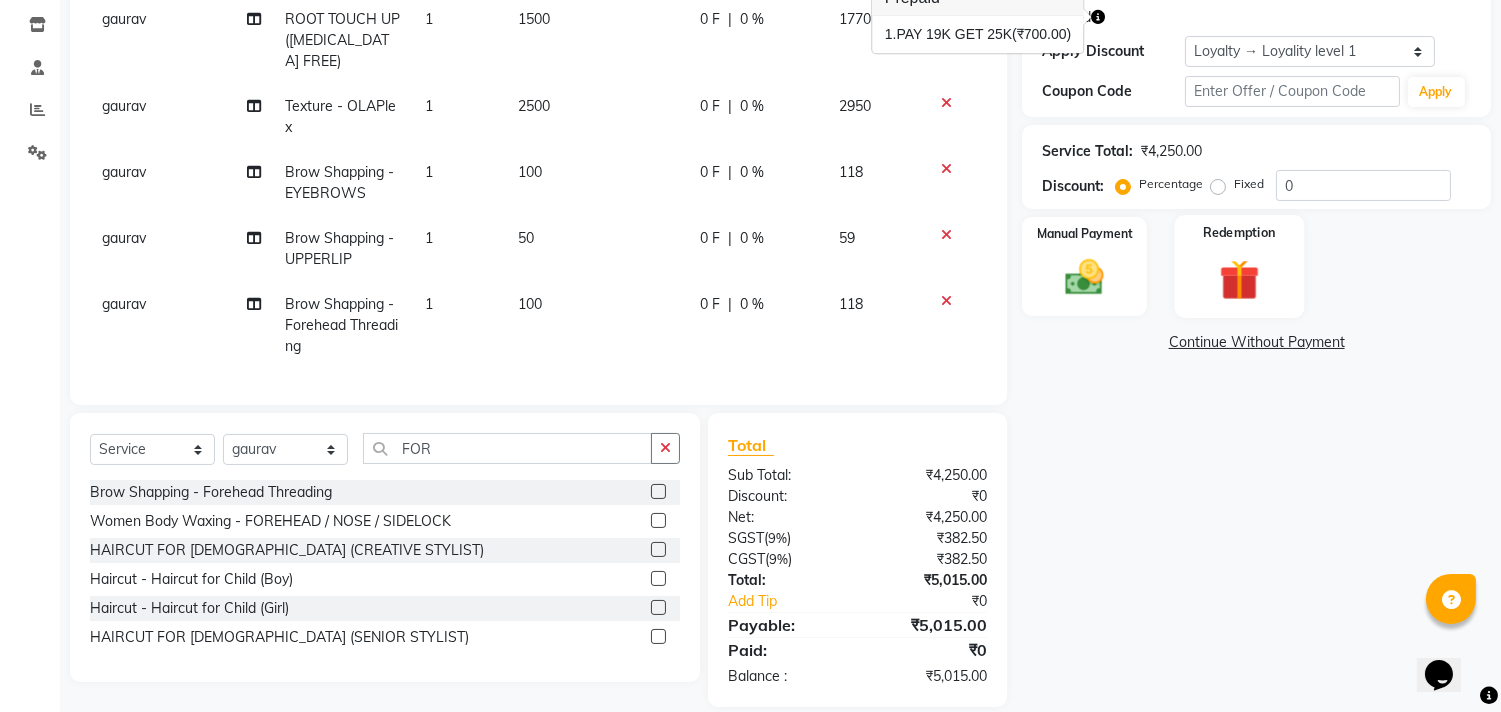 click 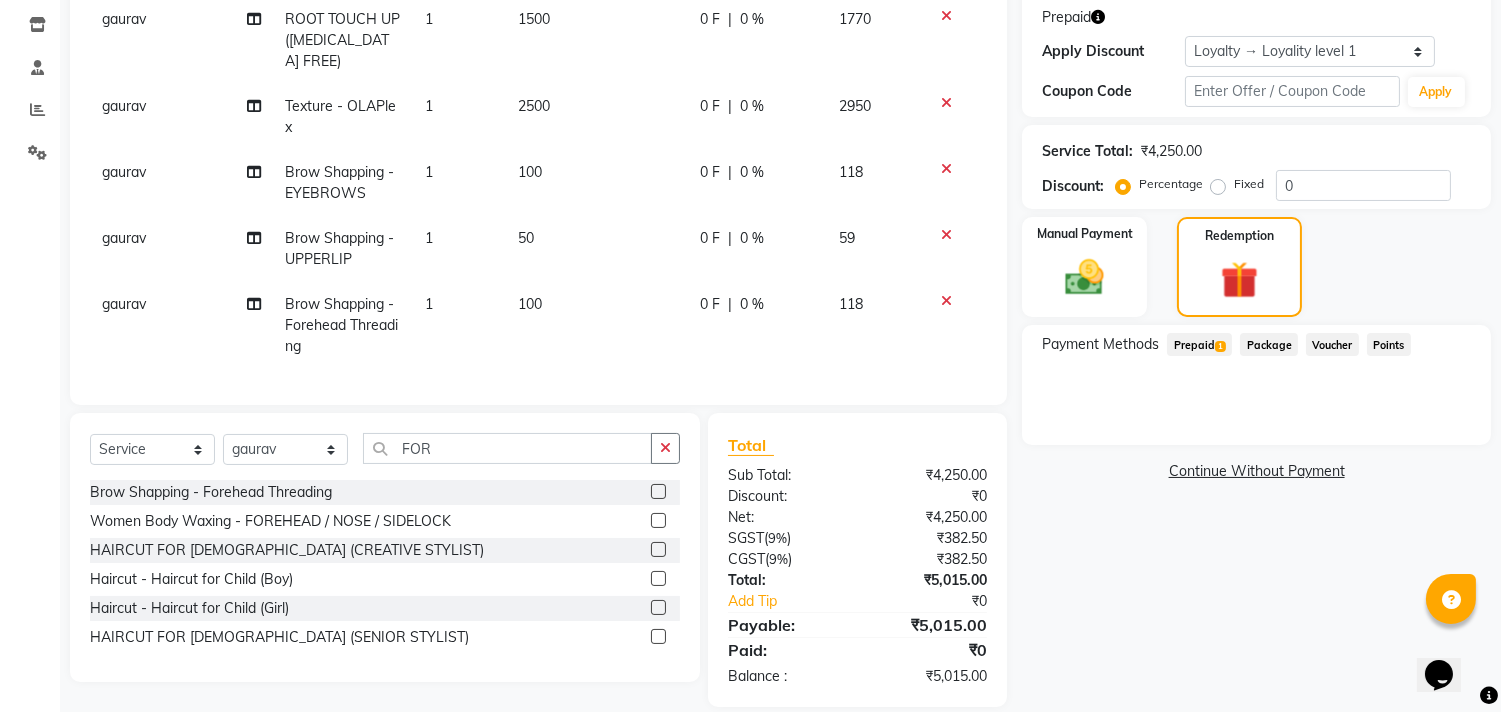 click on "1" 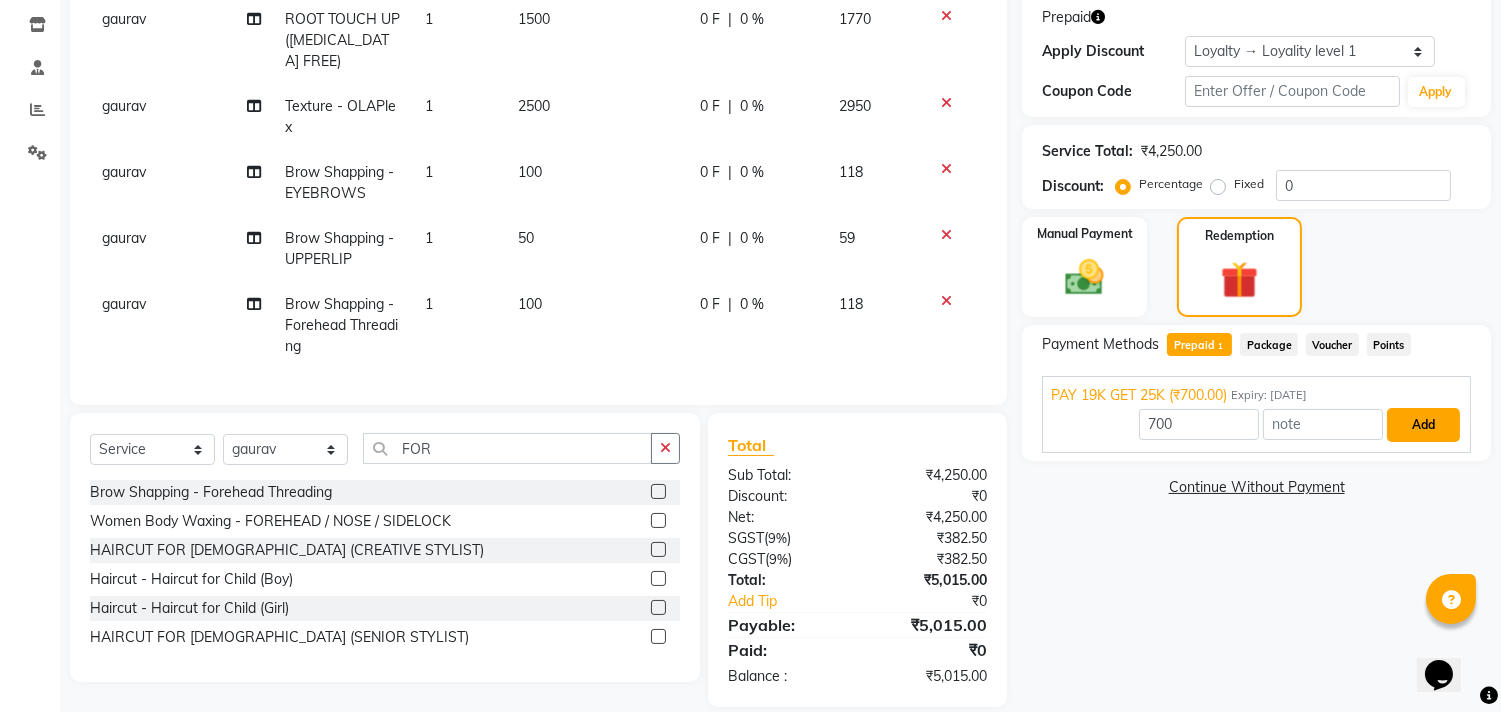 click on "Add" at bounding box center [1423, 425] 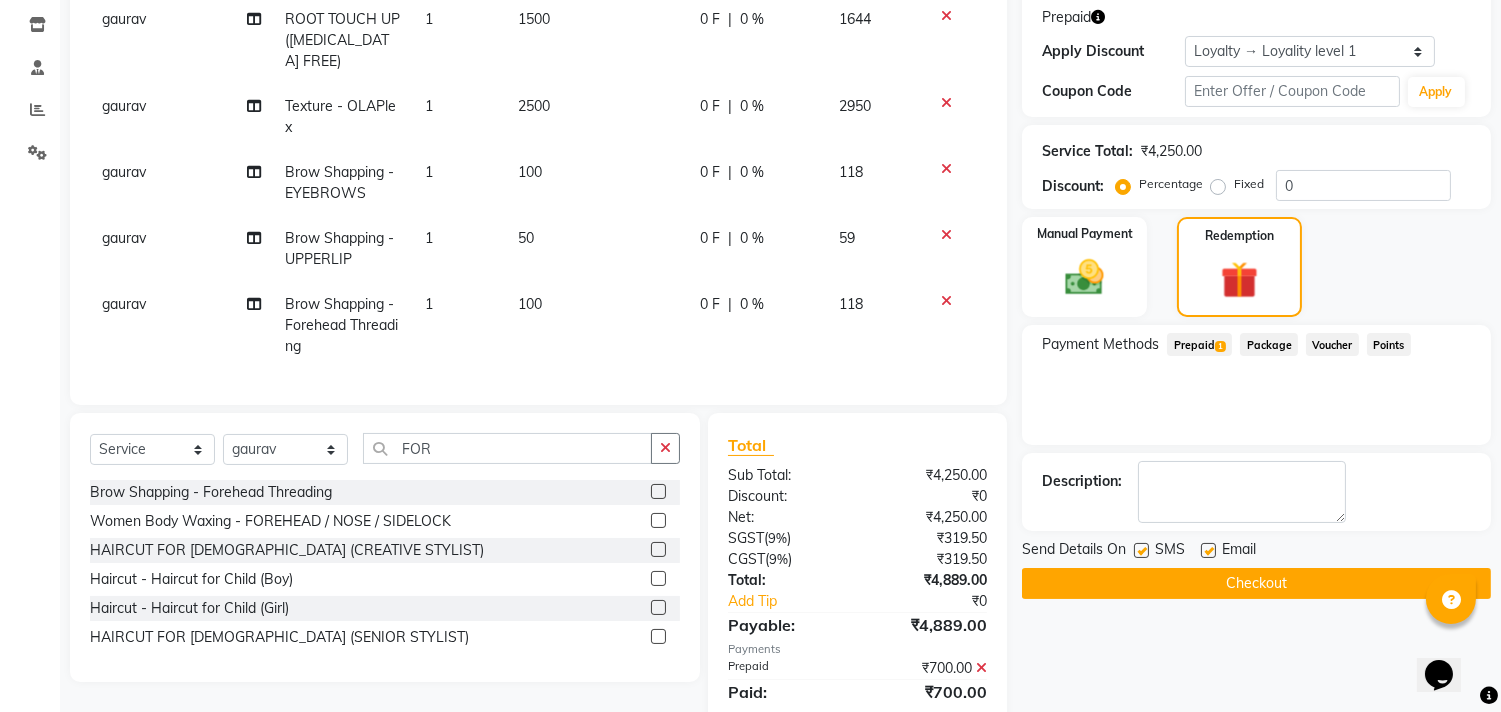 scroll, scrollTop: 494, scrollLeft: 0, axis: vertical 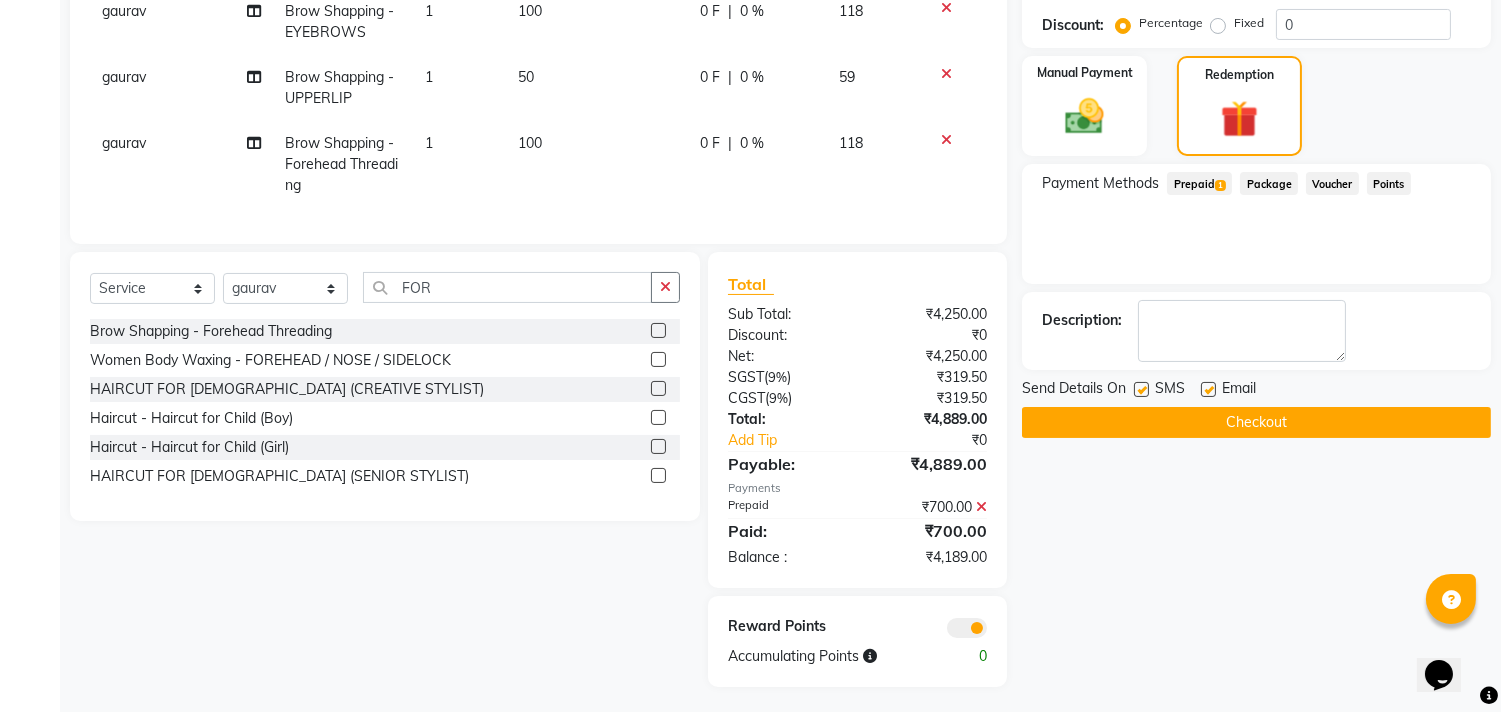 click 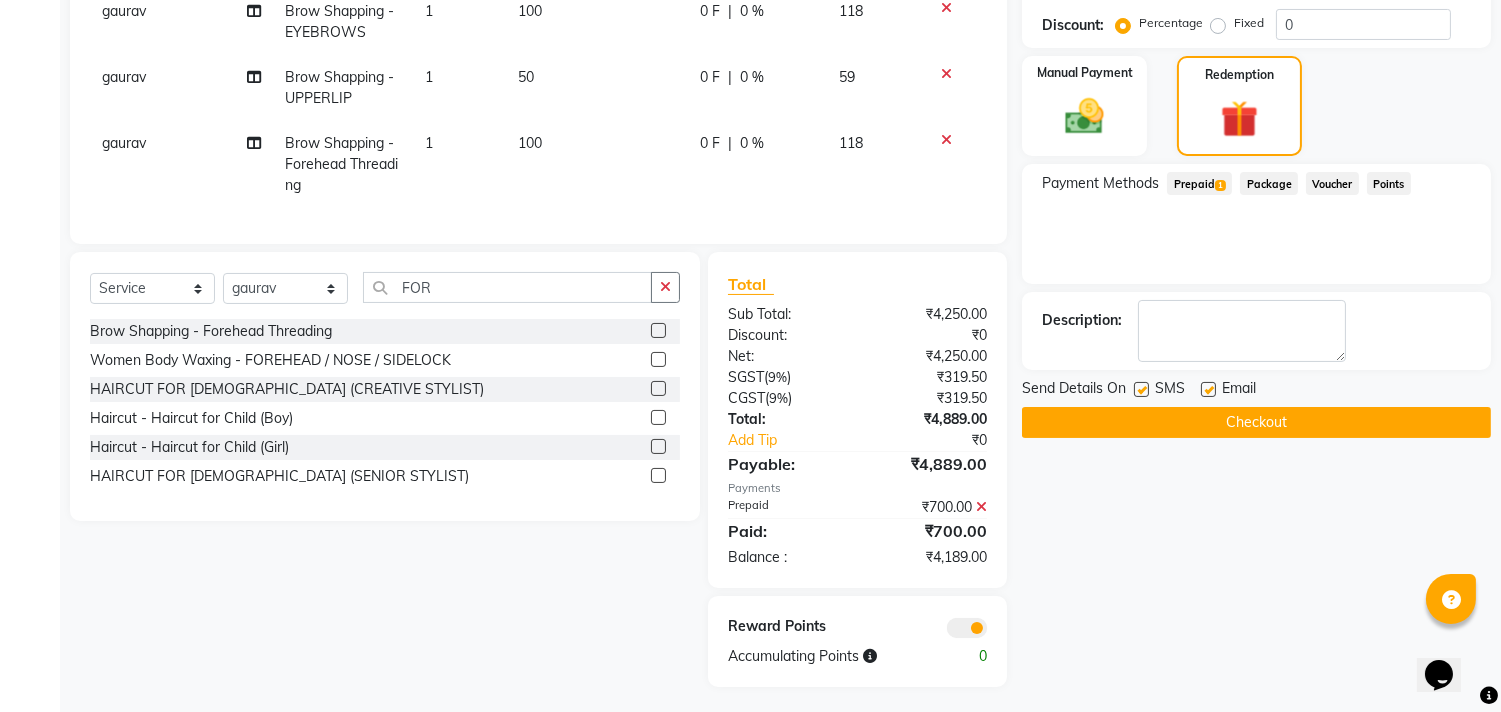click 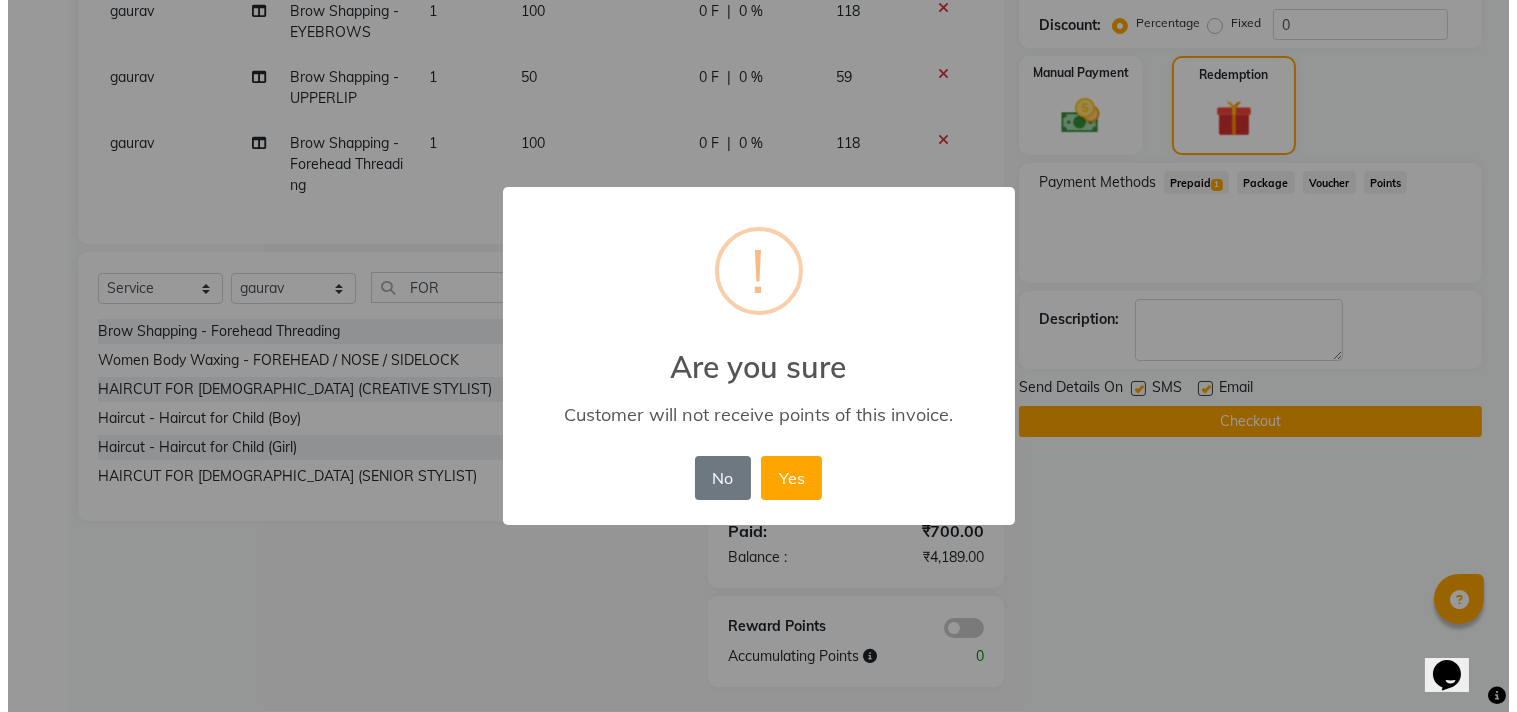 scroll, scrollTop: 473, scrollLeft: 0, axis: vertical 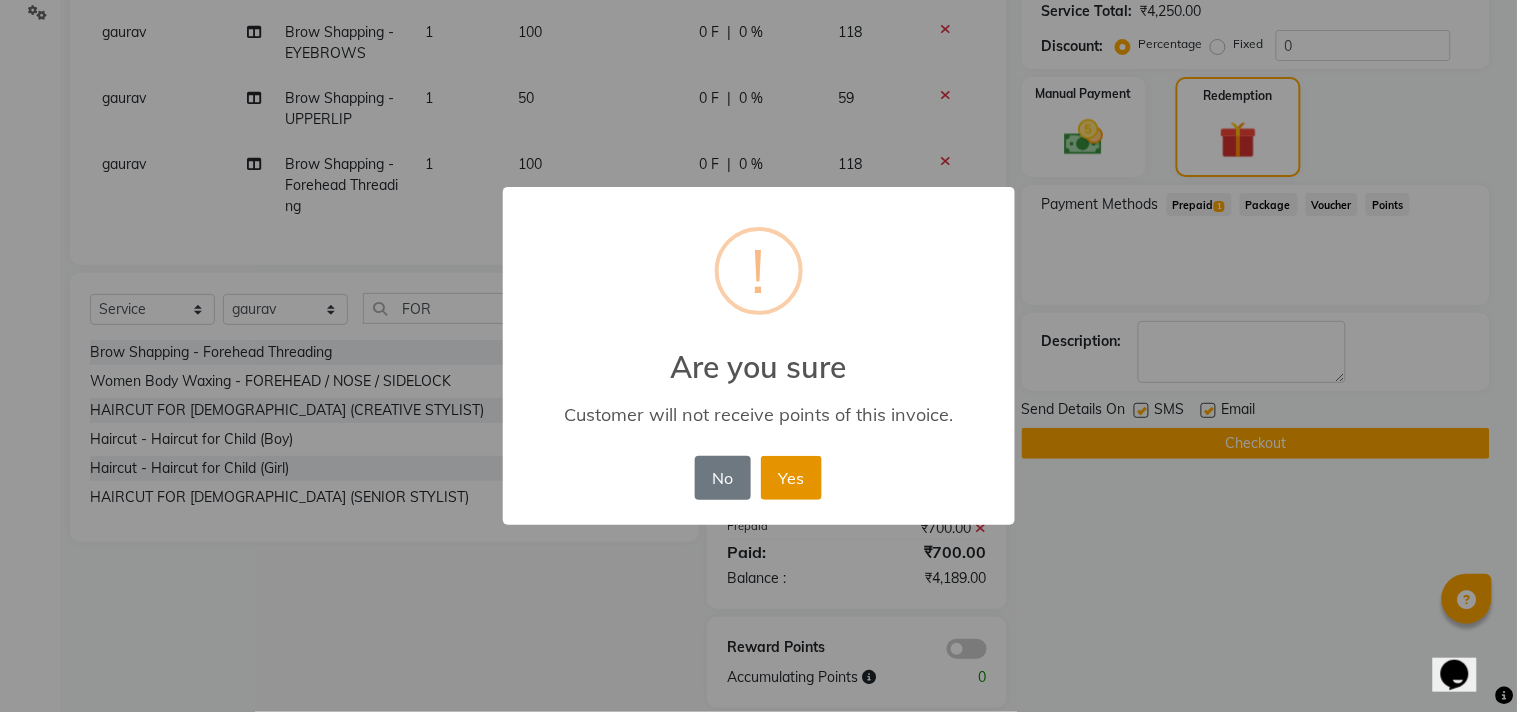 click on "Yes" at bounding box center [791, 478] 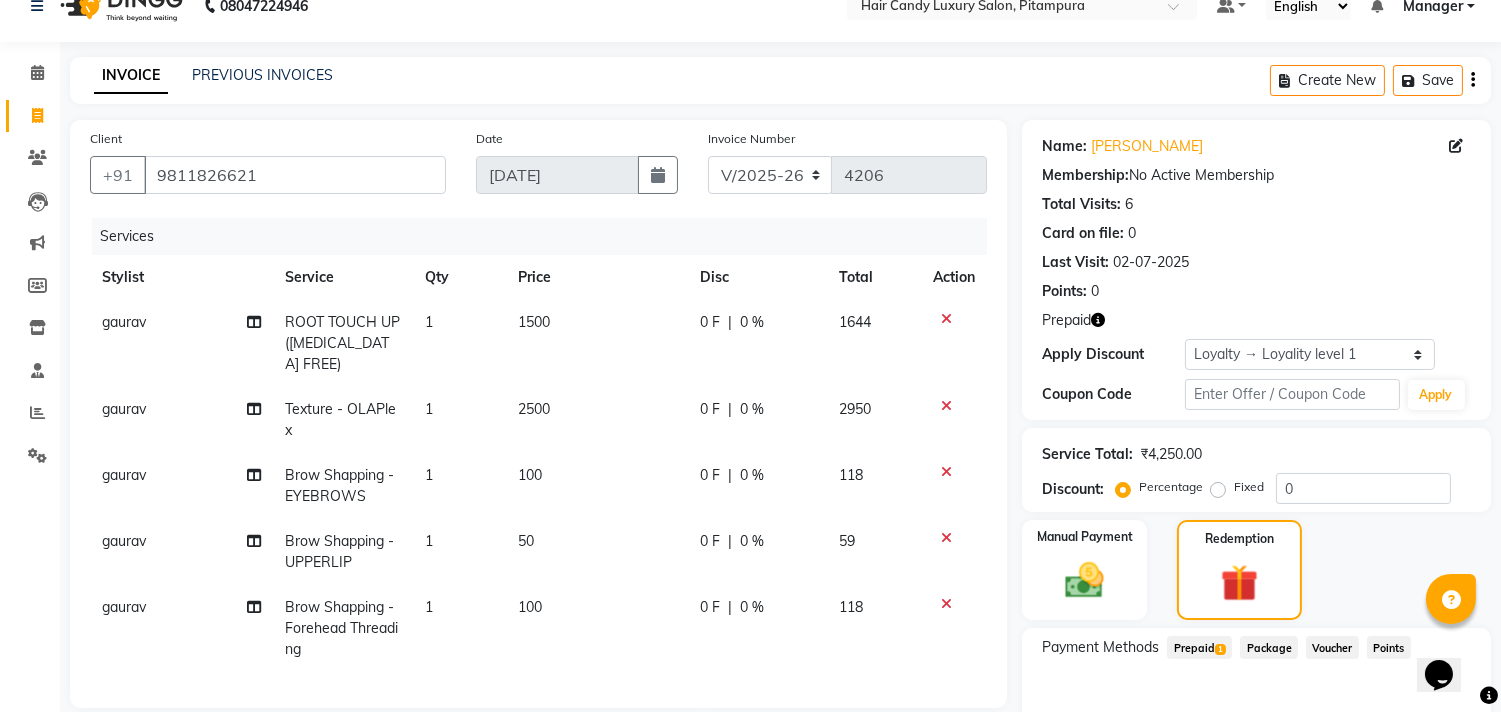 scroll, scrollTop: 0, scrollLeft: 0, axis: both 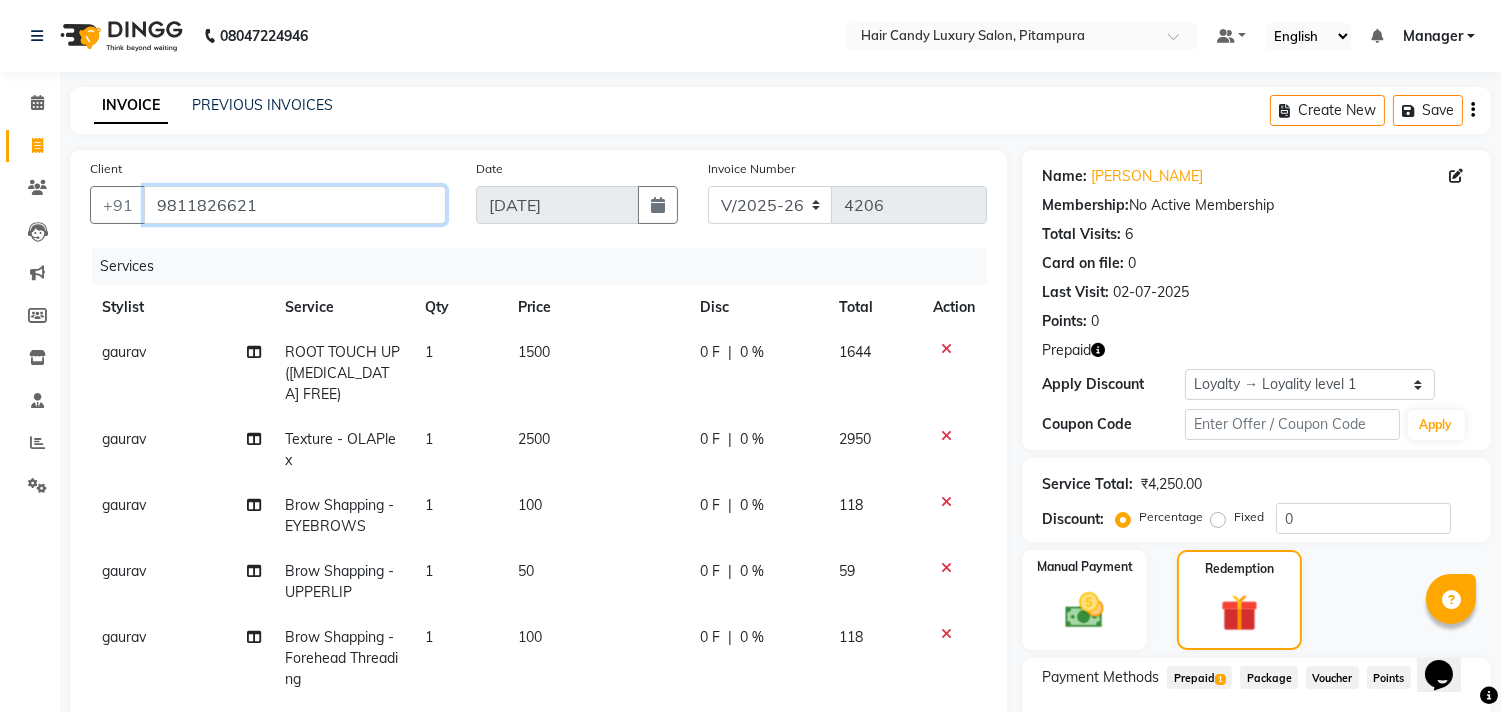 drag, startPoint x: 260, startPoint y: 215, endPoint x: 147, endPoint y: 212, distance: 113.03982 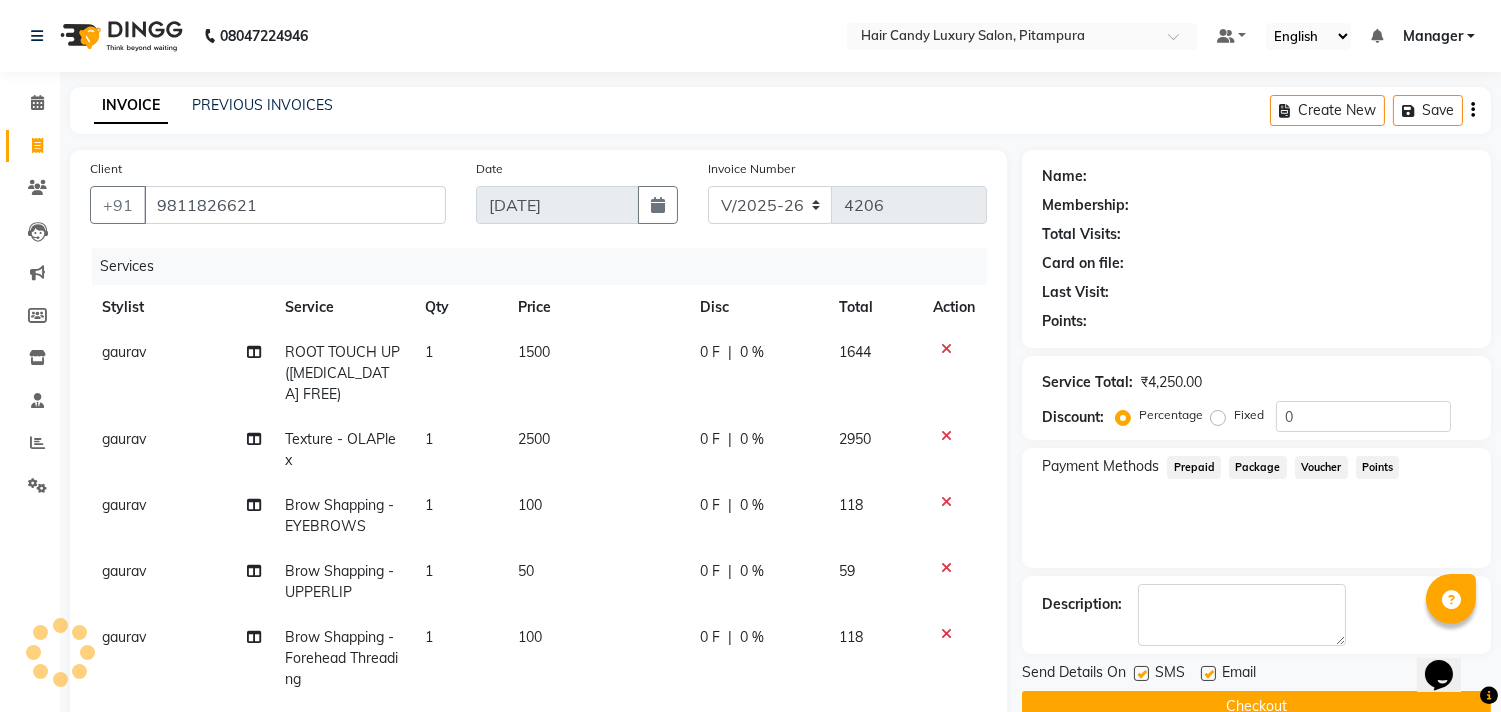 select on "1: Object" 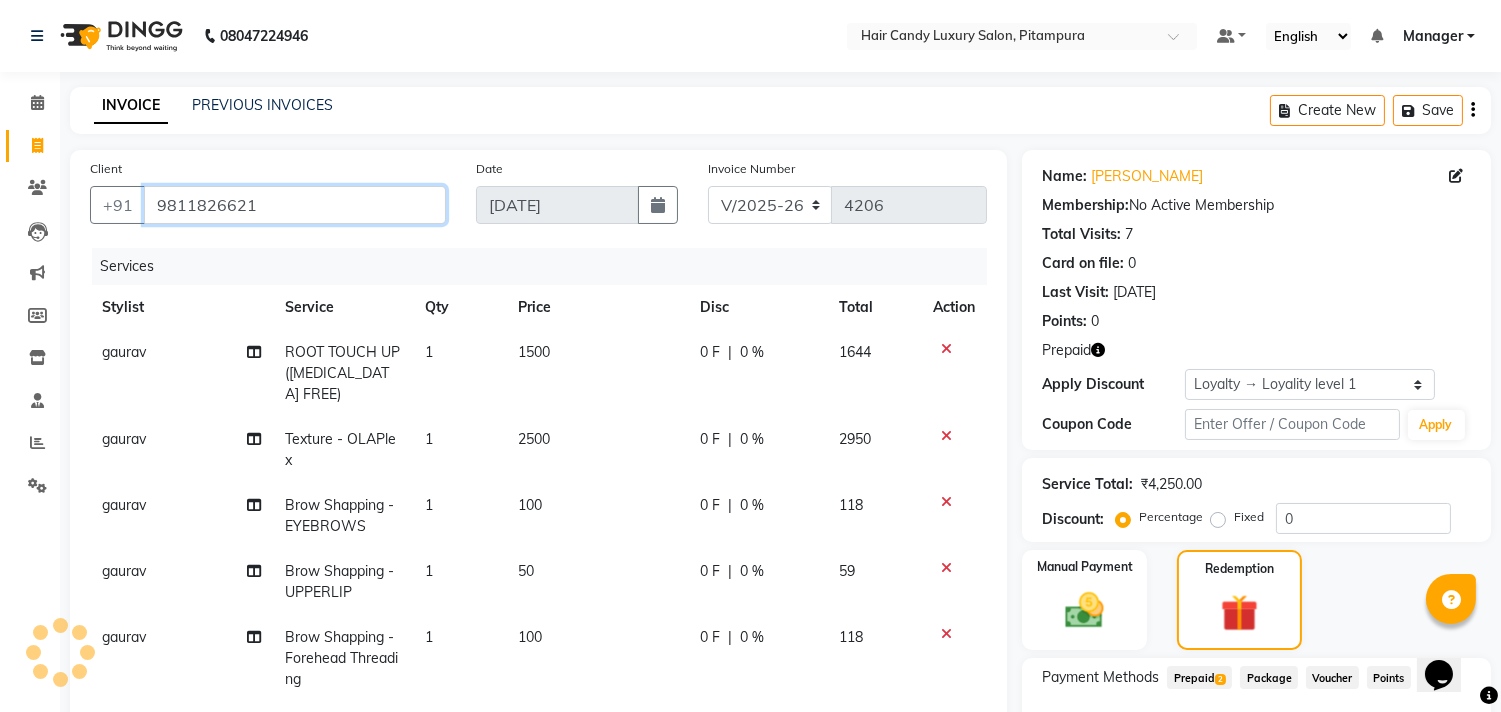 click on "9811826621" at bounding box center [295, 205] 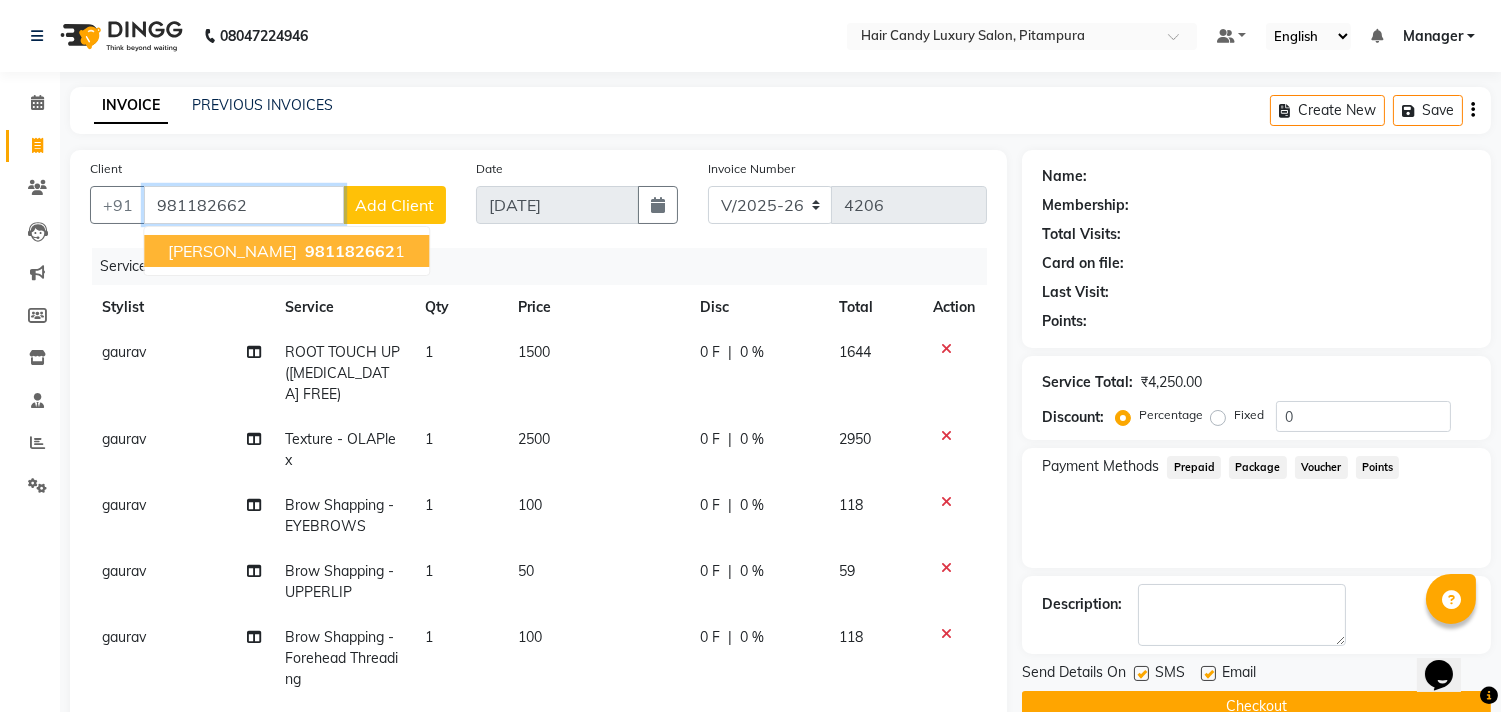 click on "981182662" at bounding box center (350, 251) 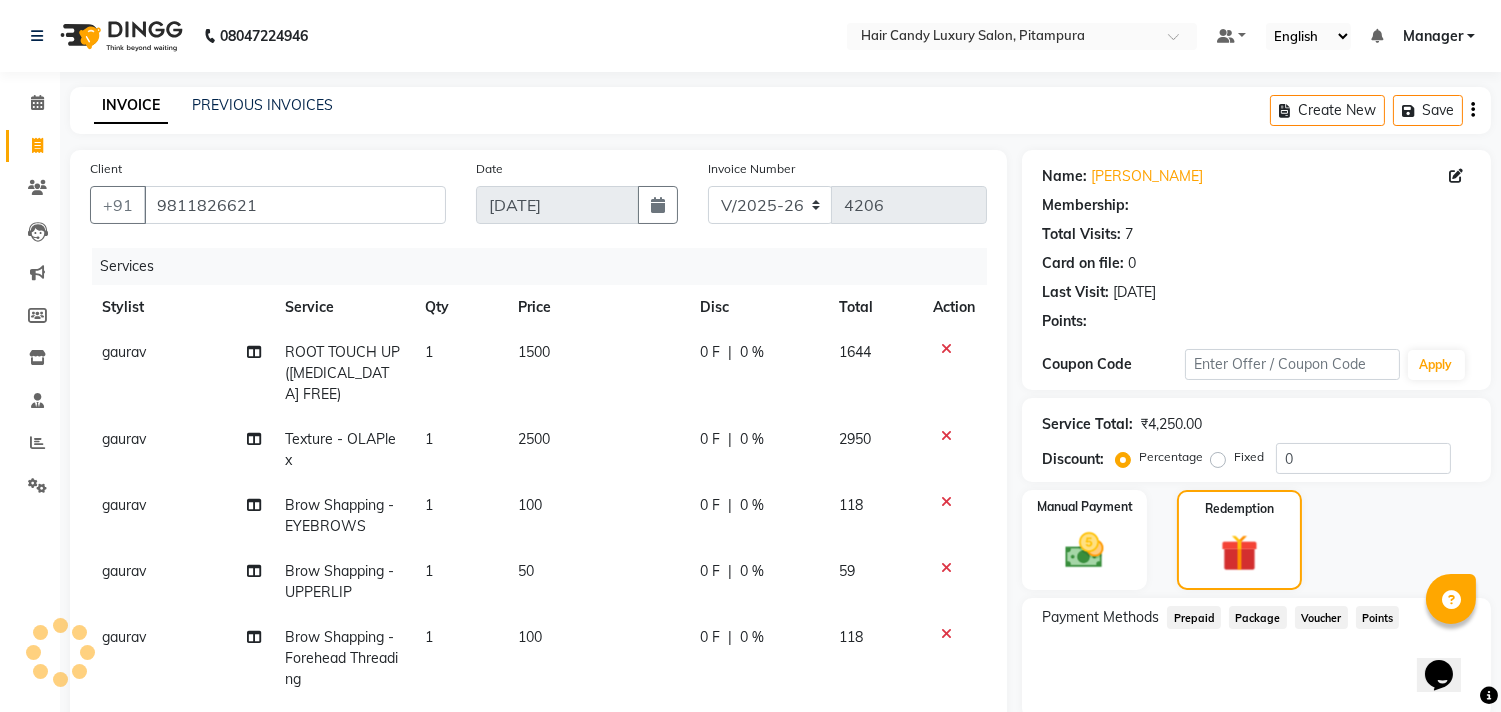 select on "1: Object" 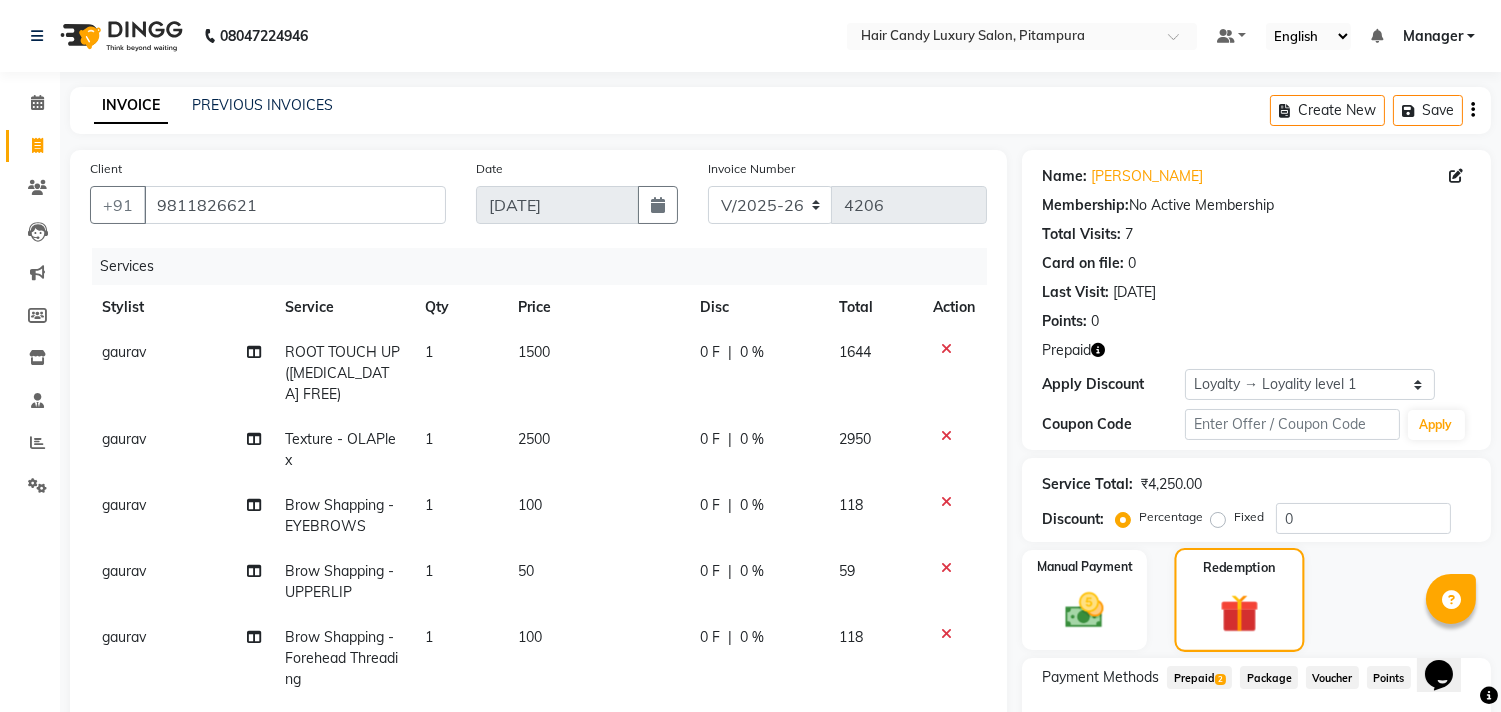 scroll, scrollTop: 222, scrollLeft: 0, axis: vertical 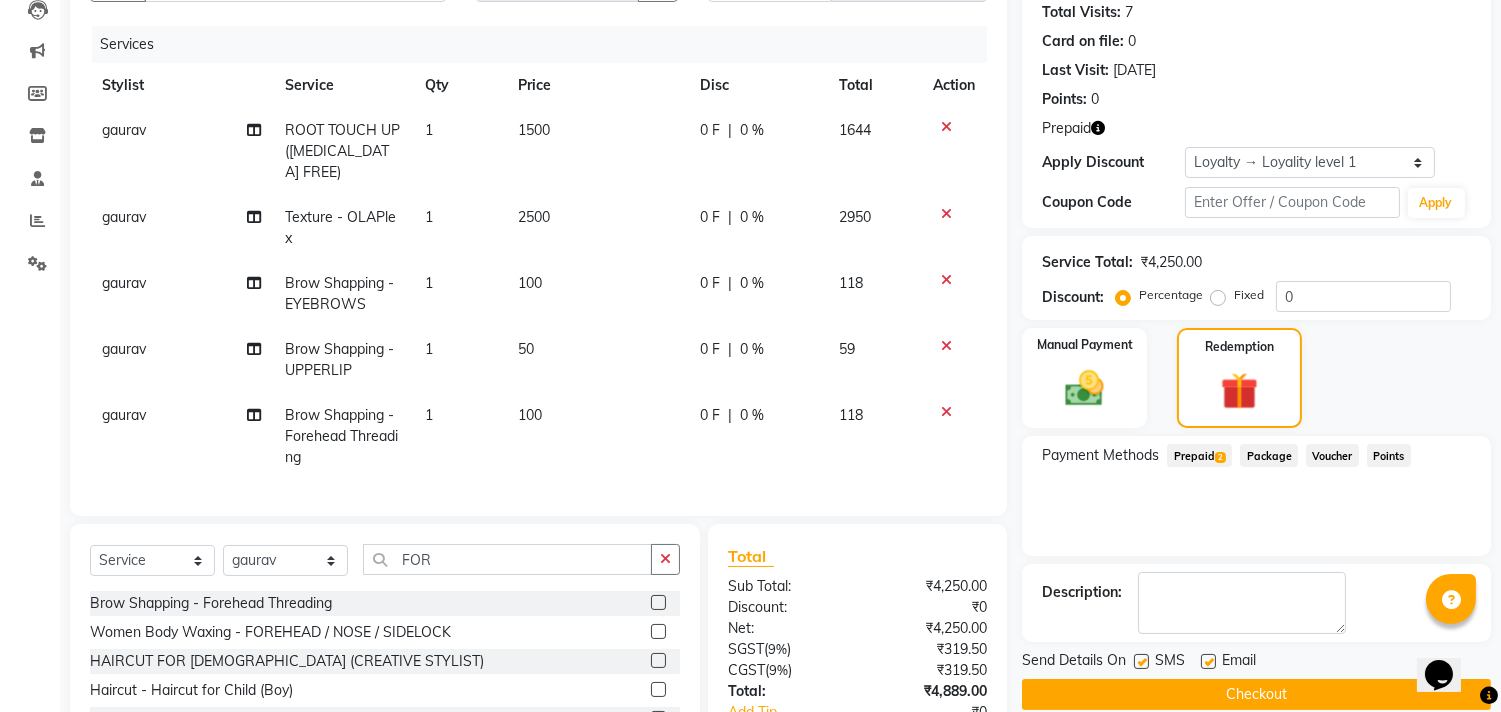 click 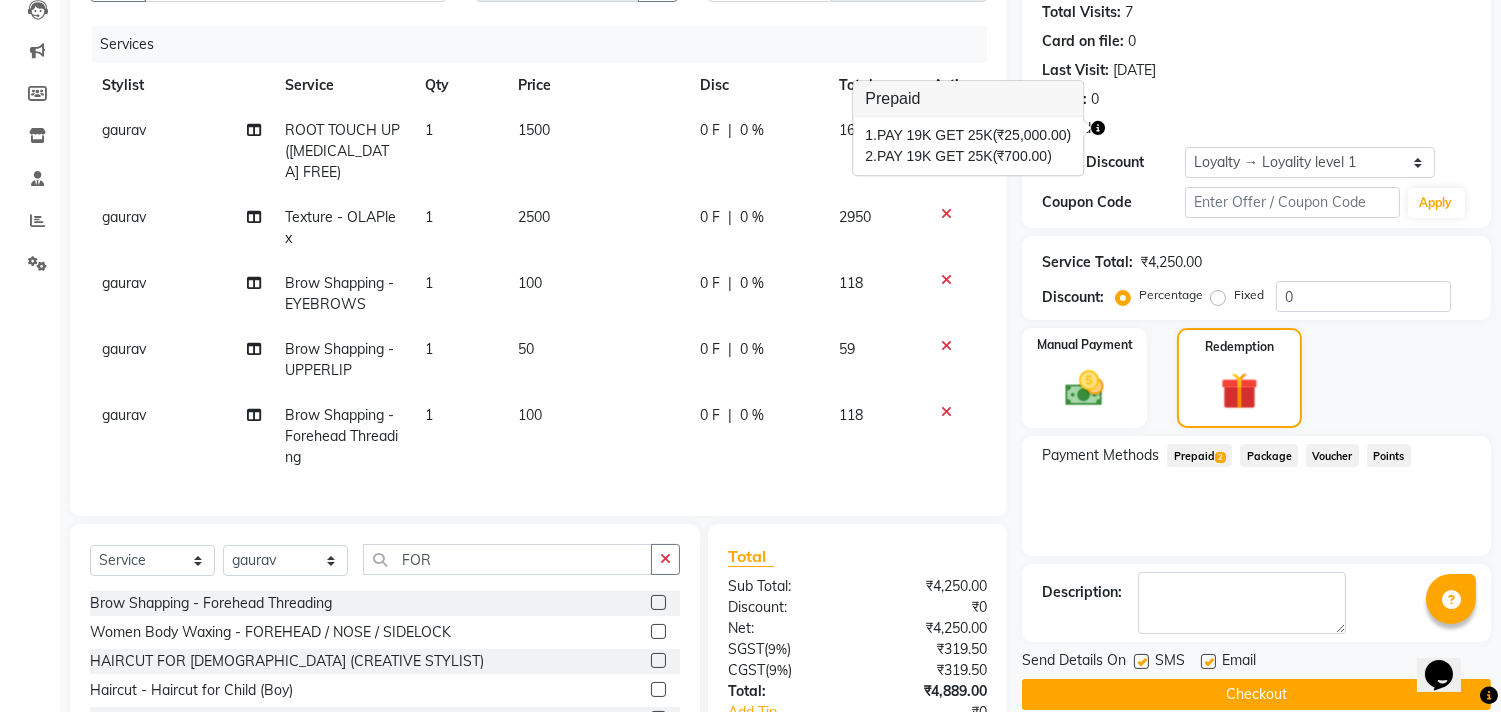 click 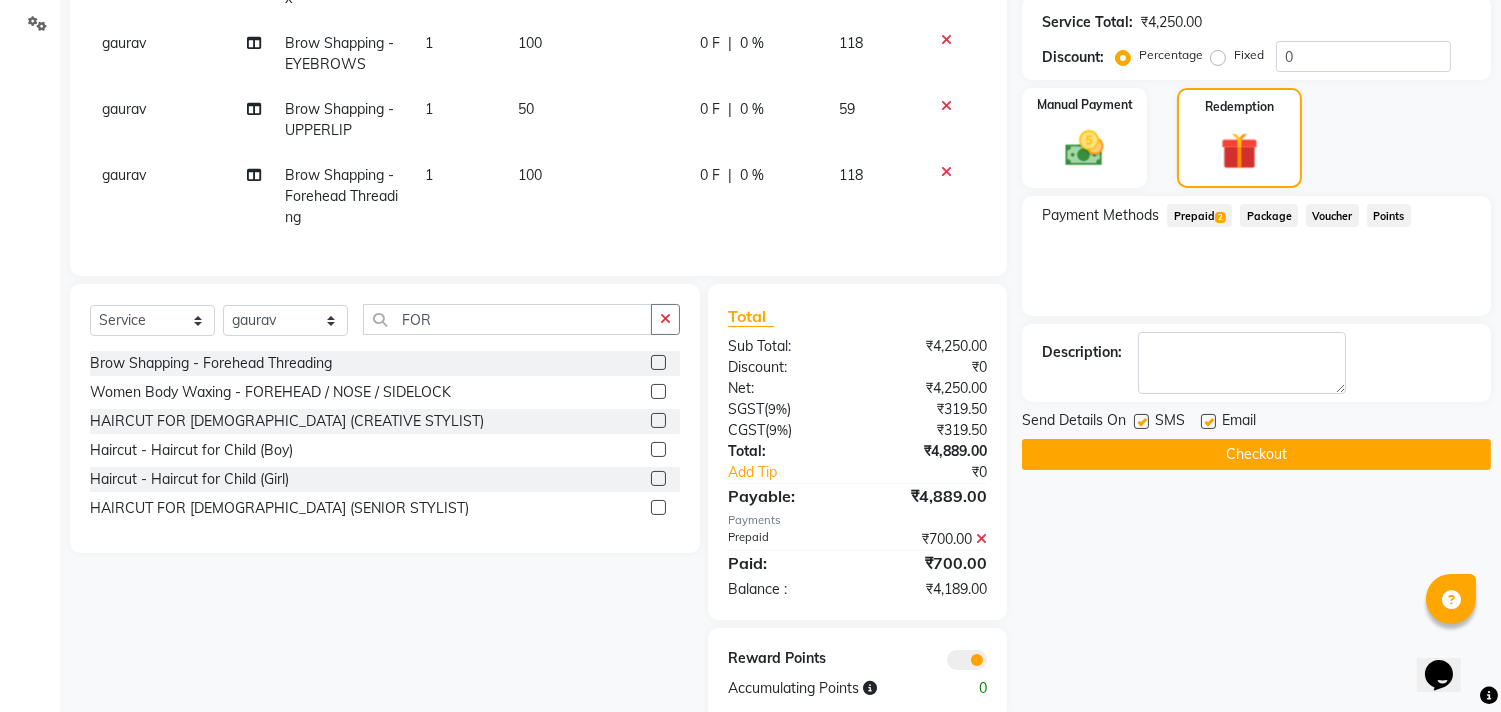 scroll, scrollTop: 494, scrollLeft: 0, axis: vertical 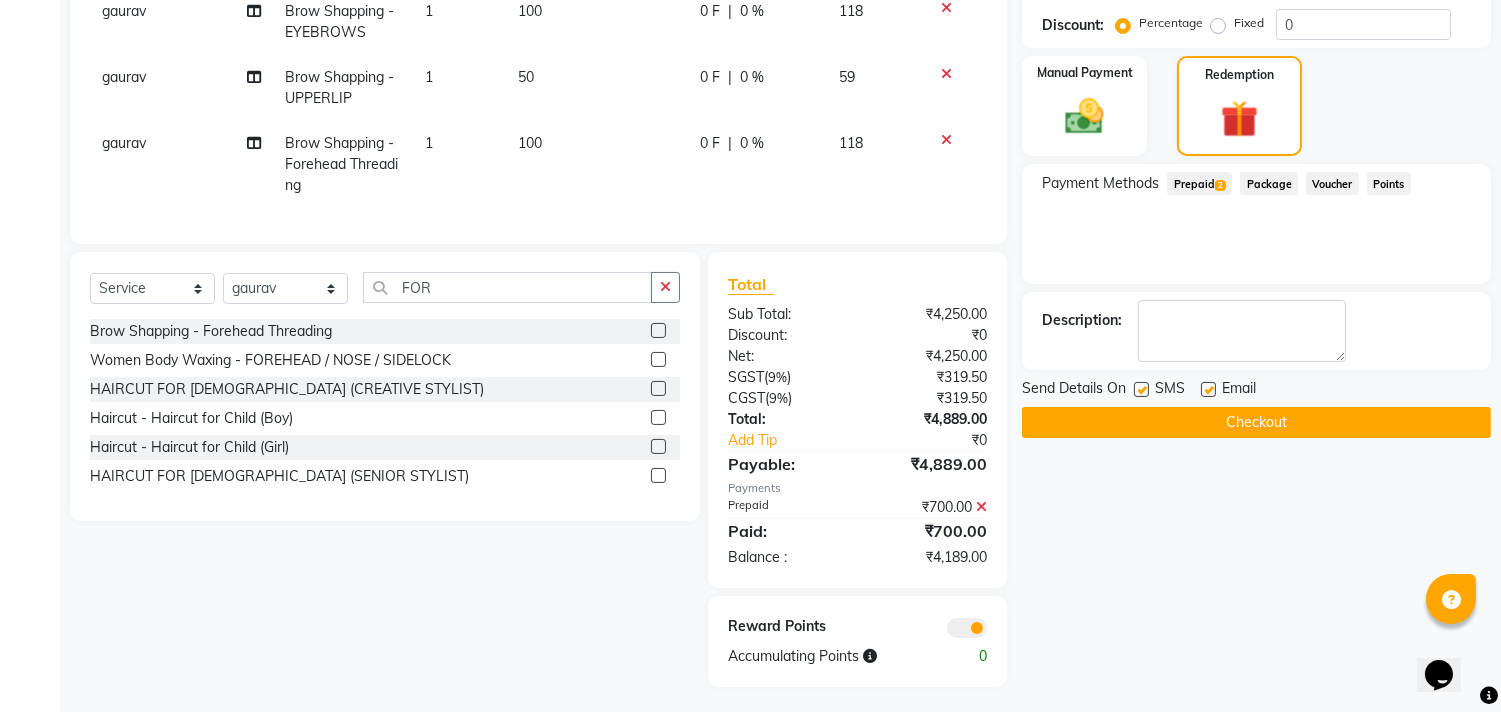 click on "2" 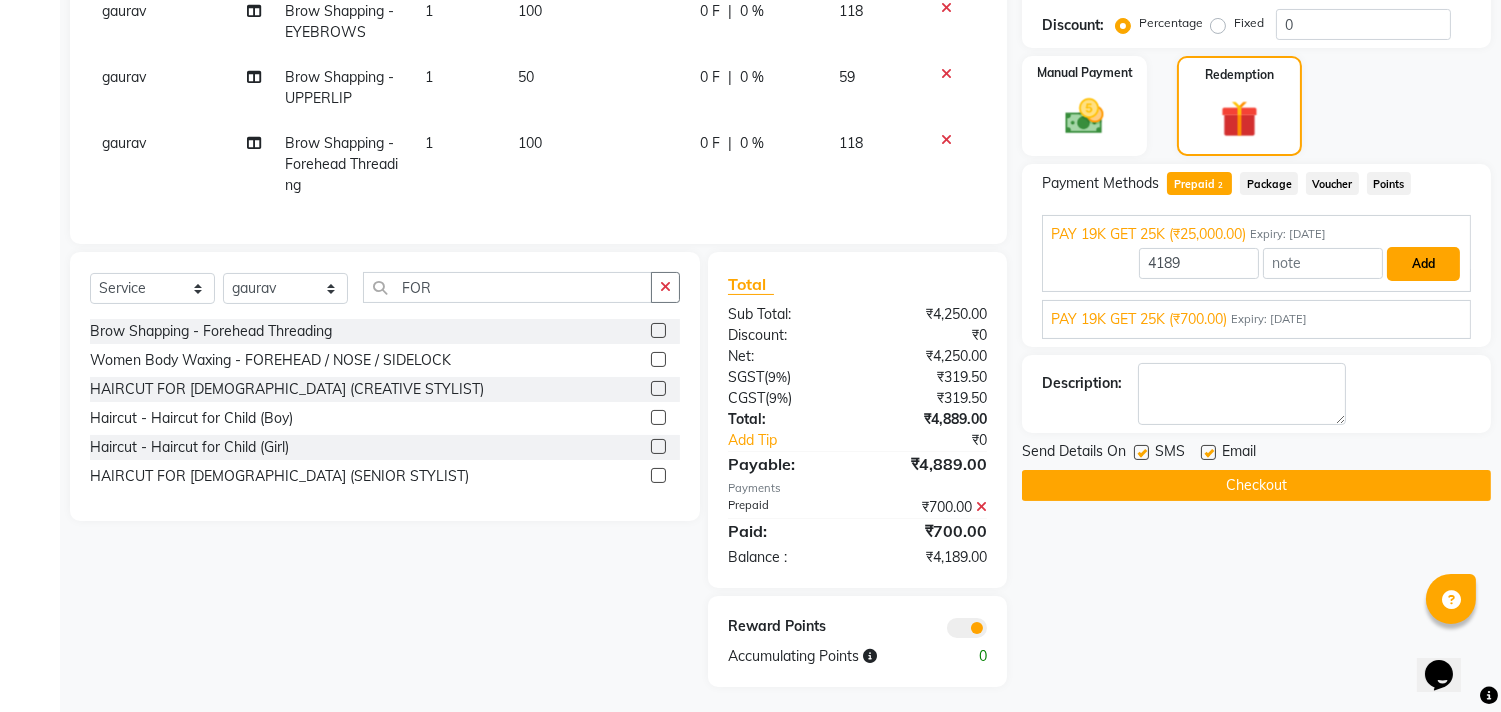 click on "Add" at bounding box center (1423, 264) 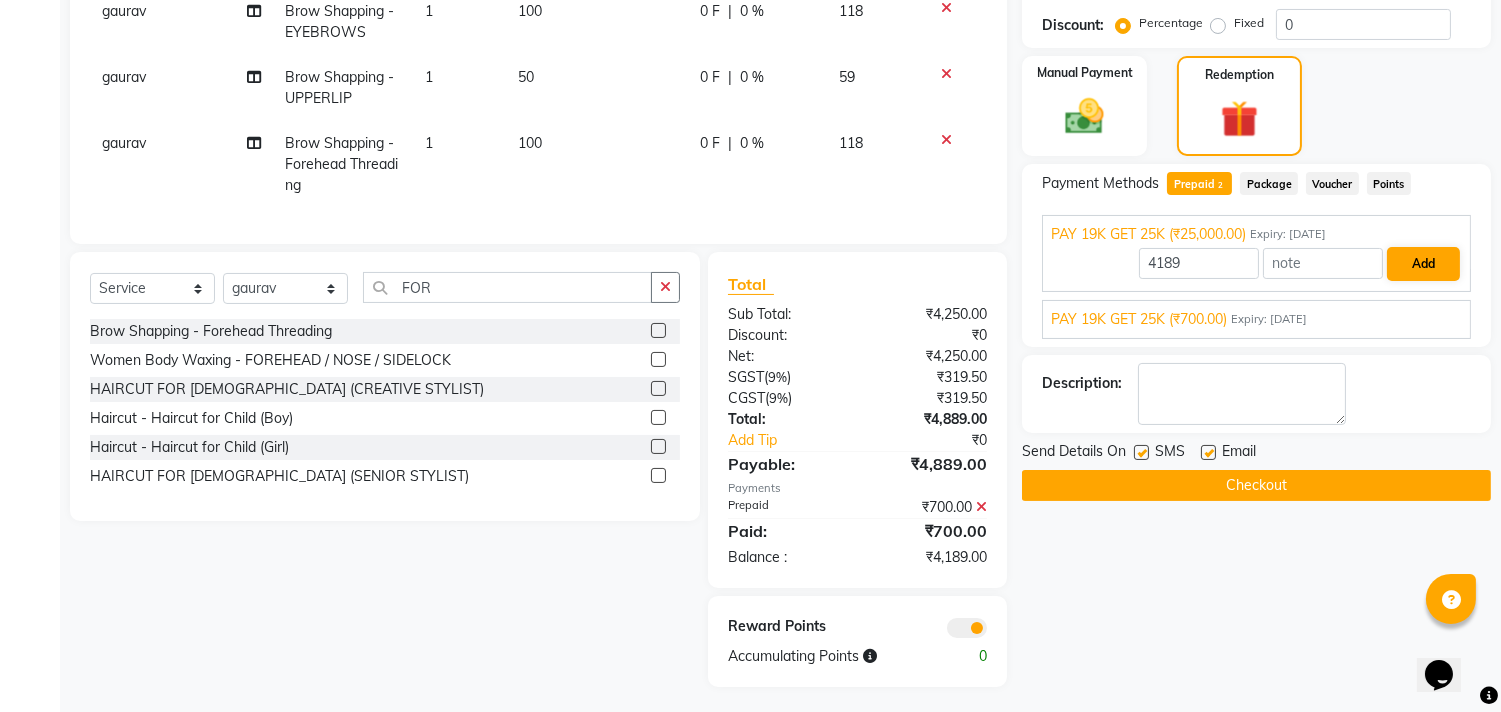 scroll, scrollTop: 473, scrollLeft: 0, axis: vertical 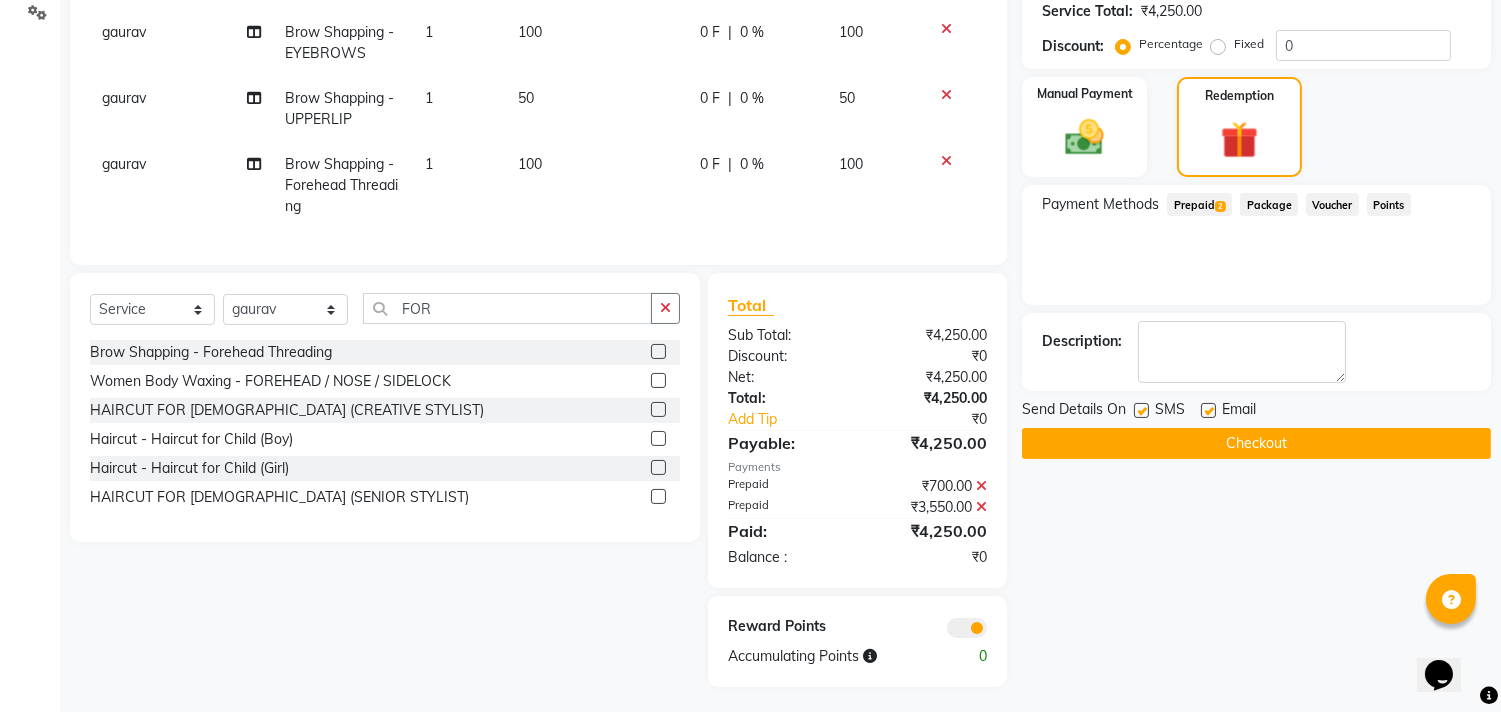 click on "Prepaid  2" 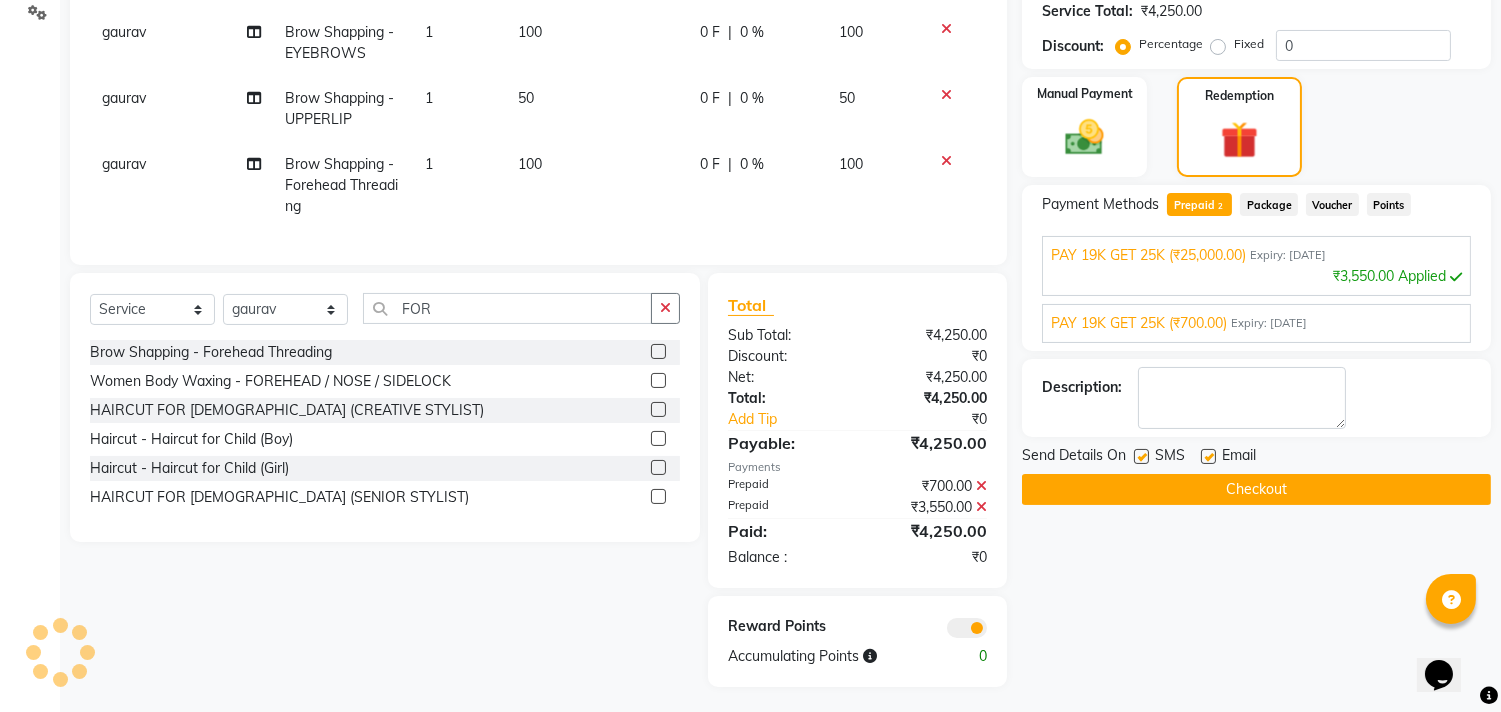 drag, startPoint x: 1362, startPoint y: 381, endPoint x: 1300, endPoint y: 455, distance: 96.540146 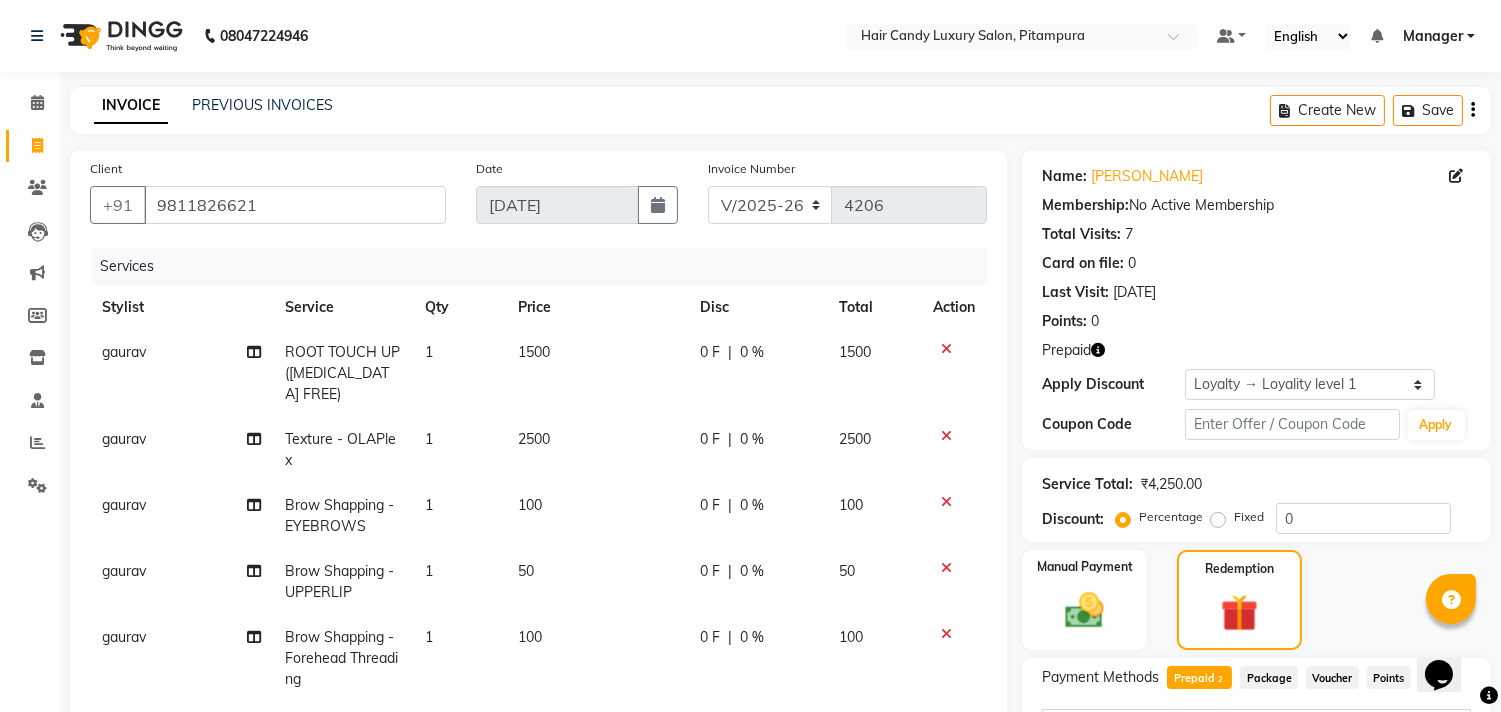 scroll, scrollTop: 473, scrollLeft: 0, axis: vertical 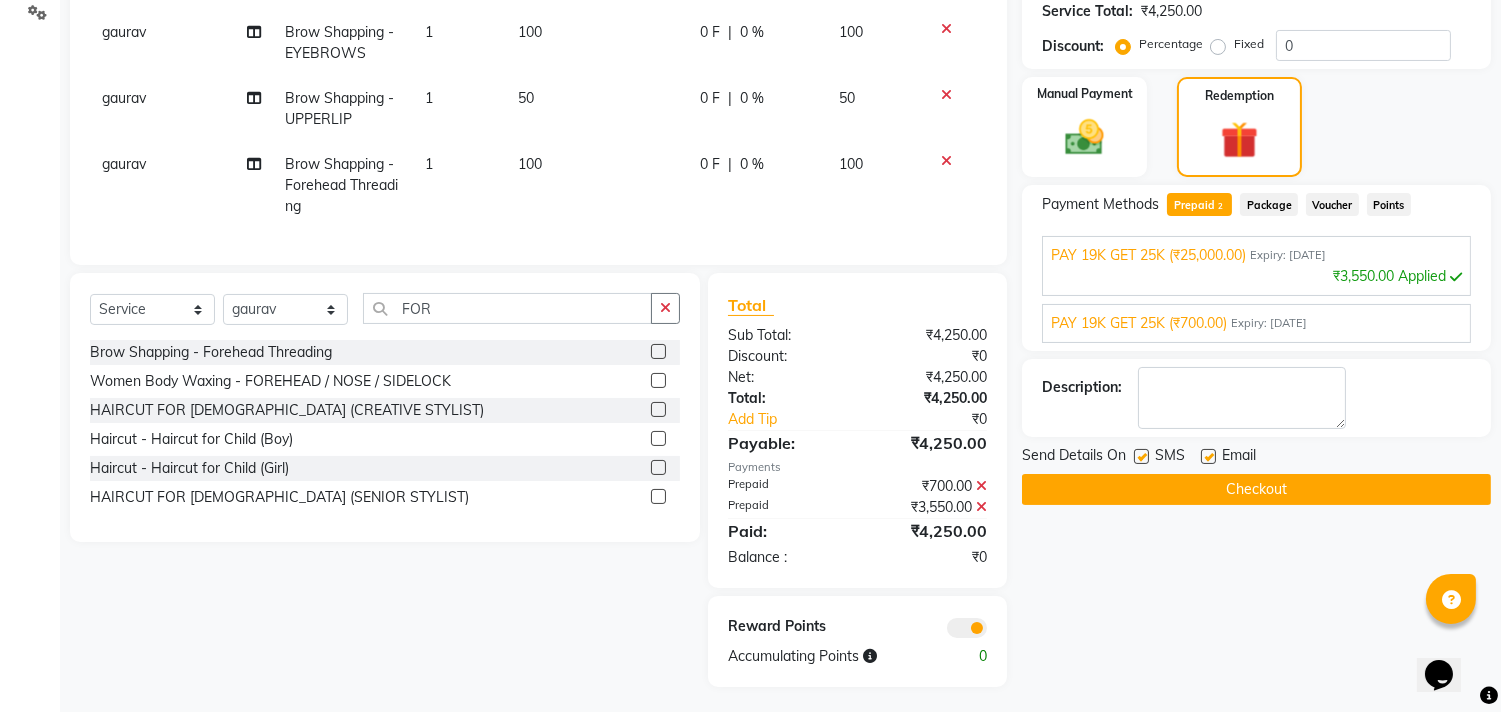 click on "Checkout" 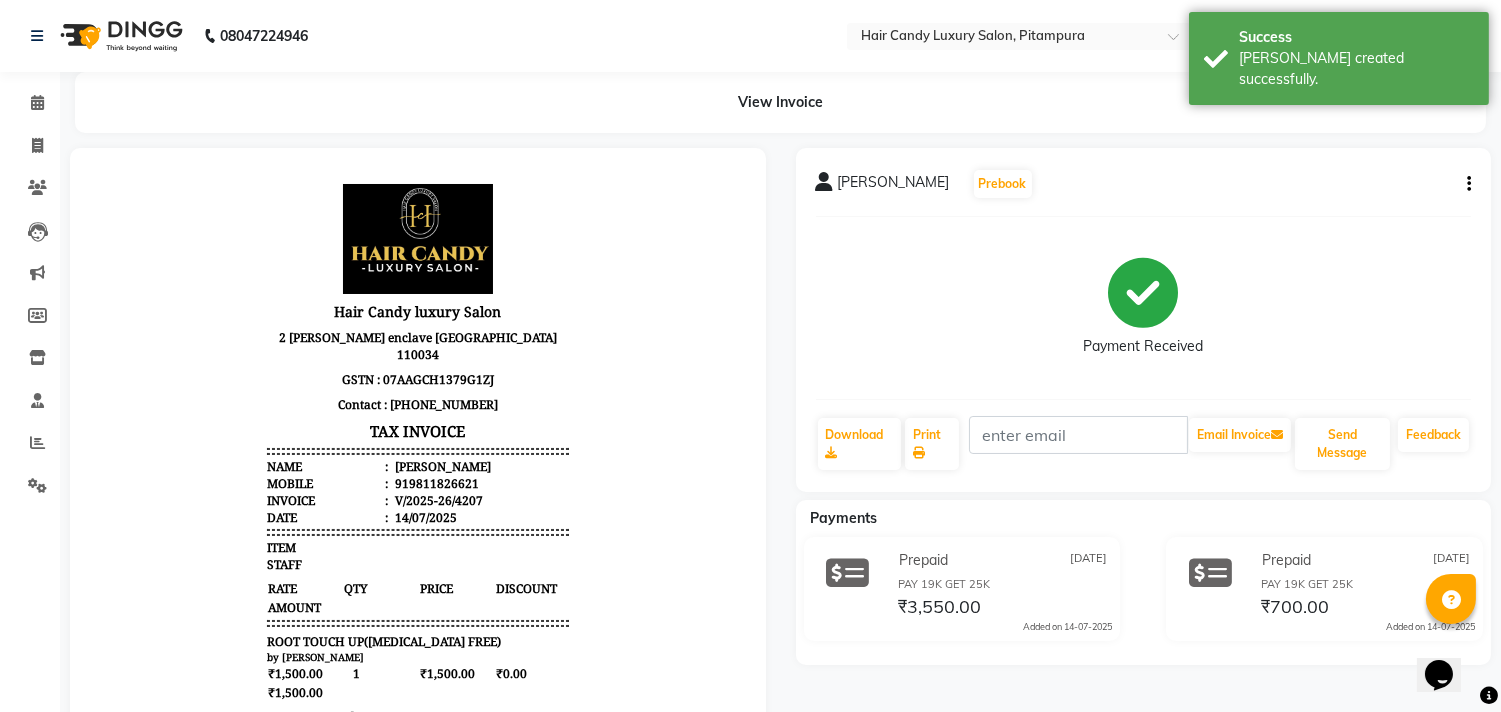 scroll, scrollTop: 0, scrollLeft: 0, axis: both 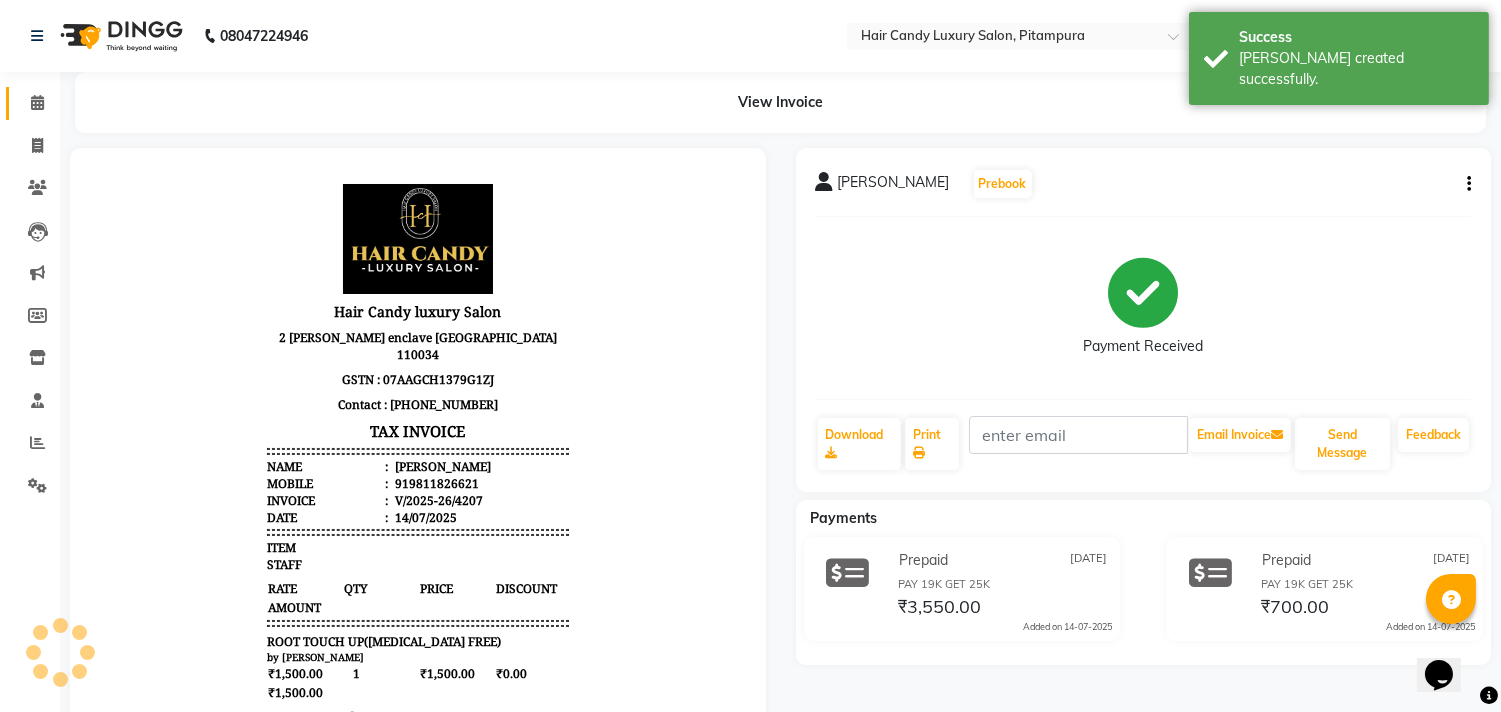 click 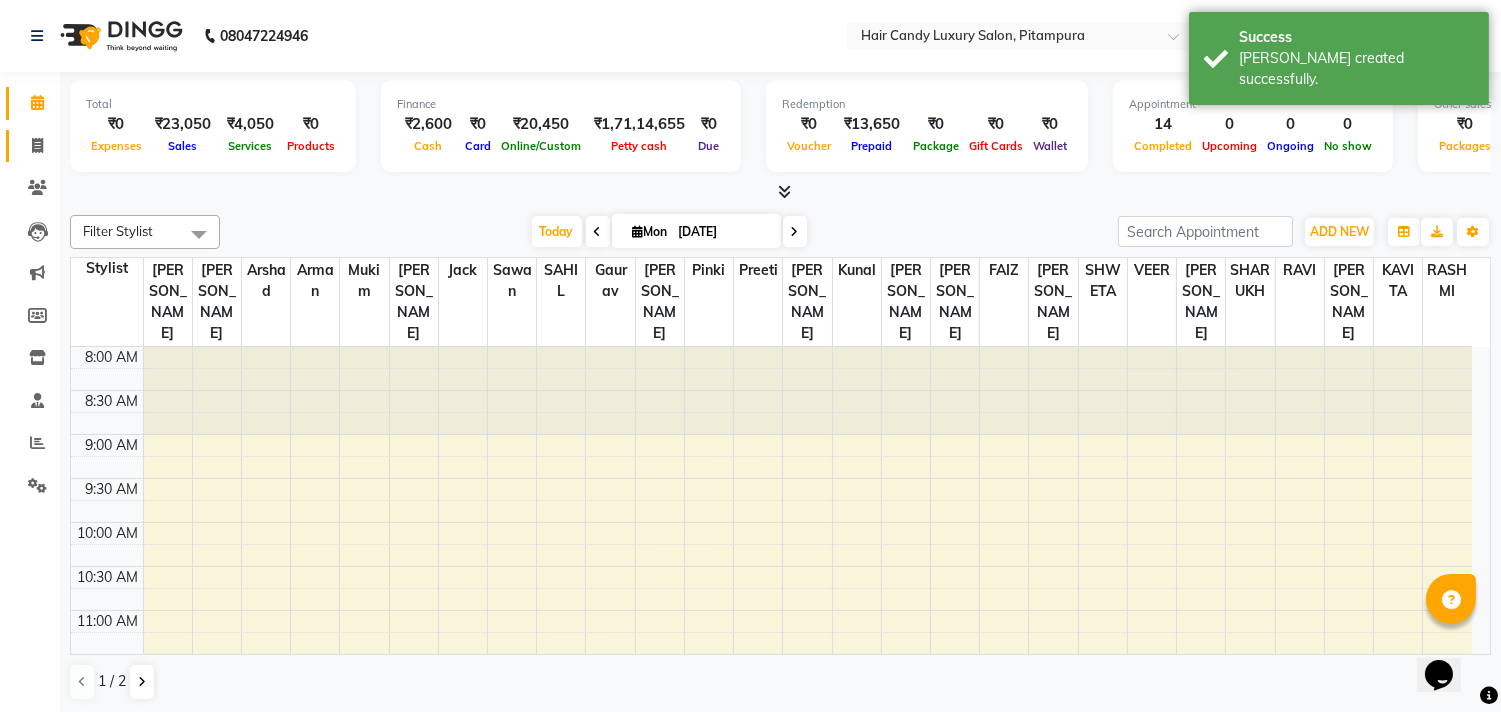 click on "Invoice" 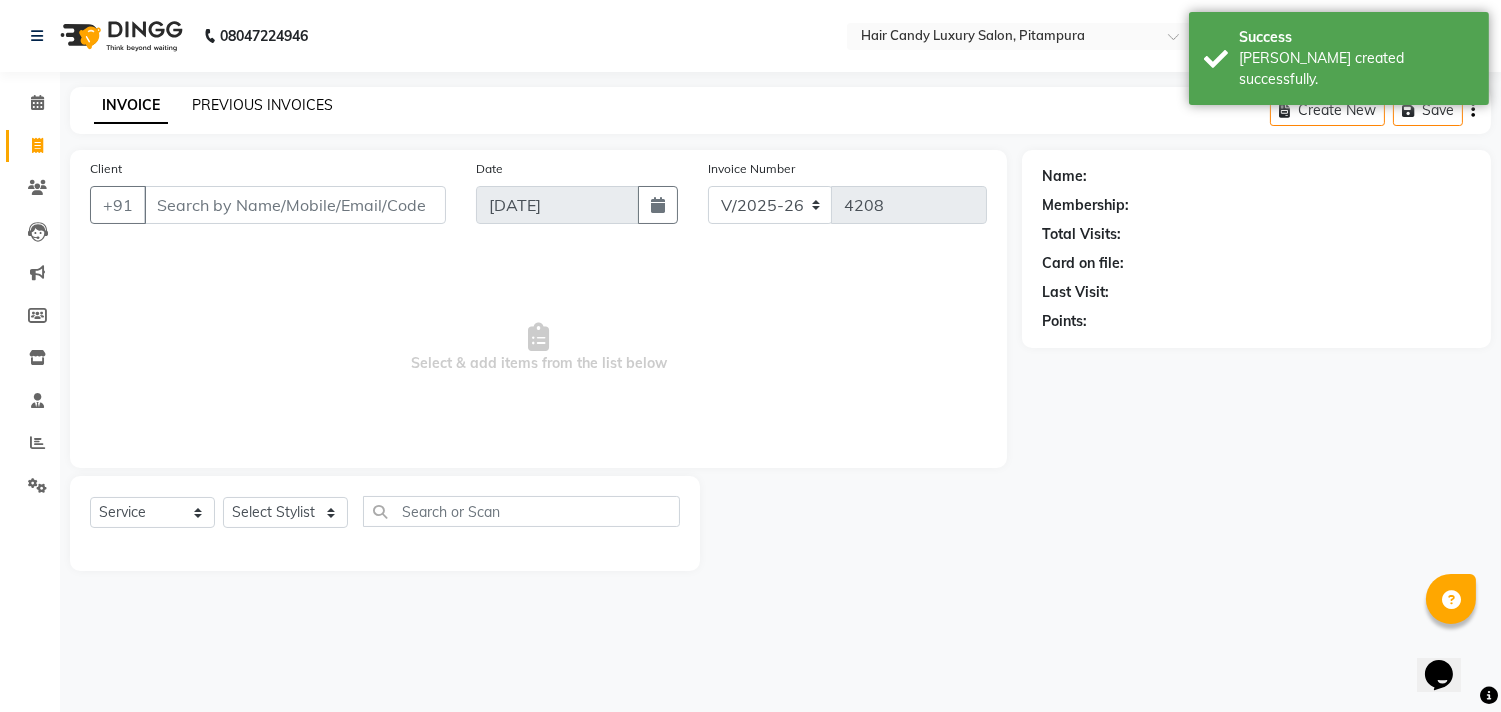click on "PREVIOUS INVOICES" 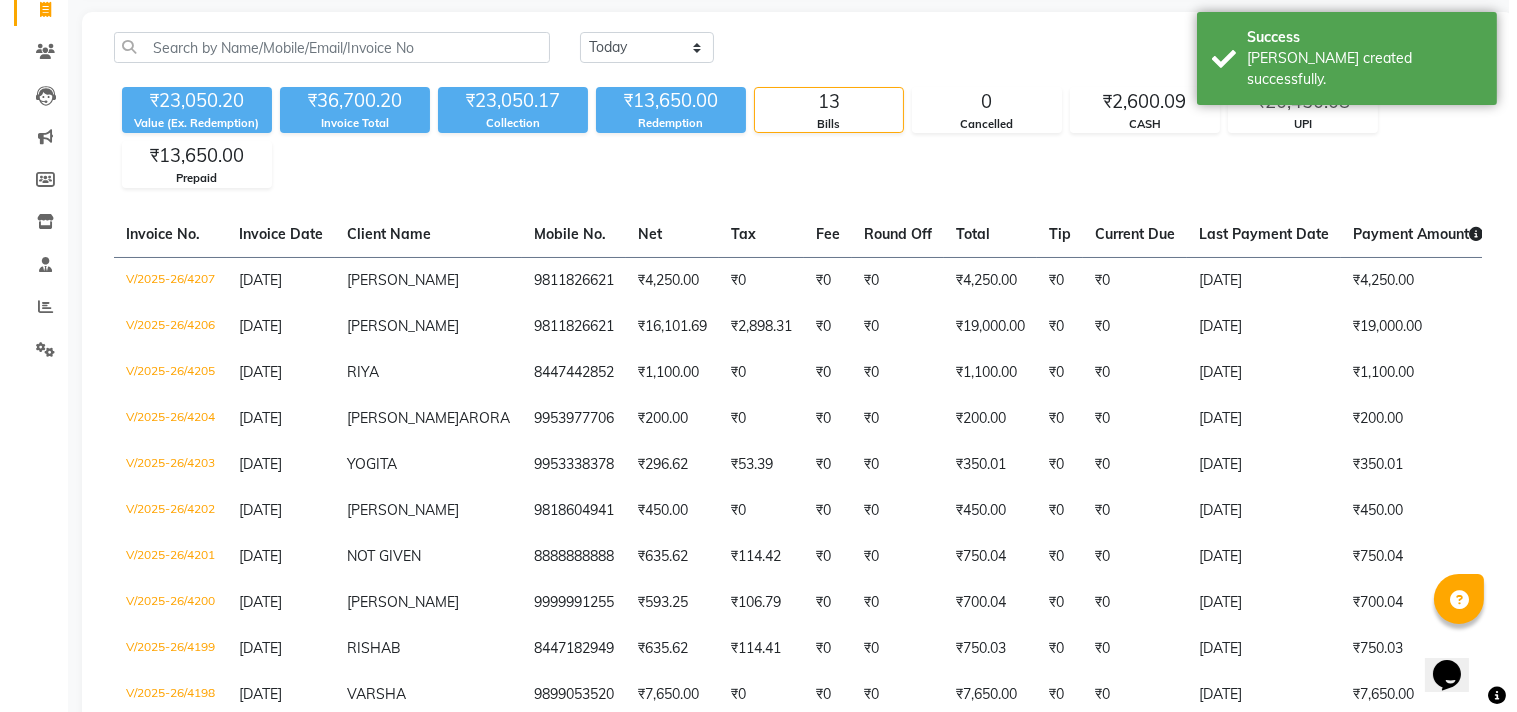 scroll, scrollTop: 0, scrollLeft: 0, axis: both 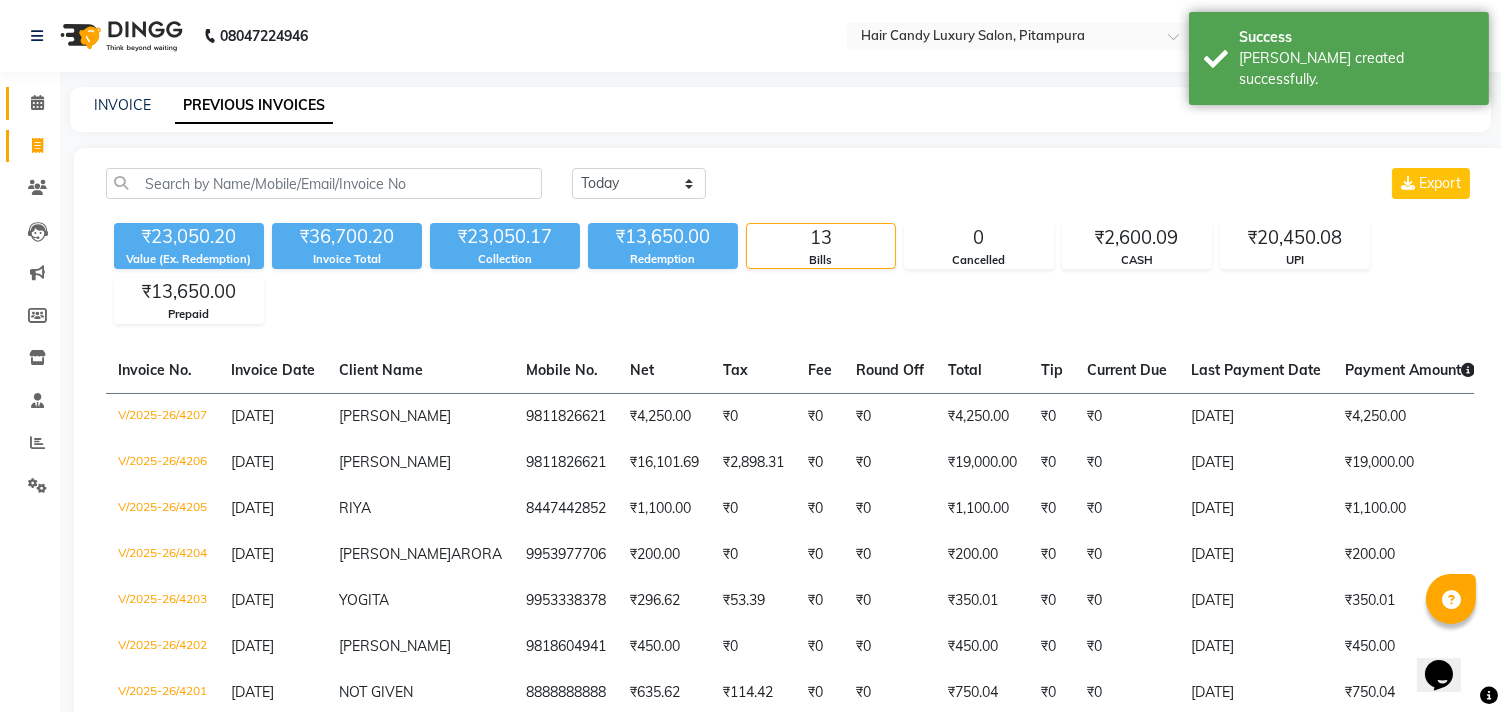 click 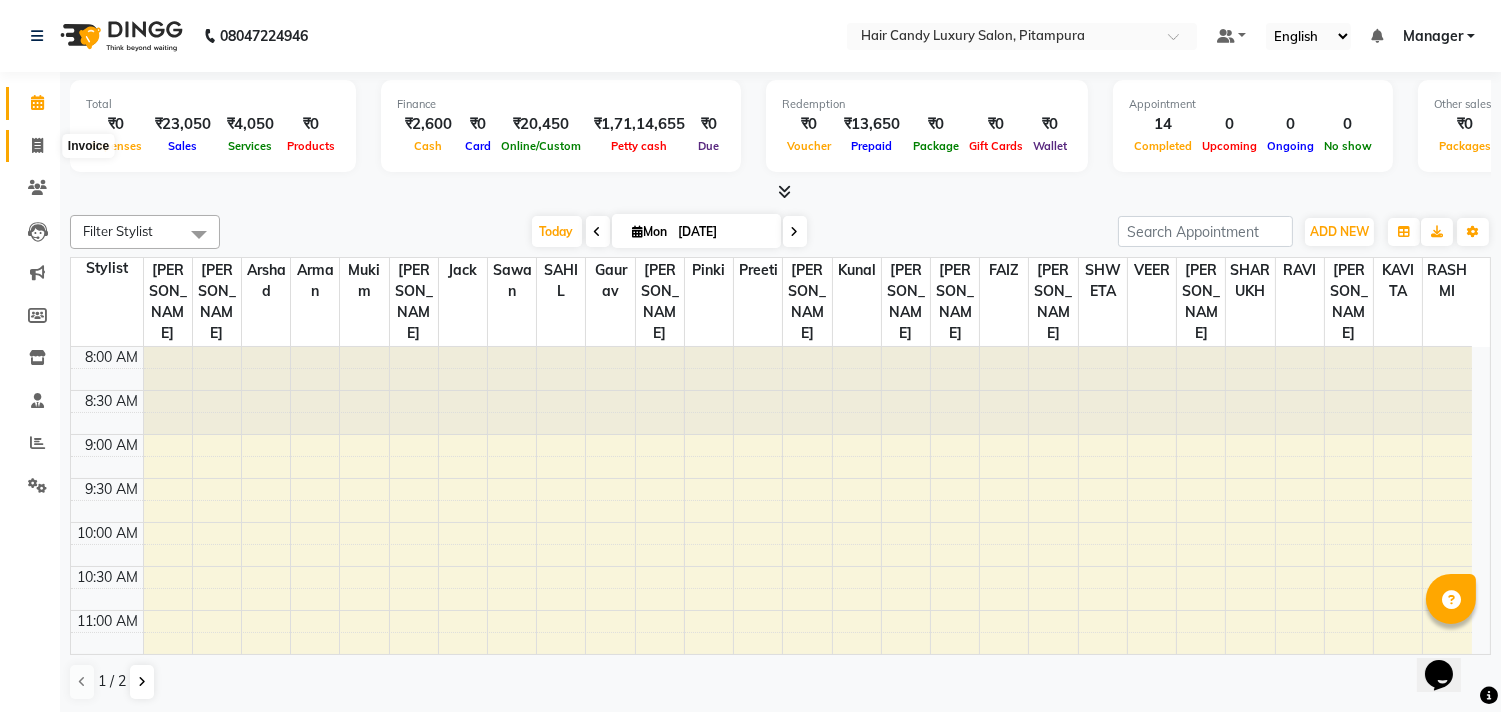 click 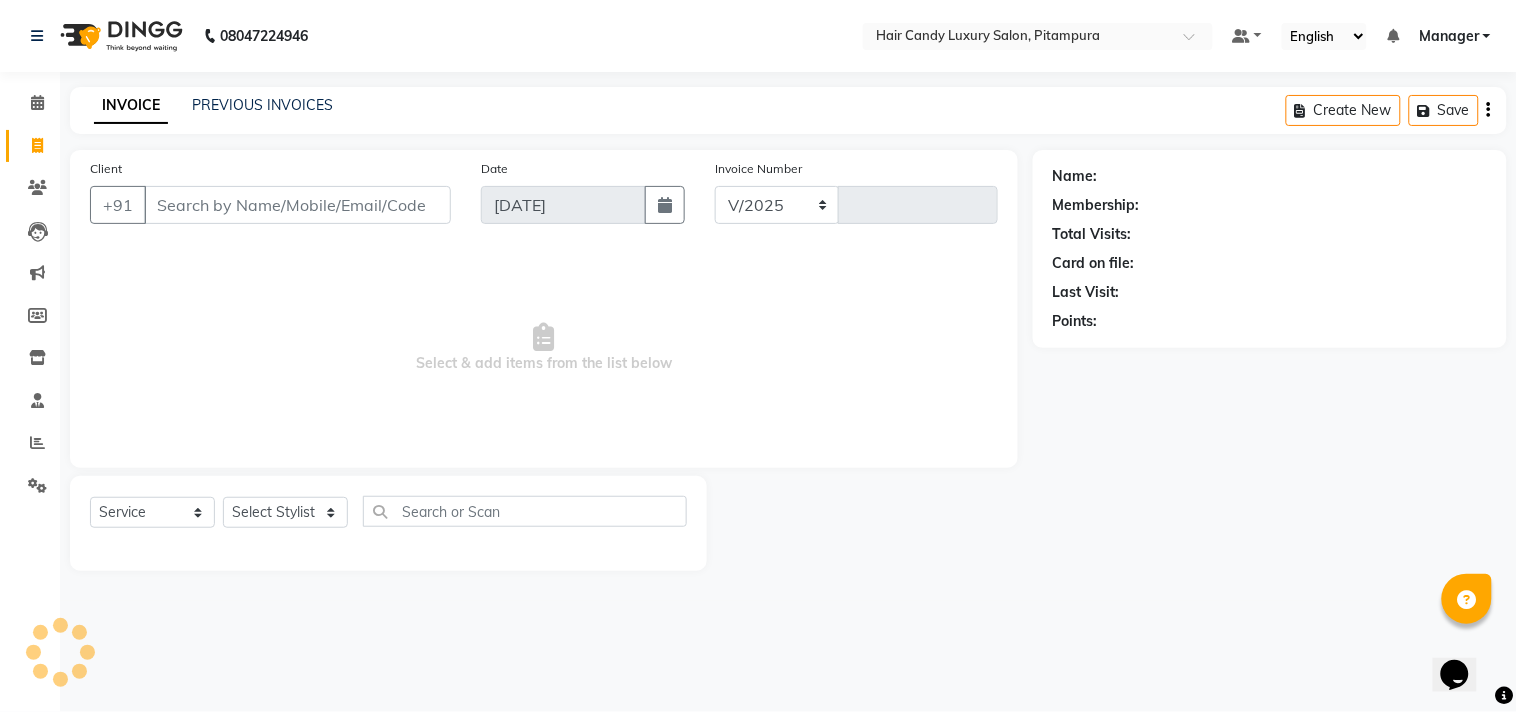 select on "4720" 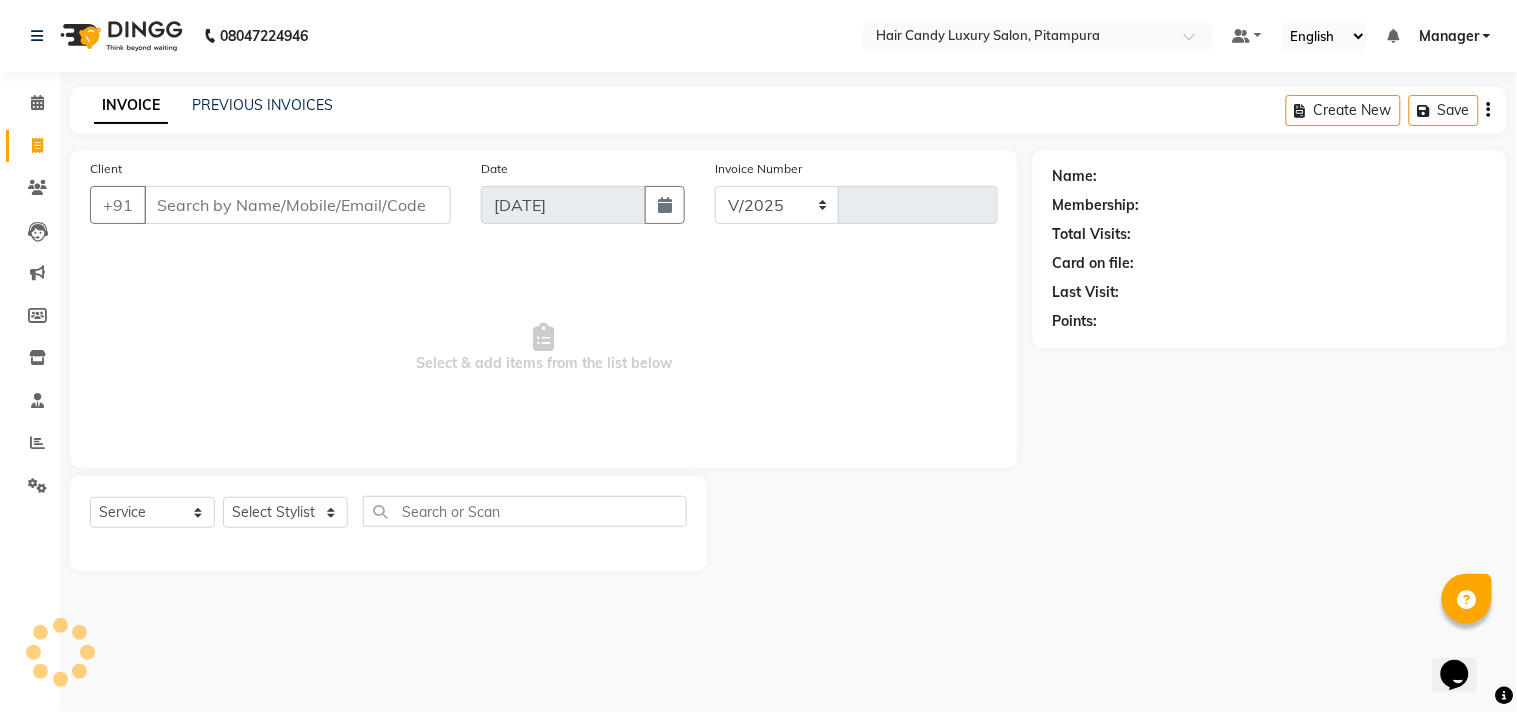 type on "4208" 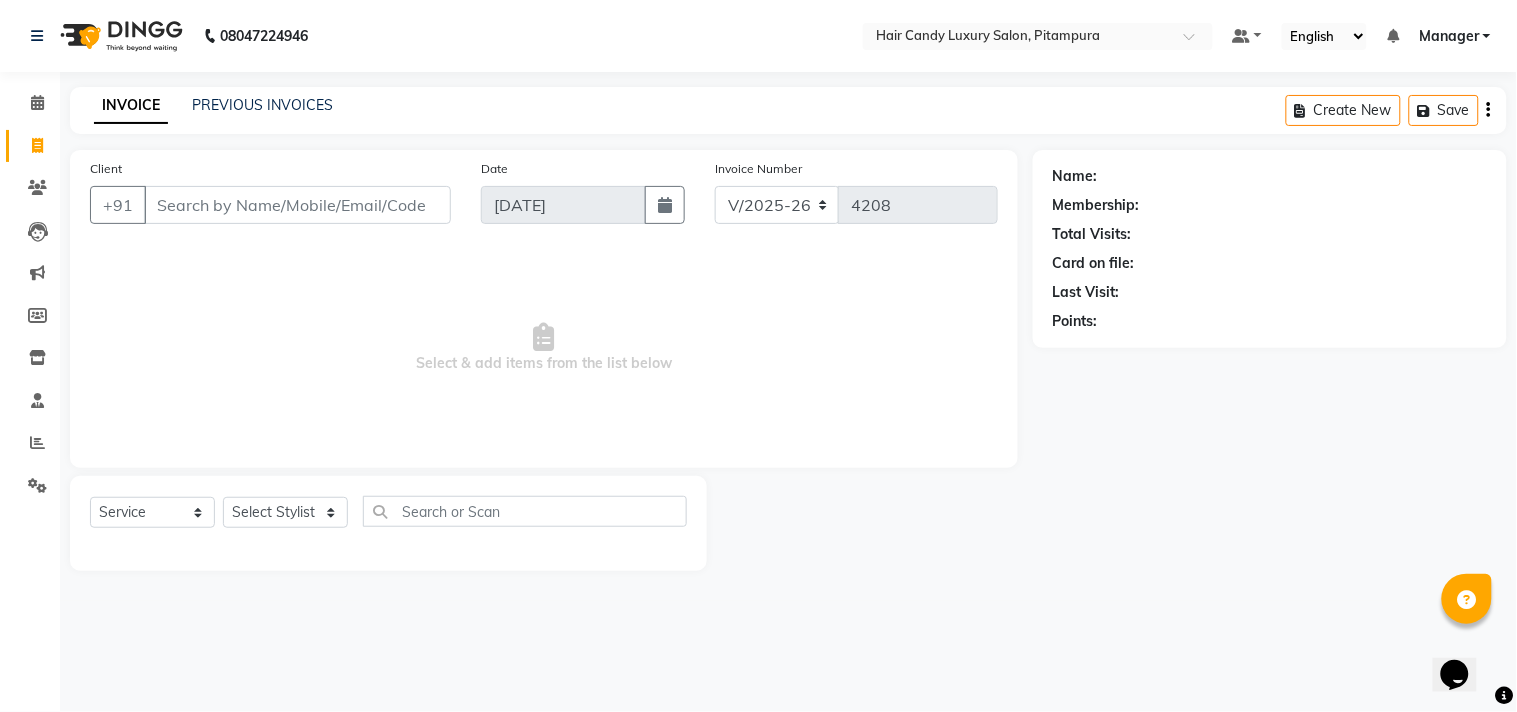 click on "Client" at bounding box center (297, 205) 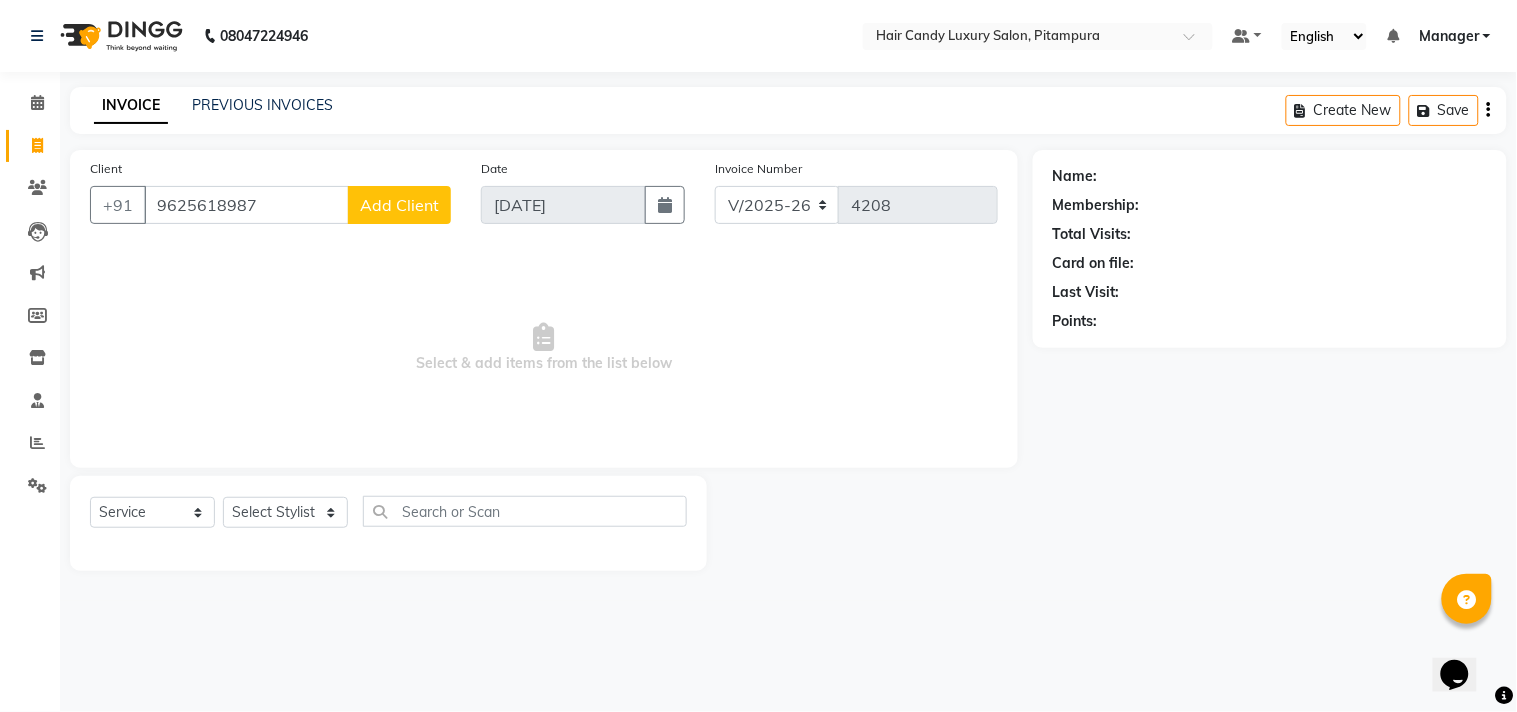 type on "9625618987" 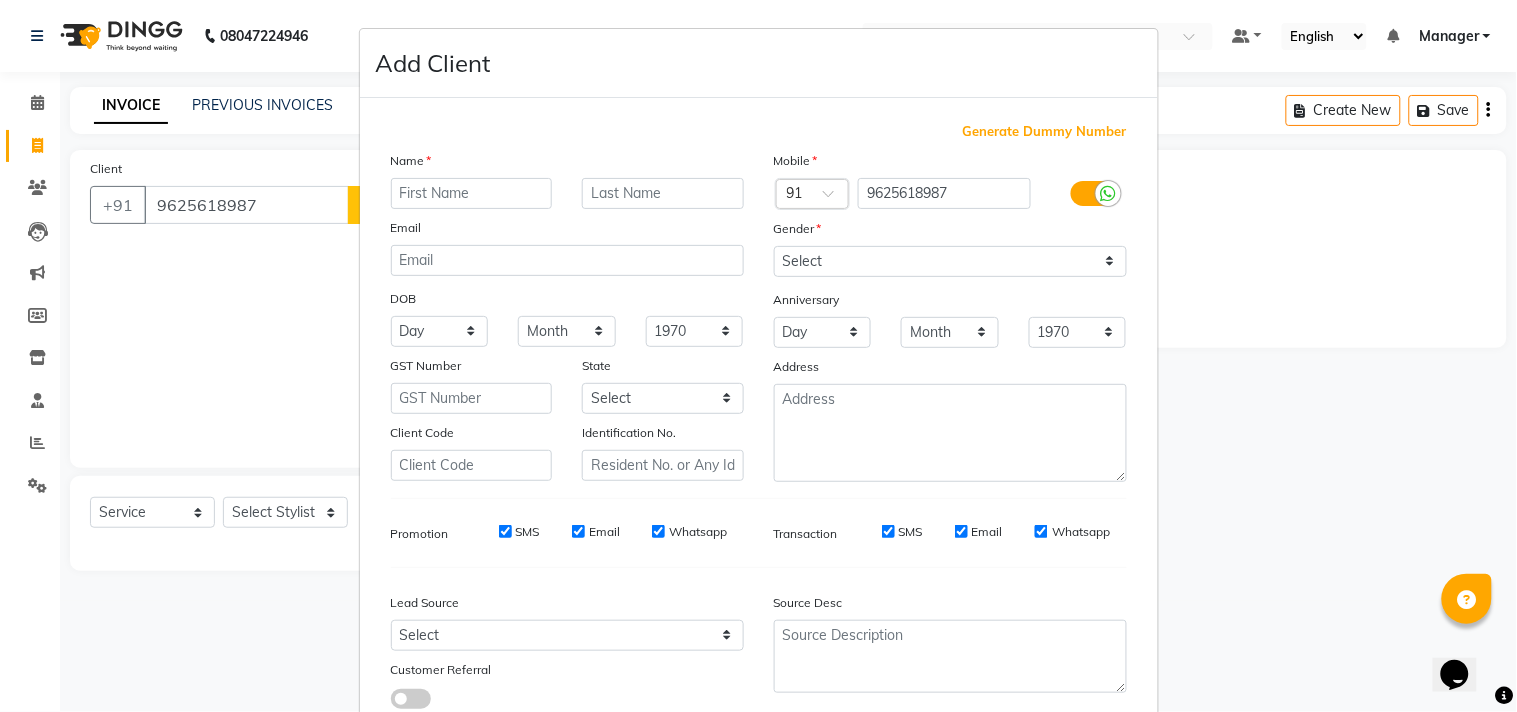 click at bounding box center (472, 193) 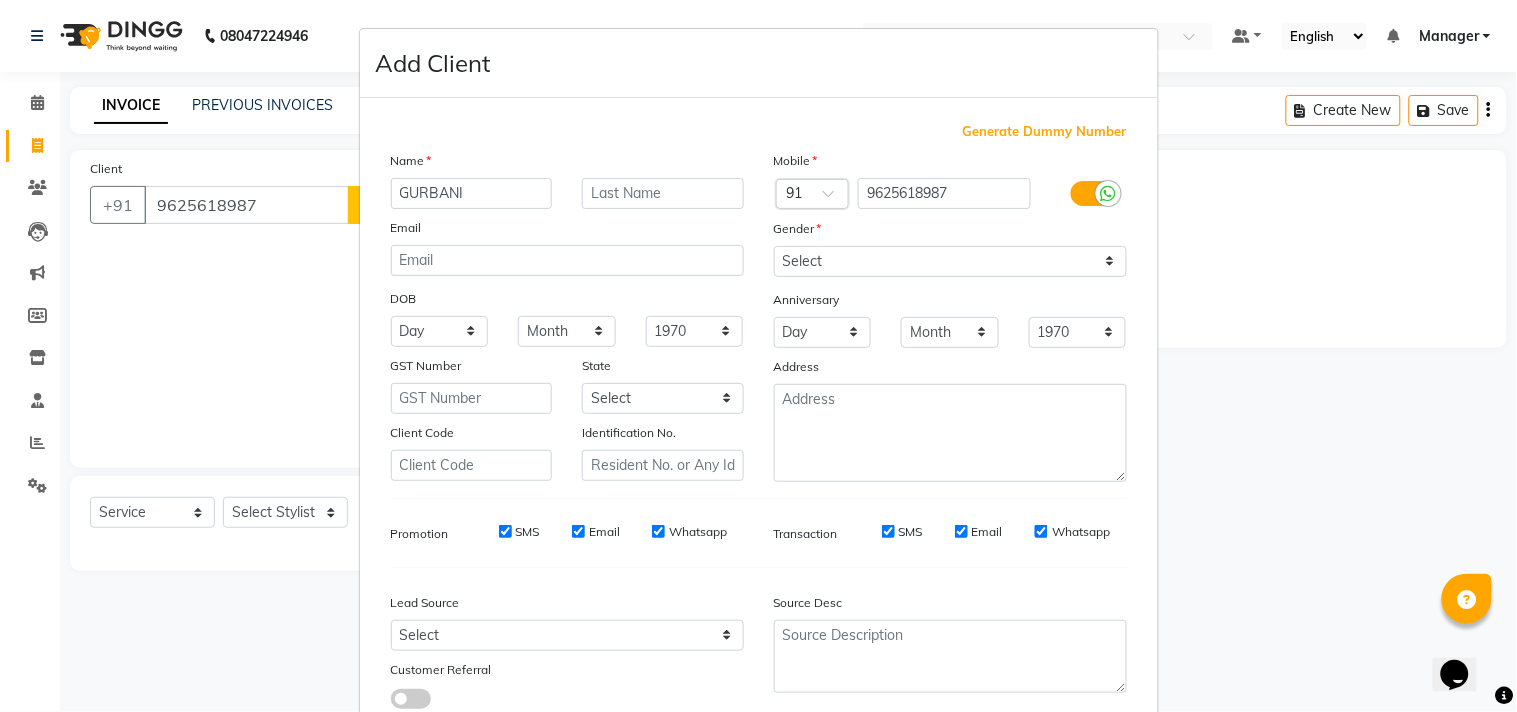 type on "GURBANI" 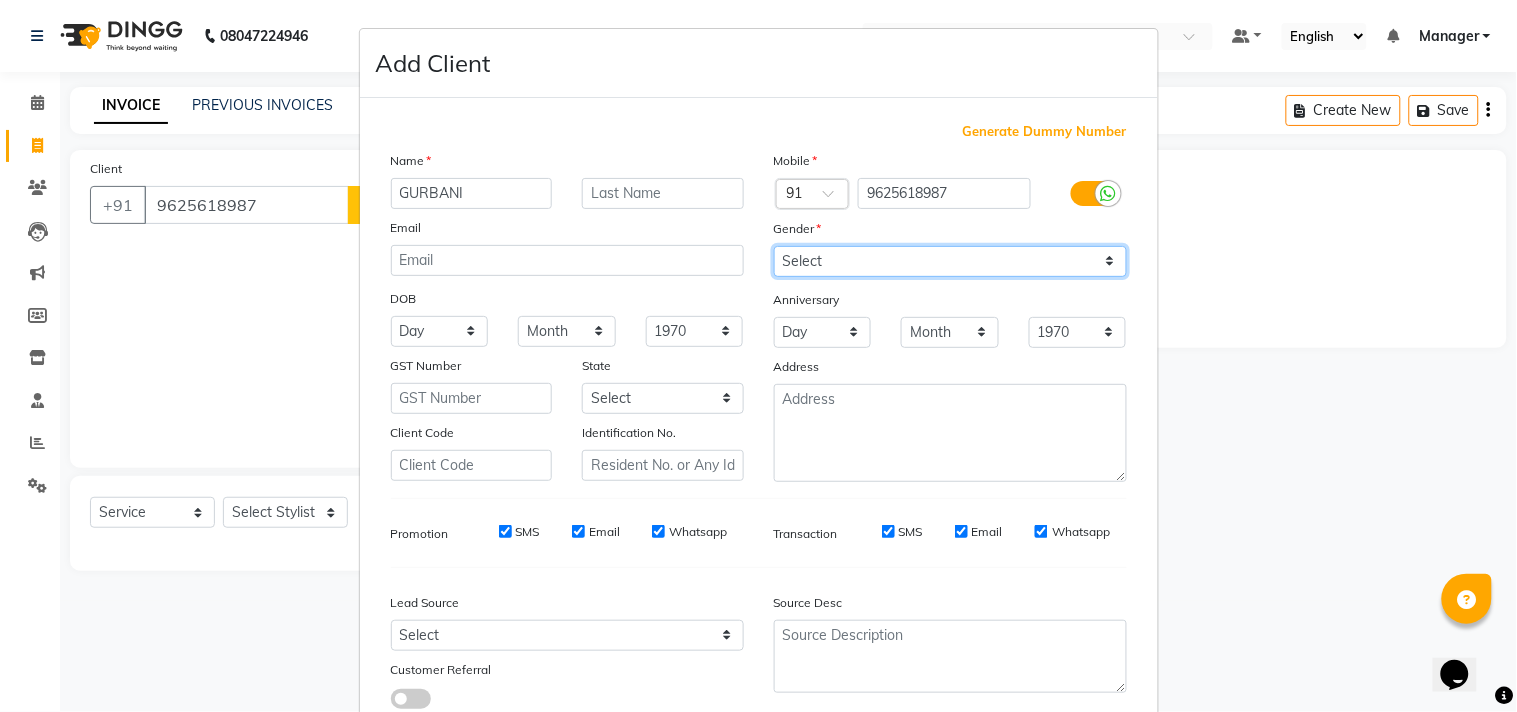 click on "Select Male Female Other Prefer Not To Say" at bounding box center (950, 261) 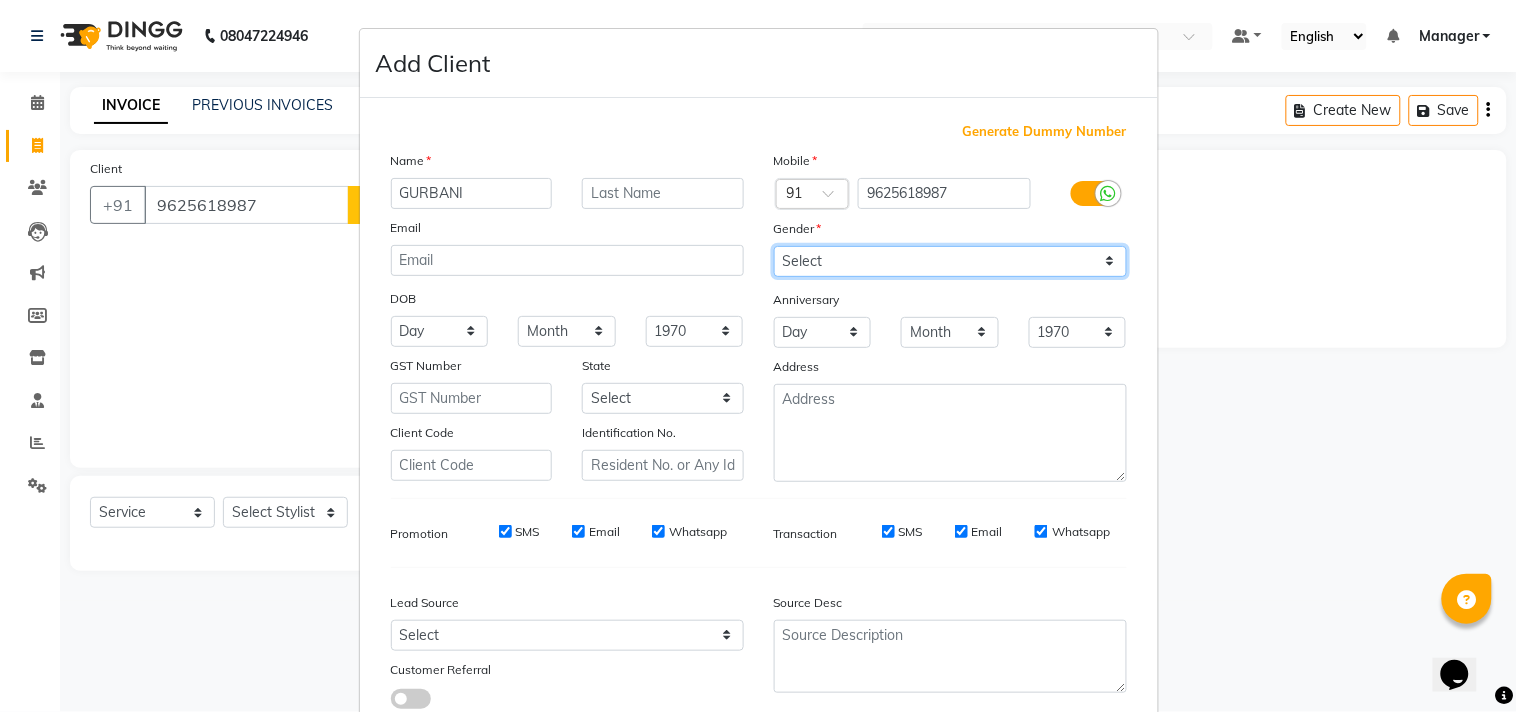 select on "female" 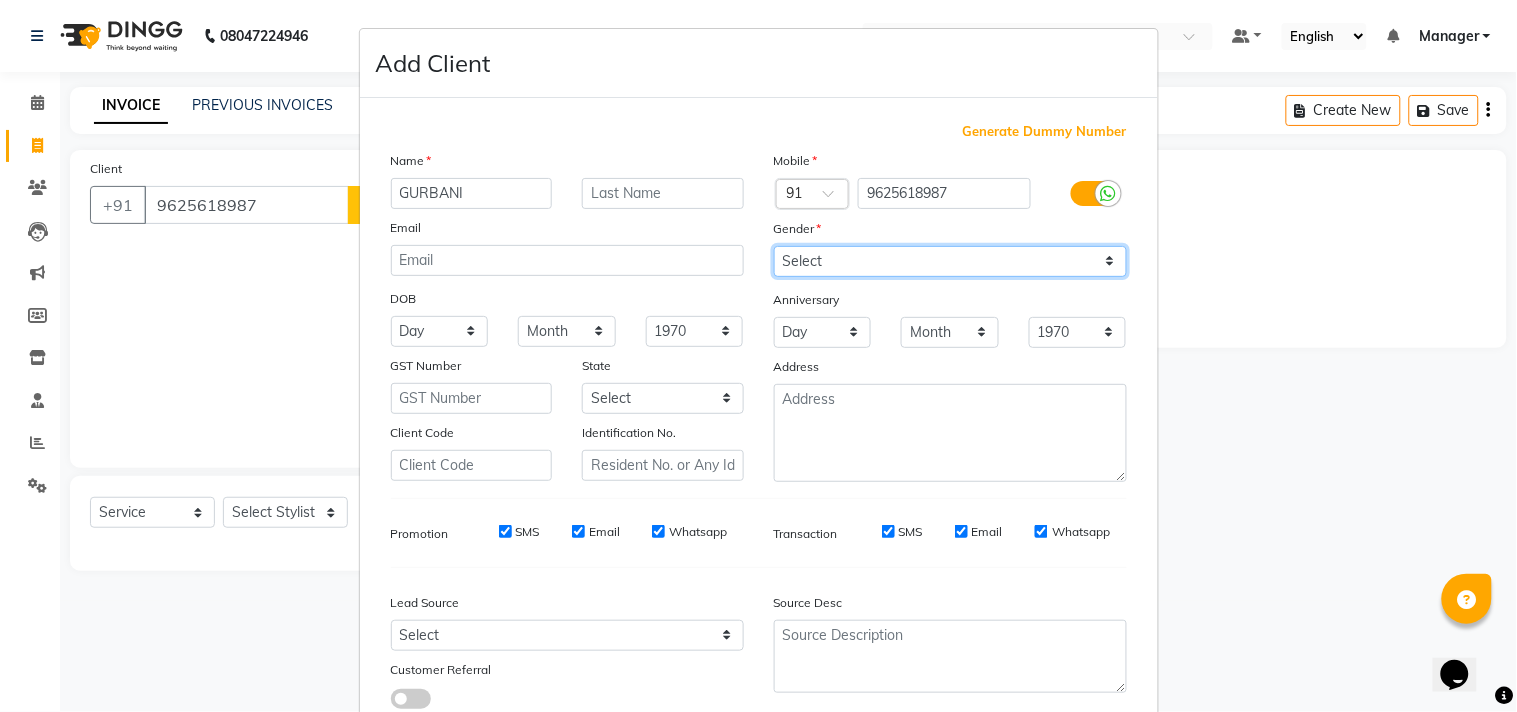 click on "Select Male Female Other Prefer Not To Say" at bounding box center (950, 261) 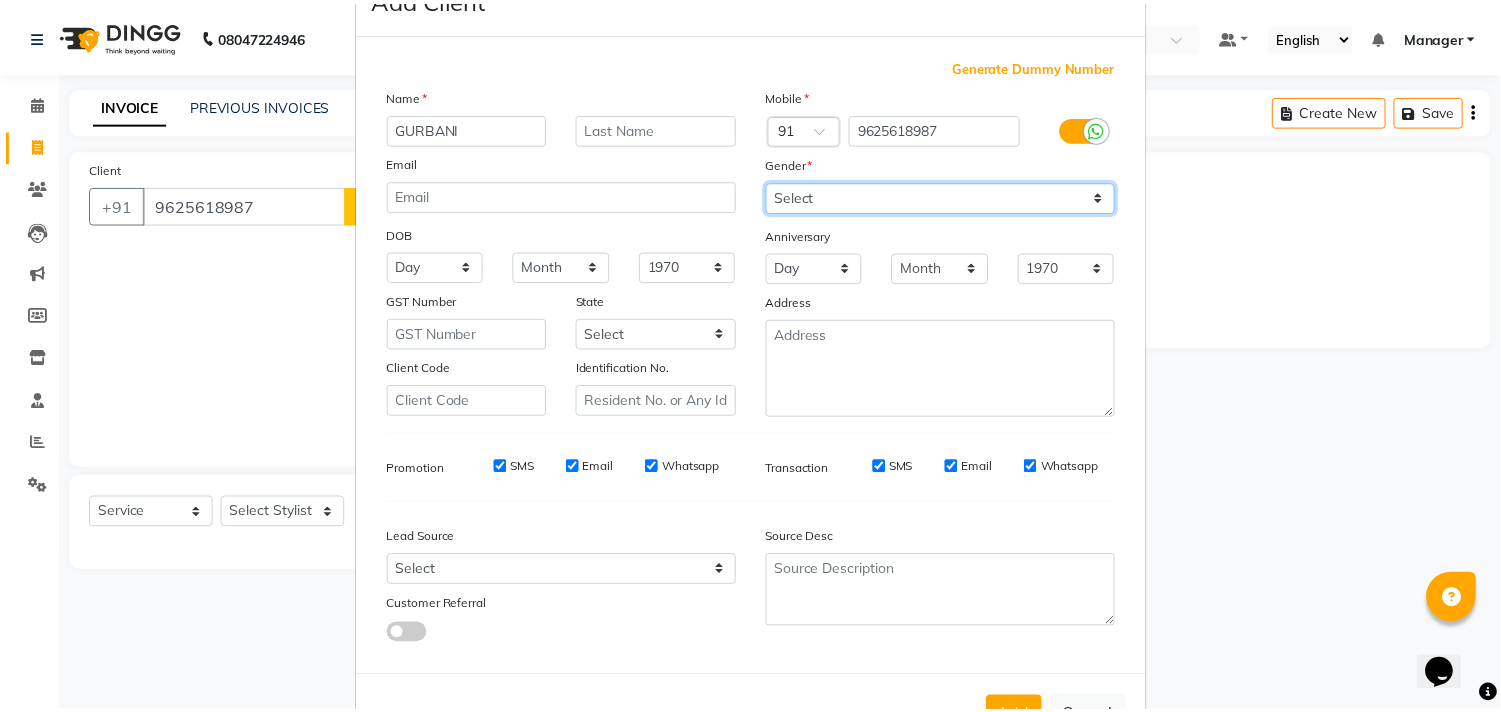 scroll, scrollTop: 138, scrollLeft: 0, axis: vertical 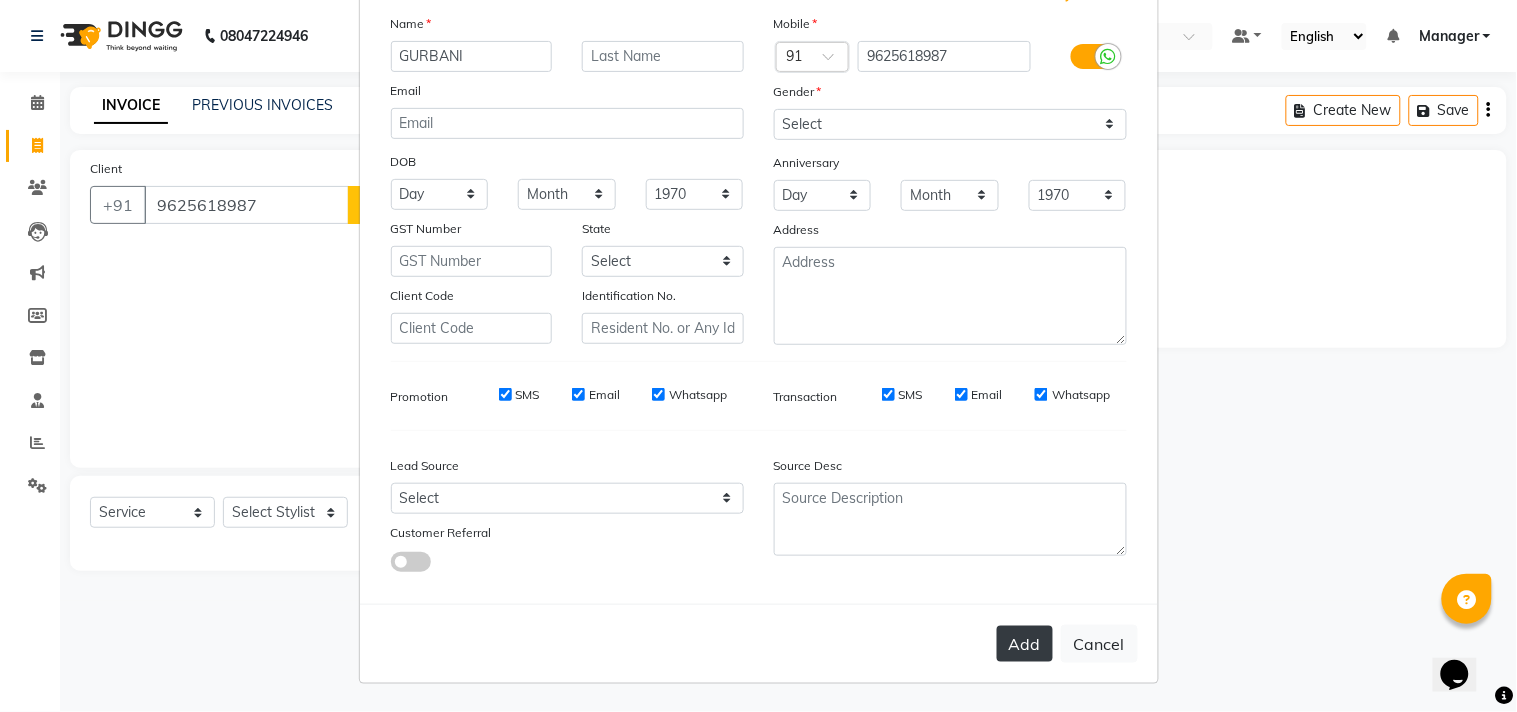 click on "Add" at bounding box center [1025, 644] 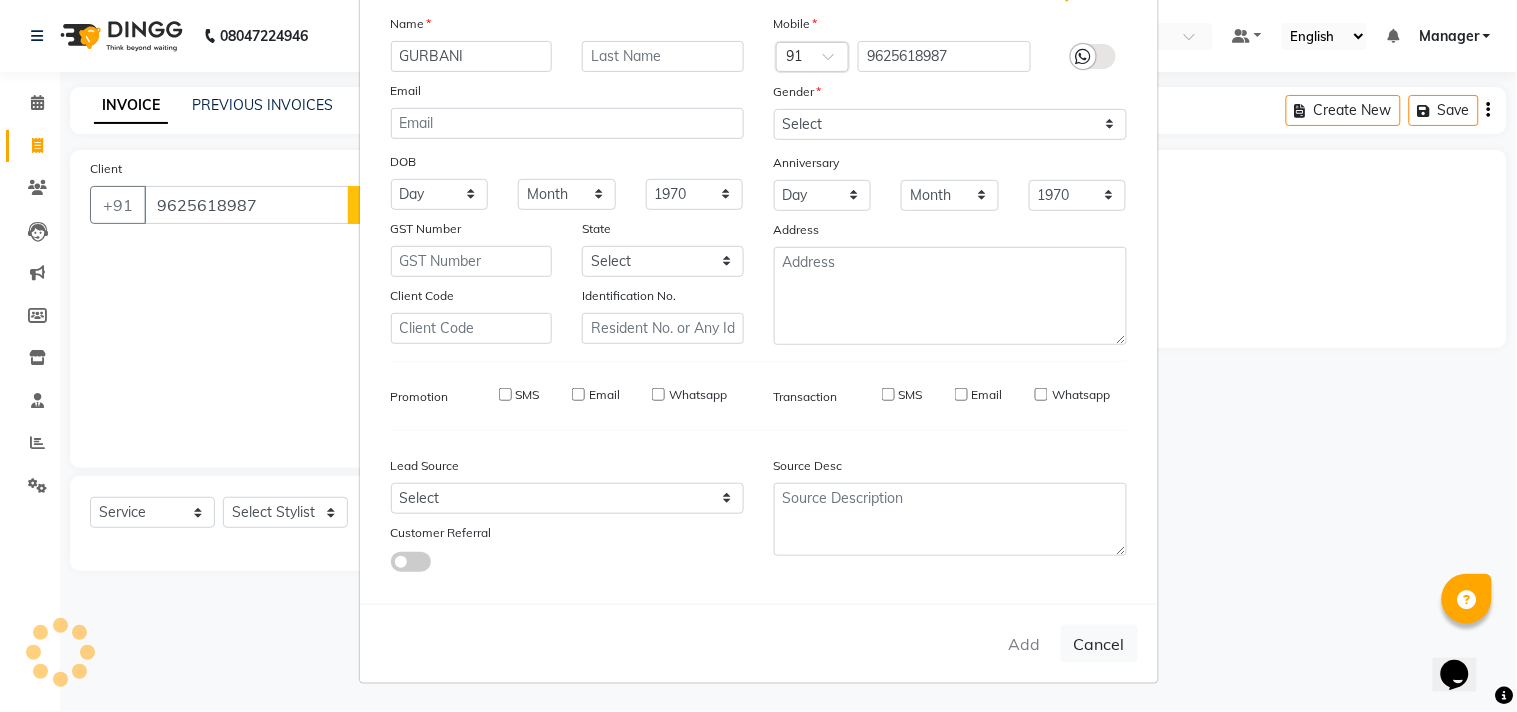 type 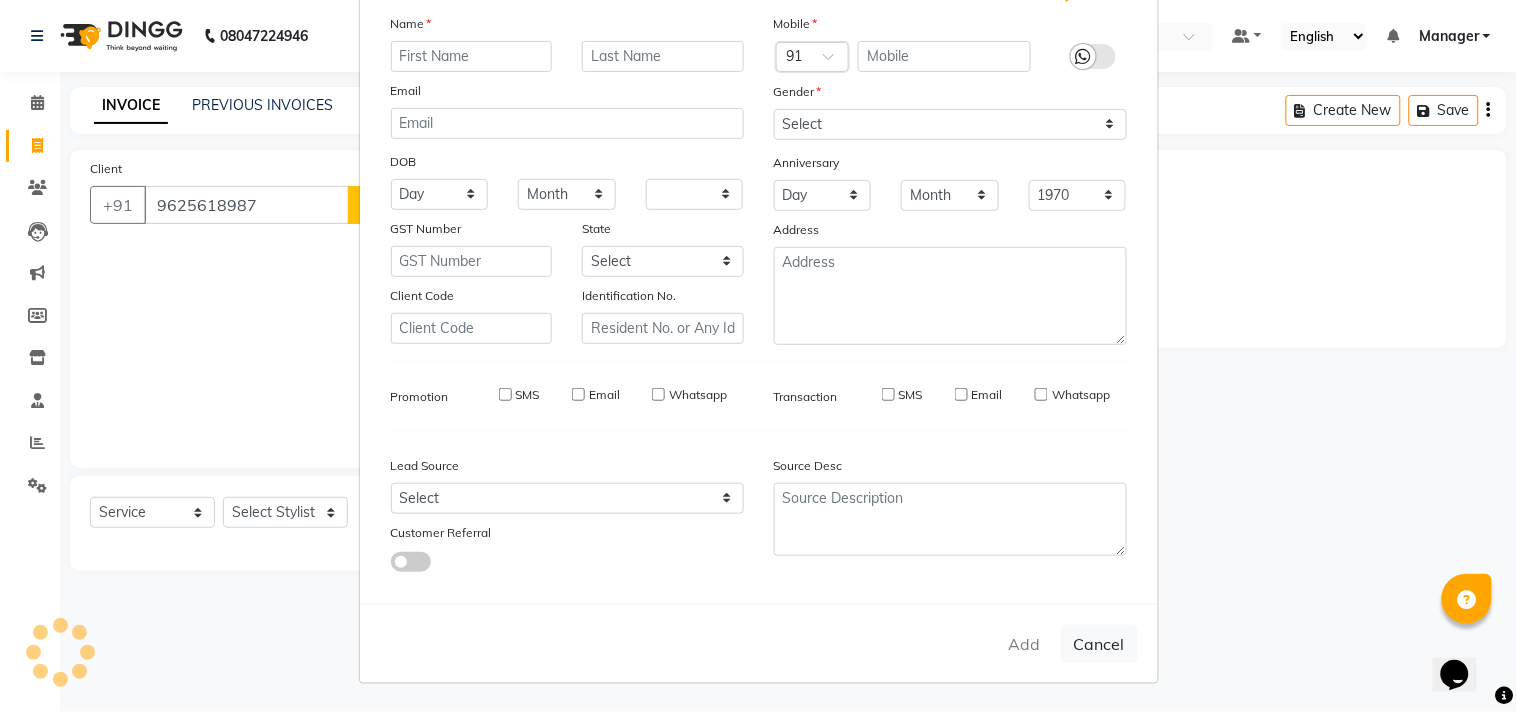 select 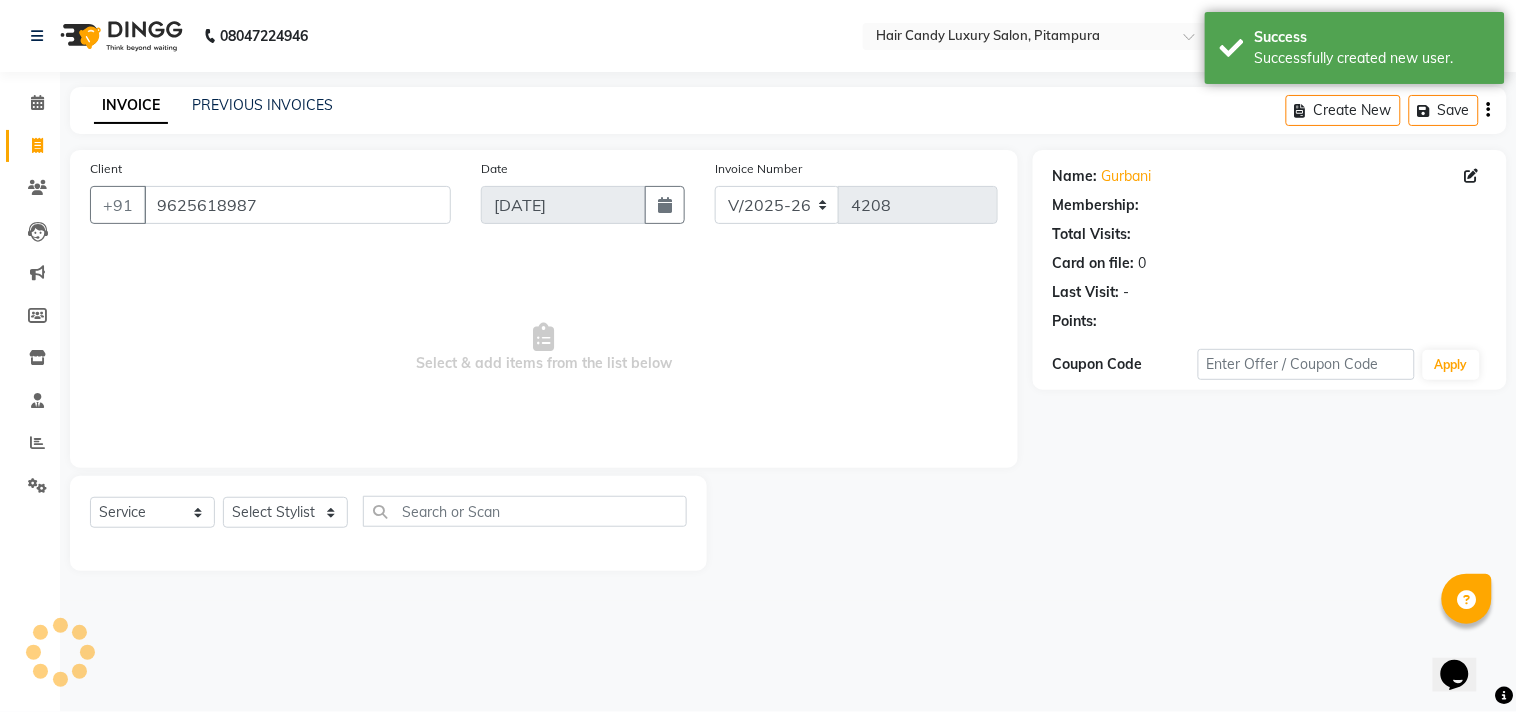 select on "1: Object" 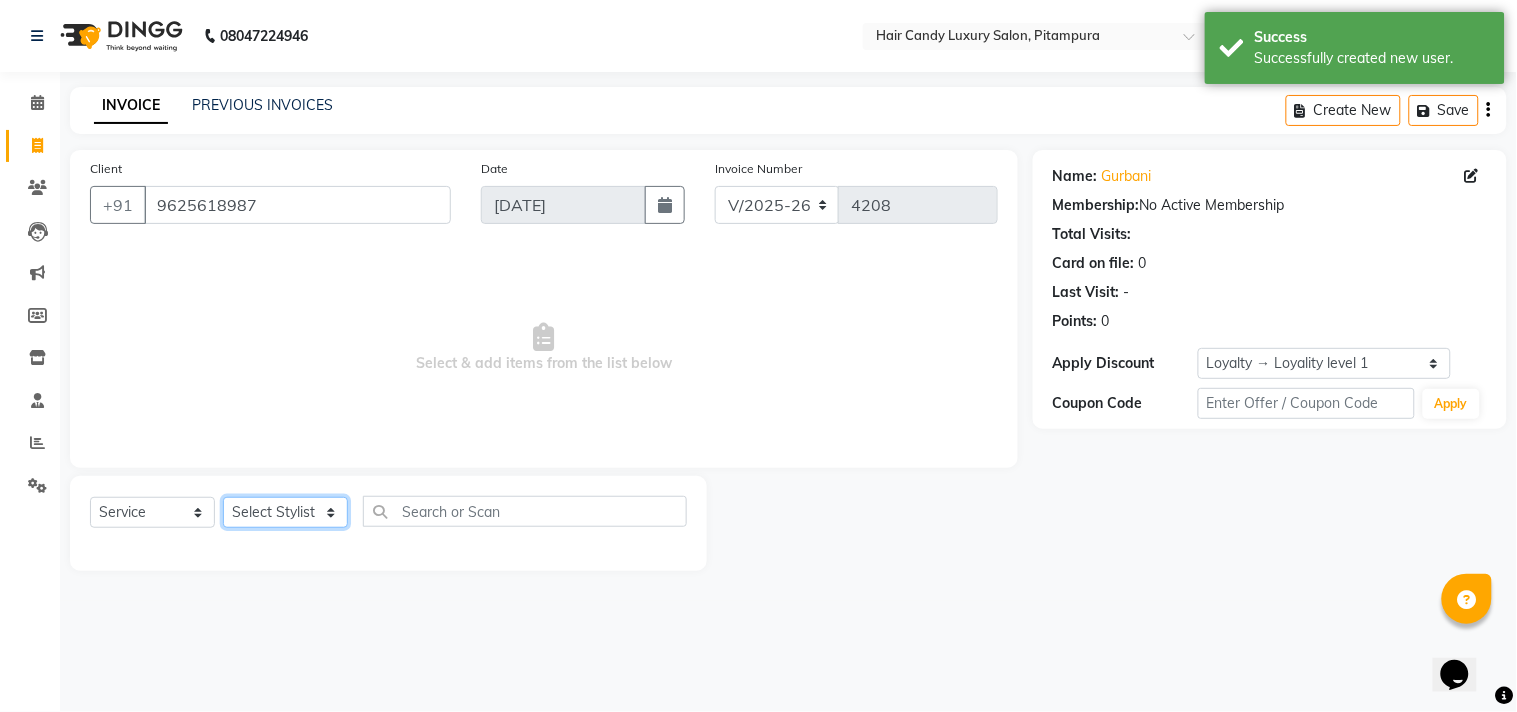 click on "Select Stylist Aarif Arman Arshad  ARSHAD SALMANI ASHU FAIZ gaurav Hanish harshit Jack  karishma KAVITA kunal Manager MANNU Mukim  pinki preeti Raghav  RASHMI RAVI RITIK SAHIL sawan SHALINI SHARUKH SHWETA  VEER Vijay  vijay tiwari ZAID" 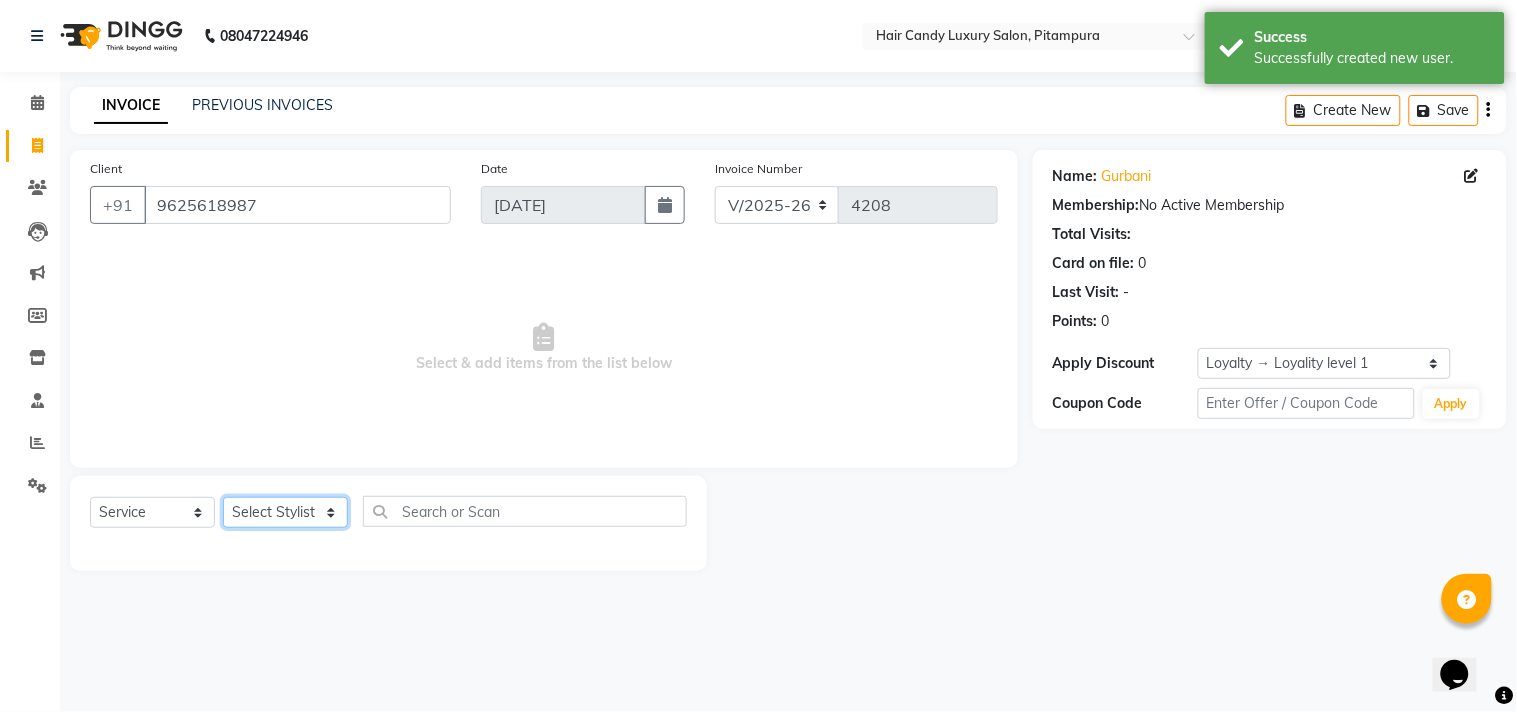 select on "28014" 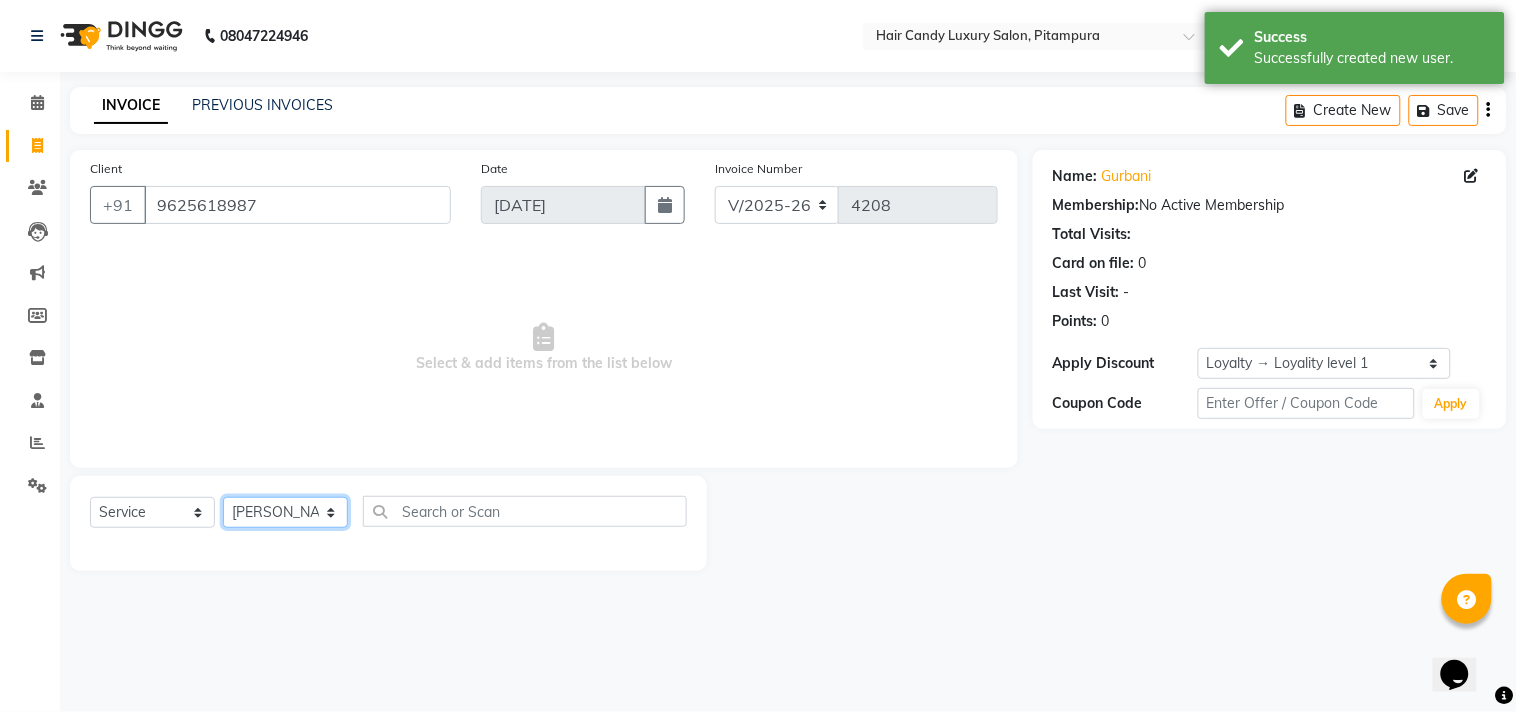 click on "Select Stylist Aarif Arman Arshad  ARSHAD SALMANI ASHU FAIZ gaurav Hanish harshit Jack  karishma KAVITA kunal Manager MANNU Mukim  pinki preeti Raghav  RASHMI RAVI RITIK SAHIL sawan SHALINI SHARUKH SHWETA  VEER Vijay  vijay tiwari ZAID" 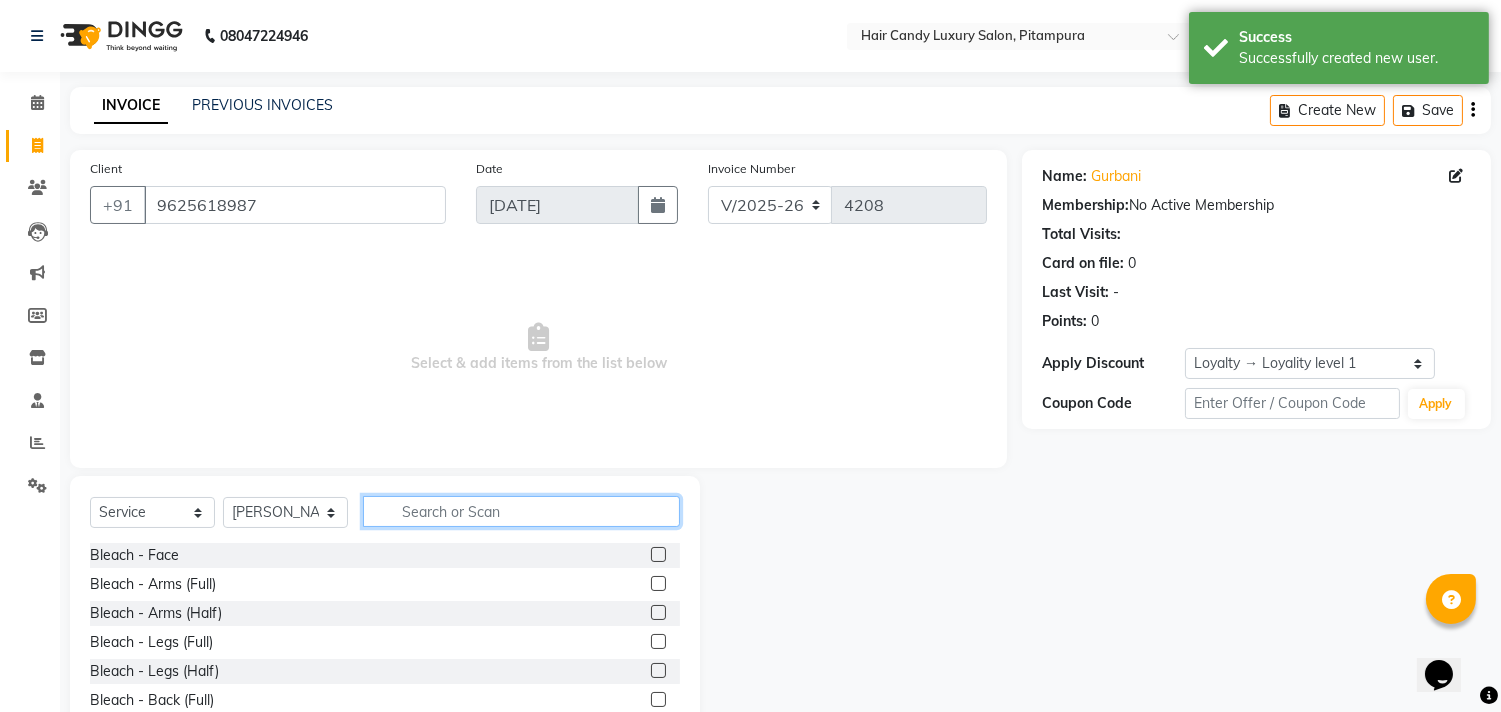 click 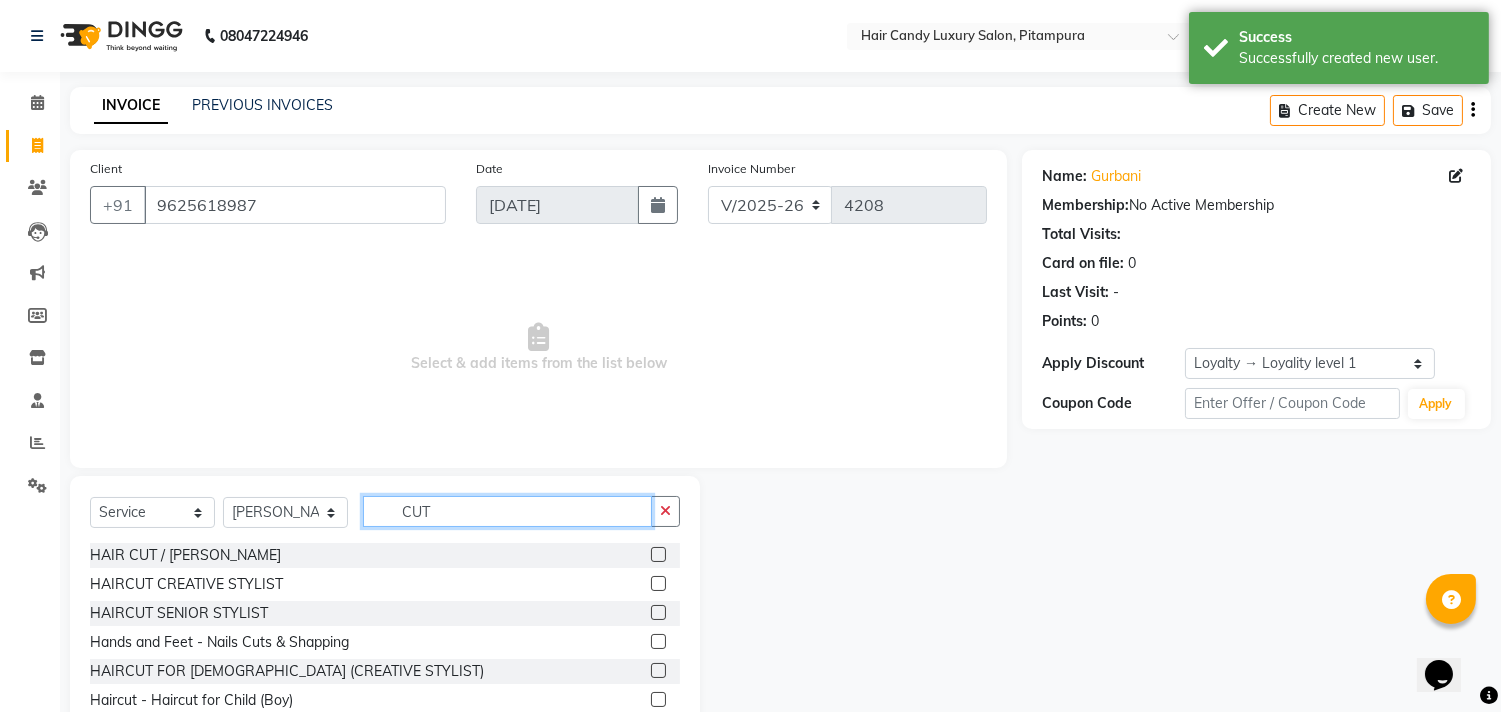 type on "CUT" 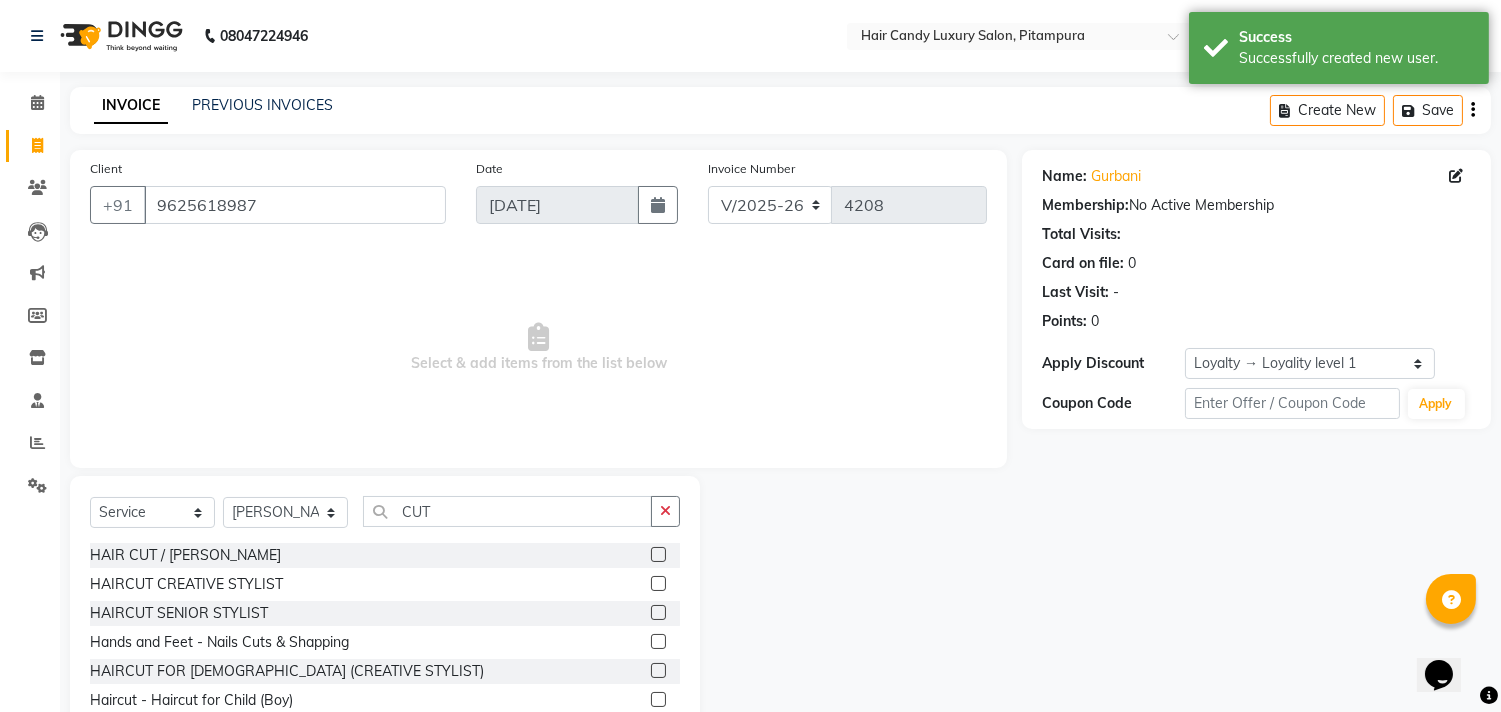 click 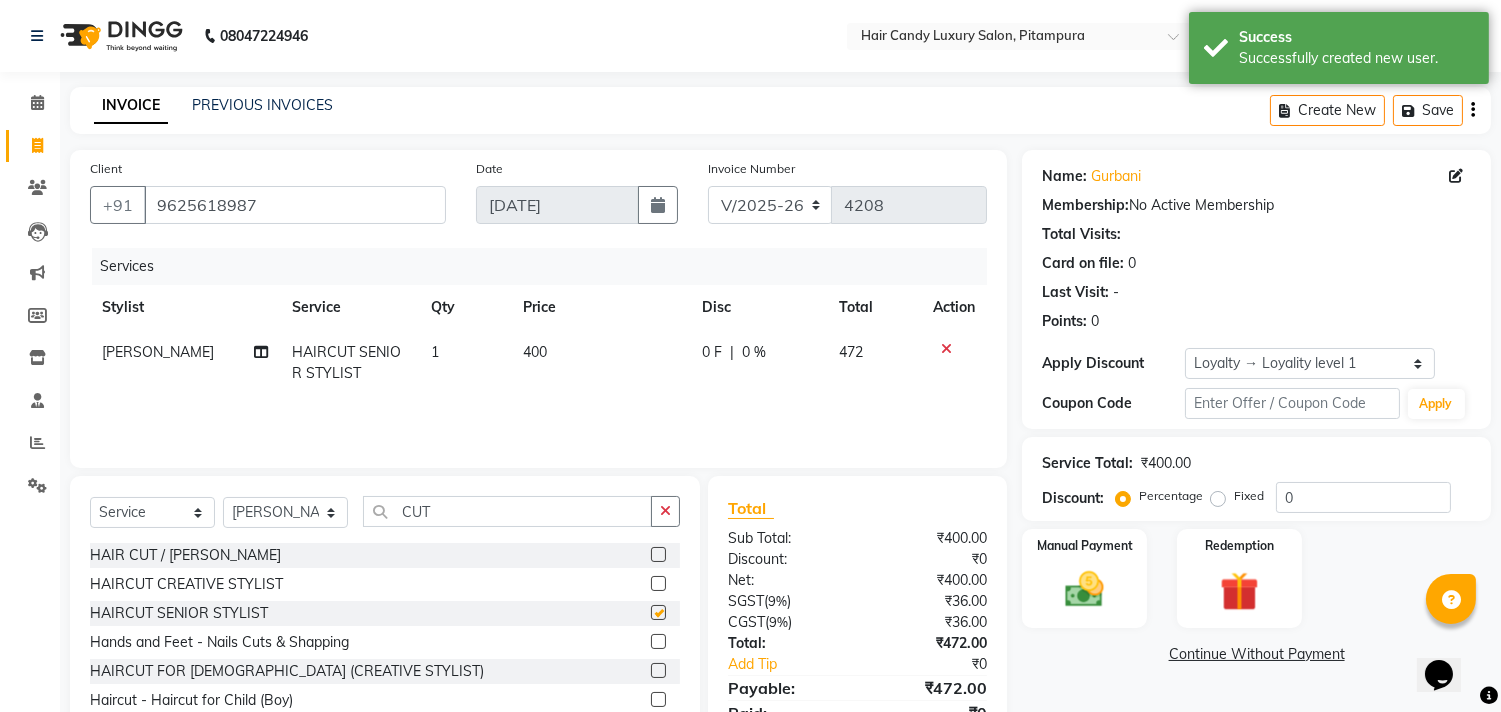 checkbox on "false" 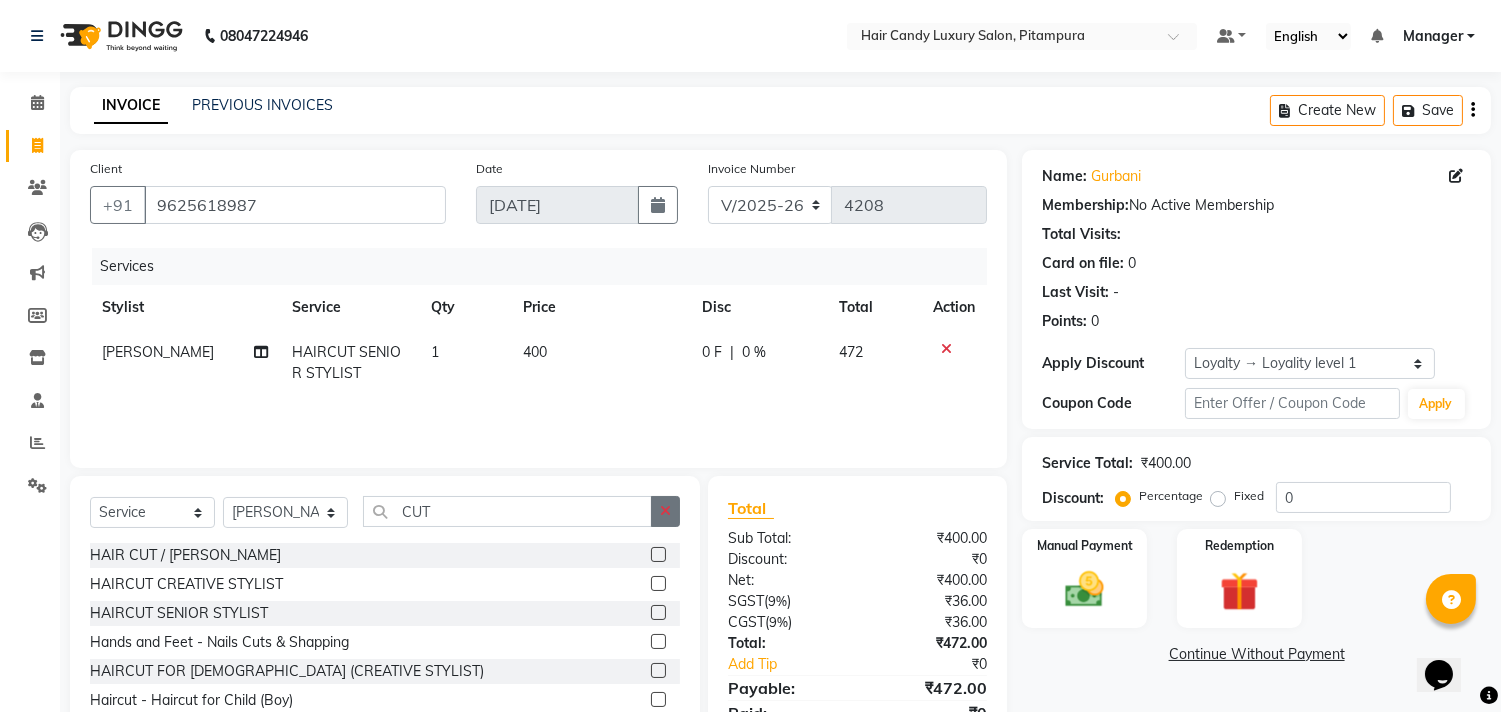 click 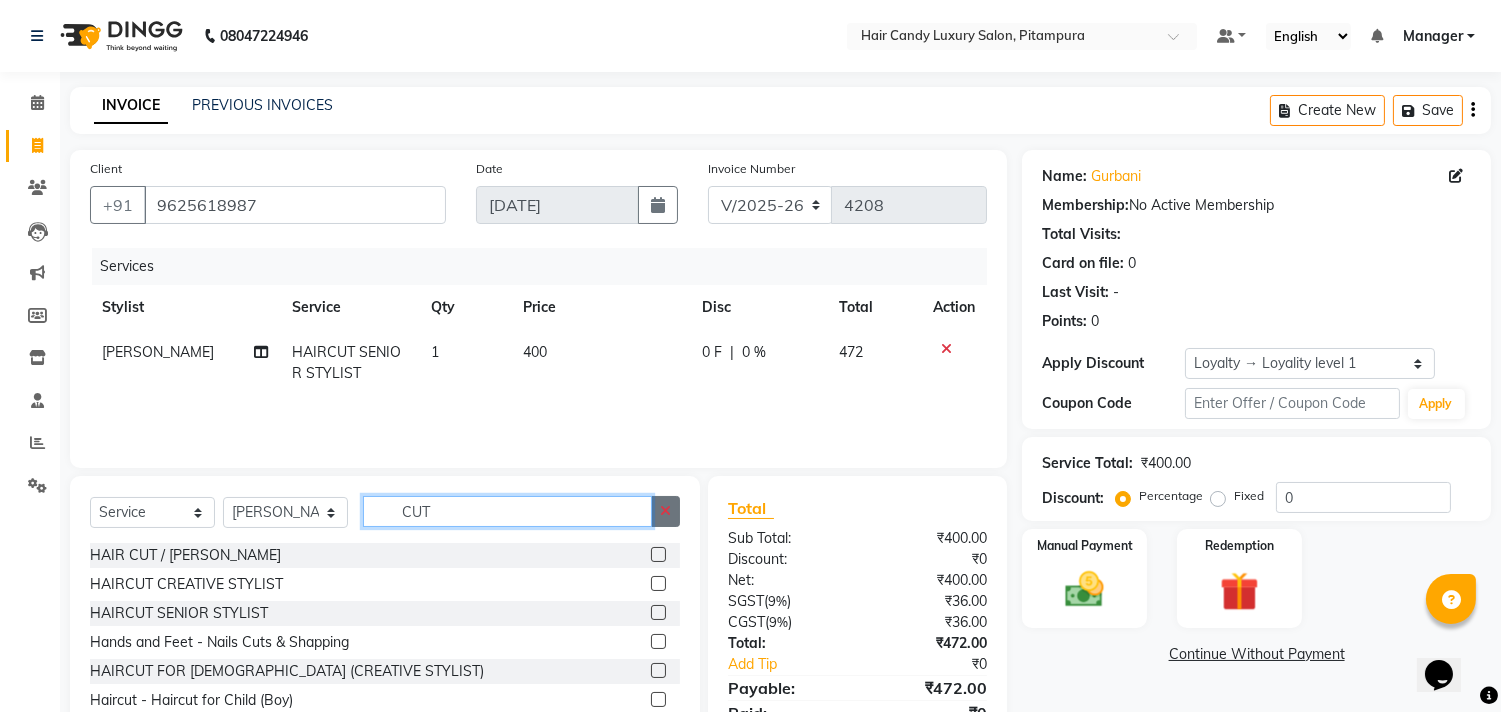 type 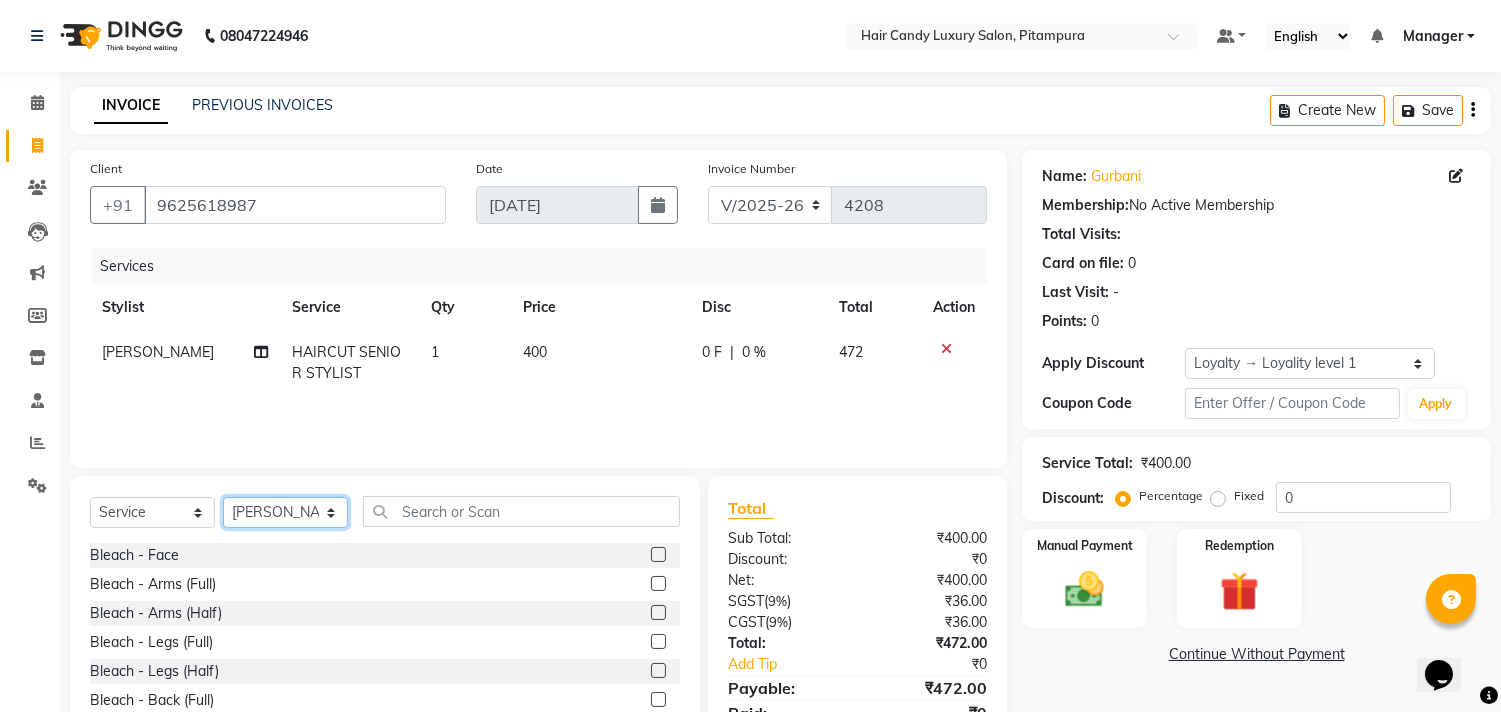 click on "Select Stylist Aarif Arman Arshad  ARSHAD SALMANI ASHU FAIZ gaurav Hanish harshit Jack  karishma KAVITA kunal Manager MANNU Mukim  pinki preeti Raghav  RASHMI RAVI RITIK SAHIL sawan SHALINI SHARUKH SHWETA  VEER Vijay  vijay tiwari ZAID" 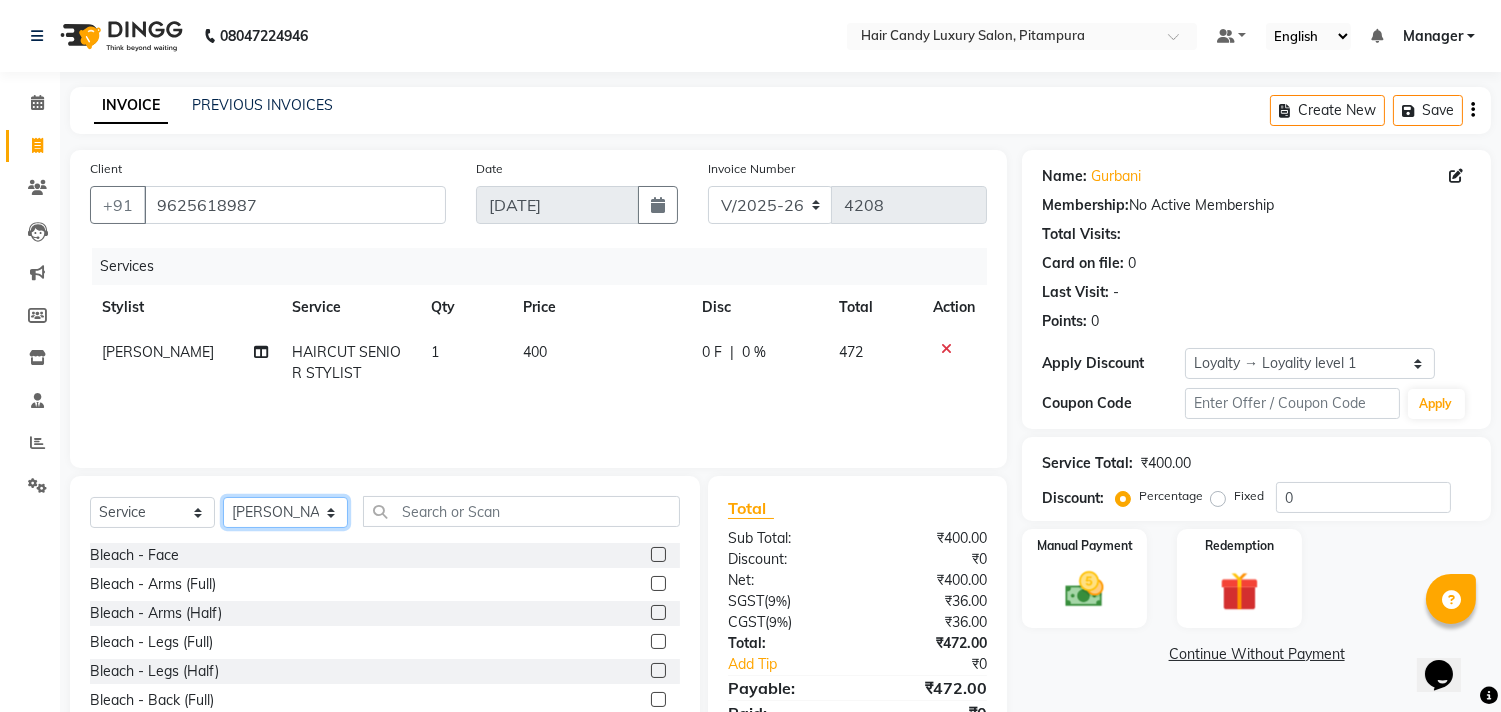 select on "28023" 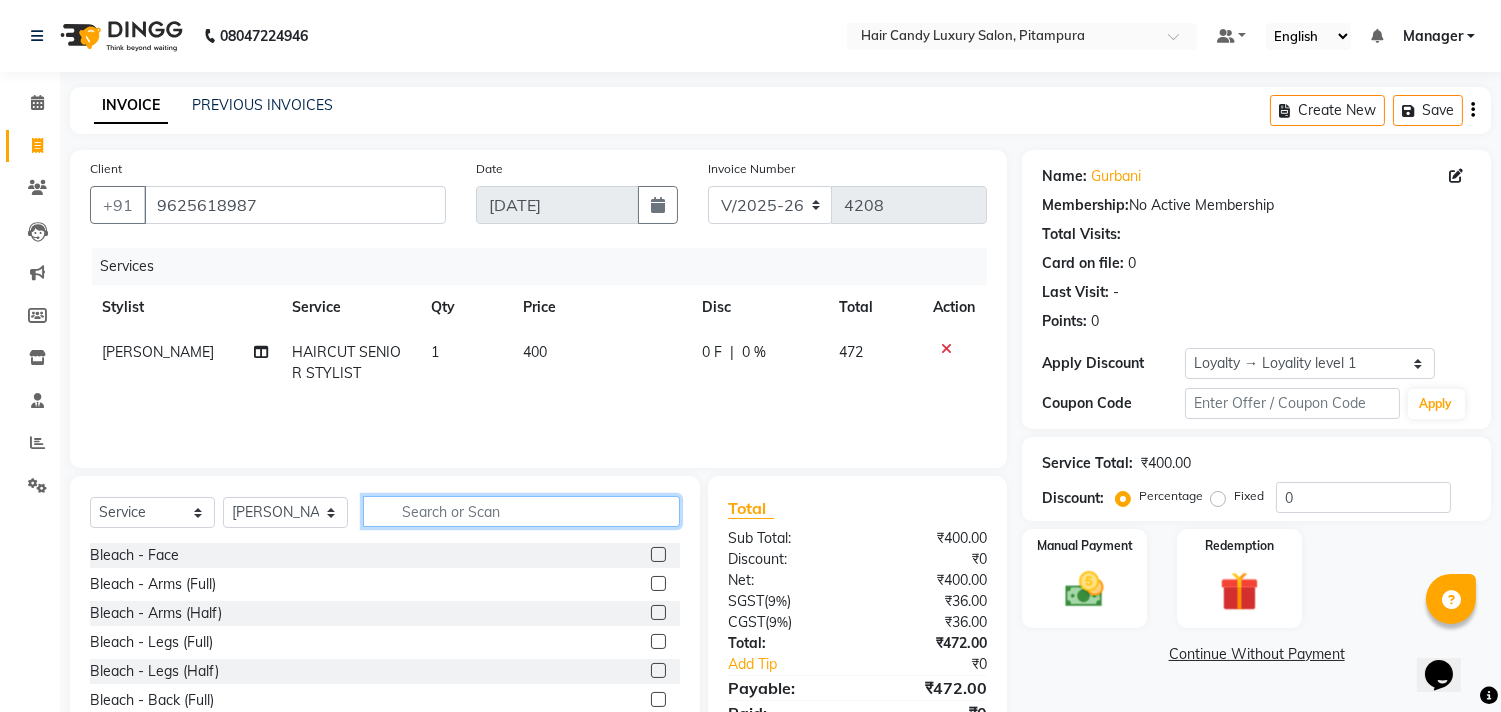 click 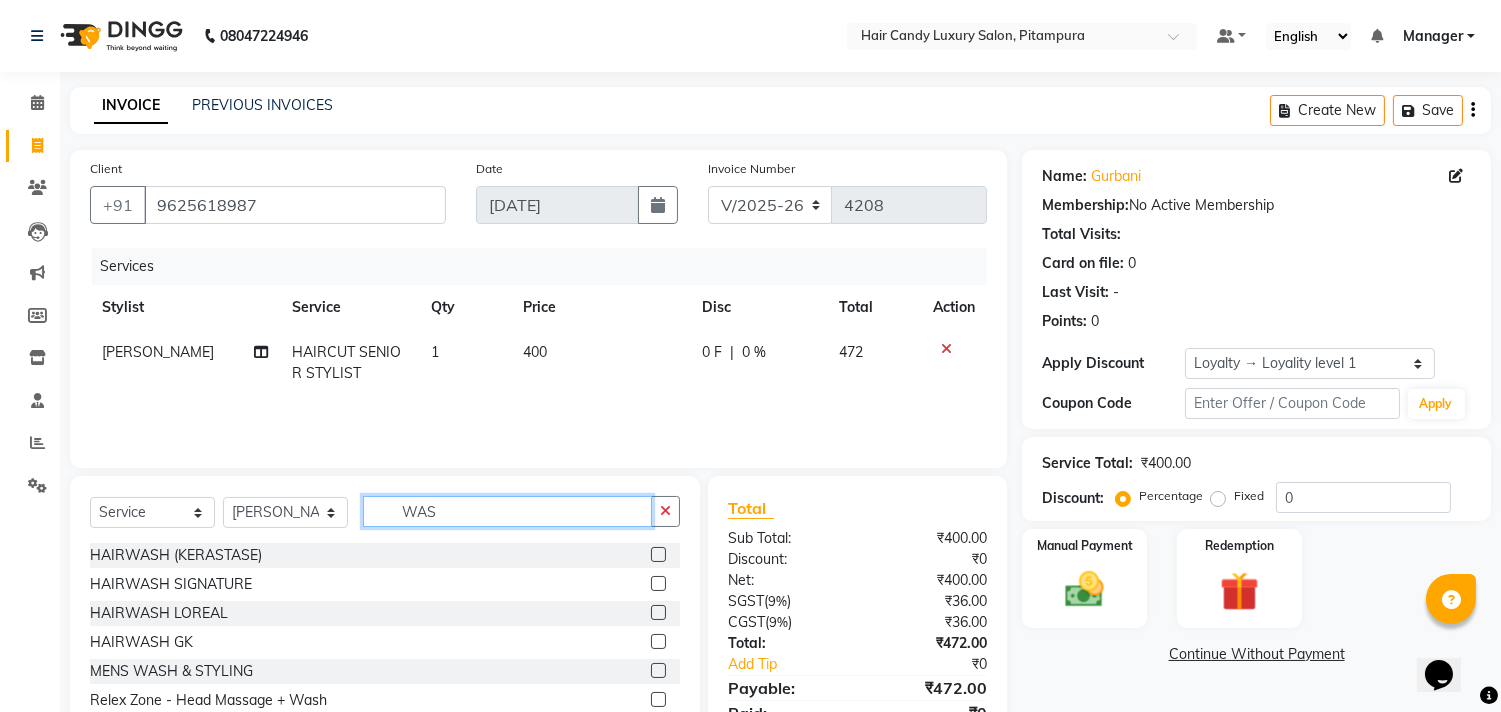 type on "WAS" 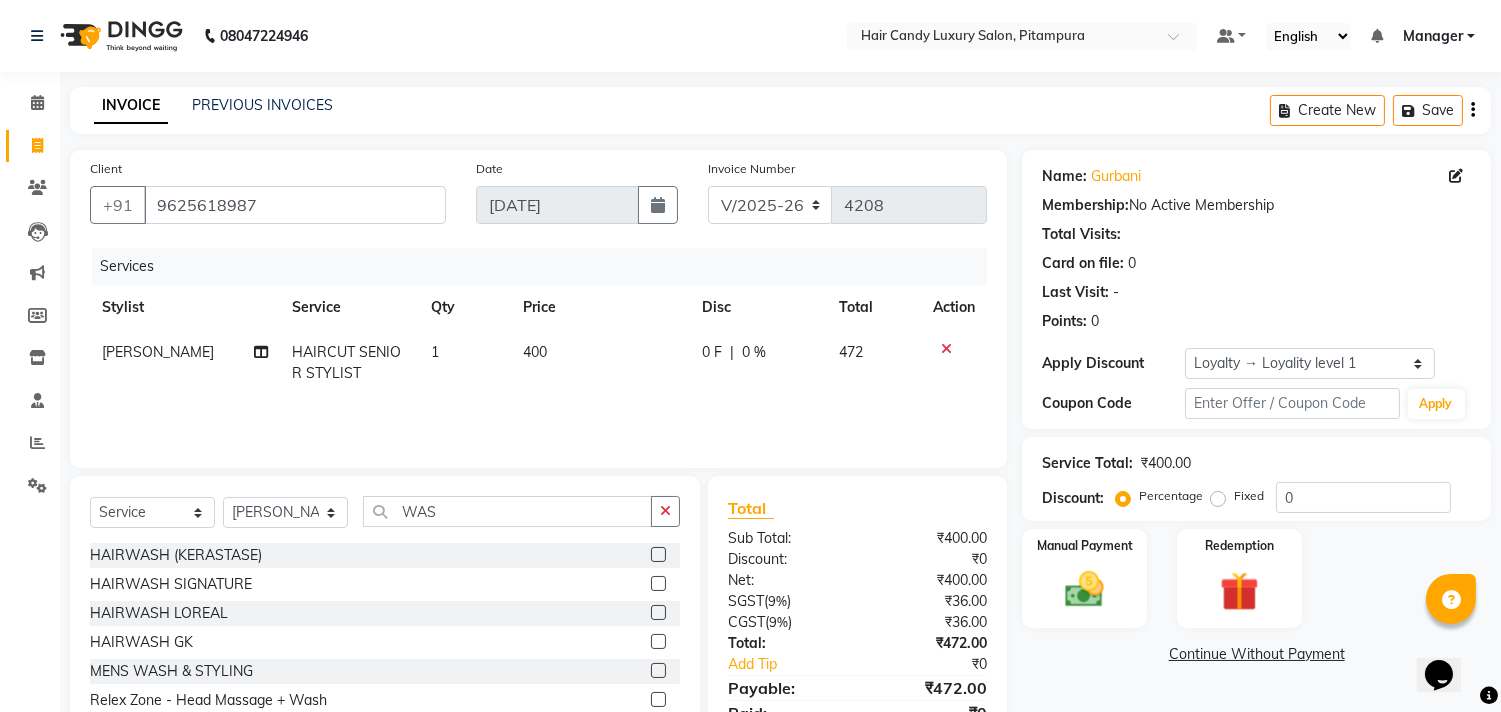 click 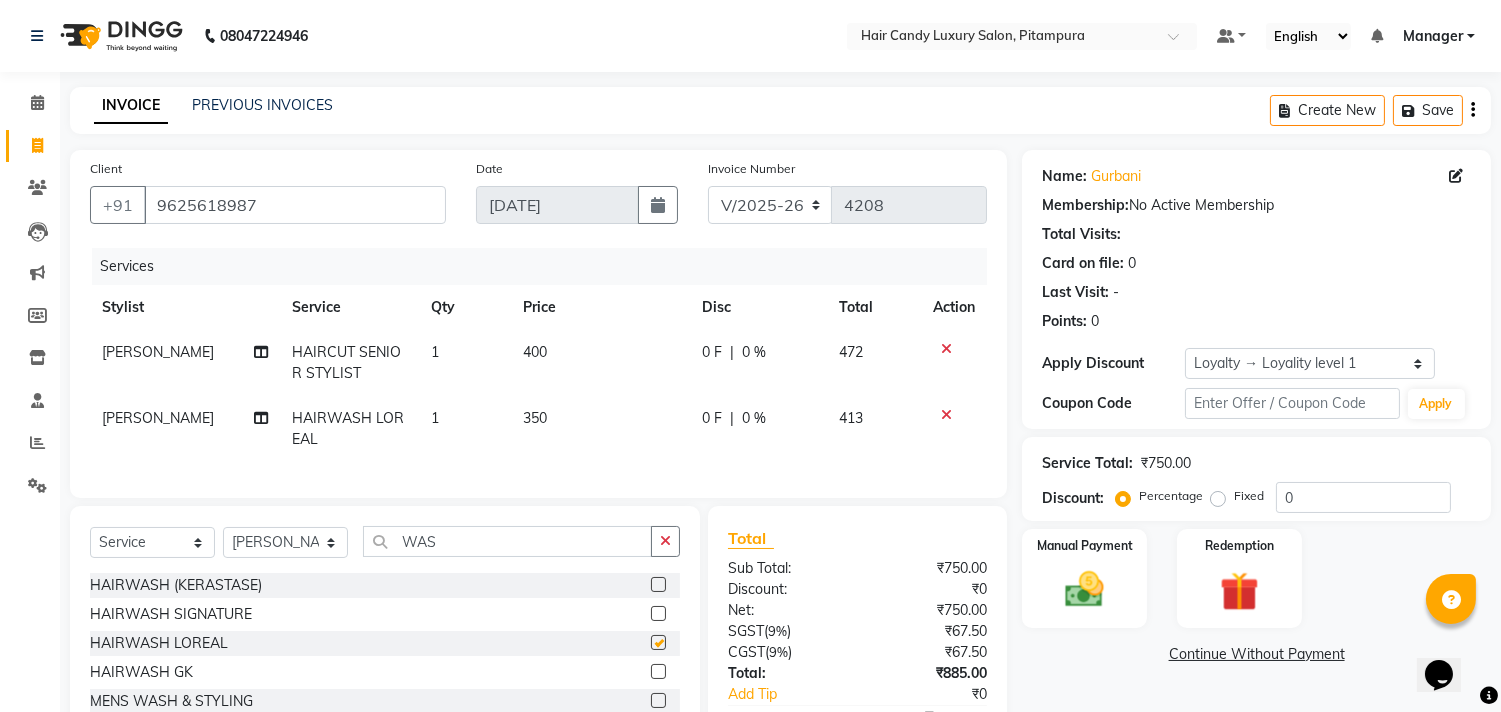 checkbox on "false" 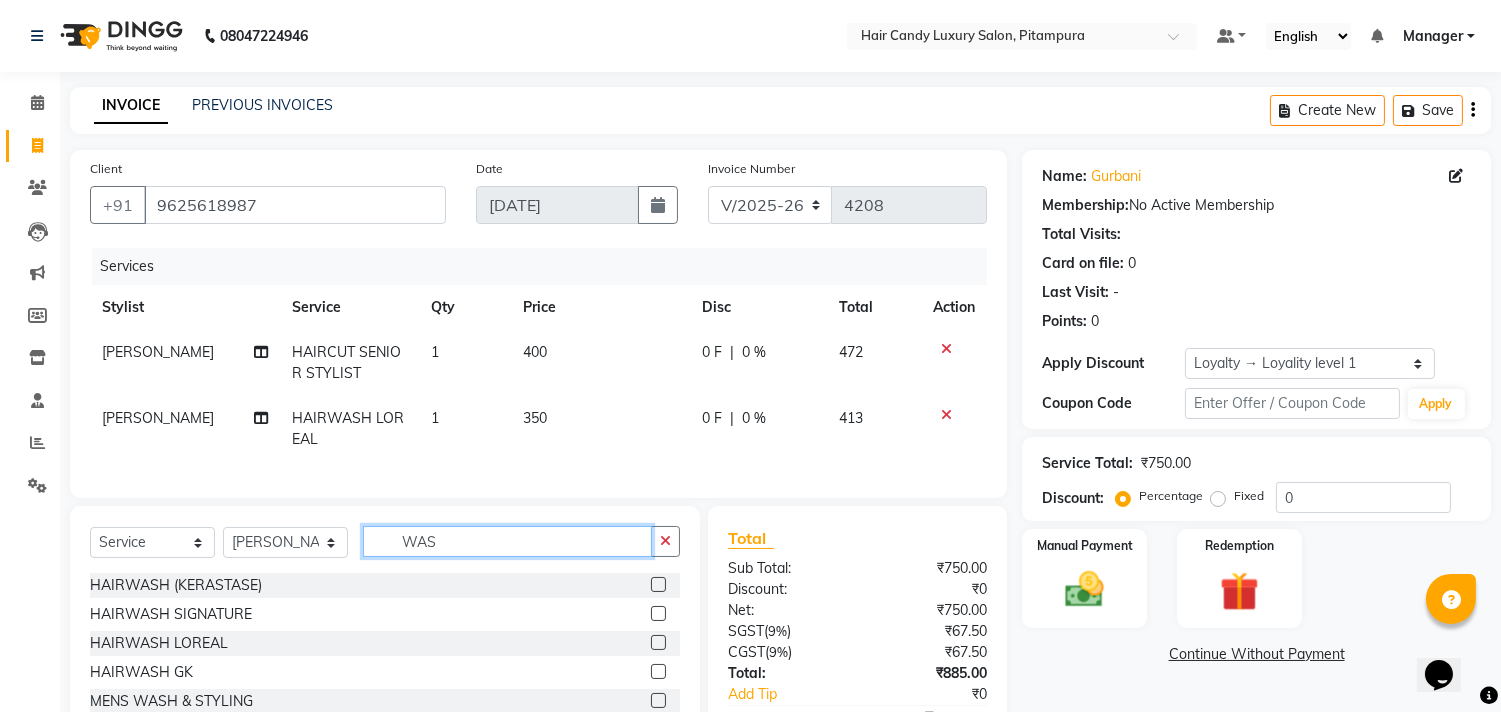 click on "WAS" 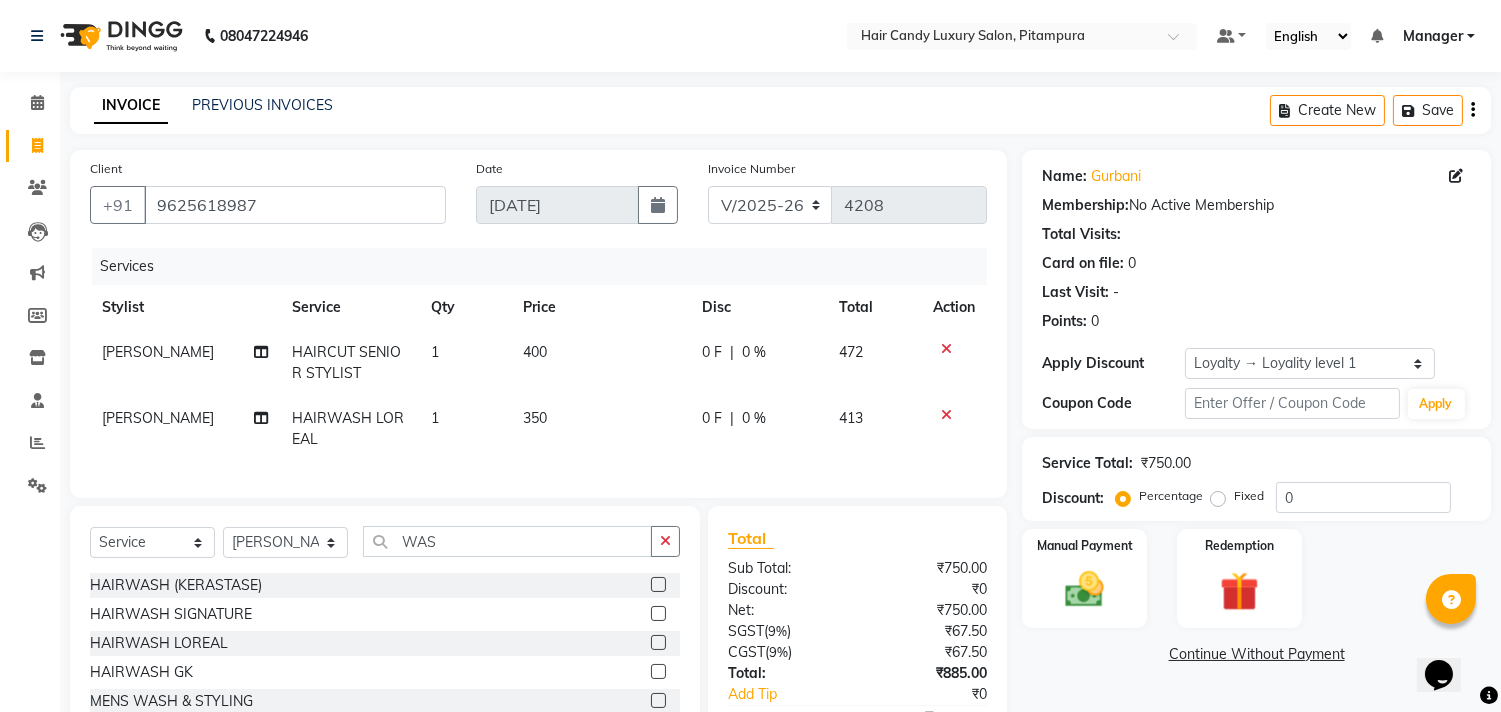 click 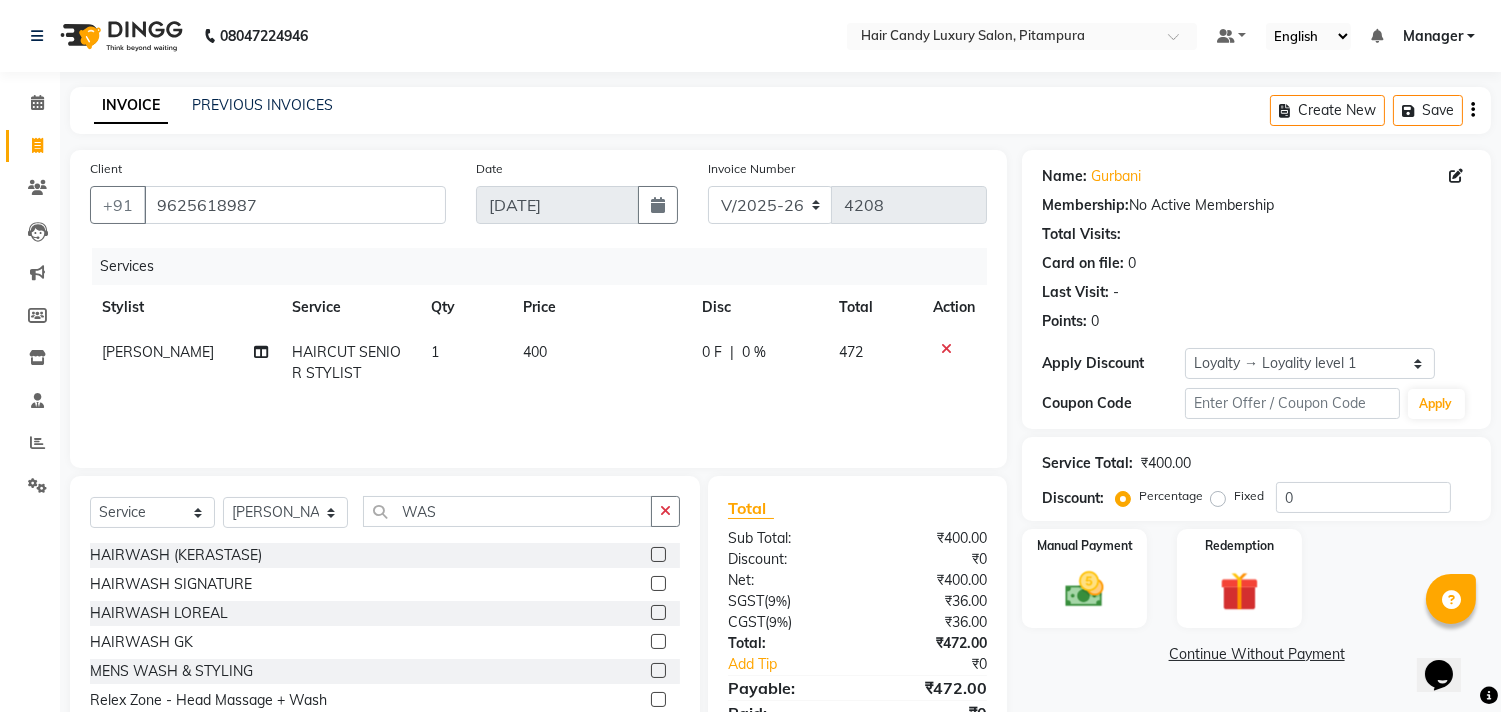 click 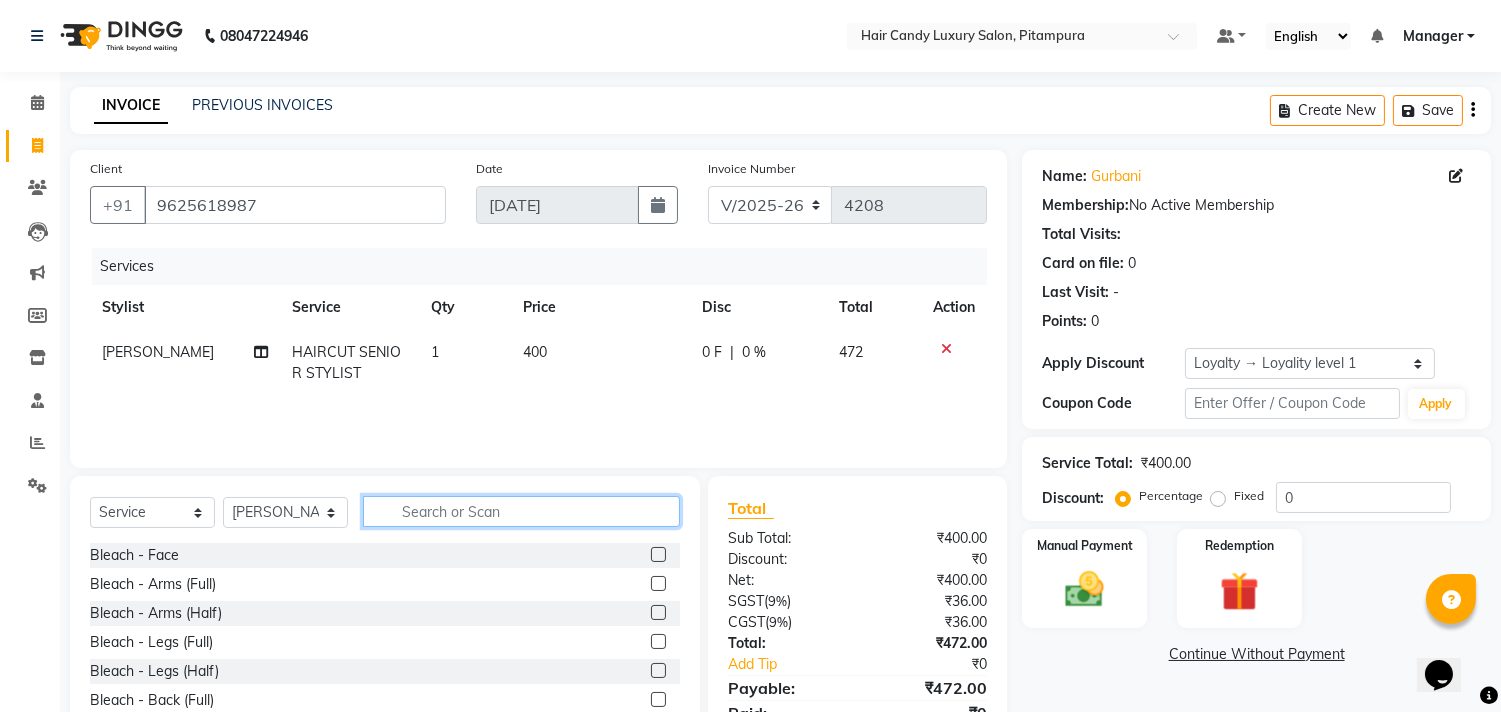 type on "N" 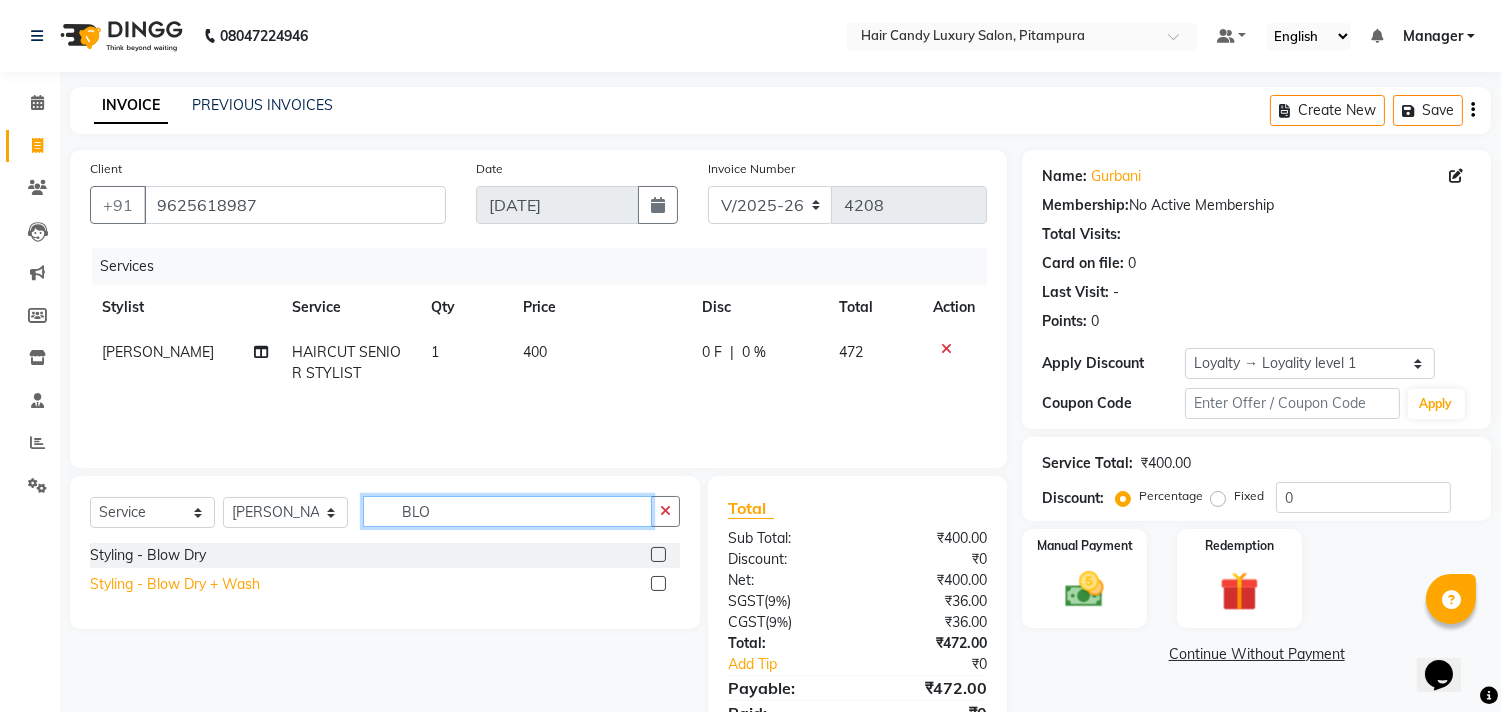 type on "BLO" 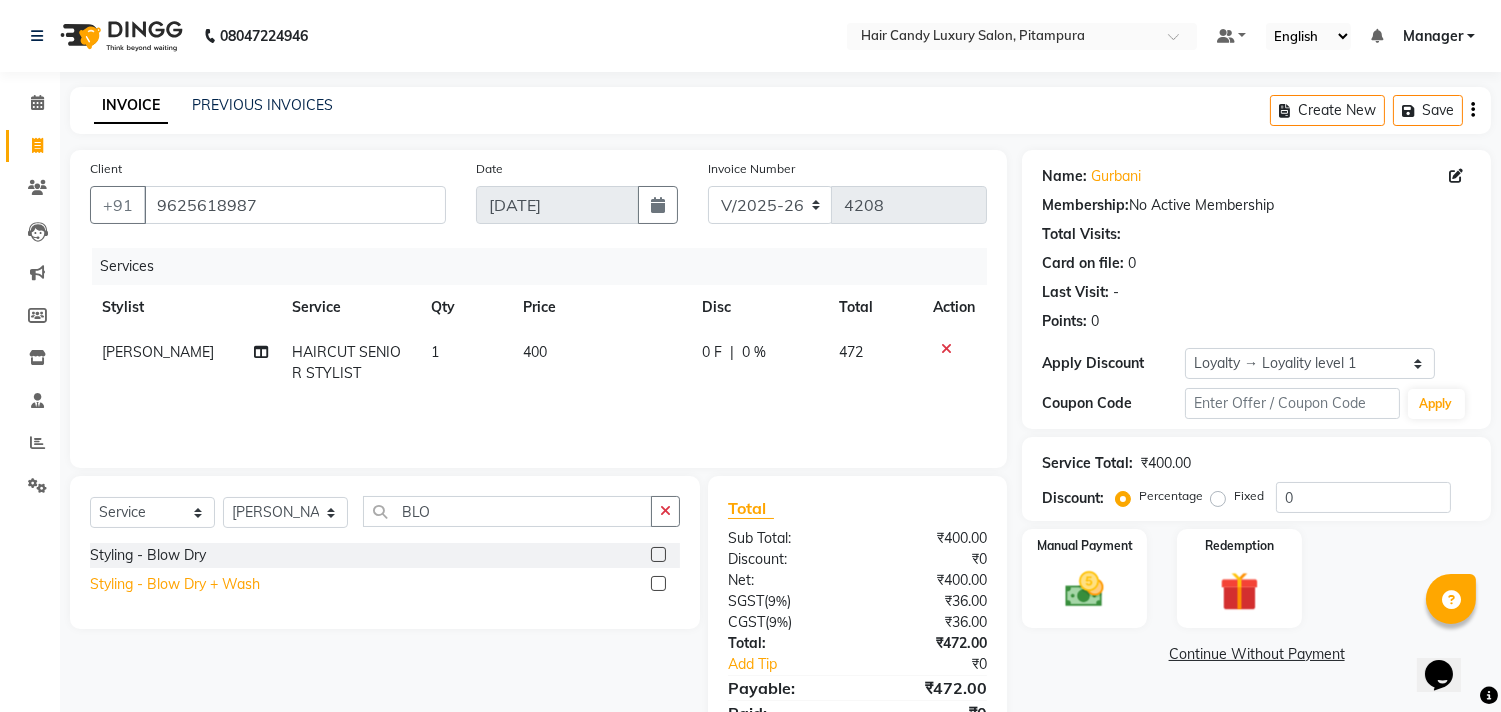 click on "Styling - Blow Dry + Wash" 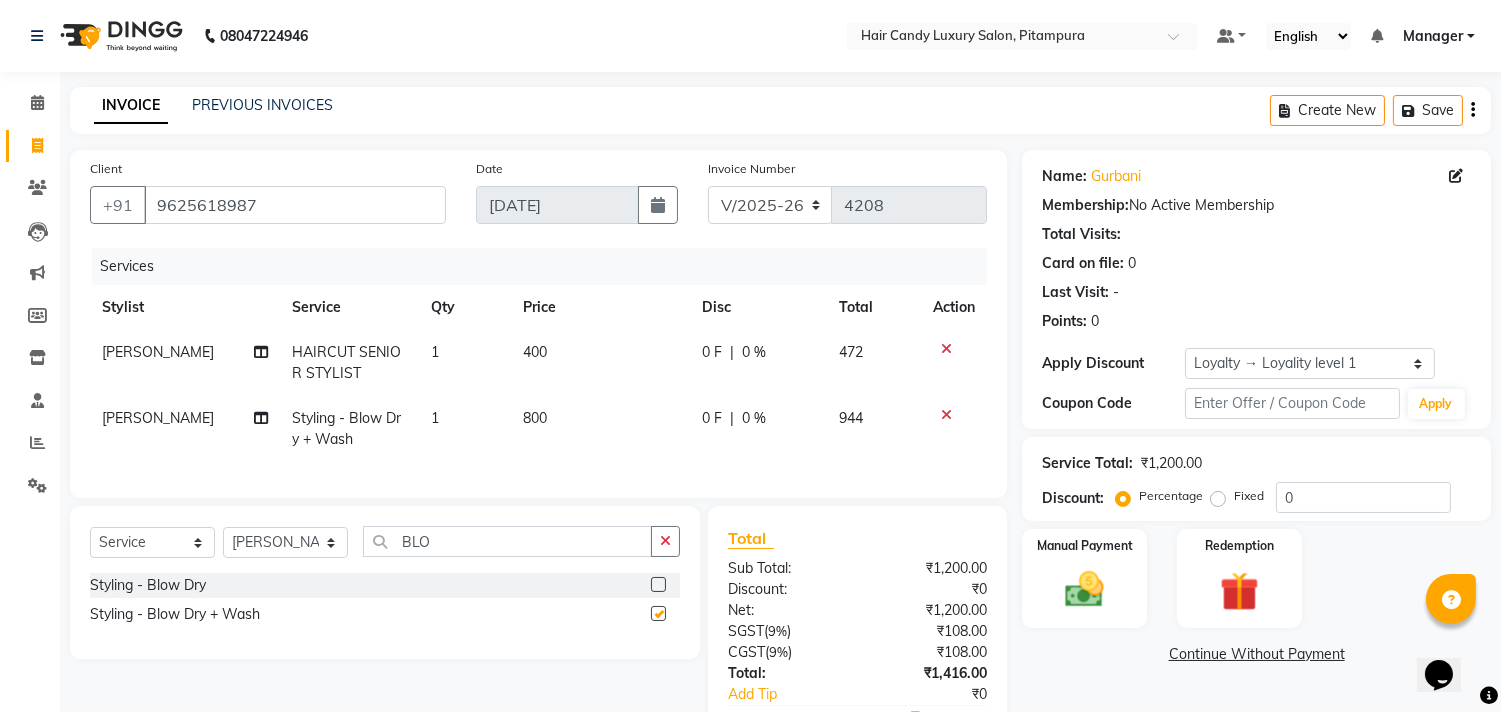 checkbox on "false" 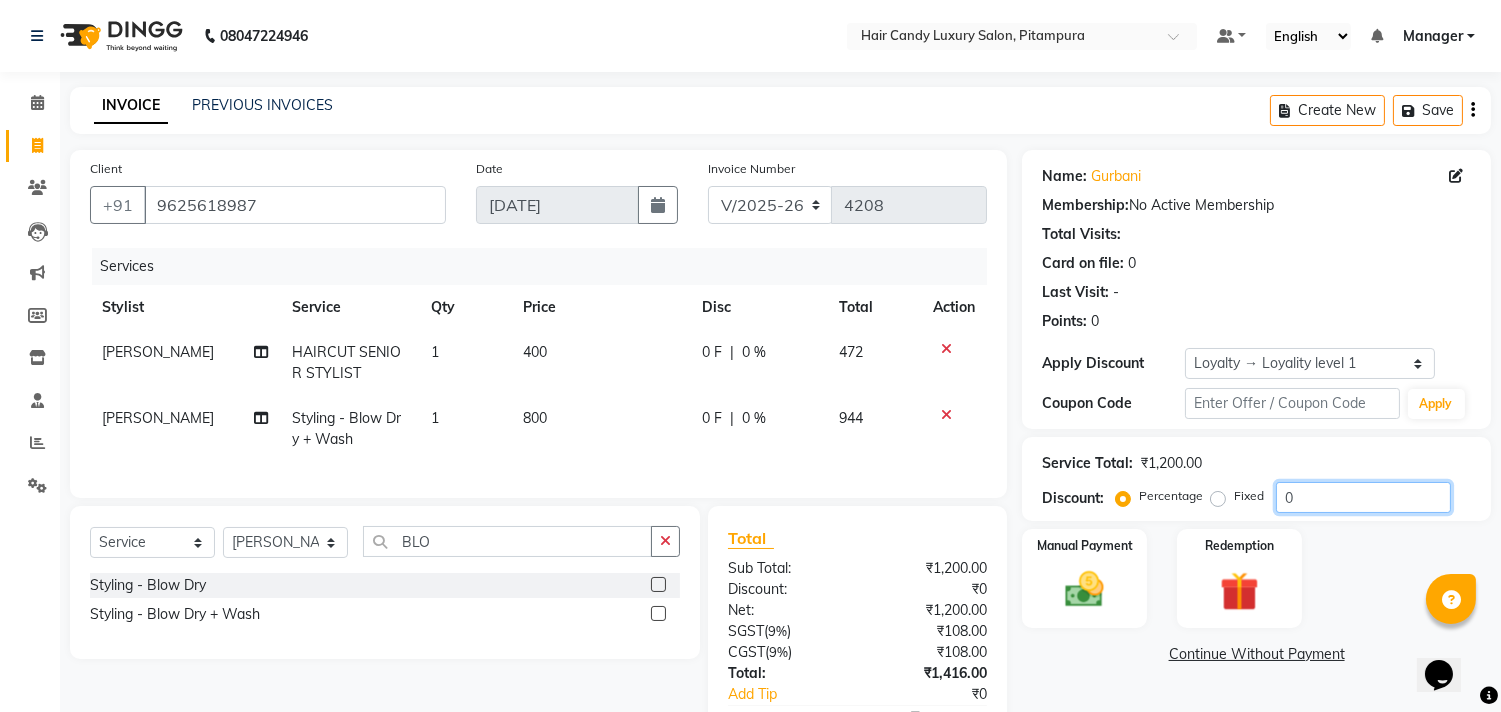 click on "0" 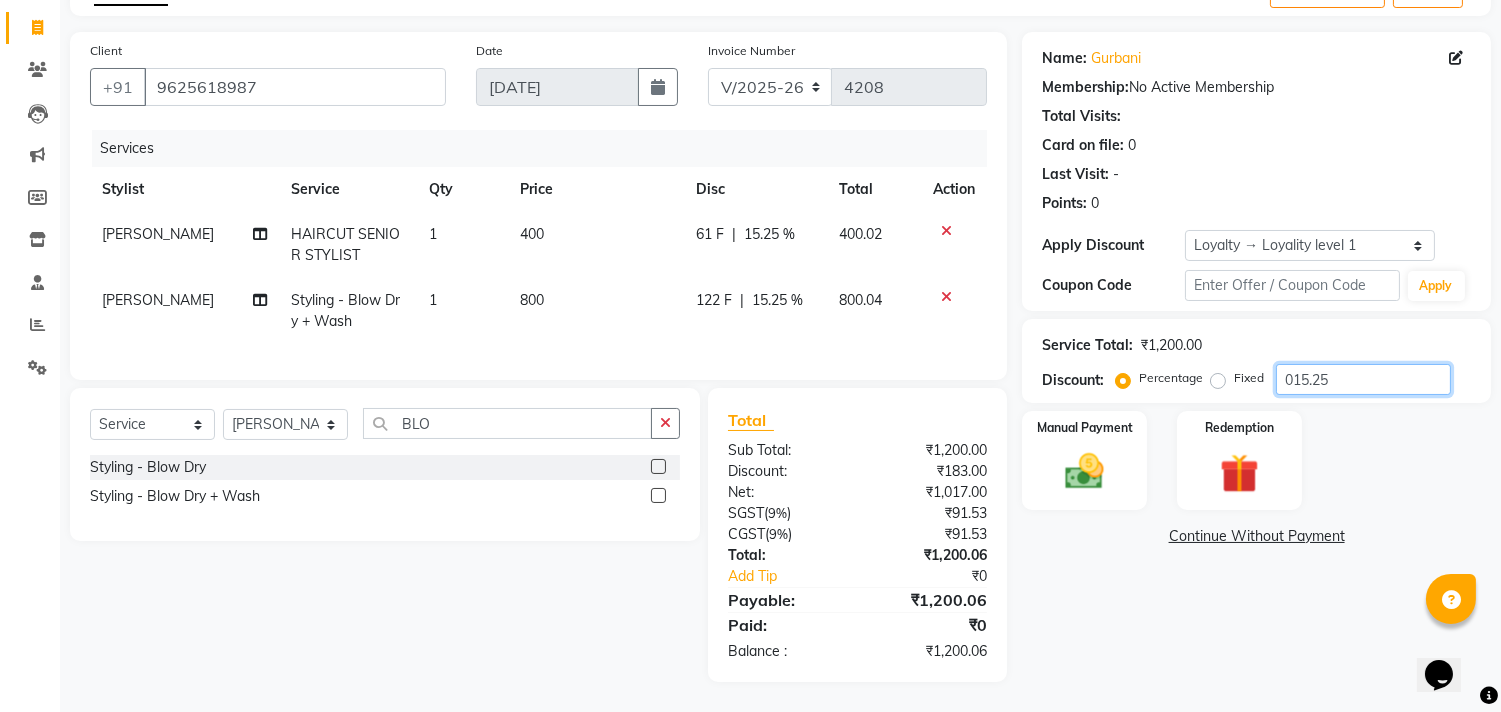 scroll, scrollTop: 134, scrollLeft: 0, axis: vertical 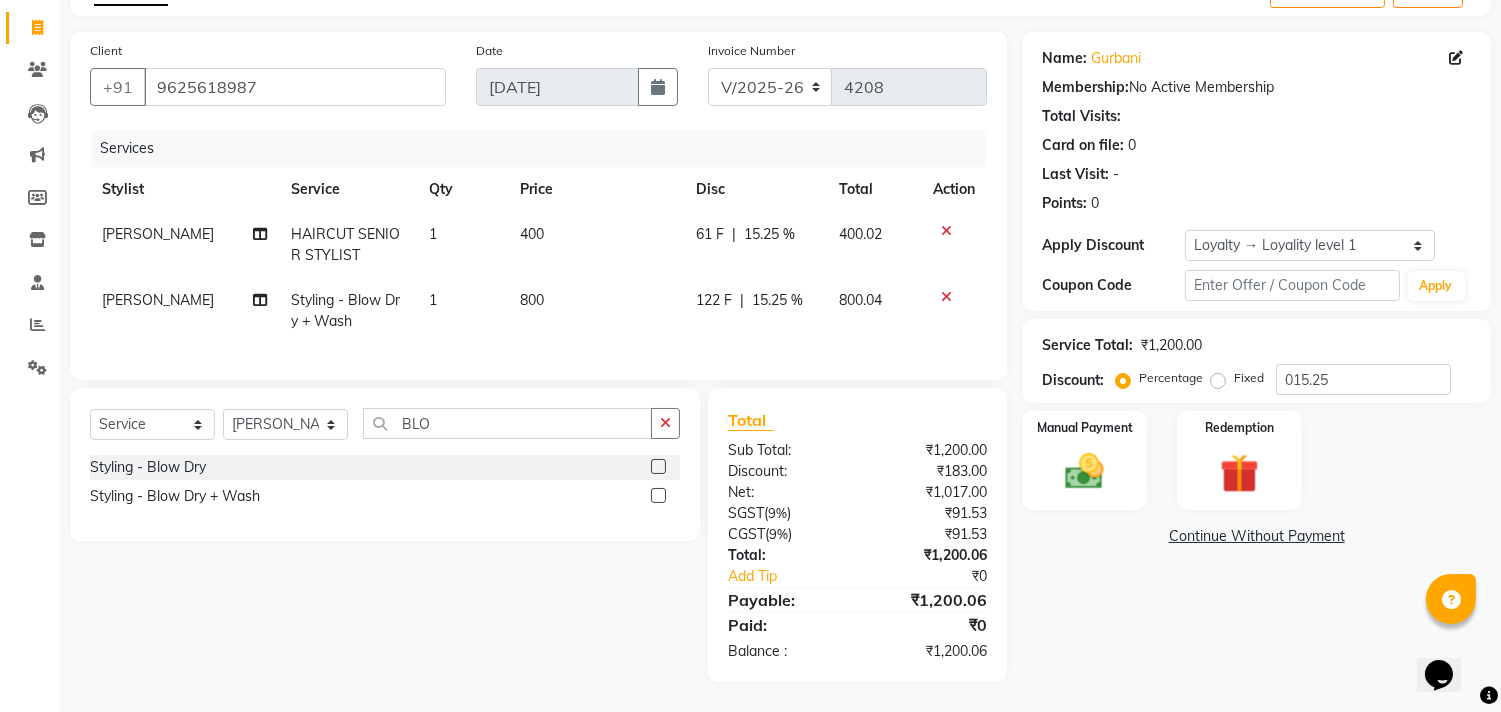 click on "800" 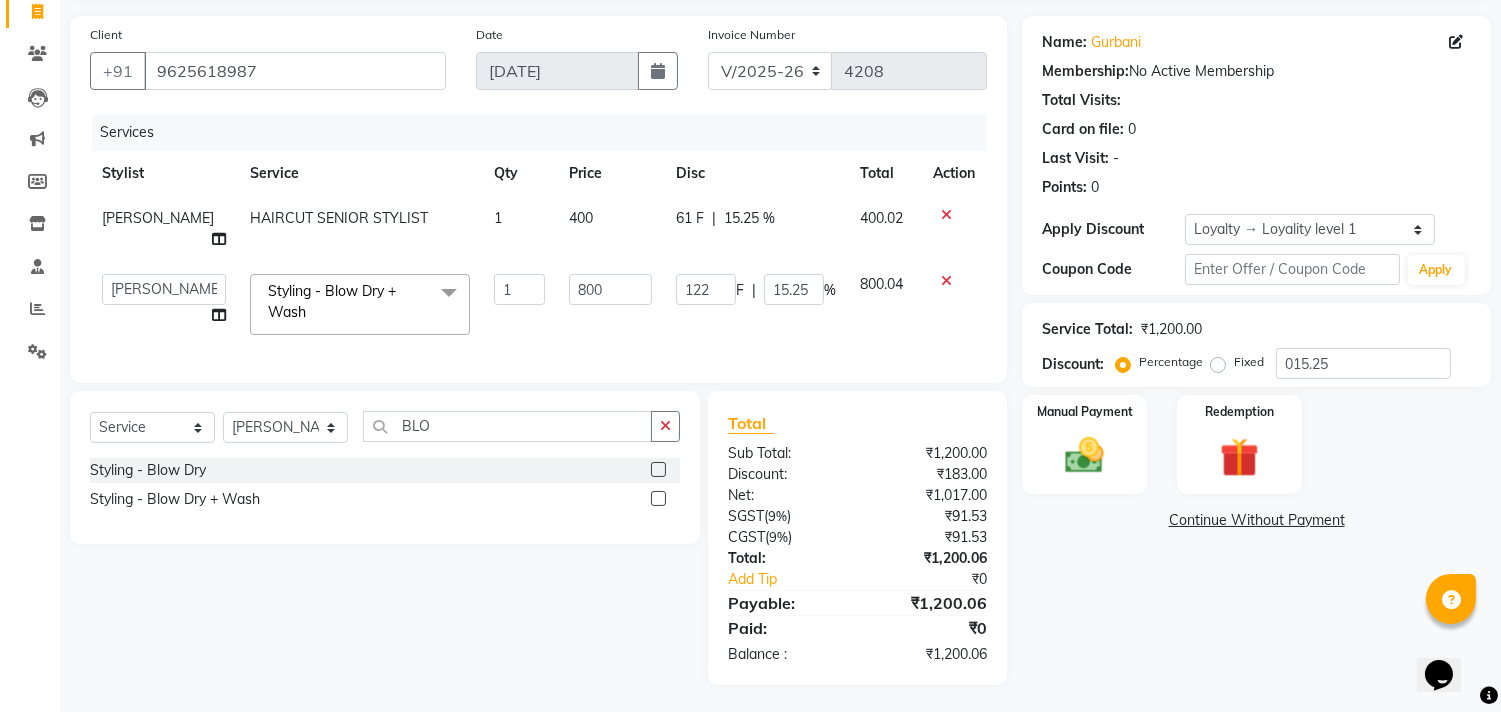 scroll, scrollTop: 132, scrollLeft: 0, axis: vertical 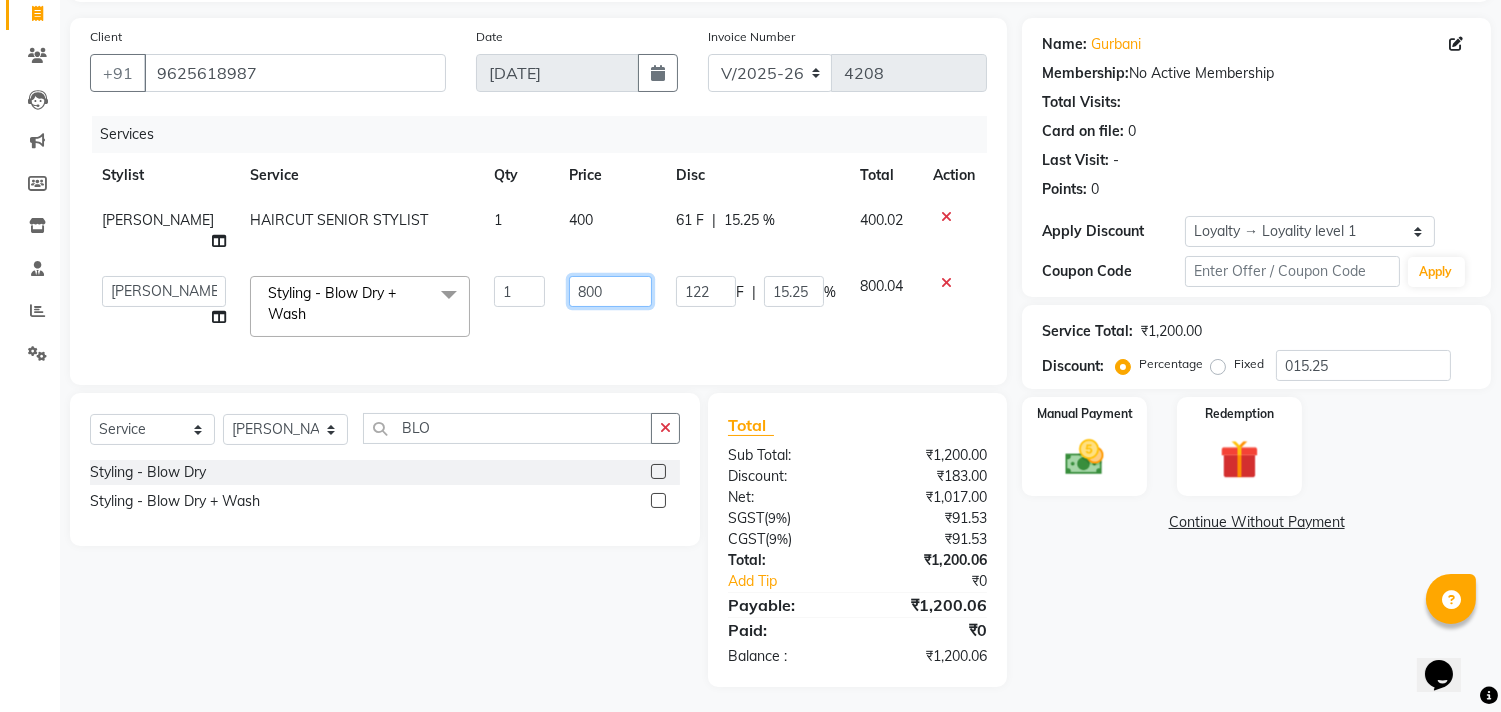 drag, startPoint x: 580, startPoint y: 274, endPoint x: 531, endPoint y: 273, distance: 49.010204 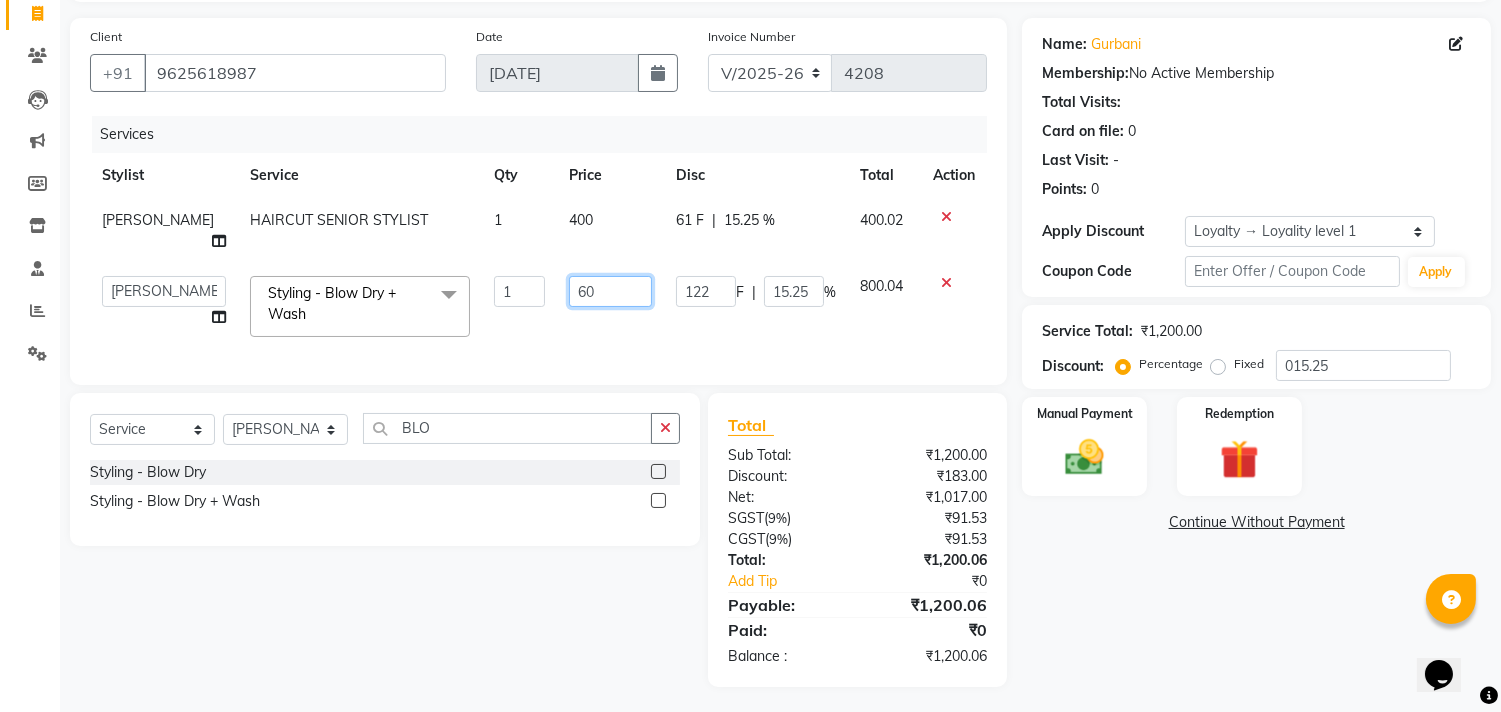 type on "600" 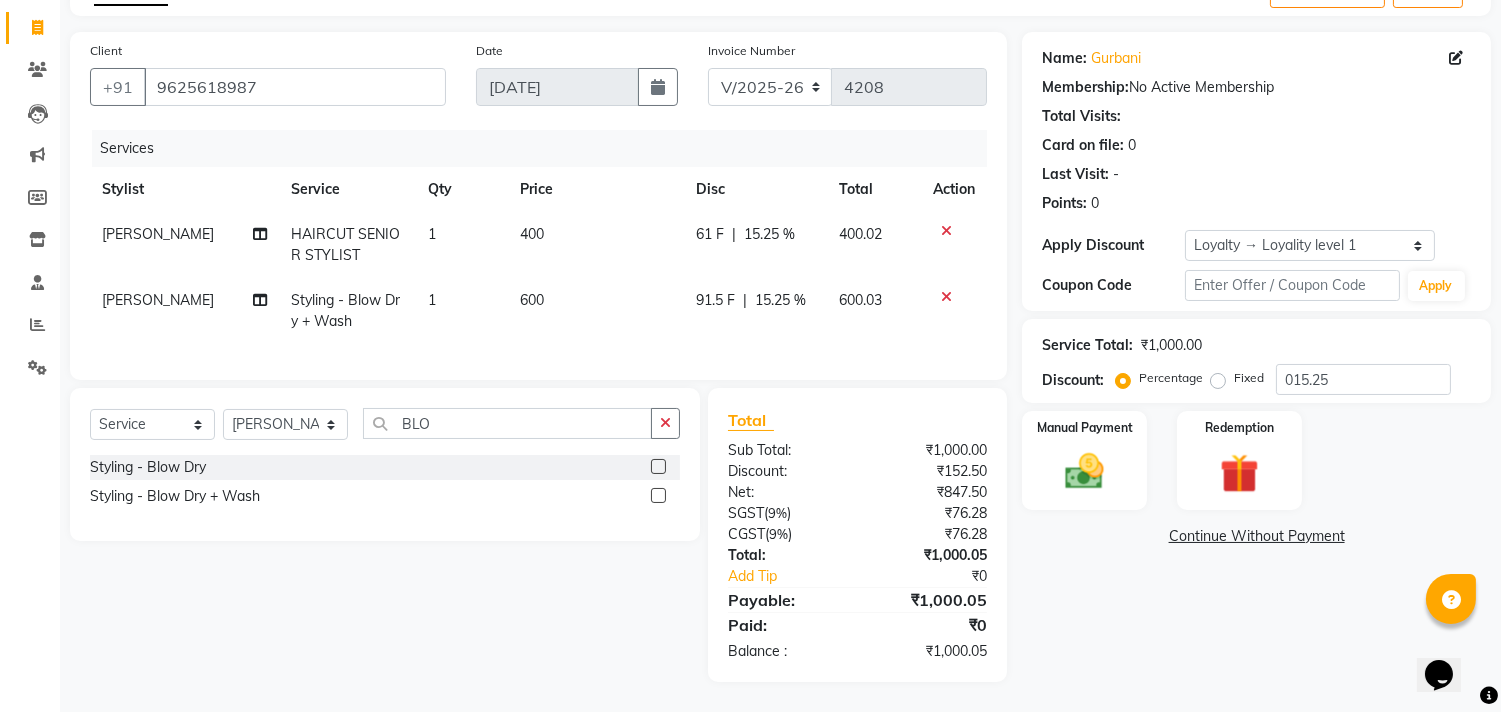 click on "Name: Gurbani  Membership:  No Active Membership  Total Visits:   Card on file:  0 Last Visit:   - Points:   0  Apply Discount Select  Loyalty → Loyality level 1  Coupon Code Apply Service Total:  ₹1,000.00  Discount:  Percentage   Fixed  015.25 Manual Payment Redemption  Continue Without Payment" 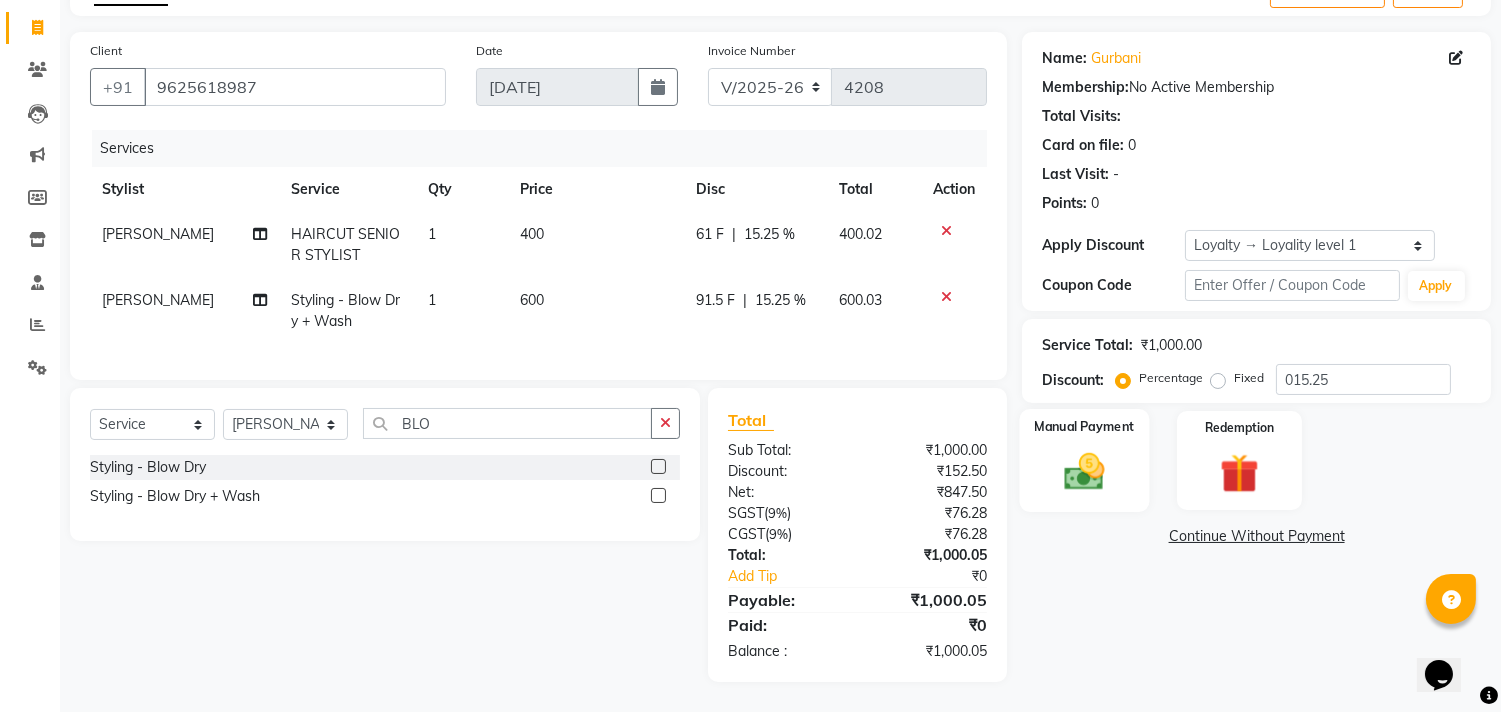 click on "Manual Payment" 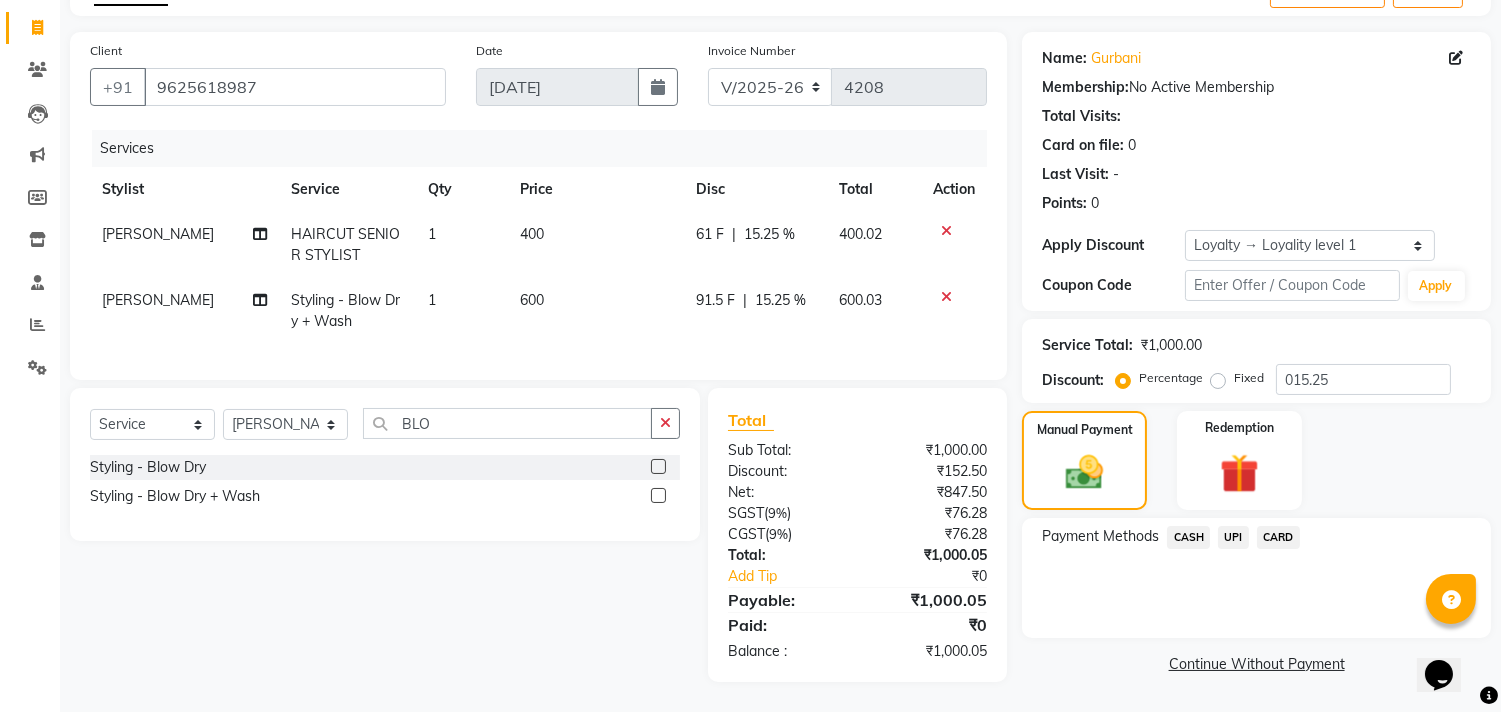 click on "CASH" 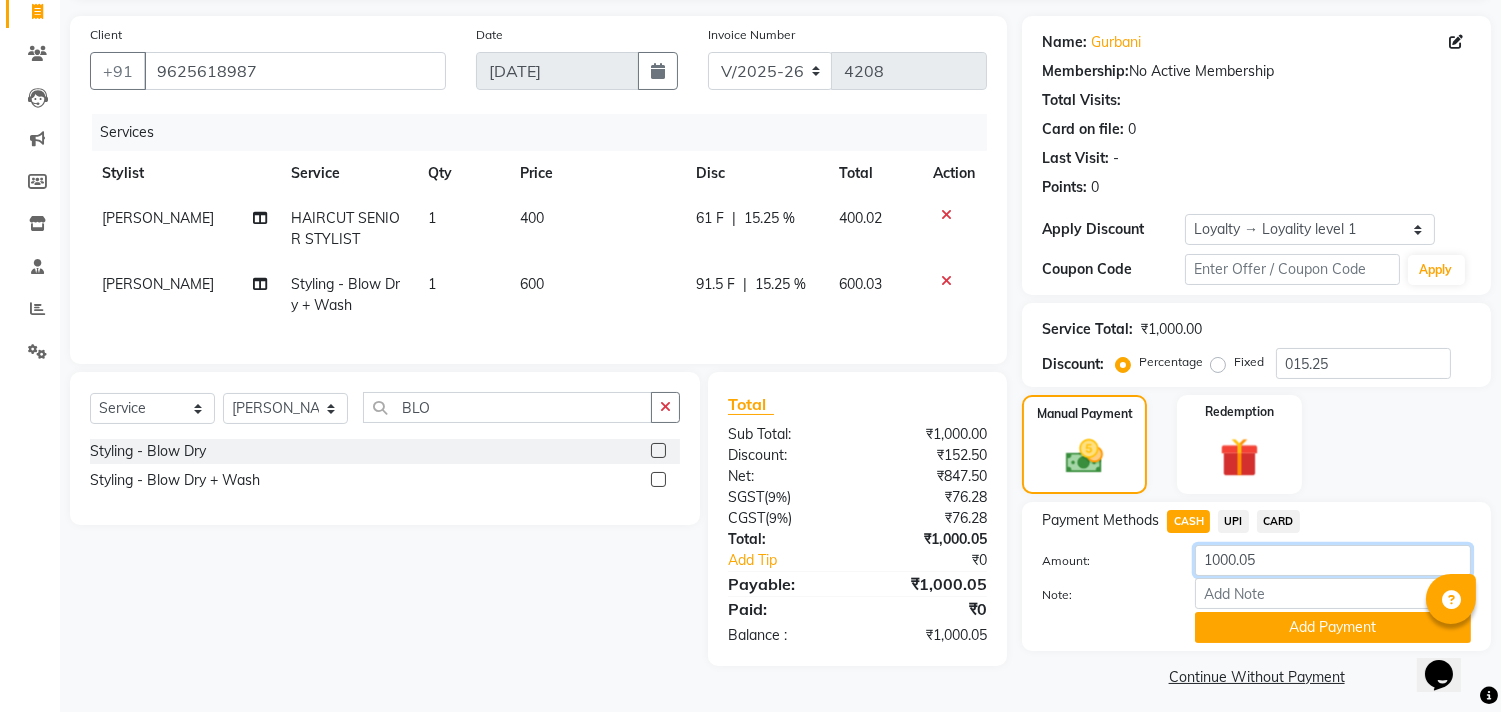 drag, startPoint x: 1287, startPoint y: 558, endPoint x: 1181, endPoint y: 571, distance: 106.7942 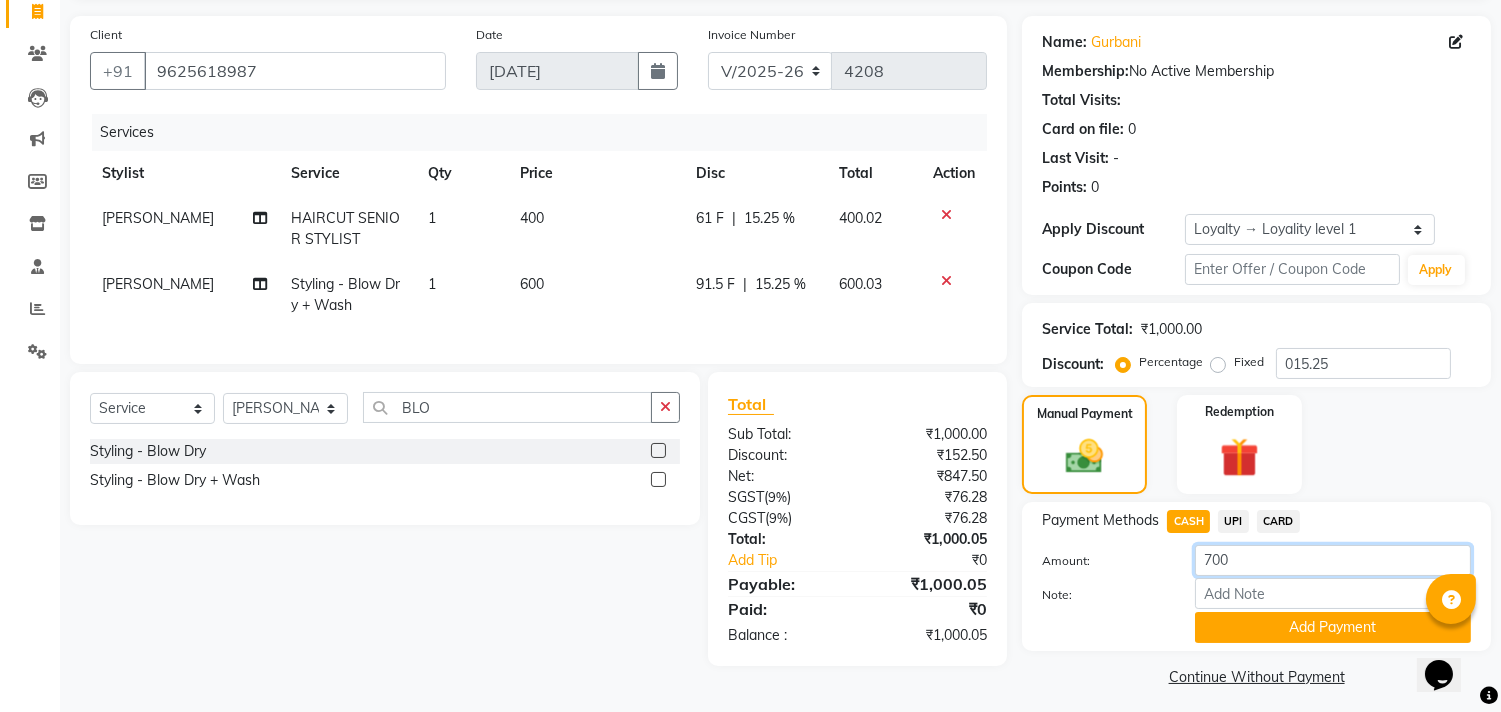 scroll, scrollTop: 143, scrollLeft: 0, axis: vertical 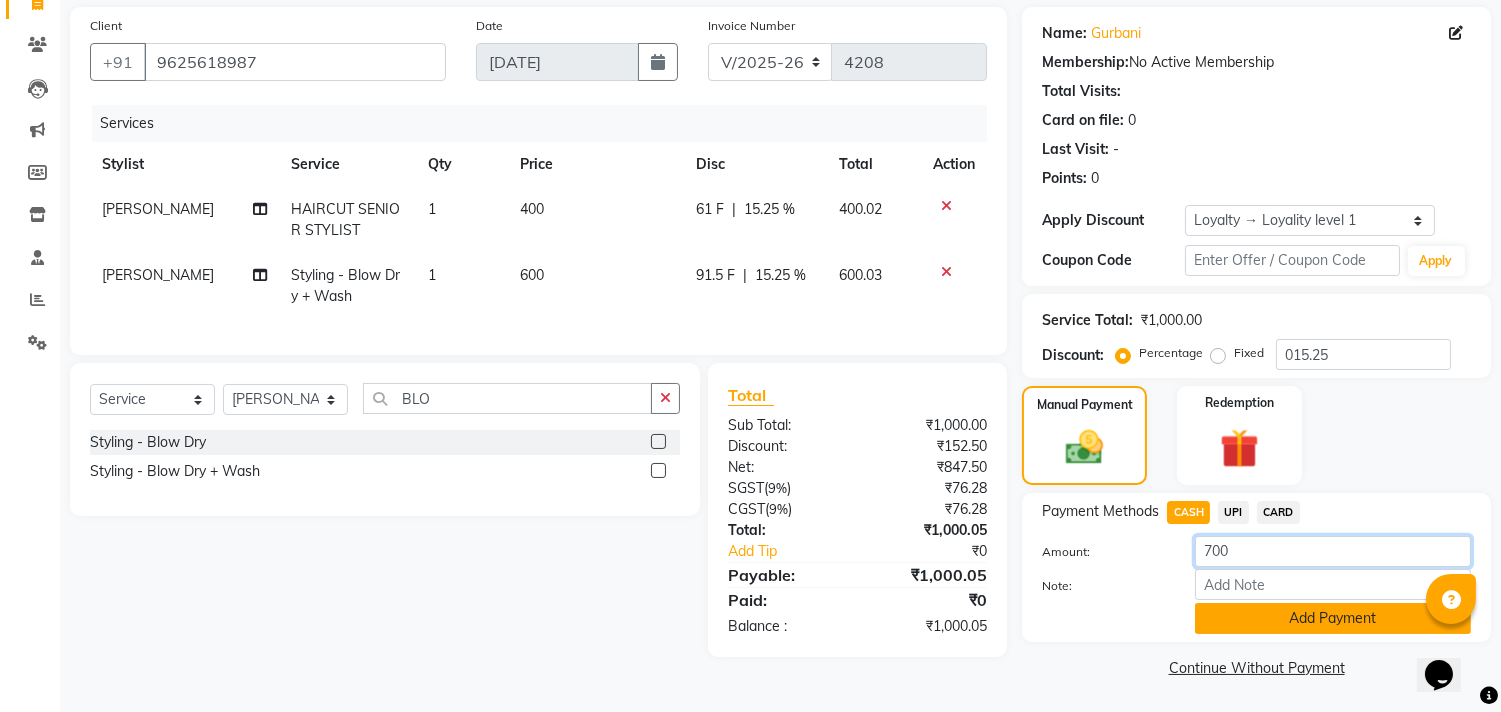 type on "700" 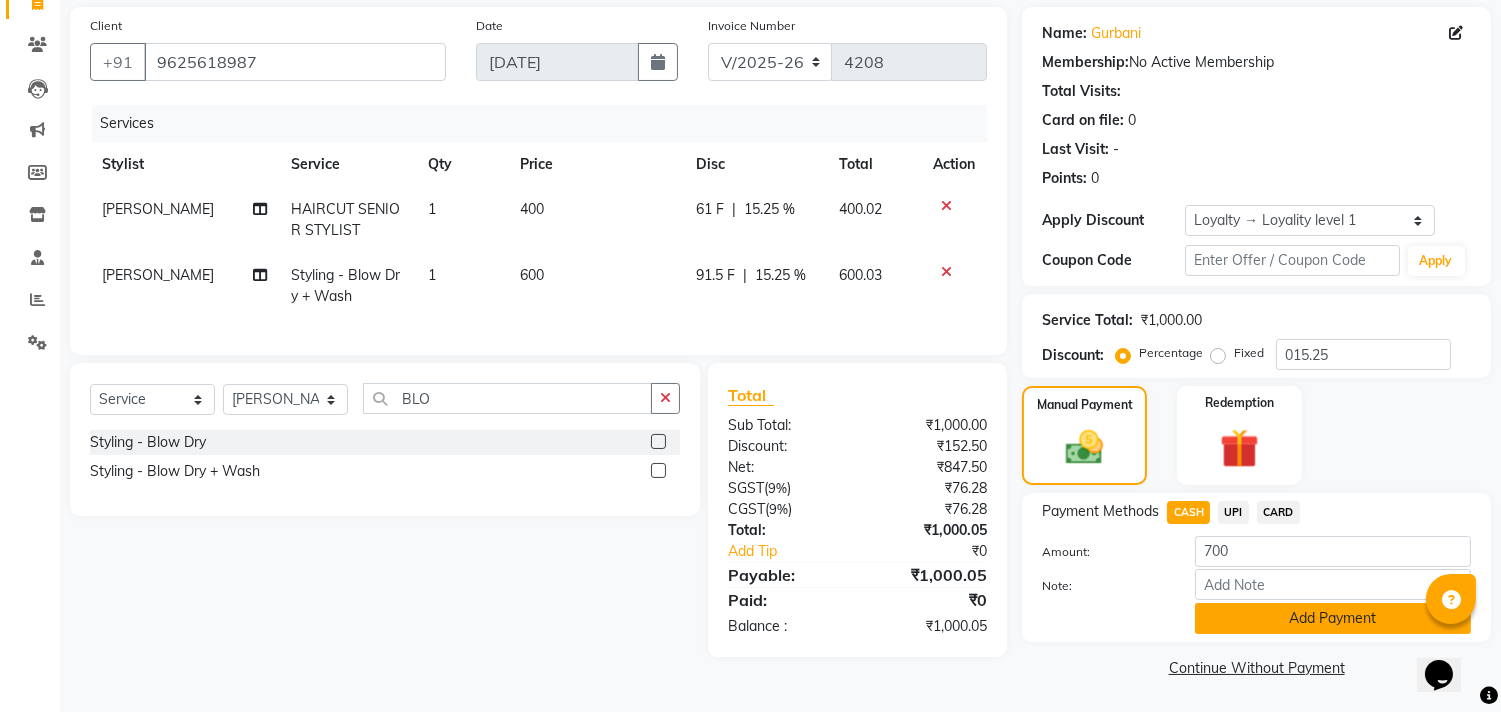 click on "Add Payment" 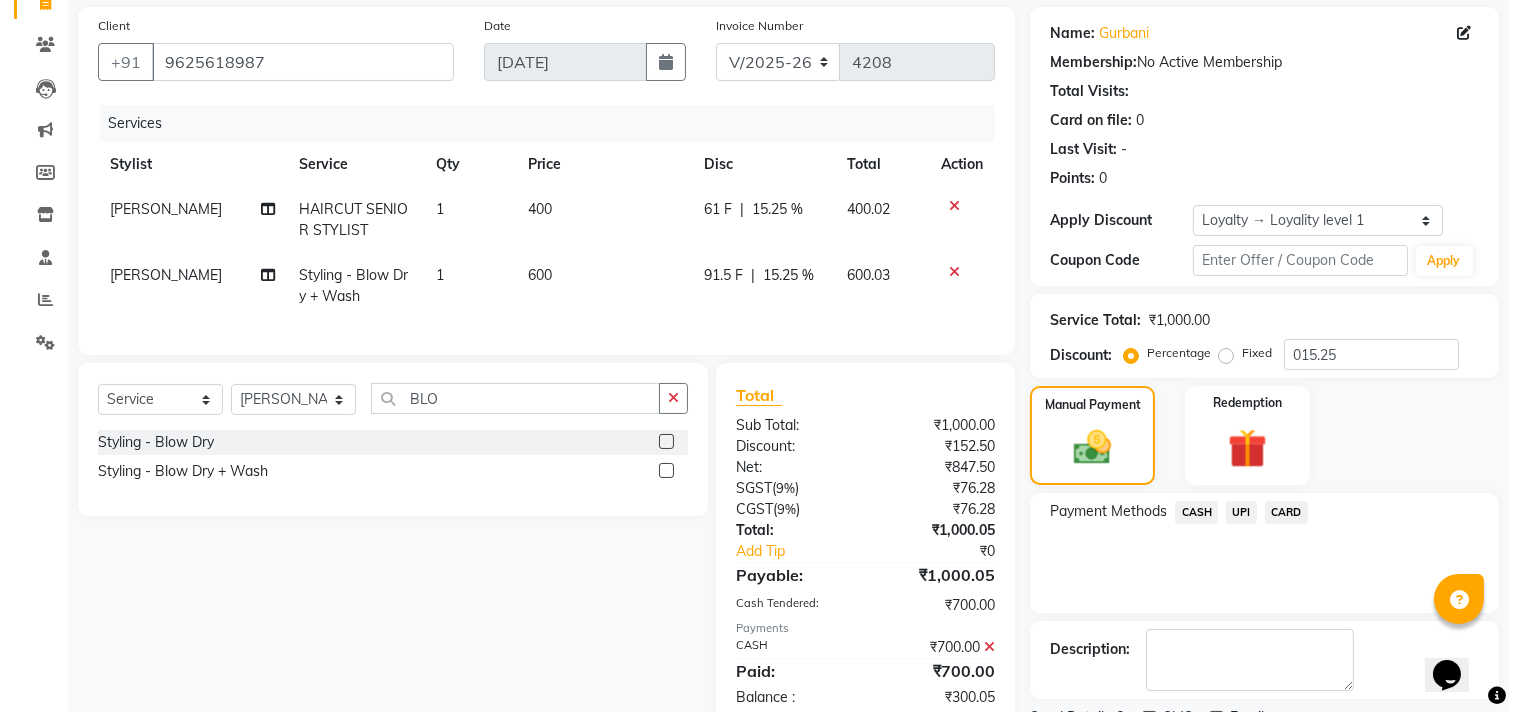 scroll, scrollTop: 325, scrollLeft: 0, axis: vertical 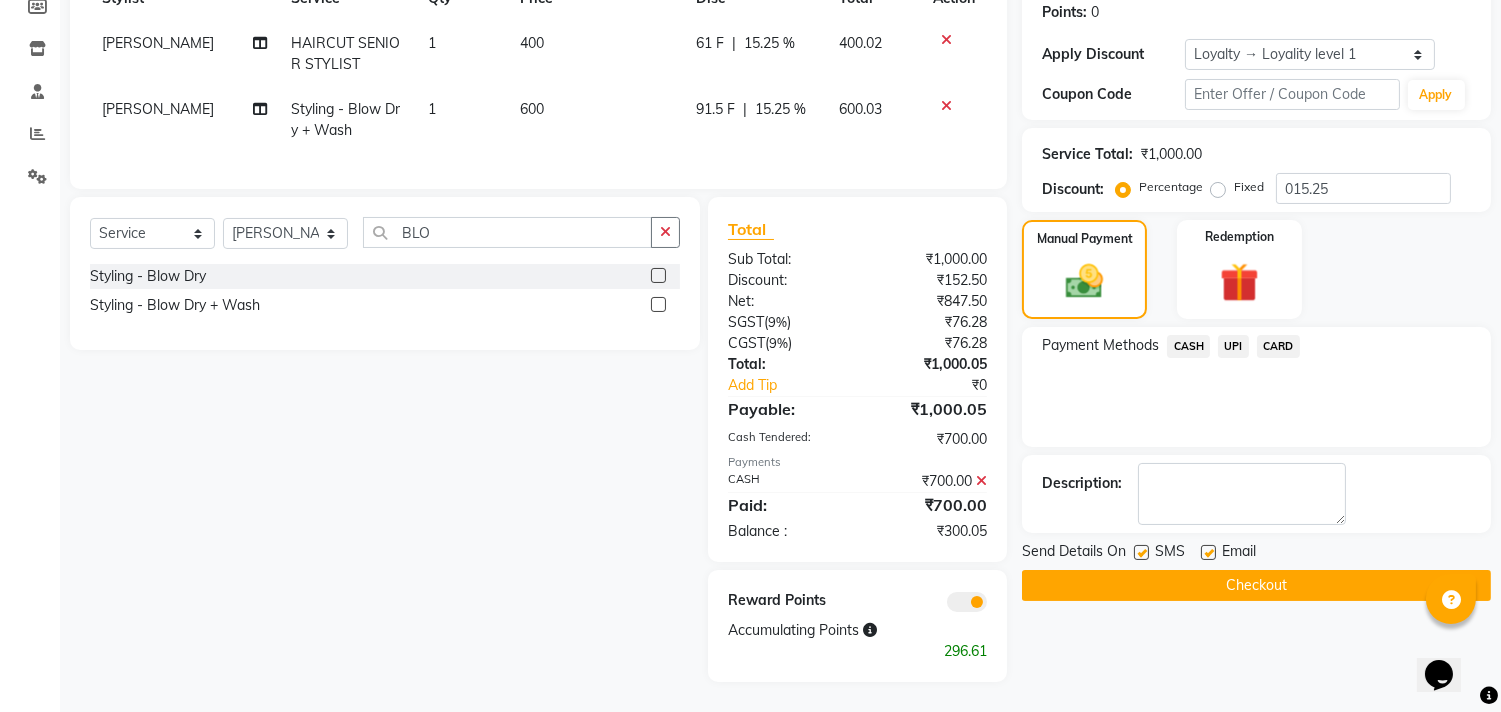 click 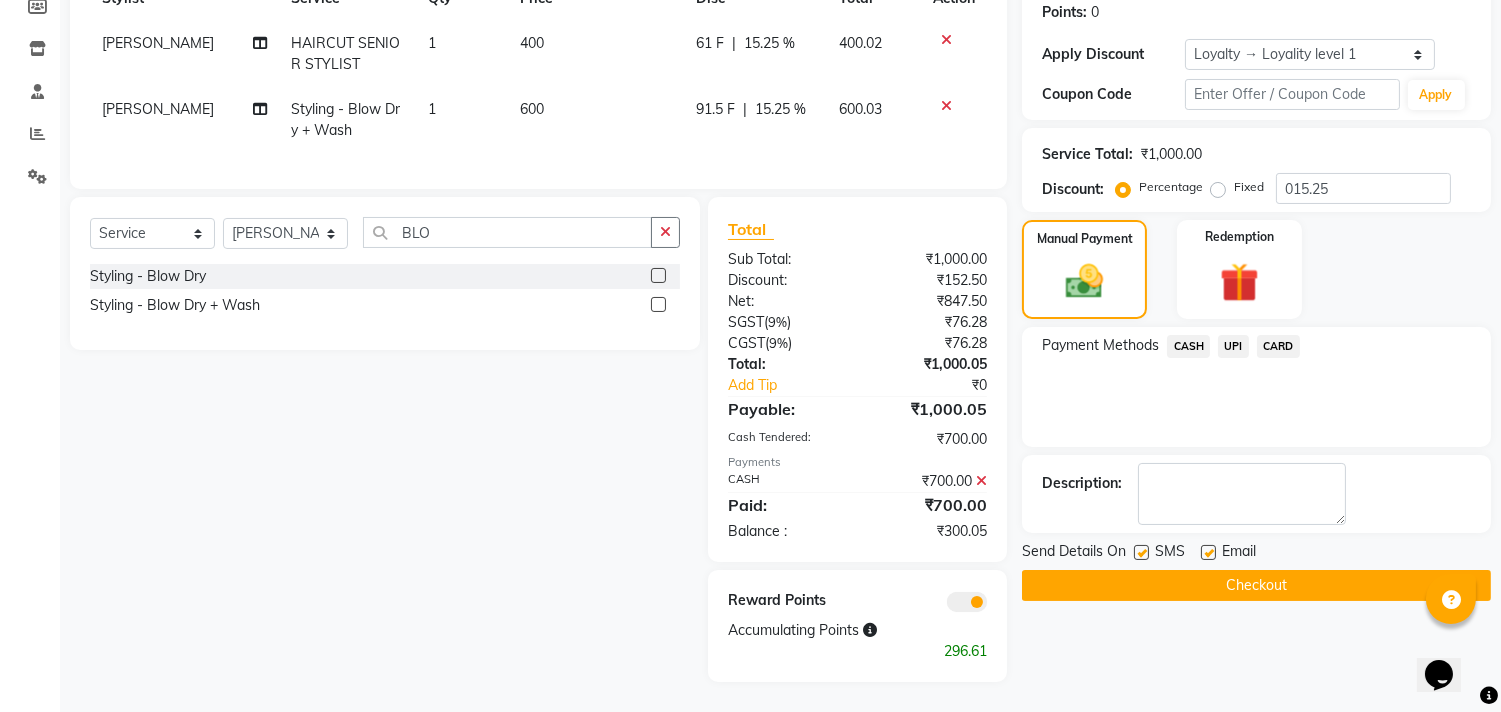 click 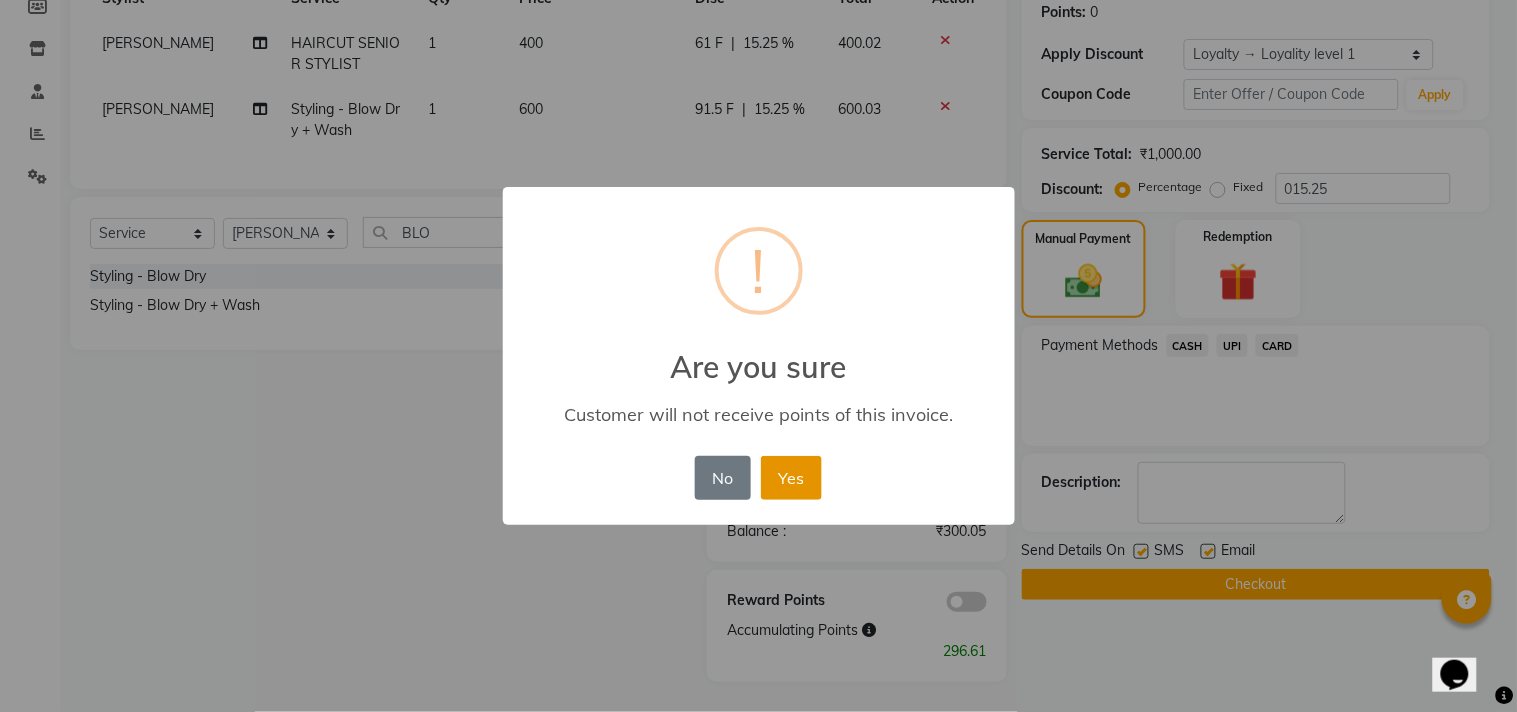 click on "Yes" at bounding box center [791, 478] 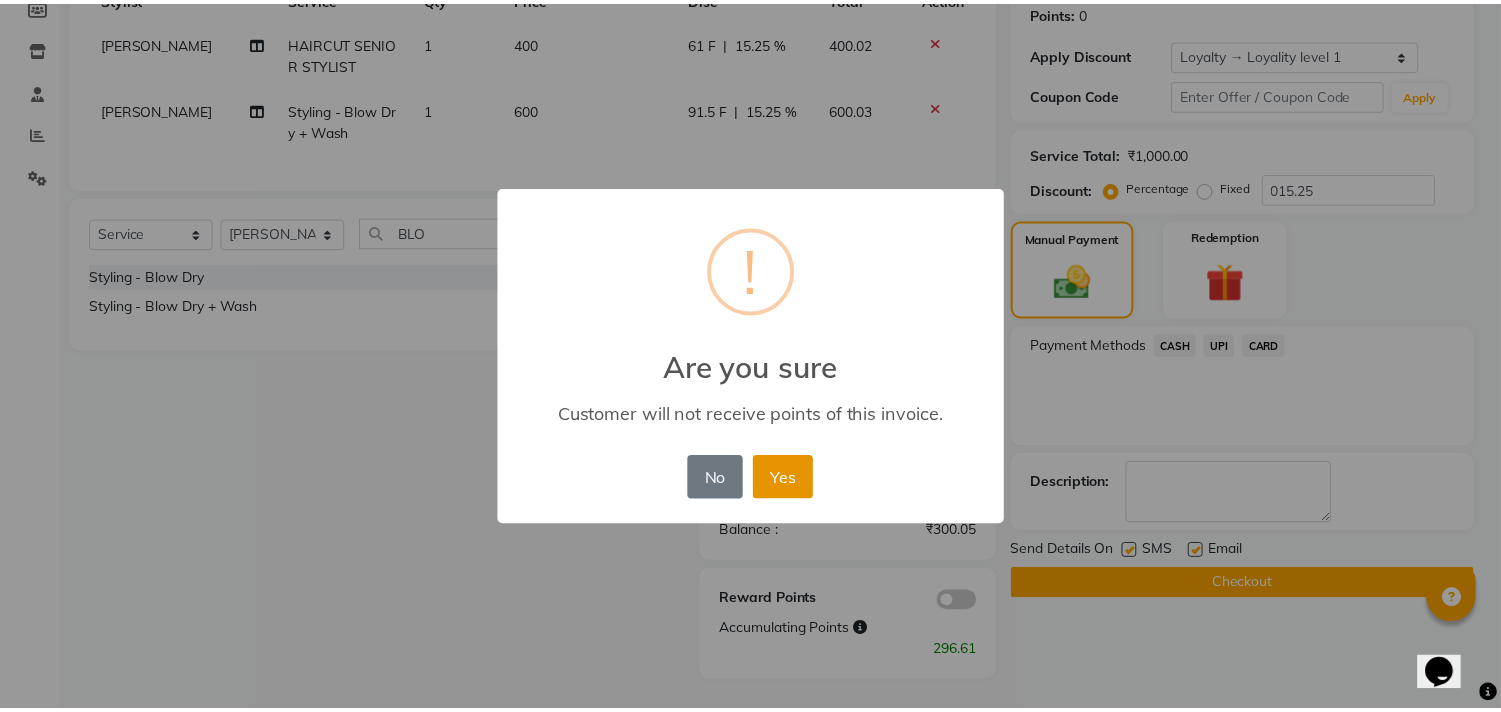 scroll, scrollTop: 275, scrollLeft: 0, axis: vertical 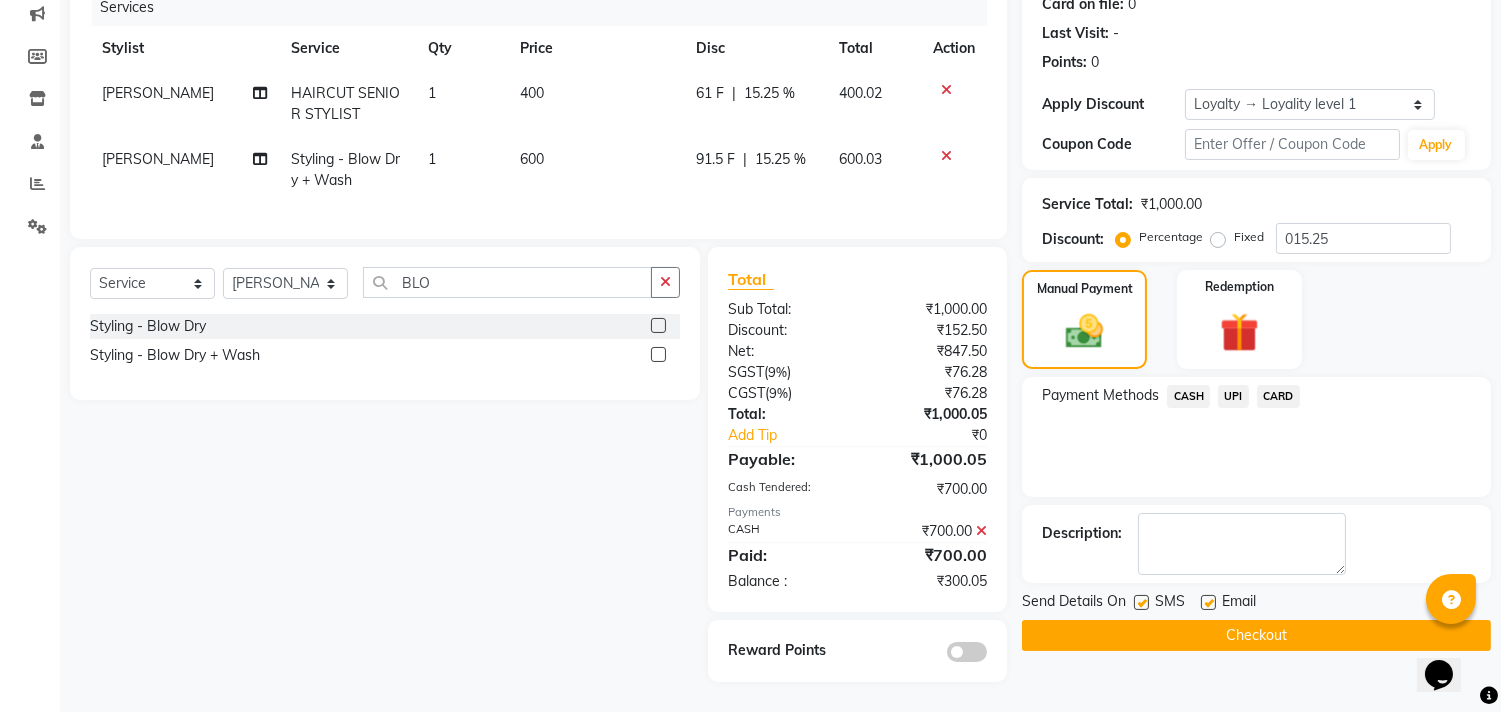 click on "Checkout" 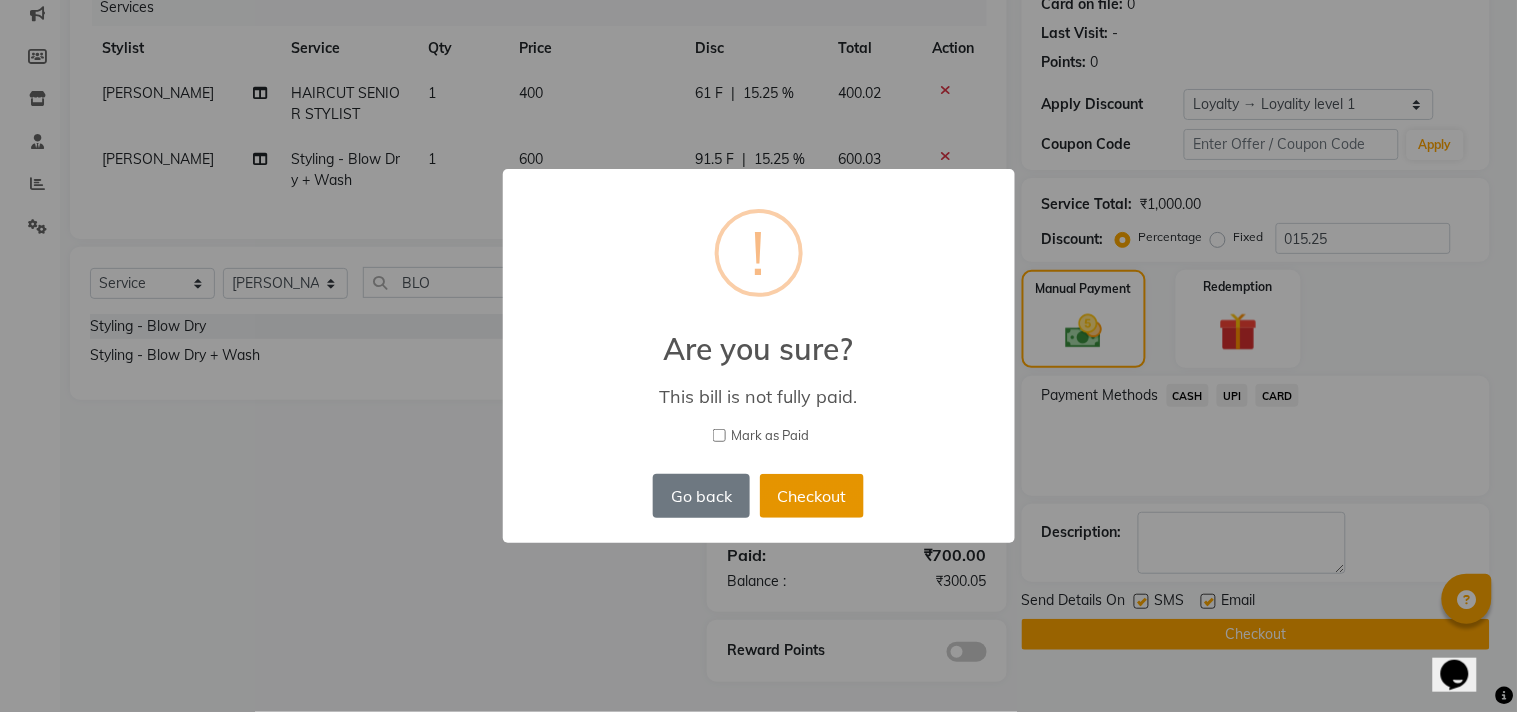 click on "Checkout" at bounding box center [812, 496] 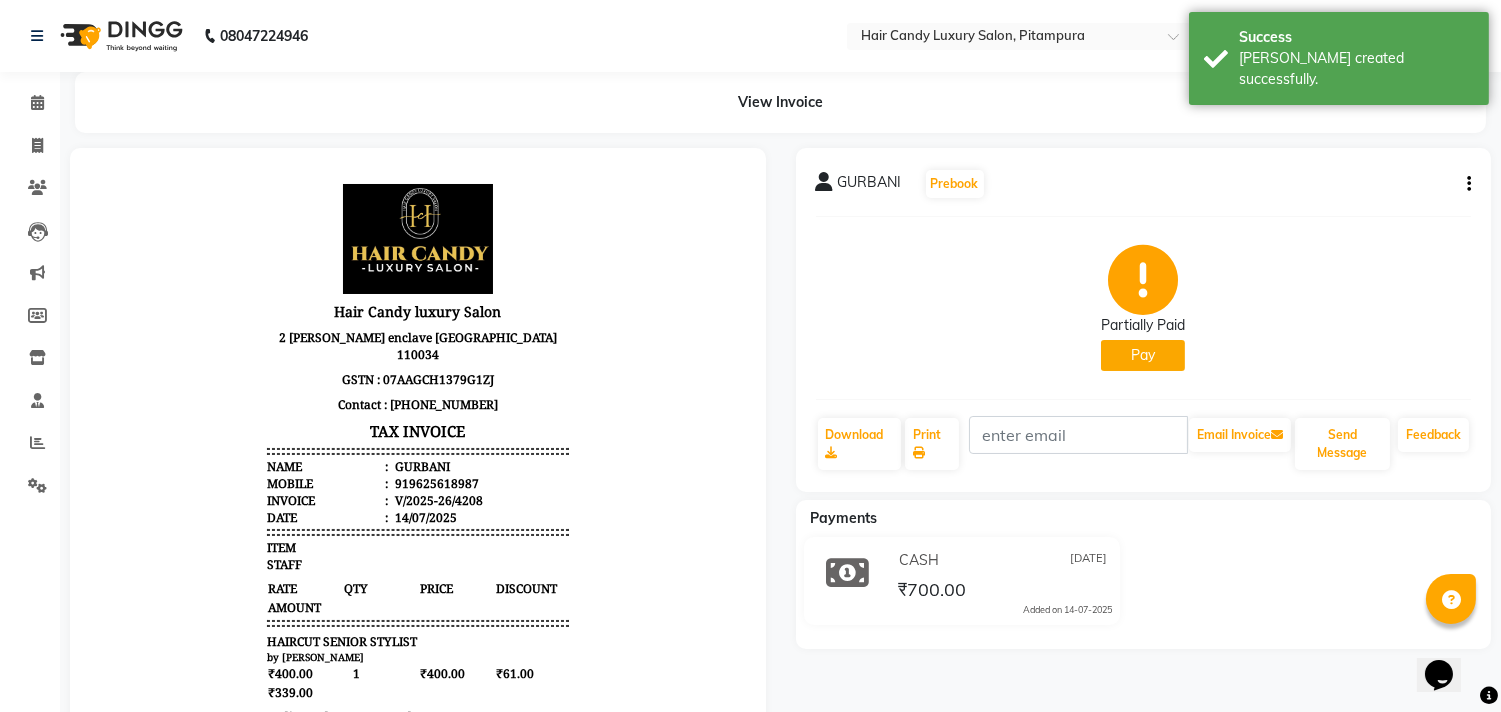scroll, scrollTop: 0, scrollLeft: 0, axis: both 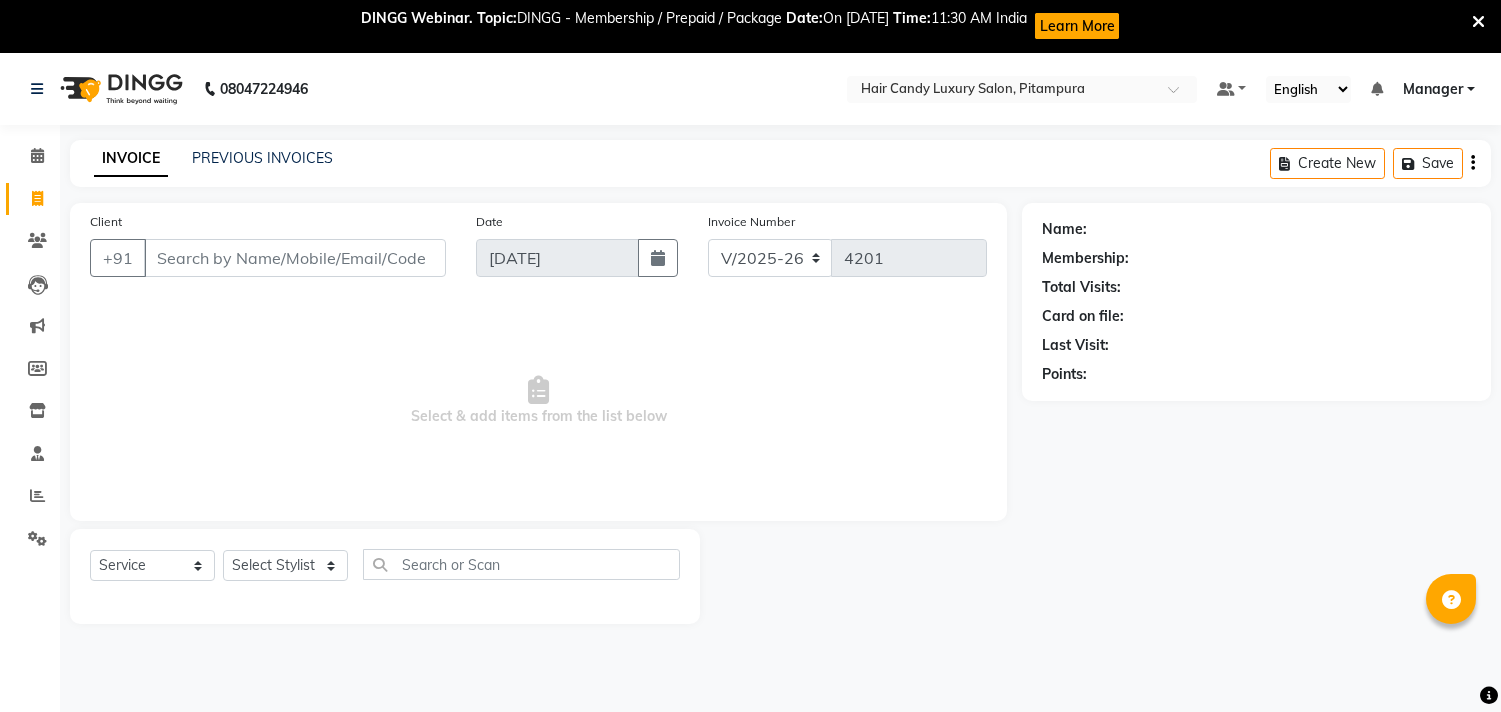 select on "4720" 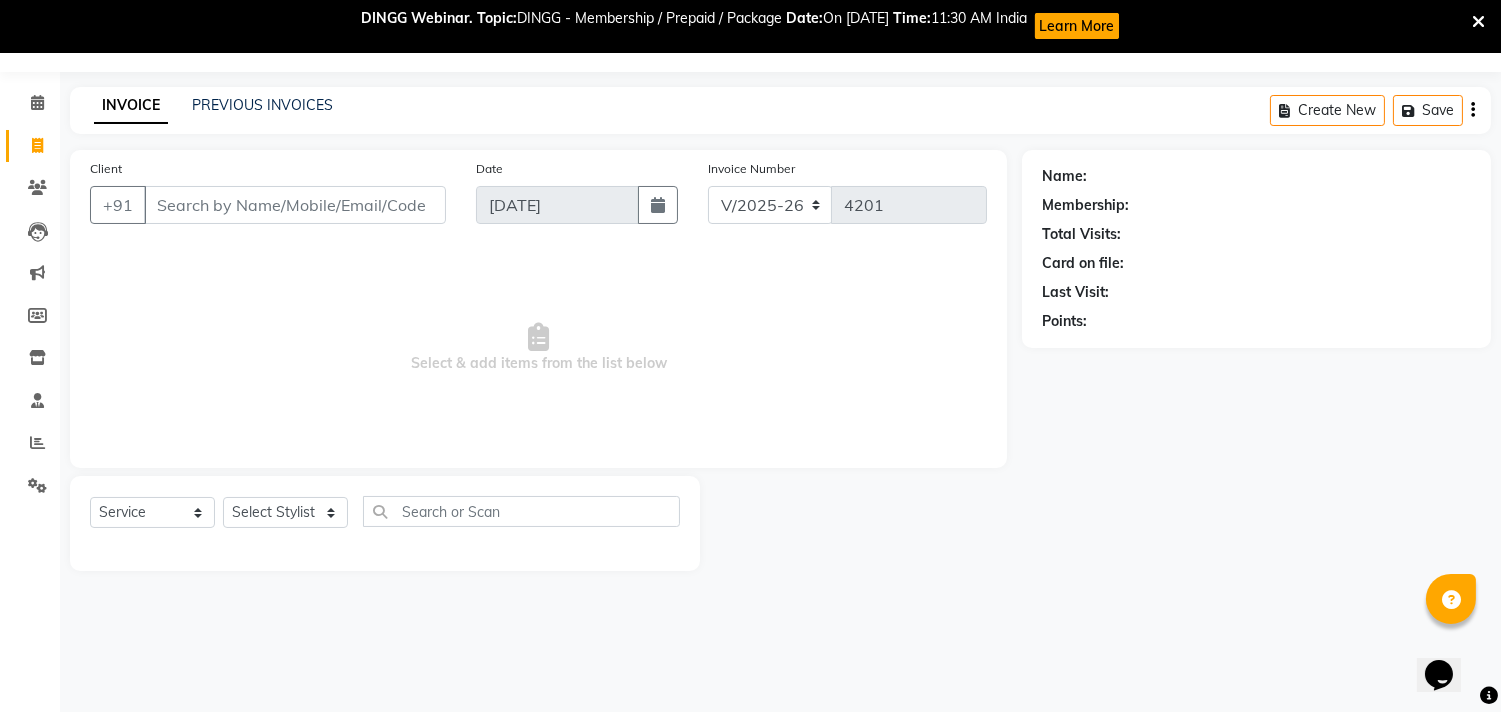 scroll, scrollTop: 0, scrollLeft: 0, axis: both 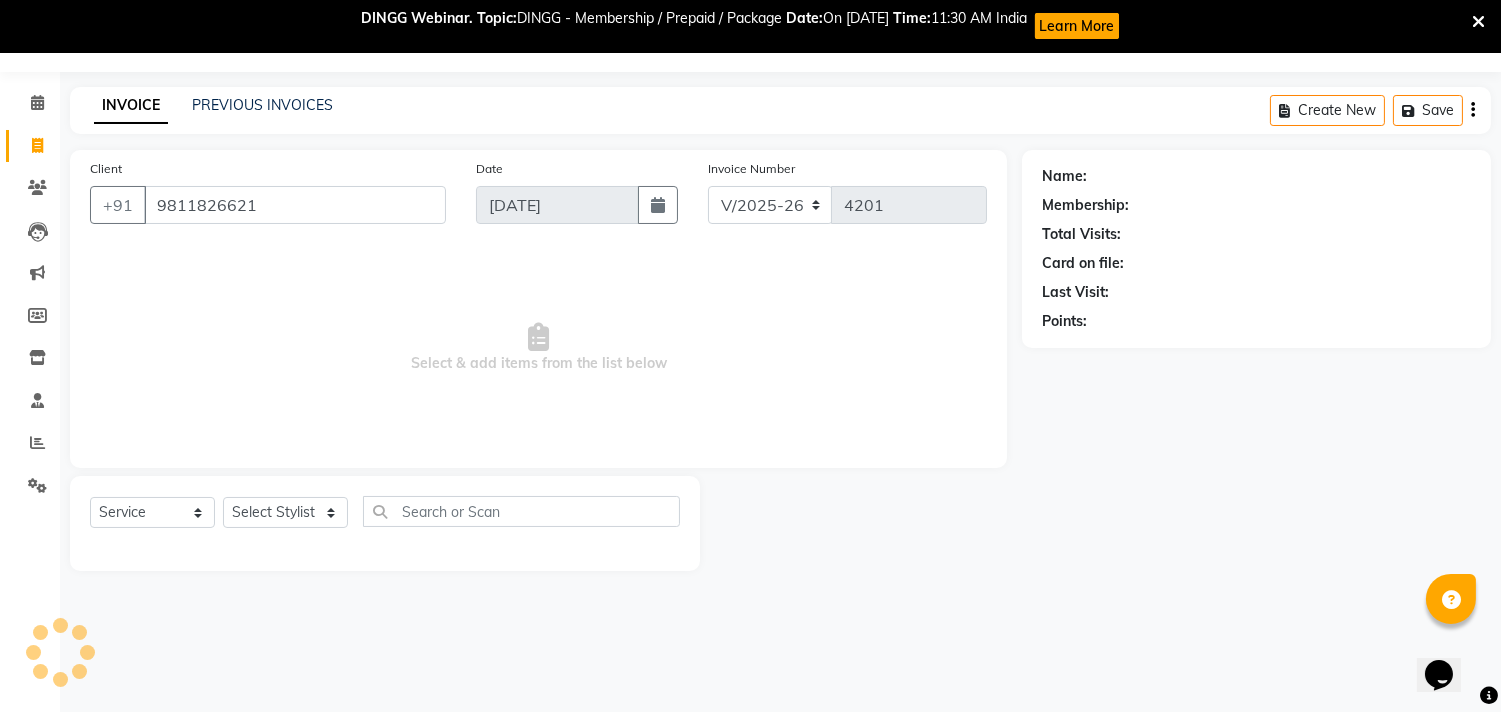 type on "9811826621" 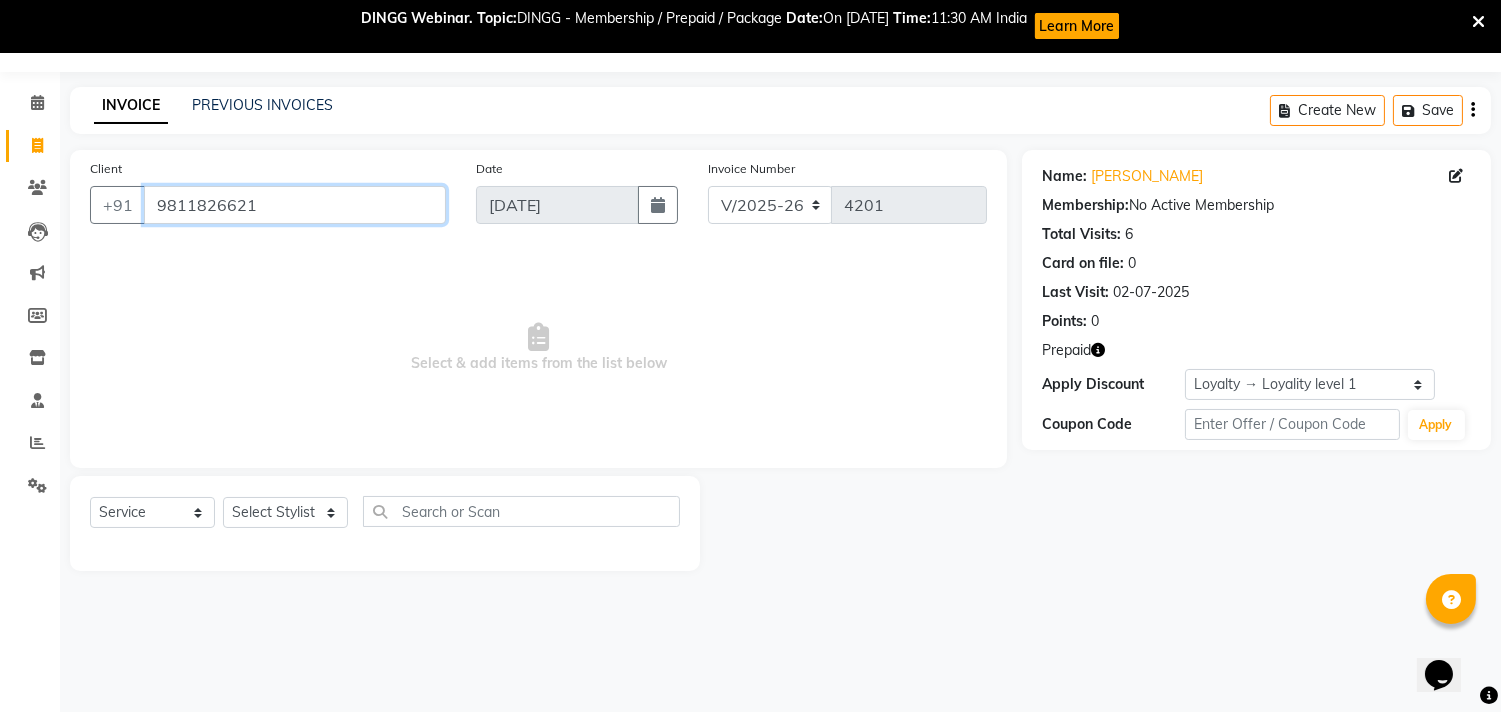 click on "9811826621" at bounding box center [295, 205] 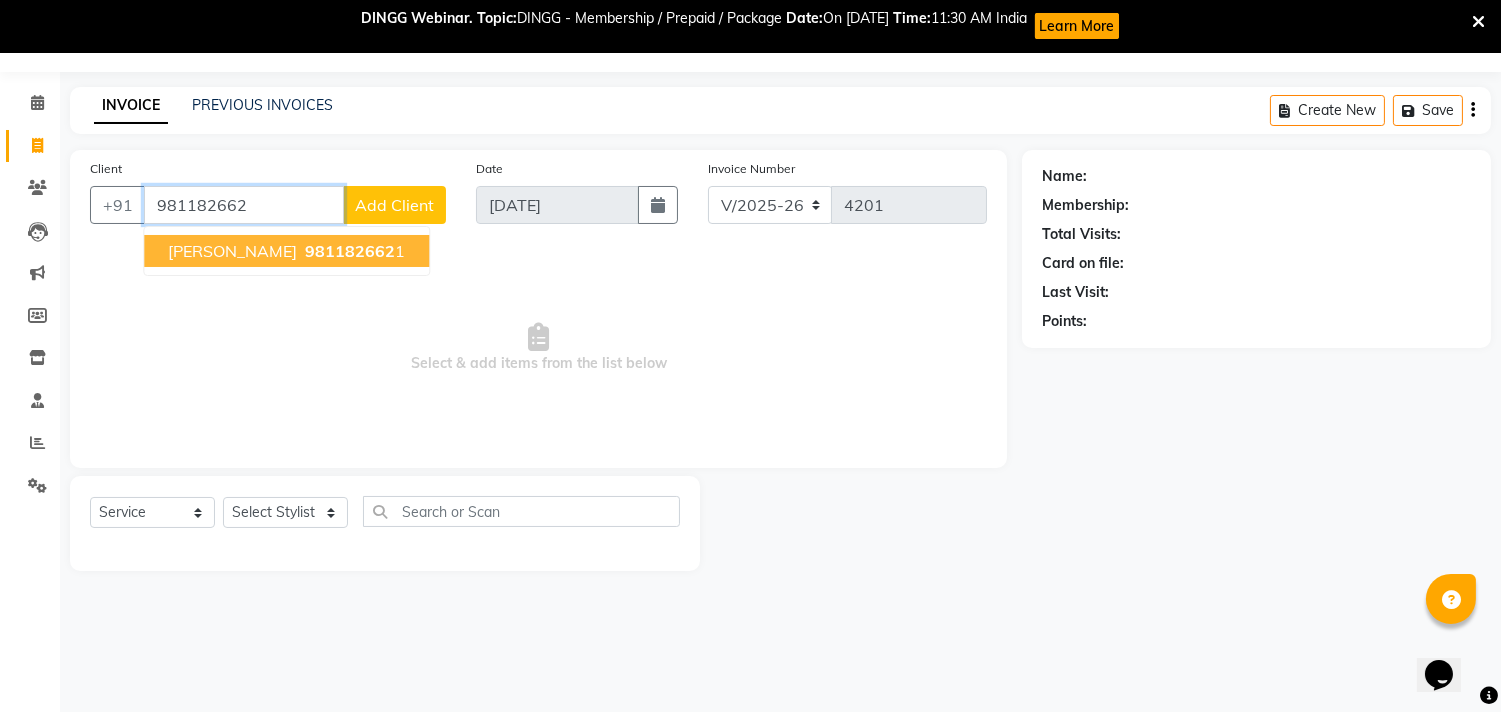 click on "981182662" at bounding box center [350, 251] 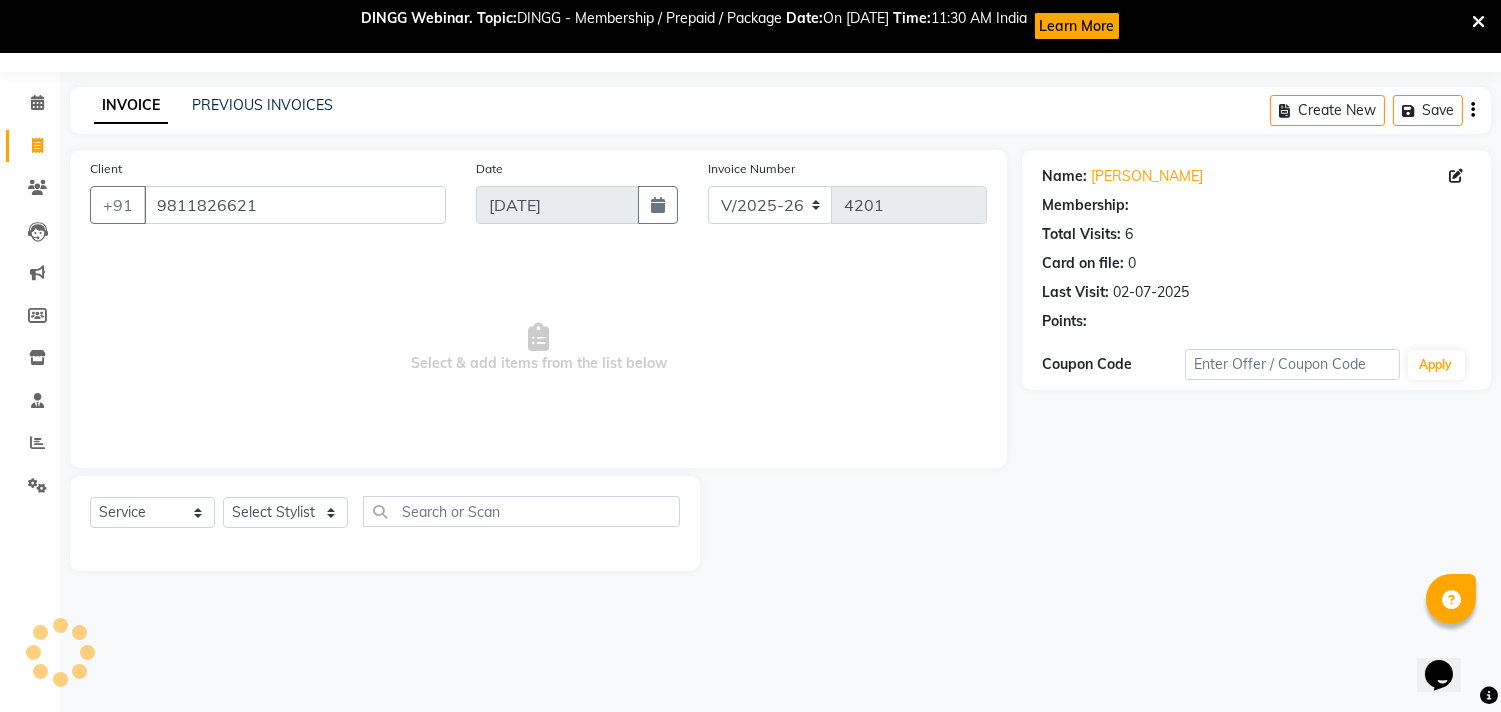 select on "1: Object" 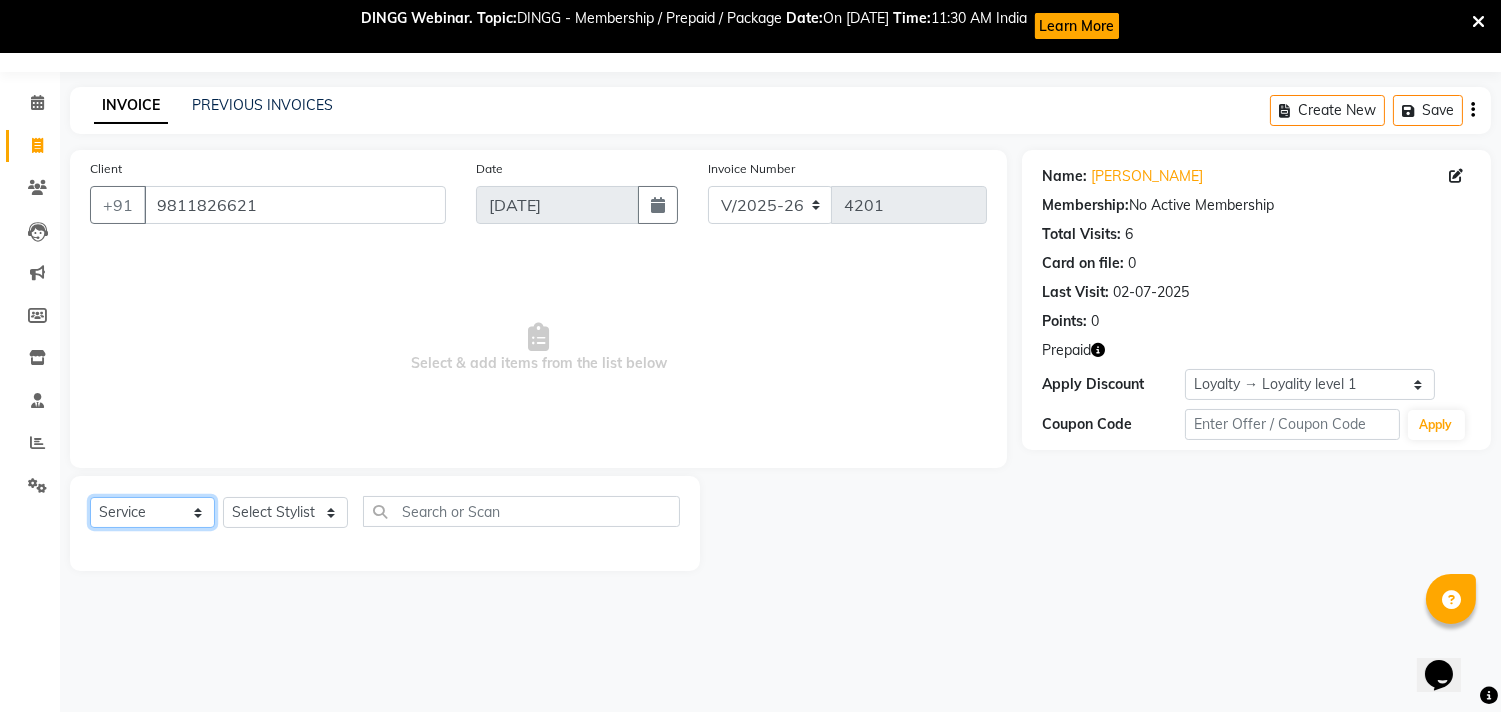 click on "Select  Service  Product  Membership  Package Voucher Prepaid Gift Card" 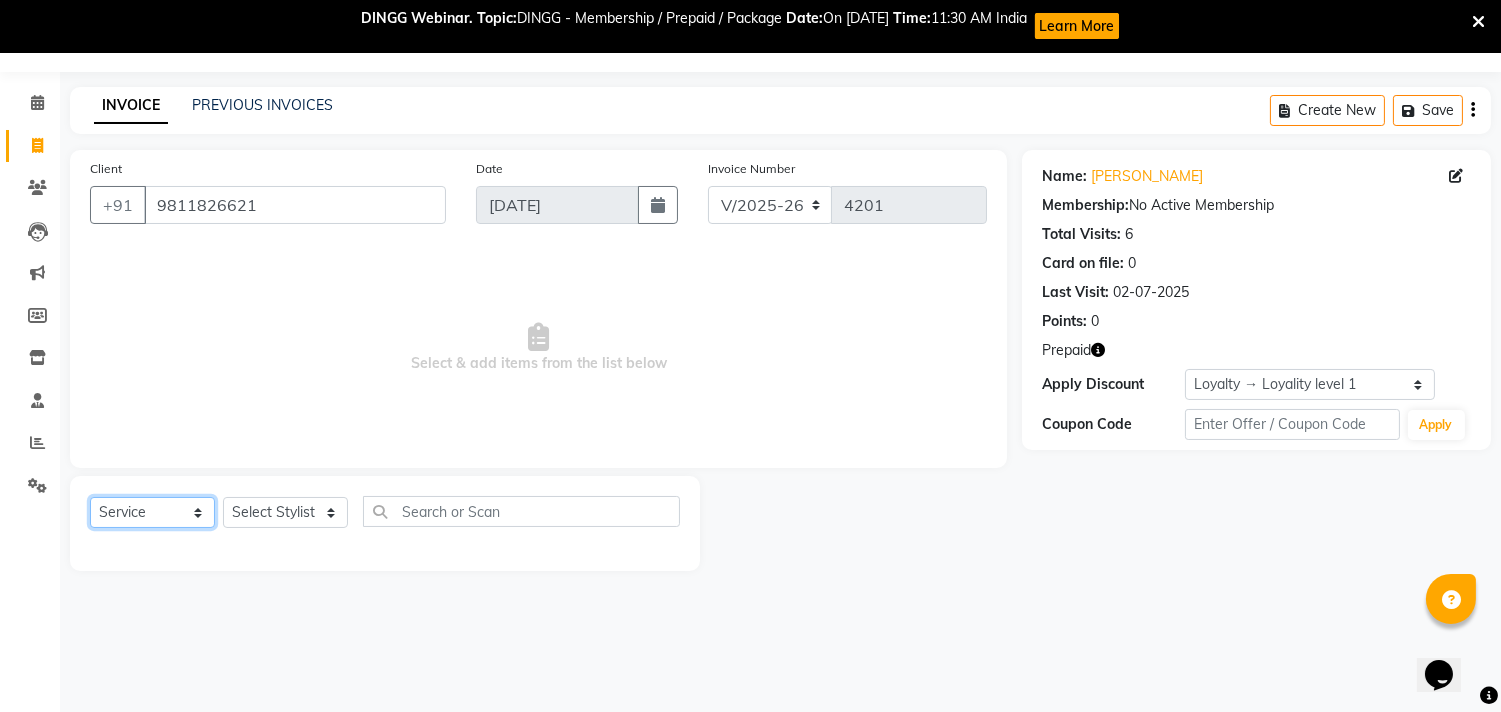 select on "P" 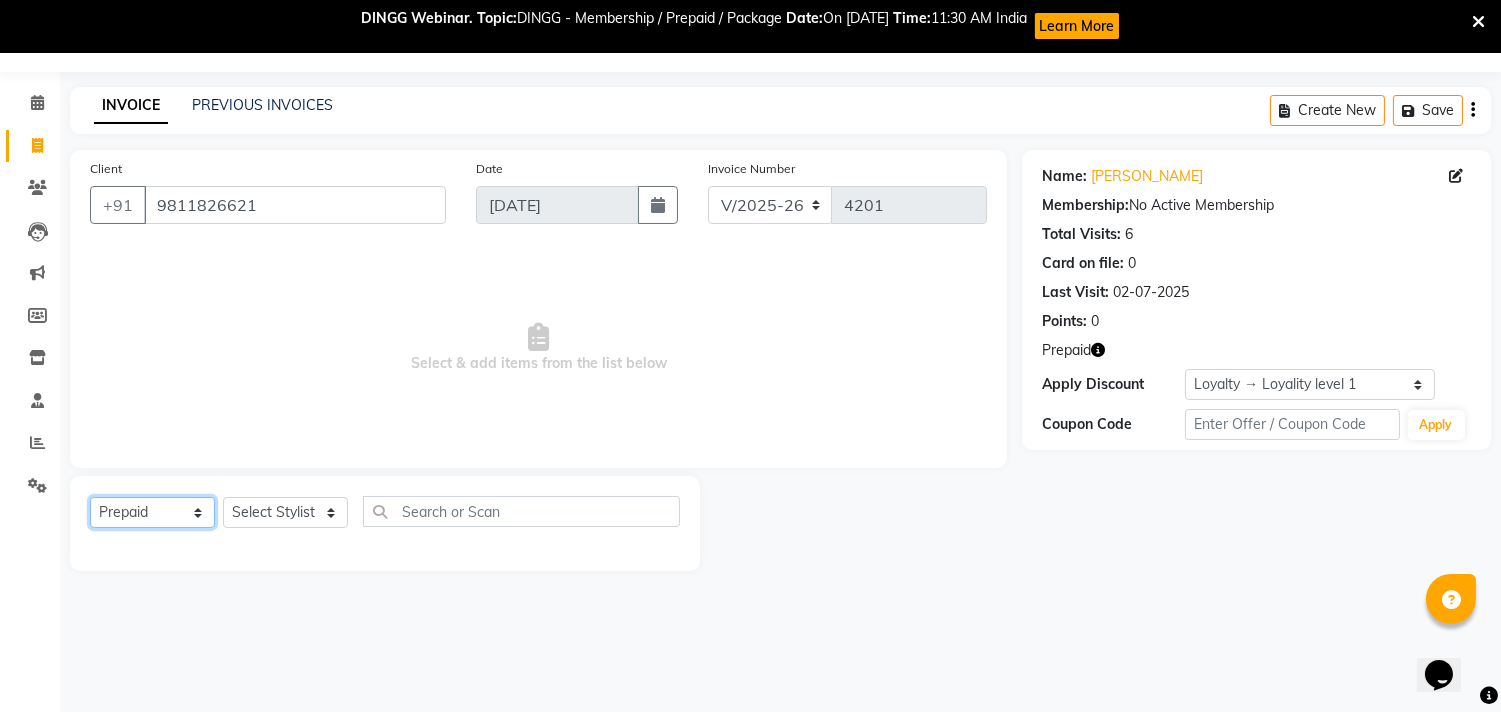 click on "Select  Service  Product  Membership  Package Voucher Prepaid Gift Card" 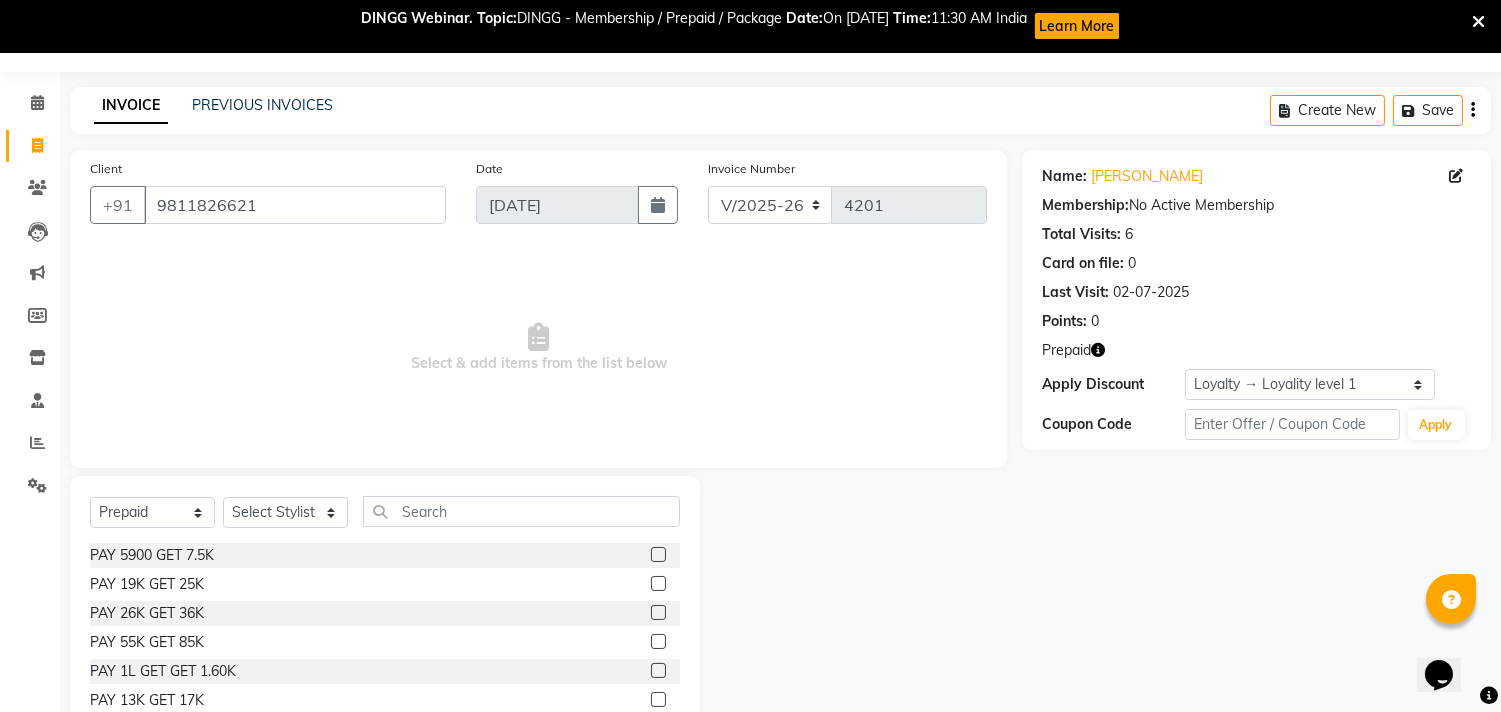 click 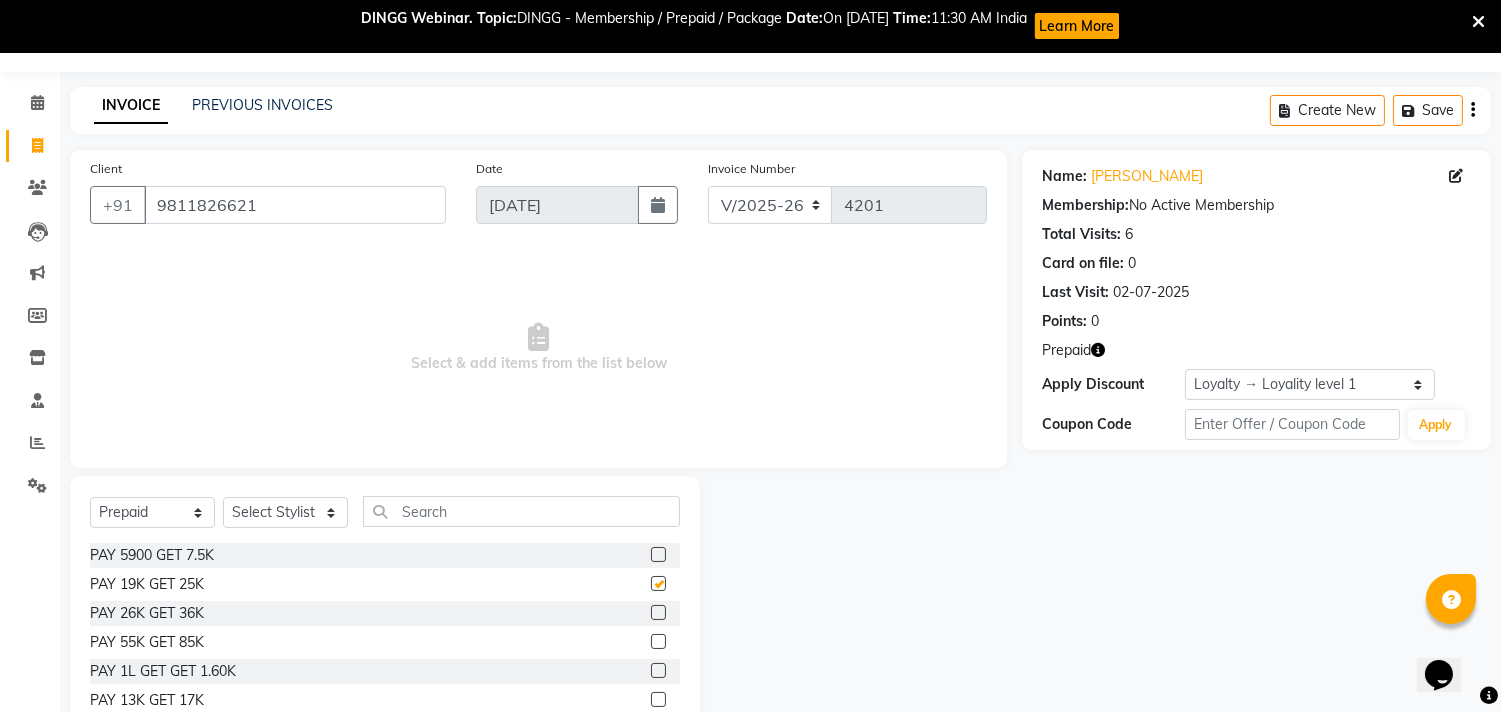 checkbox on "false" 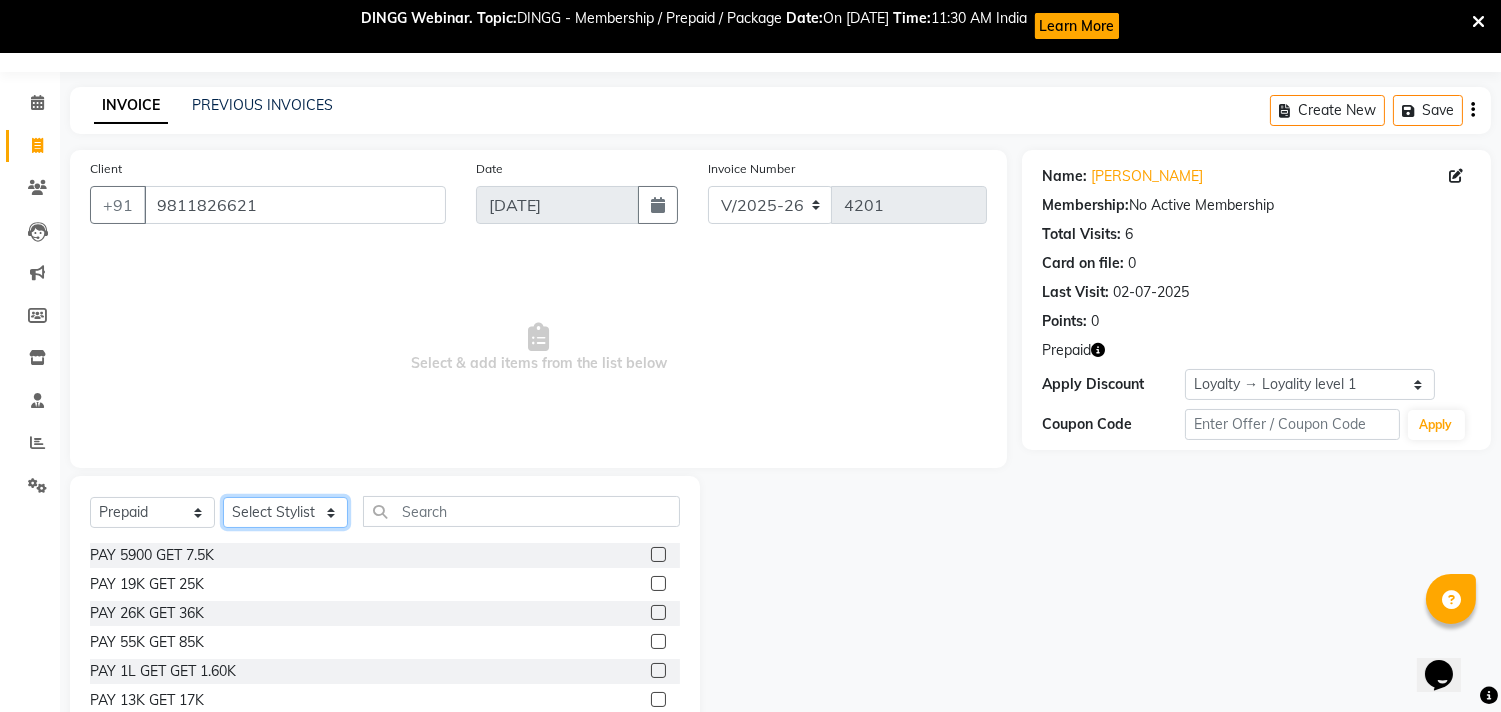 click on "Select Stylist [PERSON_NAME] [PERSON_NAME]  [PERSON_NAME] [PERSON_NAME] [PERSON_NAME] [PERSON_NAME]  [PERSON_NAME] KAVITA kunal Manager [PERSON_NAME]  [PERSON_NAME] preeti [PERSON_NAME] [PERSON_NAME] [PERSON_NAME] [PERSON_NAME] [PERSON_NAME] [PERSON_NAME]  [PERSON_NAME] ZAID" 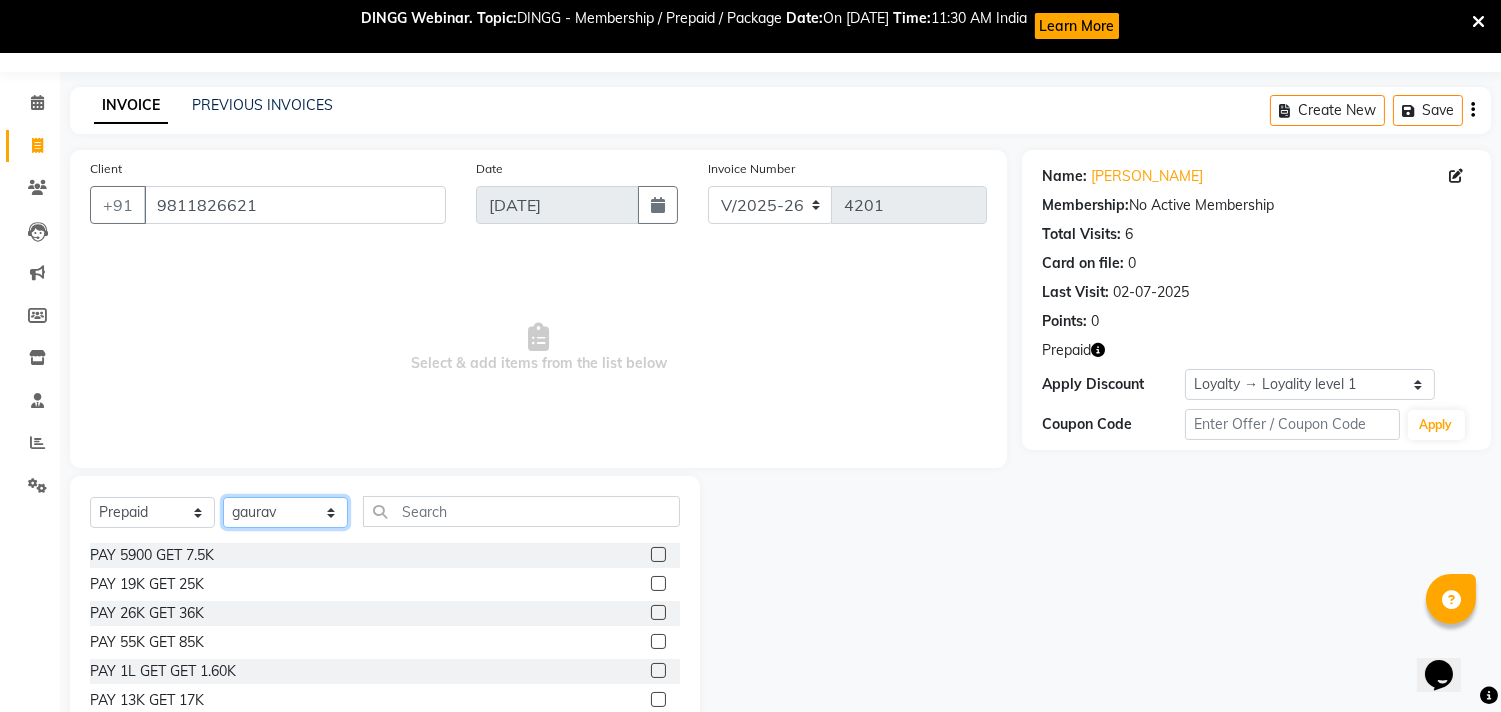 click on "Select Stylist [PERSON_NAME] [PERSON_NAME]  [PERSON_NAME] [PERSON_NAME] [PERSON_NAME] [PERSON_NAME]  [PERSON_NAME] KAVITA kunal Manager [PERSON_NAME]  [PERSON_NAME] preeti [PERSON_NAME] [PERSON_NAME] [PERSON_NAME] [PERSON_NAME] [PERSON_NAME] [PERSON_NAME]  [PERSON_NAME] ZAID" 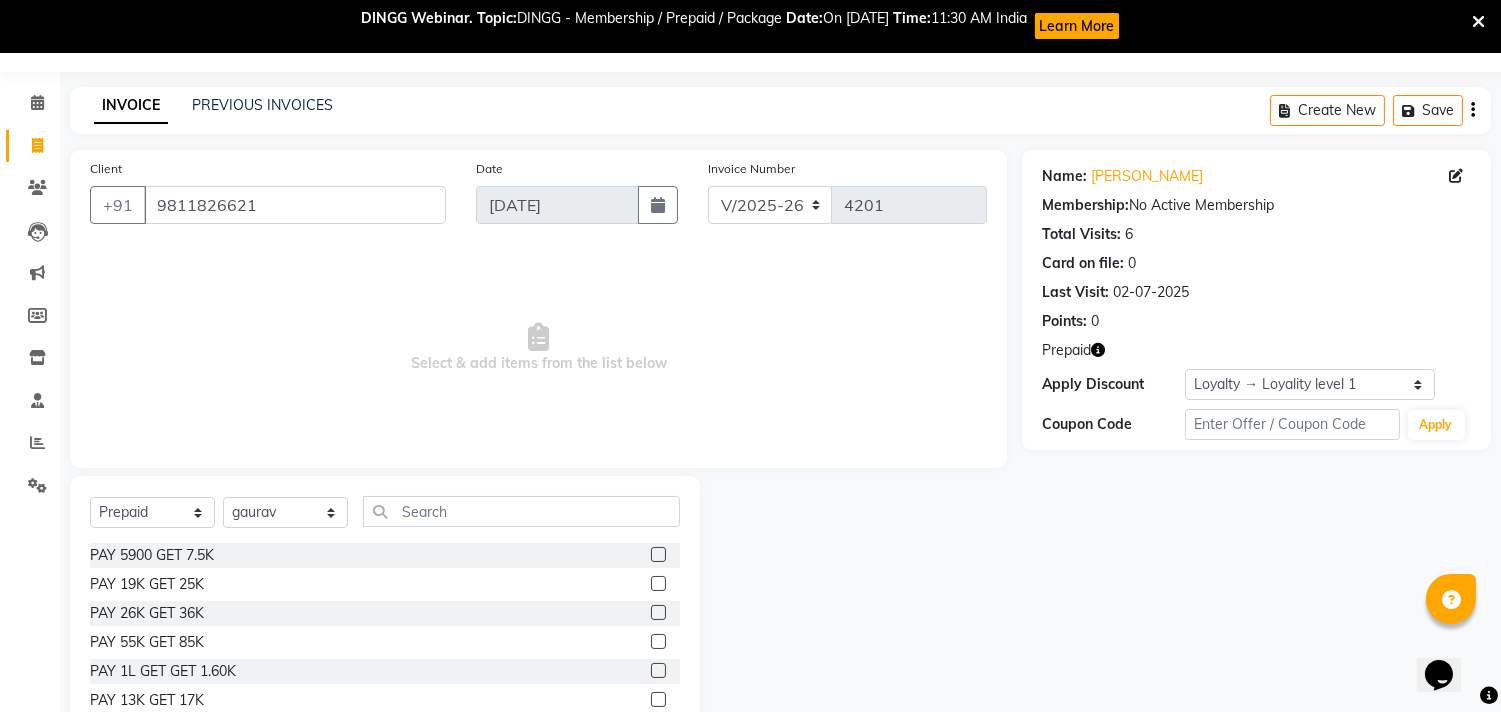 click 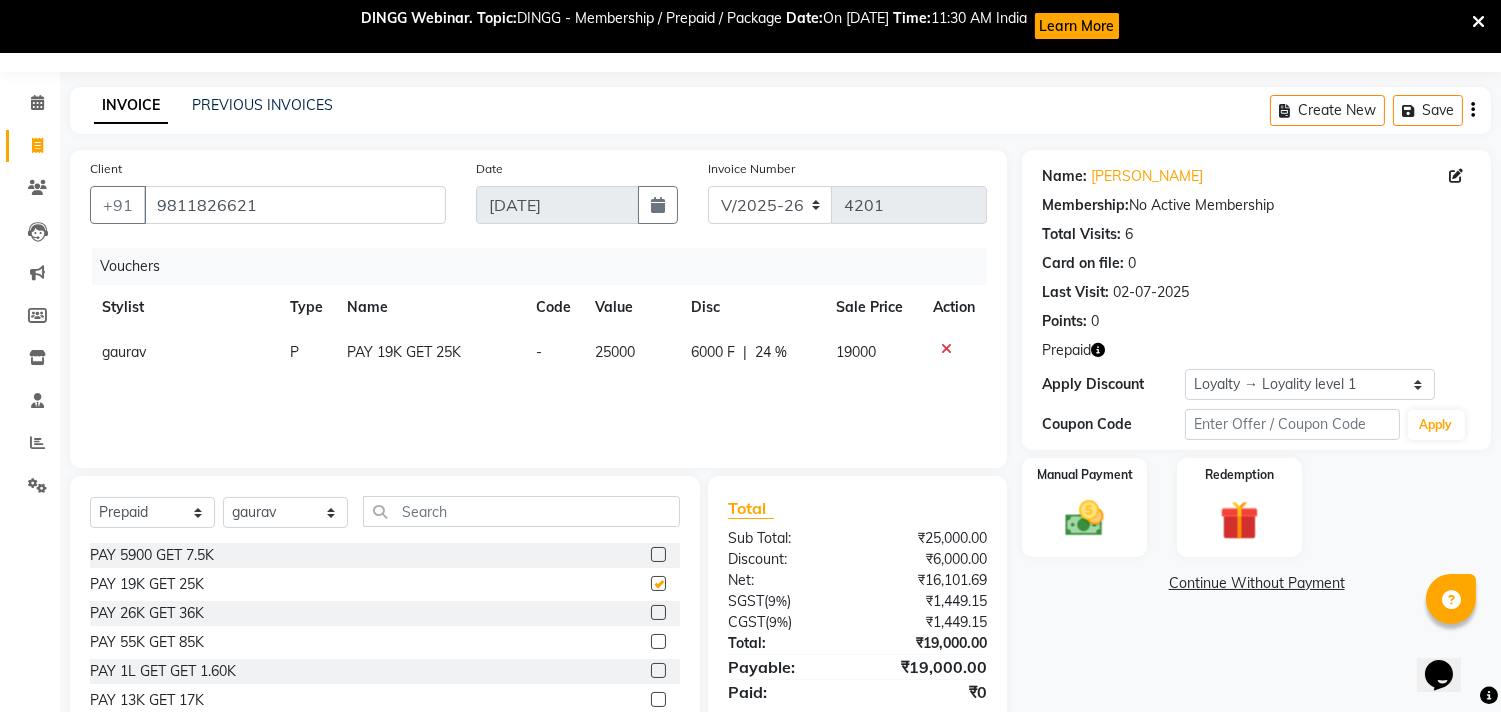 checkbox on "false" 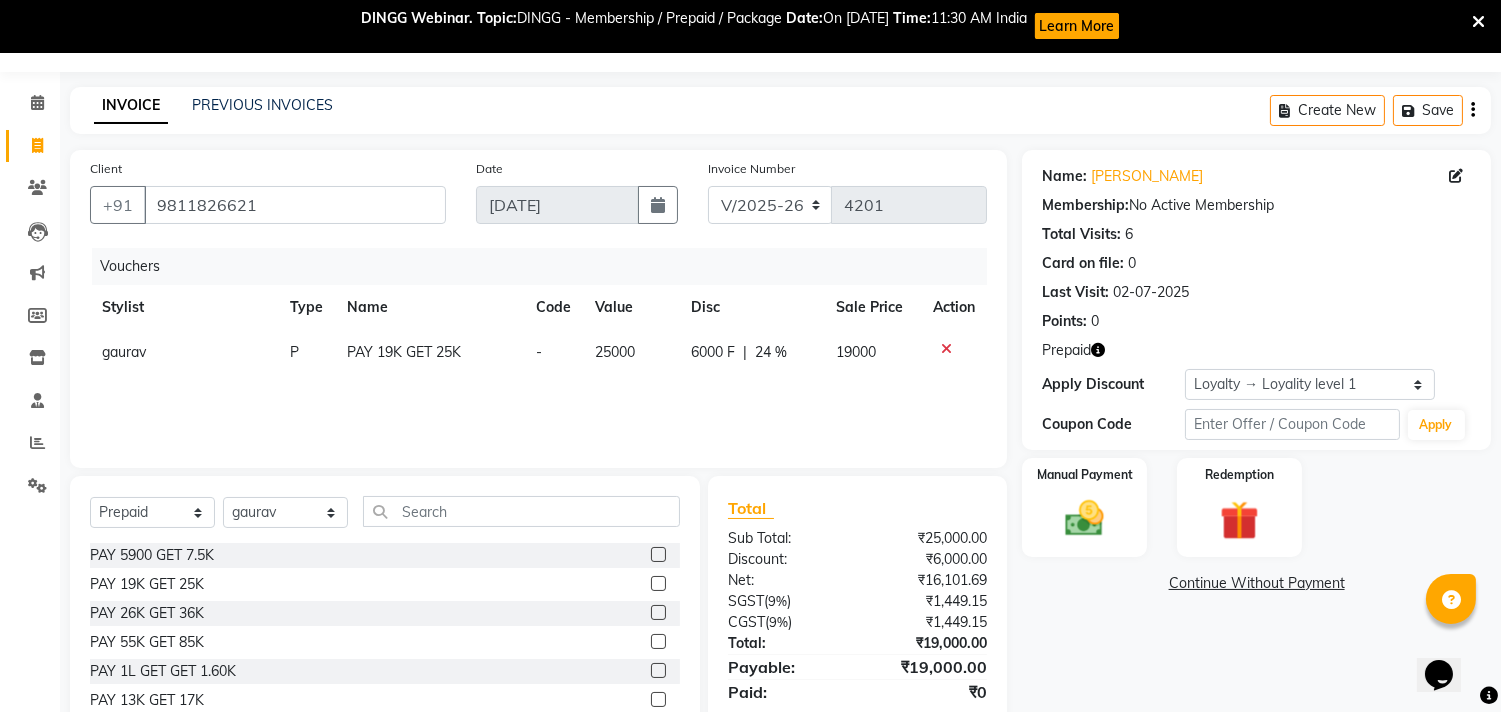 scroll, scrollTop: 142, scrollLeft: 0, axis: vertical 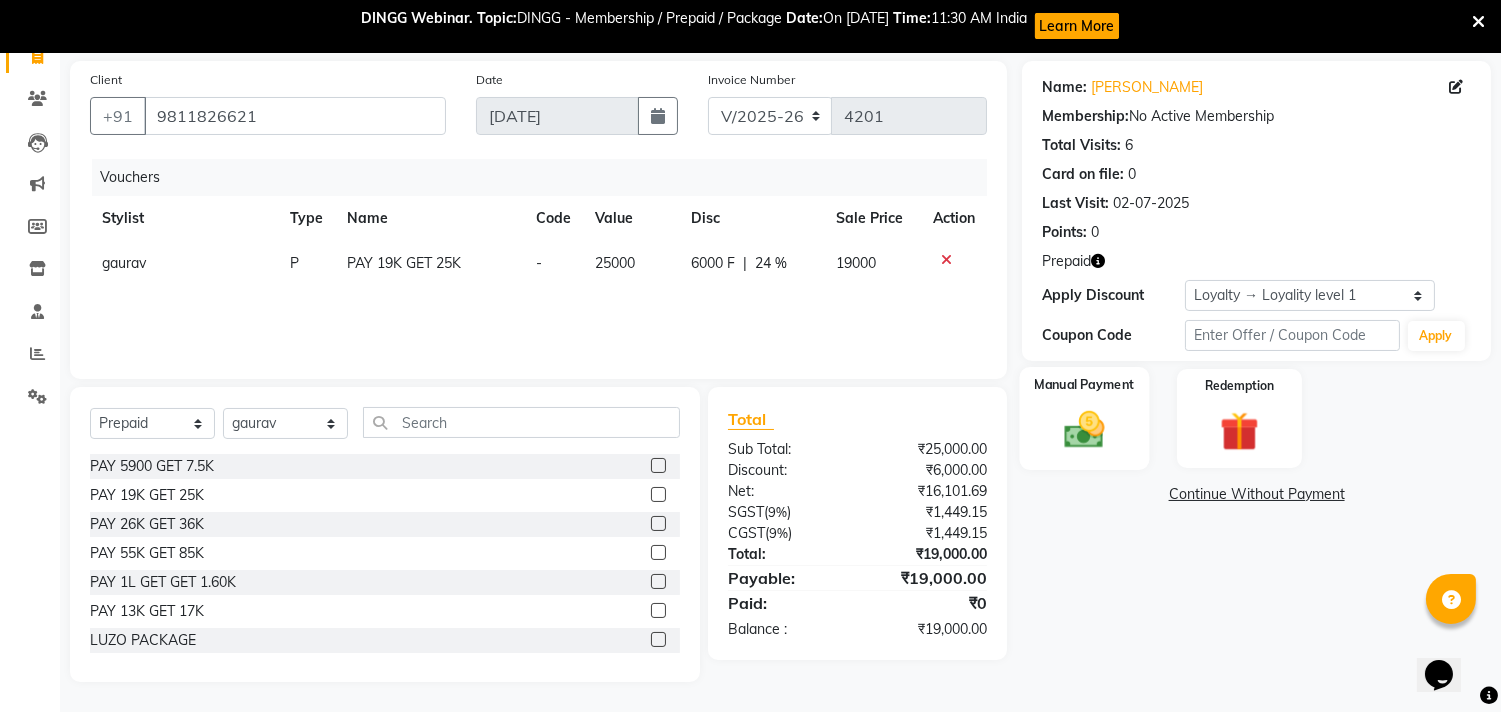 click 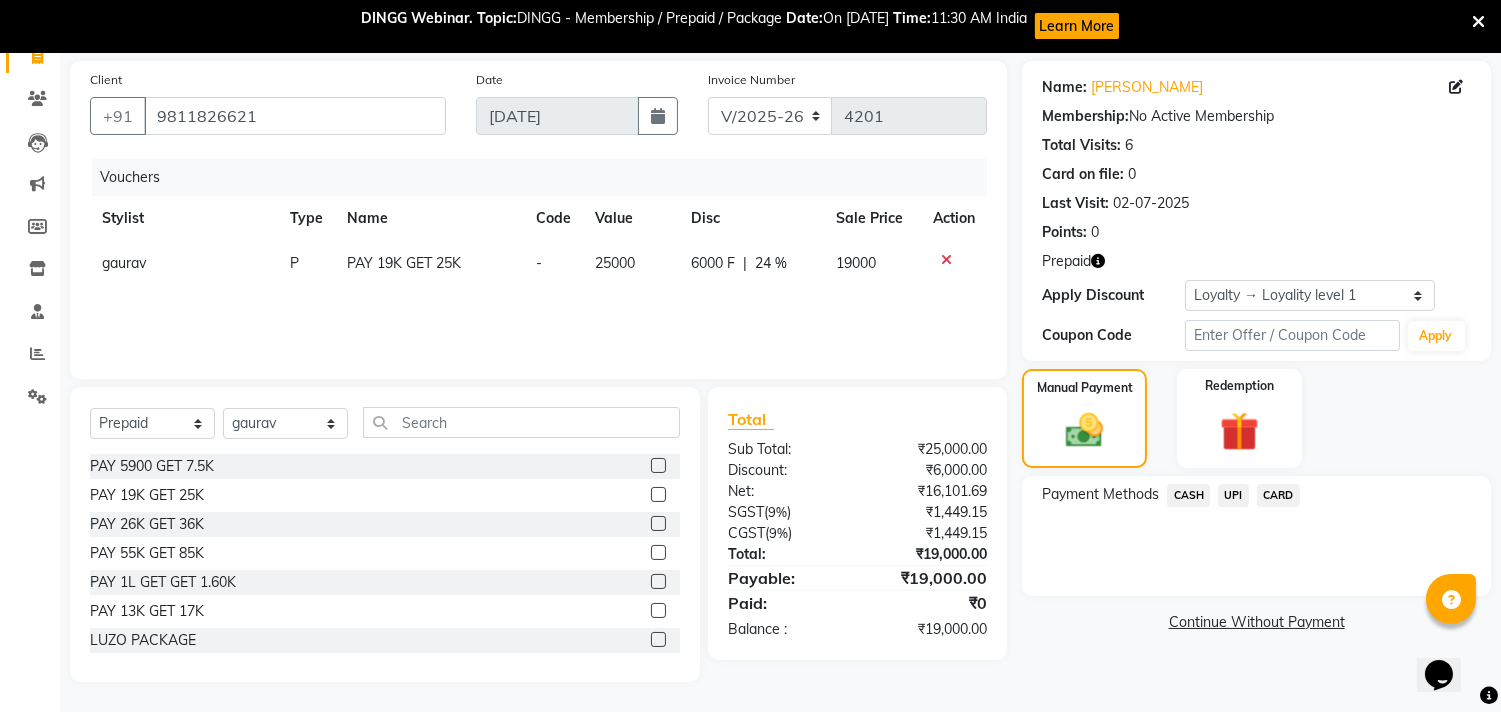click on "UPI" 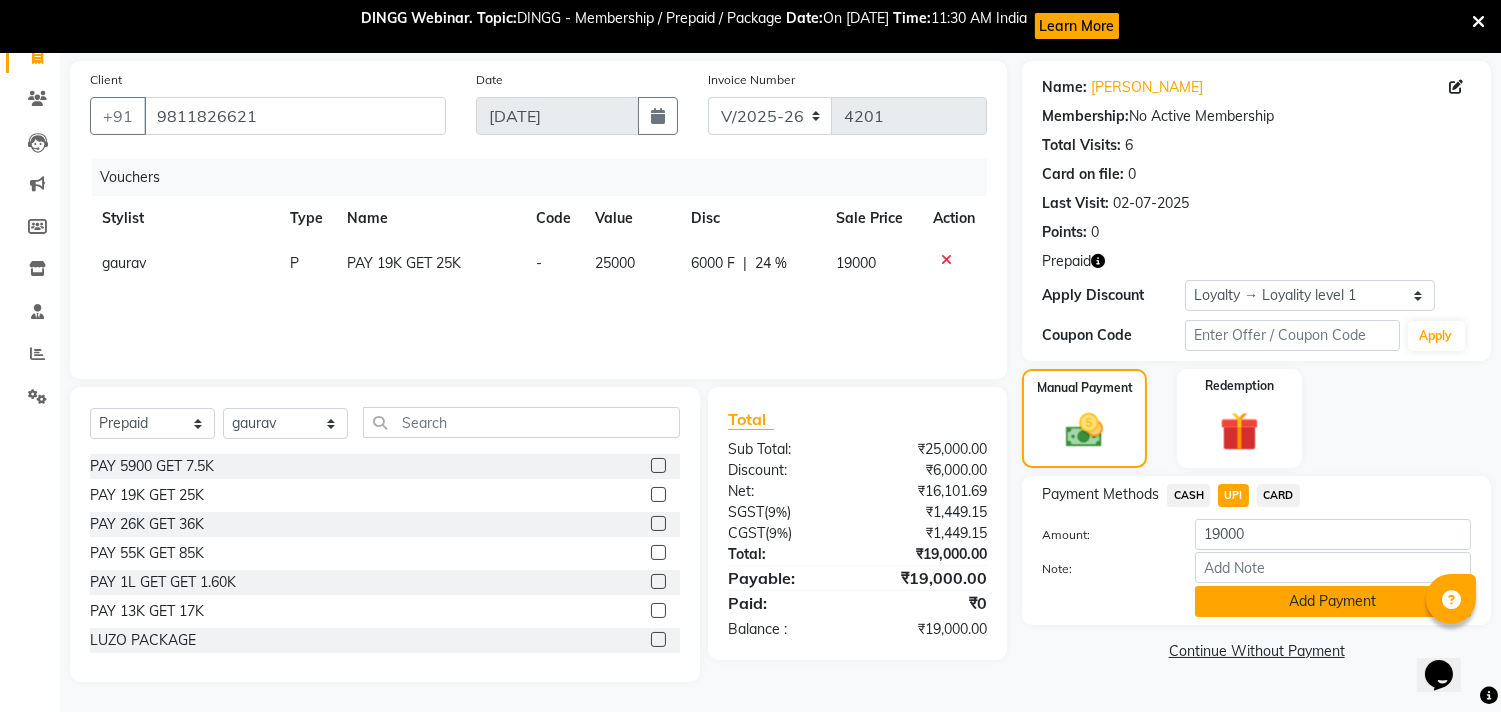 click on "Add Payment" 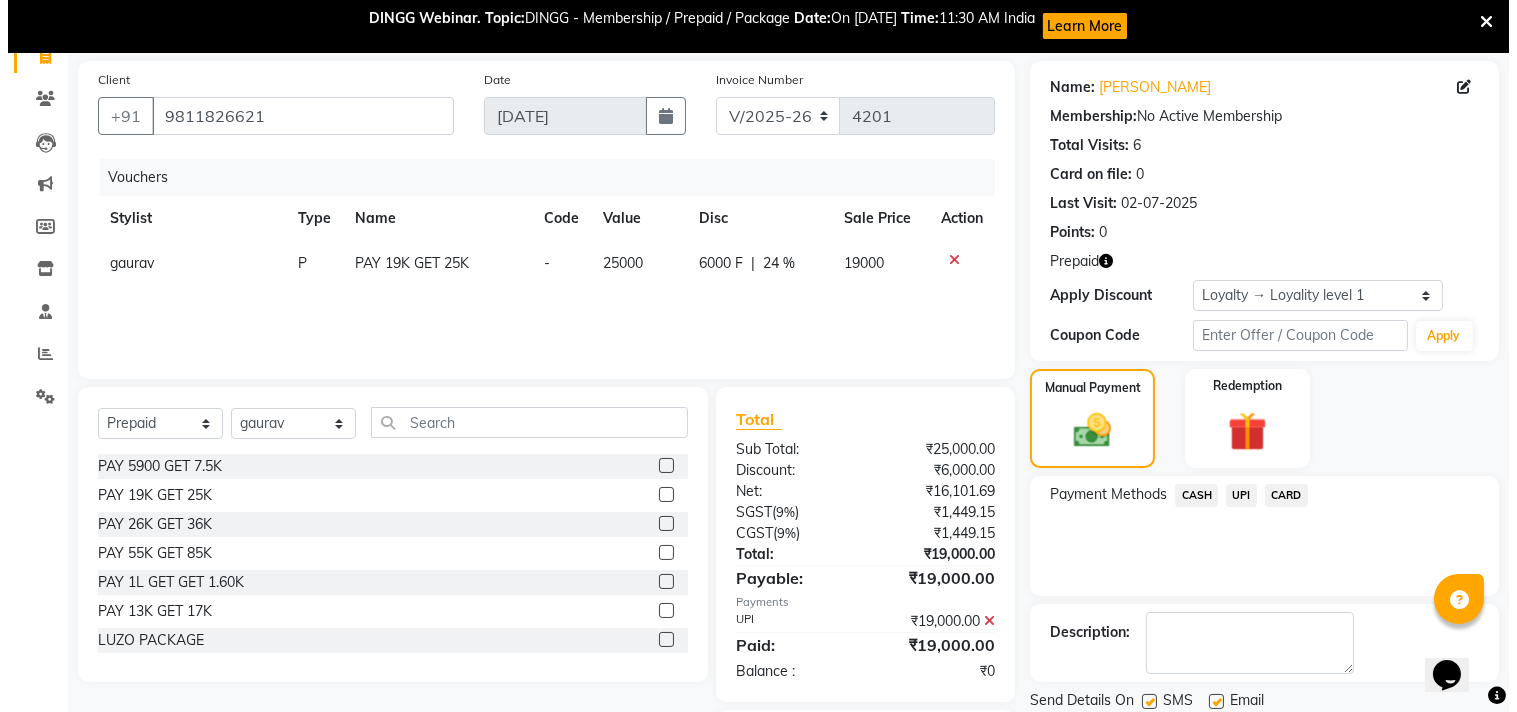scroll, scrollTop: 261, scrollLeft: 0, axis: vertical 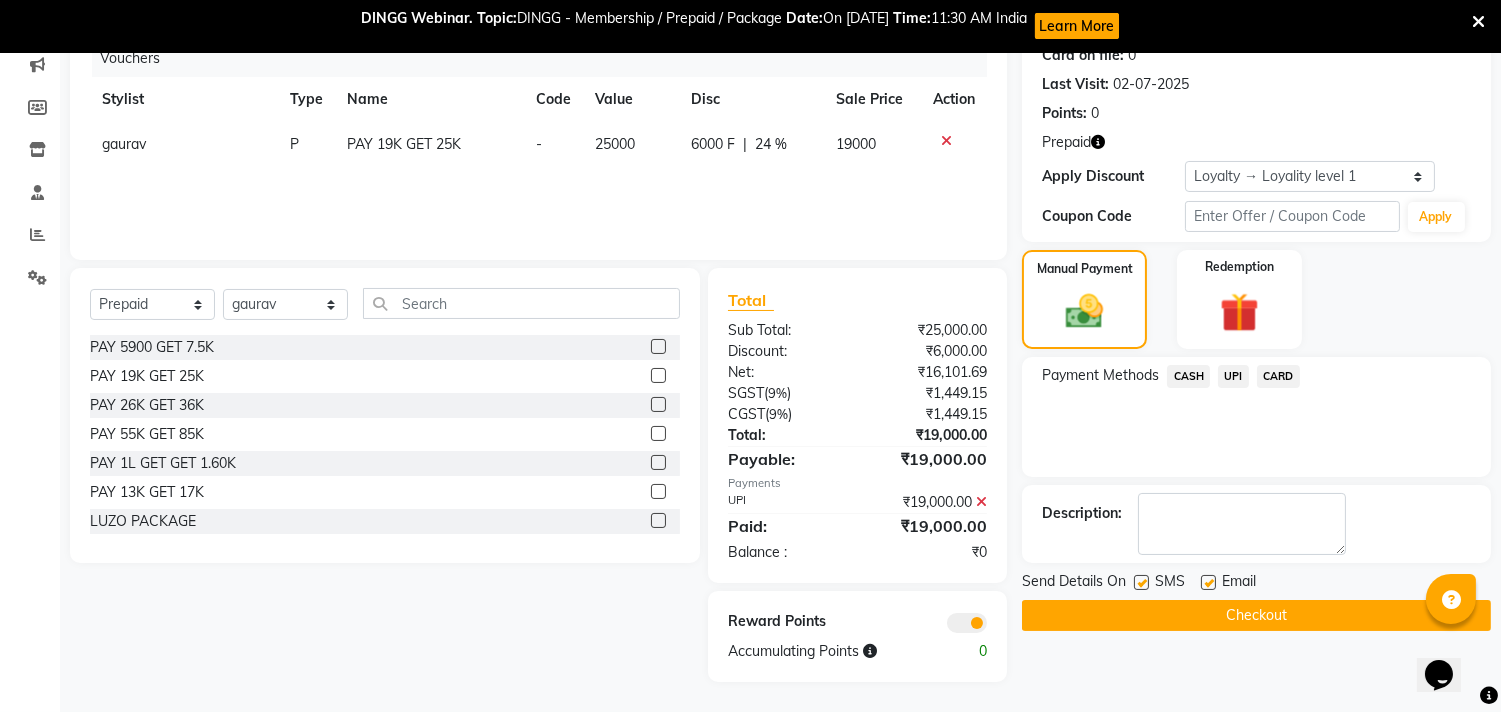 click 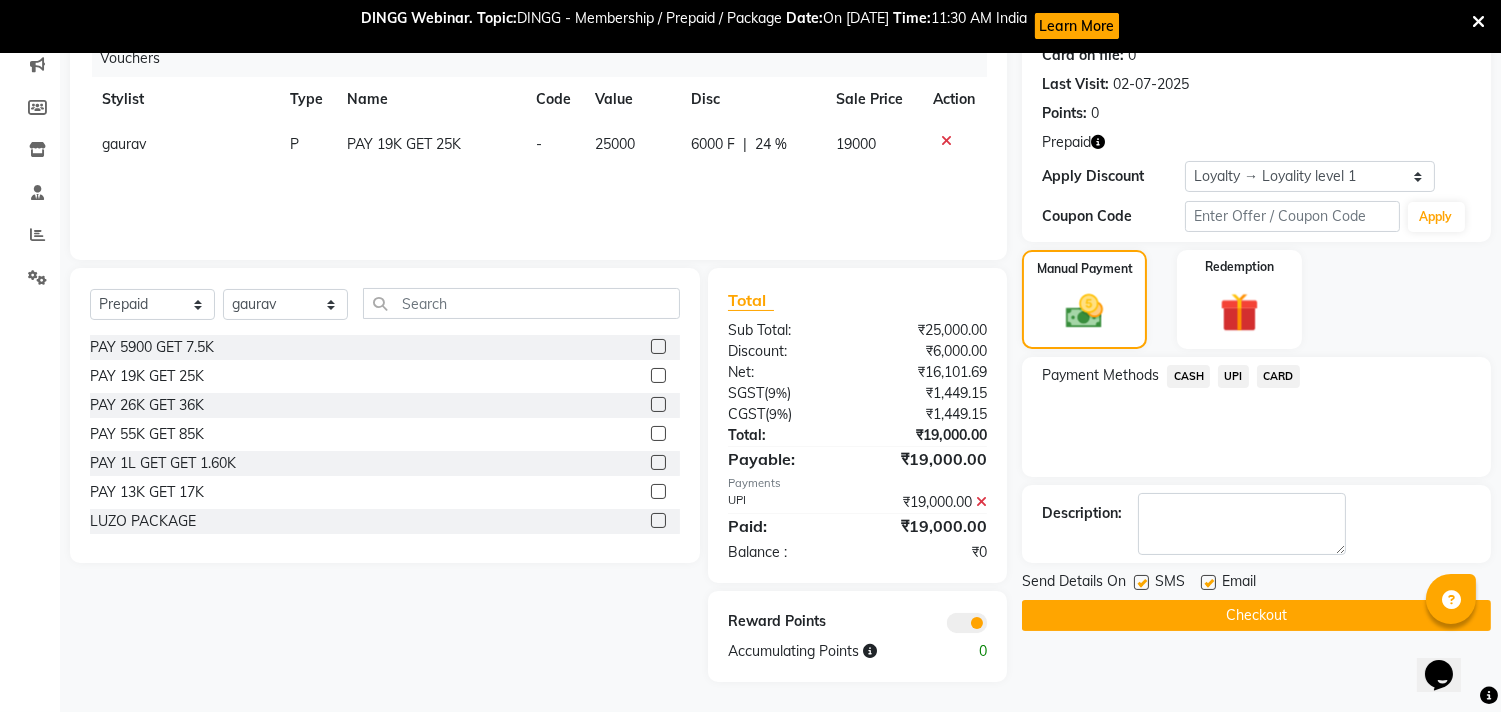 click 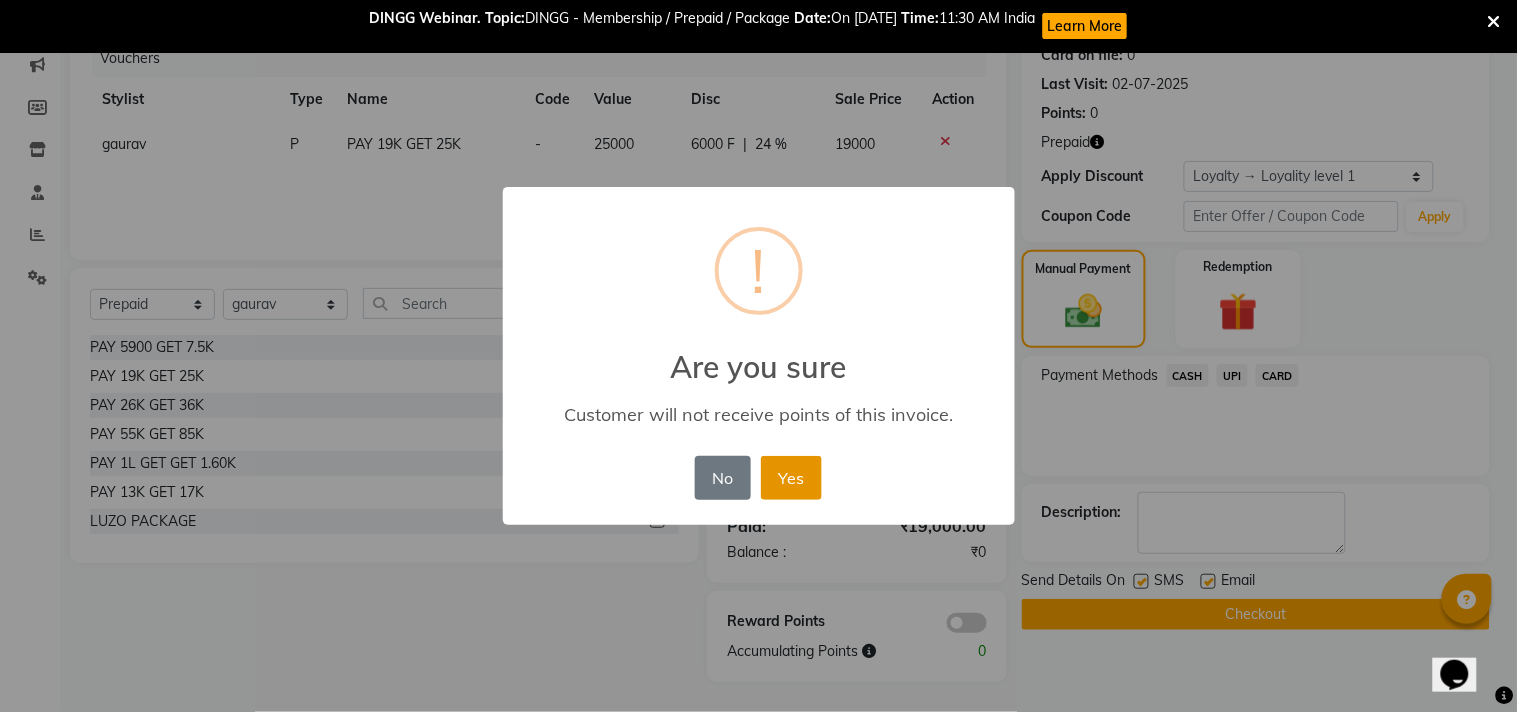 click on "Yes" at bounding box center [791, 478] 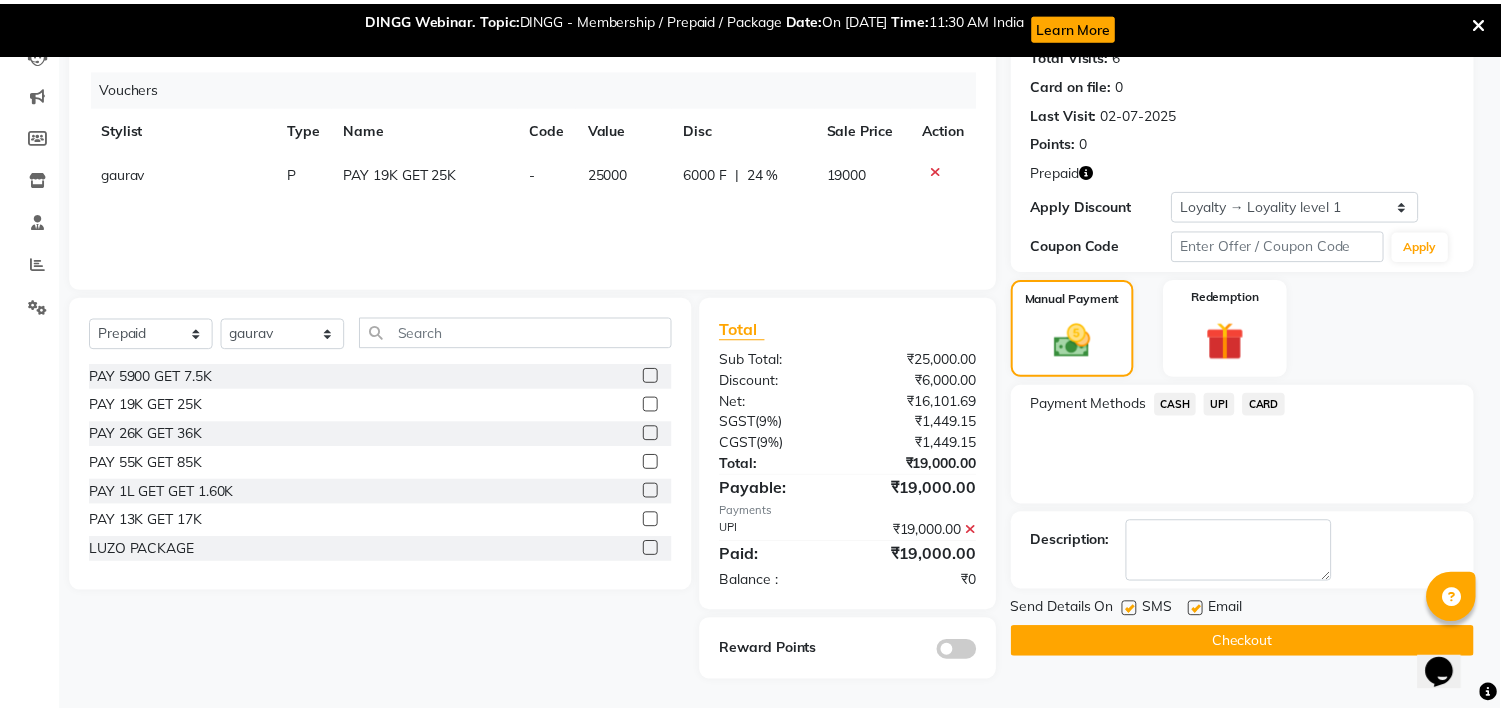 scroll, scrollTop: 232, scrollLeft: 0, axis: vertical 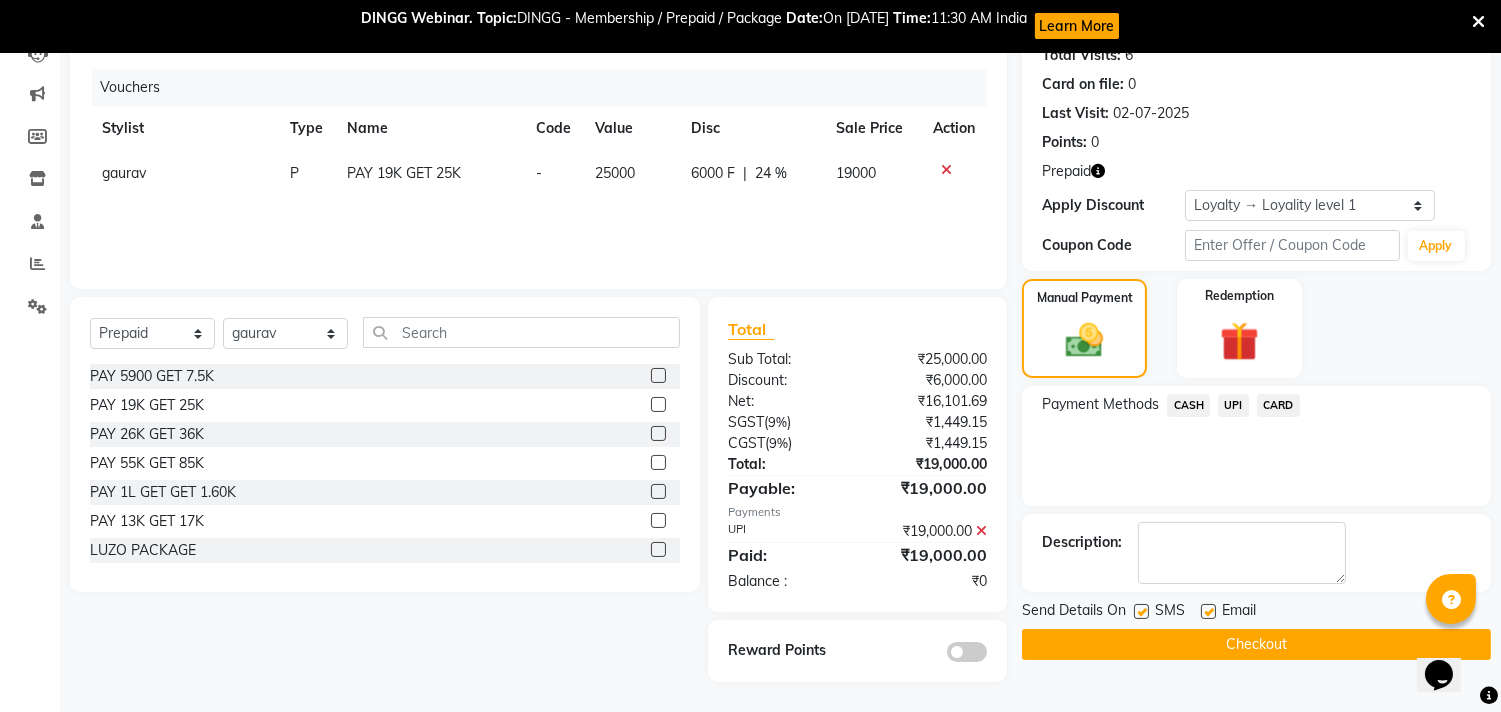 click on "Checkout" 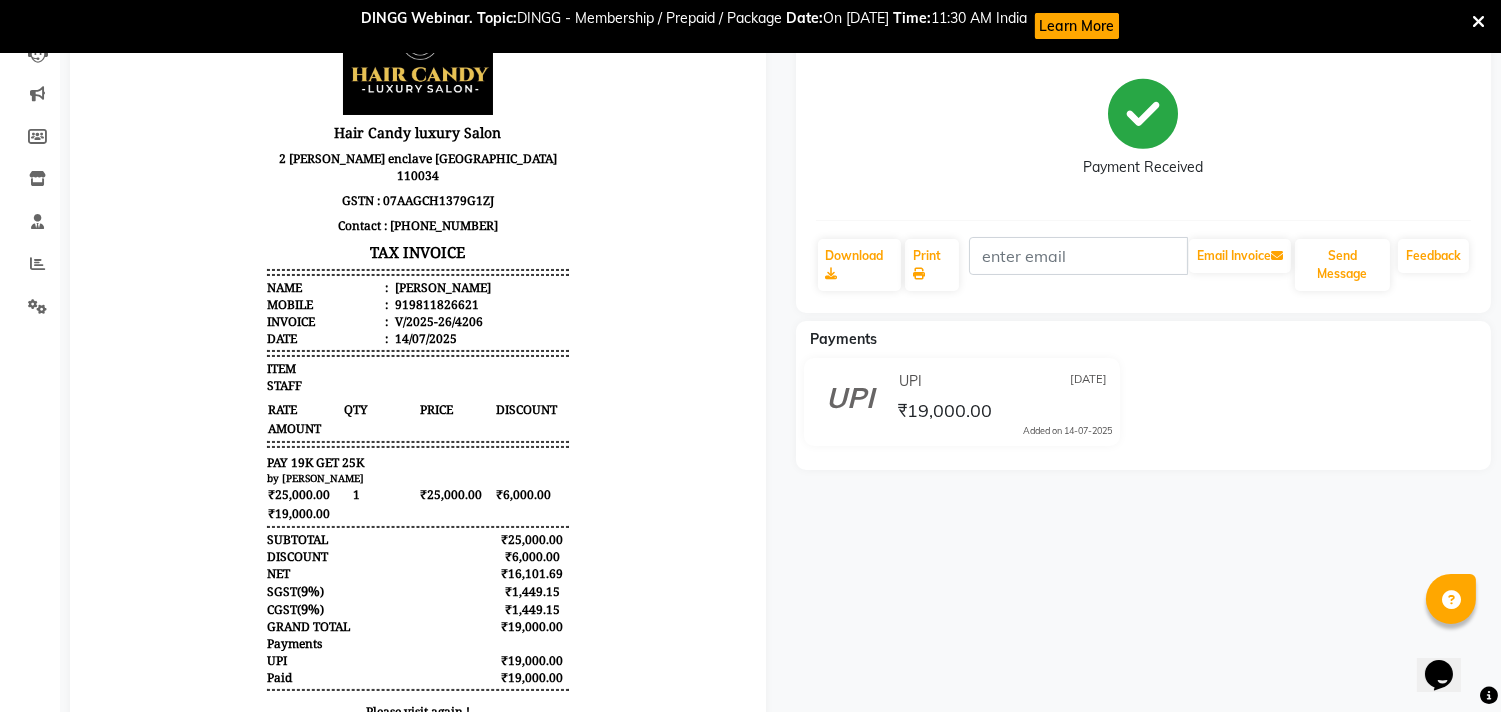scroll, scrollTop: 0, scrollLeft: 0, axis: both 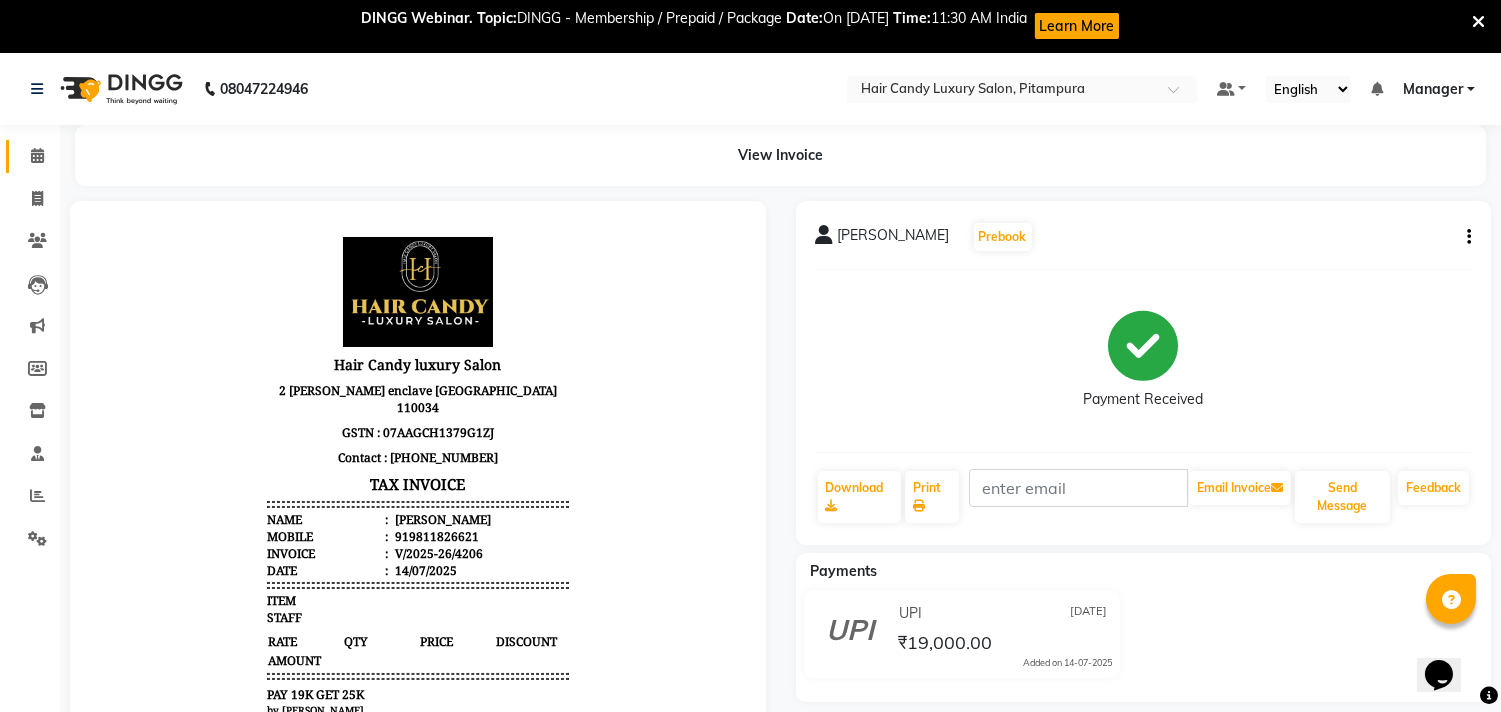 click 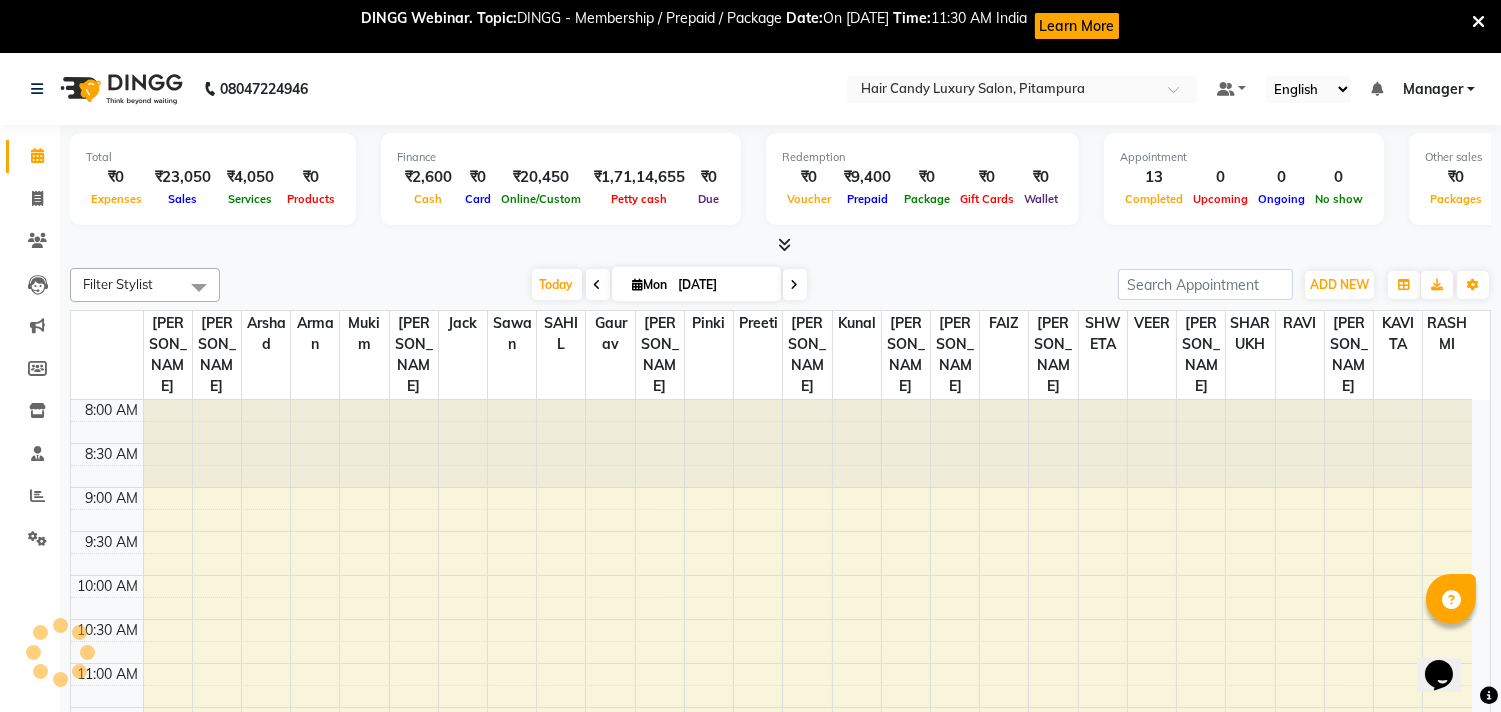 scroll, scrollTop: 0, scrollLeft: 0, axis: both 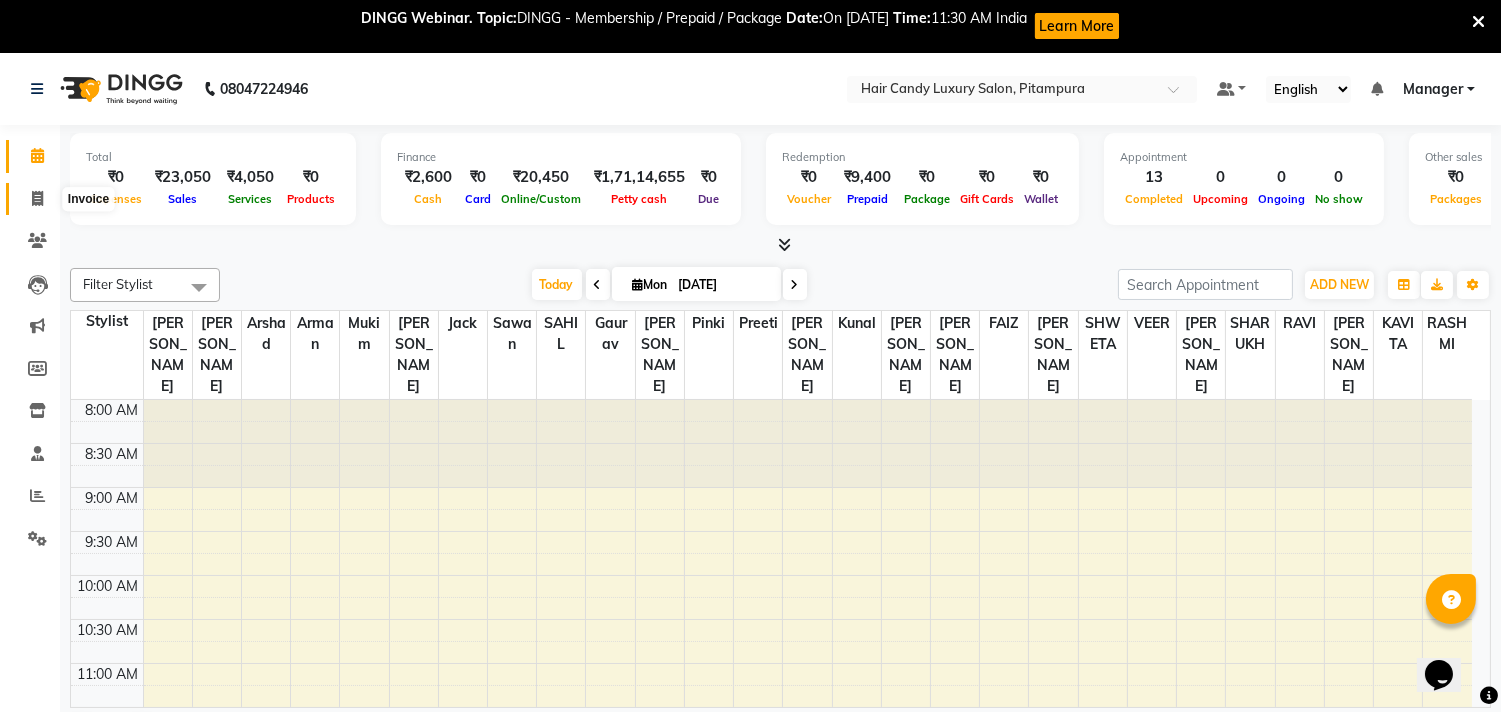click 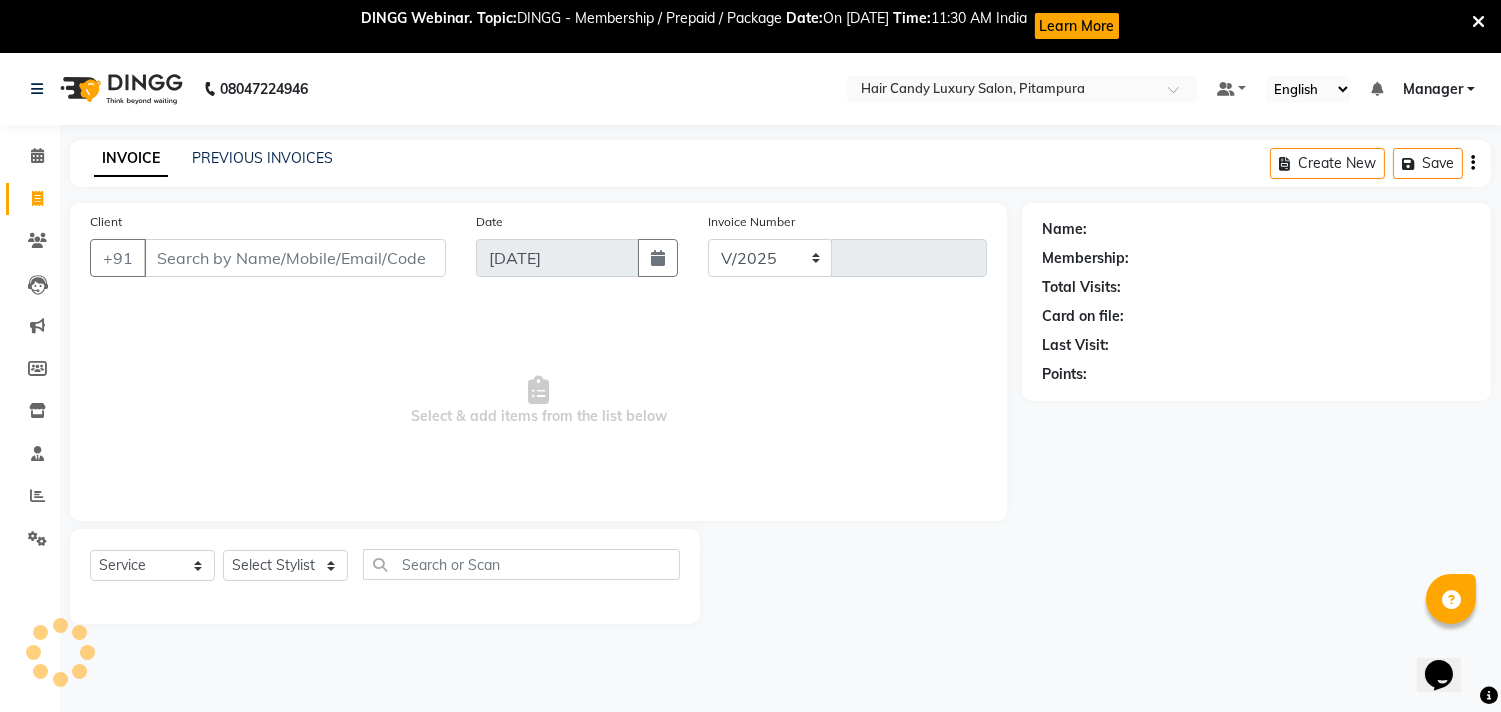select on "4720" 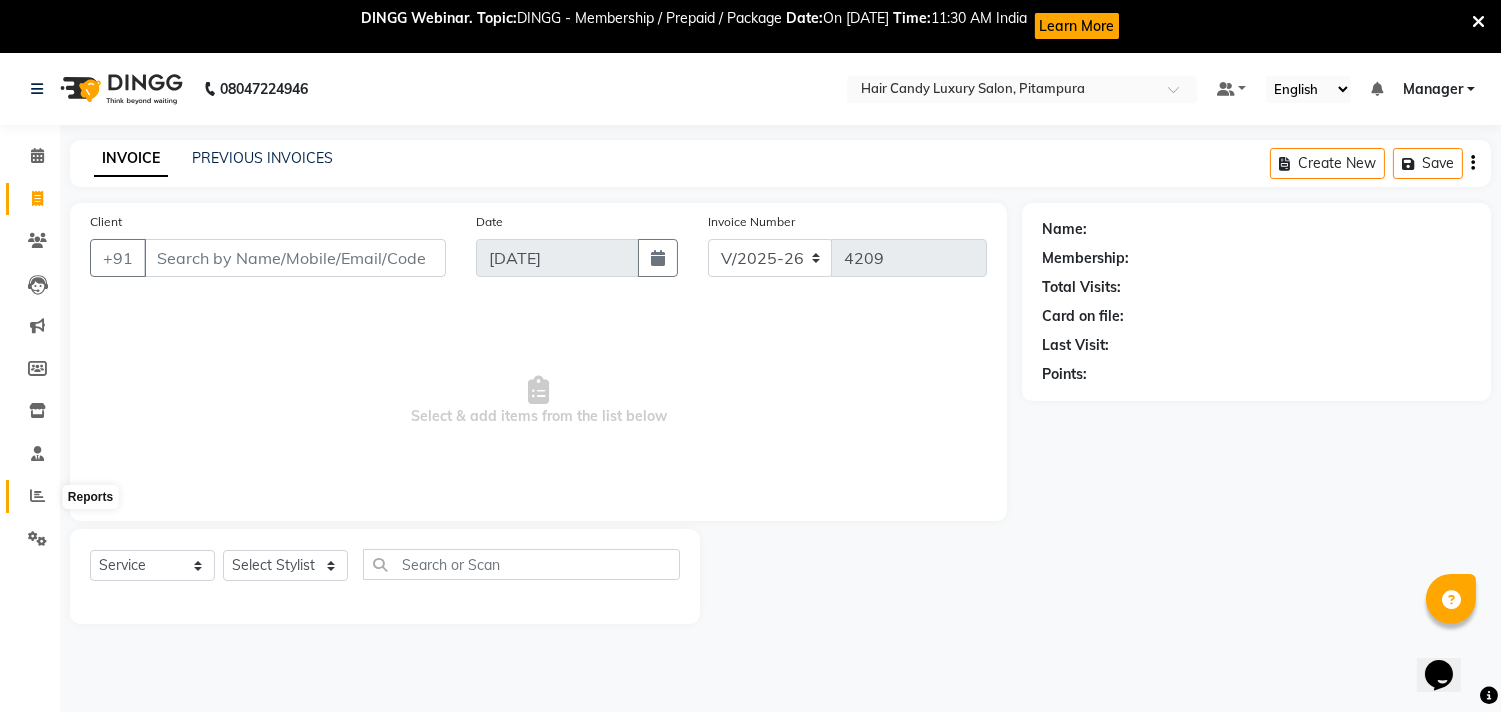 click 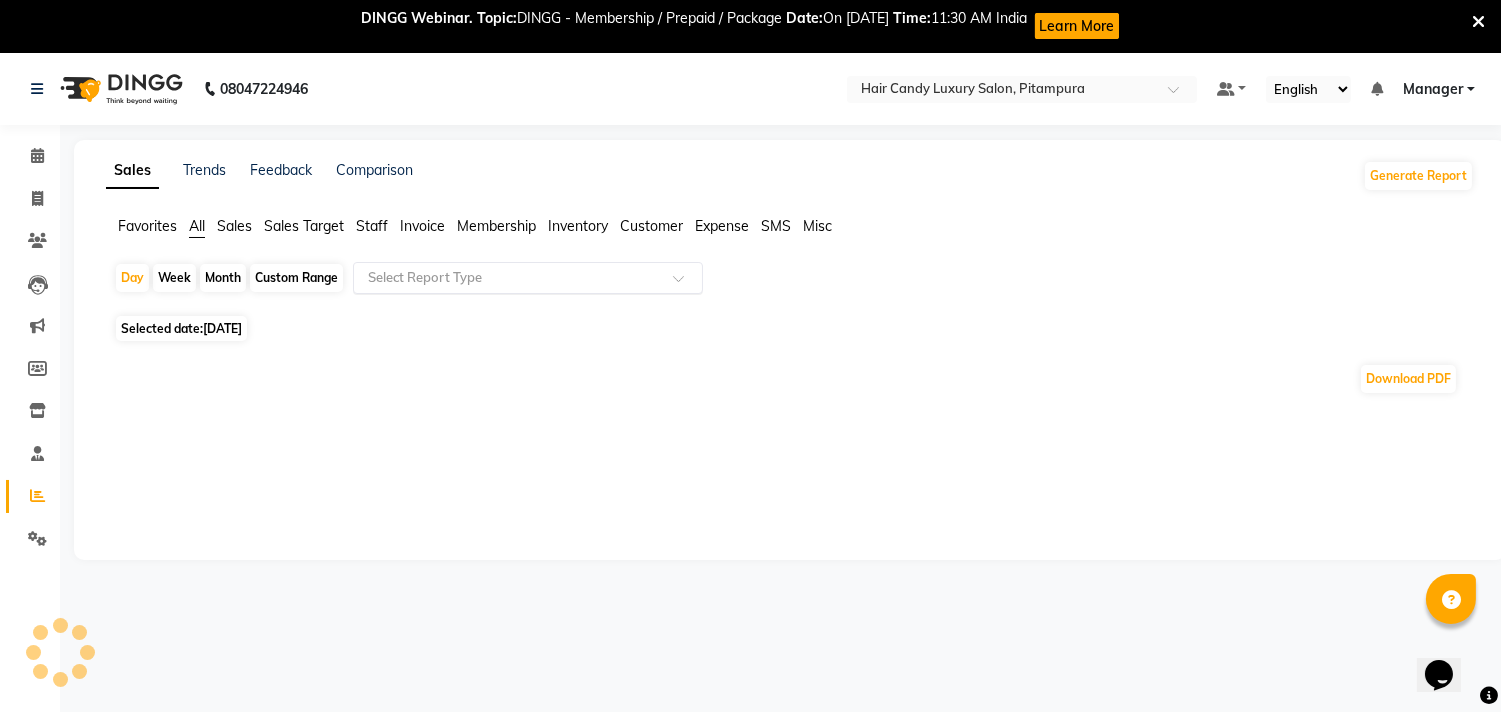 click on "Select Report Type" 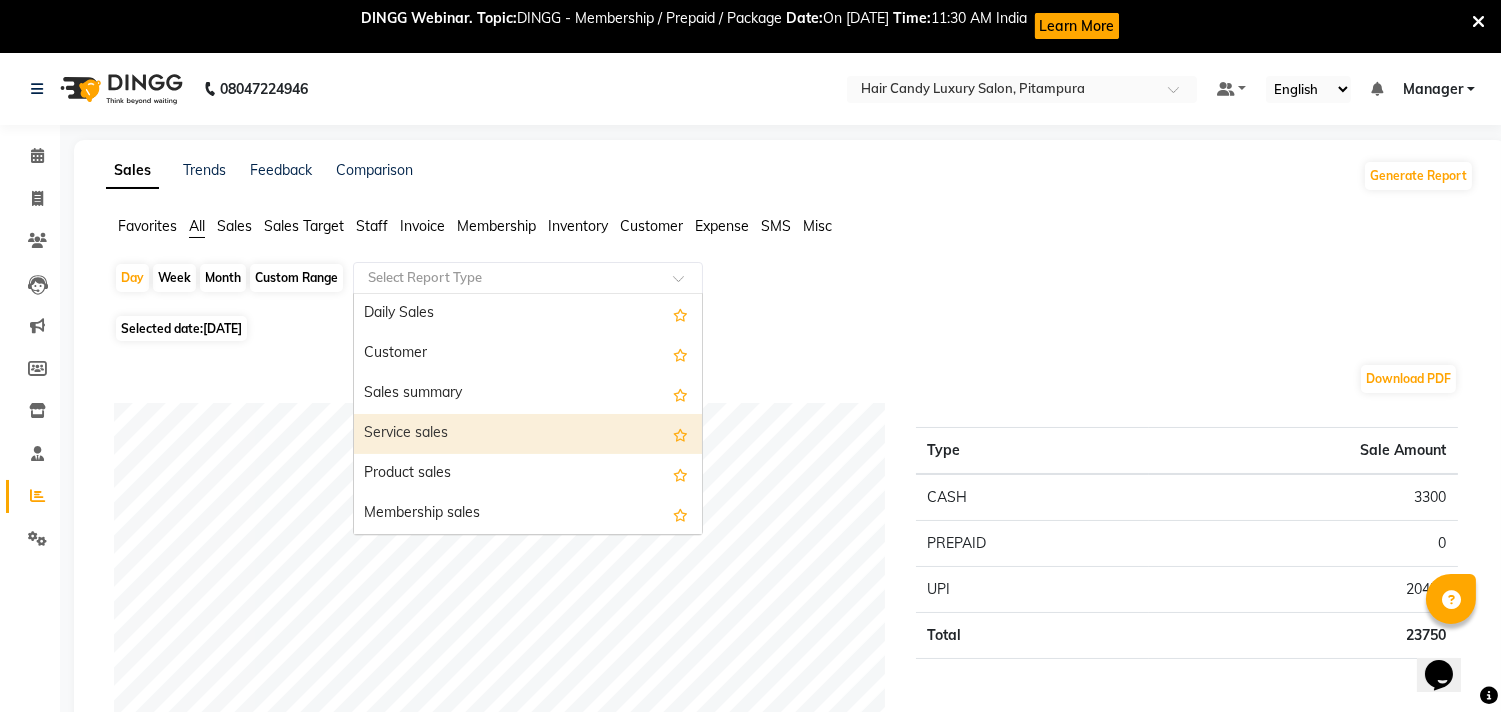 click on "Service sales" at bounding box center (528, 434) 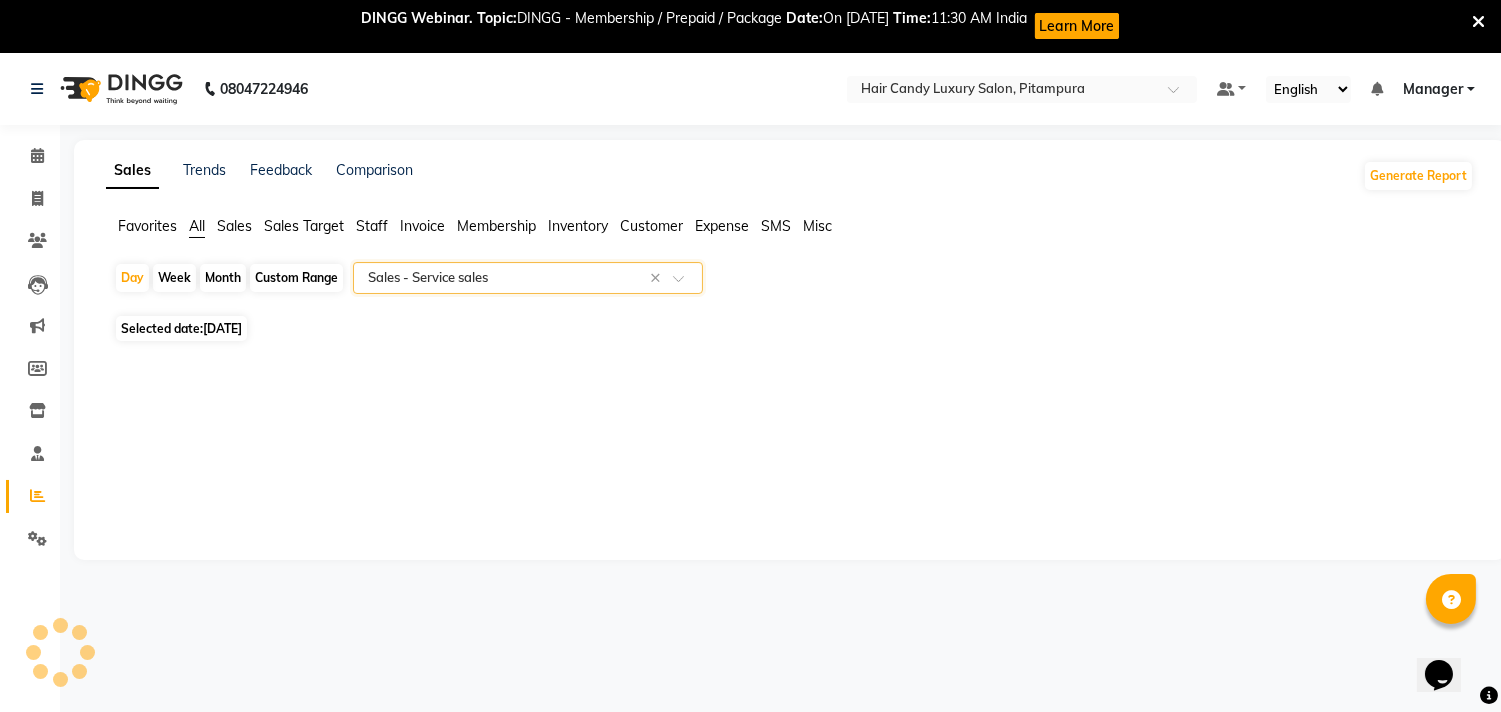 select on "full_report" 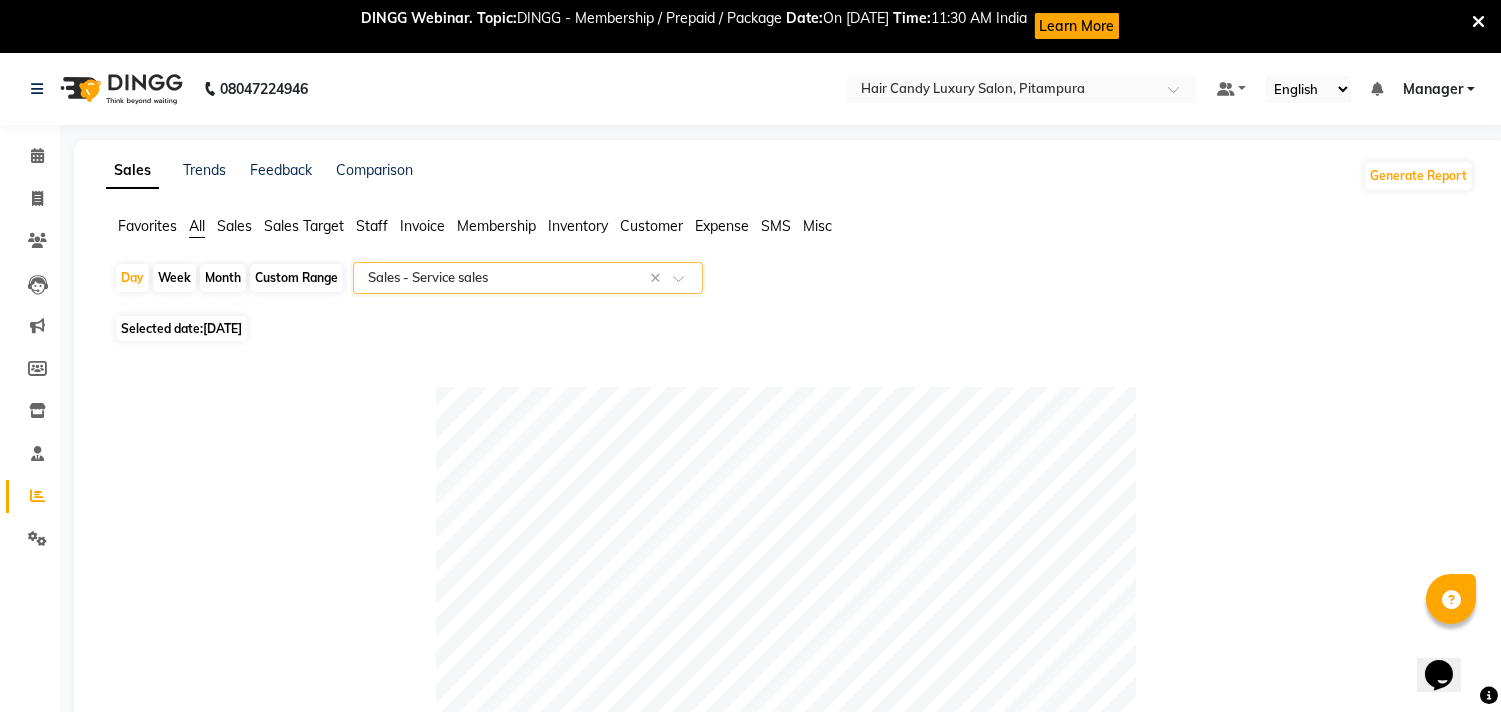 click on "Select Report Type × Sales -  Service sales ×" 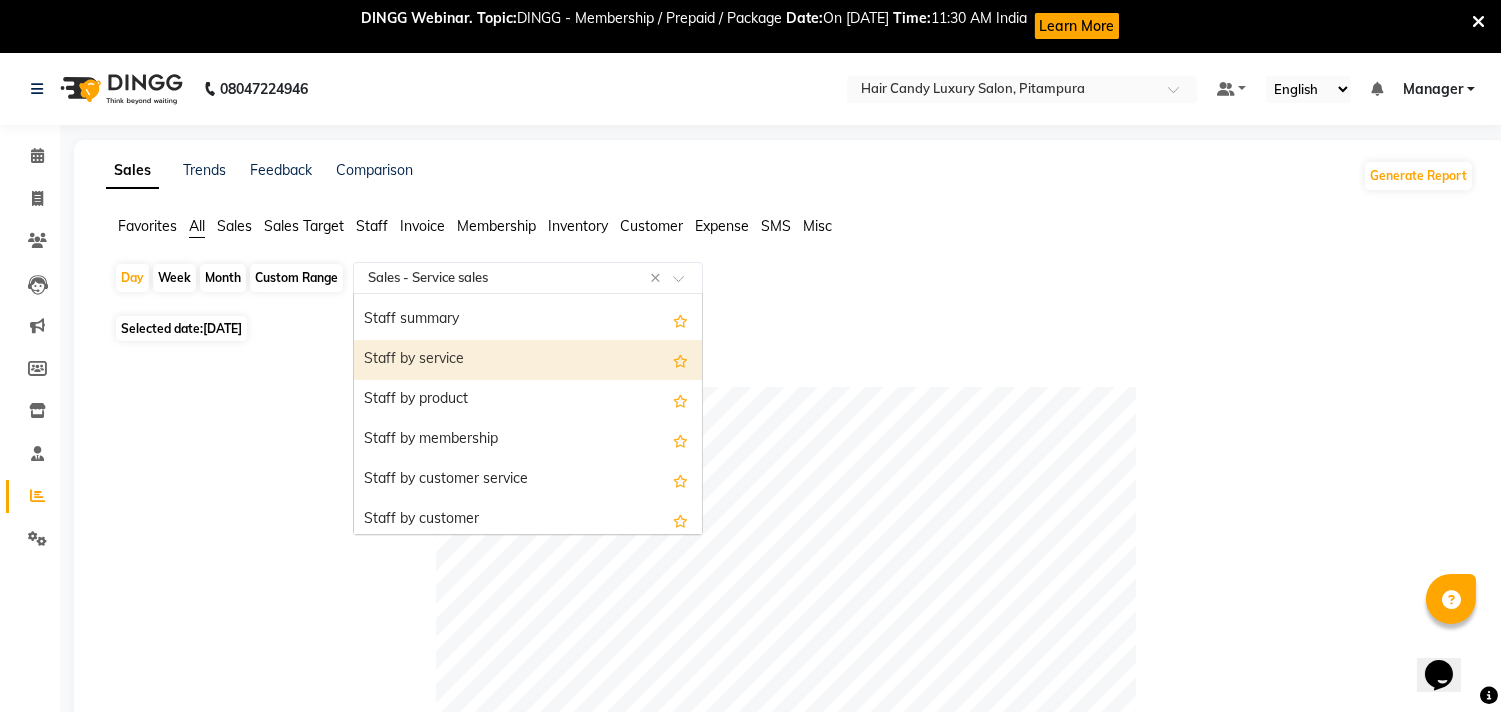 scroll, scrollTop: 555, scrollLeft: 0, axis: vertical 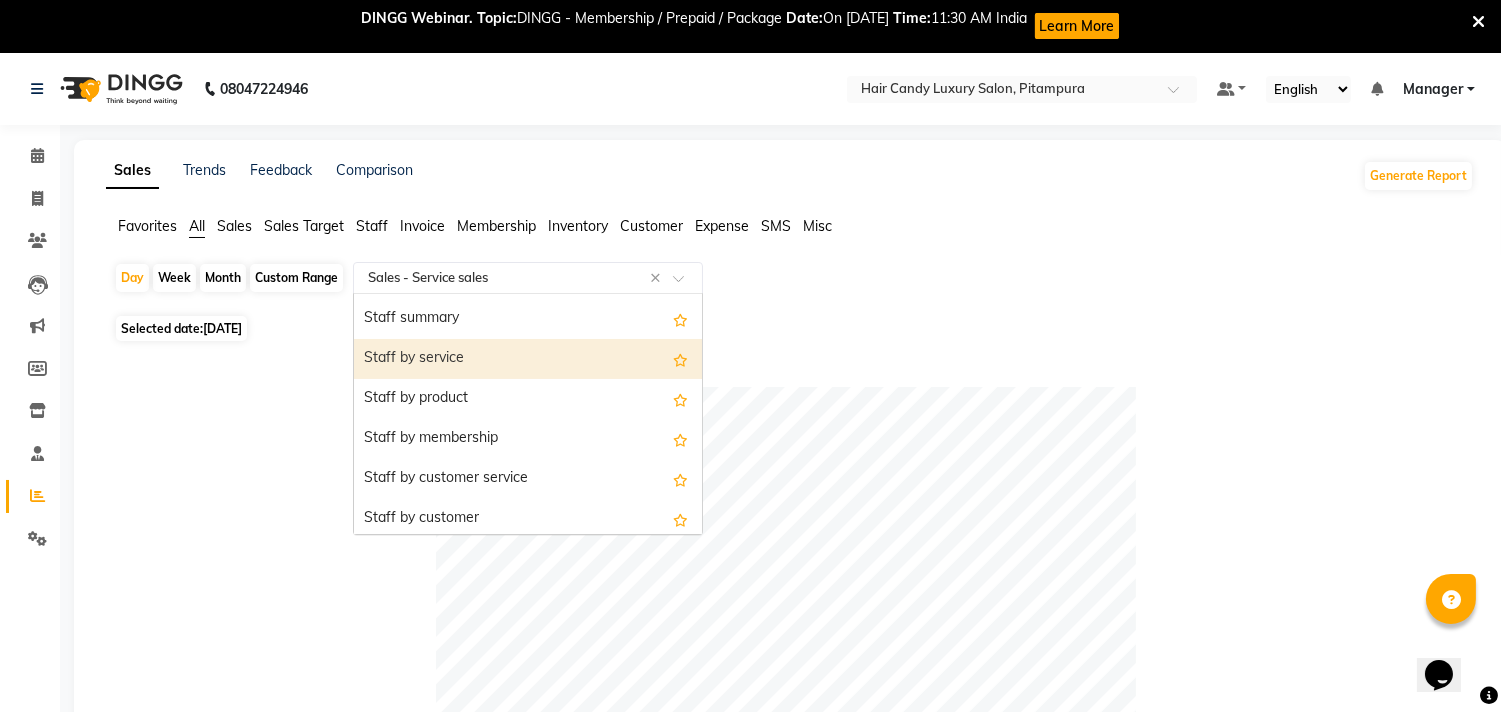 click on "Staff by service" at bounding box center [528, 359] 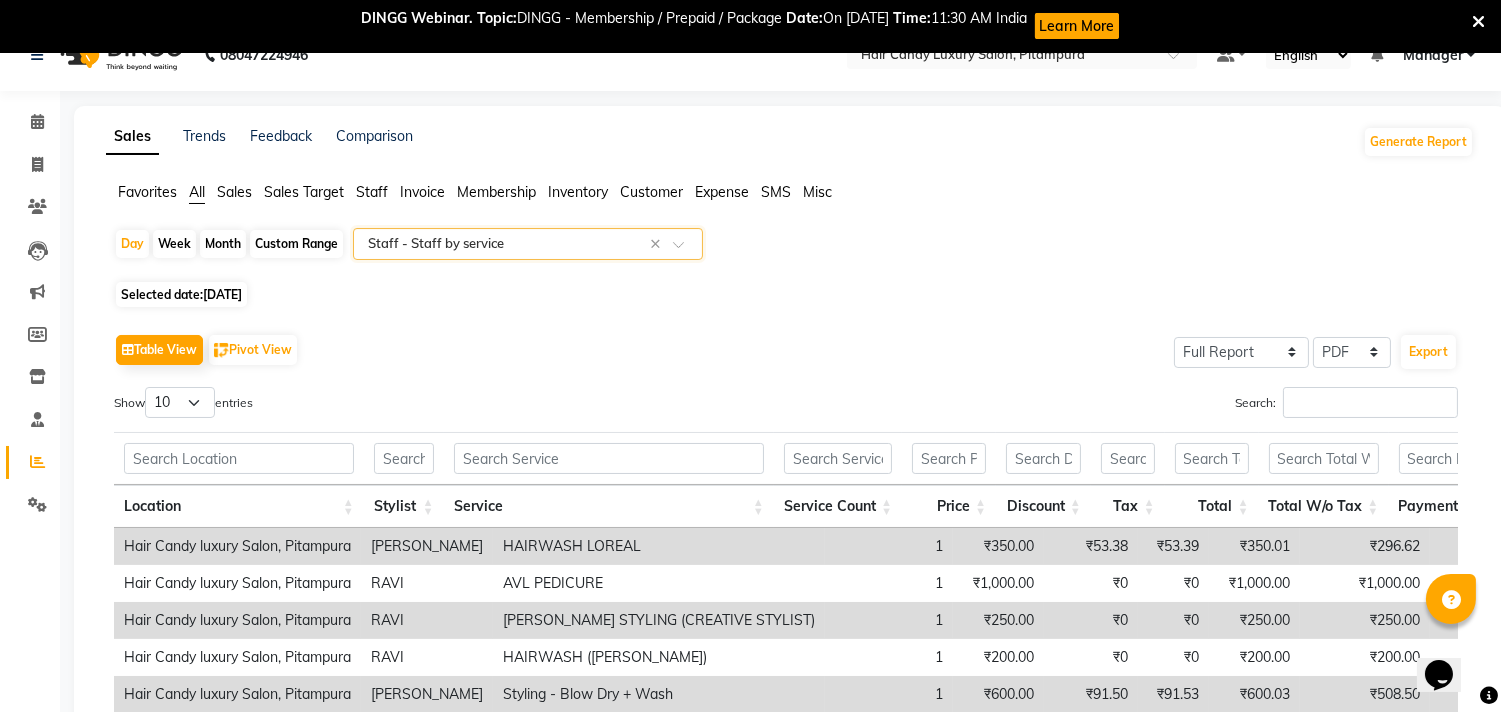 scroll, scrollTop: 0, scrollLeft: 0, axis: both 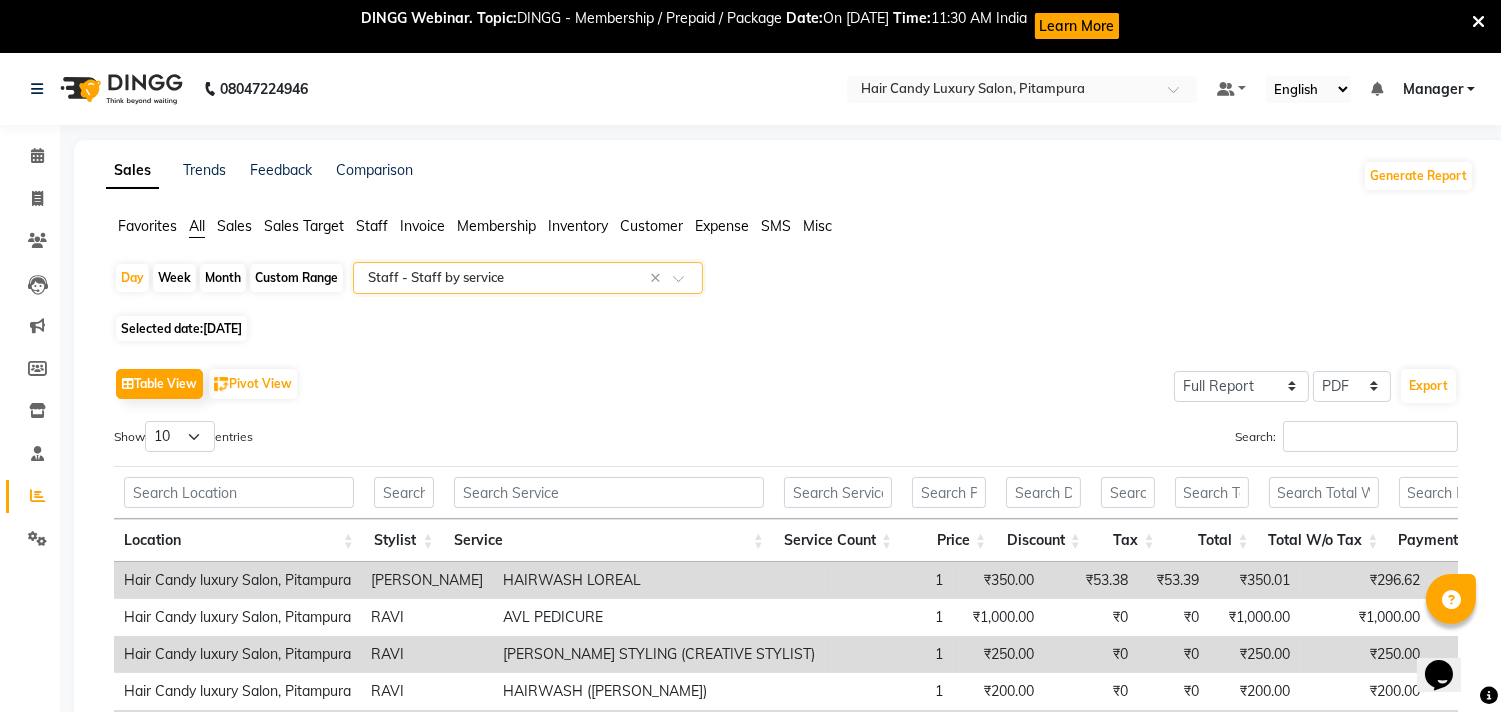 click 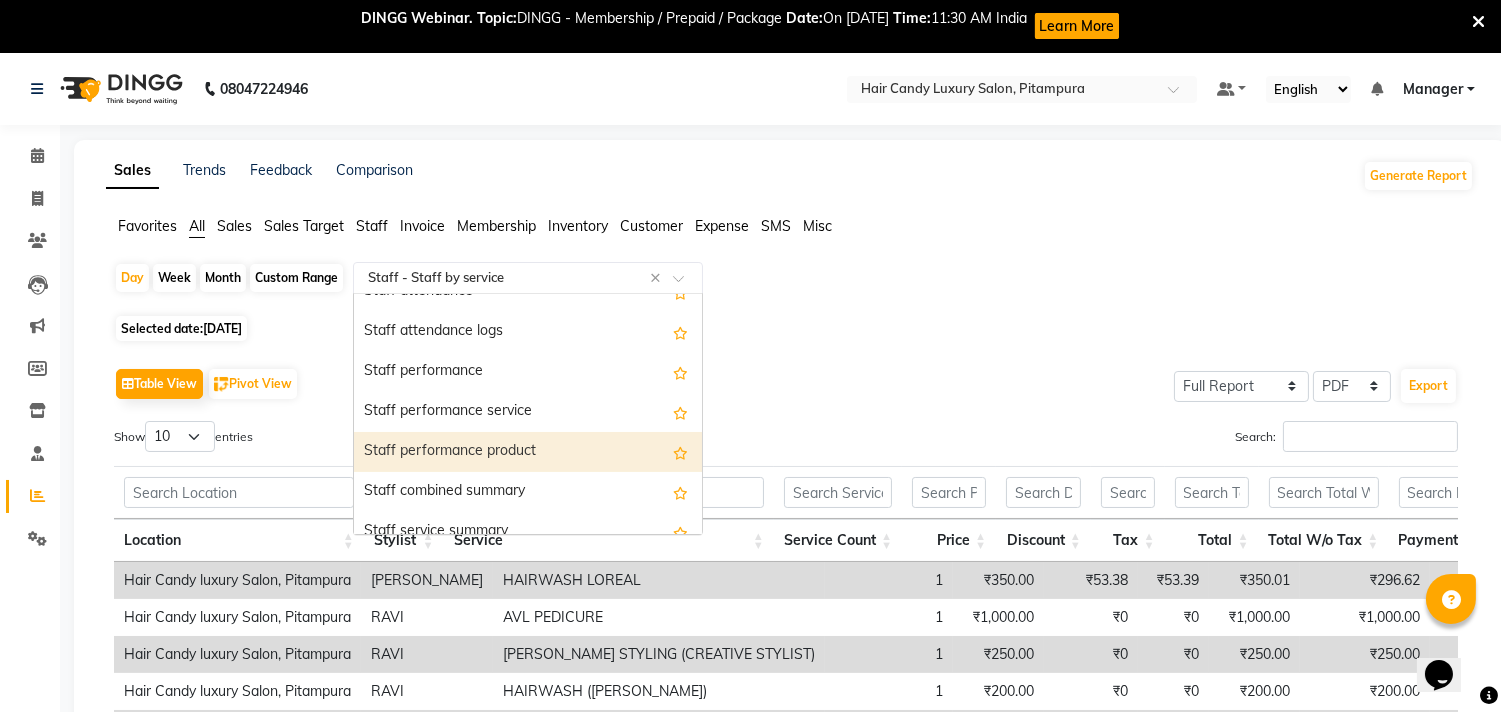 scroll, scrollTop: 933, scrollLeft: 0, axis: vertical 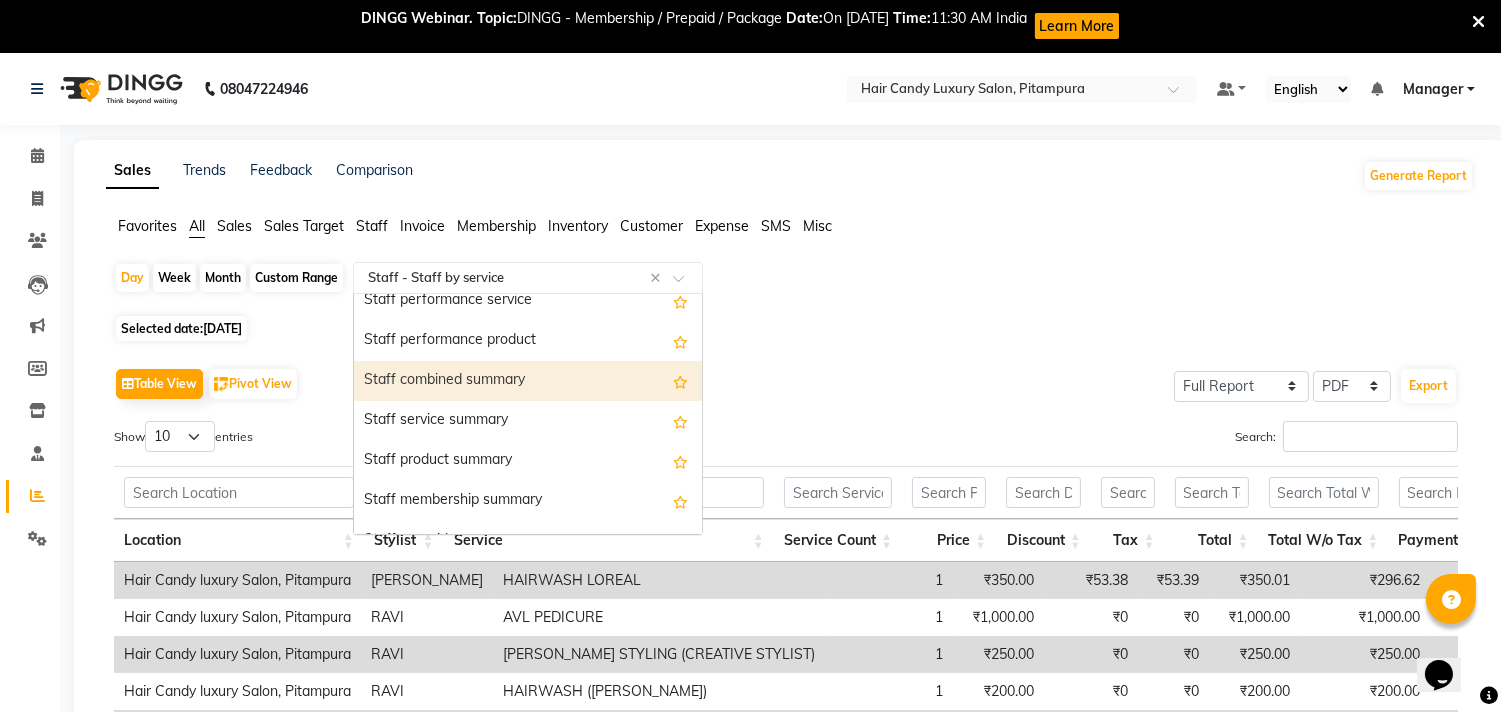click on "Staff combined summary" at bounding box center (528, 381) 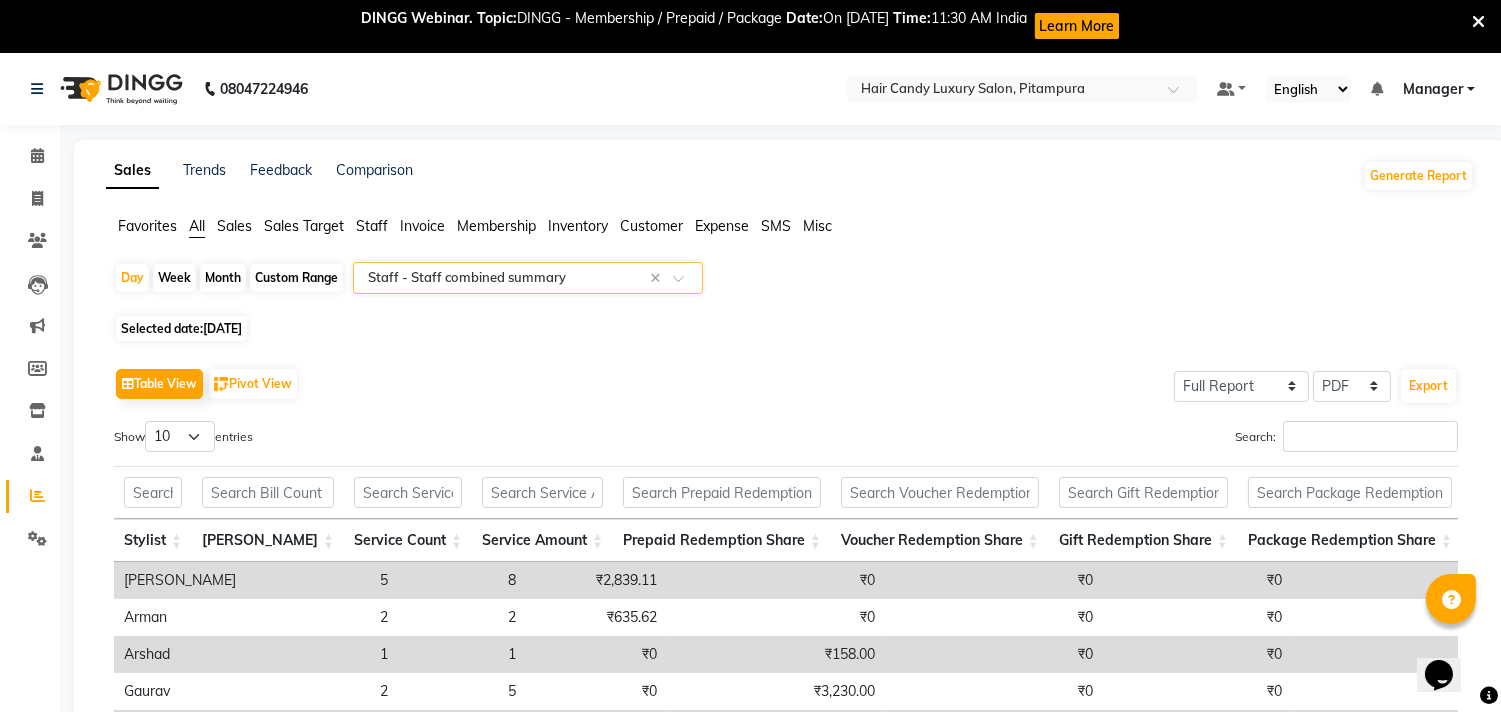 click on "Selected date:  14-07-2025" 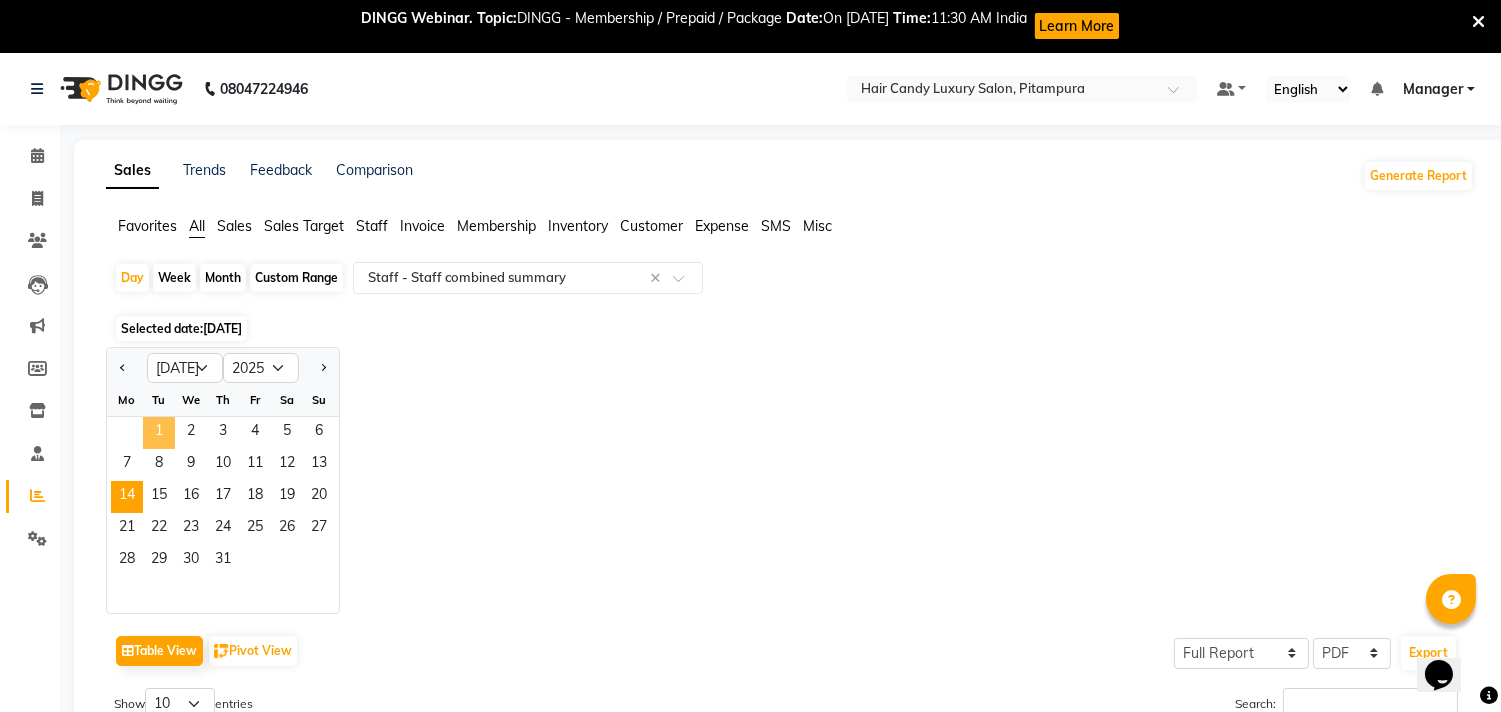 click on "1" 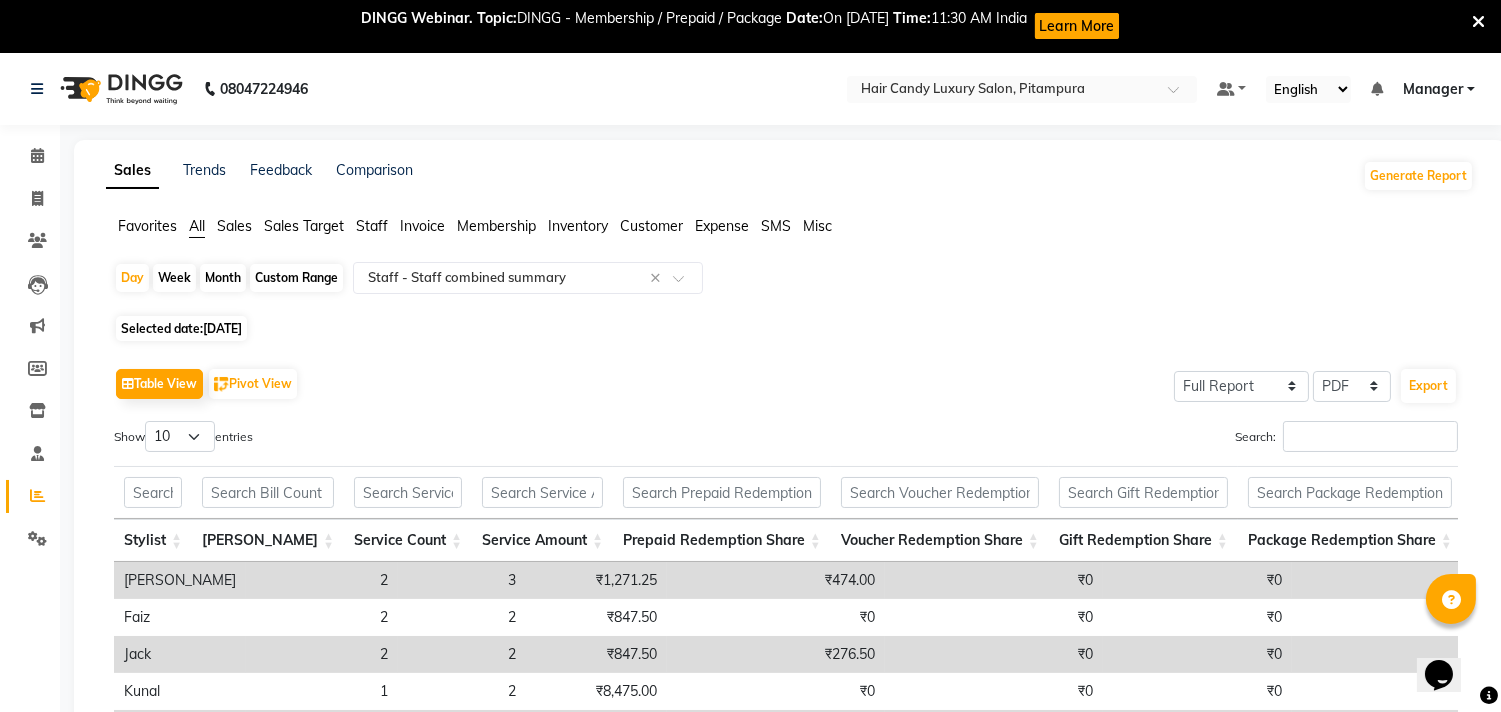 click on "01-07-2025" 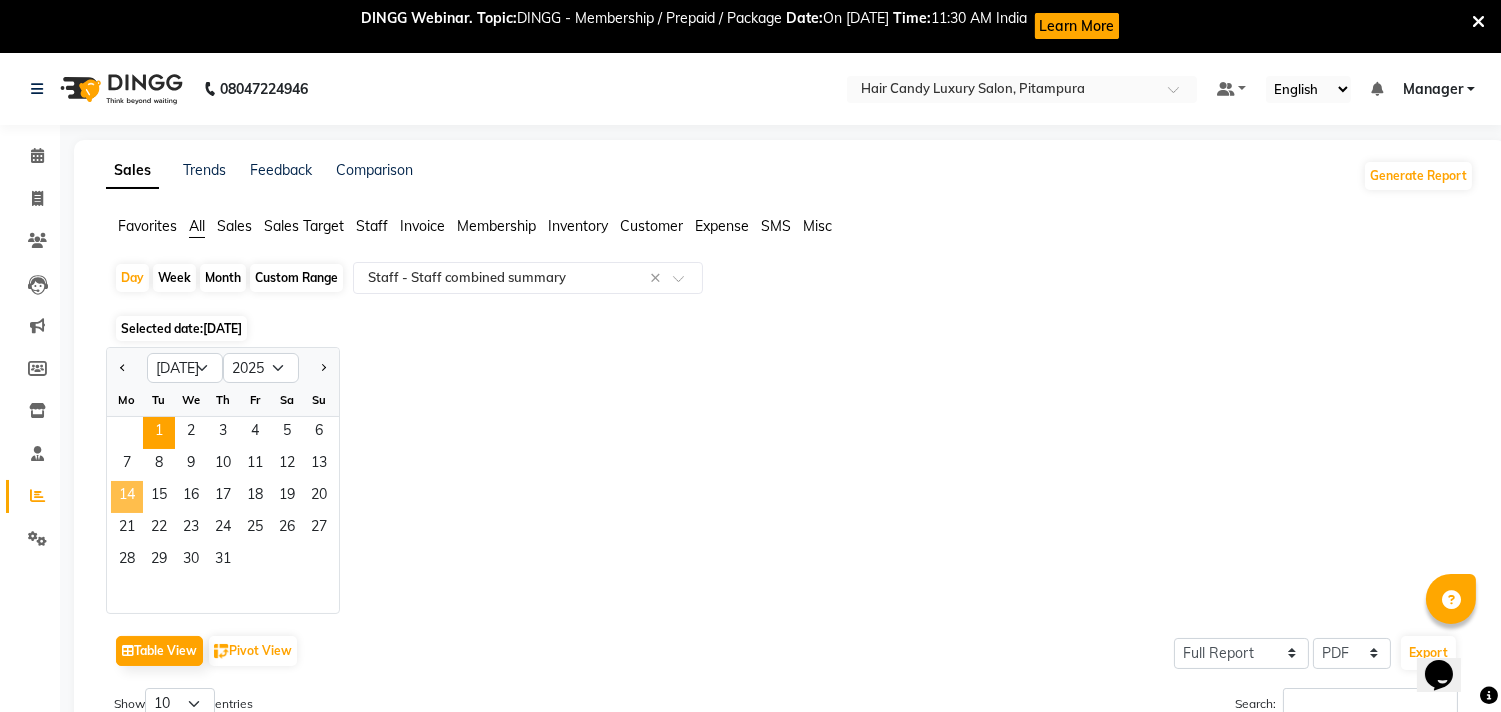 drag, startPoint x: 160, startPoint y: 428, endPoint x: 132, endPoint y: 490, distance: 68.0294 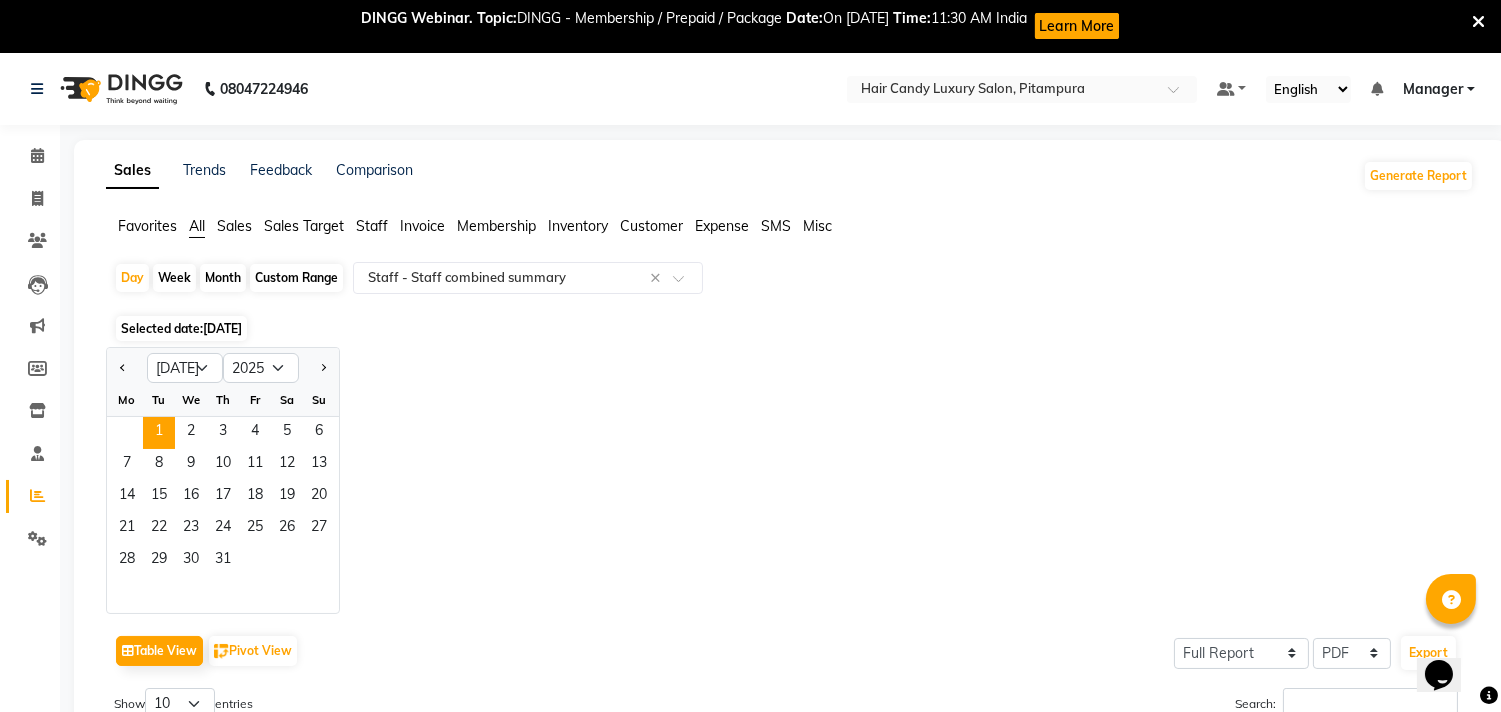 click on "Jan Feb Mar Apr May Jun Jul Aug Sep Oct Nov Dec 2015 2016 2017 2018 2019 2020 2021 2022 2023 2024 2025 2026 2027 2028 2029 2030 2031 2032 2033 2034 2035 Mo Tu We Th Fr Sa Su  1   2   3   4   5   6   7   8   9   10   11   12   13   14   15   16   17   18   19   20   21   22   23   24   25   26   27   28   29   30   31" 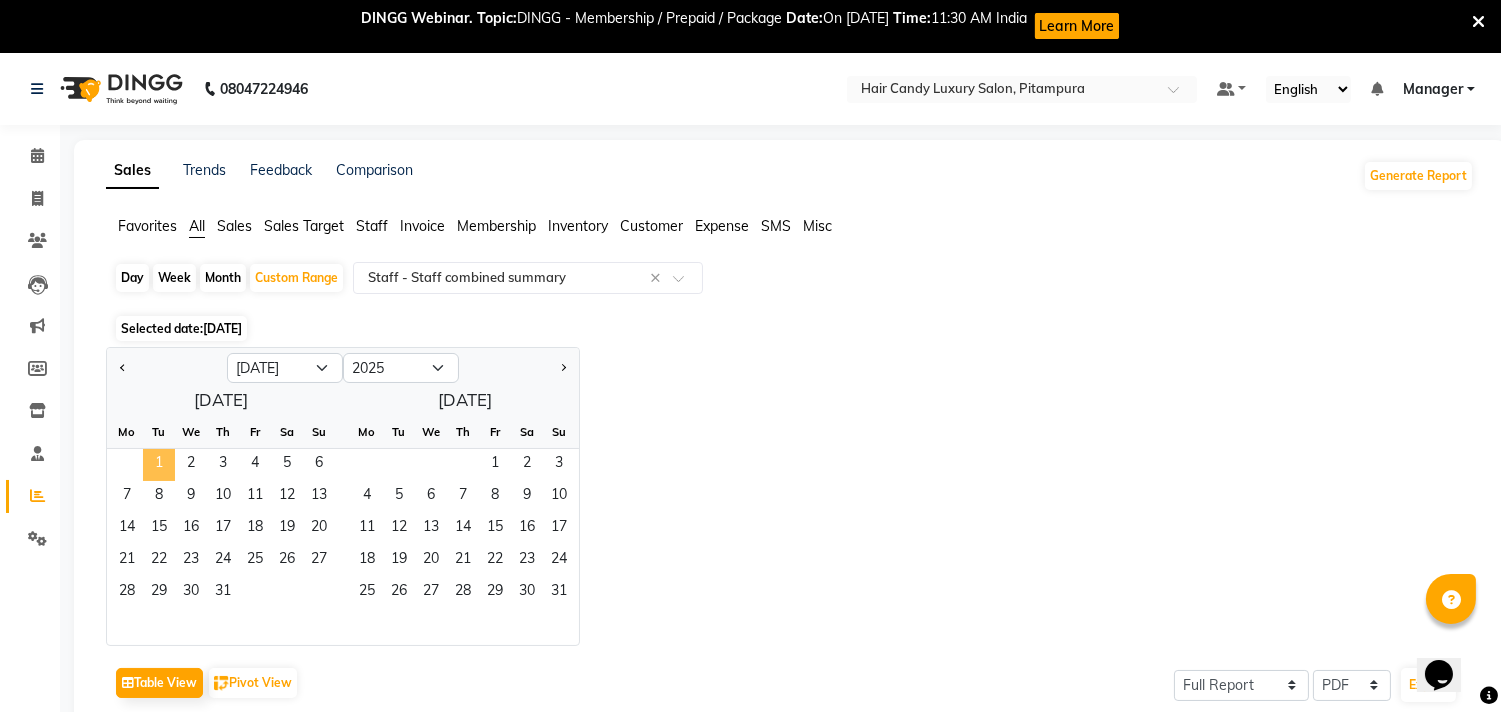 click on "1" 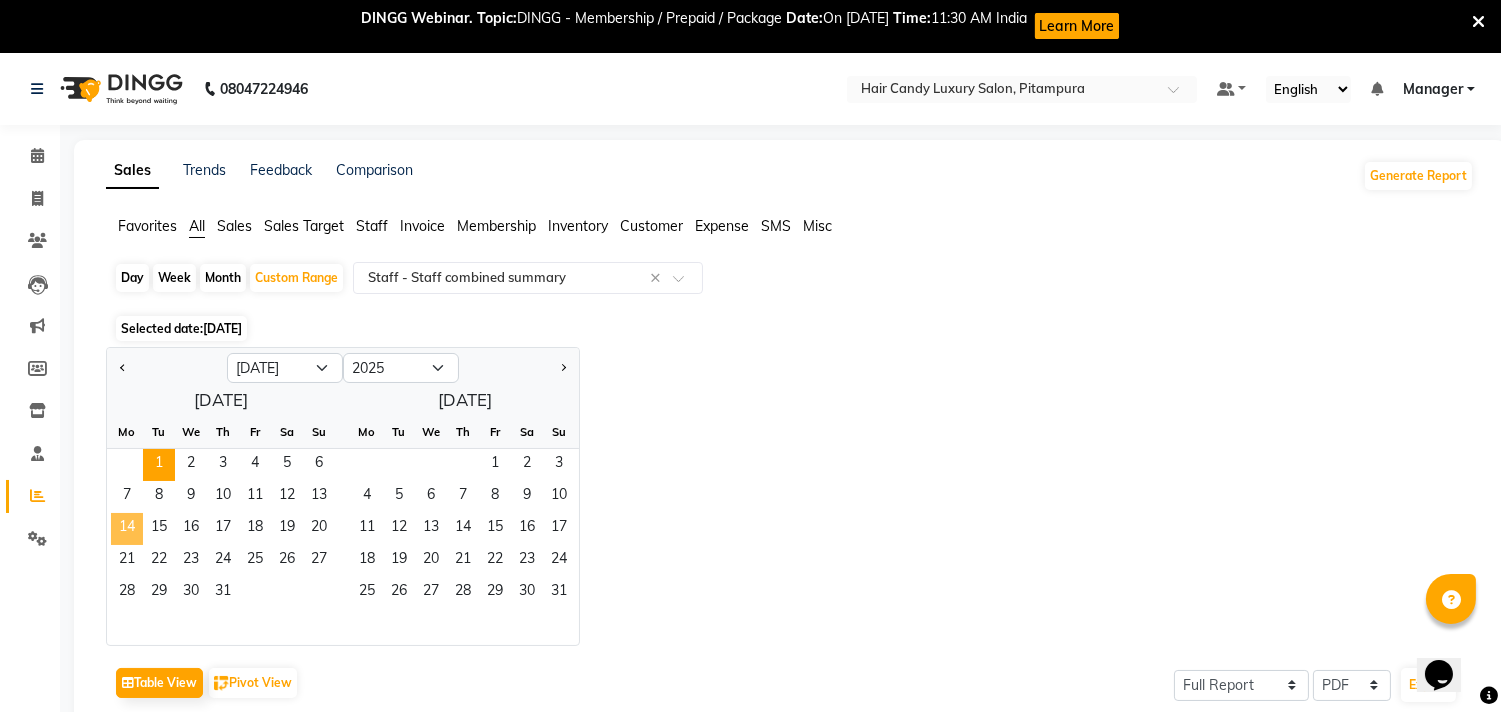 click on "14" 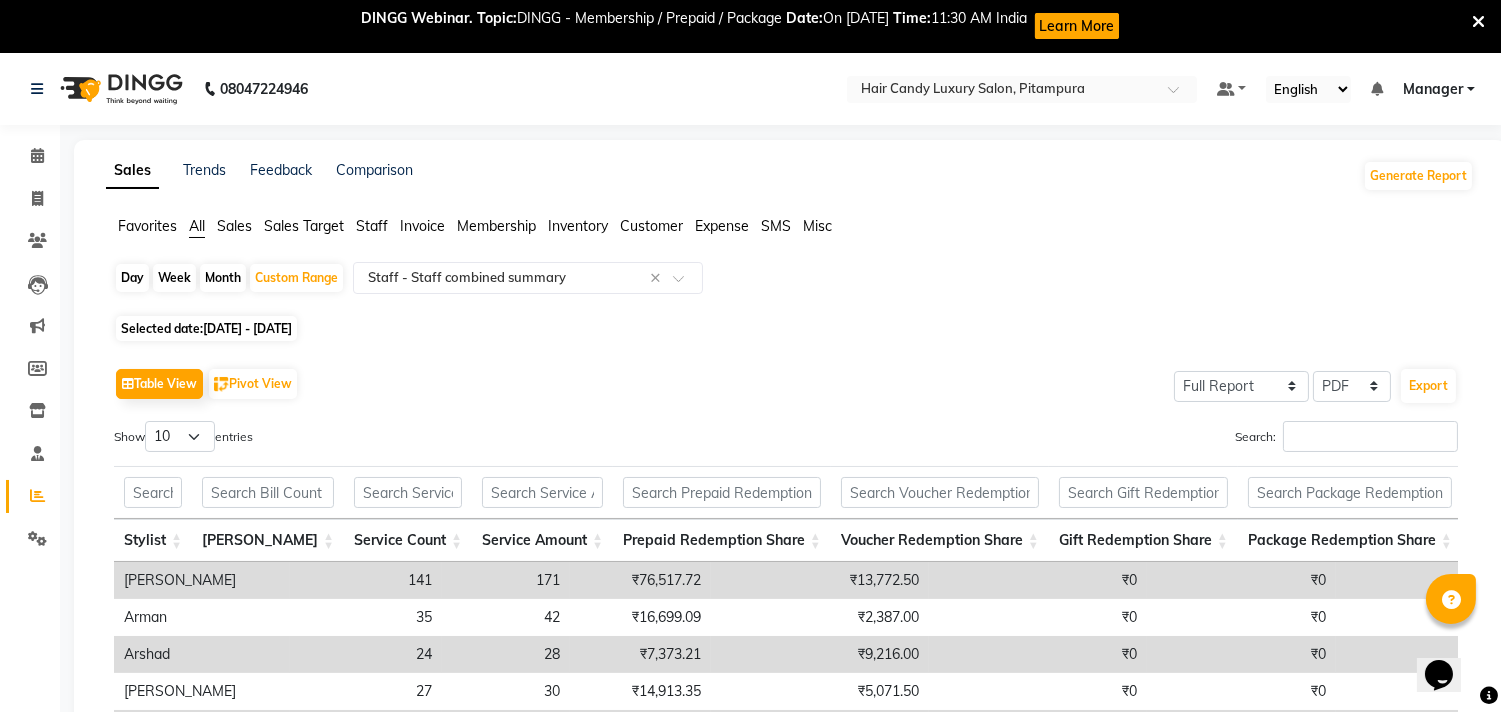 scroll, scrollTop: 222, scrollLeft: 0, axis: vertical 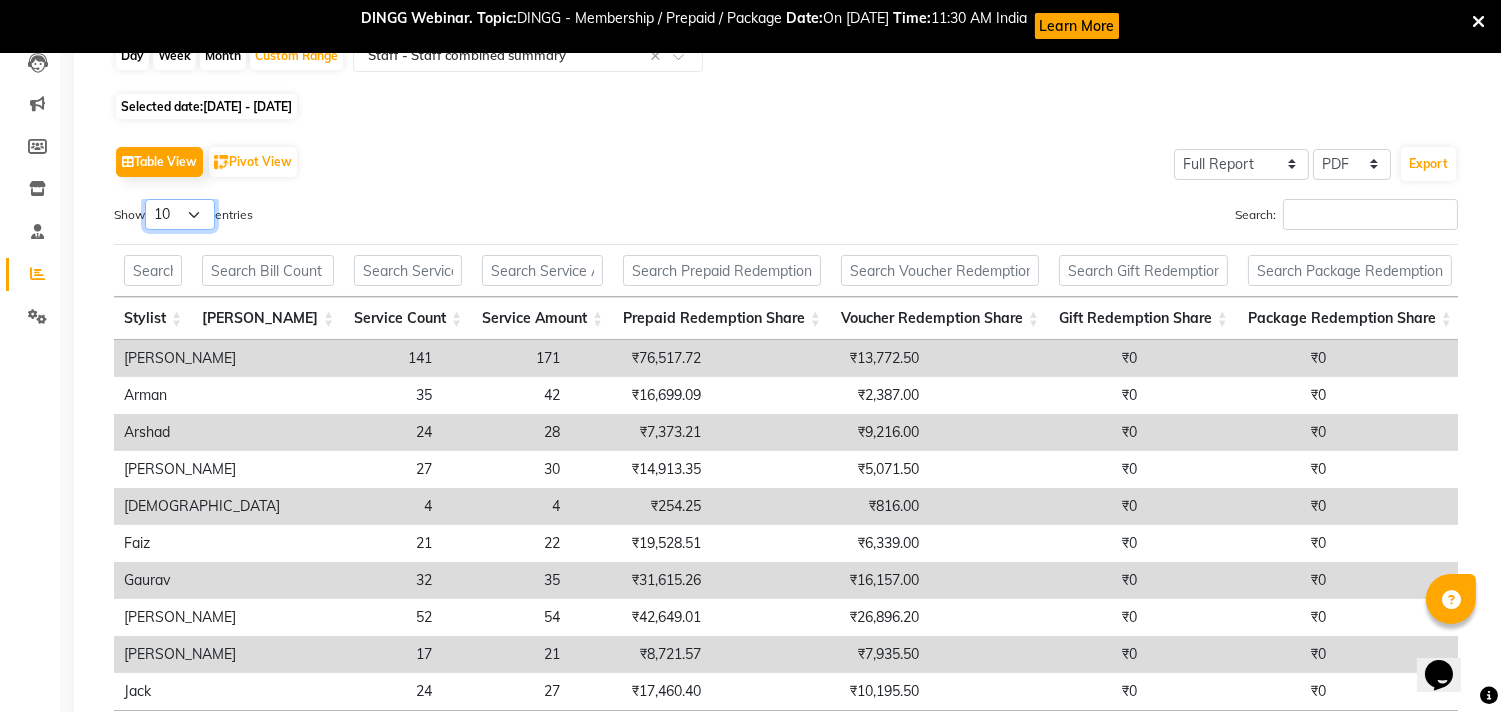 click on "10 25 50 100" at bounding box center (180, 214) 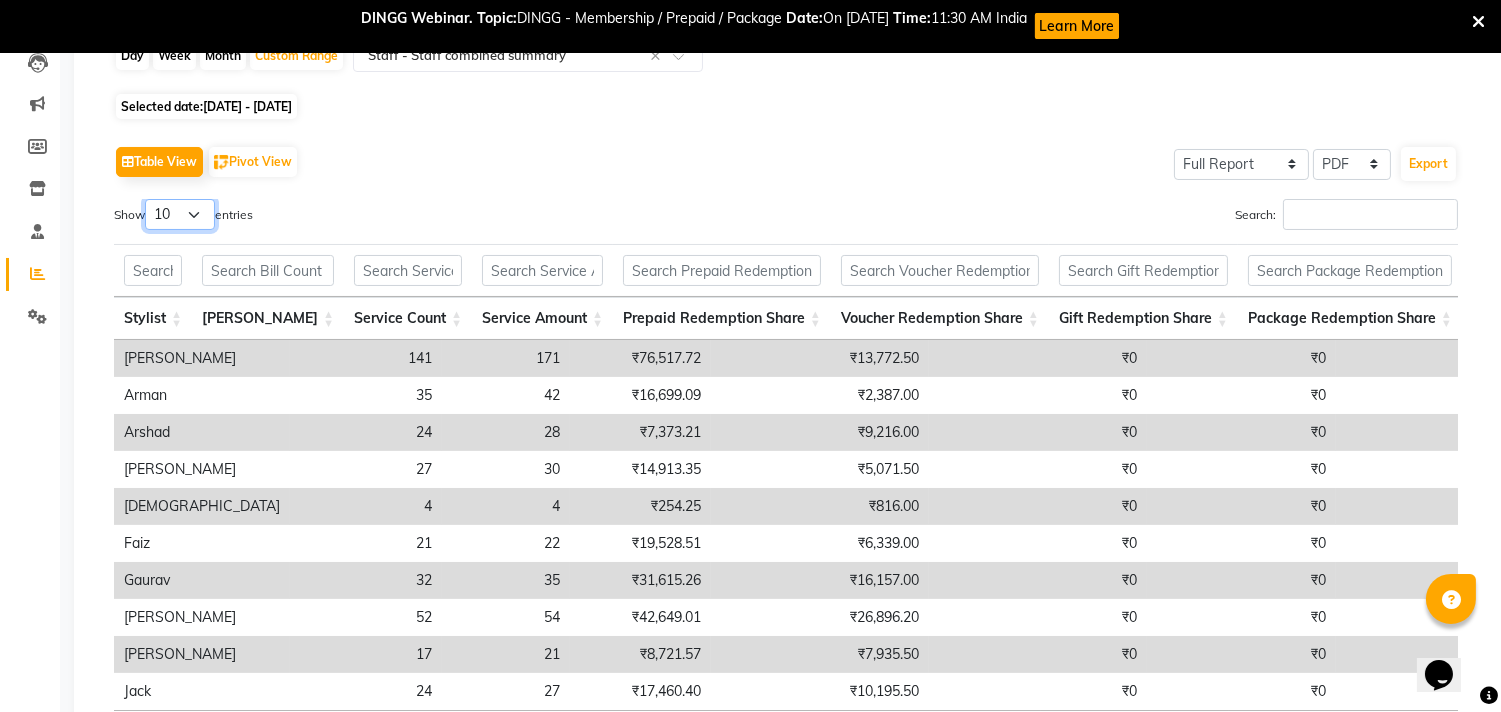 select on "100" 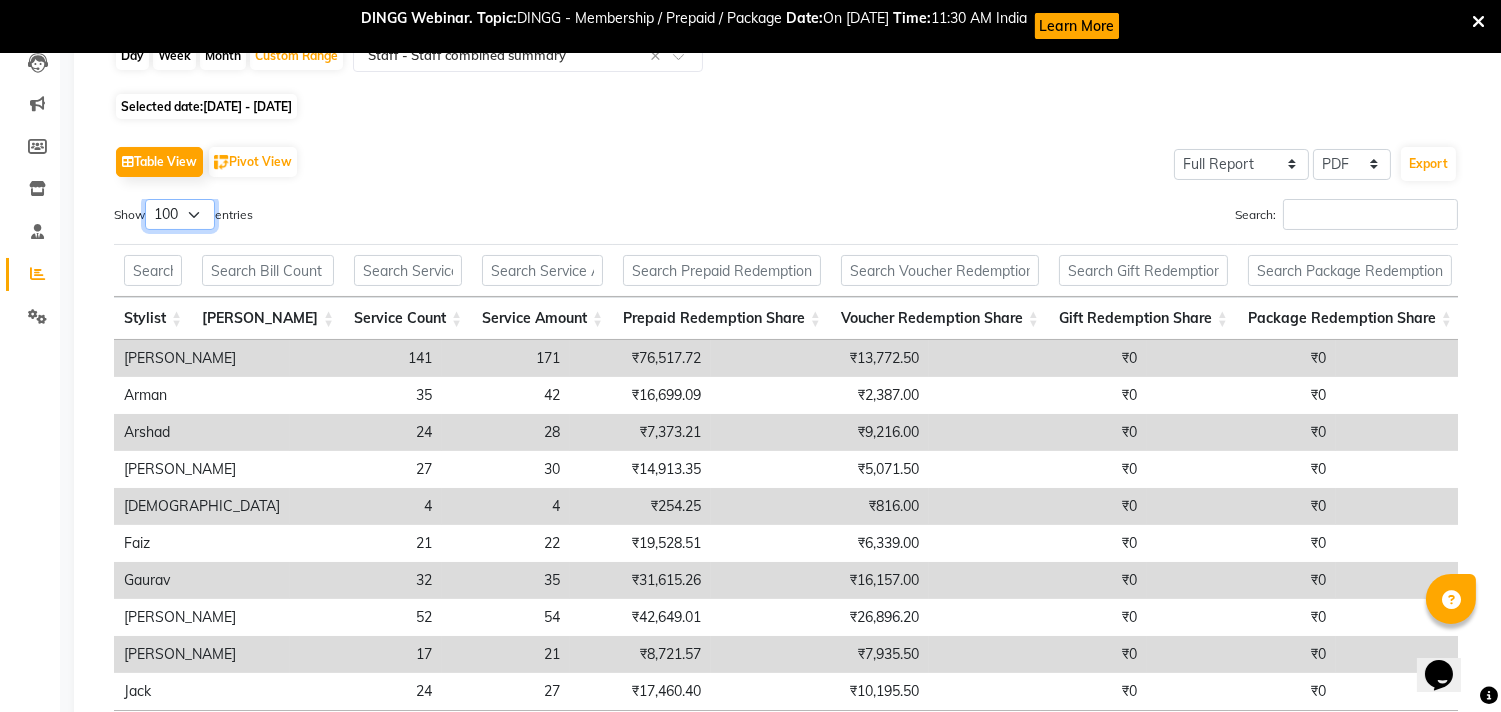 click on "10 25 50 100" at bounding box center (180, 214) 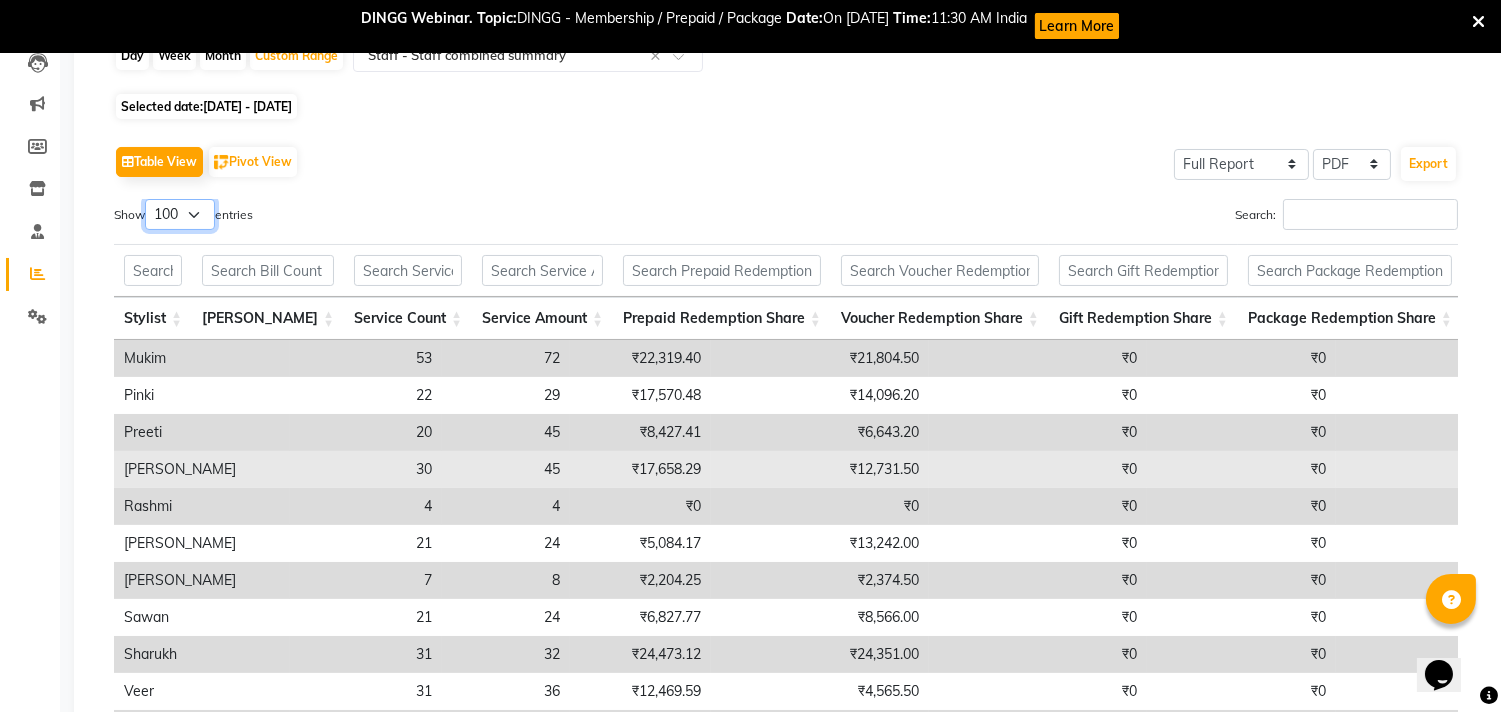 scroll, scrollTop: 503, scrollLeft: 0, axis: vertical 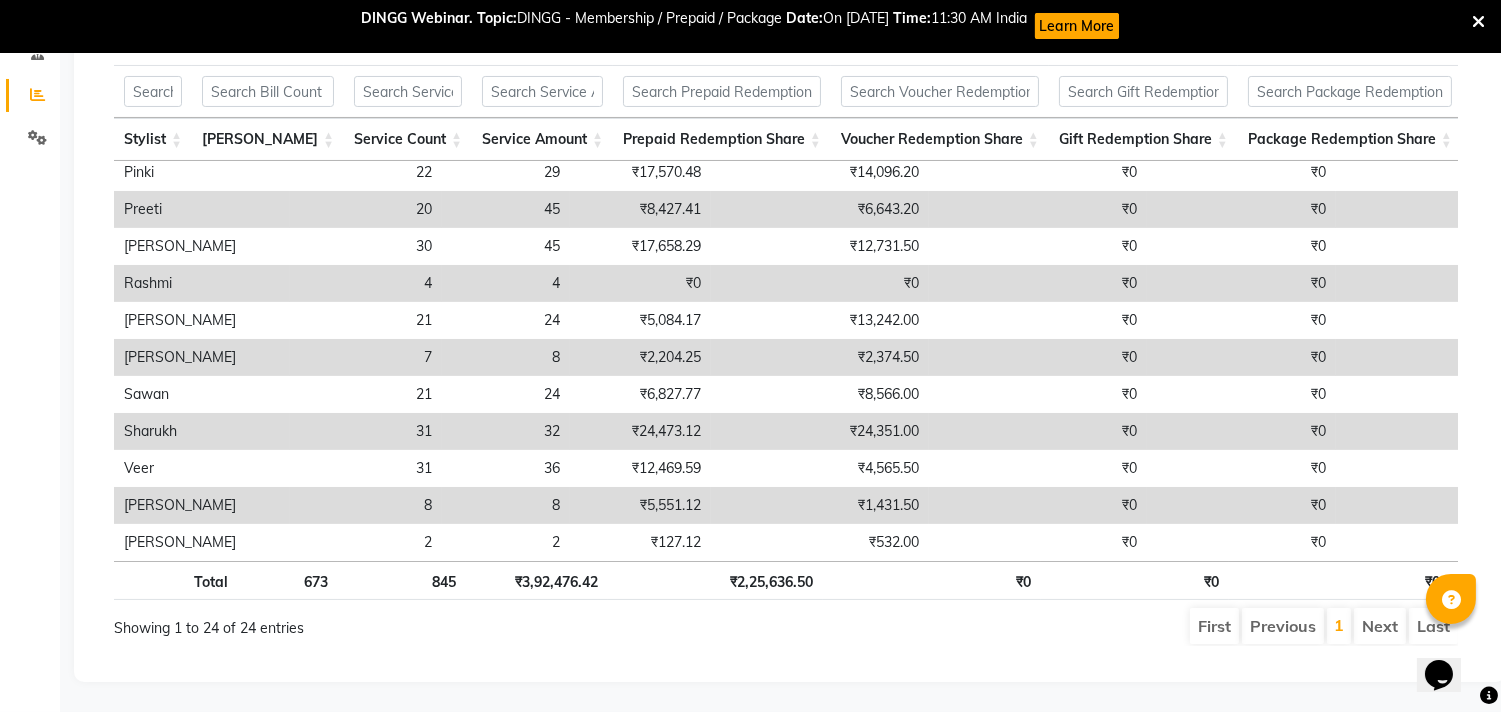 click on "Next" at bounding box center (1380, 626) 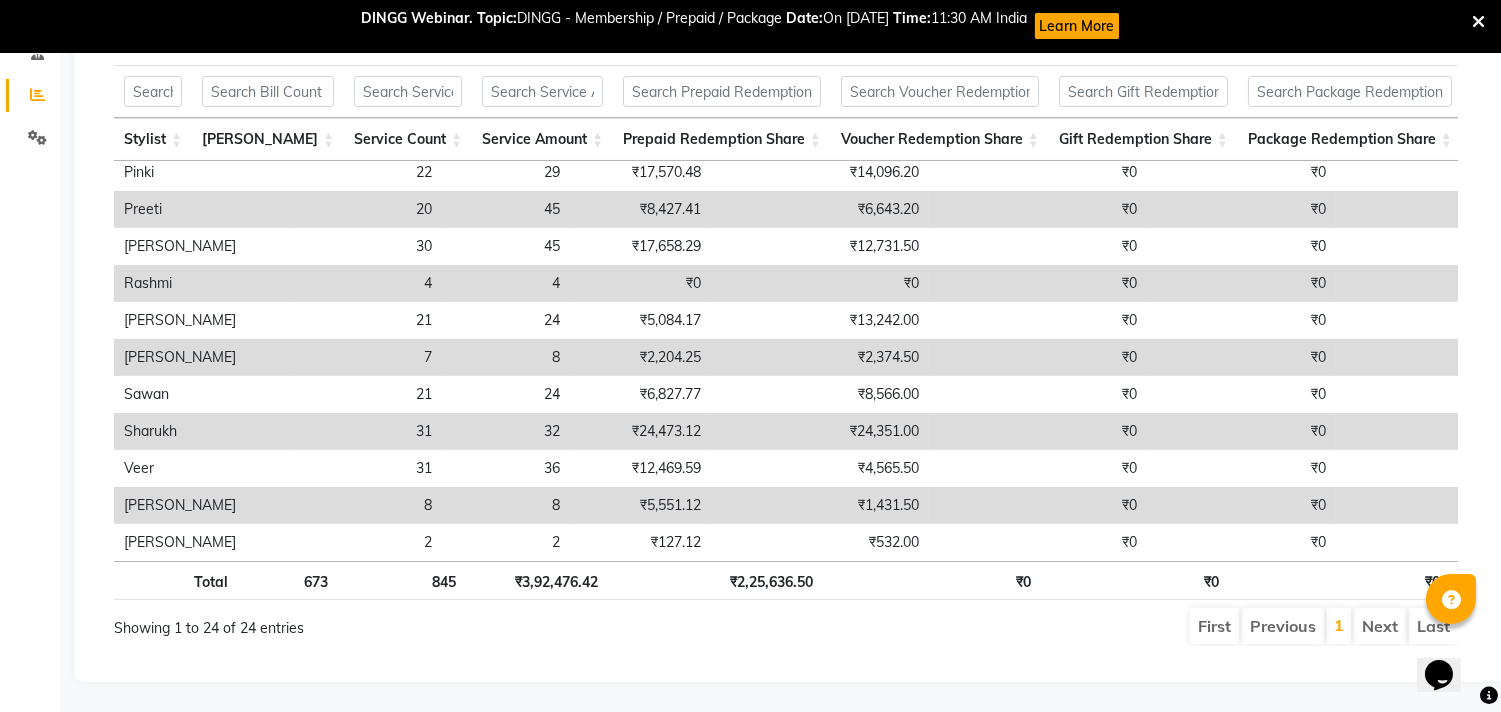 click on "Next" at bounding box center (1380, 626) 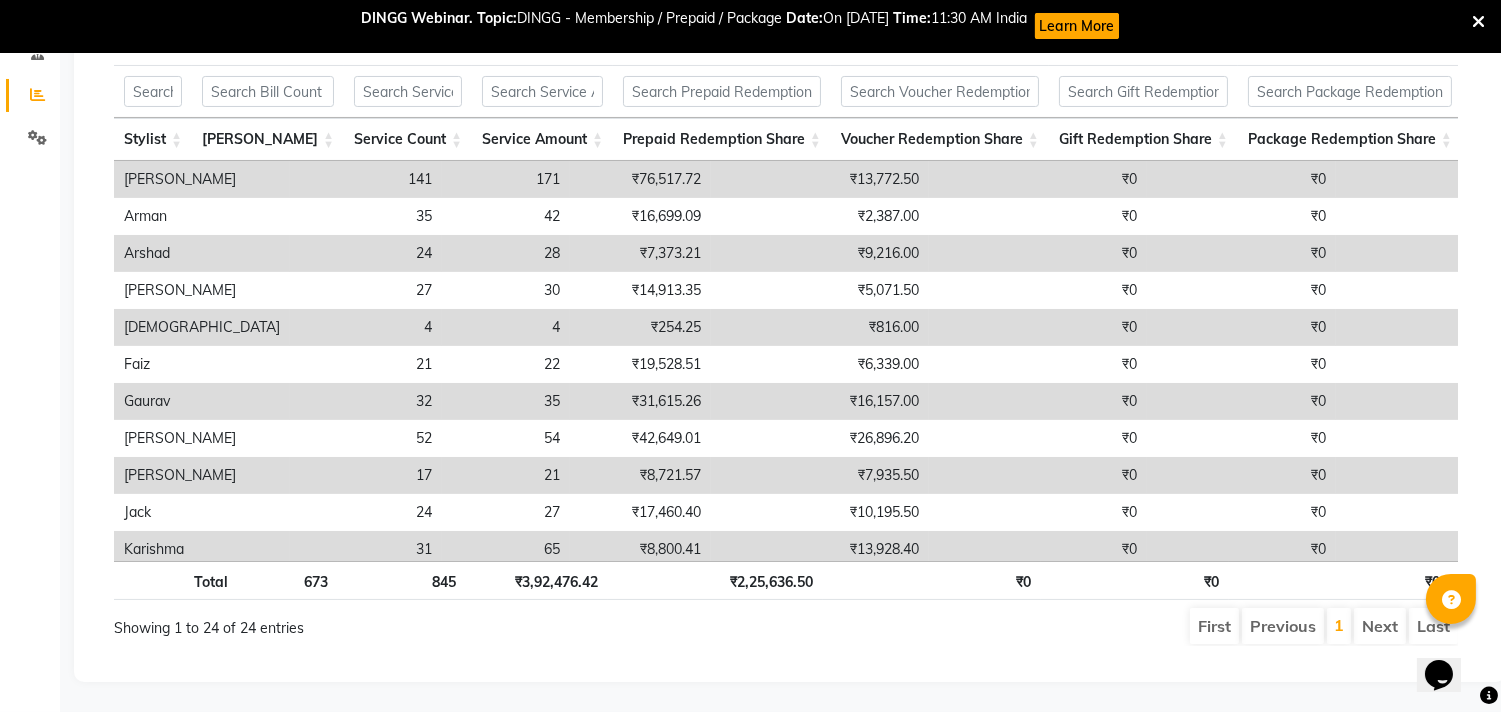 scroll, scrollTop: 0, scrollLeft: 93, axis: horizontal 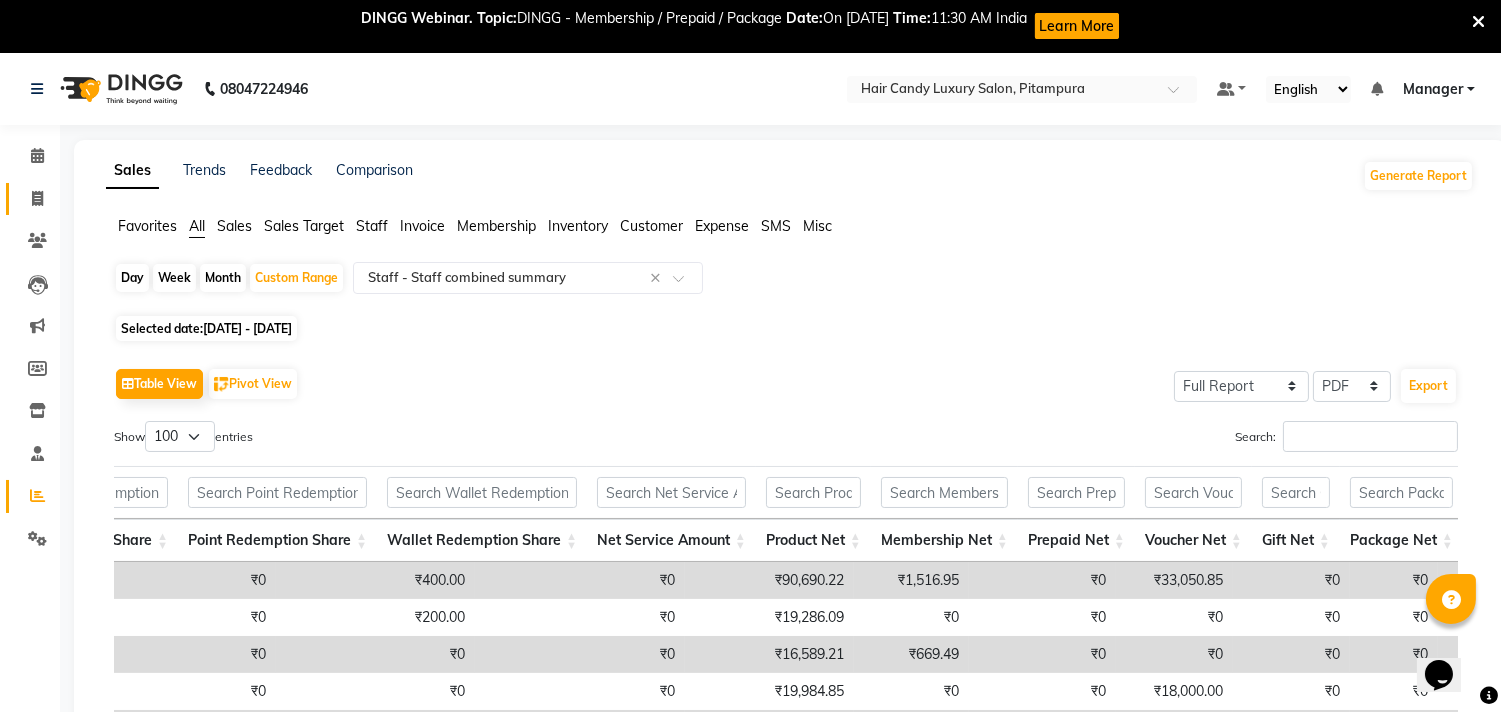 click 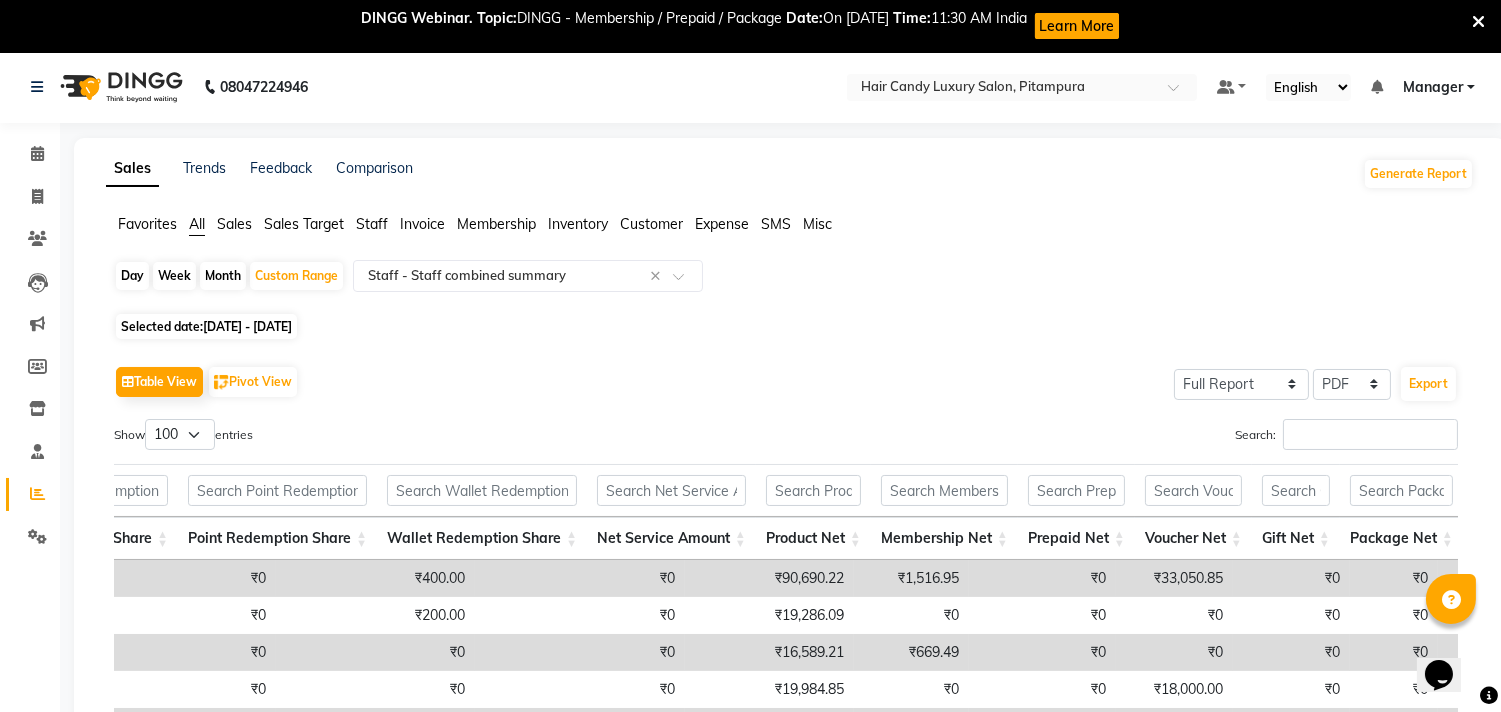 select on "service" 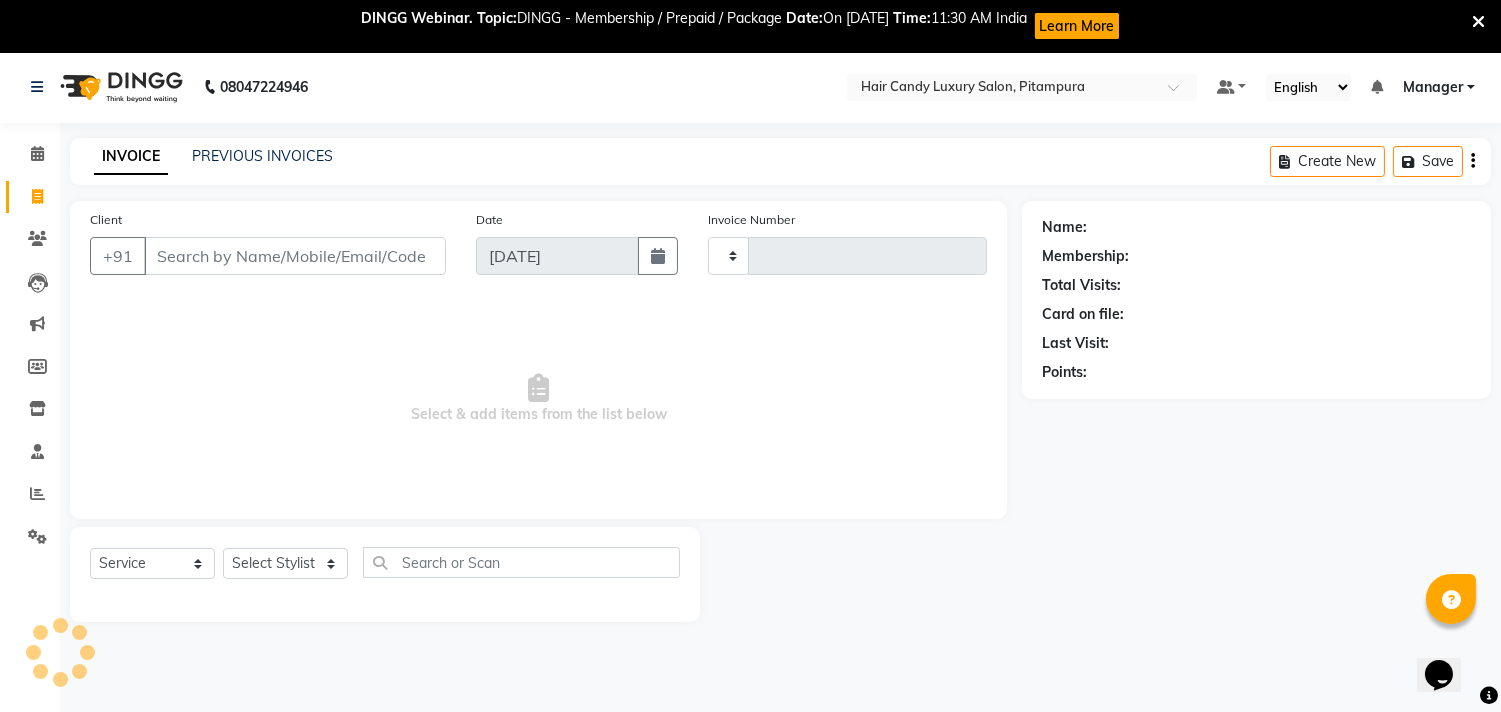 type on "4209" 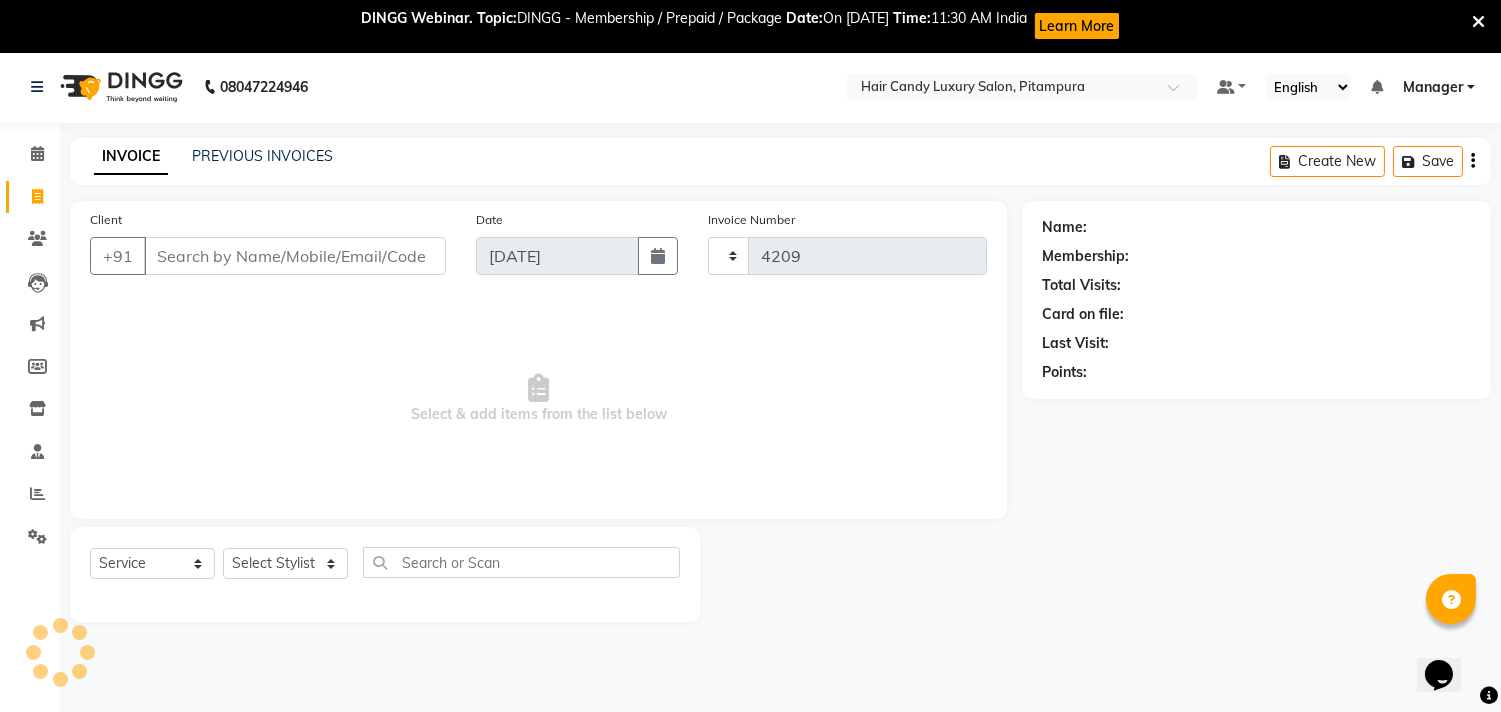 select on "4720" 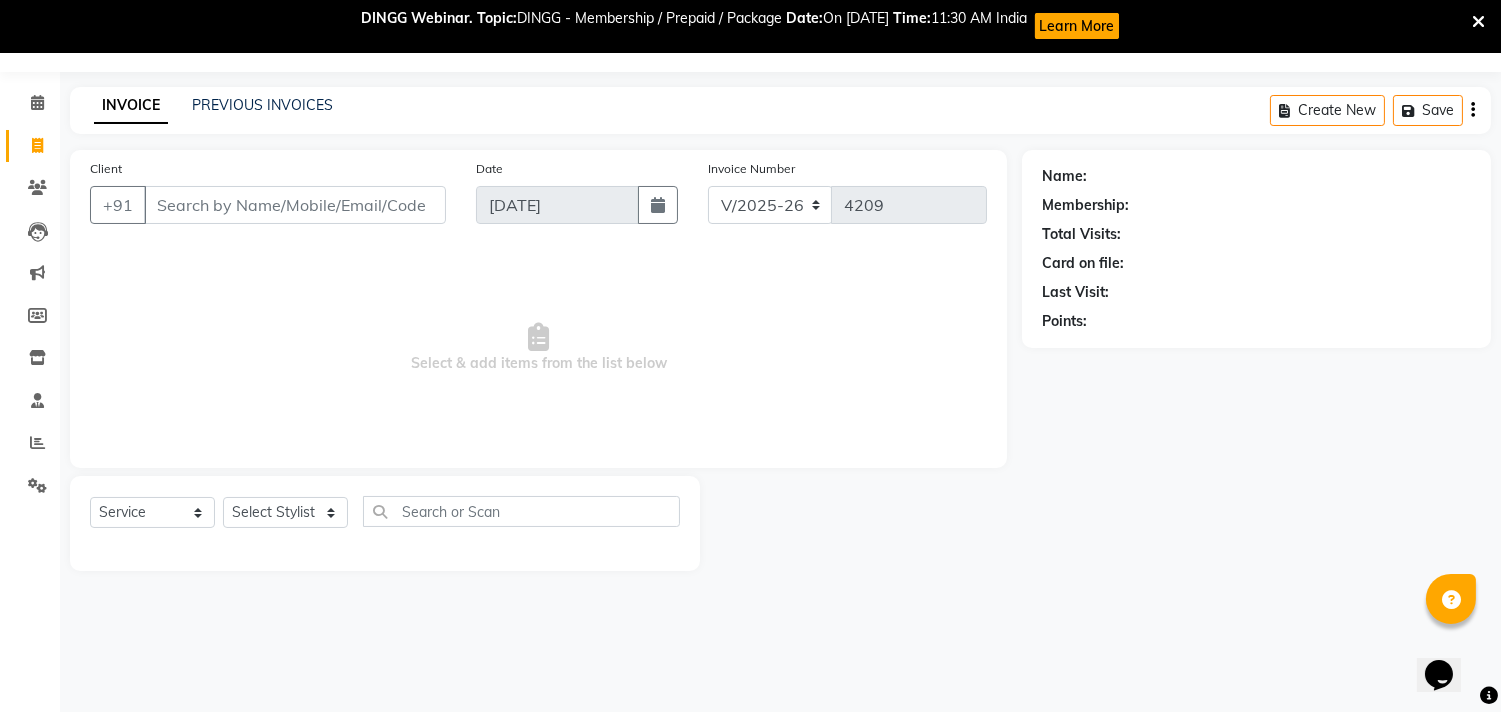 click on "Client" at bounding box center (295, 205) 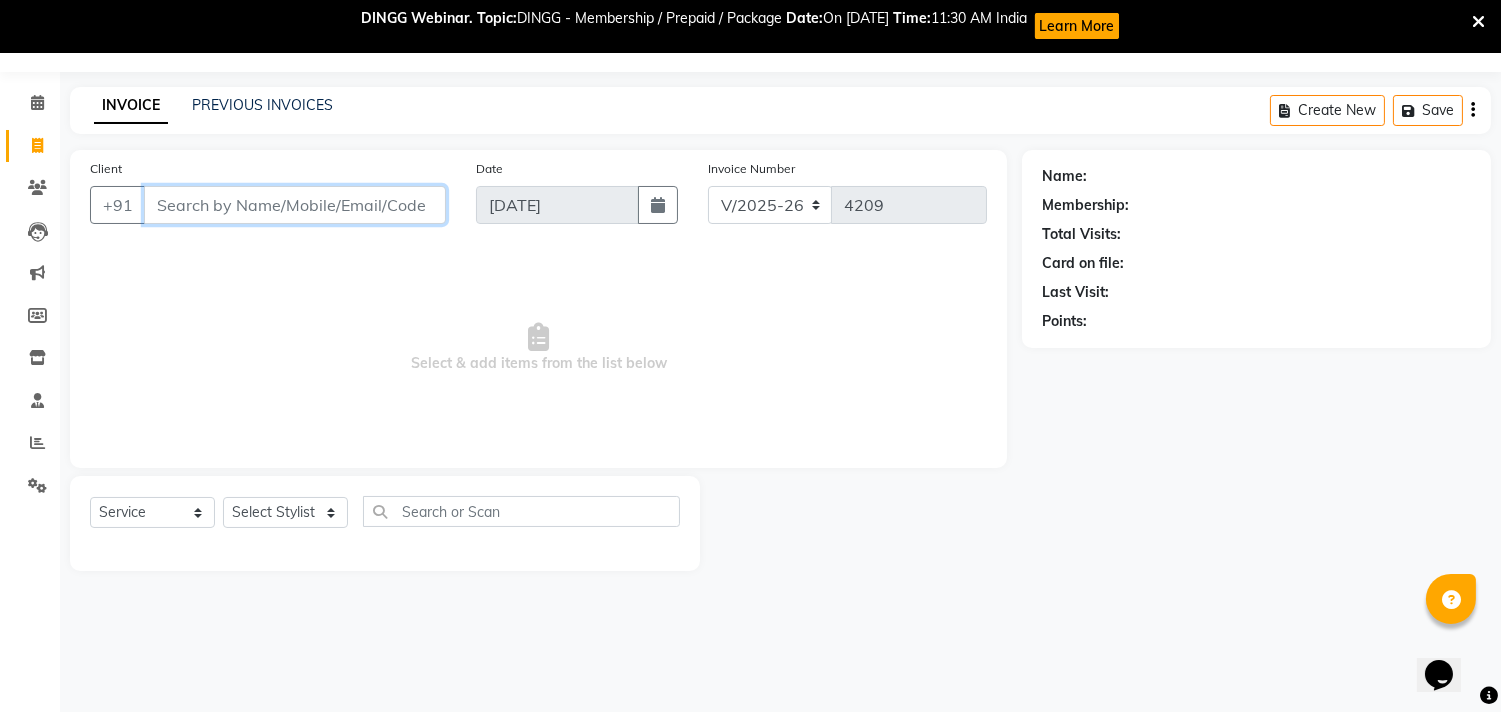 scroll, scrollTop: 0, scrollLeft: 0, axis: both 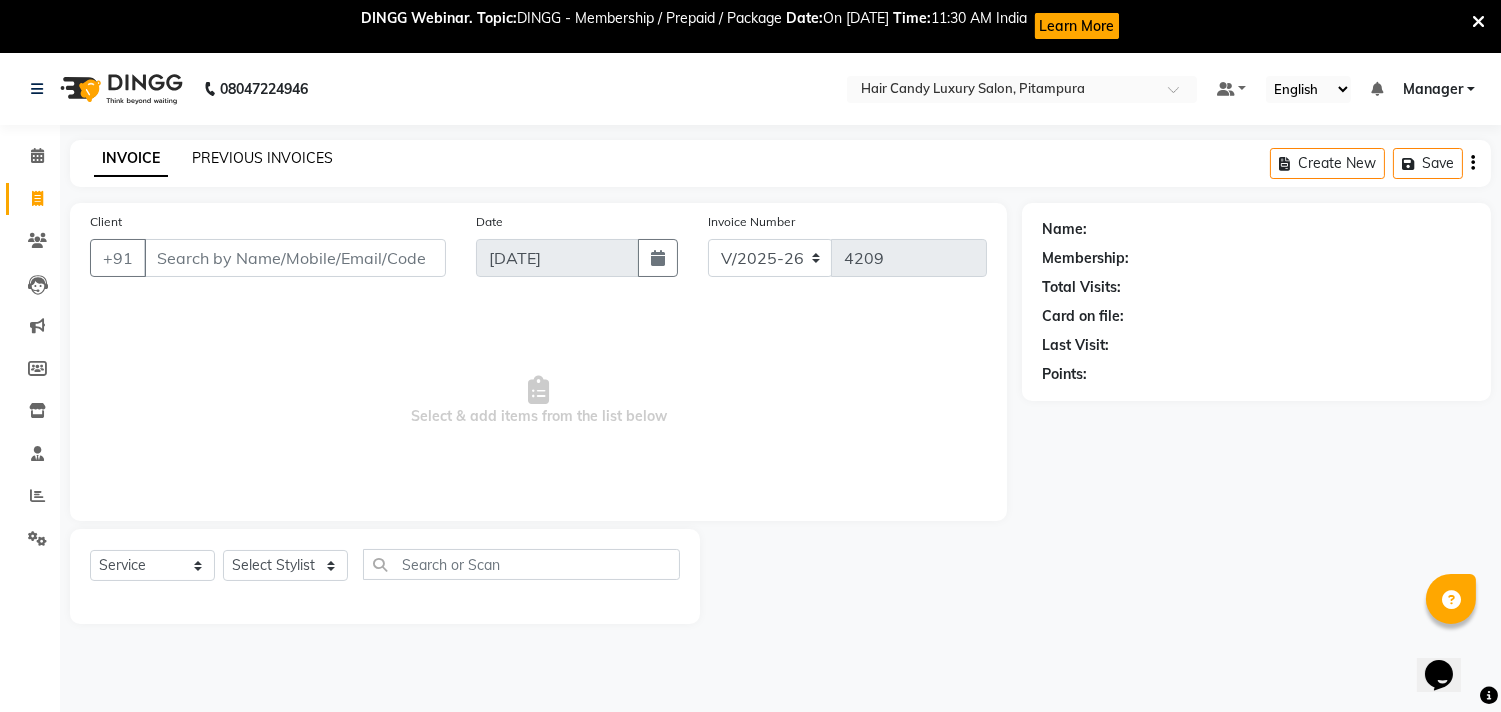click on "PREVIOUS INVOICES" 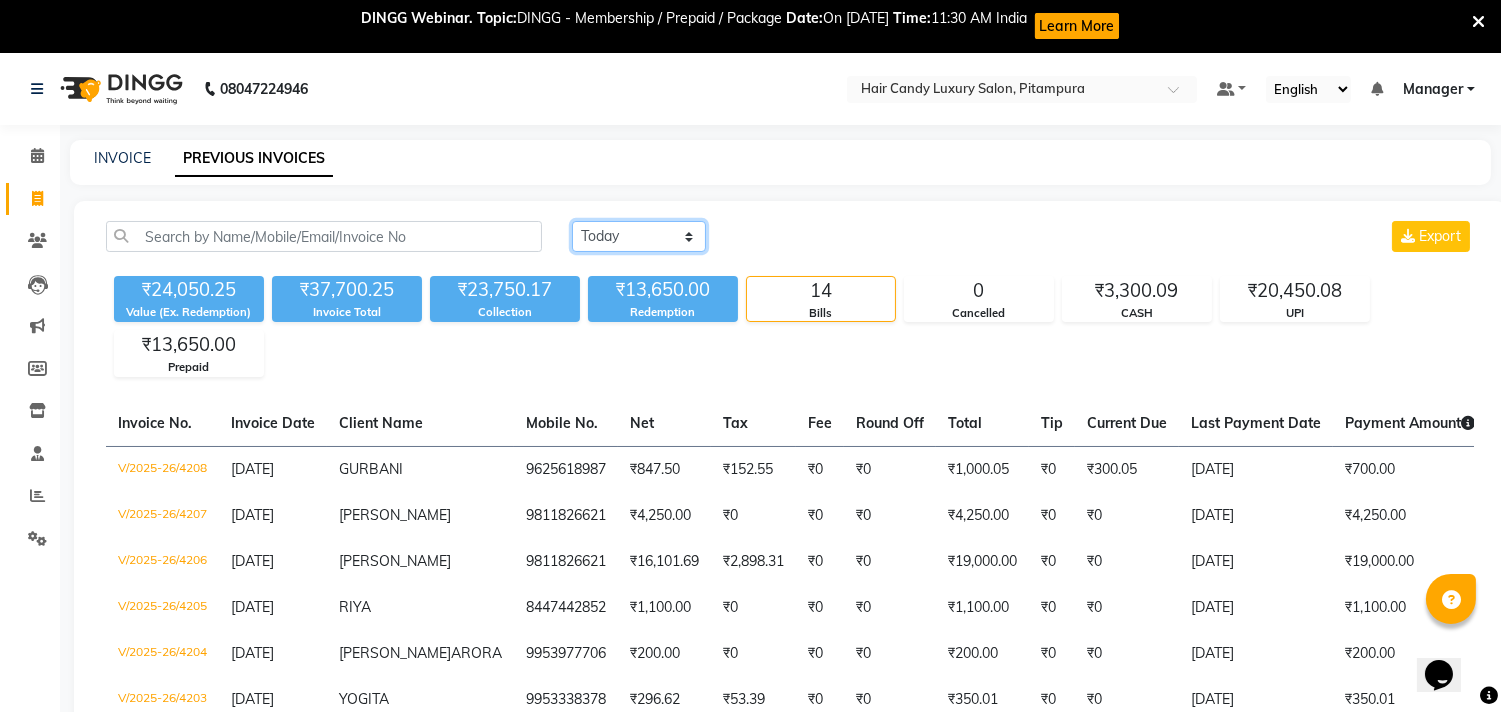 click on "Today Yesterday Custom Range" 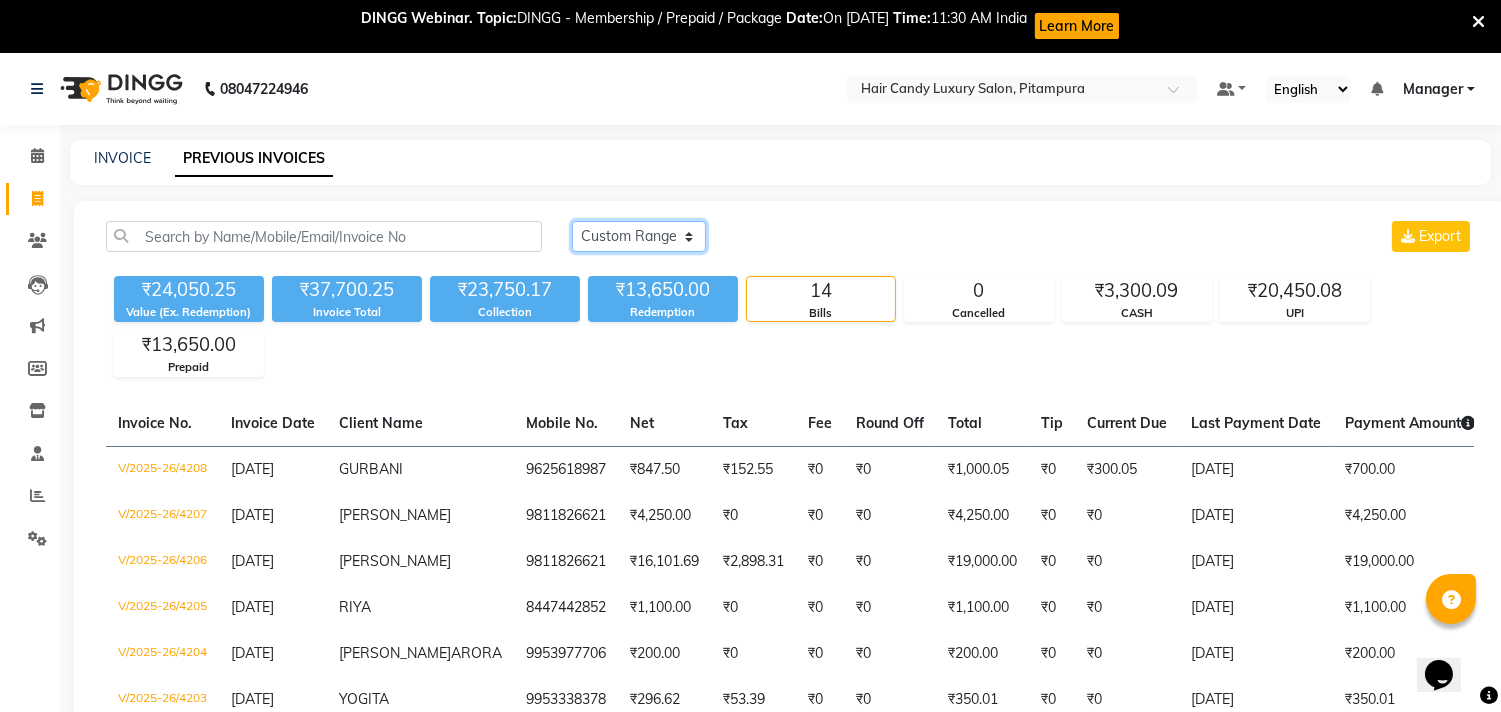 click on "Today Yesterday Custom Range" 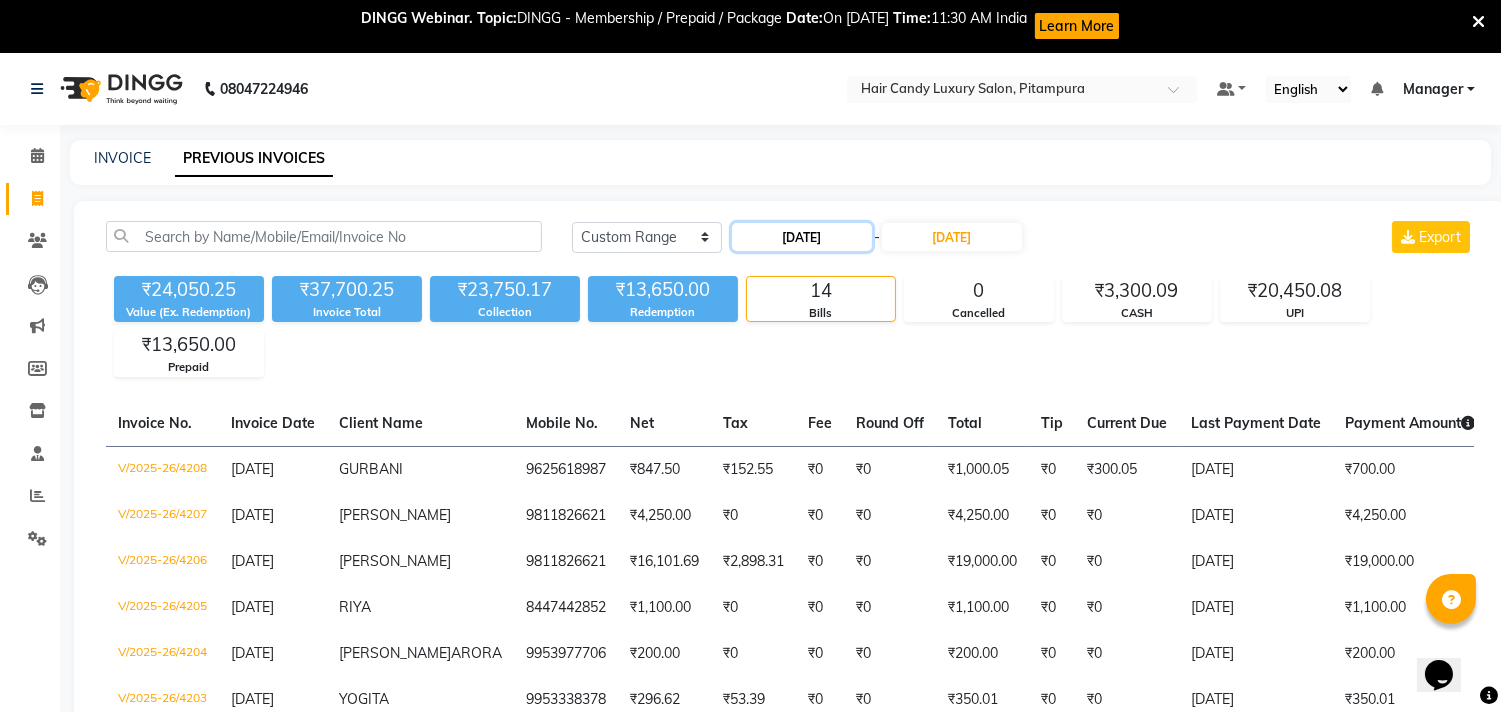 click on "[DATE]" 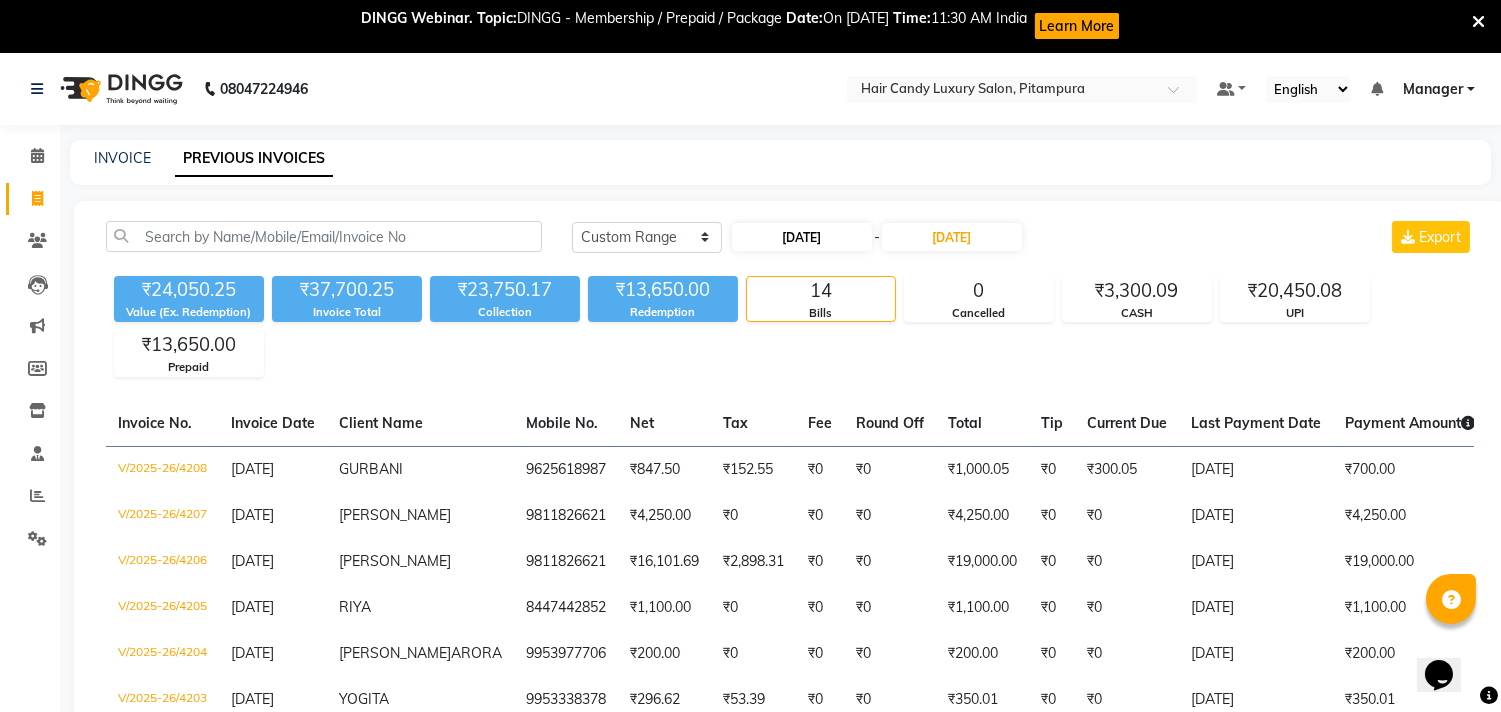 select on "7" 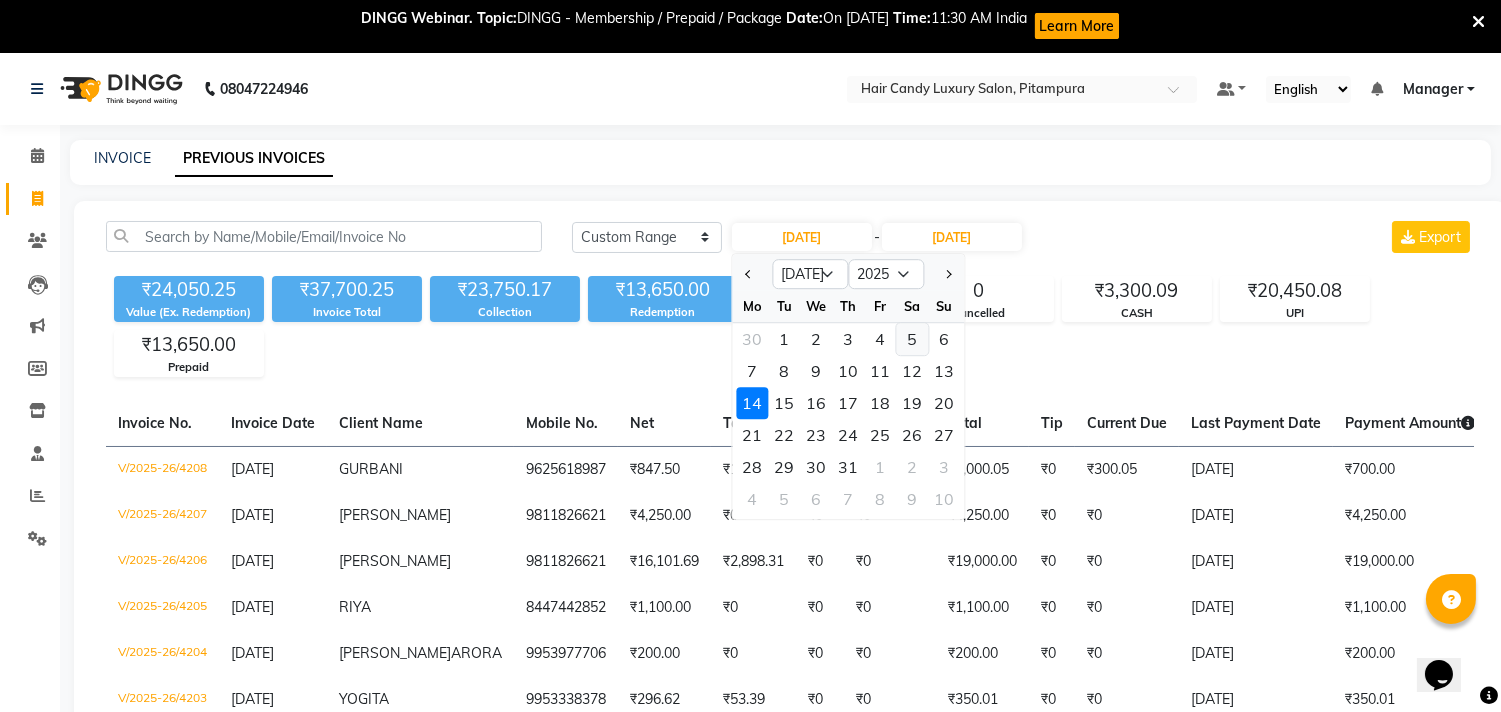 click on "5" 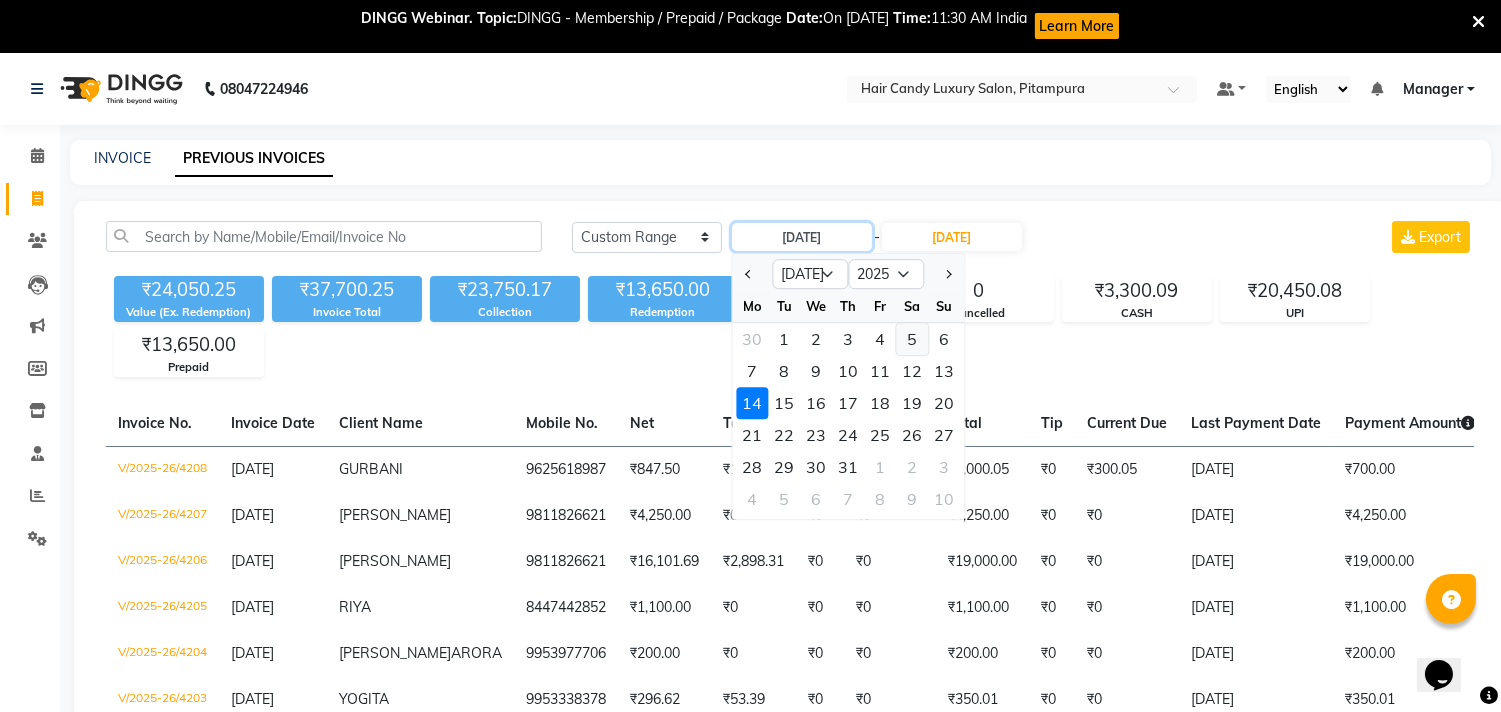 type on "05-07-2025" 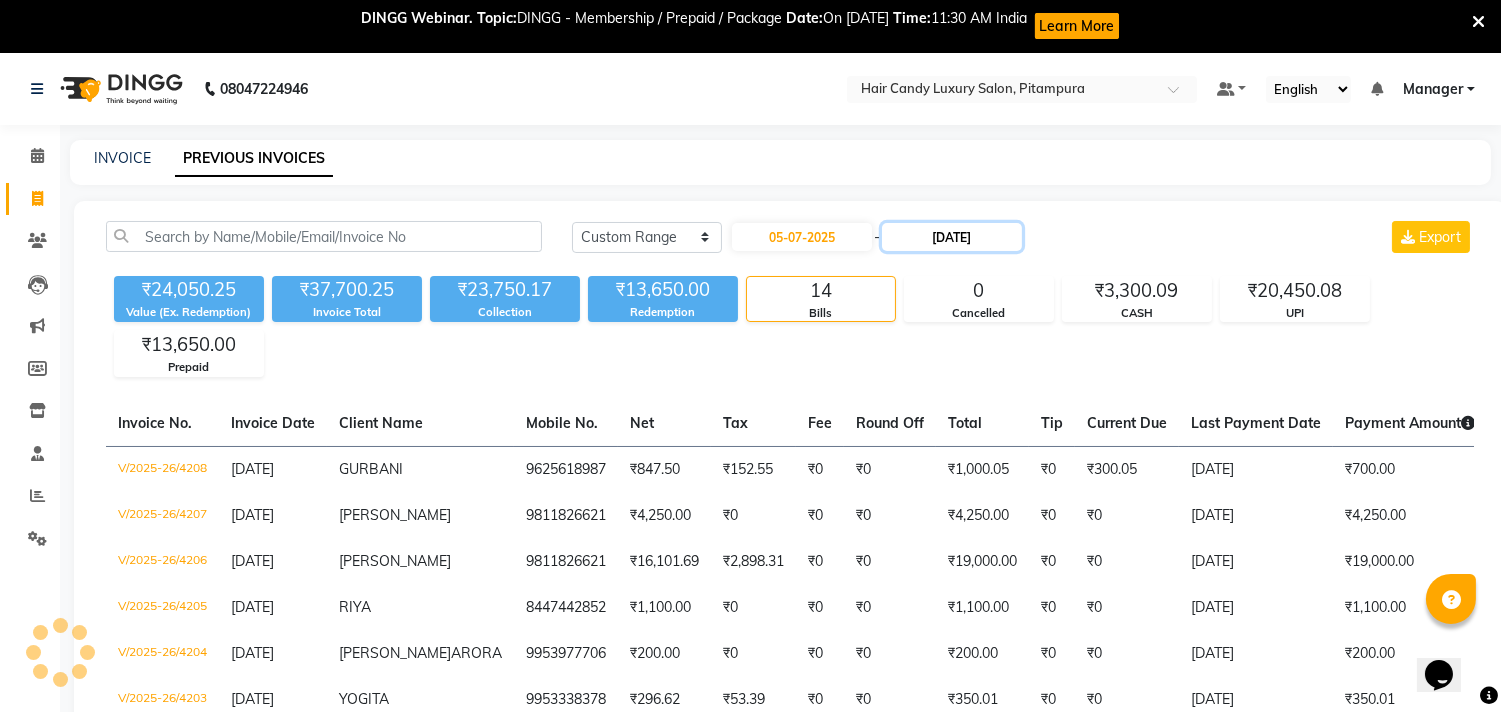 click on "[DATE]" 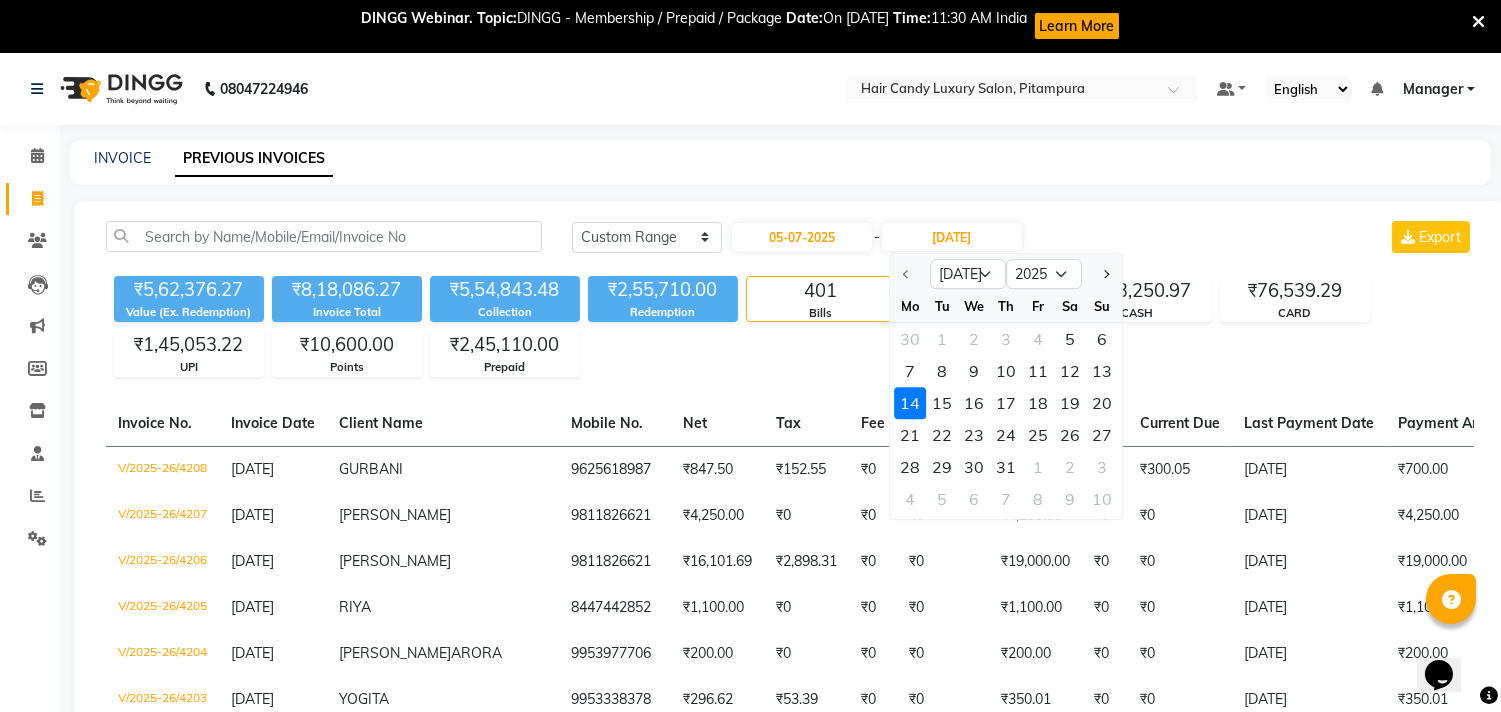click on "5" 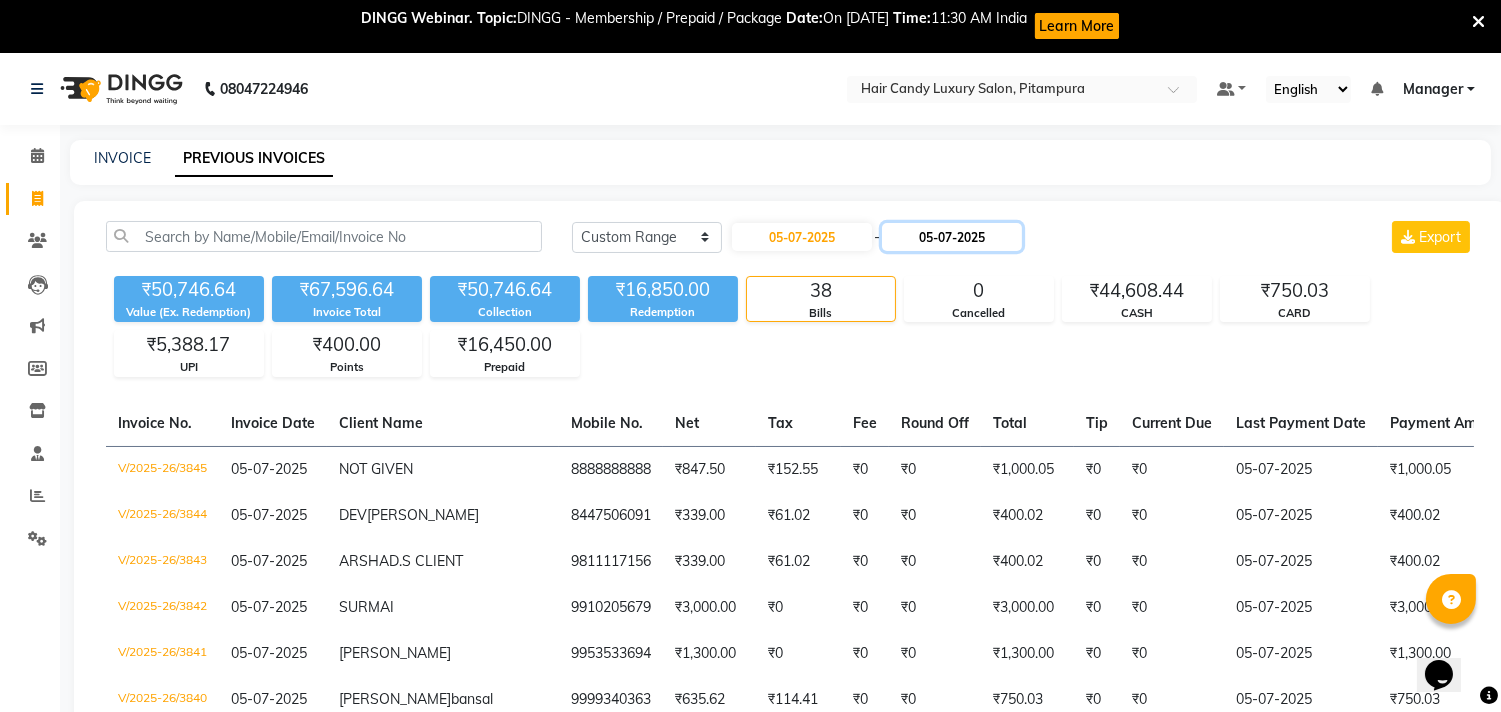 click on "05-07-2025" 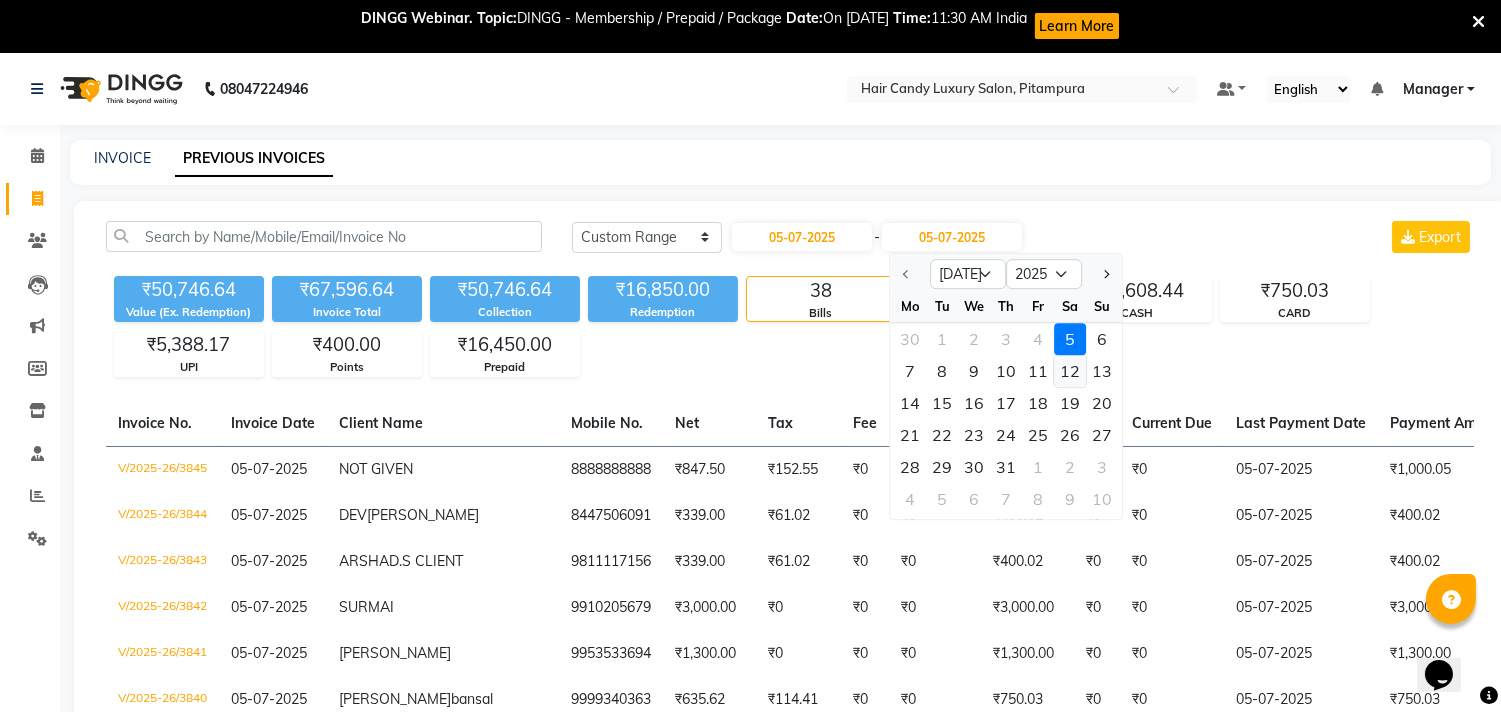 click on "12" 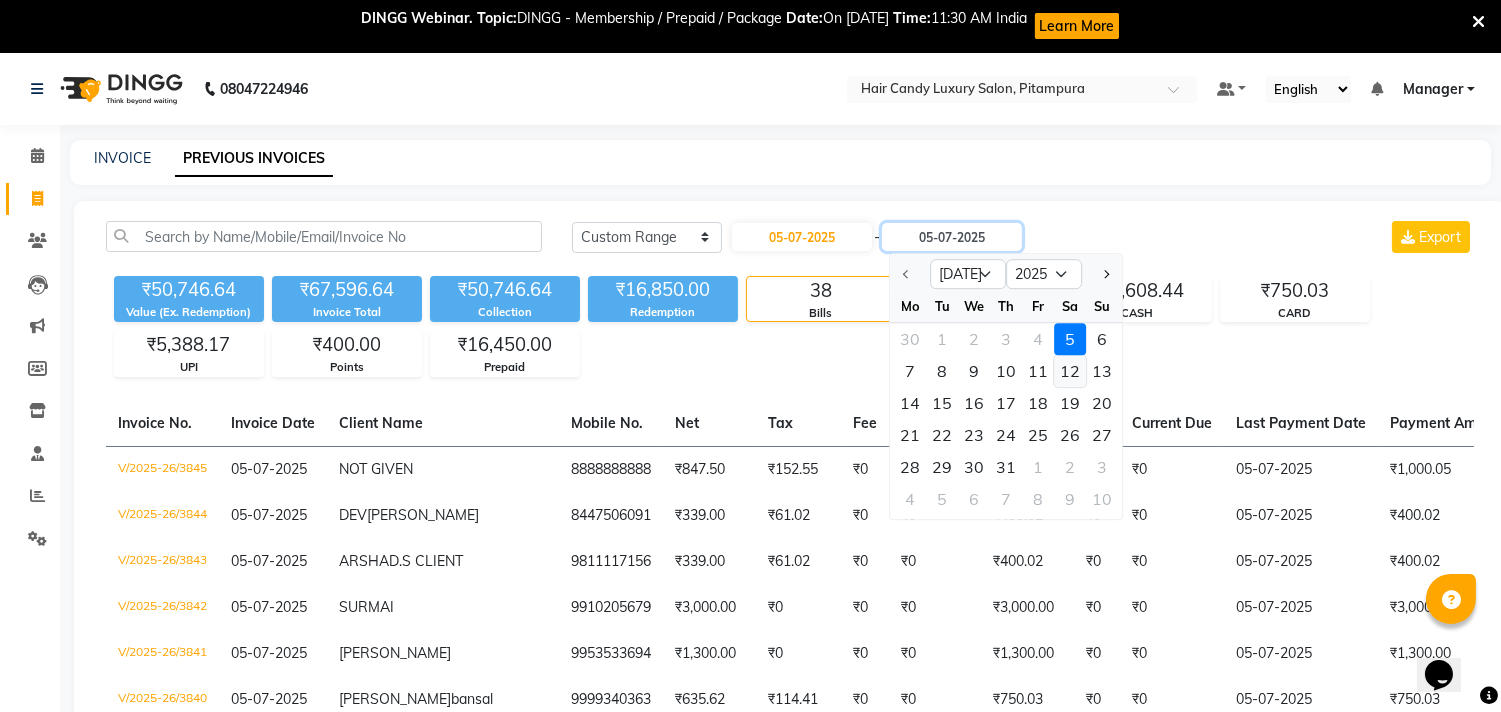 type on "12-07-2025" 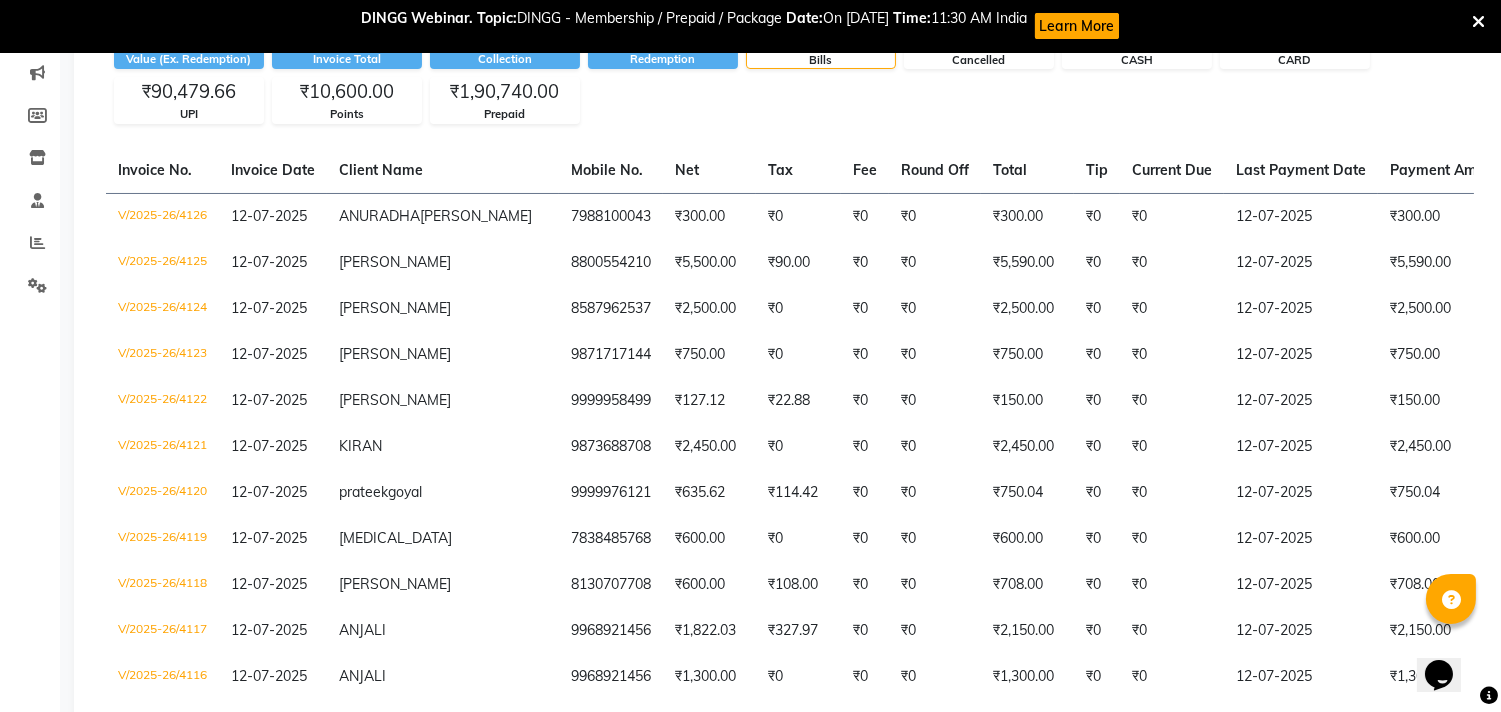 scroll, scrollTop: 448, scrollLeft: 0, axis: vertical 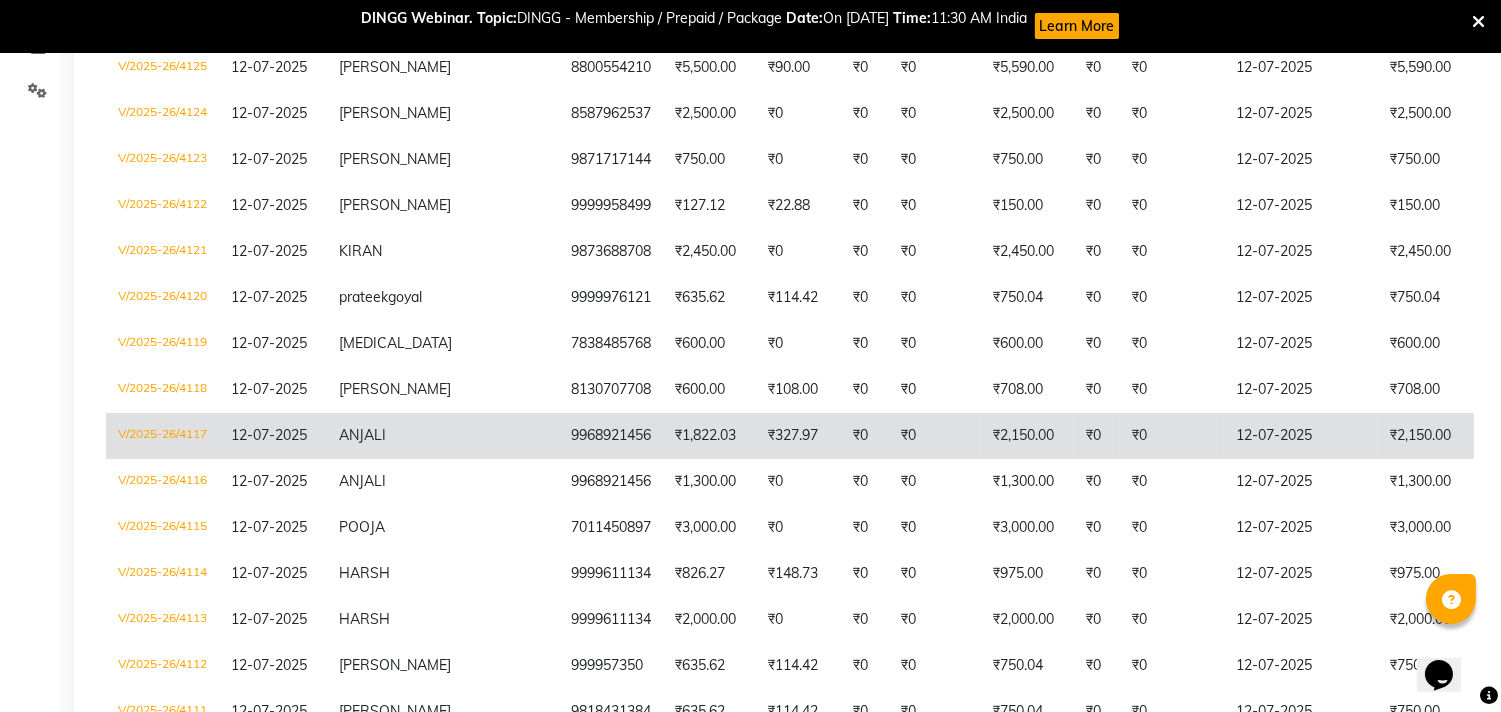click on "₹2,150.00" 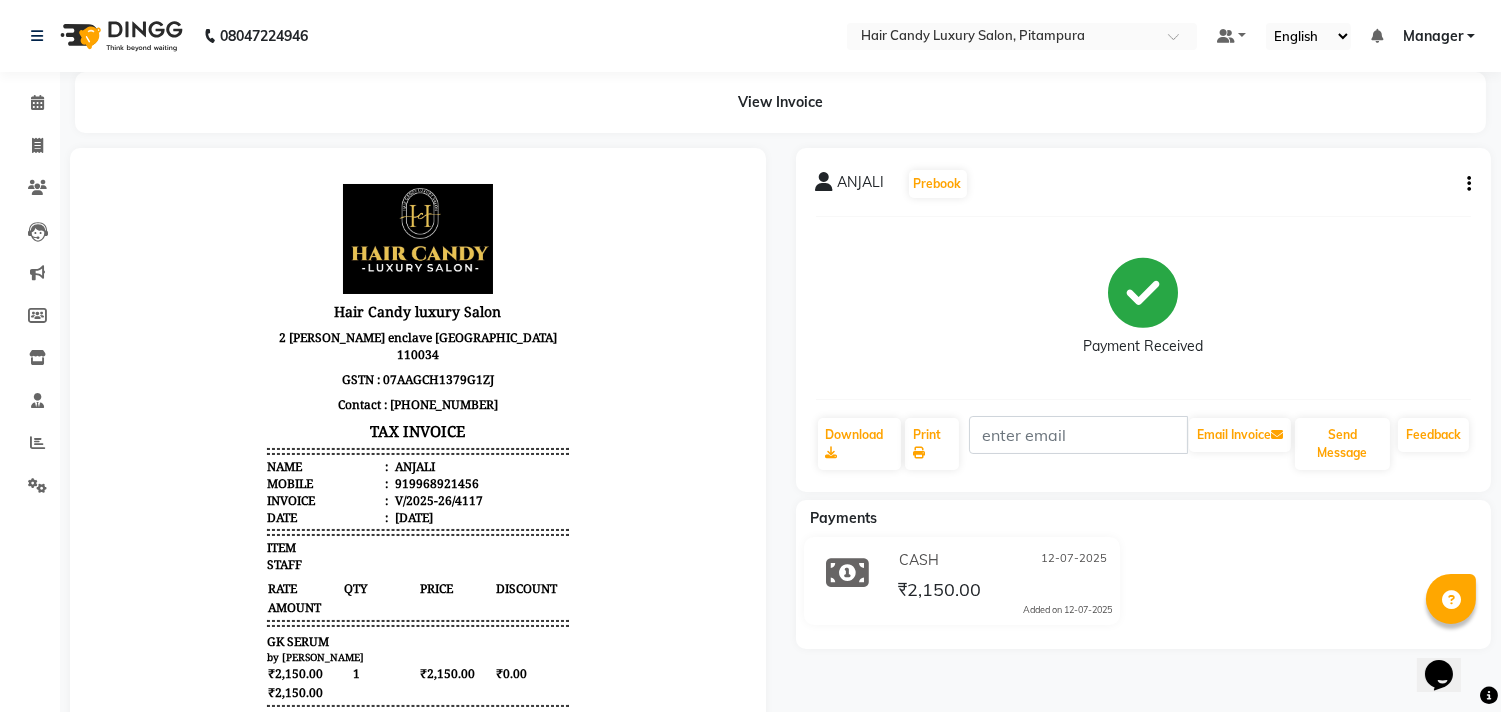 scroll, scrollTop: 0, scrollLeft: 0, axis: both 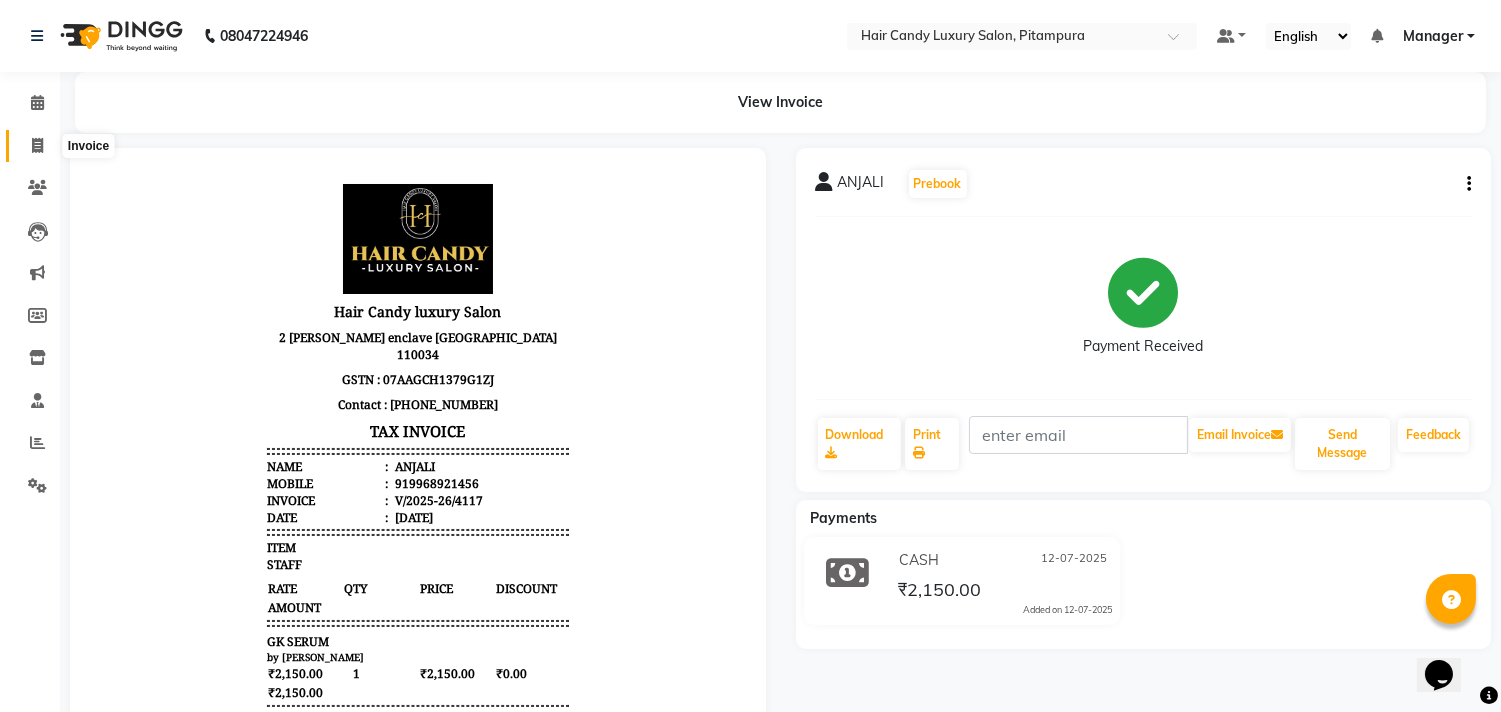 click 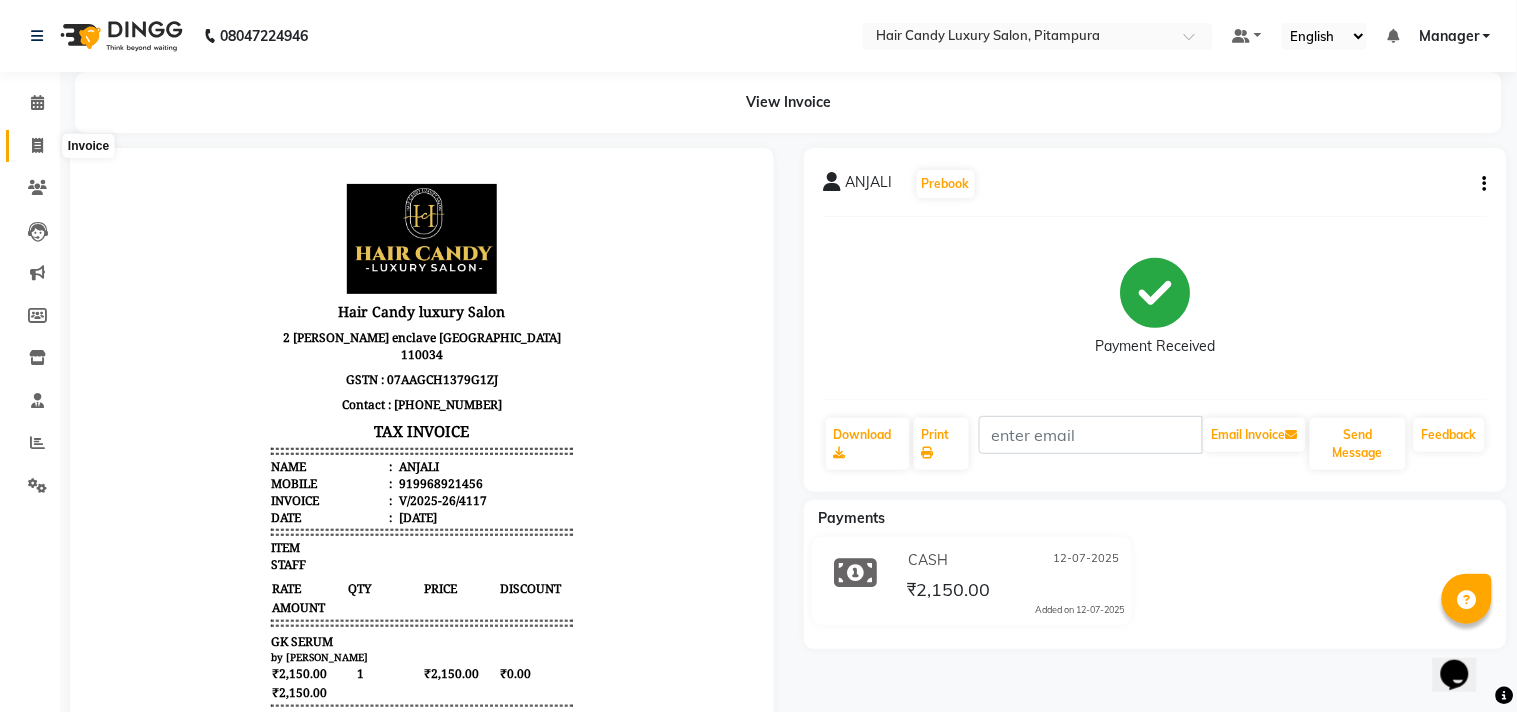 select on "service" 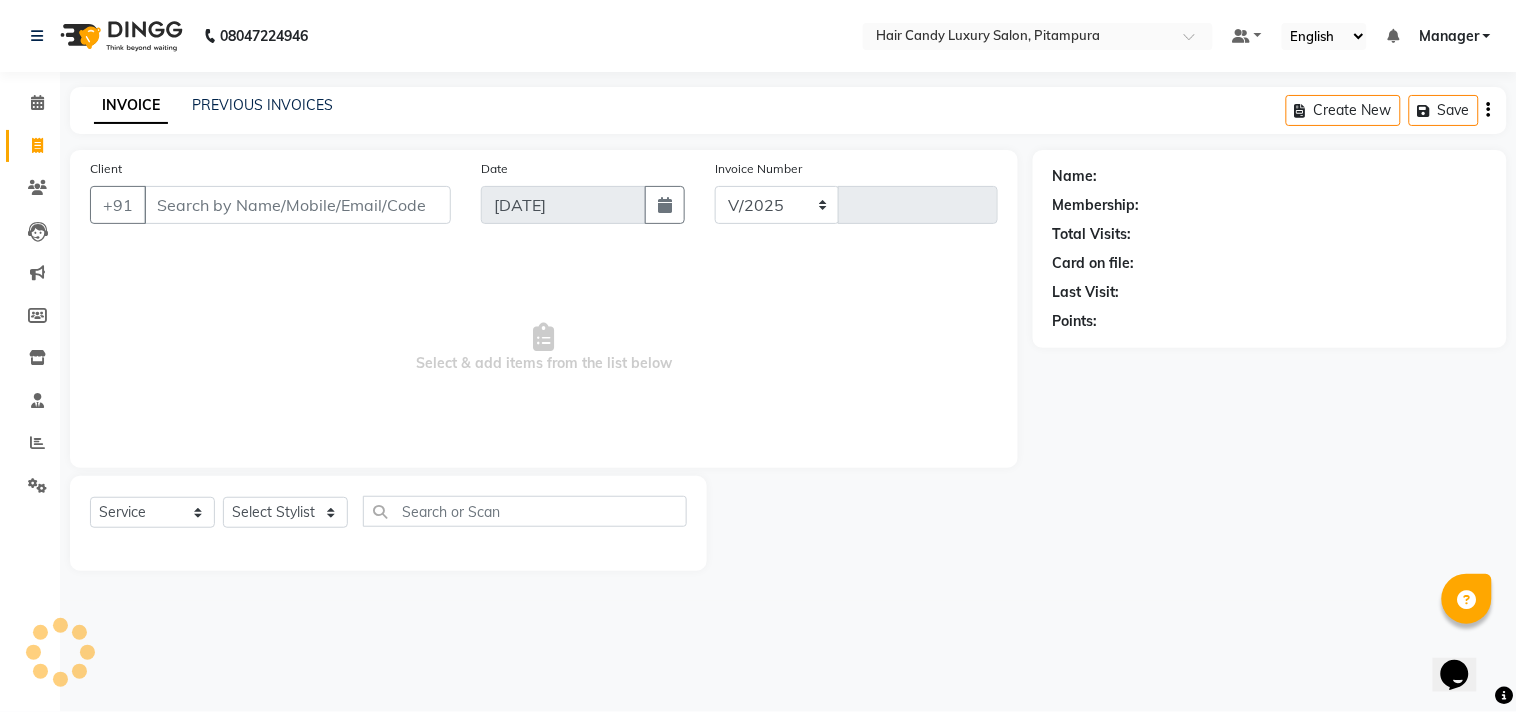 select on "4720" 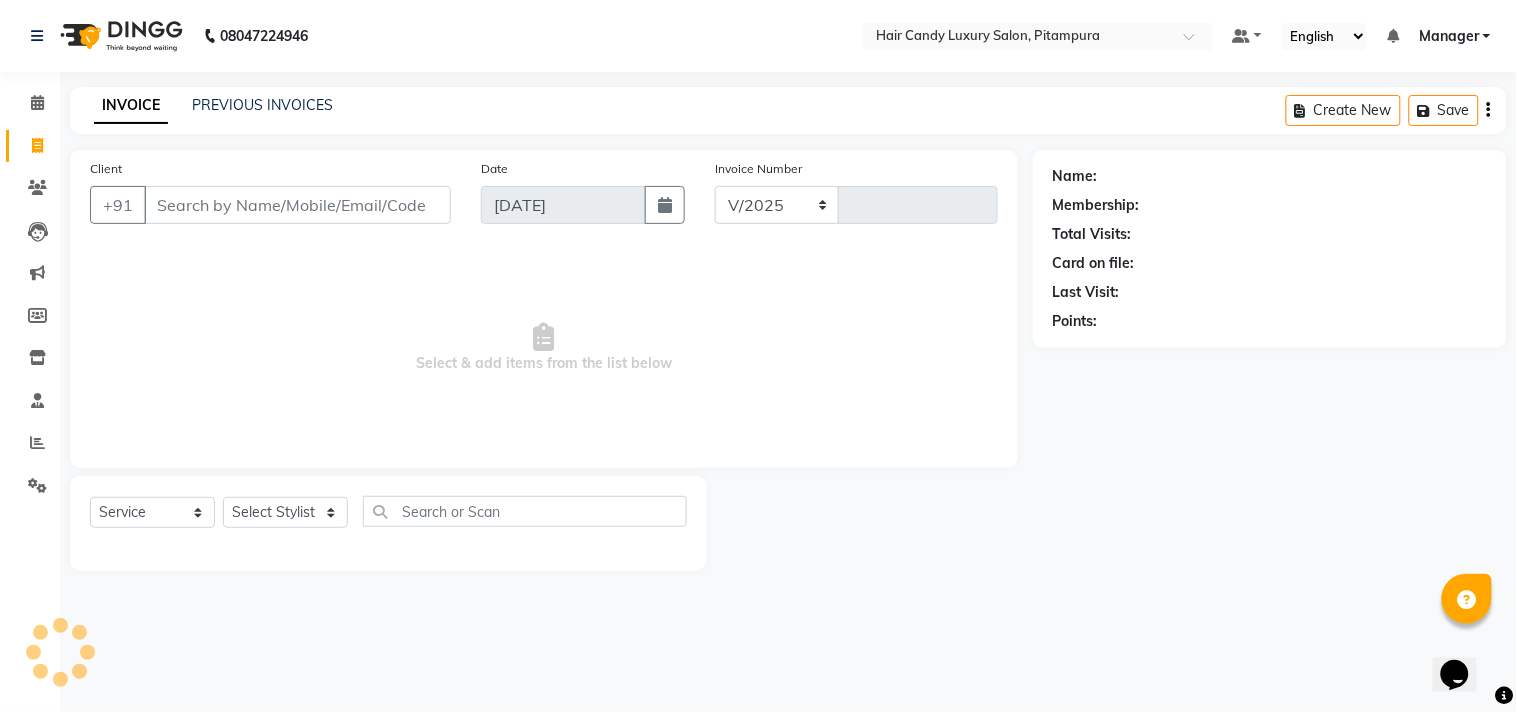 type on "4209" 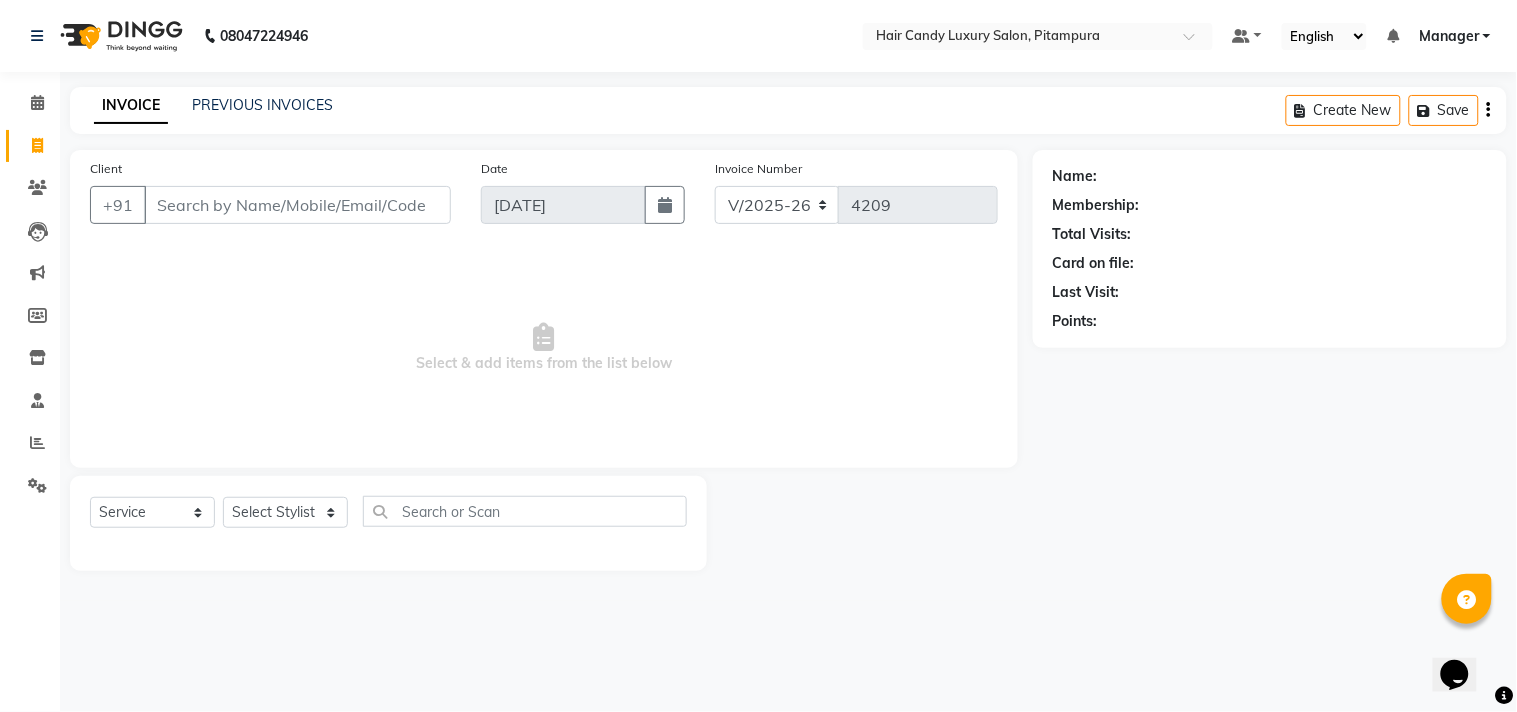 click on "Client" at bounding box center (297, 205) 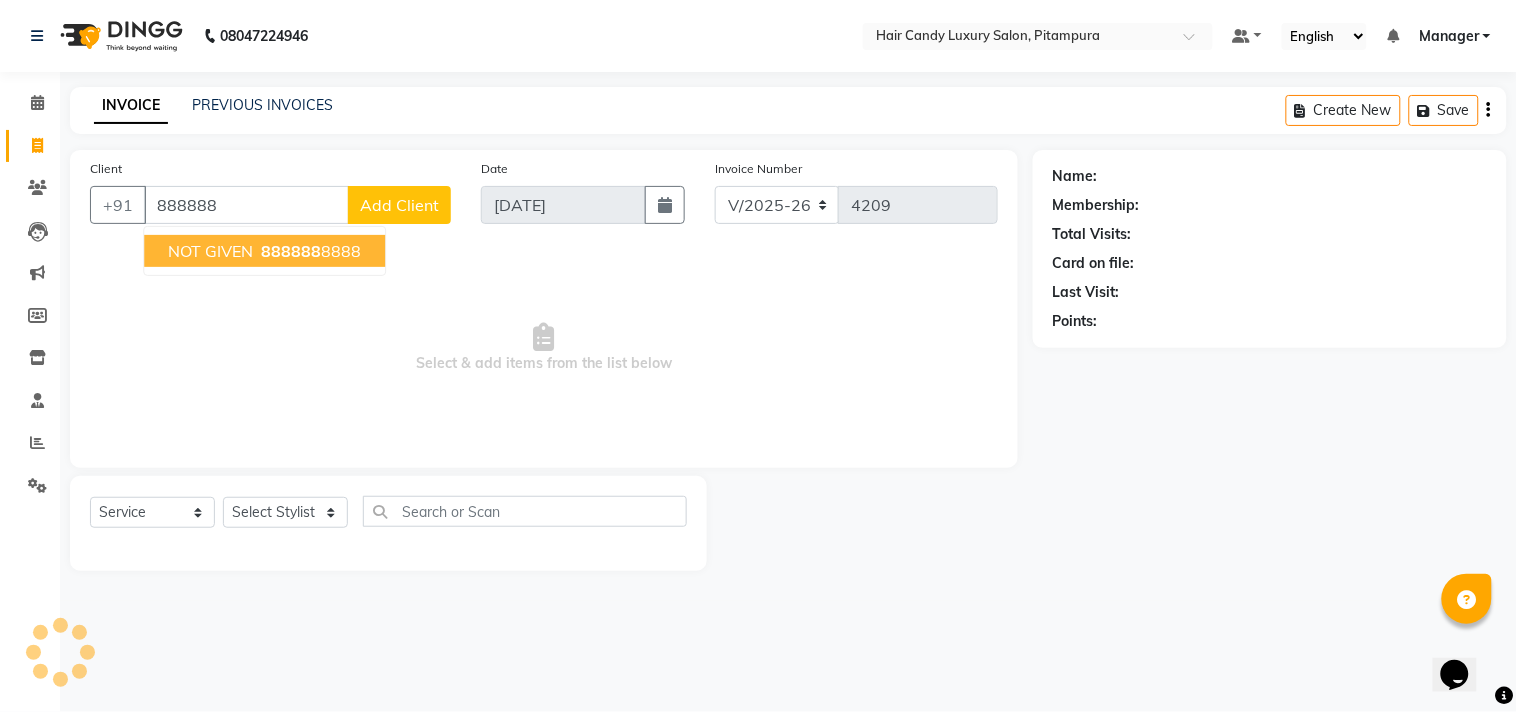 click on "888888" at bounding box center (291, 251) 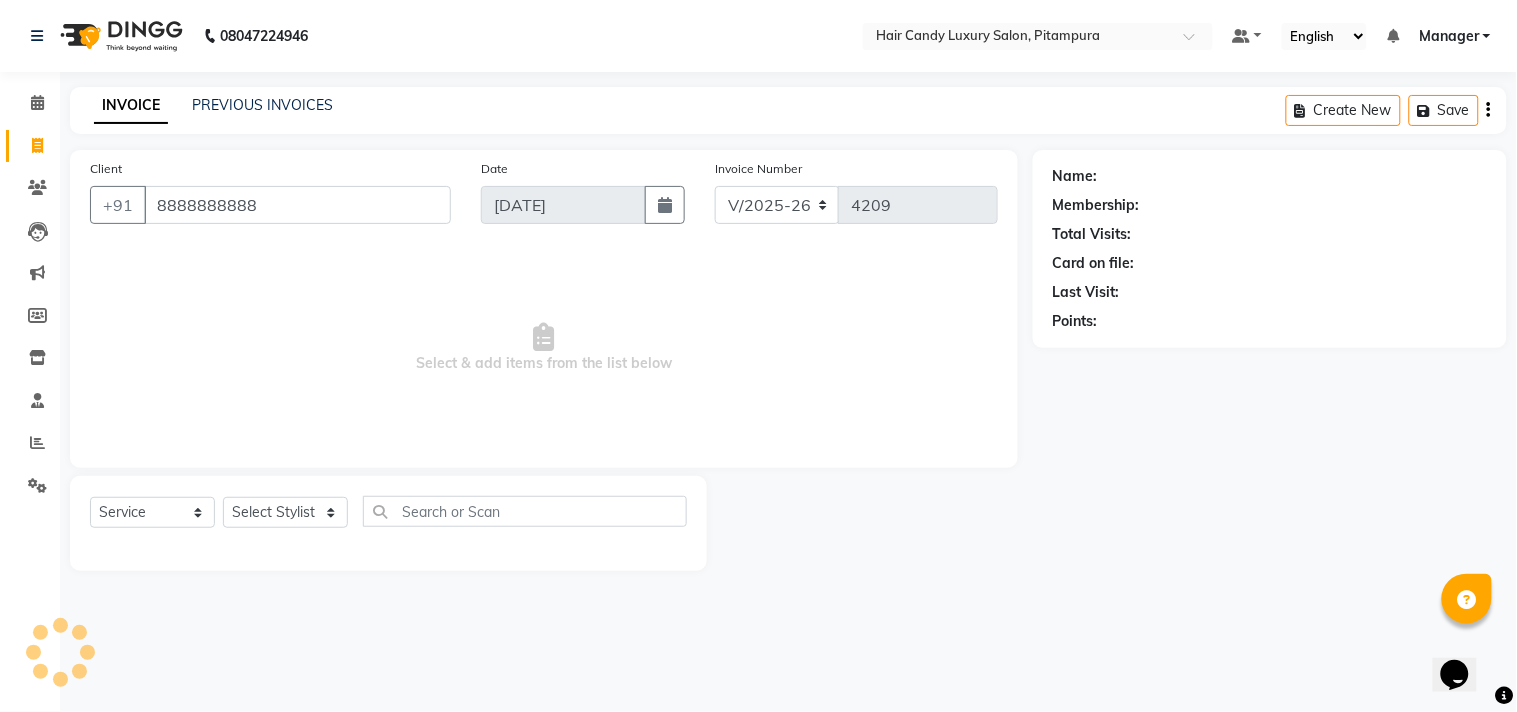 type on "8888888888" 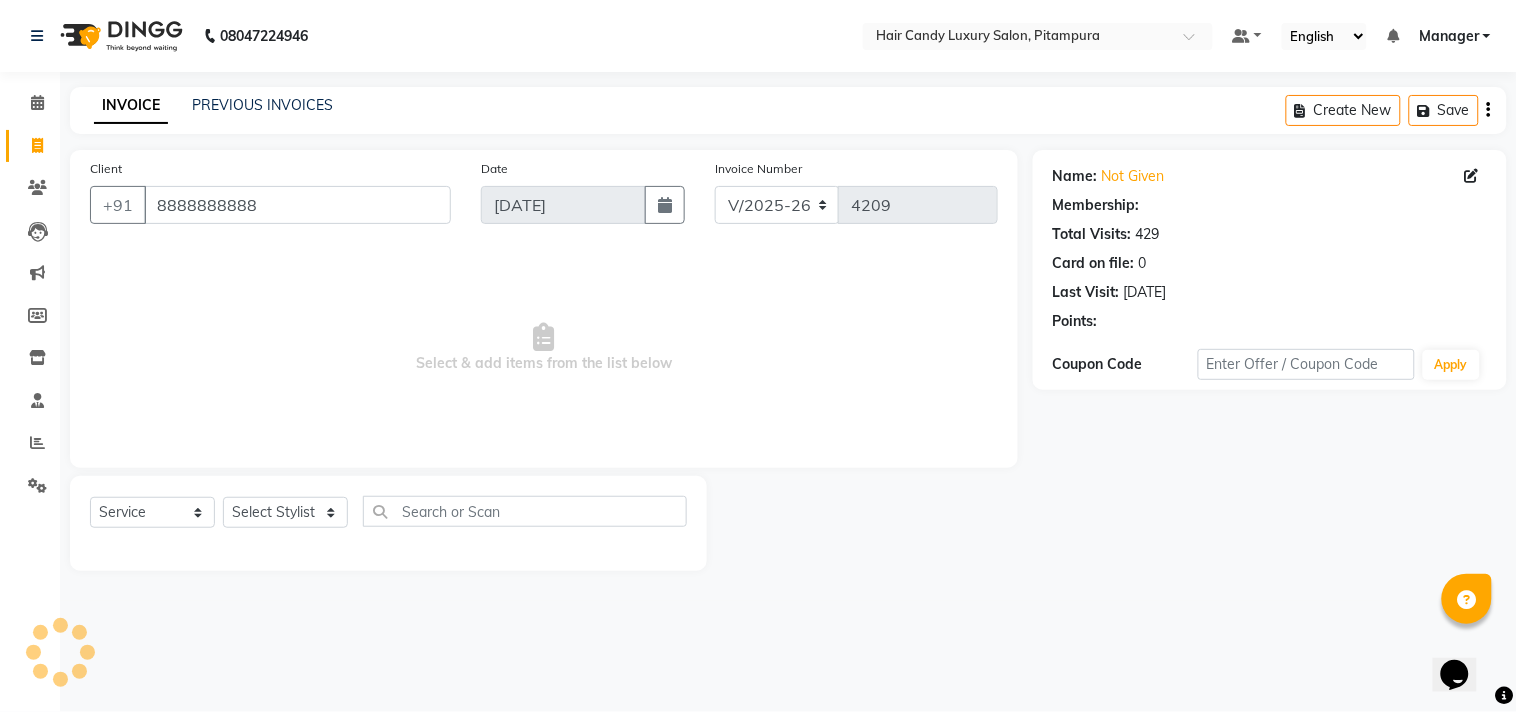 select on "1: Object" 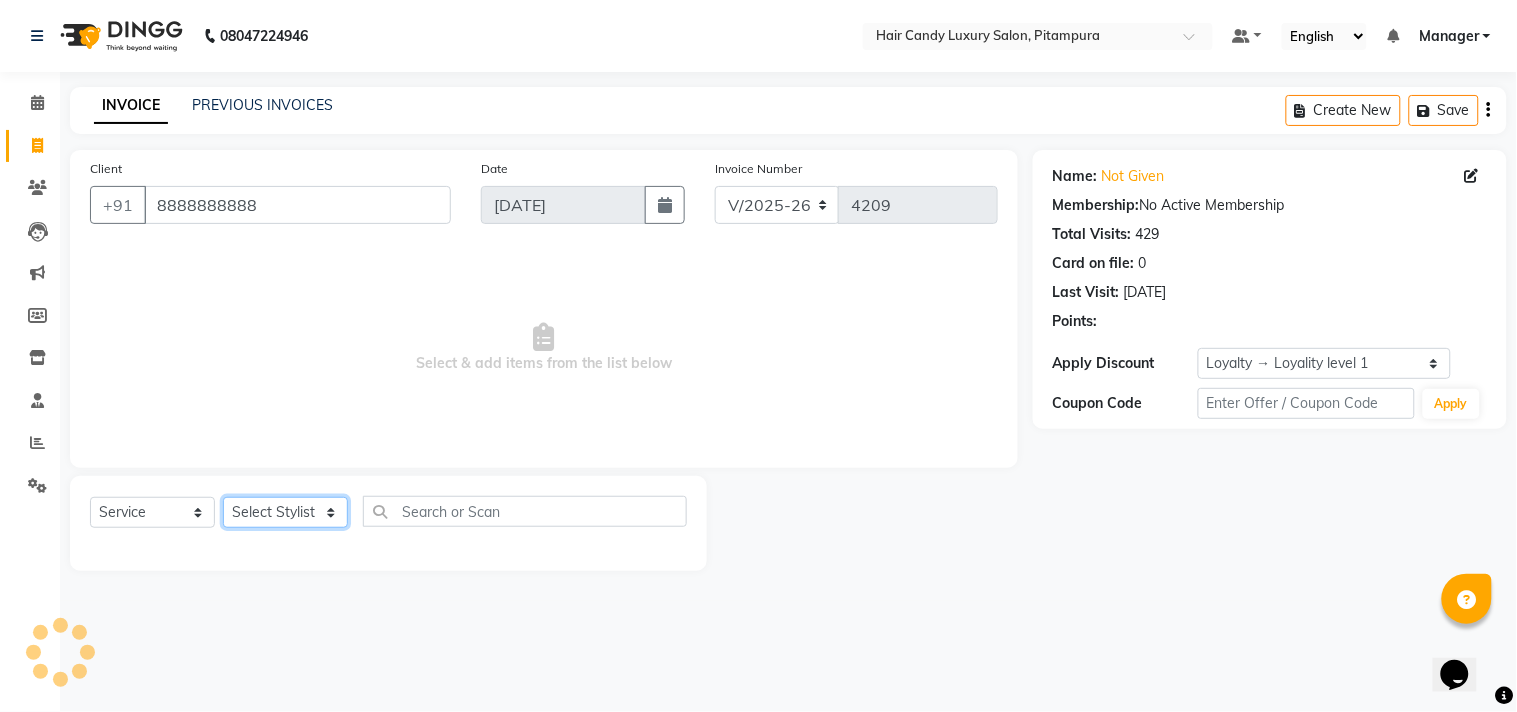 click on "Select Stylist [PERSON_NAME] [PERSON_NAME]  [PERSON_NAME] [PERSON_NAME] [PERSON_NAME] [PERSON_NAME]  [PERSON_NAME] KAVITA kunal Manager [PERSON_NAME]  [PERSON_NAME] preeti [PERSON_NAME] [PERSON_NAME] [PERSON_NAME] [PERSON_NAME] [PERSON_NAME] [PERSON_NAME]  [PERSON_NAME] ZAID" 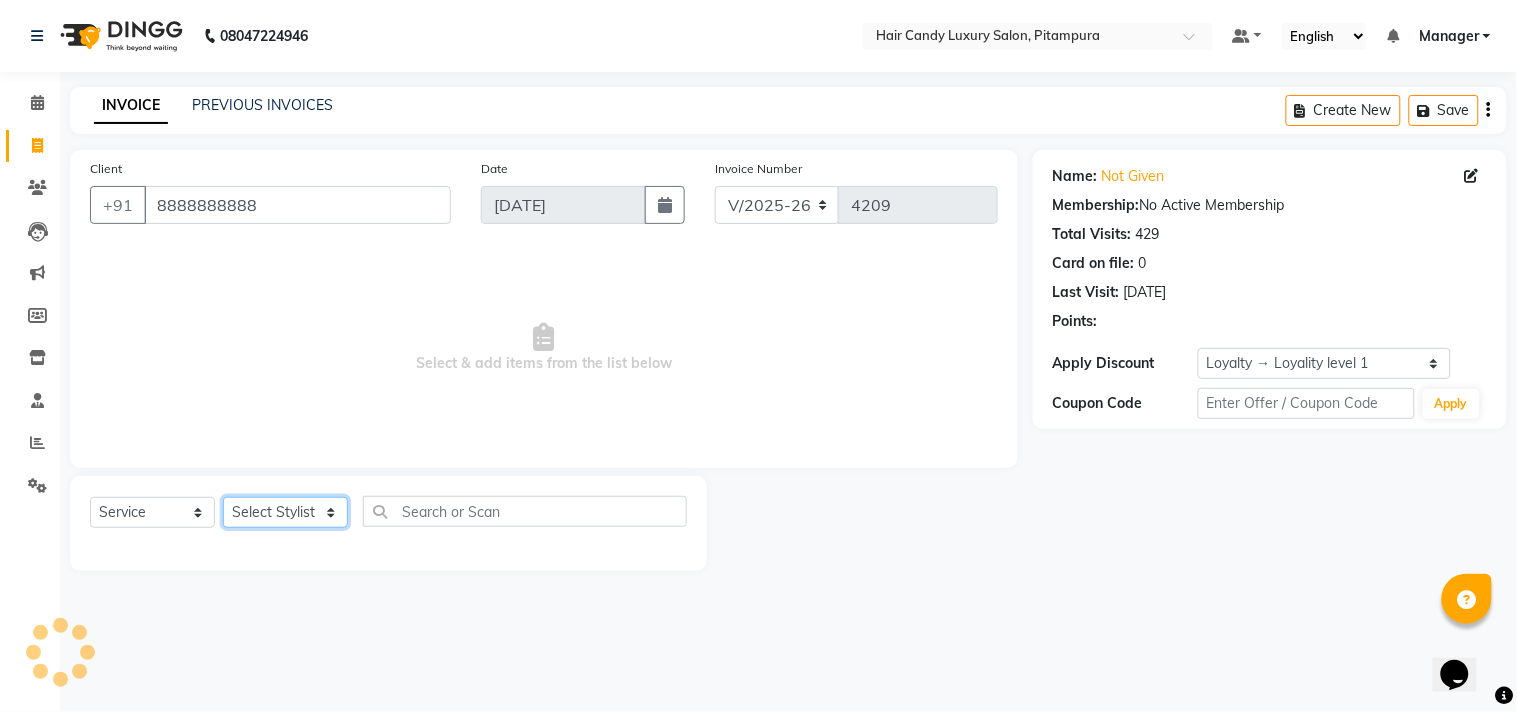 select on "28014" 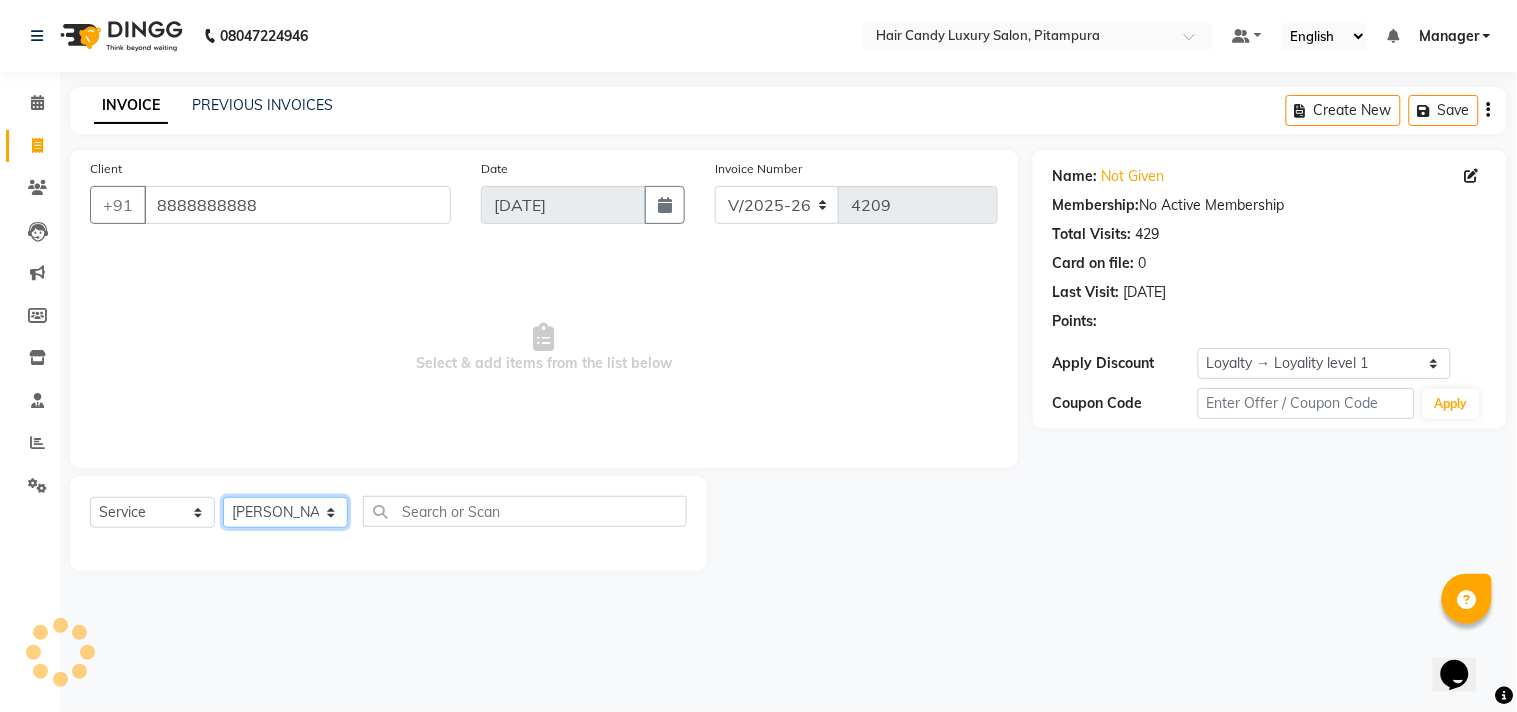 click on "Select Stylist [PERSON_NAME] [PERSON_NAME]  [PERSON_NAME] [PERSON_NAME] [PERSON_NAME] [PERSON_NAME]  [PERSON_NAME] KAVITA kunal Manager [PERSON_NAME]  [PERSON_NAME] preeti [PERSON_NAME] [PERSON_NAME] [PERSON_NAME] [PERSON_NAME] [PERSON_NAME] [PERSON_NAME]  [PERSON_NAME] ZAID" 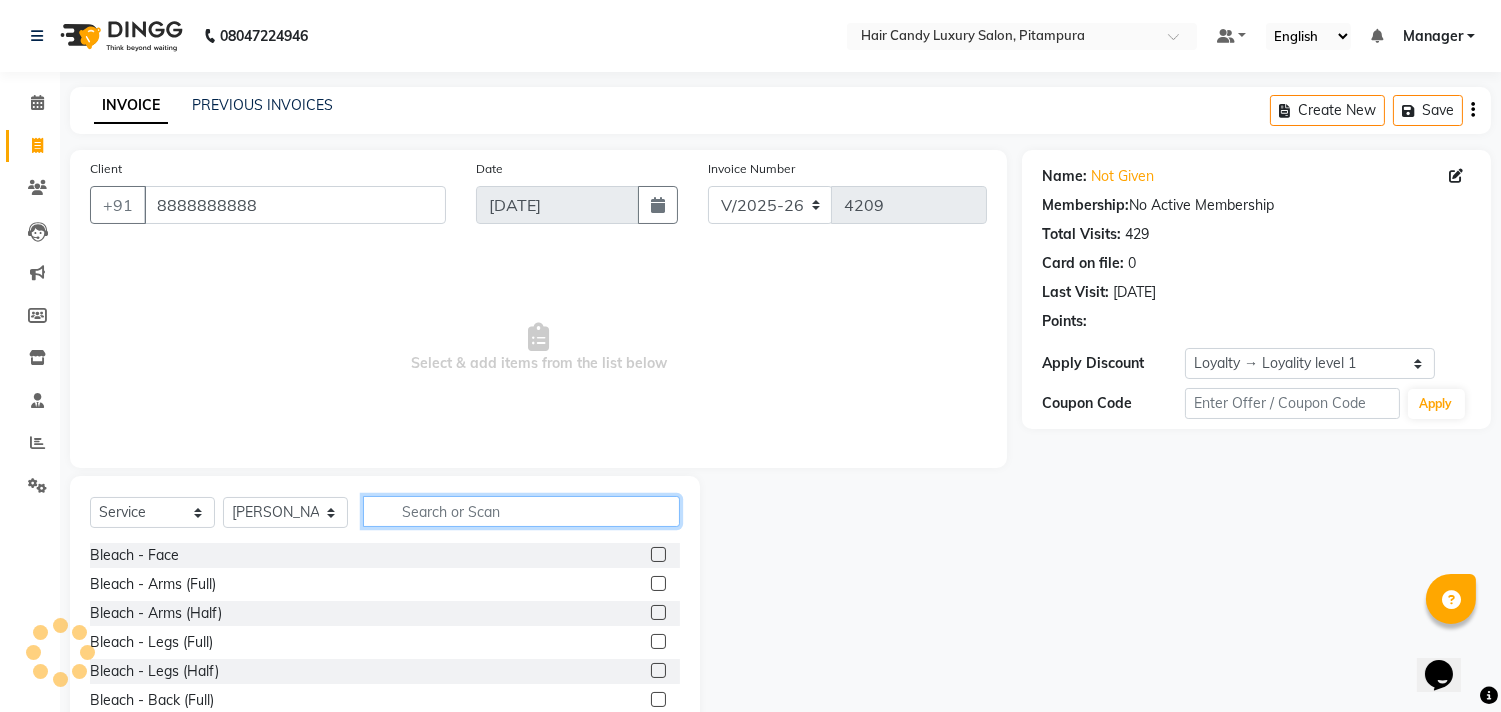 click 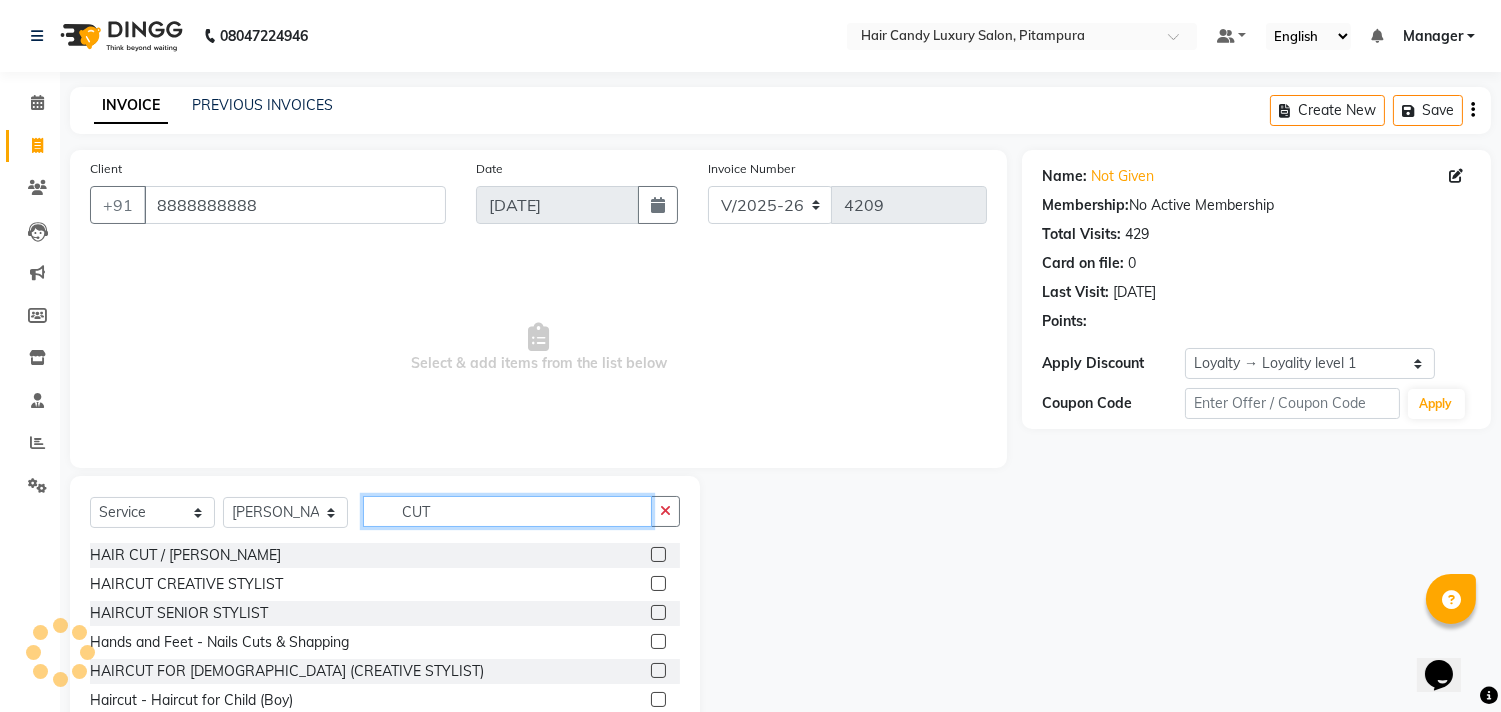 type on "CUT" 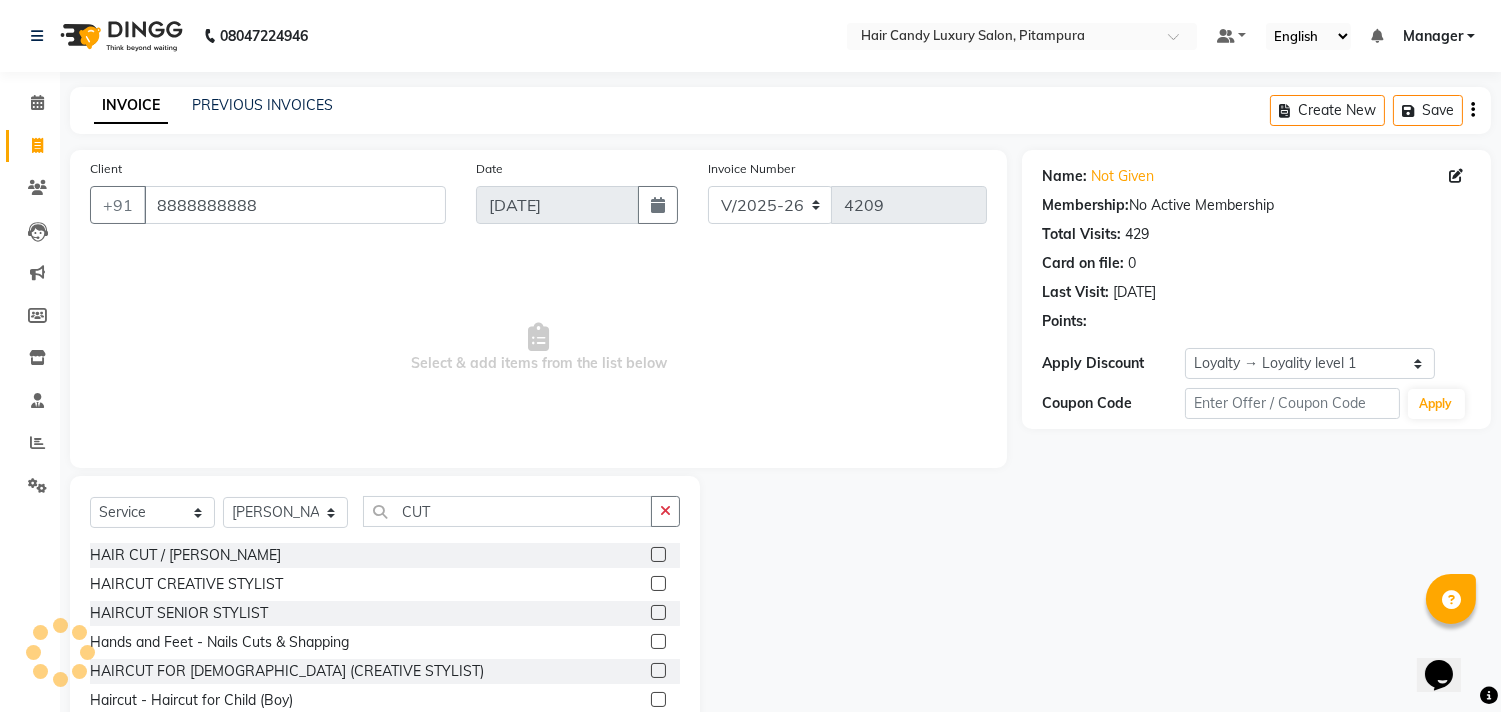 click 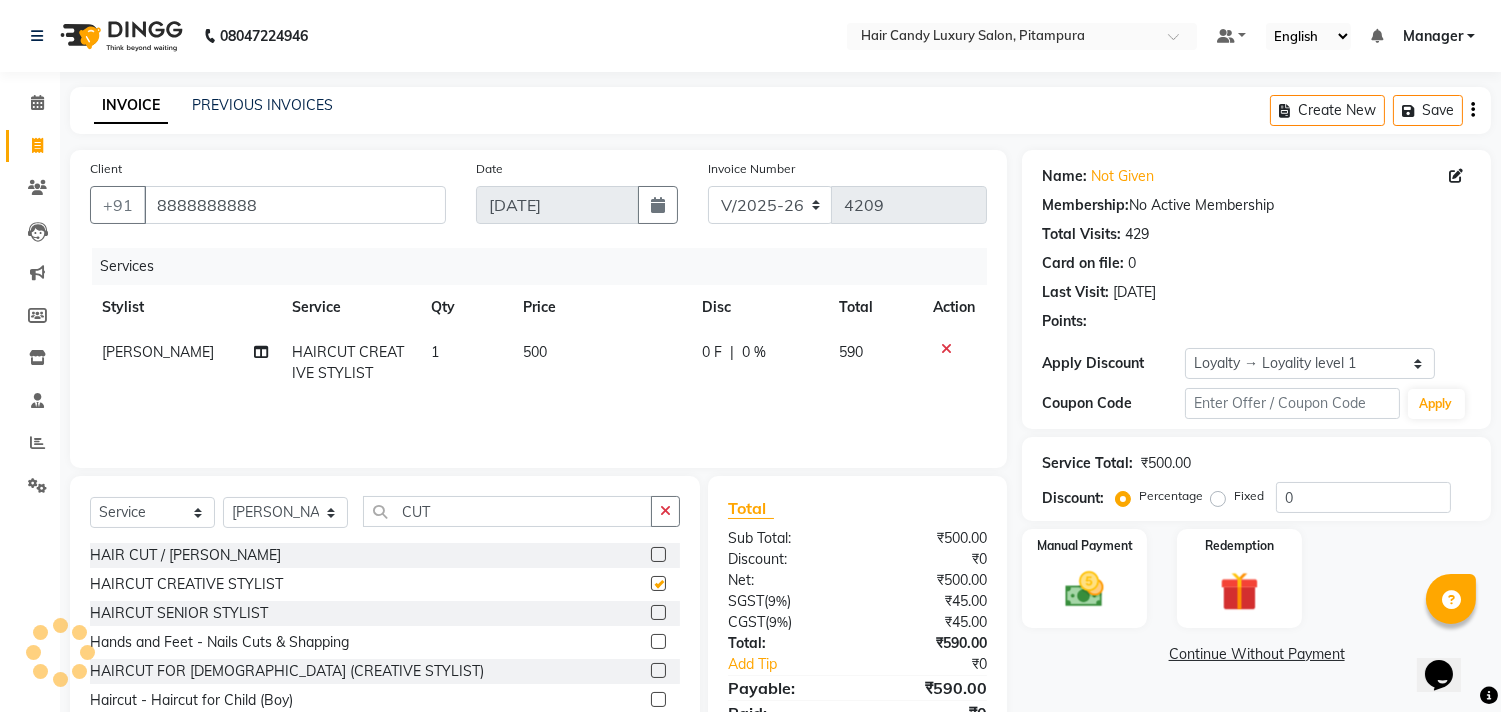 checkbox on "false" 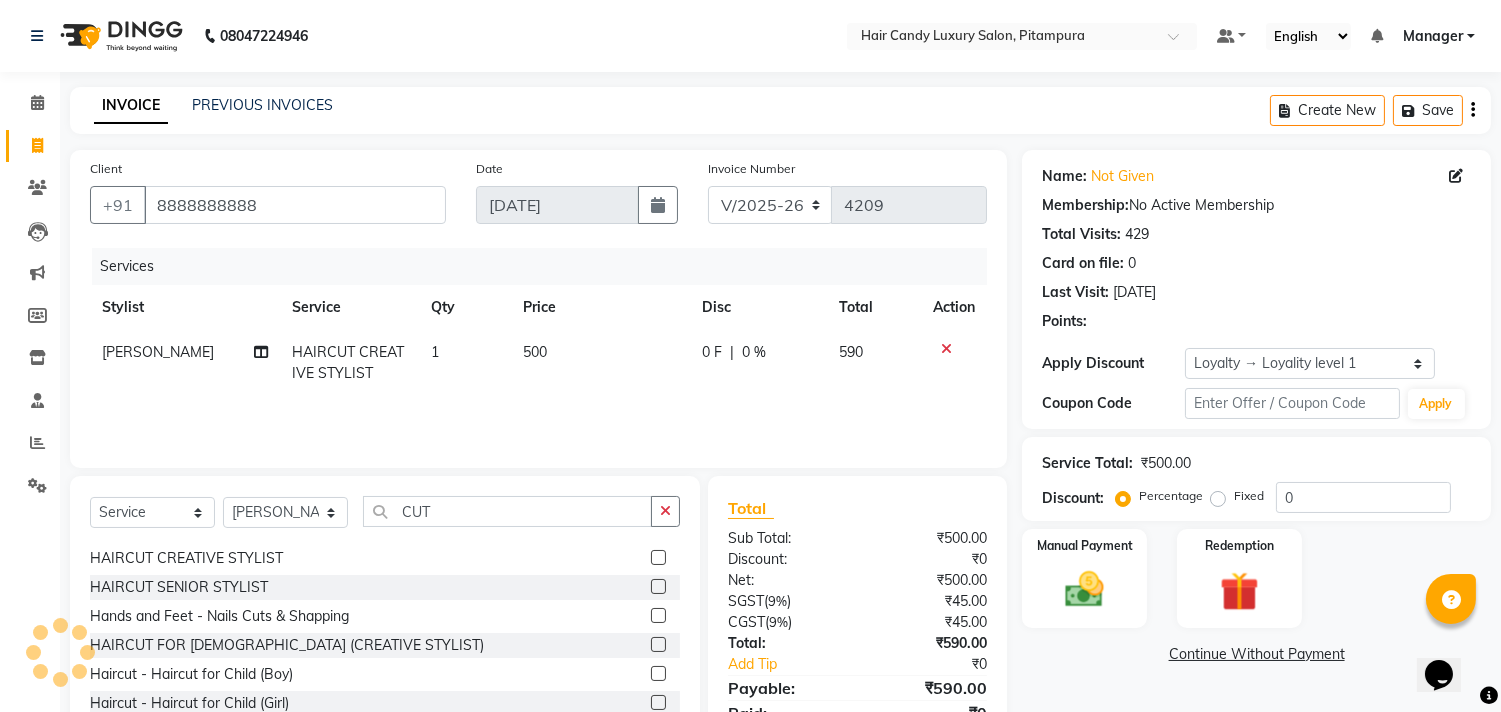 scroll, scrollTop: 32, scrollLeft: 0, axis: vertical 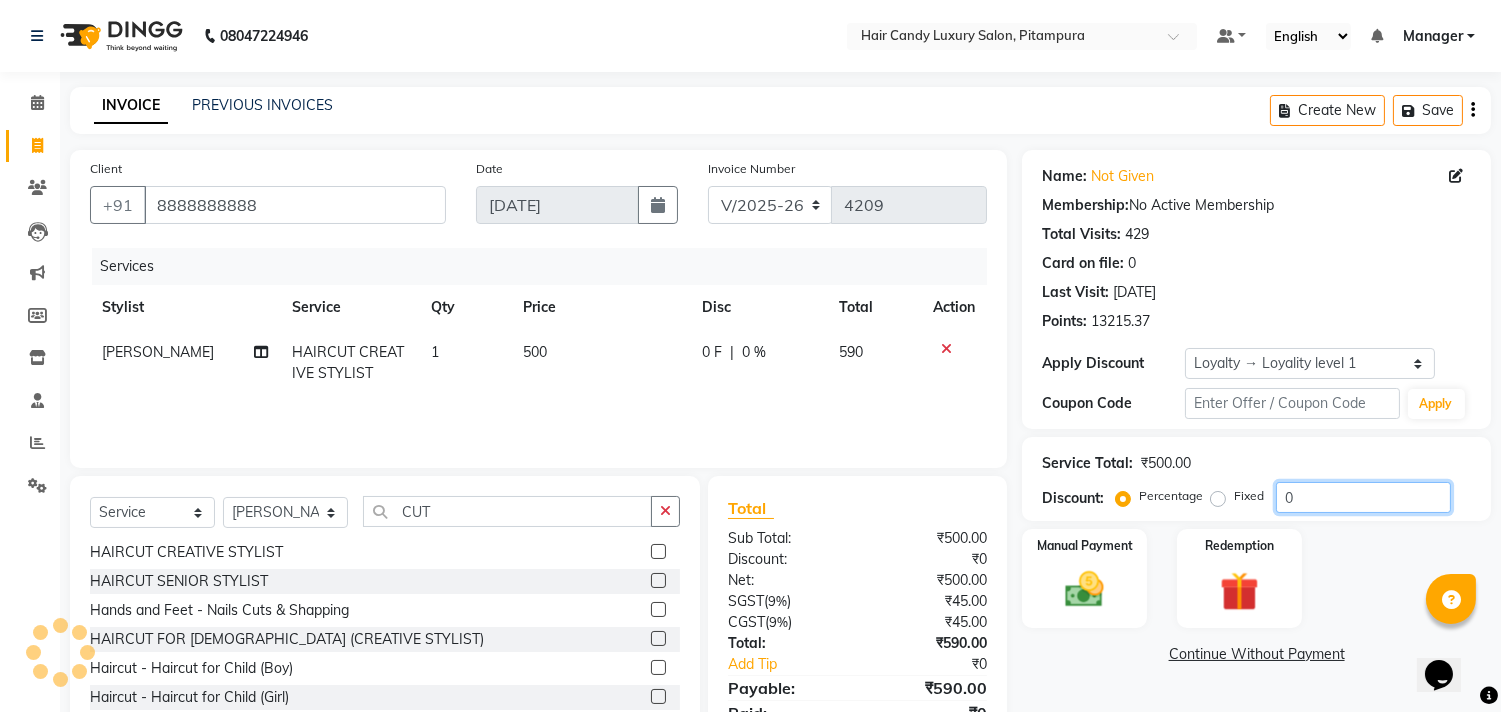 click on "0" 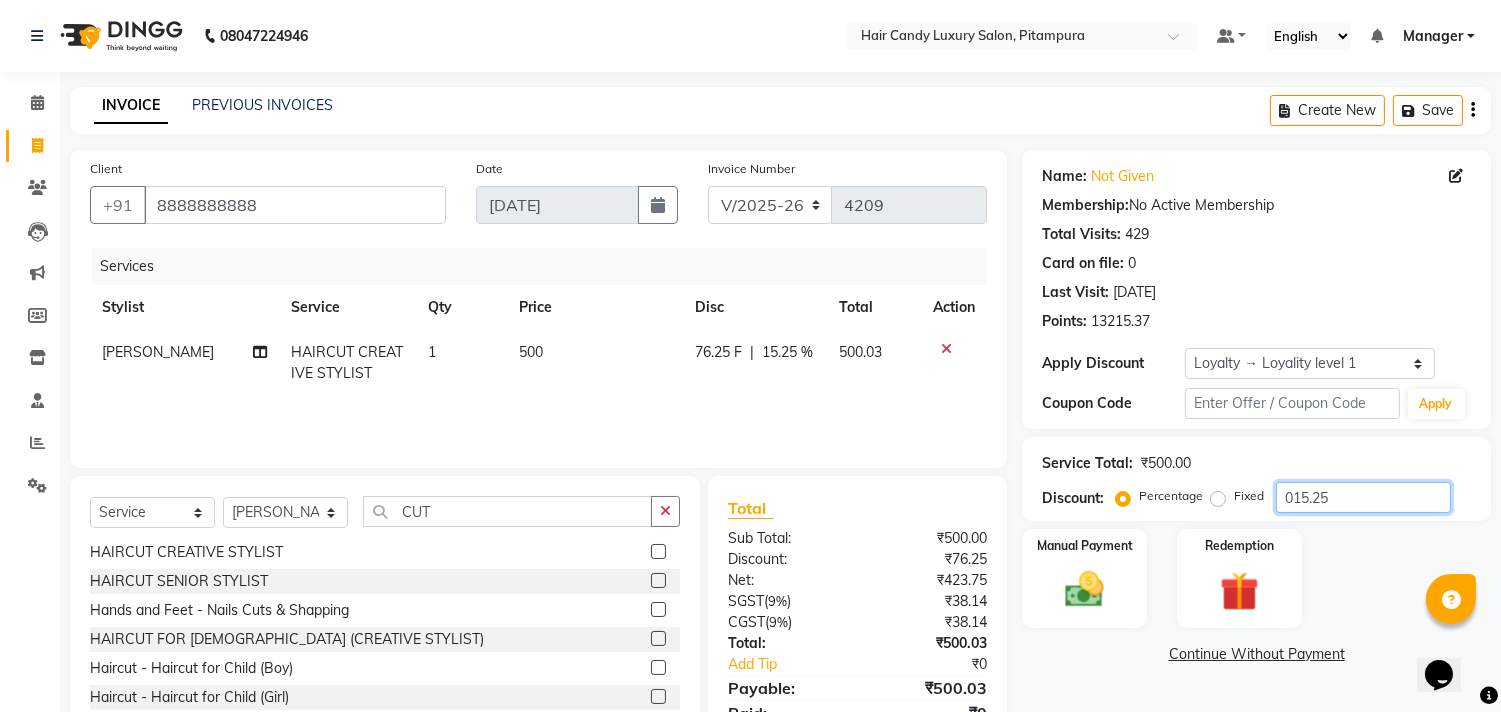 scroll, scrollTop: 88, scrollLeft: 0, axis: vertical 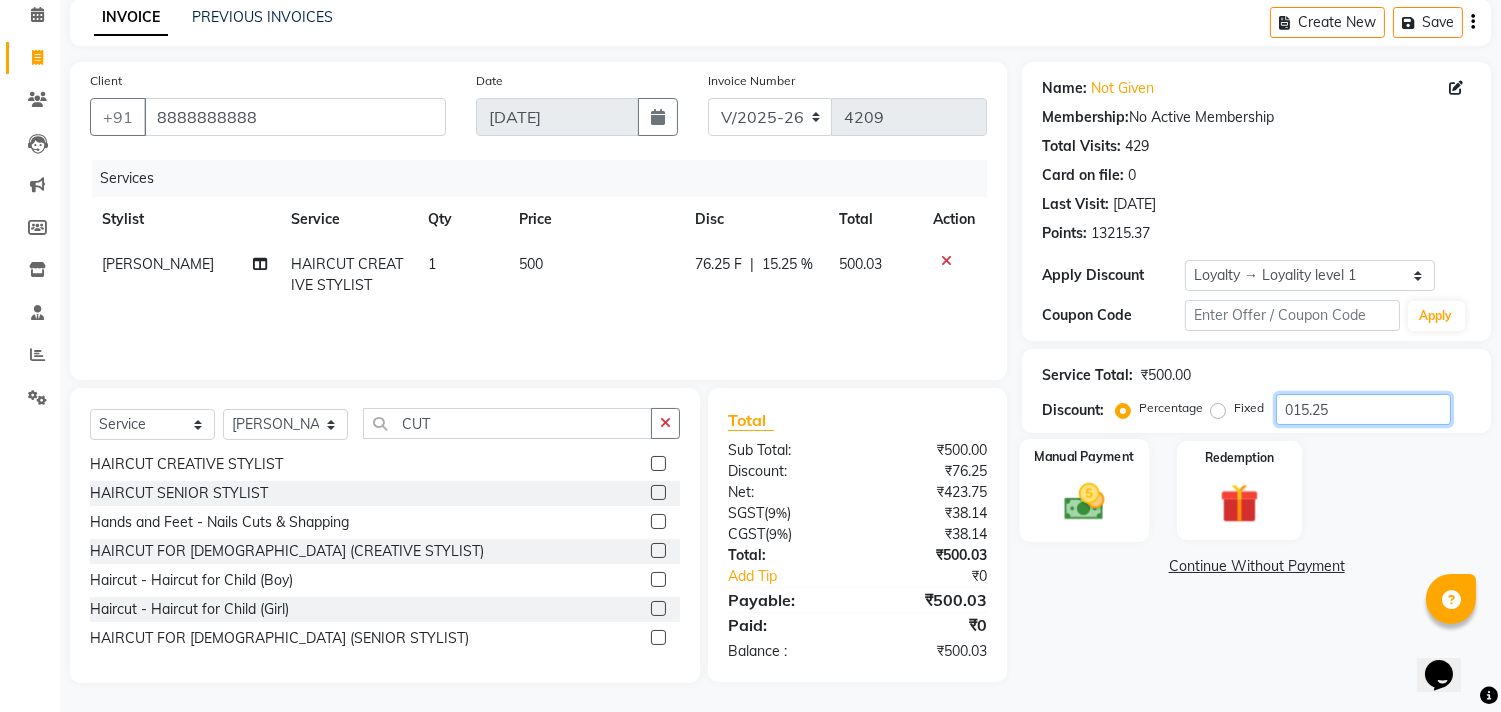 type on "015.25" 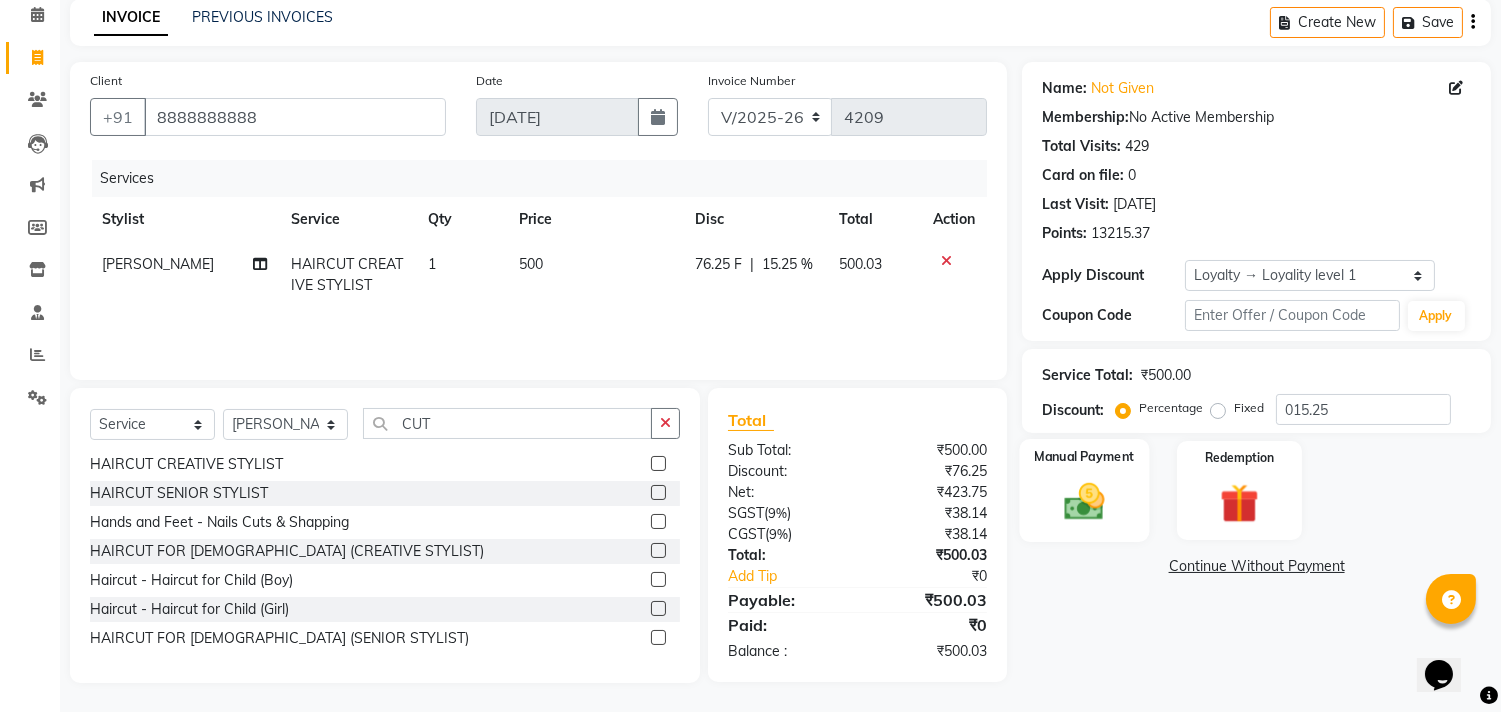 click on "Manual Payment" 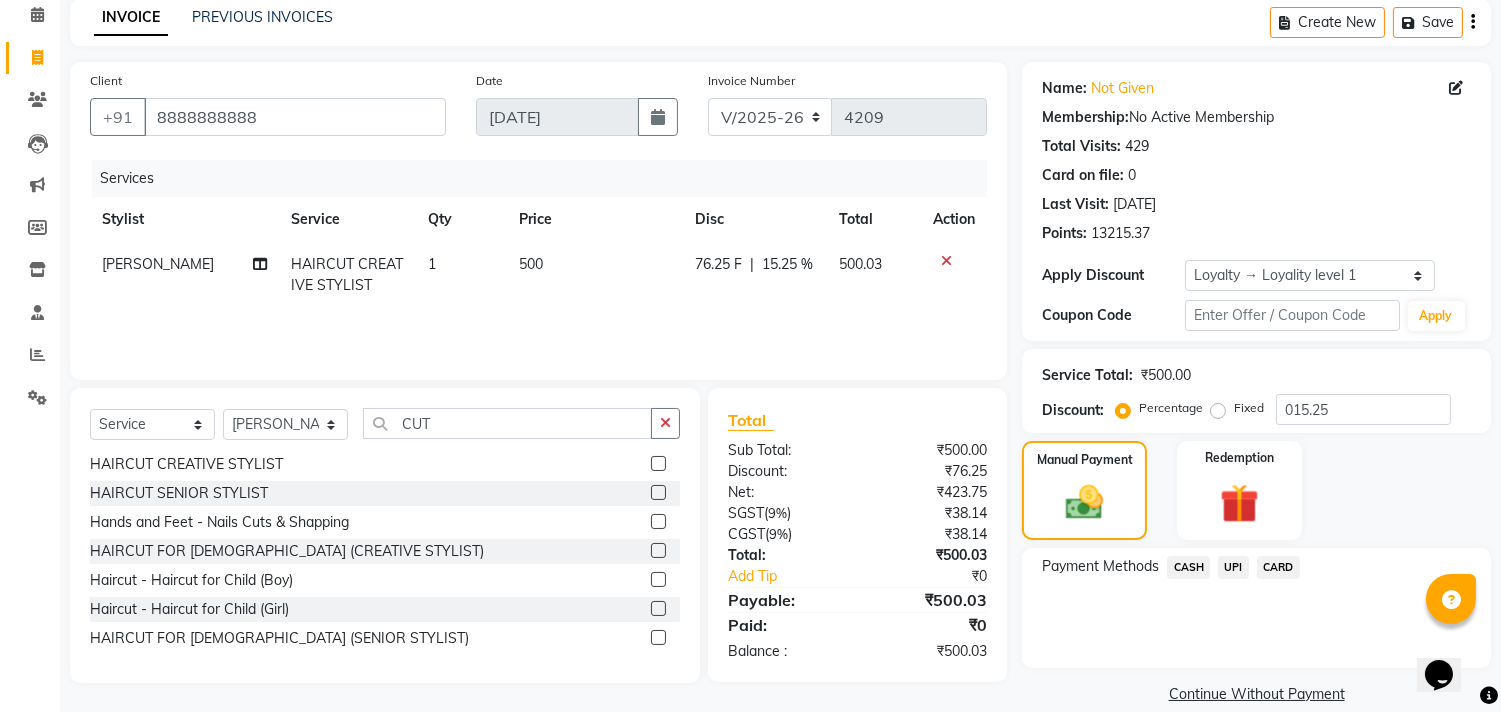 click on "CASH" 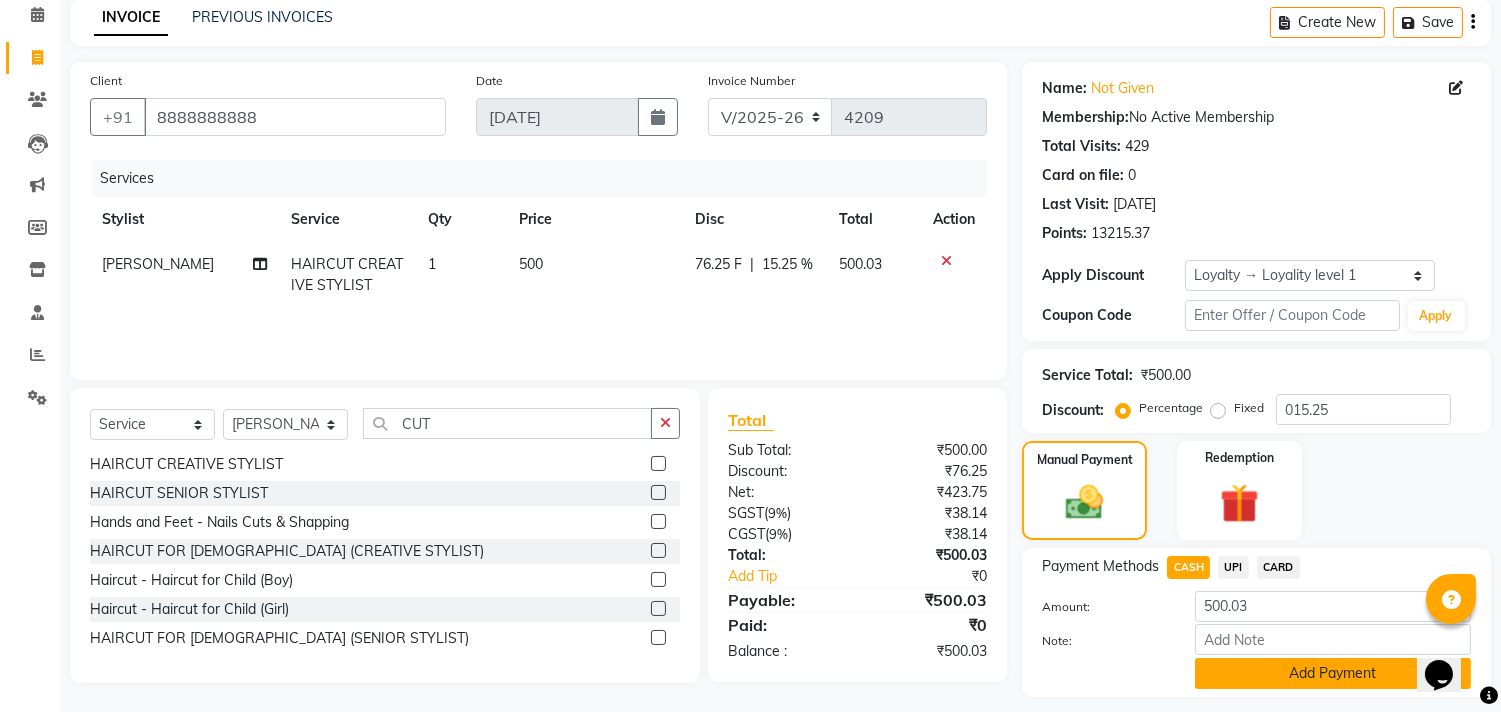 click on "Add Payment" 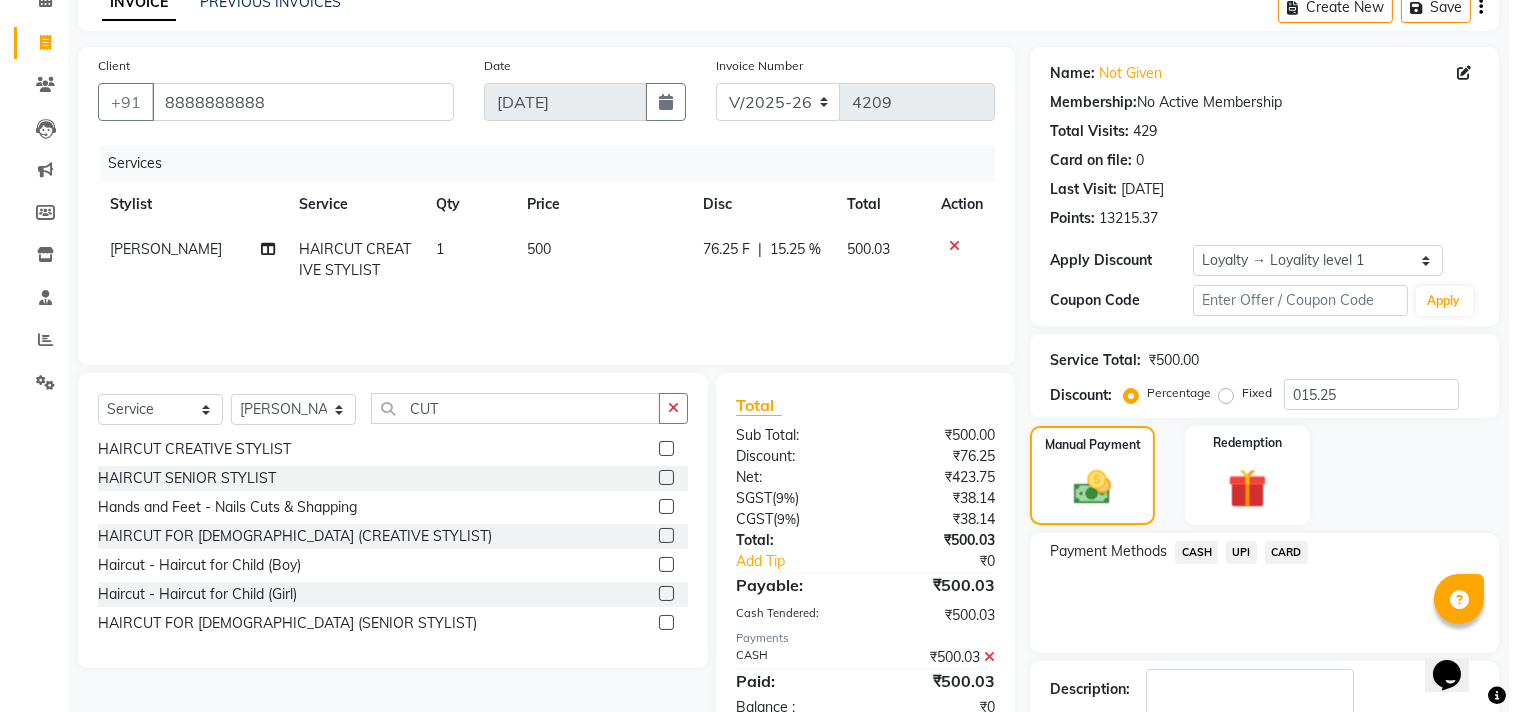 scroll, scrollTop: 278, scrollLeft: 0, axis: vertical 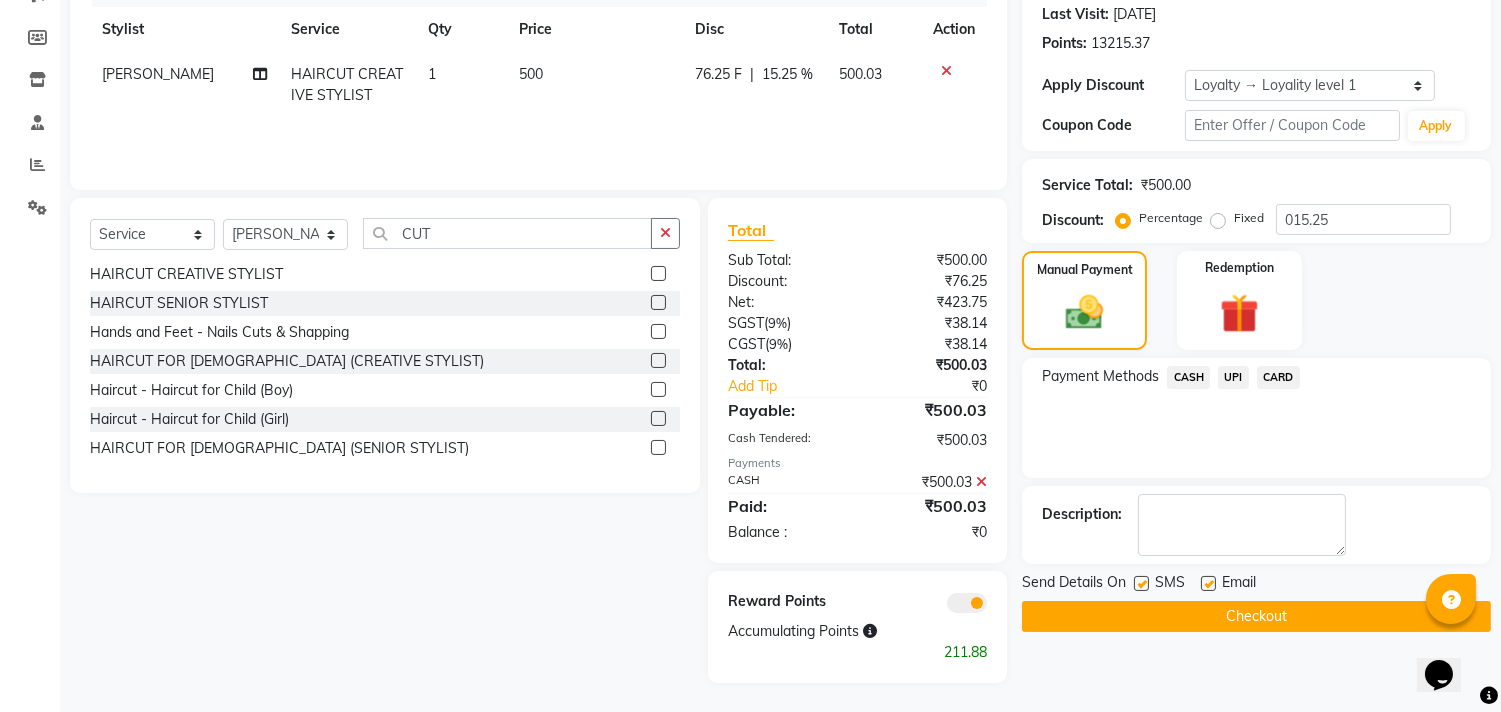 click 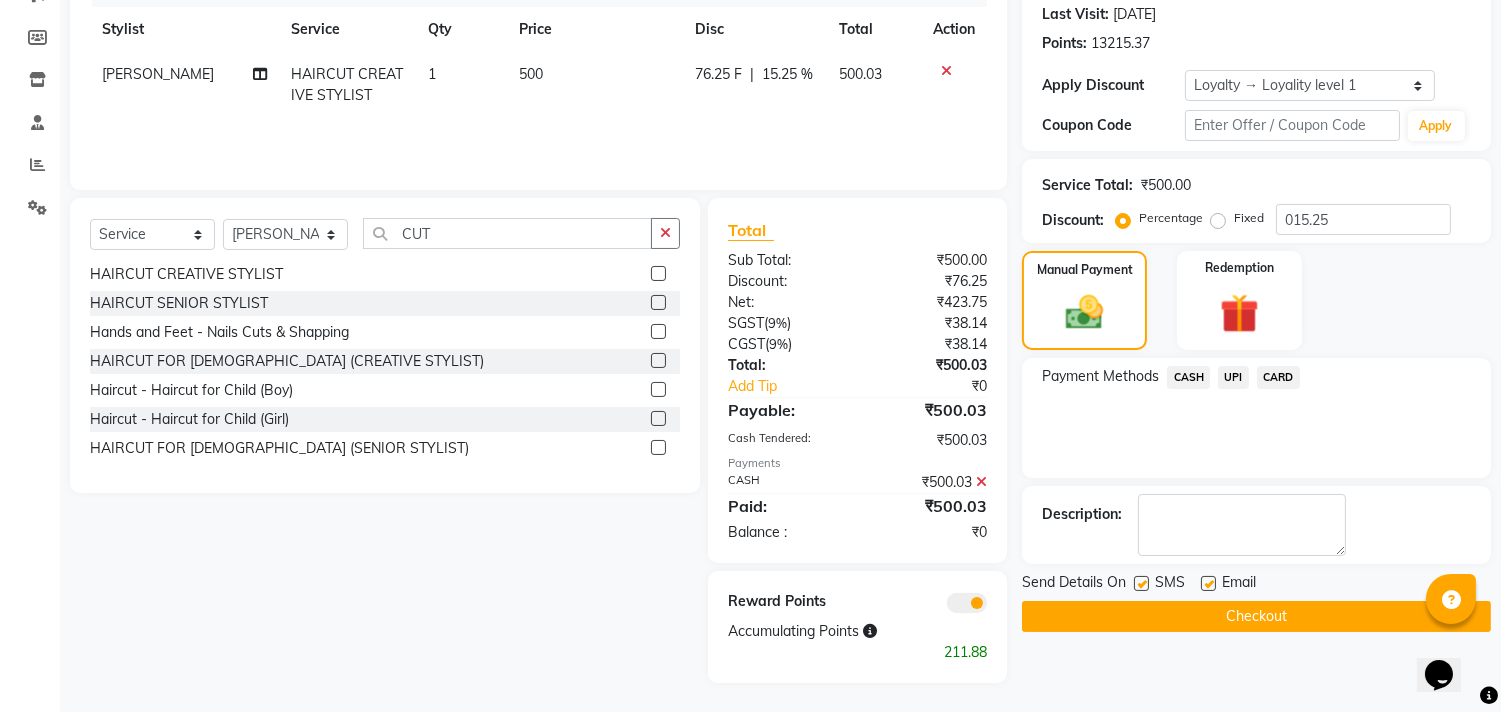 click 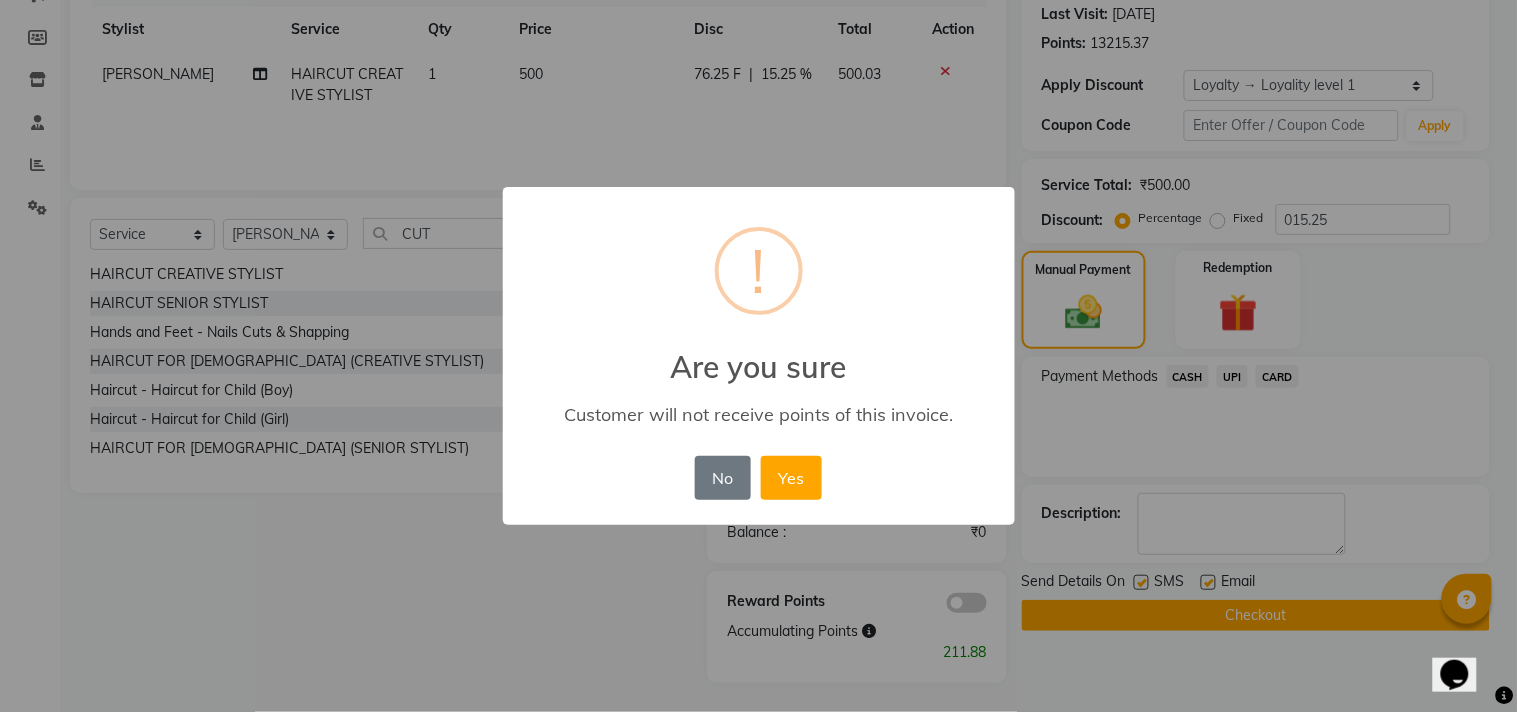 drag, startPoint x: 773, startPoint y: 476, endPoint x: 852, endPoint y: 495, distance: 81.25269 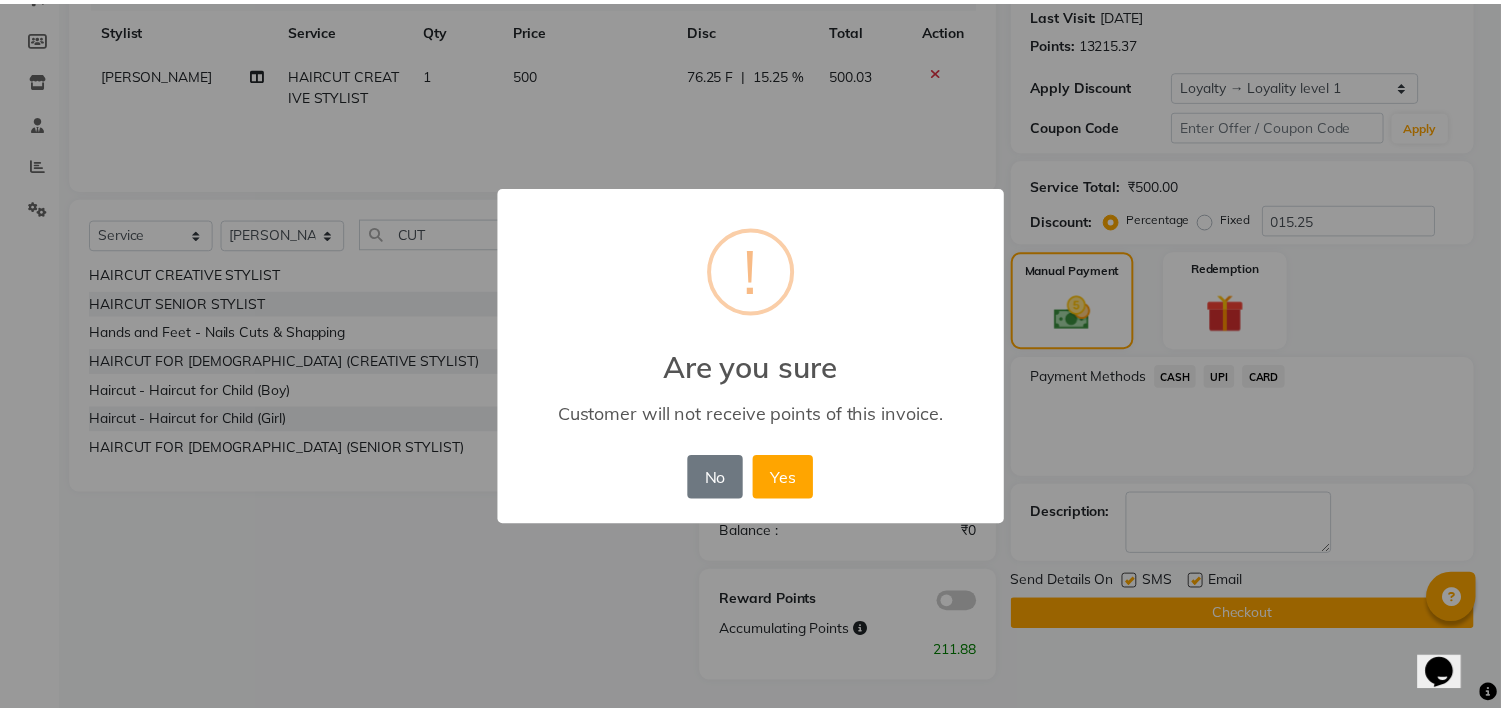 scroll, scrollTop: 228, scrollLeft: 0, axis: vertical 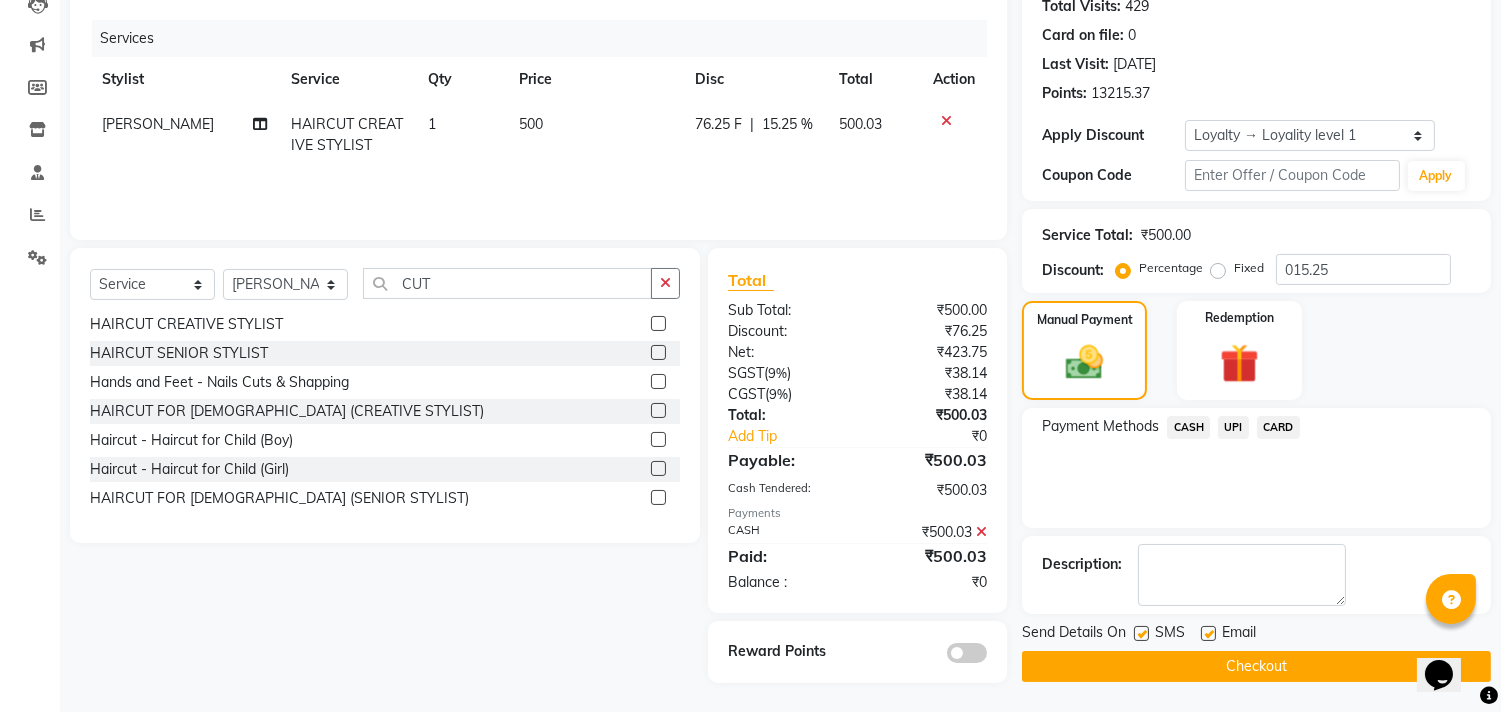 click on "Checkout" 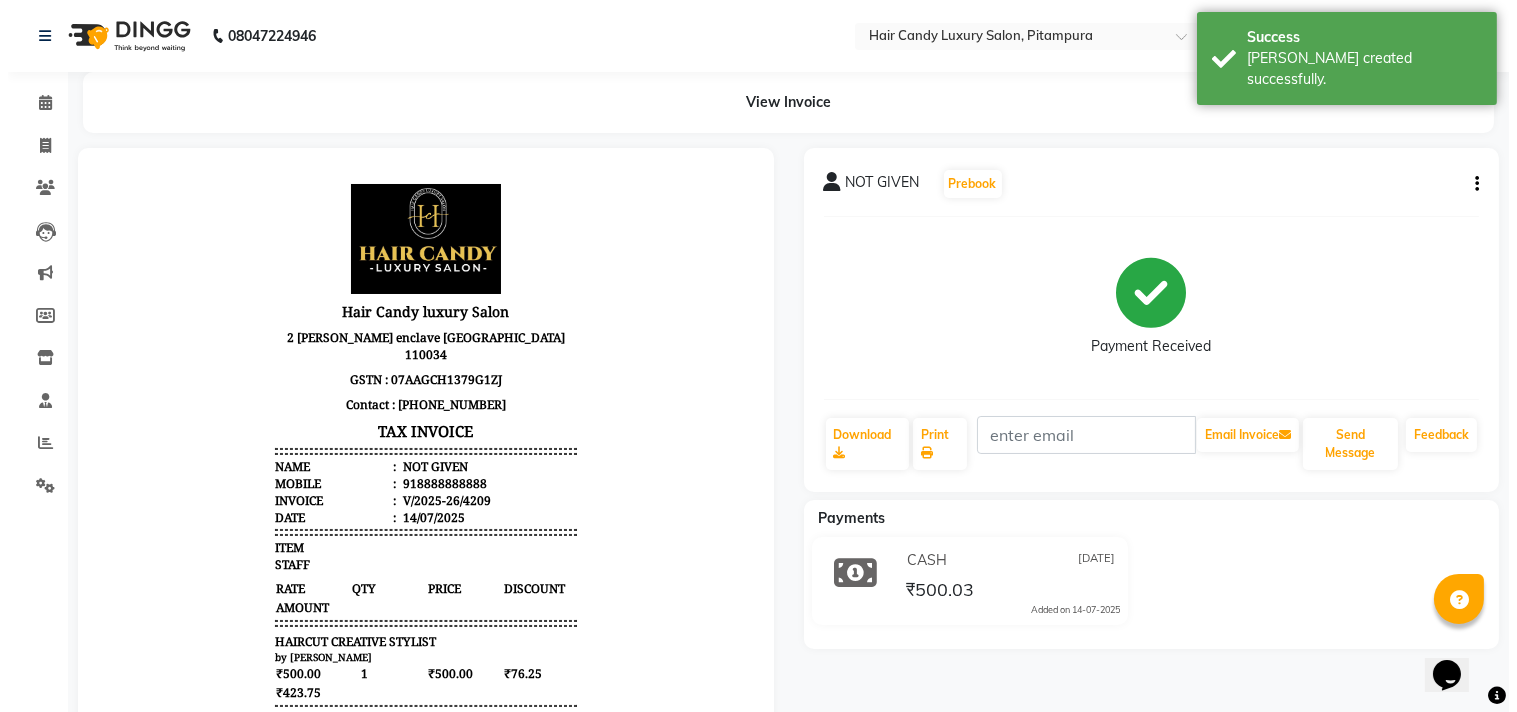 scroll, scrollTop: 0, scrollLeft: 0, axis: both 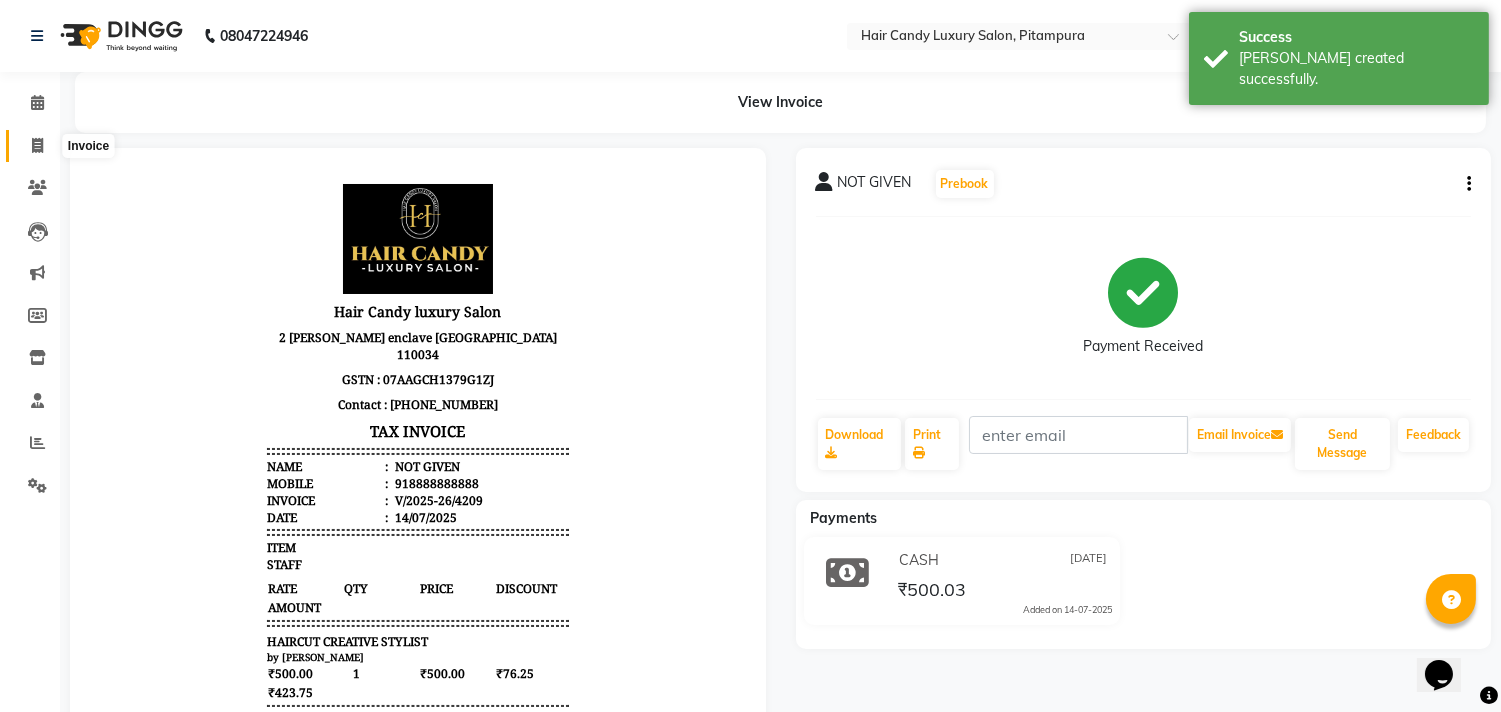 click 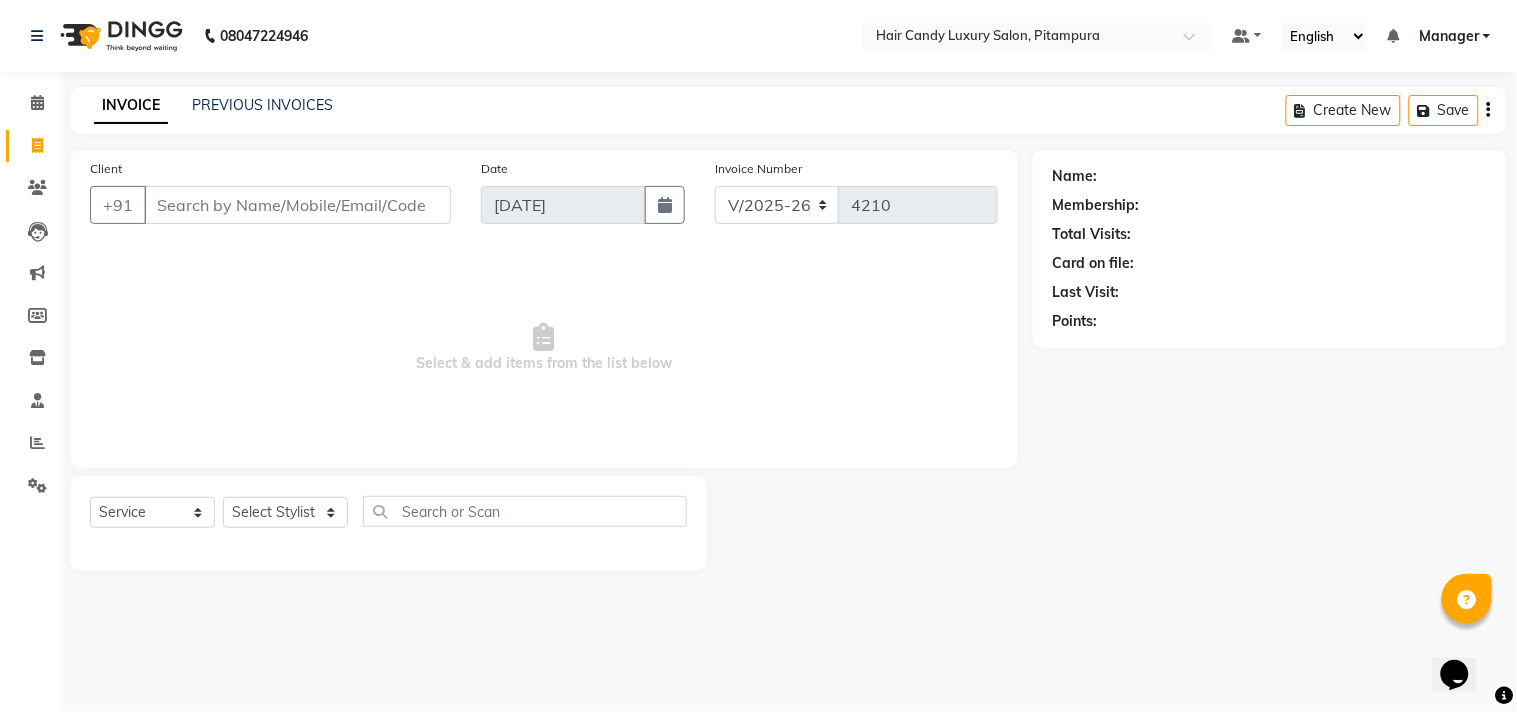 click on "Name: Membership: Total Visits: Card on file: Last Visit:  Points:" 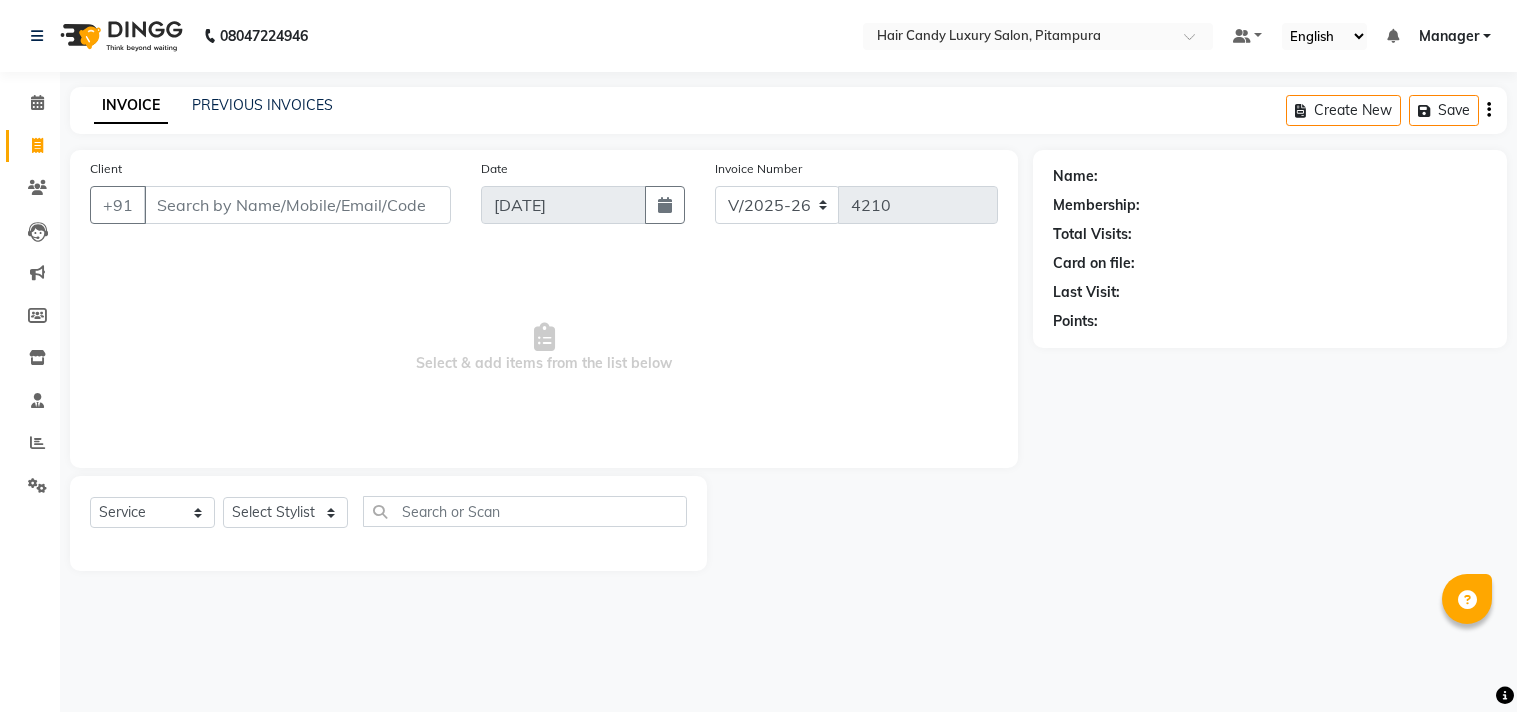 select on "4720" 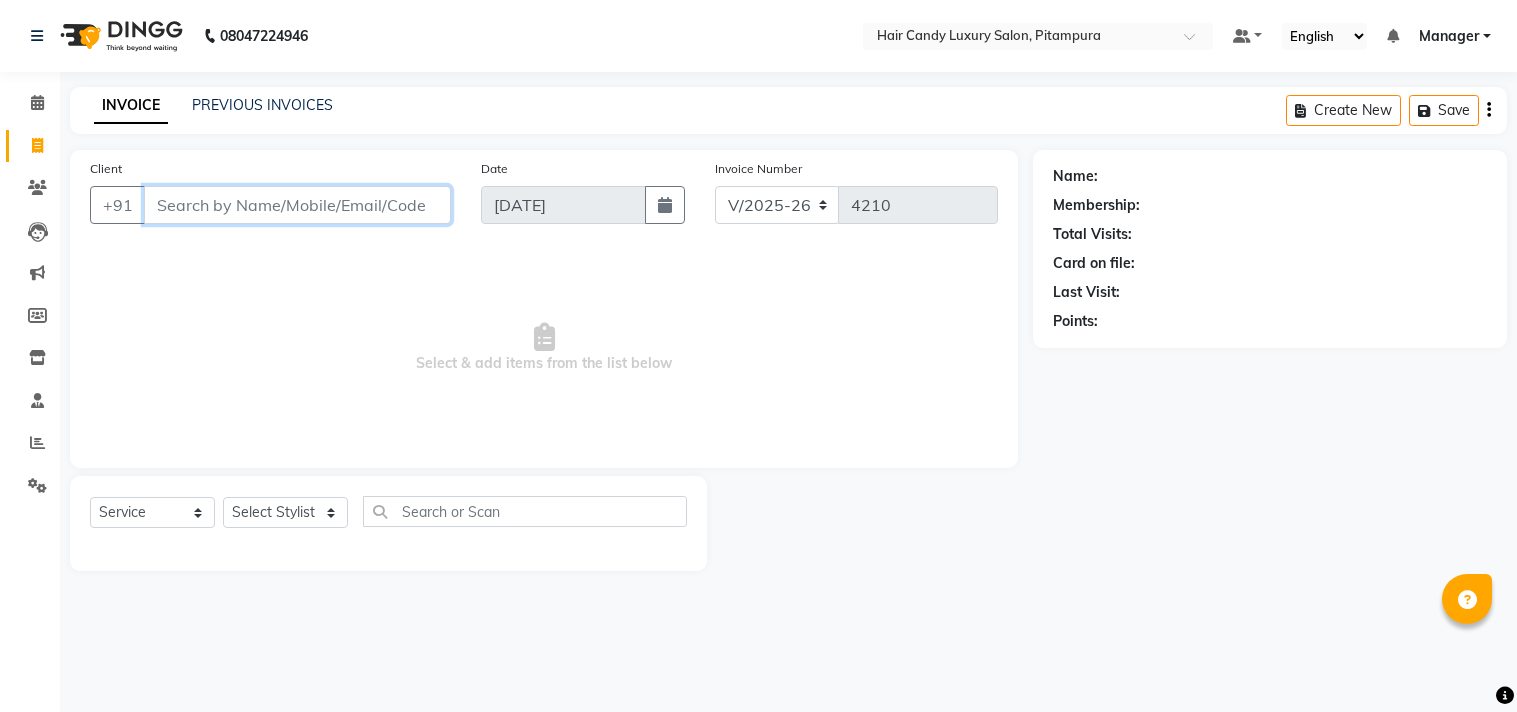 scroll, scrollTop: 0, scrollLeft: 0, axis: both 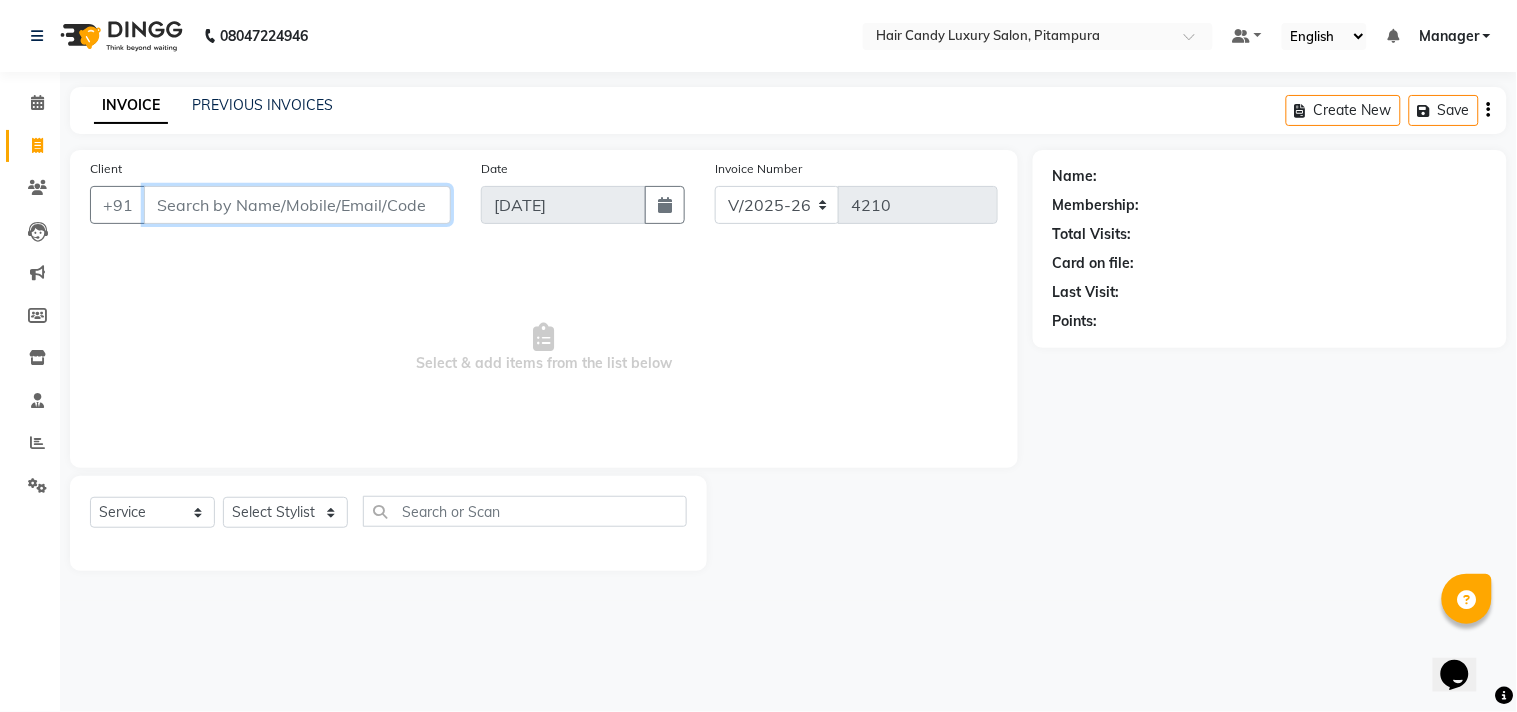 click on "Client" at bounding box center [297, 205] 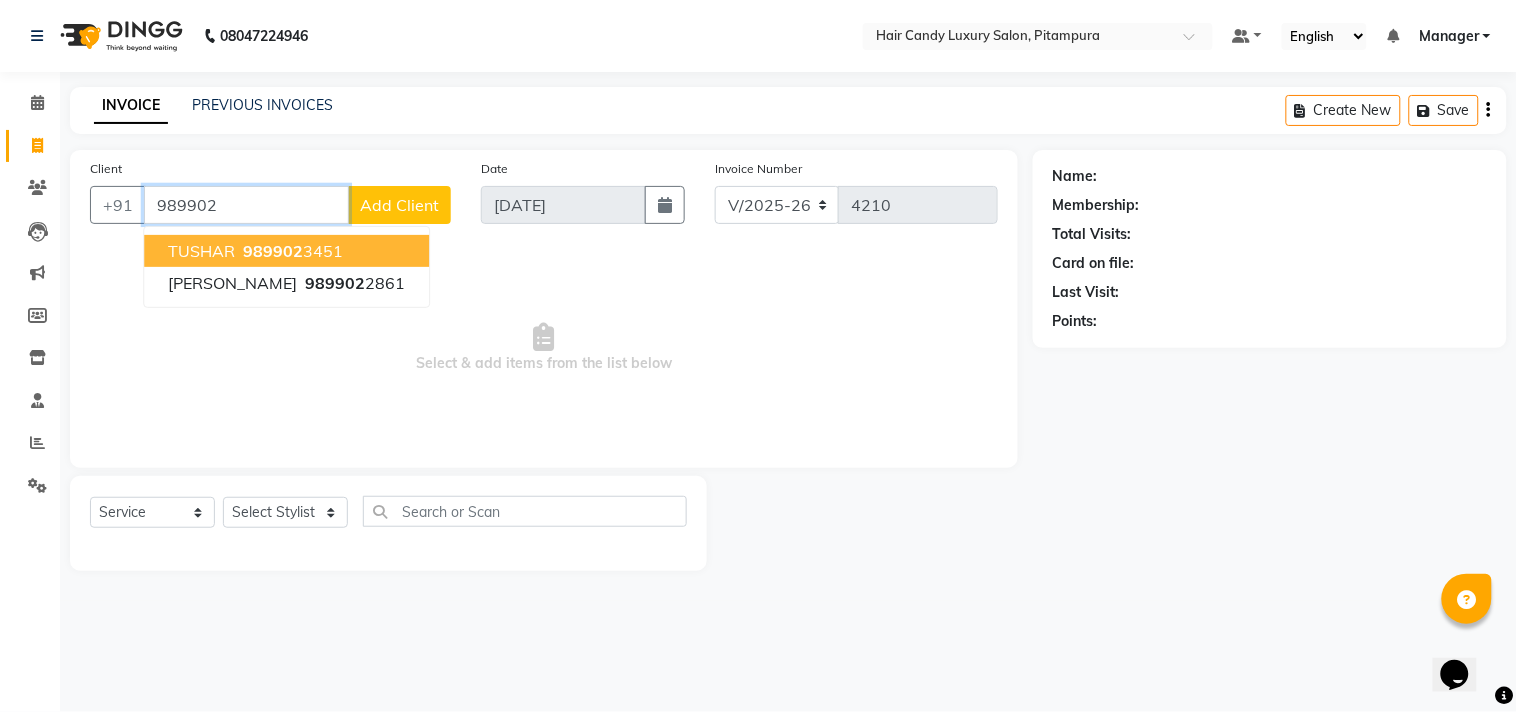 click on "TUSHAR   989902 3451" at bounding box center (286, 251) 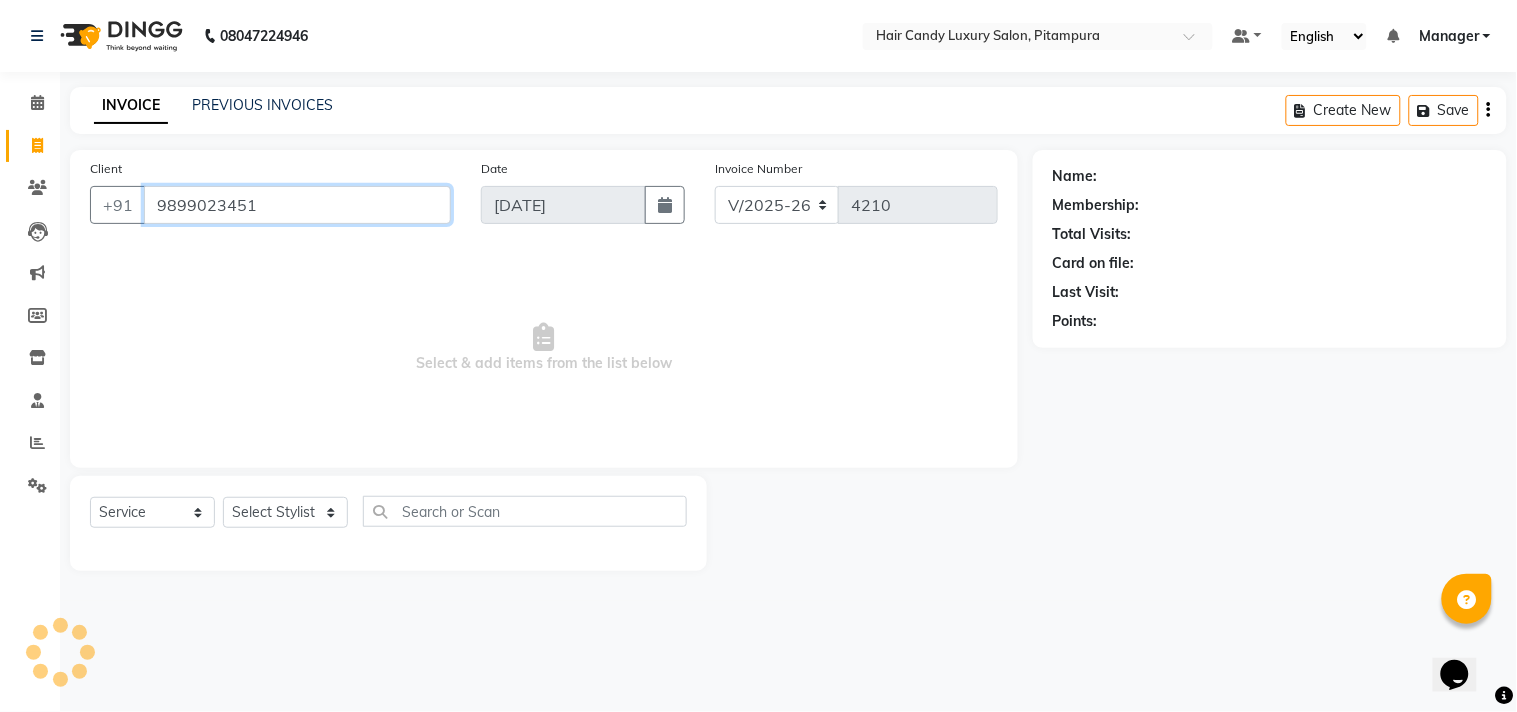 type on "9899023451" 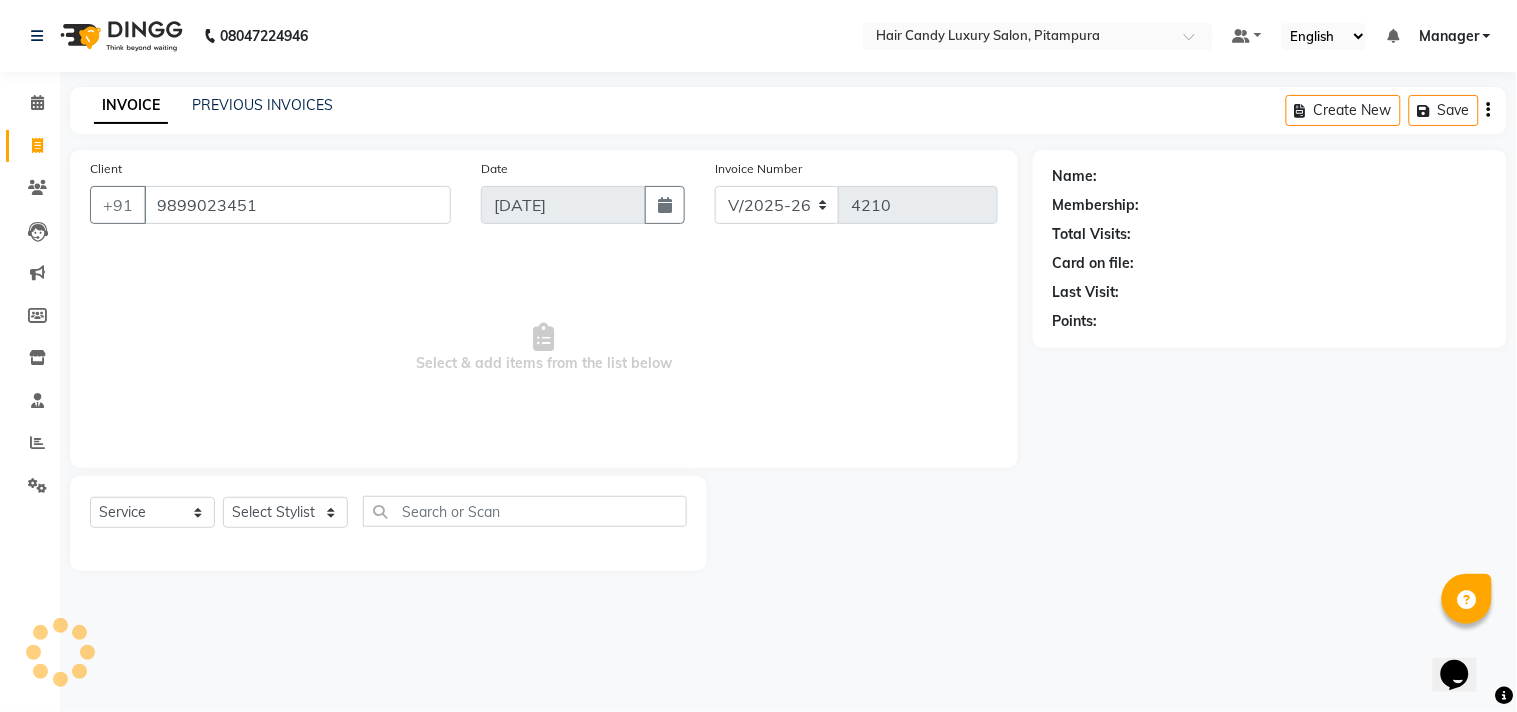 select on "1: Object" 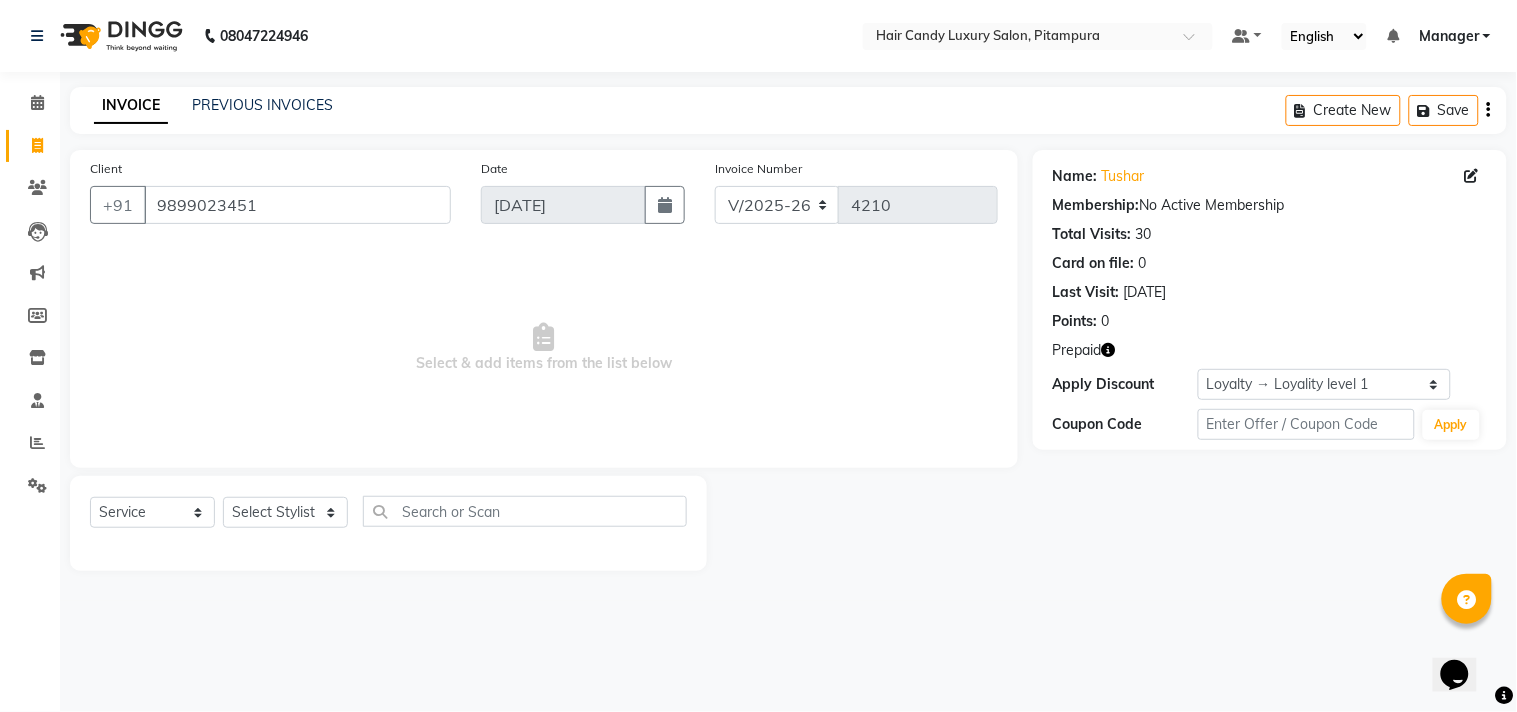 click 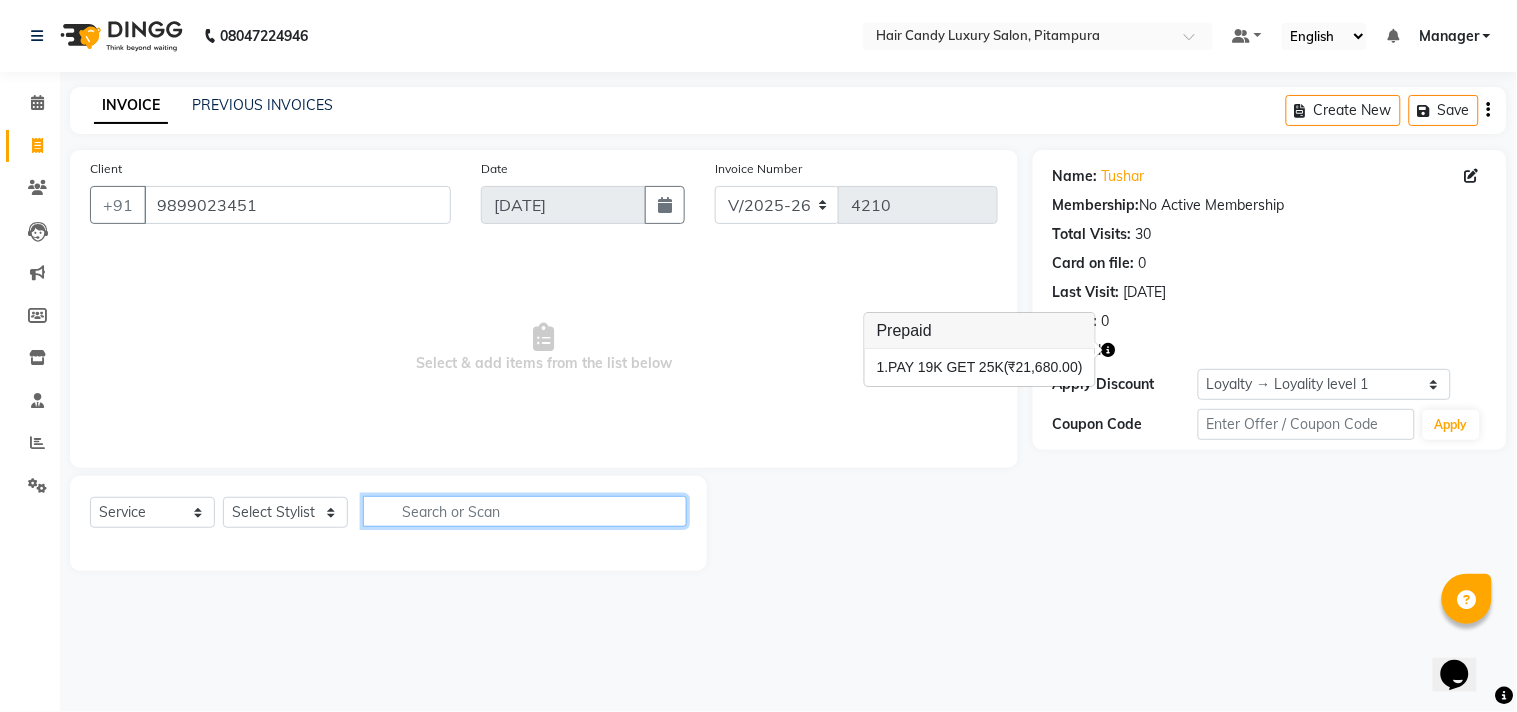 click 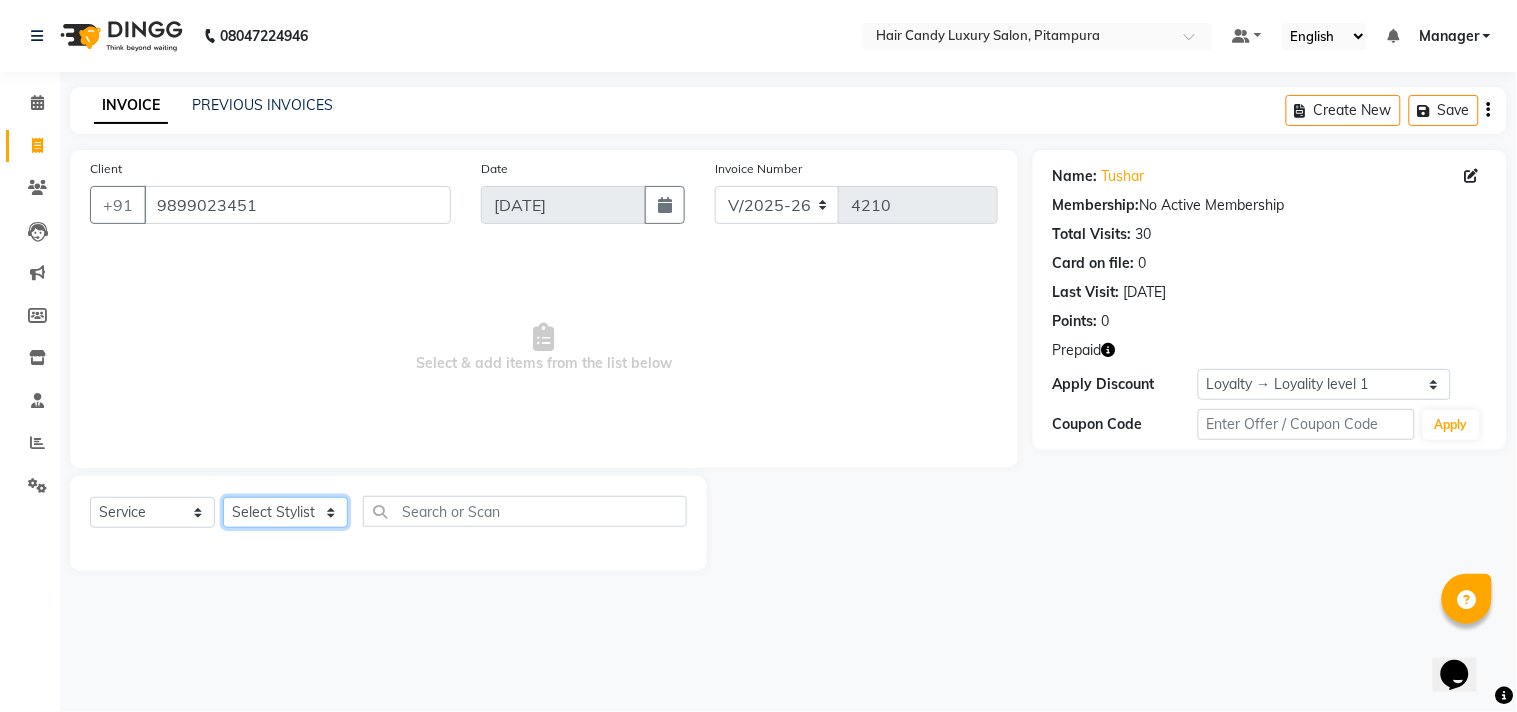 click on "Select Stylist [PERSON_NAME] [PERSON_NAME]  [PERSON_NAME] [PERSON_NAME] [PERSON_NAME] [PERSON_NAME]  [PERSON_NAME] KAVITA kunal Manager [PERSON_NAME]  [PERSON_NAME] preeti [PERSON_NAME] [PERSON_NAME] [PERSON_NAME] [PERSON_NAME] [PERSON_NAME] [PERSON_NAME]  [PERSON_NAME] ZAID" 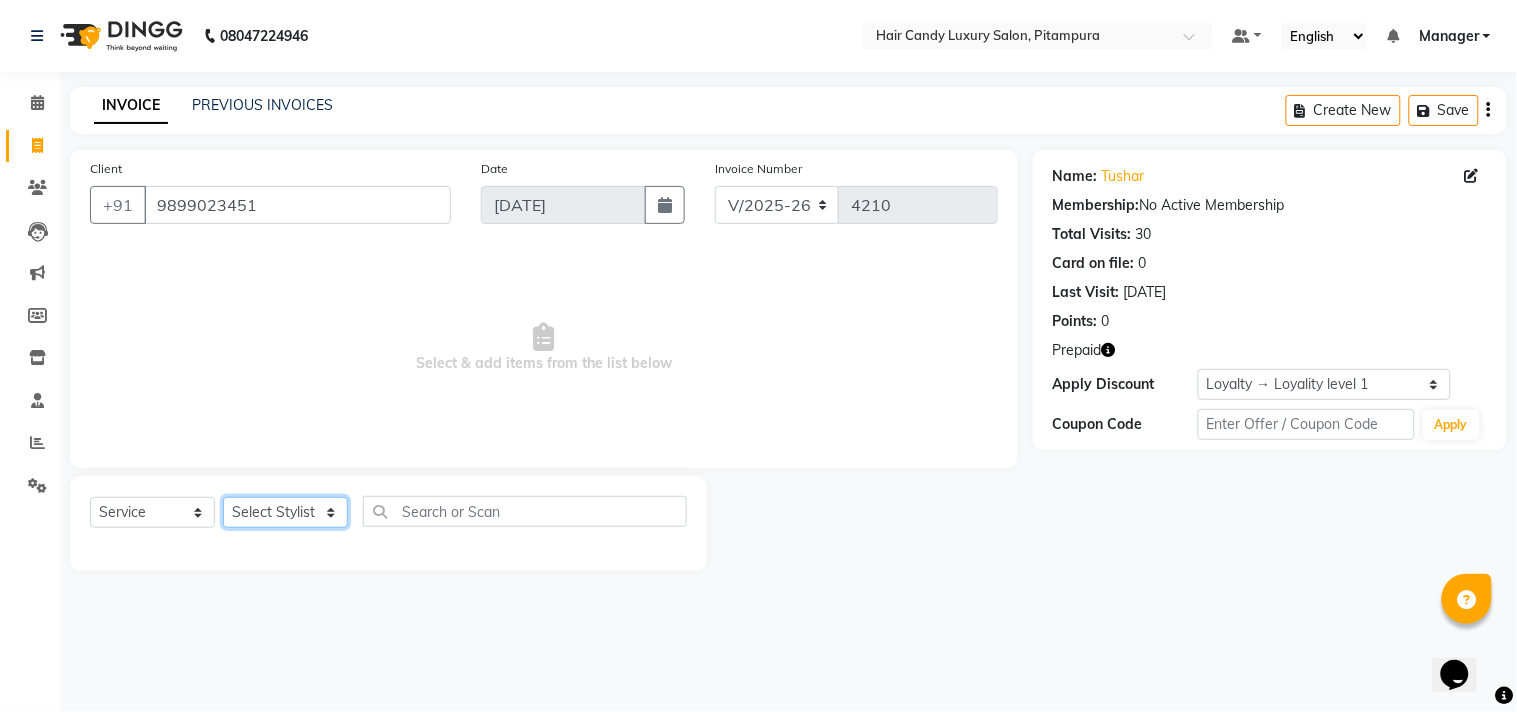 select on "28014" 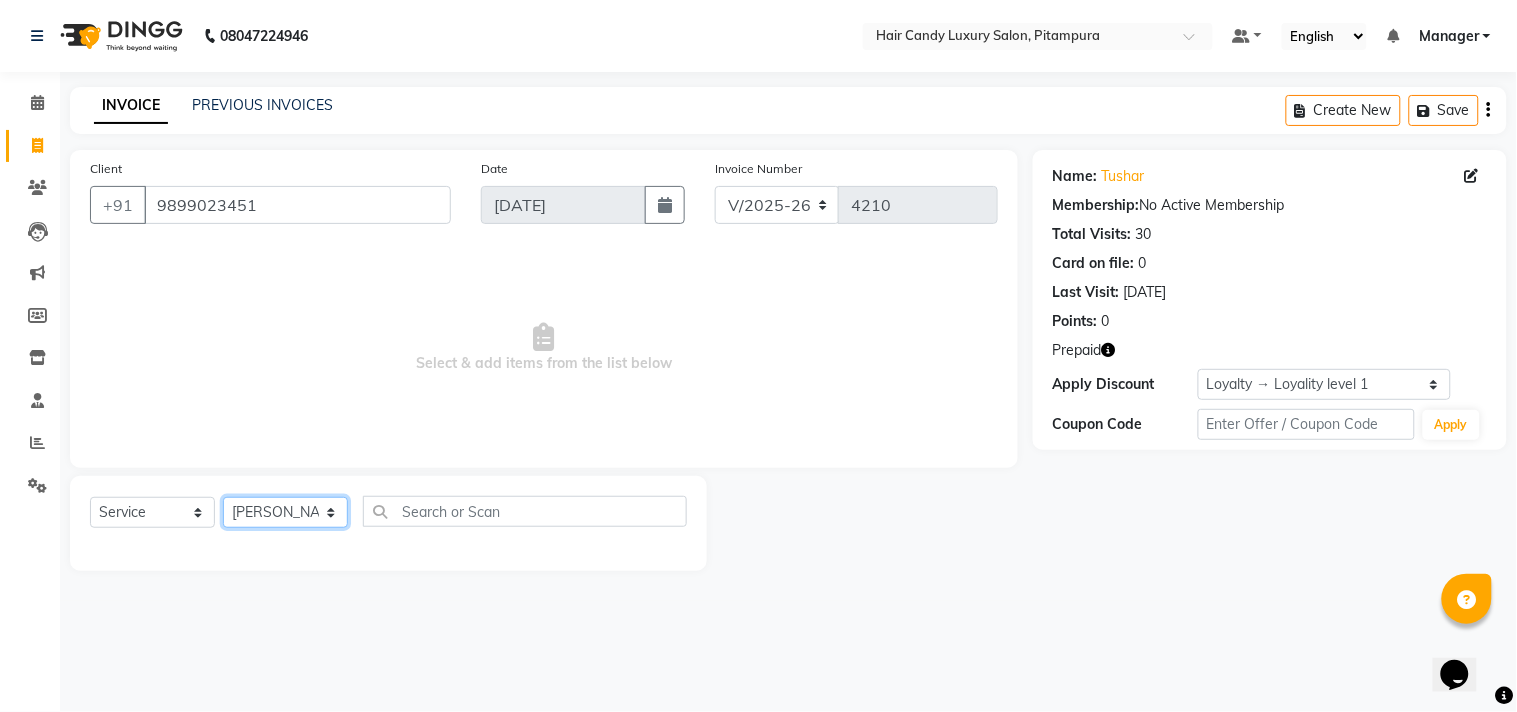 click on "Select Stylist [PERSON_NAME] [PERSON_NAME]  [PERSON_NAME] [PERSON_NAME] [PERSON_NAME] [PERSON_NAME]  [PERSON_NAME] KAVITA kunal Manager [PERSON_NAME]  [PERSON_NAME] preeti [PERSON_NAME] [PERSON_NAME] [PERSON_NAME] [PERSON_NAME] [PERSON_NAME] [PERSON_NAME]  [PERSON_NAME] ZAID" 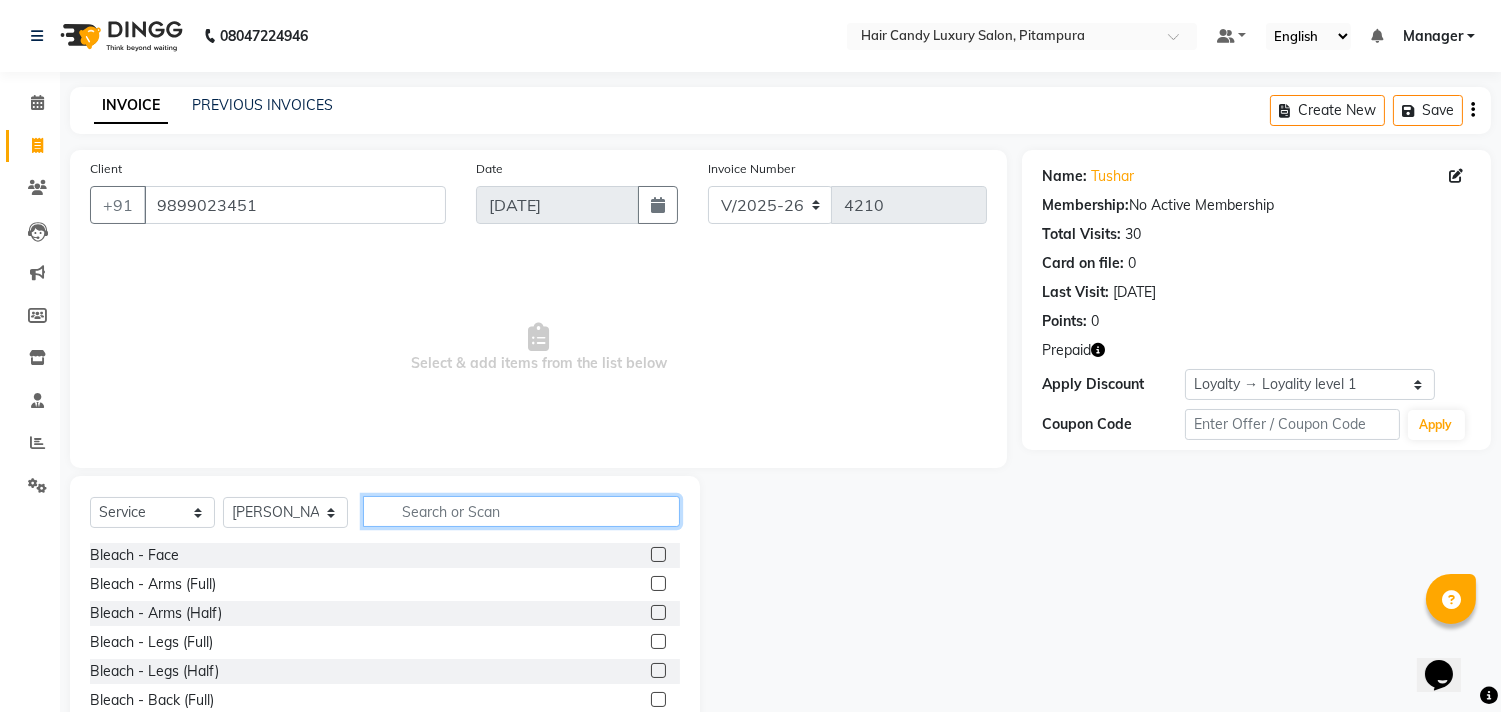 click 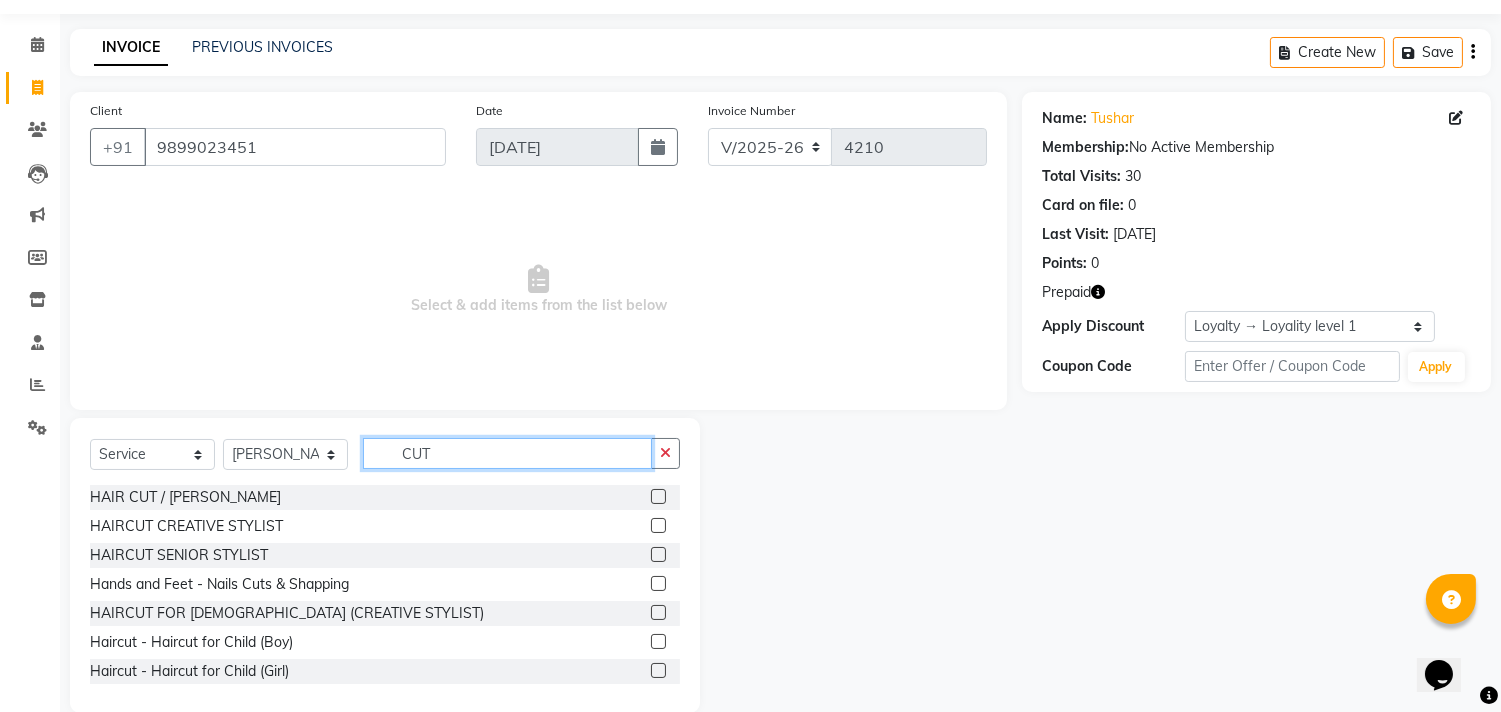 scroll, scrollTop: 88, scrollLeft: 0, axis: vertical 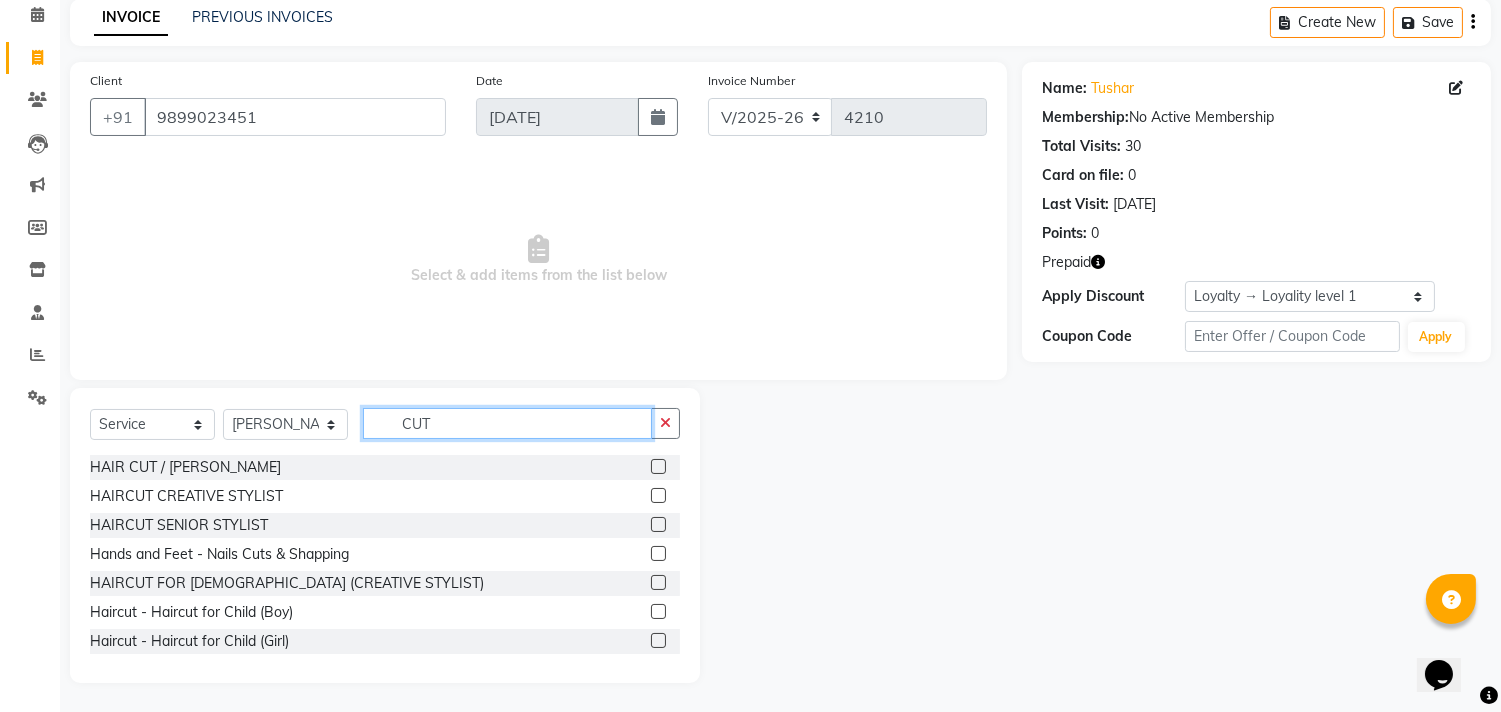 type on "CUT" 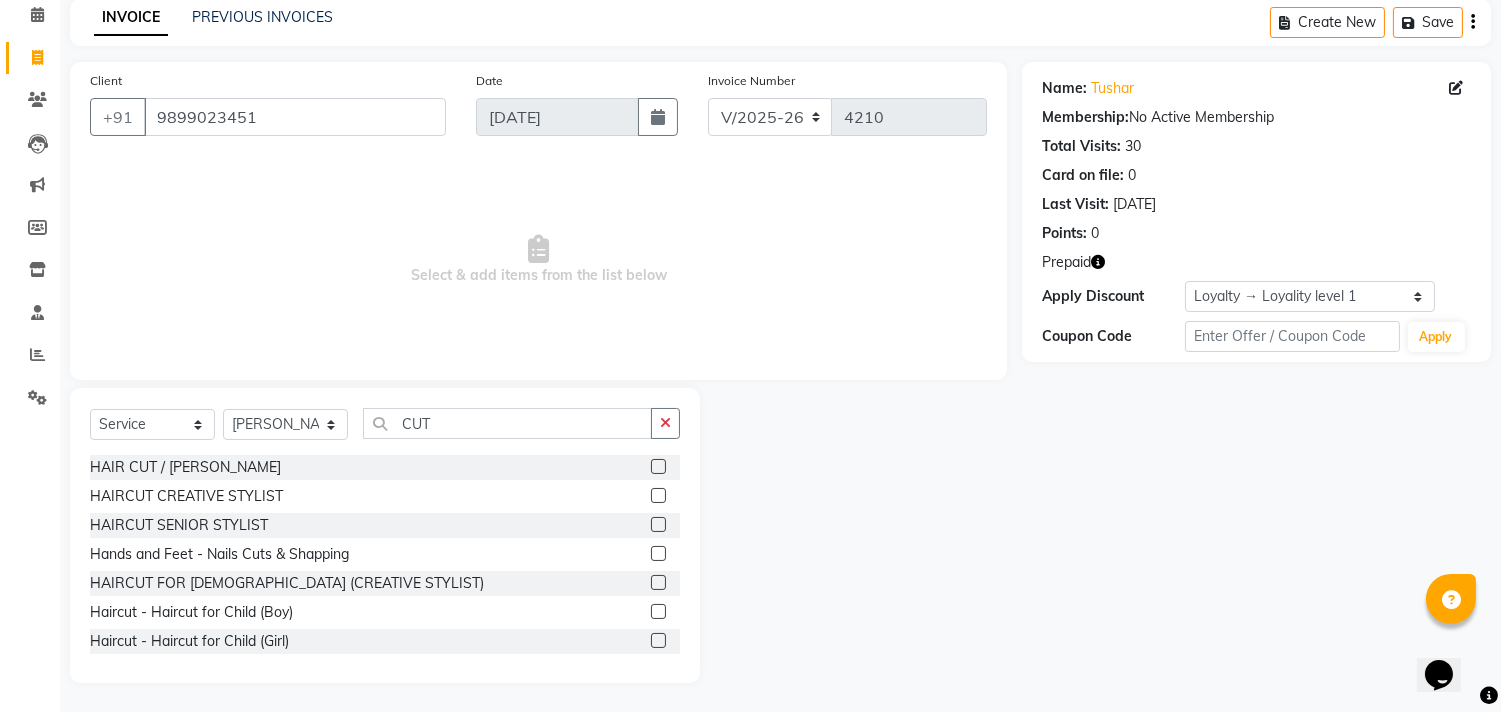 click 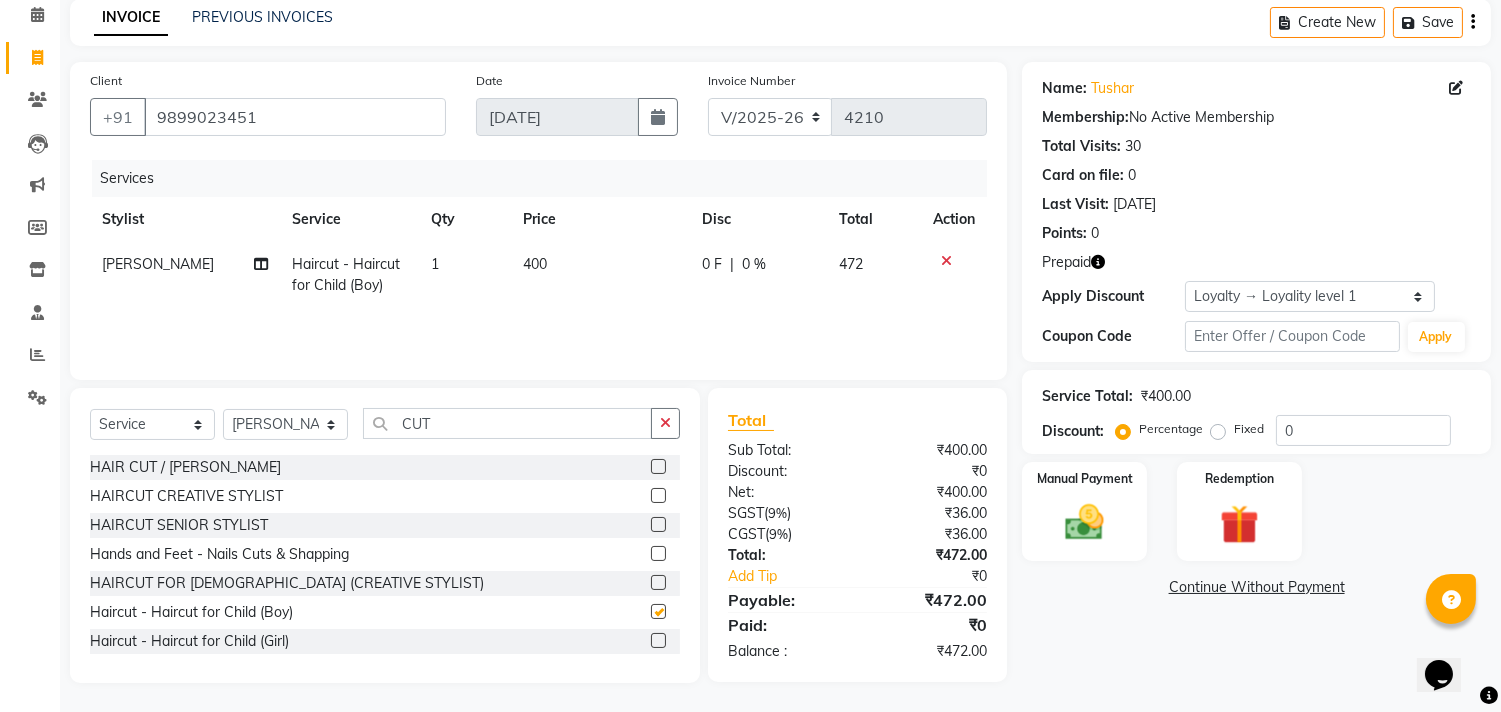 checkbox on "false" 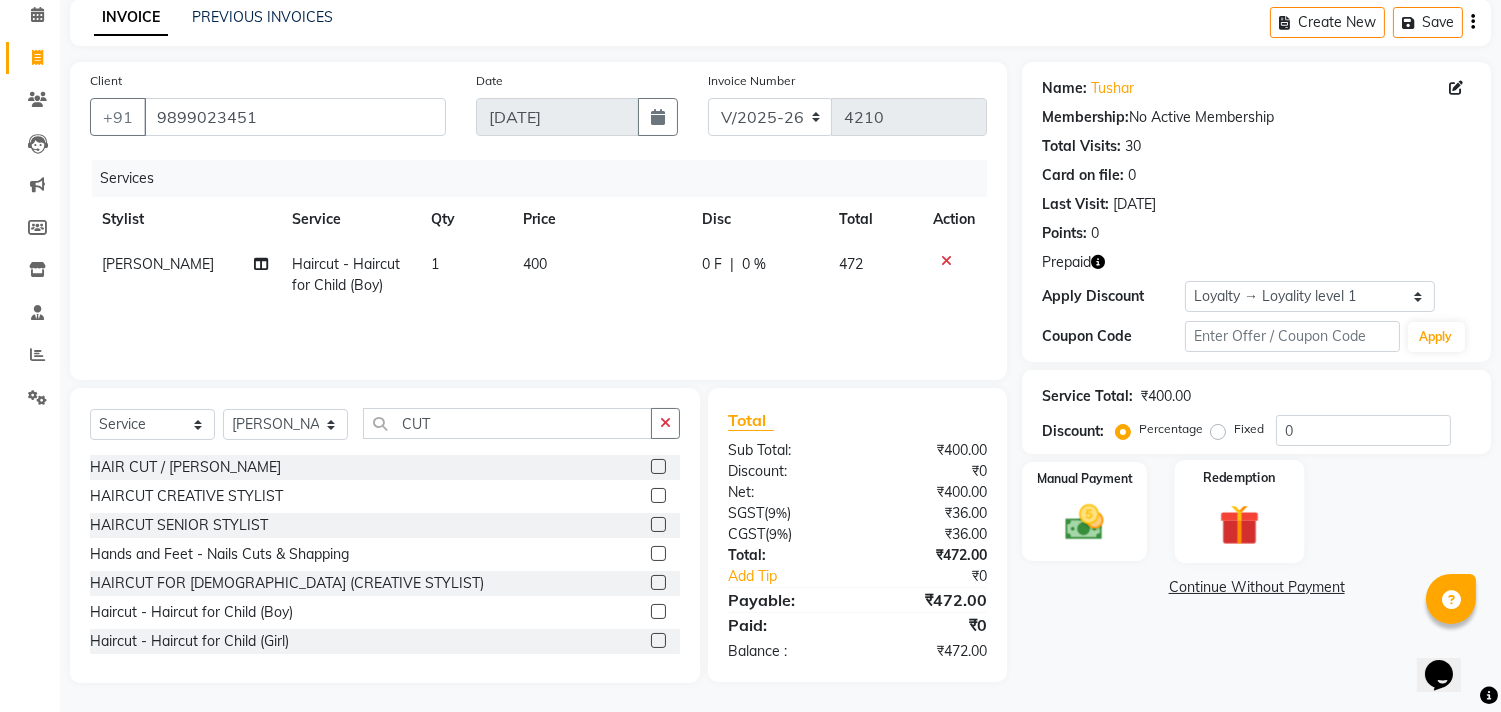 click 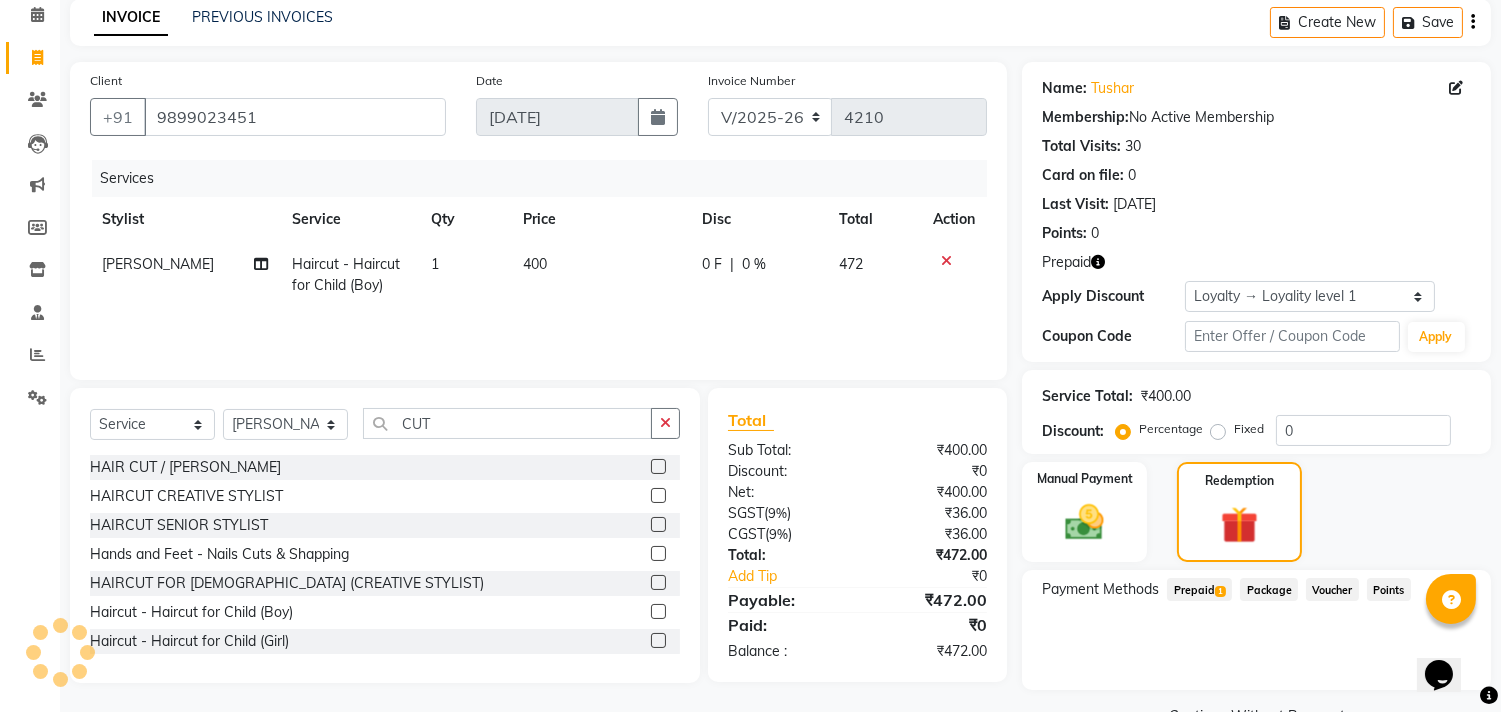 click on "1" 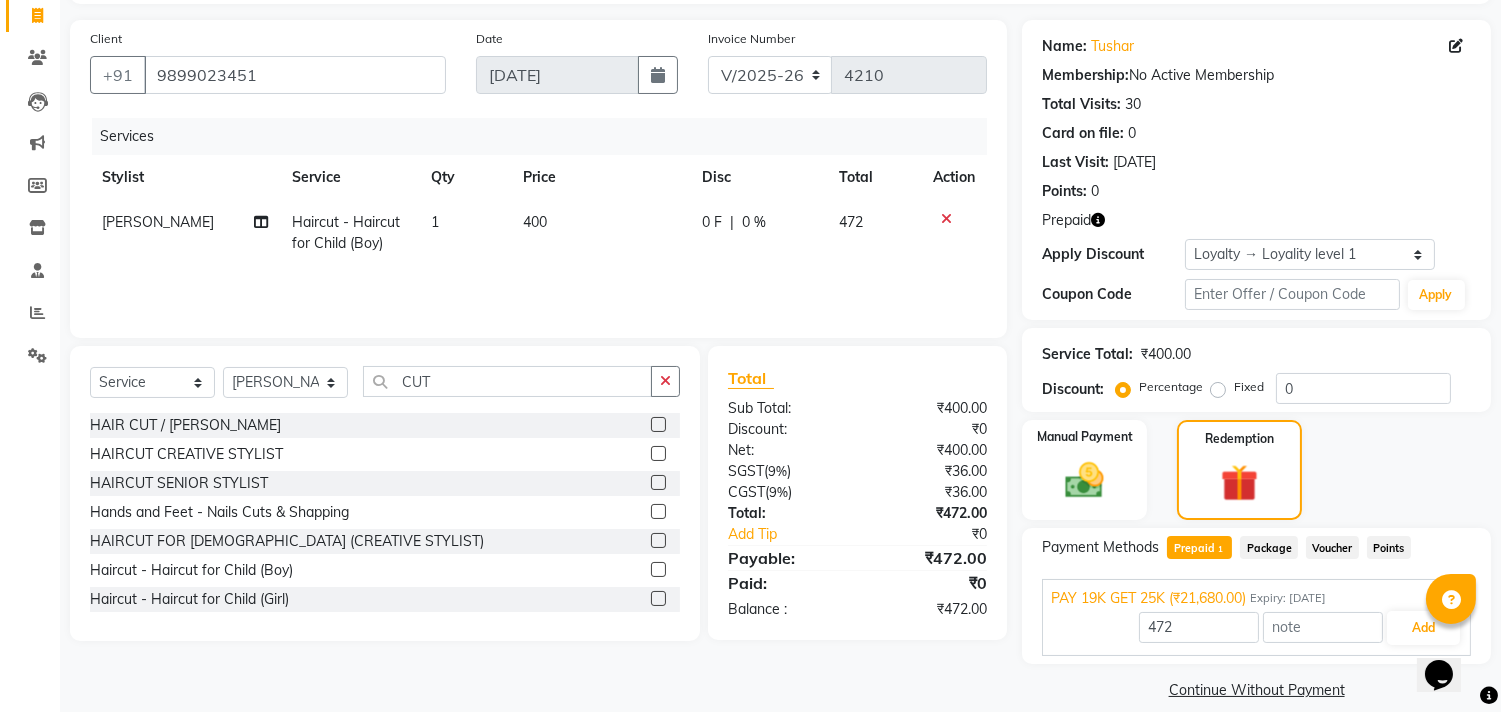scroll, scrollTop: 152, scrollLeft: 0, axis: vertical 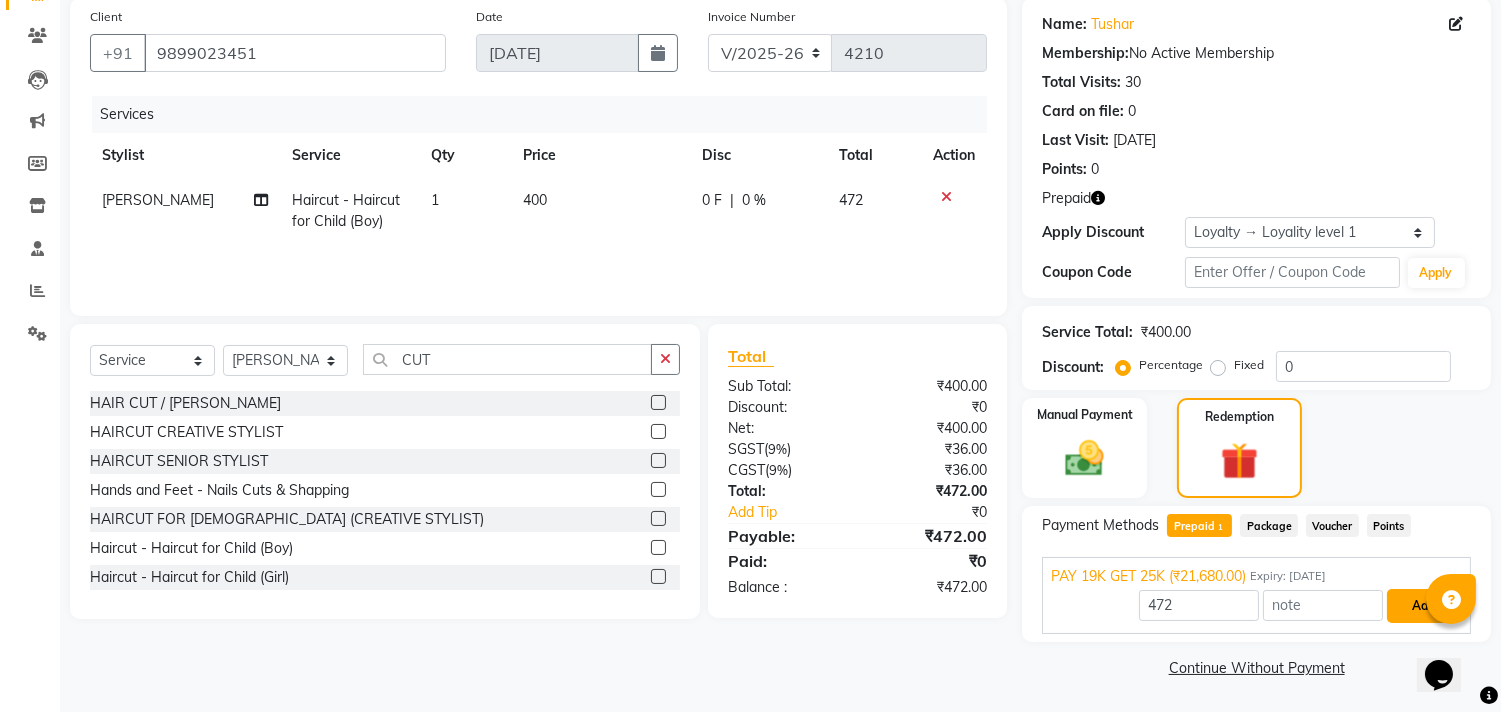 click on "Add" at bounding box center [1423, 606] 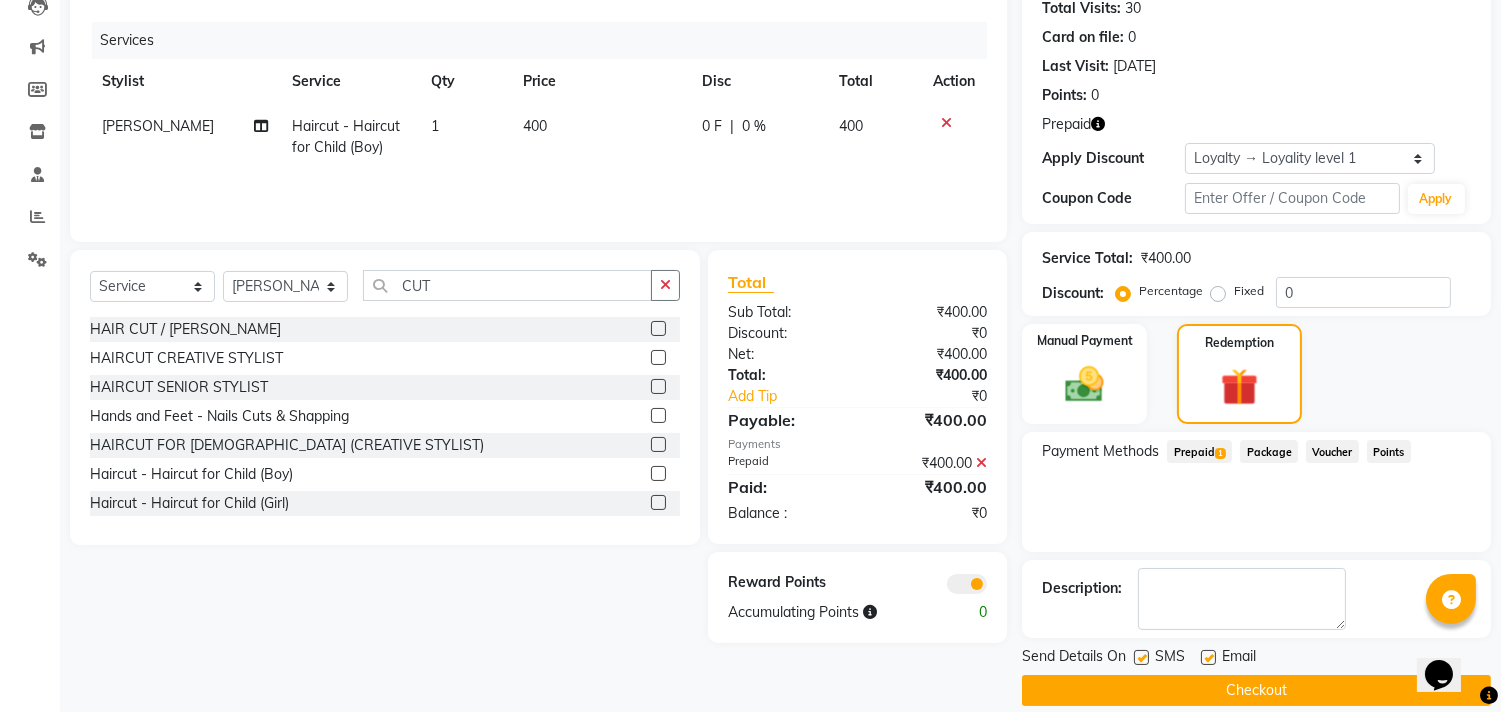 scroll, scrollTop: 248, scrollLeft: 0, axis: vertical 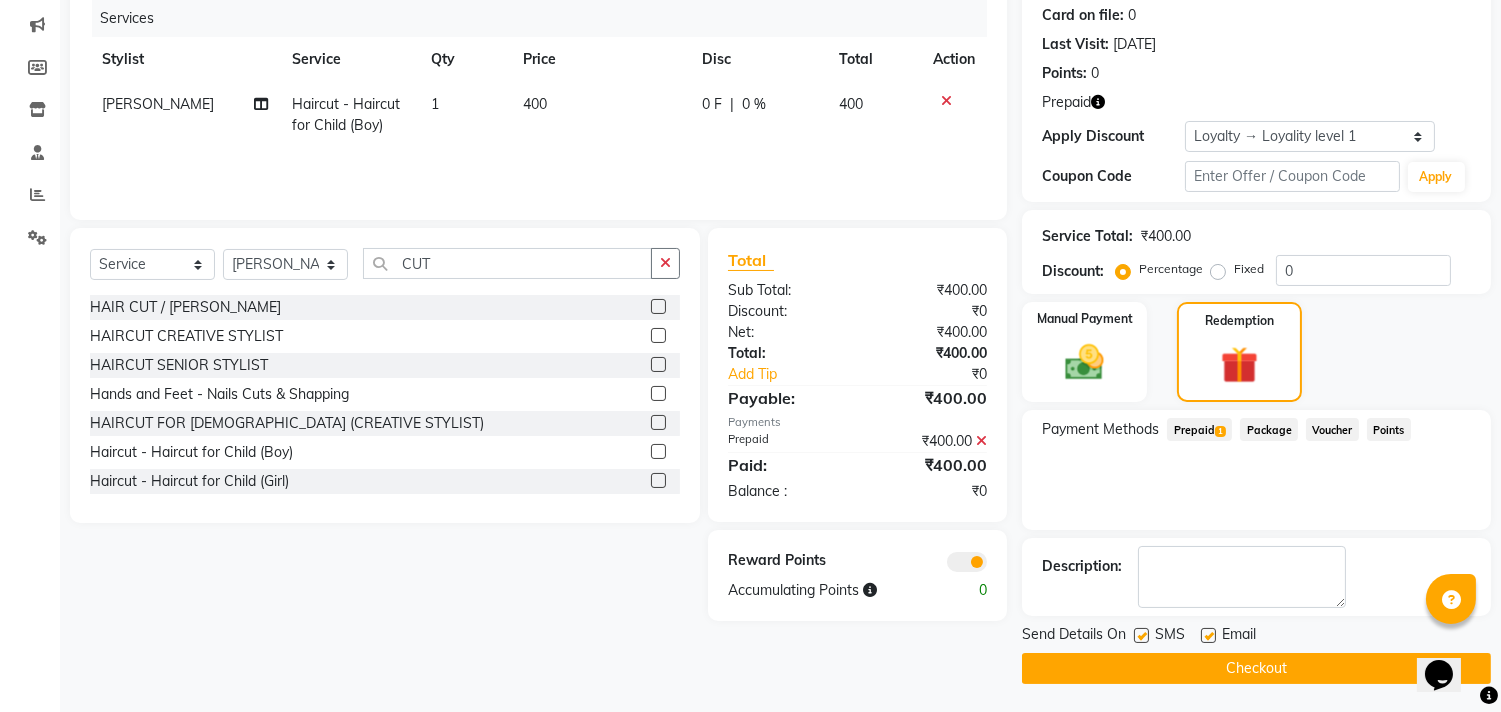 click 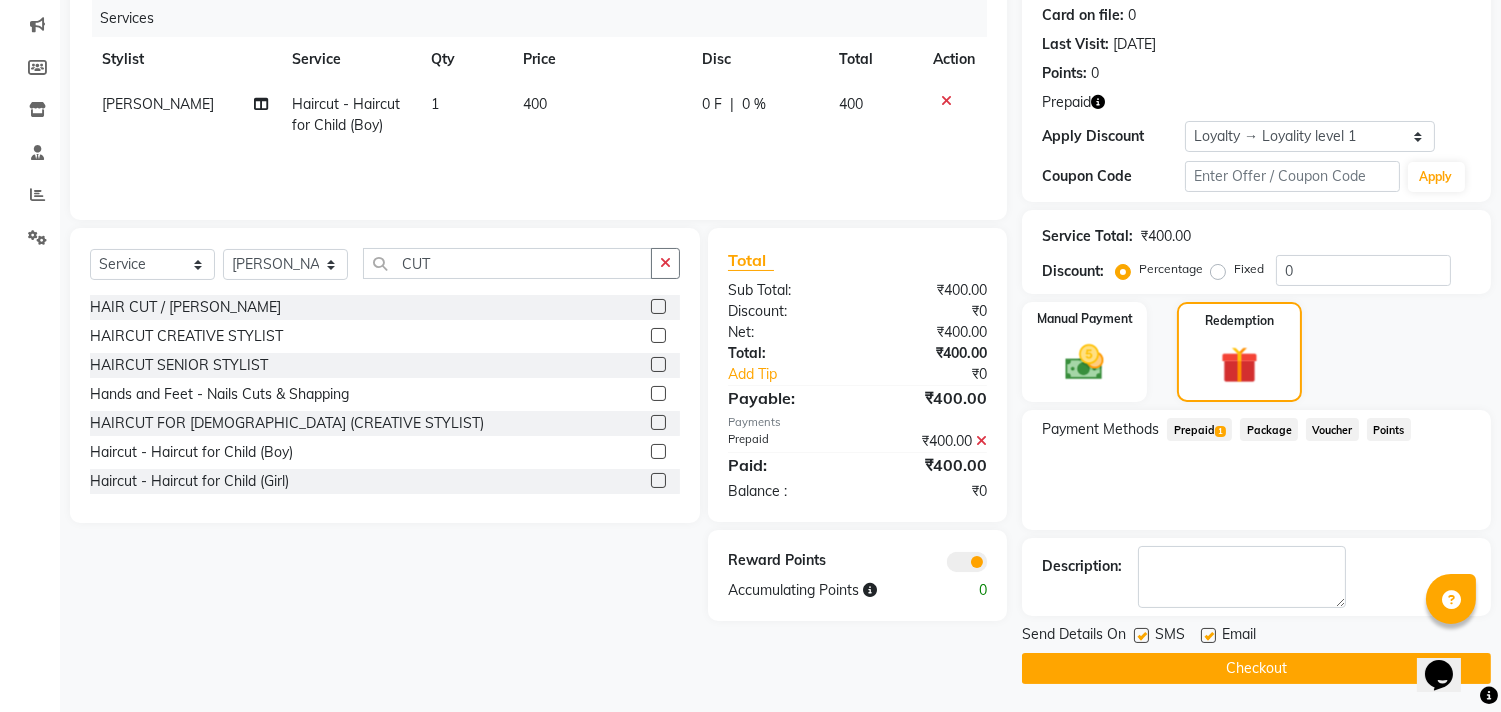 click 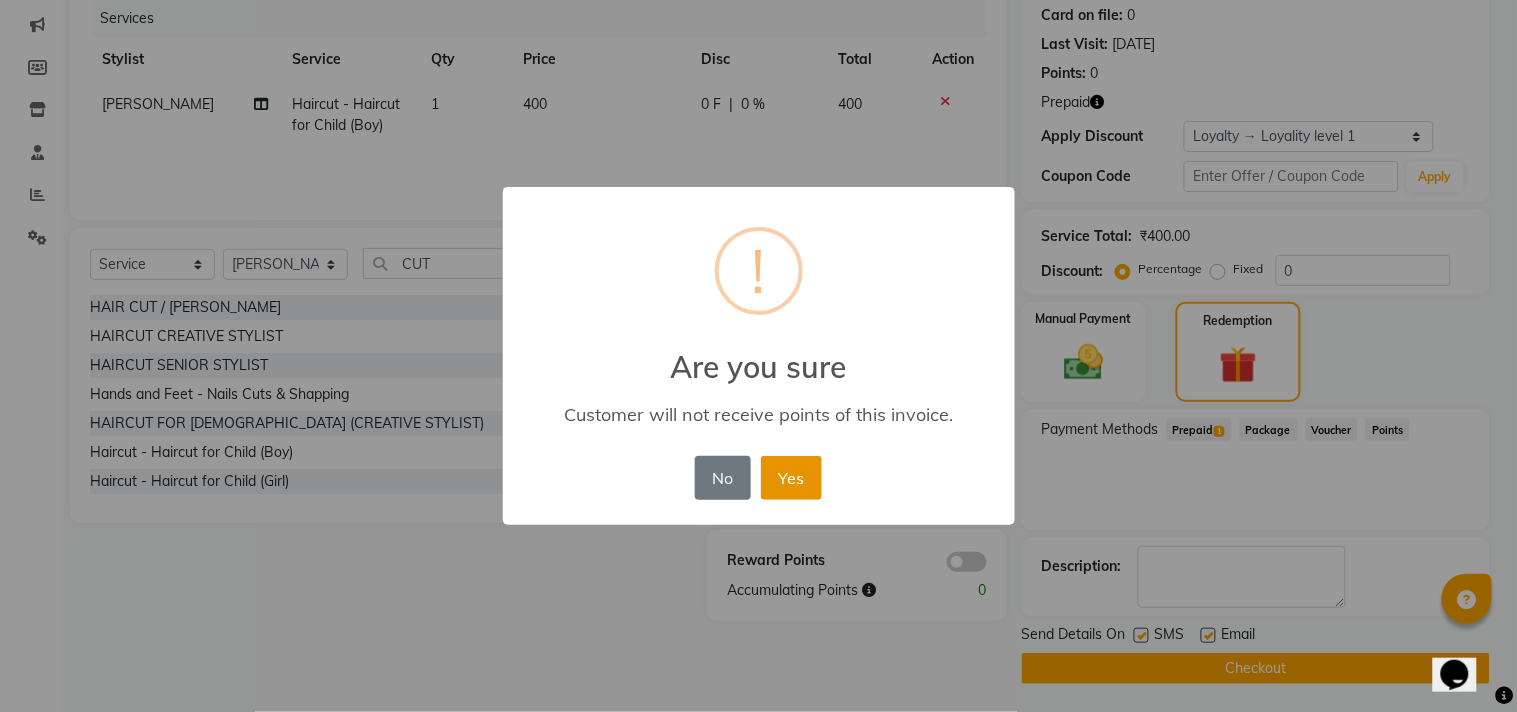click on "Yes" at bounding box center [791, 478] 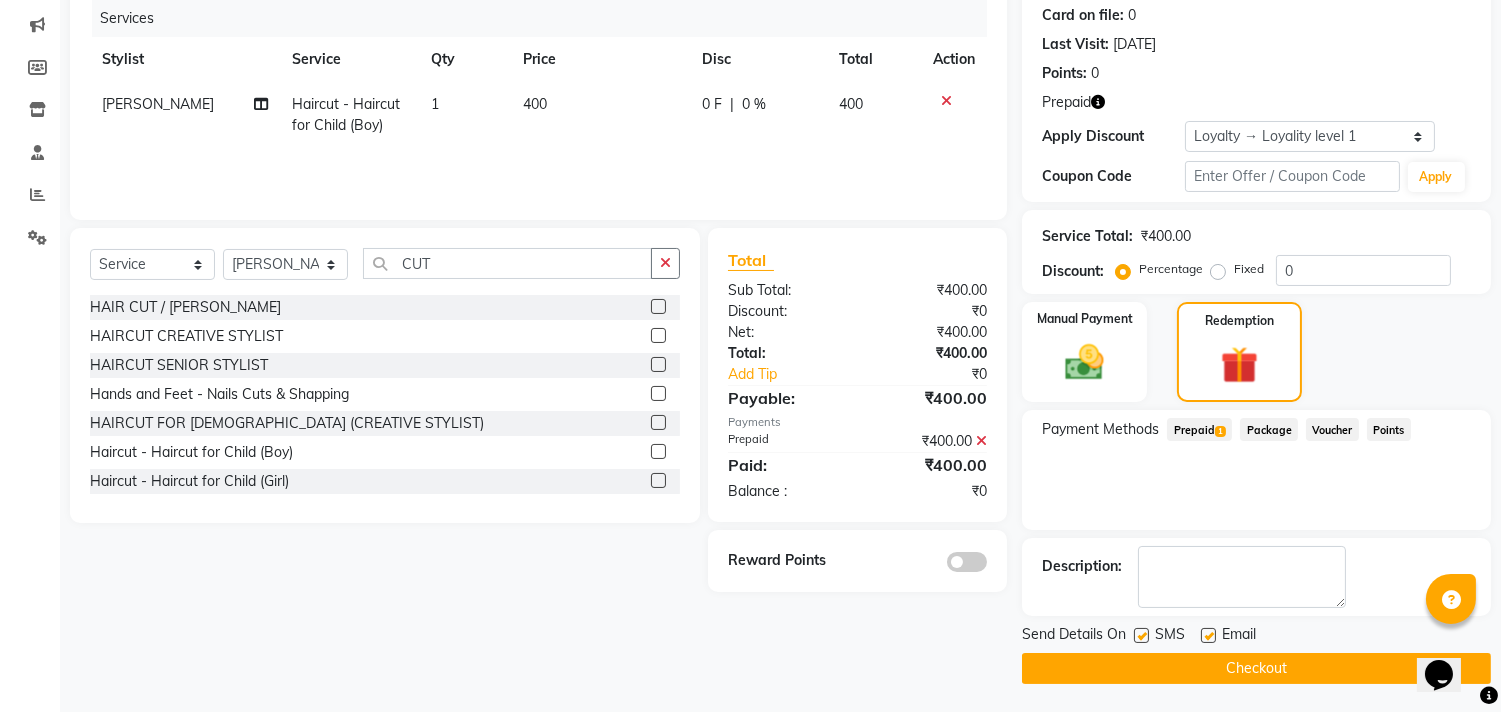 click on "Checkout" 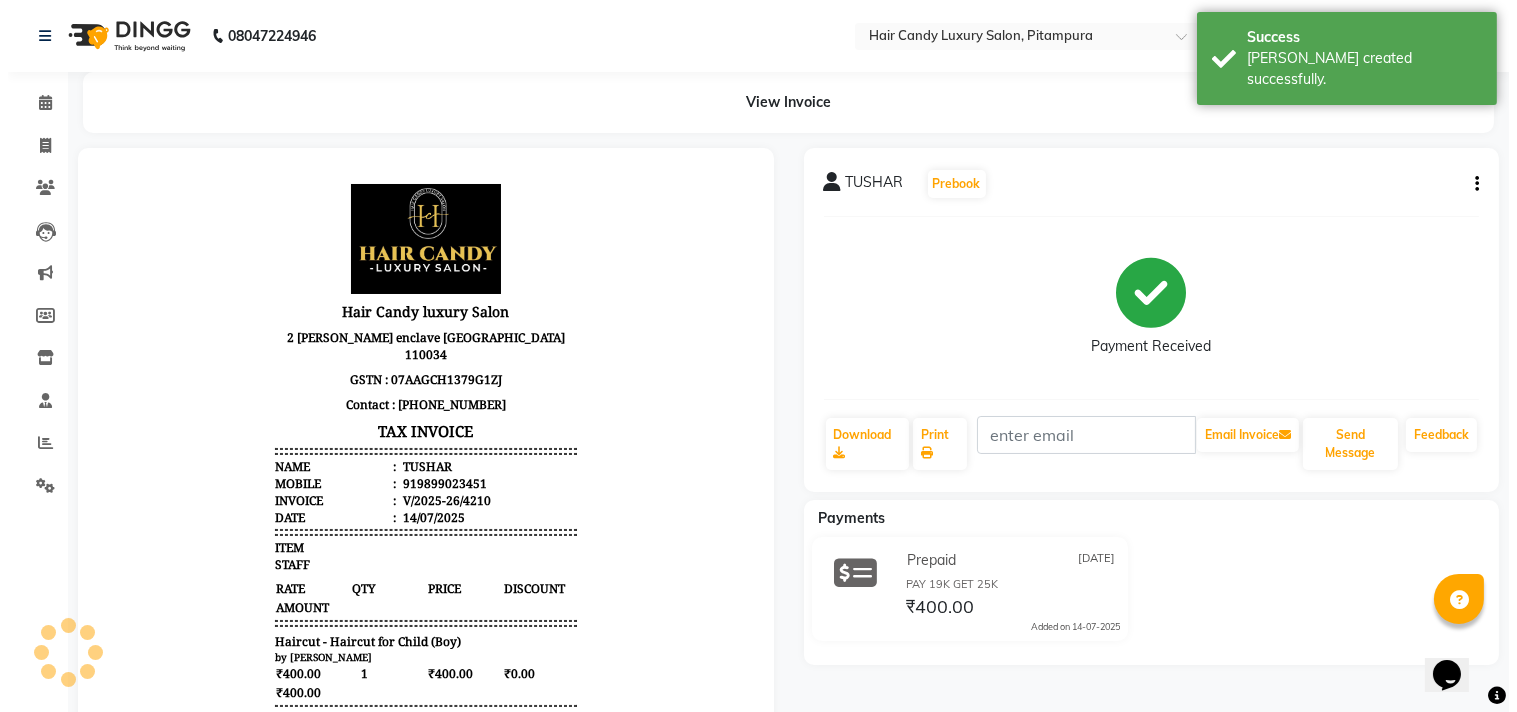 scroll, scrollTop: 0, scrollLeft: 0, axis: both 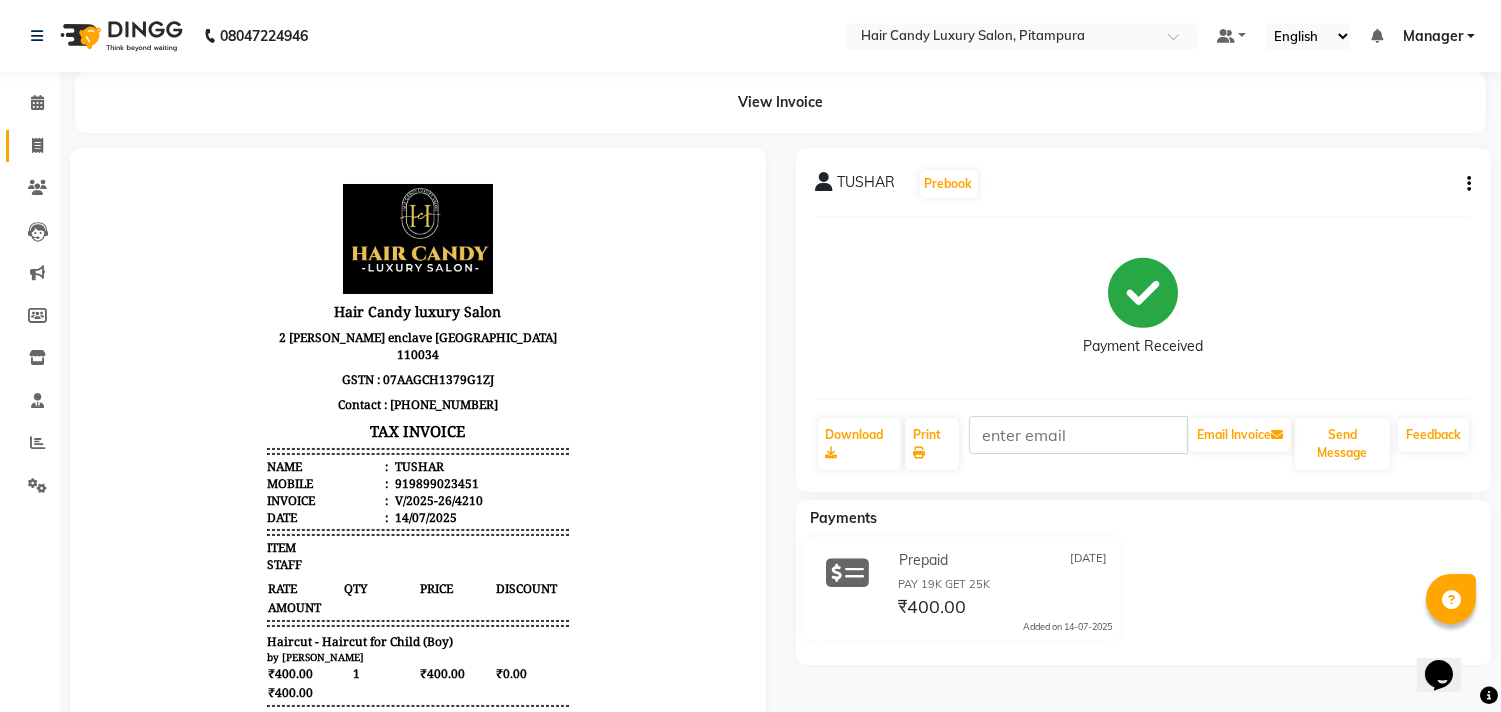 click on "Invoice" 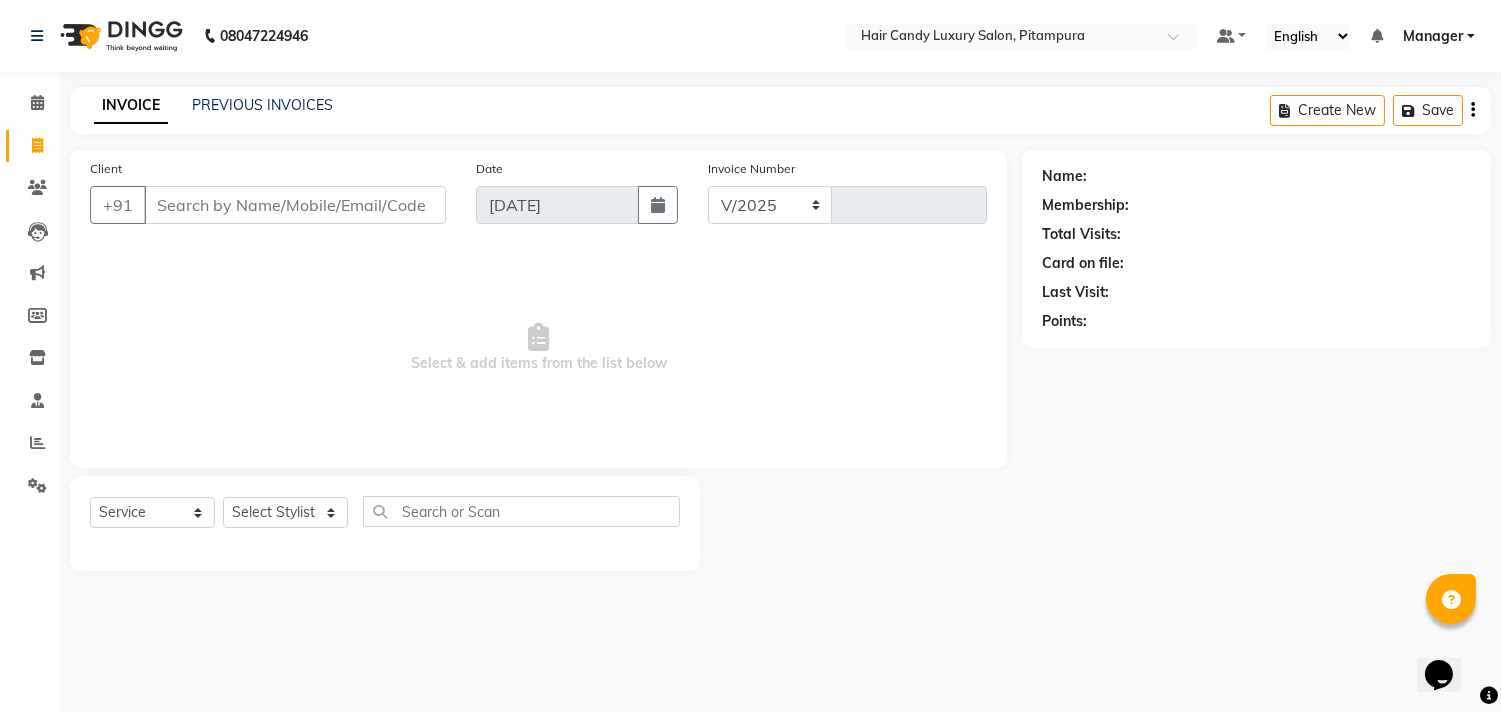 select on "4720" 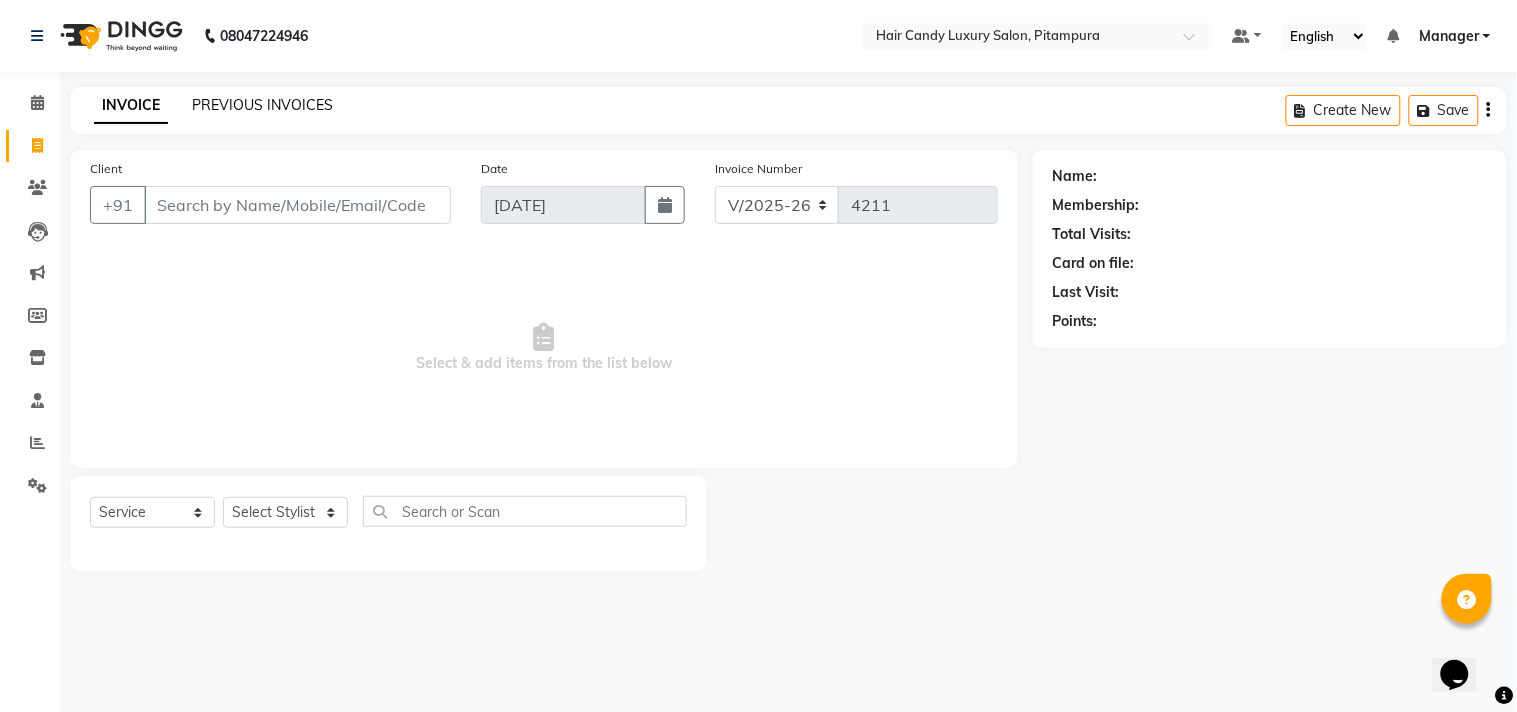 click on "PREVIOUS INVOICES" 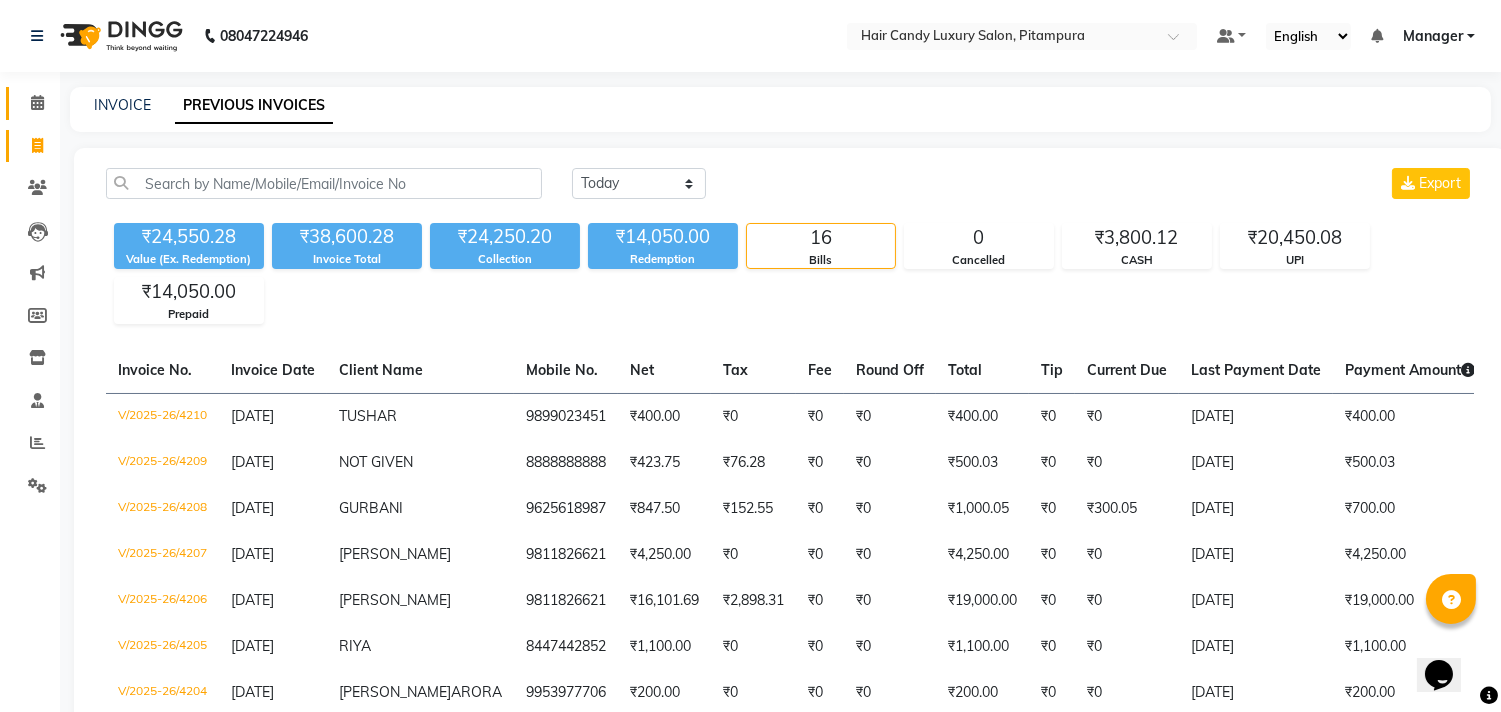 click 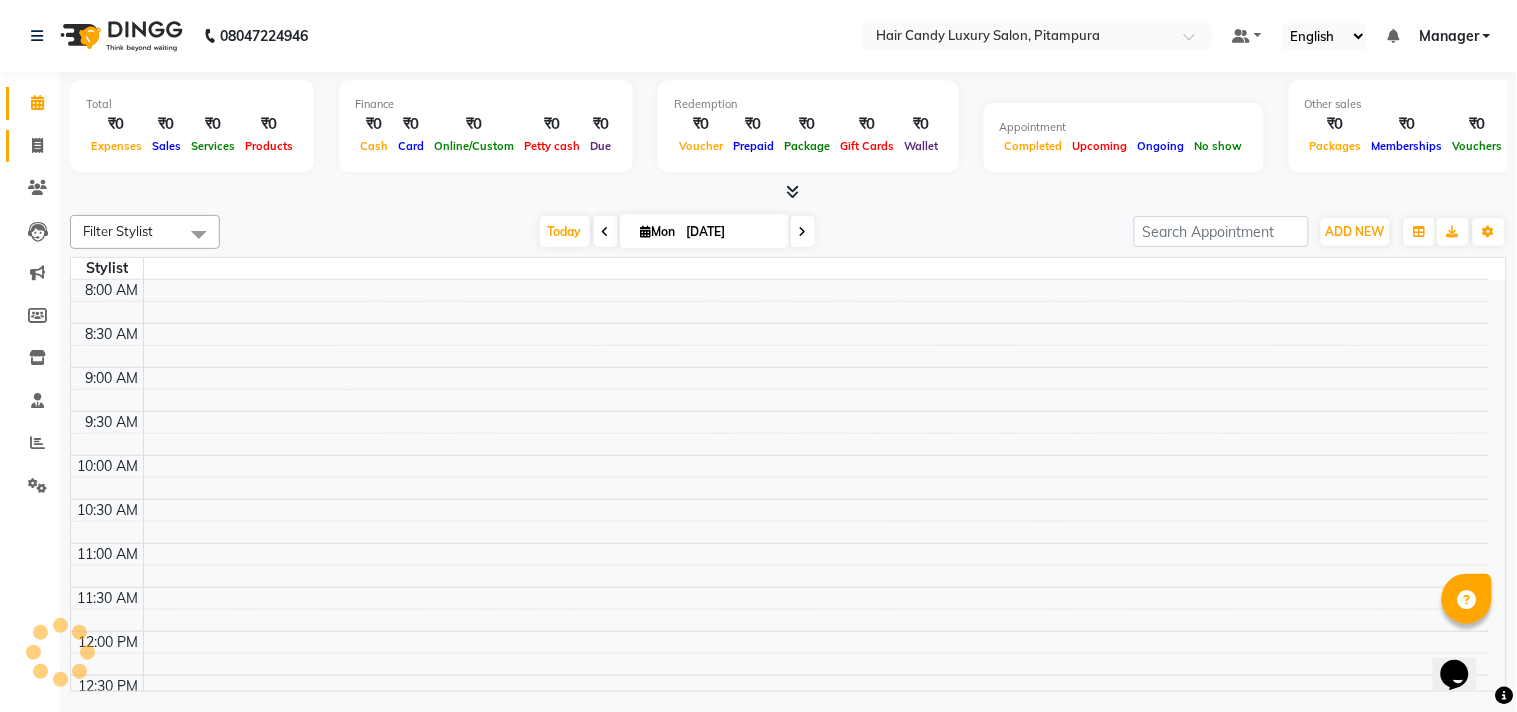 click 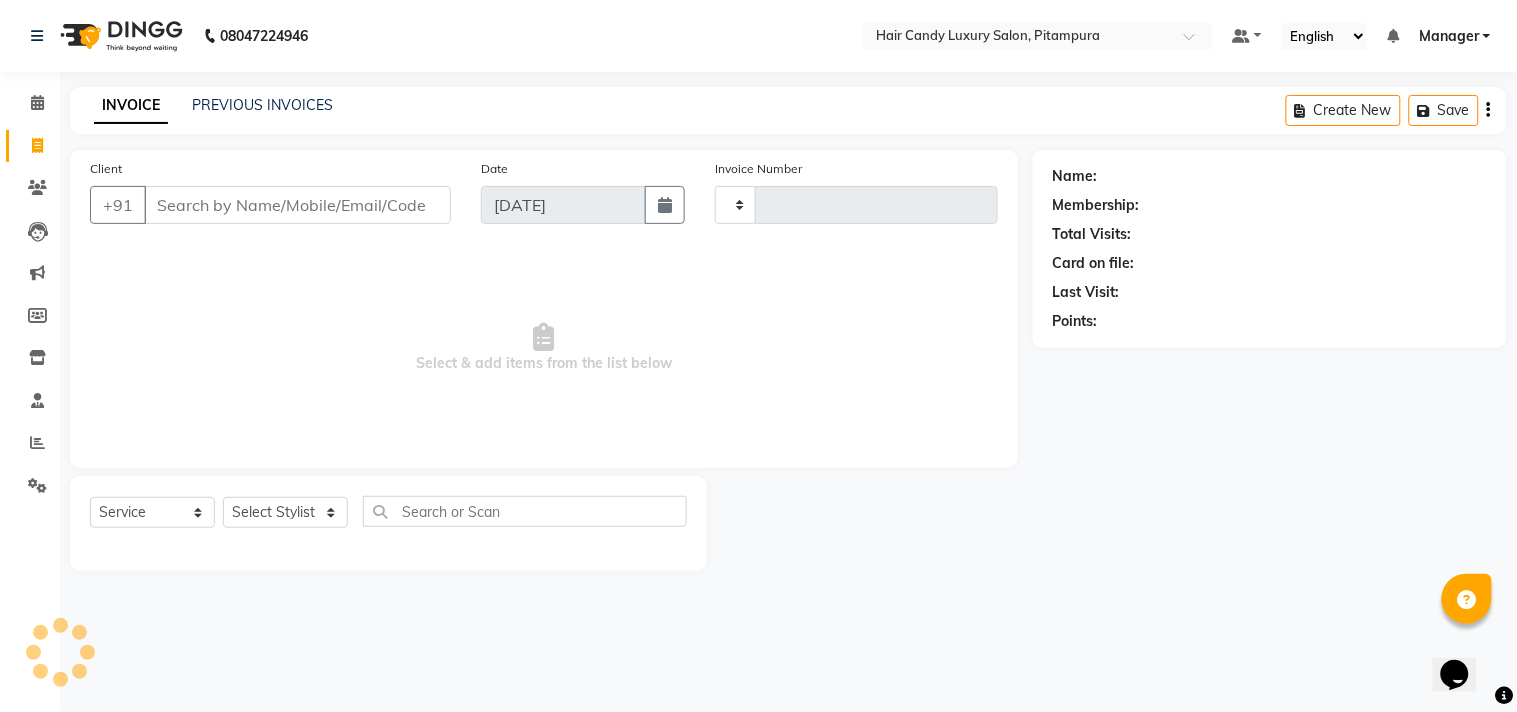 type on "4211" 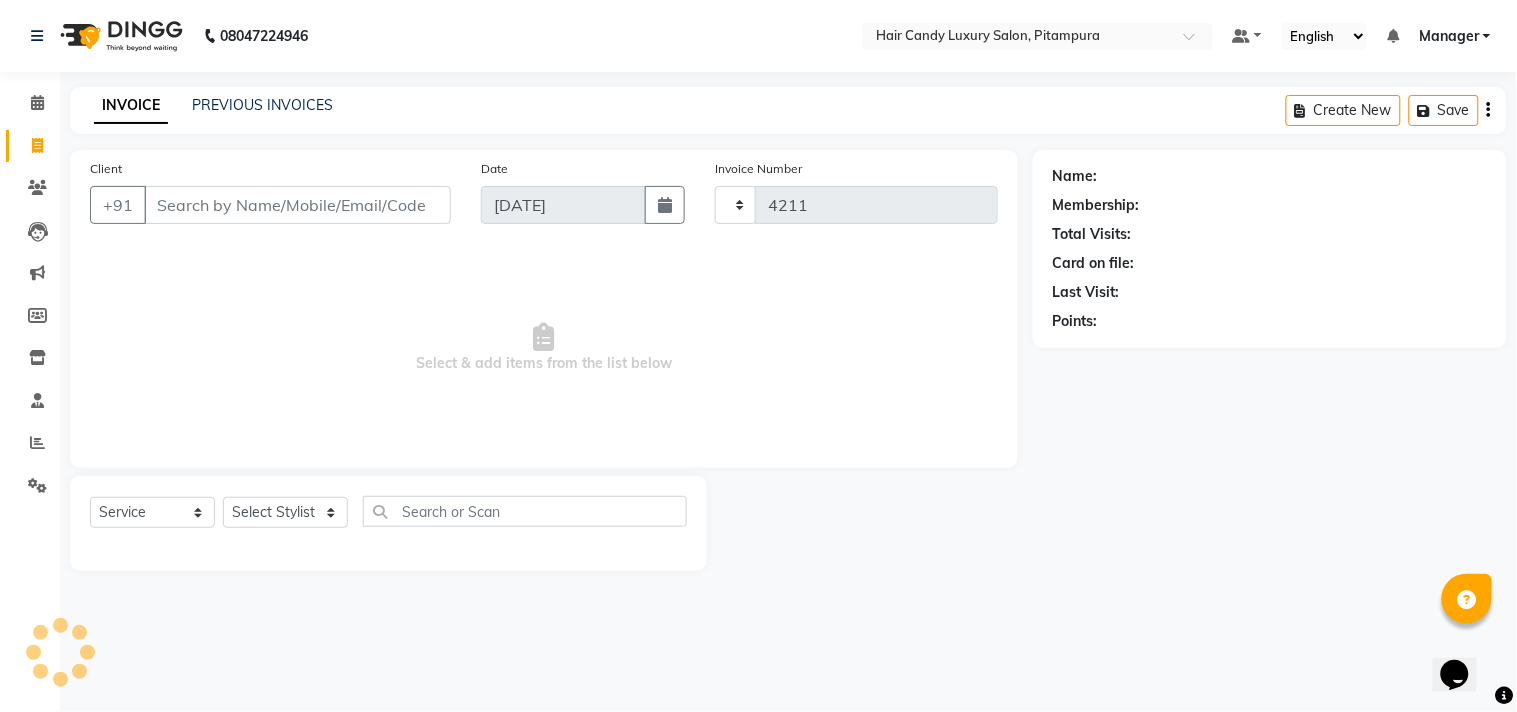 select on "4720" 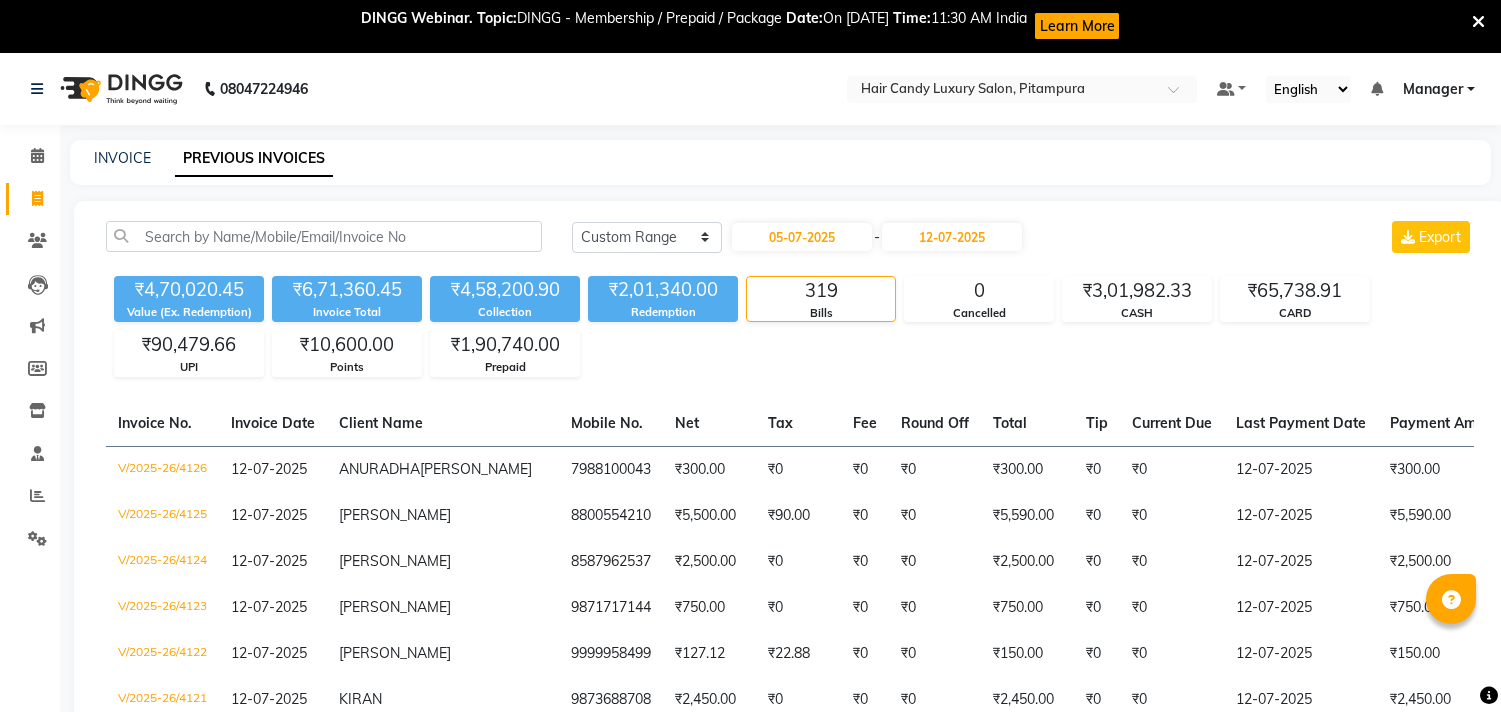 select on "range" 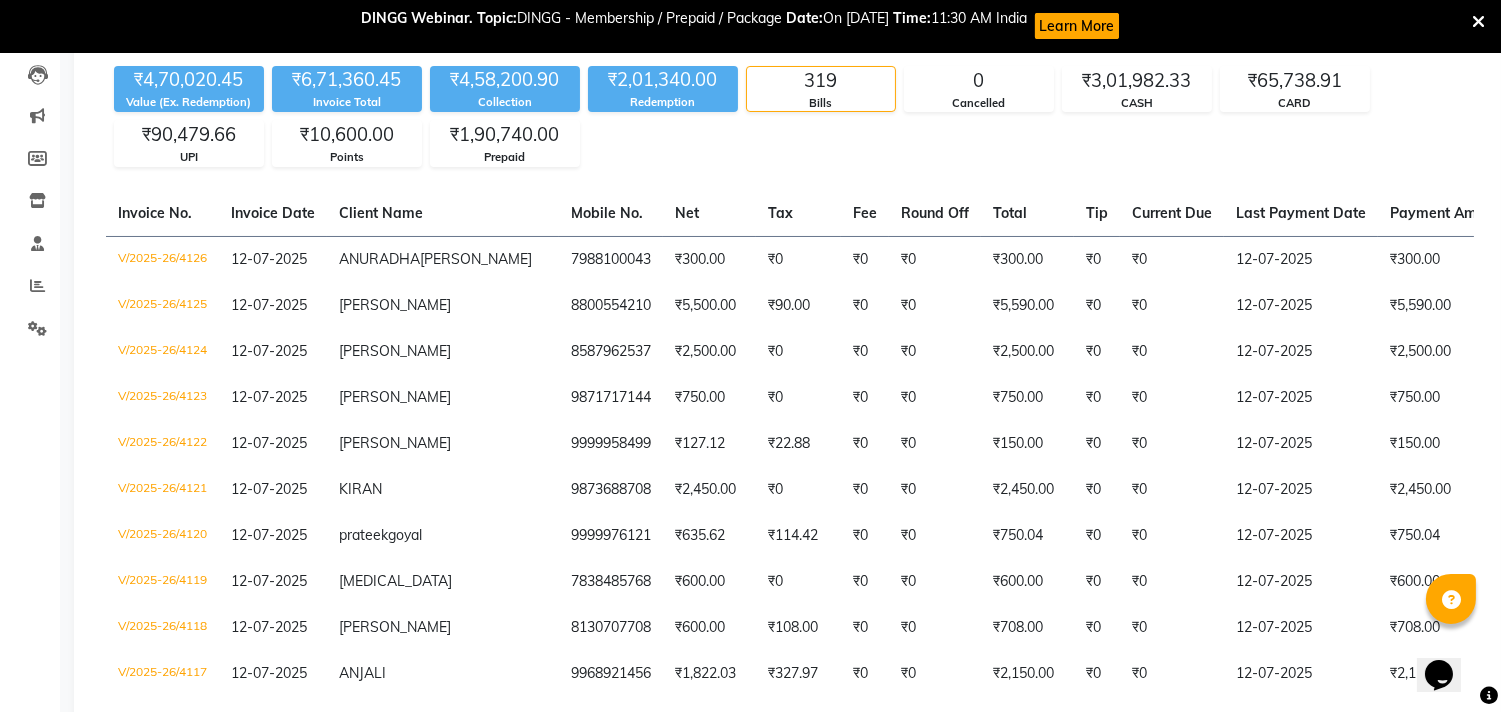 scroll, scrollTop: 0, scrollLeft: 0, axis: both 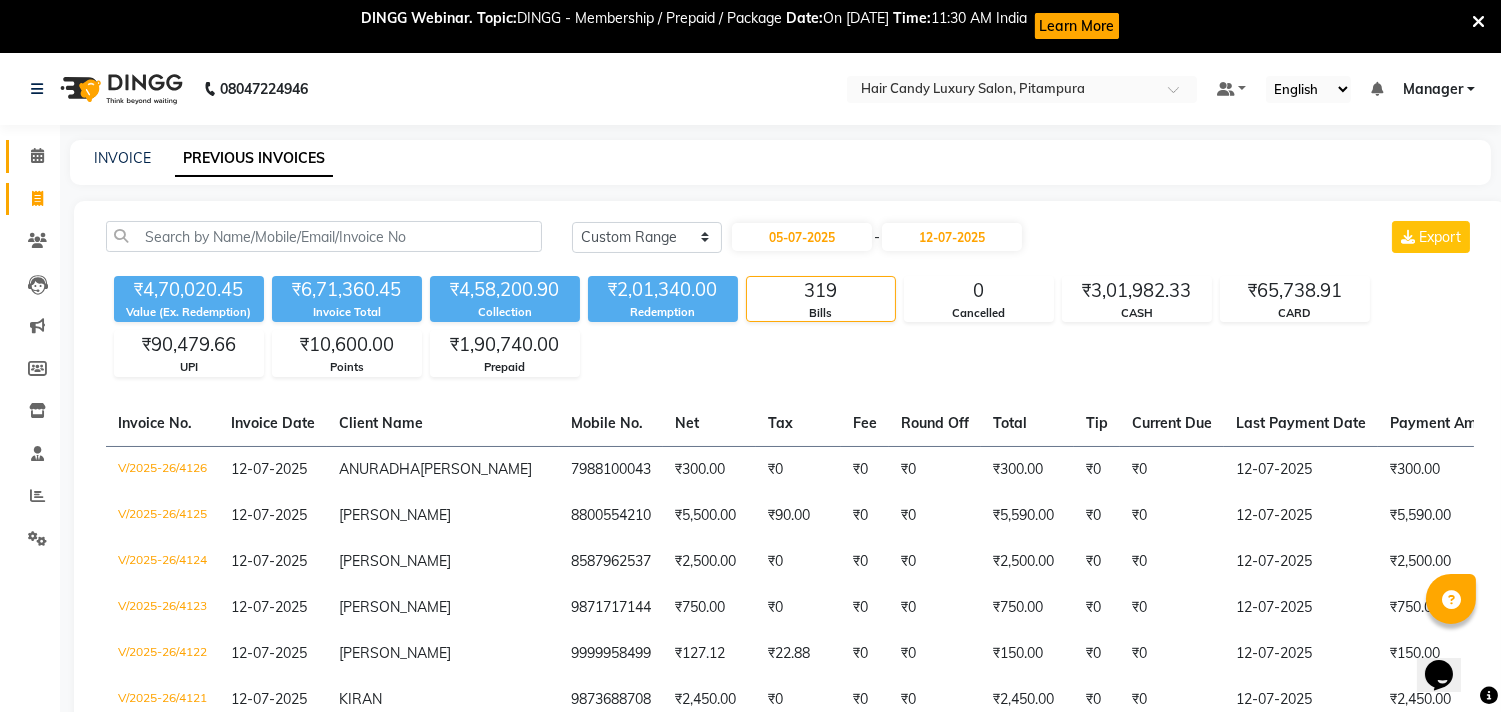 click 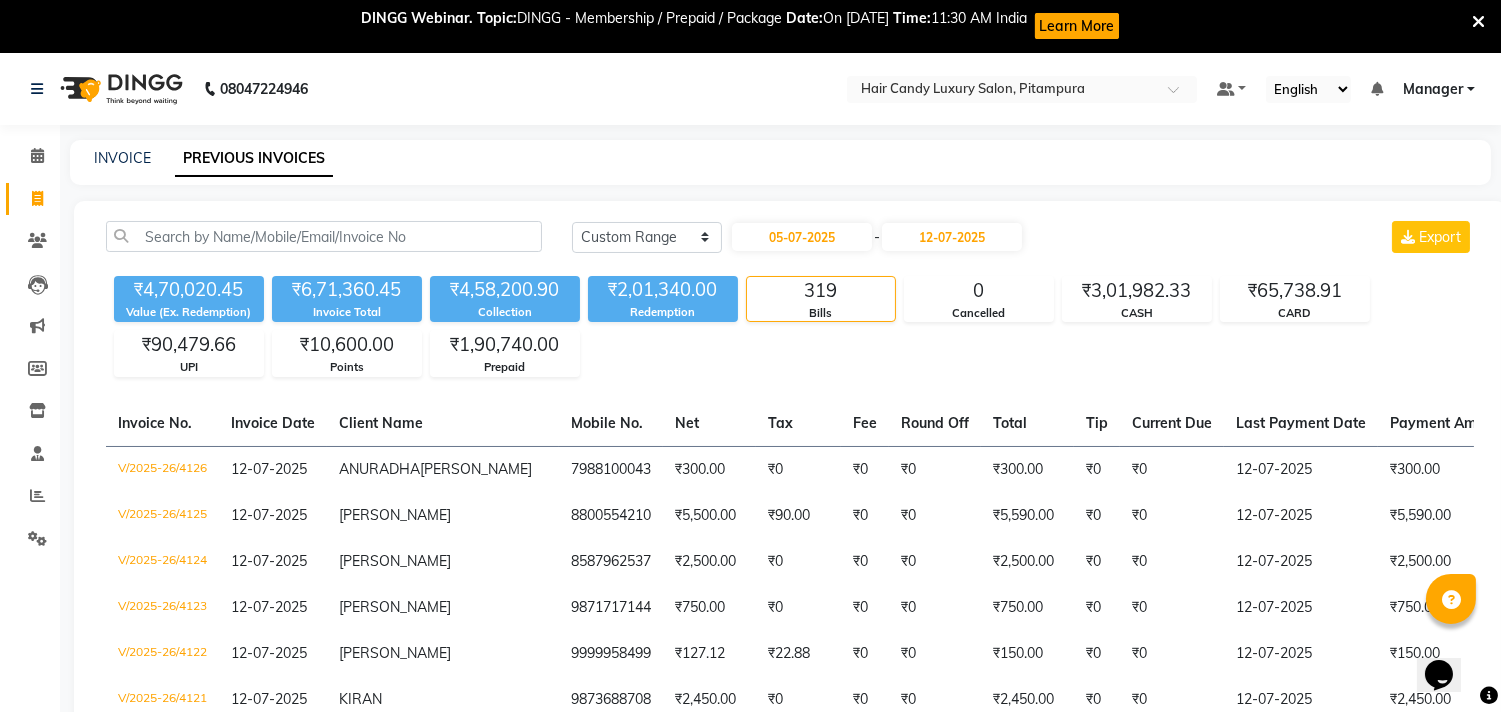 click 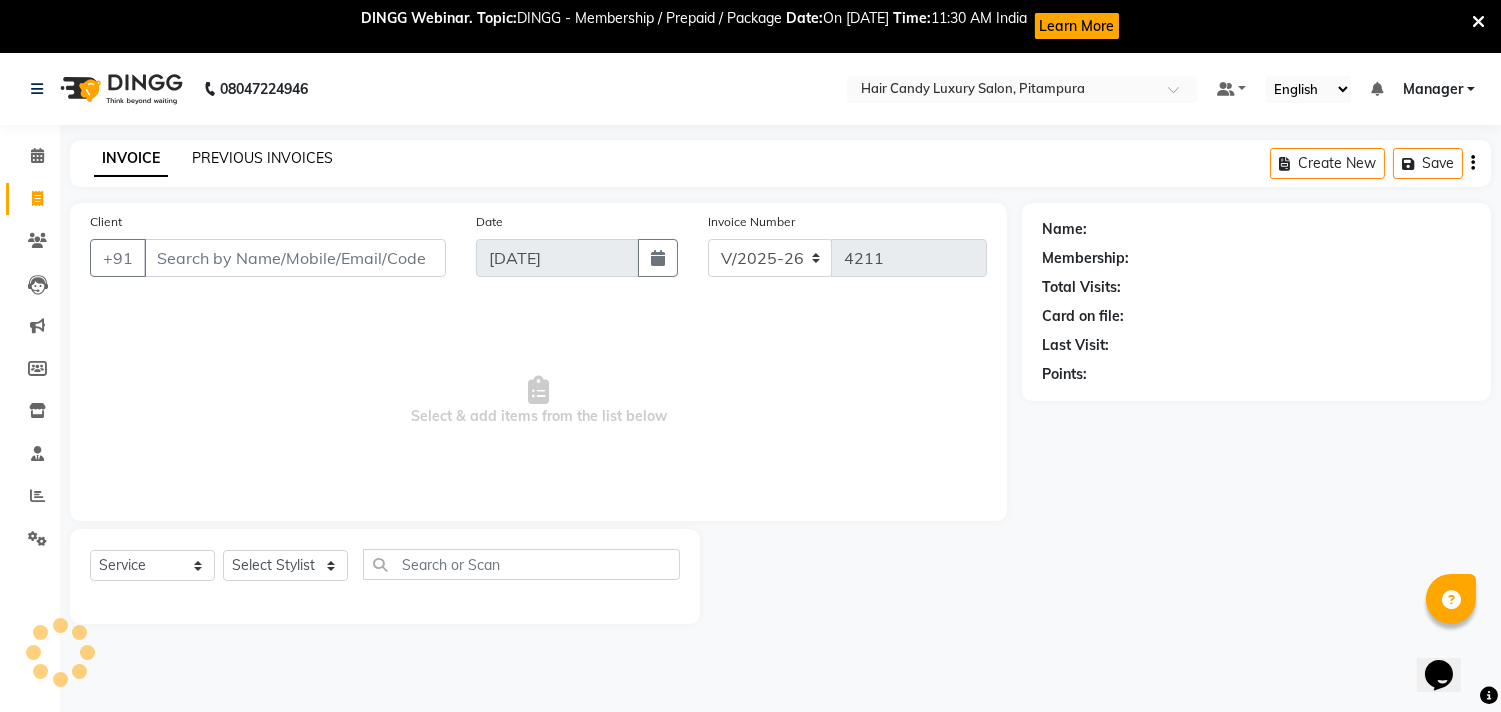 click on "PREVIOUS INVOICES" 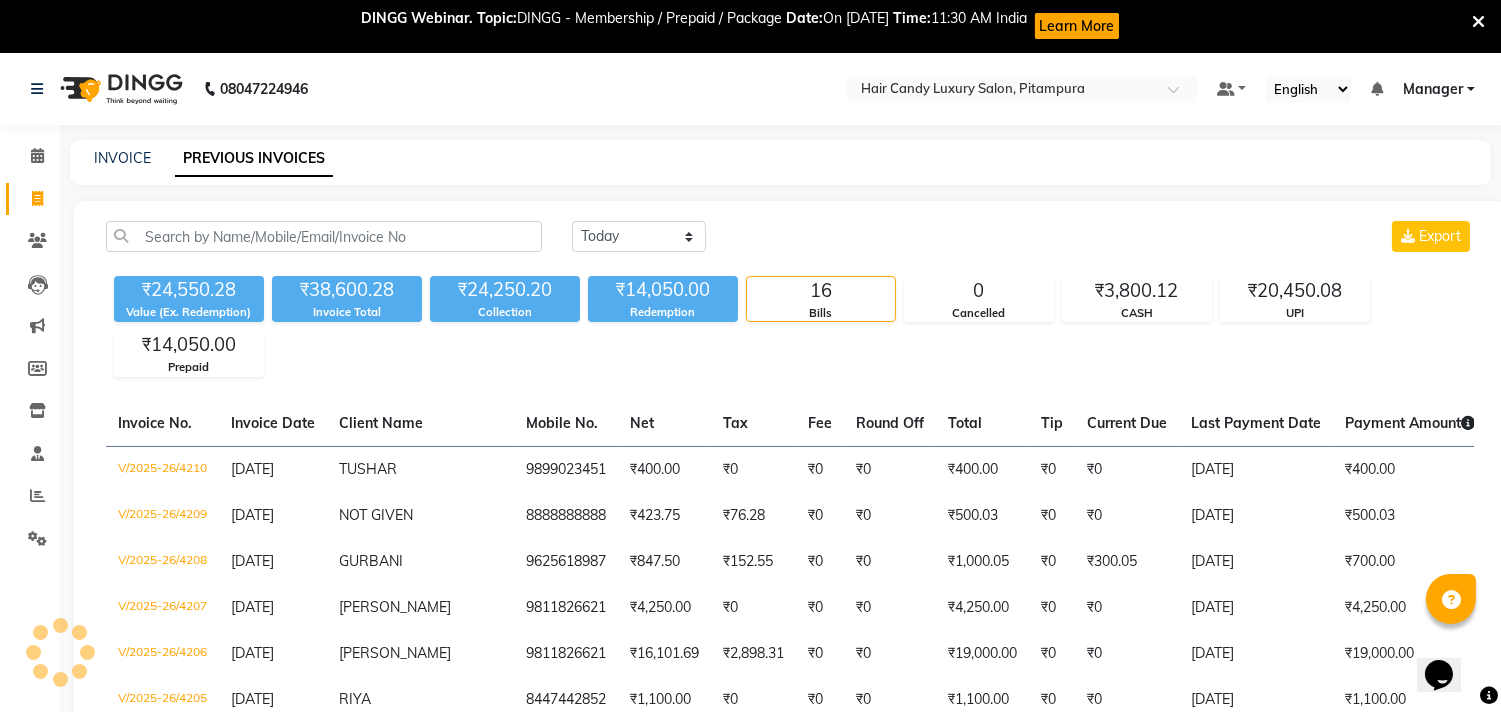 click 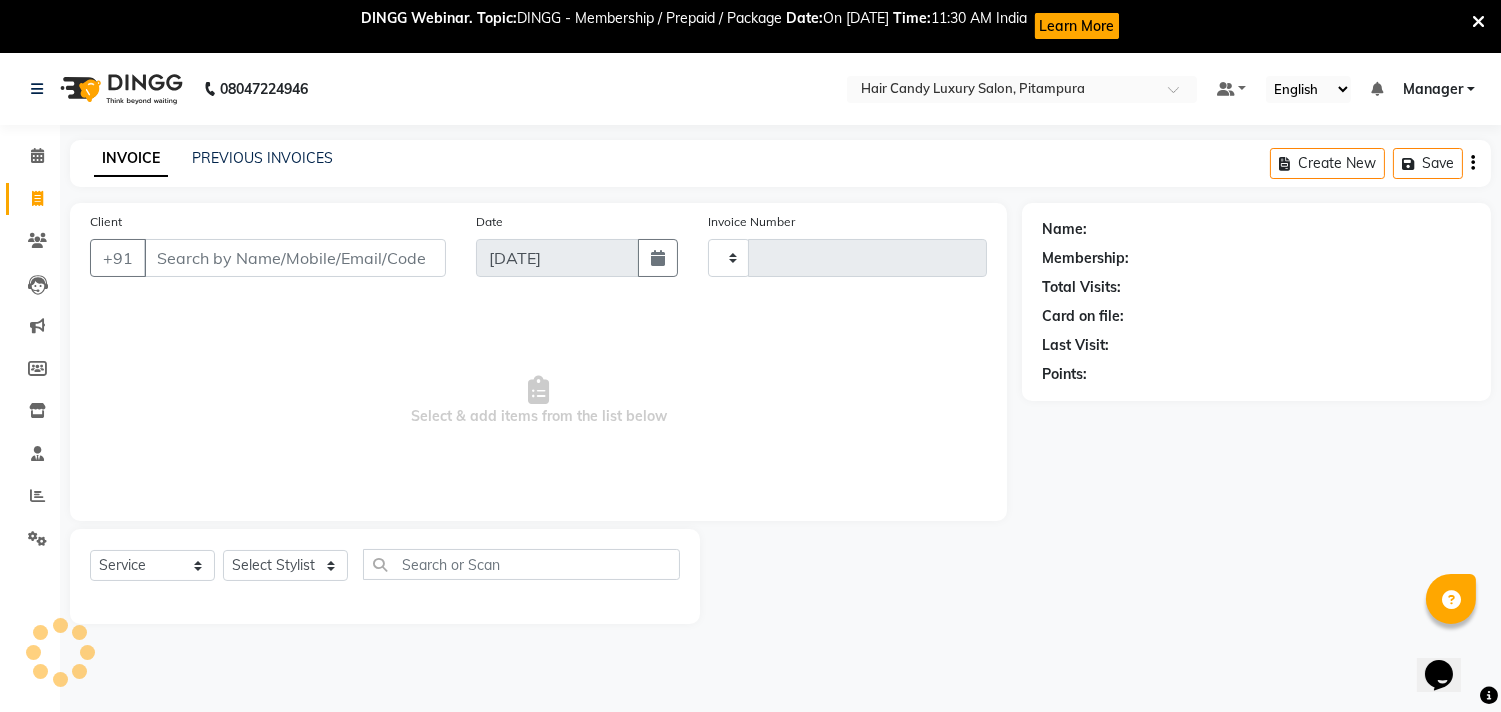 scroll, scrollTop: 53, scrollLeft: 0, axis: vertical 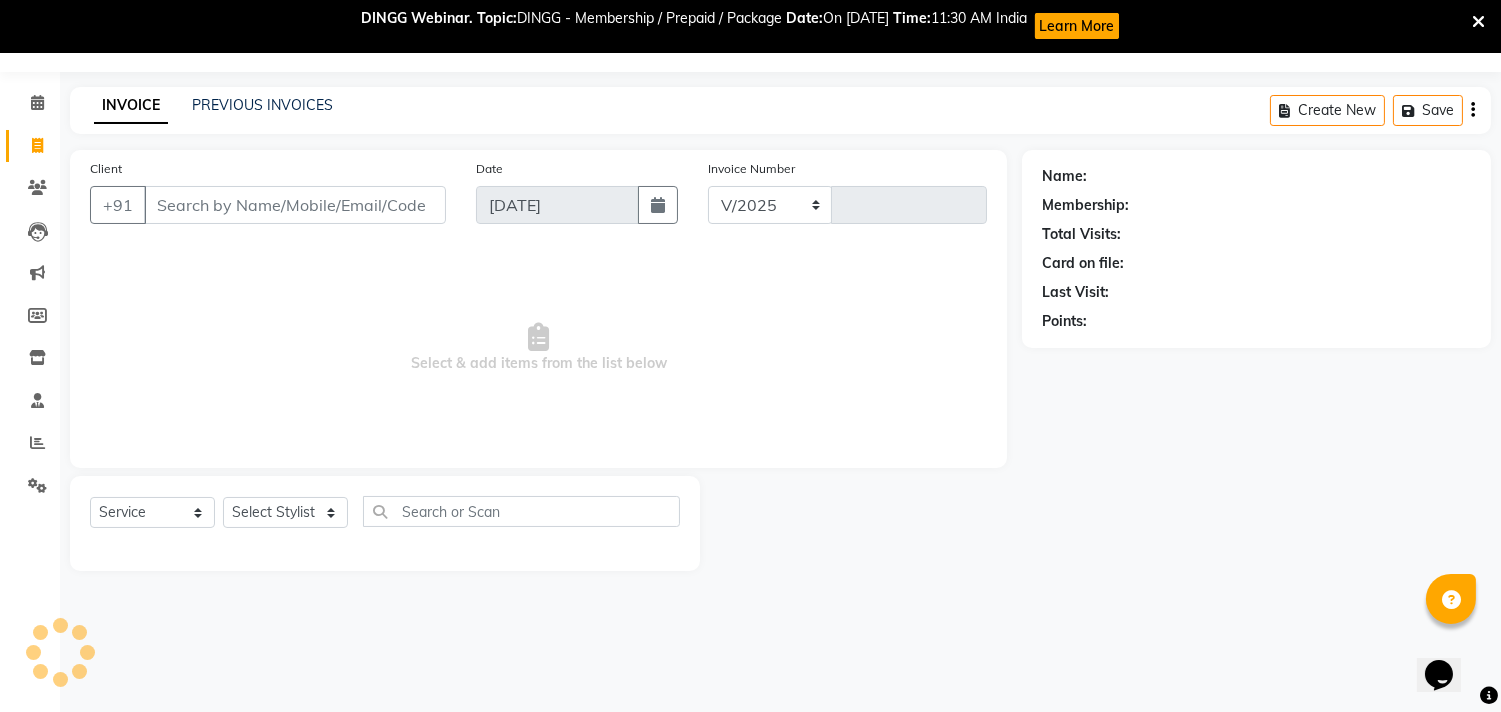 select on "4720" 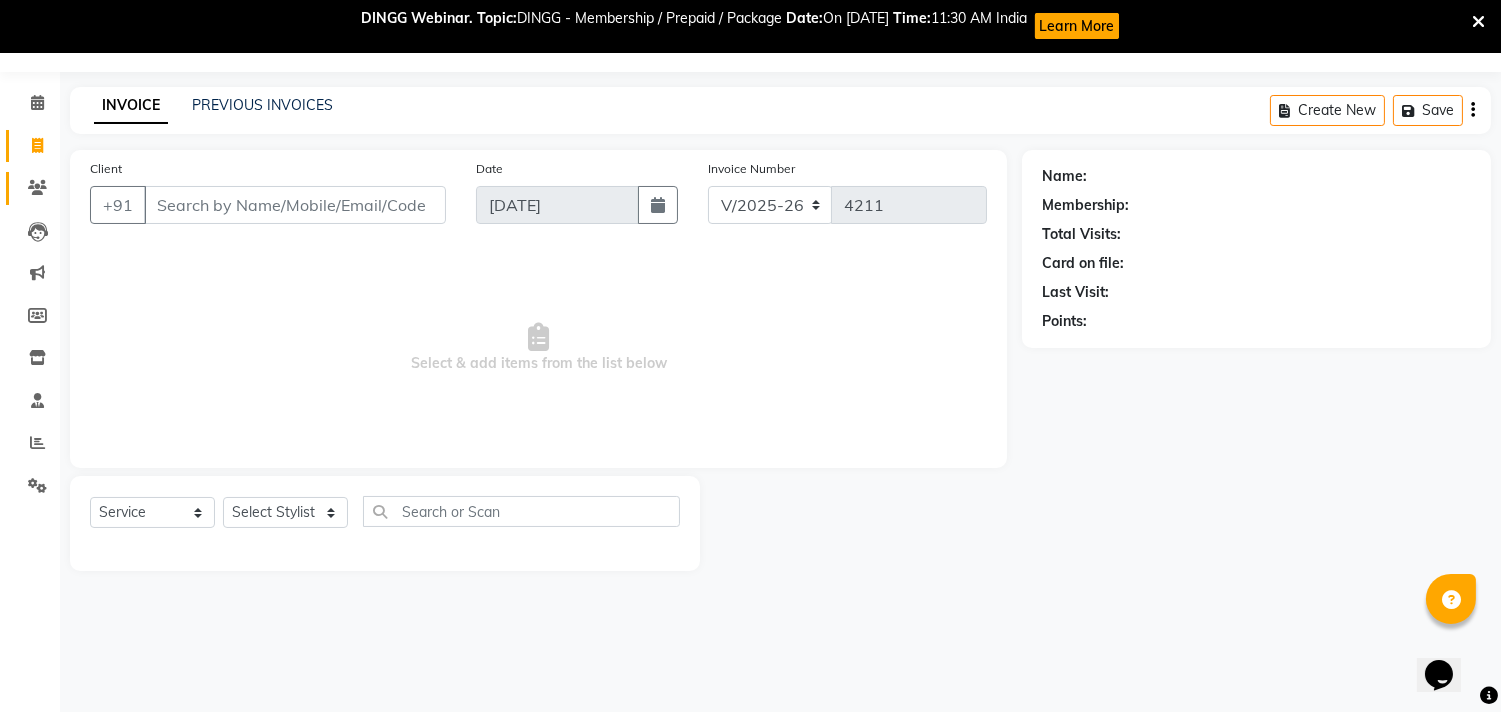 click 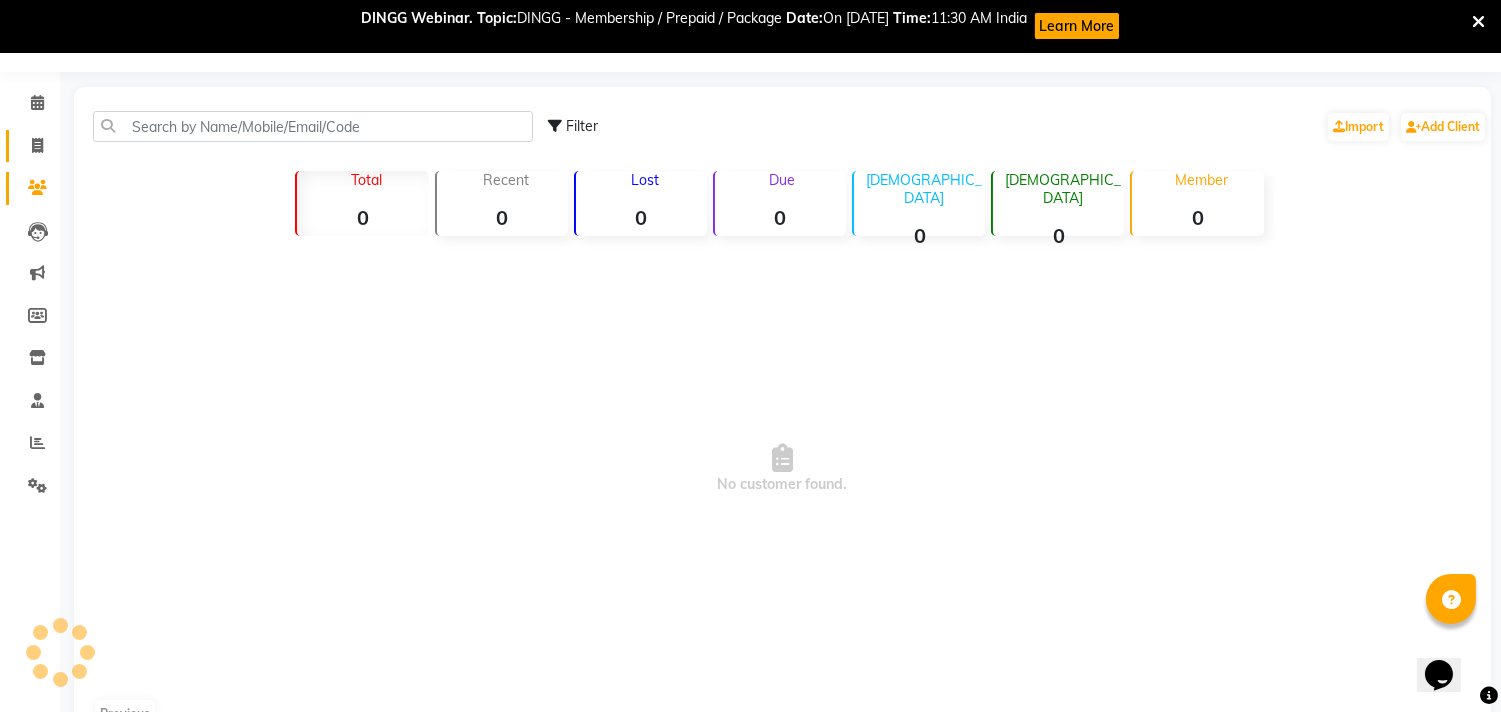 click 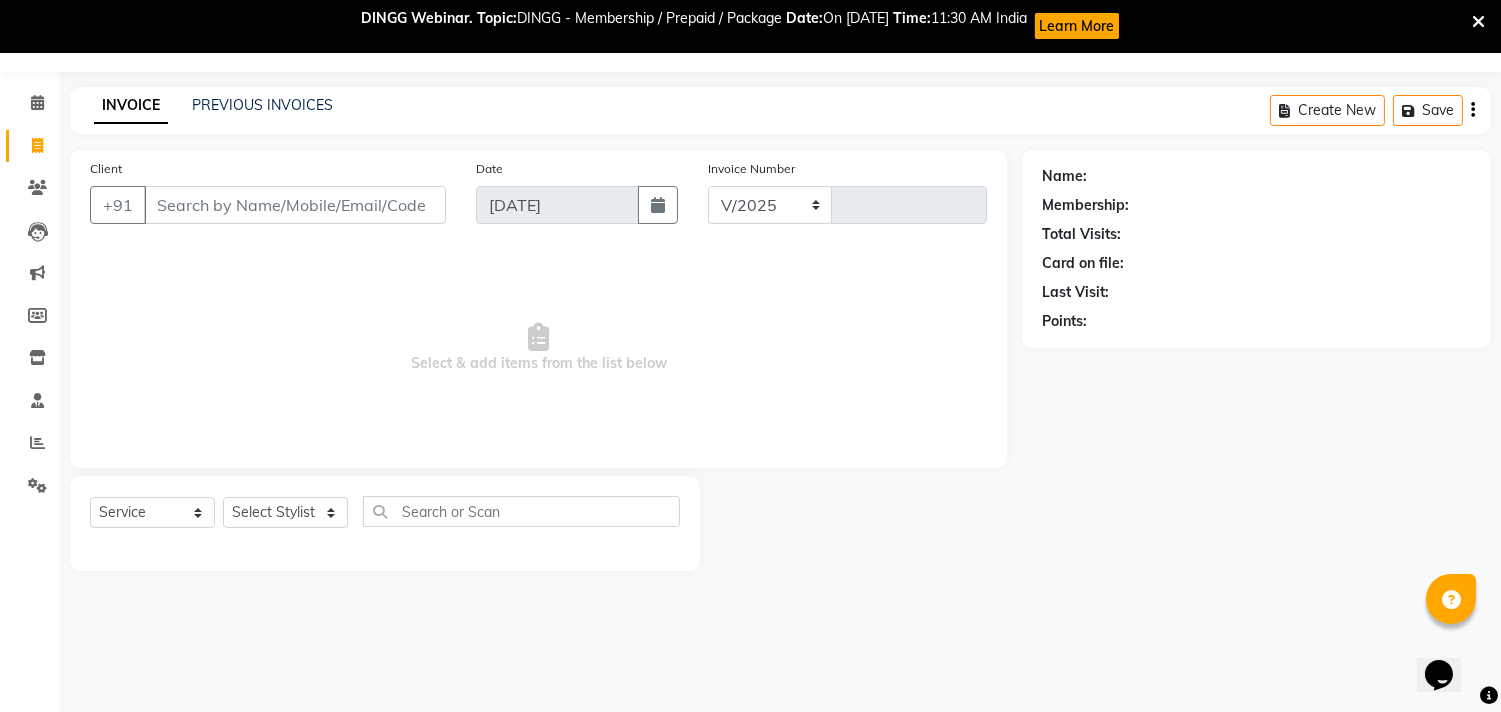 select on "4720" 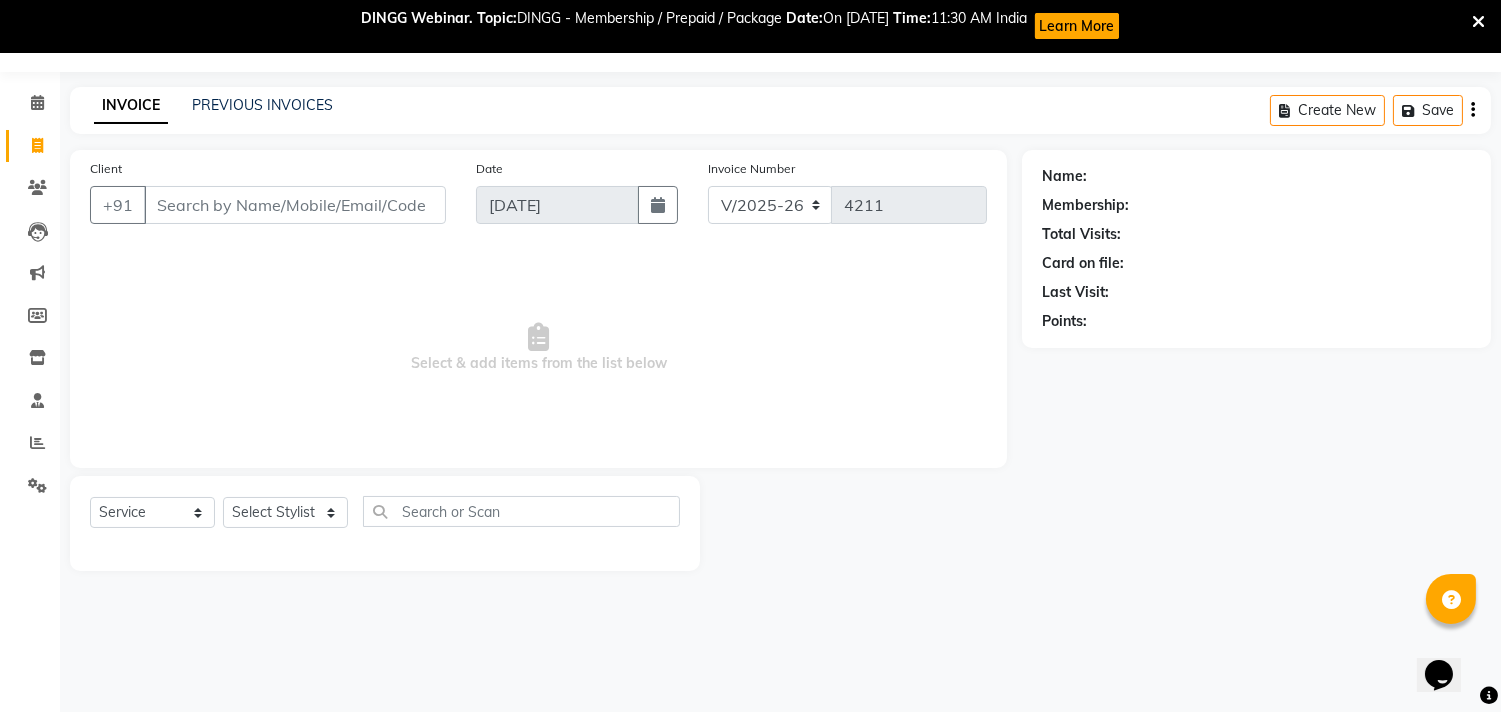 click 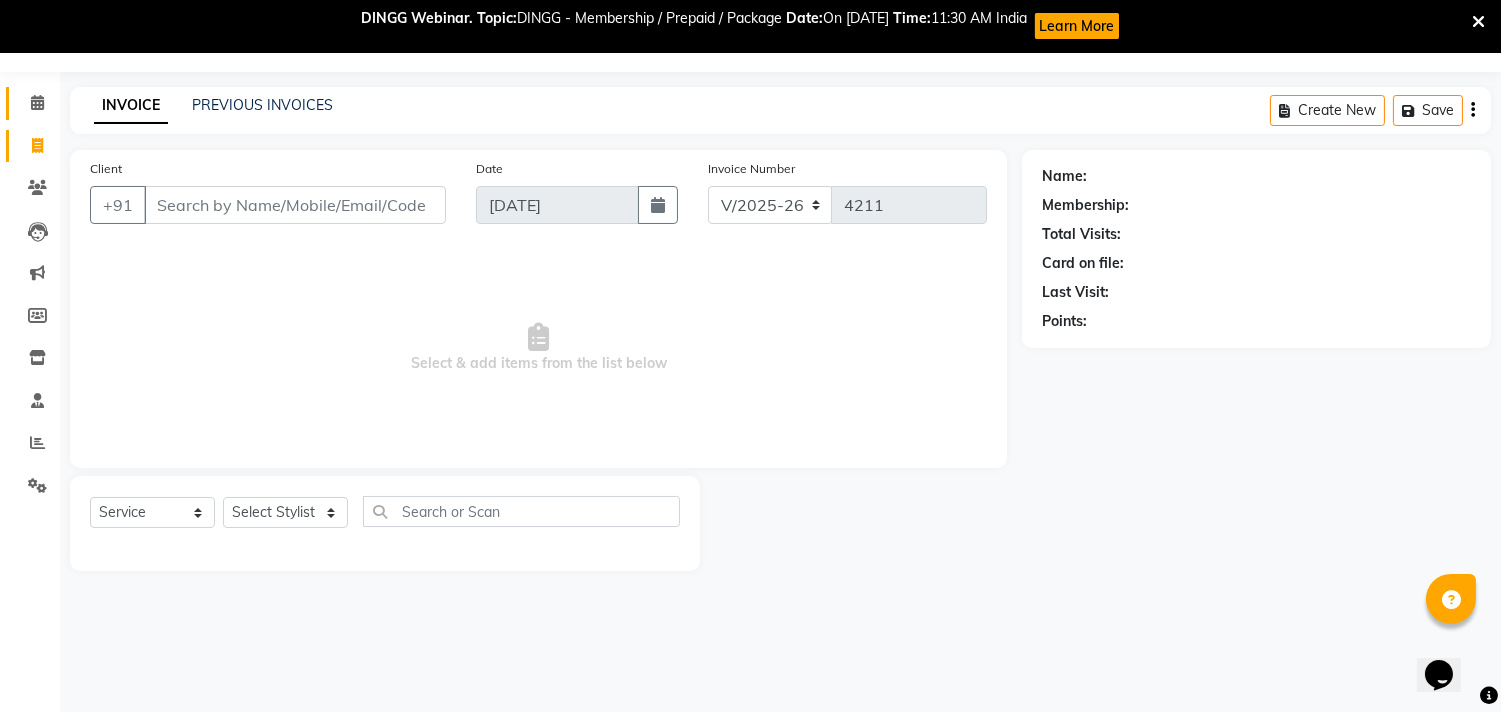 click 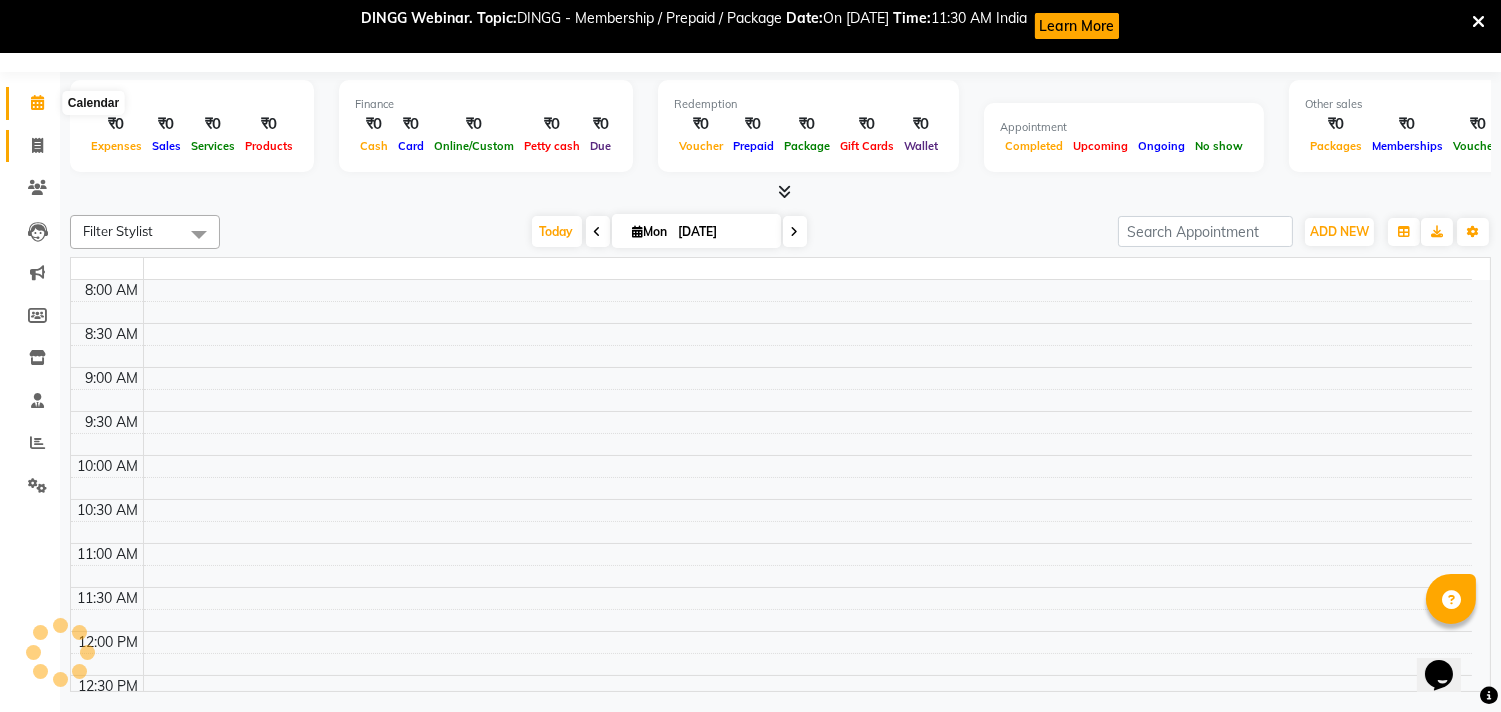 click 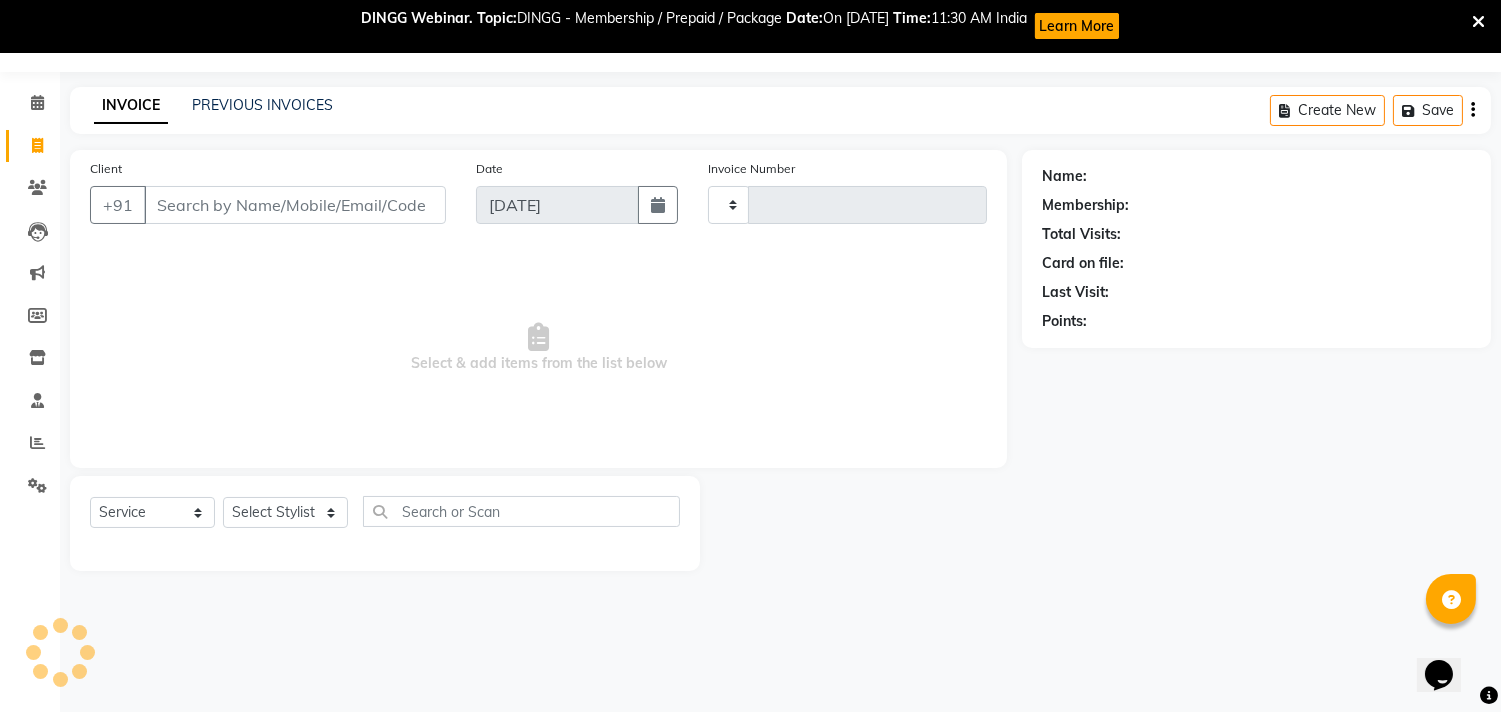 click 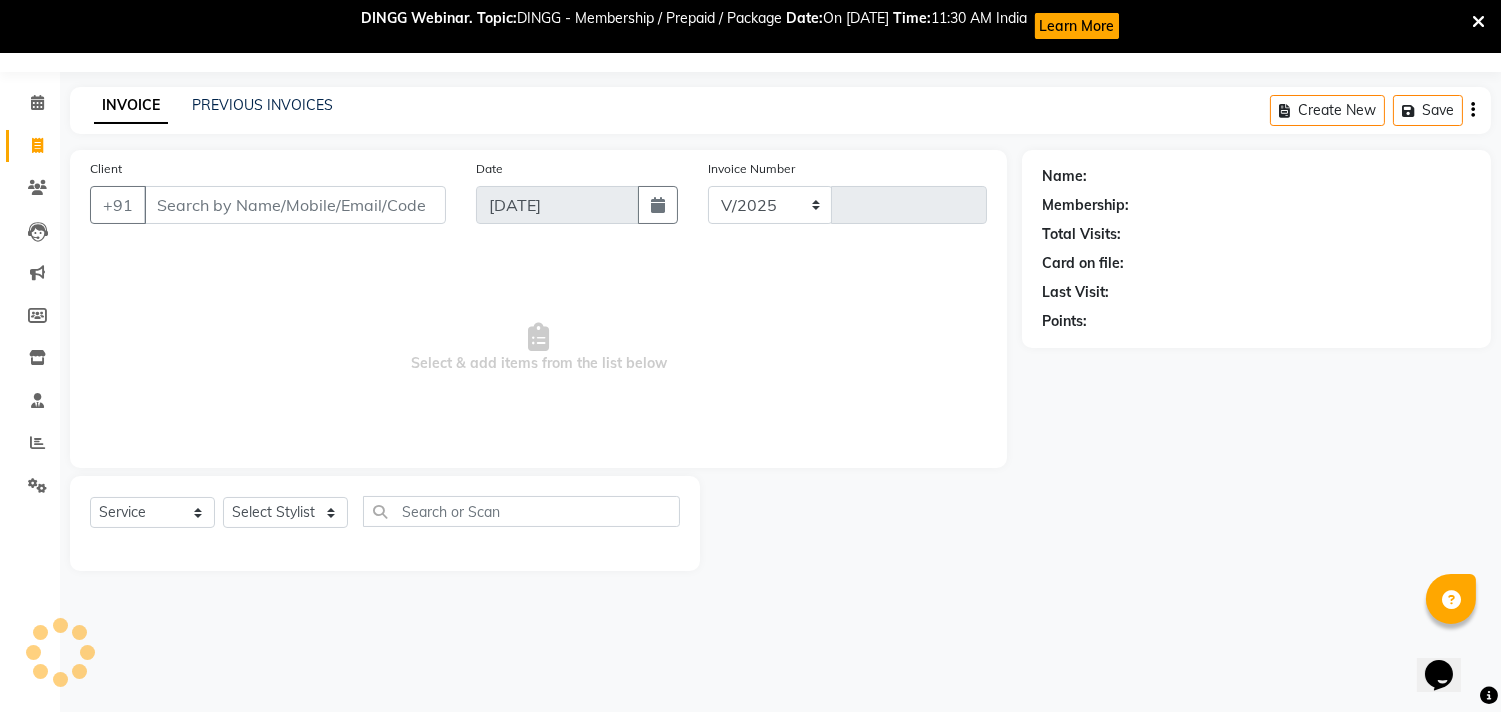 select on "4720" 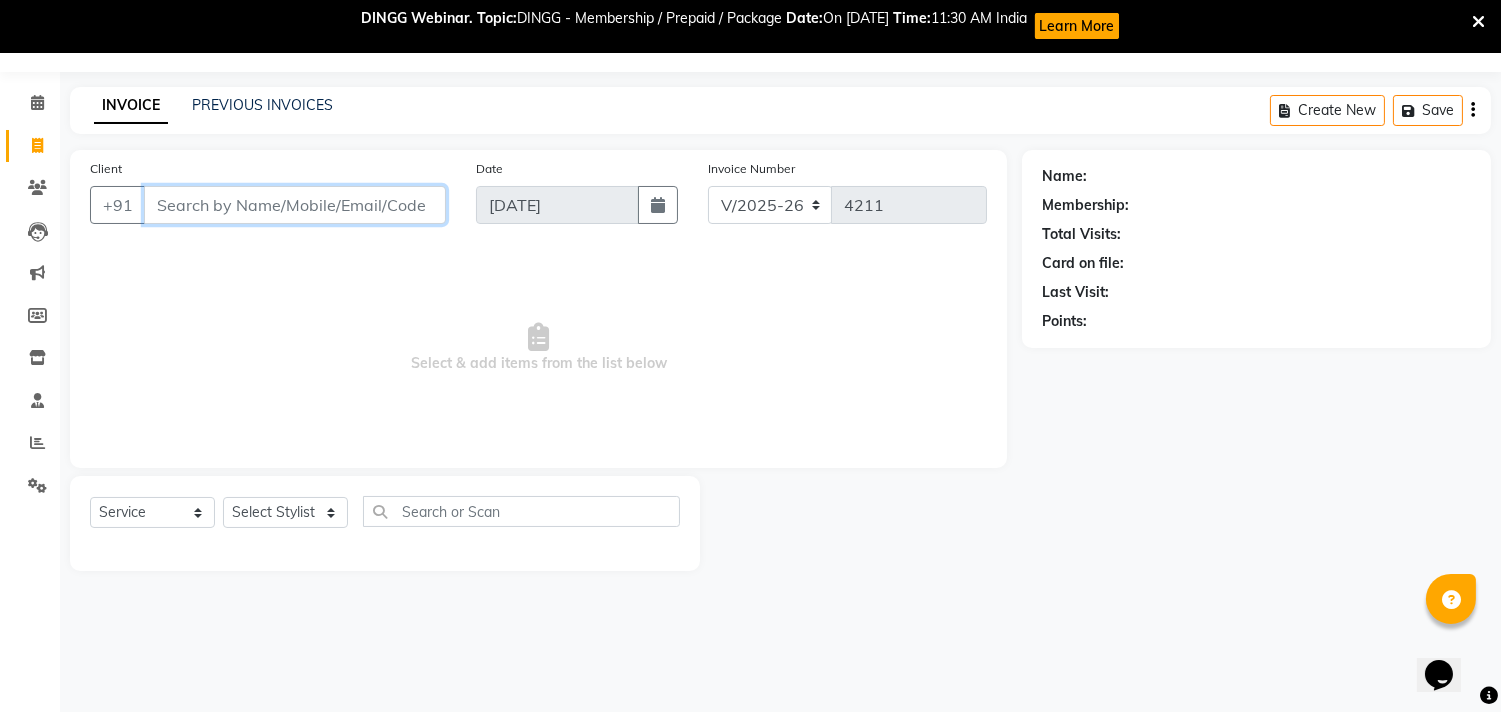 click on "Client" at bounding box center [295, 205] 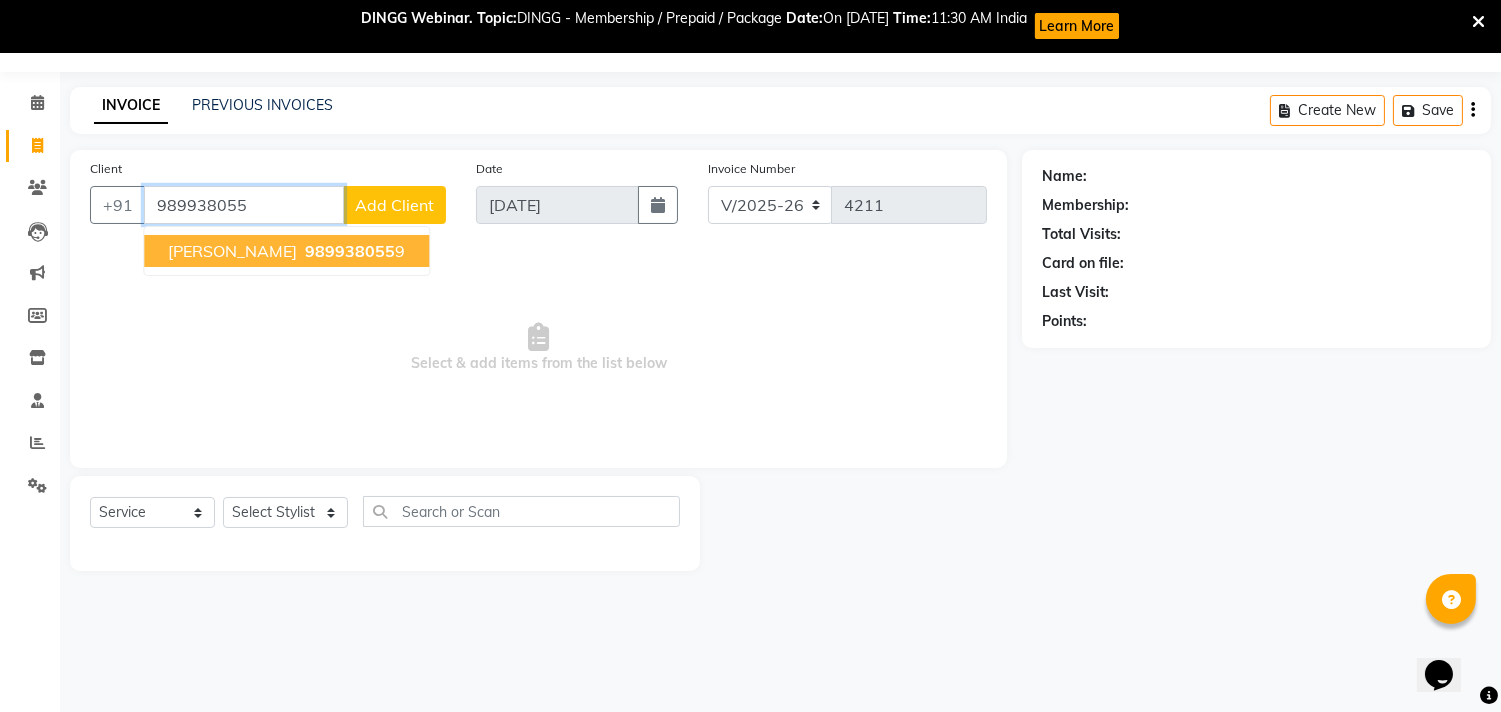 click on "SHALINI   989938055 9" at bounding box center [286, 251] 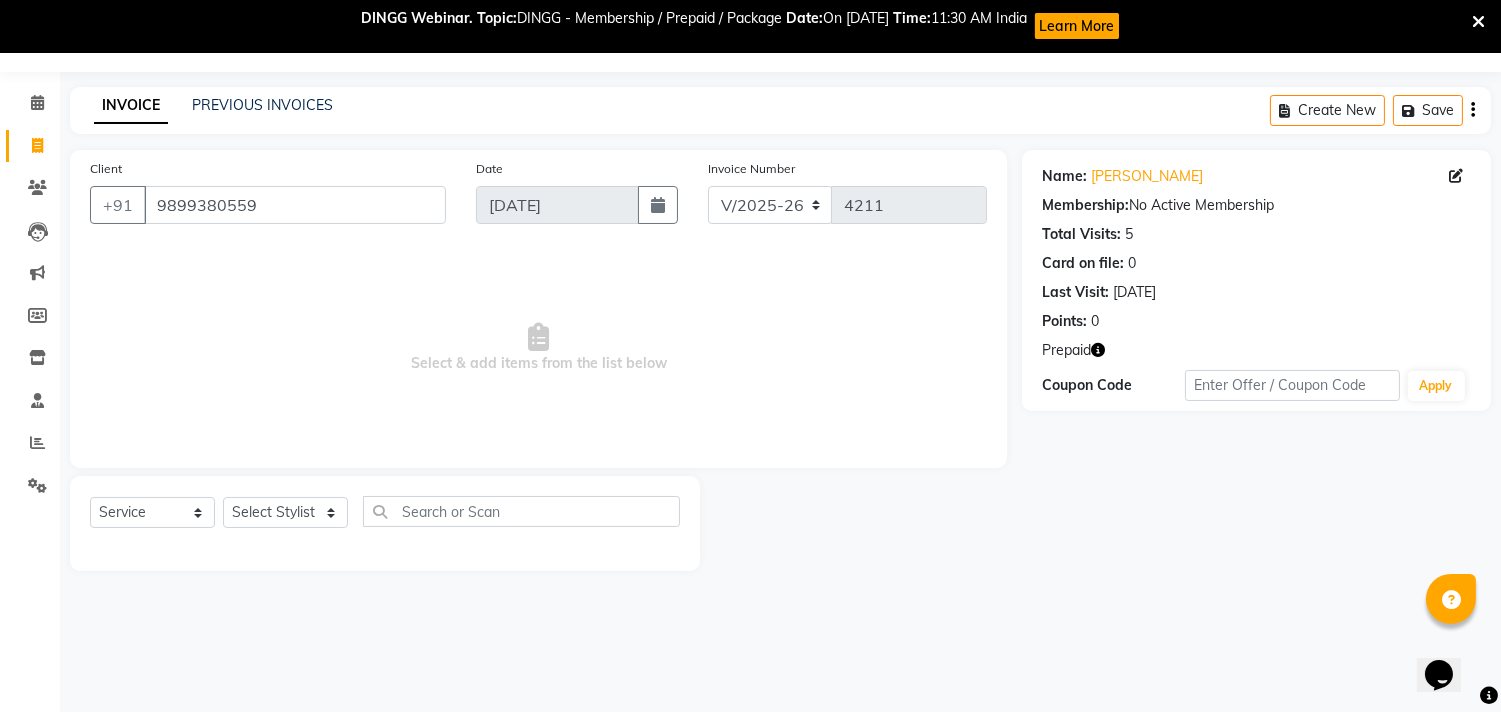 click 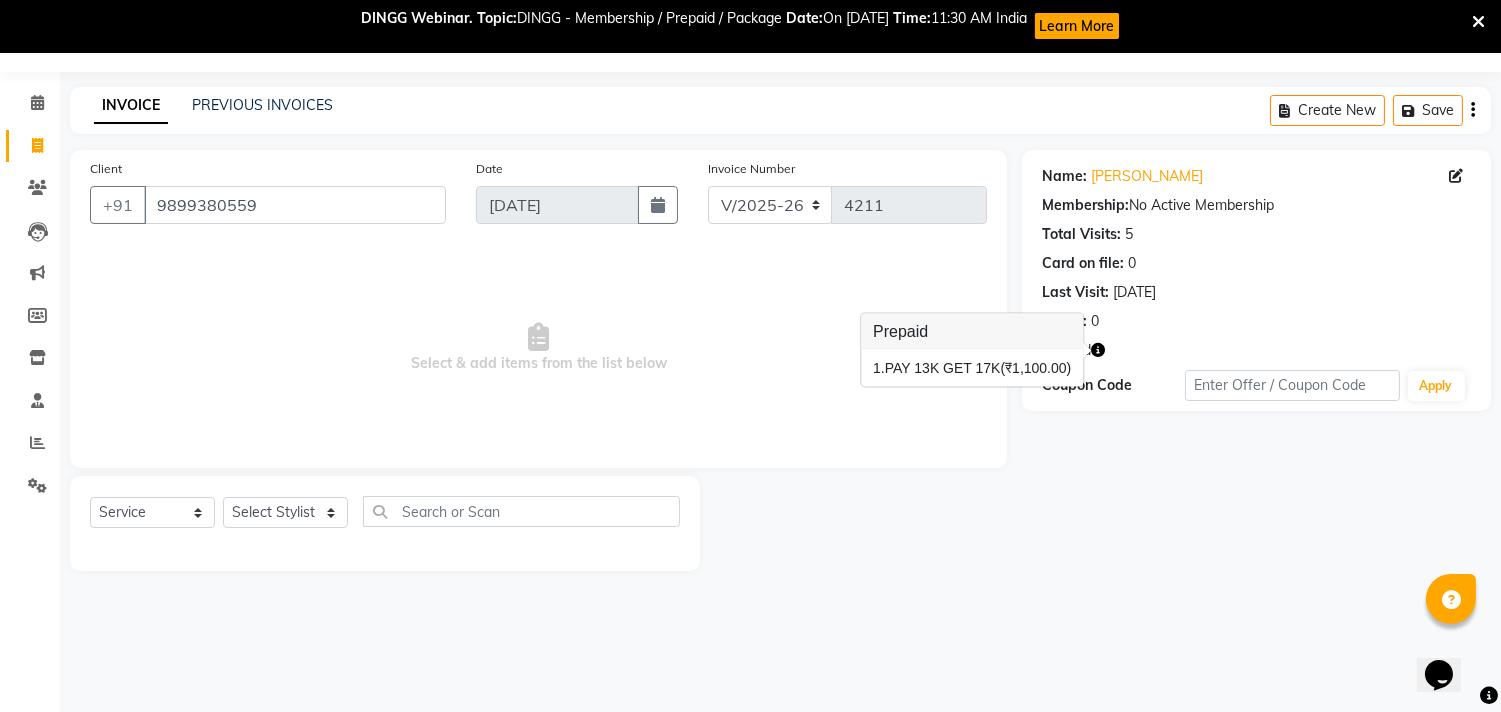 click 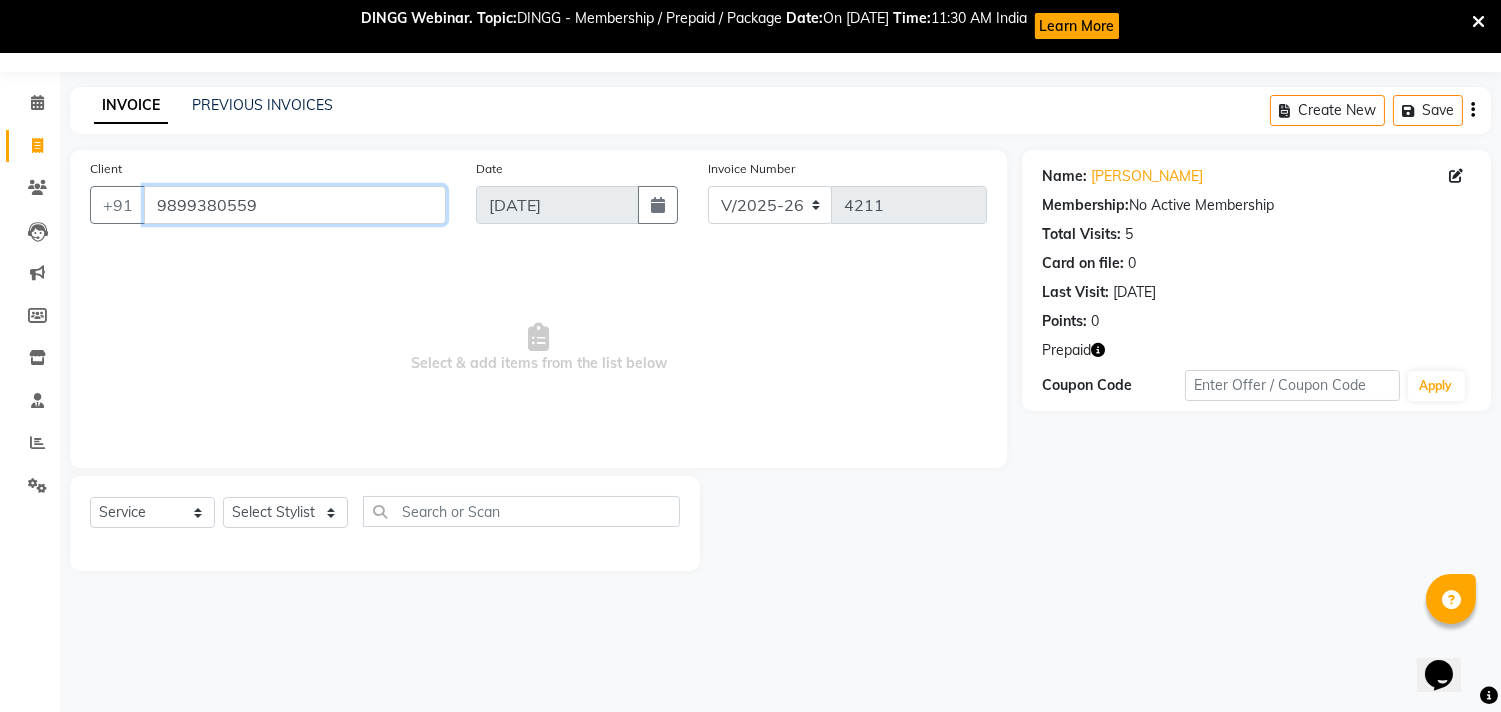 click on "9899380559" at bounding box center (295, 205) 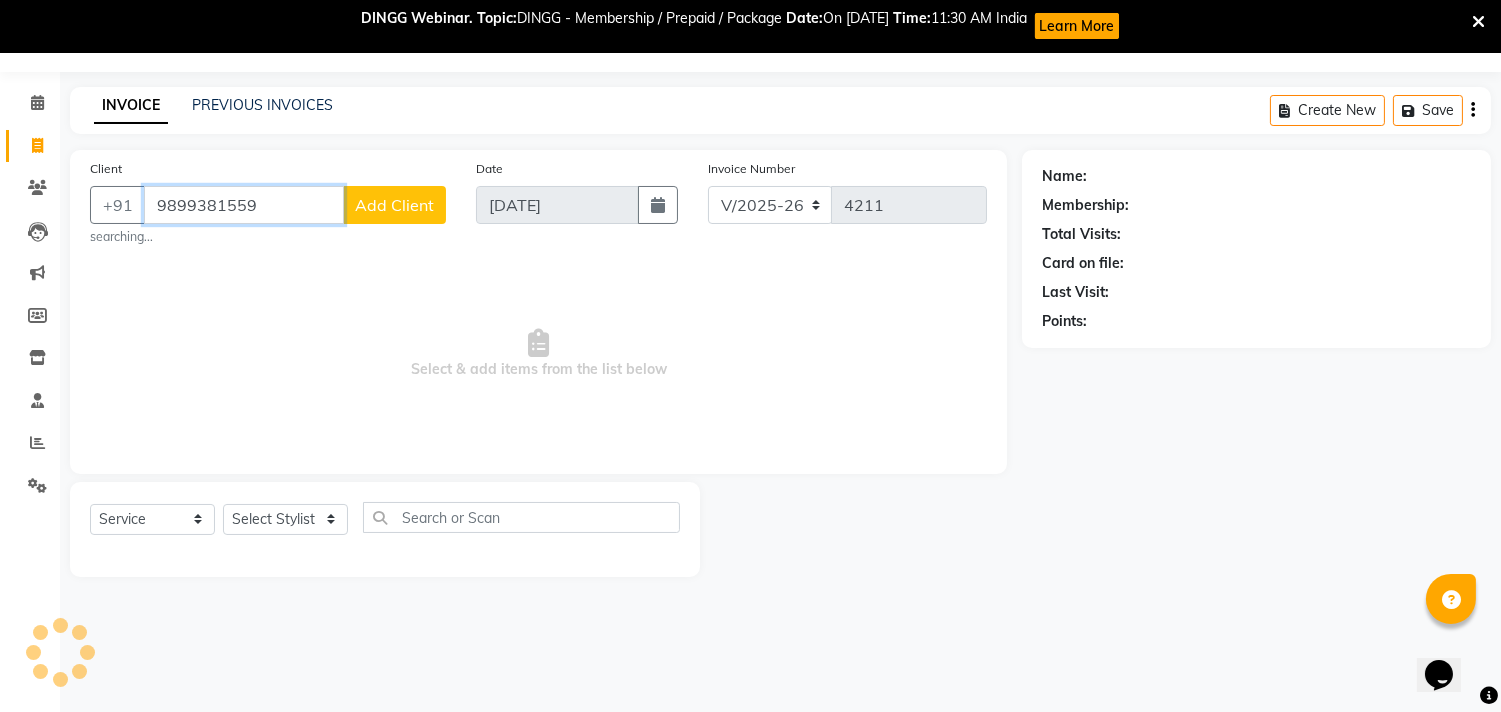 type on "9899381559" 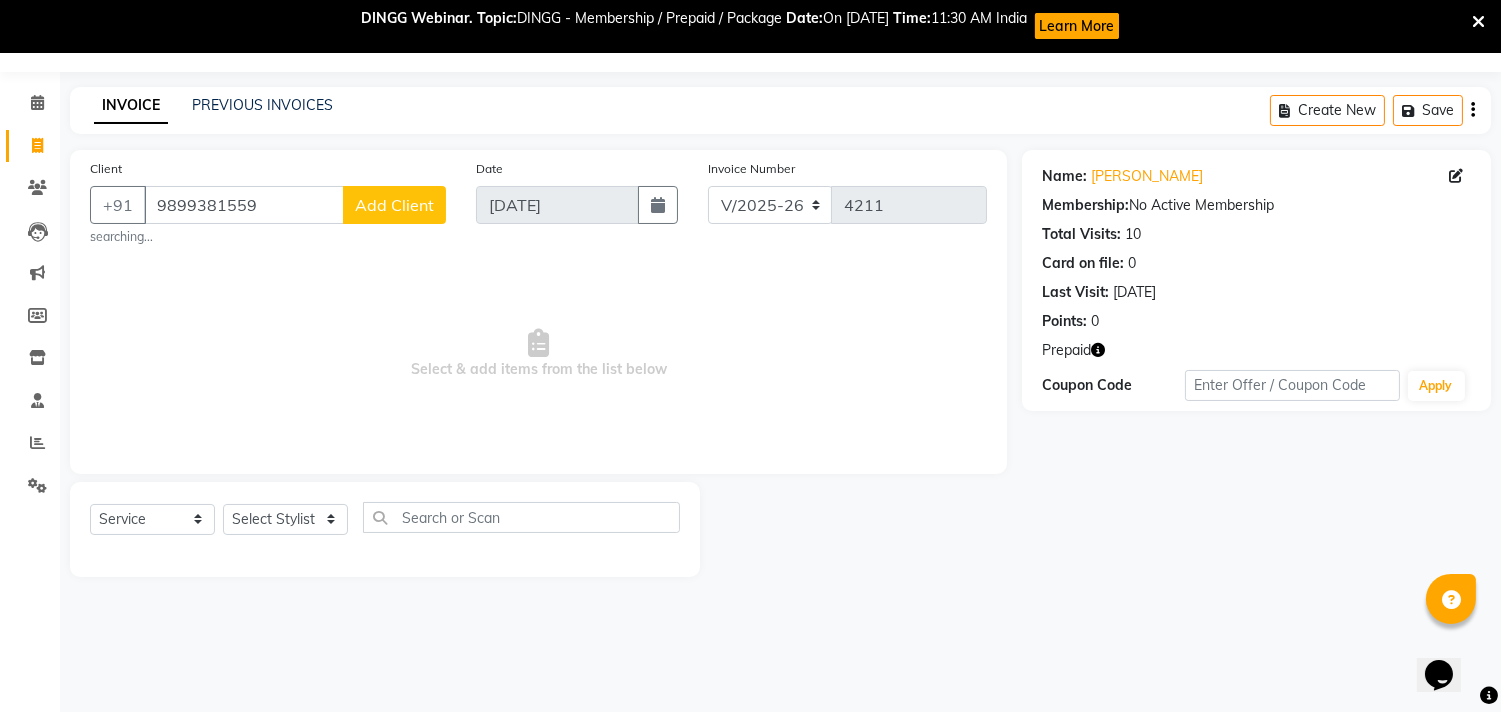 click 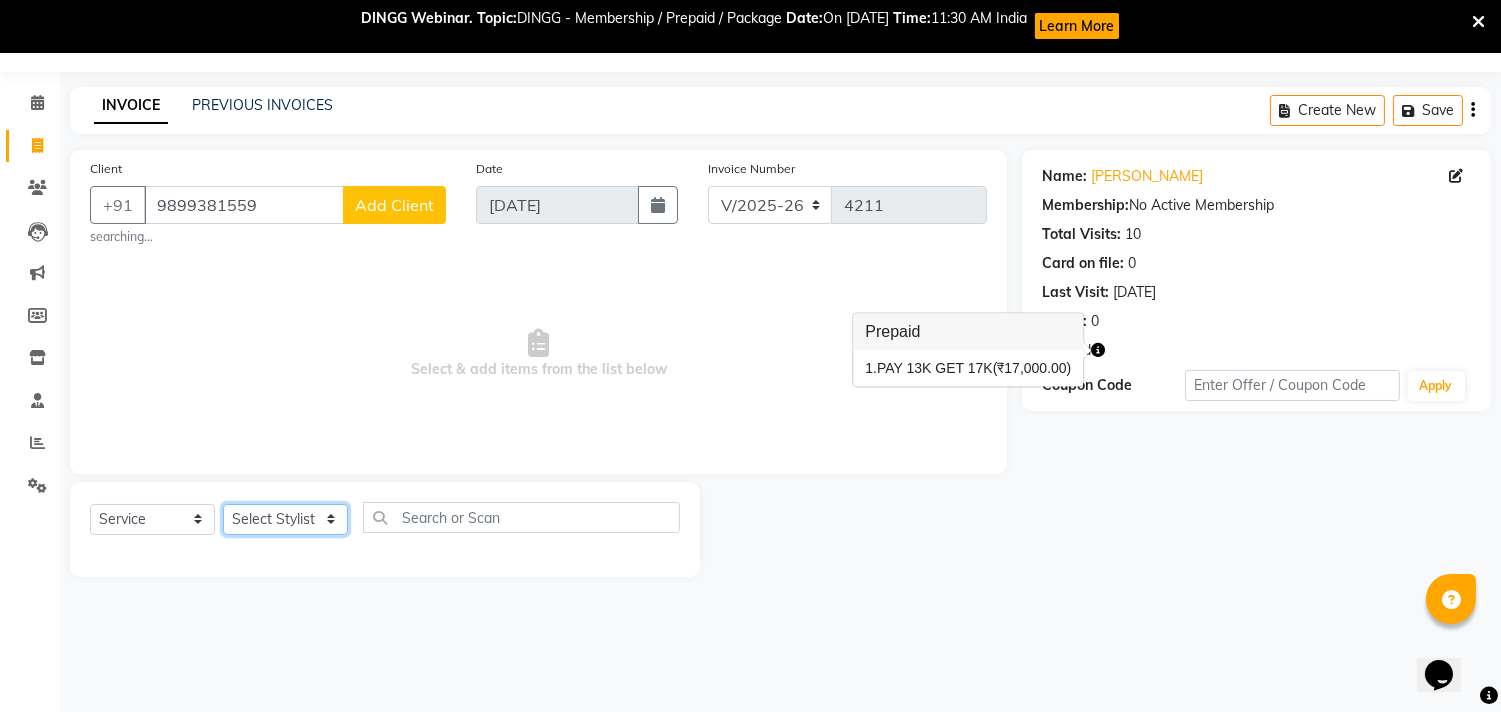click on "Select Stylist Aarif Arman Arshad  ARSHAD SALMANI ASHU FAIZ gaurav Hanish harshit Jack  karishma KAVITA kunal Manager MANNU Mukim  pinki preeti Raghav  RASHMI RAVI RITIK SAHIL sawan SHALINI SHARUKH SHWETA  VEER Vijay  vijay tiwari ZAID" 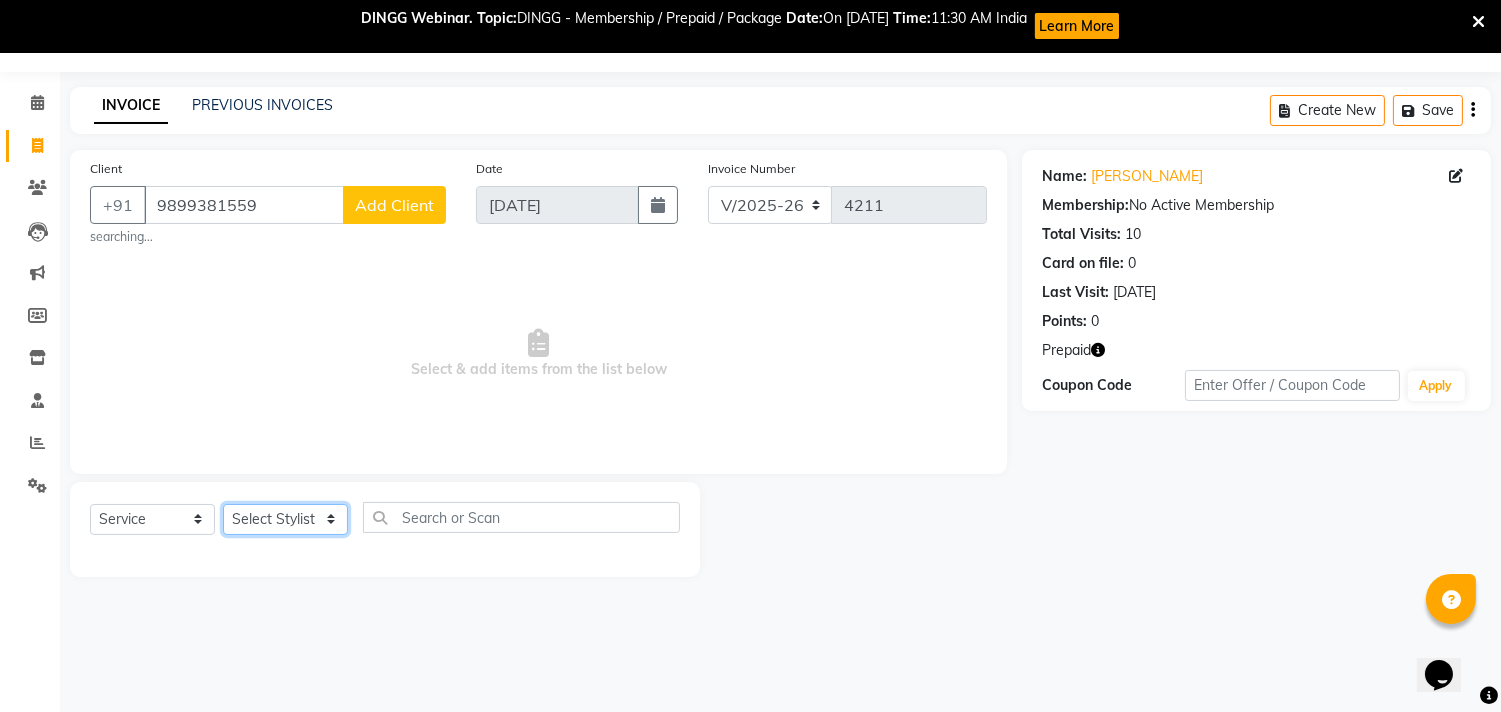 select on "54112" 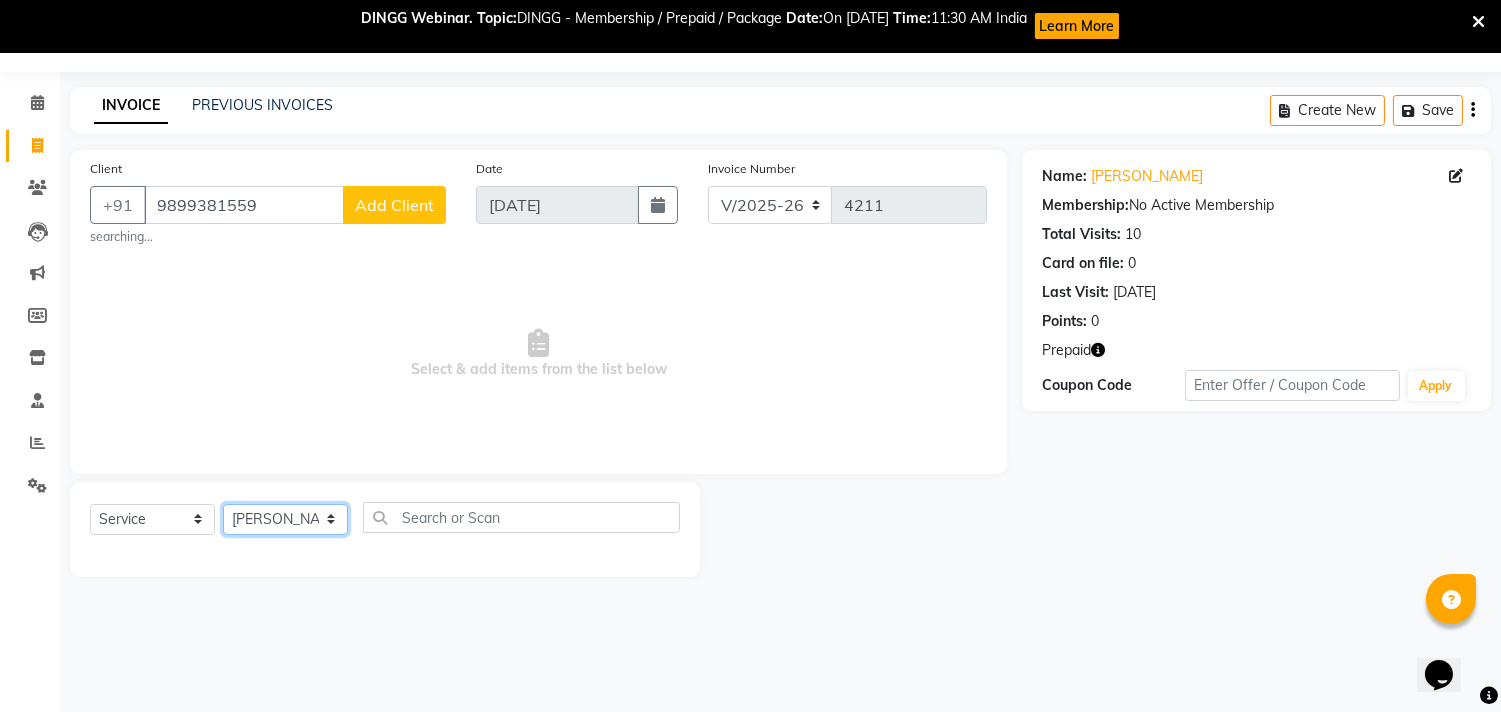 click on "Select Stylist Aarif Arman Arshad  ARSHAD SALMANI ASHU FAIZ gaurav Hanish harshit Jack  karishma KAVITA kunal Manager MANNU Mukim  pinki preeti Raghav  RASHMI RAVI RITIK SAHIL sawan SHALINI SHARUKH SHWETA  VEER Vijay  vijay tiwari ZAID" 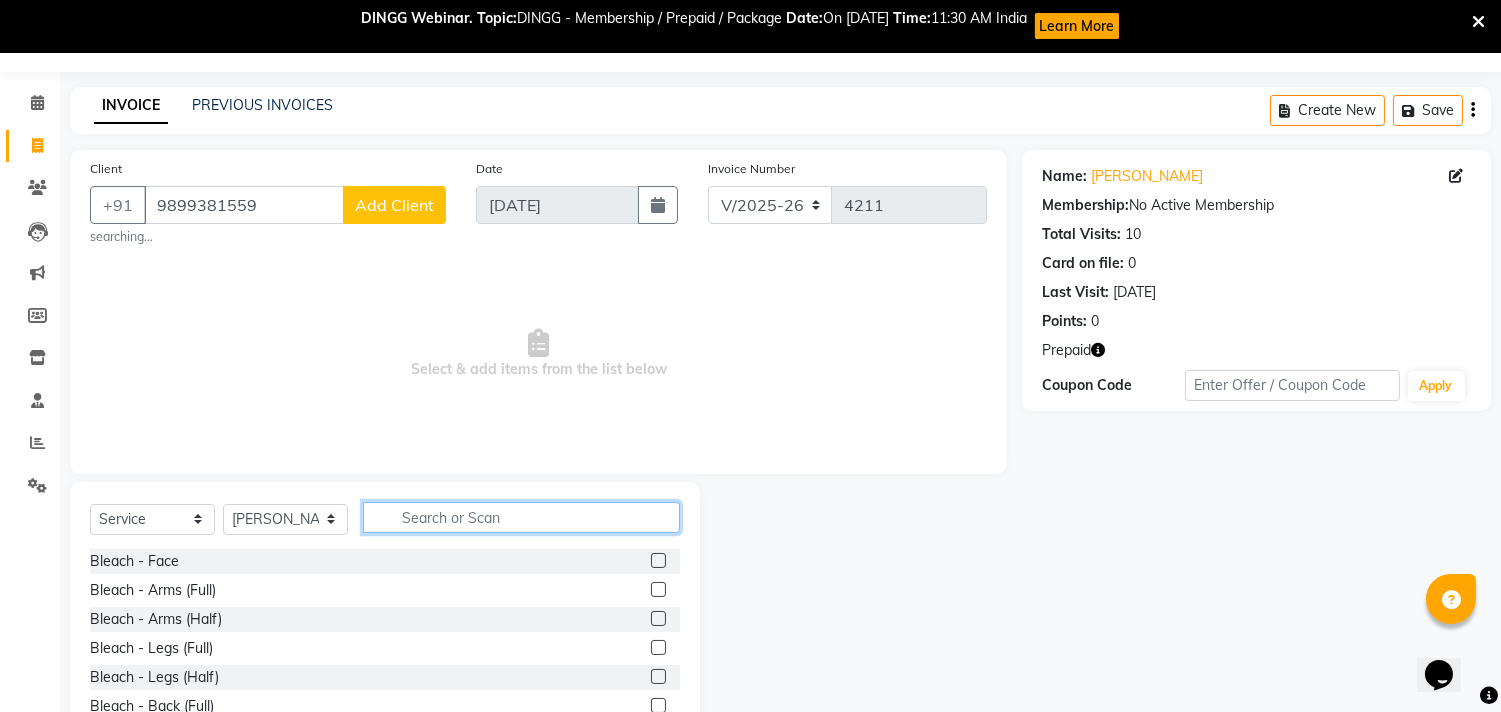 click 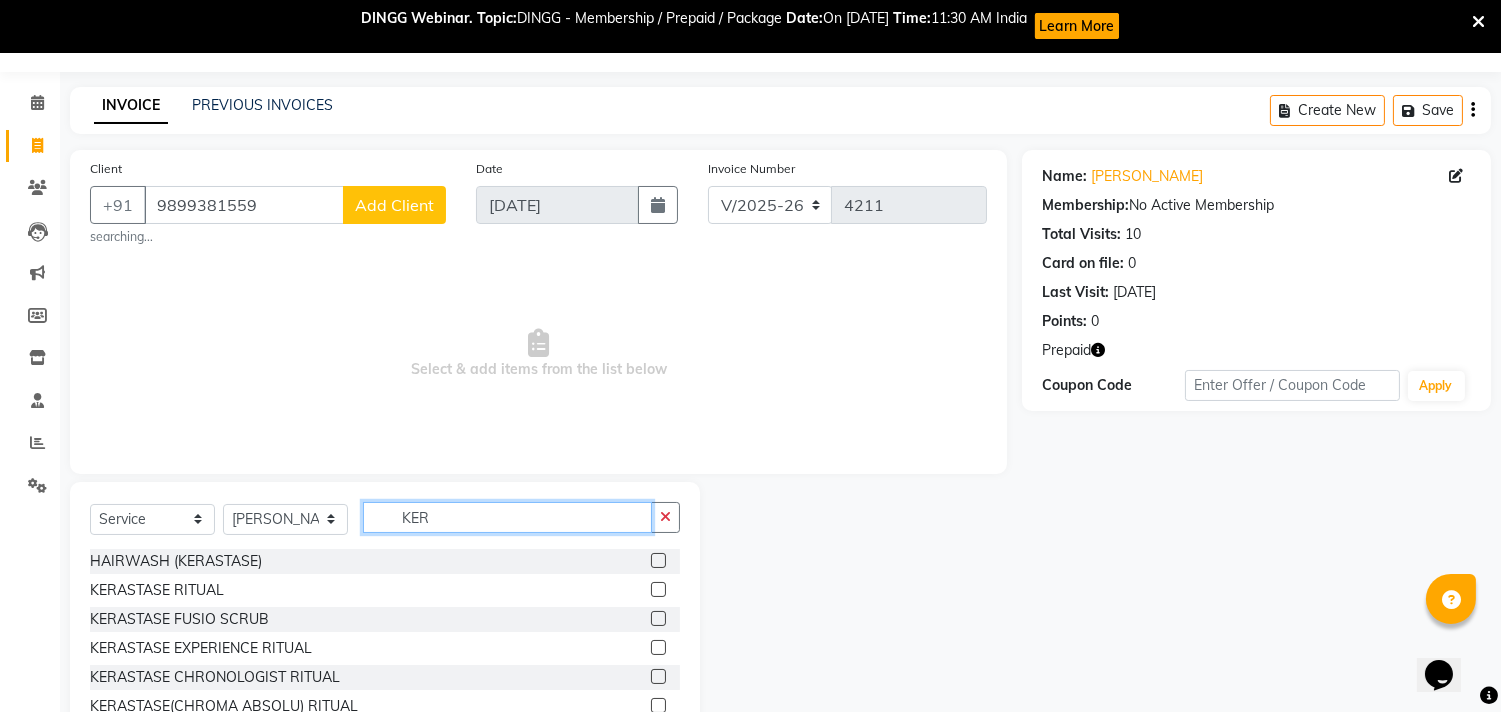 type on "KER" 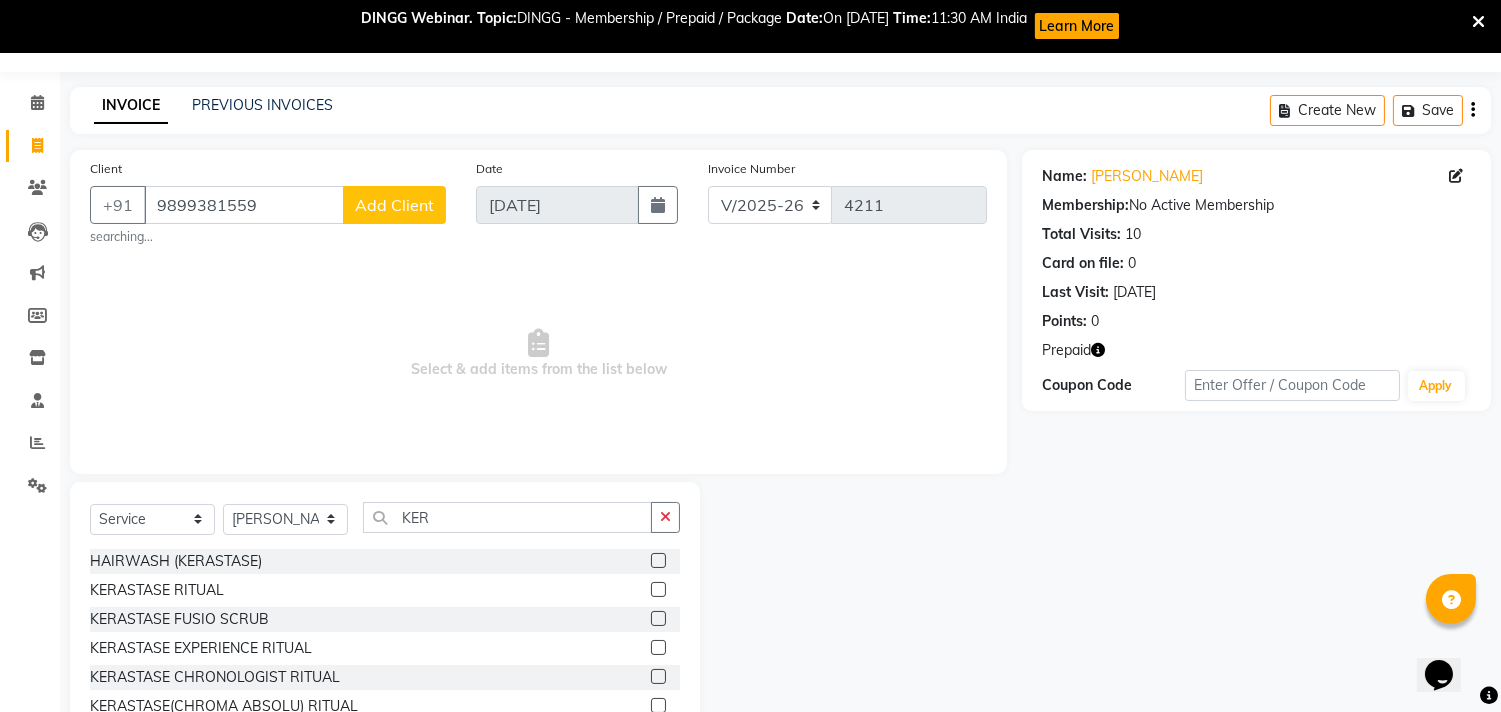 click 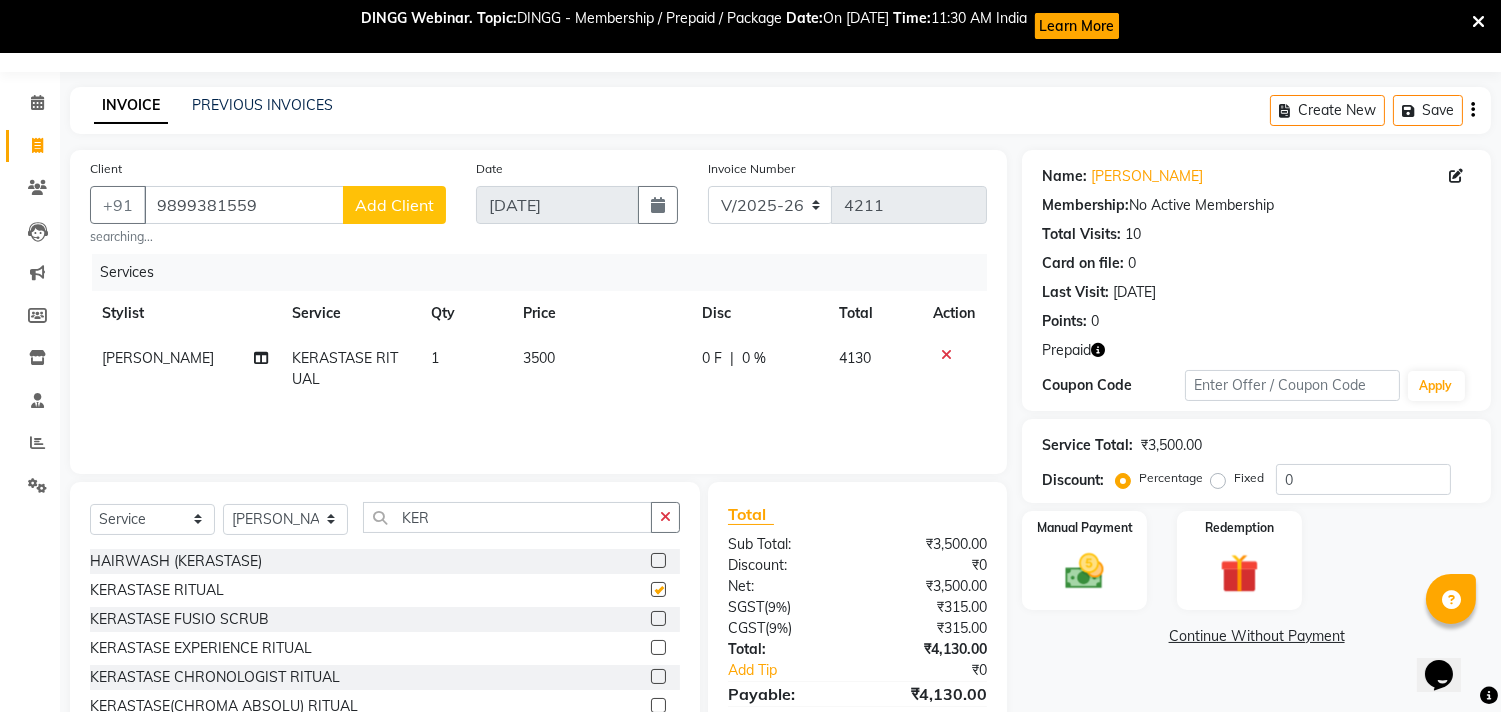 checkbox on "false" 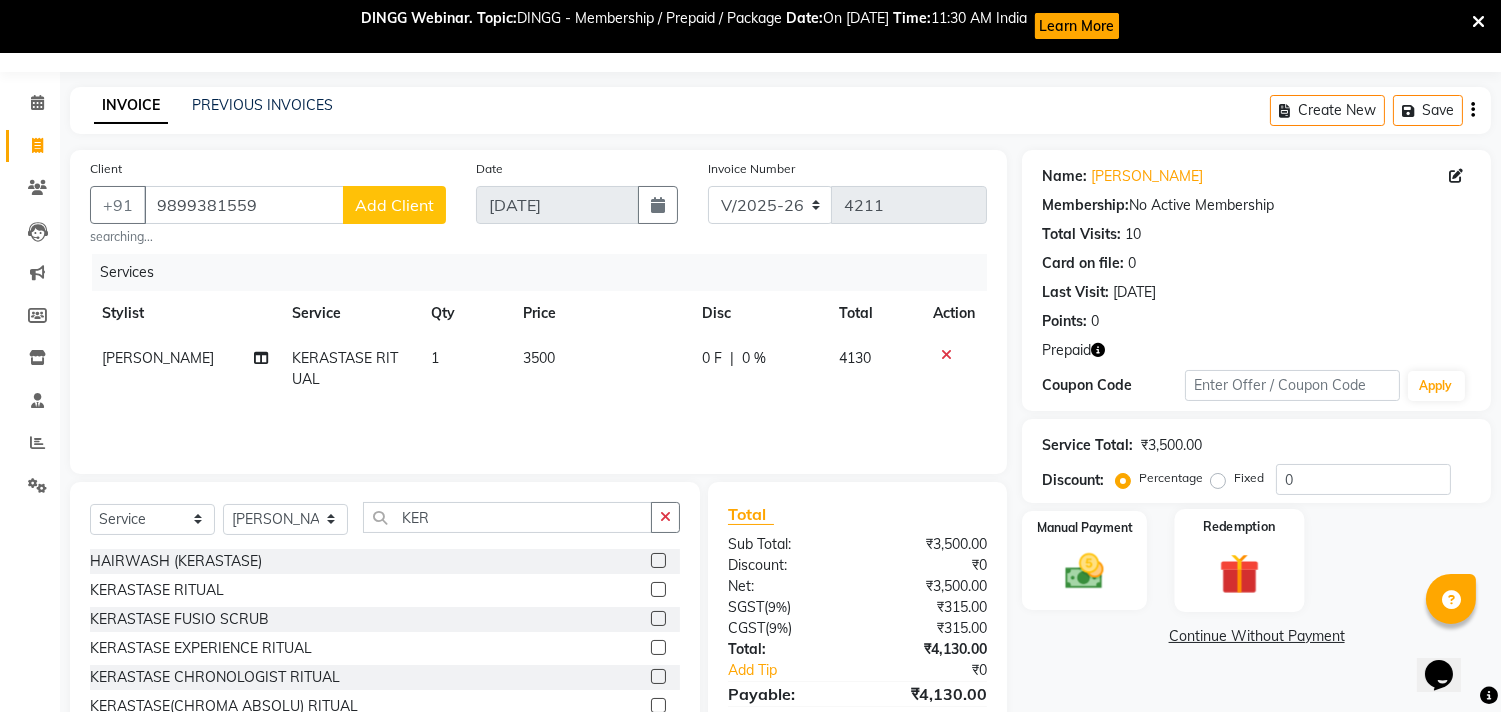 click 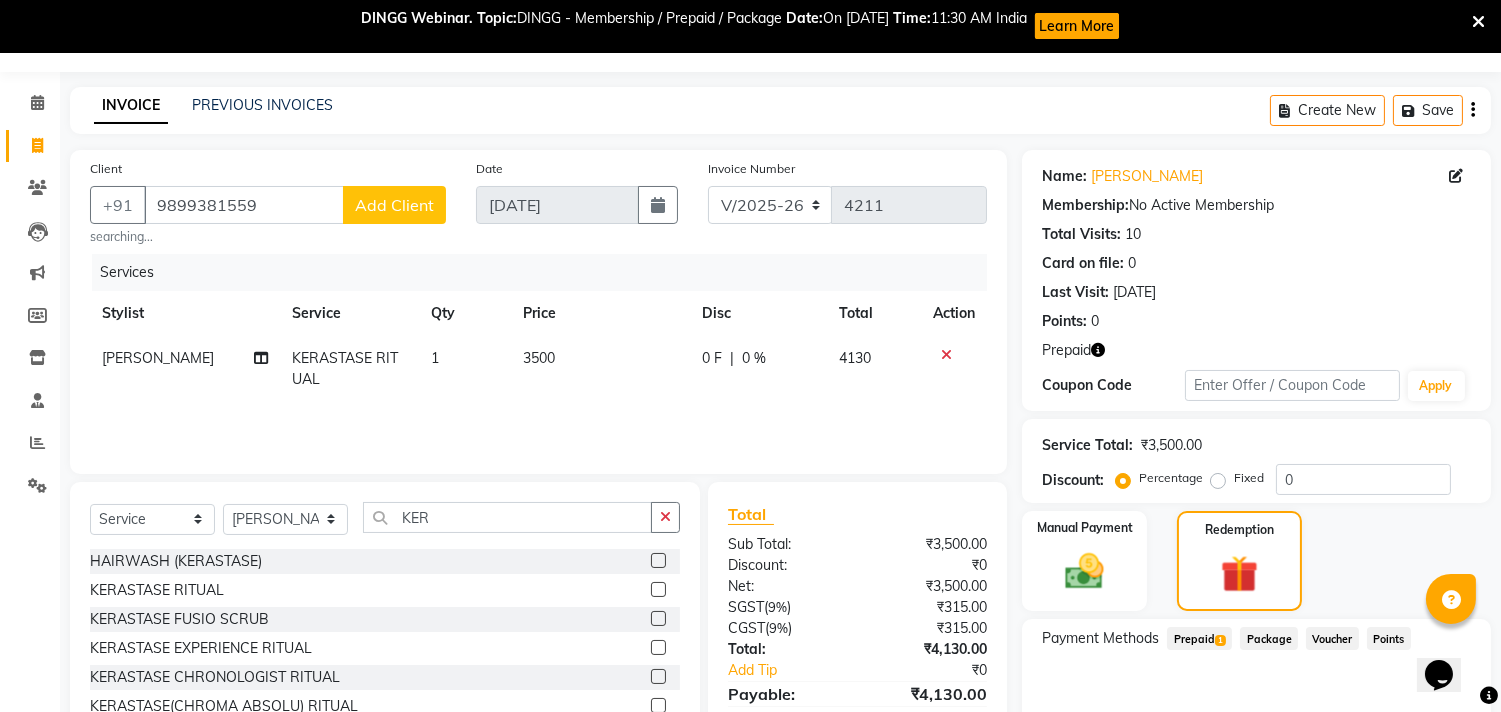 click on "Prepaid  1" 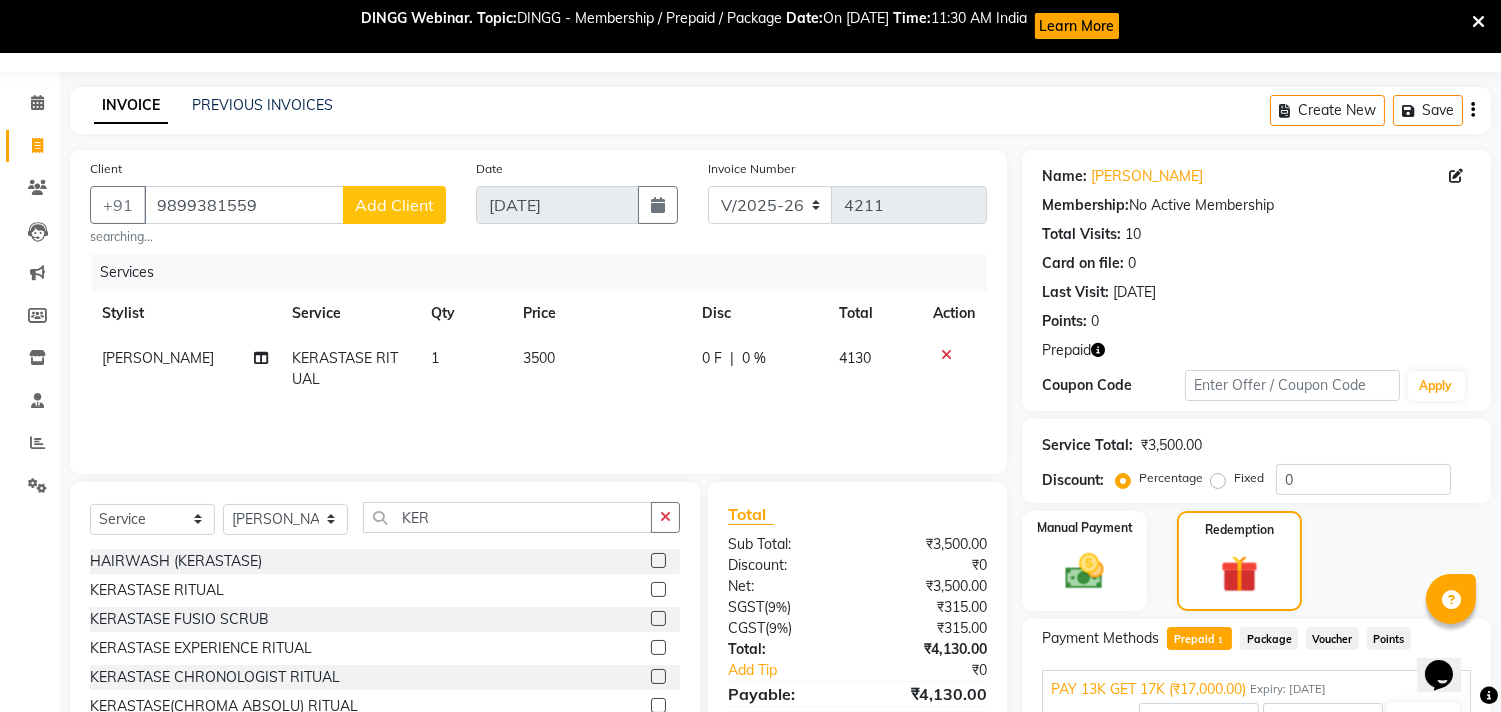 scroll, scrollTop: 166, scrollLeft: 0, axis: vertical 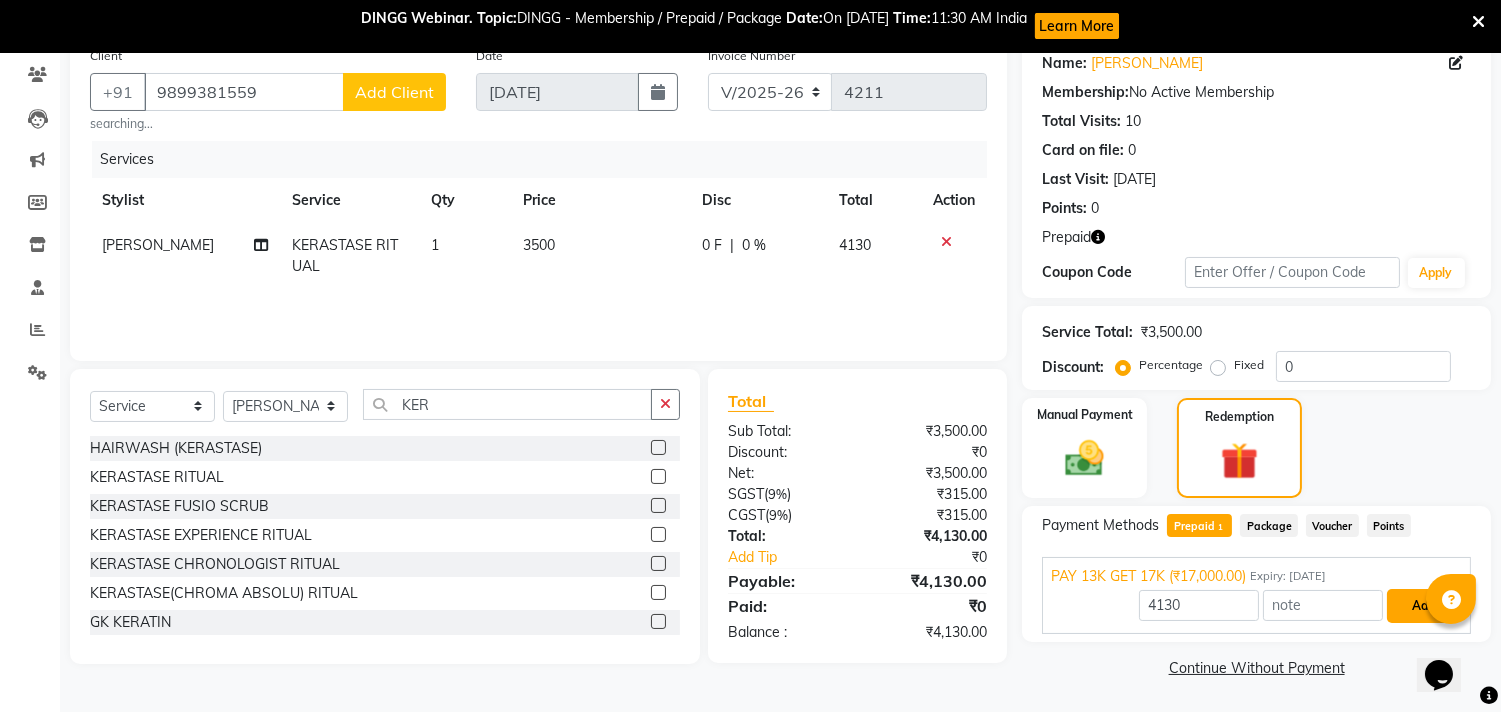 click on "Add" at bounding box center (1423, 606) 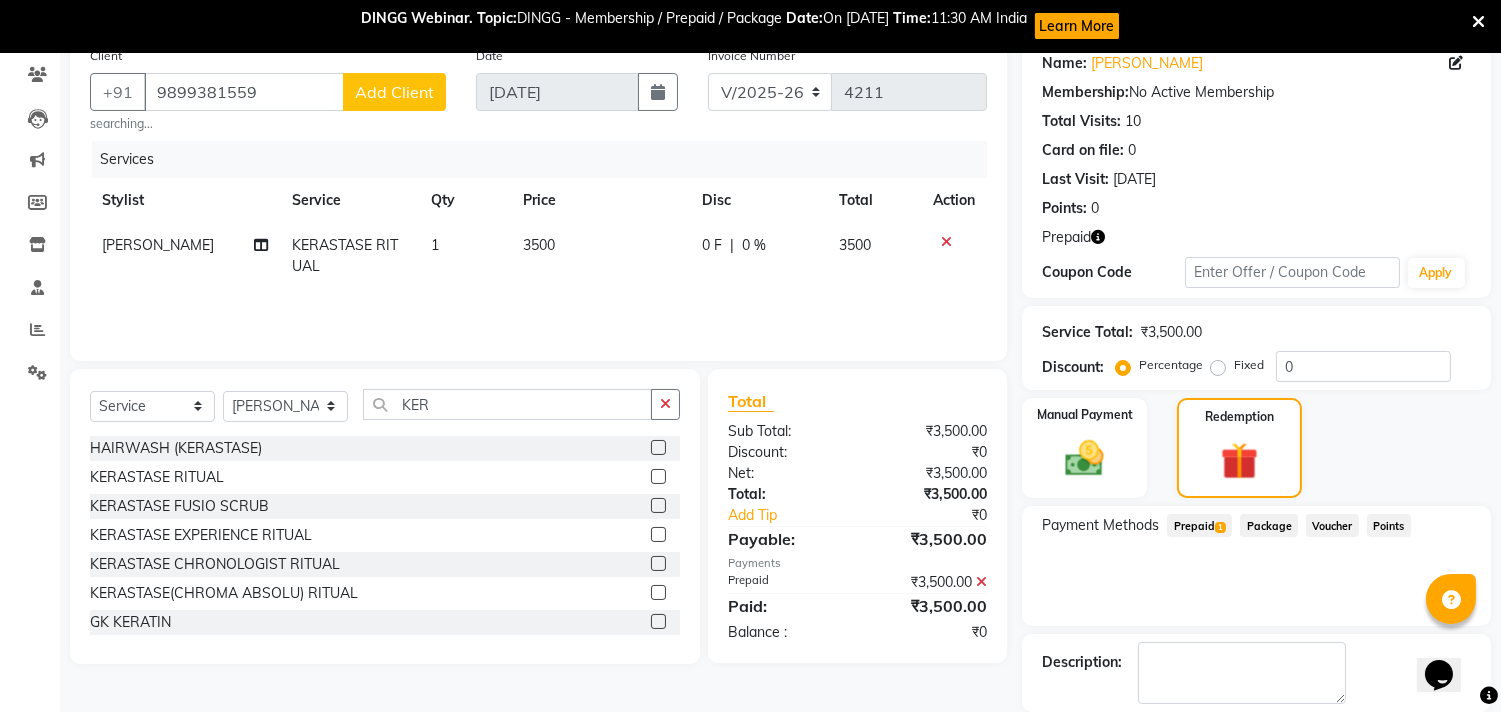 scroll, scrollTop: 263, scrollLeft: 0, axis: vertical 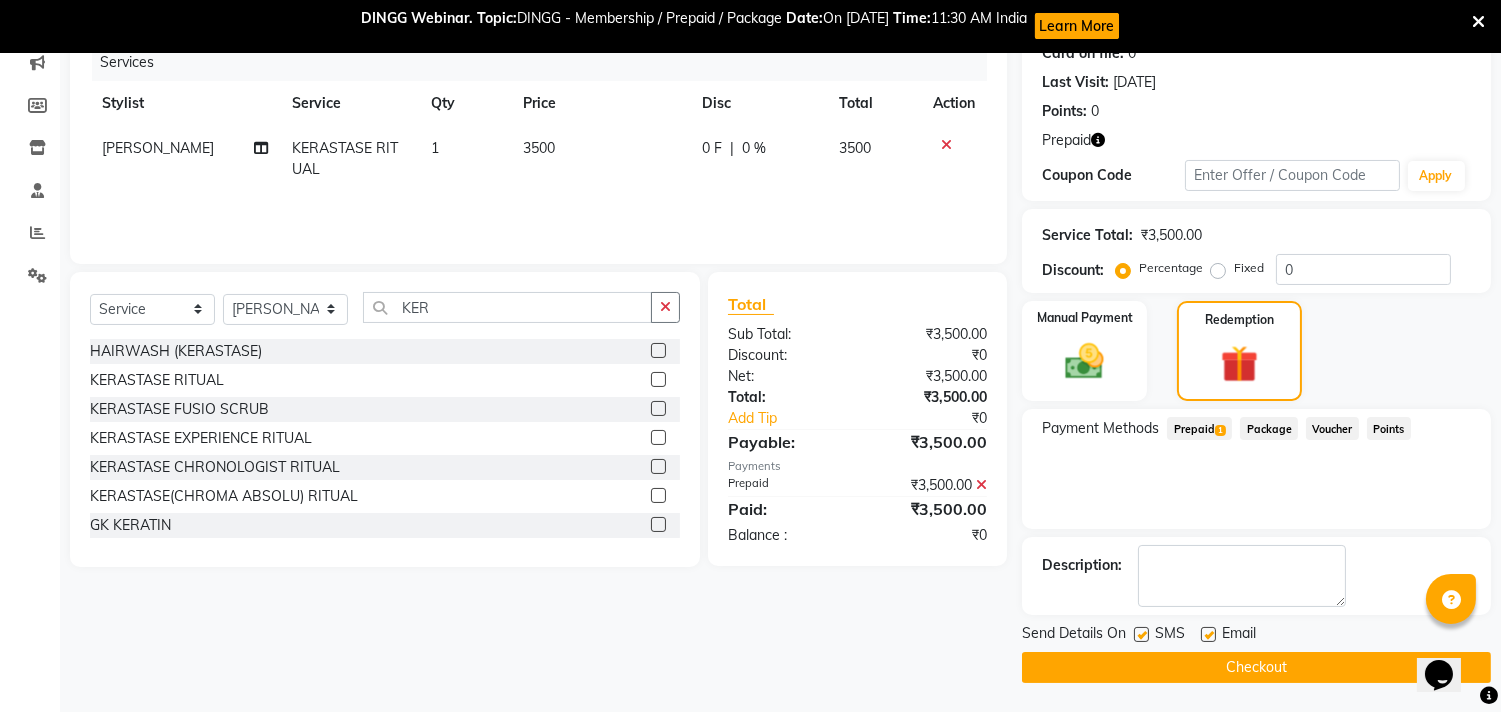 click on "Checkout" 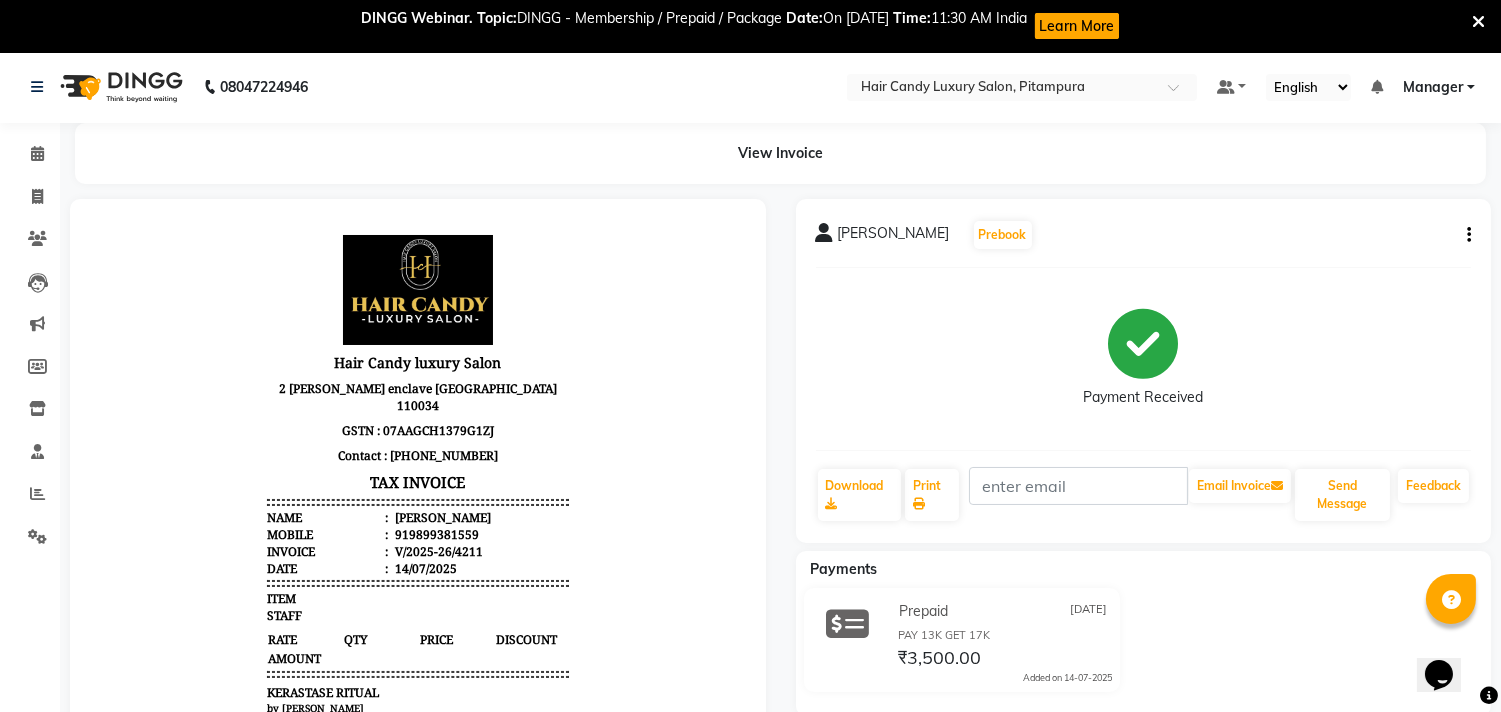 scroll, scrollTop: 0, scrollLeft: 0, axis: both 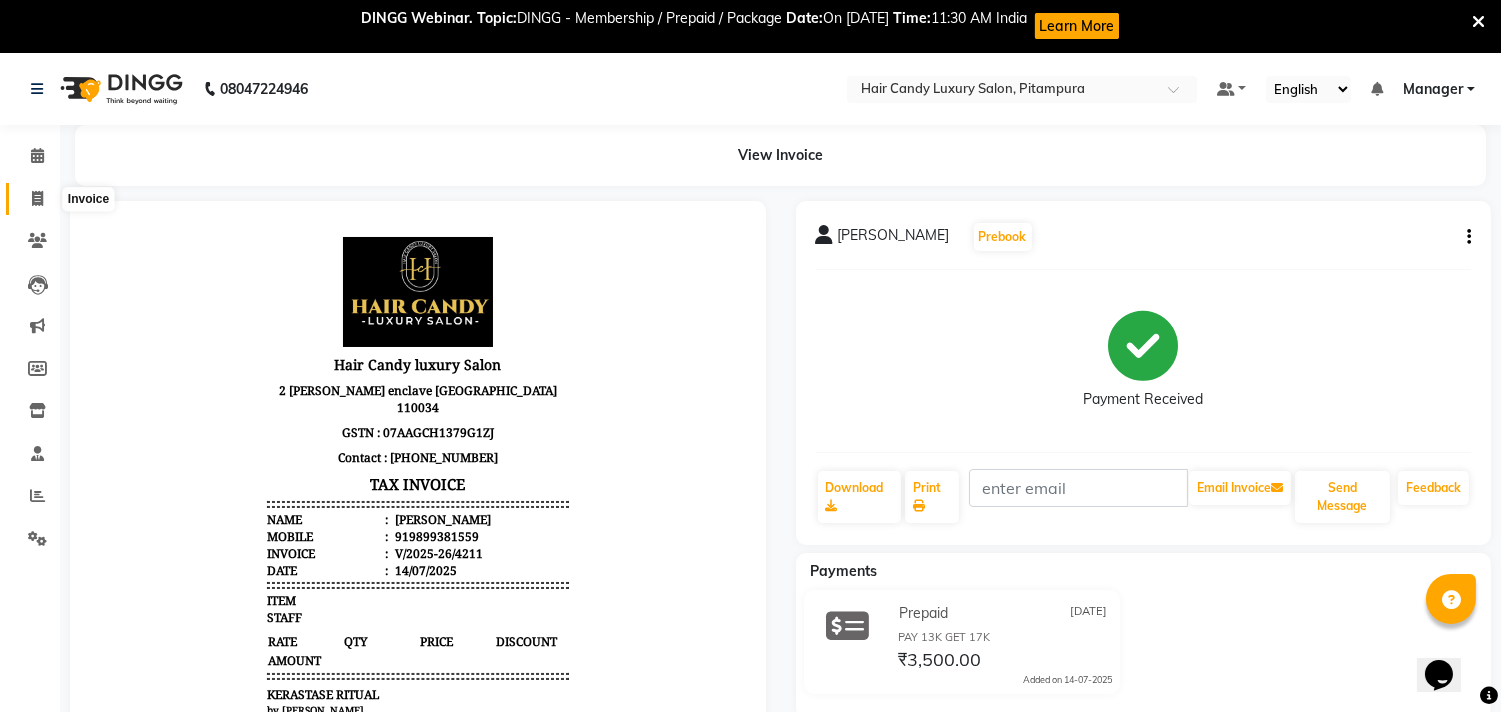 click 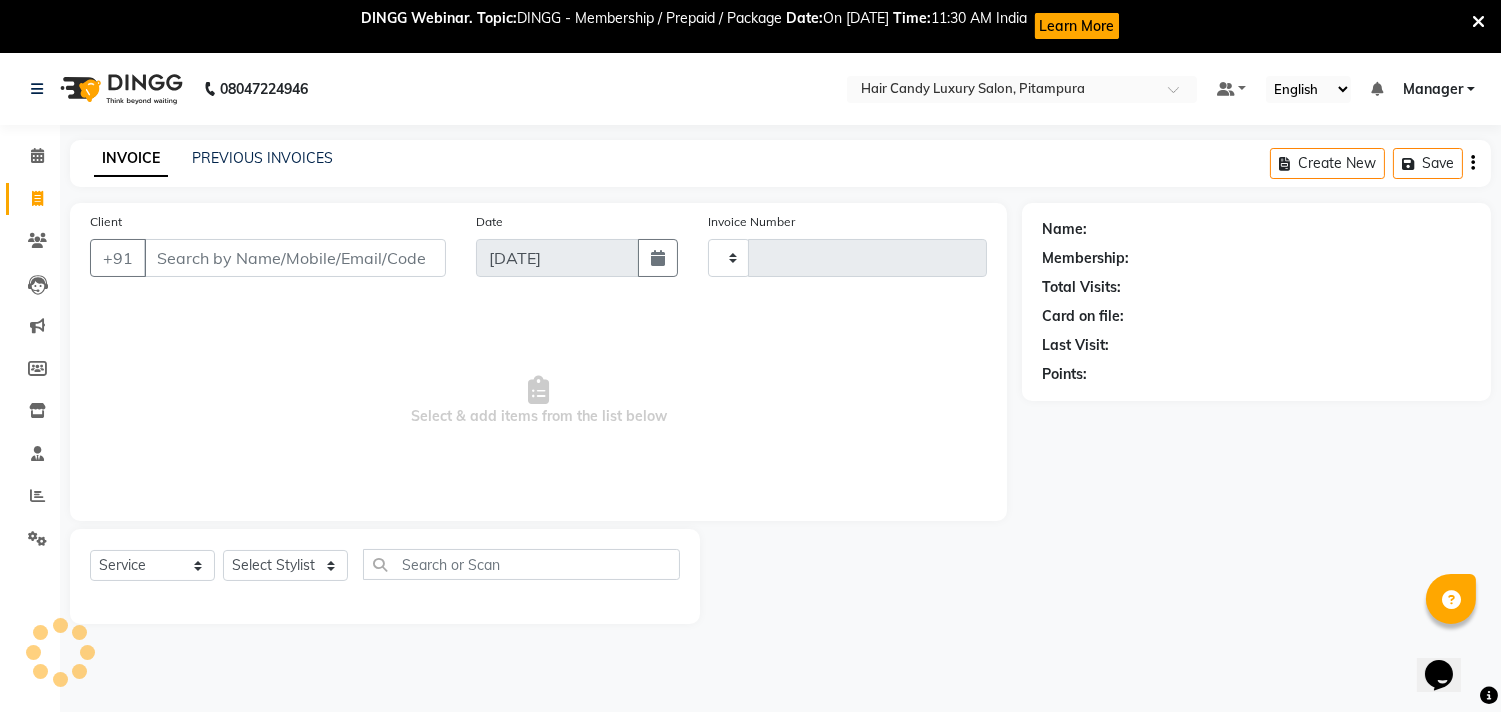 scroll, scrollTop: 53, scrollLeft: 0, axis: vertical 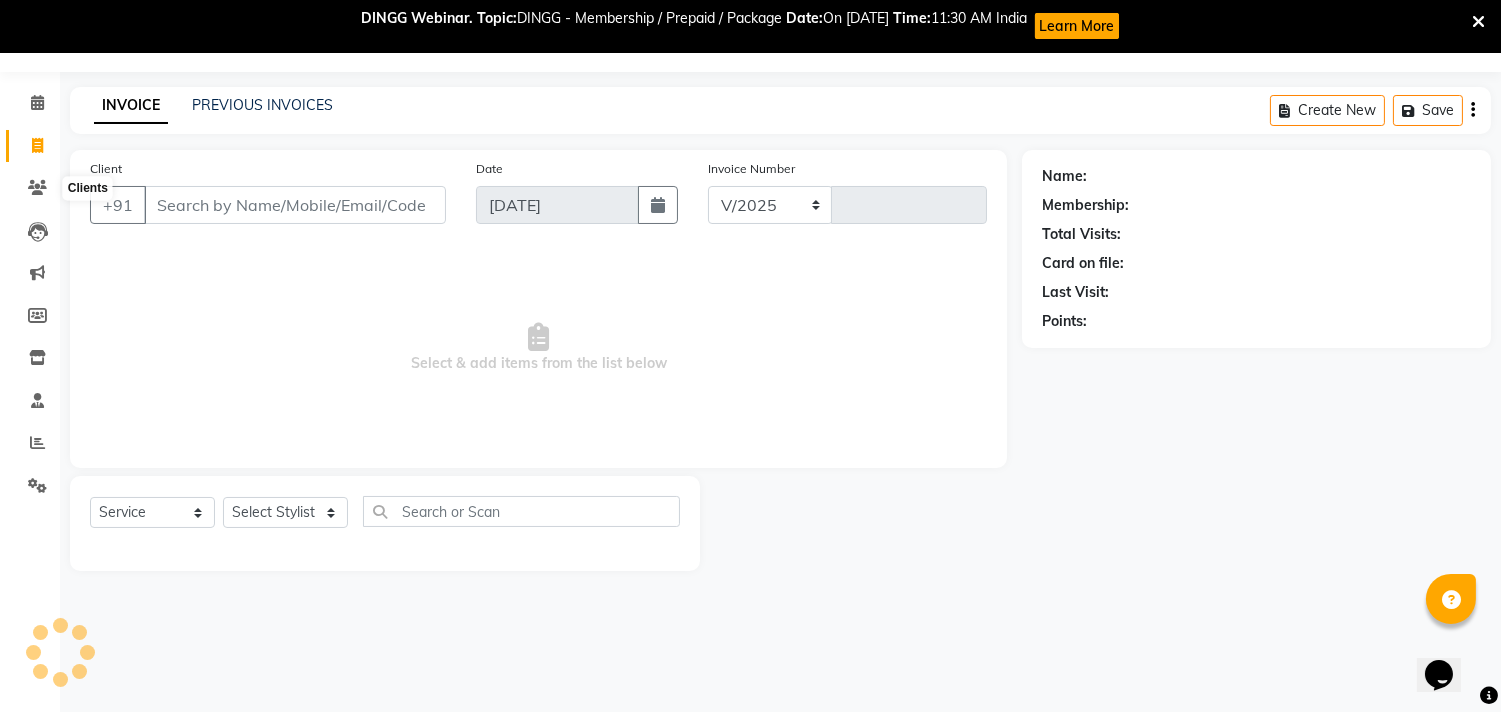 select on "4720" 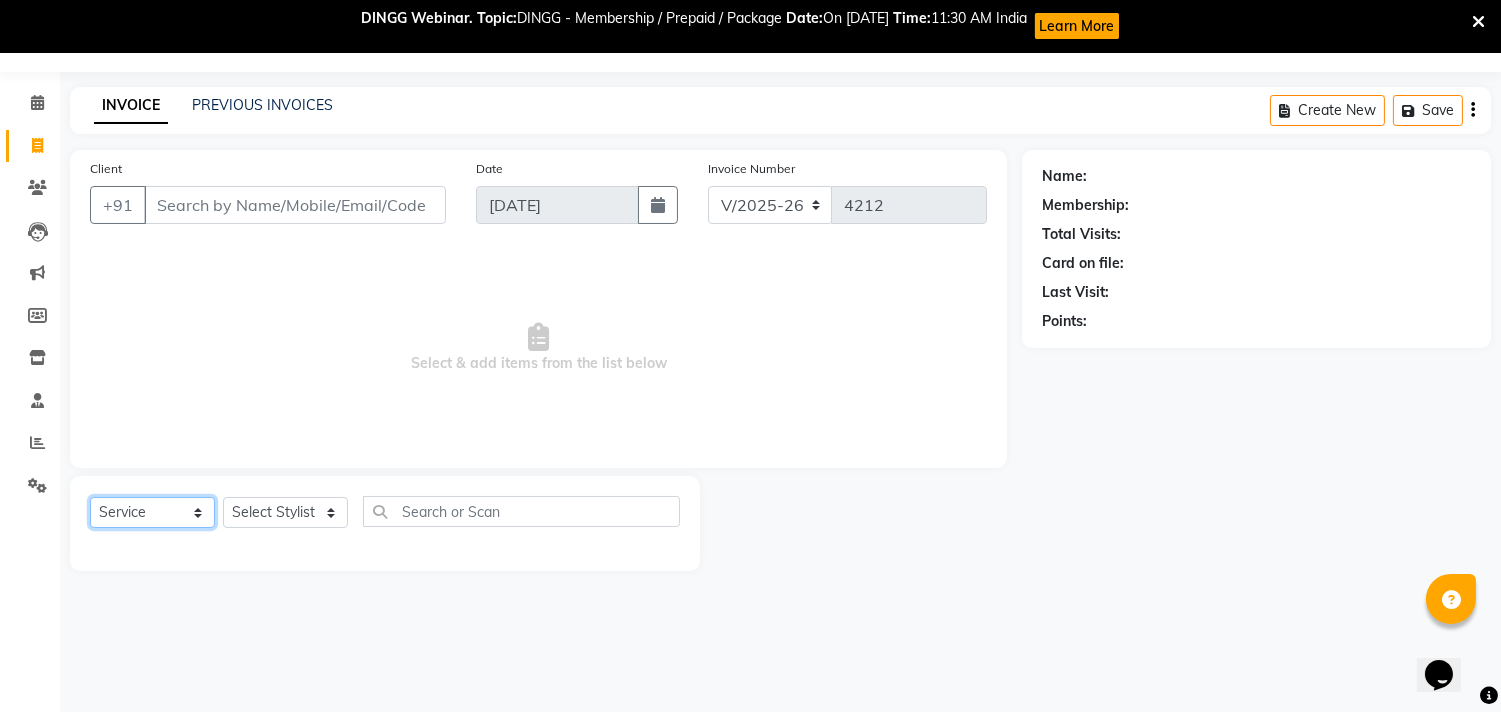 click on "Select  Service  Product  Membership  Package Voucher Prepaid Gift Card" 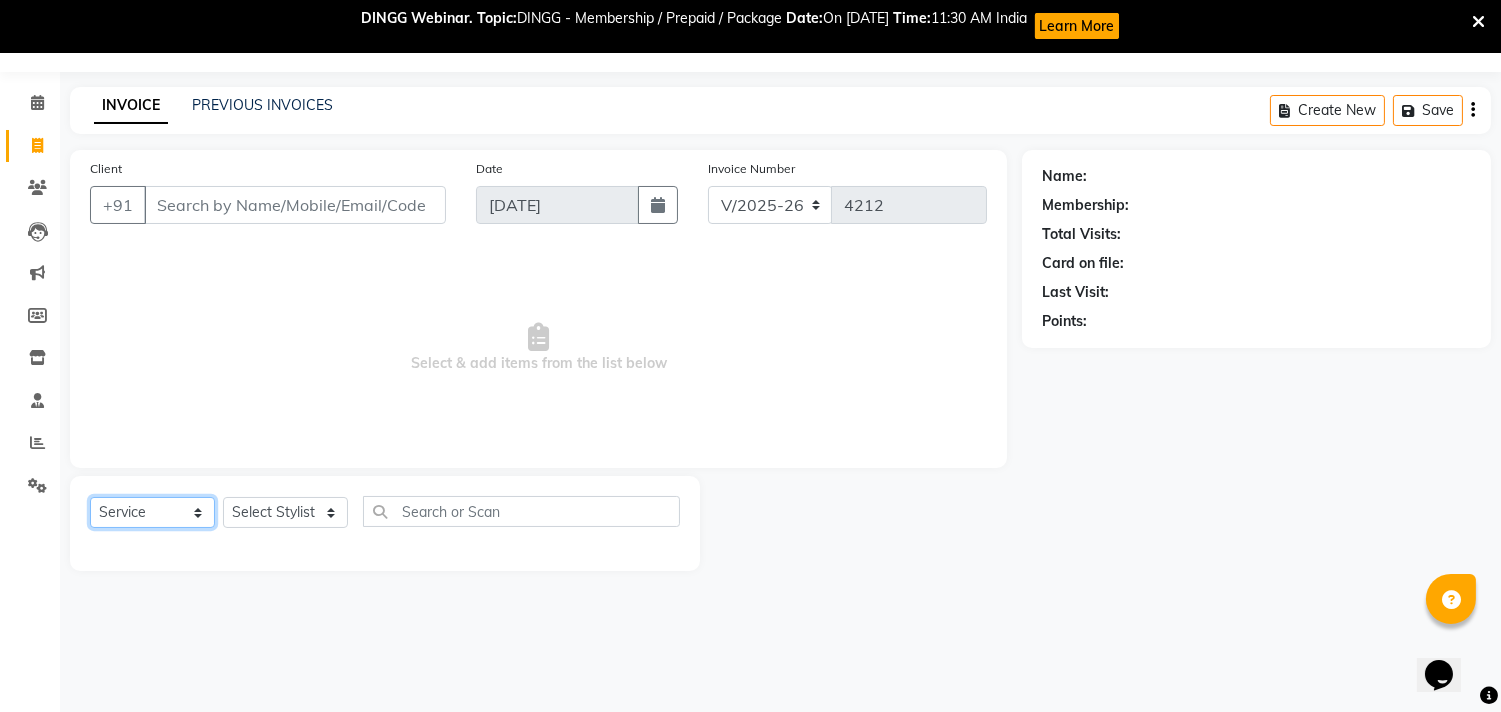 select on "P" 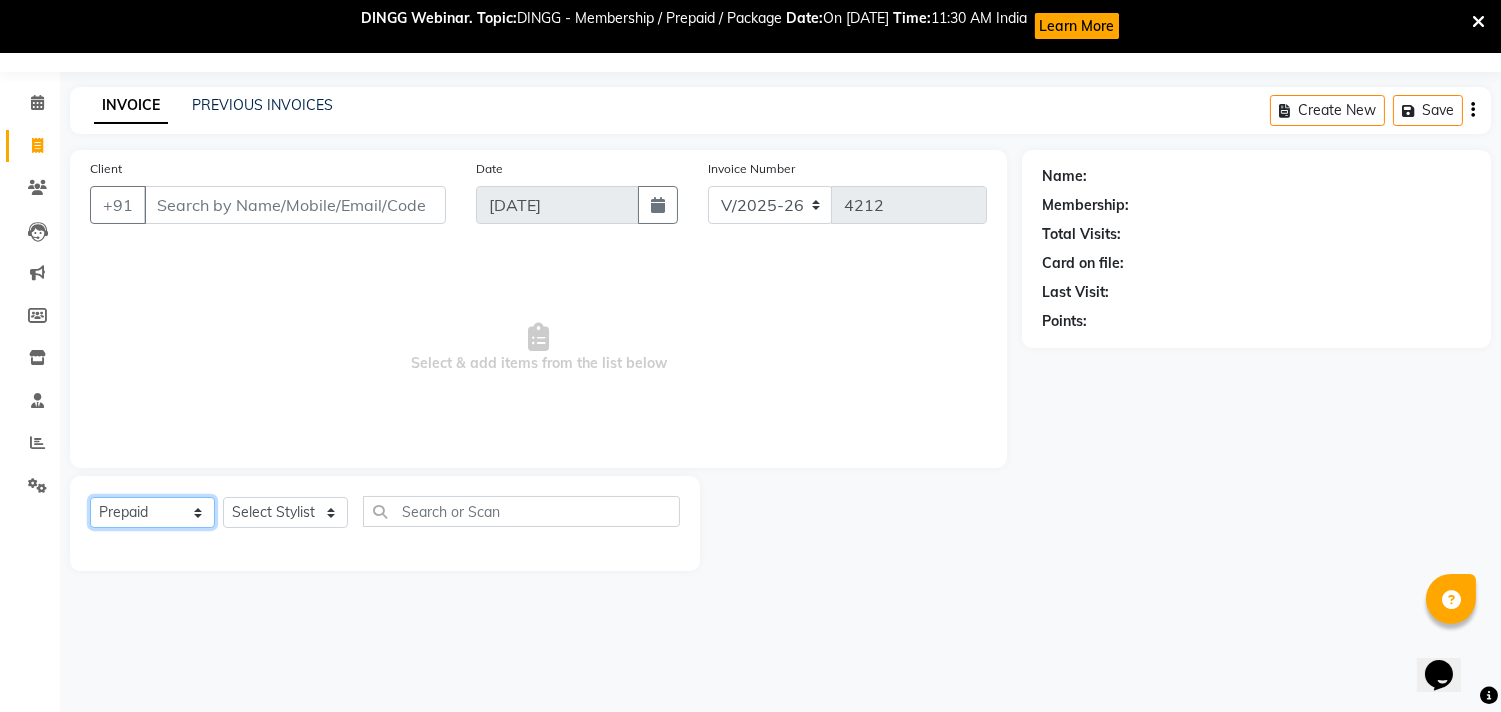click on "Select  Service  Product  Membership  Package Voucher Prepaid Gift Card" 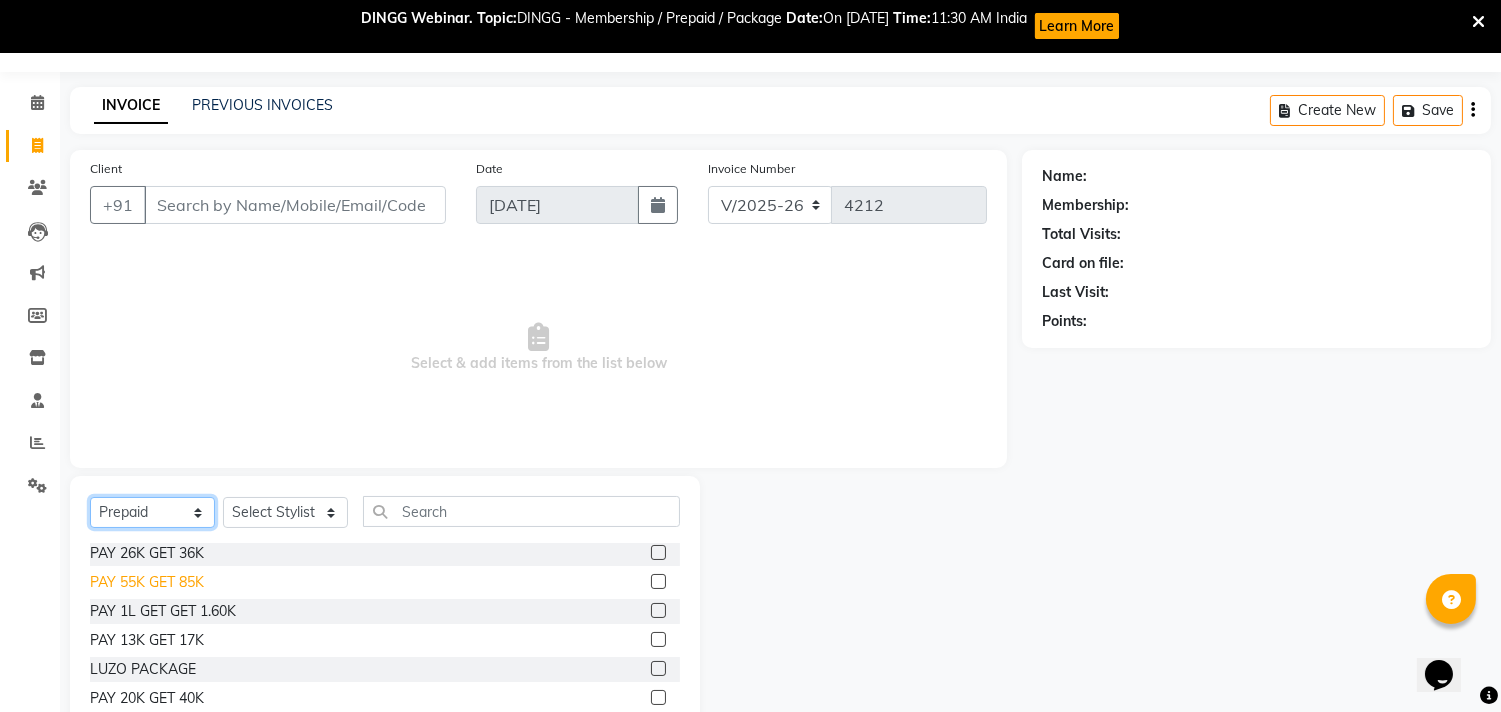scroll, scrollTop: 111, scrollLeft: 0, axis: vertical 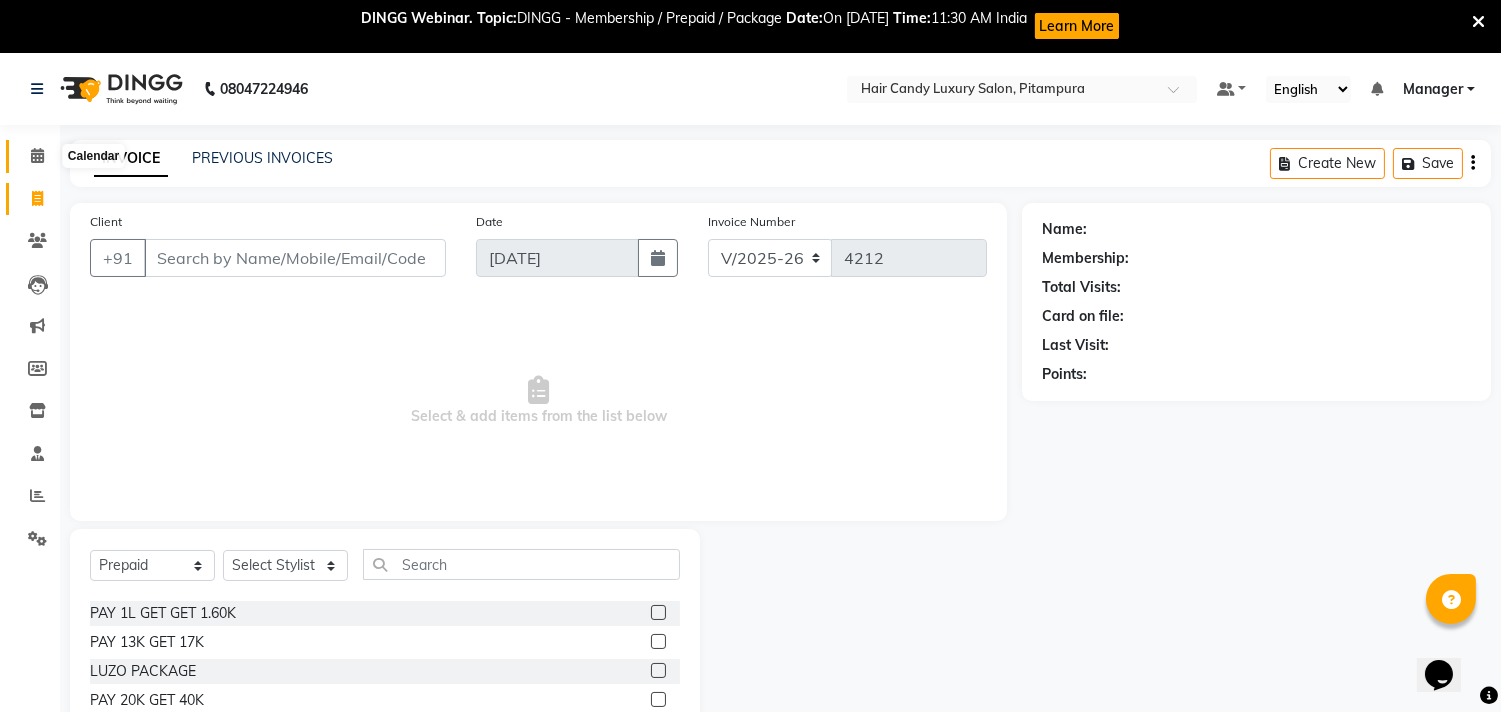 click 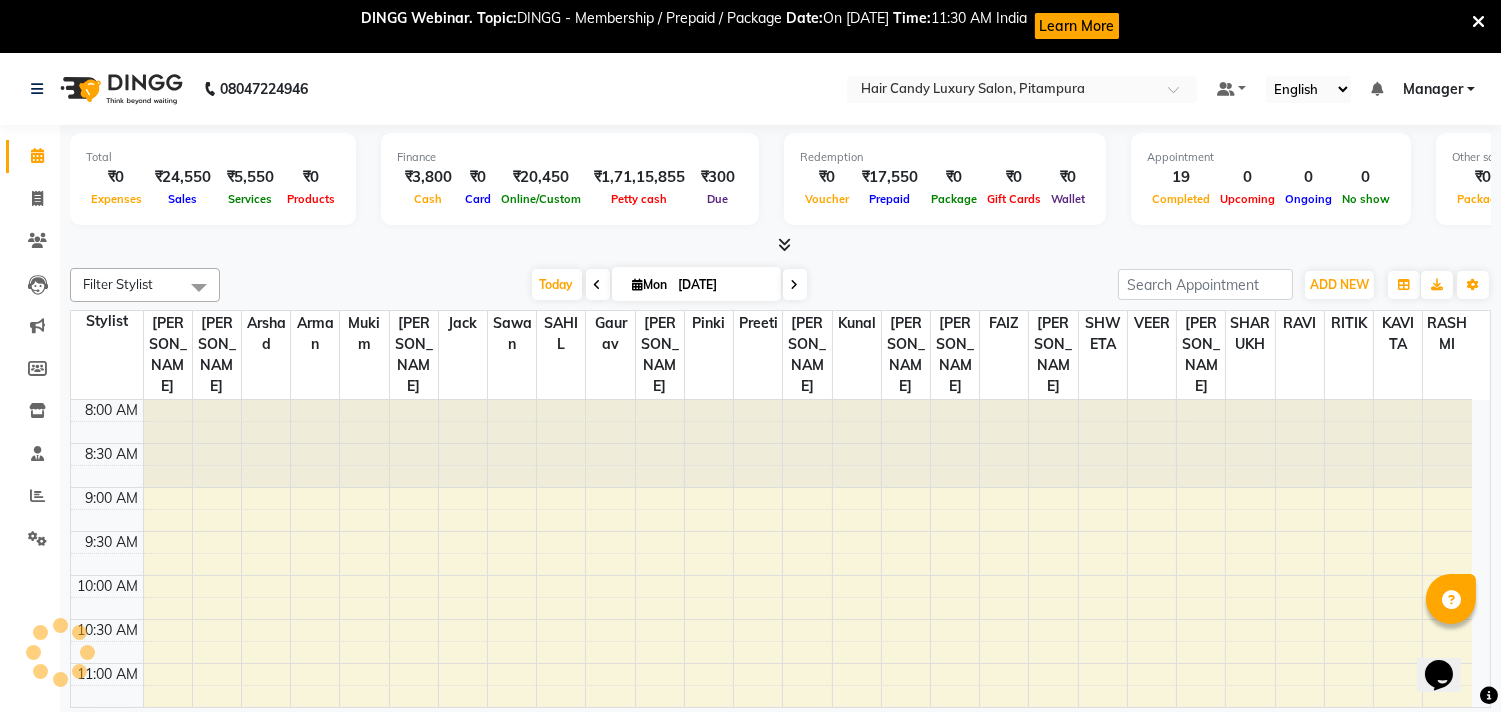 scroll, scrollTop: 0, scrollLeft: 0, axis: both 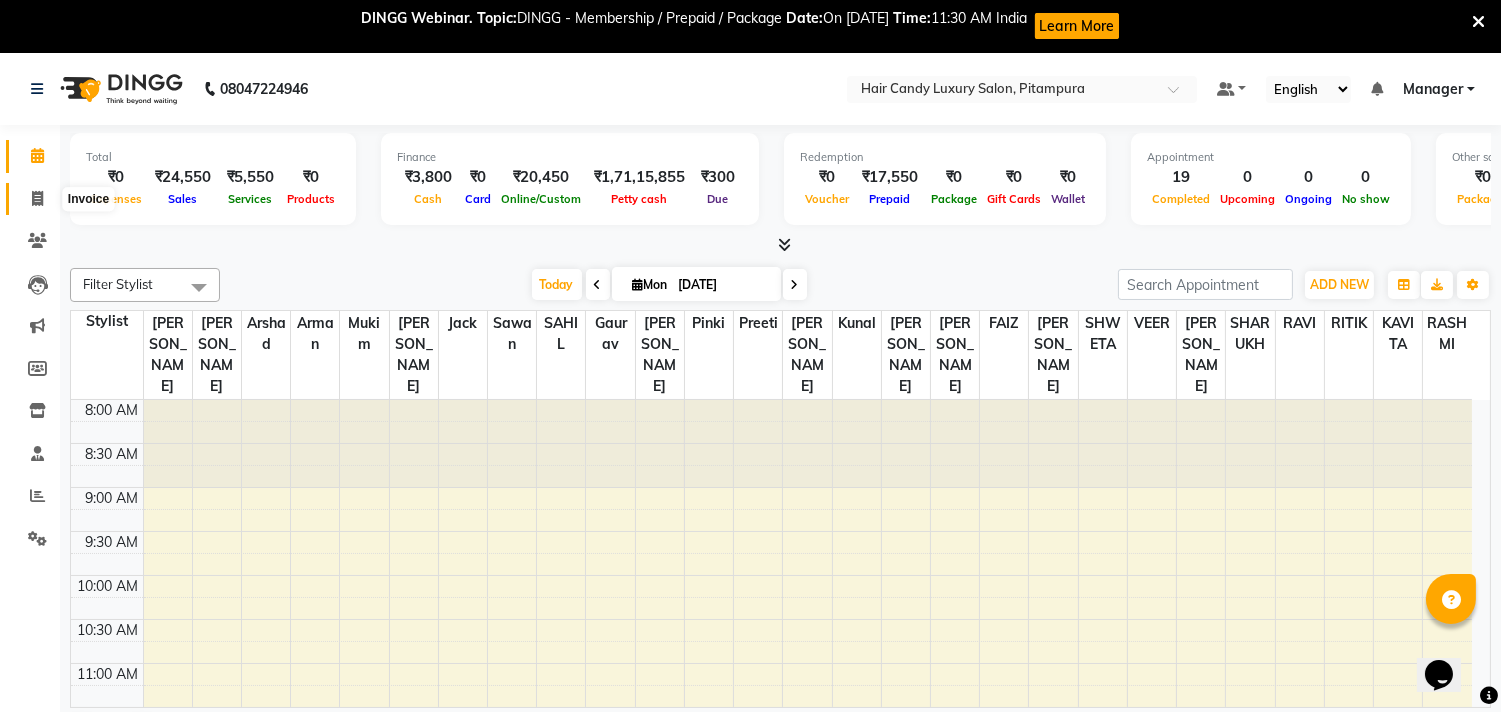click 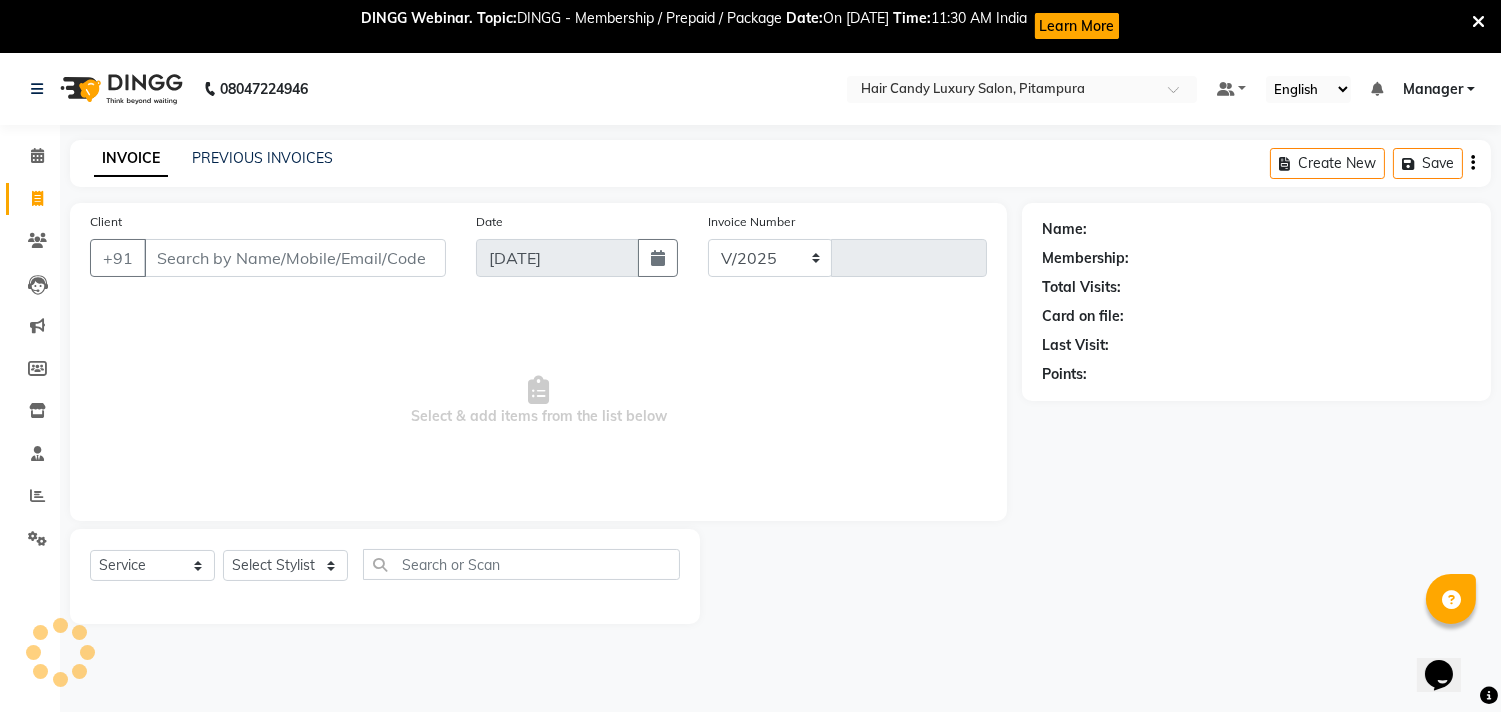 select on "4720" 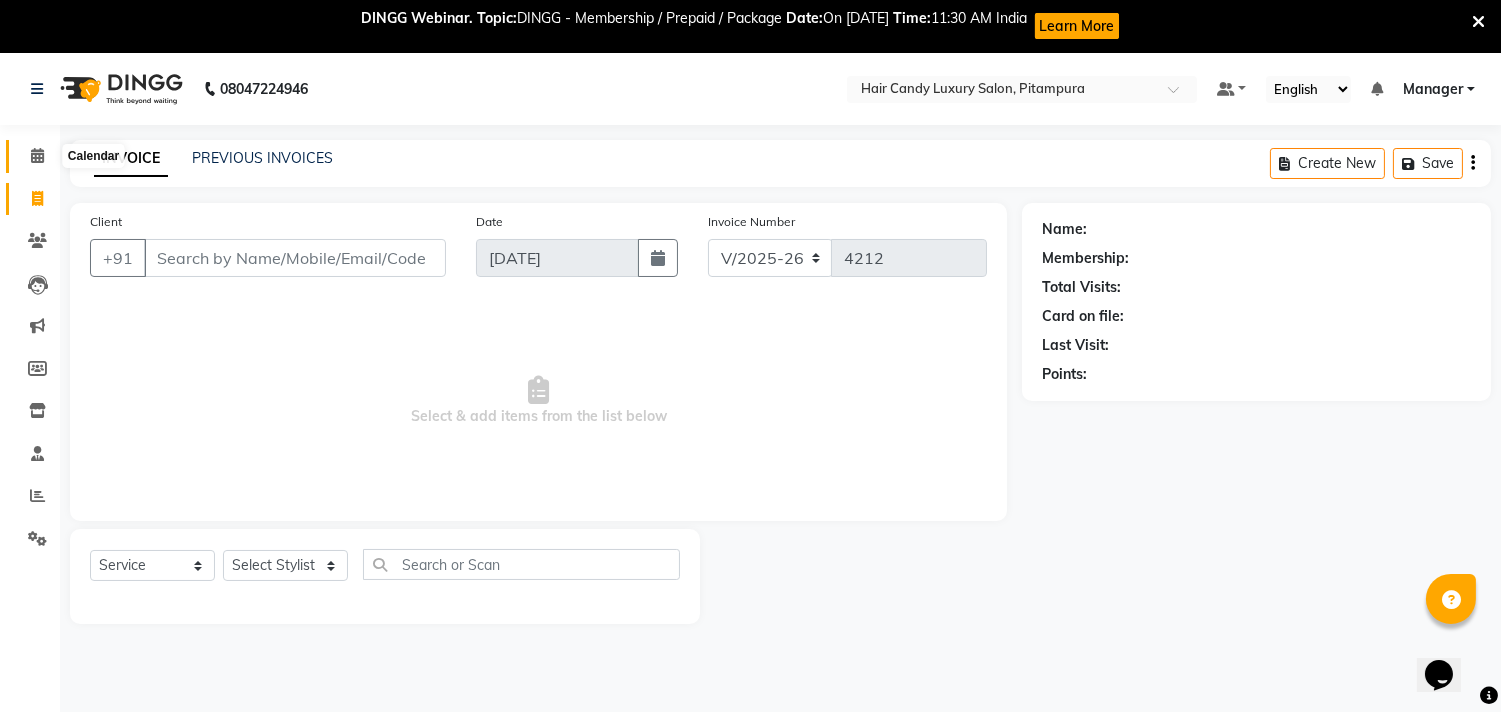 click 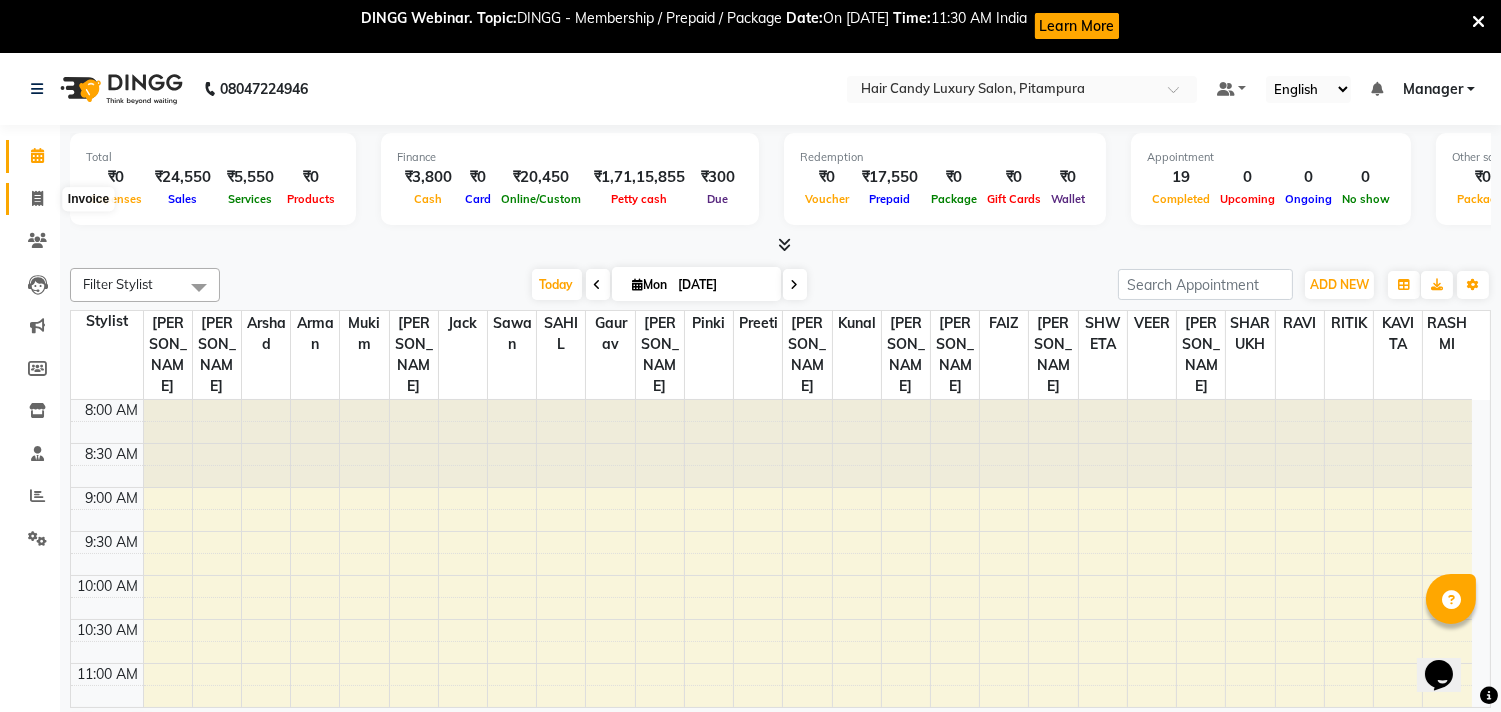 click 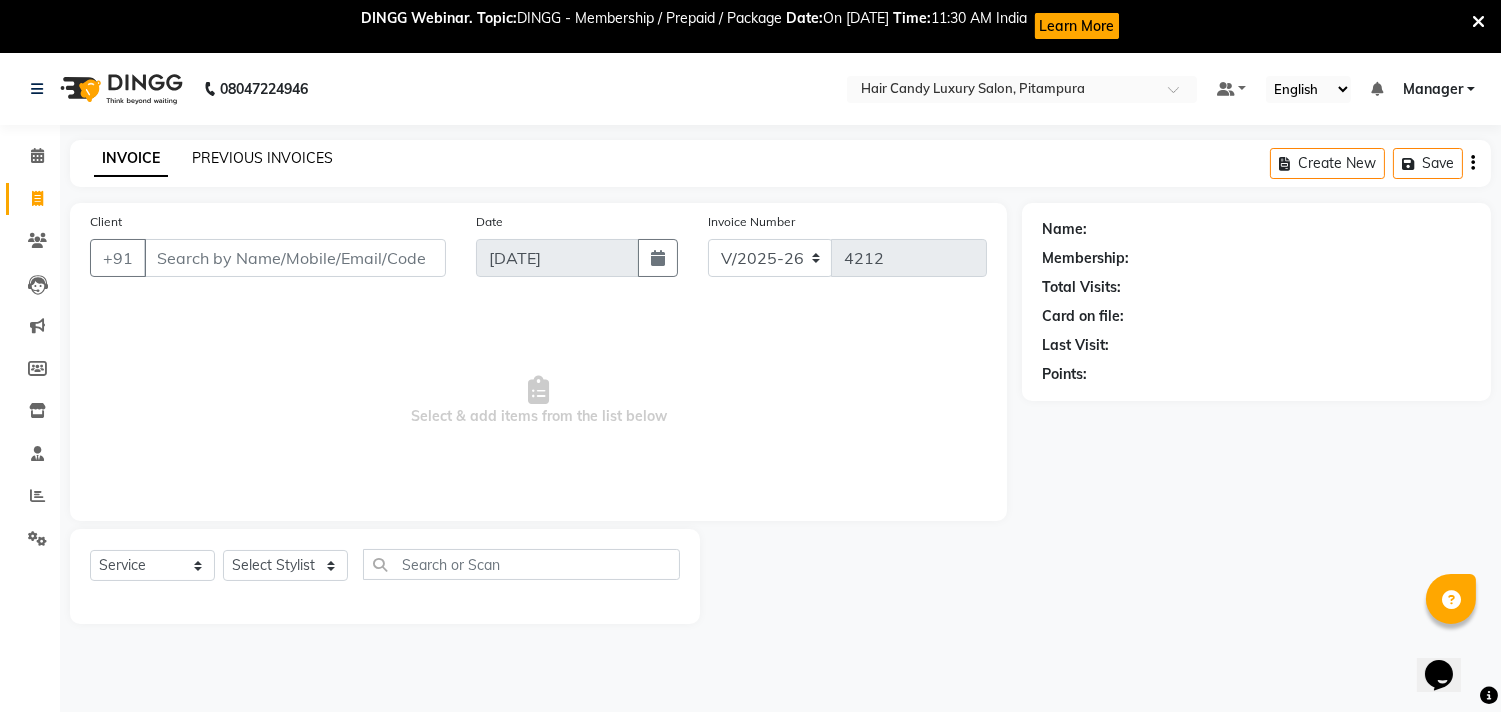 click on "PREVIOUS INVOICES" 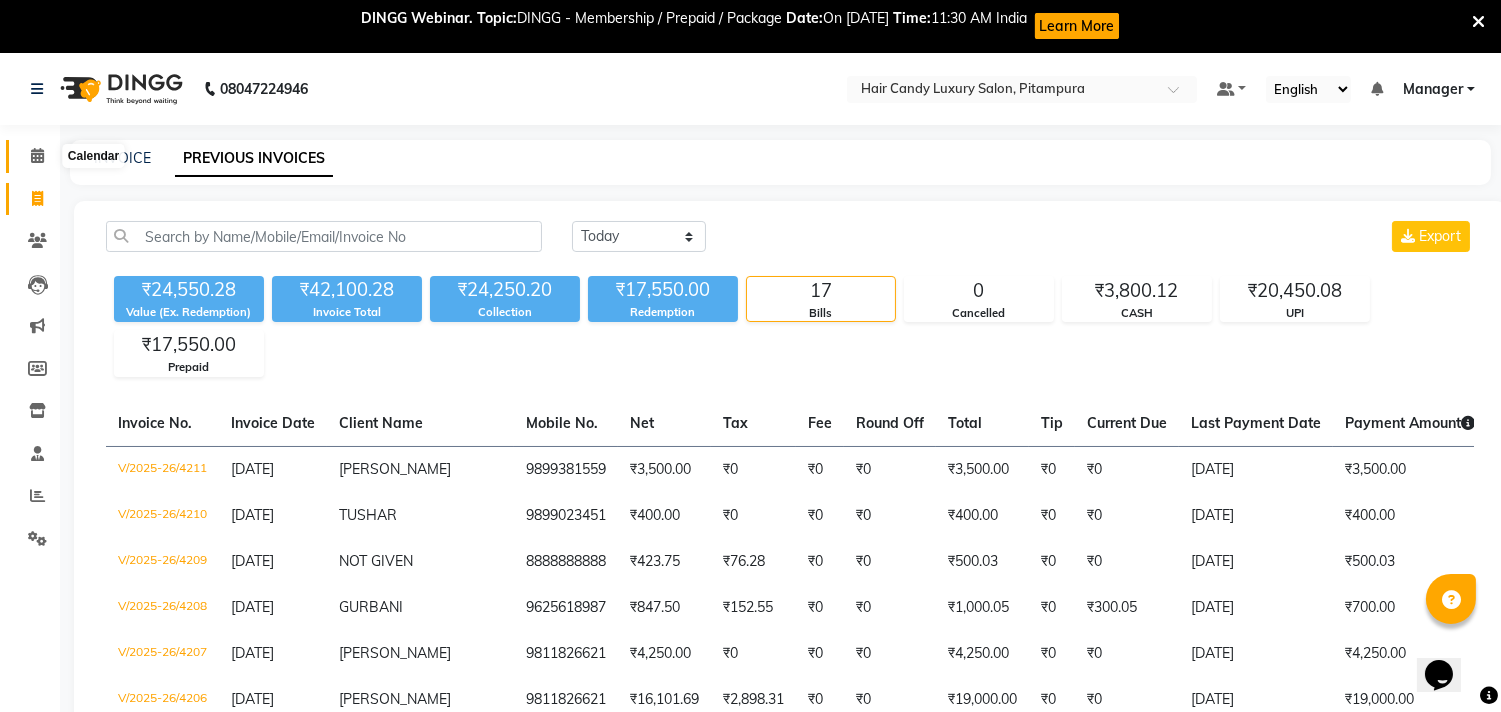 click 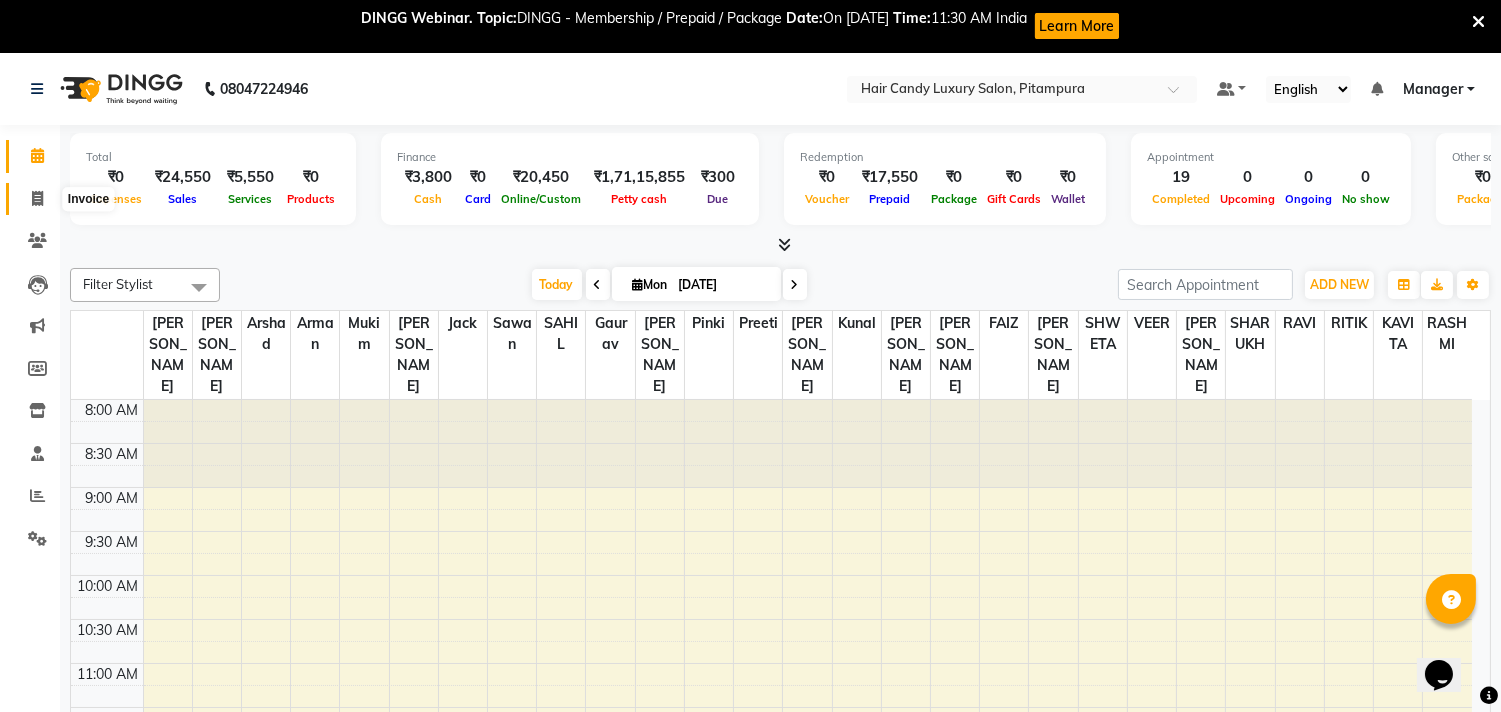 click 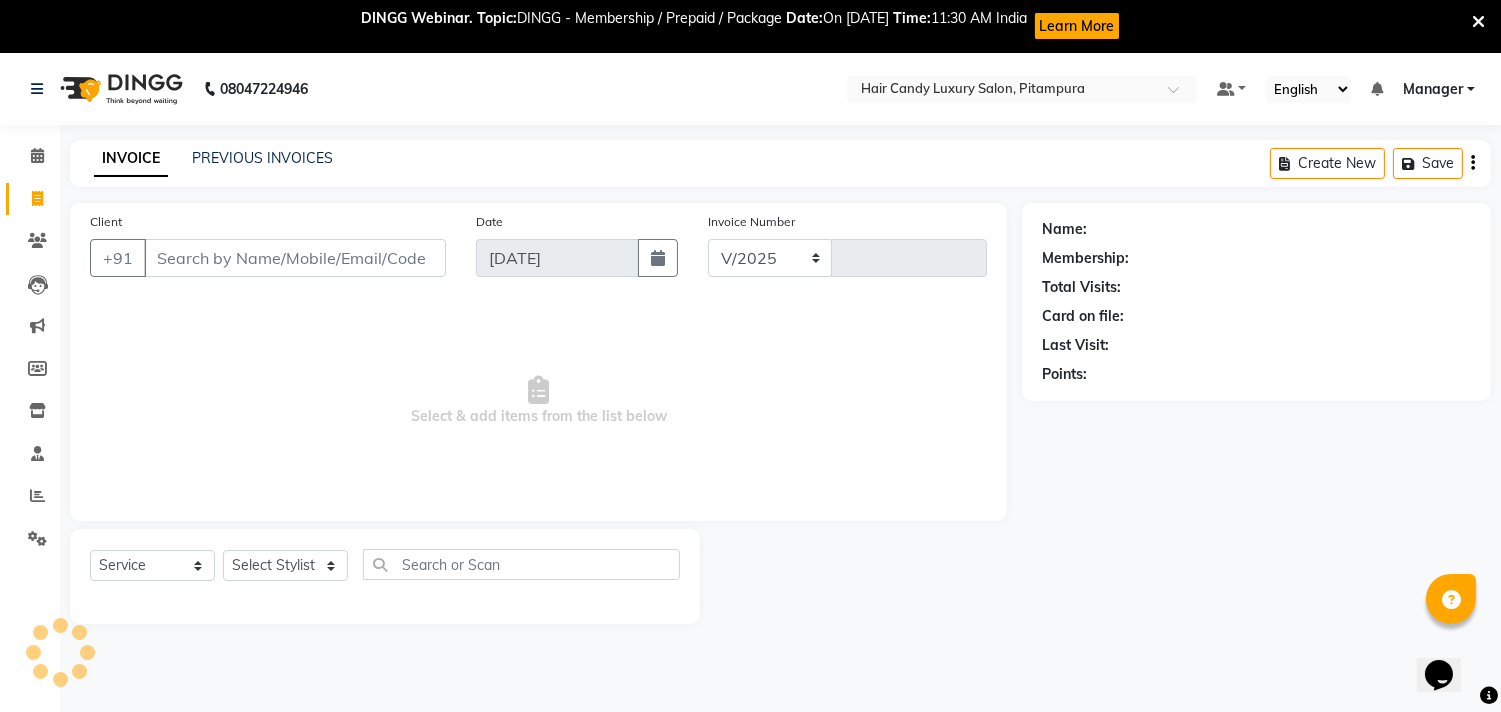 select on "4720" 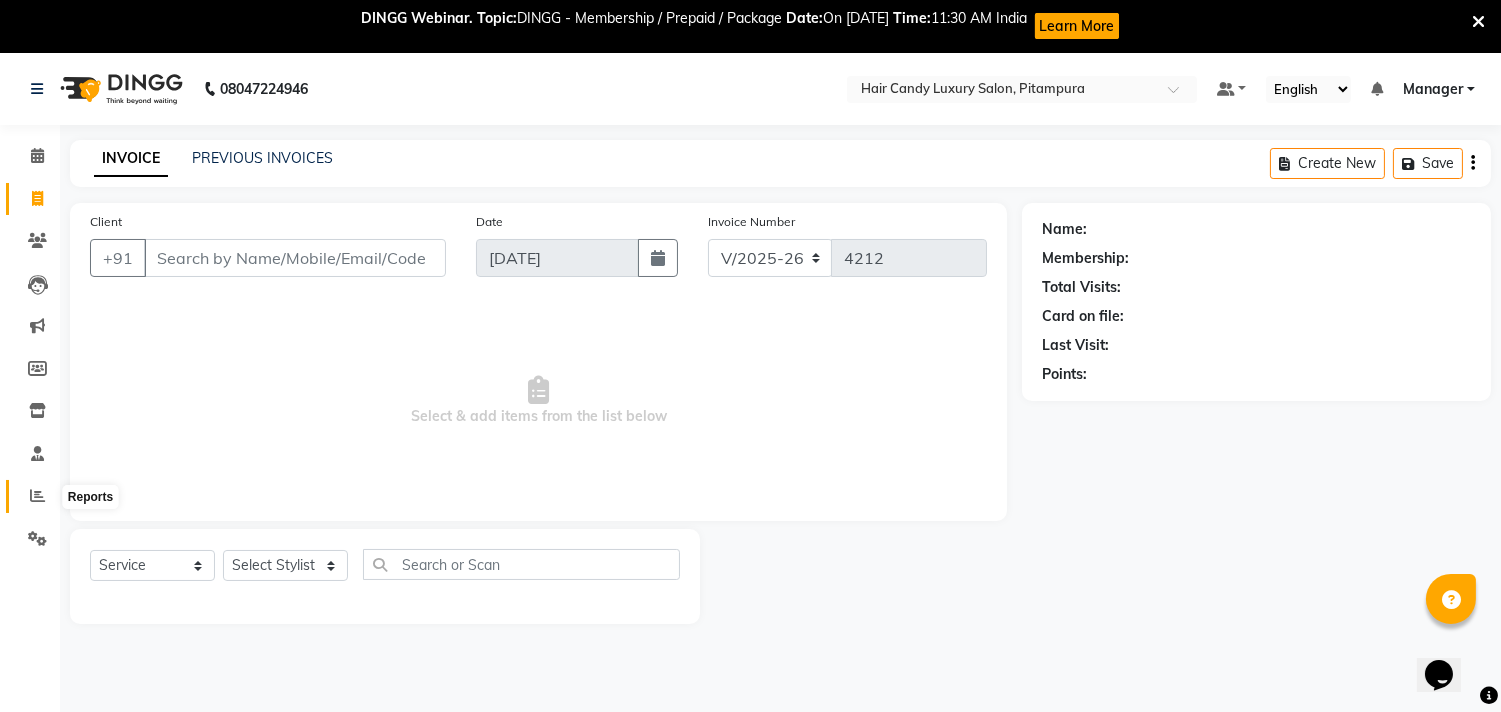 click 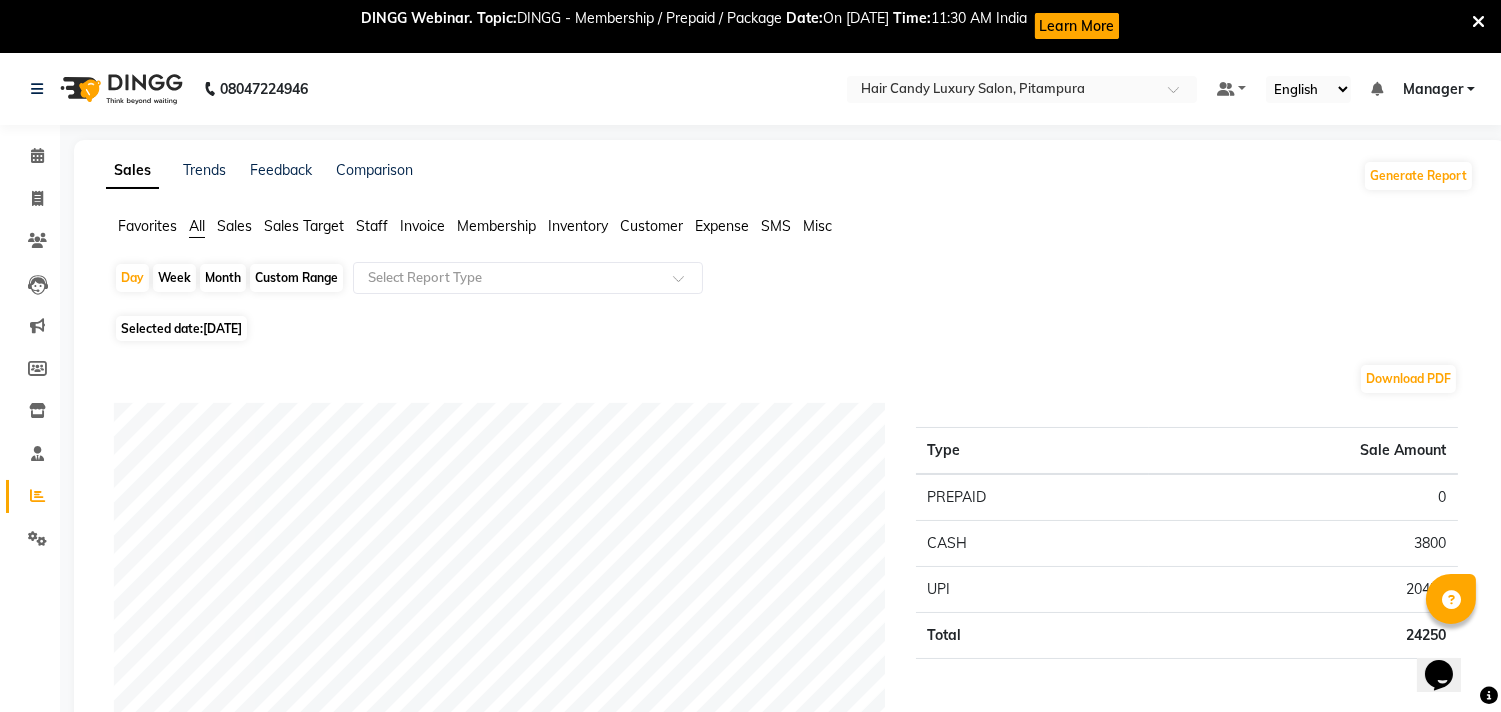 click on "Sales" 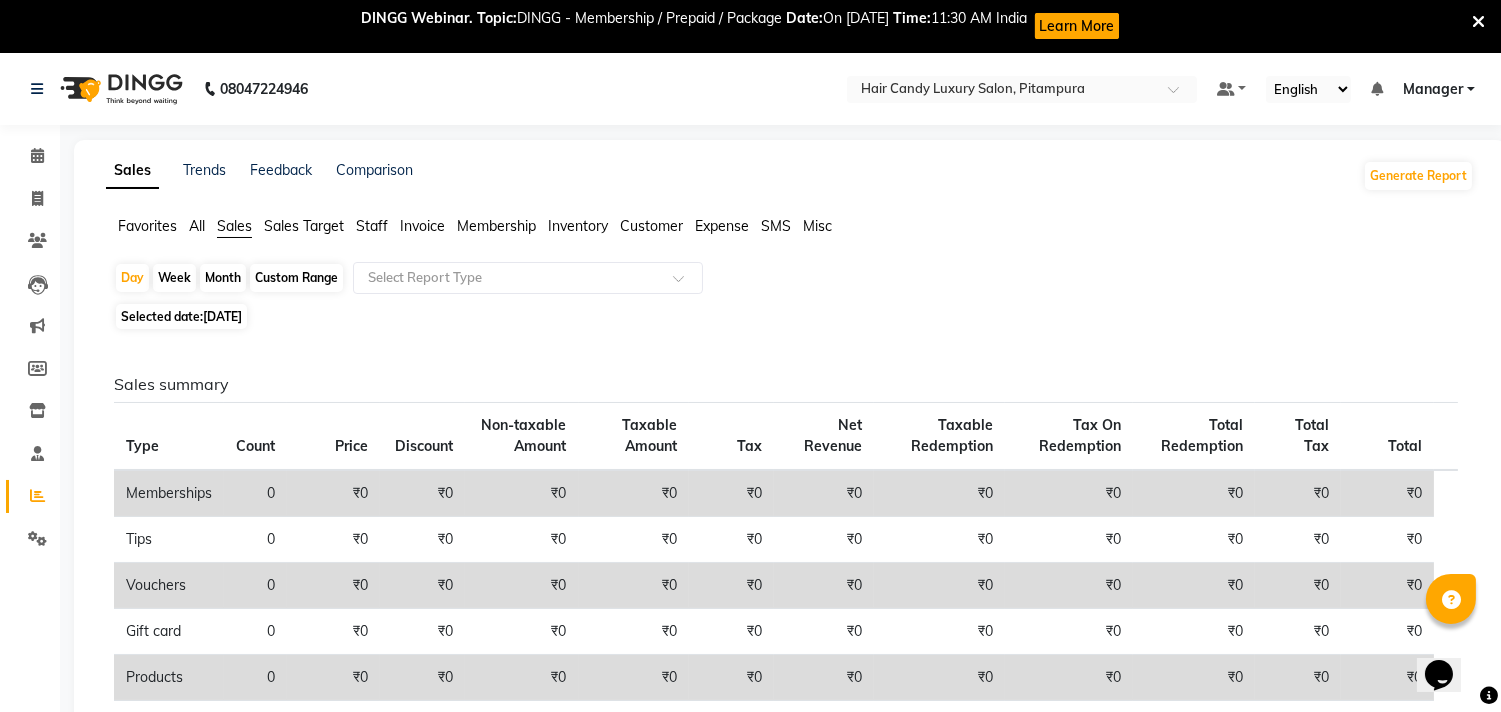 click on "Custom Range" 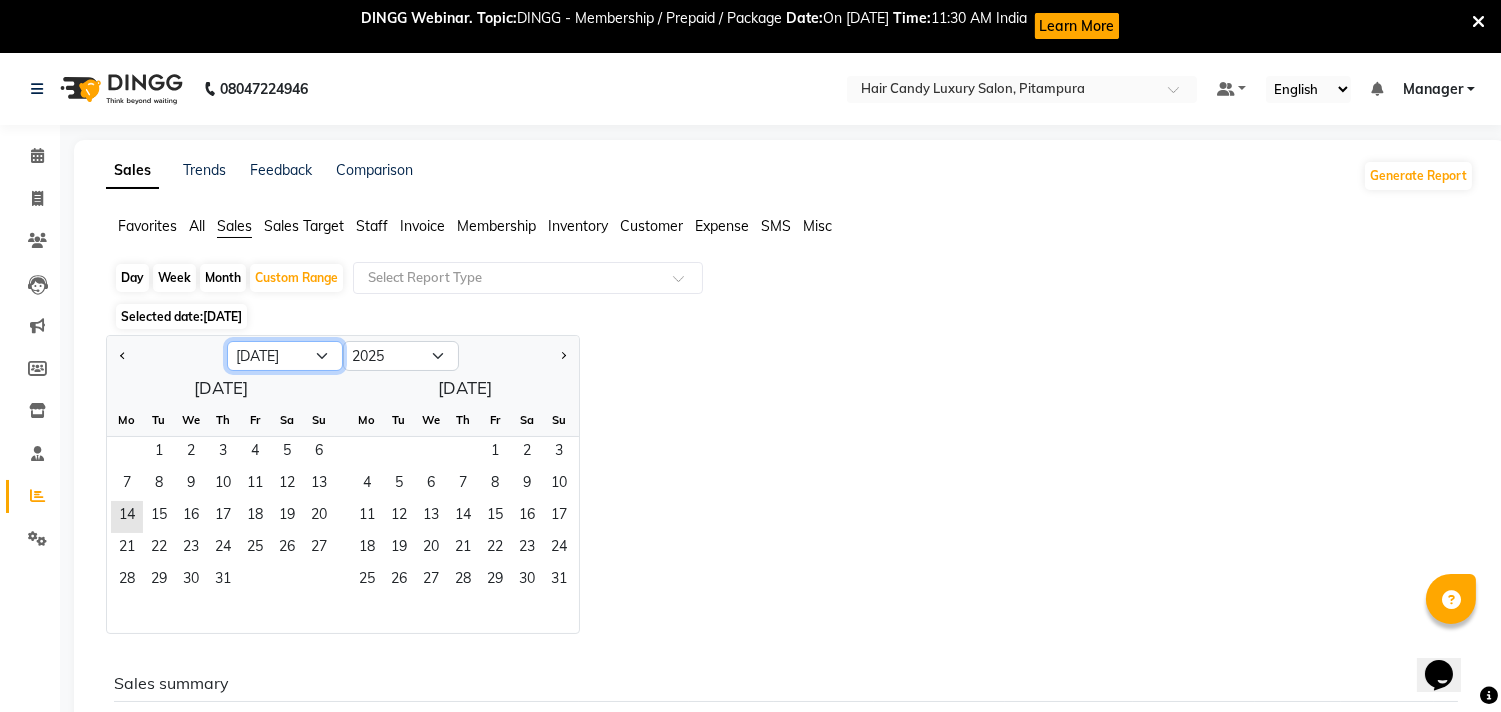 click on "Jan Feb Mar Apr May Jun Jul Aug Sep Oct Nov Dec" 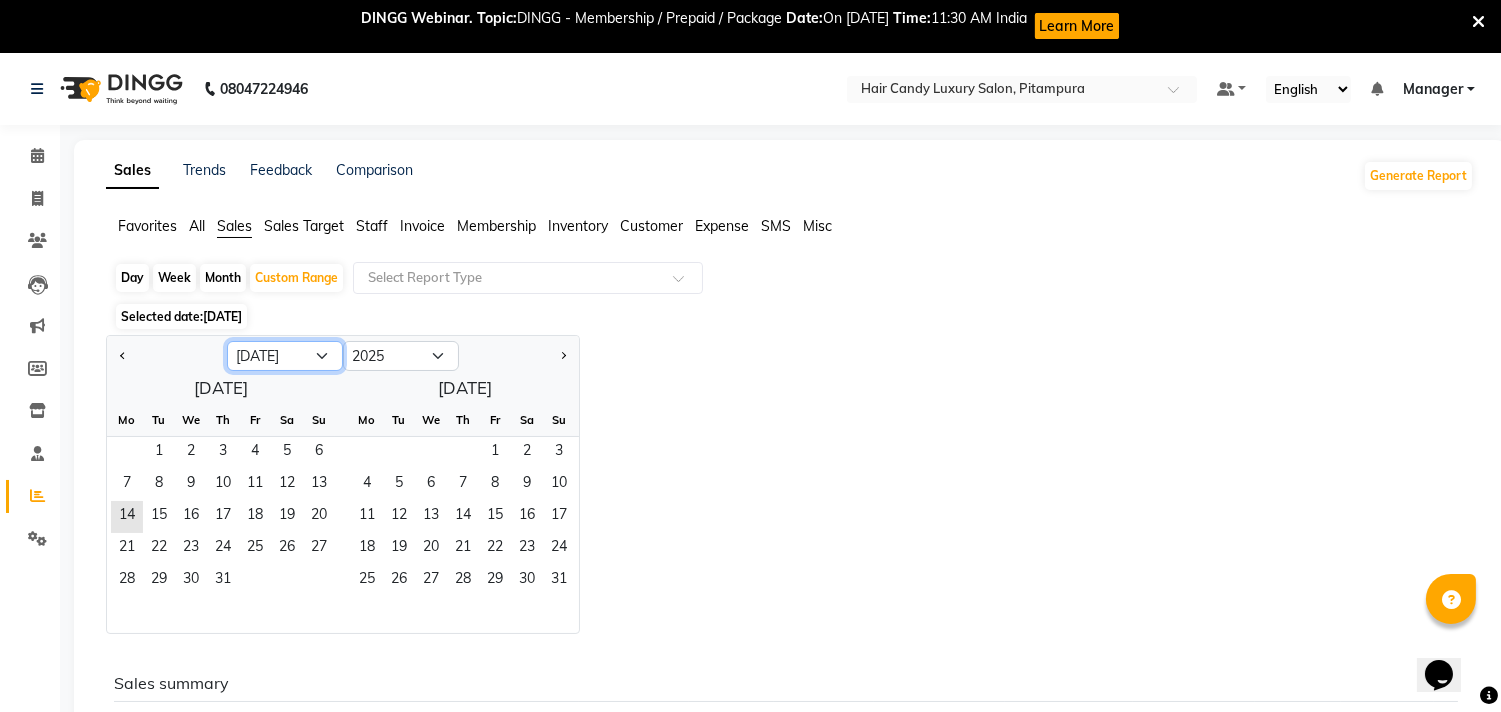 click on "Jan Feb Mar Apr May Jun Jul Aug Sep Oct Nov Dec" 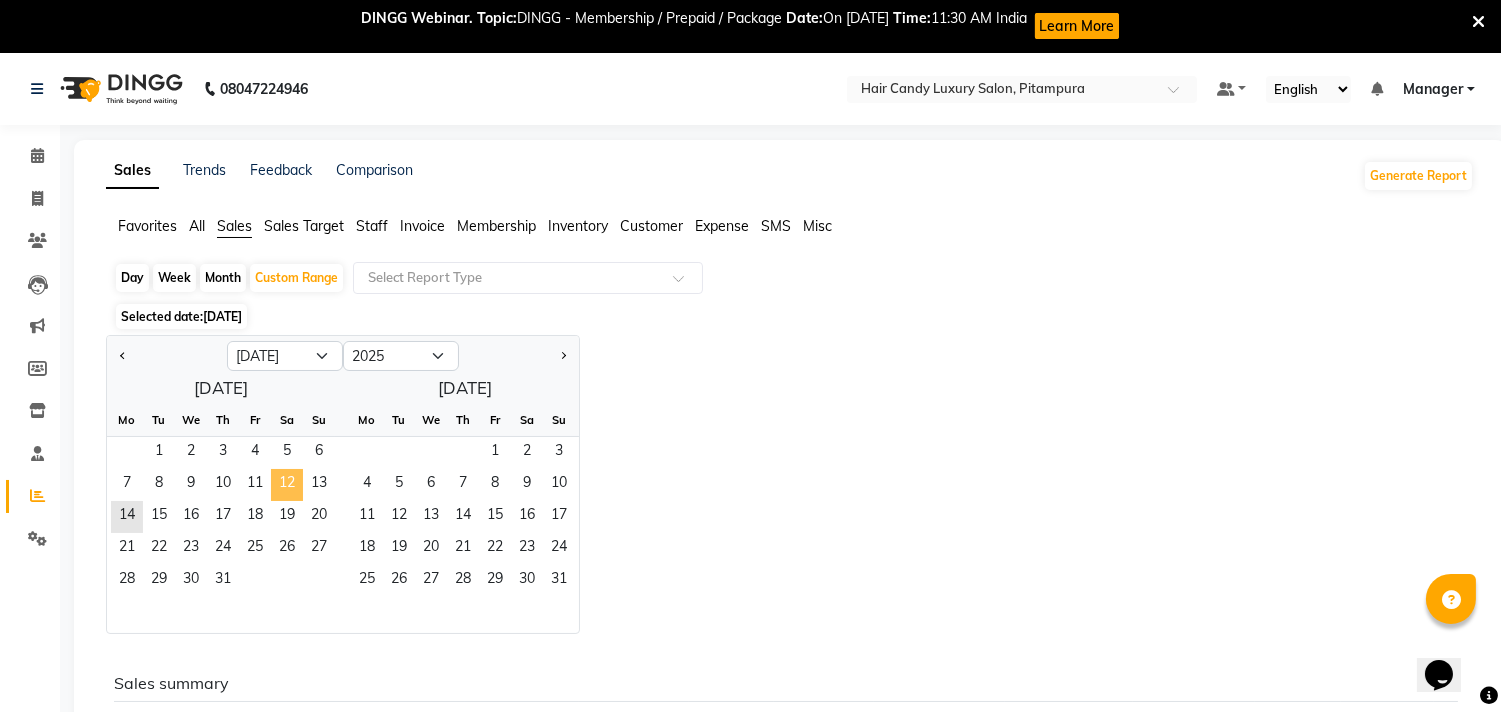 click on "12" 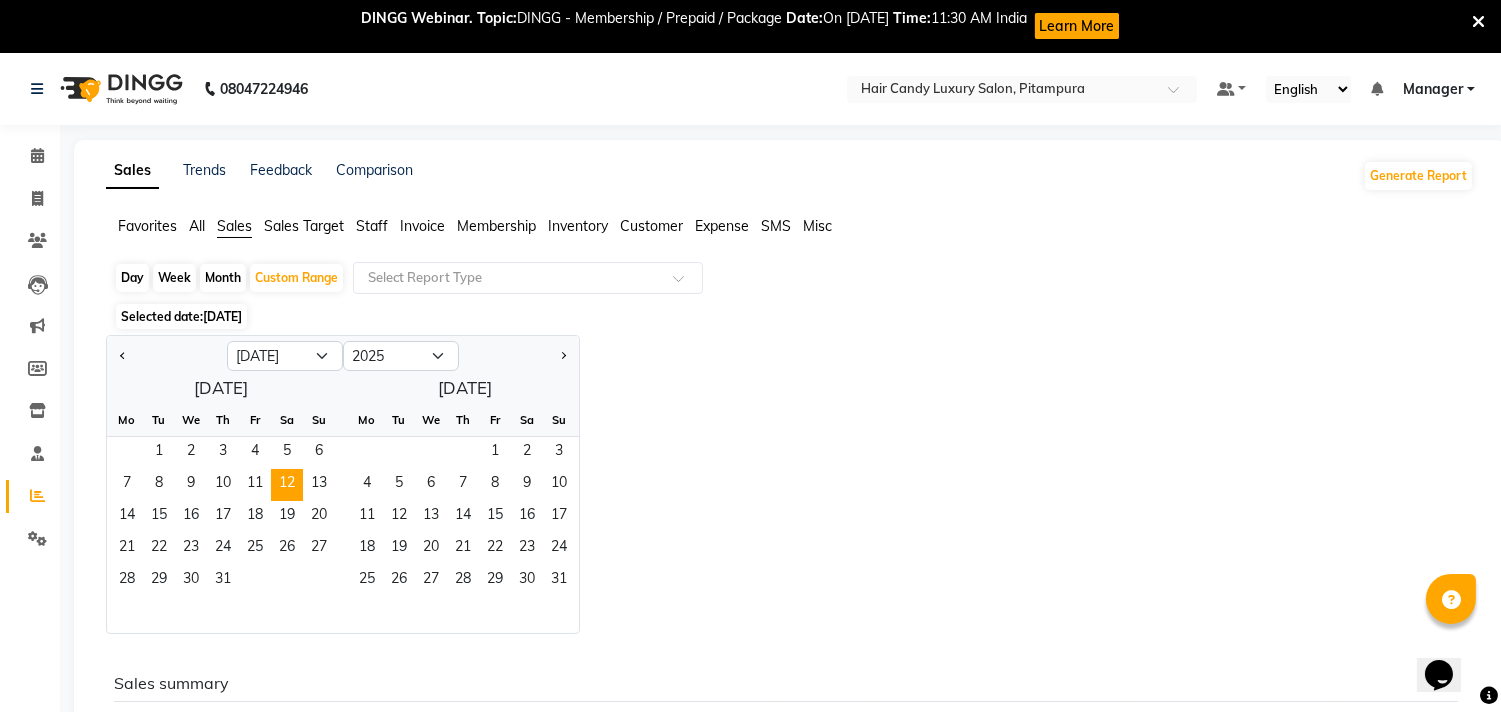 click on "Day" 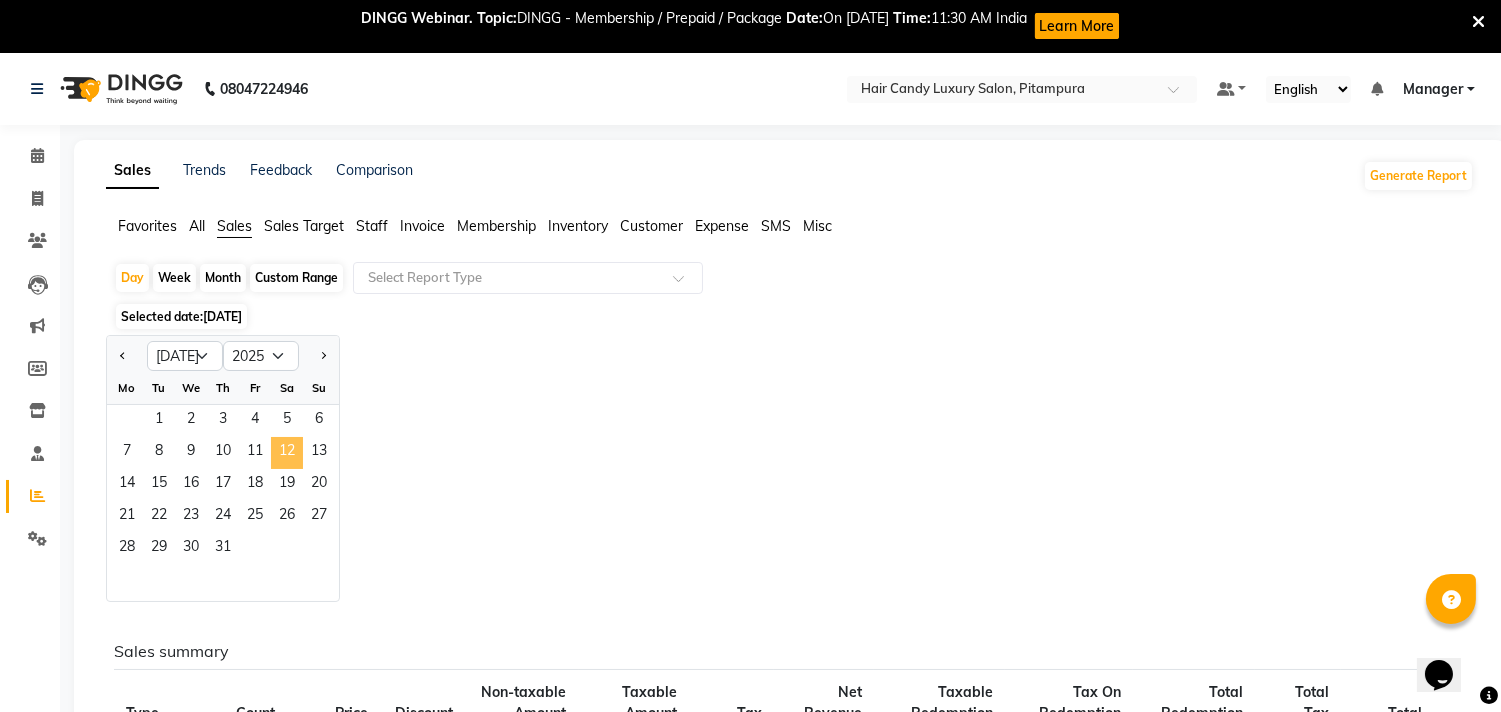 click on "12" 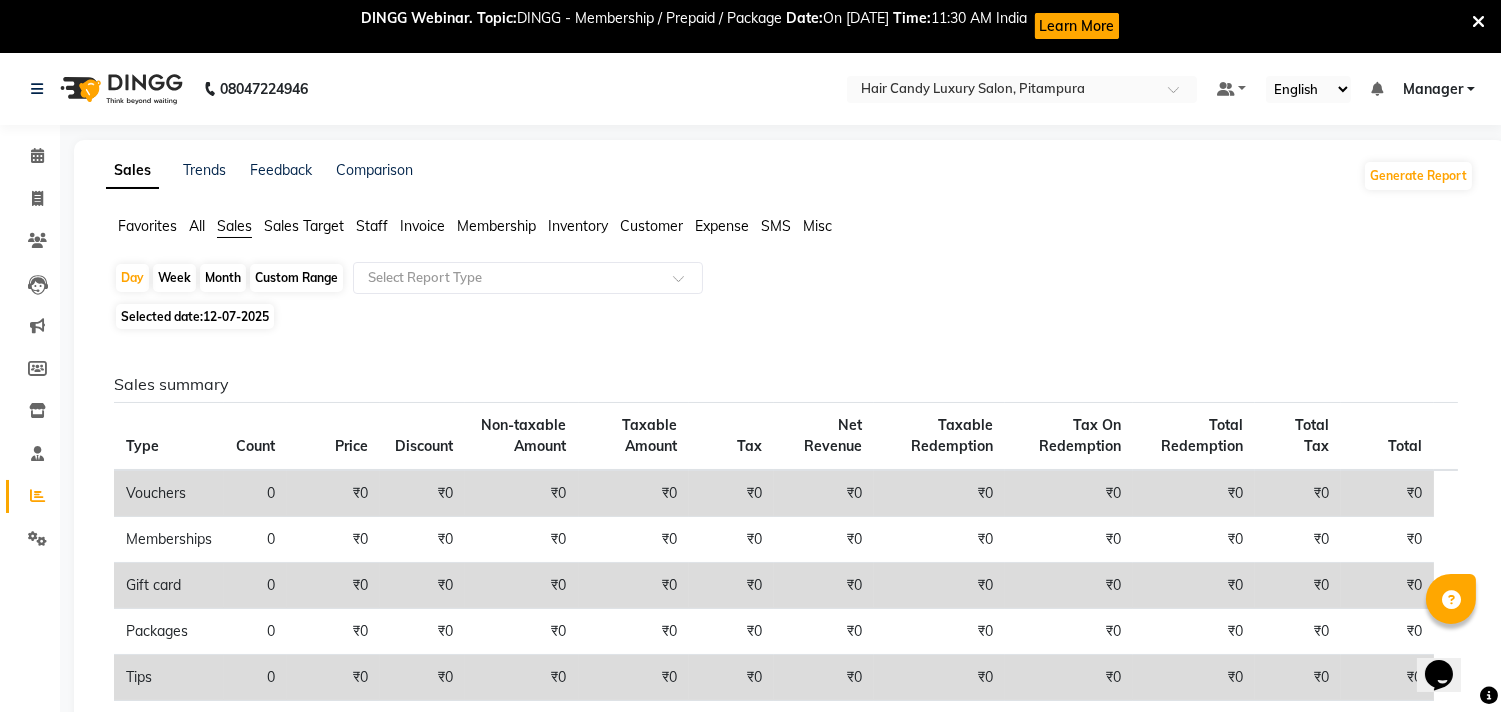scroll, scrollTop: 0, scrollLeft: 0, axis: both 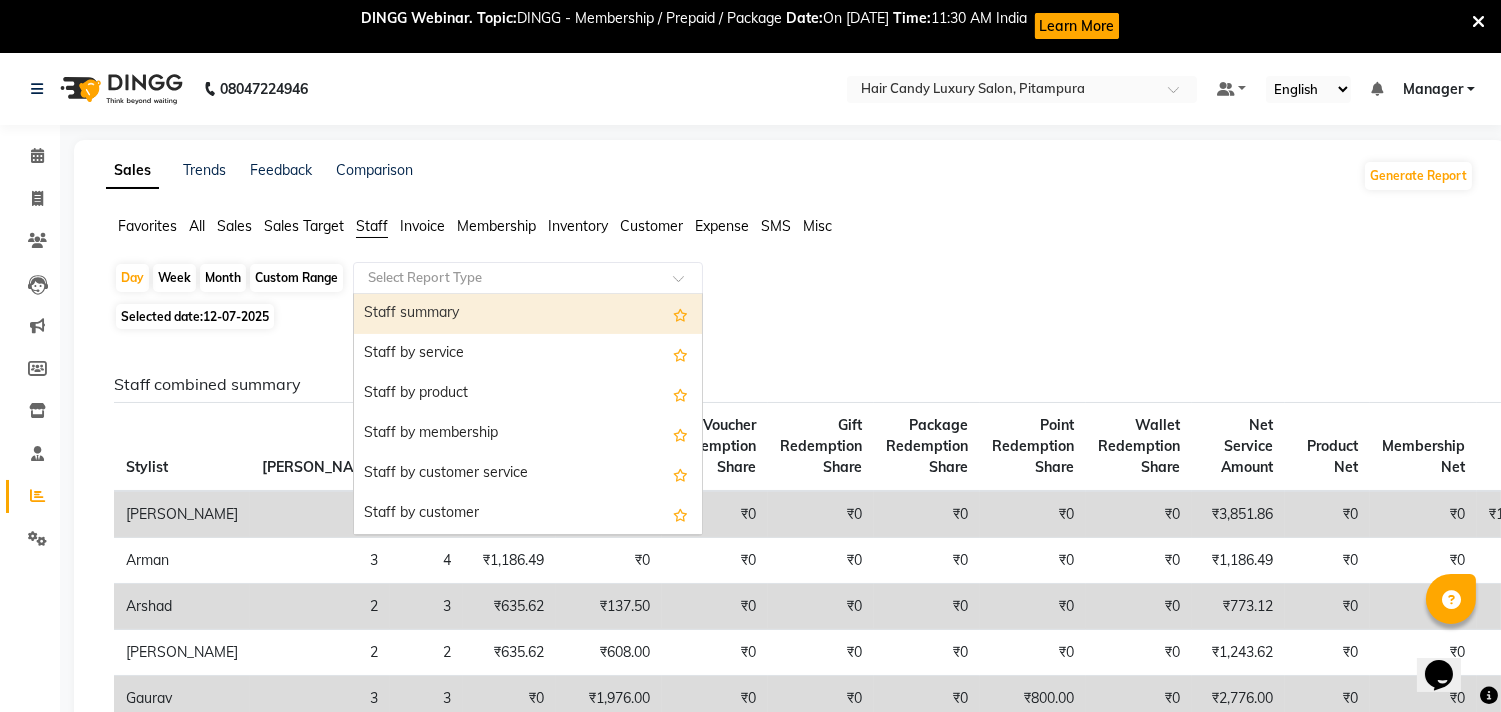 click 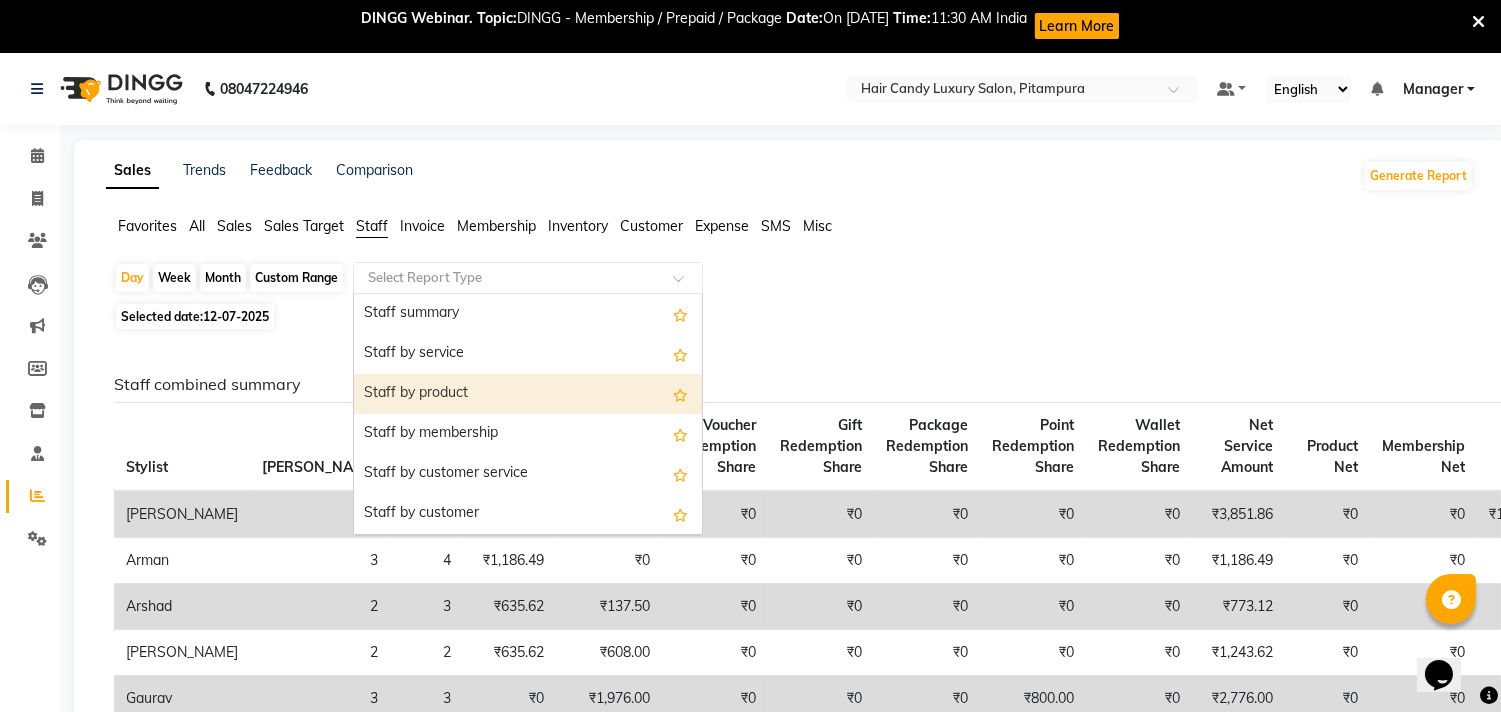 click on "Staff by product" at bounding box center [528, 394] 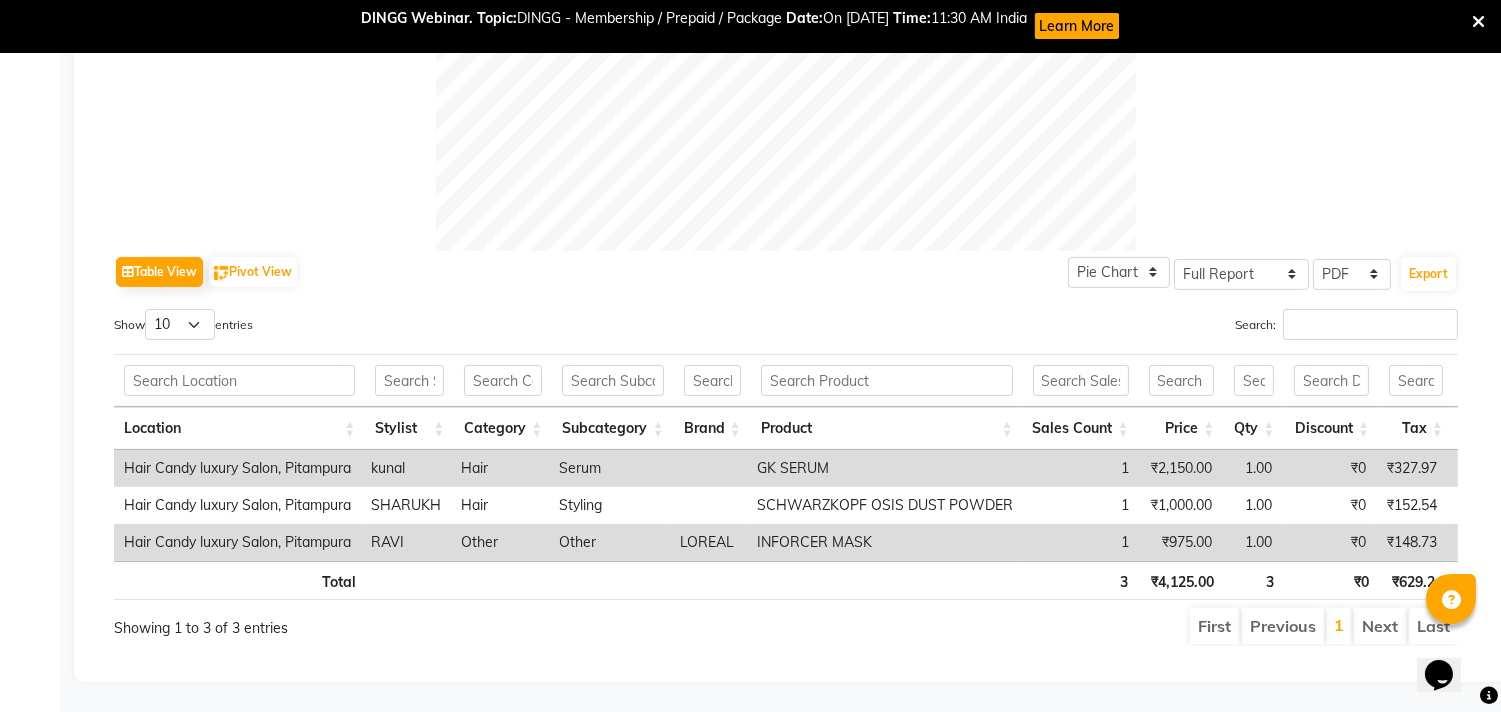 scroll, scrollTop: 747, scrollLeft: 0, axis: vertical 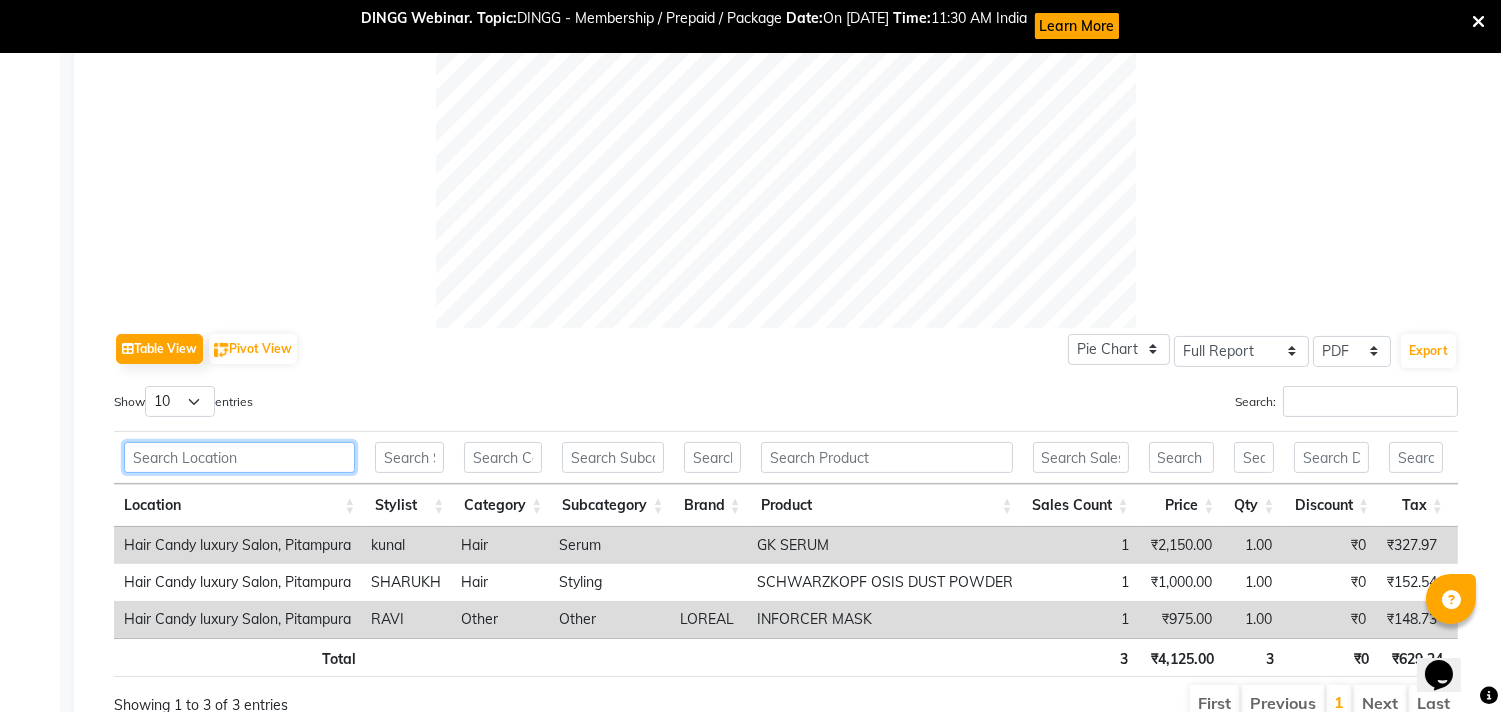 click at bounding box center [239, 457] 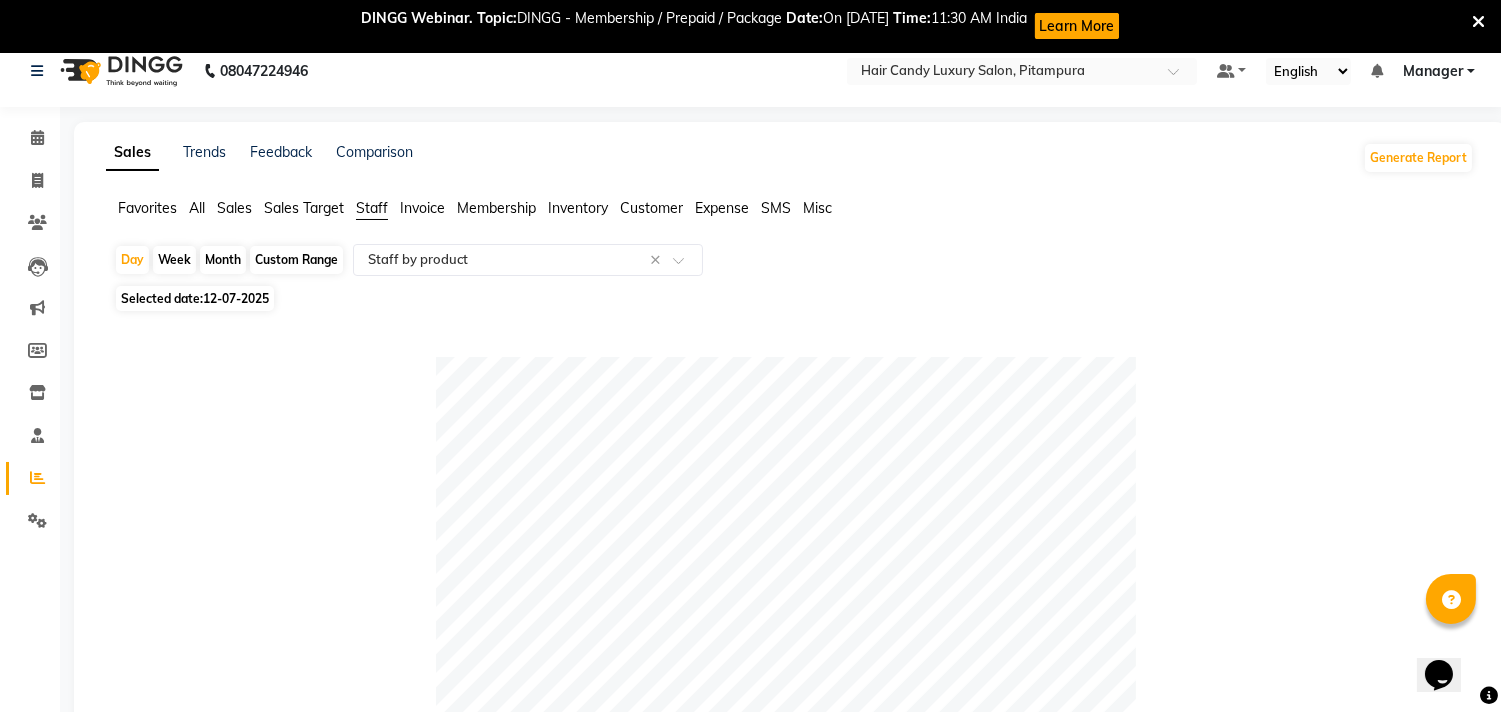 scroll, scrollTop: 0, scrollLeft: 0, axis: both 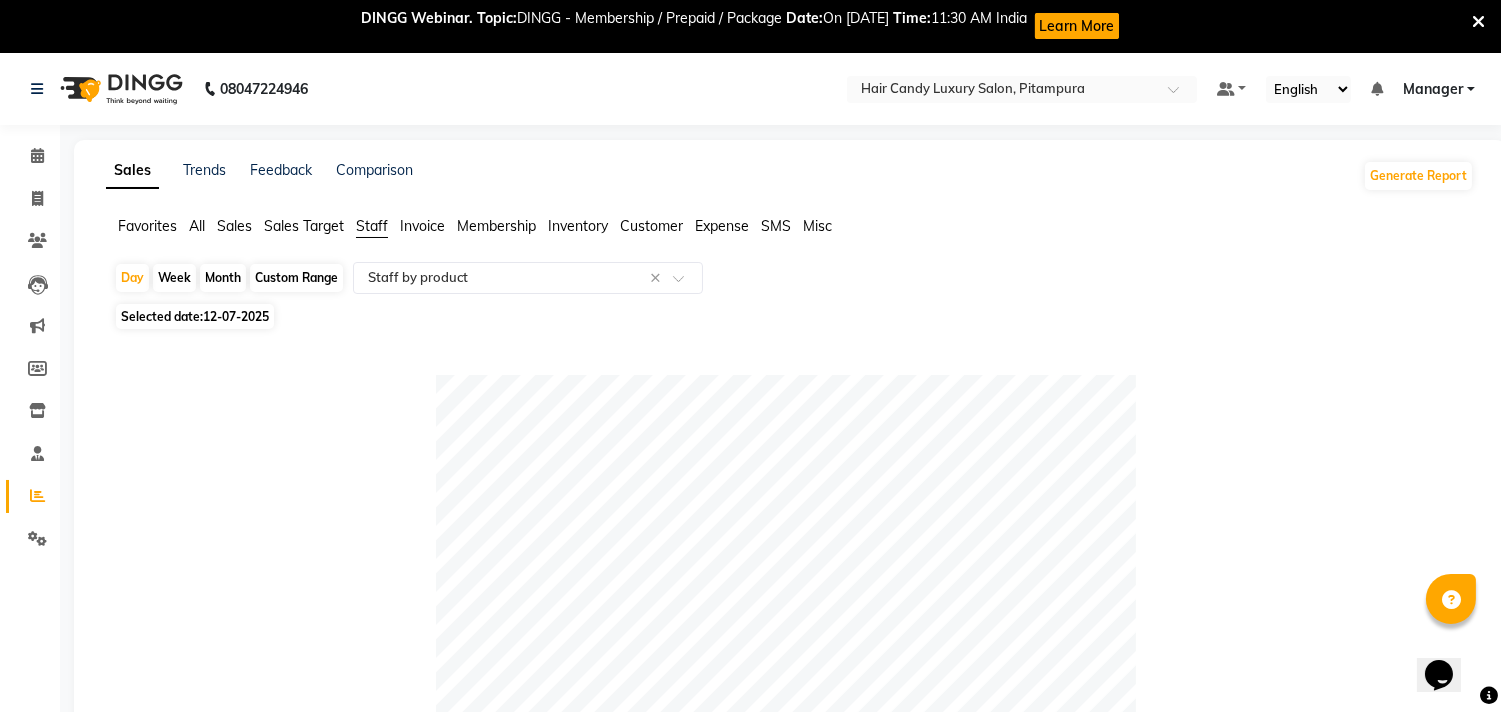 click on "12-07-2025" 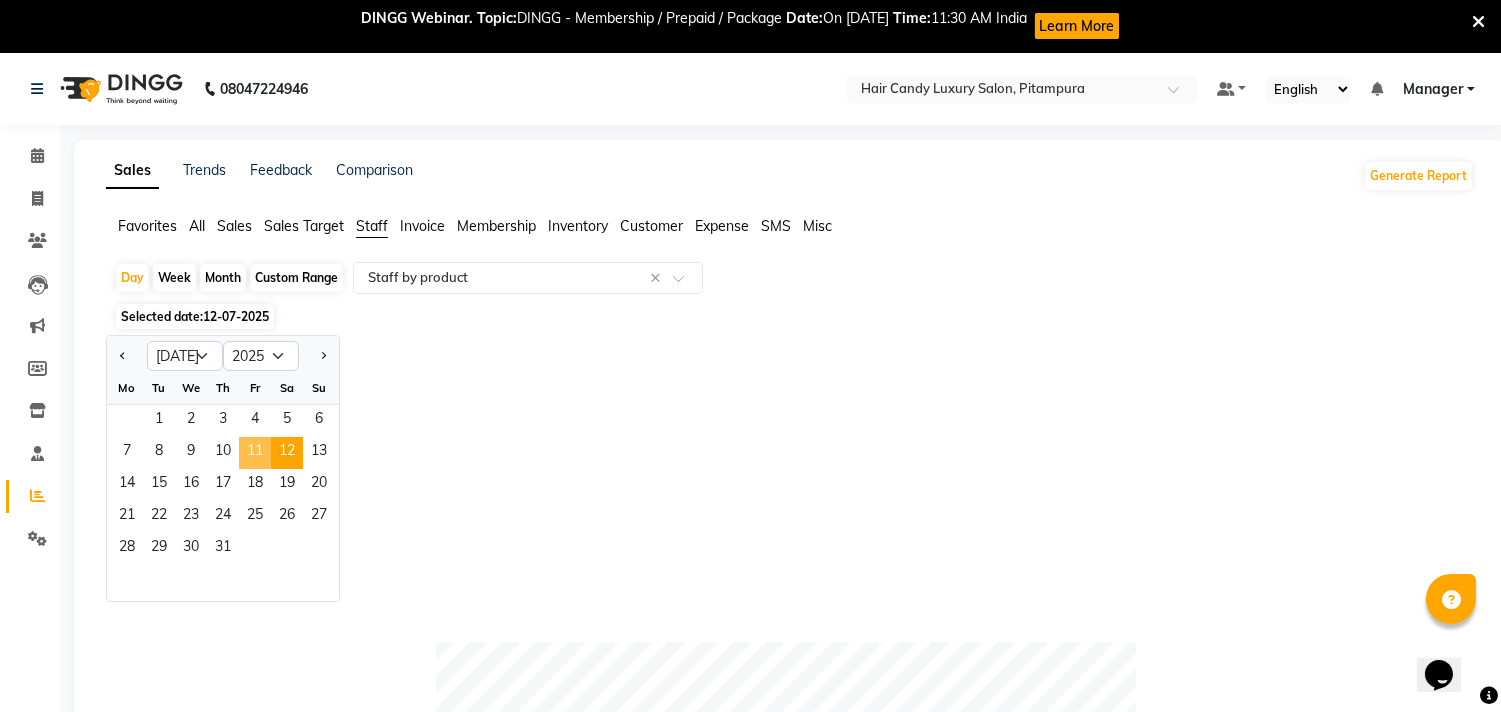 click on "11" 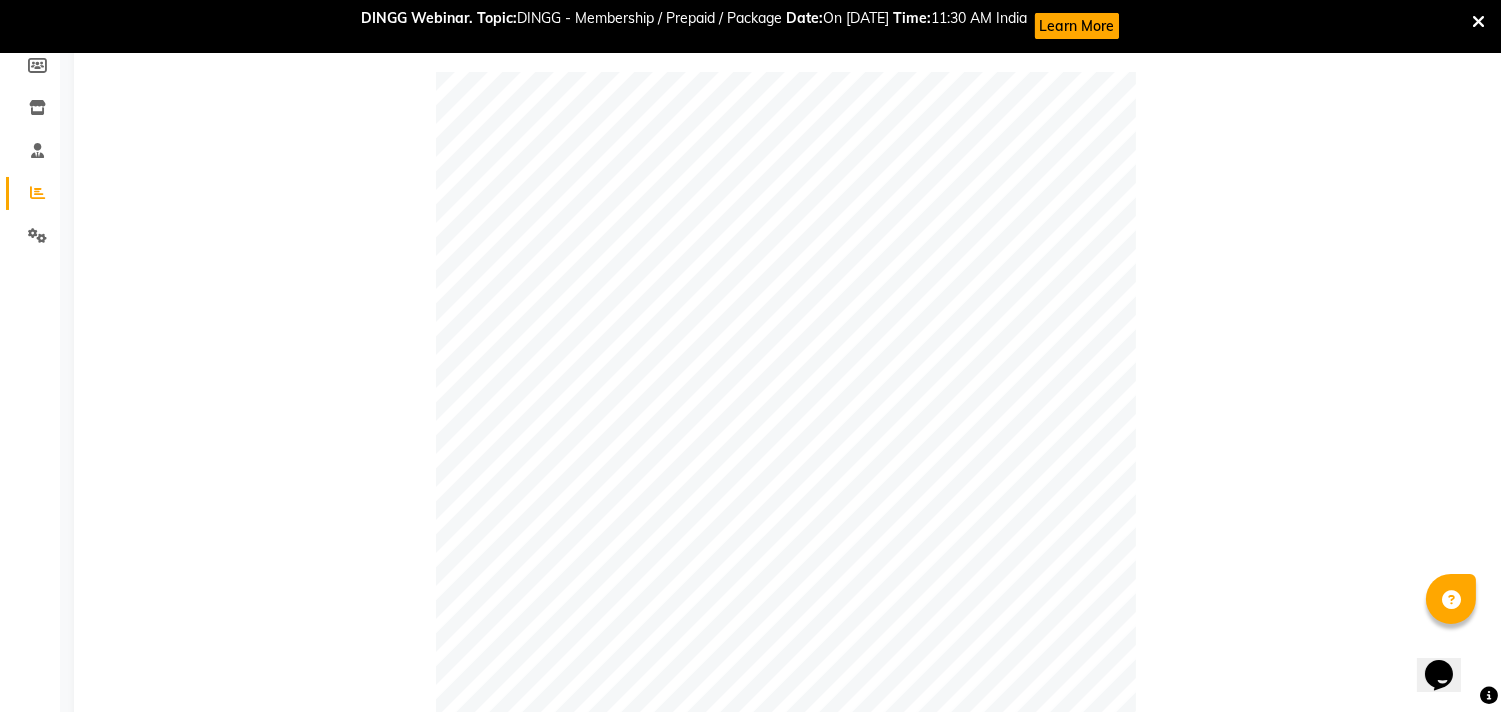 scroll, scrollTop: 0, scrollLeft: 0, axis: both 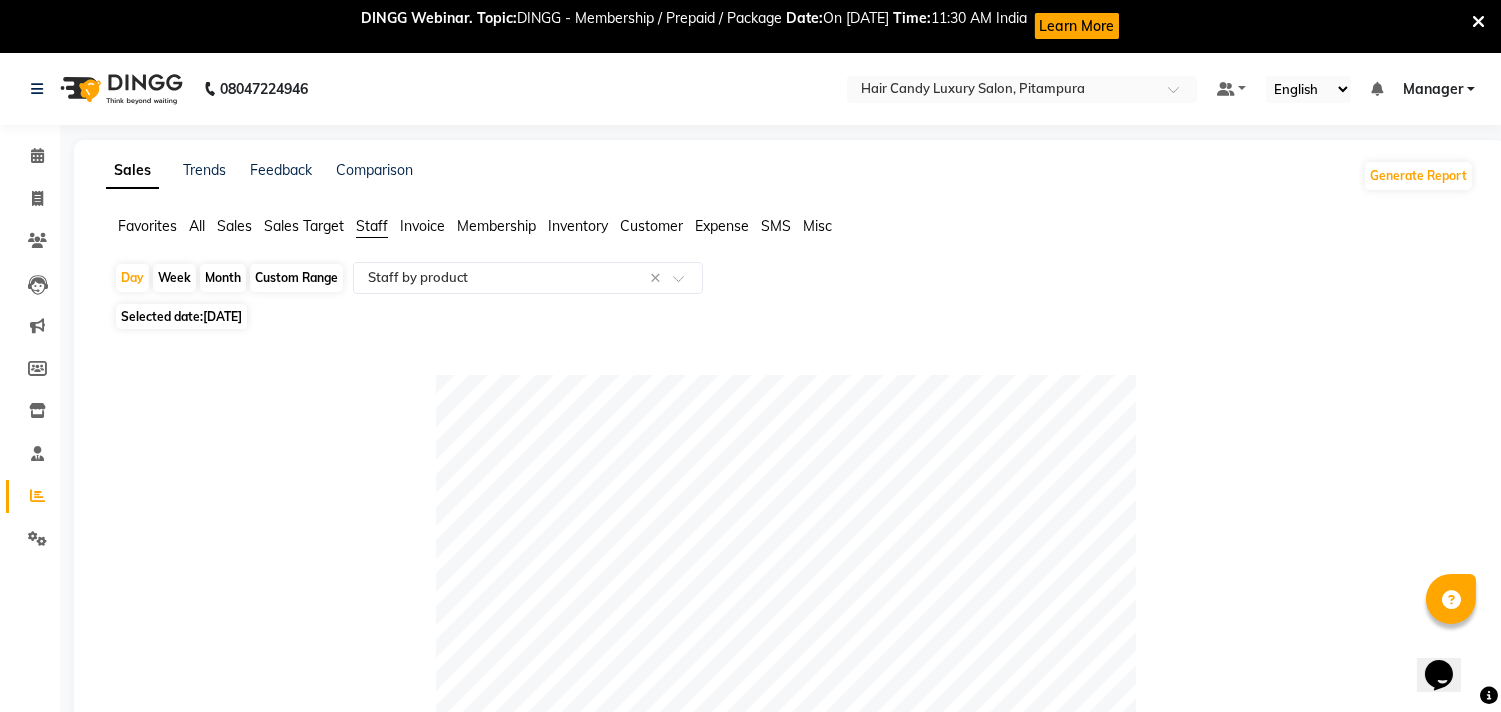click on "11-07-2025" 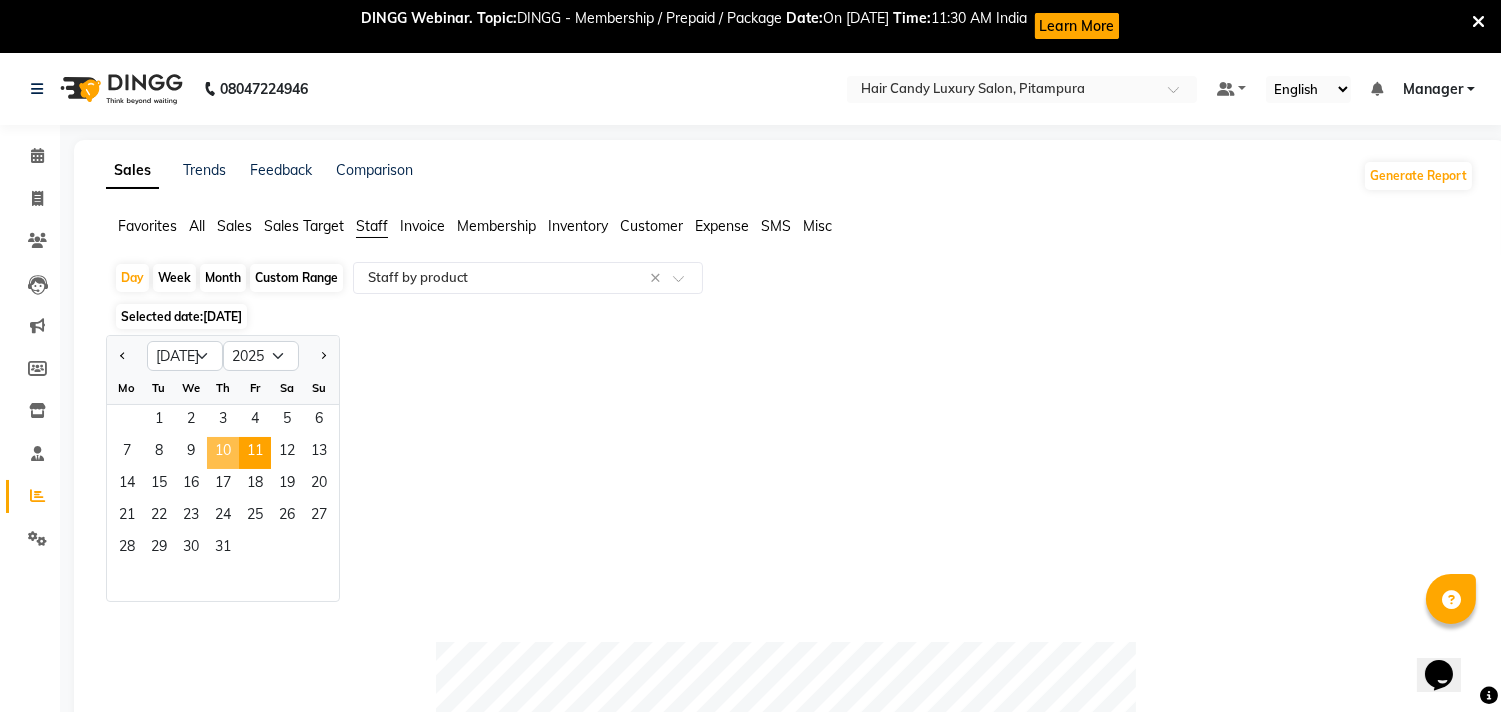 click on "10" 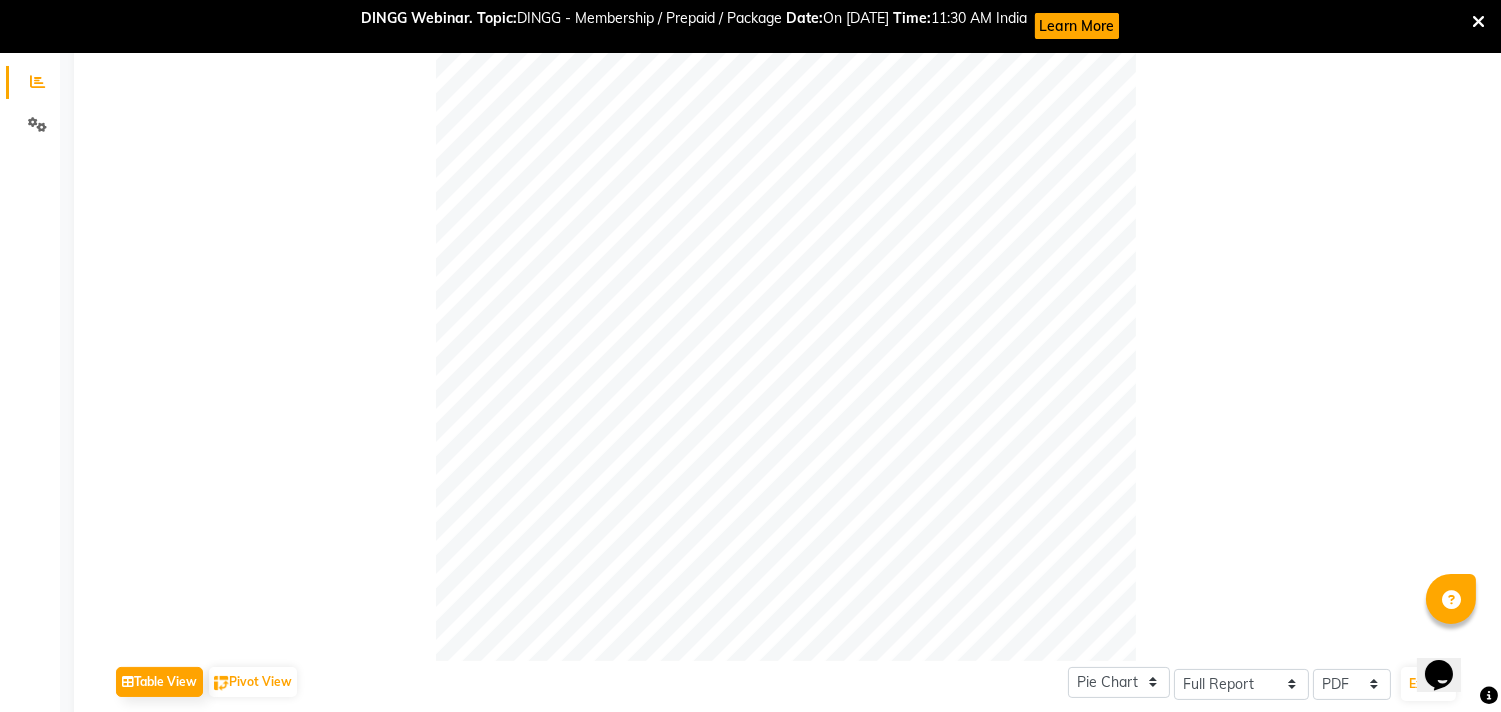 scroll, scrollTop: 0, scrollLeft: 0, axis: both 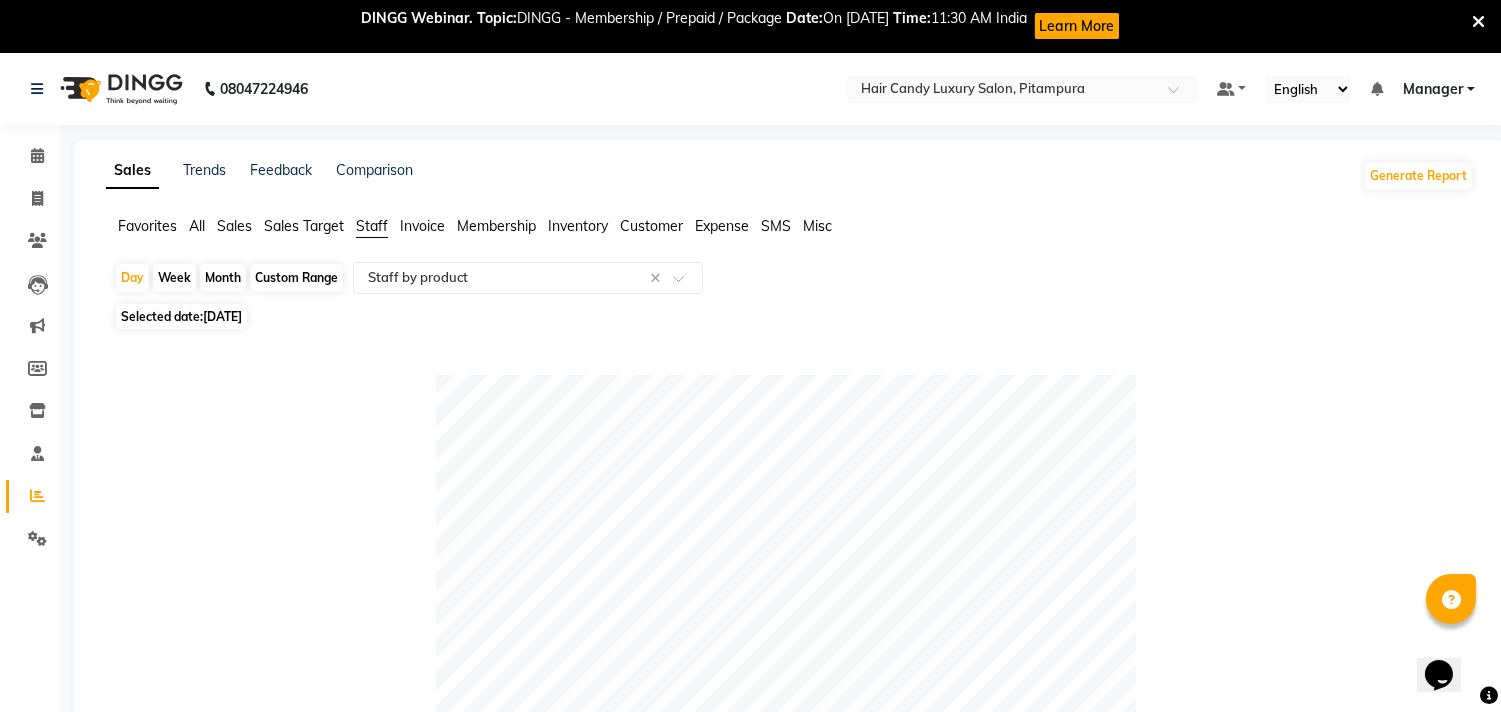 click on "10-07-2025" 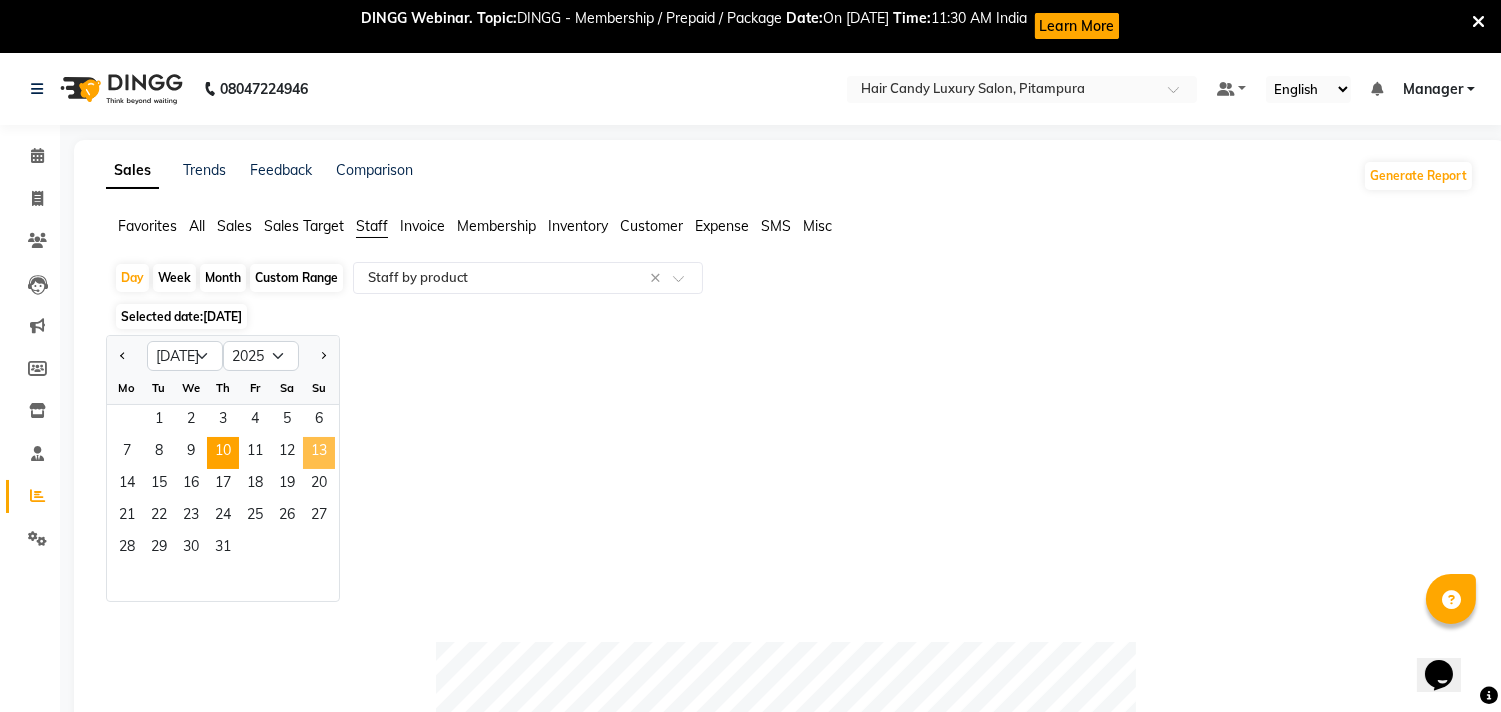 click on "13" 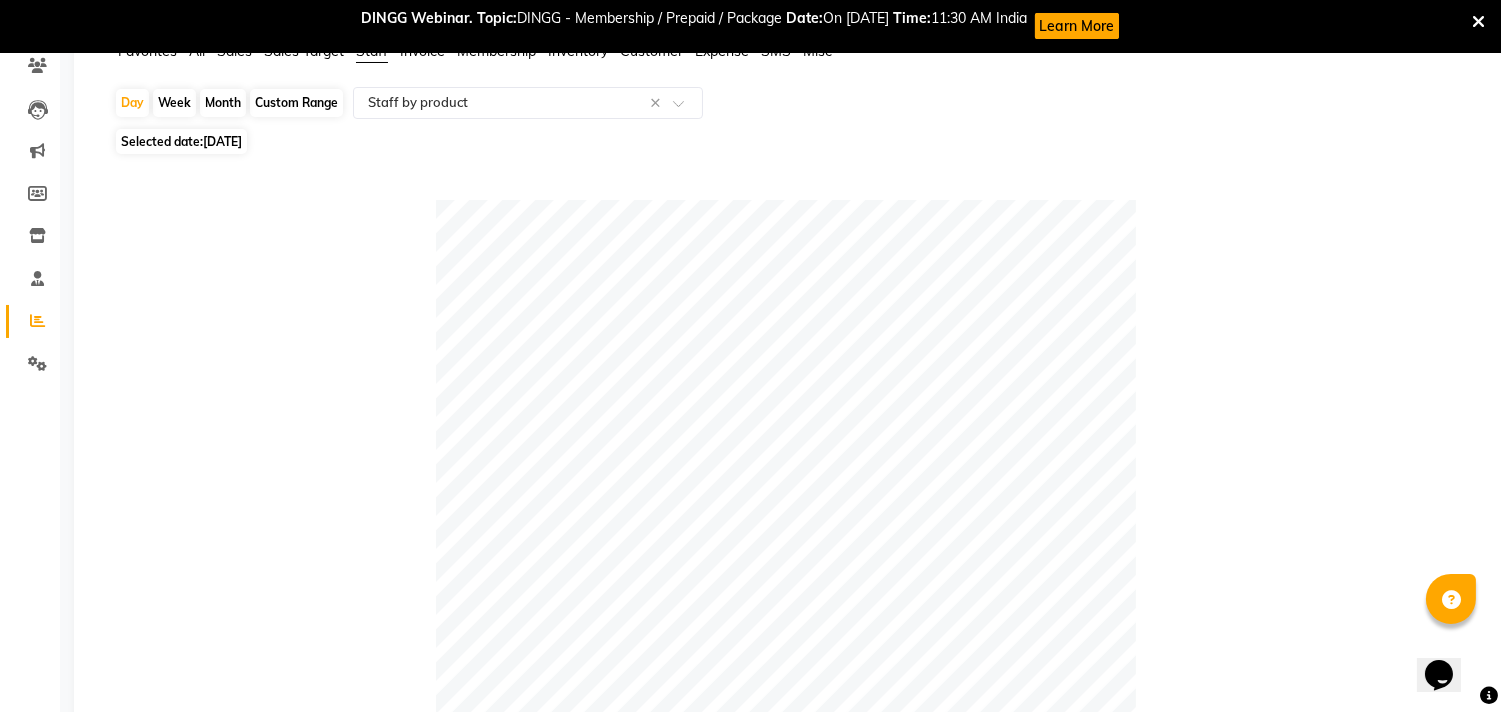 scroll, scrollTop: 0, scrollLeft: 0, axis: both 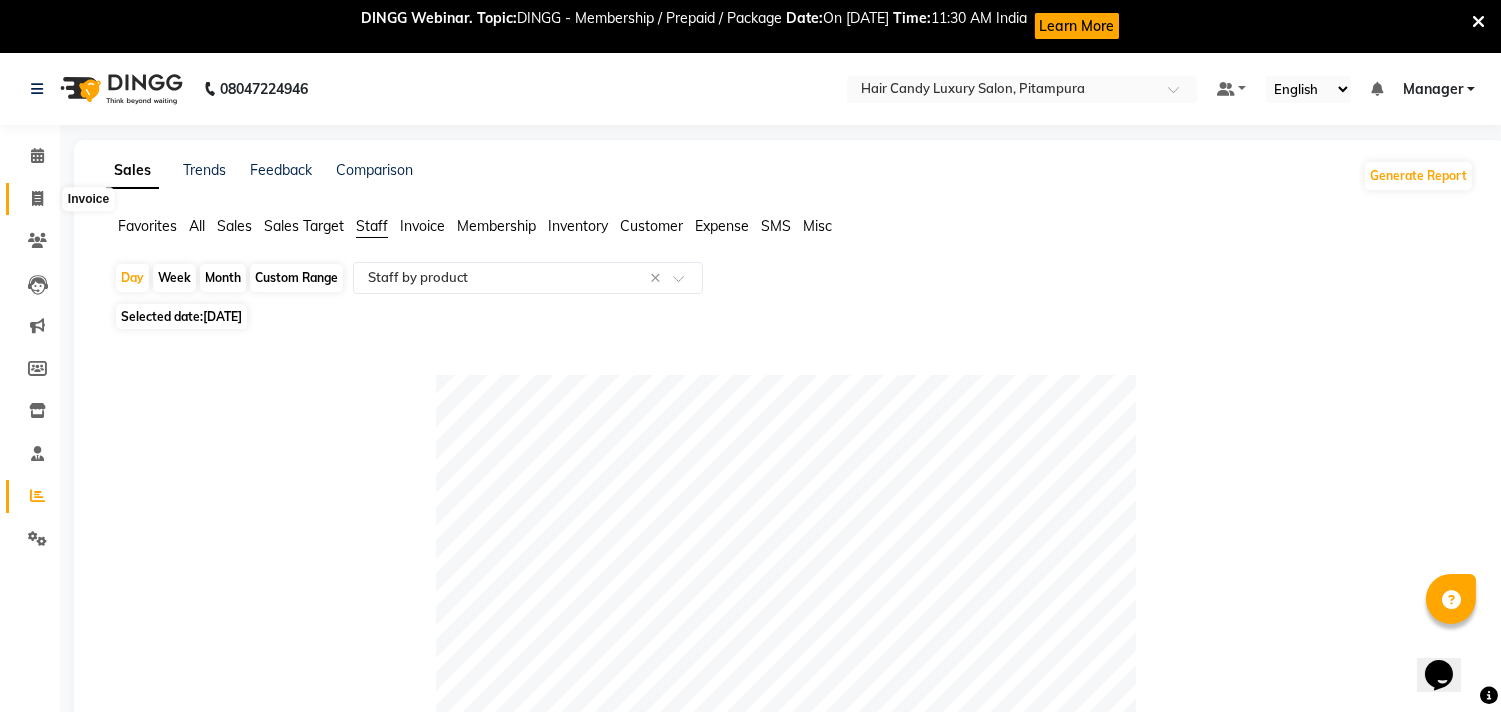 click 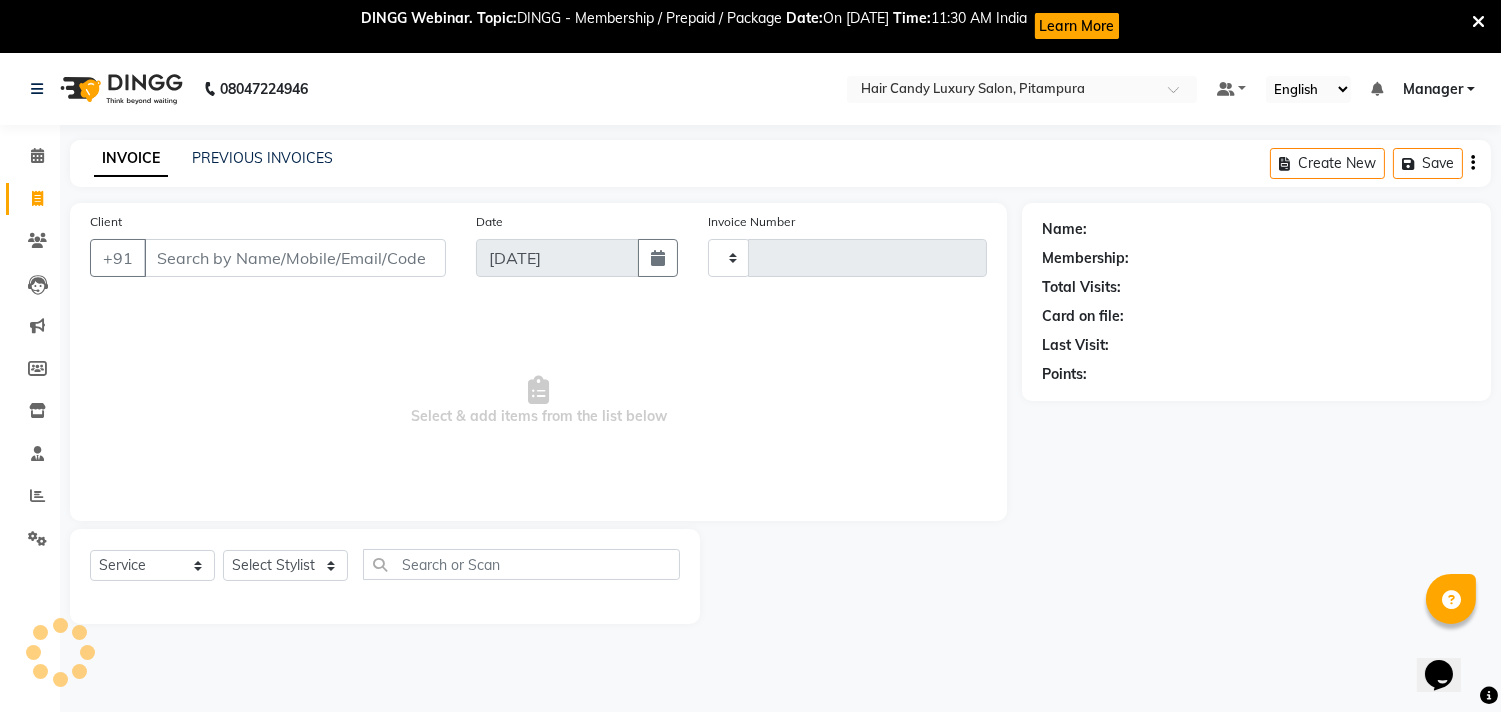 scroll, scrollTop: 53, scrollLeft: 0, axis: vertical 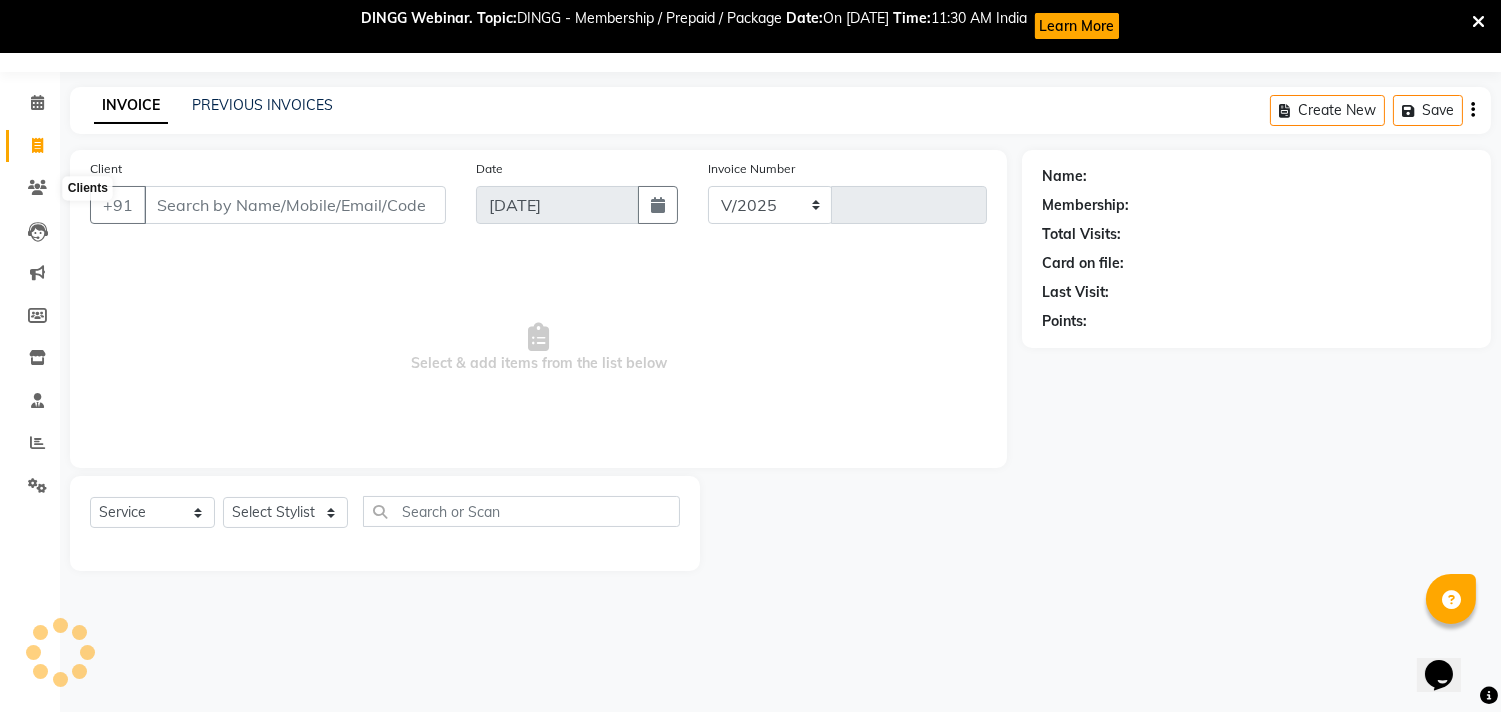select on "4720" 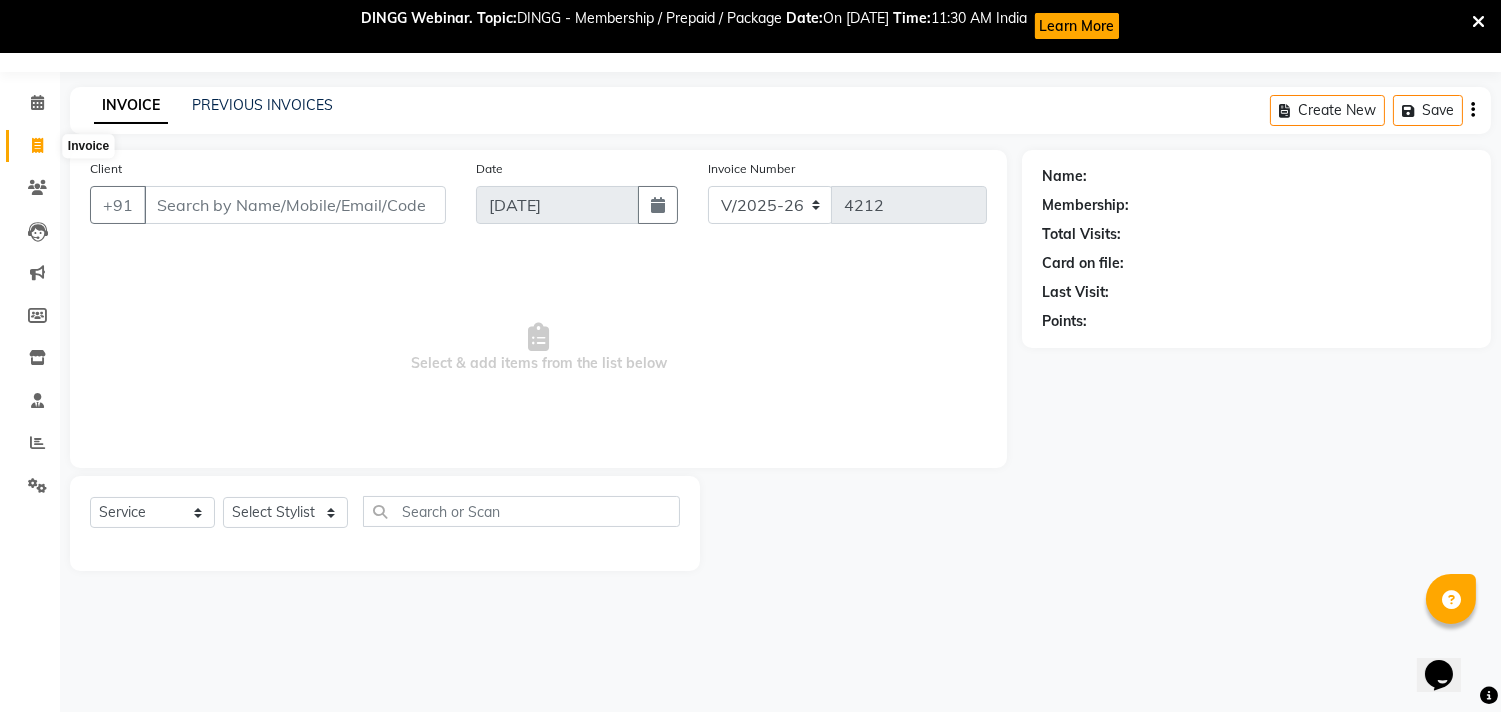 click 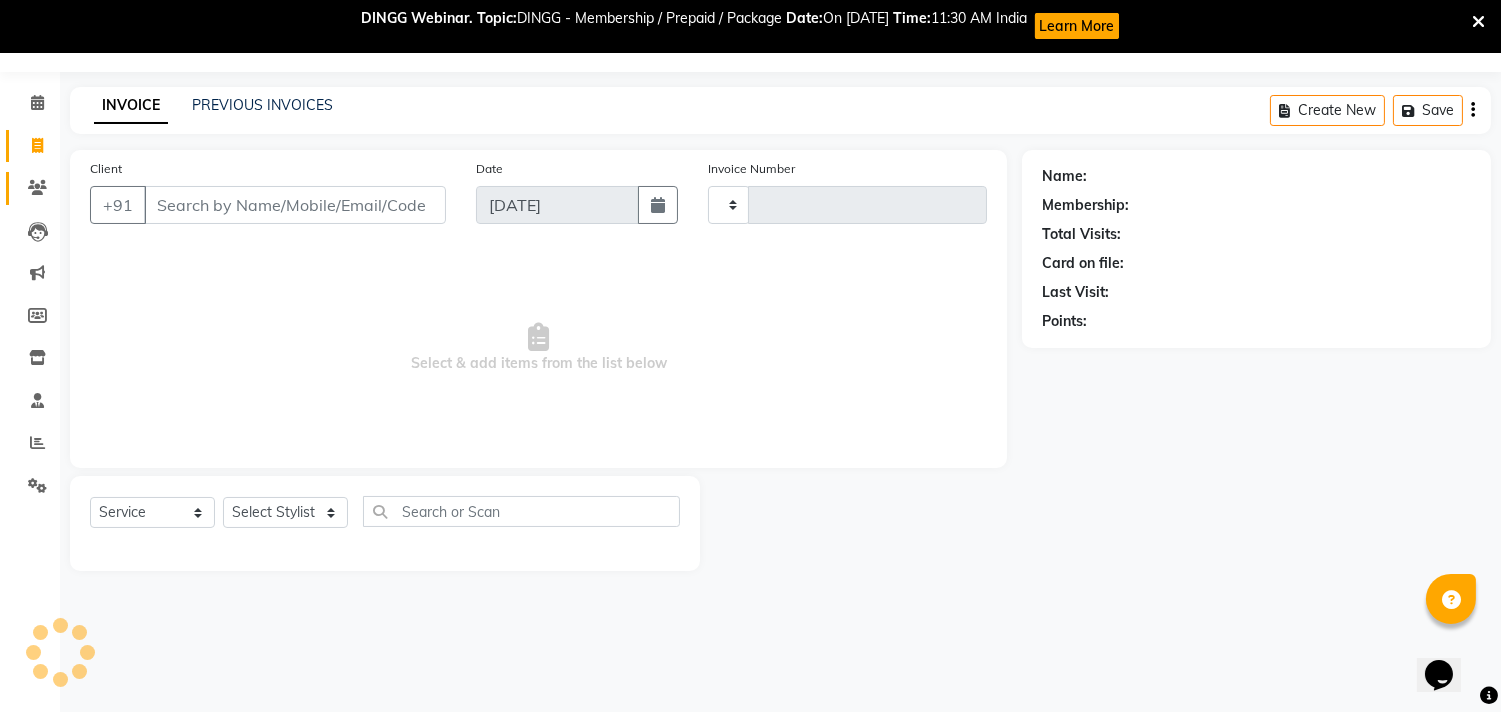 type on "4212" 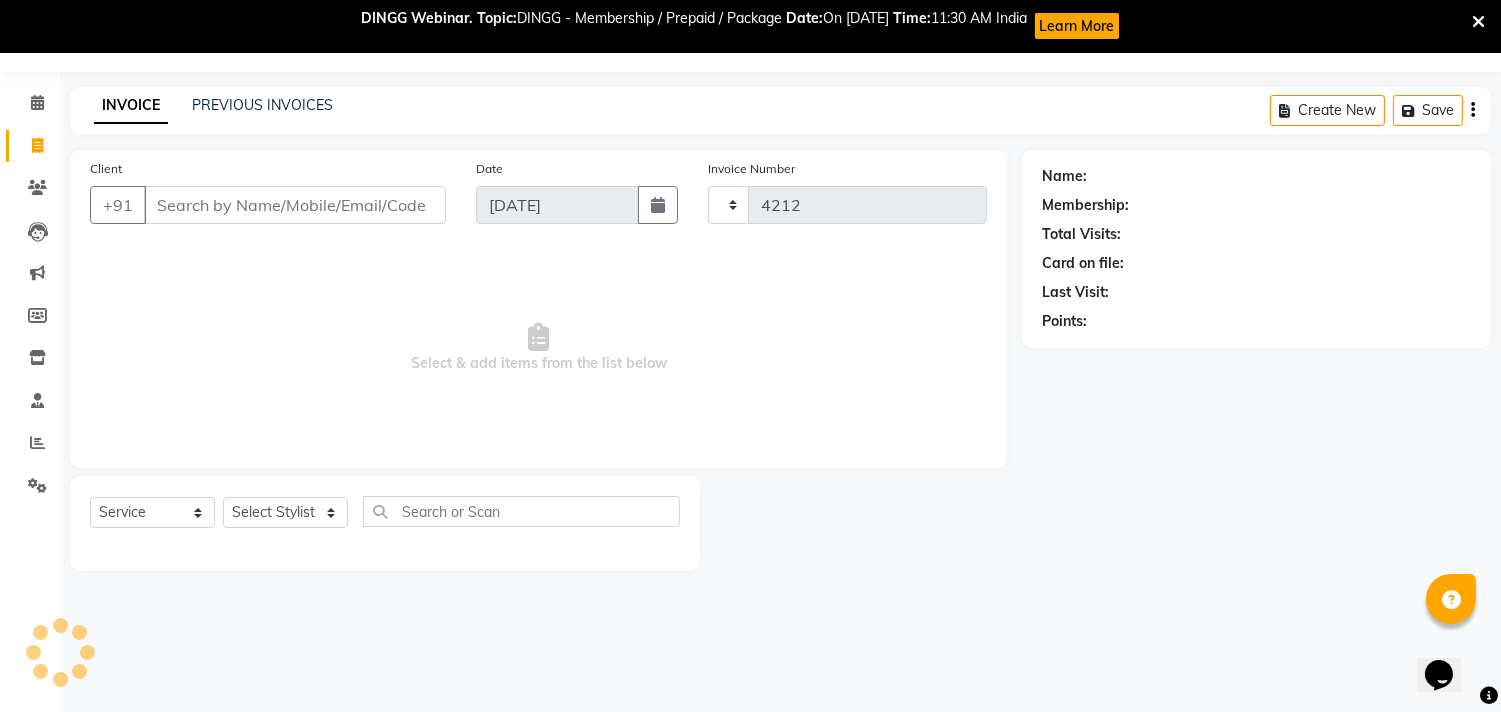 select on "4720" 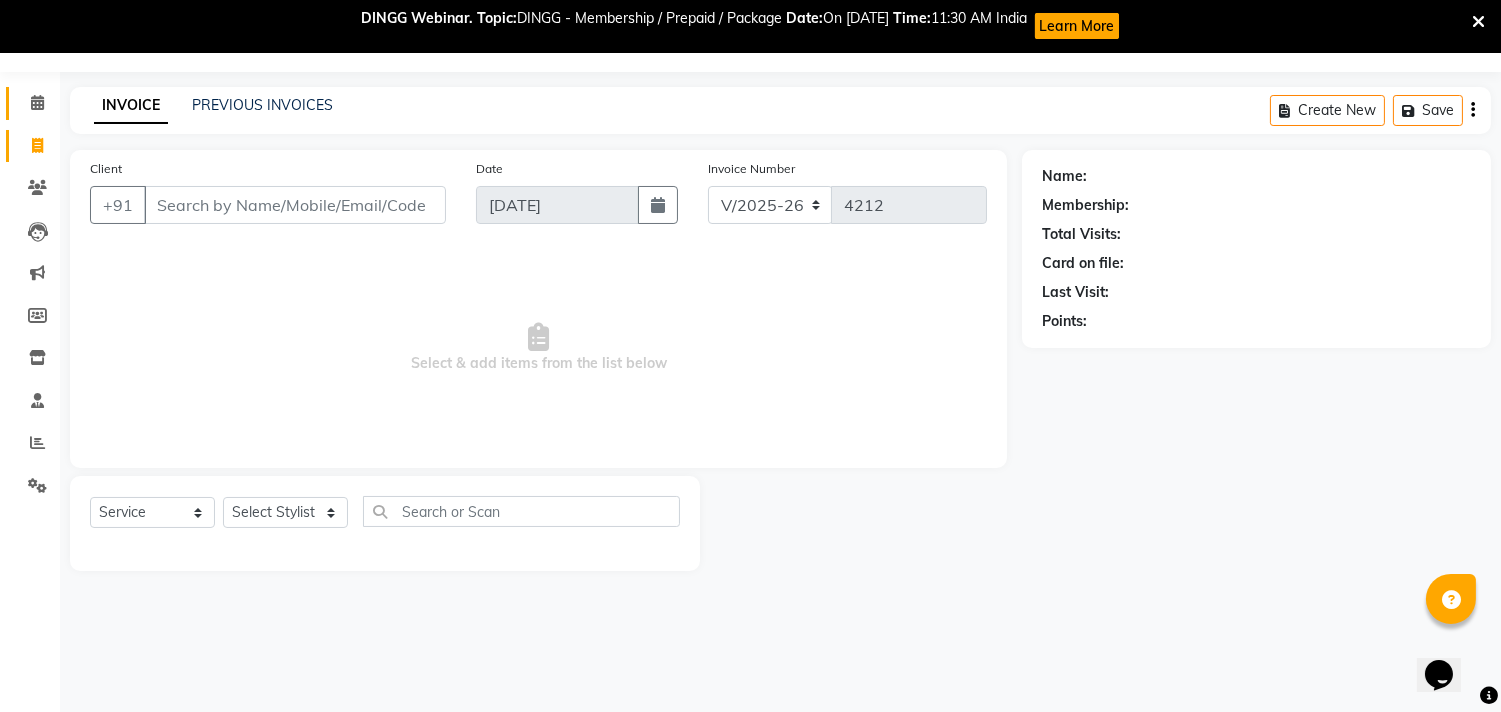 click on "Calendar" 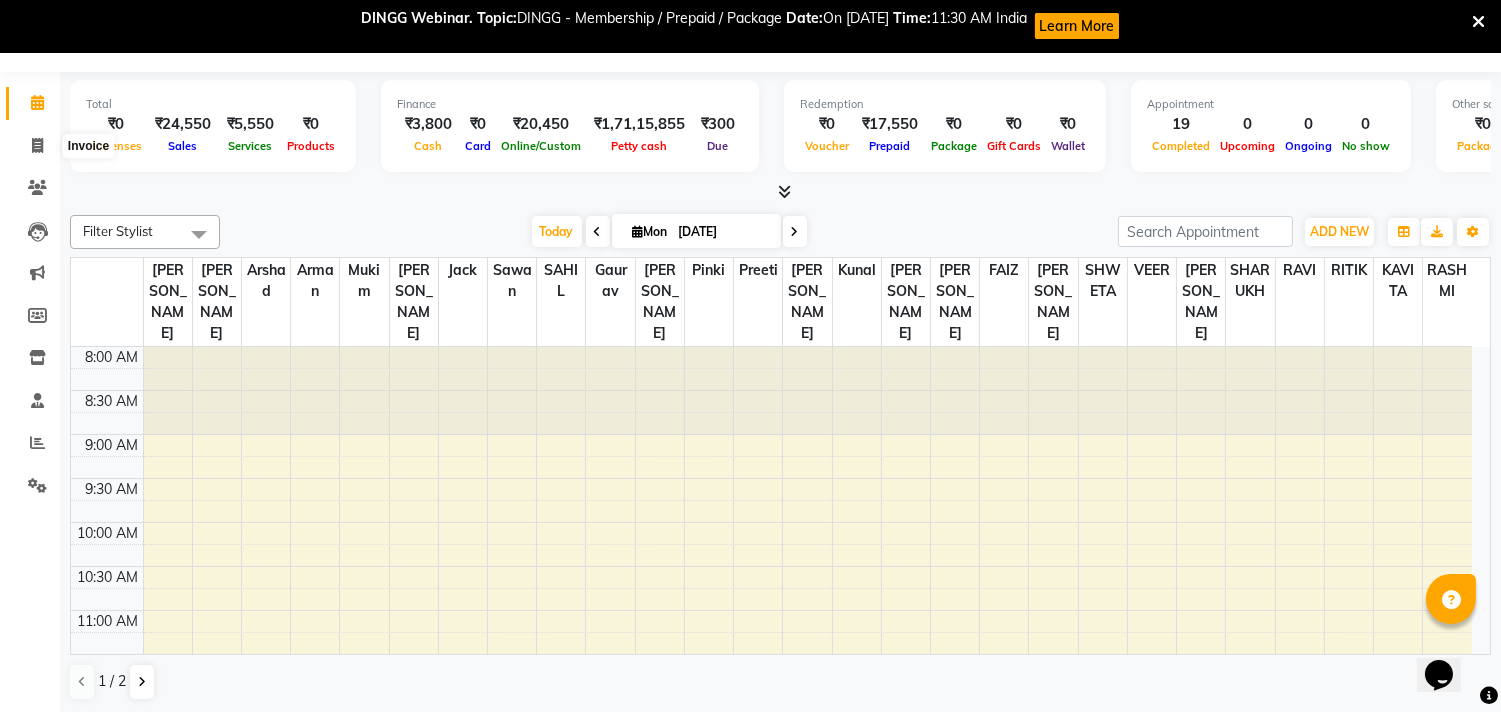 scroll, scrollTop: 0, scrollLeft: 0, axis: both 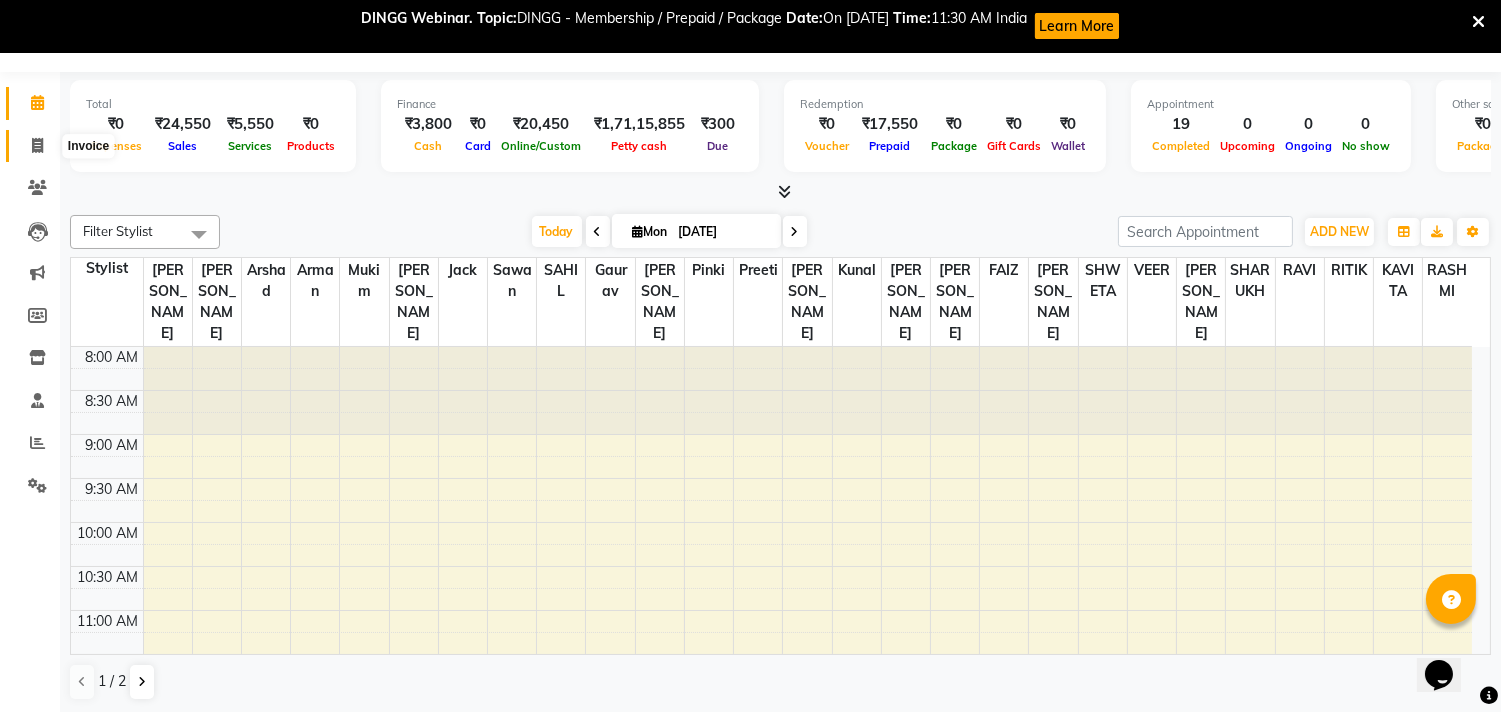 click 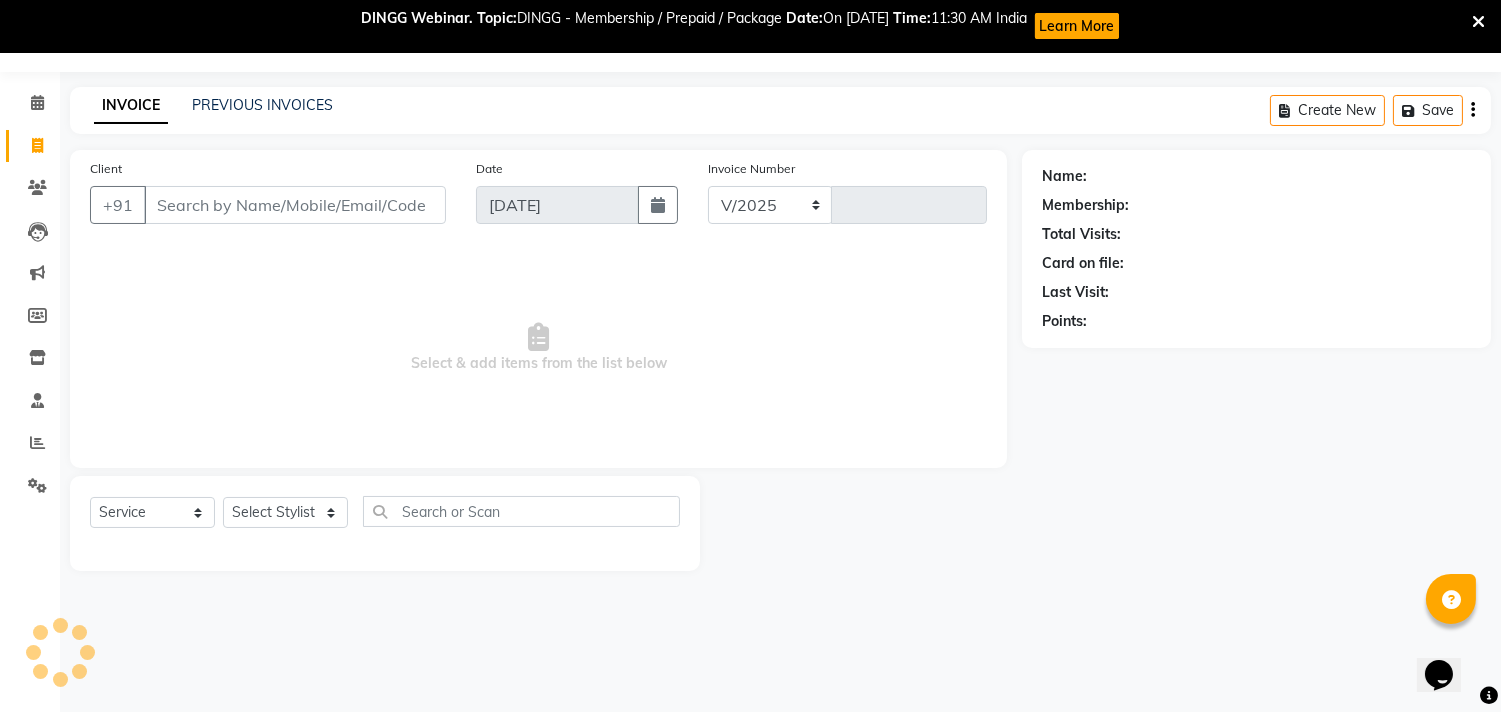 select on "4720" 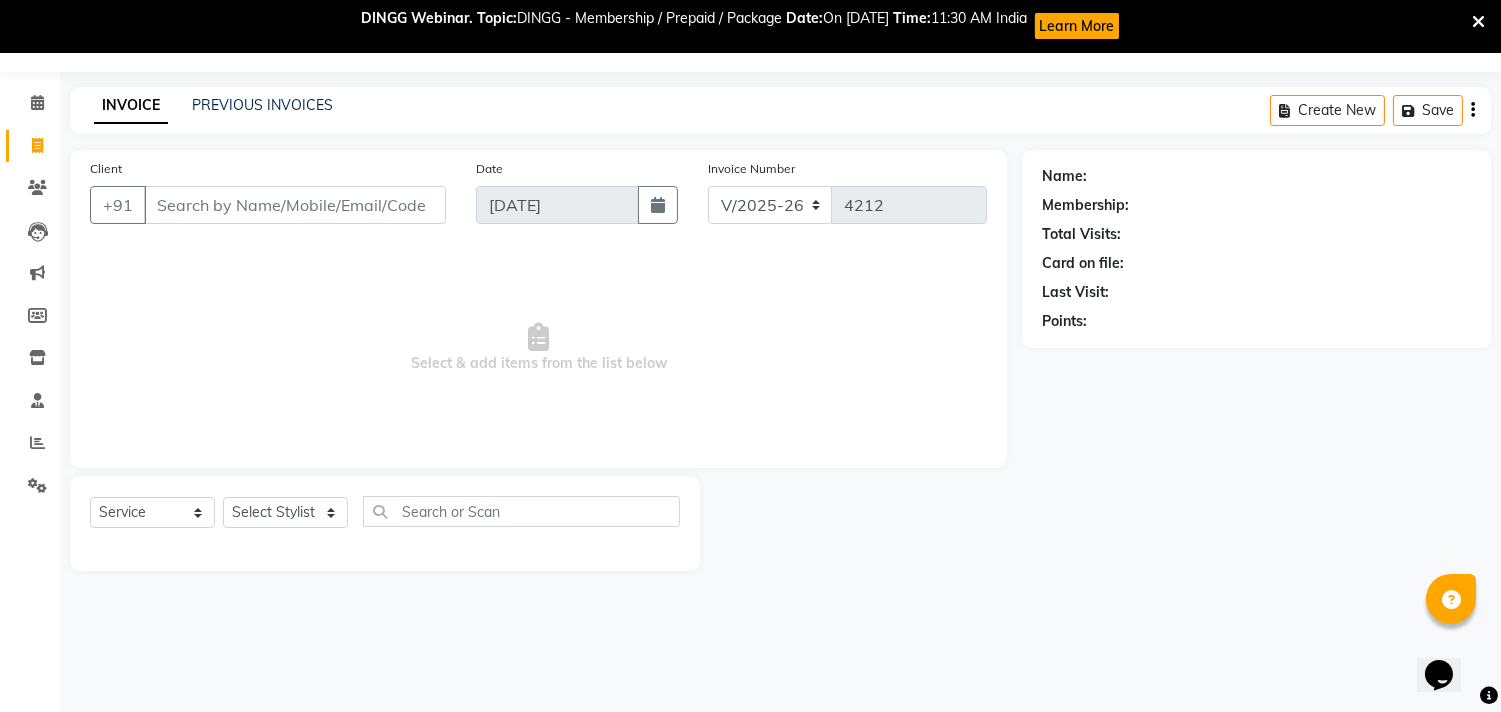 click on "Client" at bounding box center [295, 205] 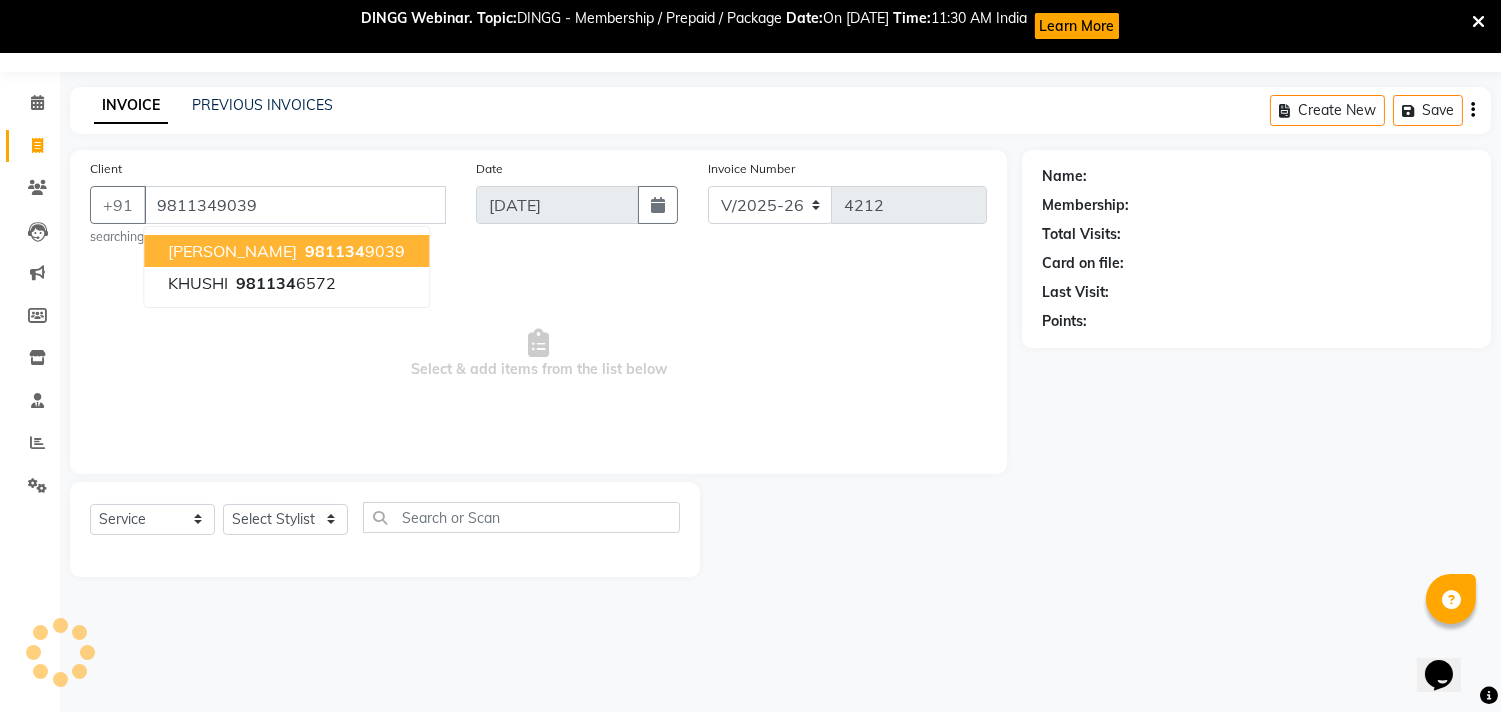 type on "9811349039" 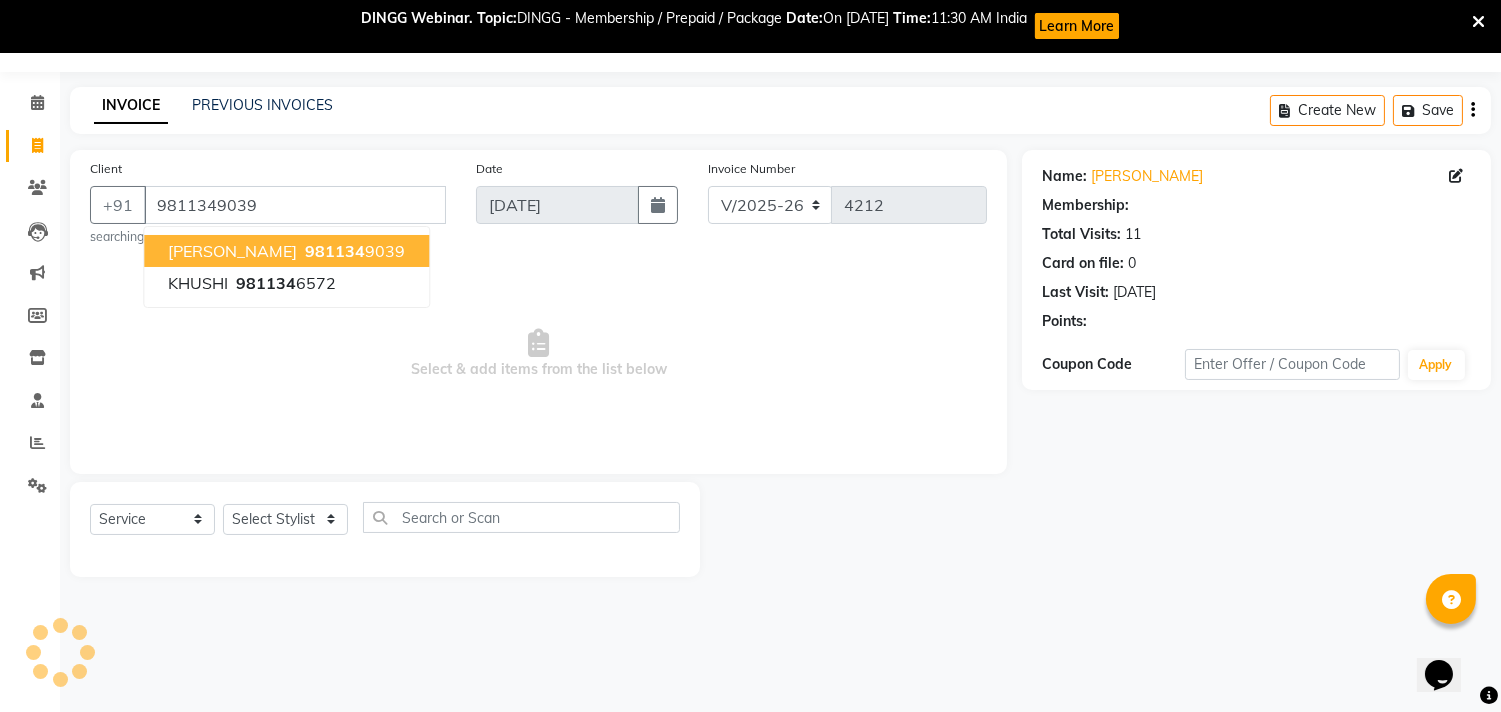 select on "1: Object" 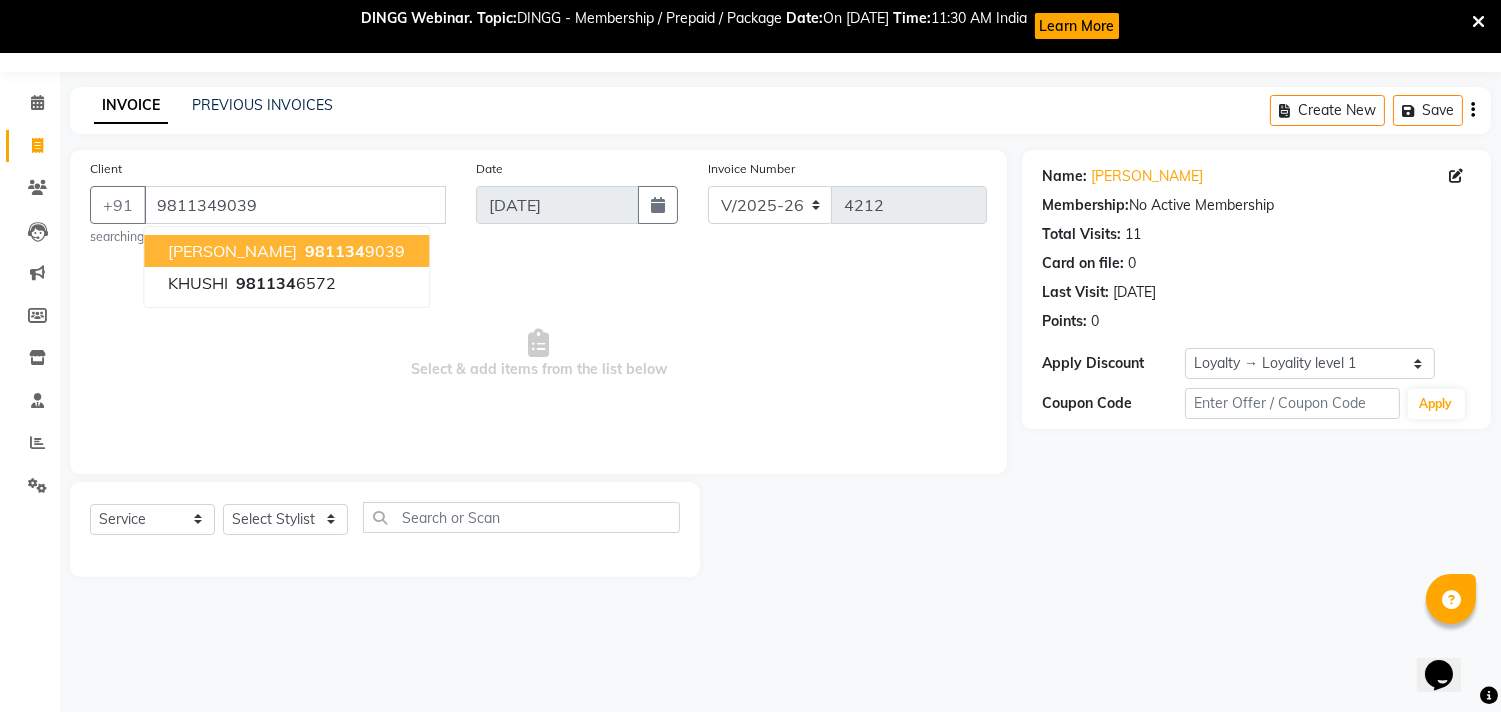 click on "NARENDER" at bounding box center (232, 251) 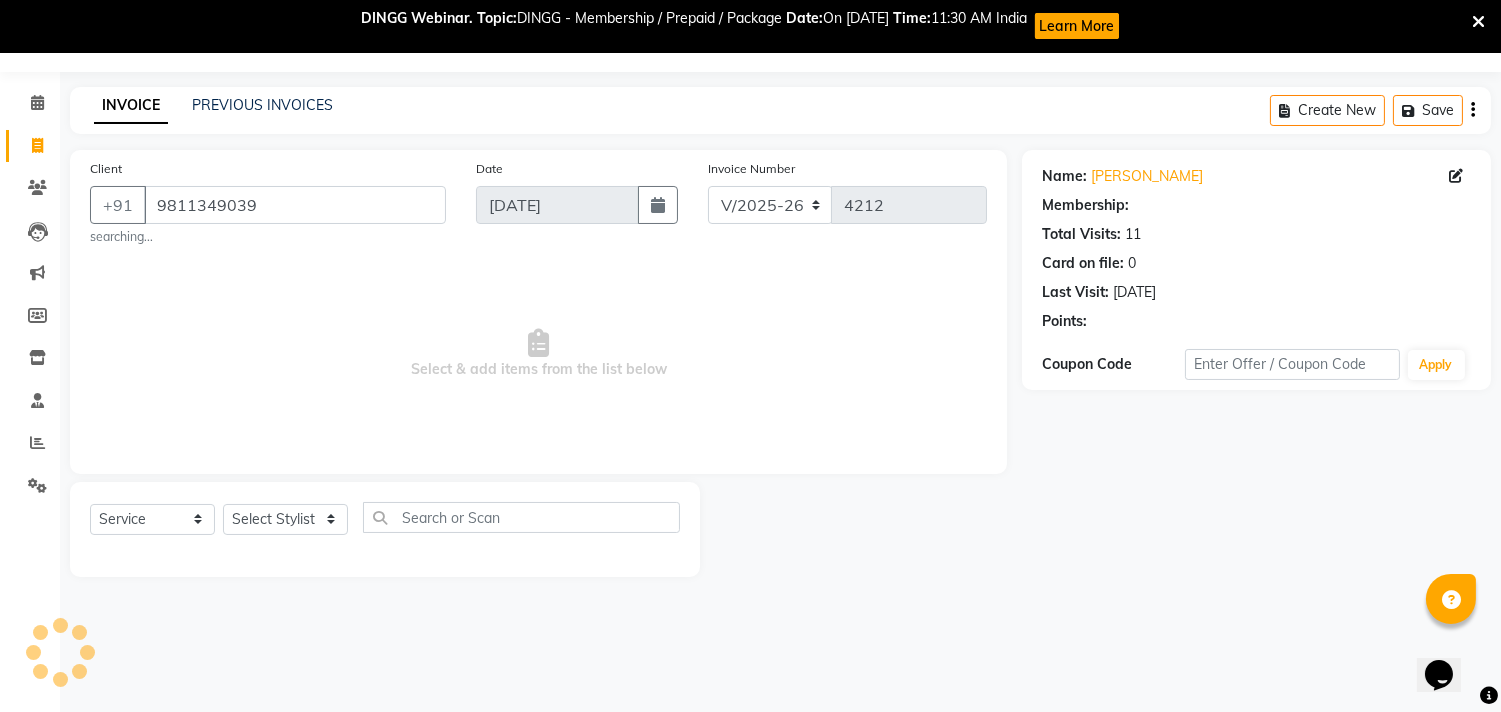 select on "1: Object" 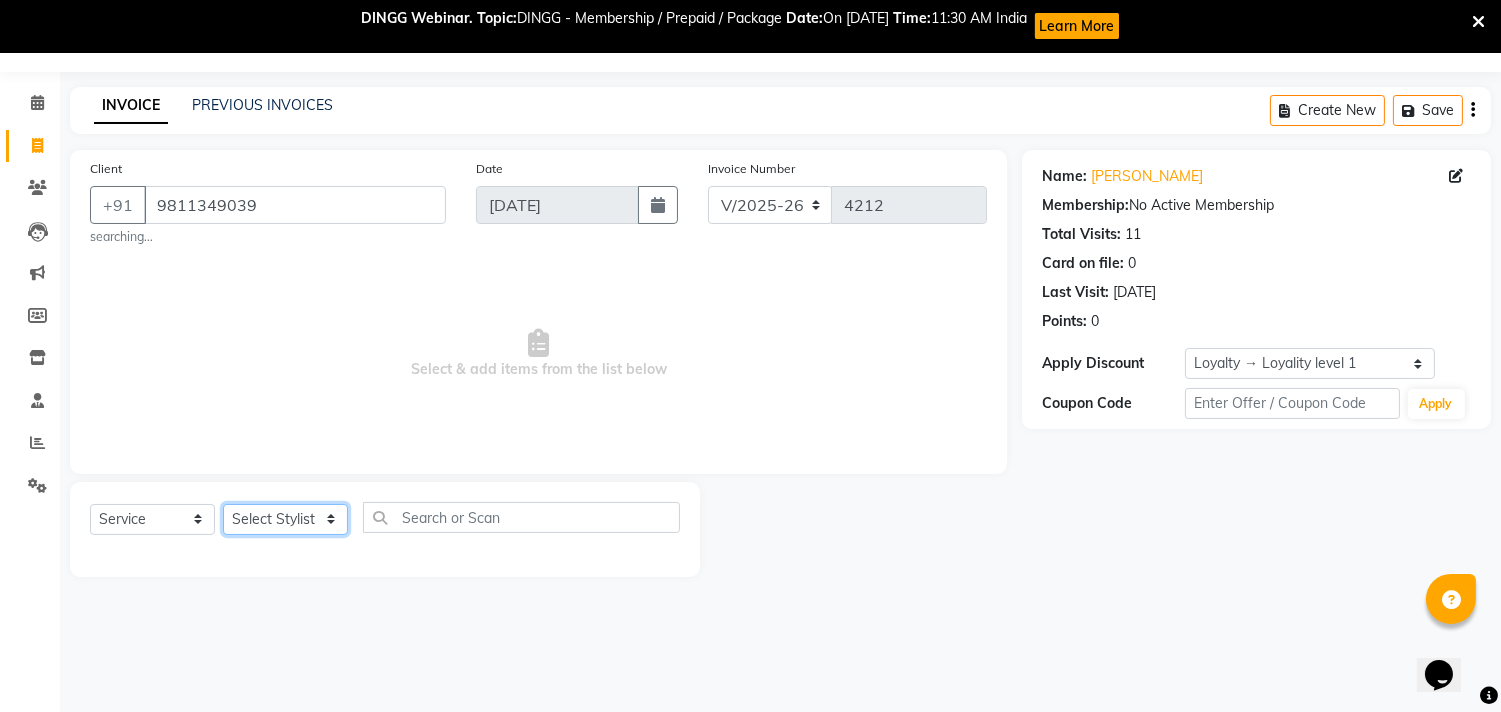 click on "Select Stylist Aarif Arman Arshad  ARSHAD SALMANI ASHU FAIZ gaurav Hanish harshit Jack  karishma KAVITA kunal Manager MANNU Mukim  pinki preeti Raghav  RASHMI RAVI RITIK SAHIL sawan SHALINI SHARUKH SHWETA  VEER Vijay  vijay tiwari ZAID" 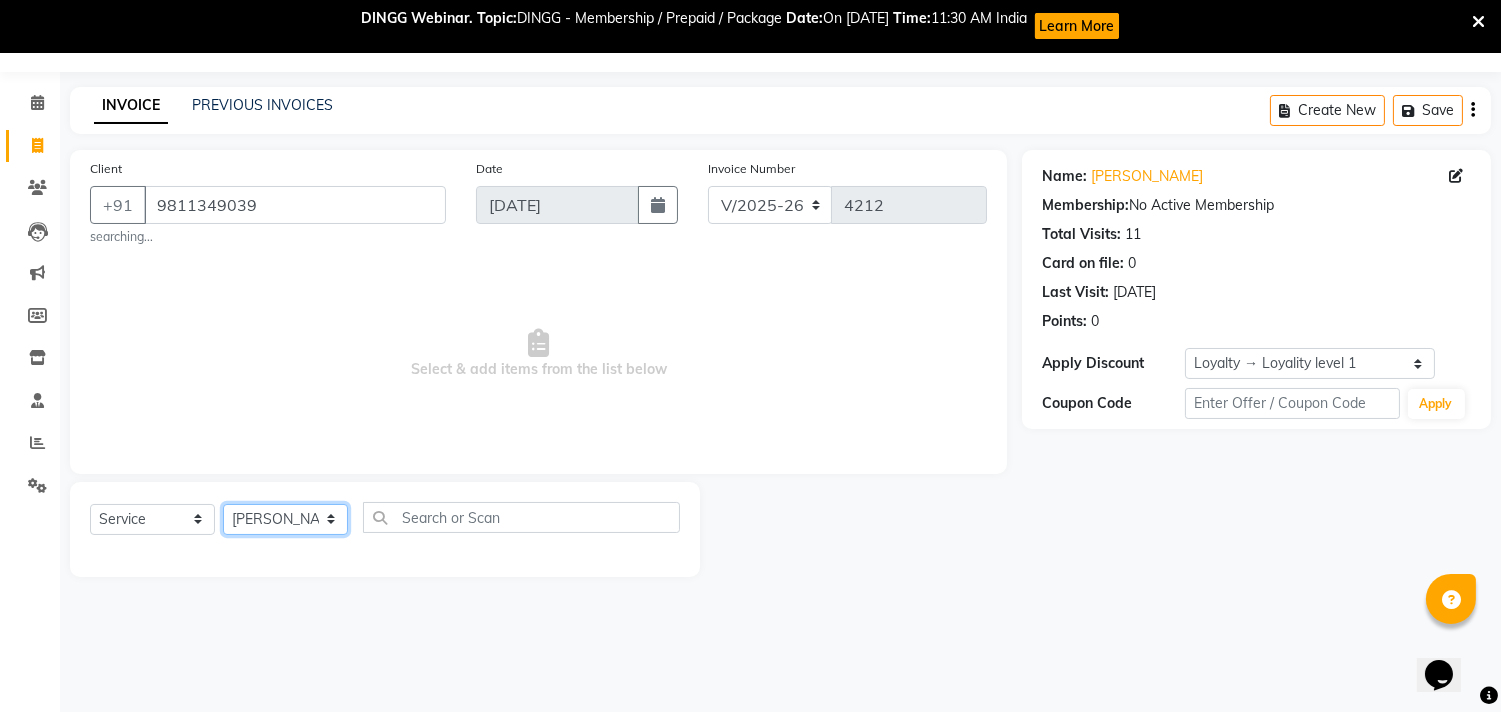 click on "Select Stylist Aarif Arman Arshad  ARSHAD SALMANI ASHU FAIZ gaurav Hanish harshit Jack  karishma KAVITA kunal Manager MANNU Mukim  pinki preeti Raghav  RASHMI RAVI RITIK SAHIL sawan SHALINI SHARUKH SHWETA  VEER Vijay  vijay tiwari ZAID" 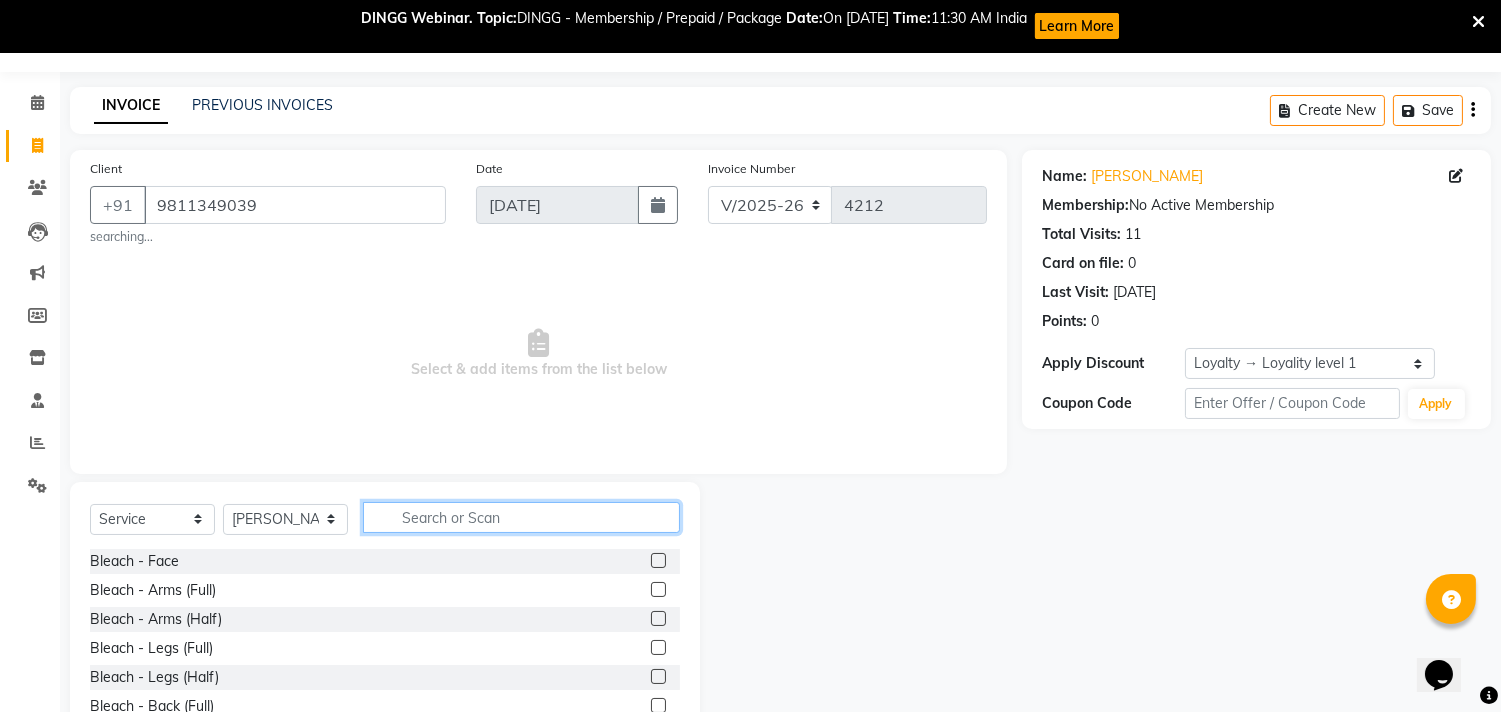 click 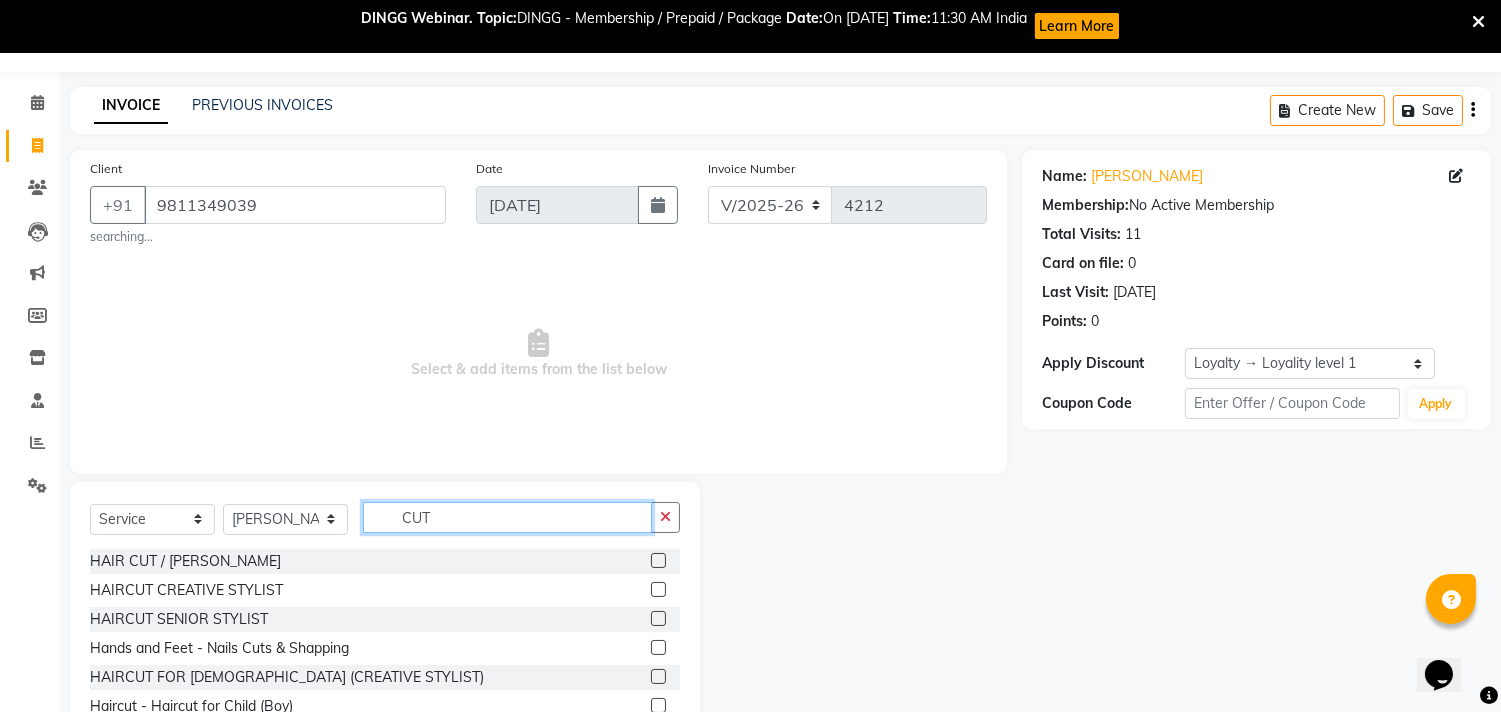 scroll, scrollTop: 148, scrollLeft: 0, axis: vertical 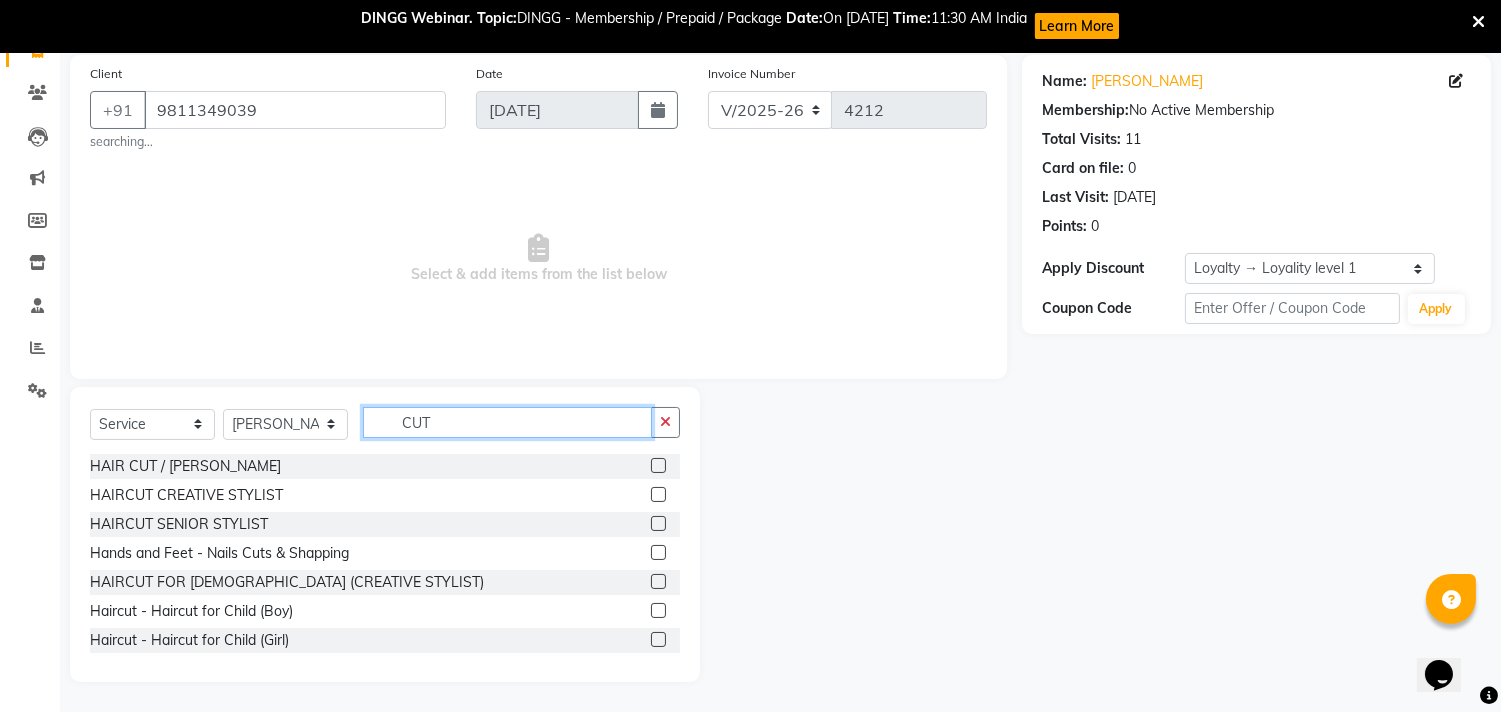 type on "CUT" 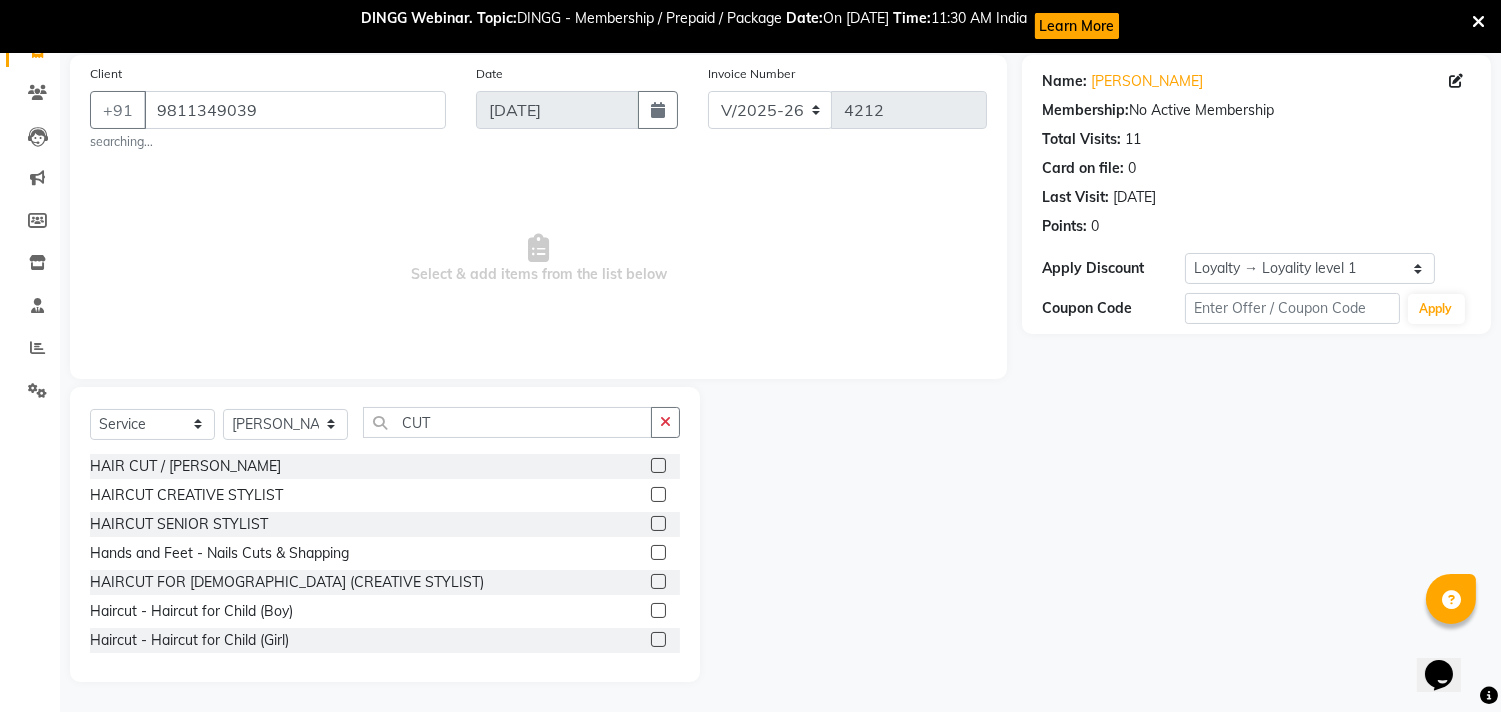 click 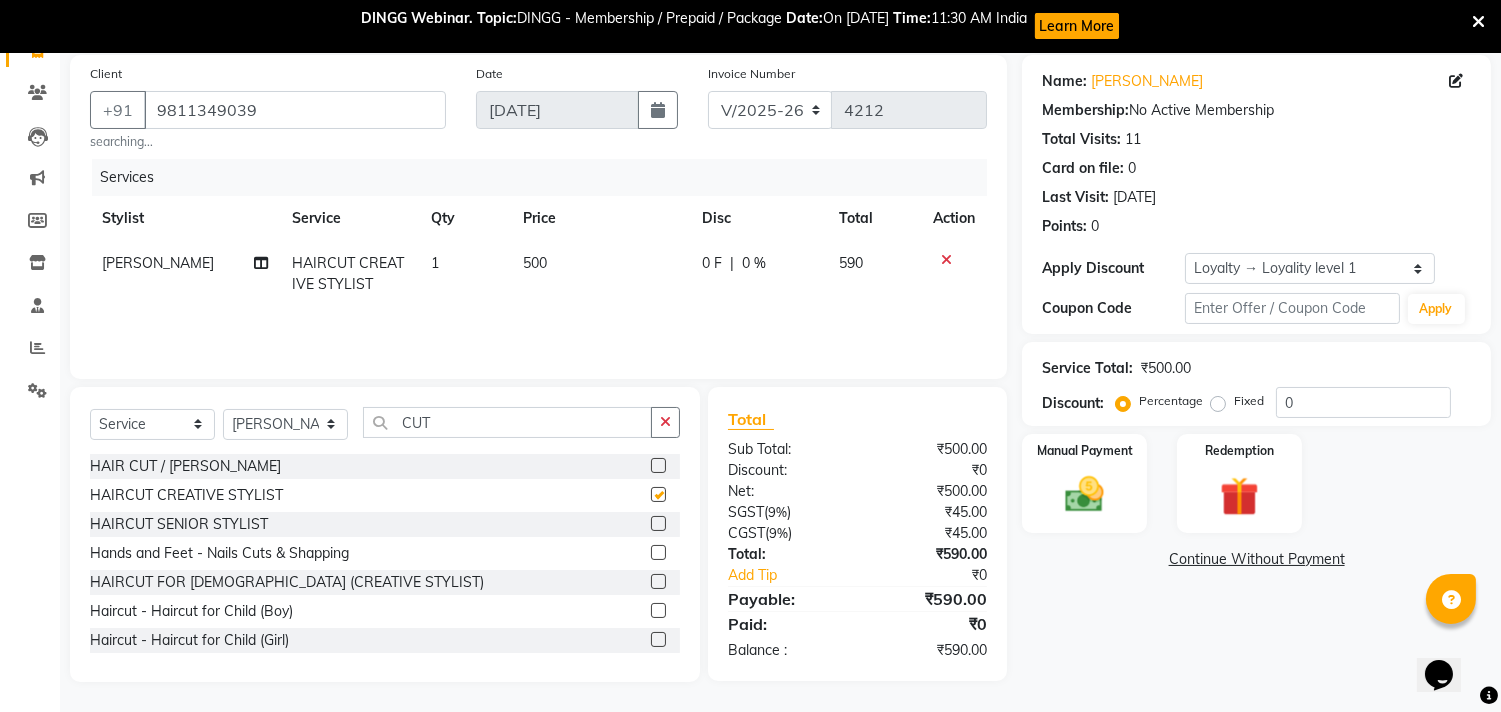 checkbox on "false" 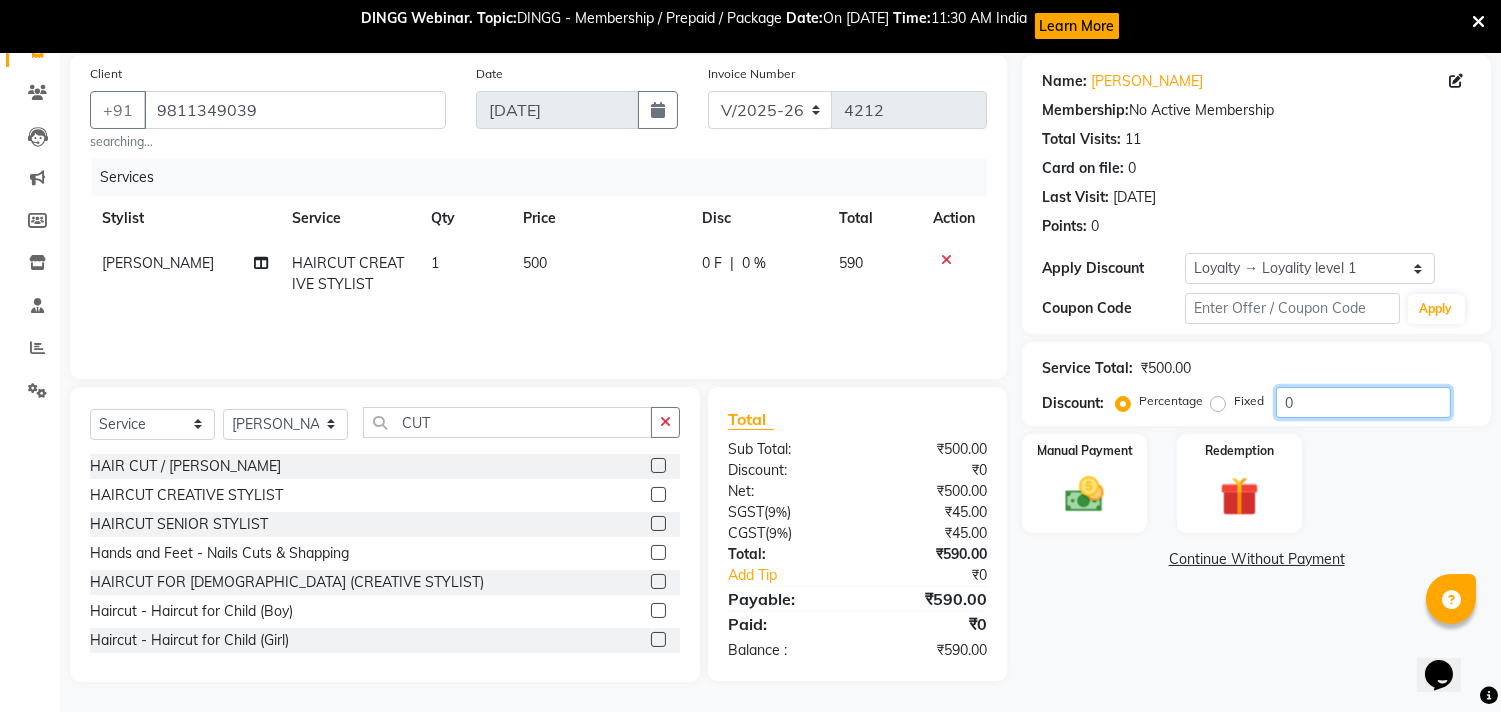 click on "0" 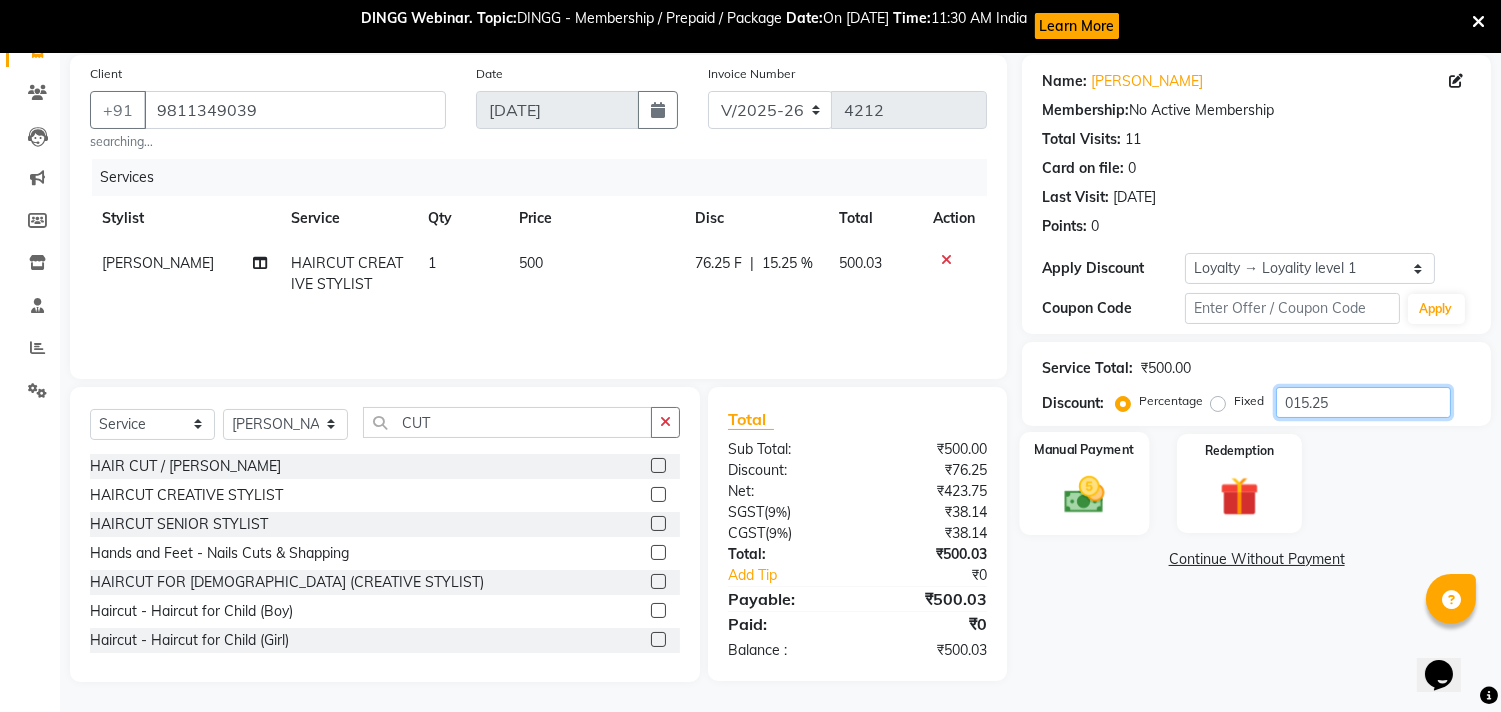 type on "015.25" 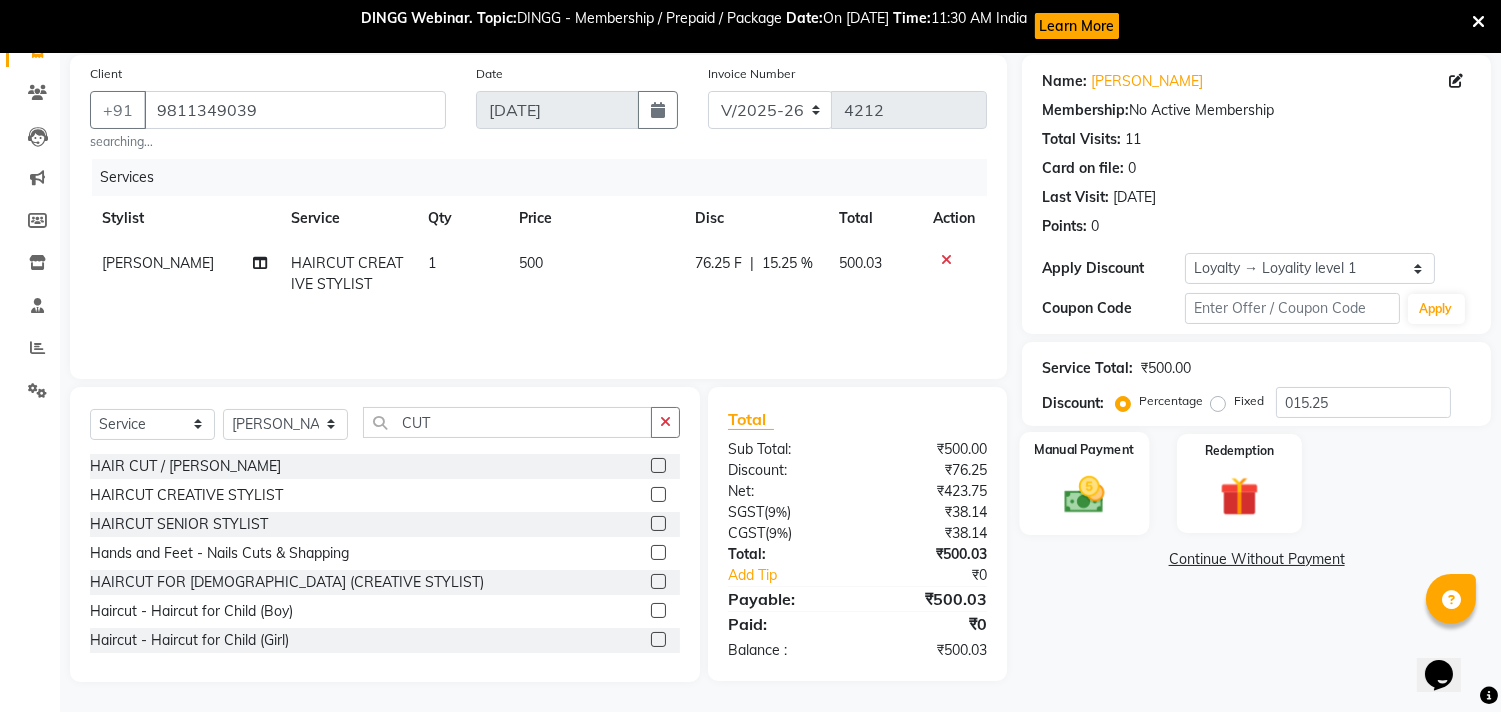 click 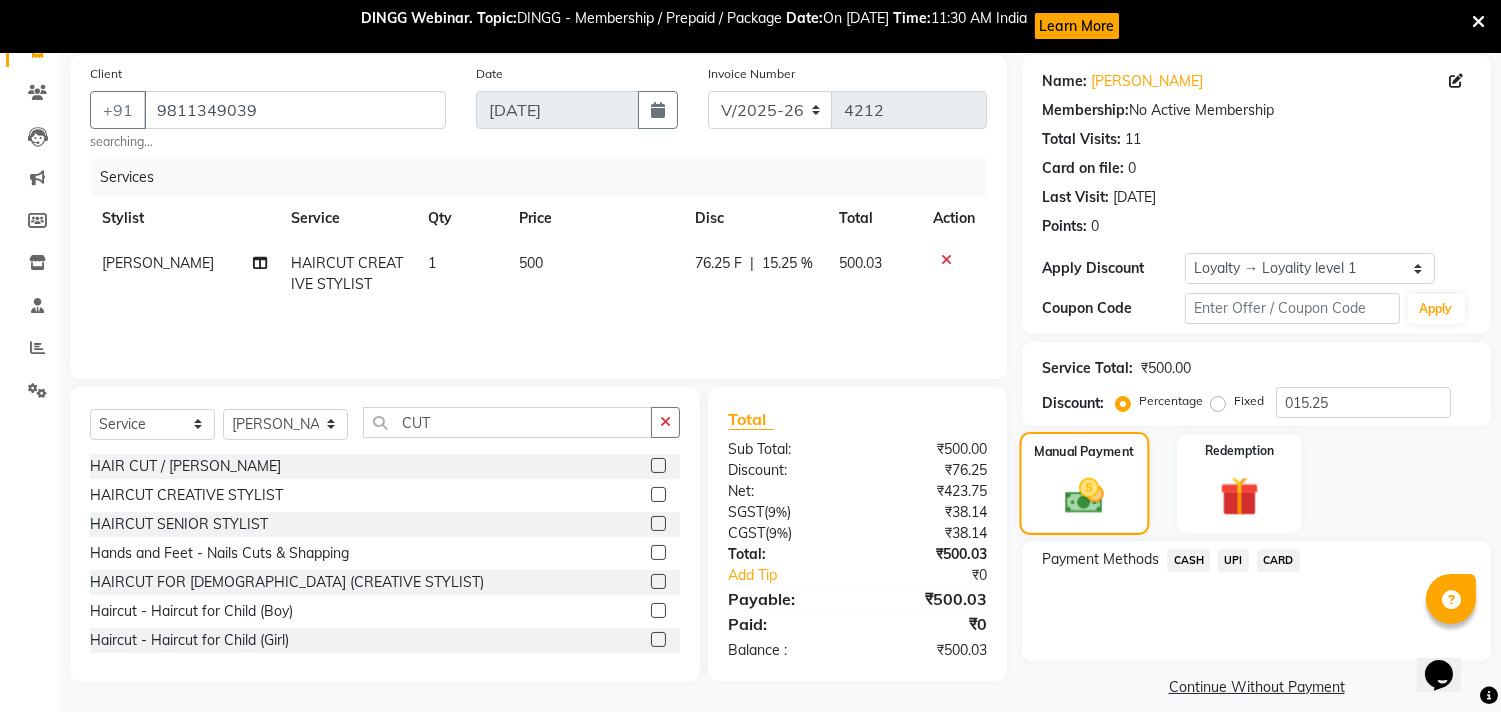 scroll, scrollTop: 166, scrollLeft: 0, axis: vertical 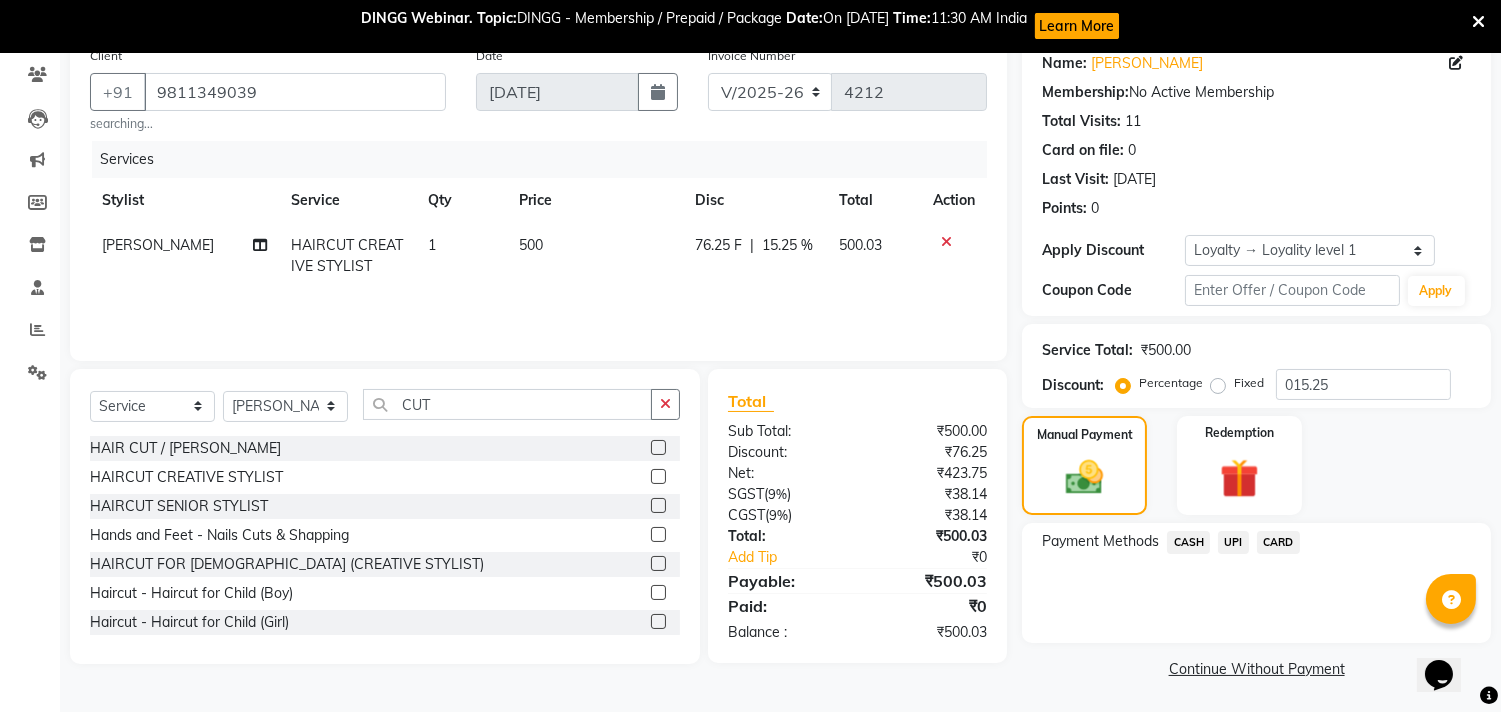 click on "CASH" 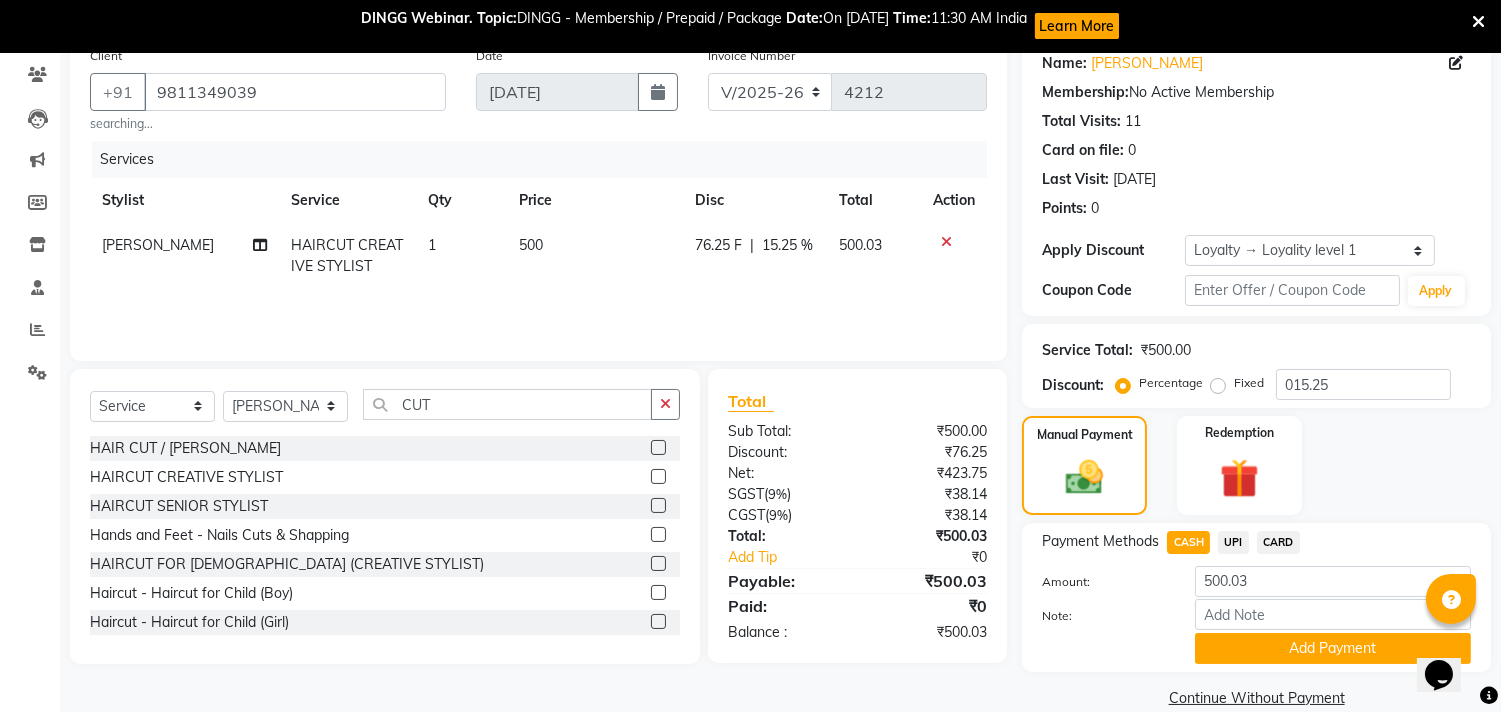 scroll, scrollTop: 196, scrollLeft: 0, axis: vertical 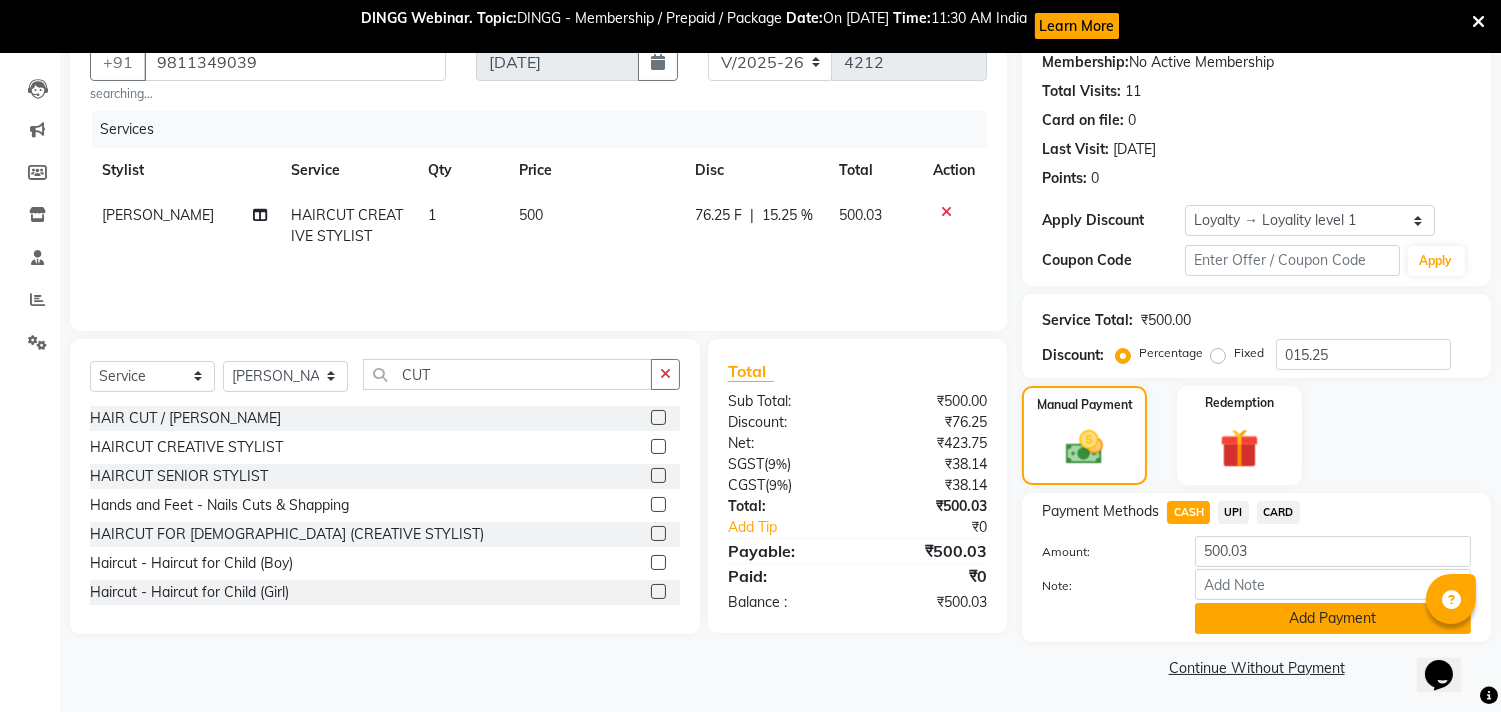 click on "Add Payment" 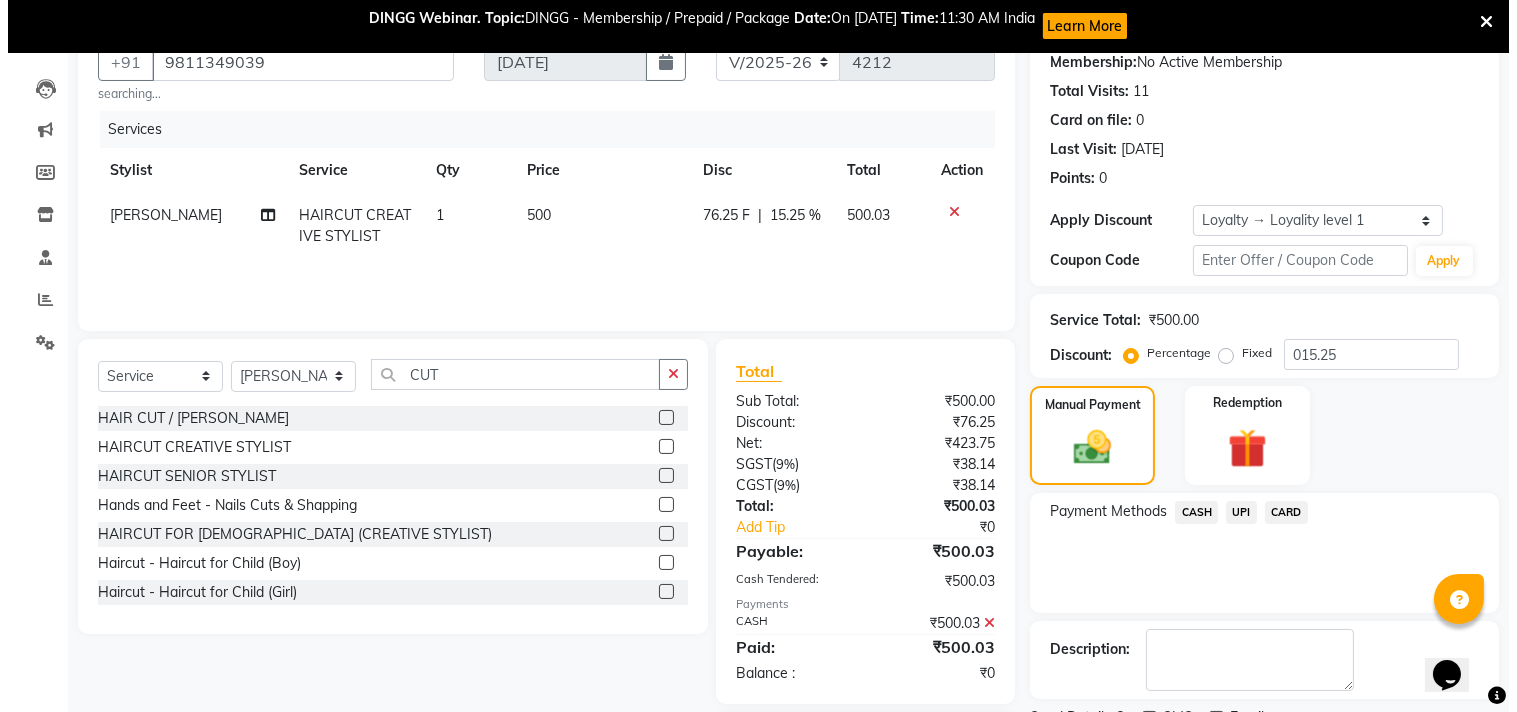scroll, scrollTop: 338, scrollLeft: 0, axis: vertical 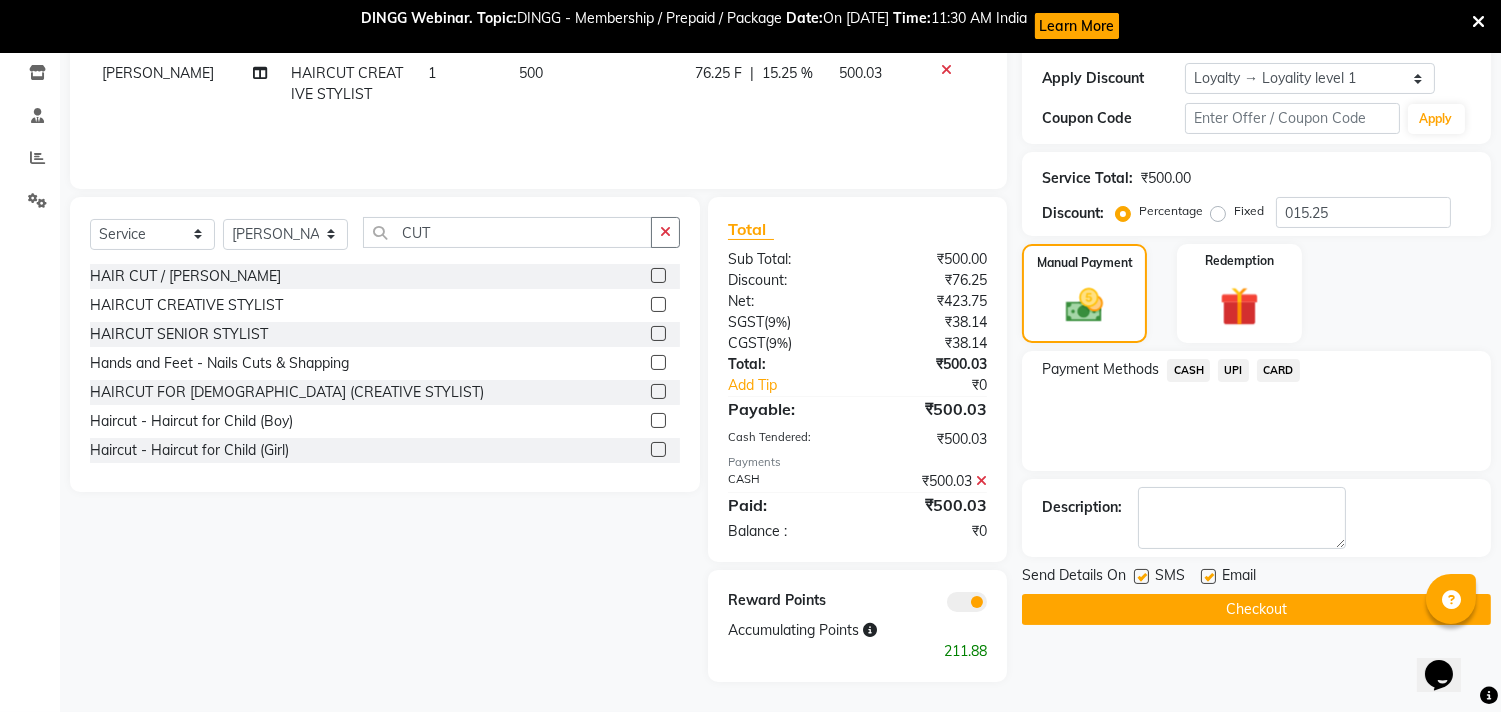 click 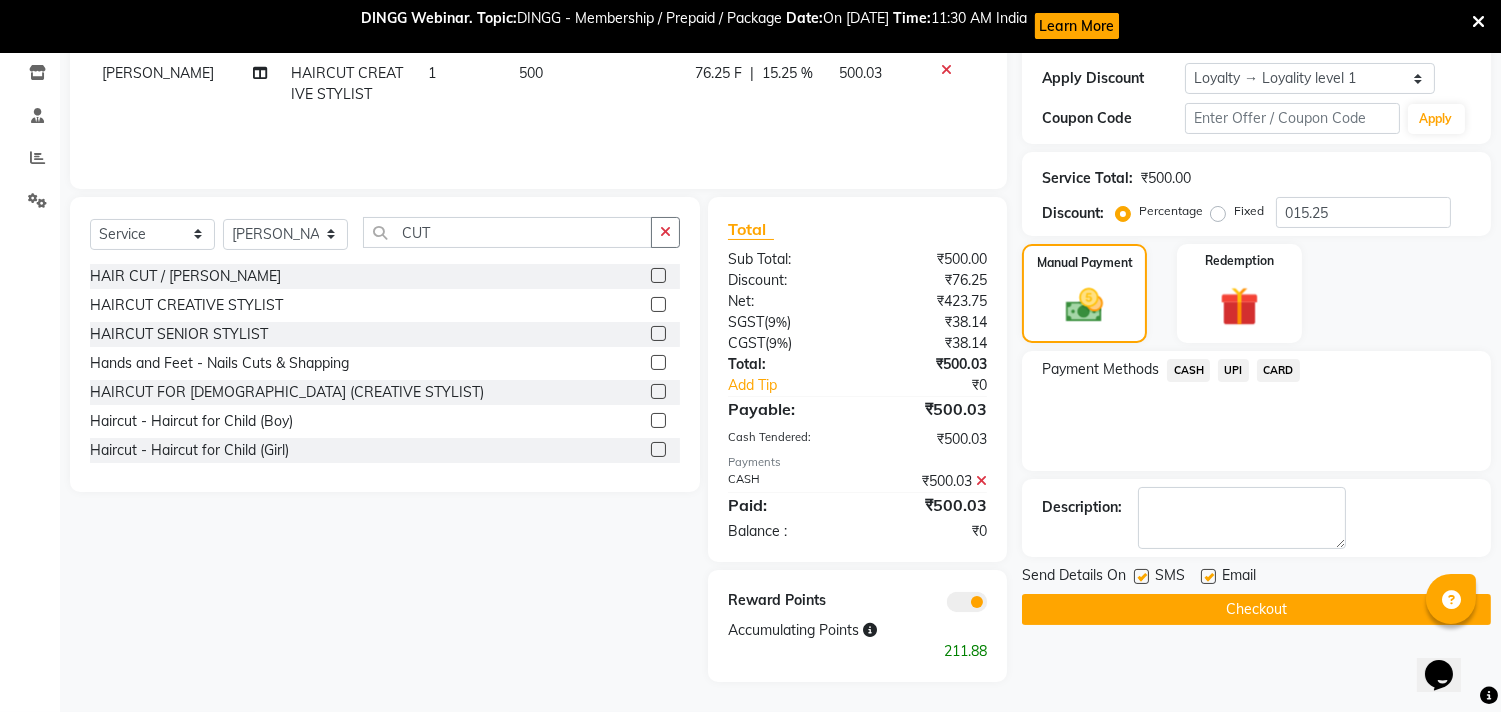 click 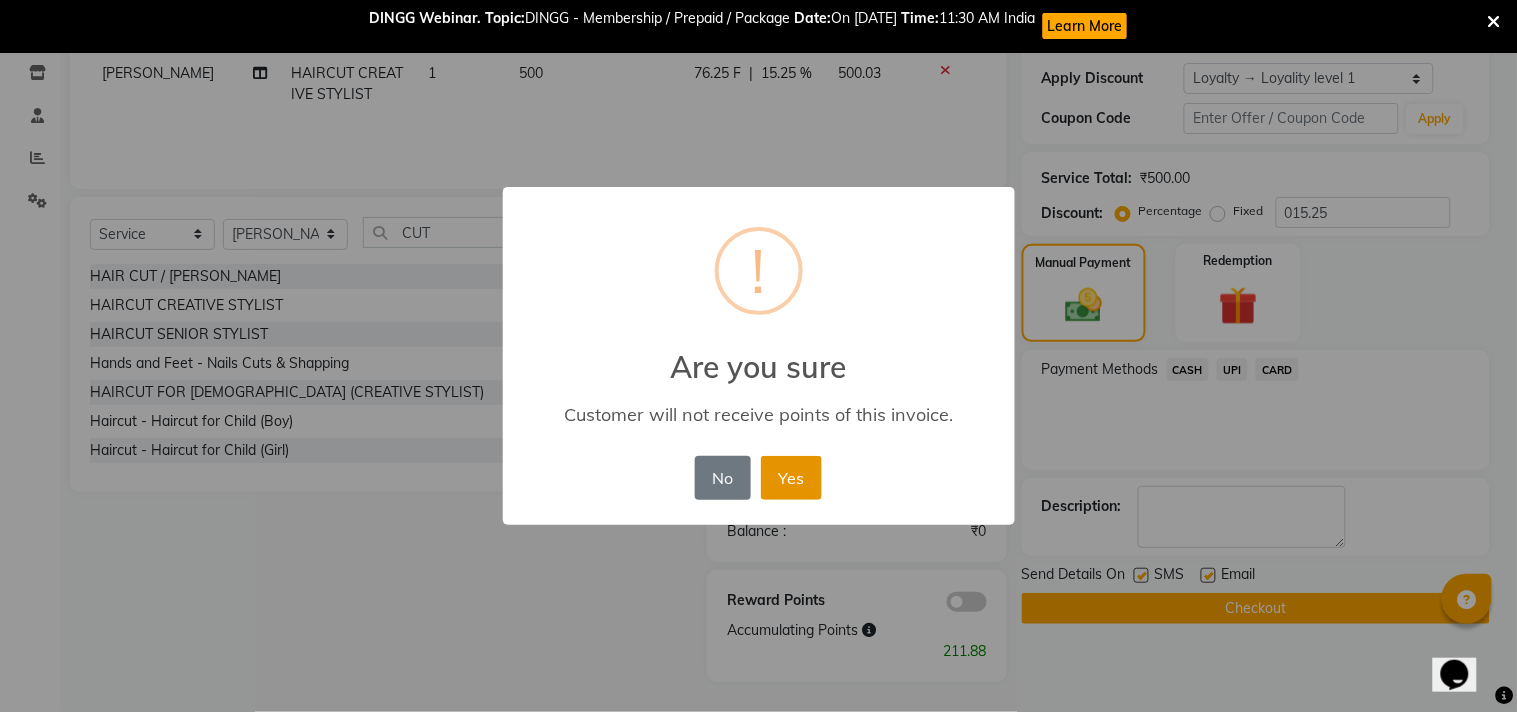 click on "Yes" at bounding box center (791, 478) 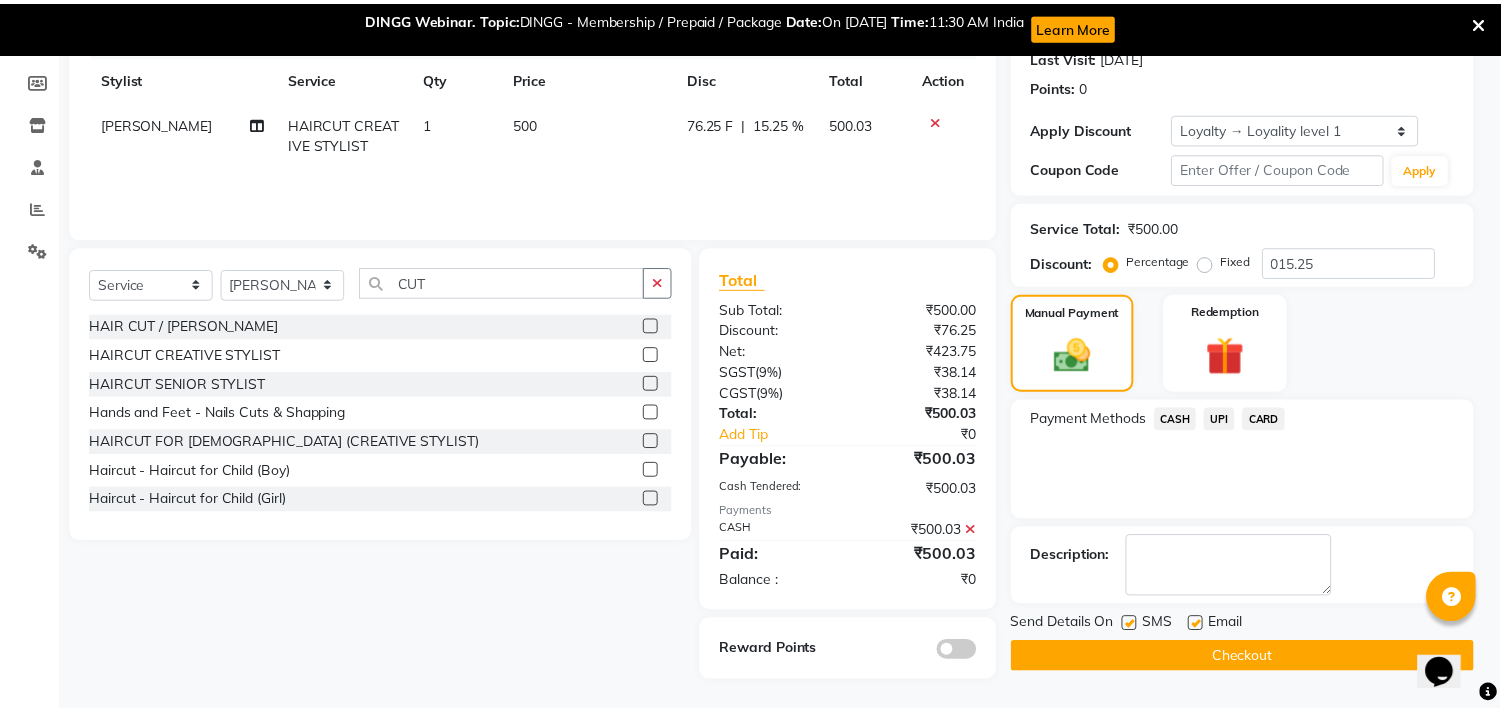 scroll, scrollTop: 288, scrollLeft: 0, axis: vertical 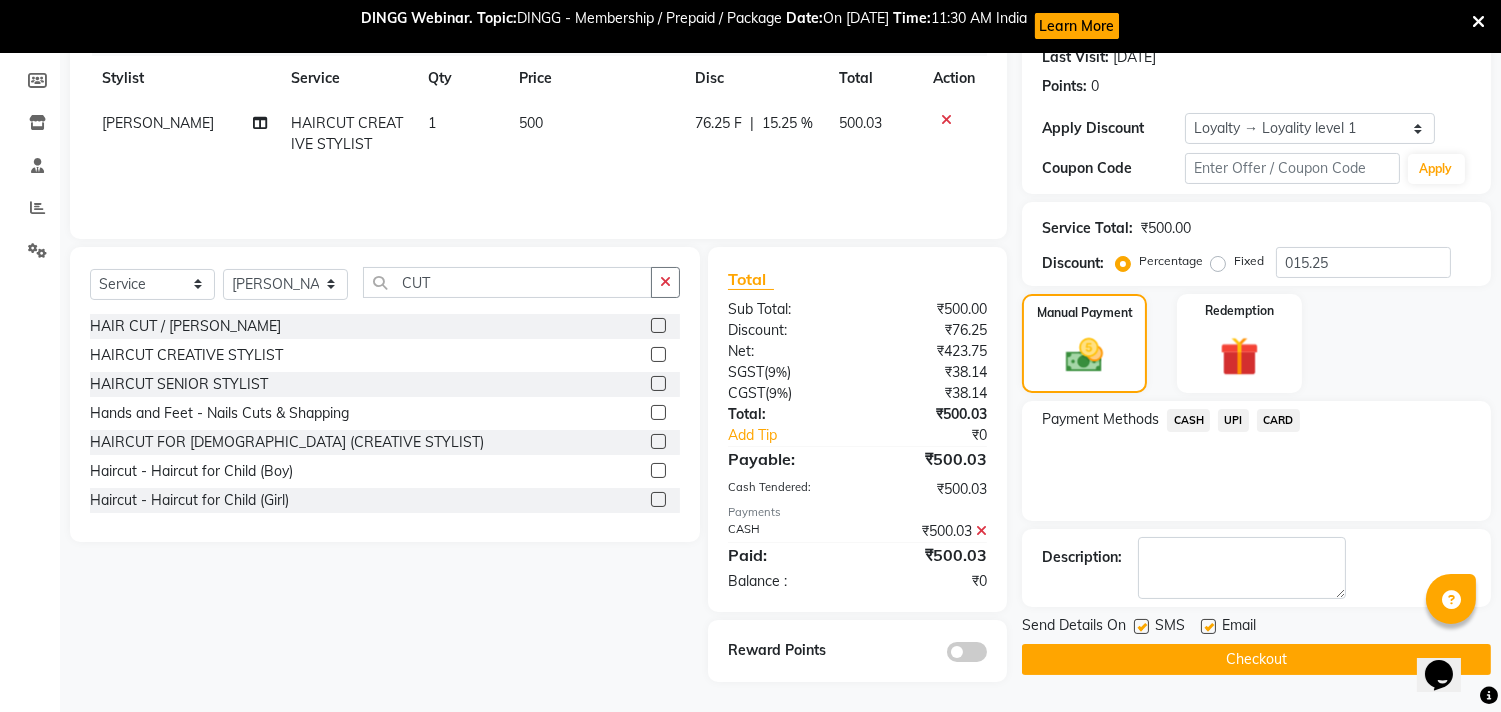 click on "Checkout" 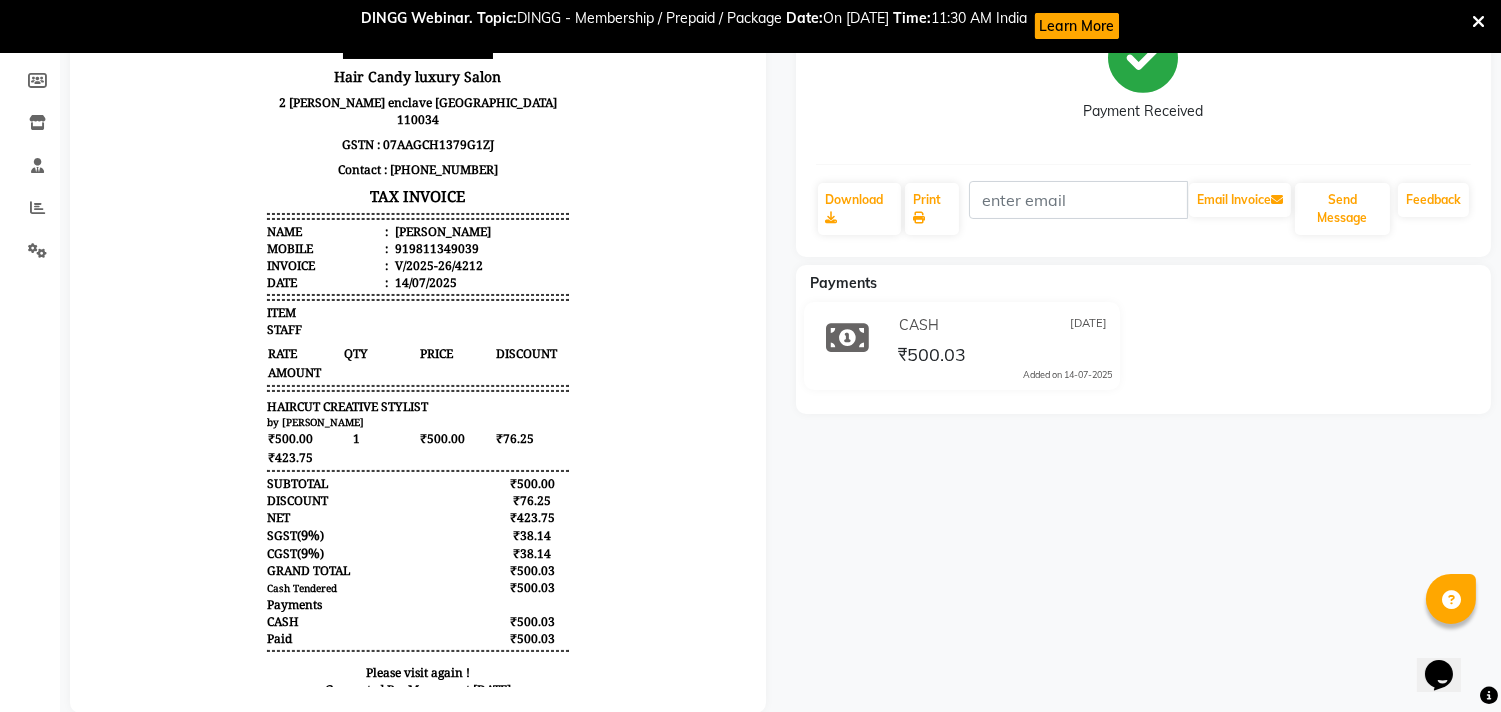 scroll, scrollTop: 0, scrollLeft: 0, axis: both 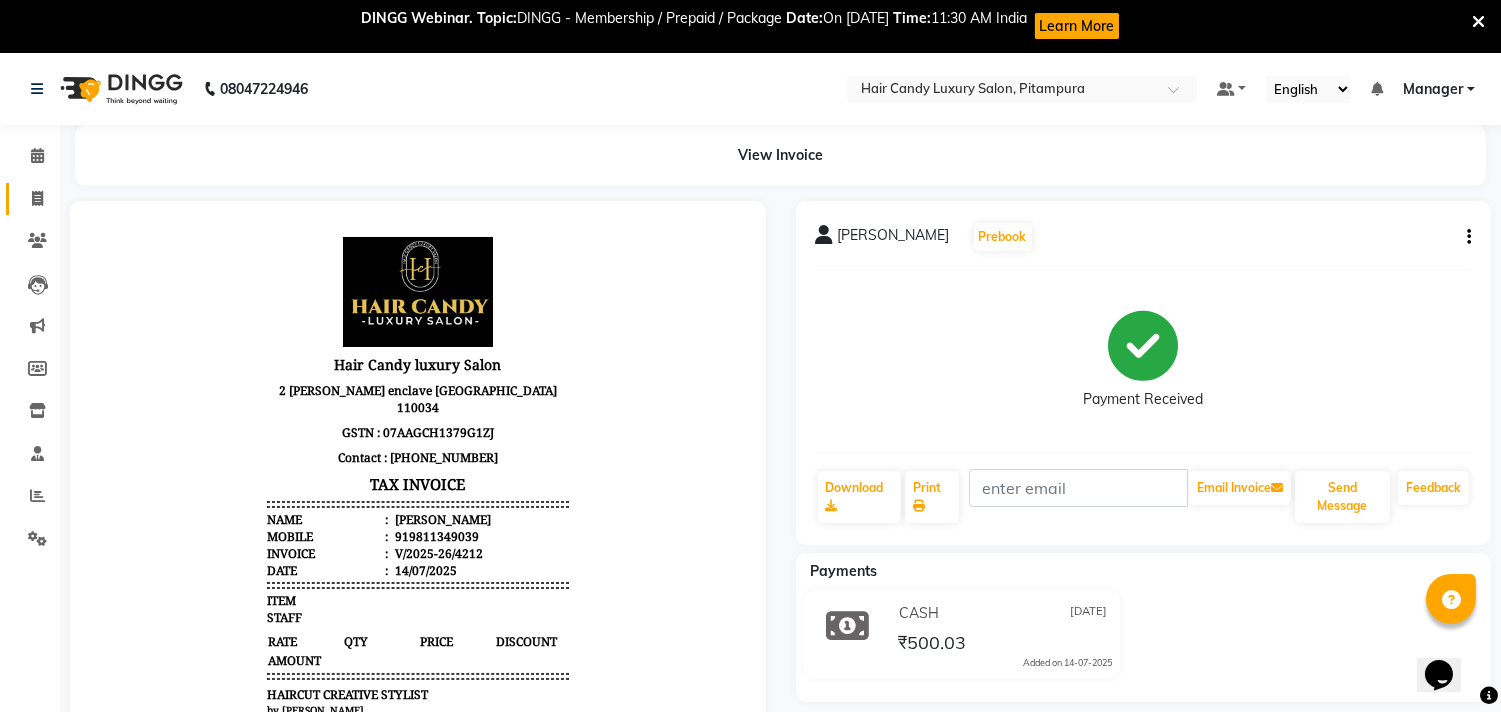 click 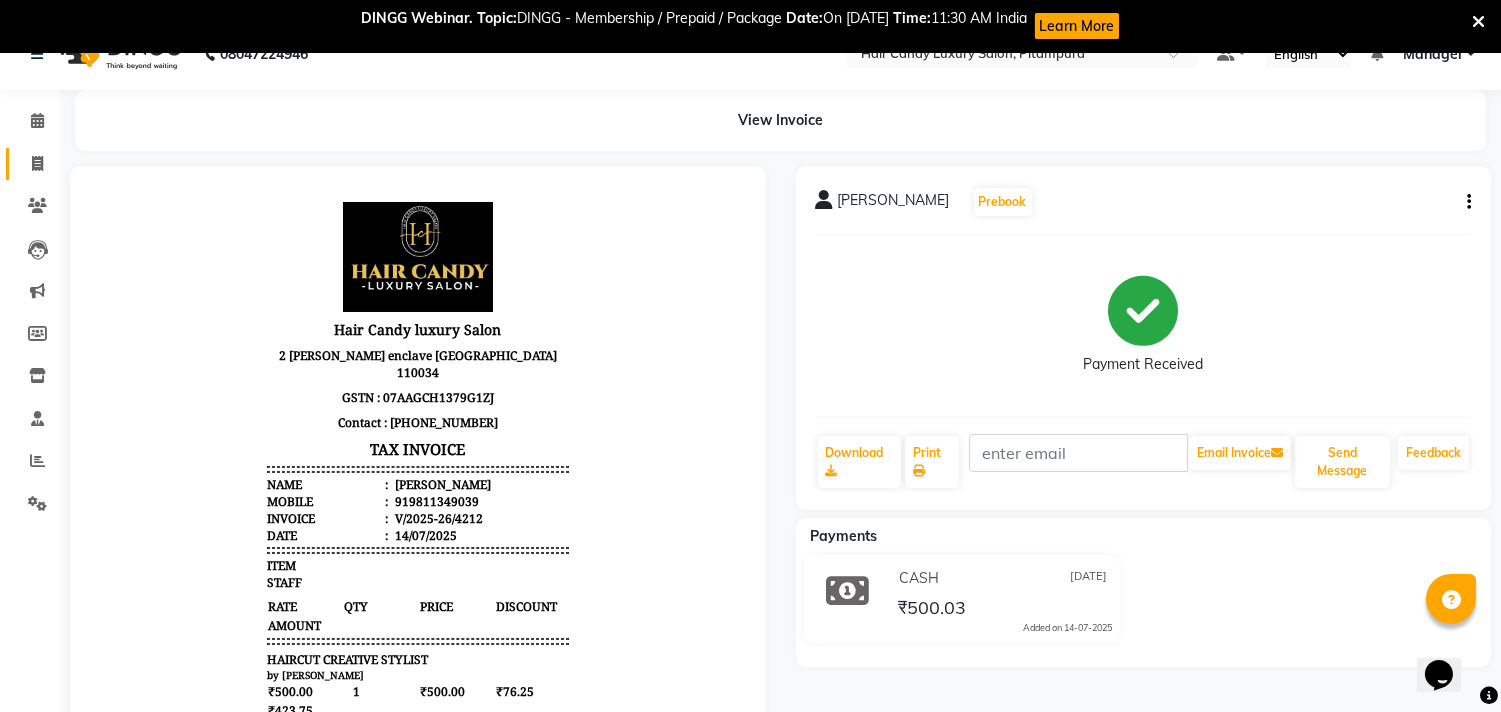 select on "service" 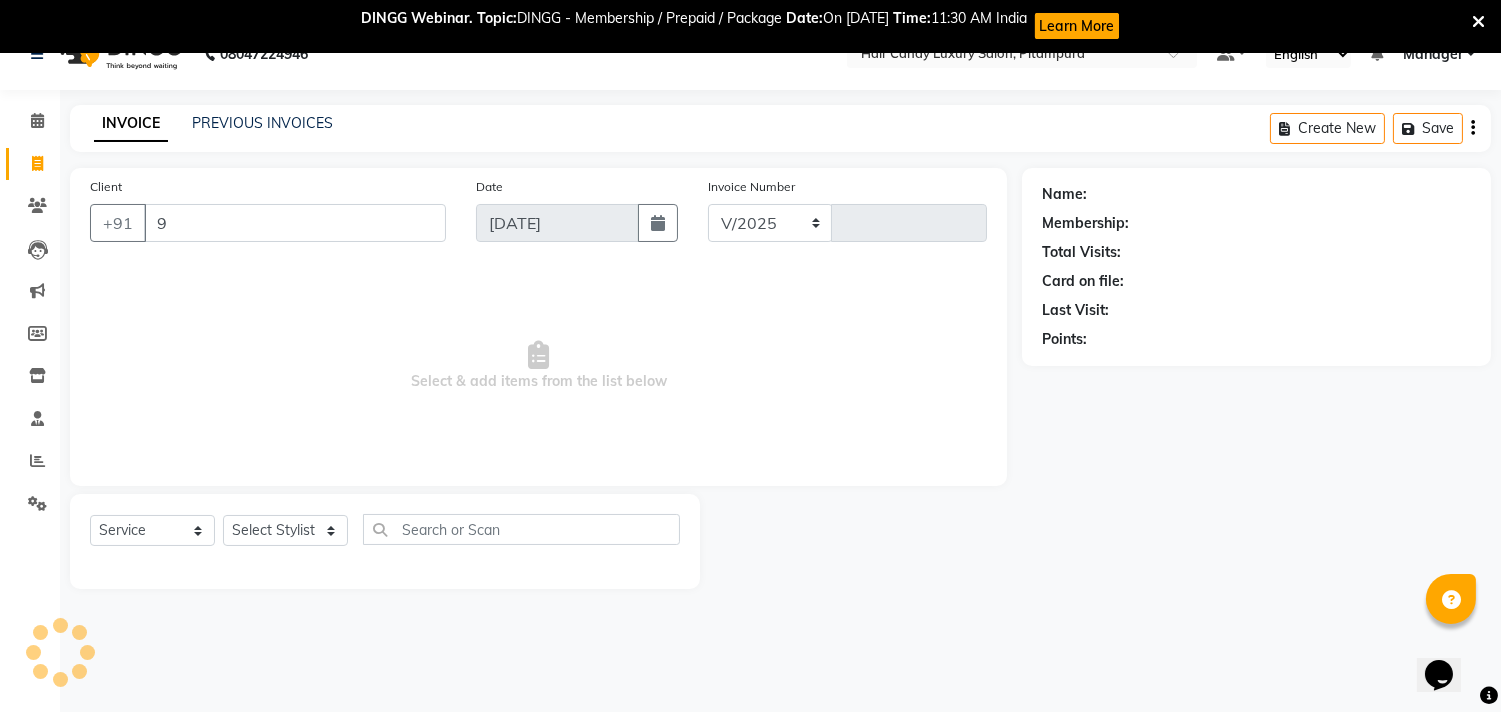 type on "98" 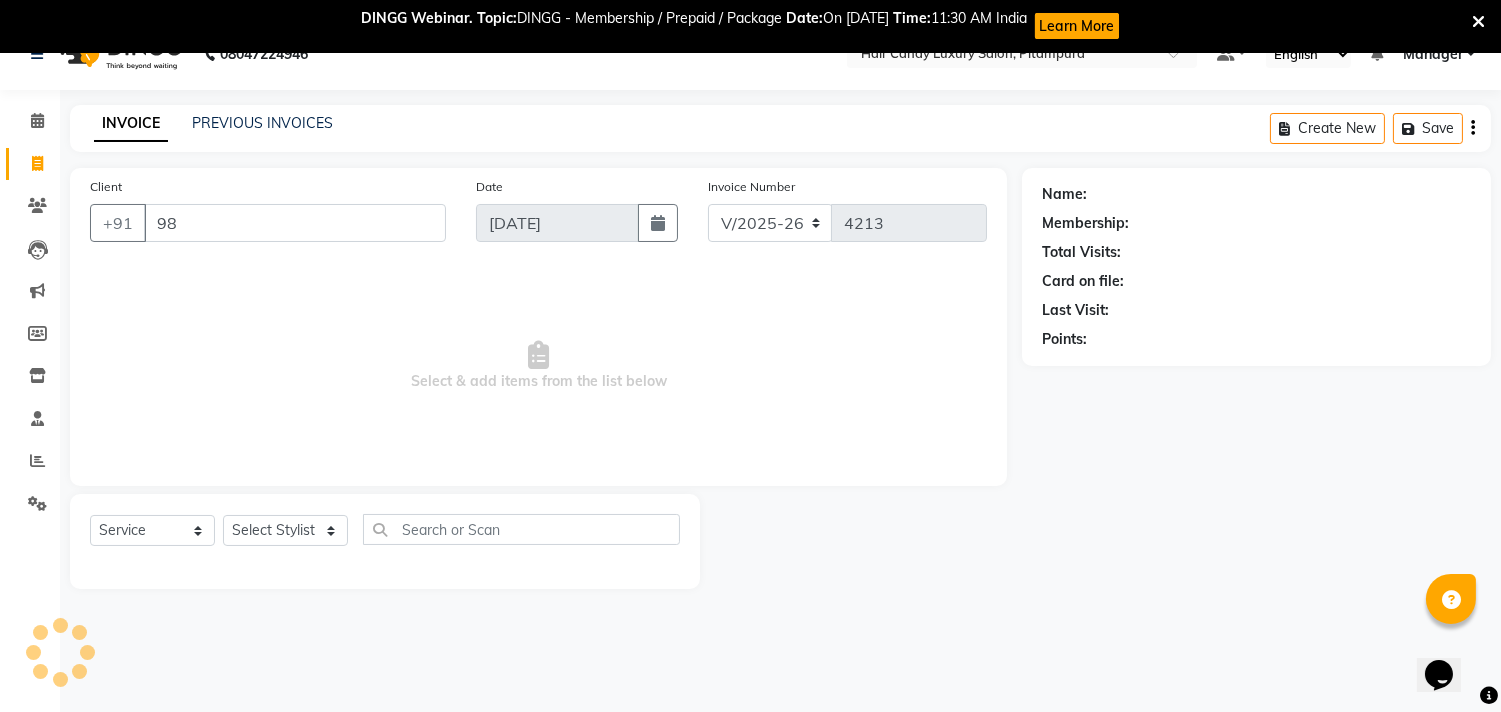 scroll, scrollTop: 53, scrollLeft: 0, axis: vertical 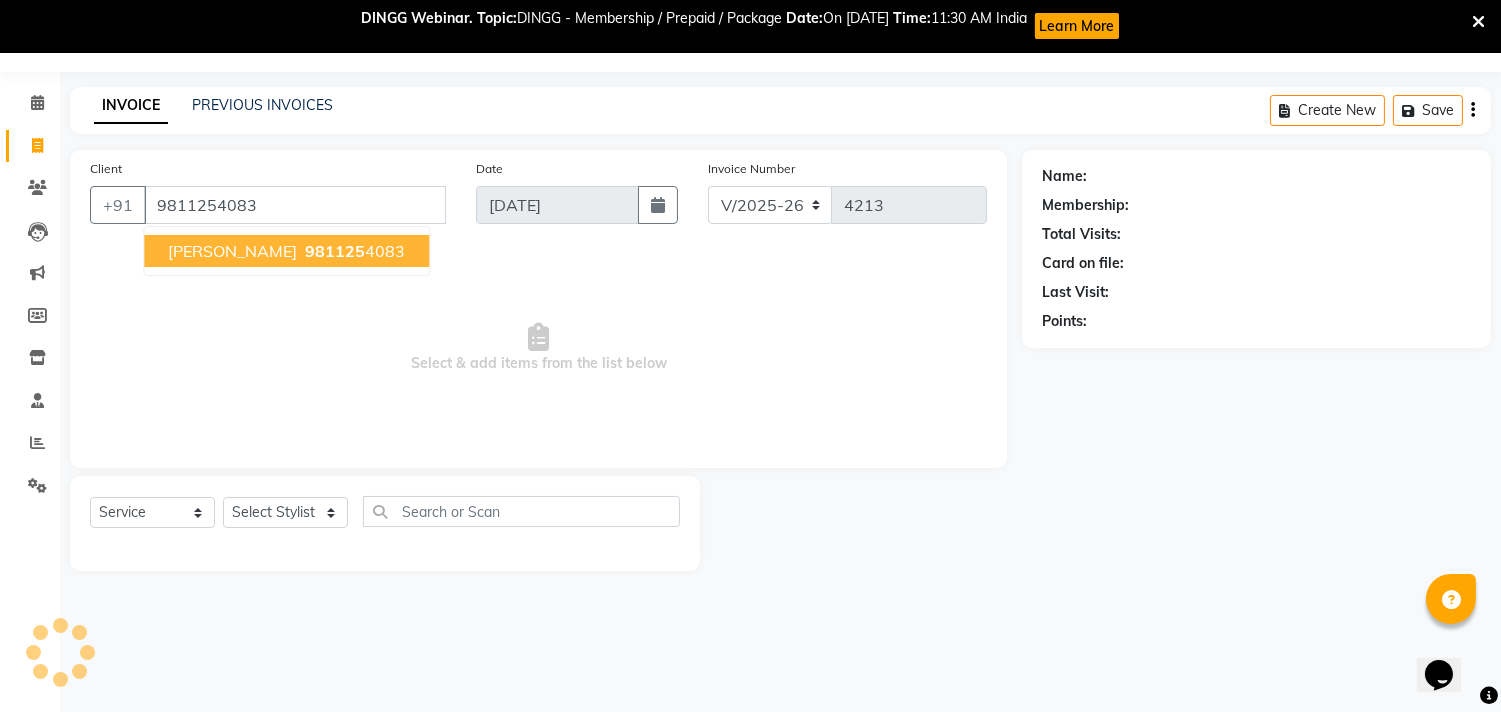 type on "9811254083" 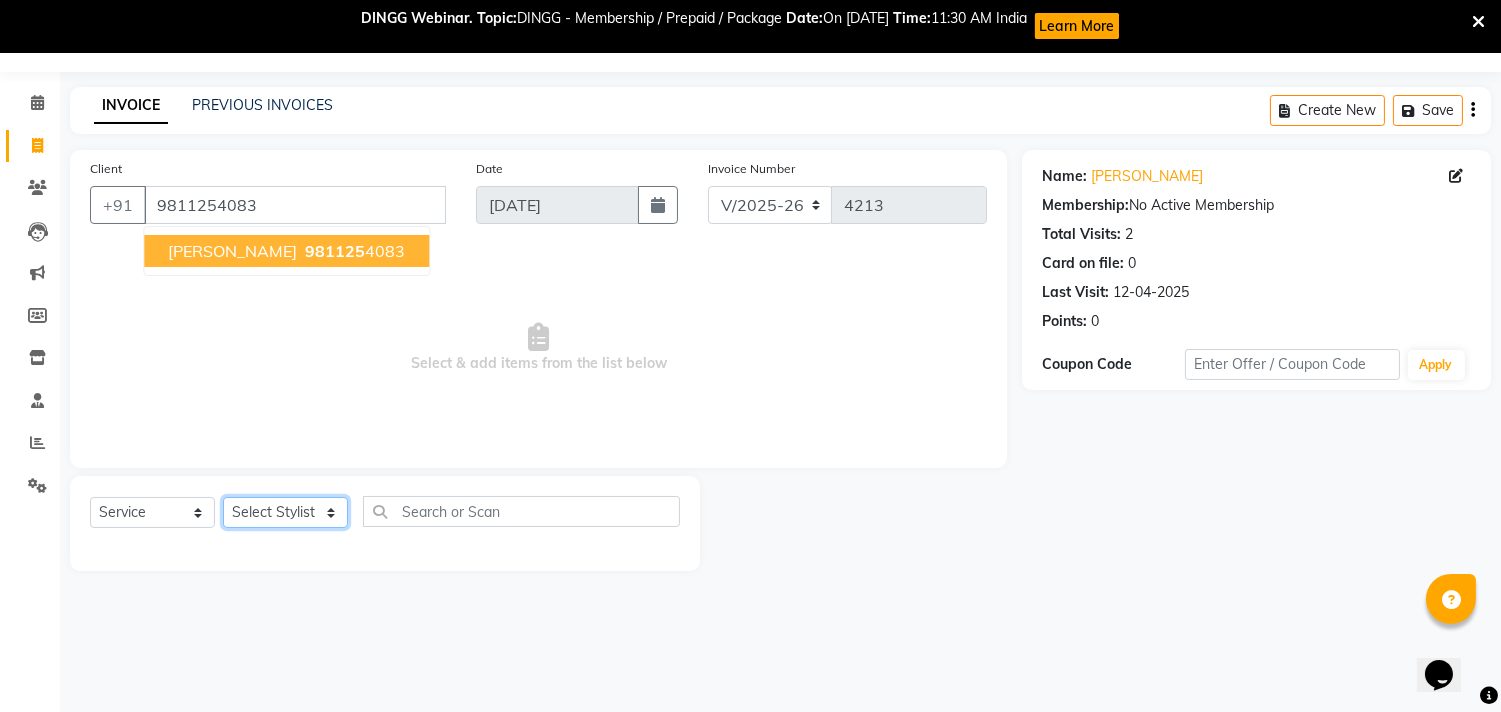 click on "Select Stylist Aarif Arman Arshad  ARSHAD SALMANI ASHU FAIZ gaurav Hanish harshit Jack  karishma KAVITA kunal Manager MANNU Mukim  pinki preeti Raghav  RASHMI RAVI RITIK SAHIL sawan SHALINI SHARUKH SHWETA  VEER Vijay  vijay tiwari ZAID" 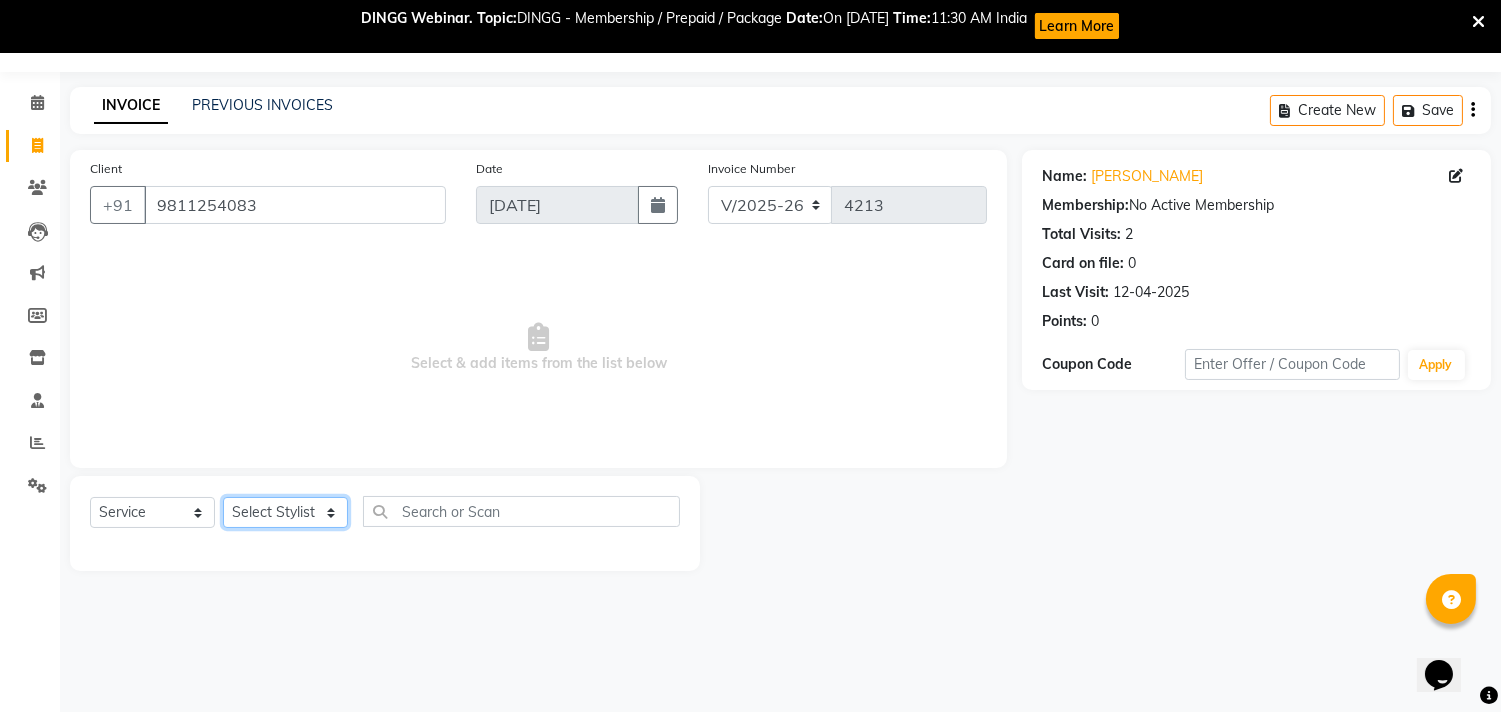 select on "28024" 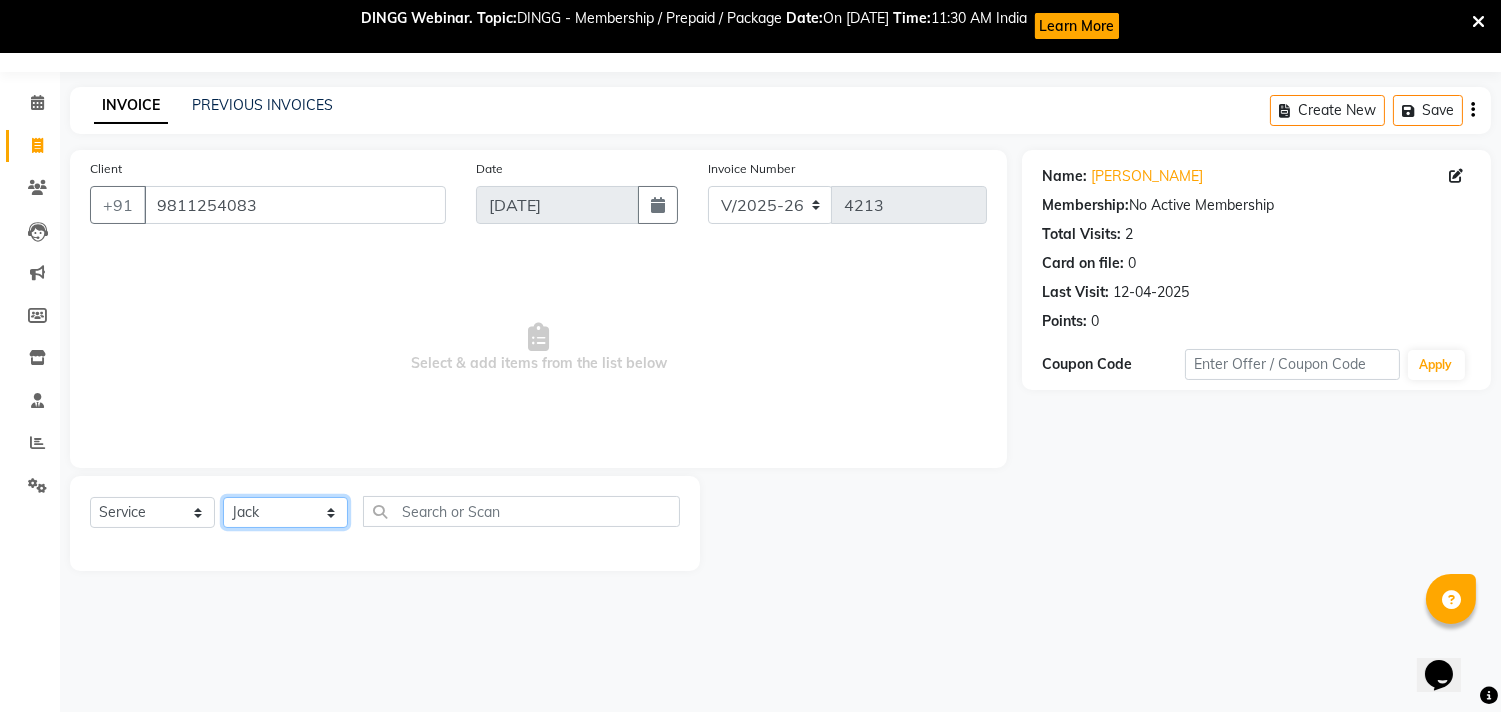 click on "Select Stylist Aarif Arman Arshad  ARSHAD SALMANI ASHU FAIZ gaurav Hanish harshit Jack  karishma KAVITA kunal Manager MANNU Mukim  pinki preeti Raghav  RASHMI RAVI RITIK SAHIL sawan SHALINI SHARUKH SHWETA  VEER Vijay  vijay tiwari ZAID" 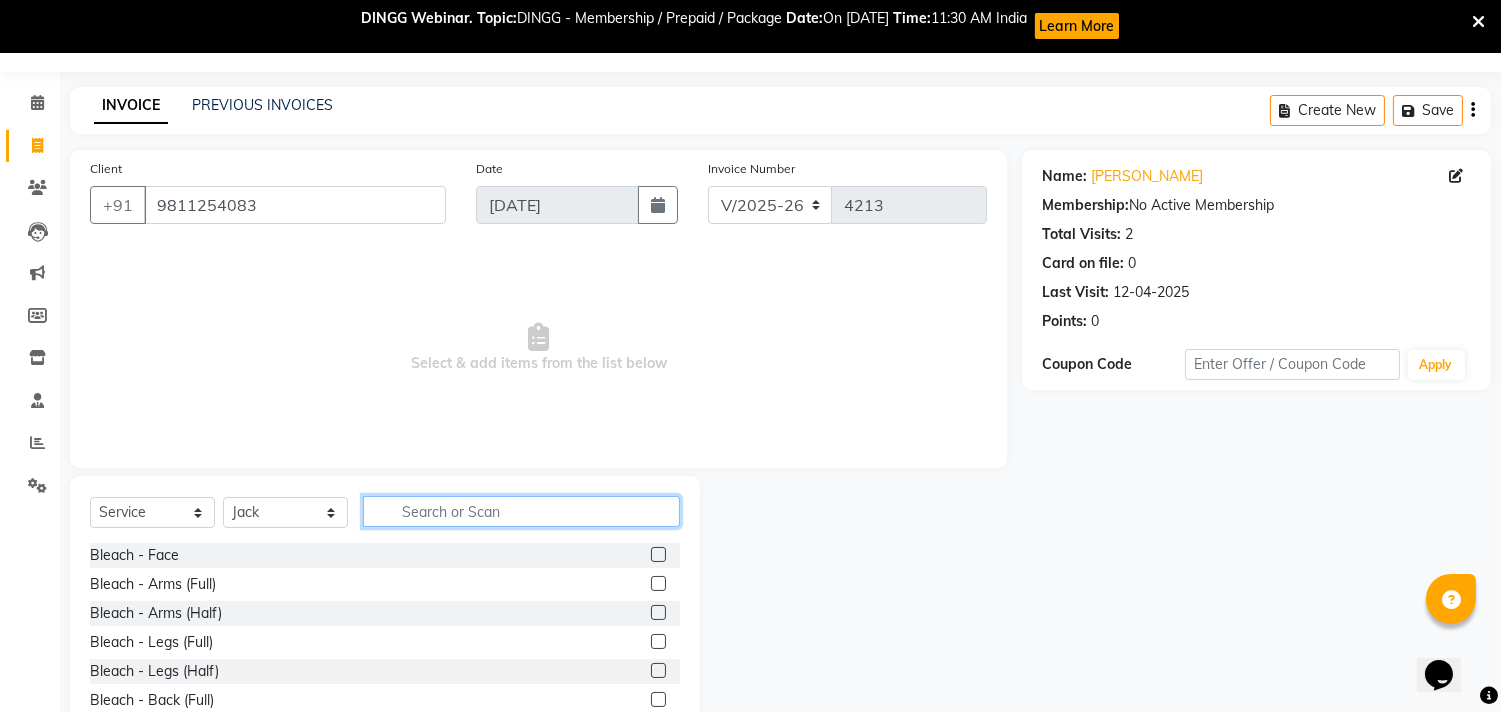 click 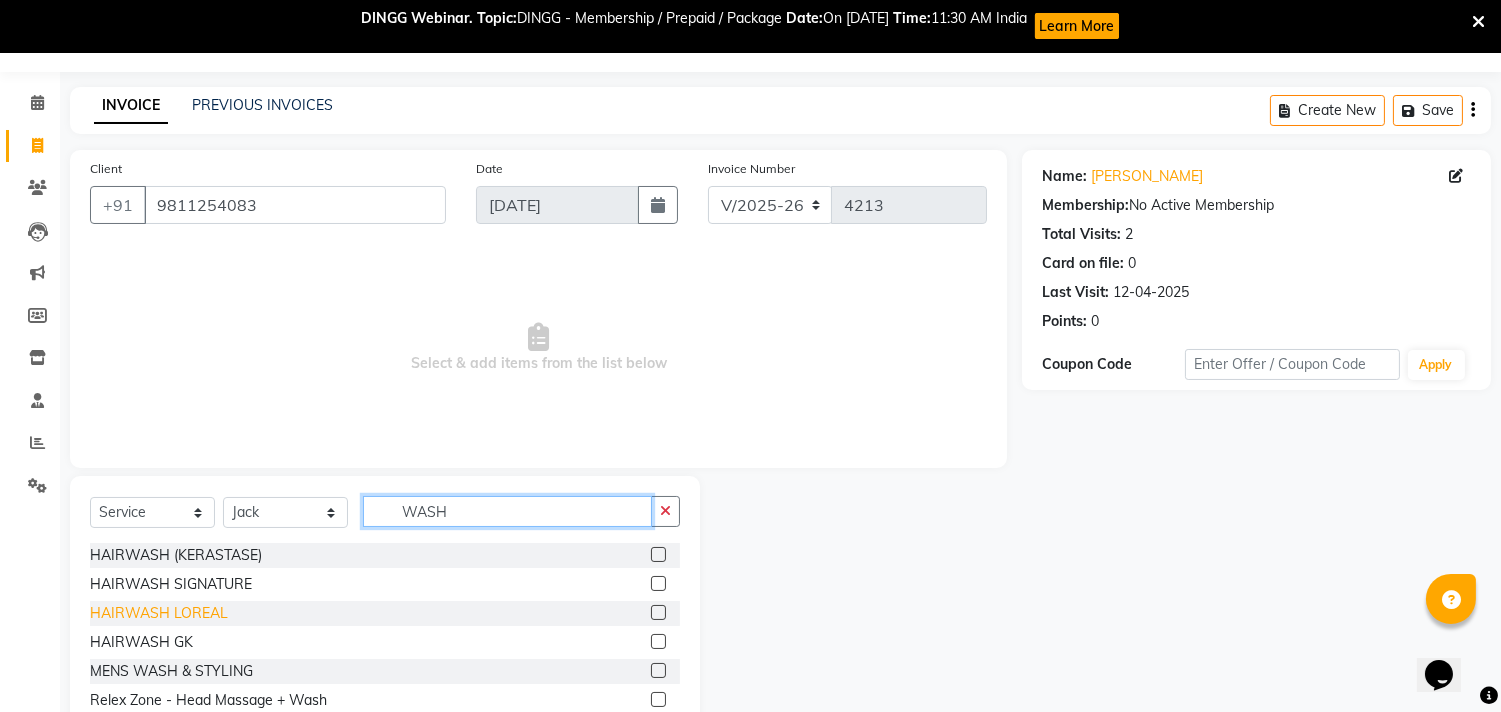 type on "WASH" 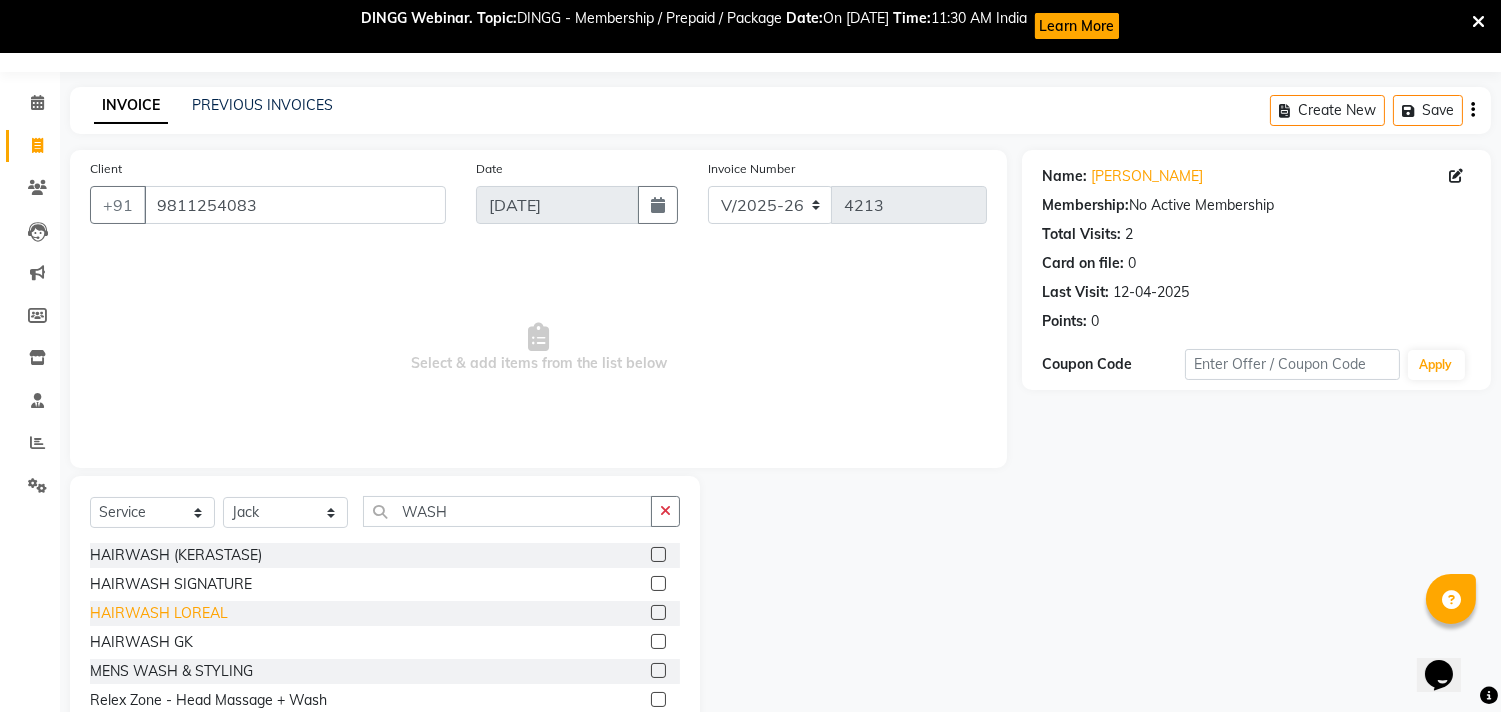 click on "HAIRWASH LOREAL" 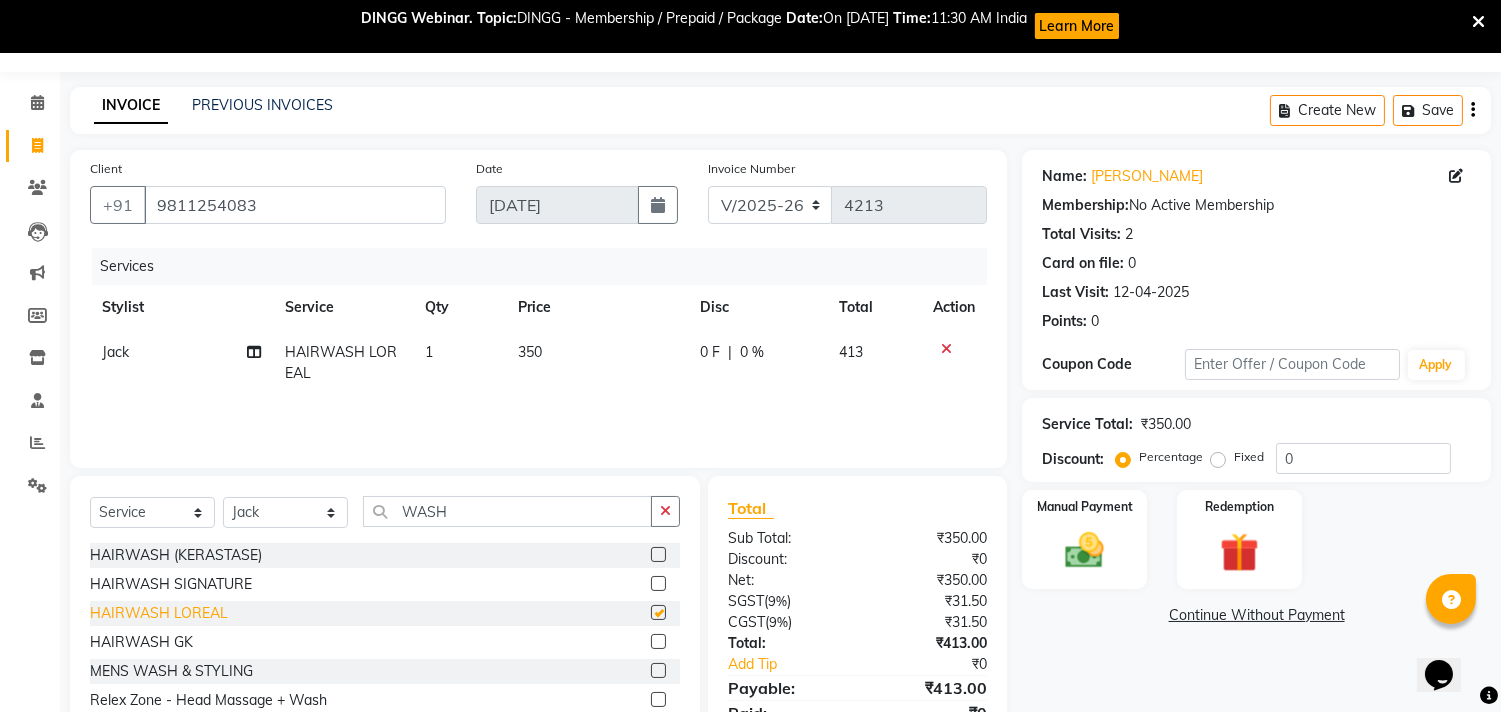 checkbox on "false" 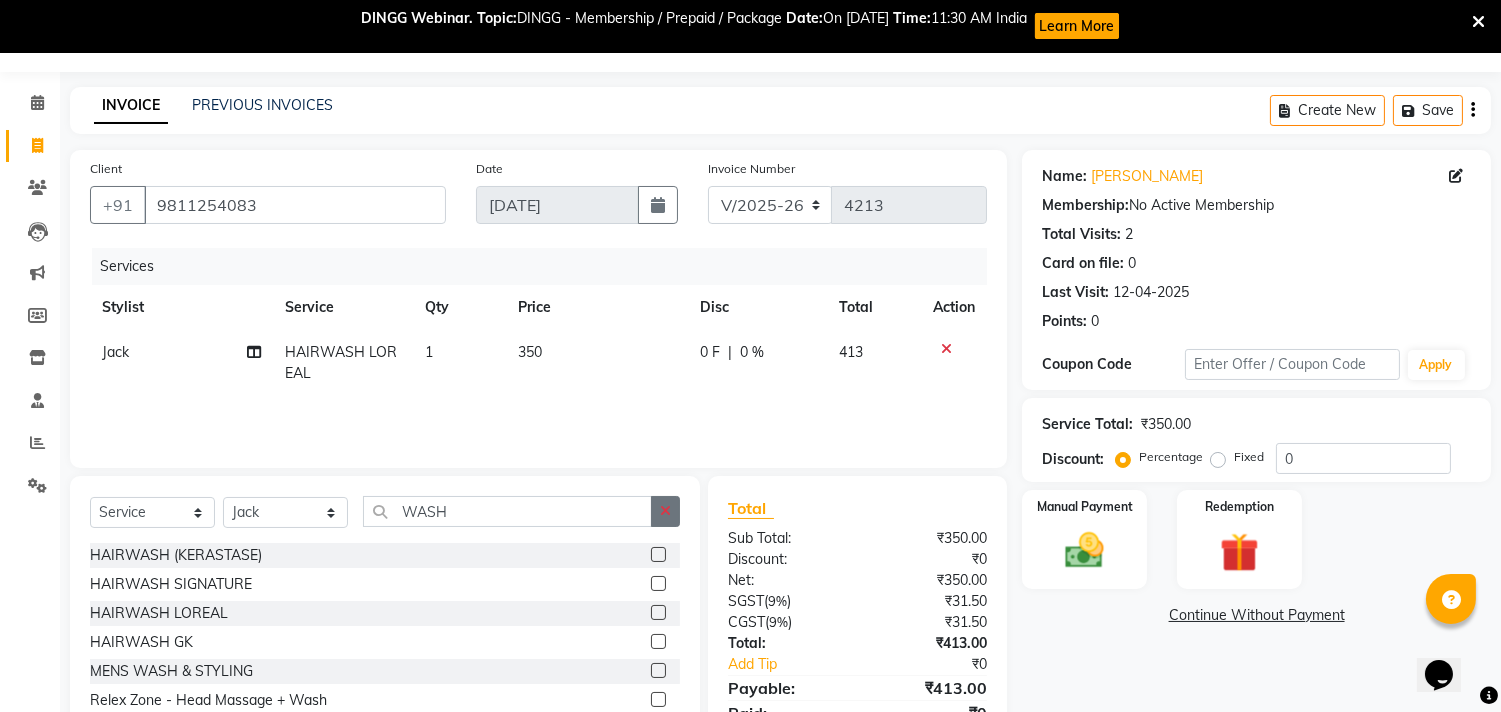 click 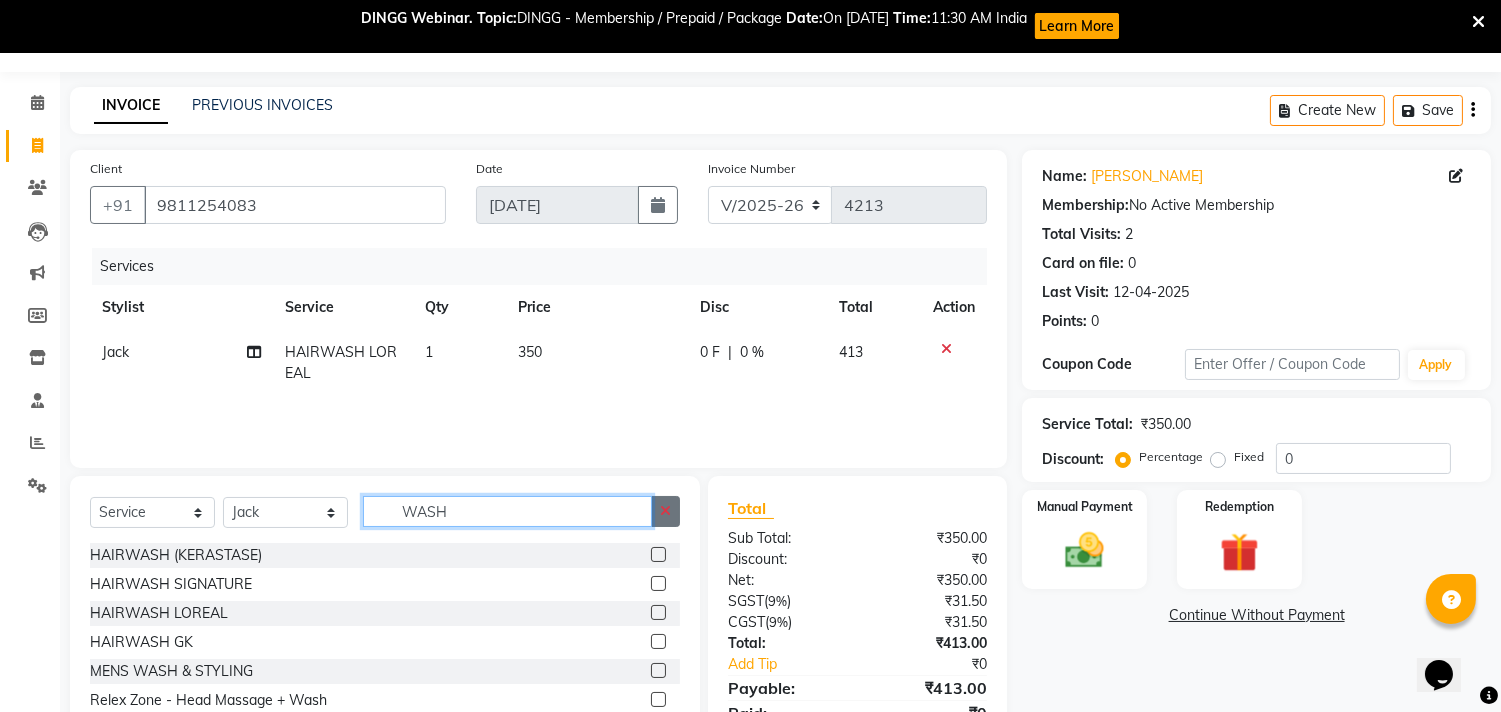 type 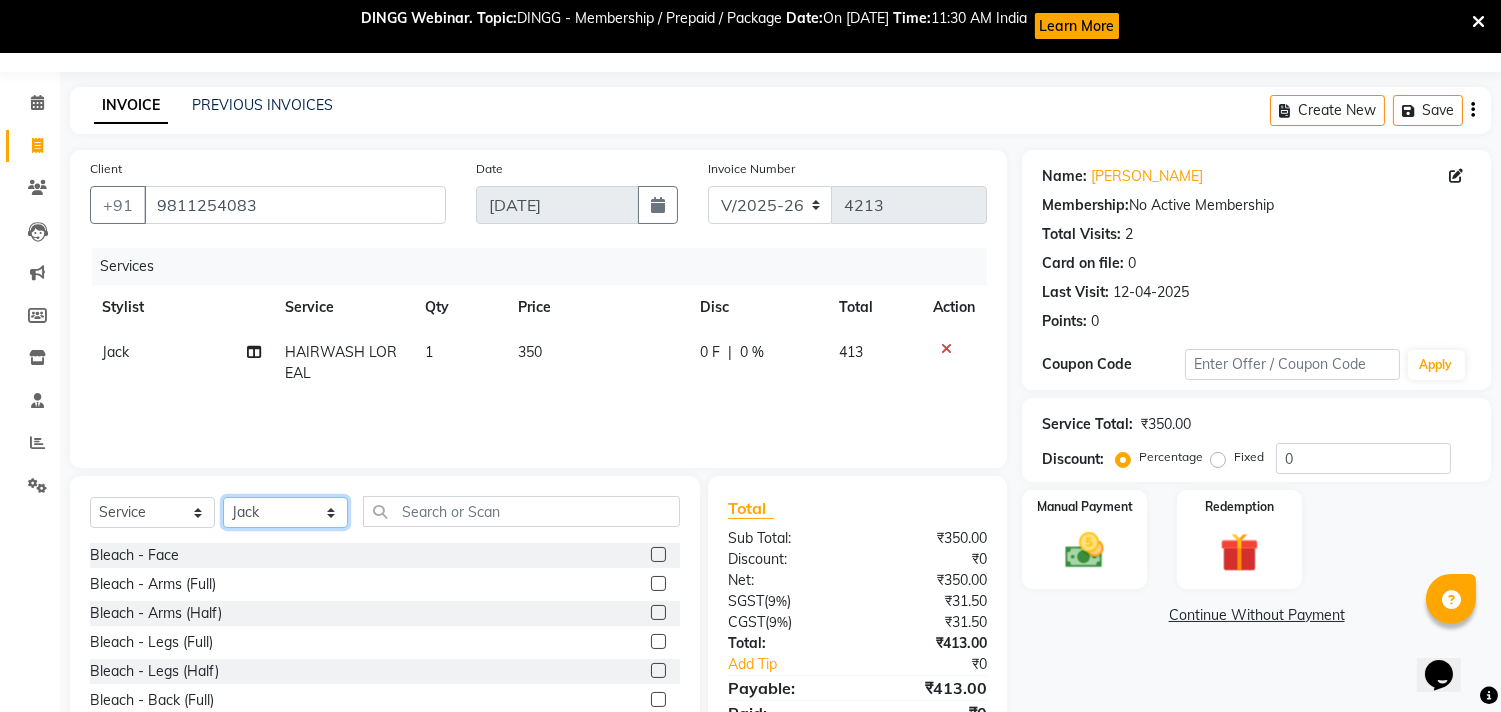 click on "Select Stylist Aarif Arman Arshad  ARSHAD SALMANI ASHU FAIZ gaurav Hanish harshit Jack  karishma KAVITA kunal Manager MANNU Mukim  pinki preeti Raghav  RASHMI RAVI RITIK SAHIL sawan SHALINI SHARUKH SHWETA  VEER Vijay  vijay tiwari ZAID" 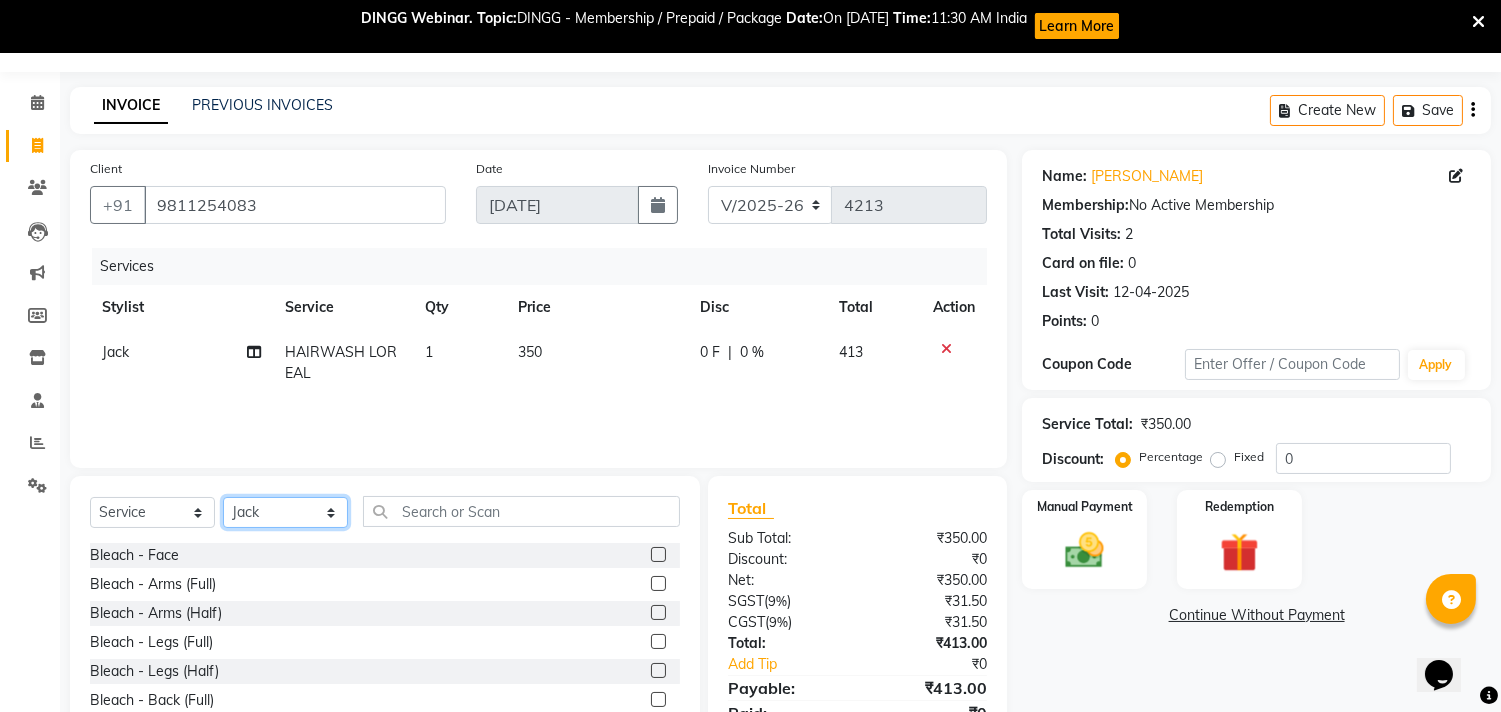 select on "54191" 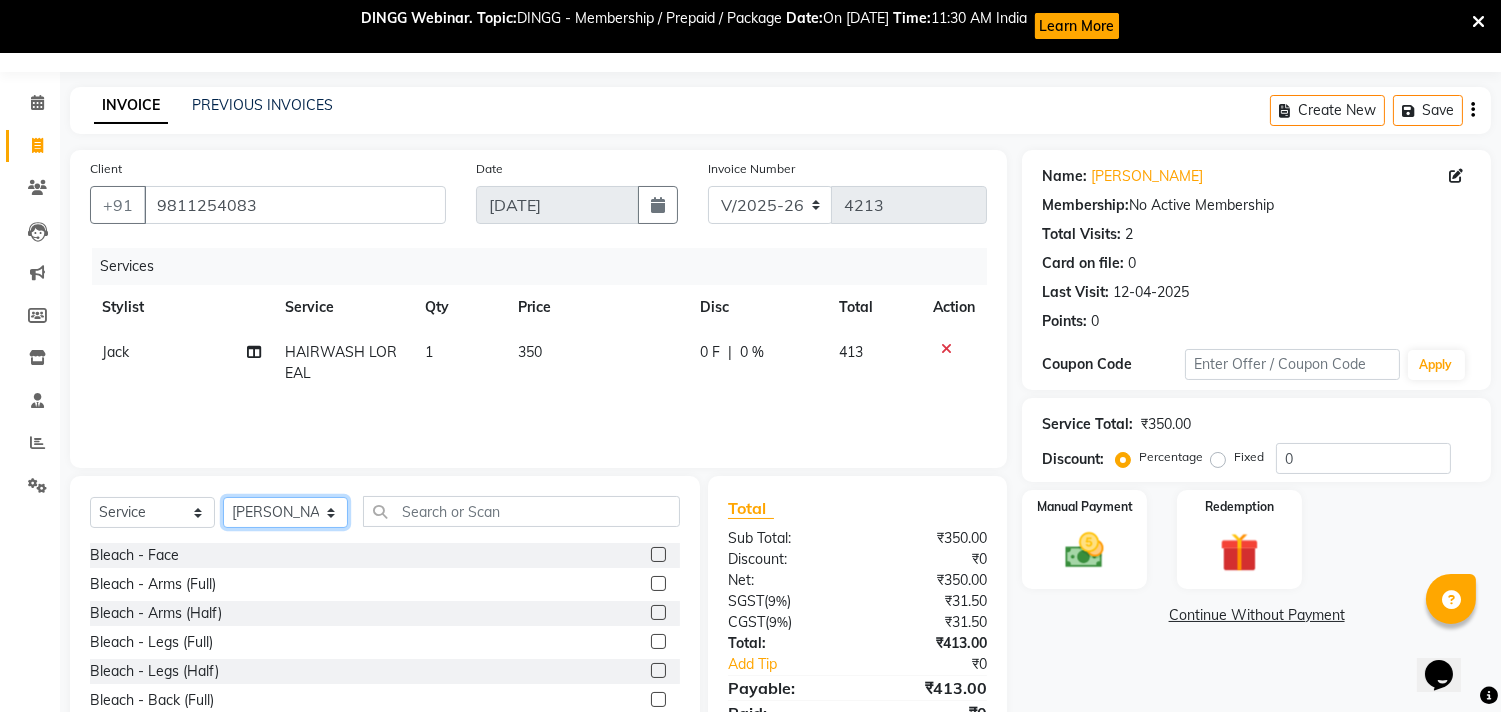 click on "Select Stylist Aarif Arman Arshad  ARSHAD SALMANI ASHU FAIZ gaurav Hanish harshit Jack  karishma KAVITA kunal Manager MANNU Mukim  pinki preeti Raghav  RASHMI RAVI RITIK SAHIL sawan SHALINI SHARUKH SHWETA  VEER Vijay  vijay tiwari ZAID" 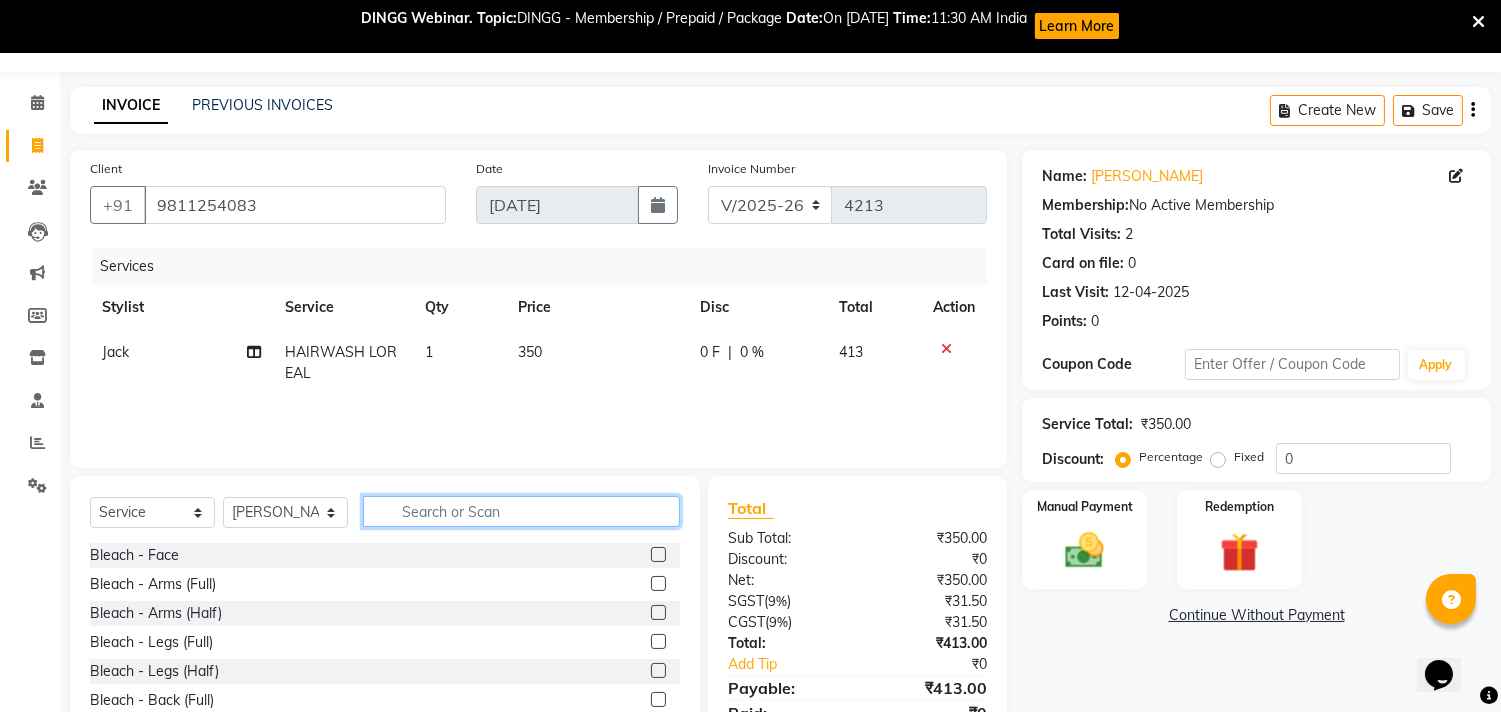 click 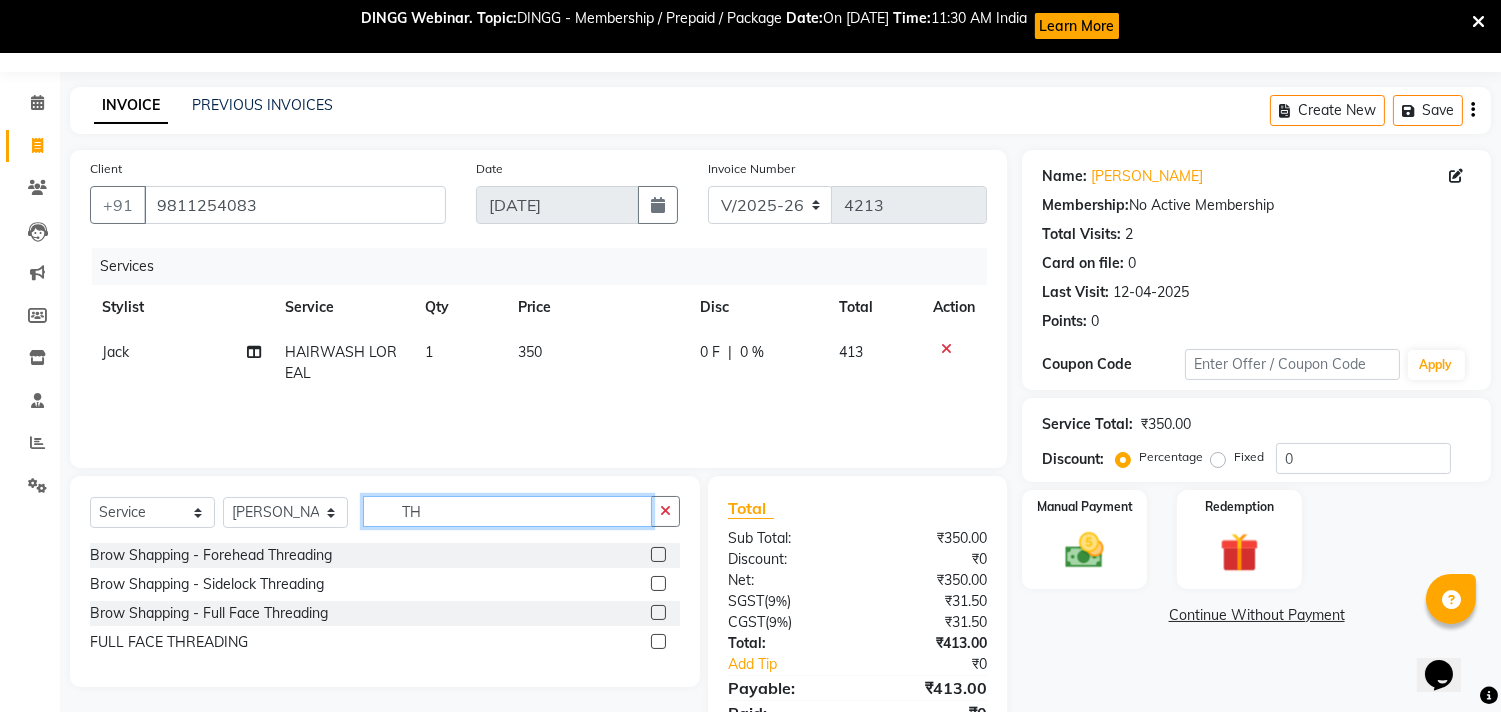 type on "T" 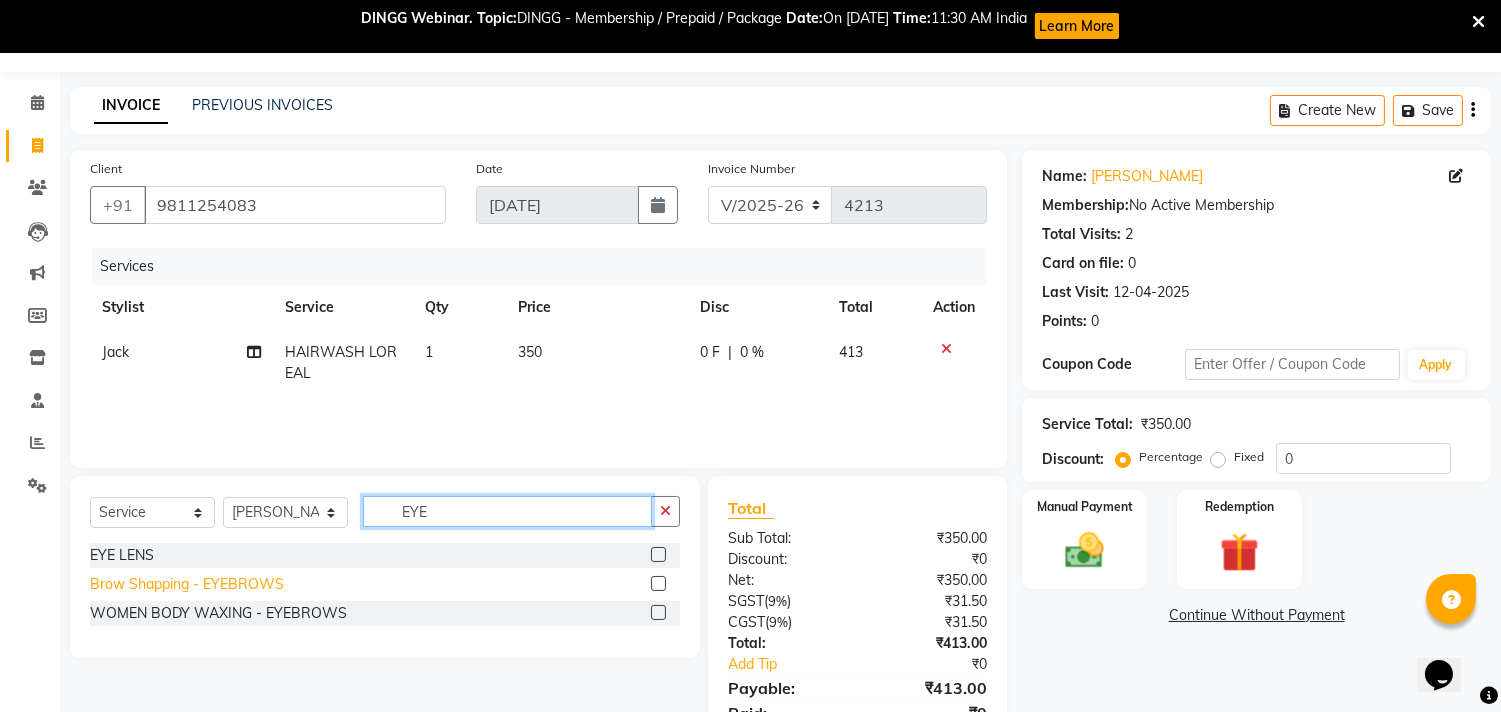 type on "EYE" 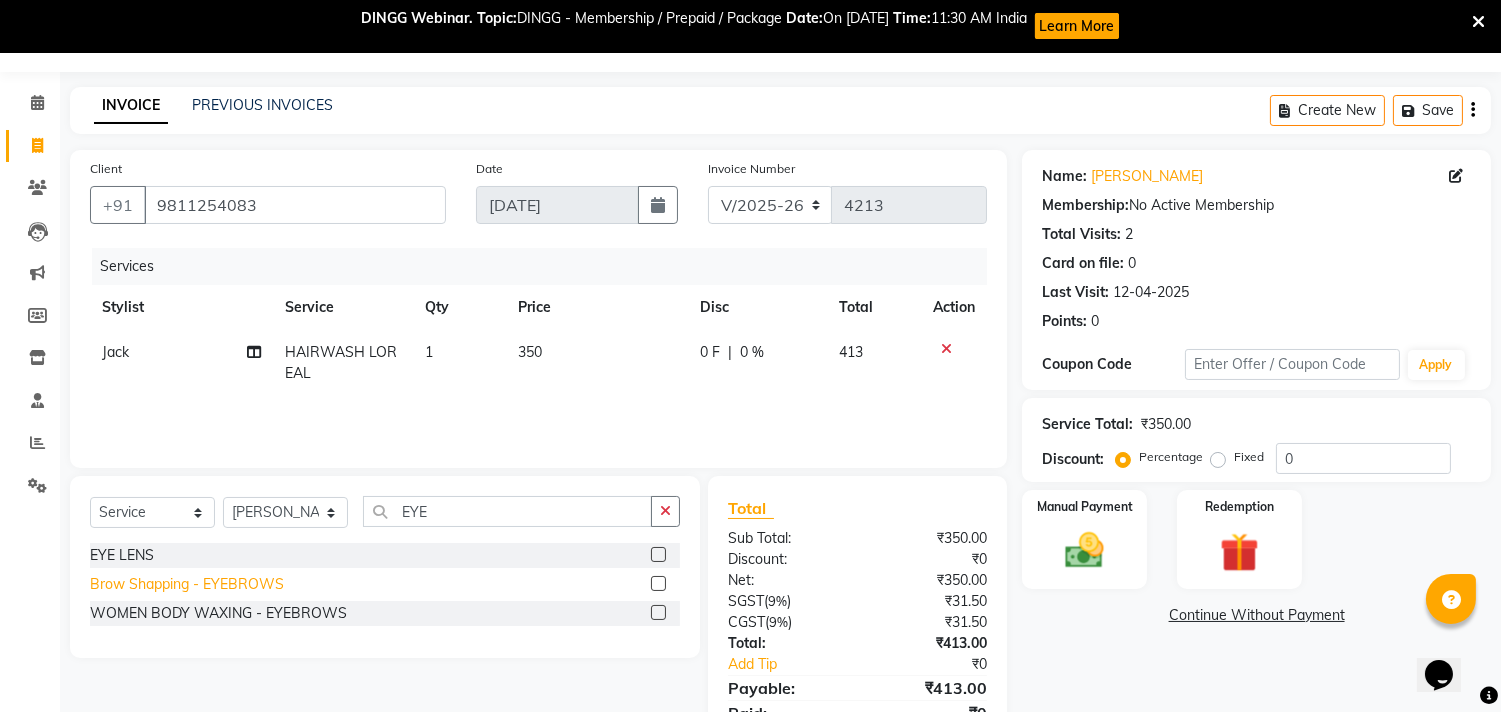 click on "Brow Shapping - EYEBROWS" 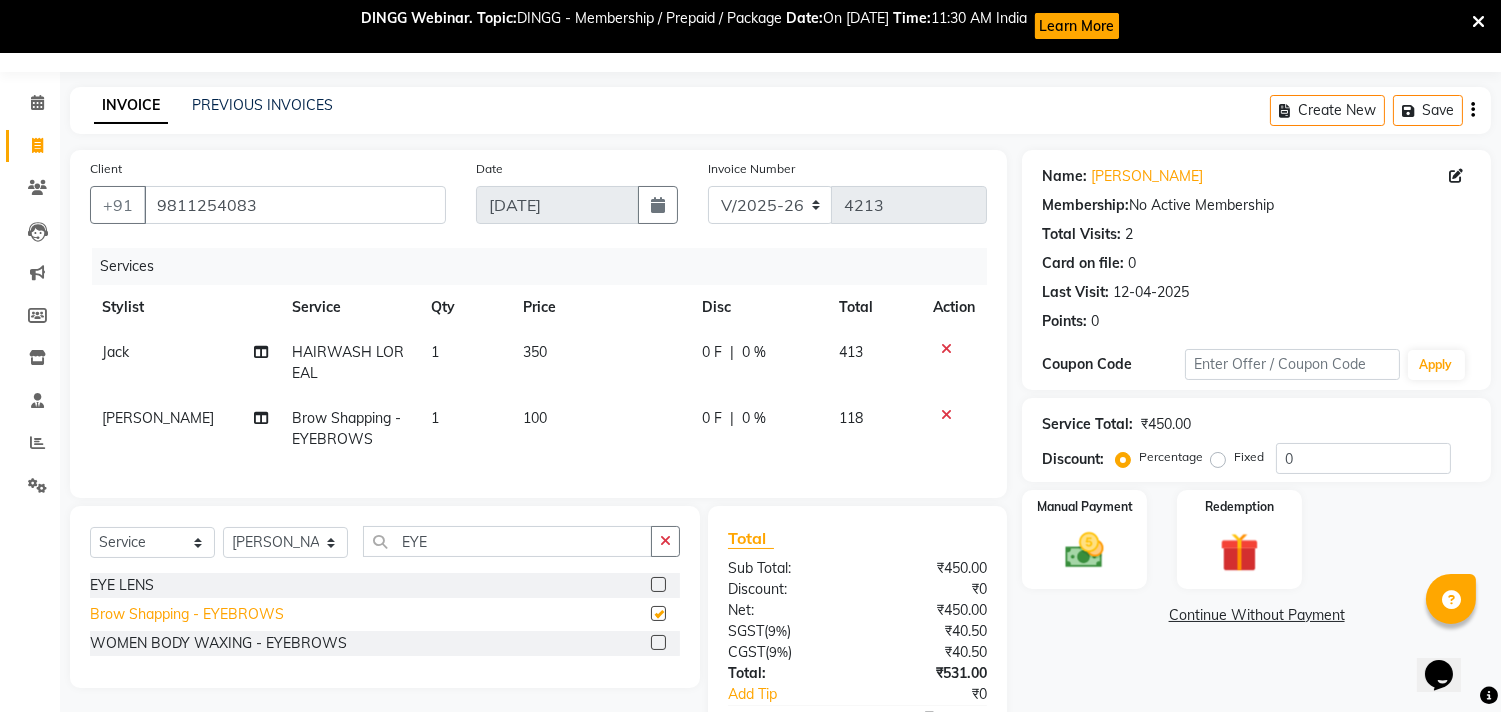 checkbox on "false" 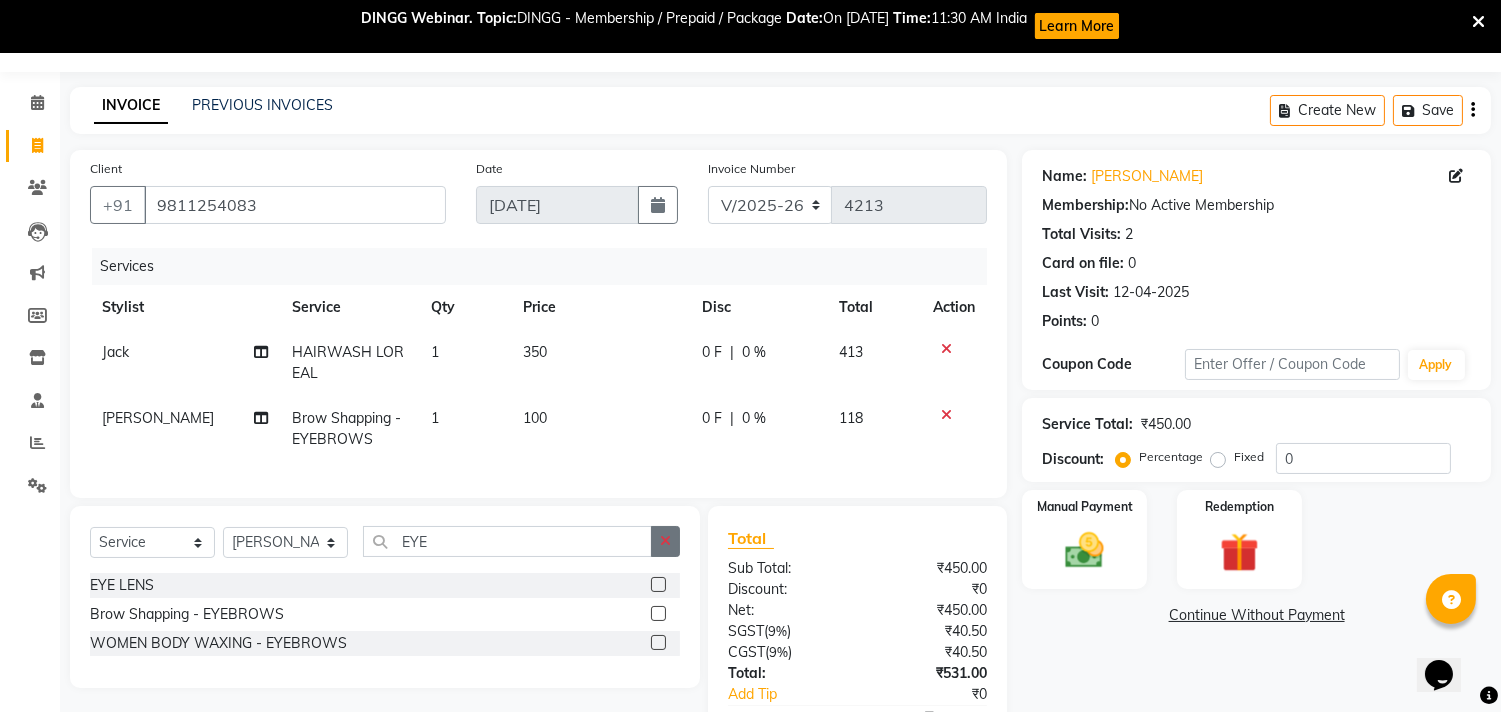 click 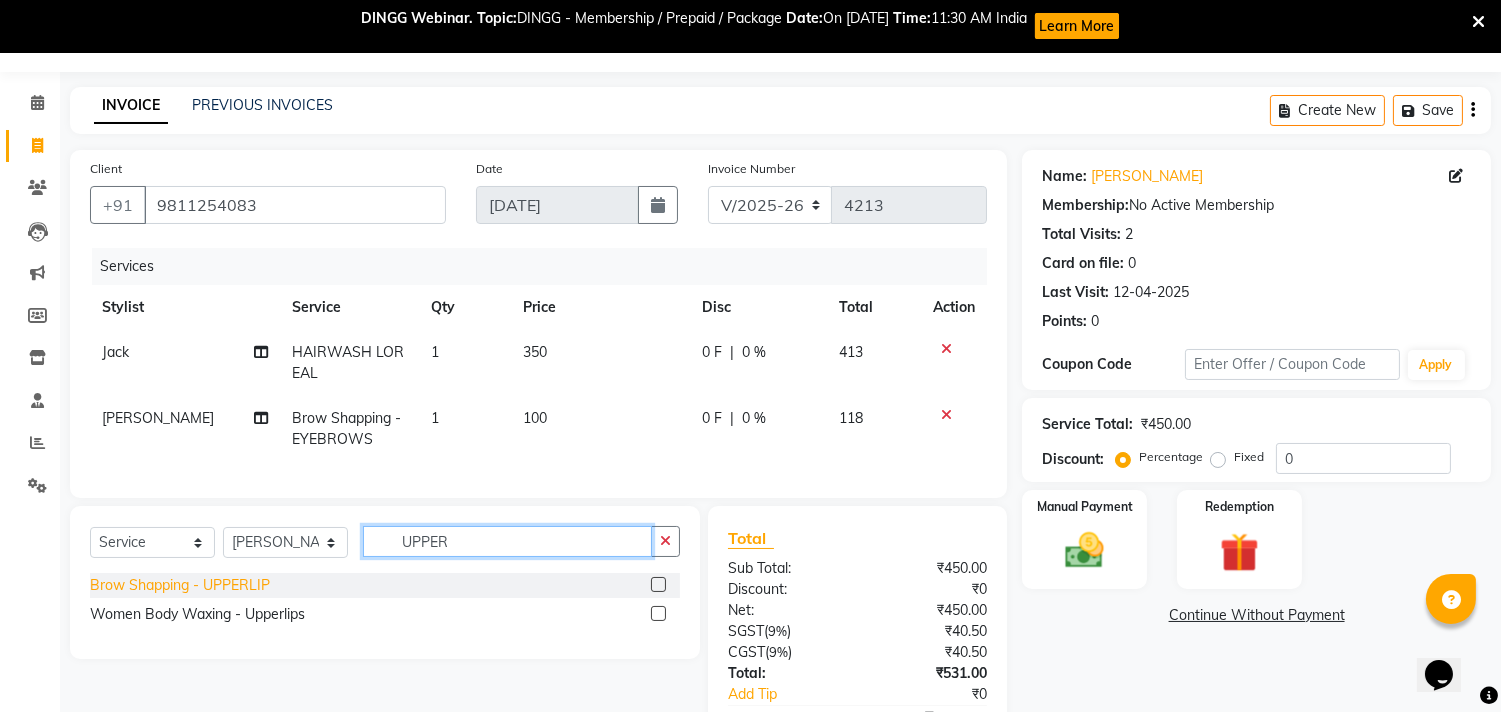 type on "UPPER" 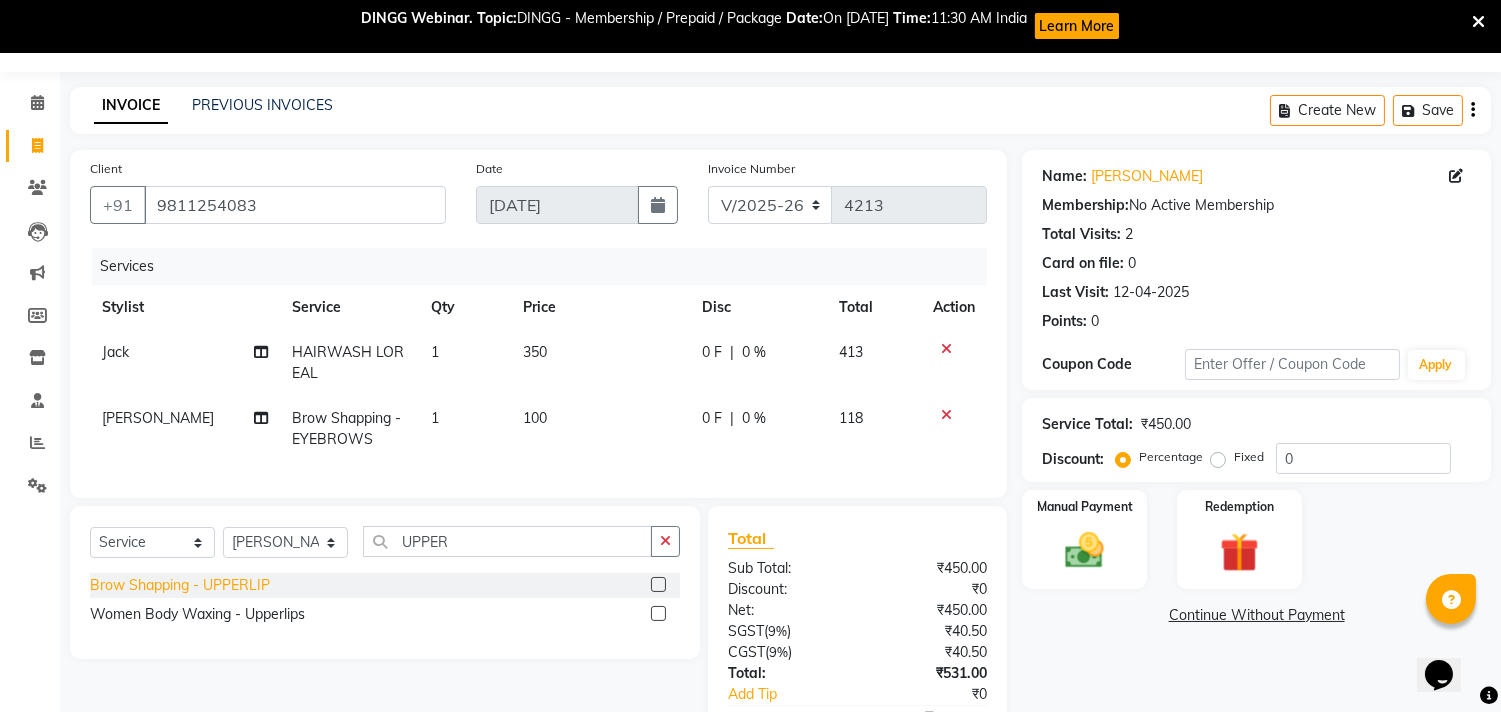 click on "Brow Shapping - UPPERLIP" 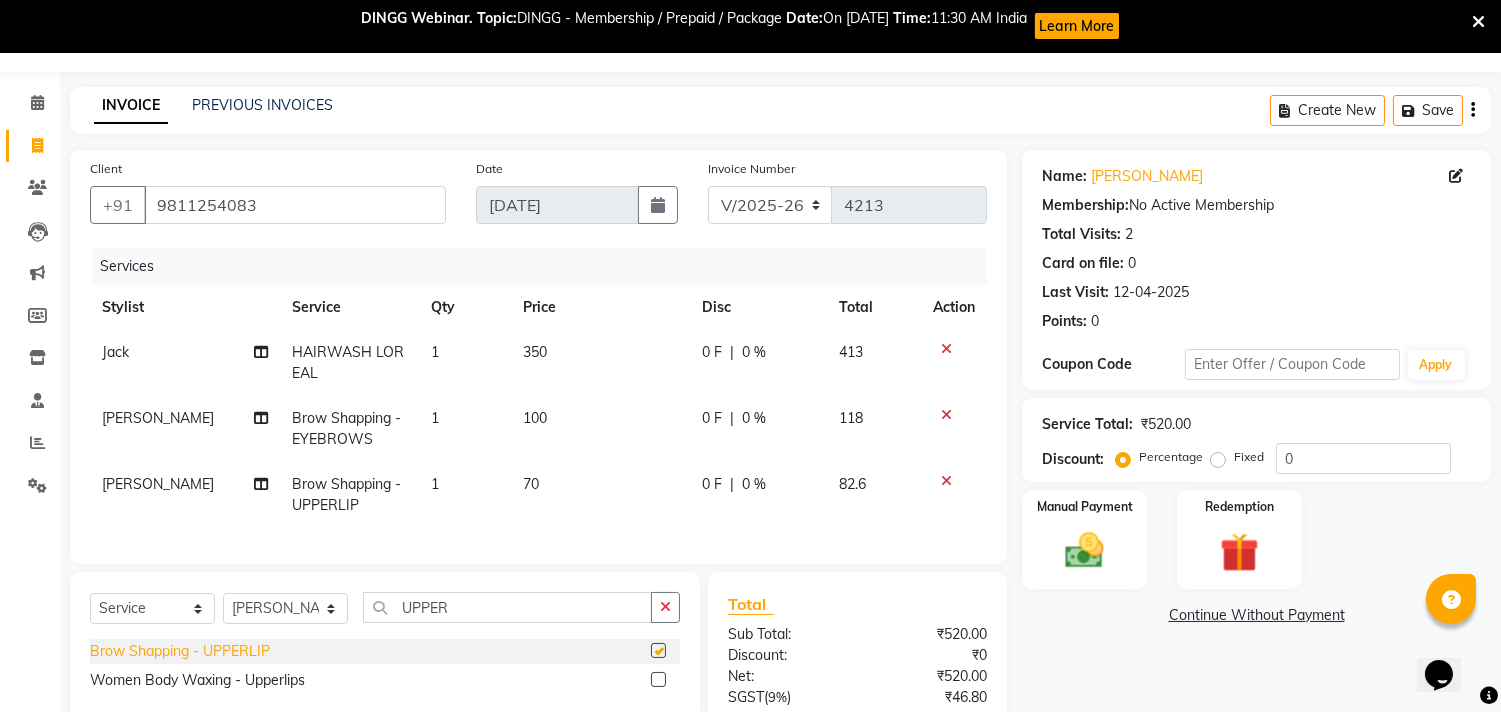 checkbox on "false" 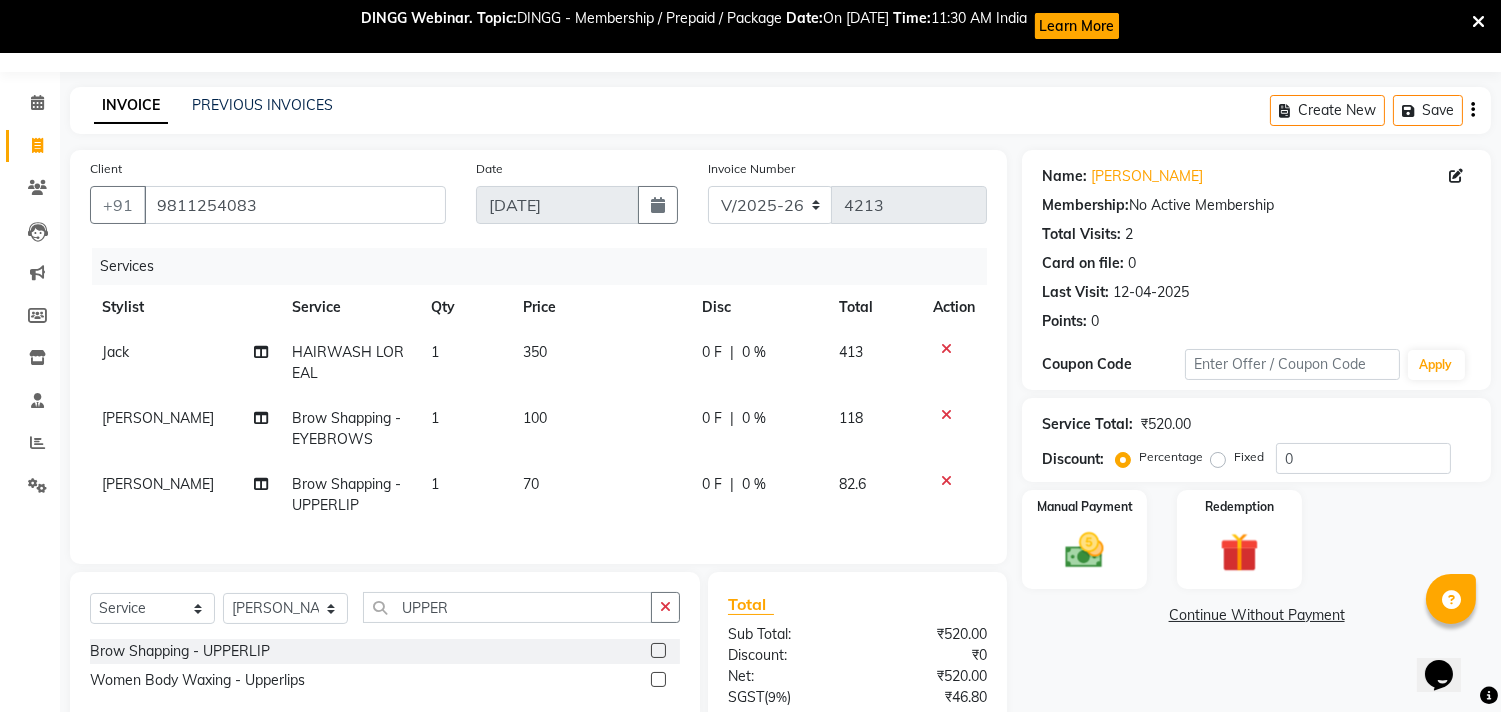 click on "70" 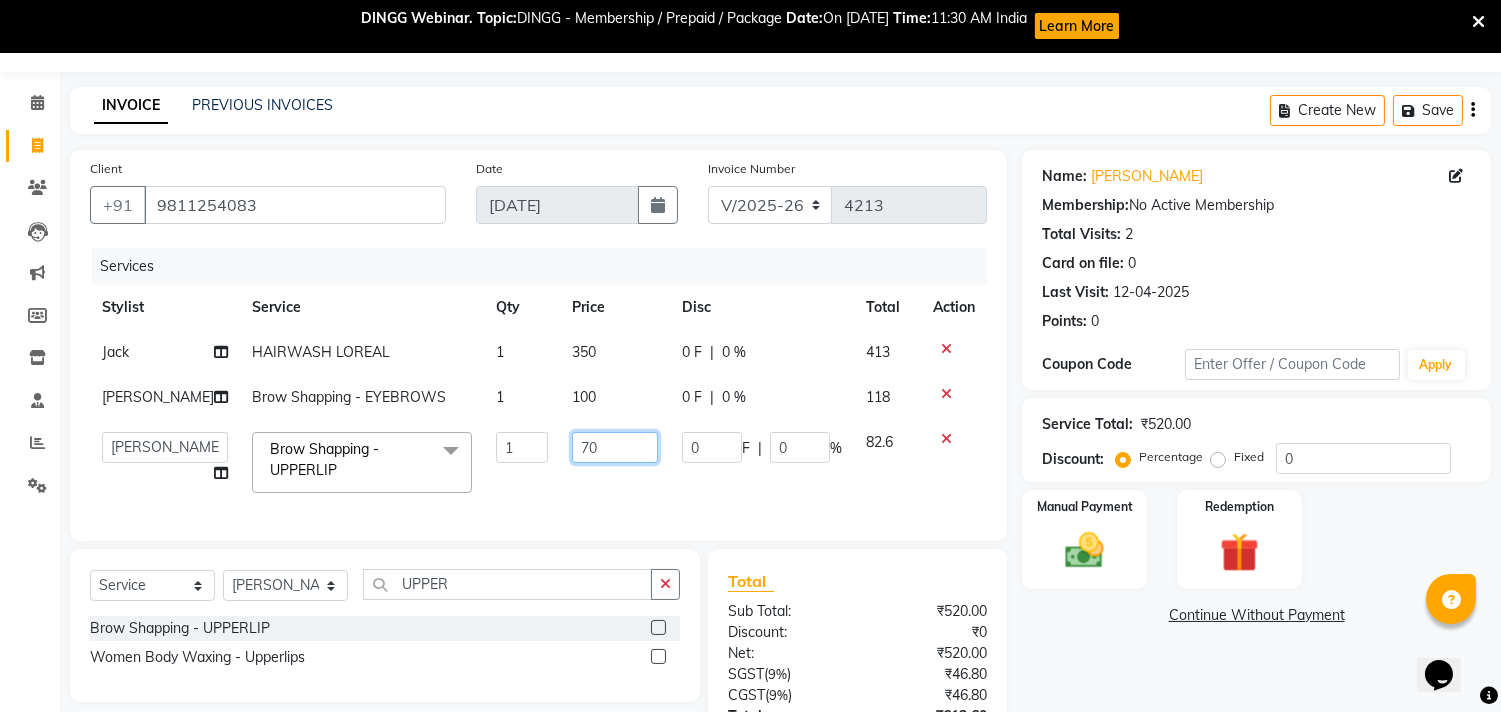 click on "70" 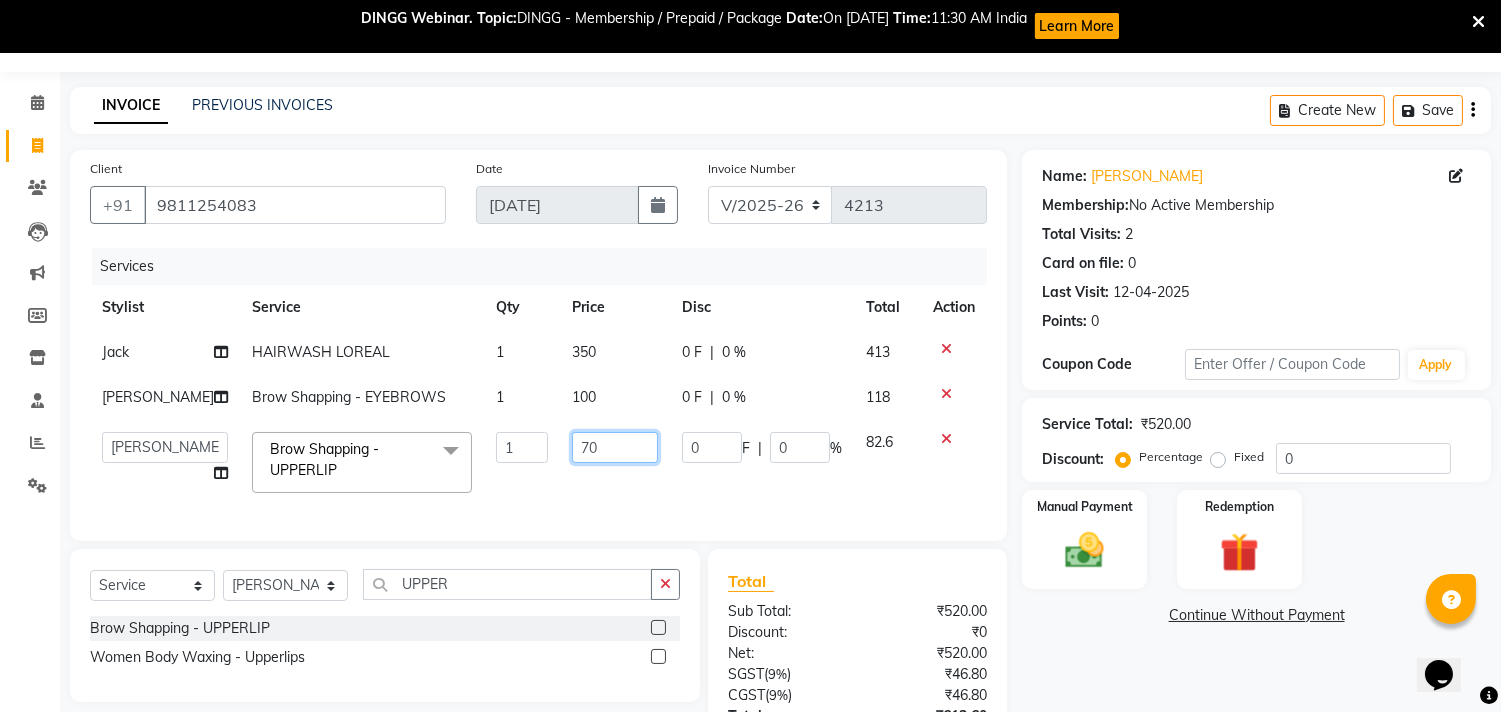 type on "7" 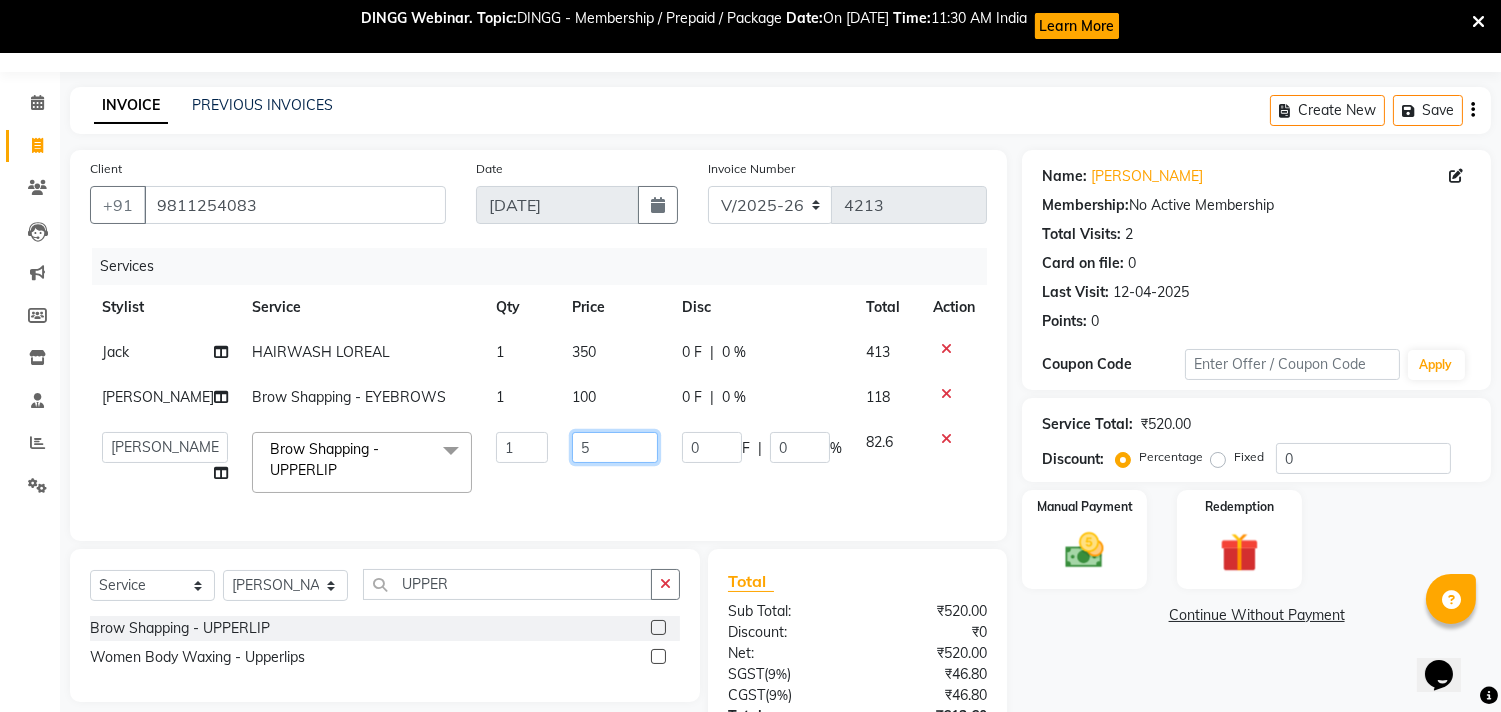 type on "50" 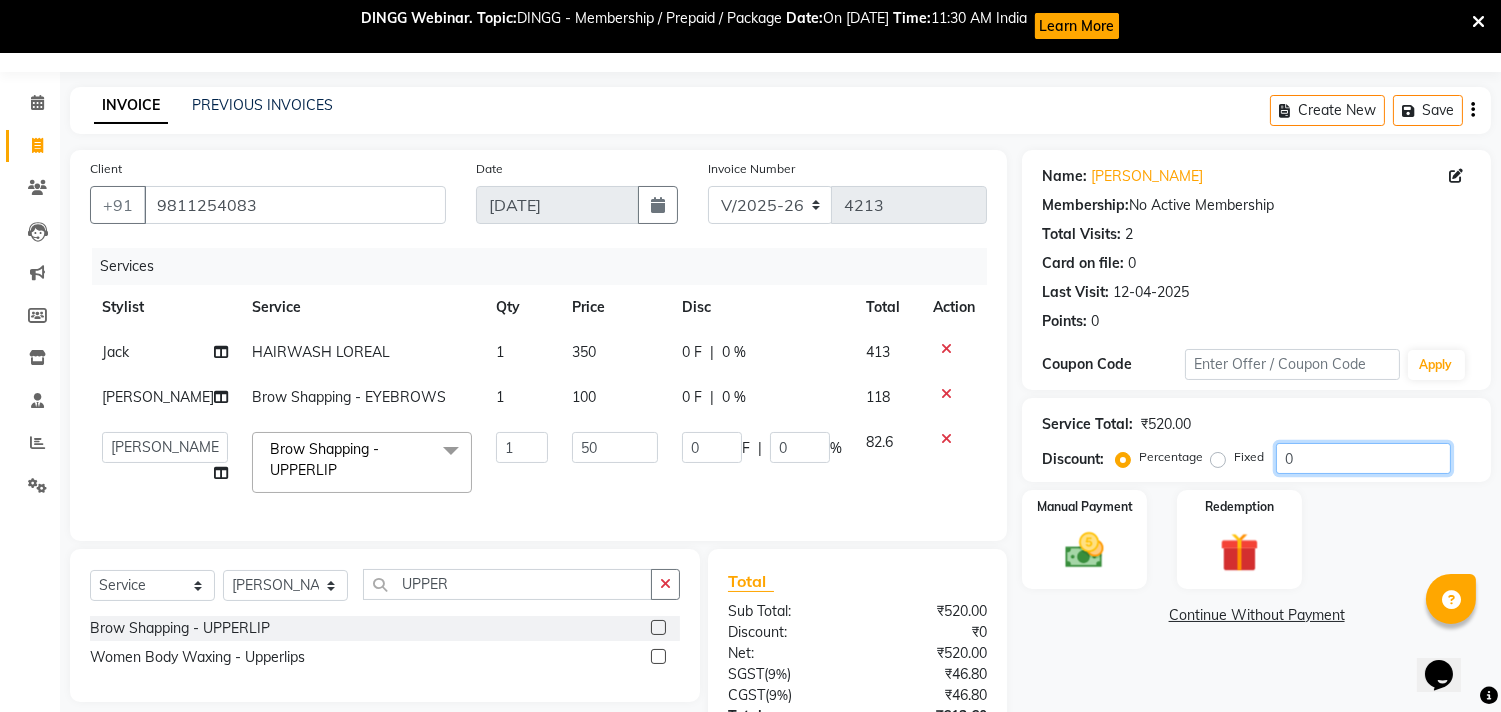 click on "0" 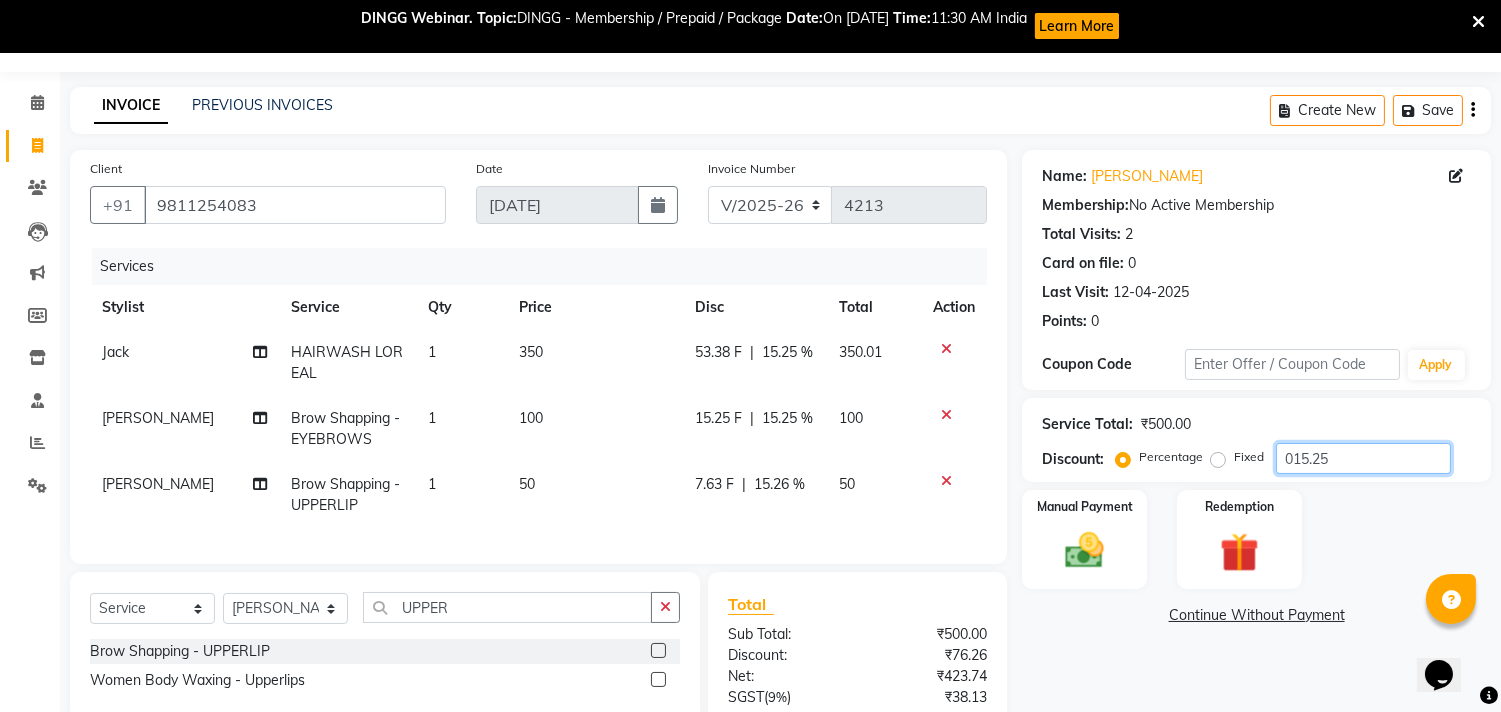 scroll, scrollTop: 253, scrollLeft: 0, axis: vertical 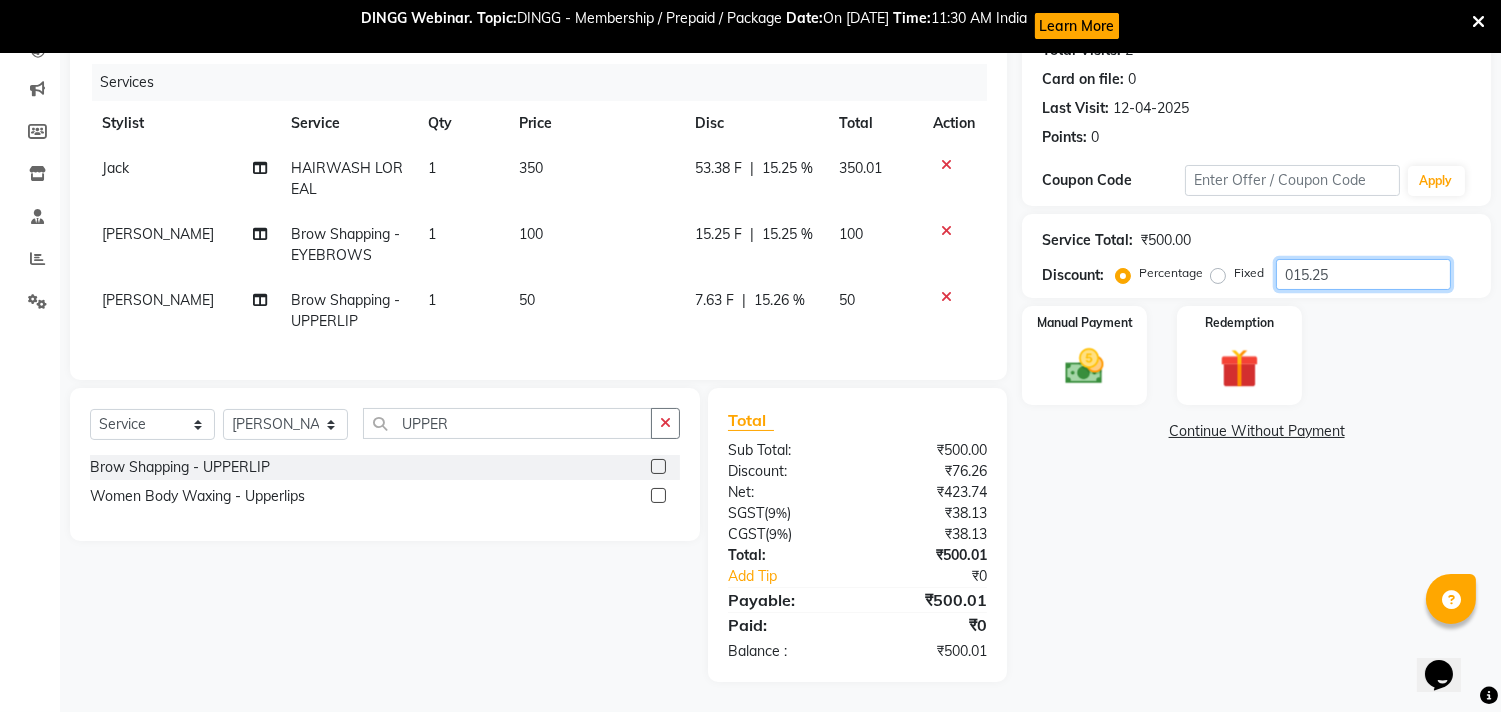 type on "015.25" 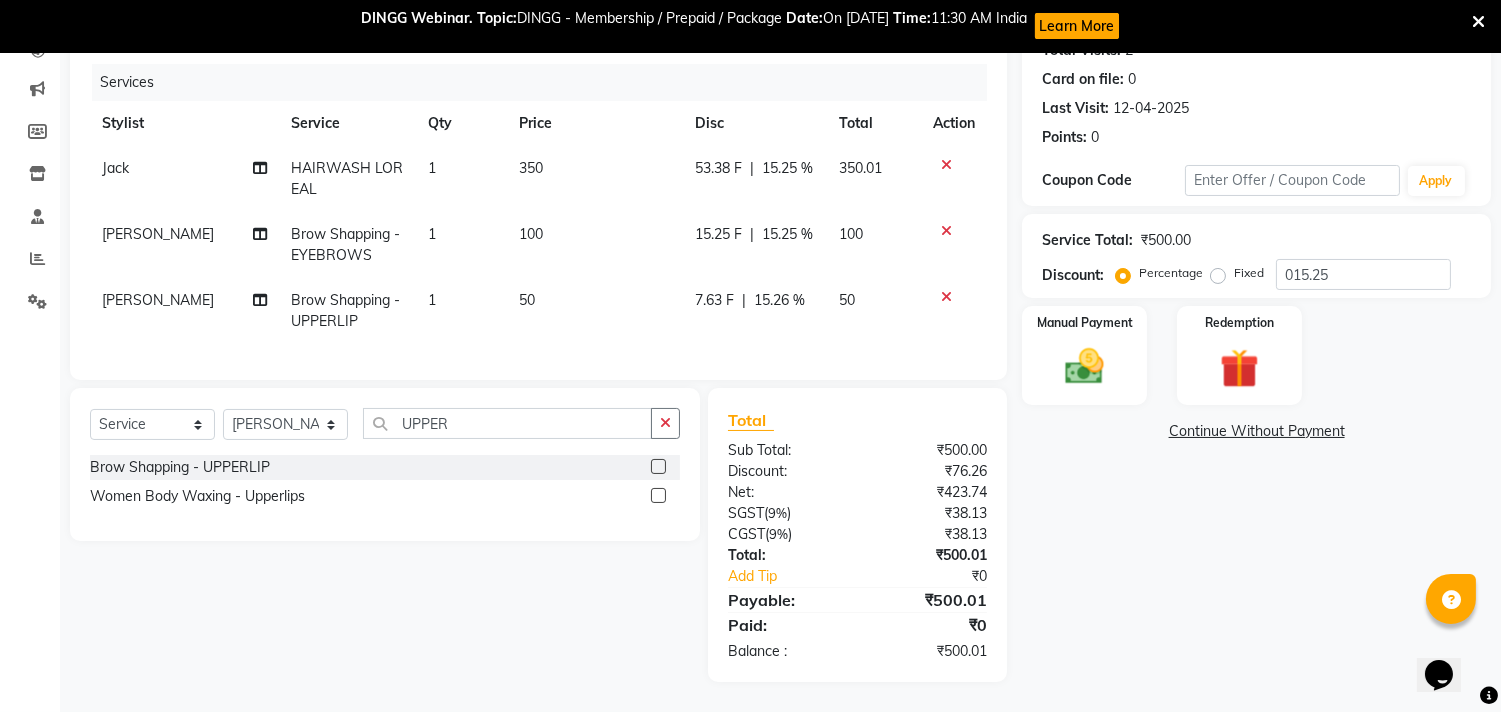 click on "Manual Payment Redemption" 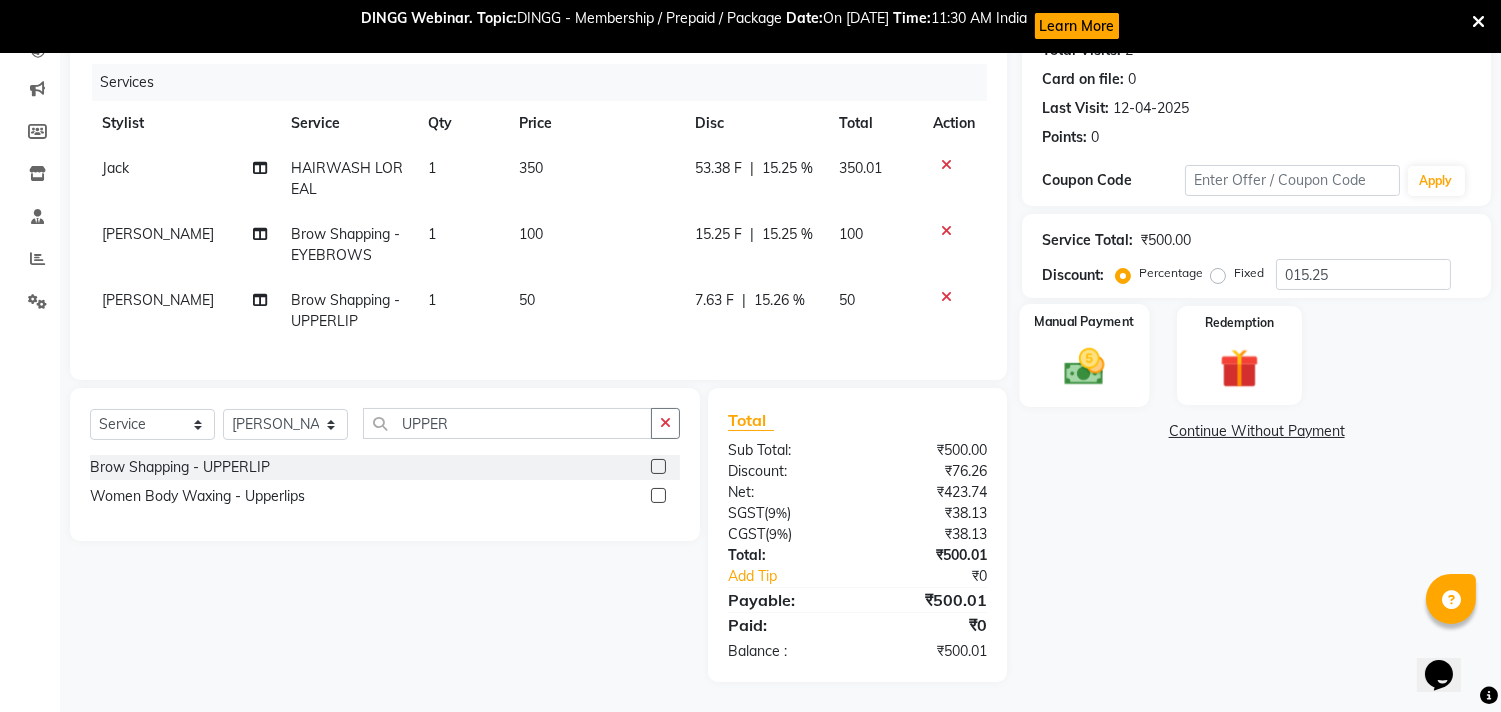 click 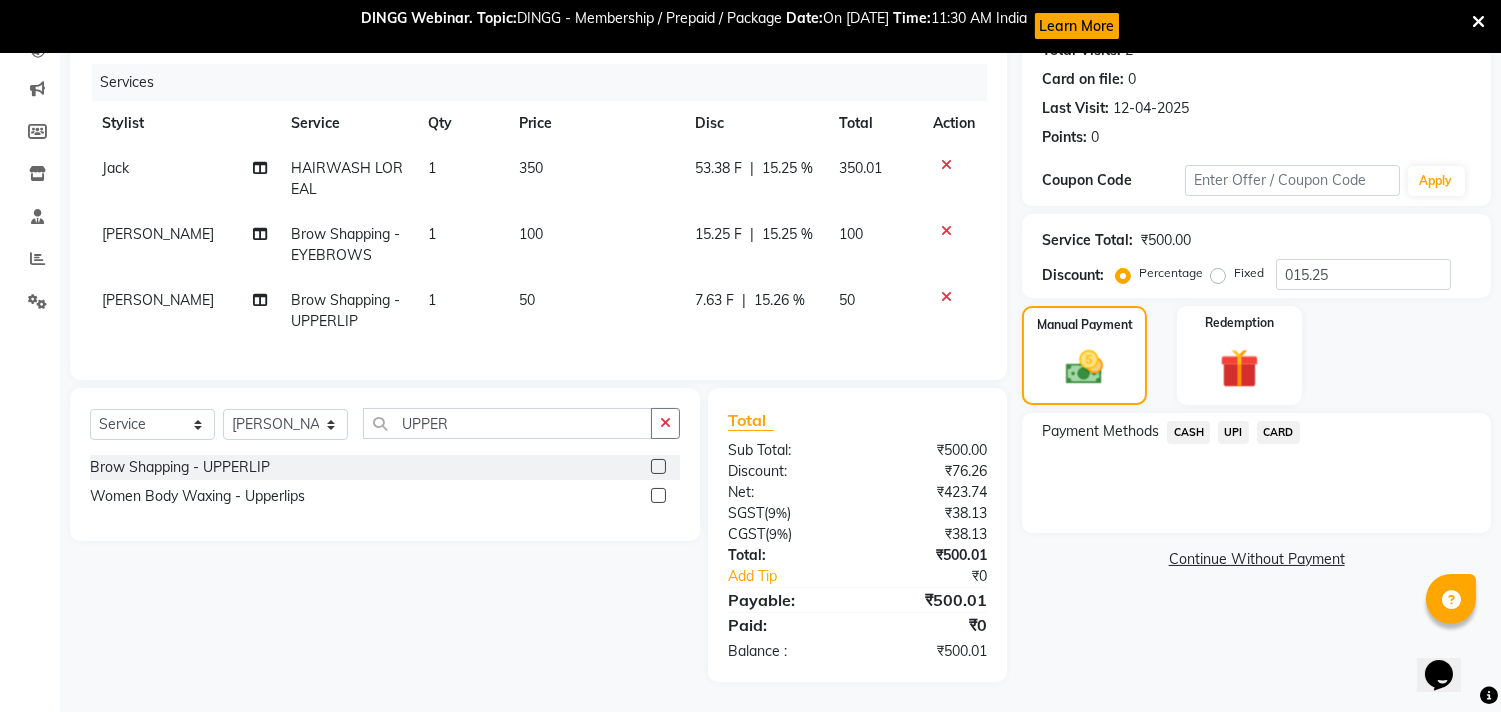 click on "CASH" 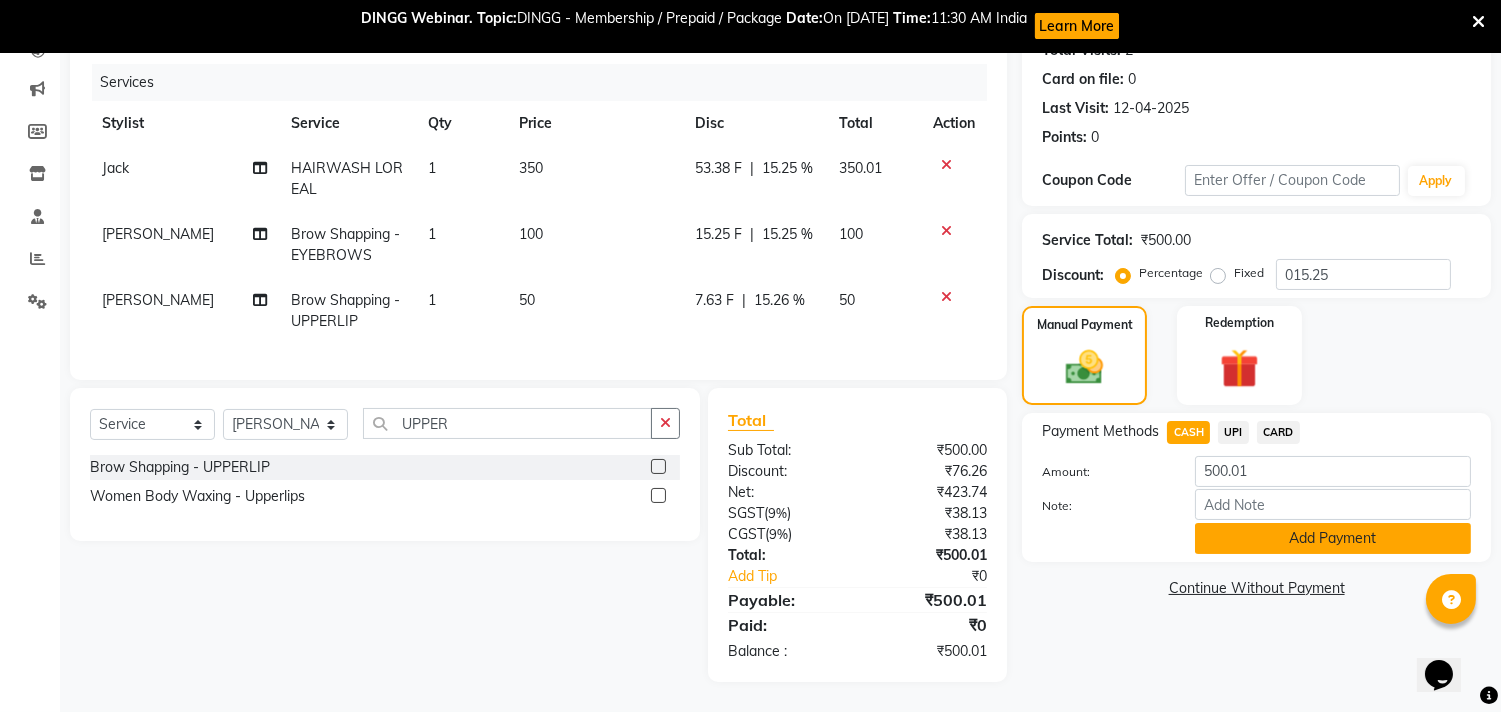 click on "Add Payment" 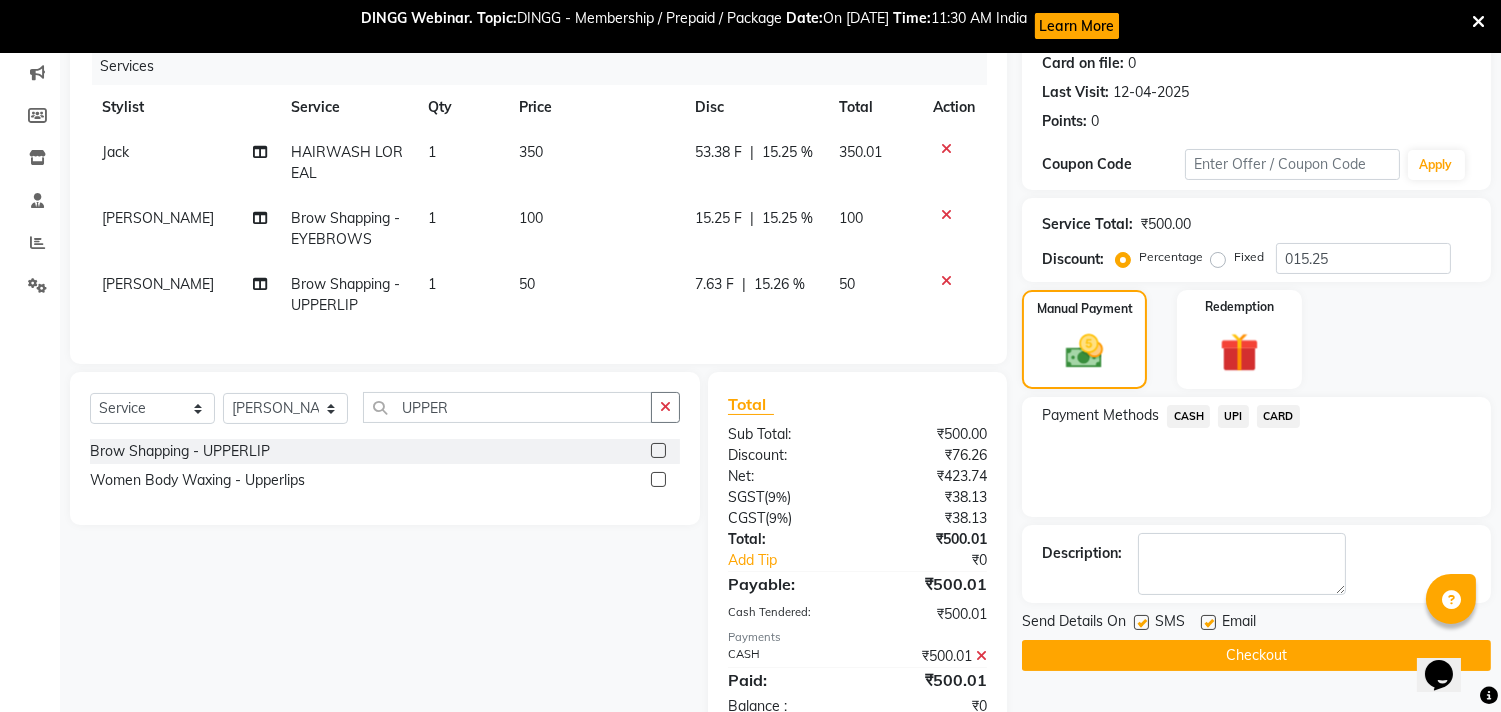 scroll, scrollTop: 324, scrollLeft: 0, axis: vertical 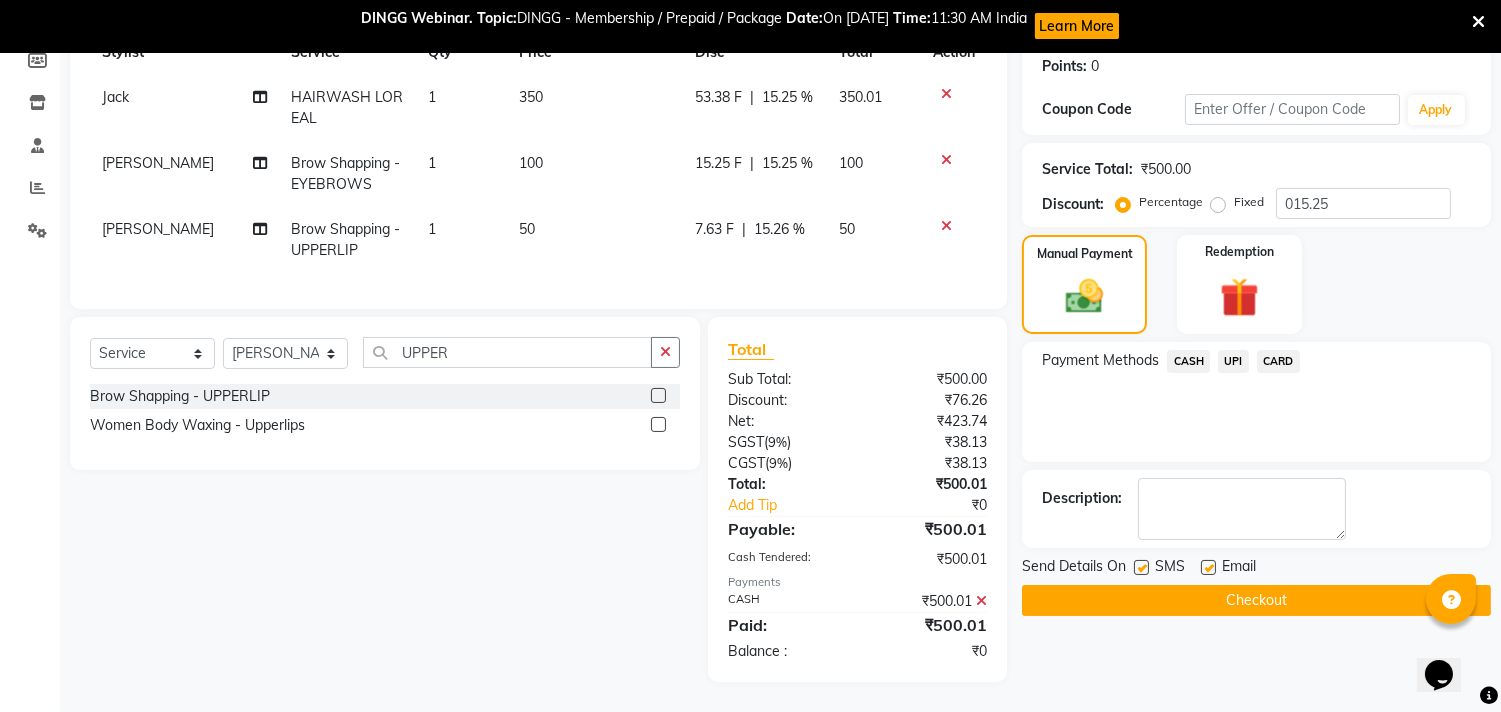 click on "Checkout" 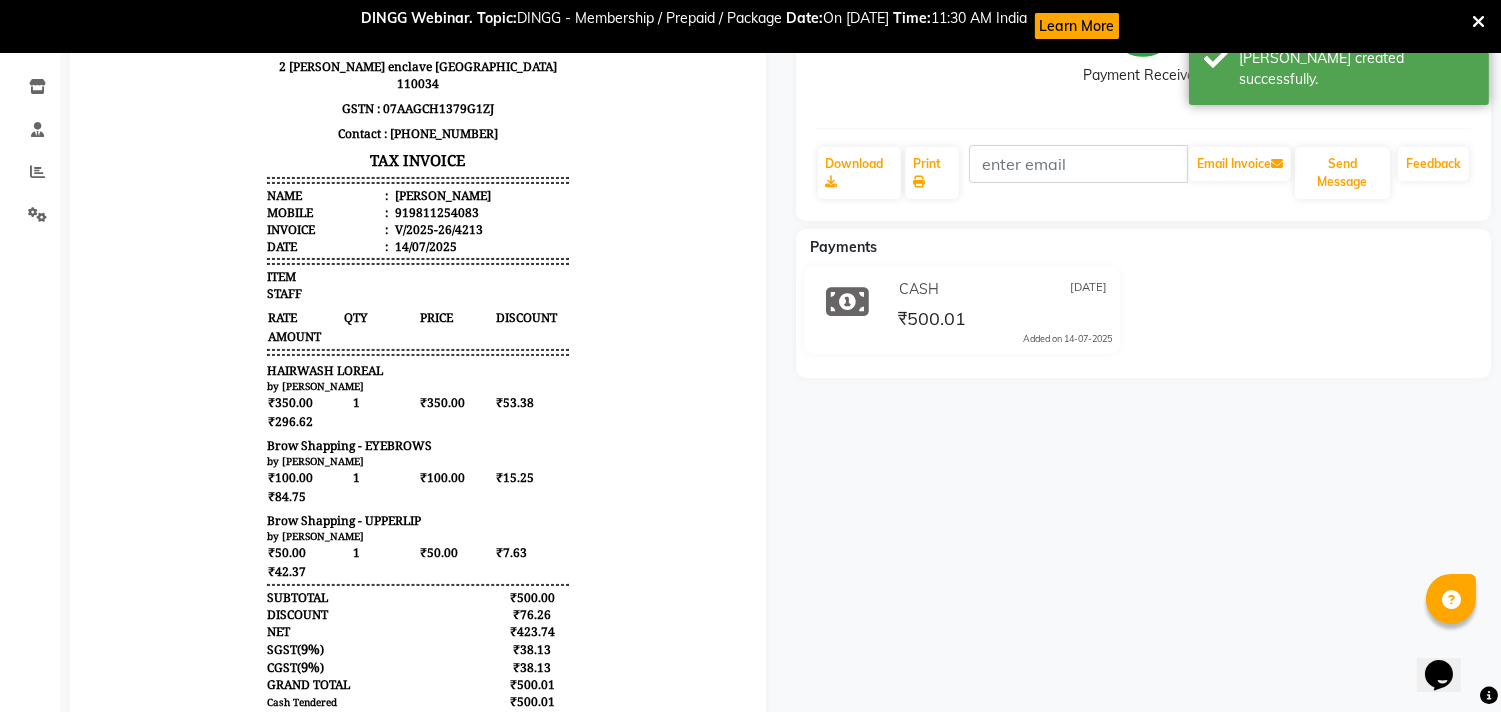 scroll, scrollTop: 0, scrollLeft: 0, axis: both 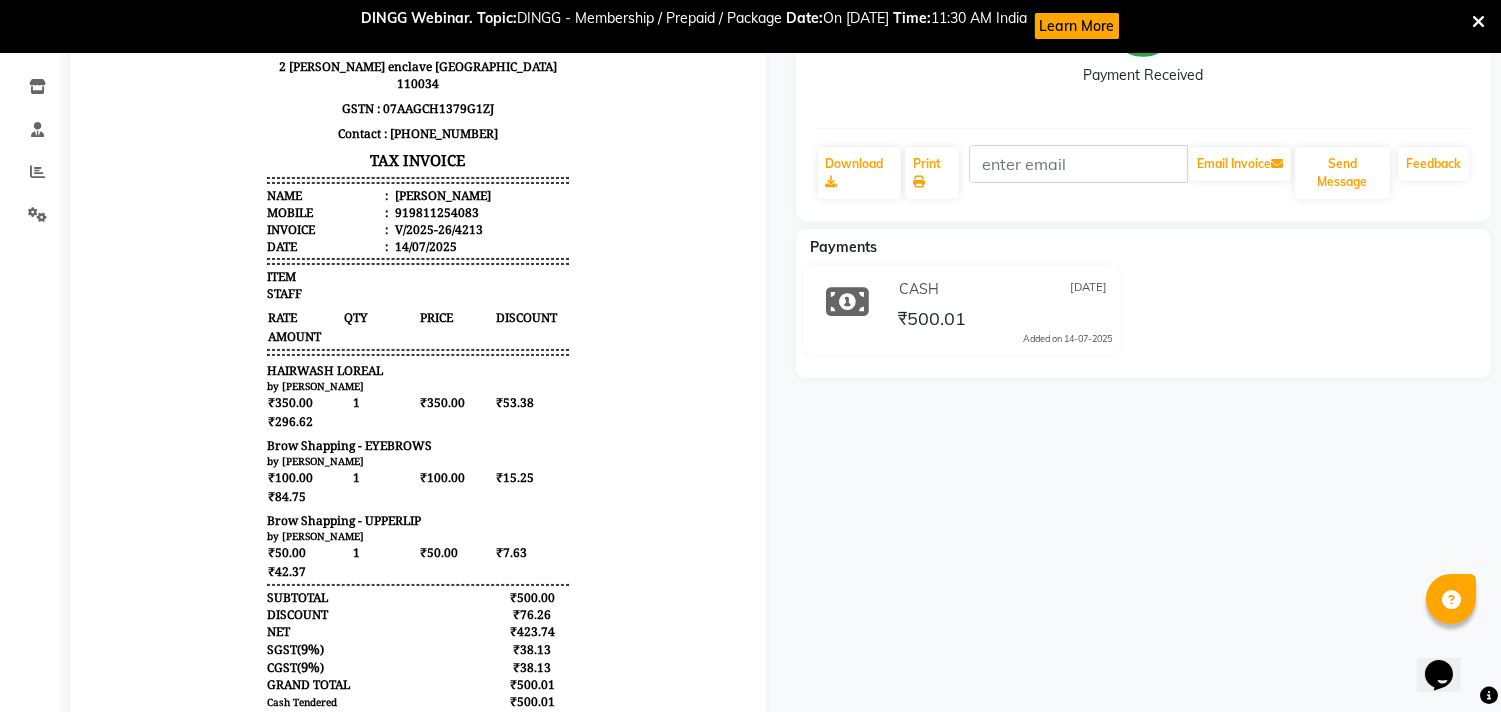 click on "prathna   Prebook   Payment Received  Download  Print   Email Invoice   Send Message Feedback  Payments CASH 14-07-2025 ₹500.01  Added on 14-07-2025" 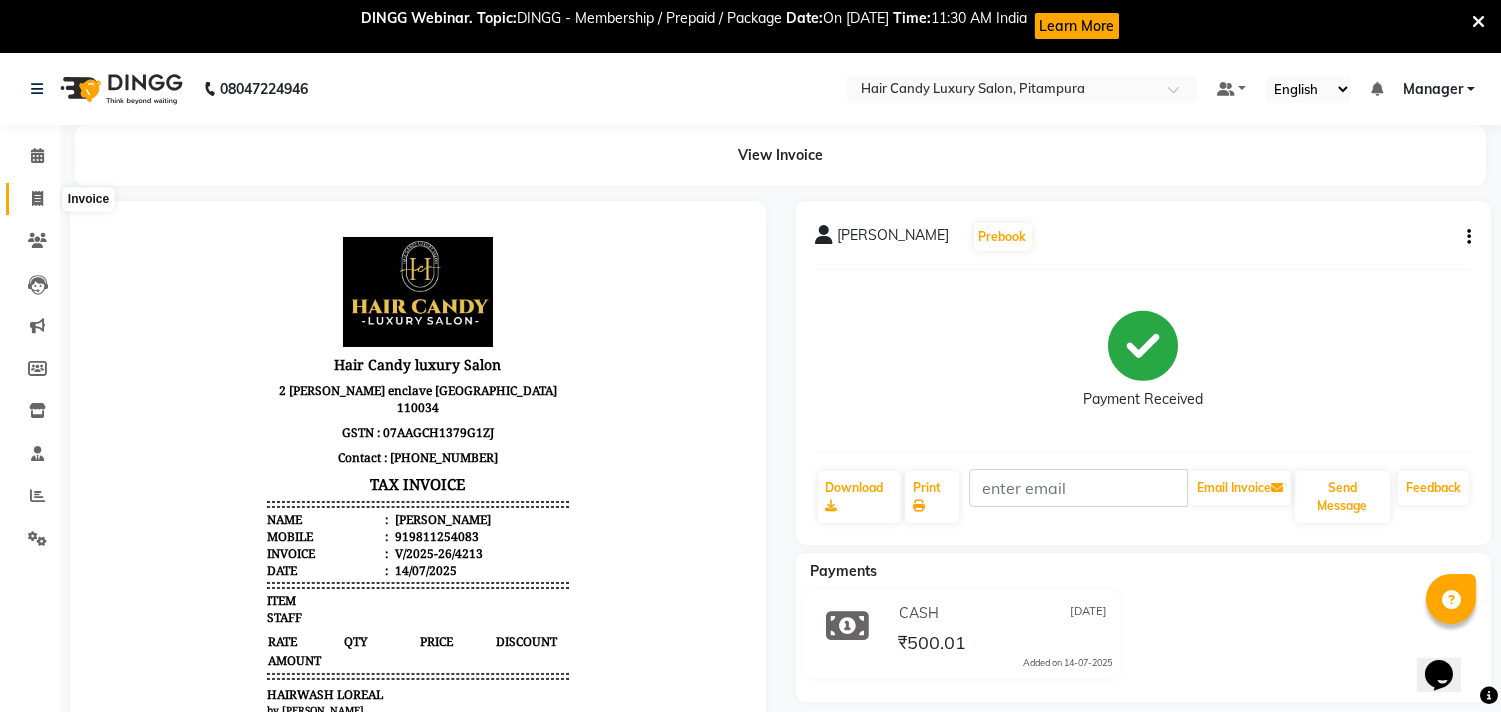 click 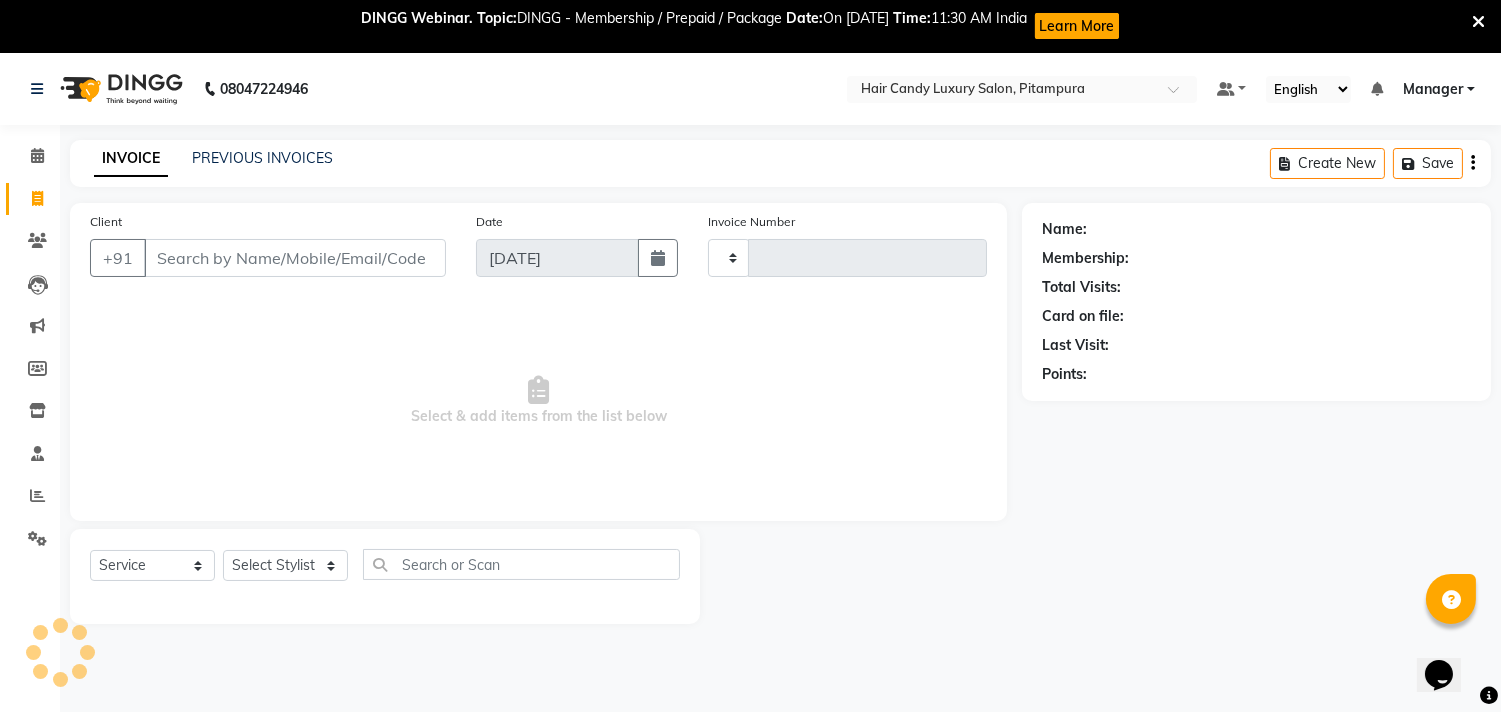 scroll, scrollTop: 53, scrollLeft: 0, axis: vertical 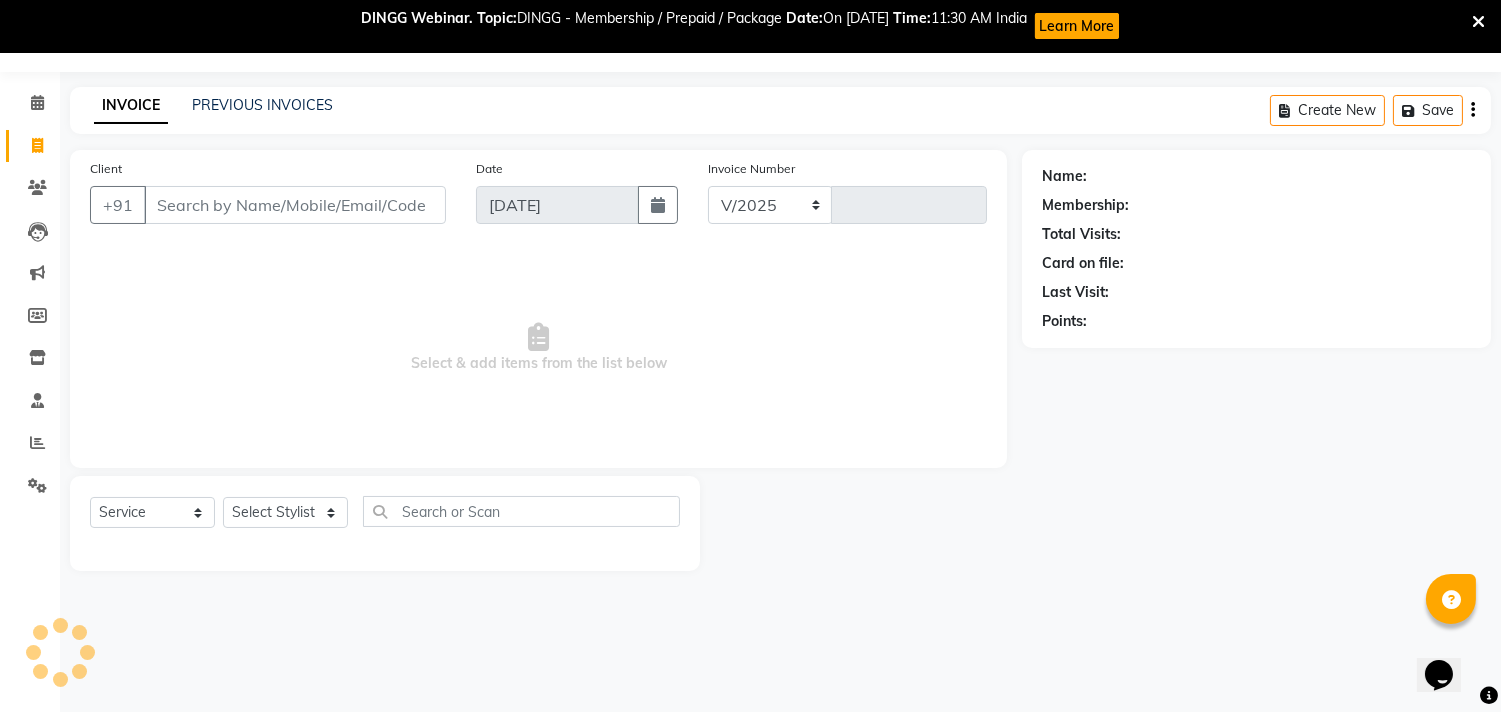 select on "4720" 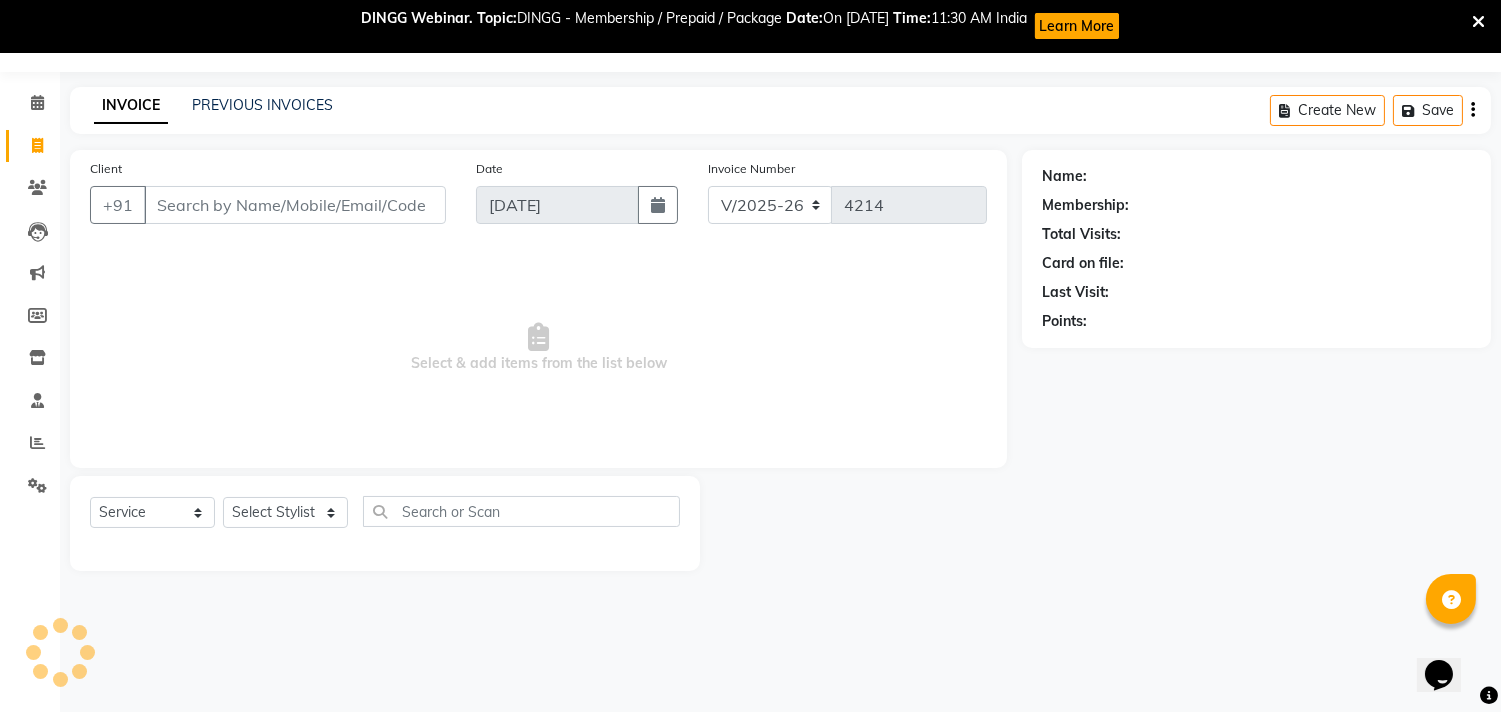 click on "Client" at bounding box center [295, 205] 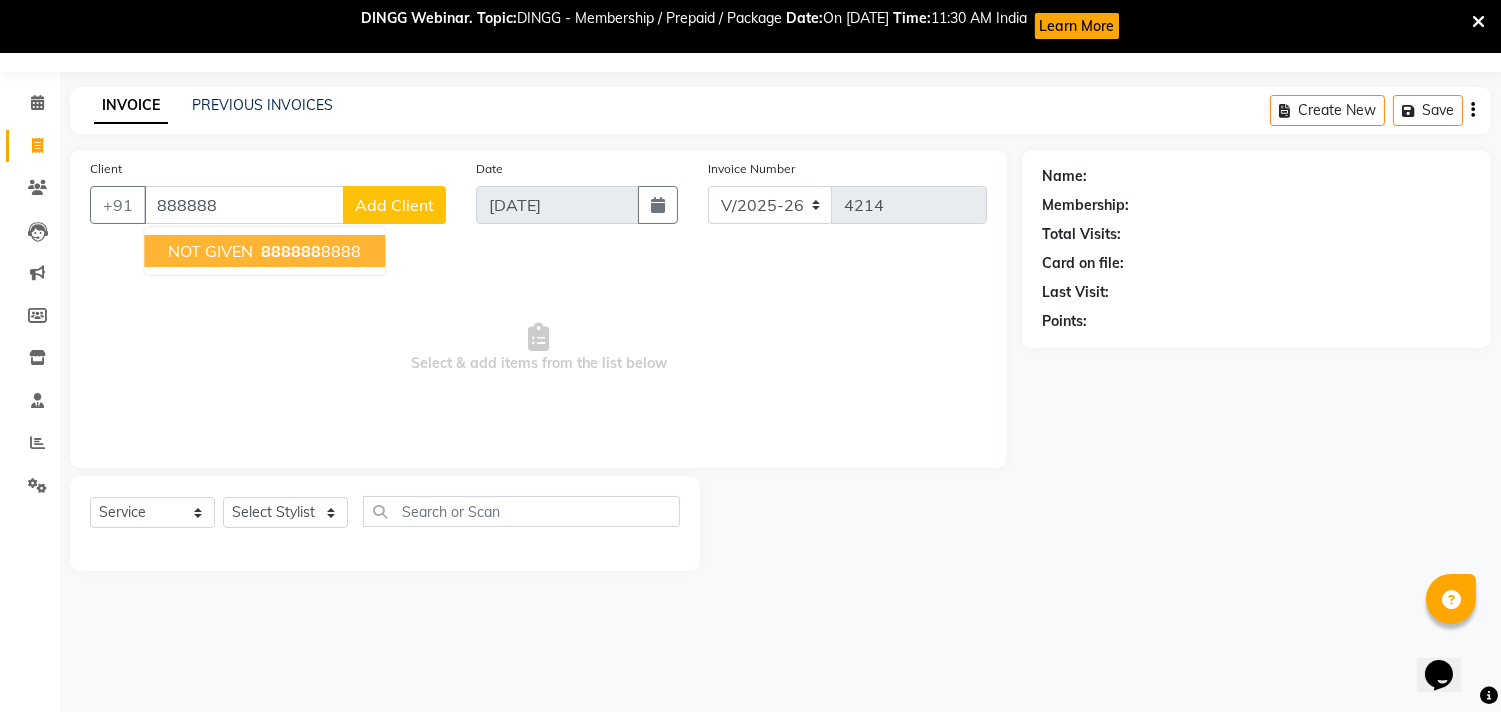 click on "888888" at bounding box center (291, 251) 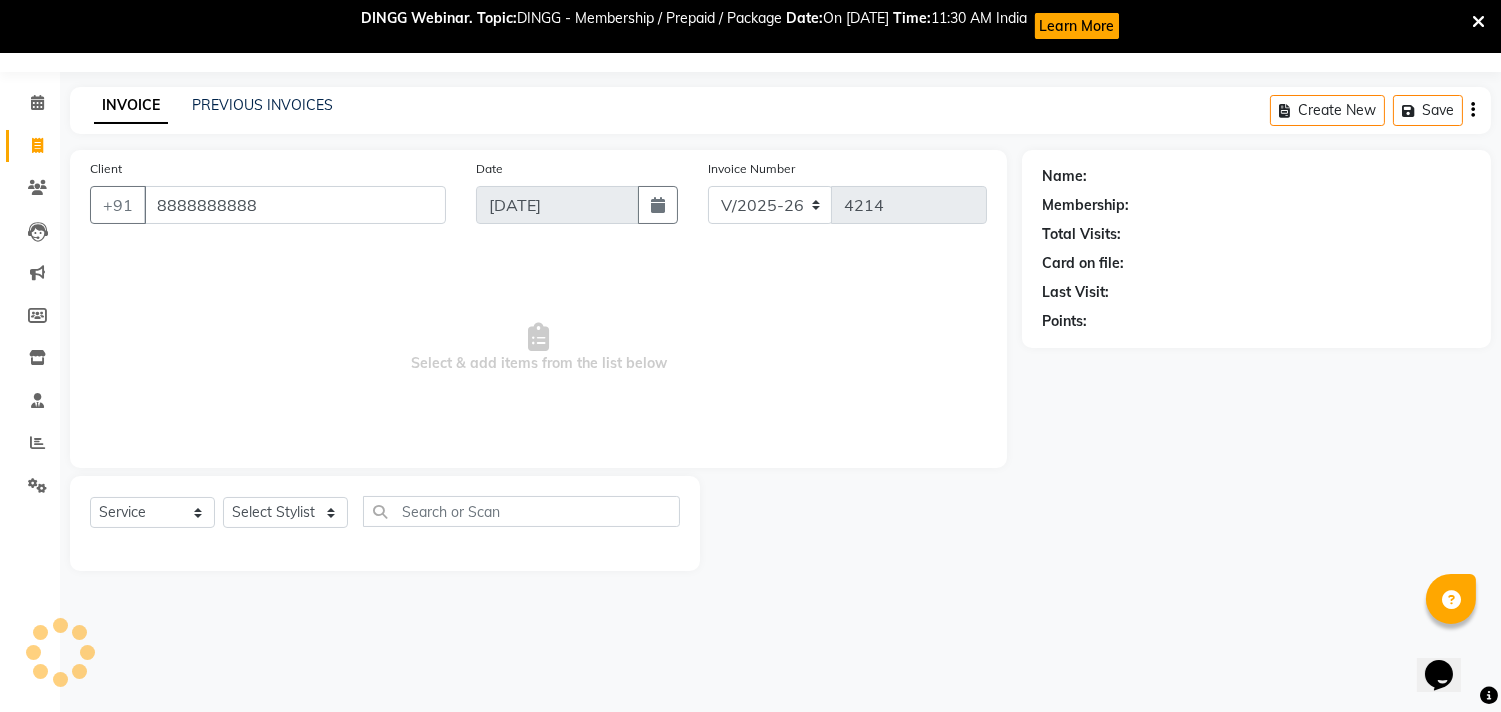 type on "8888888888" 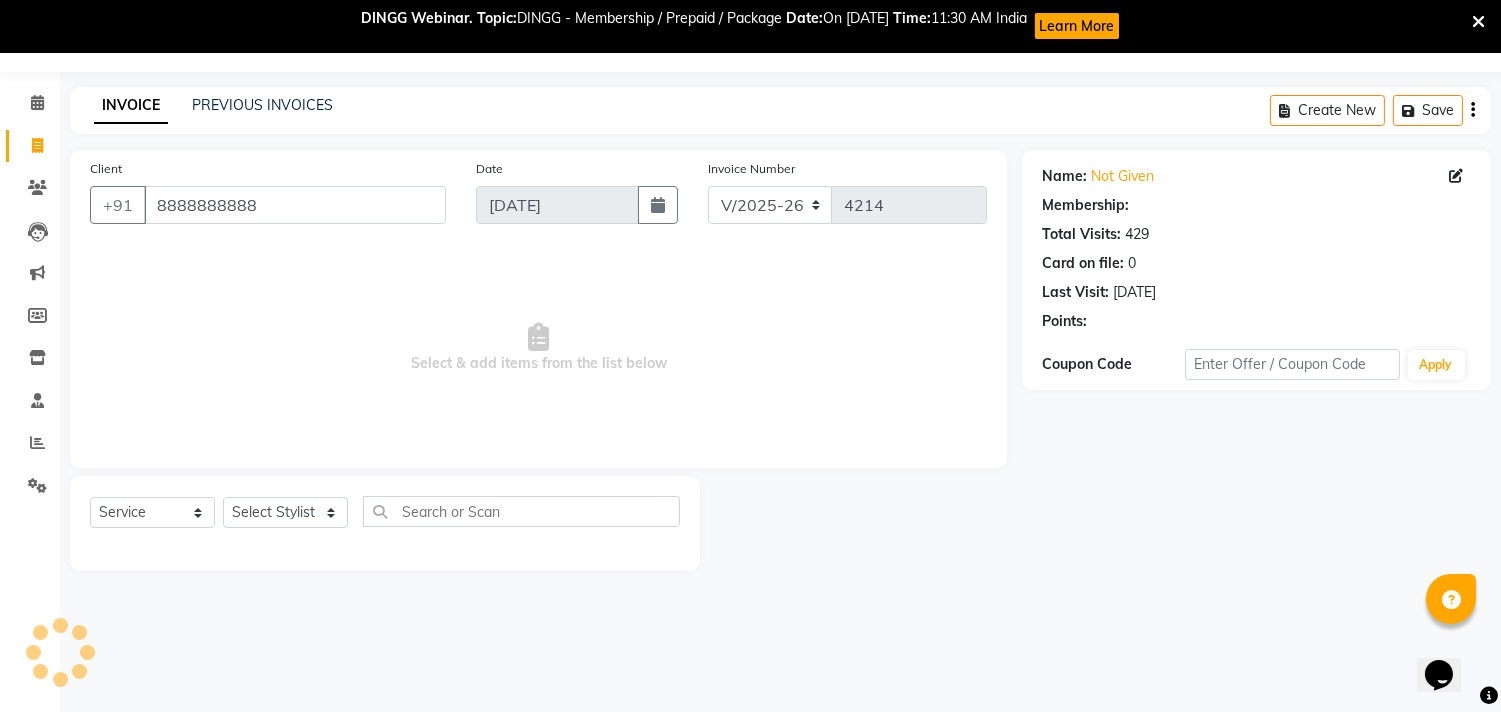 select on "1: Object" 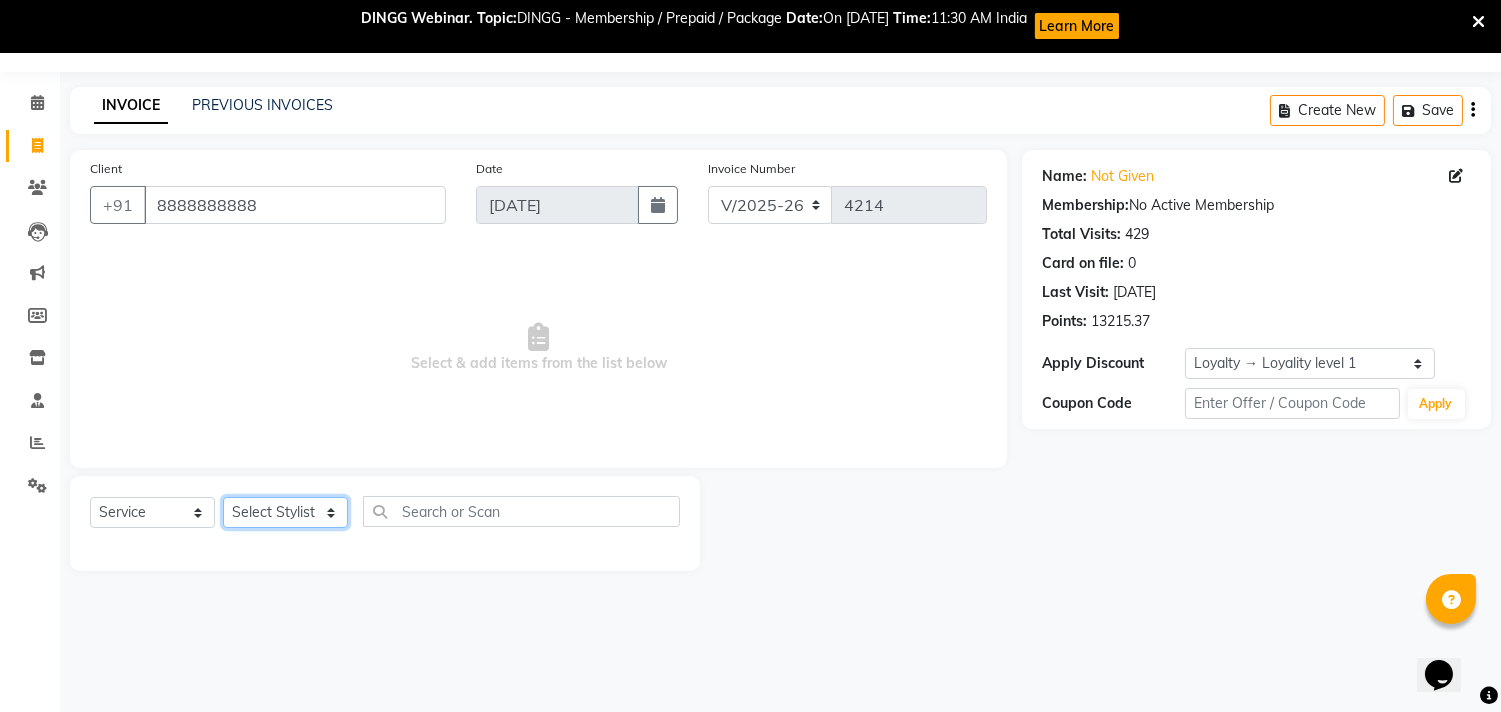 click on "Select Stylist Aarif Arman Arshad  ARSHAD SALMANI ASHU FAIZ gaurav Hanish harshit Jack  karishma KAVITA kunal Manager MANNU Mukim  pinki preeti Raghav  RASHMI RAVI RITIK SAHIL sawan SHALINI SHARUKH SHWETA  VEER Vijay  vijay tiwari ZAID" 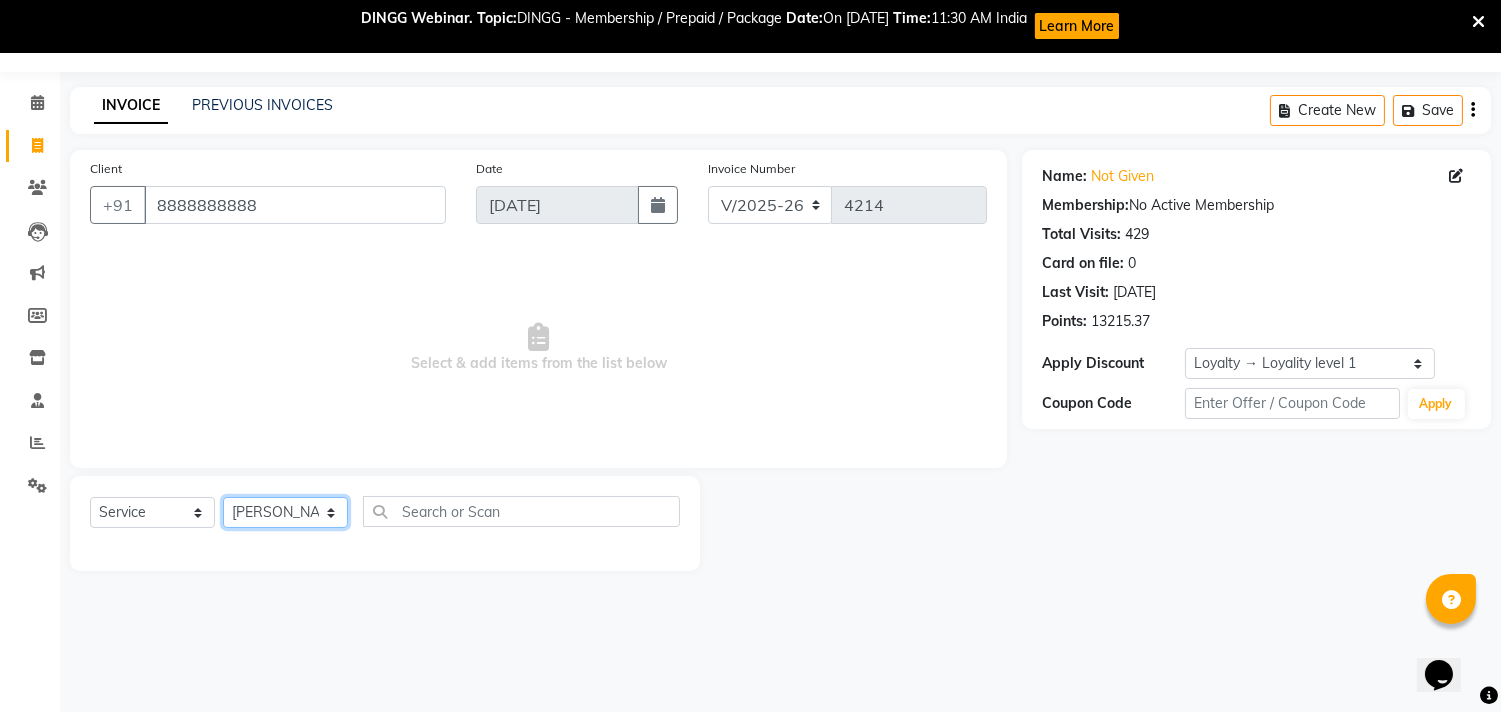 click on "Select Stylist Aarif Arman Arshad  ARSHAD SALMANI ASHU FAIZ gaurav Hanish harshit Jack  karishma KAVITA kunal Manager MANNU Mukim  pinki preeti Raghav  RASHMI RAVI RITIK SAHIL sawan SHALINI SHARUKH SHWETA  VEER Vijay  vijay tiwari ZAID" 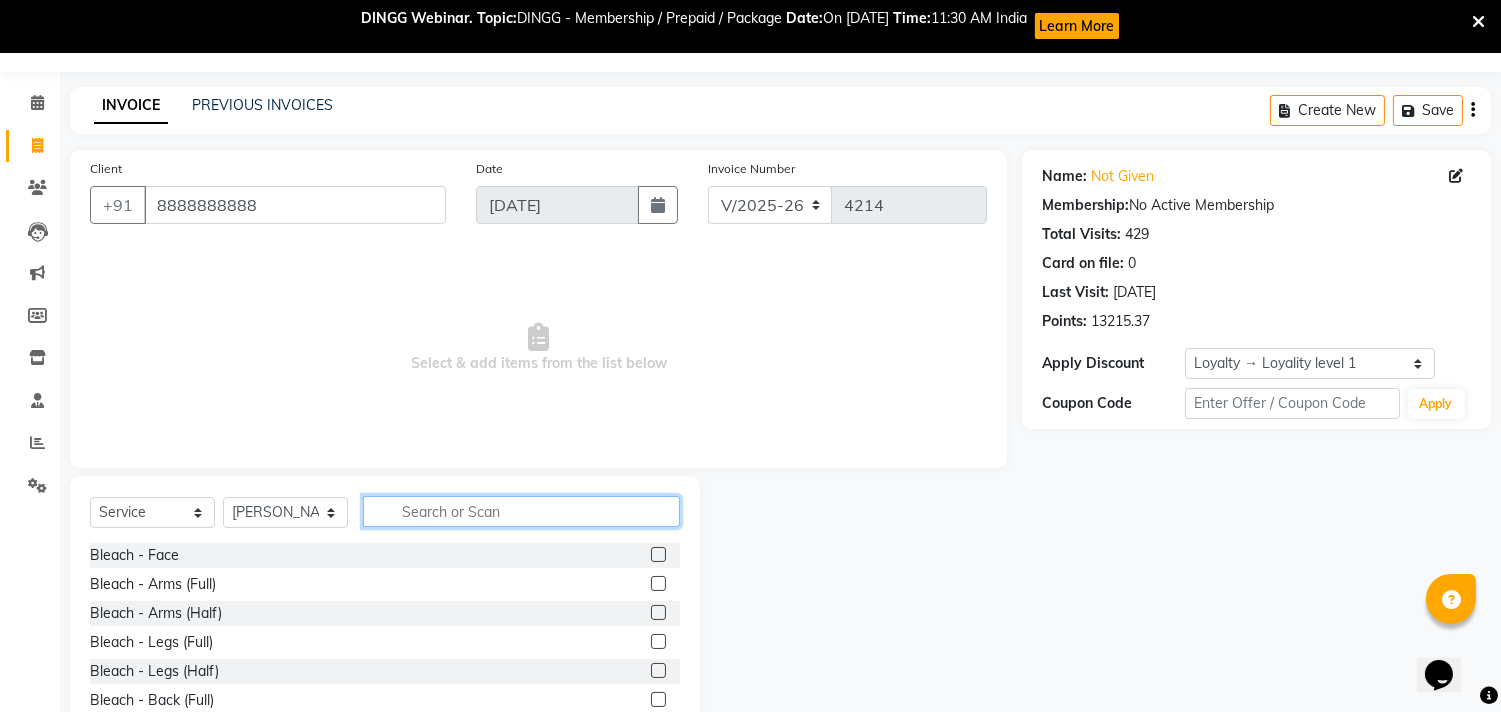 click 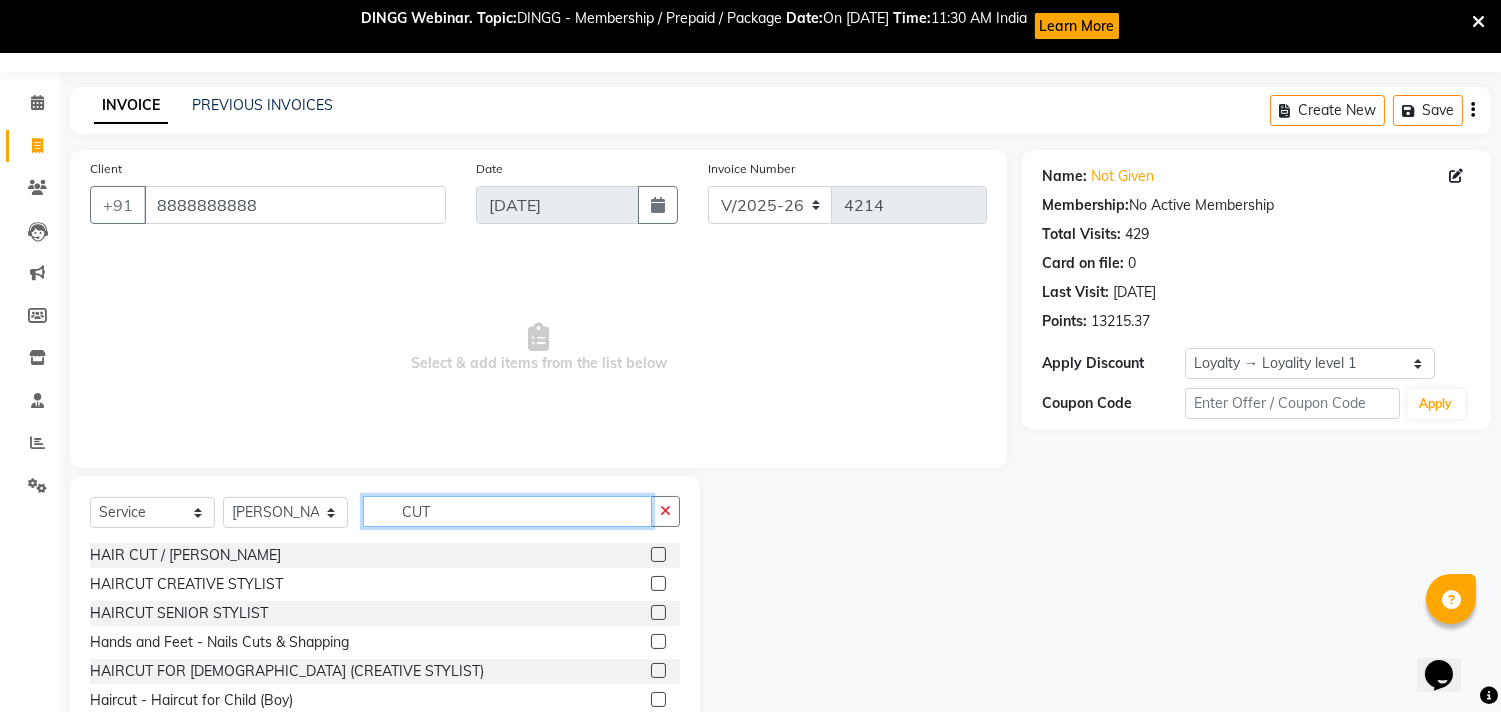 type on "CUT" 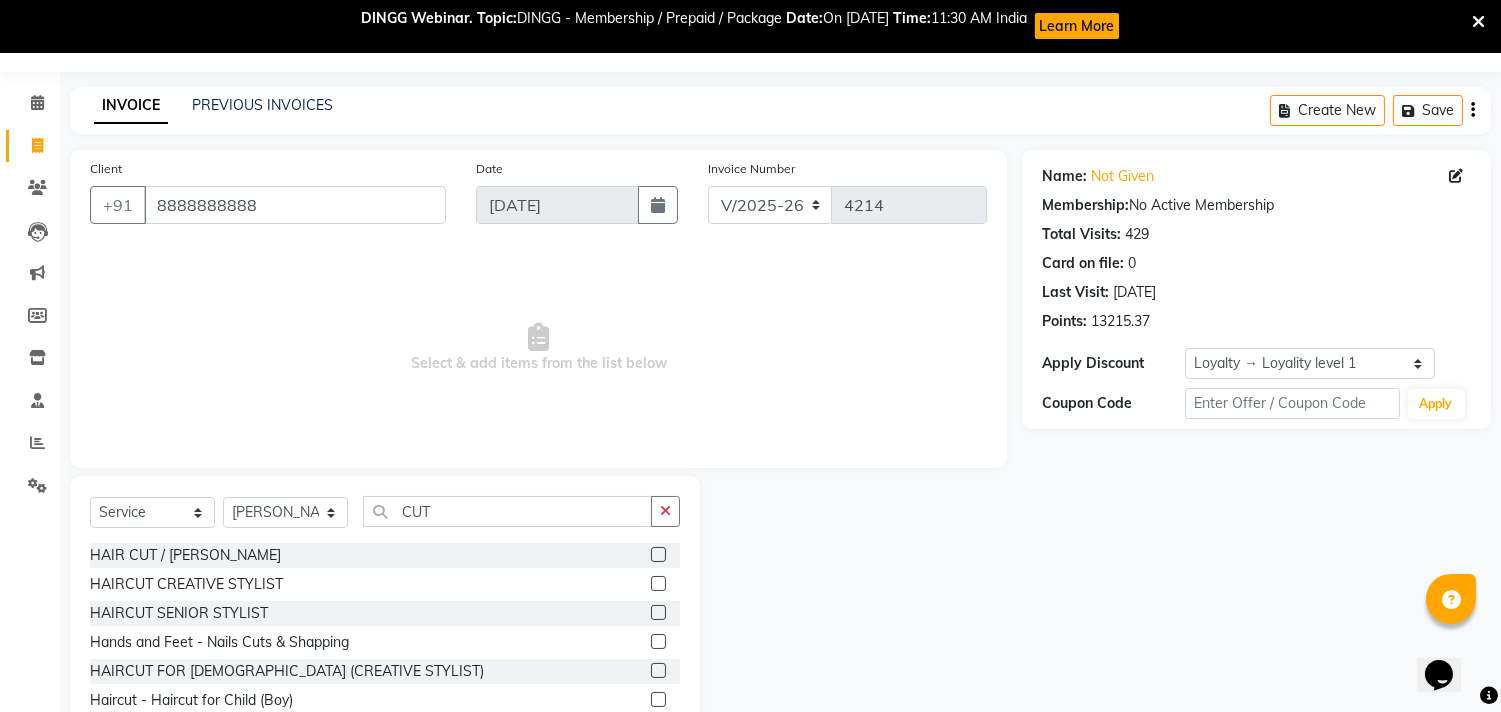 click 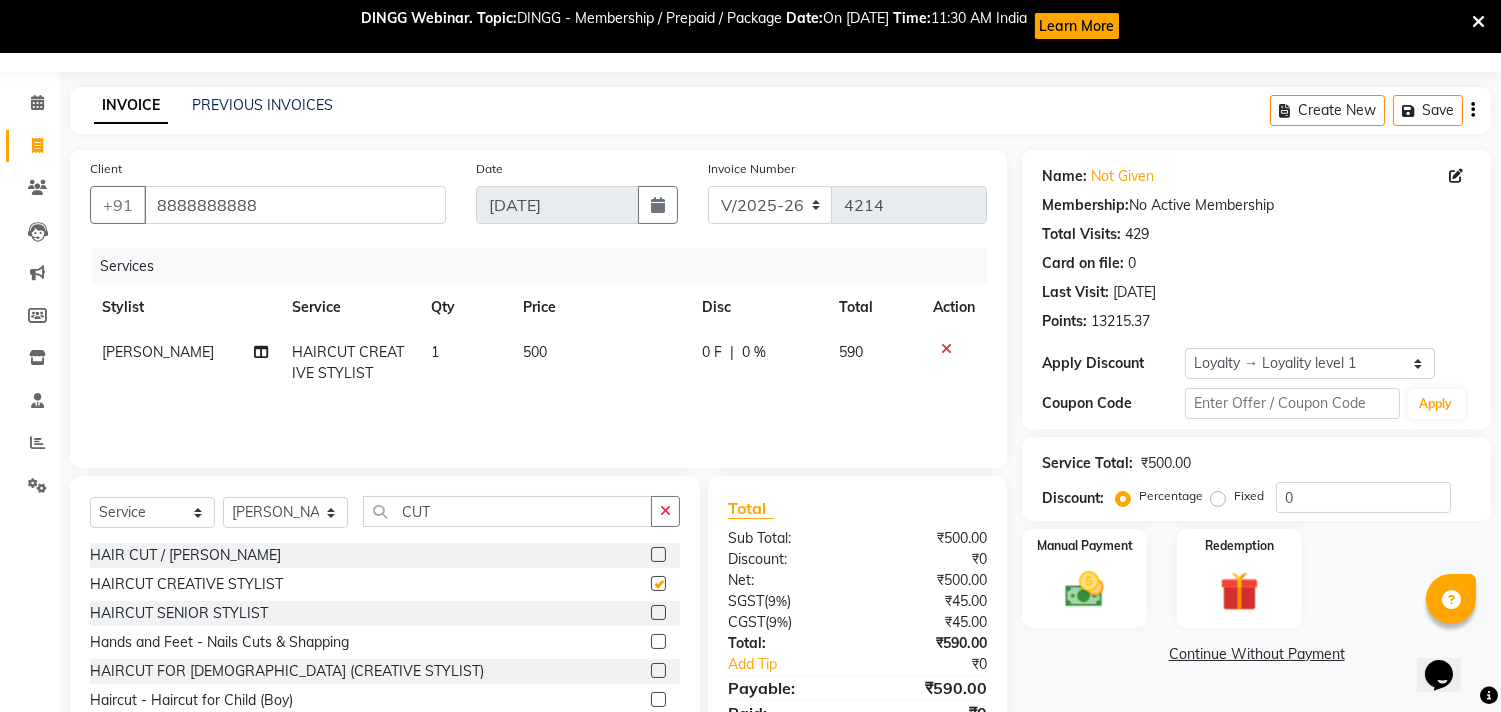 checkbox on "false" 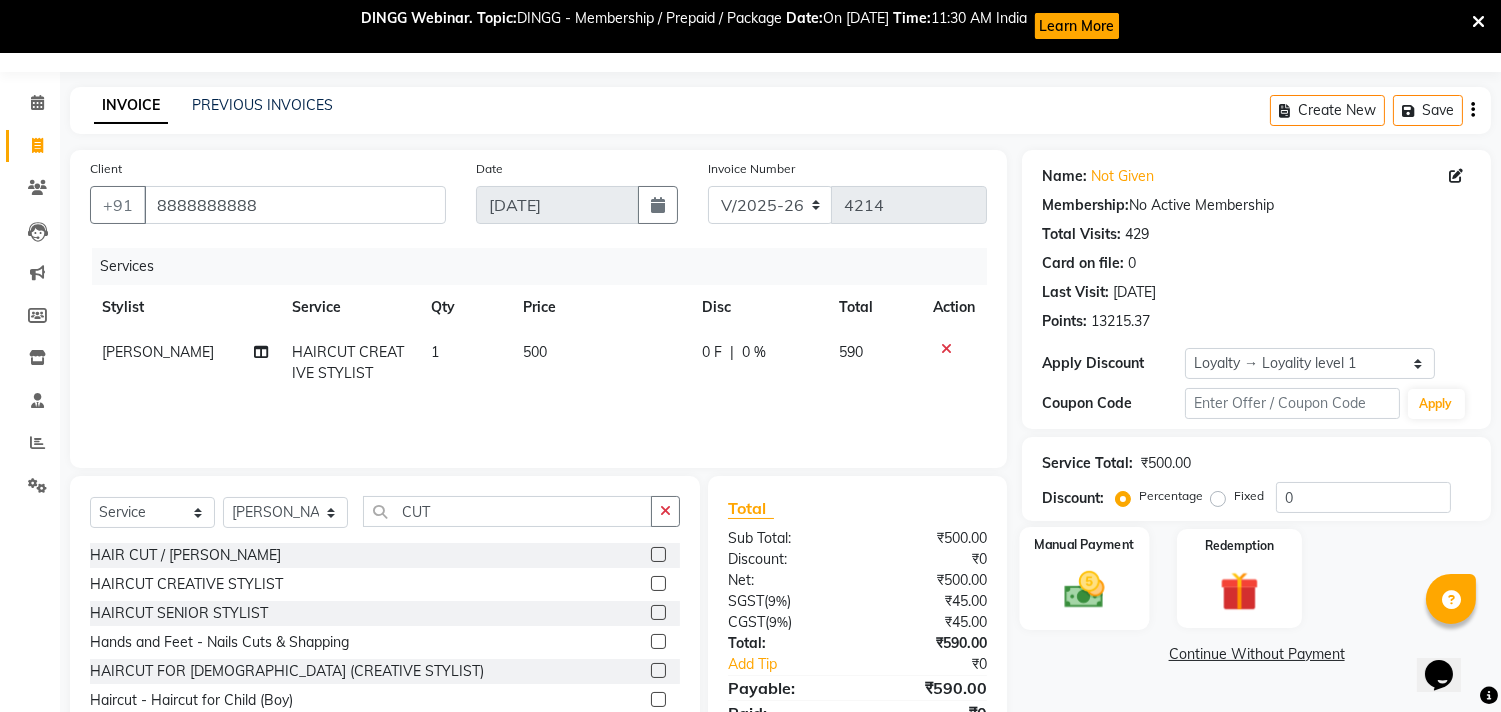 scroll, scrollTop: 142, scrollLeft: 0, axis: vertical 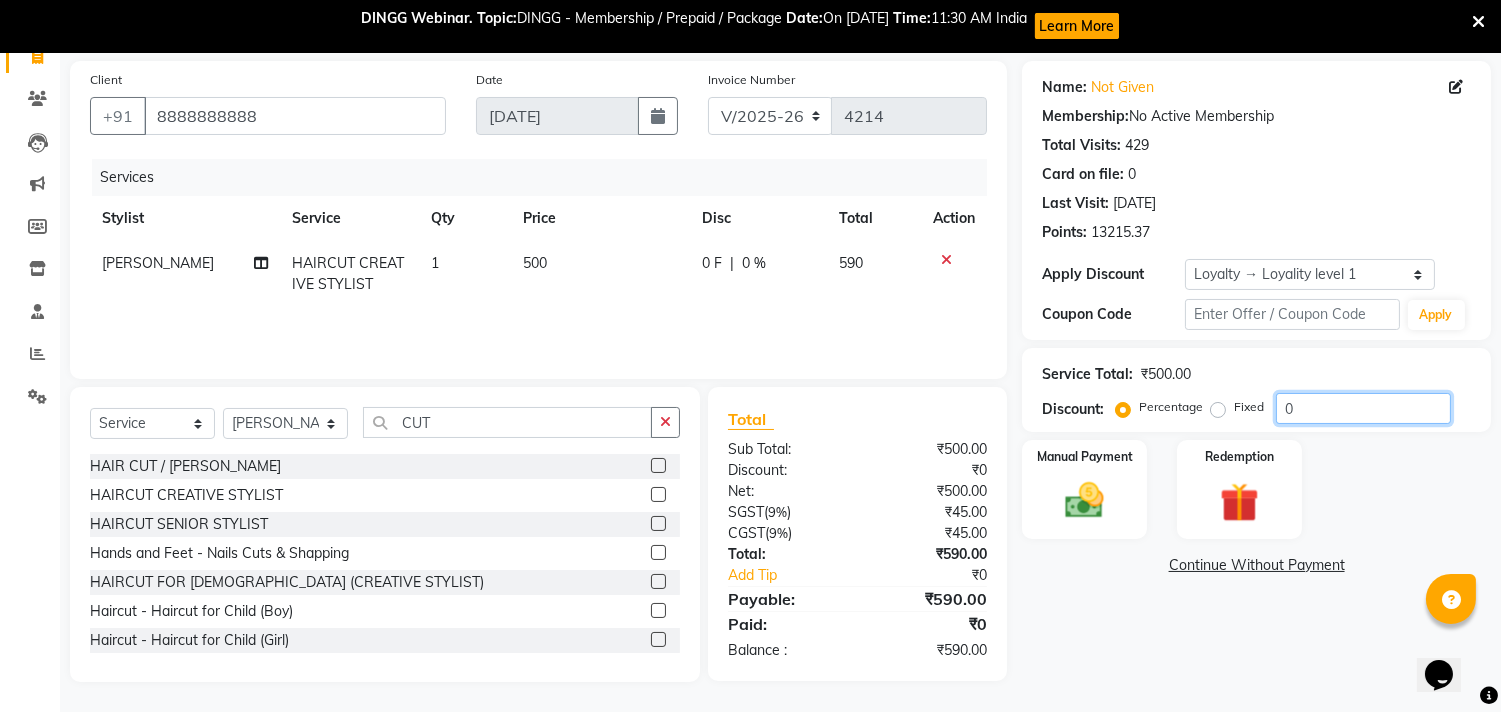 click on "0" 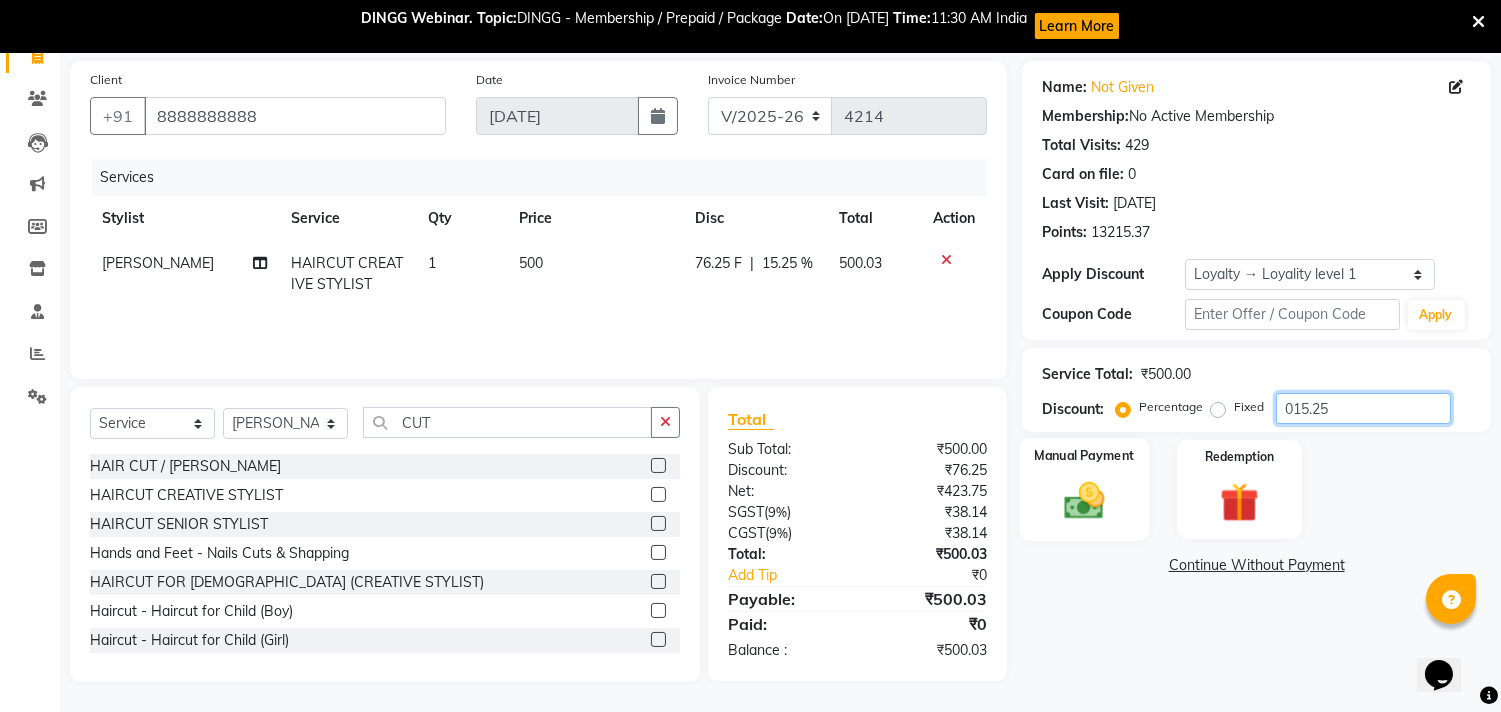 type on "015.25" 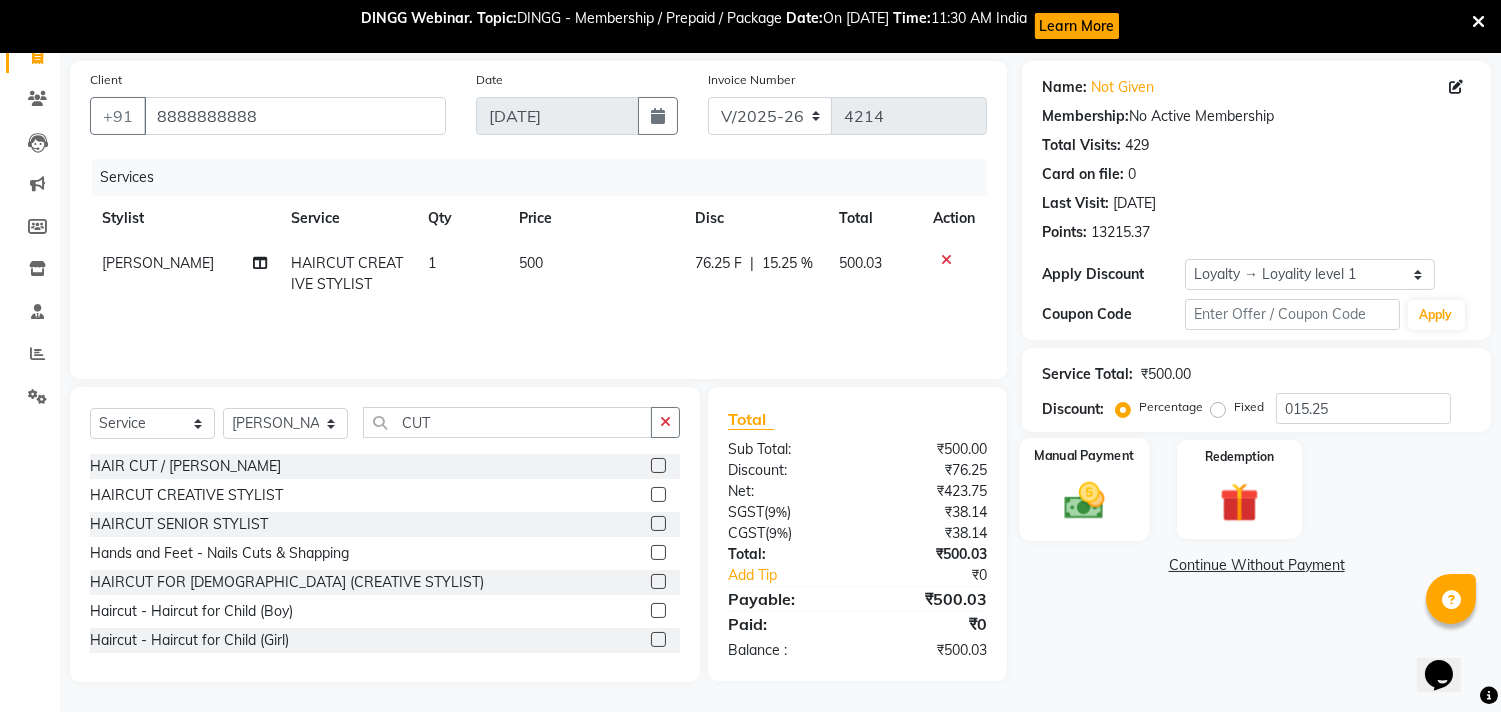 click 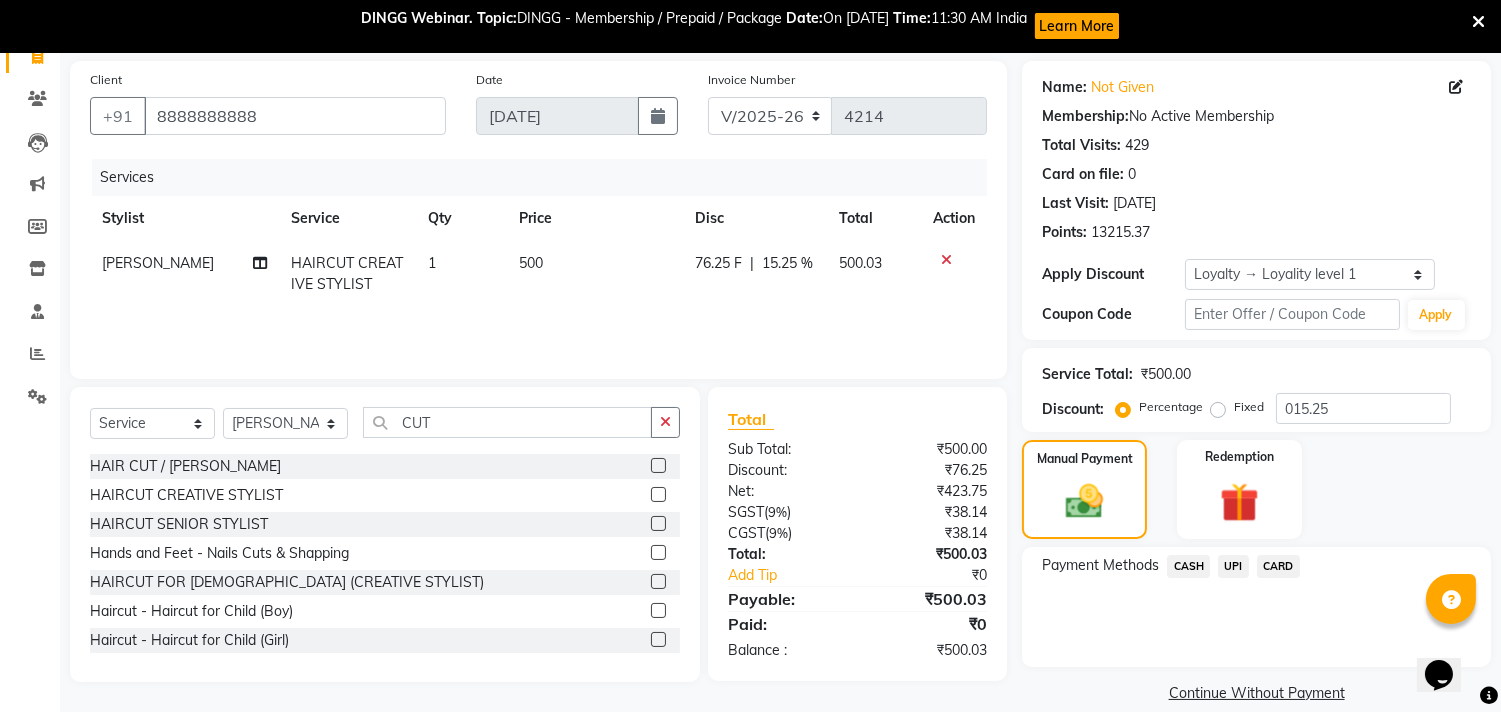 click on "CASH" 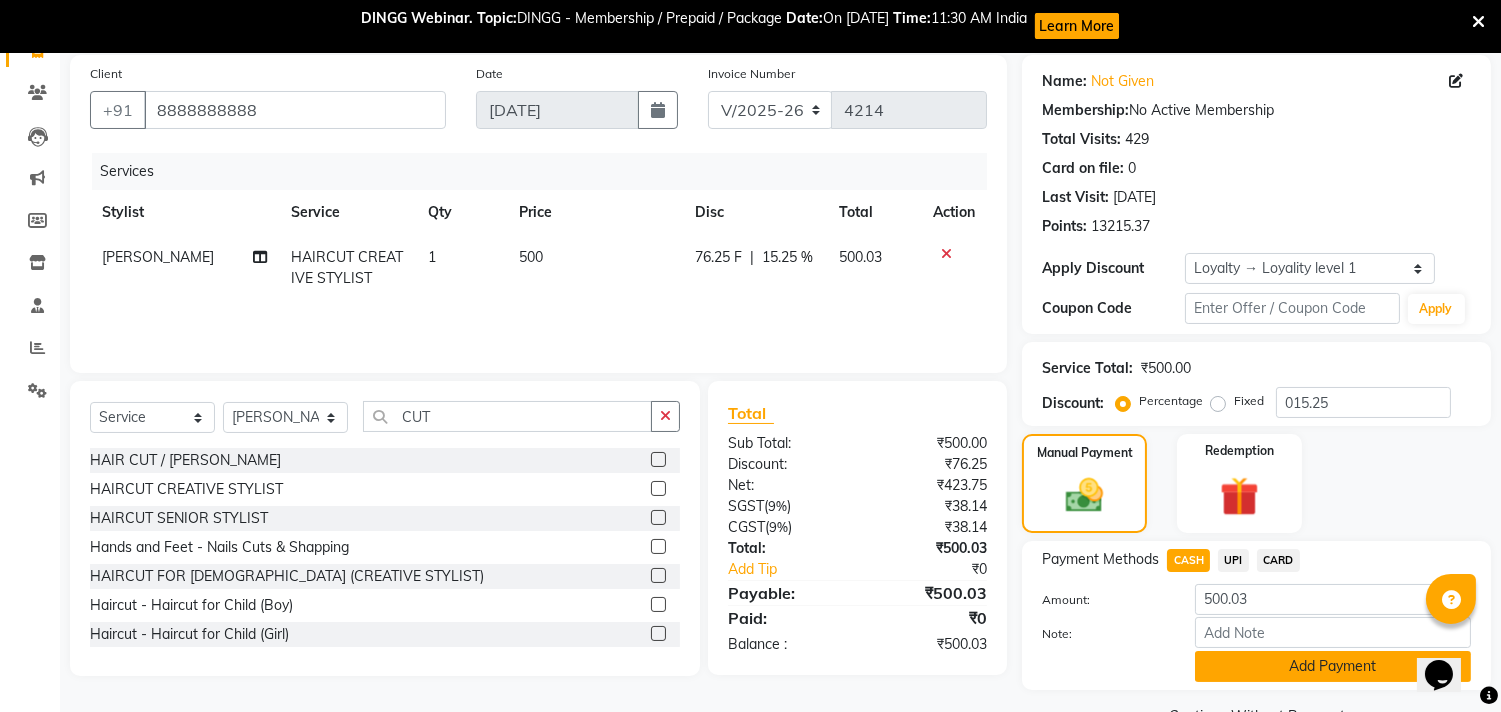 scroll, scrollTop: 196, scrollLeft: 0, axis: vertical 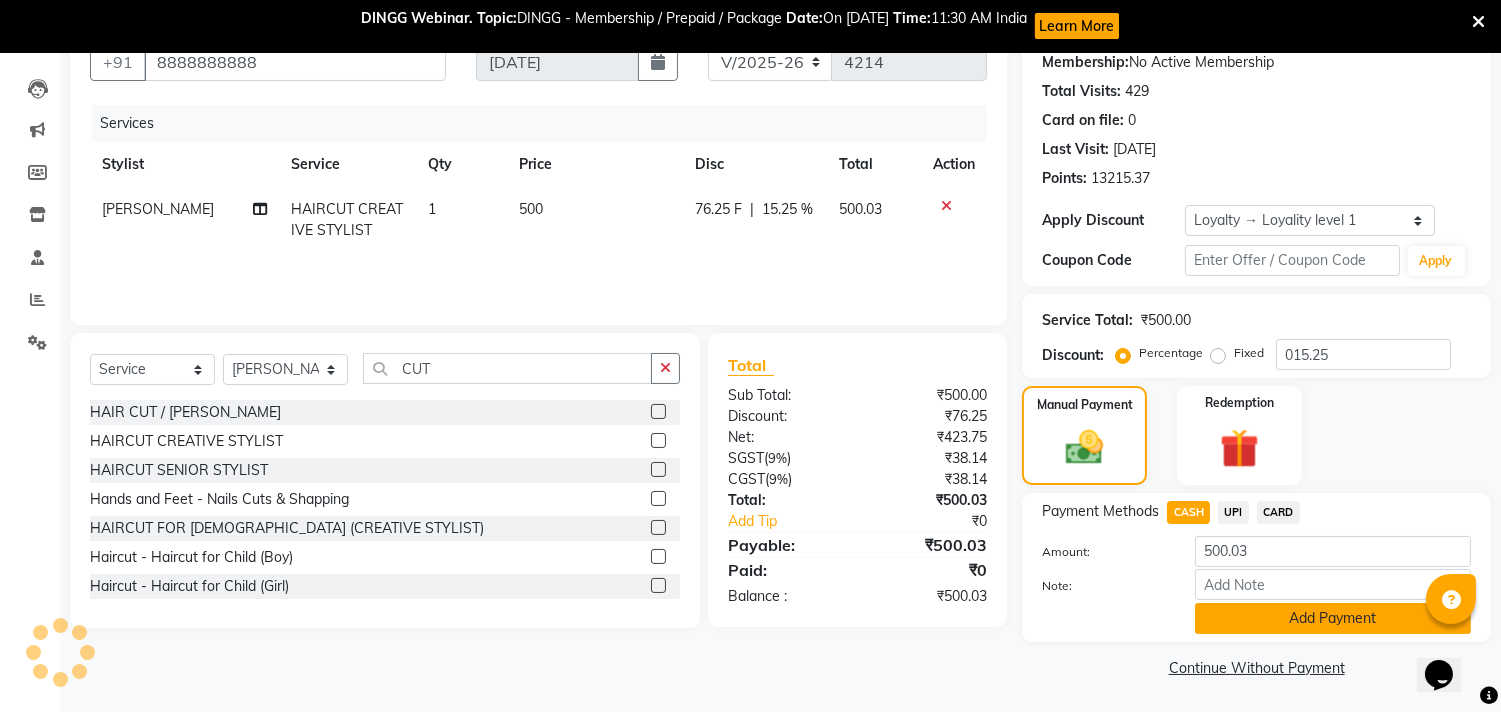 click on "Add Payment" 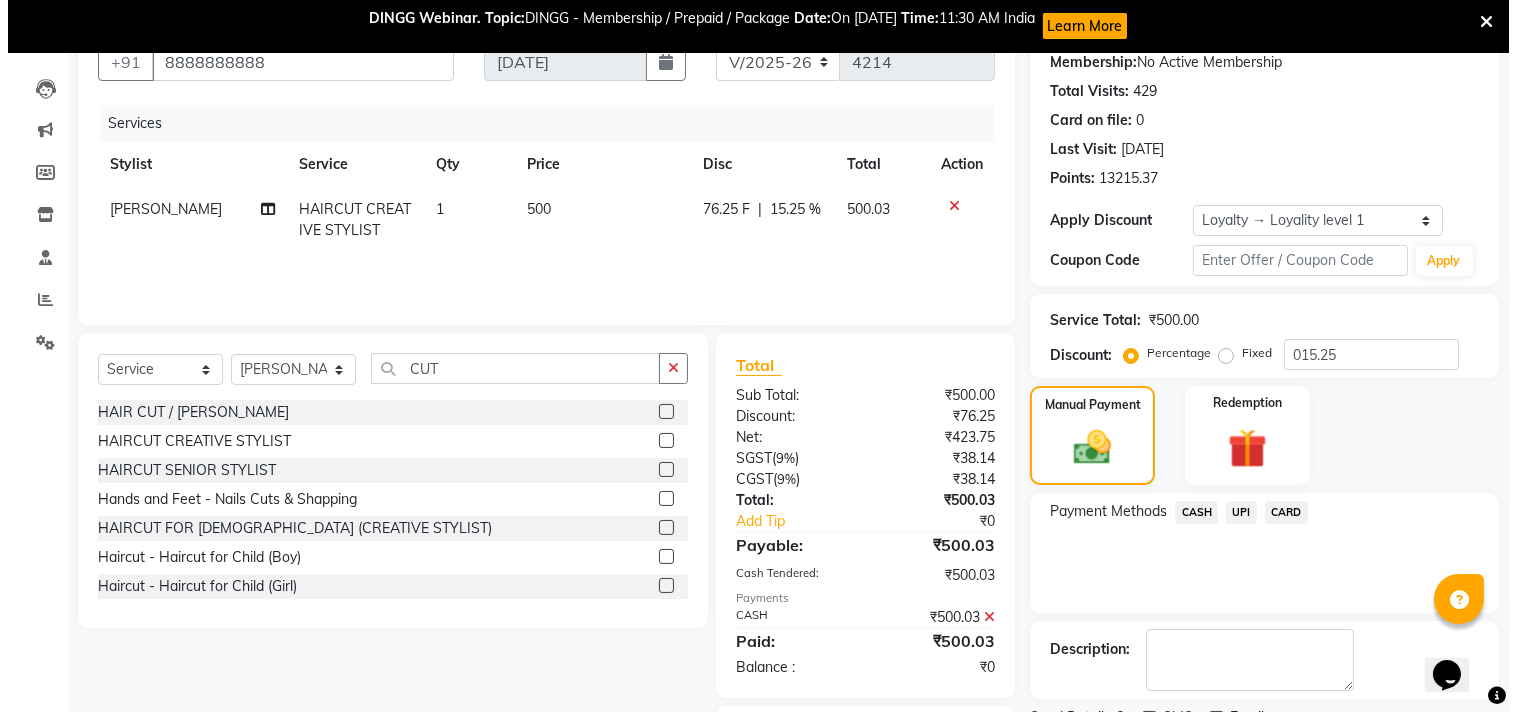 scroll, scrollTop: 332, scrollLeft: 0, axis: vertical 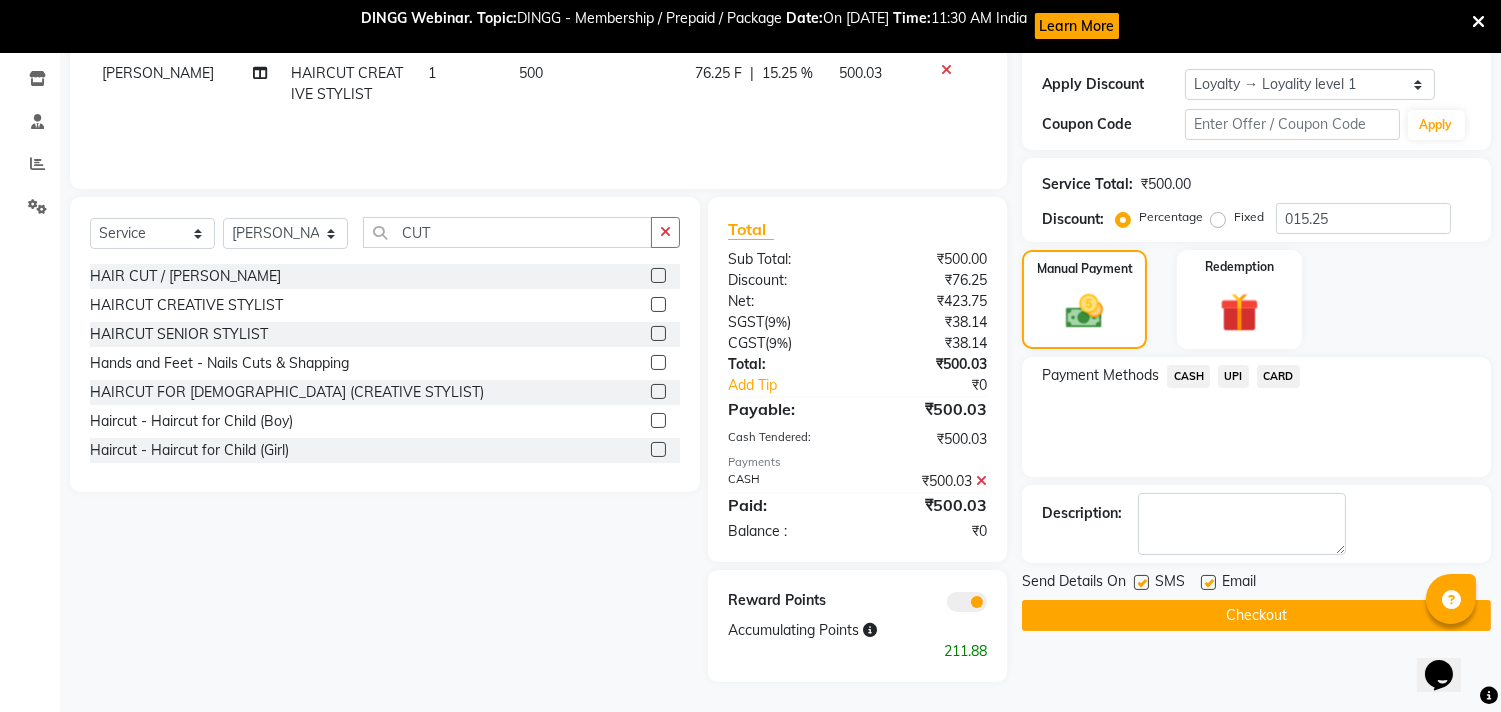 click 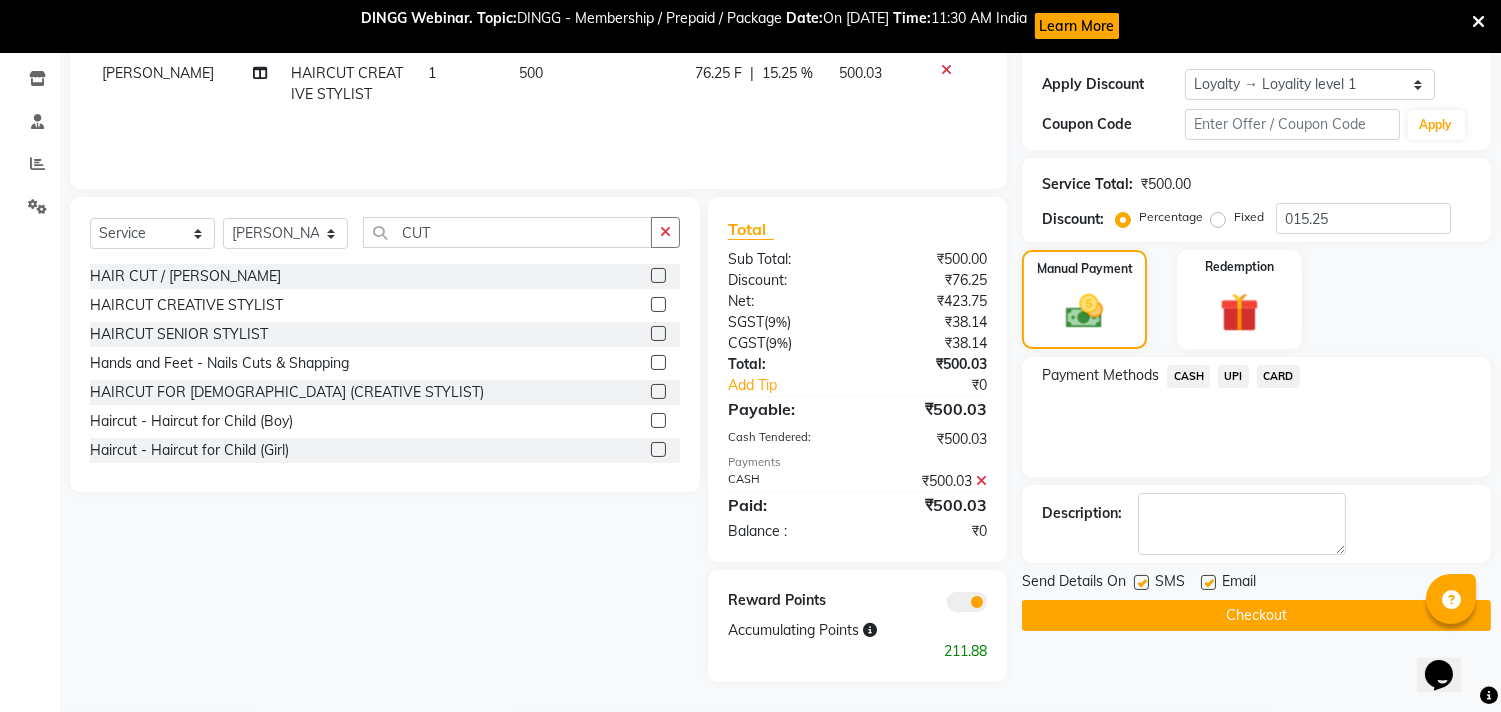click 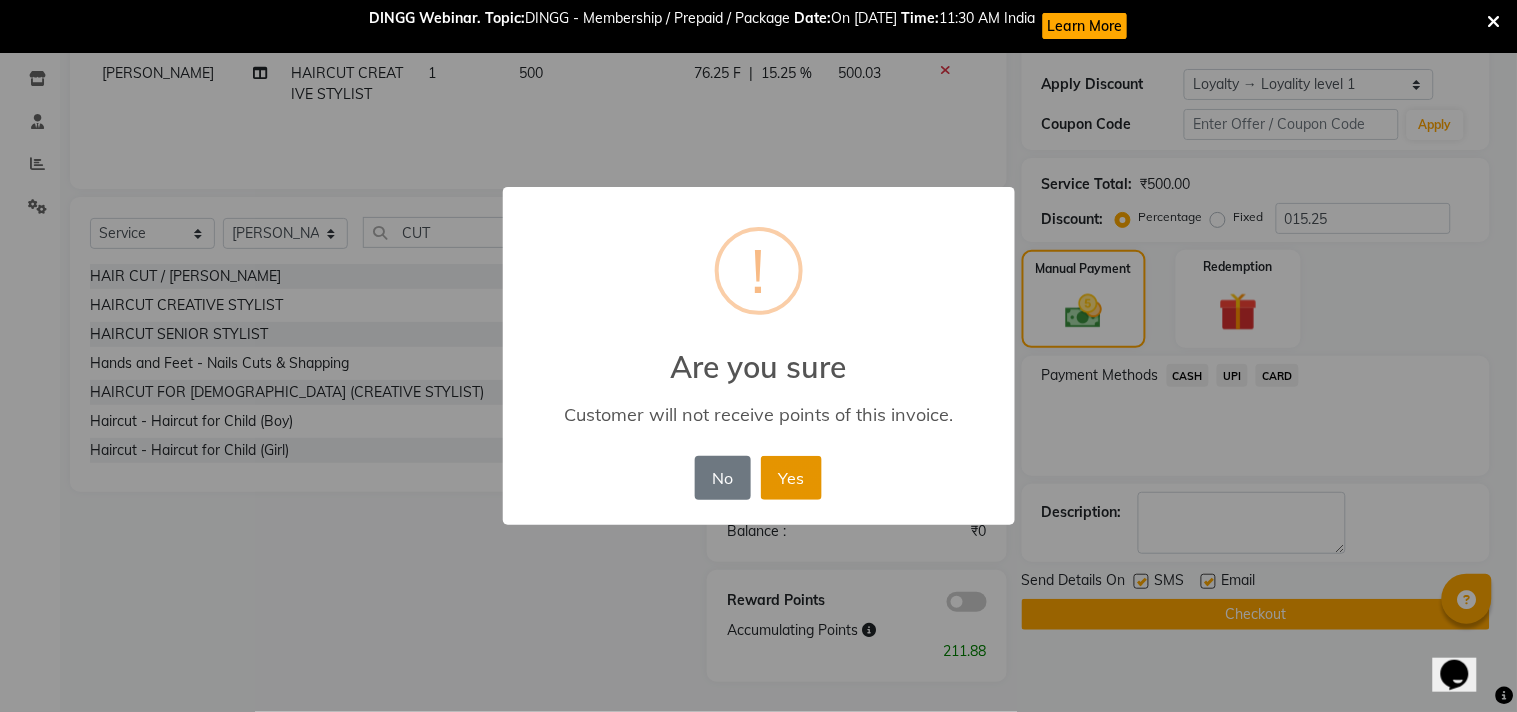 click on "Yes" at bounding box center [791, 478] 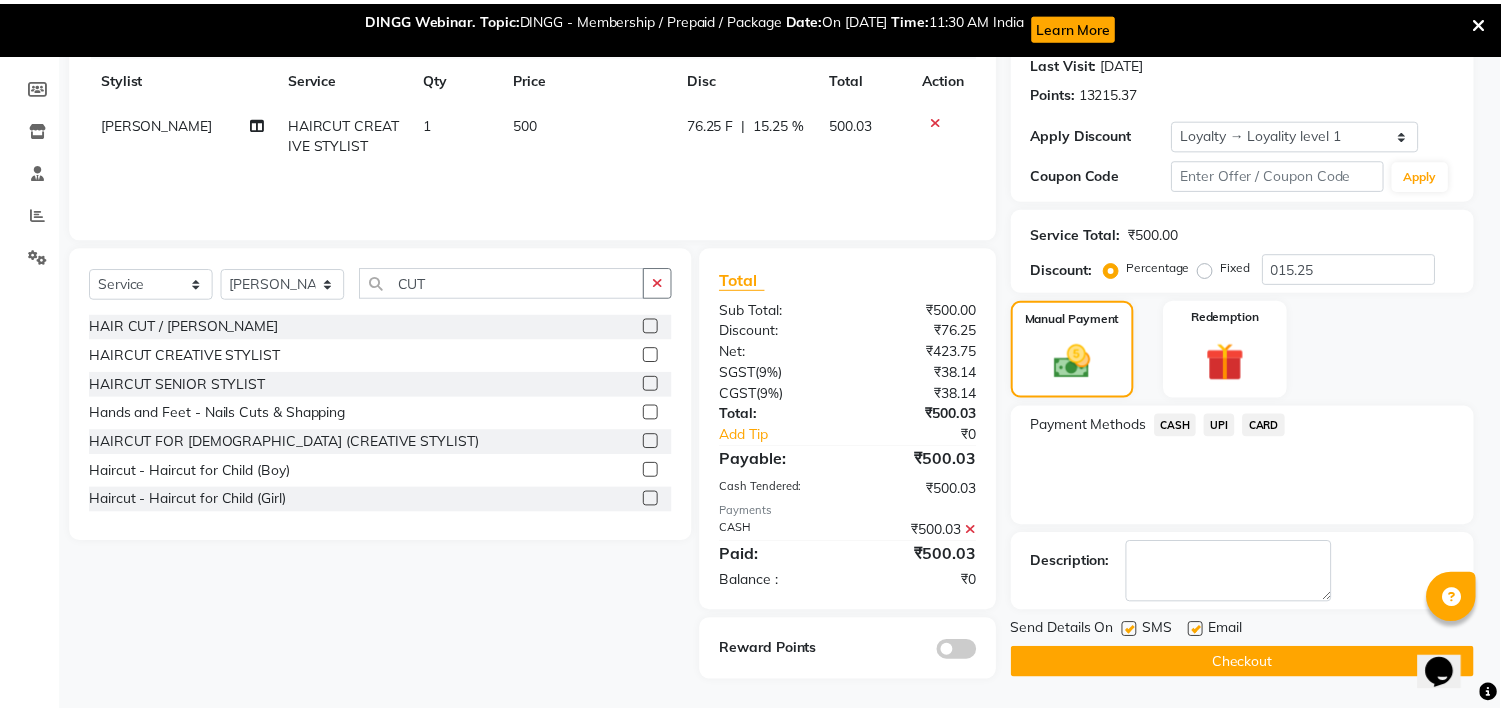 scroll, scrollTop: 282, scrollLeft: 0, axis: vertical 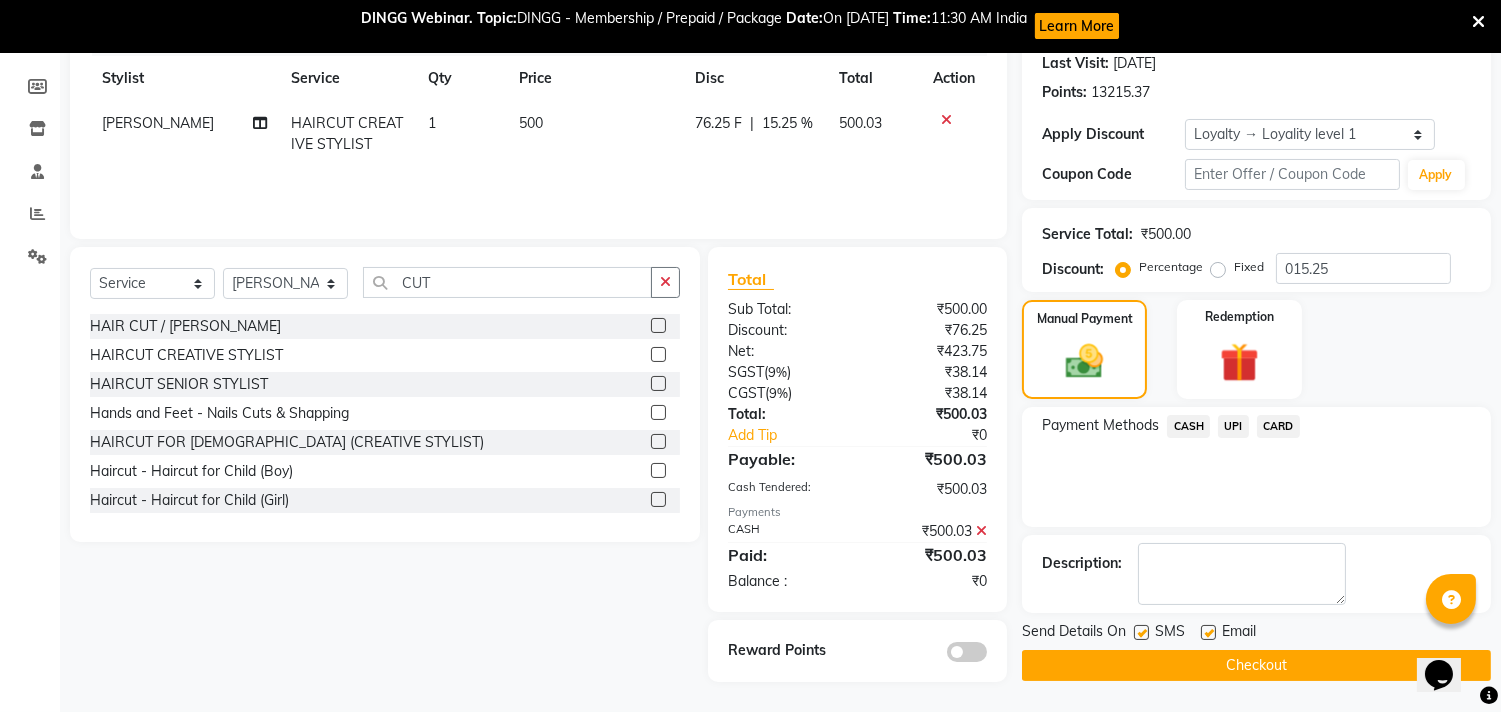 click on "Checkout" 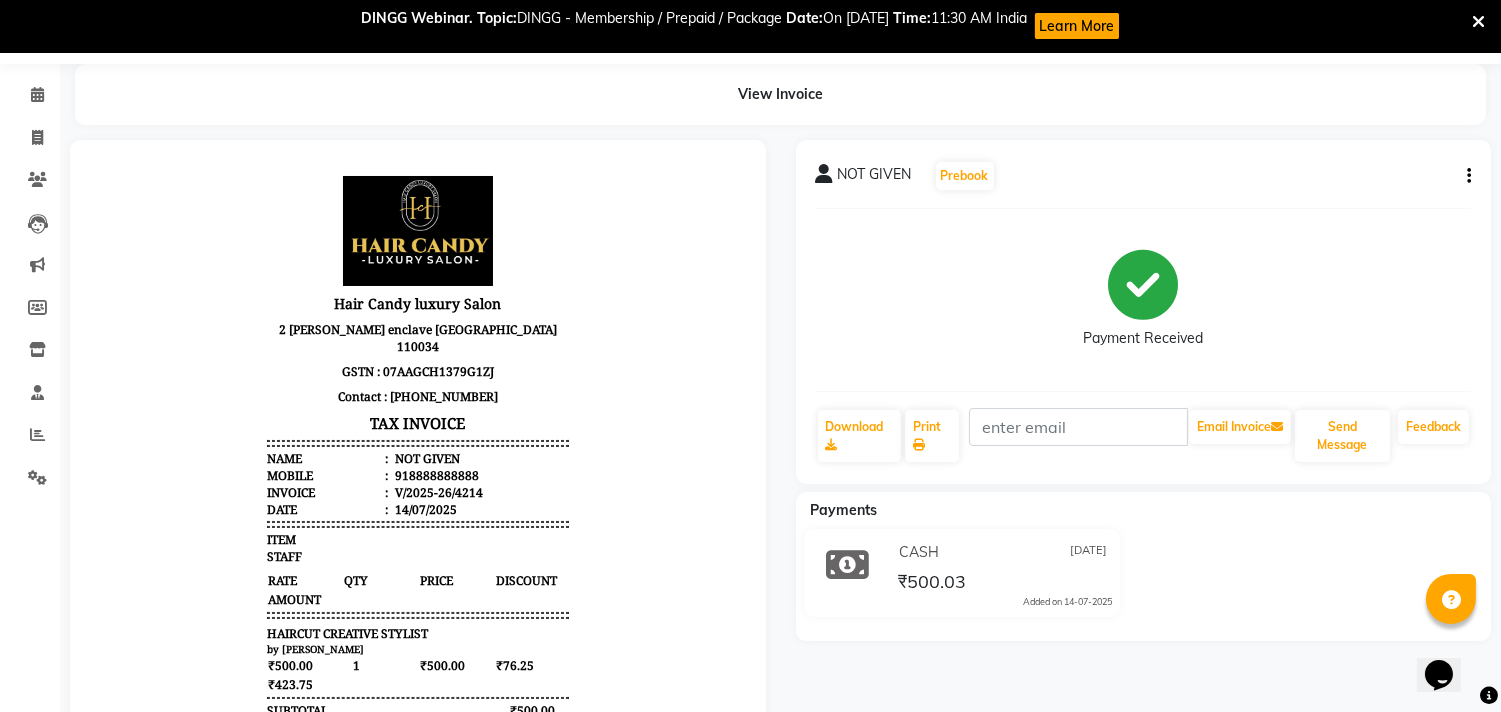 scroll, scrollTop: 60, scrollLeft: 0, axis: vertical 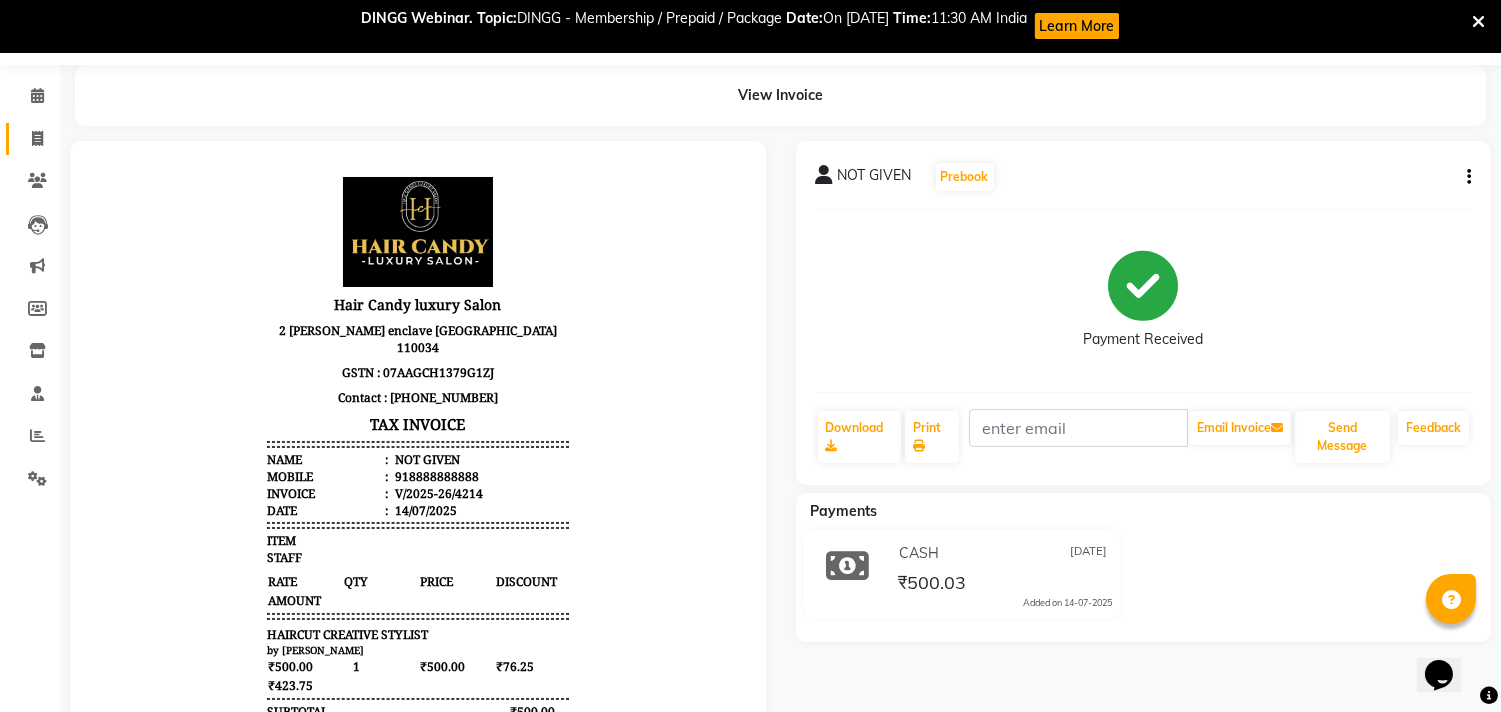 click on "Invoice" 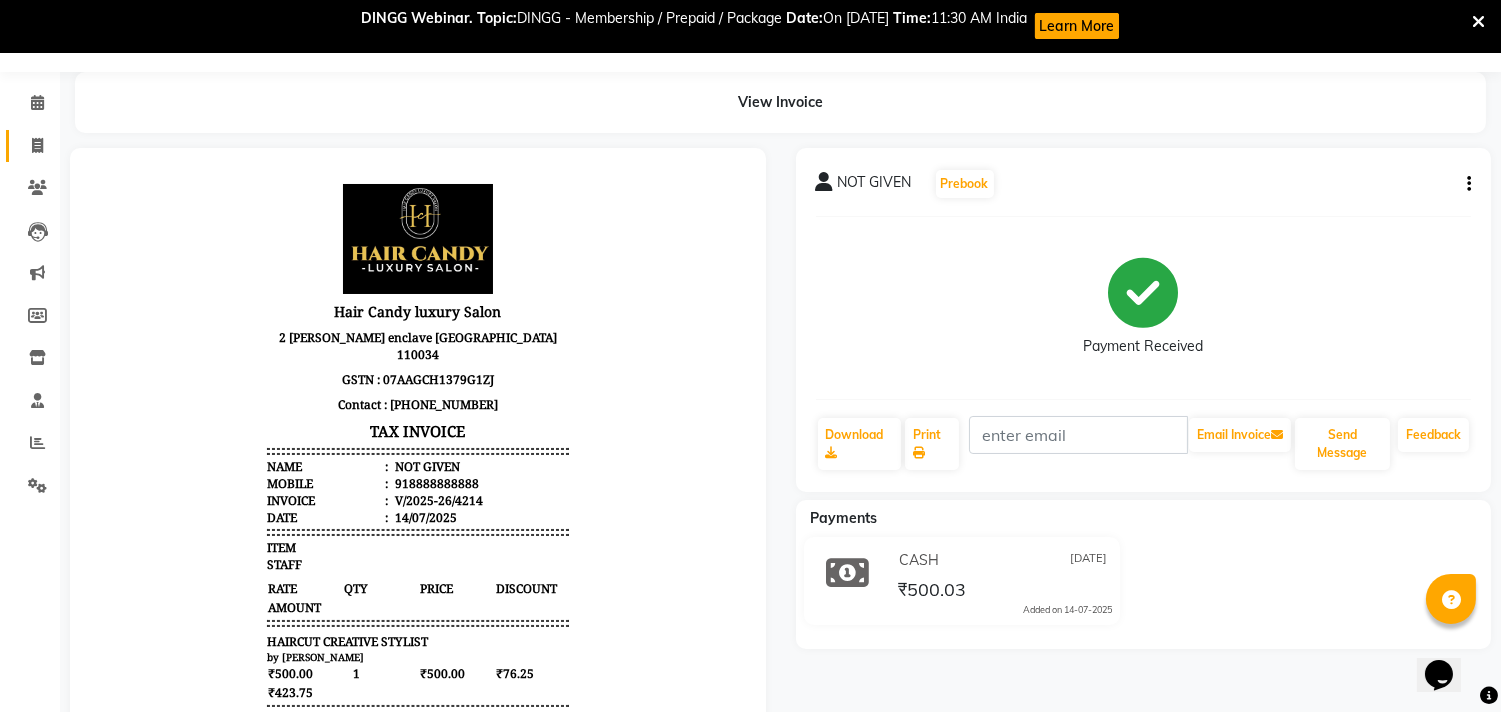 select on "service" 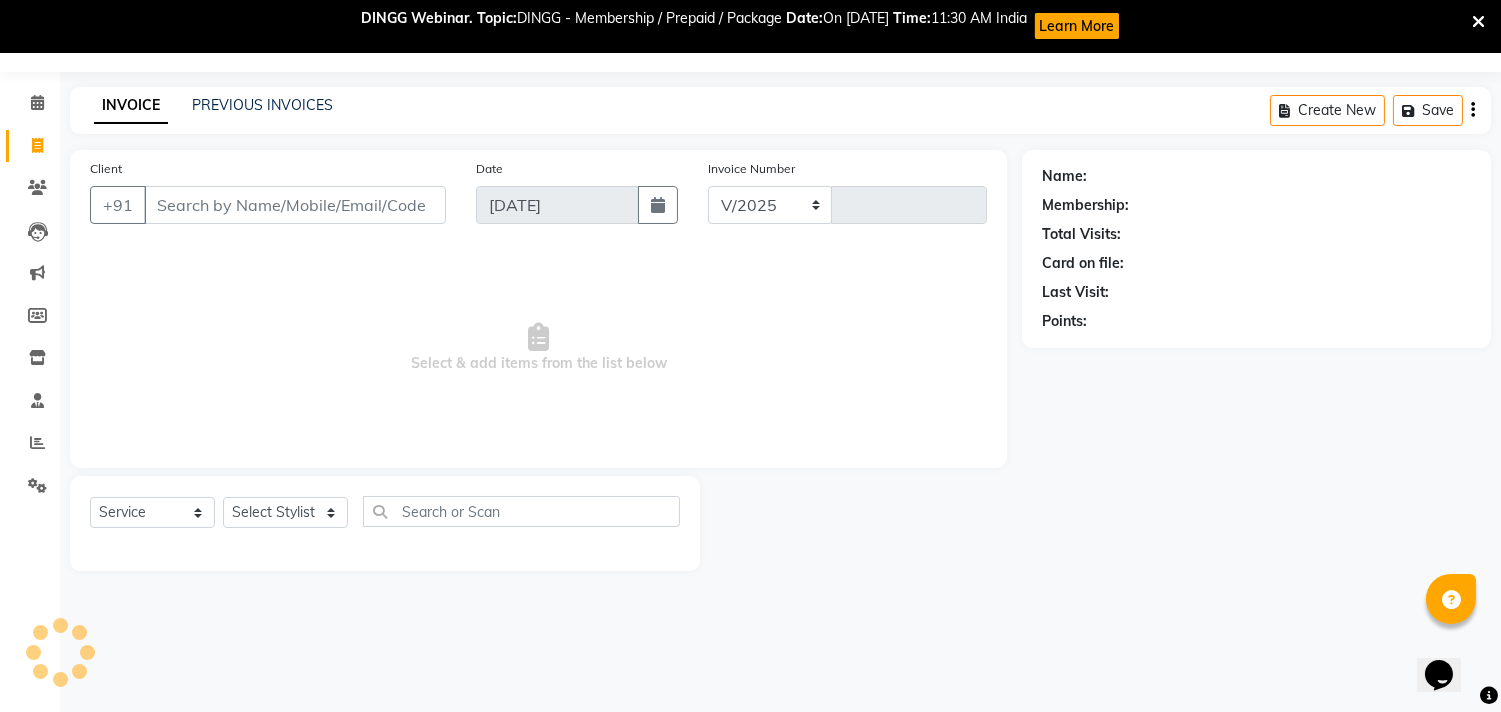 select on "4720" 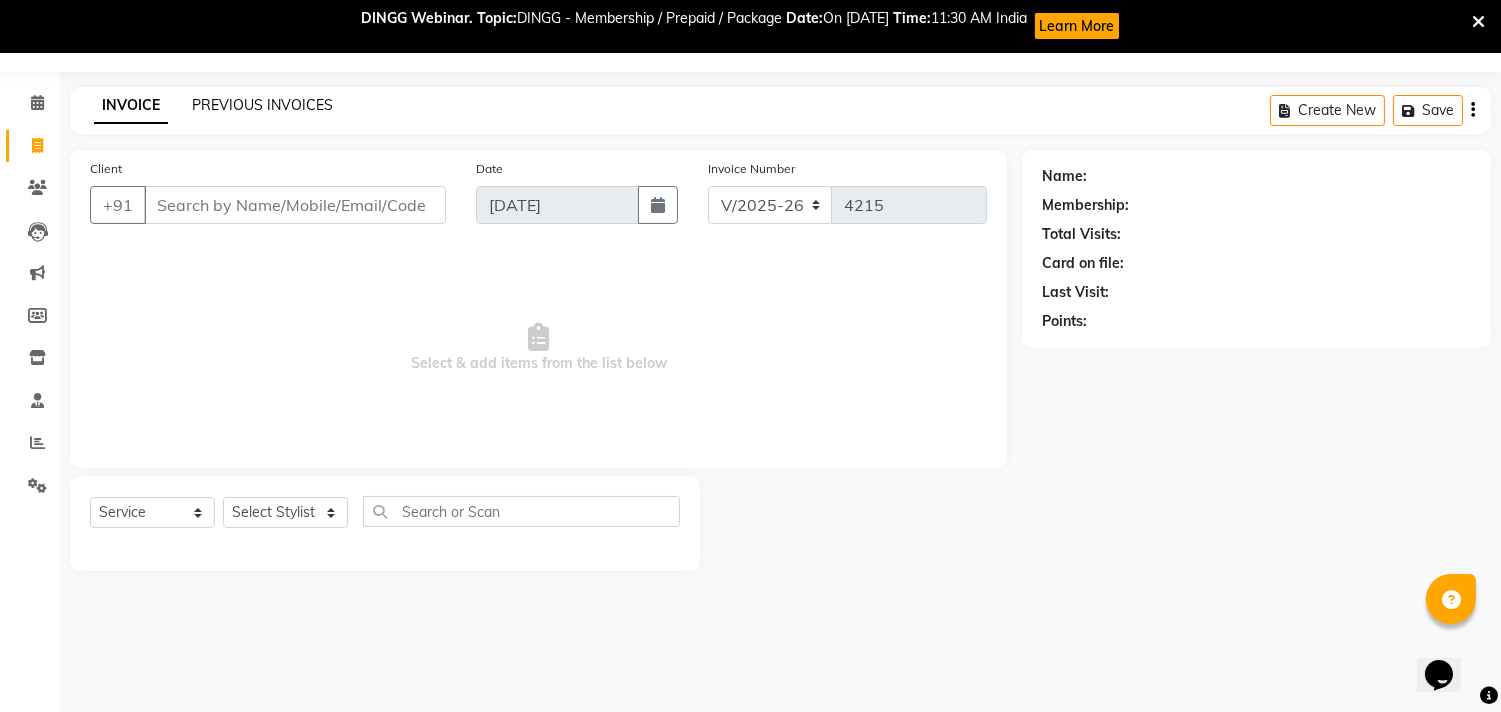 click on "PREVIOUS INVOICES" 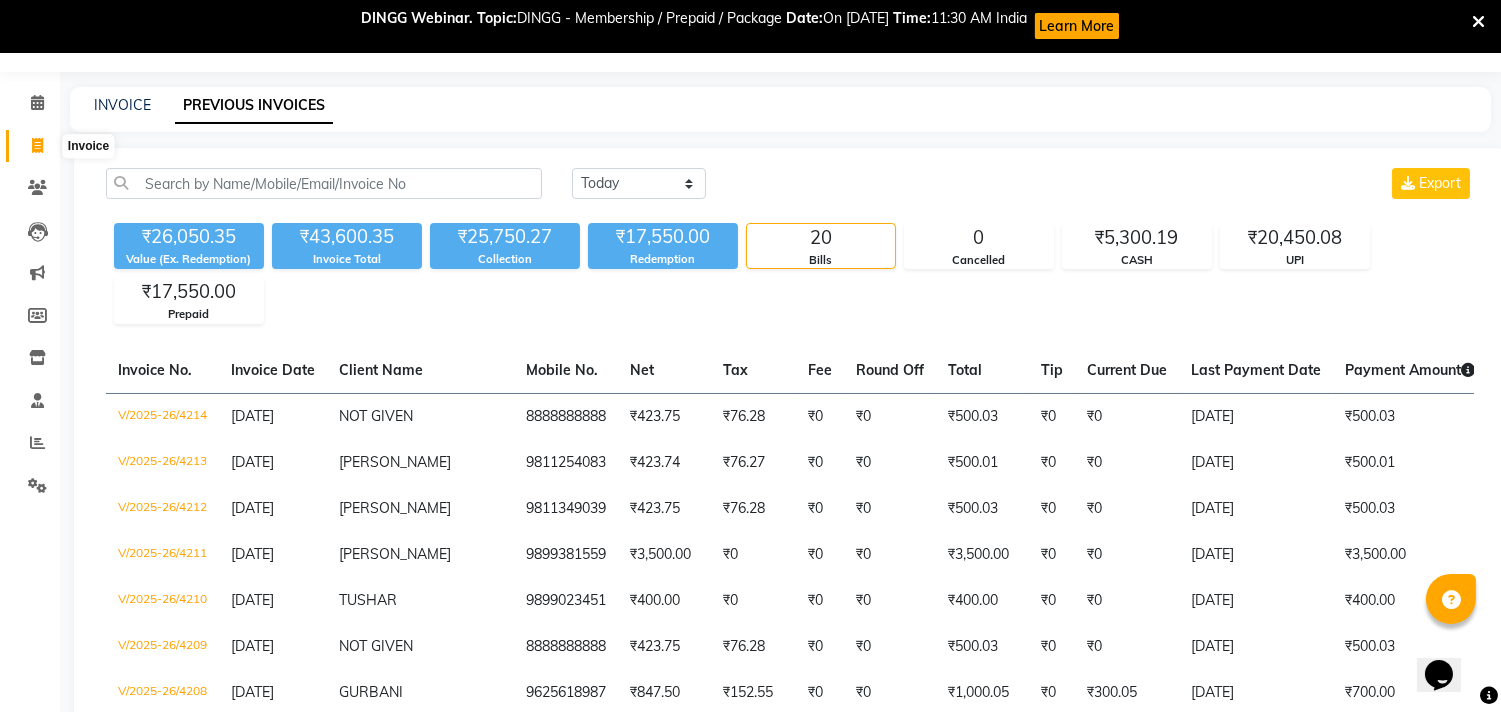 click 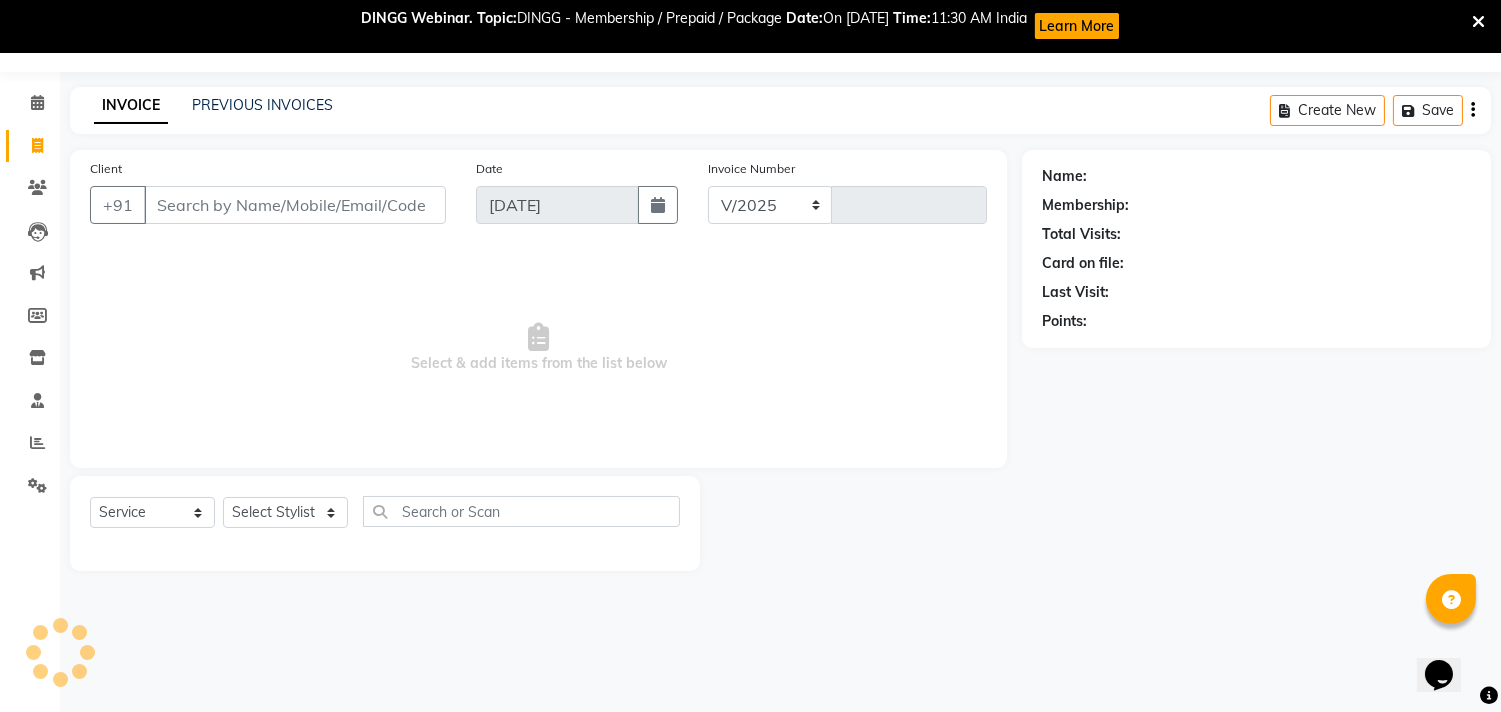 select on "4720" 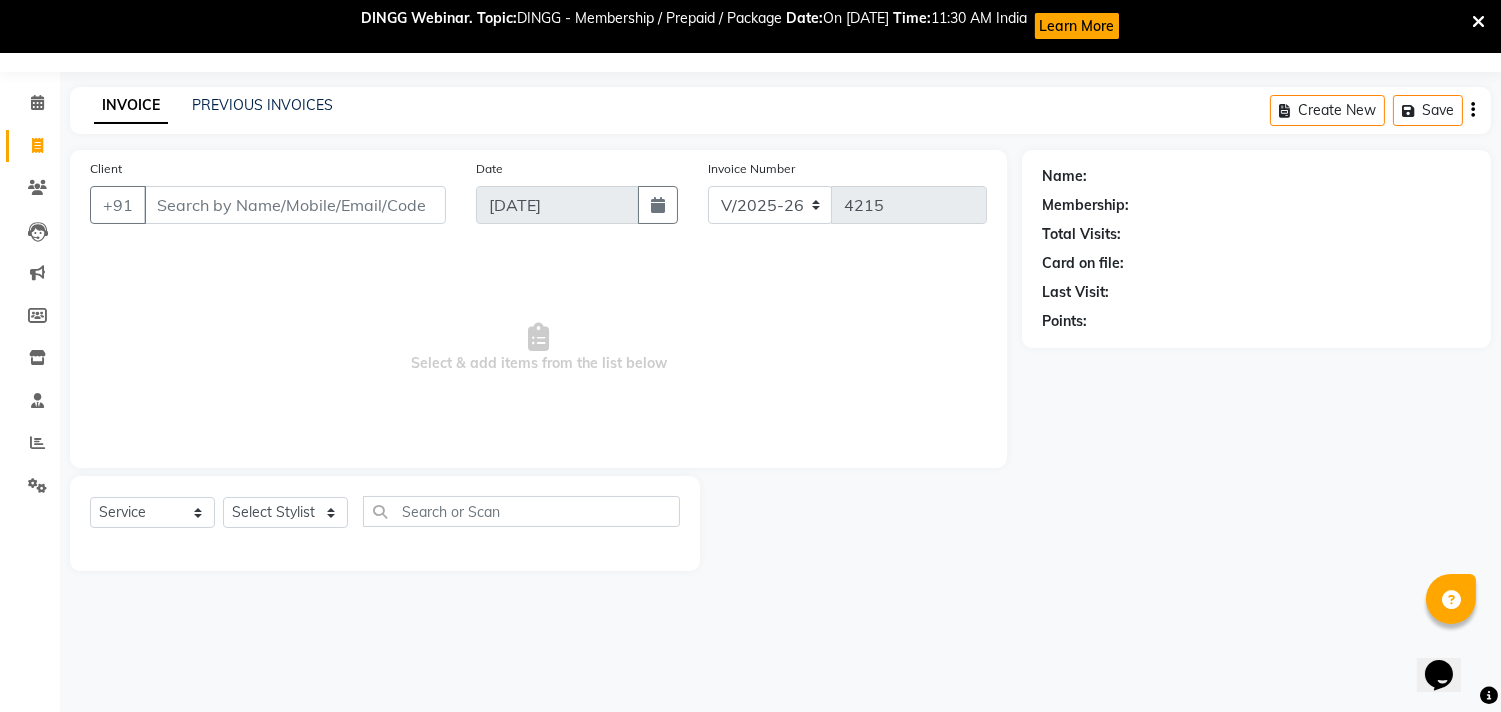 click on "Client" at bounding box center [295, 205] 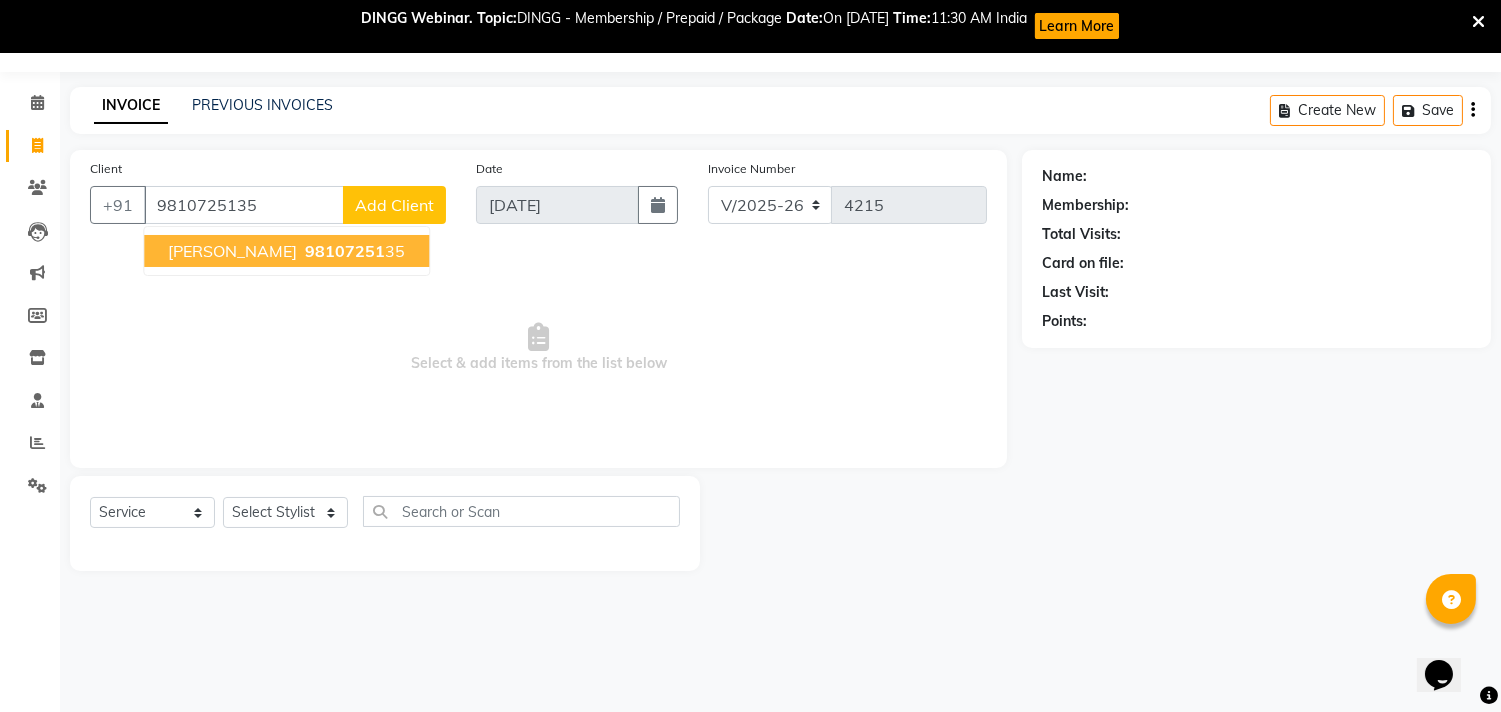 type on "9810725135" 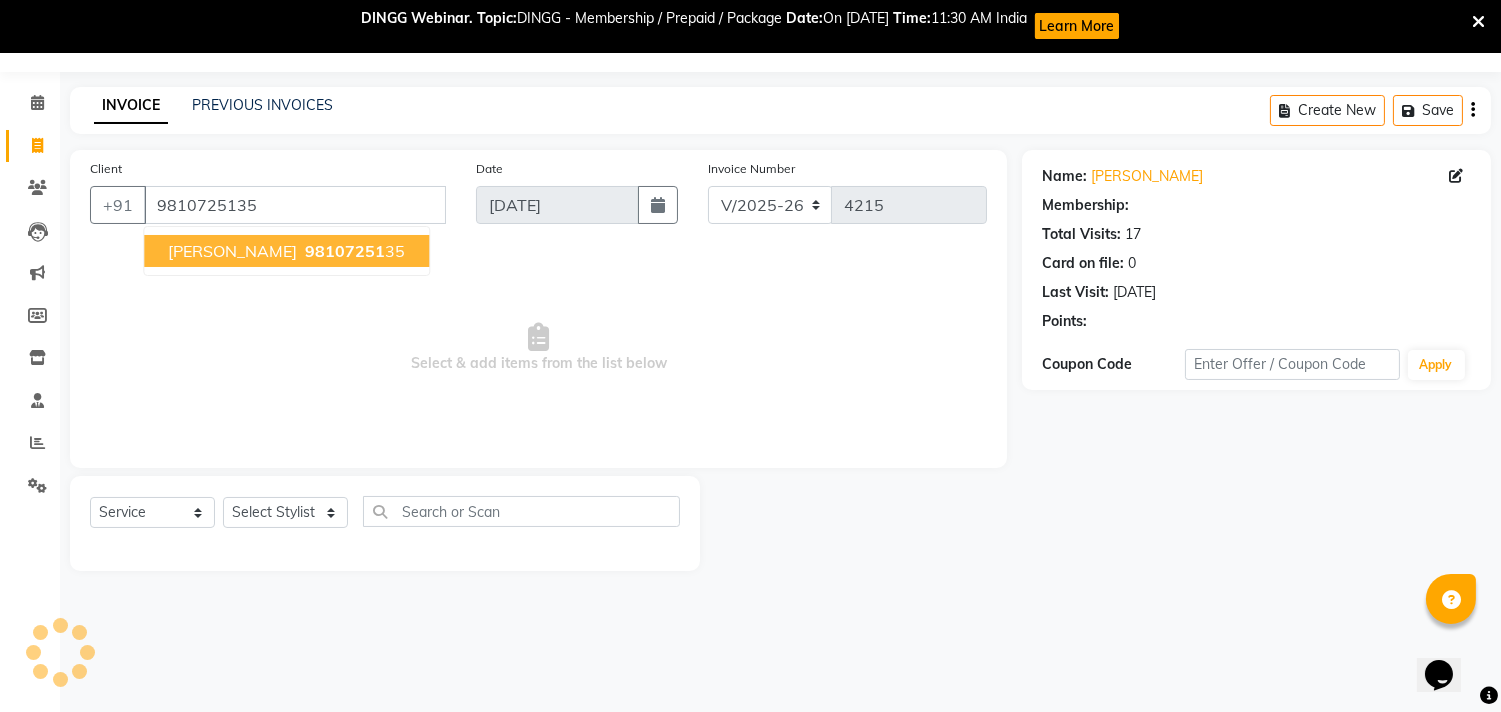 click on "98107251" at bounding box center (345, 251) 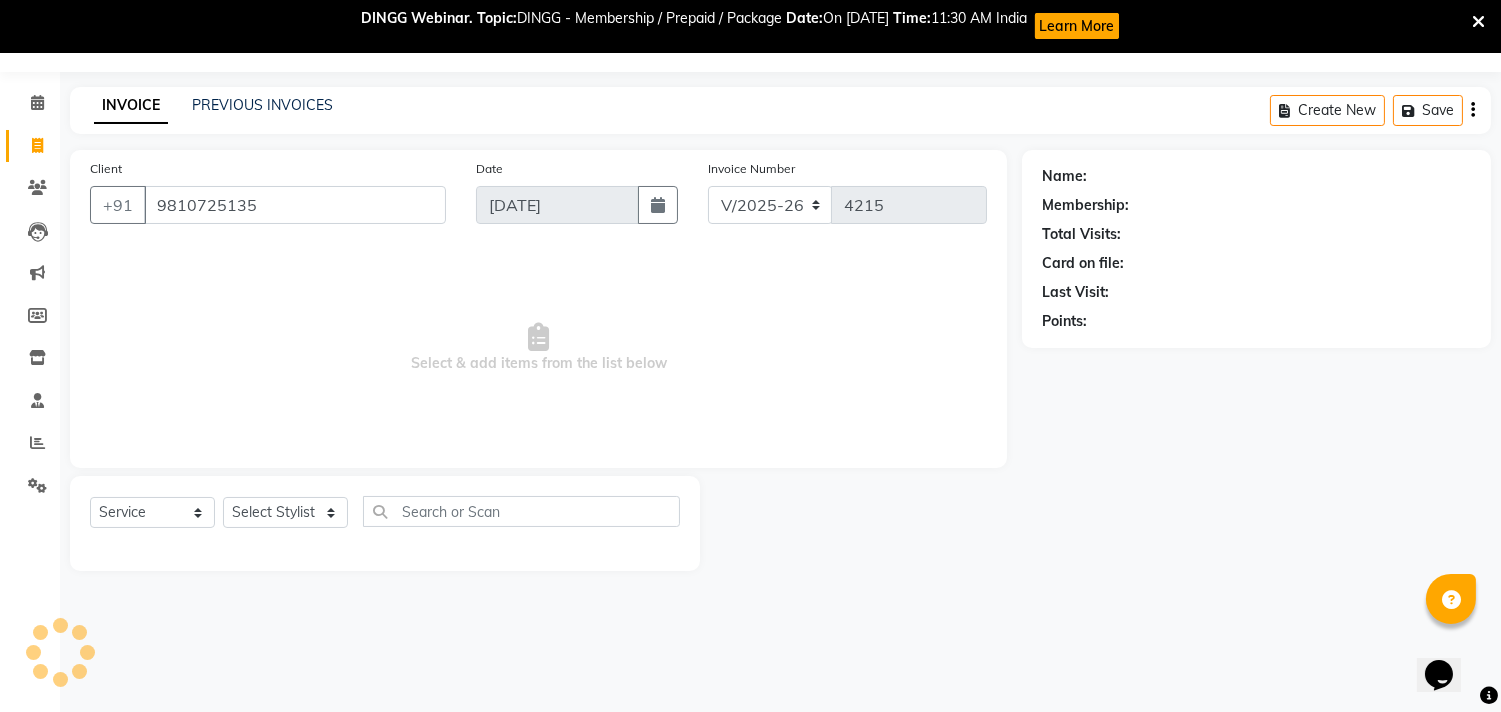 select on "1: Object" 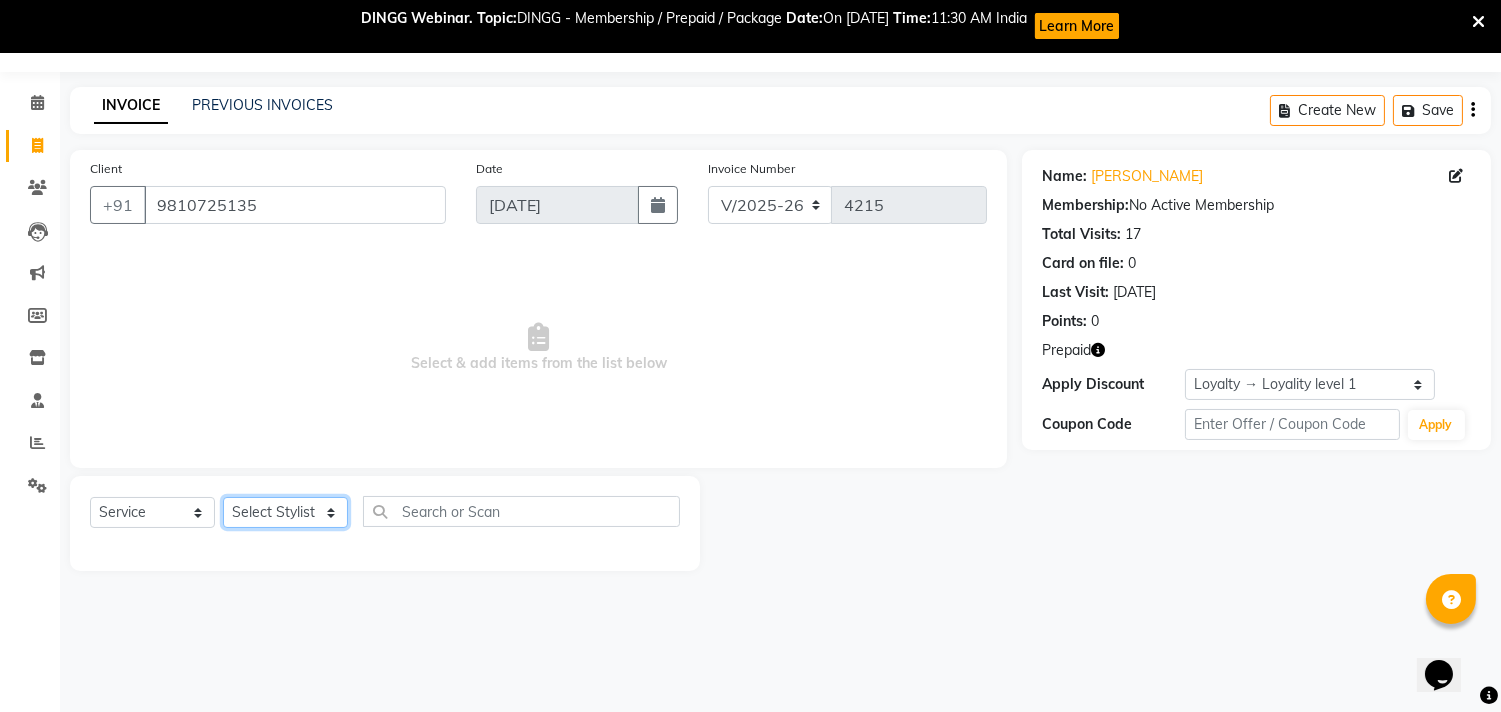 click on "Select Stylist Aarif Arman Arshad  ARSHAD SALMANI ASHU FAIZ gaurav Hanish harshit Jack  karishma KAVITA kunal Manager MANNU Mukim  pinki preeti Raghav  RASHMI RAVI RITIK SAHIL sawan SHALINI SHARUKH SHWETA  VEER Vijay  vijay tiwari ZAID" 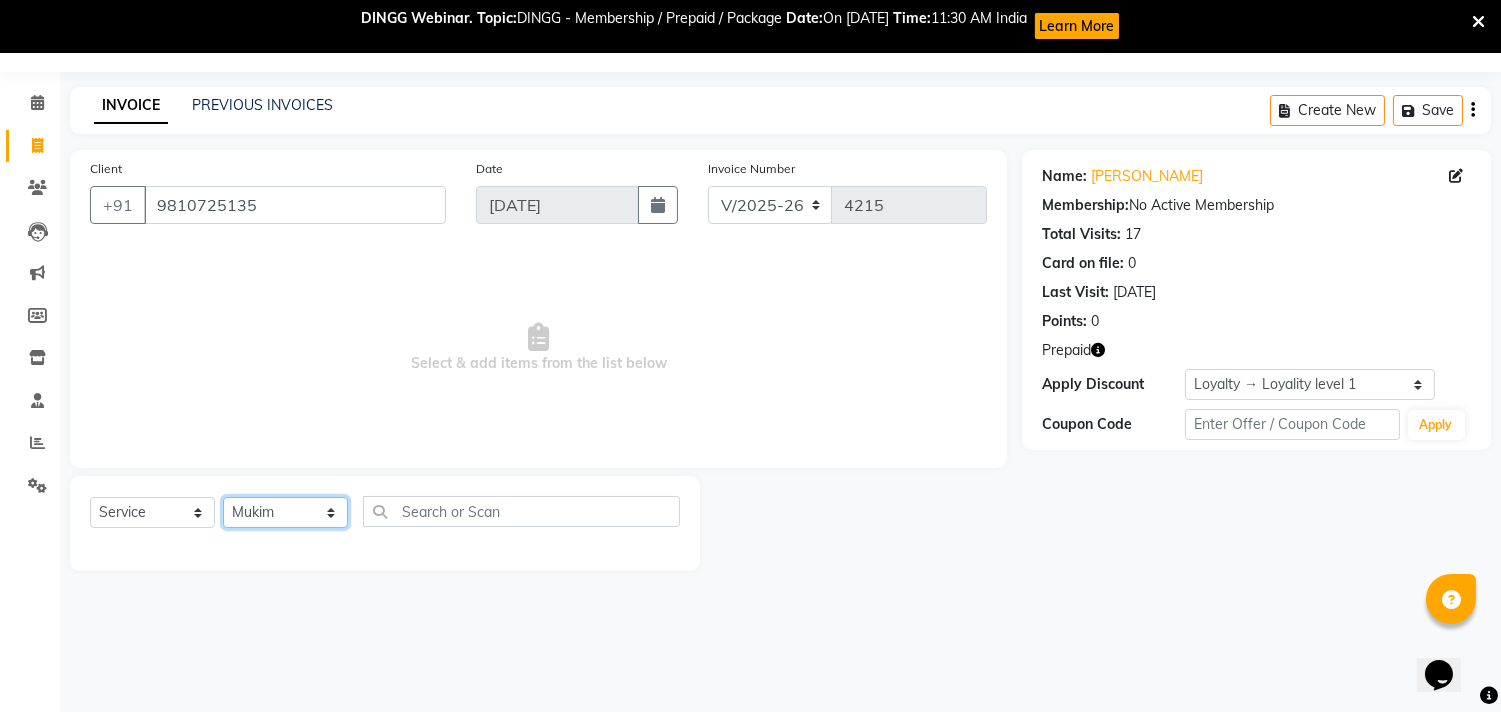 click on "Select Stylist Aarif Arman Arshad  ARSHAD SALMANI ASHU FAIZ gaurav Hanish harshit Jack  karishma KAVITA kunal Manager MANNU Mukim  pinki preeti Raghav  RASHMI RAVI RITIK SAHIL sawan SHALINI SHARUKH SHWETA  VEER Vijay  vijay tiwari ZAID" 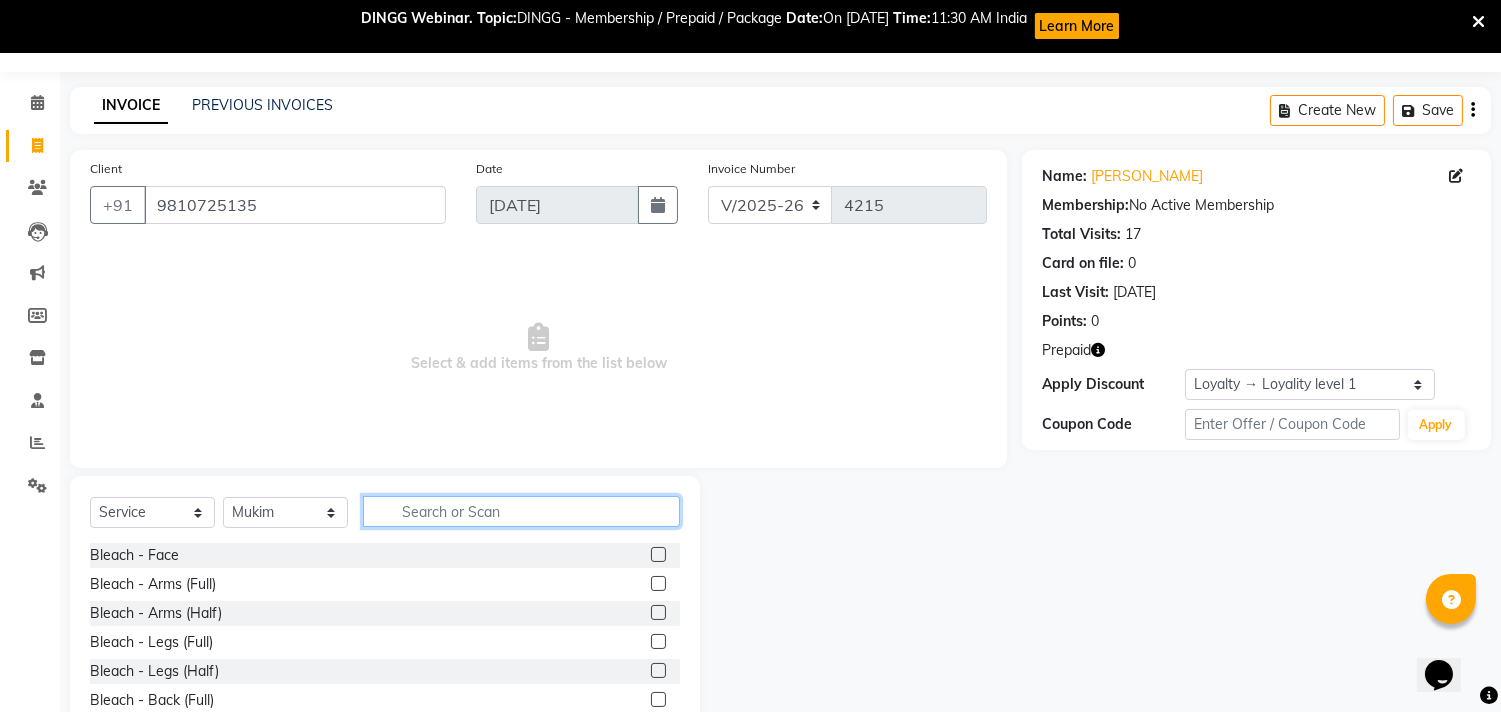 click 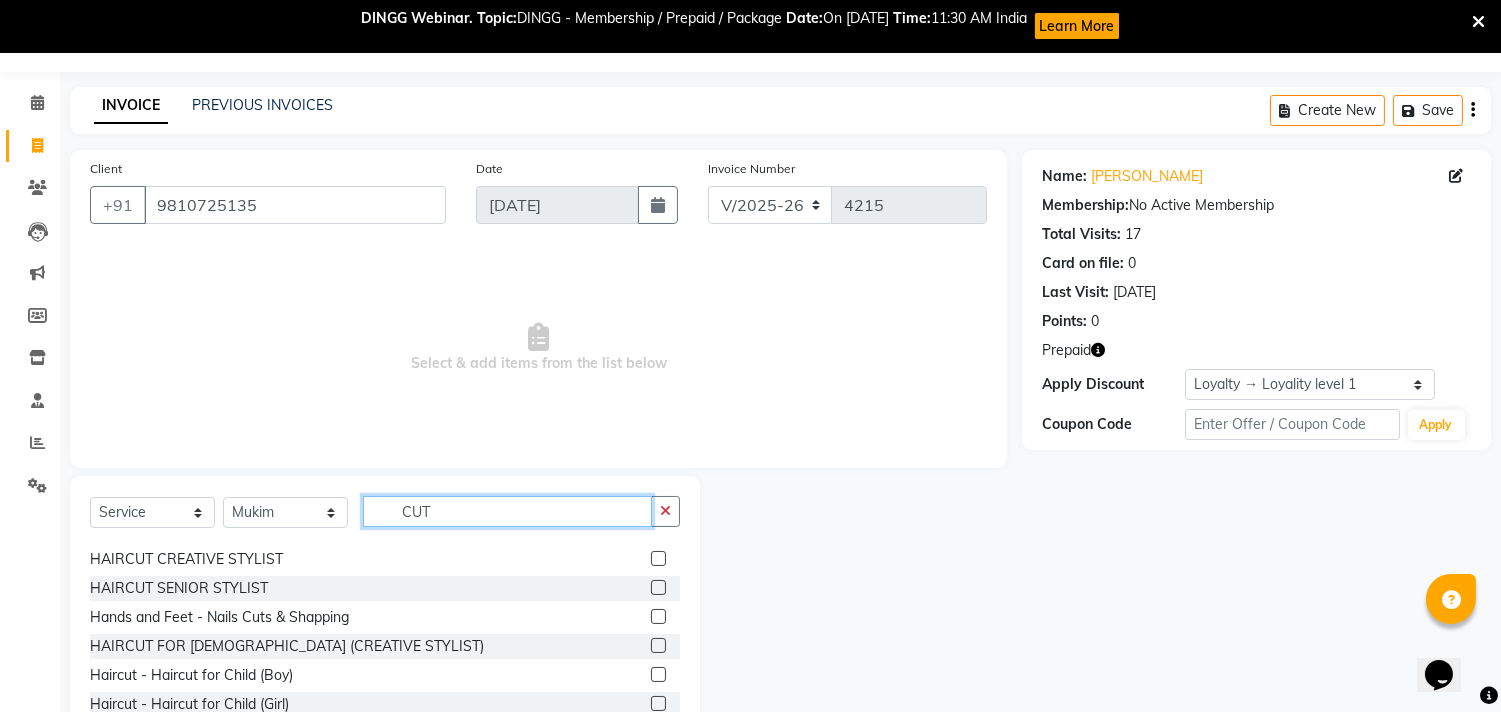 scroll, scrollTop: 31, scrollLeft: 0, axis: vertical 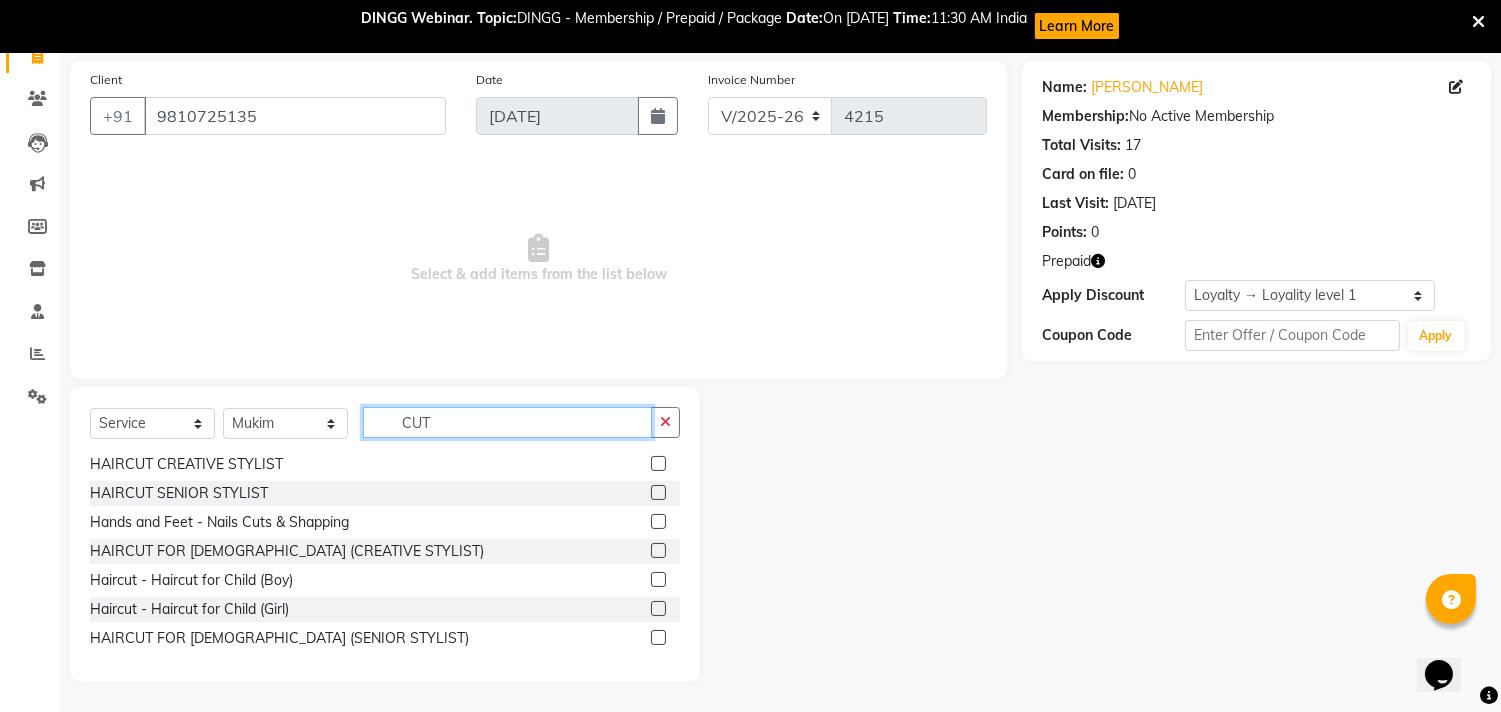 type on "CUT" 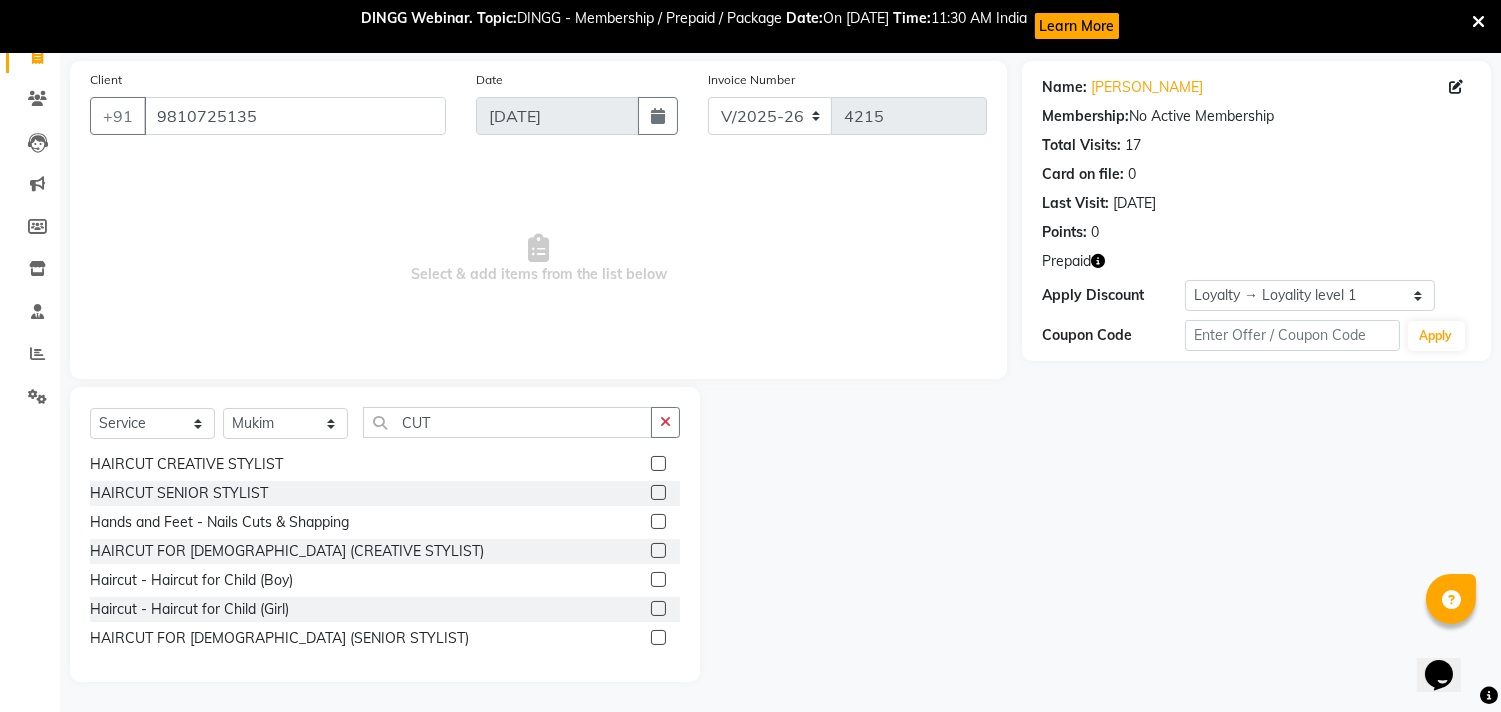 click 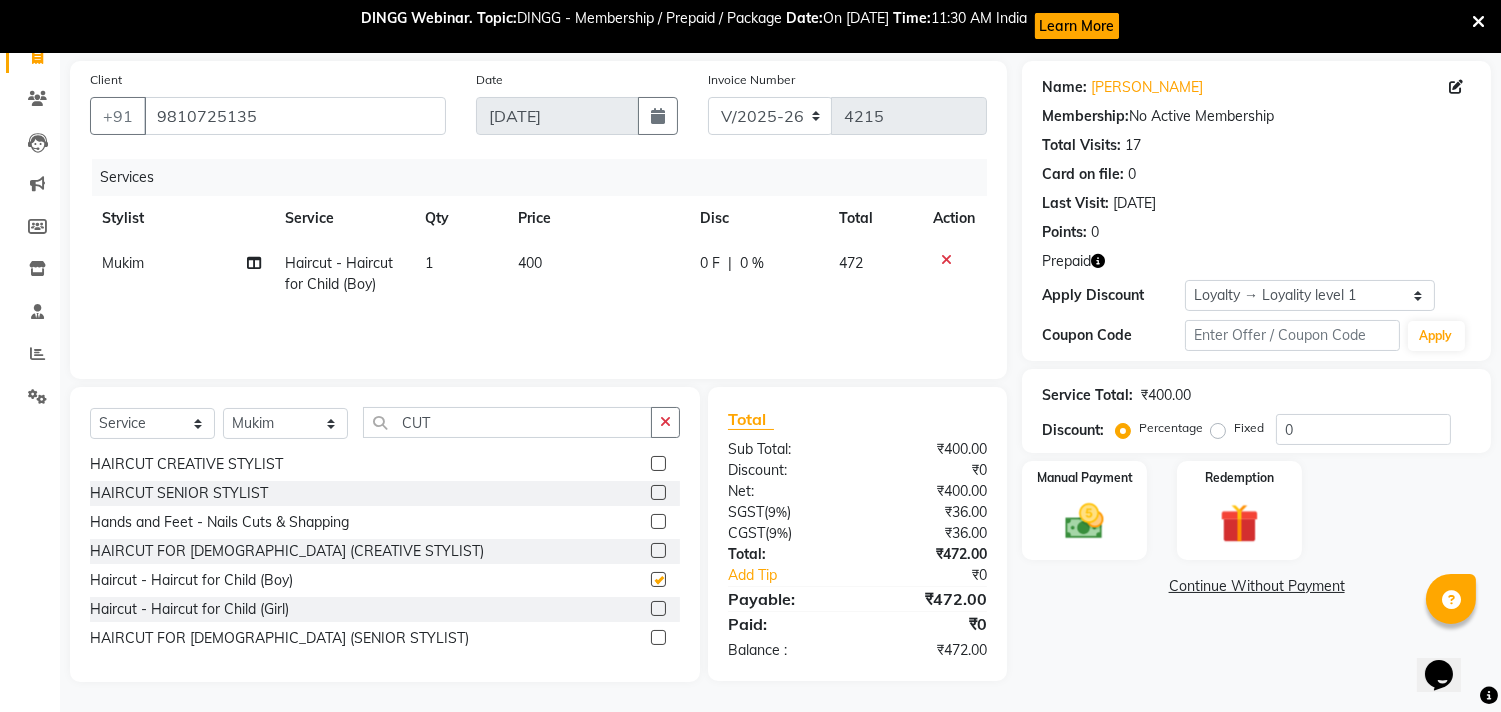 checkbox on "false" 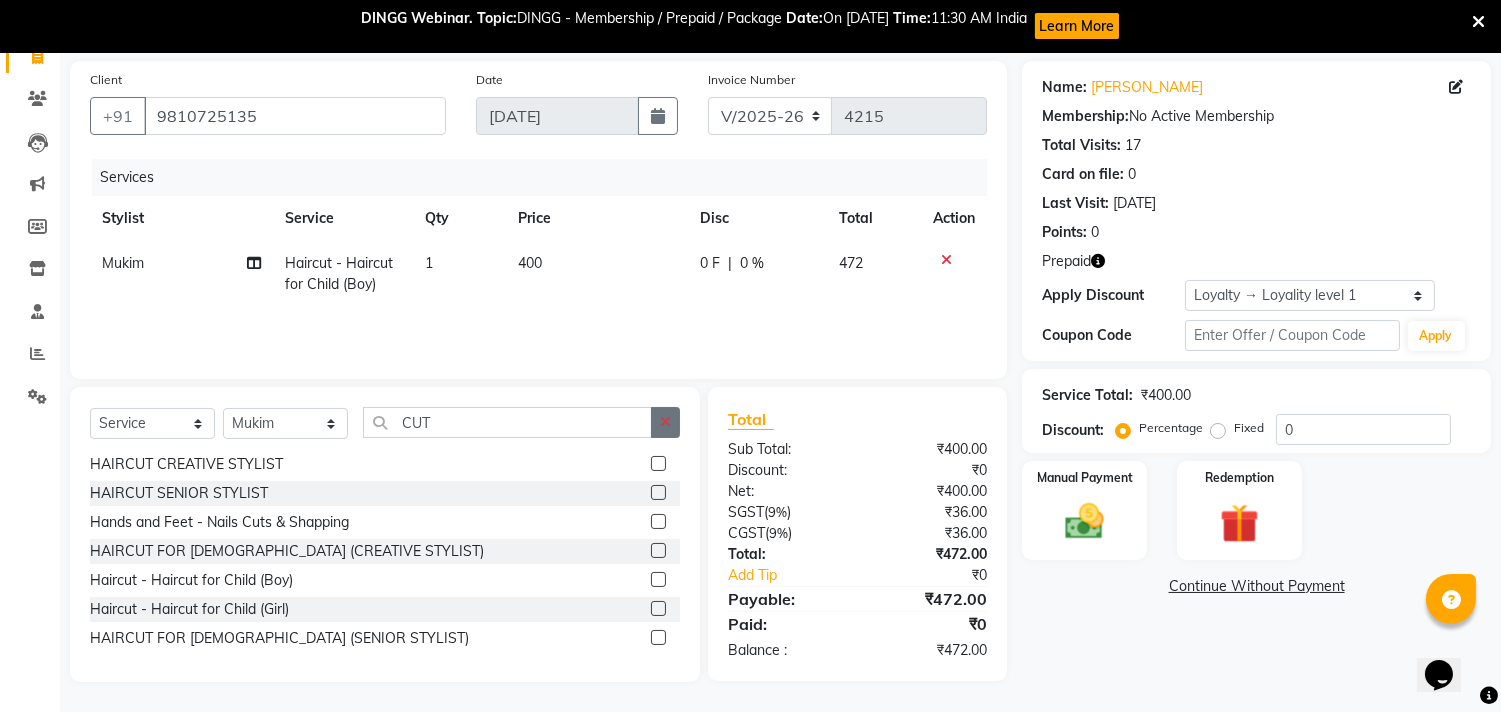 click 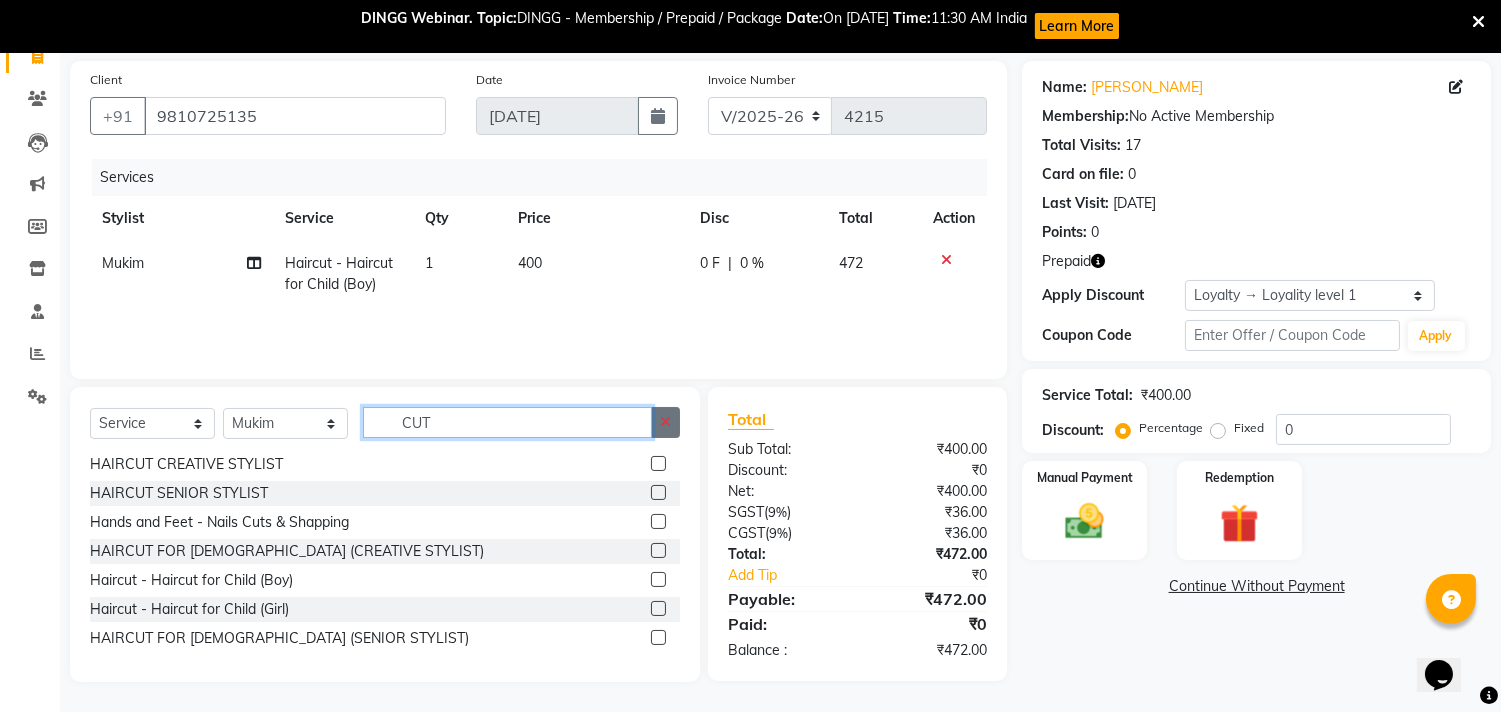 type 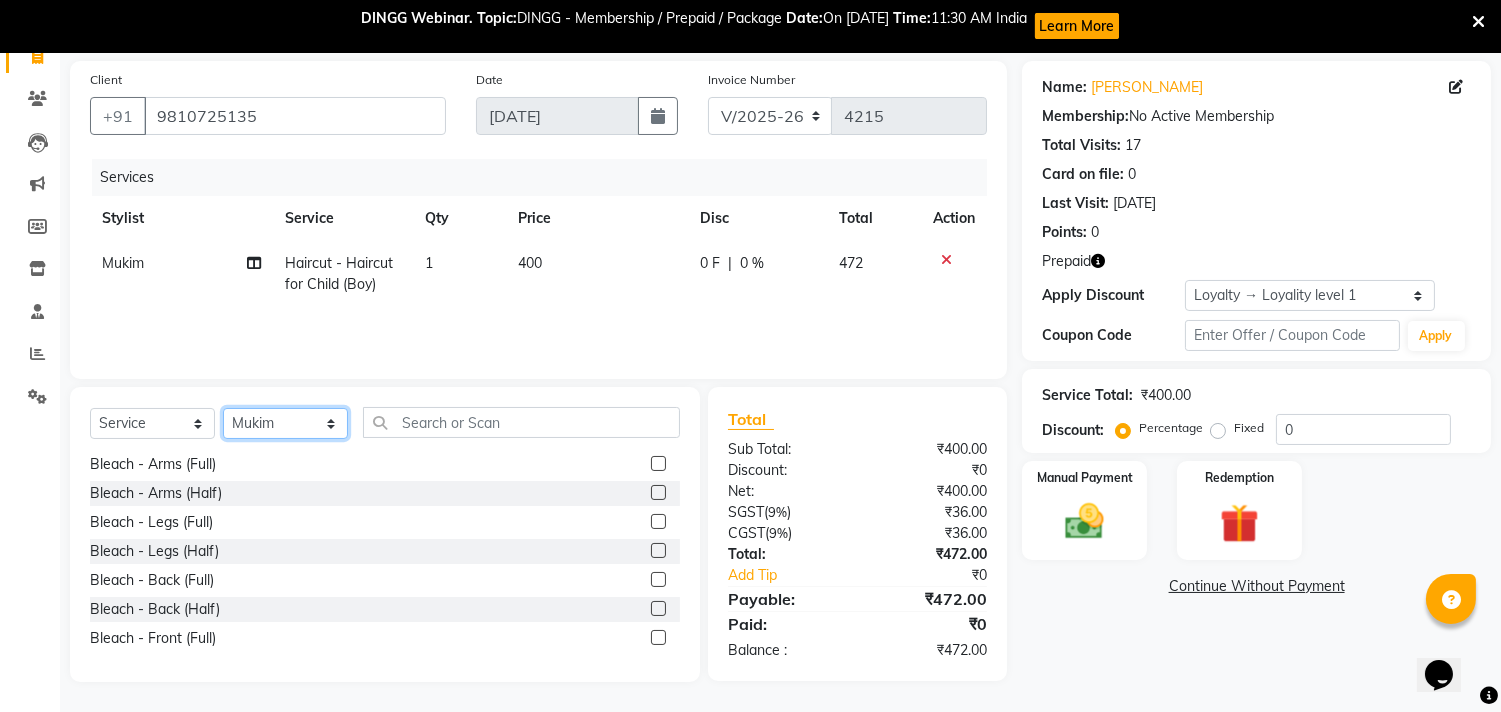 click on "Select Stylist Aarif Arman Arshad  ARSHAD SALMANI ASHU FAIZ gaurav Hanish harshit Jack  karishma KAVITA kunal Manager MANNU Mukim  pinki preeti Raghav  RASHMI RAVI RITIK SAHIL sawan SHALINI SHARUKH SHWETA  VEER Vijay  vijay tiwari ZAID" 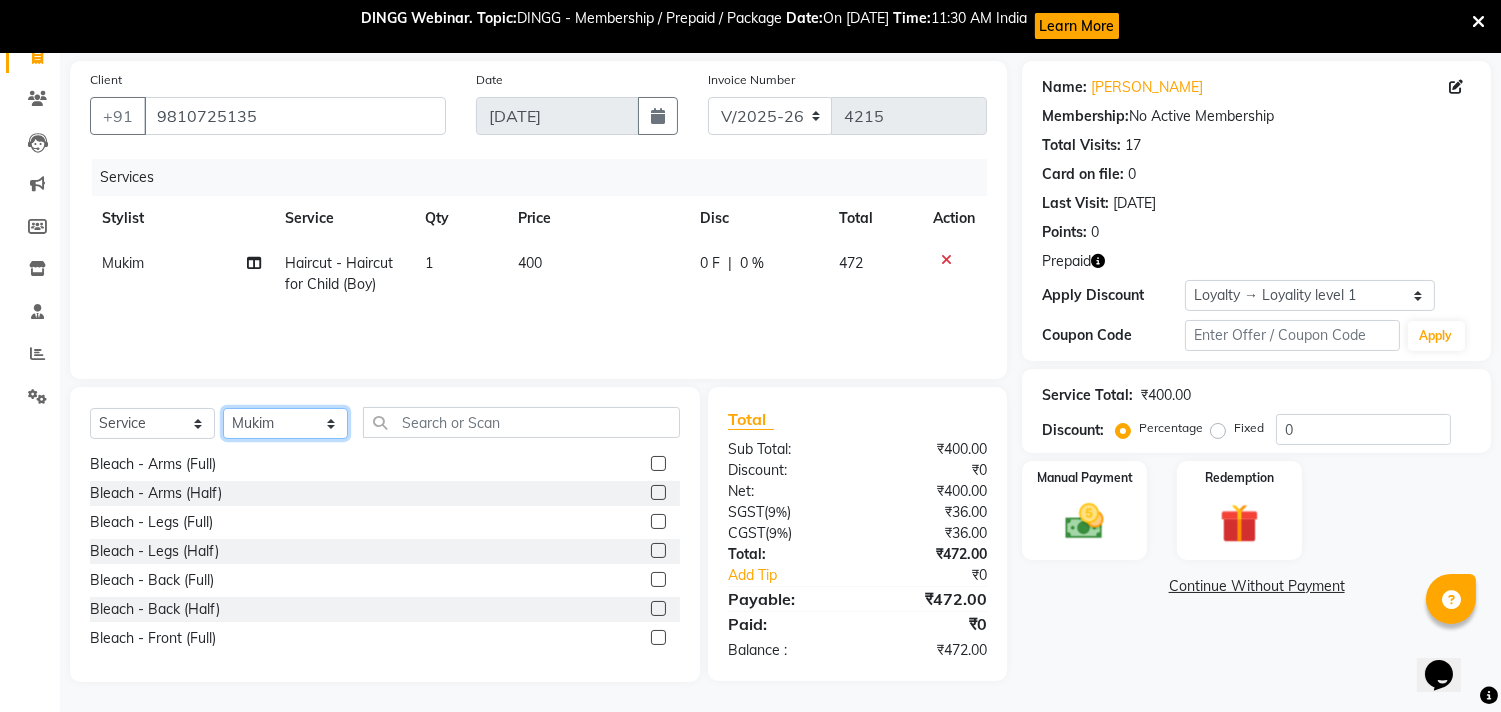 select on "28023" 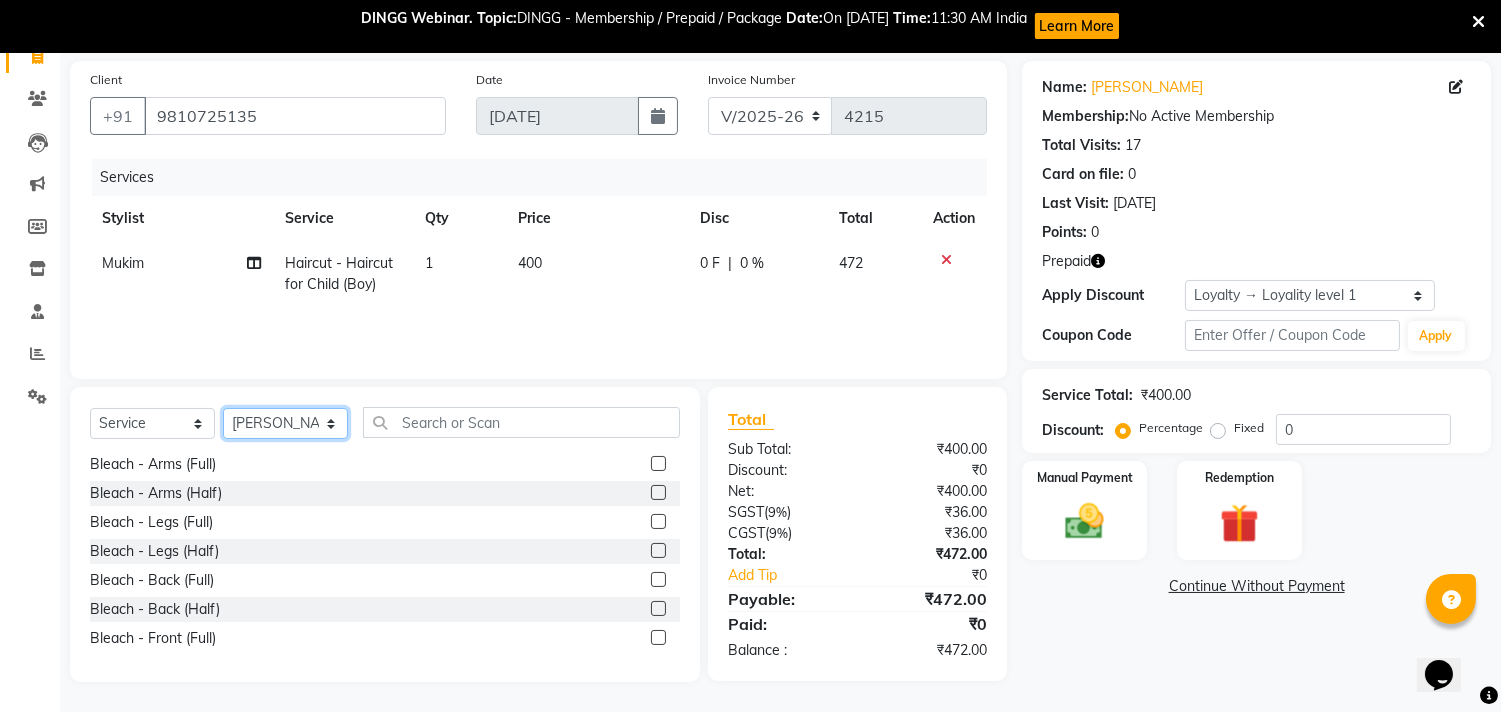 click on "Select Stylist Aarif Arman Arshad  ARSHAD SALMANI ASHU FAIZ gaurav Hanish harshit Jack  karishma KAVITA kunal Manager MANNU Mukim  pinki preeti Raghav  RASHMI RAVI RITIK SAHIL sawan SHALINI SHARUKH SHWETA  VEER Vijay  vijay tiwari ZAID" 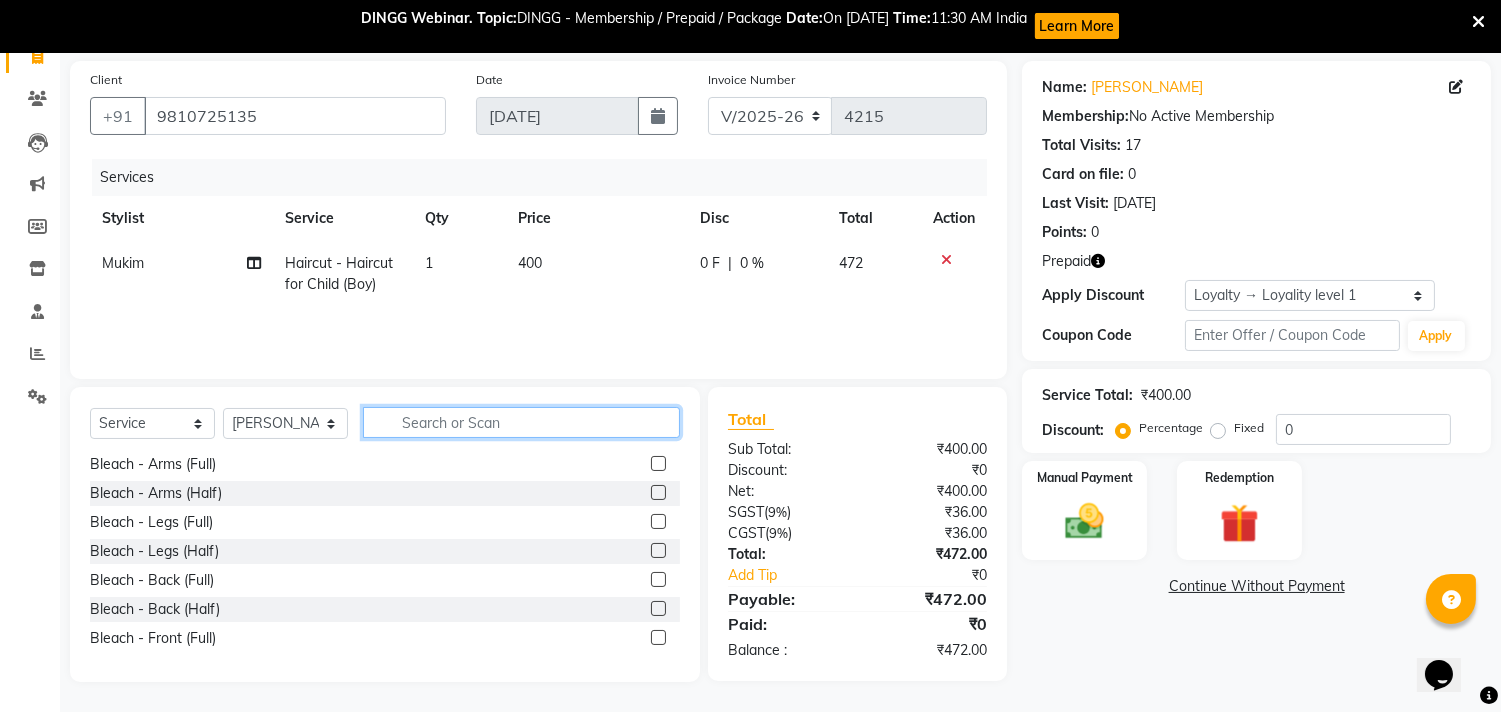 click 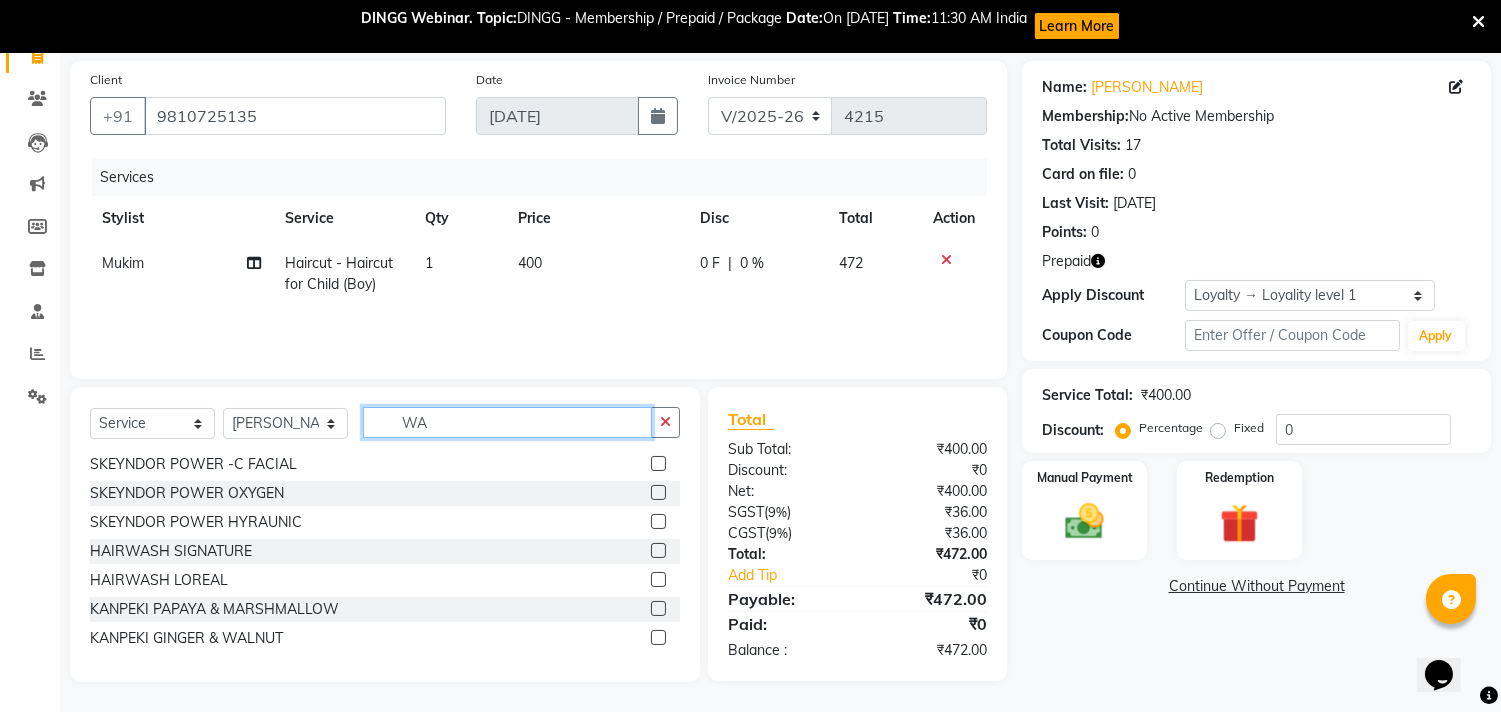 scroll, scrollTop: 0, scrollLeft: 0, axis: both 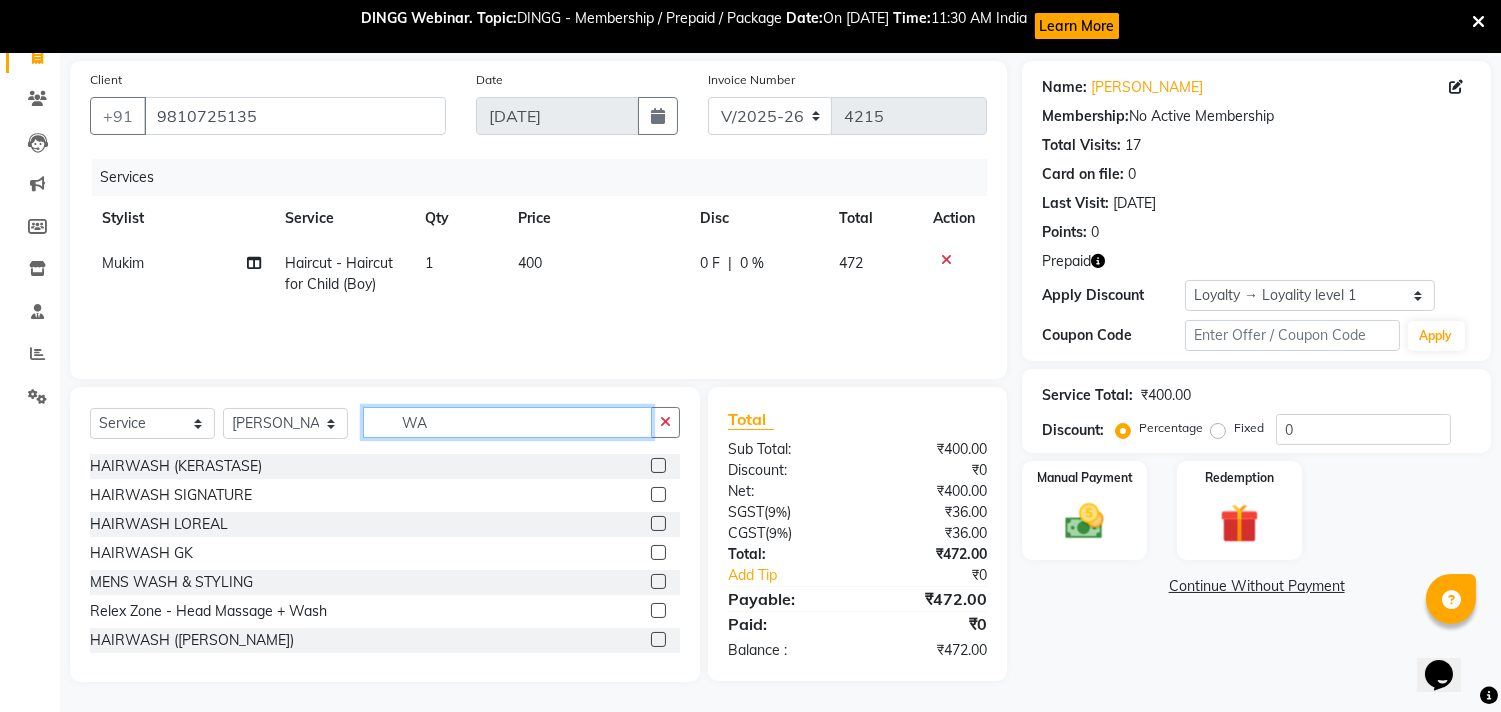 type on "W" 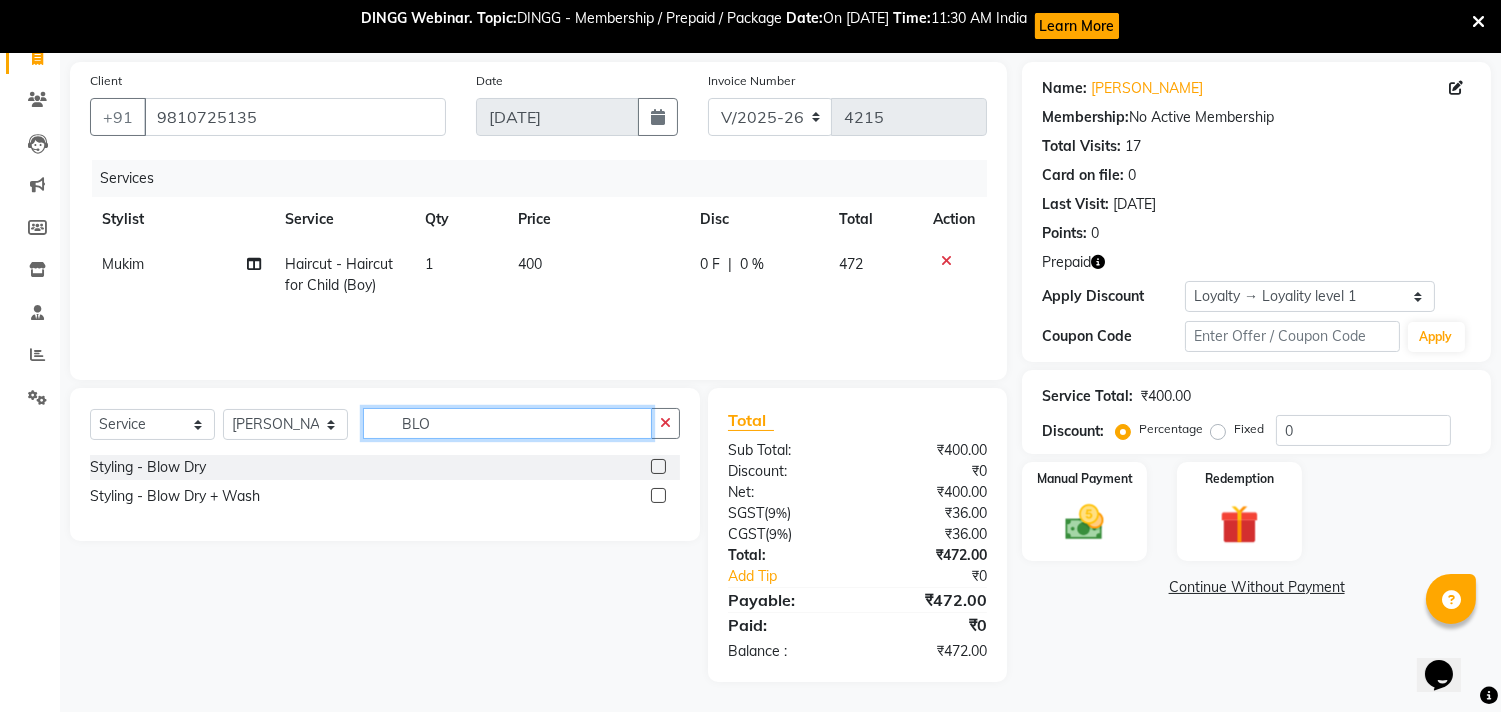 scroll, scrollTop: 141, scrollLeft: 0, axis: vertical 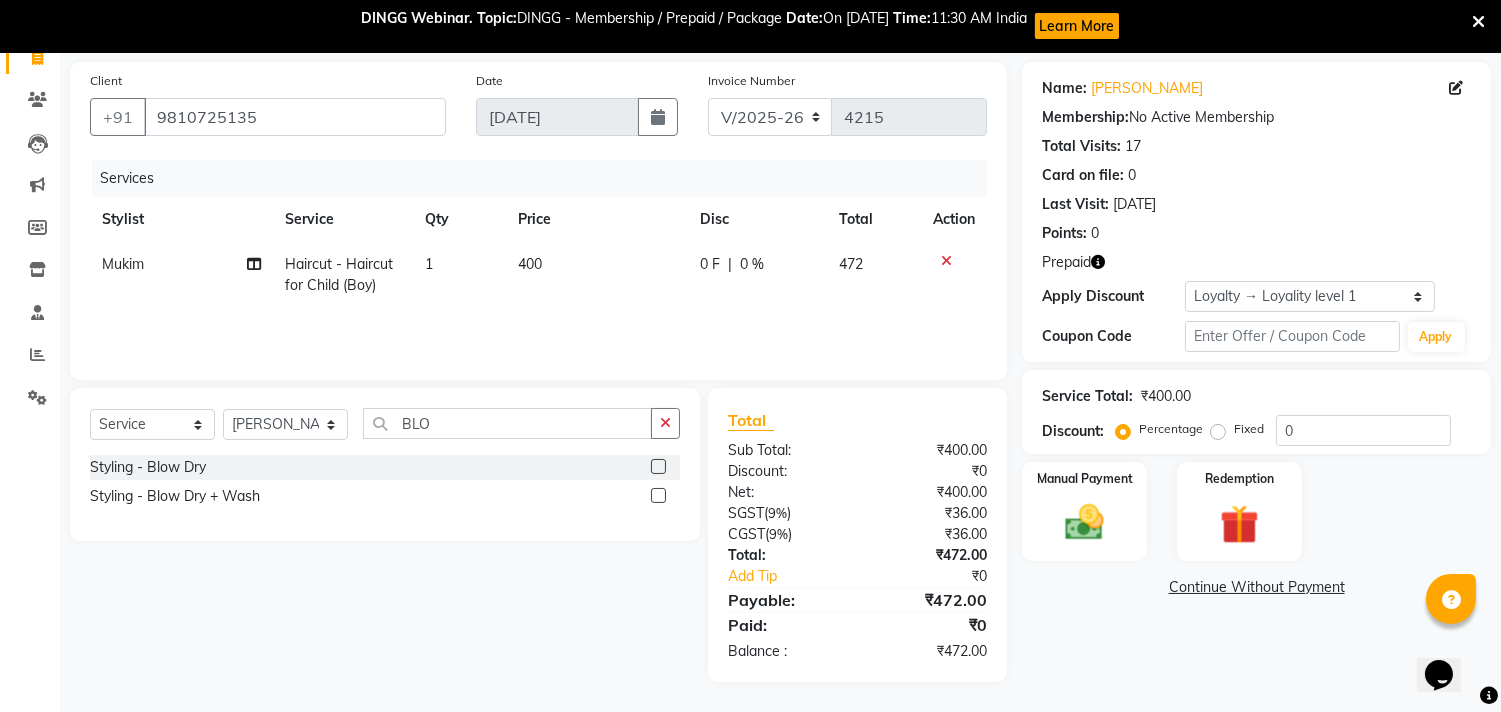 click 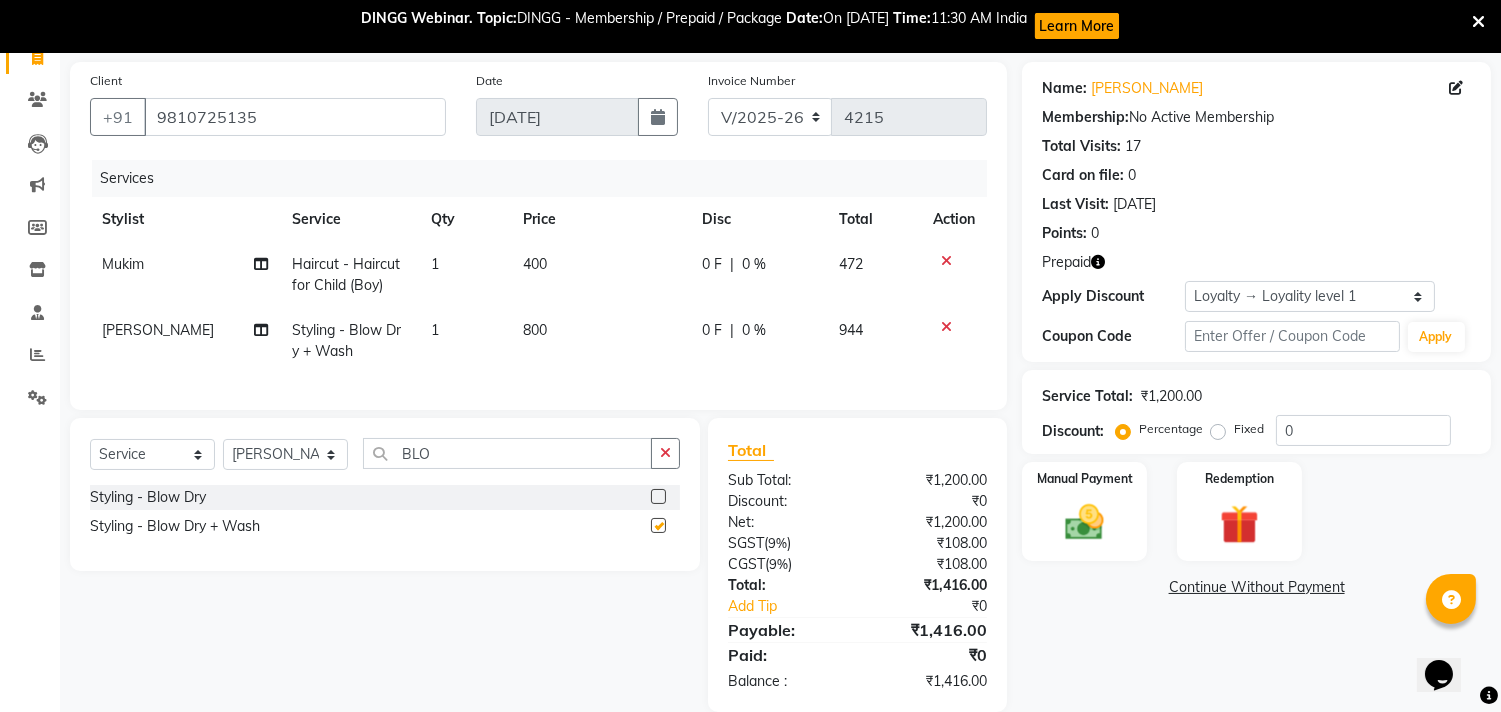 checkbox on "false" 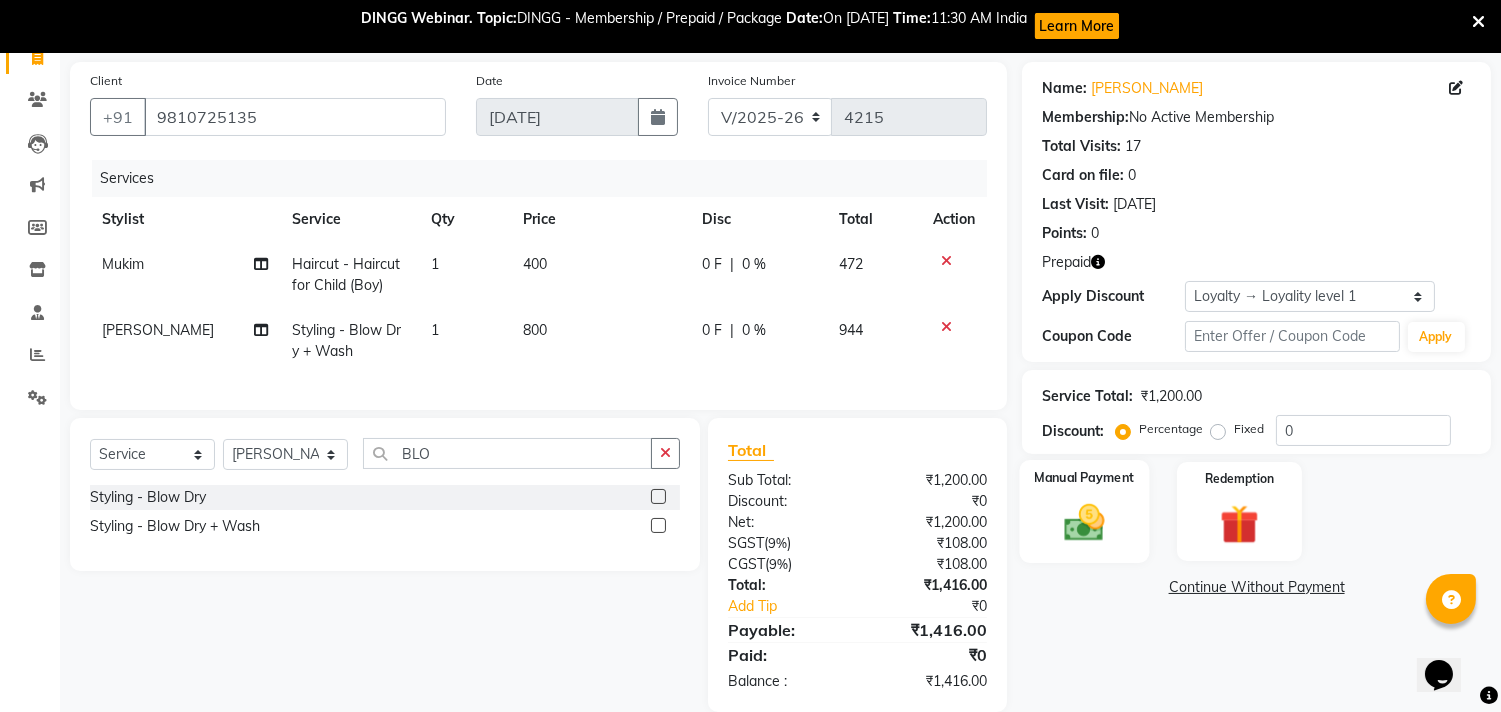 click 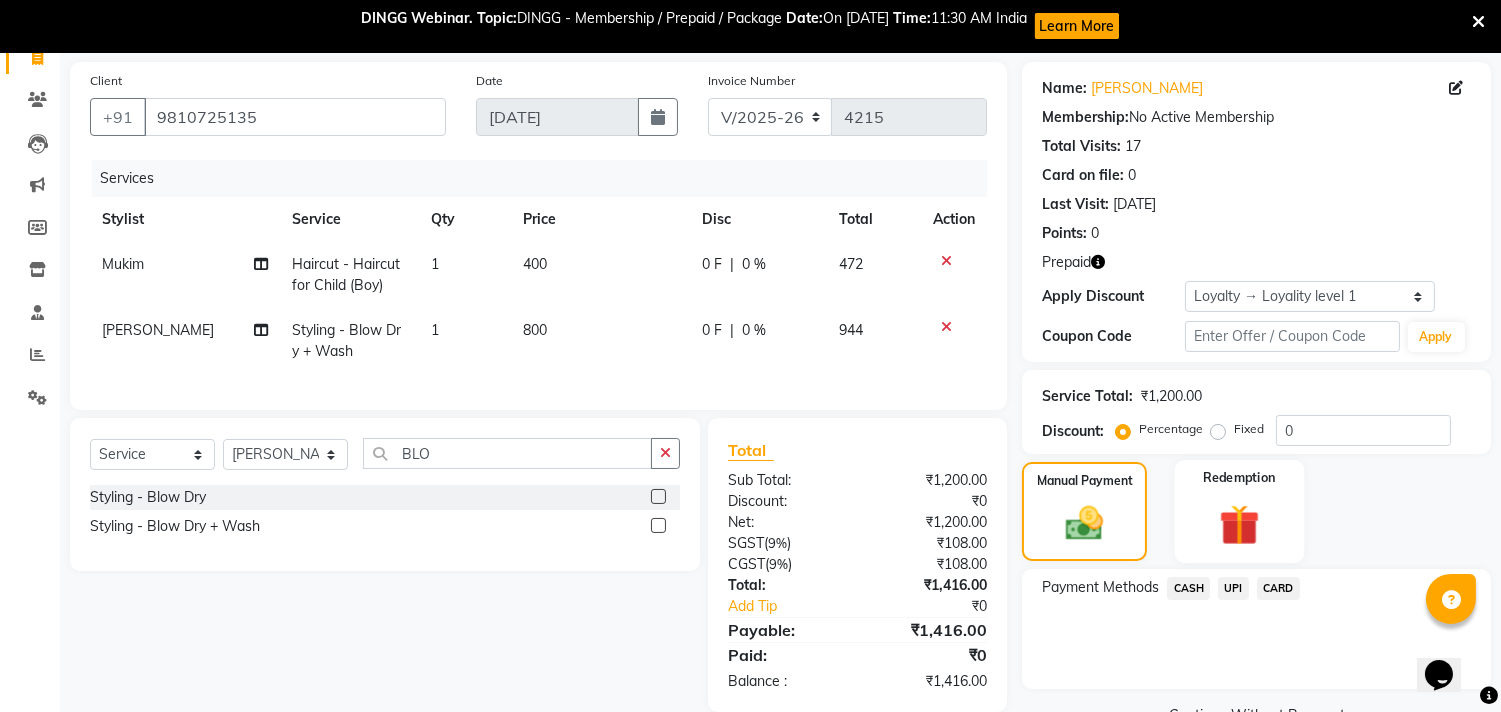click on "Redemption" 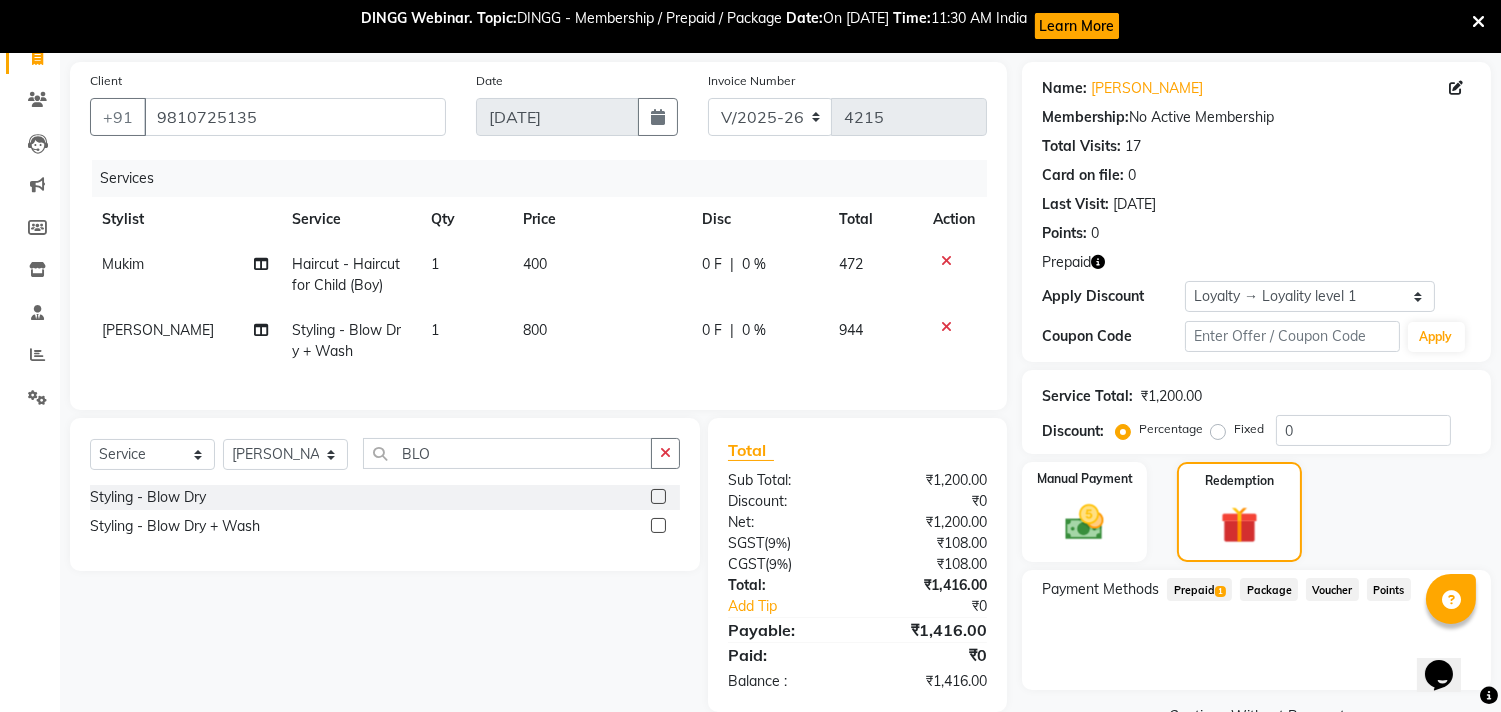 click on "Prepaid  1" 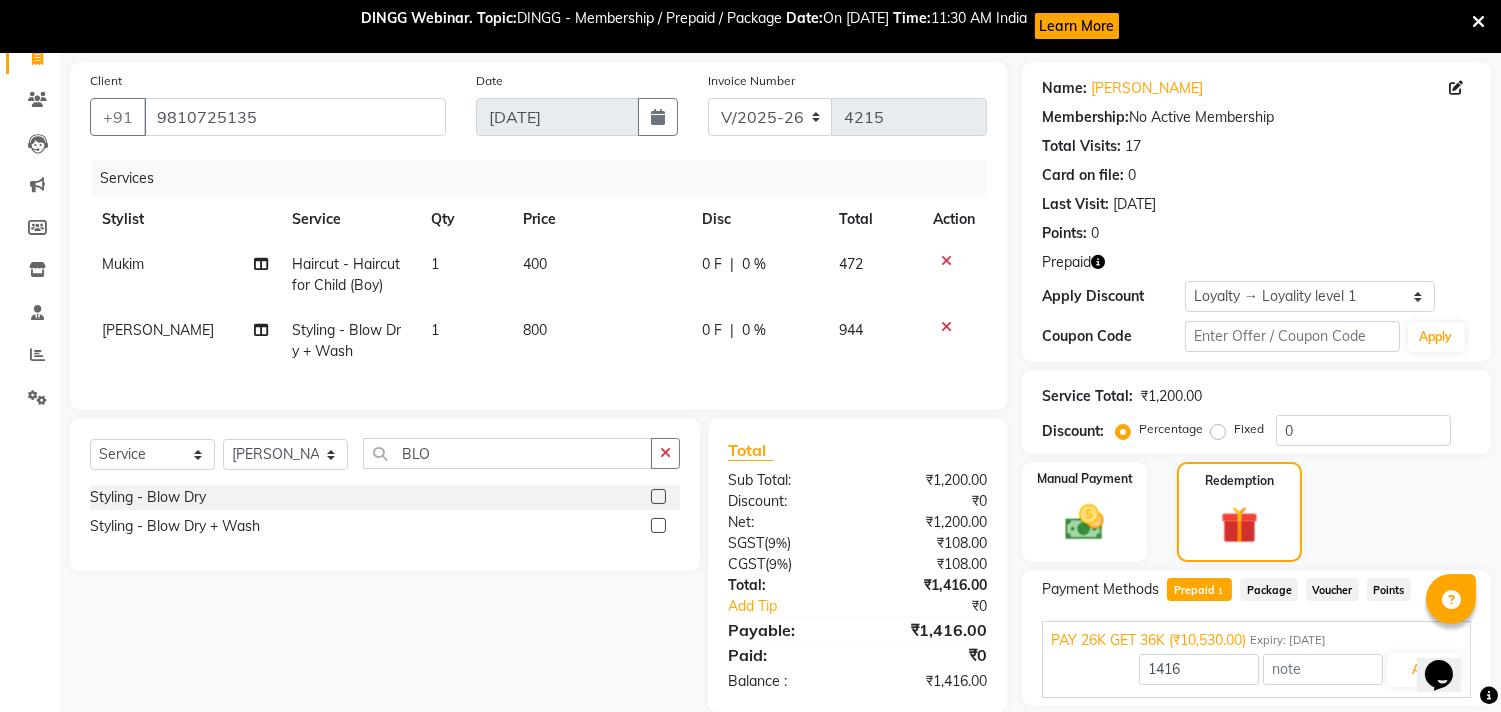 scroll, scrollTop: 205, scrollLeft: 0, axis: vertical 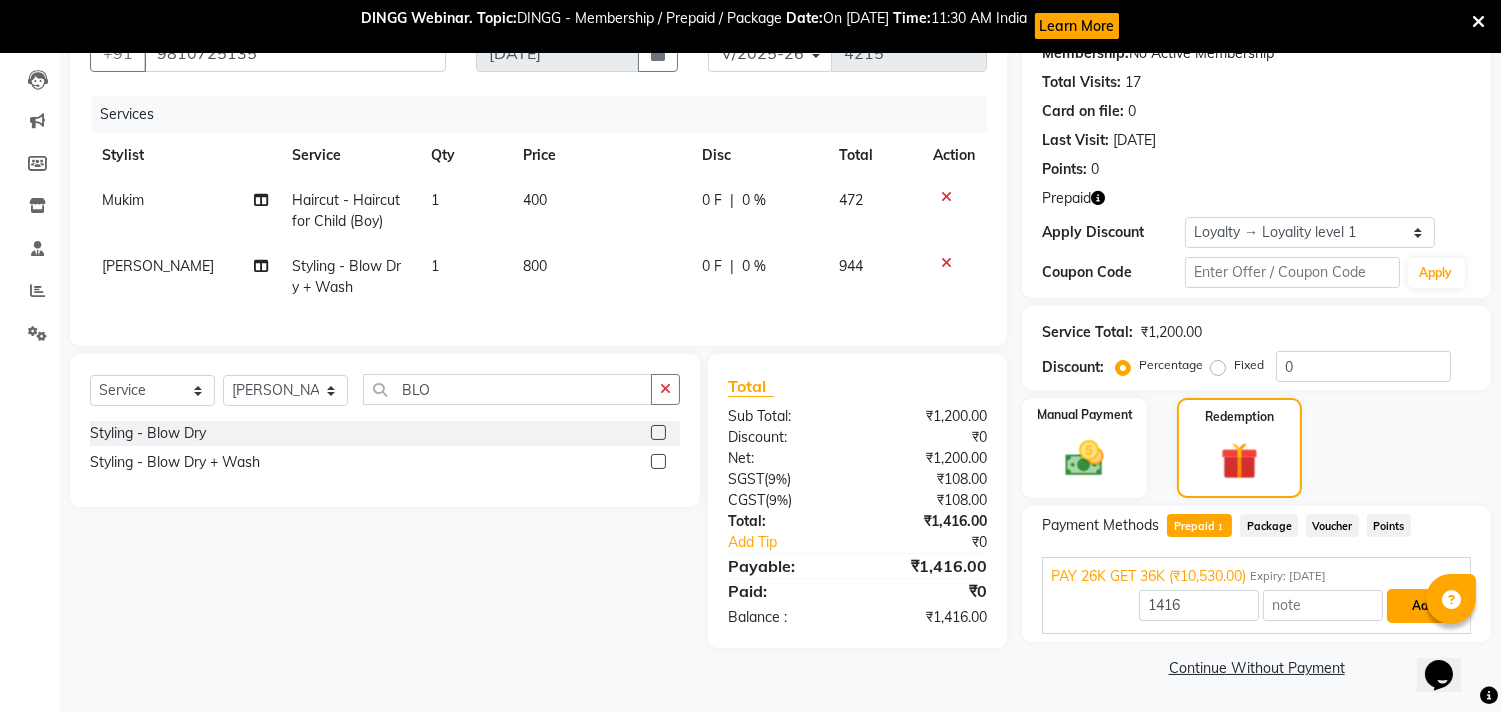 click on "Add" at bounding box center [1423, 606] 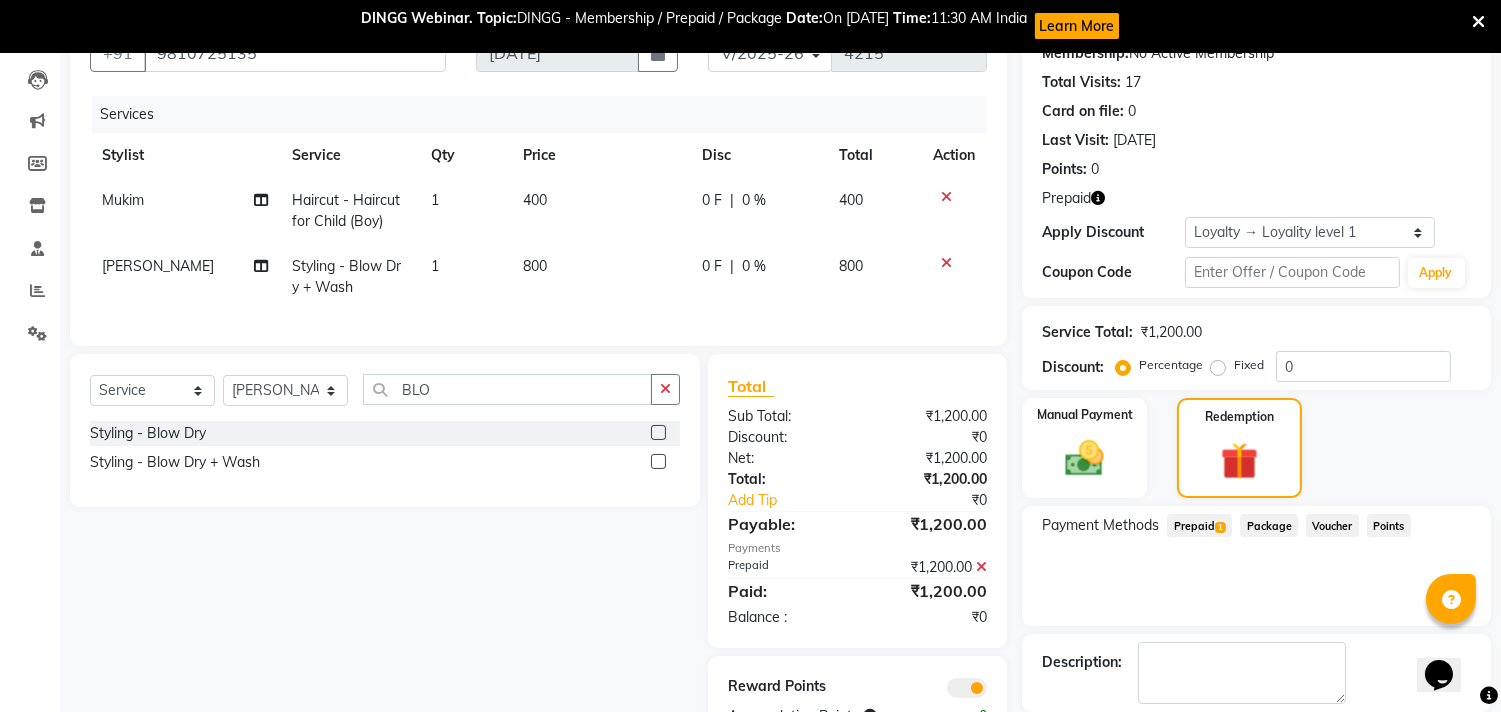 scroll, scrollTop: 302, scrollLeft: 0, axis: vertical 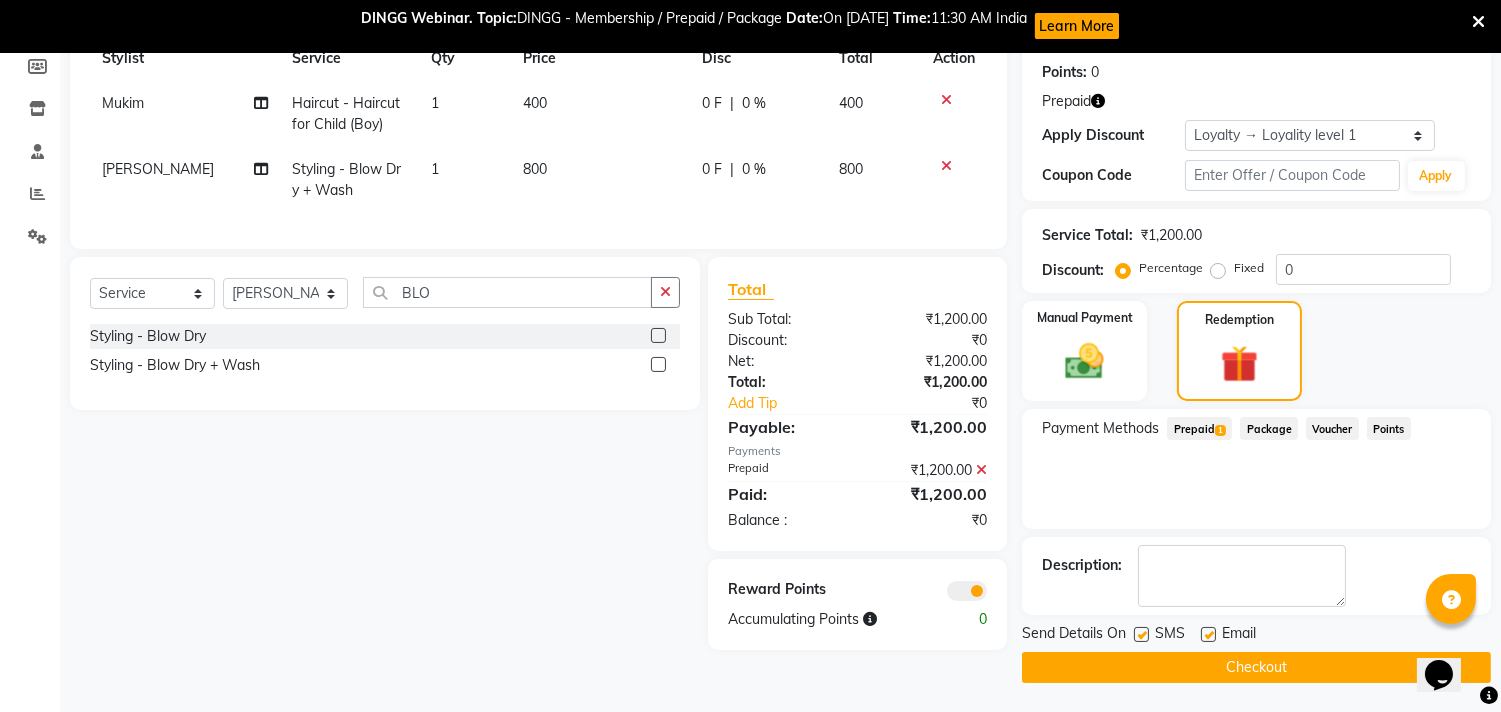 click 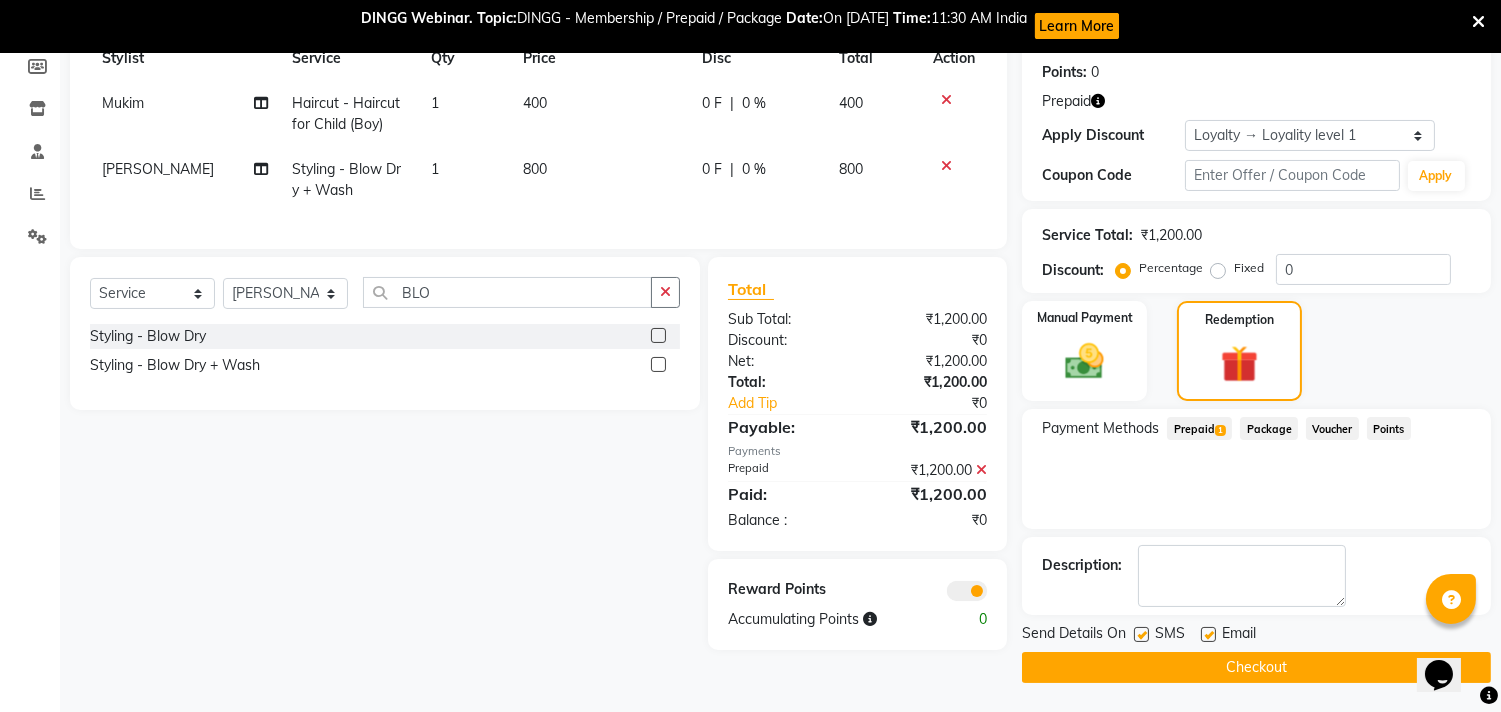 click 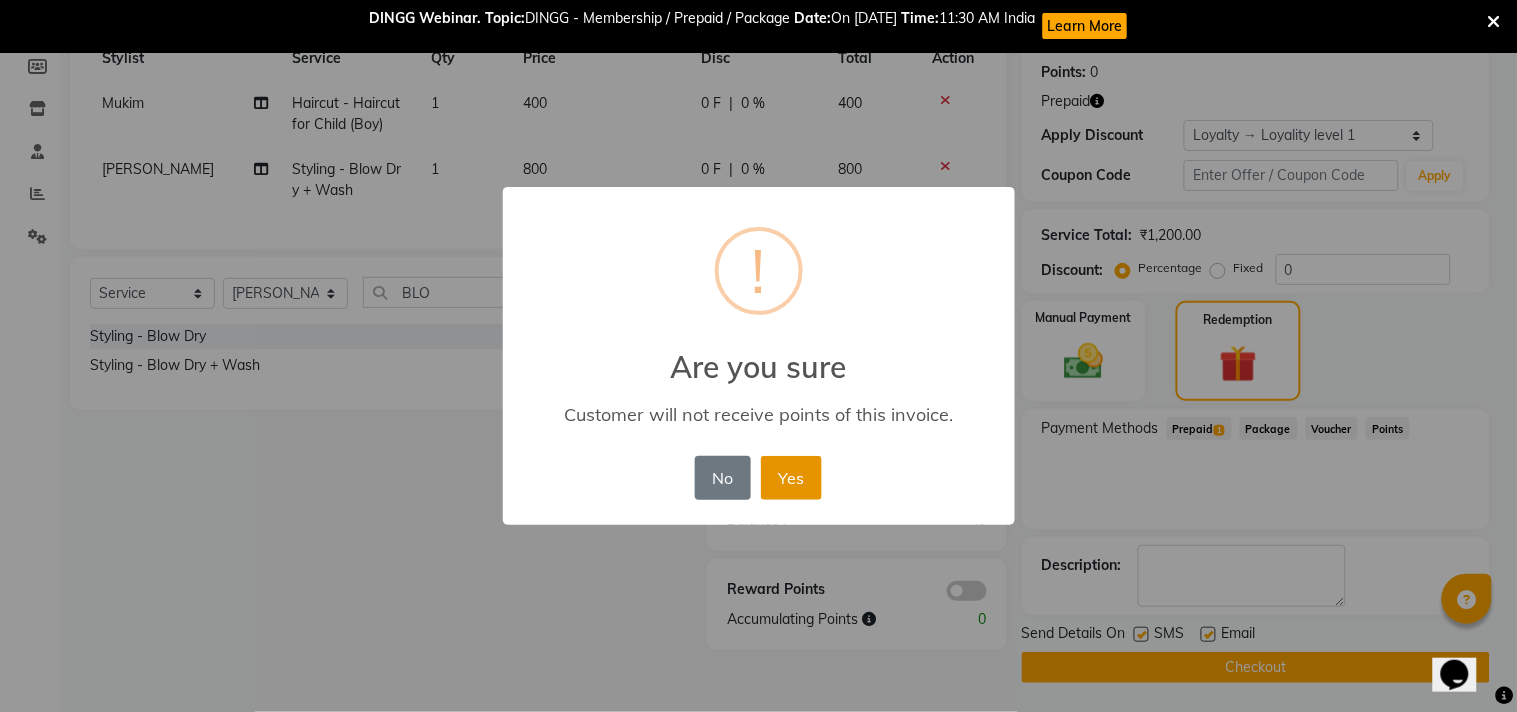 click on "Yes" at bounding box center (791, 478) 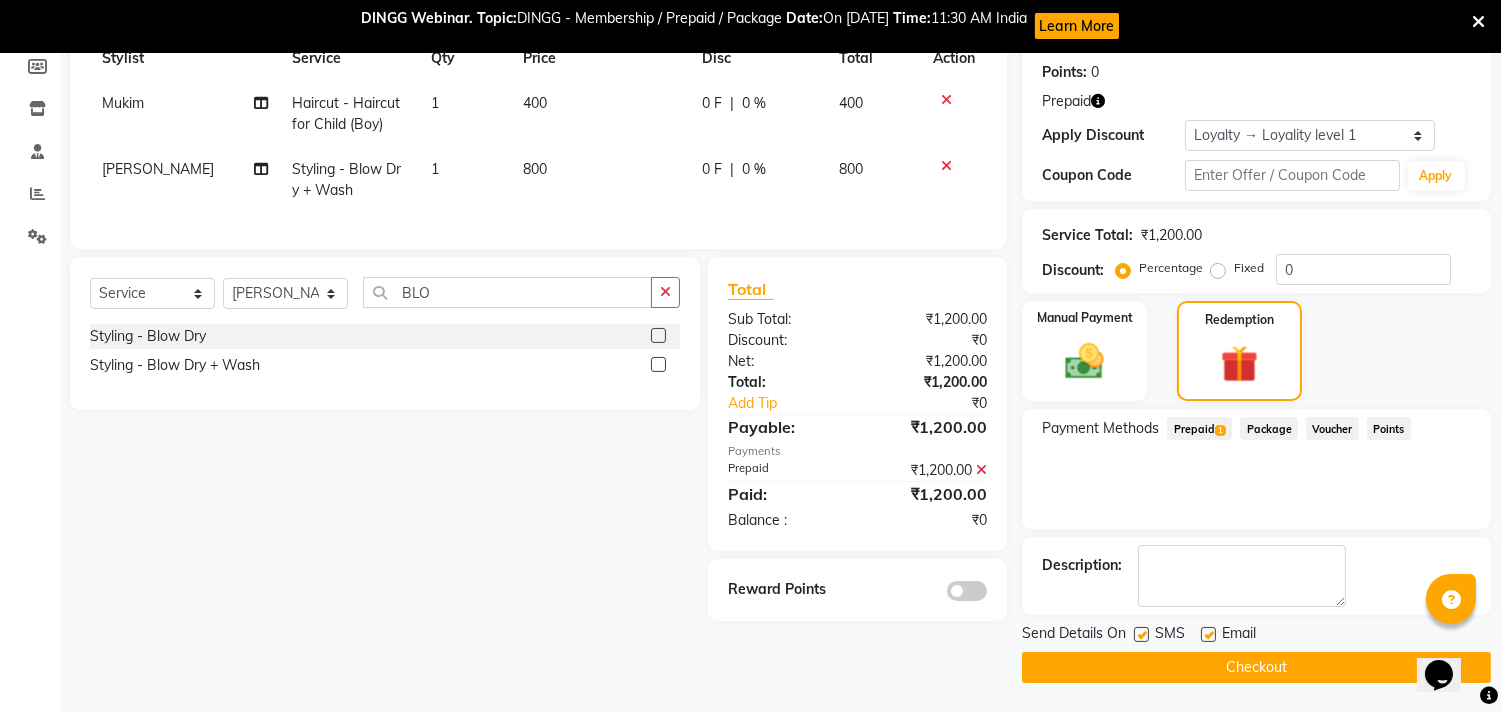 click on "Checkout" 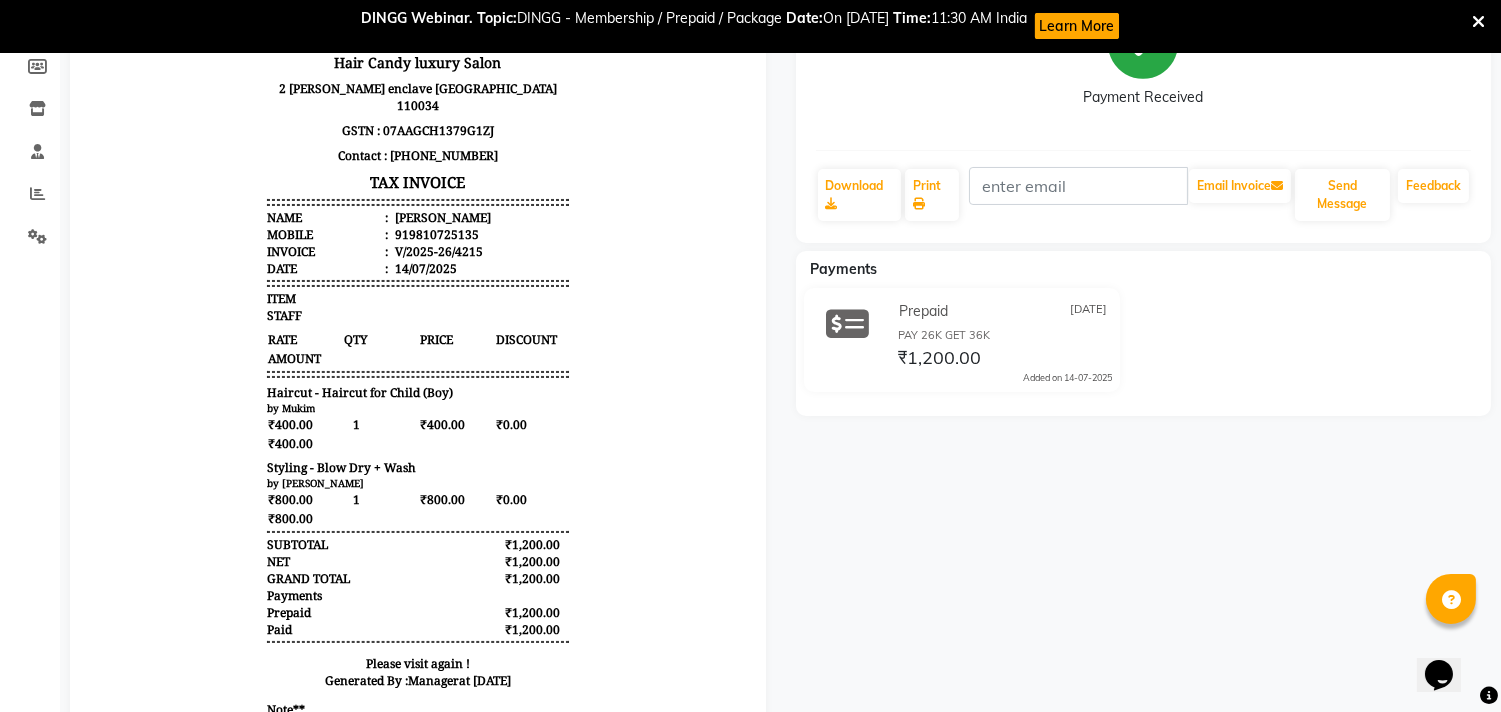 scroll, scrollTop: 0, scrollLeft: 0, axis: both 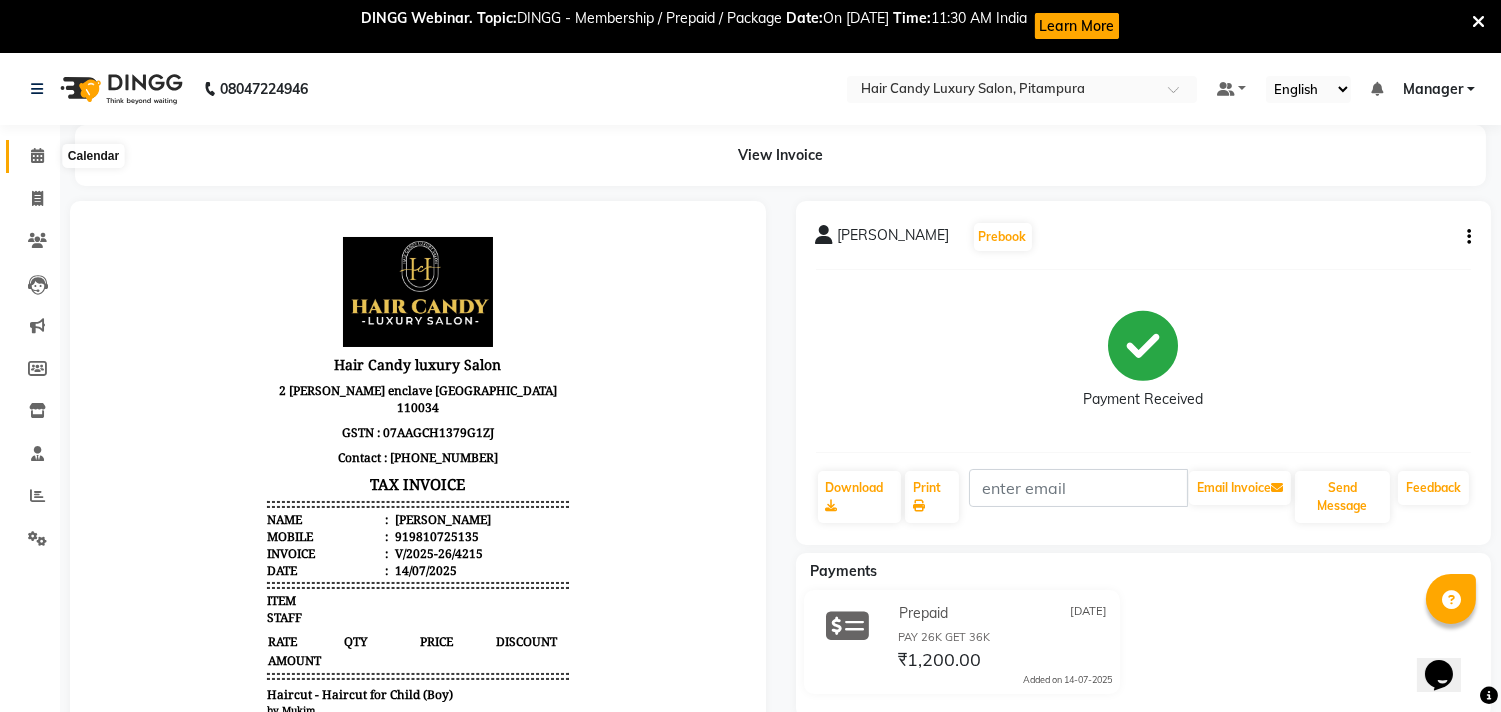 click 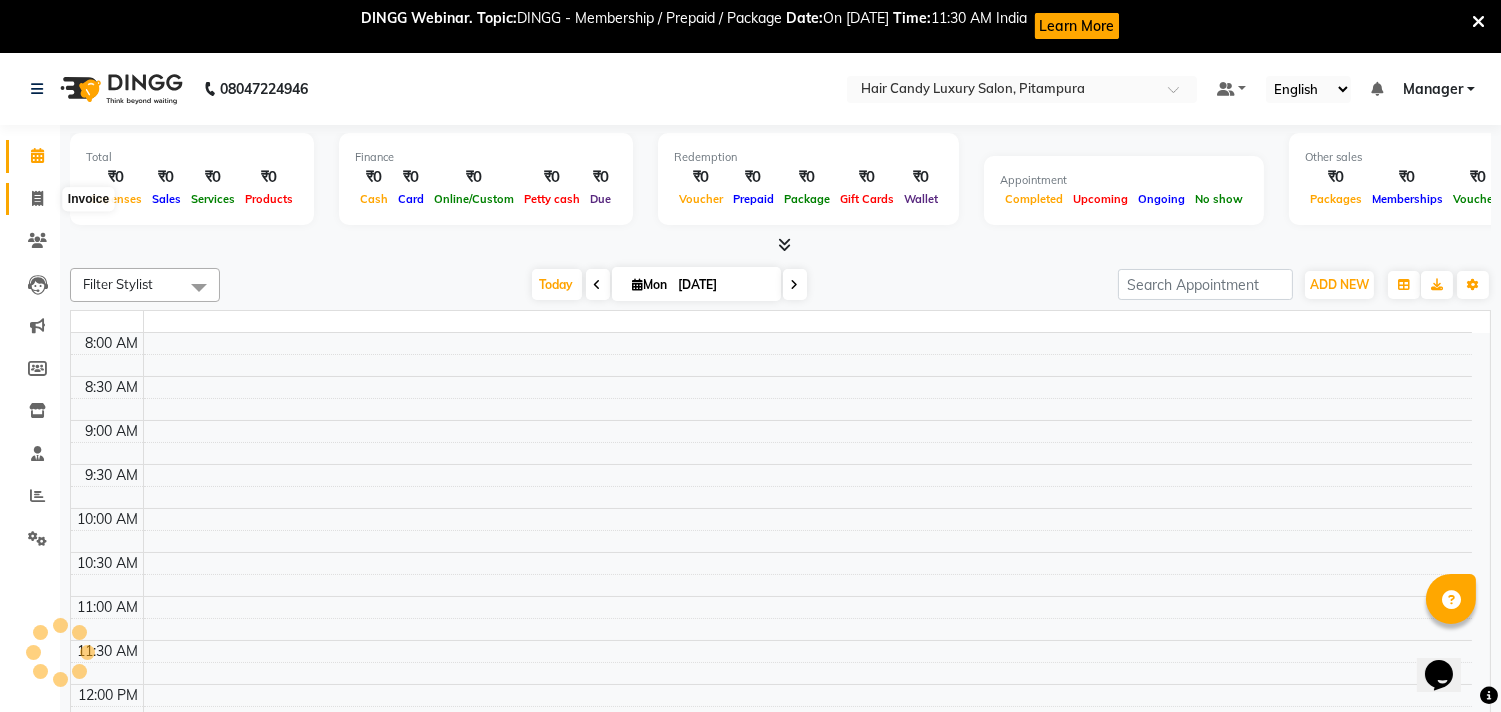 click 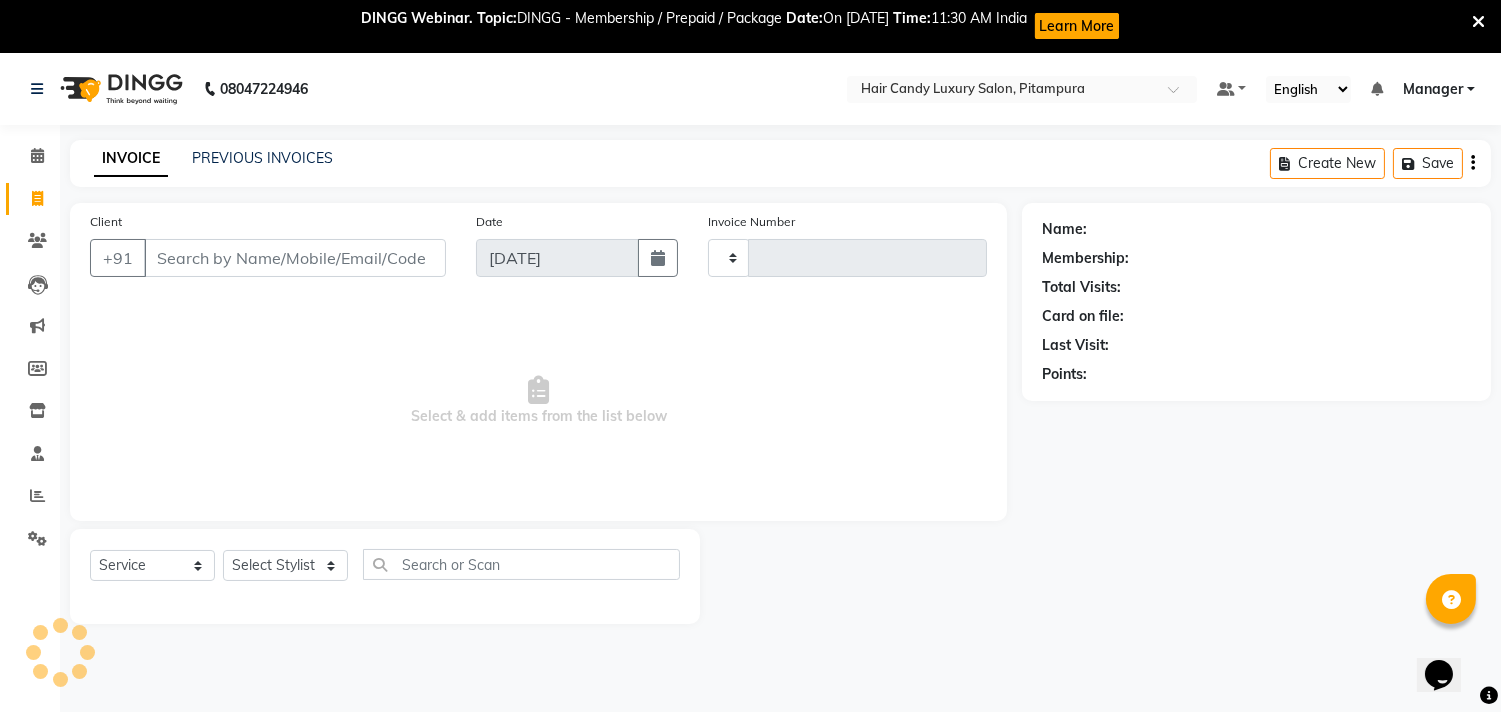 click on "INVOICE PREVIOUS INVOICES Create New   Save" 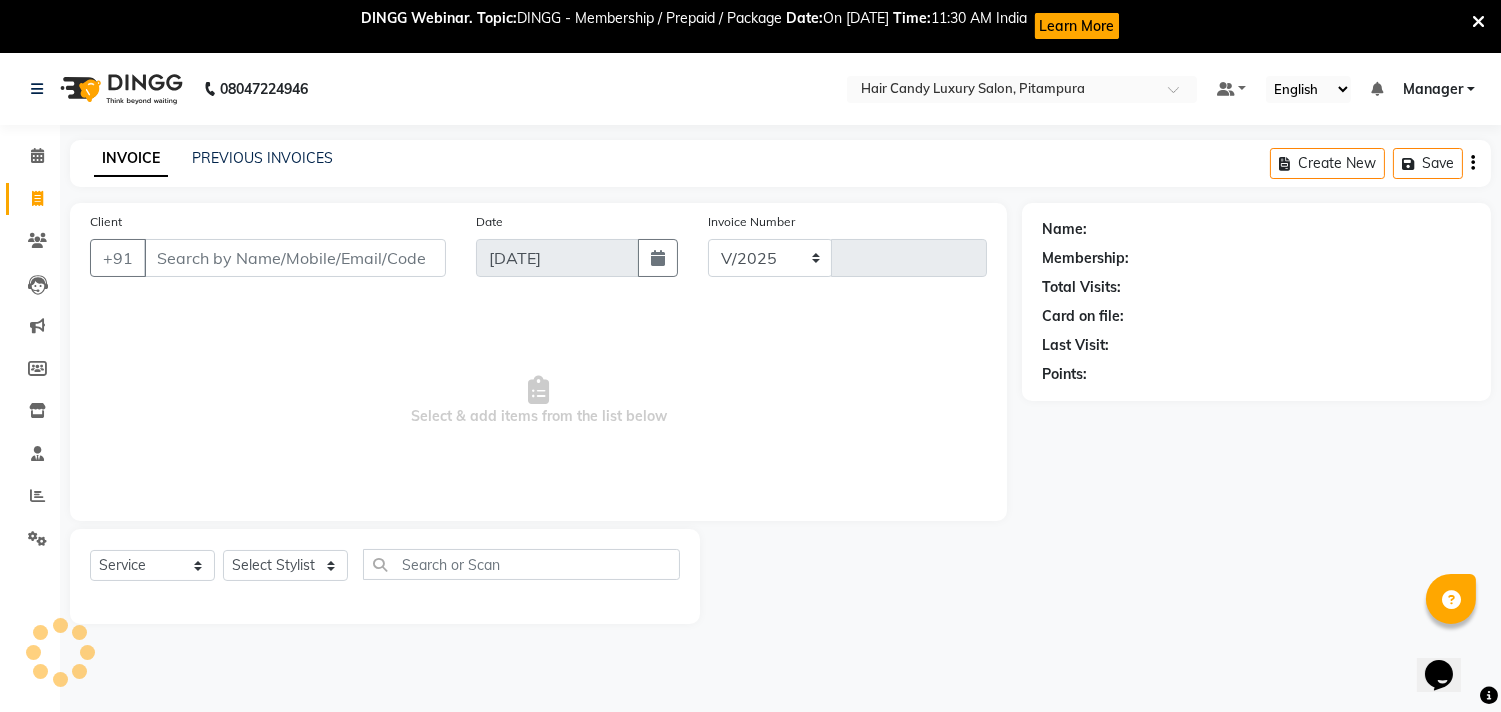 select on "4720" 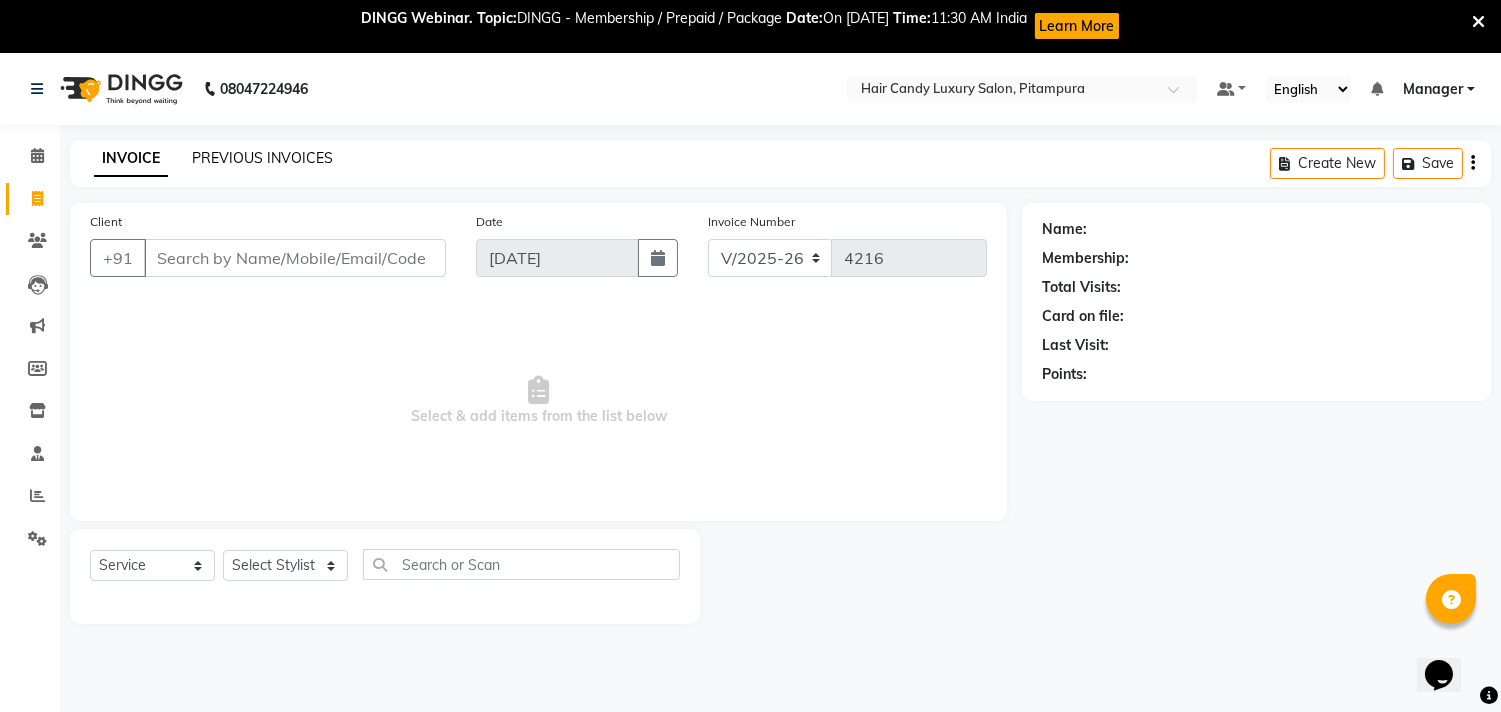 click on "PREVIOUS INVOICES" 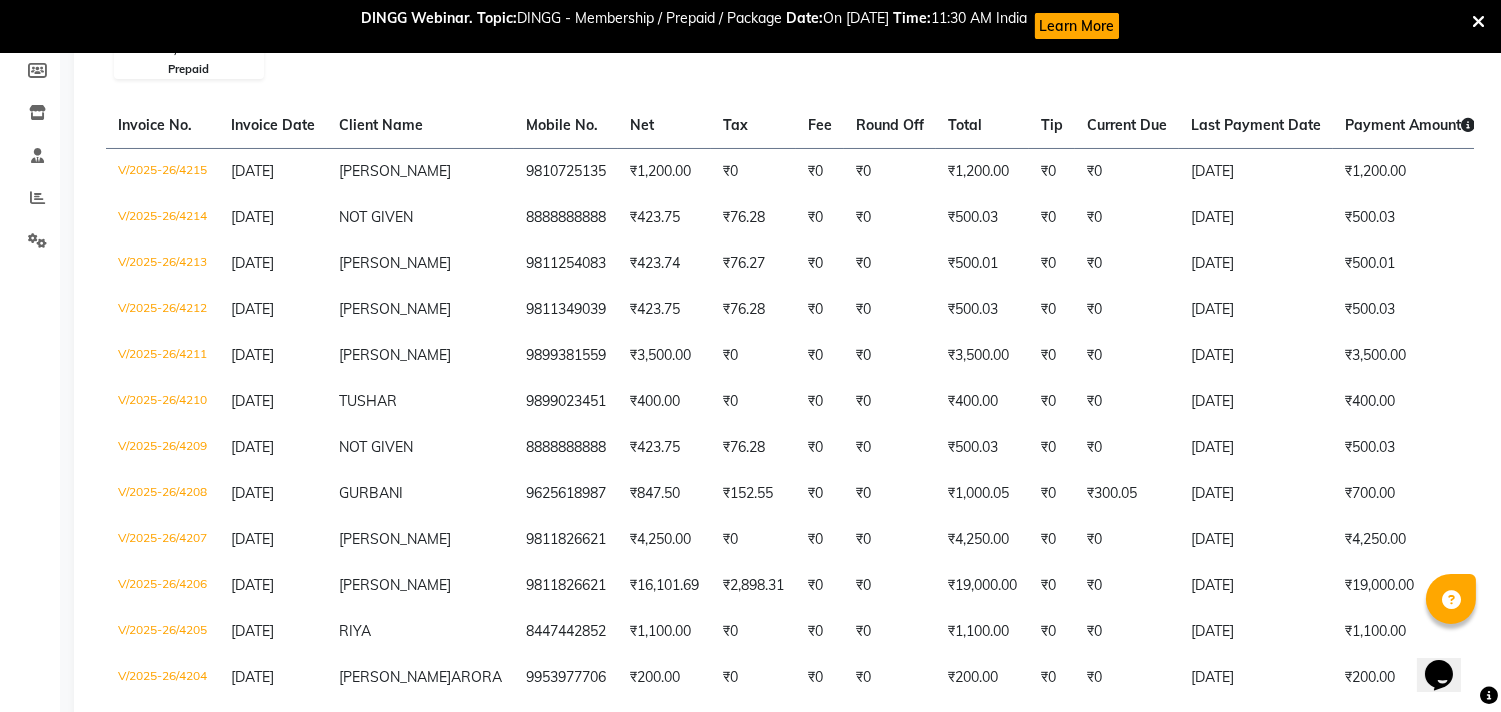 scroll, scrollTop: 444, scrollLeft: 0, axis: vertical 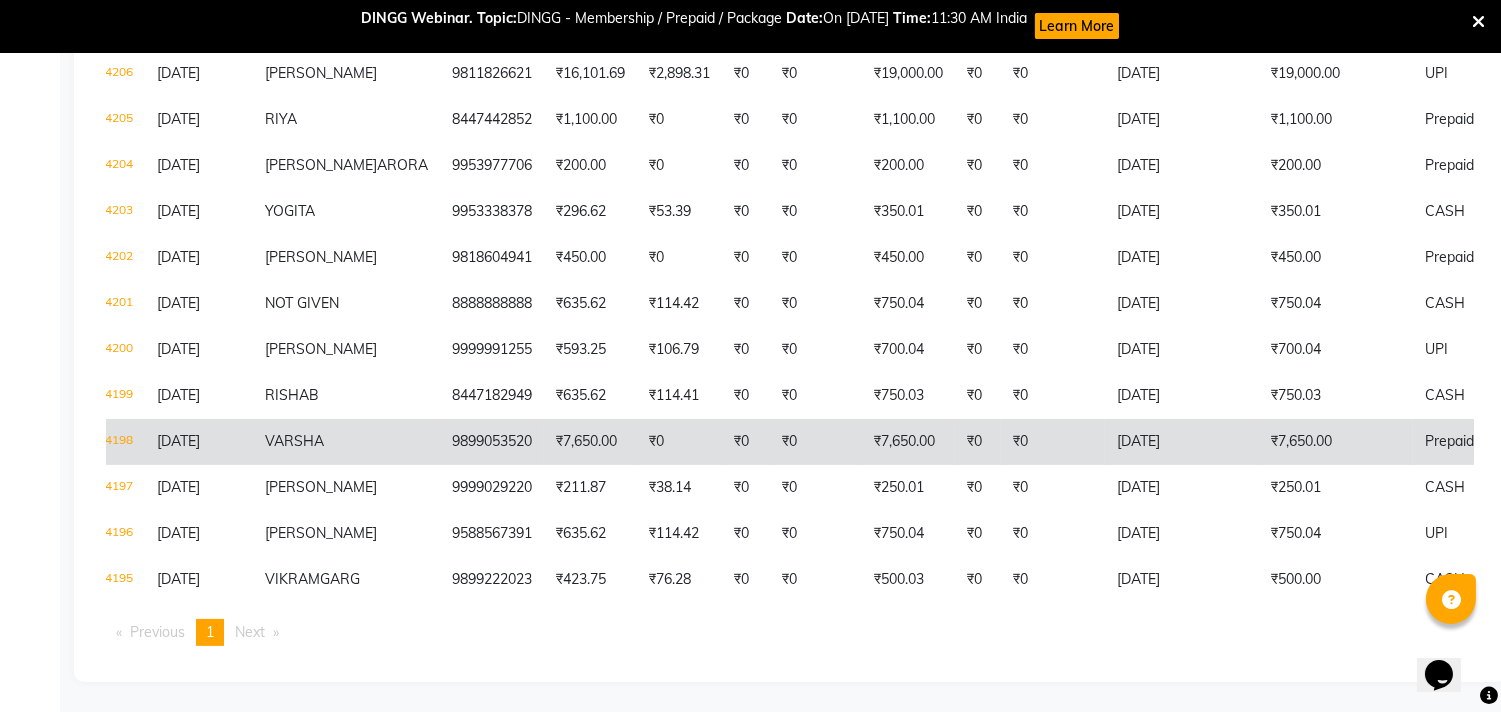 click on "₹7,650.00" 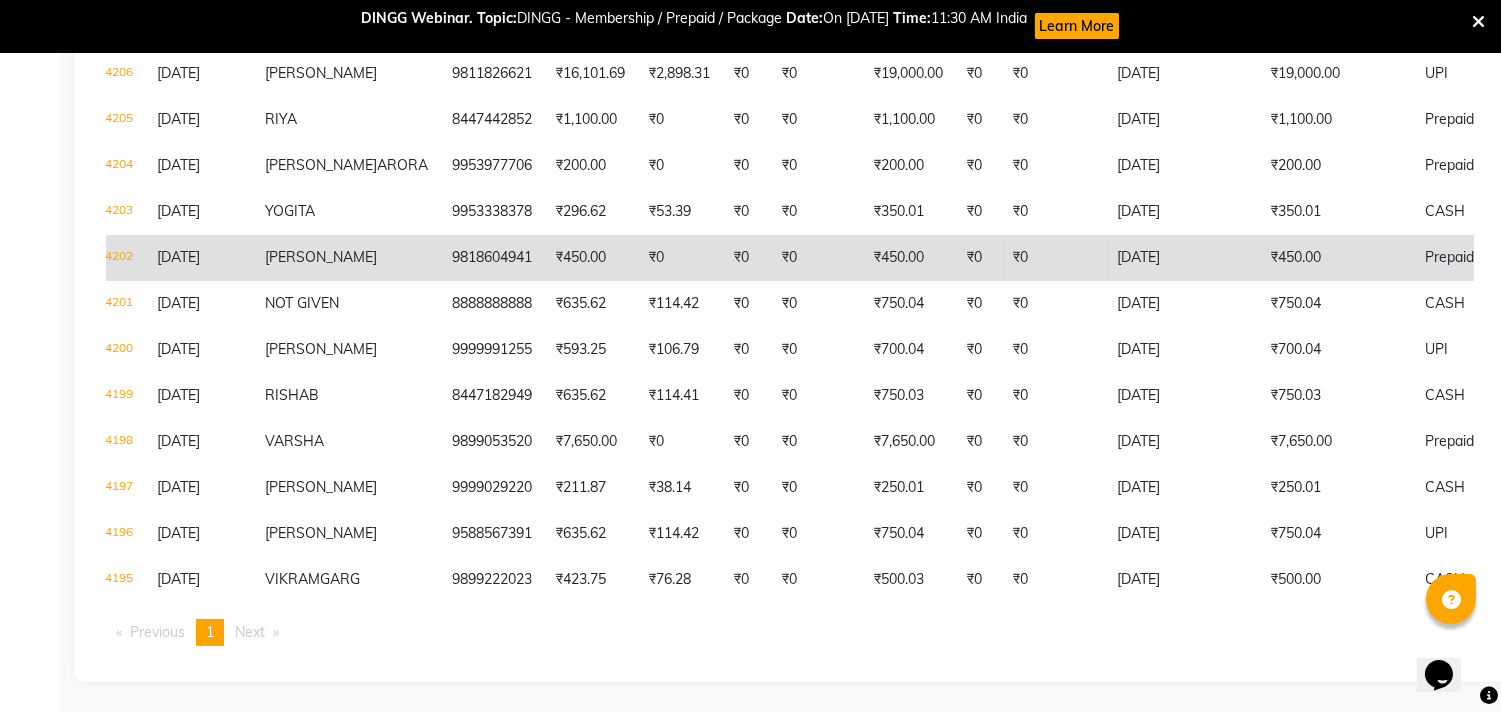click on "₹450.00" 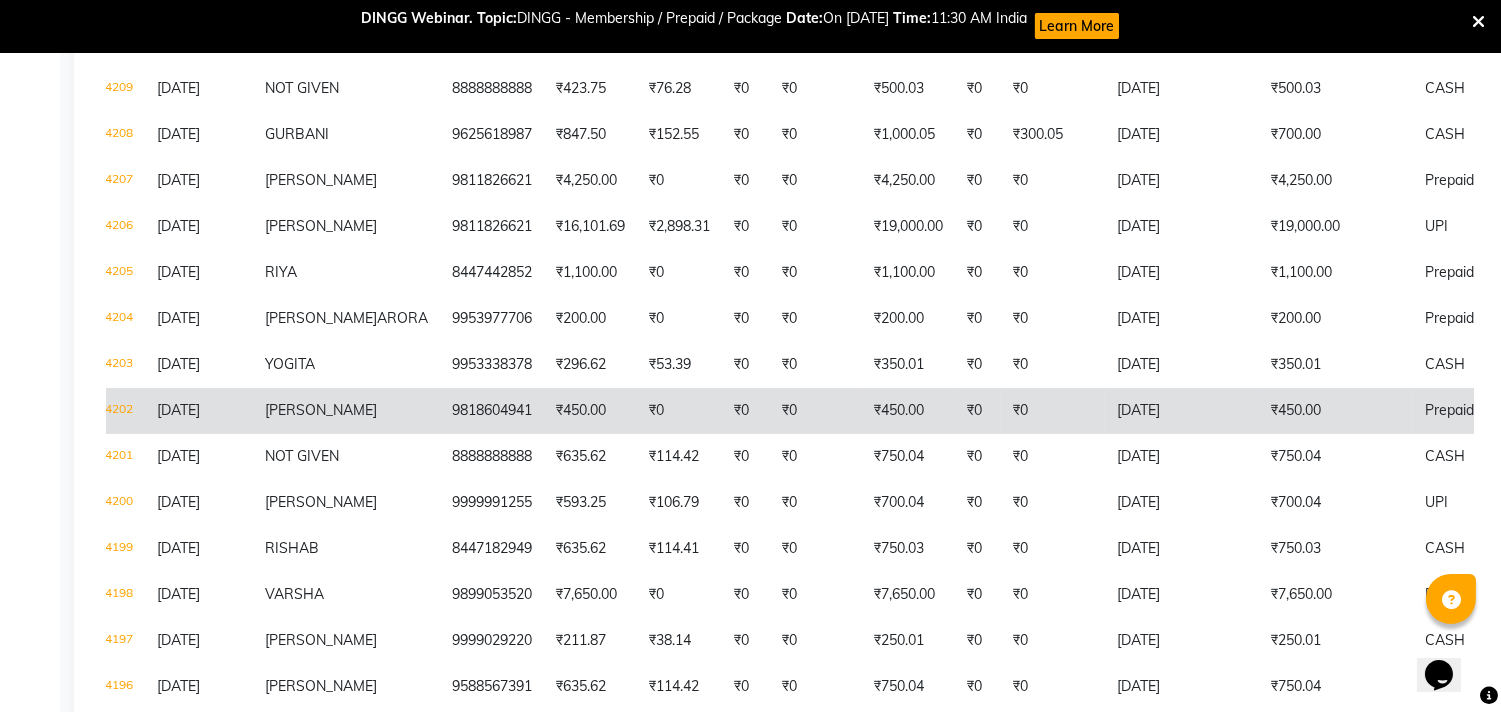 scroll, scrollTop: 435, scrollLeft: 0, axis: vertical 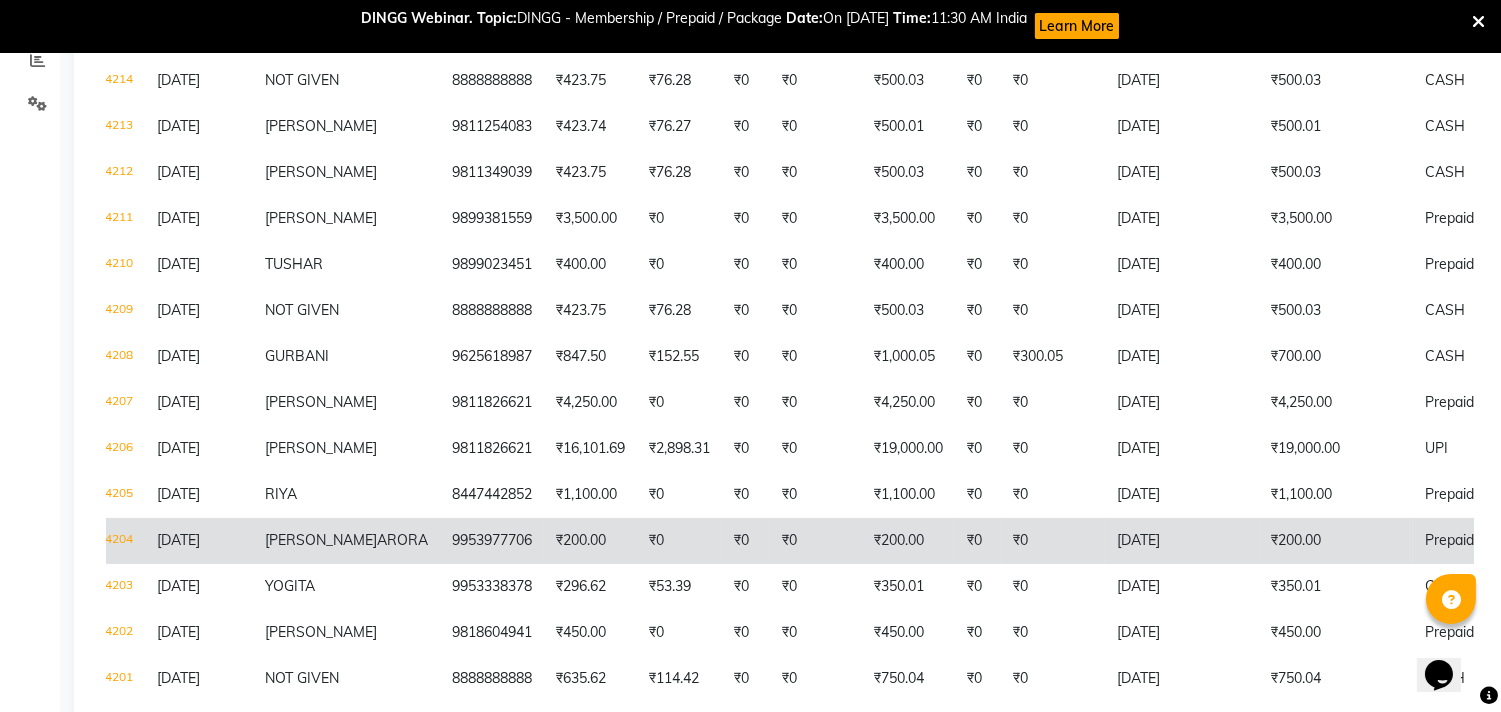 click on "₹0" 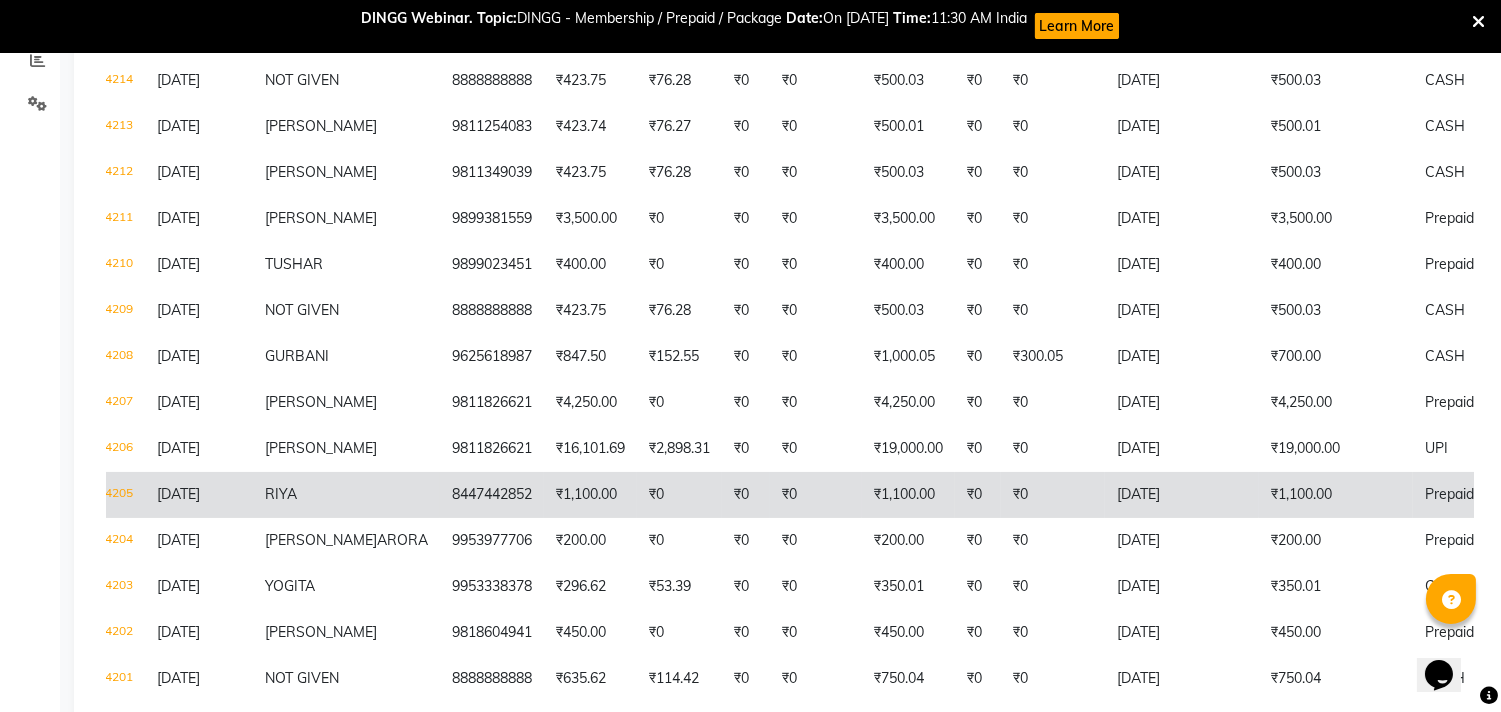 click on "₹1,100.00" 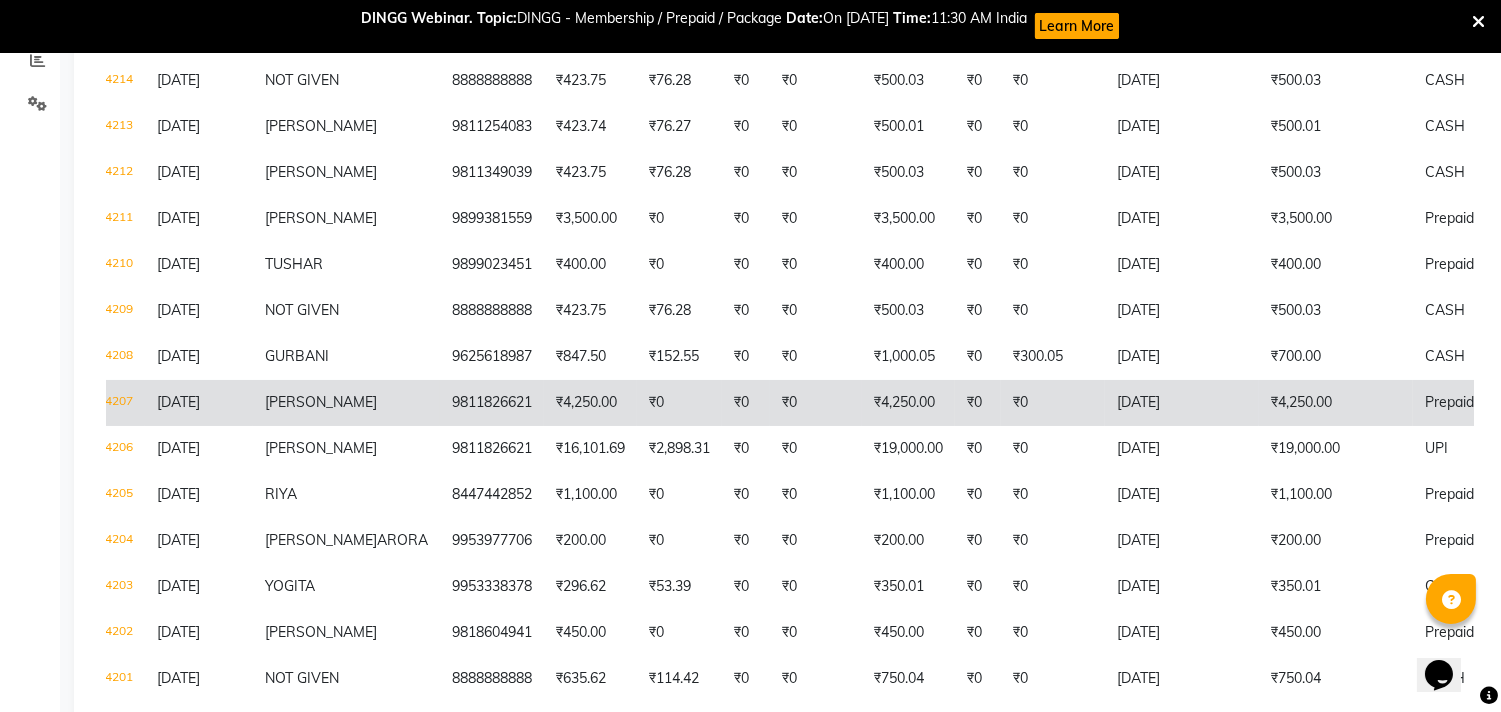 click on "₹0" 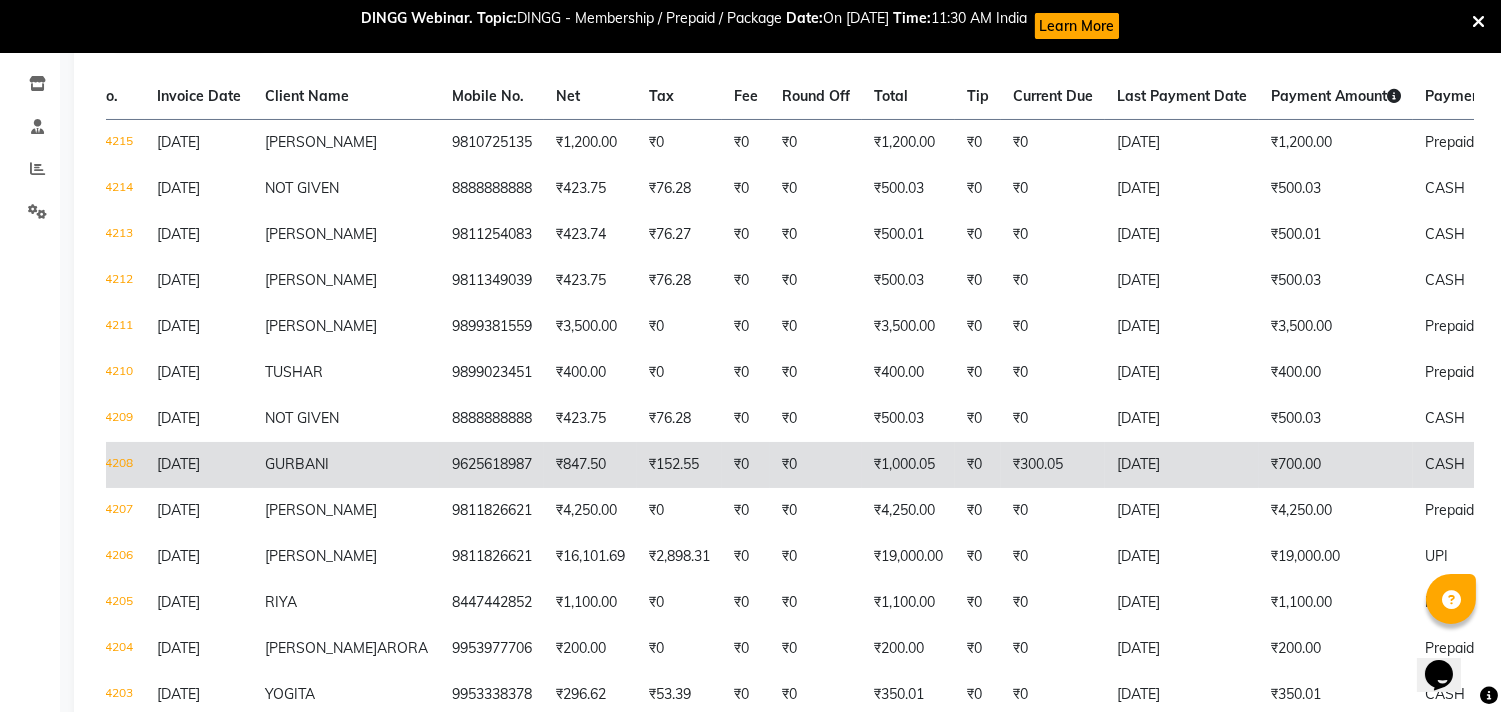 scroll, scrollTop: 324, scrollLeft: 0, axis: vertical 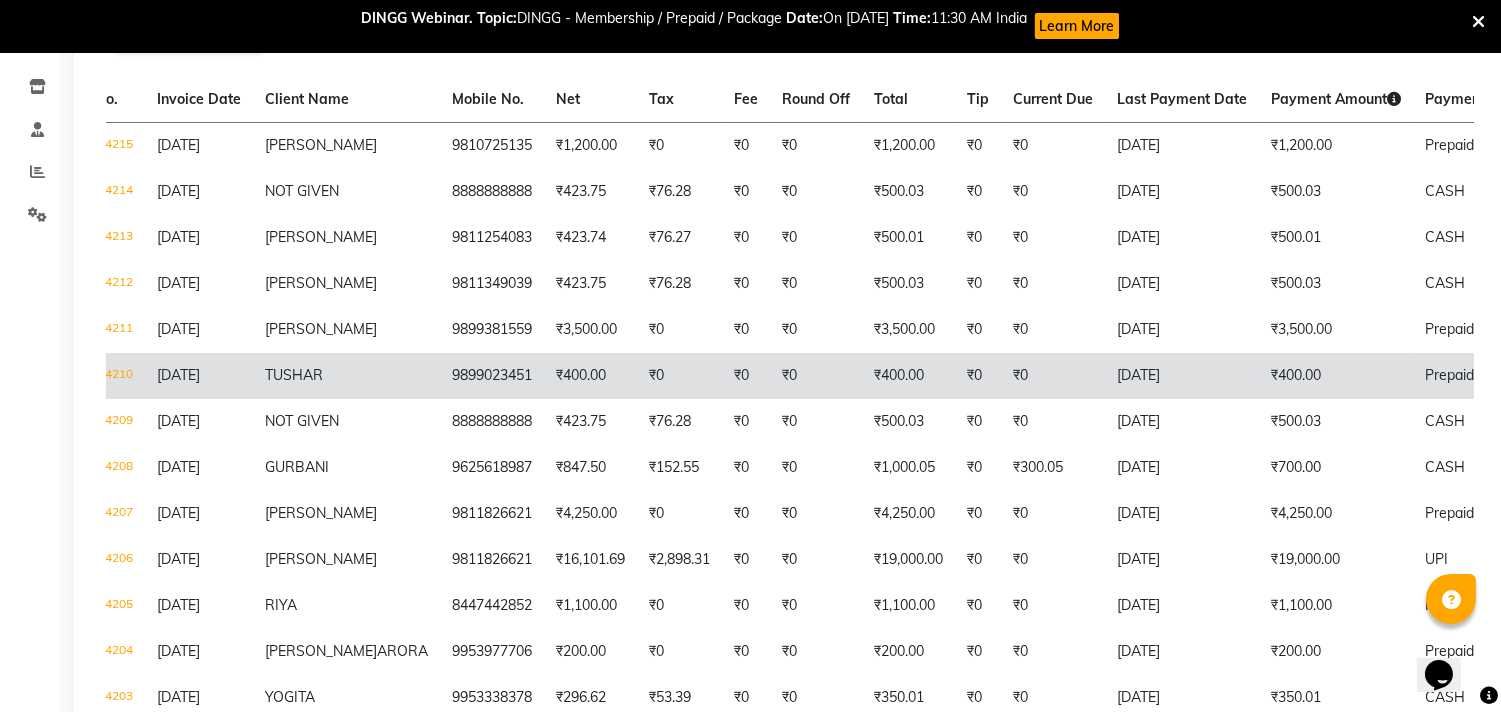 click on "₹0" 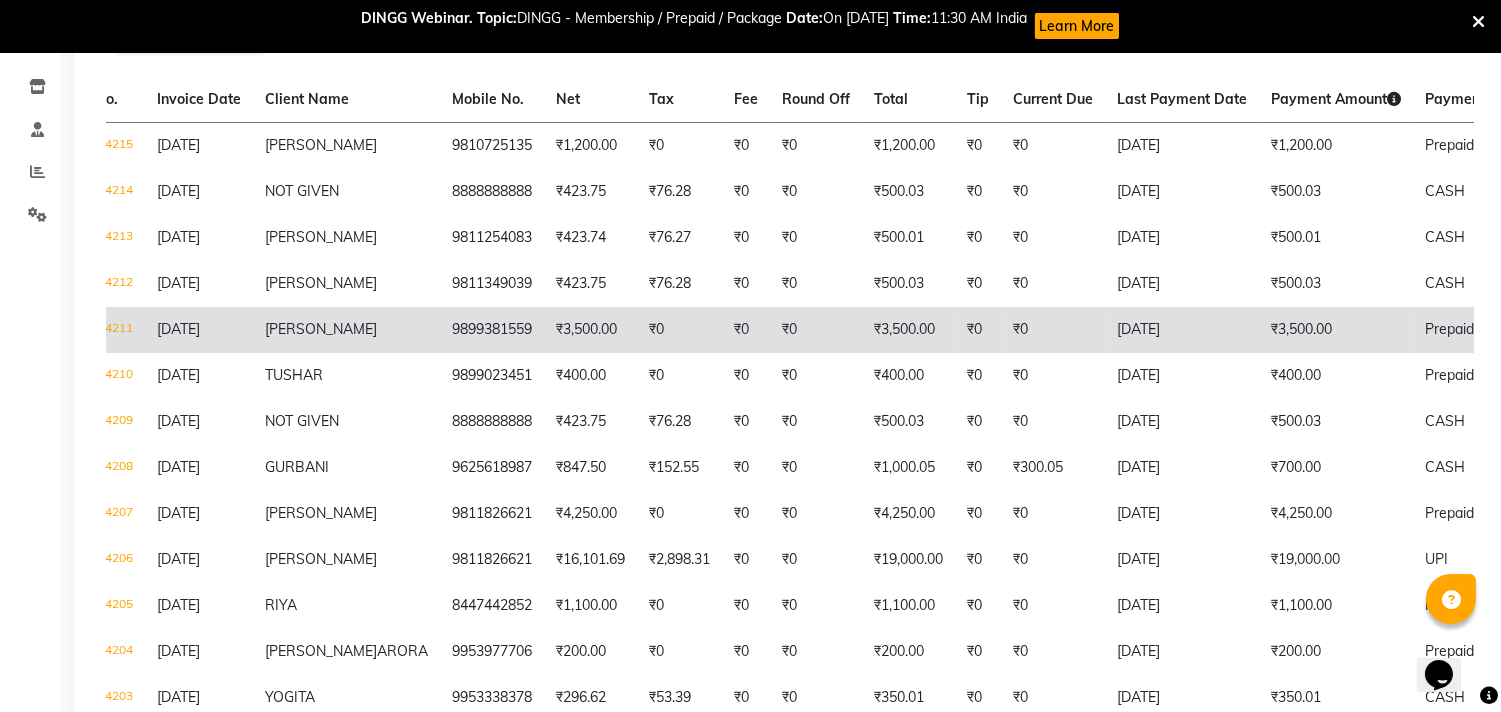 click on "[DATE]" 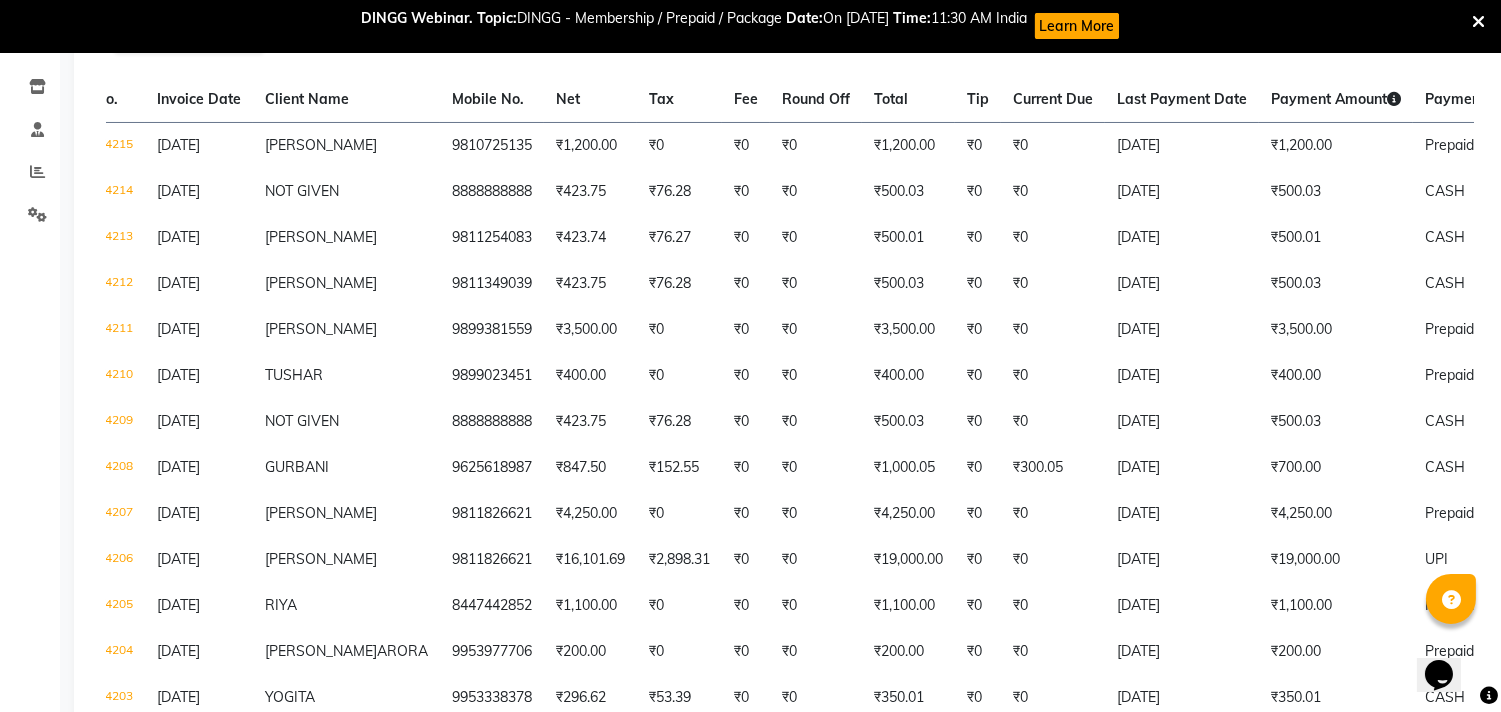scroll, scrollTop: 0, scrollLeft: 0, axis: both 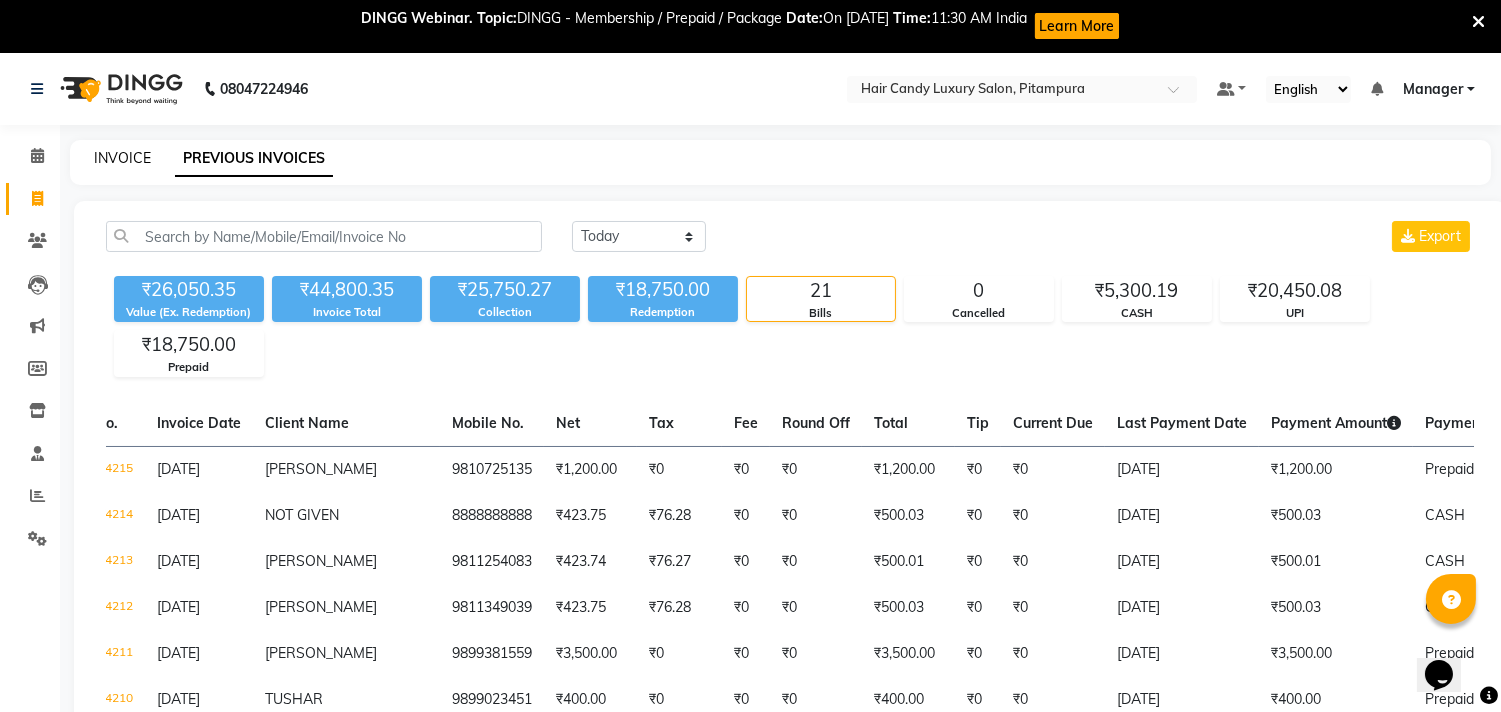 click on "INVOICE" 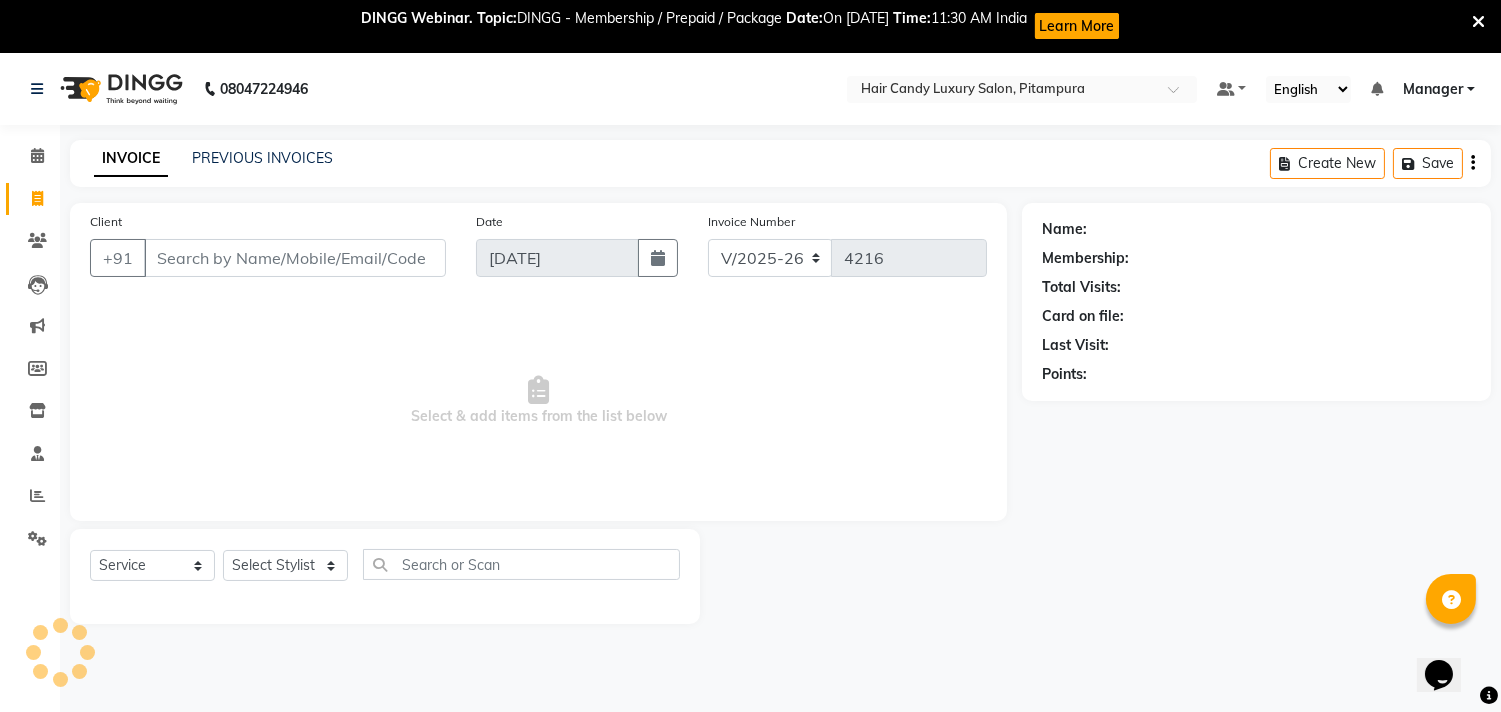 scroll, scrollTop: 53, scrollLeft: 0, axis: vertical 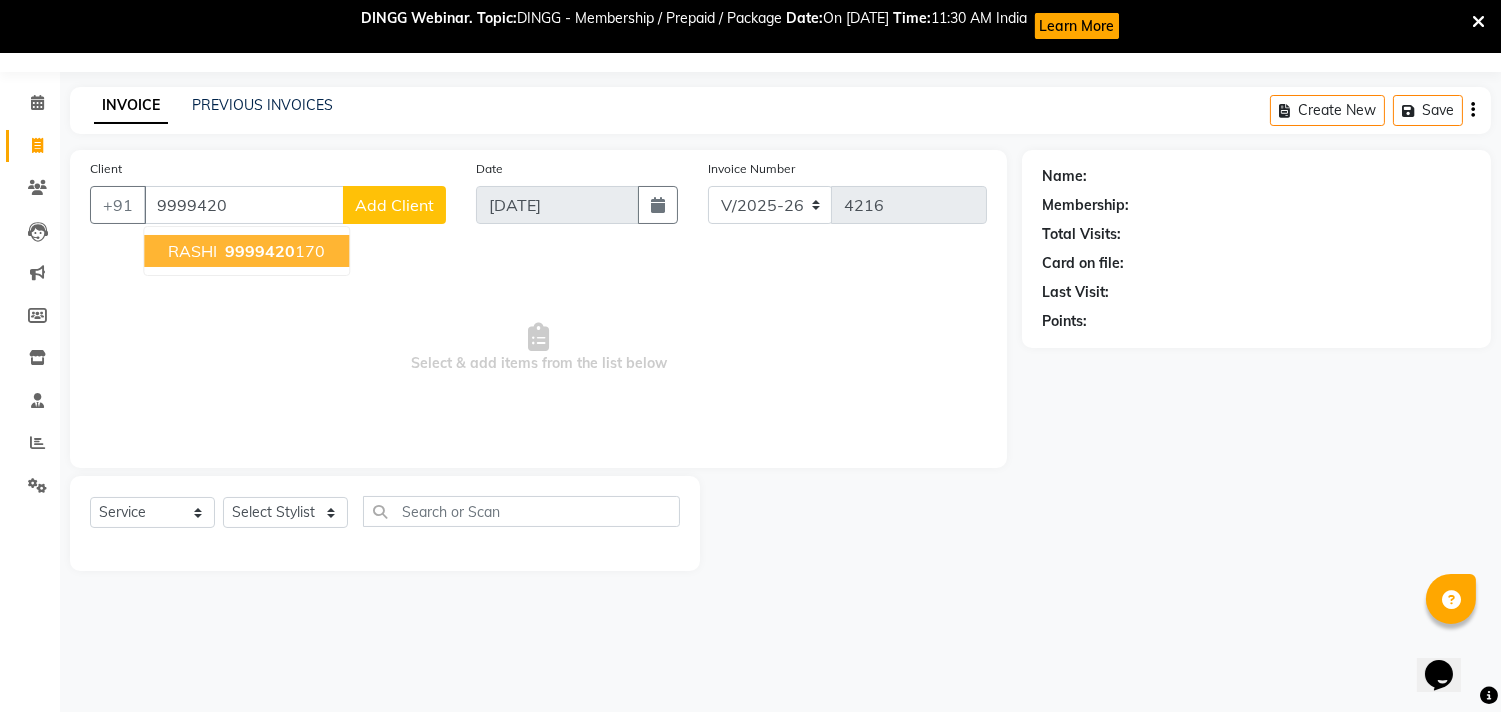 click on "9999420" at bounding box center (260, 251) 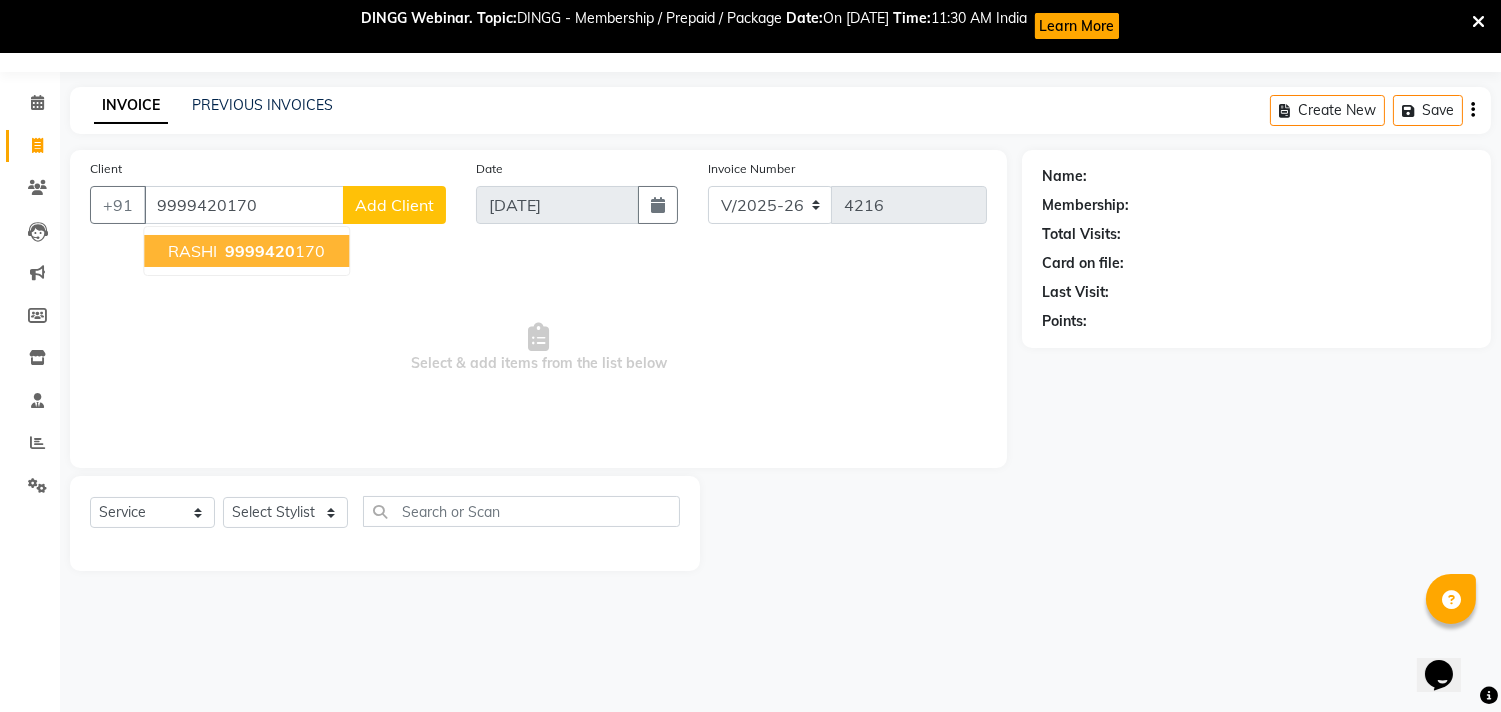 type on "9999420170" 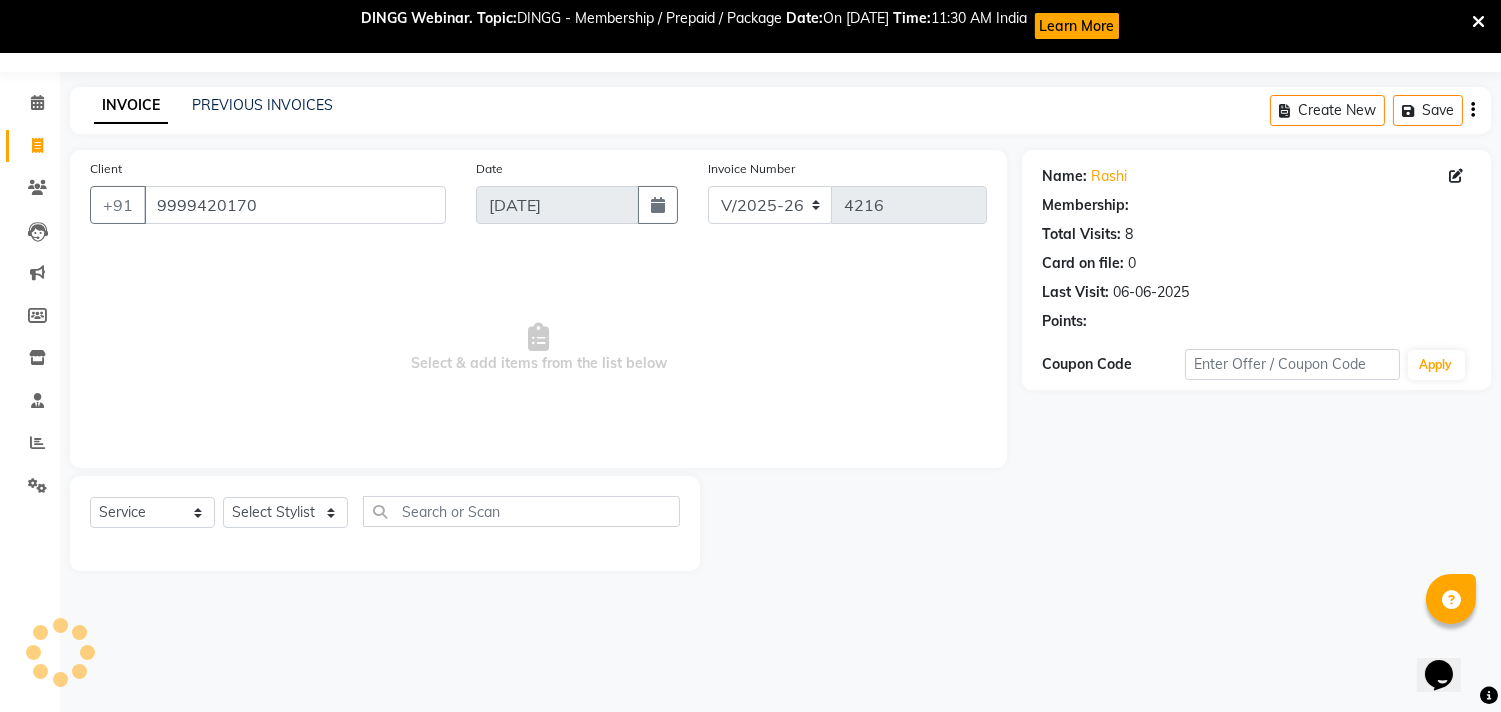 select on "1: Object" 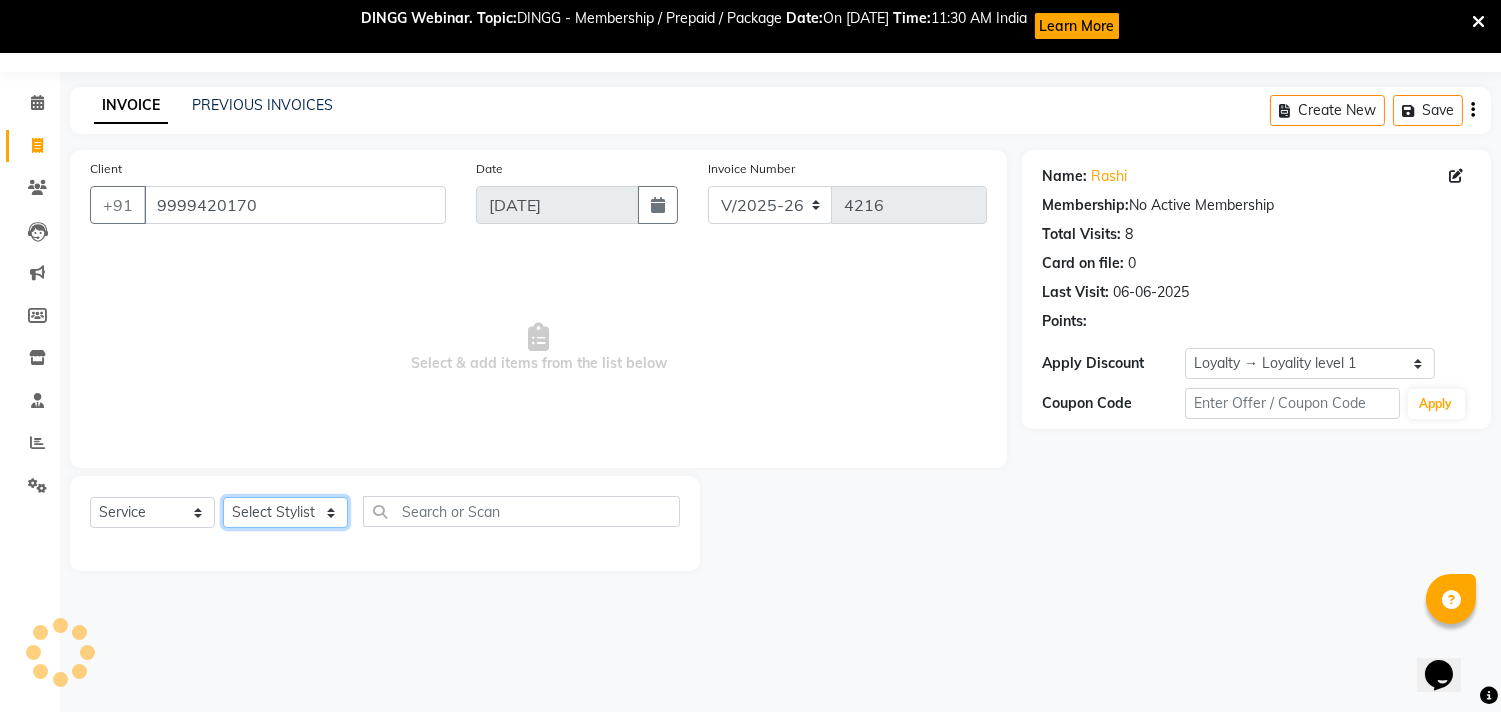 click on "Select Stylist Aarif Arman Arshad  ARSHAD SALMANI ASHU FAIZ gaurav Hanish harshit Jack  karishma KAVITA kunal Manager MANNU Mukim  pinki preeti Raghav  RASHMI RAVI RITIK SAHIL sawan SHALINI SHARUKH SHWETA  VEER Vijay  vijay tiwari ZAID" 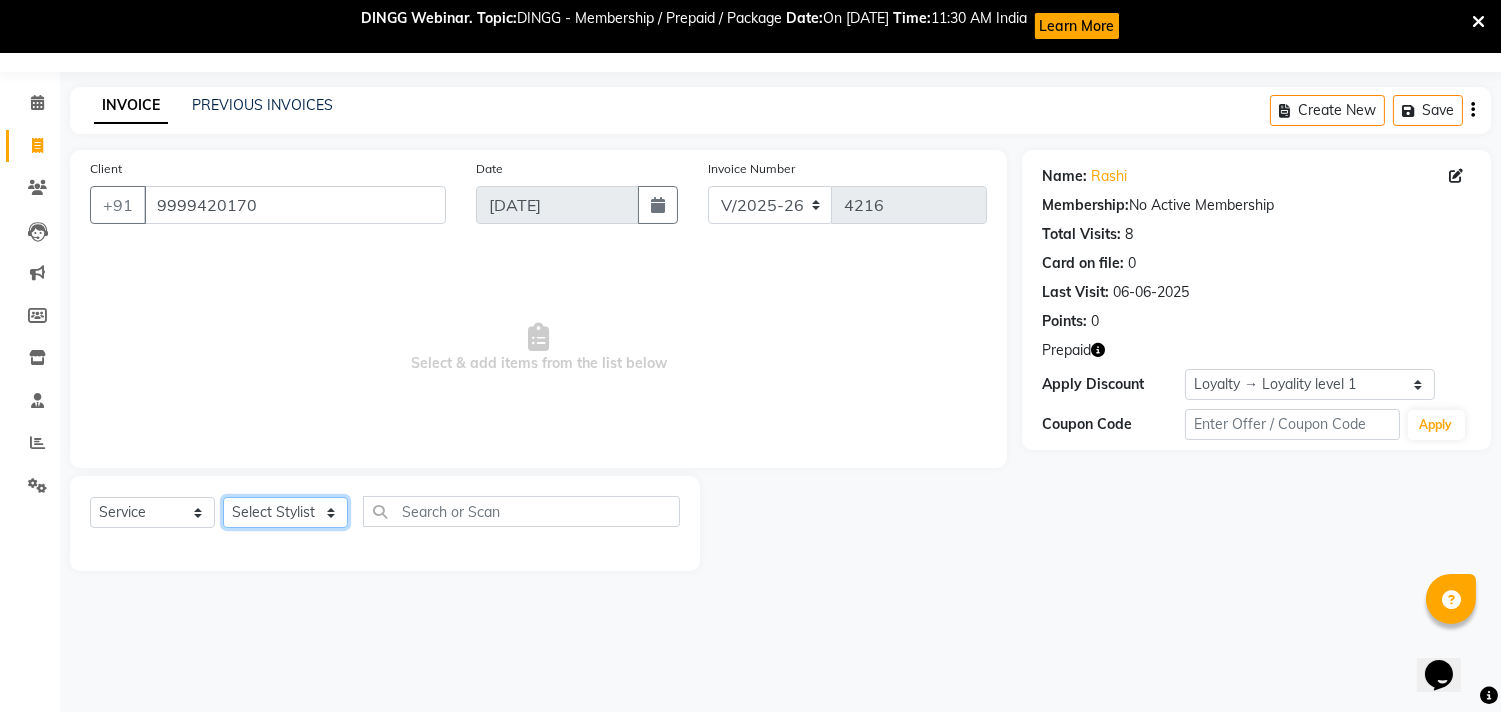 select on "28022" 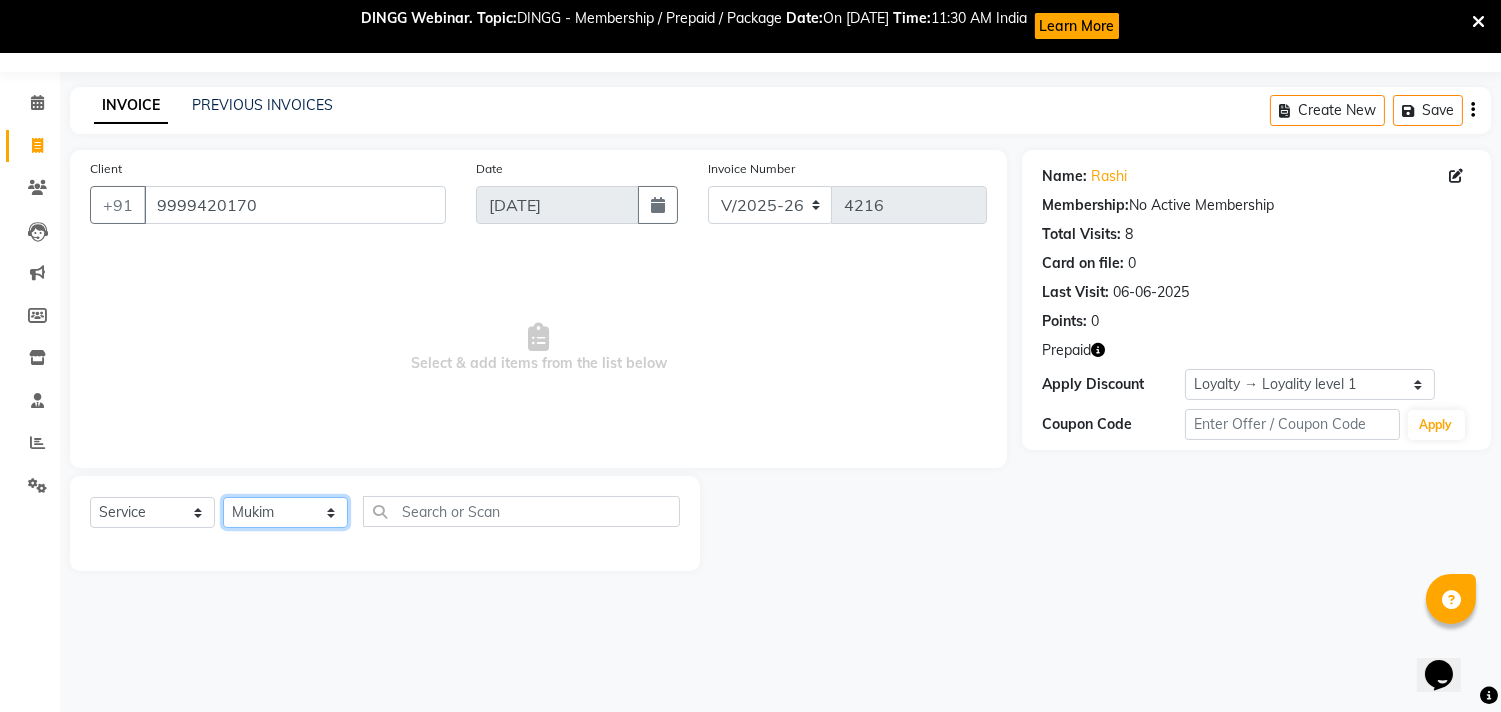 click on "Select Stylist Aarif Arman Arshad  ARSHAD SALMANI ASHU FAIZ gaurav Hanish harshit Jack  karishma KAVITA kunal Manager MANNU Mukim  pinki preeti Raghav  RASHMI RAVI RITIK SAHIL sawan SHALINI SHARUKH SHWETA  VEER Vijay  vijay tiwari ZAID" 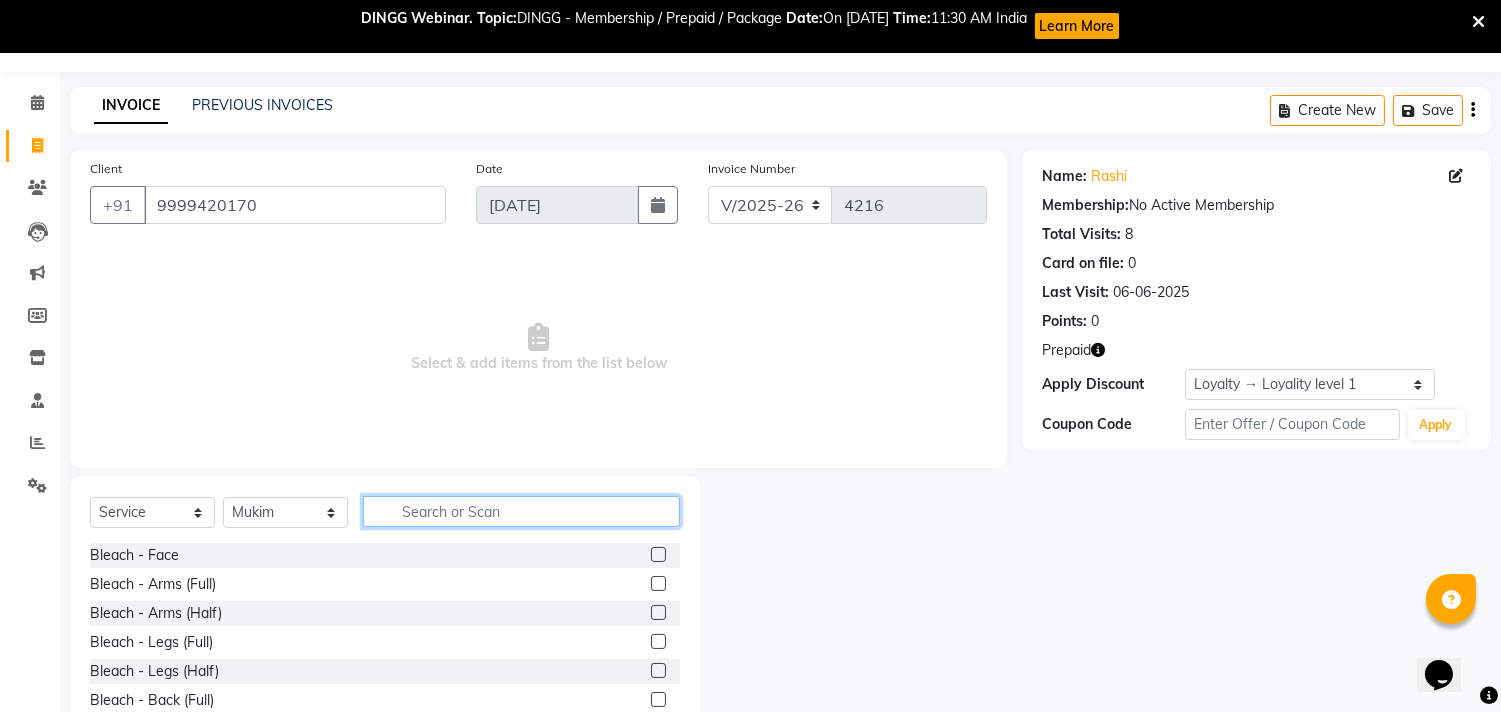 click 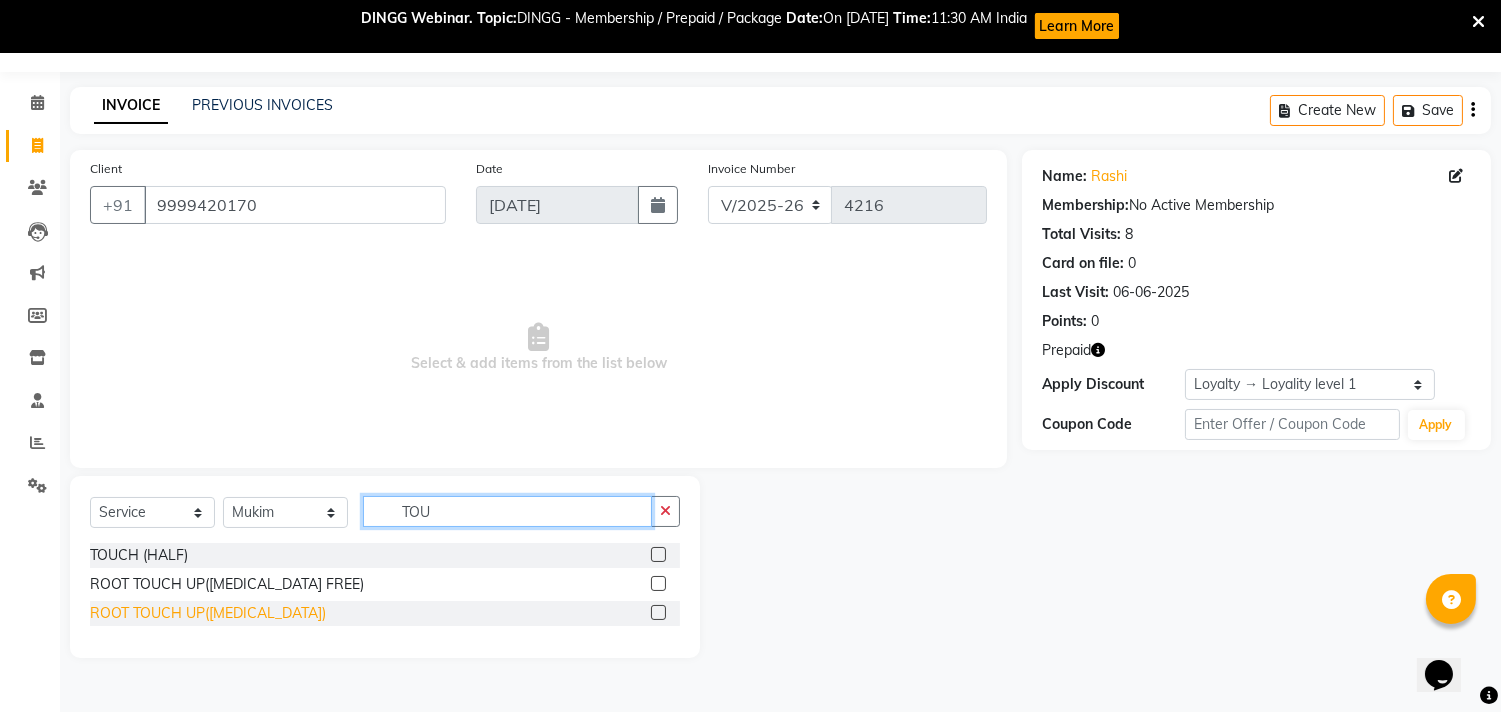 type on "TOU" 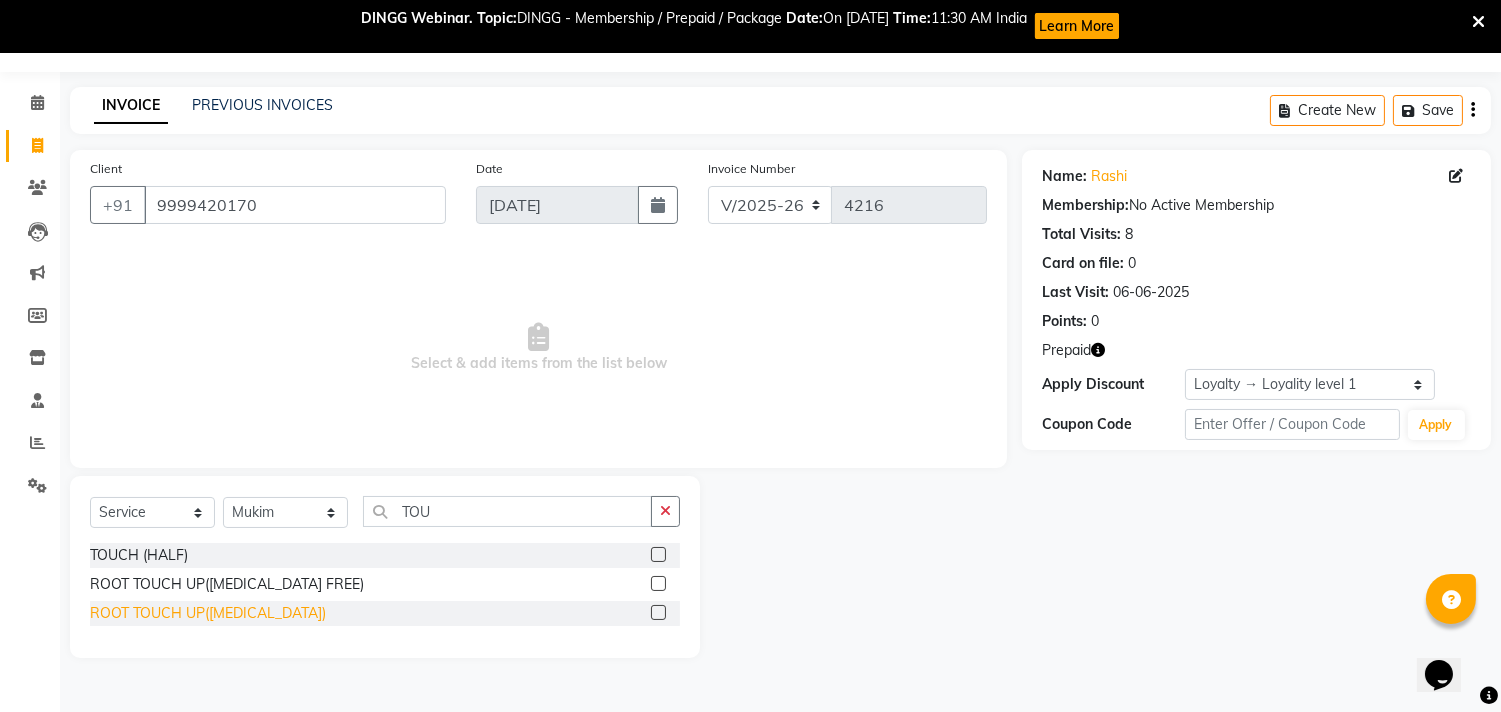 click on "ROOT TOUCH UP(AMMONIA)" 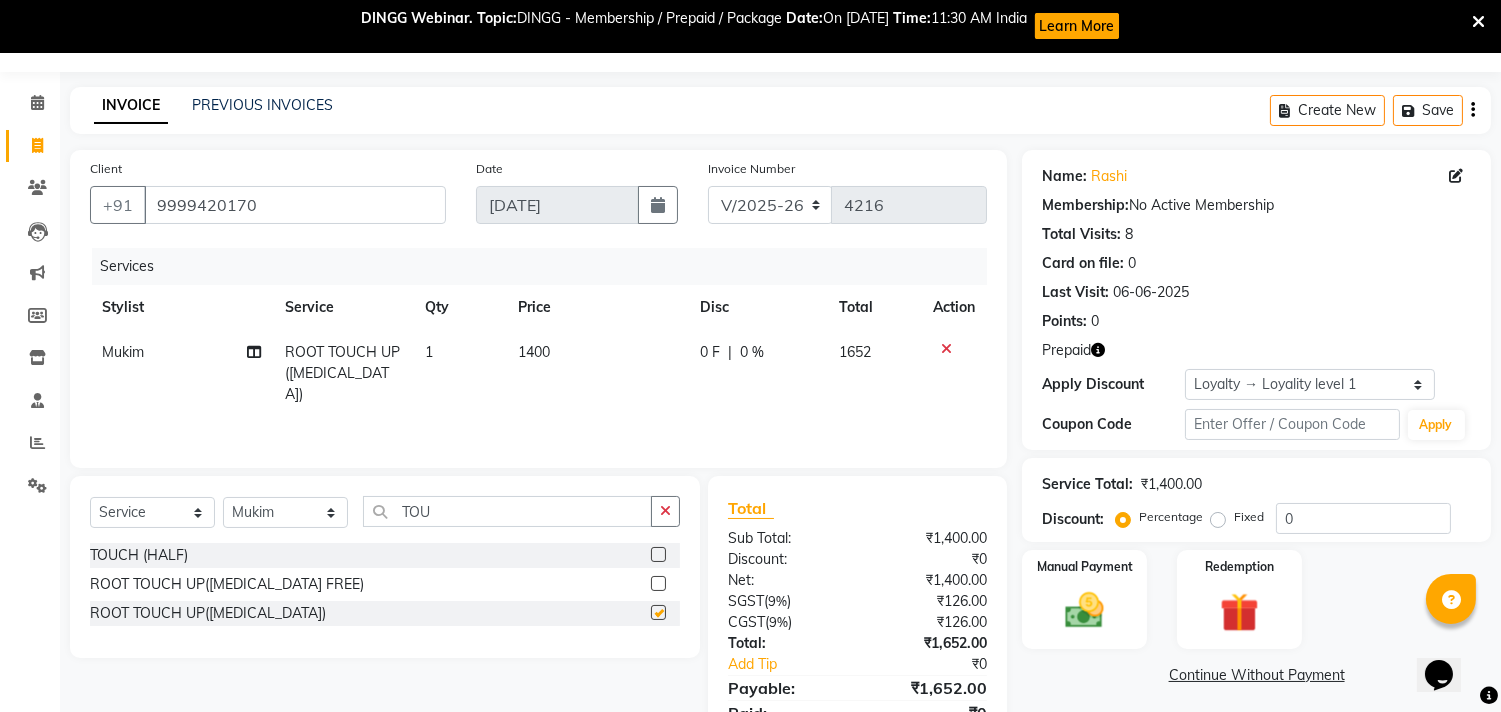 checkbox on "false" 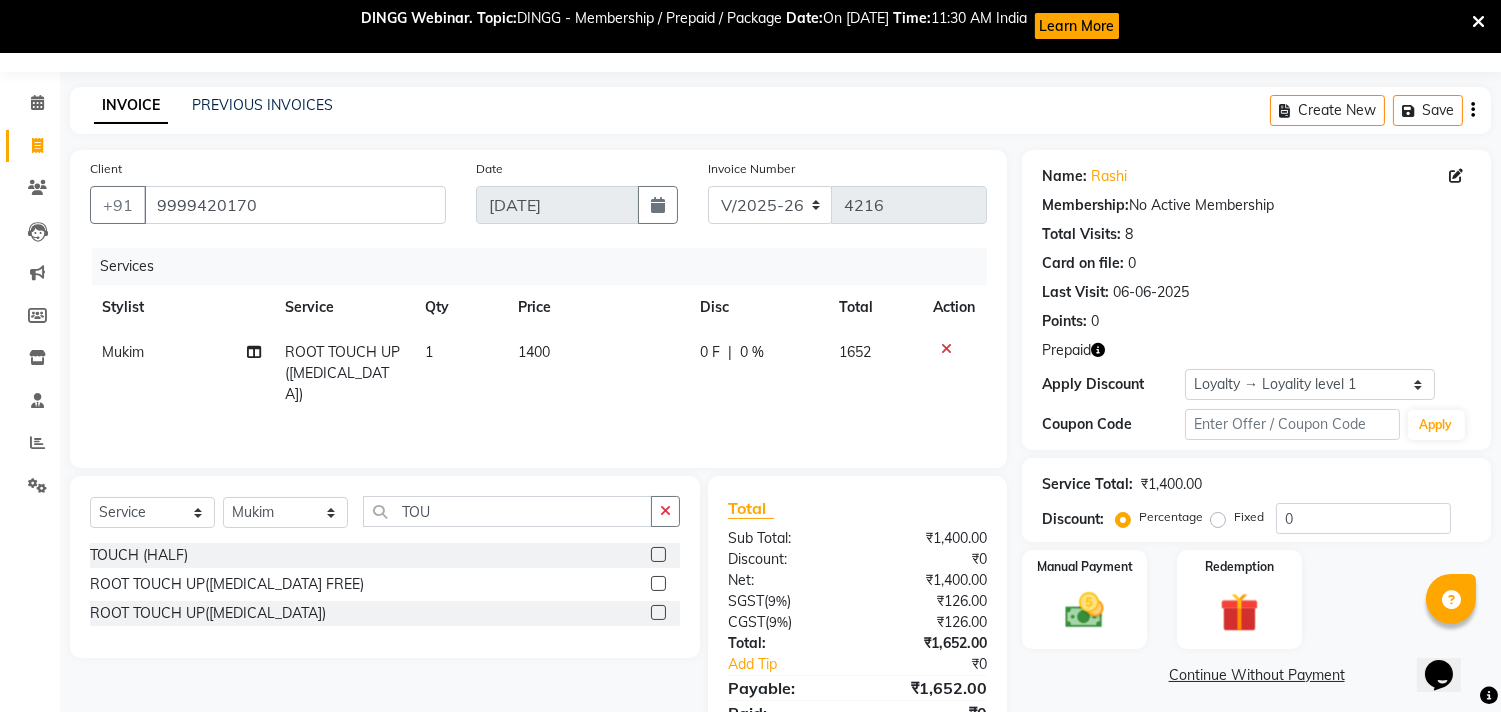 click on "1400" 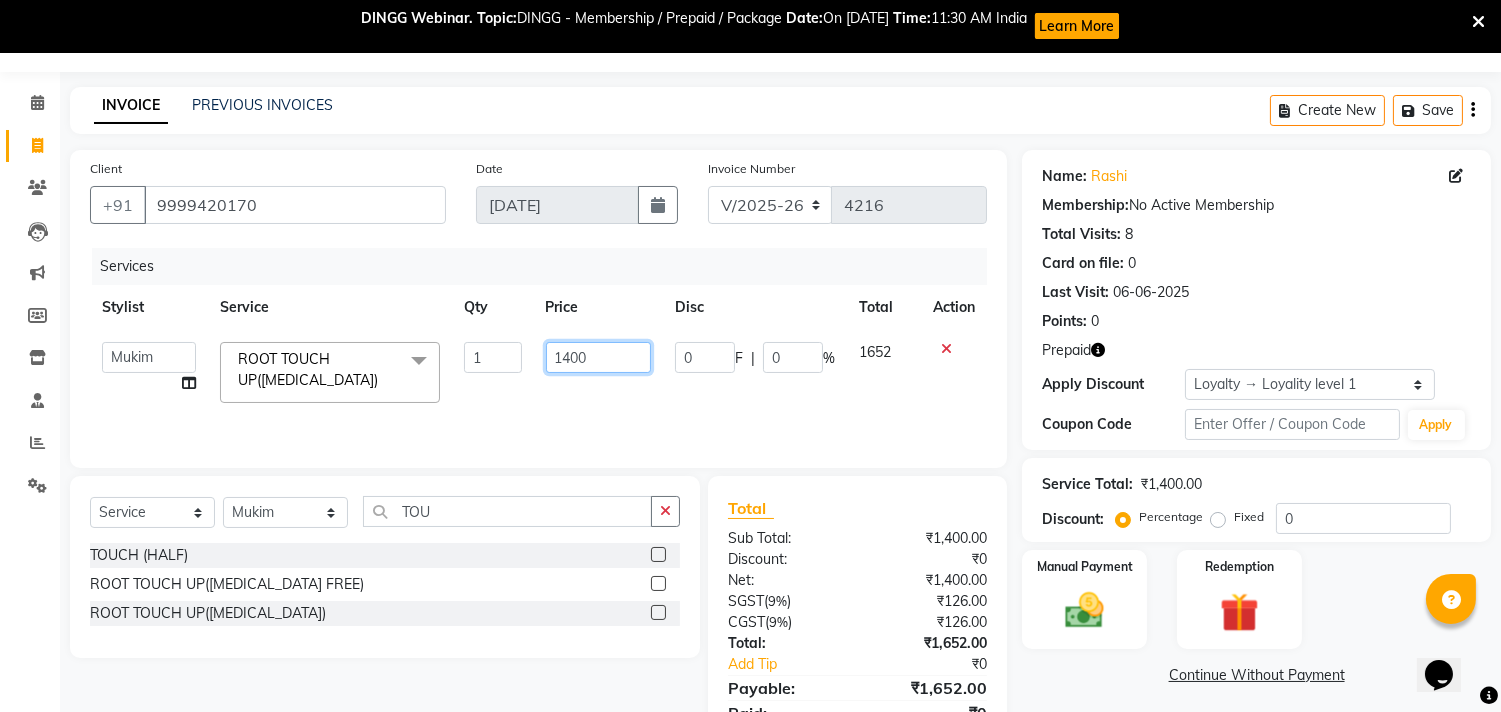 click on "1400" 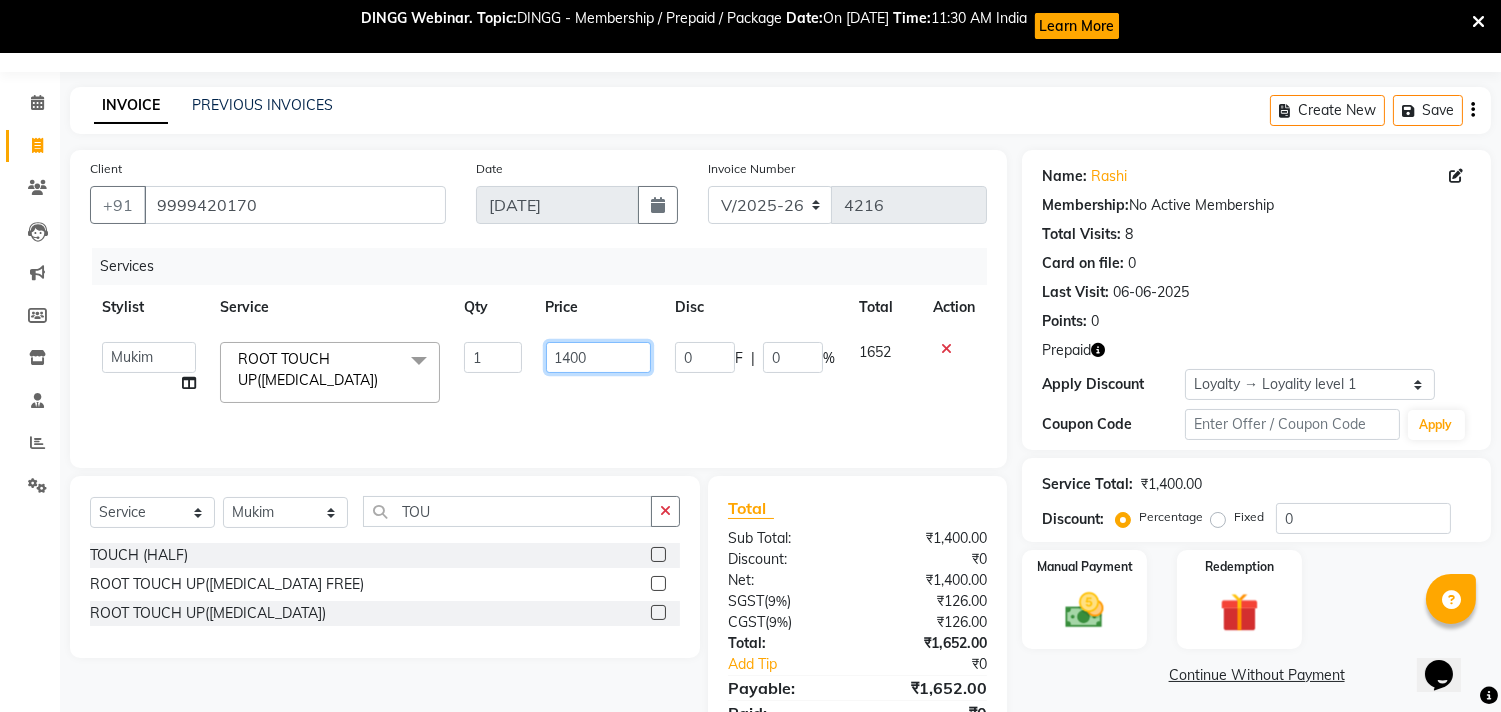 click on "1400" 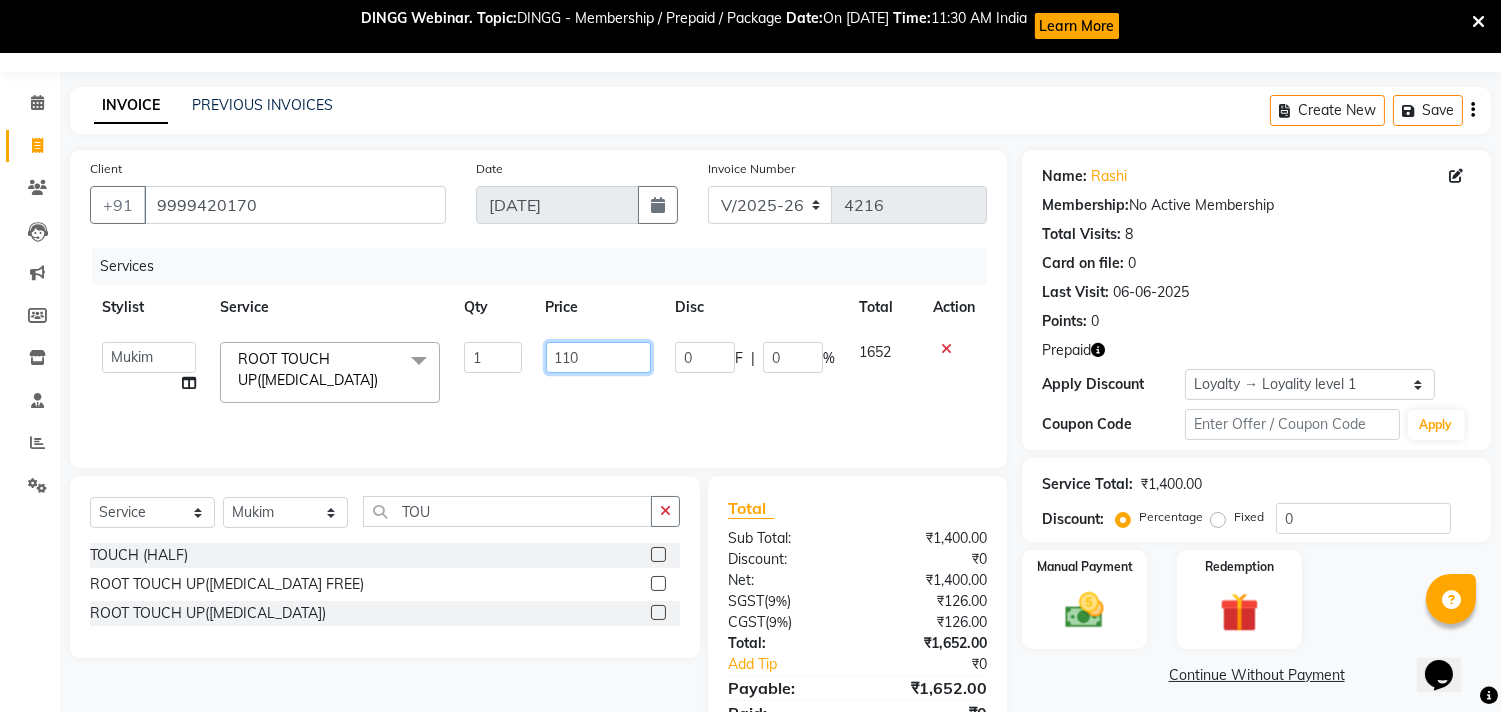 type on "1100" 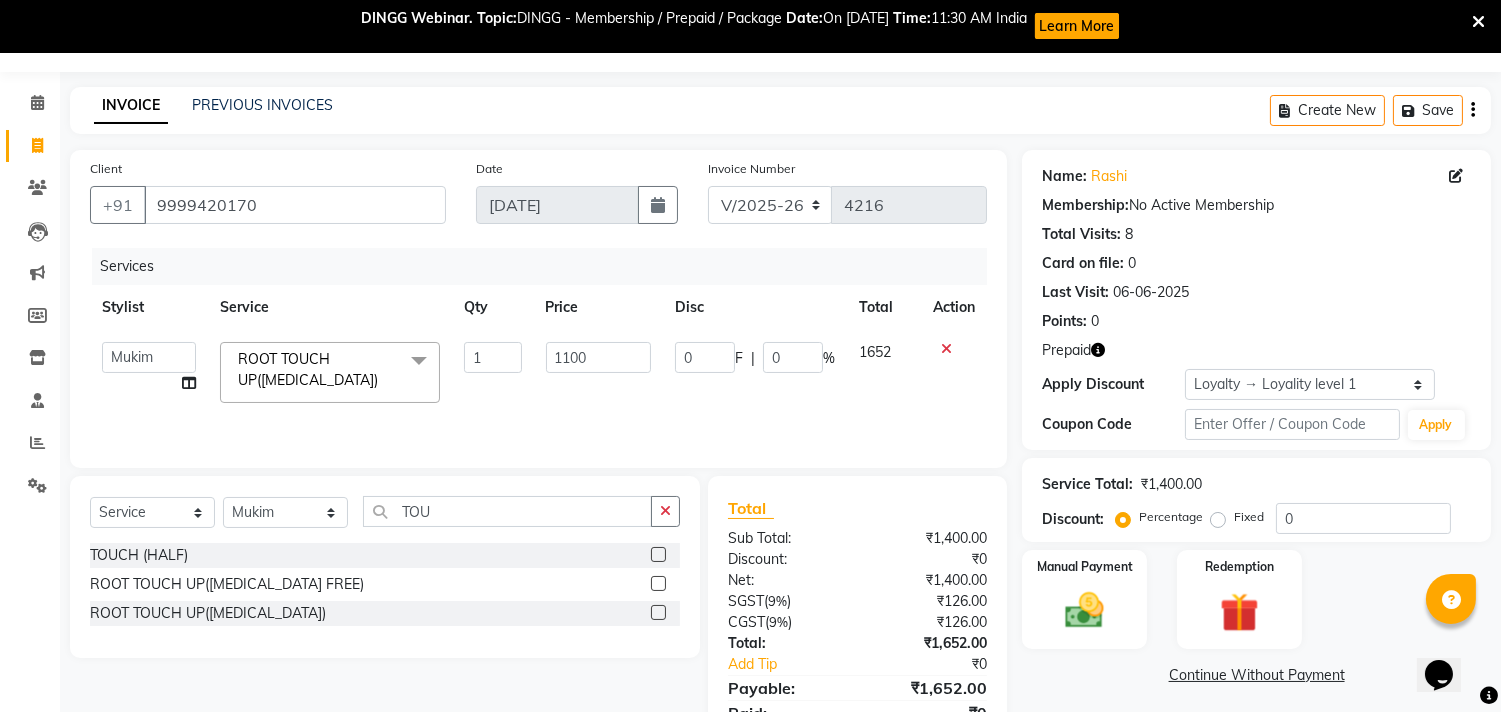 click on "Name: Rashi  Membership:  No Active Membership  Total Visits:  8 Card on file:  0 Last Visit:   06-06-2025 Points:   0  Prepaid Apply Discount Select  Loyalty → Loyality level 1  Coupon Code Apply Service Total:  ₹1,400.00  Discount:  Percentage   Fixed  0 Manual Payment Redemption  Continue Without Payment" 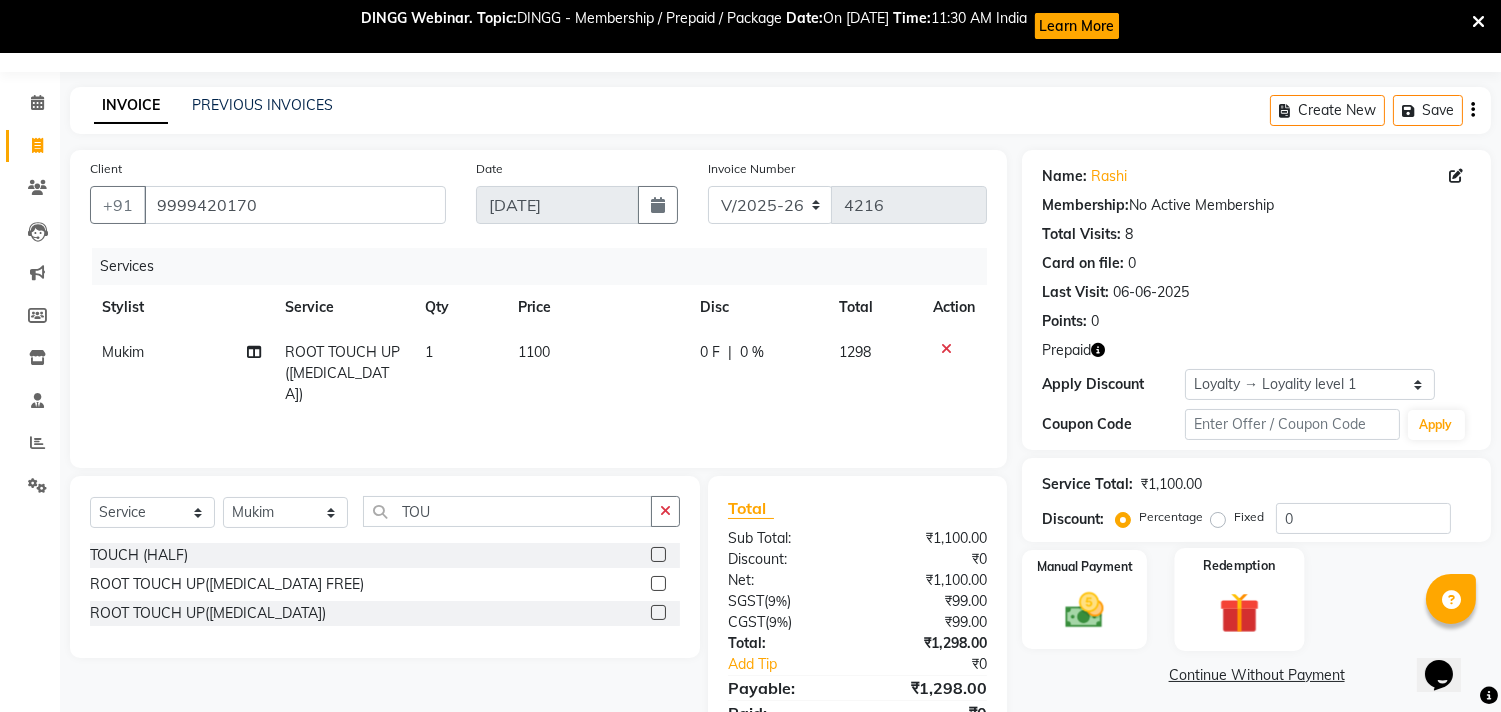 click 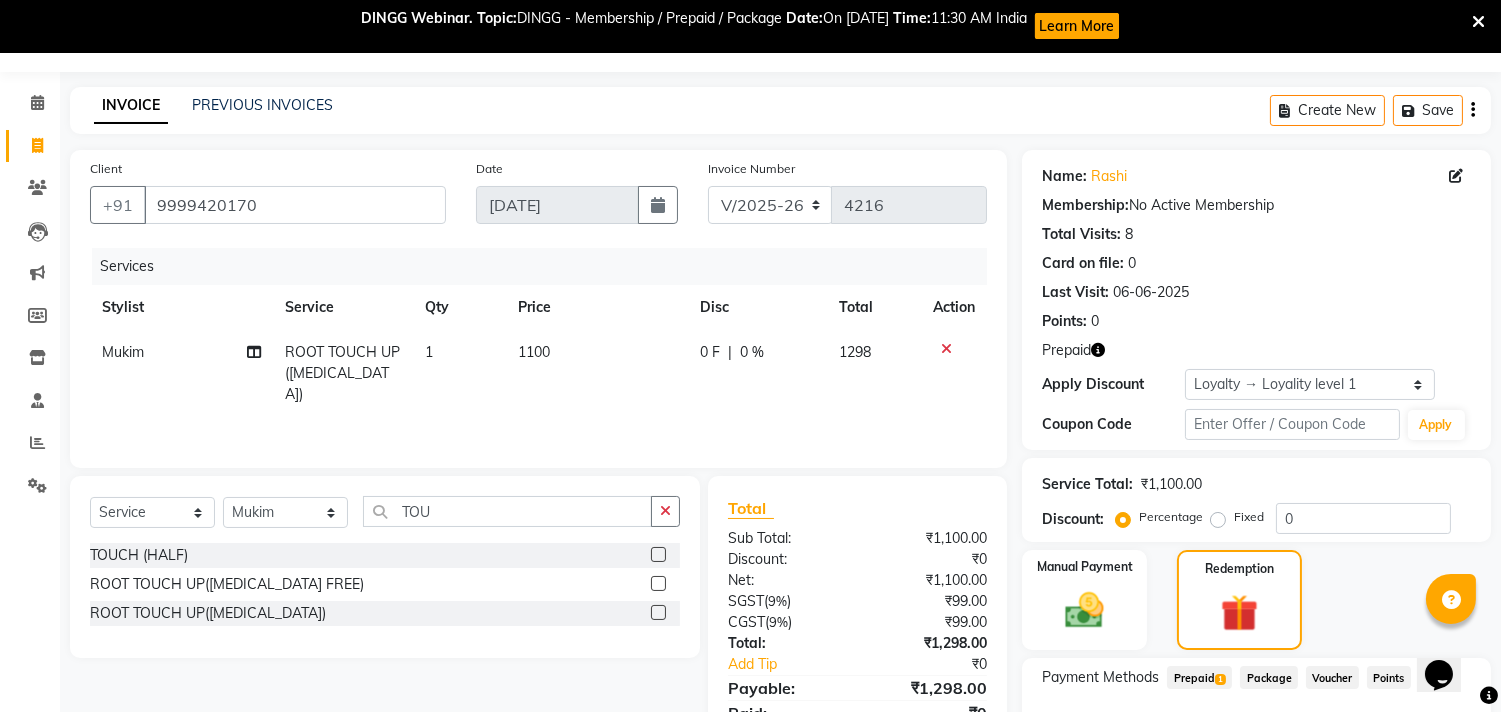 scroll, scrollTop: 188, scrollLeft: 0, axis: vertical 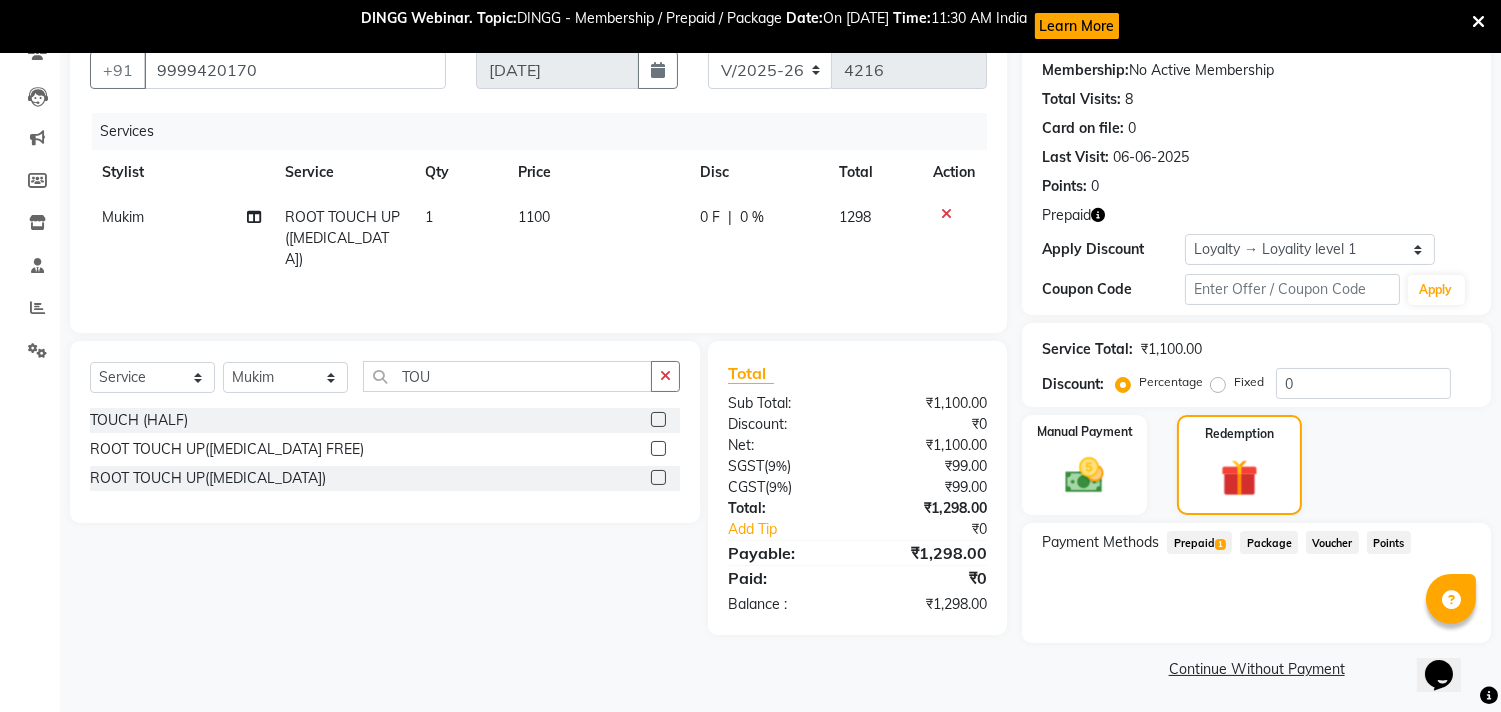 click on "Prepaid  1" 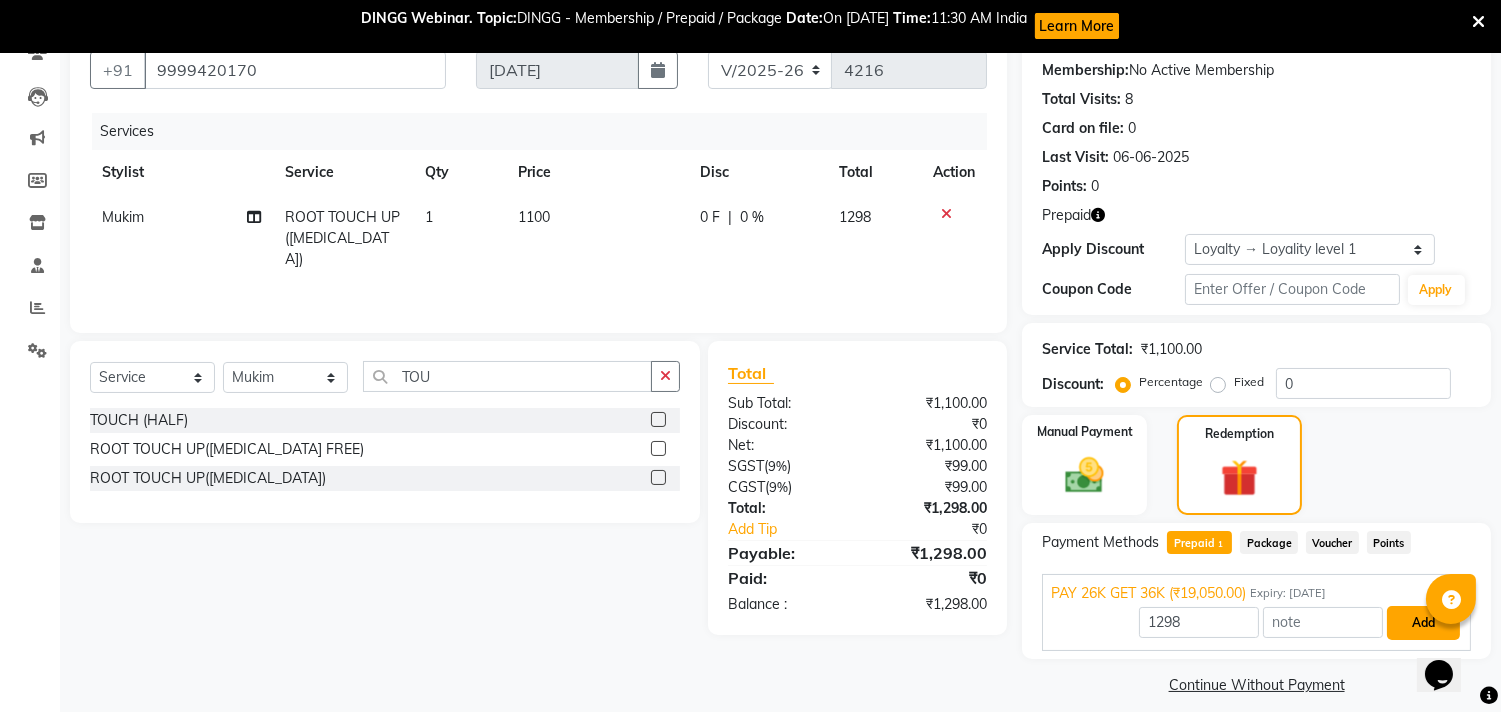 click on "Add" at bounding box center [1423, 623] 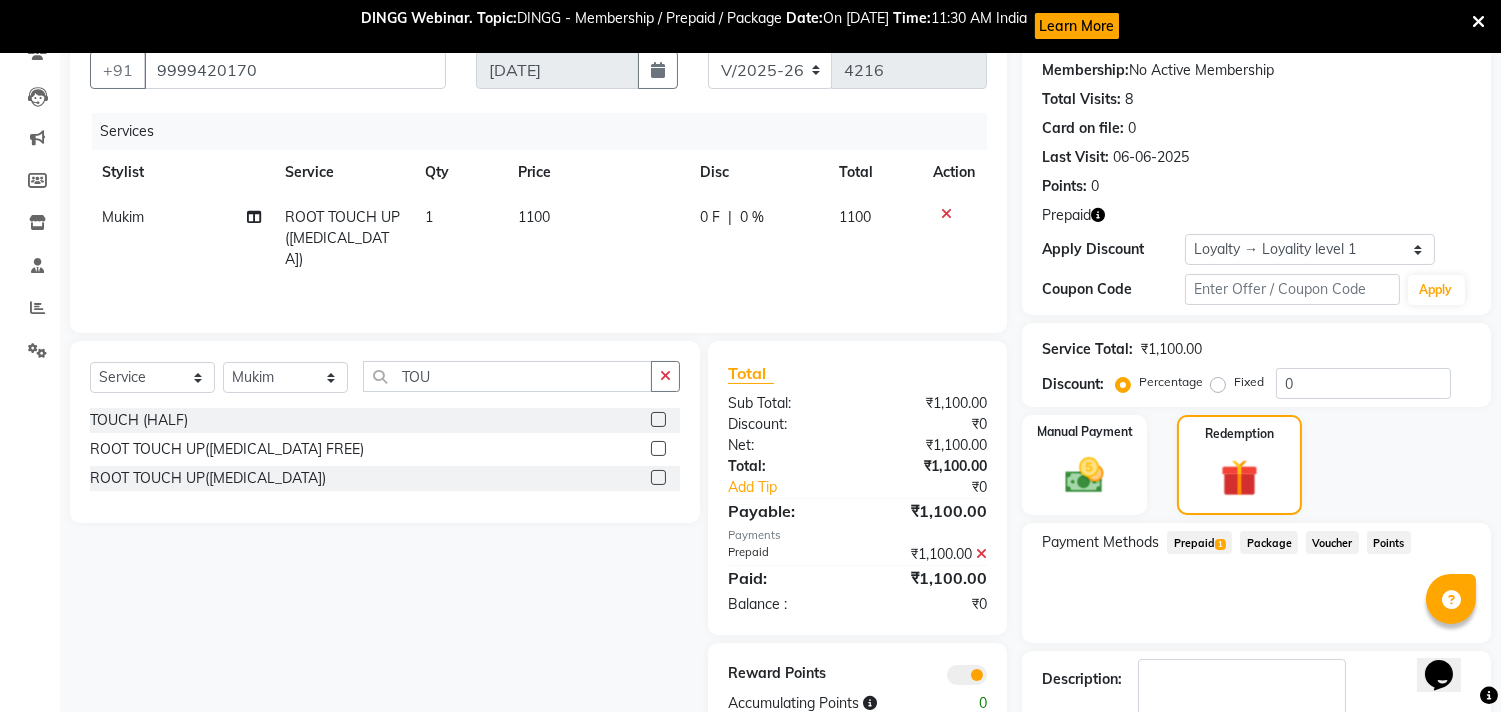 scroll, scrollTop: 302, scrollLeft: 0, axis: vertical 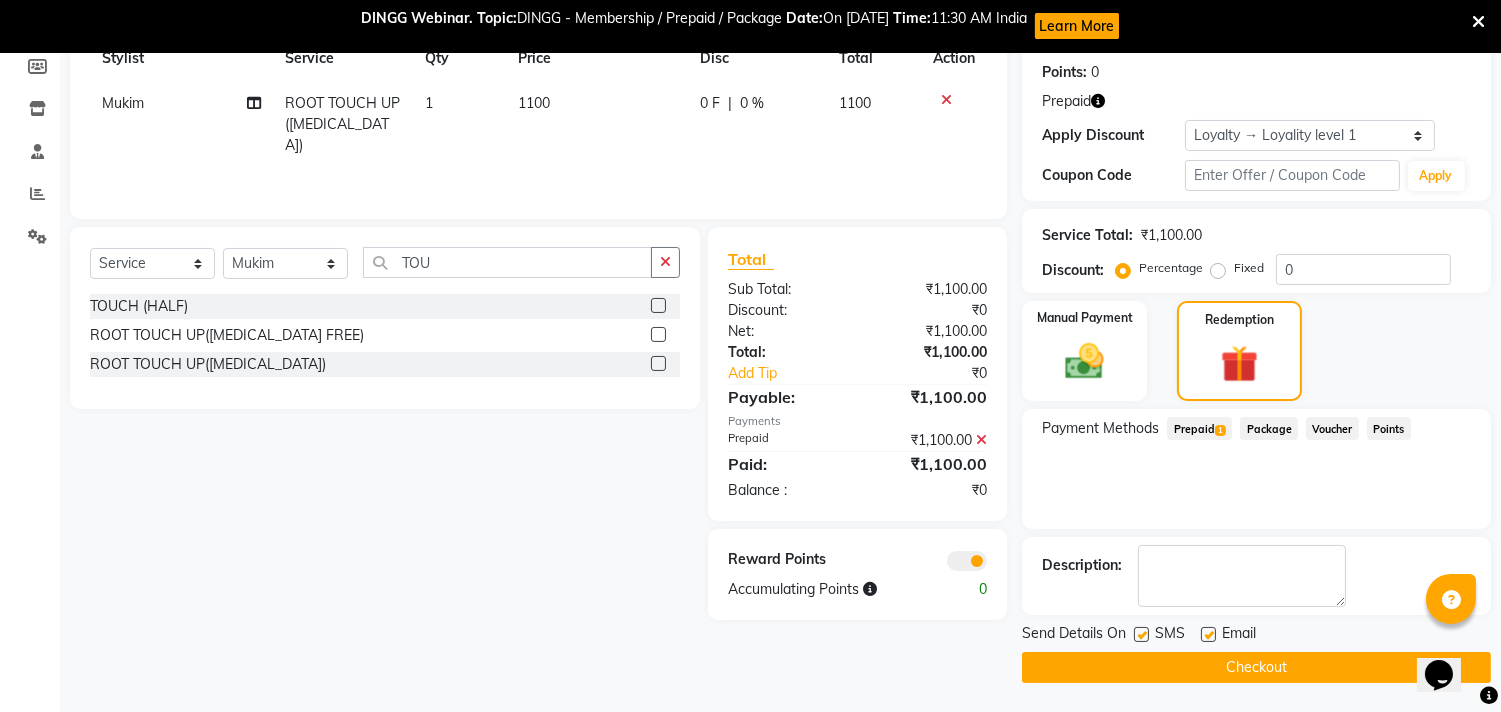 click on "Checkout" 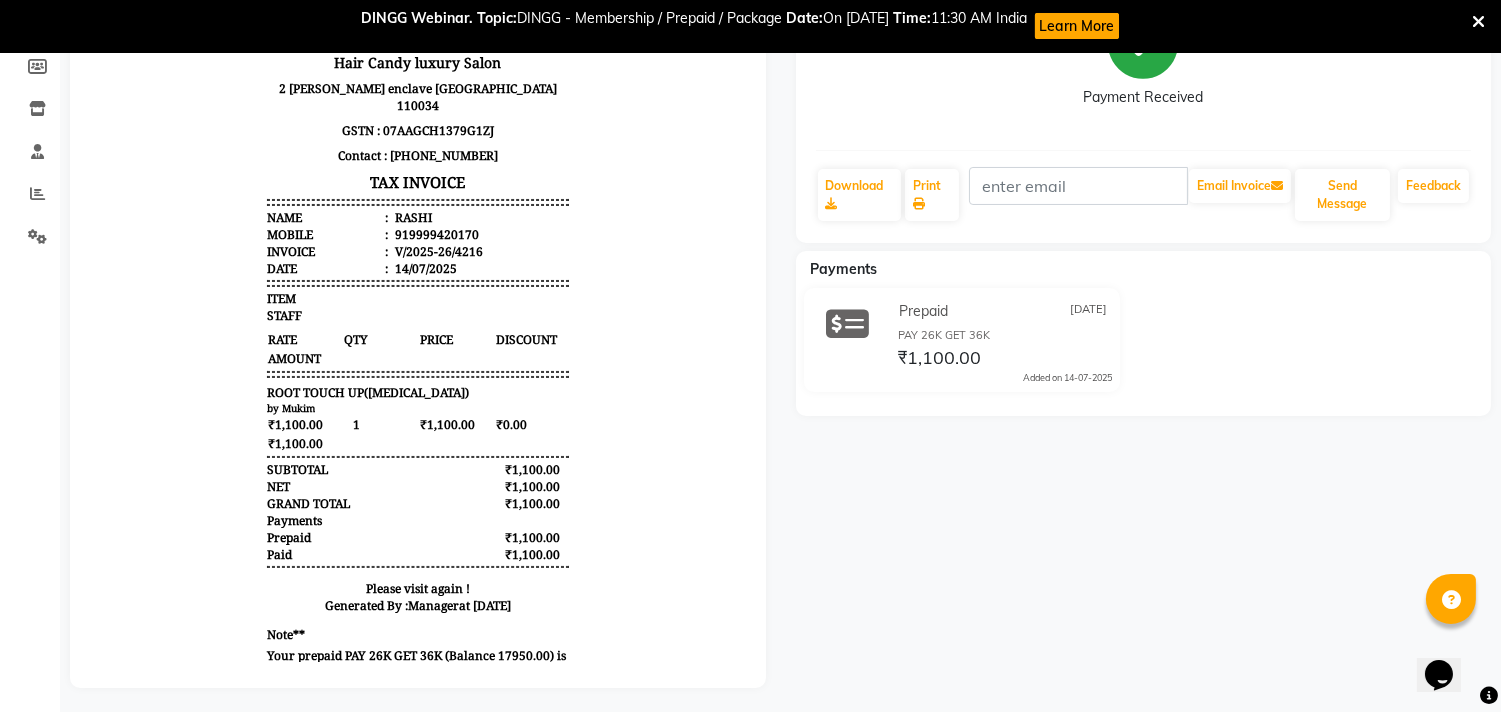 scroll, scrollTop: 0, scrollLeft: 0, axis: both 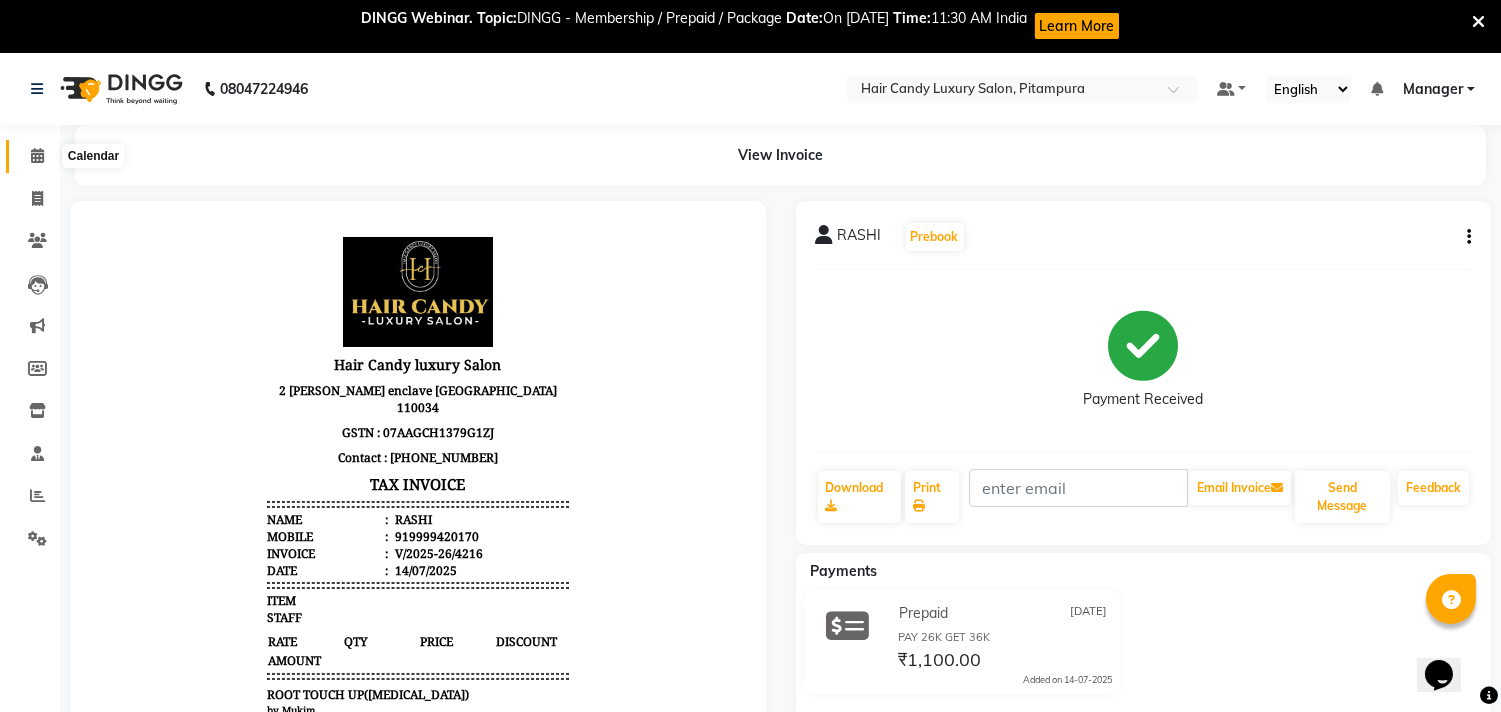 click 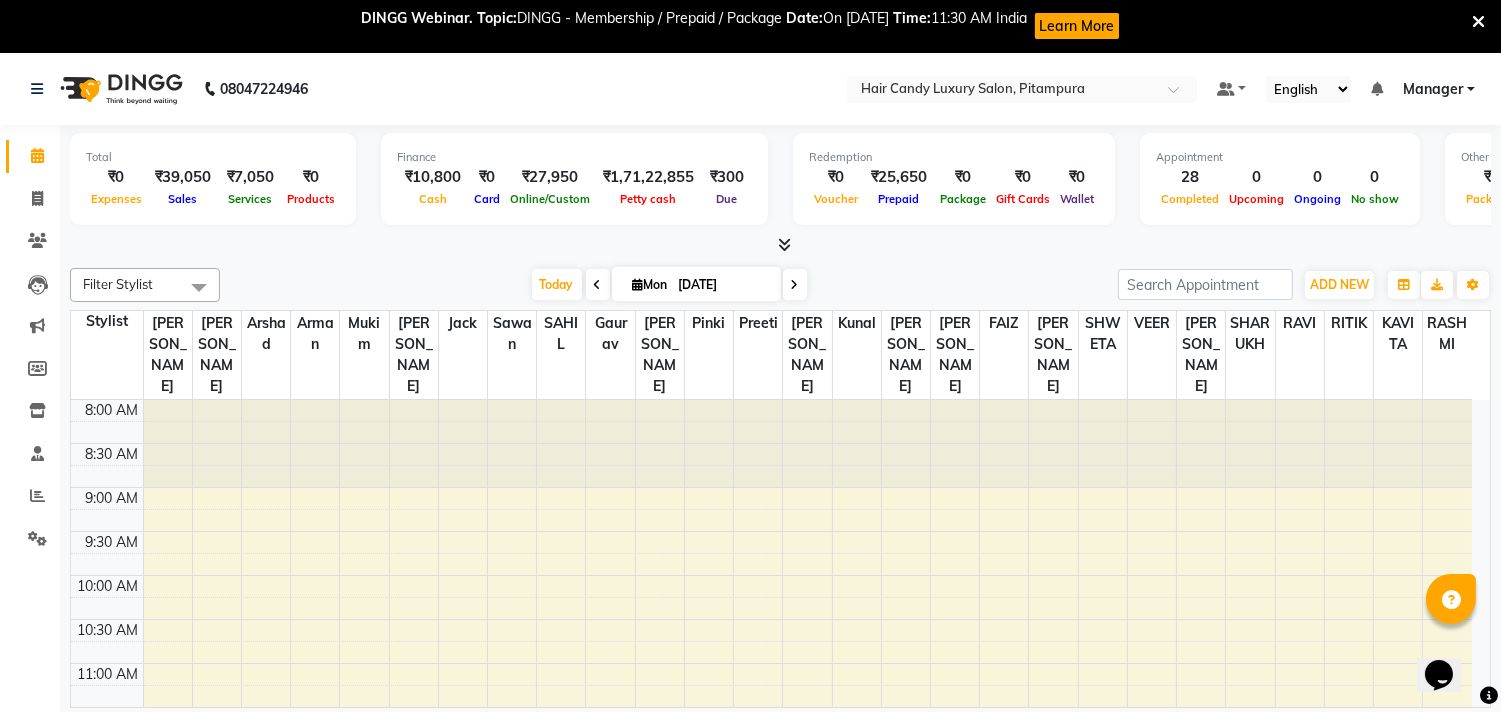 scroll, scrollTop: 0, scrollLeft: 0, axis: both 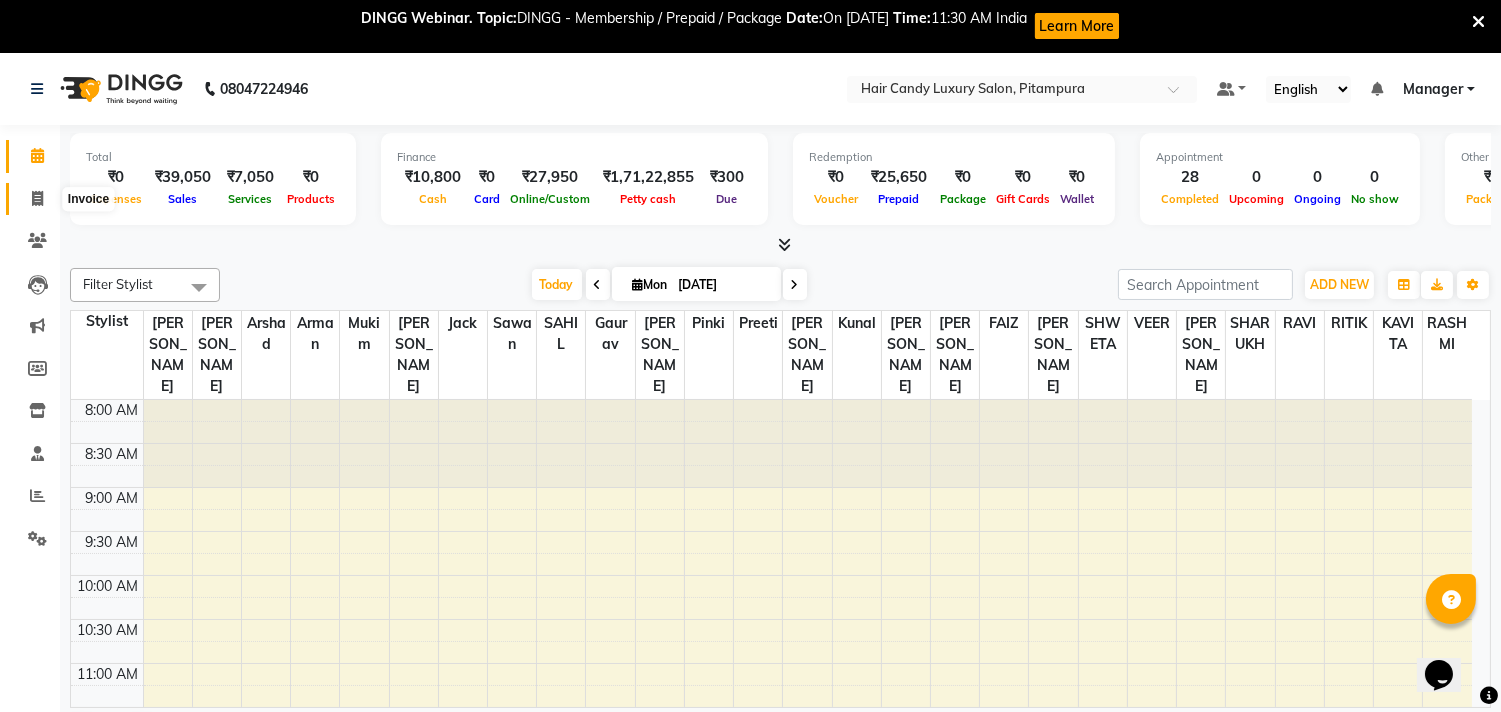 click 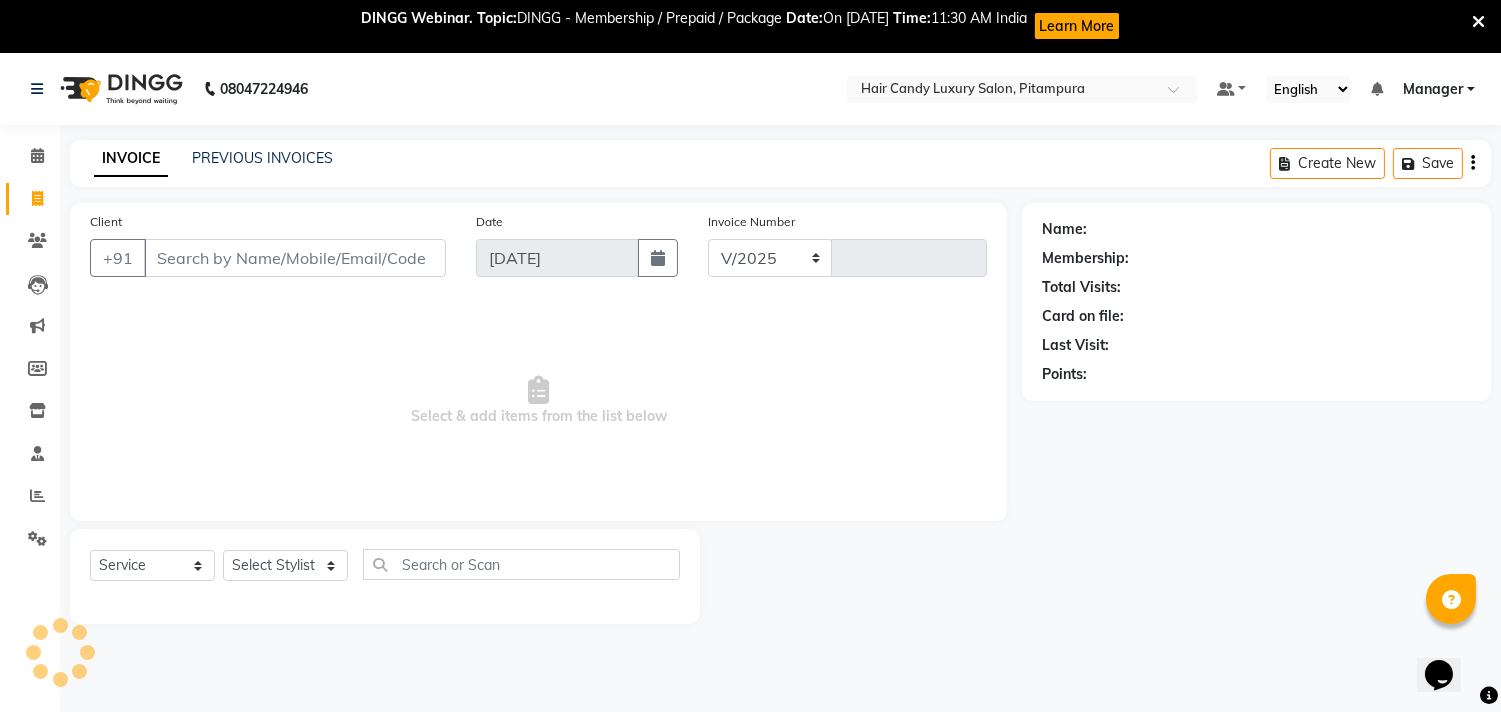 select on "4720" 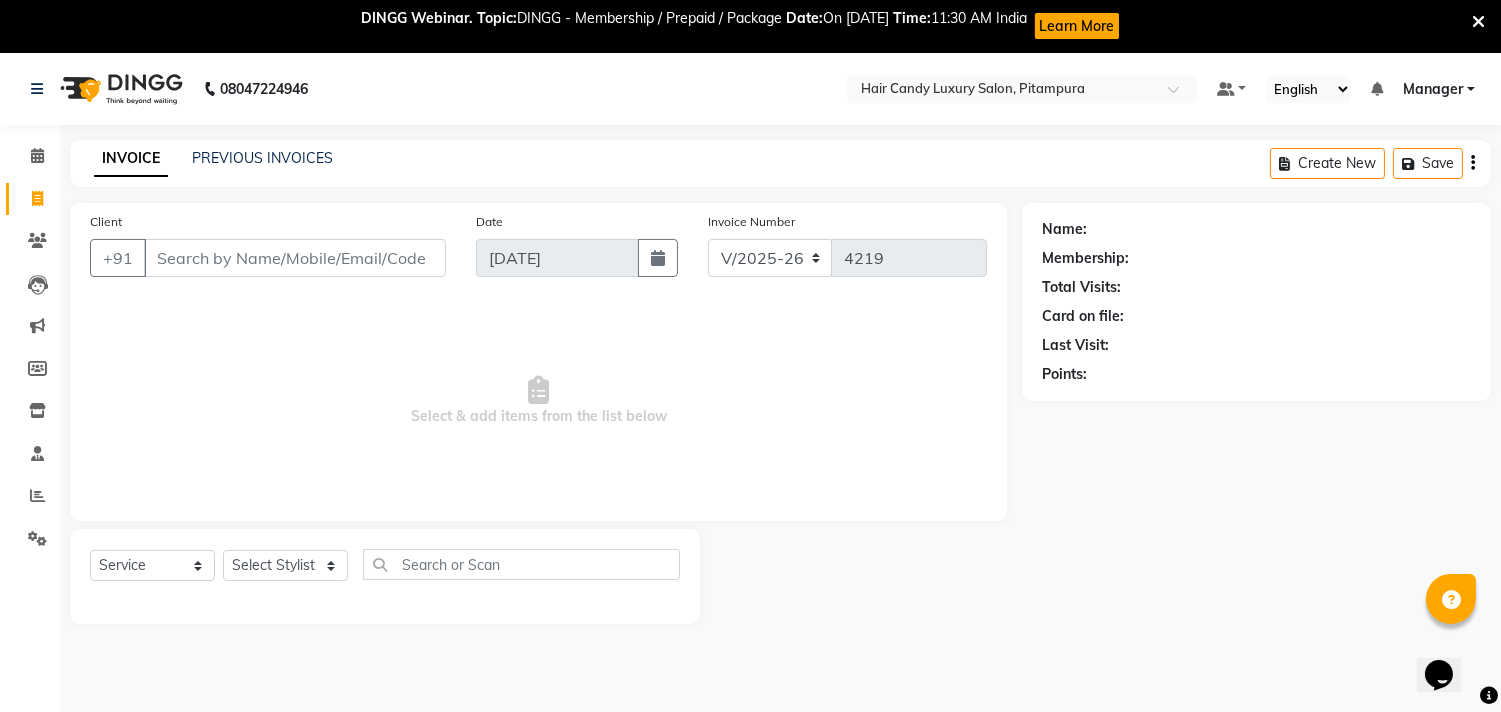 click on "Client" at bounding box center (295, 258) 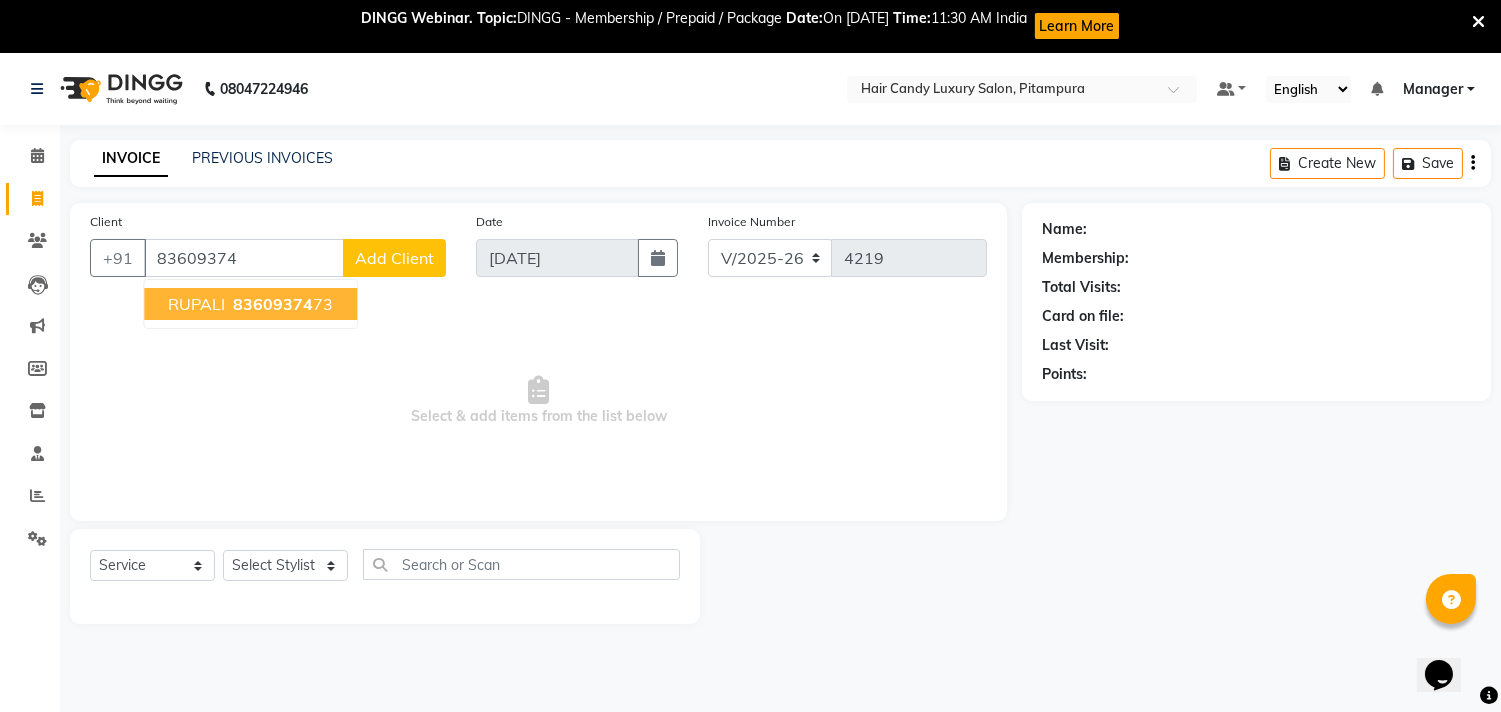 click on "RUPALI   83609374 73" at bounding box center (250, 304) 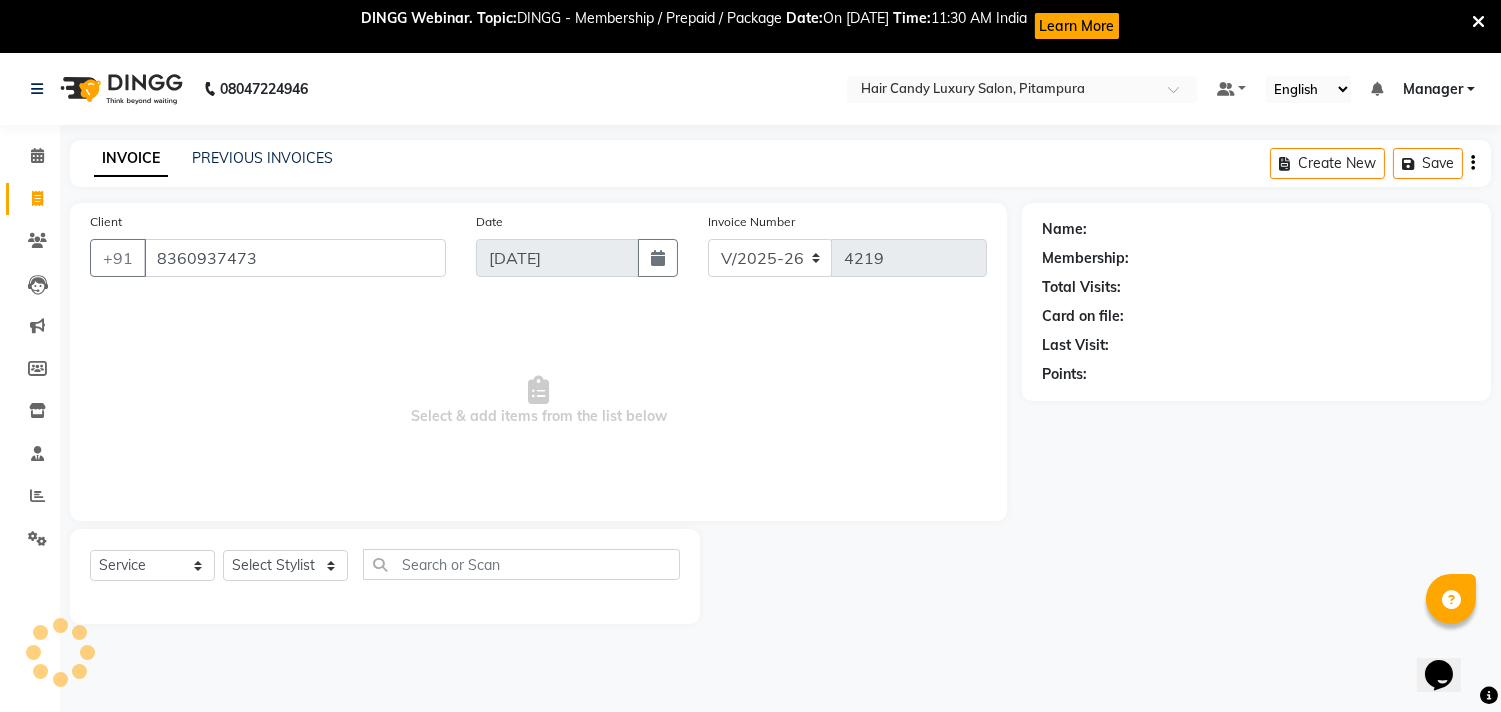 type on "8360937473" 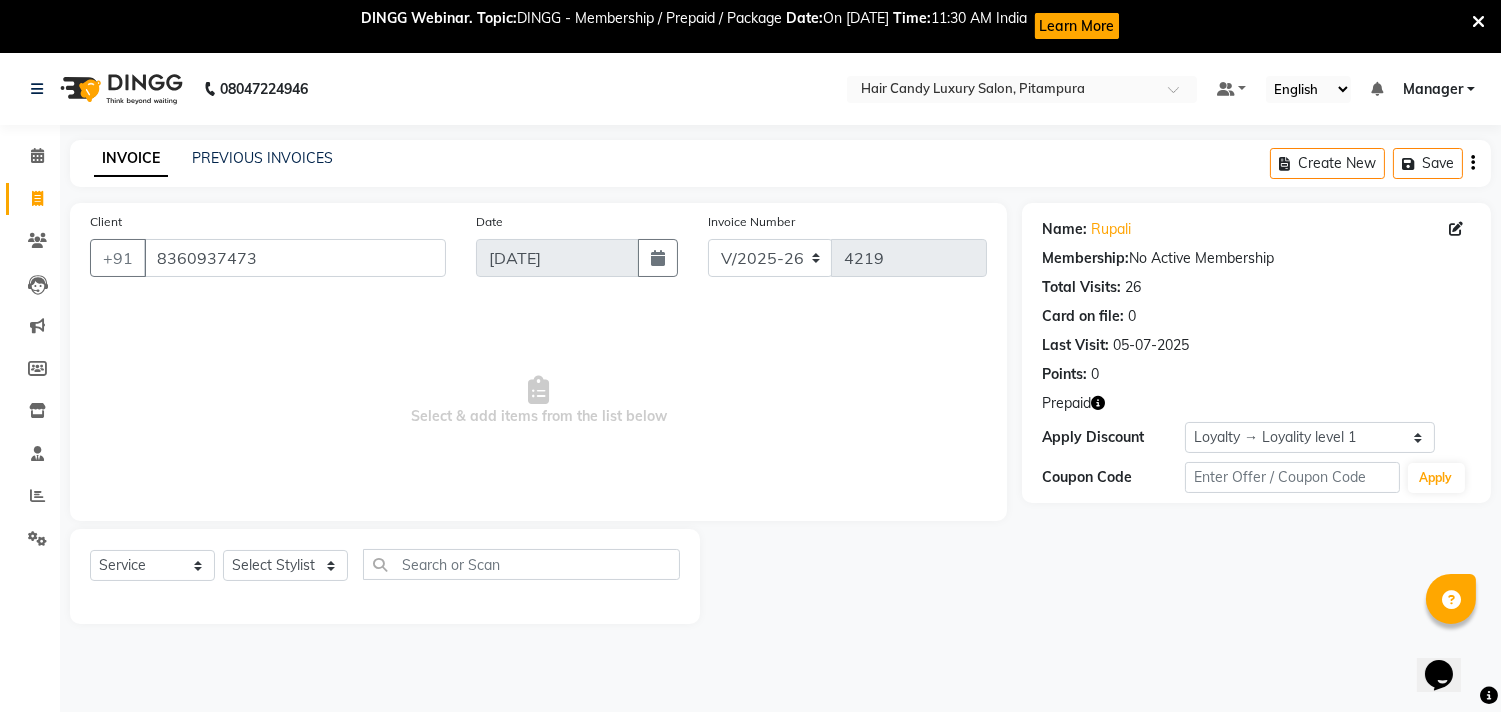 click 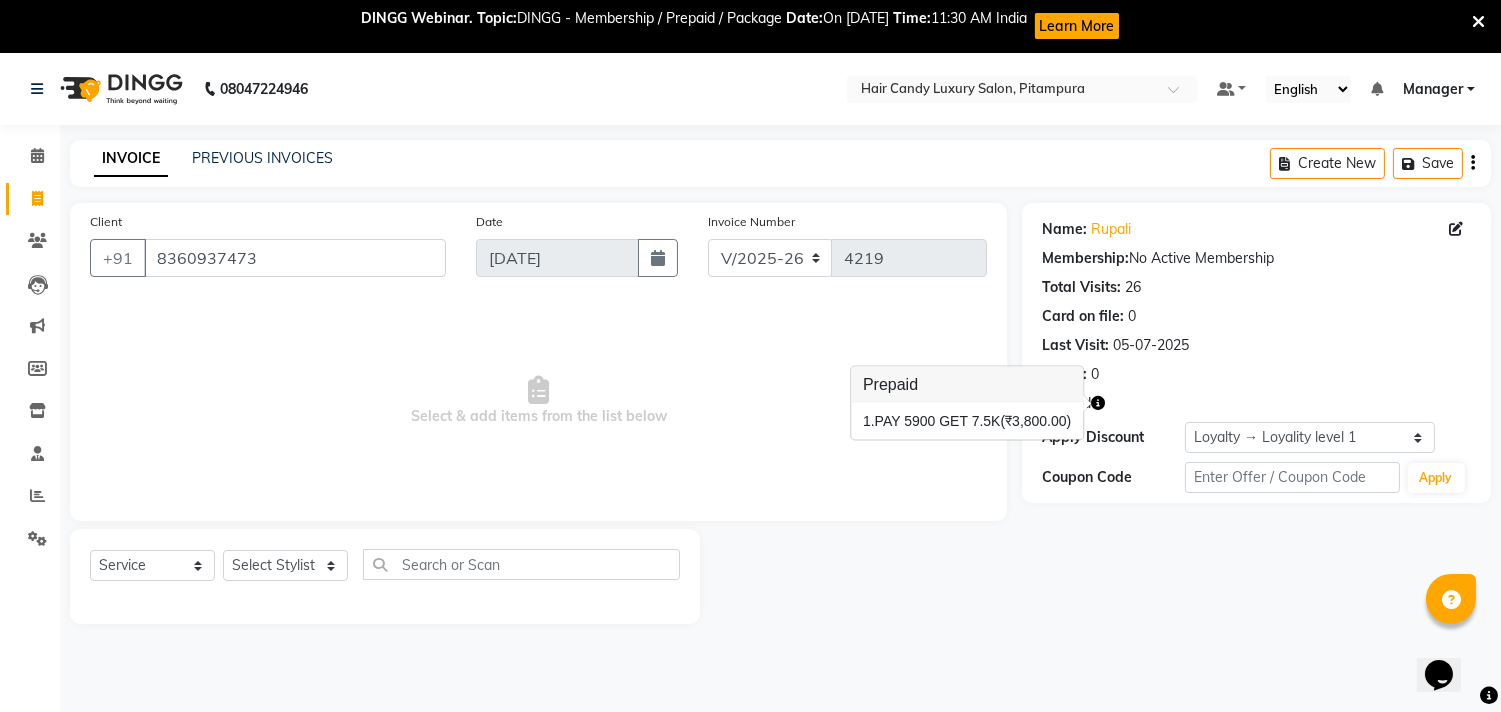 click on "Name: Rupali  Membership:  No Active Membership  Total Visits:  26 Card on file:  0 Last Visit:   05-07-2025 Points:   0  Prepaid Apply Discount Select  Loyalty → Loyality level 1  Coupon Code Apply" 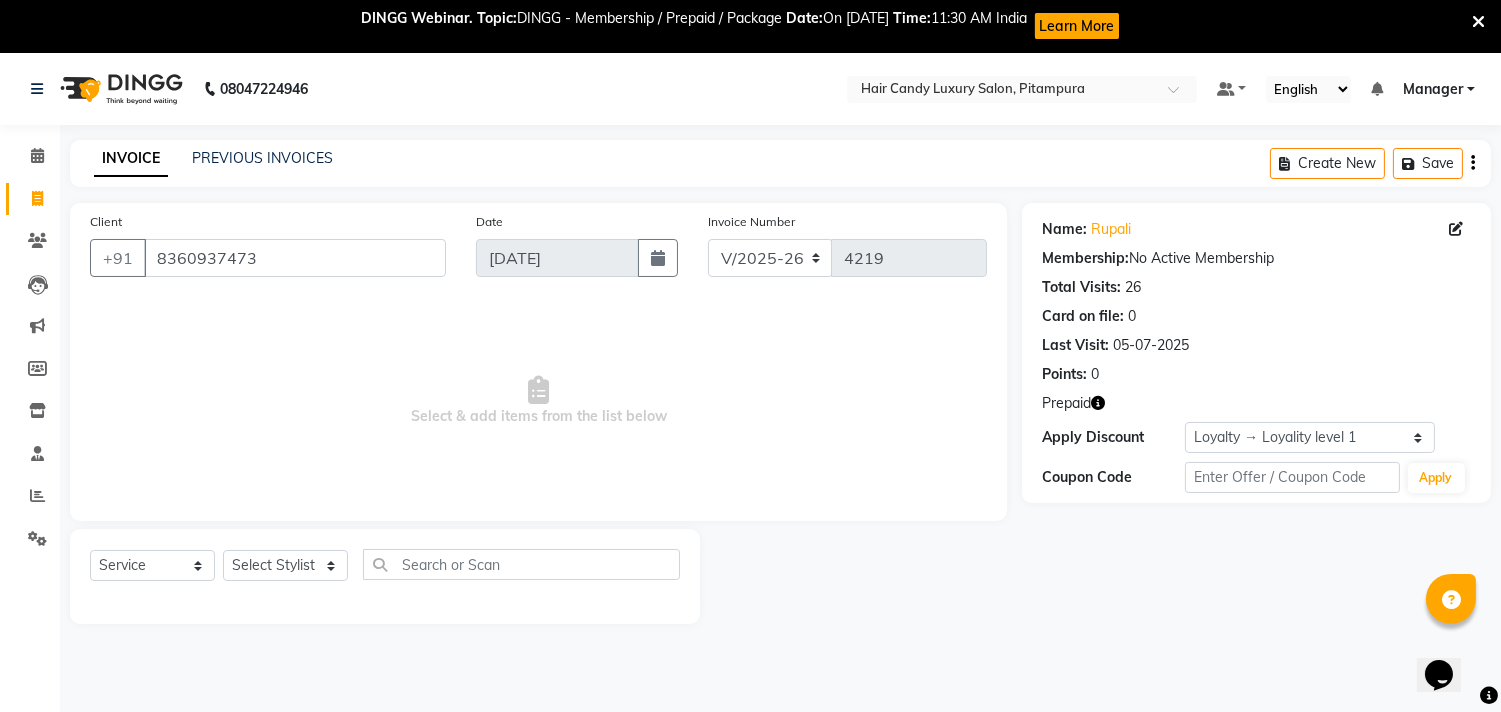 click 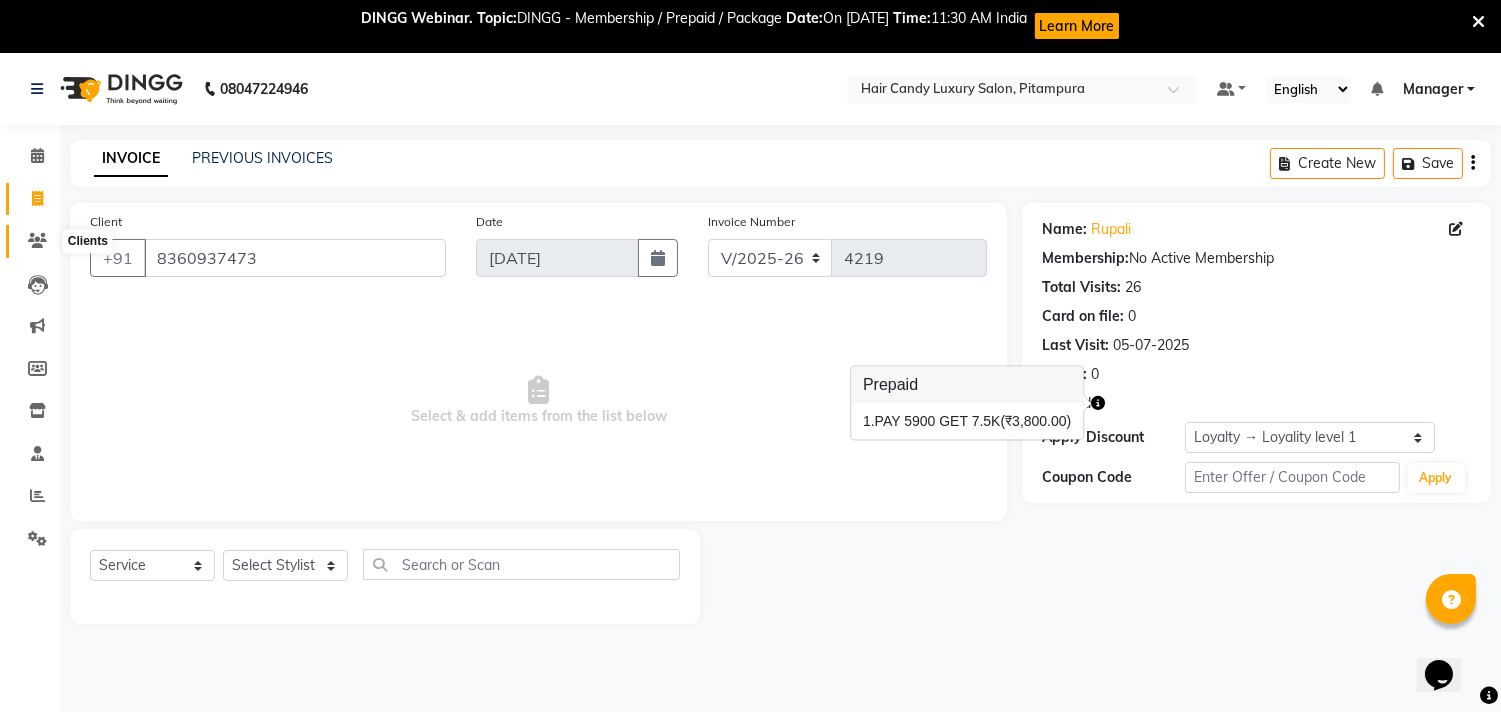 click 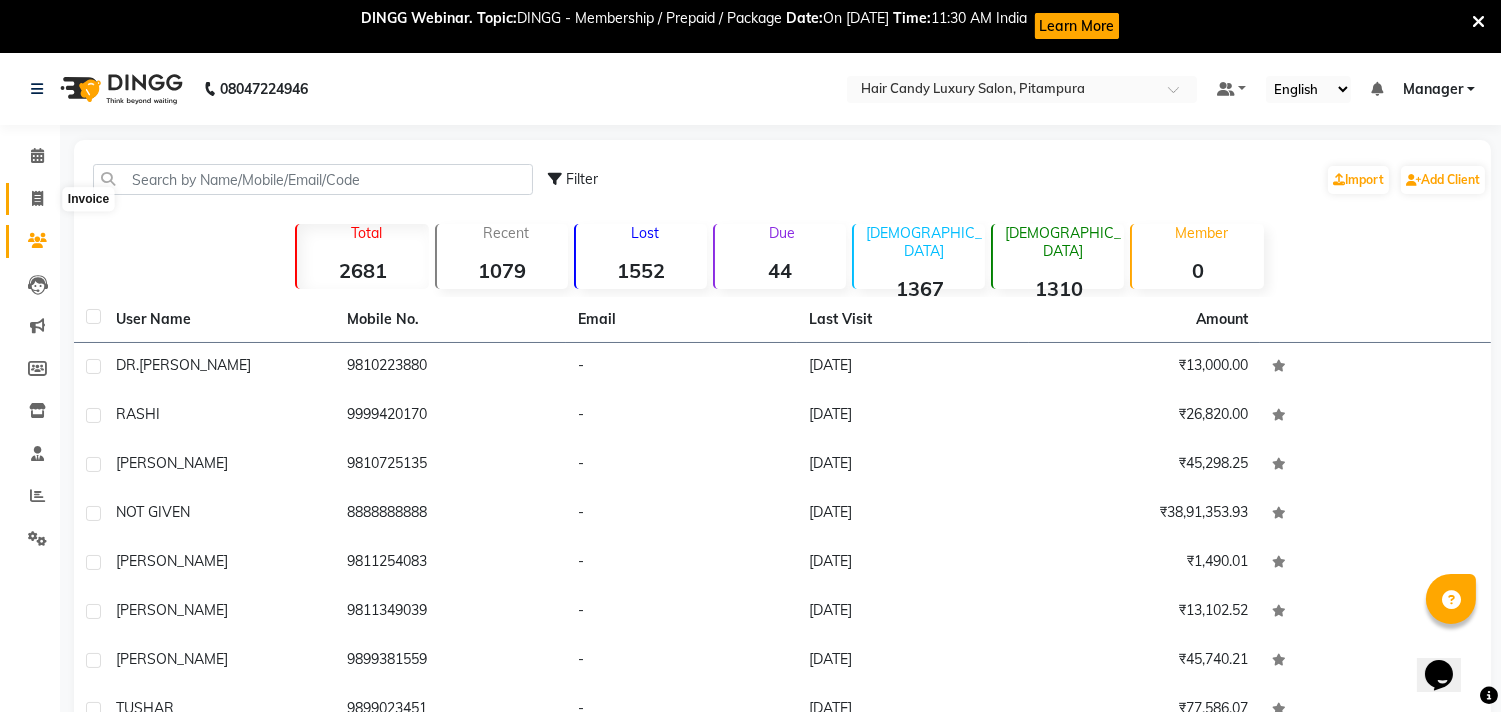 click 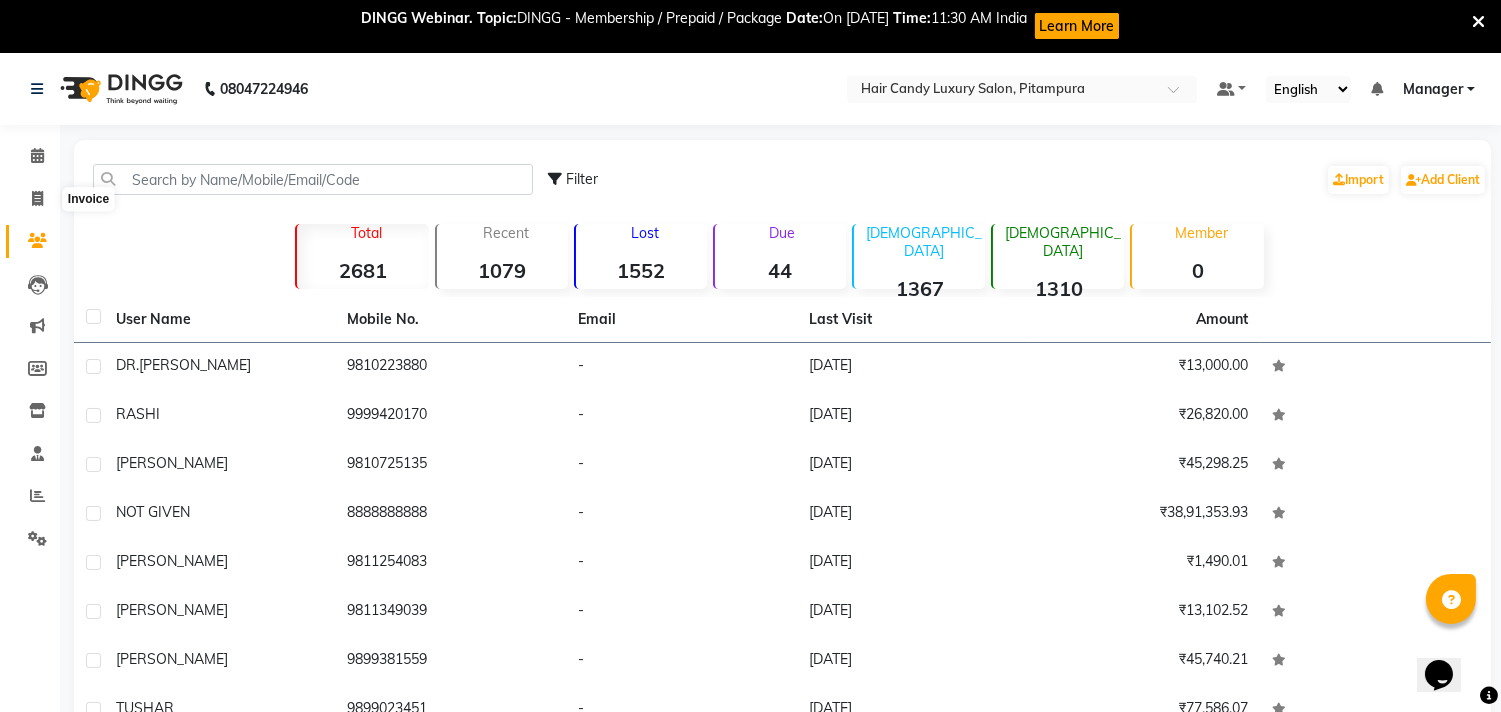 select on "4720" 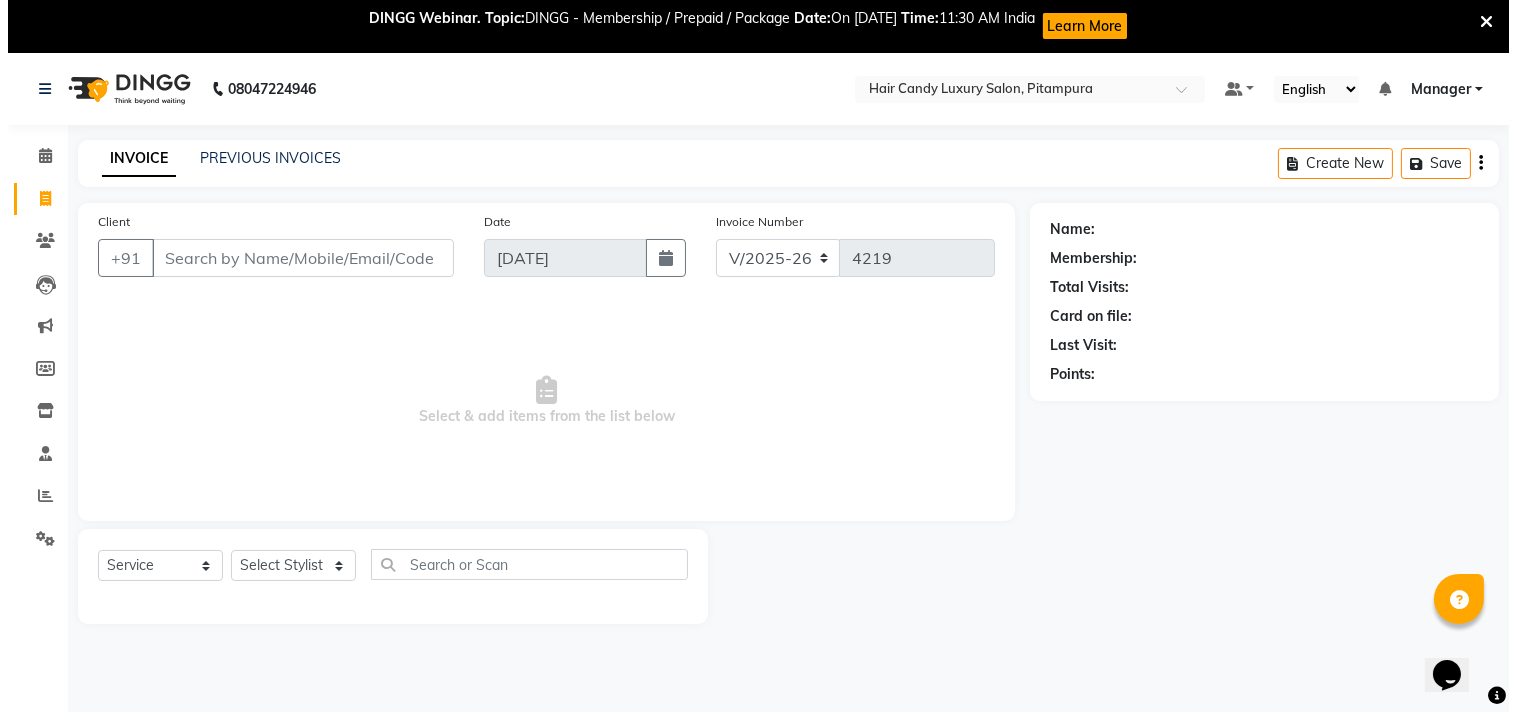 scroll, scrollTop: 53, scrollLeft: 0, axis: vertical 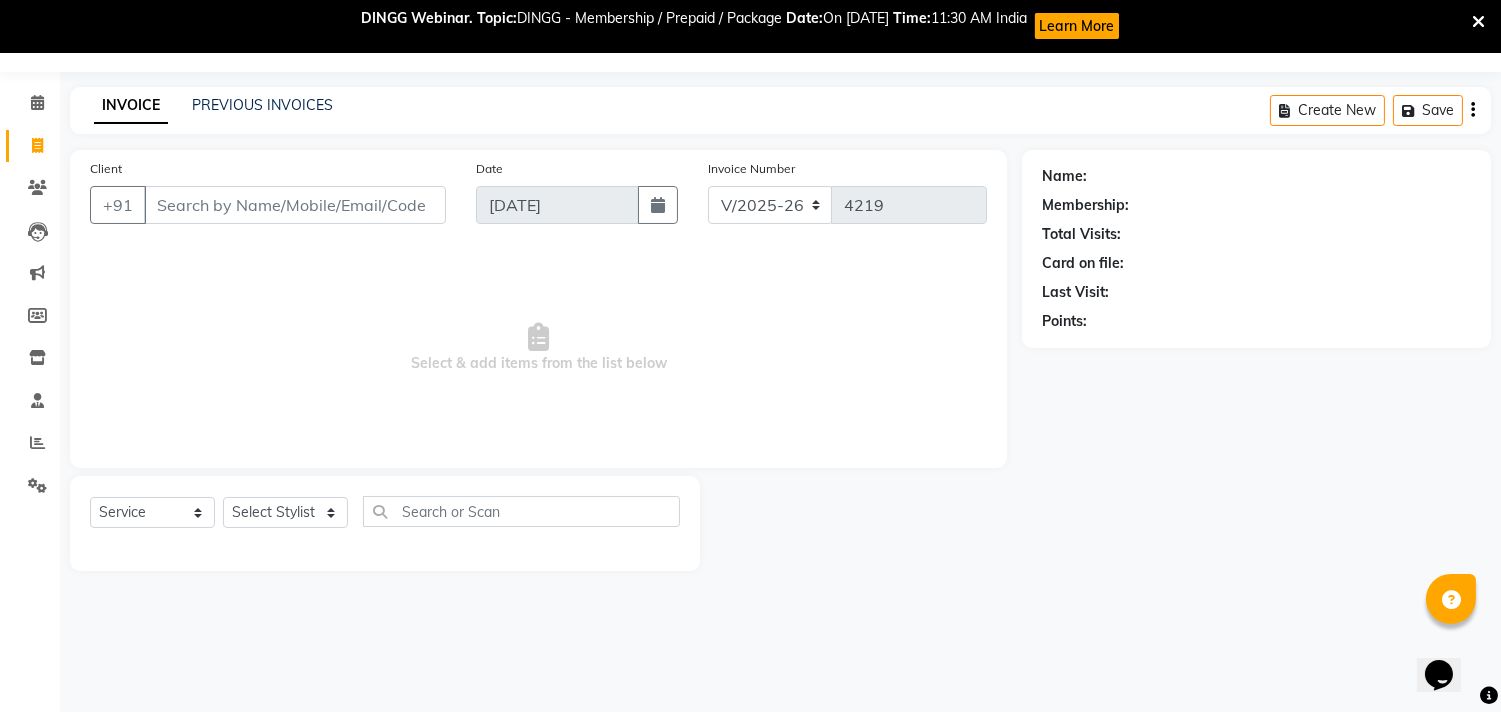 click on "Client" at bounding box center [295, 205] 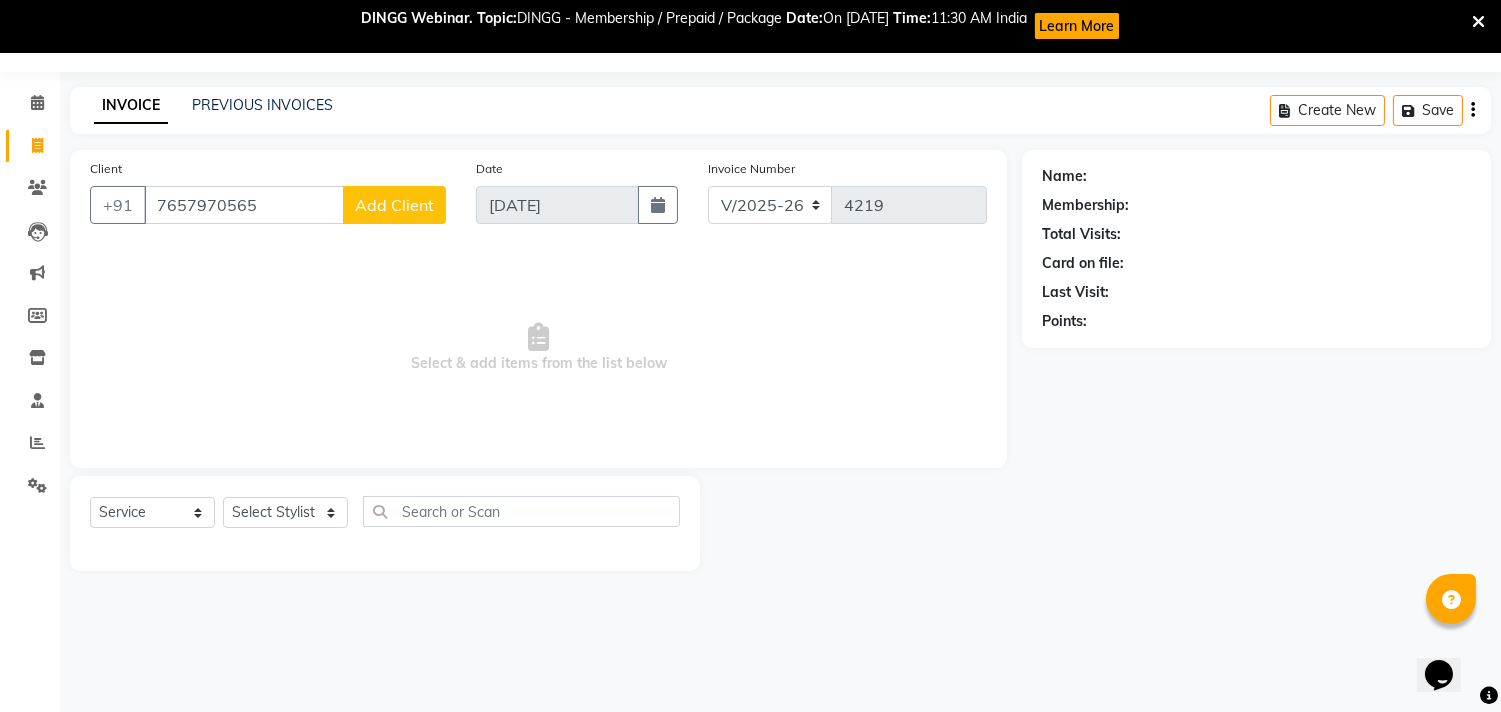 type on "7657970565" 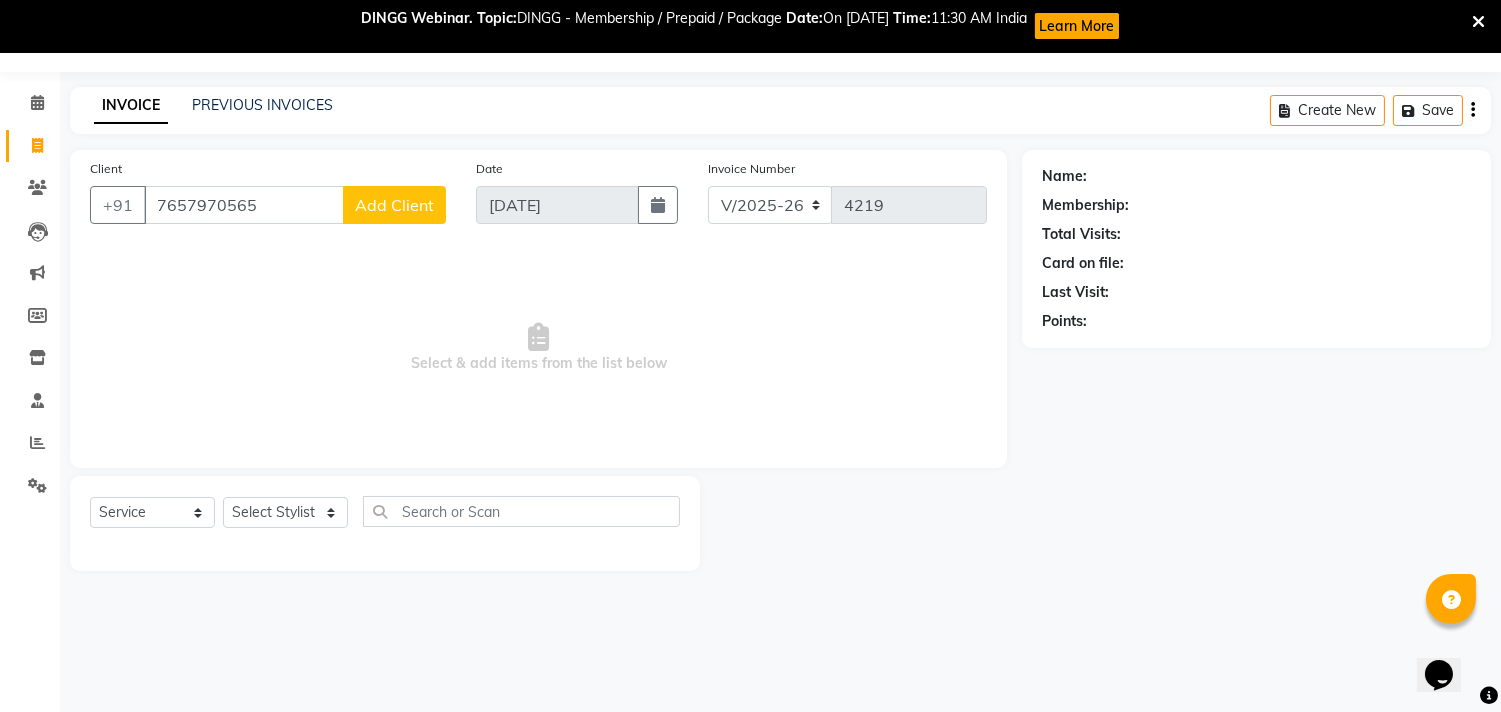 click on "Add Client" 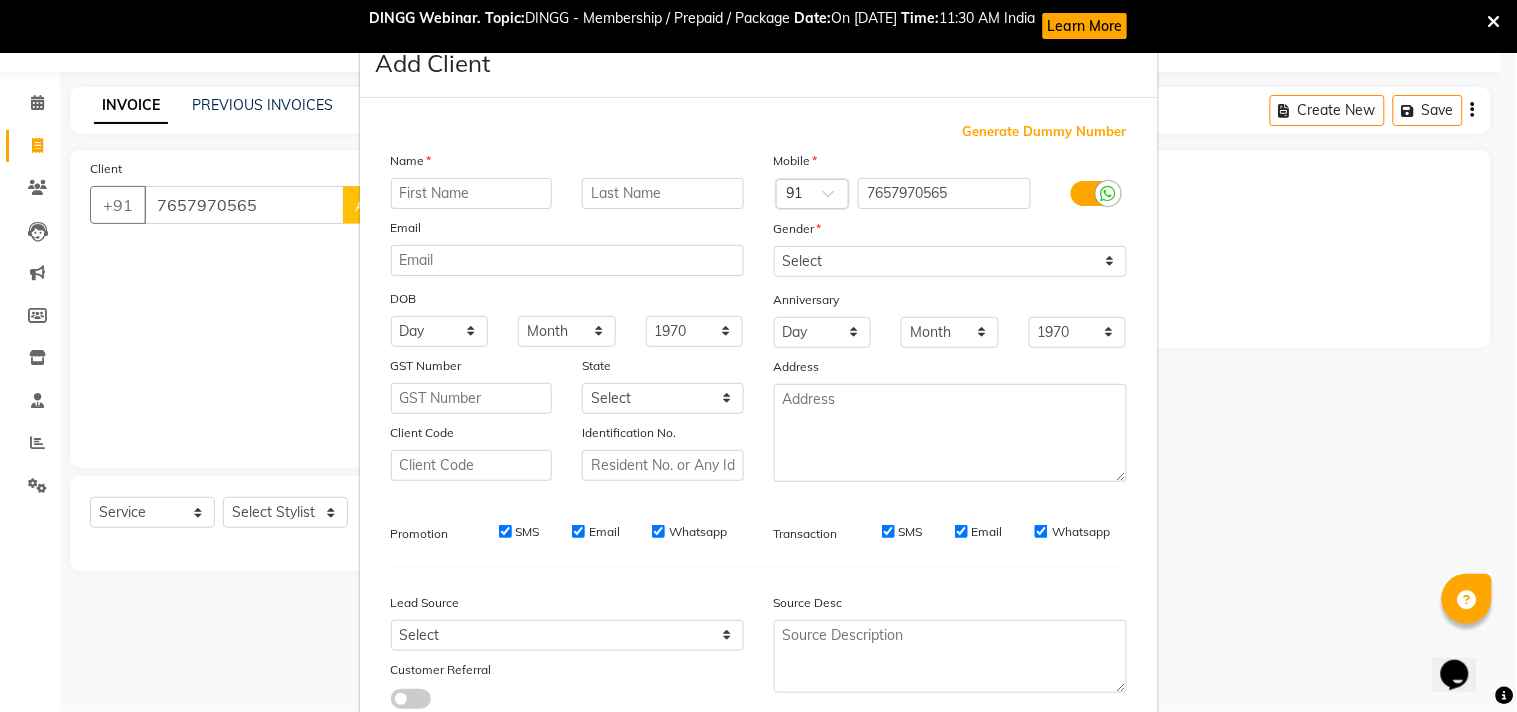 click at bounding box center [472, 193] 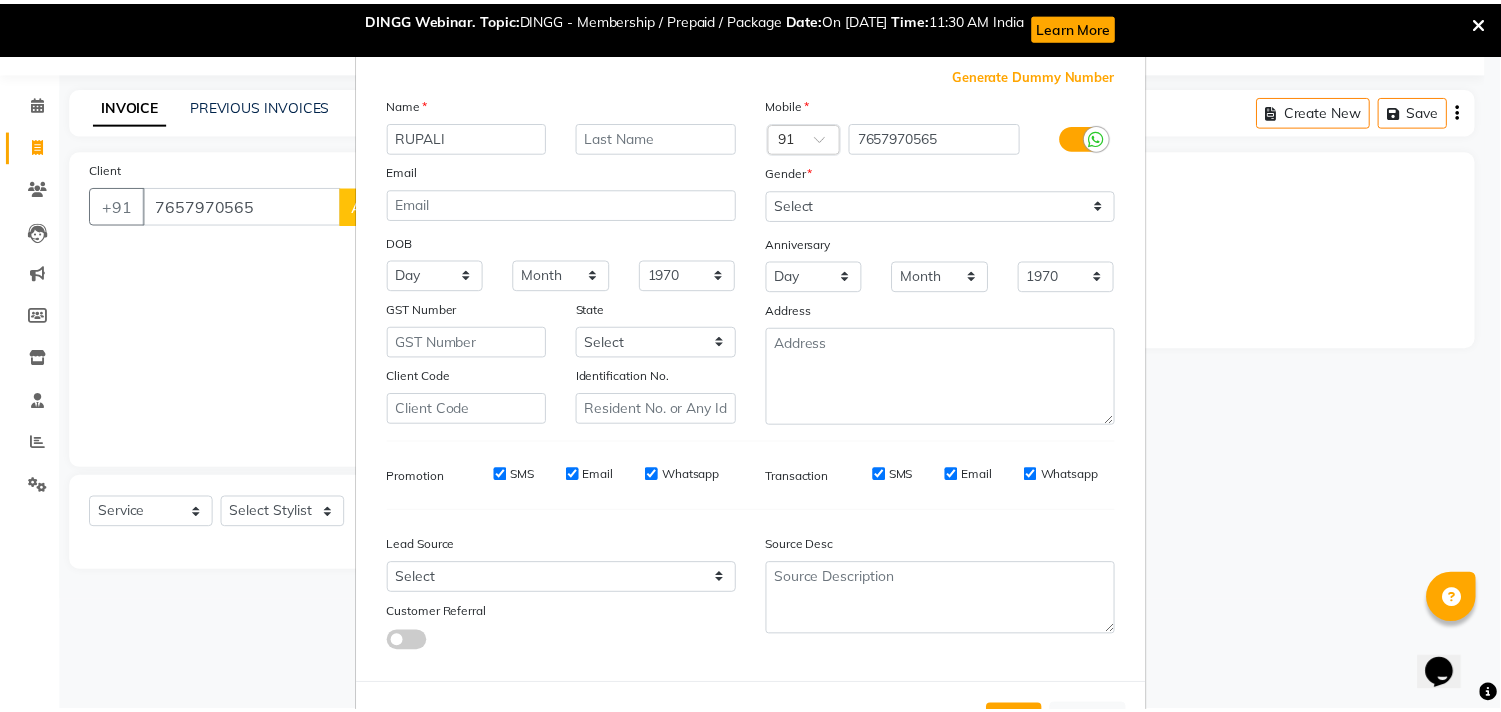 scroll, scrollTop: 111, scrollLeft: 0, axis: vertical 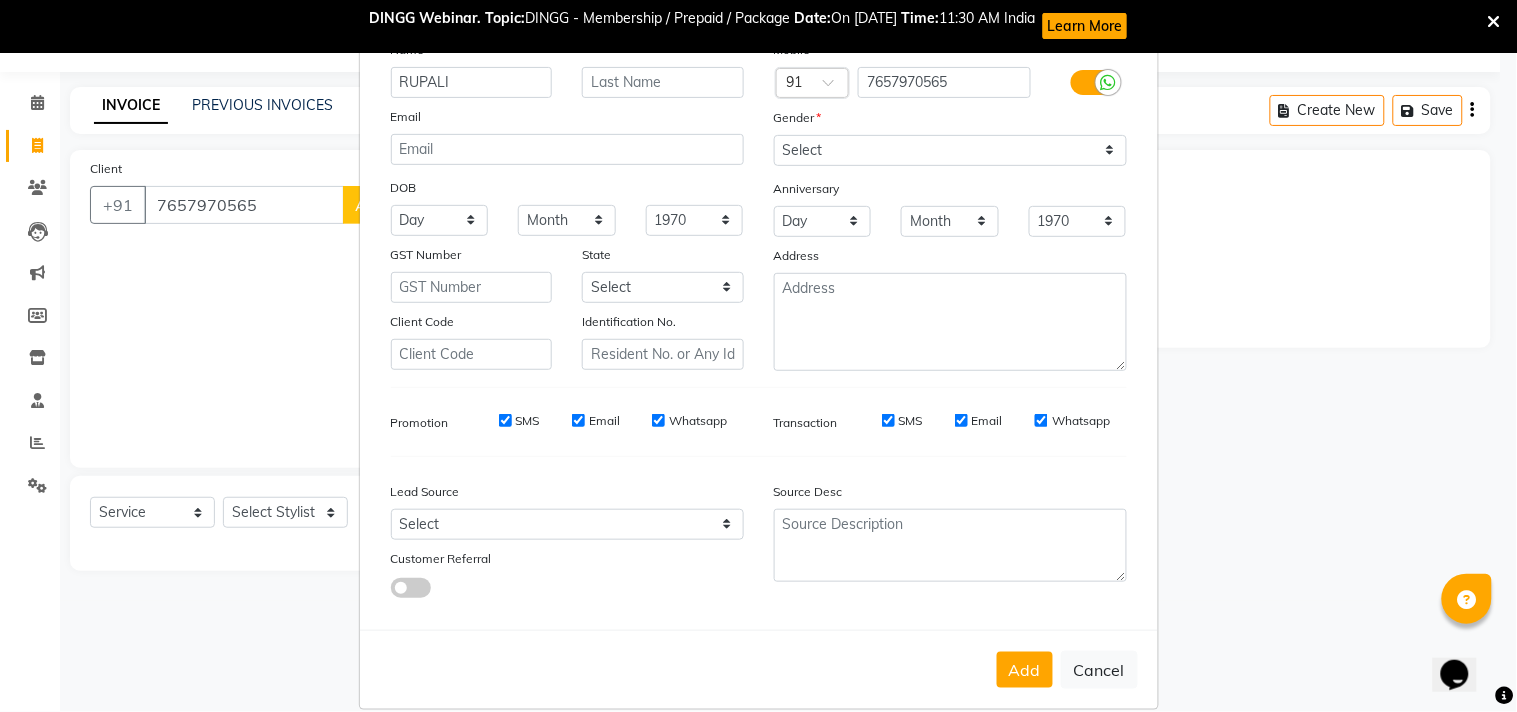 type on "RUPALI" 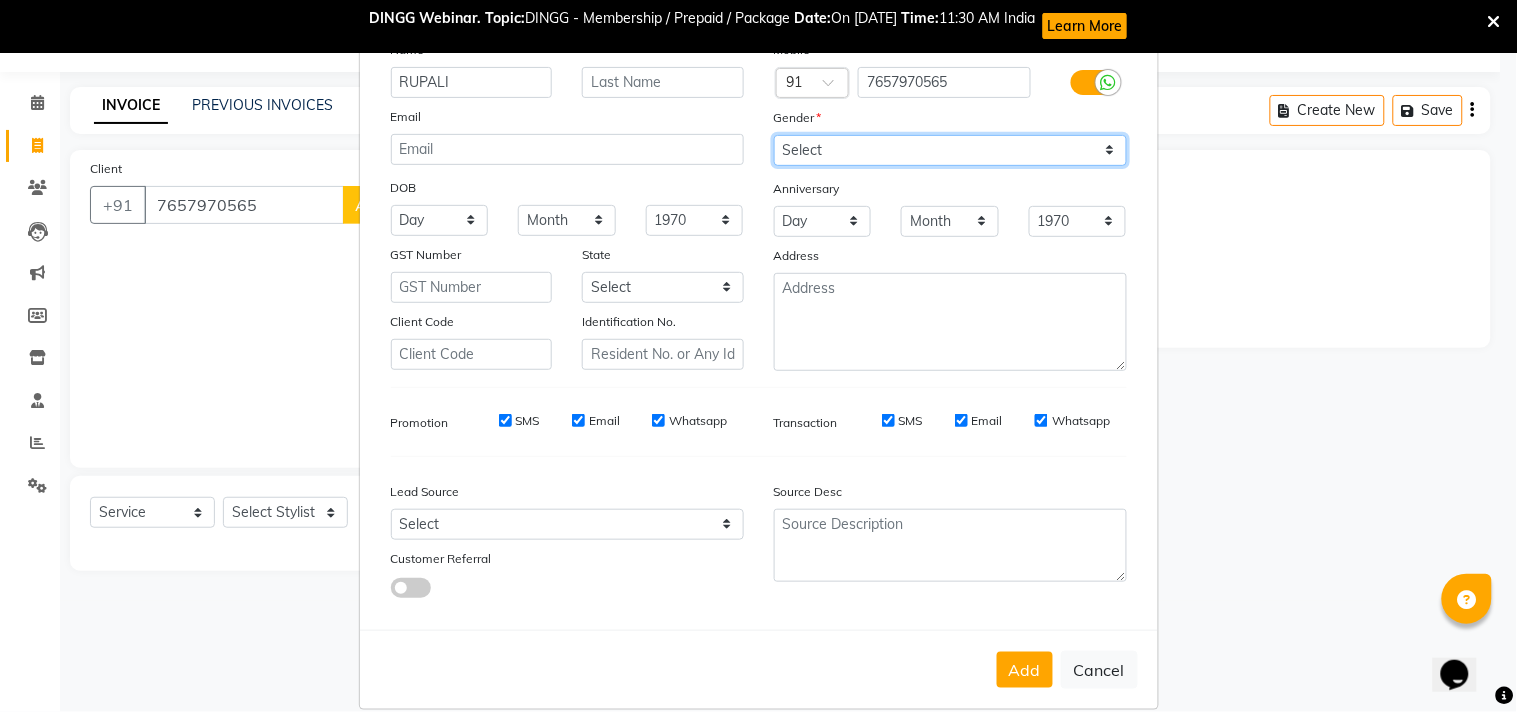 click on "Select Male Female Other Prefer Not To Say" at bounding box center (950, 150) 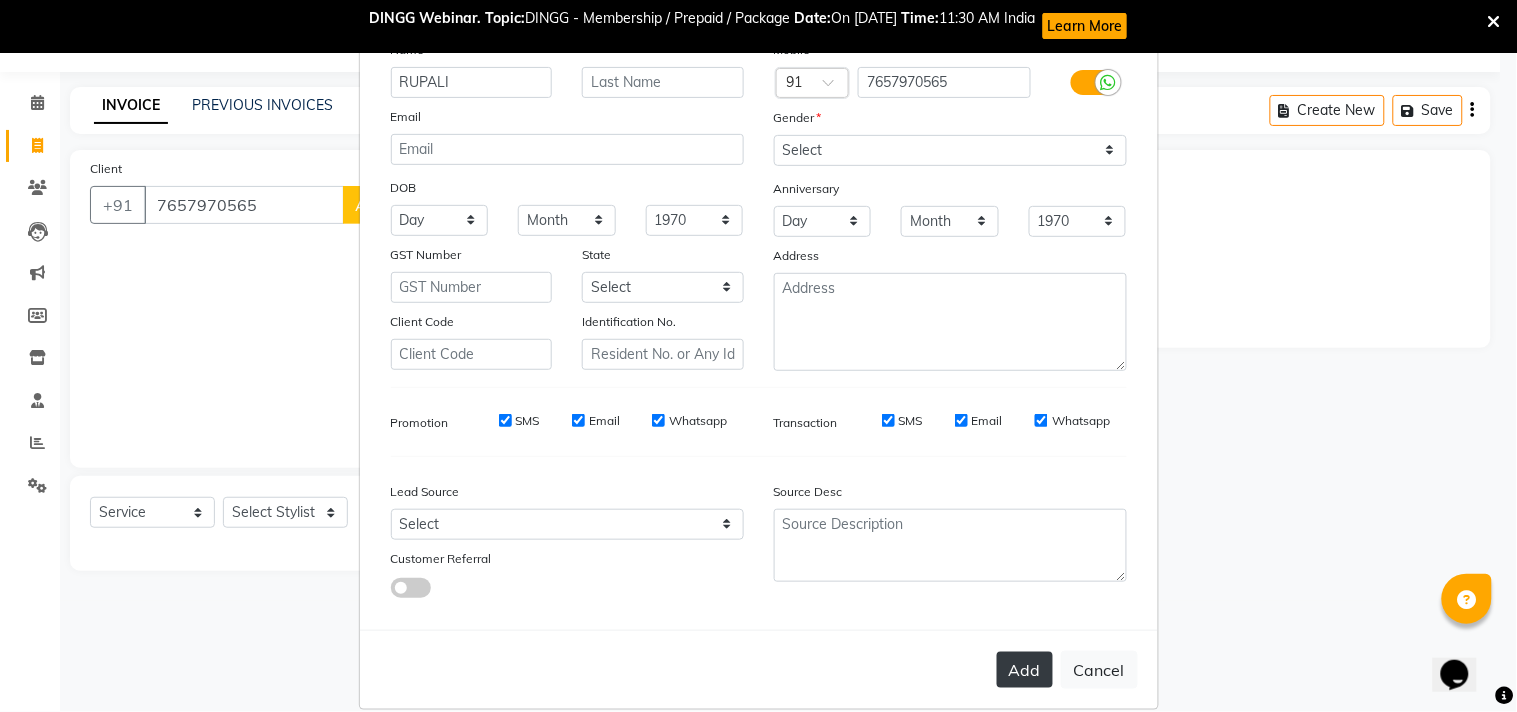 click on "Add" at bounding box center (1025, 670) 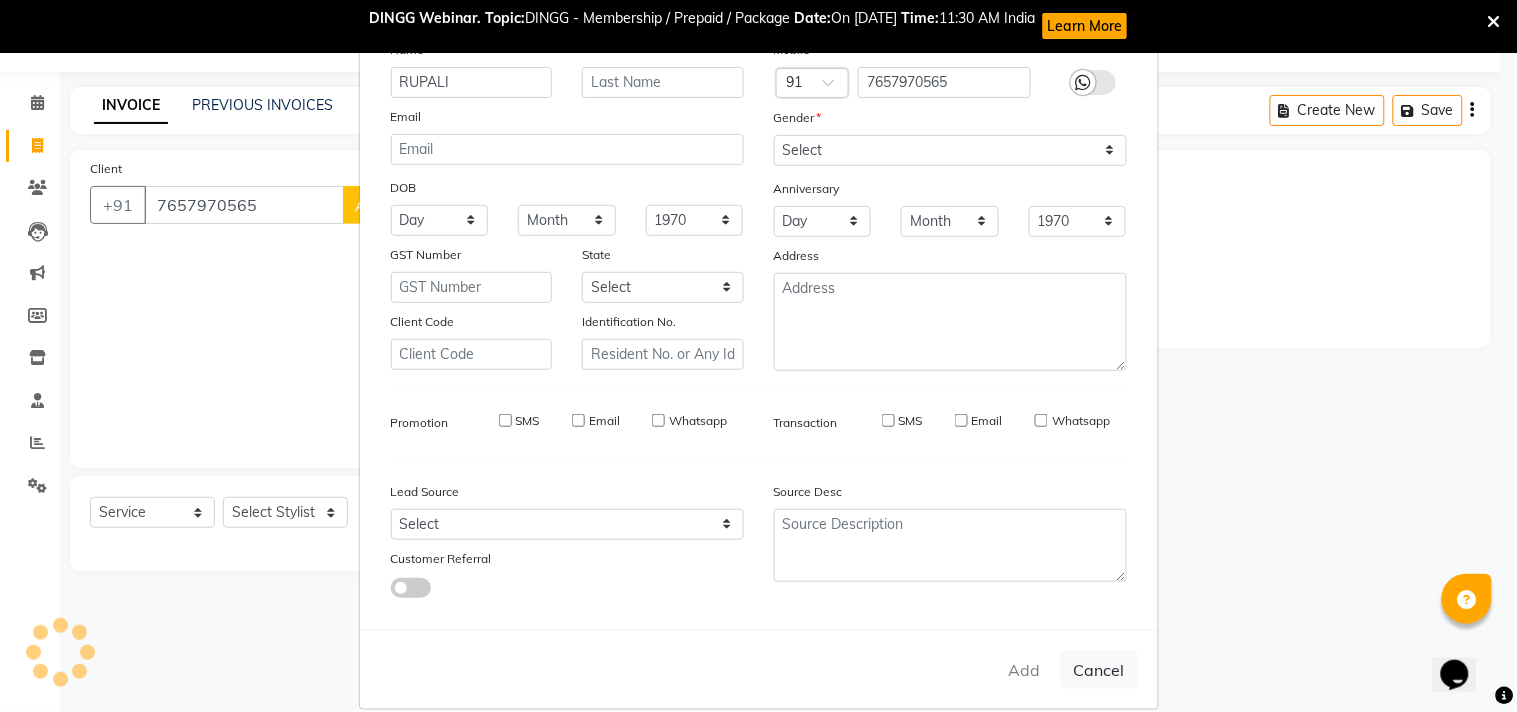 type 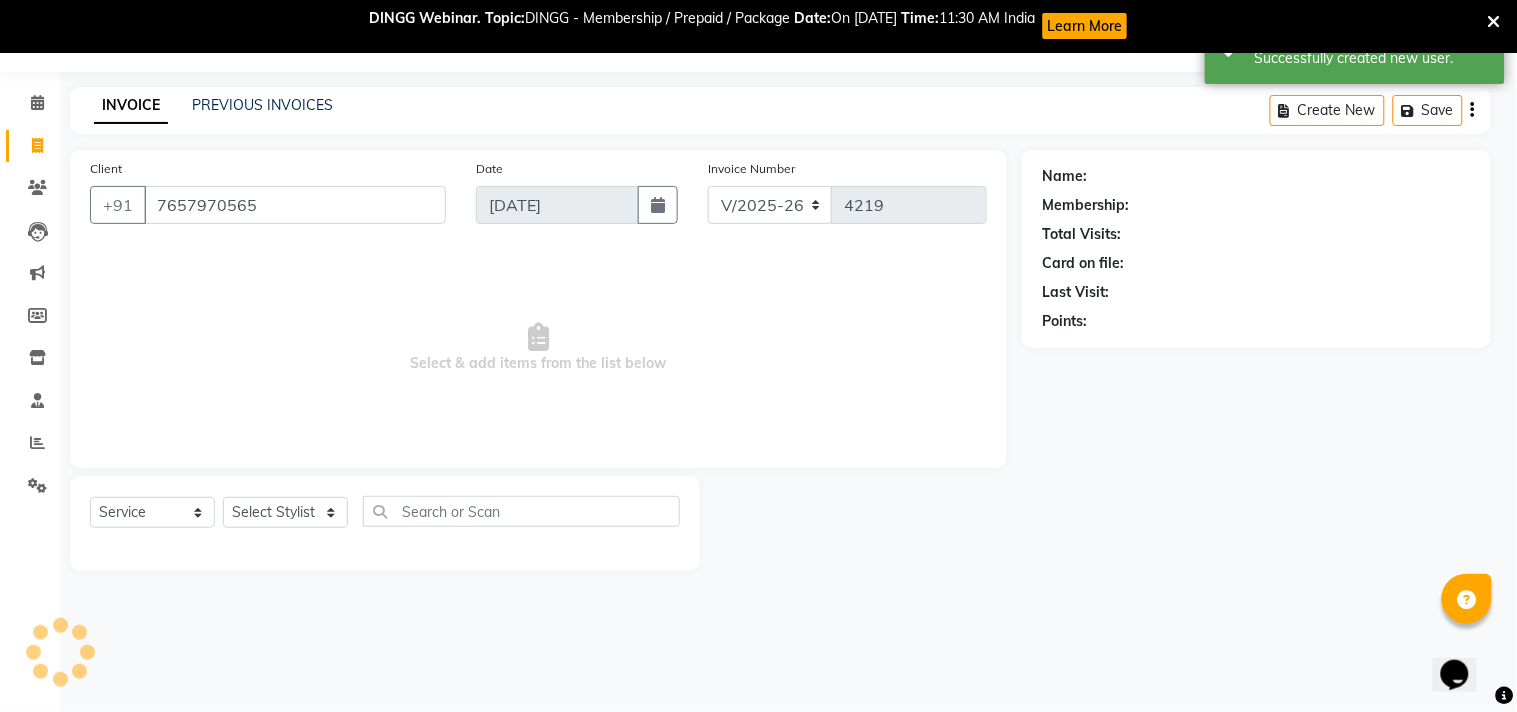 select on "1: Object" 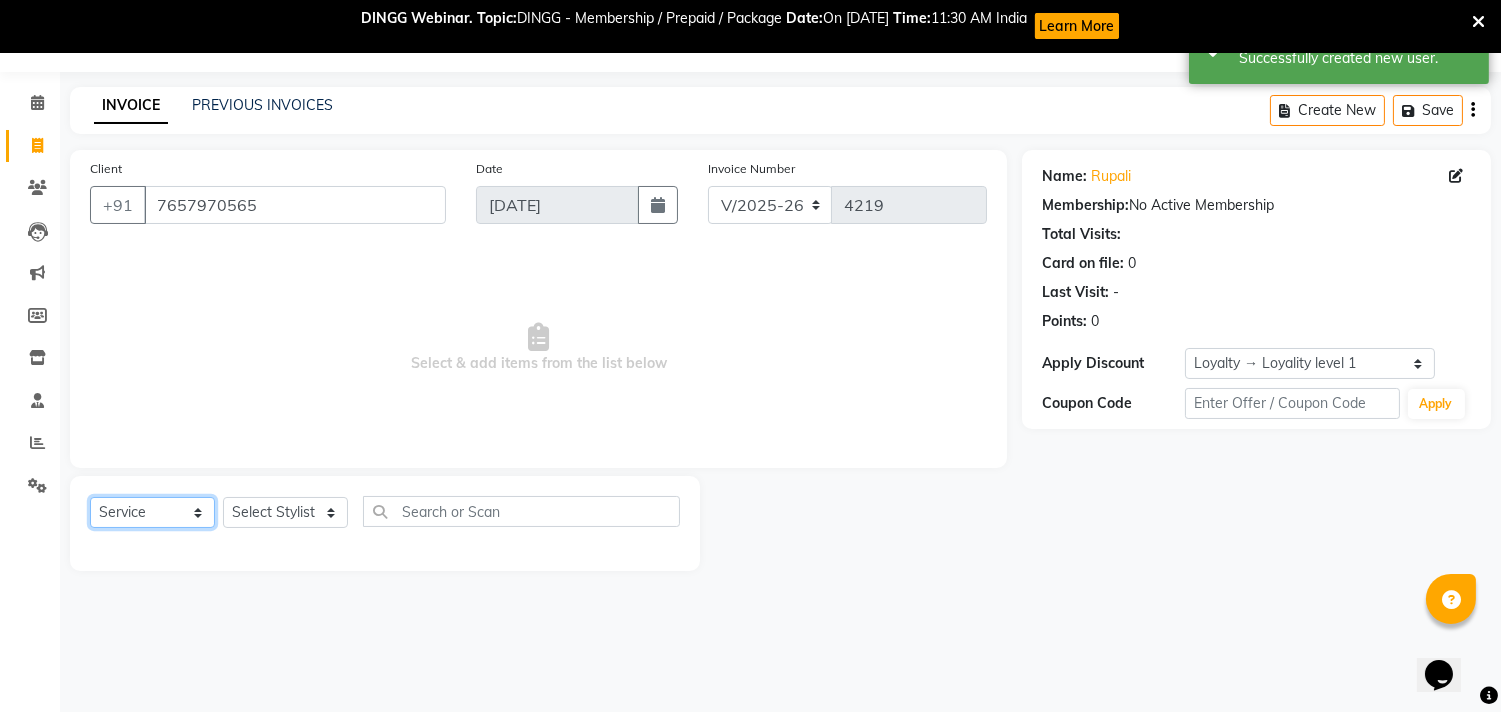 click on "Select  Service  Product  Membership  Package Voucher Prepaid Gift Card" 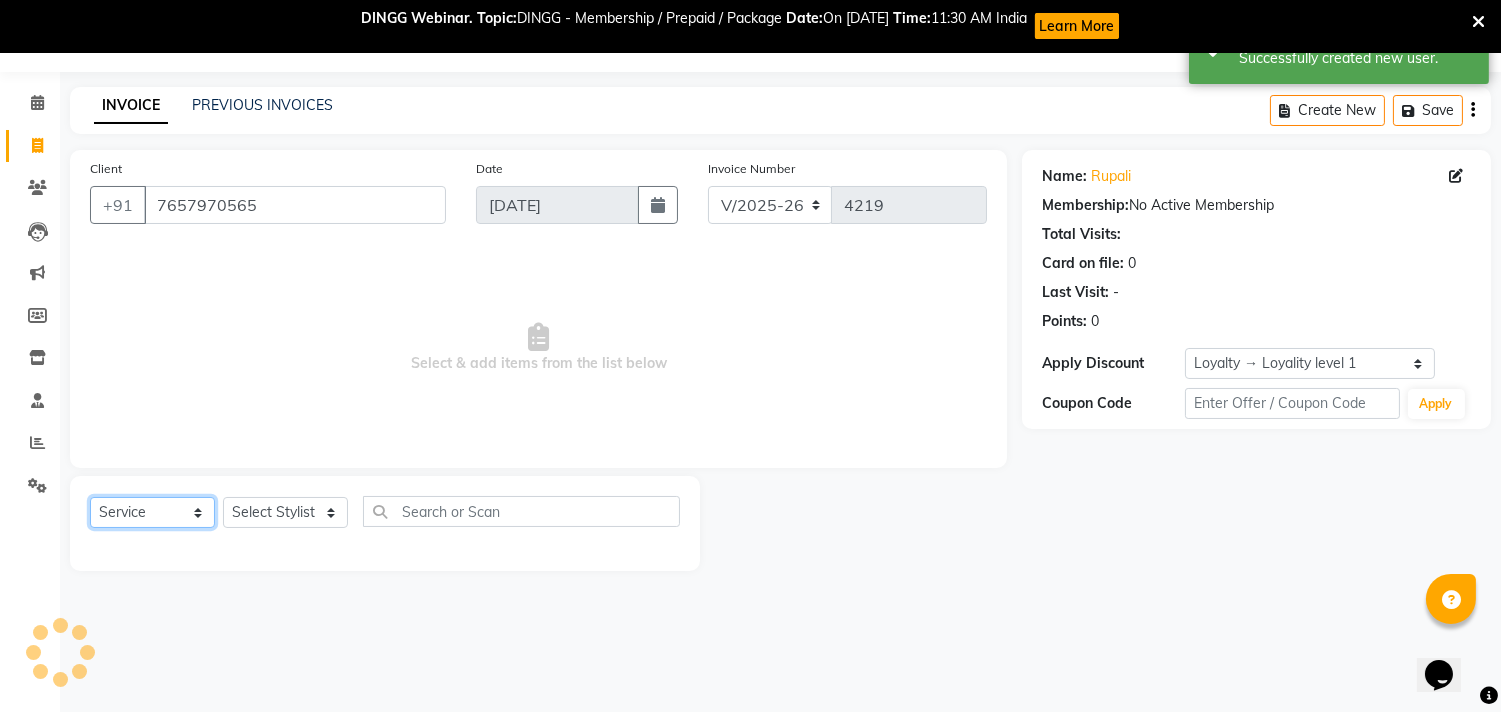 select on "P" 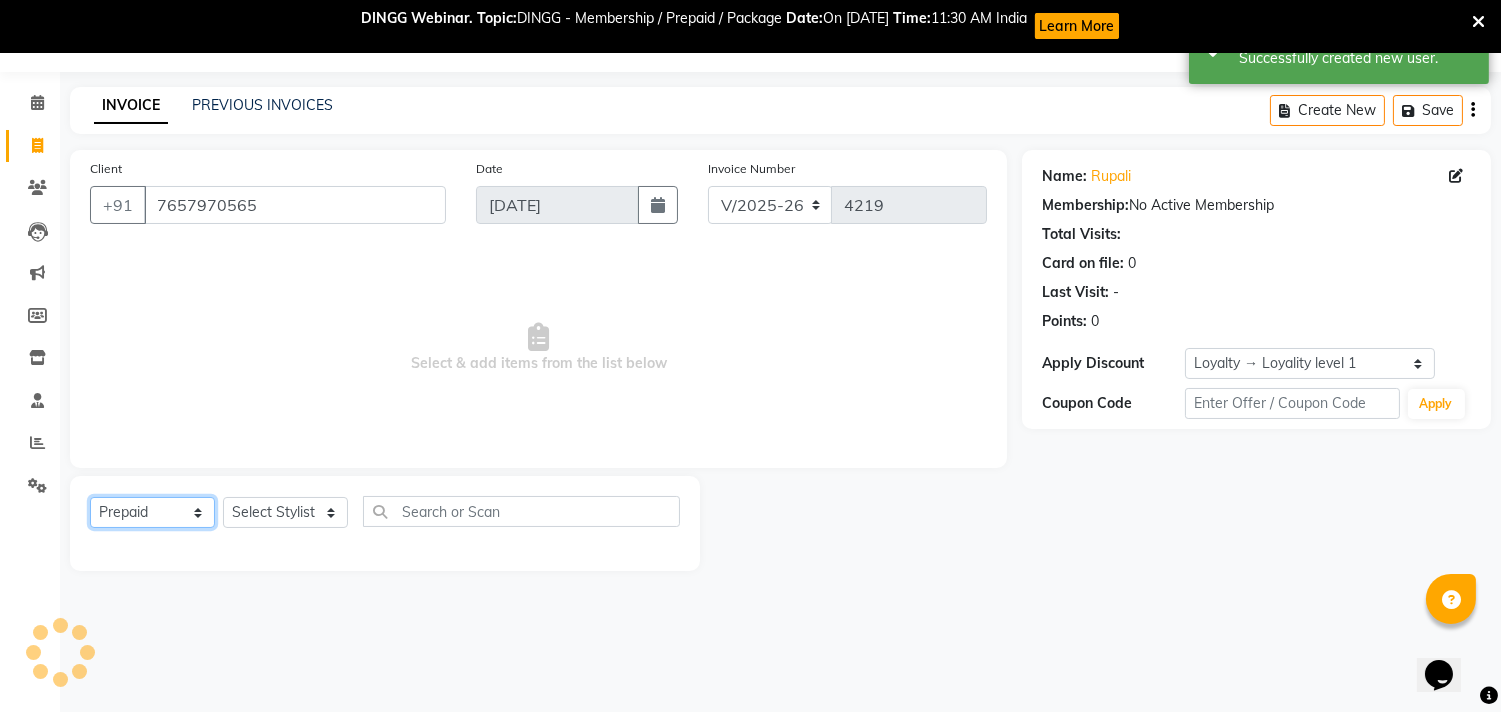 click on "Select  Service  Product  Membership  Package Voucher Prepaid Gift Card" 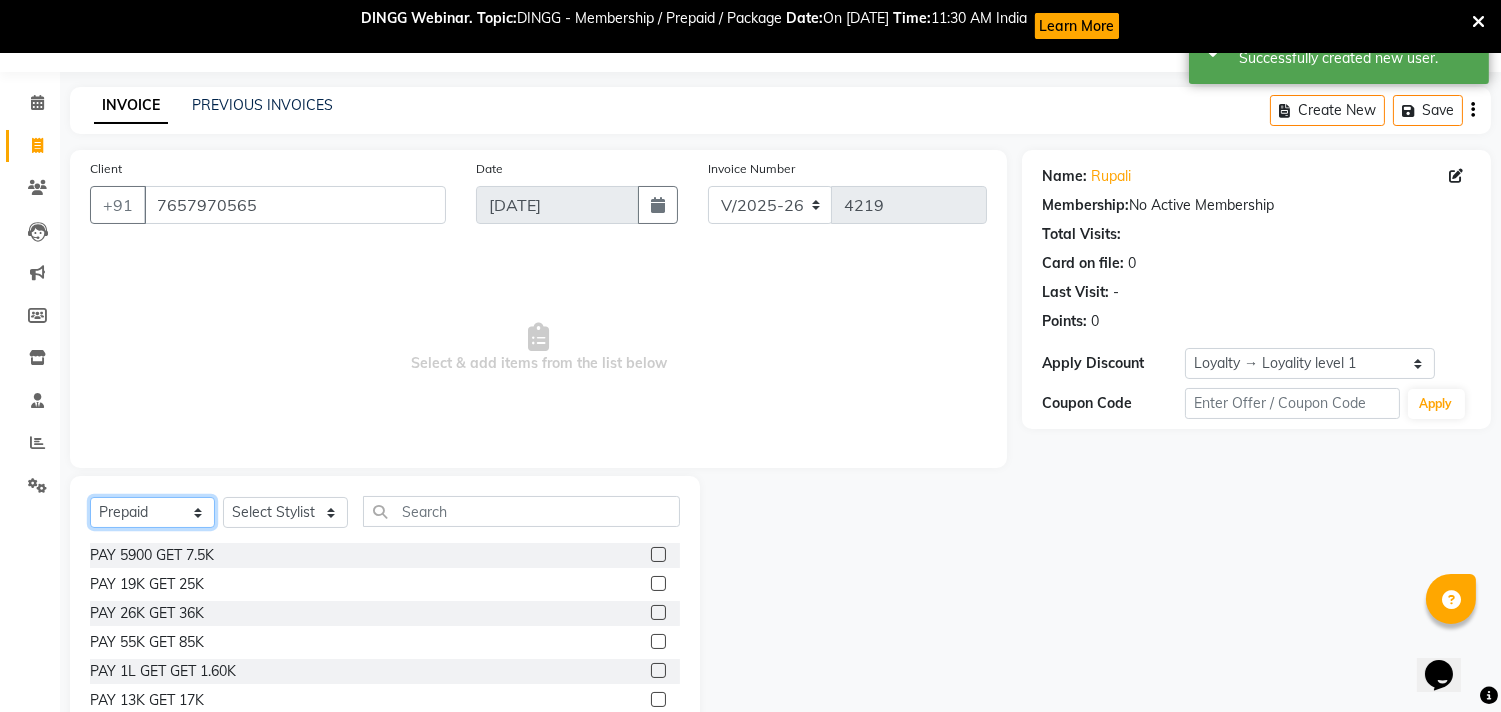 scroll, scrollTop: 111, scrollLeft: 0, axis: vertical 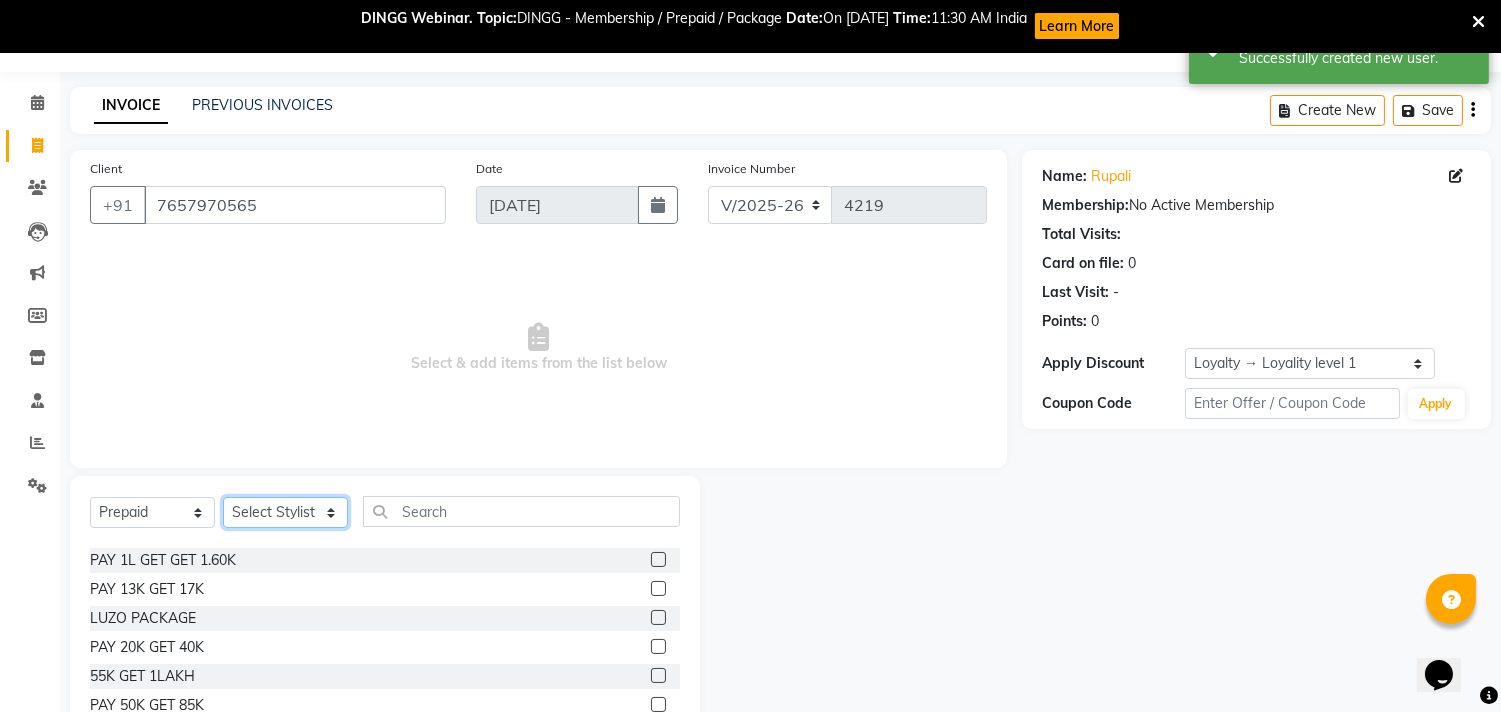 click on "Select Stylist Aarif Arman Arshad  ARSHAD SALMANI ASHU FAIZ gaurav Hanish harshit Jack  karishma KAVITA kunal Manager MANNU Mukim  pinki preeti Raghav  RASHMI RAVI RITIK SAHIL sawan SHALINI SHARUKH SHWETA  VEER Vijay  vijay tiwari ZAID" 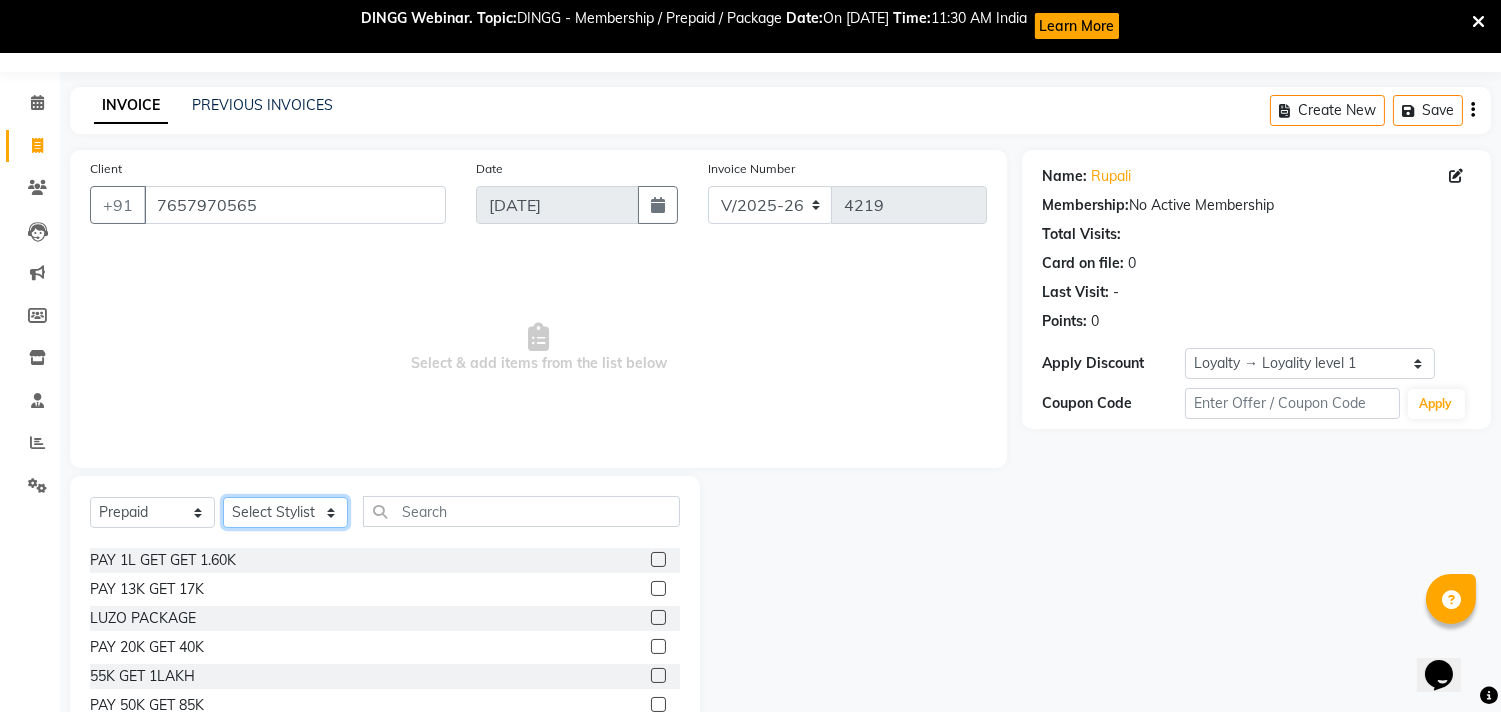 select on "54113" 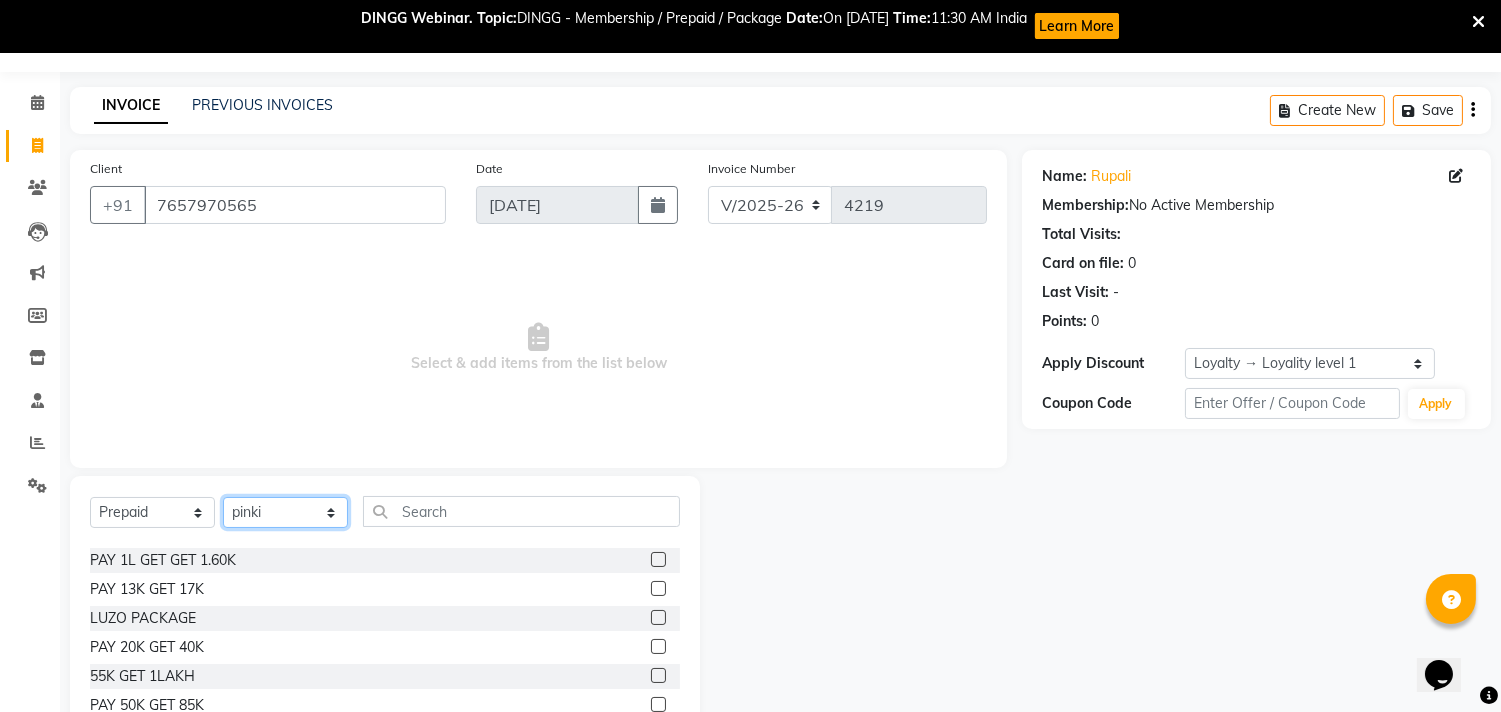 click on "Select Stylist Aarif Arman Arshad  ARSHAD SALMANI ASHU FAIZ gaurav Hanish harshit Jack  karishma KAVITA kunal Manager MANNU Mukim  pinki preeti Raghav  RASHMI RAVI RITIK SAHIL sawan SHALINI SHARUKH SHWETA  VEER Vijay  vijay tiwari ZAID" 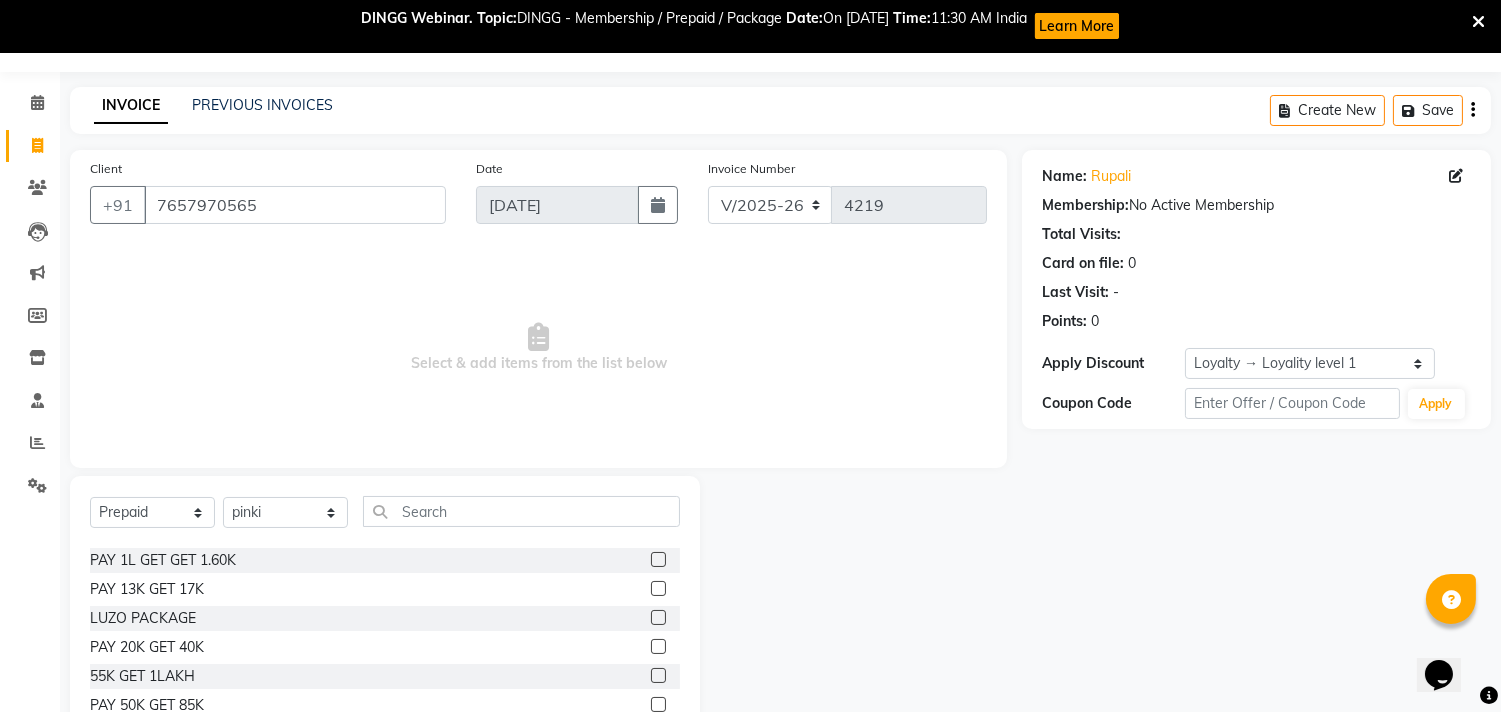 click 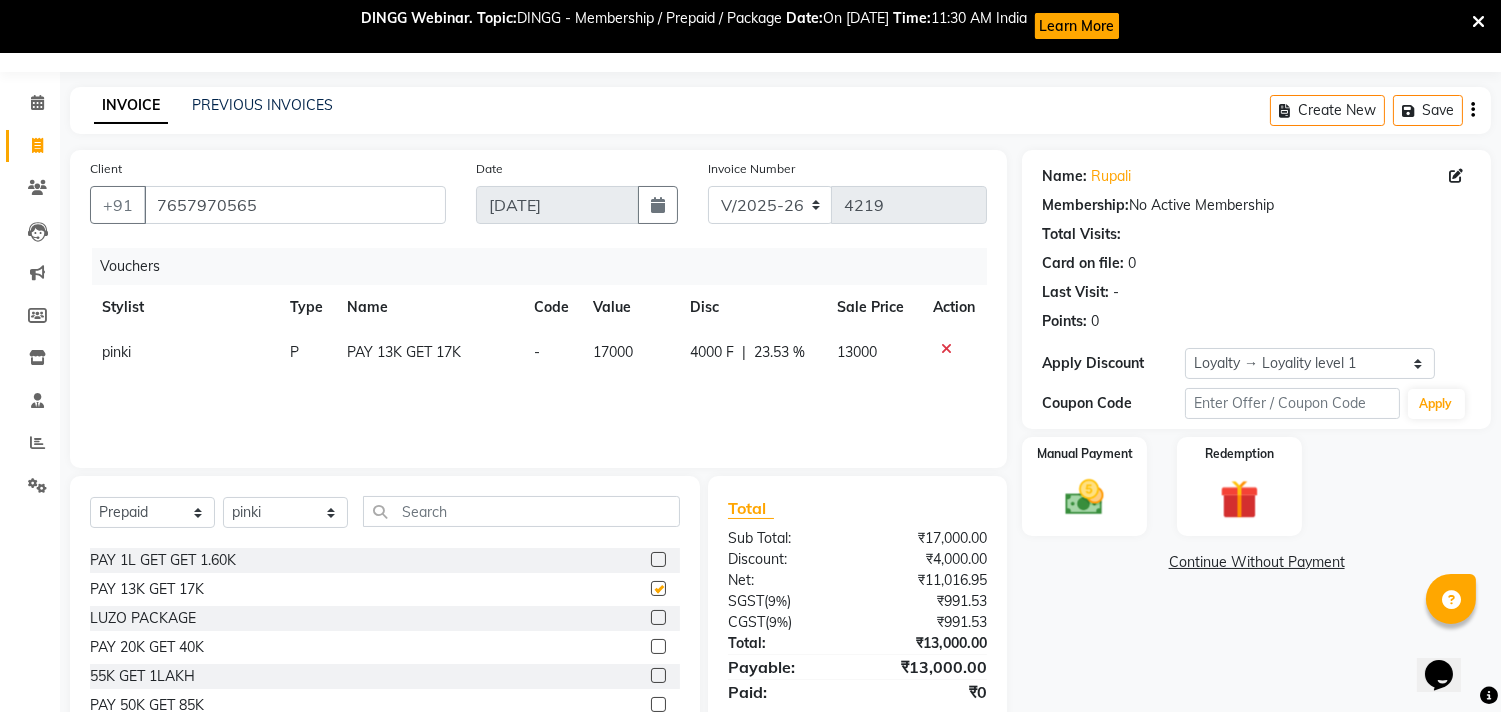 checkbox on "false" 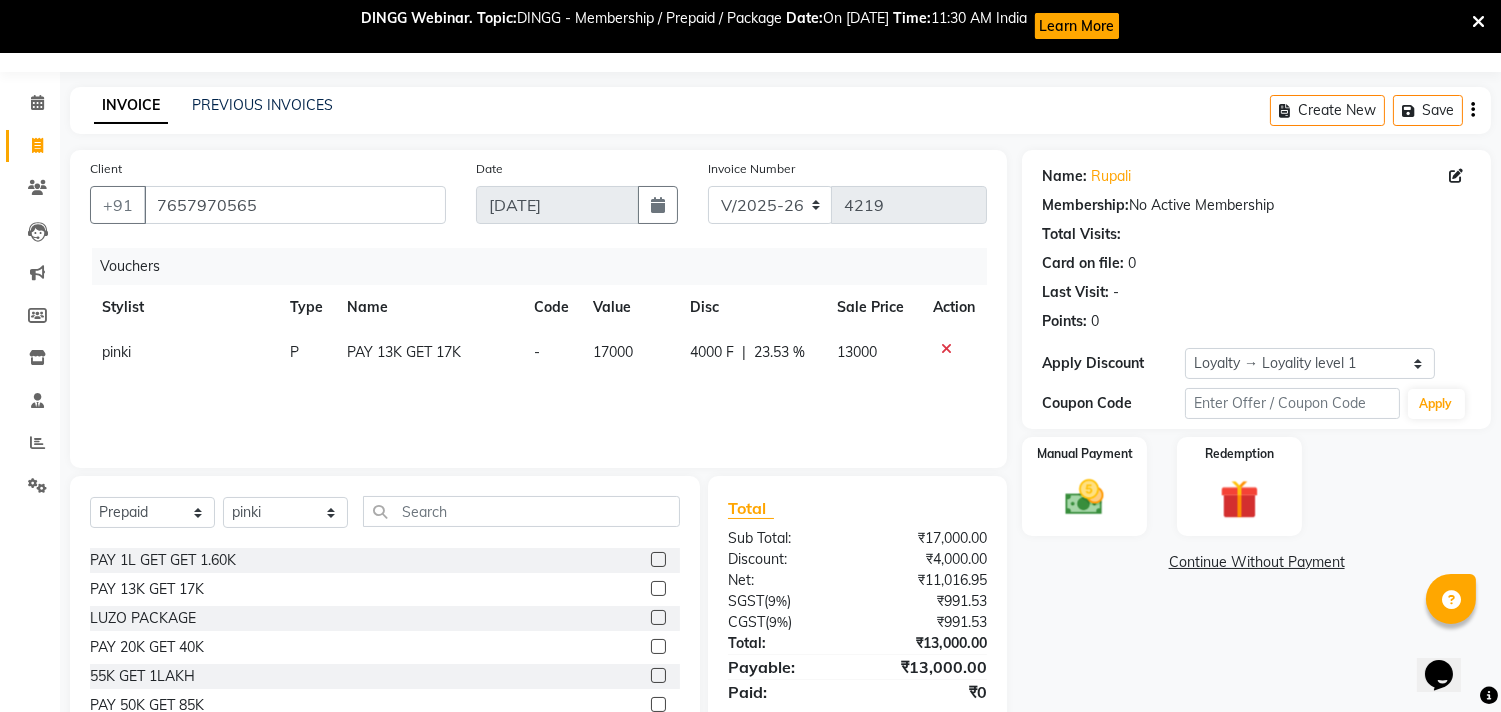 scroll, scrollTop: 142, scrollLeft: 0, axis: vertical 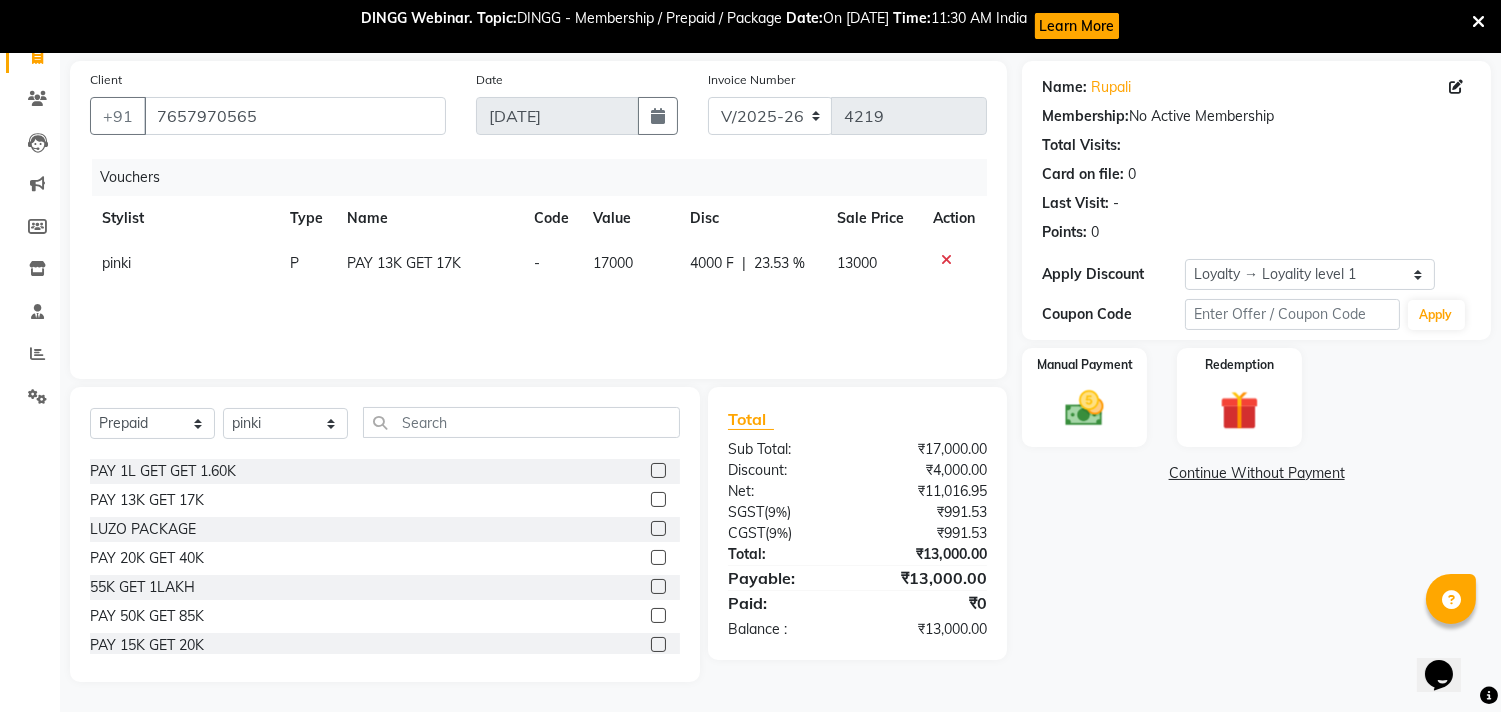click on "Name: Rupali  Membership:  No Active Membership  Total Visits:   Card on file:  0 Last Visit:   - Points:   0  Apply Discount Select  Loyalty → Loyality level 1  Coupon Code Apply Manual Payment Redemption  Continue Without Payment" 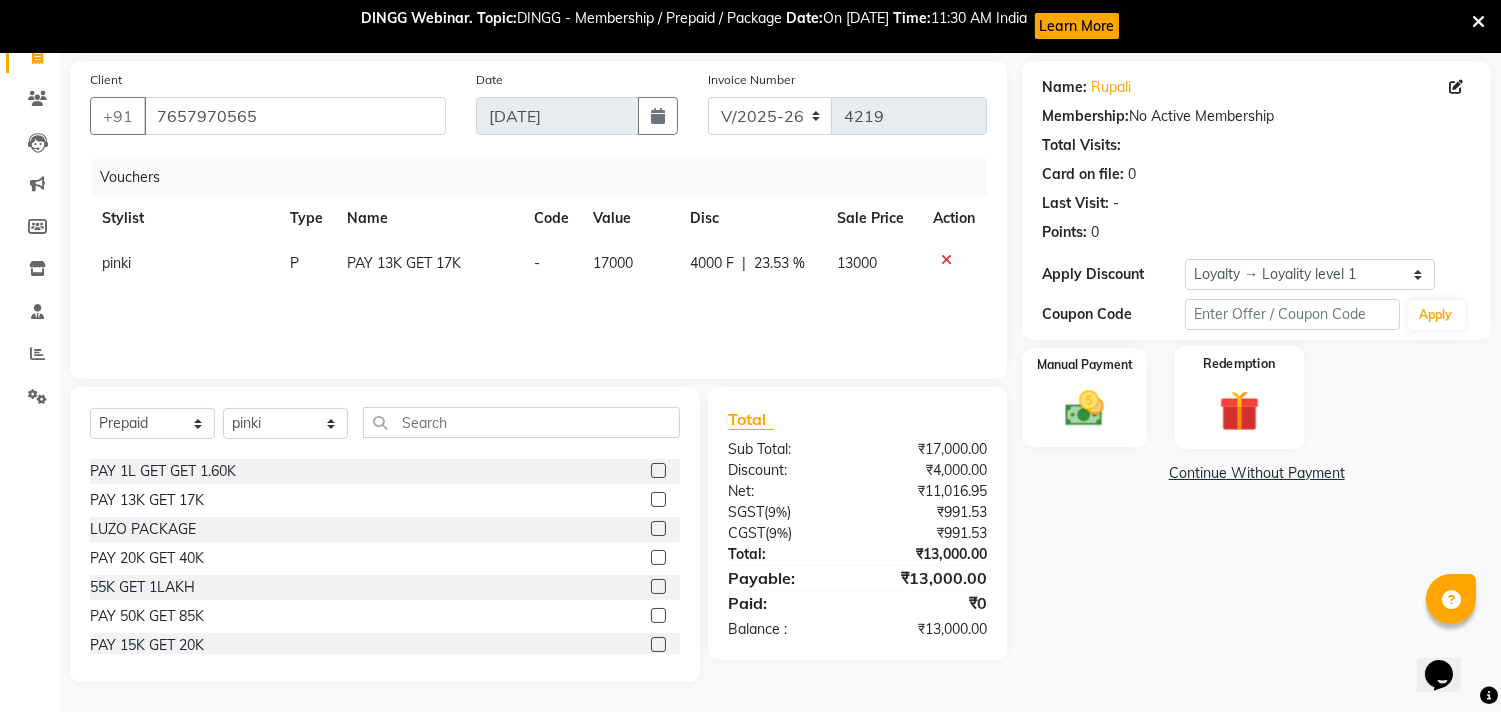click 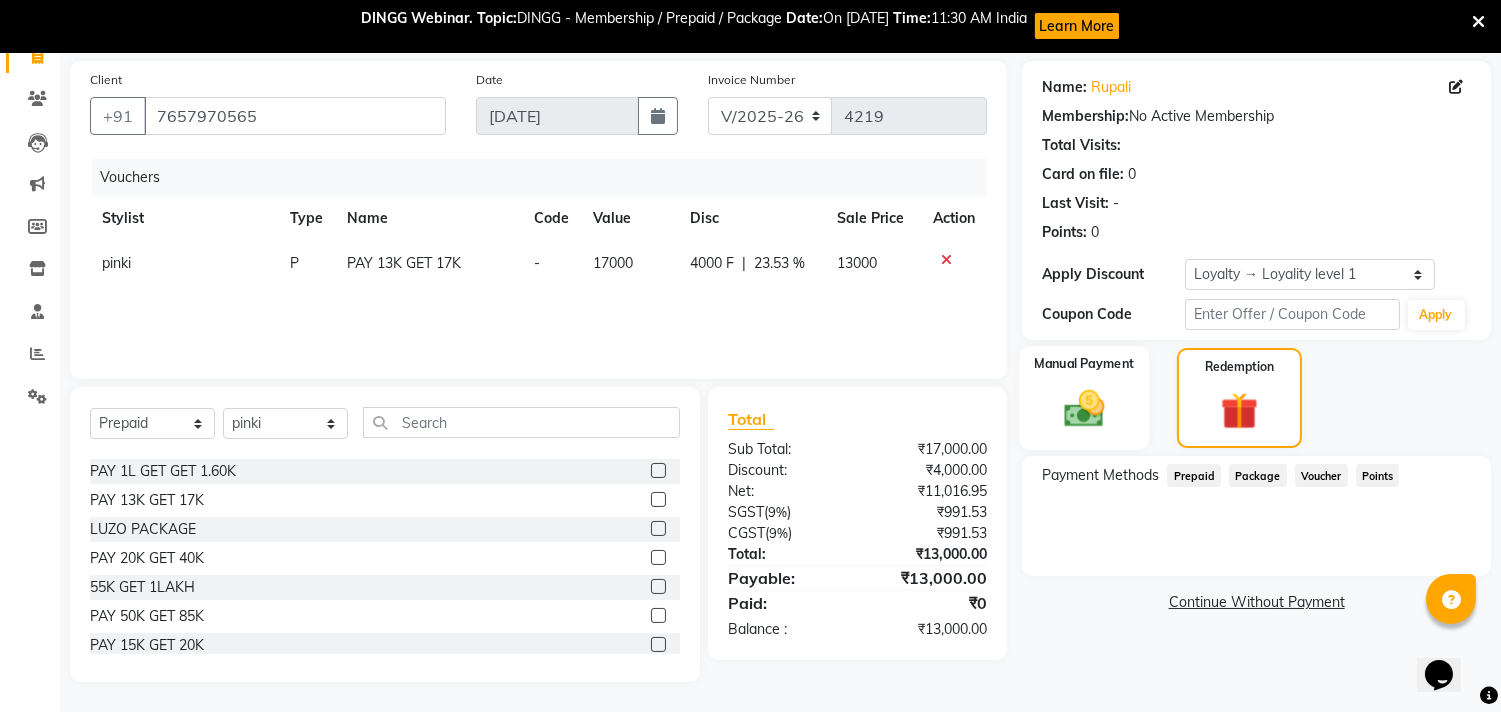 click on "Manual Payment" 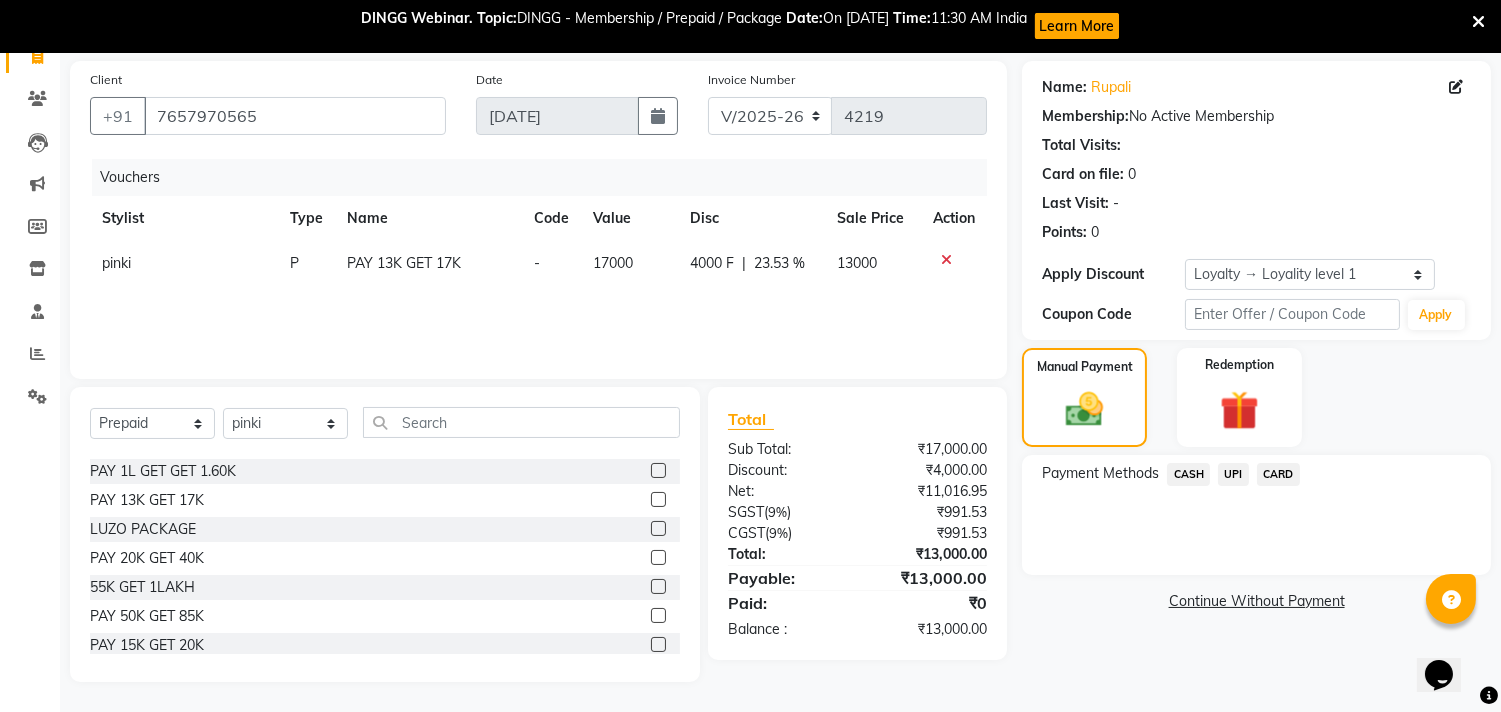 click on "UPI" 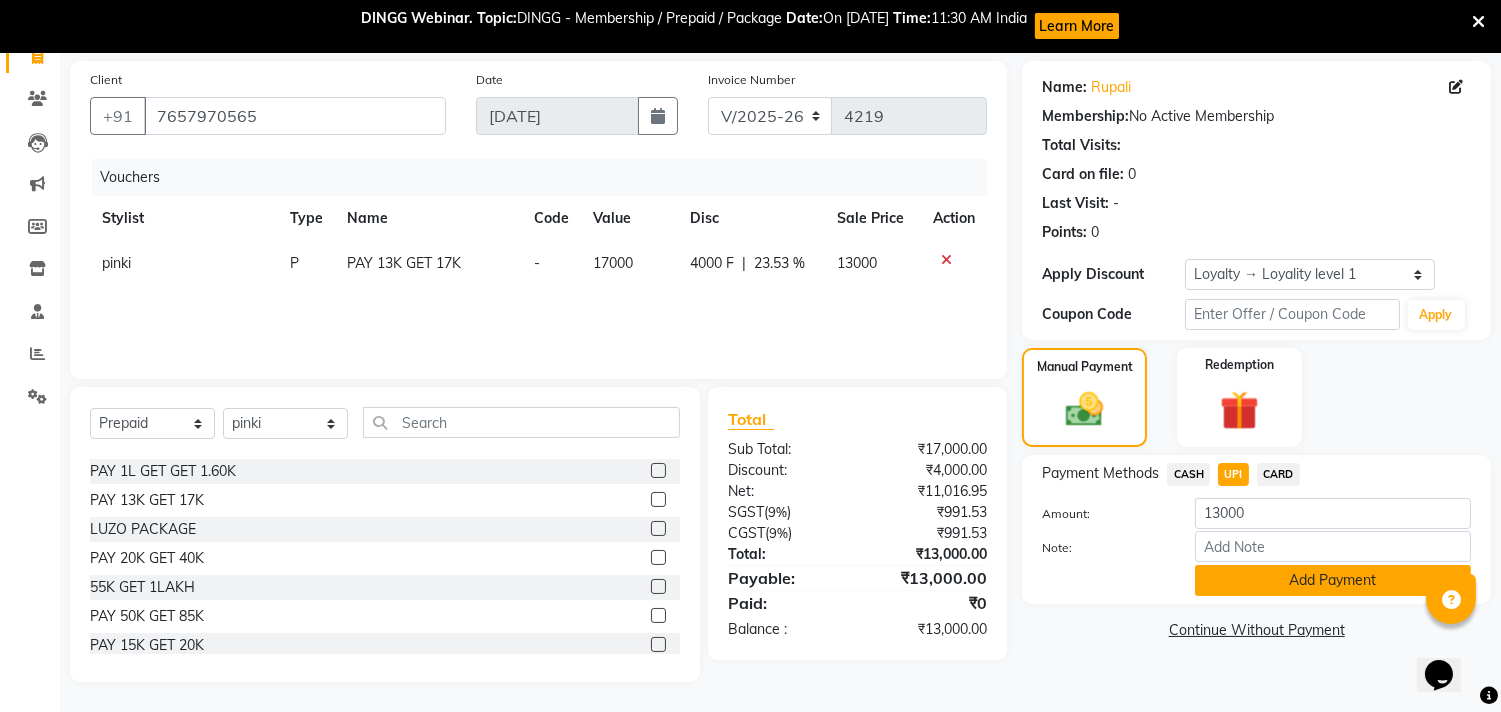 click on "Add Payment" 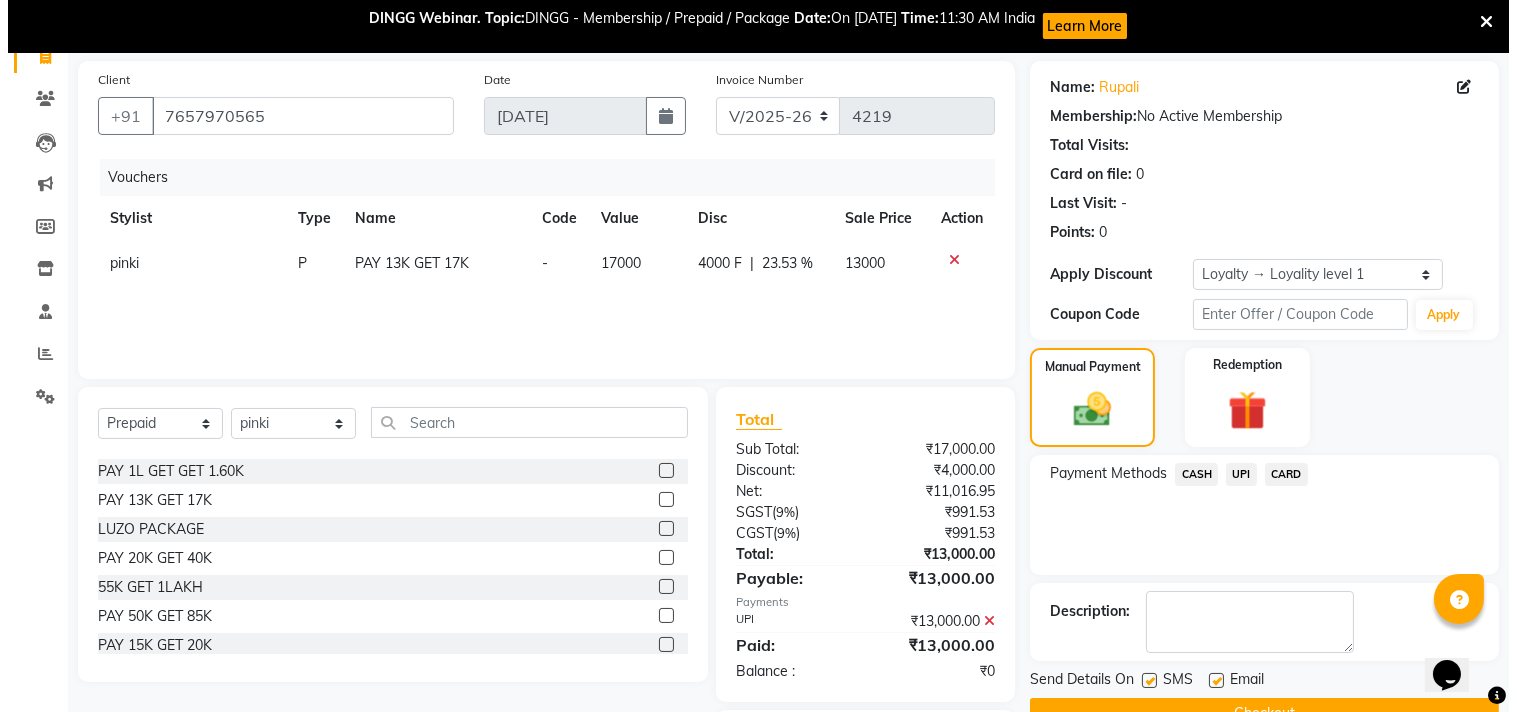 scroll, scrollTop: 261, scrollLeft: 0, axis: vertical 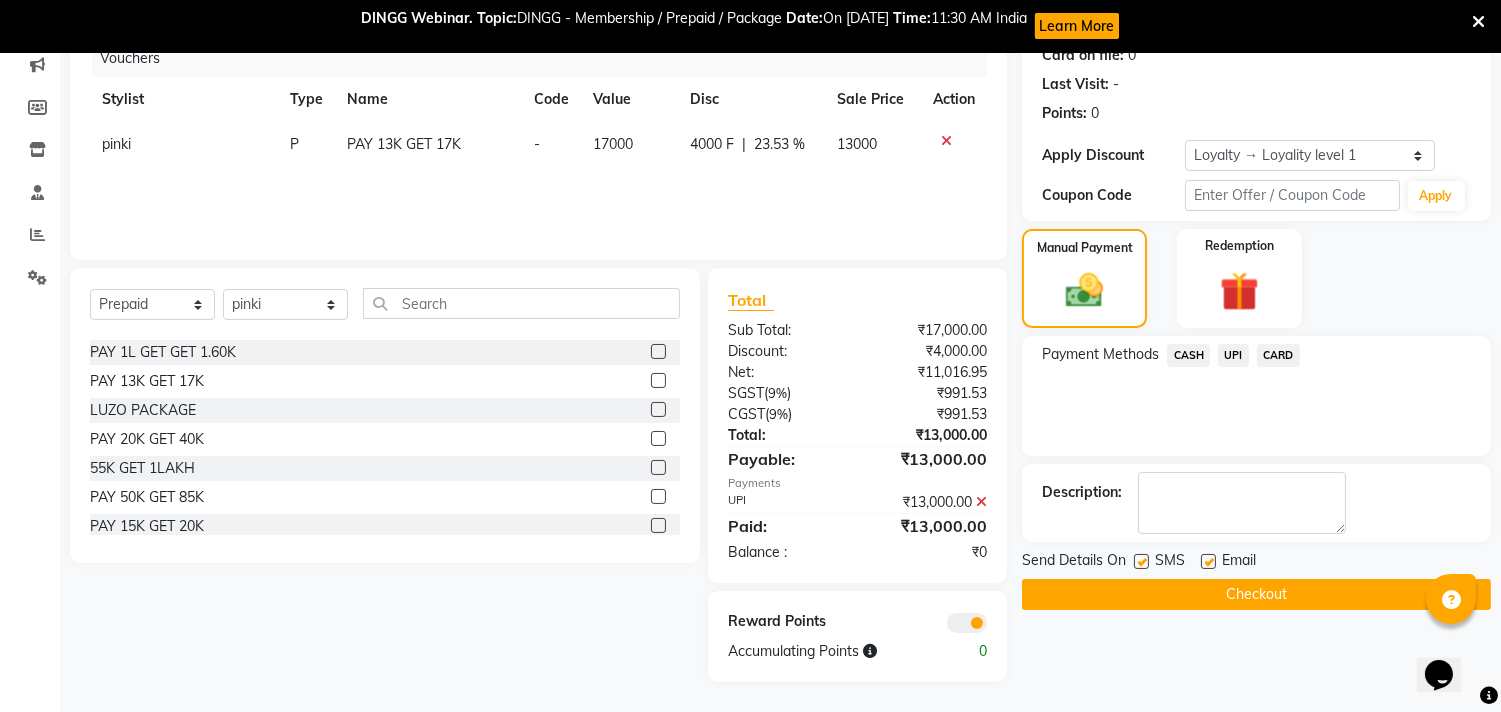 click 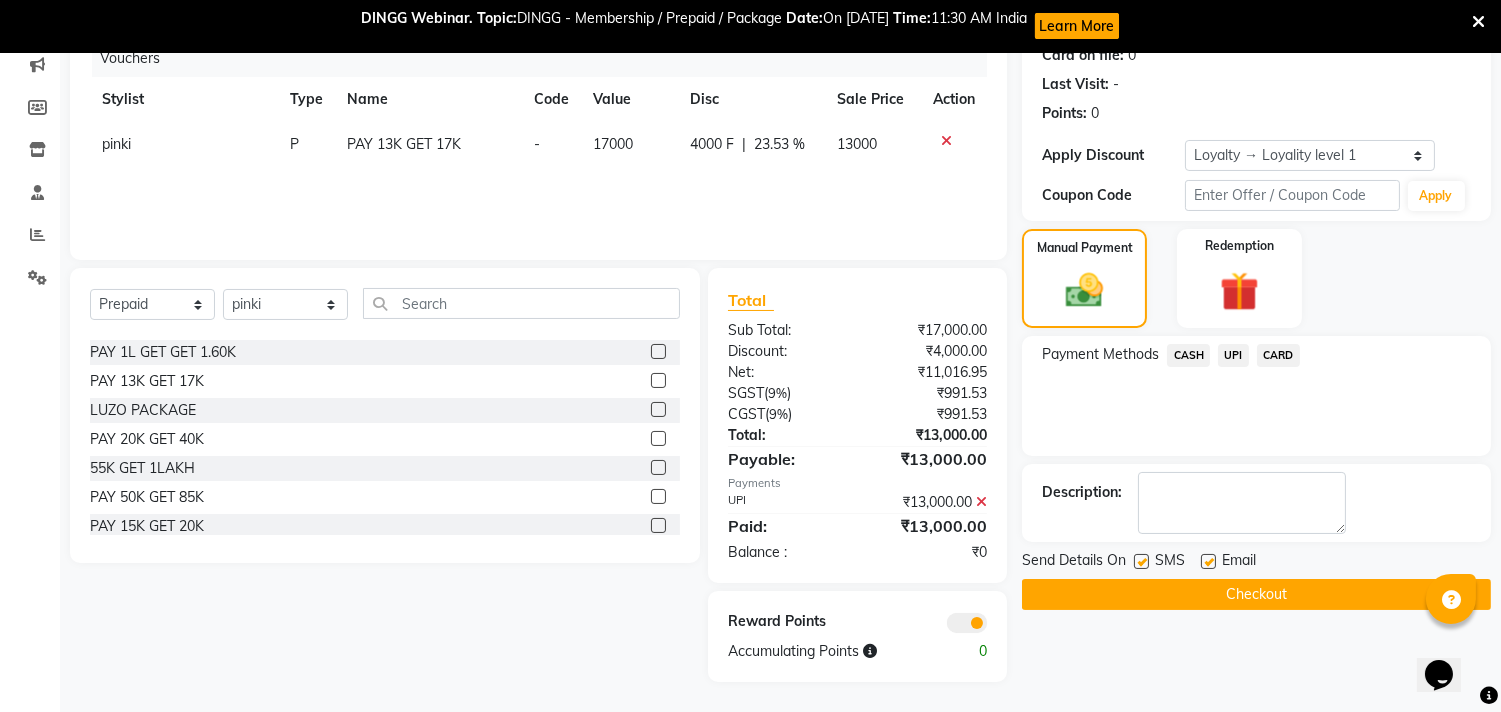 click 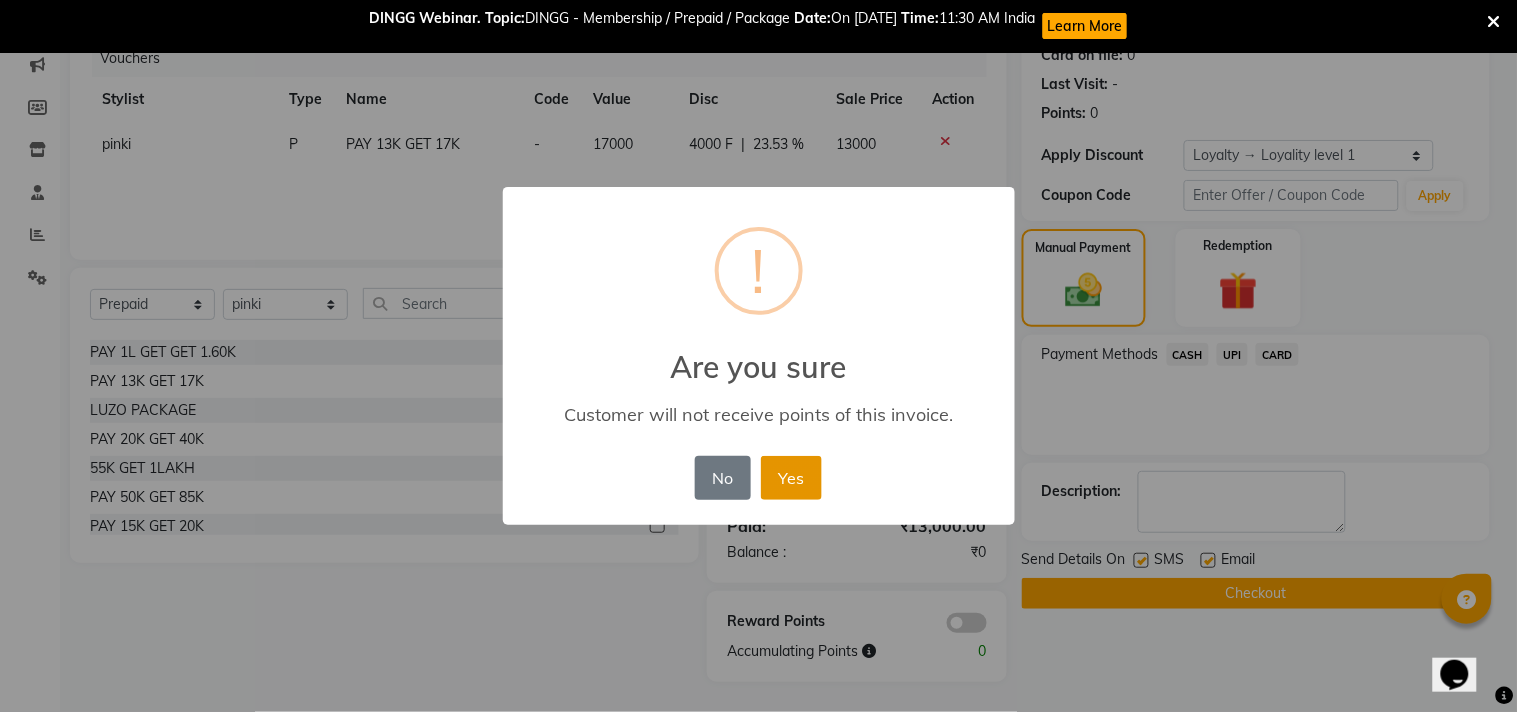 click on "Yes" at bounding box center [791, 478] 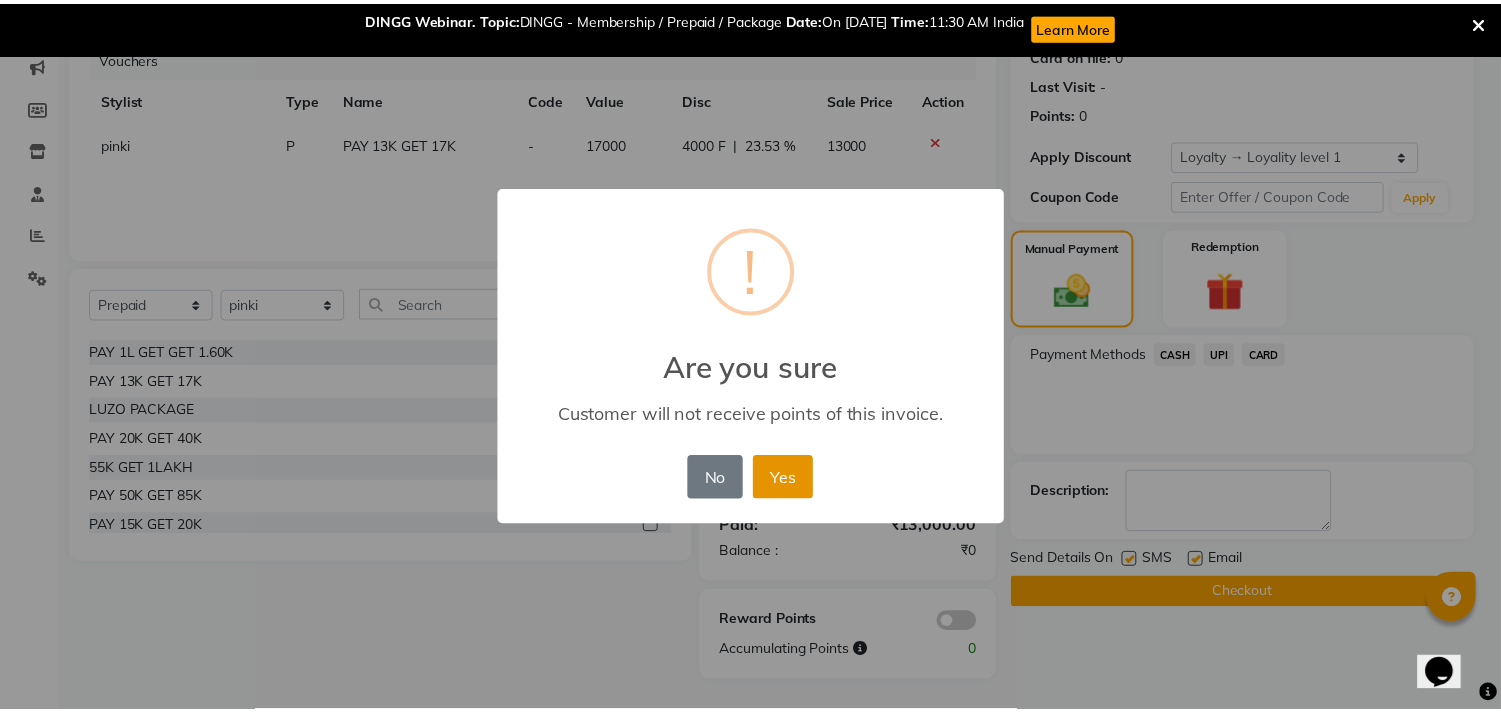 scroll, scrollTop: 232, scrollLeft: 0, axis: vertical 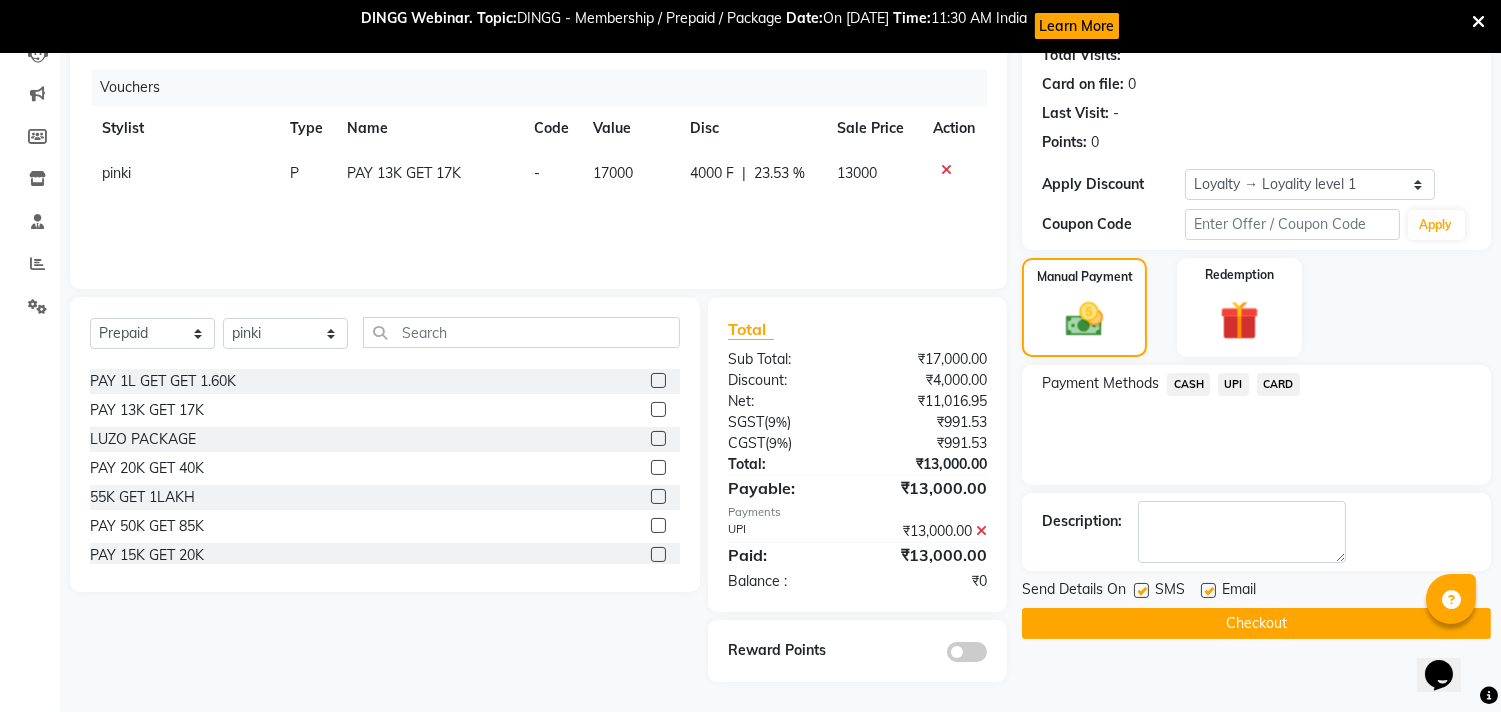 click on "Checkout" 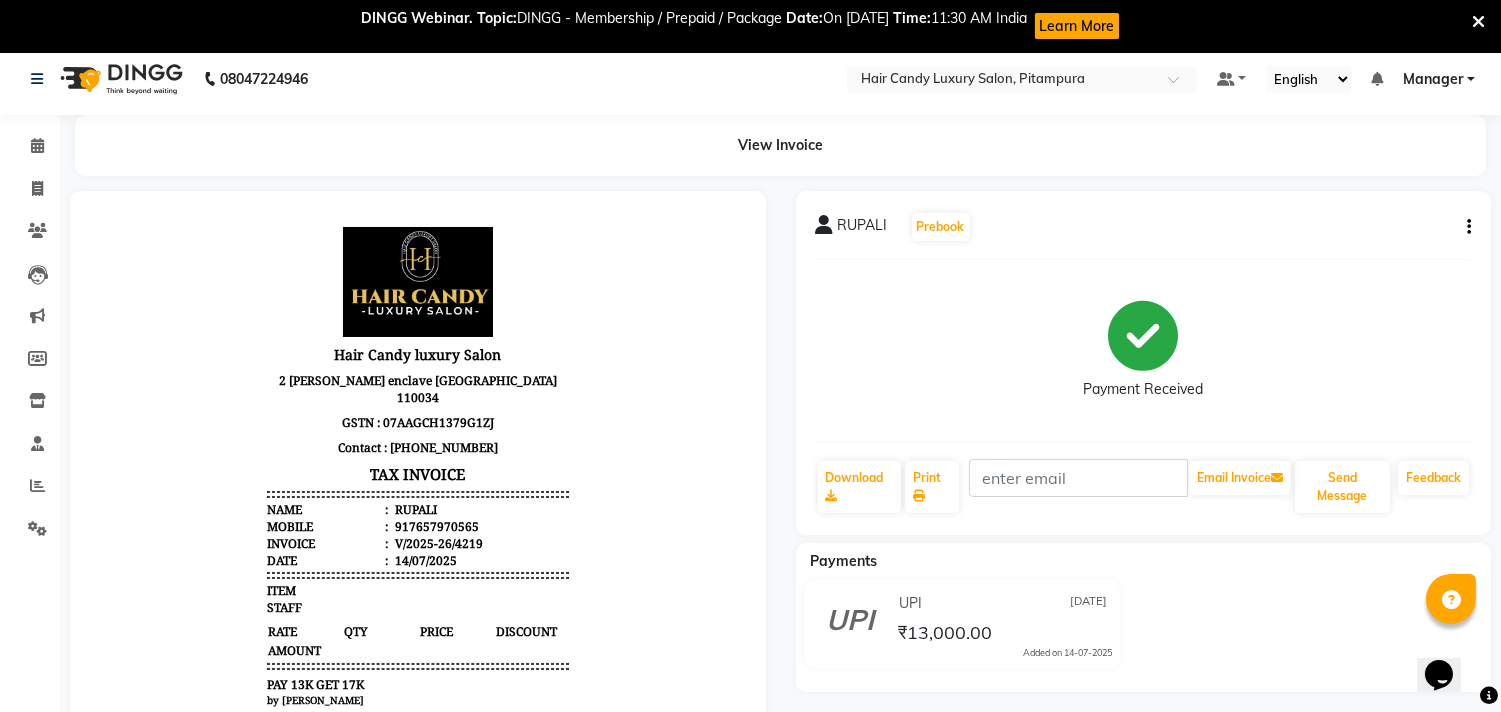 scroll, scrollTop: 0, scrollLeft: 0, axis: both 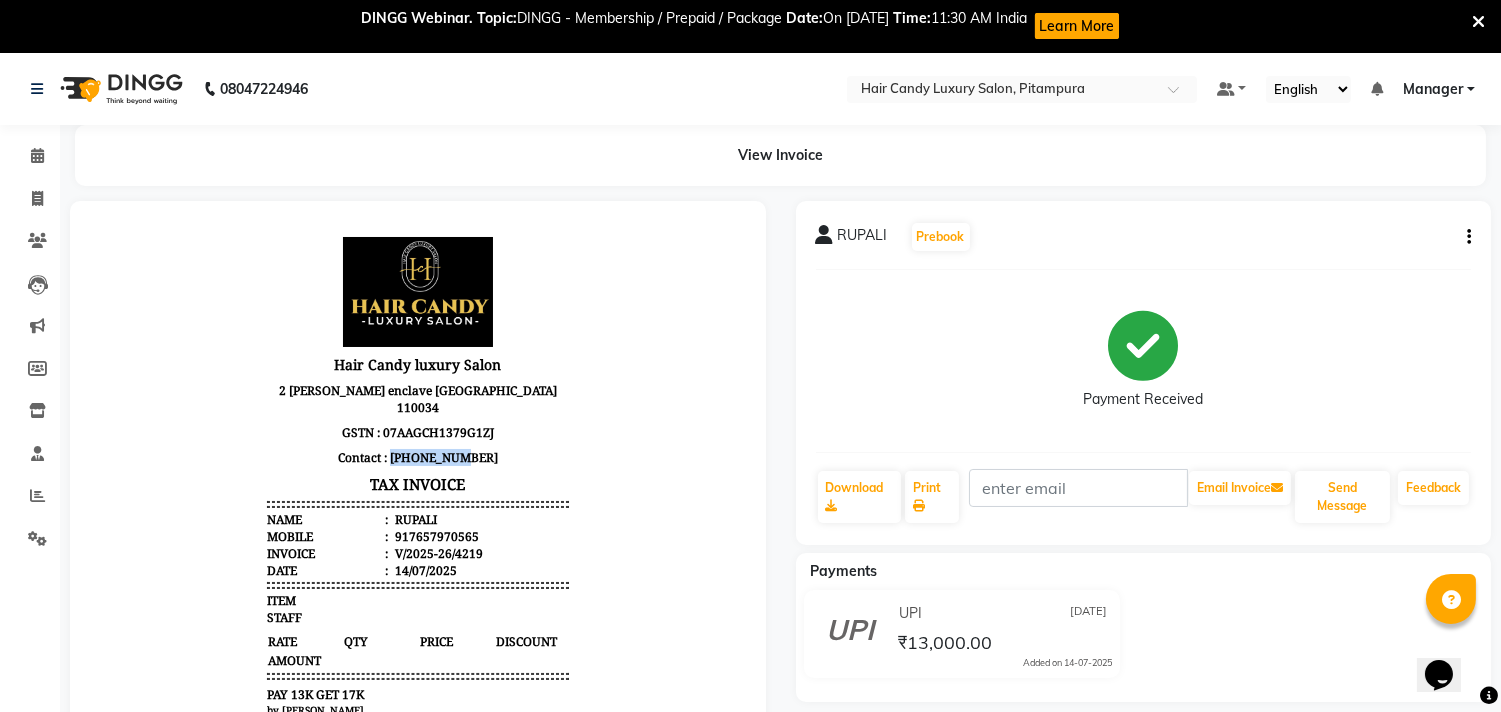 drag, startPoint x: 395, startPoint y: 442, endPoint x: 481, endPoint y: 432, distance: 86.579445 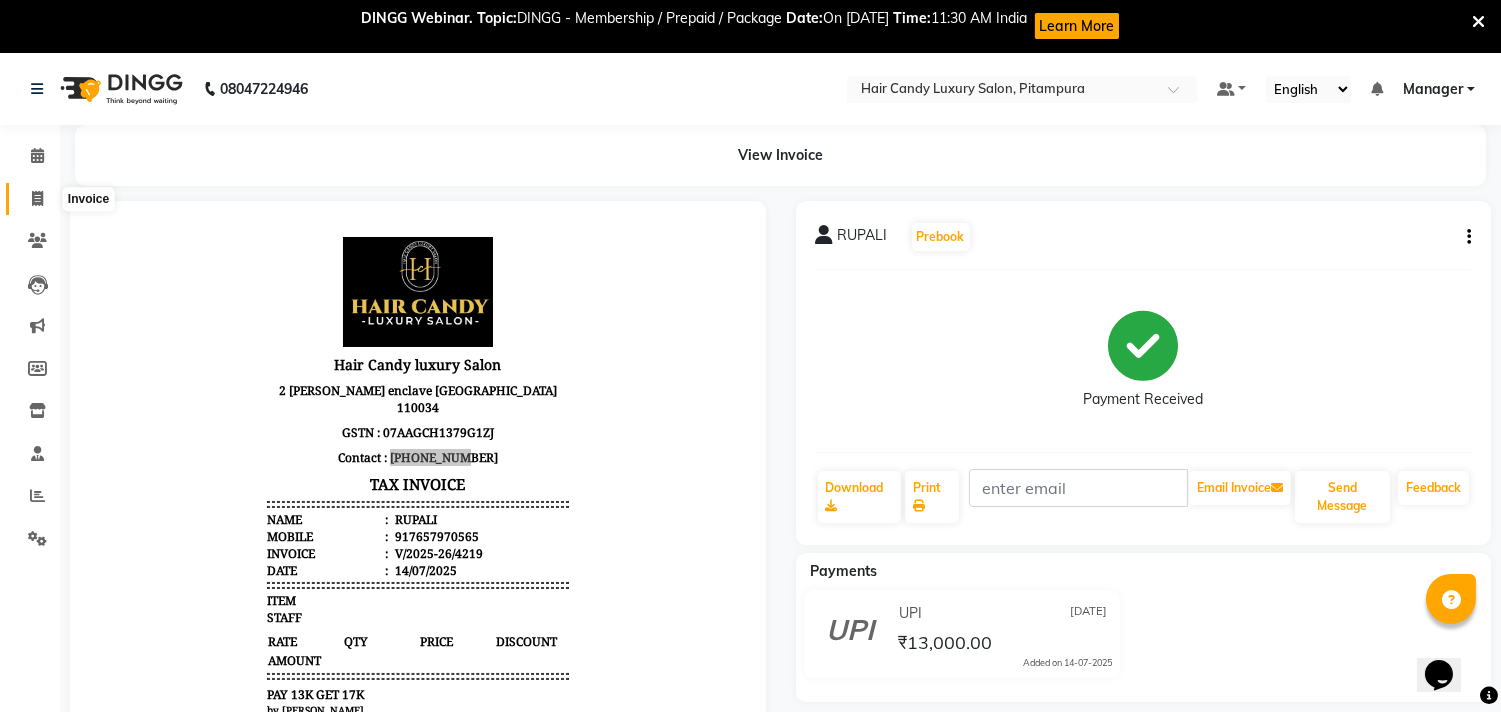 drag, startPoint x: 42, startPoint y: 196, endPoint x: 38, endPoint y: 207, distance: 11.7046995 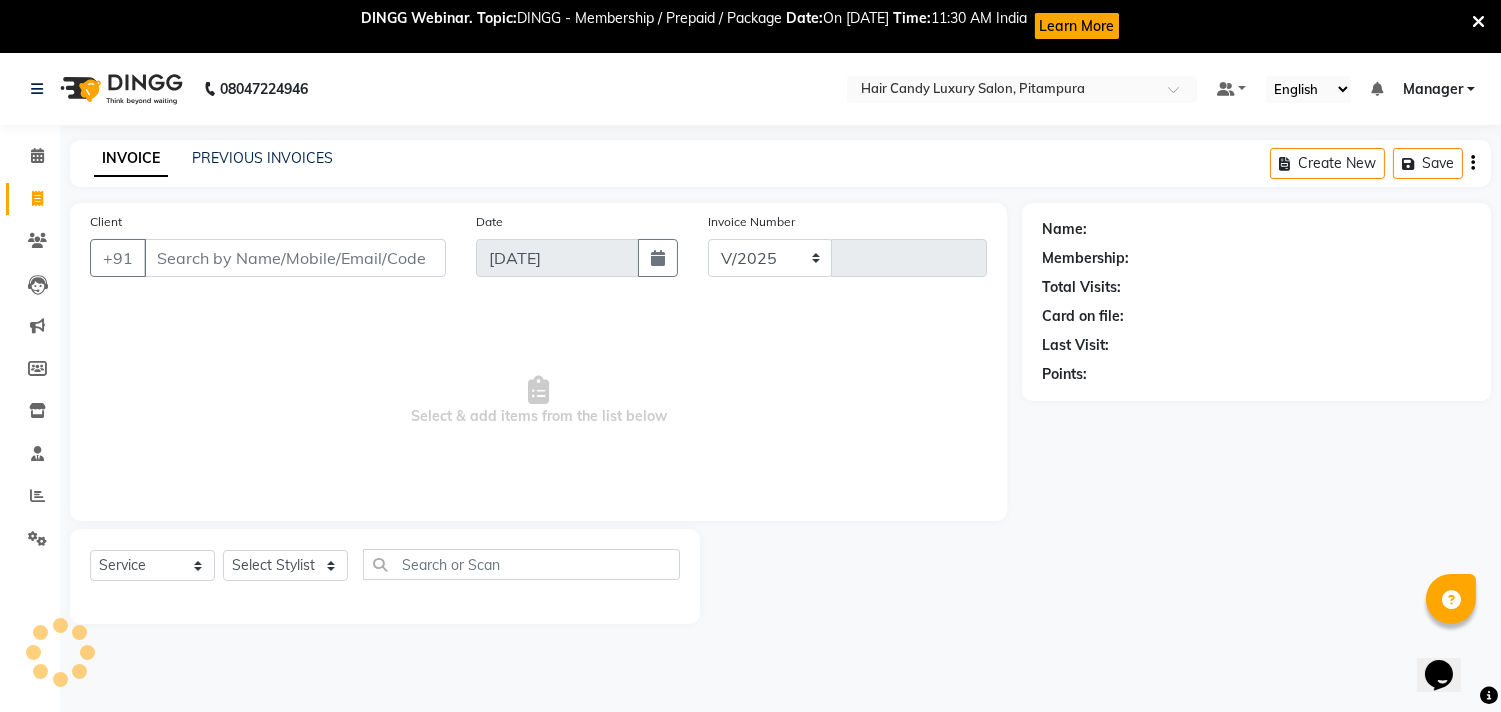 select on "4720" 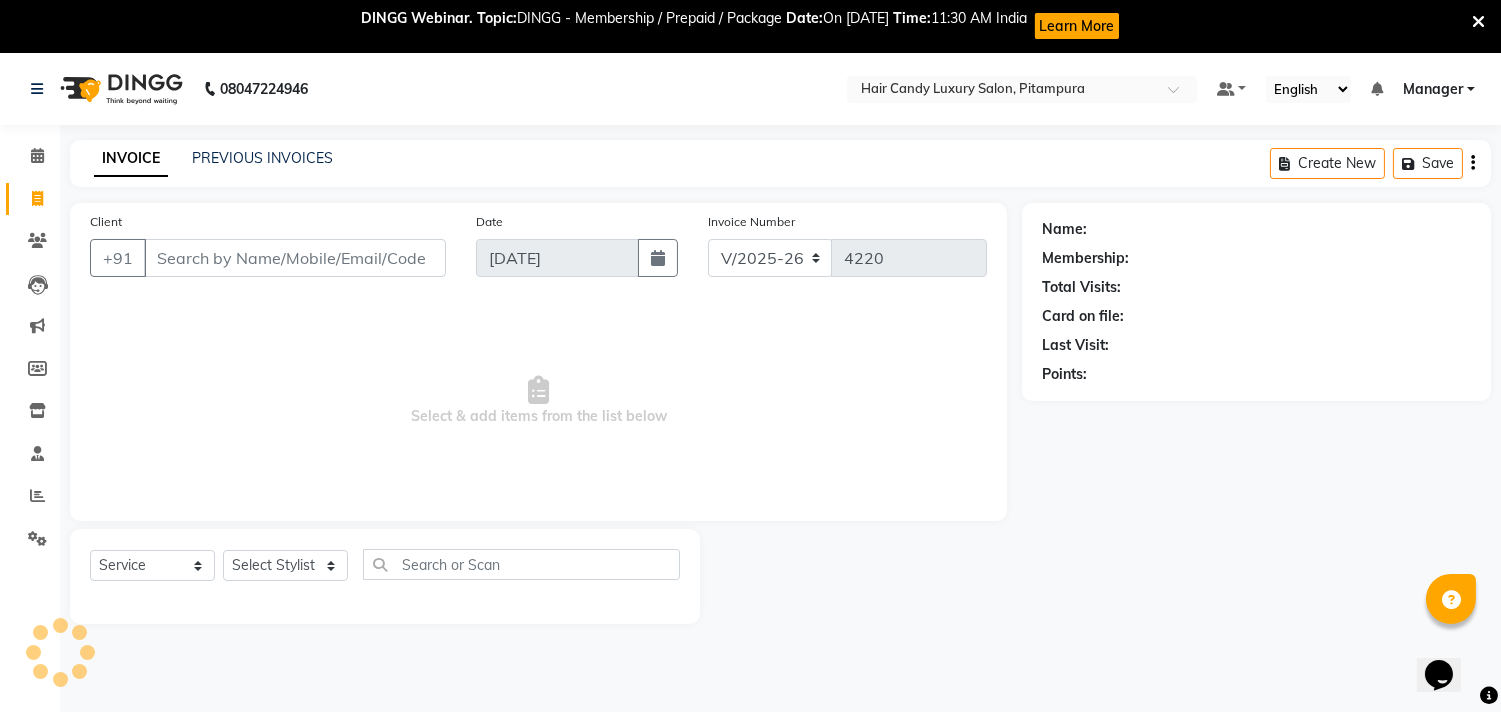 scroll, scrollTop: 53, scrollLeft: 0, axis: vertical 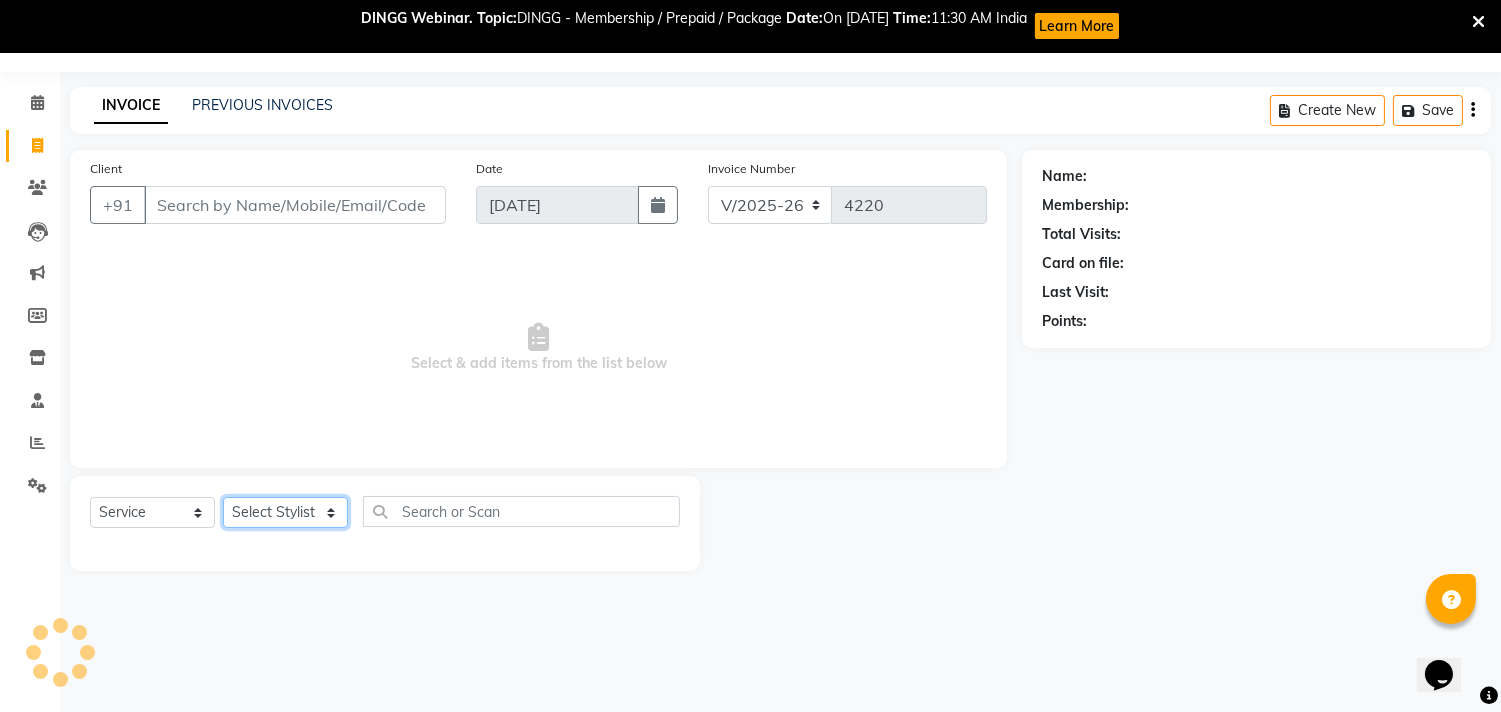 click on "Select Stylist Aarif Arman Arshad  ARSHAD SALMANI ASHU FAIZ gaurav Hanish harshit Jack  karishma KAVITA kunal Manager MANNU Mukim  pinki preeti Raghav  RASHMI RAVI RITIK SAHIL sawan SHALINI SHARUKH SHWETA  VEER Vijay  vijay tiwari ZAID" 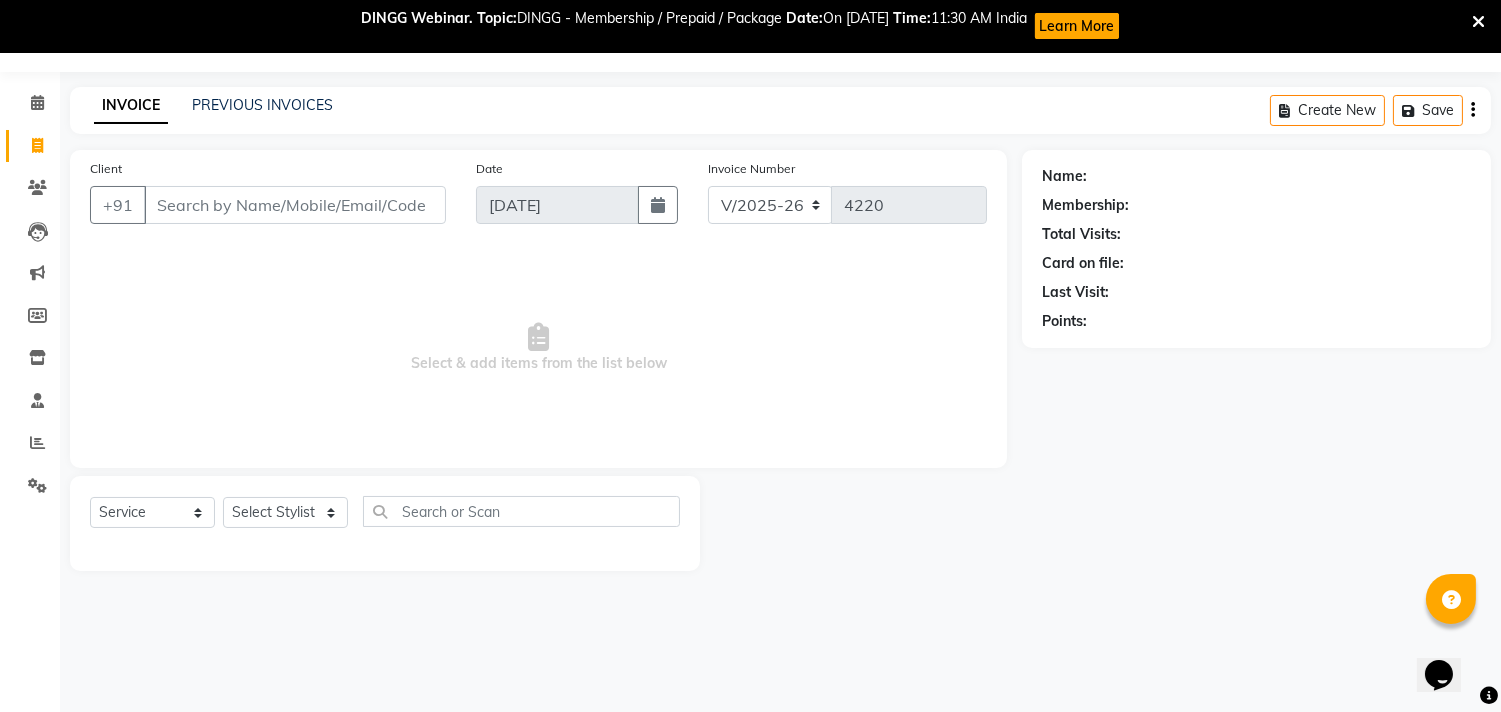 drag, startPoint x: 177, startPoint y: 542, endPoint x: 174, endPoint y: 522, distance: 20.22375 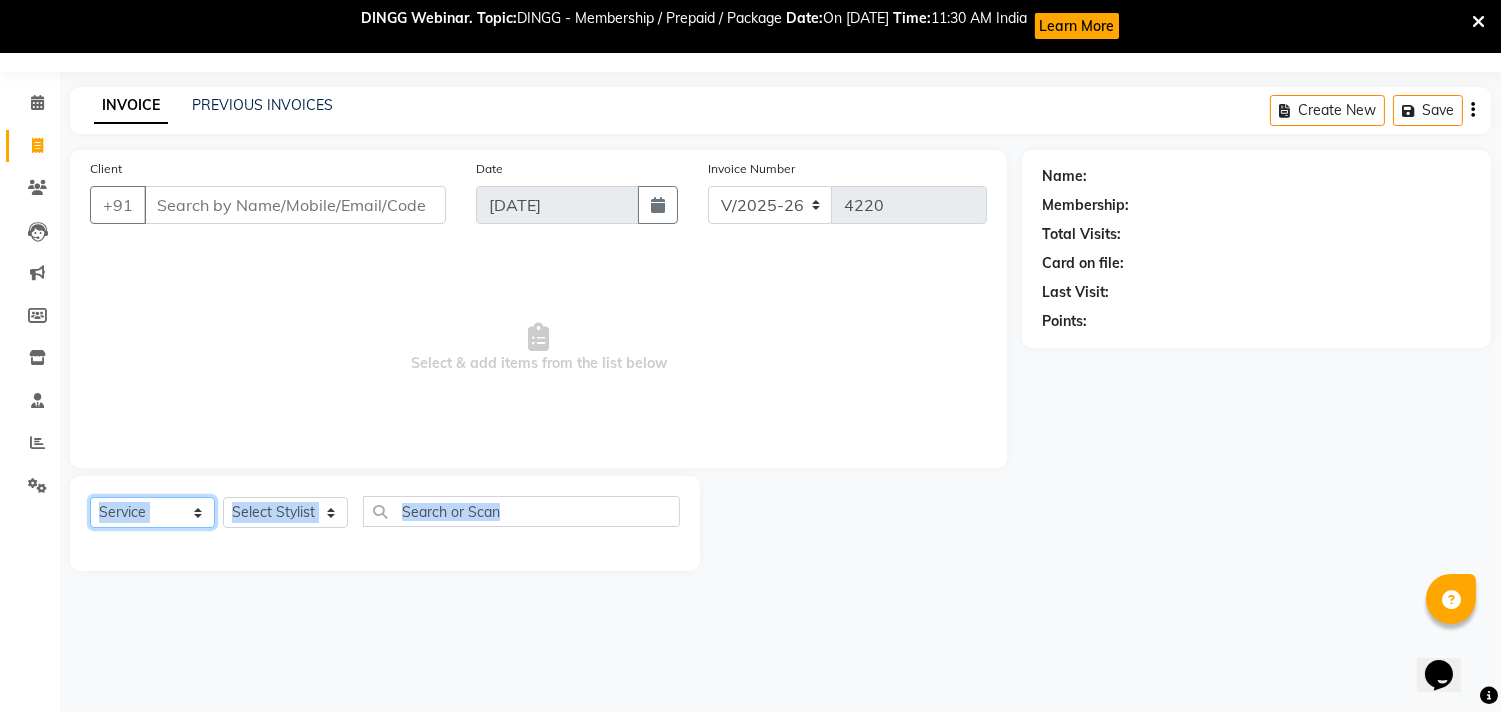 click on "Select  Service  Product  Membership  Package Voucher Prepaid Gift Card" 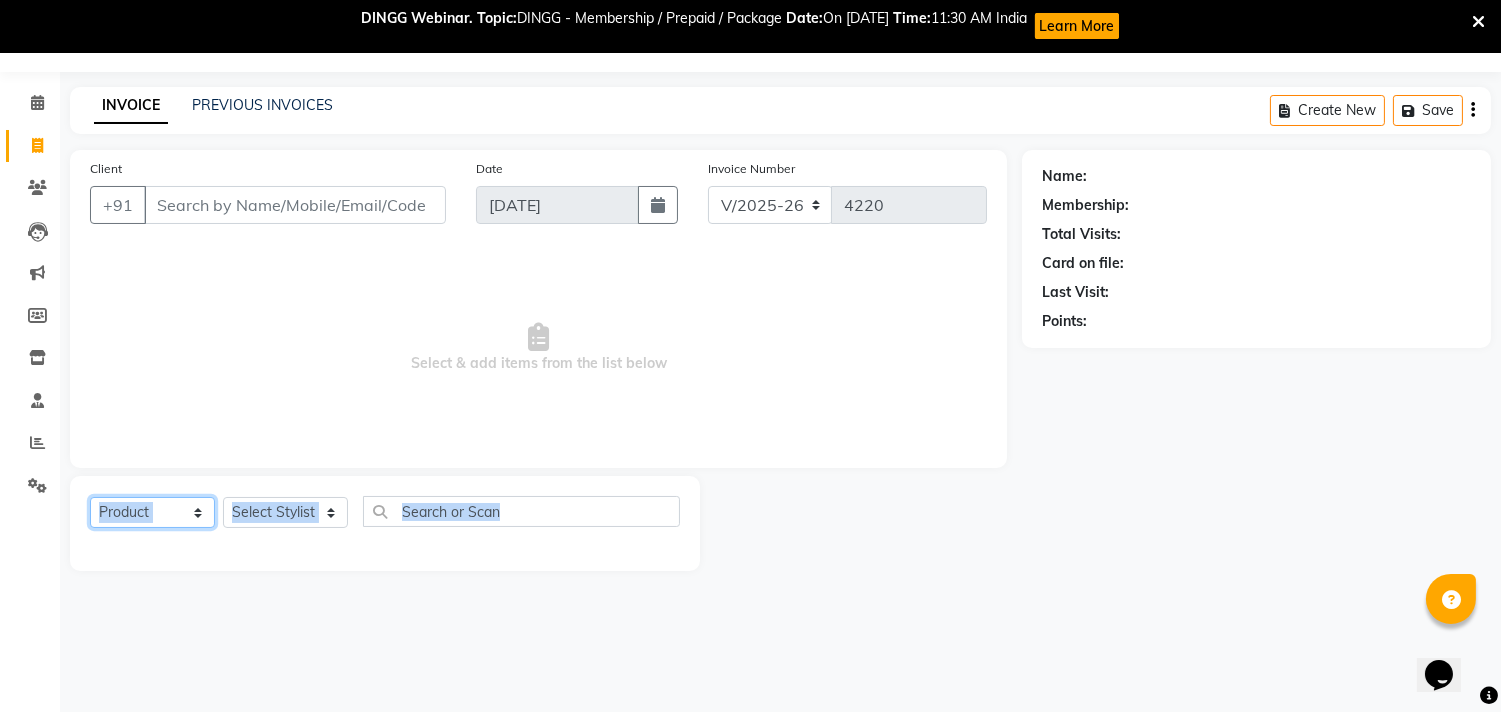 click on "Select  Service  Product  Membership  Package Voucher Prepaid Gift Card" 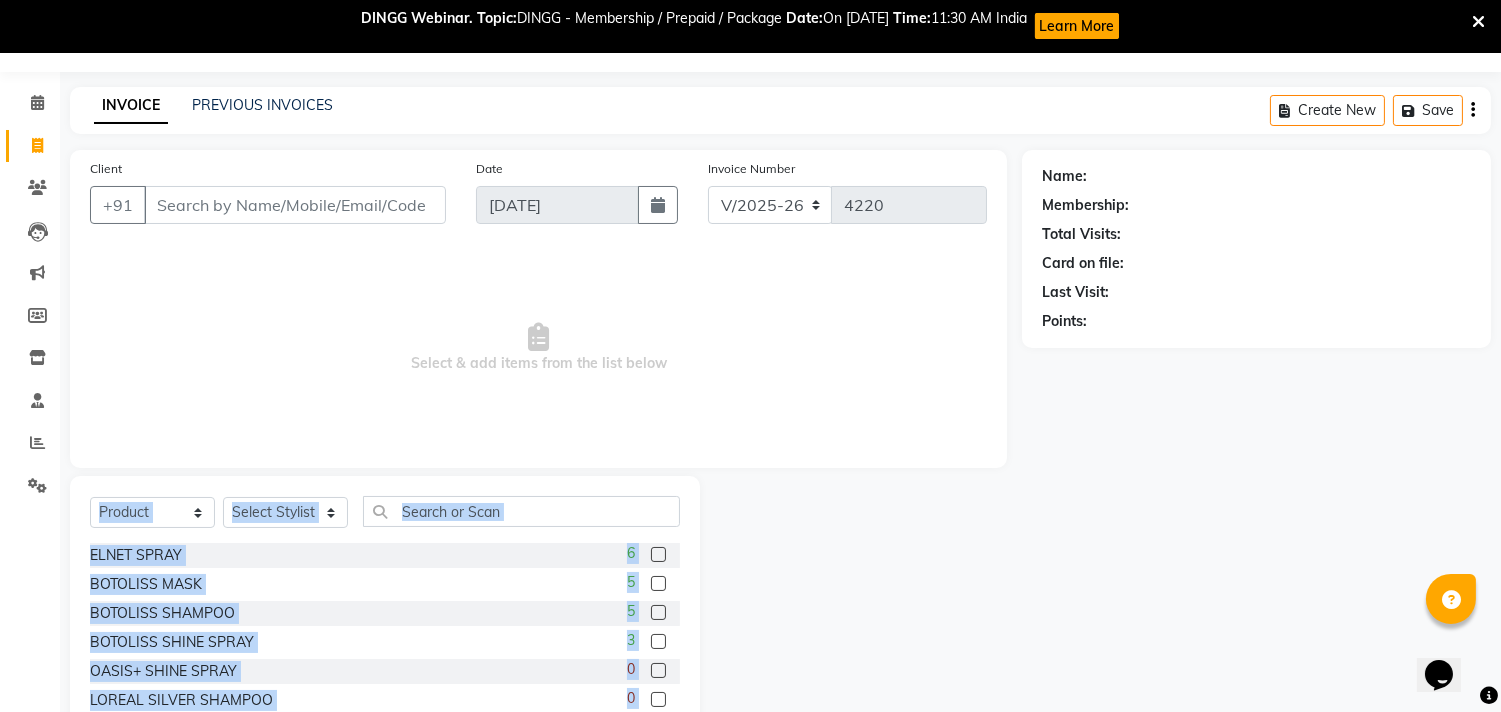 click 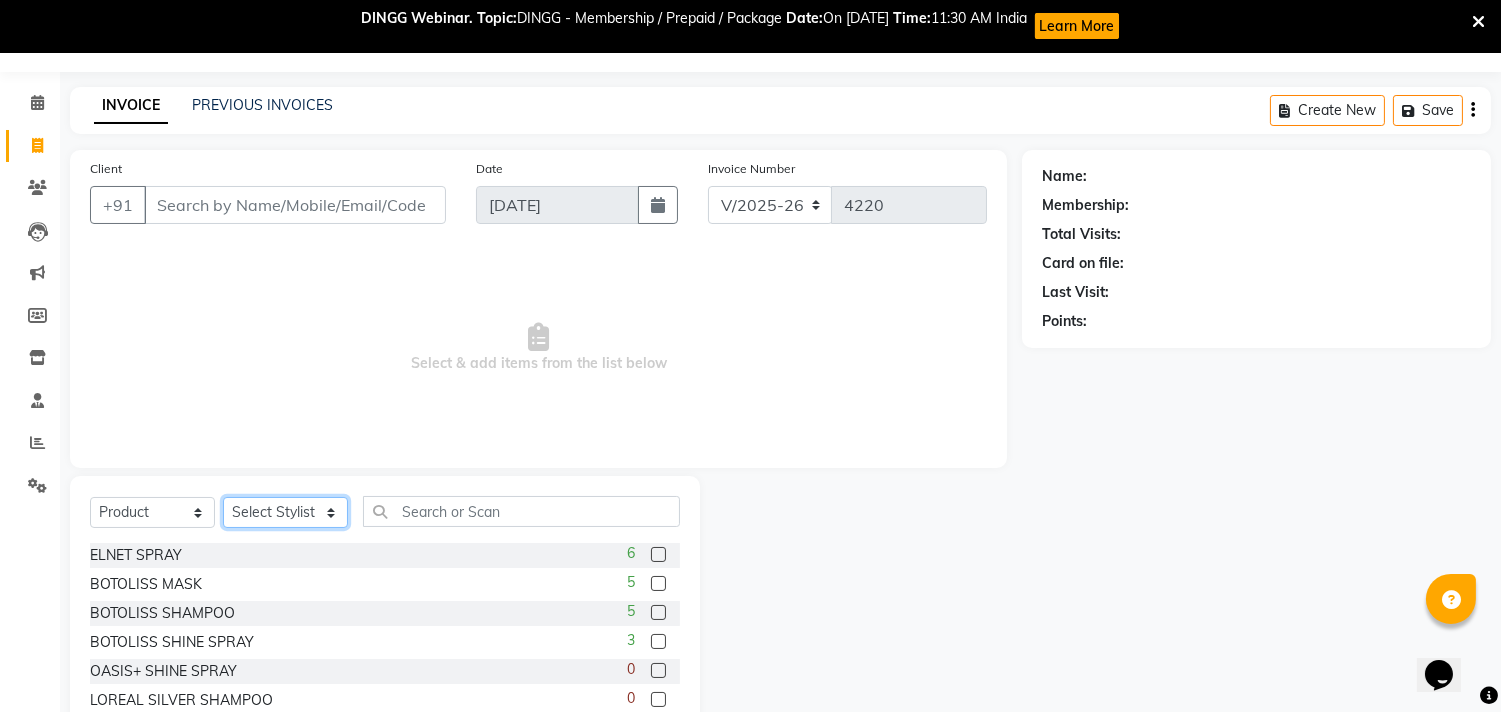 click on "Select Stylist Aarif Arman Arshad  ARSHAD SALMANI ASHU FAIZ gaurav Hanish harshit Jack  karishma KAVITA kunal Manager MANNU Mukim  pinki preeti Raghav  RASHMI RAVI RITIK SAHIL sawan SHALINI SHARUKH SHWETA  VEER Vijay  vijay tiwari ZAID" 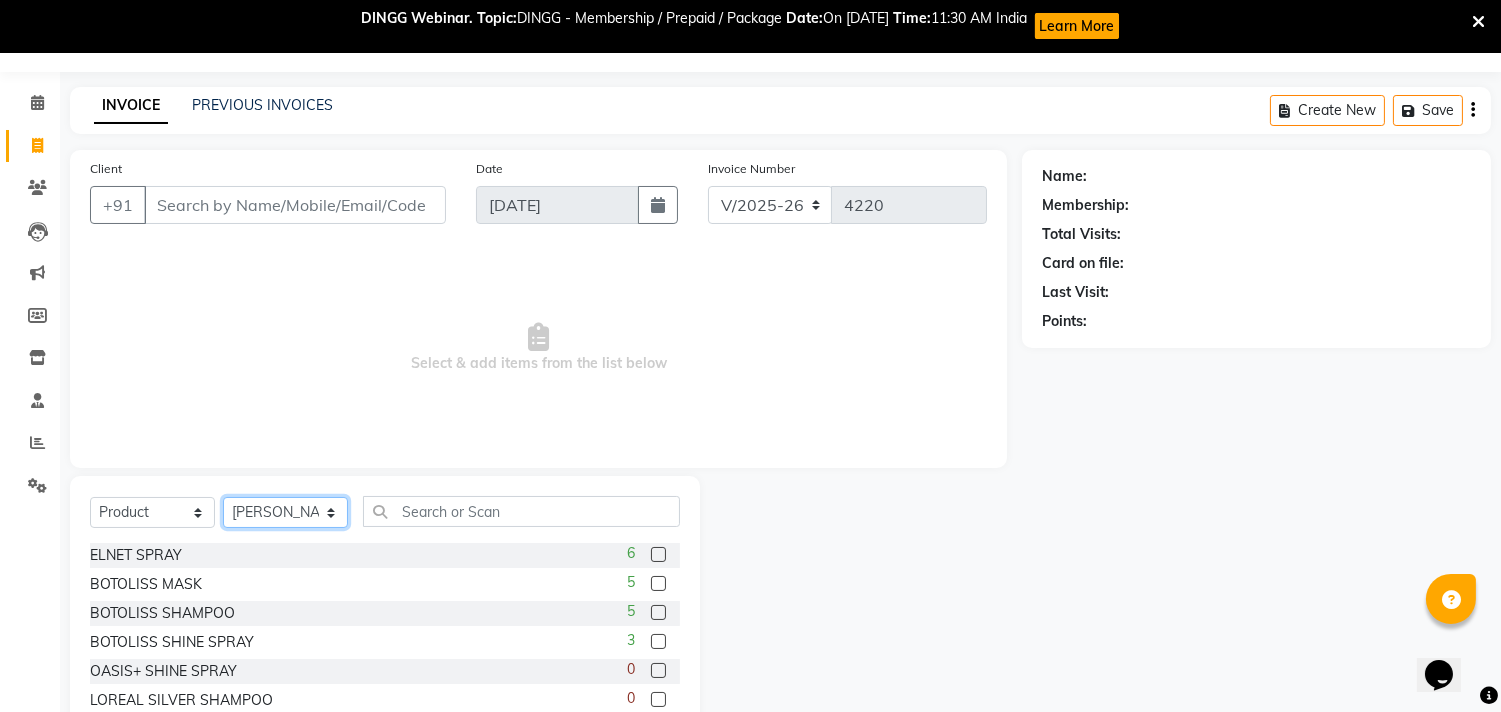 click on "Select Stylist Aarif Arman Arshad  ARSHAD SALMANI ASHU FAIZ gaurav Hanish harshit Jack  karishma KAVITA kunal Manager MANNU Mukim  pinki preeti Raghav  RASHMI RAVI RITIK SAHIL sawan SHALINI SHARUKH SHWETA  VEER Vijay  vijay tiwari ZAID" 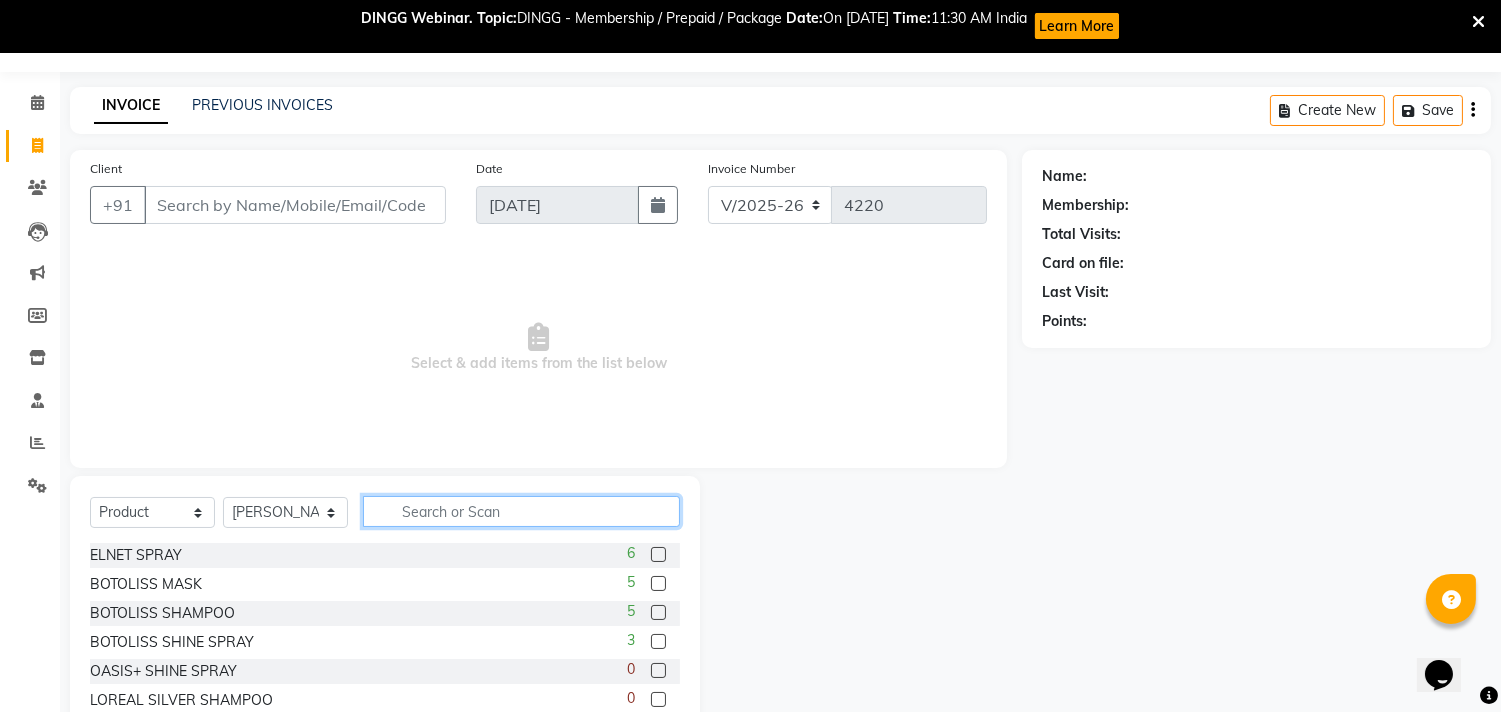 click 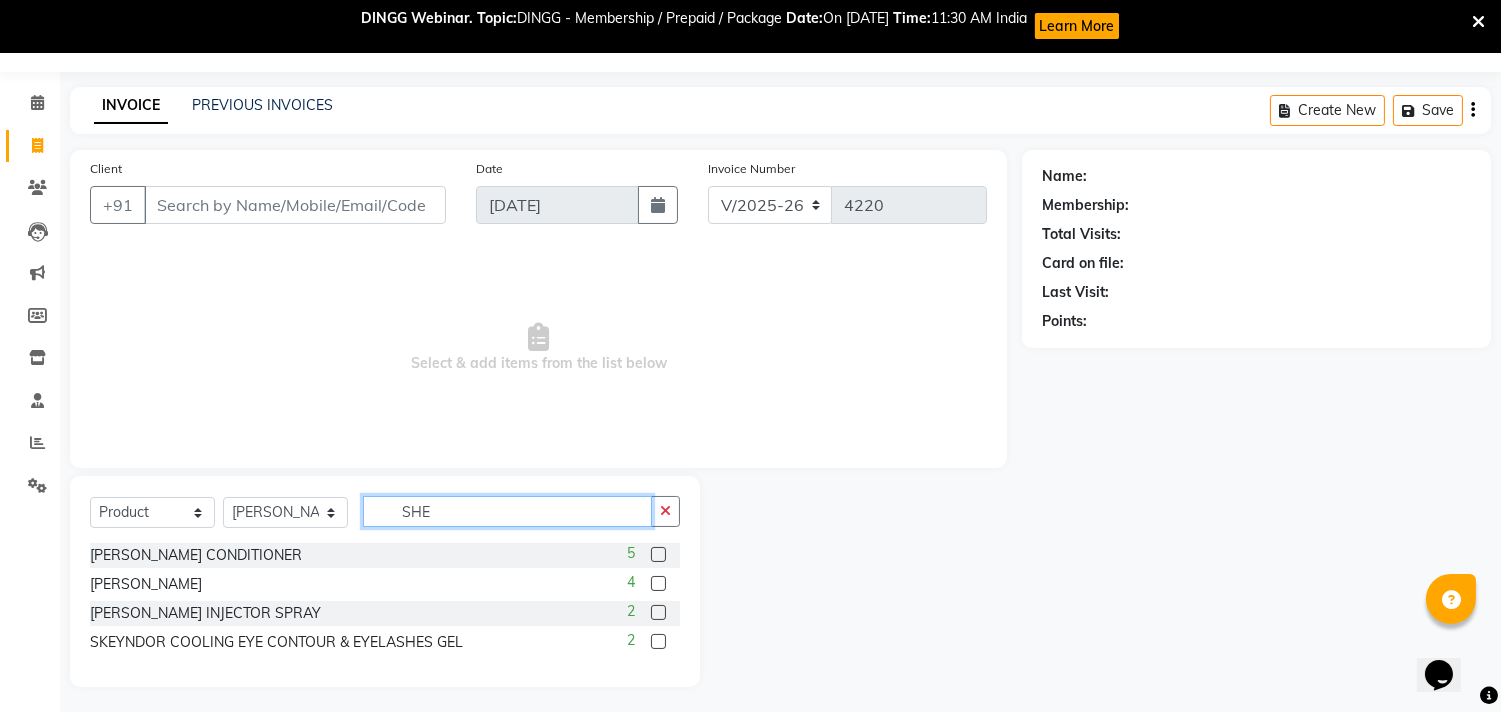 type on "SHE" 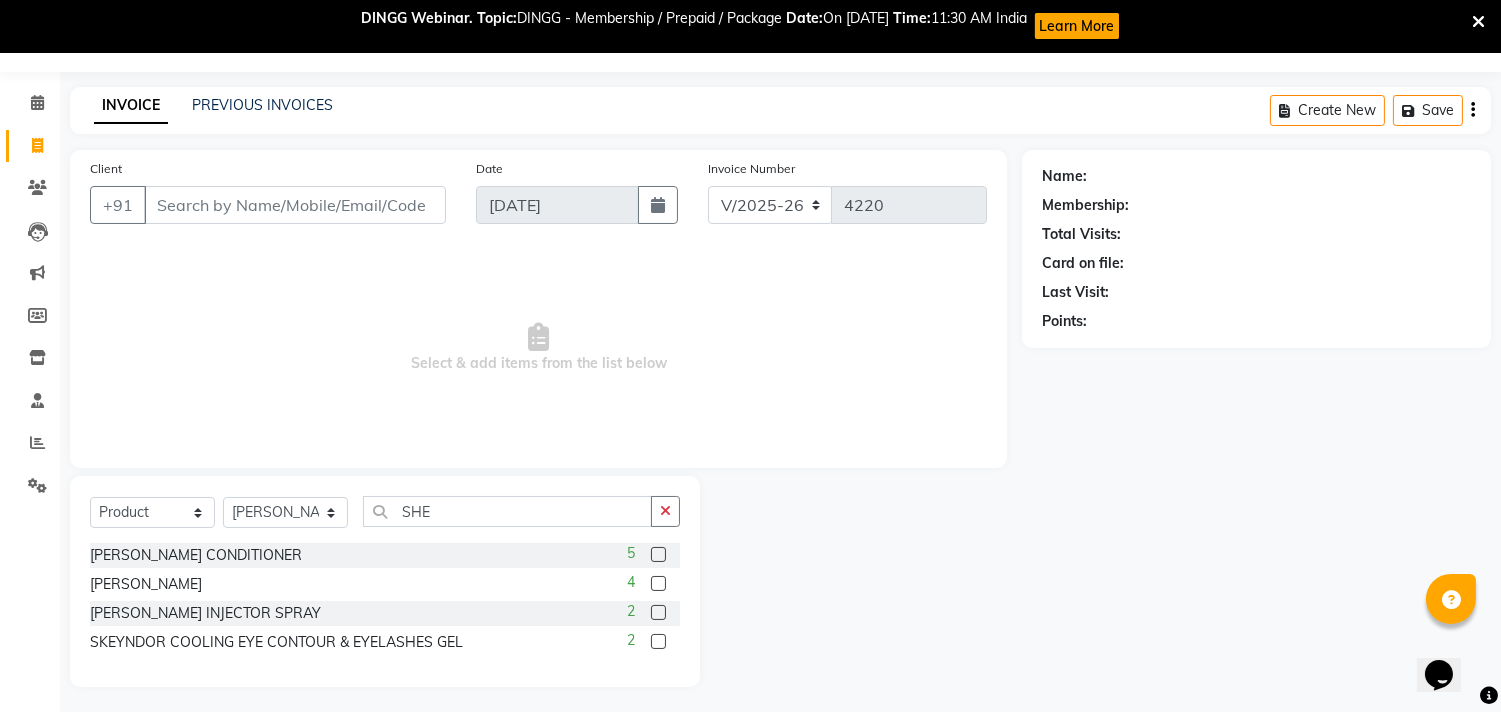 click 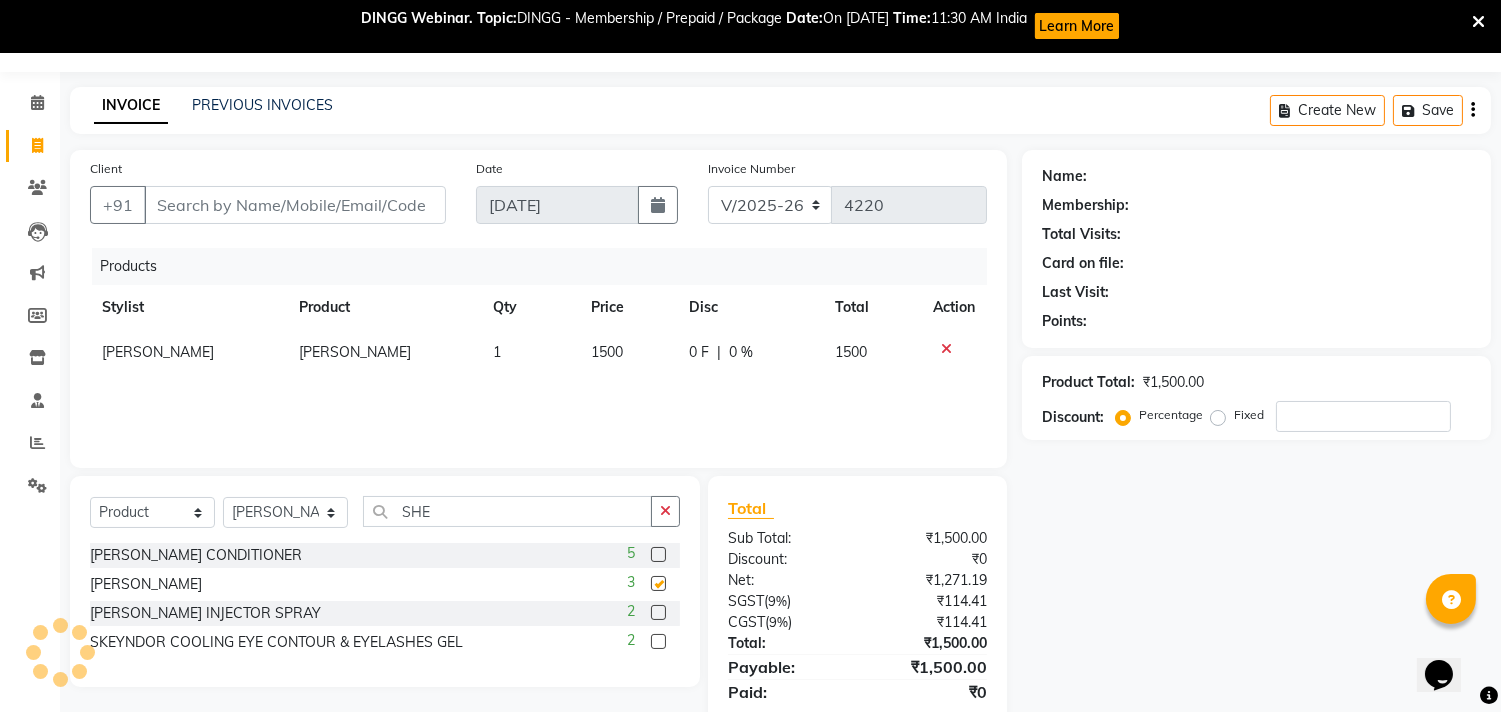 checkbox on "false" 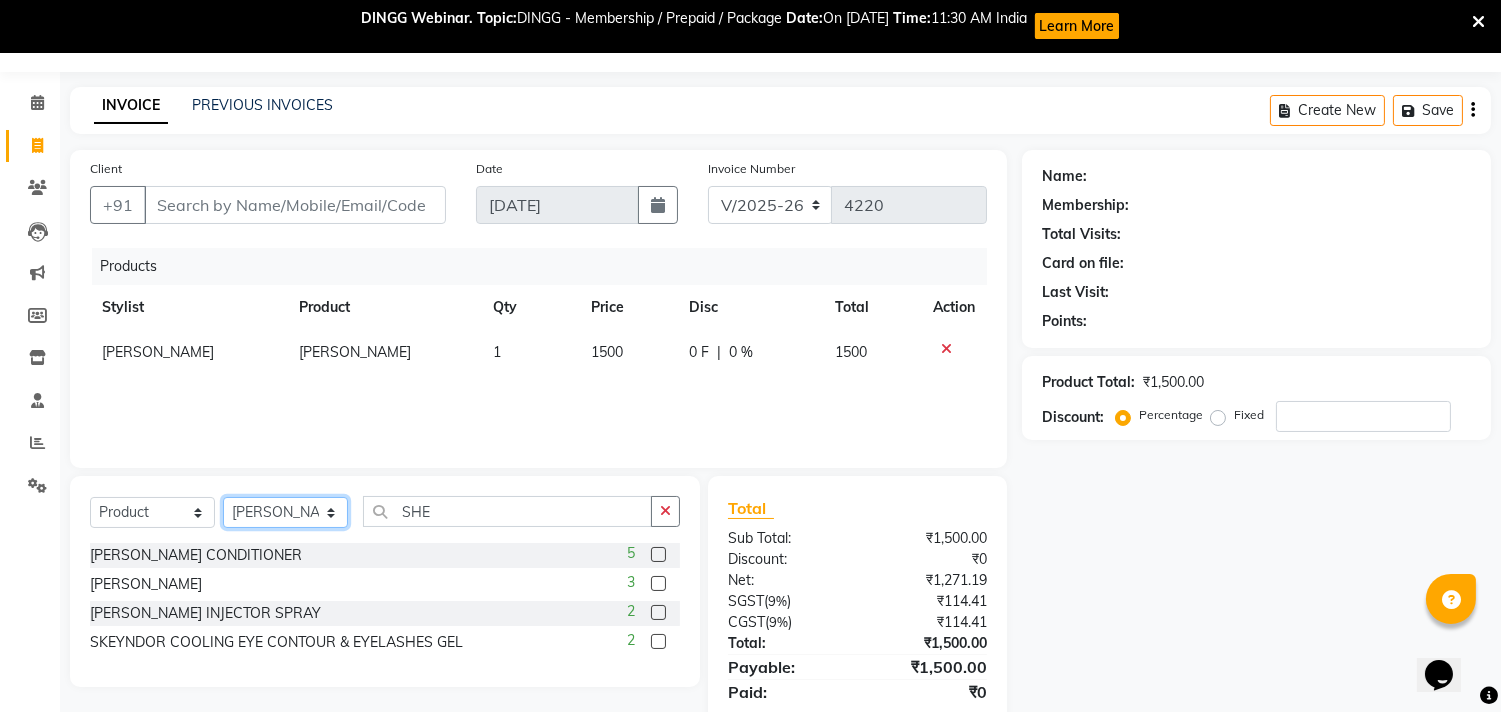 click on "Select Stylist Aarif Arman Arshad  ARSHAD SALMANI ASHU FAIZ gaurav Hanish harshit Jack  karishma KAVITA kunal Manager MANNU Mukim  pinki preeti Raghav  RASHMI RAVI RITIK SAHIL sawan SHALINI SHARUKH SHWETA  VEER Vijay  vijay tiwari ZAID" 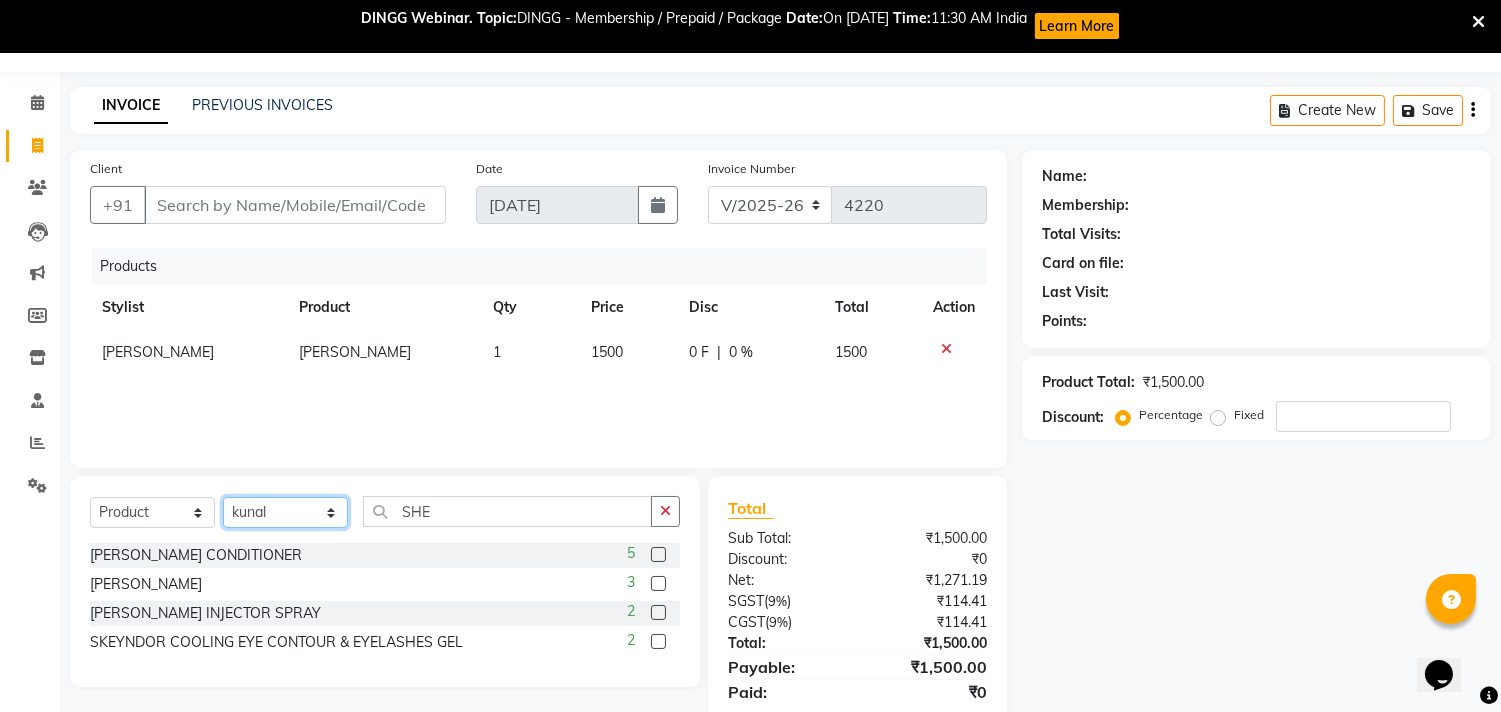 click on "Select Stylist Aarif Arman Arshad  ARSHAD SALMANI ASHU FAIZ gaurav Hanish harshit Jack  karishma KAVITA kunal Manager MANNU Mukim  pinki preeti Raghav  RASHMI RAVI RITIK SAHIL sawan SHALINI SHARUKH SHWETA  VEER Vijay  vijay tiwari ZAID" 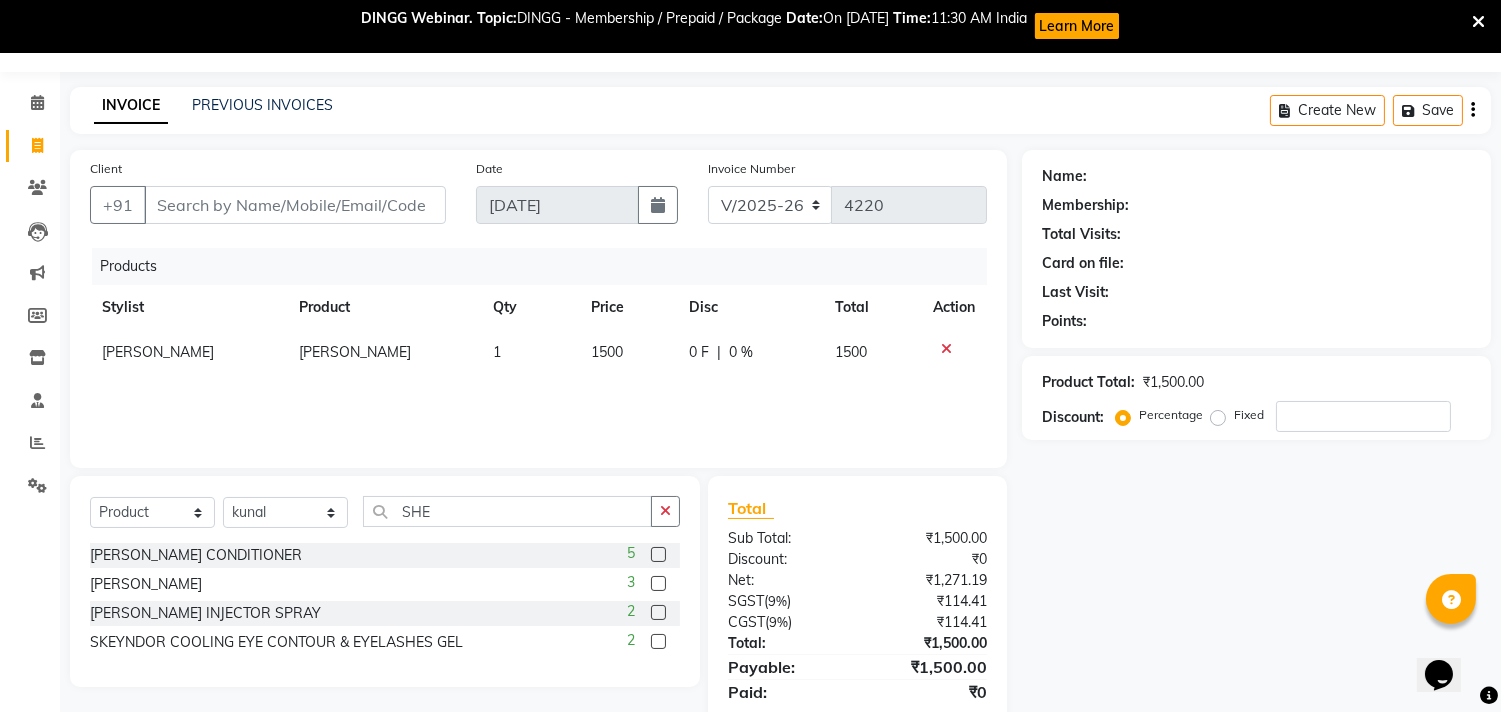 click 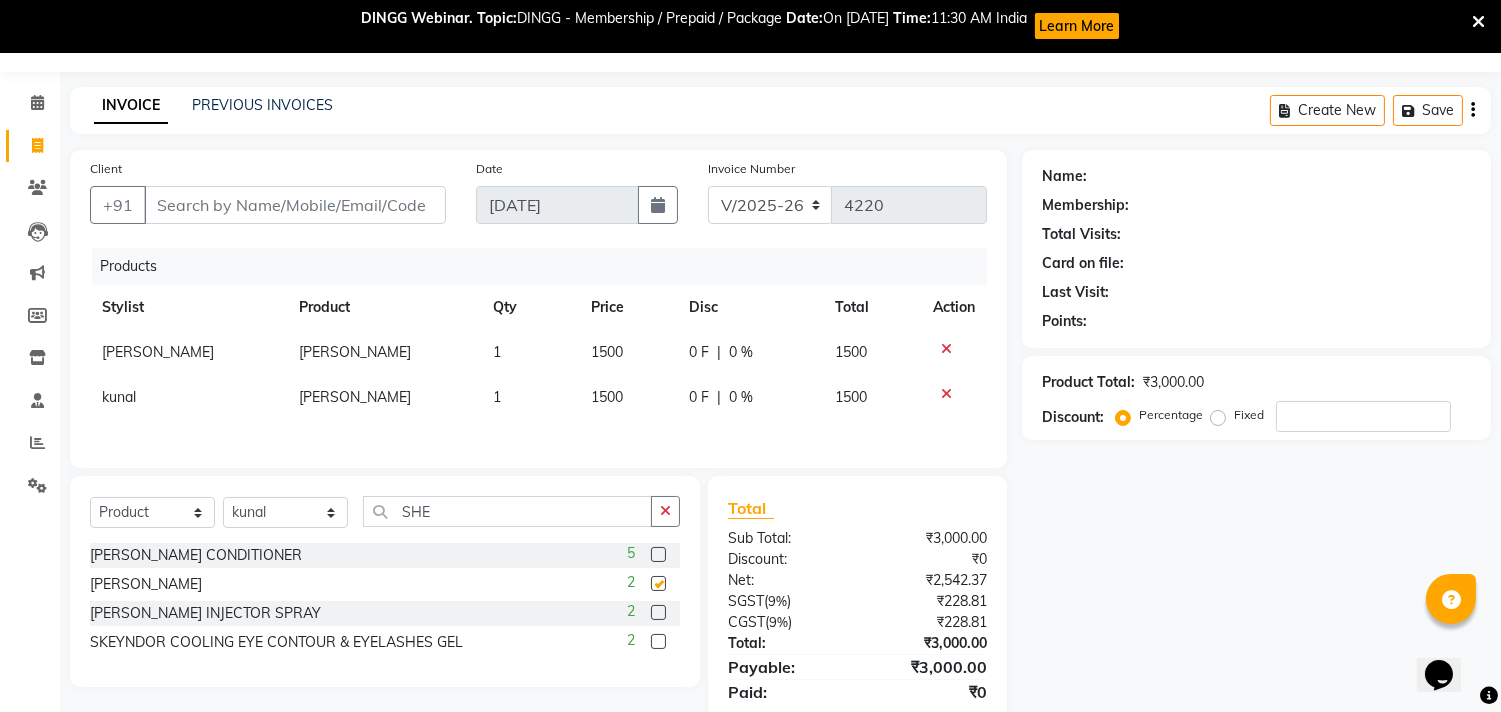 checkbox on "false" 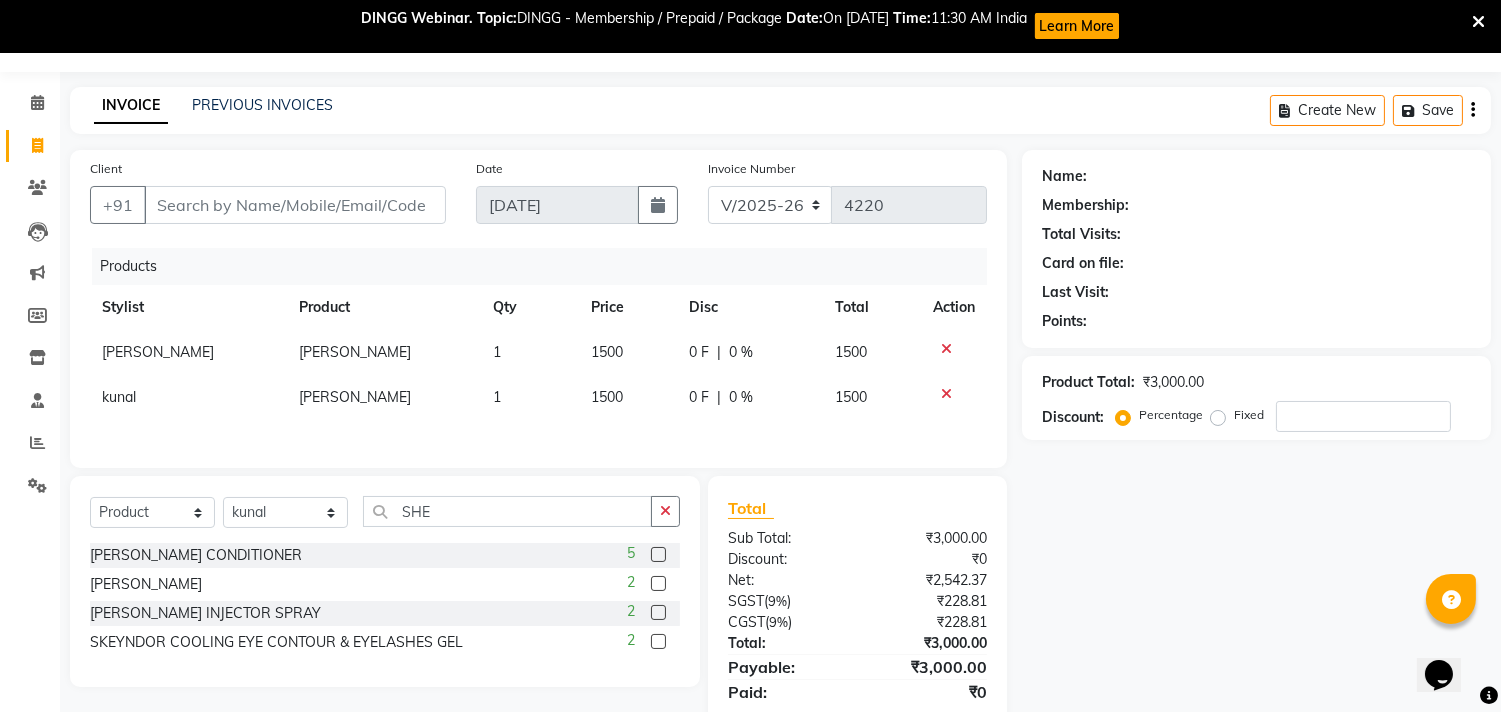 click 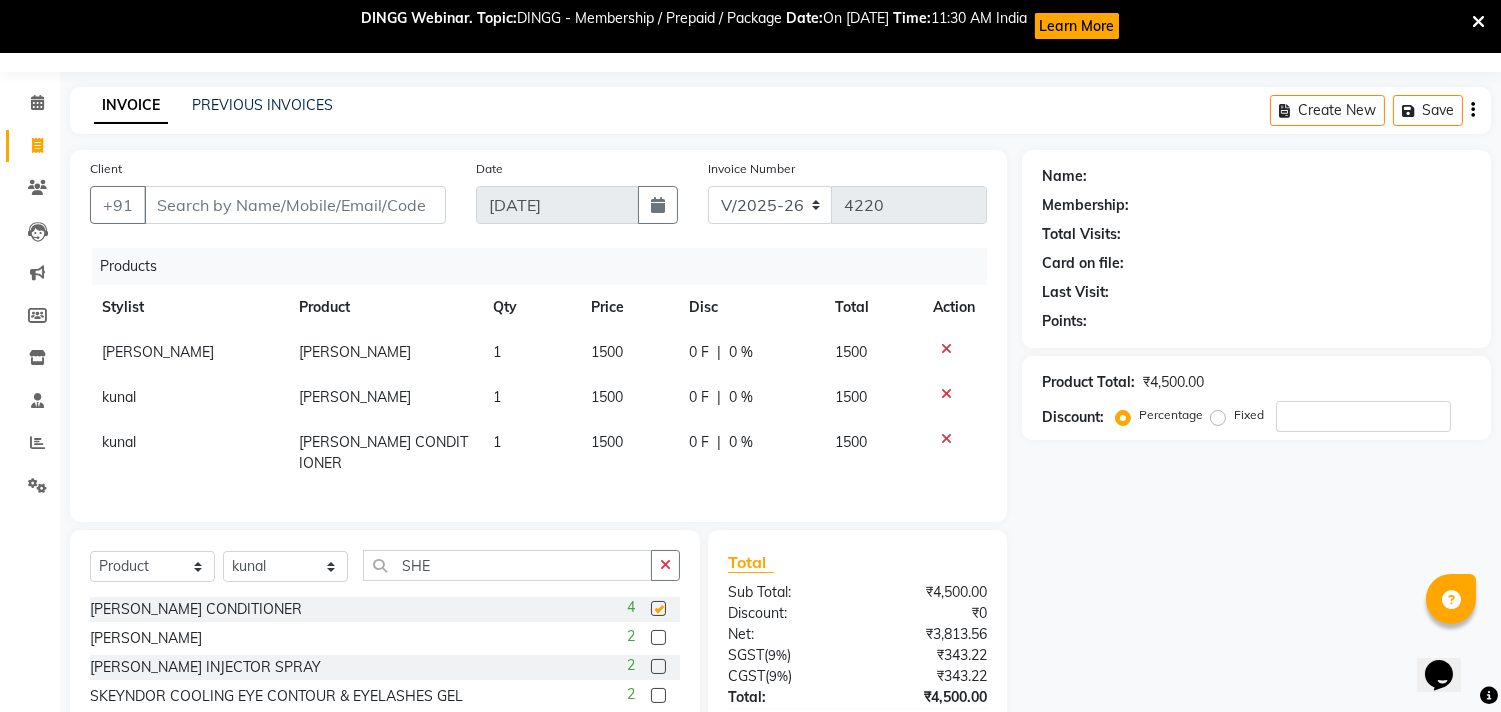 checkbox on "false" 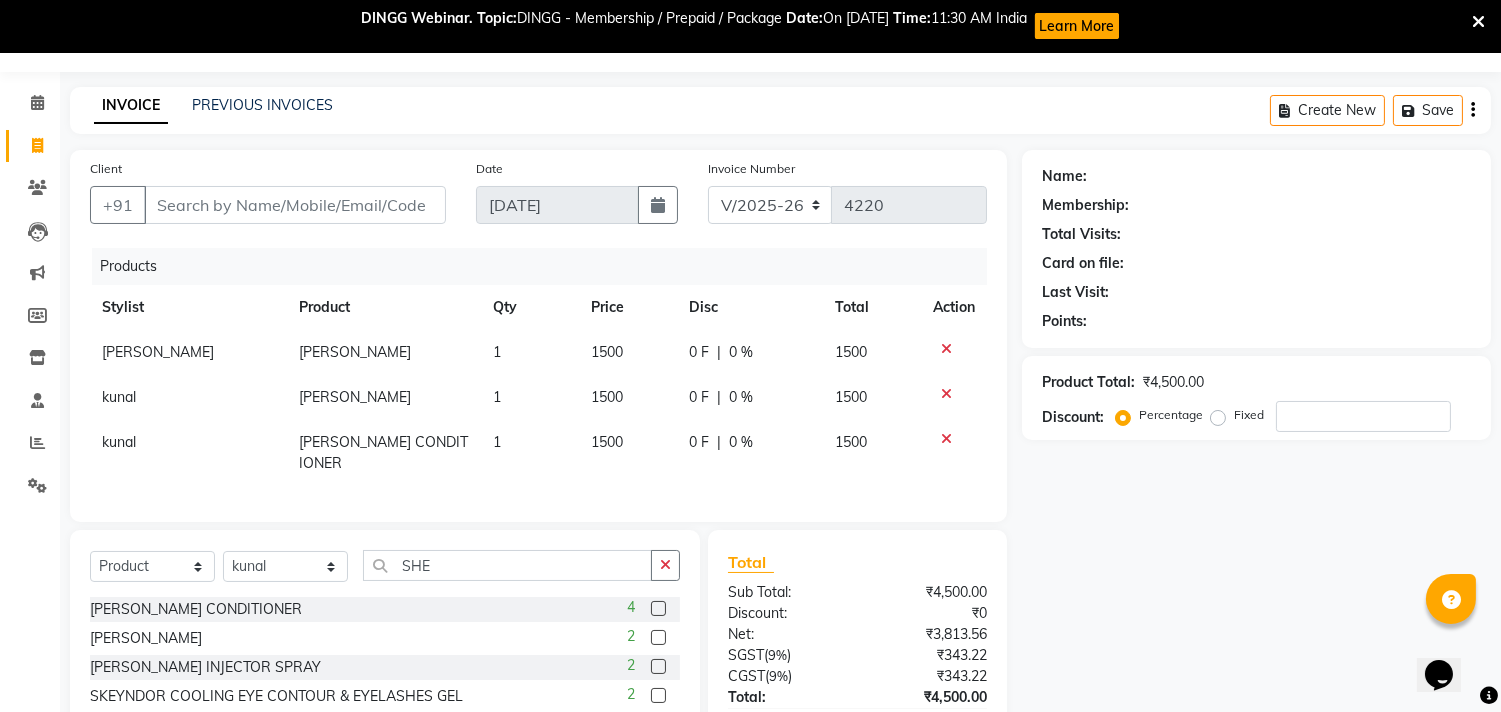 click 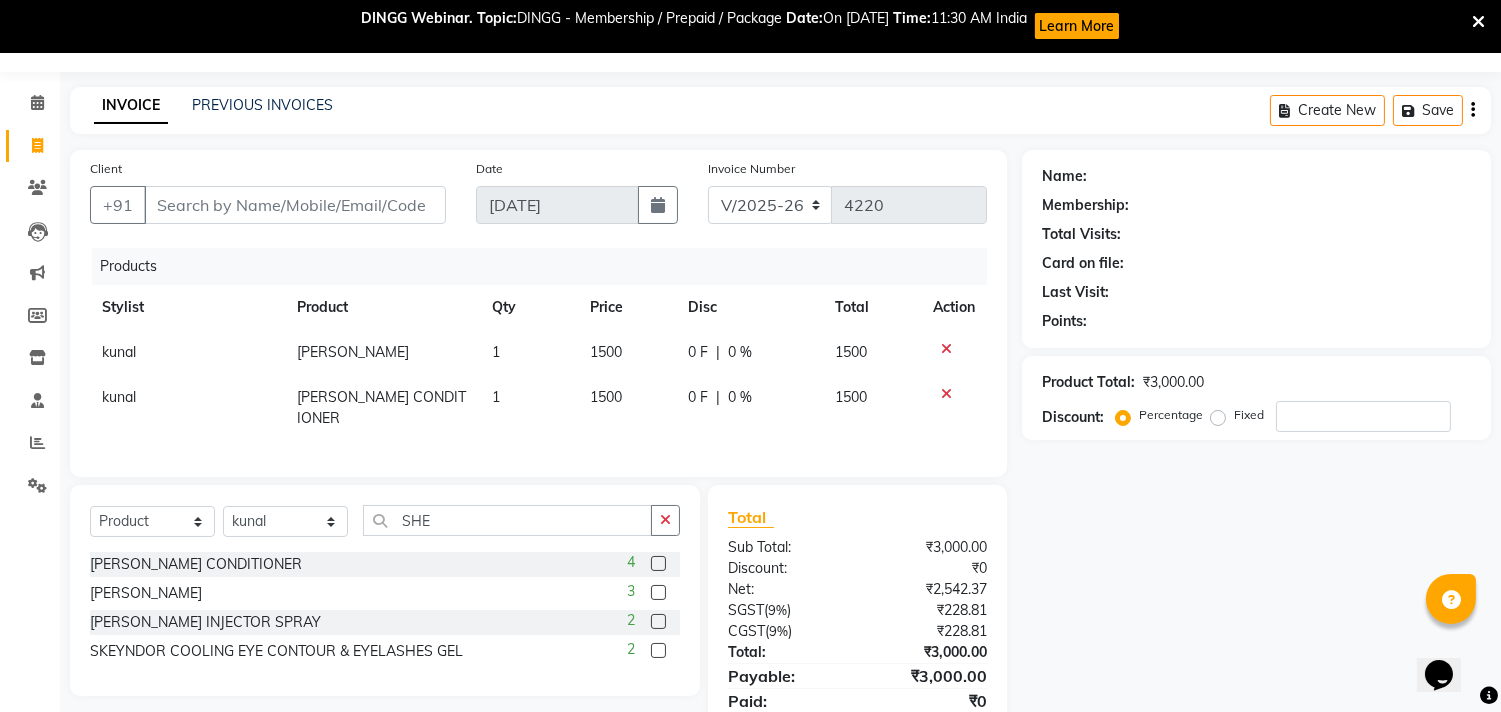 scroll, scrollTop: 124, scrollLeft: 0, axis: vertical 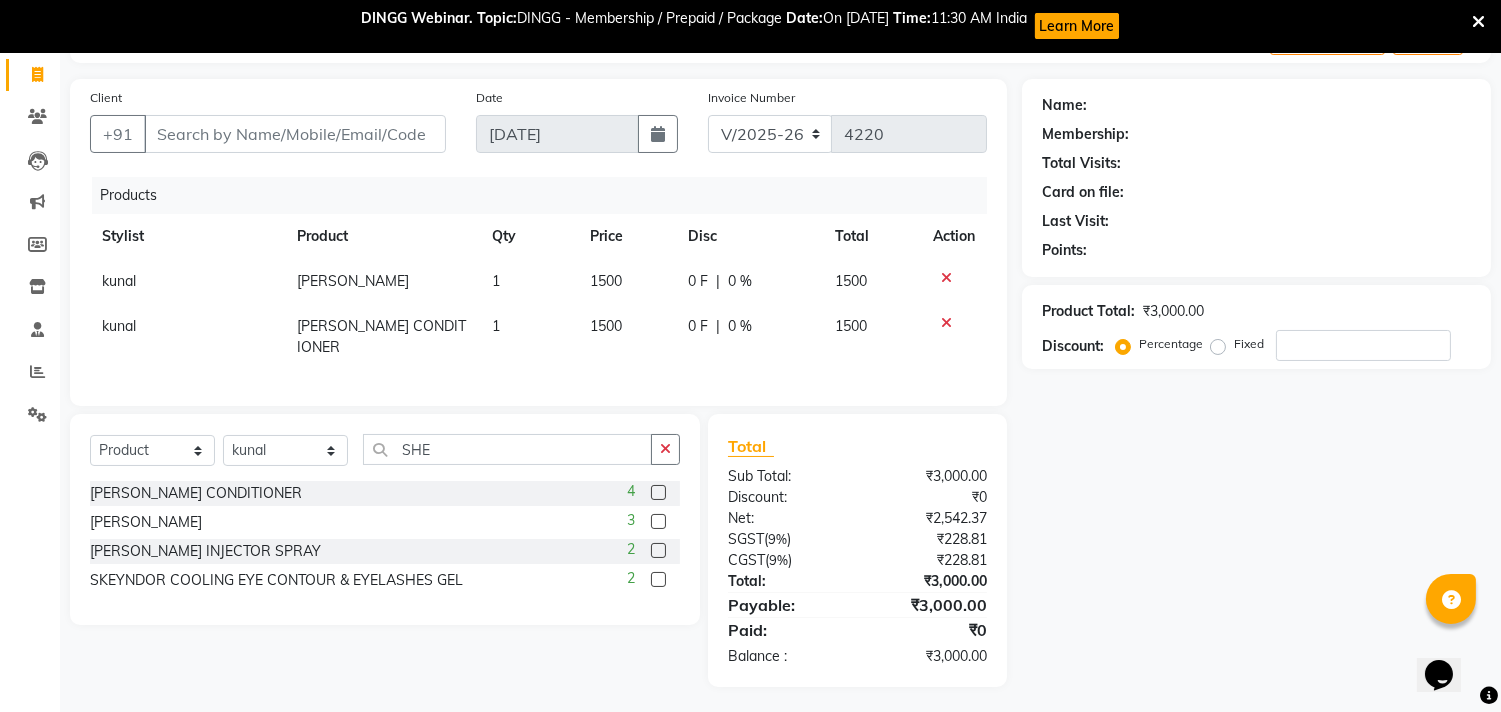 click on "Name: Membership: Total Visits: Card on file: Last Visit:  Points:  Product Total:  ₹3,000.00  Discount:  Percentage   Fixed" 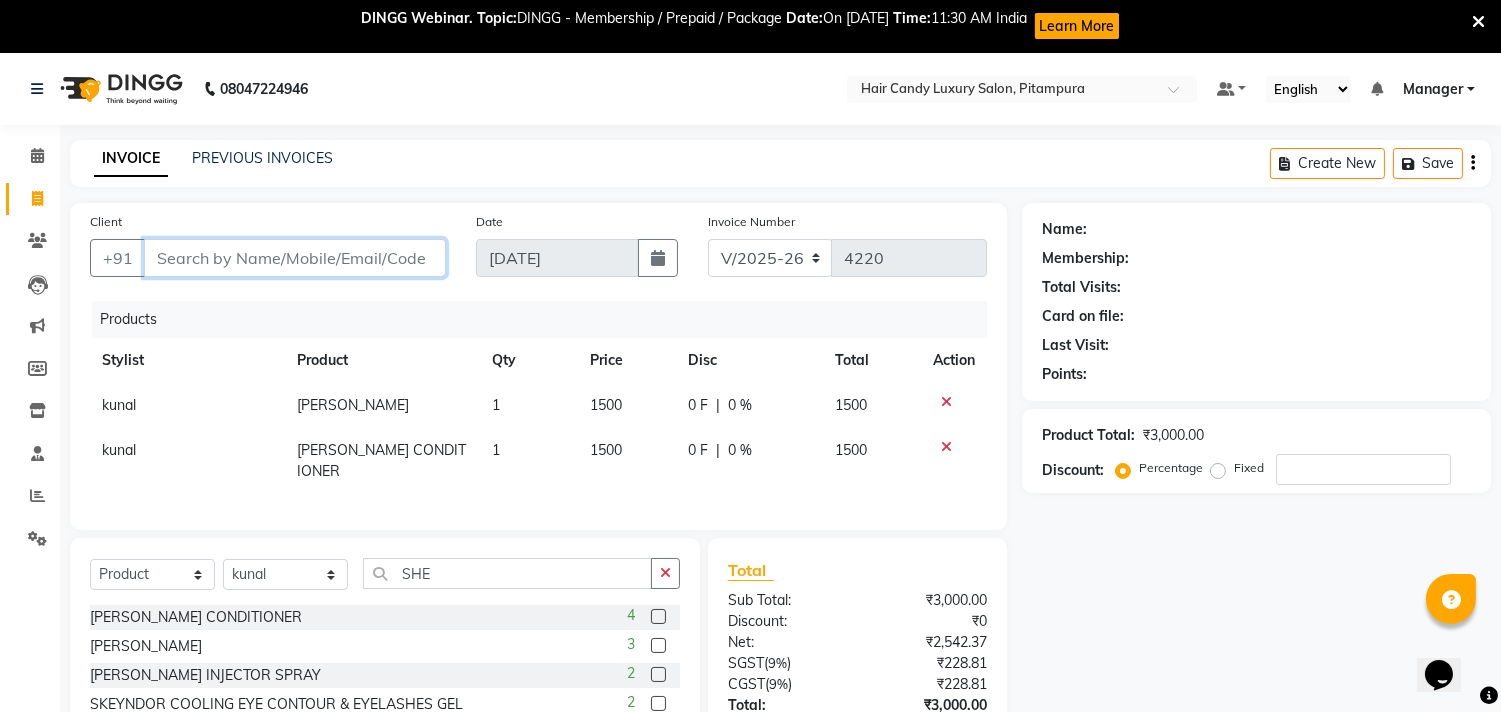 click on "Client" at bounding box center (295, 258) 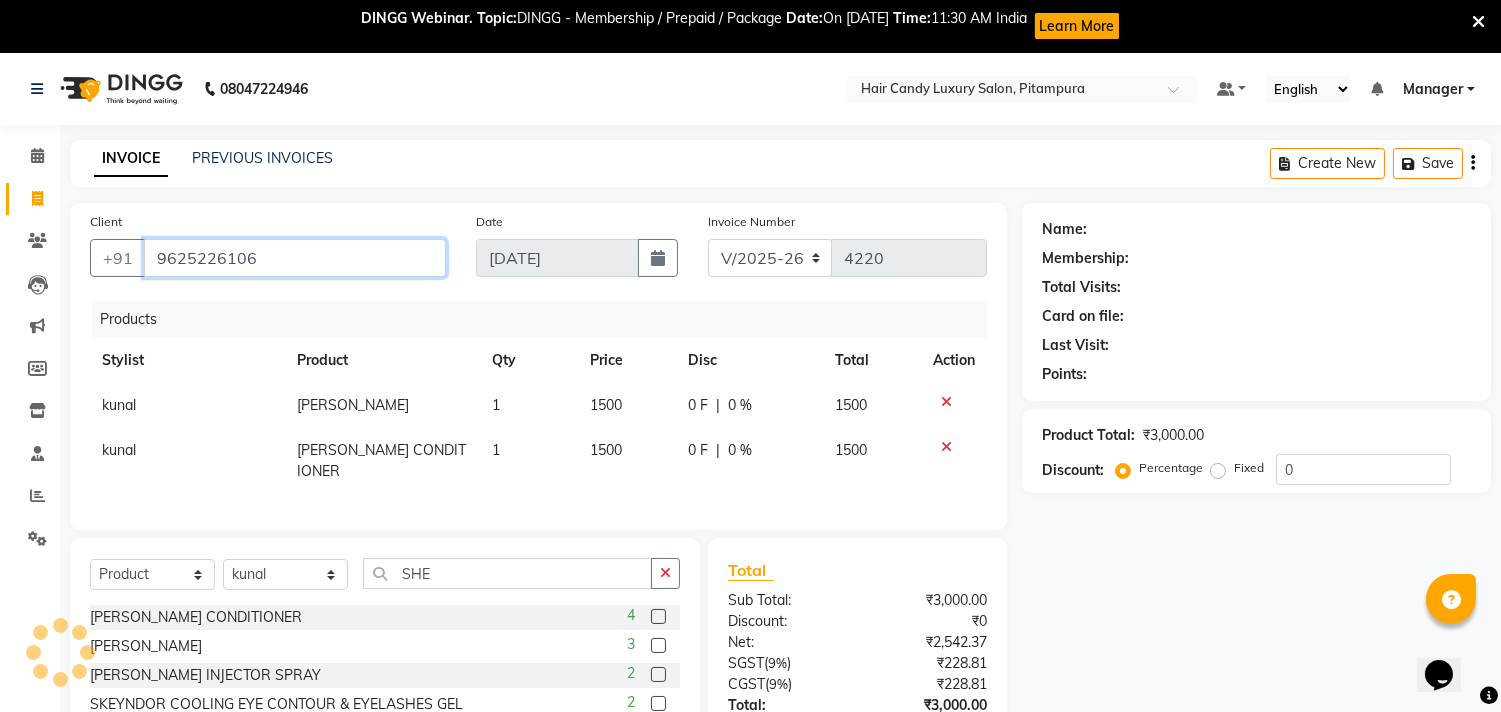 type on "9625226106" 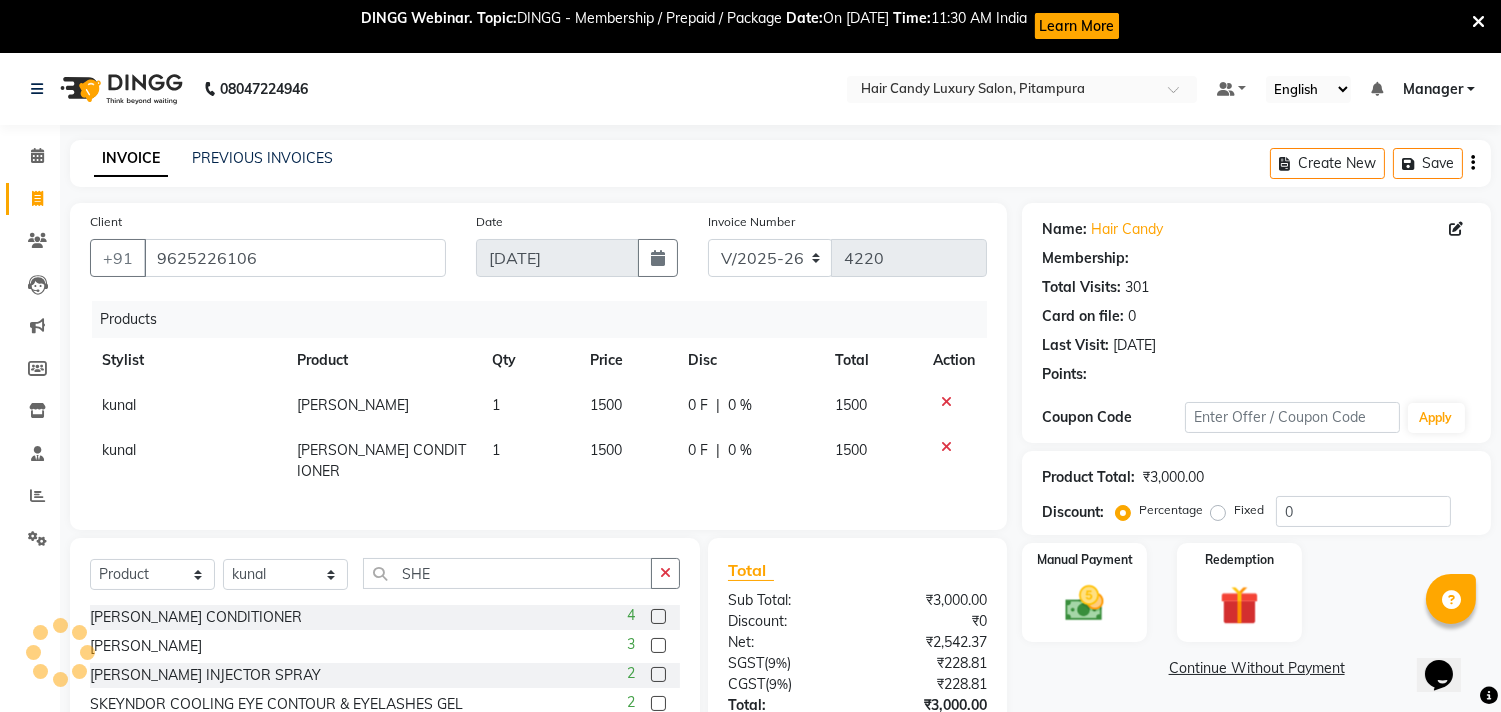 select on "1: Object" 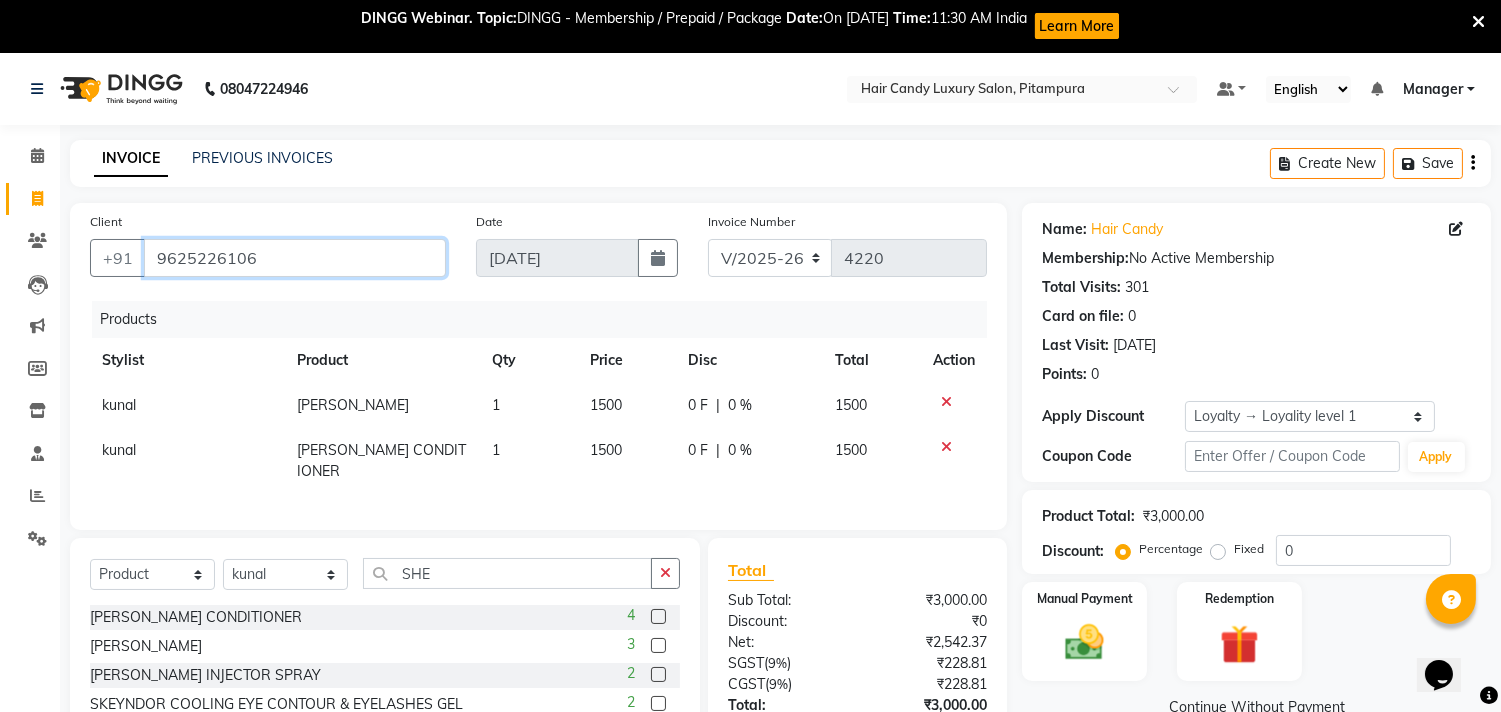 click on "9625226106" at bounding box center [295, 258] 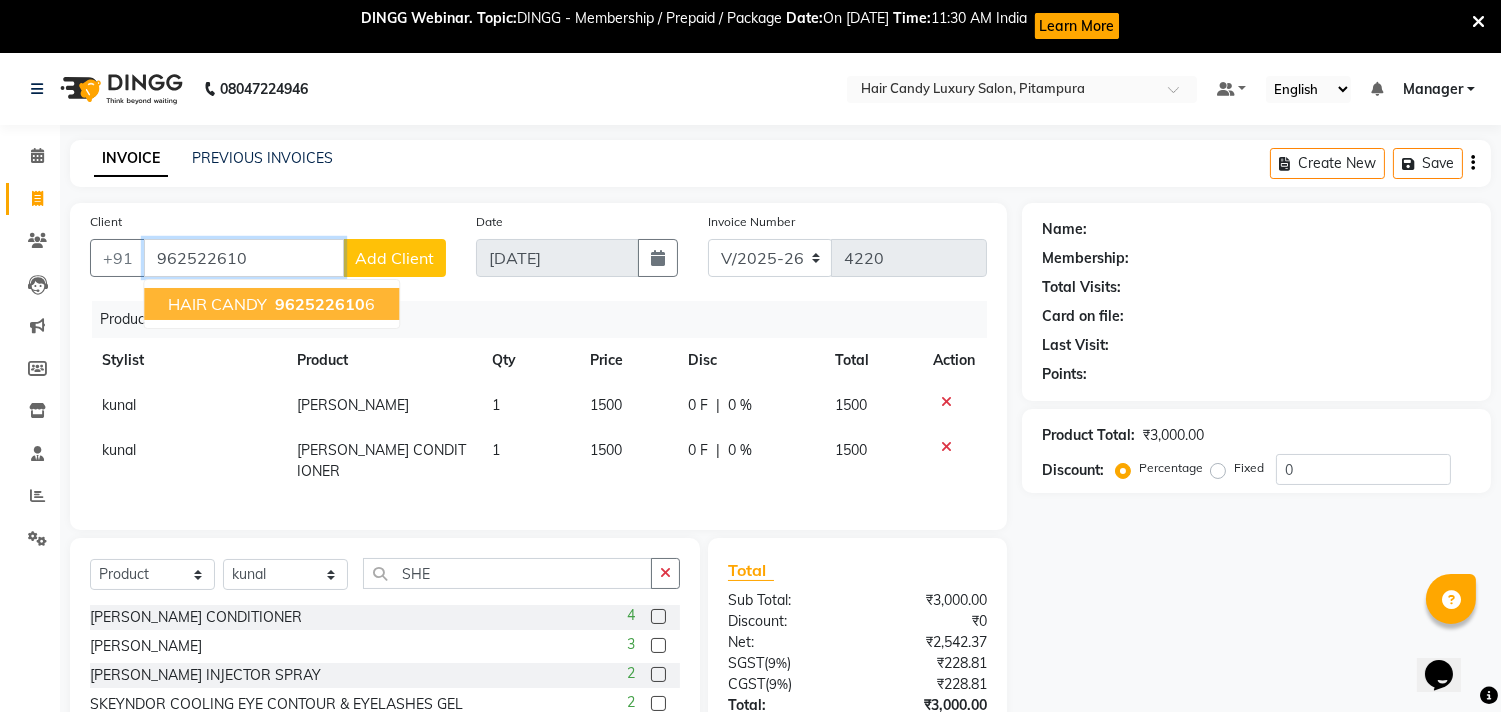 drag, startPoint x: 257, startPoint y: 255, endPoint x: 131, endPoint y: 194, distance: 139.98929 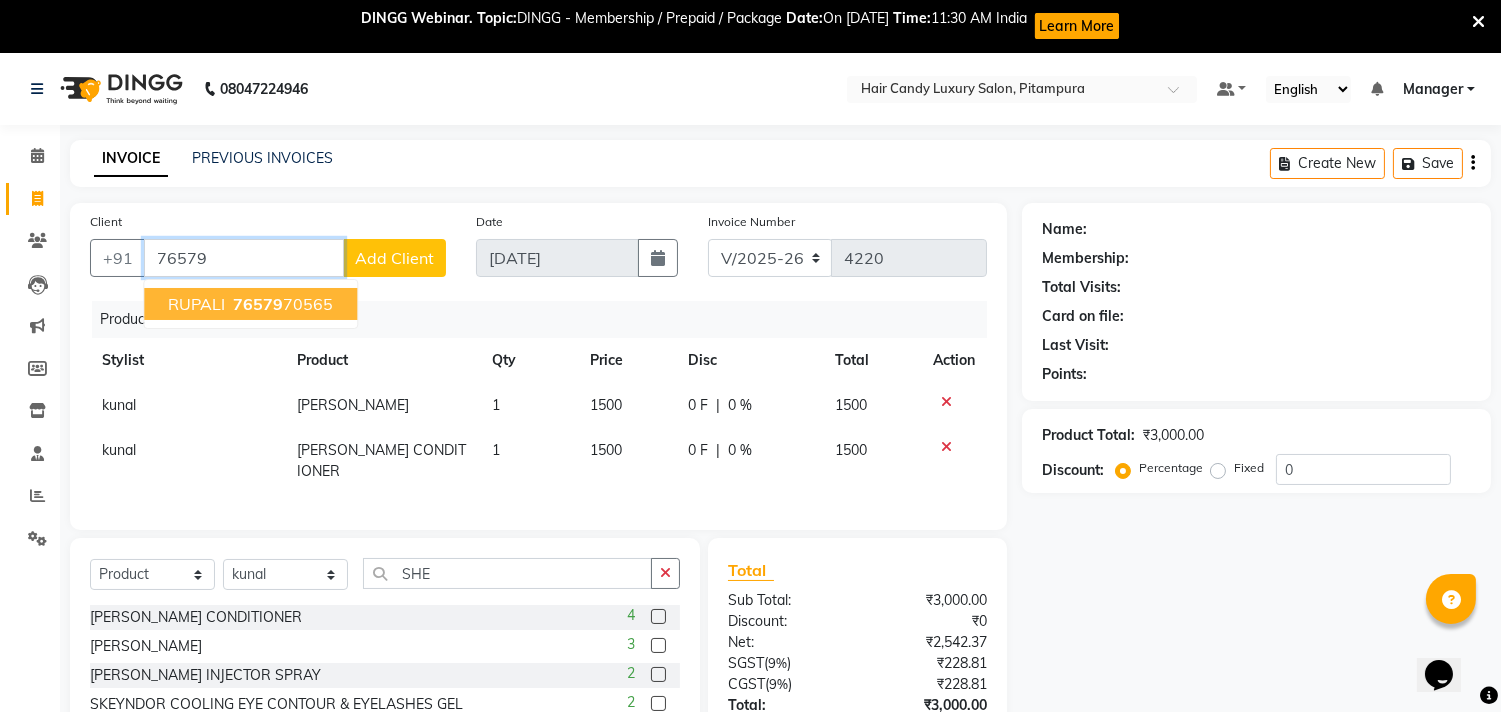 click on "RUPALI" at bounding box center [196, 304] 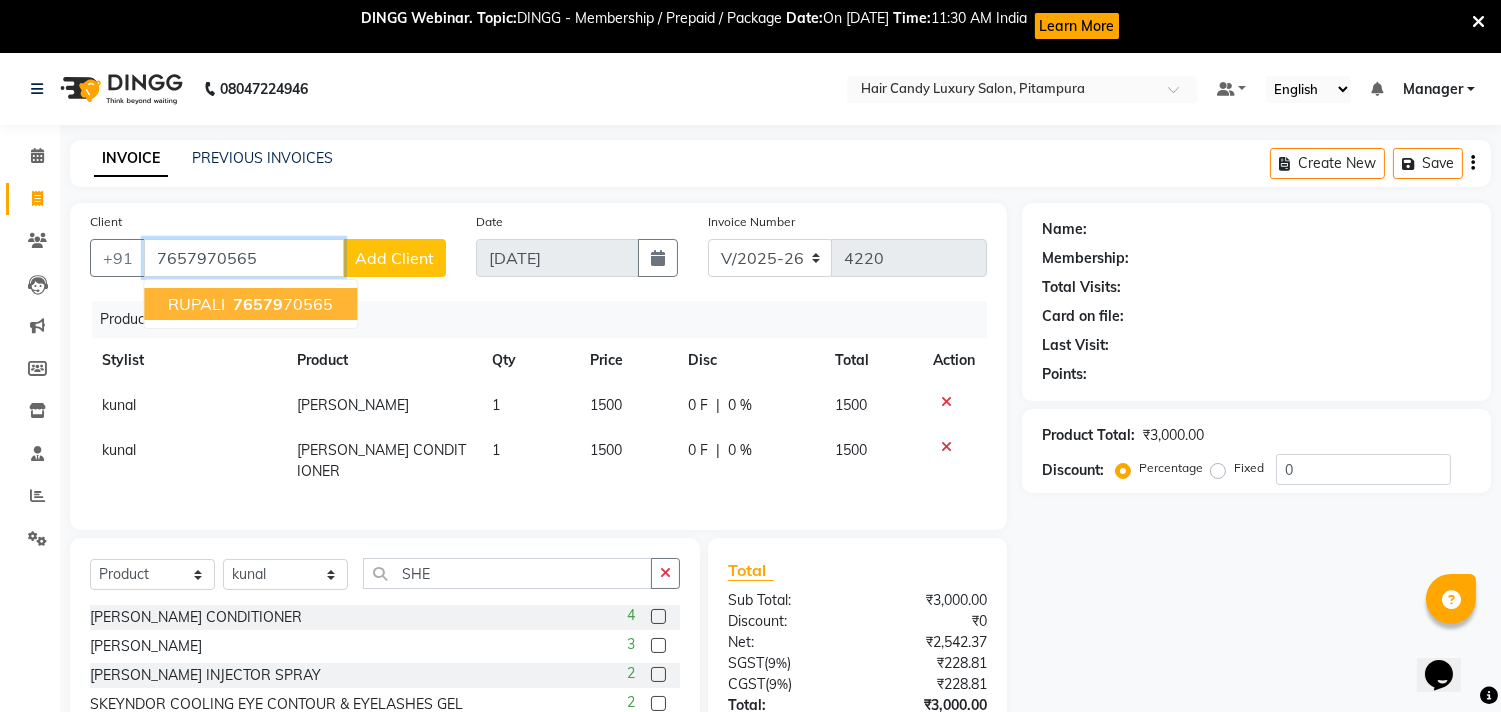 type on "7657970565" 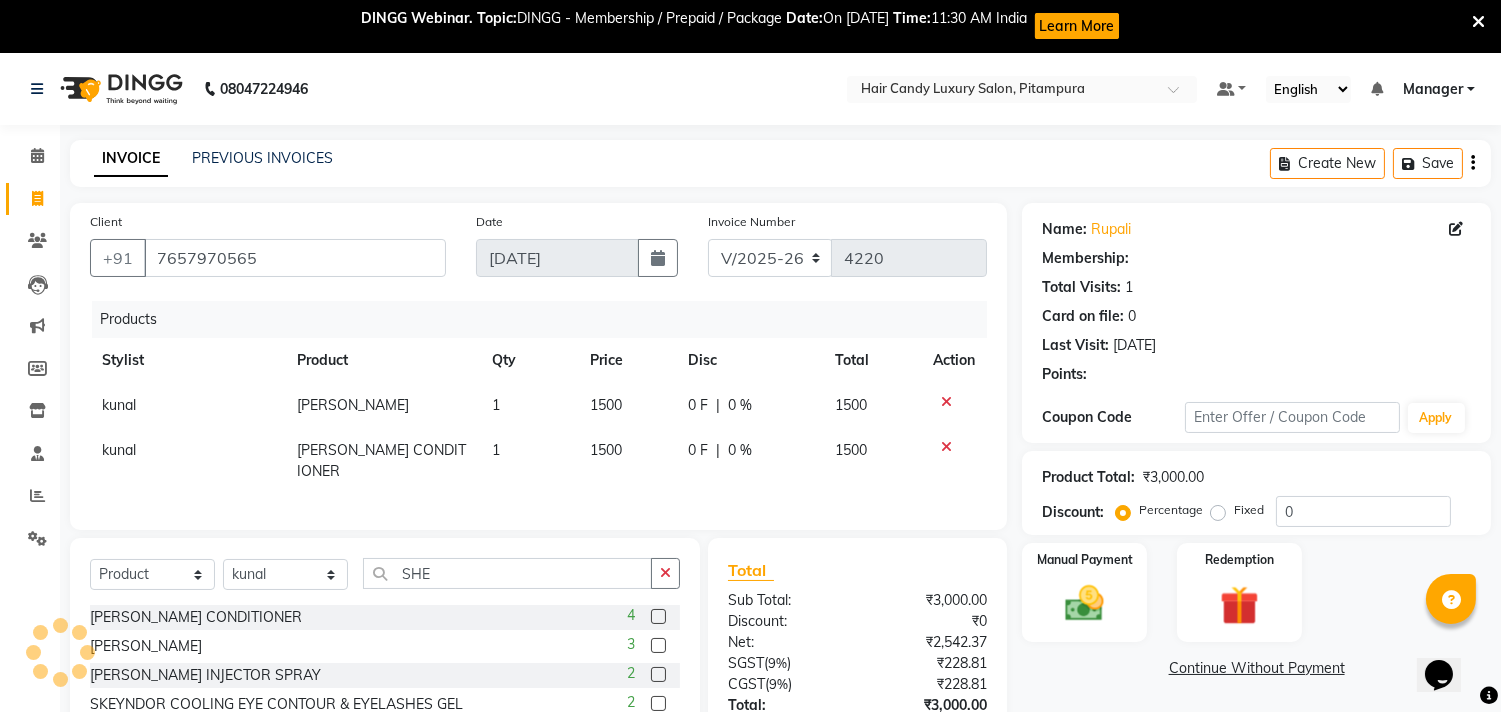 select on "1: Object" 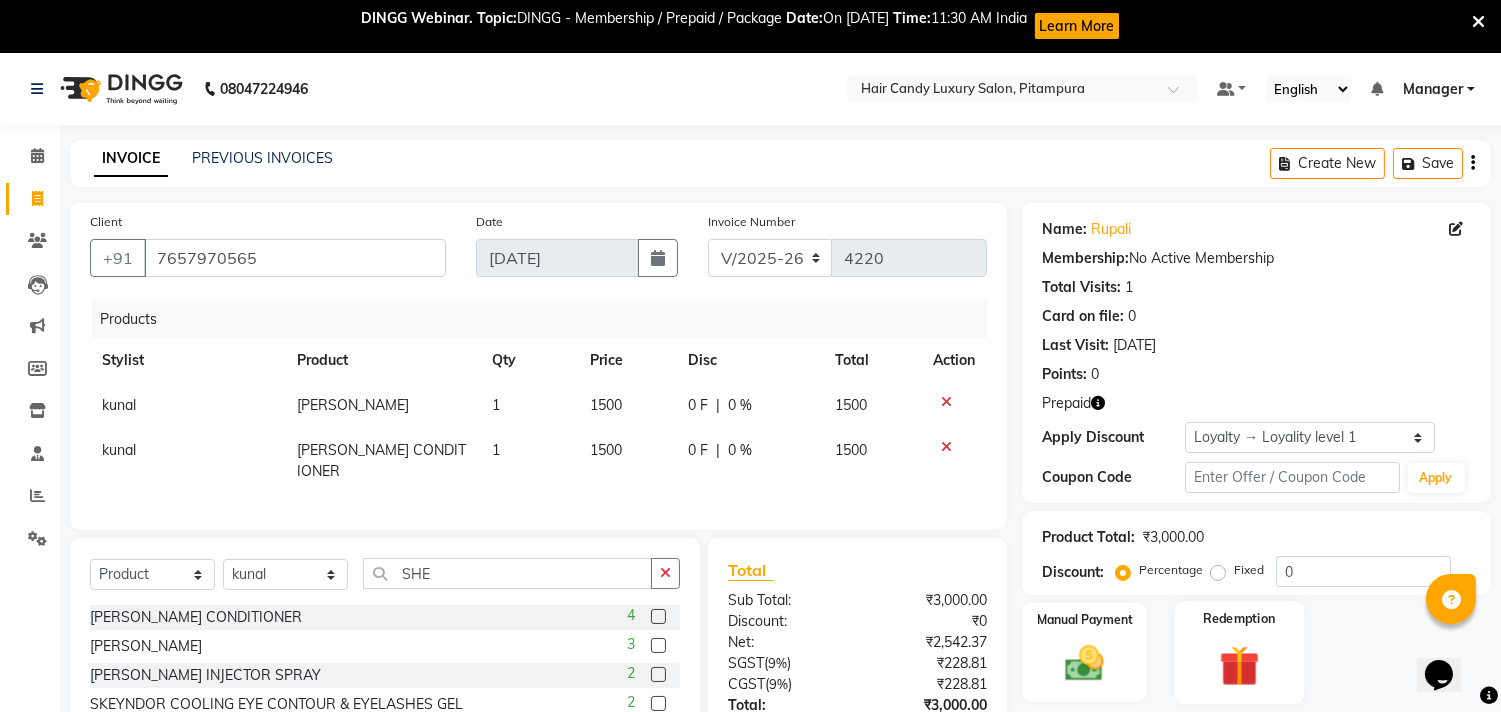 scroll, scrollTop: 124, scrollLeft: 0, axis: vertical 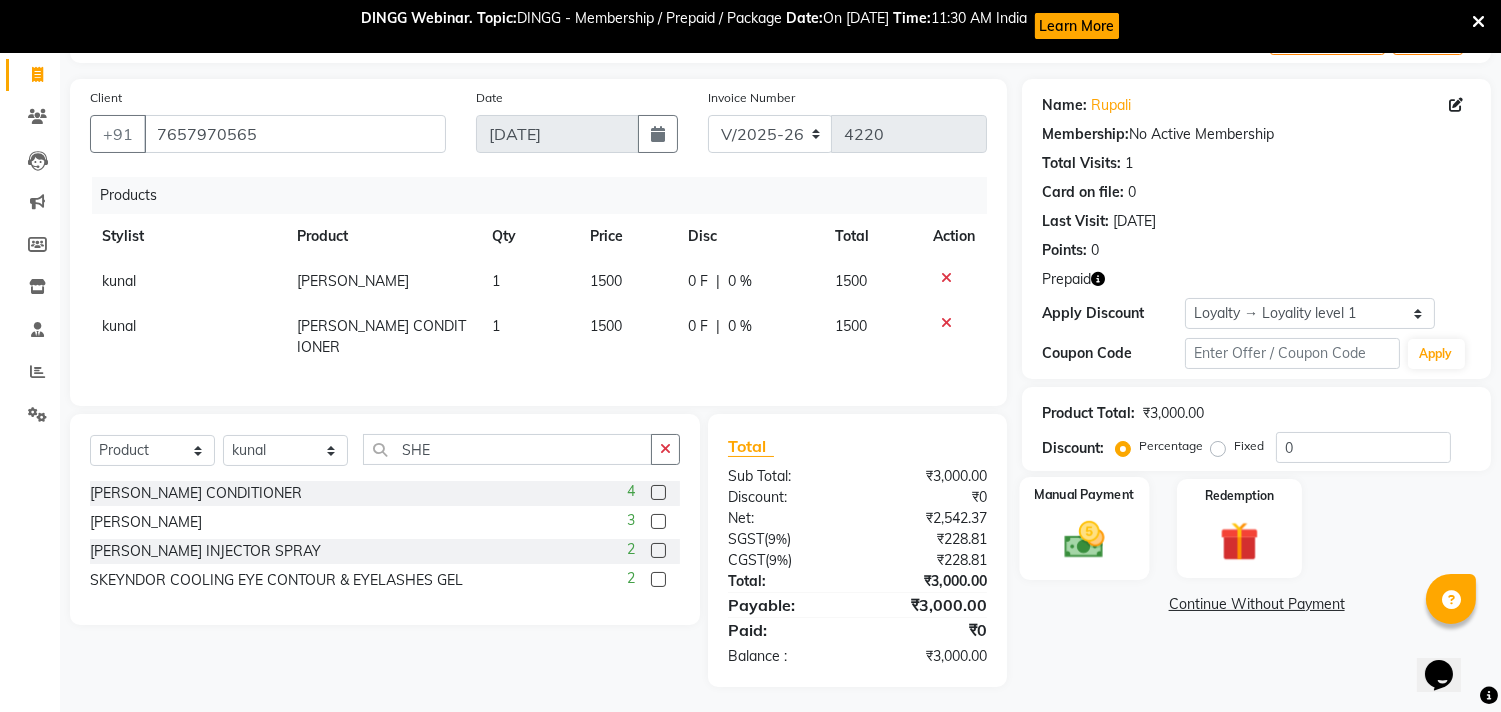 click on "Manual Payment" 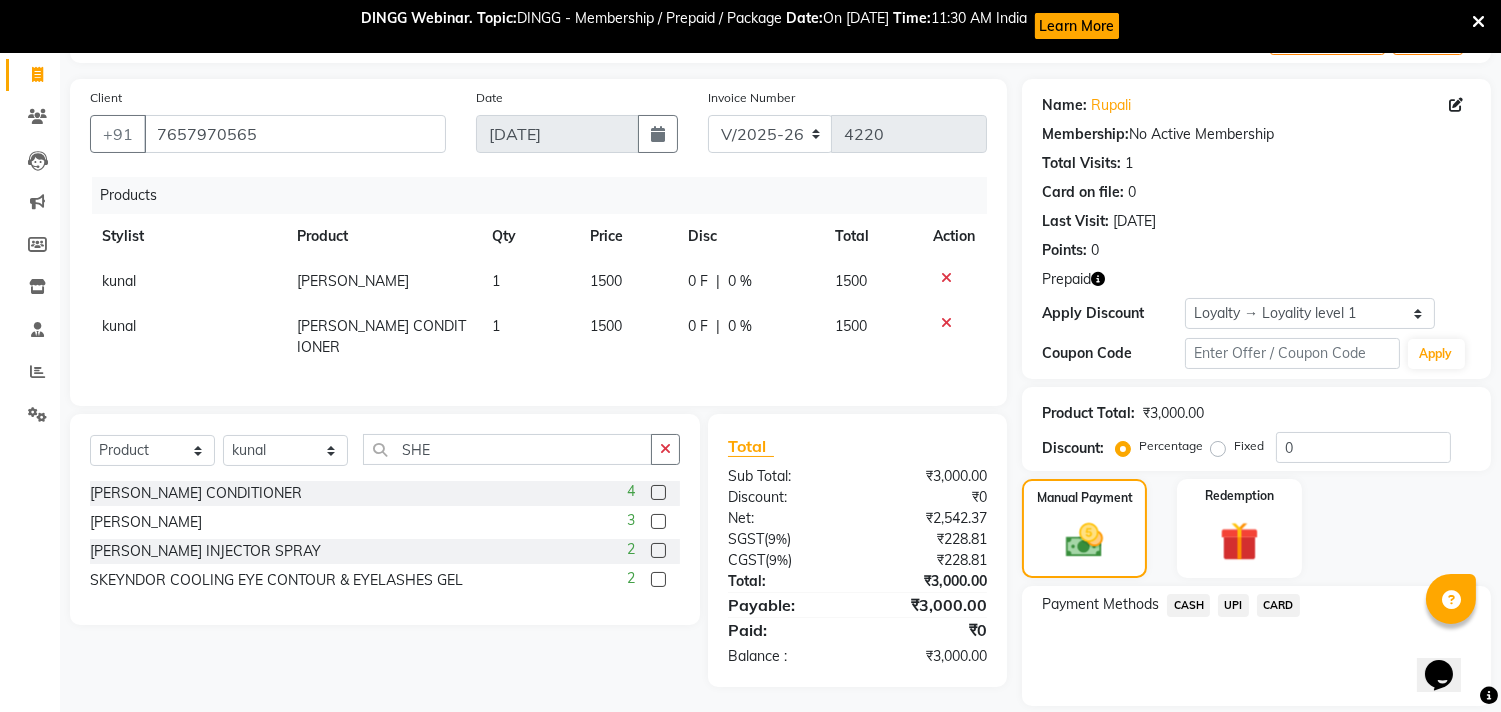 click on "UPI" 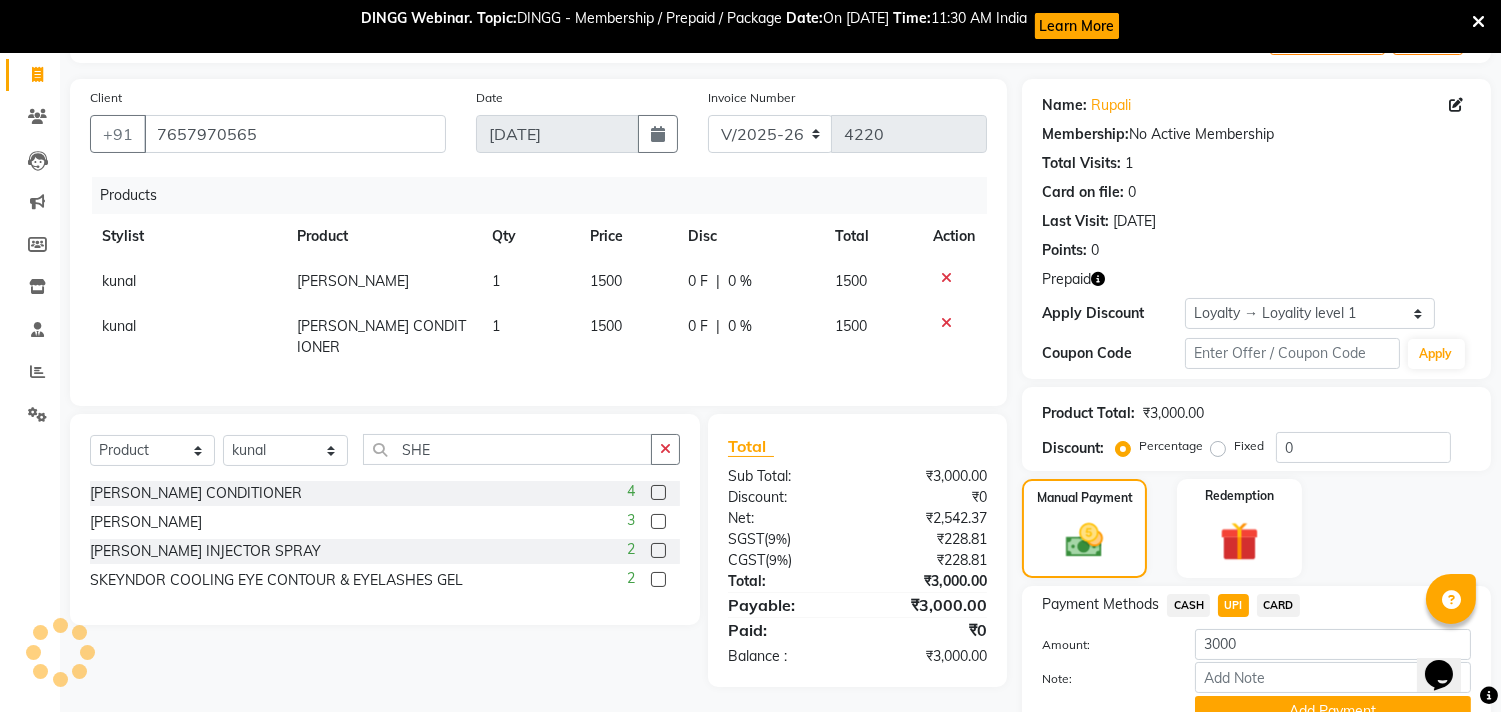 scroll, scrollTop: 217, scrollLeft: 0, axis: vertical 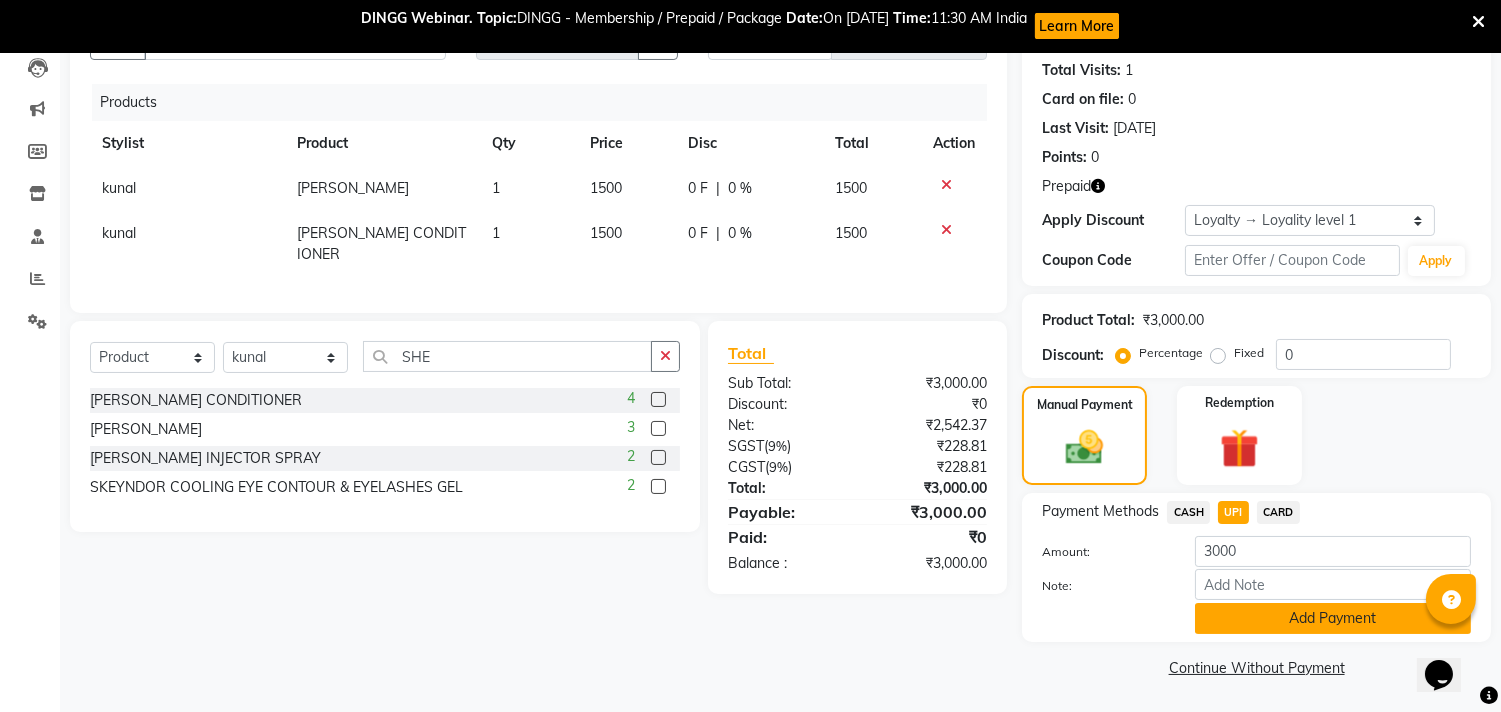click on "Add Payment" 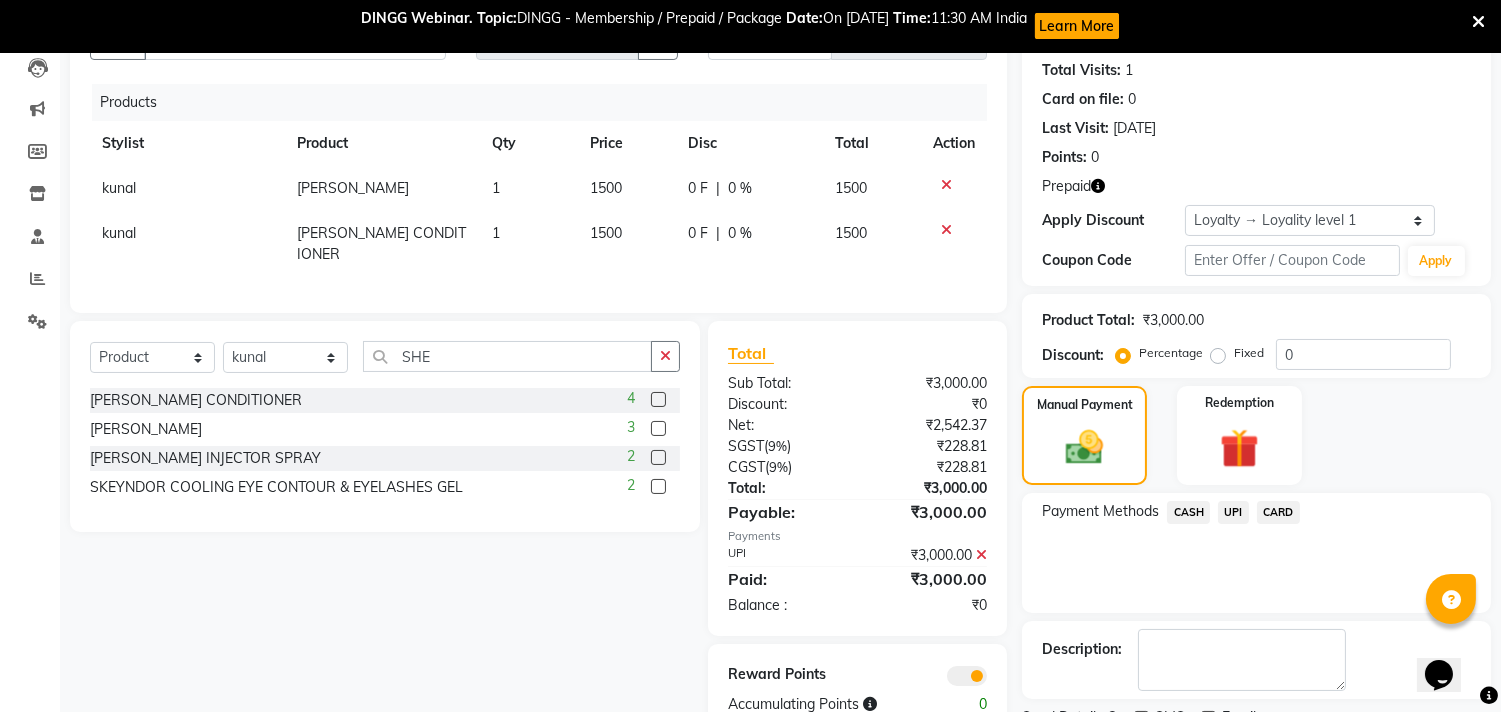 scroll, scrollTop: 301, scrollLeft: 0, axis: vertical 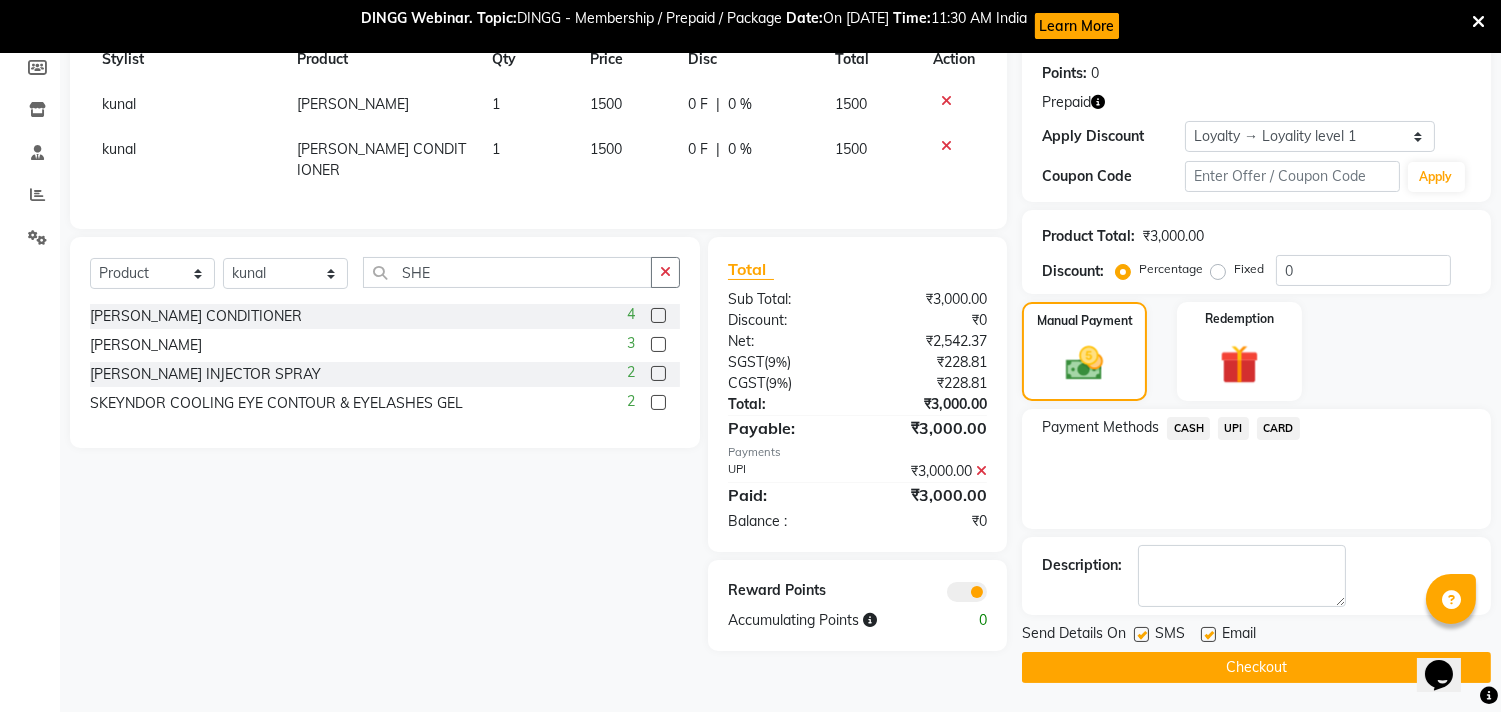 click 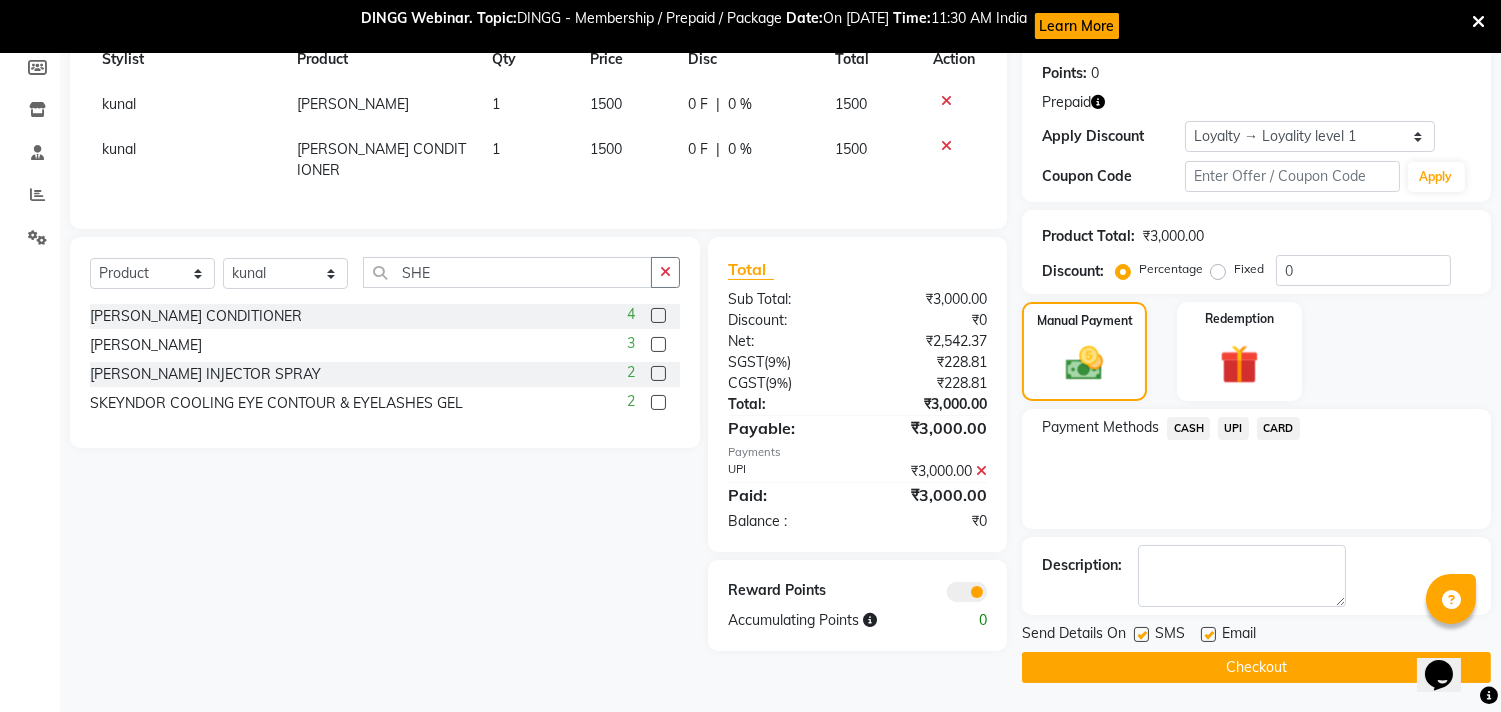 click 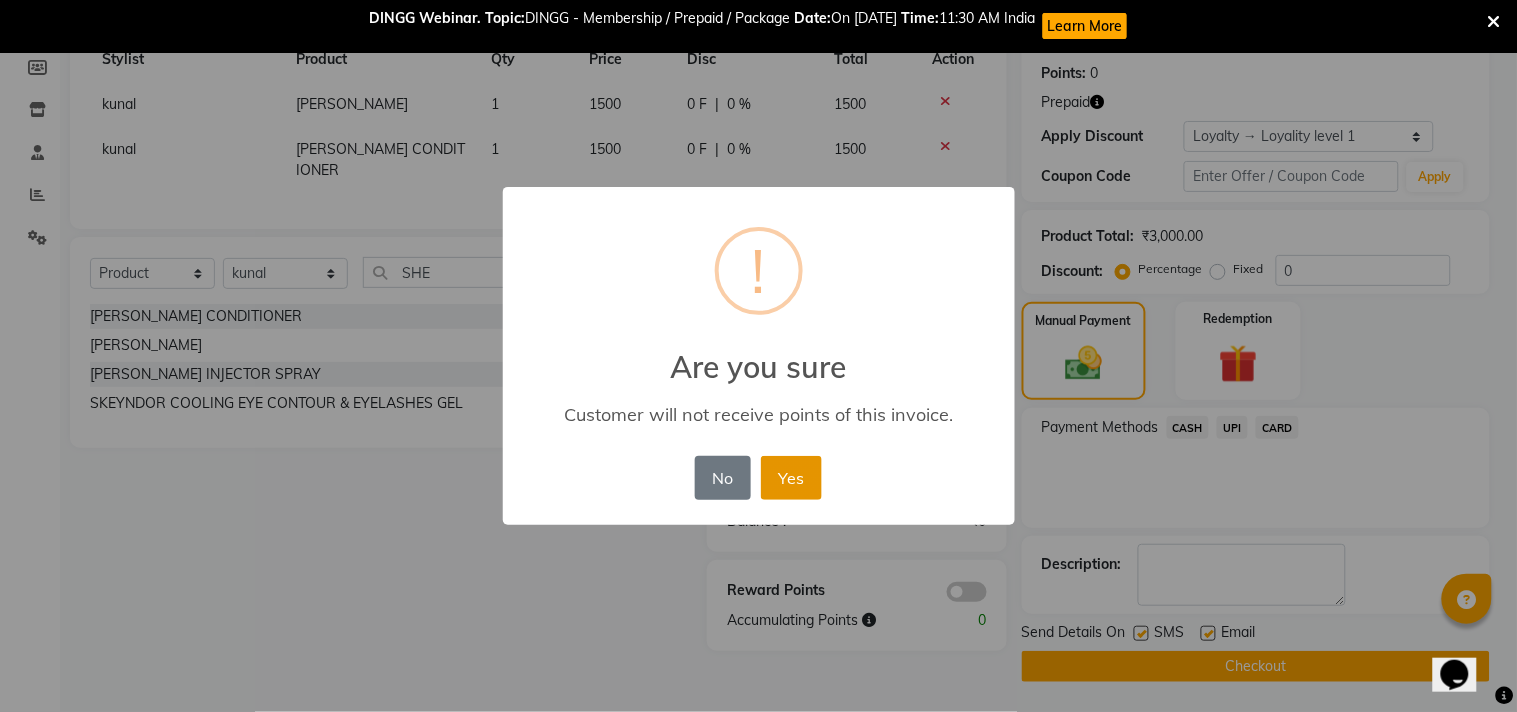 click on "Yes" at bounding box center (791, 478) 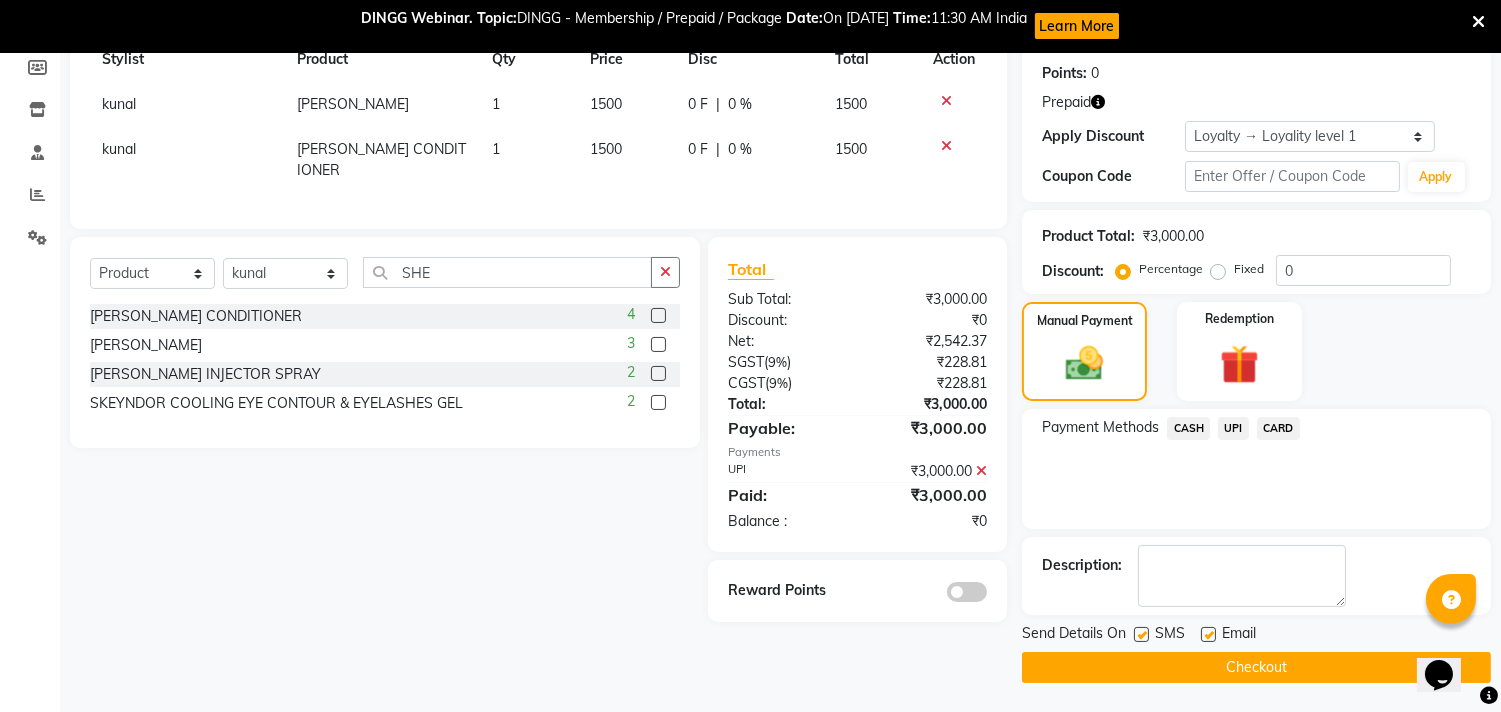 click on "Checkout" 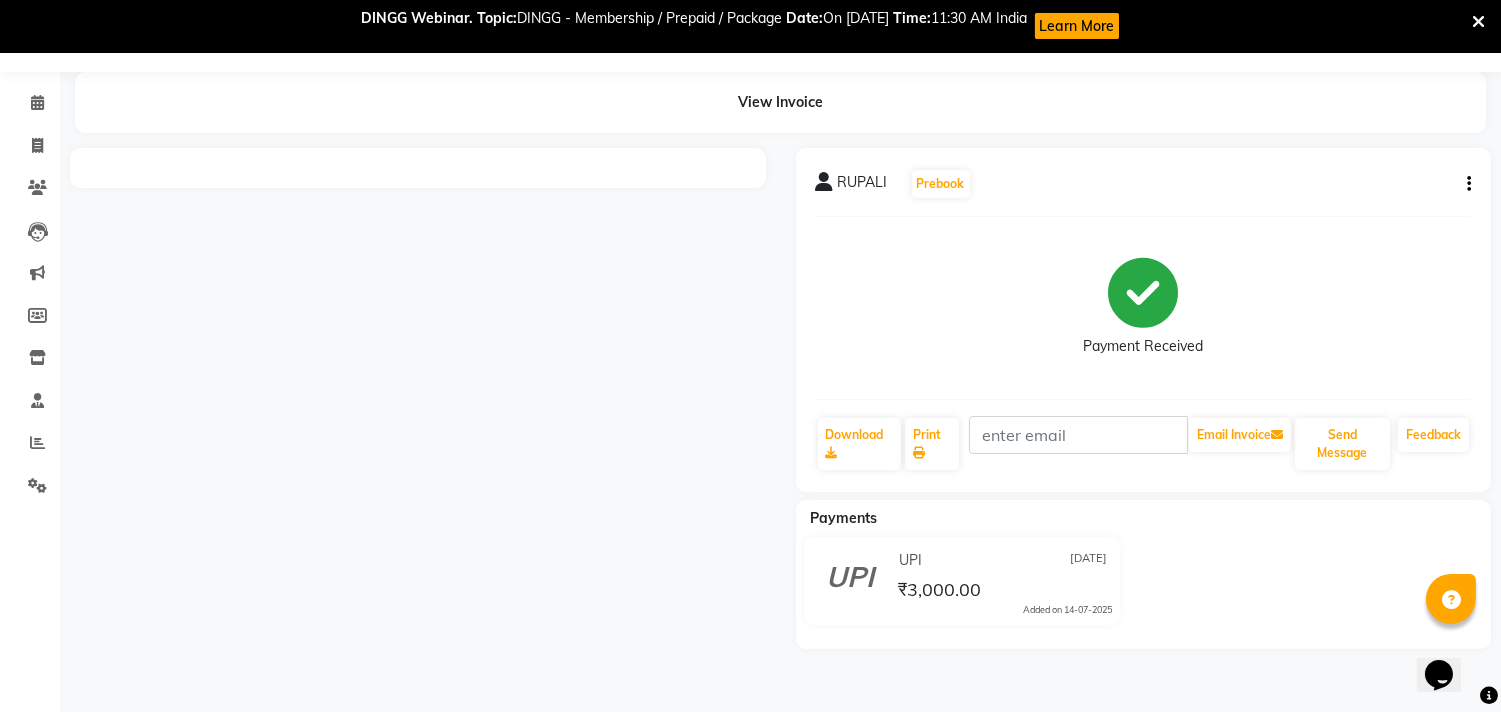 scroll, scrollTop: 0, scrollLeft: 0, axis: both 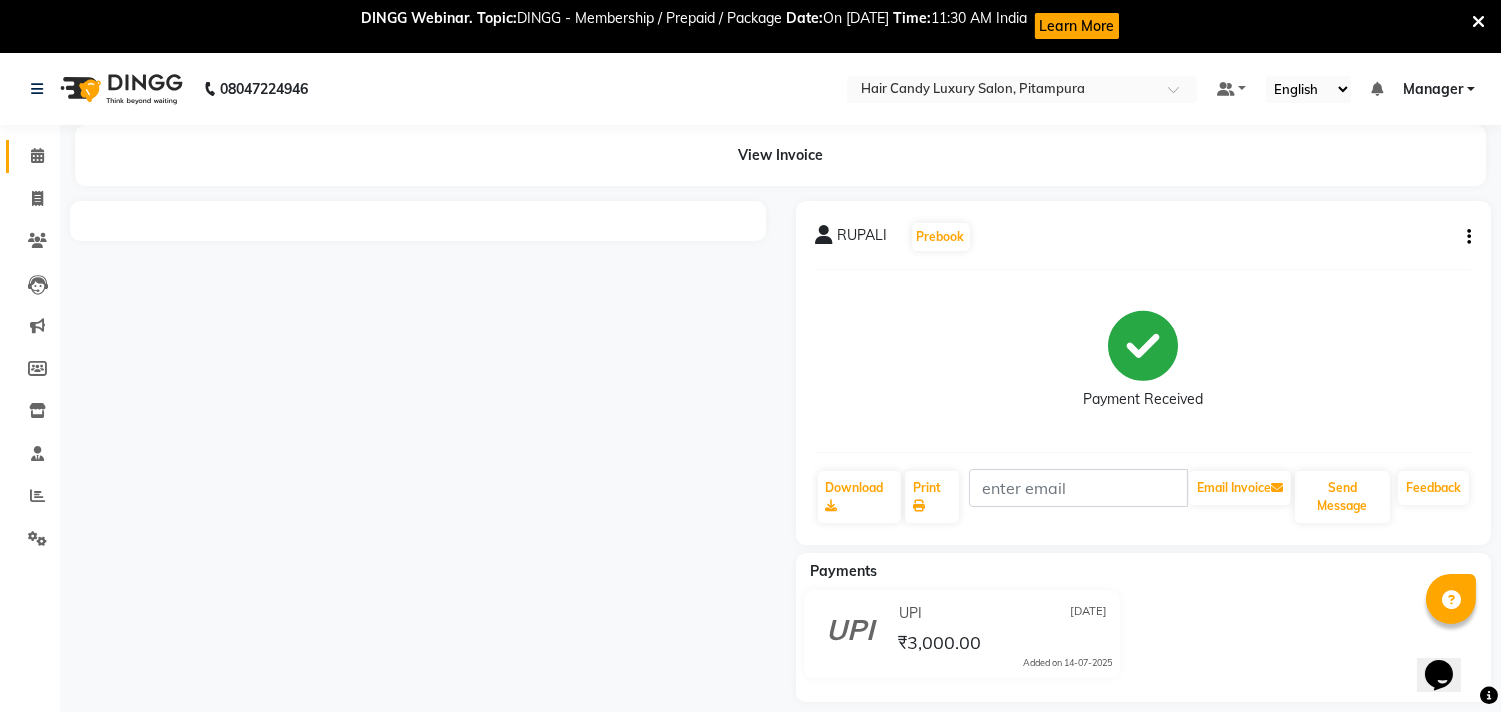 click on "Calendar" 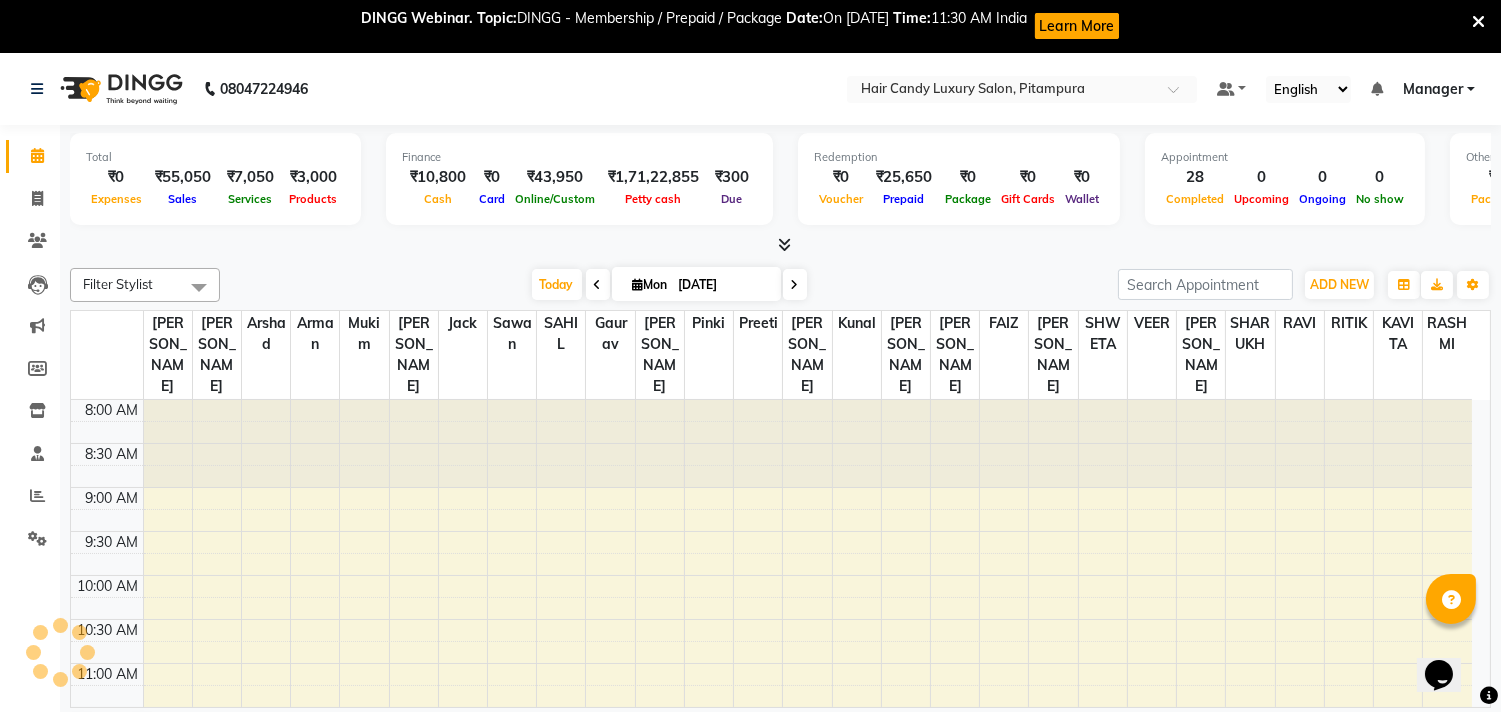 scroll, scrollTop: 803, scrollLeft: 0, axis: vertical 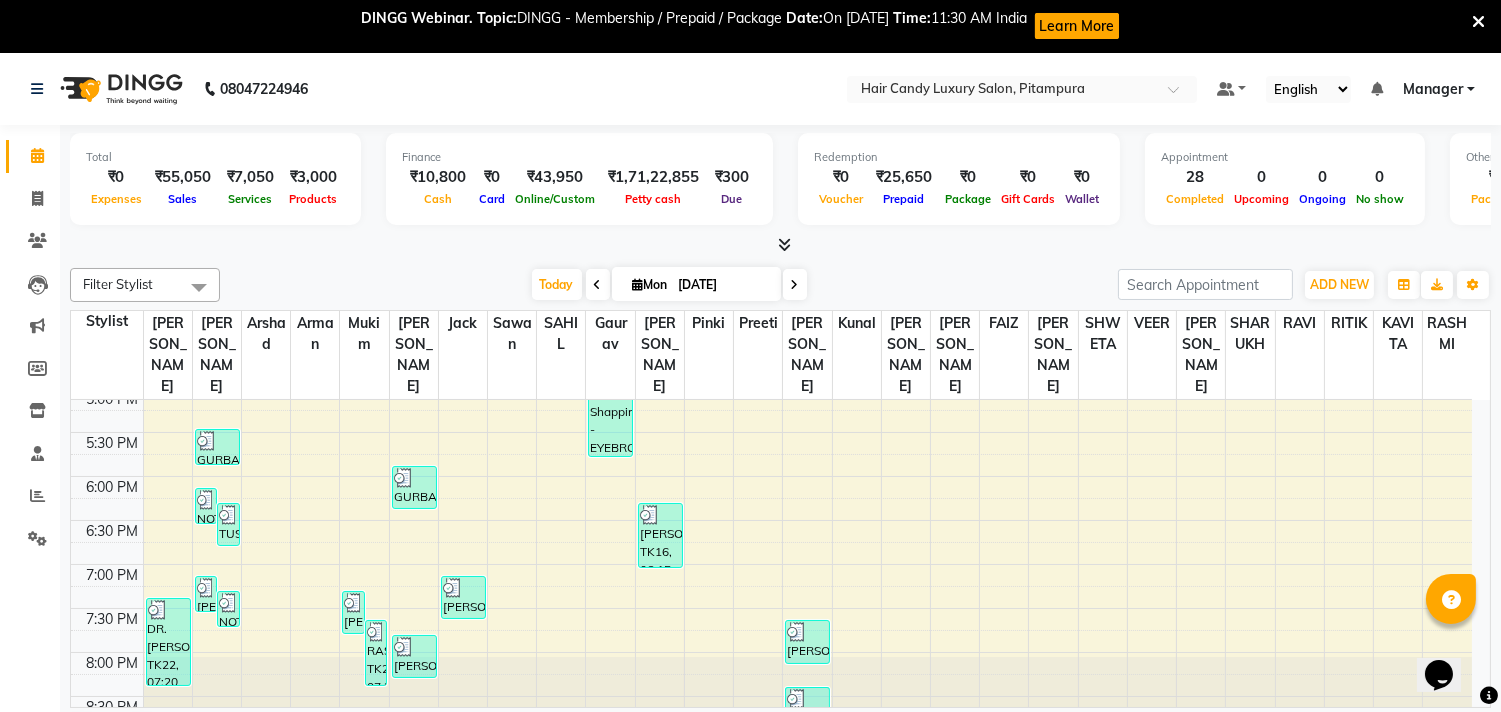 click 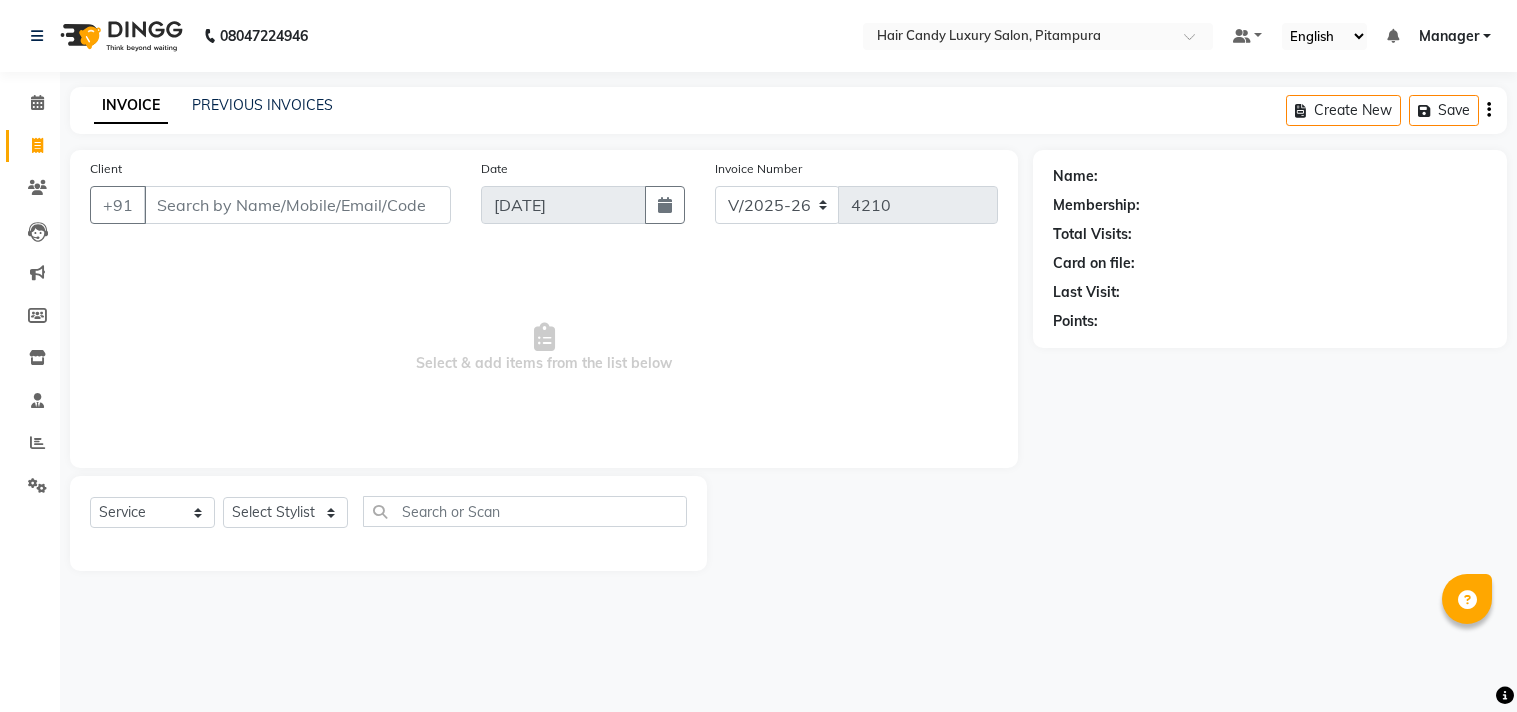 select on "4720" 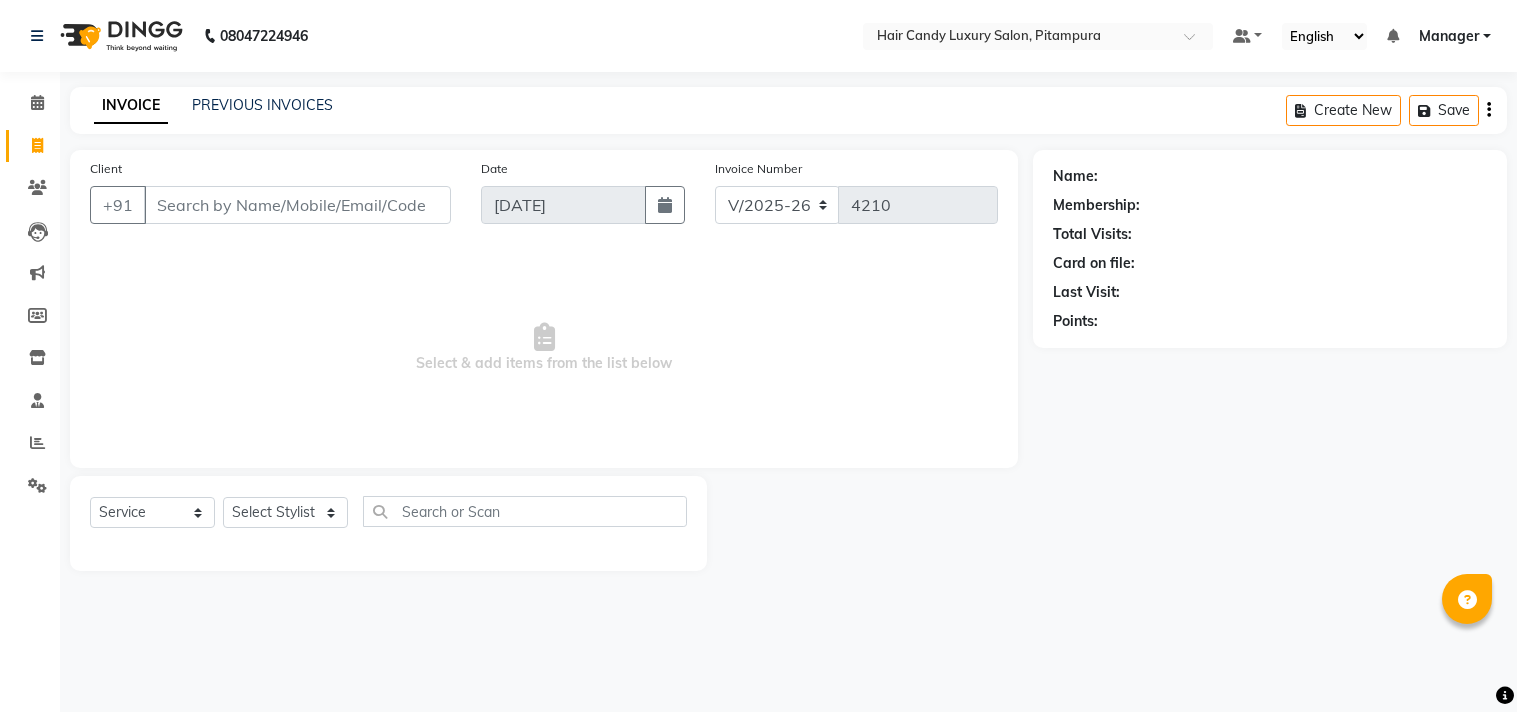 scroll, scrollTop: 0, scrollLeft: 0, axis: both 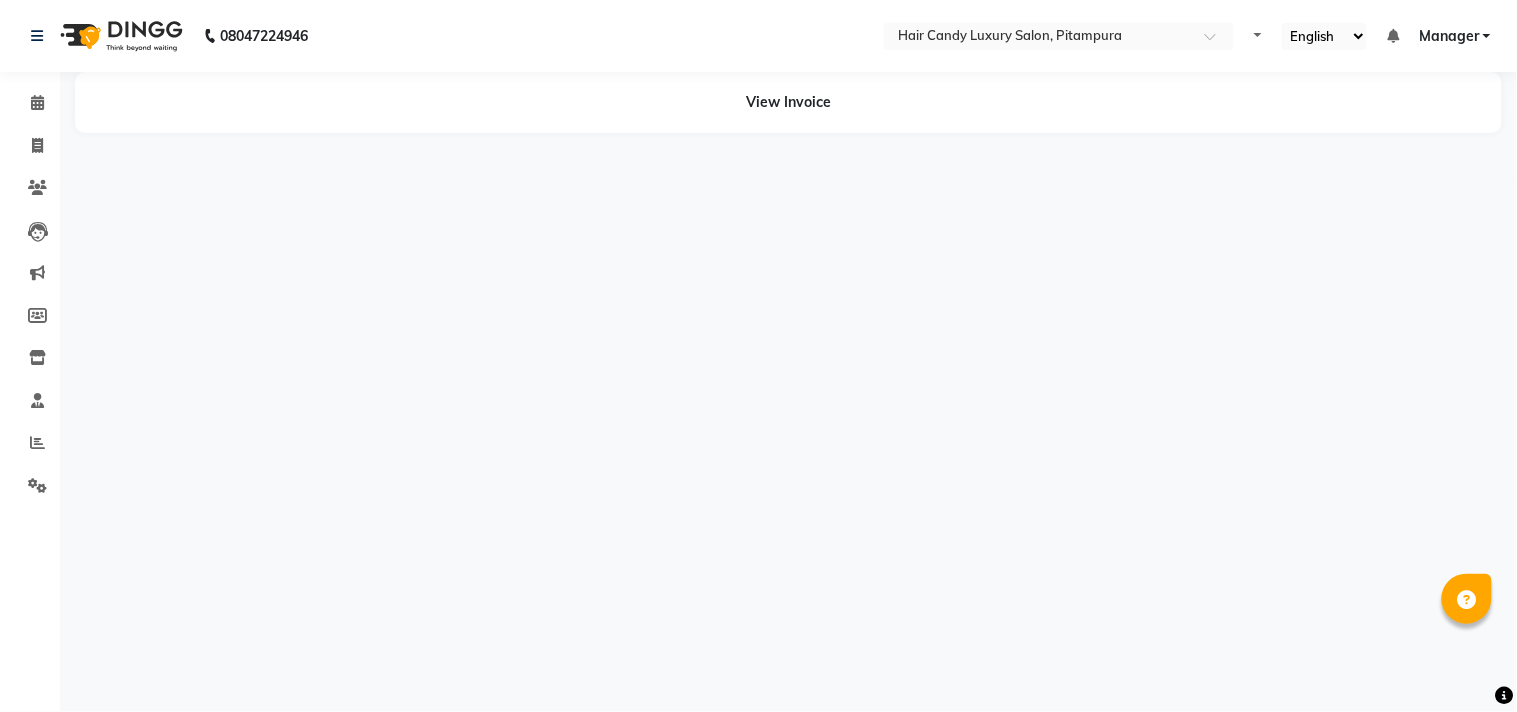 select on "en" 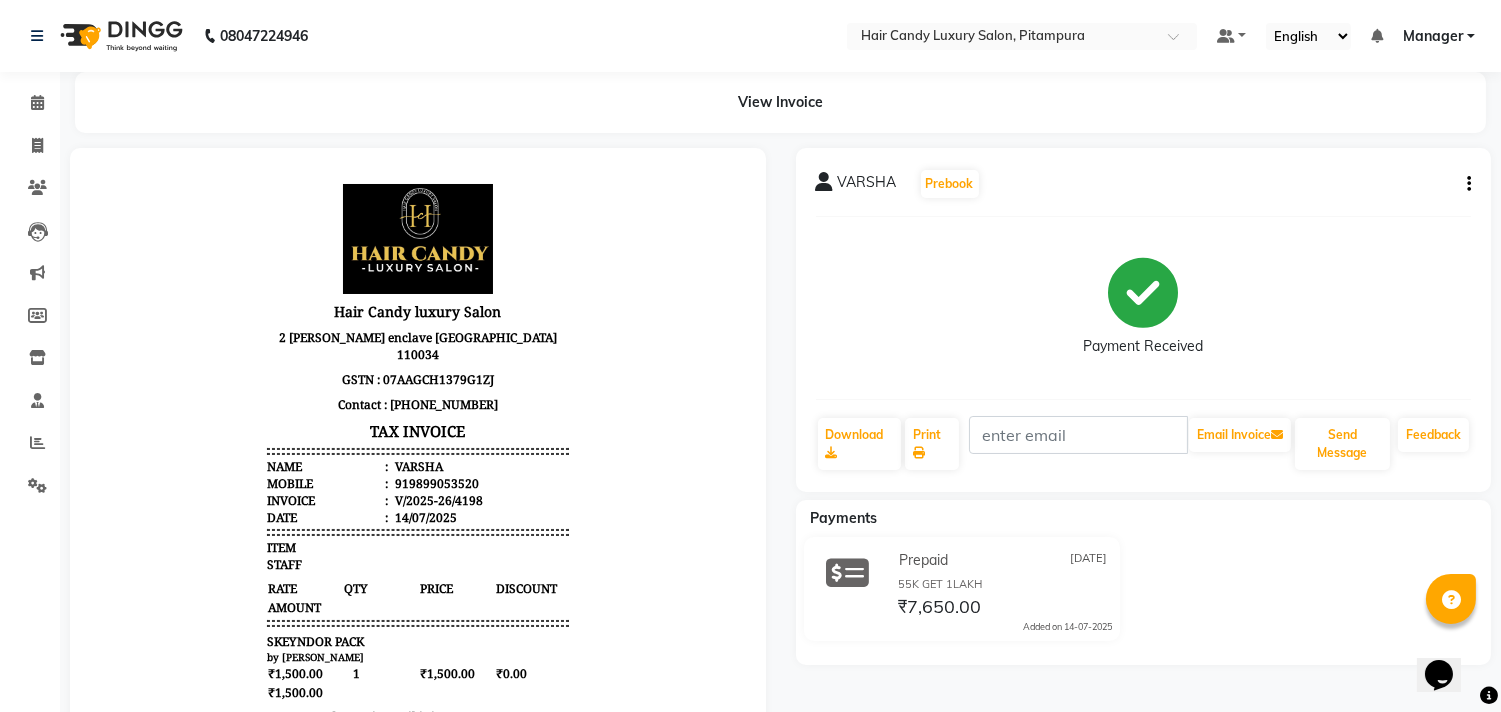 scroll, scrollTop: 0, scrollLeft: 0, axis: both 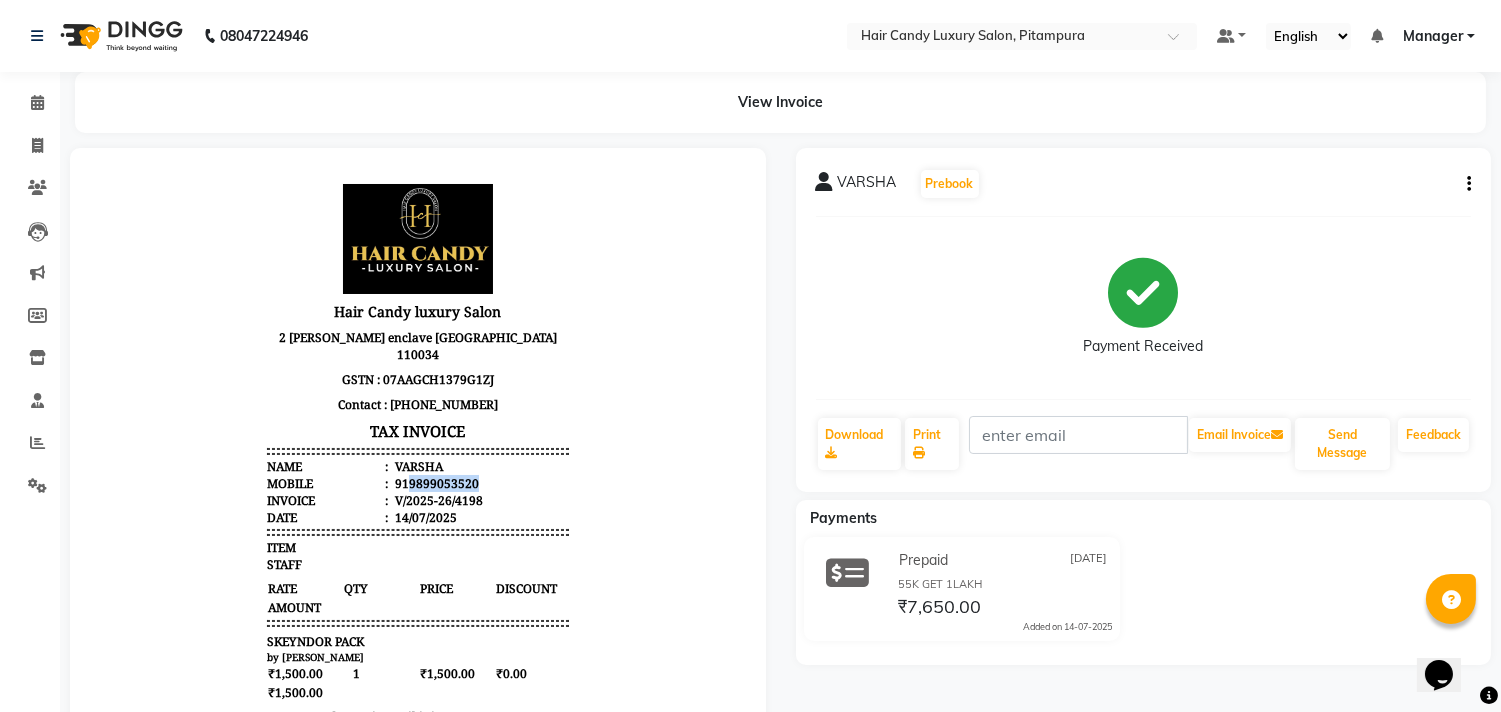 drag, startPoint x: 392, startPoint y: 462, endPoint x: 463, endPoint y: 462, distance: 71 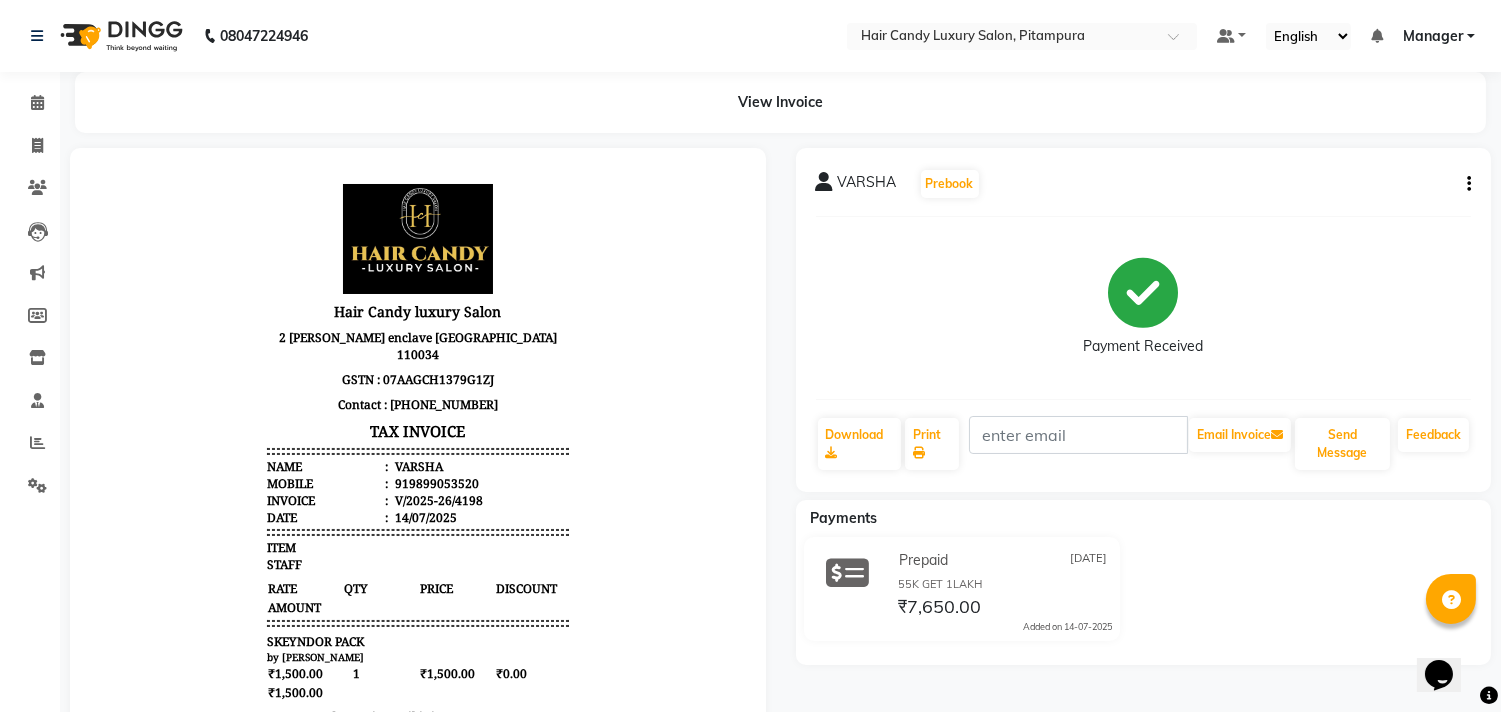 click on "Hair Candy luxury Salon
2 [PERSON_NAME] enclave [GEOGRAPHIC_DATA] 110034
GSTN :
07AAGCH1379G1ZJ
Contact : [PHONE_NUMBER]
TAX INVOICE
Name  :
[GEOGRAPHIC_DATA]
Mobile :
919899053520
Invoice  :
V/2025-26/4198
Date  :
[DATE]
ITEM
STAFF
RATE 1" at bounding box center (418, 879) 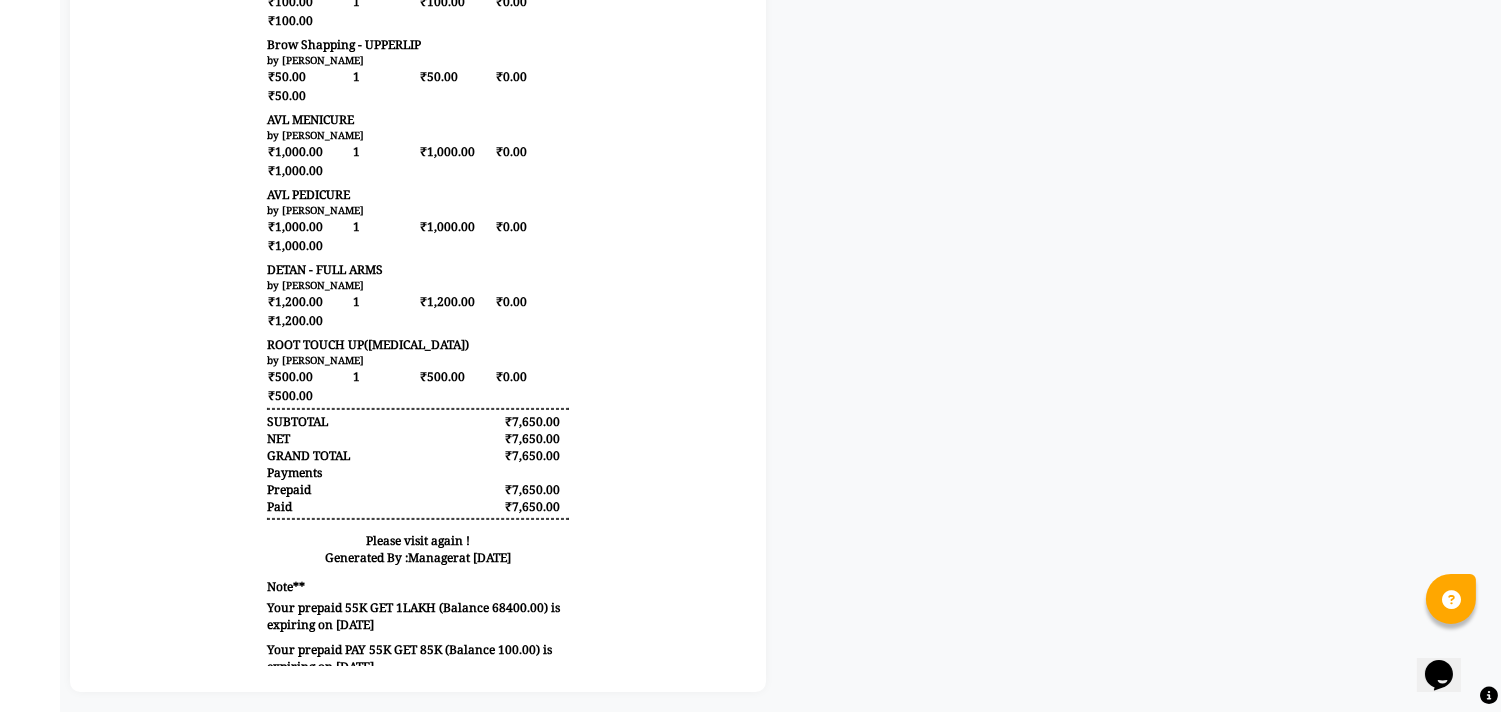 scroll, scrollTop: 888, scrollLeft: 0, axis: vertical 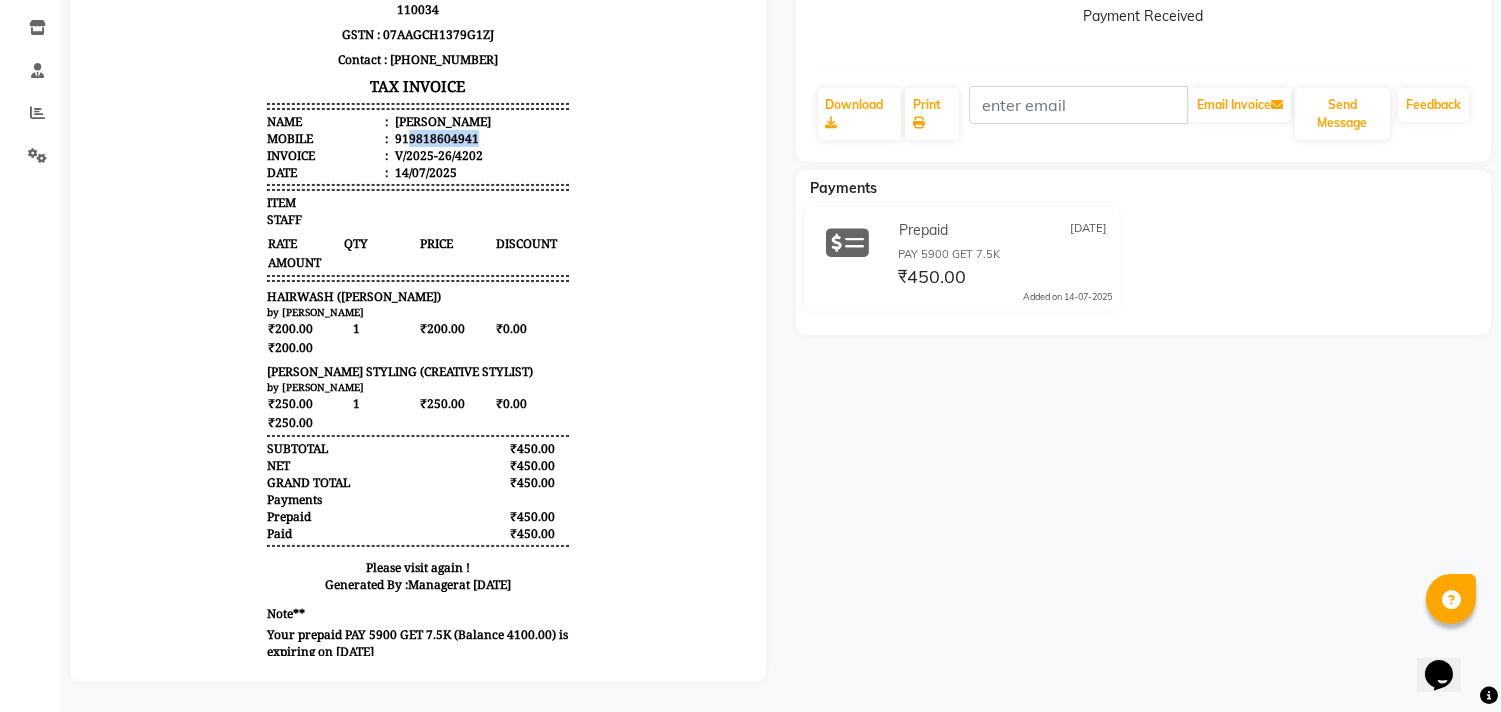 drag, startPoint x: 391, startPoint y: 118, endPoint x: 485, endPoint y: 117, distance: 94.00532 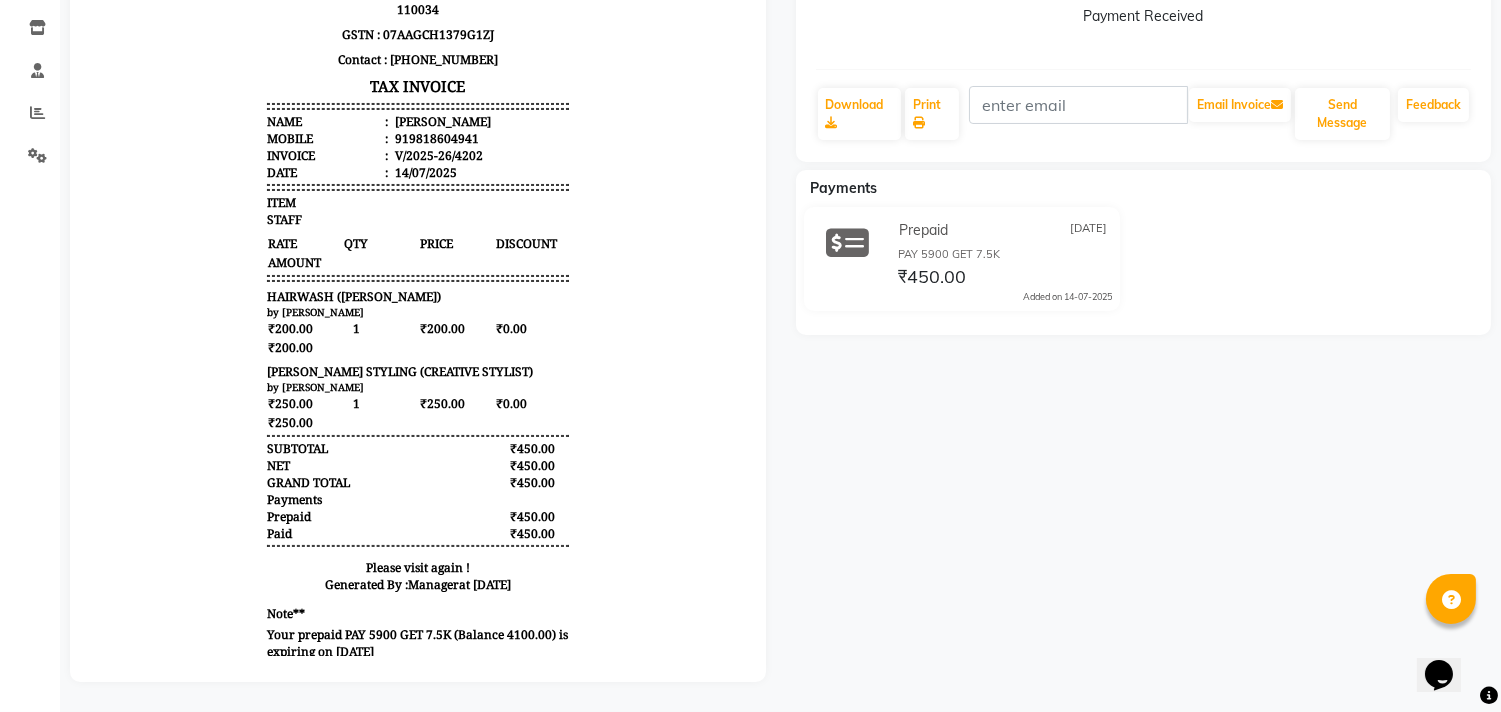 click on "Hair Candy luxury Salon
2 [PERSON_NAME] enclave [GEOGRAPHIC_DATA] 110034
GSTN :
07AAGCH1379G1ZJ
Contact : [PHONE_NUMBER]
TAX INVOICE
Name  :
[PERSON_NAME]
Mobile :
919818604941
Invoice  :
V/2025-26/4202
Date  :
[DATE]
ITEM
STAFF
RATE" at bounding box center (418, 252) 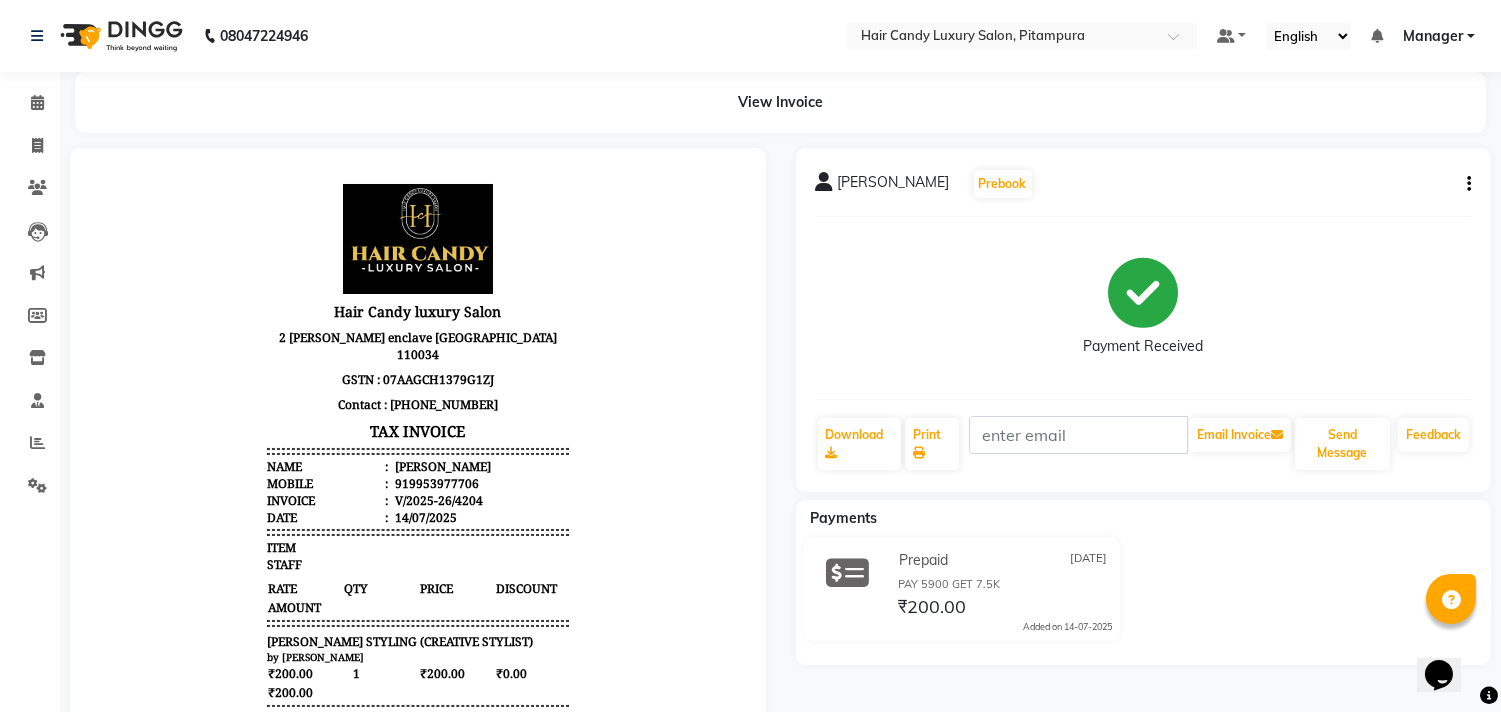 scroll, scrollTop: 0, scrollLeft: 0, axis: both 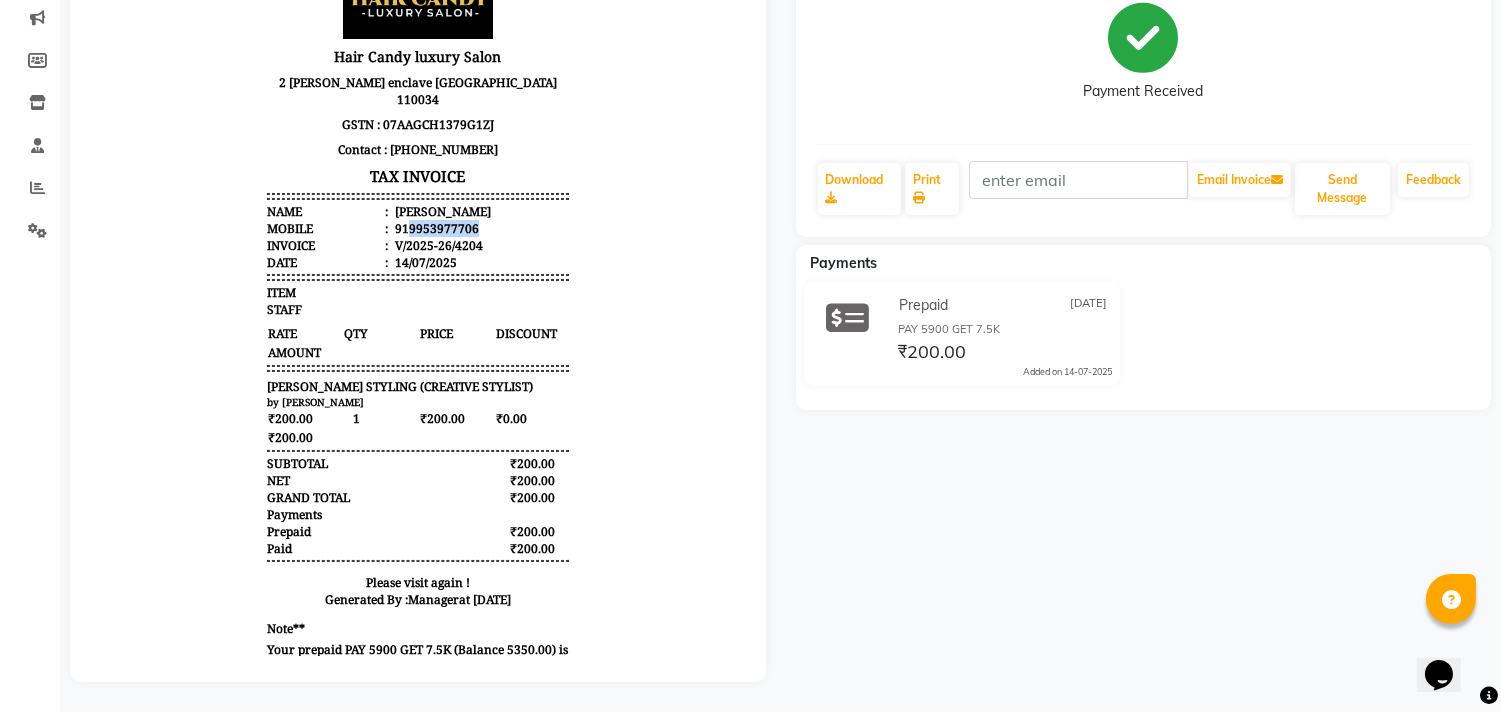 drag, startPoint x: 390, startPoint y: 207, endPoint x: 467, endPoint y: 203, distance: 77.10383 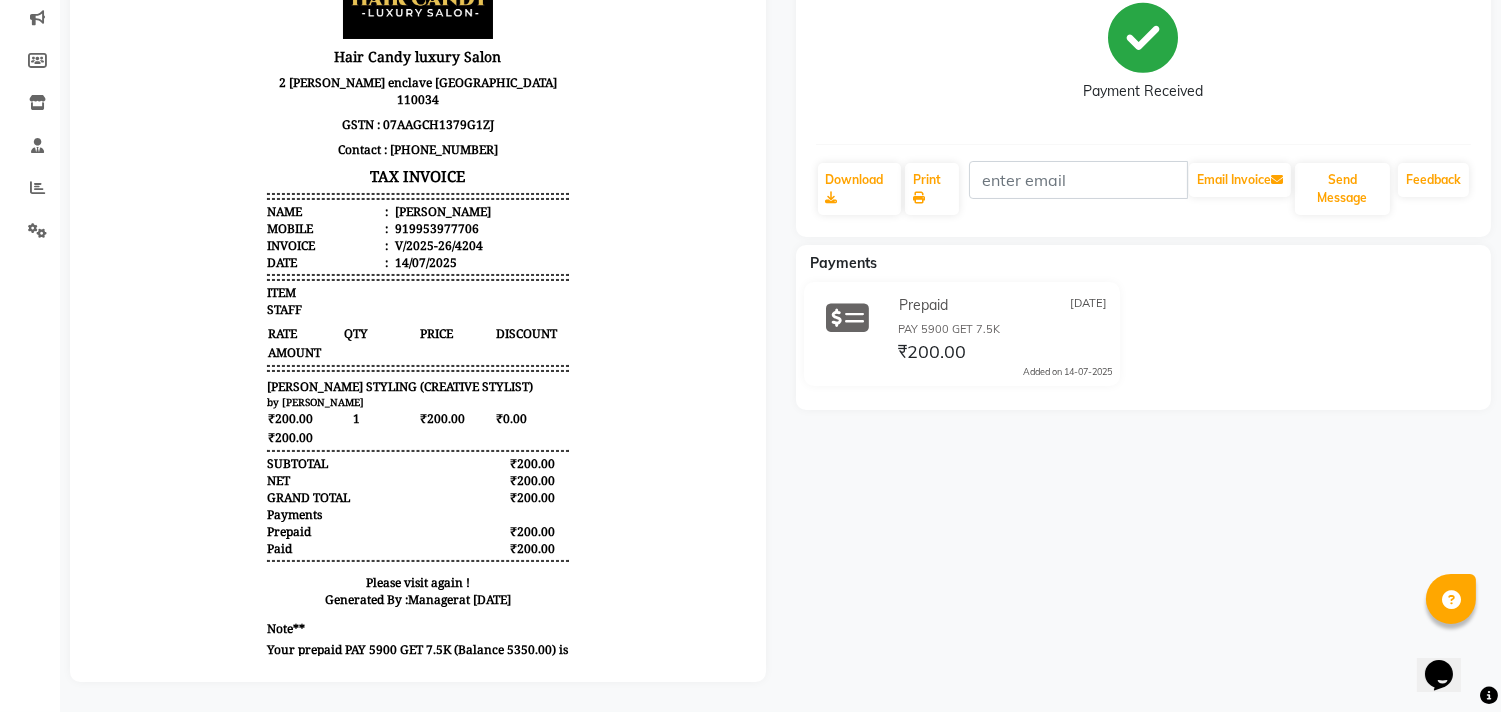 click on "Hair Candy luxury Salon
2 [PERSON_NAME] enclave [GEOGRAPHIC_DATA] 110034
GSTN :
07AAGCH1379G1ZJ
Contact : [PHONE_NUMBER]
TAX INVOICE
Name  :
[PERSON_NAME]
Mobile :
919953977706
Invoice  :
V/2025-26/4204
Date  :
[DATE]
ITEM
STAFF
1" at bounding box center [418, 304] 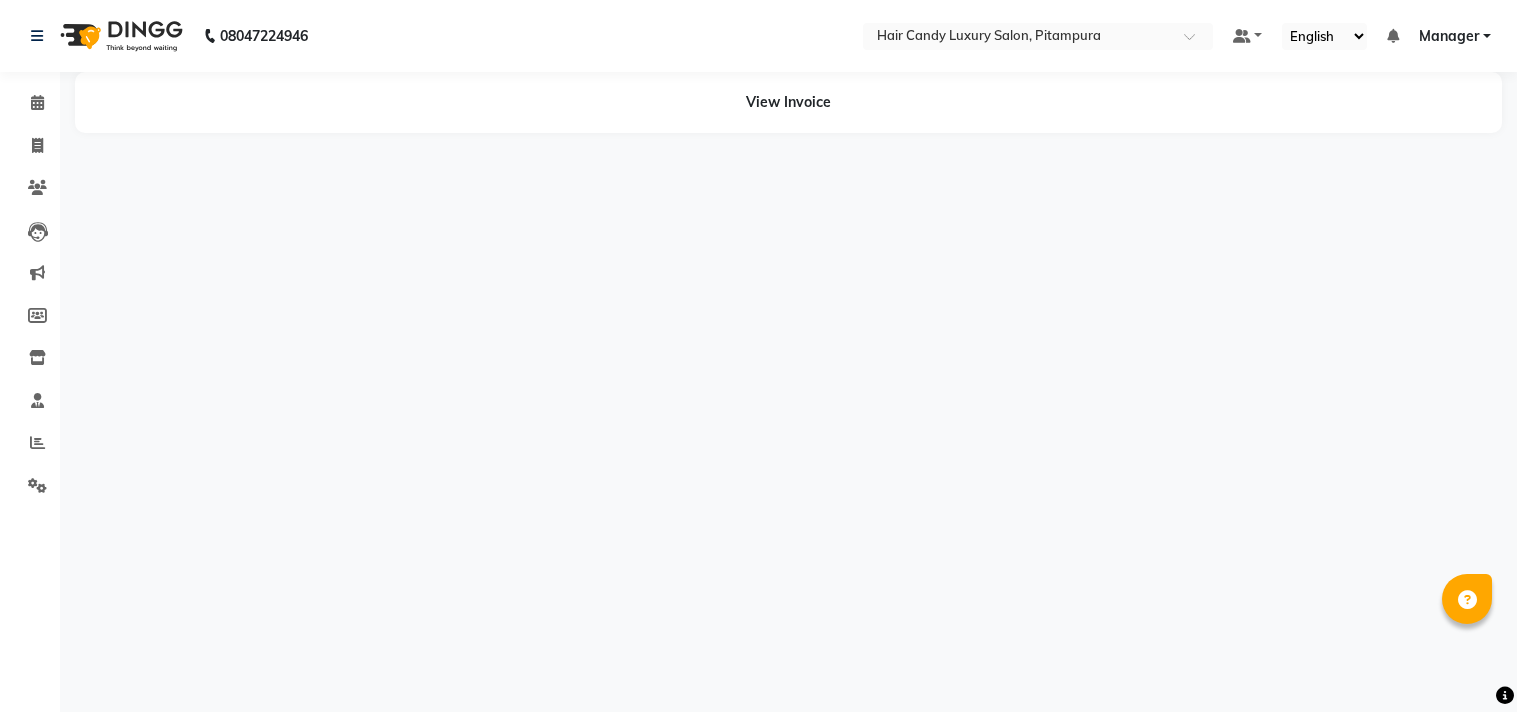 scroll, scrollTop: 0, scrollLeft: 0, axis: both 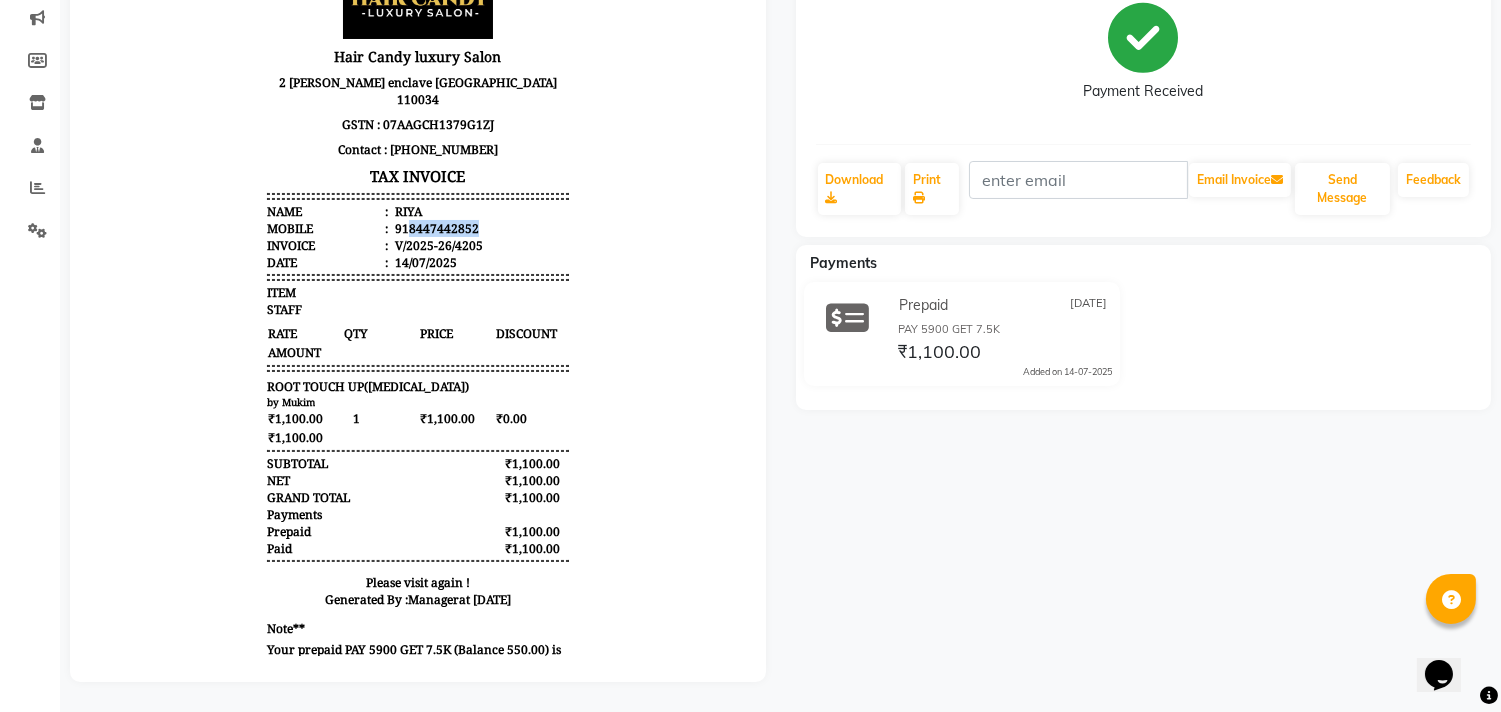 drag, startPoint x: 392, startPoint y: 208, endPoint x: 486, endPoint y: 201, distance: 94.26028 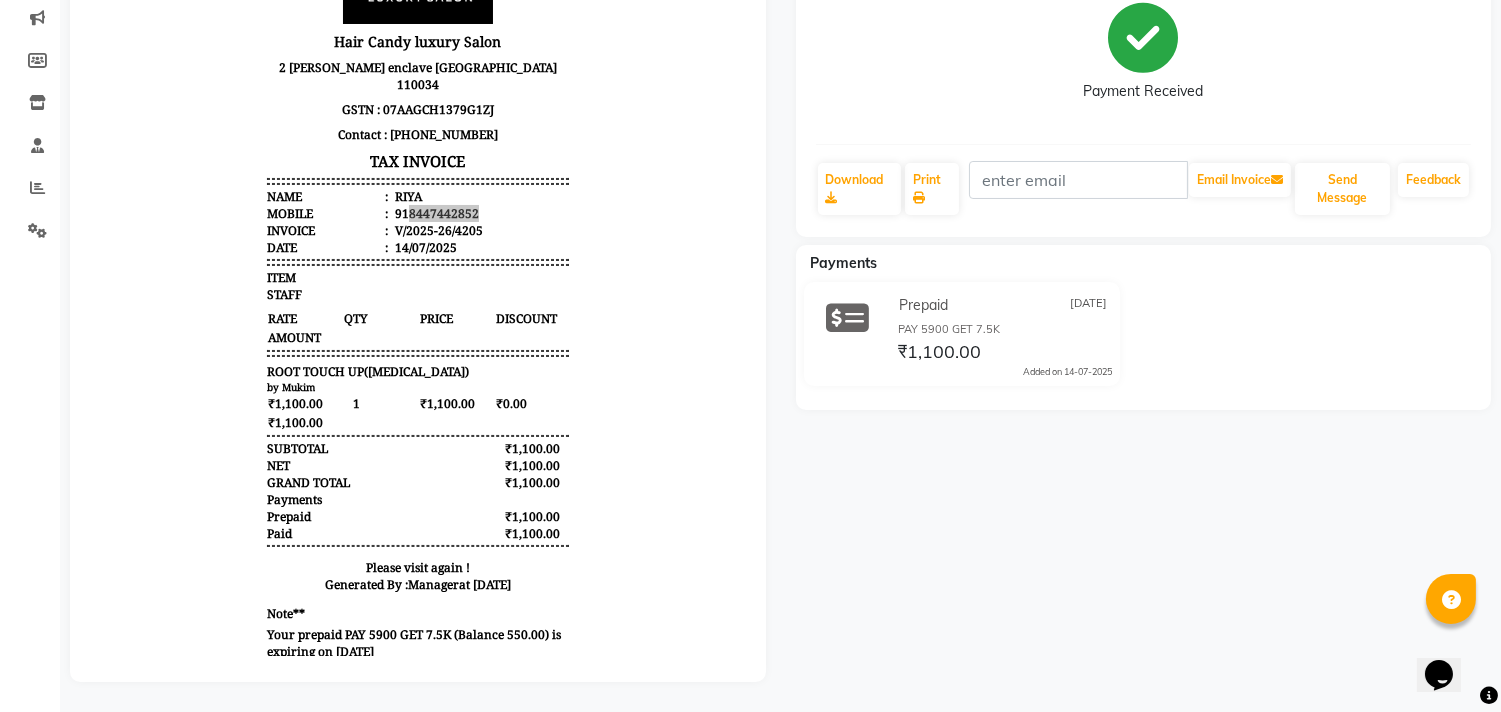 scroll, scrollTop: 5, scrollLeft: 0, axis: vertical 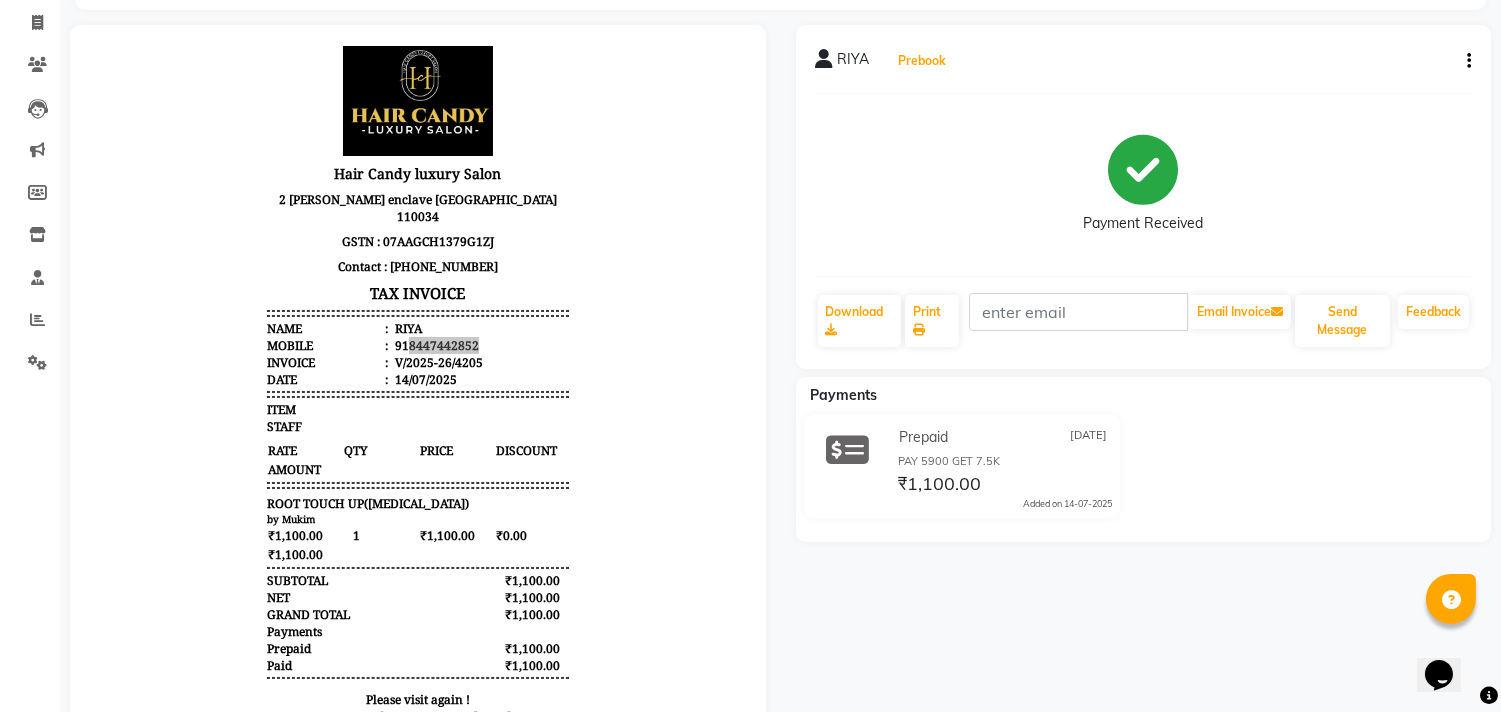type 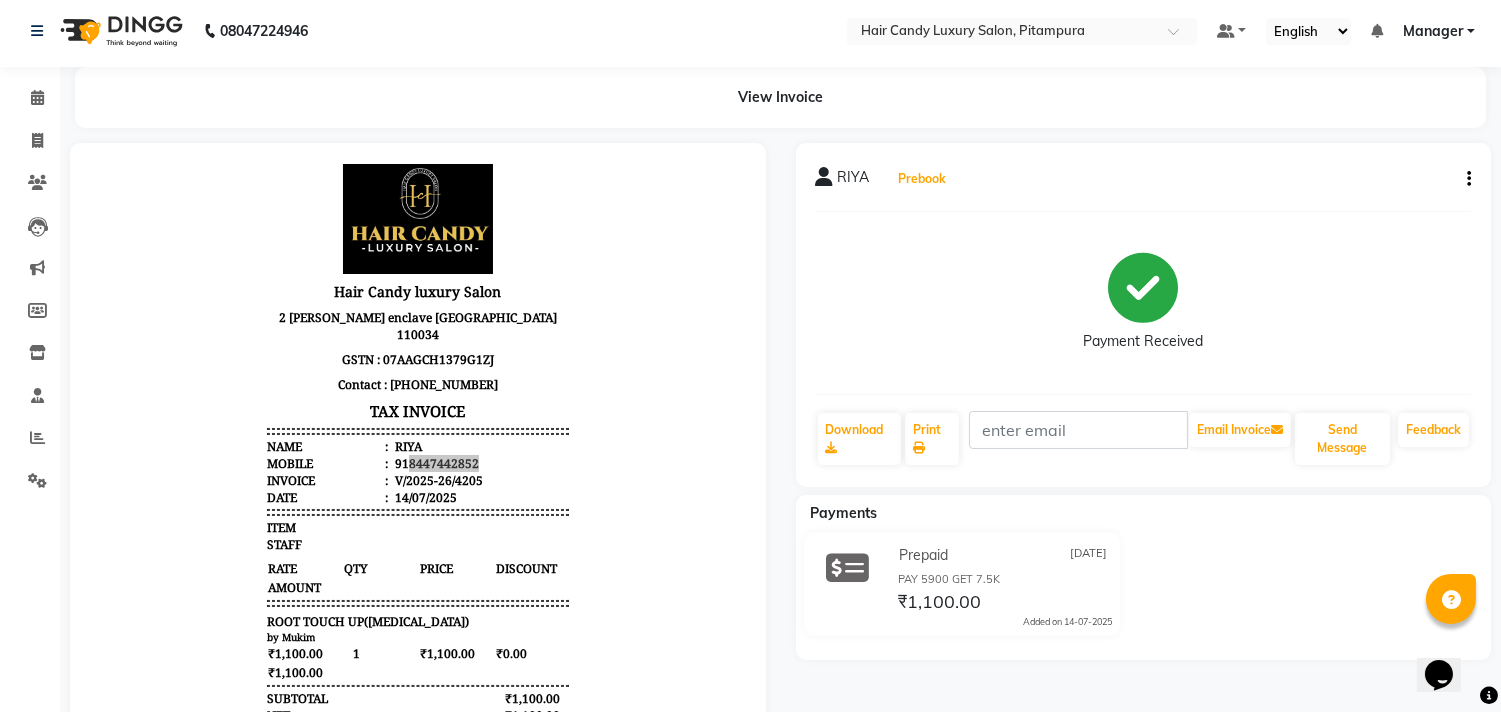 scroll, scrollTop: 0, scrollLeft: 0, axis: both 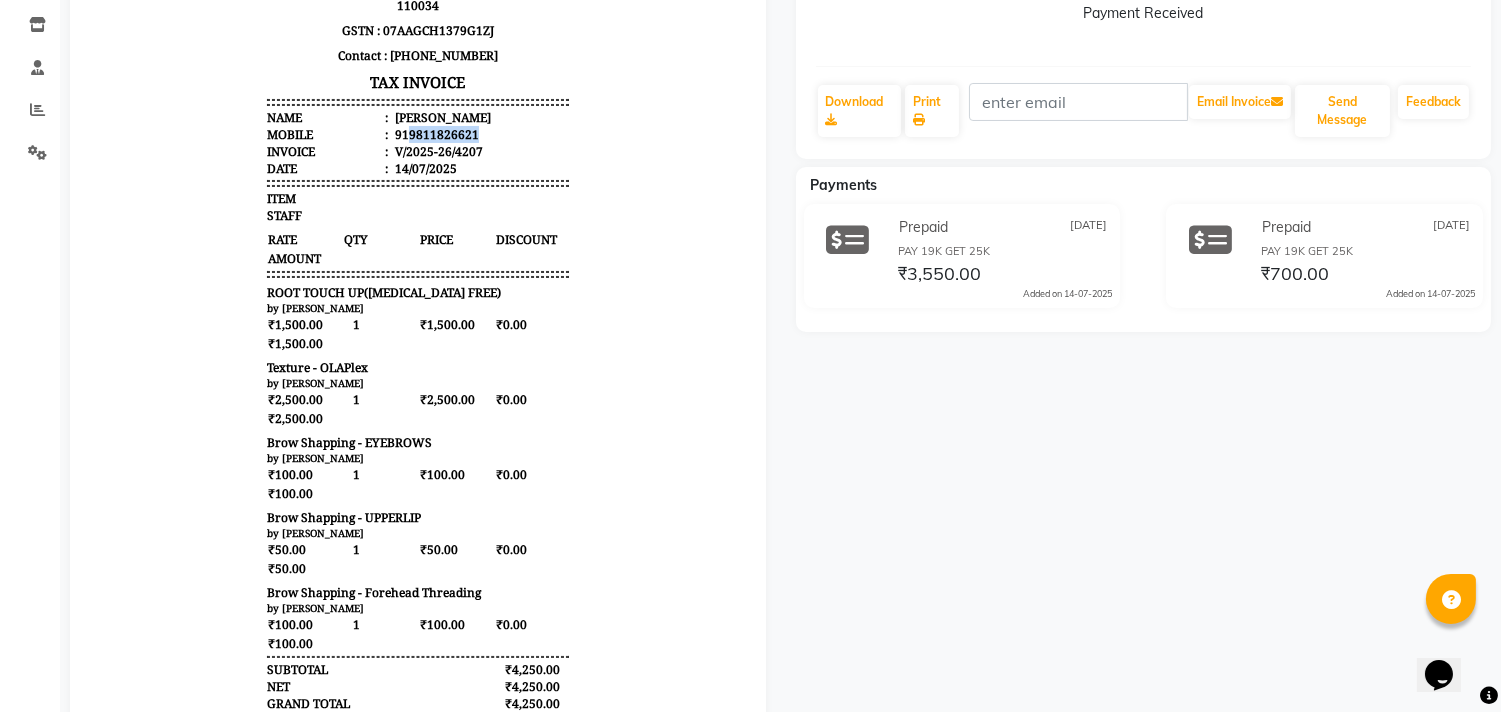 drag, startPoint x: 393, startPoint y: 118, endPoint x: 466, endPoint y: 113, distance: 73.171036 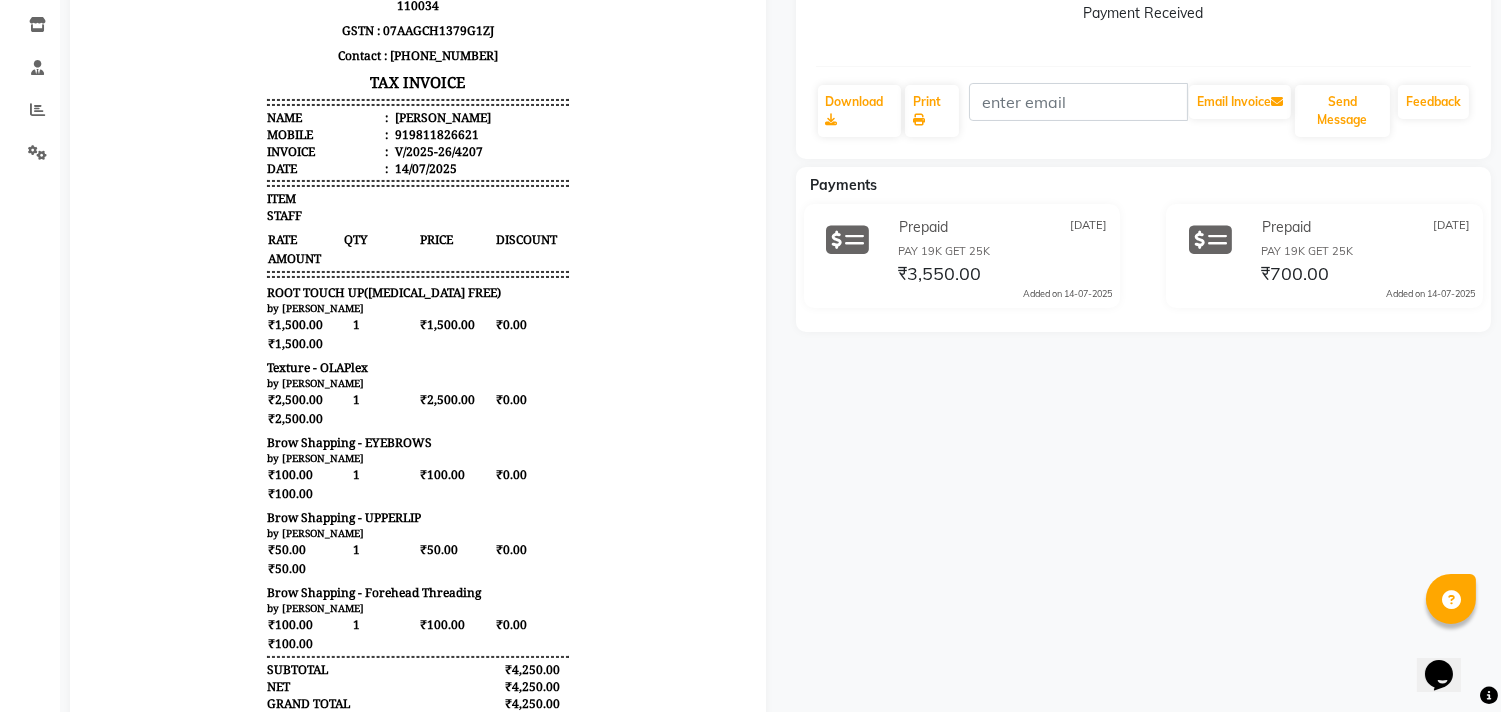 click on "Invoice  :
V/2025-26/4207" at bounding box center (418, 152) 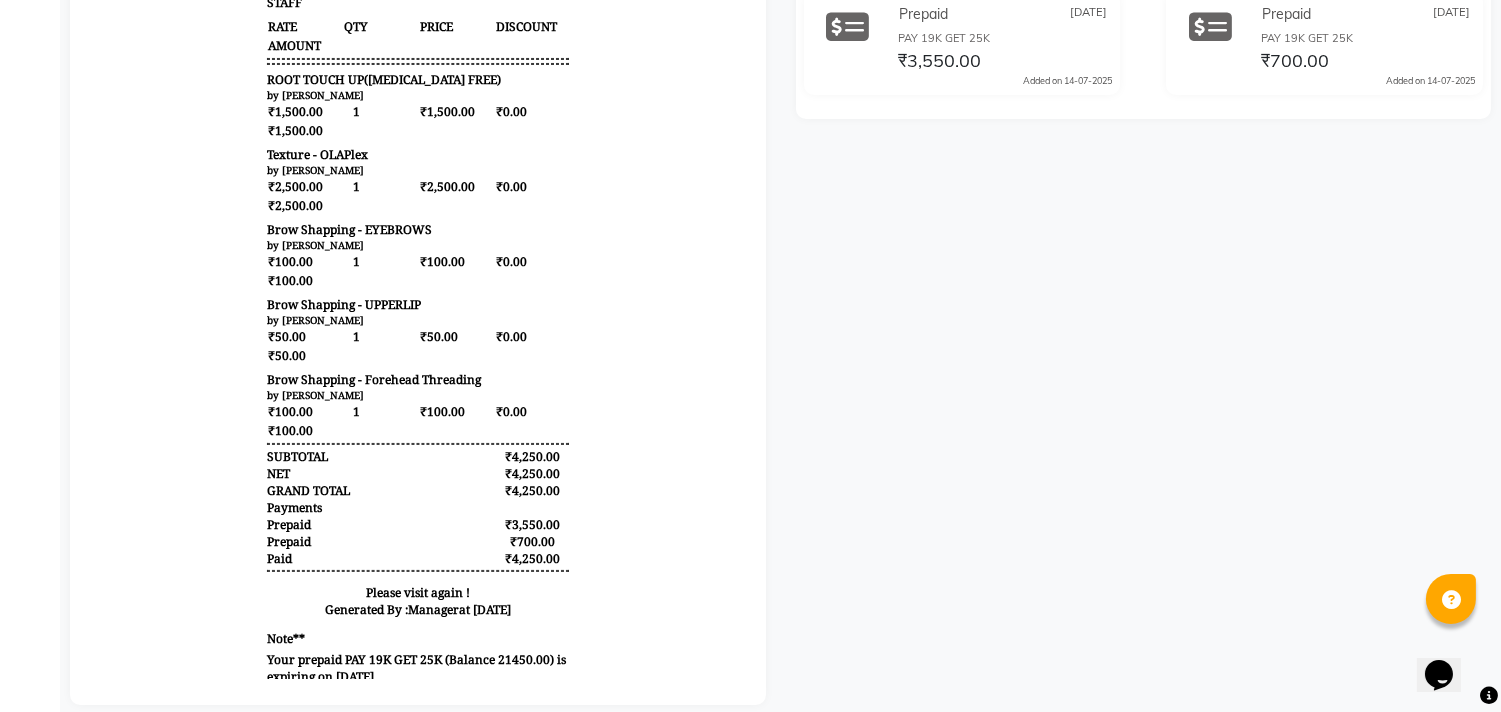 scroll, scrollTop: 555, scrollLeft: 0, axis: vertical 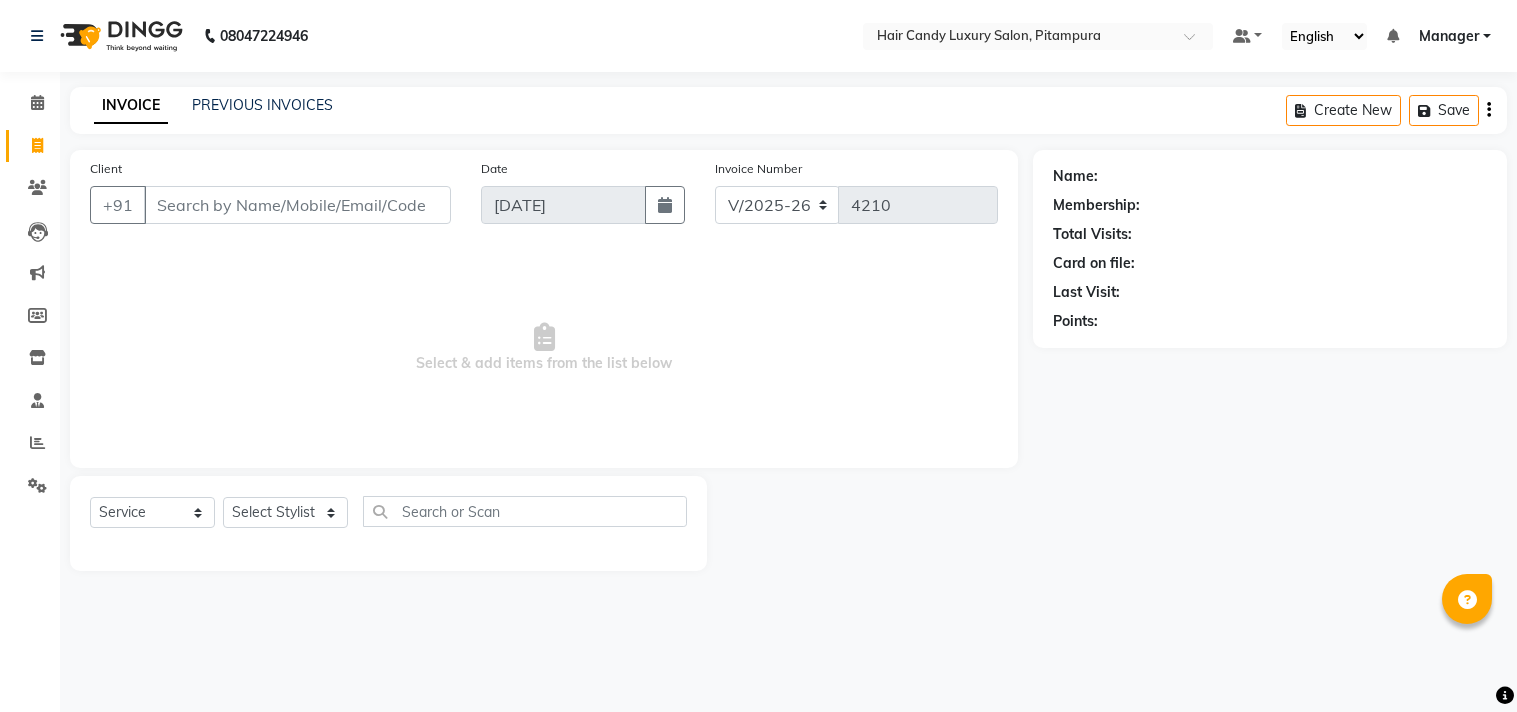 select on "4720" 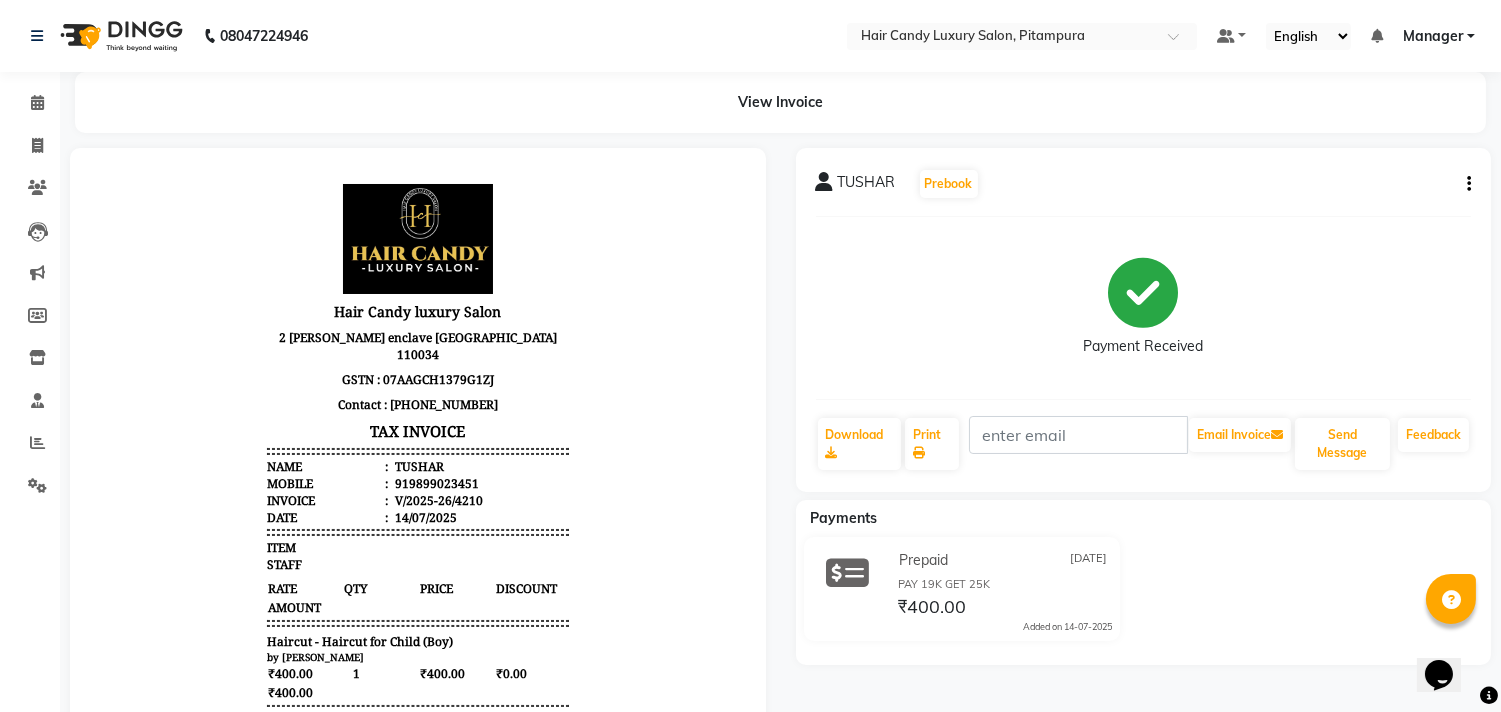 scroll, scrollTop: 15, scrollLeft: 0, axis: vertical 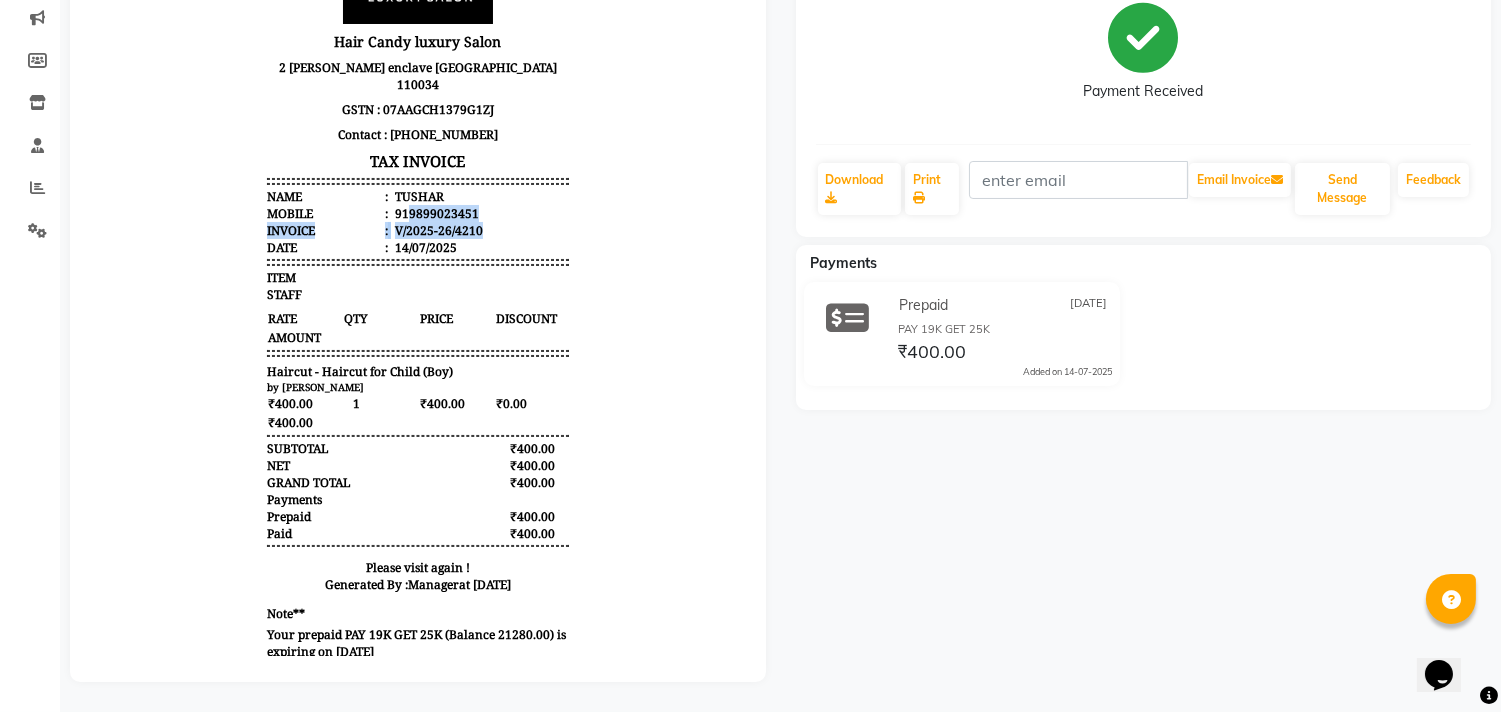 drag, startPoint x: 390, startPoint y: 191, endPoint x: 481, endPoint y: 212, distance: 93.39165 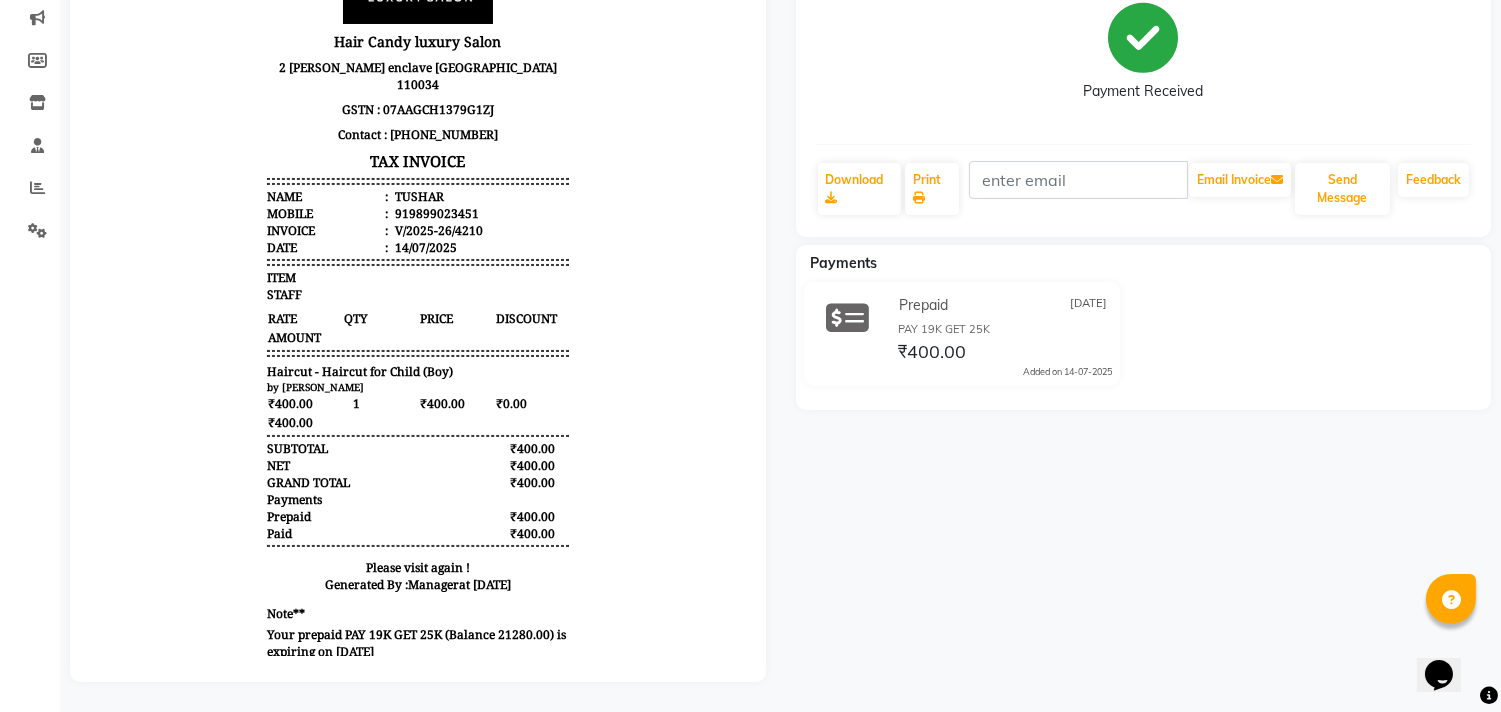 drag, startPoint x: 543, startPoint y: 180, endPoint x: 438, endPoint y: 192, distance: 105.68349 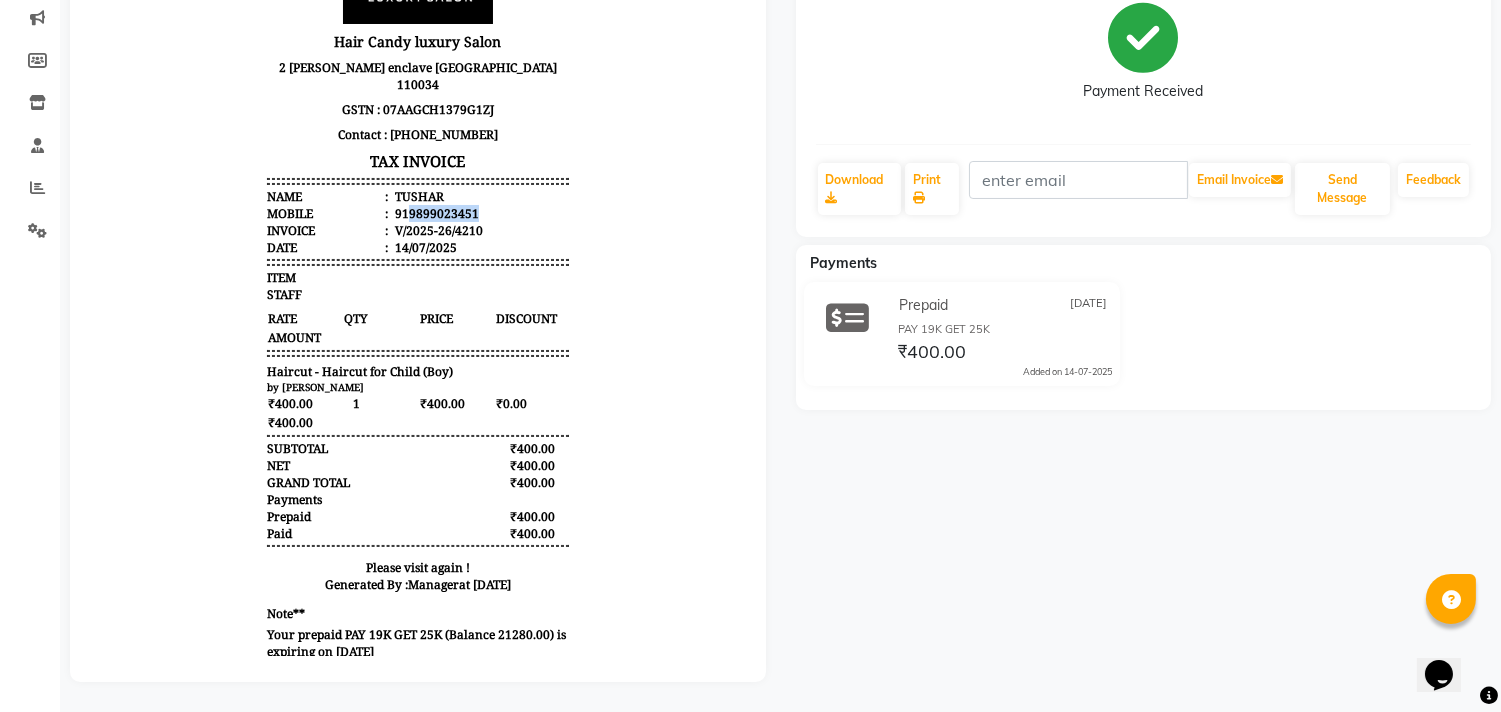 drag, startPoint x: 393, startPoint y: 193, endPoint x: 477, endPoint y: 199, distance: 84.21401 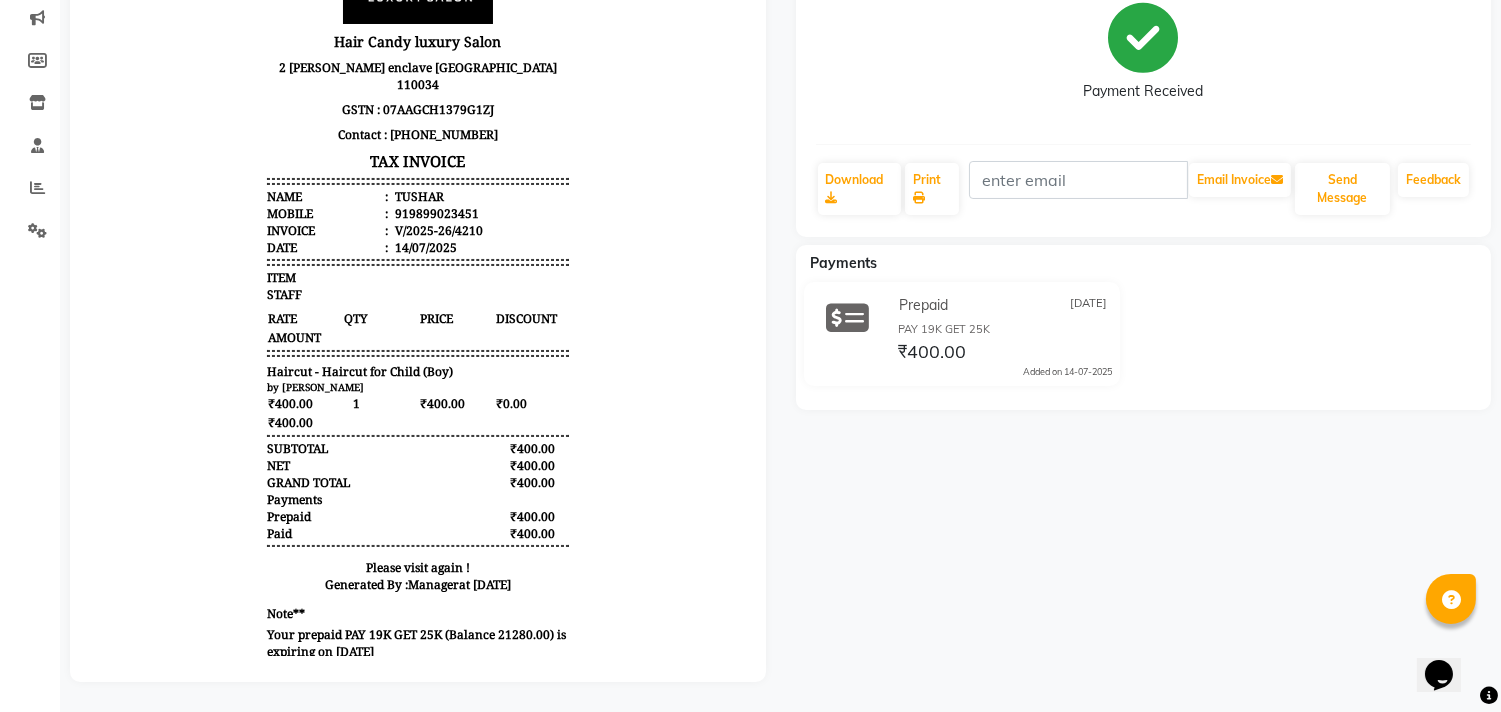 click on "Date  :
[DATE]" at bounding box center [418, 247] 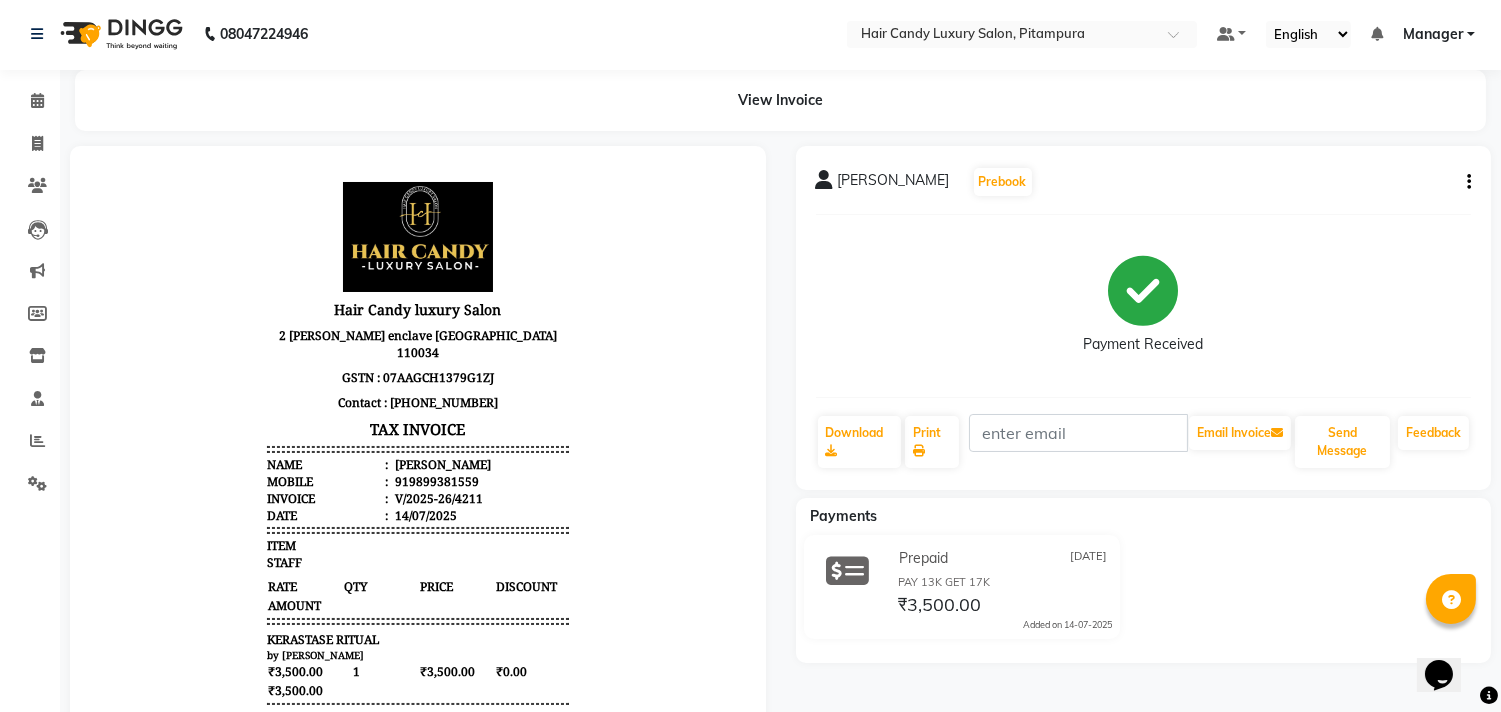 scroll, scrollTop: 15, scrollLeft: 0, axis: vertical 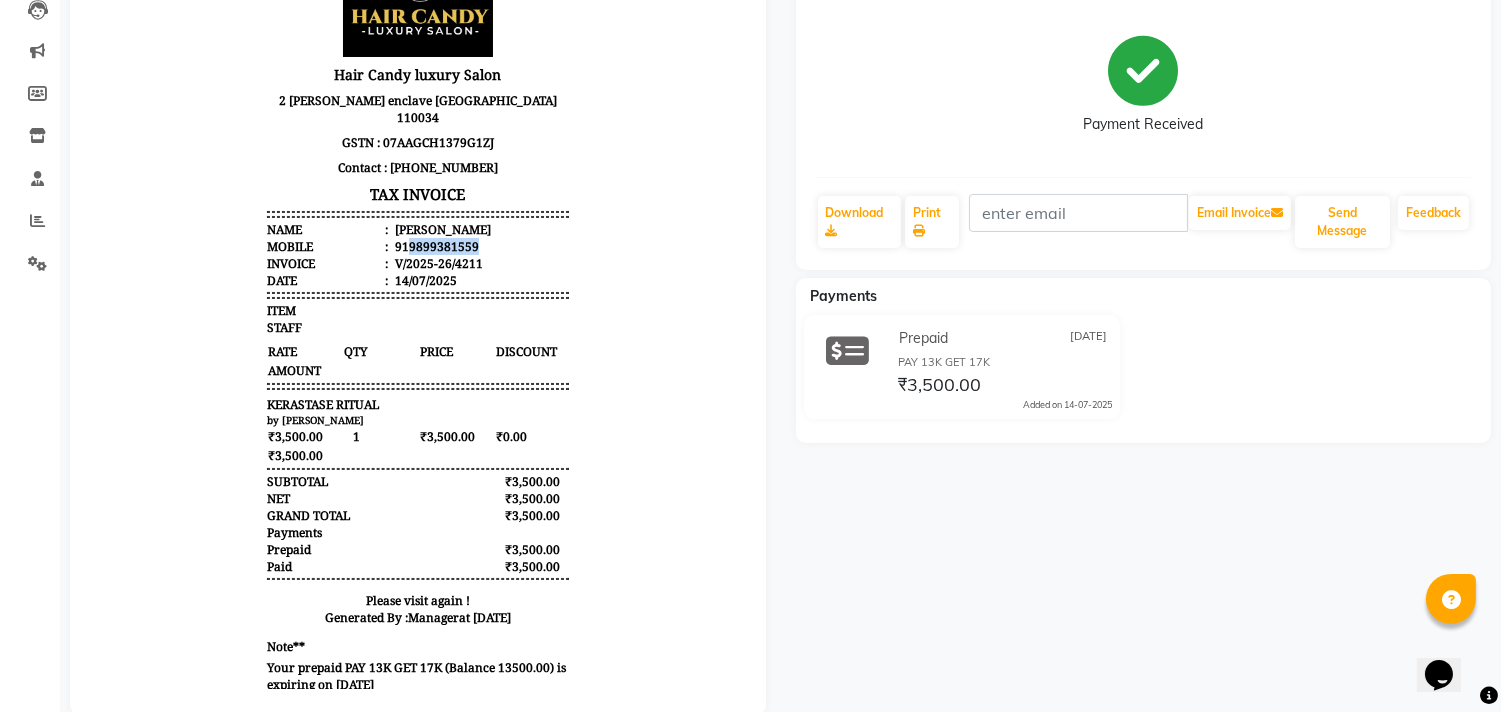 drag, startPoint x: 394, startPoint y: 224, endPoint x: 481, endPoint y: 219, distance: 87.14356 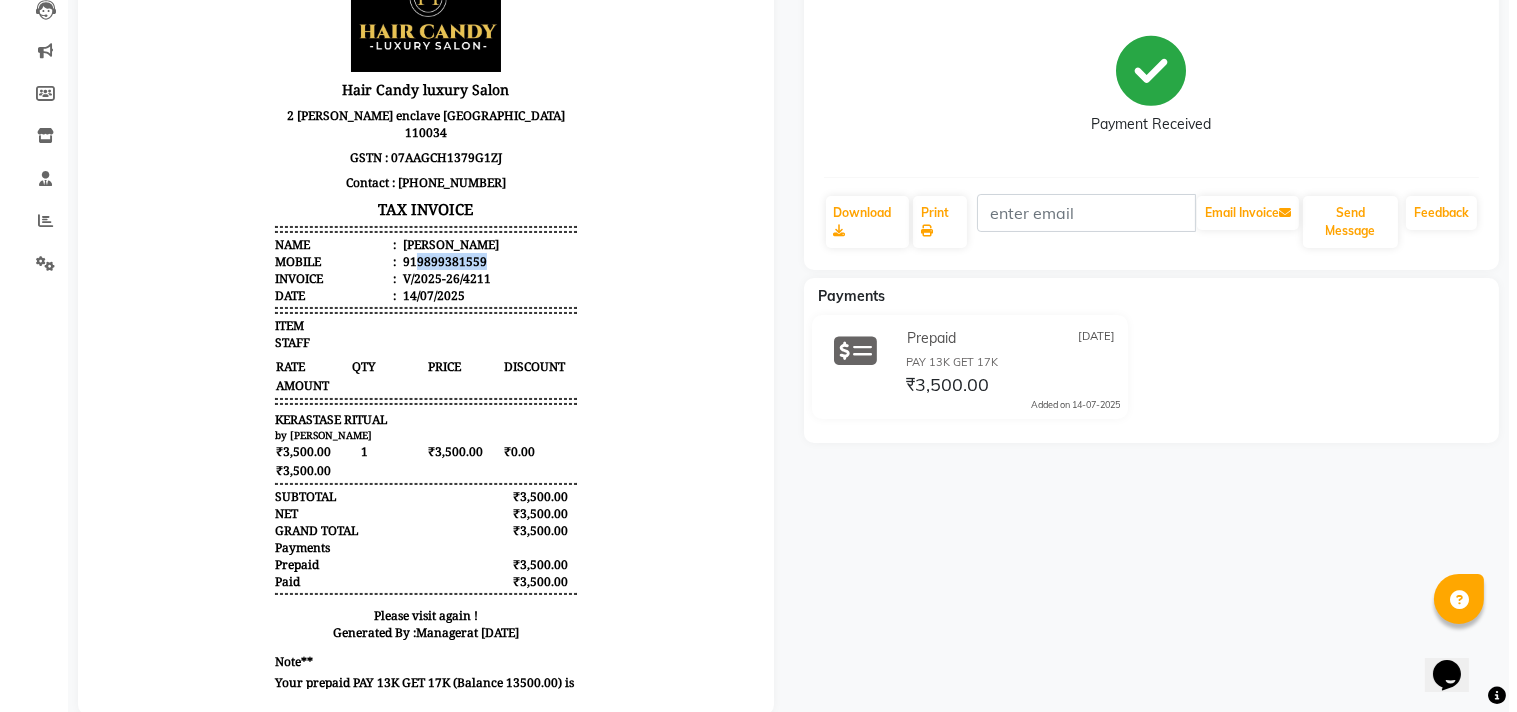 scroll, scrollTop: 0, scrollLeft: 0, axis: both 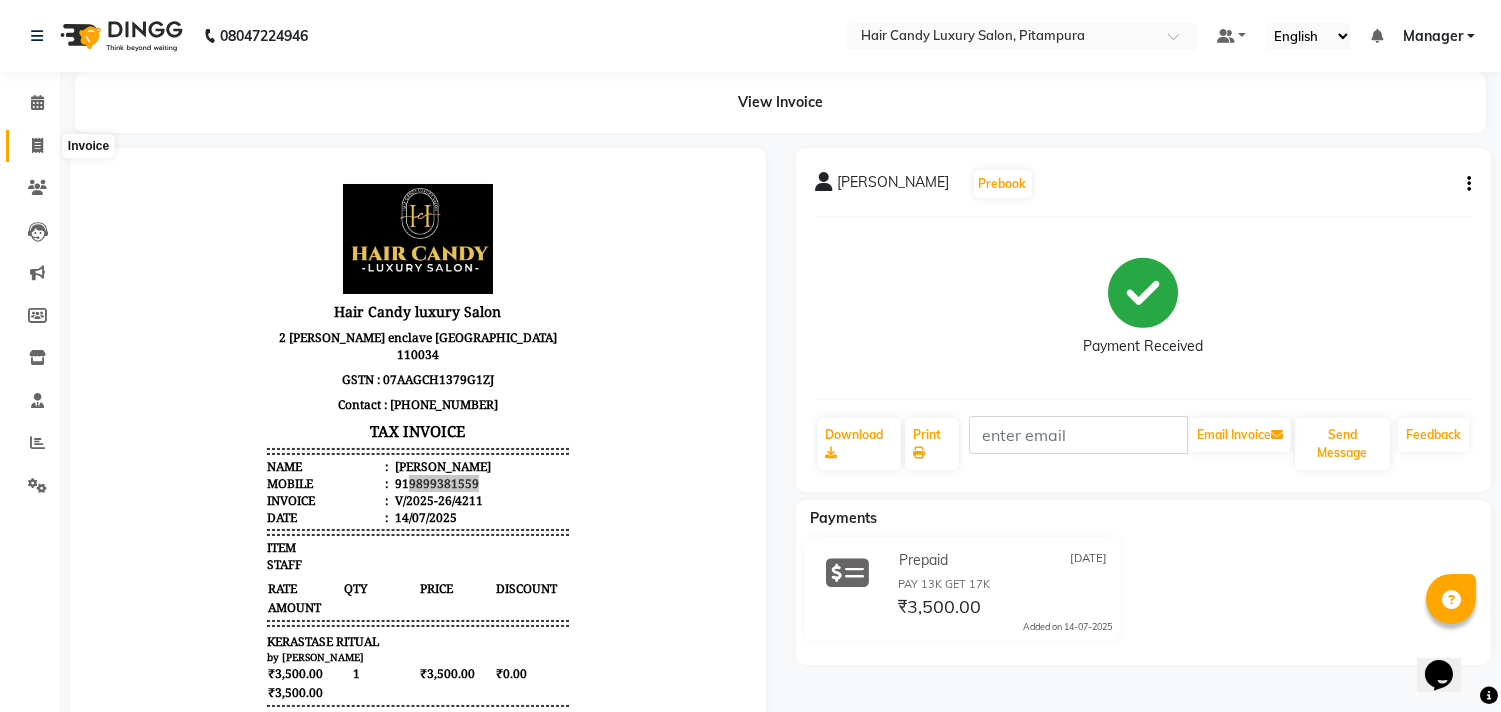 click 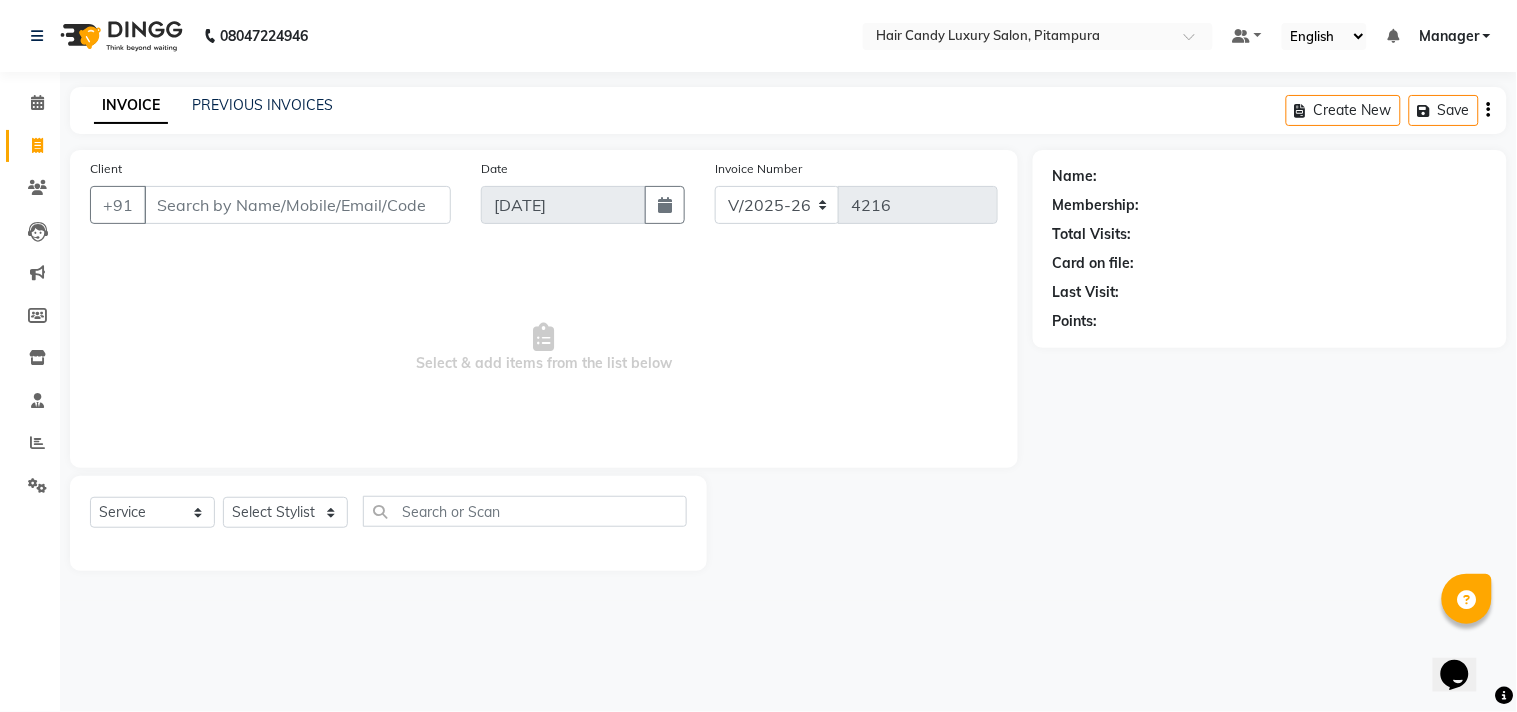 click on "Client" at bounding box center [297, 205] 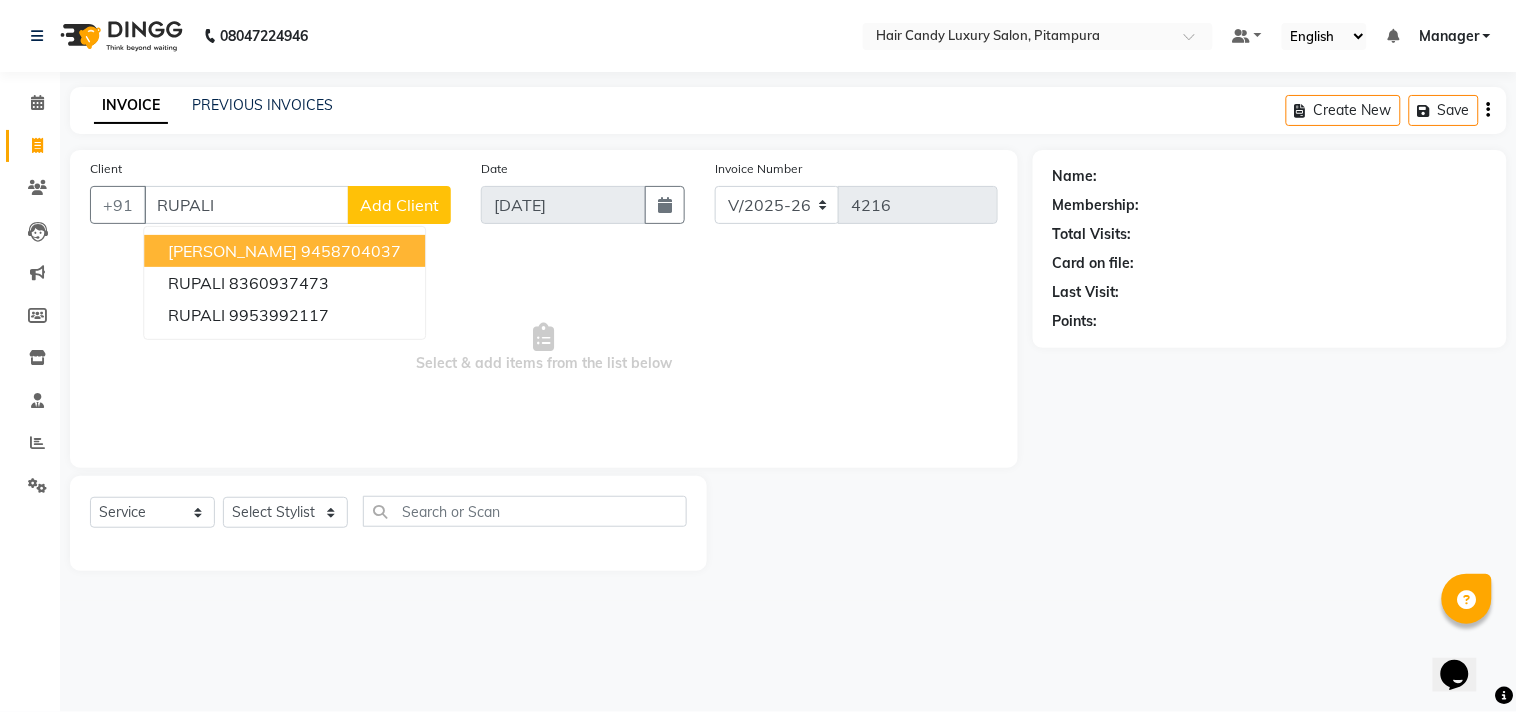 click on "9458704037" at bounding box center [351, 251] 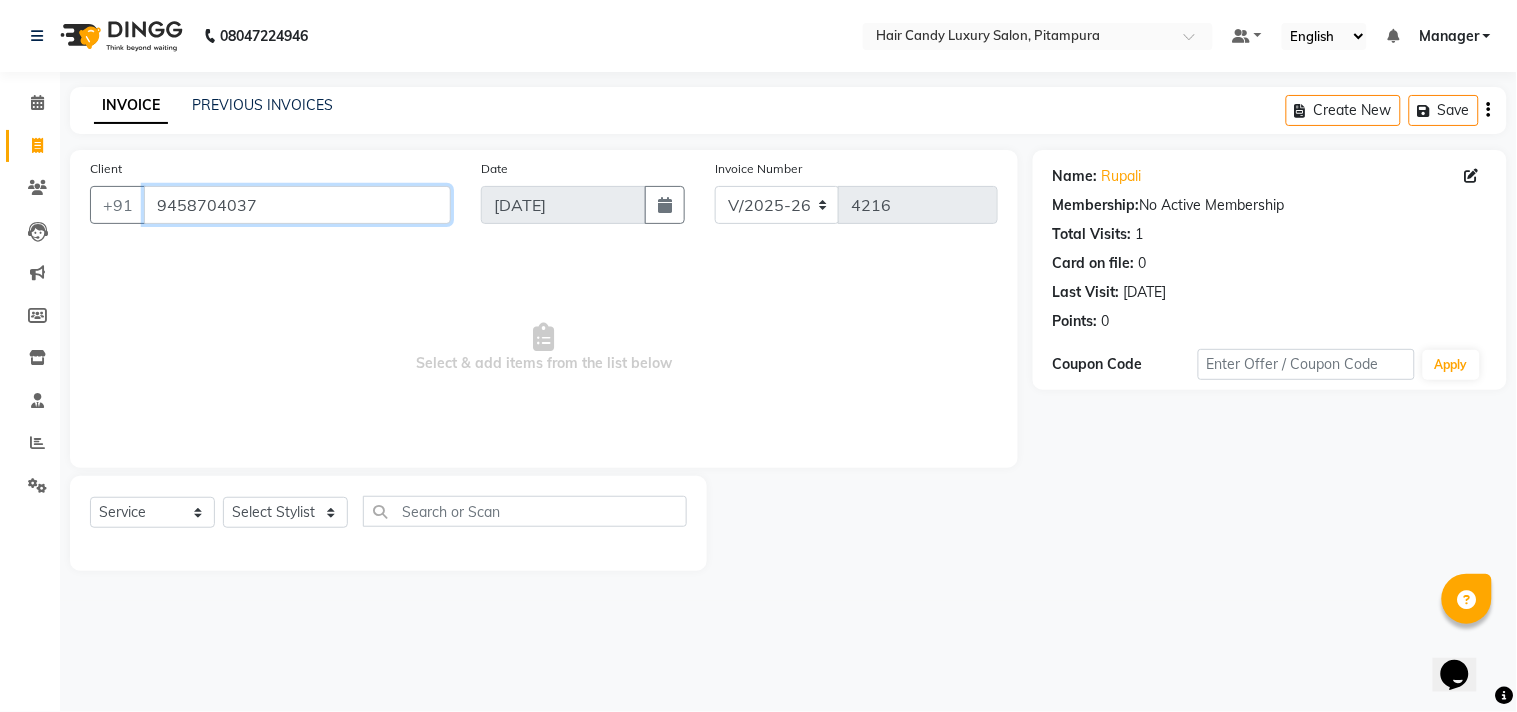 click on "9458704037" at bounding box center [297, 205] 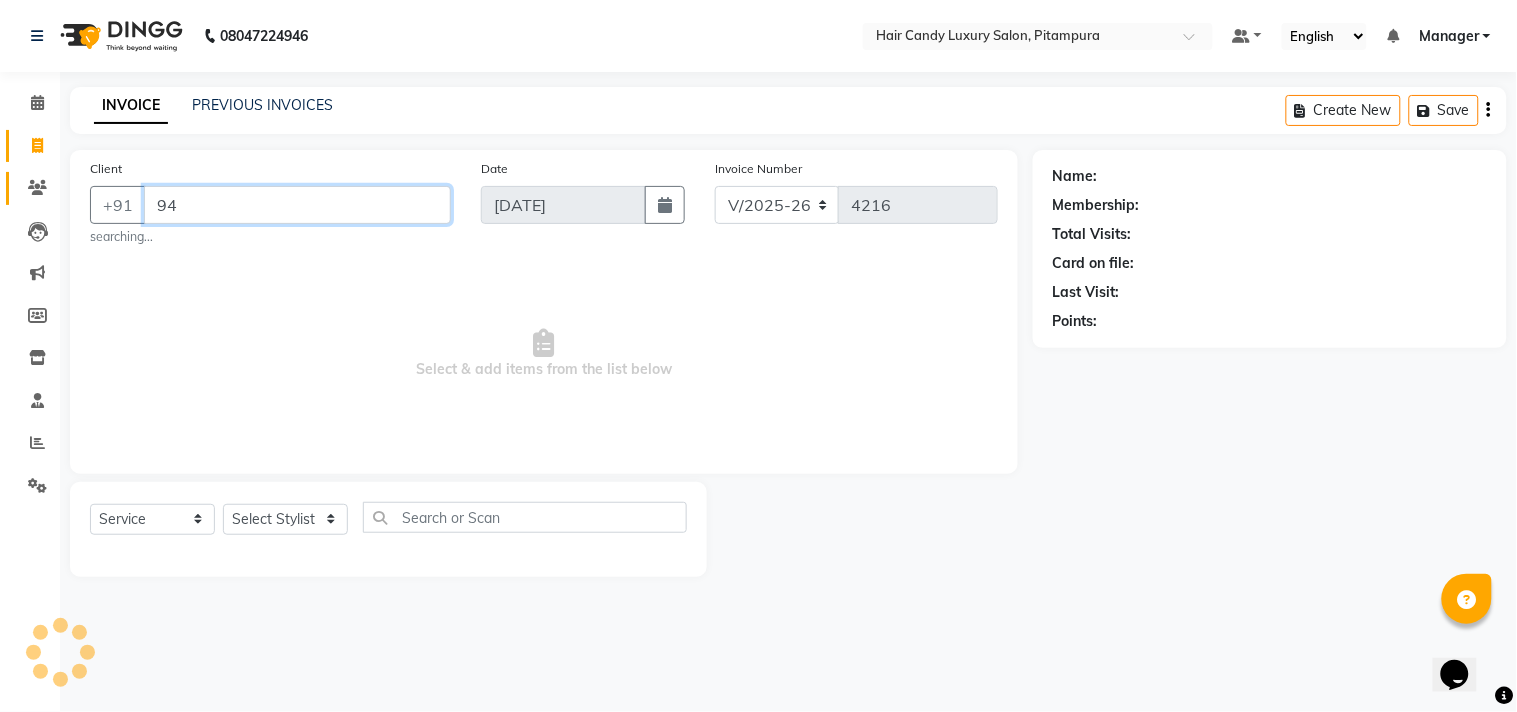 type on "9" 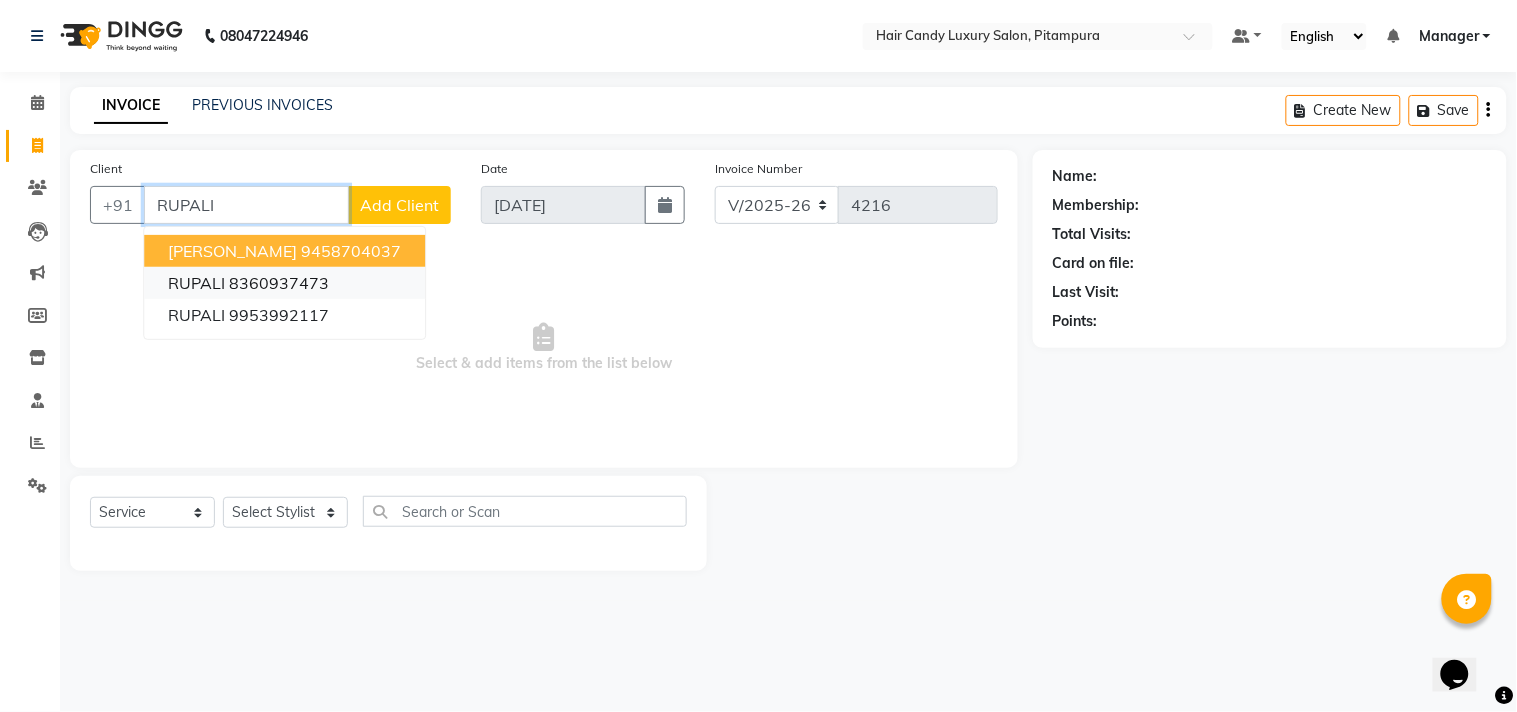 click on "8360937473" at bounding box center [279, 283] 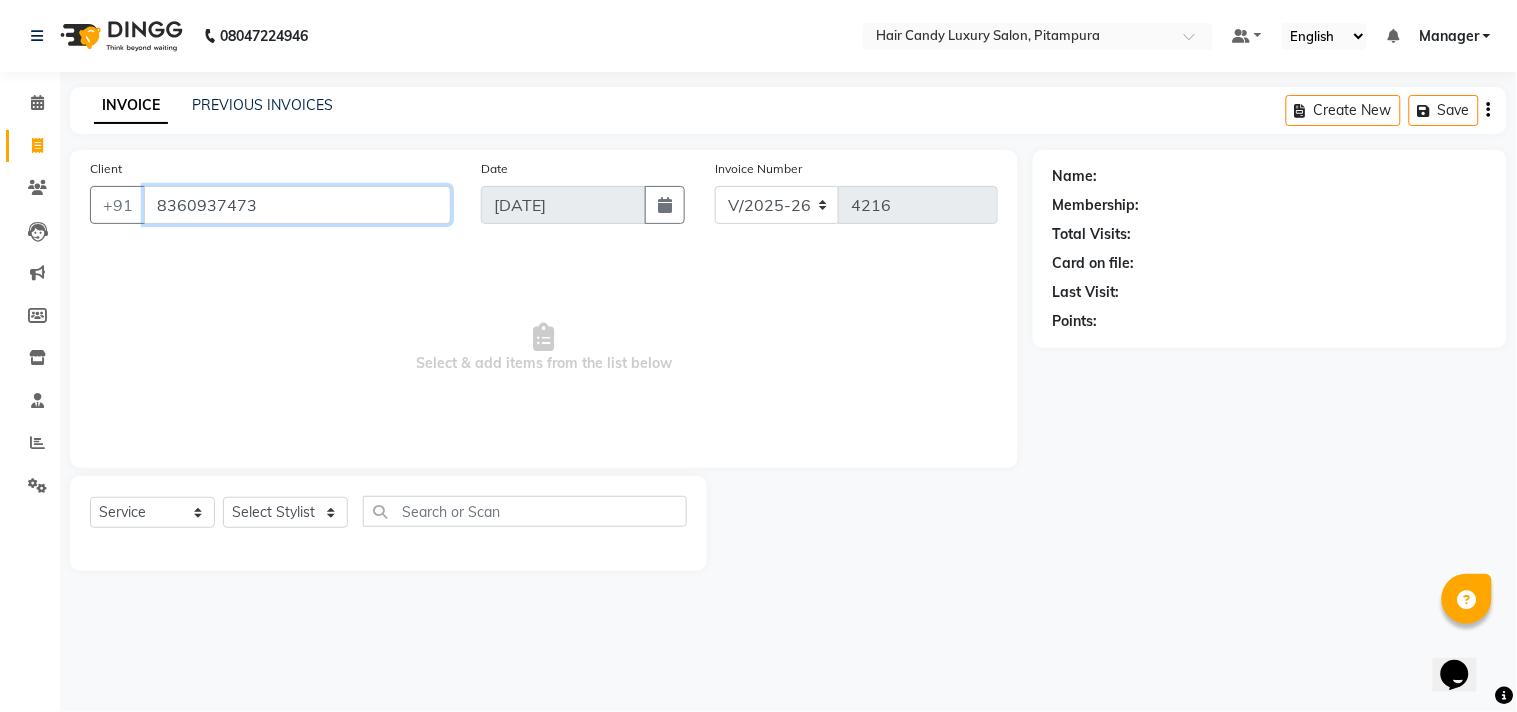 type on "8360937473" 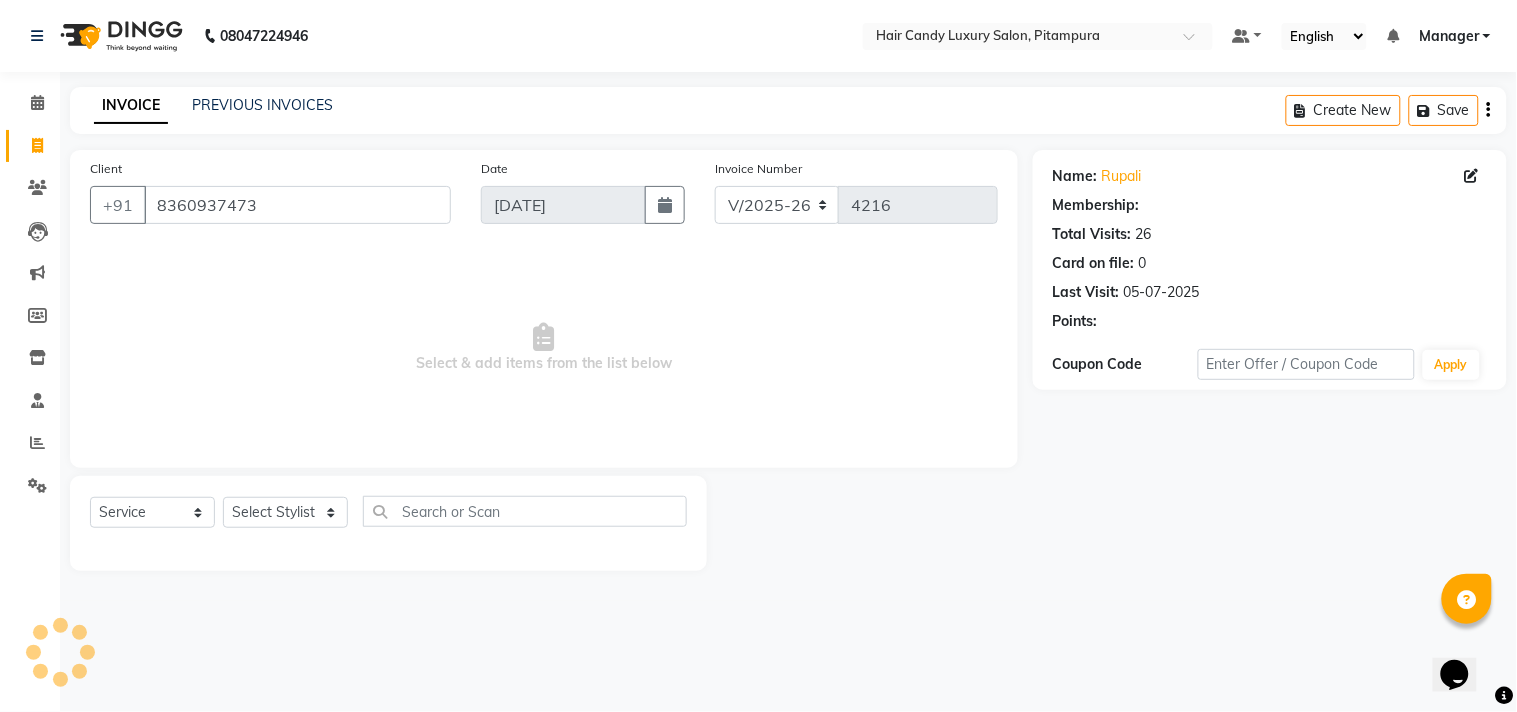 select on "1: Object" 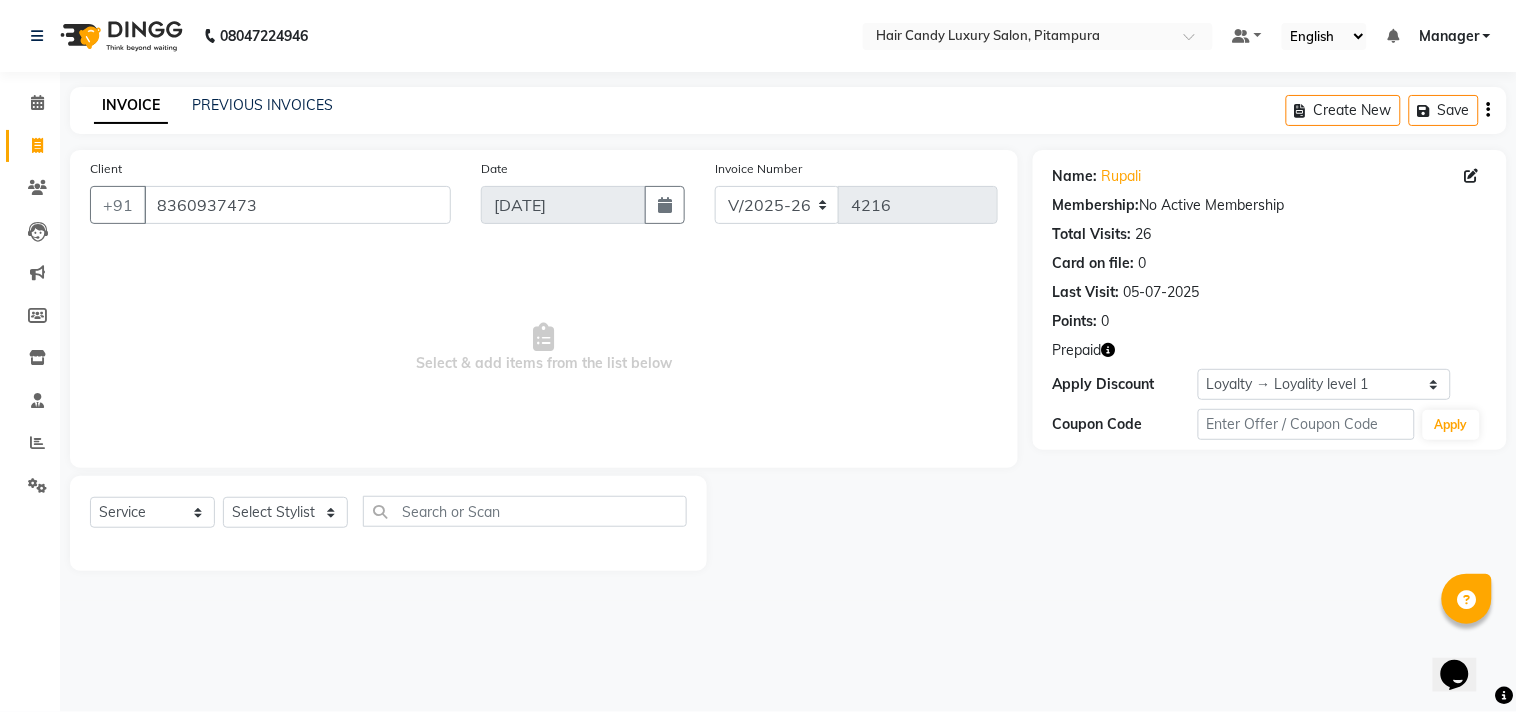 click 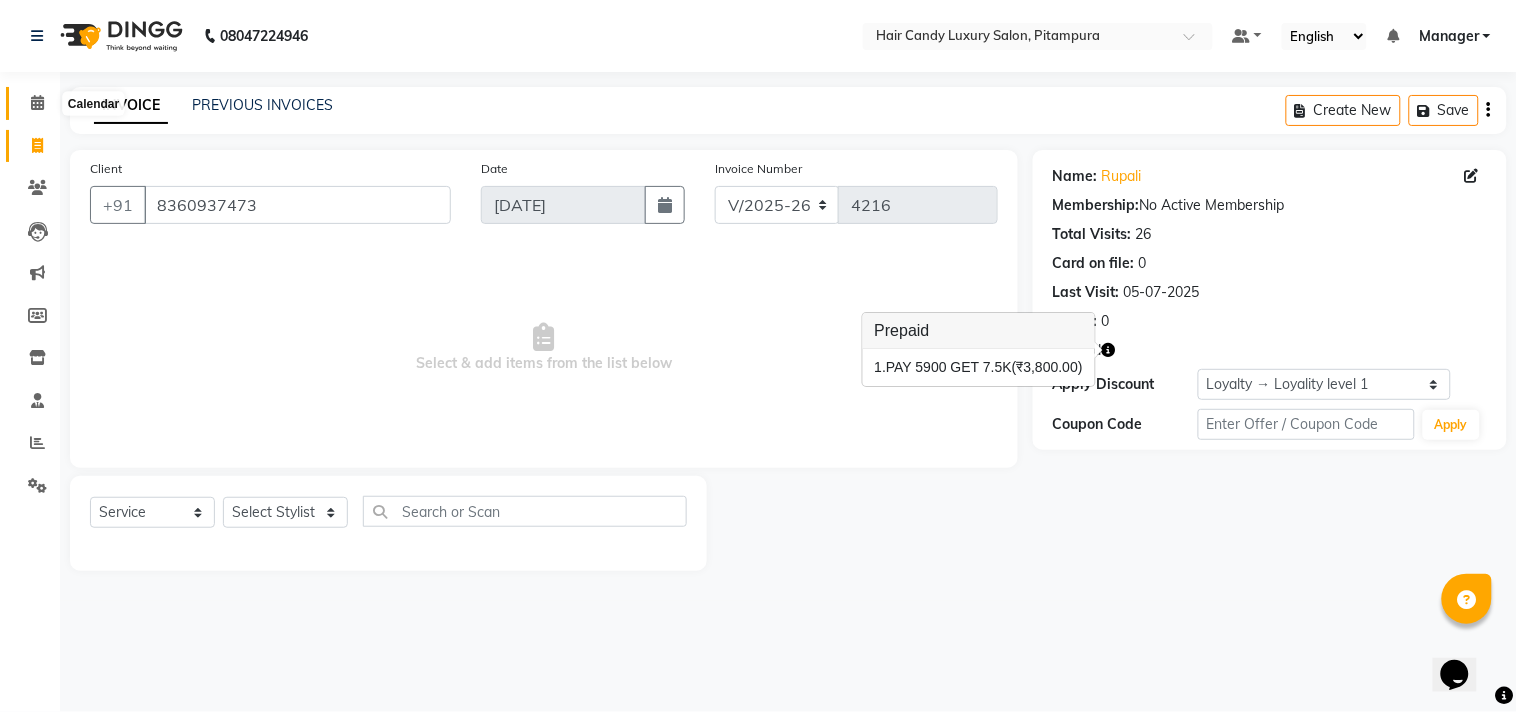 click 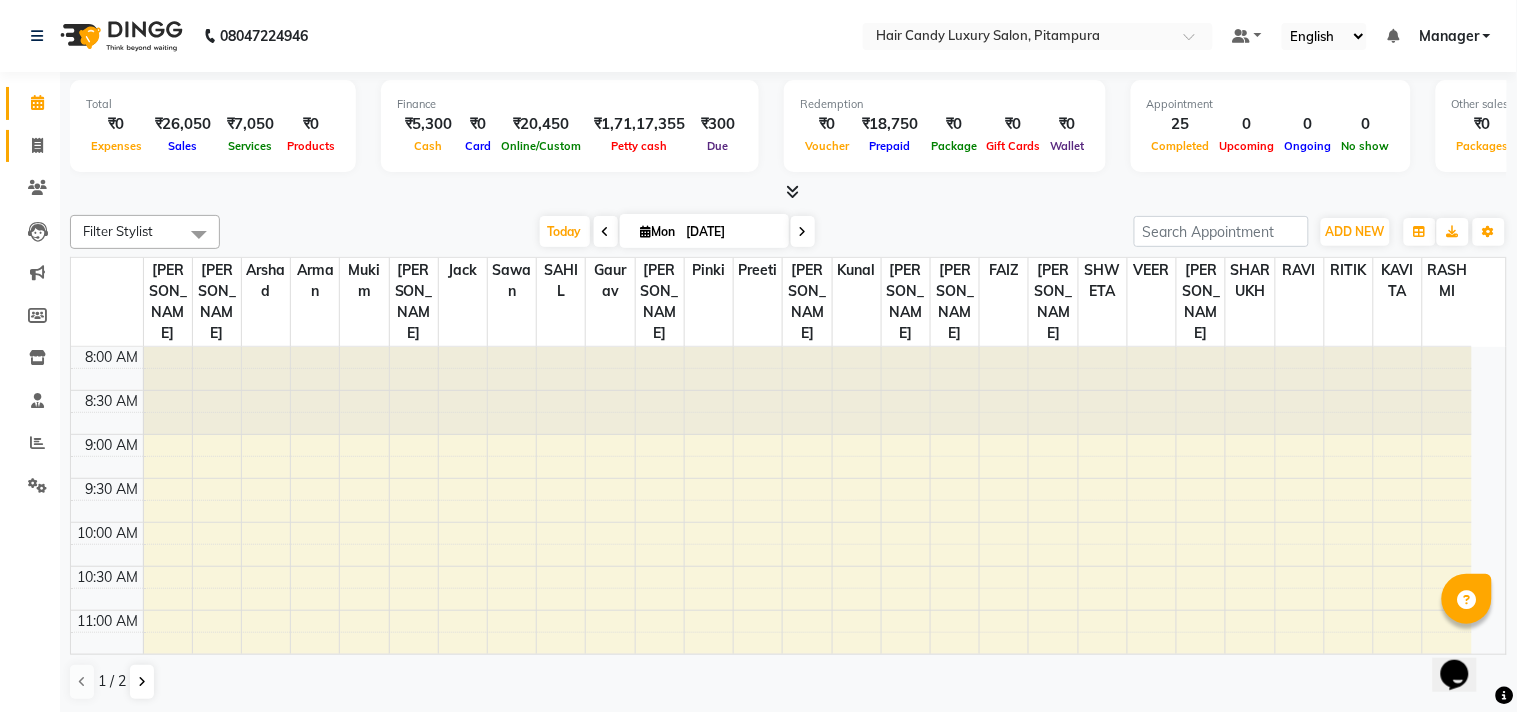 click 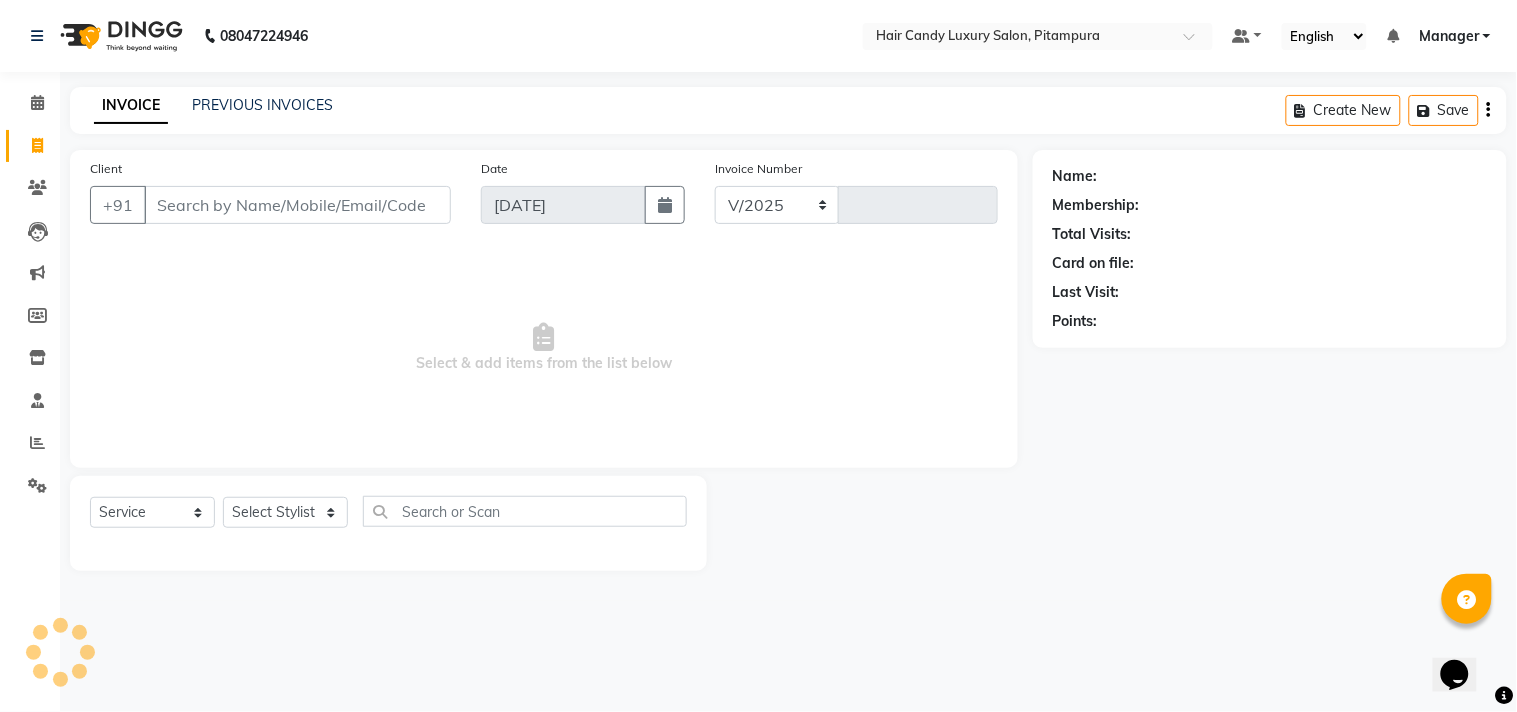 select on "4720" 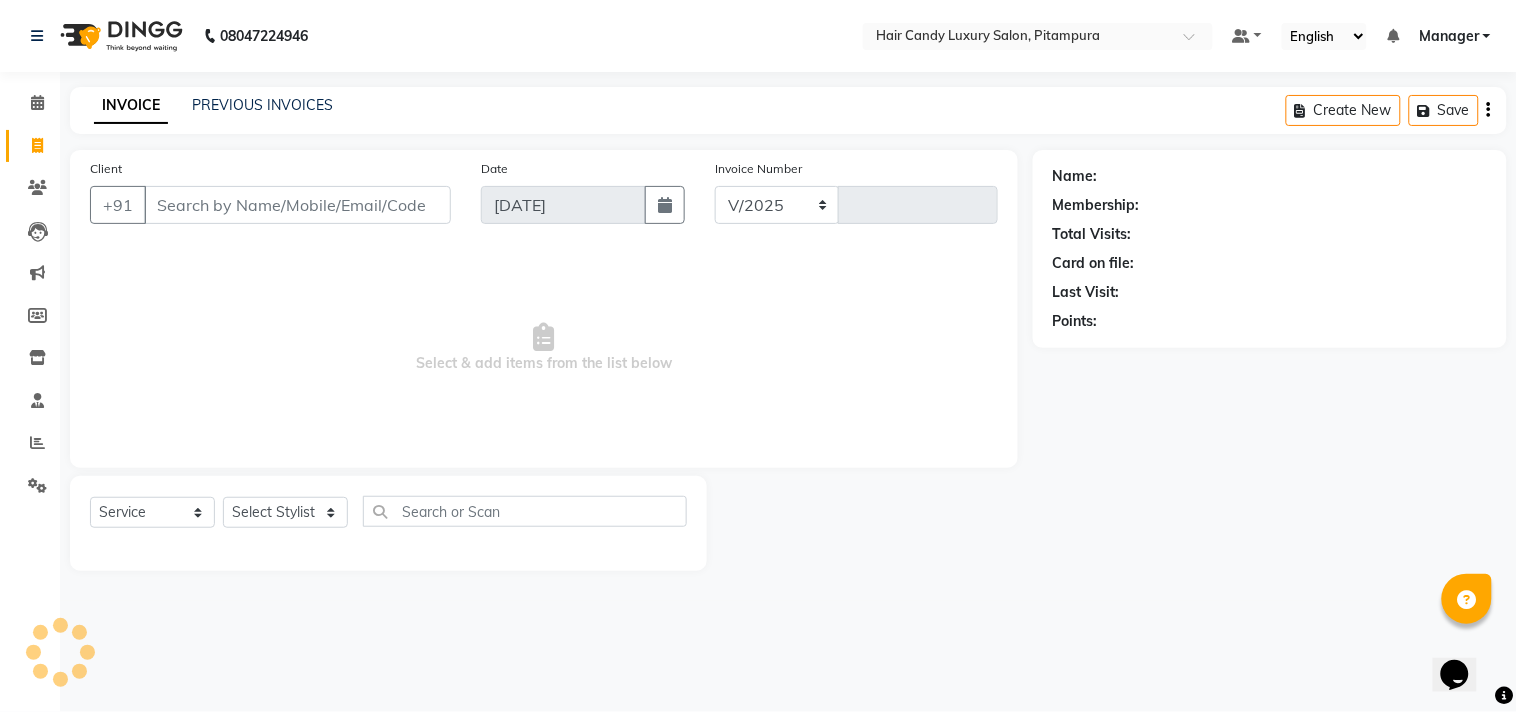 type on "4216" 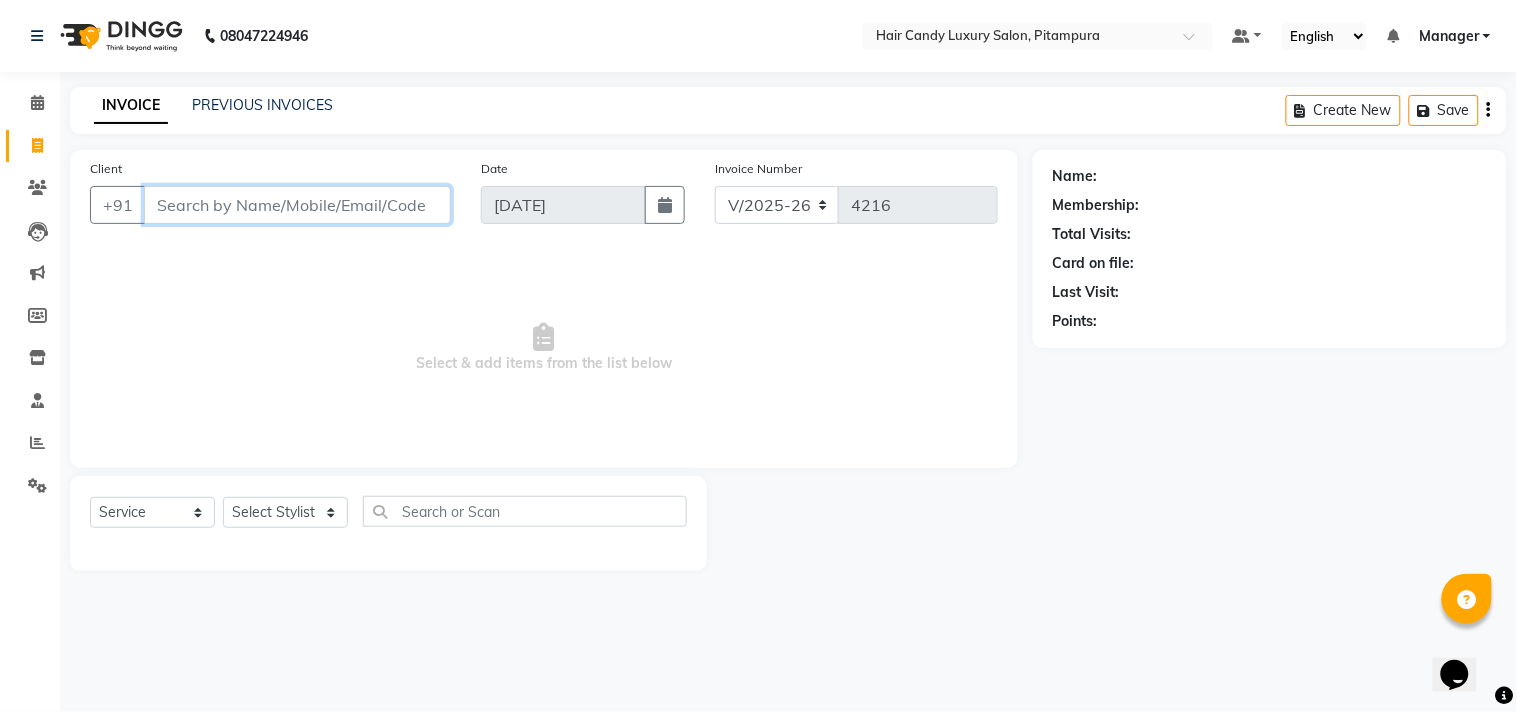 click on "Client" at bounding box center [297, 205] 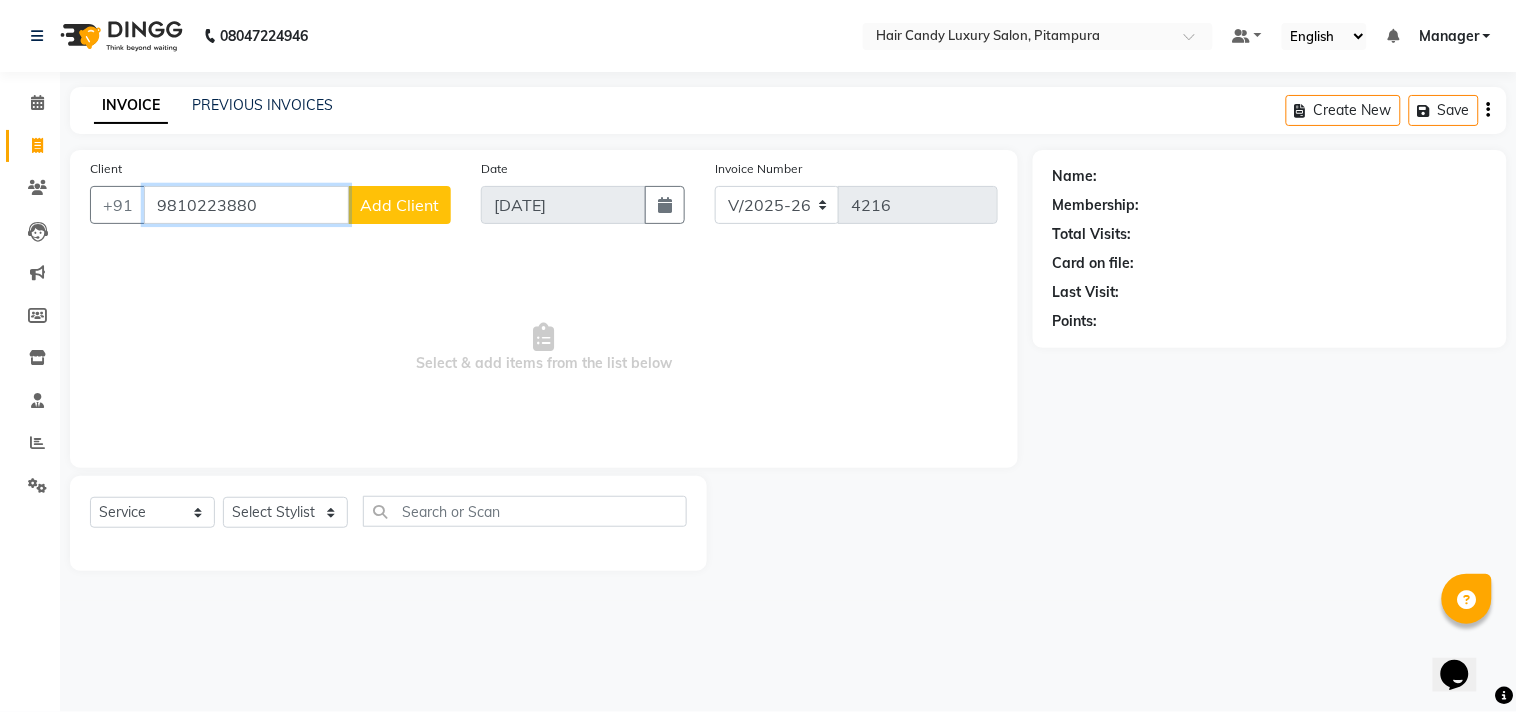type on "9810223880" 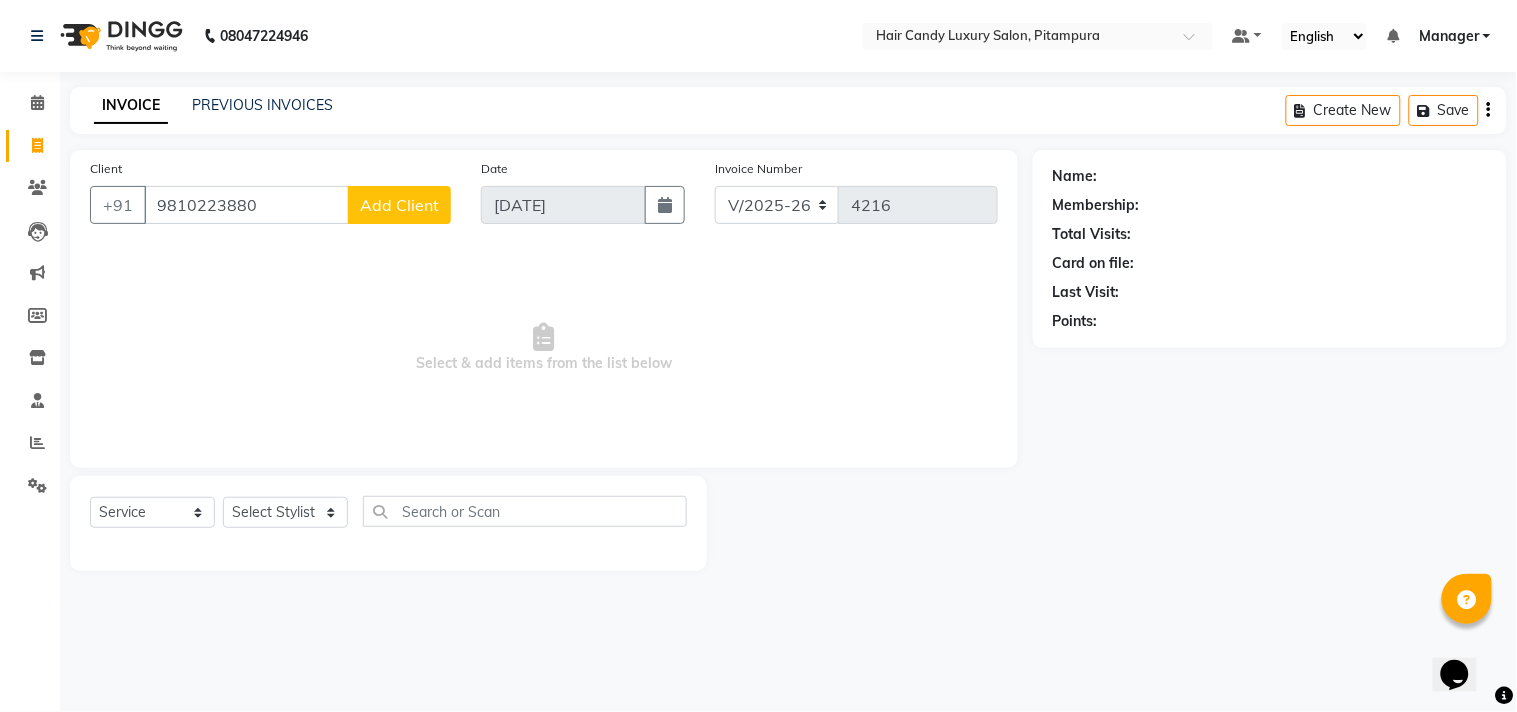 click on "Add Client" 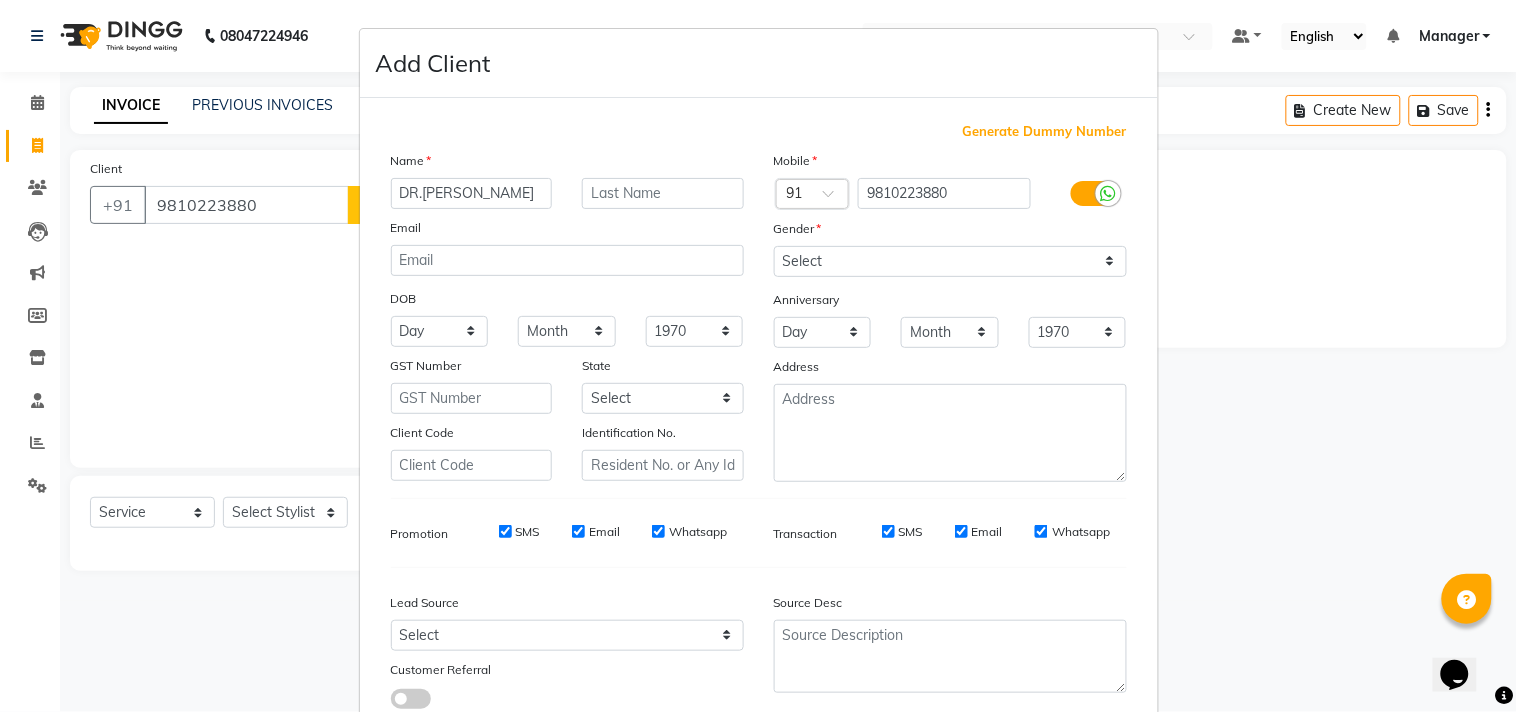 type on "DR.NEELAM" 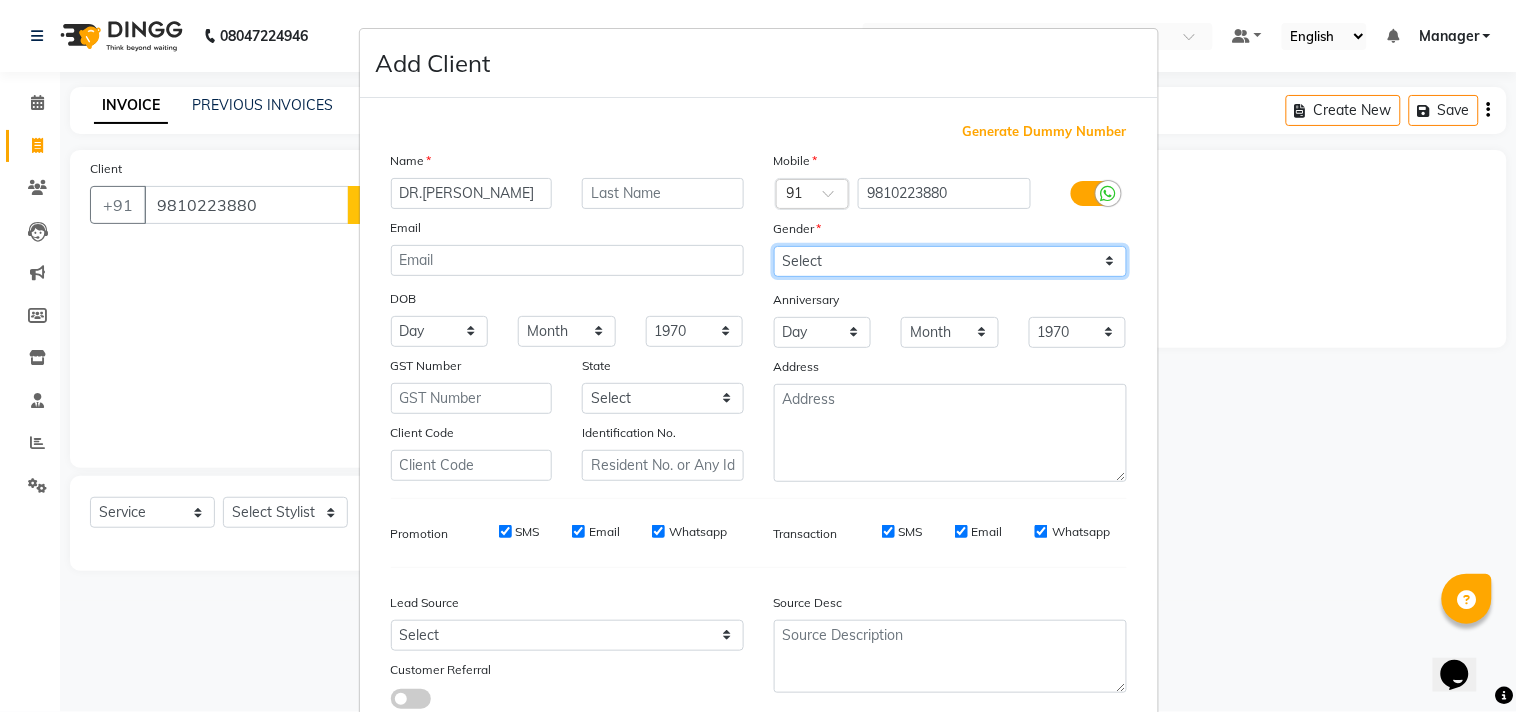 click on "Select Male Female Other Prefer Not To Say" at bounding box center [950, 261] 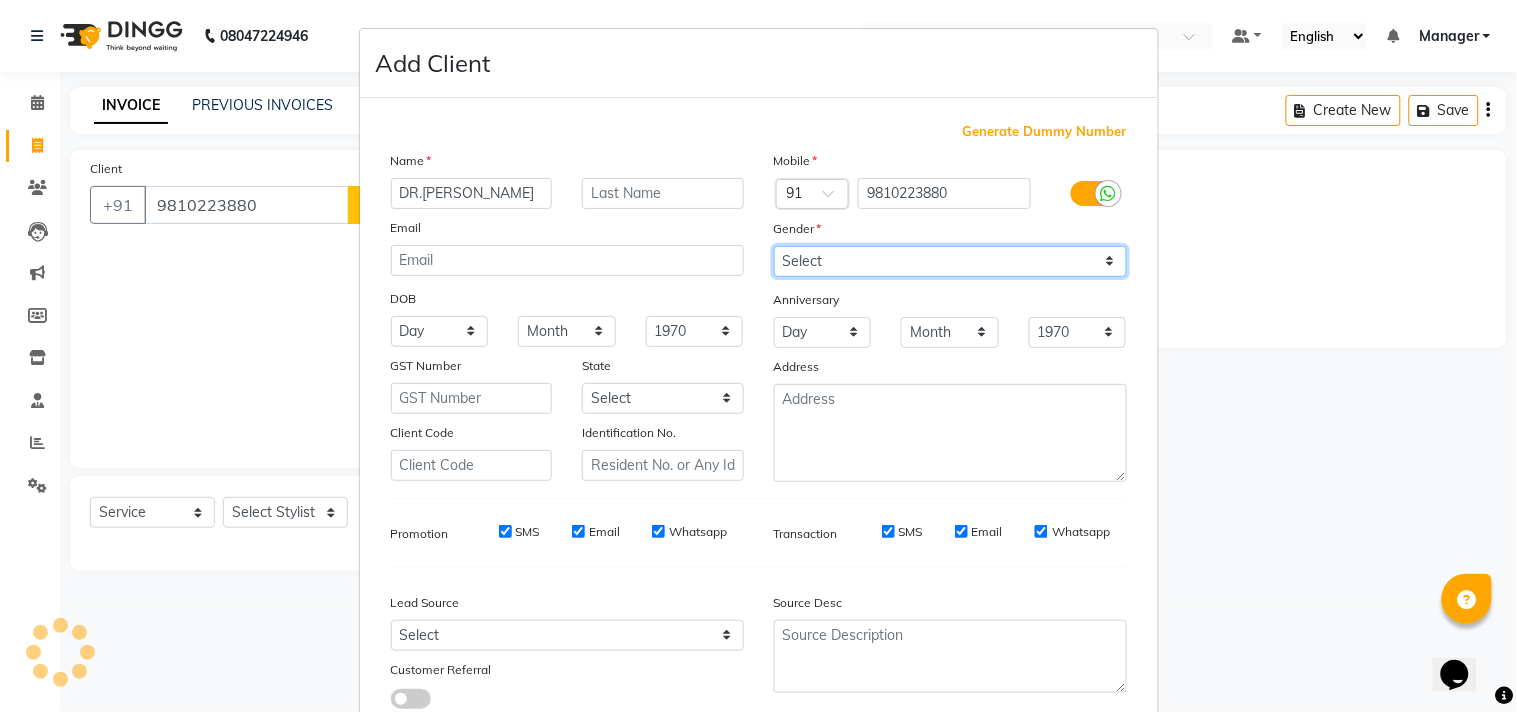 select on "female" 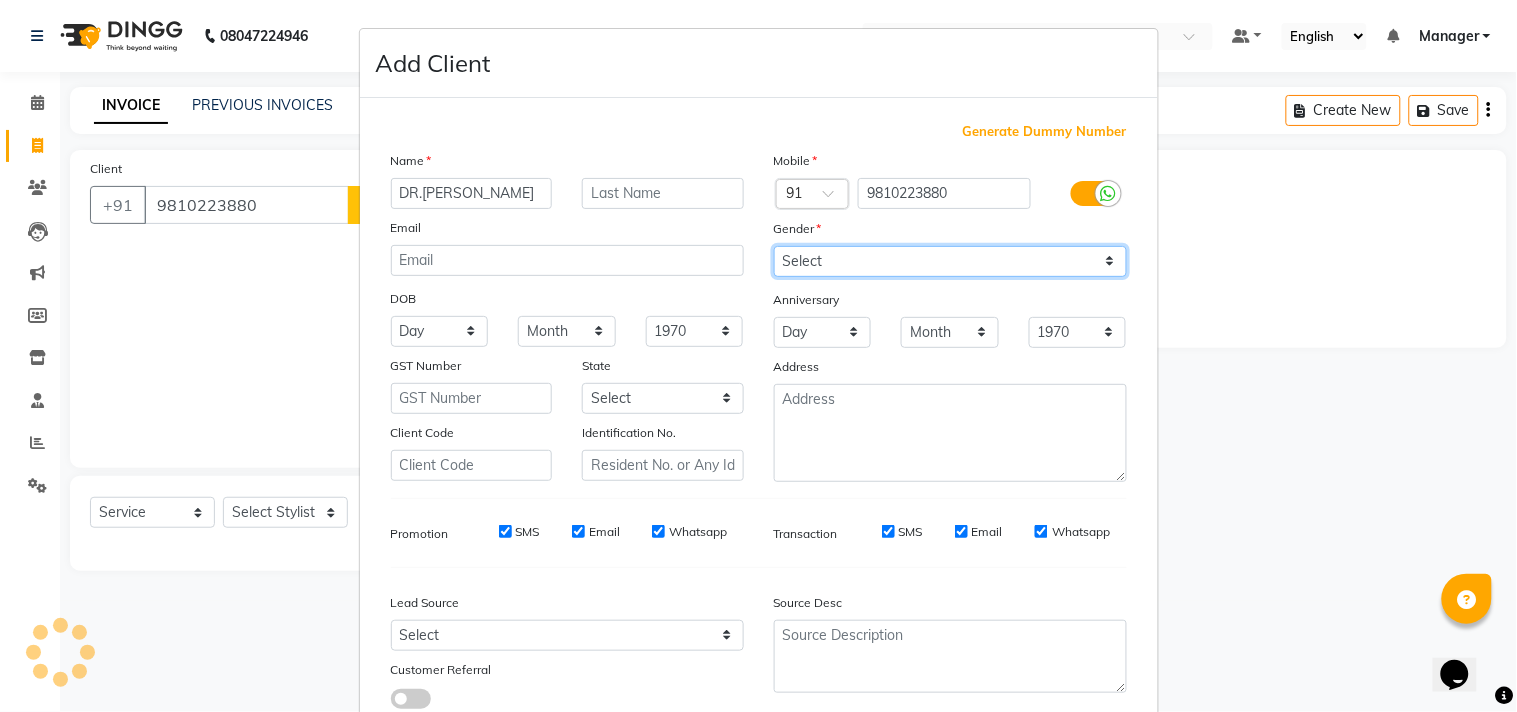 click on "Select Male Female Other Prefer Not To Say" at bounding box center [950, 261] 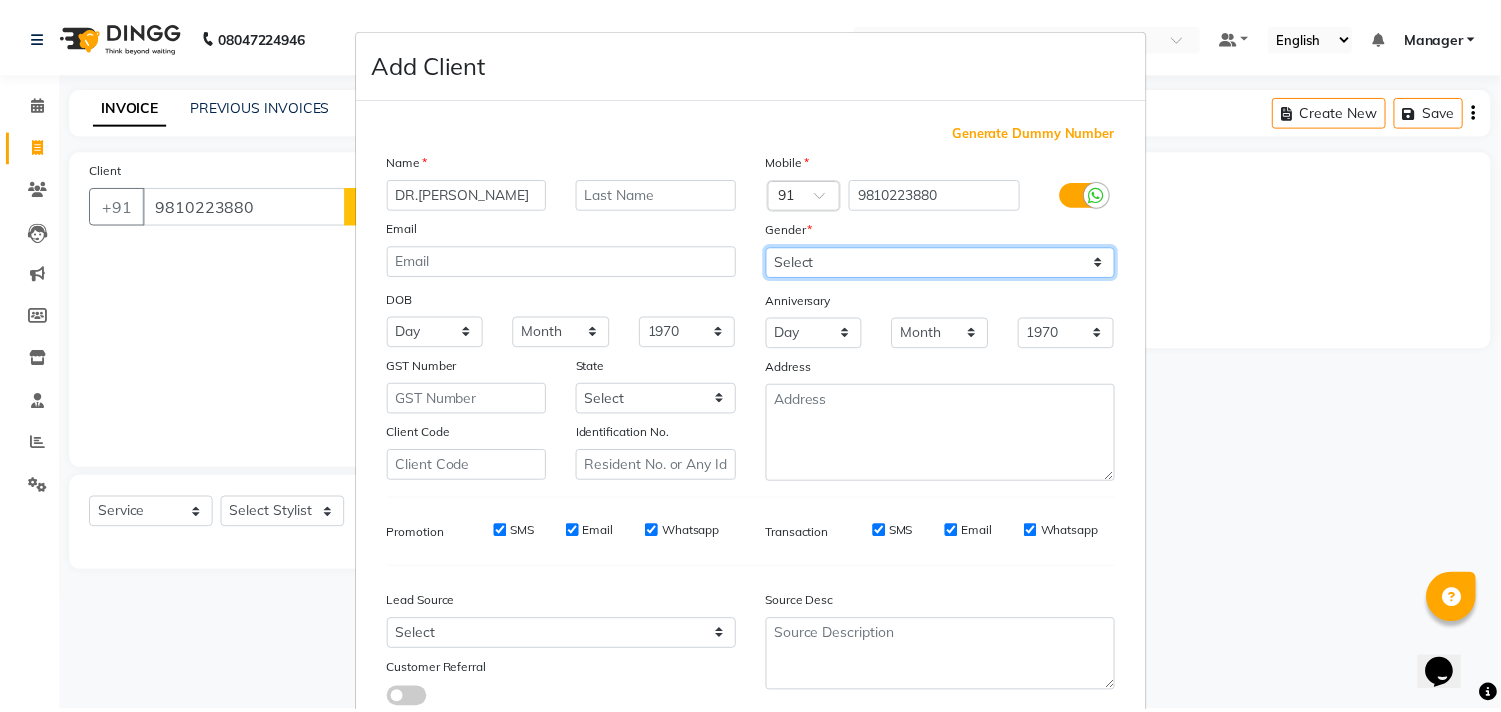 scroll, scrollTop: 138, scrollLeft: 0, axis: vertical 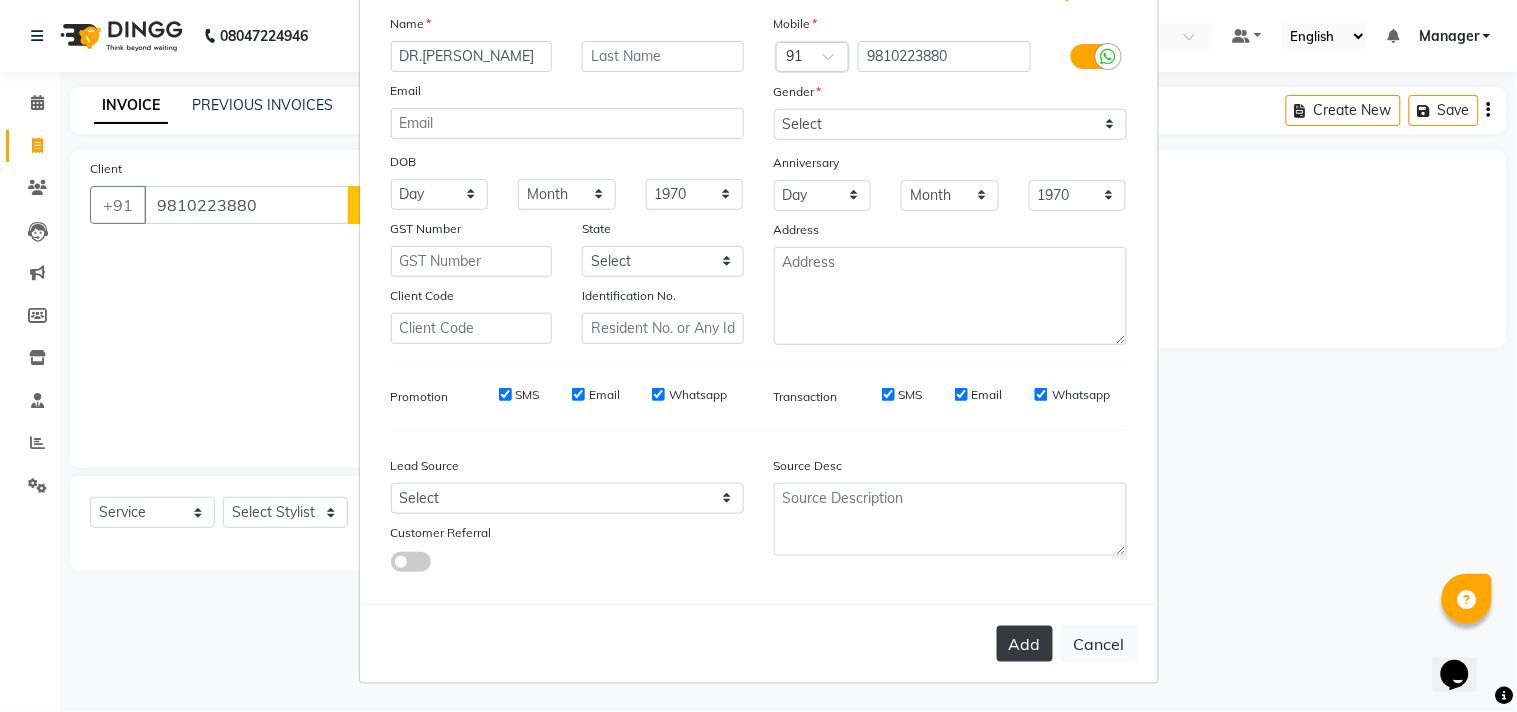click on "Add" at bounding box center [1025, 644] 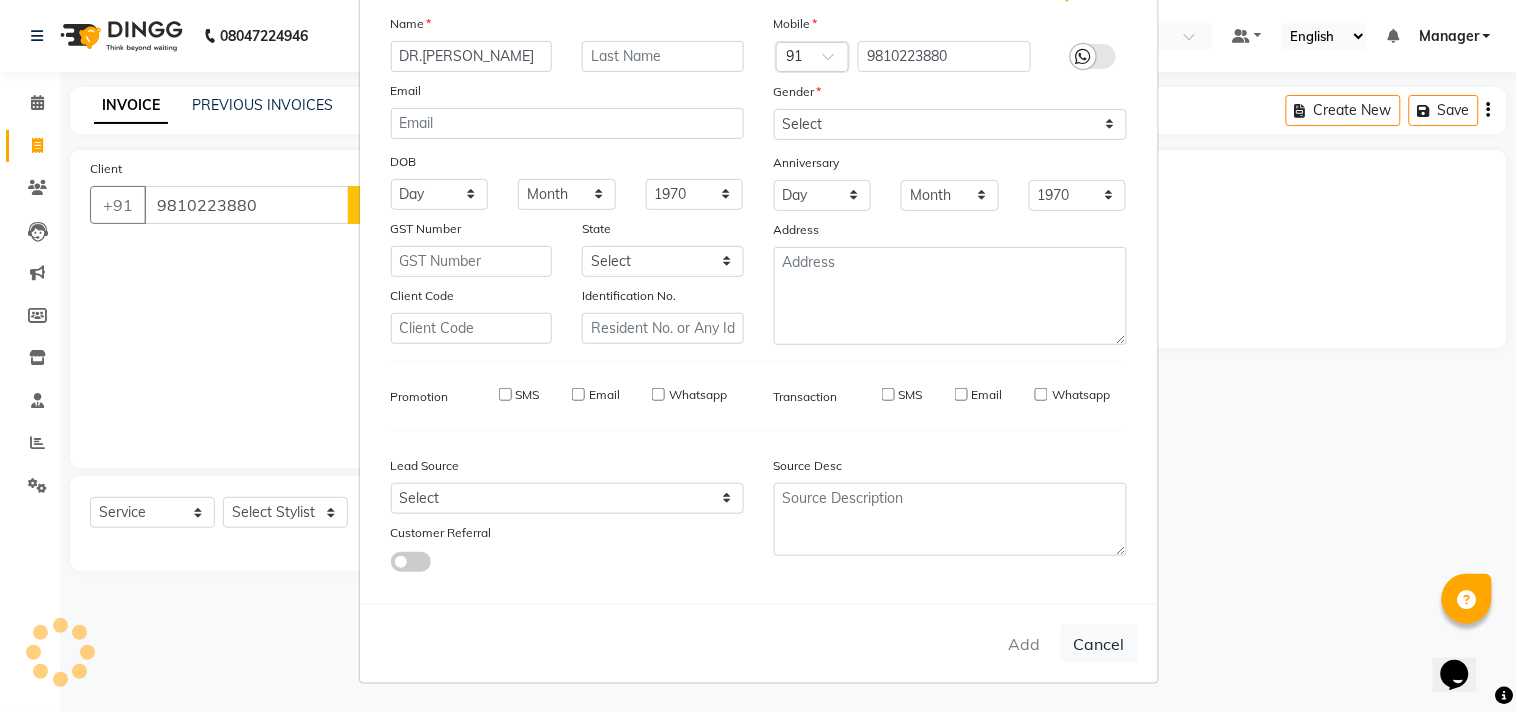 type 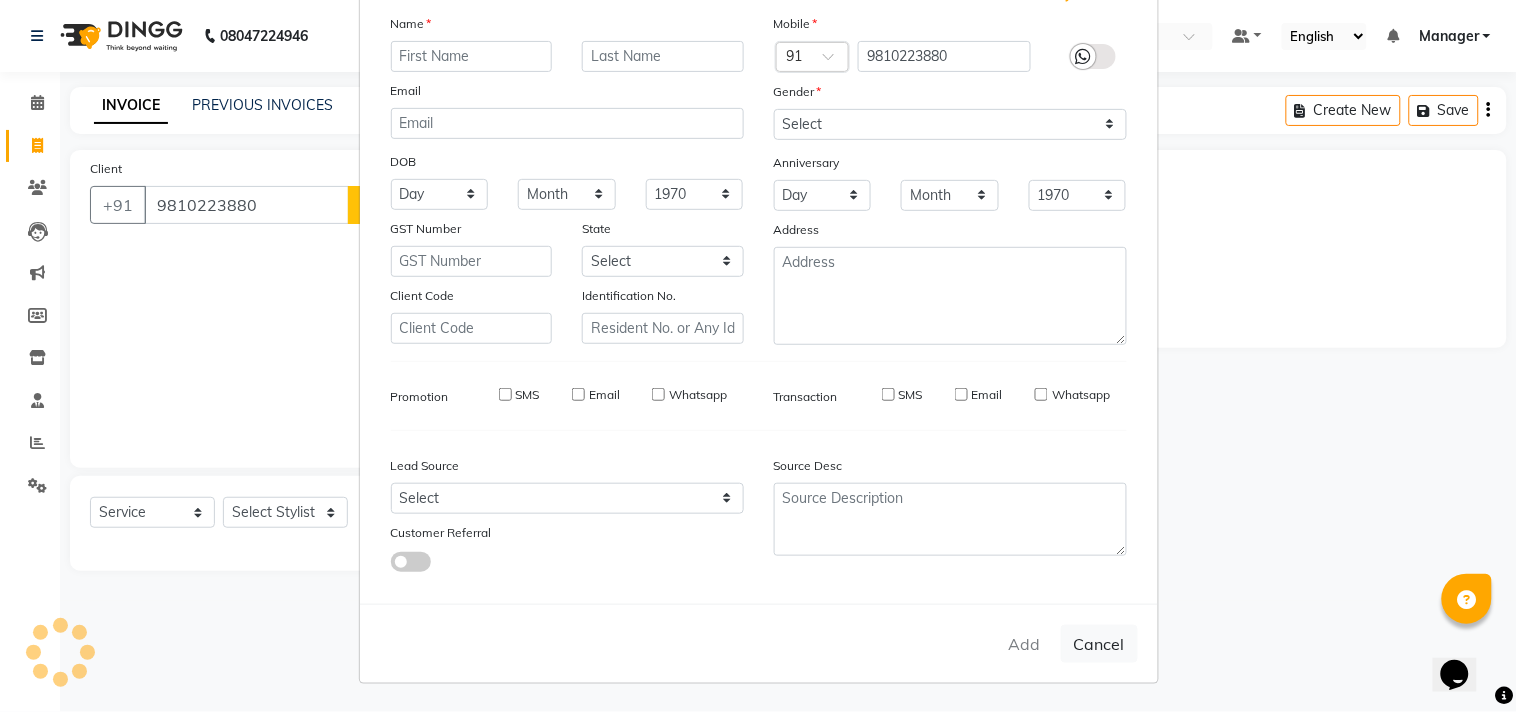 select 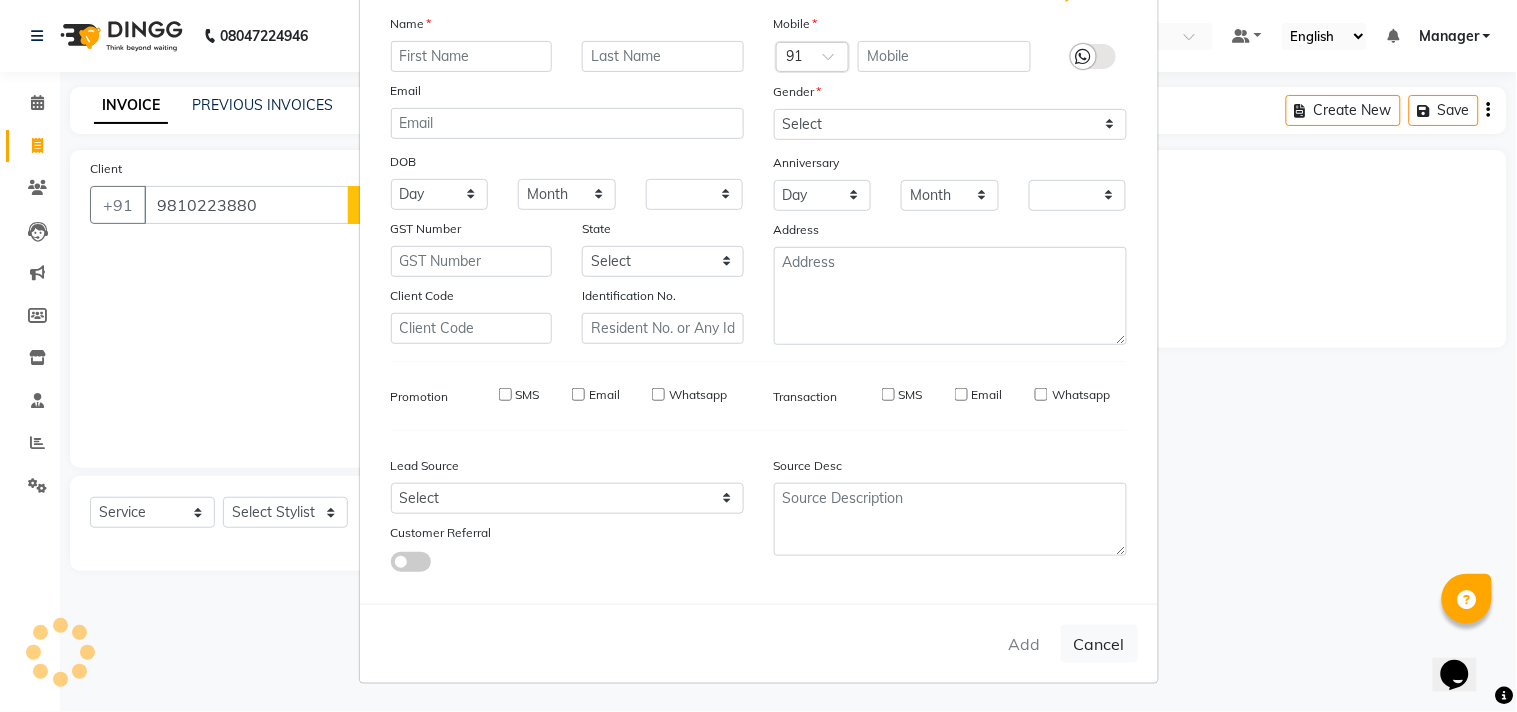 checkbox on "false" 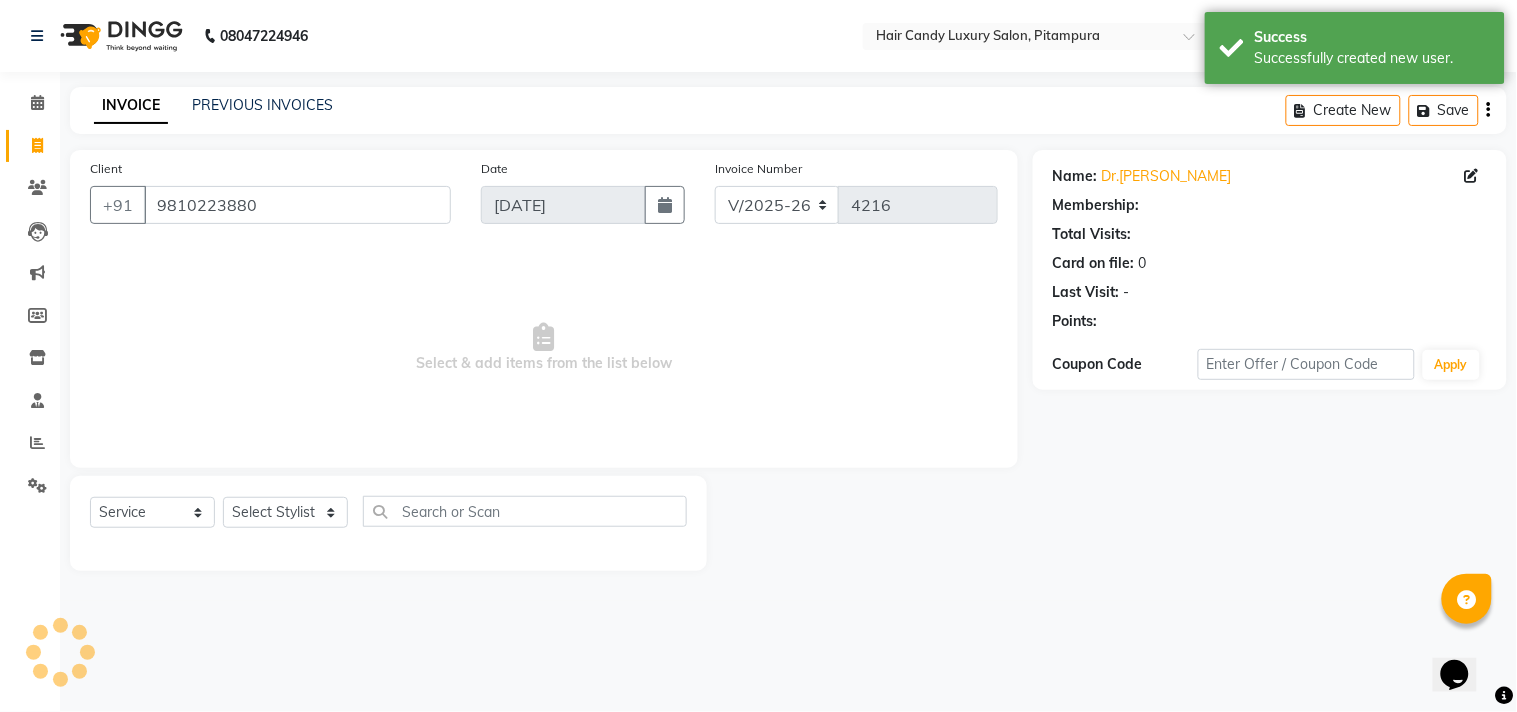select on "1: Object" 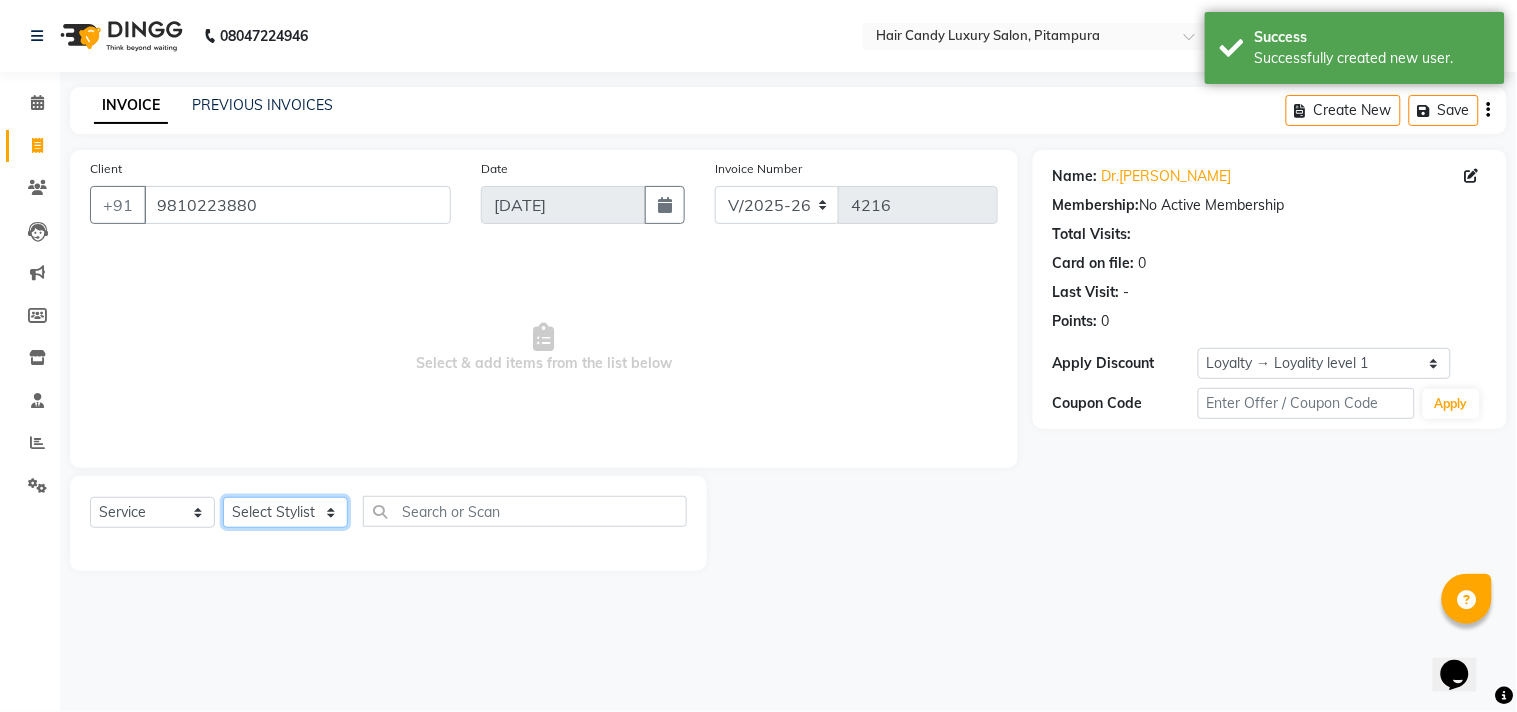 click on "Select Stylist Aarif Arman Arshad  ARSHAD SALMANI ASHU FAIZ gaurav Hanish harshit Jack  karishma KAVITA kunal Manager MANNU Mukim  pinki preeti Raghav  RASHMI RAVI RITIK SAHIL sawan SHALINI SHARUKH SHWETA  VEER Vijay  vijay tiwari ZAID" 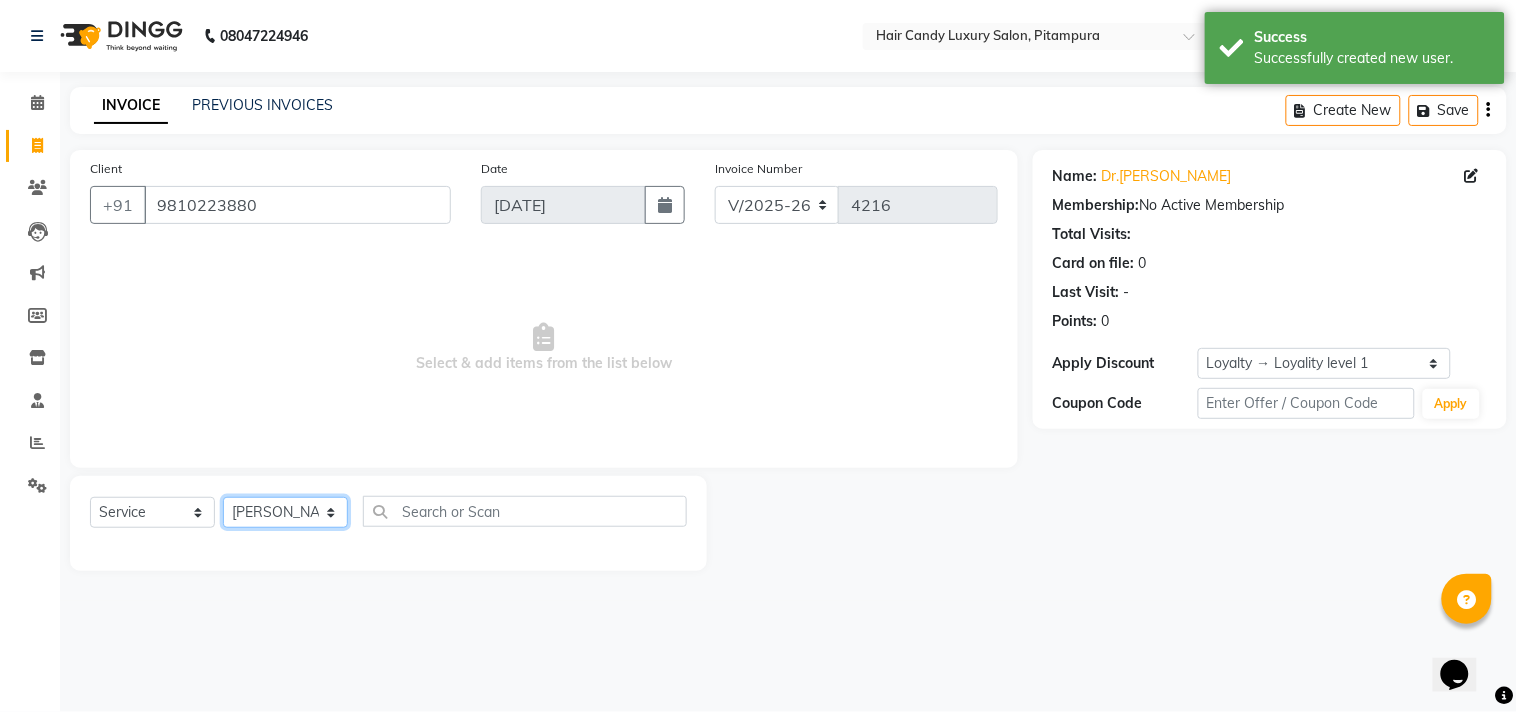 click on "Select Stylist Aarif Arman Arshad  ARSHAD SALMANI ASHU FAIZ gaurav Hanish harshit Jack  karishma KAVITA kunal Manager MANNU Mukim  pinki preeti Raghav  RASHMI RAVI RITIK SAHIL sawan SHALINI SHARUKH SHWETA  VEER Vijay  vijay tiwari ZAID" 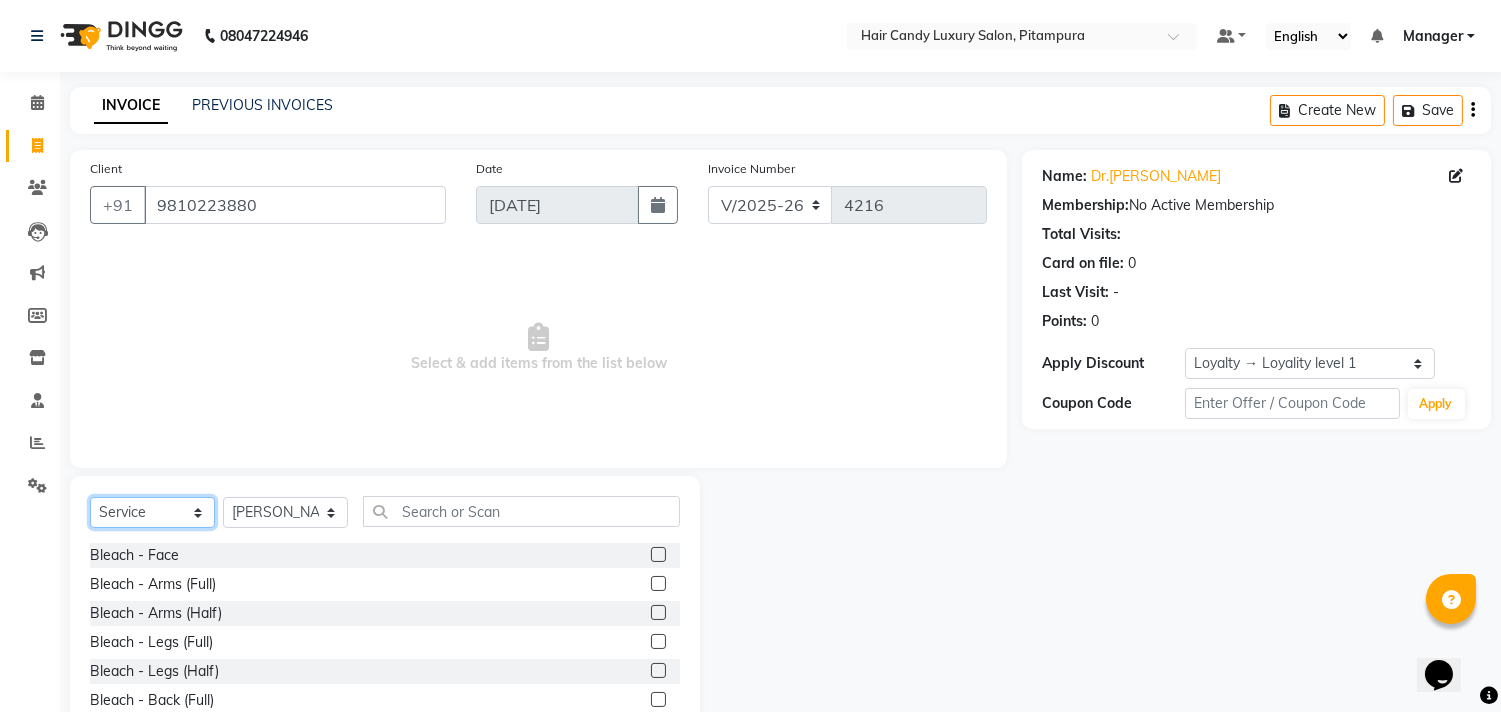 click on "Select  Service  Product  Membership  Package Voucher Prepaid Gift Card" 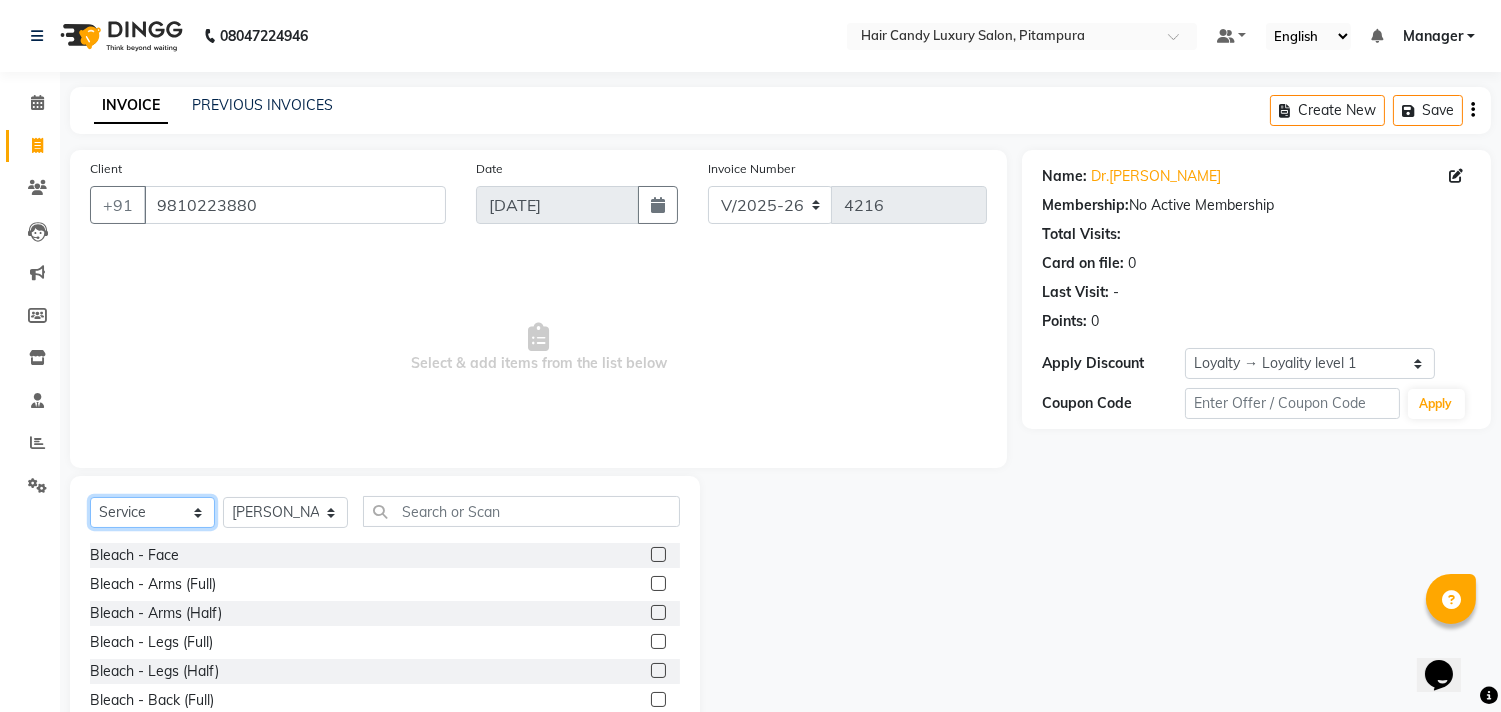 select on "P" 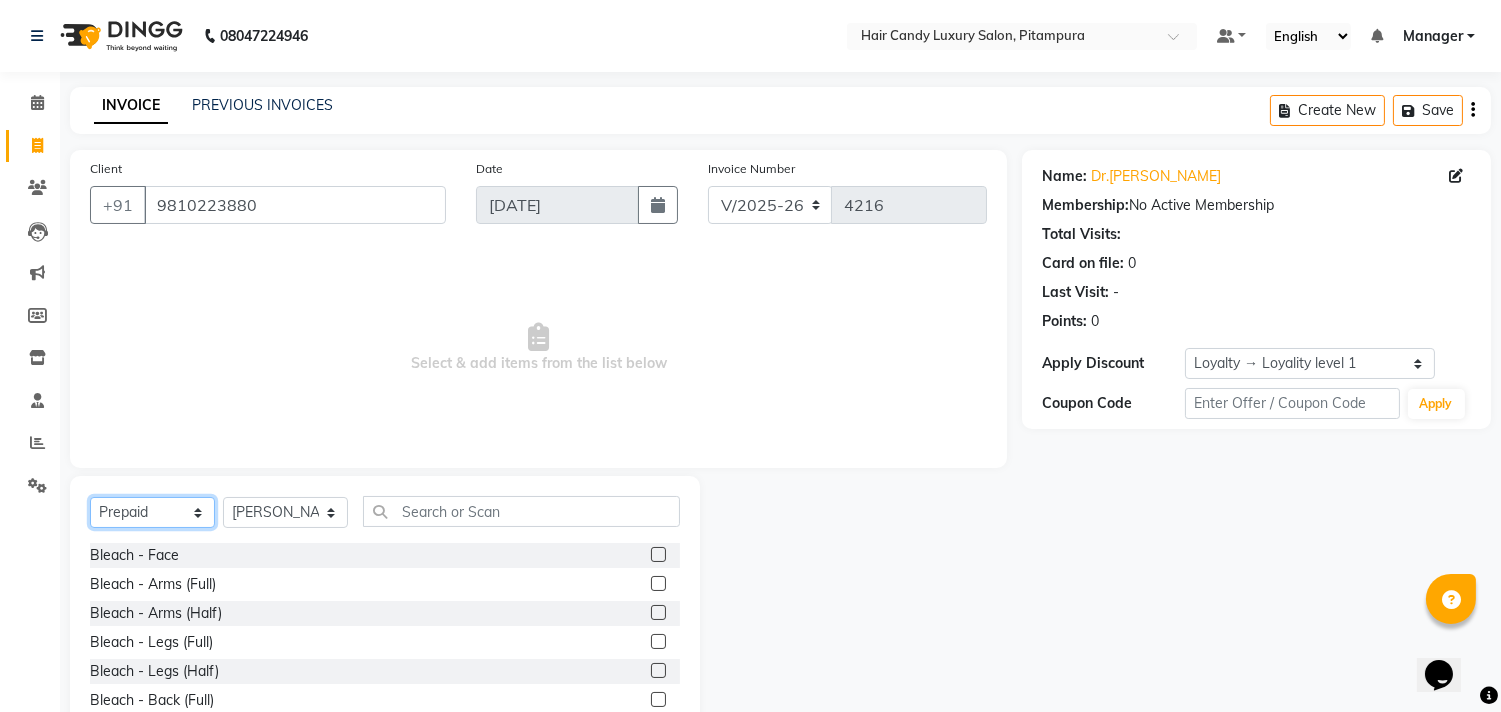 click on "Select  Service  Product  Membership  Package Voucher Prepaid Gift Card" 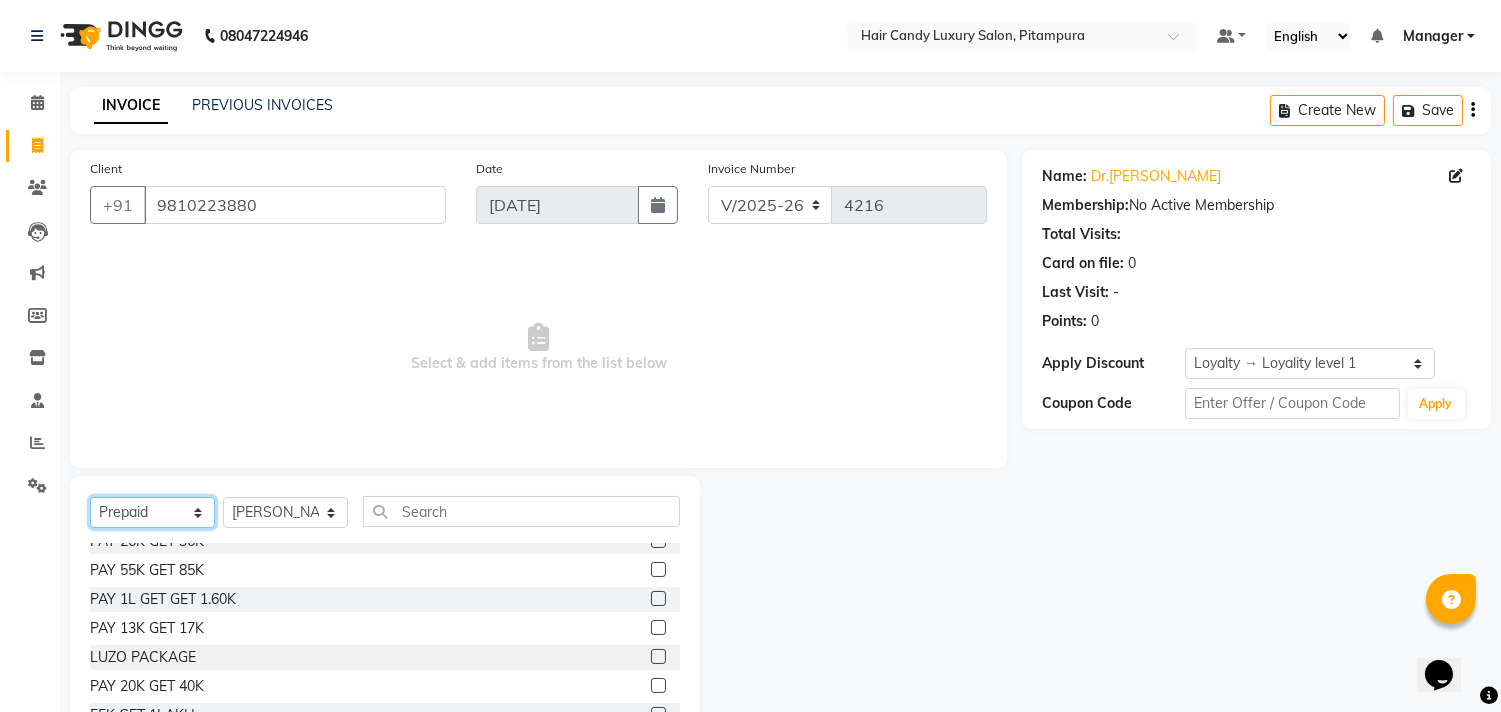 scroll, scrollTop: 64, scrollLeft: 0, axis: vertical 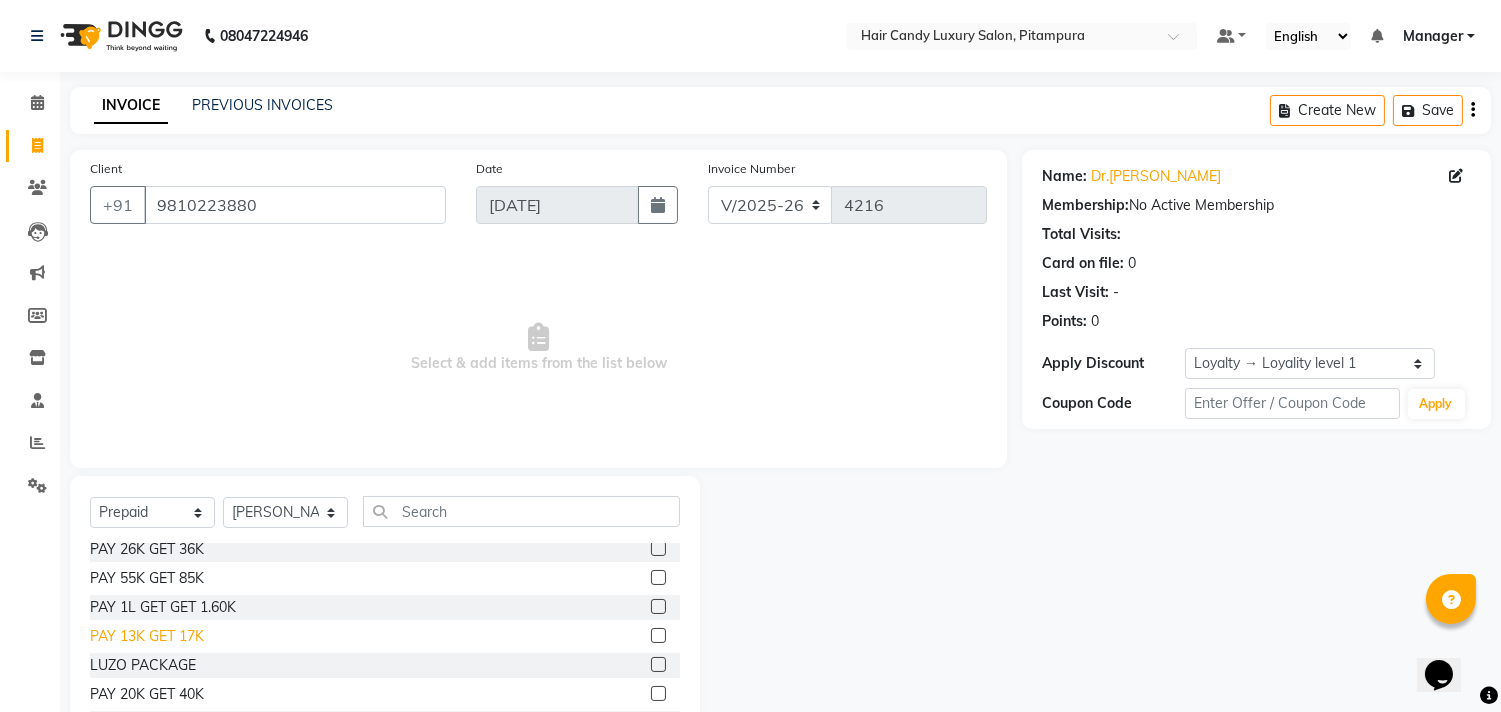 click on "PAY 13K GET 17K" 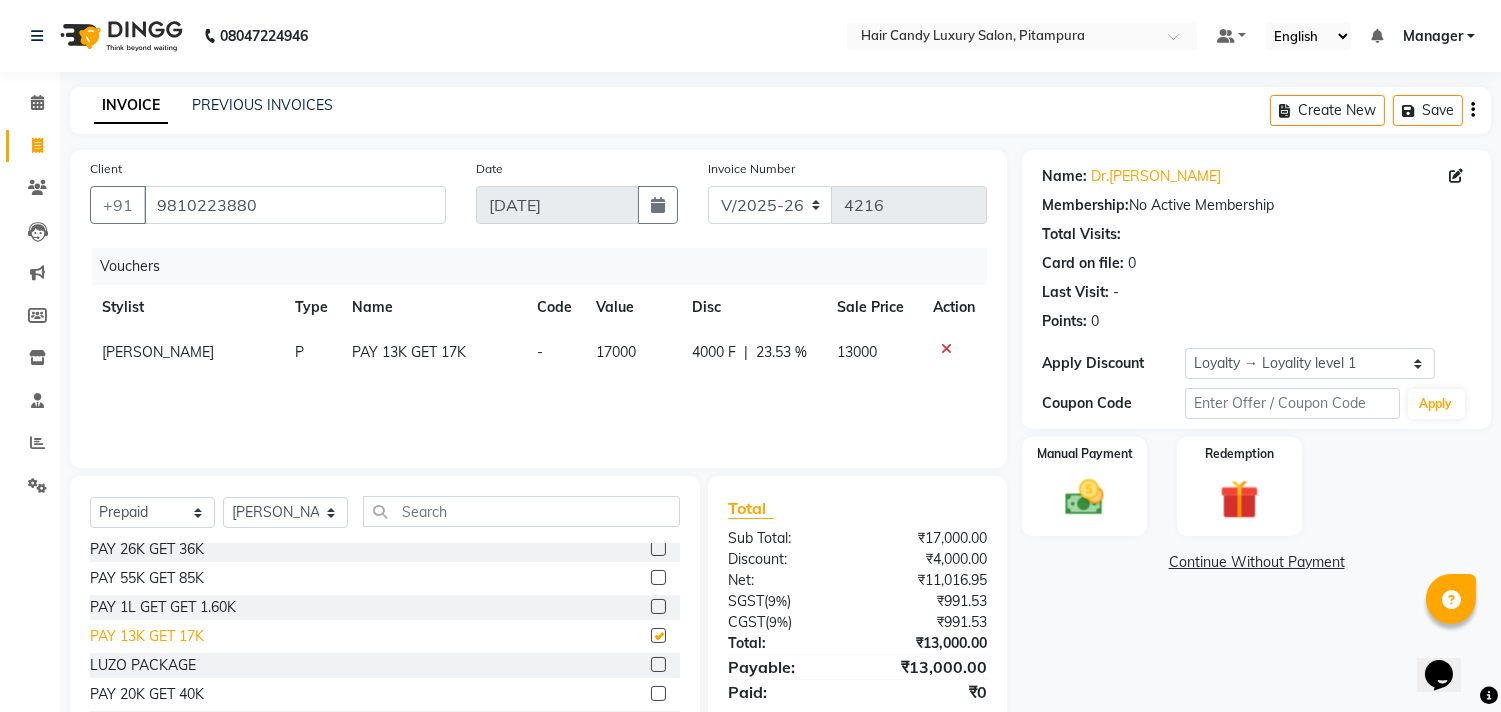 checkbox on "false" 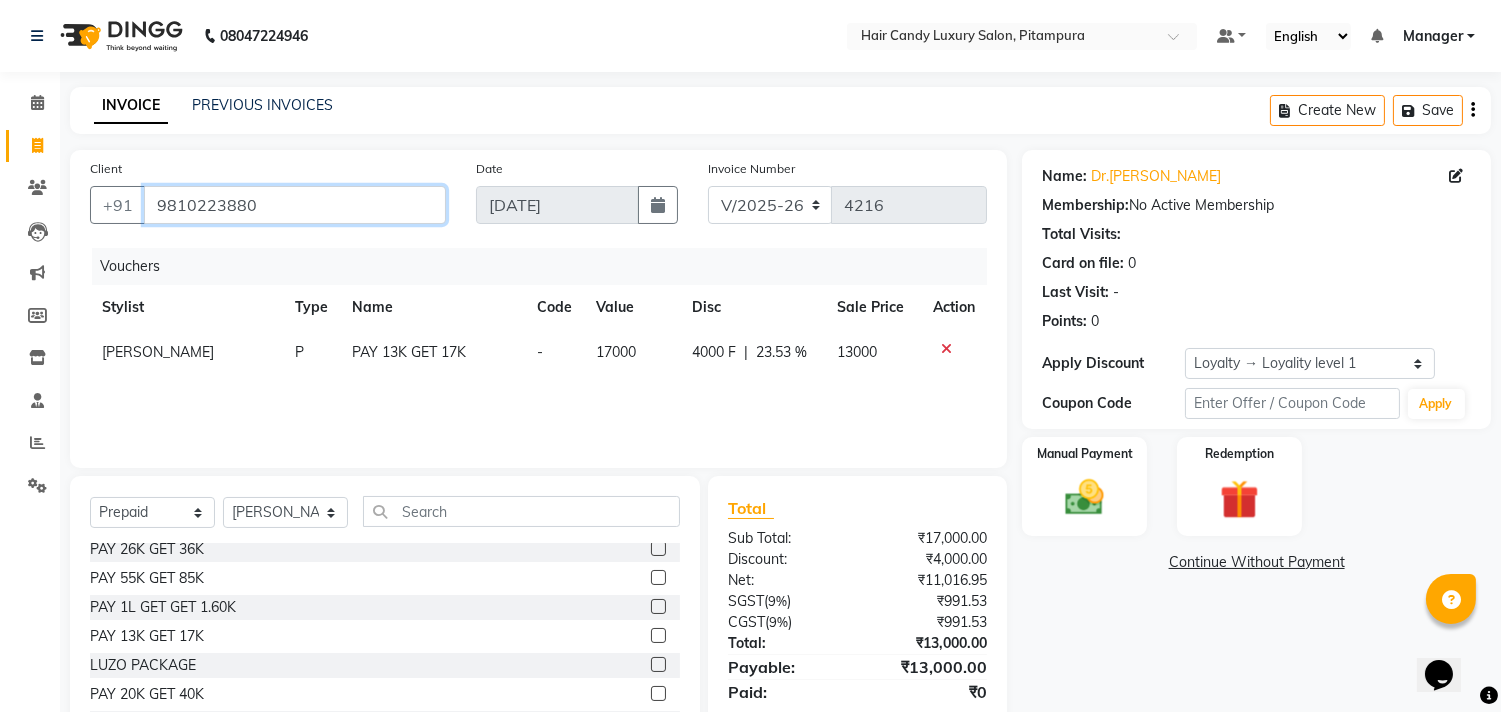 drag, startPoint x: 156, startPoint y: 197, endPoint x: 264, endPoint y: 187, distance: 108.461975 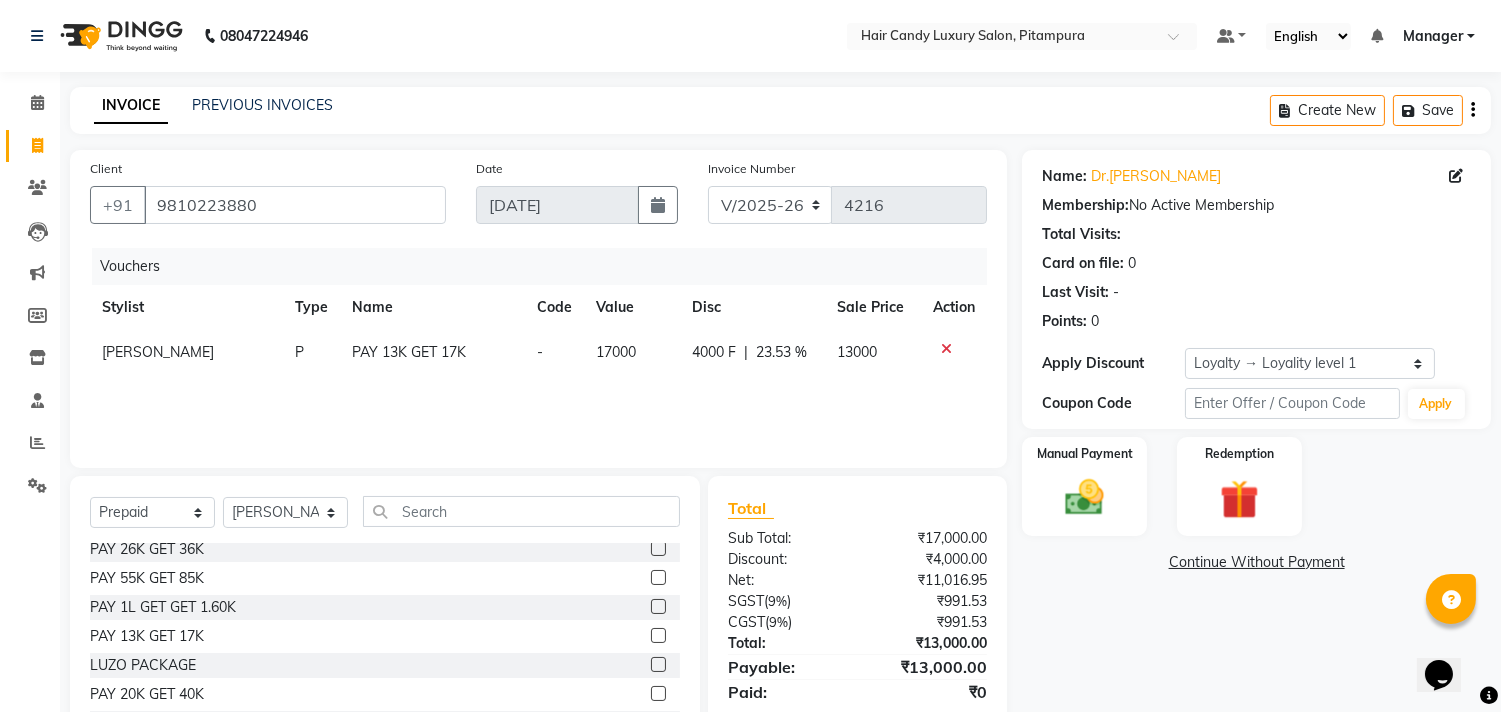 click on "INVOICE PREVIOUS INVOICES Create New   Save" 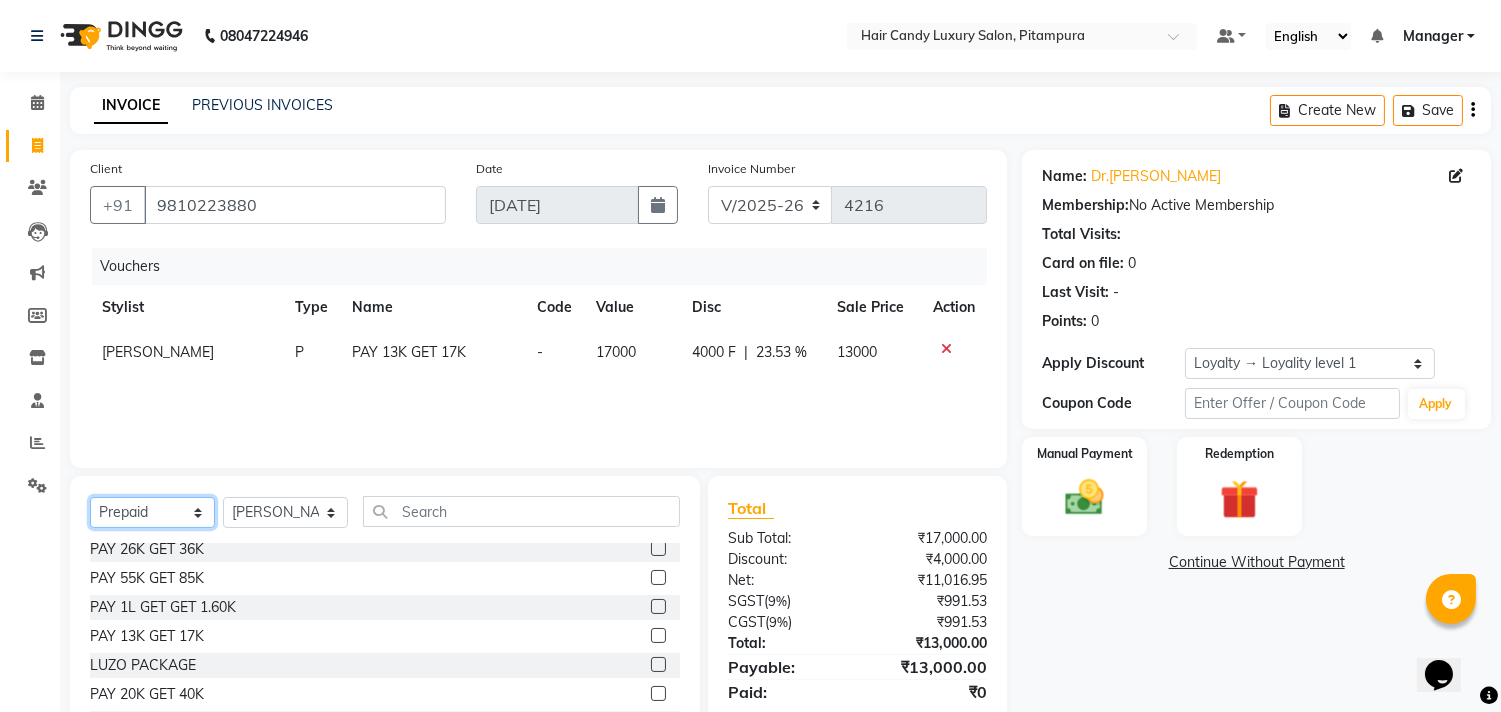 click on "Select  Service  Product  Membership  Package Voucher Prepaid Gift Card" 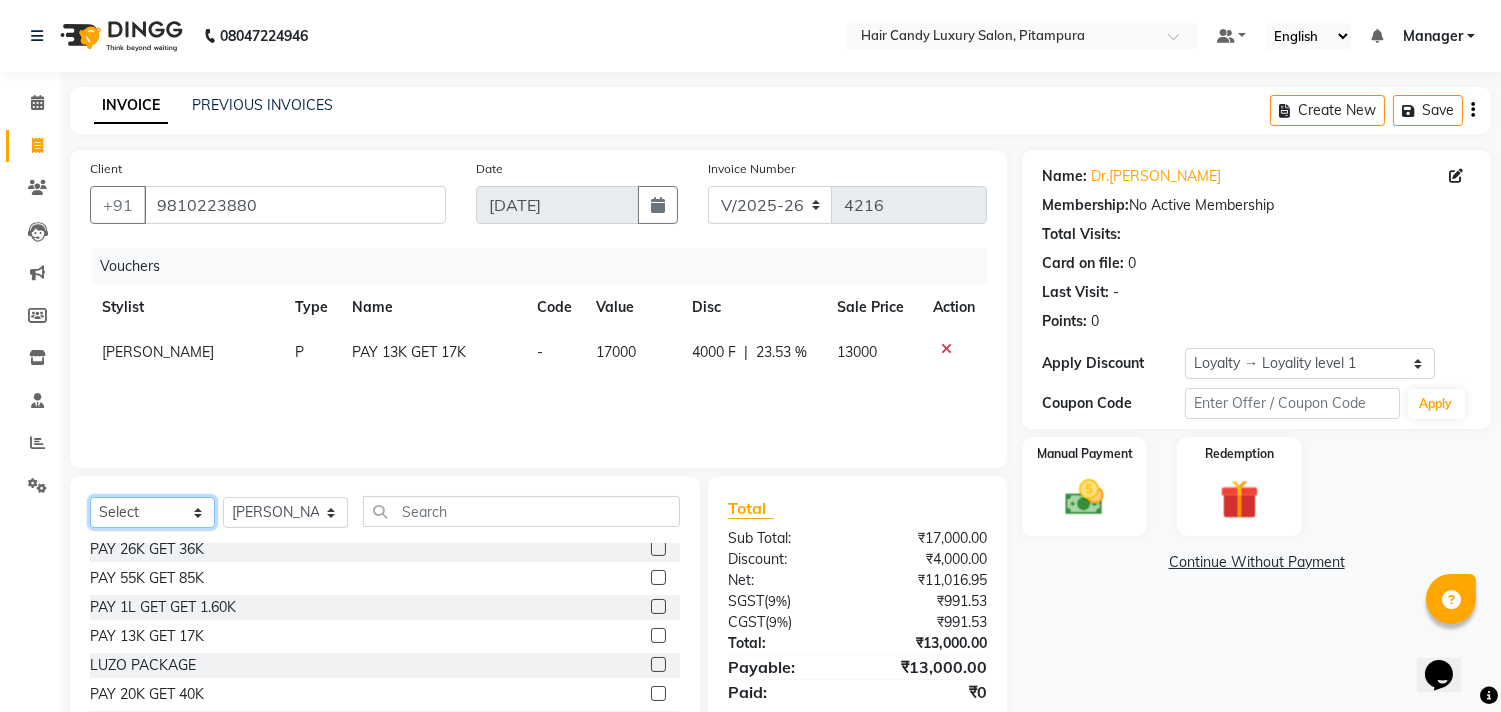 click on "Select  Service  Product  Membership  Package Voucher Prepaid Gift Card" 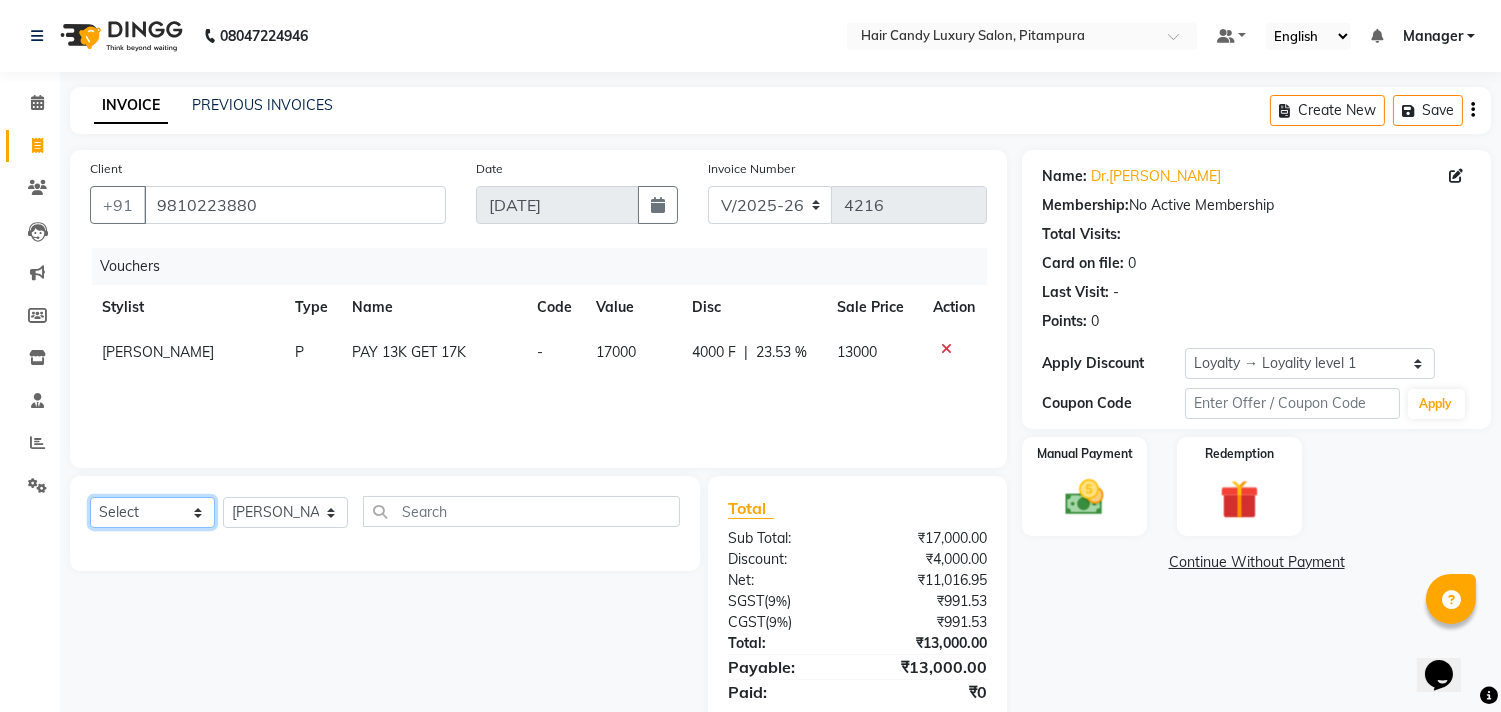 click on "Select  Service  Product  Membership  Package Voucher Prepaid Gift Card" 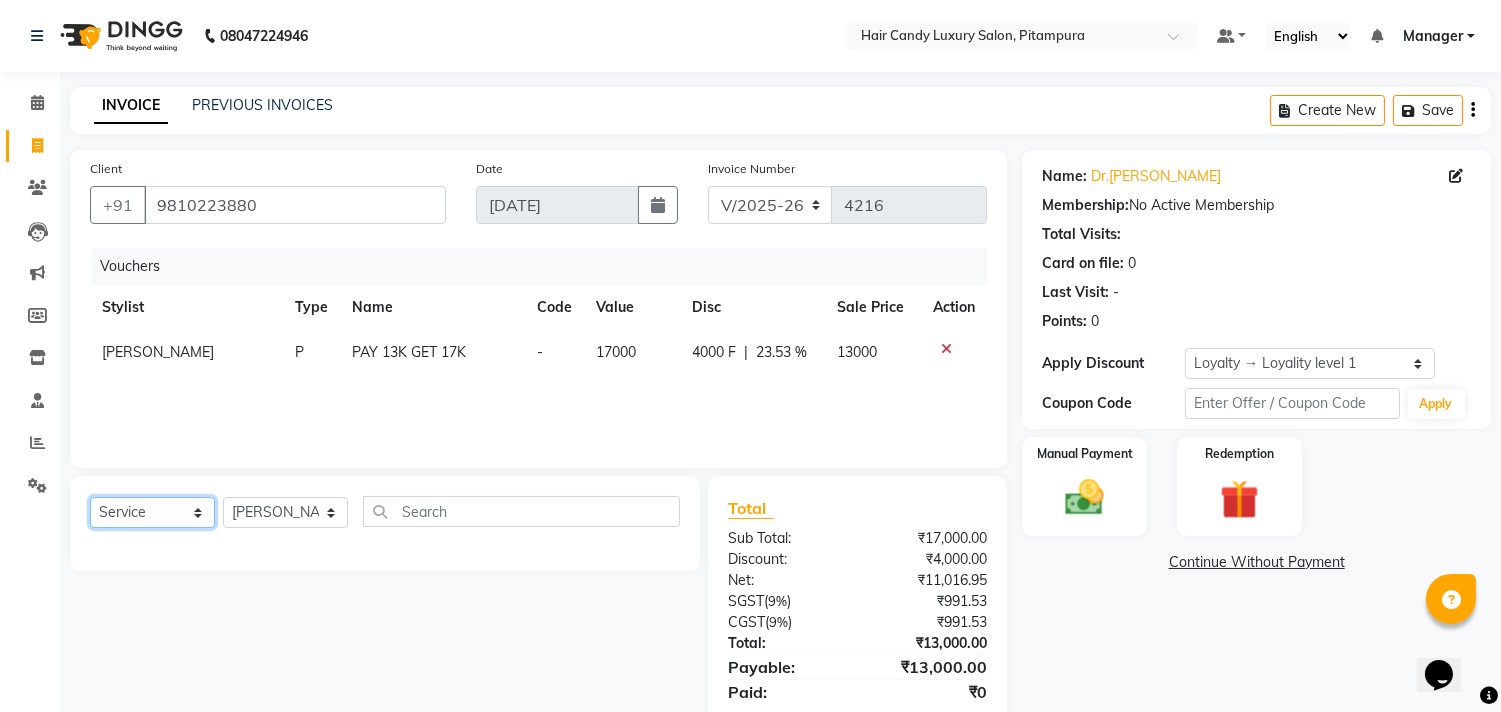 click on "Select  Service  Product  Membership  Package Voucher Prepaid Gift Card" 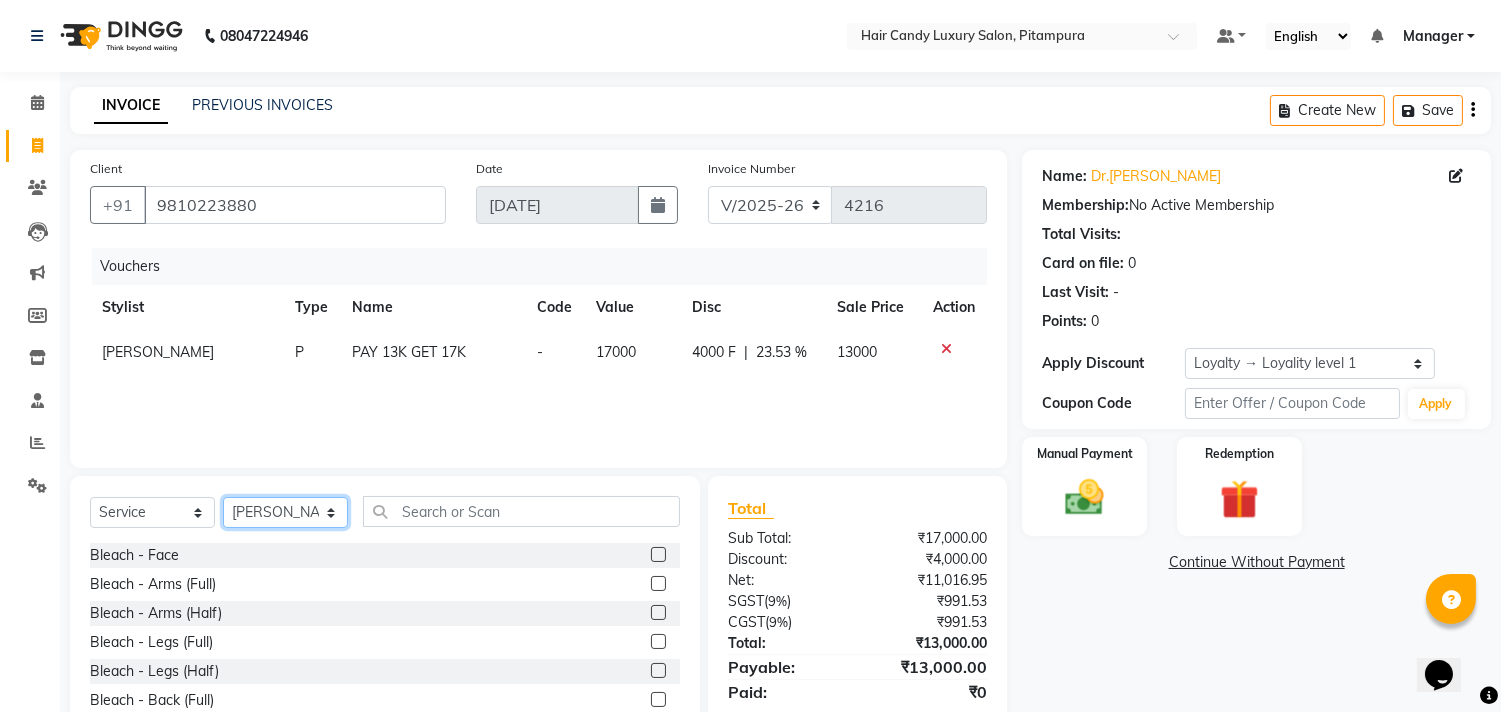 click on "Select Stylist Aarif Arman Arshad  ARSHAD SALMANI ASHU FAIZ gaurav Hanish harshit Jack  karishma KAVITA kunal Manager MANNU Mukim  pinki preeti Raghav  RASHMI RAVI RITIK SAHIL sawan SHALINI SHARUKH SHWETA  VEER Vijay  vijay tiwari ZAID" 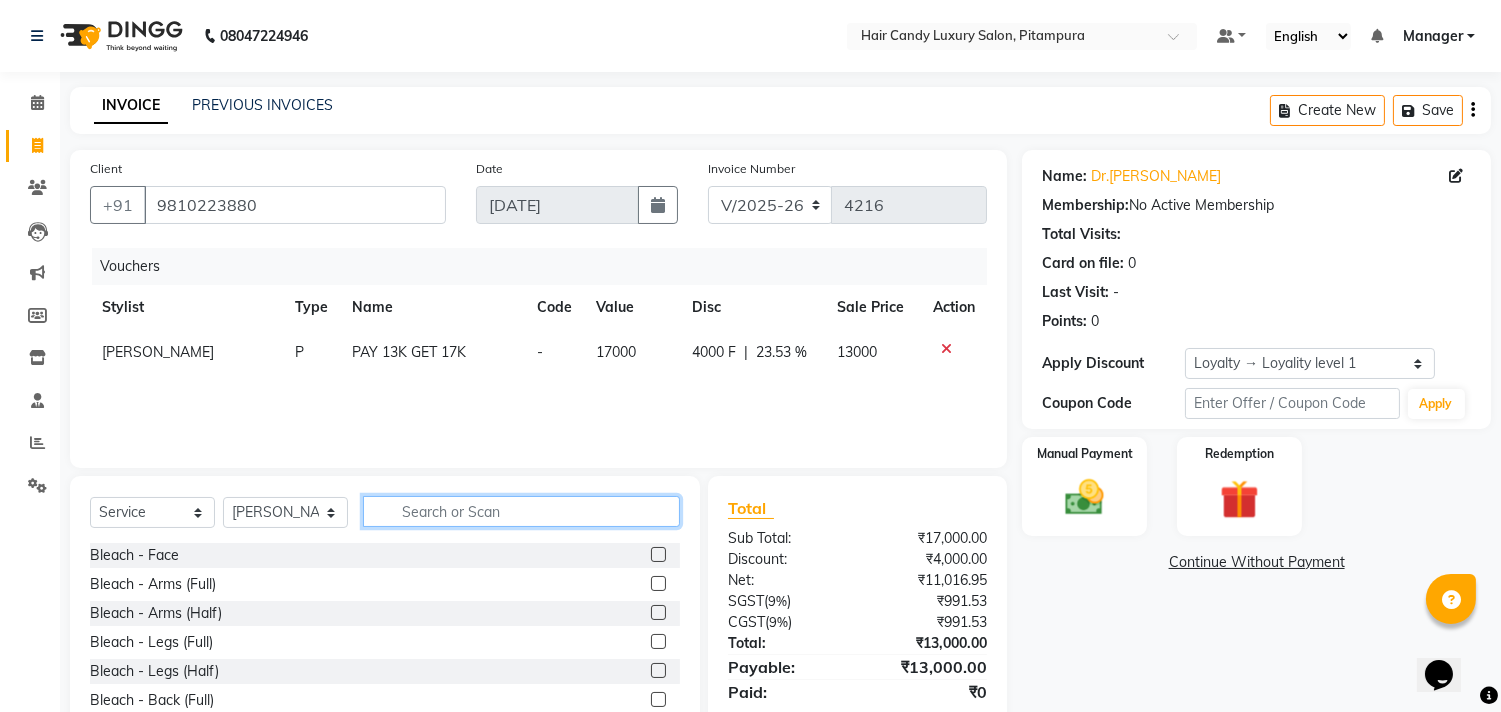 click 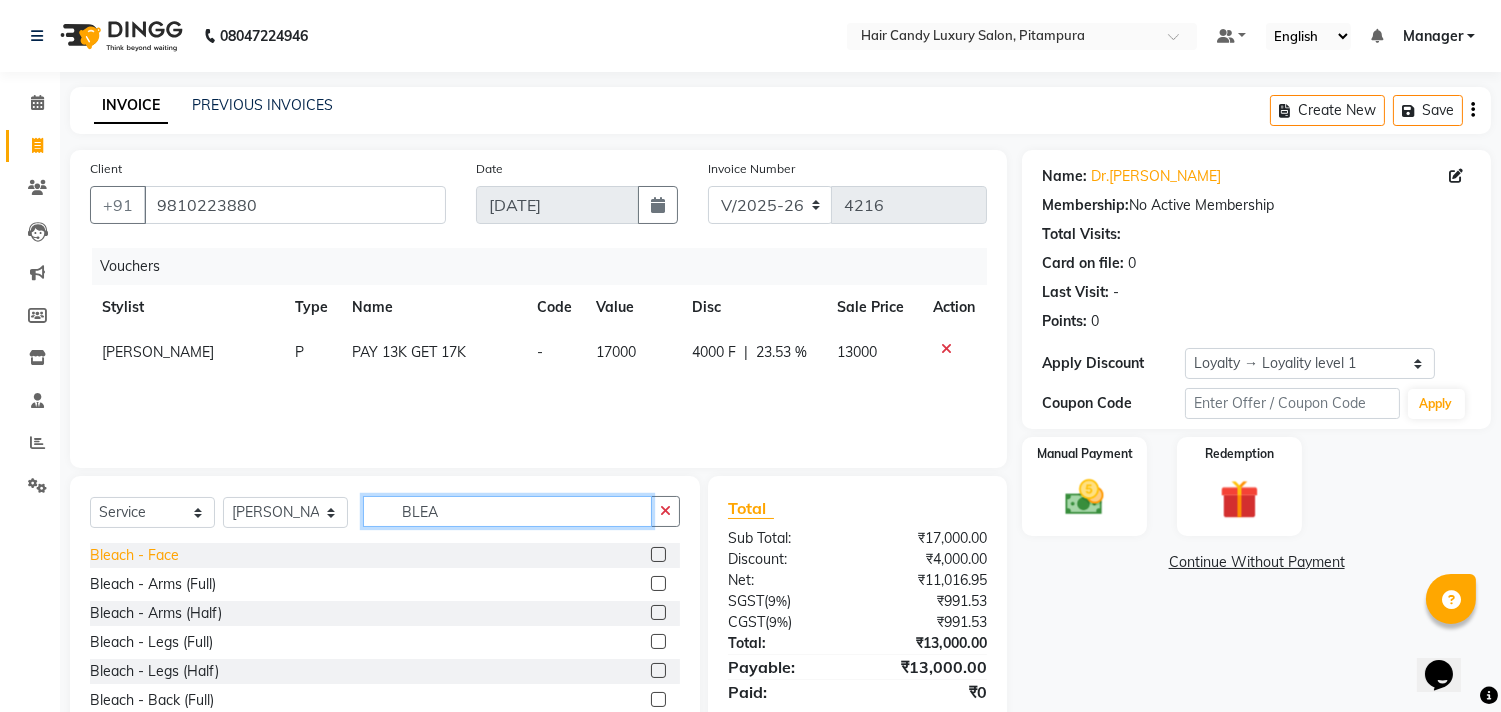 type on "BLEA" 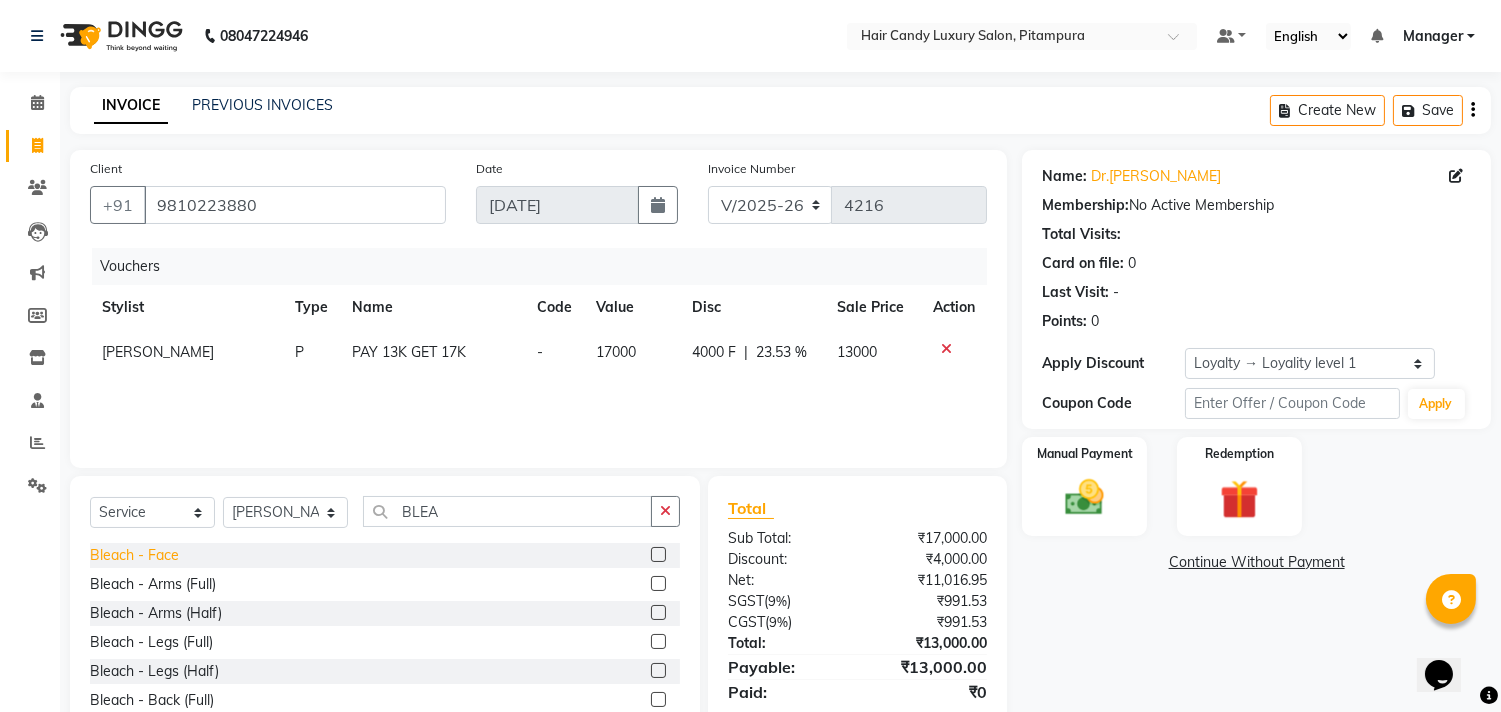 click on "Bleach - Face" 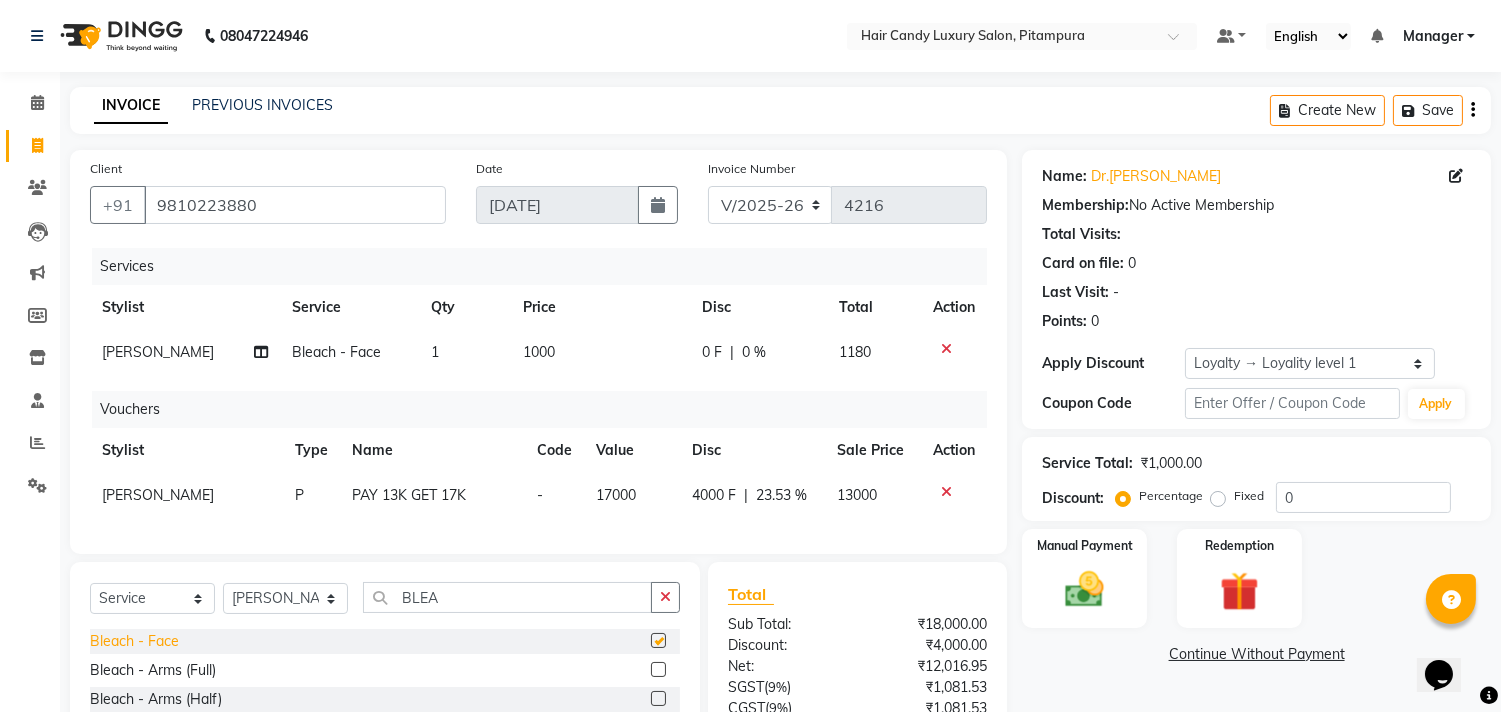 checkbox on "false" 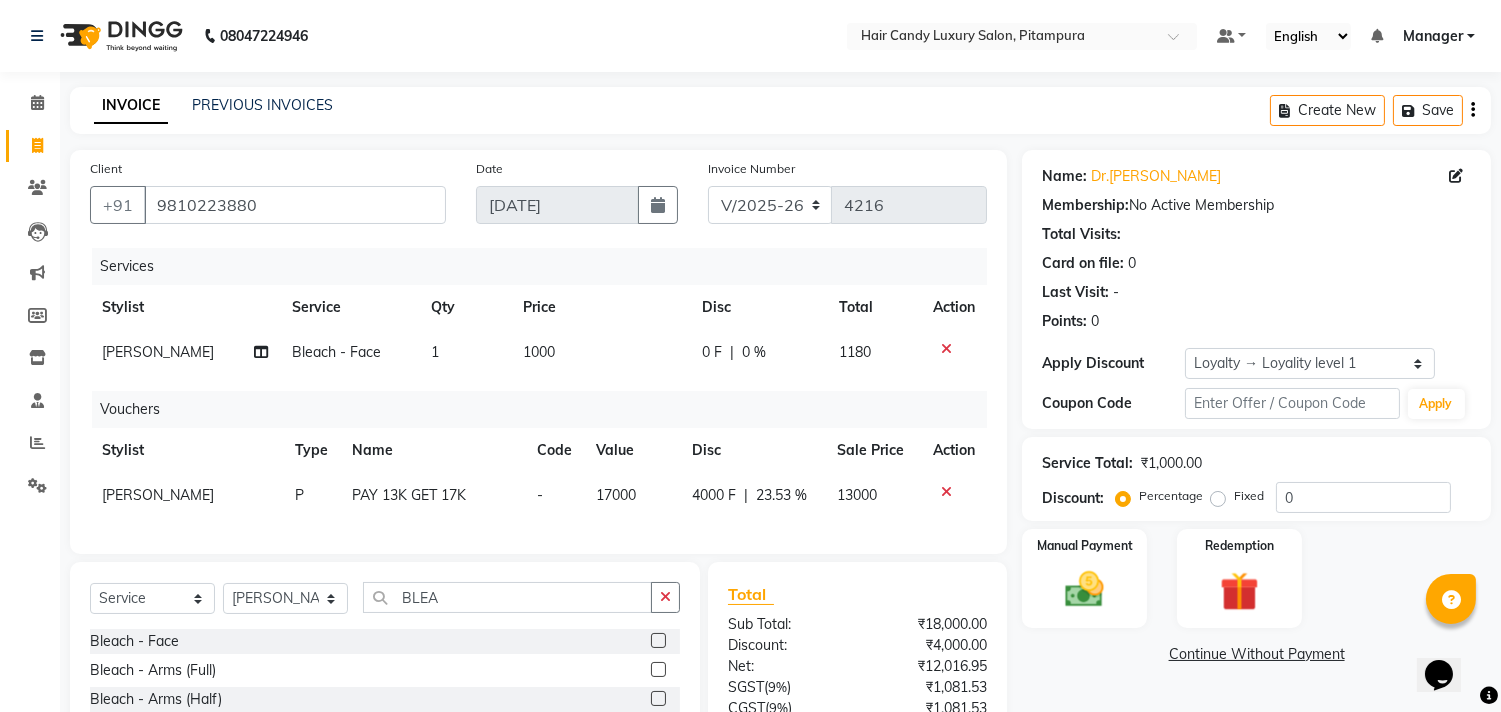 click on "1000" 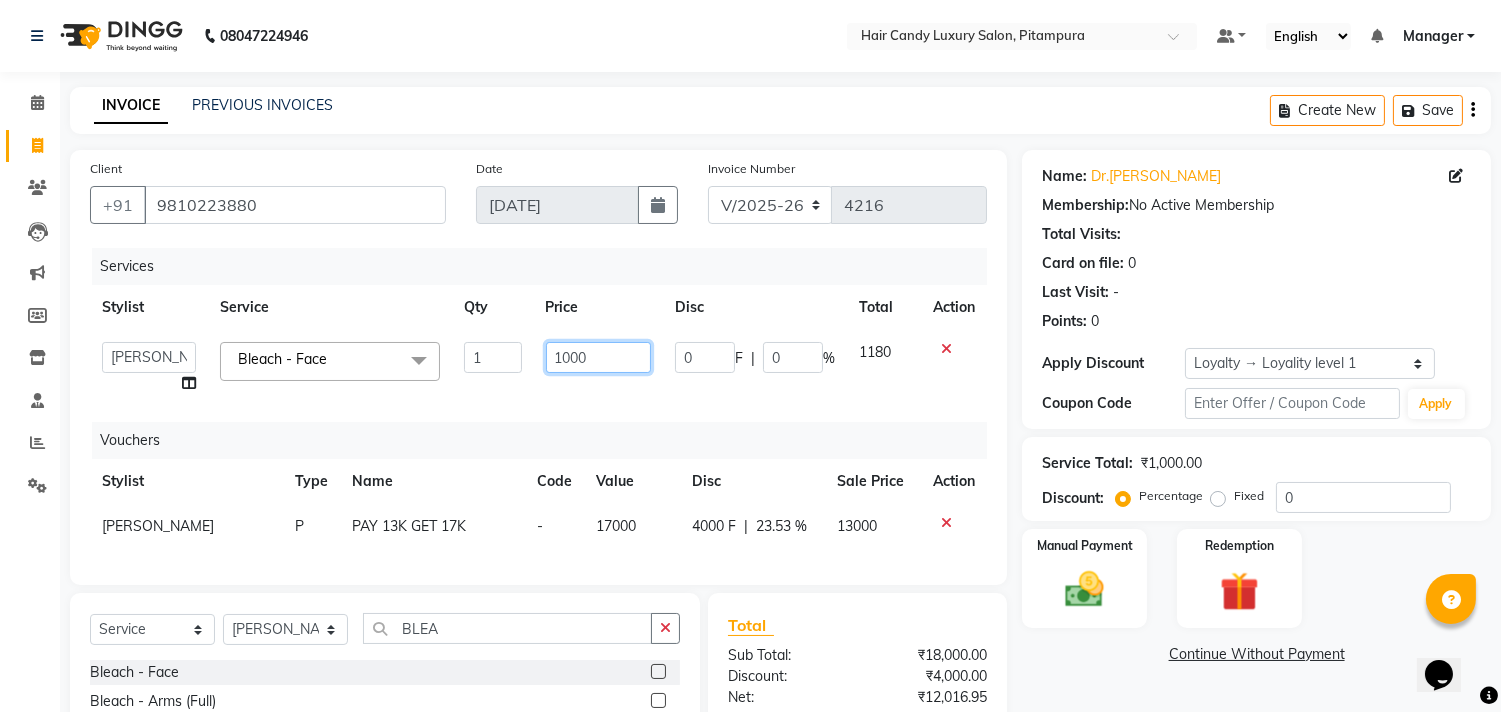 click on "1000" 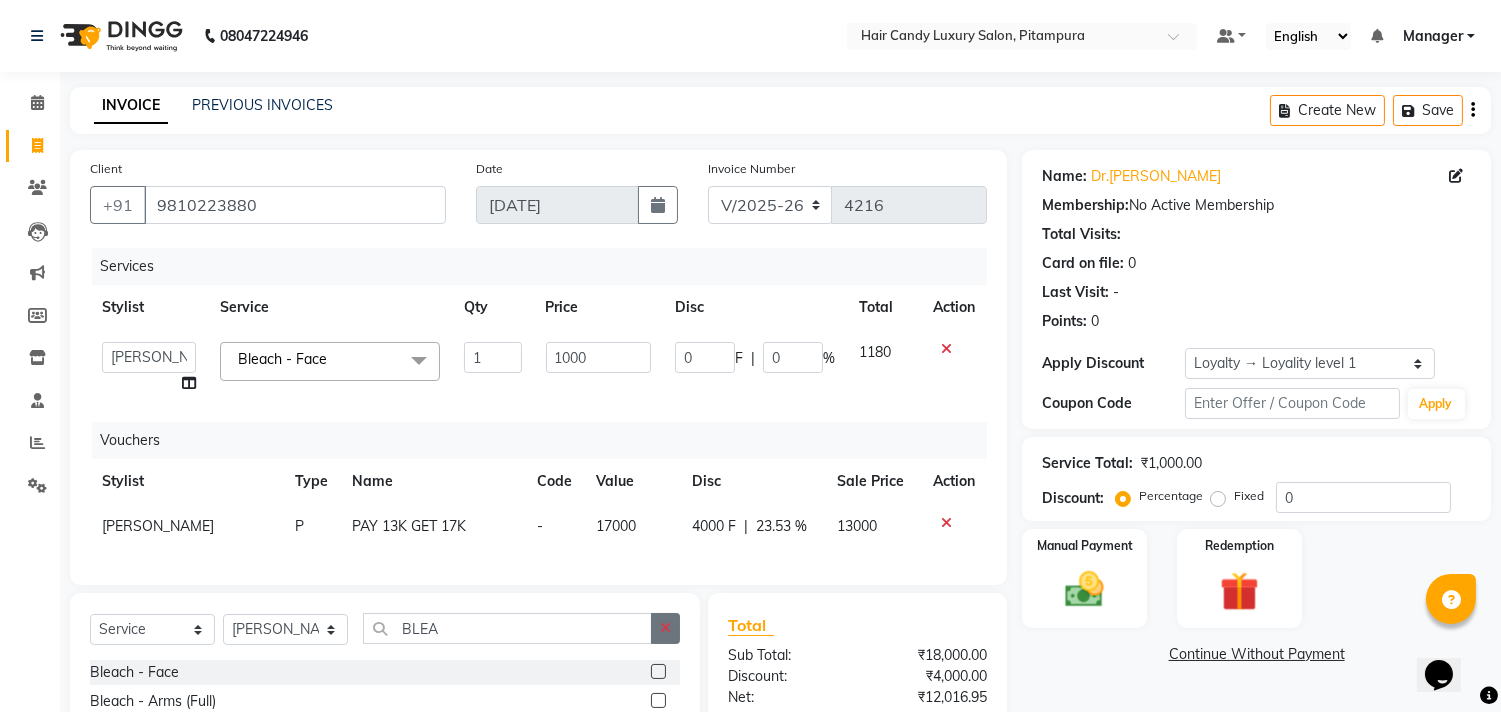 click on "Select  Service  Product  Membership  Package Voucher Prepaid Gift Card  Select Stylist Aarif Arman Arshad  ARSHAD SALMANI ASHU FAIZ gaurav Hanish harshit Jack  karishma KAVITA kunal Manager MANNU Mukim  pinki preeti Raghav  RASHMI RAVI RITIK SAHIL sawan SHALINI SHARUKH SHWETA  VEER Vijay  vijay tiwari ZAID BLEA Bleach - Face  Bleach - Arms (Full)  Bleach - Arms (Half)  Bleach - Legs (Full)  Bleach - Legs (Half)  Bleach - Back (Full)  Bleach - Back (Half)  Bleach - Front (Full)  Bleach - Front (Half)  Bleach - Full Body  Facial - Face Bleach" 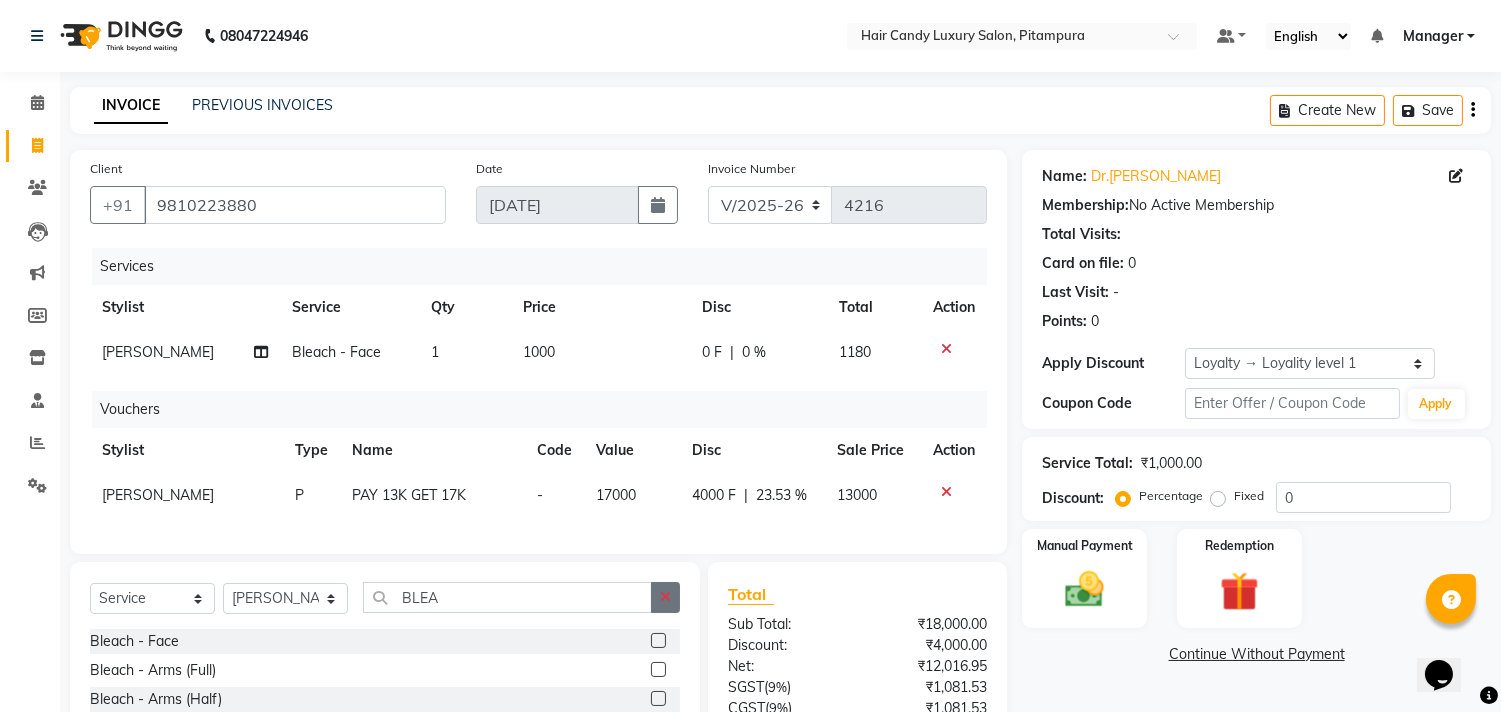type 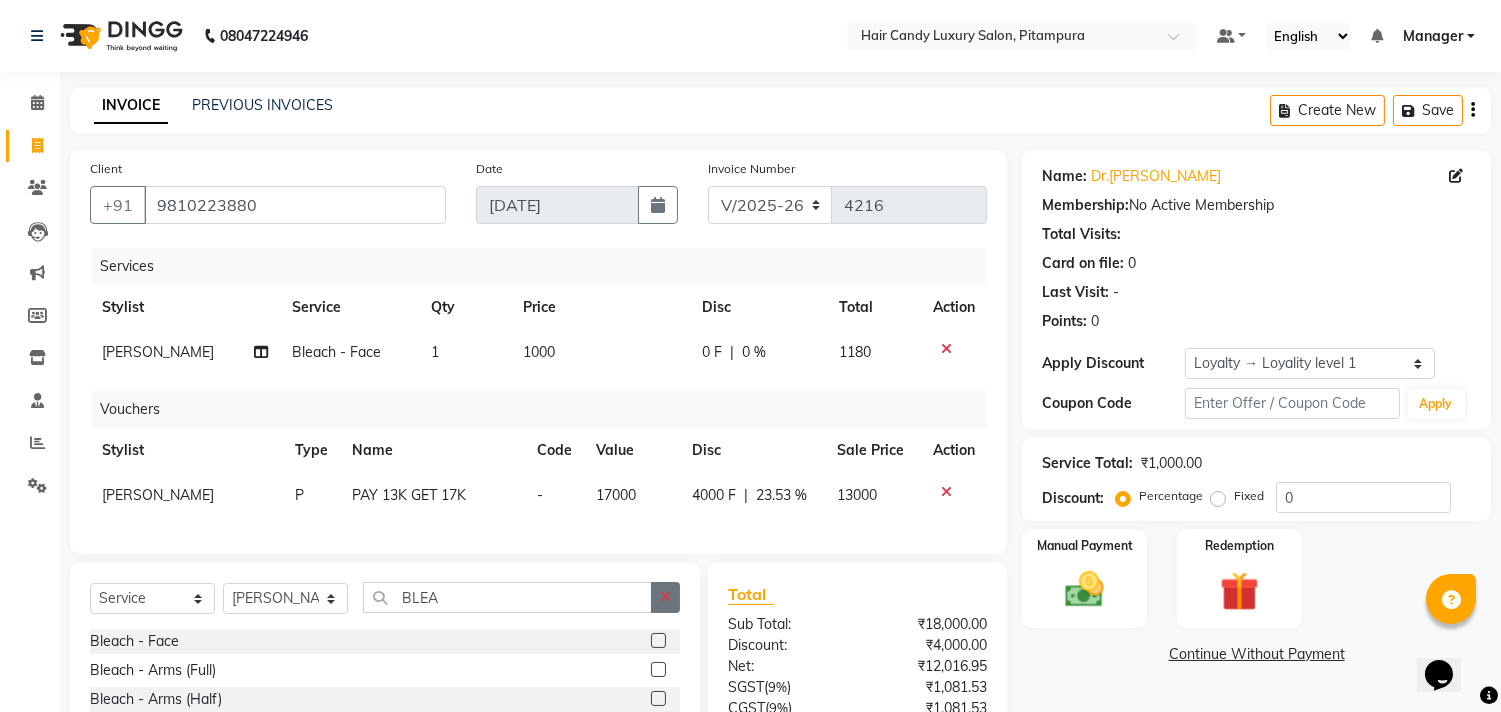 scroll, scrollTop: 26, scrollLeft: 0, axis: vertical 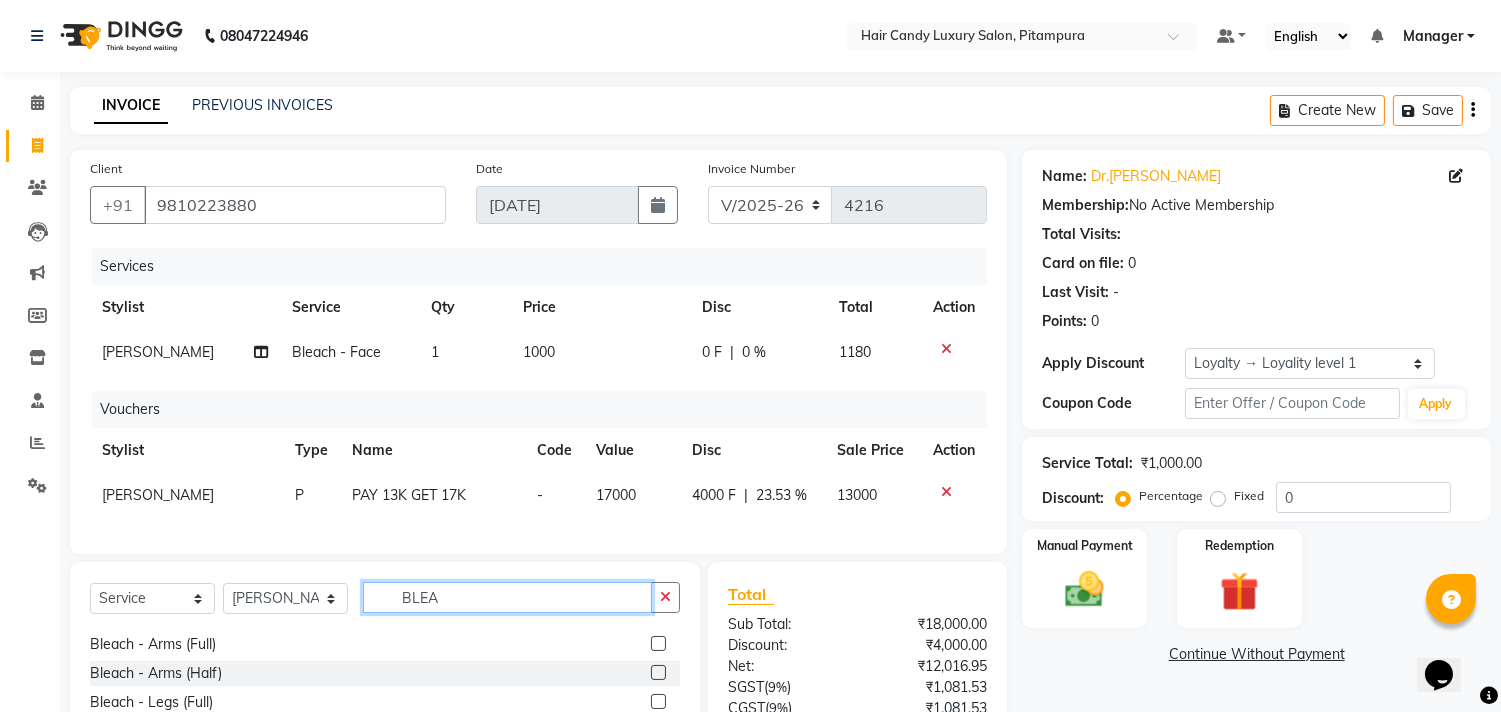 click on "BLEA" 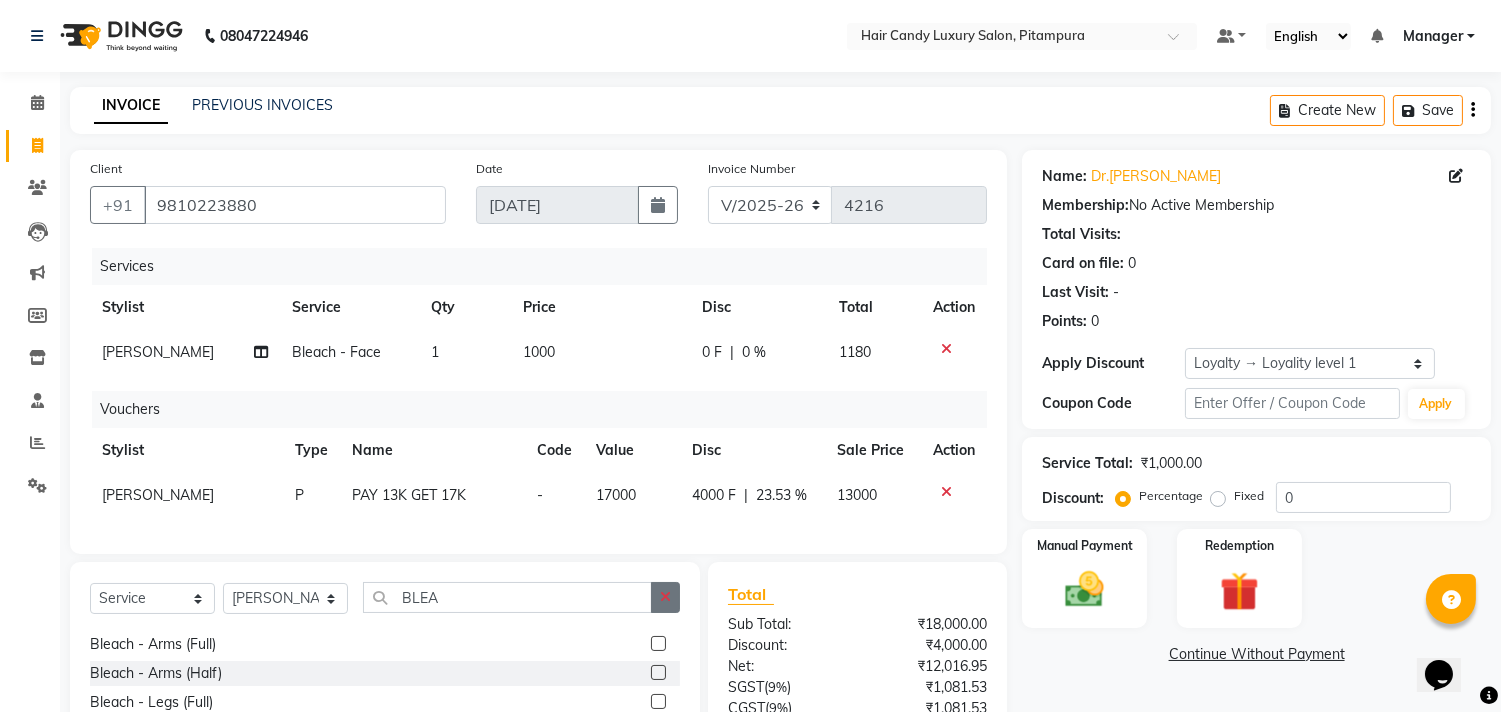 click 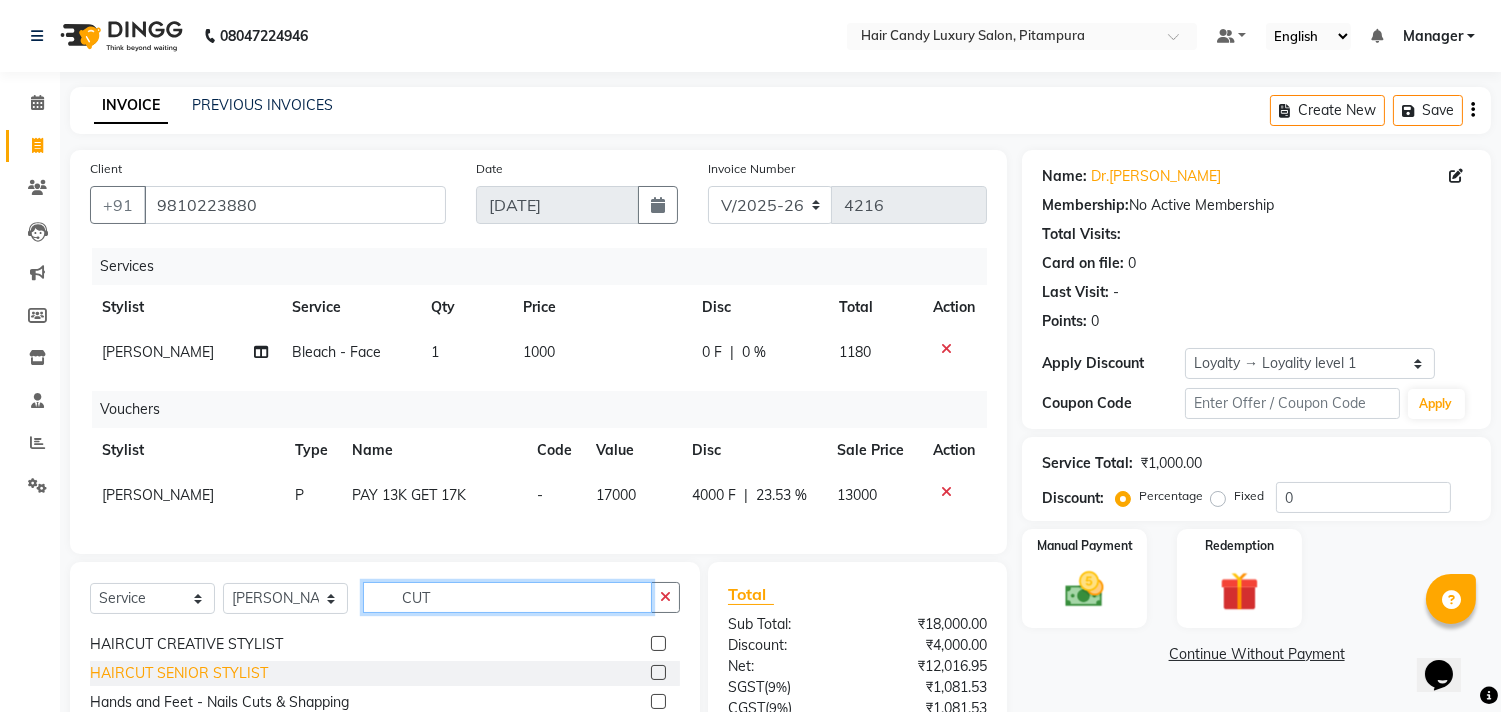 type on "CUT" 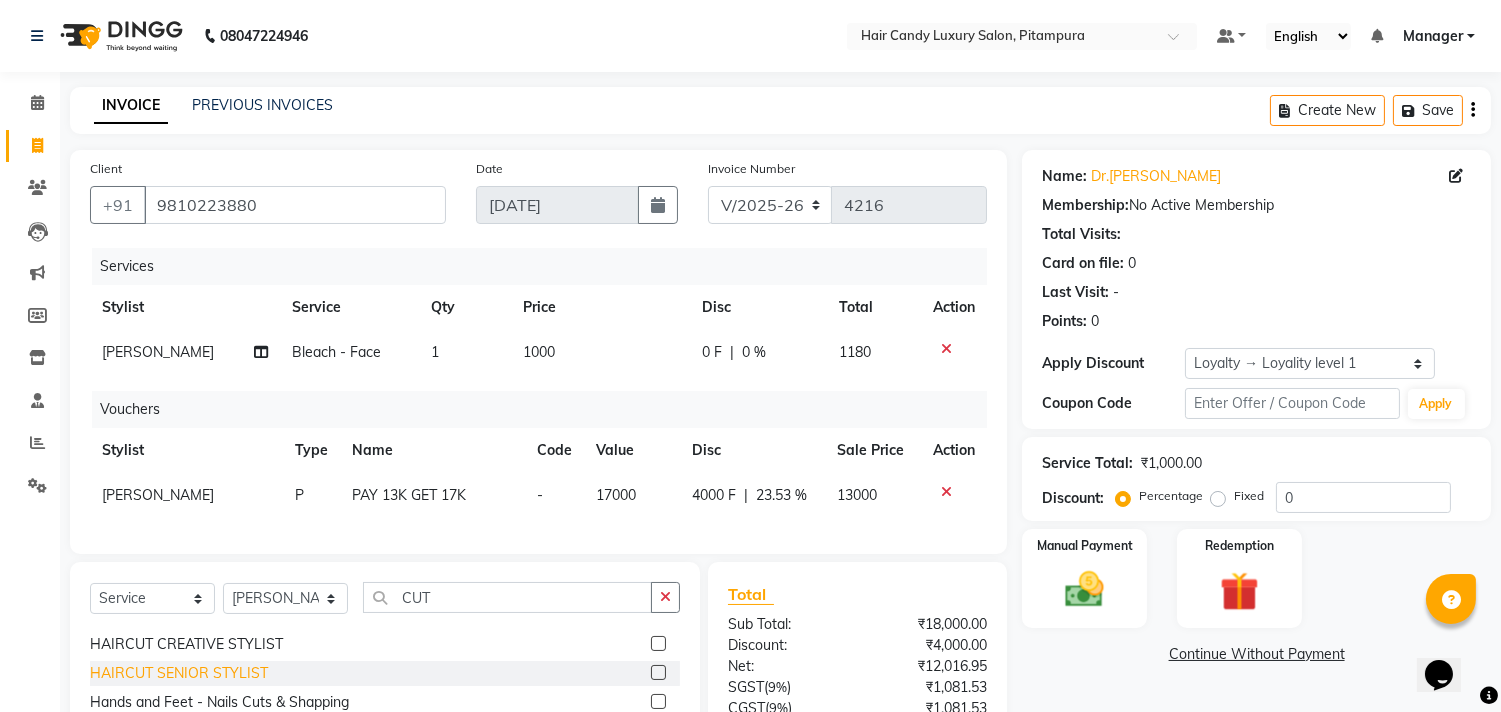 click on "HAIRCUT SENIOR STYLIST" 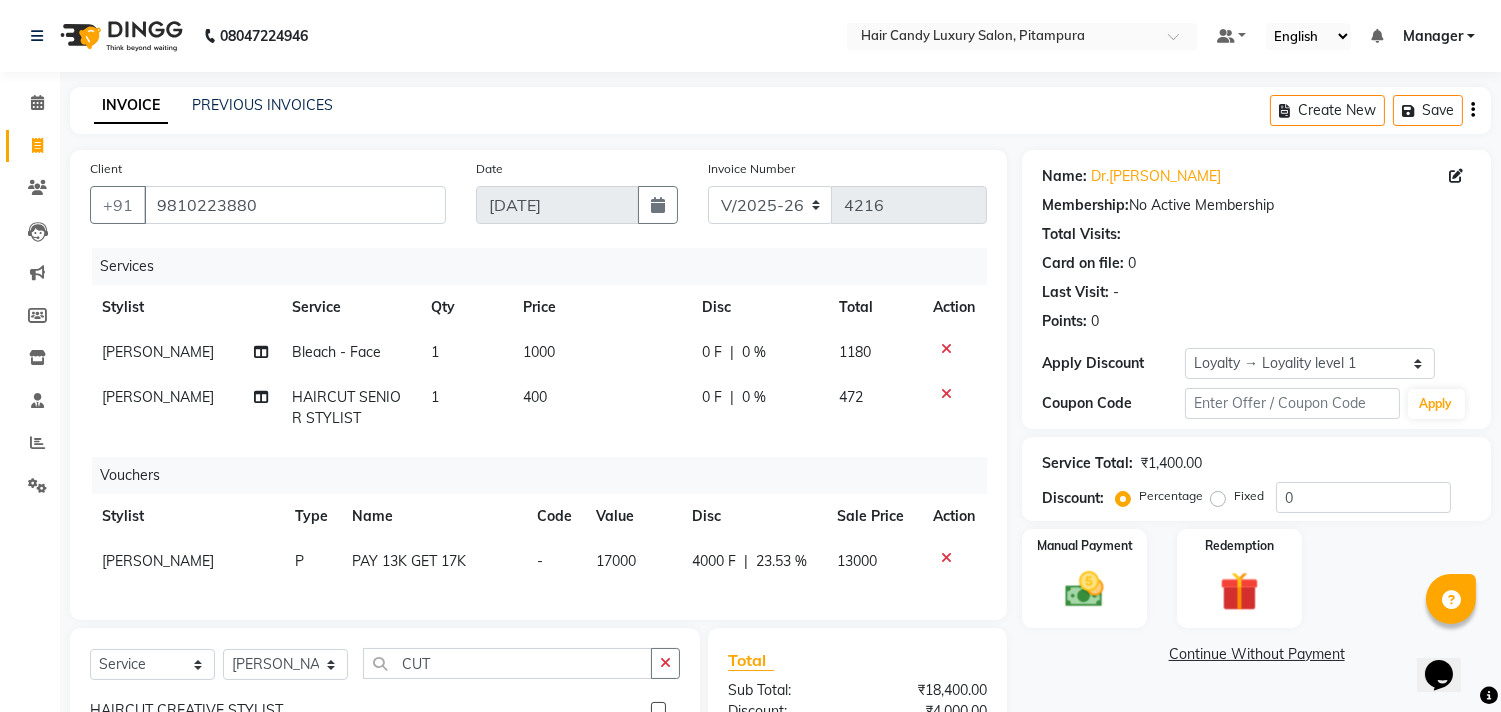 checkbox on "false" 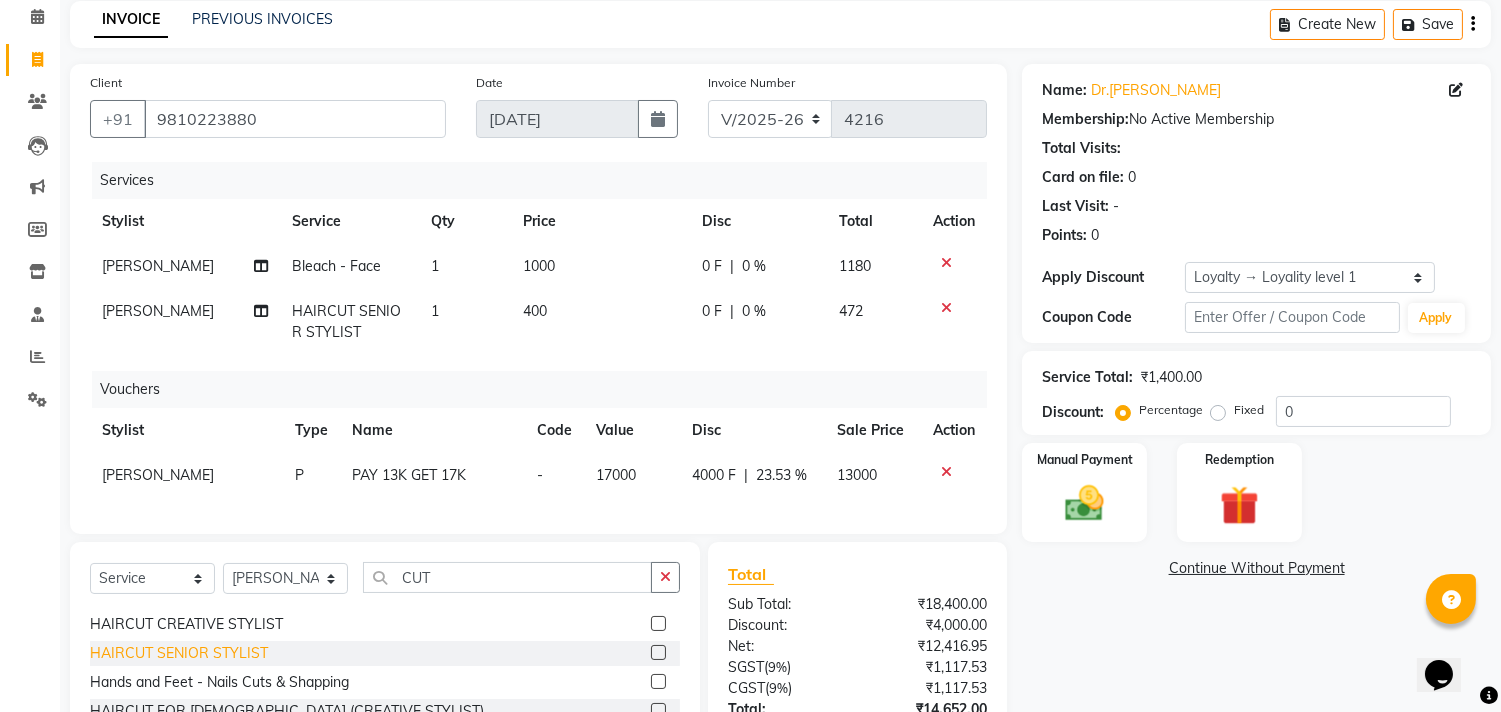 scroll, scrollTop: 88, scrollLeft: 0, axis: vertical 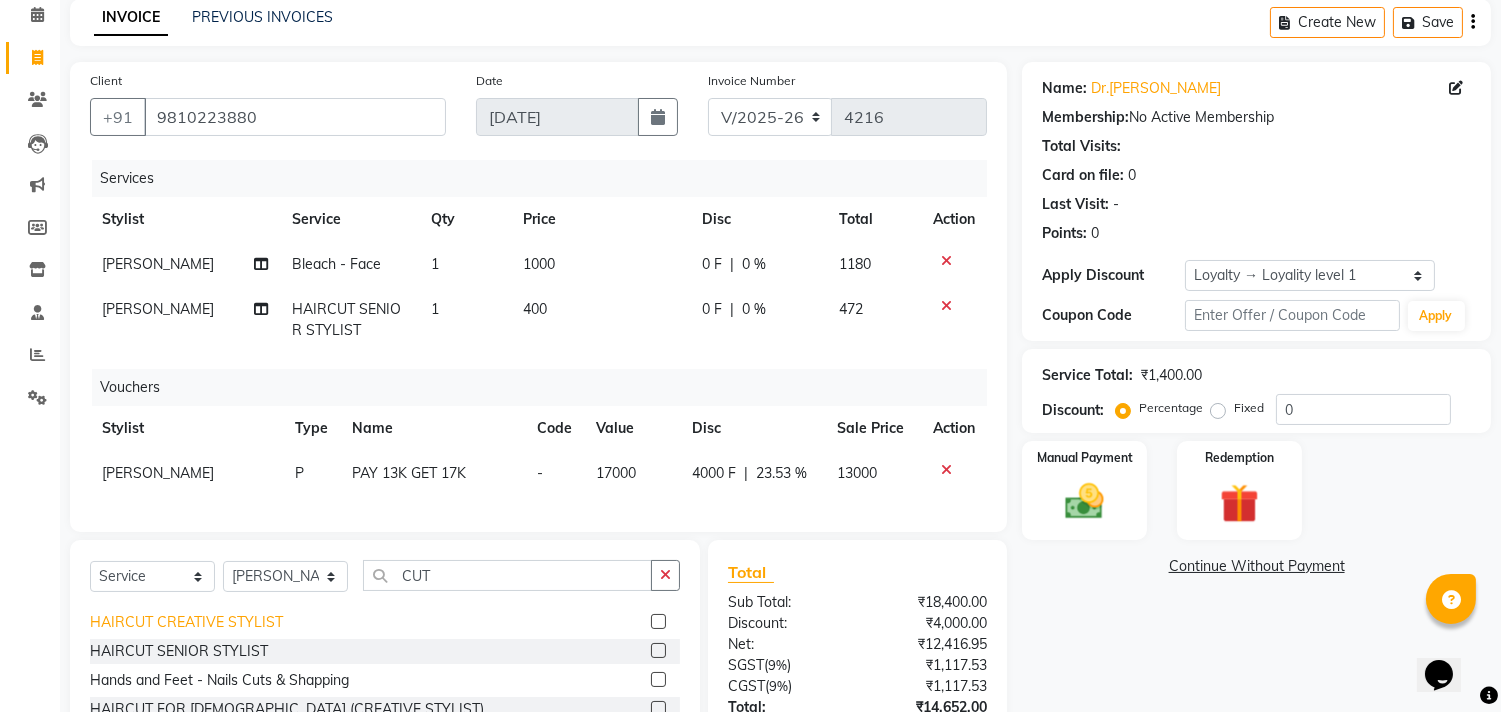 click on "HAIRCUT CREATIVE STYLIST" 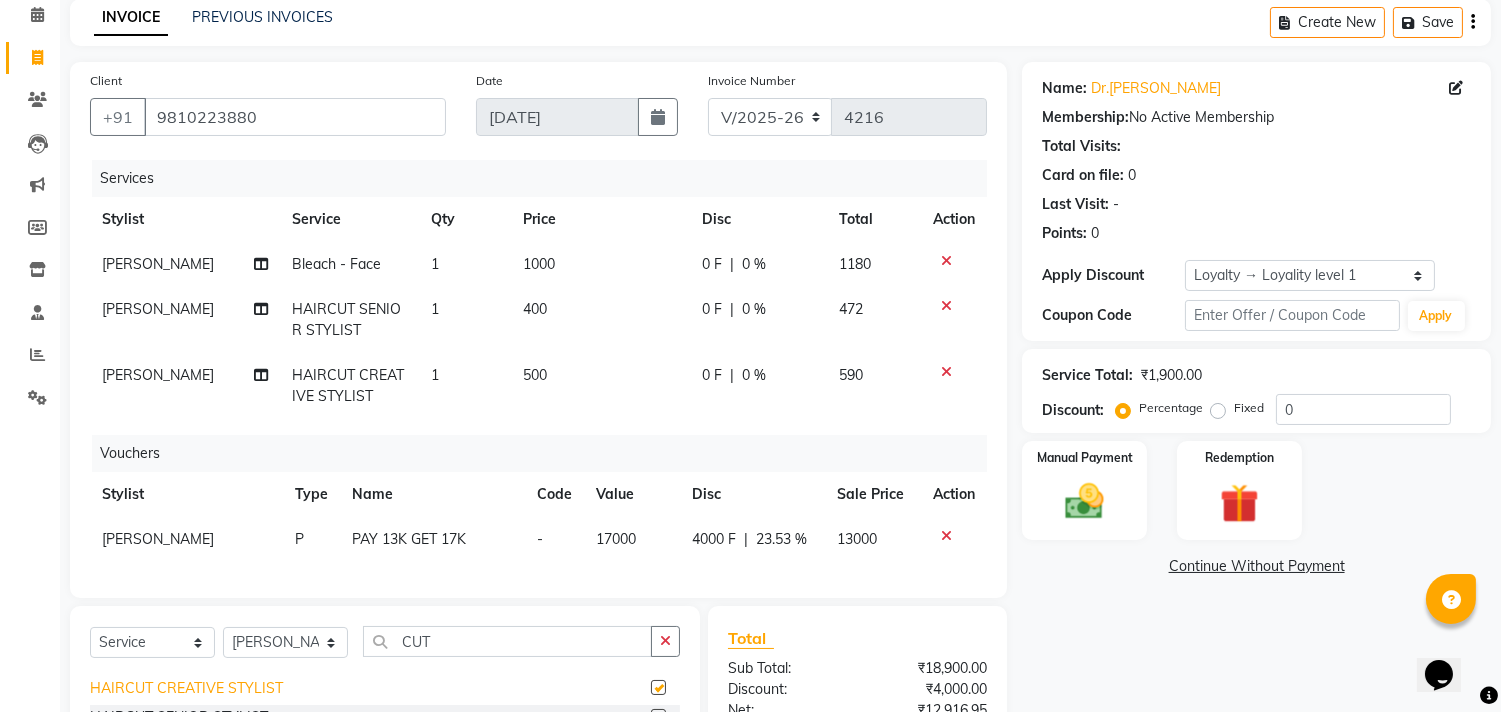 checkbox on "false" 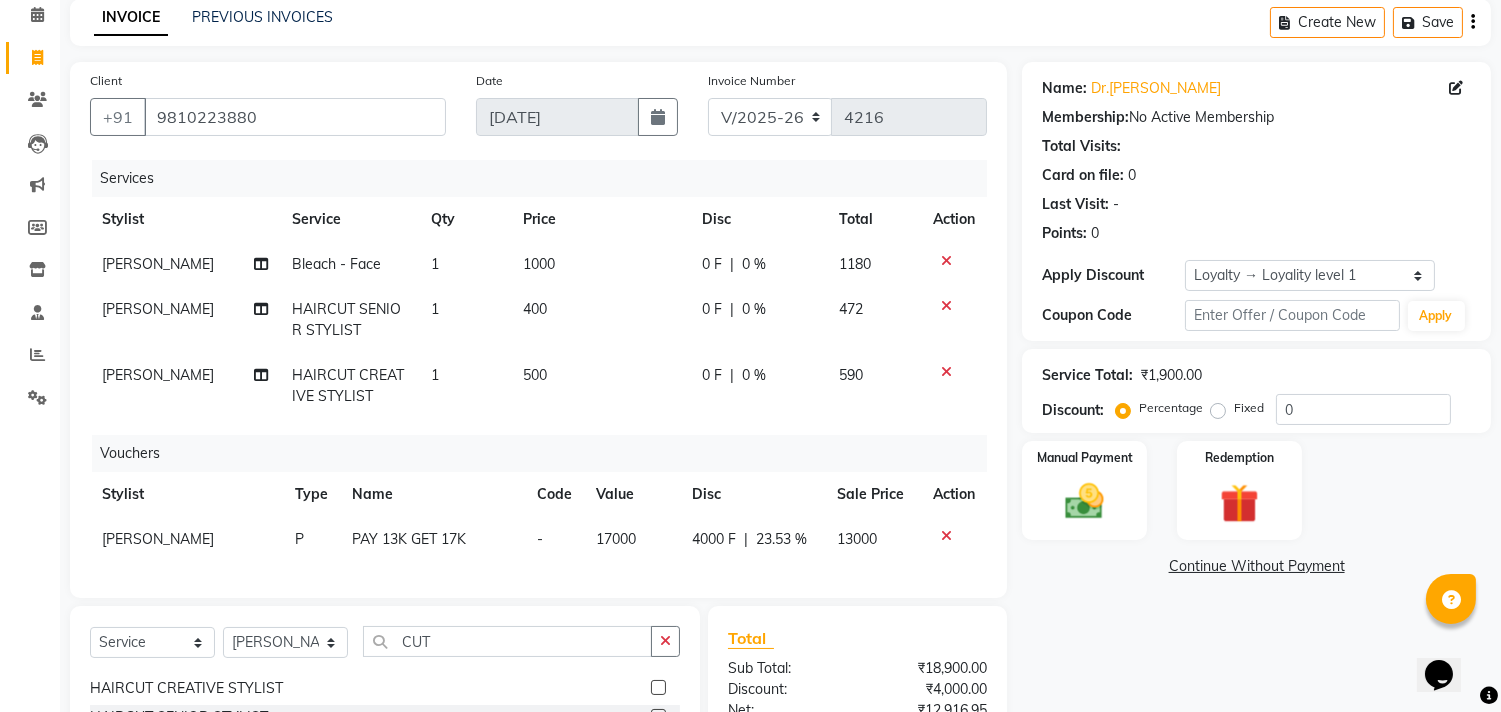 click on "500" 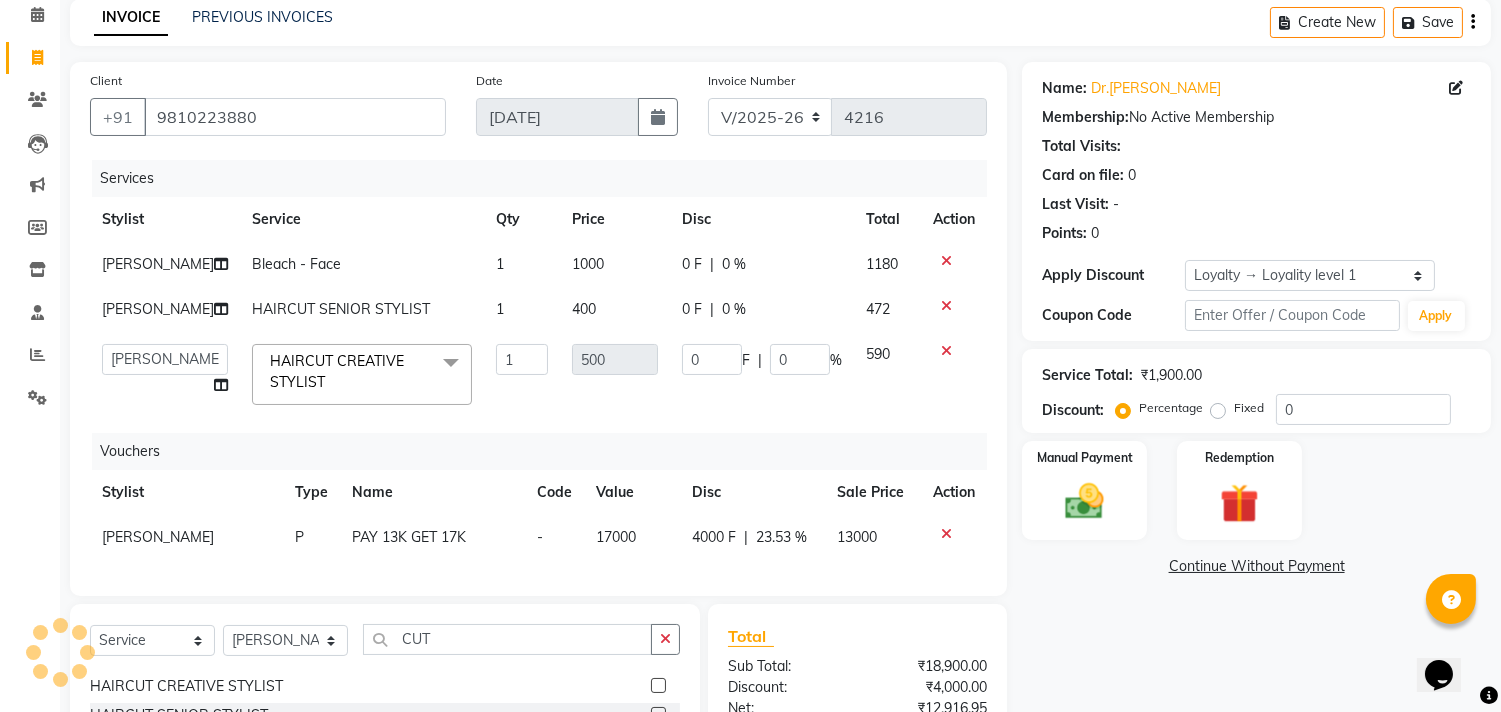 click 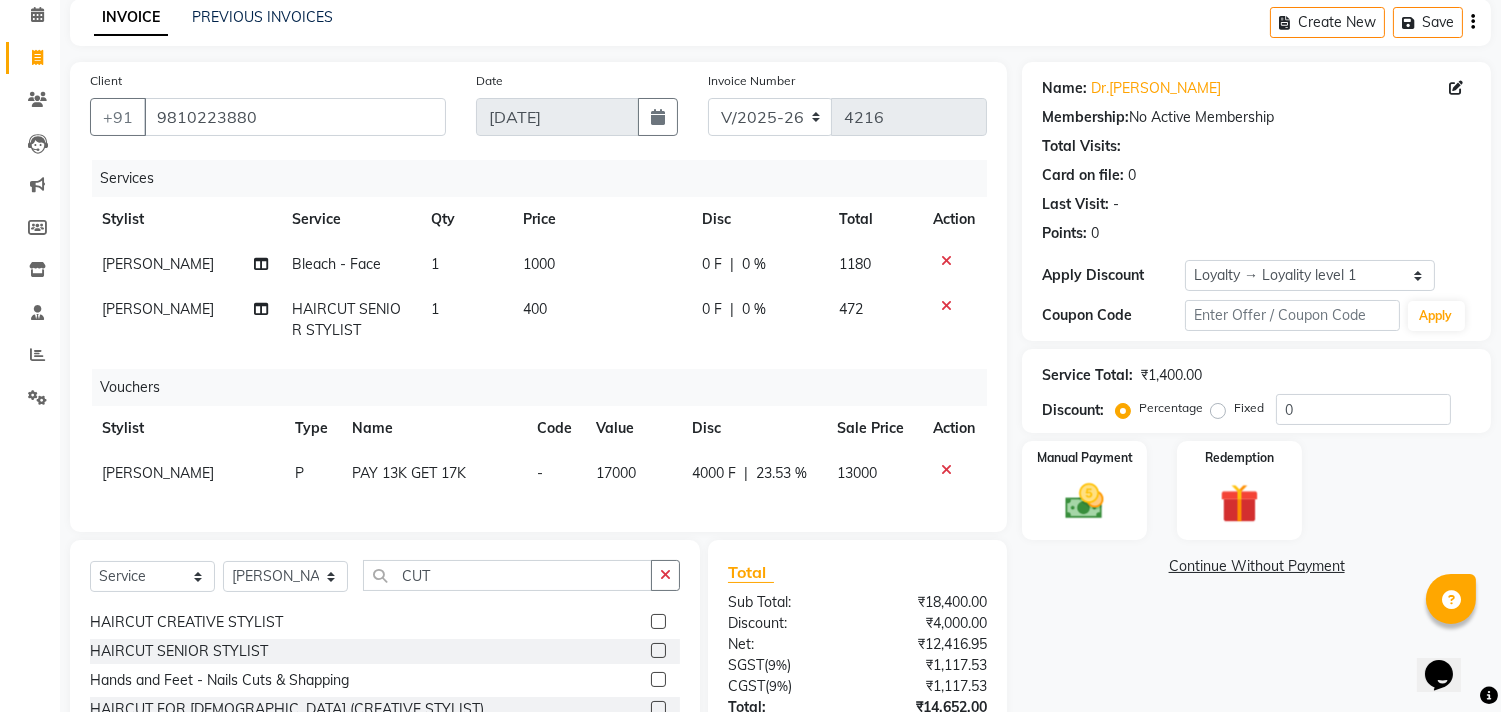click 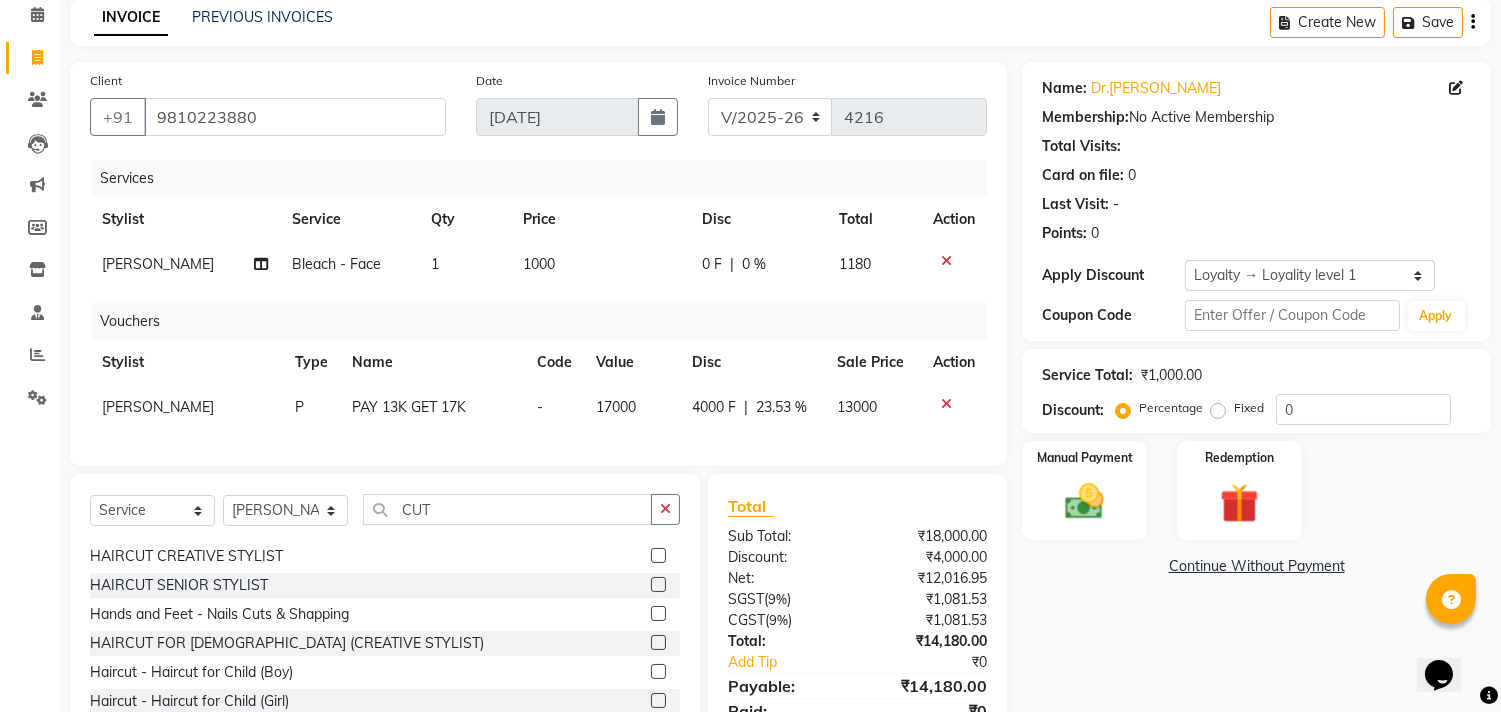 click 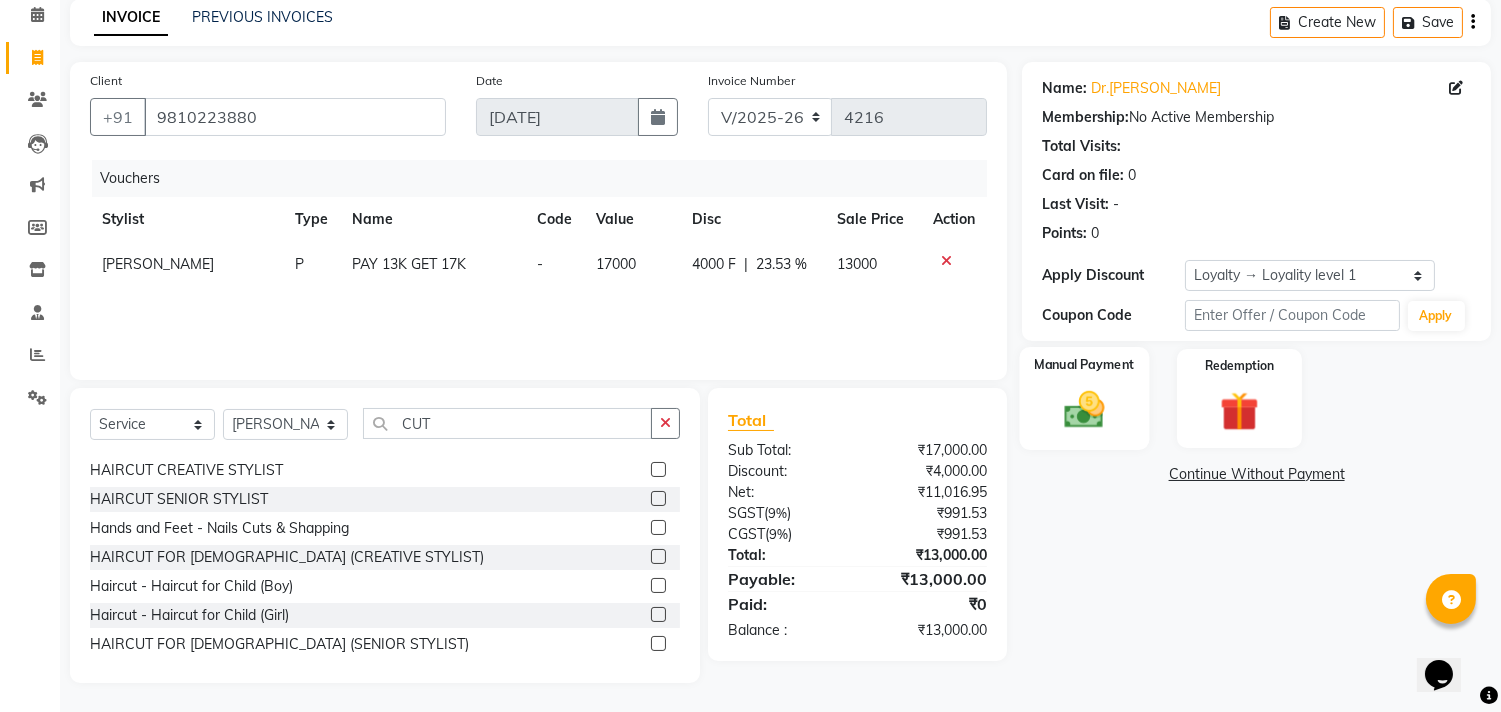 click 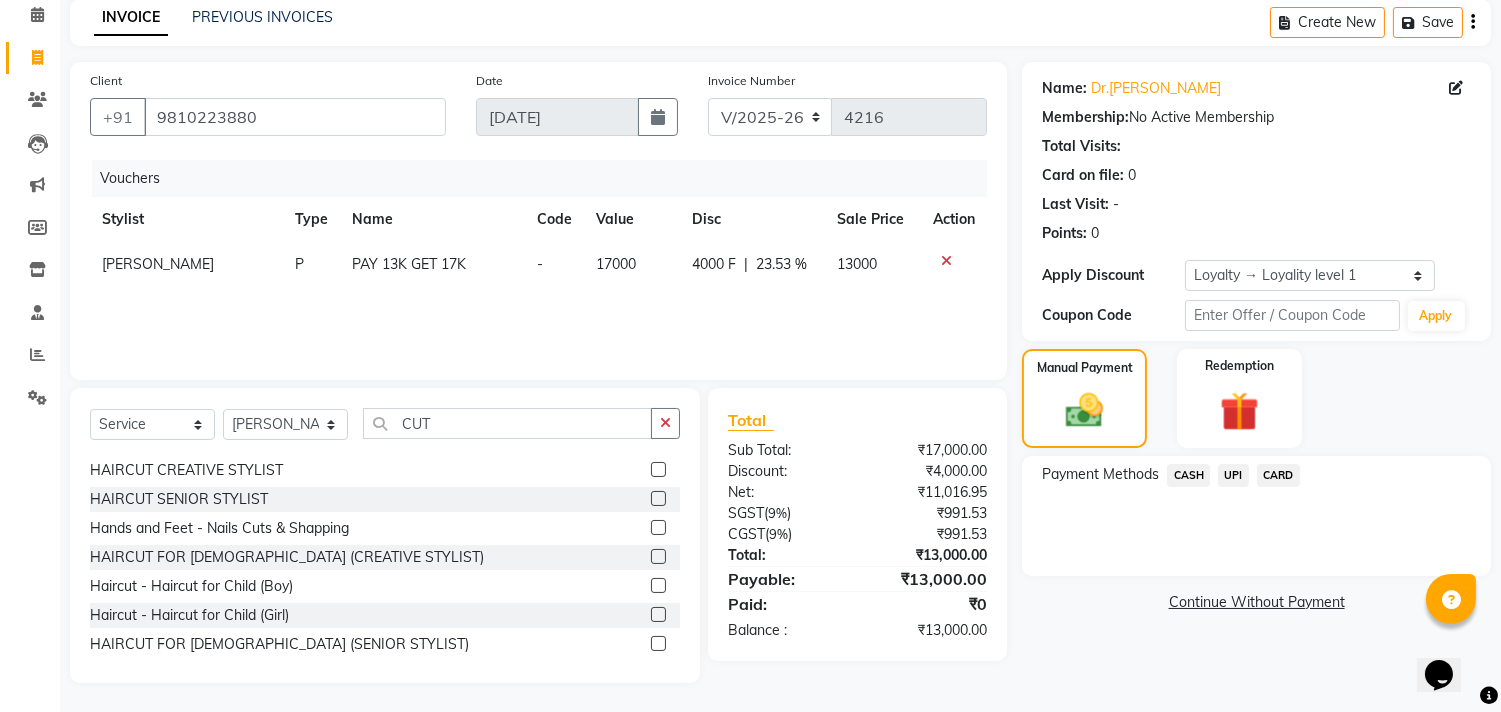 click on "CASH" 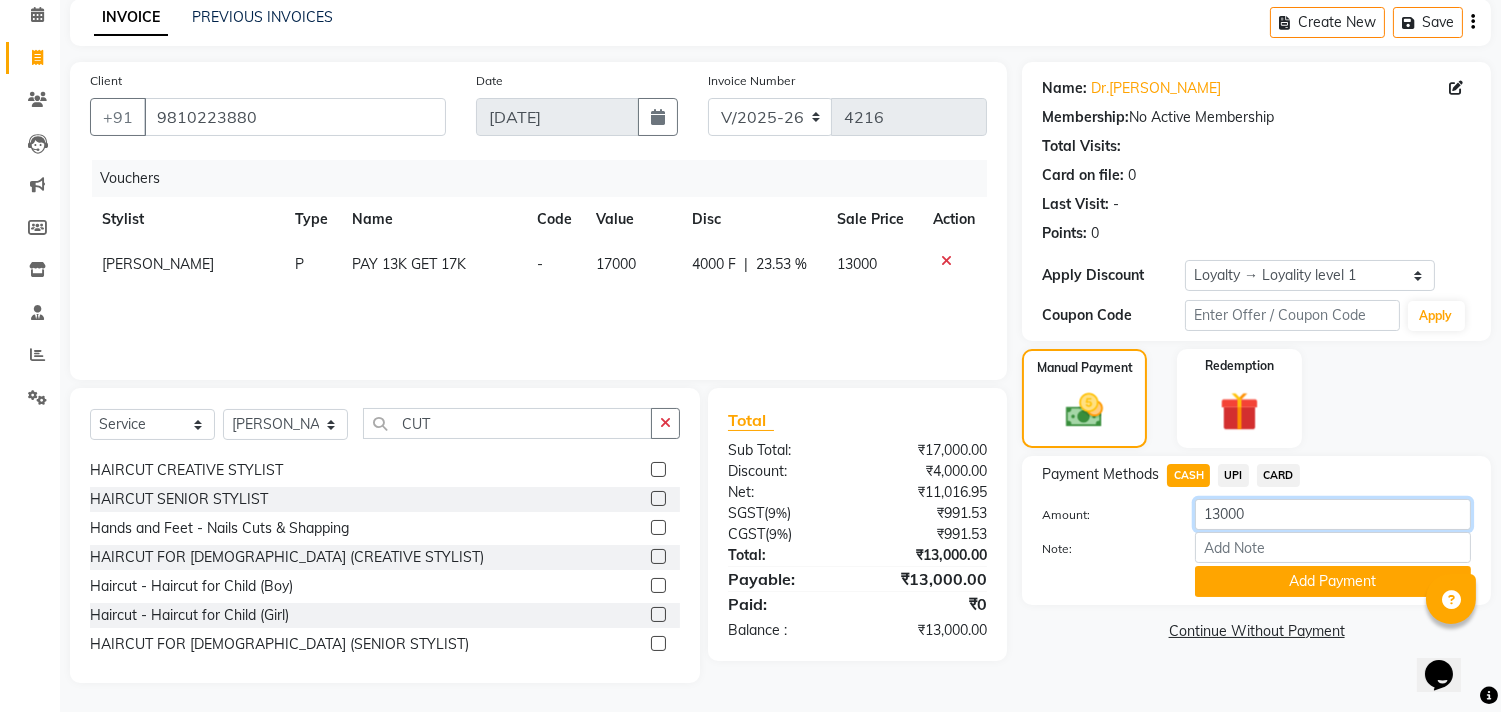 click on "13000" 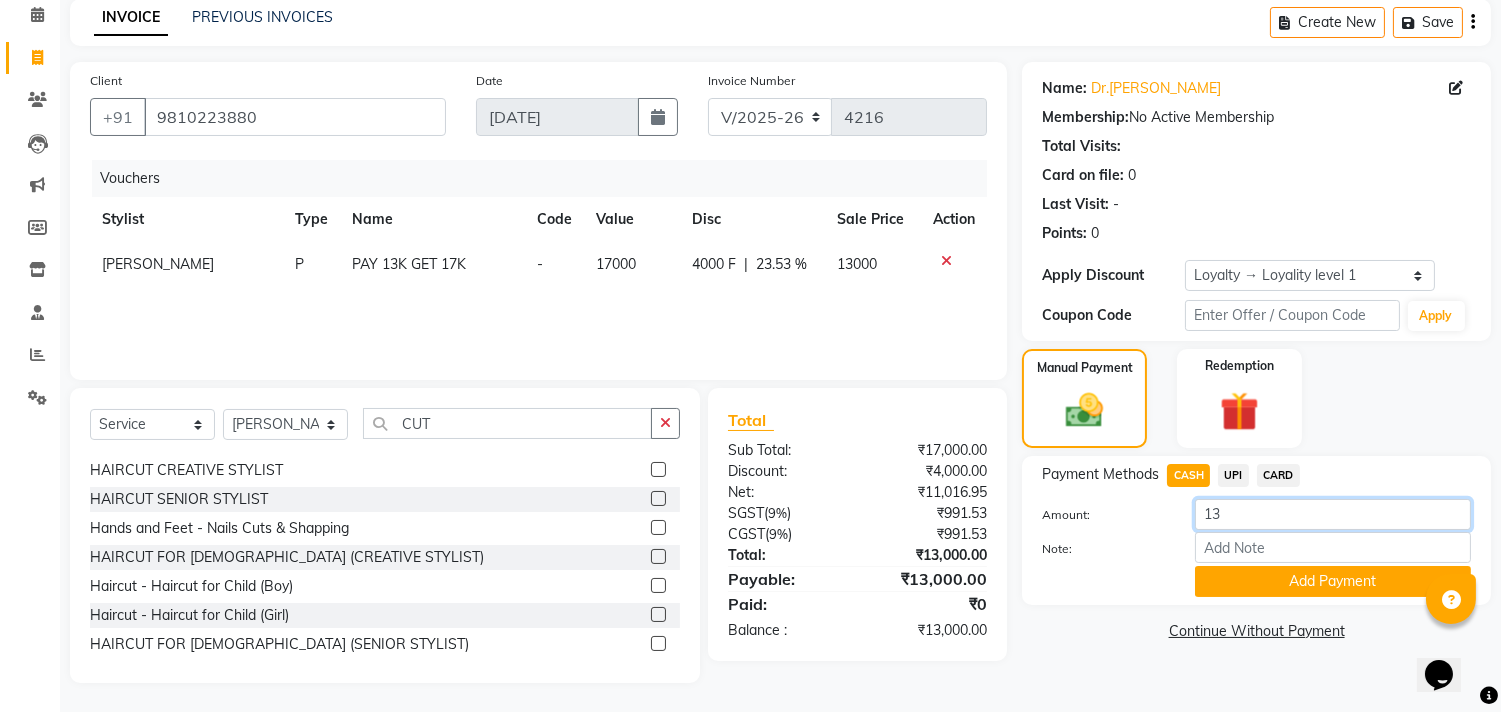 type on "1" 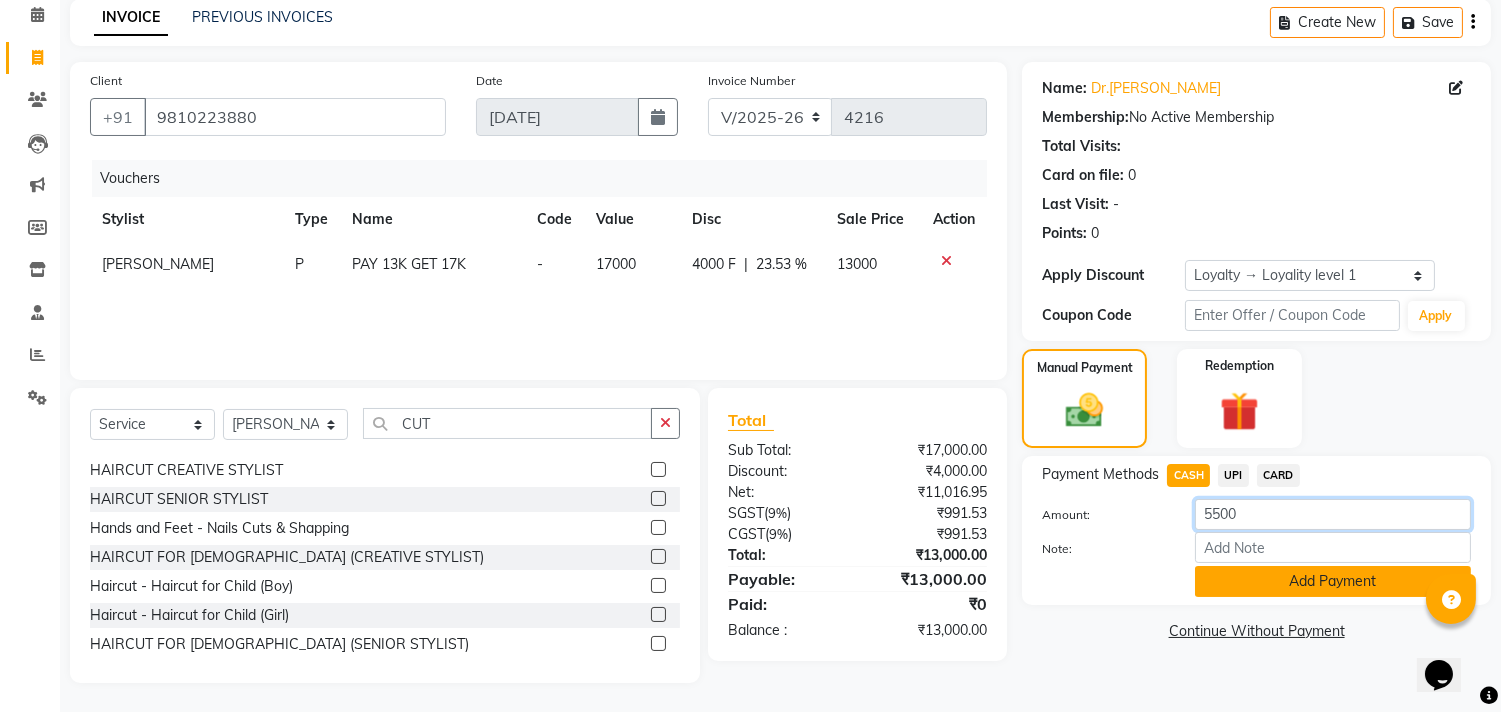 type on "5500" 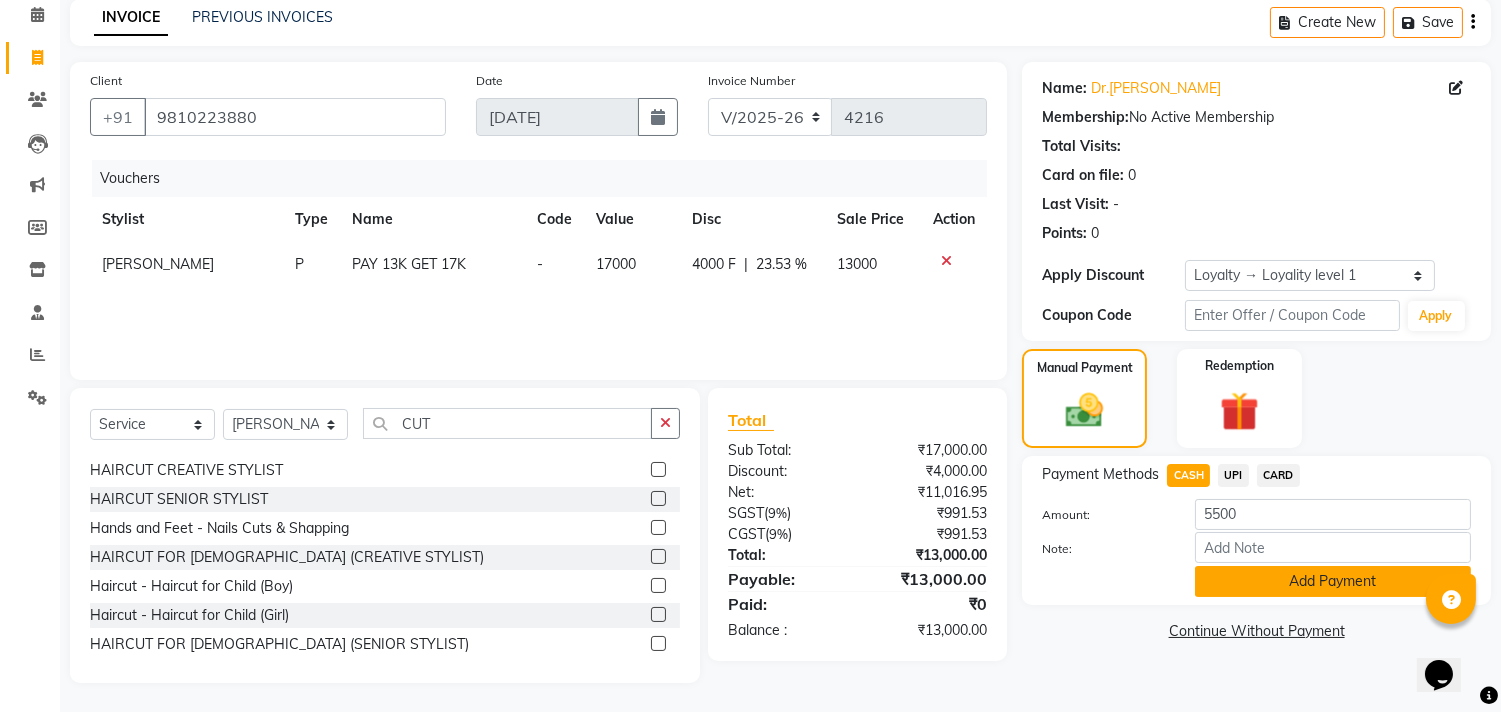 click on "Add Payment" 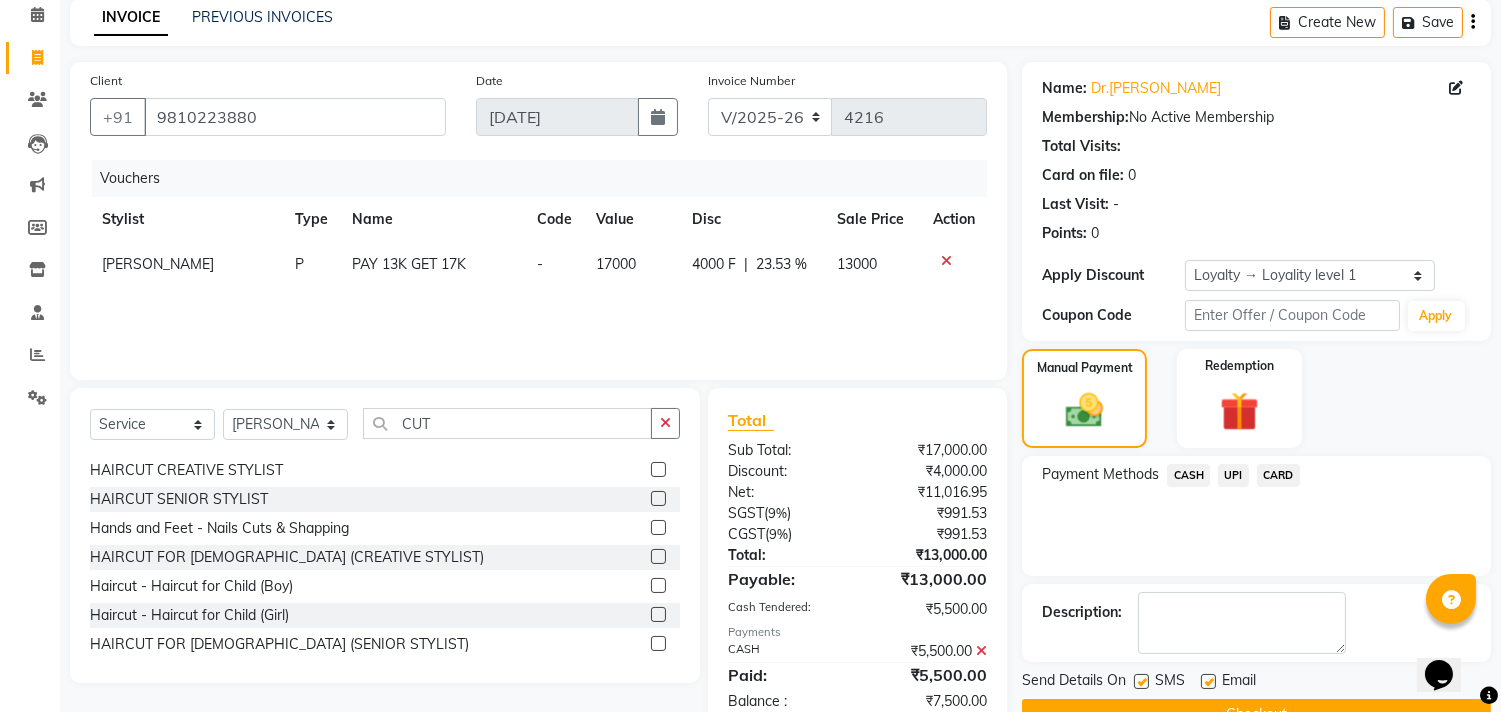 click on "UPI" 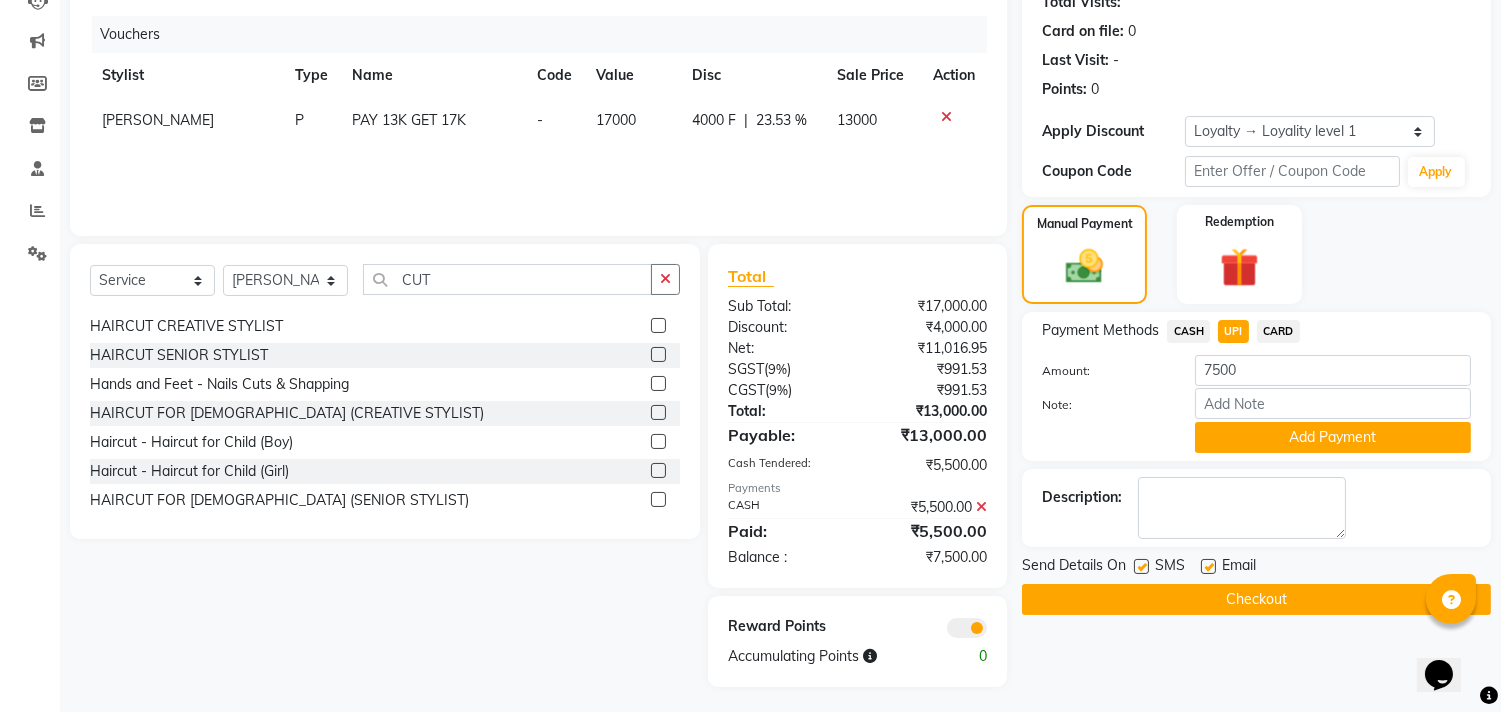scroll, scrollTop: 236, scrollLeft: 0, axis: vertical 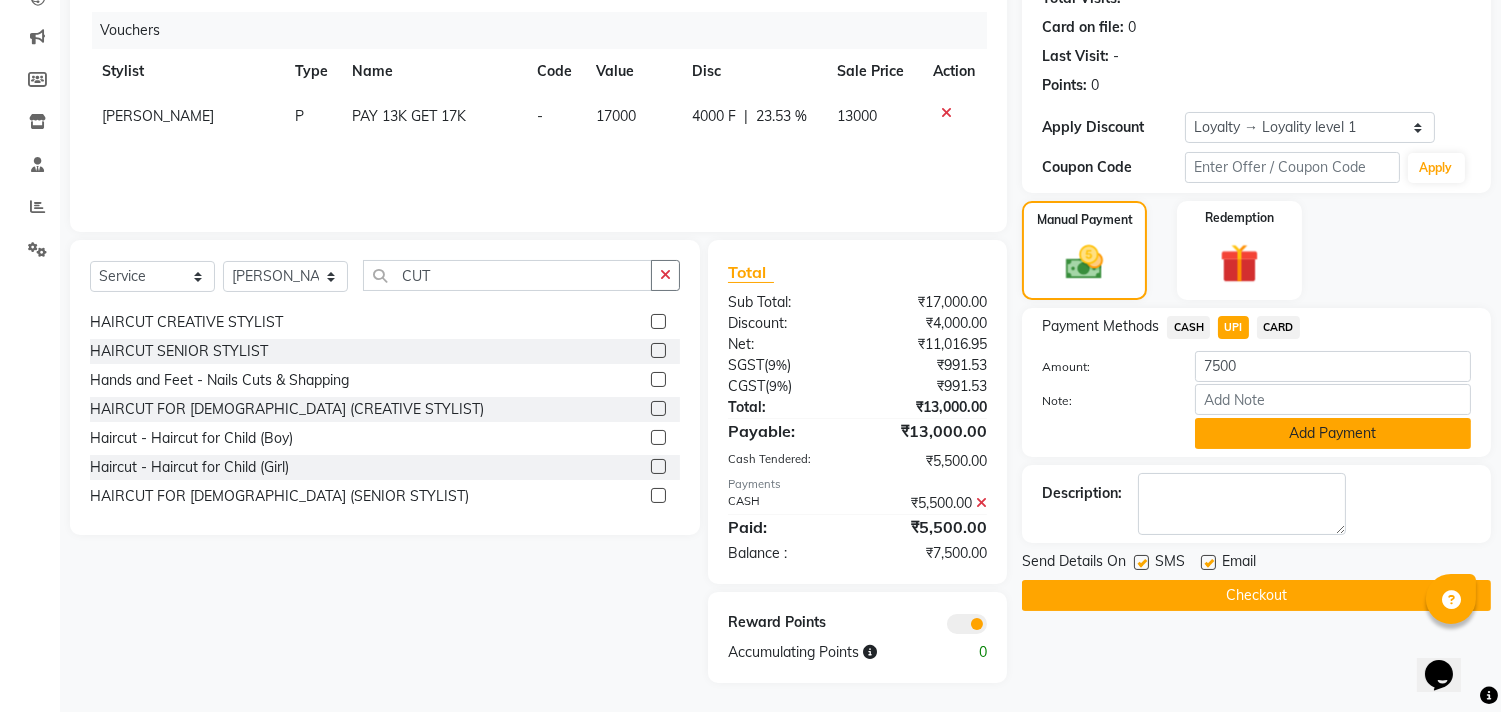 click on "Add Payment" 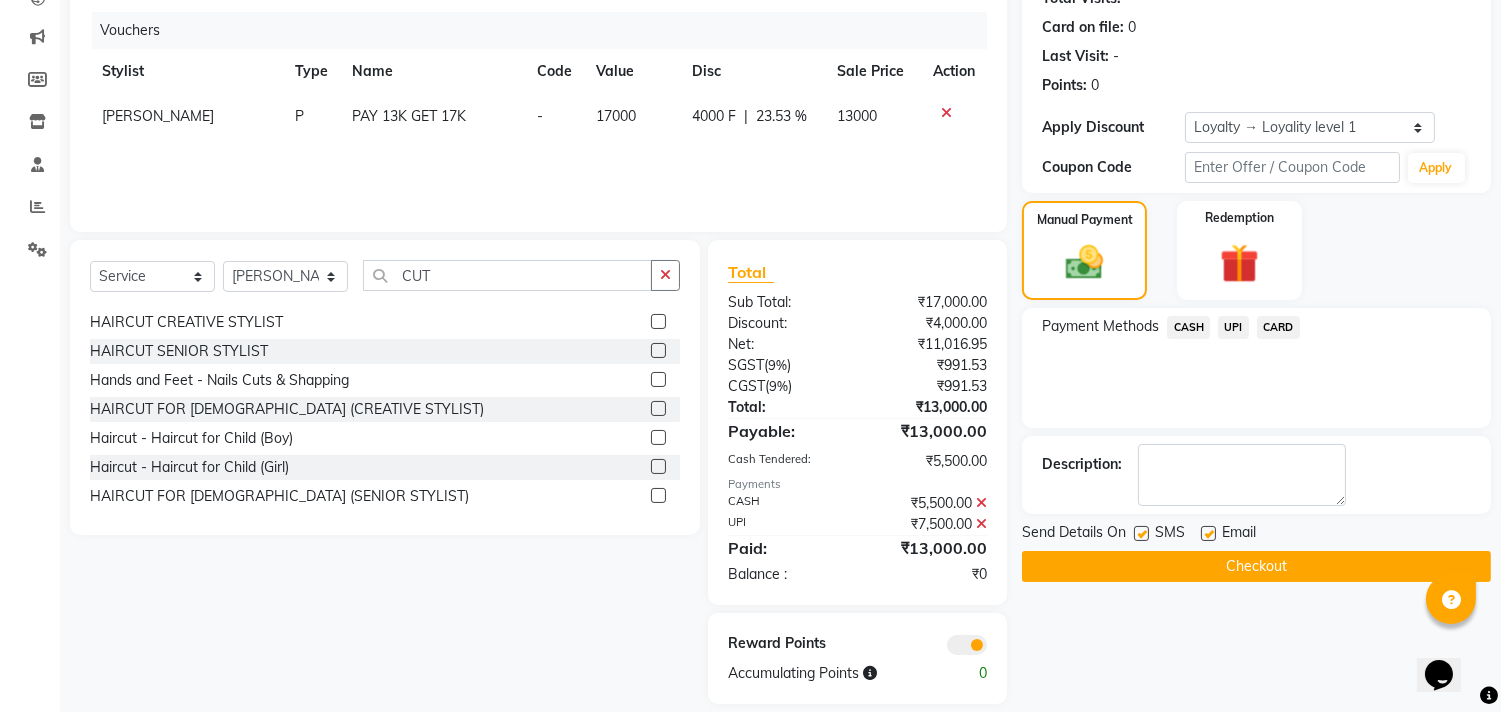 click on "Checkout" 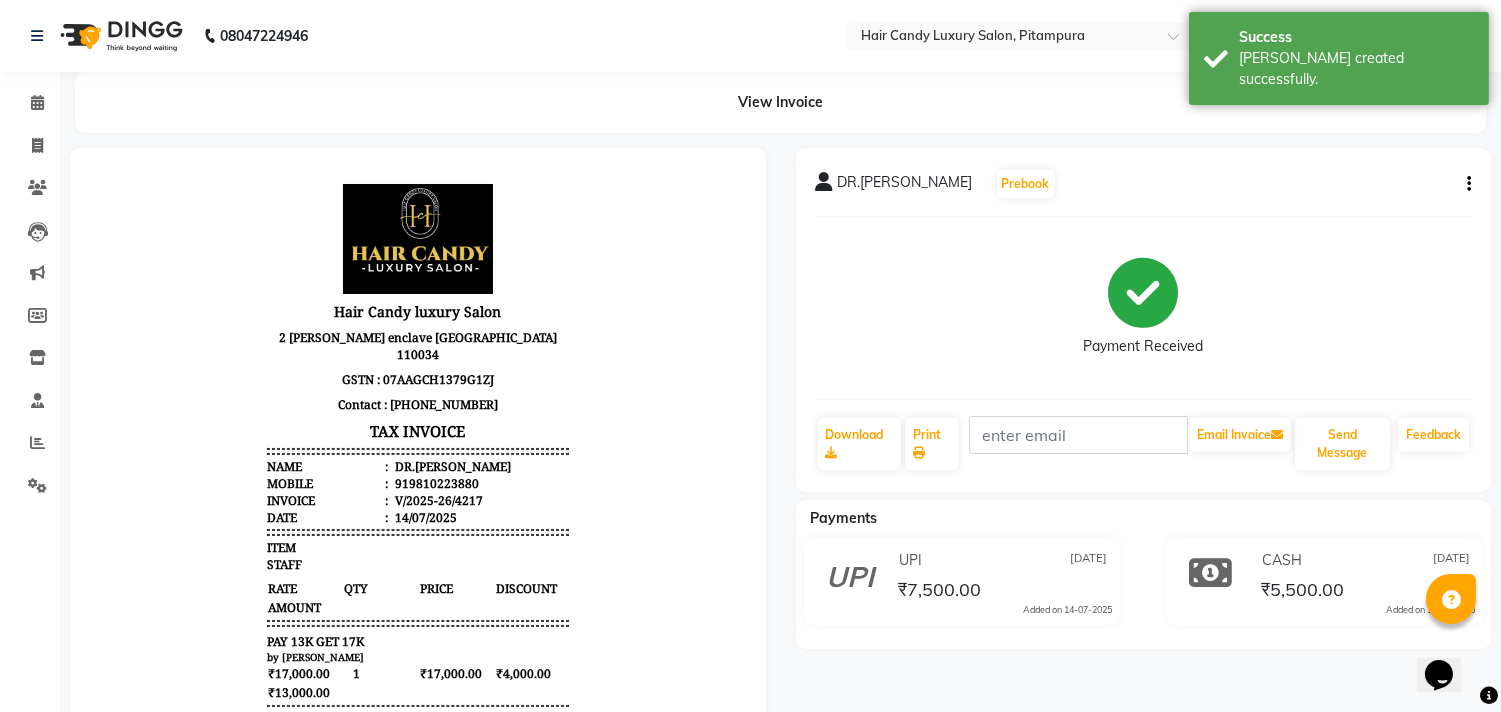 scroll, scrollTop: 0, scrollLeft: 0, axis: both 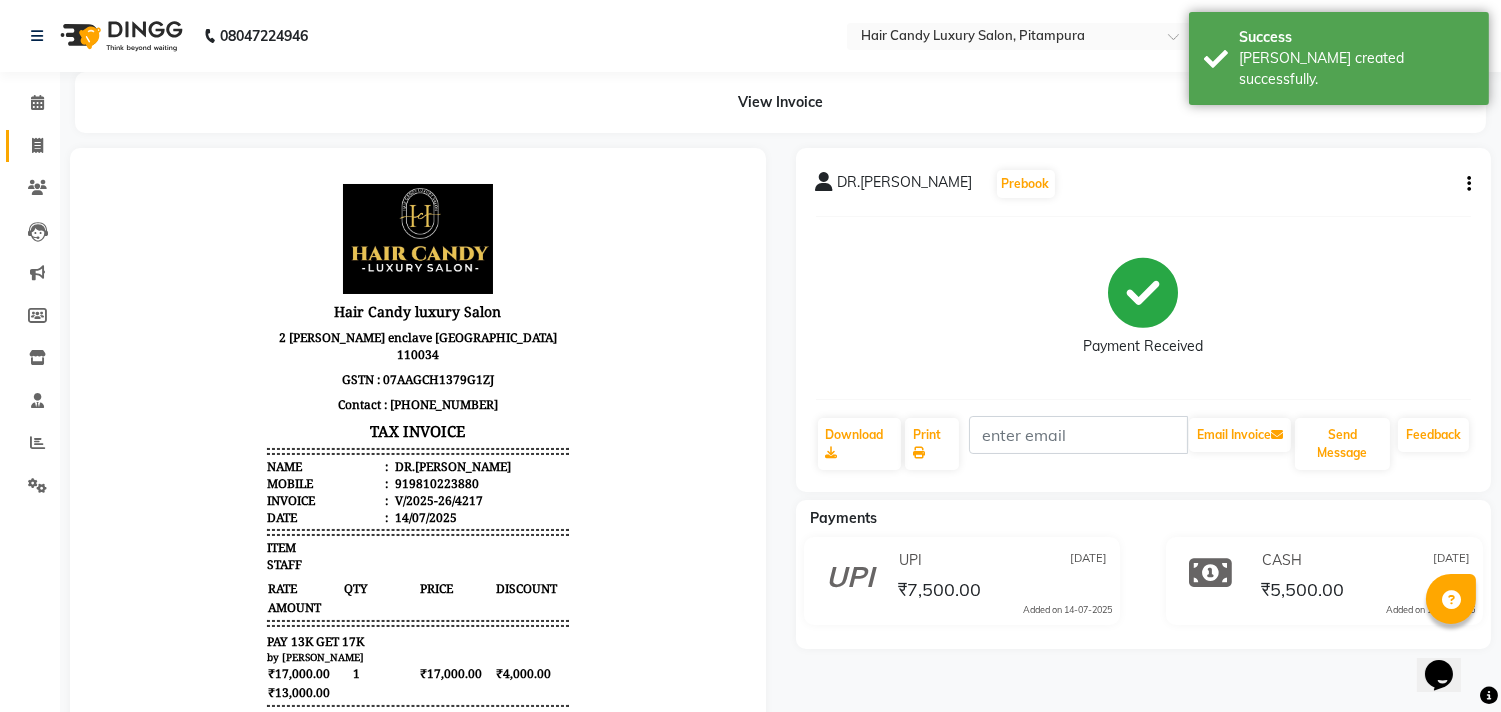 click on "Invoice" 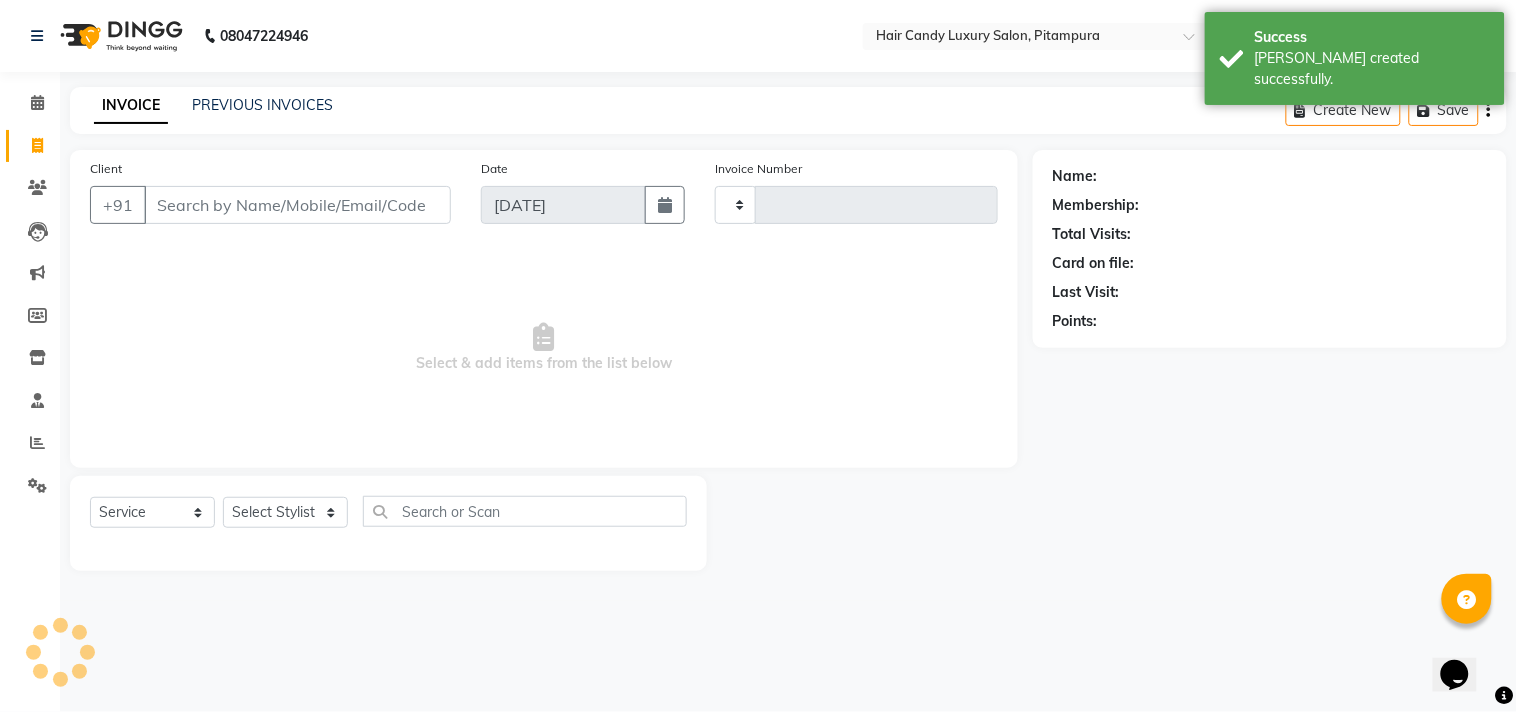 type on "4218" 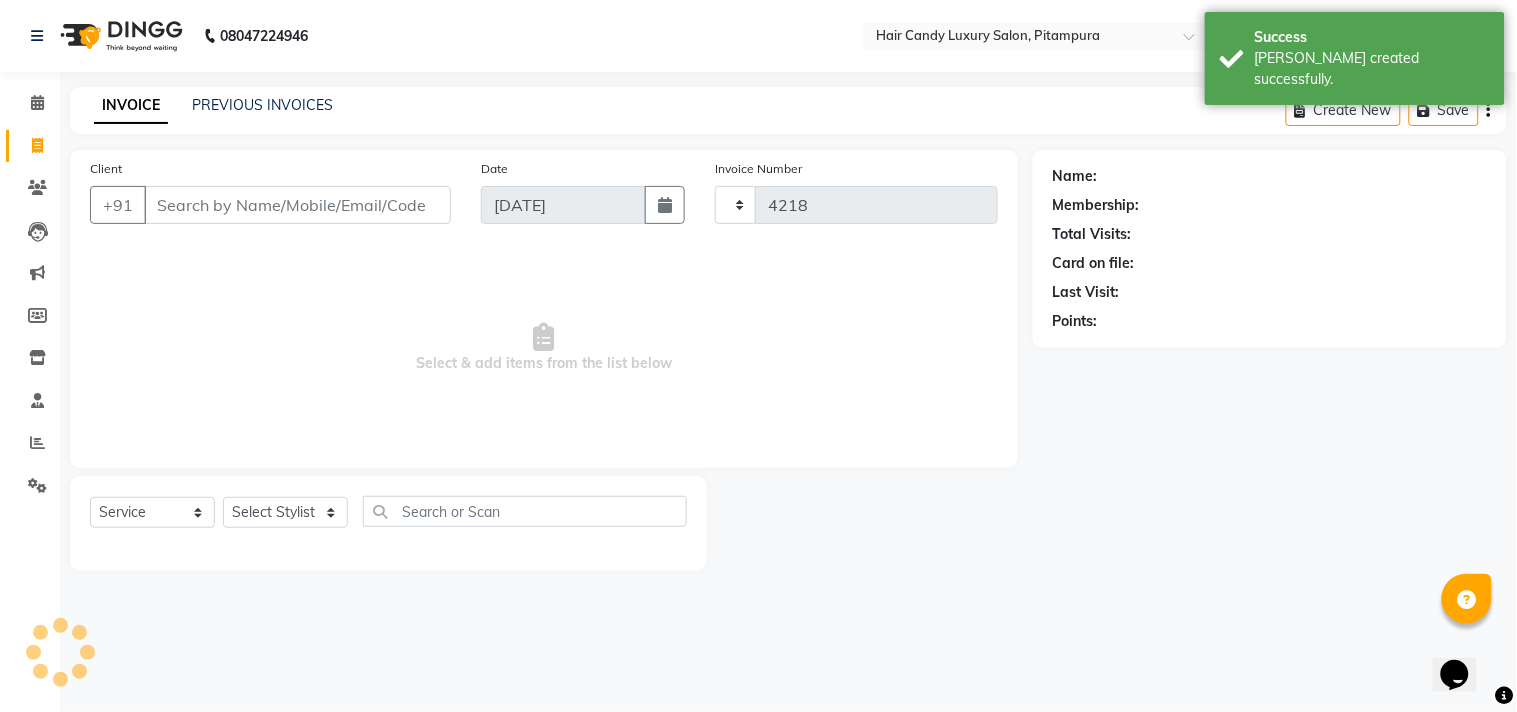 select on "4720" 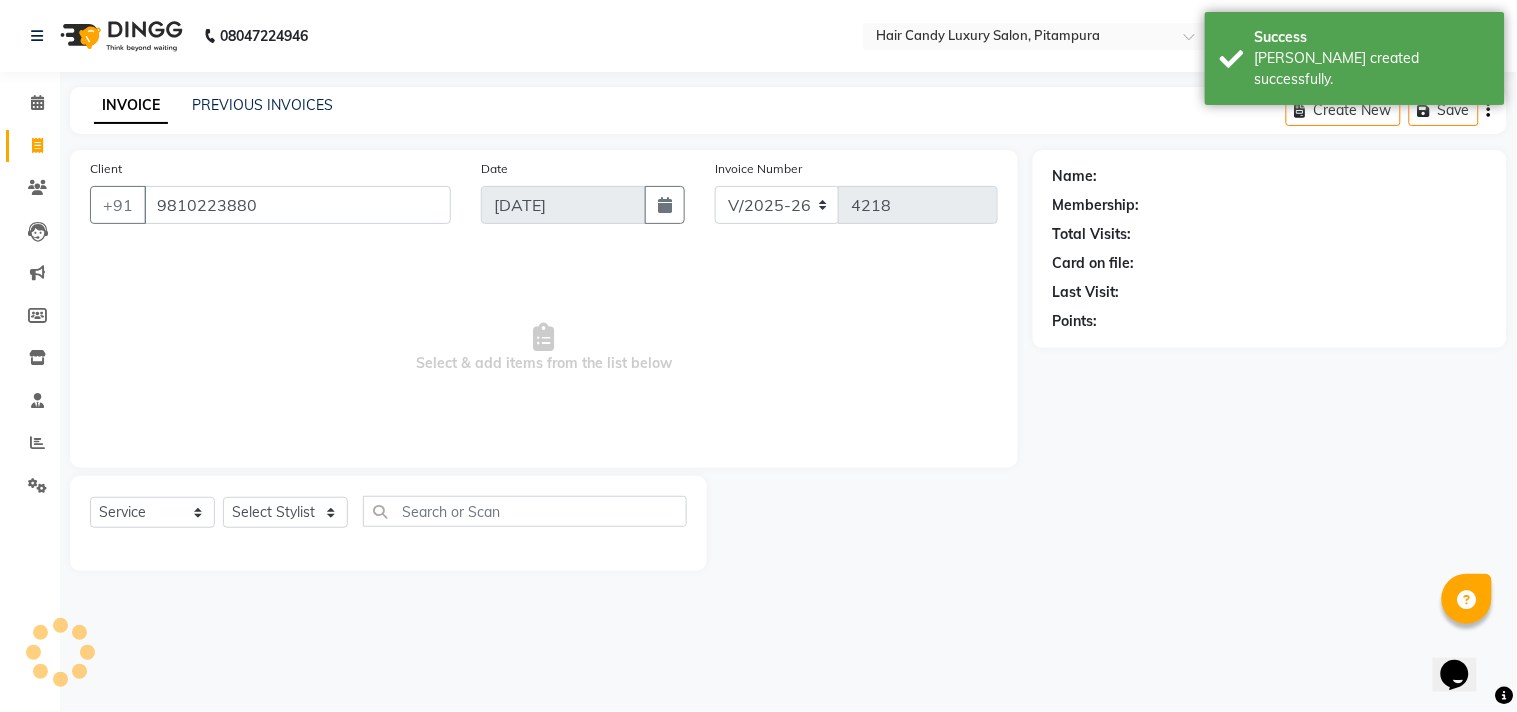 type on "9810223880" 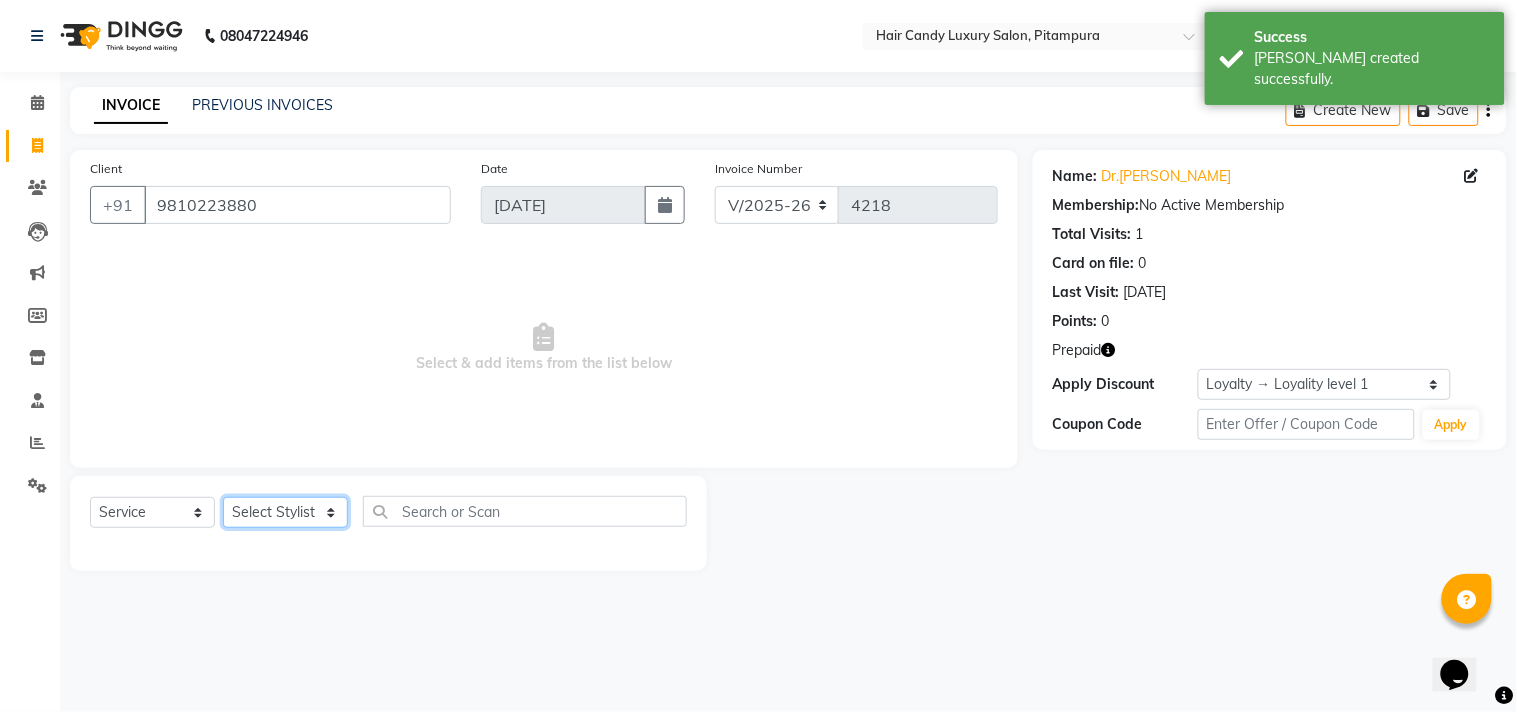 click on "Select Stylist Aarif Arman Arshad  ARSHAD SALMANI ASHU FAIZ gaurav Hanish harshit Jack  karishma KAVITA kunal Manager MANNU Mukim  pinki preeti Raghav  RASHMI RAVI RITIK SAHIL sawan SHALINI SHARUKH SHWETA  VEER Vijay  vijay tiwari ZAID" 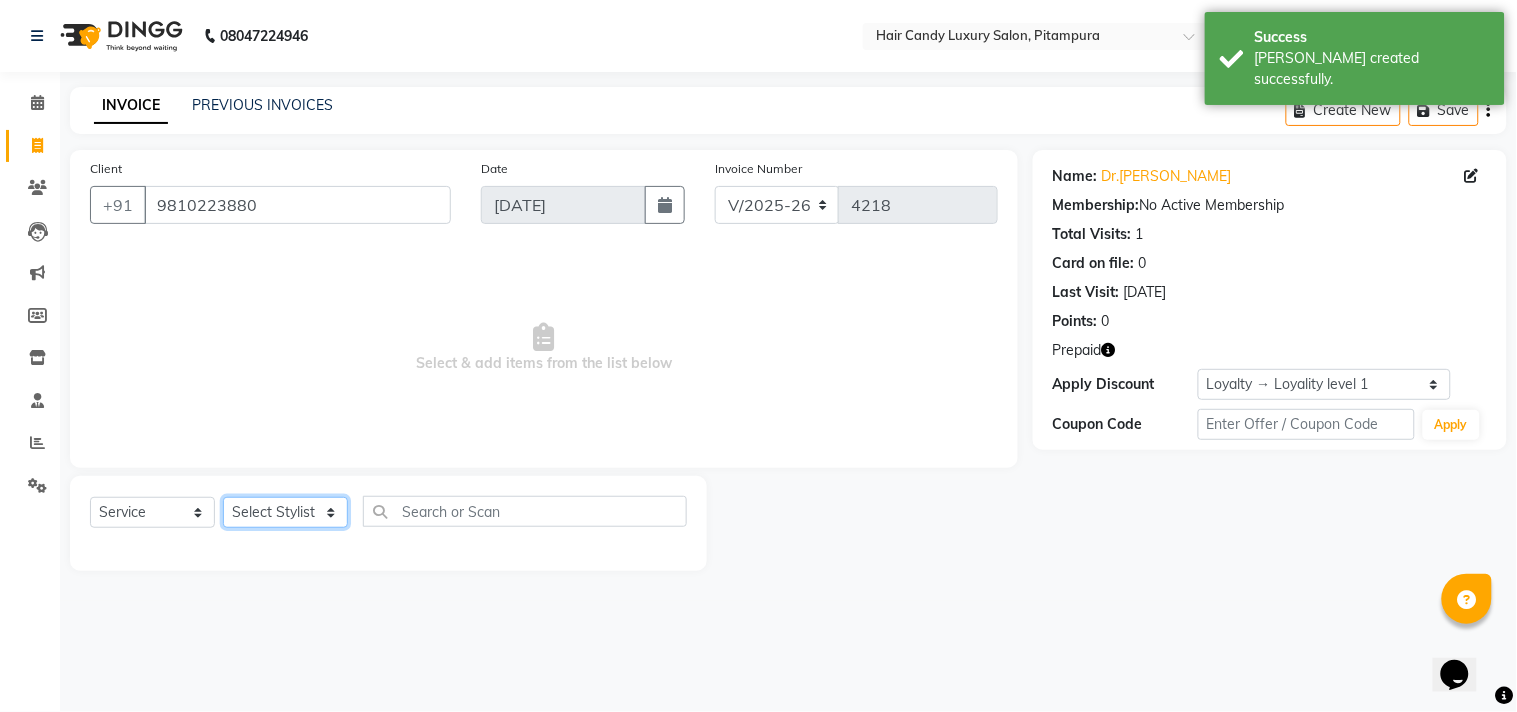 select on "28013" 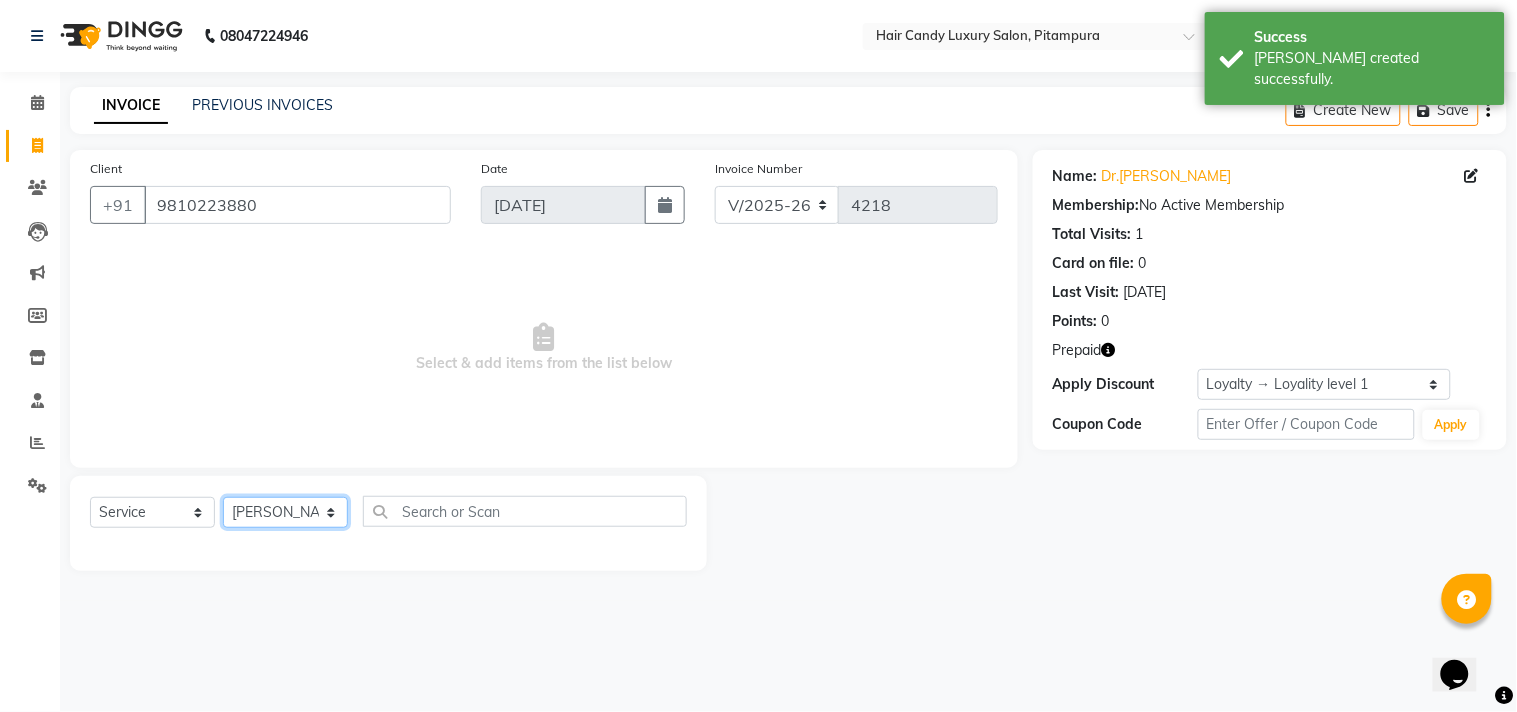 click on "Select Stylist Aarif Arman Arshad  ARSHAD SALMANI ASHU FAIZ gaurav Hanish harshit Jack  karishma KAVITA kunal Manager MANNU Mukim  pinki preeti Raghav  RASHMI RAVI RITIK SAHIL sawan SHALINI SHARUKH SHWETA  VEER Vijay  vijay tiwari ZAID" 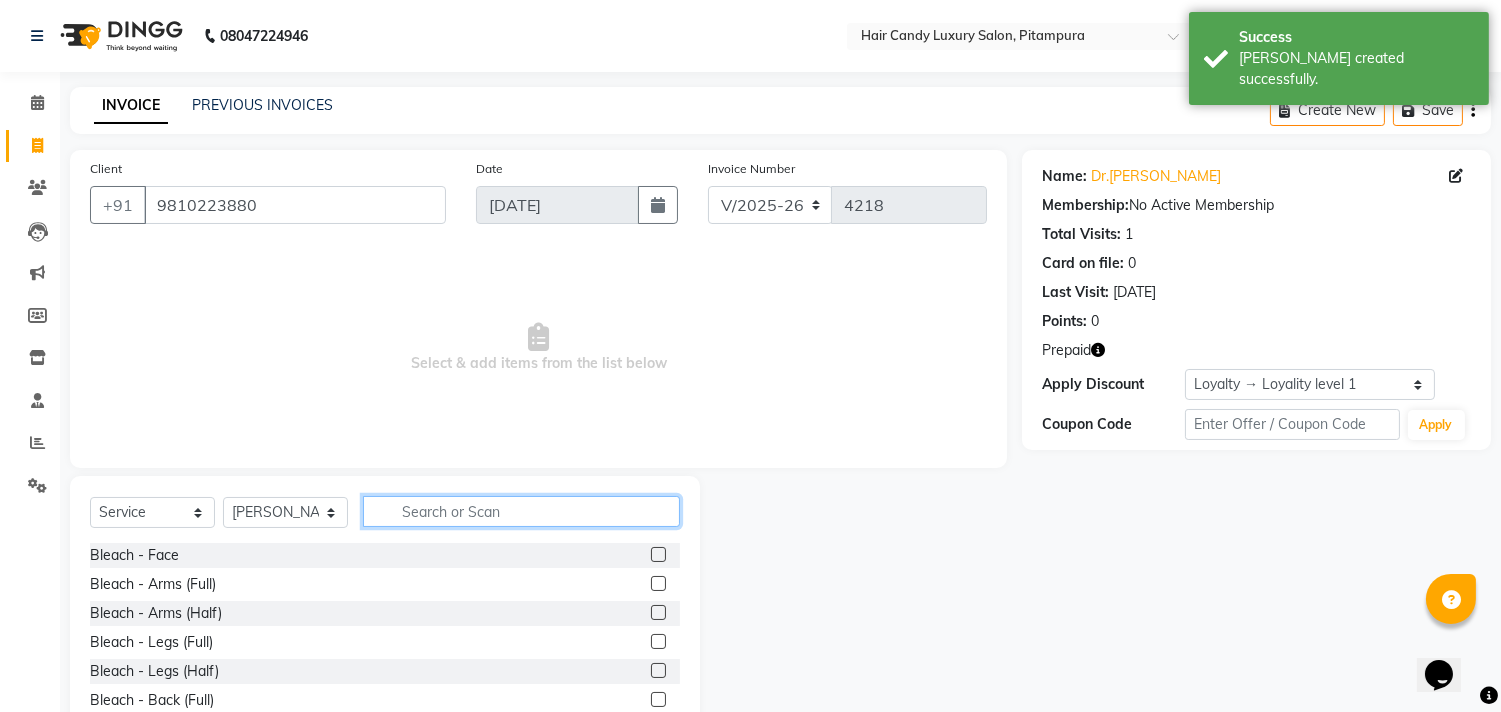 click 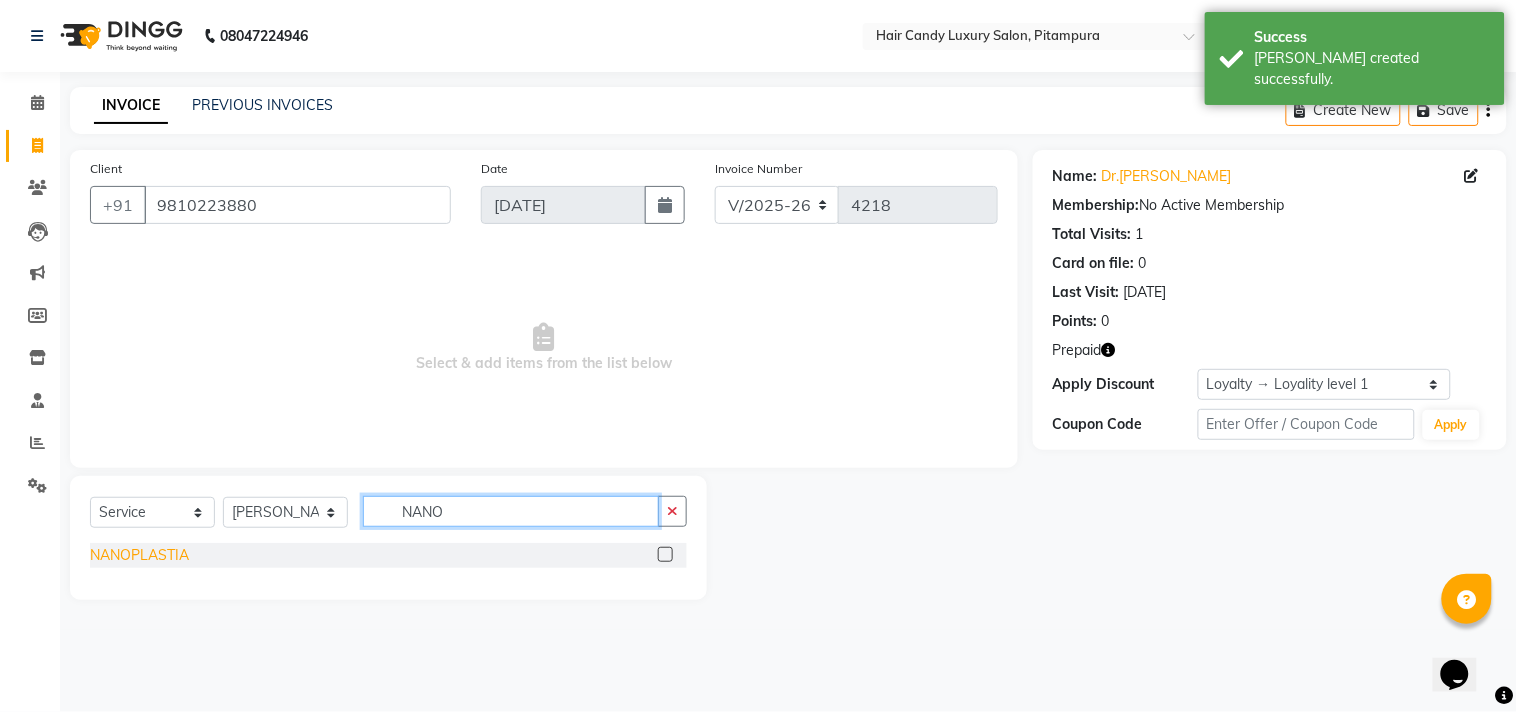 type on "NANO" 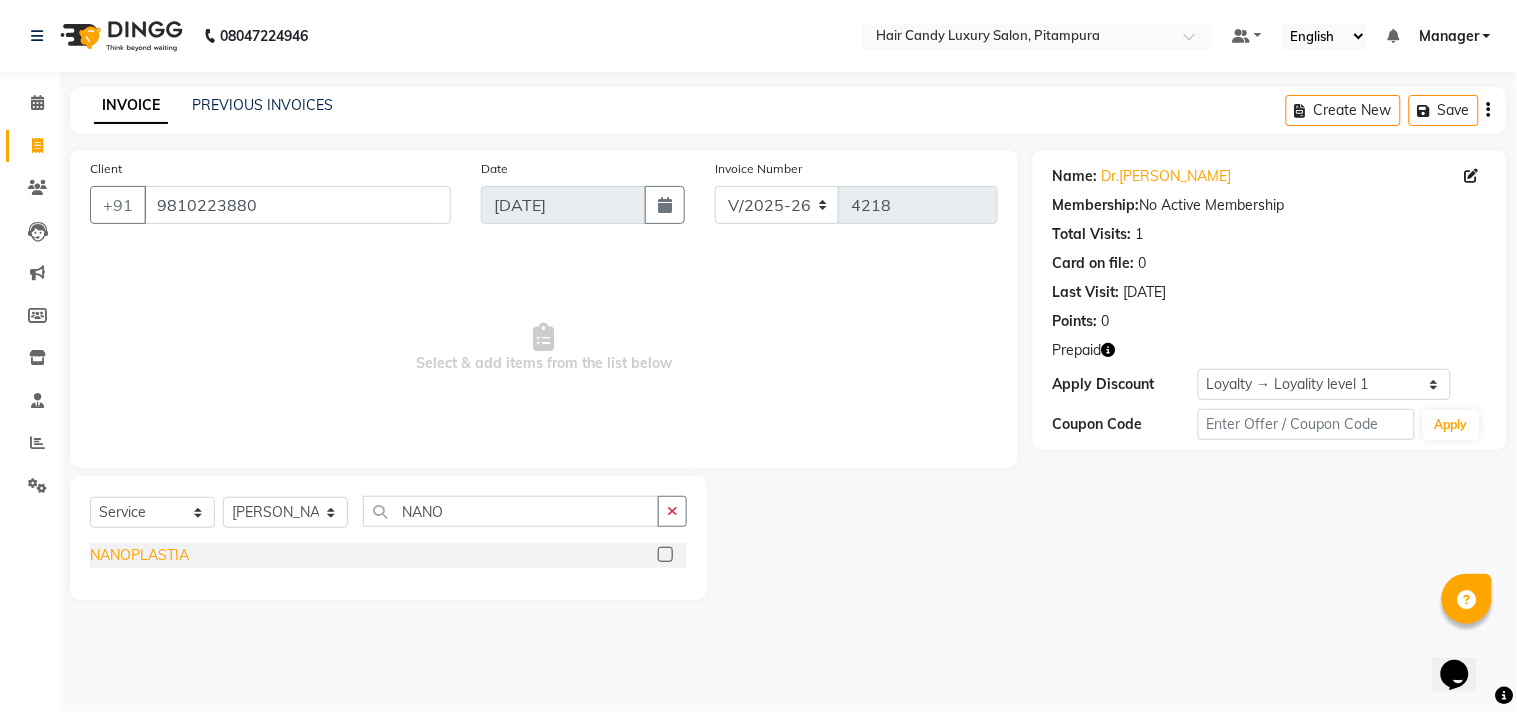 click on "NANOPLASTIA" 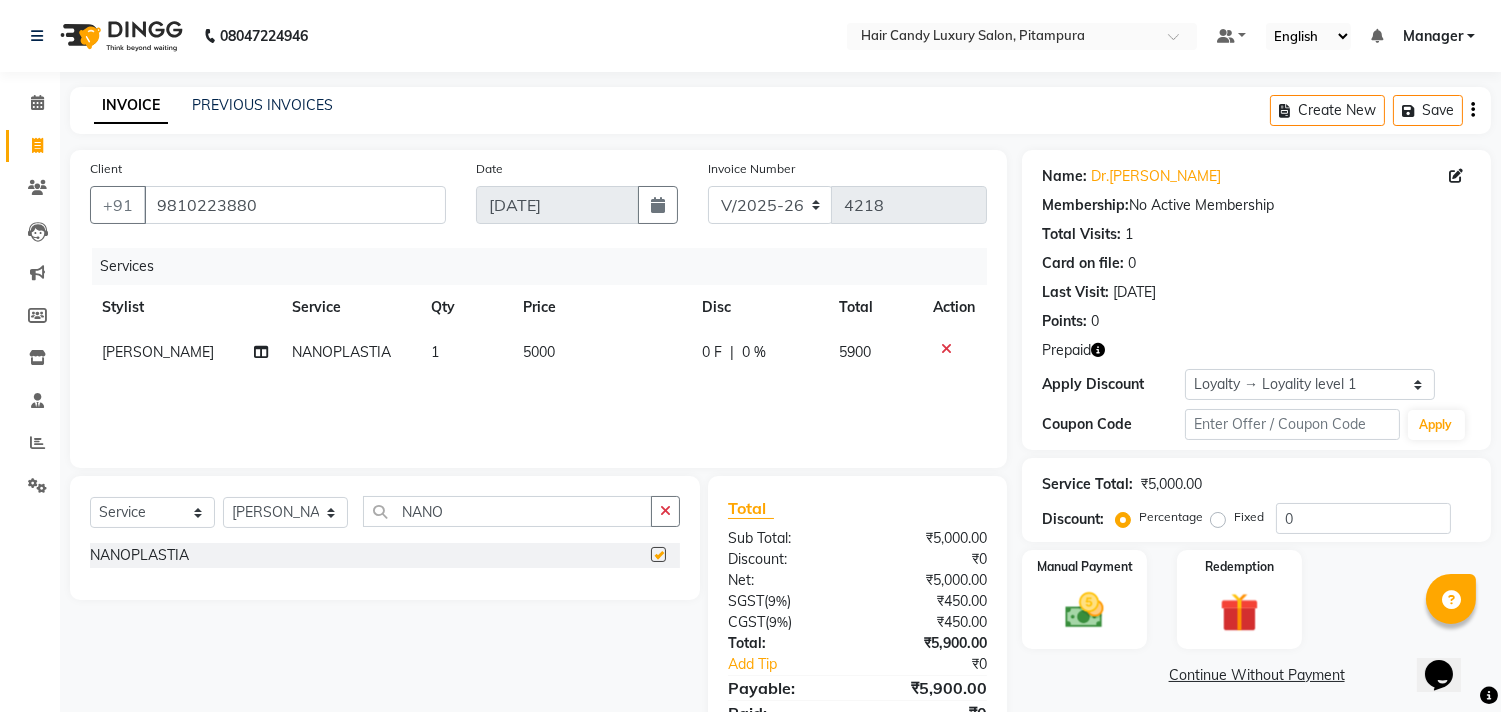 checkbox on "false" 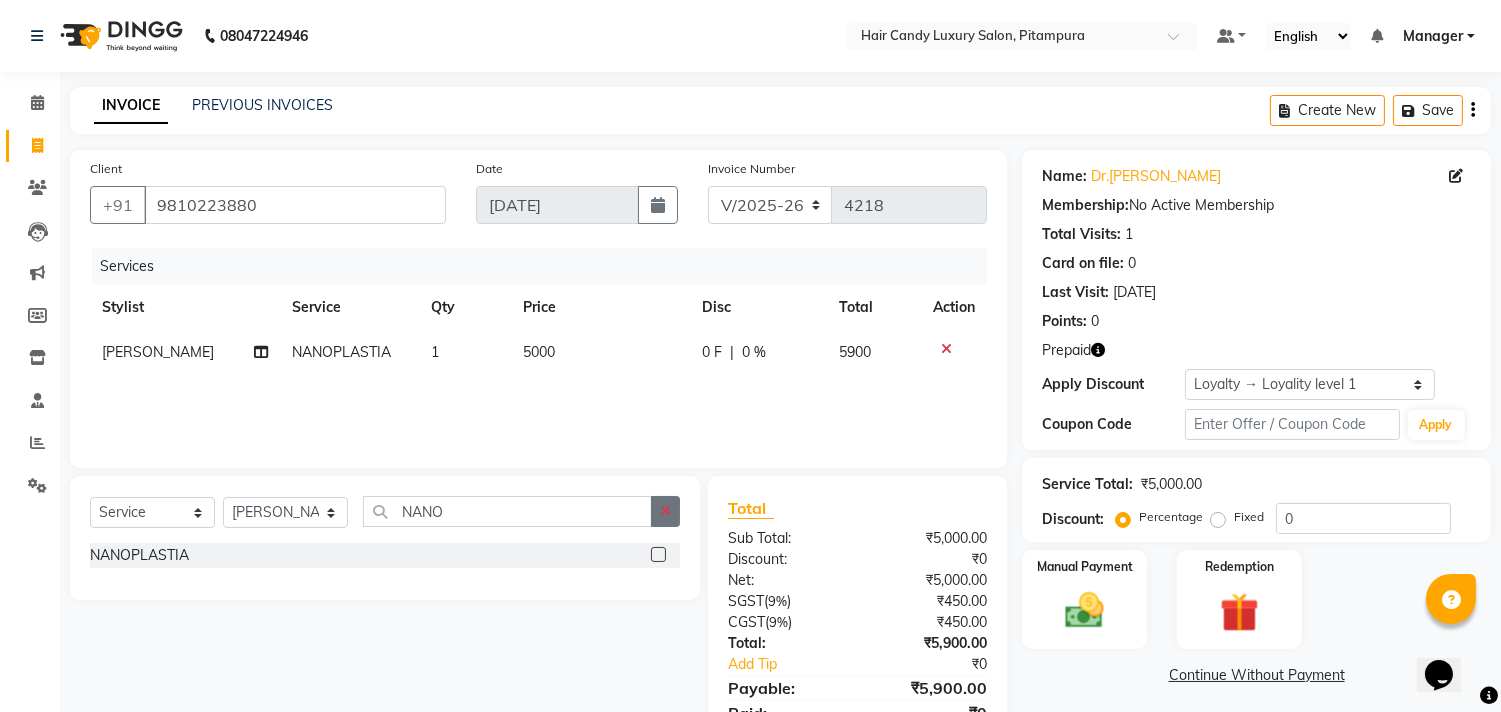 click 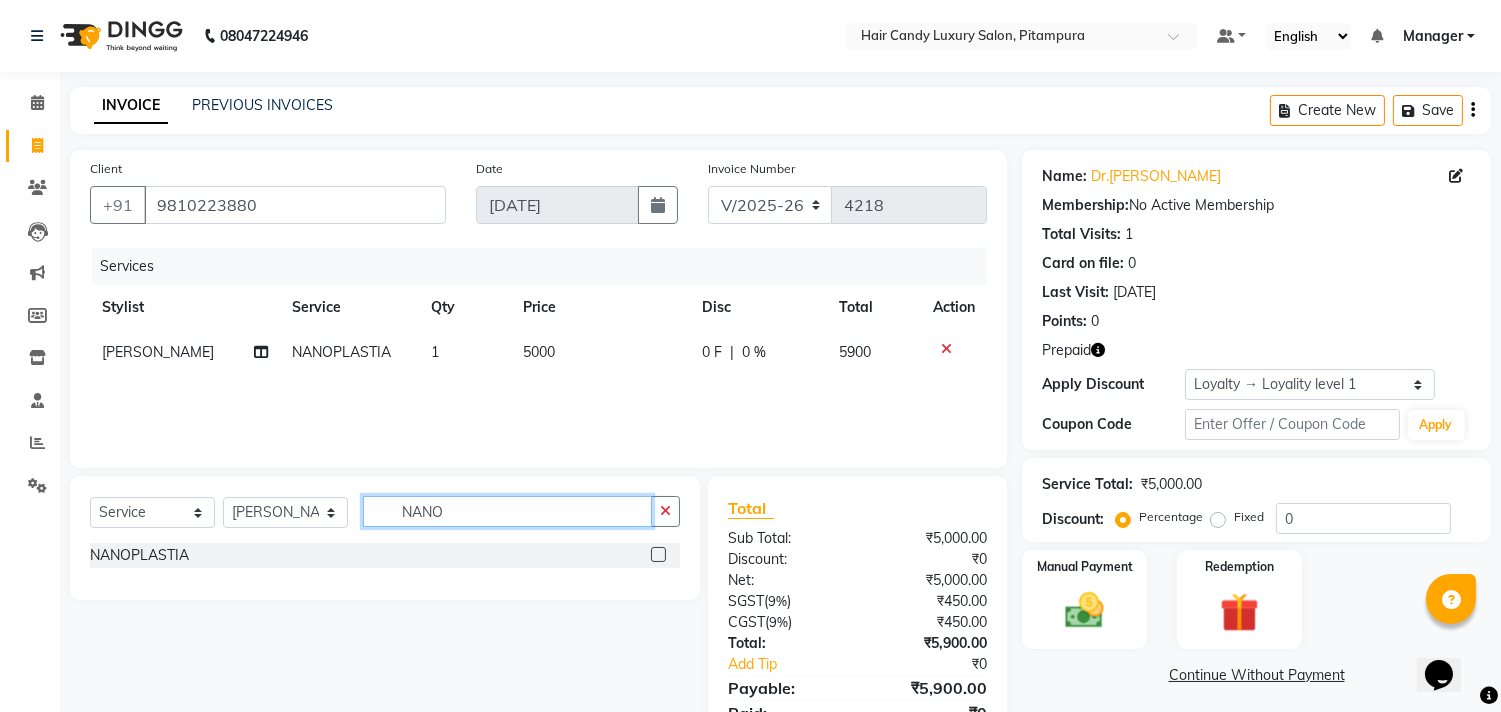 type 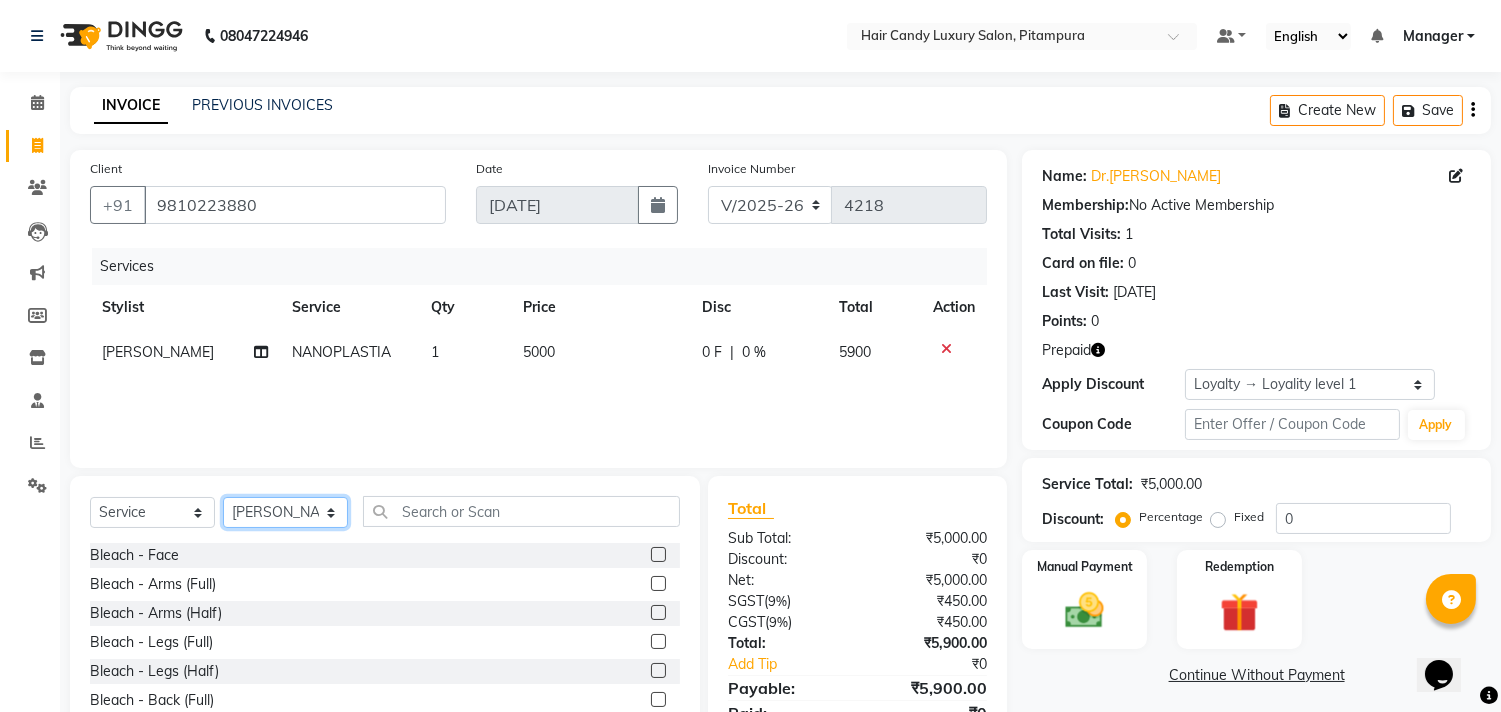 click on "Select Stylist Aarif Arman Arshad  ARSHAD SALMANI ASHU FAIZ gaurav Hanish harshit Jack  karishma KAVITA kunal Manager MANNU Mukim  pinki preeti Raghav  RASHMI RAVI RITIK SAHIL sawan SHALINI SHARUKH SHWETA  VEER Vijay  vijay tiwari ZAID" 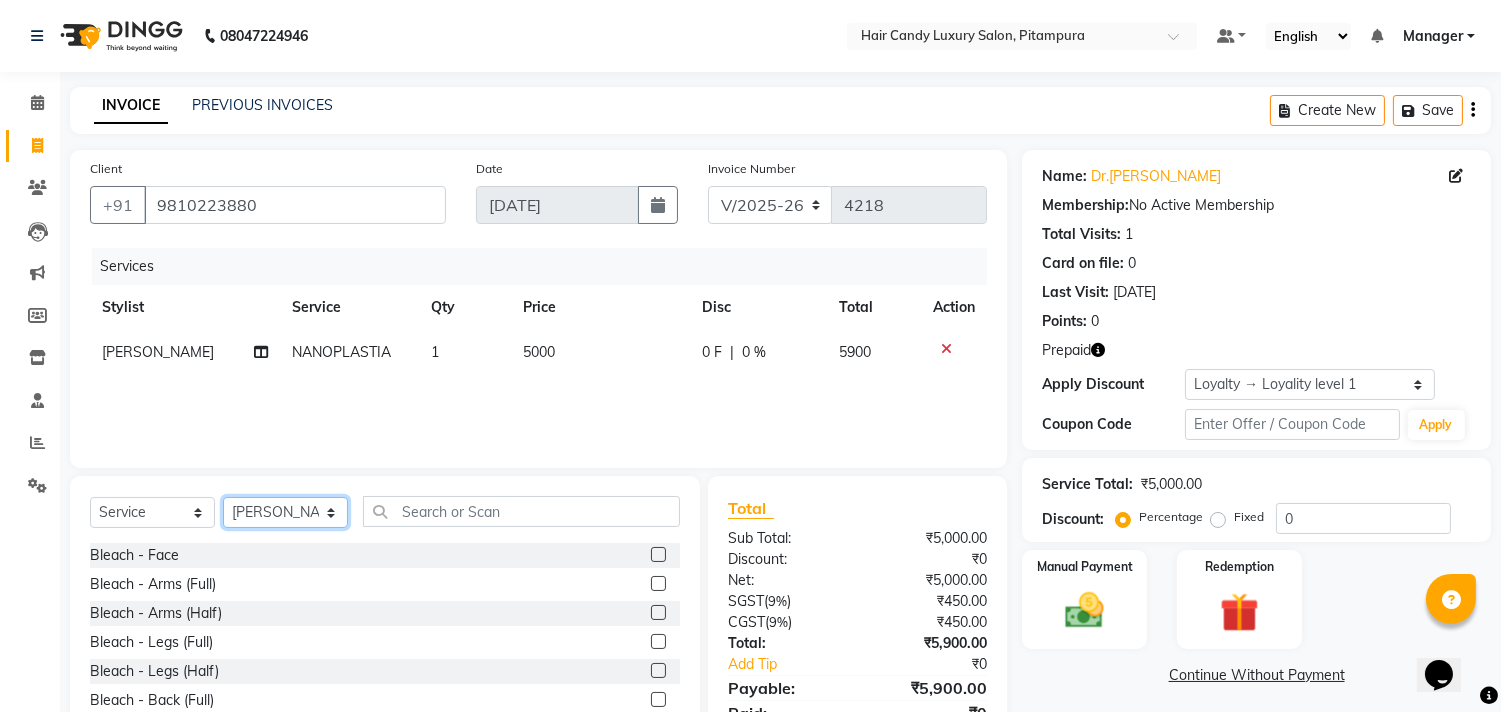 select on "54191" 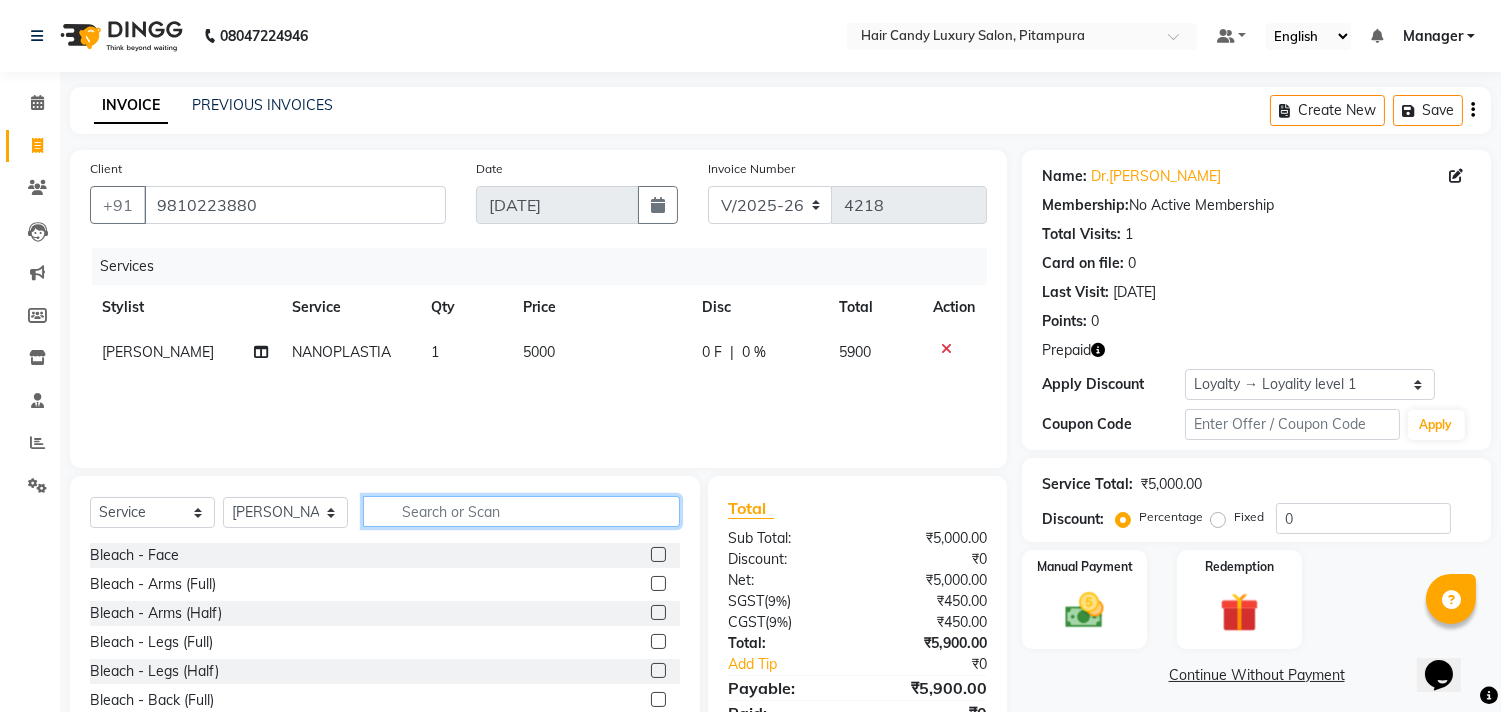 click 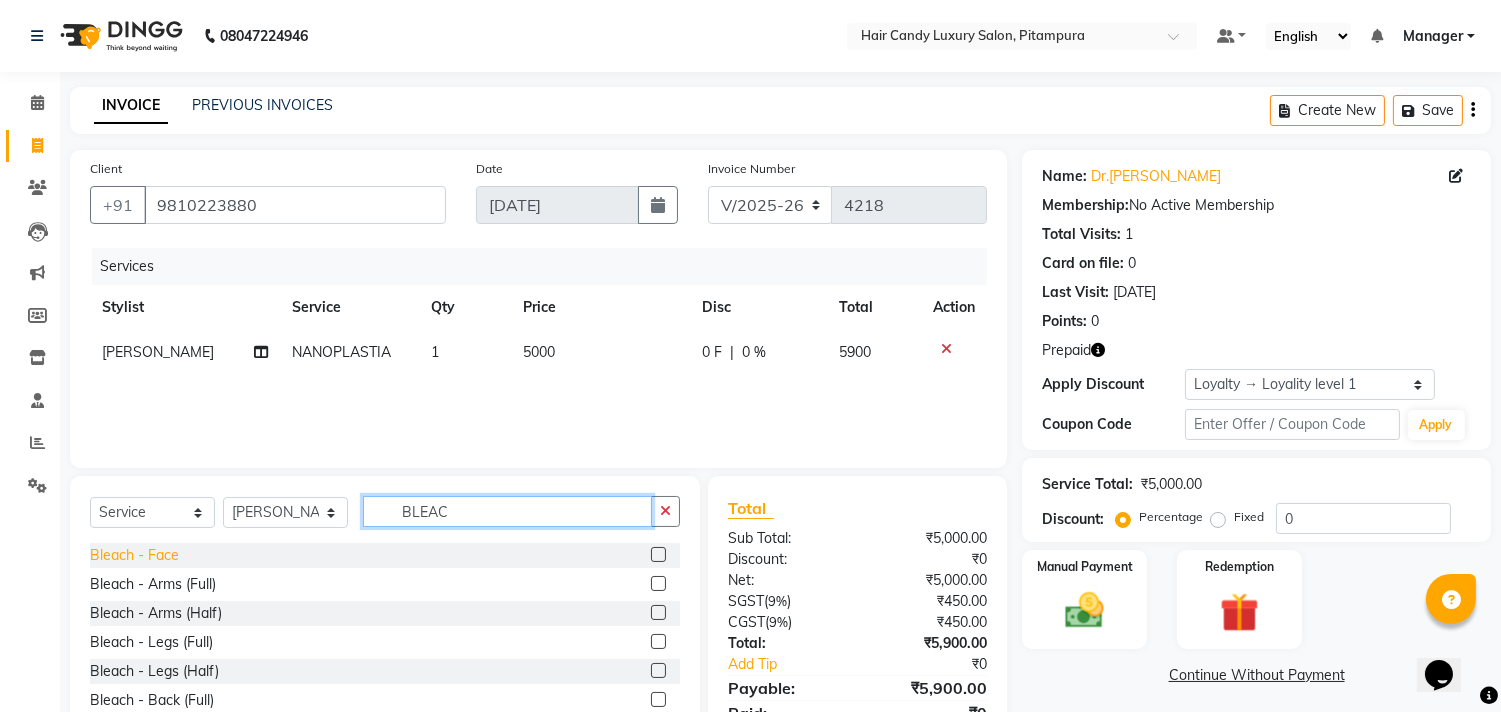 type on "BLEAC" 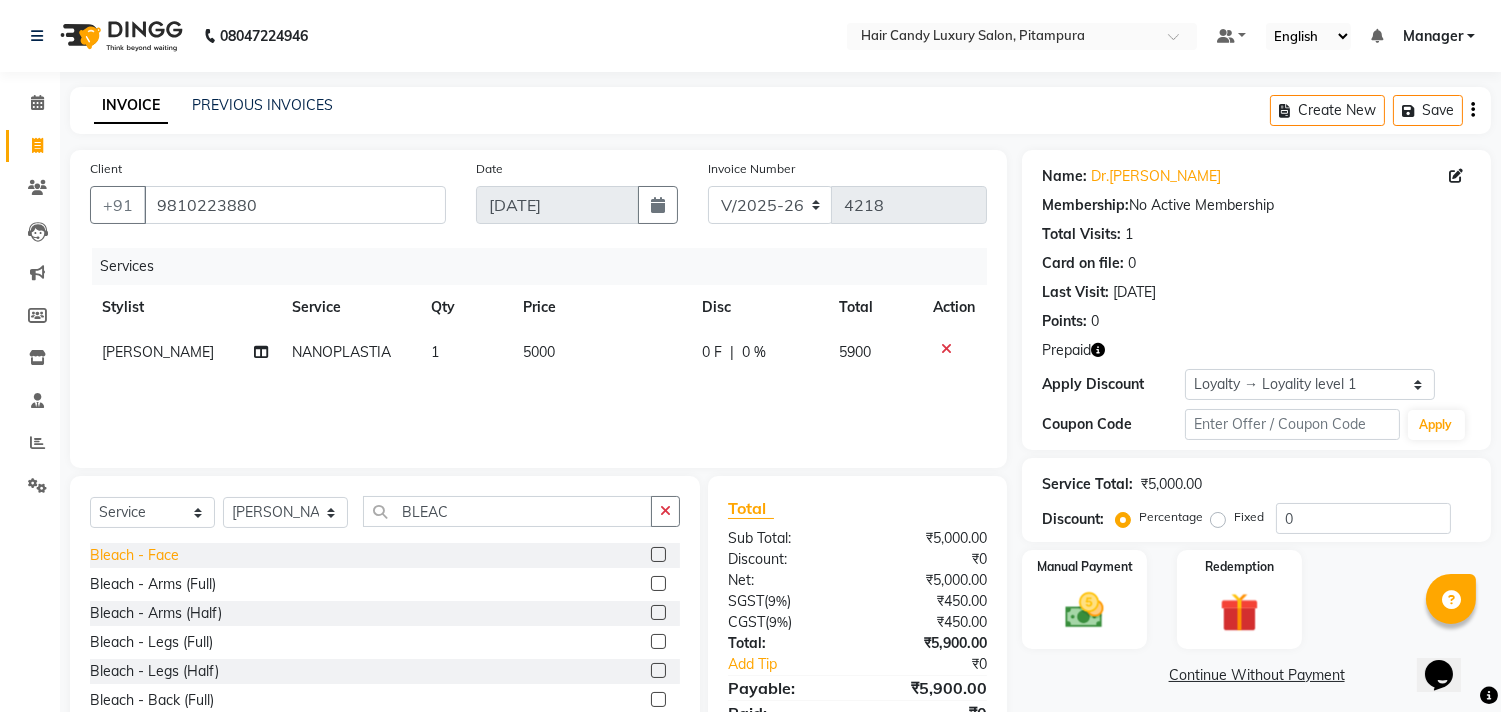 click on "Bleach - Face" 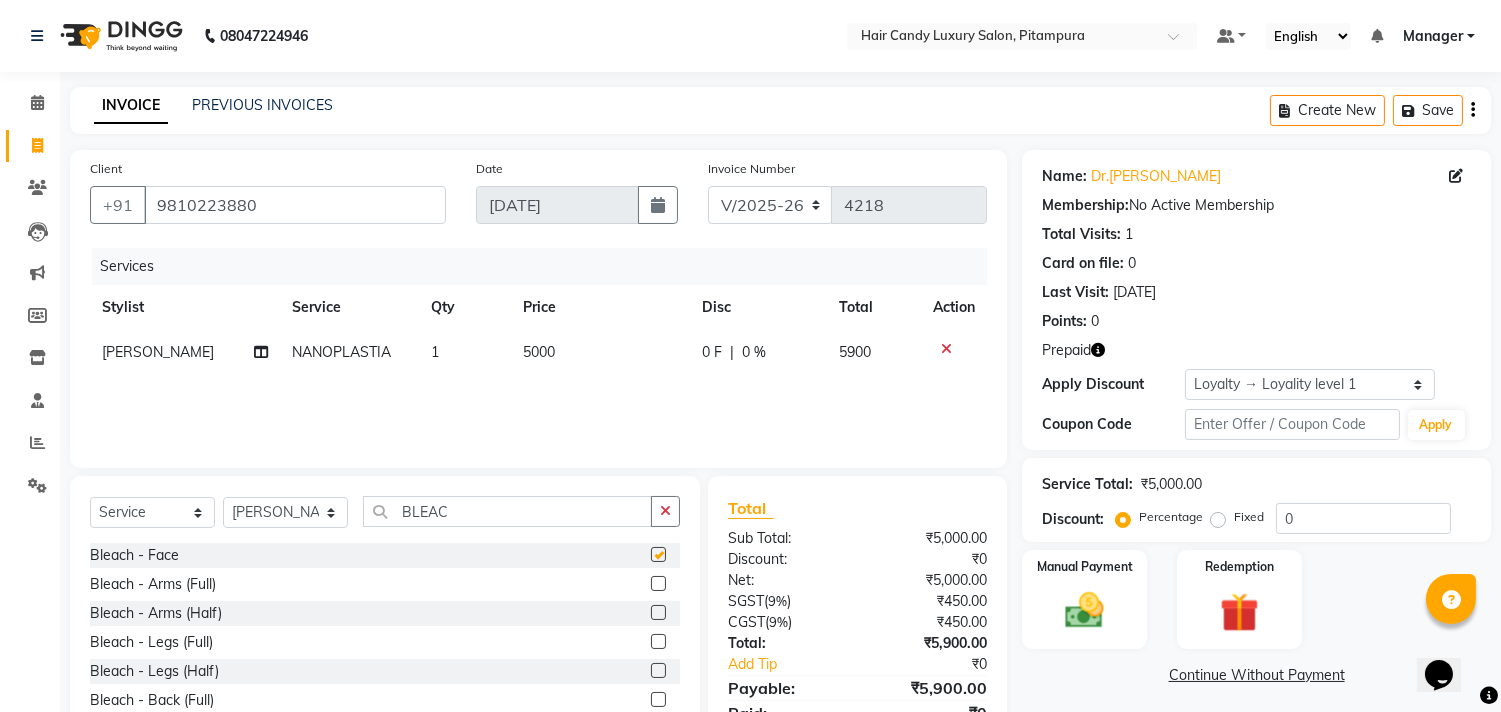 checkbox on "false" 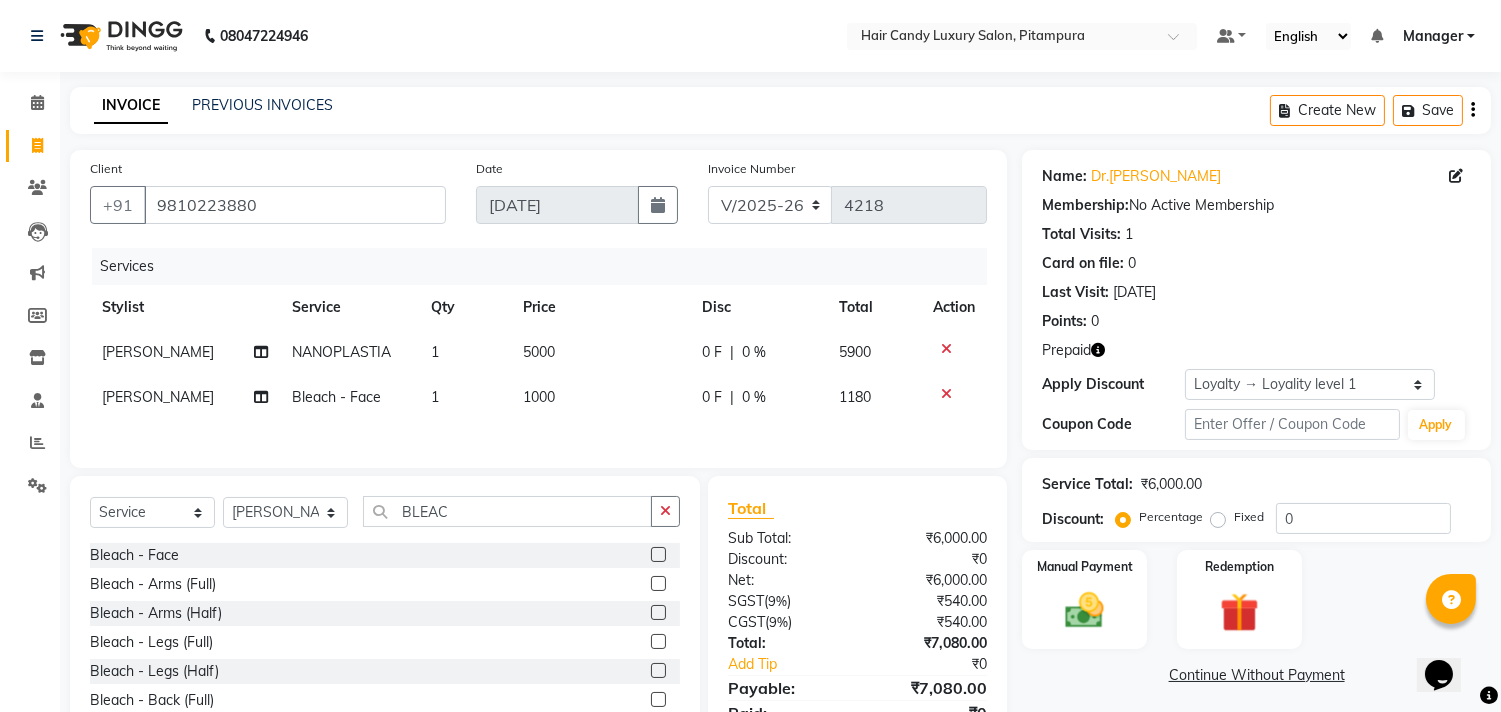 click on "1000" 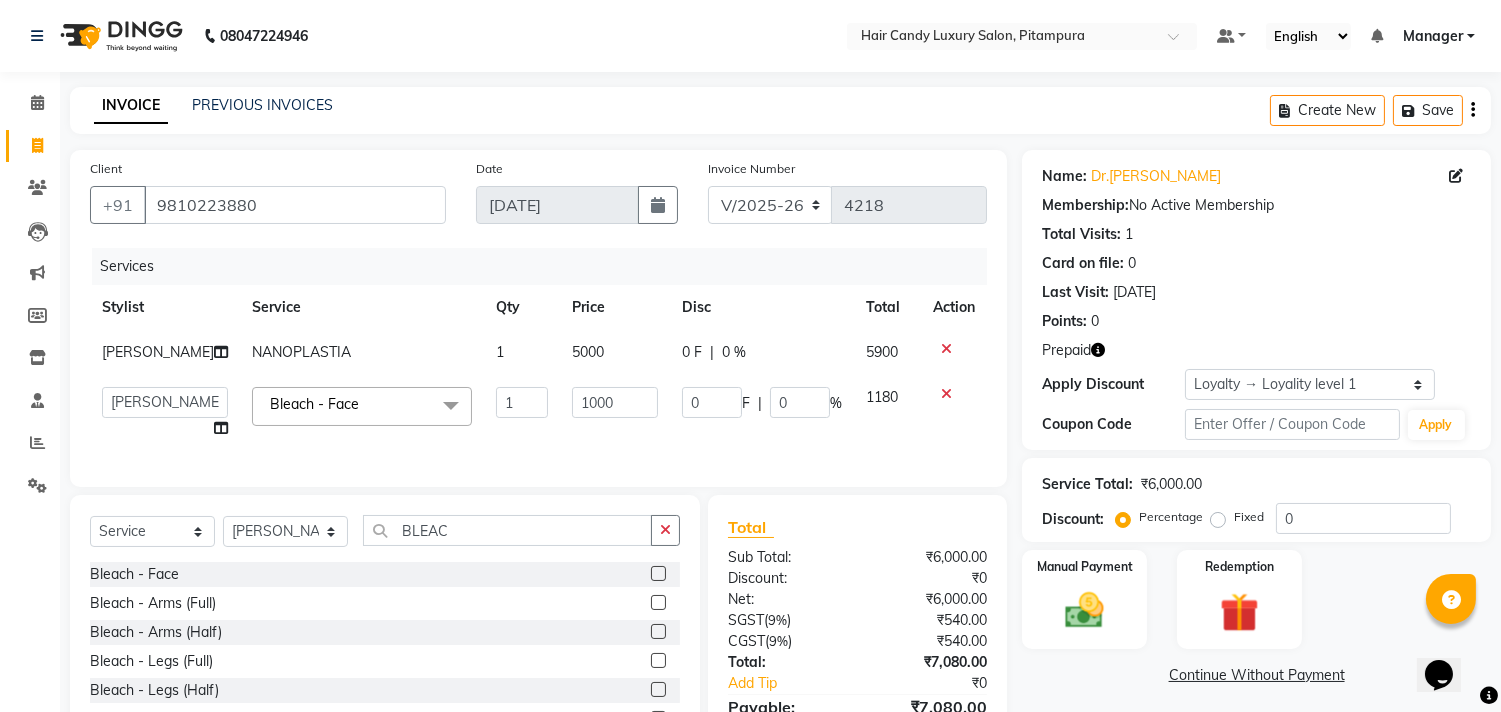 click on "1000" 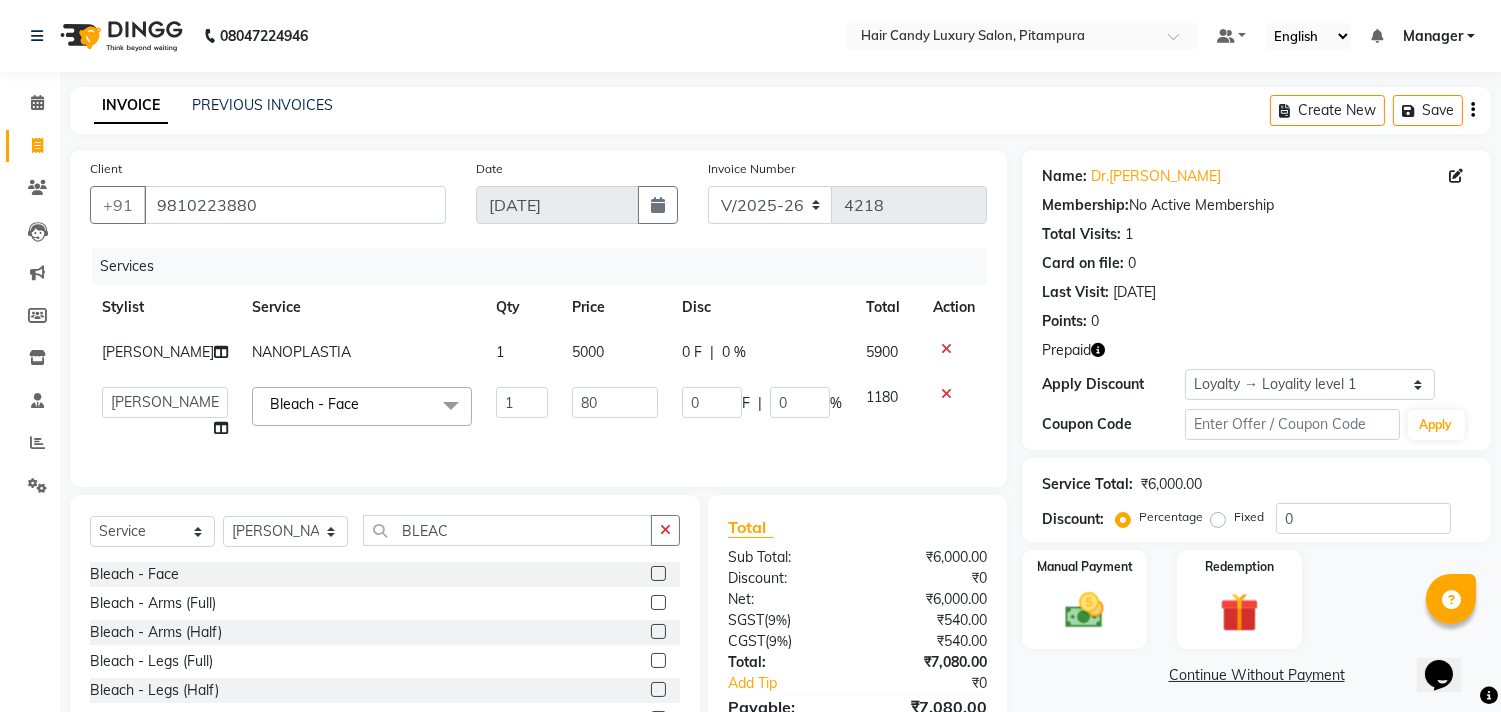 type on "800" 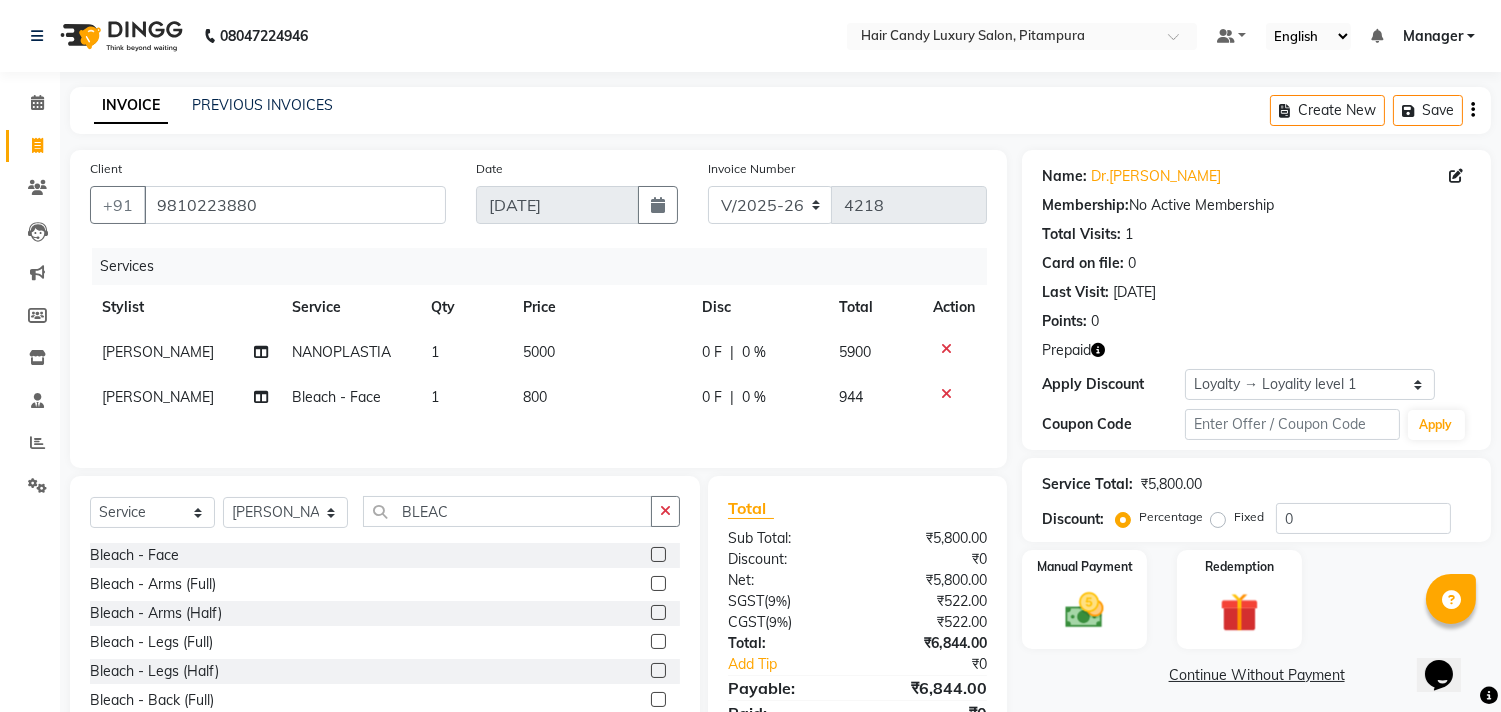 click on "Services Stylist Service Qty Price Disc Total Action Hanish NANOPLASTIA 1 5000 0 F | 0 % 5900 karishma Bleach - Face 1 800 0 F | 0 % 944" 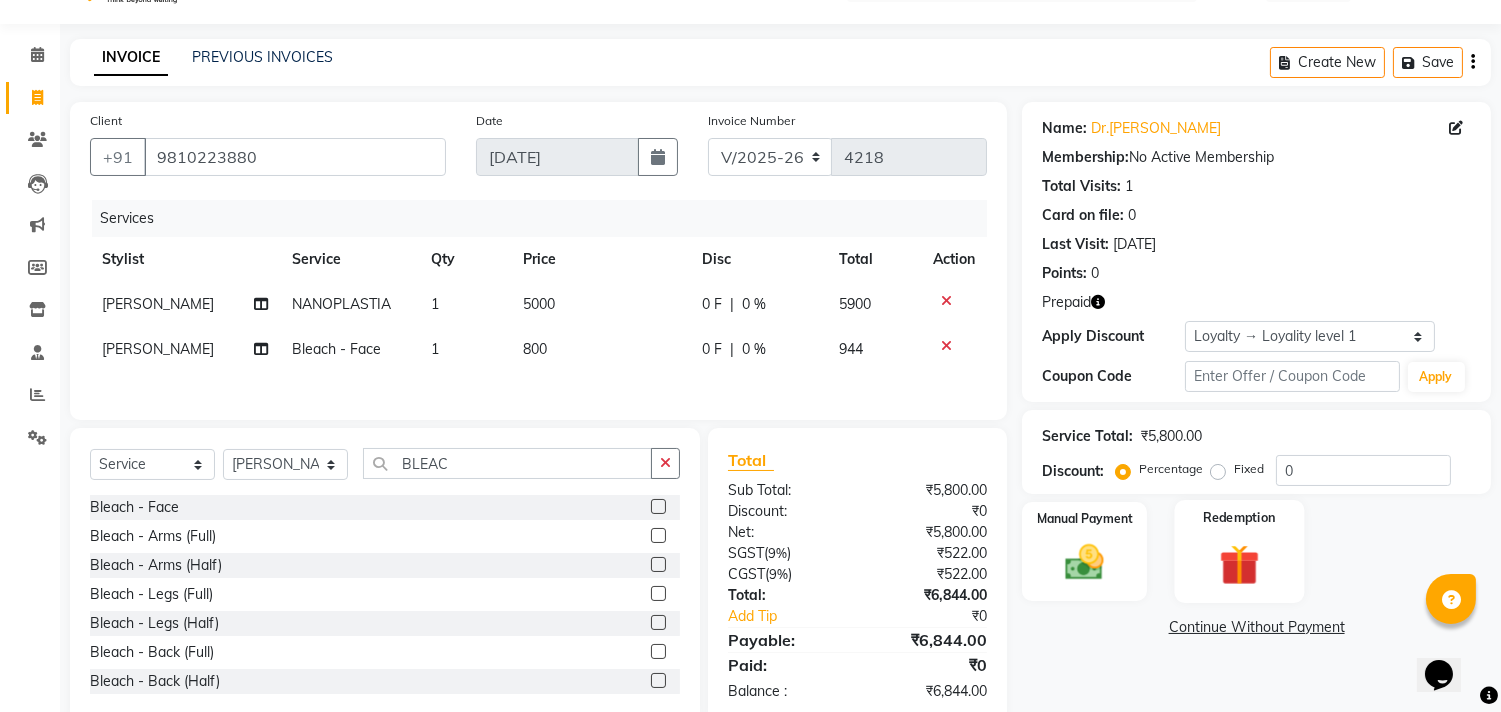 scroll, scrollTop: 93, scrollLeft: 0, axis: vertical 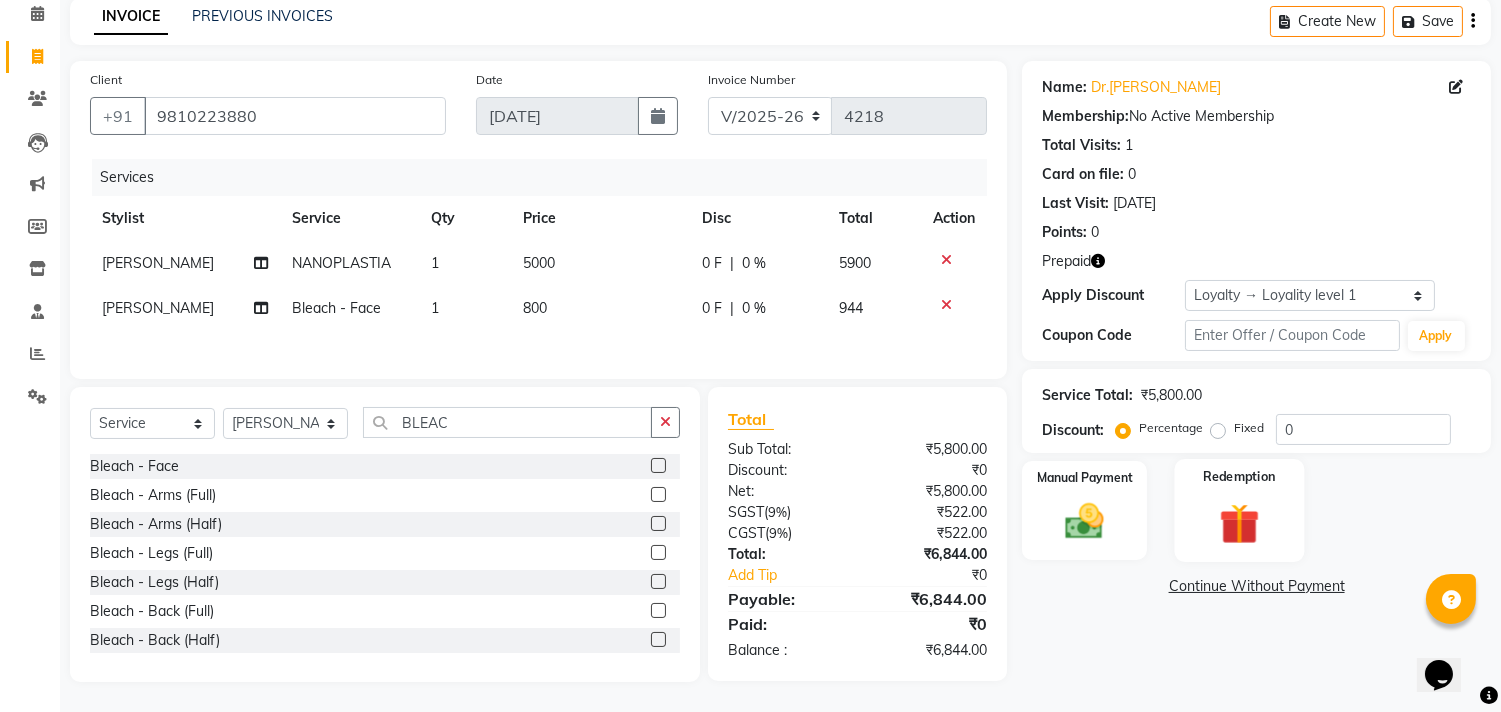 click on "Redemption" 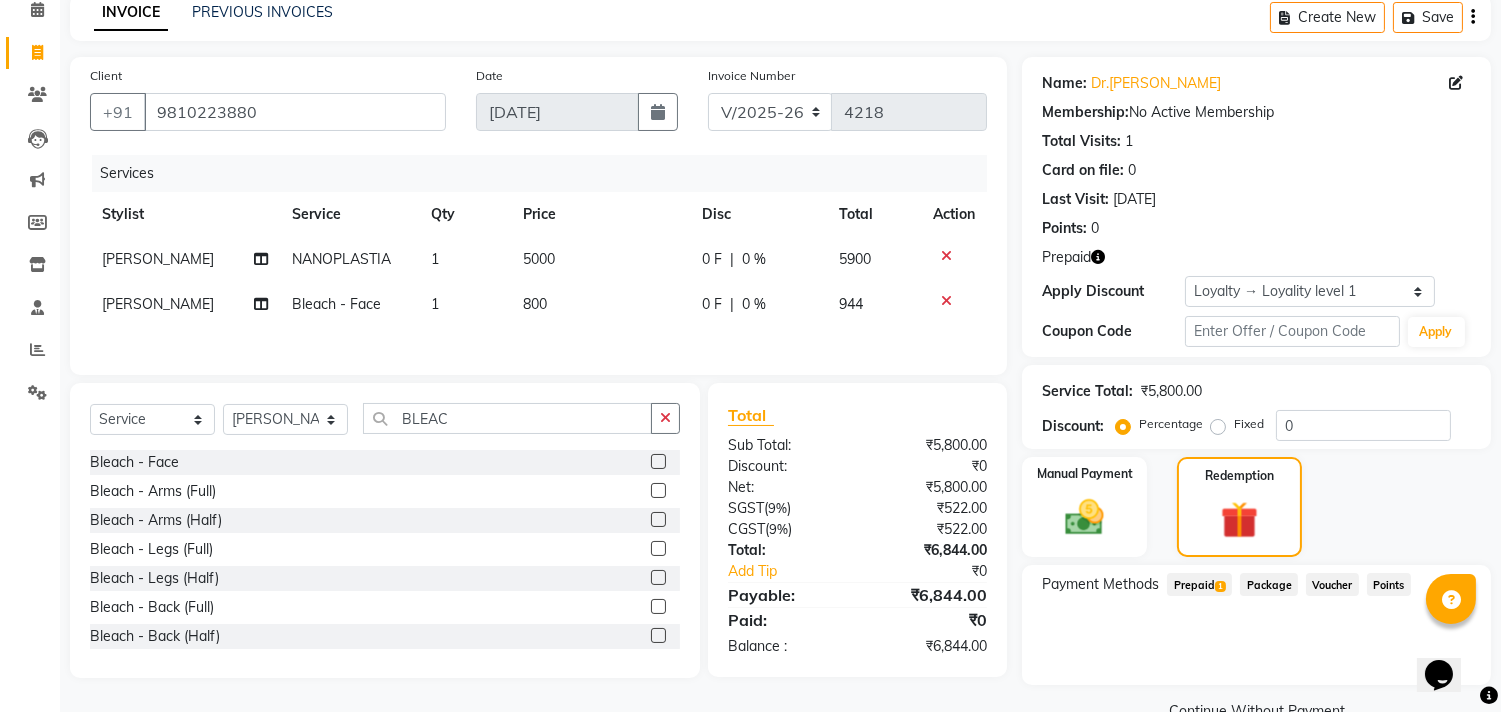 drag, startPoint x: 1201, startPoint y: 581, endPoint x: 1316, endPoint y: 603, distance: 117.08544 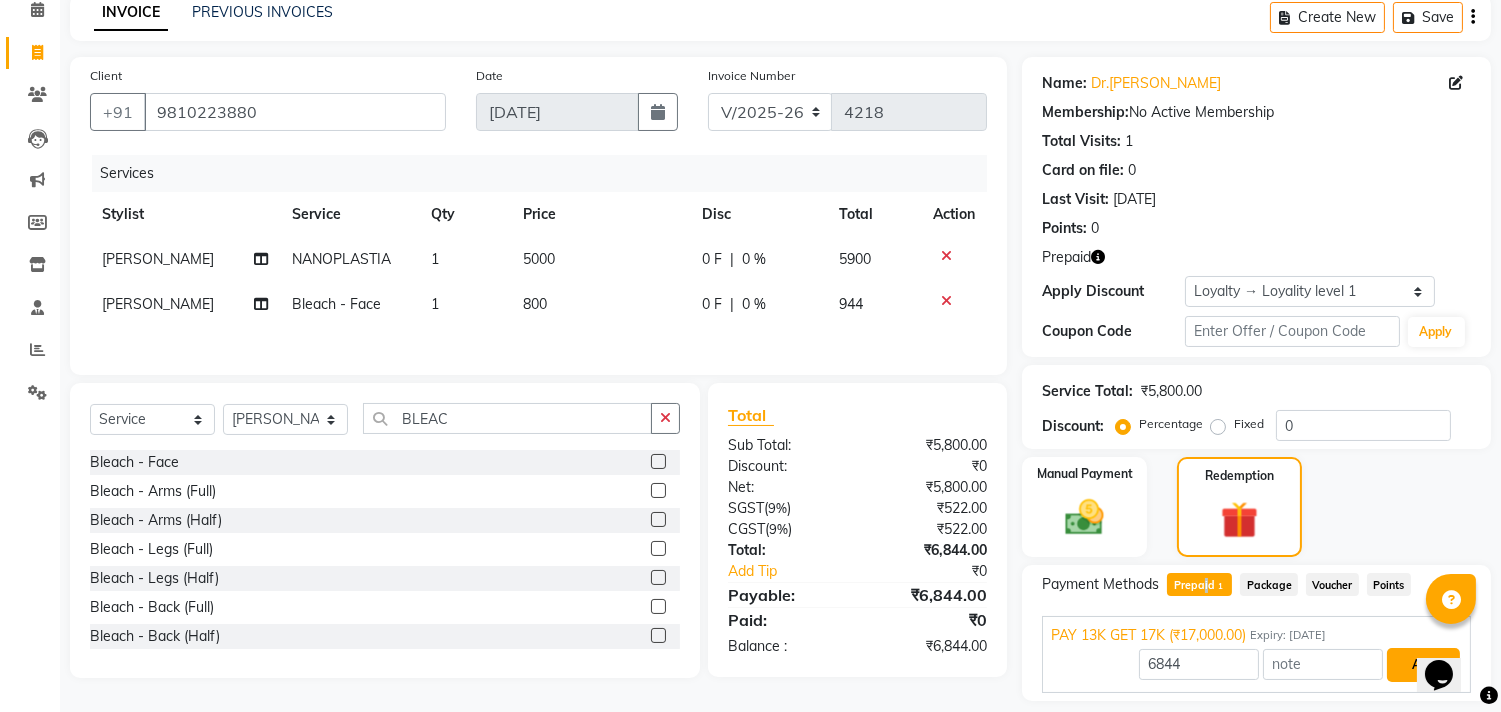 click on "Add" at bounding box center (1423, 665) 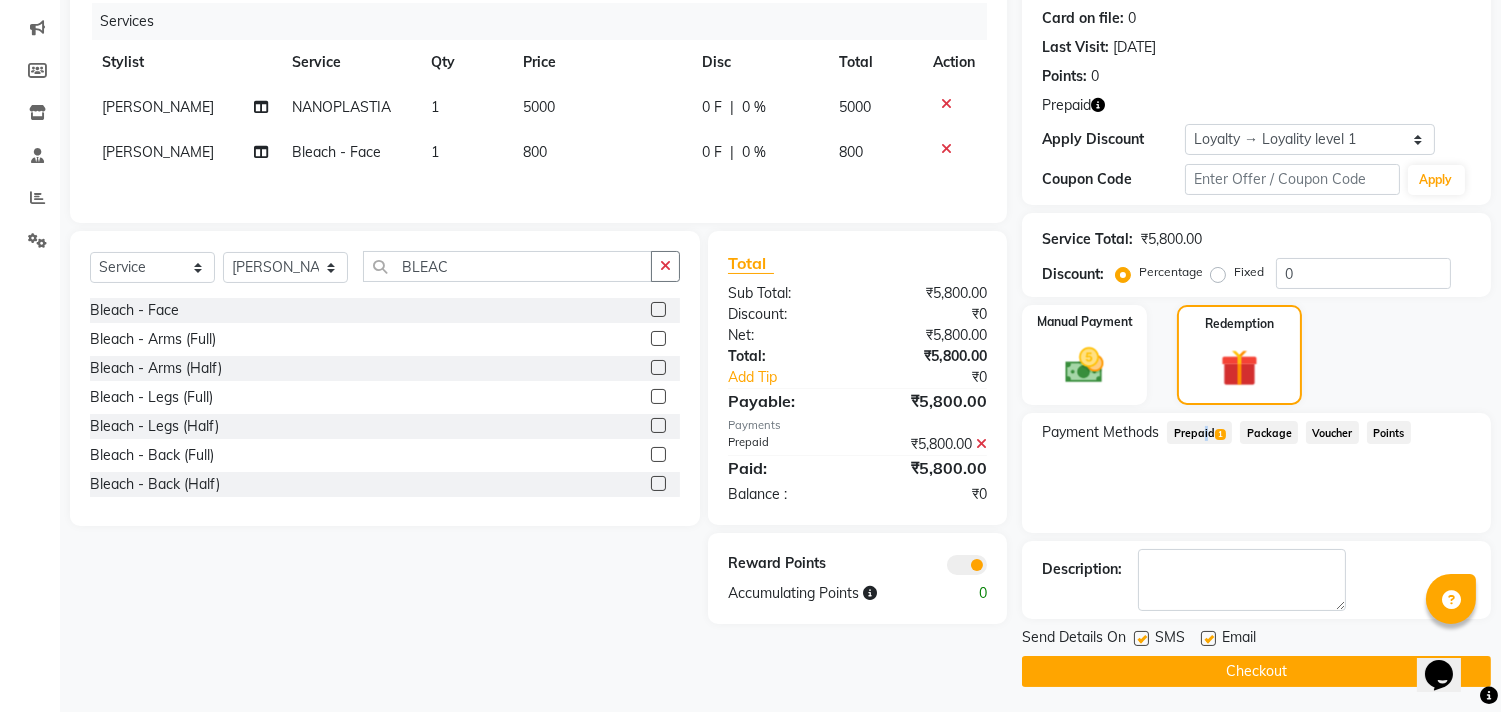 scroll, scrollTop: 248, scrollLeft: 0, axis: vertical 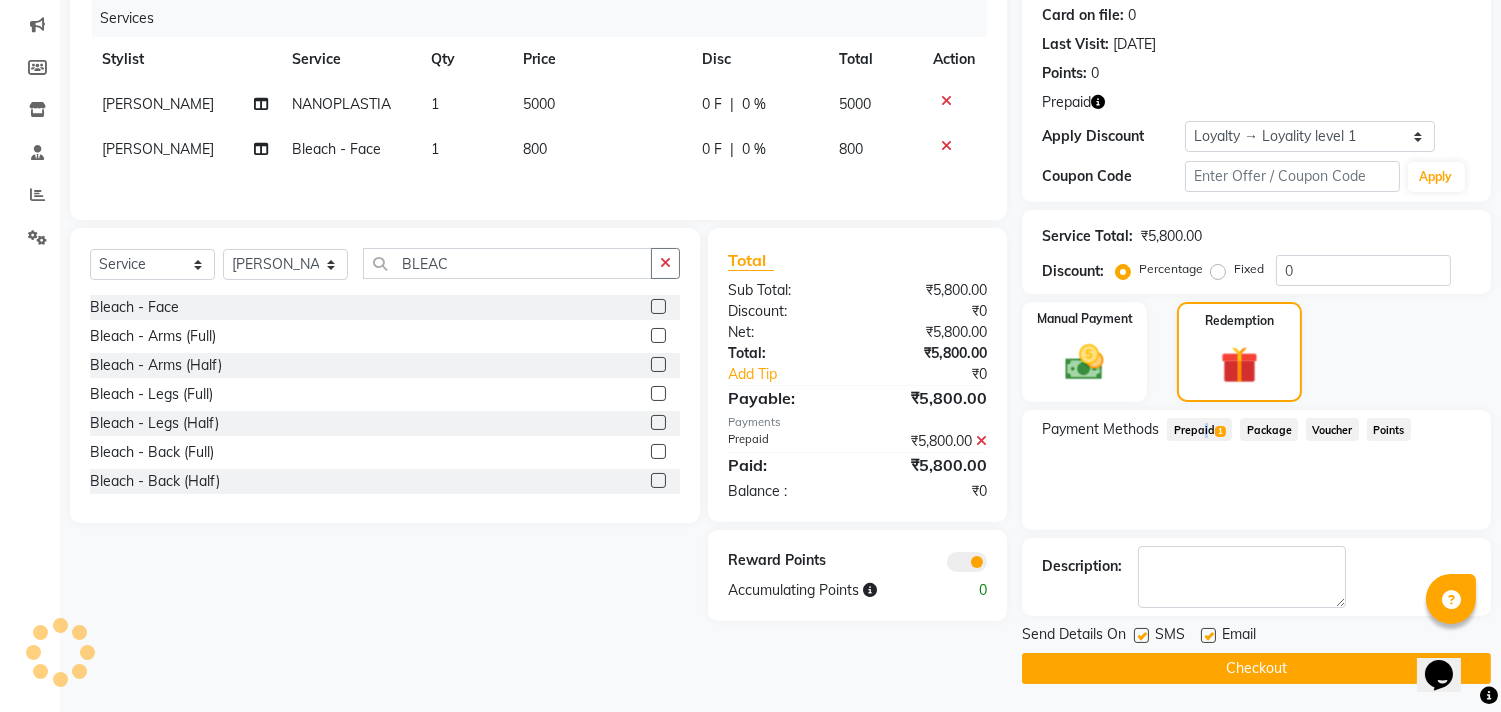 click on "Checkout" 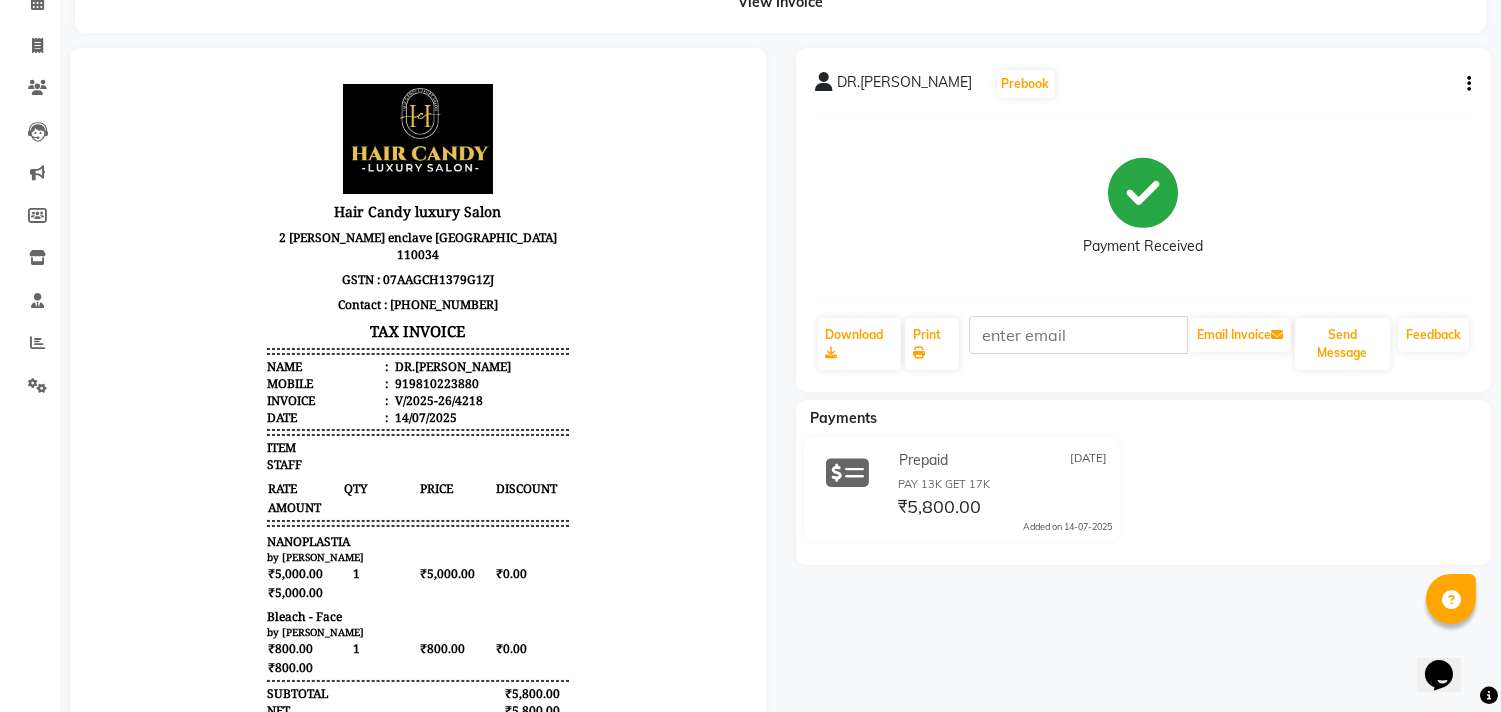 scroll, scrollTop: 105, scrollLeft: 0, axis: vertical 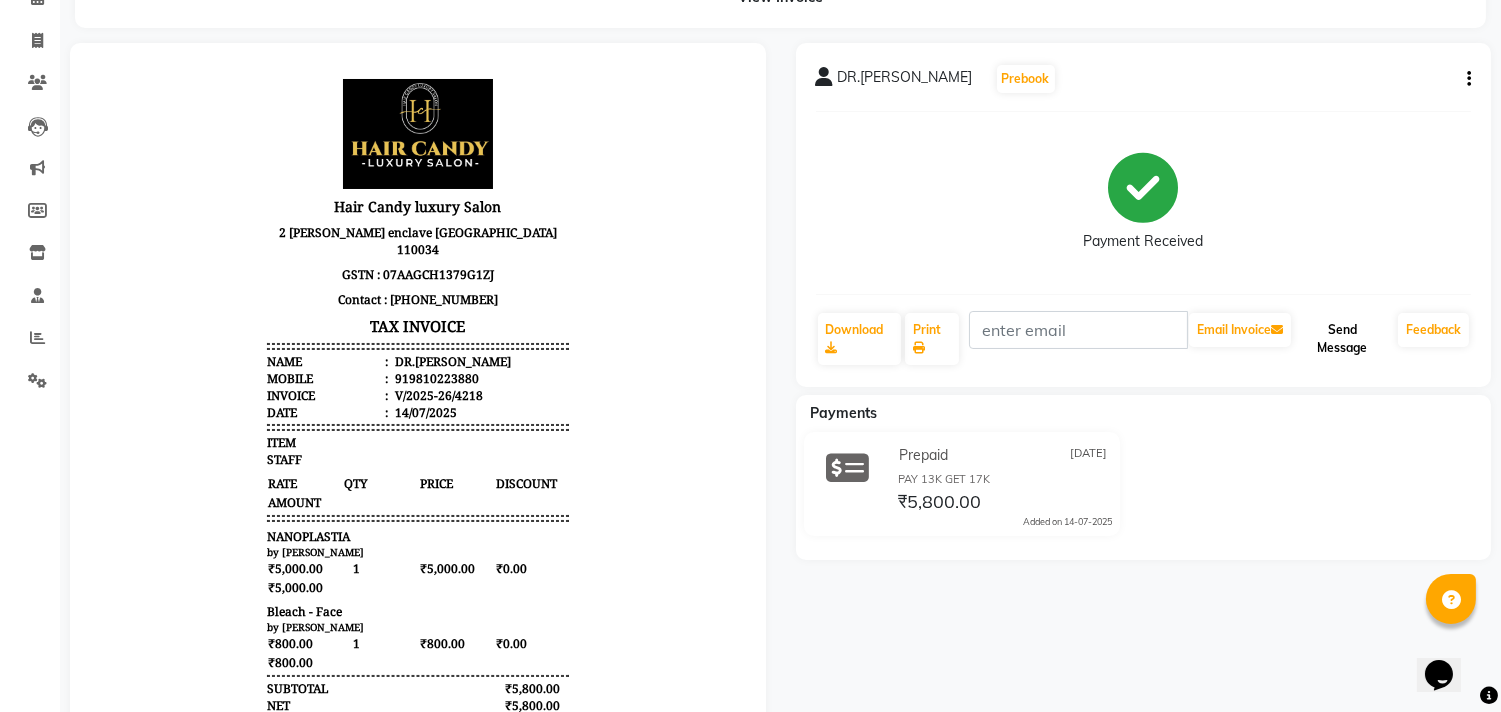 click on "Send Message" 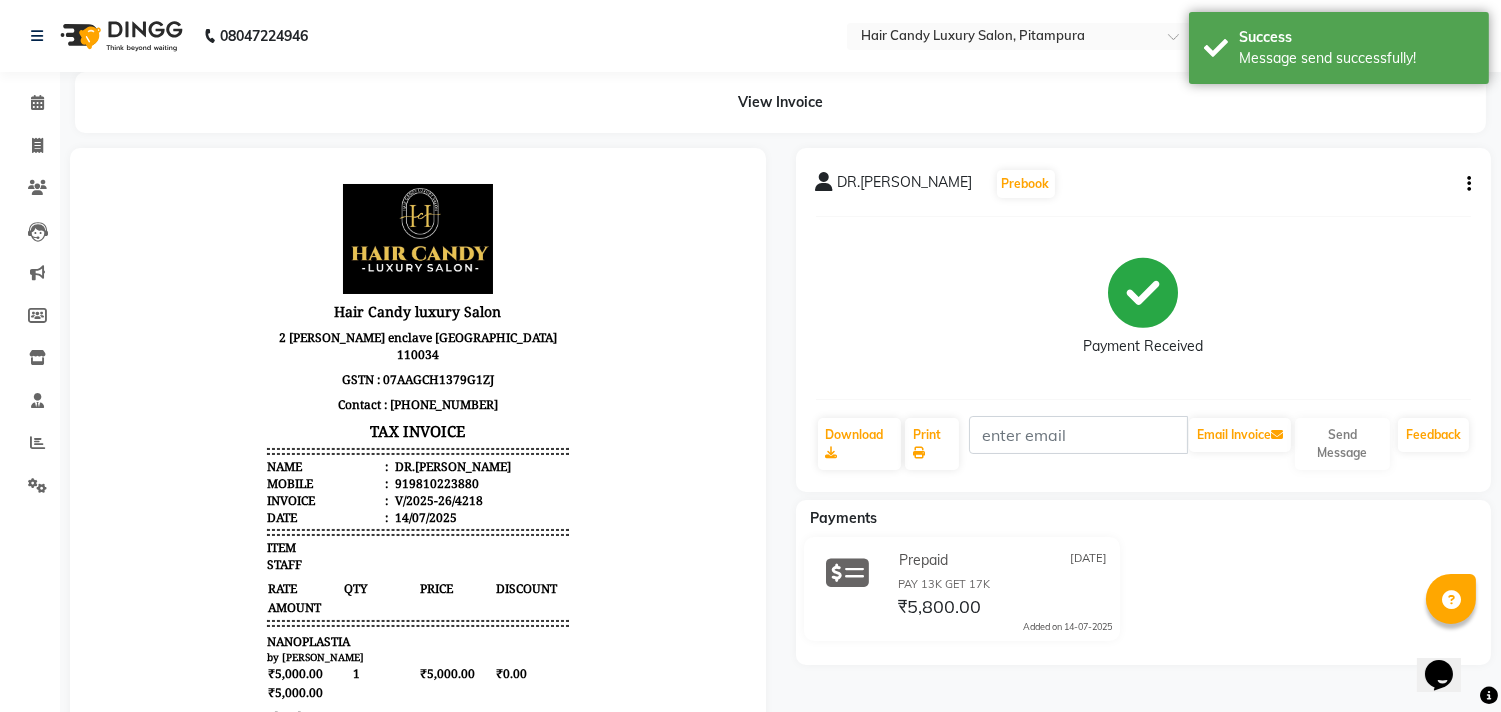scroll, scrollTop: 4, scrollLeft: 0, axis: vertical 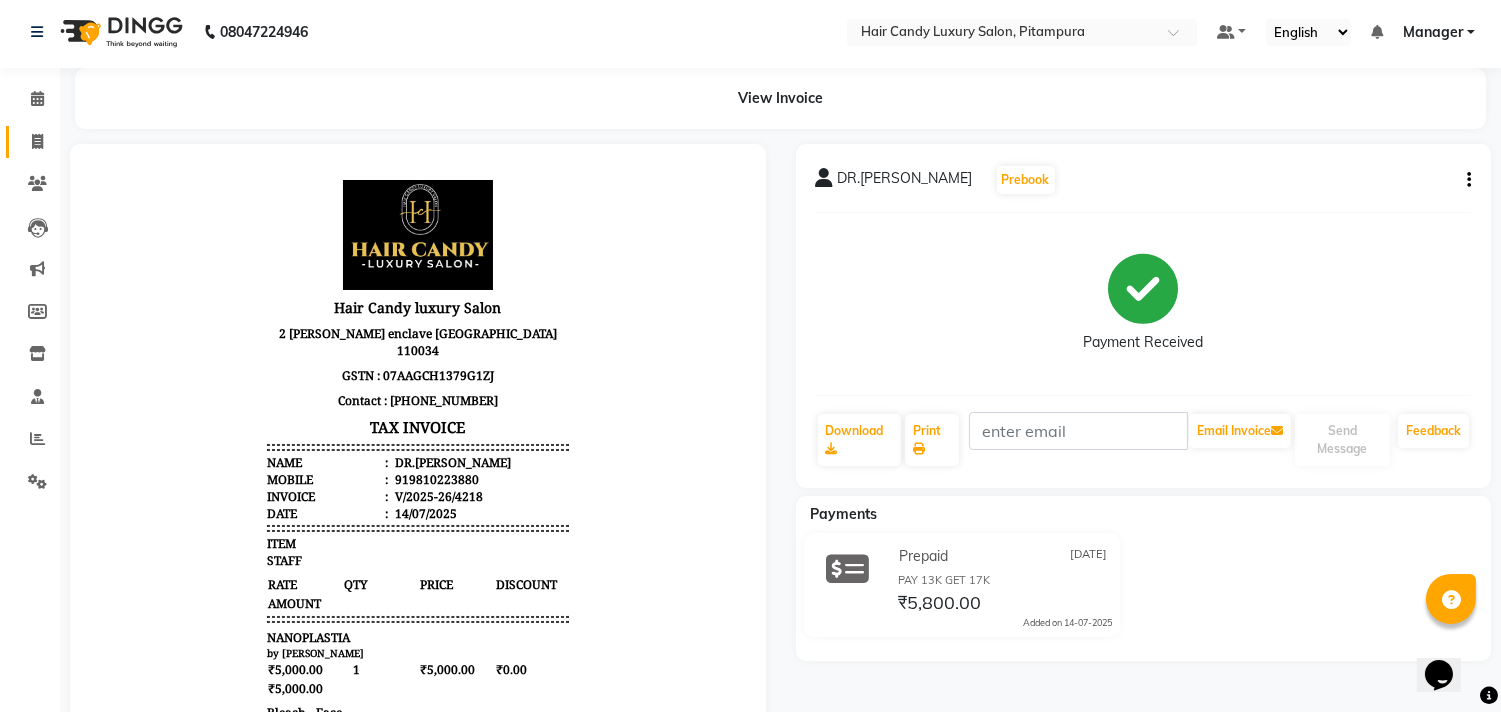 click on "Invoice" 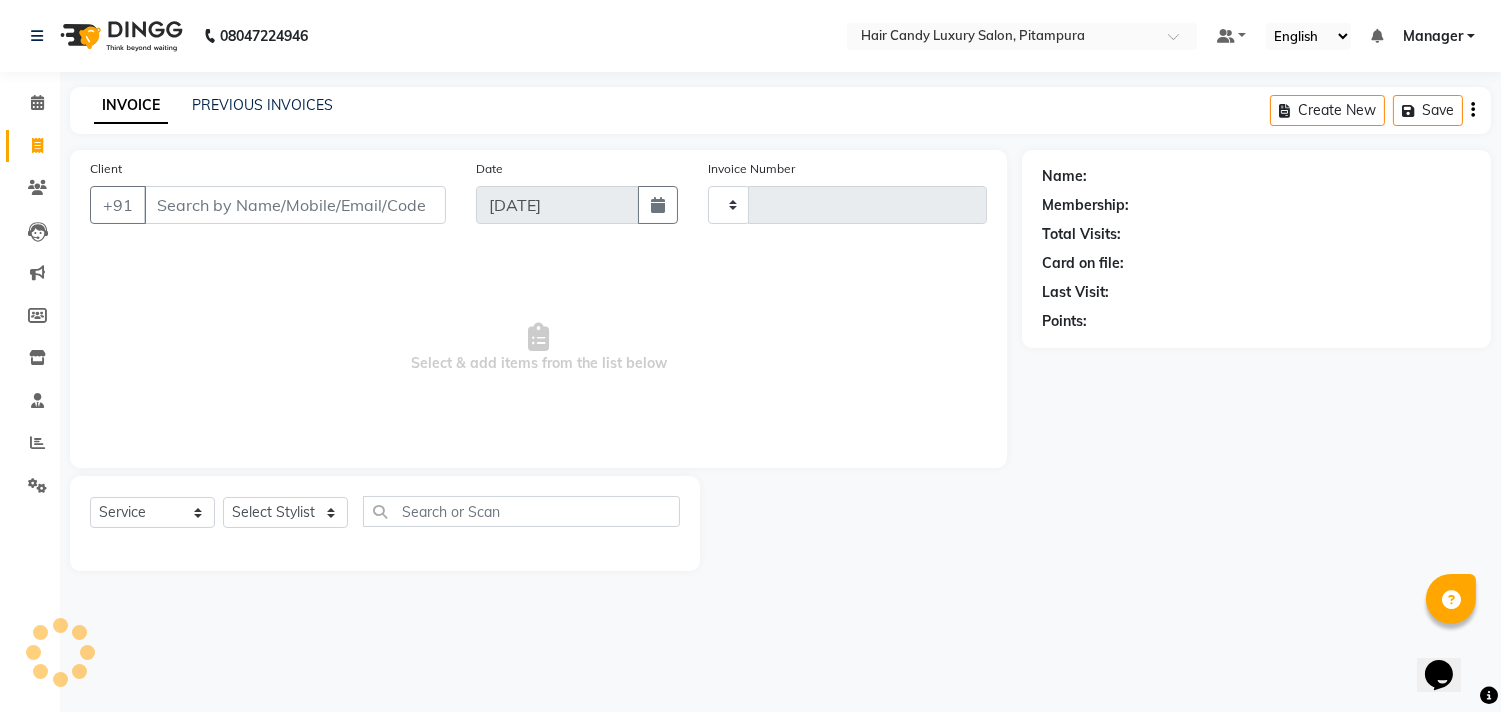 scroll, scrollTop: 0, scrollLeft: 0, axis: both 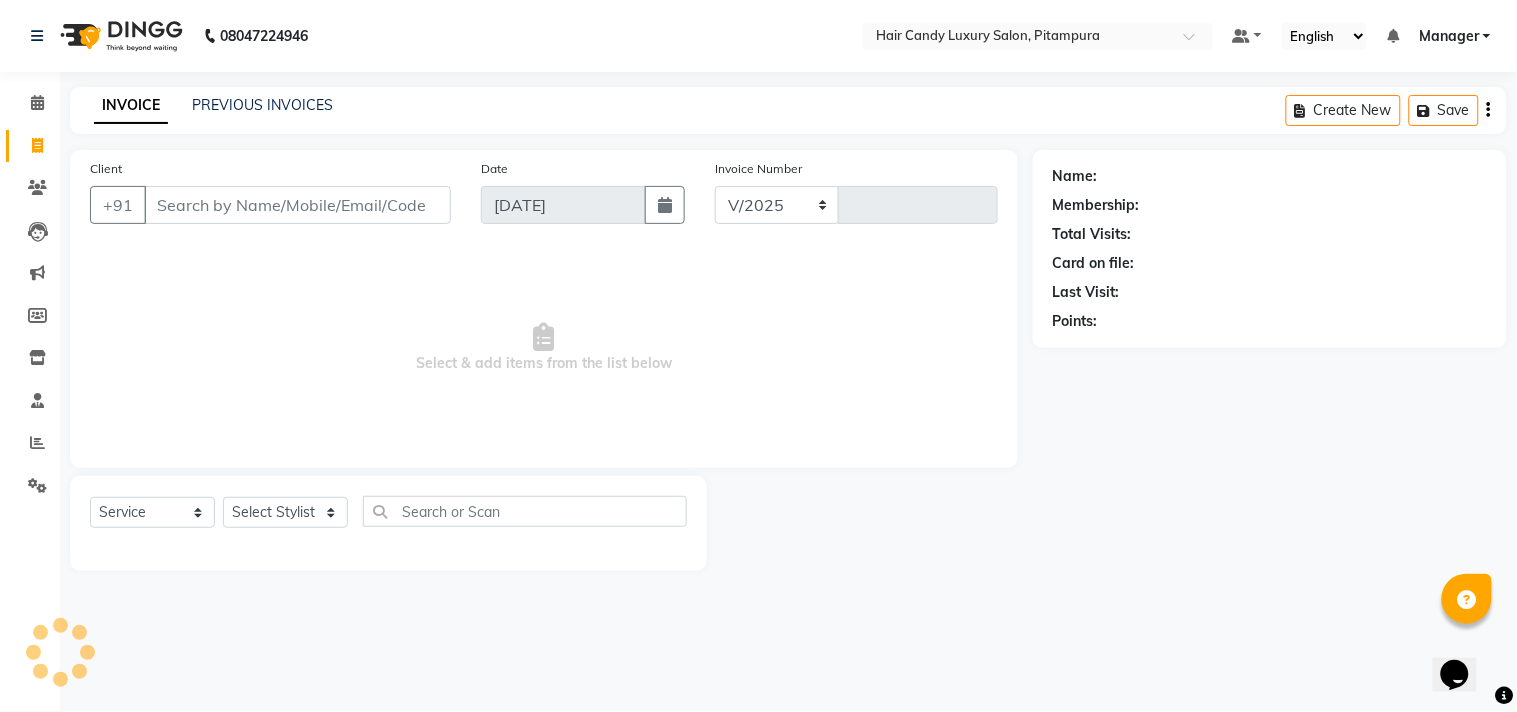 select on "4720" 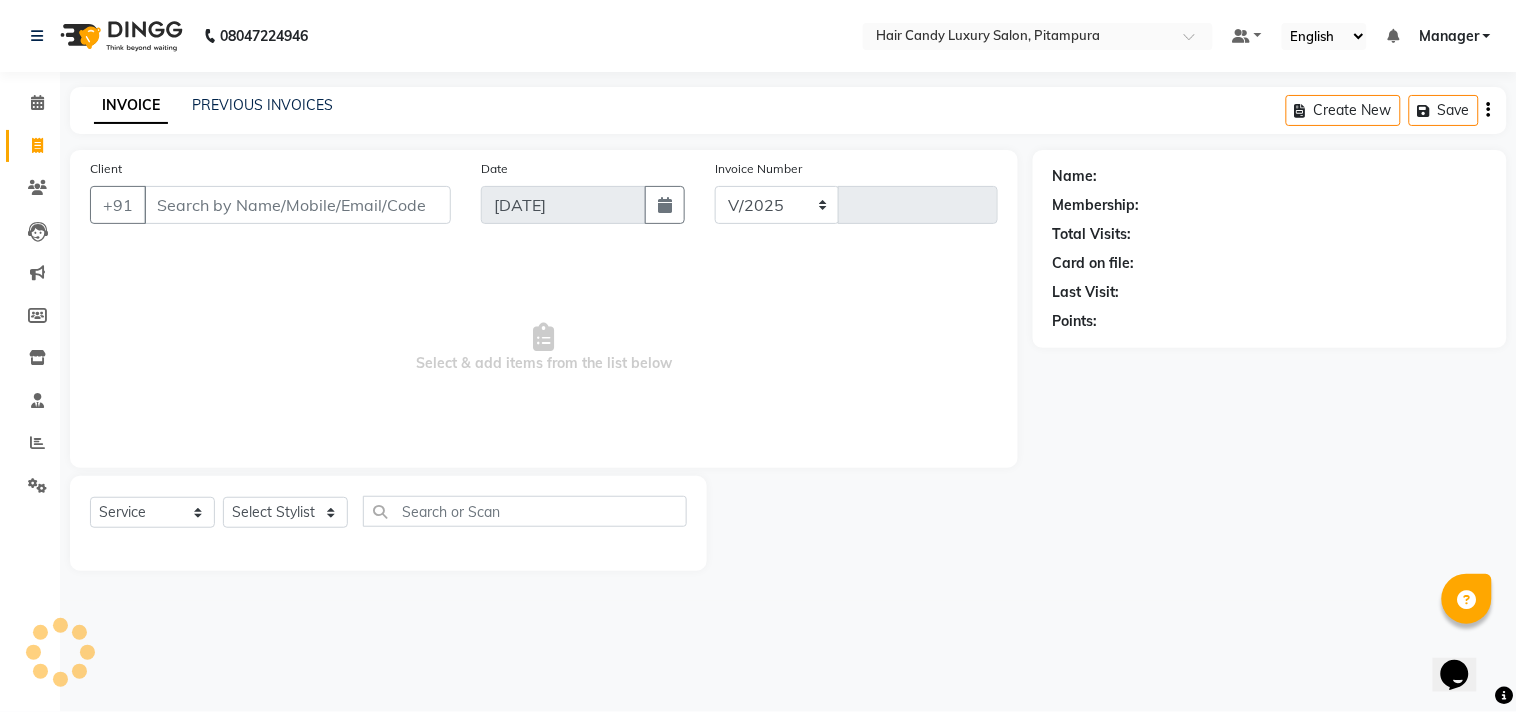 type on "4219" 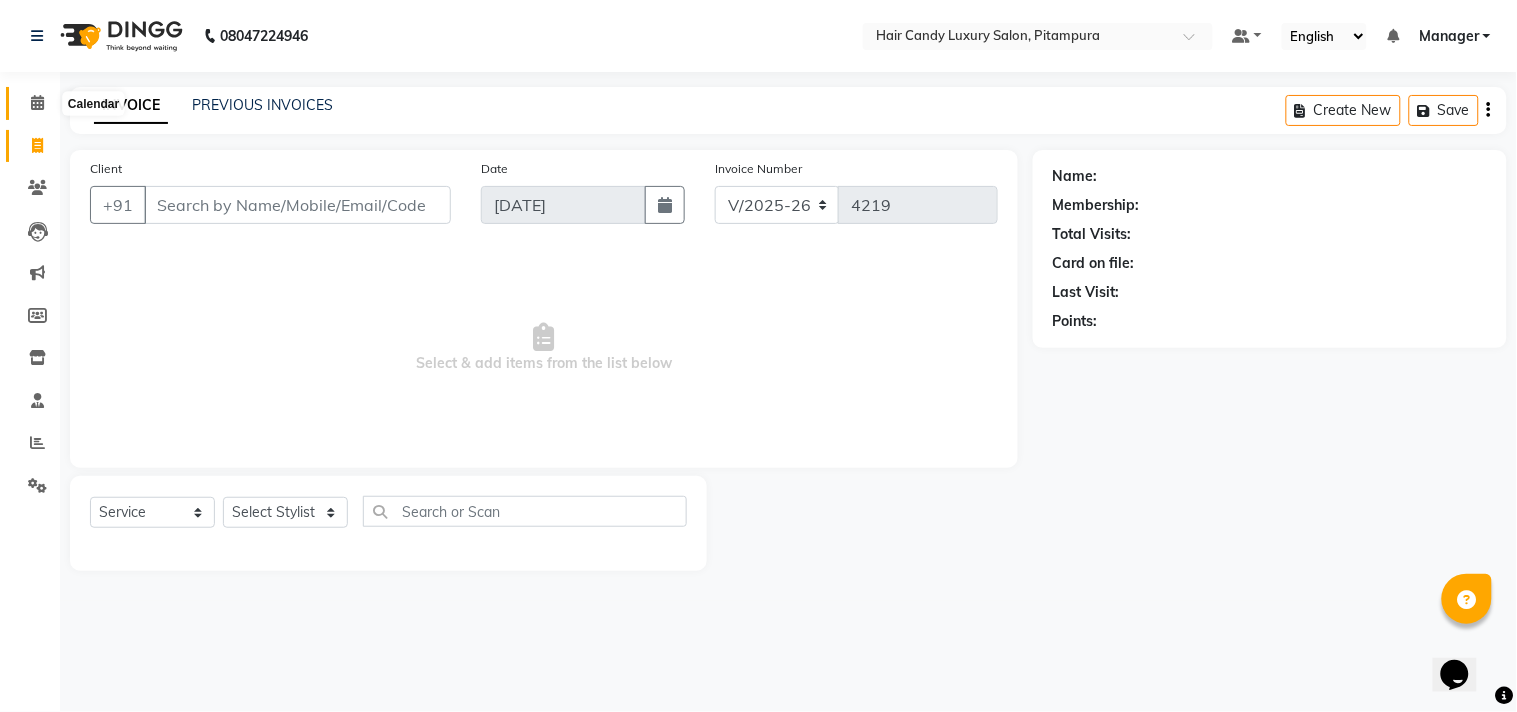click 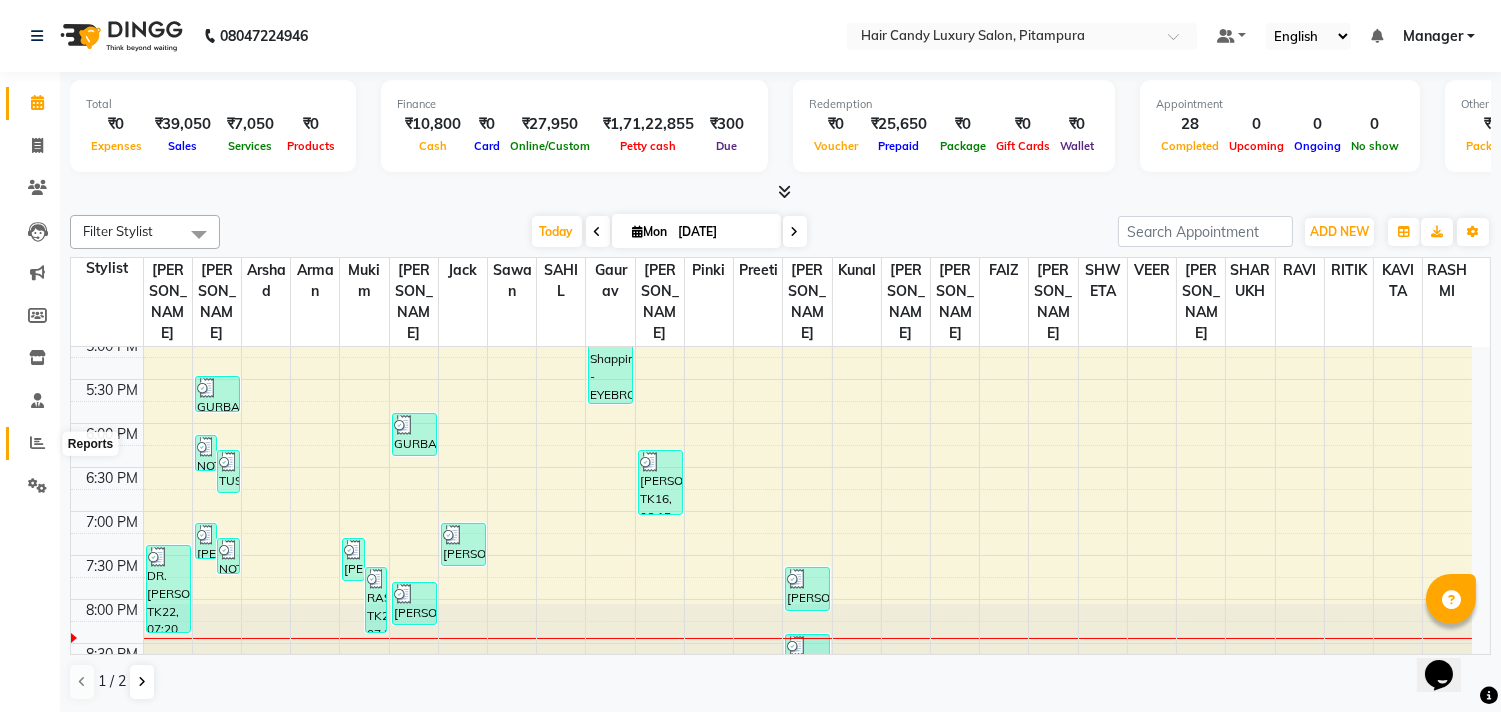 scroll, scrollTop: 803, scrollLeft: 0, axis: vertical 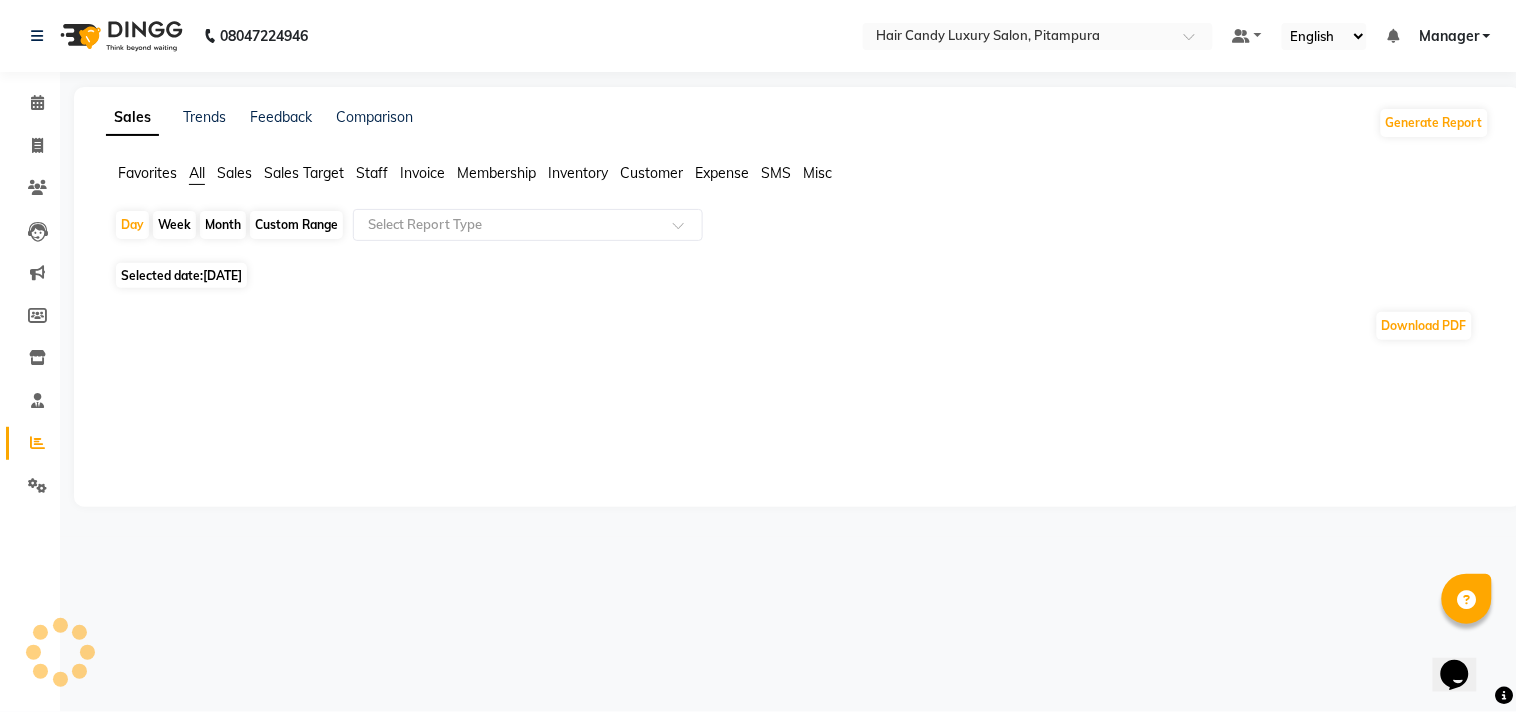 click on "Staff" 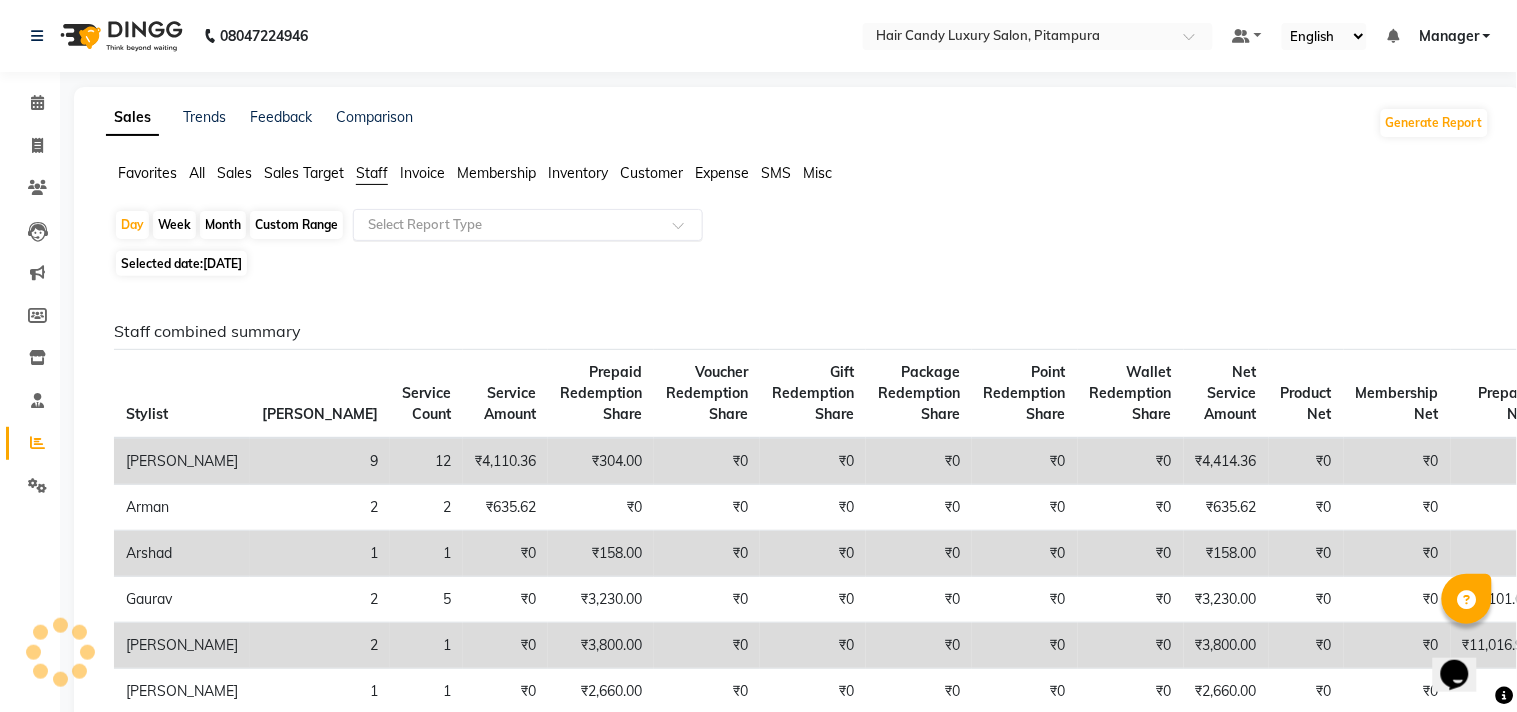 click 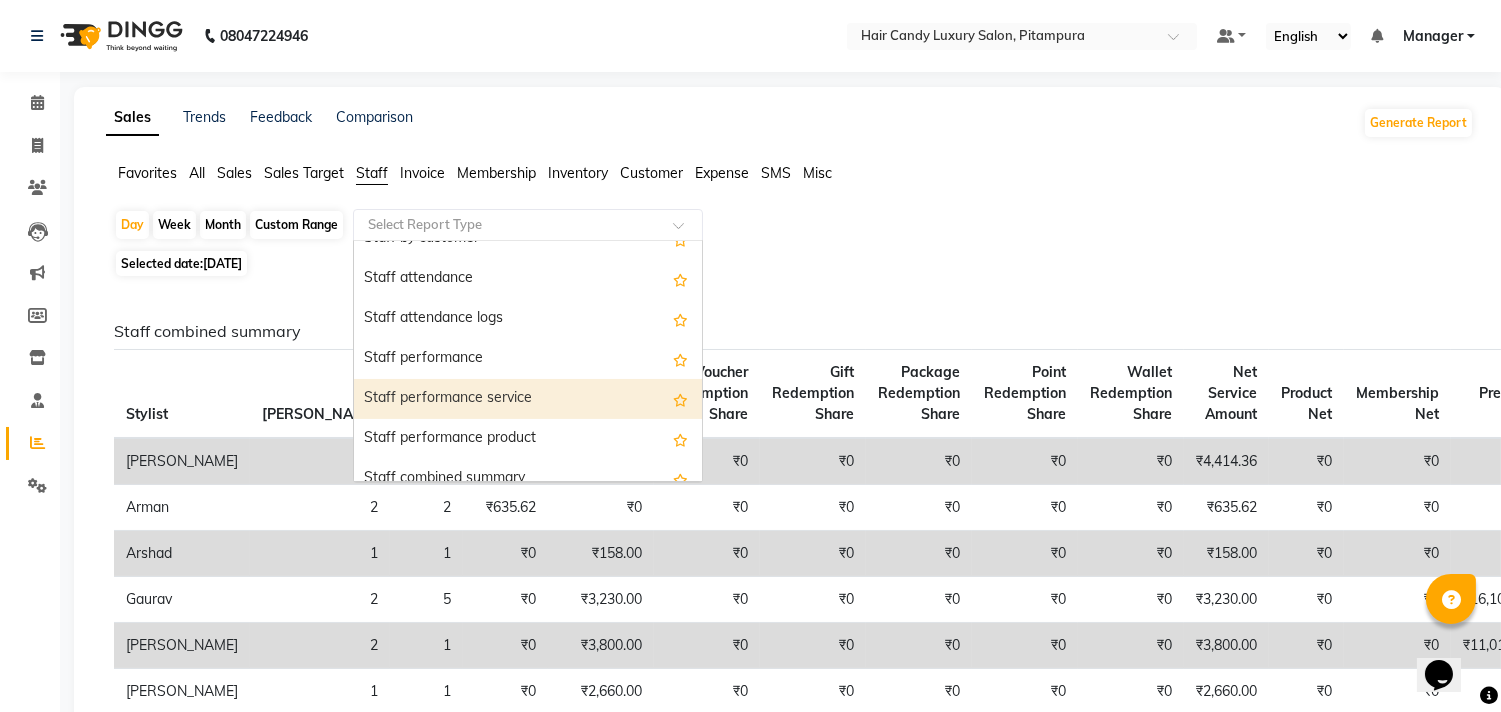 scroll, scrollTop: 333, scrollLeft: 0, axis: vertical 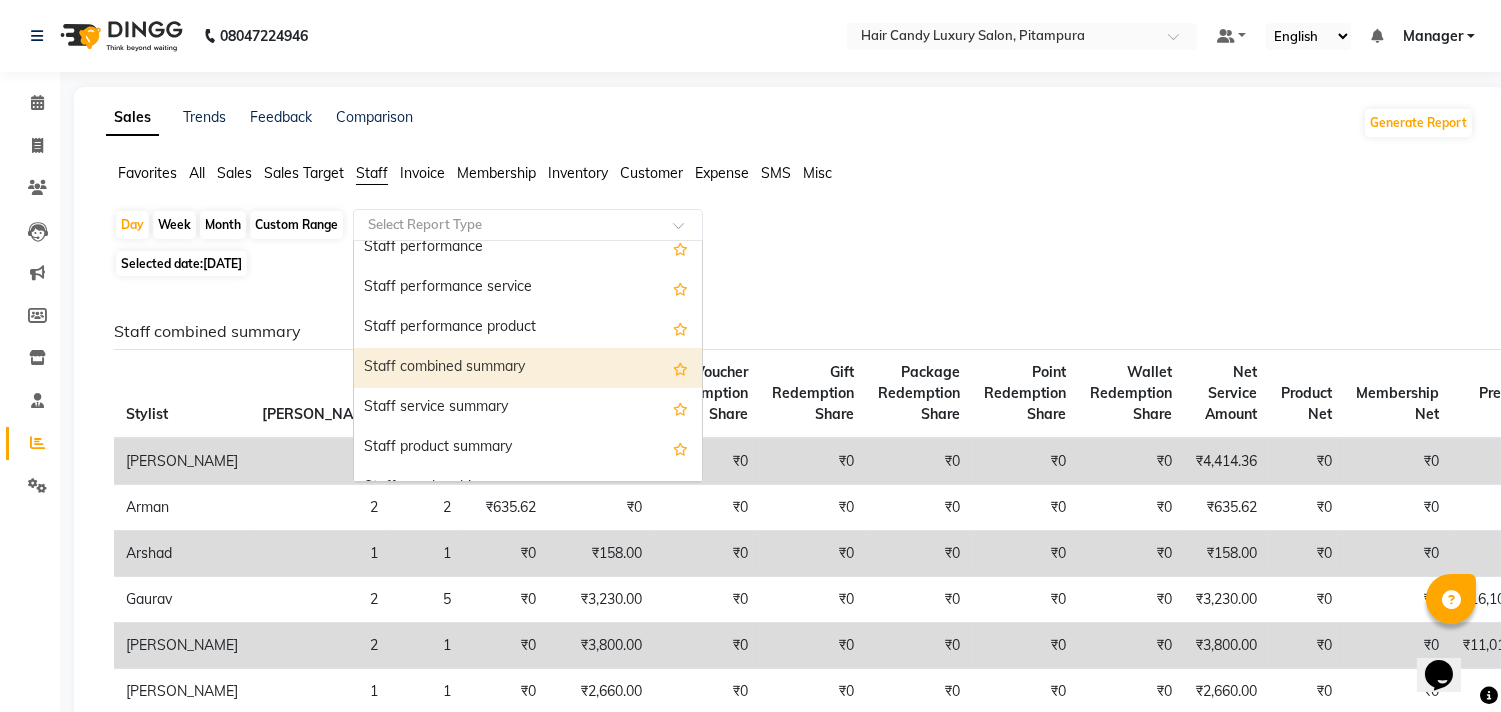click on "Staff combined summary" at bounding box center [528, 368] 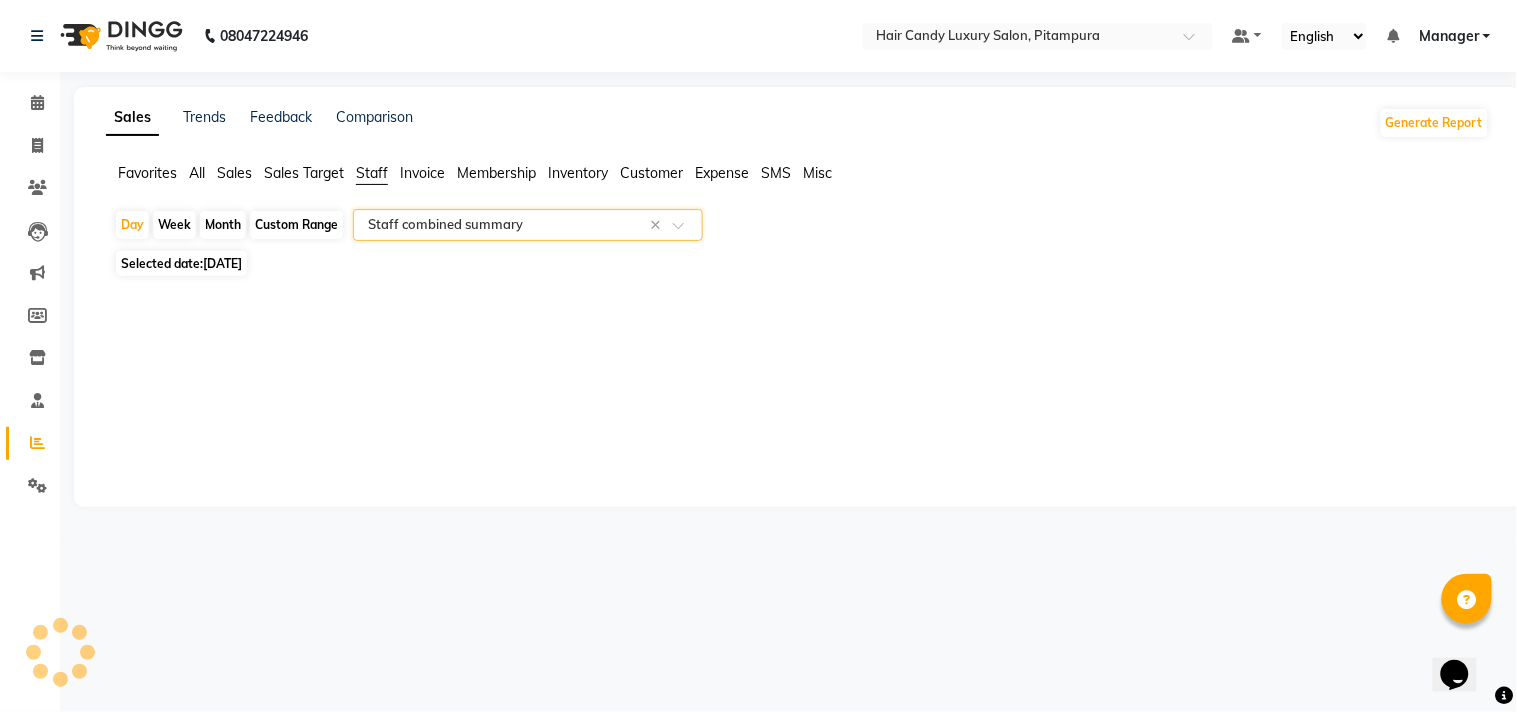select on "full_report" 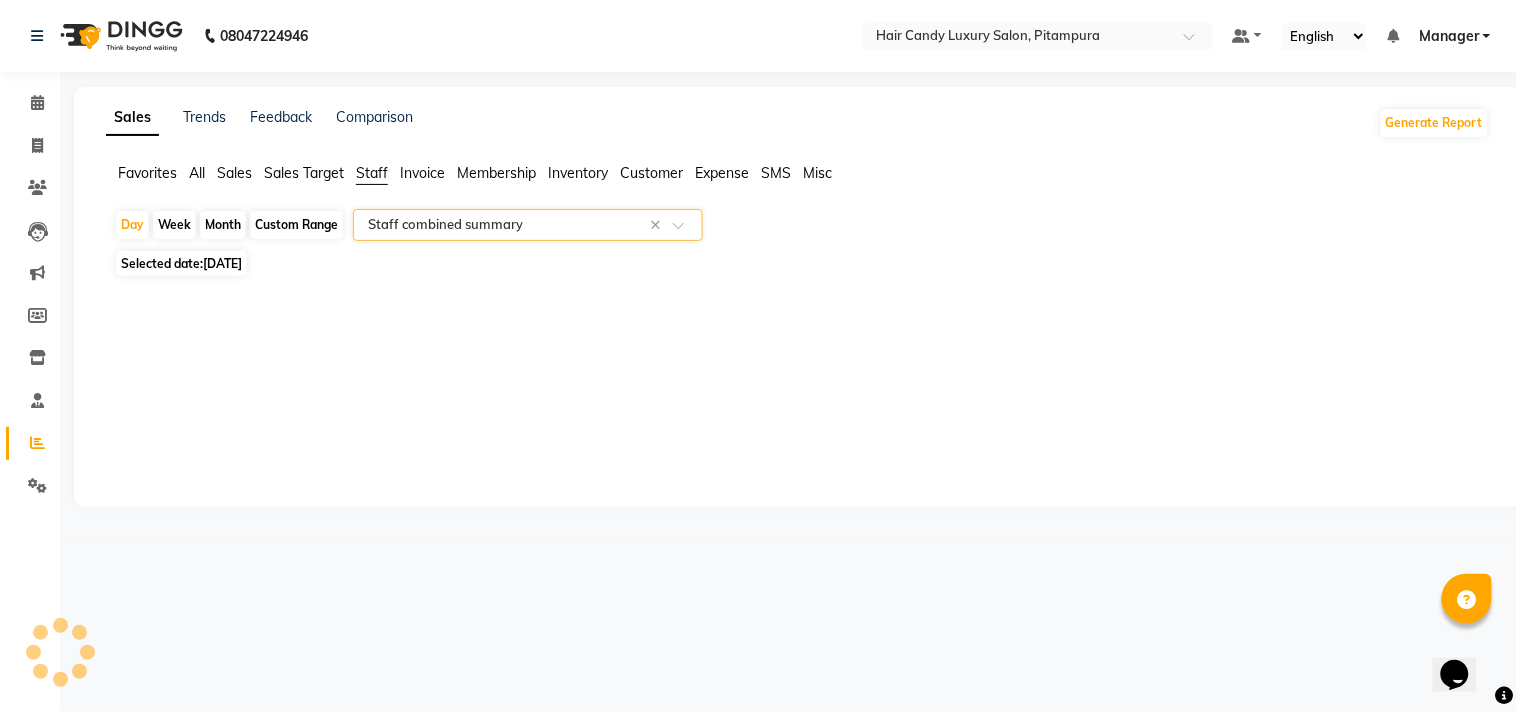 select on "pdf" 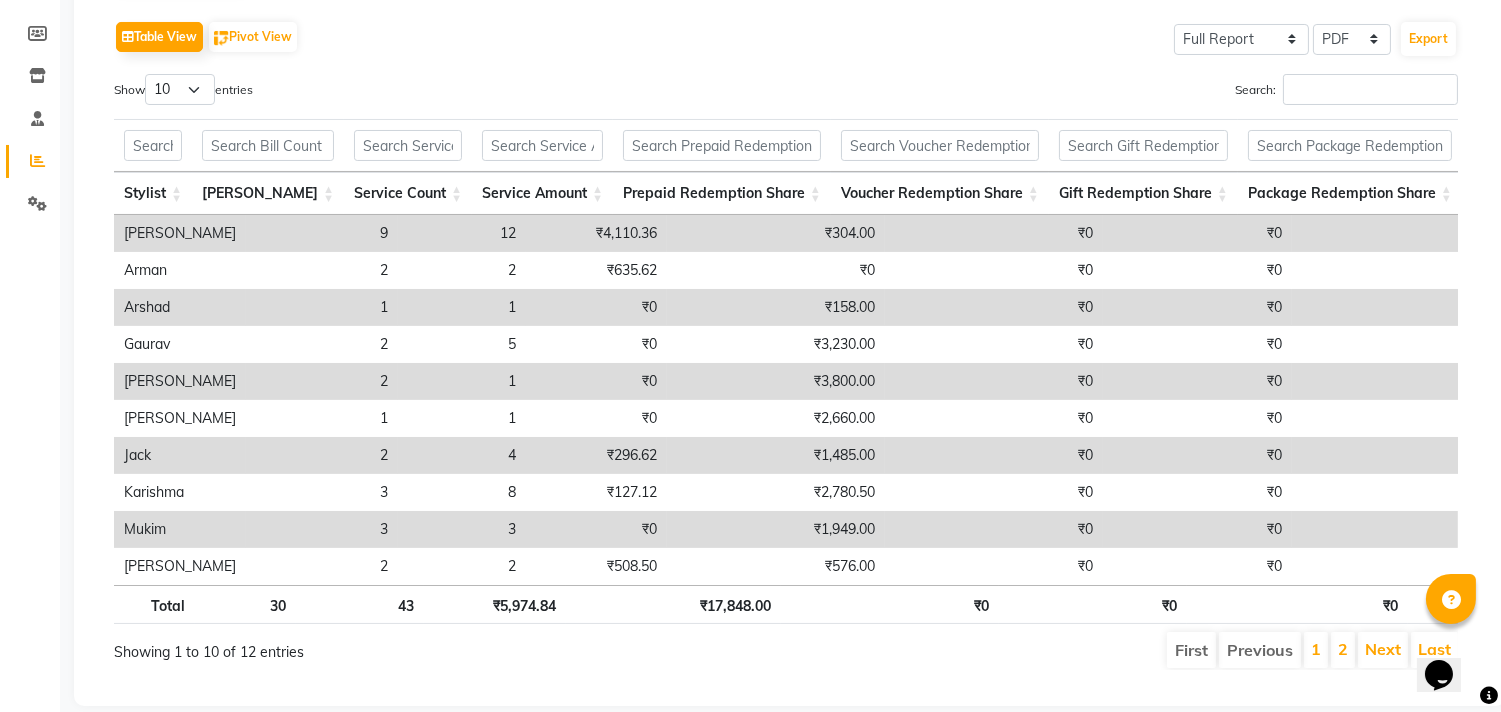 scroll, scrollTop: 333, scrollLeft: 0, axis: vertical 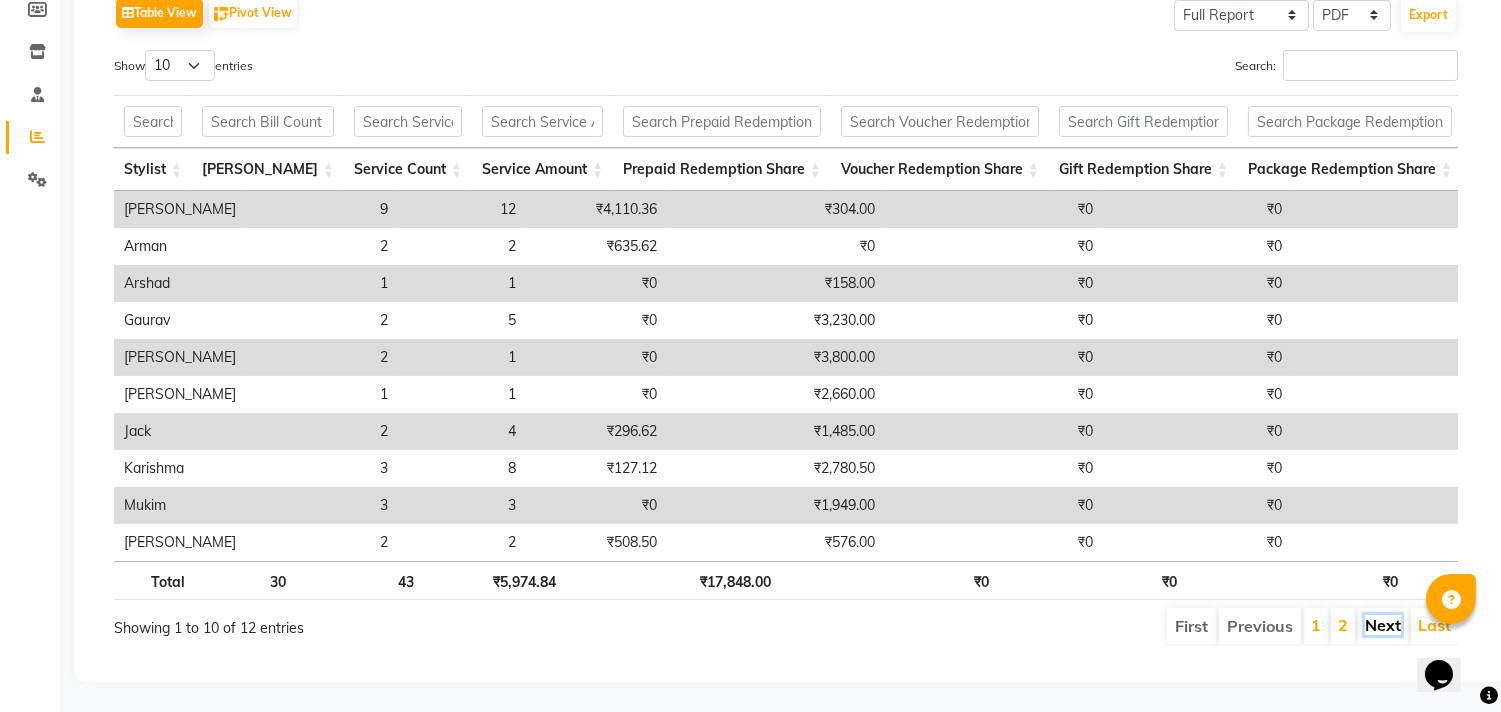 click on "Next" at bounding box center (1383, 625) 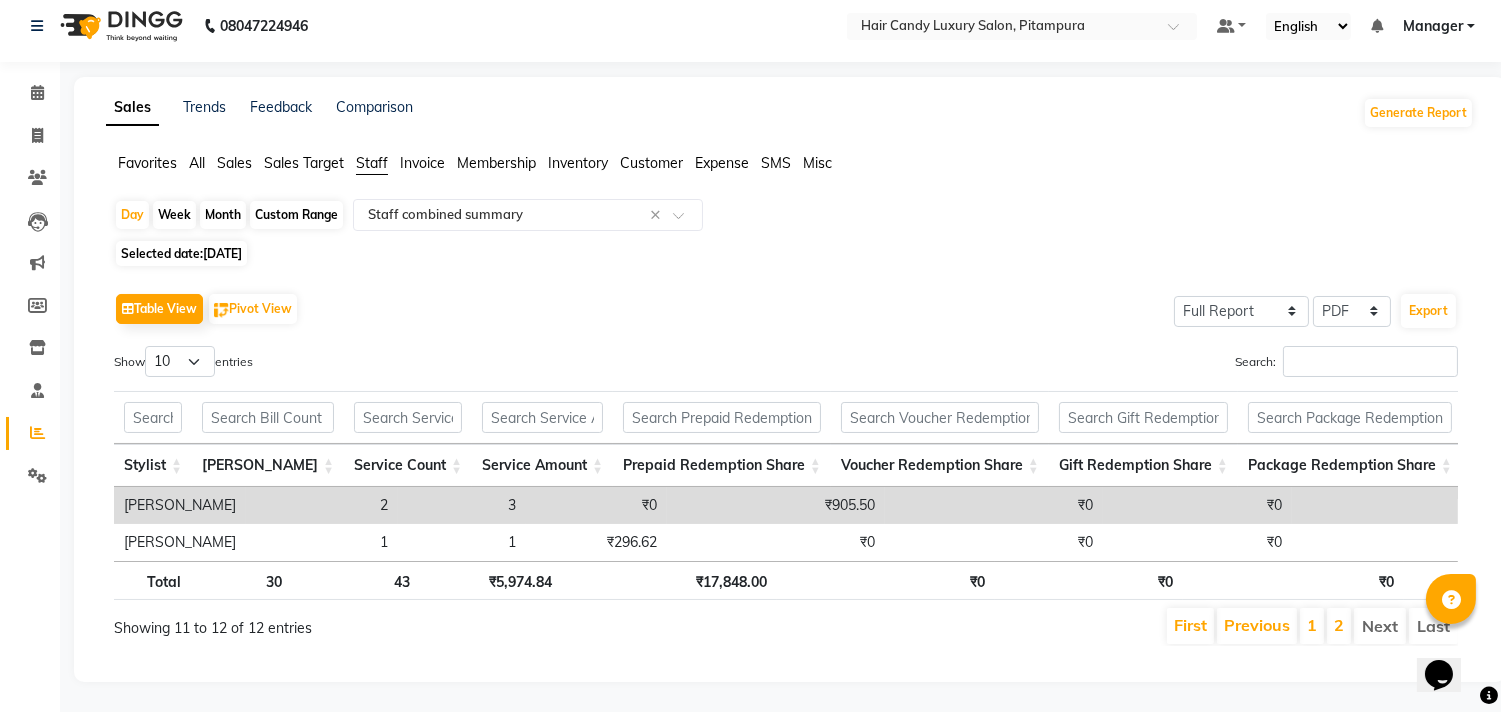 scroll, scrollTop: 44, scrollLeft: 0, axis: vertical 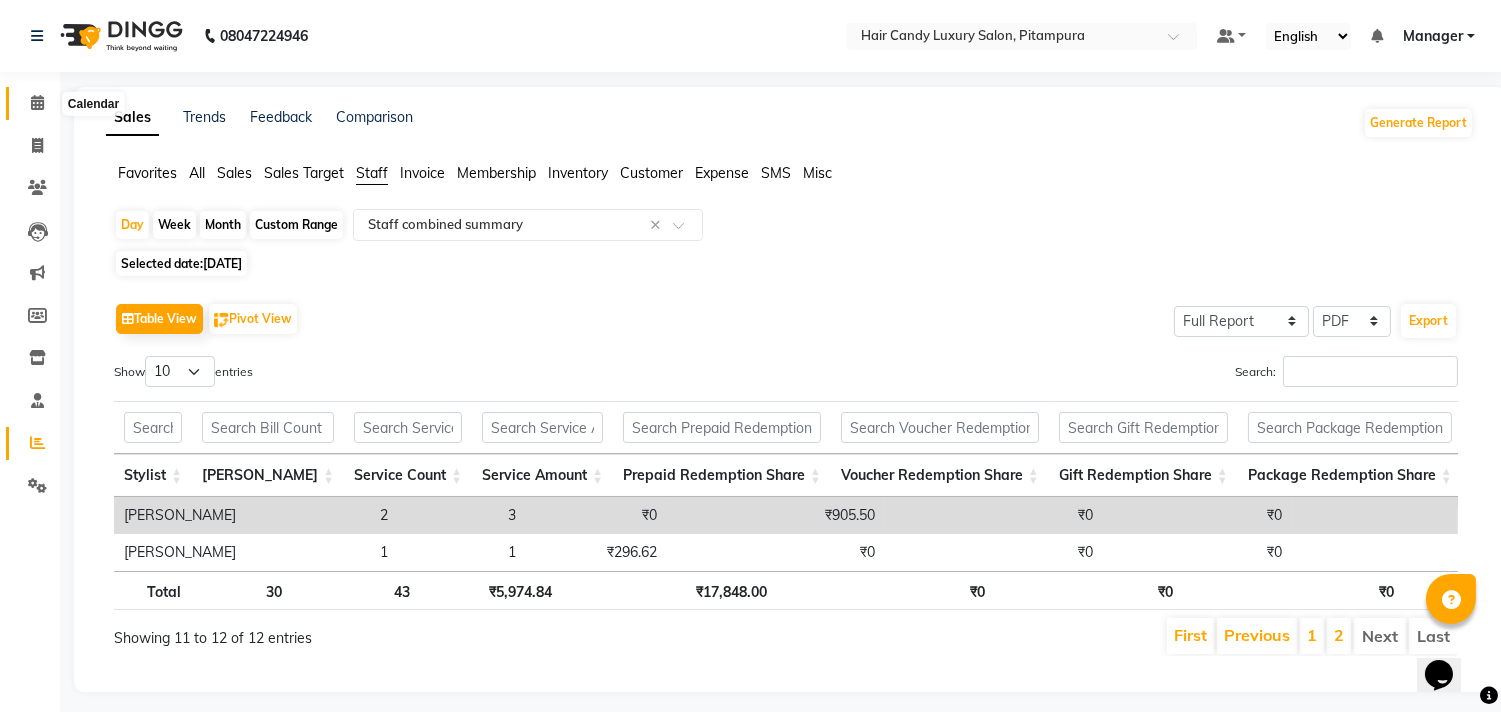 click 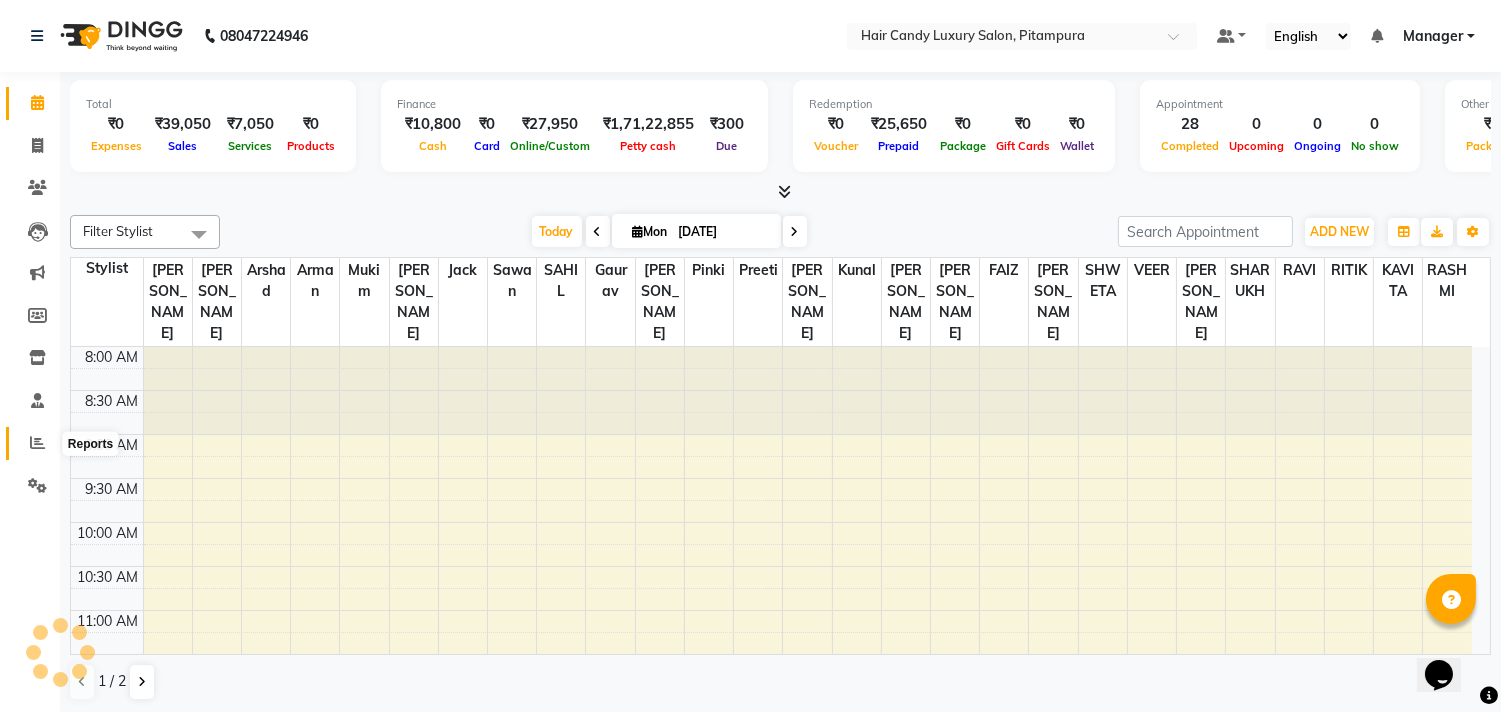click 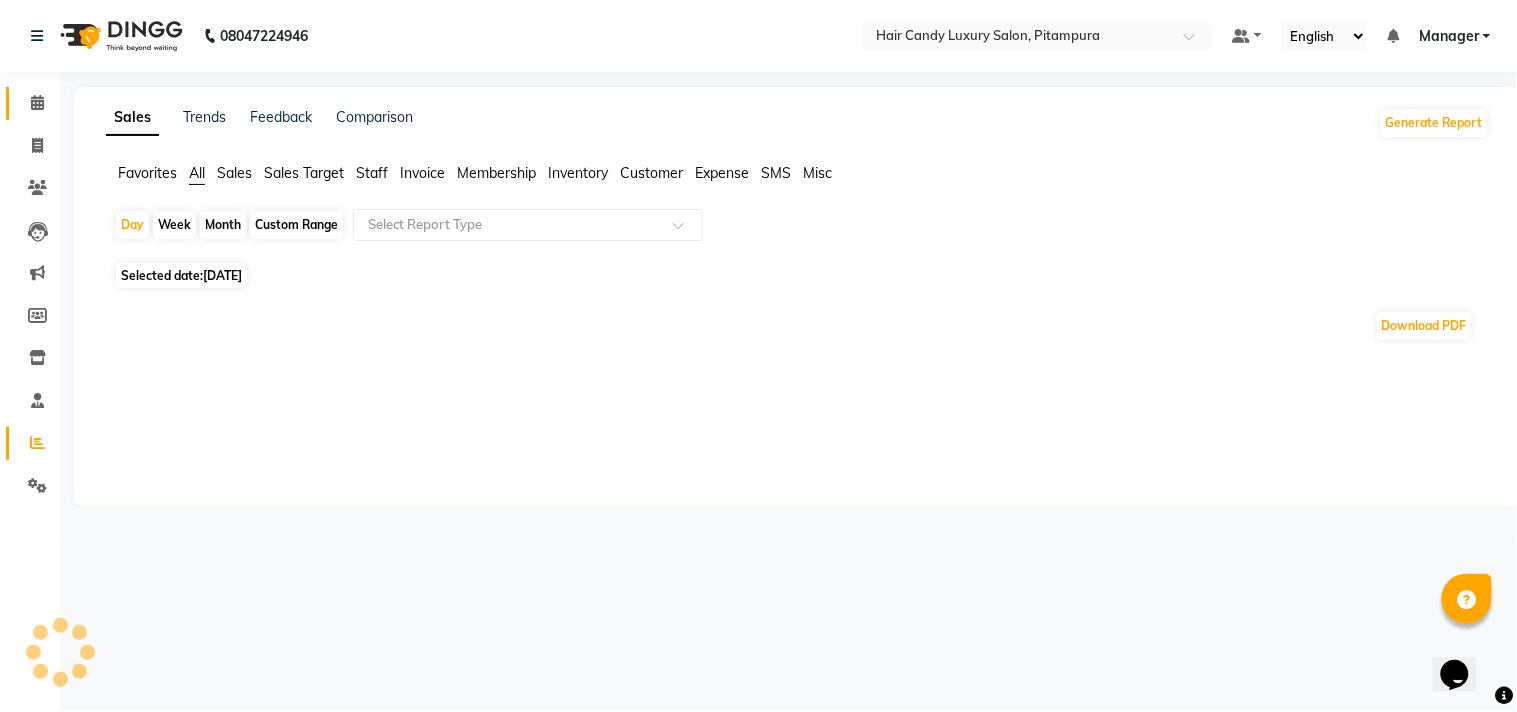click 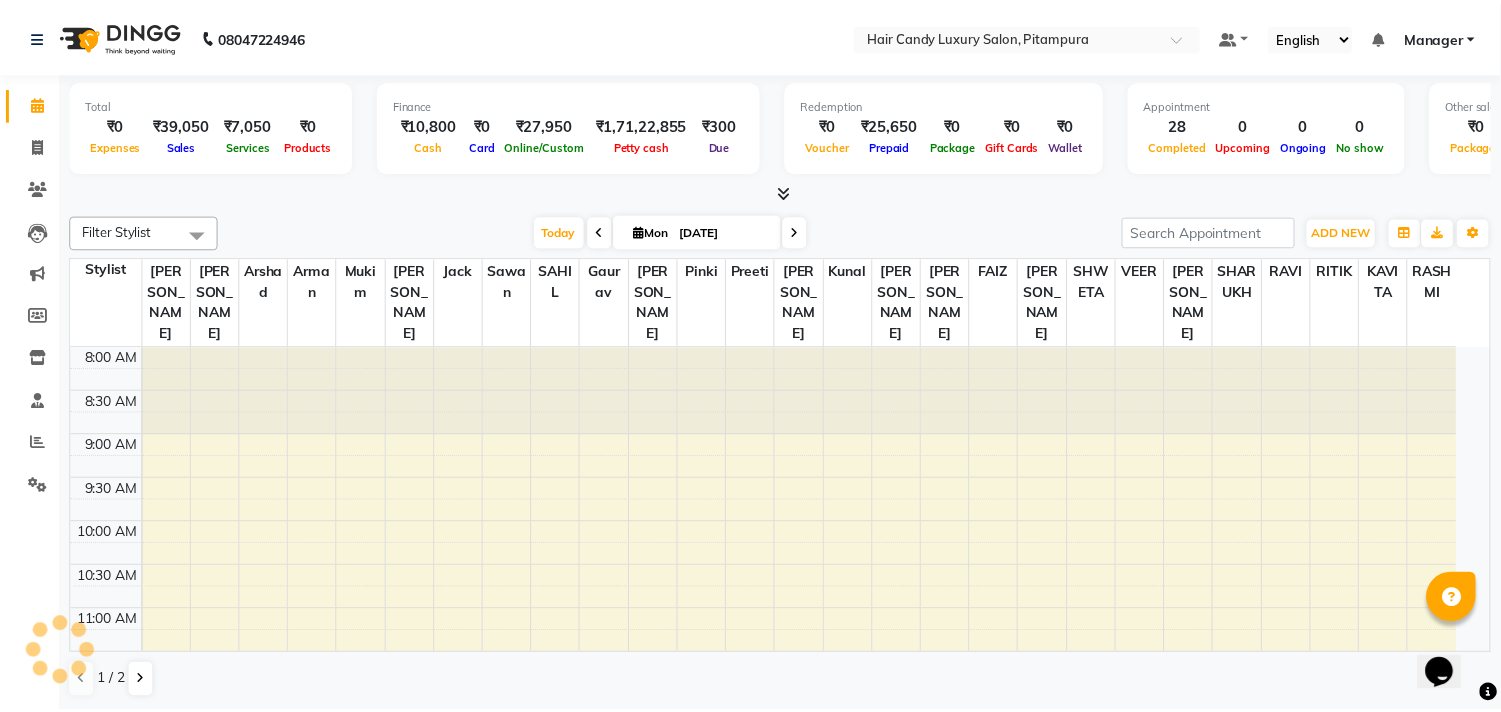 scroll, scrollTop: 0, scrollLeft: 0, axis: both 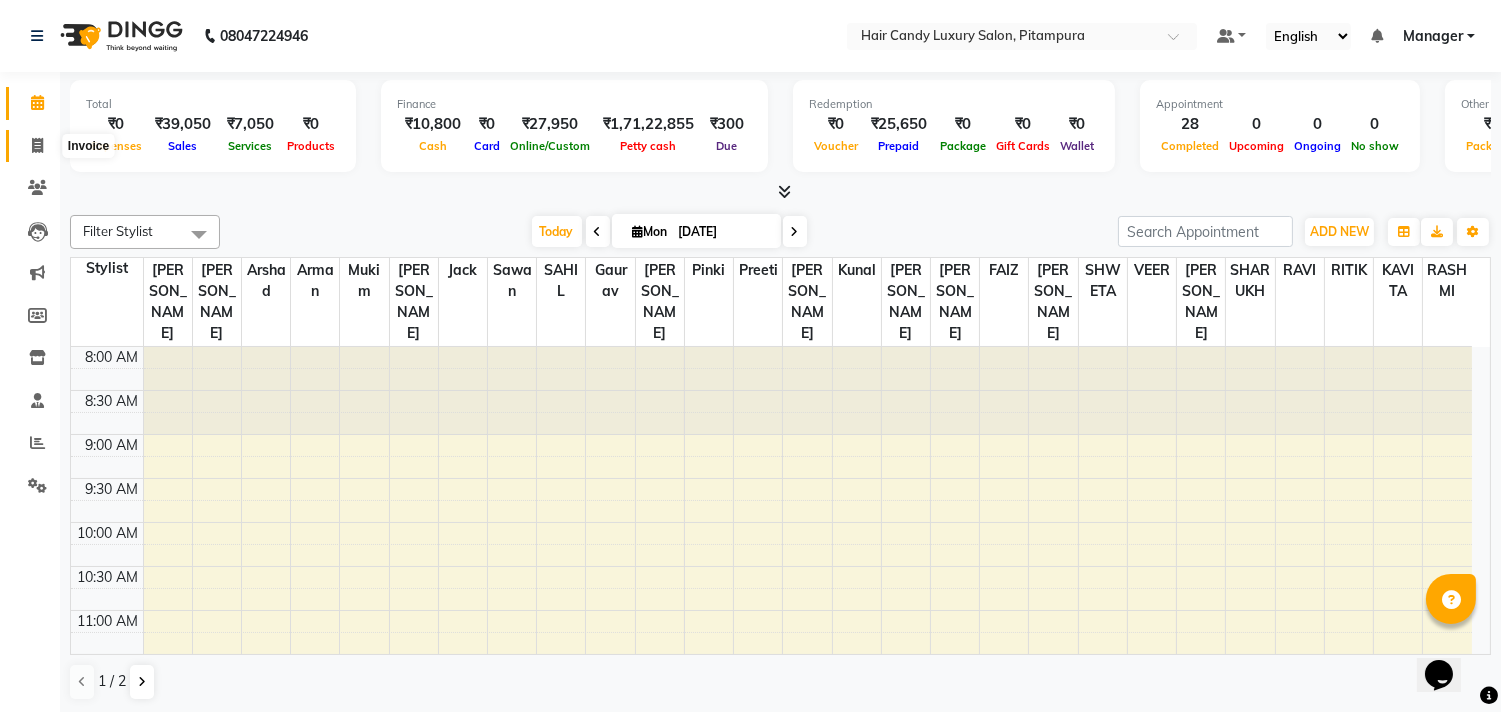 click on "Invoice" 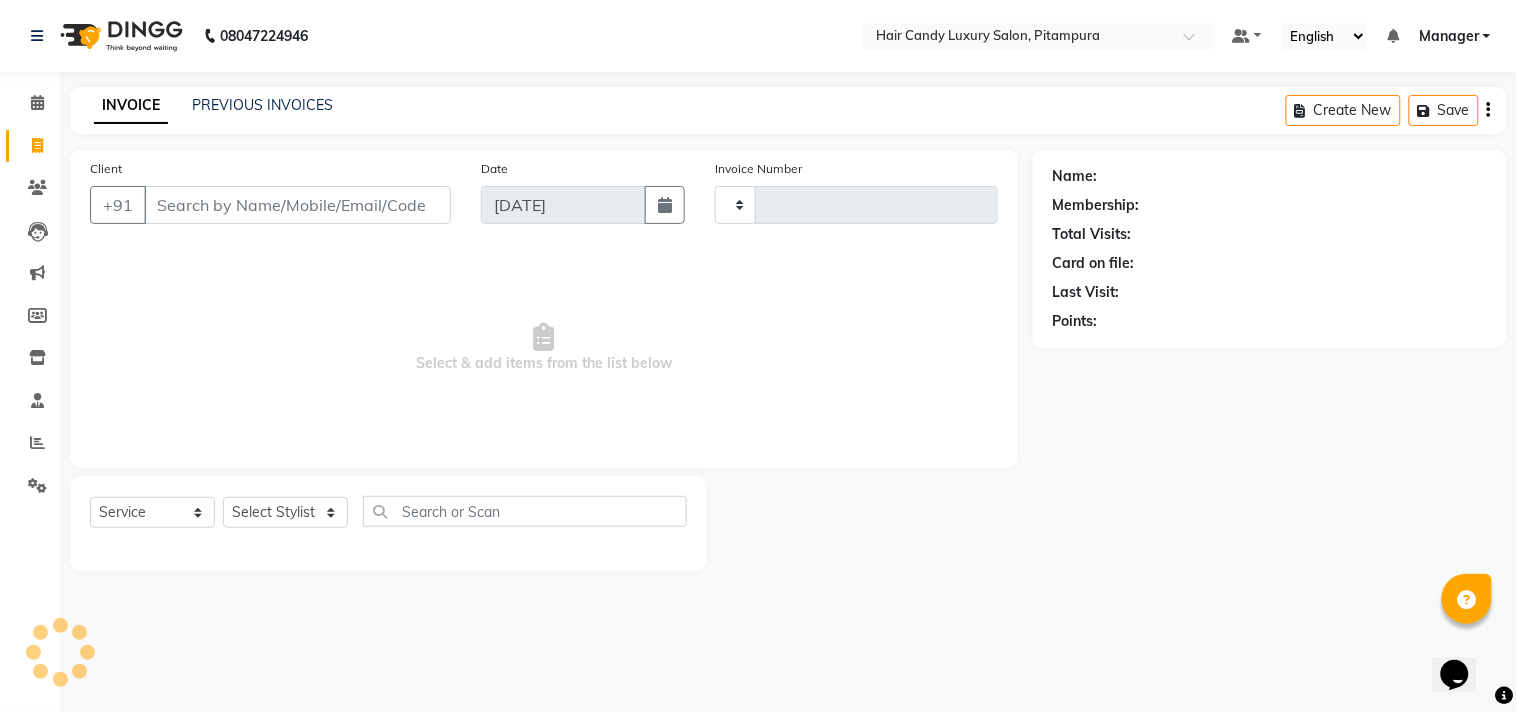 type on "4219" 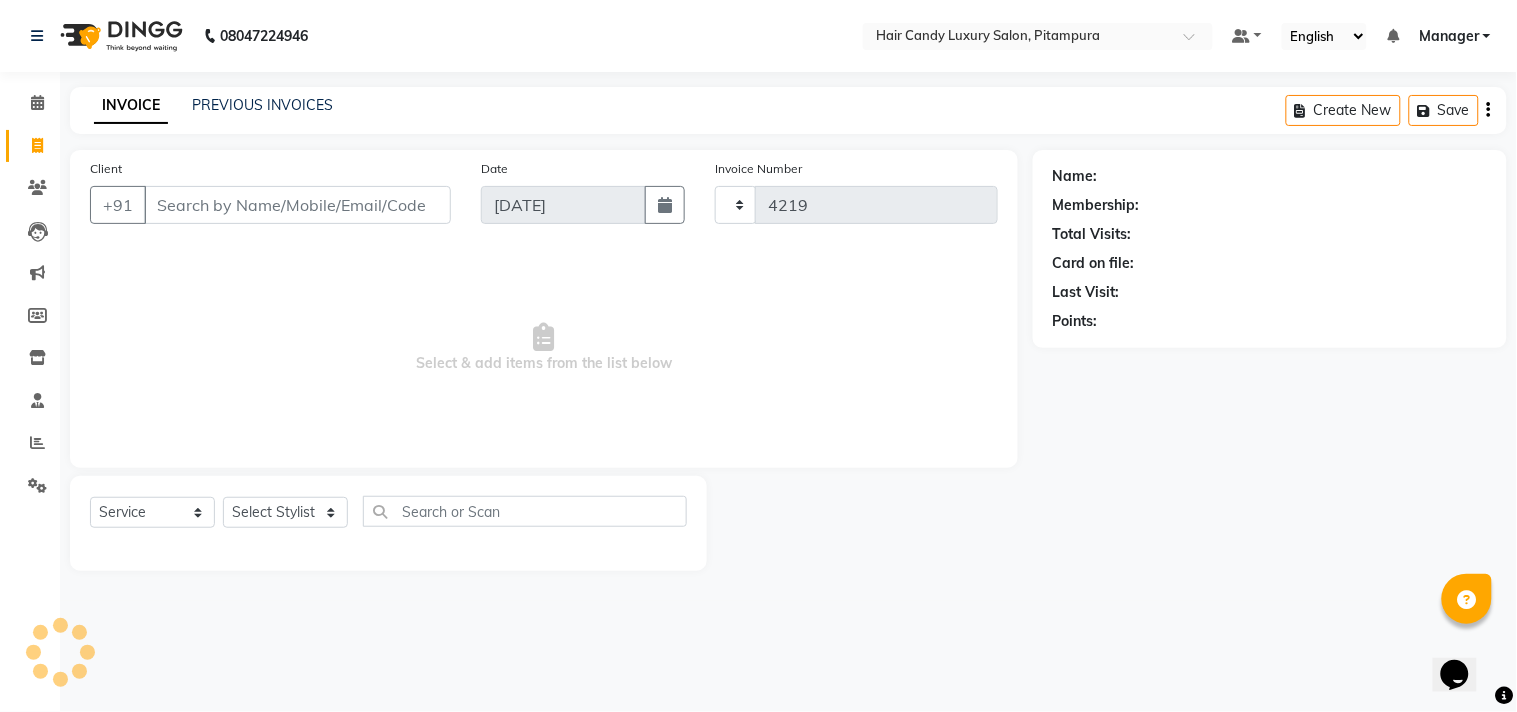 select on "4720" 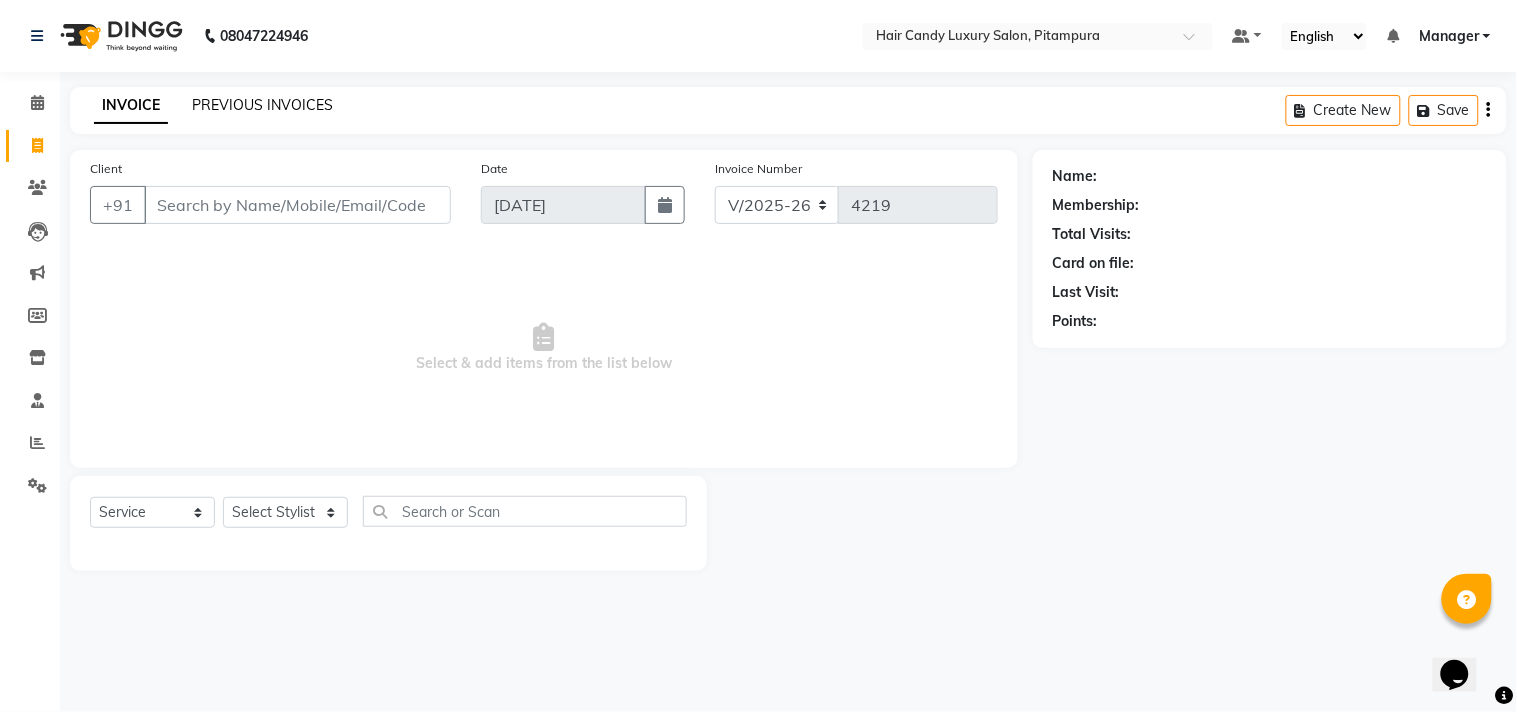 click on "PREVIOUS INVOICES" 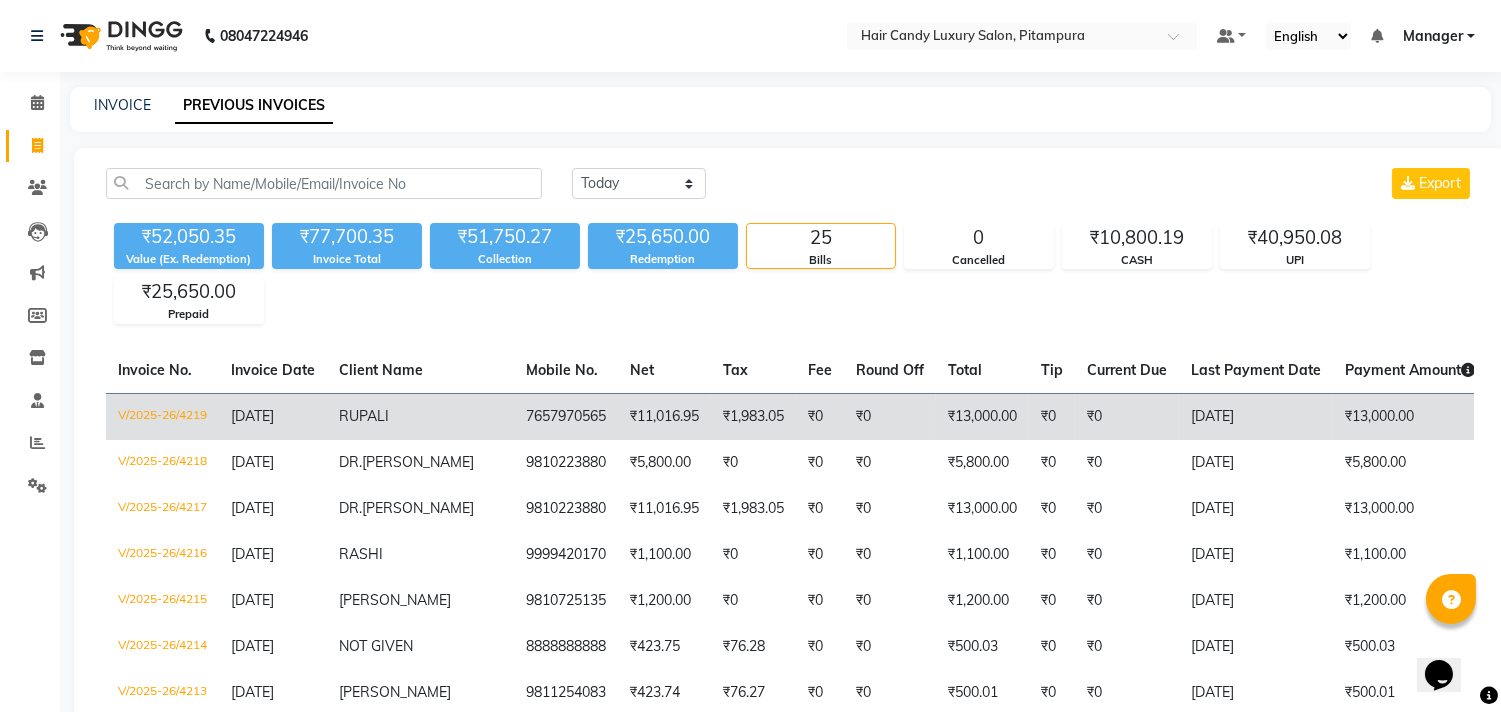 click on "V/2025-26/4219" 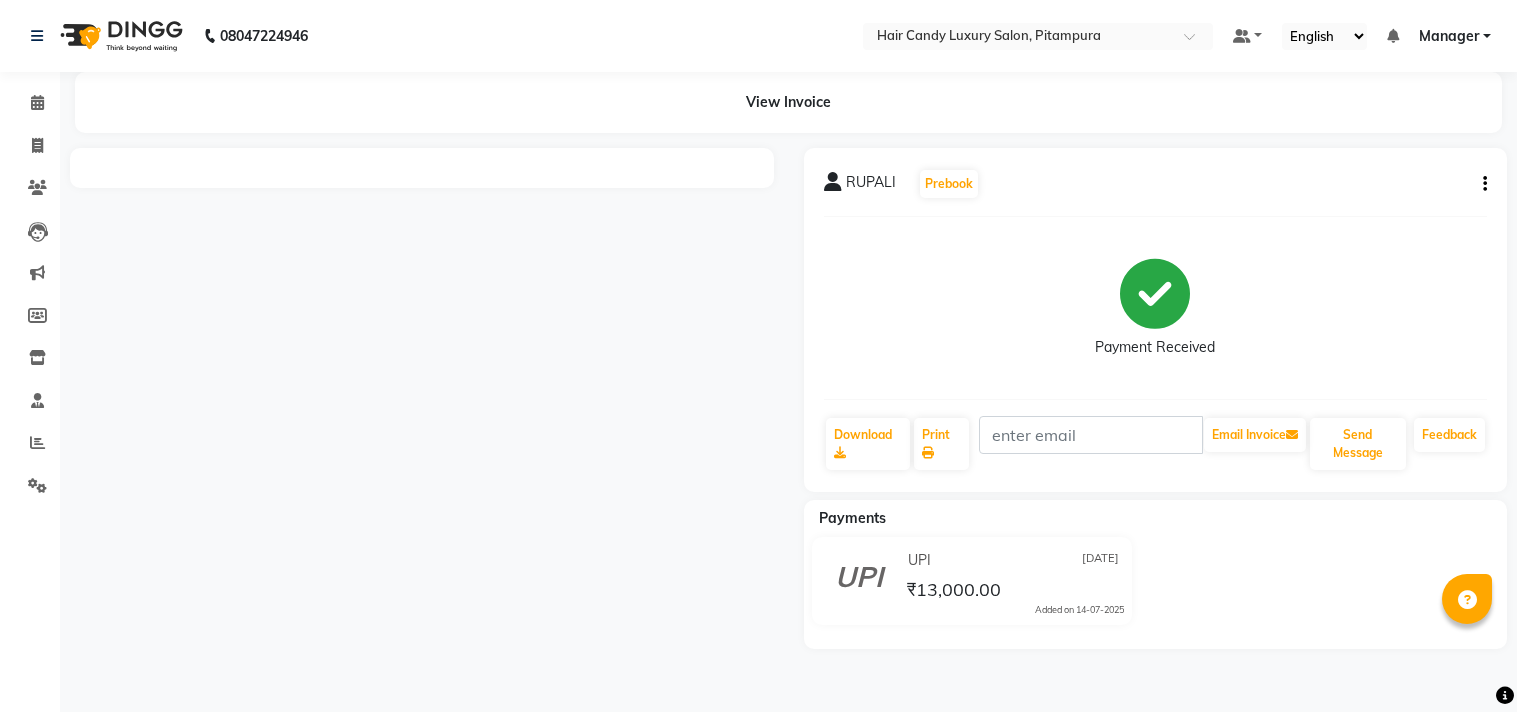 scroll, scrollTop: 0, scrollLeft: 0, axis: both 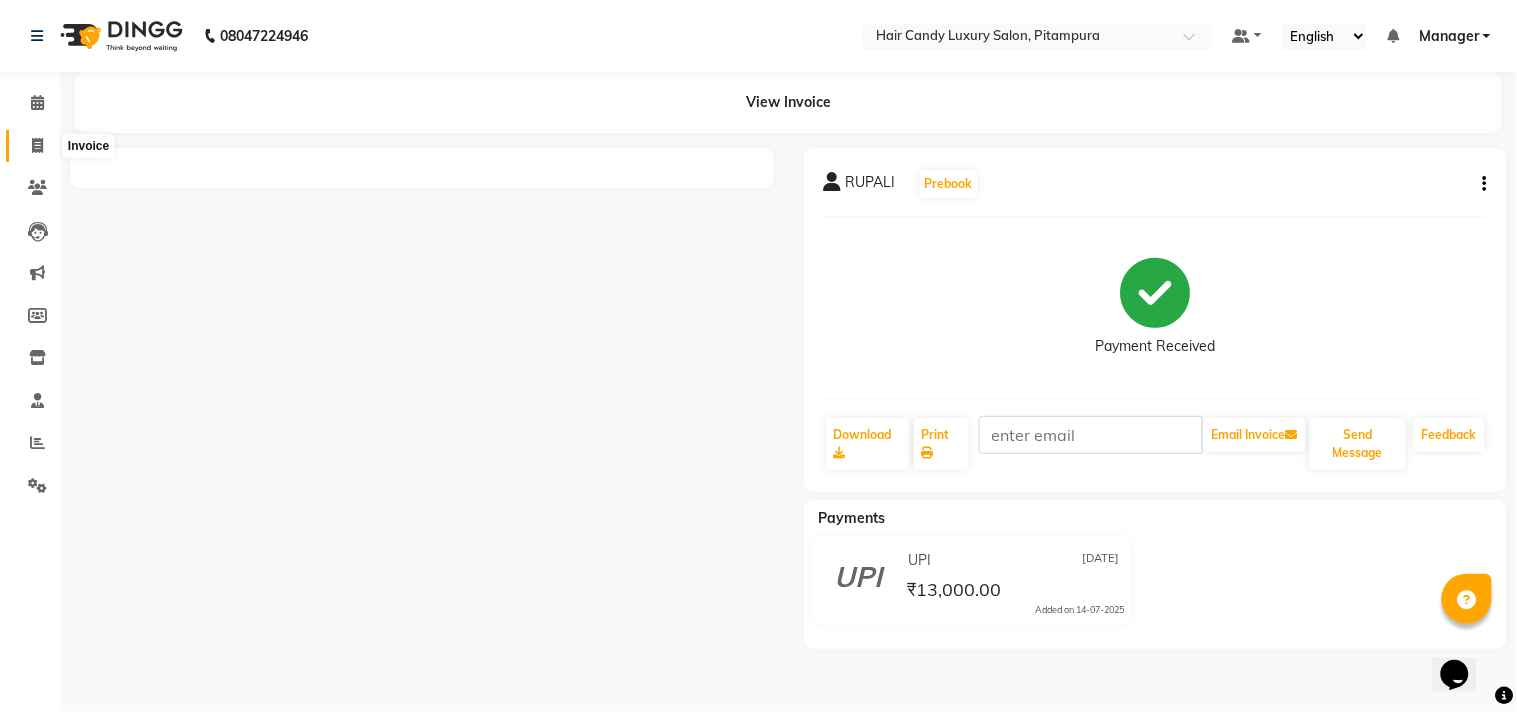 click 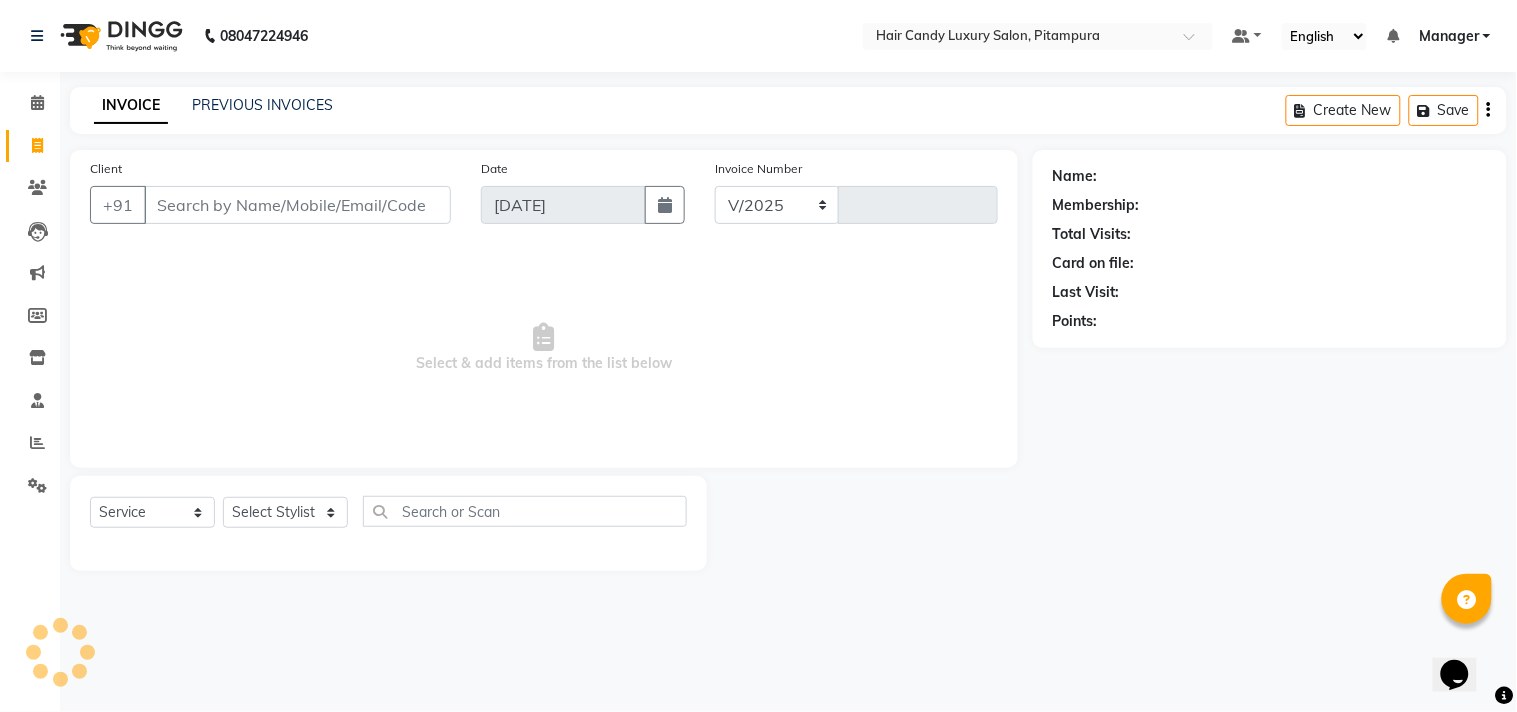 select on "4720" 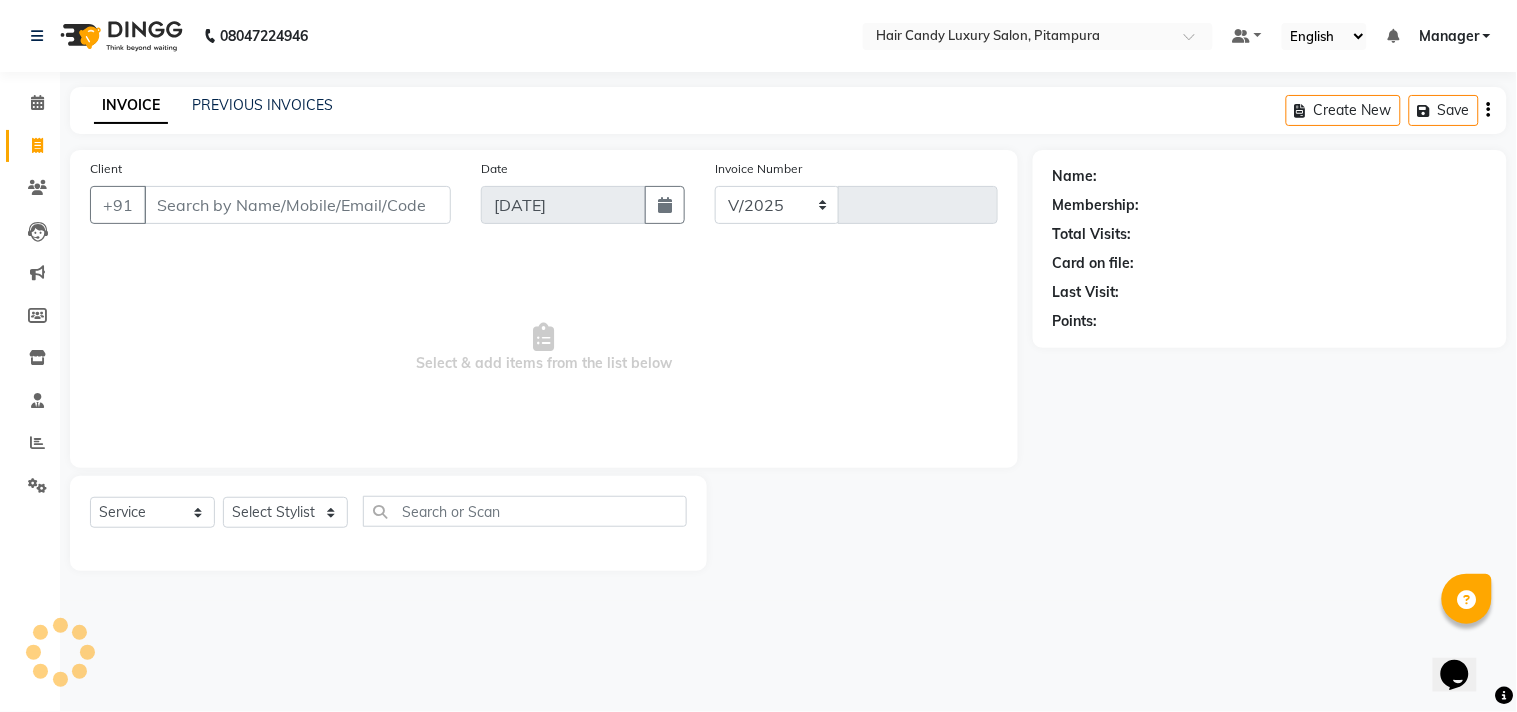 type on "4220" 